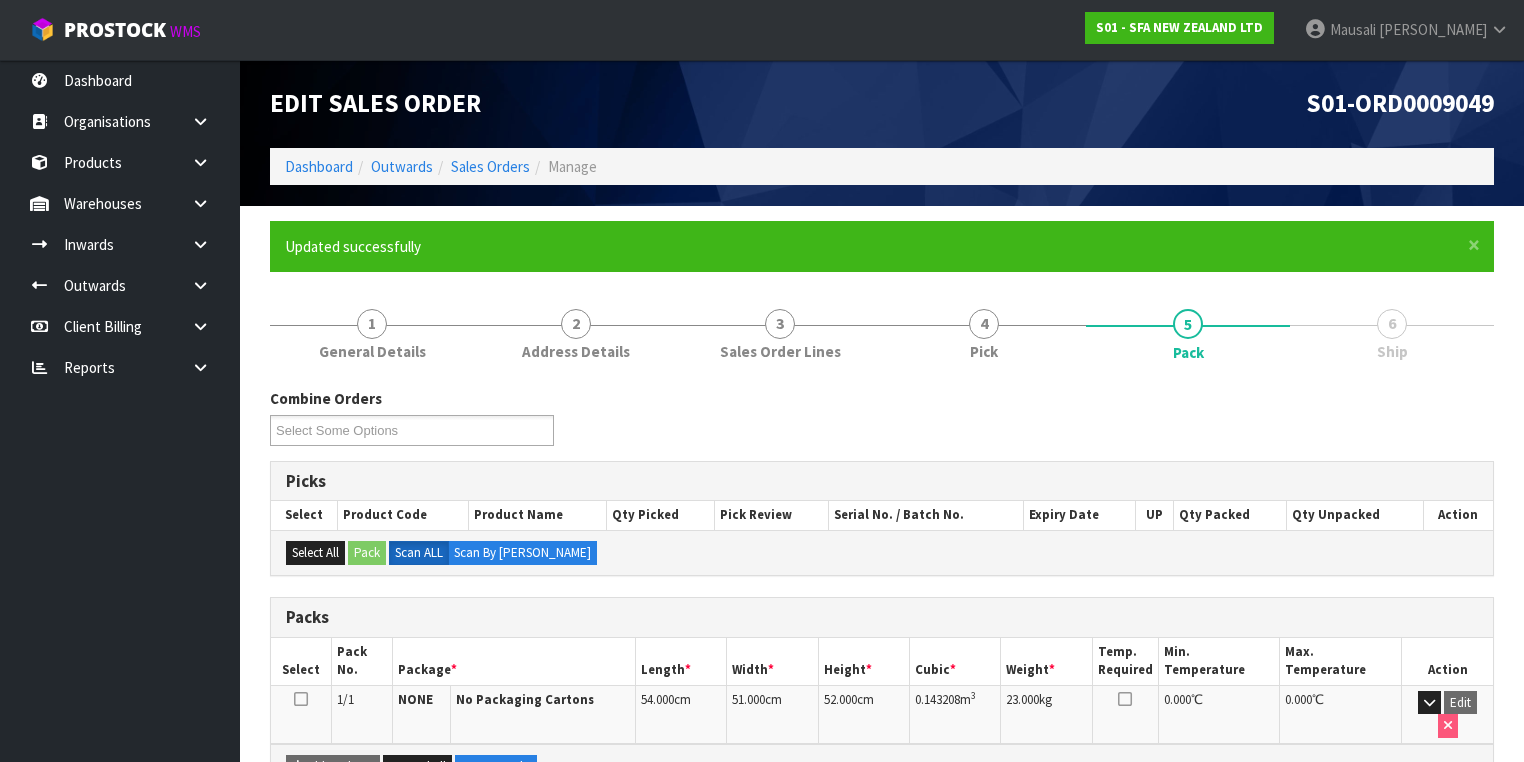 scroll, scrollTop: 0, scrollLeft: 0, axis: both 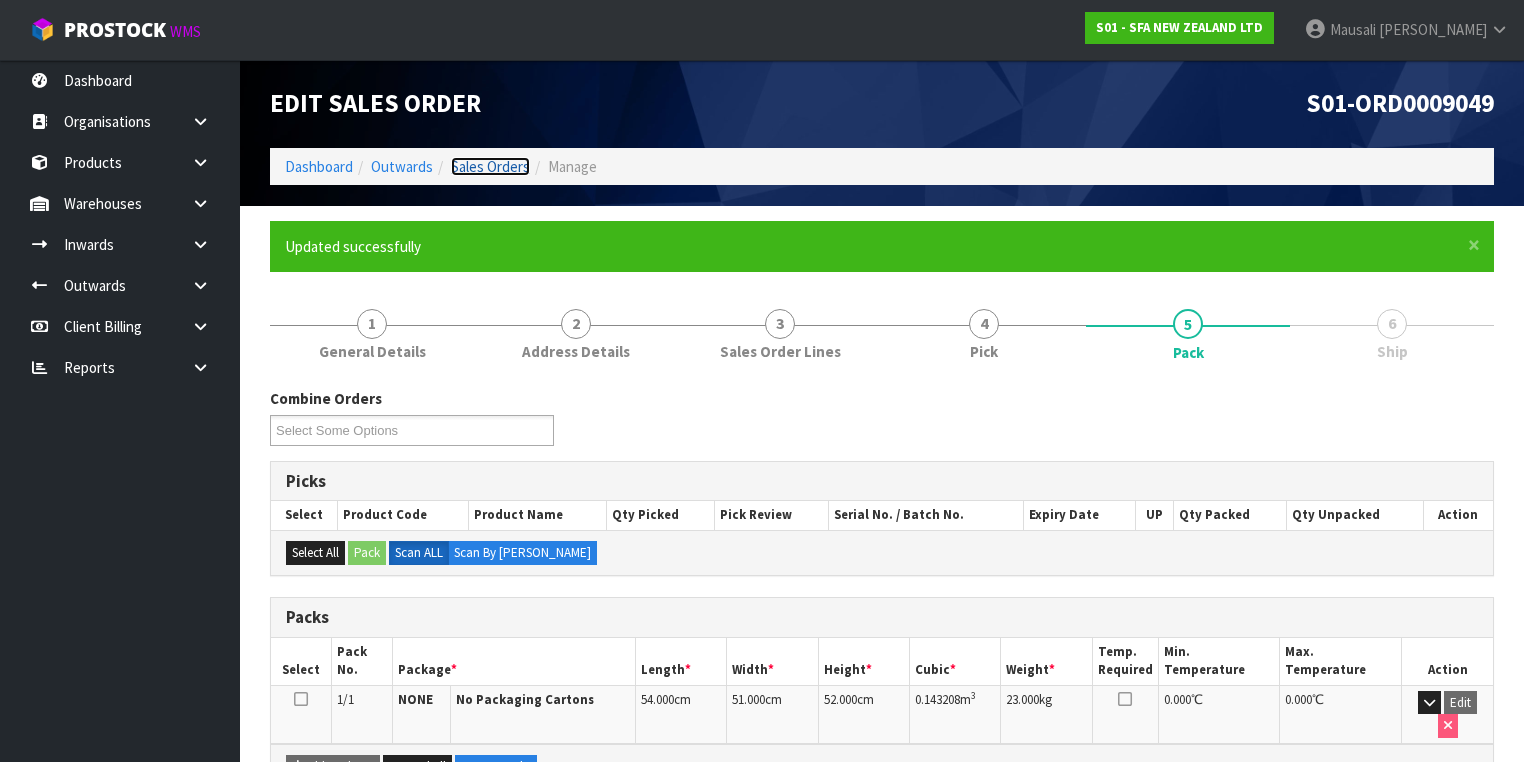 click on "Sales Orders" at bounding box center (490, 166) 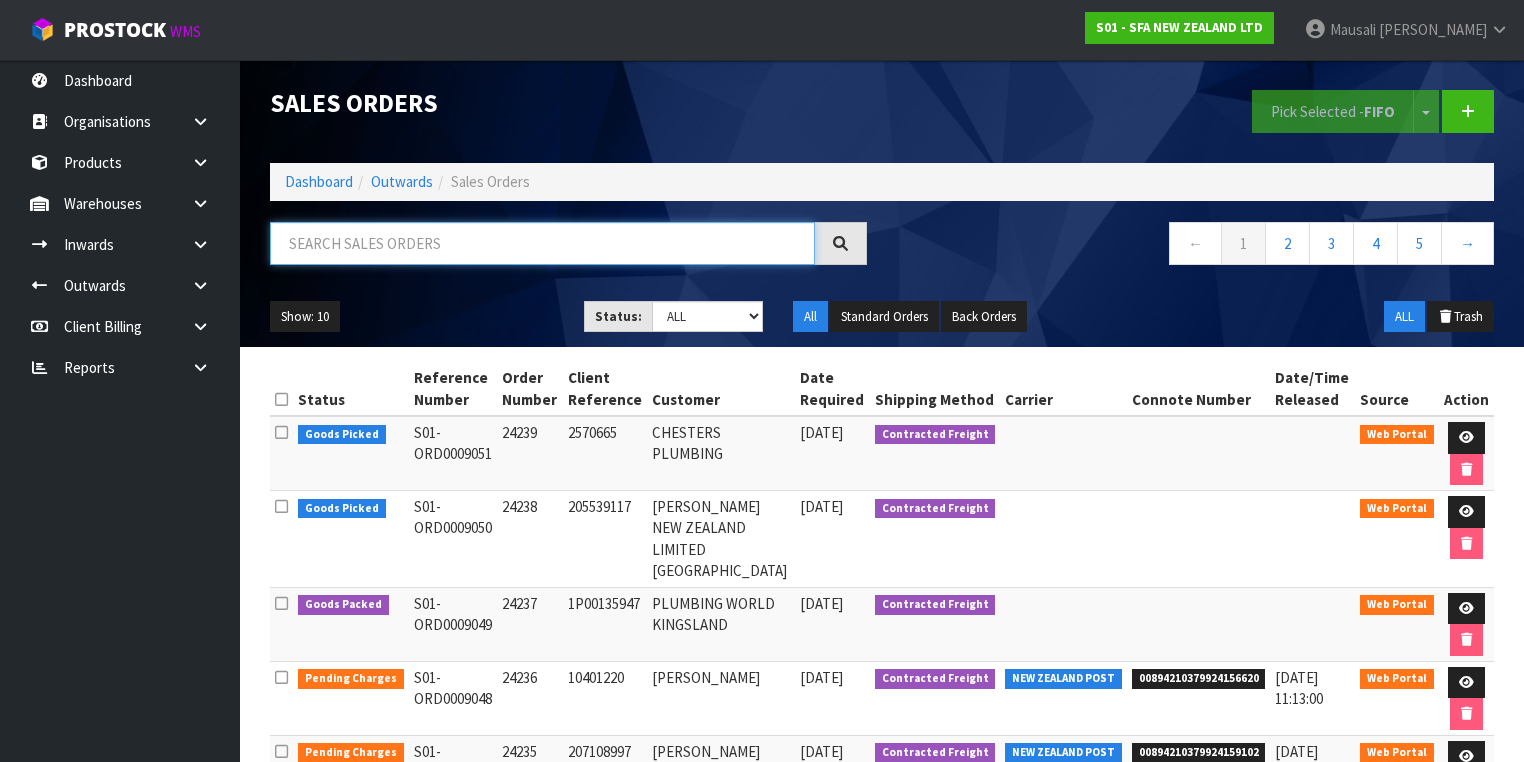 click at bounding box center [542, 243] 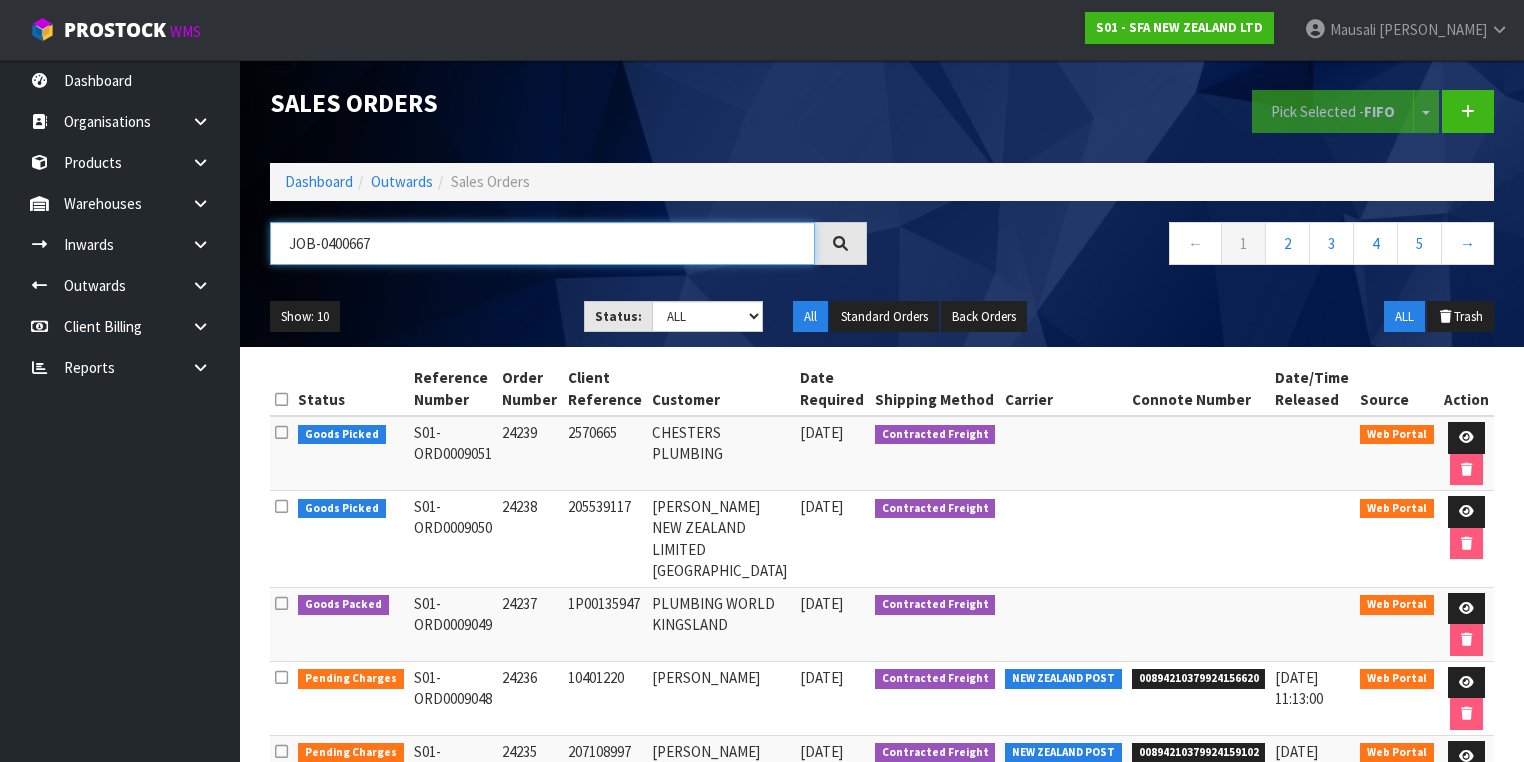 type on "JOB-0400667" 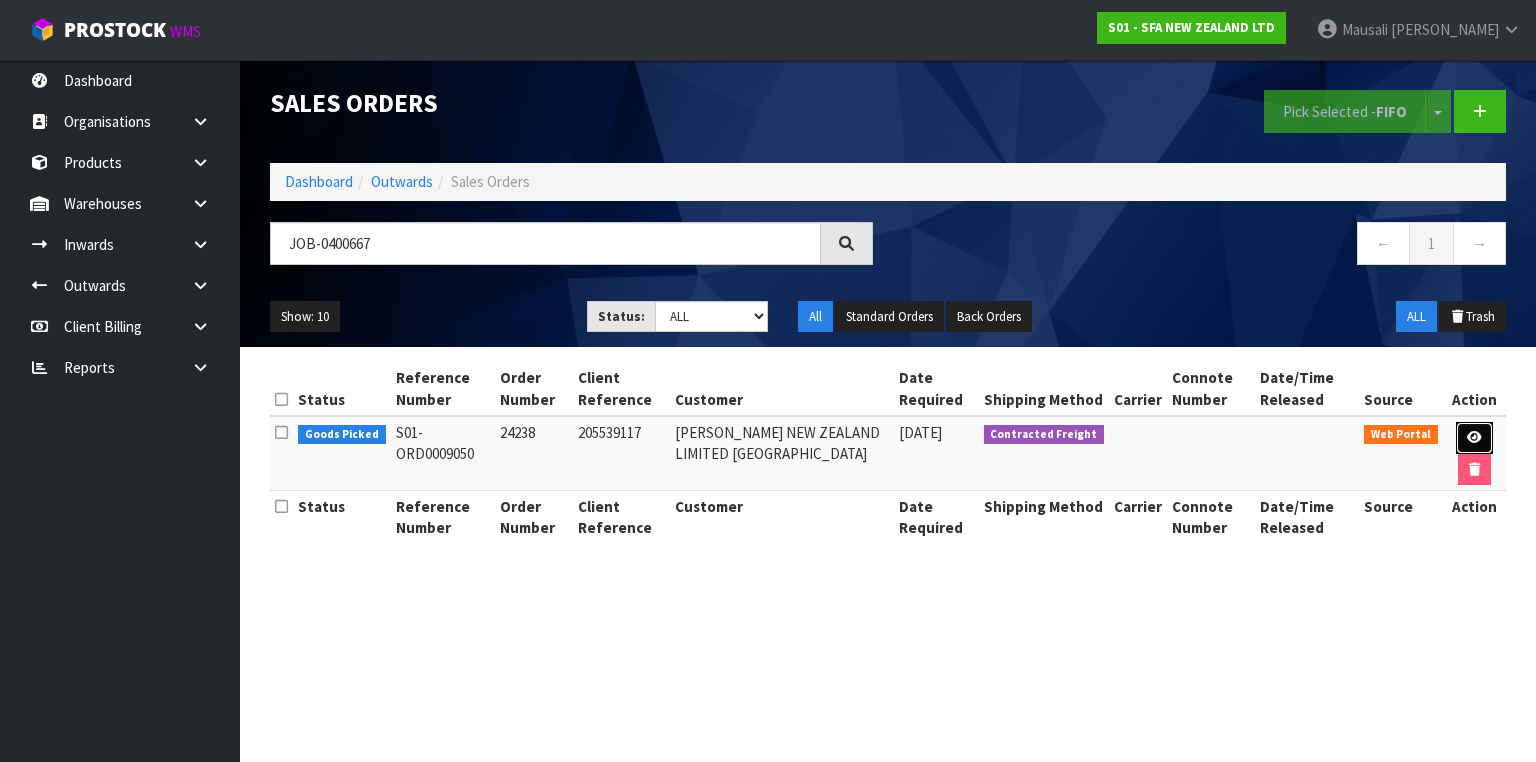 click at bounding box center (1474, 437) 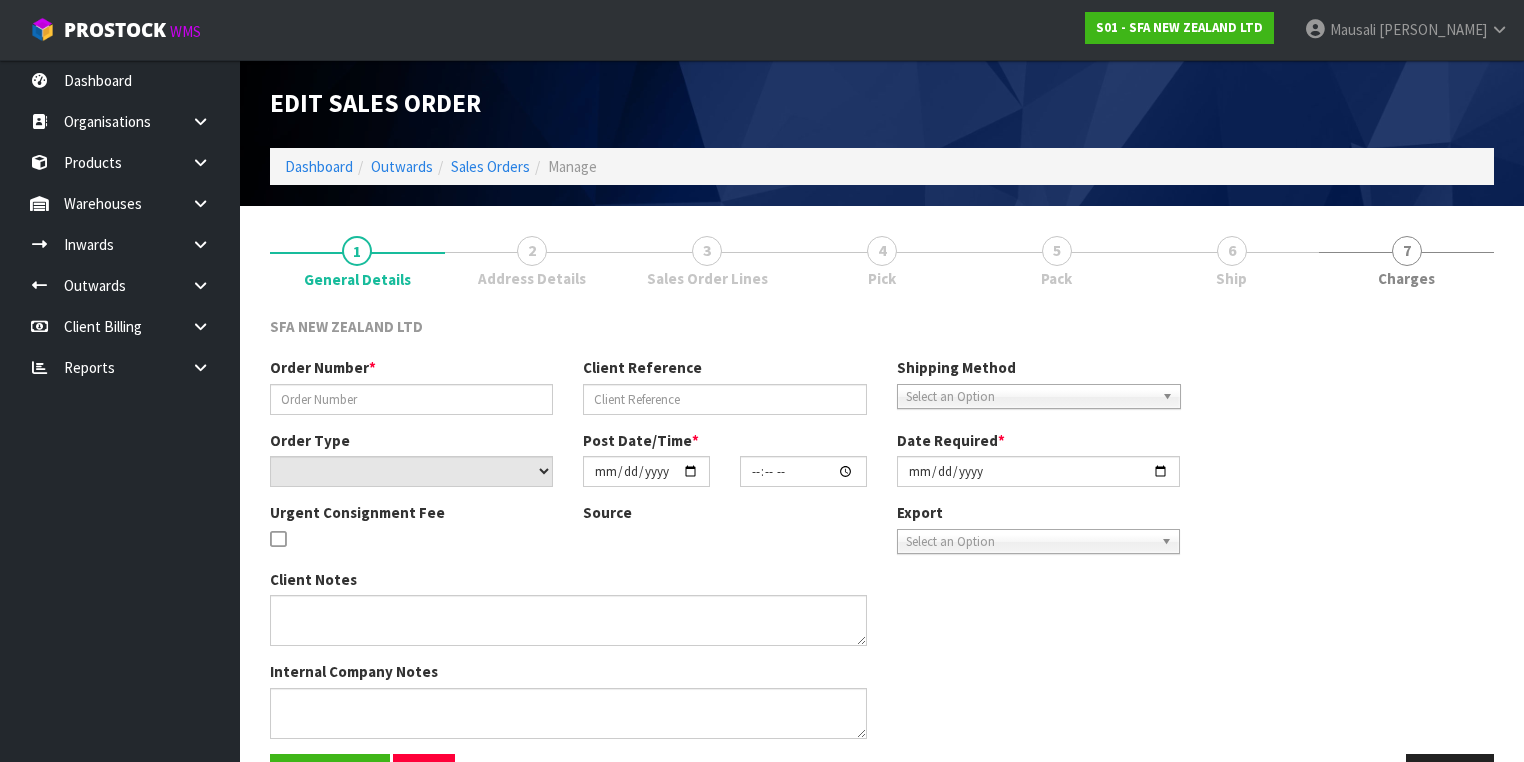 type on "24238" 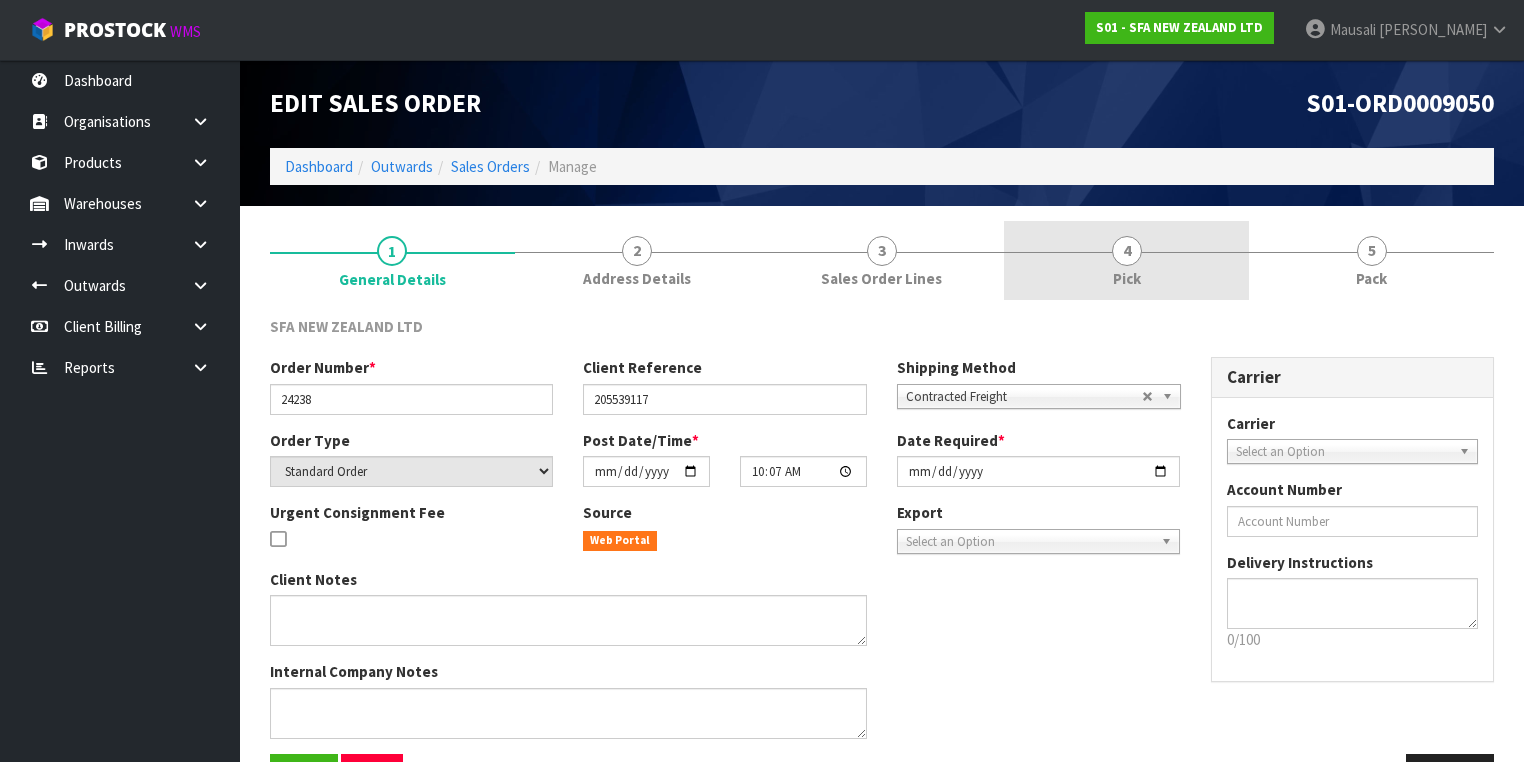 click on "4
Pick" at bounding box center [1126, 260] 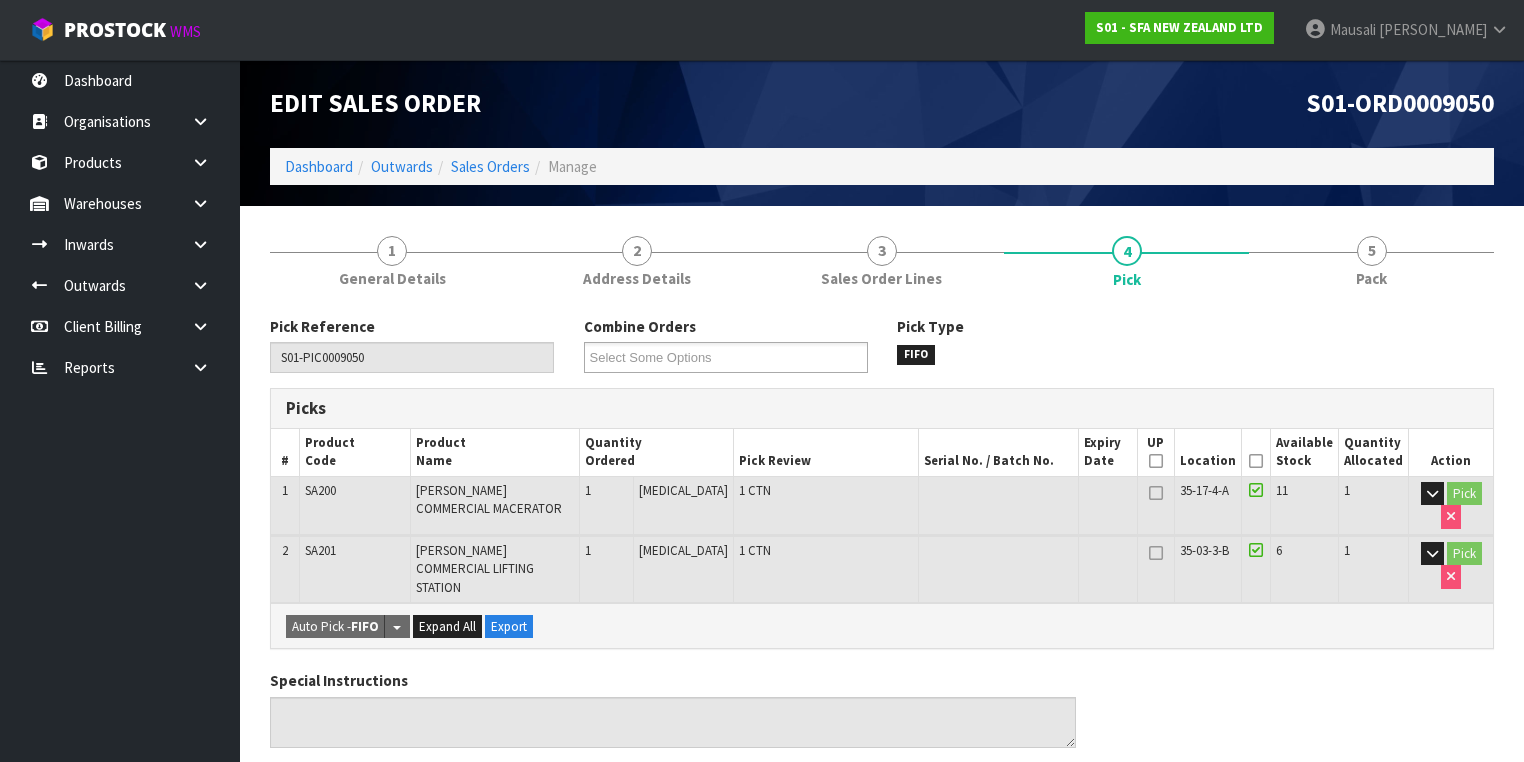click at bounding box center (1256, 461) 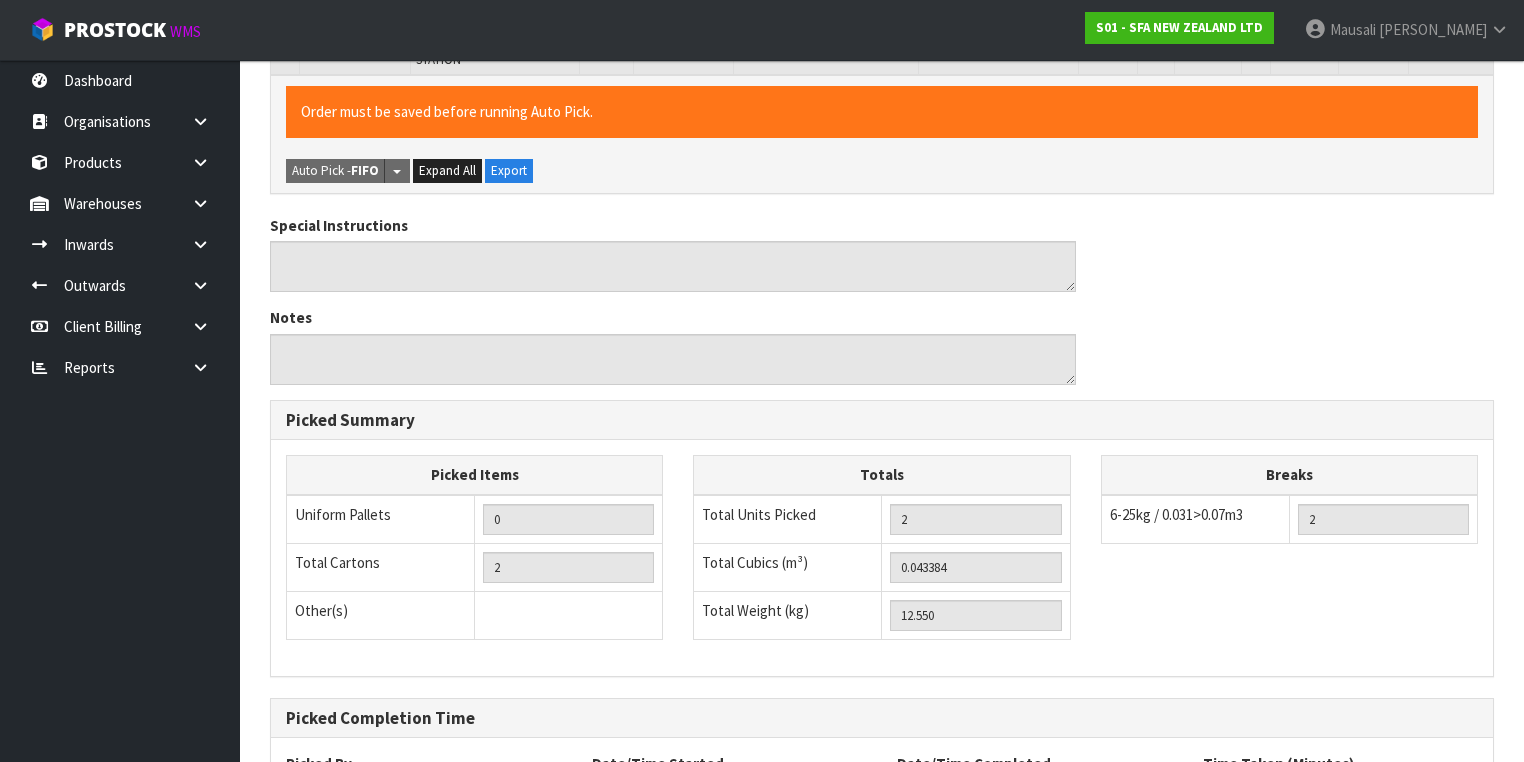 scroll, scrollTop: 700, scrollLeft: 0, axis: vertical 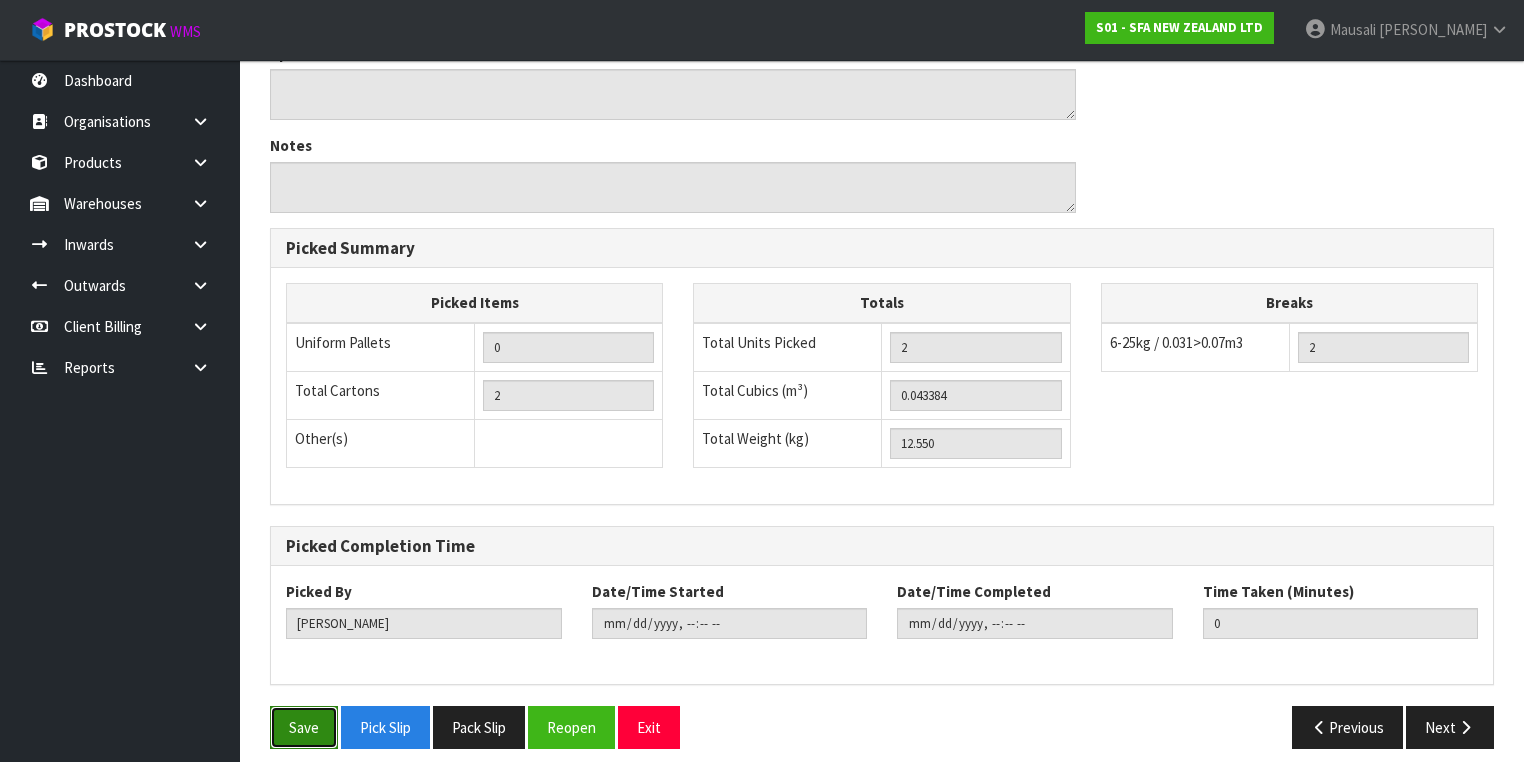 click on "Save" at bounding box center [304, 727] 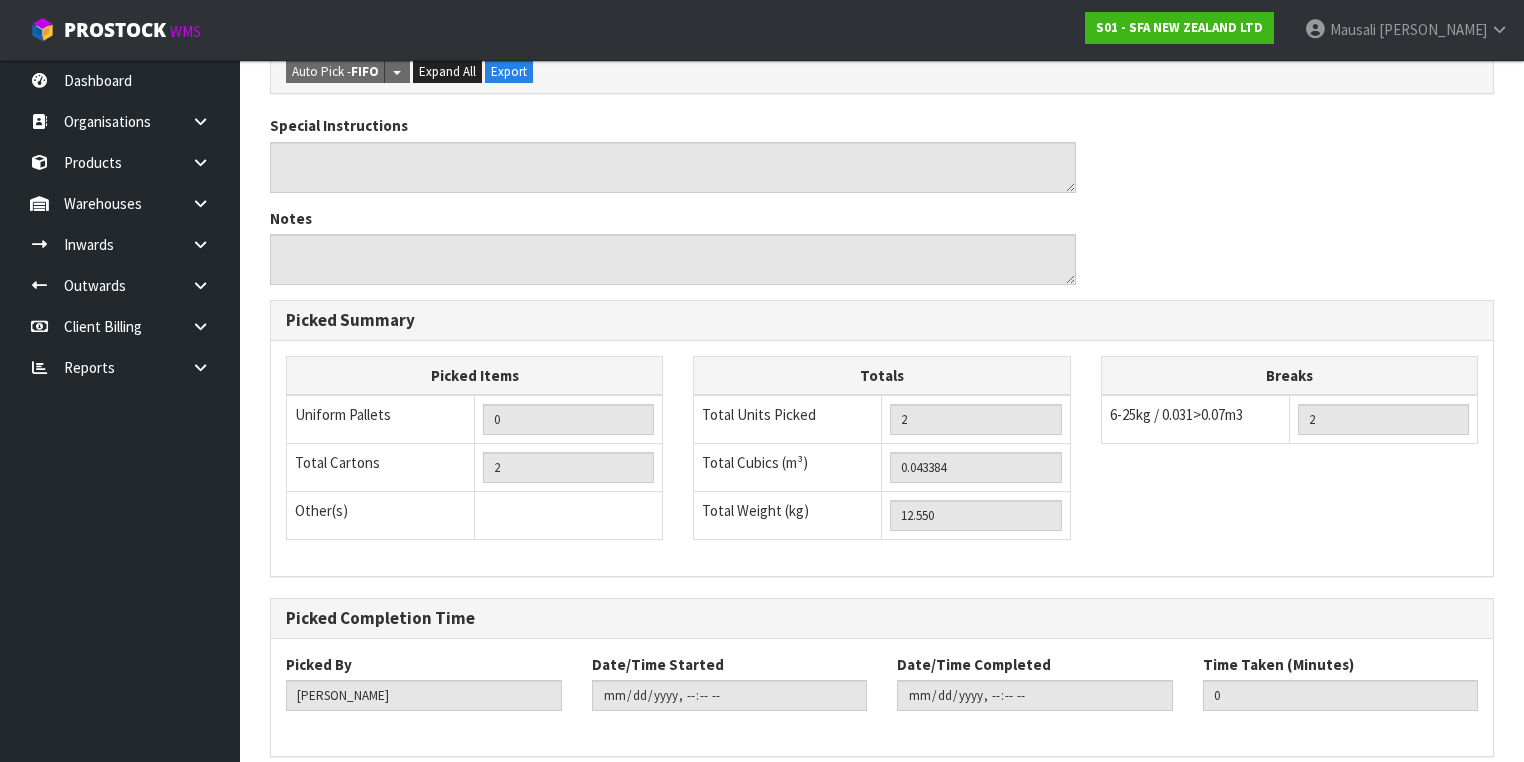 scroll, scrollTop: 0, scrollLeft: 0, axis: both 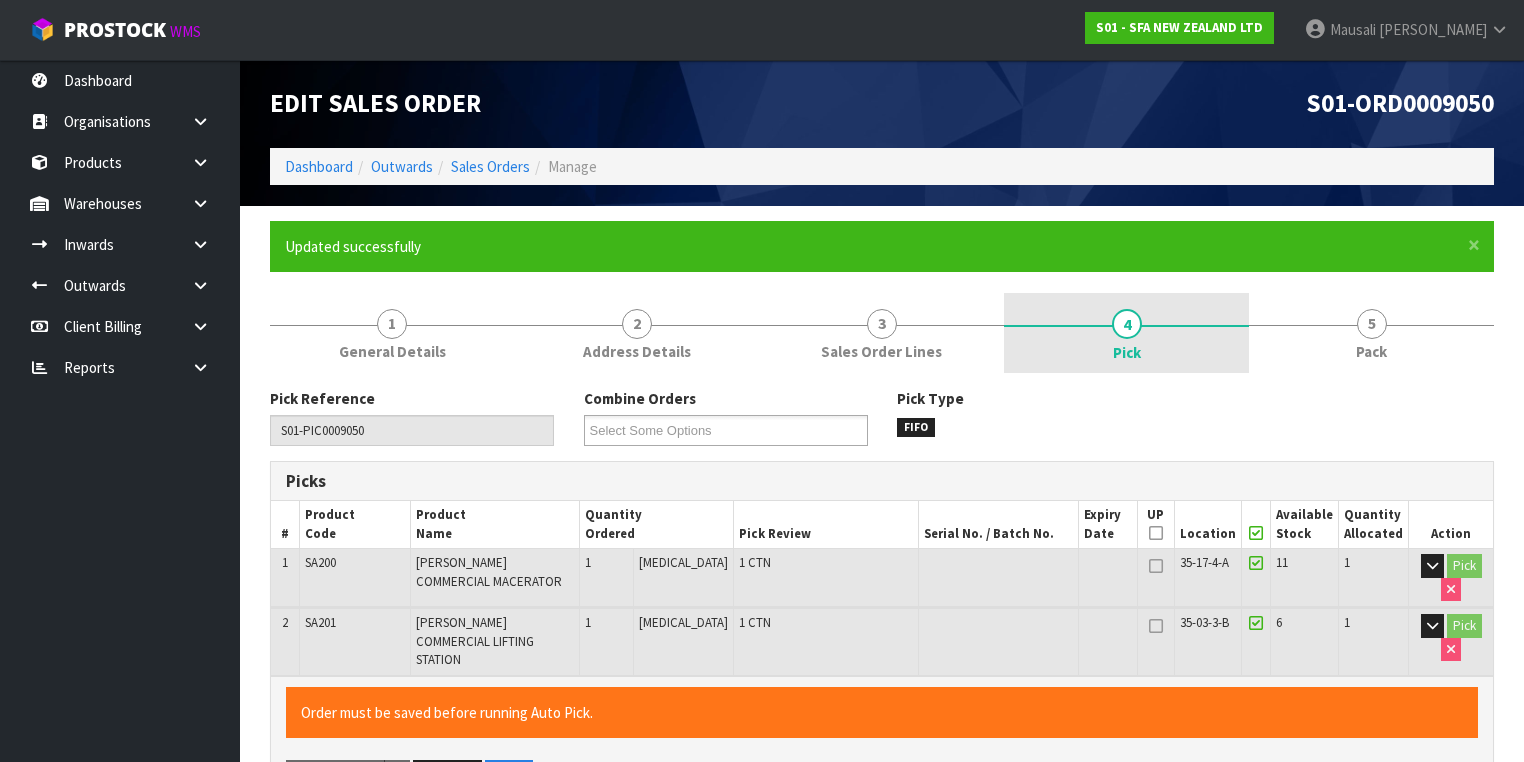 type on "[PERSON_NAME]" 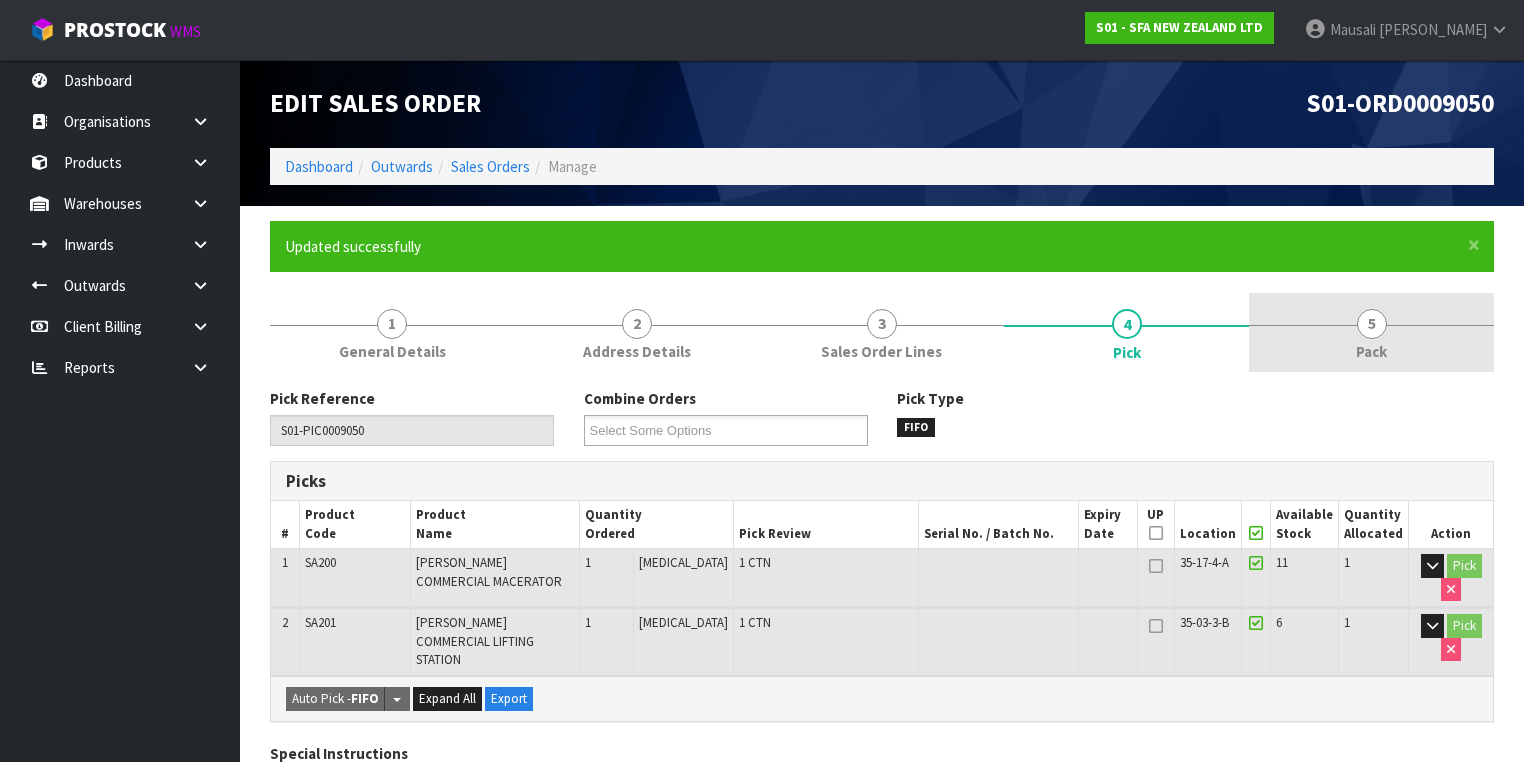 click on "5
Pack" at bounding box center (1371, 332) 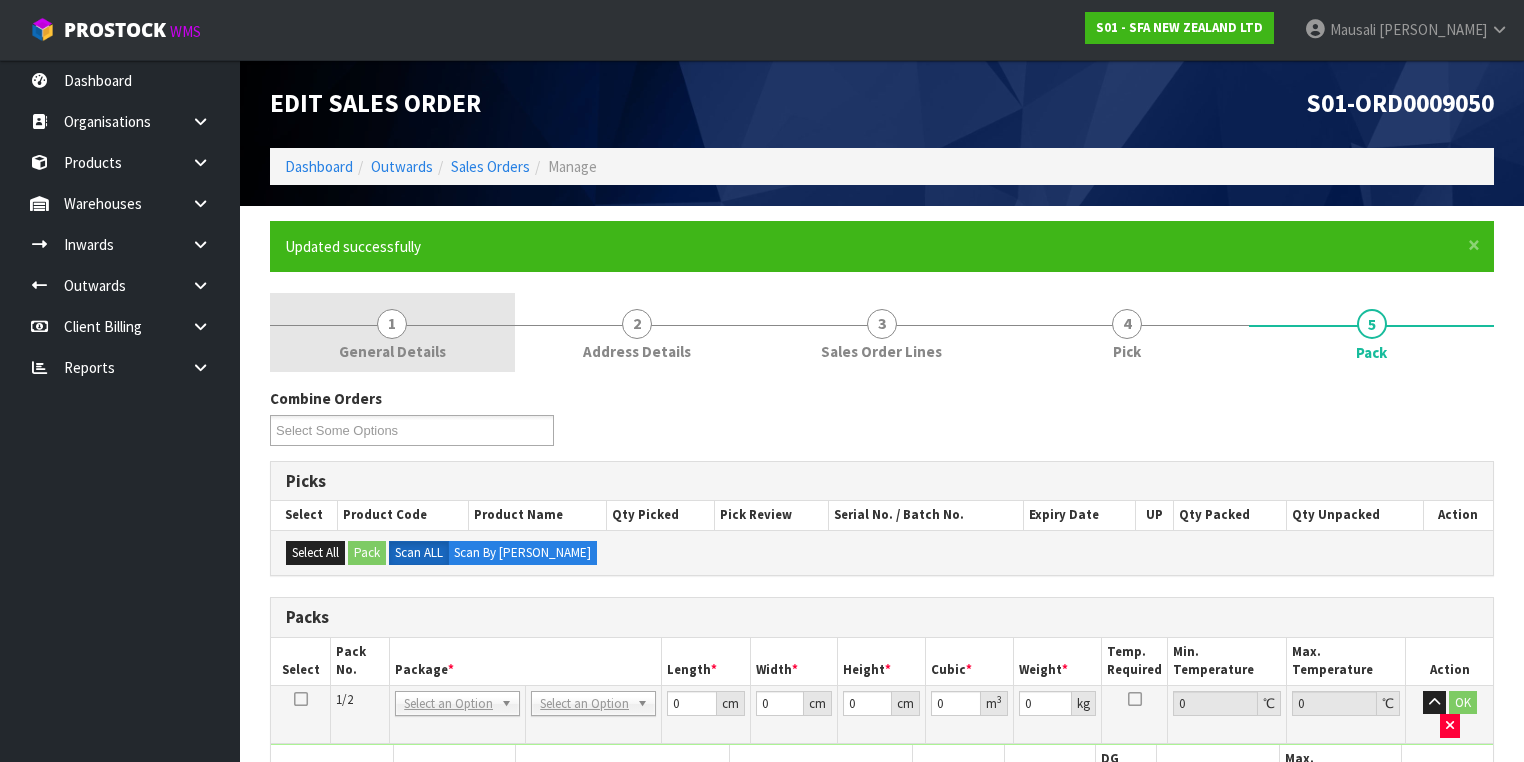 scroll, scrollTop: 320, scrollLeft: 0, axis: vertical 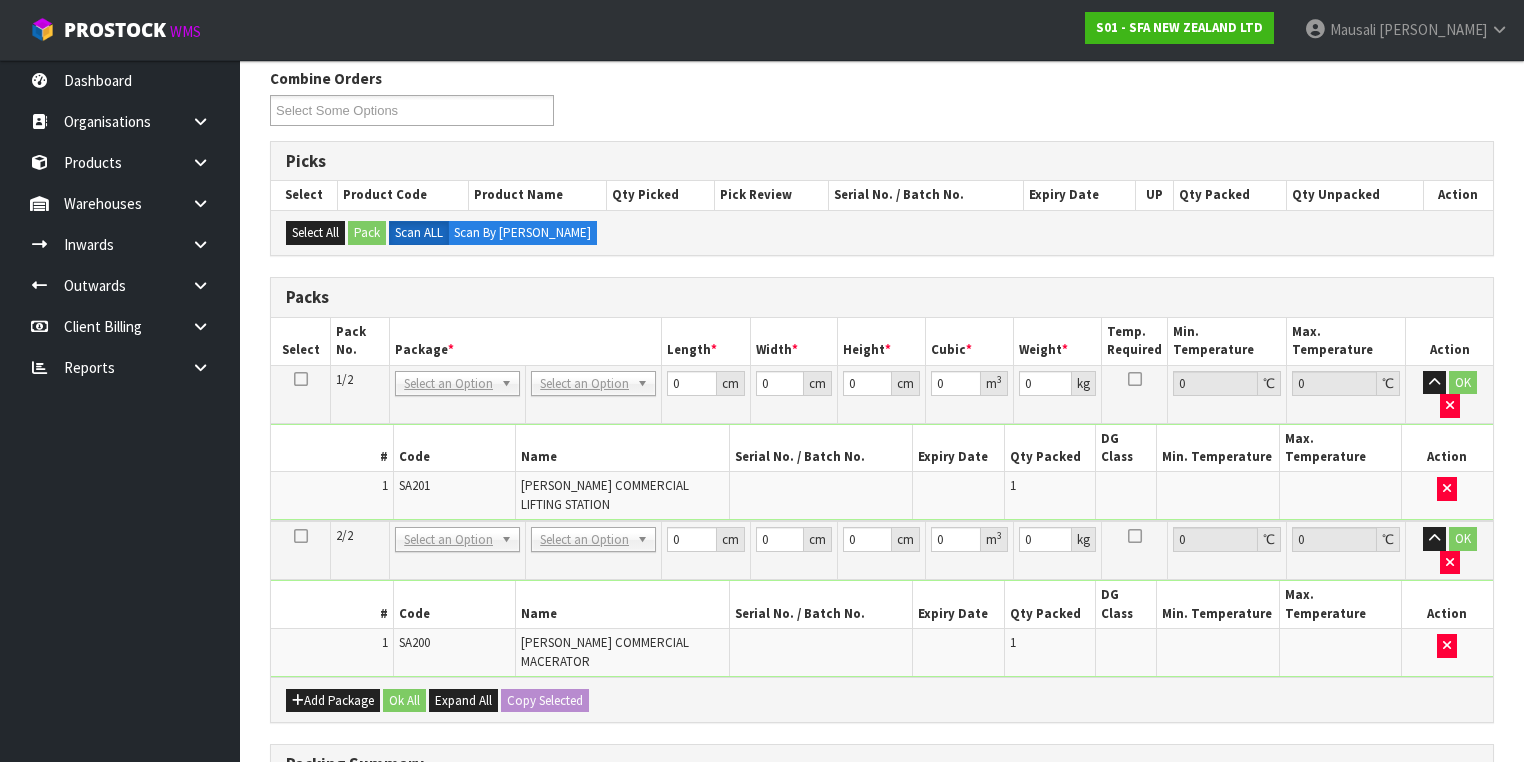 click at bounding box center (301, 379) 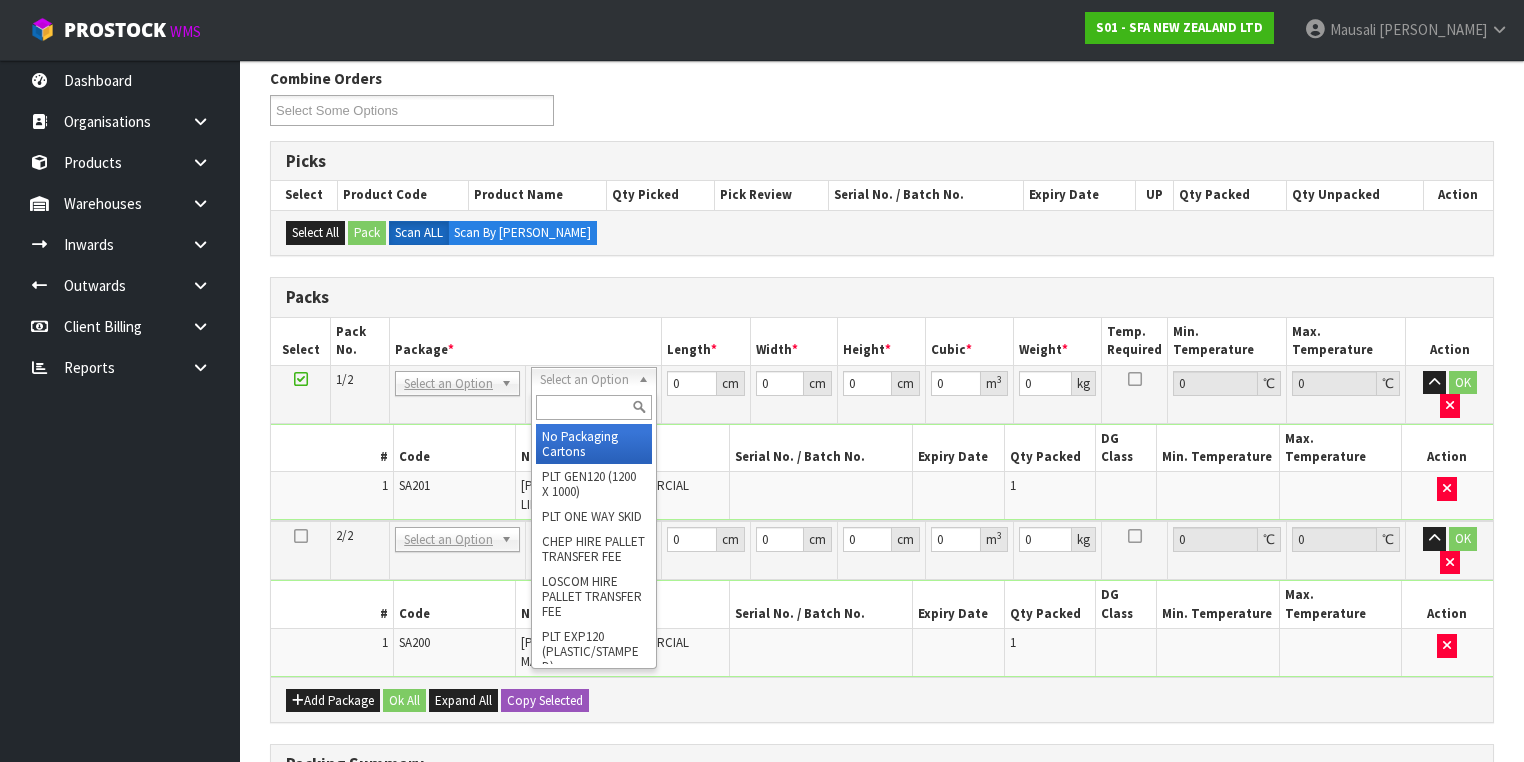 drag, startPoint x: 574, startPoint y: 442, endPoint x: 584, endPoint y: 432, distance: 14.142136 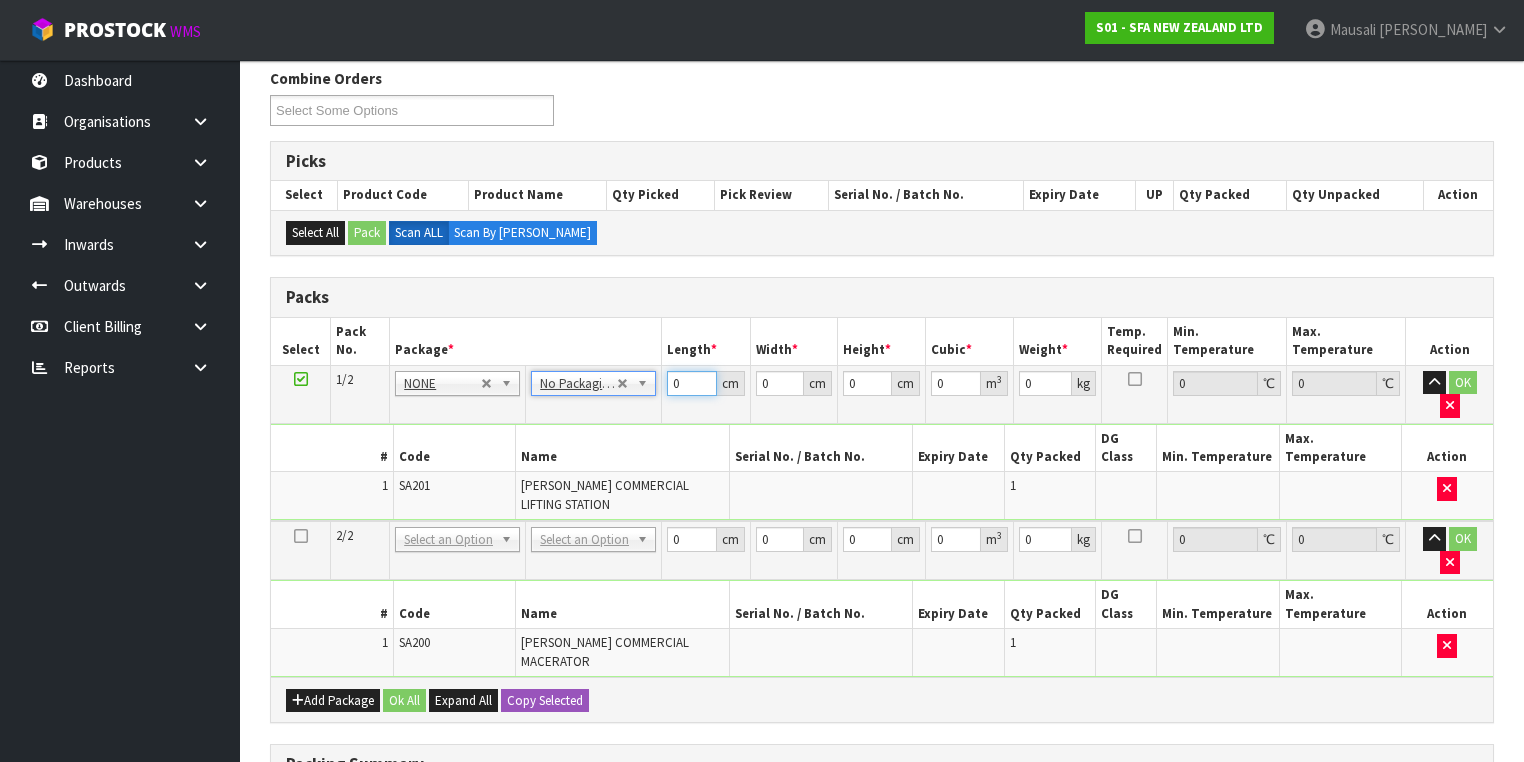 drag, startPoint x: 690, startPoint y: 376, endPoint x: 625, endPoint y: 404, distance: 70.77429 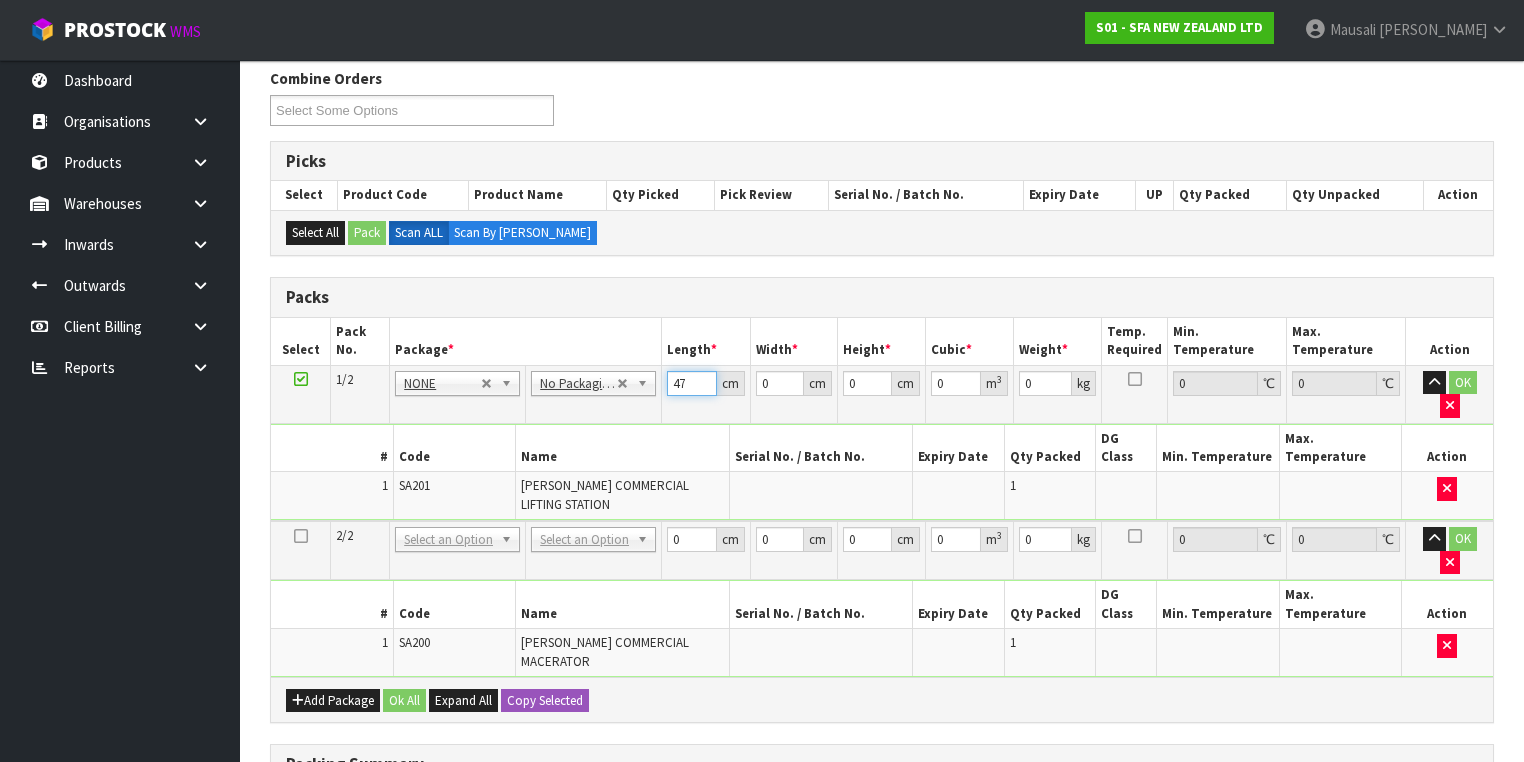 type on "47" 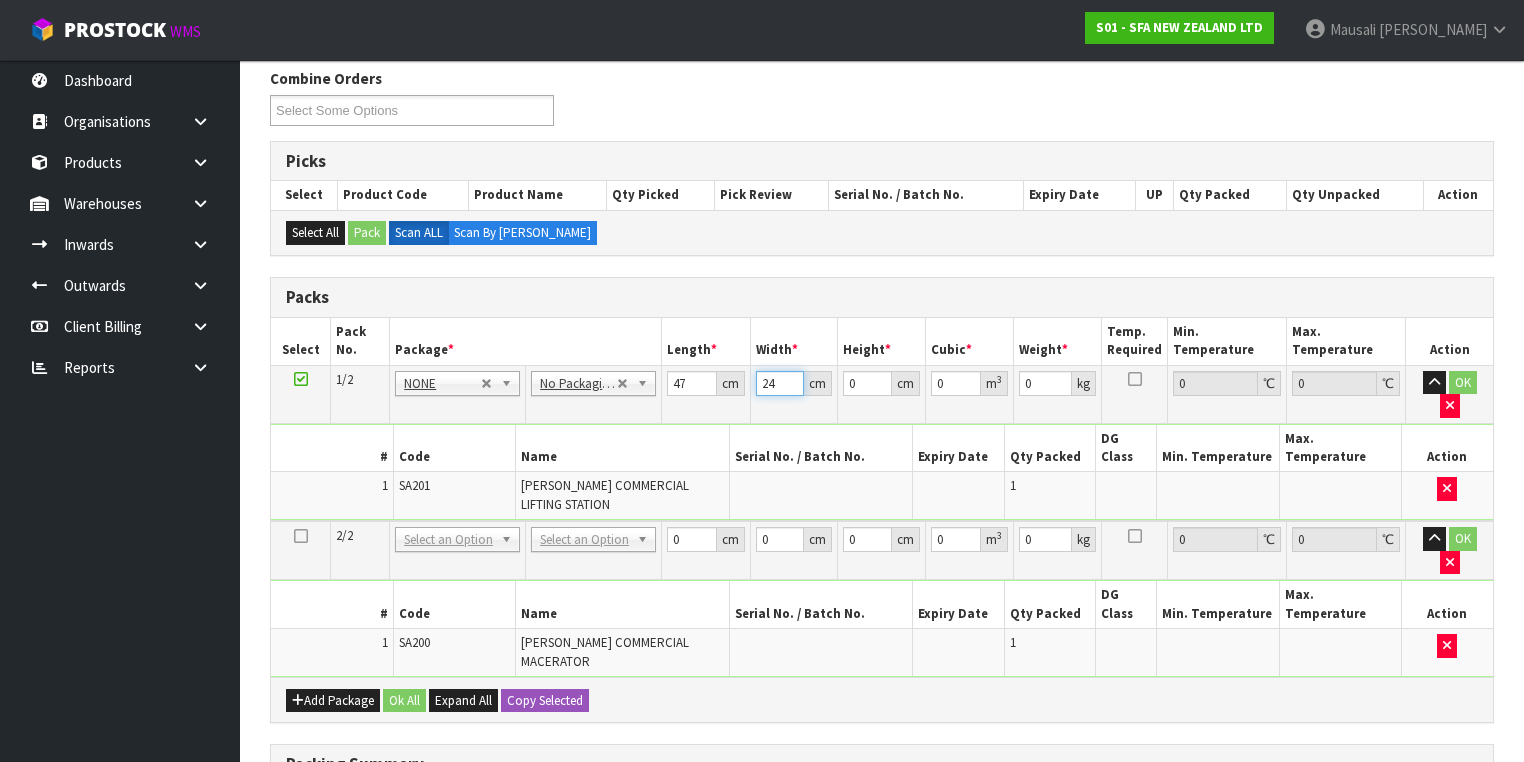 type on "24" 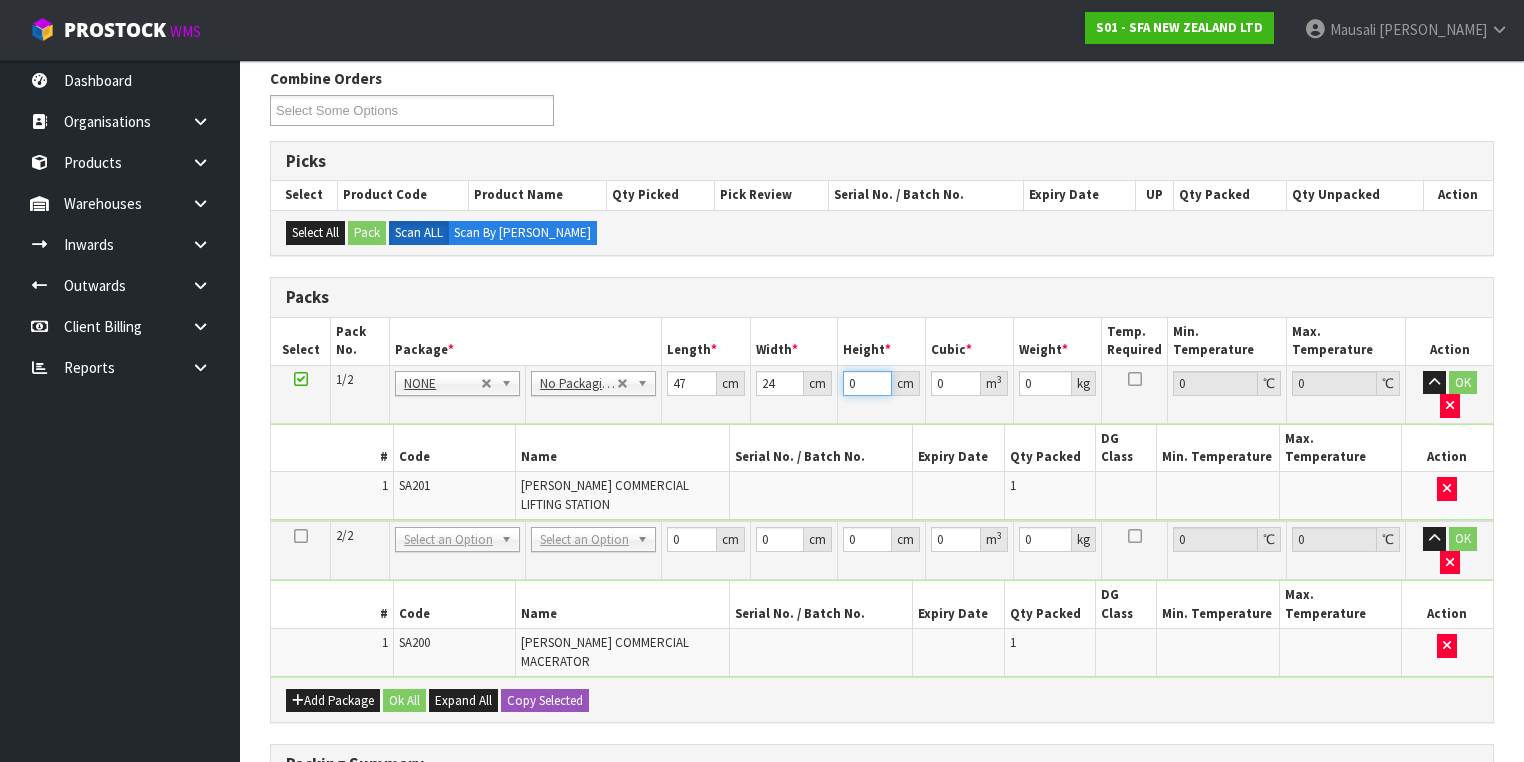 type on "3" 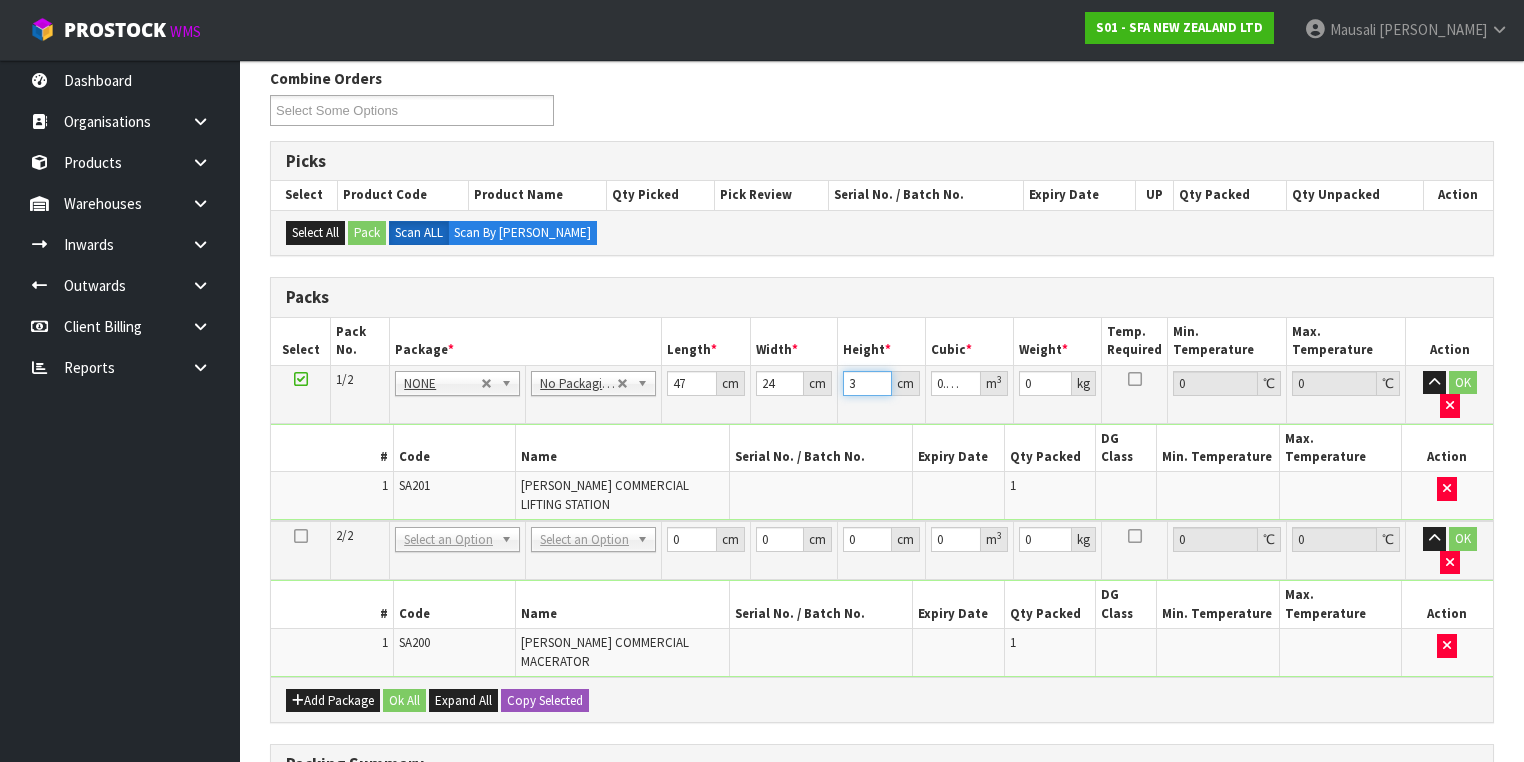 type on "32" 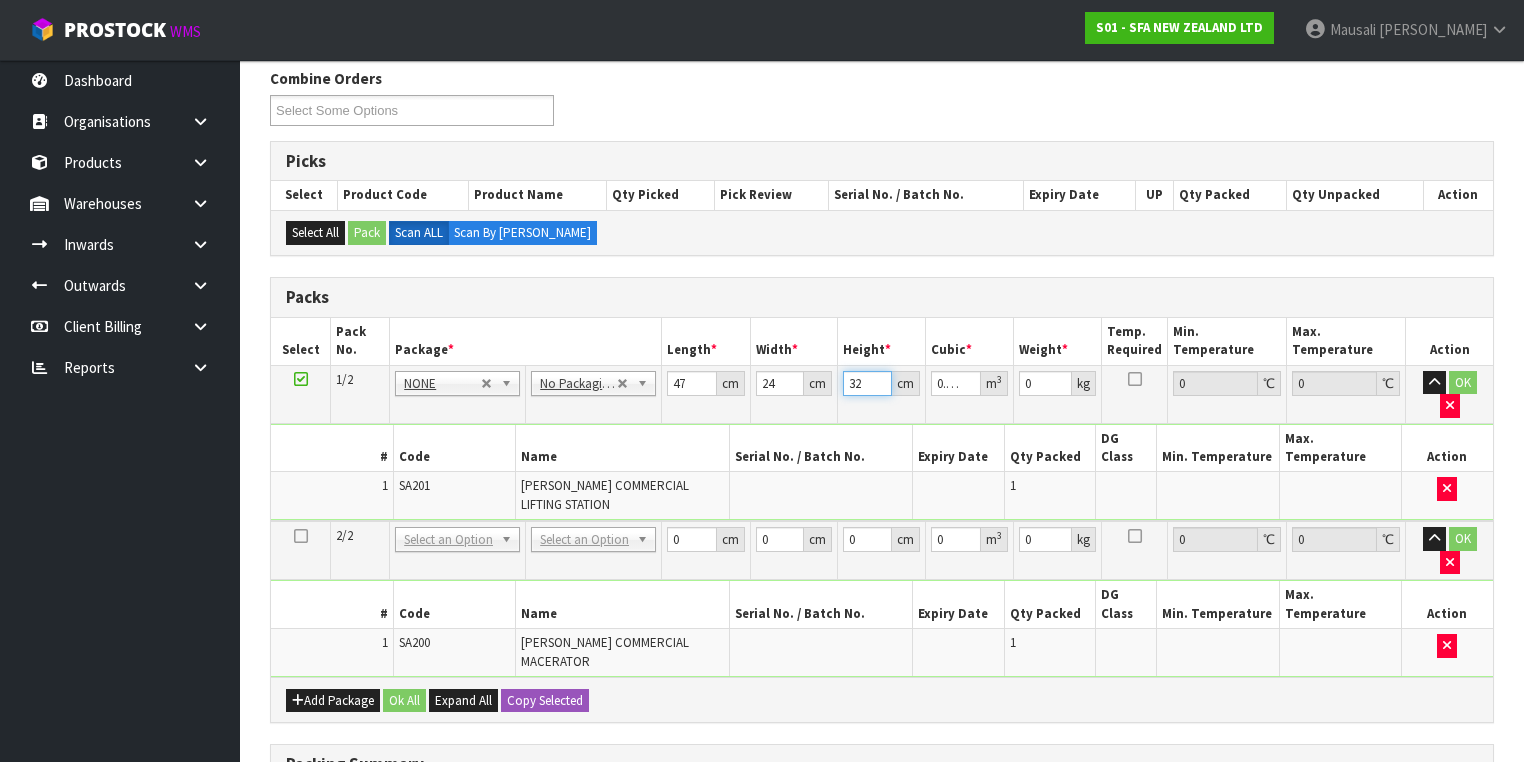 type on "32" 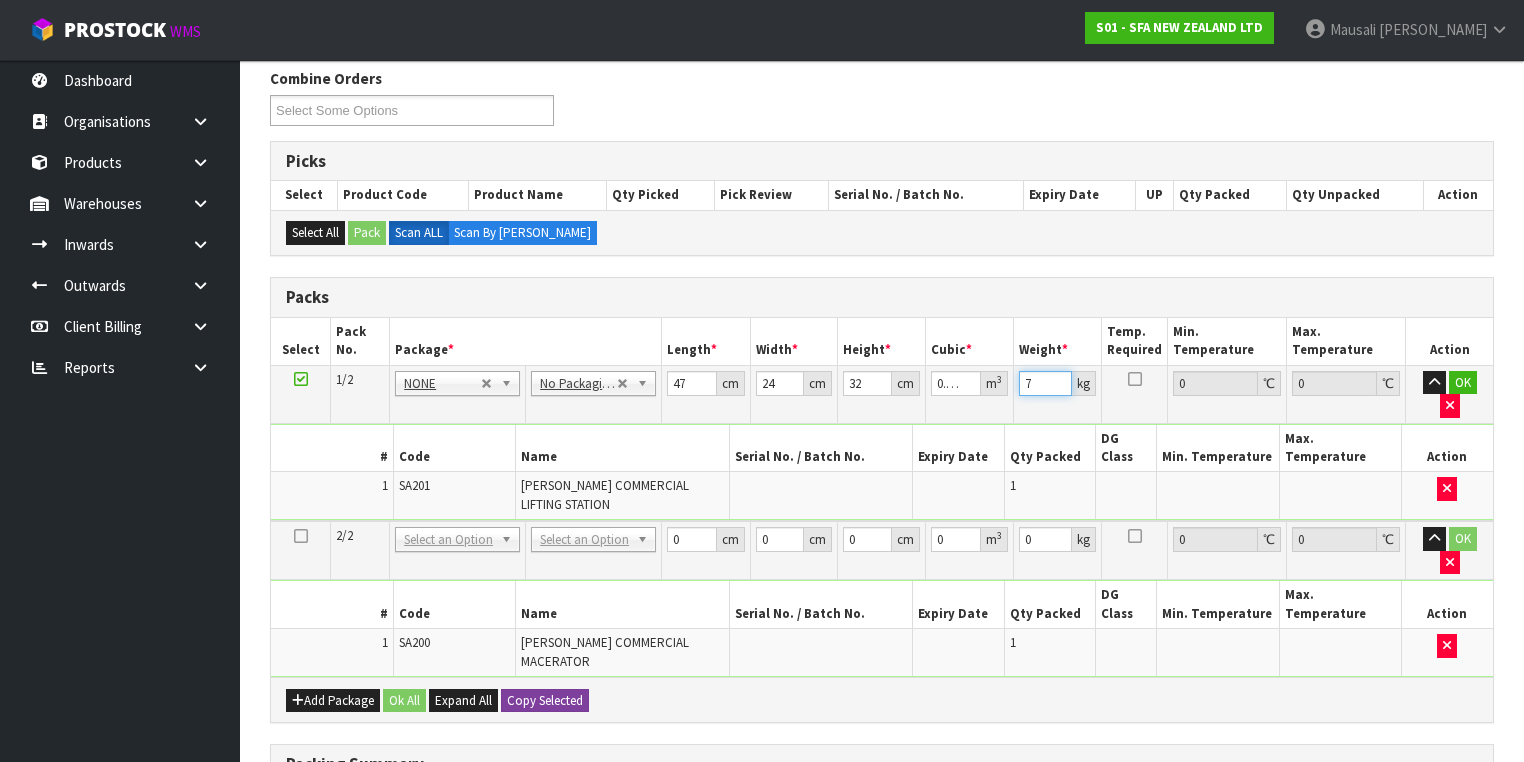 type on "7" 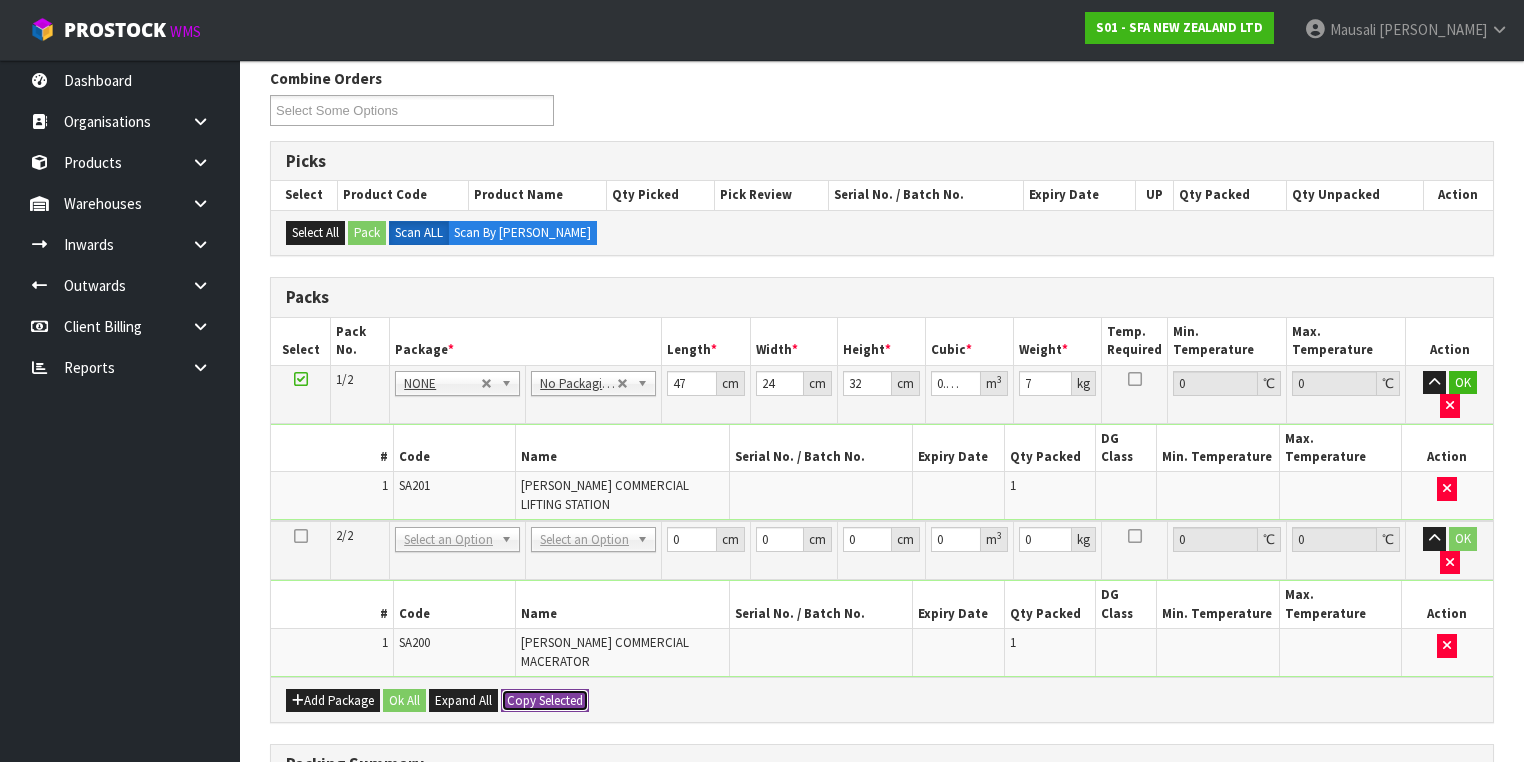 click on "Copy Selected" at bounding box center (545, 701) 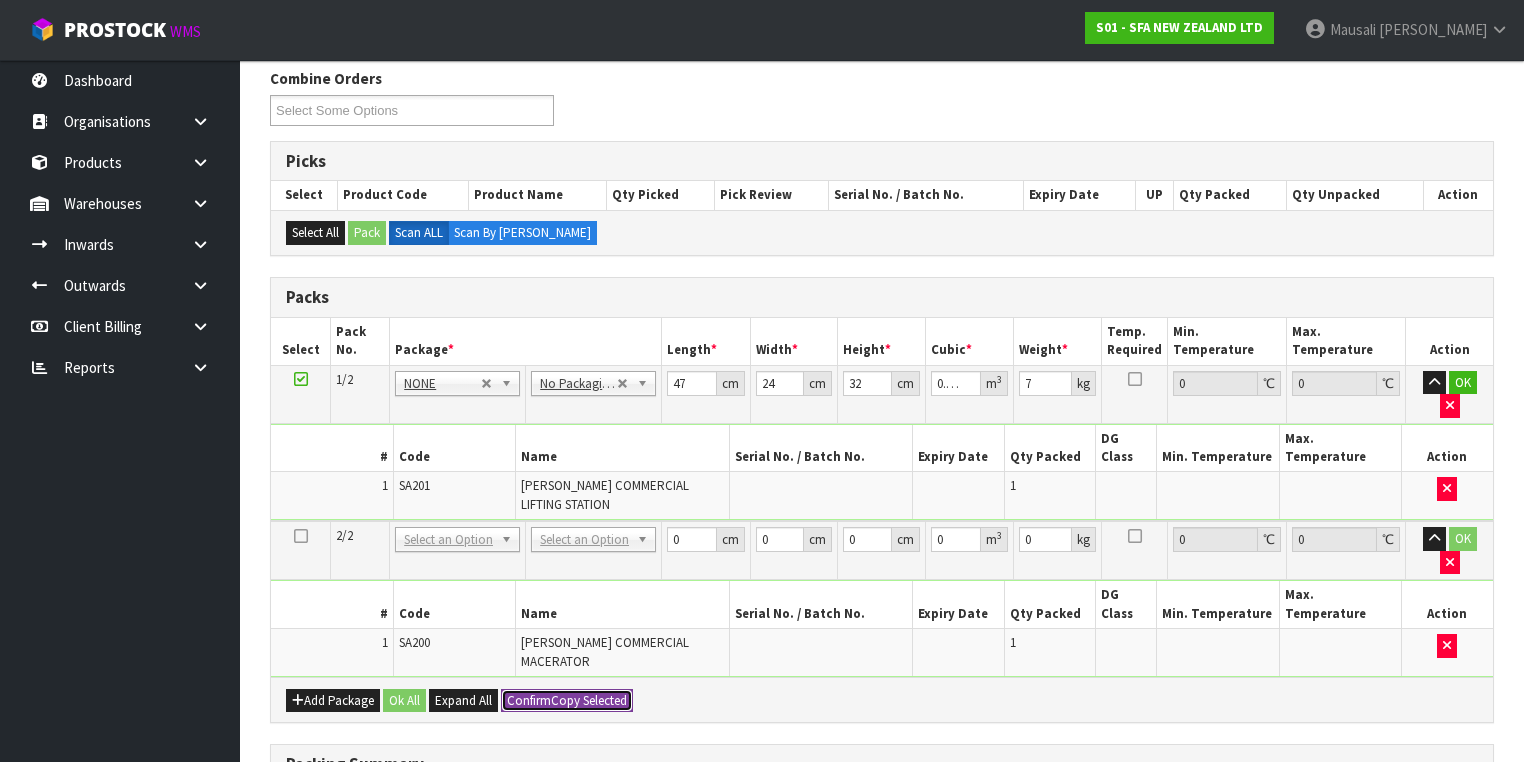 click on "Confirm" at bounding box center [529, 700] 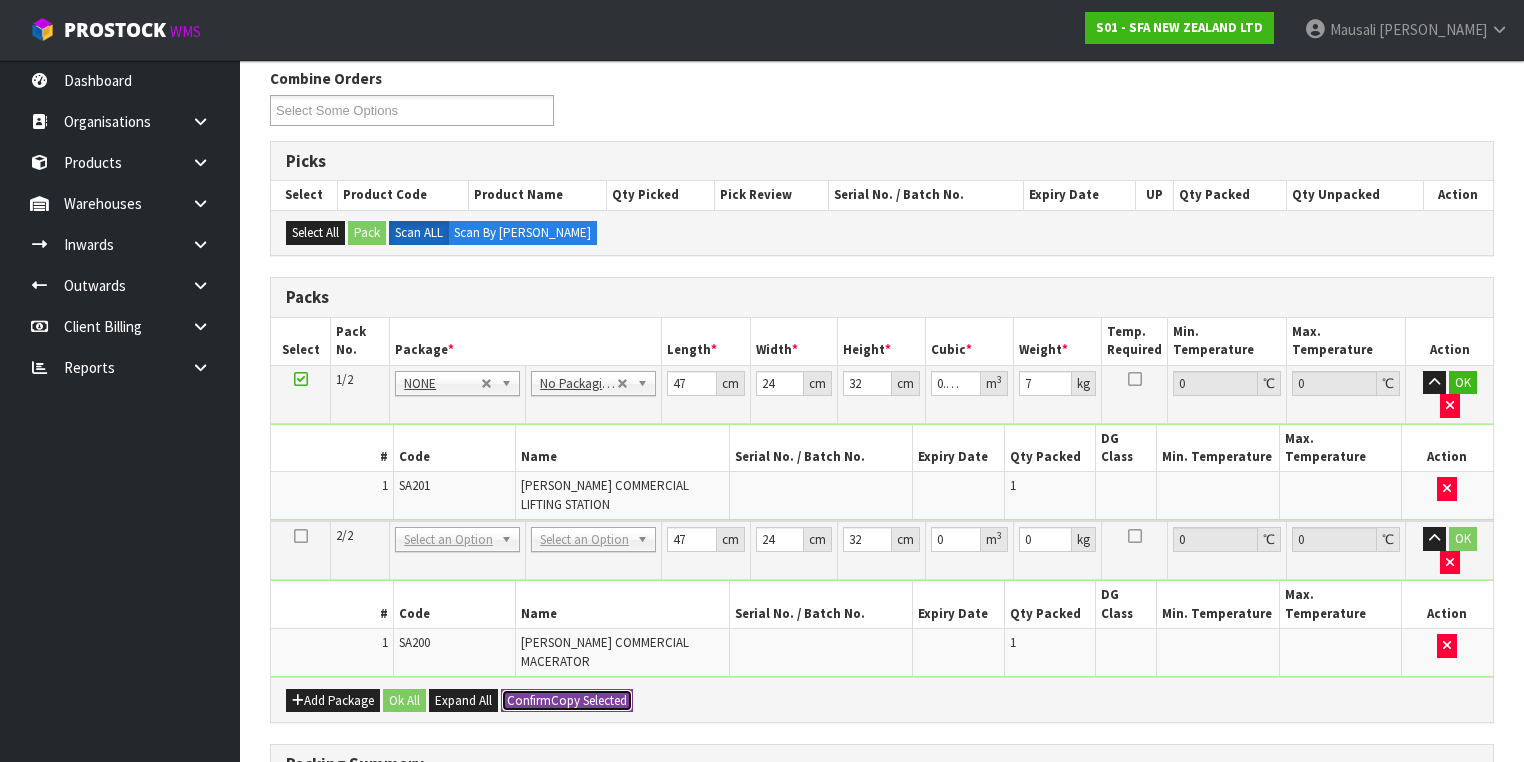 type on "0.036096" 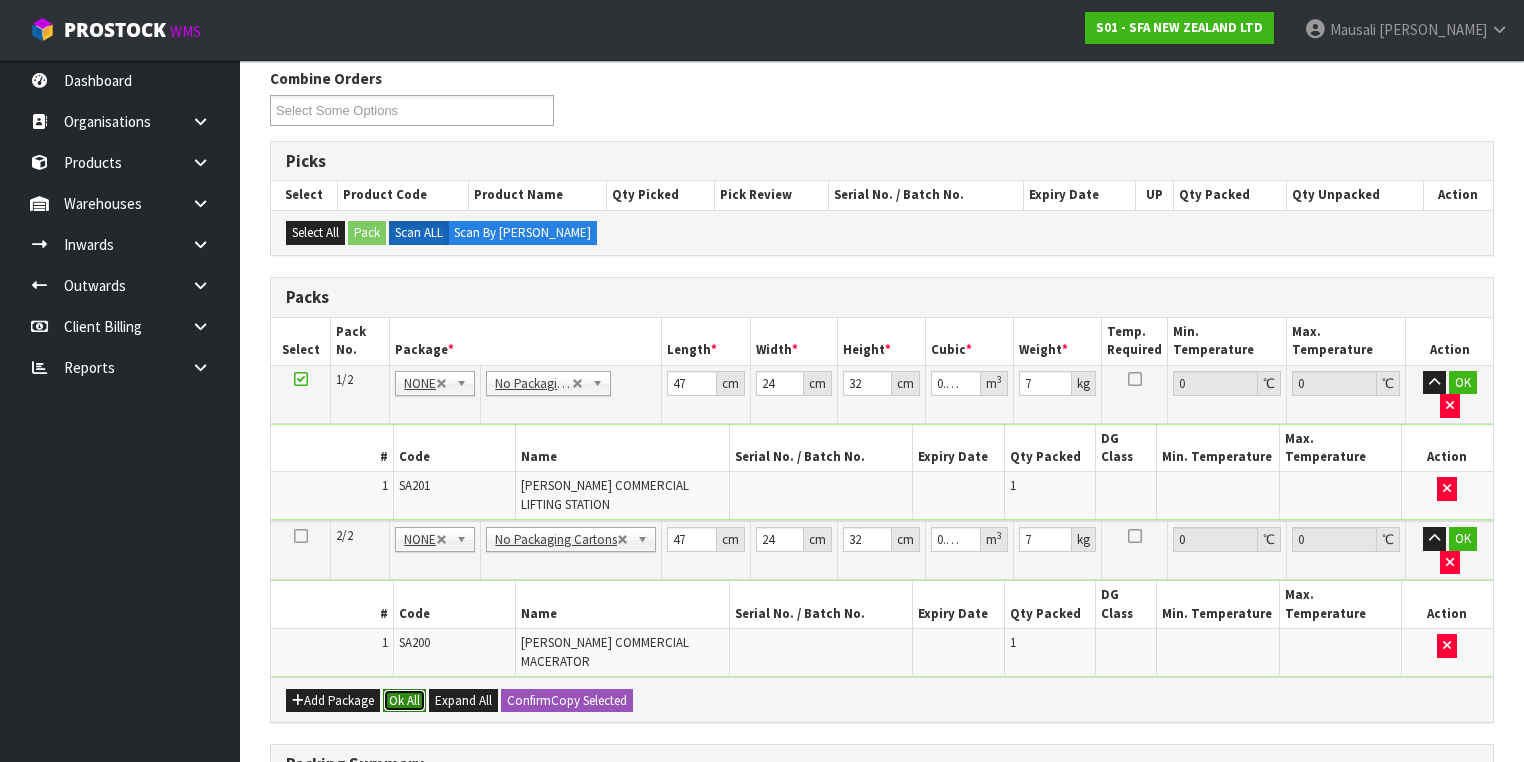 click on "Ok All" at bounding box center [404, 701] 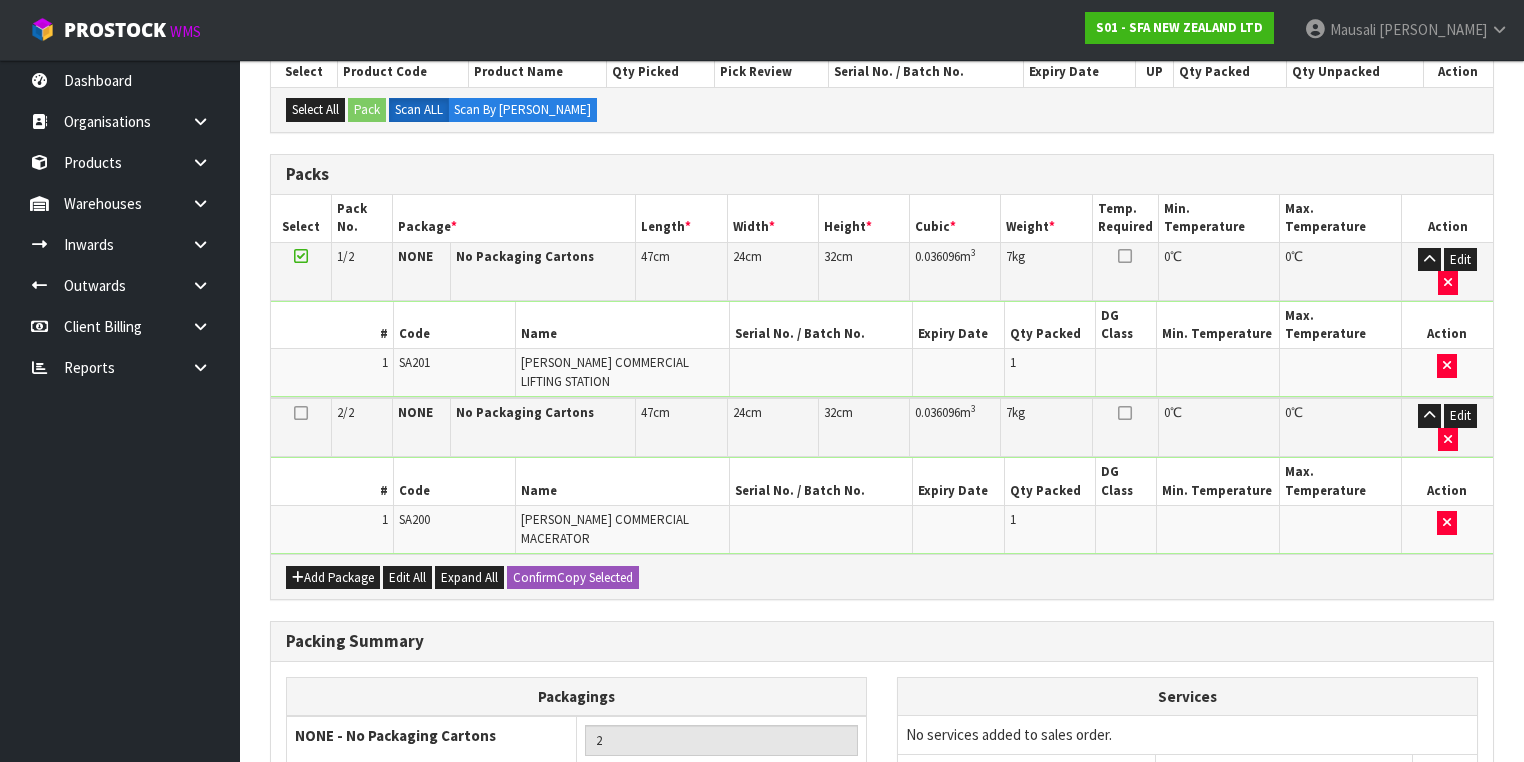 scroll, scrollTop: 539, scrollLeft: 0, axis: vertical 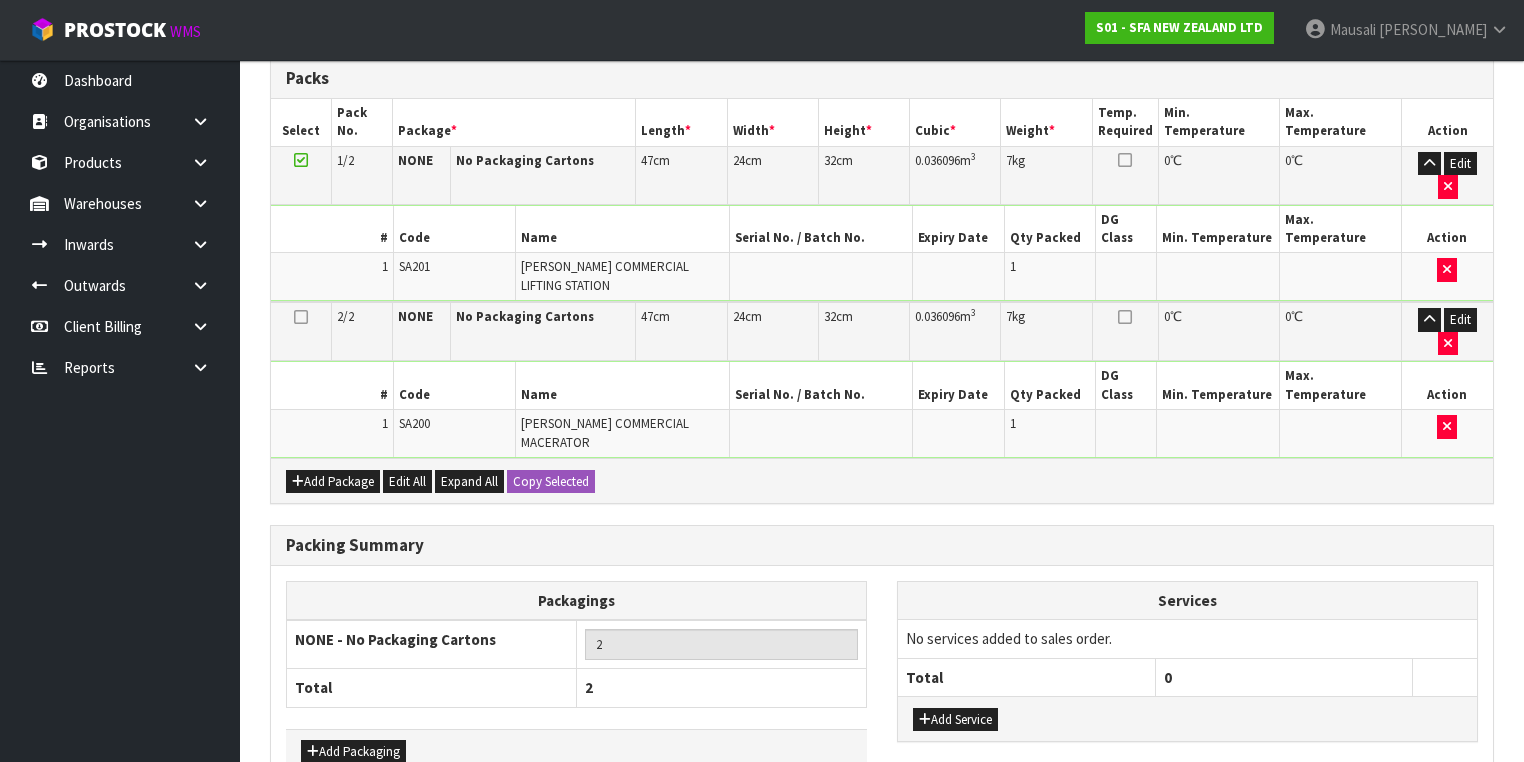 click on "Save & Confirm Packs" at bounding box center [427, 832] 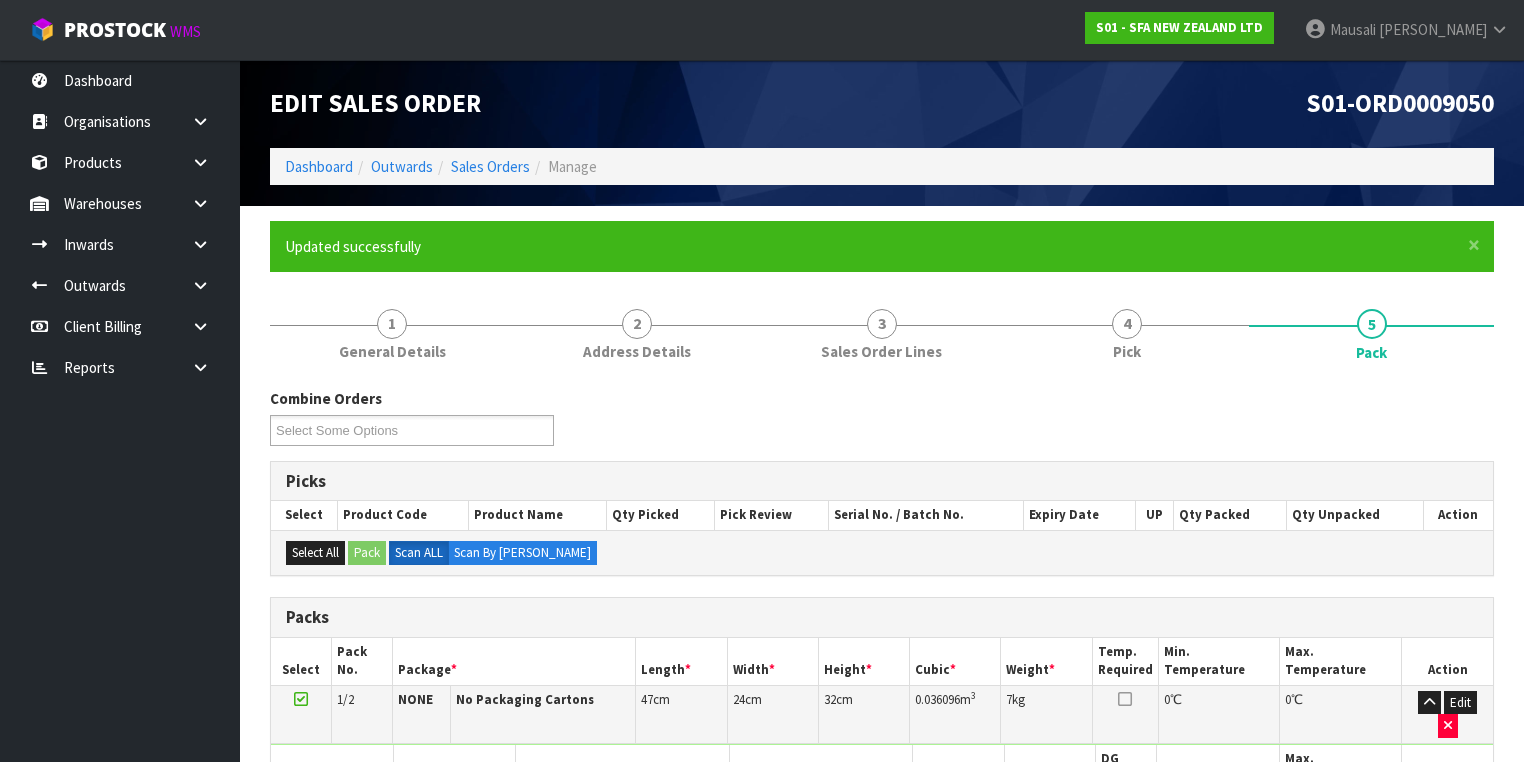 scroll, scrollTop: 368, scrollLeft: 0, axis: vertical 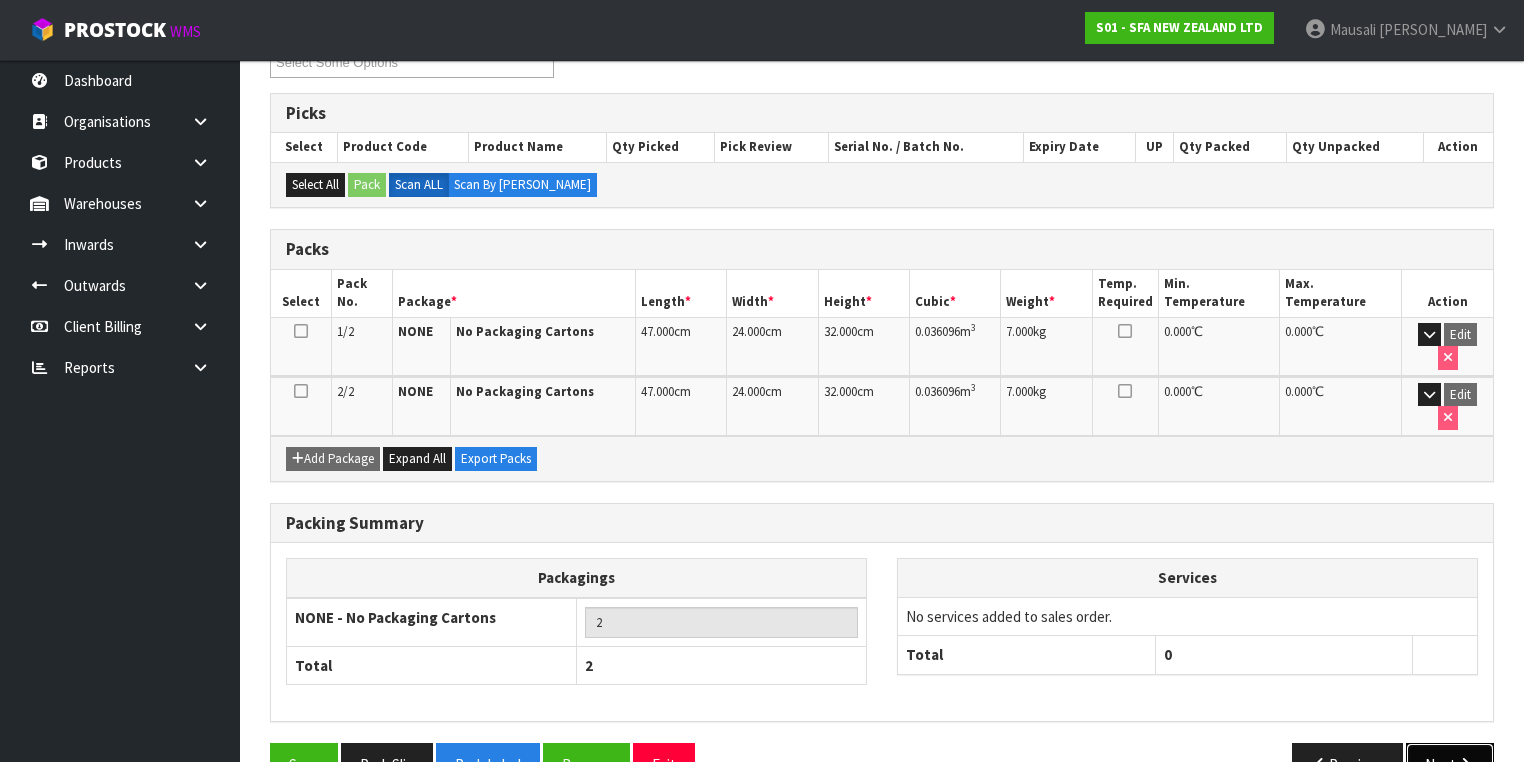 click on "Next" at bounding box center [1450, 764] 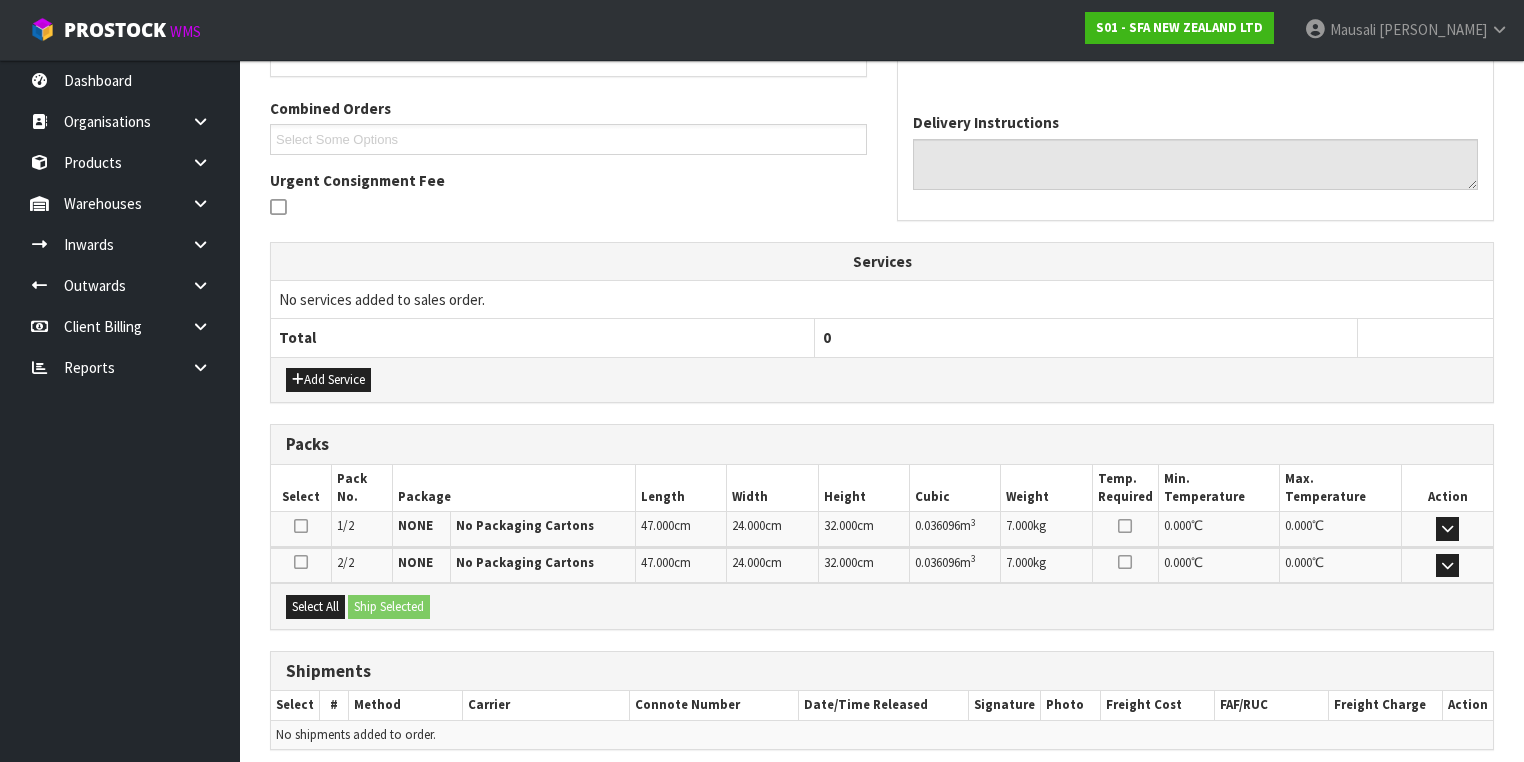 scroll, scrollTop: 564, scrollLeft: 0, axis: vertical 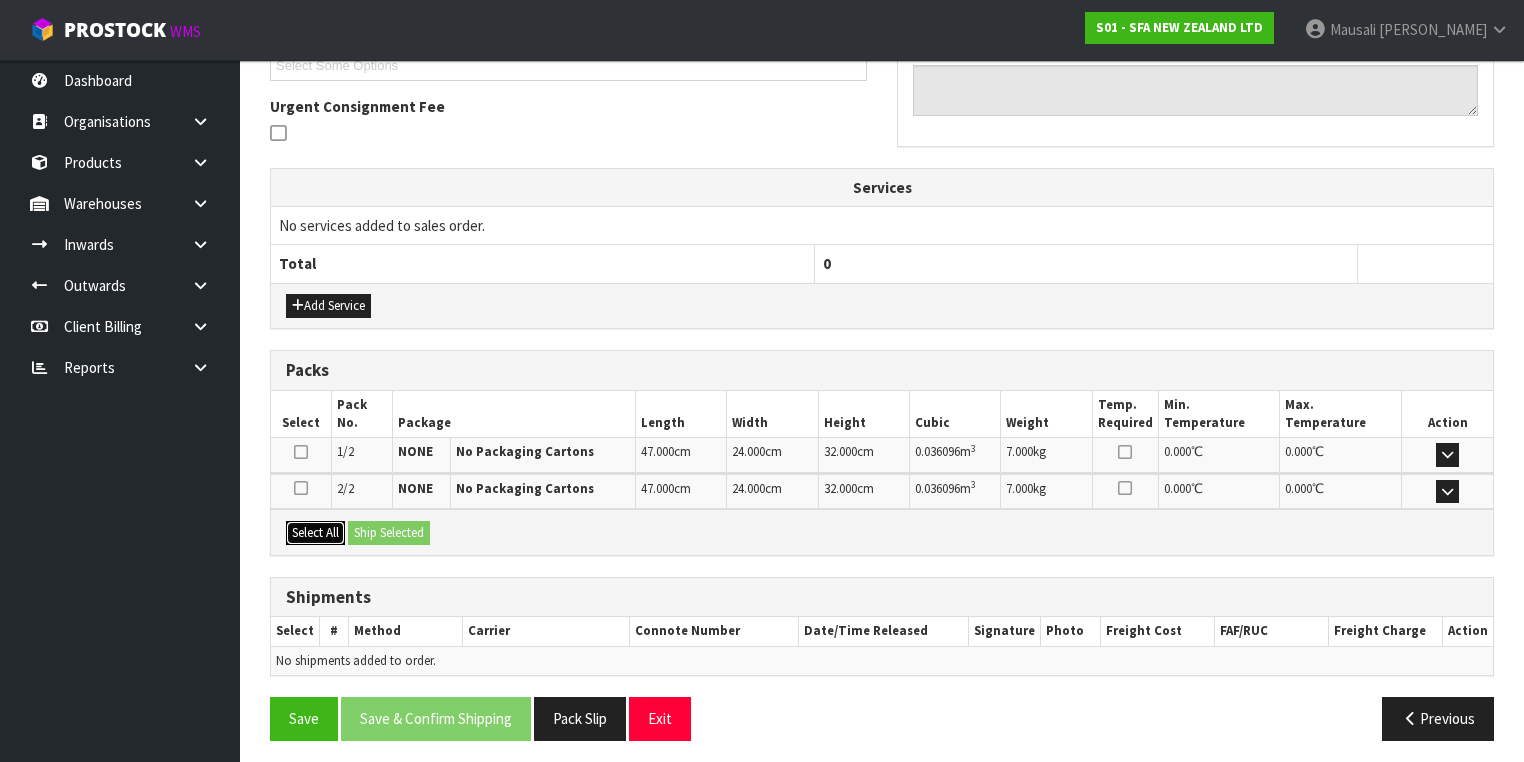 drag, startPoint x: 296, startPoint y: 521, endPoint x: 360, endPoint y: 524, distance: 64.070274 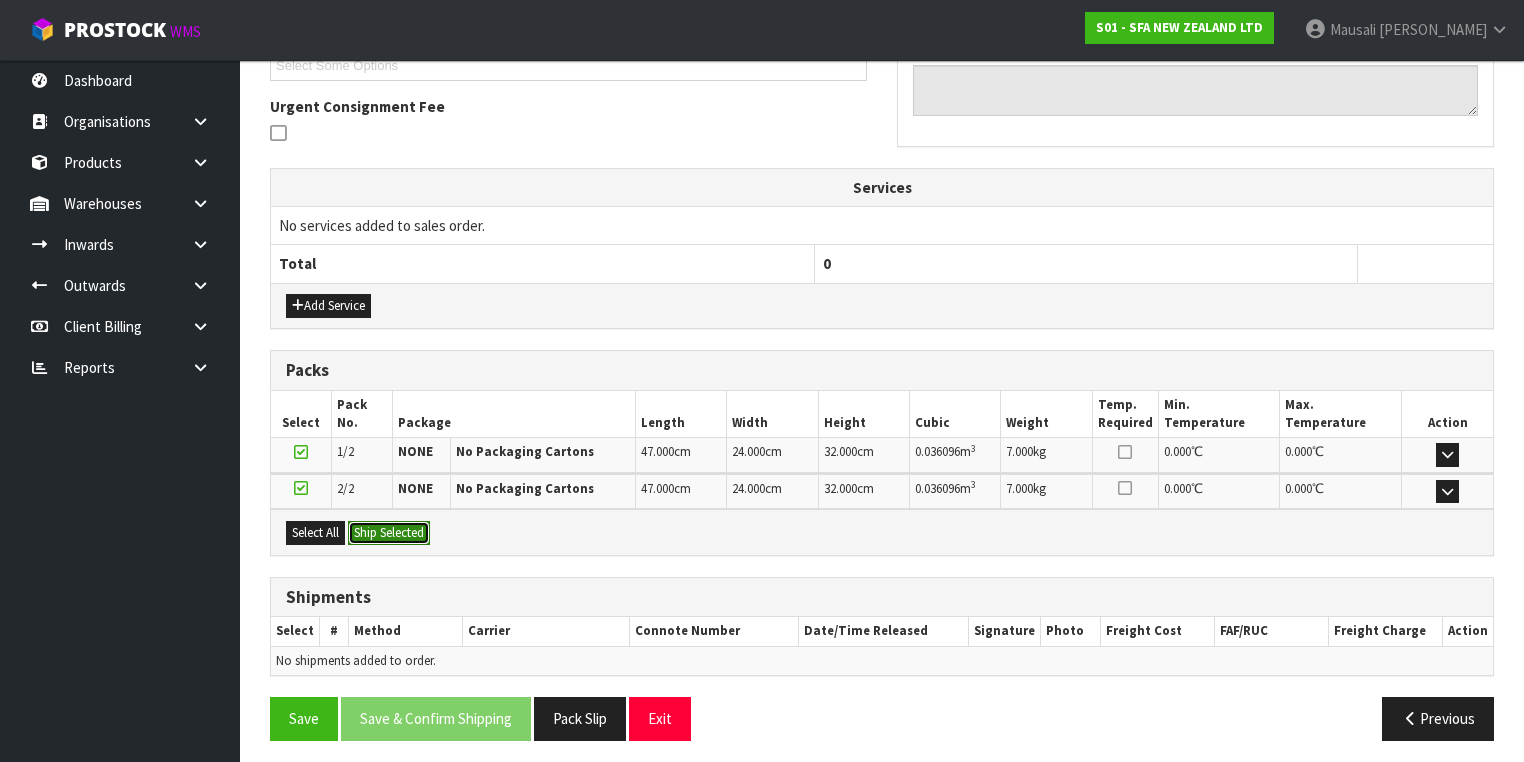 click on "Ship Selected" at bounding box center [389, 533] 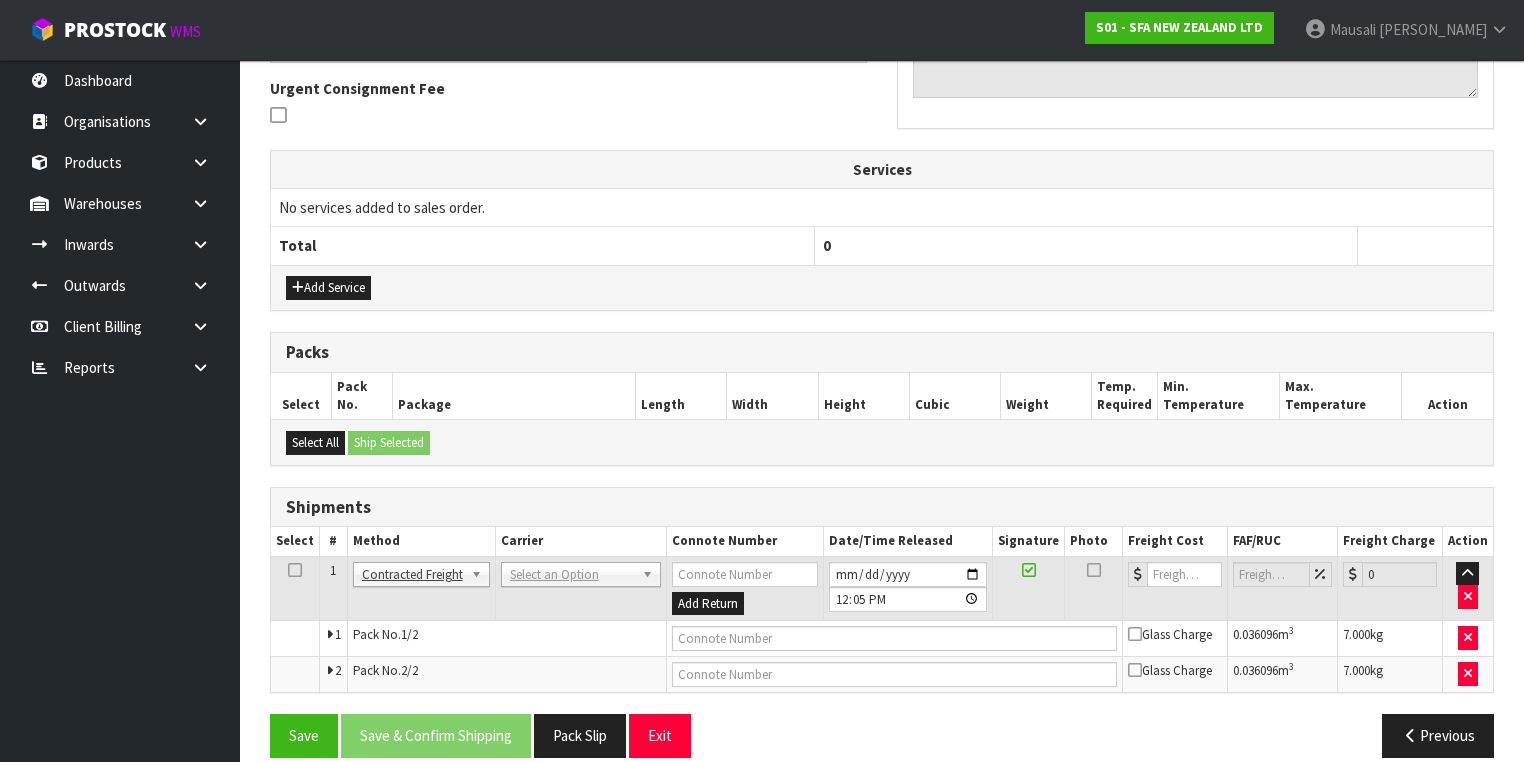scroll, scrollTop: 600, scrollLeft: 0, axis: vertical 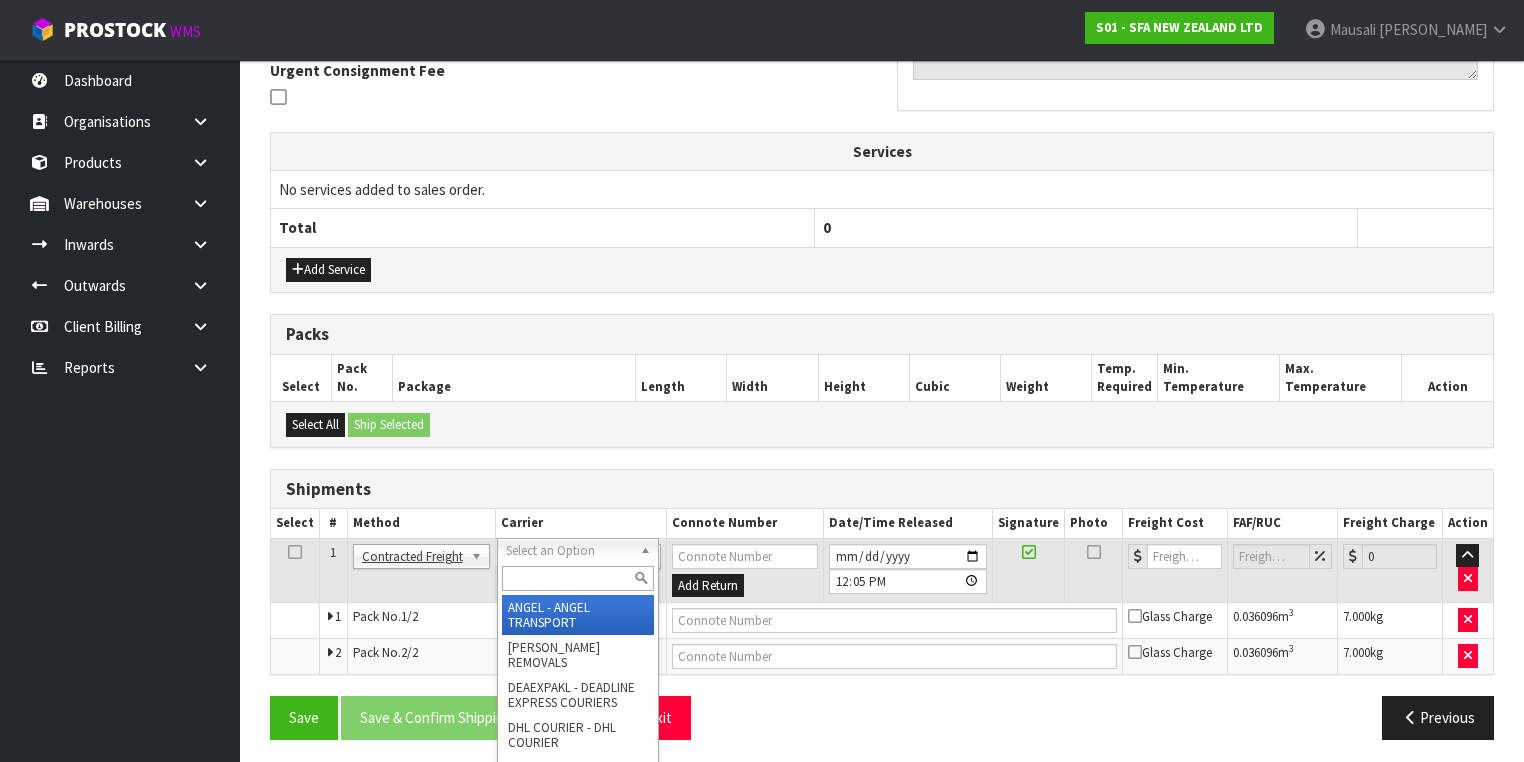 click at bounding box center [578, 578] 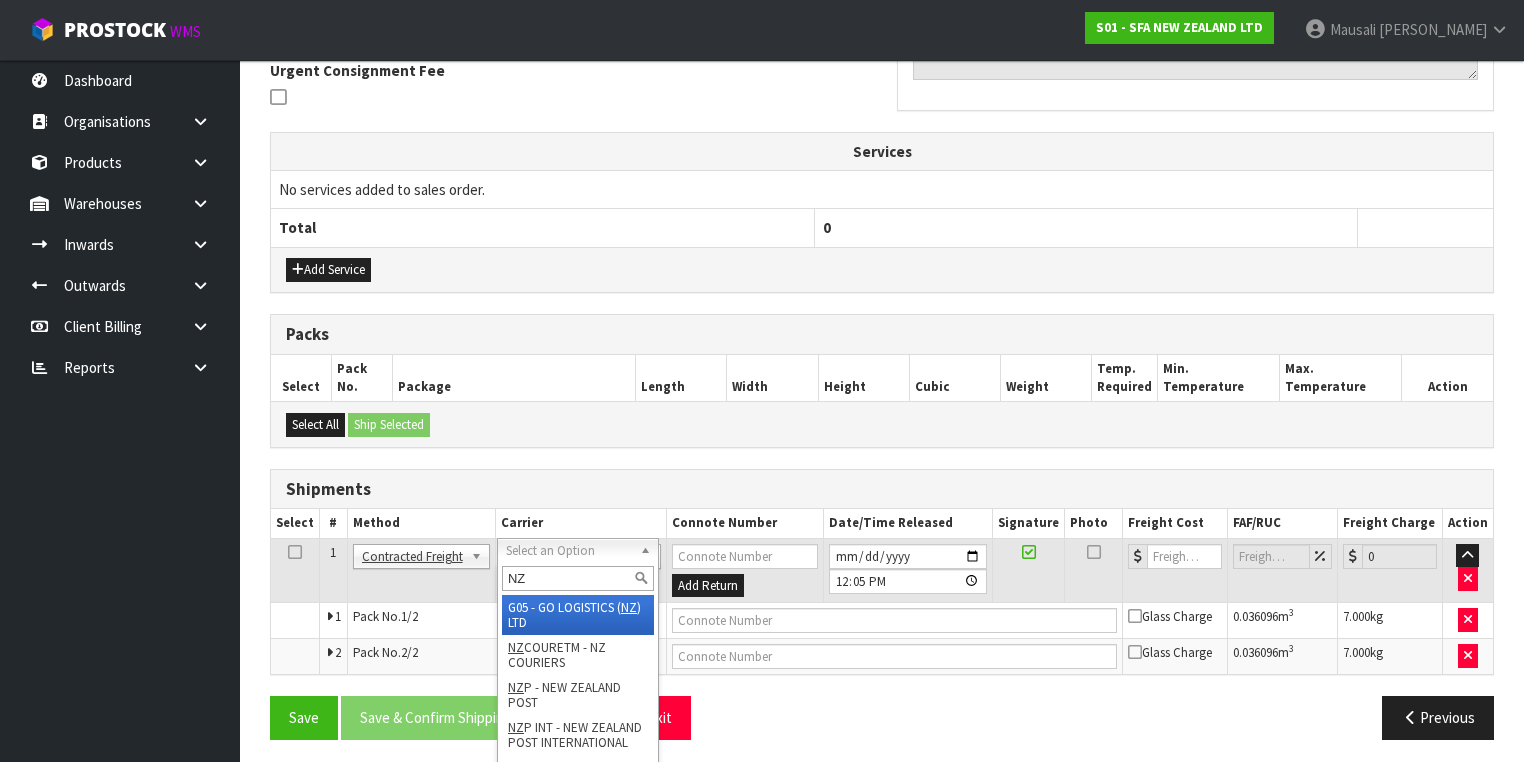 type on "NZP" 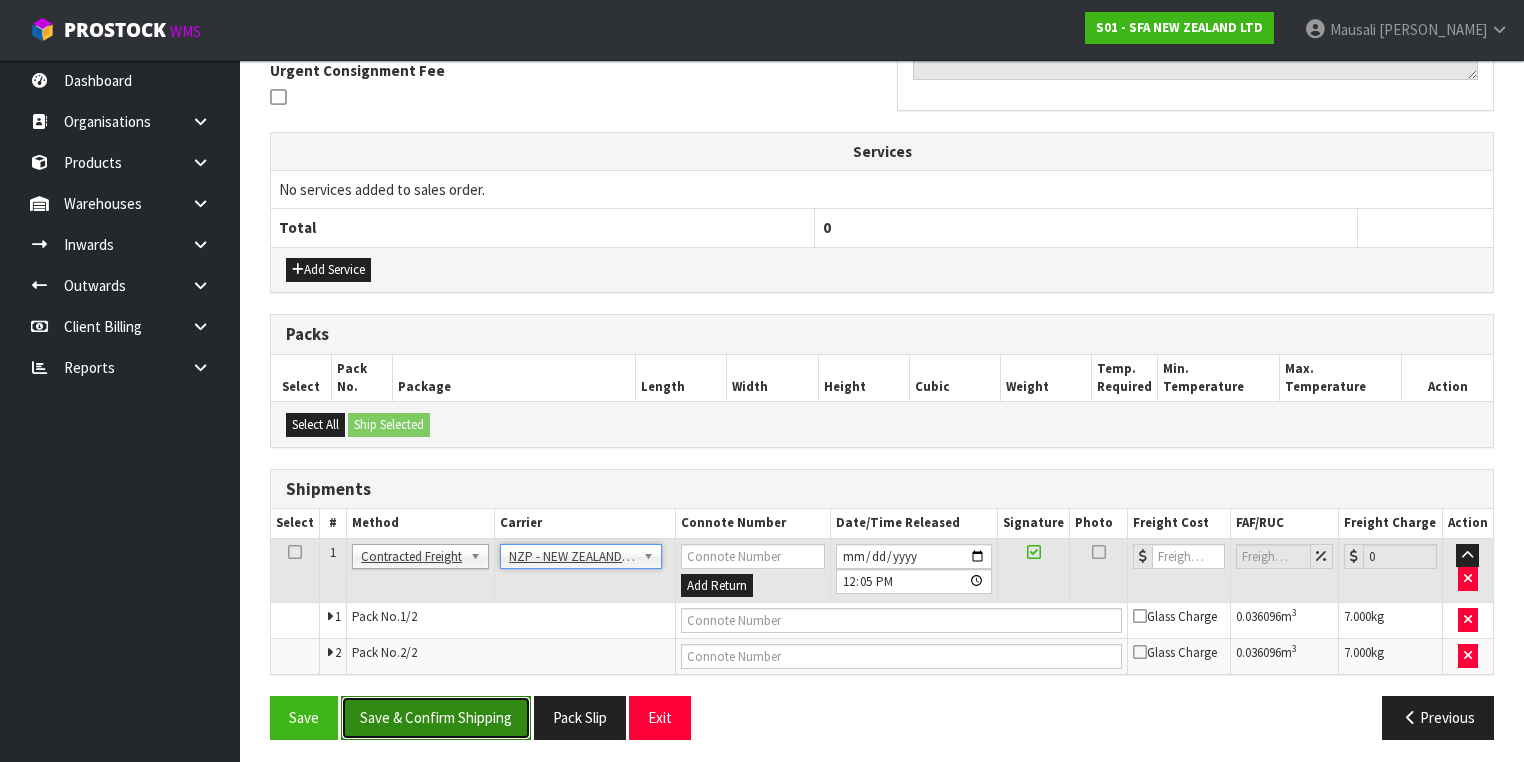 click on "Save & Confirm Shipping" at bounding box center (436, 717) 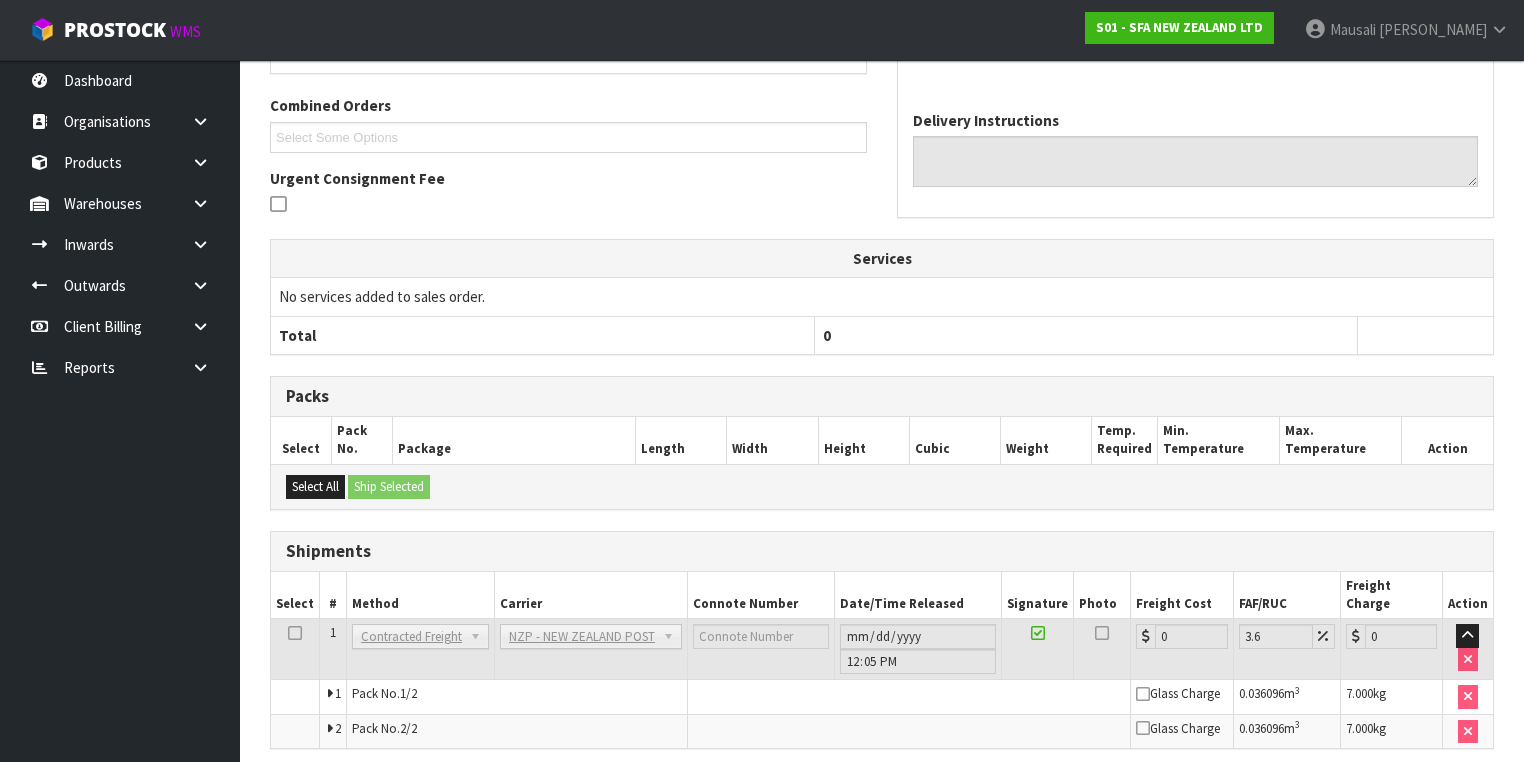 scroll, scrollTop: 570, scrollLeft: 0, axis: vertical 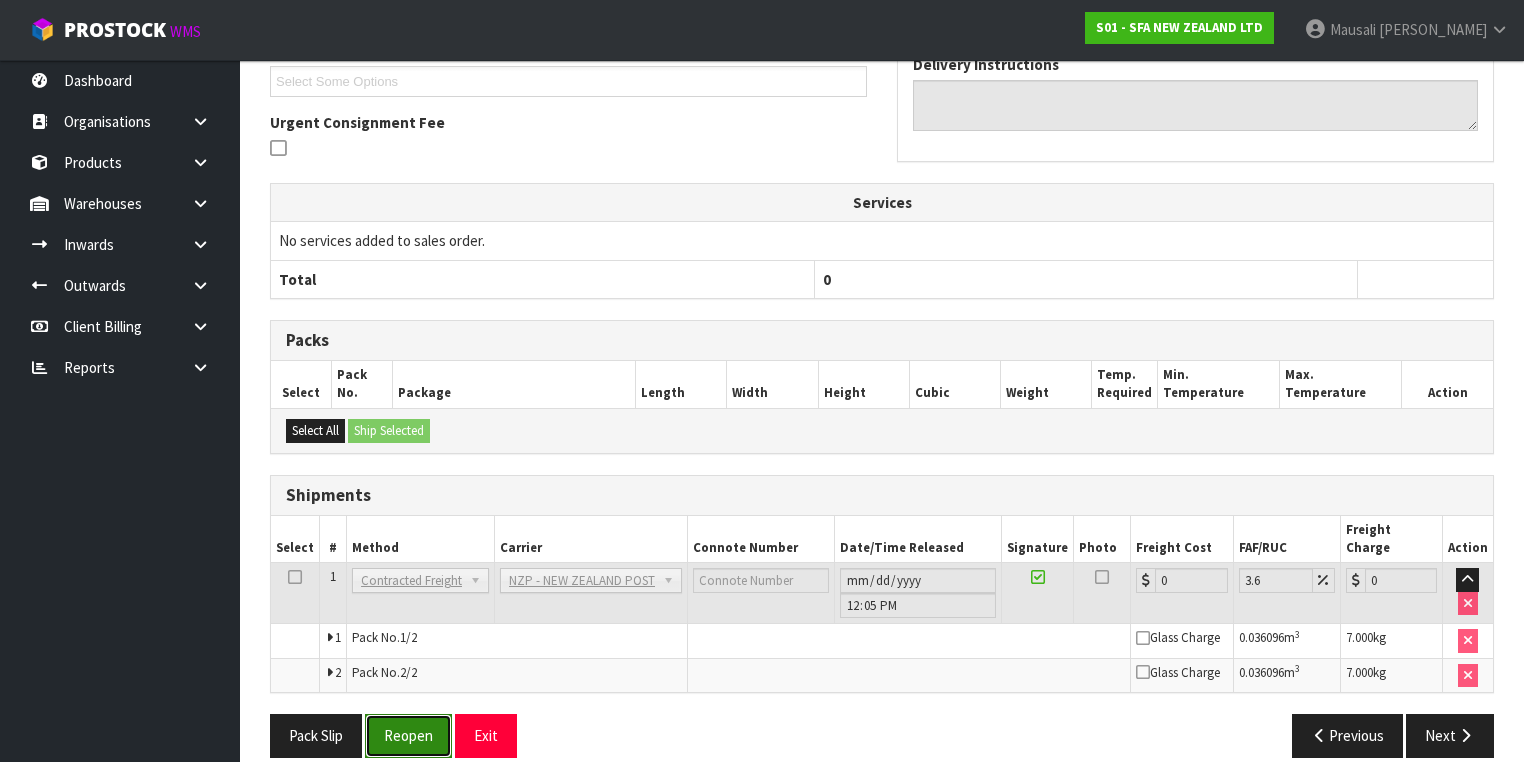 click on "Reopen" at bounding box center [408, 735] 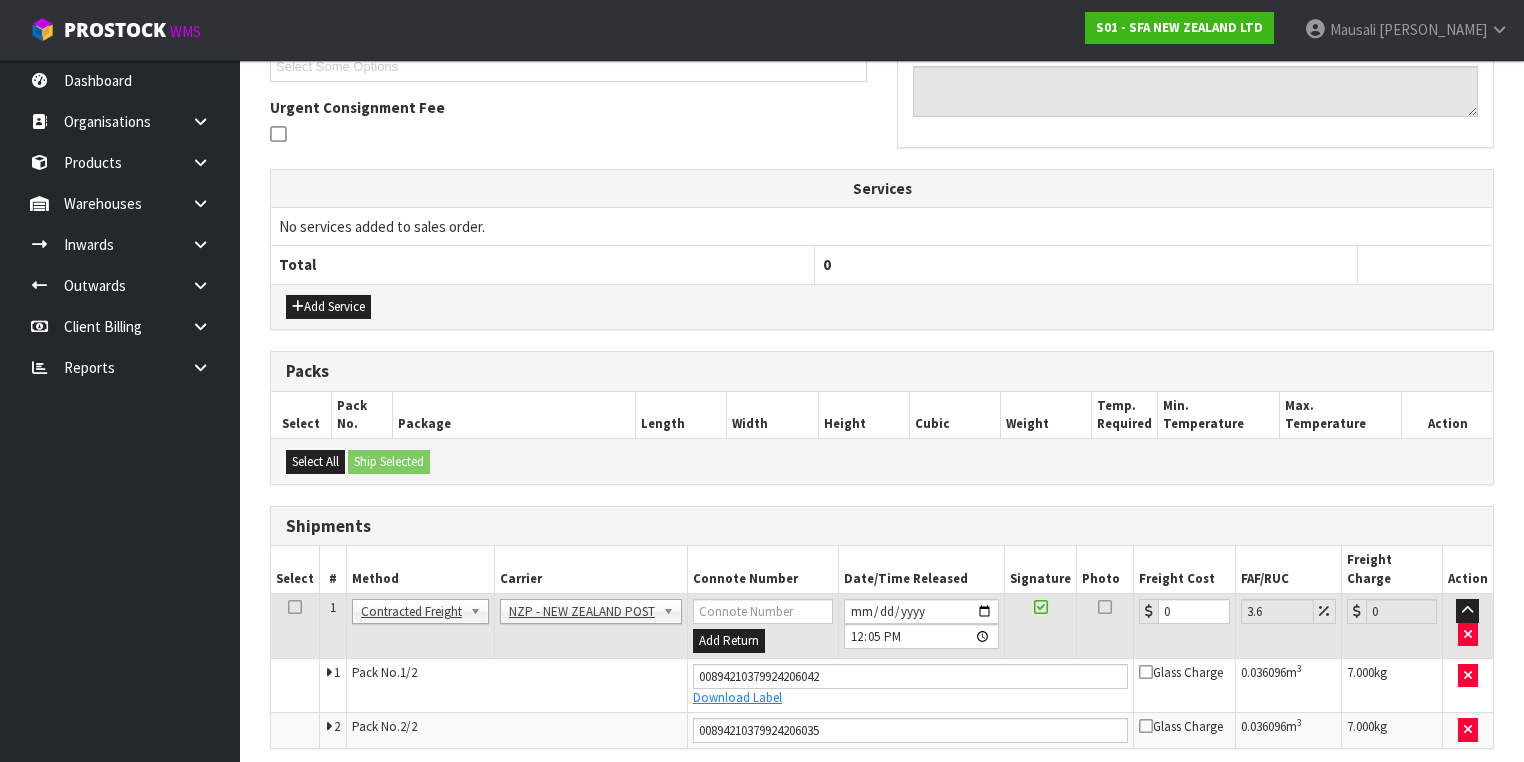 scroll, scrollTop: 618, scrollLeft: 0, axis: vertical 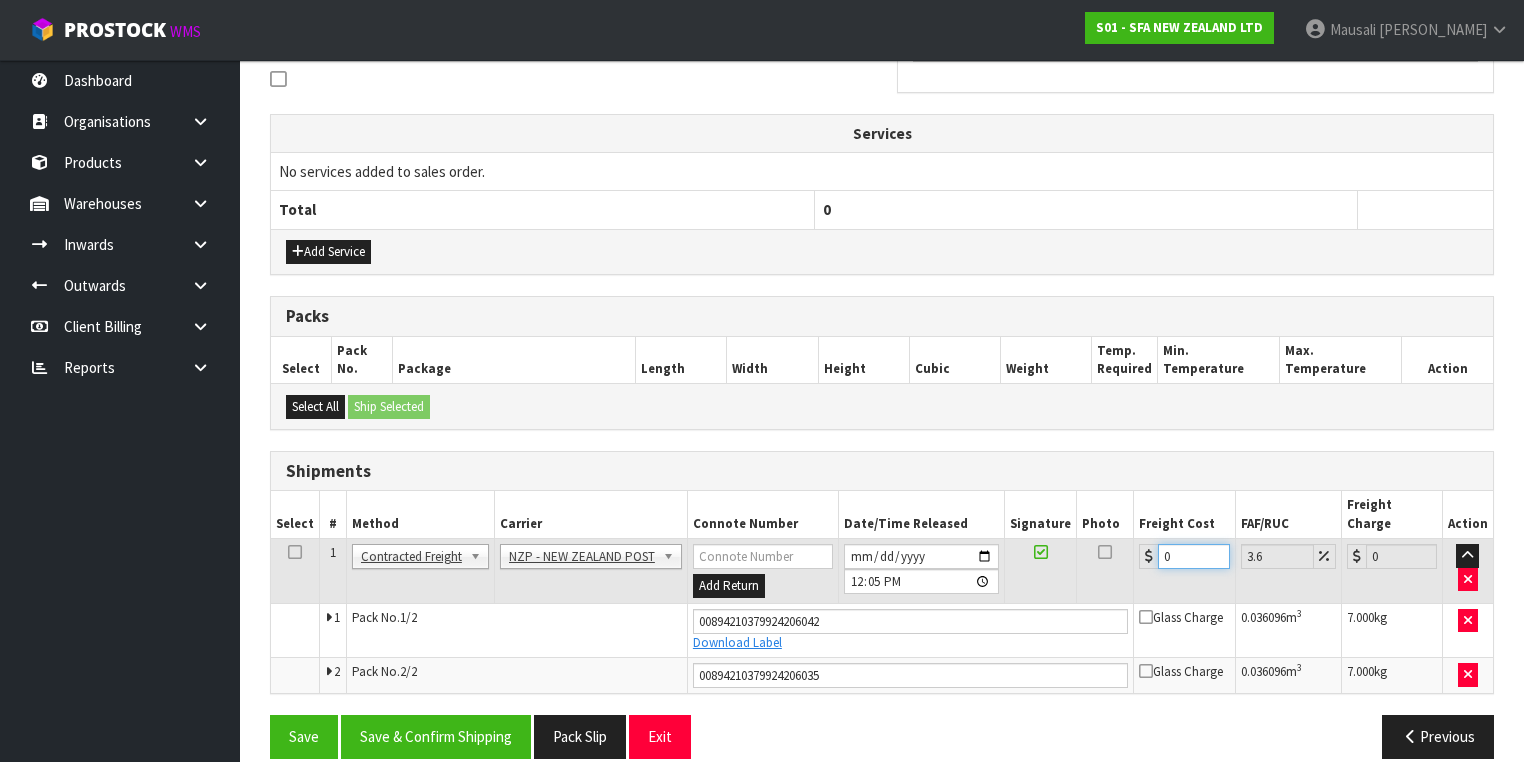 drag, startPoint x: 1188, startPoint y: 538, endPoint x: 1136, endPoint y: 548, distance: 52.95281 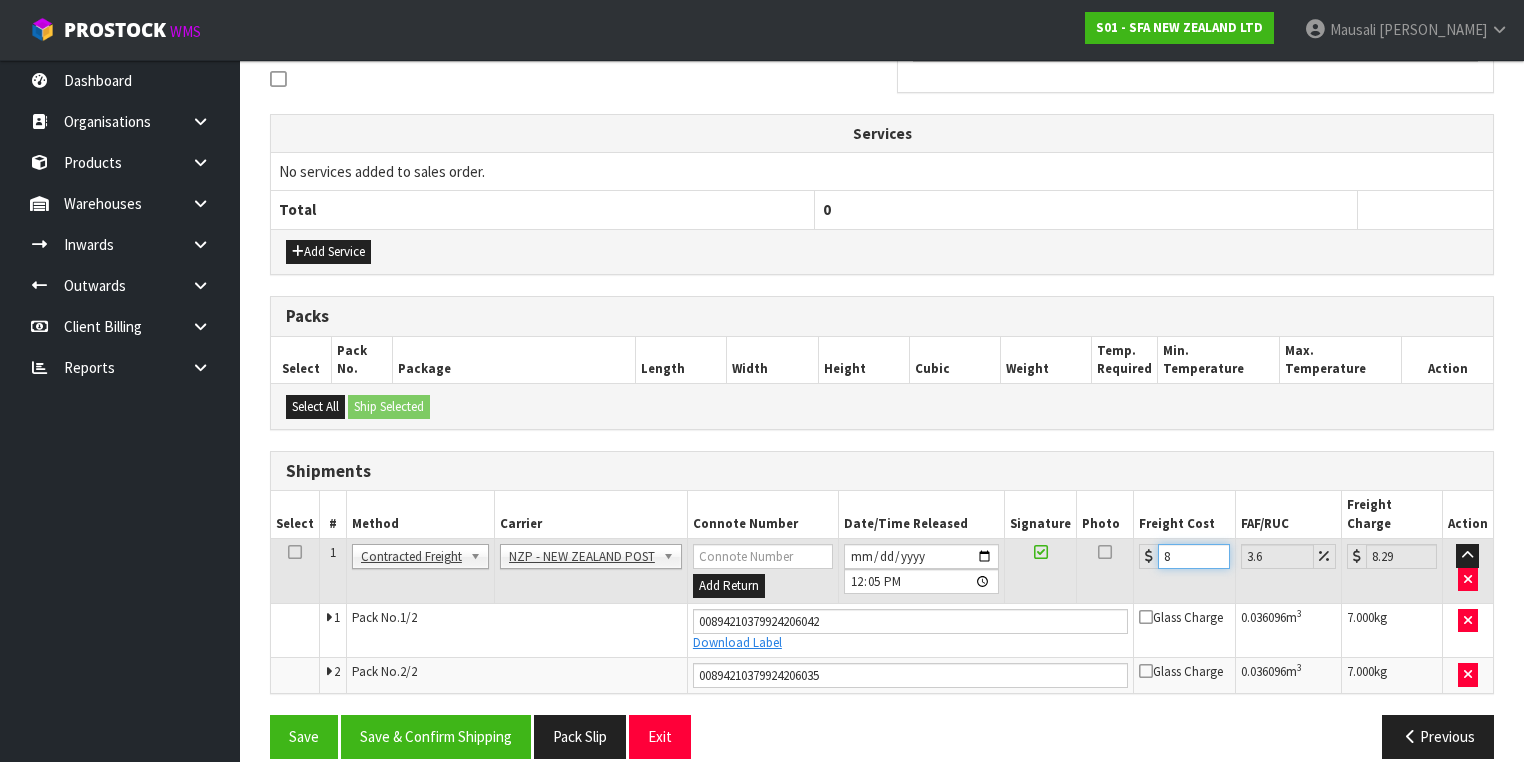 type on "8.6" 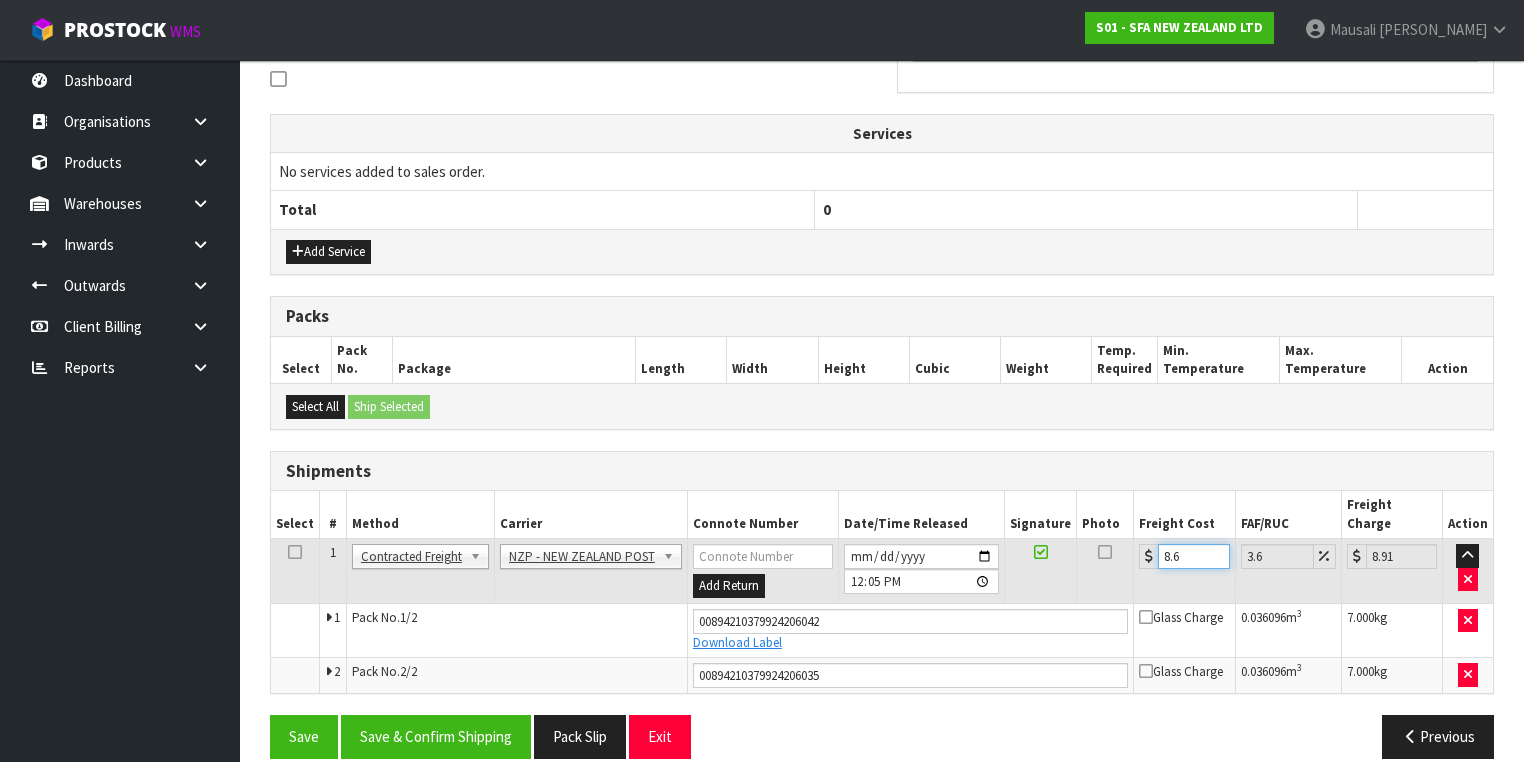 type on "8.66" 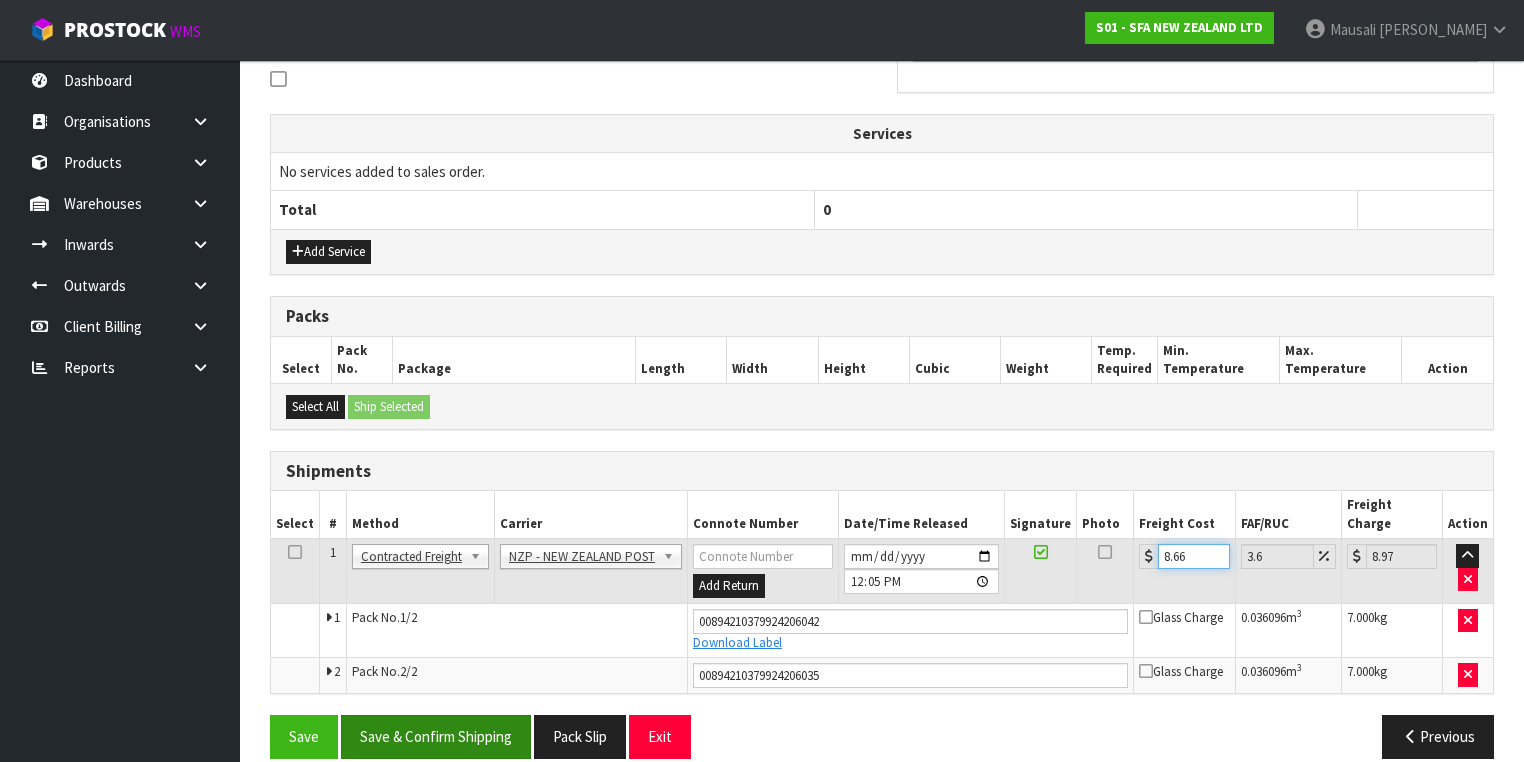 type on "8.66" 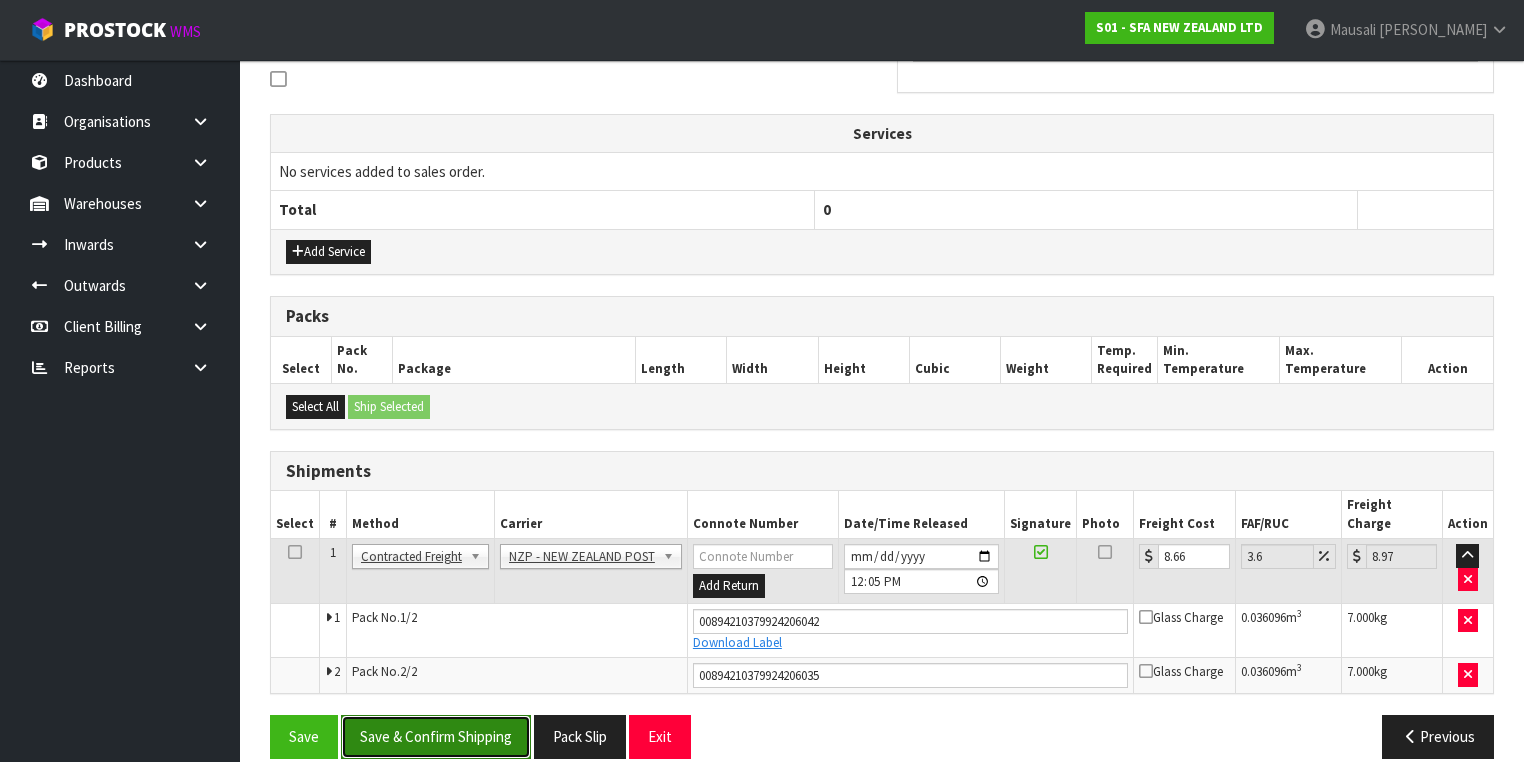 click on "Save & Confirm Shipping" at bounding box center [436, 736] 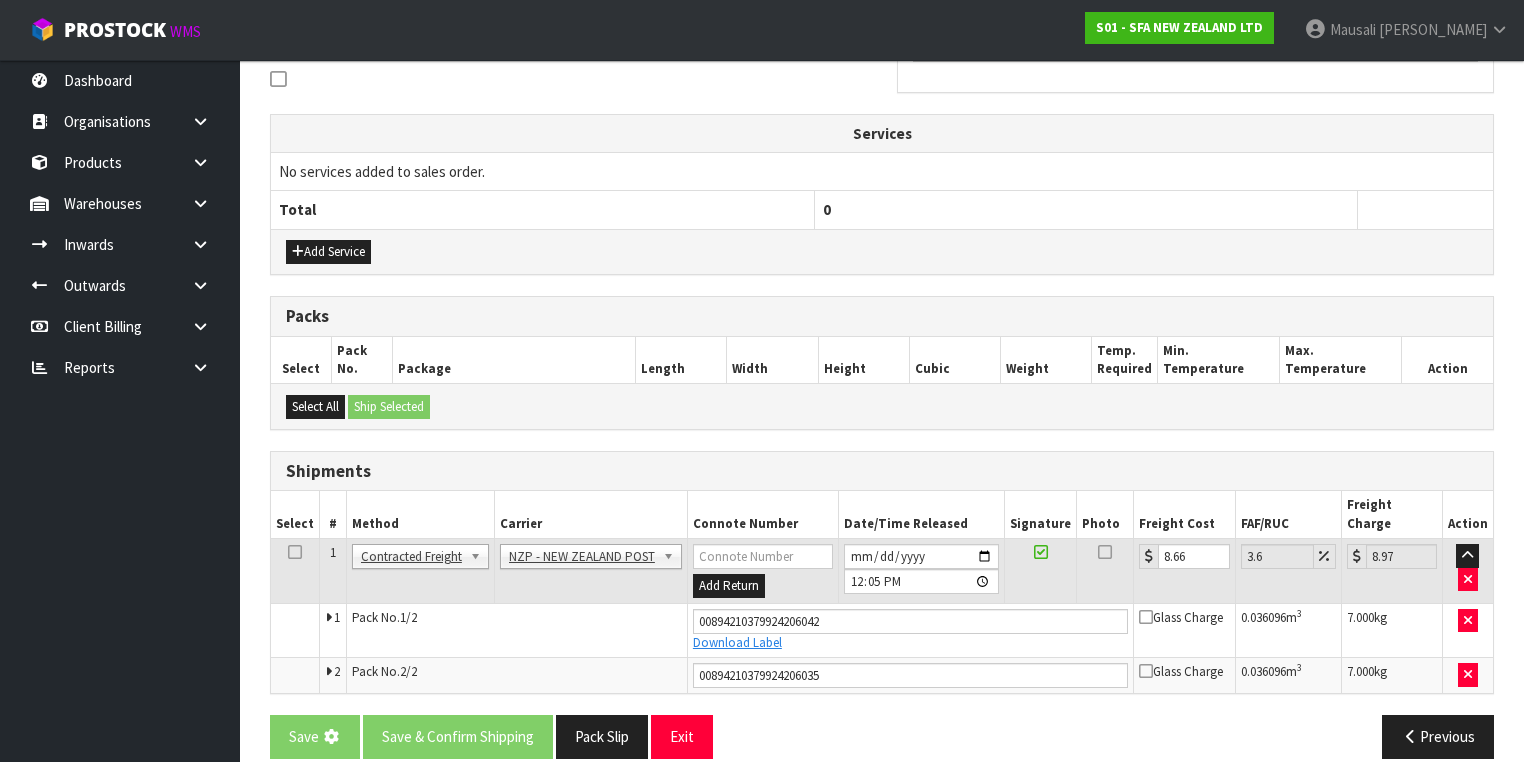 scroll, scrollTop: 0, scrollLeft: 0, axis: both 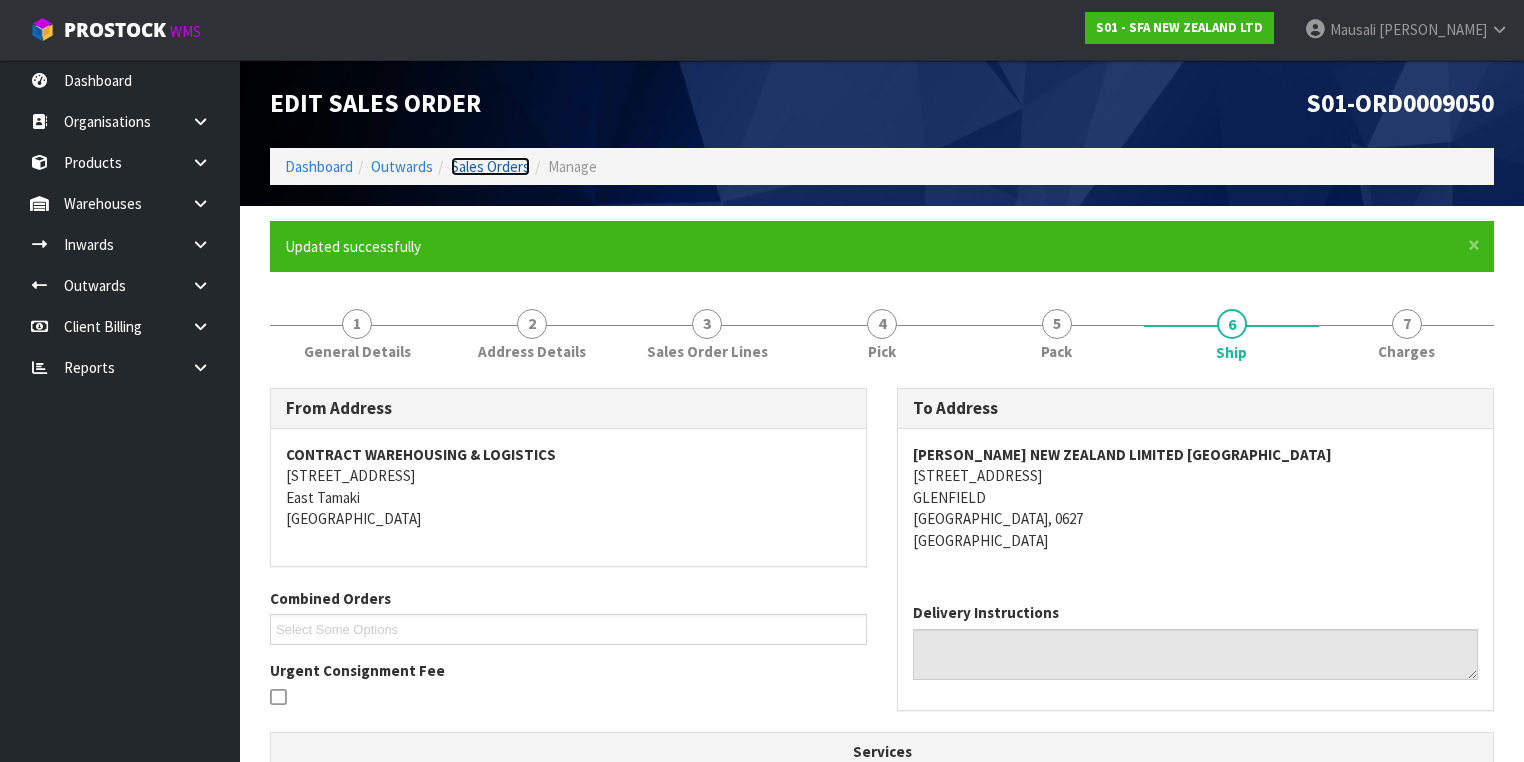 click on "Sales Orders" at bounding box center (490, 166) 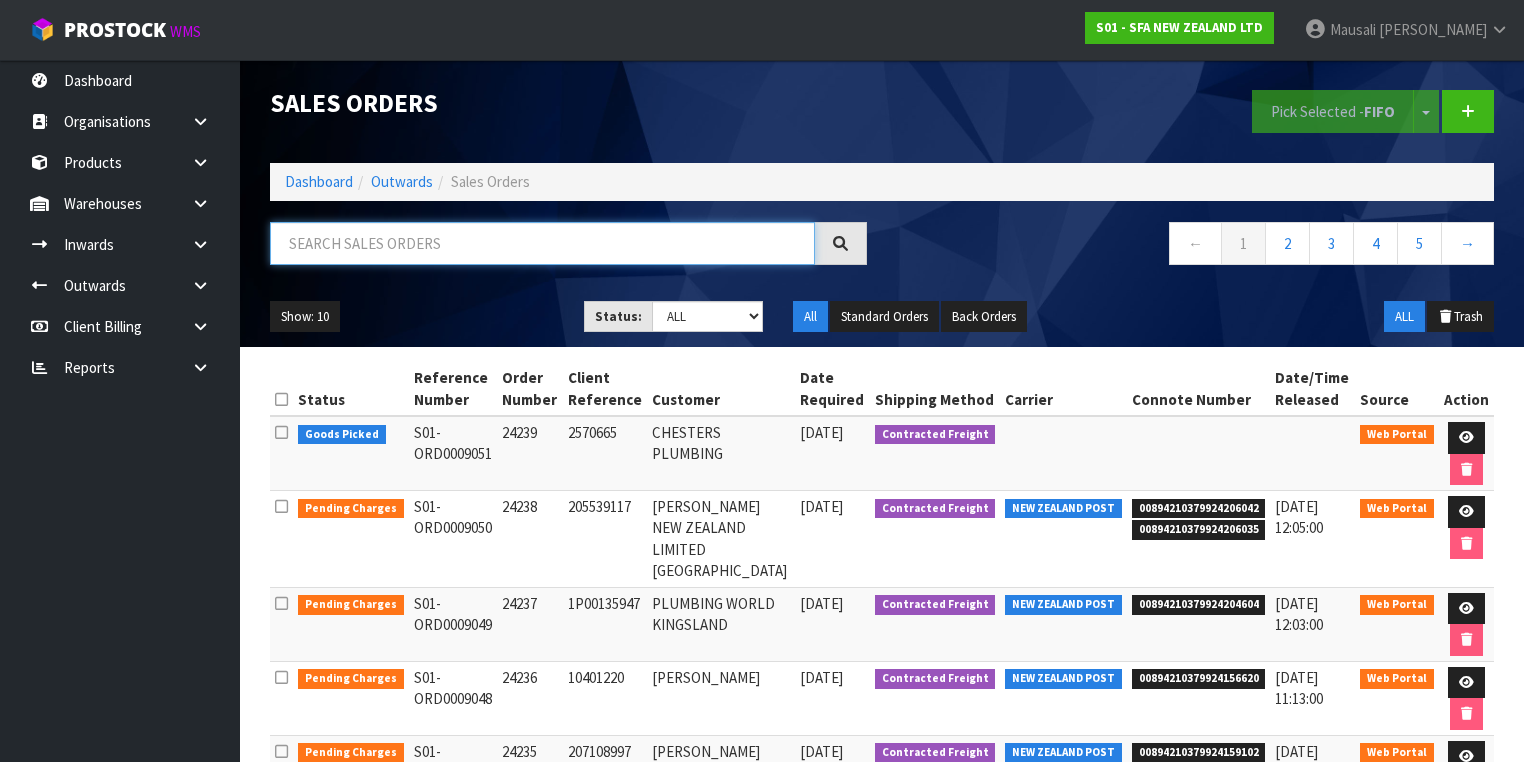 click at bounding box center (542, 243) 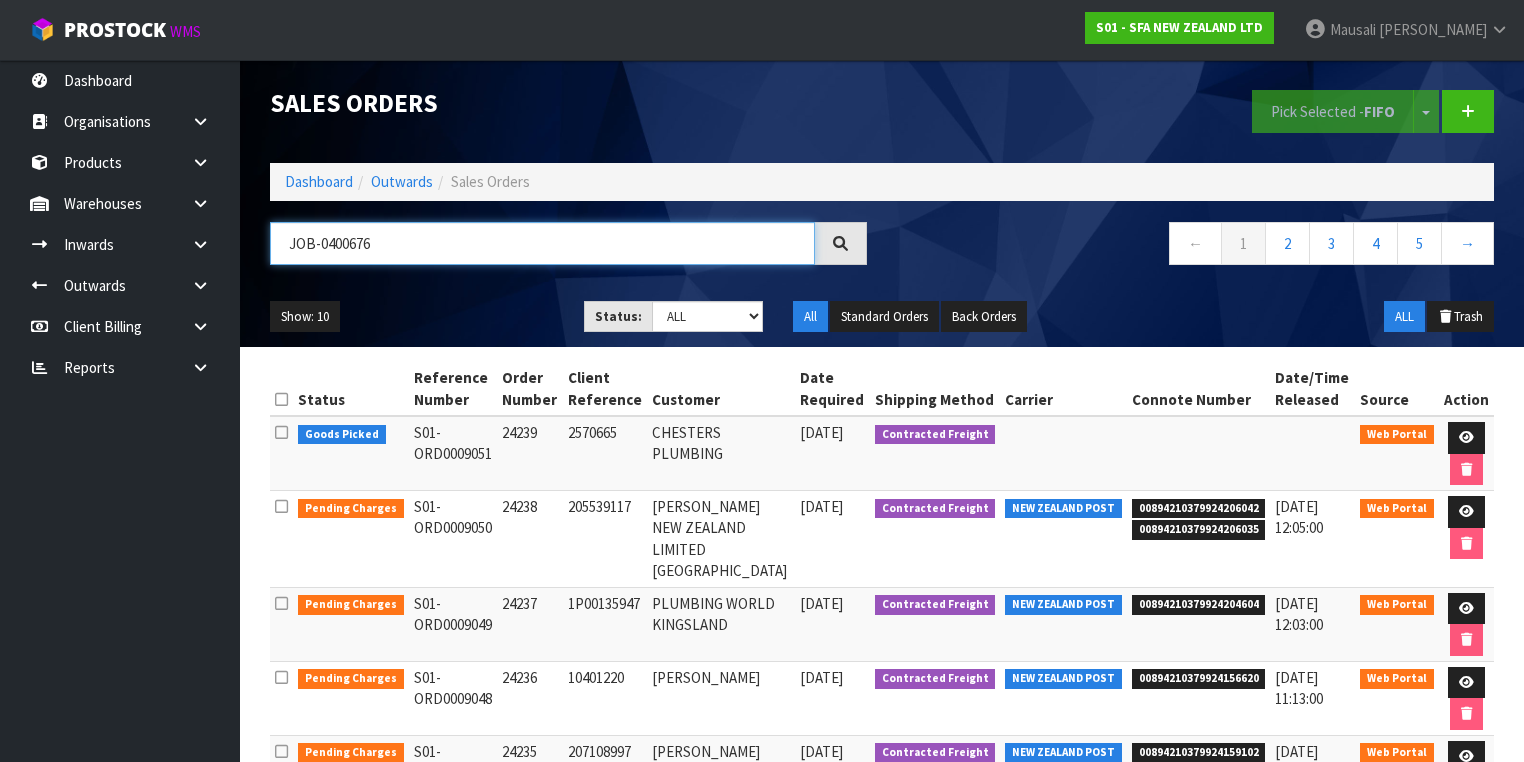 type on "JOB-0400676" 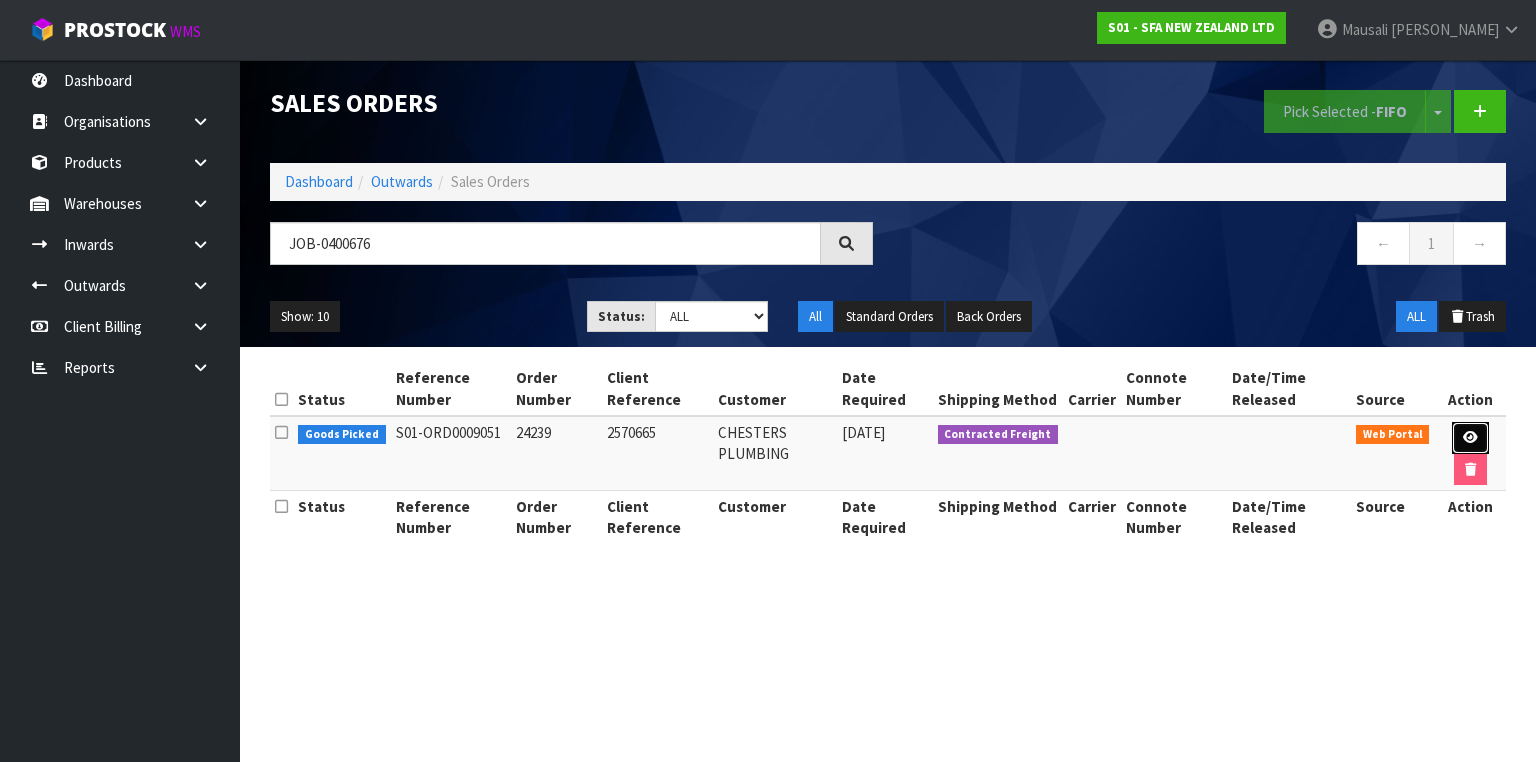 click at bounding box center (1470, 437) 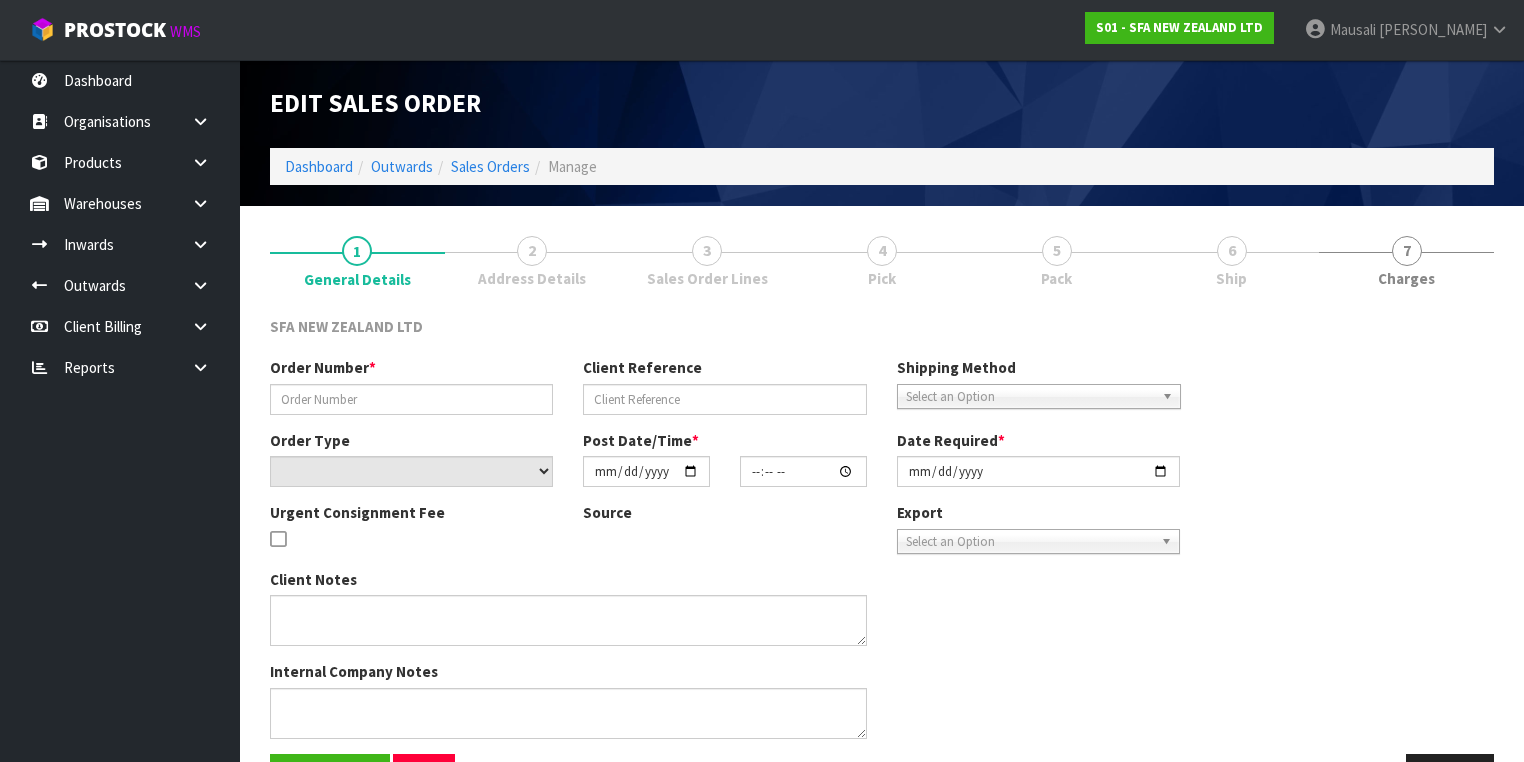 type on "24239" 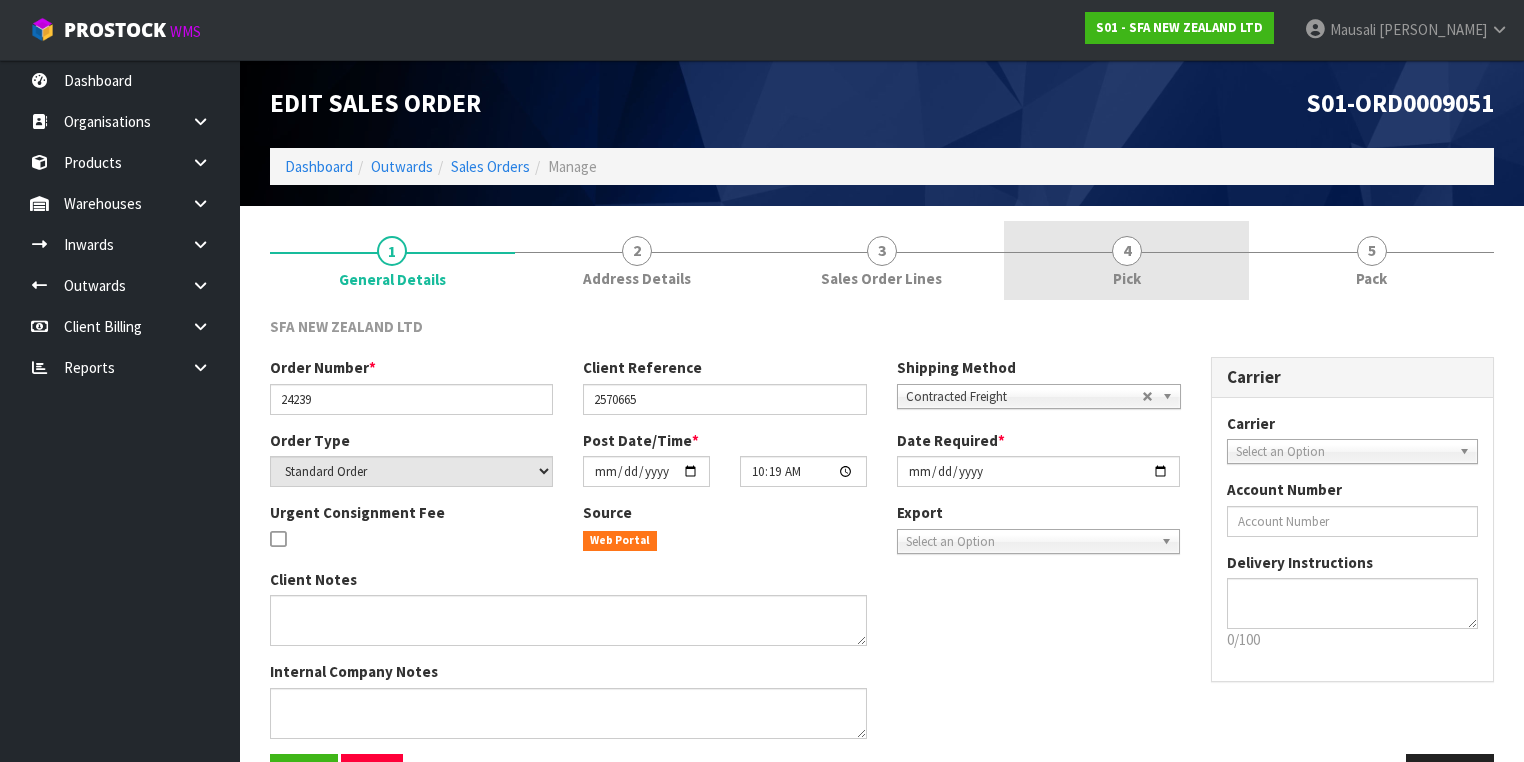 click on "4
Pick" at bounding box center [1126, 260] 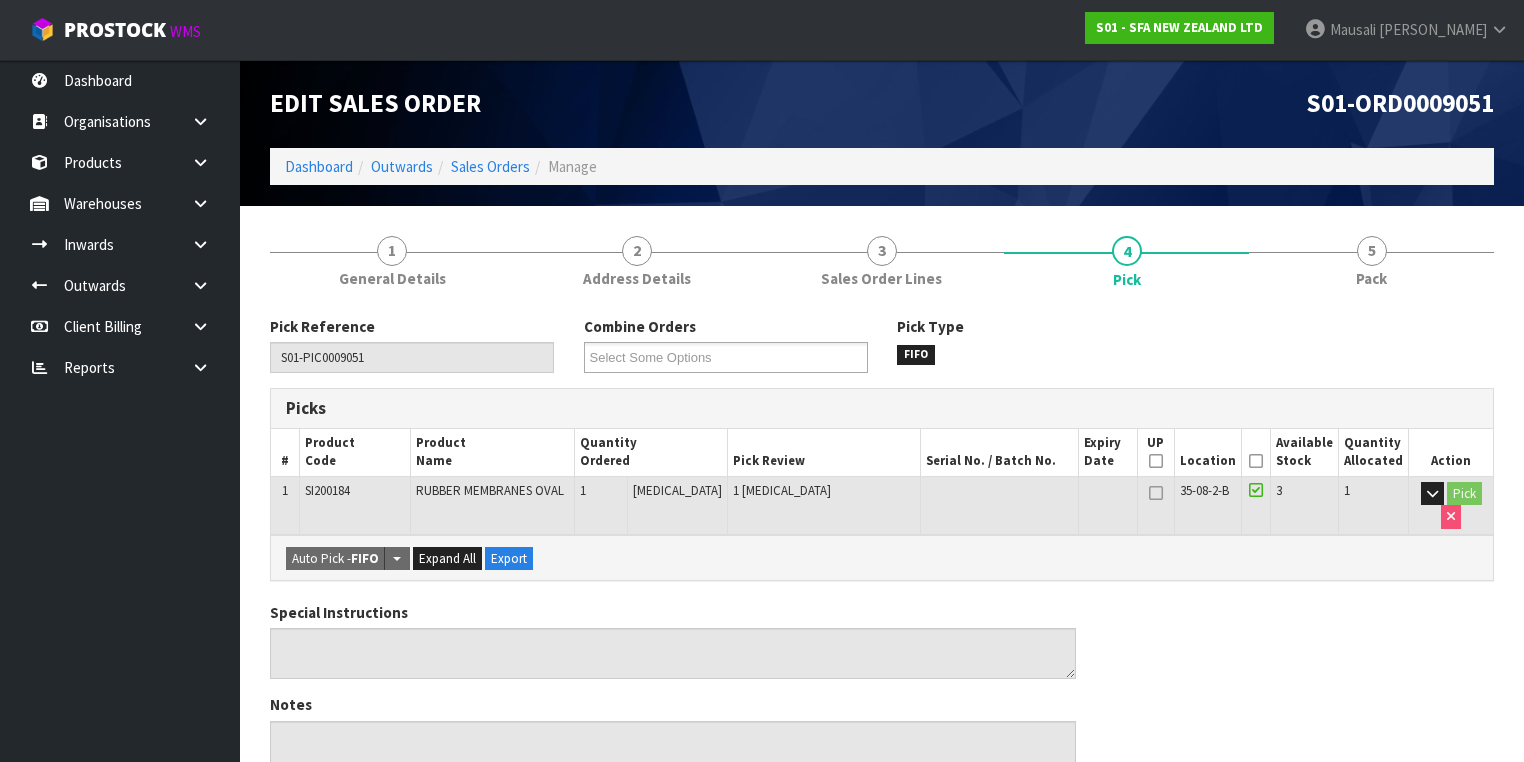 click at bounding box center [1256, 461] 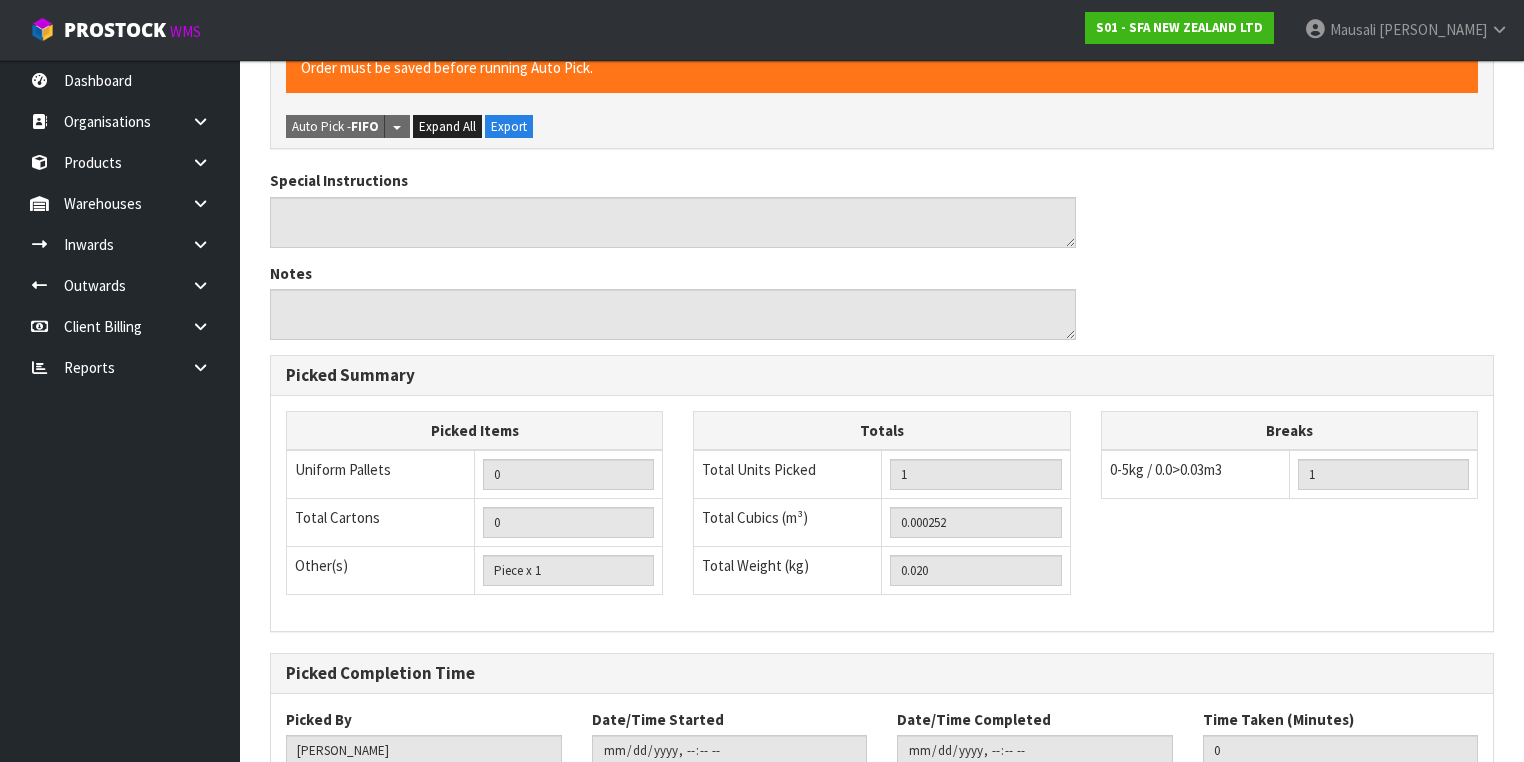 scroll, scrollTop: 641, scrollLeft: 0, axis: vertical 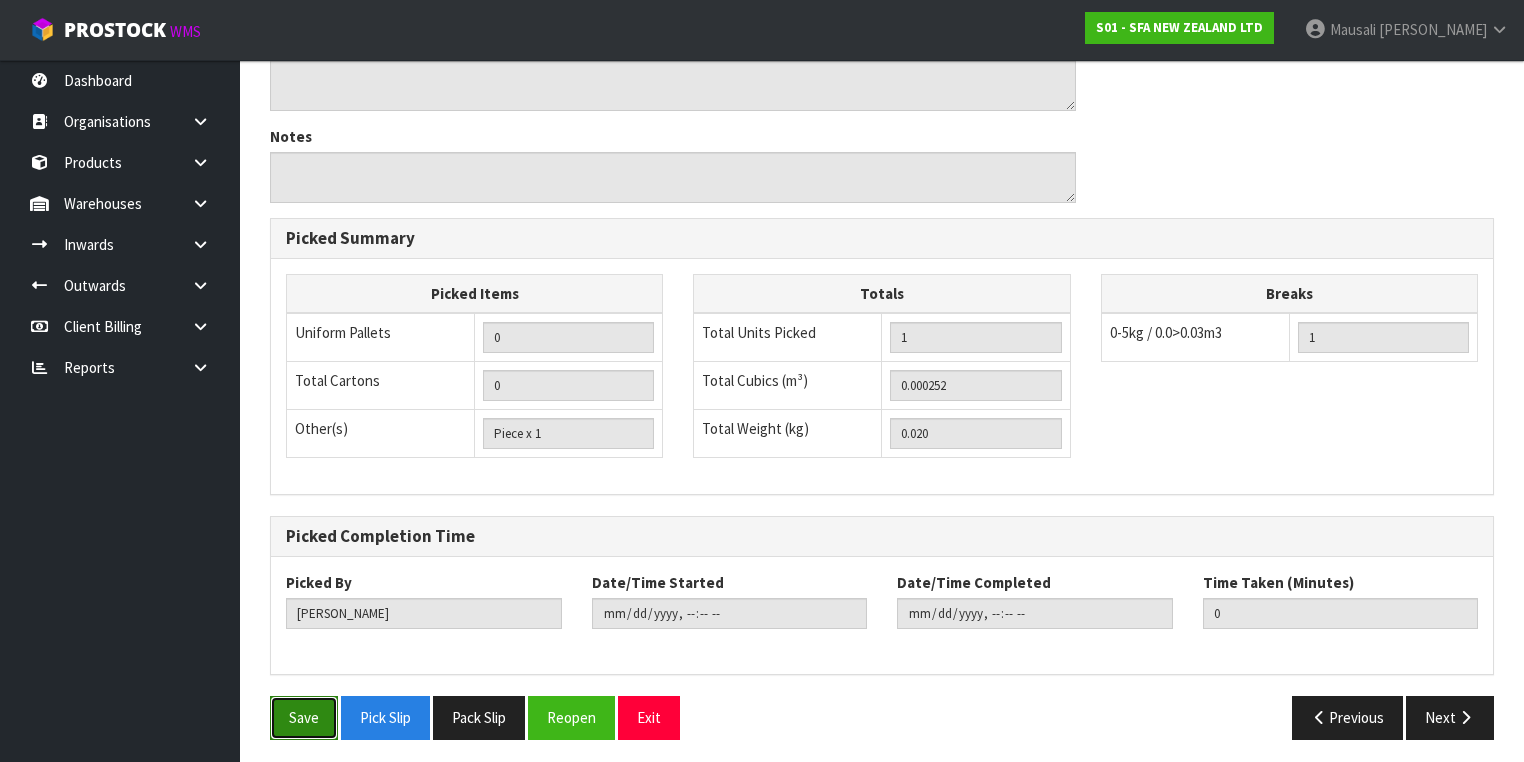click on "Save" at bounding box center (304, 717) 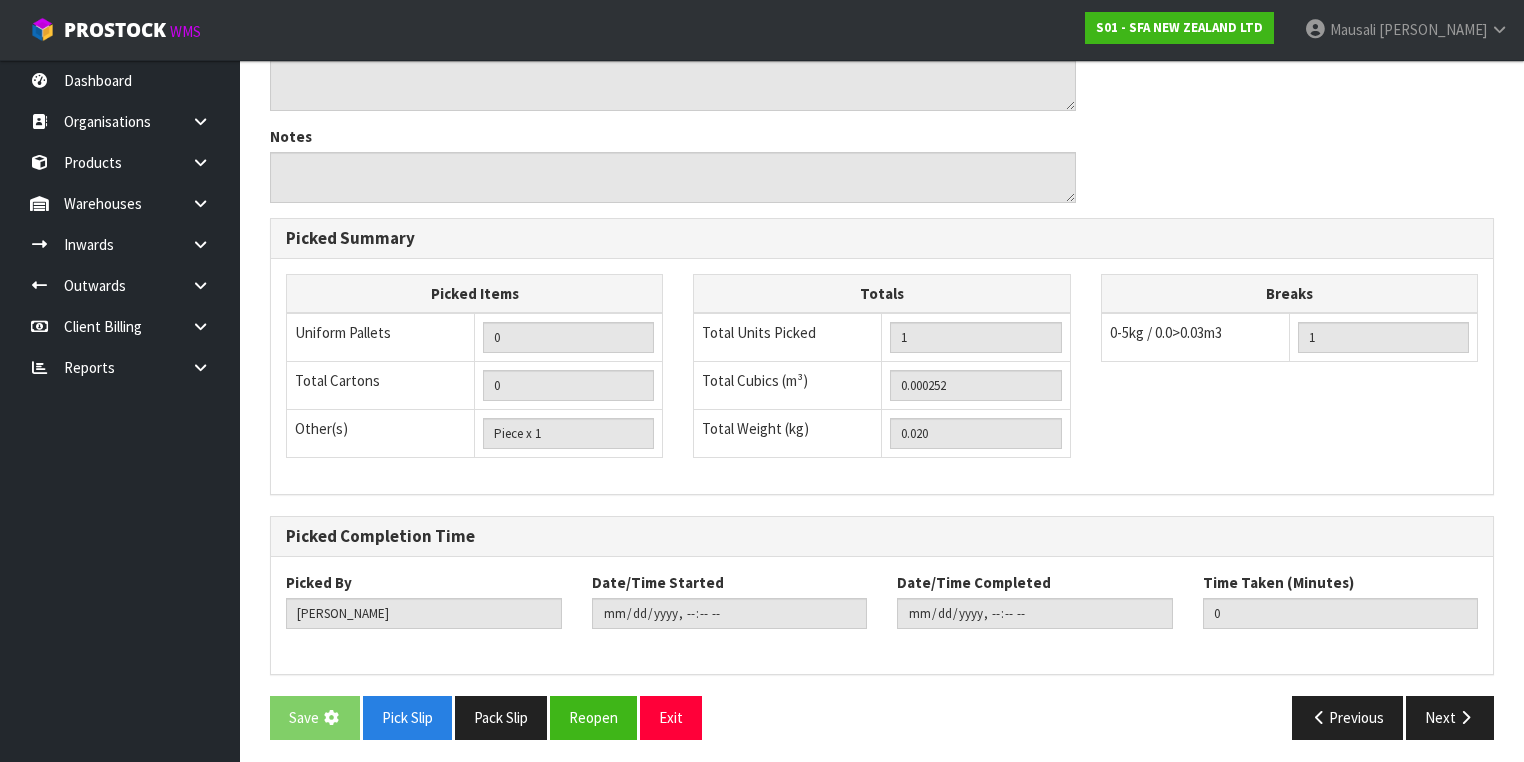 scroll, scrollTop: 0, scrollLeft: 0, axis: both 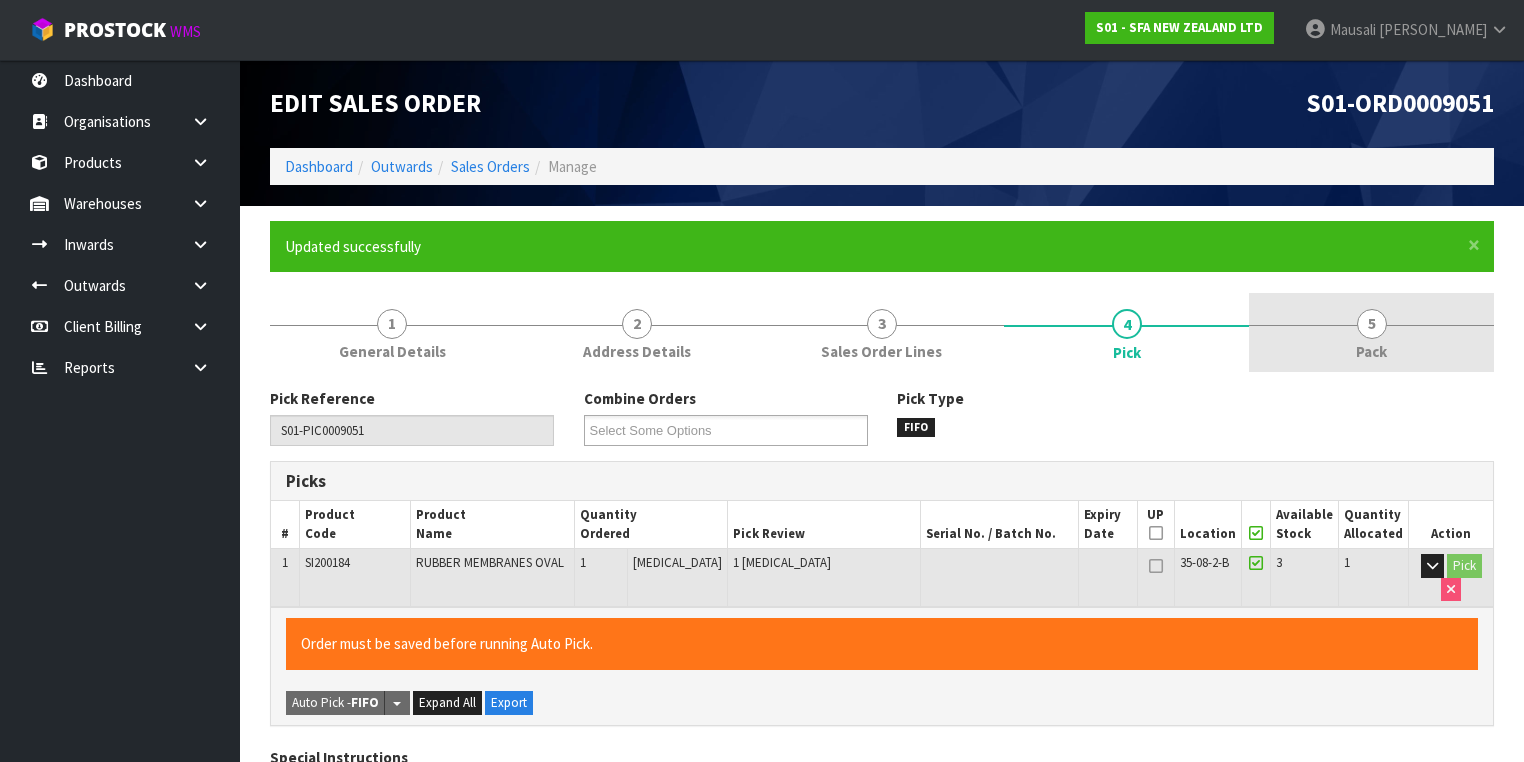 type on "[PERSON_NAME]" 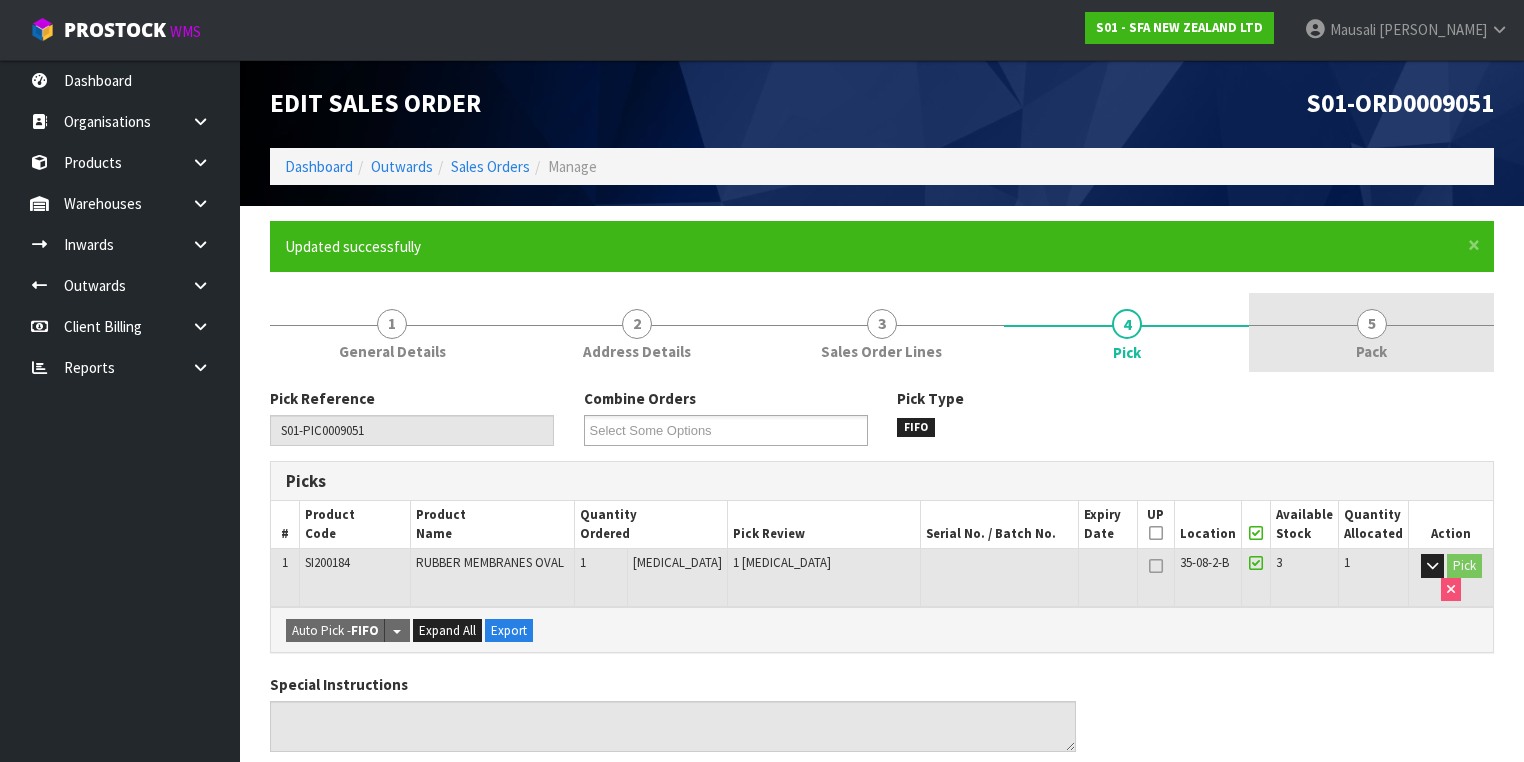 click on "5
Pack" at bounding box center [1371, 332] 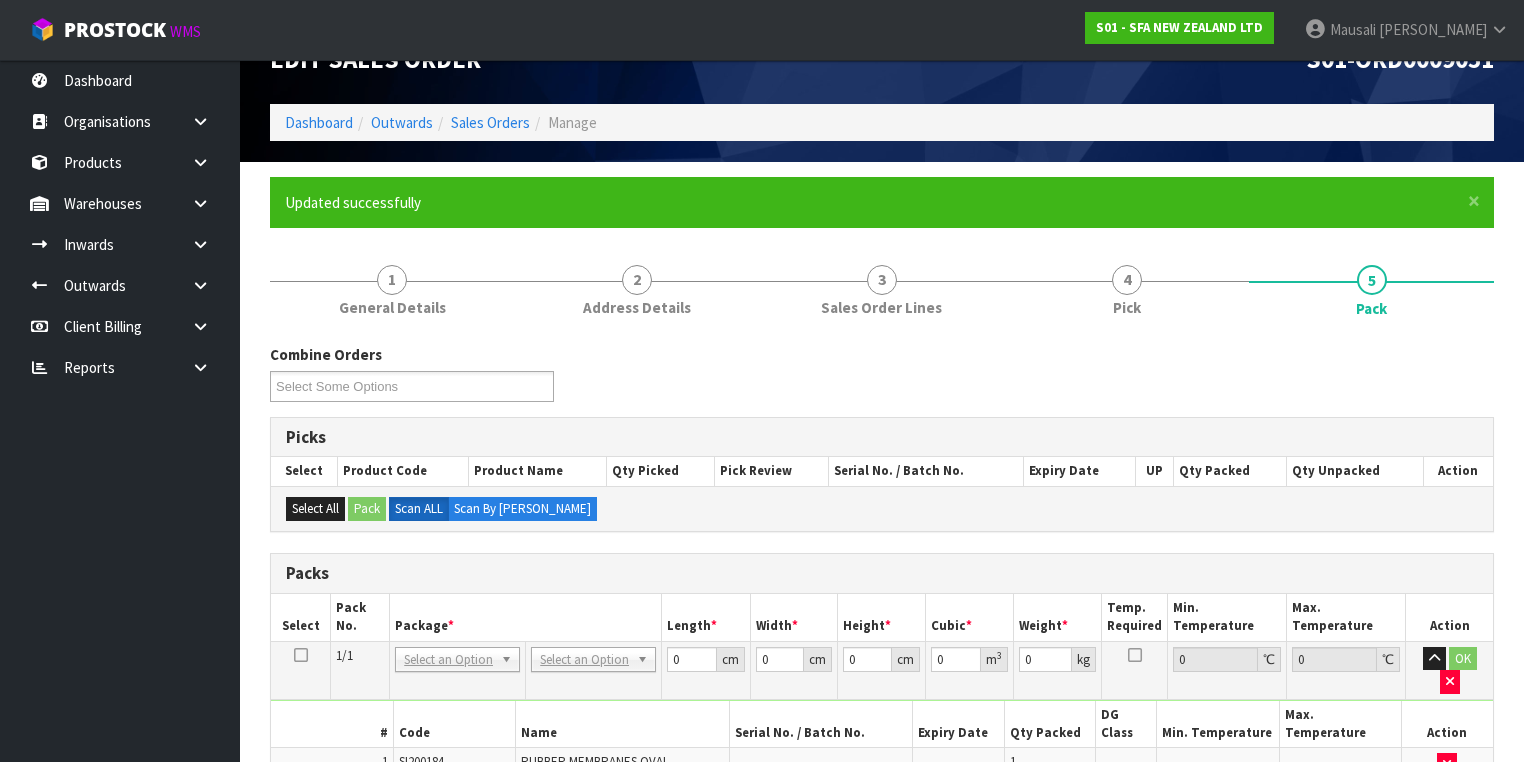 scroll, scrollTop: 400, scrollLeft: 0, axis: vertical 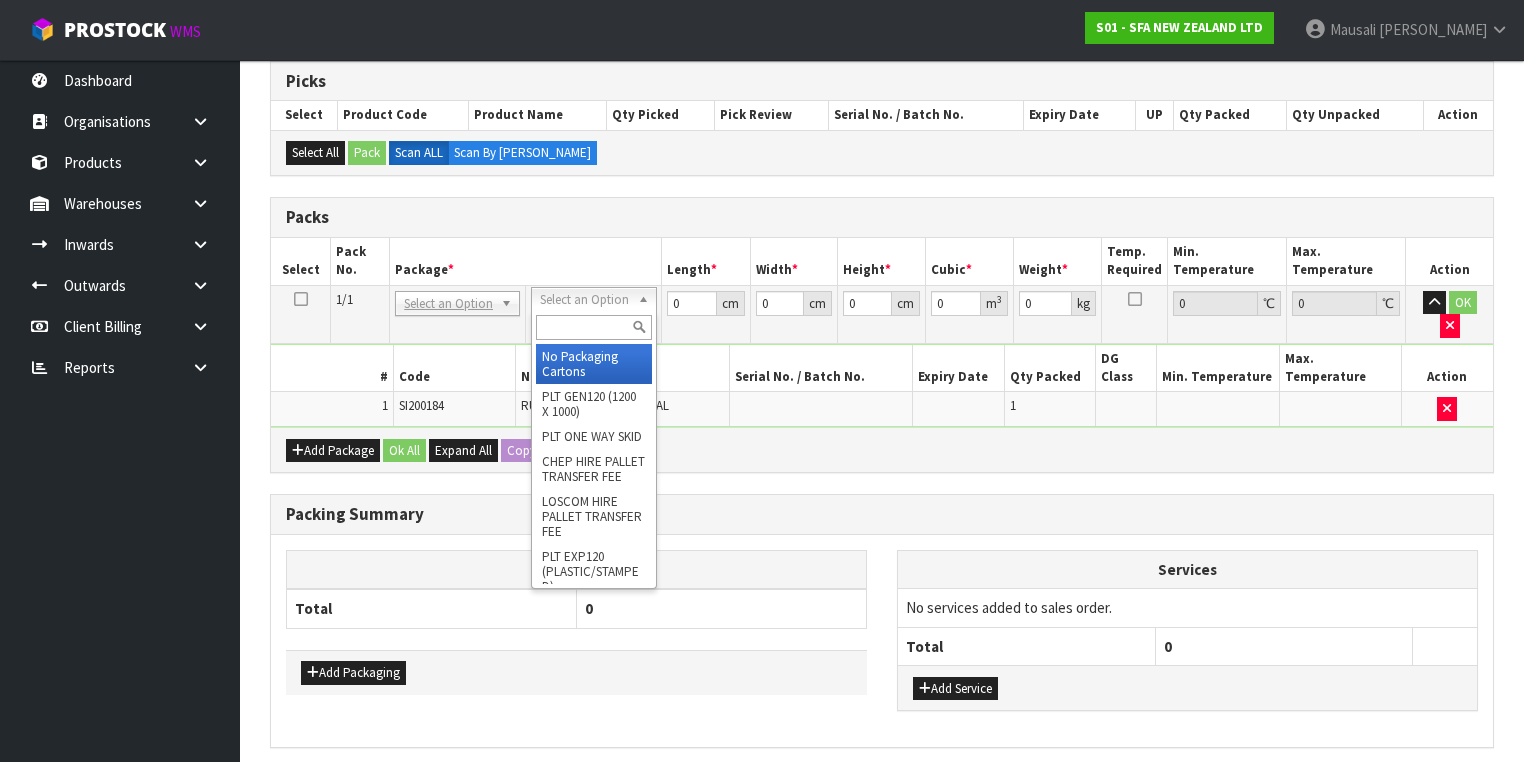 click at bounding box center (593, 327) 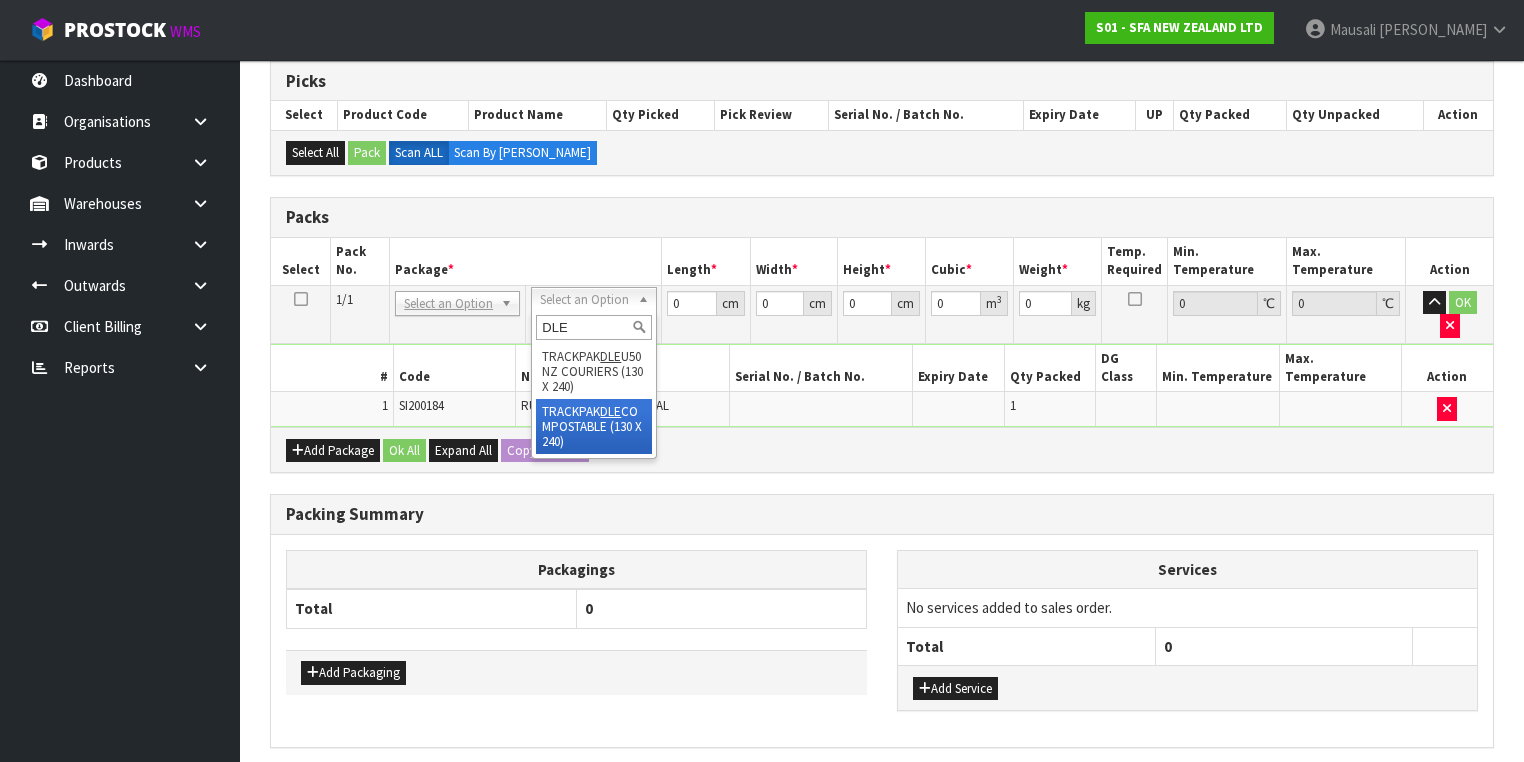 type on "DLE" 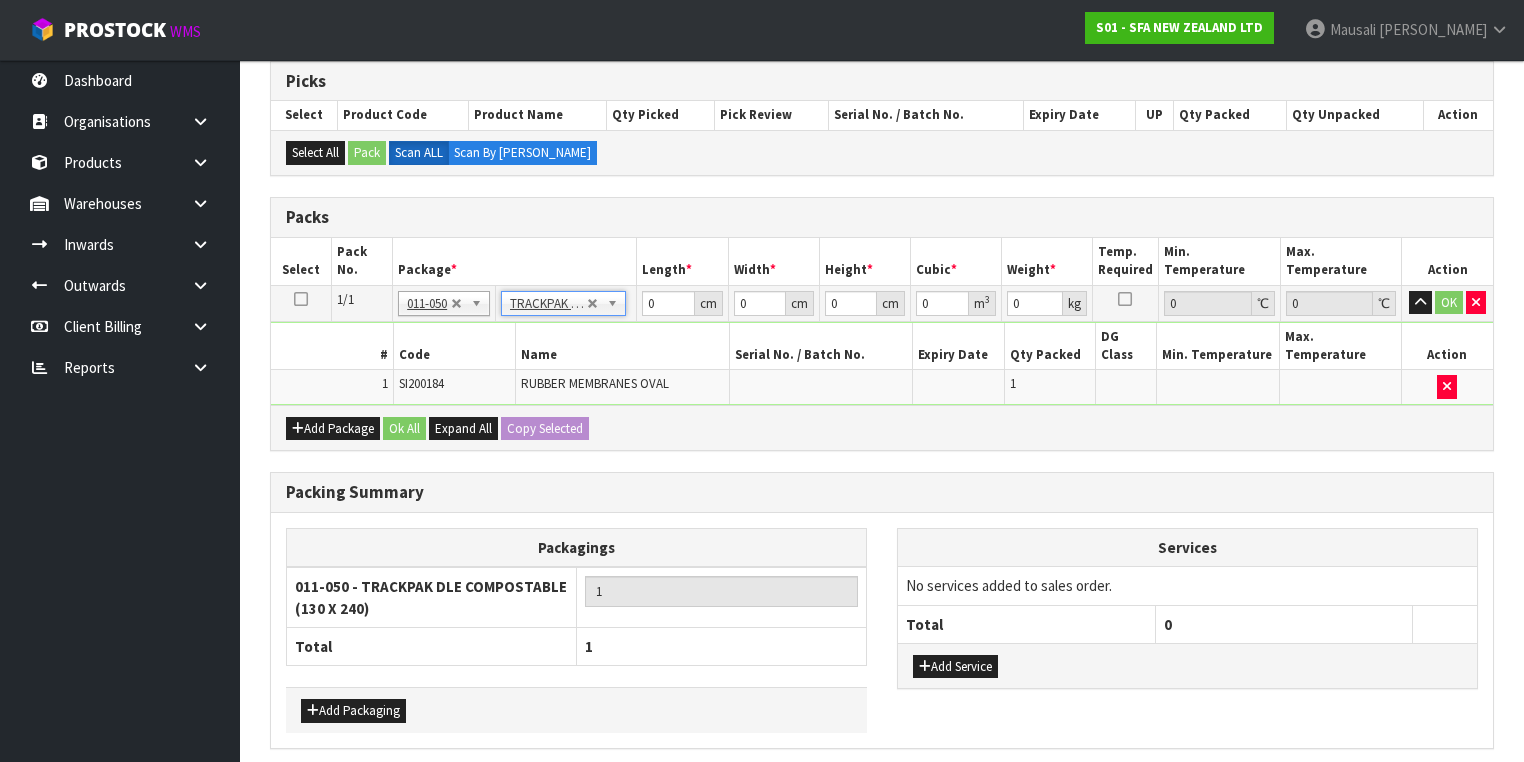 type on "13" 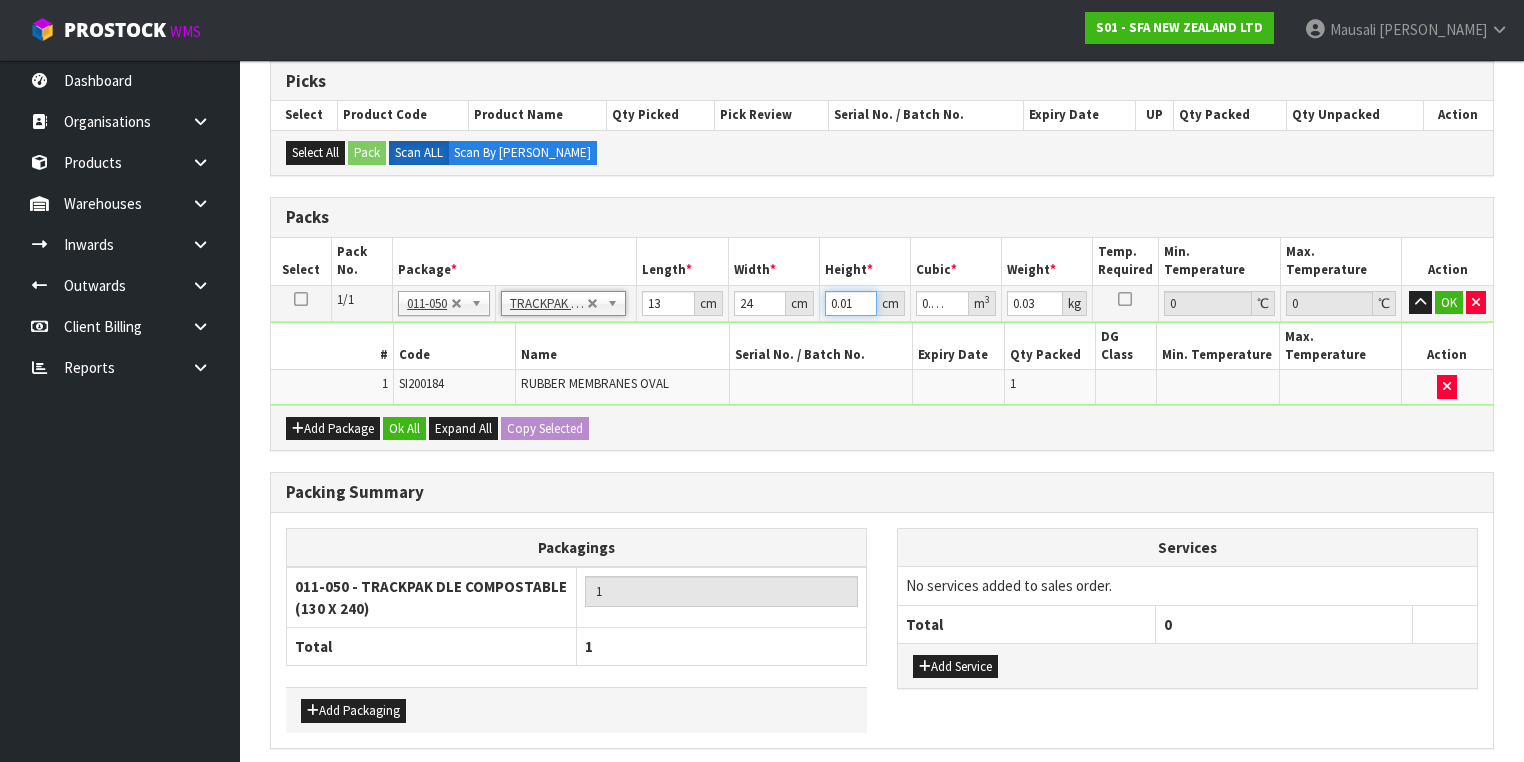 drag, startPoint x: 852, startPoint y: 303, endPoint x: 827, endPoint y: 304, distance: 25.019993 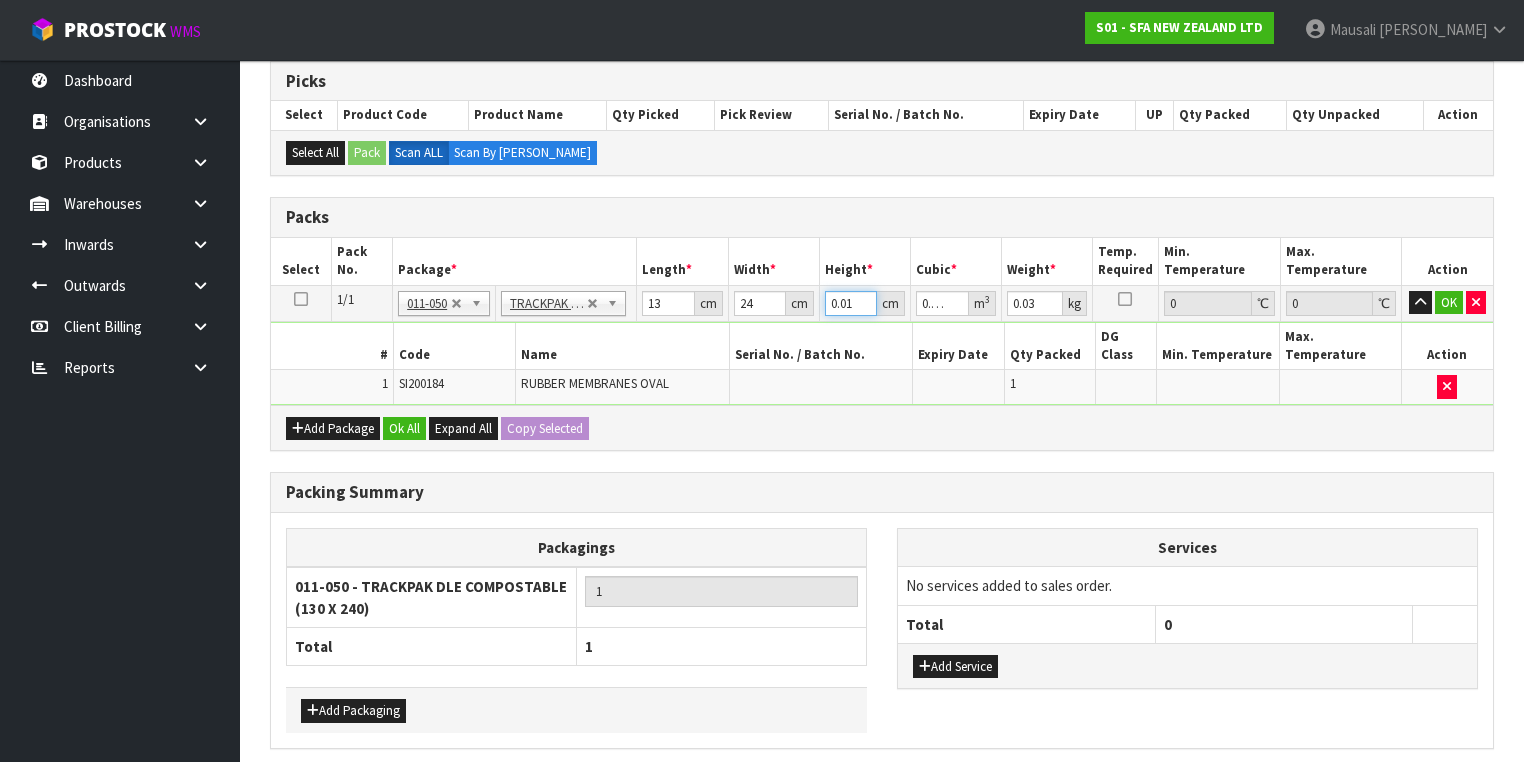 type on "3" 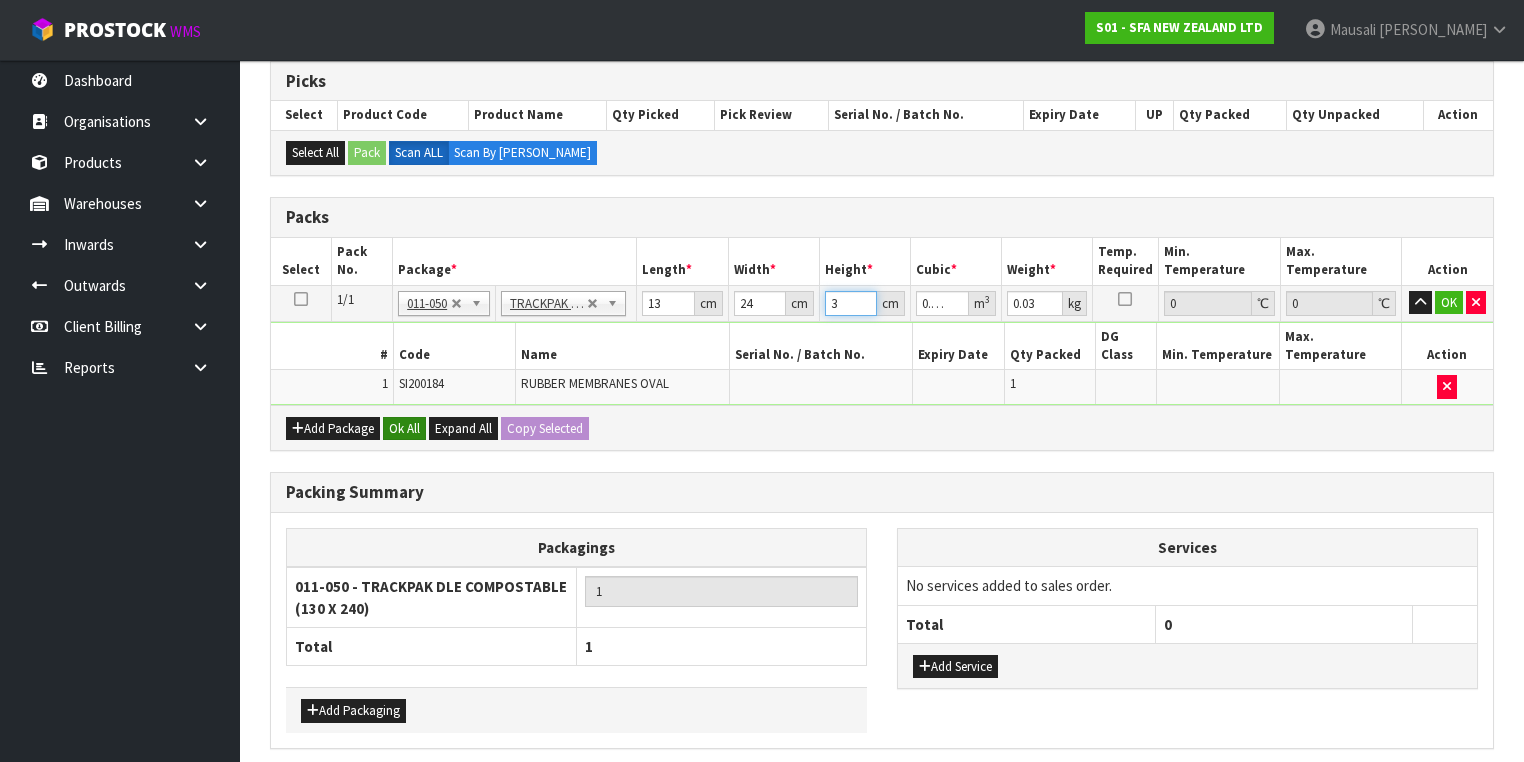 type on "3" 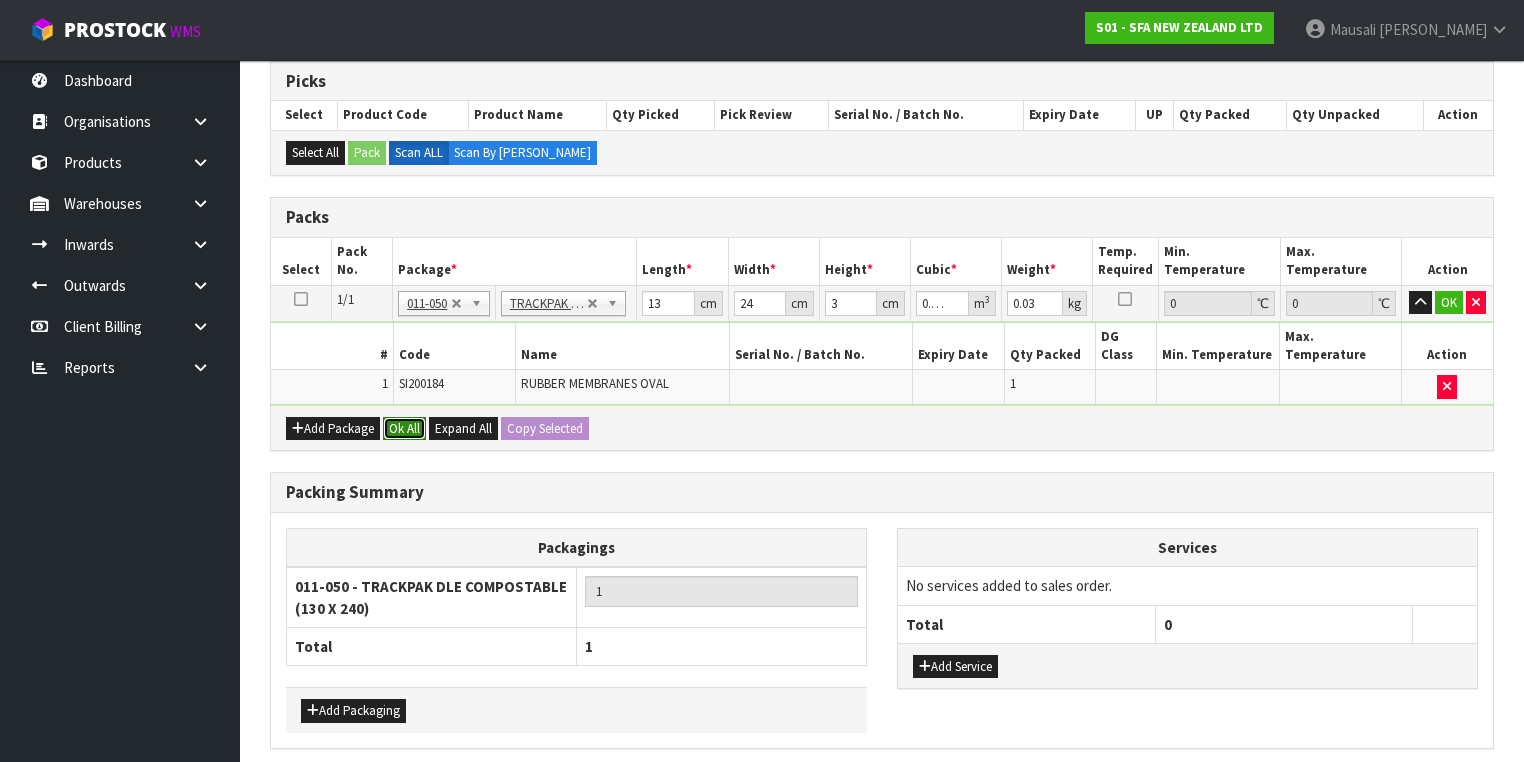 click on "Ok All" at bounding box center (404, 429) 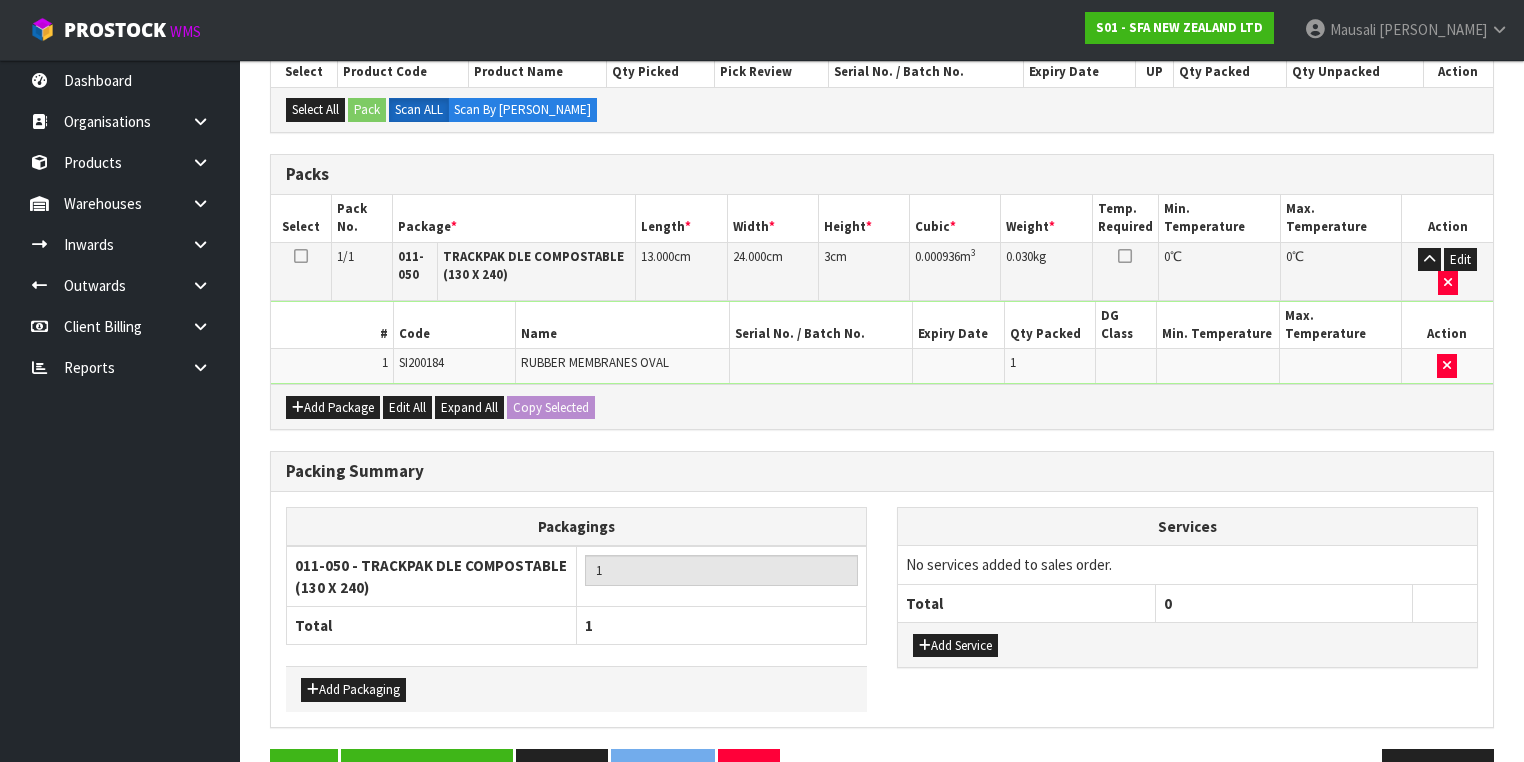 scroll, scrollTop: 464, scrollLeft: 0, axis: vertical 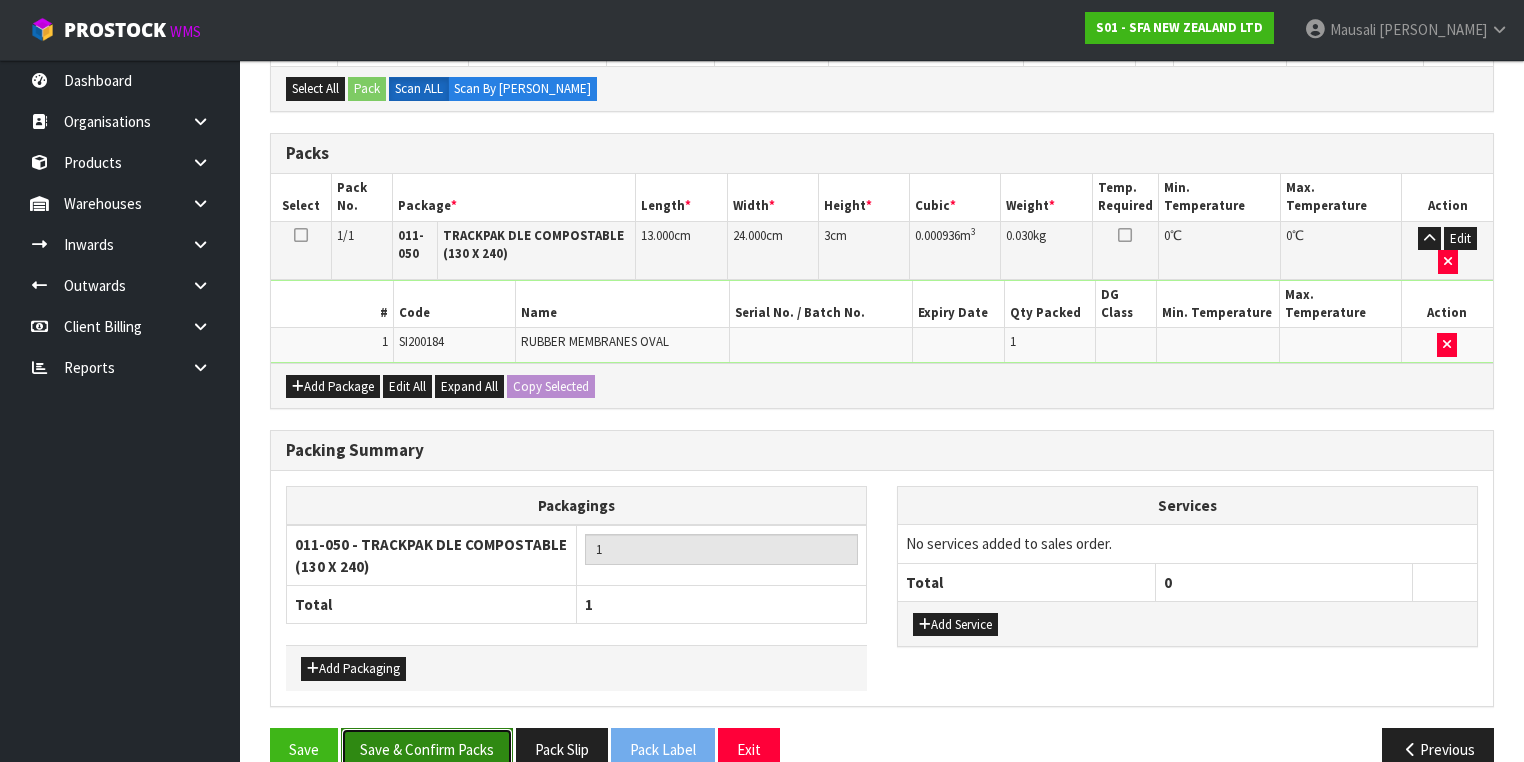 click on "Save & Confirm Packs" at bounding box center [427, 749] 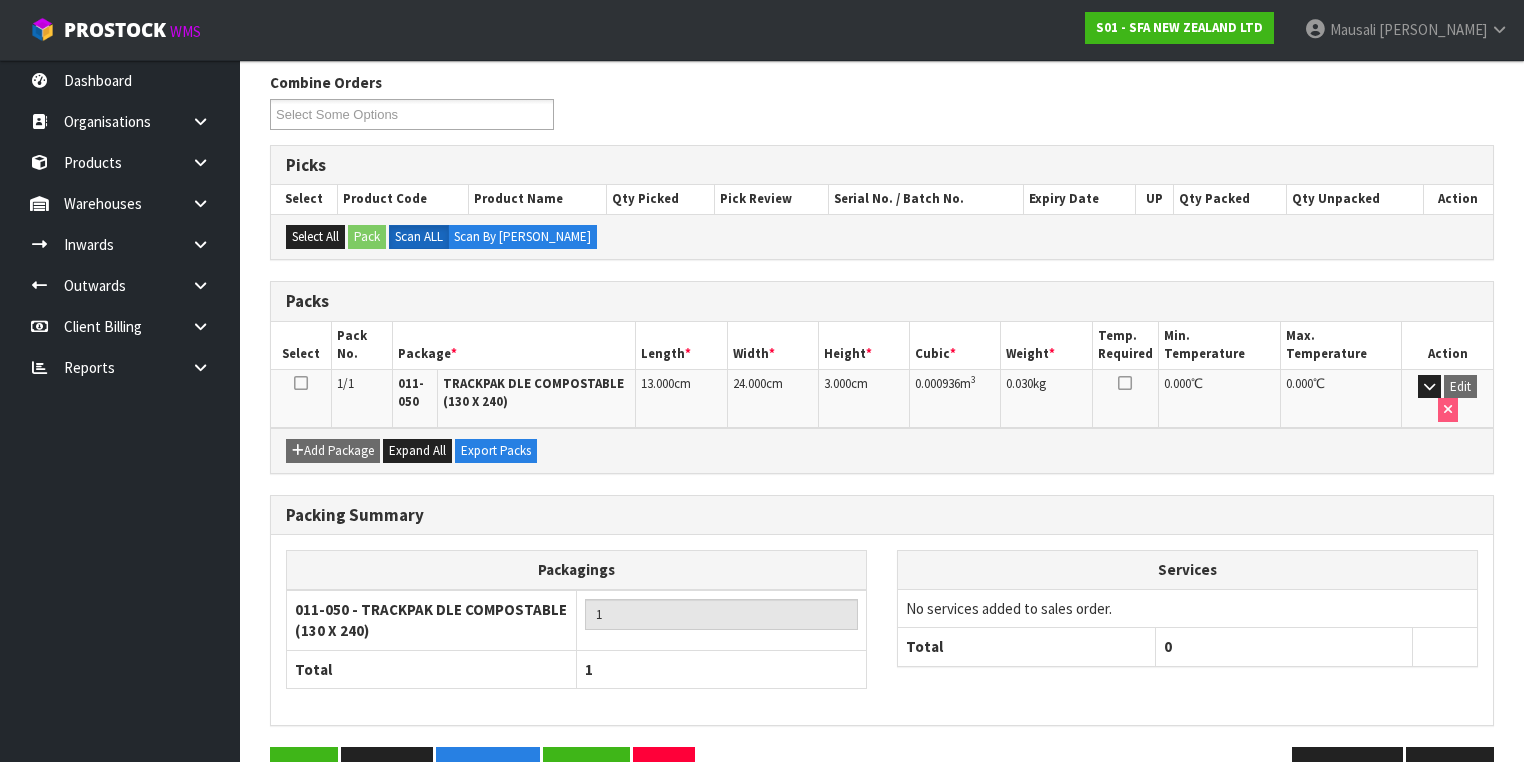 scroll, scrollTop: 356, scrollLeft: 0, axis: vertical 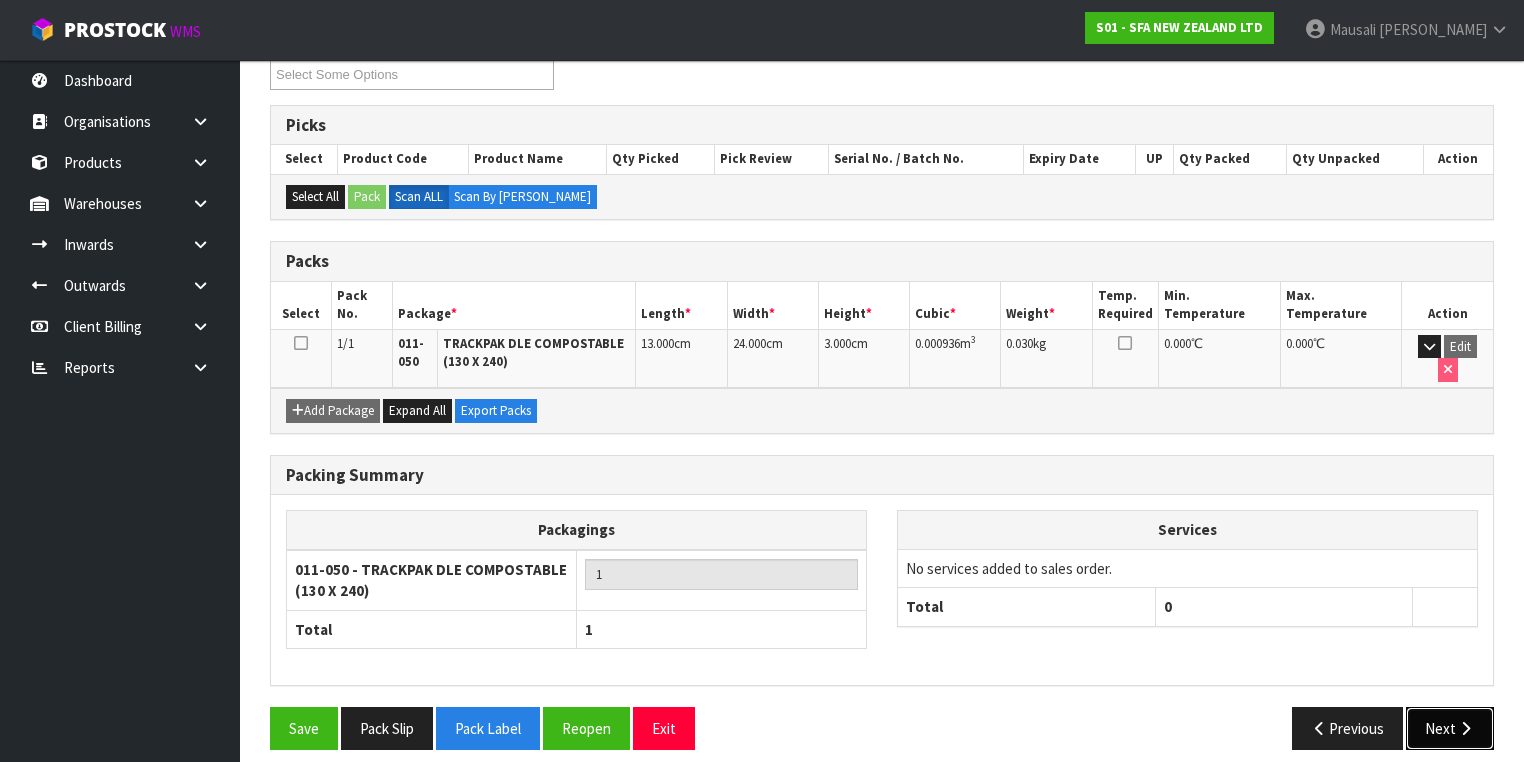 click on "Next" at bounding box center (1450, 728) 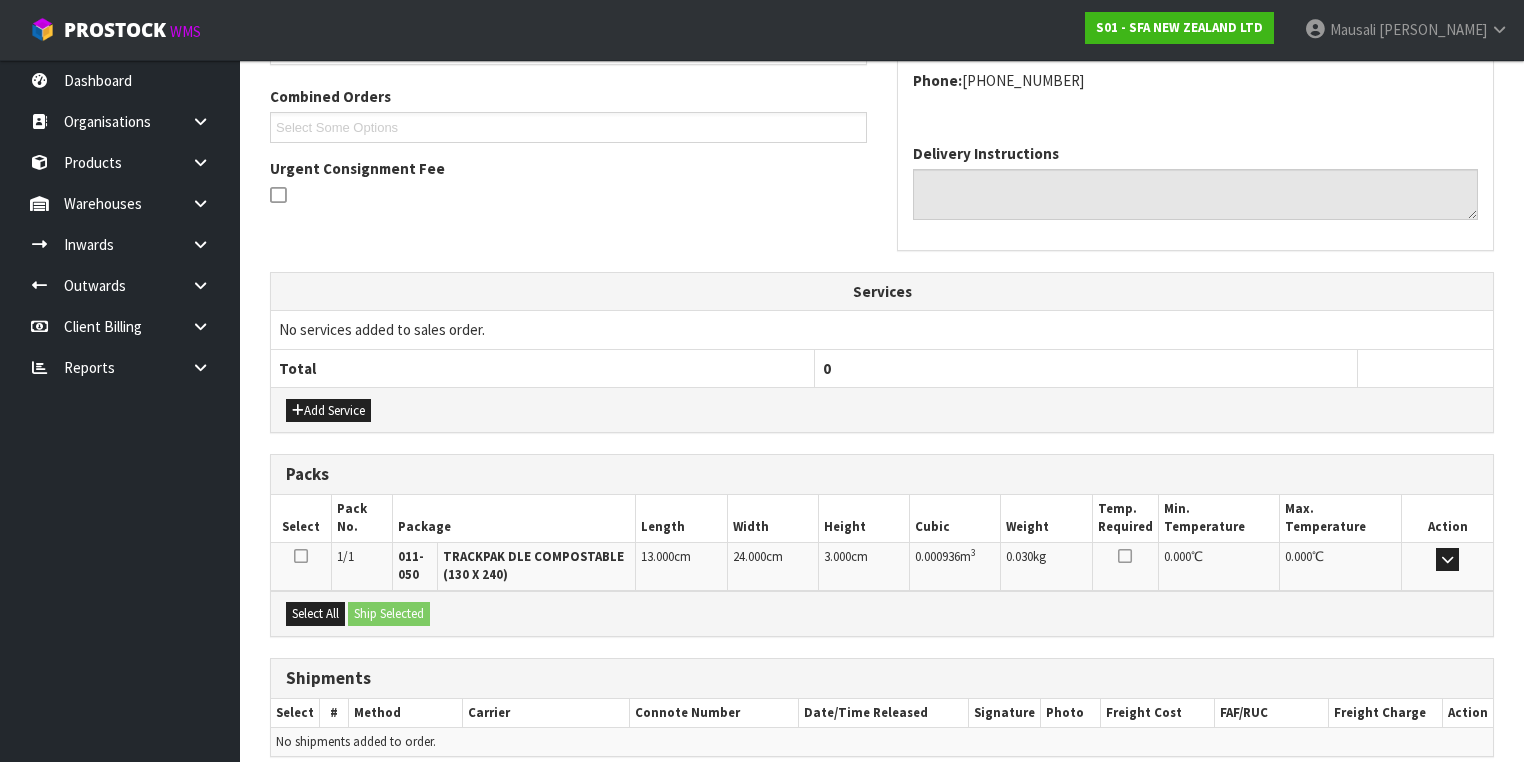 scroll, scrollTop: 584, scrollLeft: 0, axis: vertical 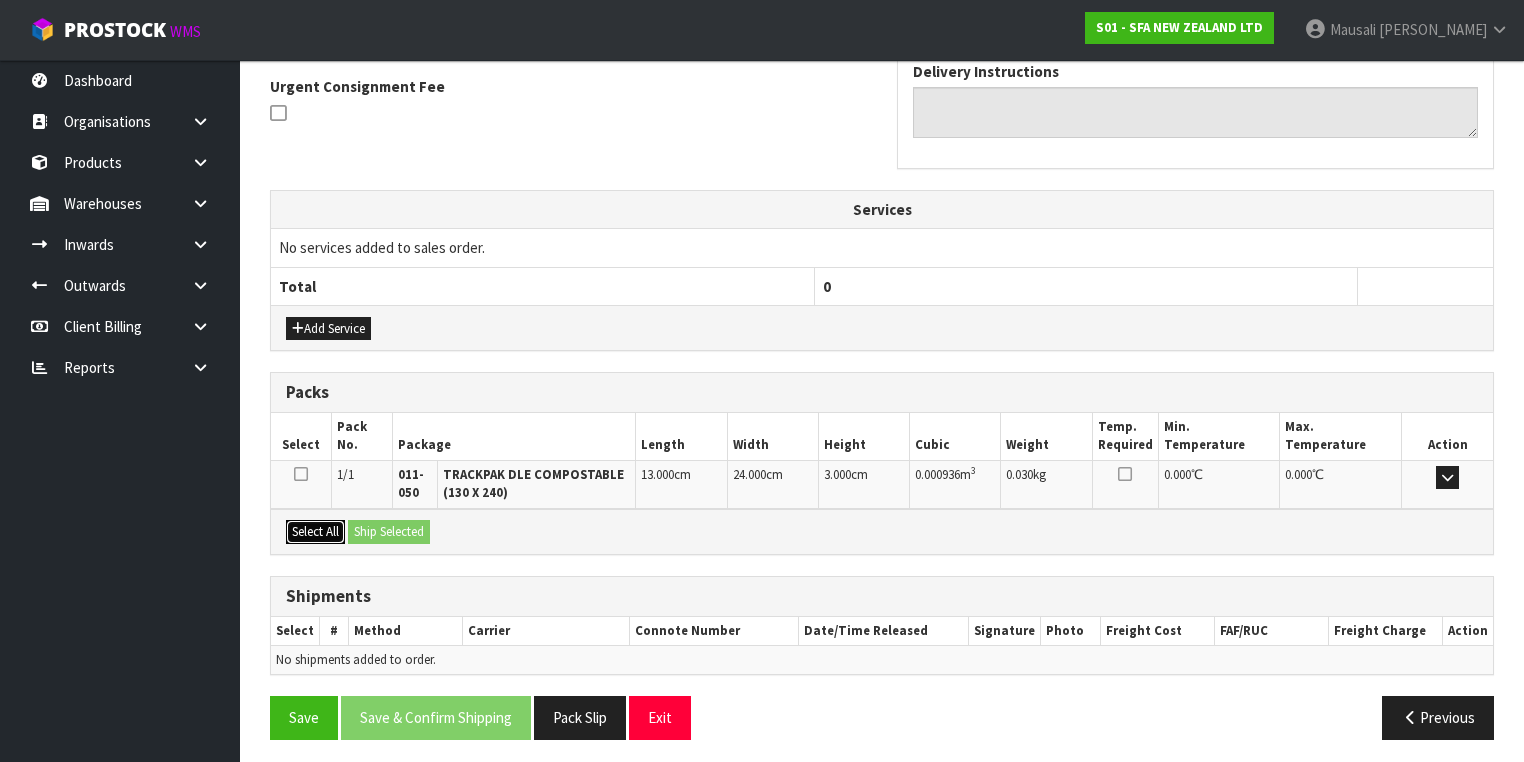 click on "Select All" at bounding box center (315, 532) 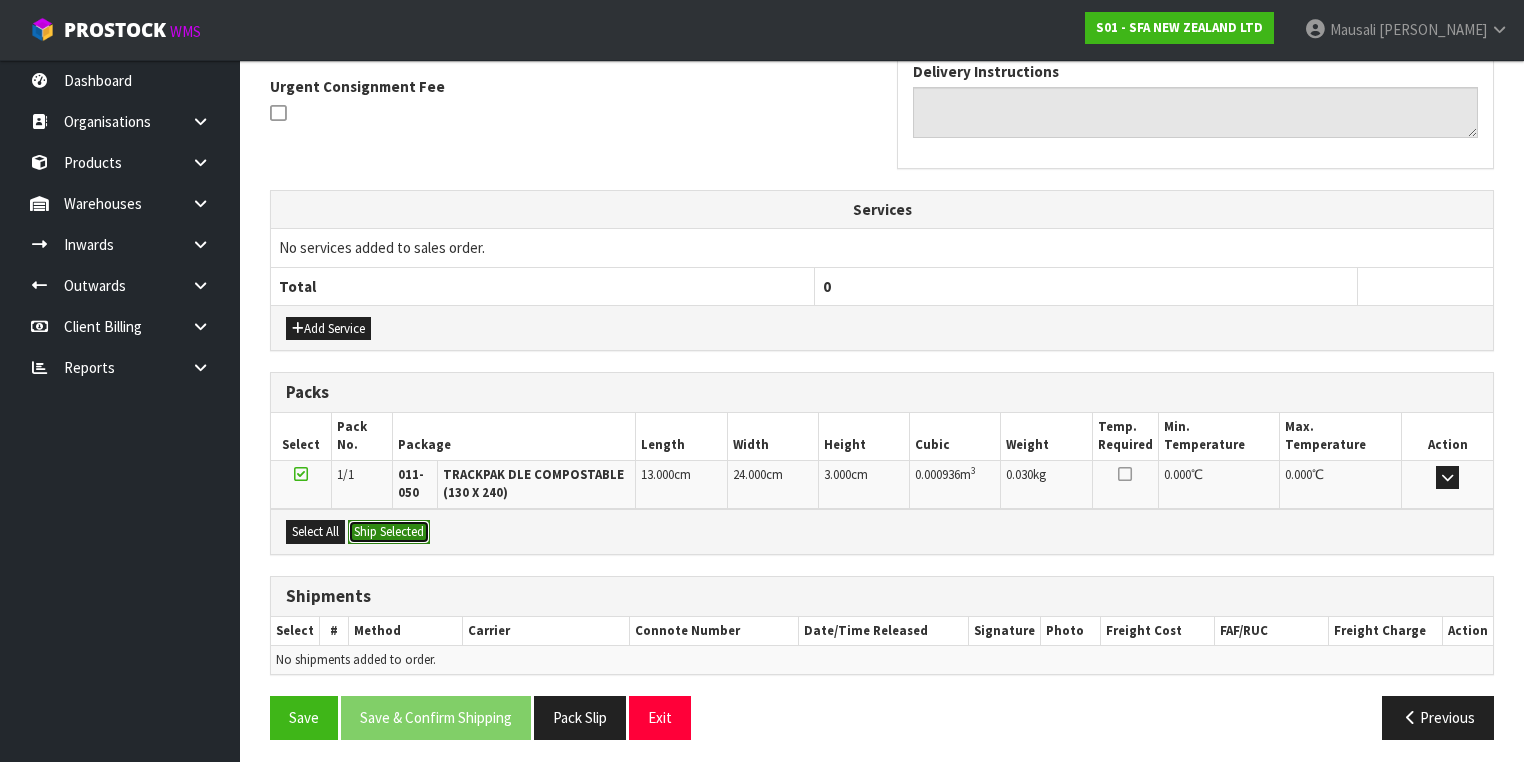 click on "Ship Selected" at bounding box center [389, 532] 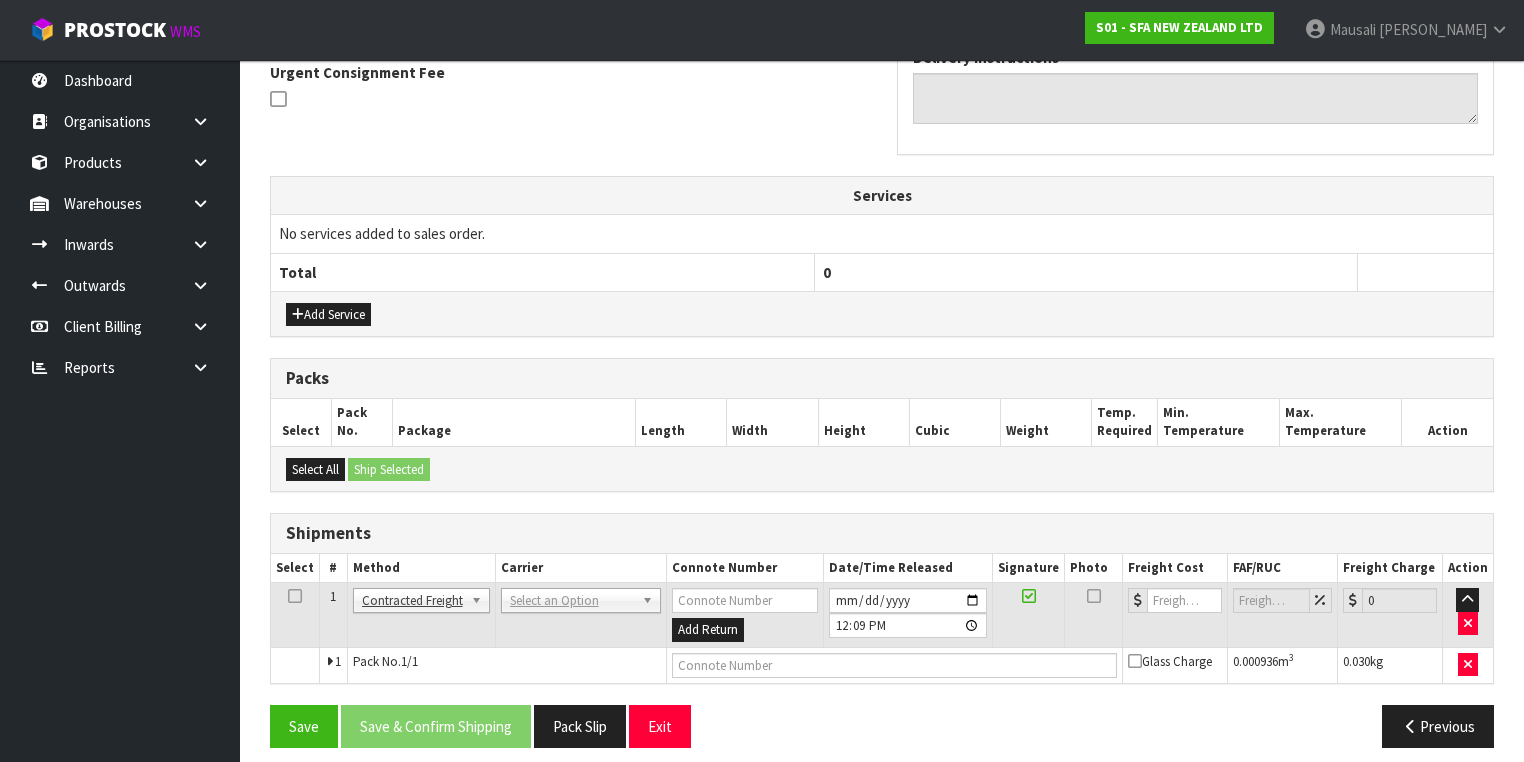 scroll, scrollTop: 606, scrollLeft: 0, axis: vertical 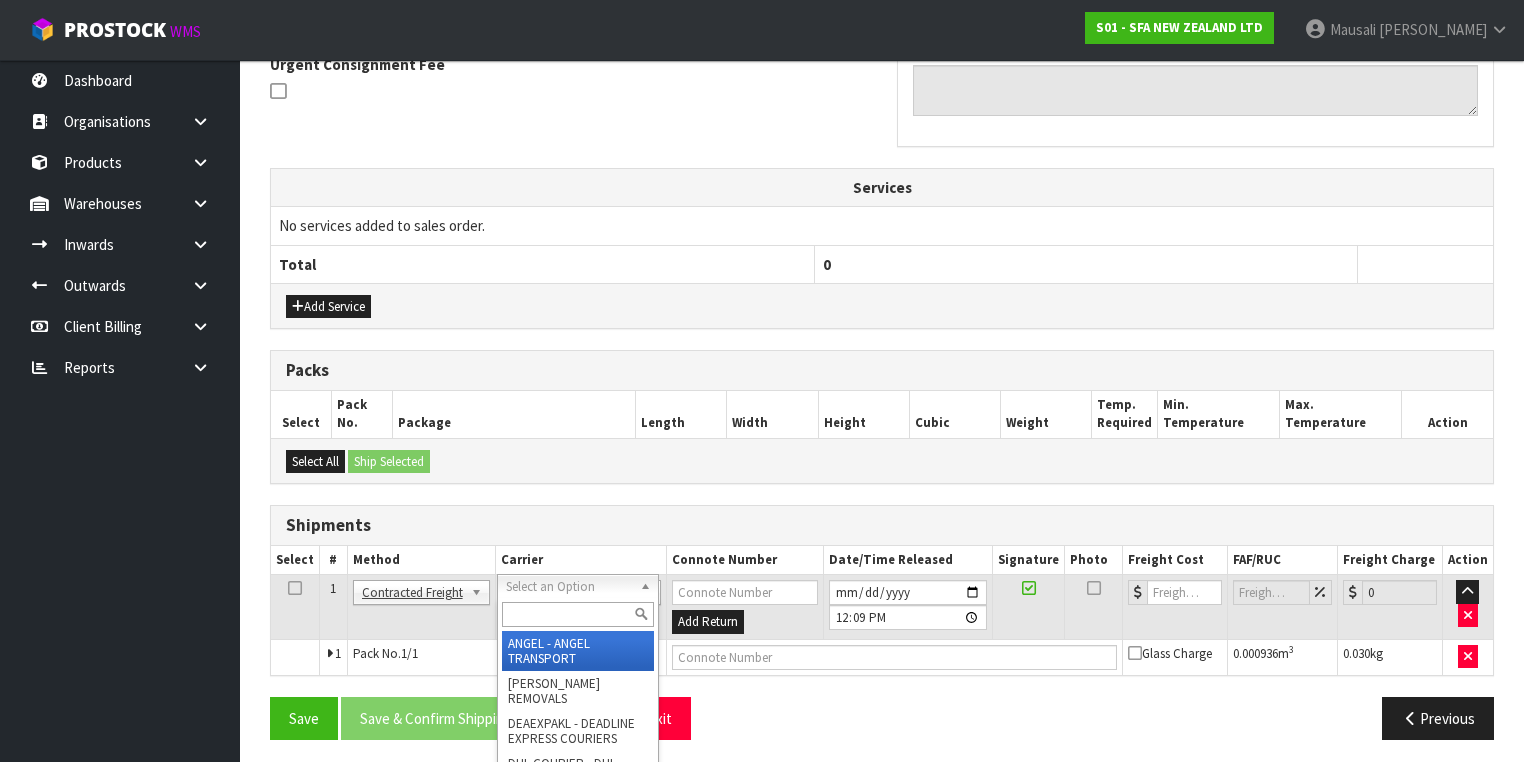 click at bounding box center [578, 614] 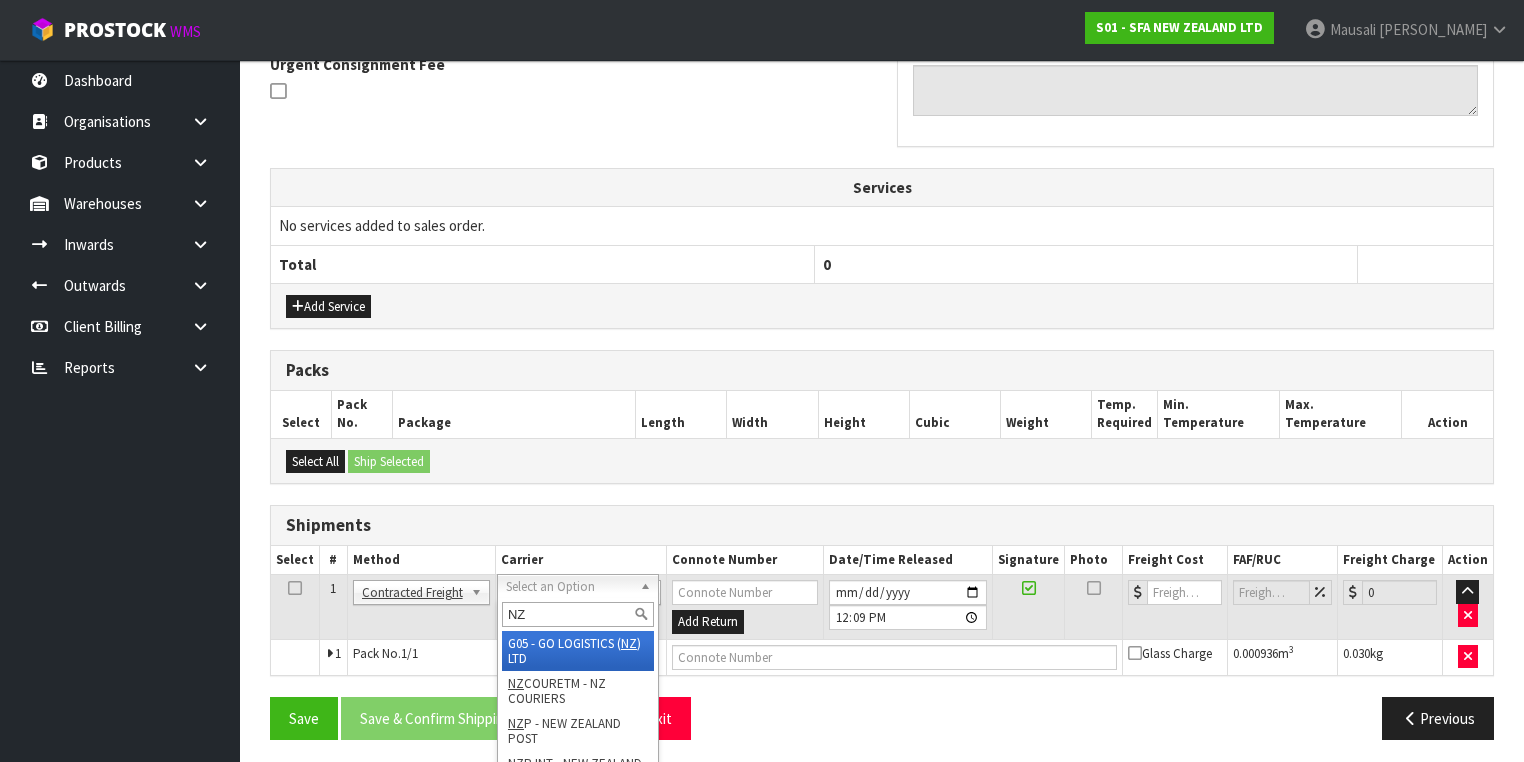 type on "NZP" 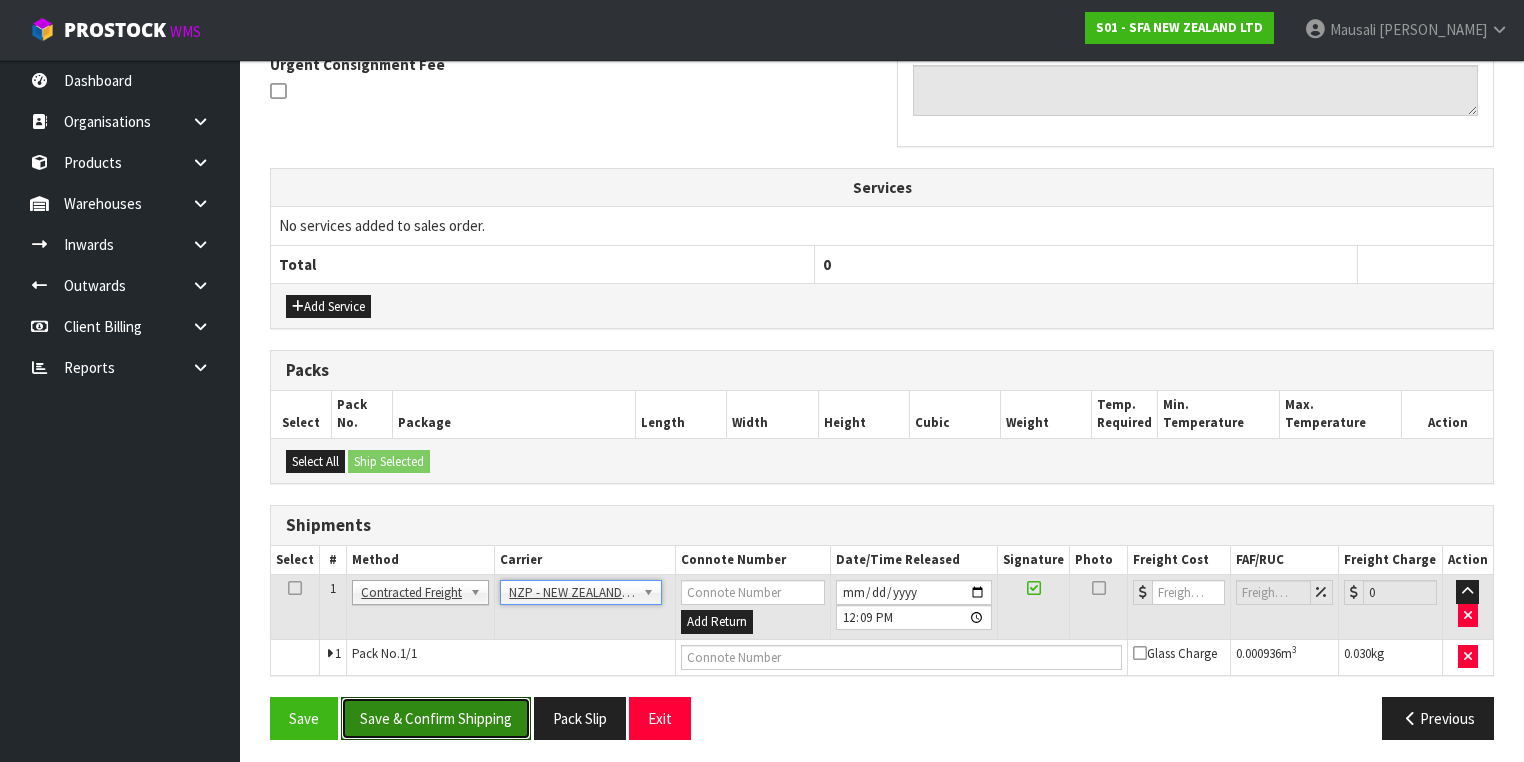drag, startPoint x: 482, startPoint y: 704, endPoint x: 752, endPoint y: 591, distance: 292.69266 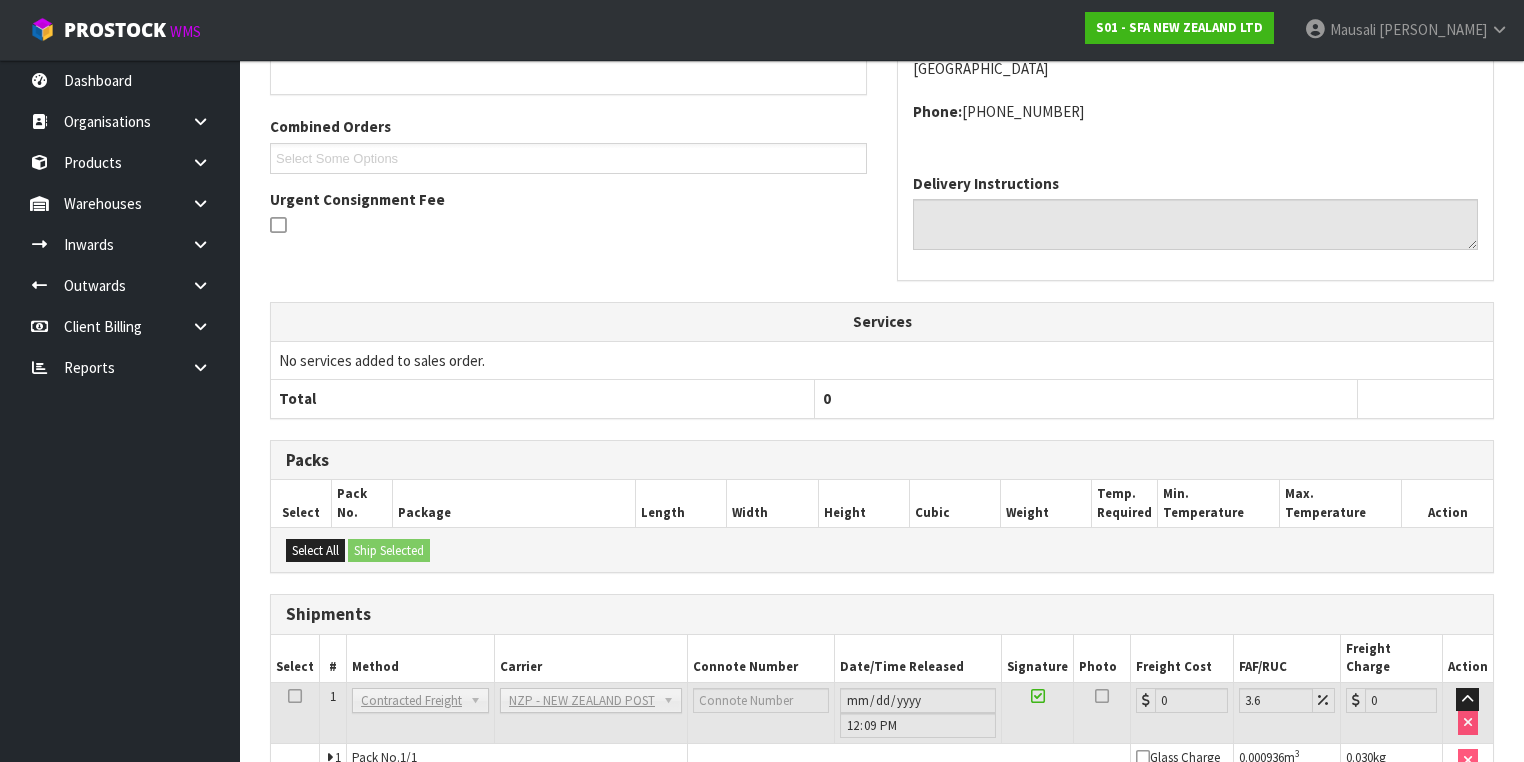scroll, scrollTop: 579, scrollLeft: 0, axis: vertical 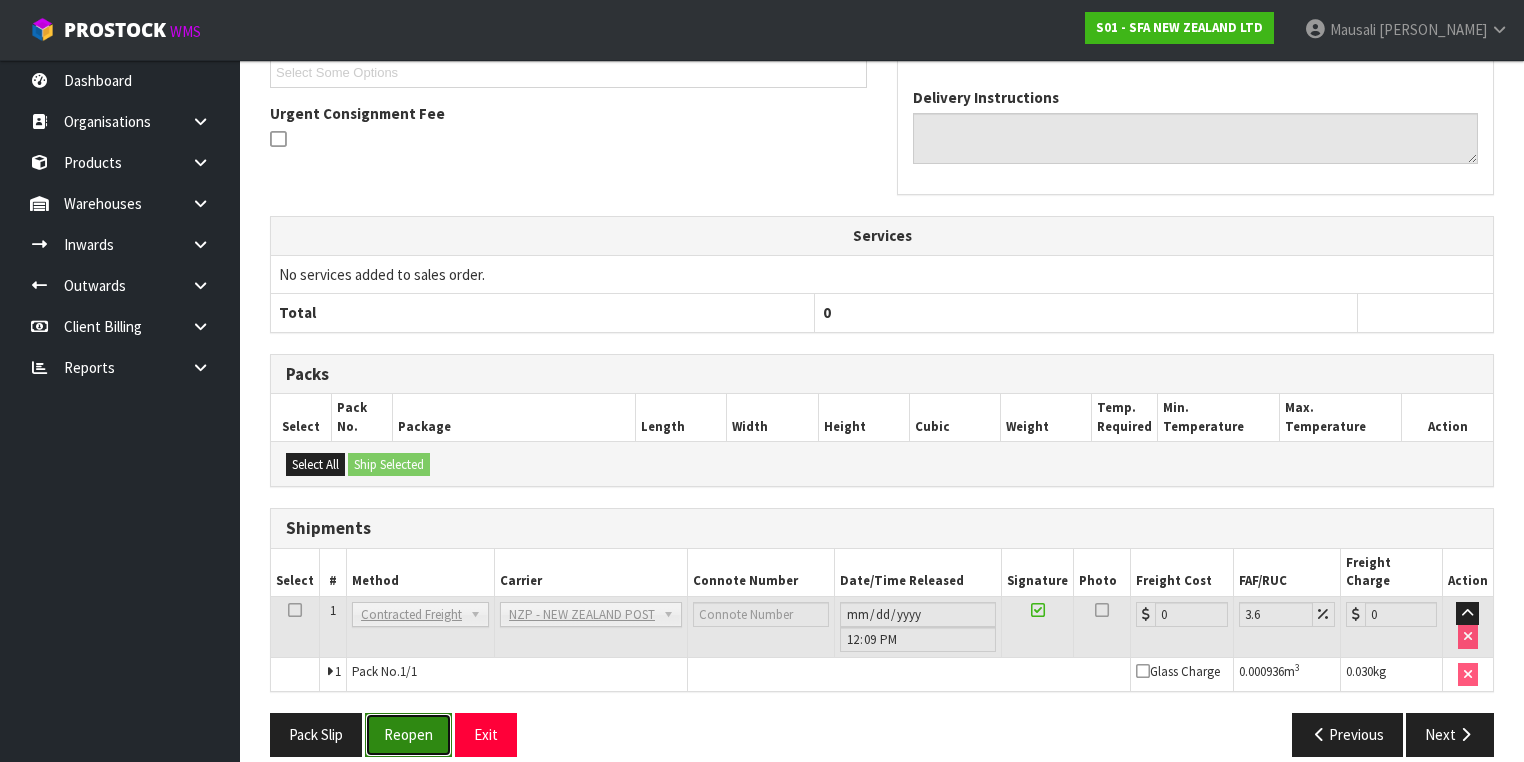 drag, startPoint x: 417, startPoint y: 714, endPoint x: 458, endPoint y: 700, distance: 43.32436 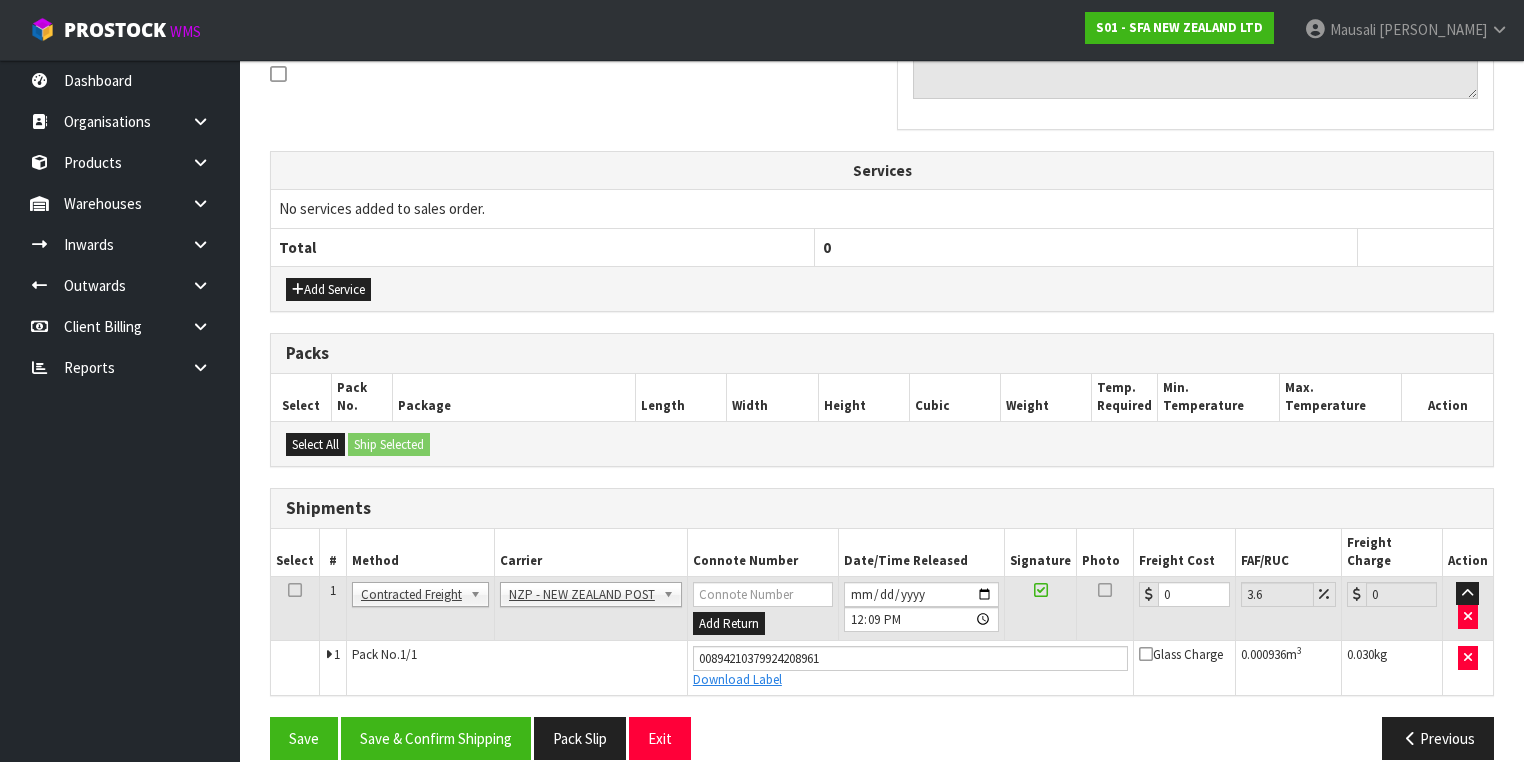 scroll, scrollTop: 624, scrollLeft: 0, axis: vertical 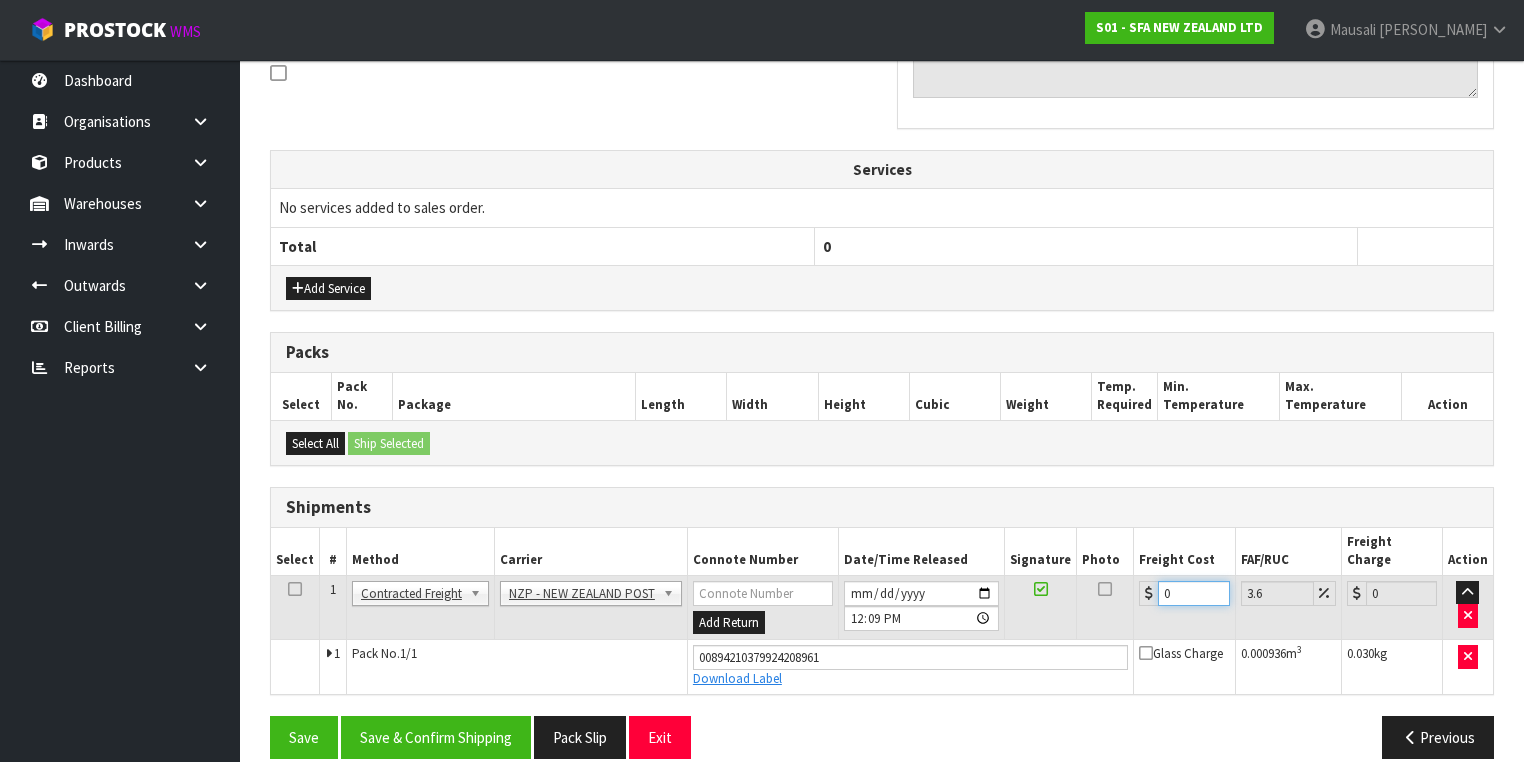 drag, startPoint x: 1189, startPoint y: 565, endPoint x: 1134, endPoint y: 584, distance: 58.189346 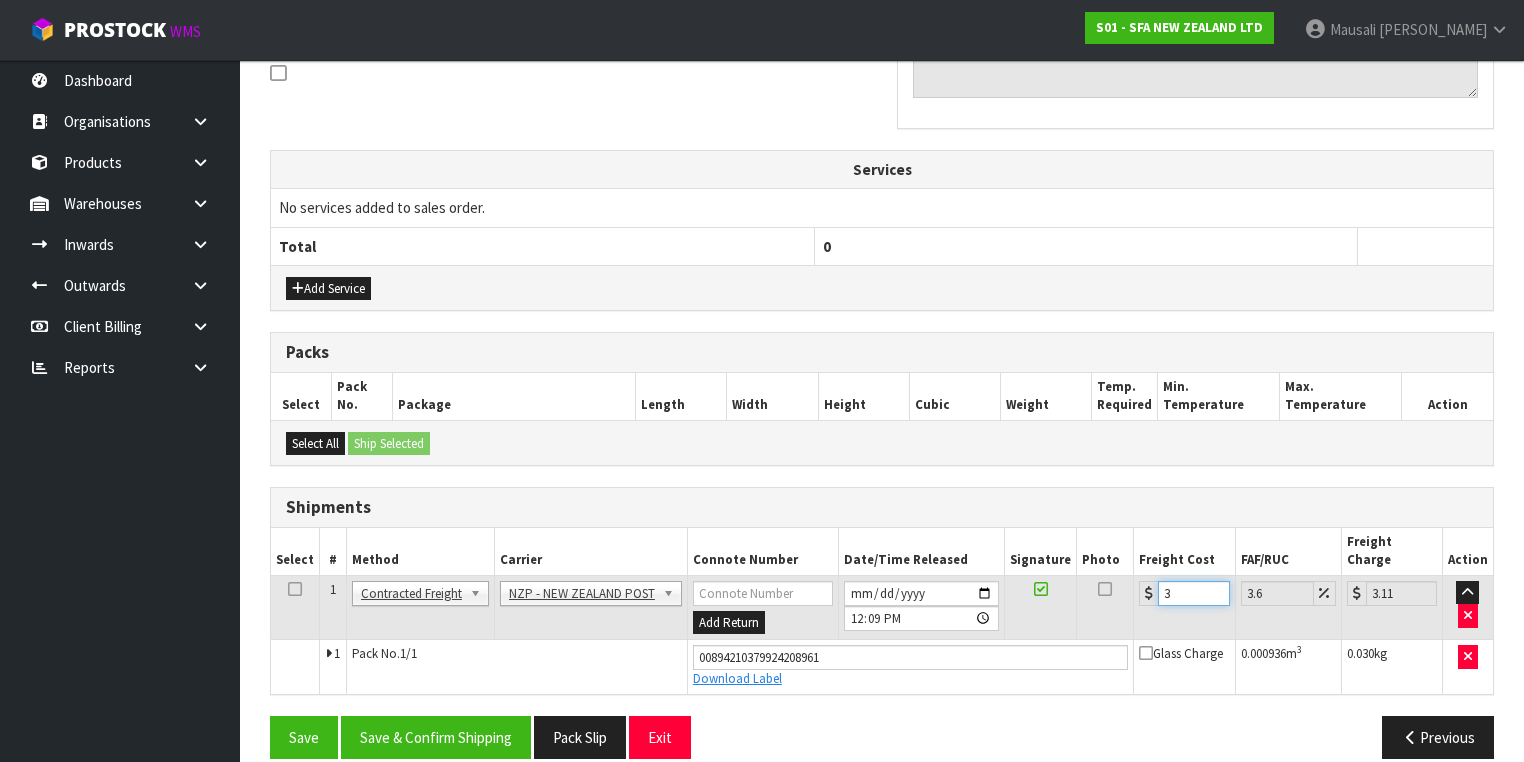 type on "3.6" 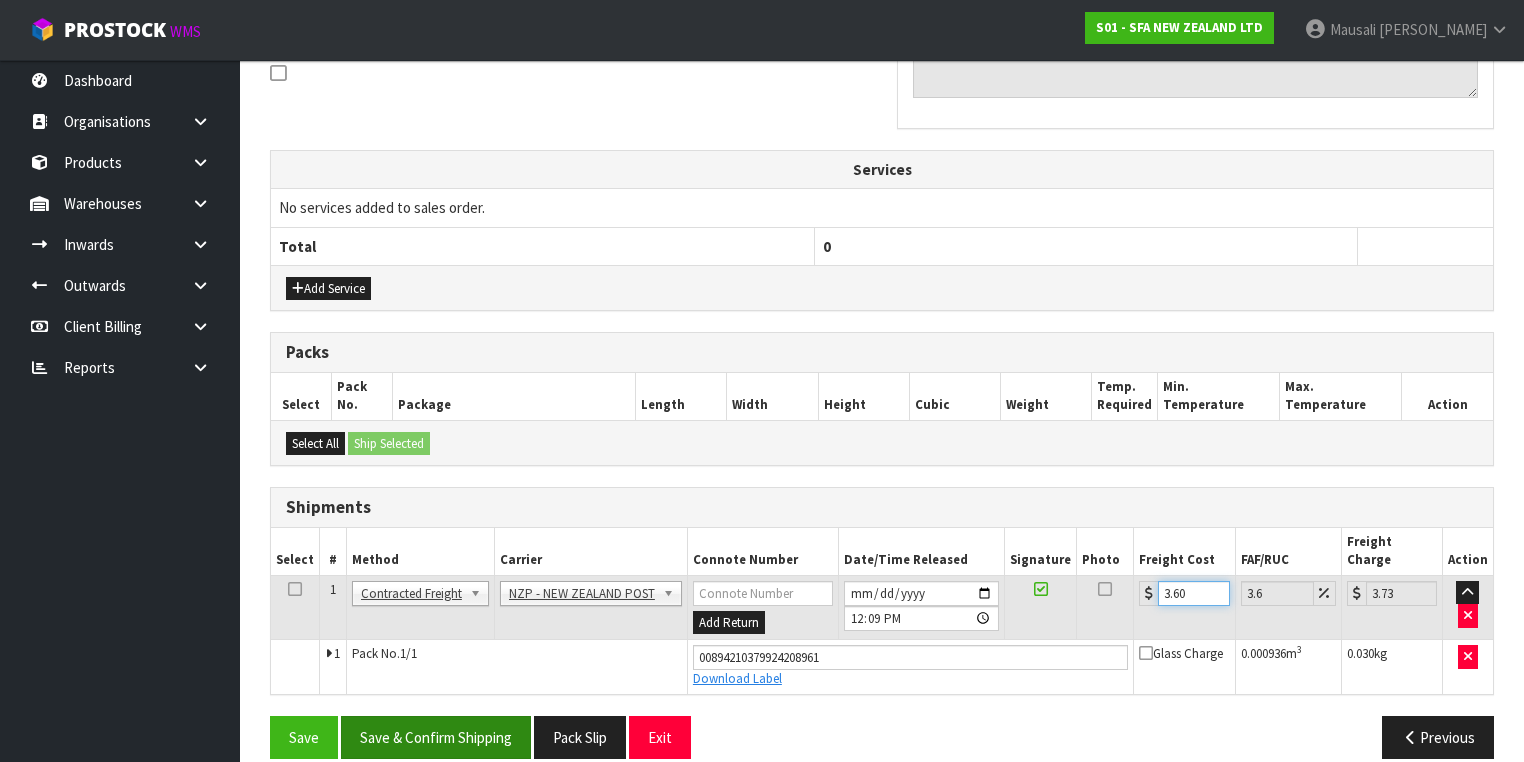 type on "3.60" 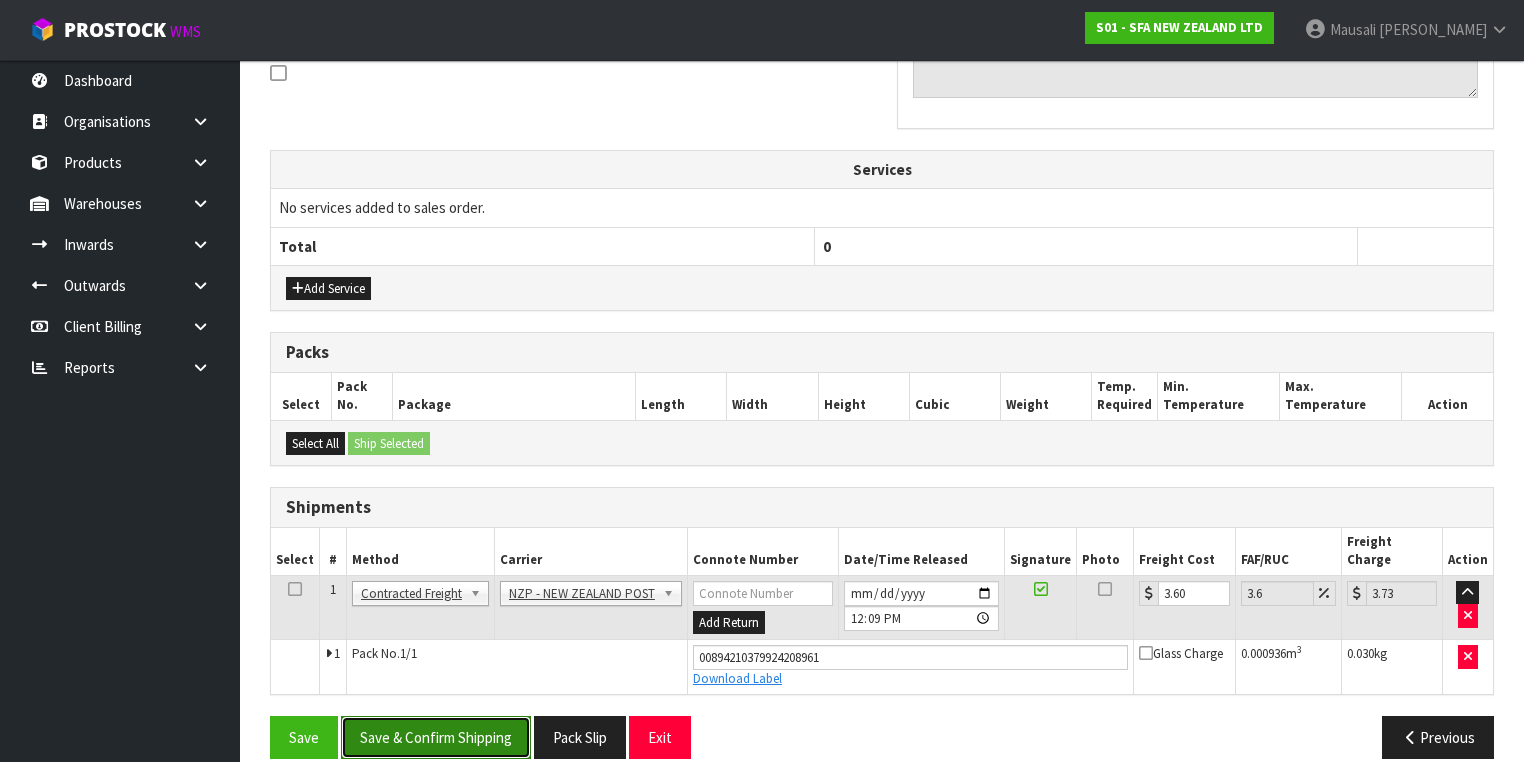 click on "Save & Confirm Shipping" at bounding box center [436, 737] 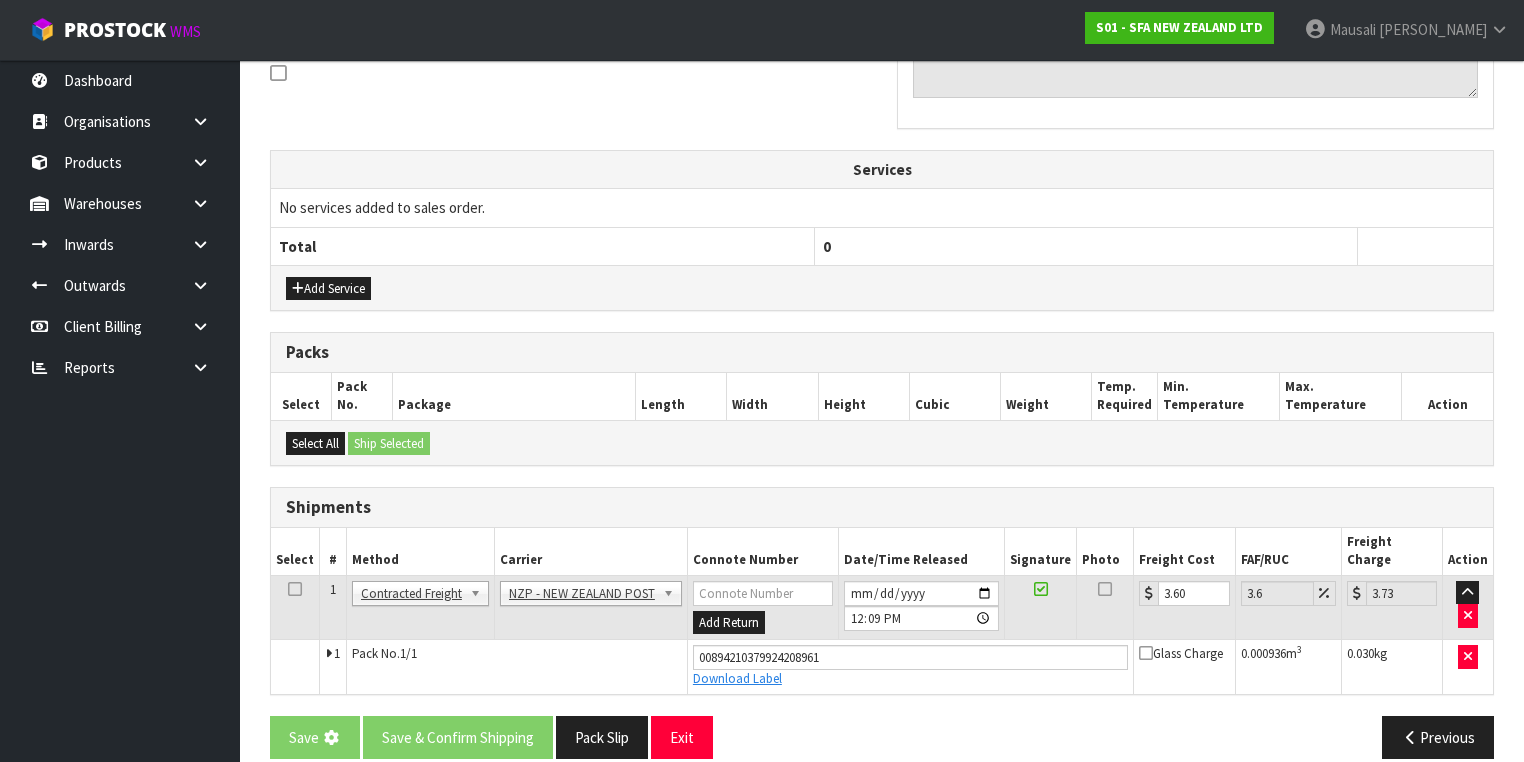 scroll, scrollTop: 0, scrollLeft: 0, axis: both 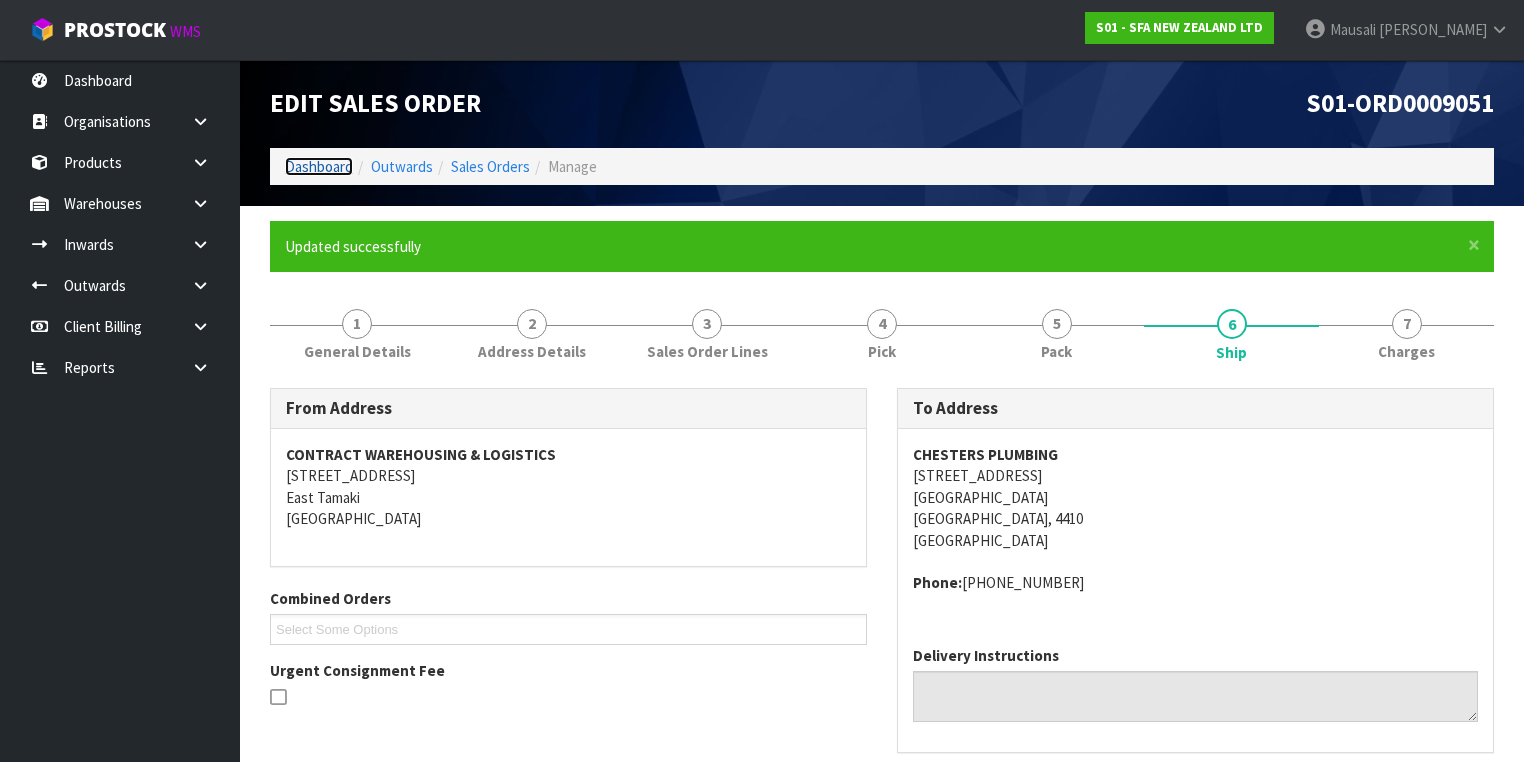 click on "Dashboard" at bounding box center [319, 166] 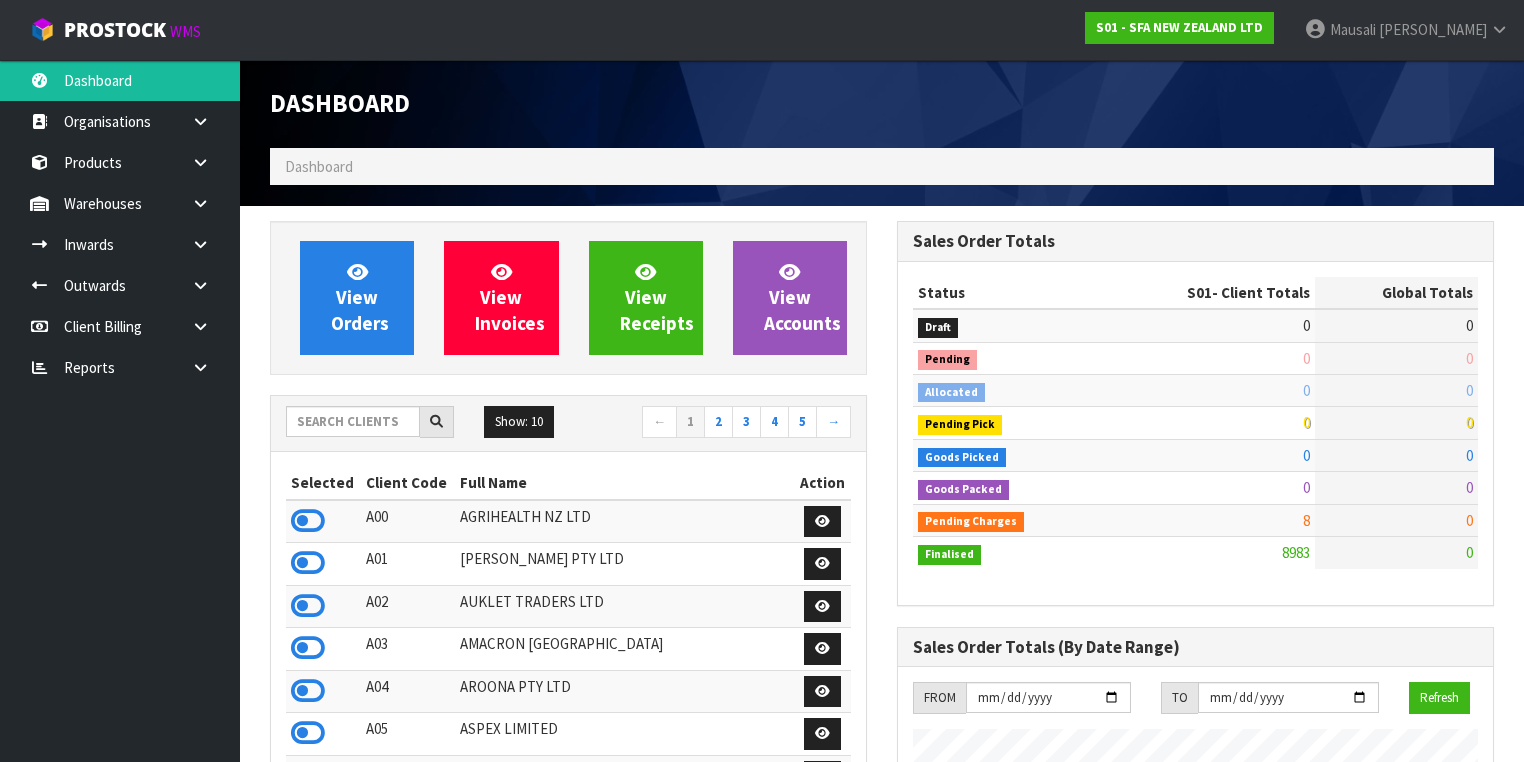 scroll, scrollTop: 998491, scrollLeft: 999372, axis: both 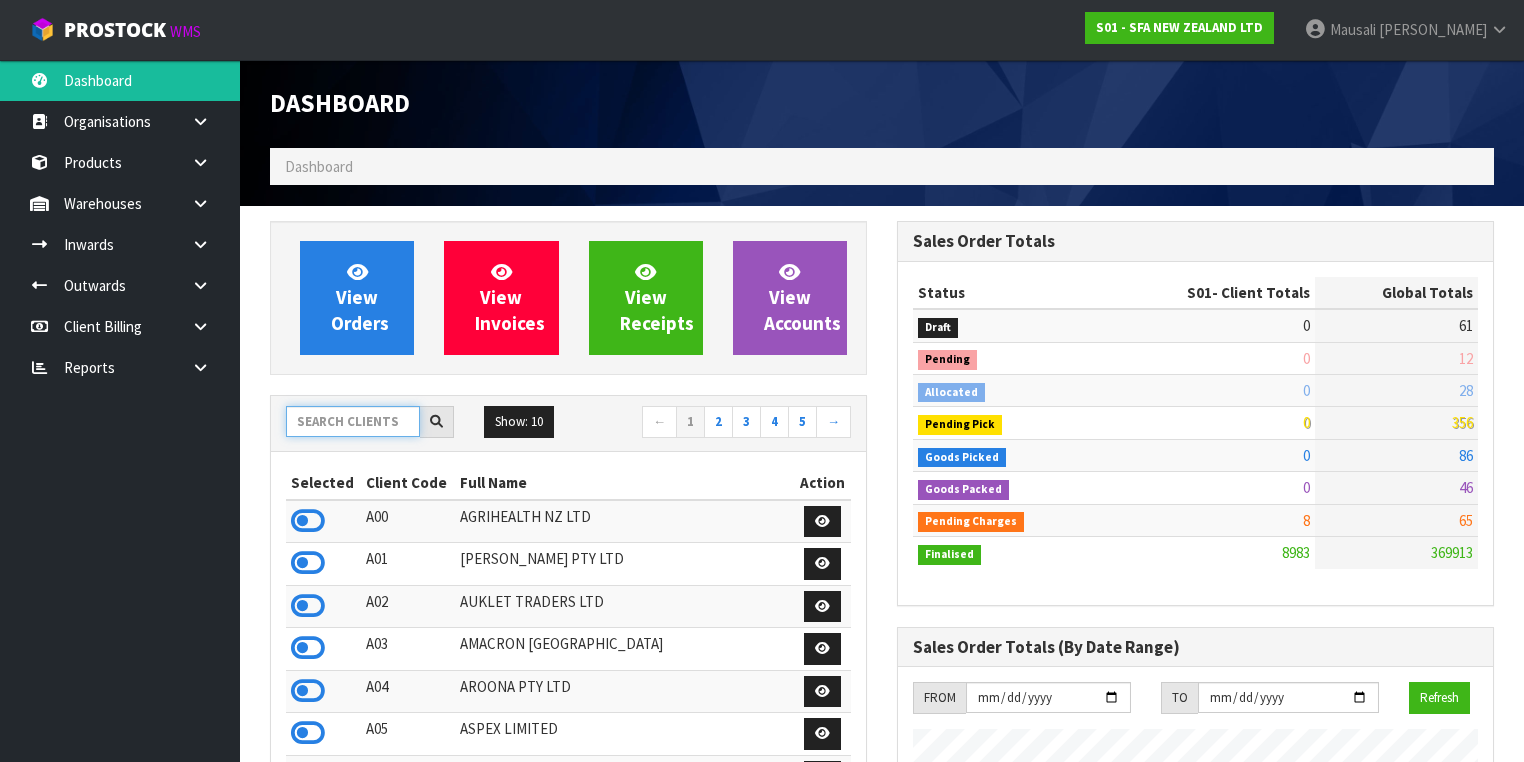 click at bounding box center (353, 421) 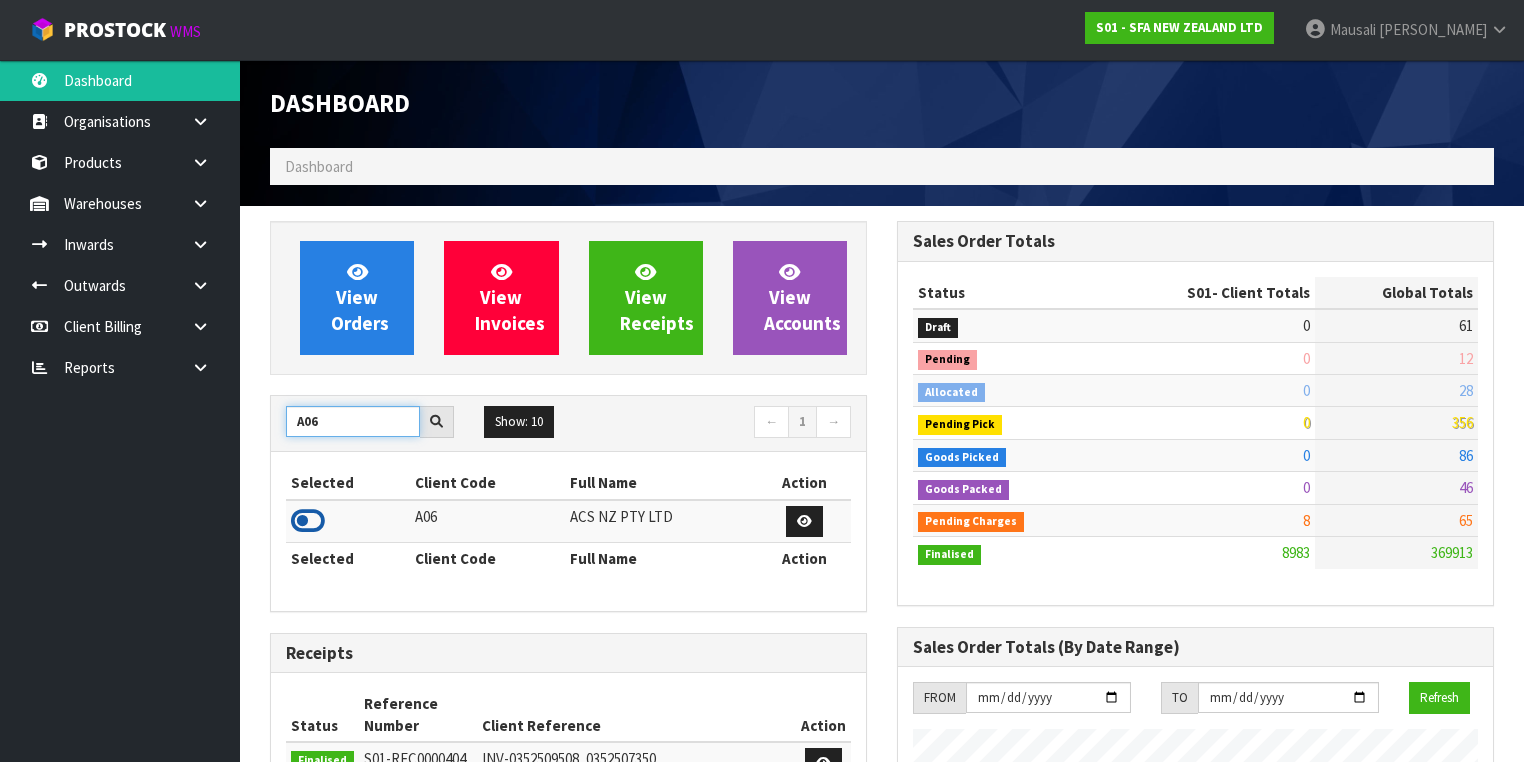 type on "A06" 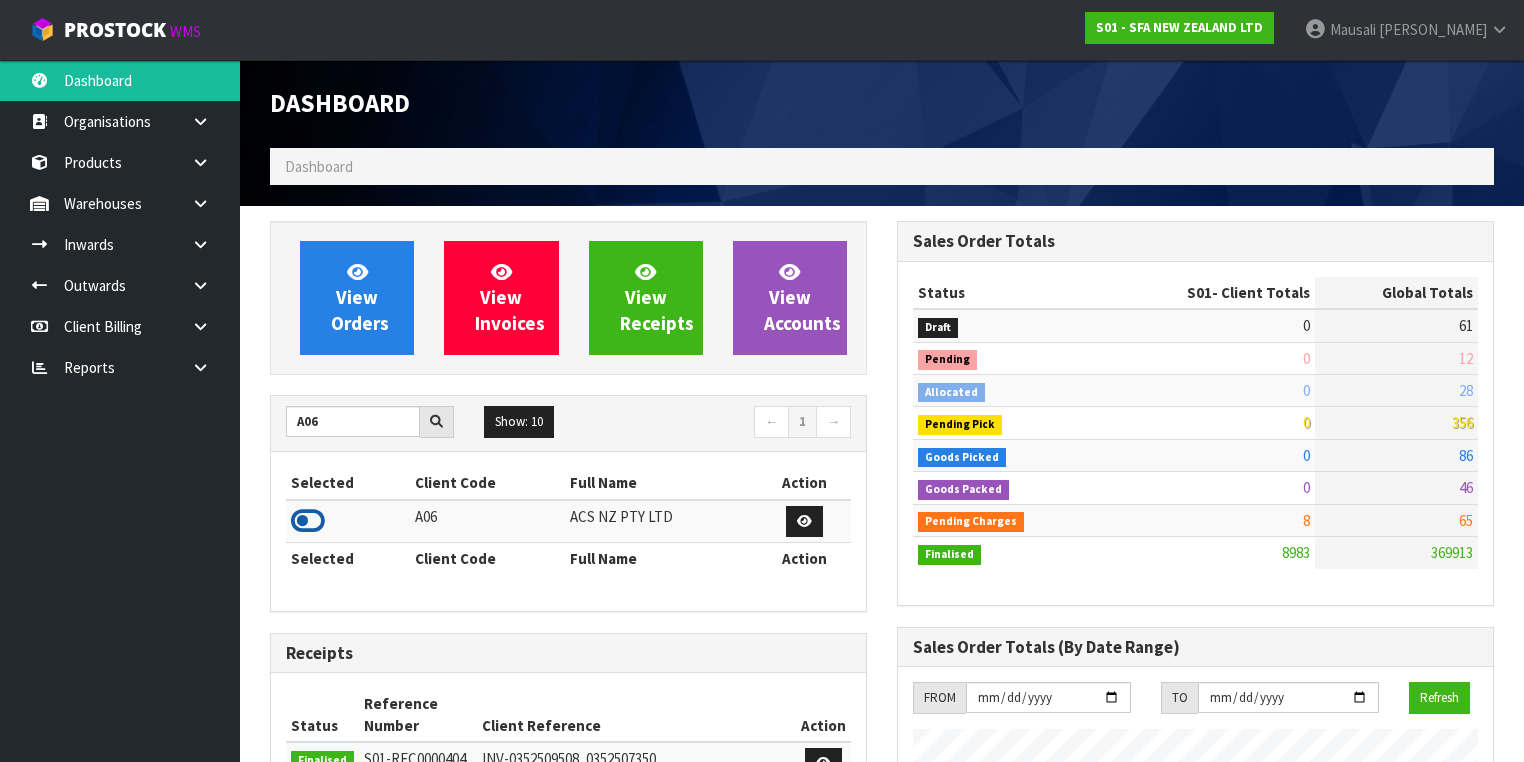 click at bounding box center [308, 521] 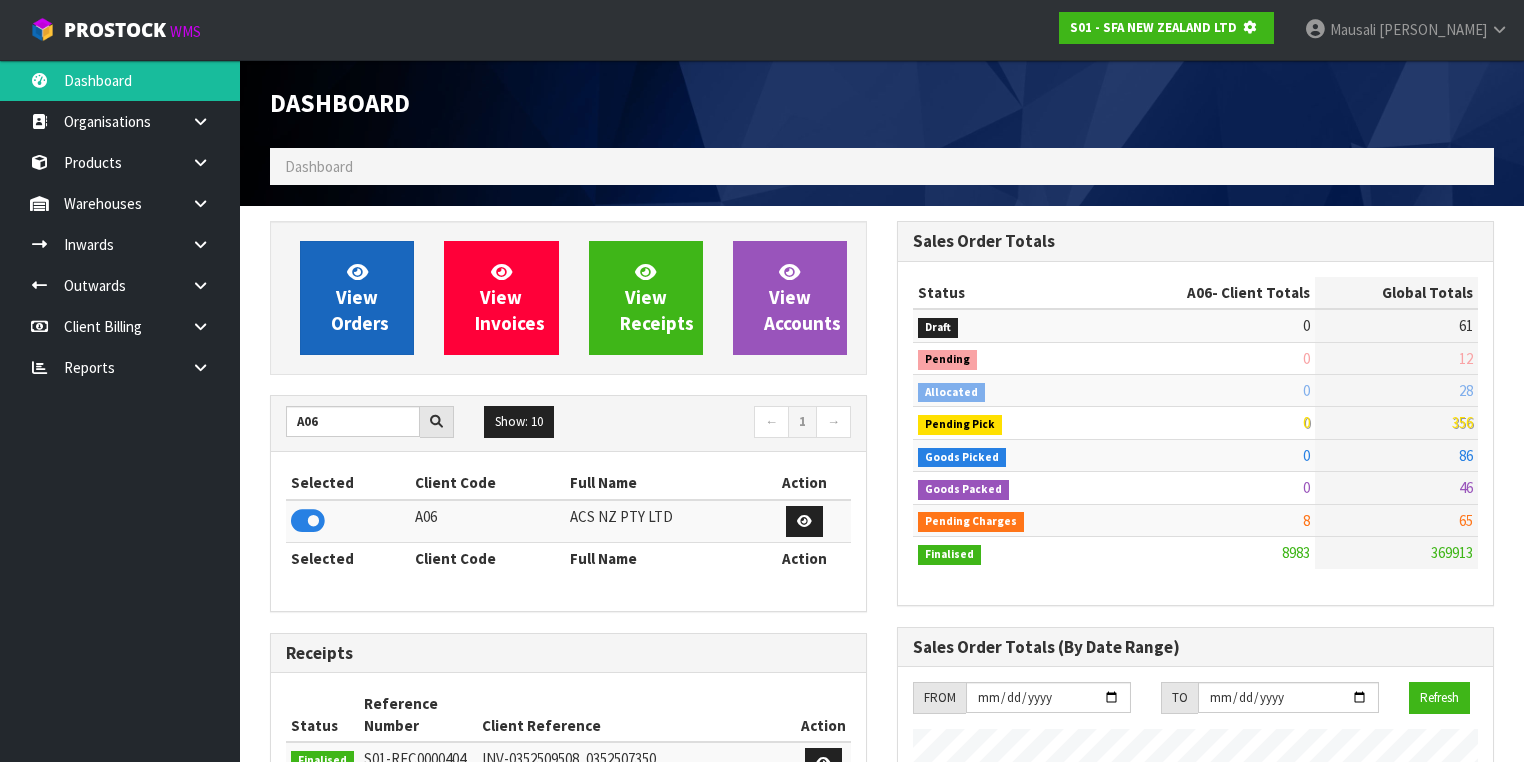 scroll, scrollTop: 1242, scrollLeft: 627, axis: both 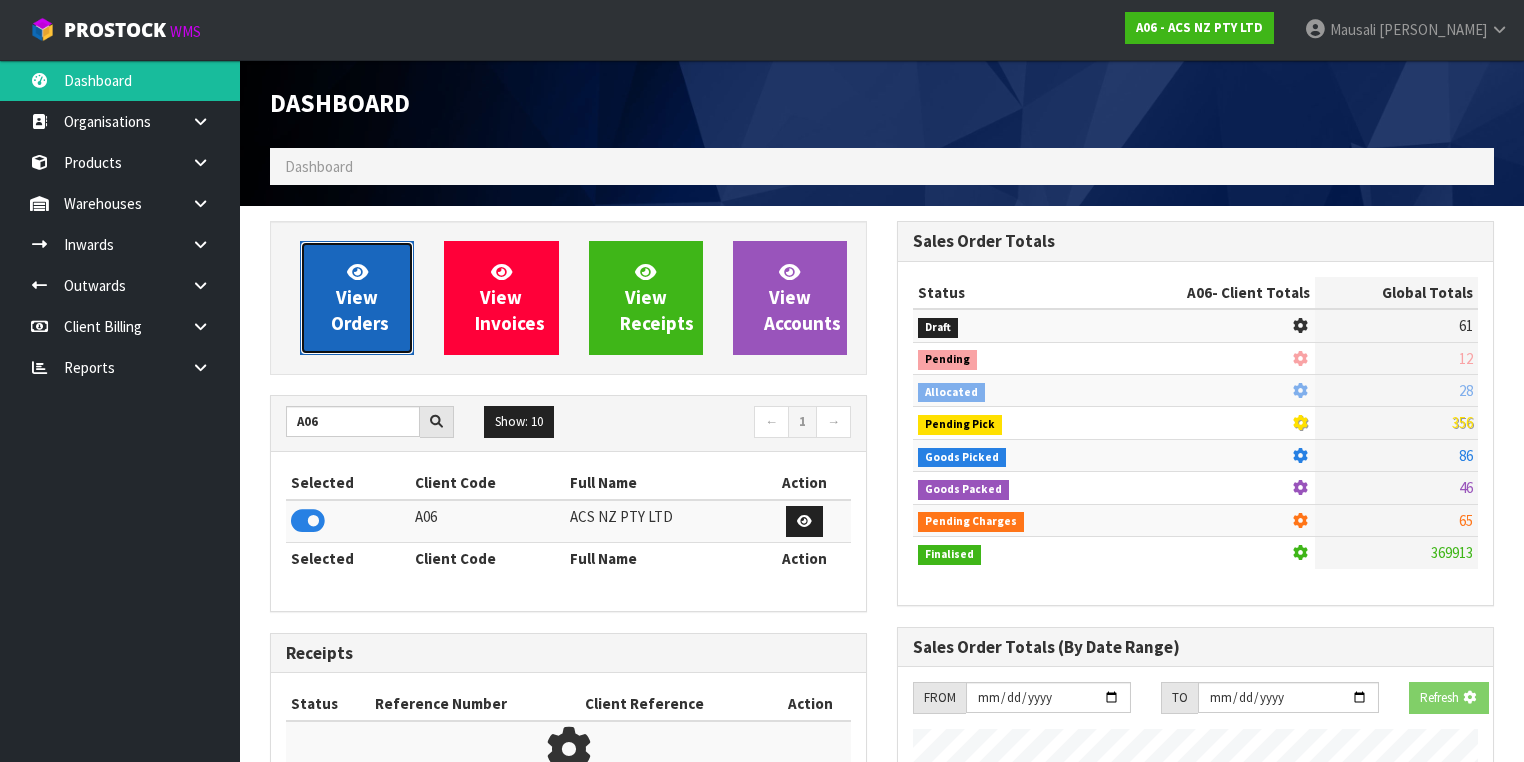 click on "View
Orders" at bounding box center [357, 298] 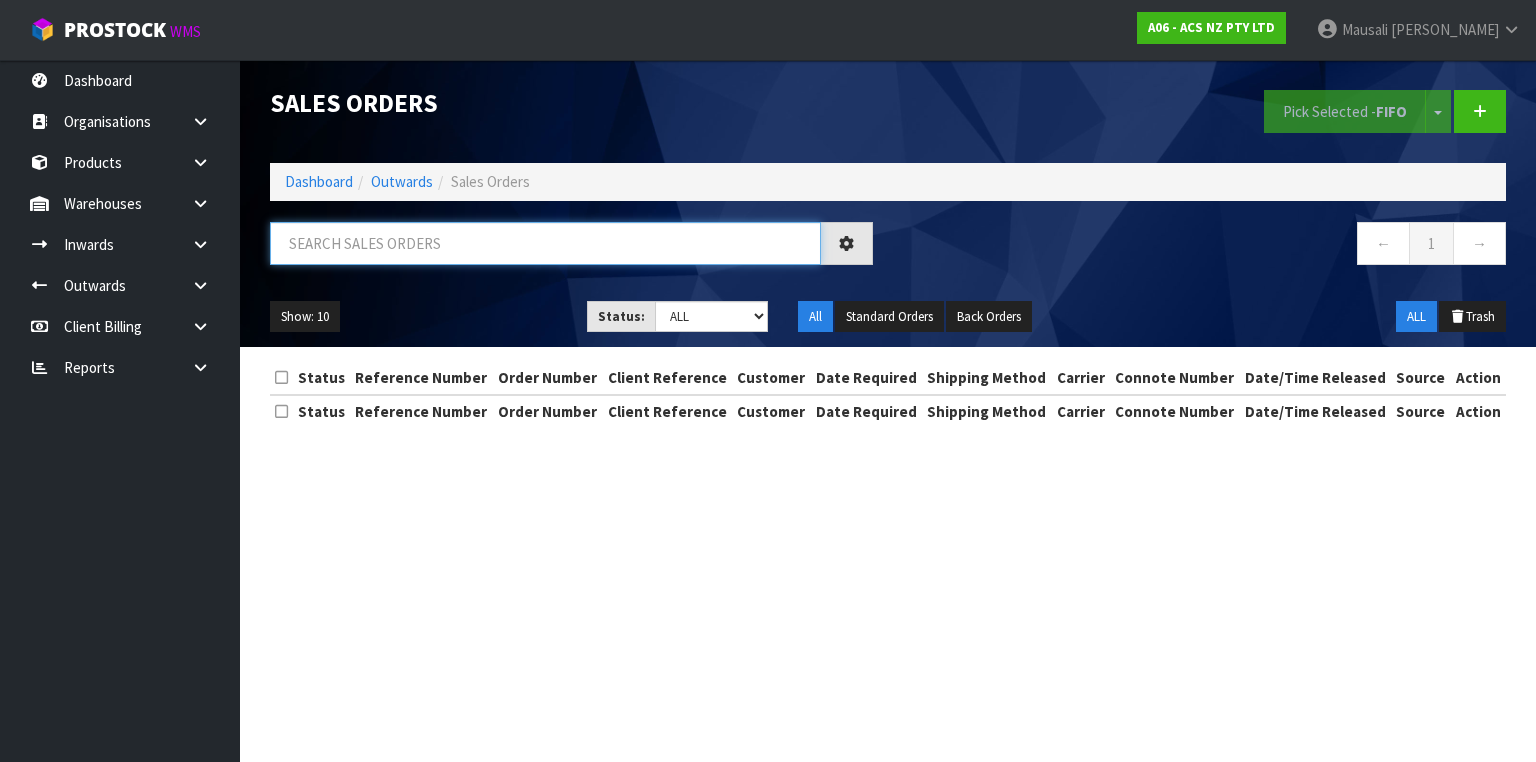 click at bounding box center (545, 243) 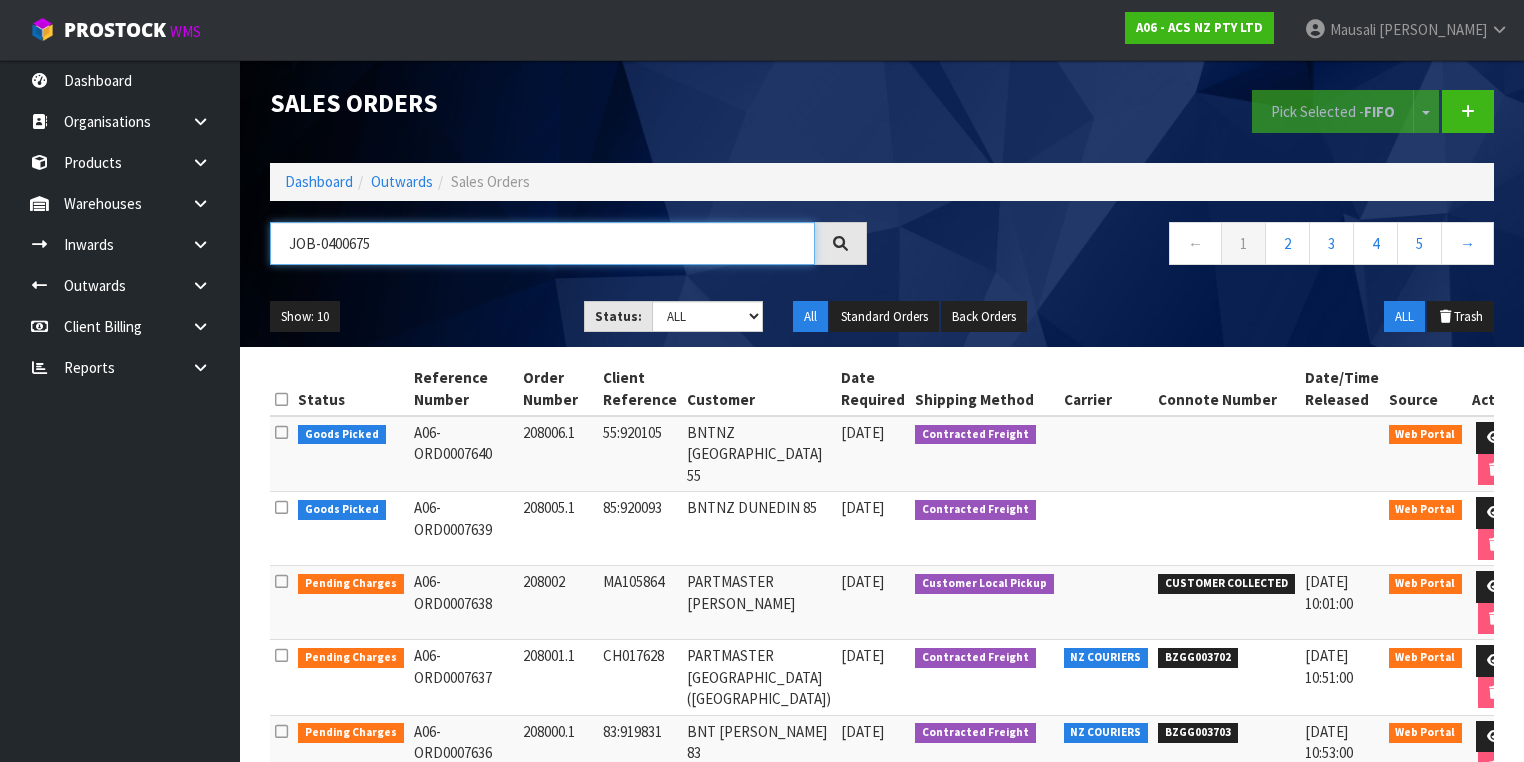 type on "JOB-0400675" 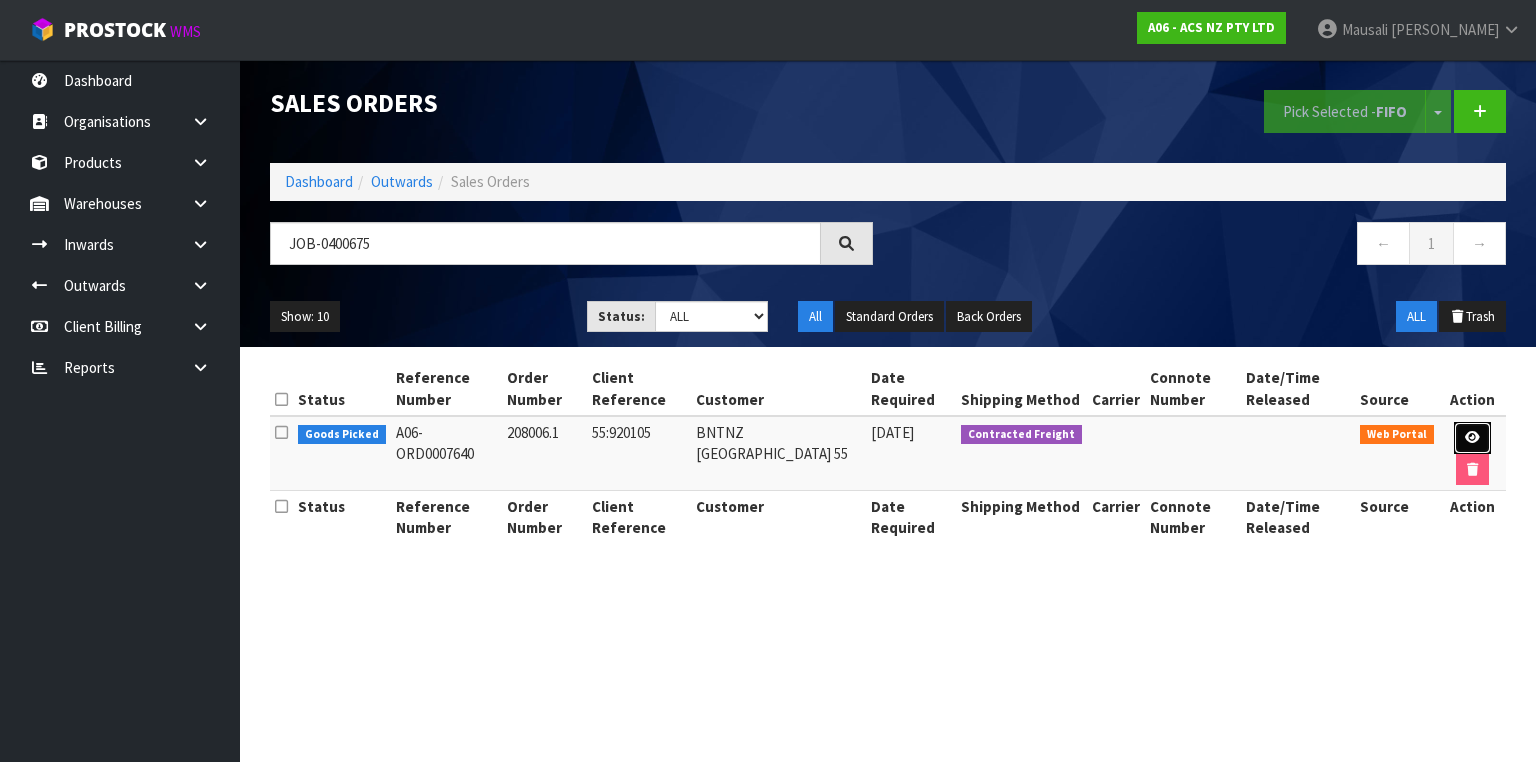 click at bounding box center [1472, 438] 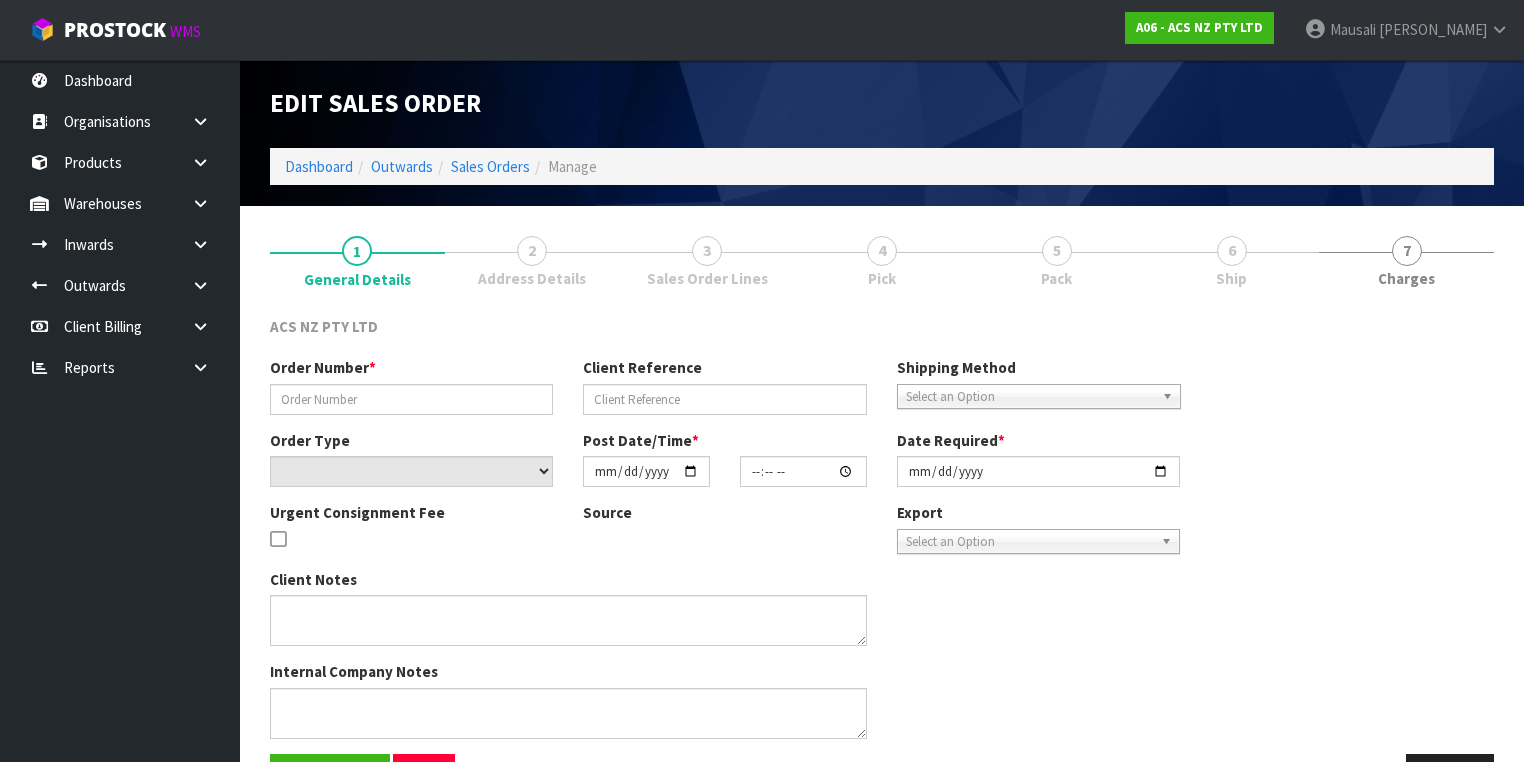 type on "208006.1" 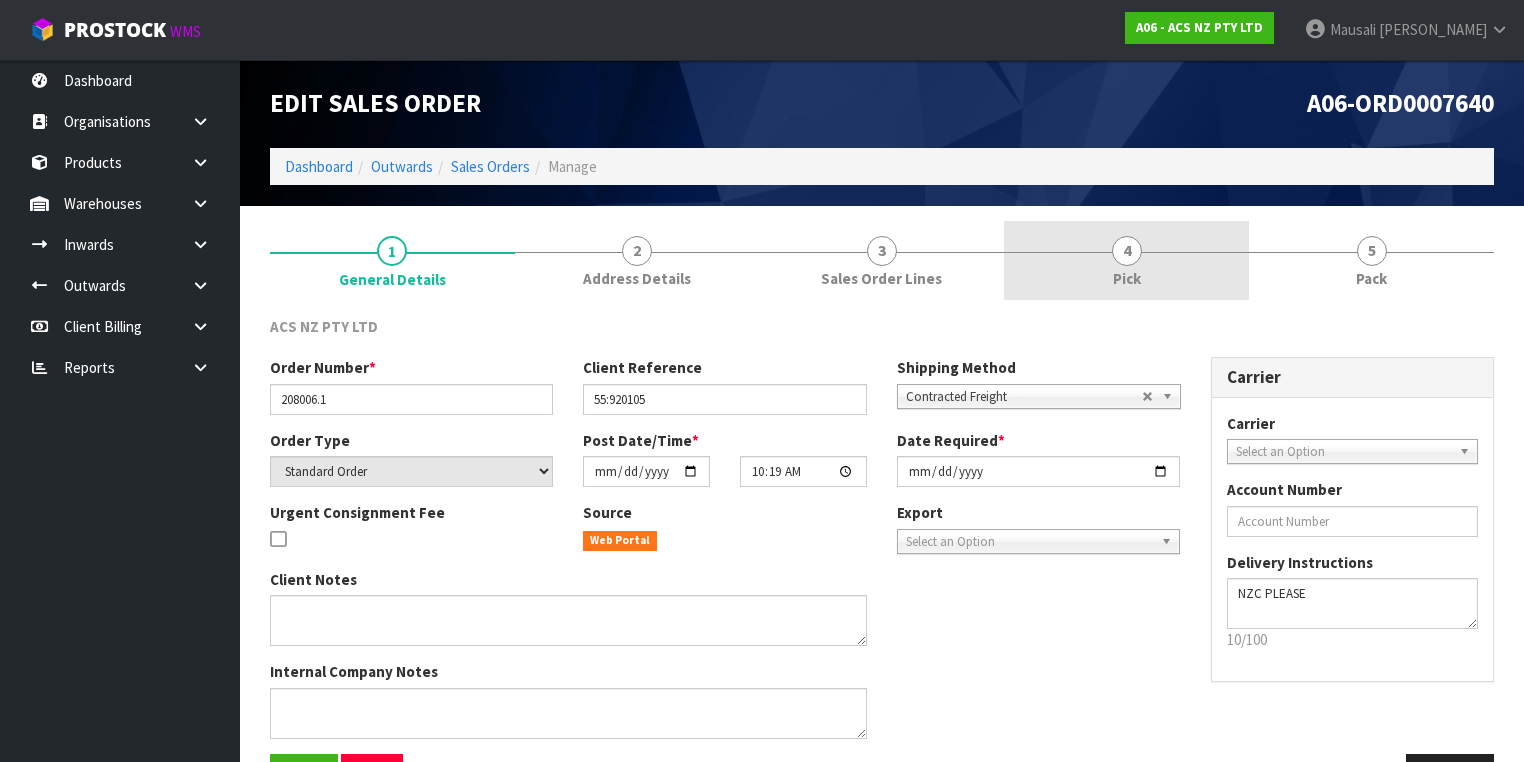 click on "4
Pick" at bounding box center [1126, 260] 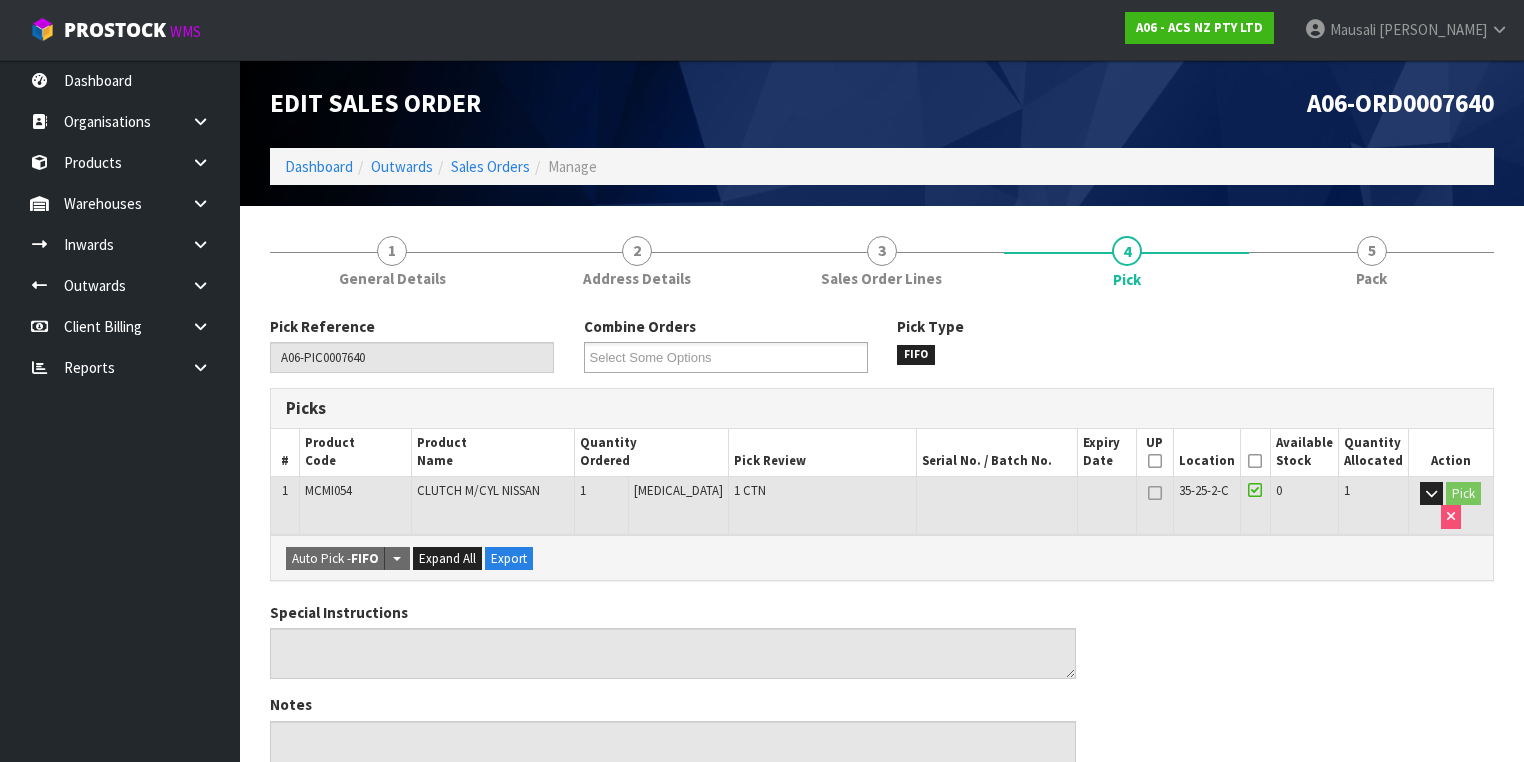click at bounding box center (1255, 461) 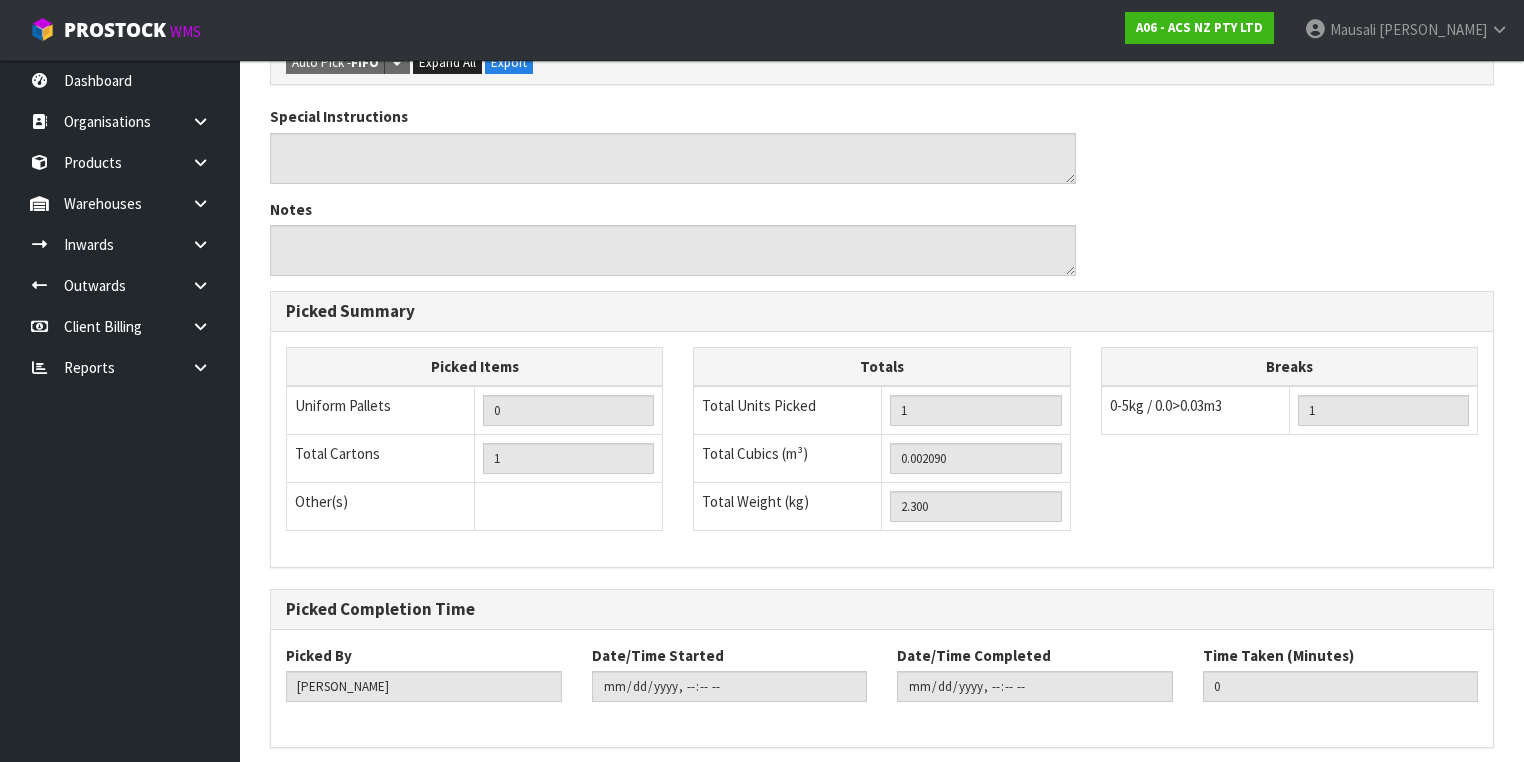 scroll, scrollTop: 641, scrollLeft: 0, axis: vertical 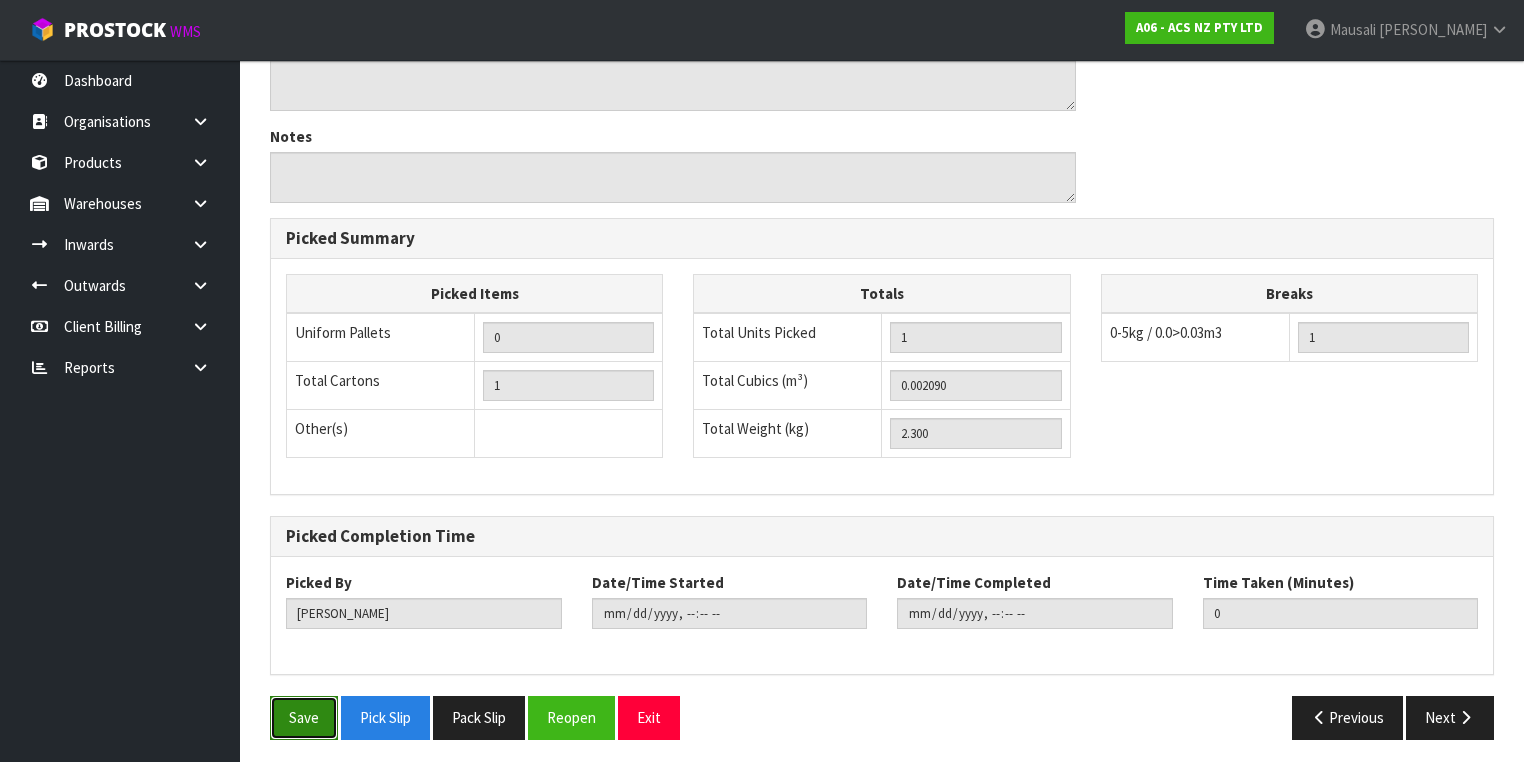 click on "Save" at bounding box center (304, 717) 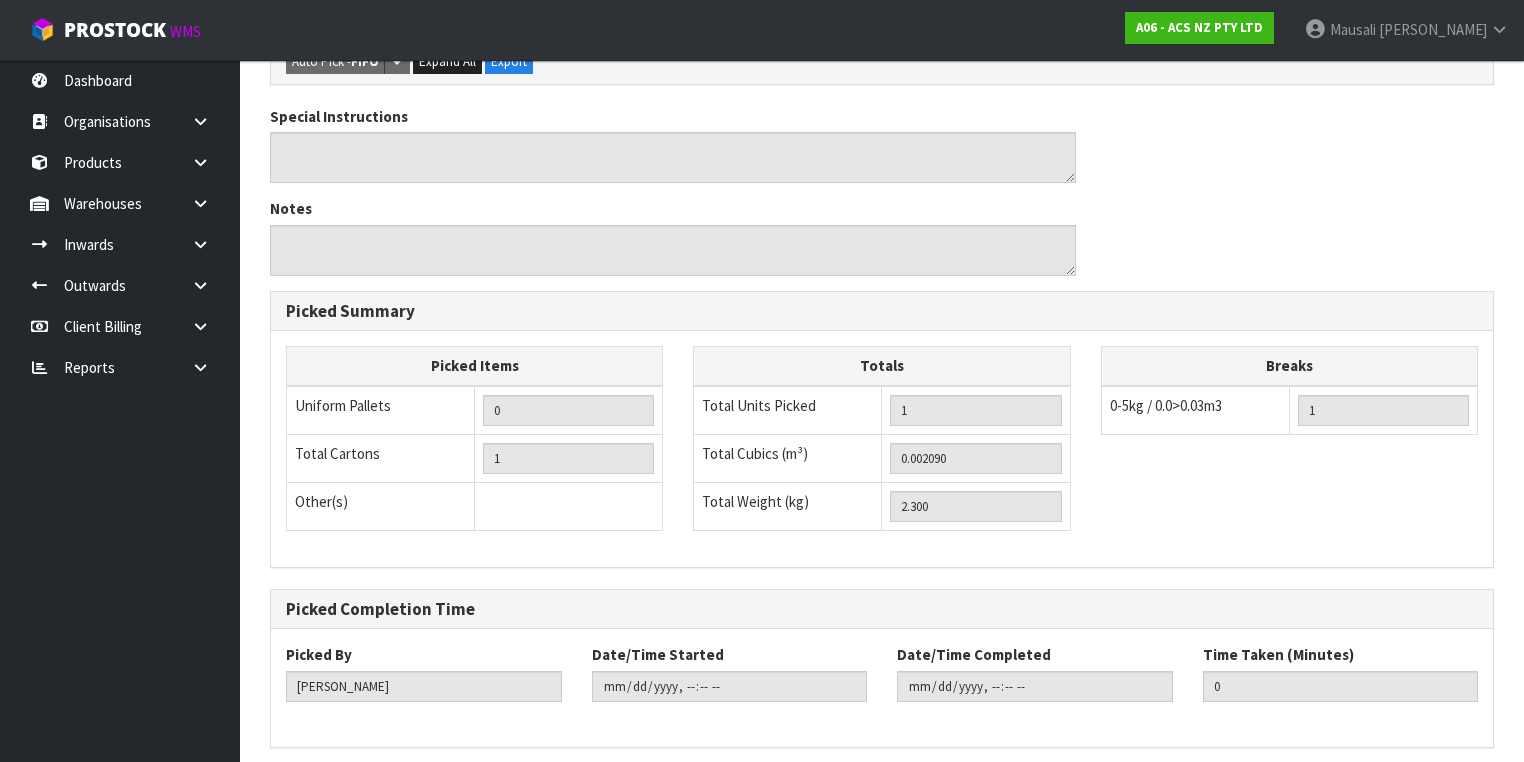 scroll, scrollTop: 0, scrollLeft: 0, axis: both 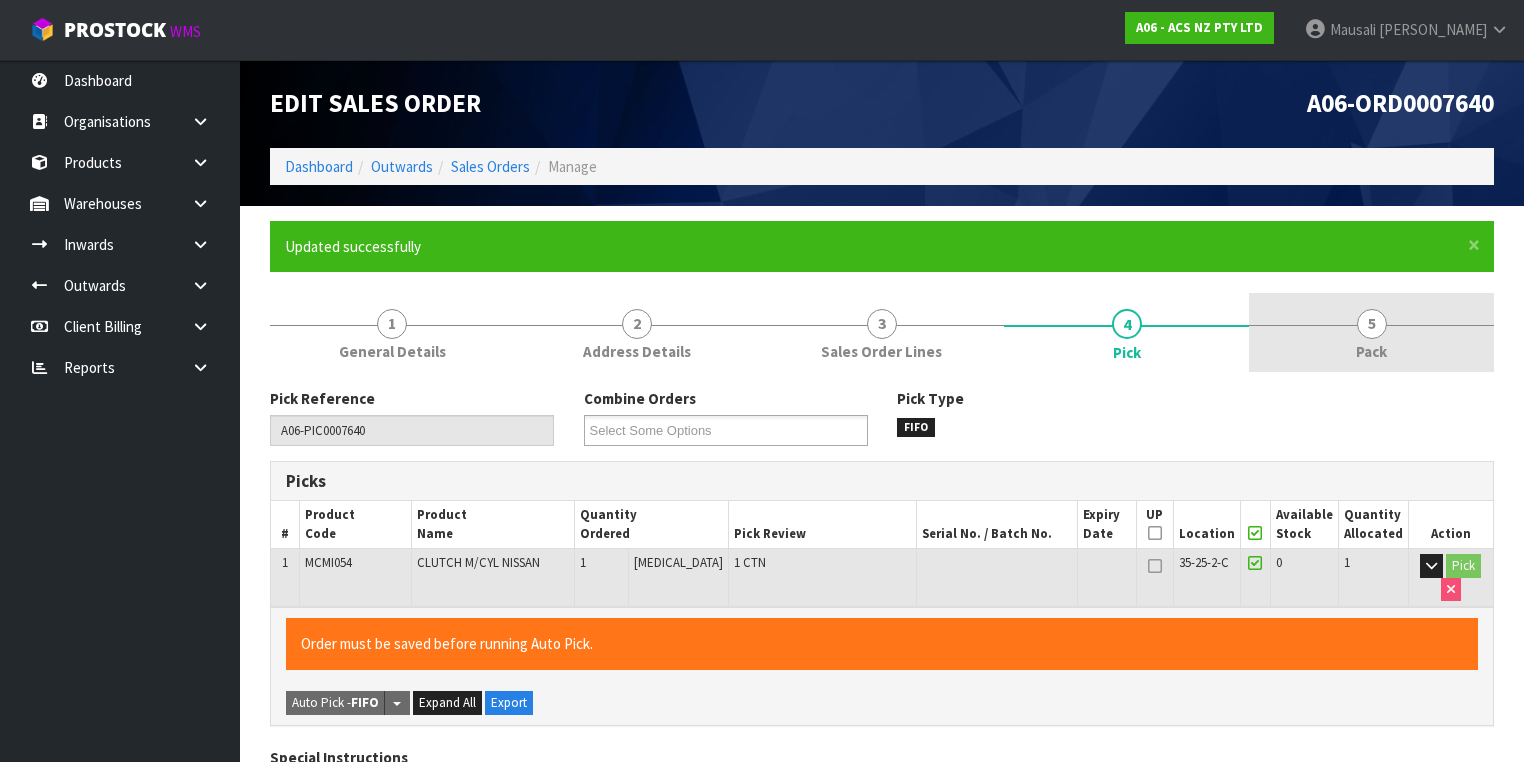 type on "[PERSON_NAME]" 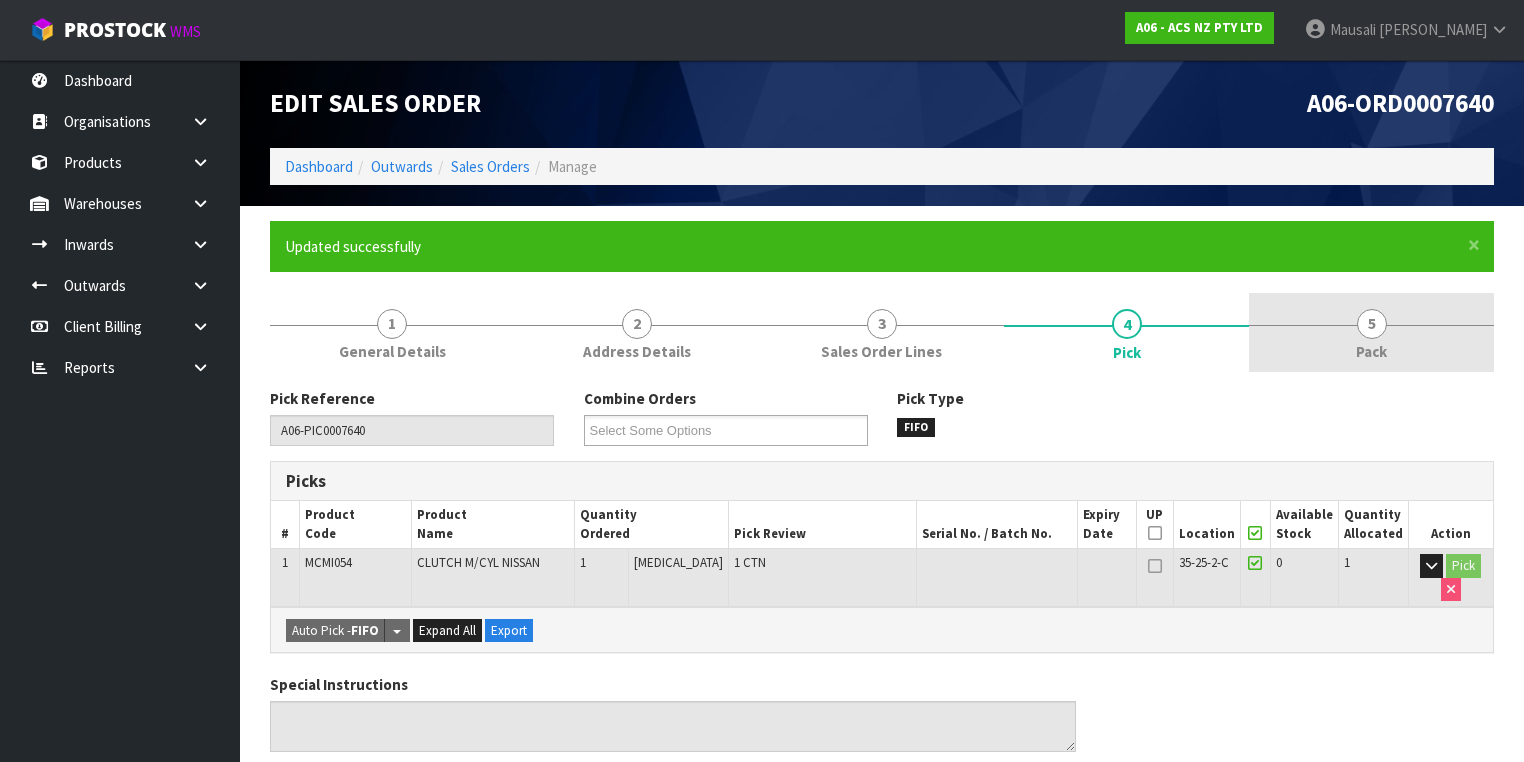 click on "5
Pack" at bounding box center (1371, 332) 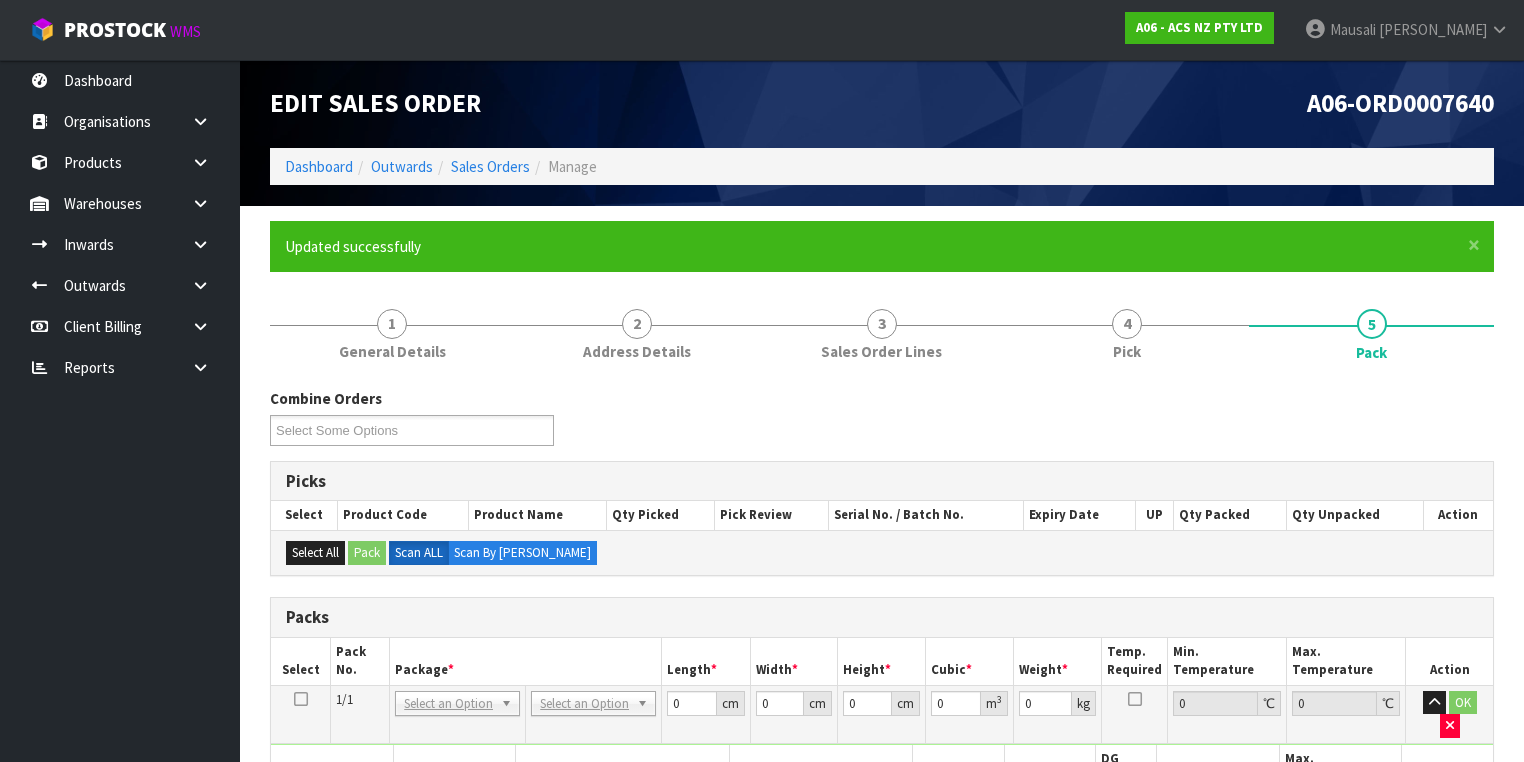scroll, scrollTop: 240, scrollLeft: 0, axis: vertical 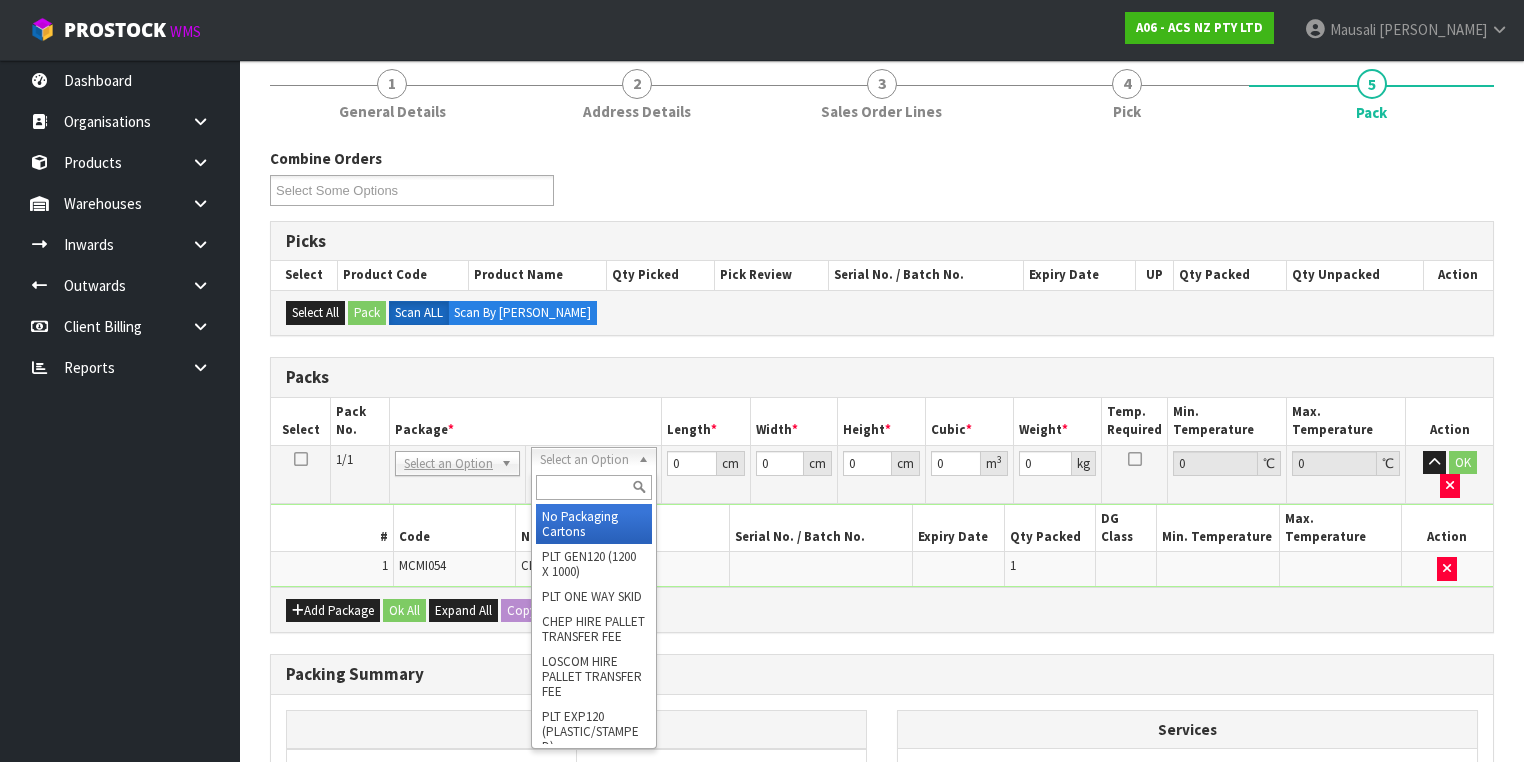 click at bounding box center [593, 487] 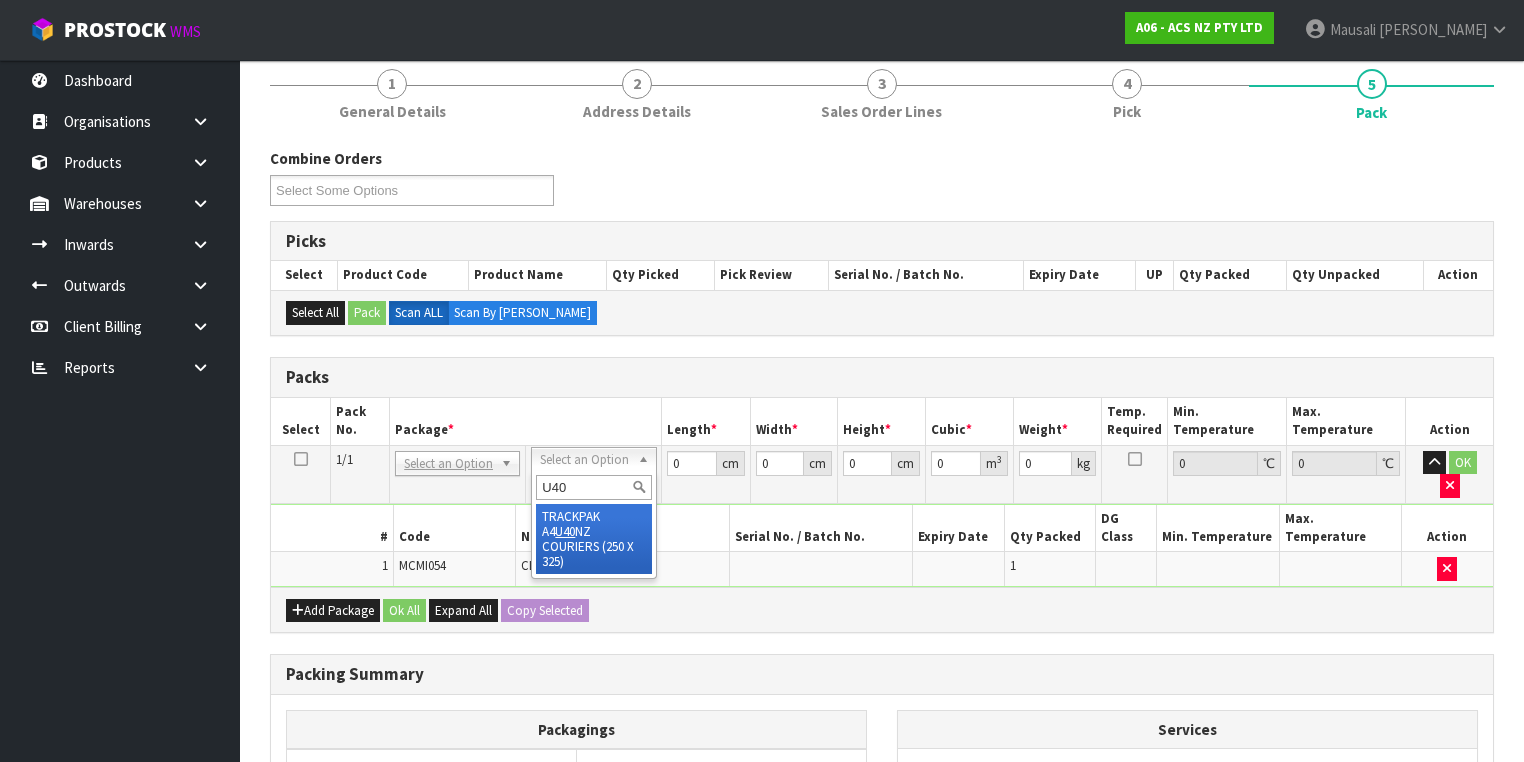 type on "U40" 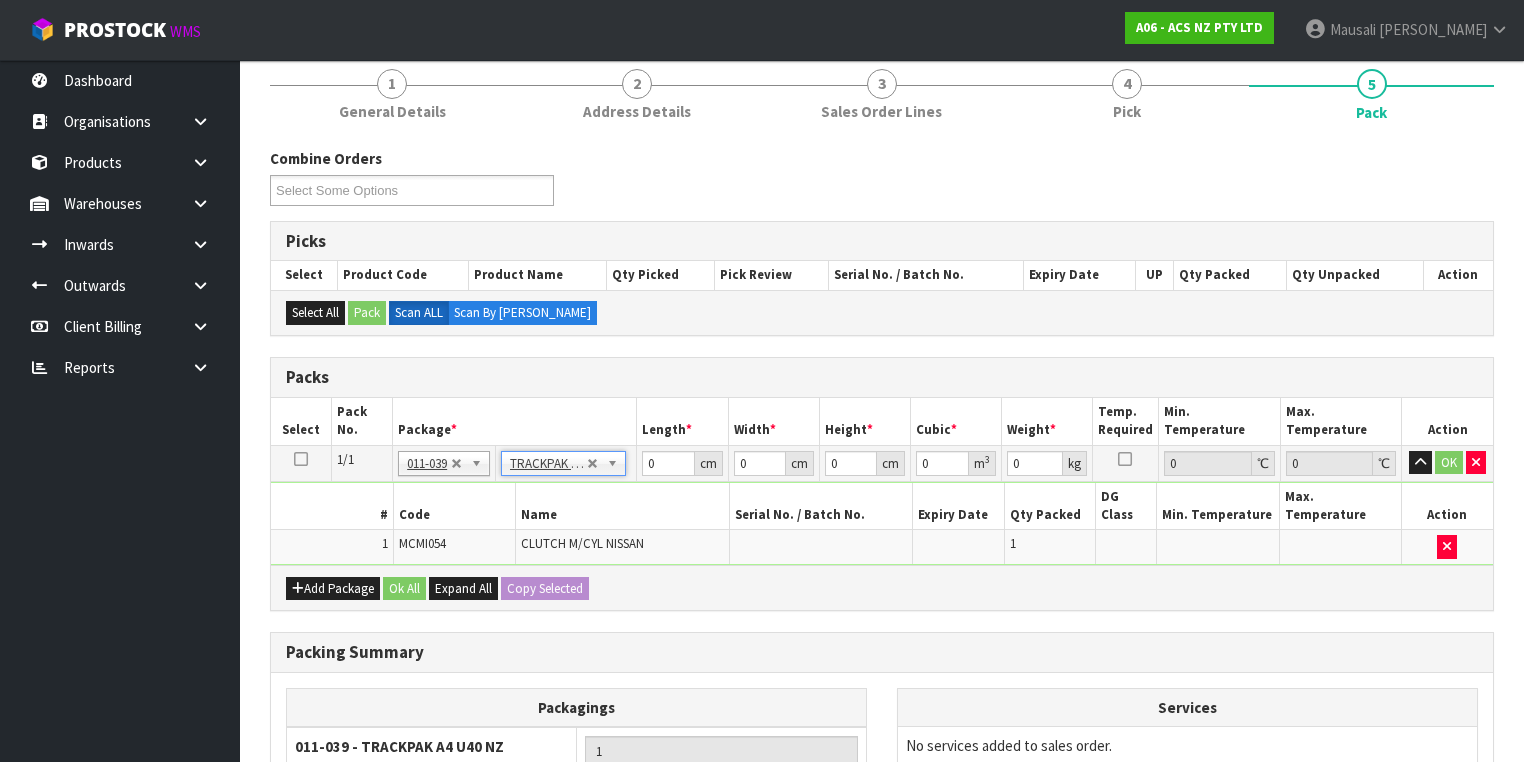 type on "25" 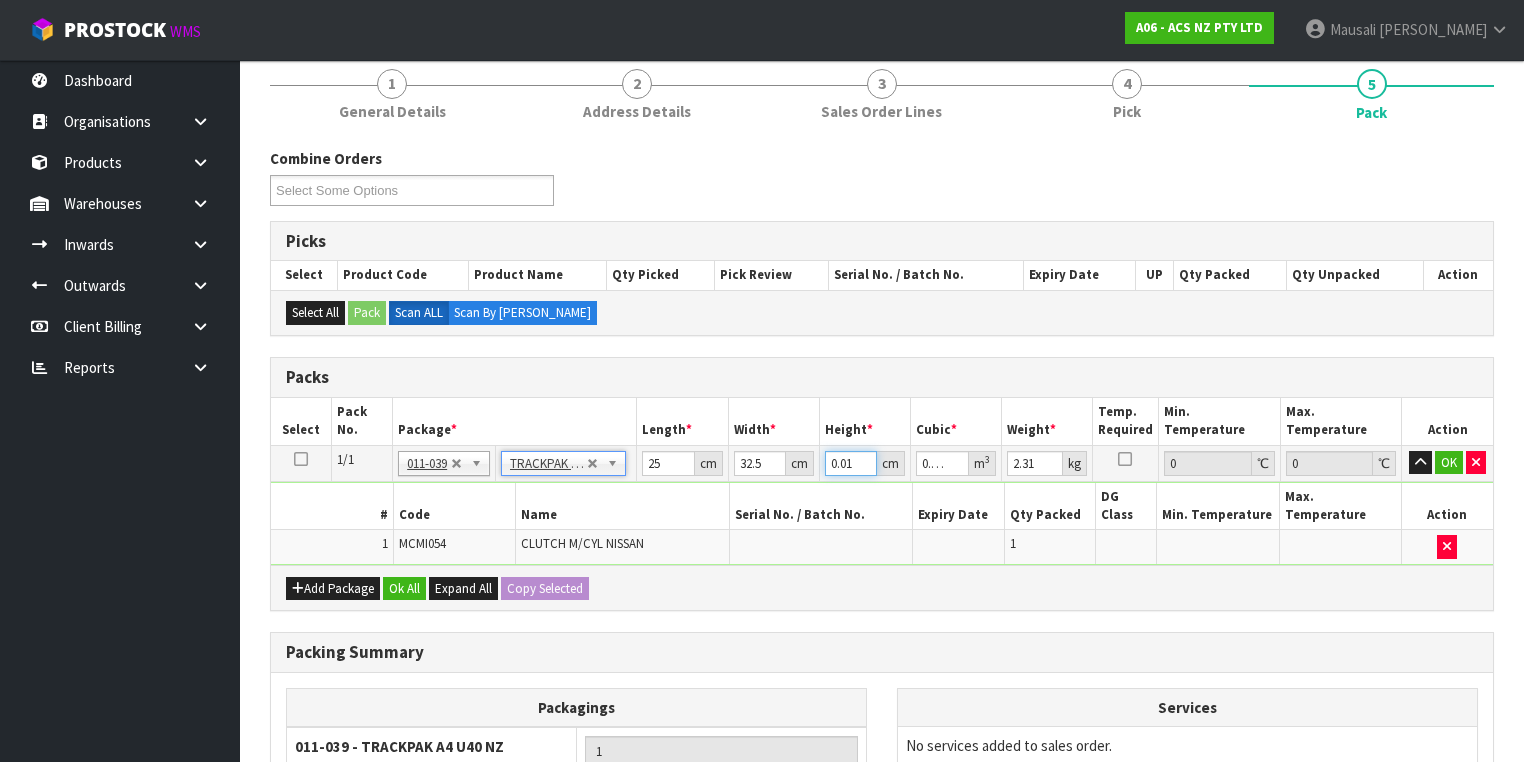 click on "1/1
NONE 007-001 007-002 007-004 007-009 007-013 007-014 007-015 007-017 007-018 007-019 007-021 007-022 007-023 007-024 010-016 010-017 010-018 010-019 011-001 011-002 011-003 011-004 011-005 011-006 011-007 011-008 011-009 011-010 011-011 011-012 011-013 011-014 011-015 011-016 011-017 011-018 011-019 011-020 011-021 011-022 011-023 011-025 011-026 011-027 011-028 011-029 011-030 011-031 011-032 011-033 011-034 011-035 011-036 011-037 011-038 011-039 011-040 011-041 011-042 011-043 011-044 011-045 011-046 011-047 011-048 011-049 011-050 011-051 011-052 011-053 011-054 011-055 011-056 011-057 011-058 011-059 011-060 011-061 011-062 011-063 011-064 011-065 011-066 011-067 011-068 011-070 011-072 011-073 011-074 011-075 011-076 011-077 011-078 011-079 011-080 011-081 011-082 011-083
011-039
No Packaging Cartons PLT GEN120 (1200 X 1000) PLT ONE WAY SKID CHEP HIRE PALLET TRANSFER FEE LOSCOM HIRE PALLET TRANSFER FEE PLT BESPOKE" at bounding box center (882, 463) 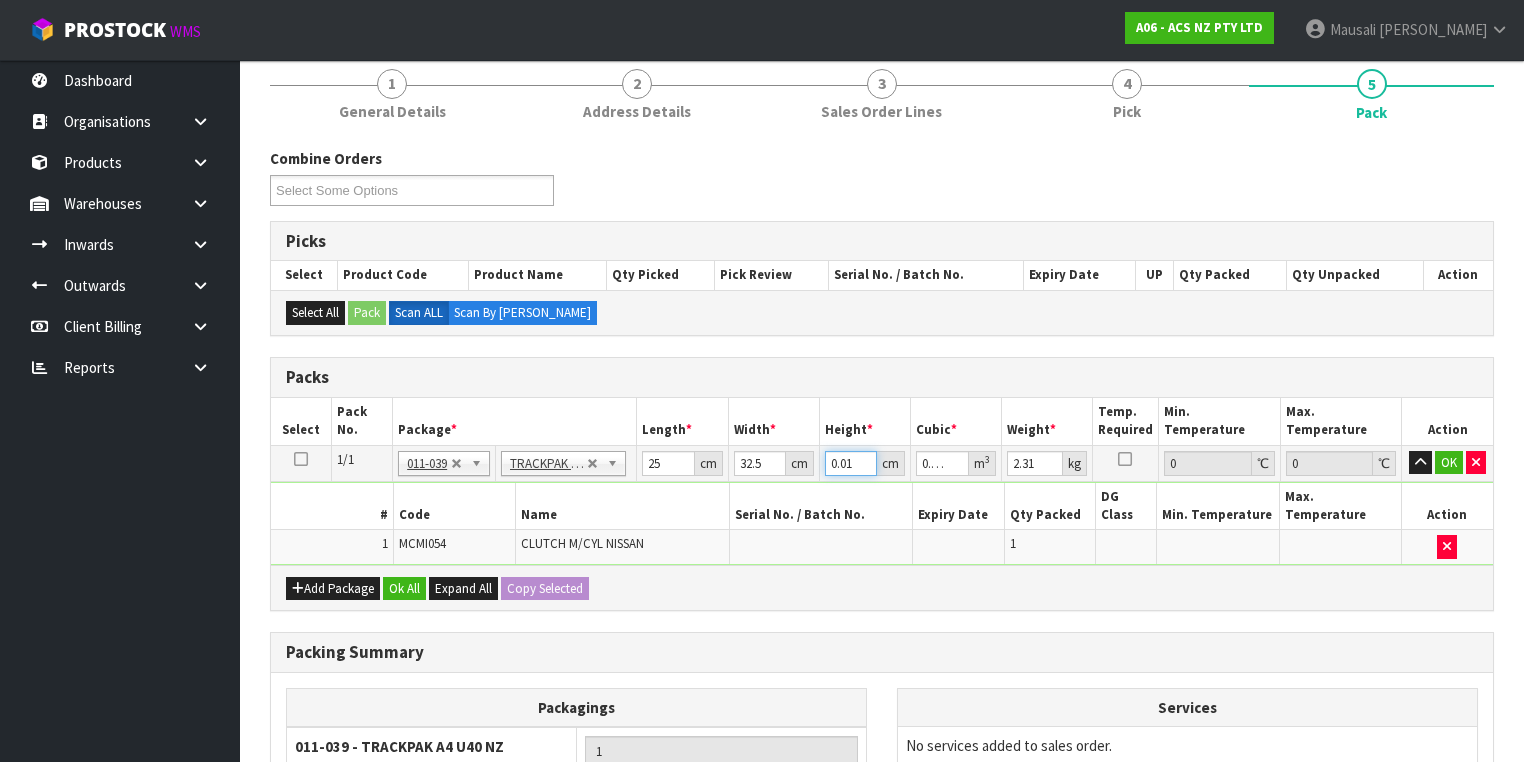 type on "1" 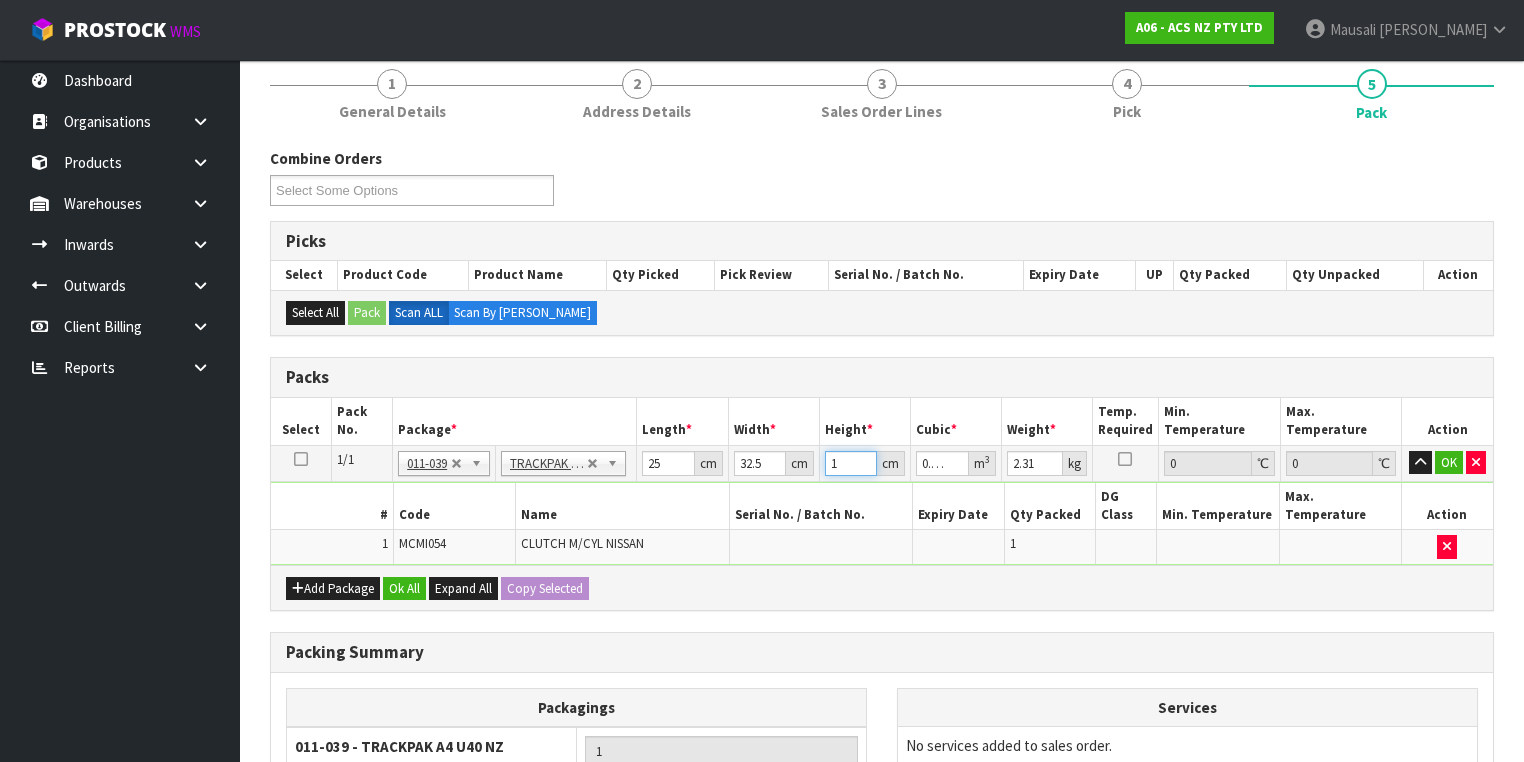 type on "10" 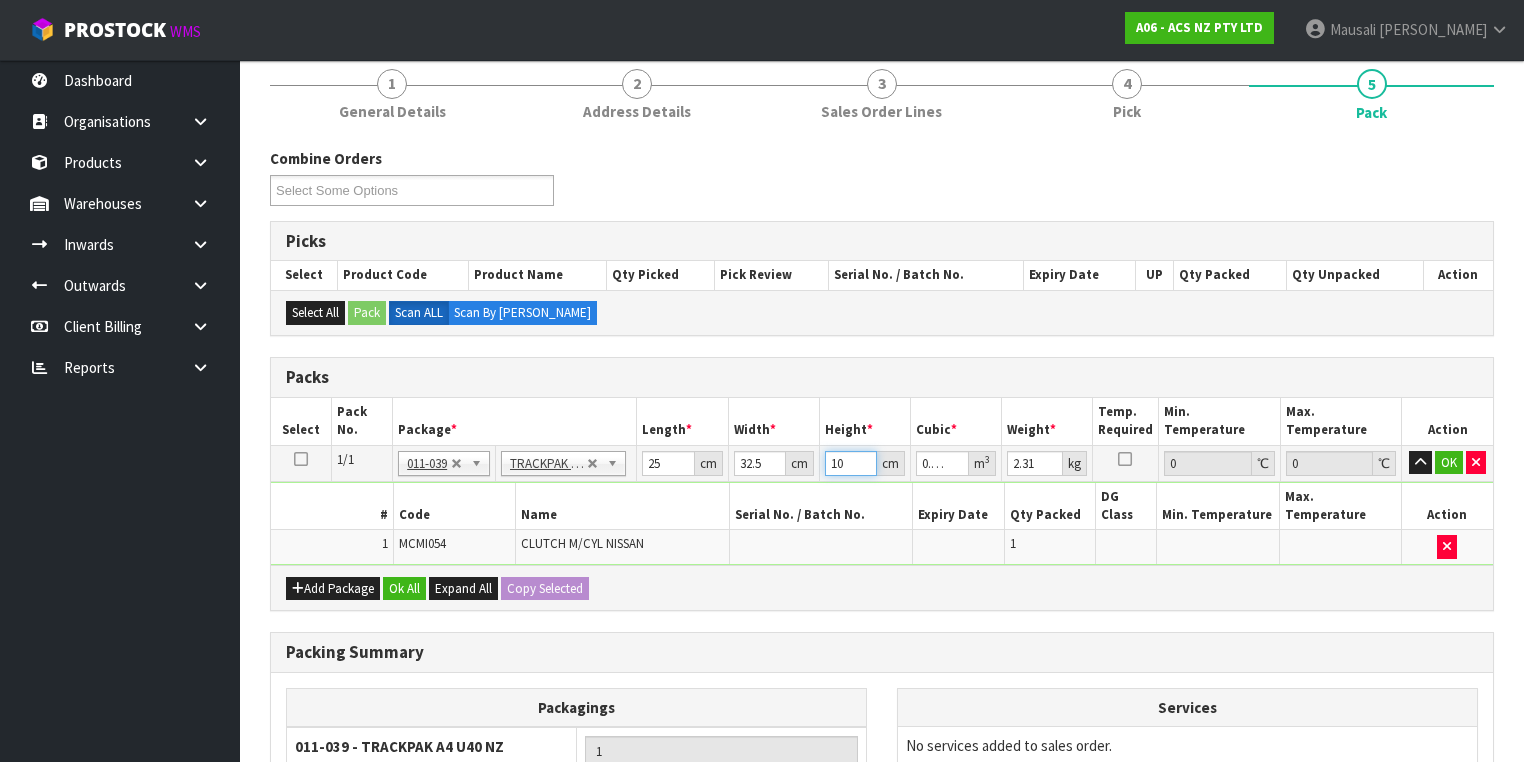 type on "0.008125" 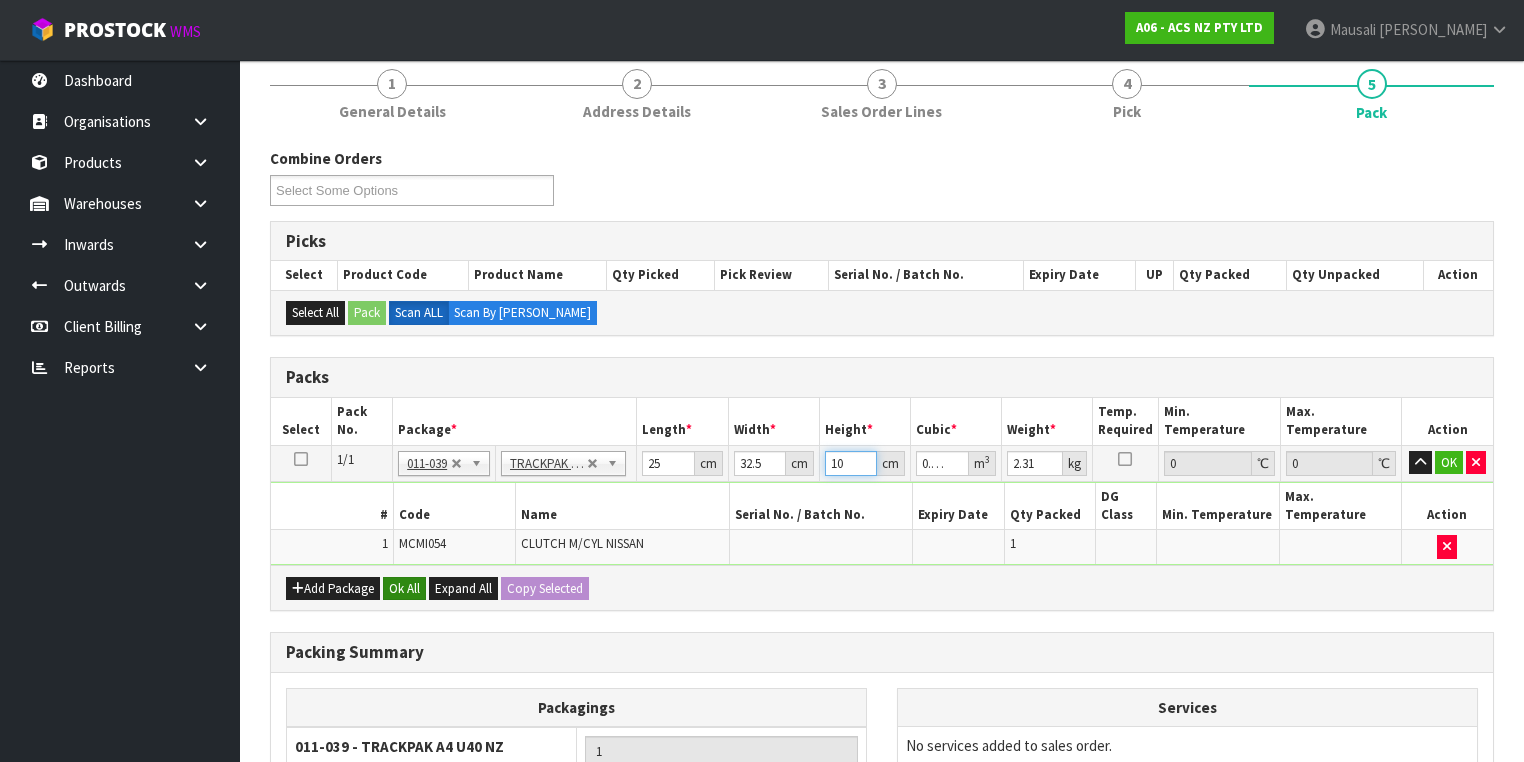 type on "10" 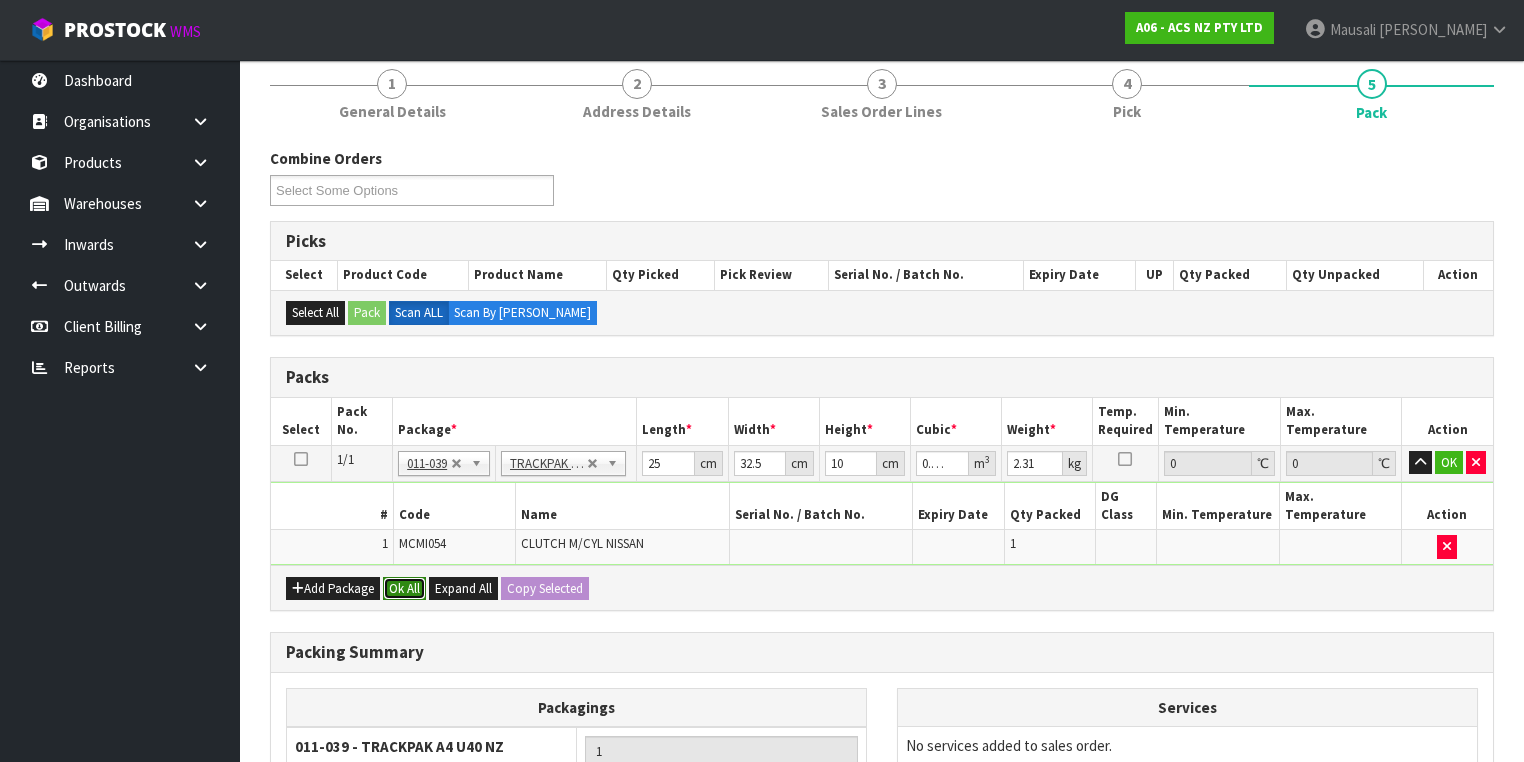 click on "Ok All" at bounding box center [404, 589] 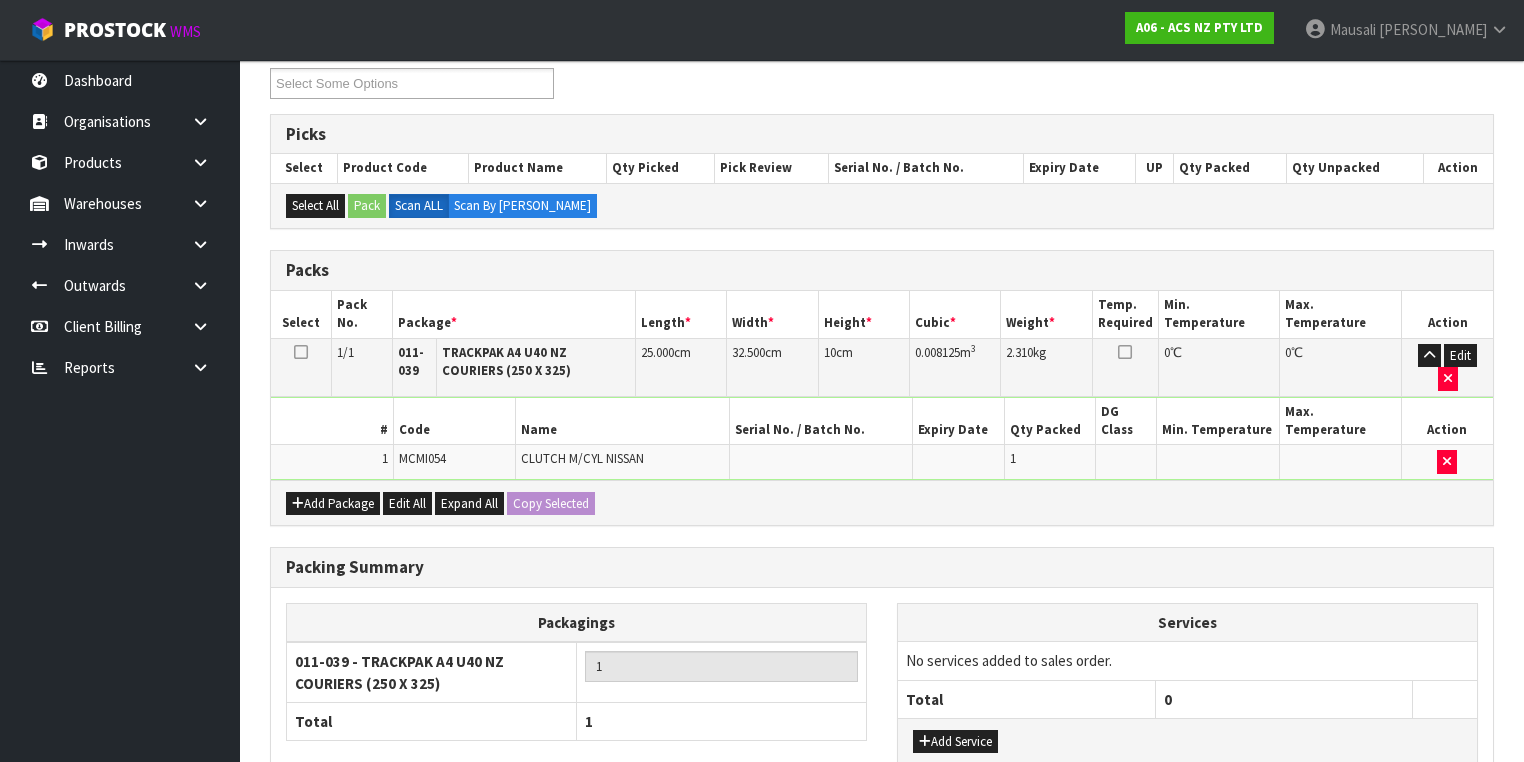 scroll, scrollTop: 464, scrollLeft: 0, axis: vertical 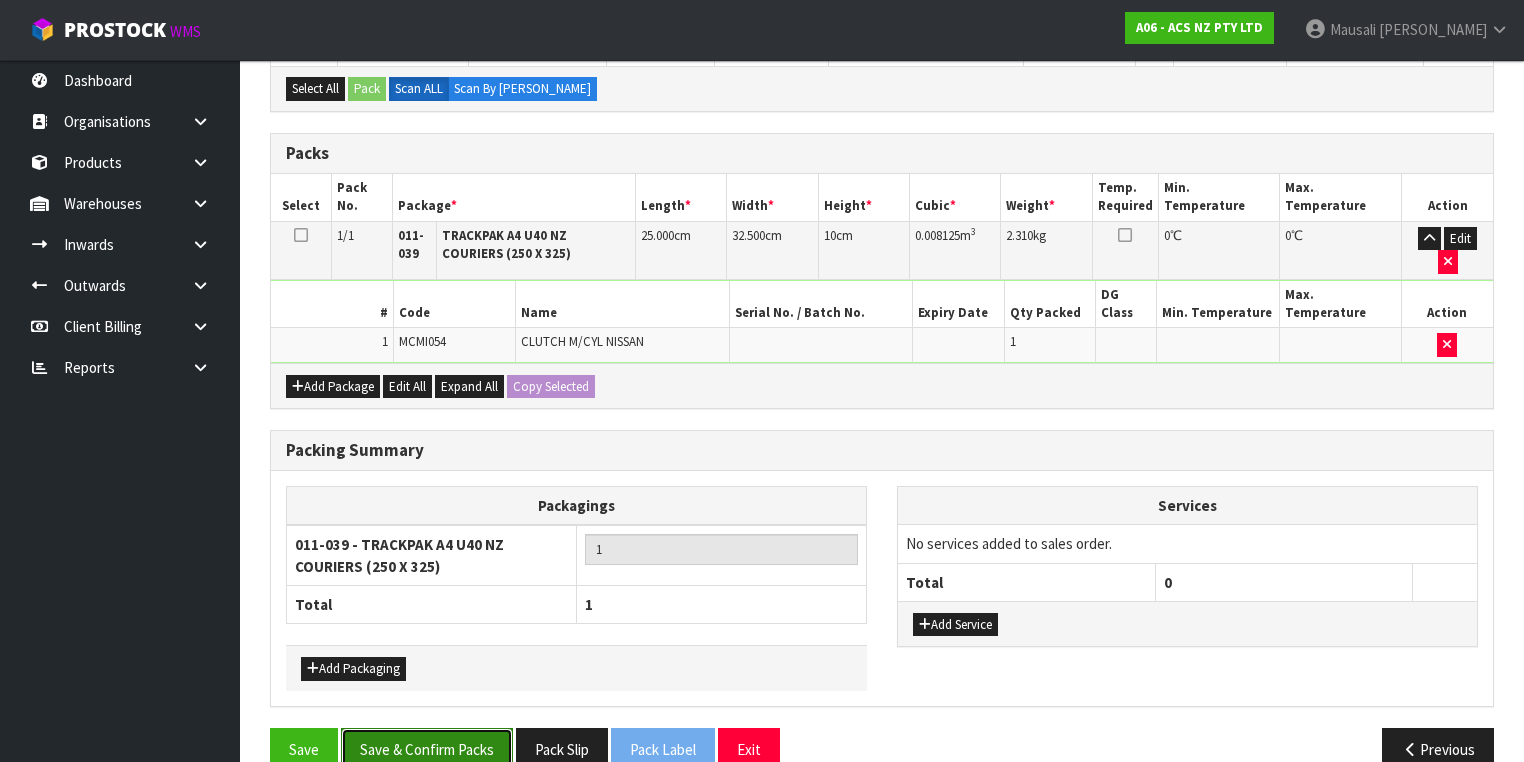 click on "Save & Confirm Packs" at bounding box center (427, 749) 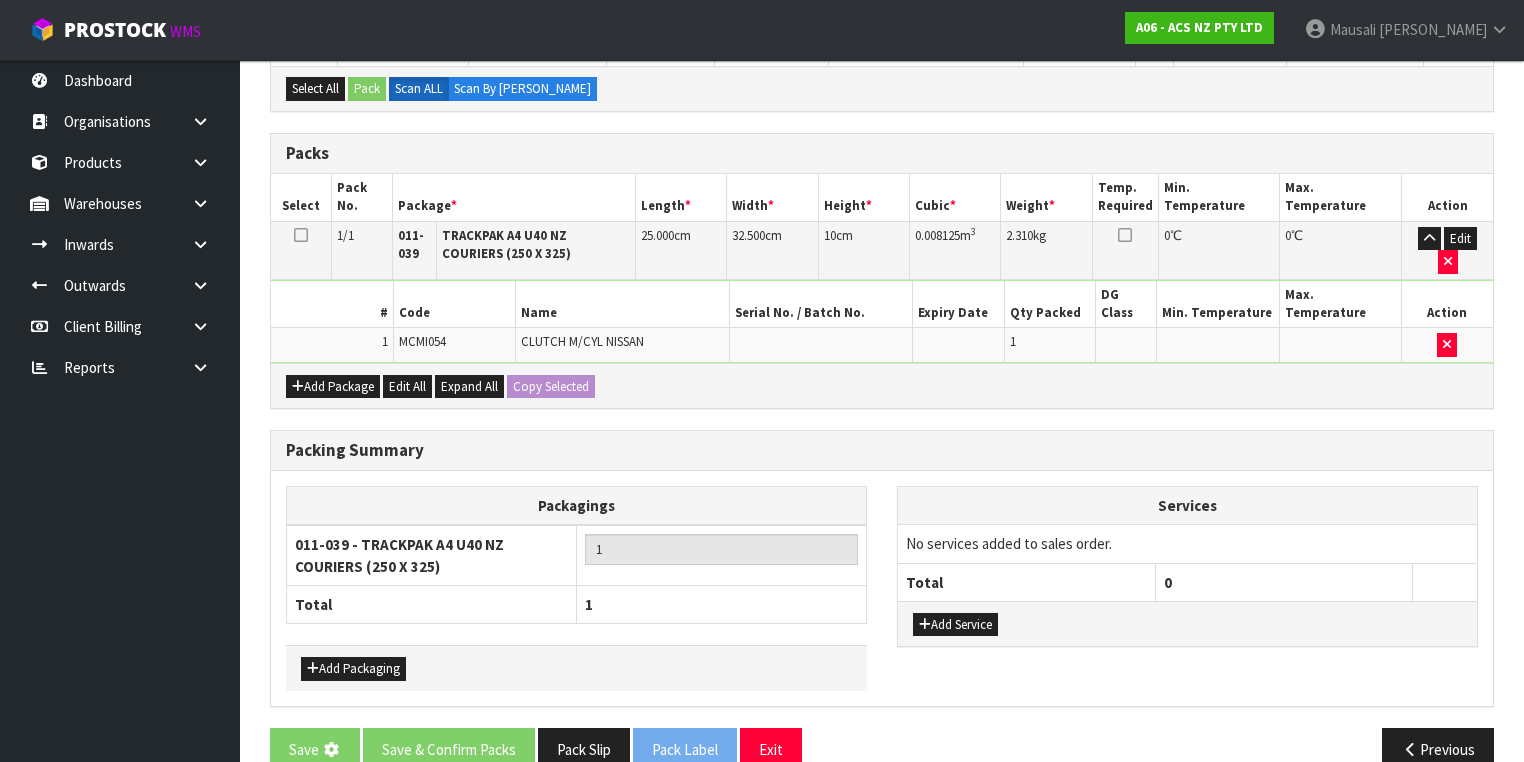 scroll, scrollTop: 0, scrollLeft: 0, axis: both 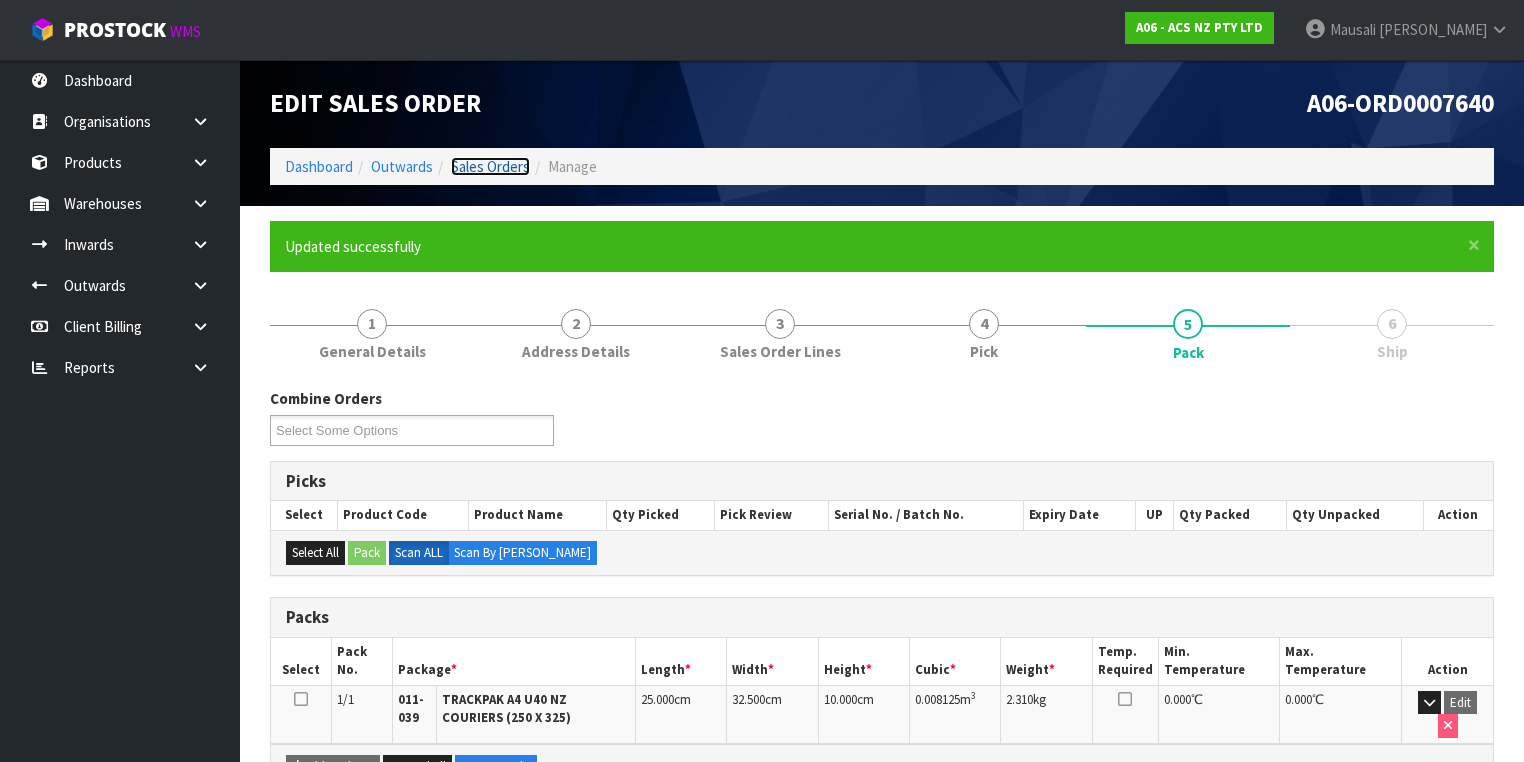 click on "Sales Orders" at bounding box center (490, 166) 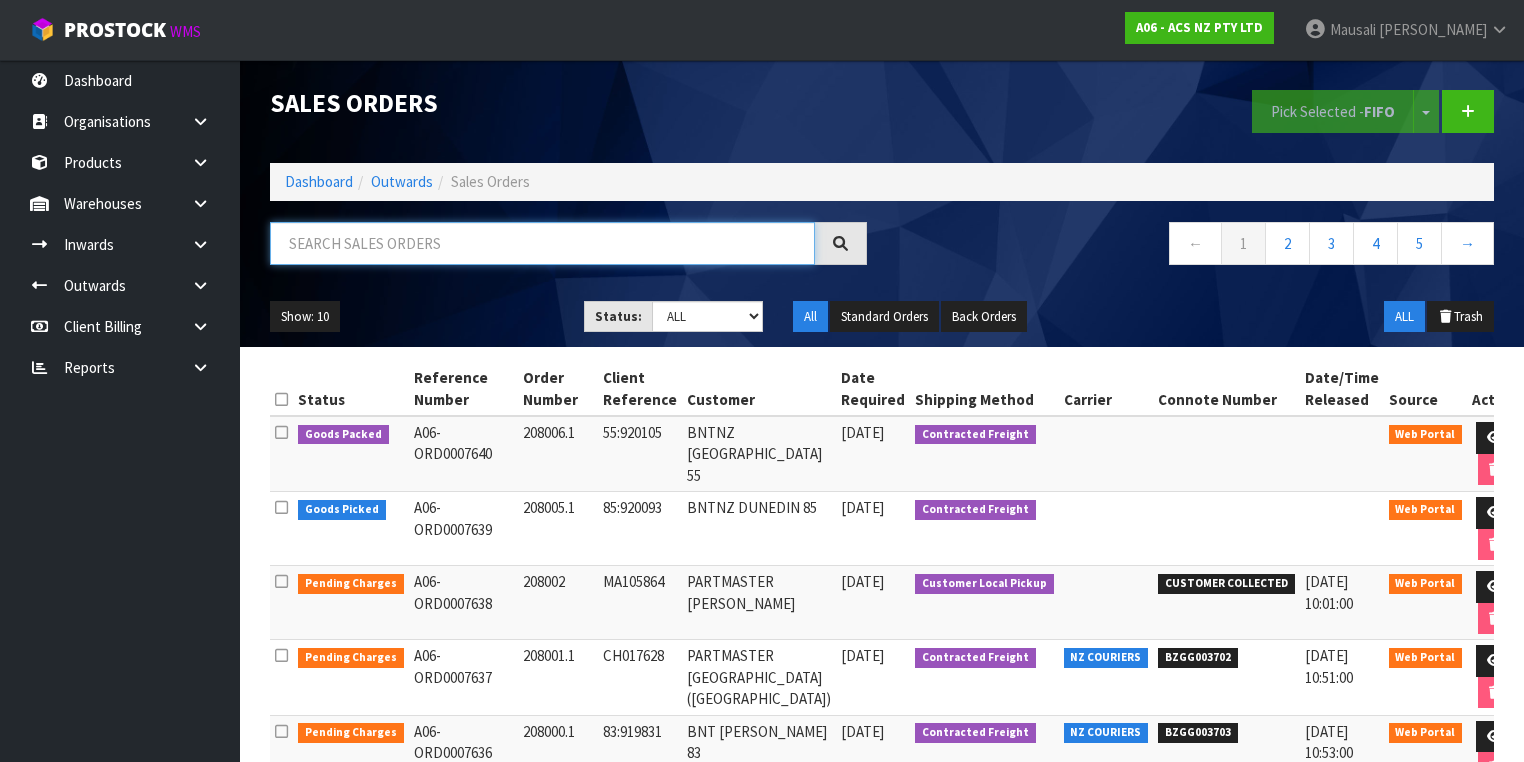 click at bounding box center (542, 243) 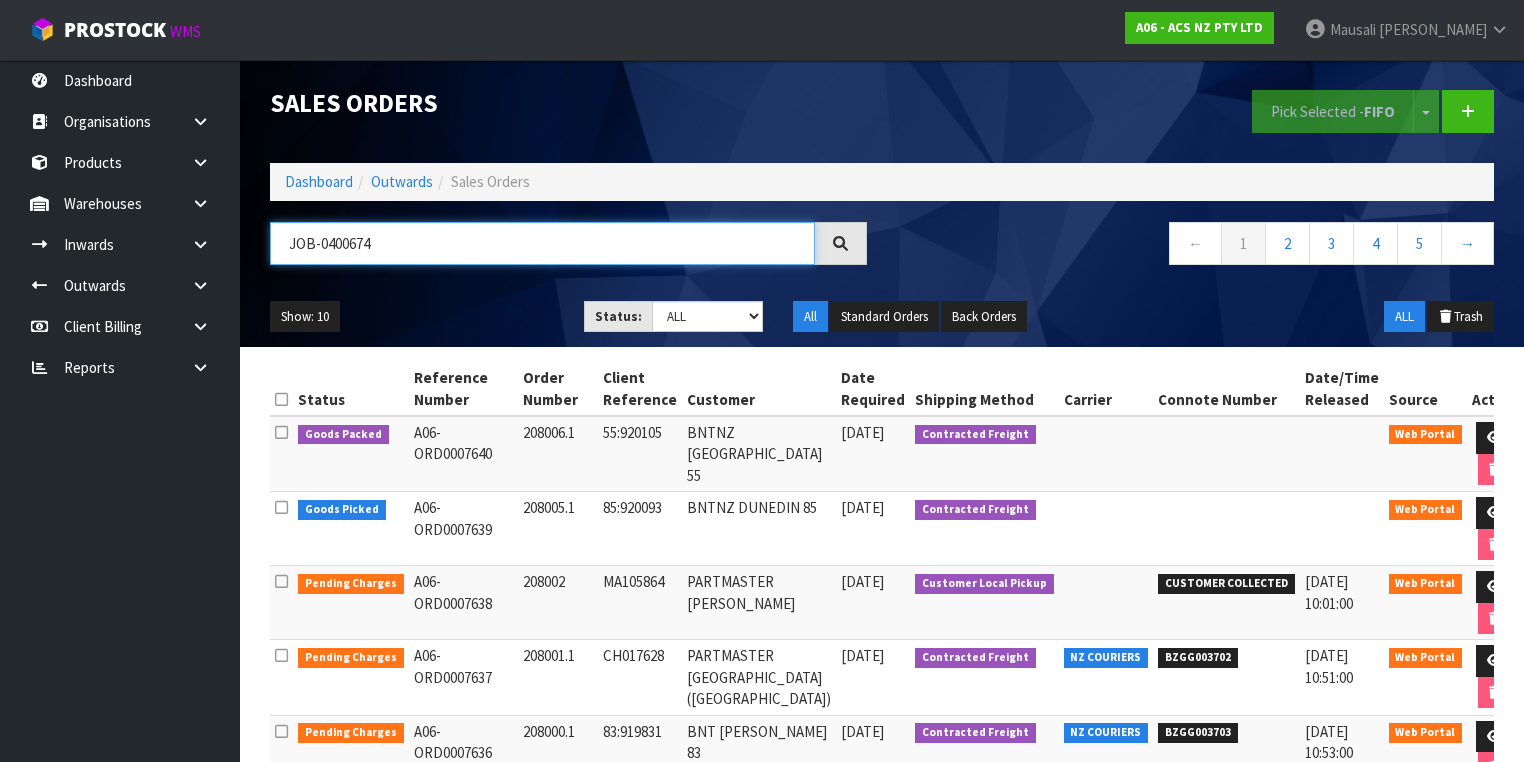 type on "JOB-0400674" 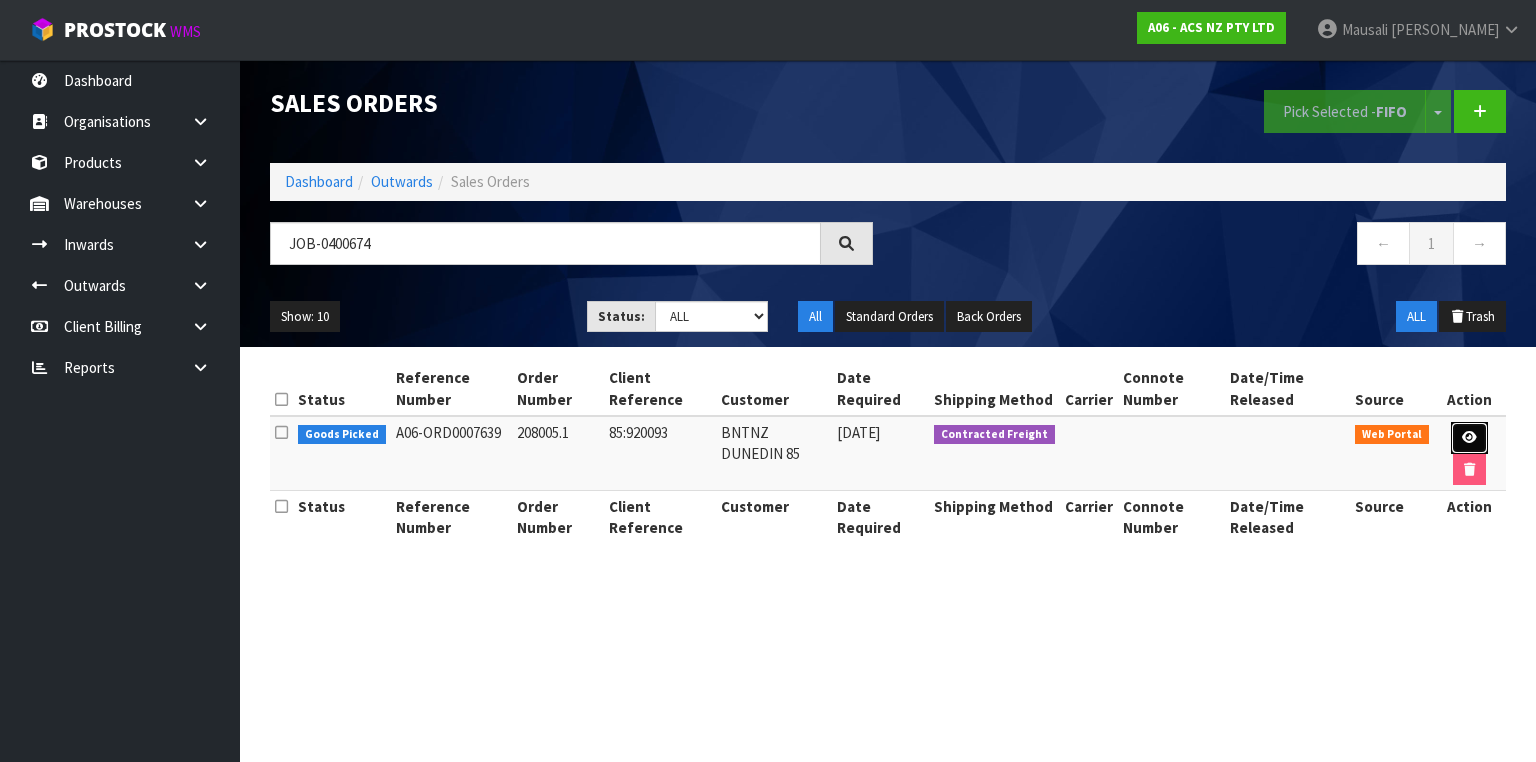 click at bounding box center [1469, 438] 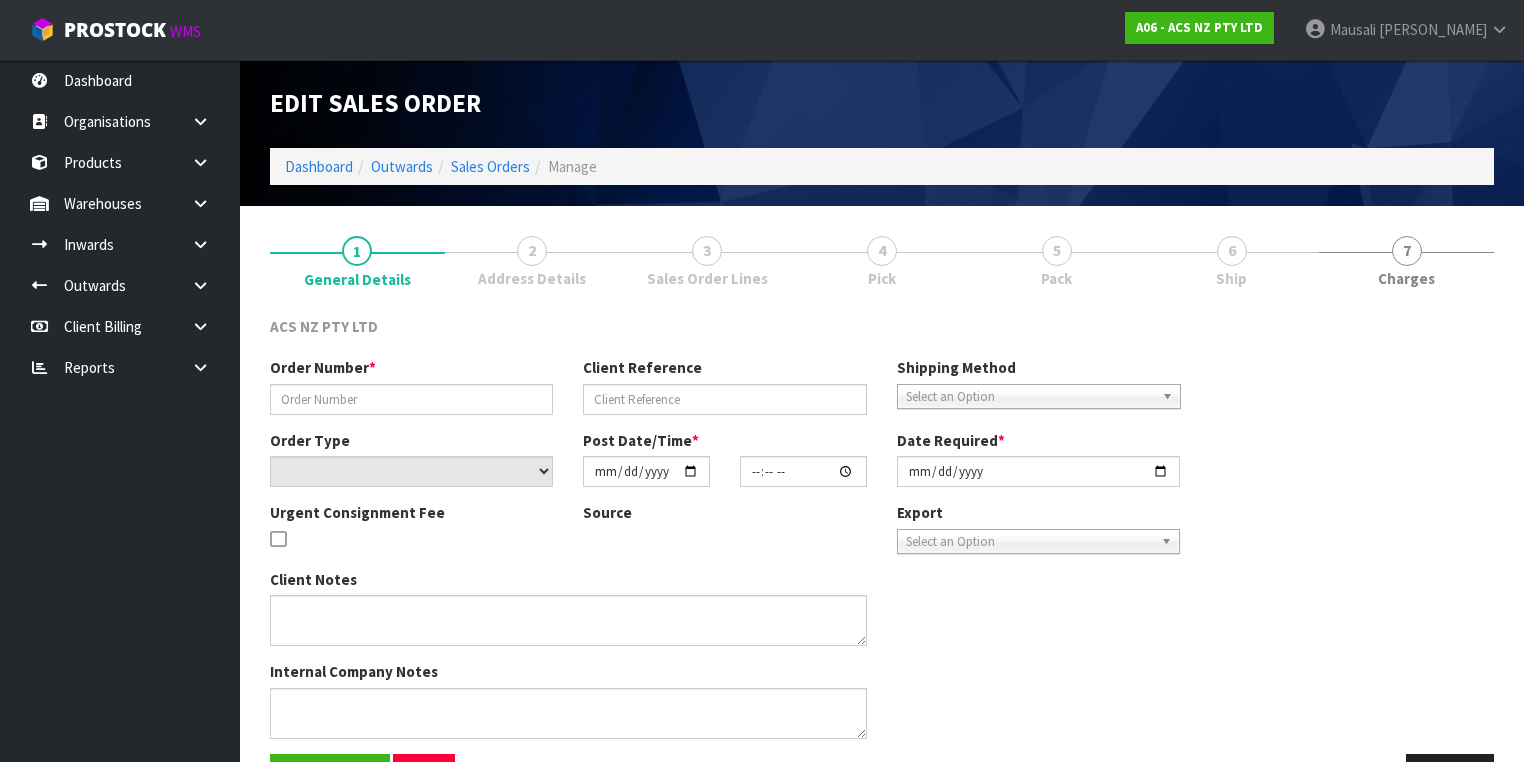 type on "208005.1" 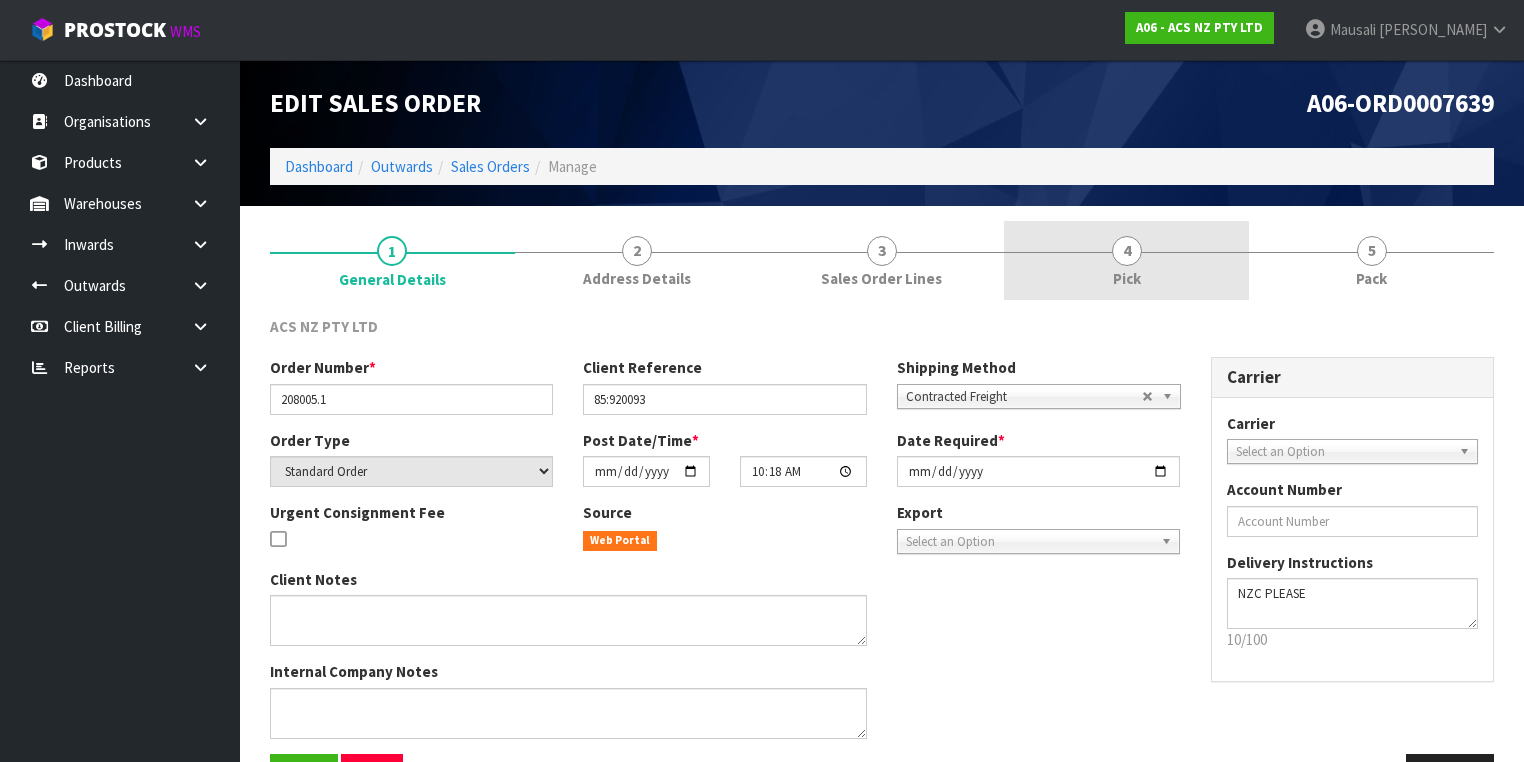 click on "4
Pick" at bounding box center (1126, 260) 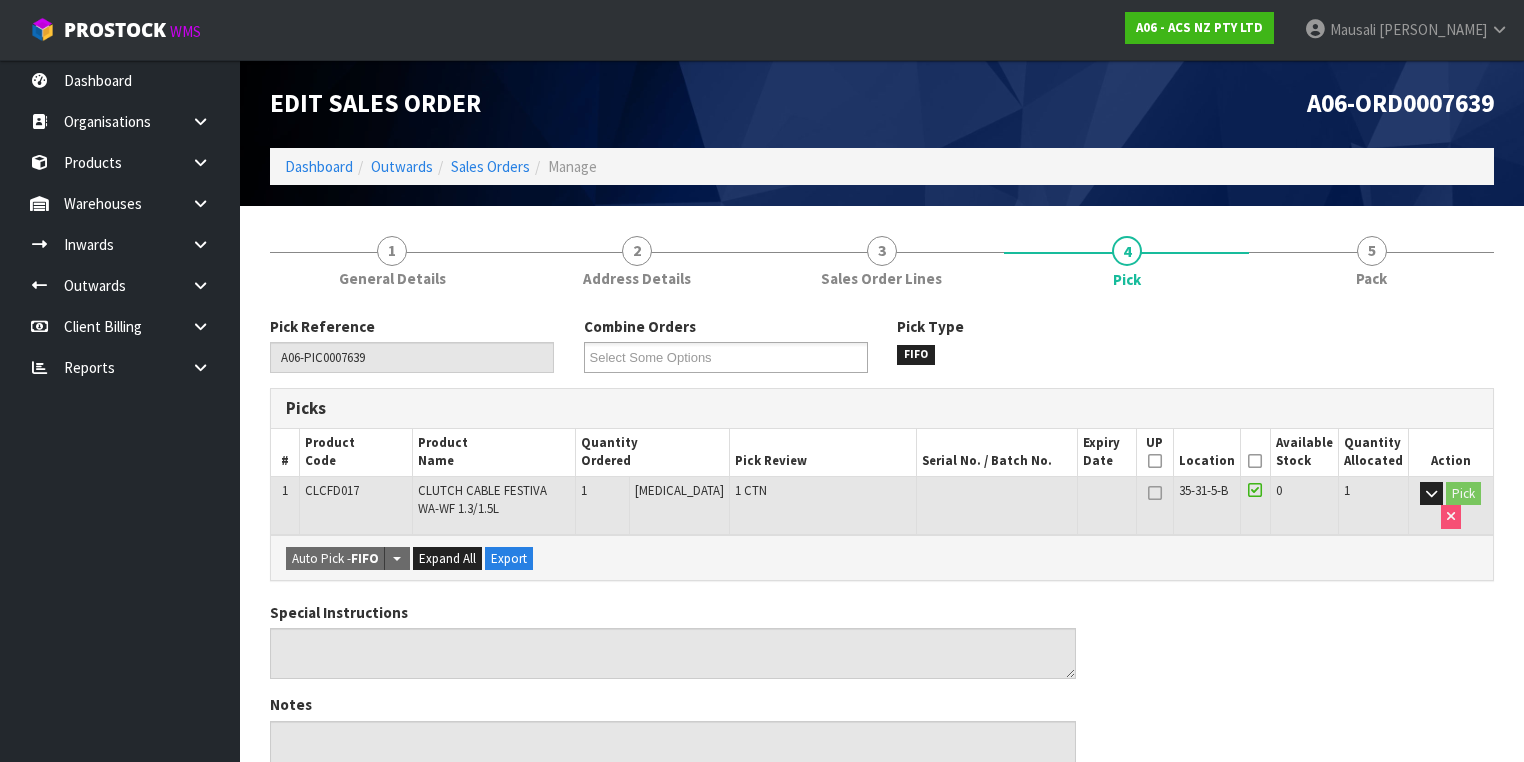 click at bounding box center [1255, 461] 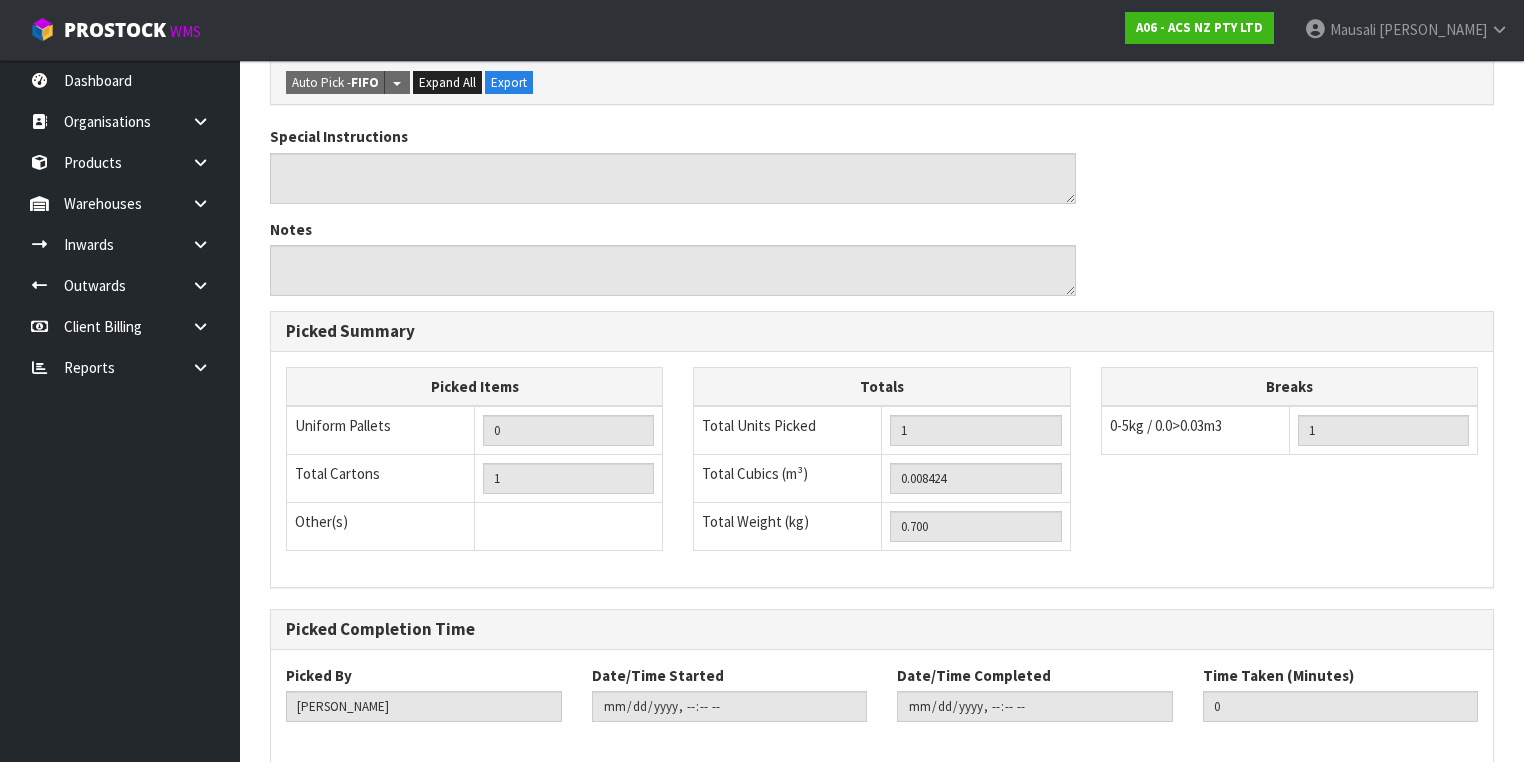scroll, scrollTop: 641, scrollLeft: 0, axis: vertical 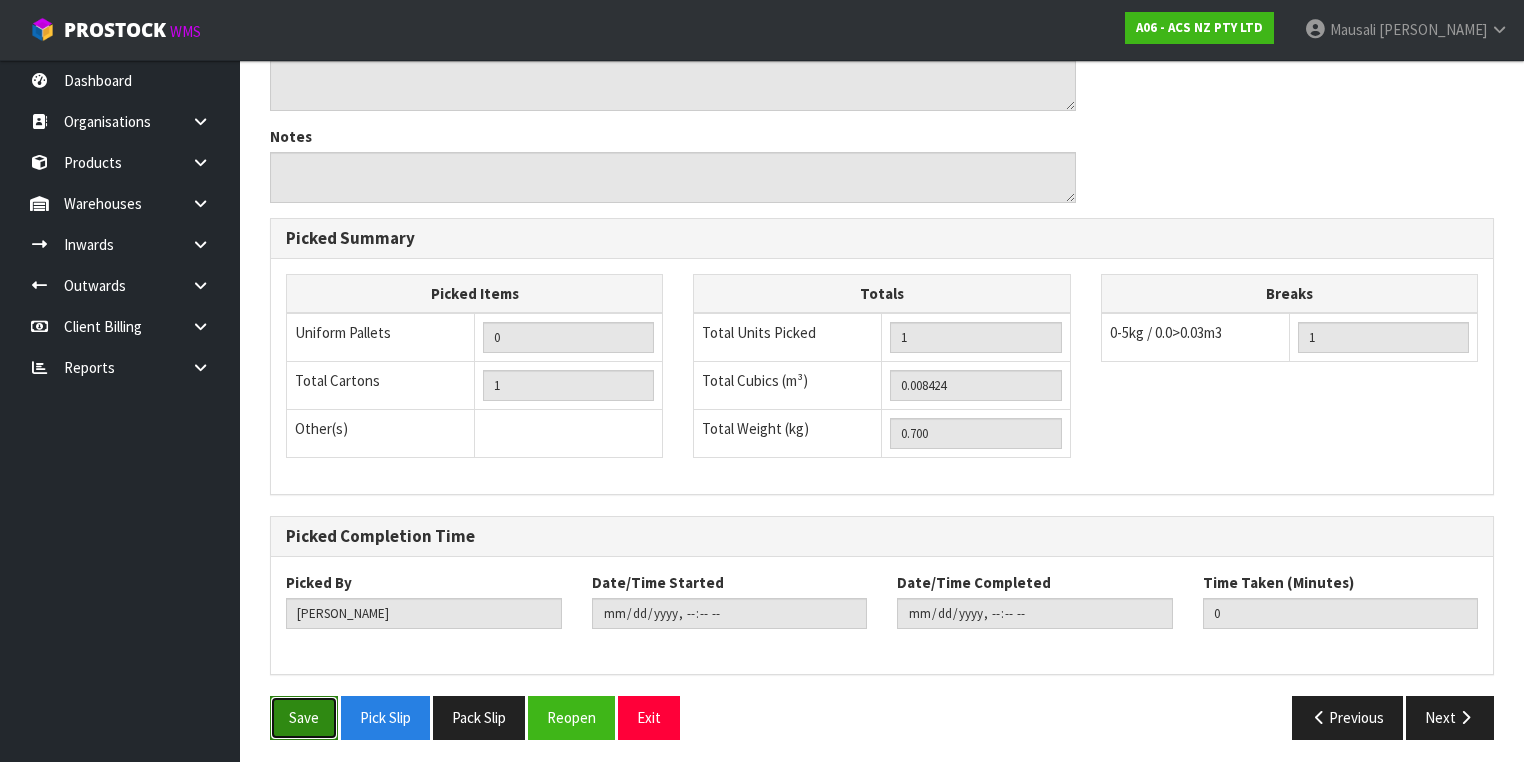 click on "Save" at bounding box center [304, 717] 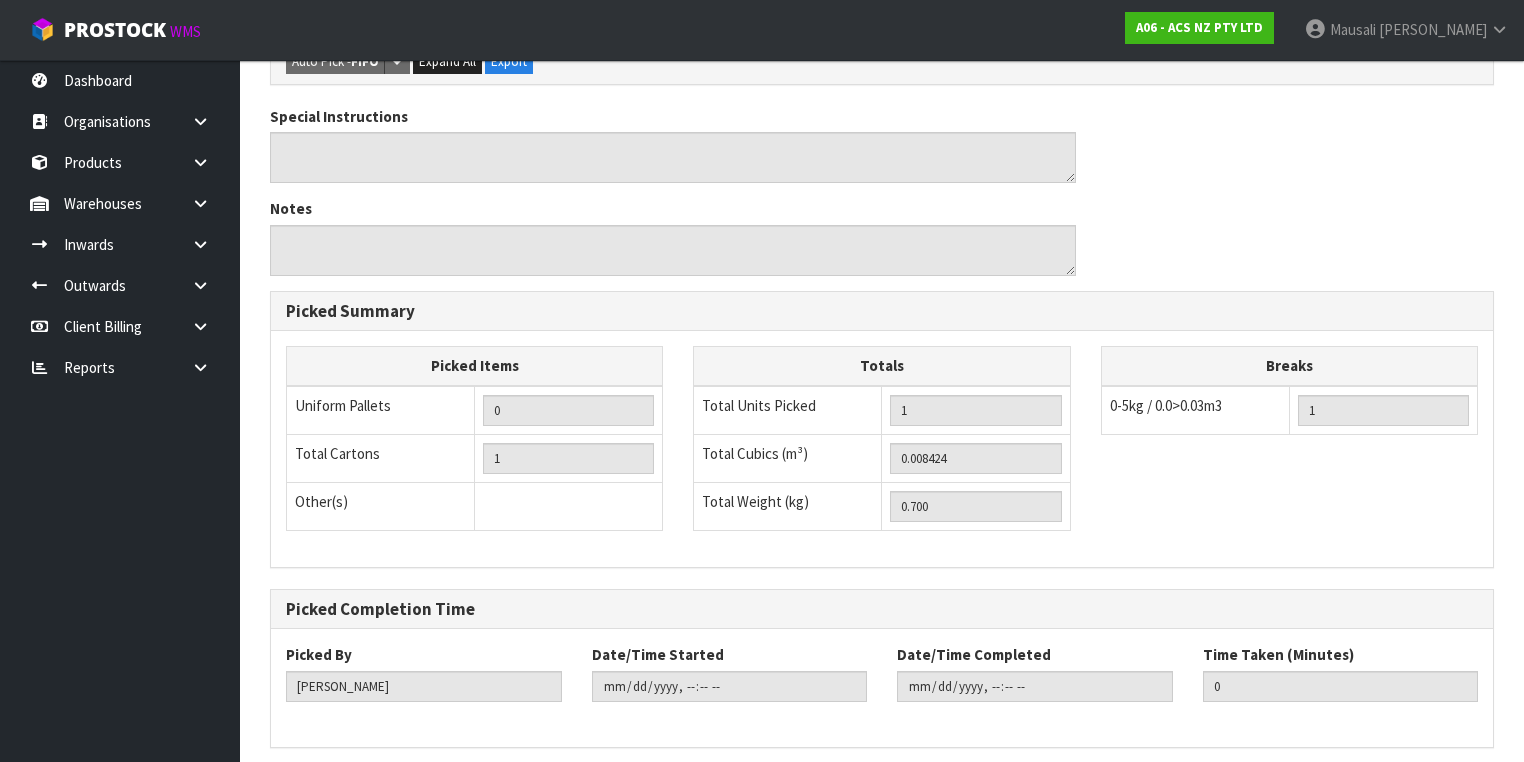 scroll, scrollTop: 0, scrollLeft: 0, axis: both 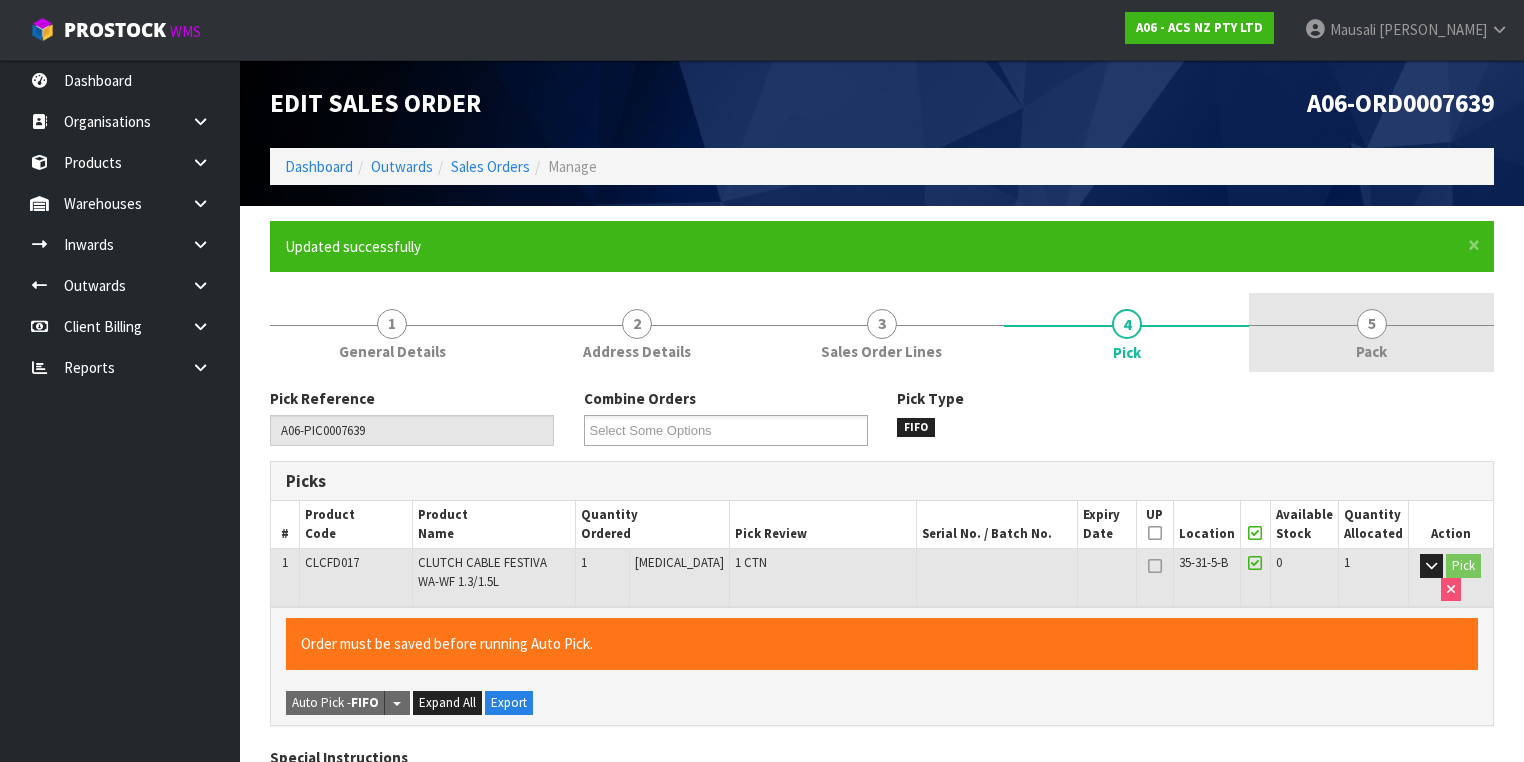 type on "[PERSON_NAME]" 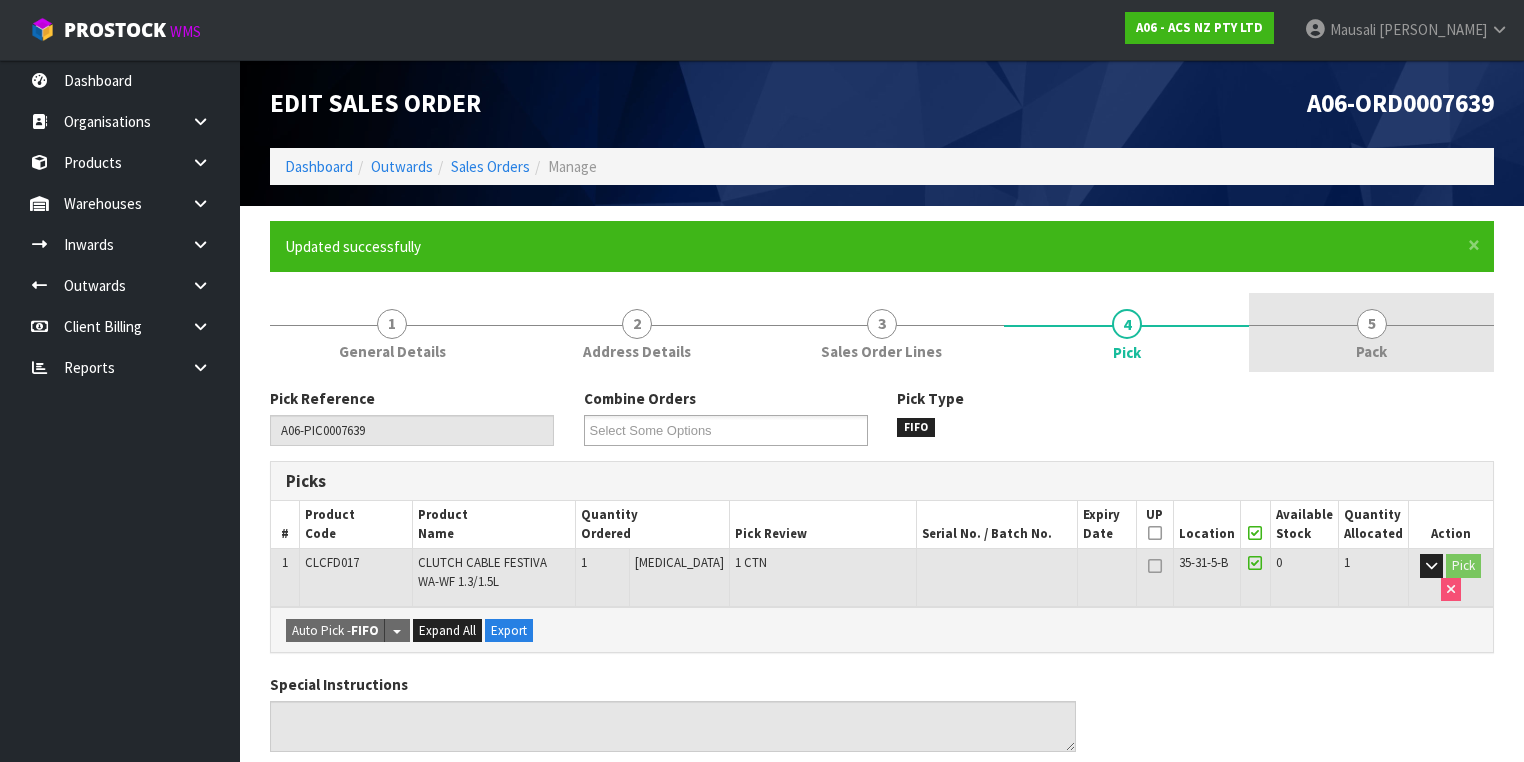 click on "5
Pack" at bounding box center [1371, 332] 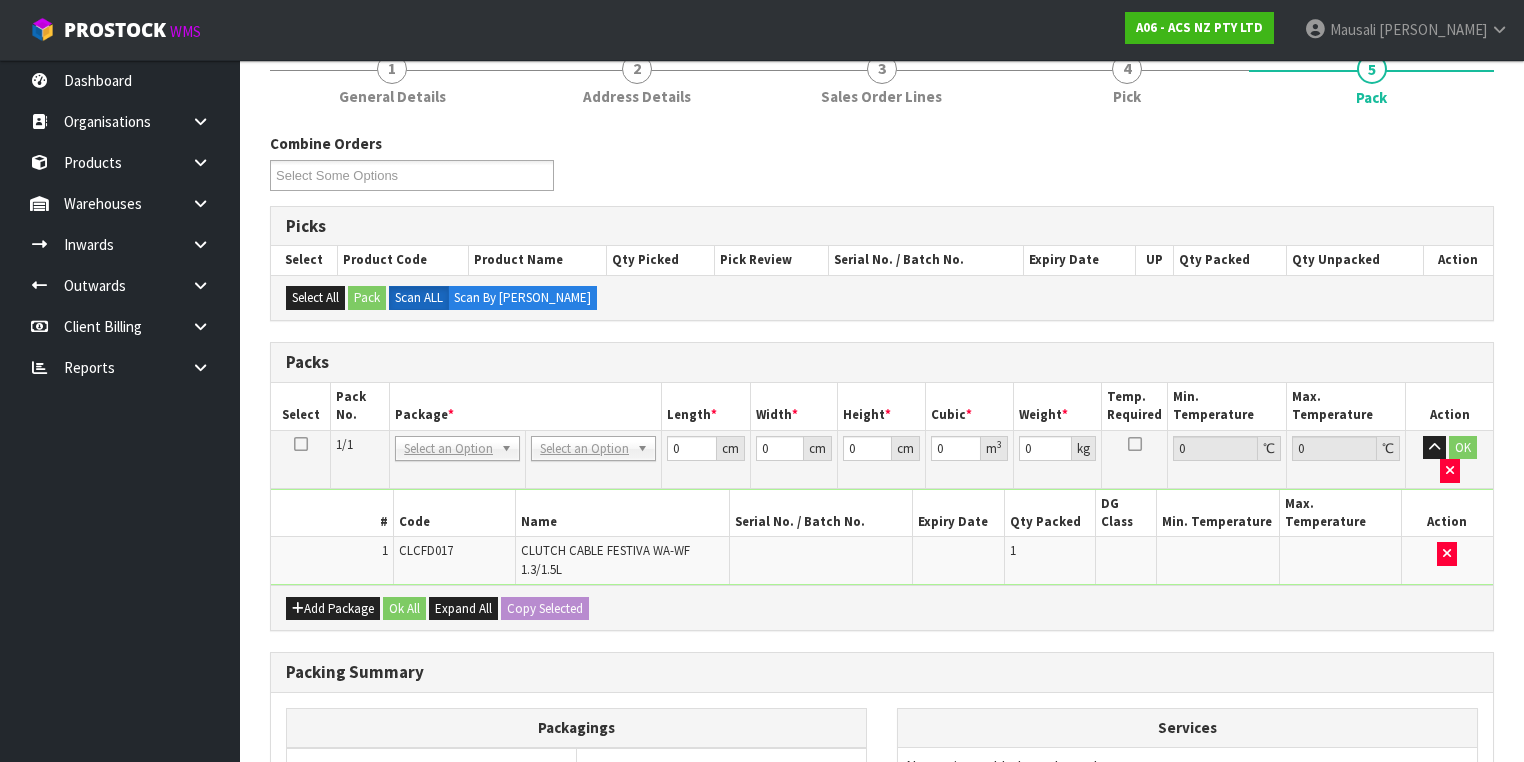 scroll, scrollTop: 320, scrollLeft: 0, axis: vertical 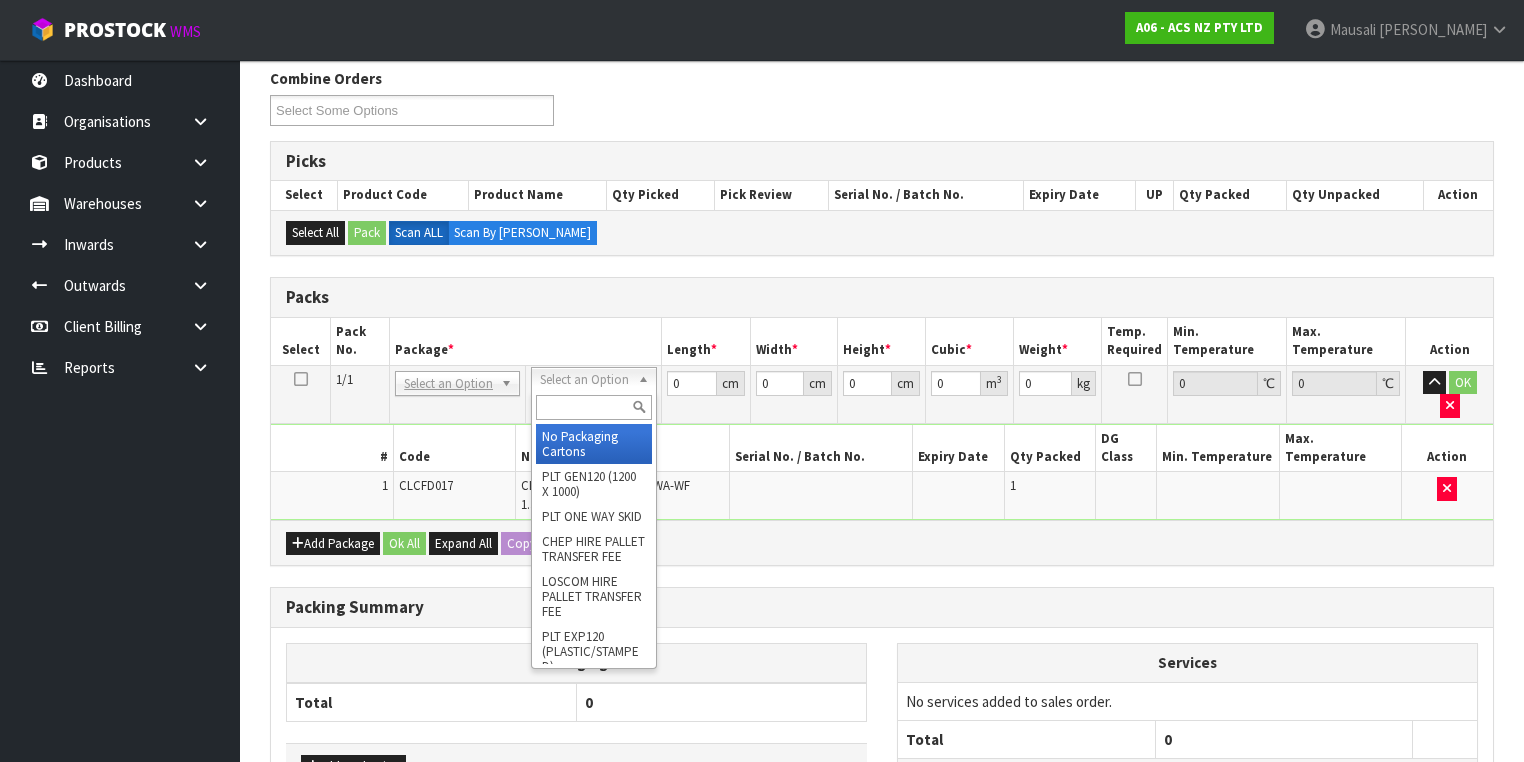 drag, startPoint x: 585, startPoint y: 434, endPoint x: 650, endPoint y: 388, distance: 79.630394 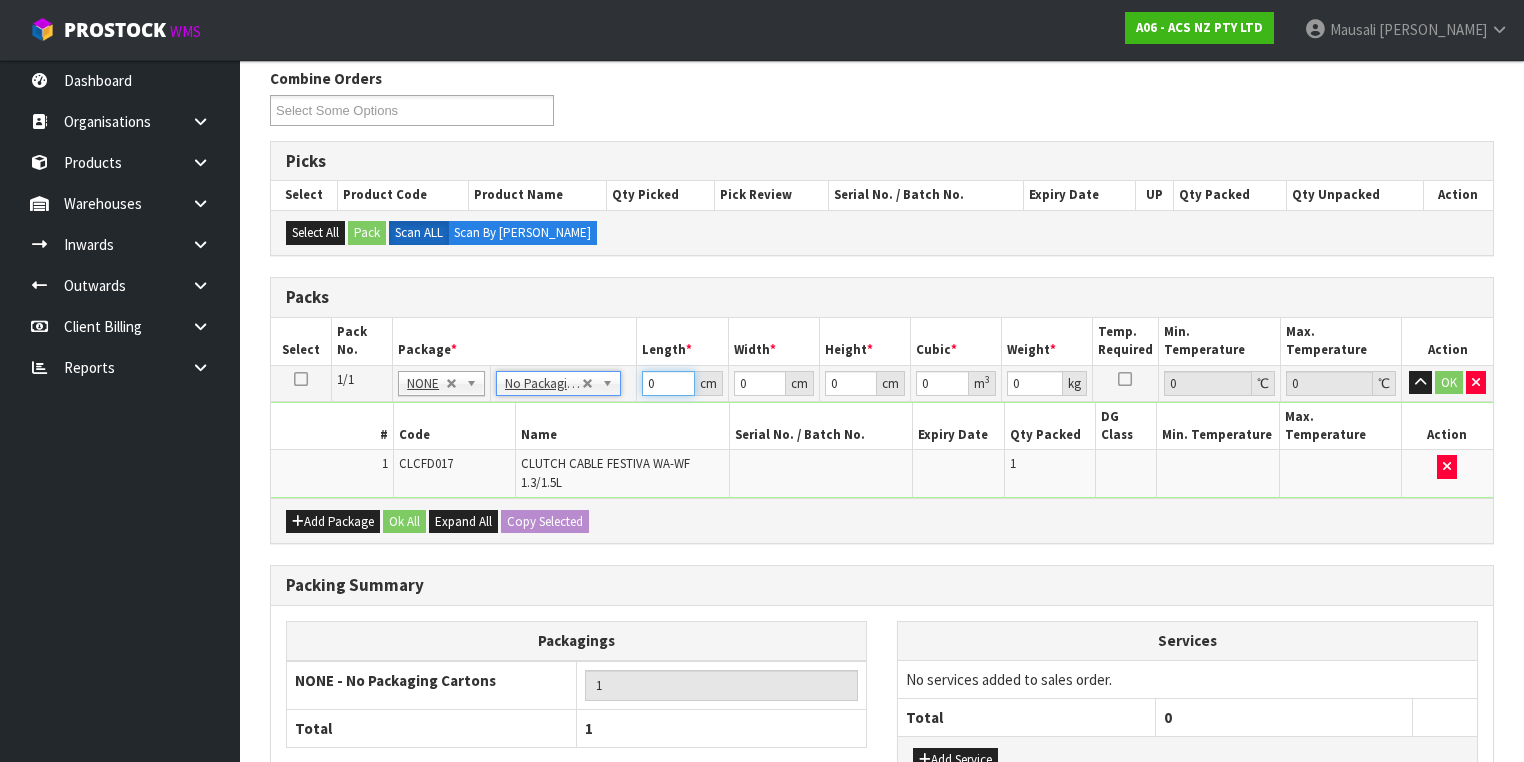 drag, startPoint x: 660, startPoint y: 378, endPoint x: 606, endPoint y: 391, distance: 55.542778 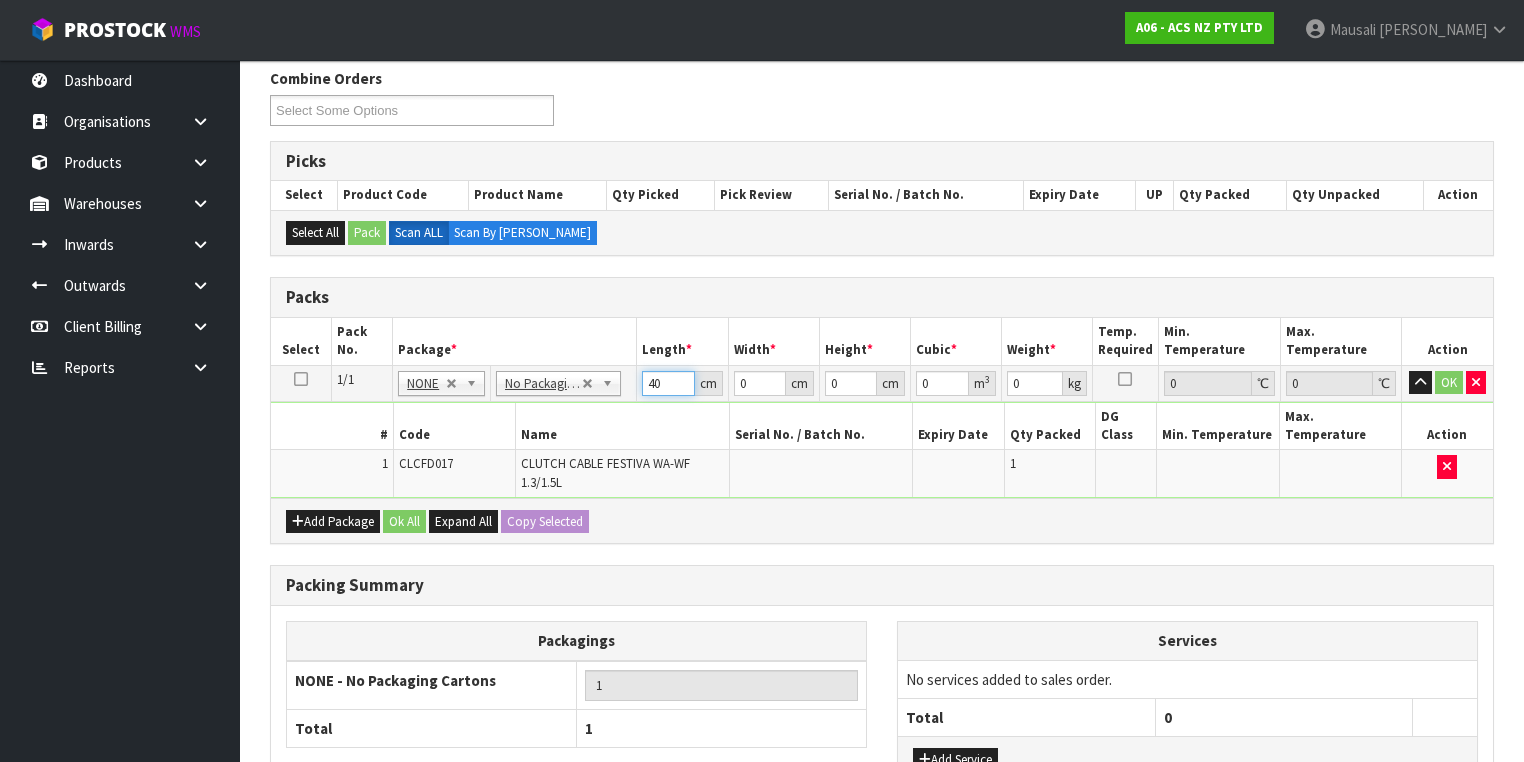 type on "40" 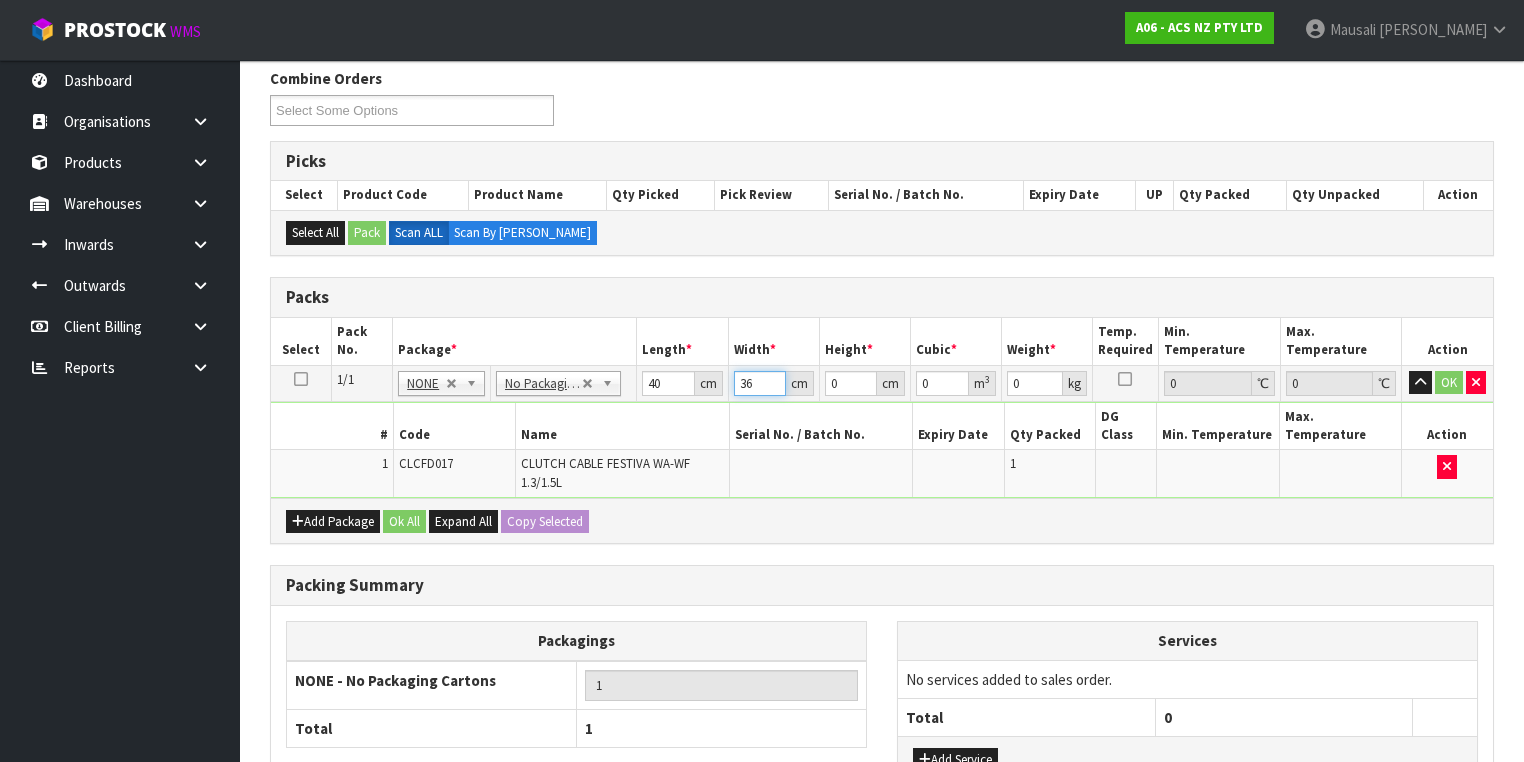 type on "36" 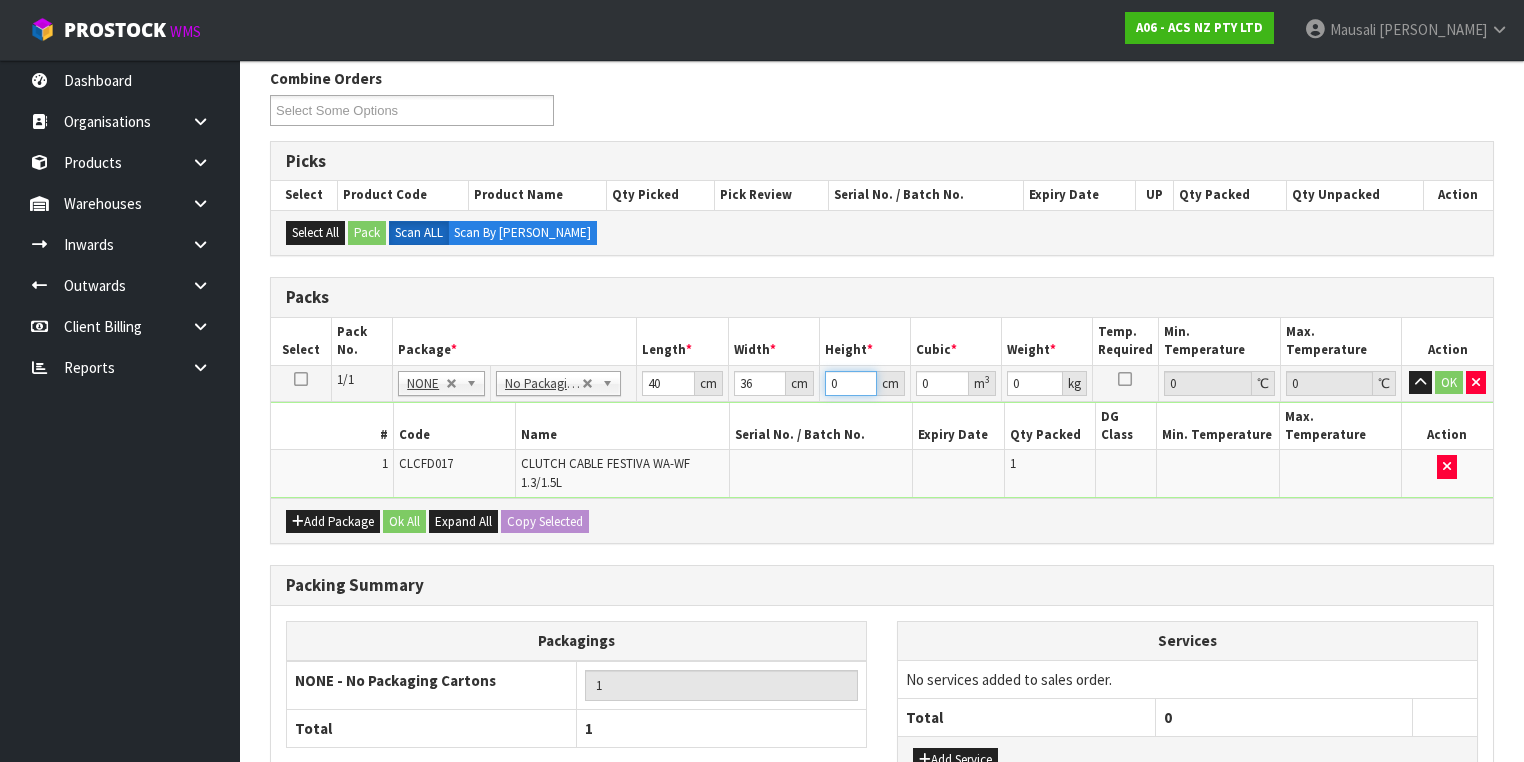 type on "6" 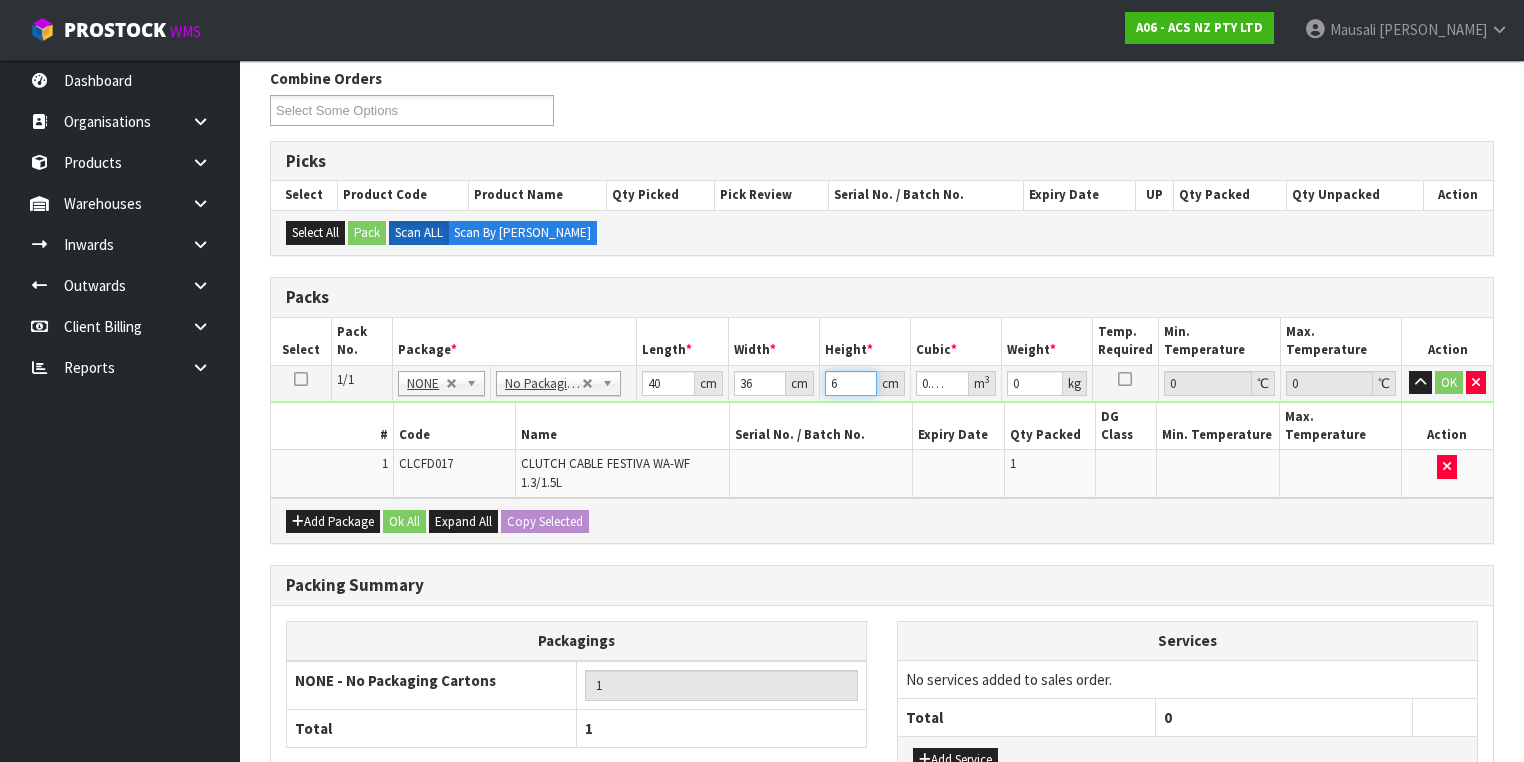 type on "6" 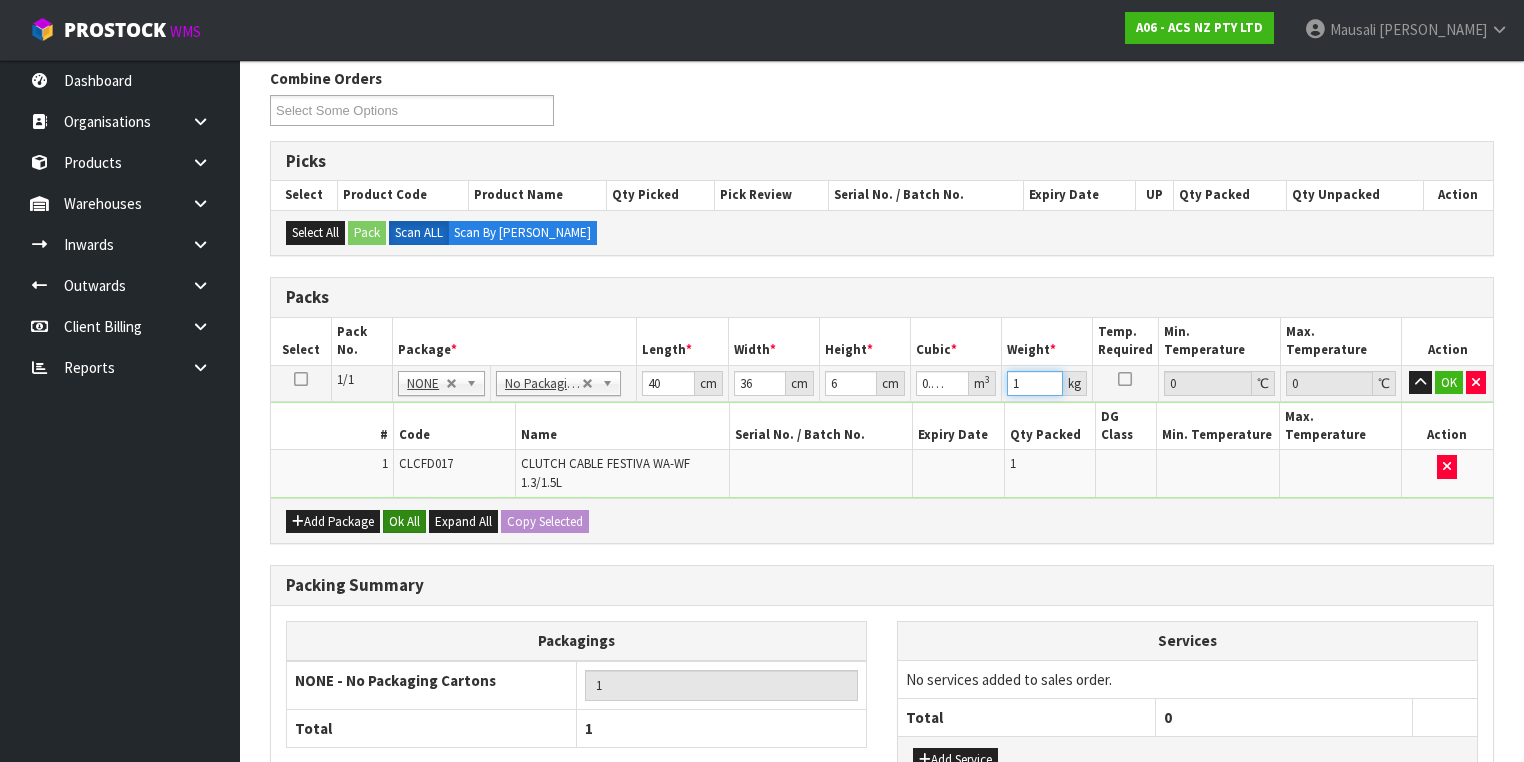 type on "1" 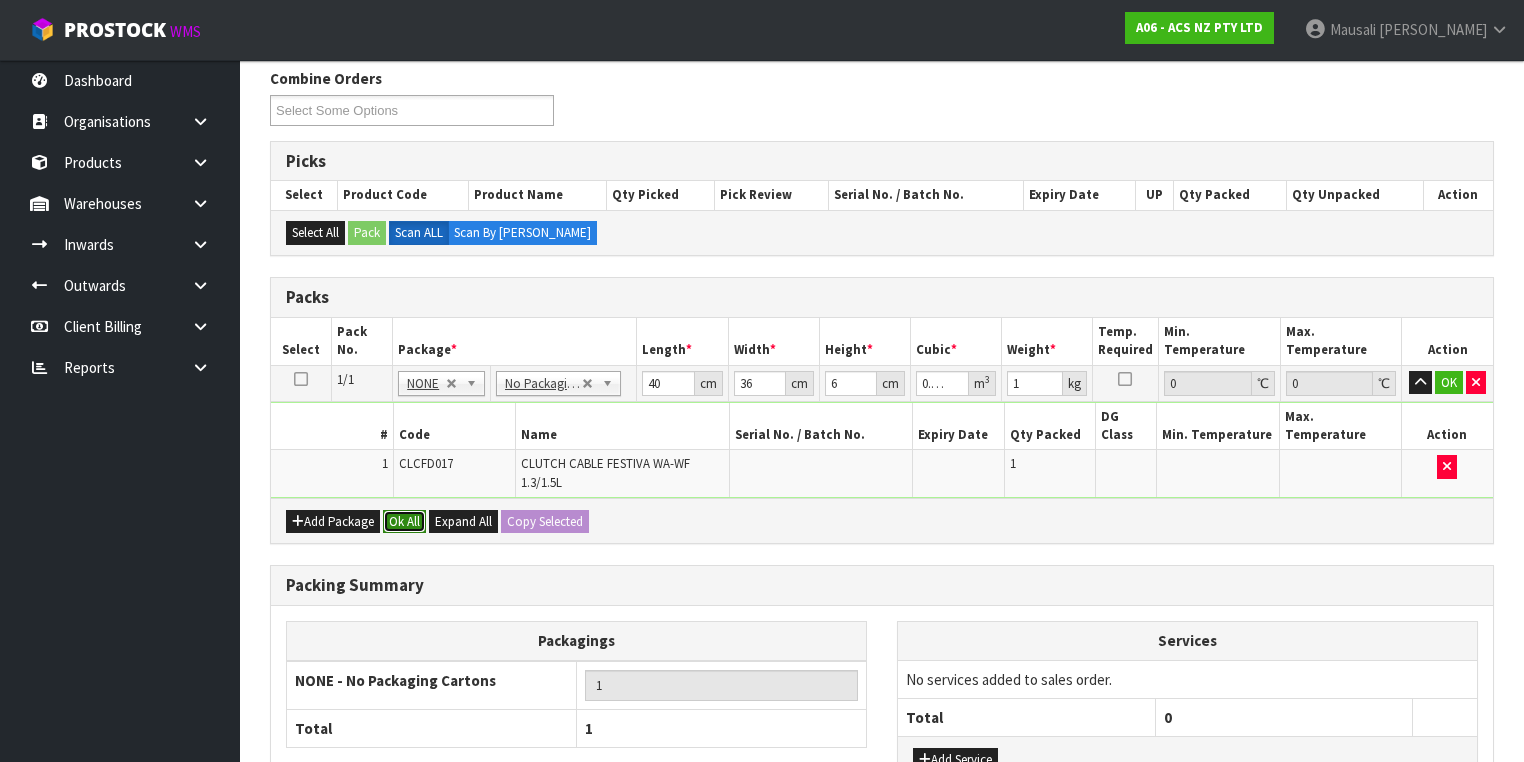 click on "Ok All" at bounding box center [404, 522] 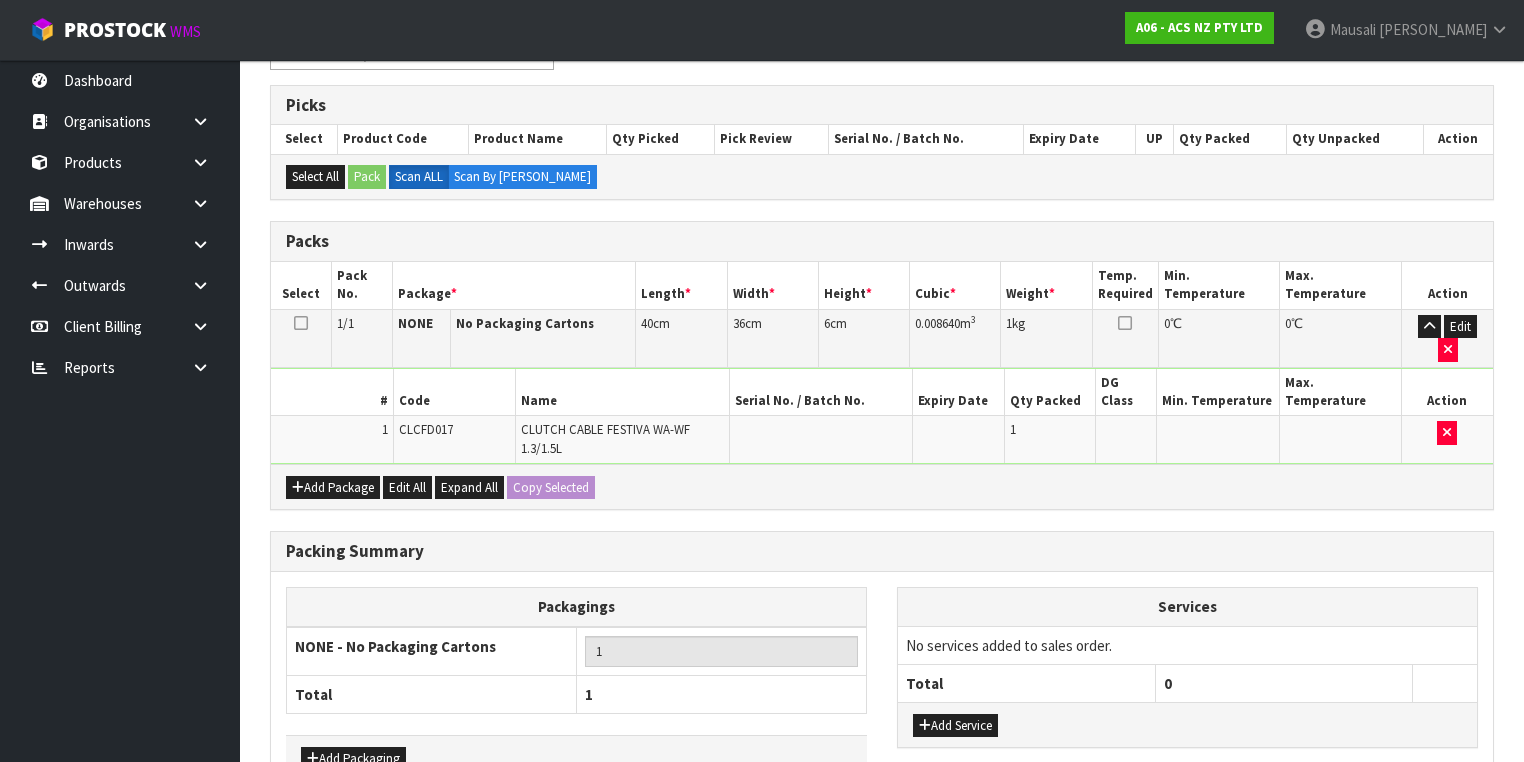 scroll, scrollTop: 453, scrollLeft: 0, axis: vertical 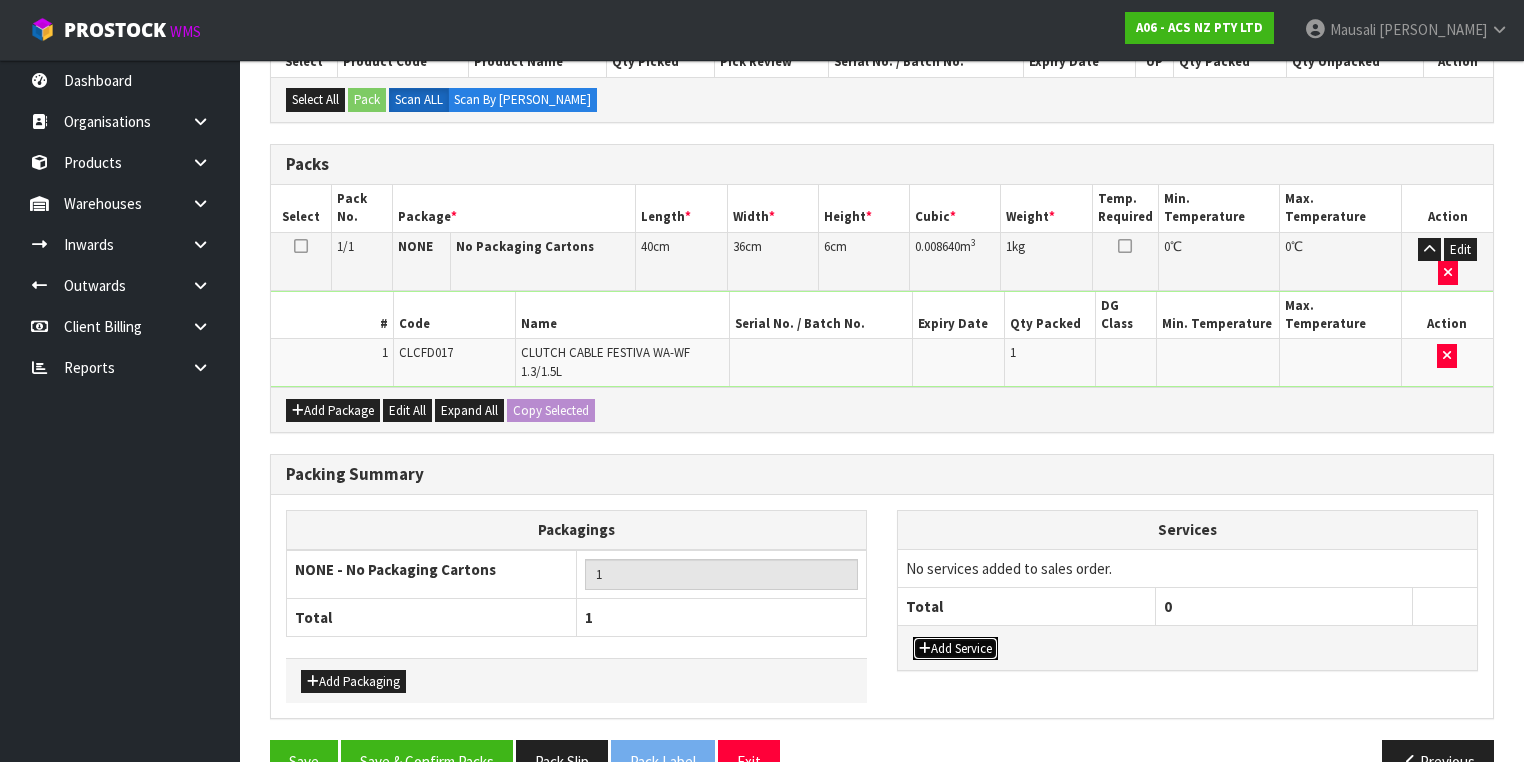 click on "Add Service" at bounding box center [955, 649] 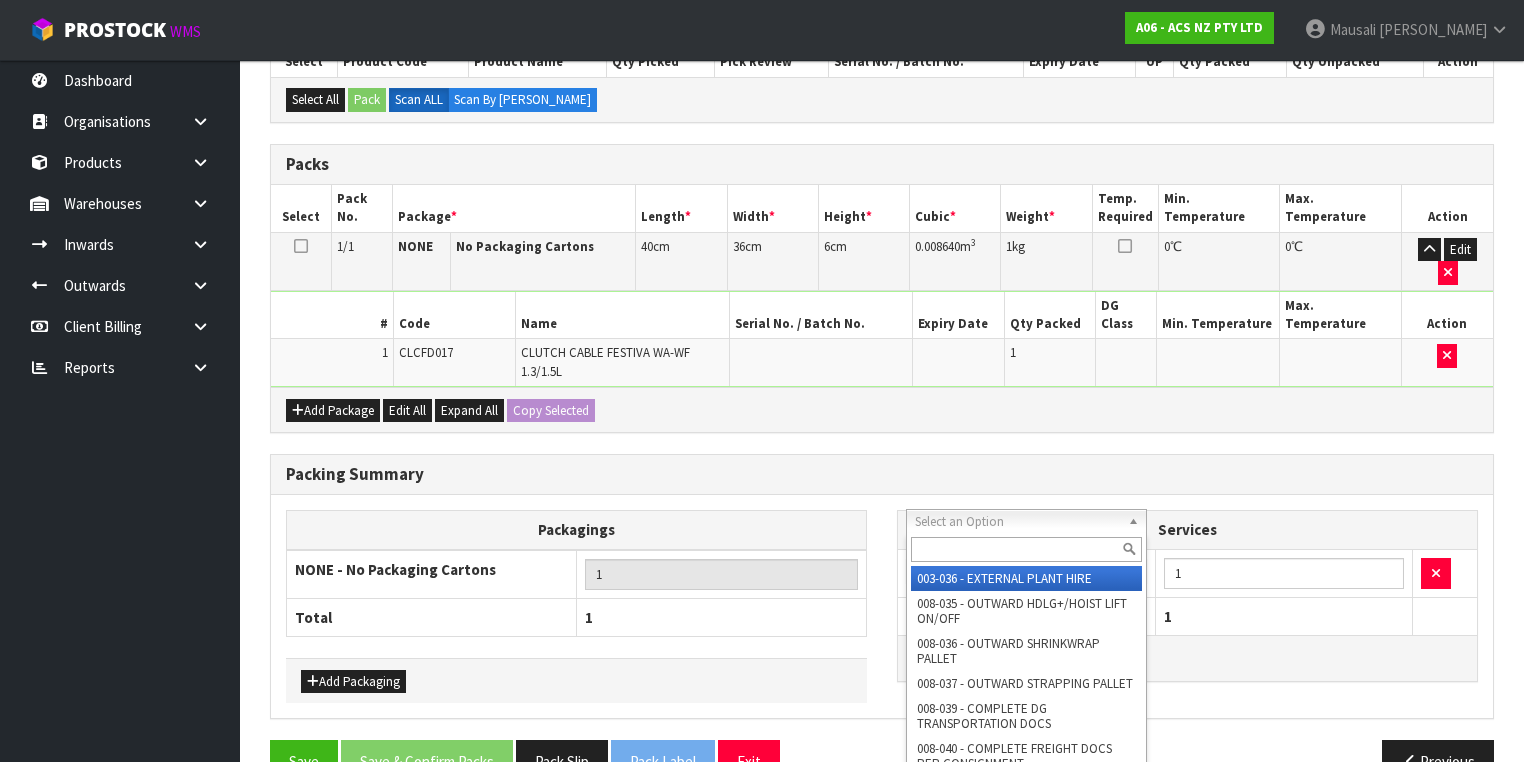 click at bounding box center [1026, 549] 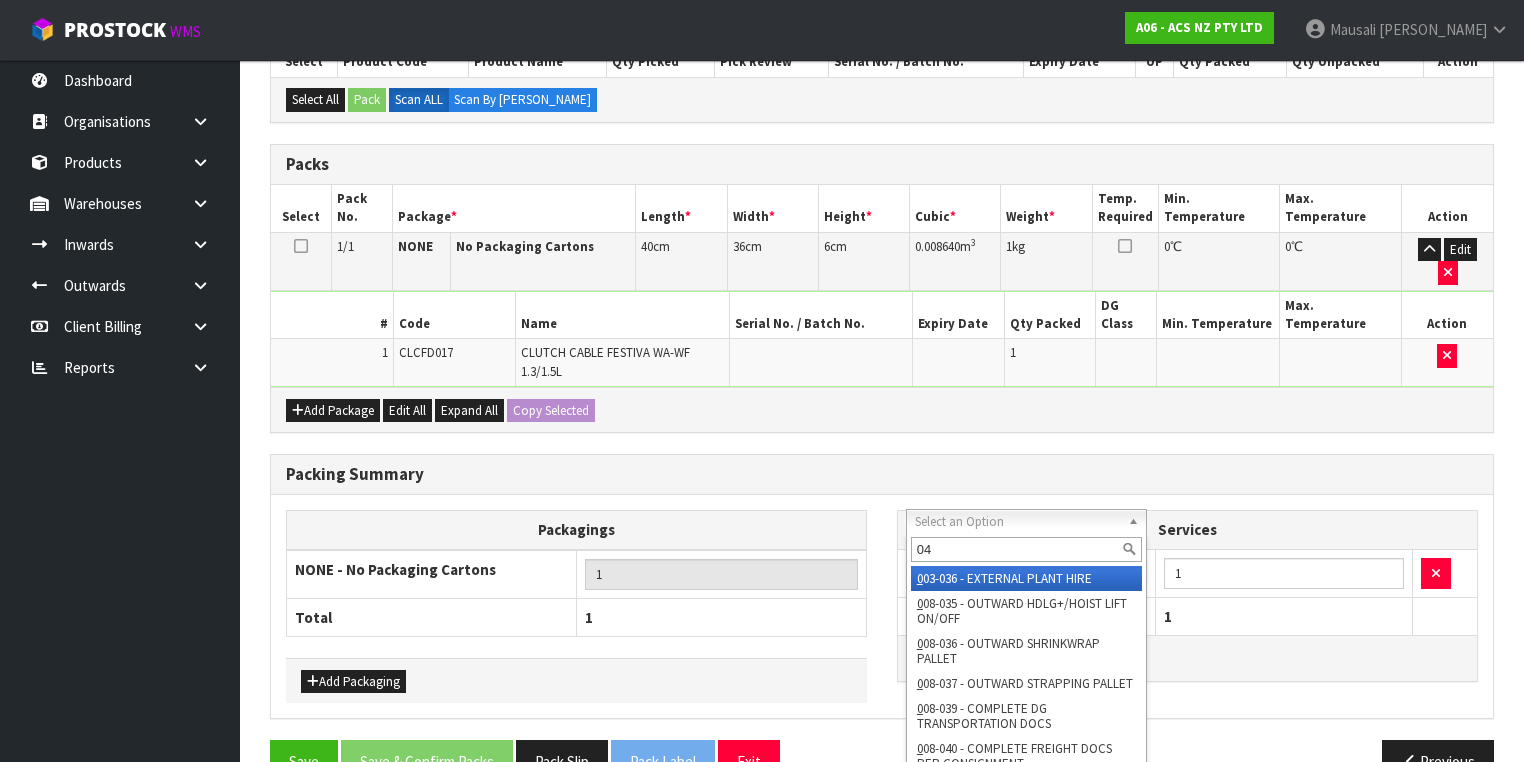 type on "044" 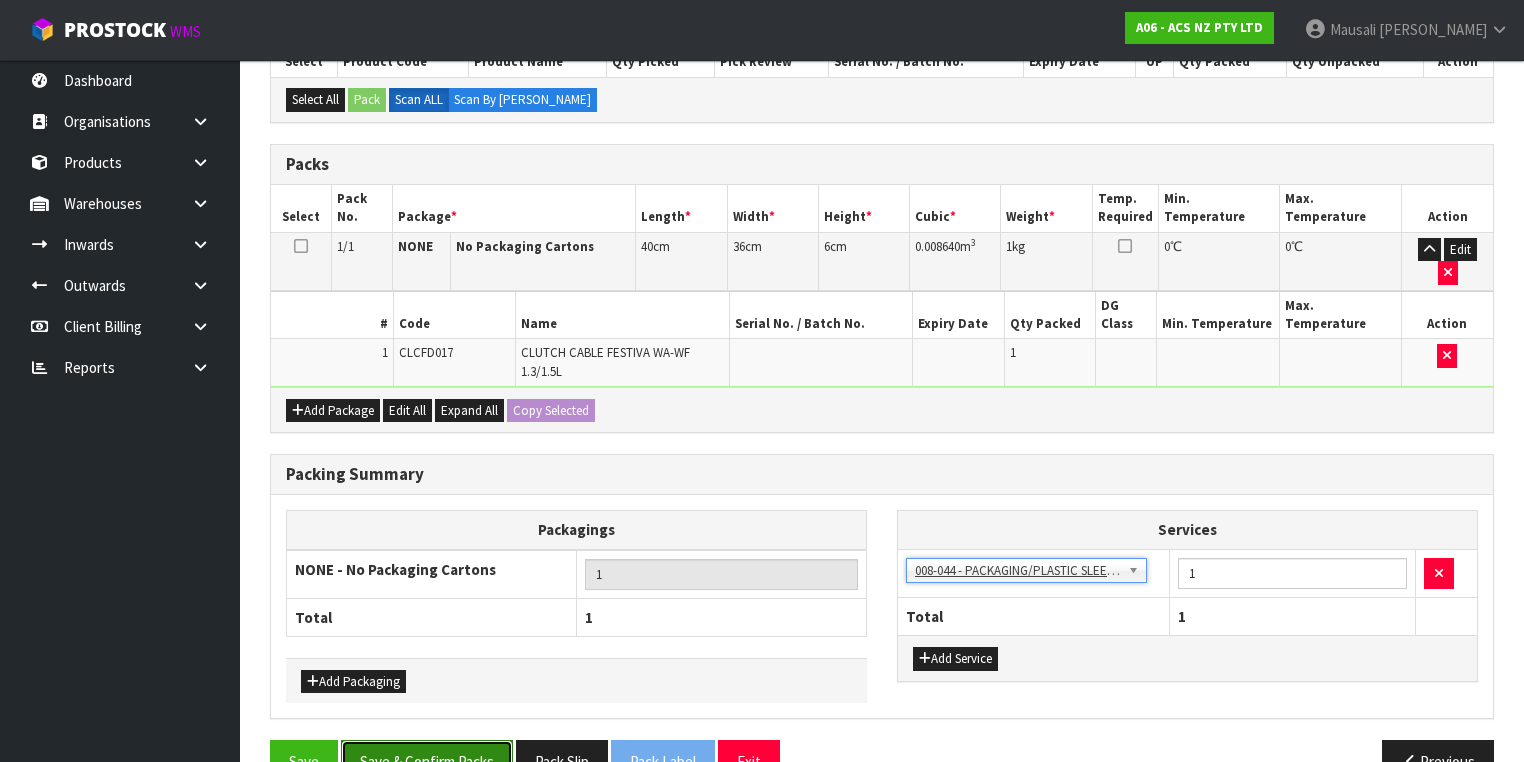 click on "Save & Confirm Packs" at bounding box center (427, 761) 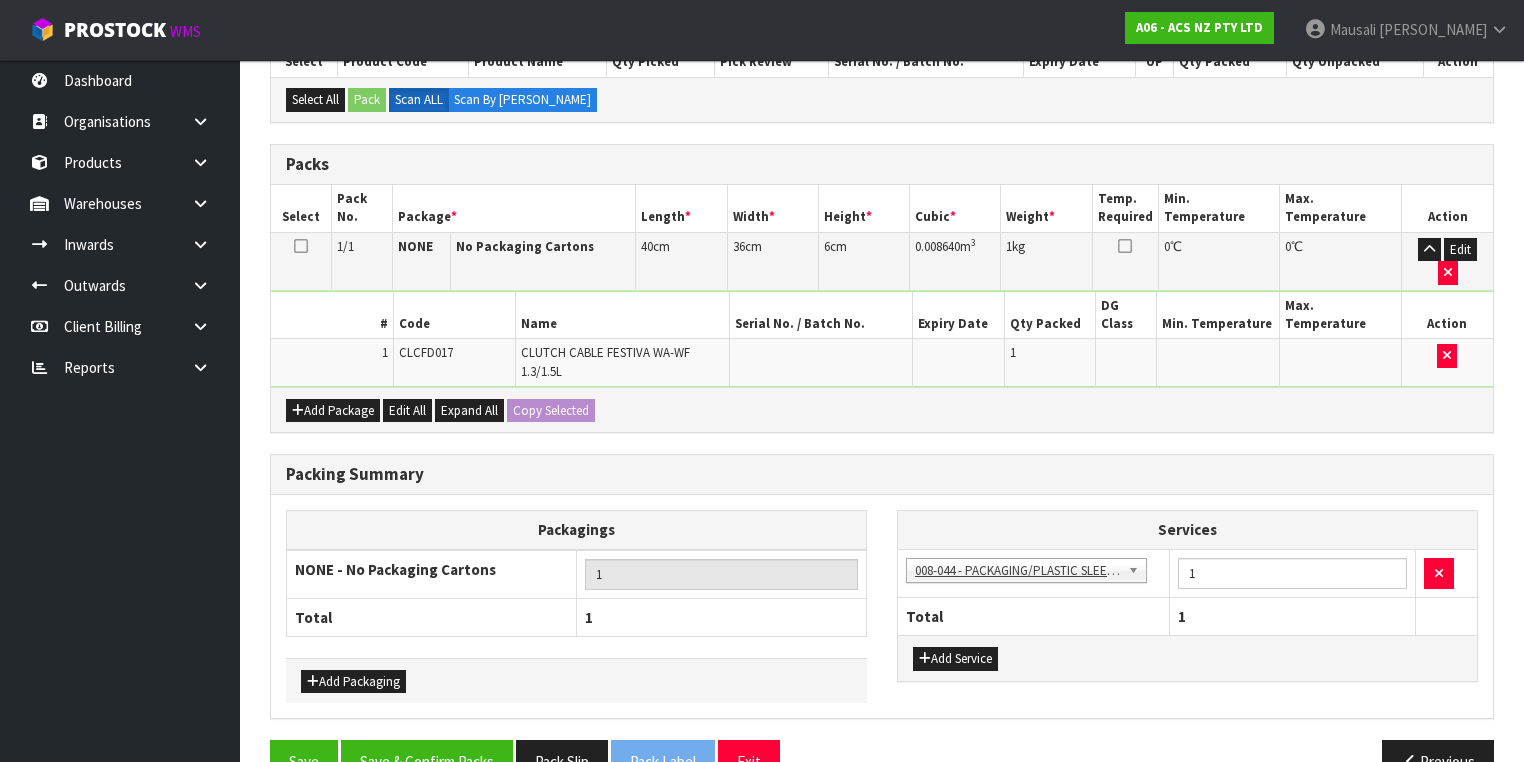 scroll, scrollTop: 0, scrollLeft: 0, axis: both 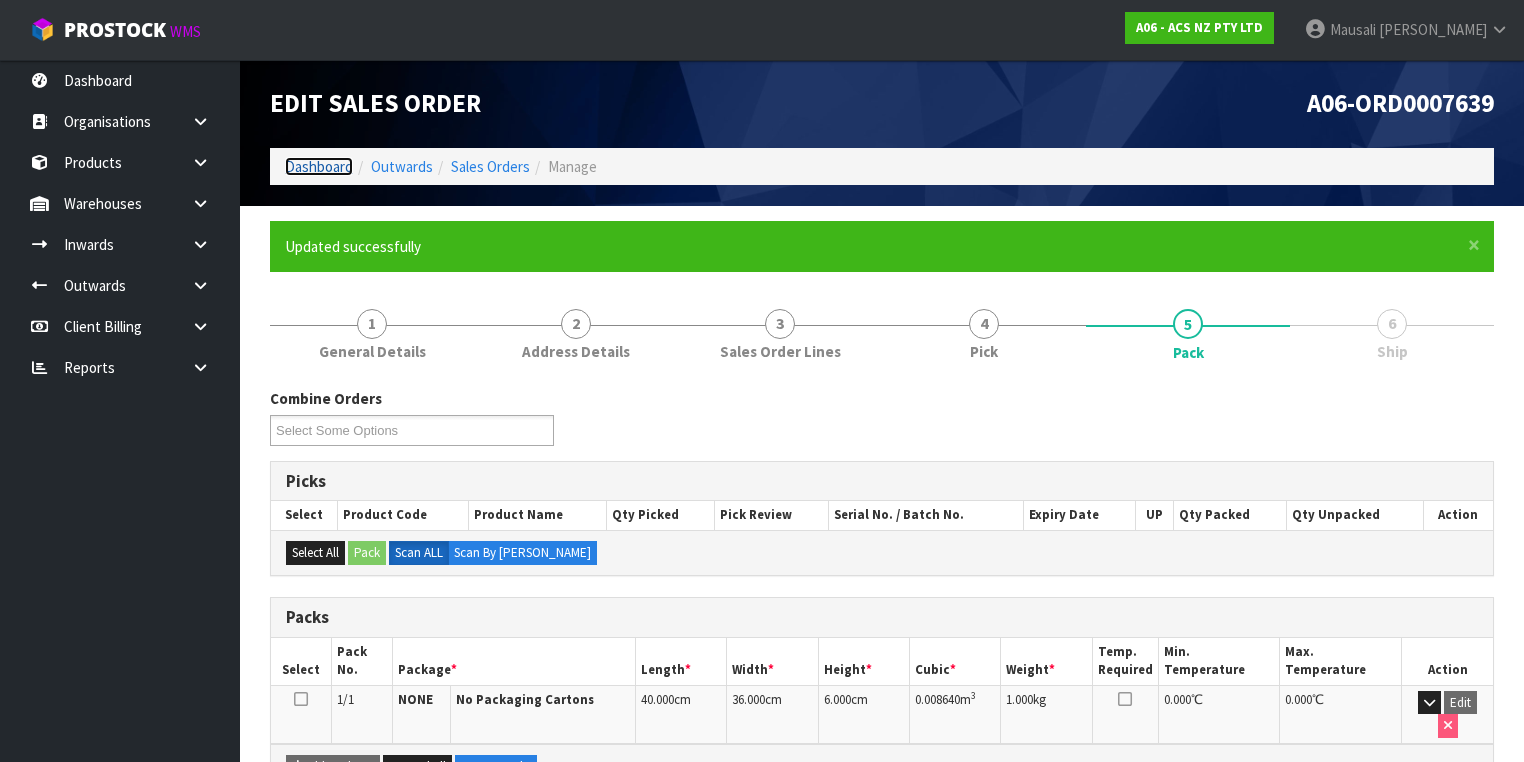 click on "Dashboard" at bounding box center [319, 166] 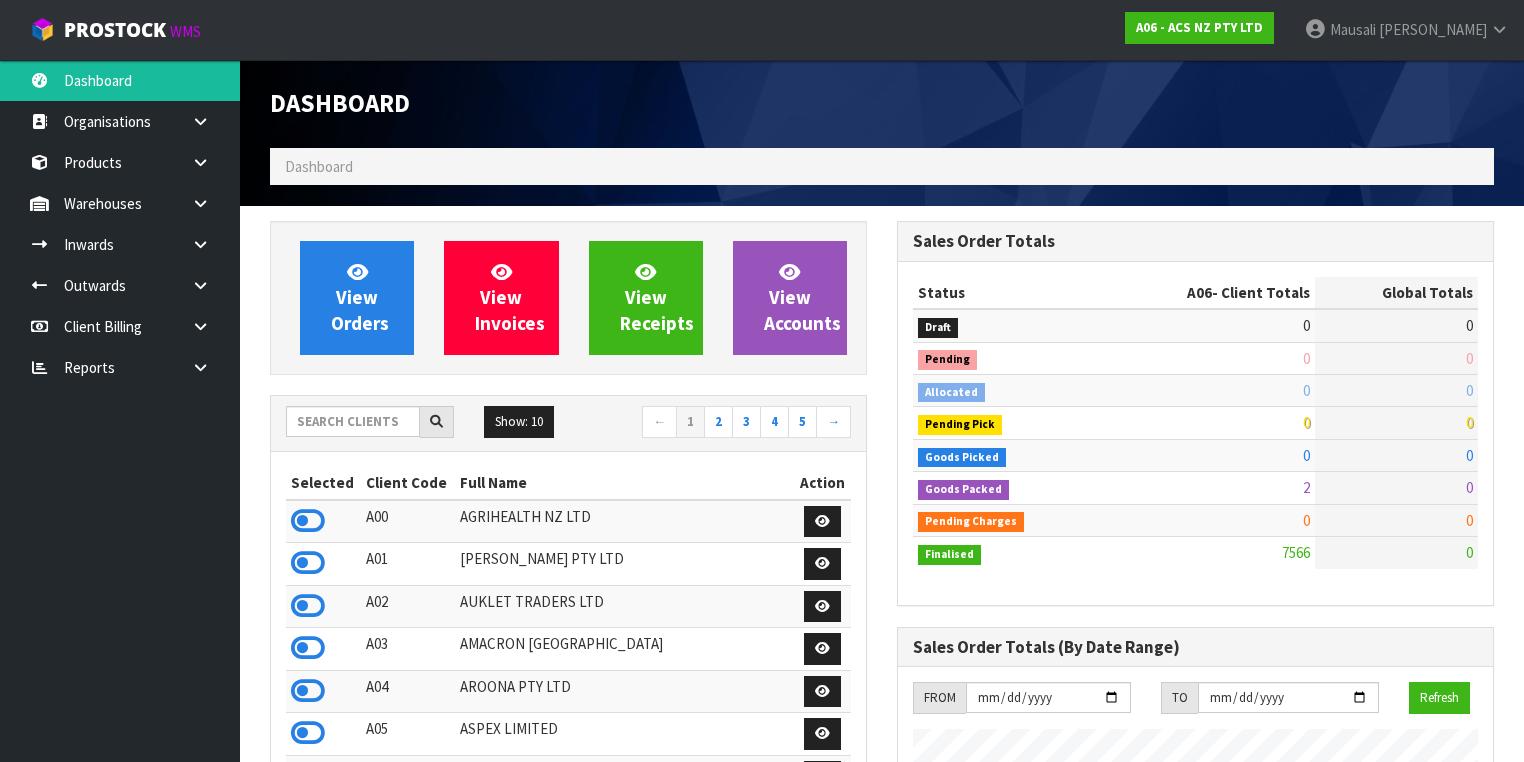 scroll, scrollTop: 998448, scrollLeft: 999372, axis: both 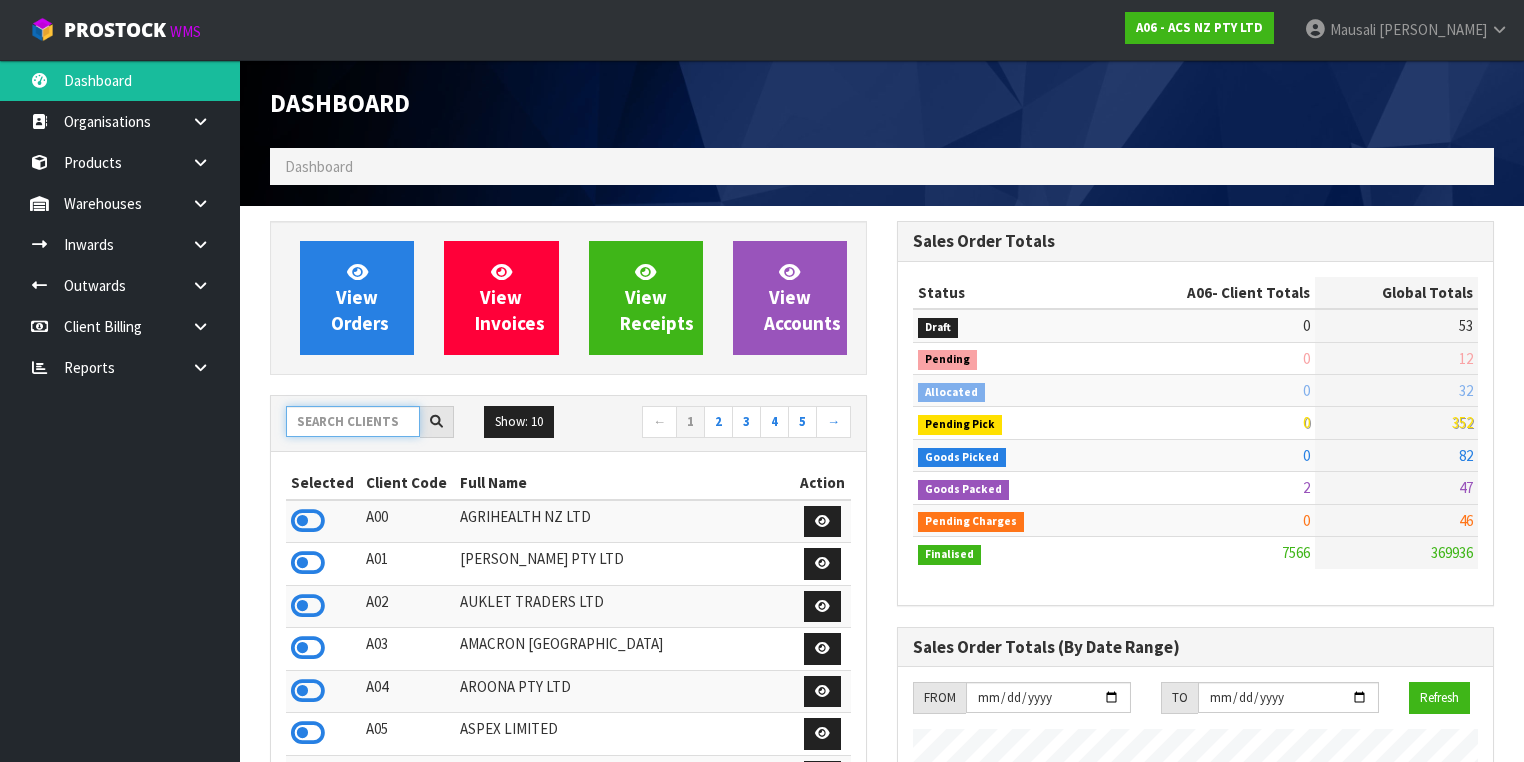 click at bounding box center [353, 421] 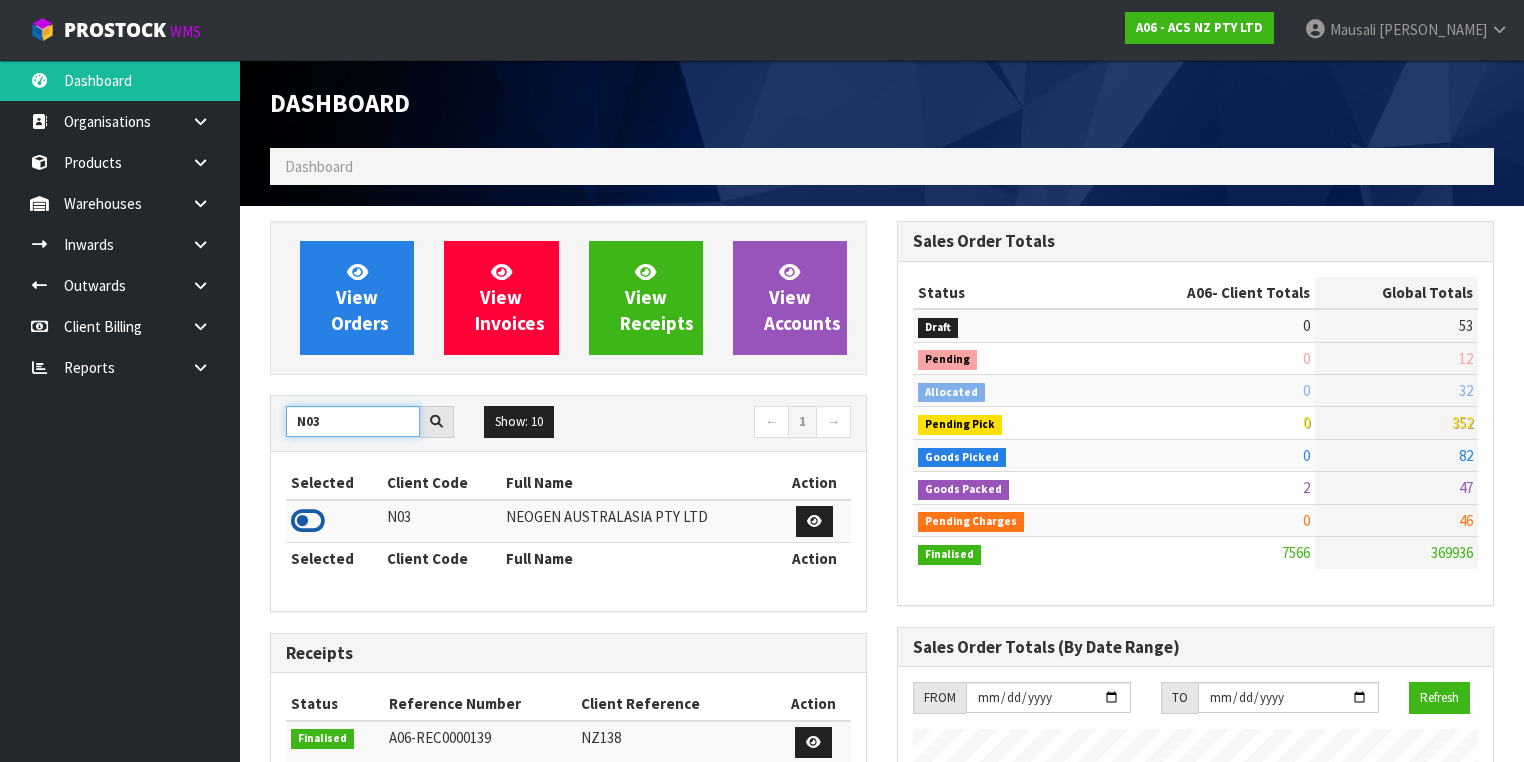 type on "N03" 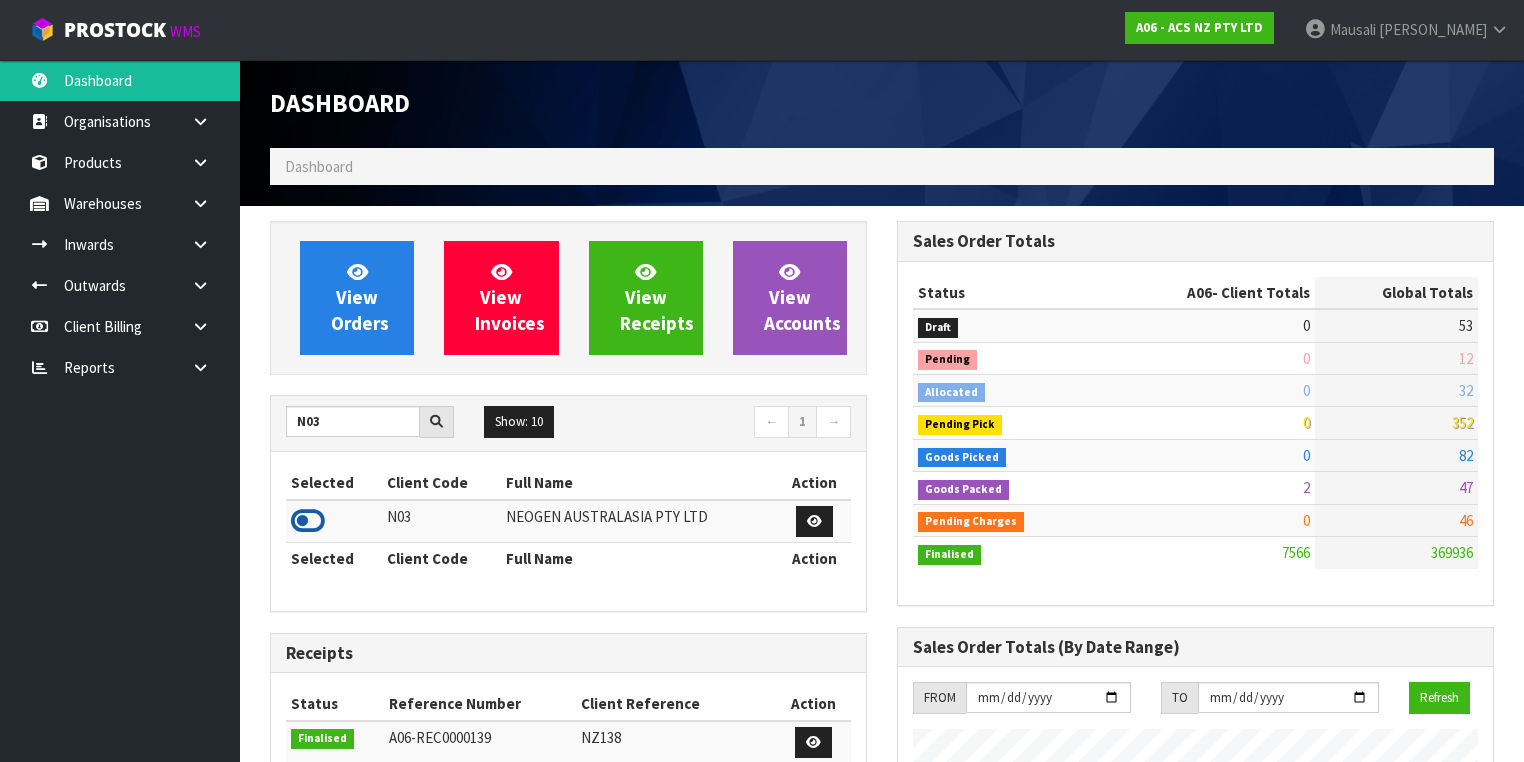 click at bounding box center (308, 521) 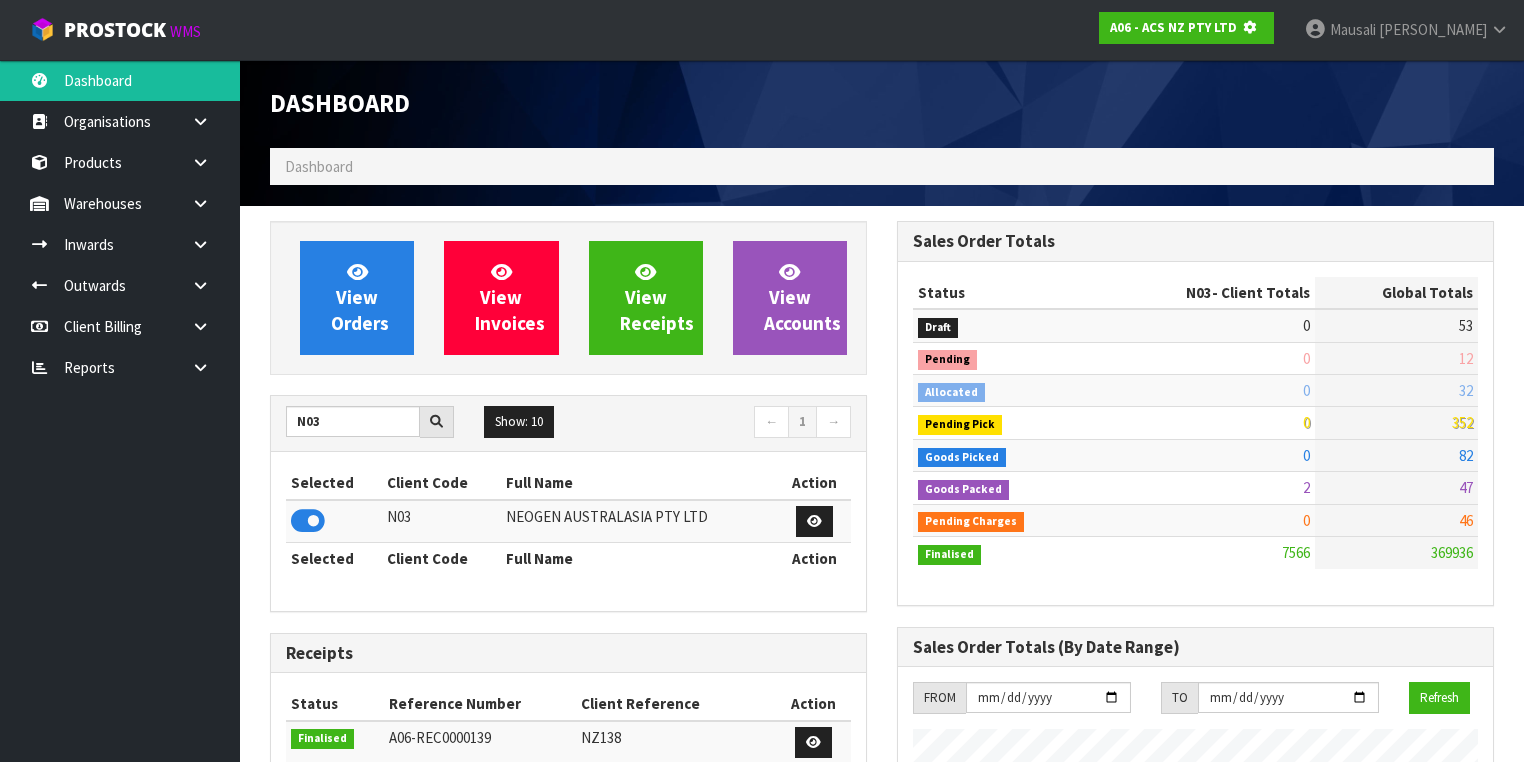 scroll, scrollTop: 1242, scrollLeft: 627, axis: both 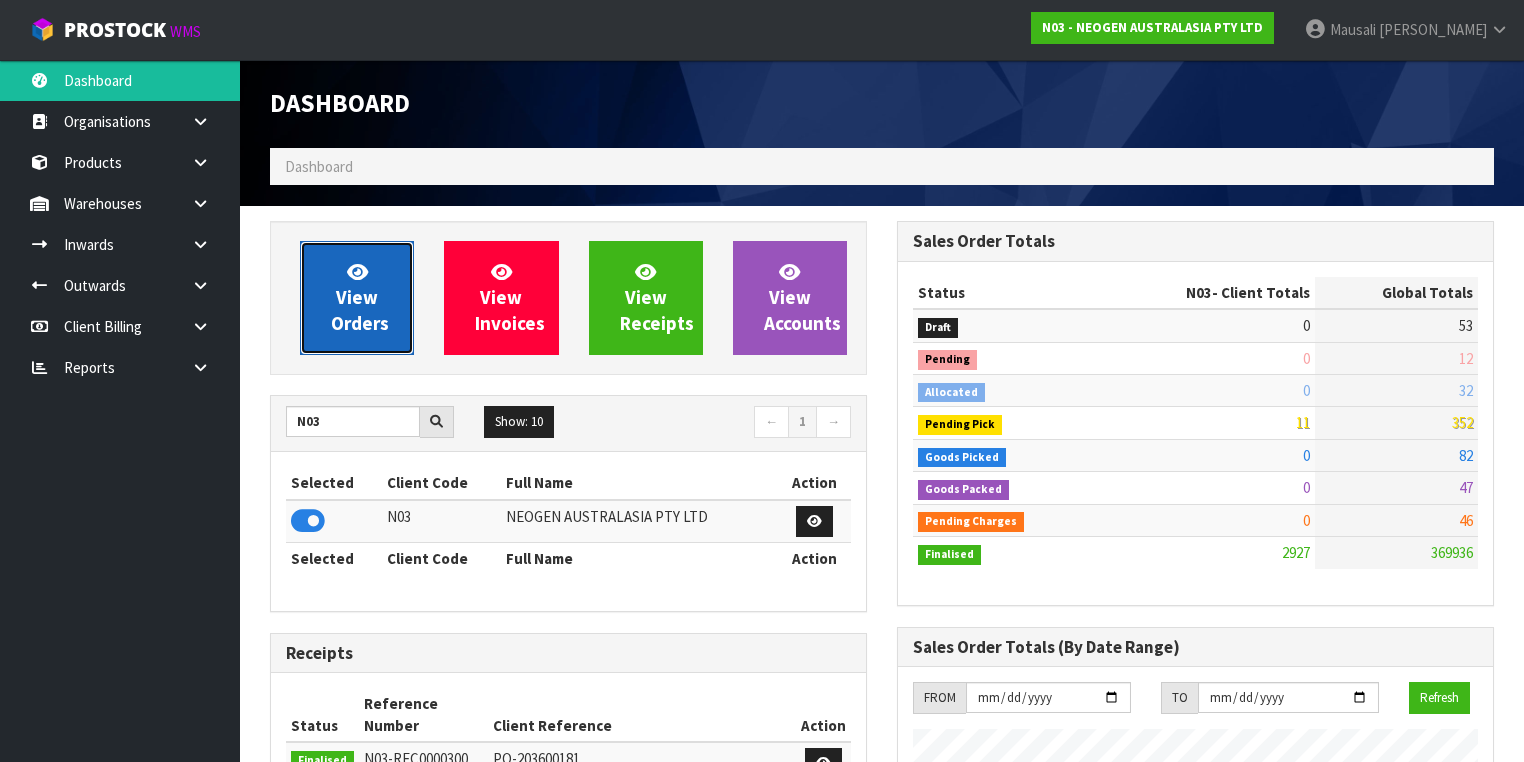click on "View
Orders" at bounding box center (360, 297) 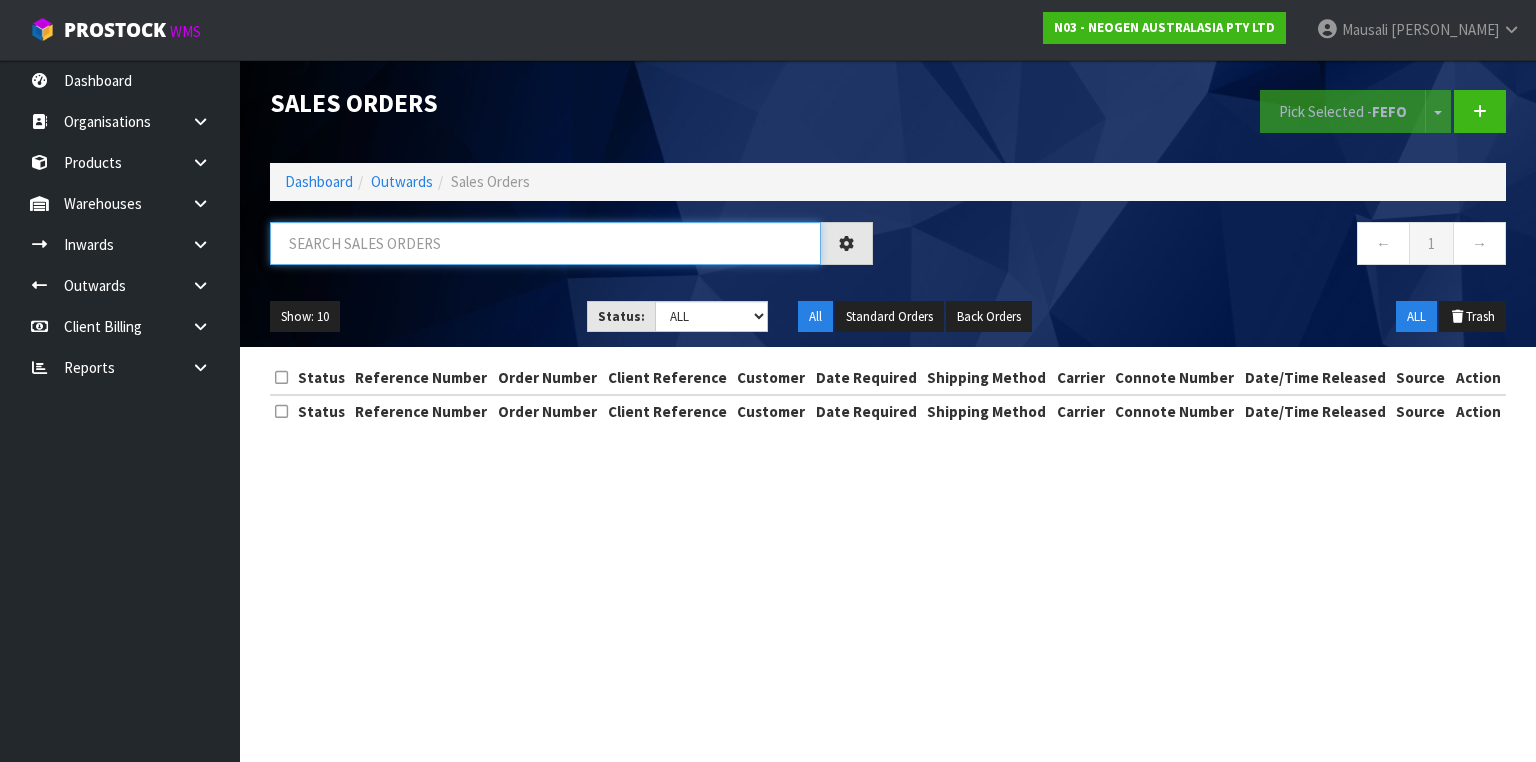 click at bounding box center [545, 243] 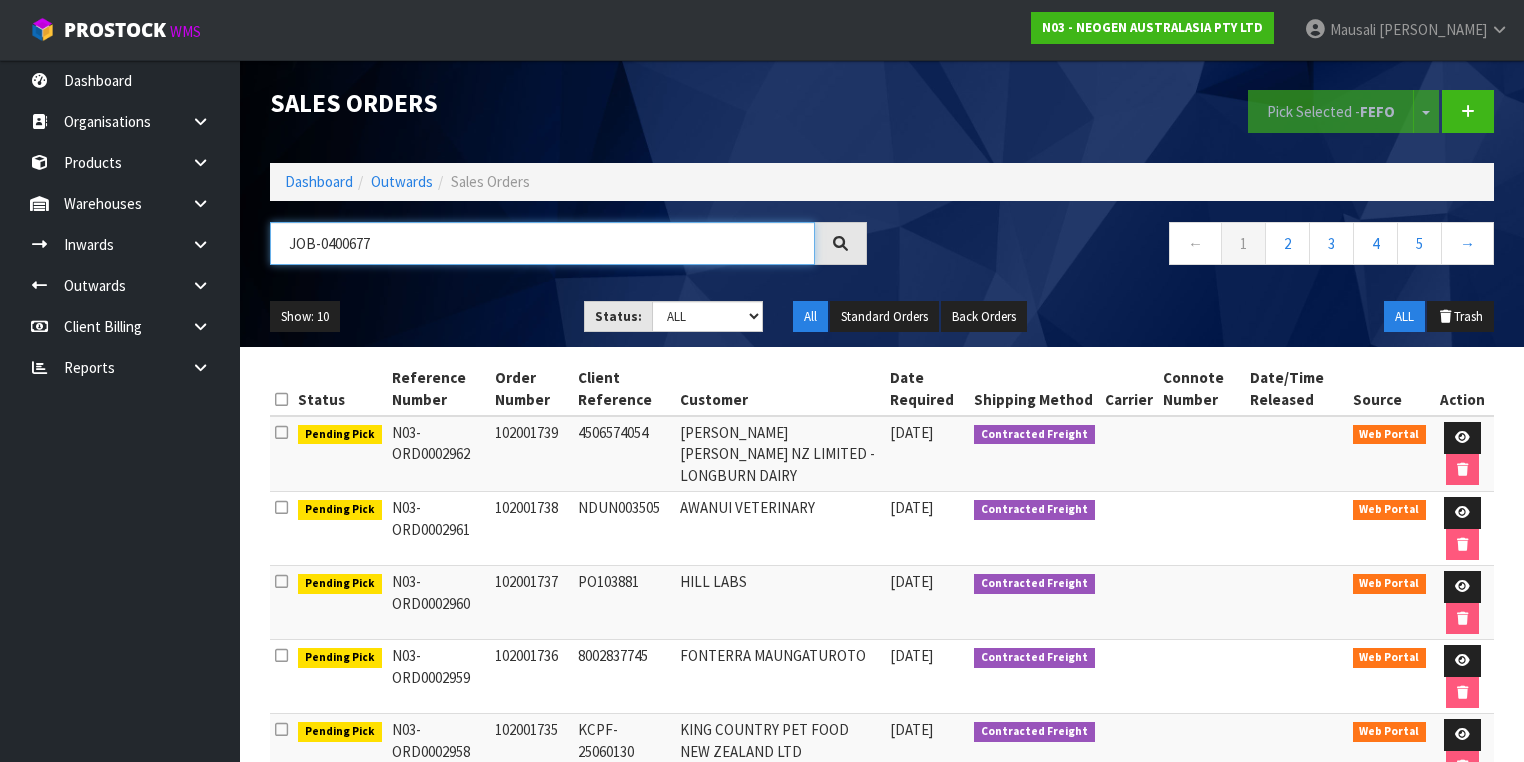 type on "JOB-0400677" 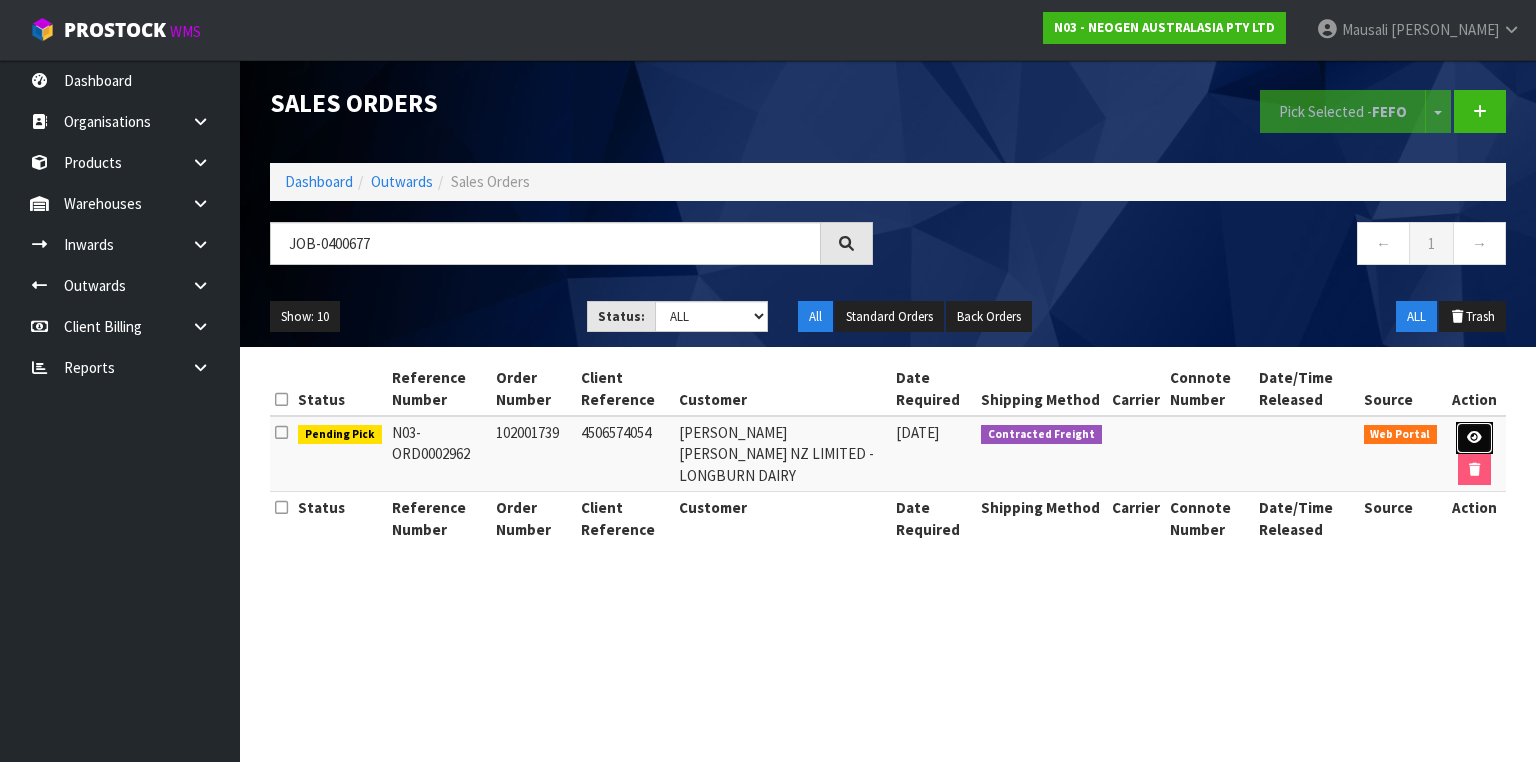 click at bounding box center (1474, 438) 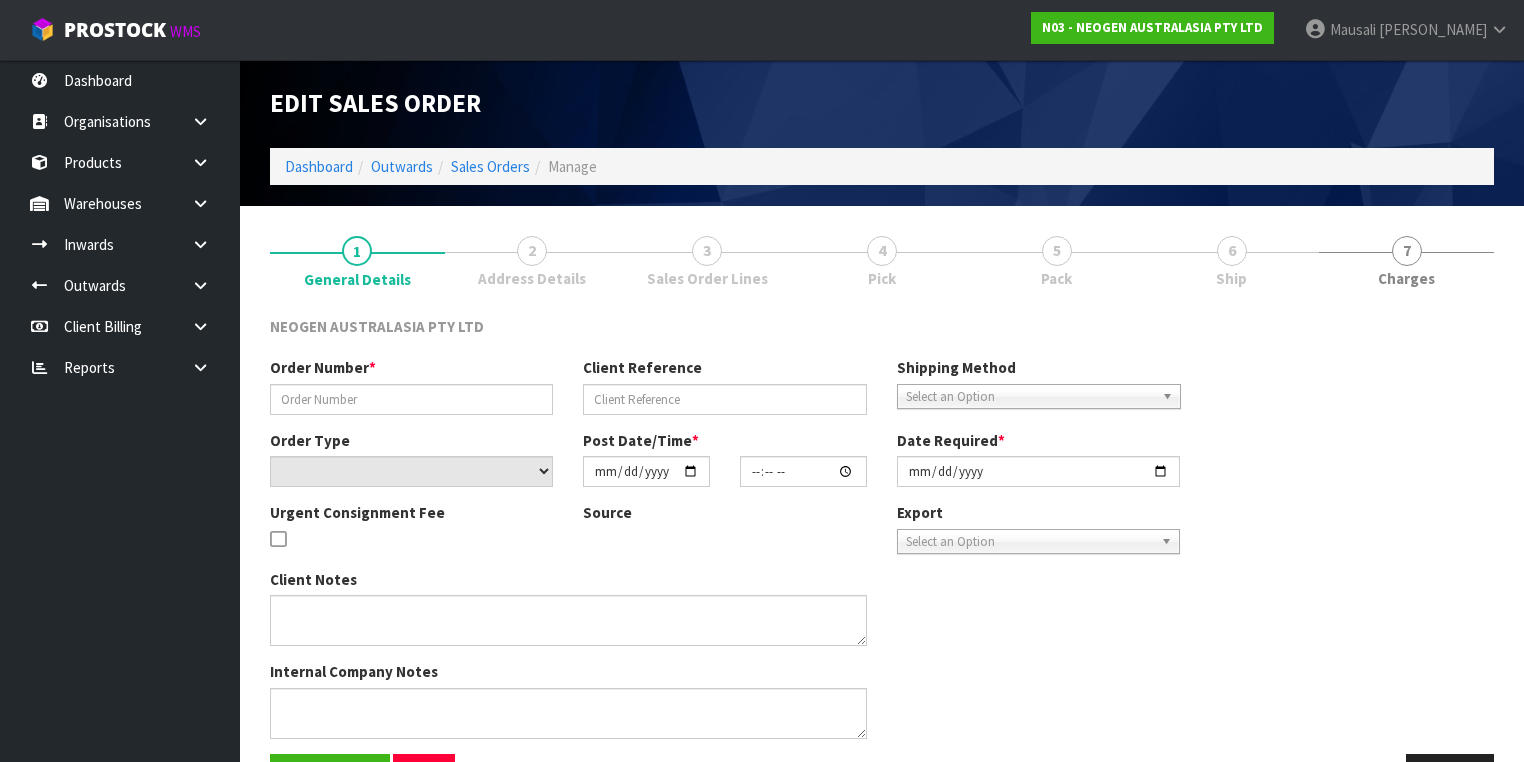type on "102001739" 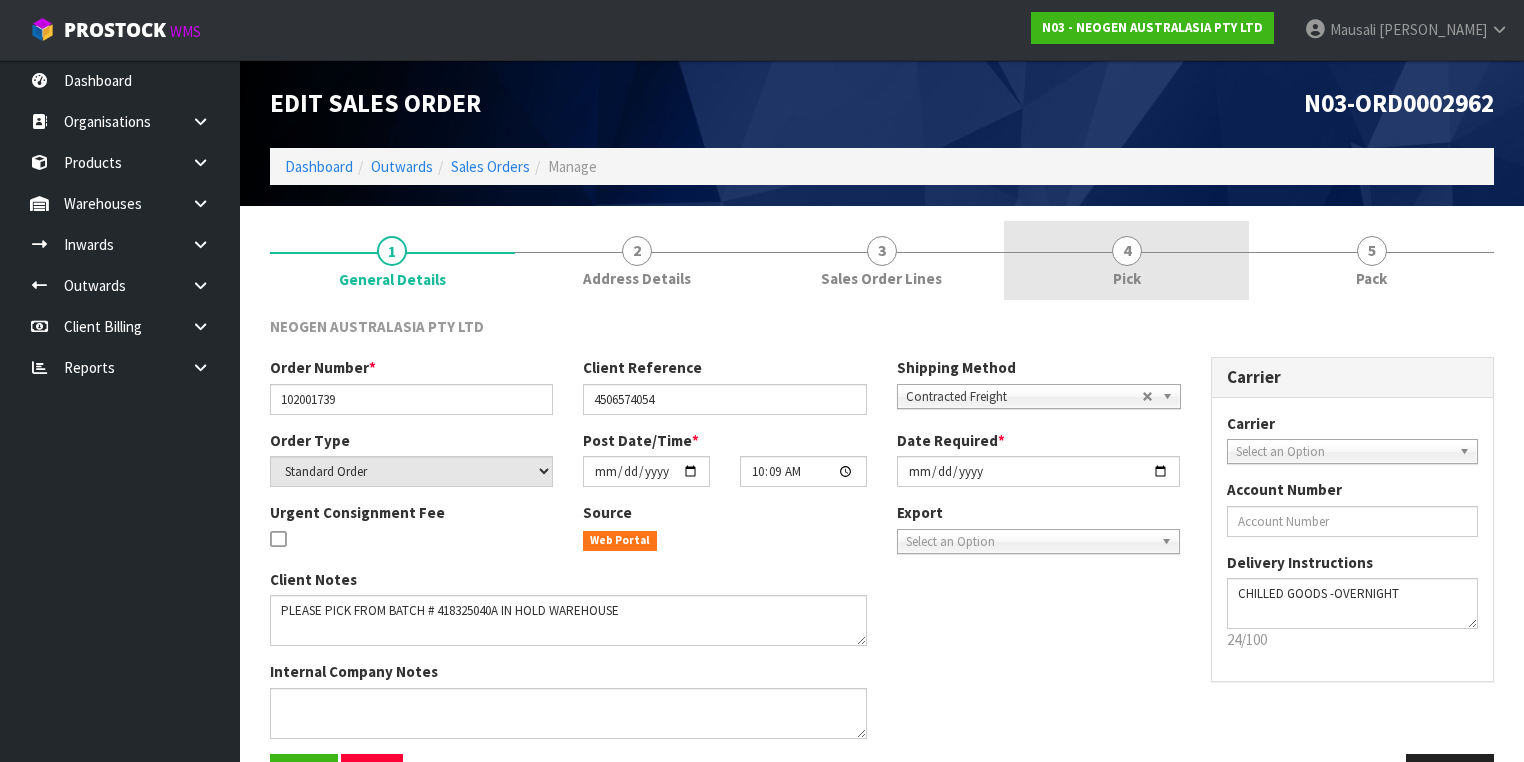 click on "4
Pick" at bounding box center (1126, 260) 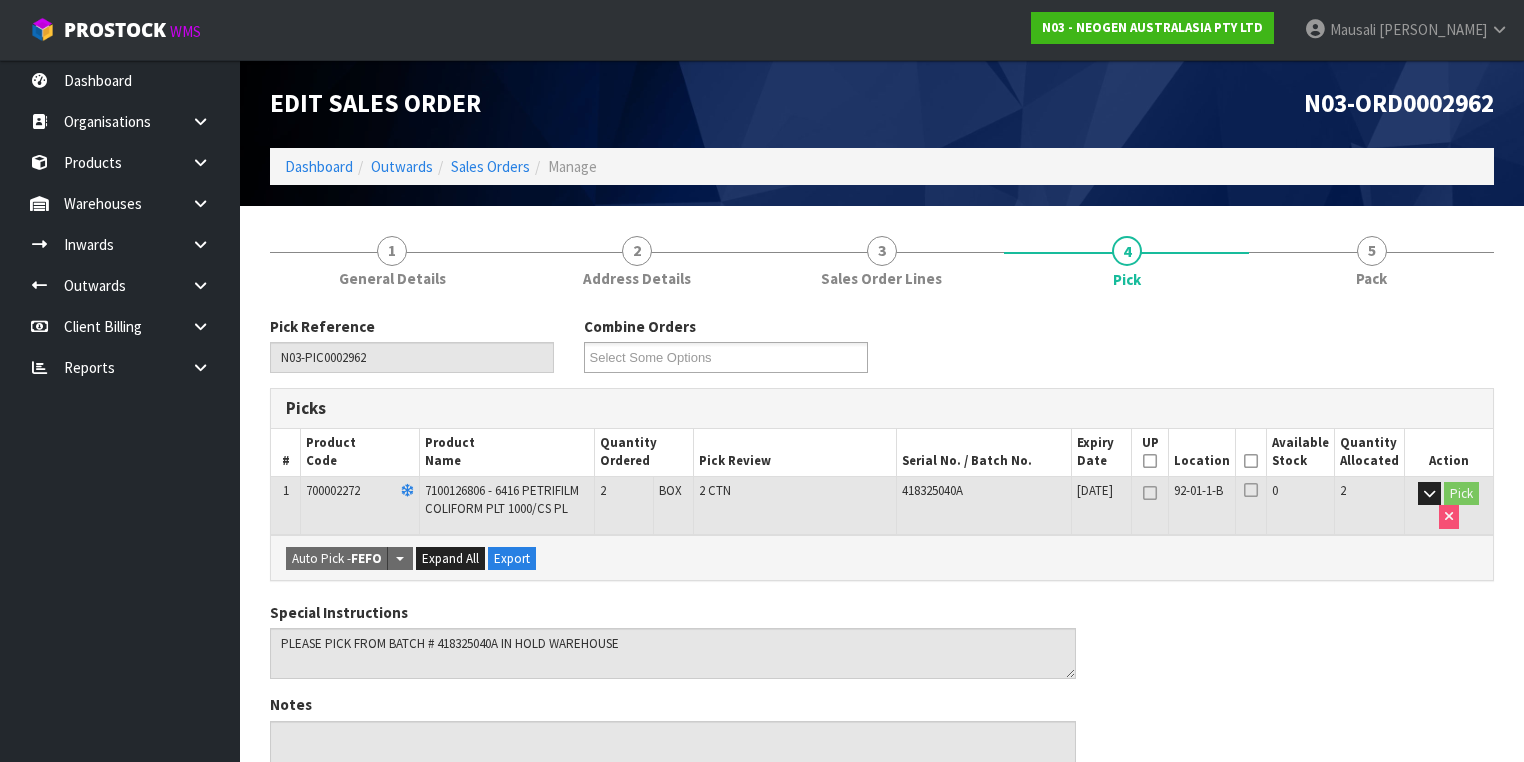 click at bounding box center (1251, 461) 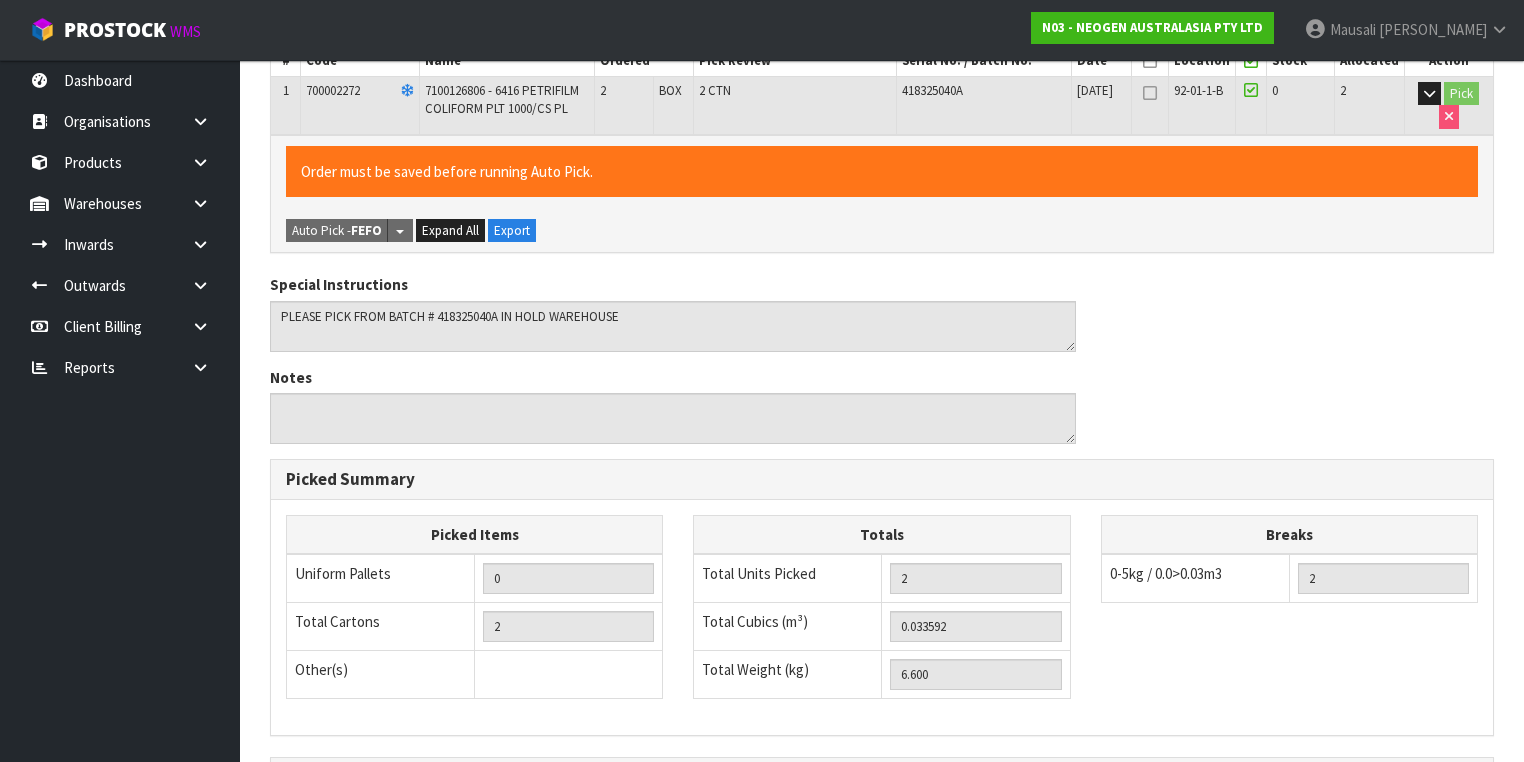 scroll, scrollTop: 641, scrollLeft: 0, axis: vertical 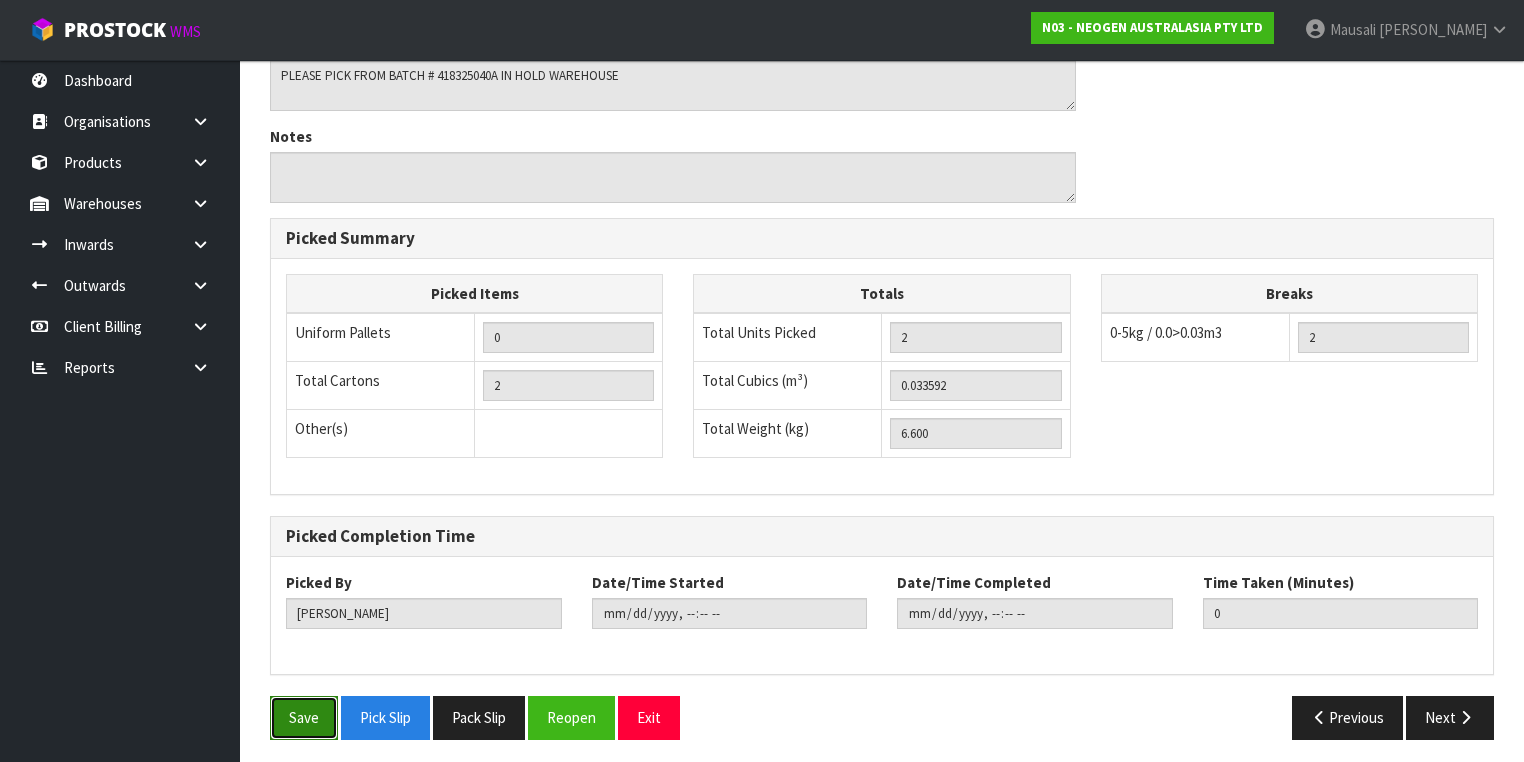 click on "Save" at bounding box center (304, 717) 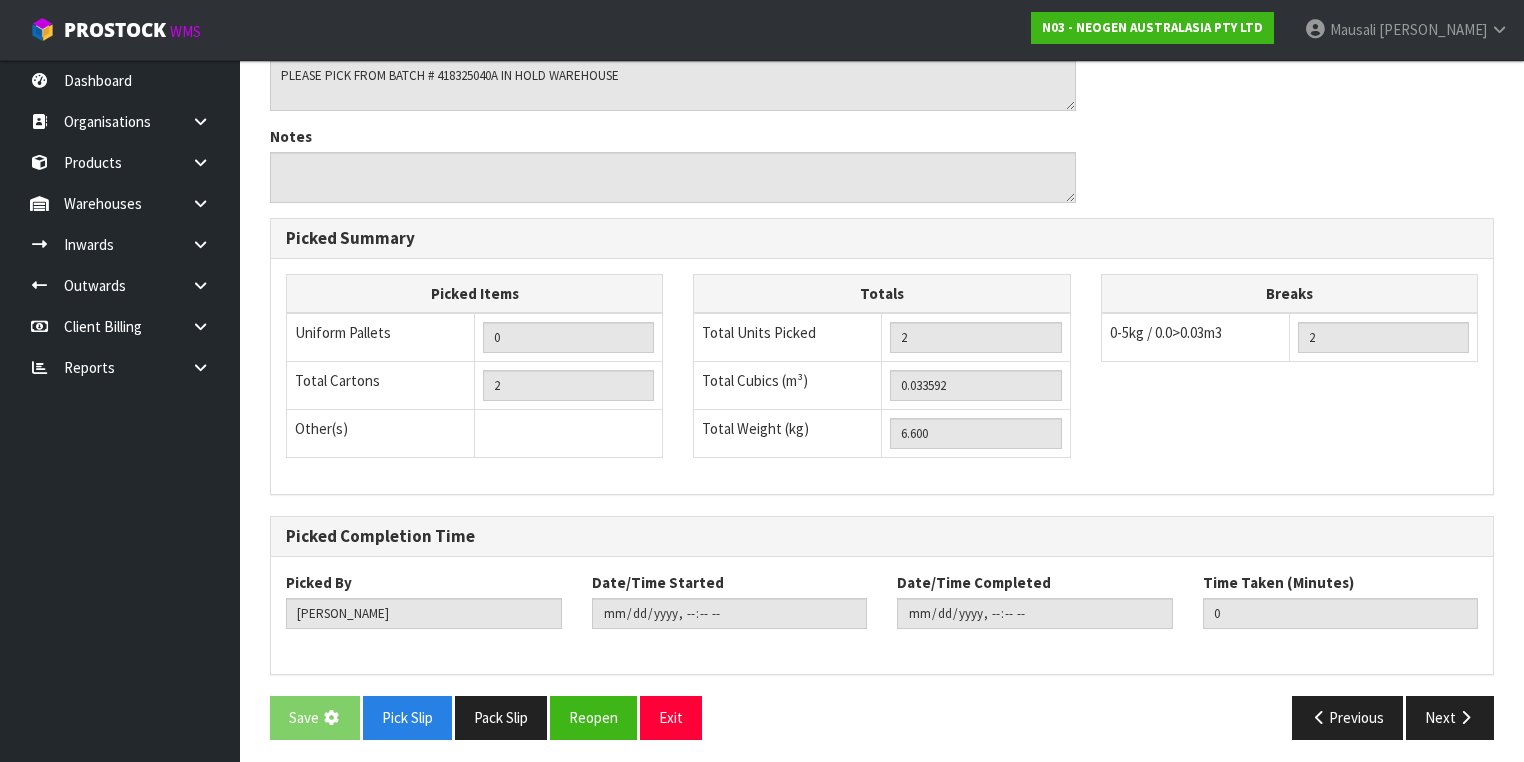 scroll, scrollTop: 0, scrollLeft: 0, axis: both 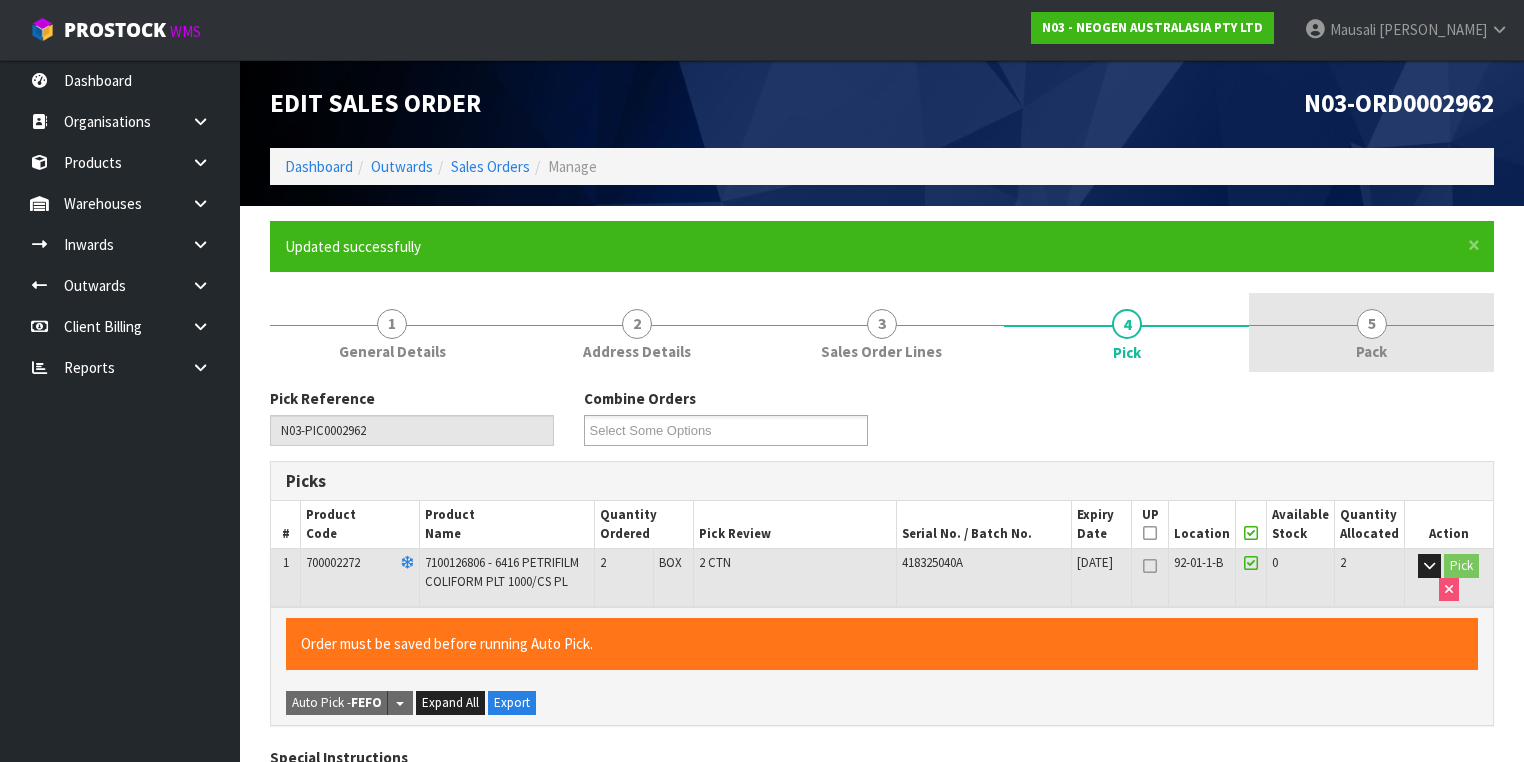 type on "[PERSON_NAME]" 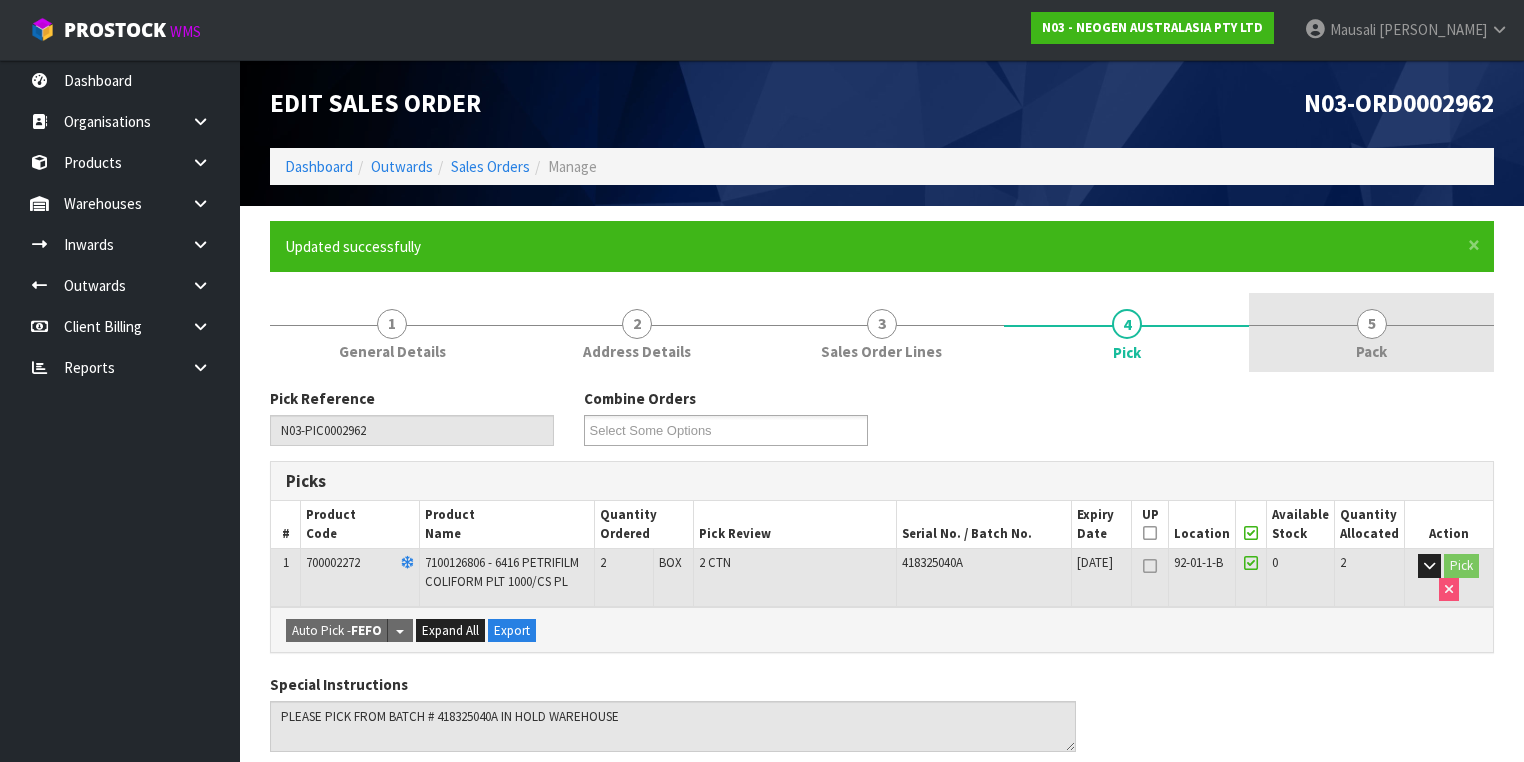 click on "Pack" at bounding box center [1371, 351] 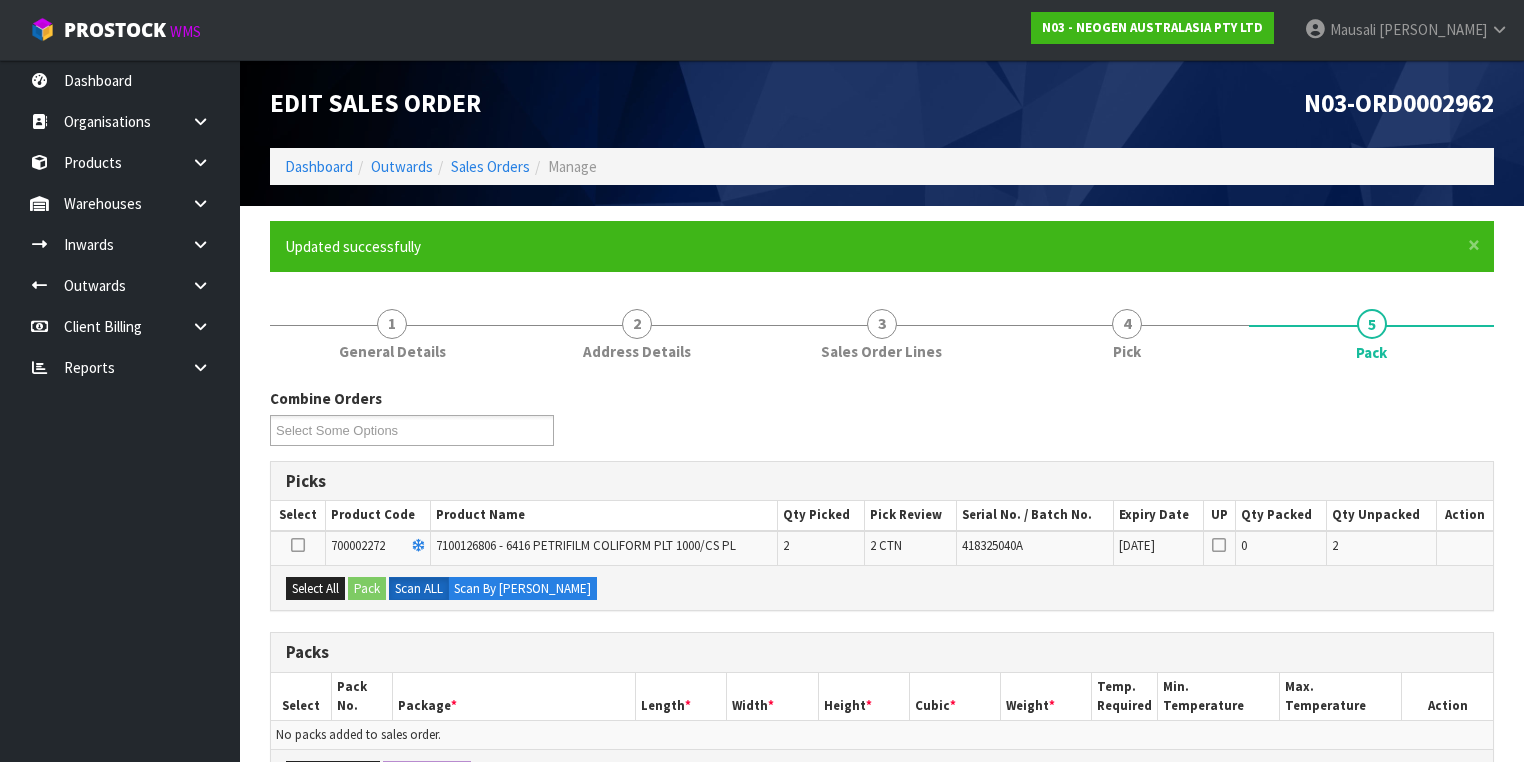 scroll, scrollTop: 320, scrollLeft: 0, axis: vertical 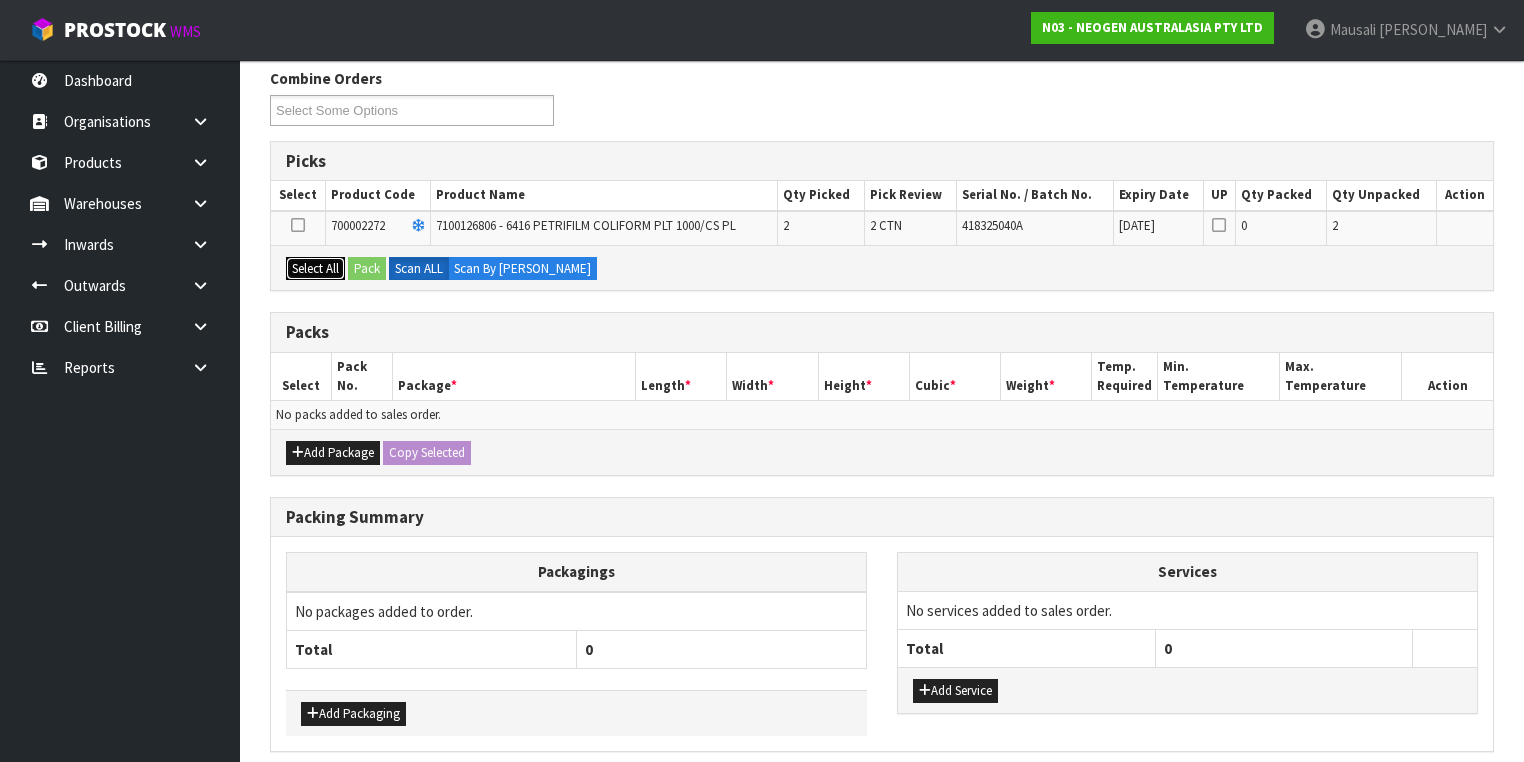 click on "Select All" at bounding box center [315, 269] 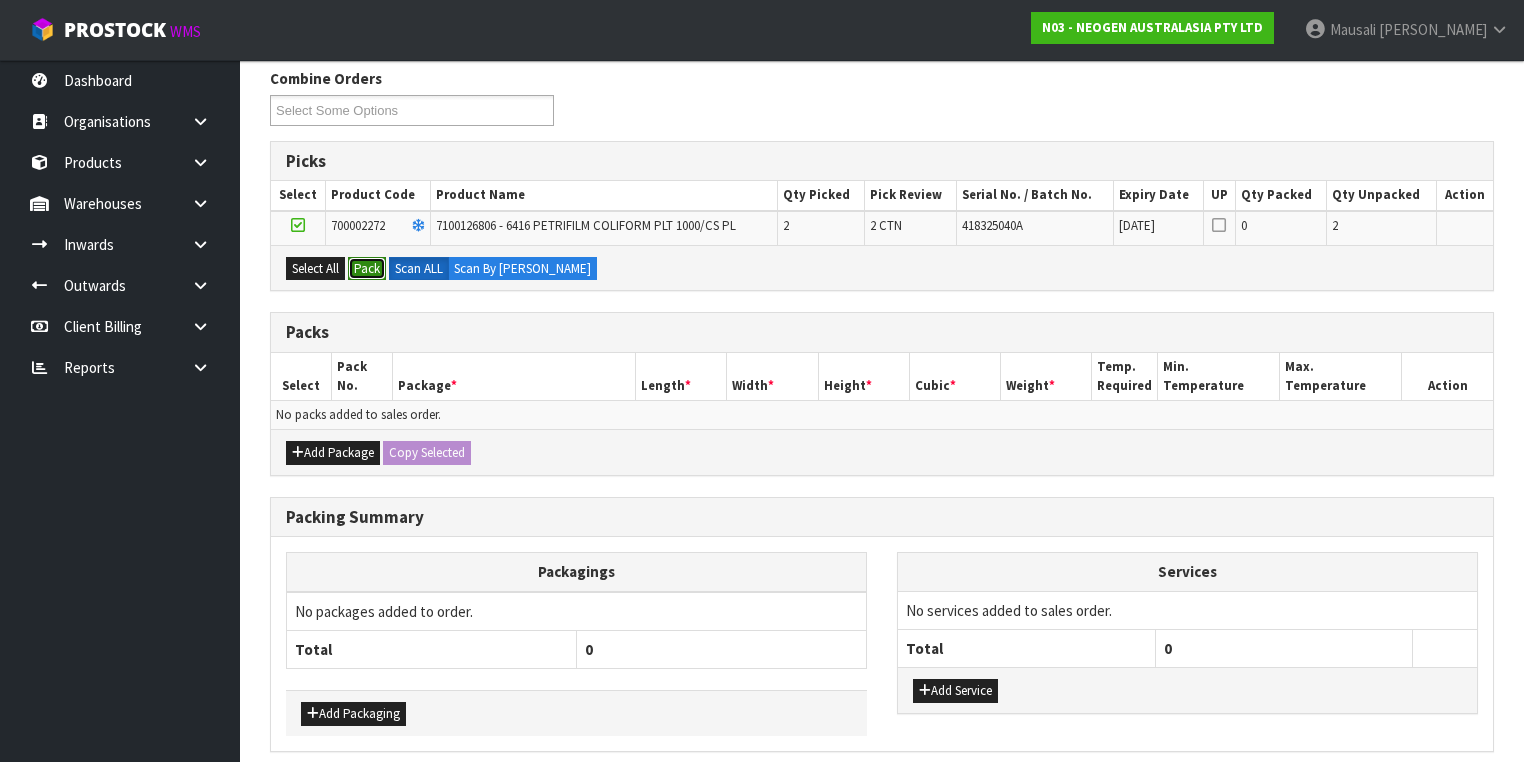 click on "Pack" at bounding box center (367, 269) 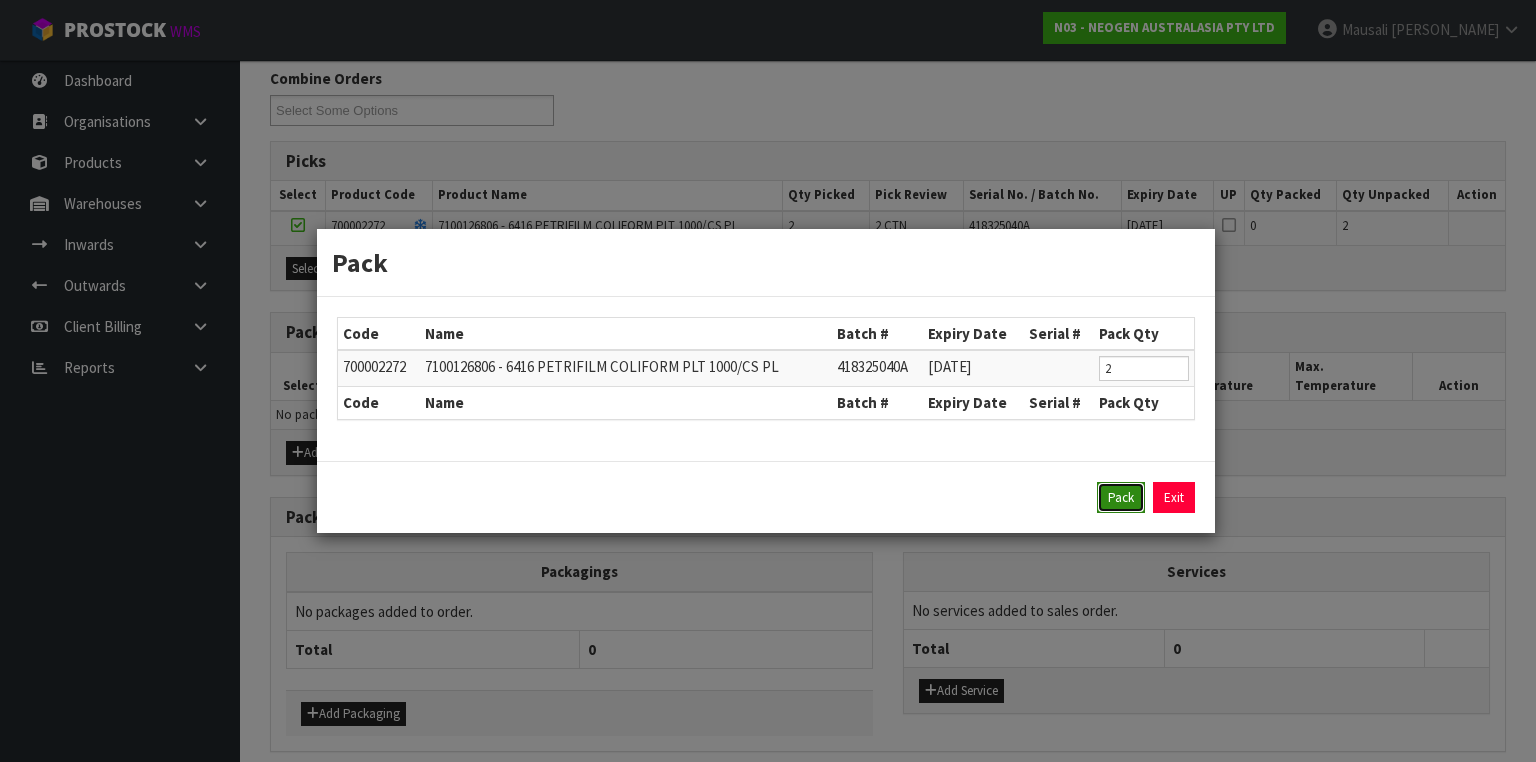 click on "Pack" at bounding box center (1121, 498) 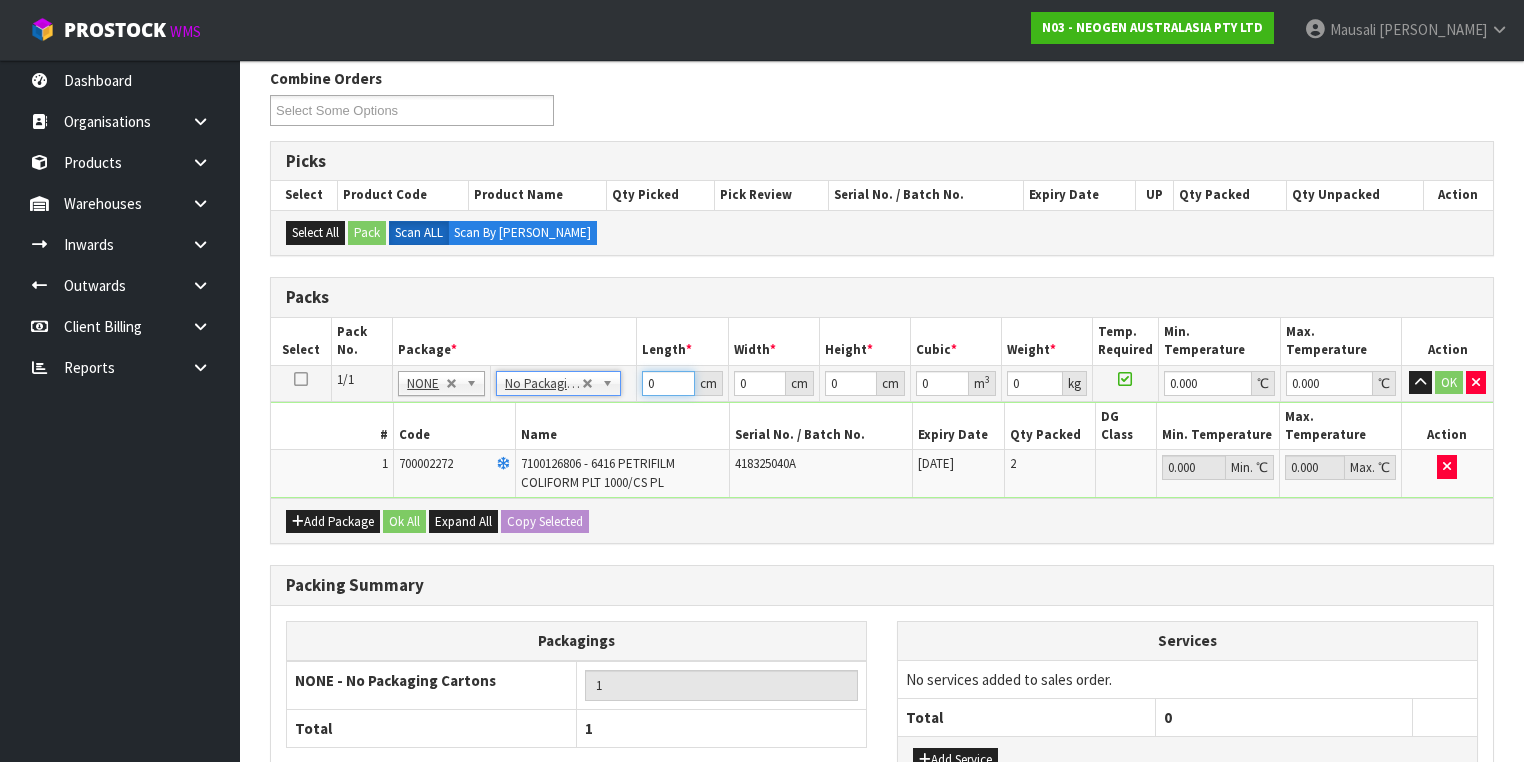 drag, startPoint x: 657, startPoint y: 378, endPoint x: 603, endPoint y: 400, distance: 58.30952 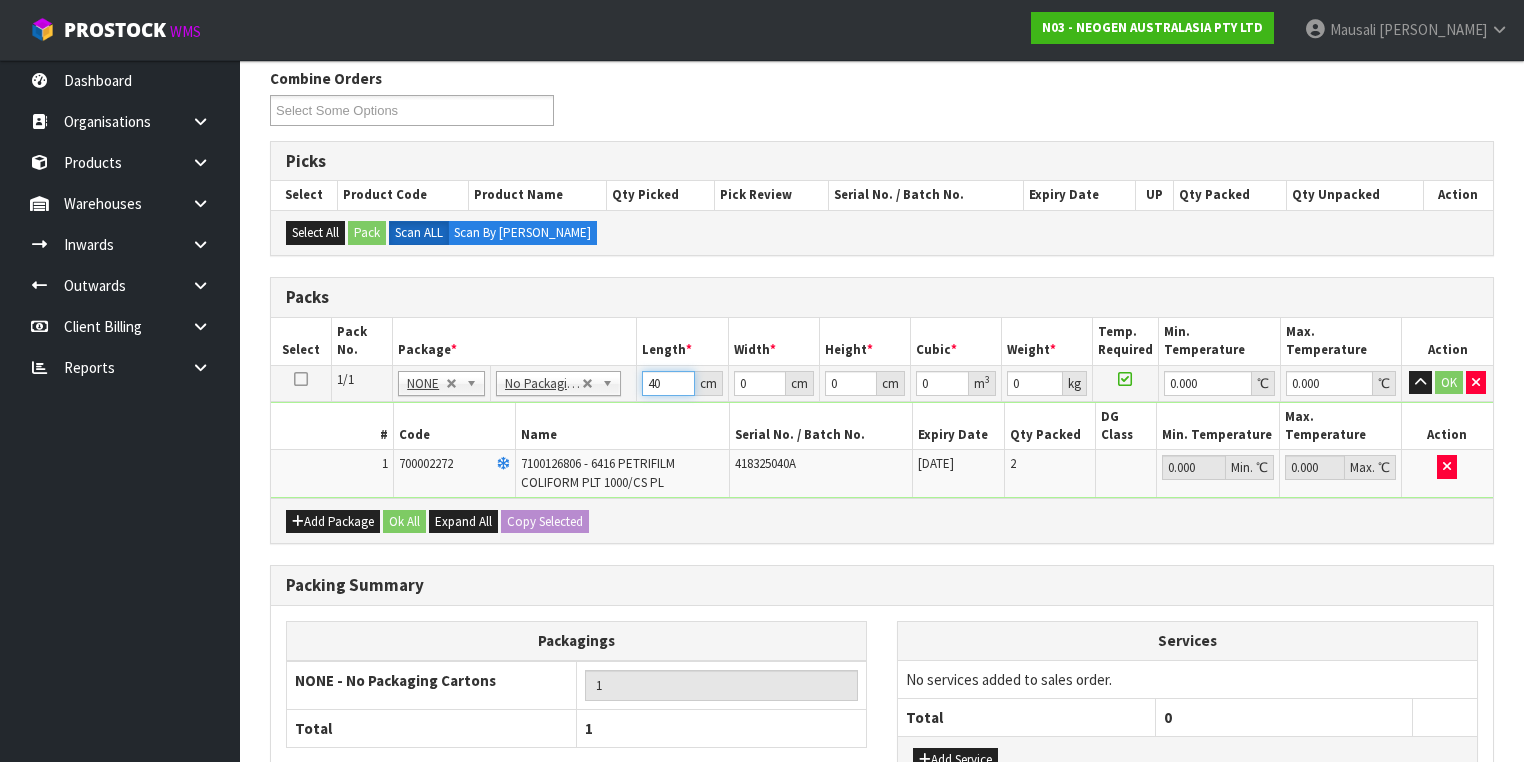 type on "40" 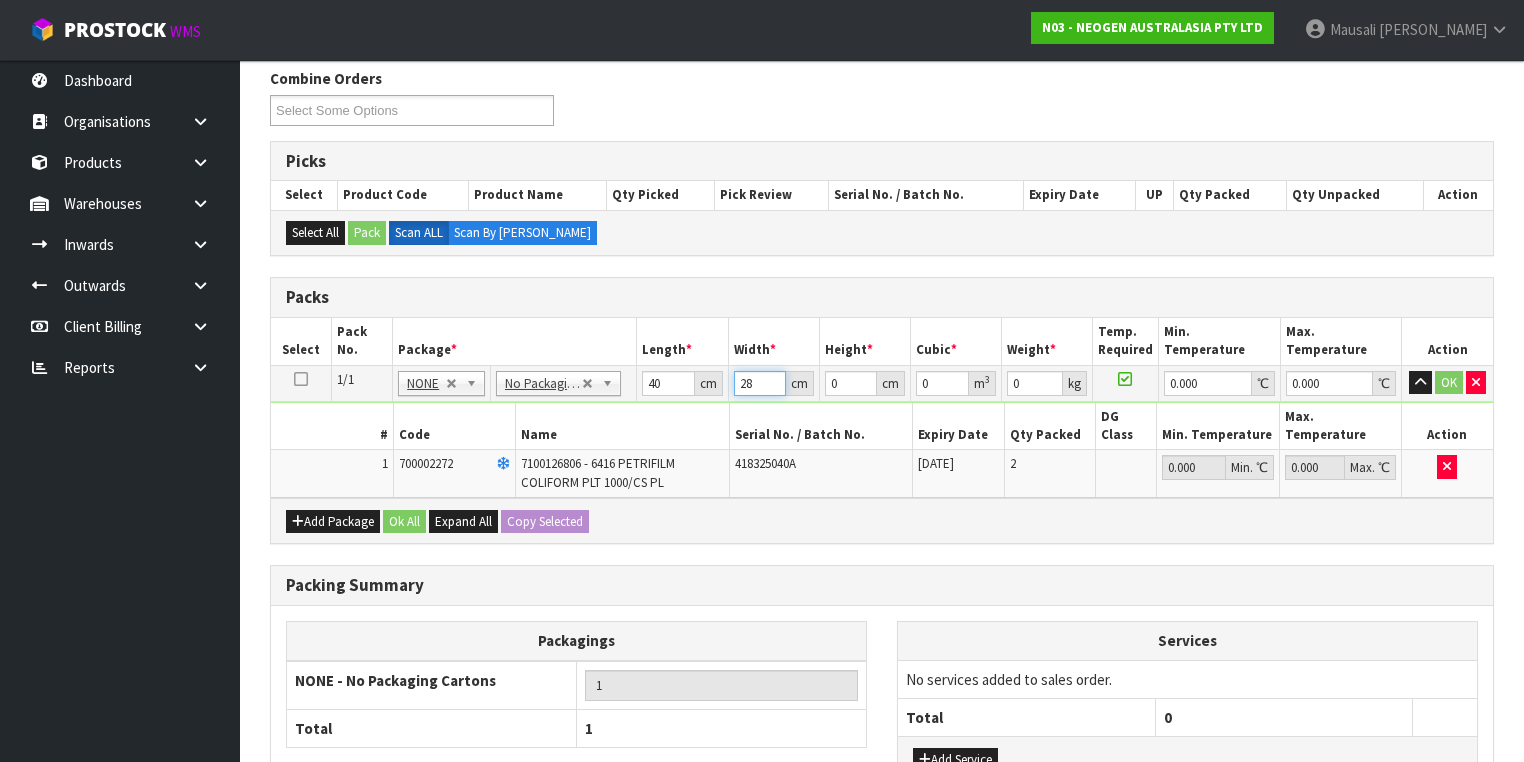 type on "28" 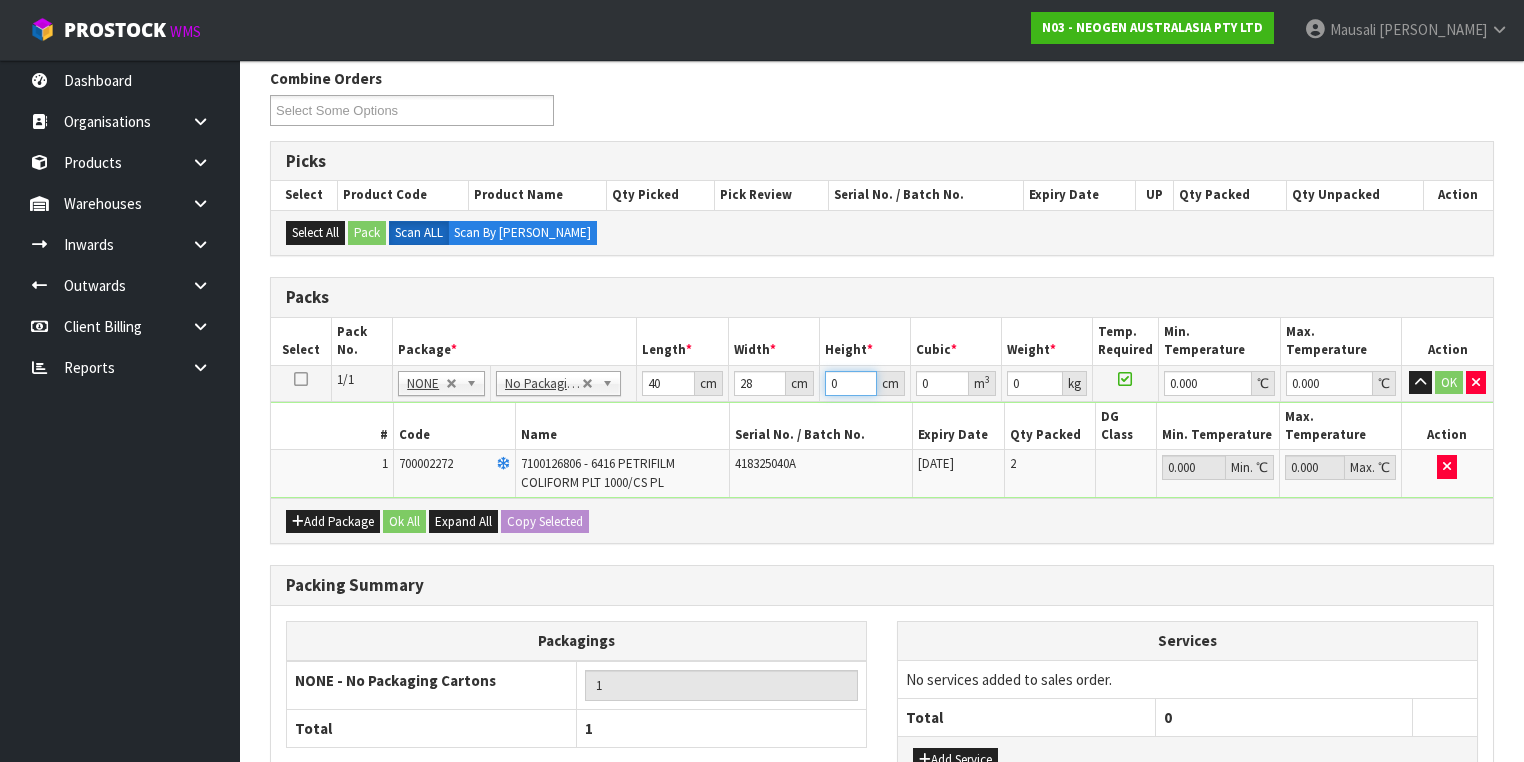 type on "3" 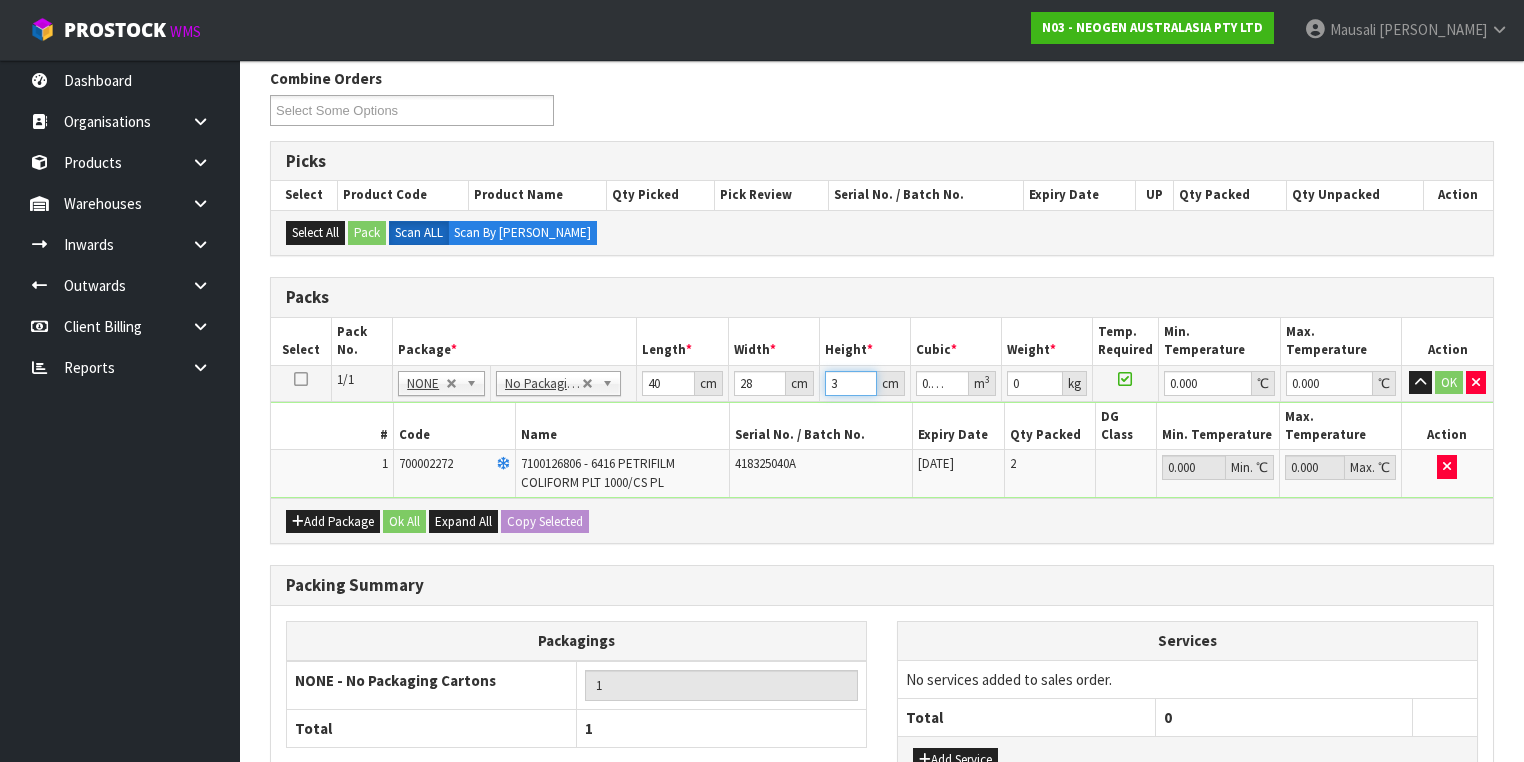 type on "36" 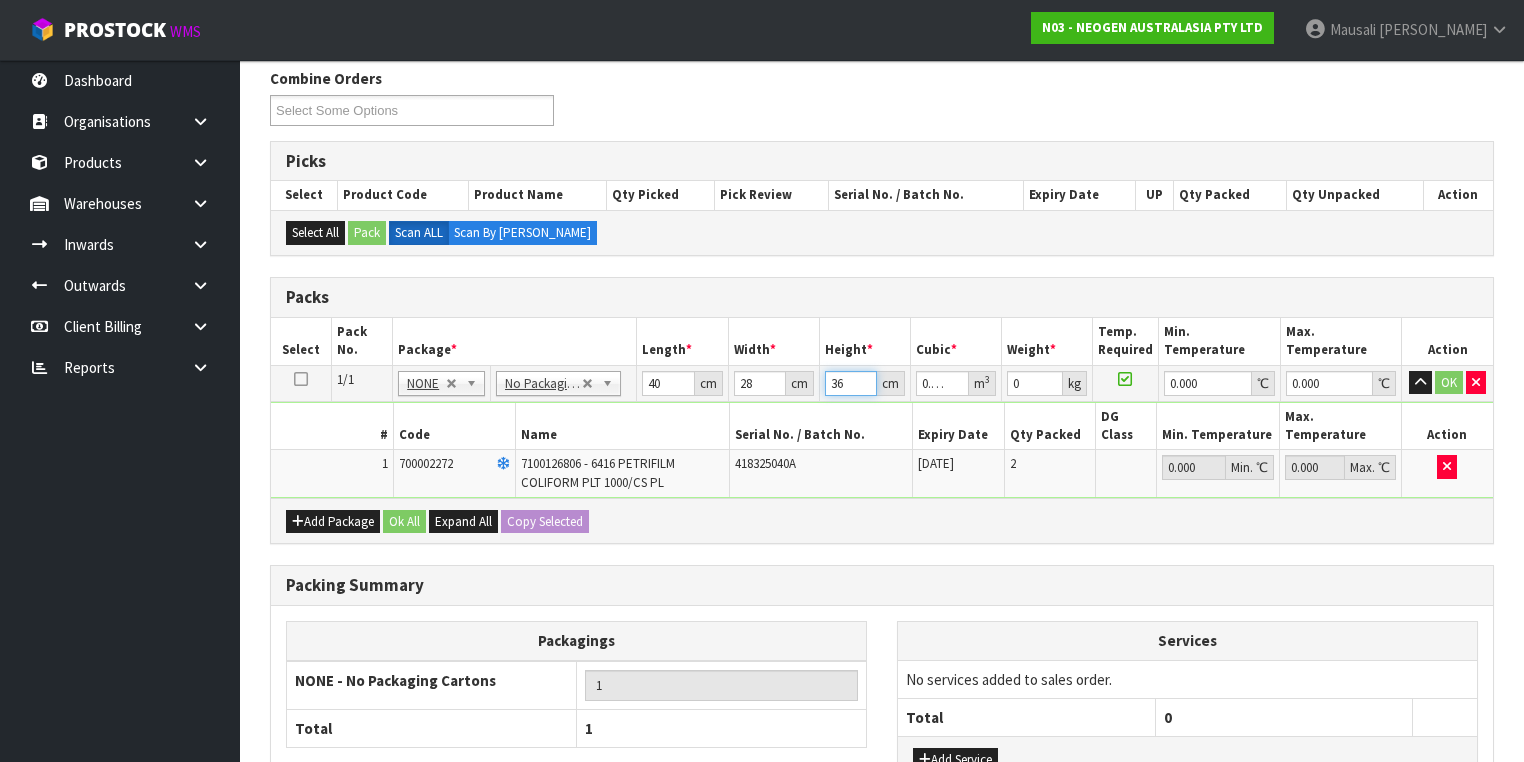 type on "36" 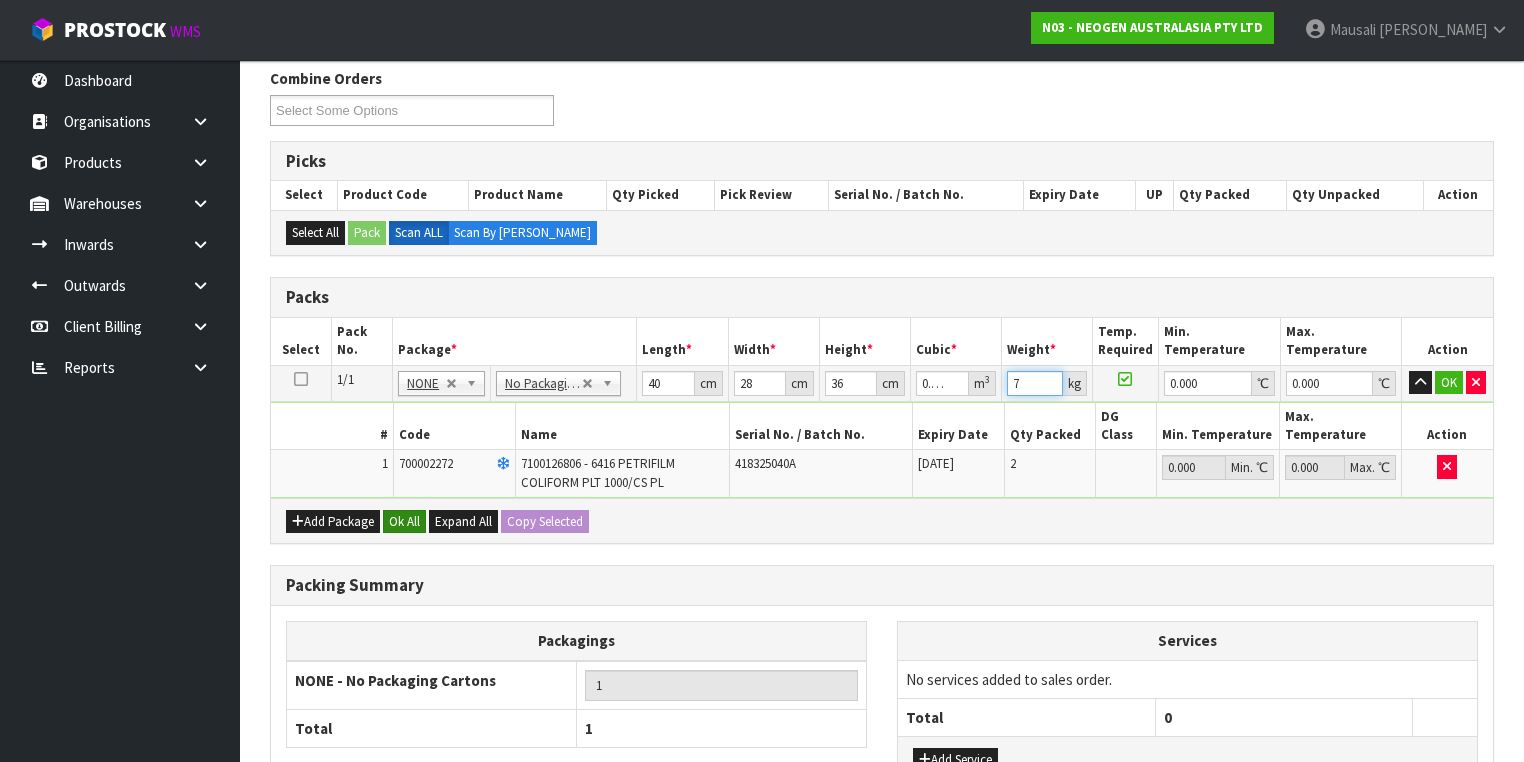 type on "7" 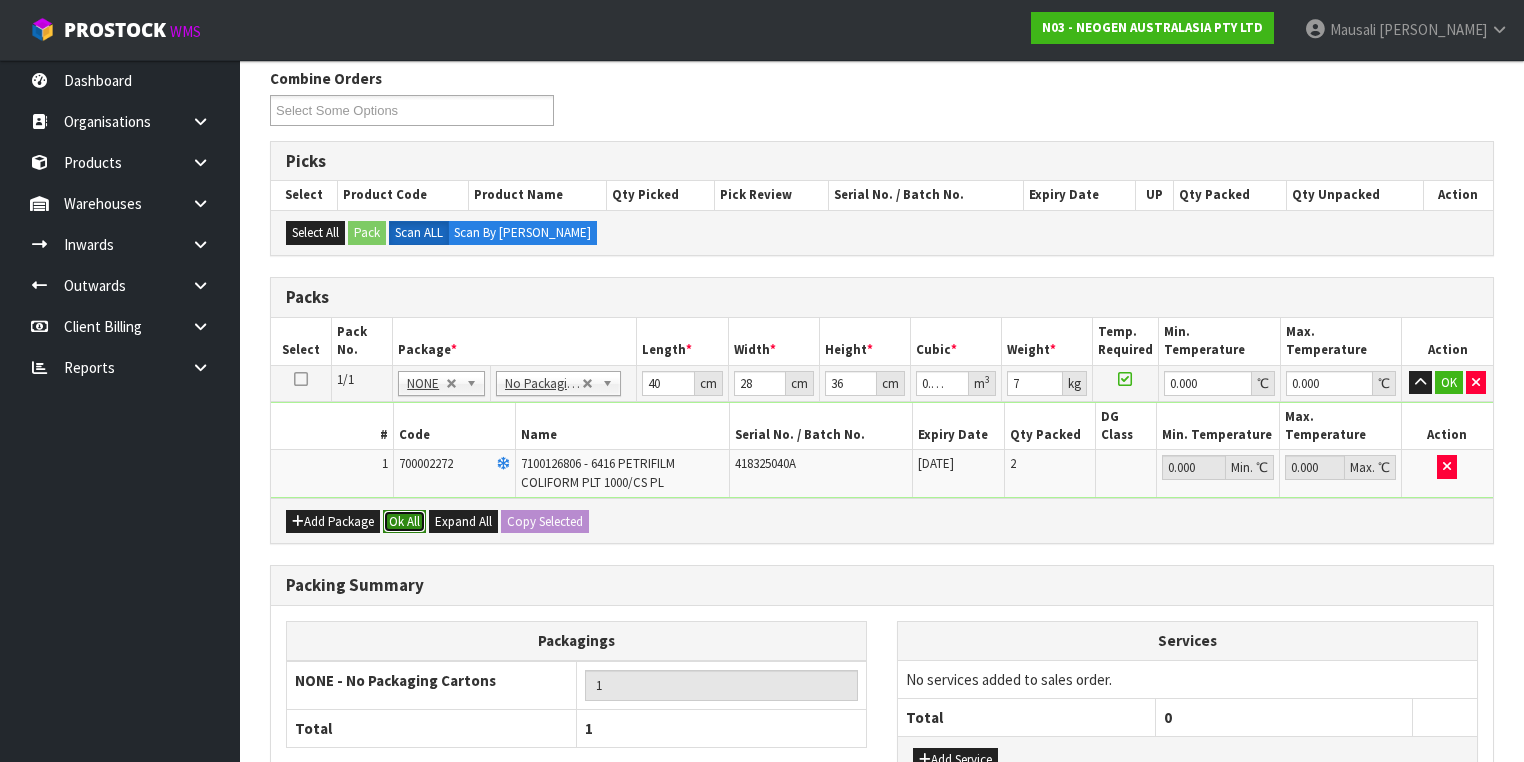 click on "Ok All" at bounding box center (404, 522) 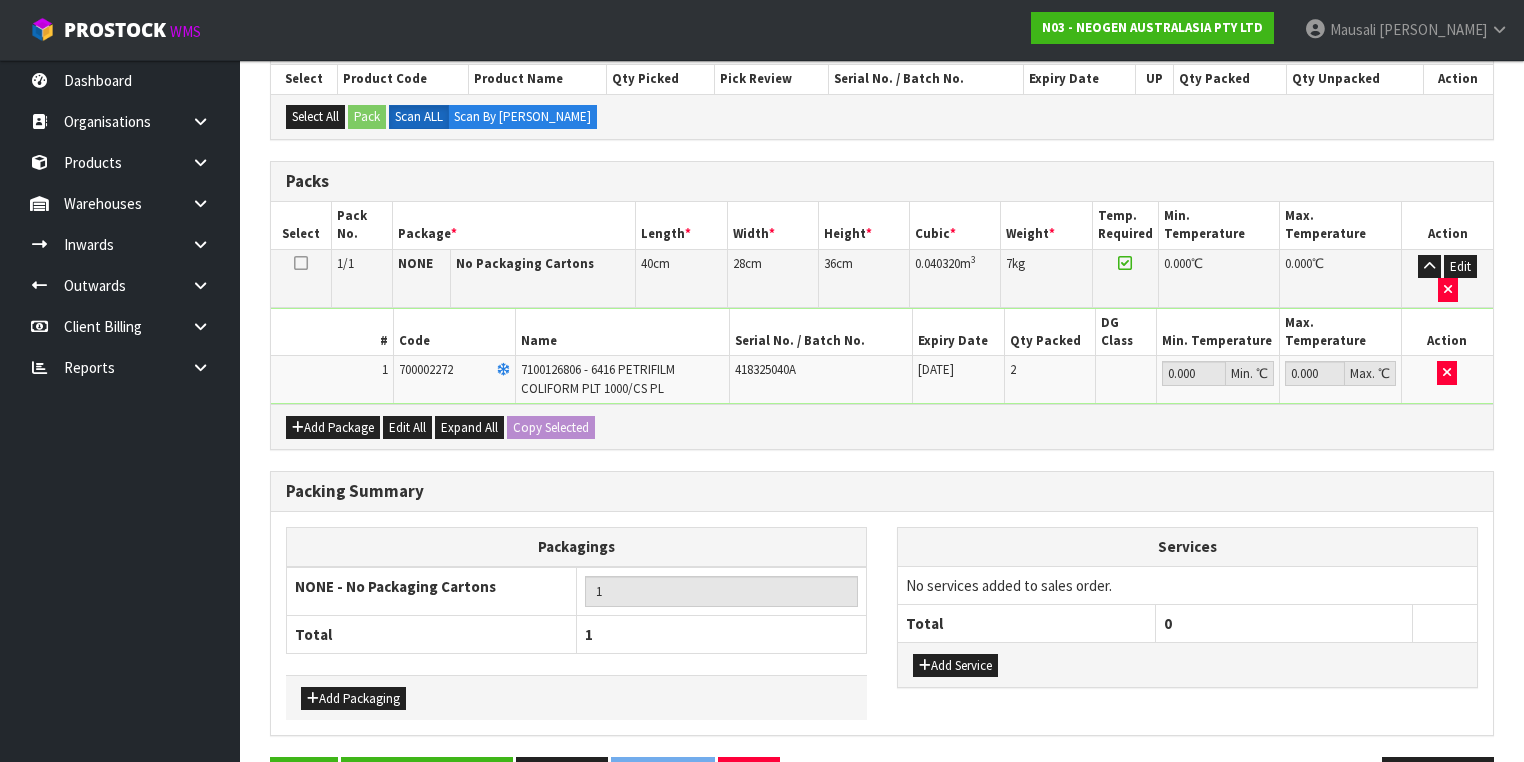 scroll, scrollTop: 453, scrollLeft: 0, axis: vertical 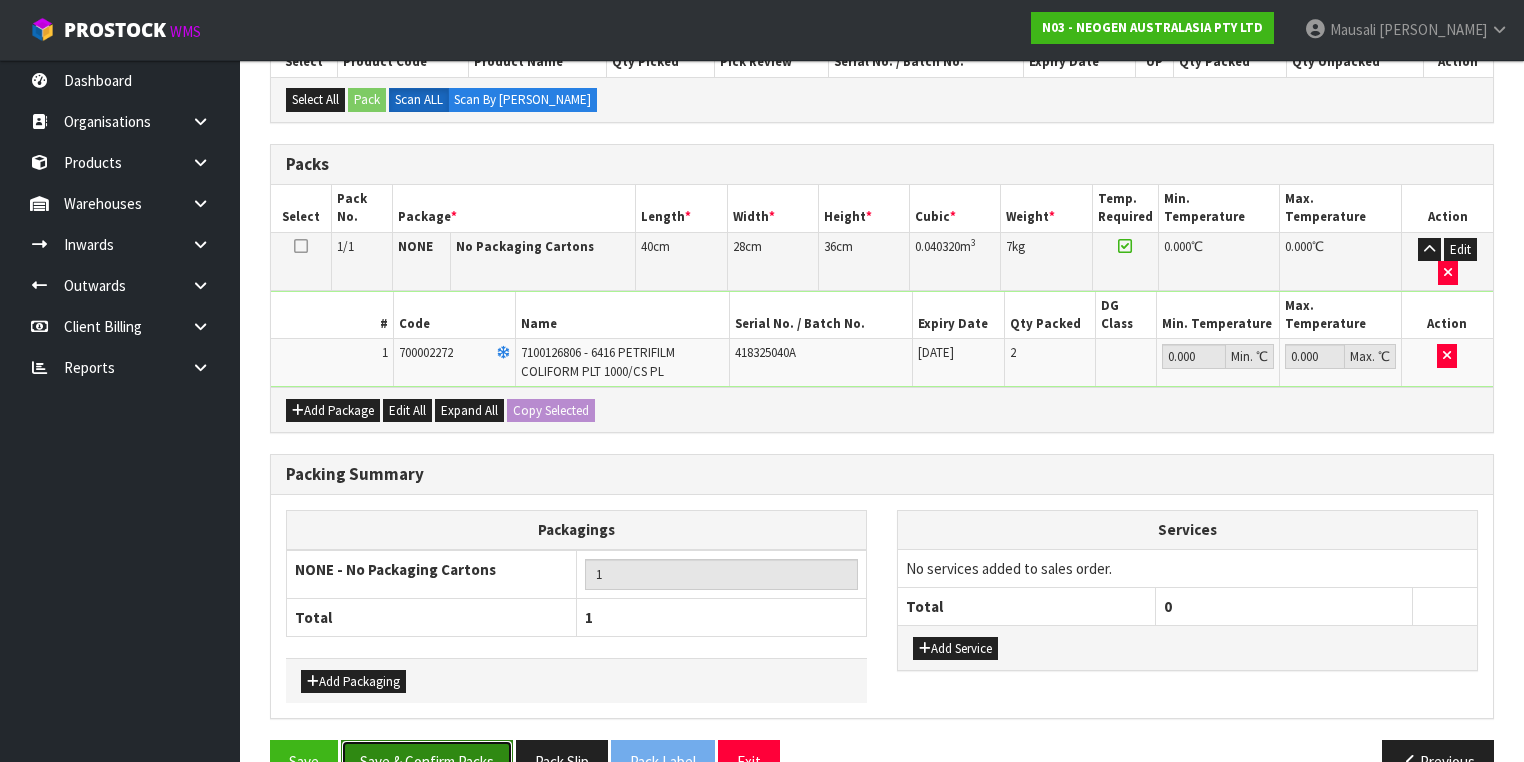 click on "Save & Confirm Packs" at bounding box center (427, 761) 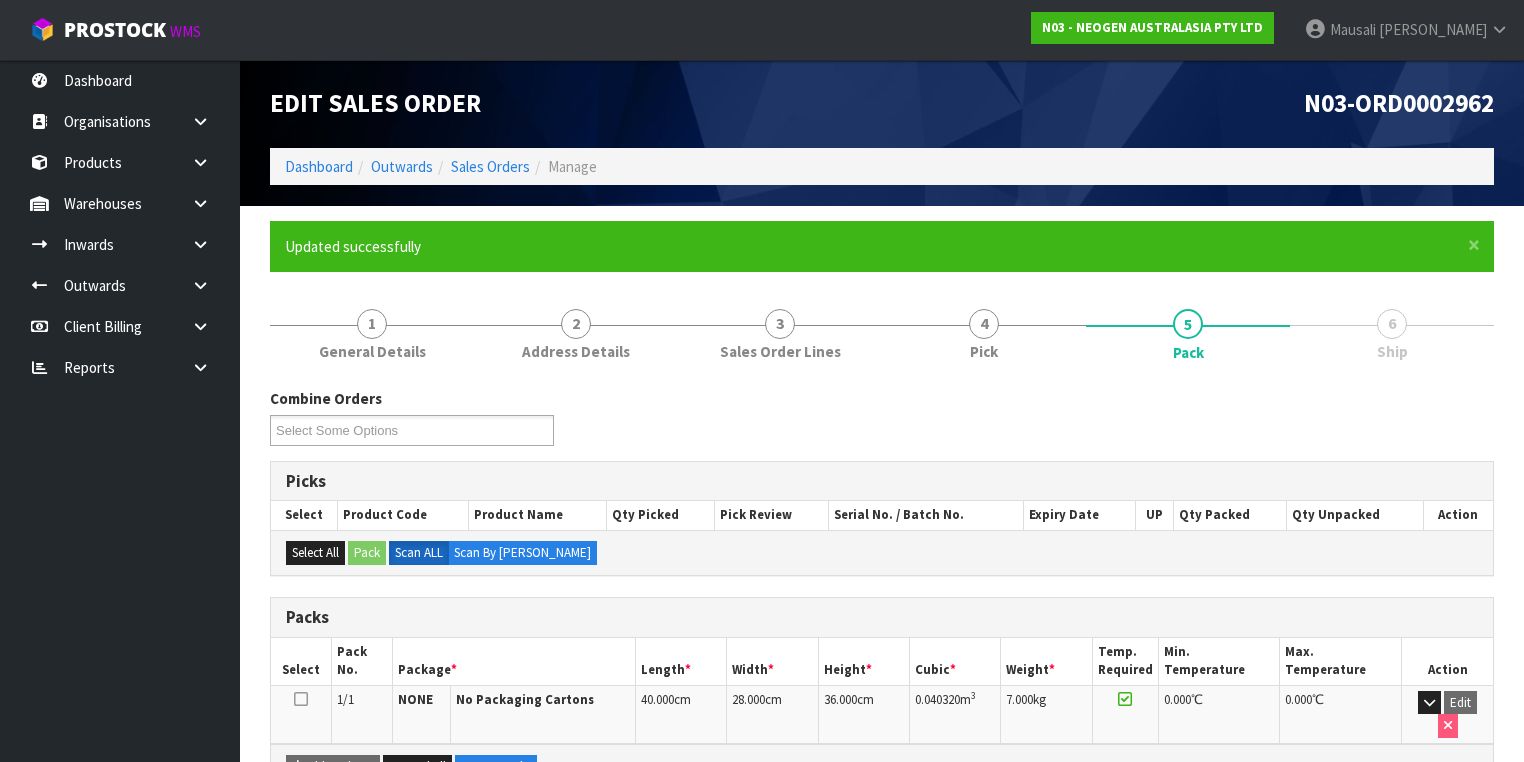 scroll, scrollTop: 332, scrollLeft: 0, axis: vertical 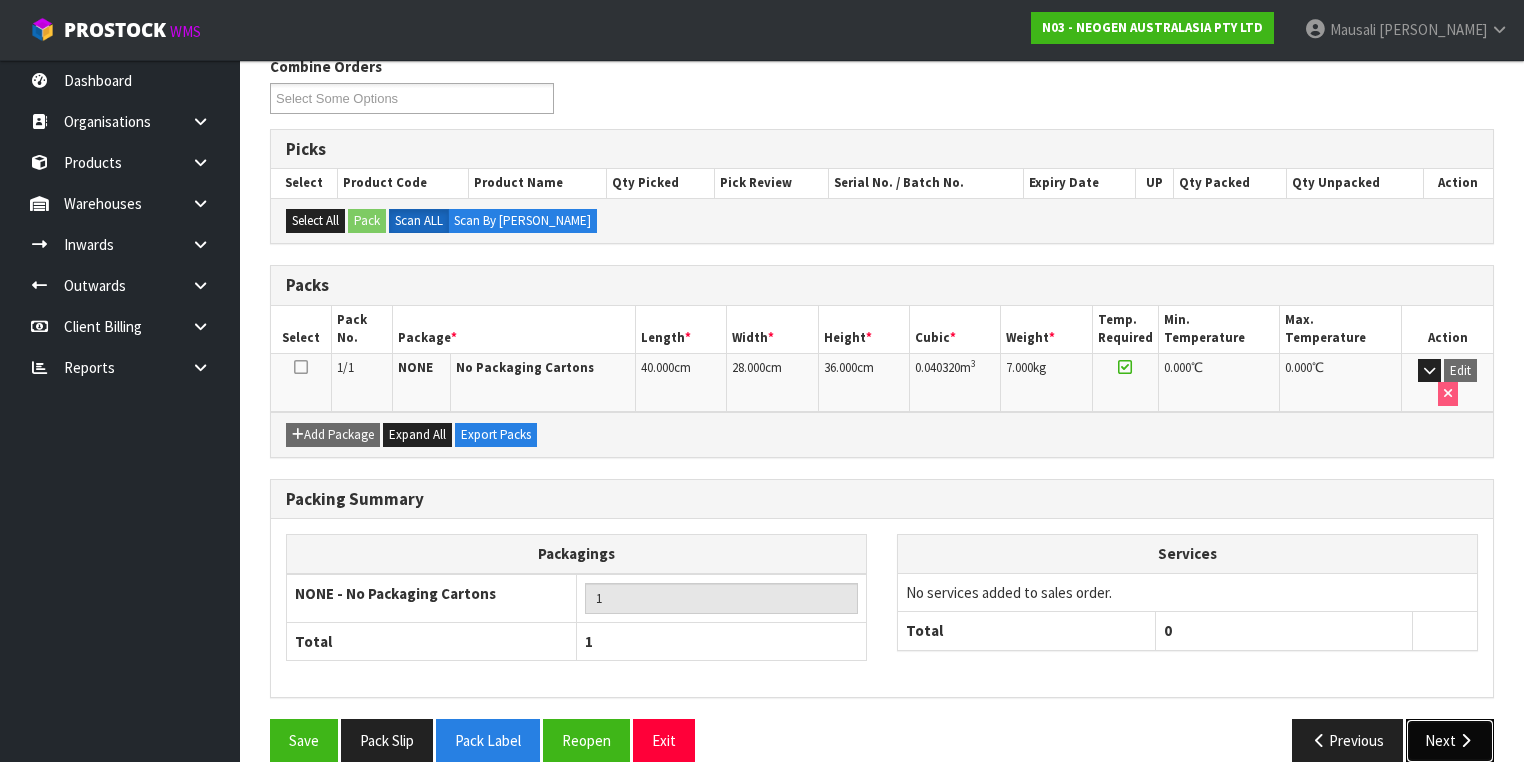 click at bounding box center (1465, 740) 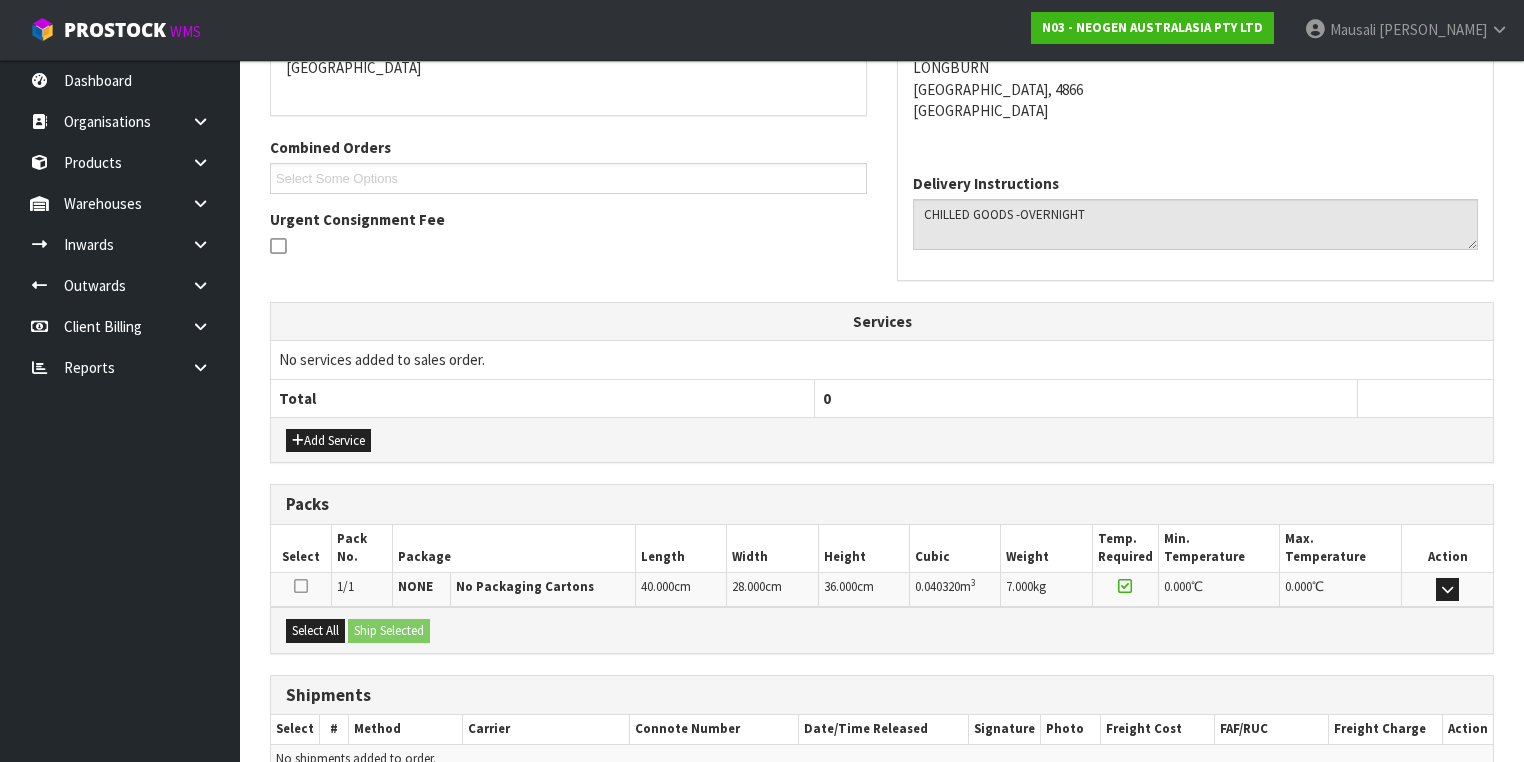 scroll, scrollTop: 550, scrollLeft: 0, axis: vertical 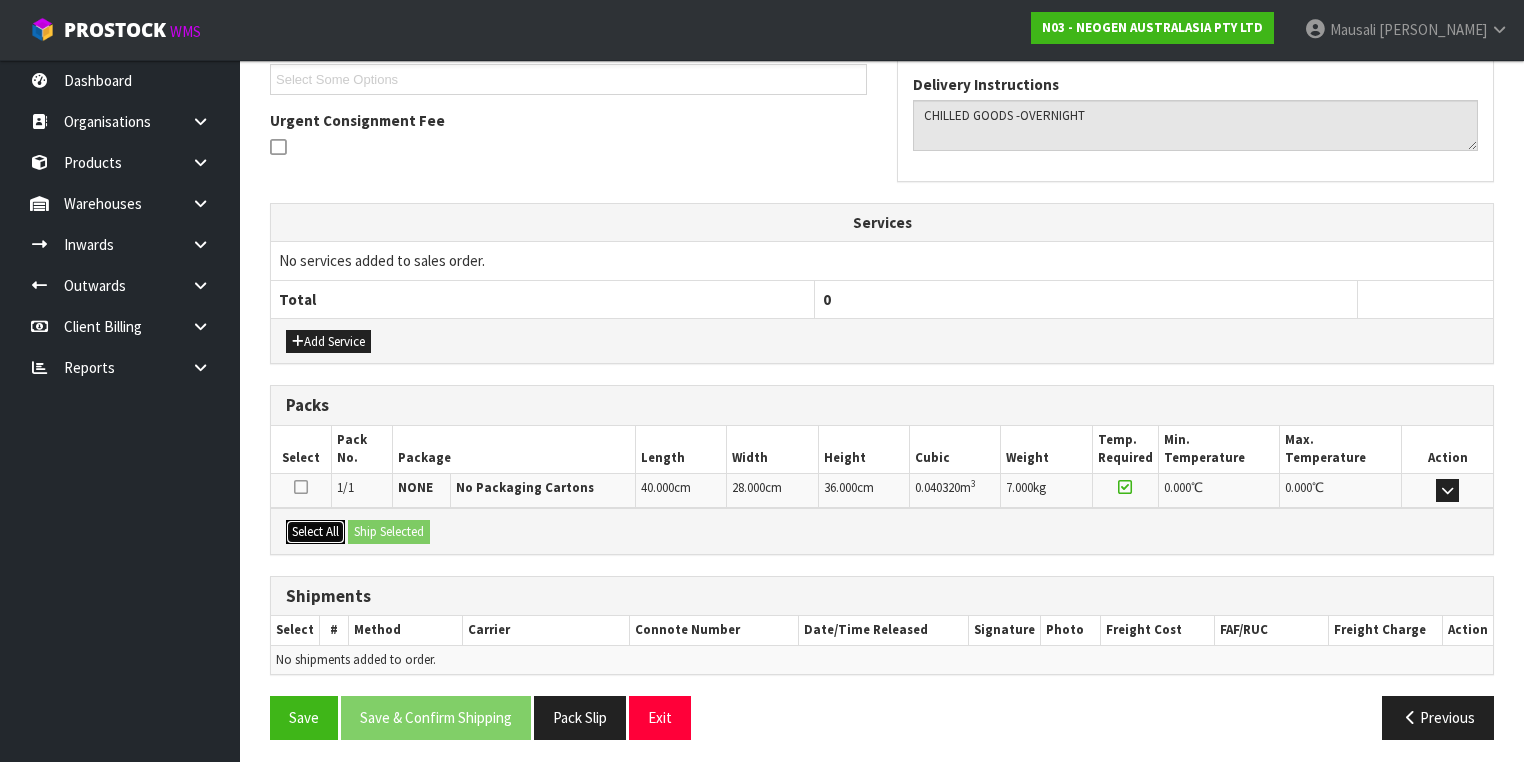 drag, startPoint x: 319, startPoint y: 521, endPoint x: 400, endPoint y: 521, distance: 81 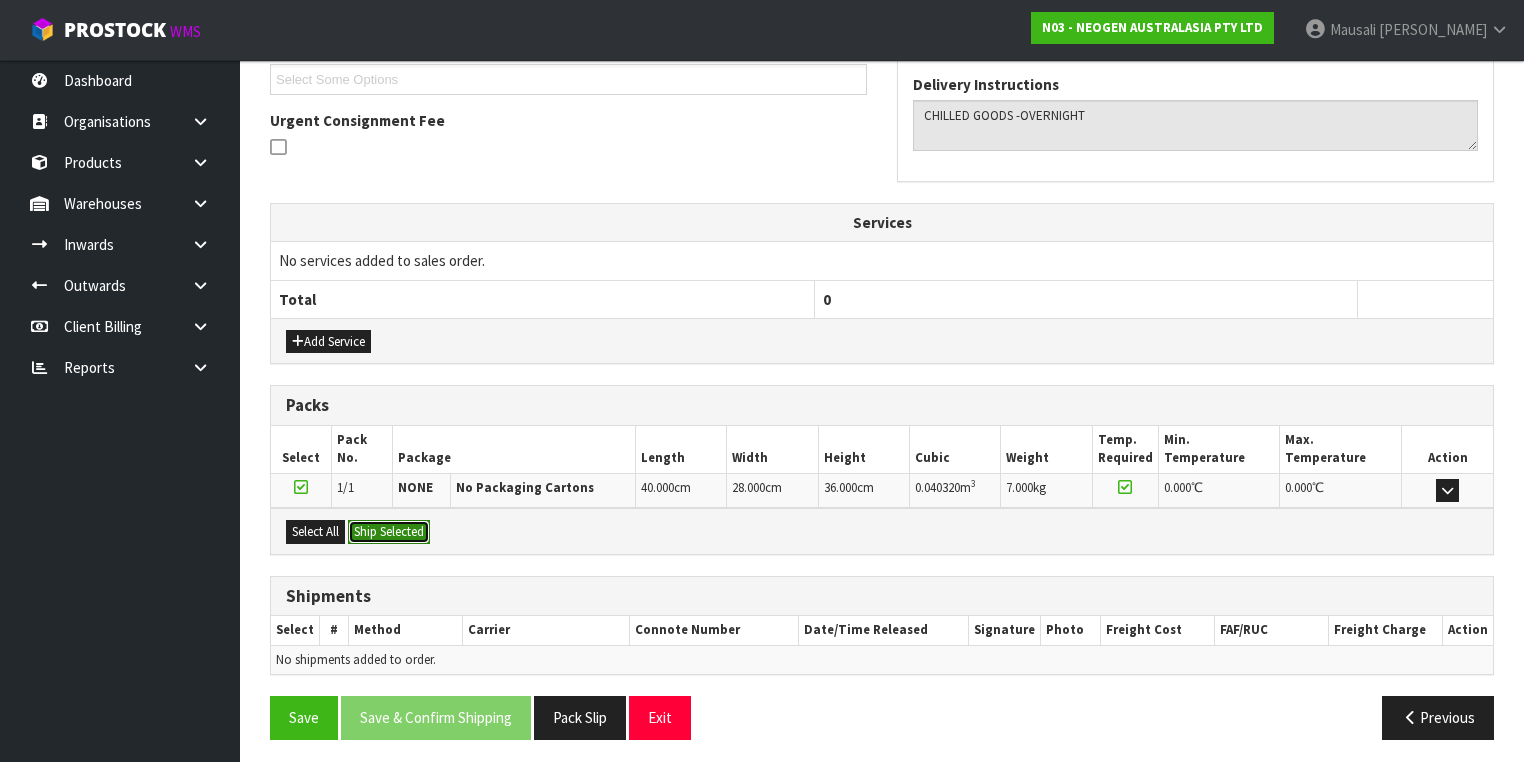 click on "Ship Selected" at bounding box center [389, 532] 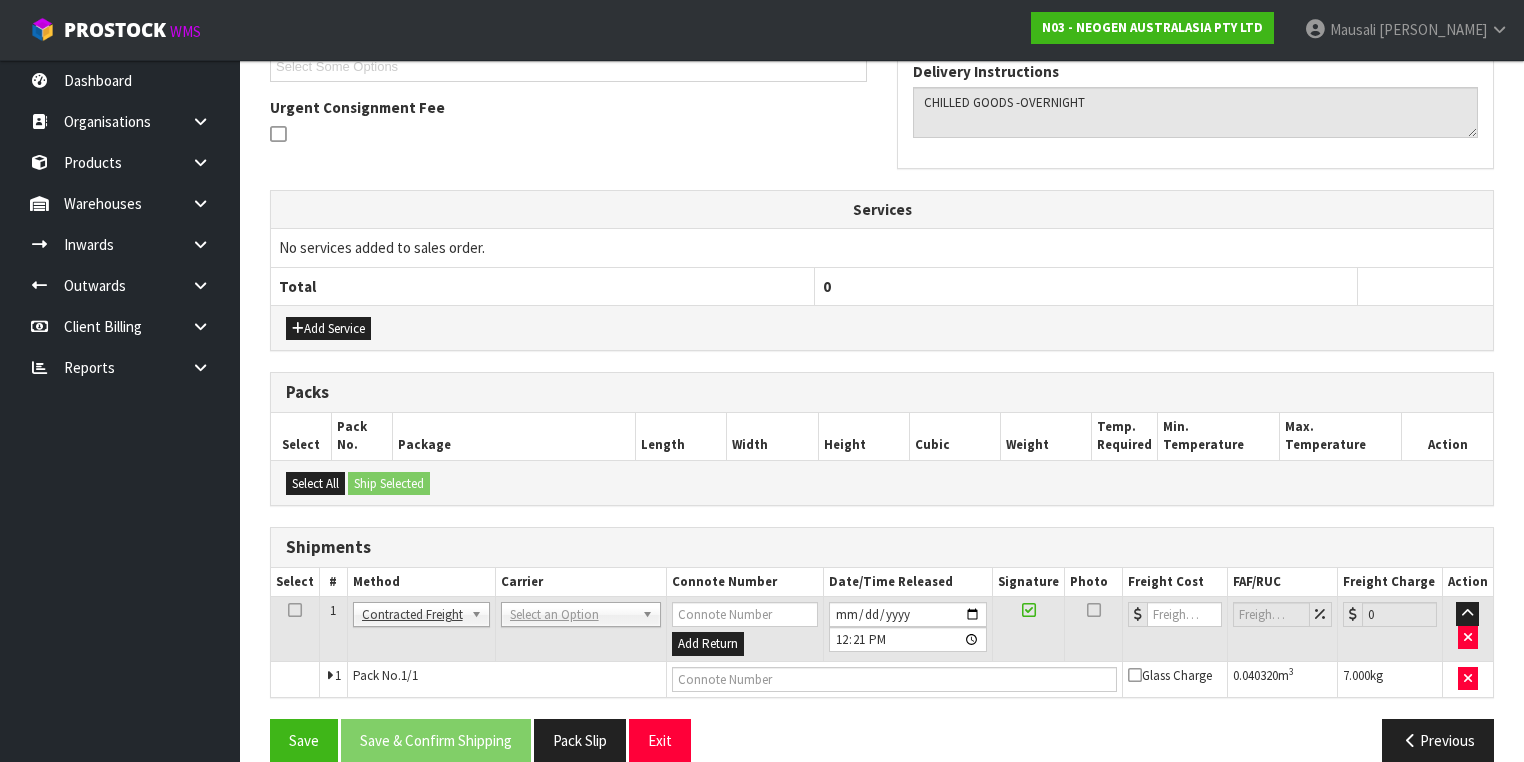 scroll, scrollTop: 585, scrollLeft: 0, axis: vertical 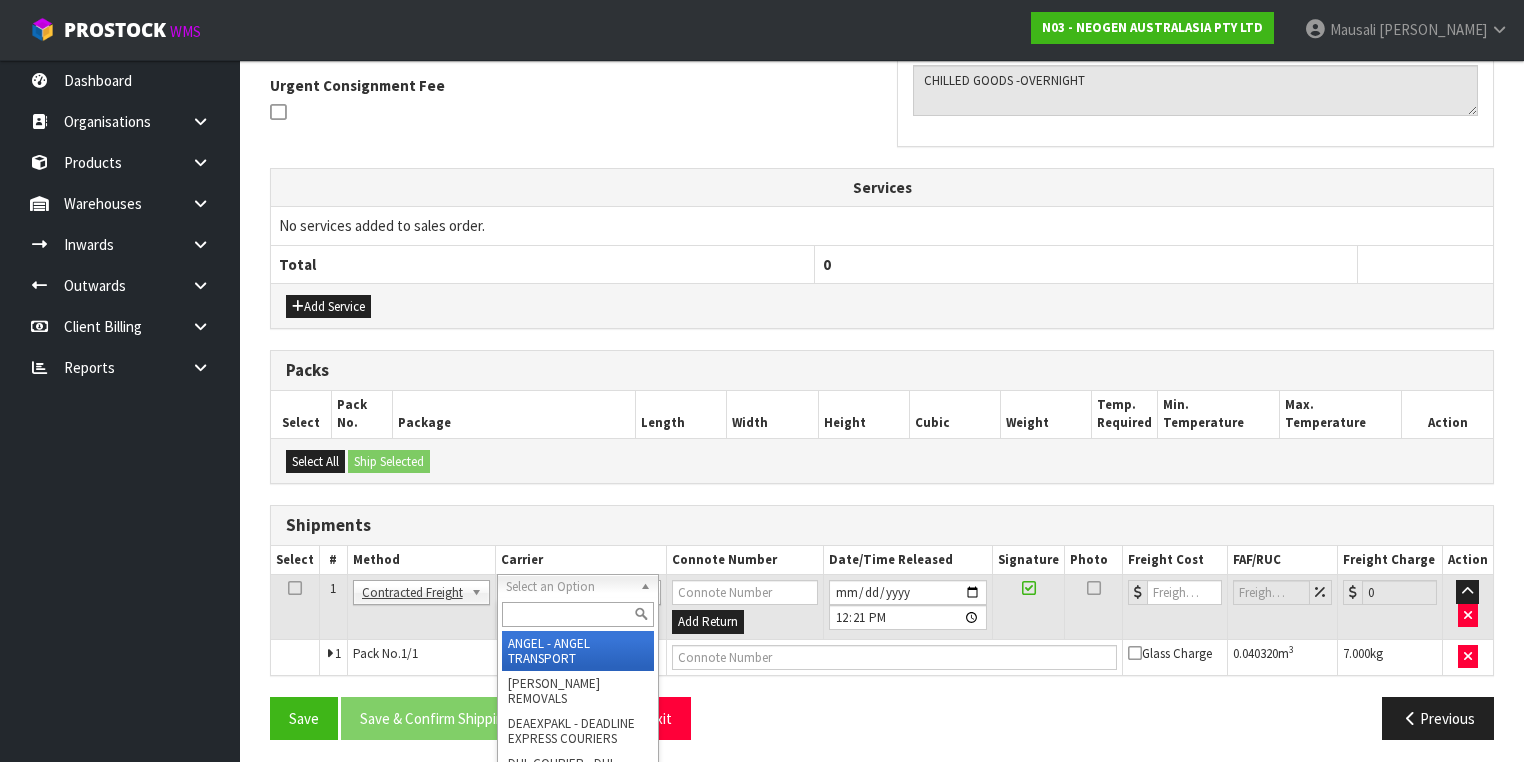 click at bounding box center (578, 614) 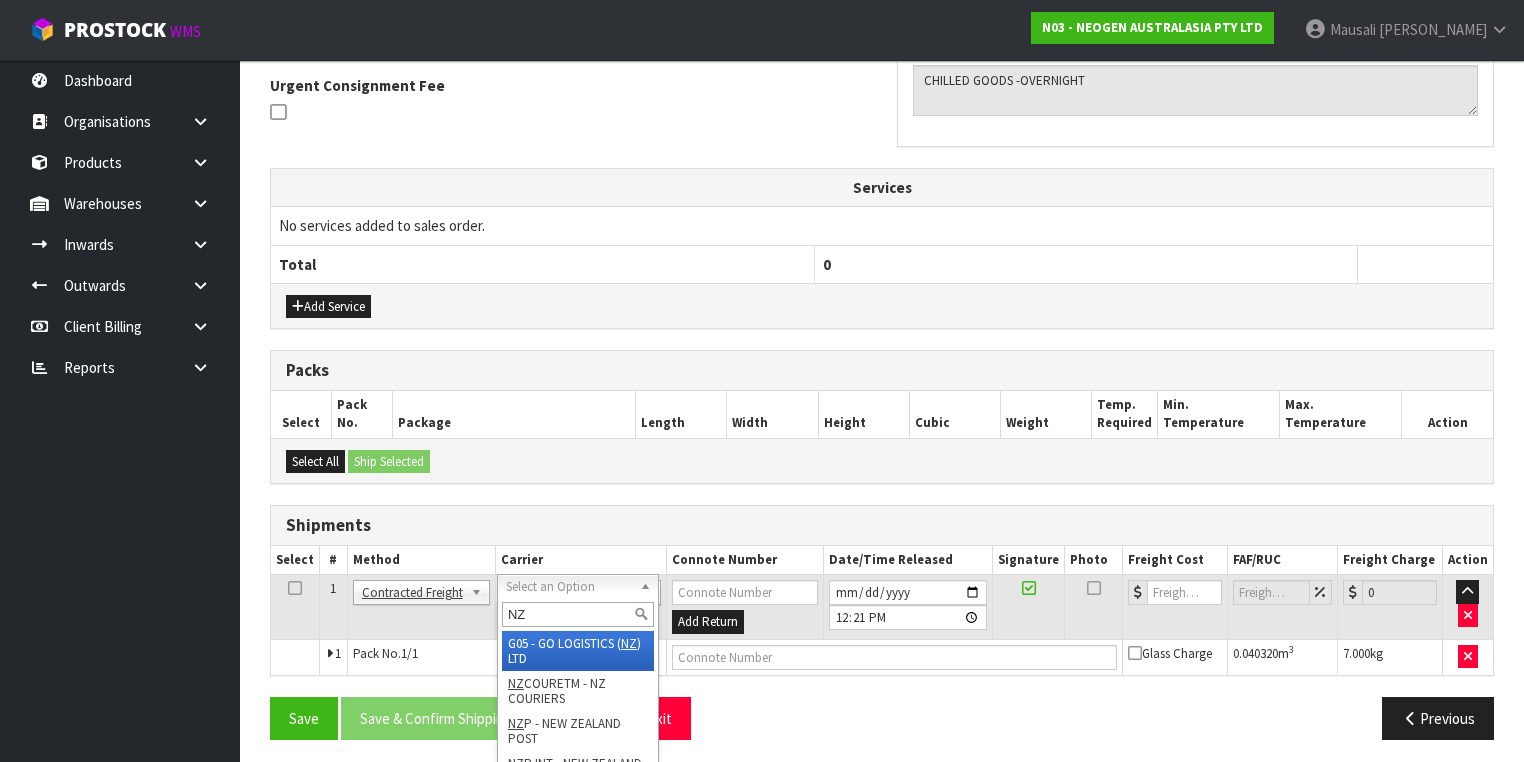 type on "NZP" 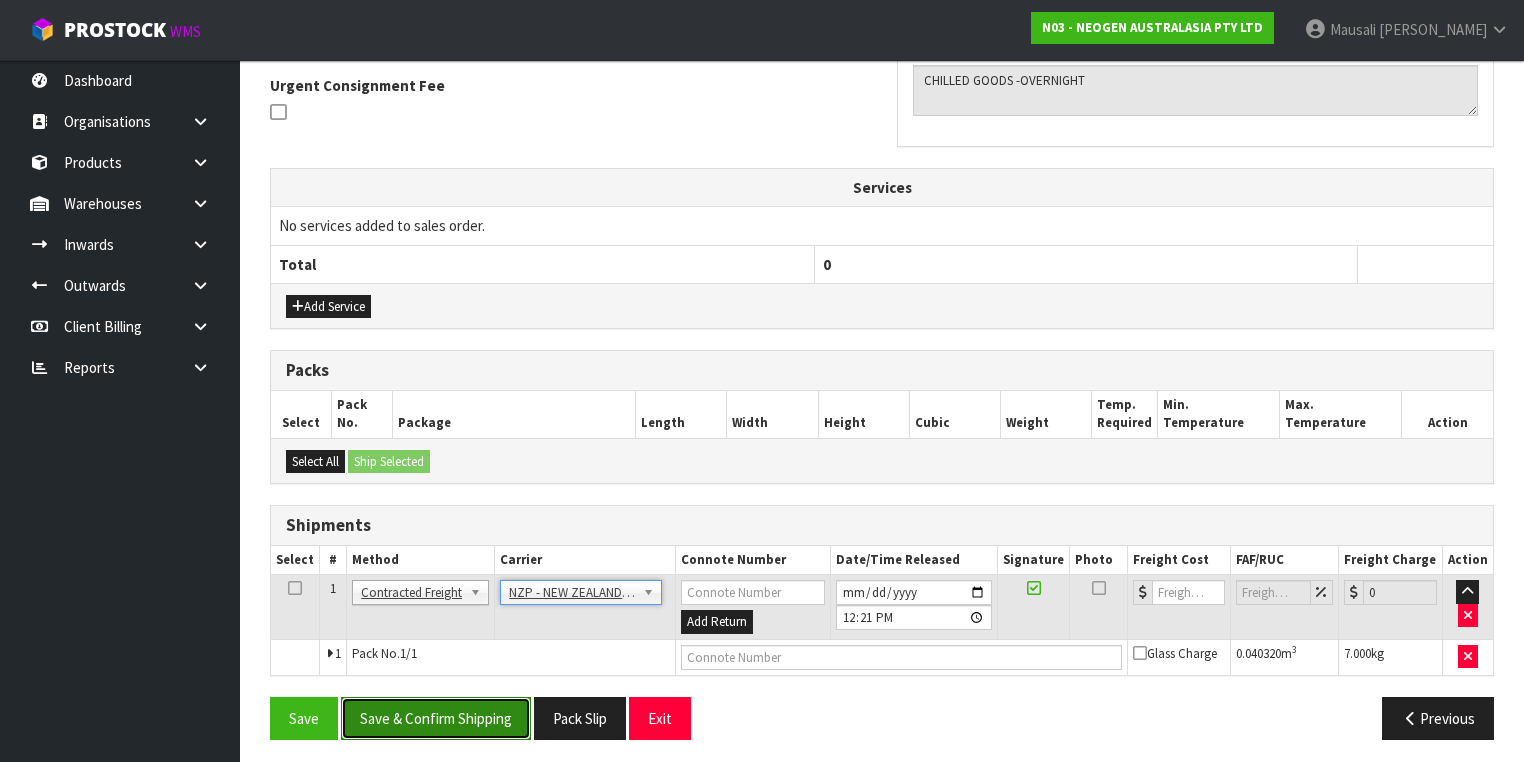 click on "Save & Confirm Shipping" at bounding box center (436, 718) 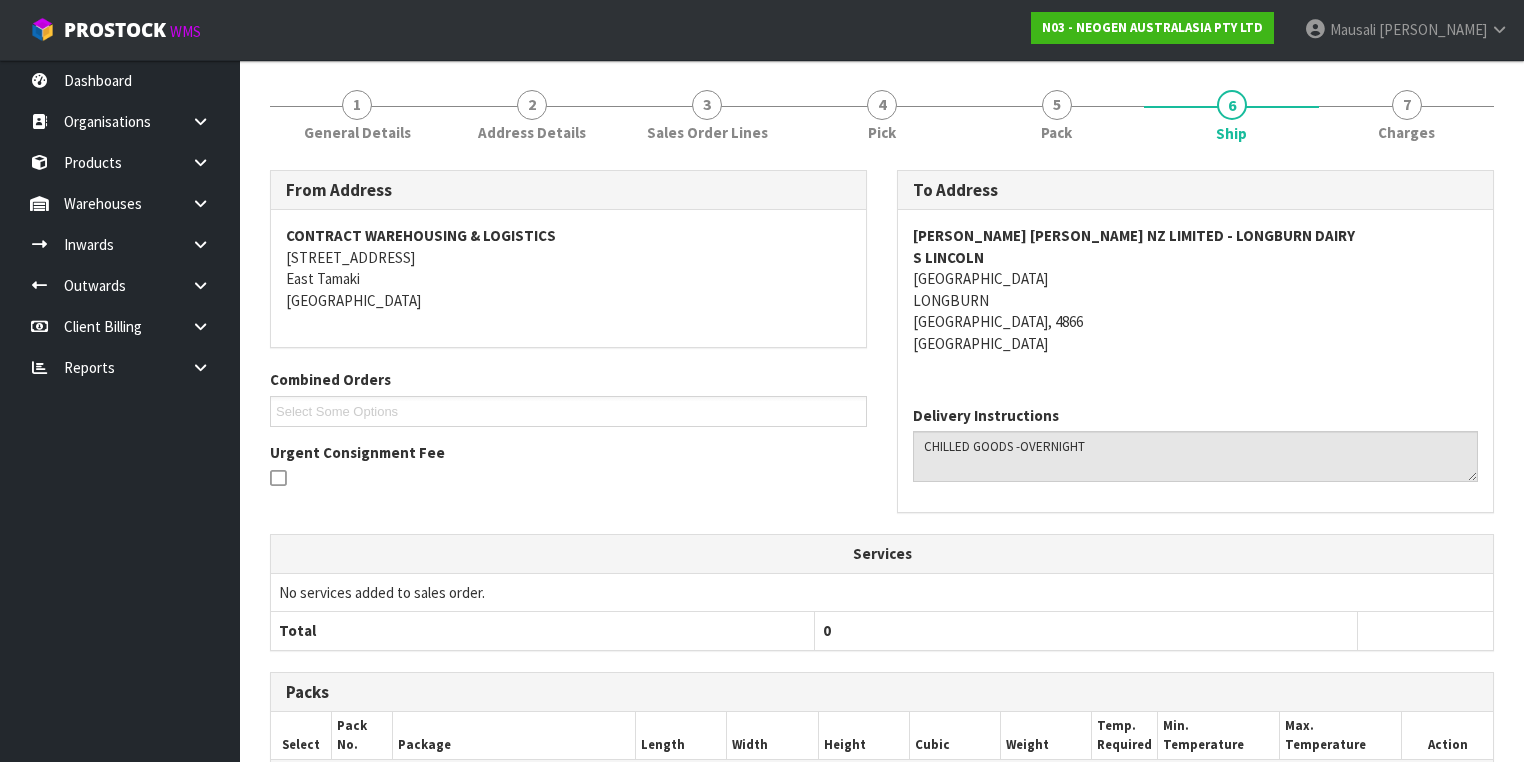 scroll, scrollTop: 558, scrollLeft: 0, axis: vertical 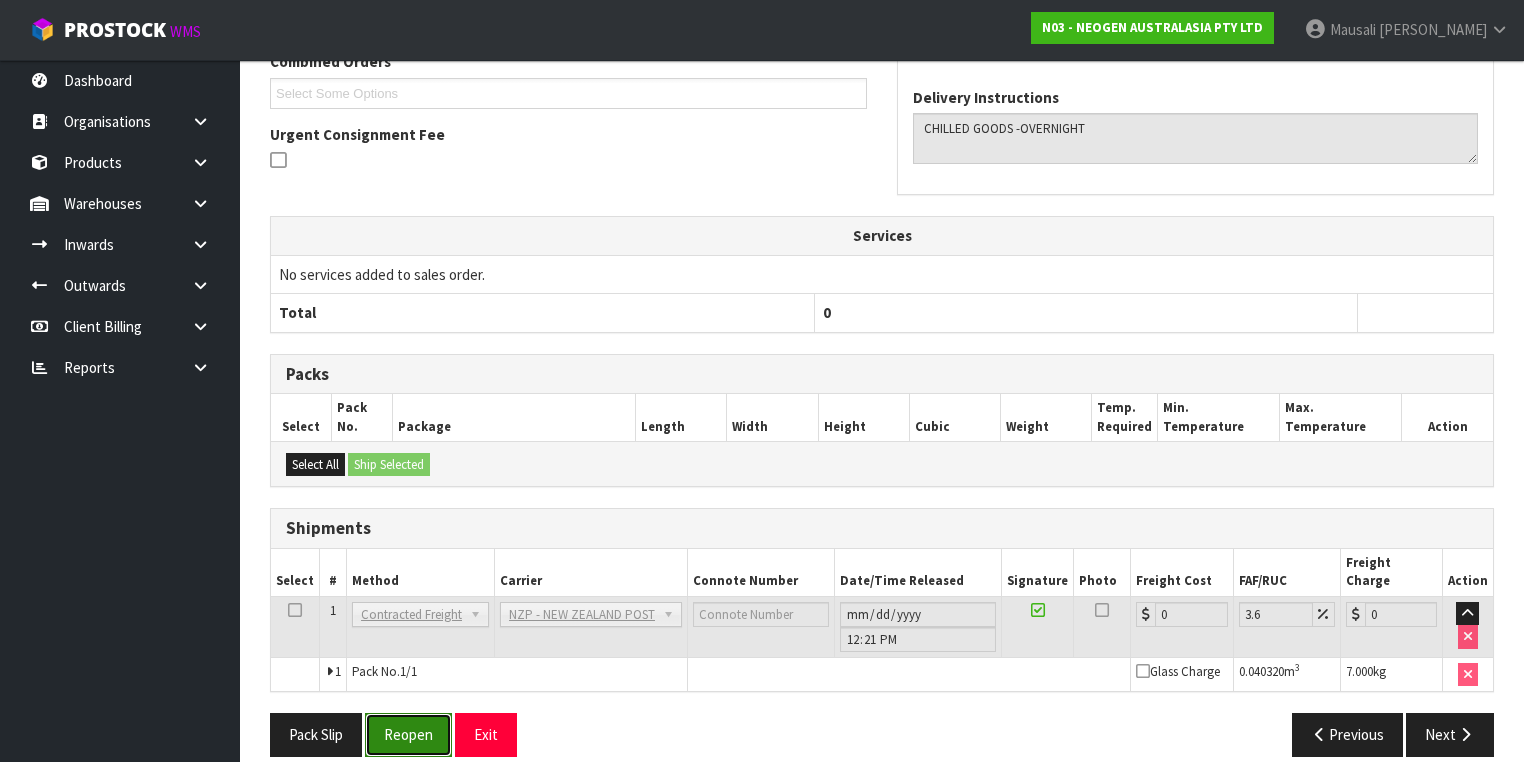 click on "Reopen" at bounding box center (408, 734) 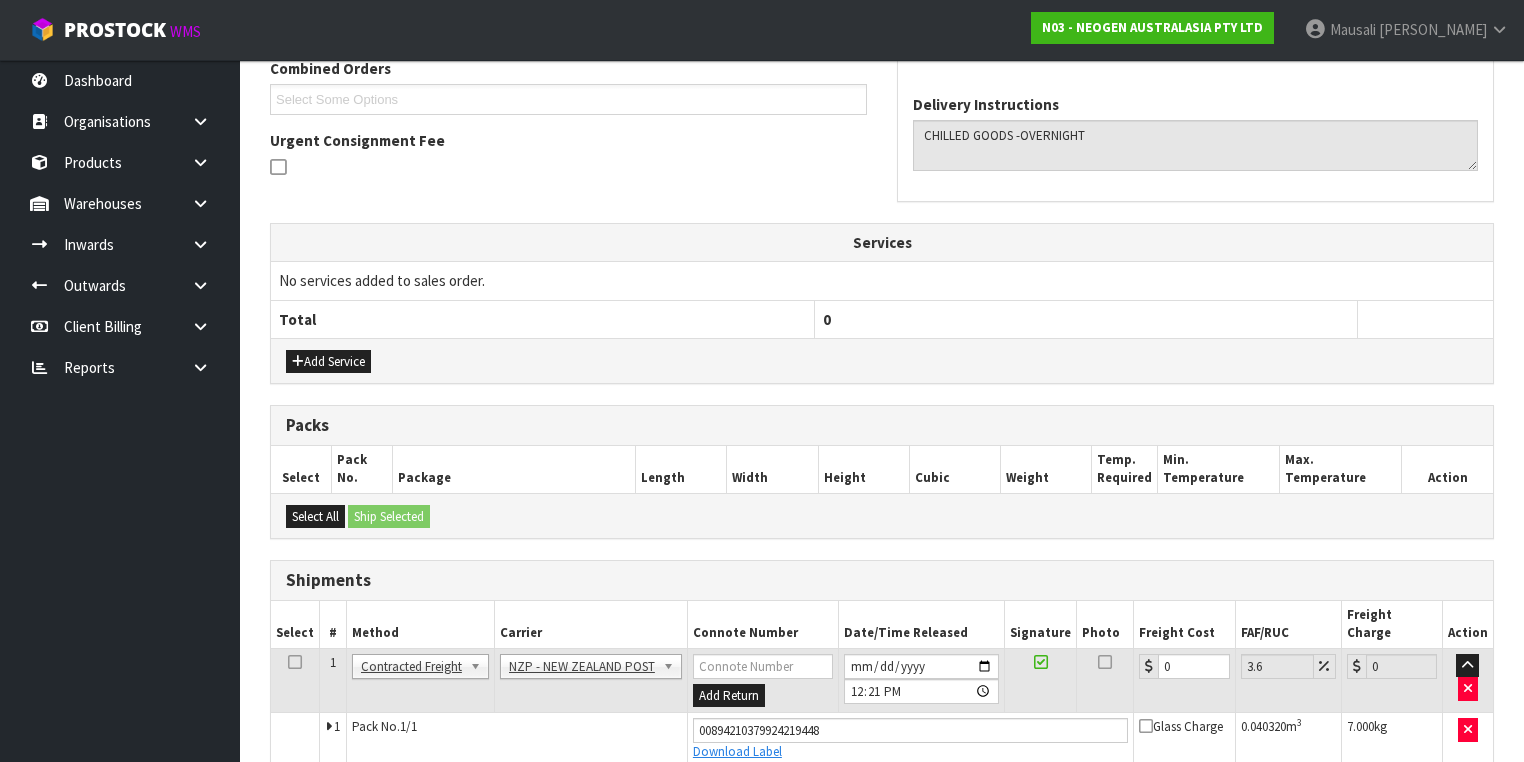 scroll, scrollTop: 604, scrollLeft: 0, axis: vertical 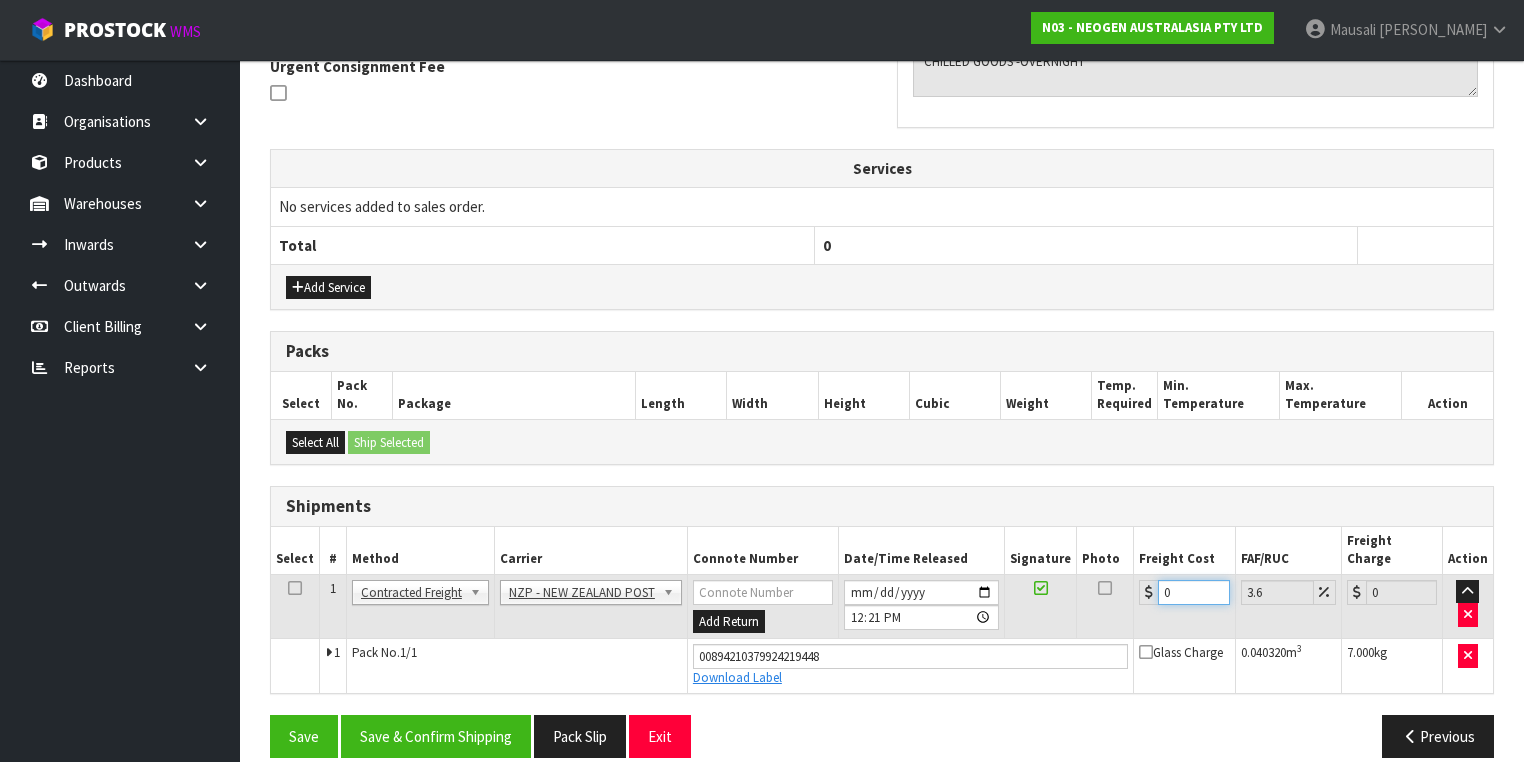 drag, startPoint x: 1173, startPoint y: 572, endPoint x: 1120, endPoint y: 588, distance: 55.362442 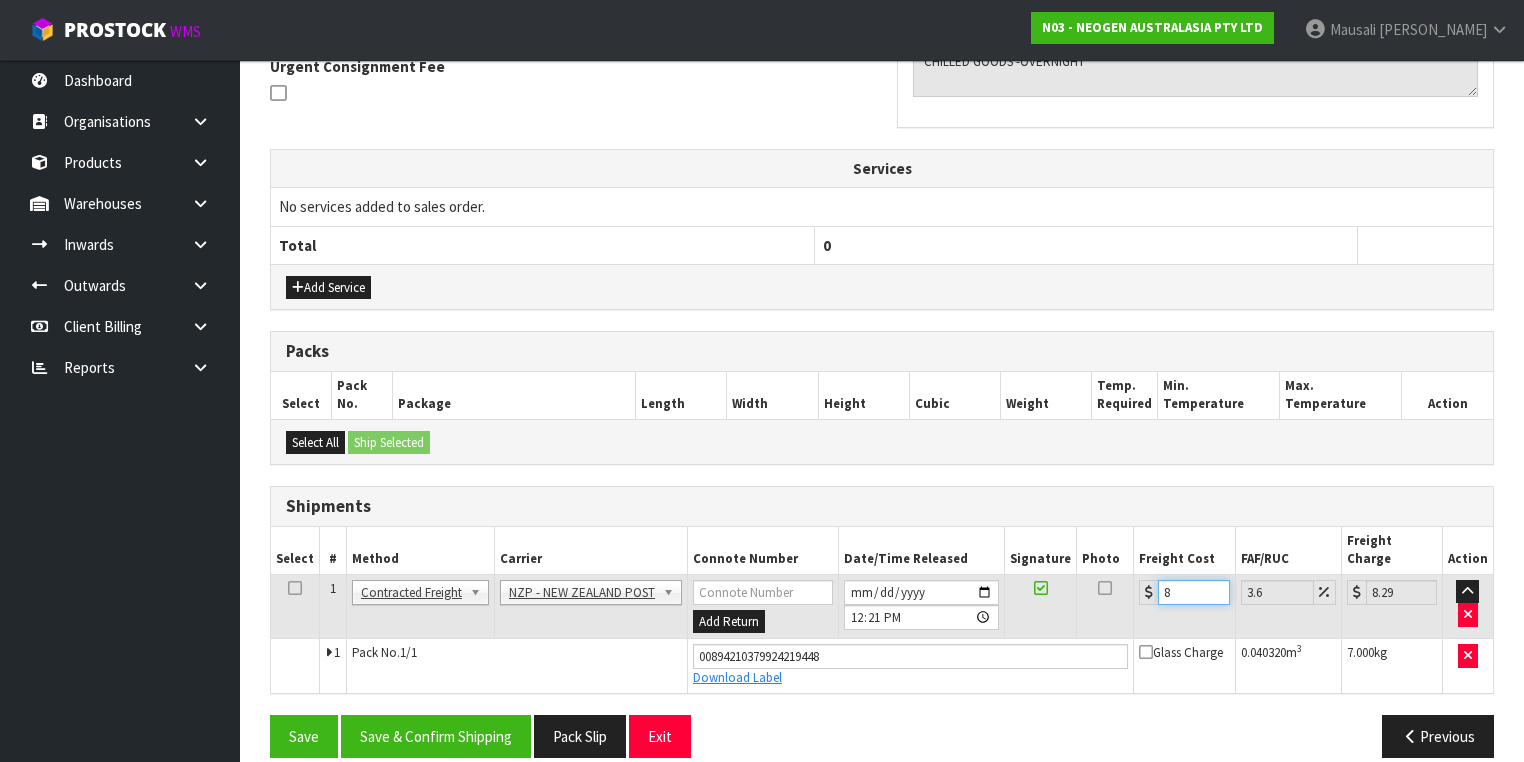type on "8.4" 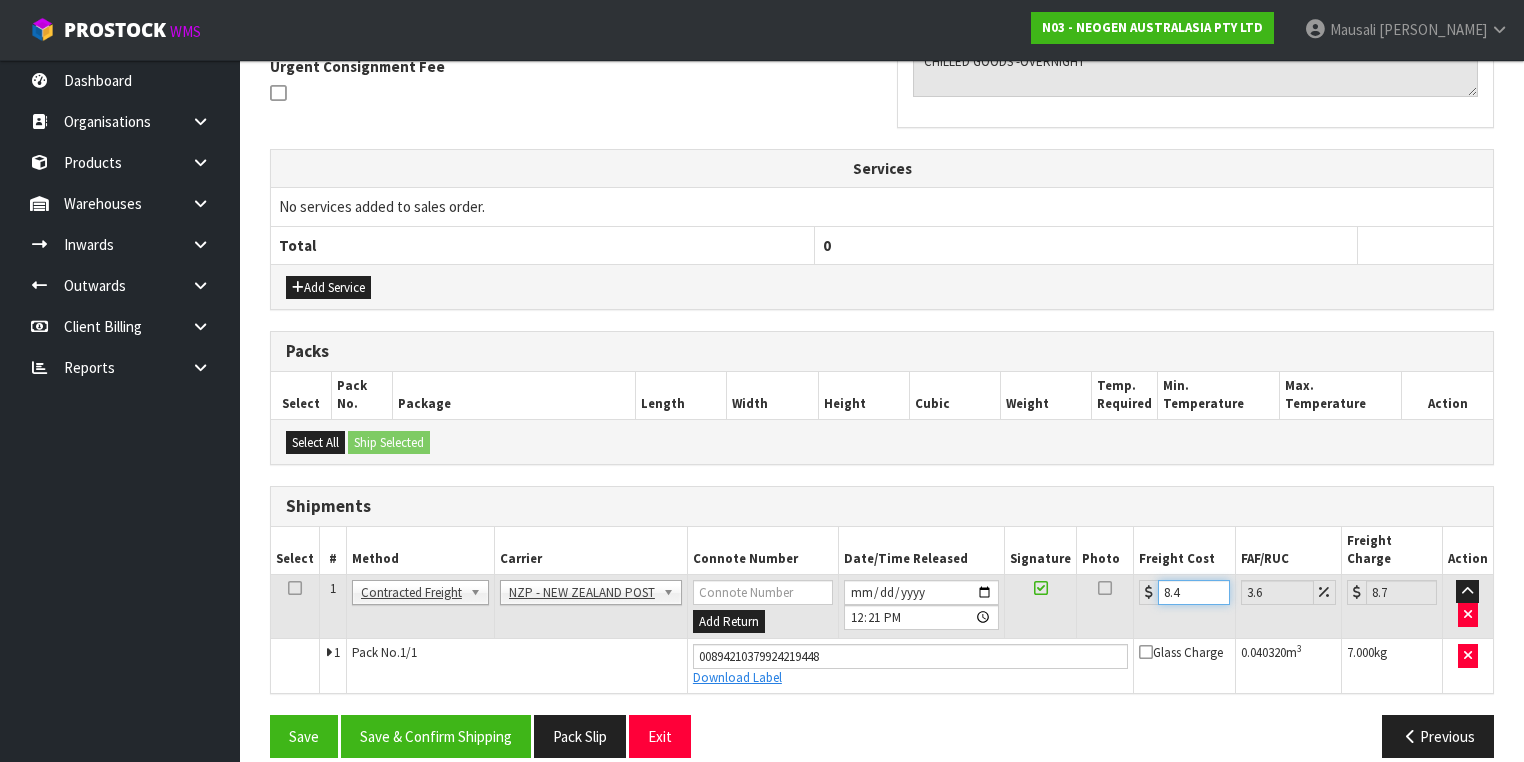 type on "8.45" 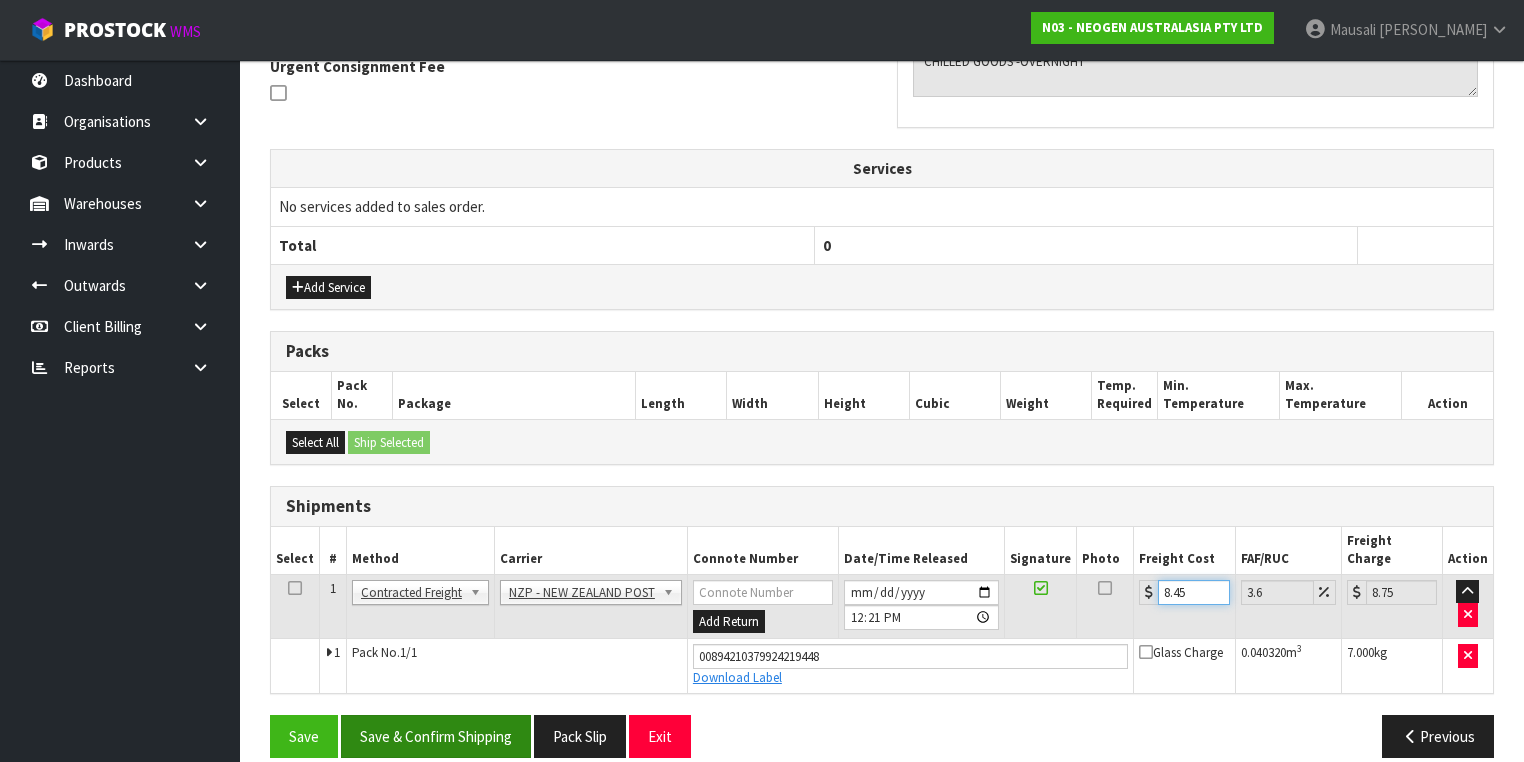 type on "8.45" 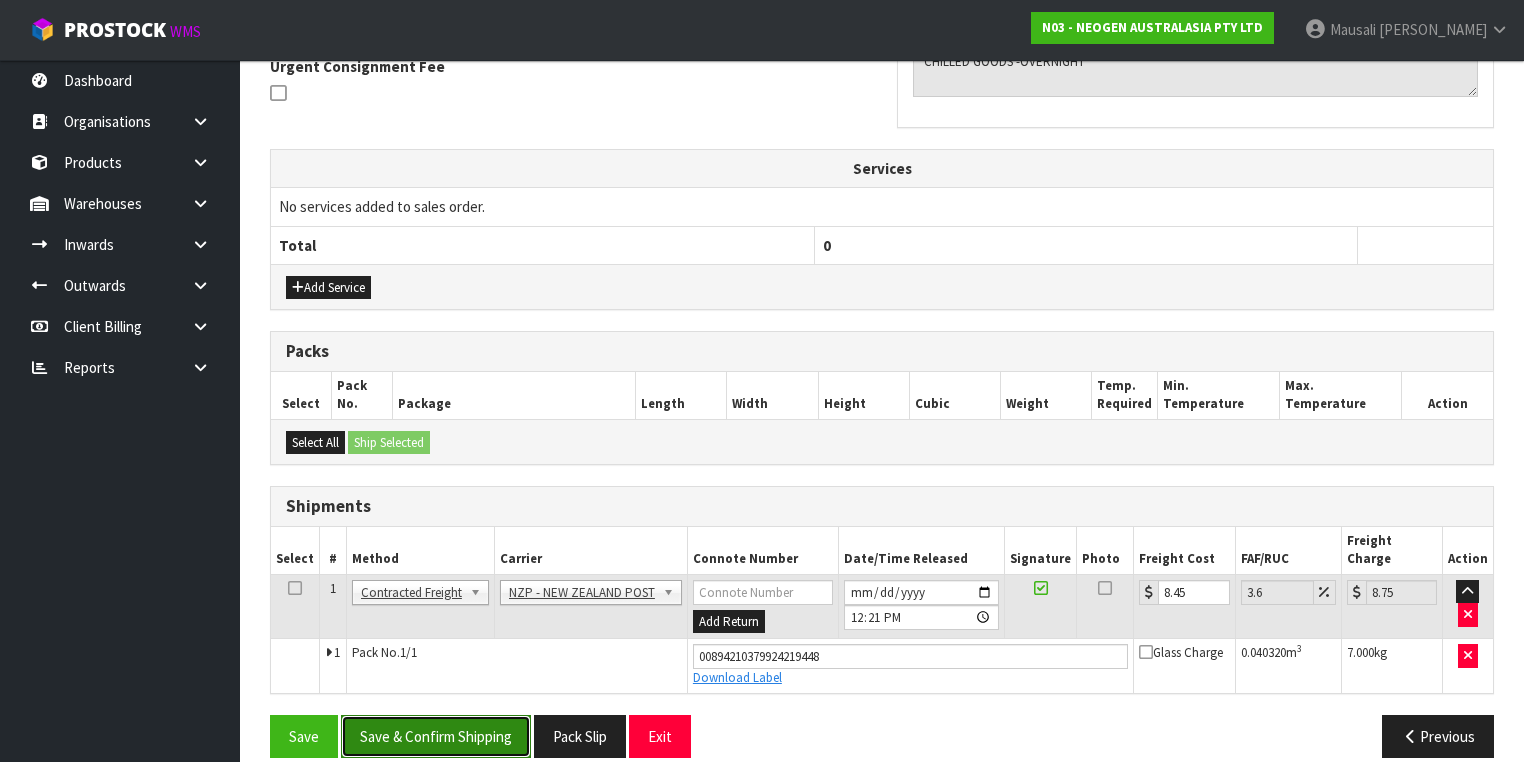 click on "Save & Confirm Shipping" at bounding box center [436, 736] 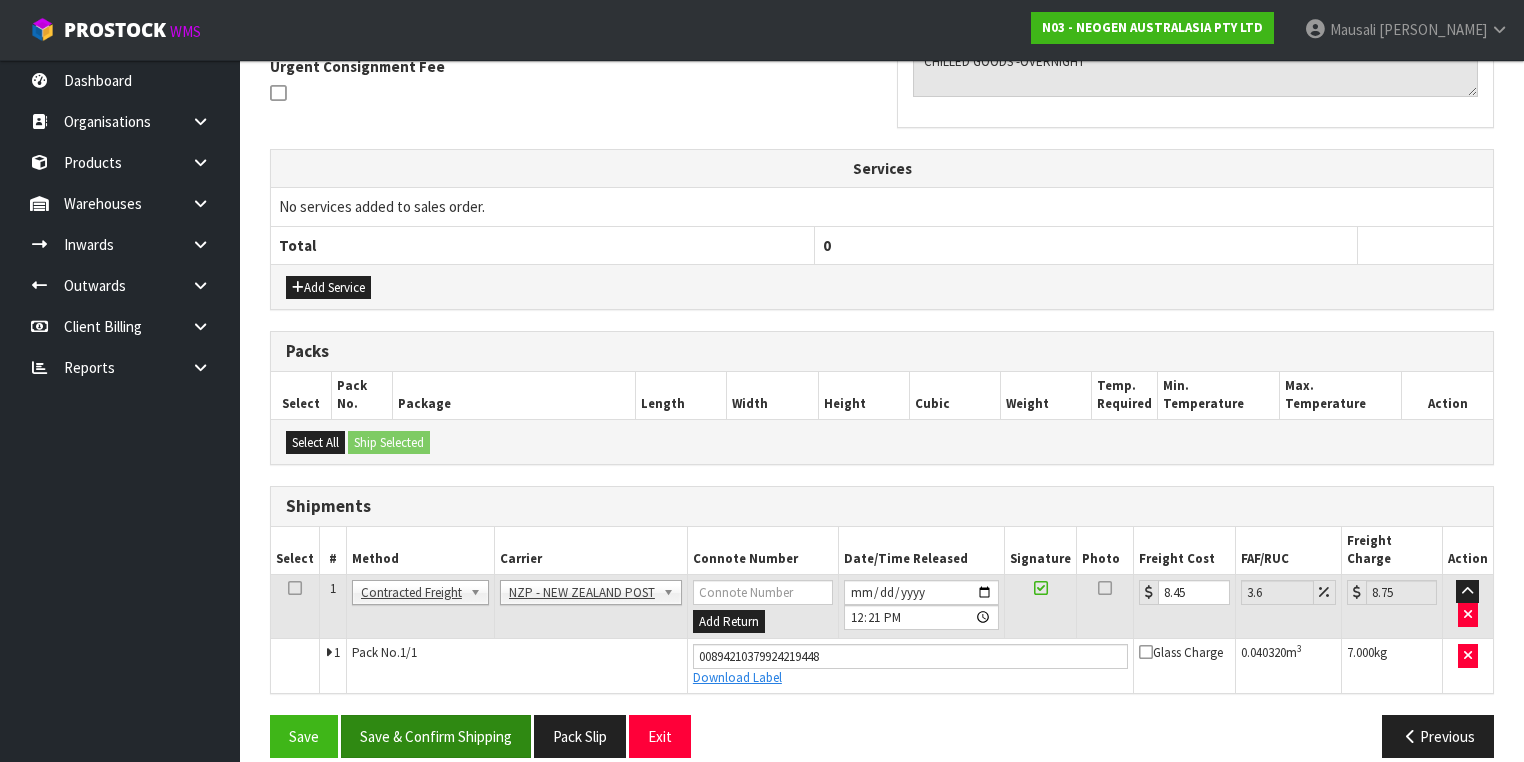 scroll, scrollTop: 0, scrollLeft: 0, axis: both 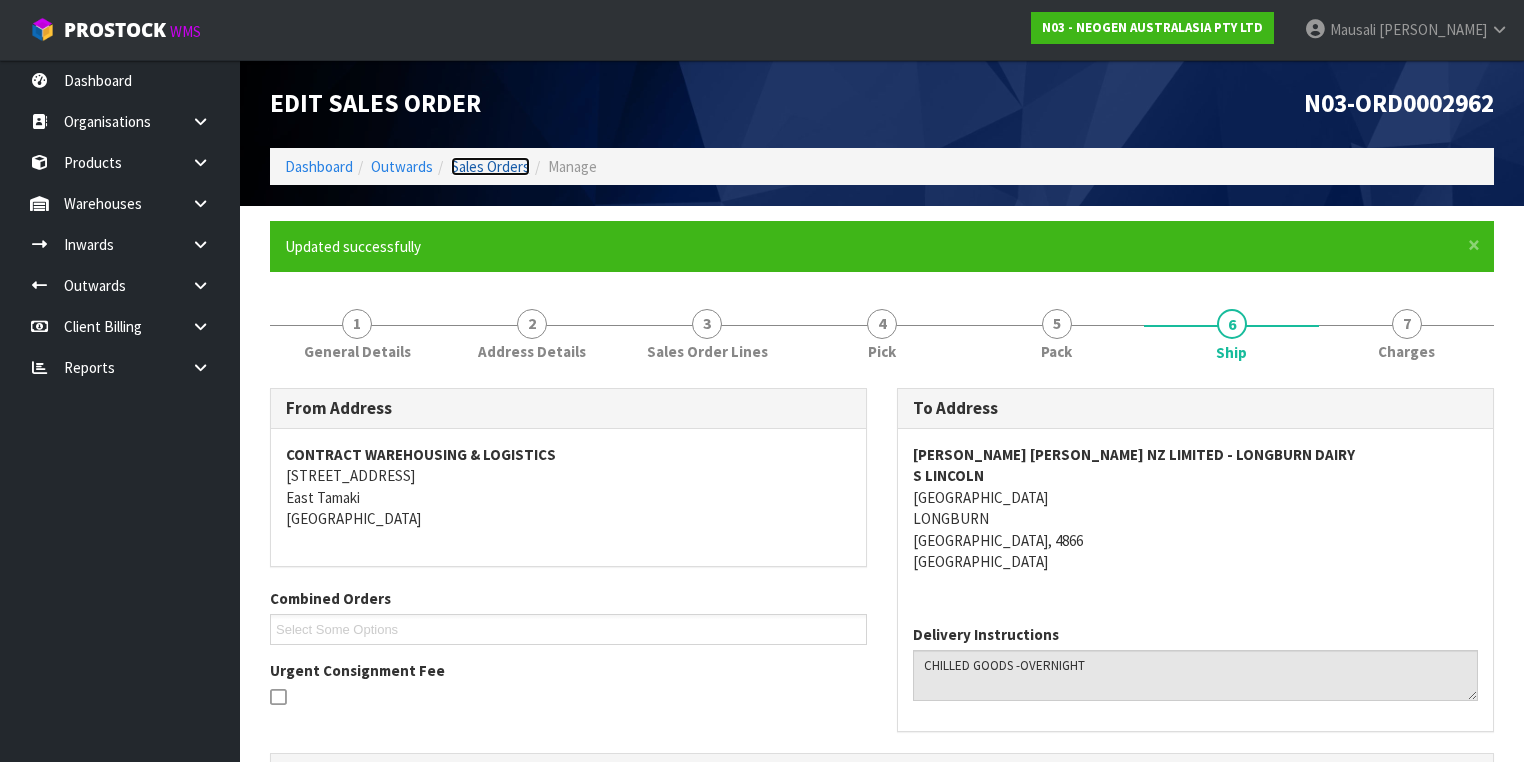 click on "Sales Orders" at bounding box center (490, 166) 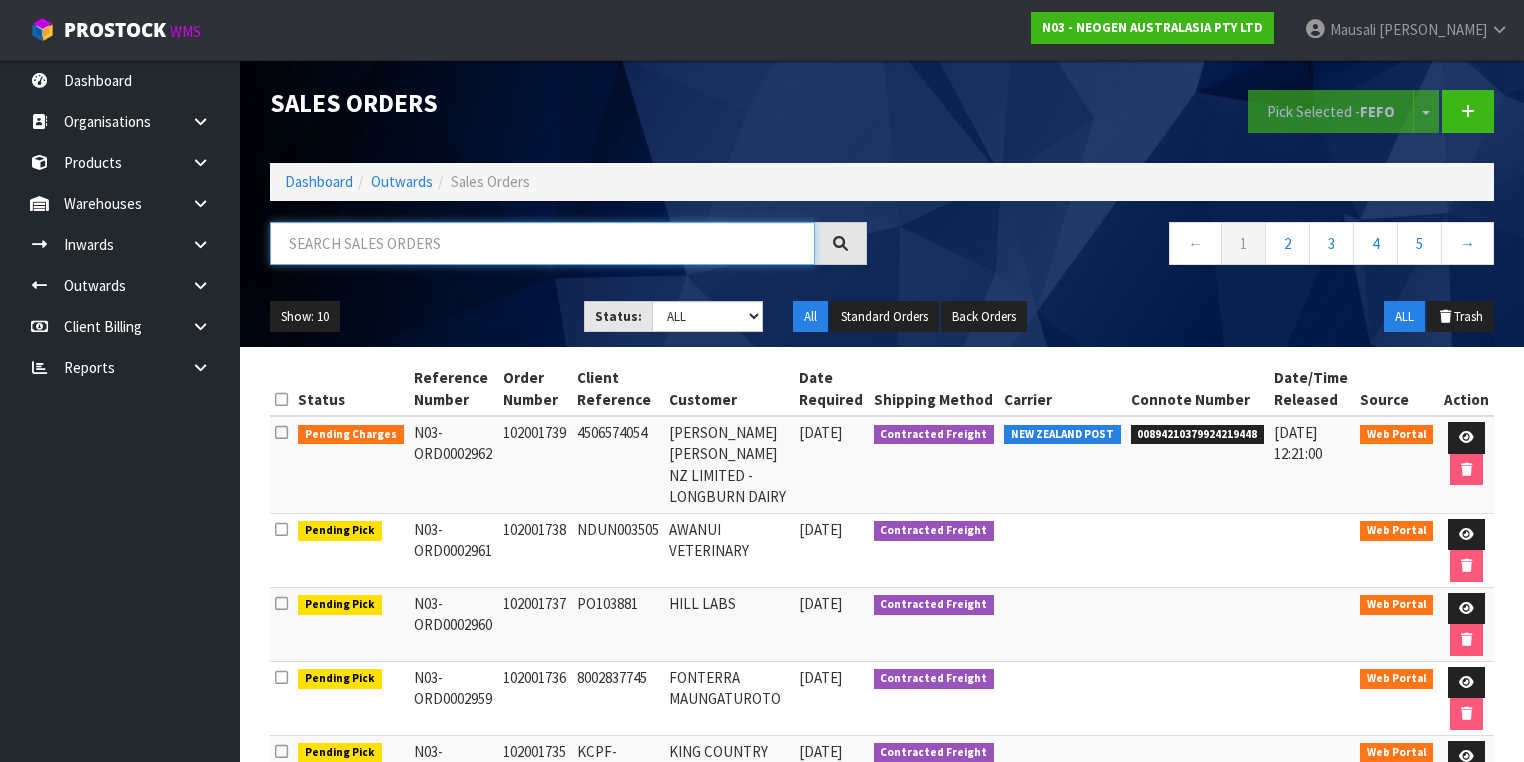 click at bounding box center [542, 243] 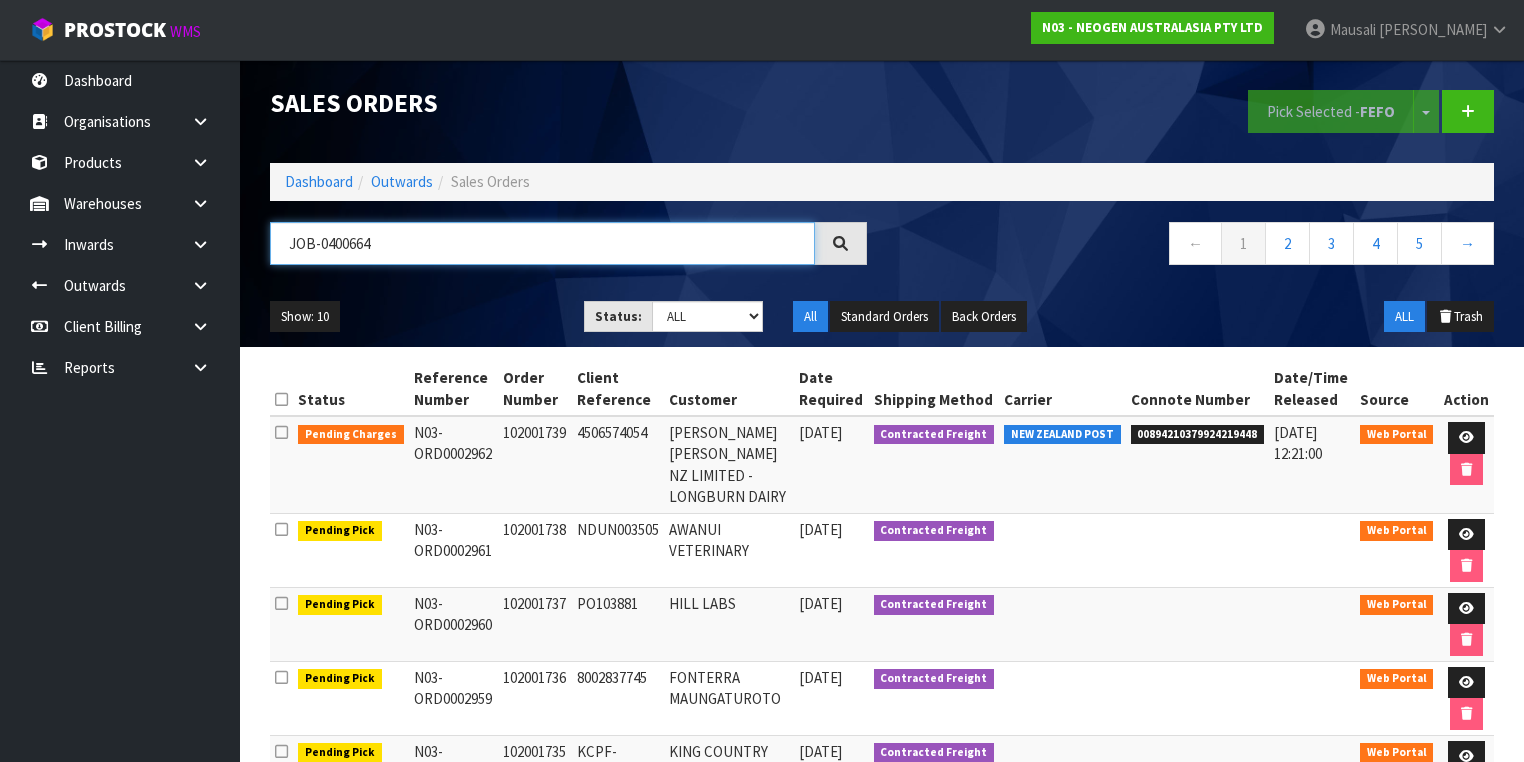 type on "JOB-0400664" 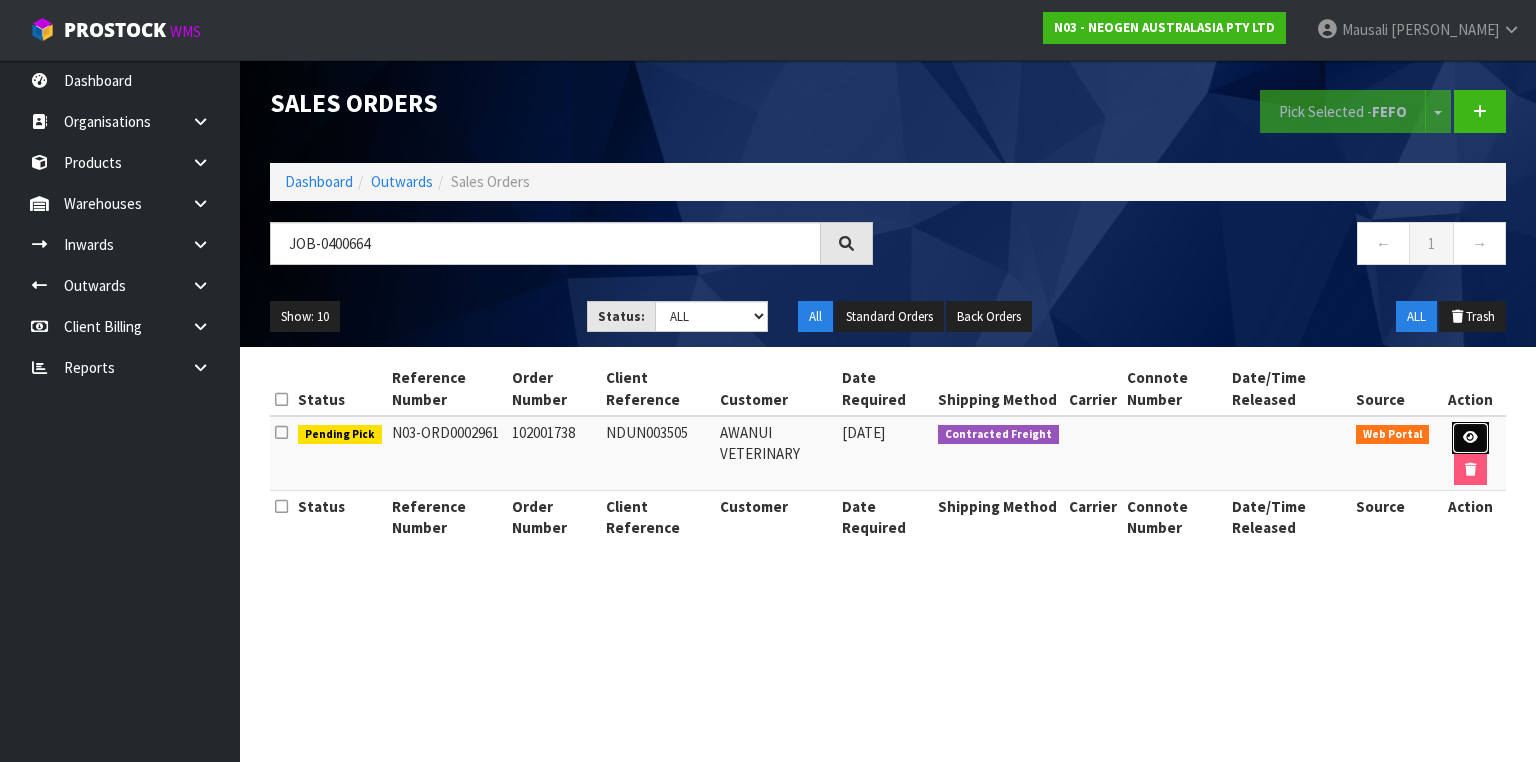 click at bounding box center (1470, 437) 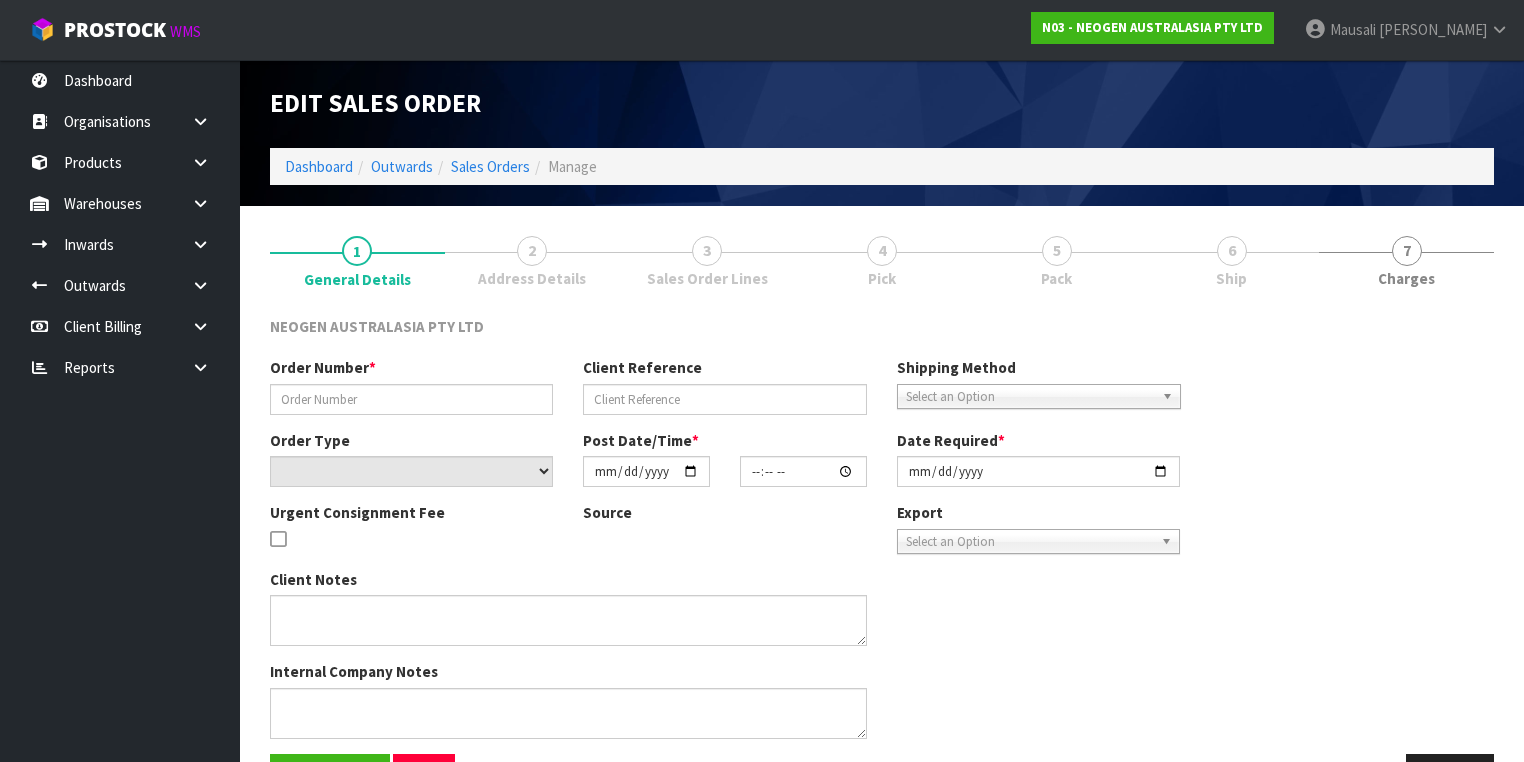 type on "102001738" 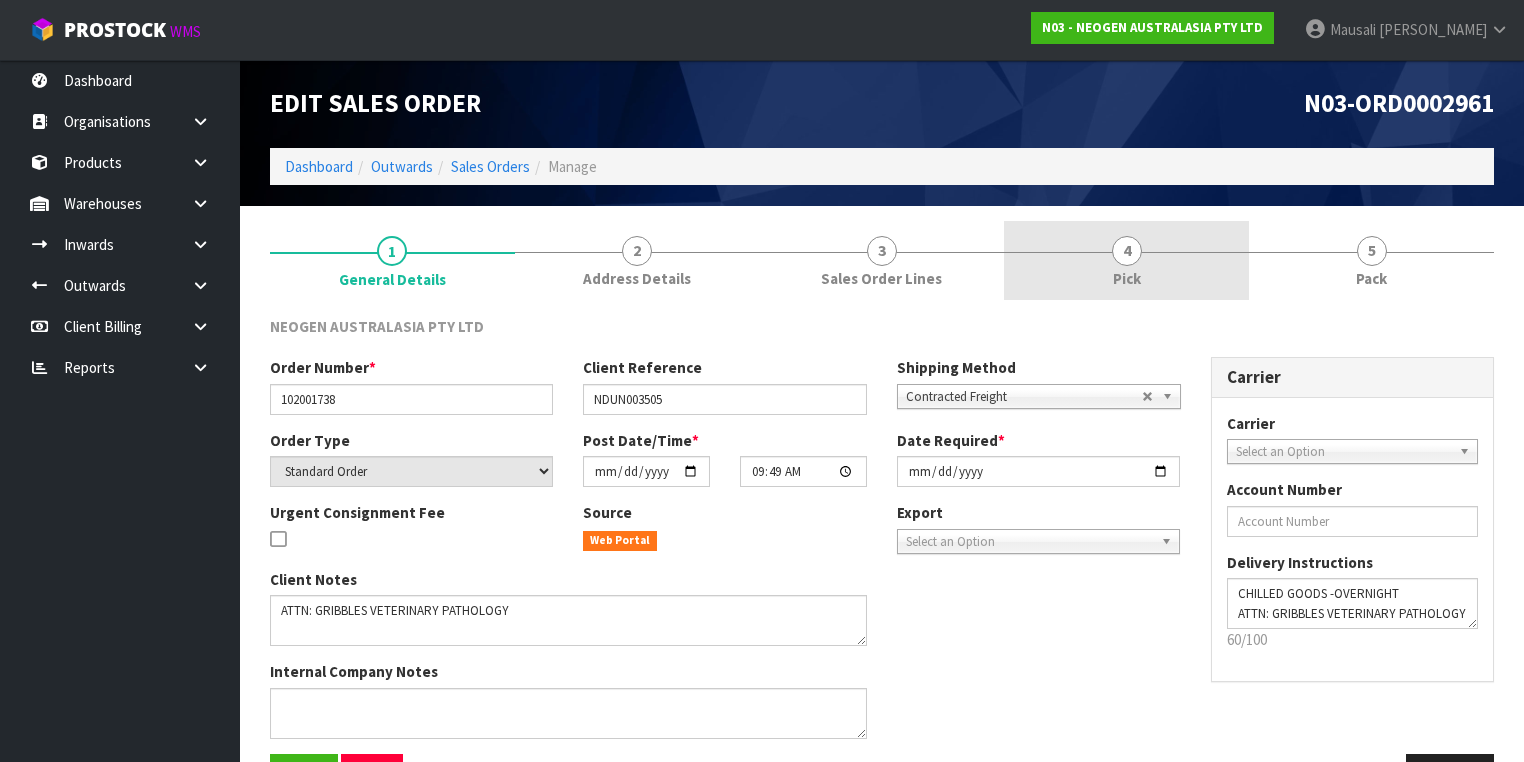 click on "4
Pick" at bounding box center [1126, 260] 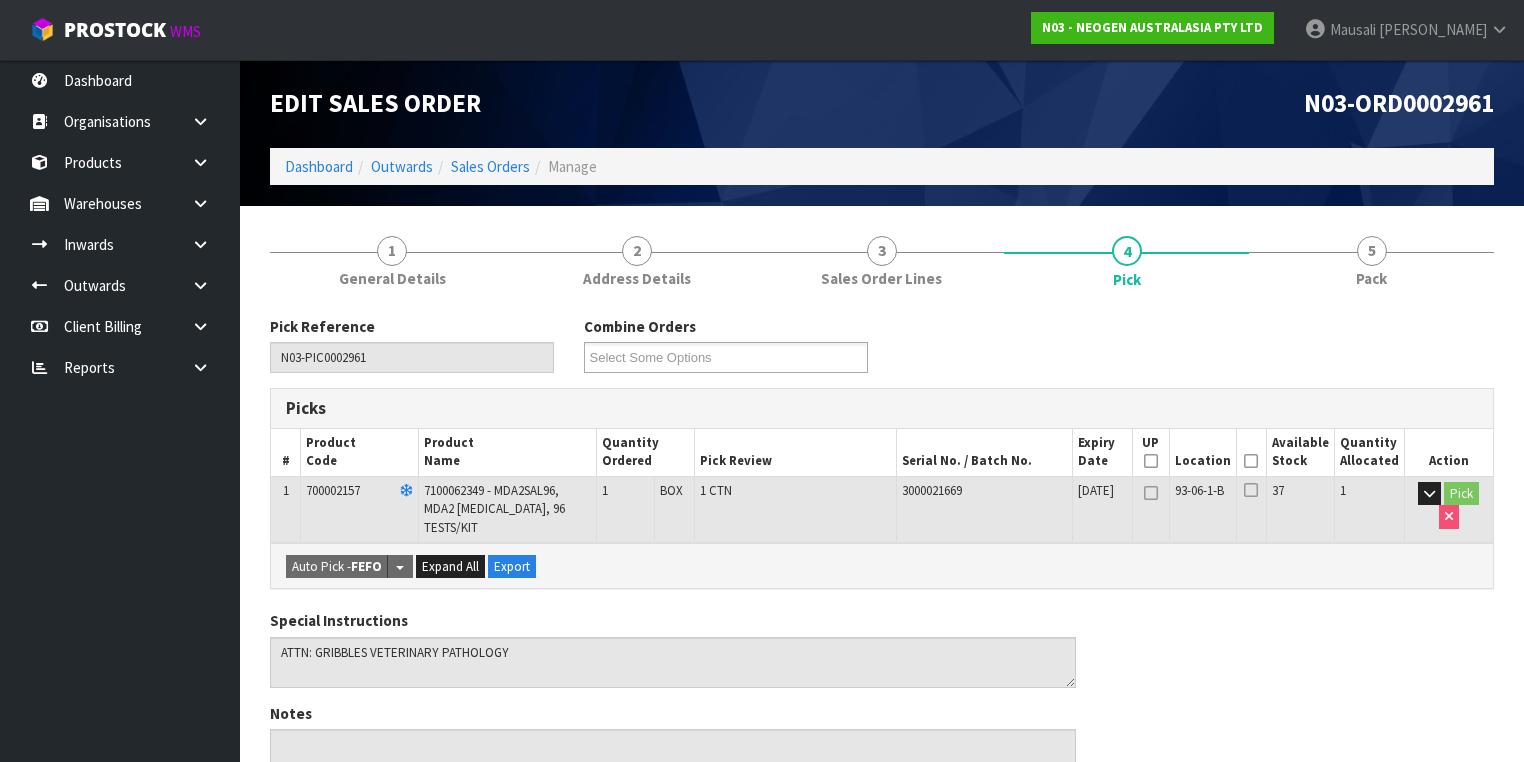 click at bounding box center (1251, 461) 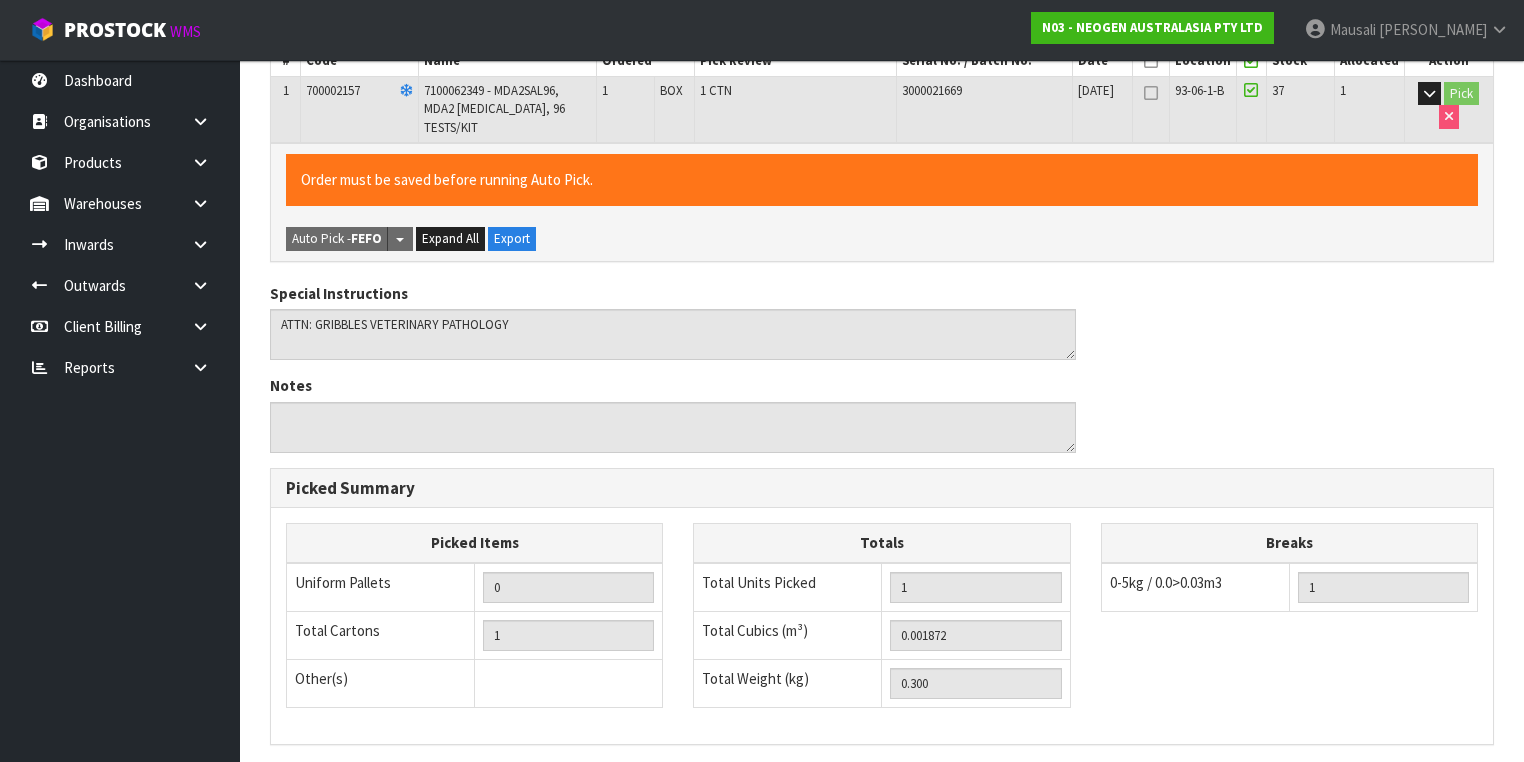 scroll, scrollTop: 651, scrollLeft: 0, axis: vertical 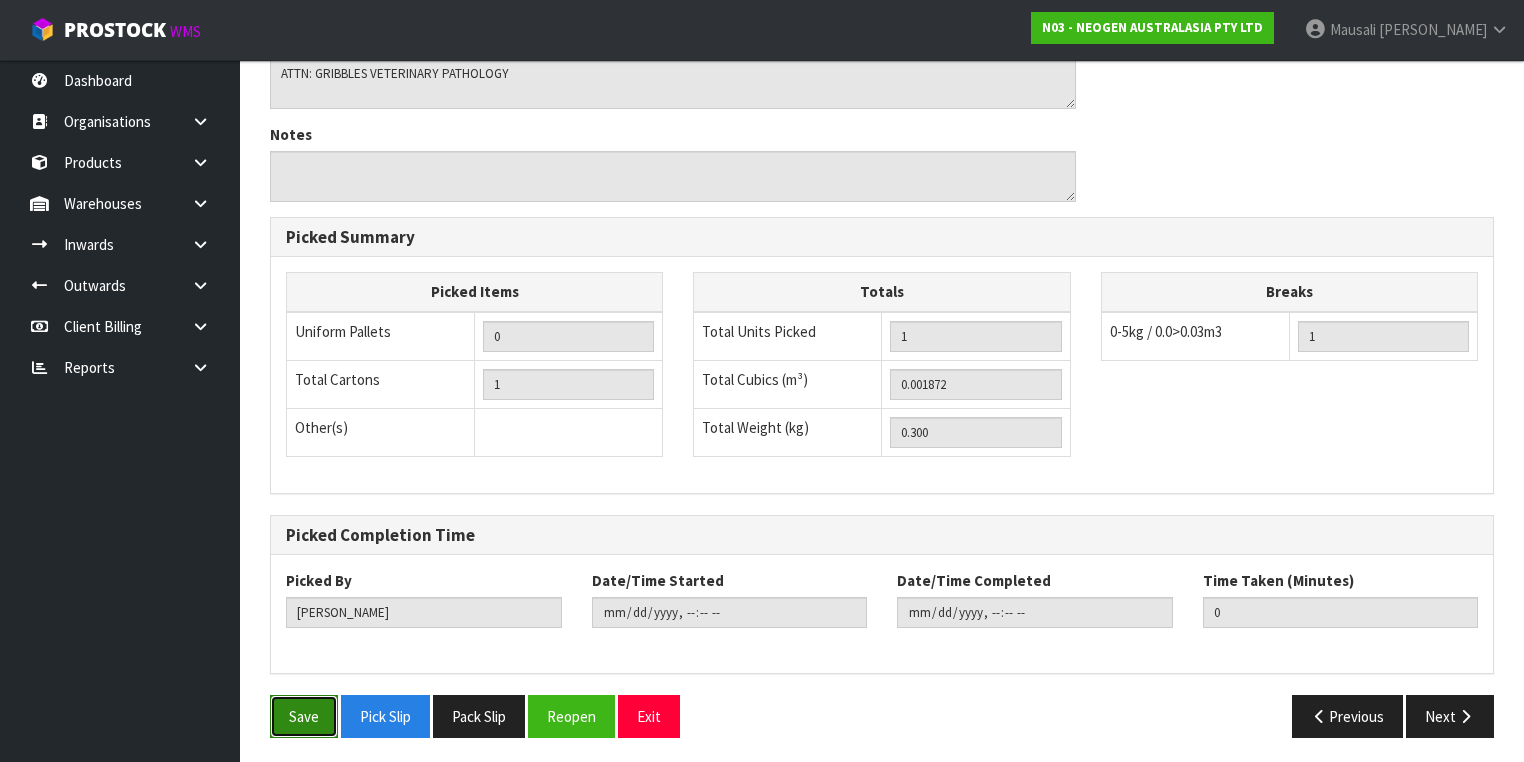 drag, startPoint x: 290, startPoint y: 707, endPoint x: 322, endPoint y: 690, distance: 36.23534 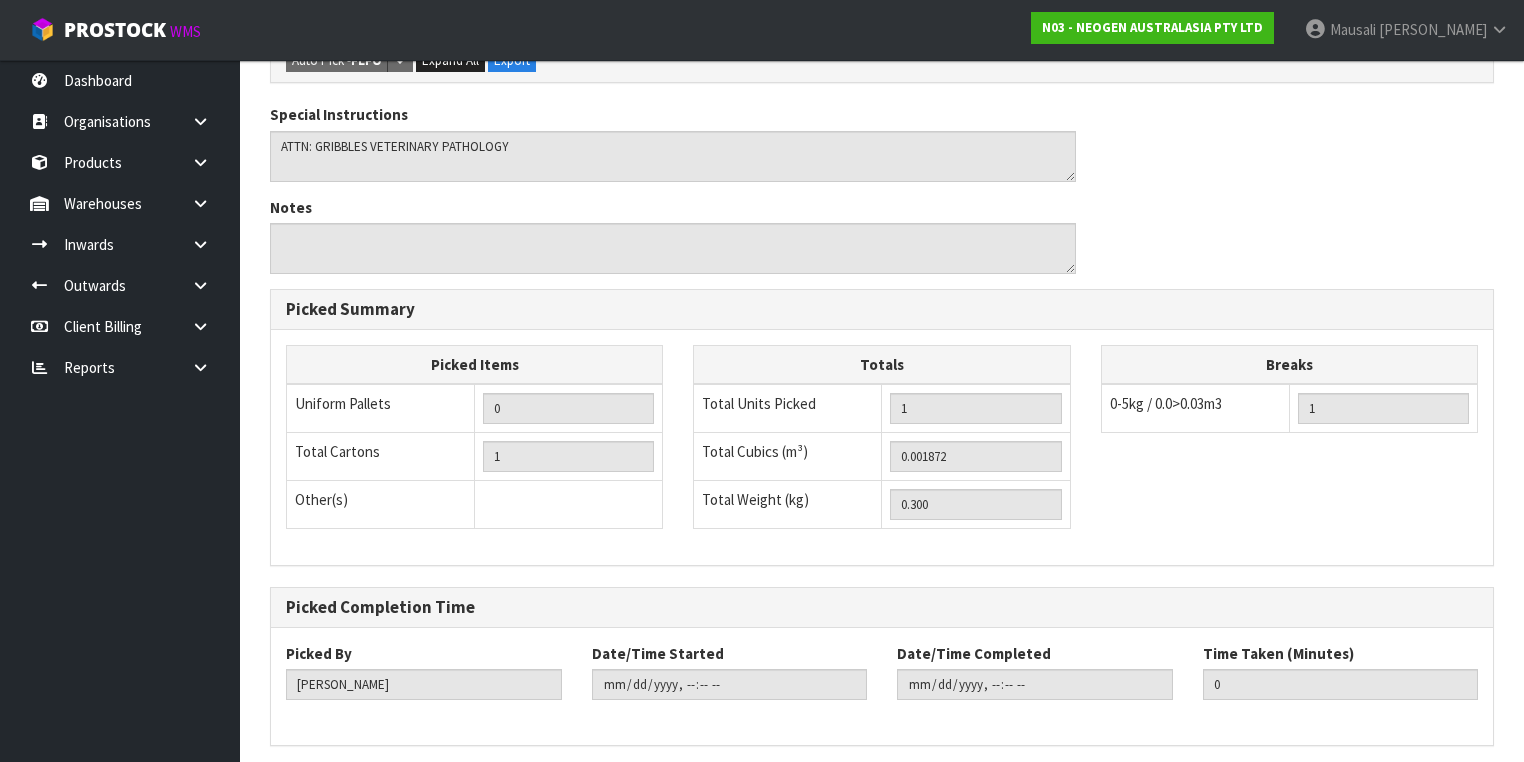 scroll, scrollTop: 0, scrollLeft: 0, axis: both 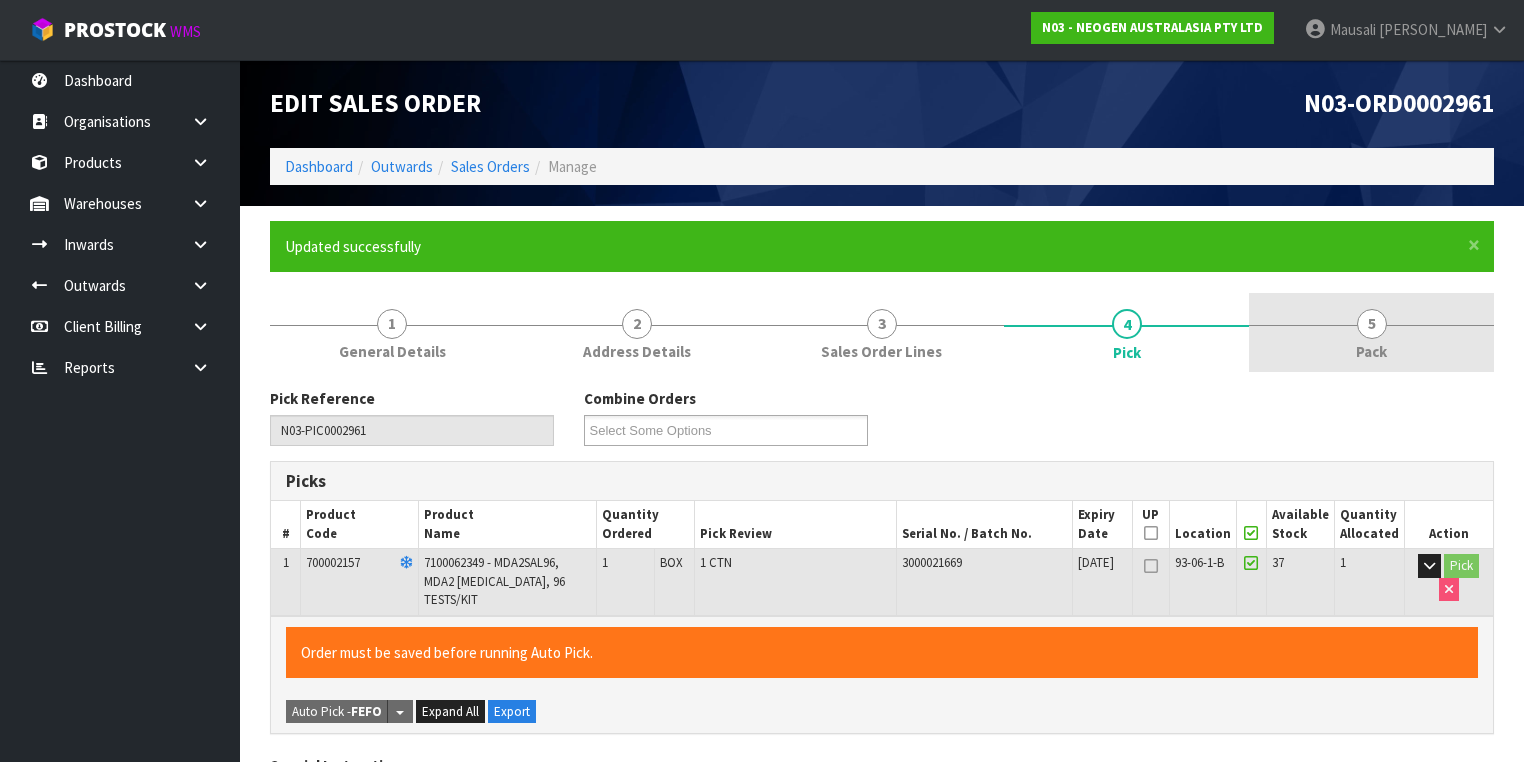 type on "[PERSON_NAME]" 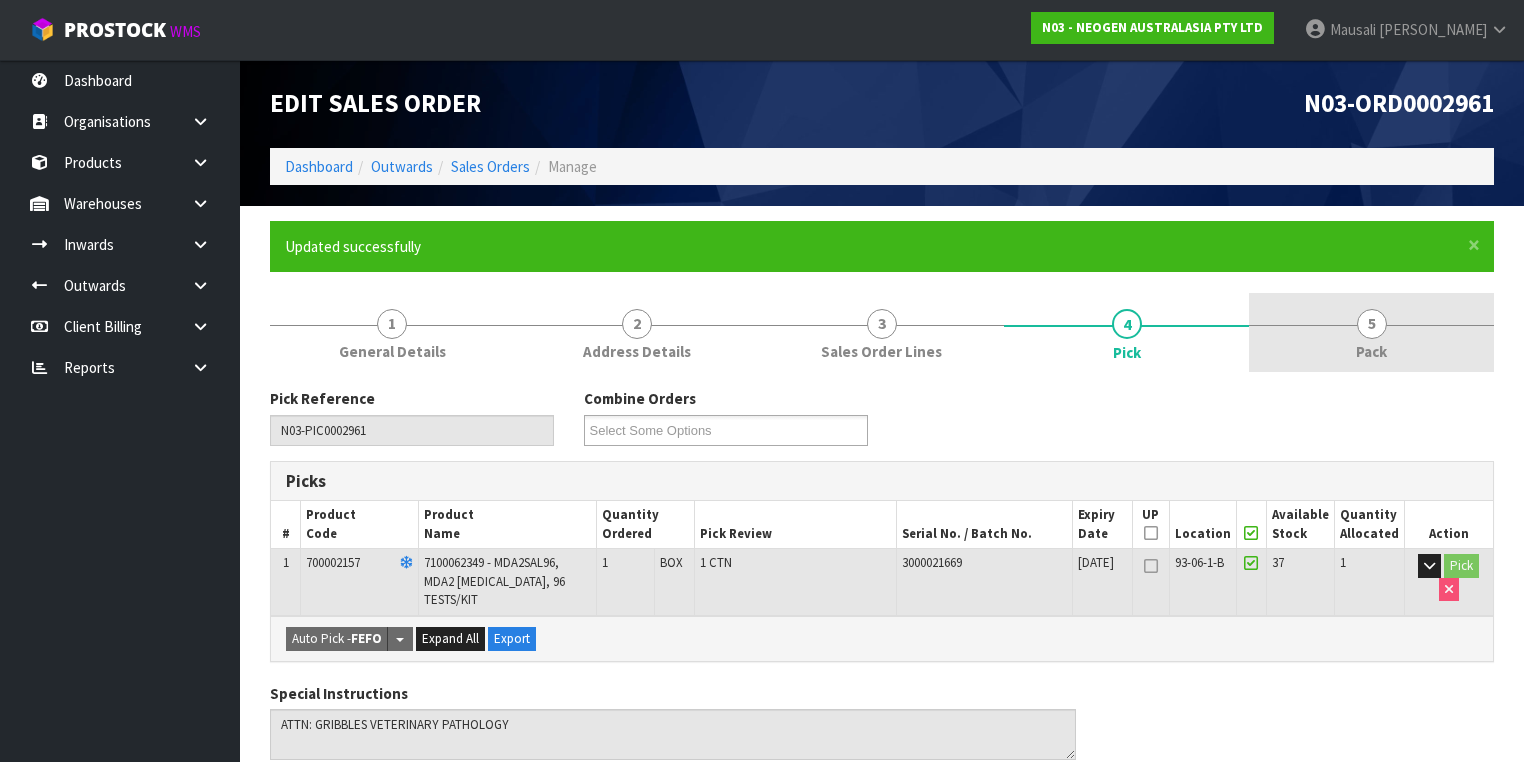 click on "5
Pack" at bounding box center (1371, 332) 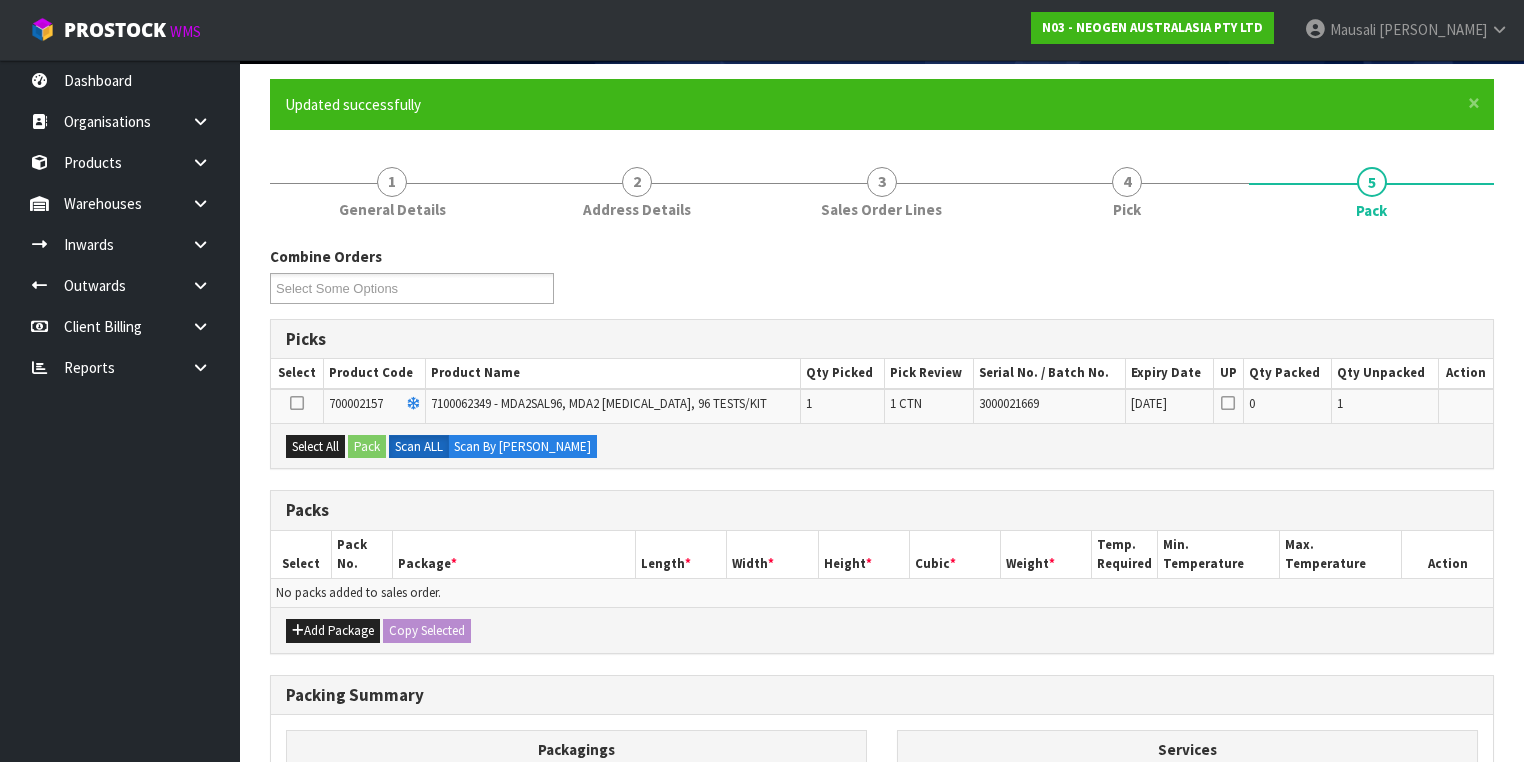 scroll, scrollTop: 240, scrollLeft: 0, axis: vertical 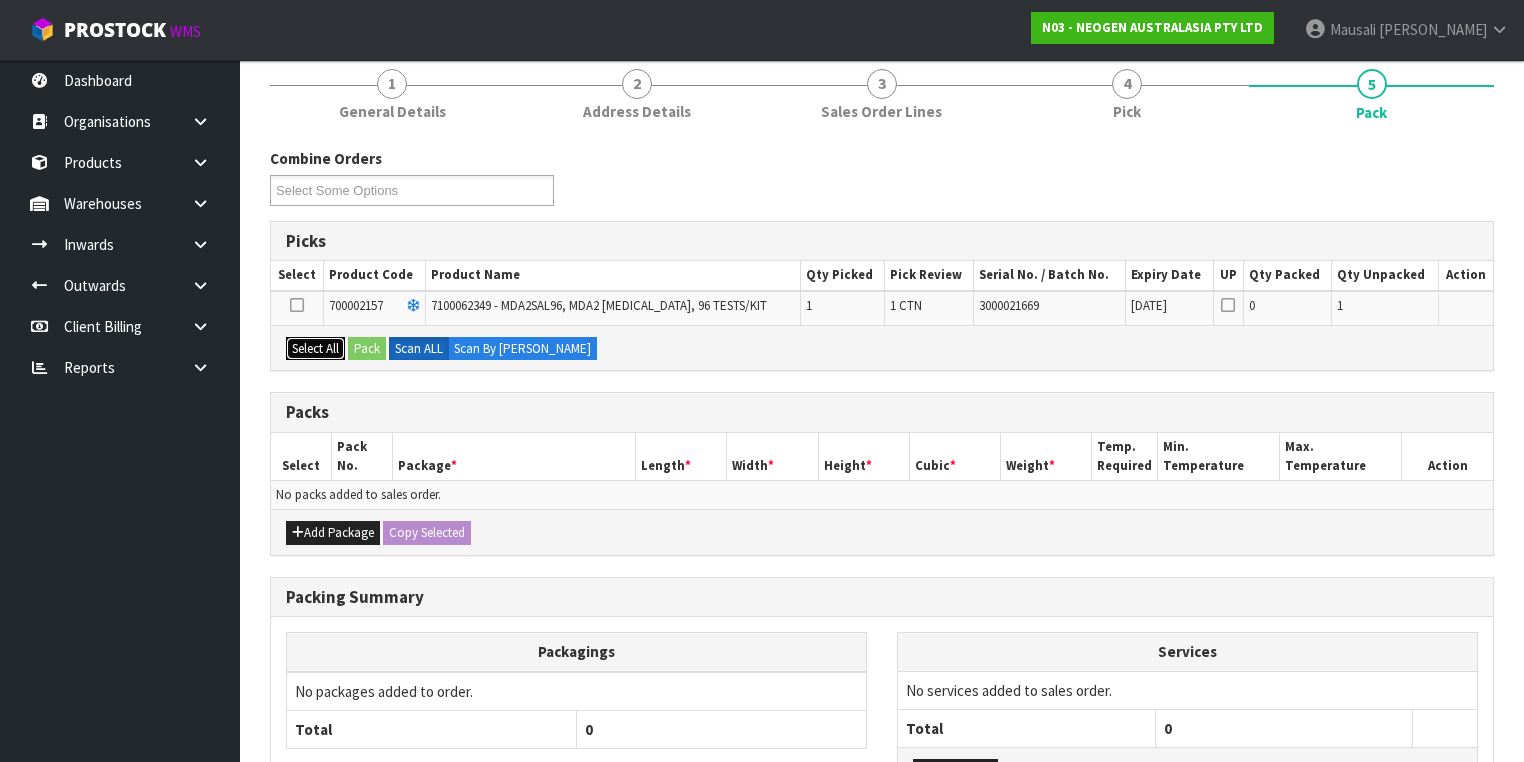 drag, startPoint x: 337, startPoint y: 352, endPoint x: 359, endPoint y: 348, distance: 22.36068 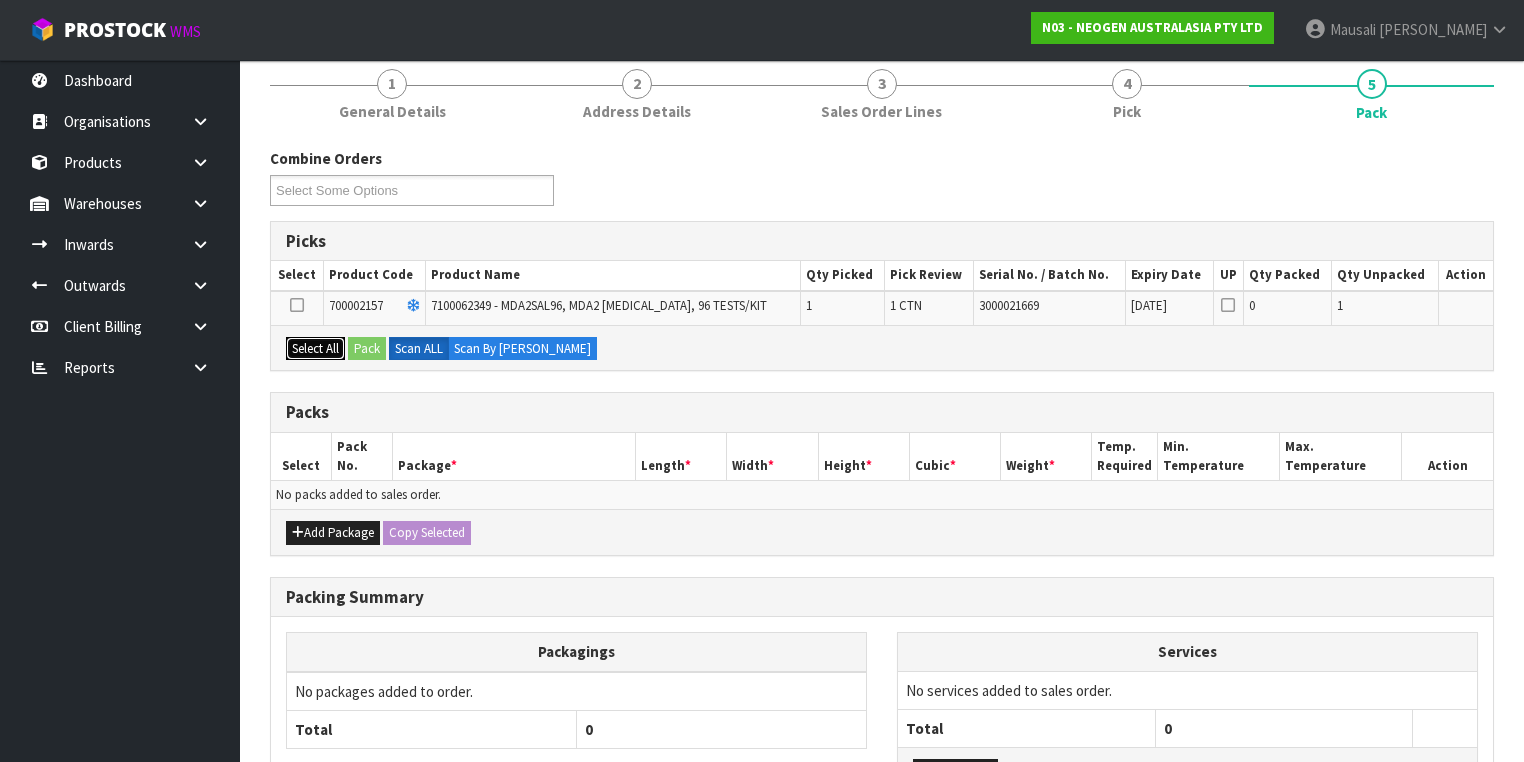 click on "Select All" at bounding box center (315, 349) 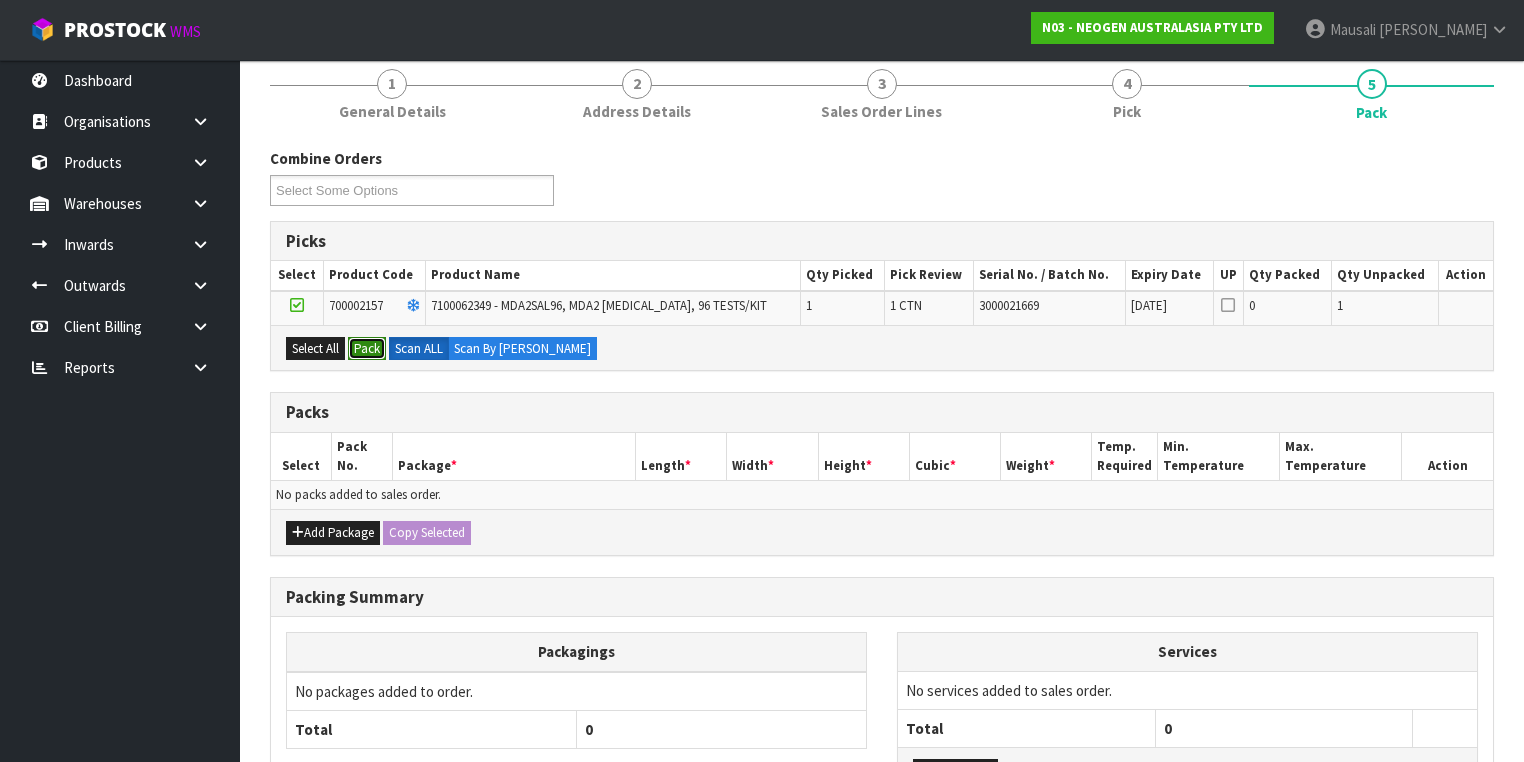 click on "Pack" at bounding box center (367, 349) 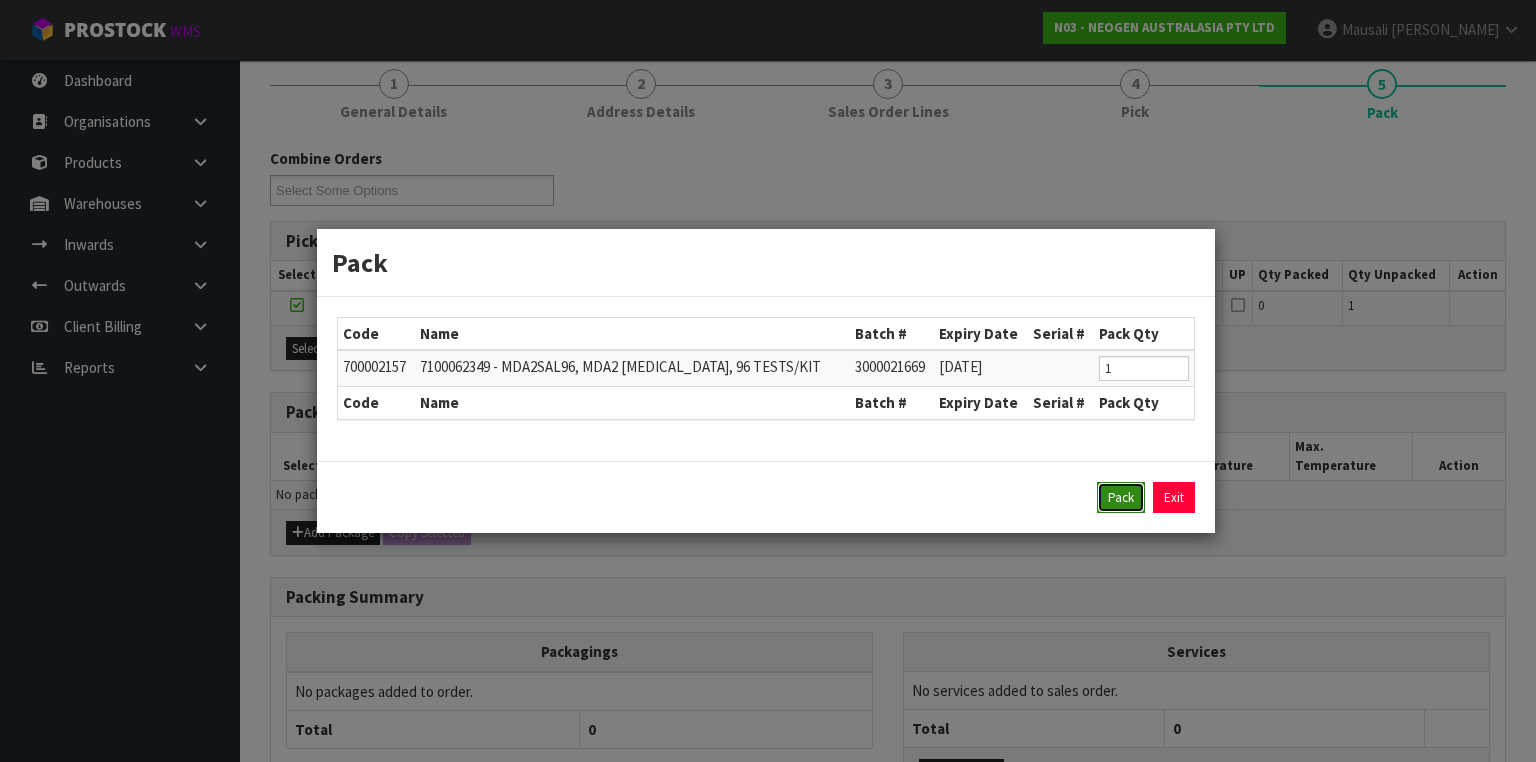 click on "Pack" at bounding box center [1121, 498] 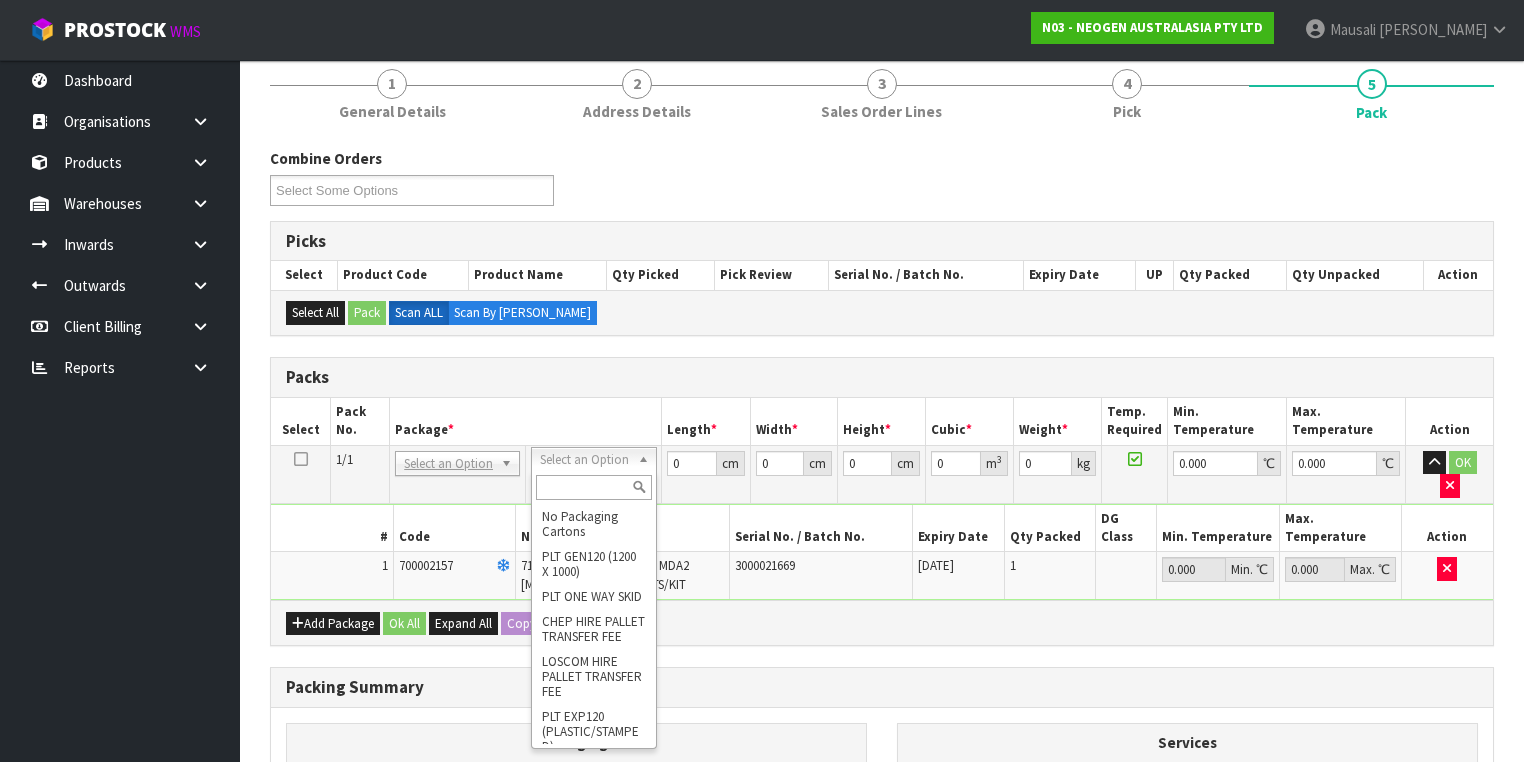 click at bounding box center (593, 487) 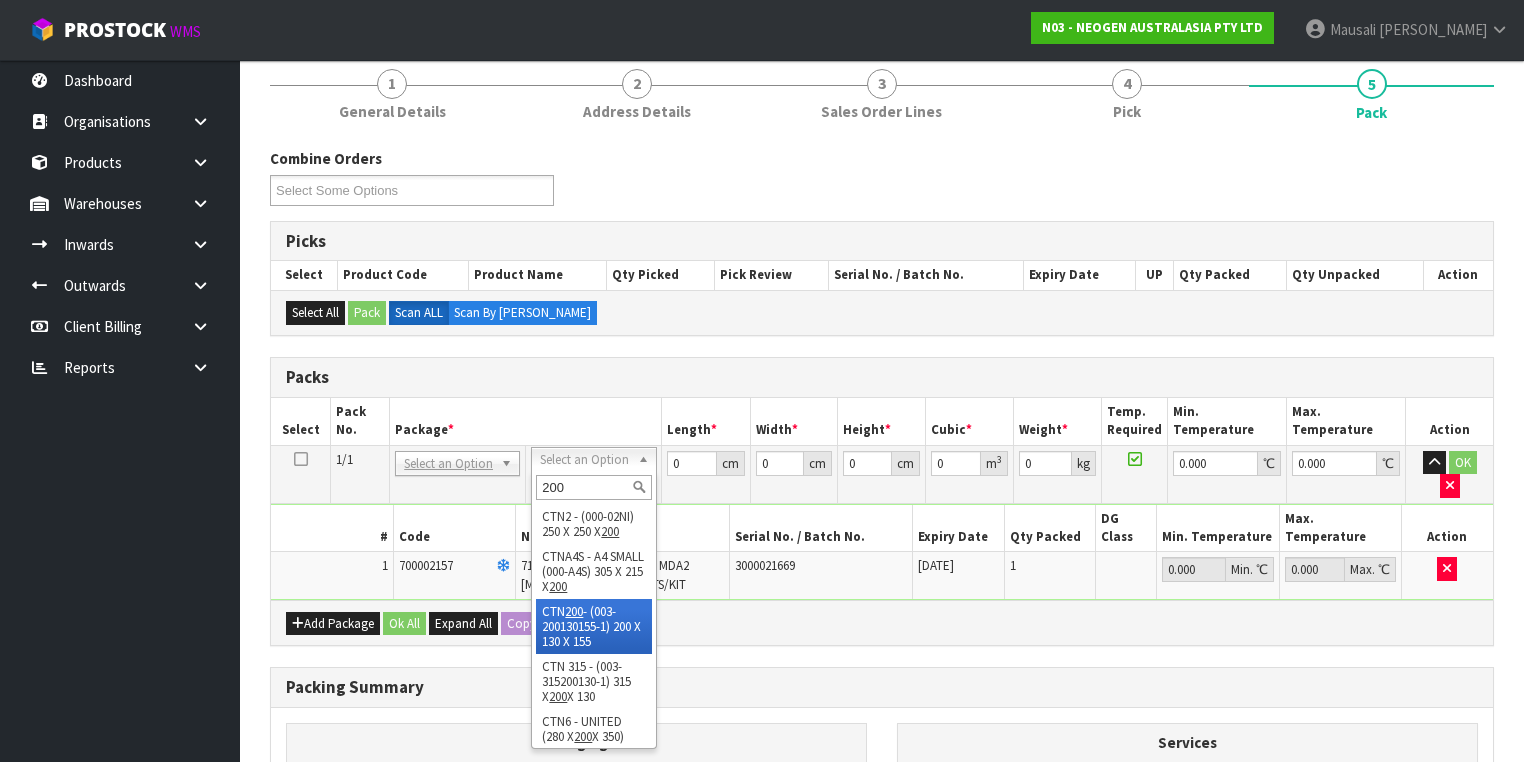 type on "200" 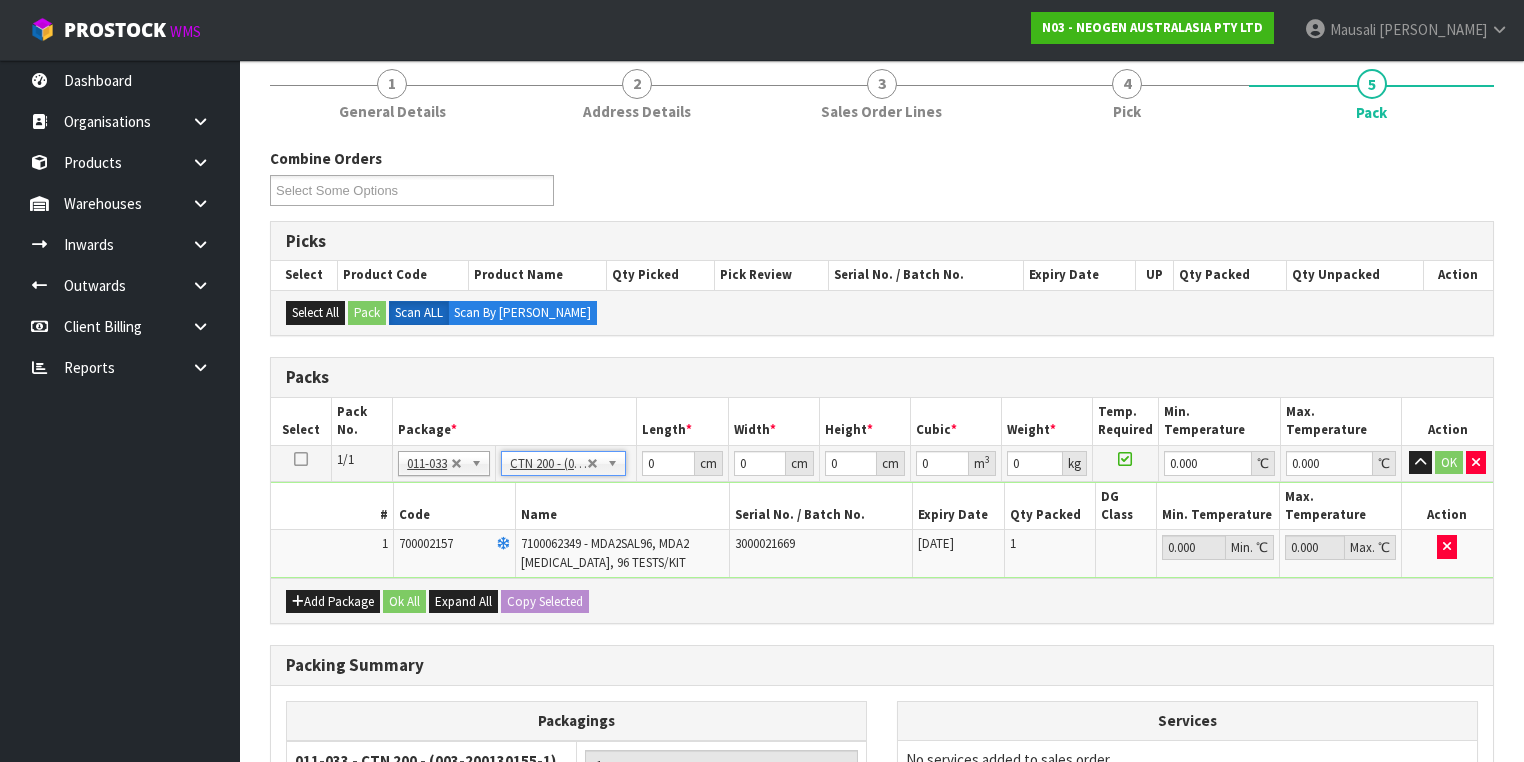 type on "20" 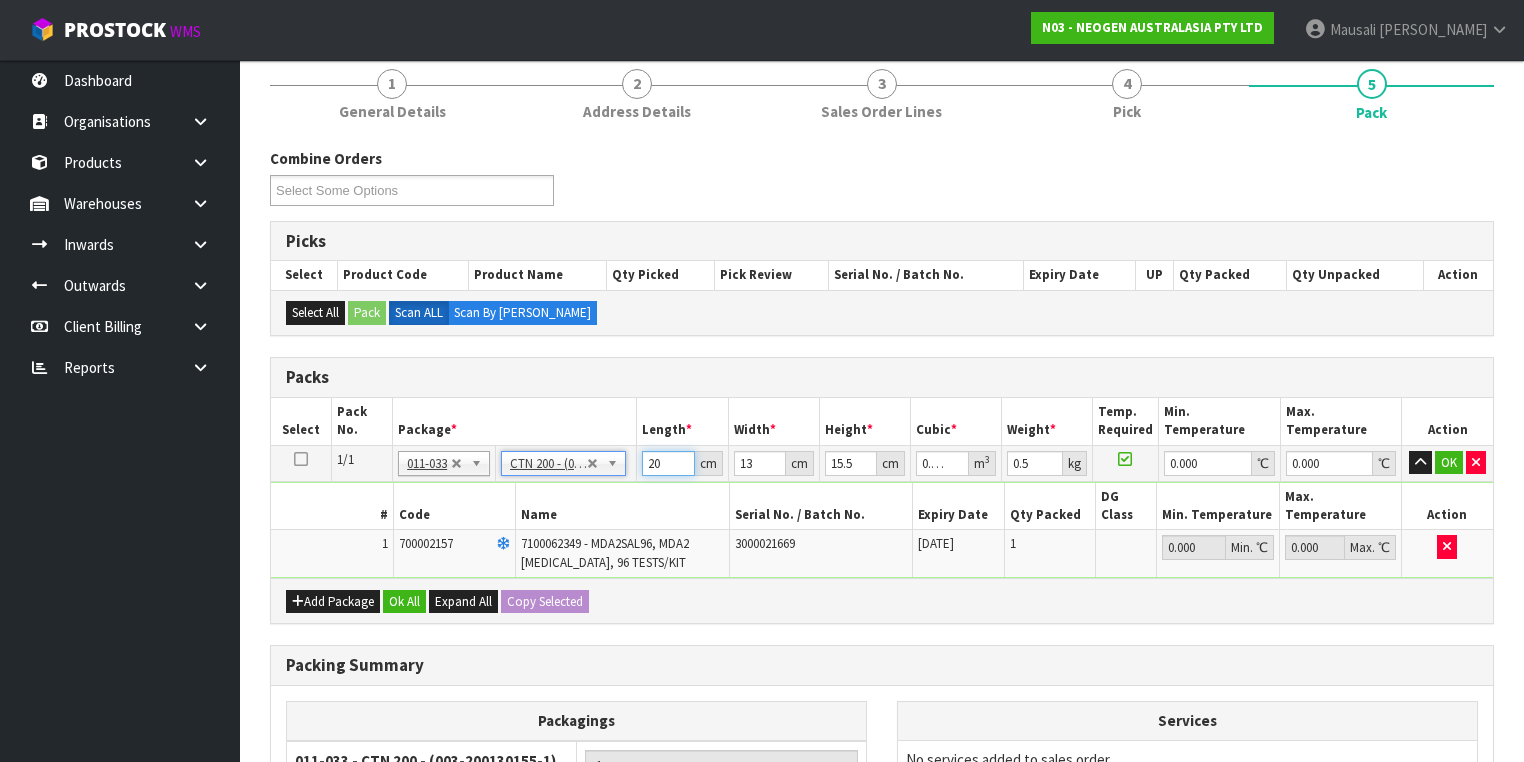 drag, startPoint x: 664, startPoint y: 462, endPoint x: 637, endPoint y: 478, distance: 31.38471 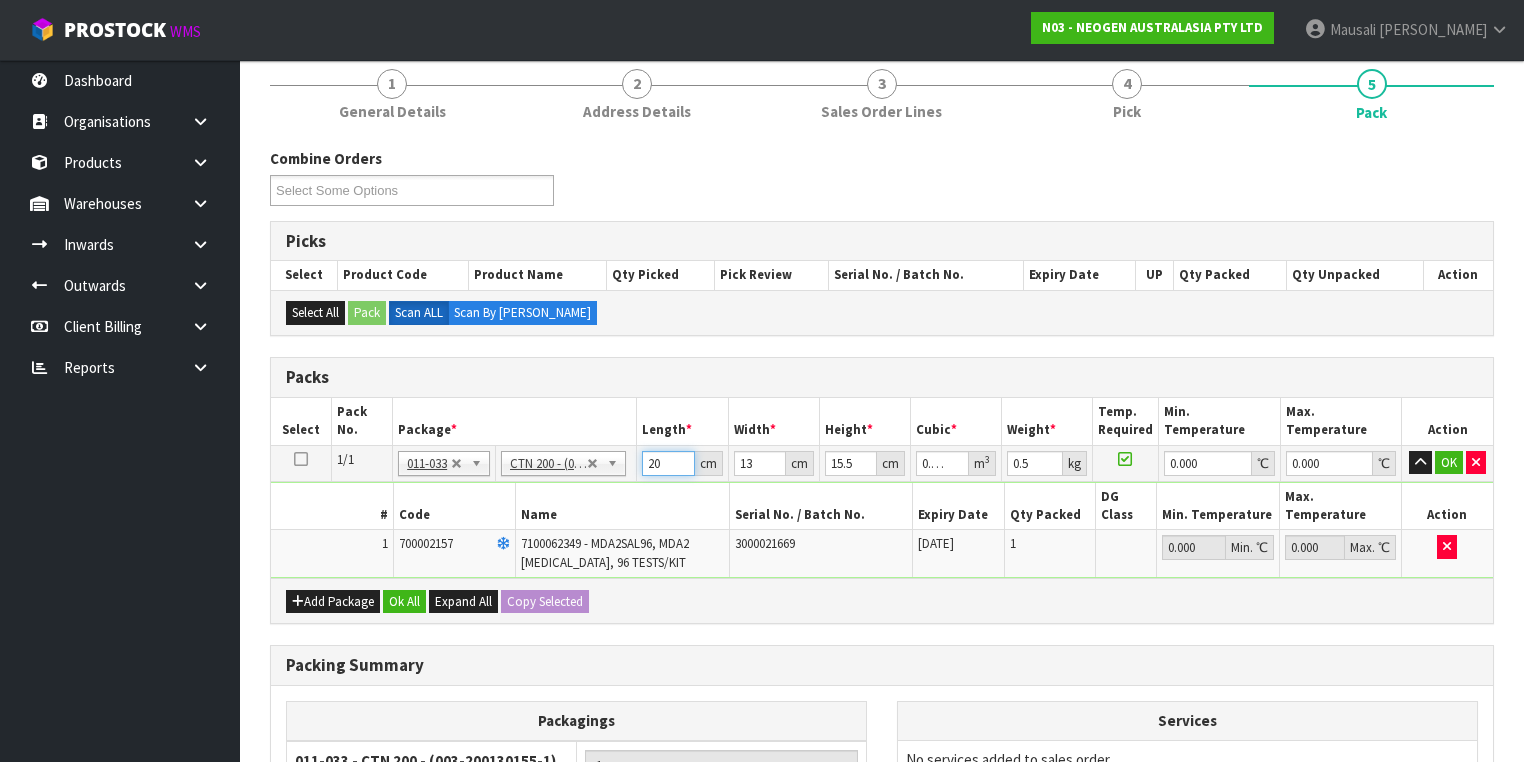 type on "2" 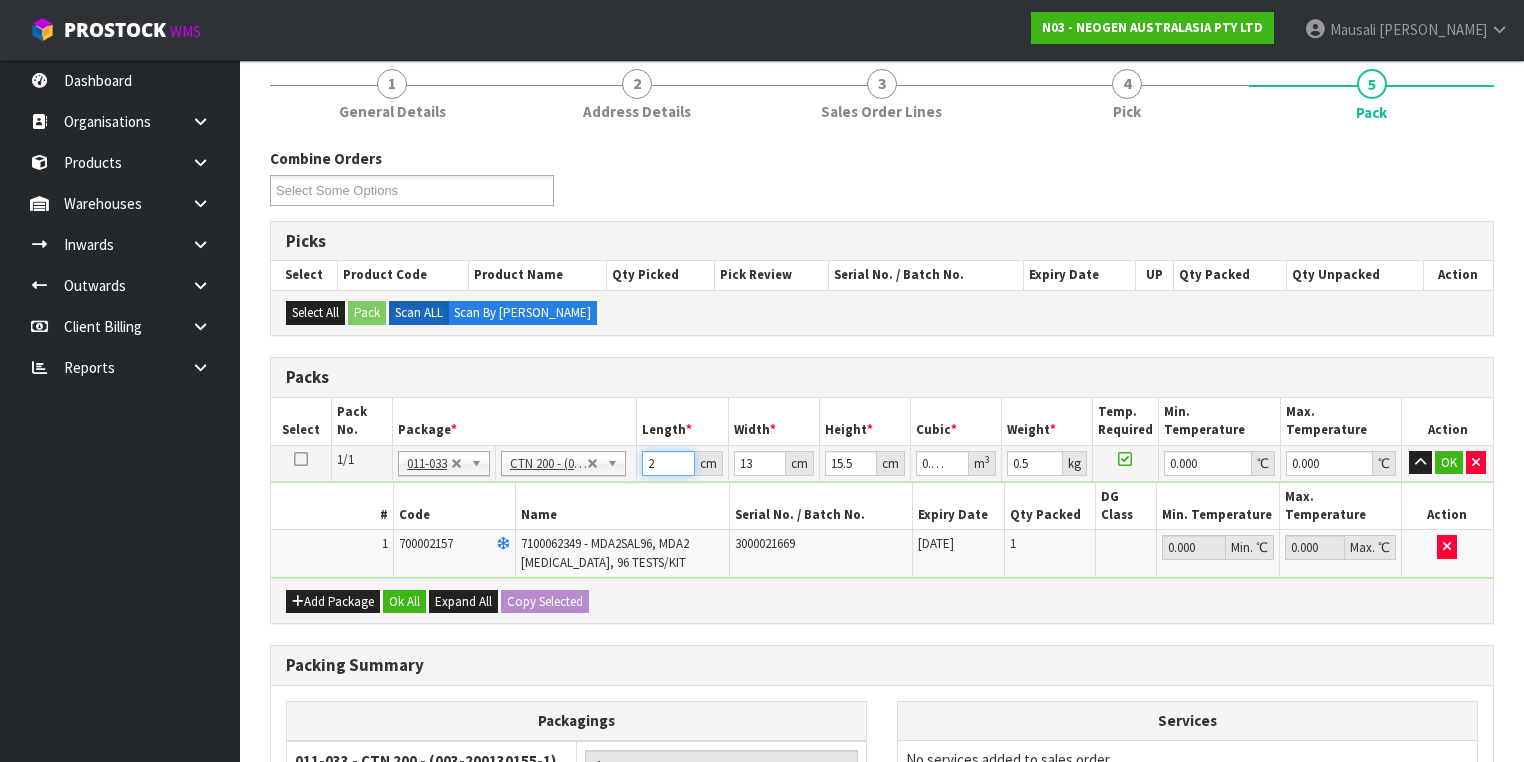 type on "0.000403" 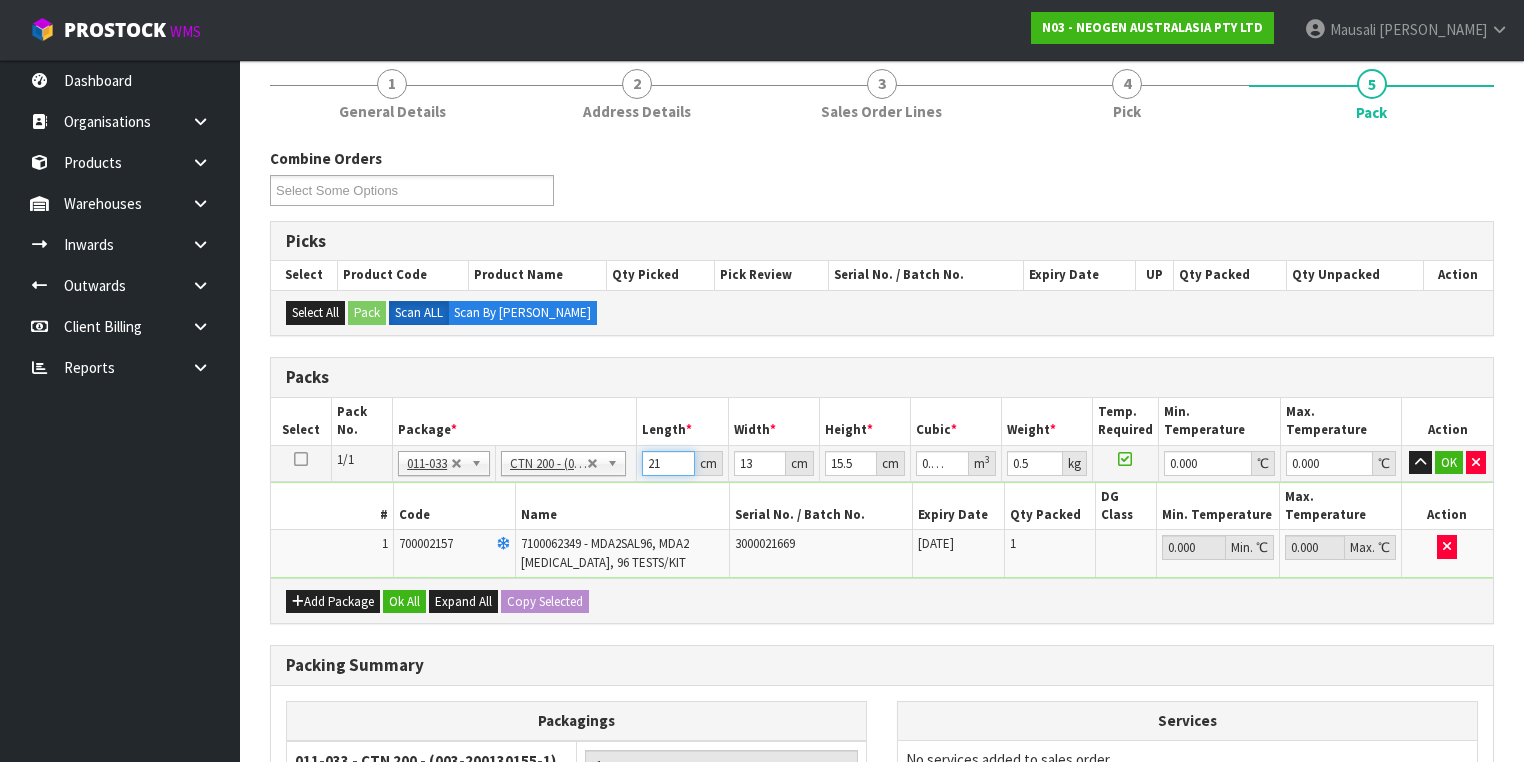 type on "21" 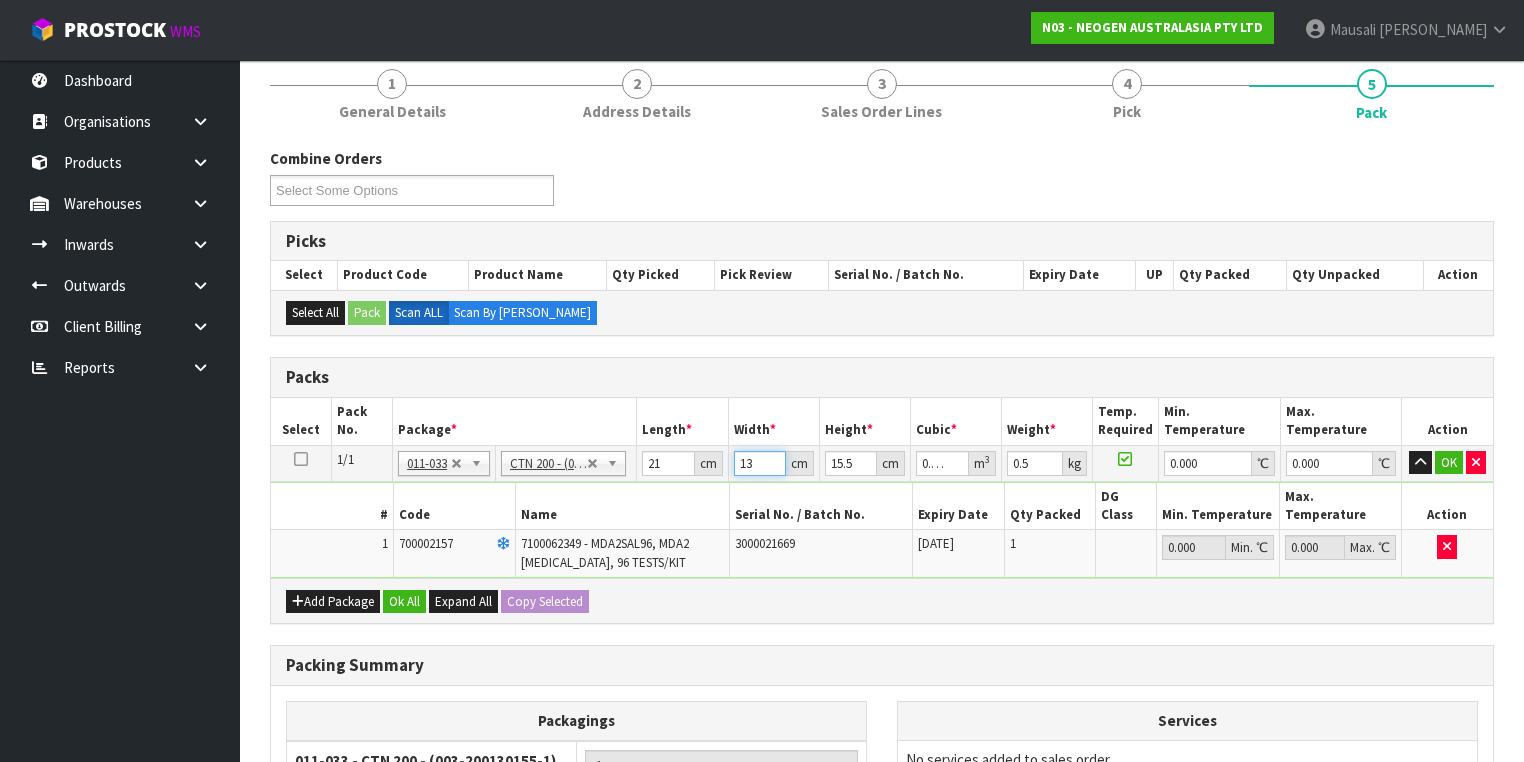 type on "1" 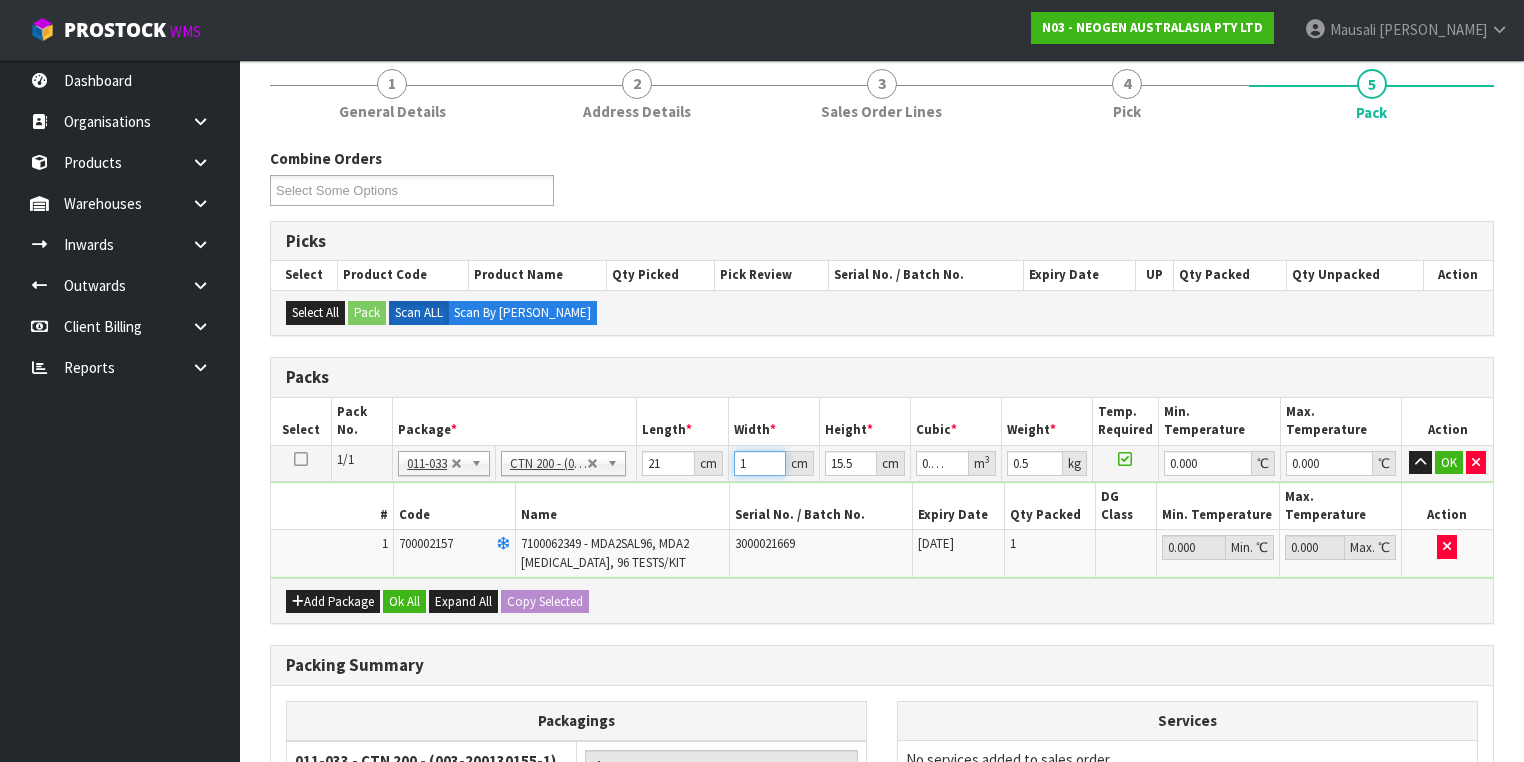 type on "15" 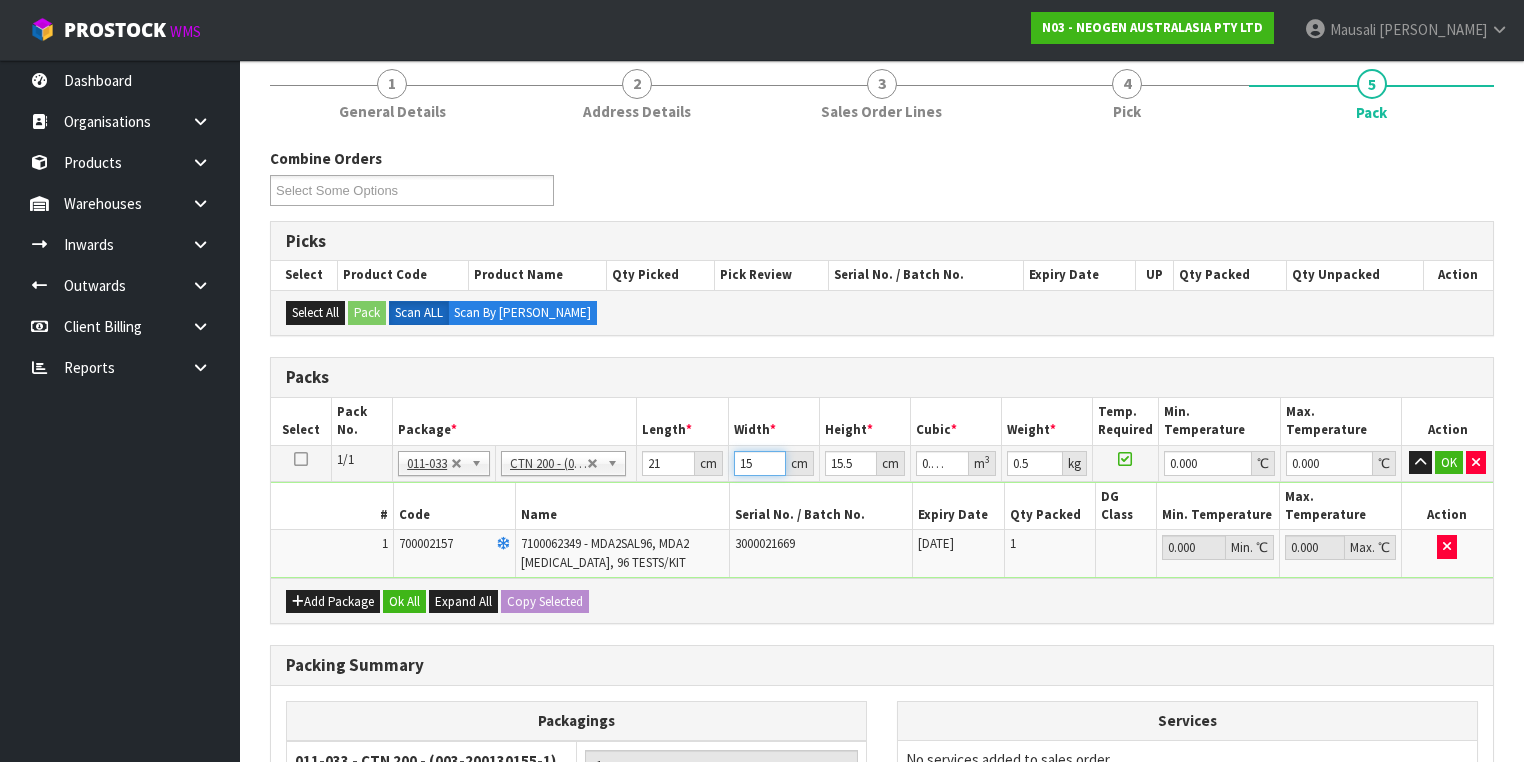 type on "15" 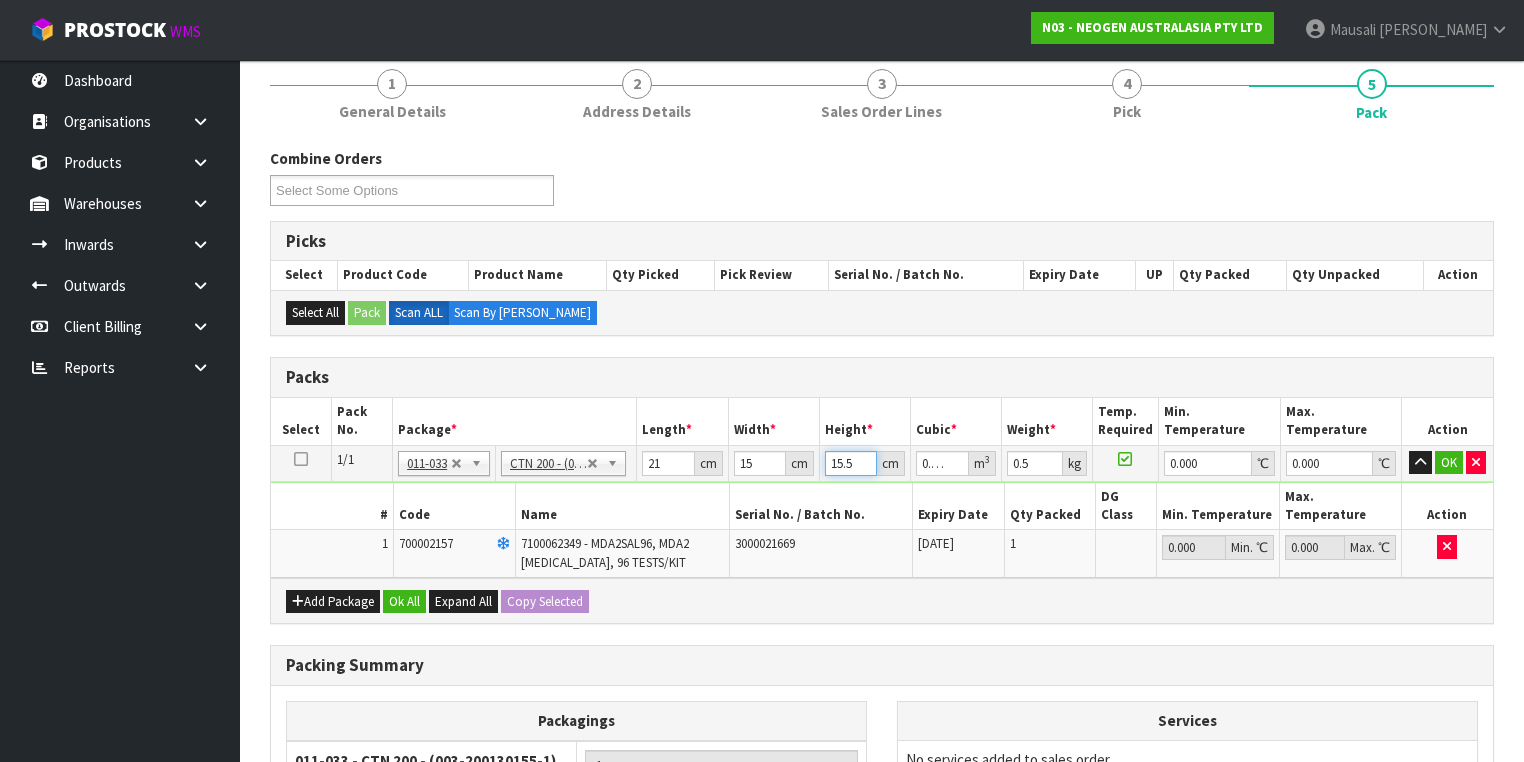 type on "1" 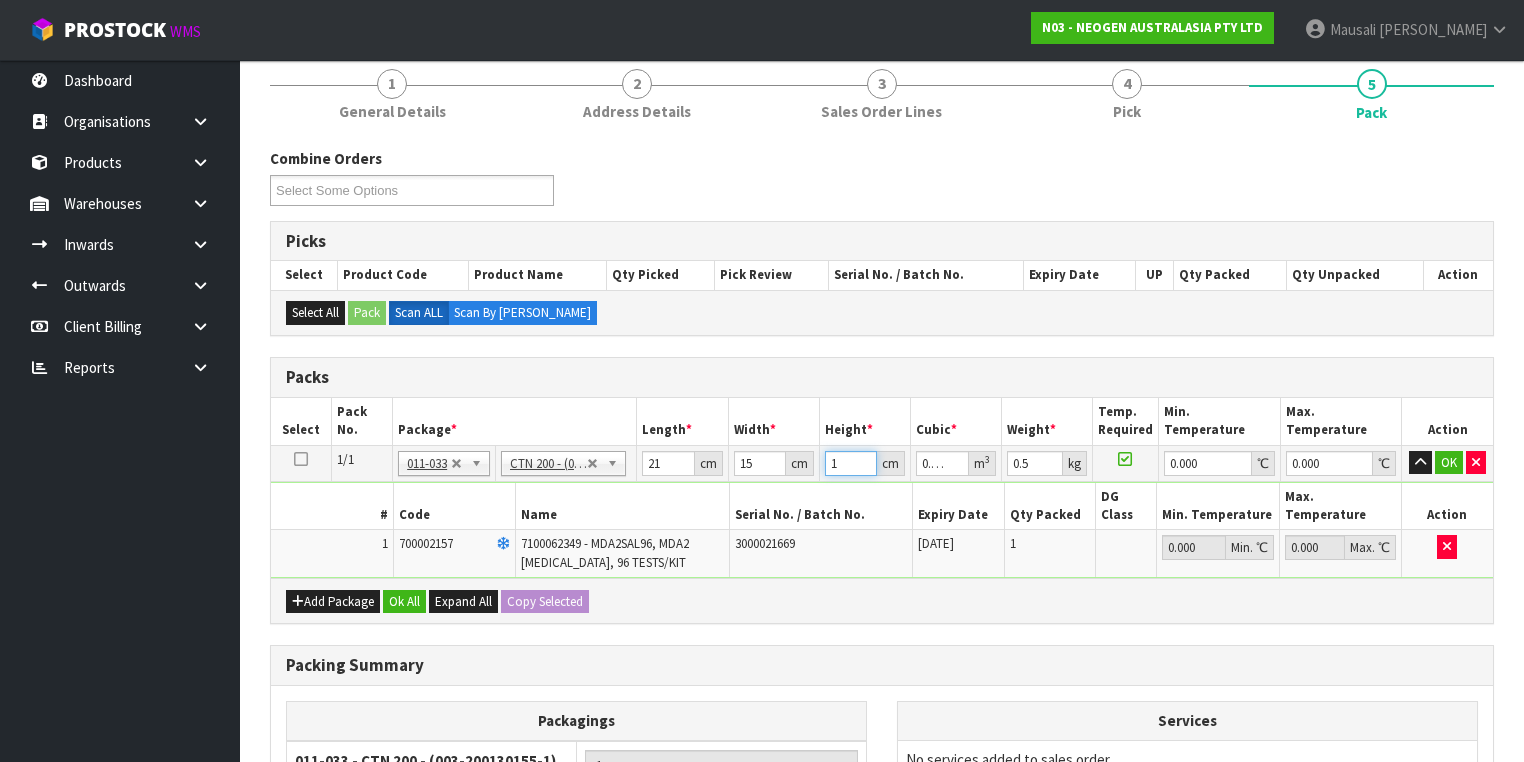 type on "10" 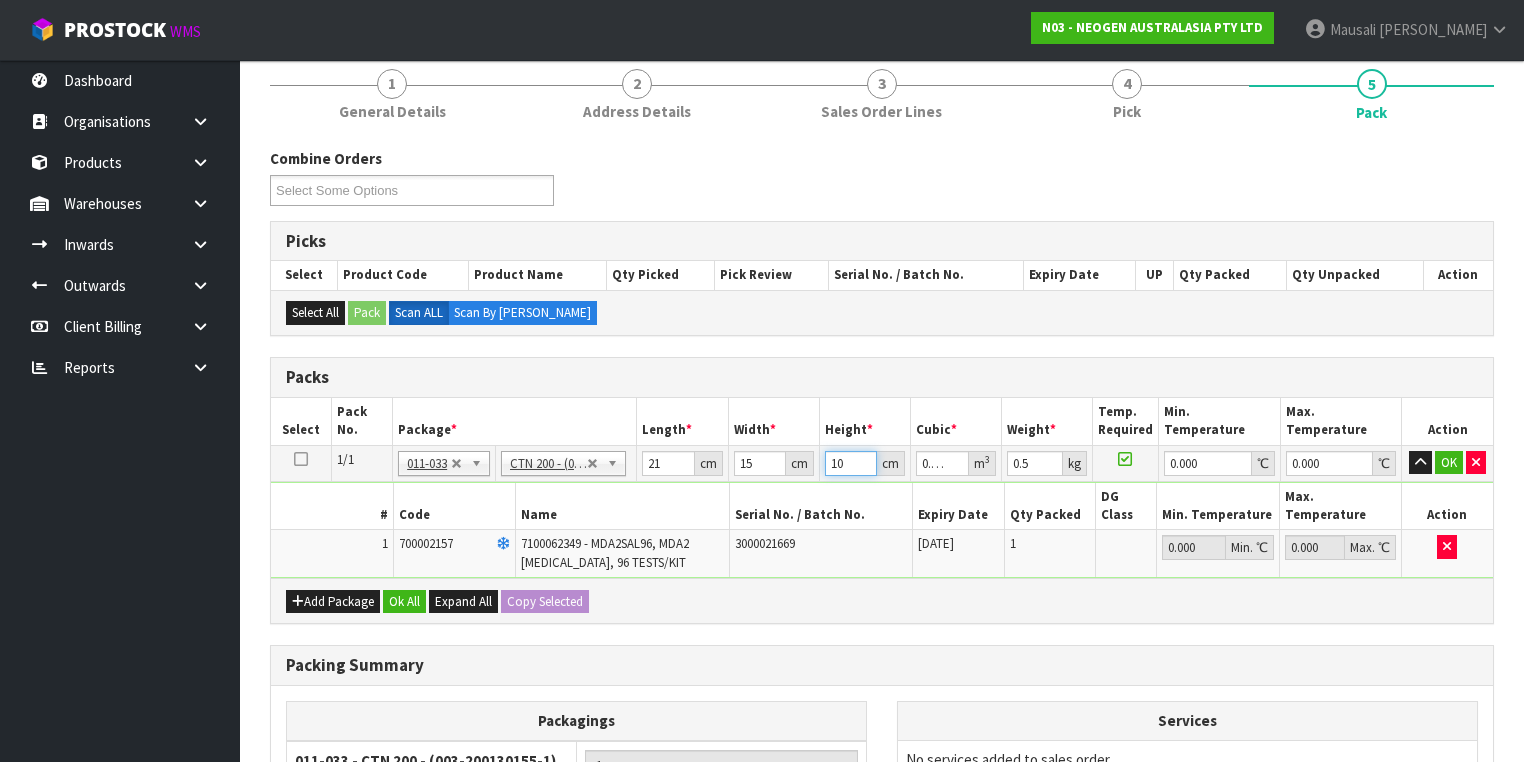 type on "10" 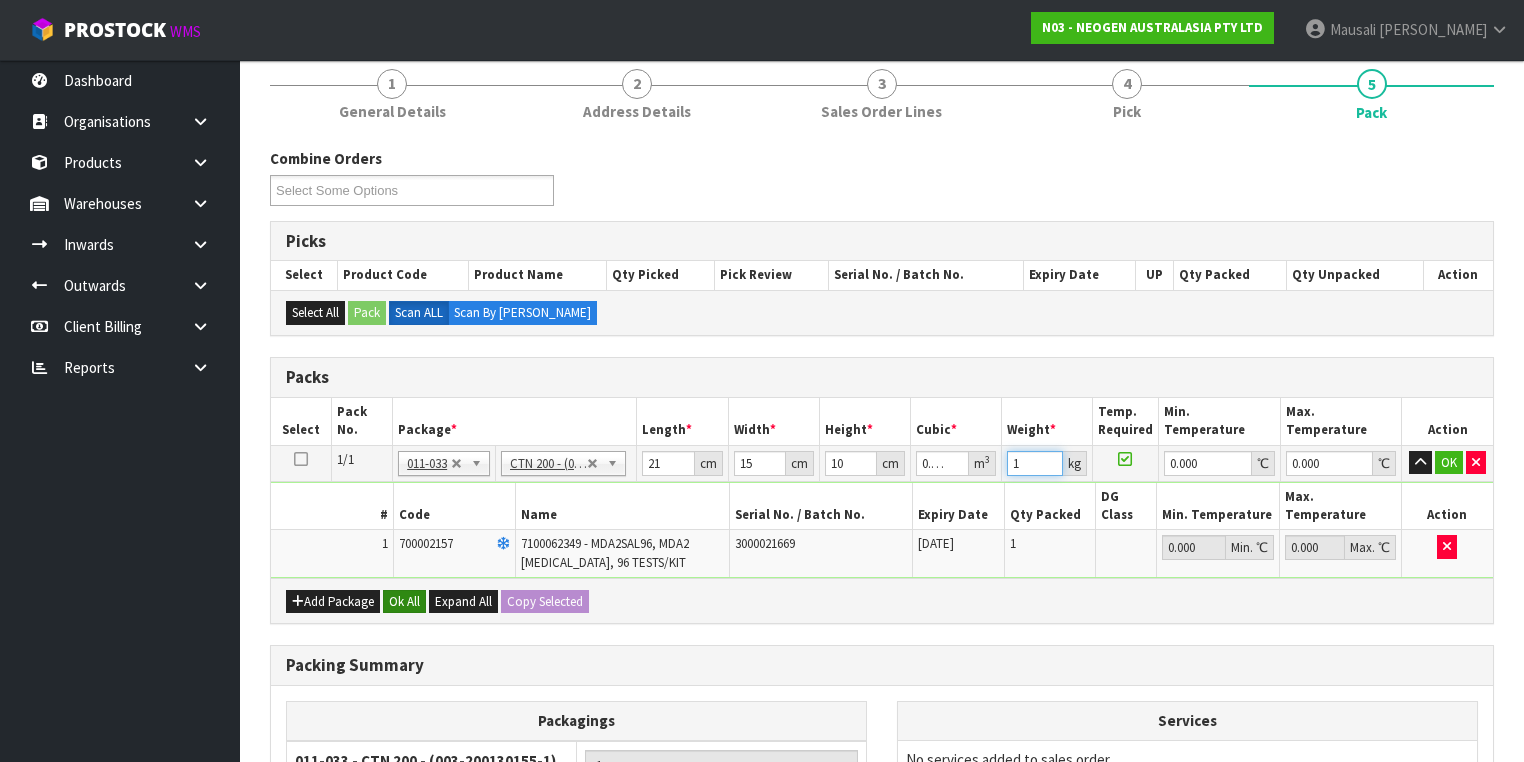 type on "1" 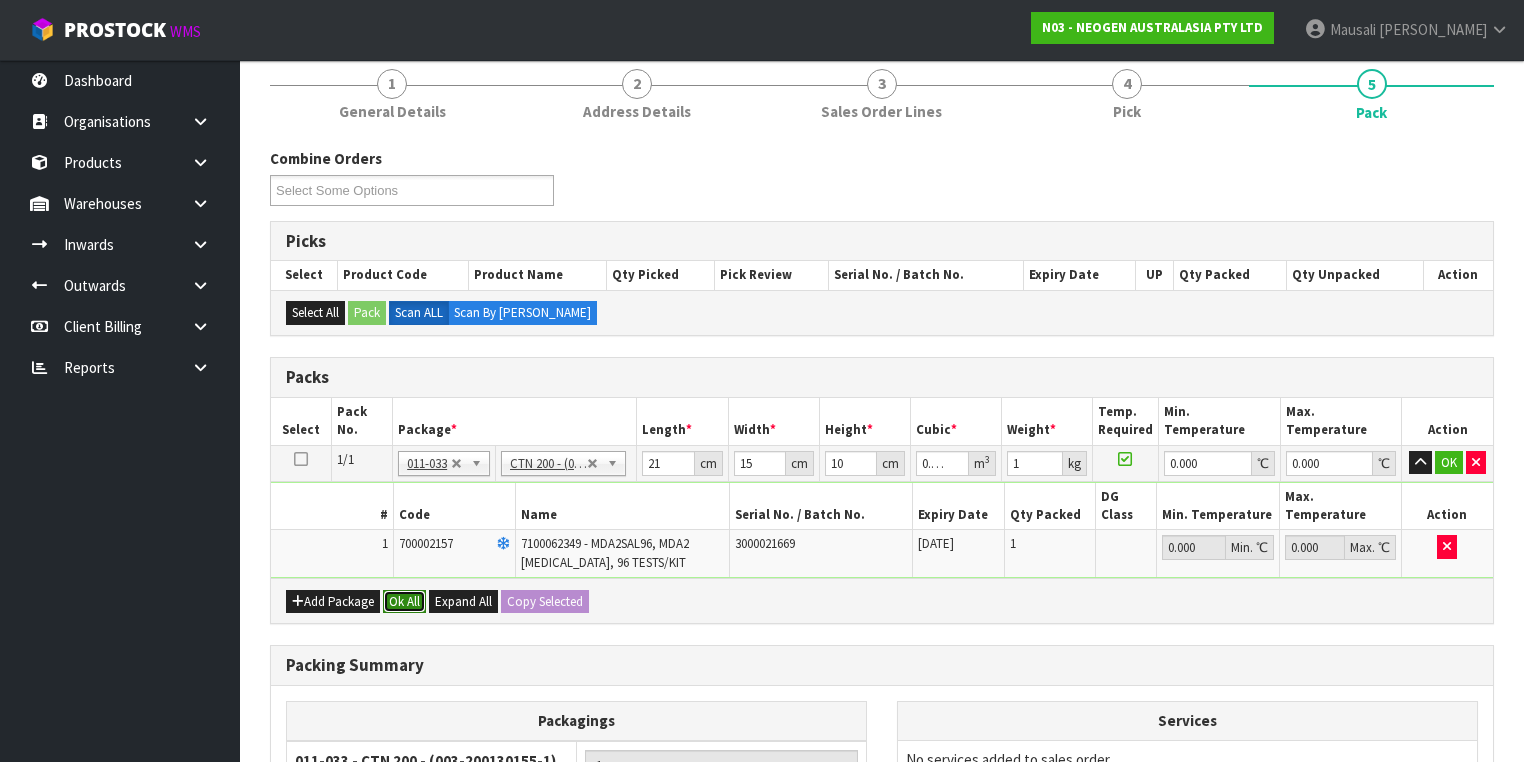 click on "Ok All" at bounding box center [404, 602] 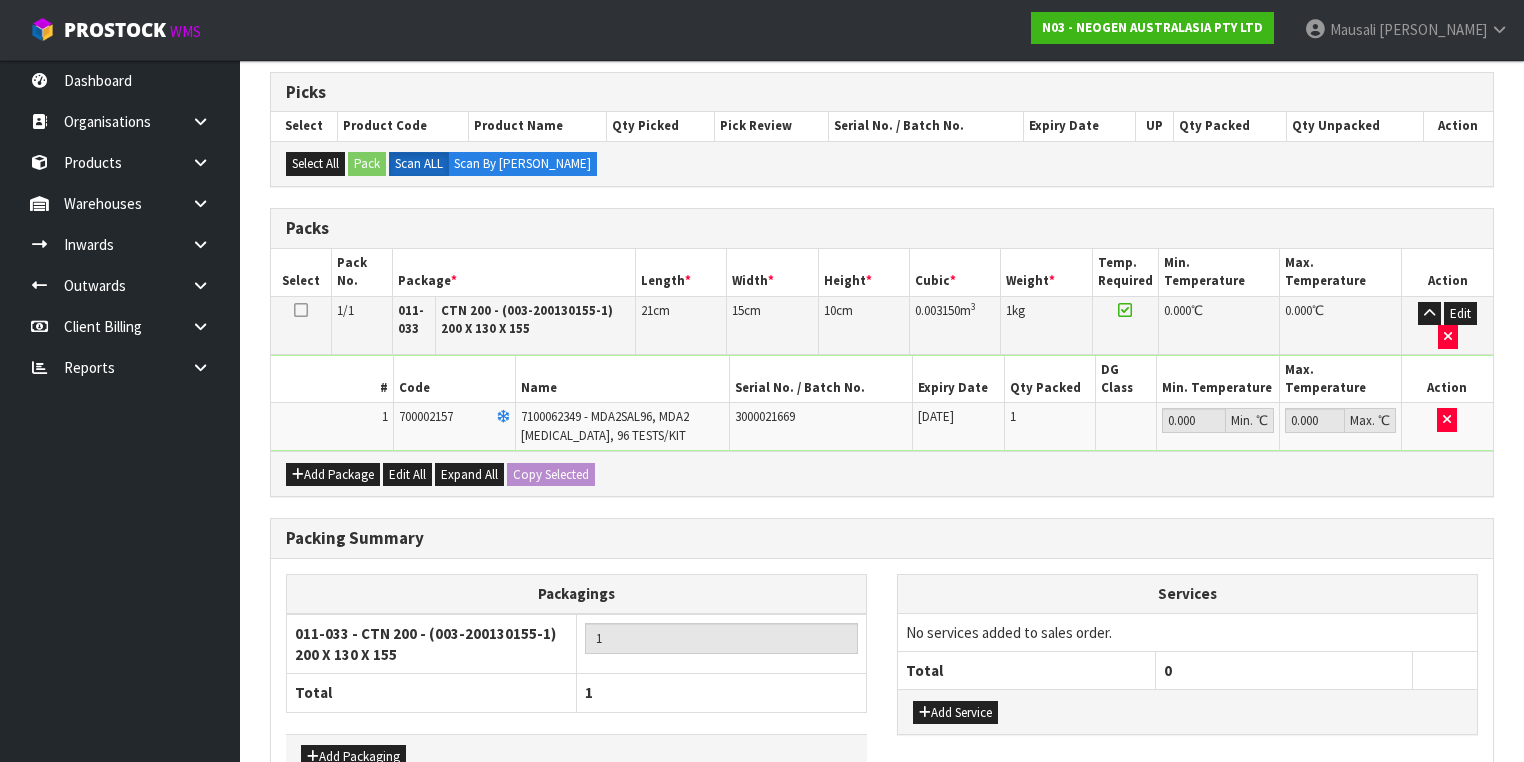 scroll, scrollTop: 478, scrollLeft: 0, axis: vertical 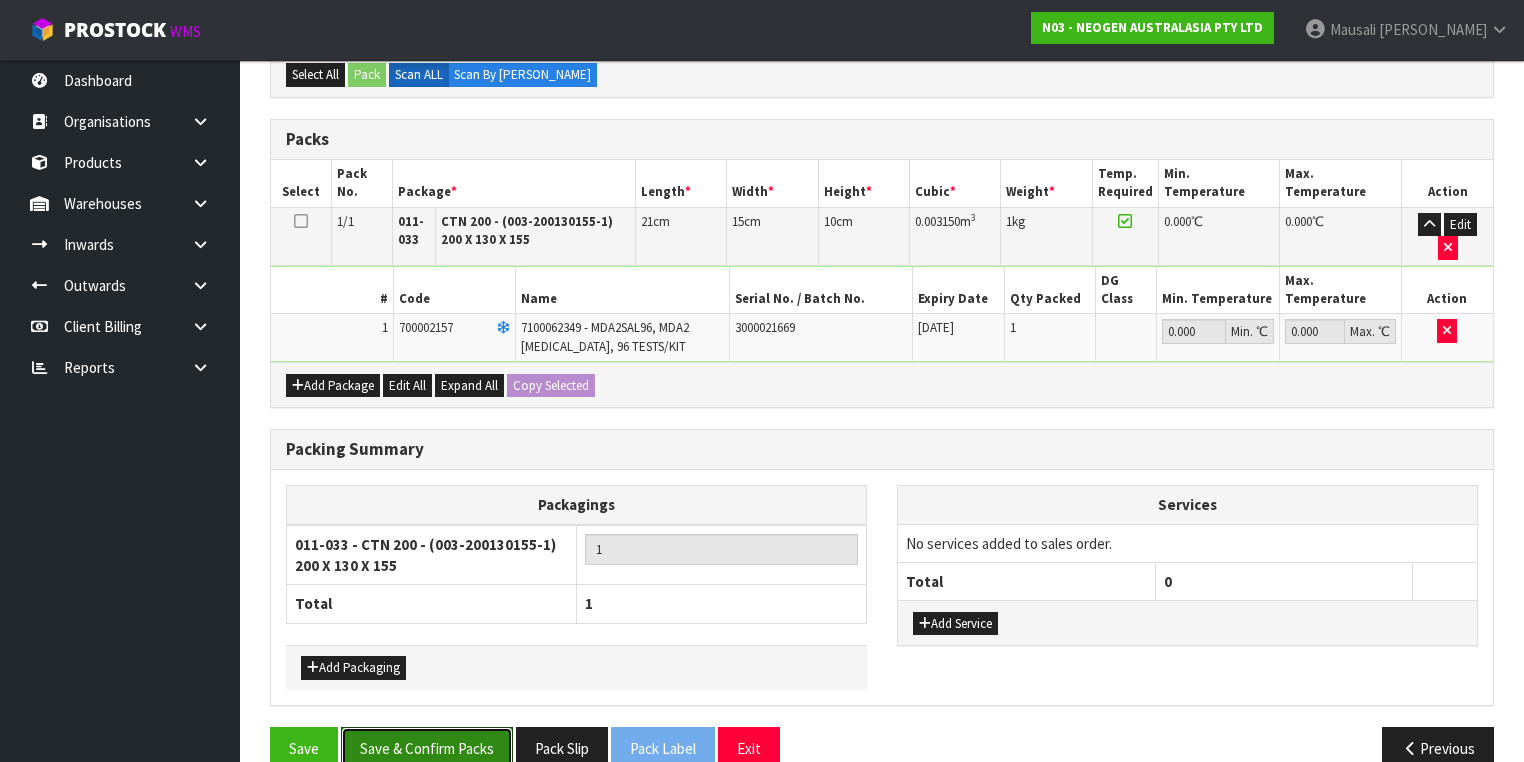drag, startPoint x: 449, startPoint y: 712, endPoint x: 660, endPoint y: 687, distance: 212.47588 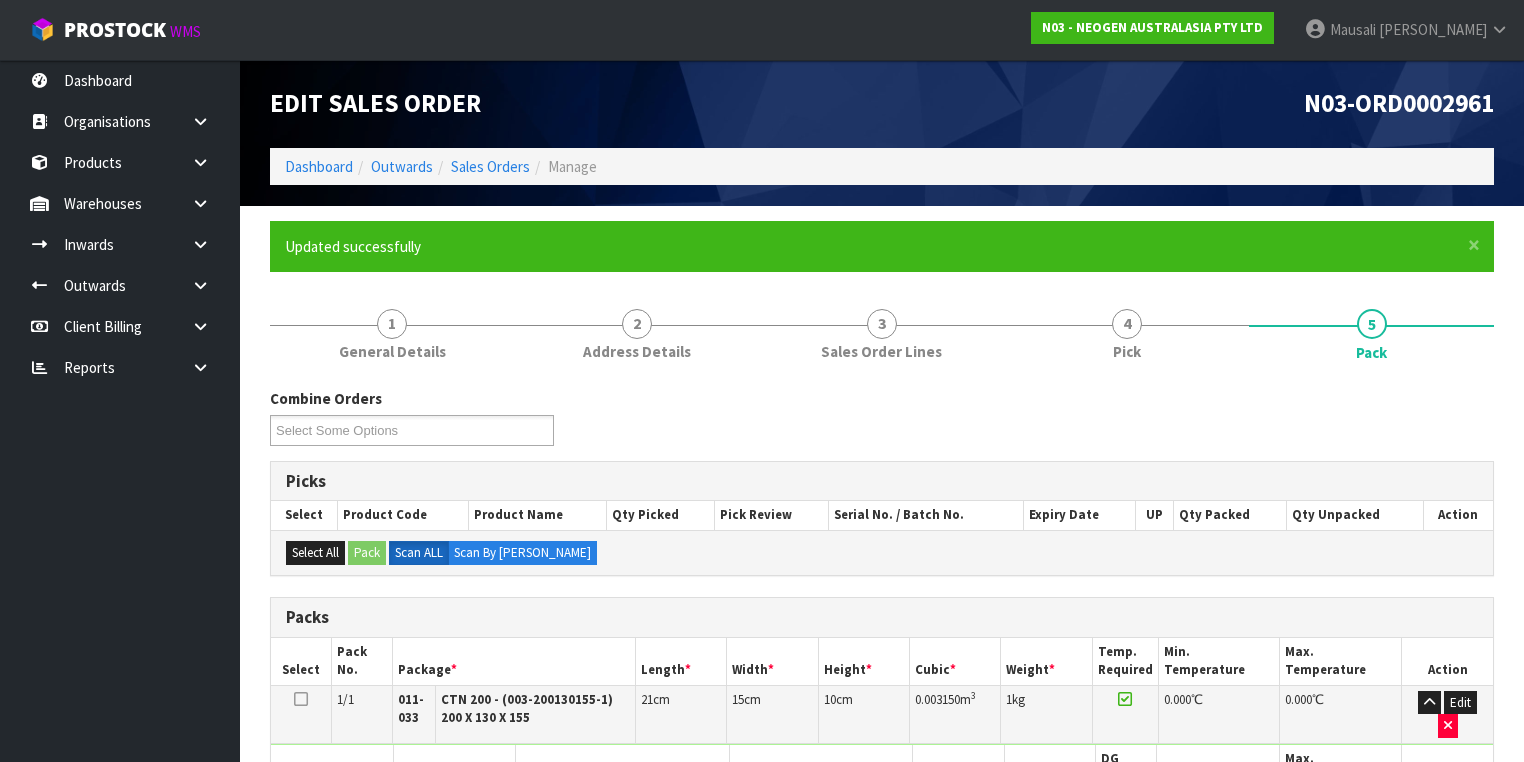scroll, scrollTop: 356, scrollLeft: 0, axis: vertical 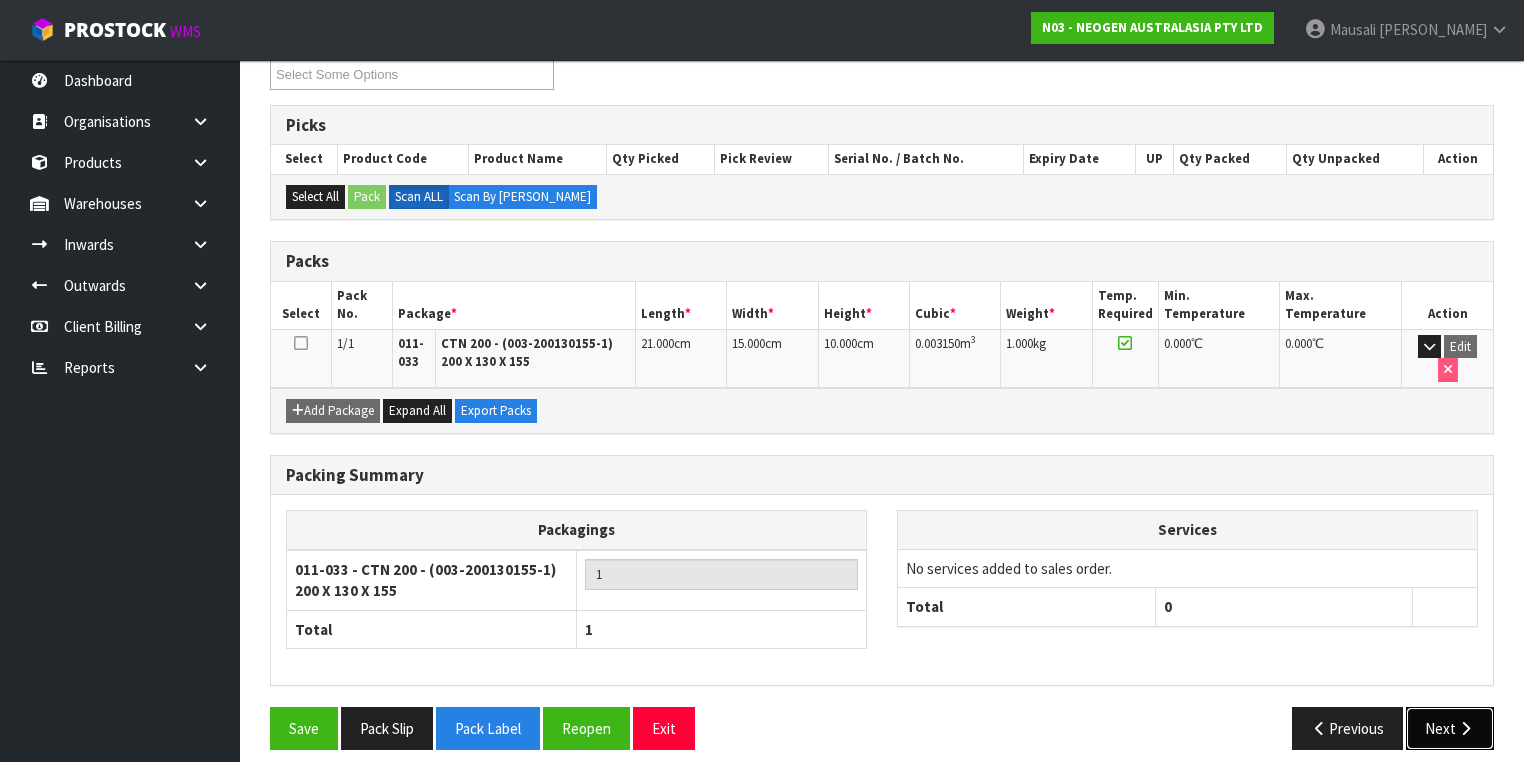 click on "Next" at bounding box center (1450, 728) 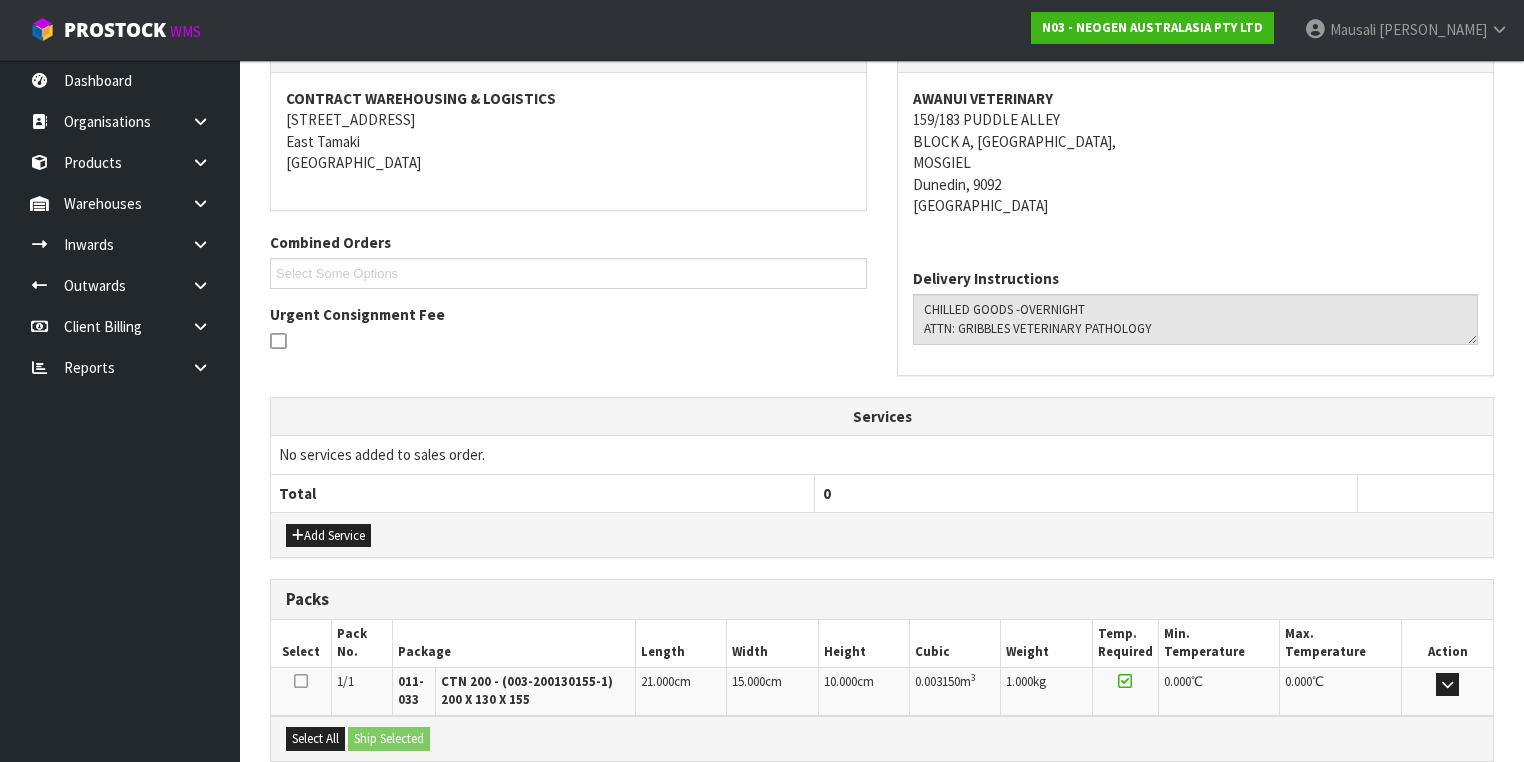 scroll, scrollTop: 564, scrollLeft: 0, axis: vertical 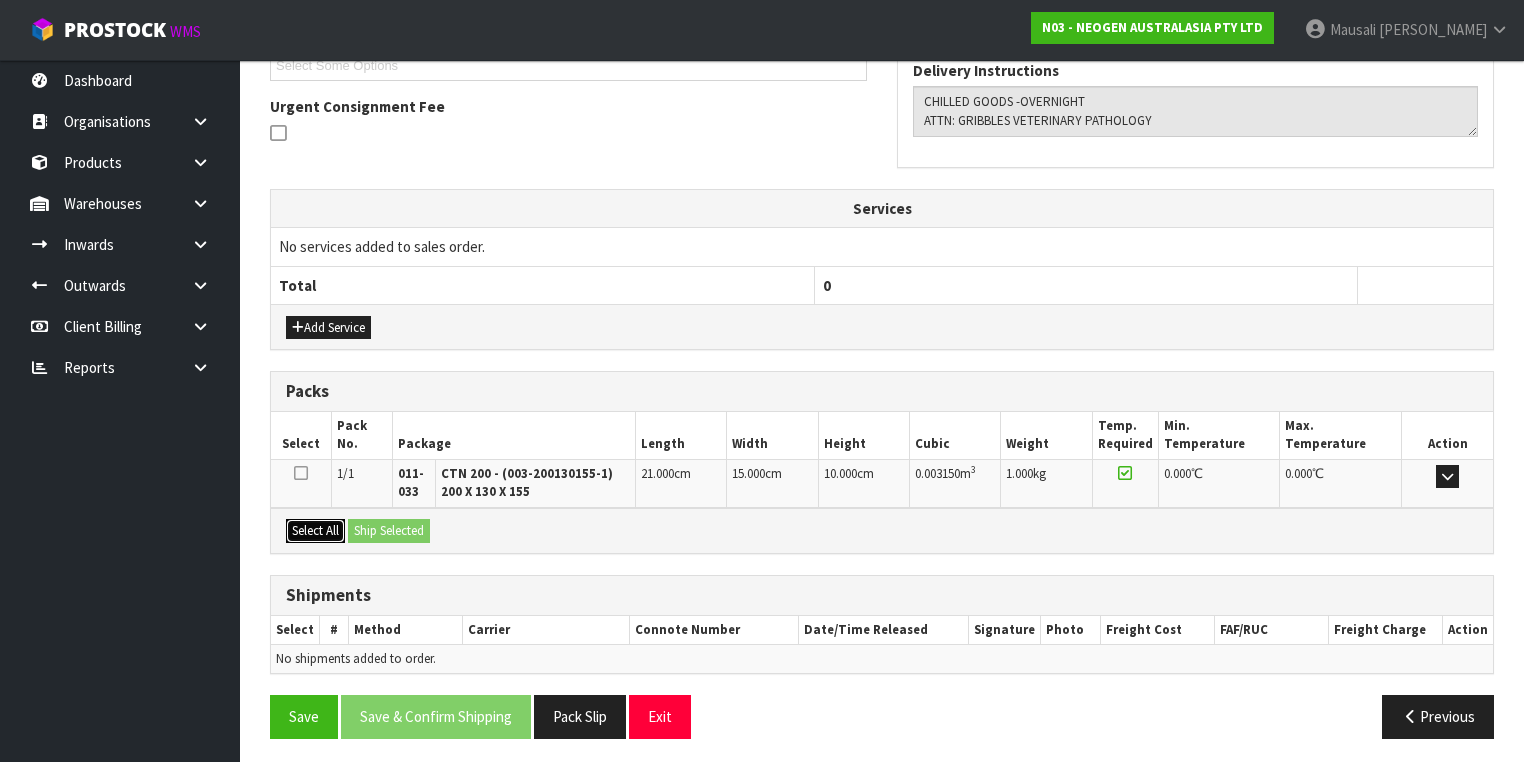 click on "Select All" at bounding box center (315, 531) 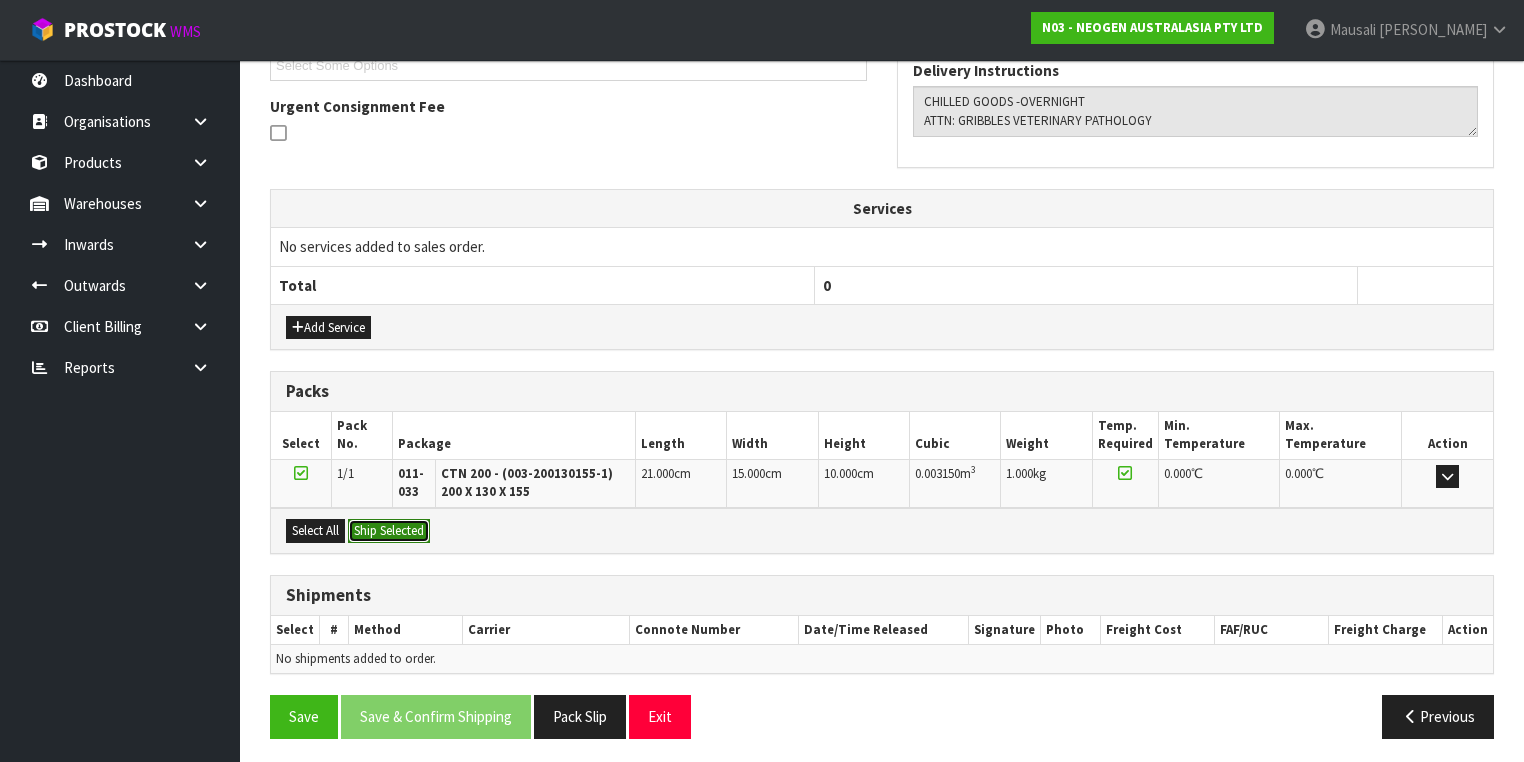 click on "Ship Selected" at bounding box center (389, 531) 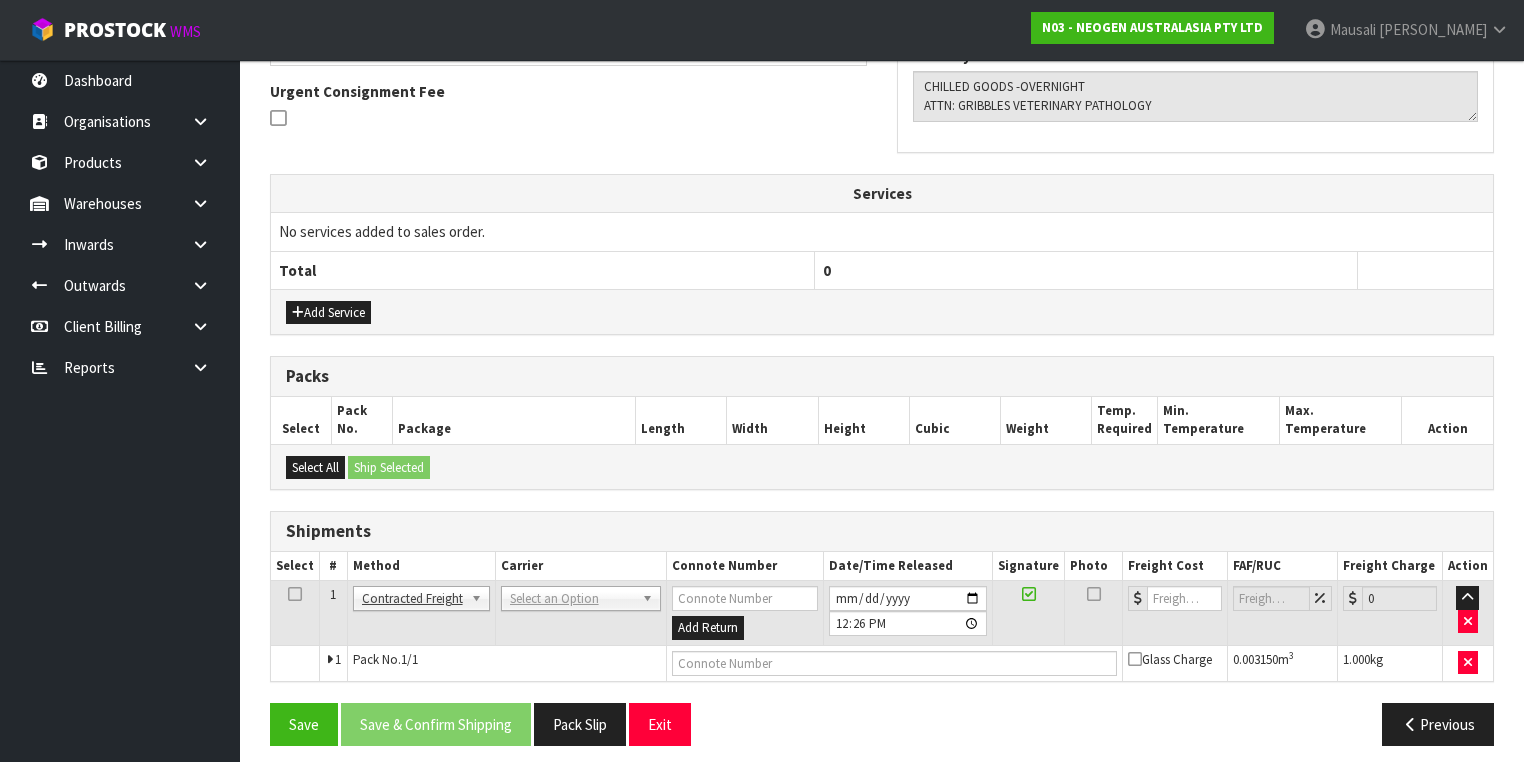 scroll, scrollTop: 585, scrollLeft: 0, axis: vertical 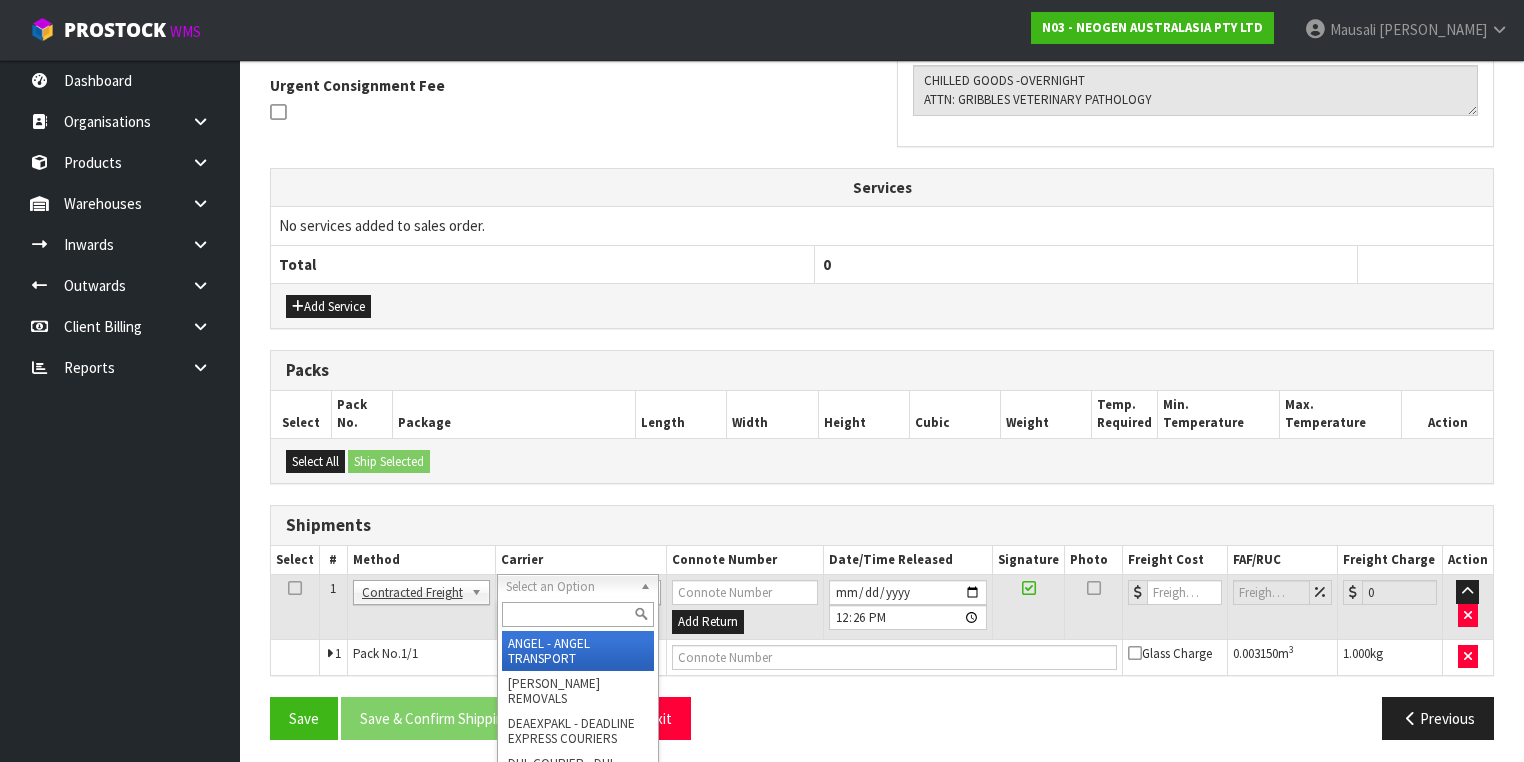 click at bounding box center (578, 614) 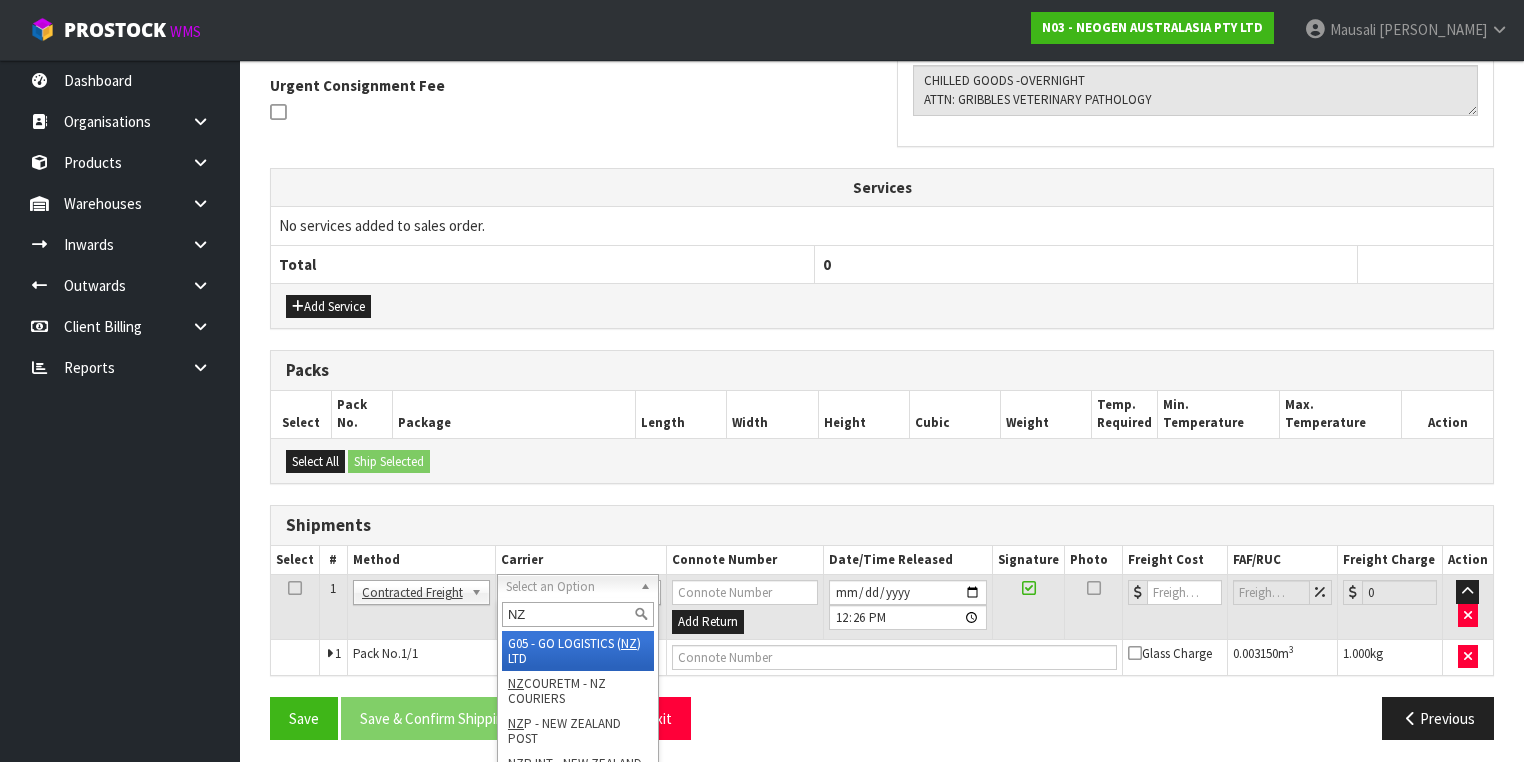 type on "NZP" 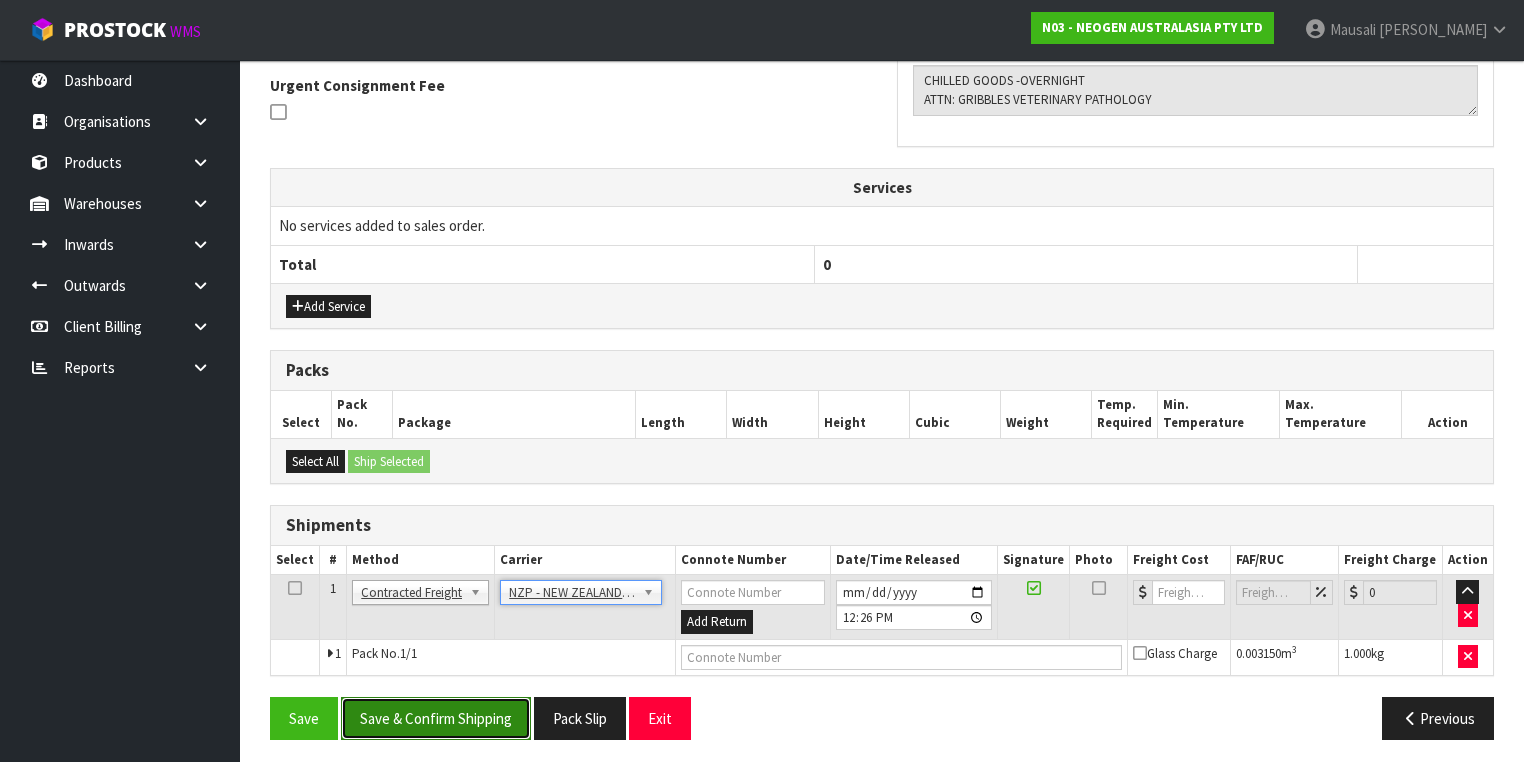 drag, startPoint x: 498, startPoint y: 700, endPoint x: 500, endPoint y: 688, distance: 12.165525 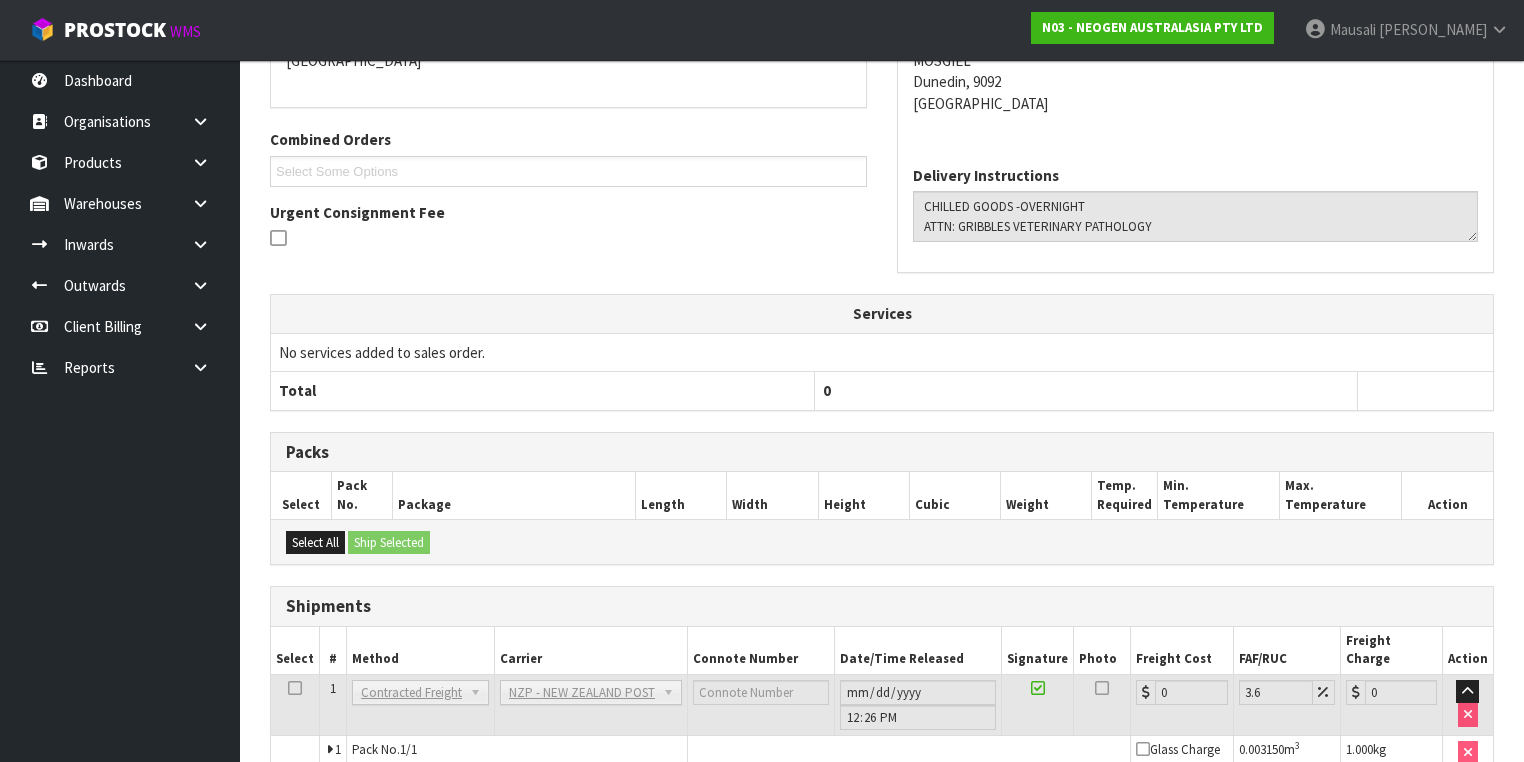 scroll, scrollTop: 558, scrollLeft: 0, axis: vertical 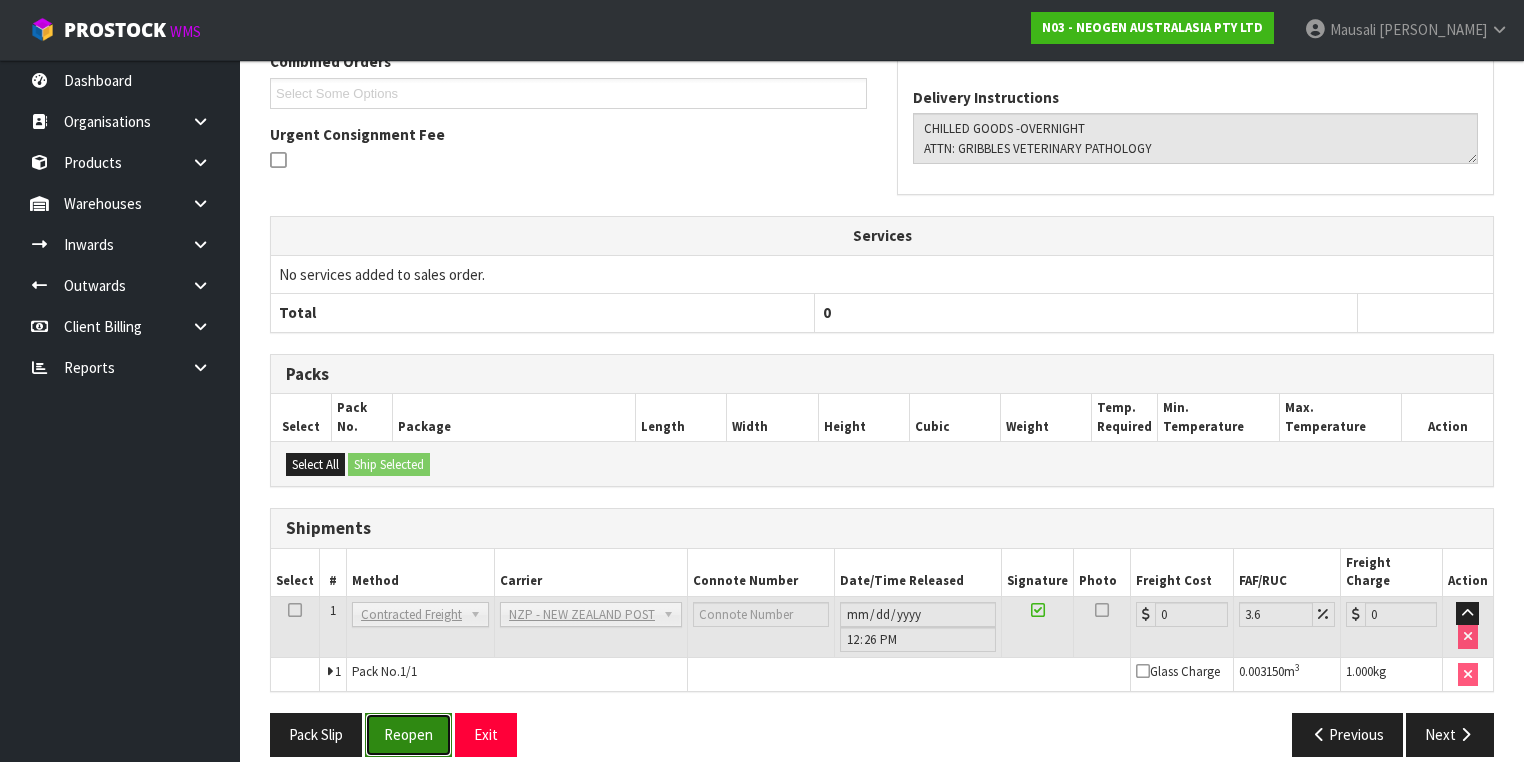 click on "Reopen" at bounding box center (408, 734) 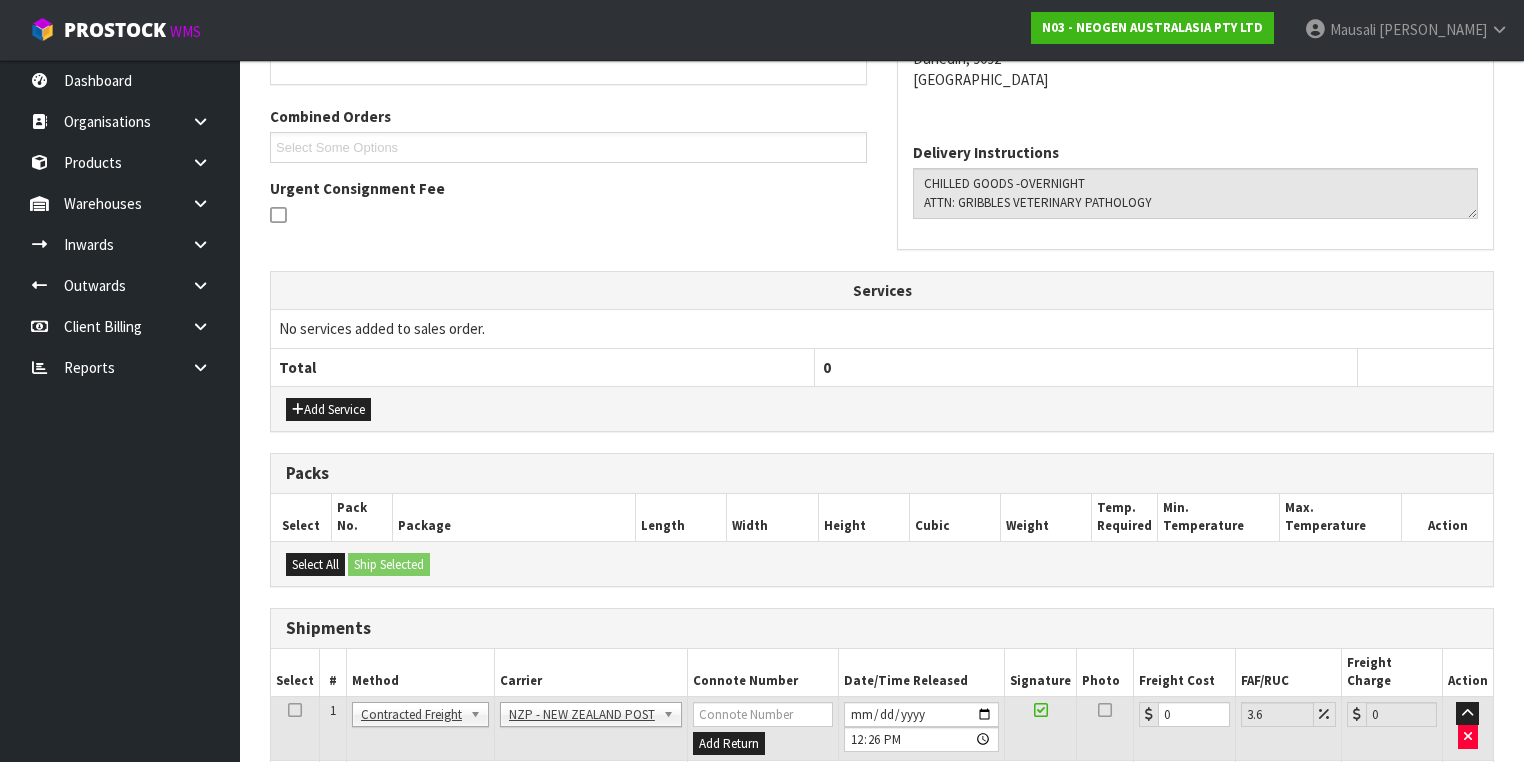 scroll, scrollTop: 604, scrollLeft: 0, axis: vertical 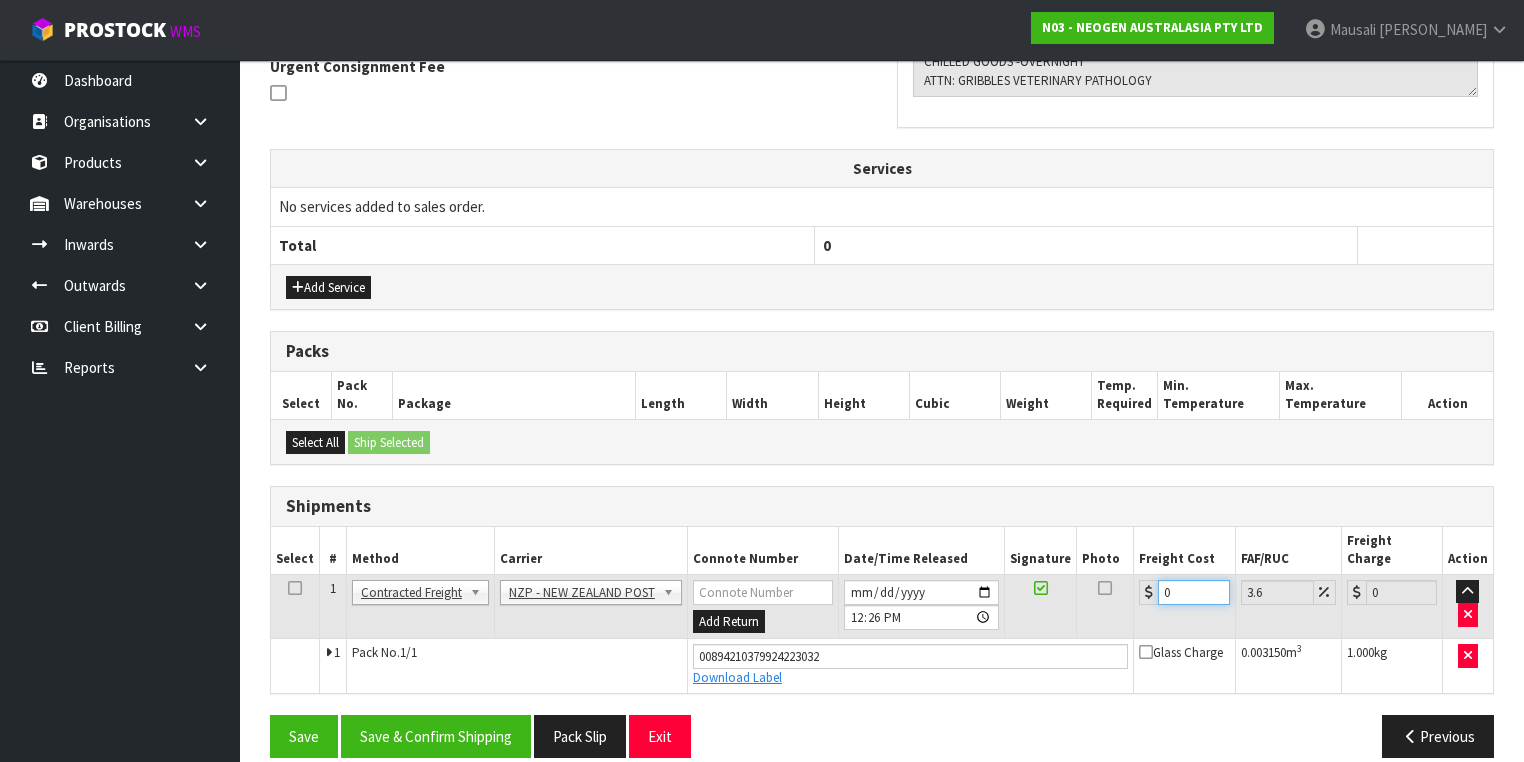 drag, startPoint x: 1179, startPoint y: 562, endPoint x: 1129, endPoint y: 578, distance: 52.49762 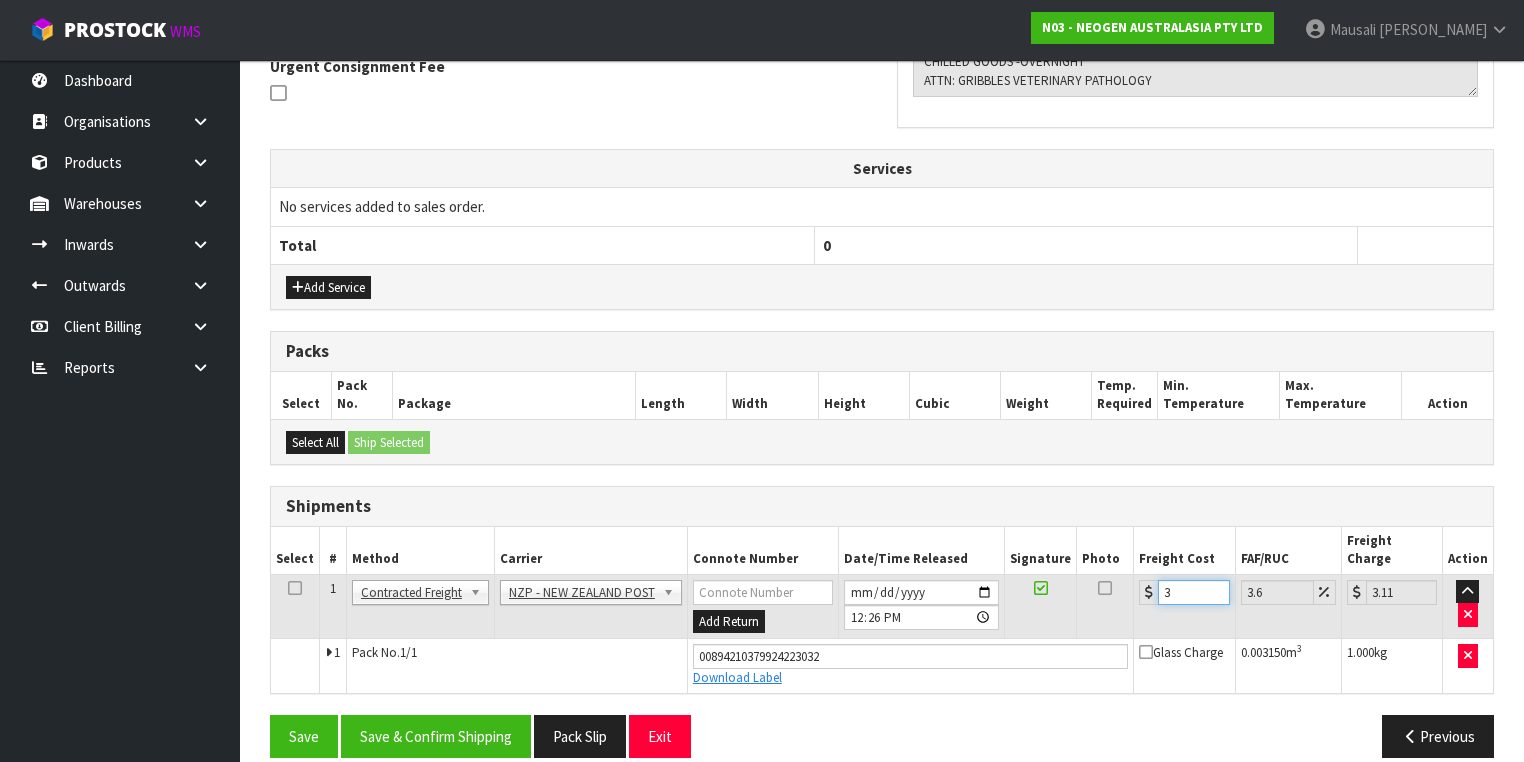 type on "32" 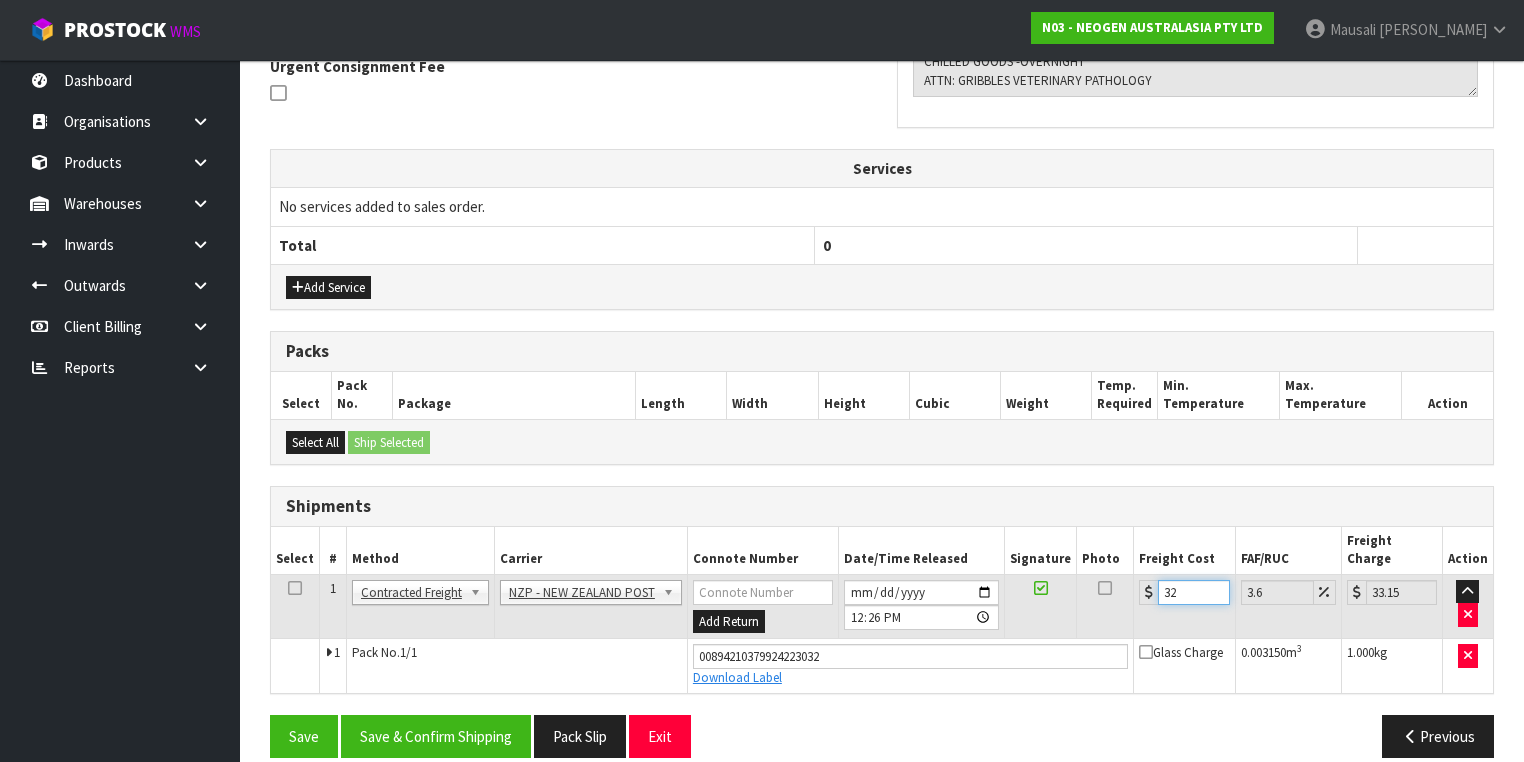 type on "32.2" 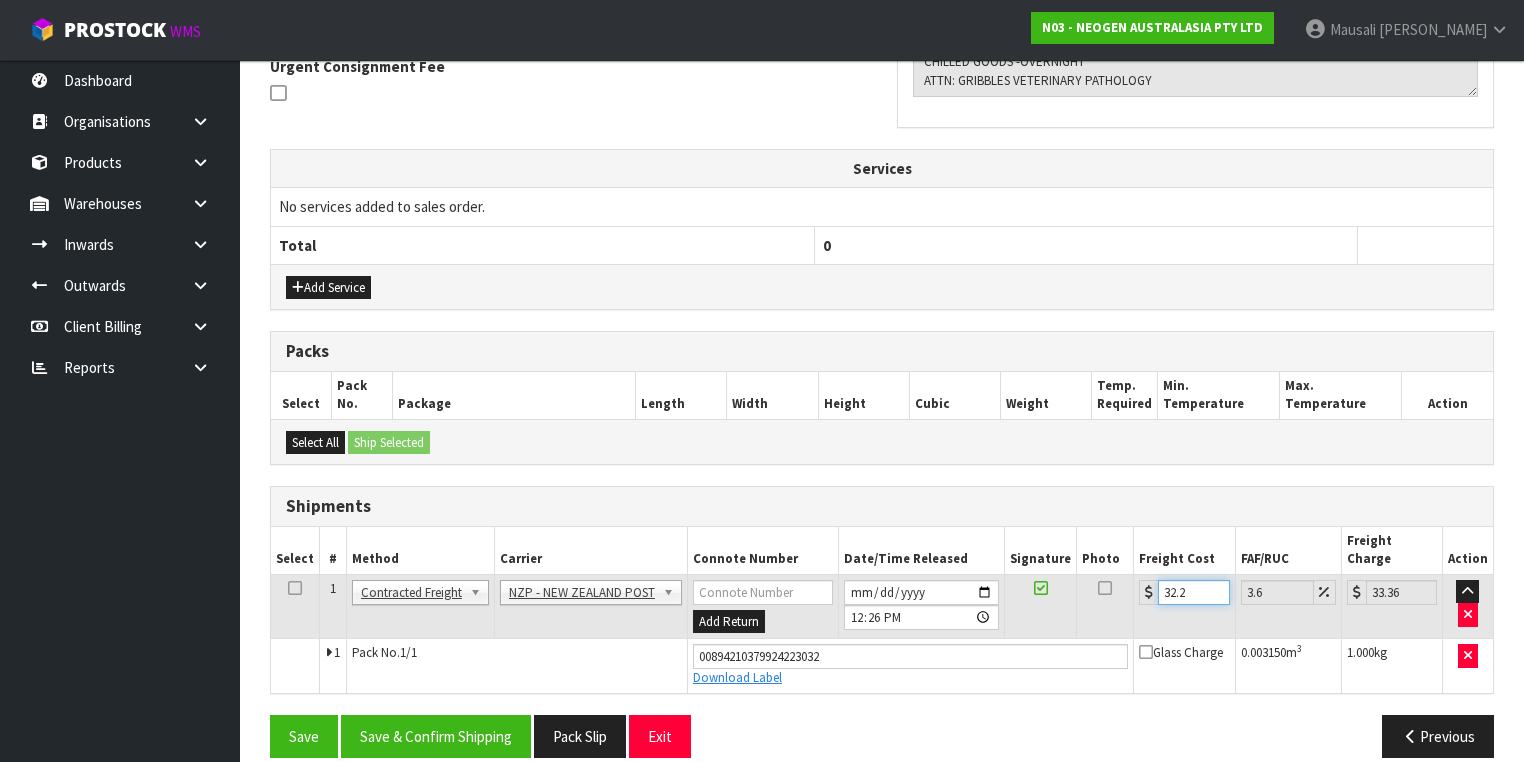type on "32.22" 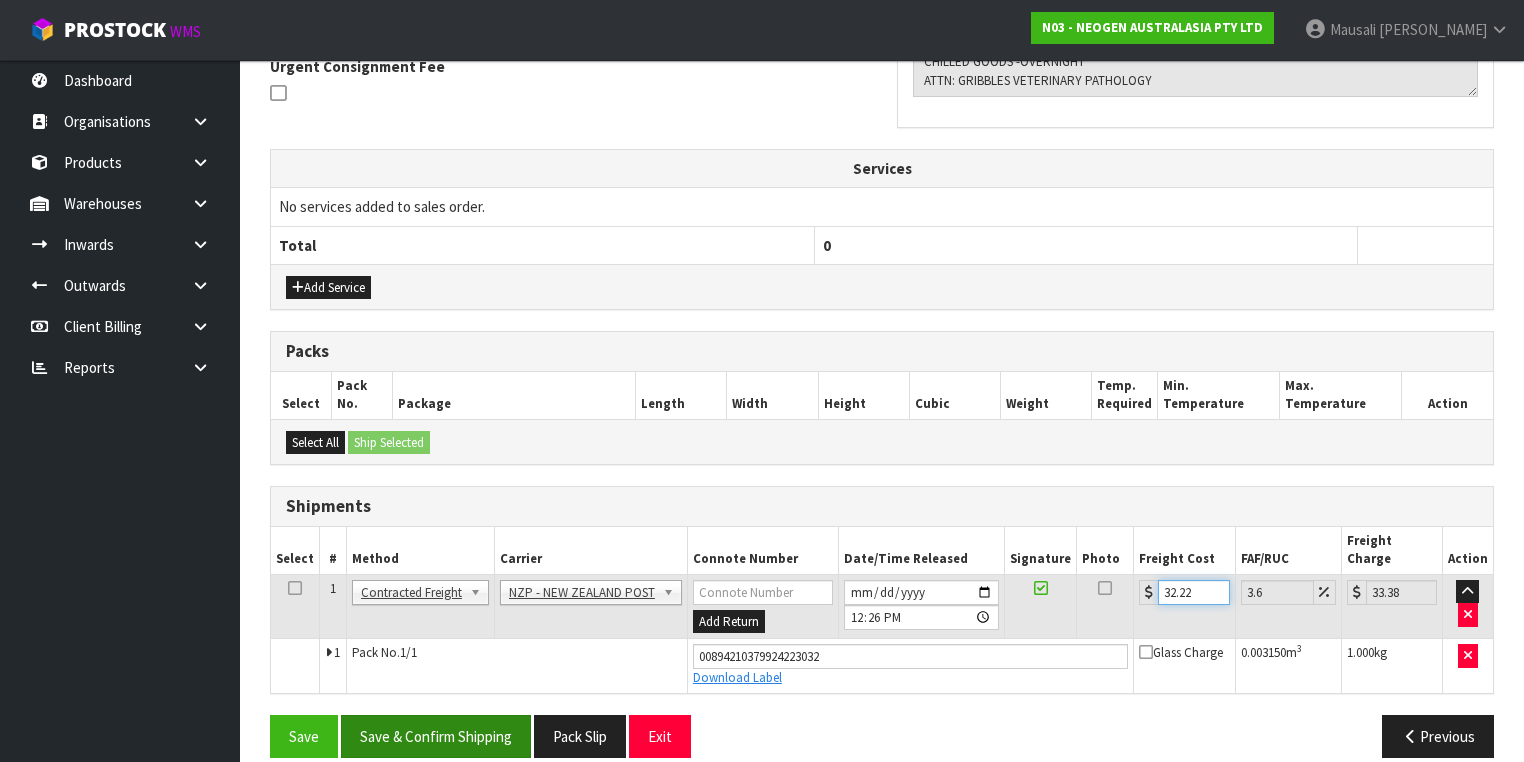 type on "32.22" 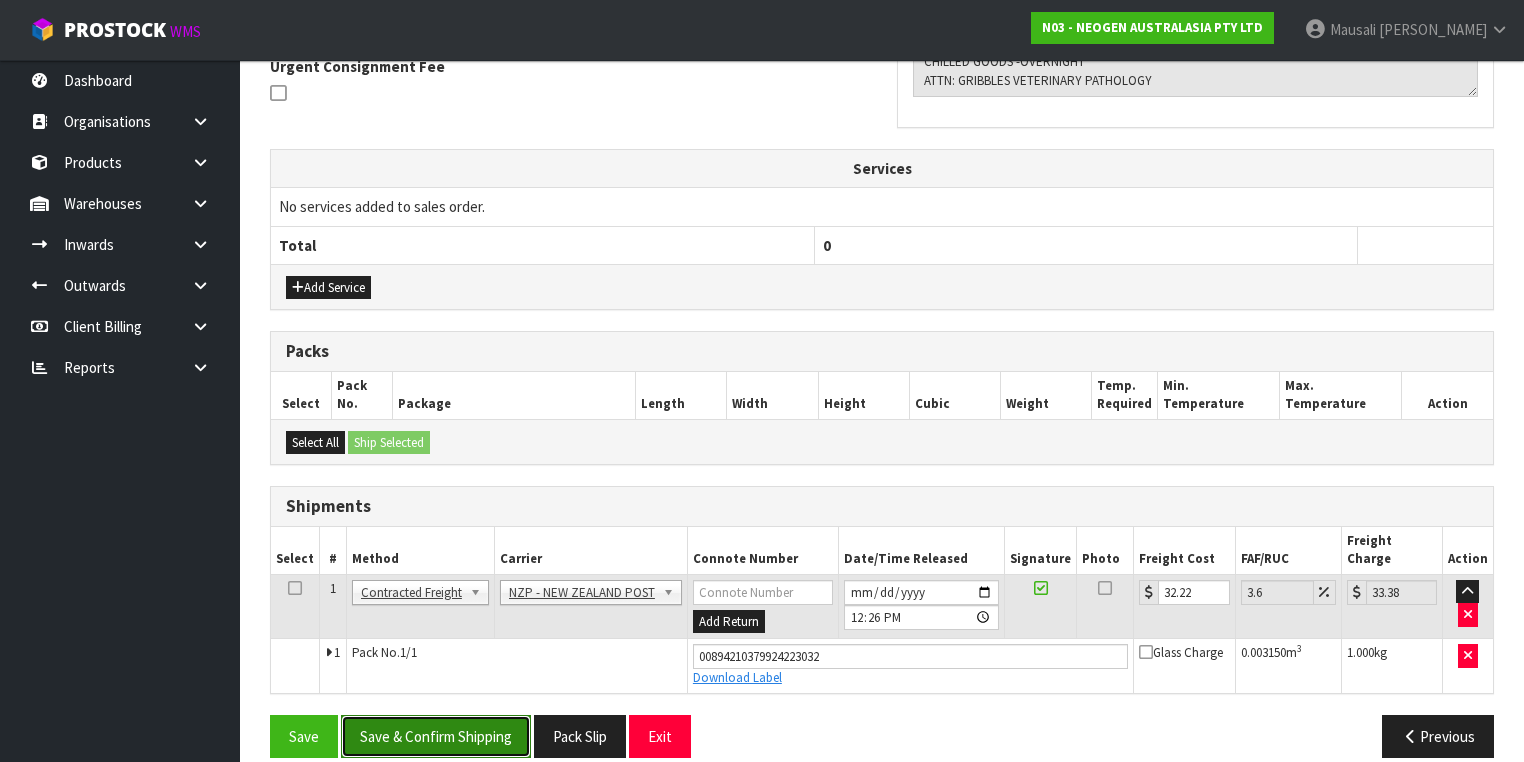 click on "Save & Confirm Shipping" at bounding box center (436, 736) 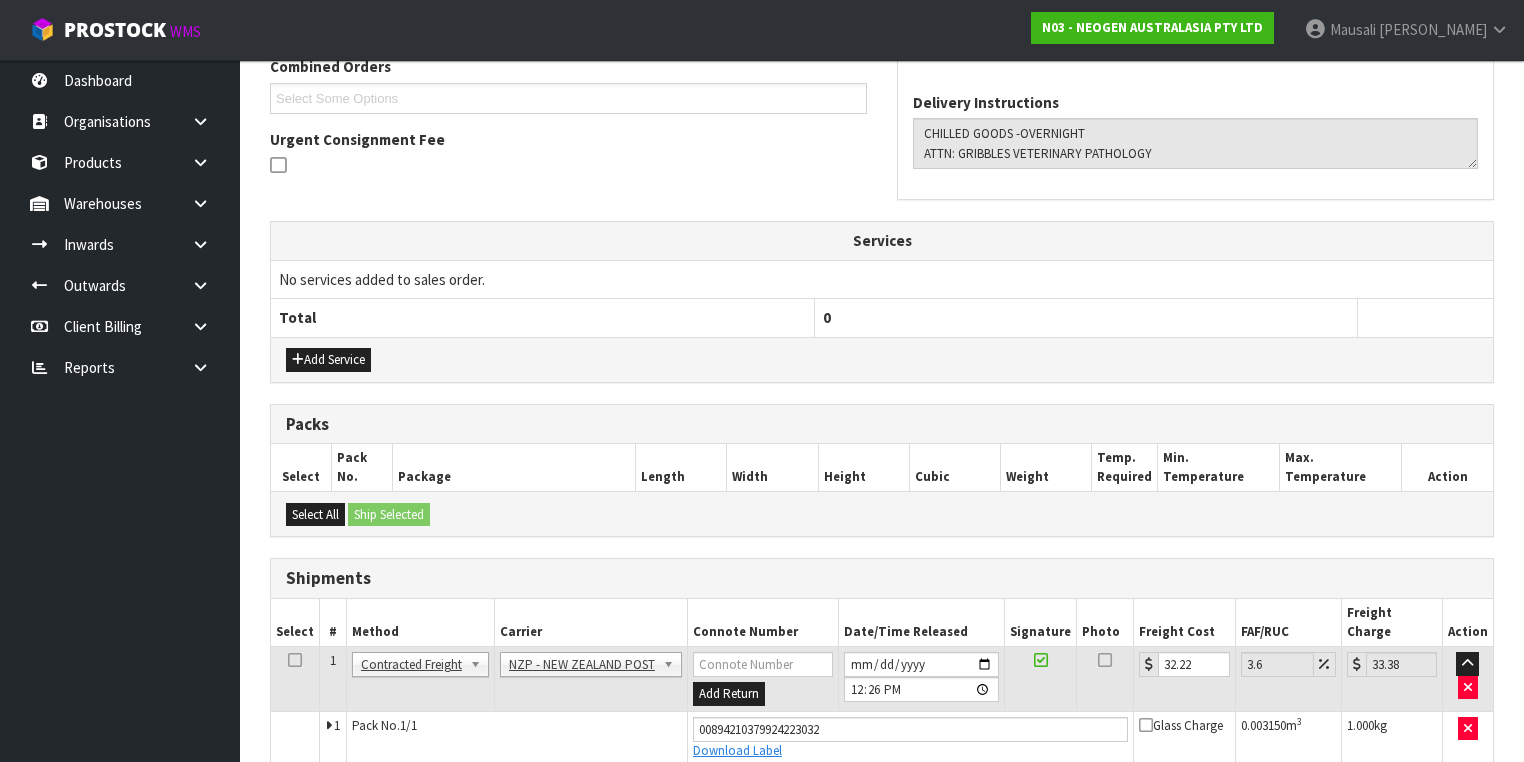 scroll, scrollTop: 0, scrollLeft: 0, axis: both 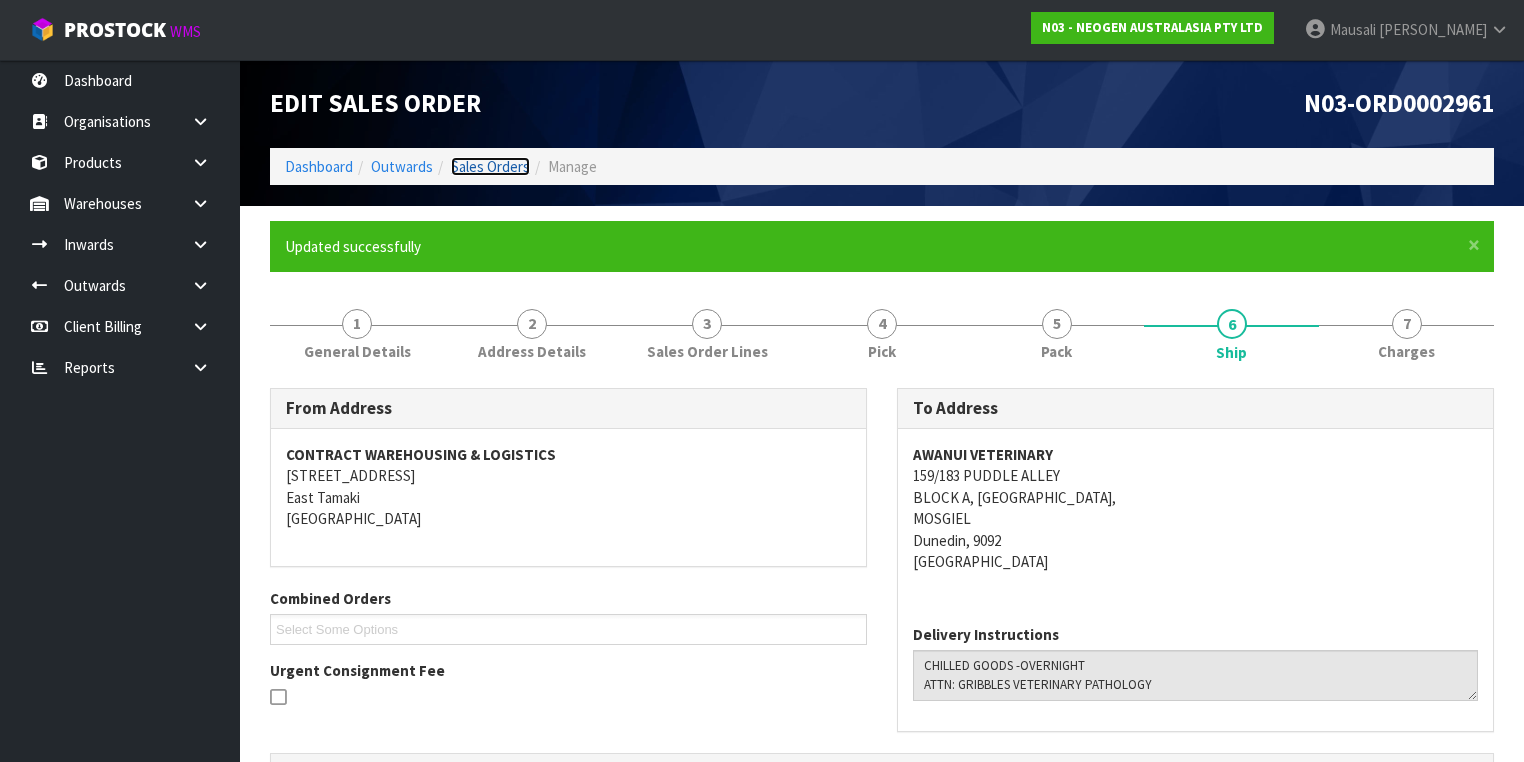 click on "Sales Orders" at bounding box center [490, 166] 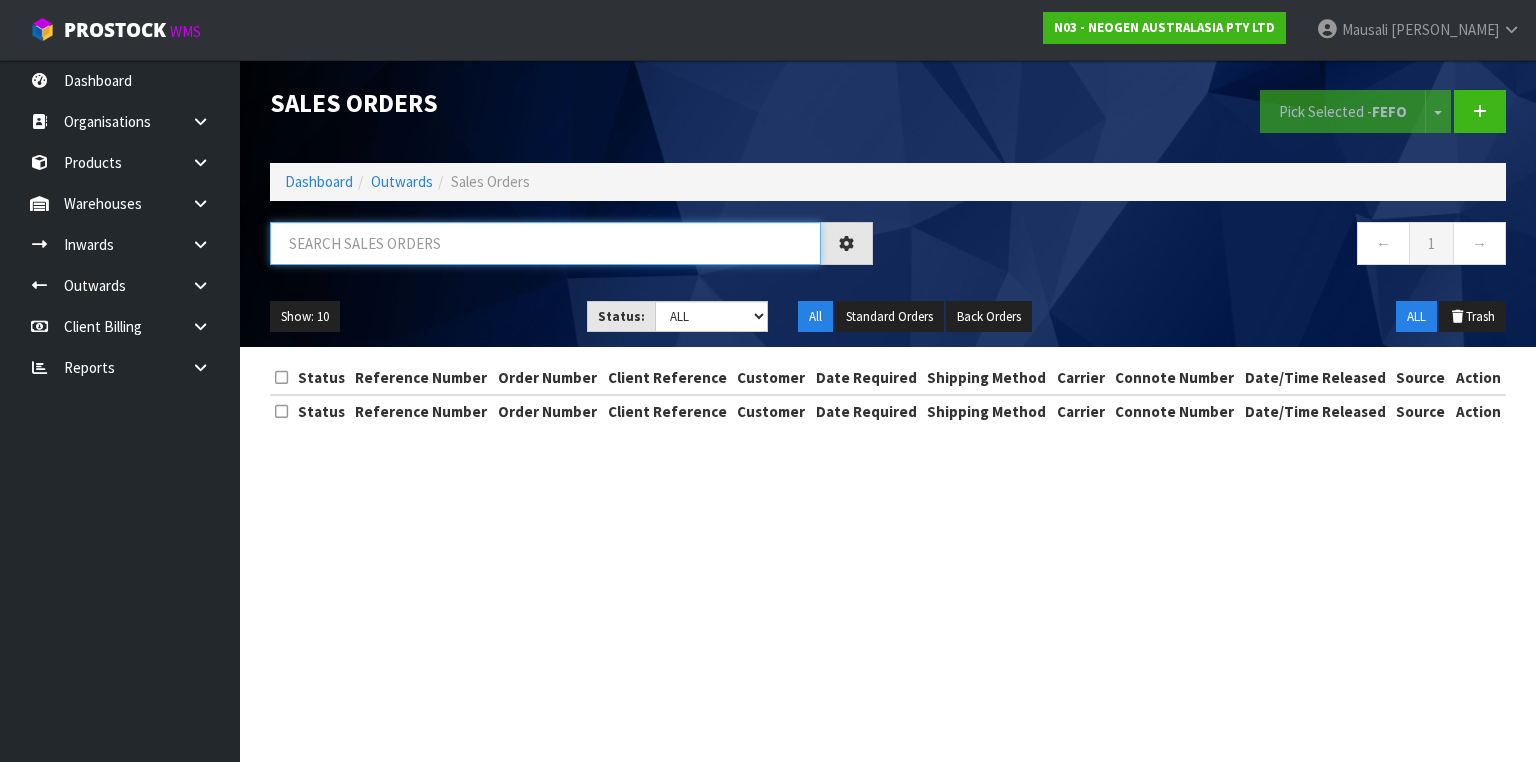click at bounding box center [545, 243] 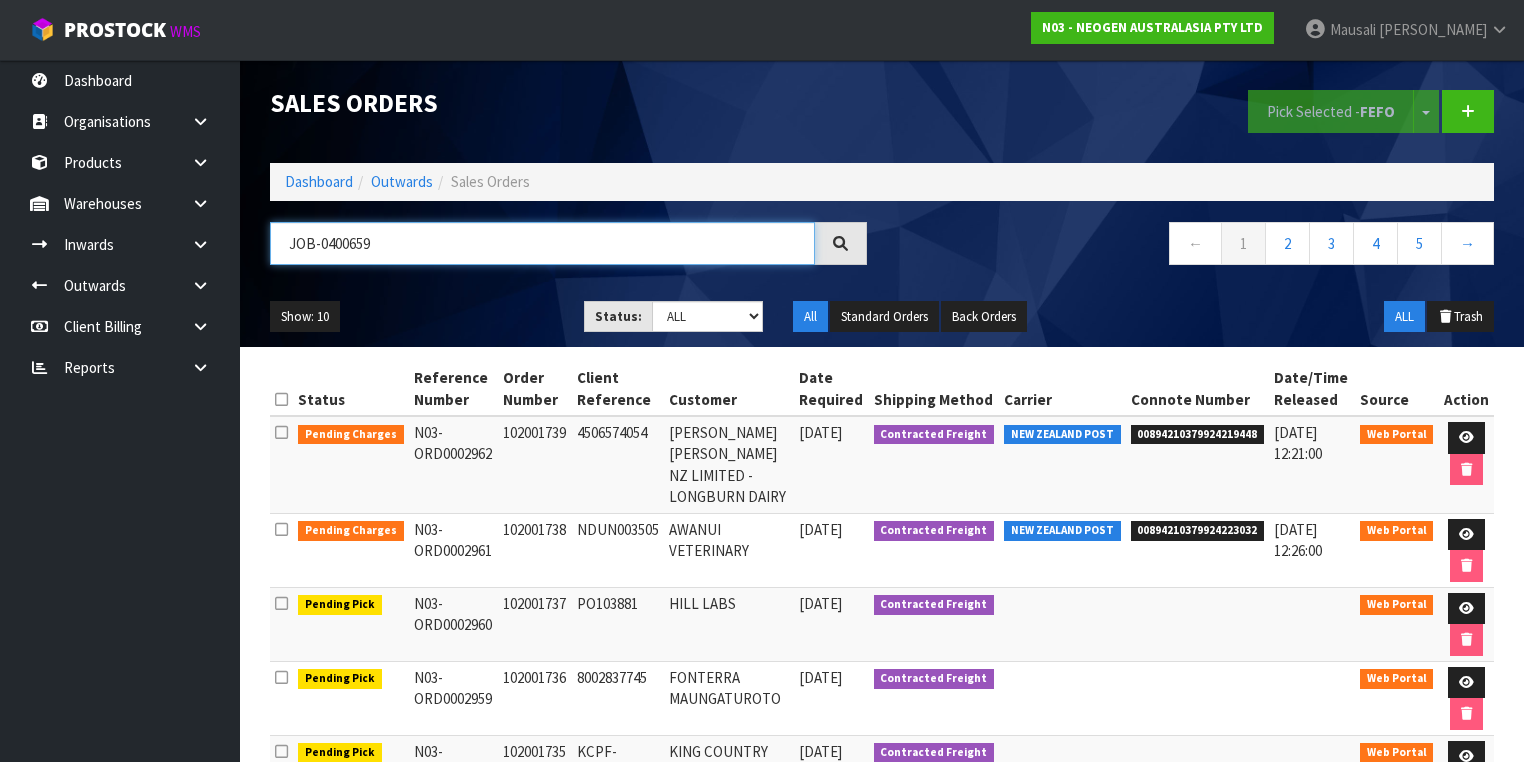 type on "JOB-0400659" 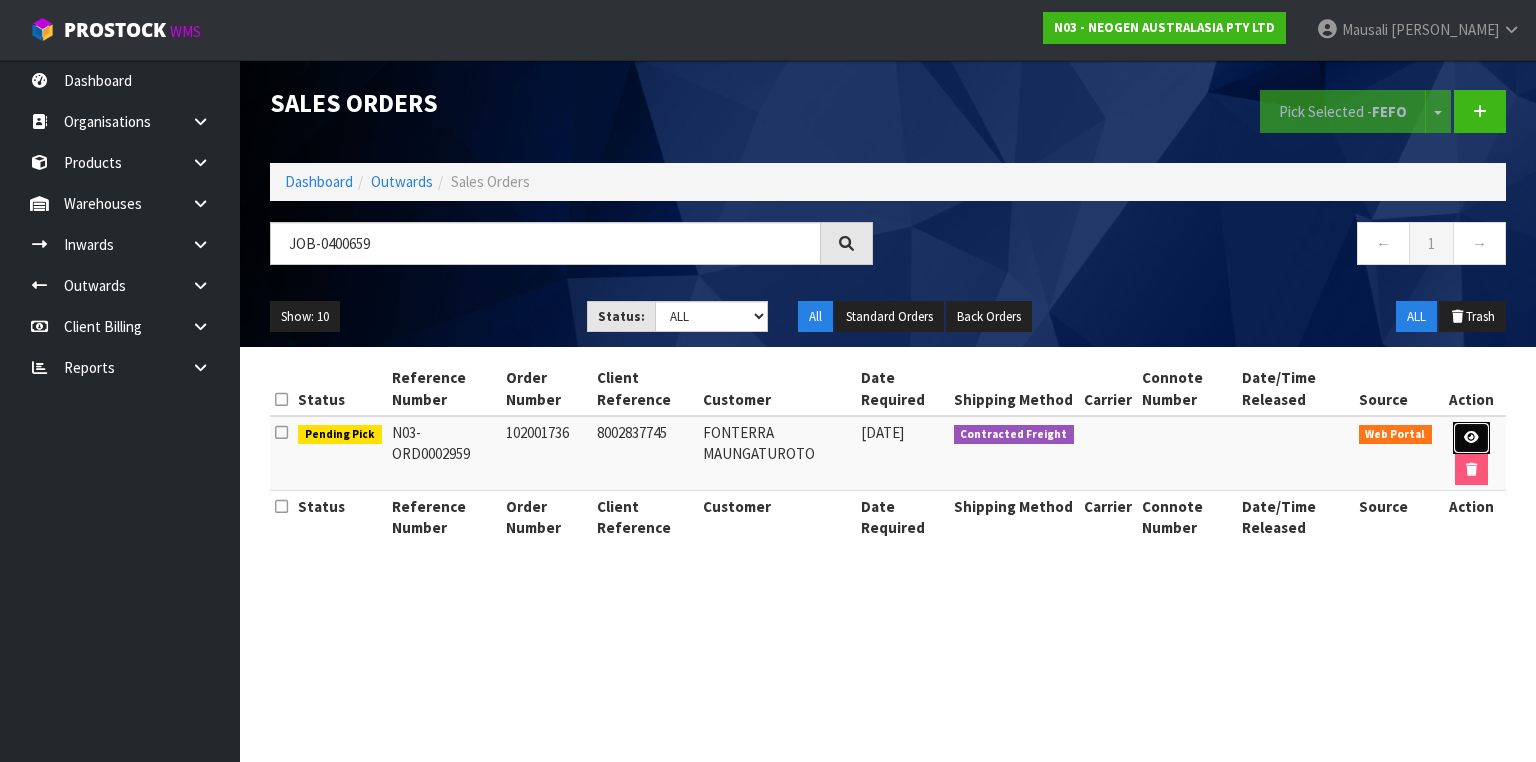 click at bounding box center (1471, 437) 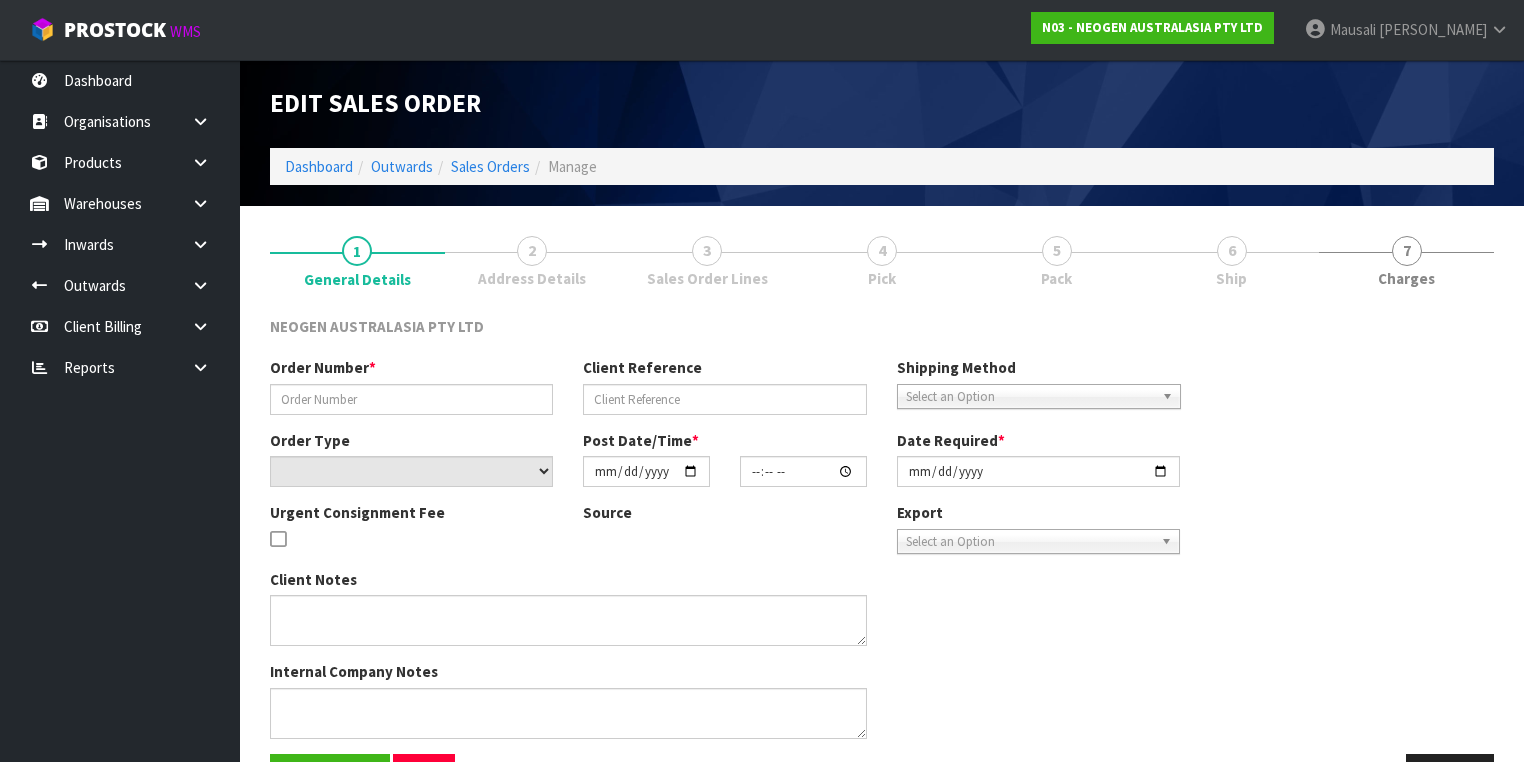 type on "102001736" 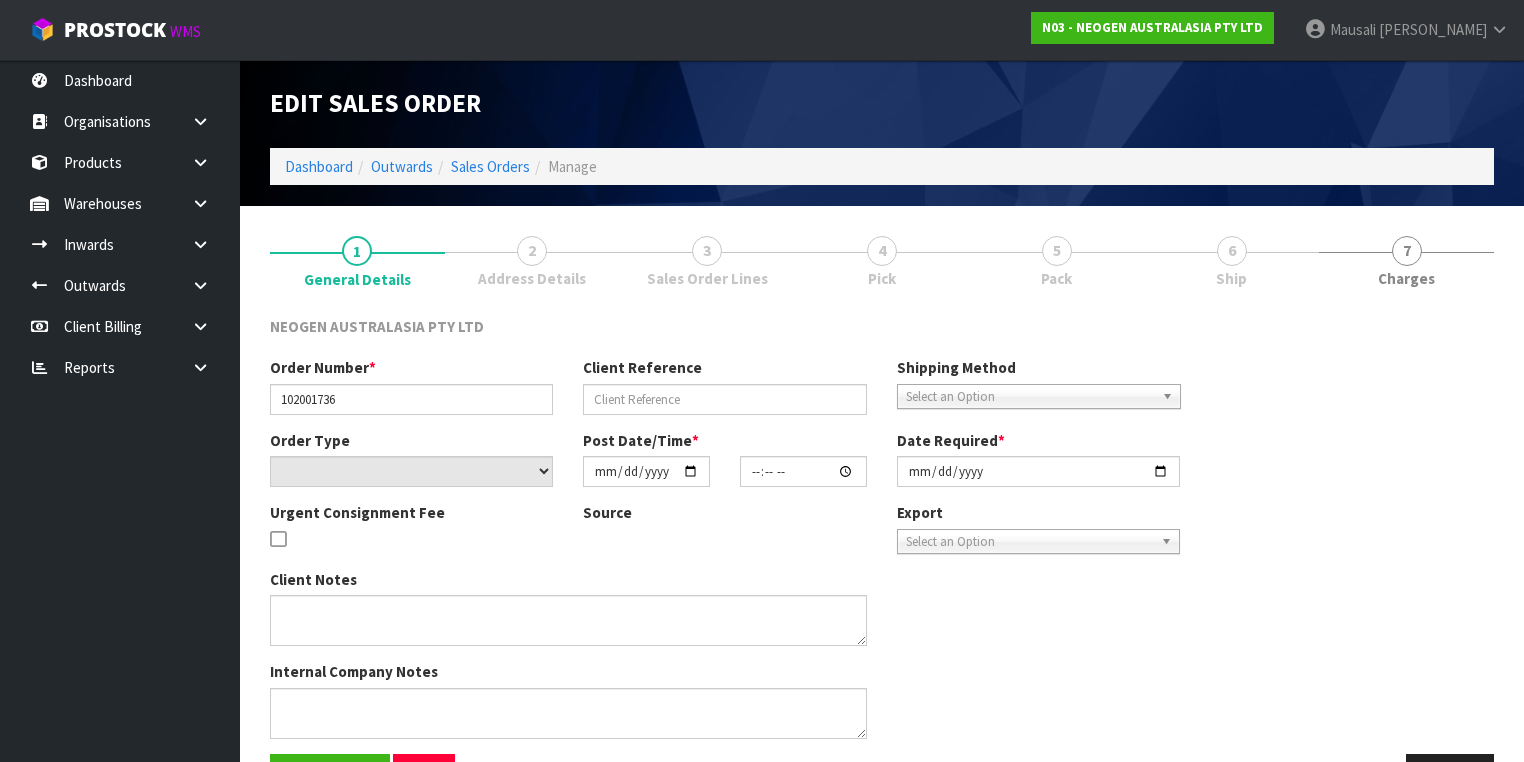 type on "8002837745" 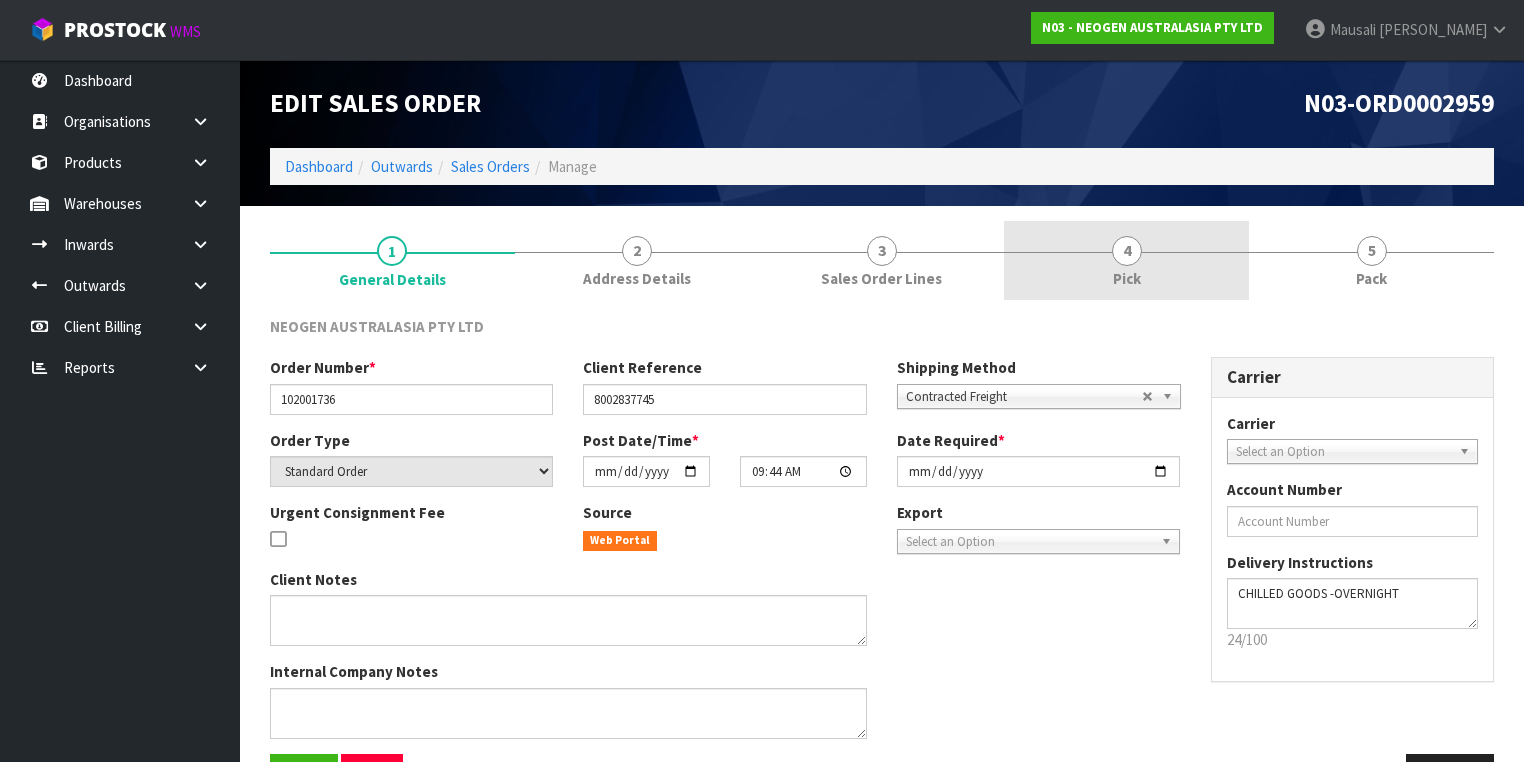 click on "4
Pick" at bounding box center (1126, 260) 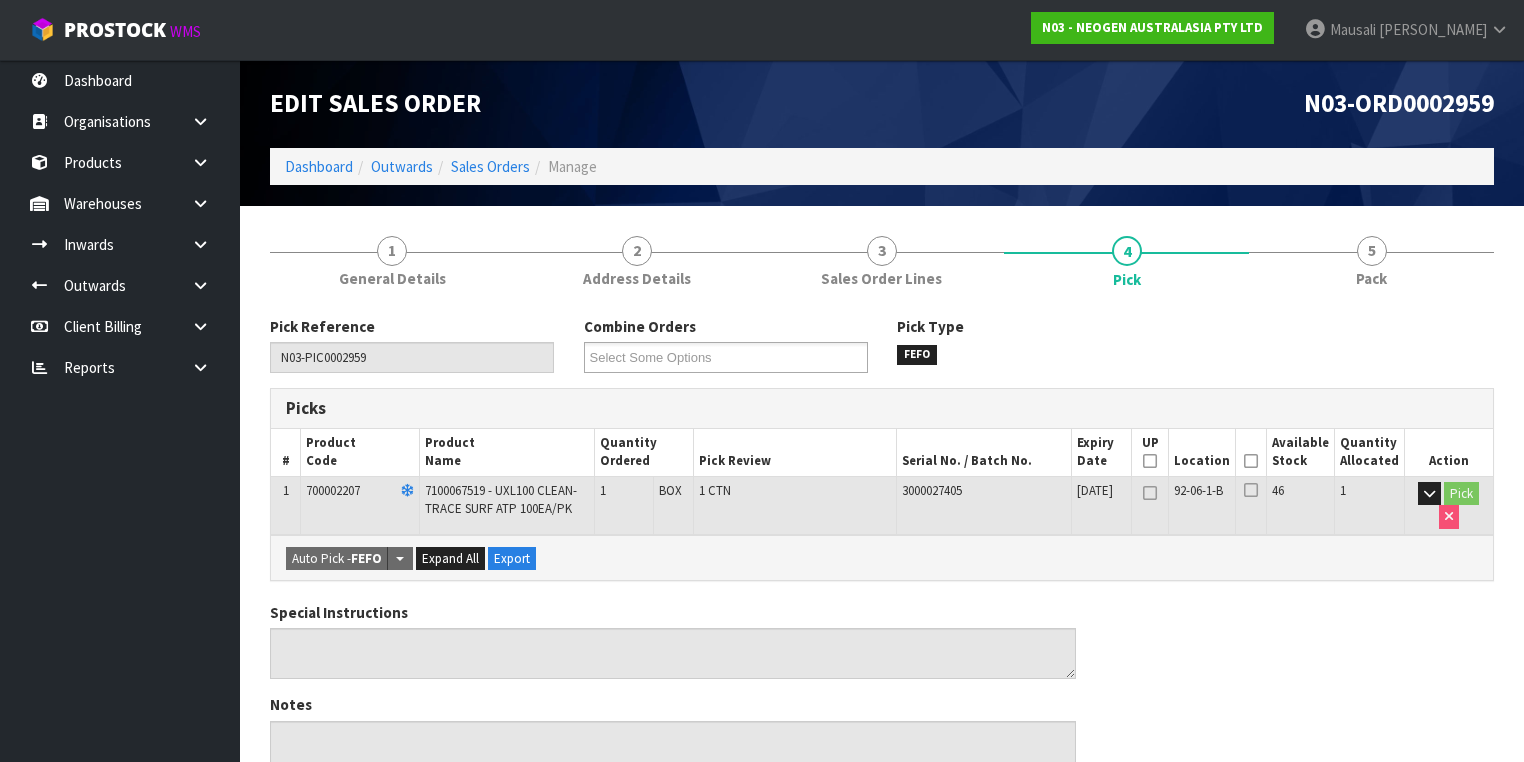 click at bounding box center (1251, 461) 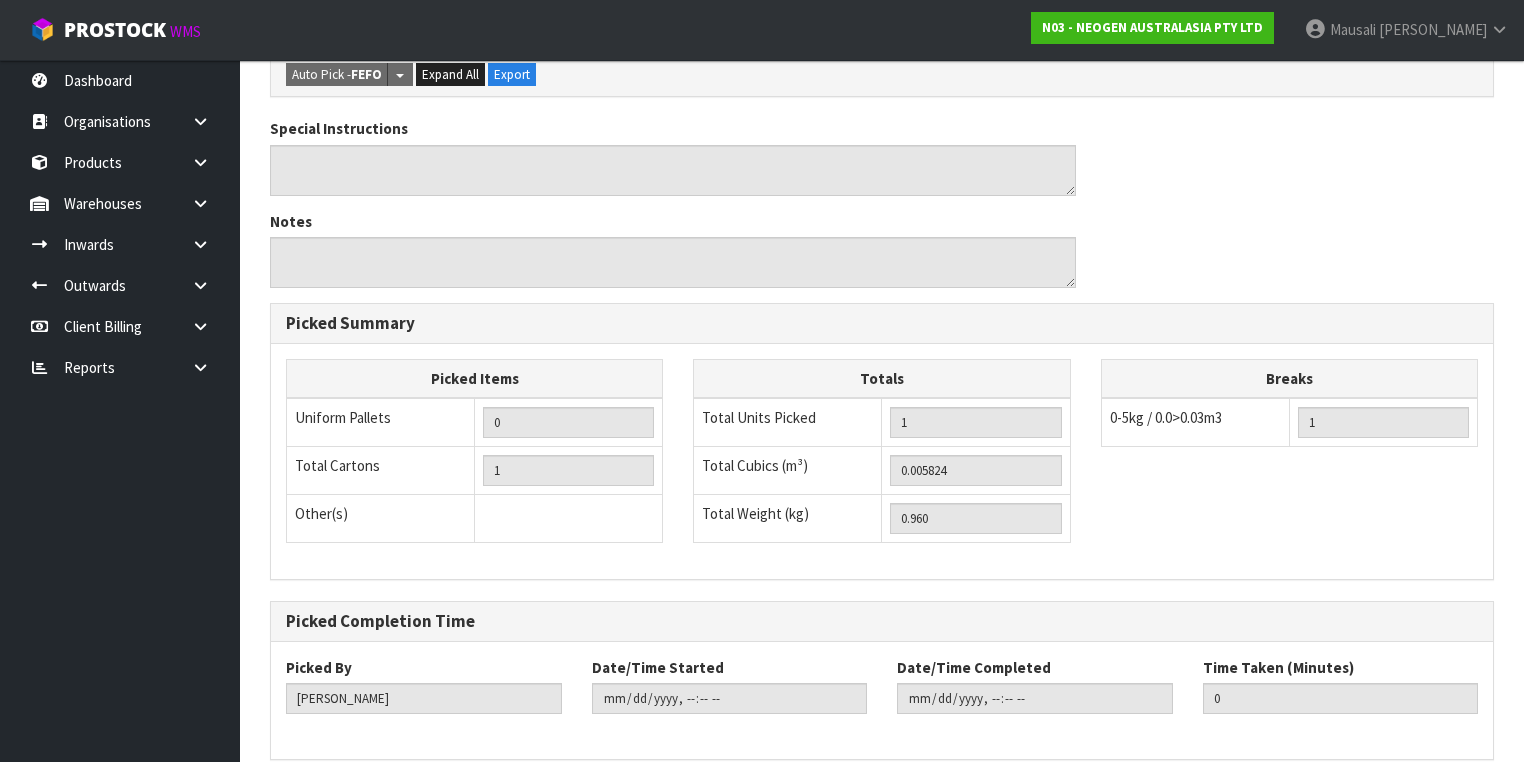 scroll, scrollTop: 641, scrollLeft: 0, axis: vertical 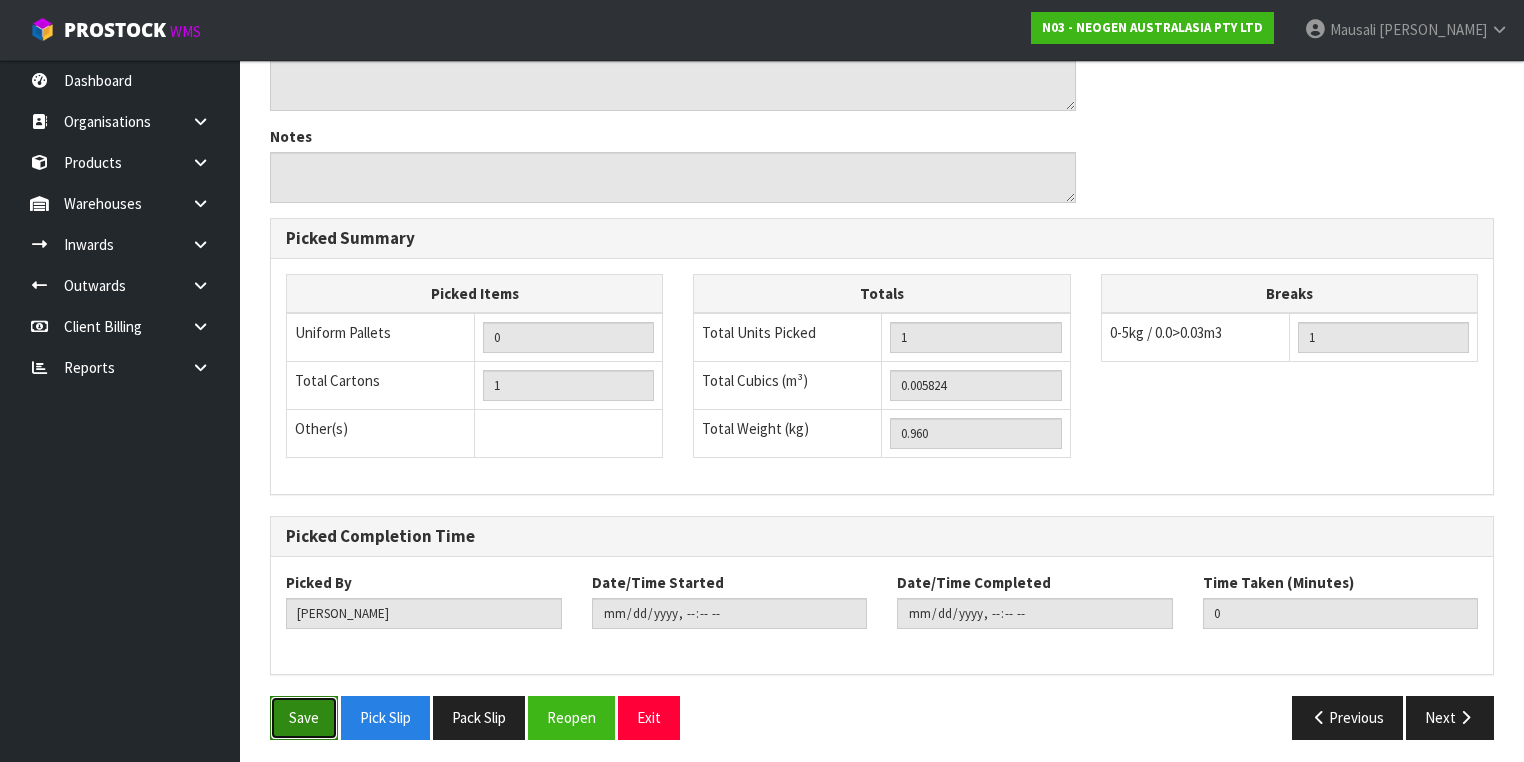 click on "Save" at bounding box center [304, 717] 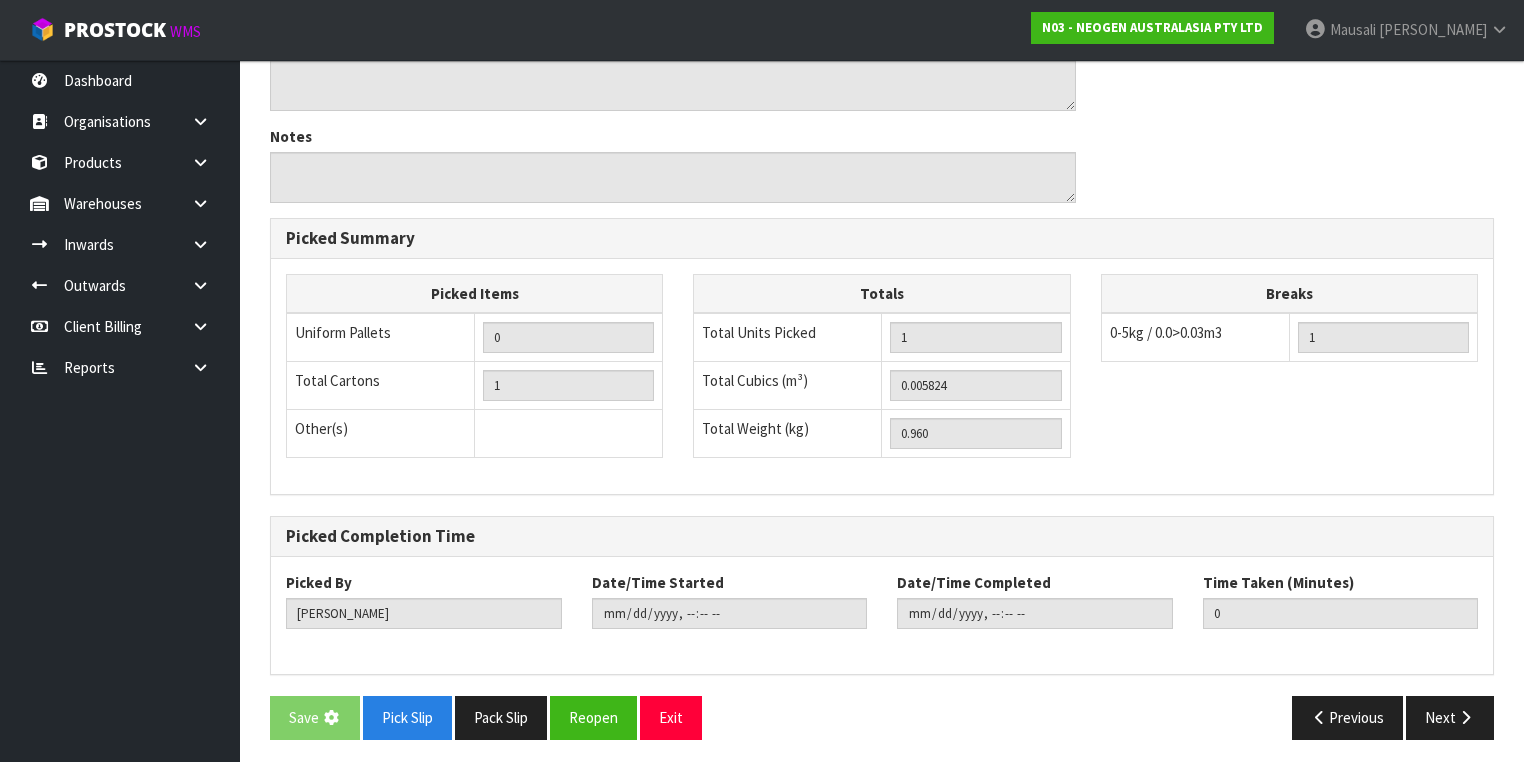 scroll, scrollTop: 0, scrollLeft: 0, axis: both 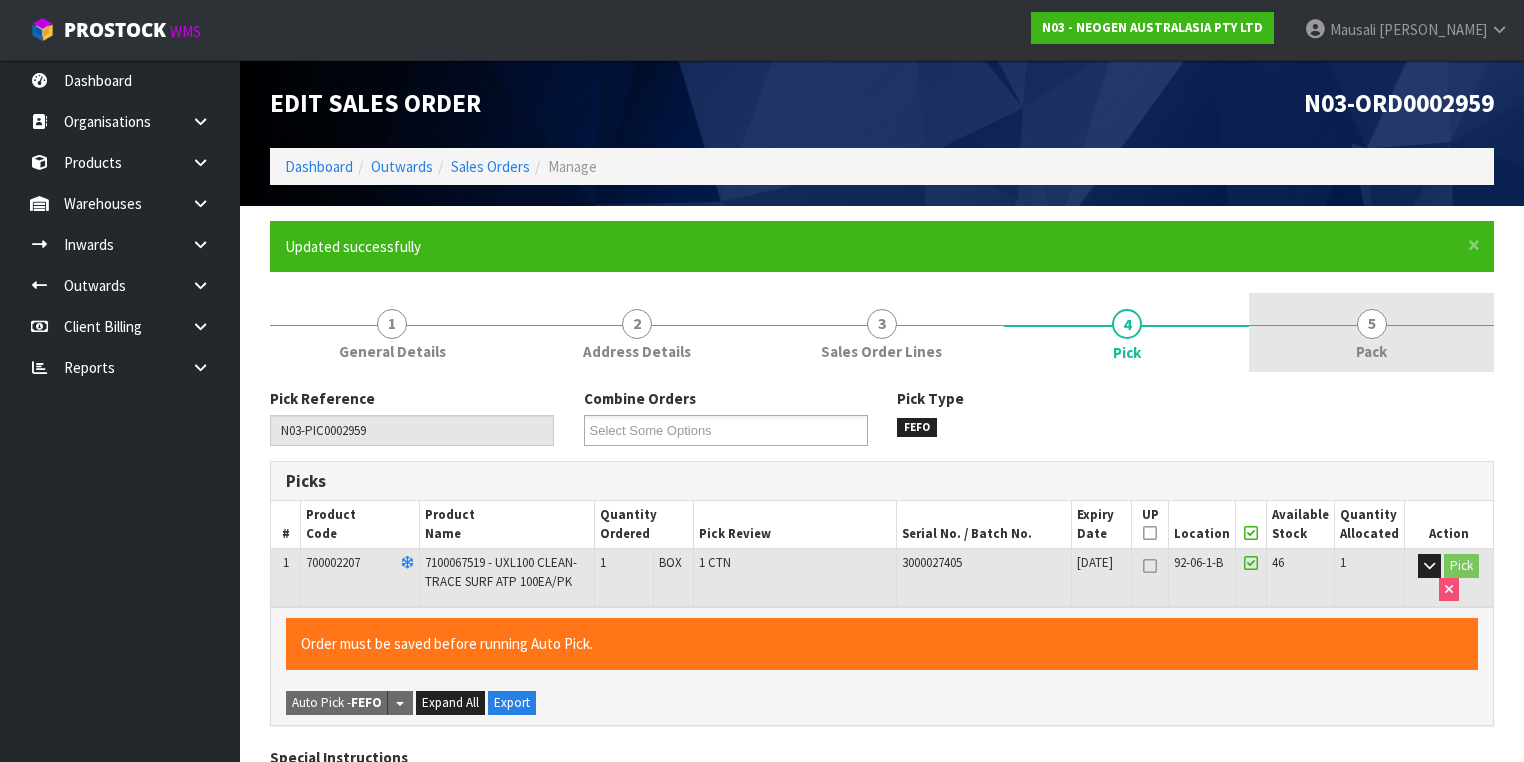 type on "[PERSON_NAME]" 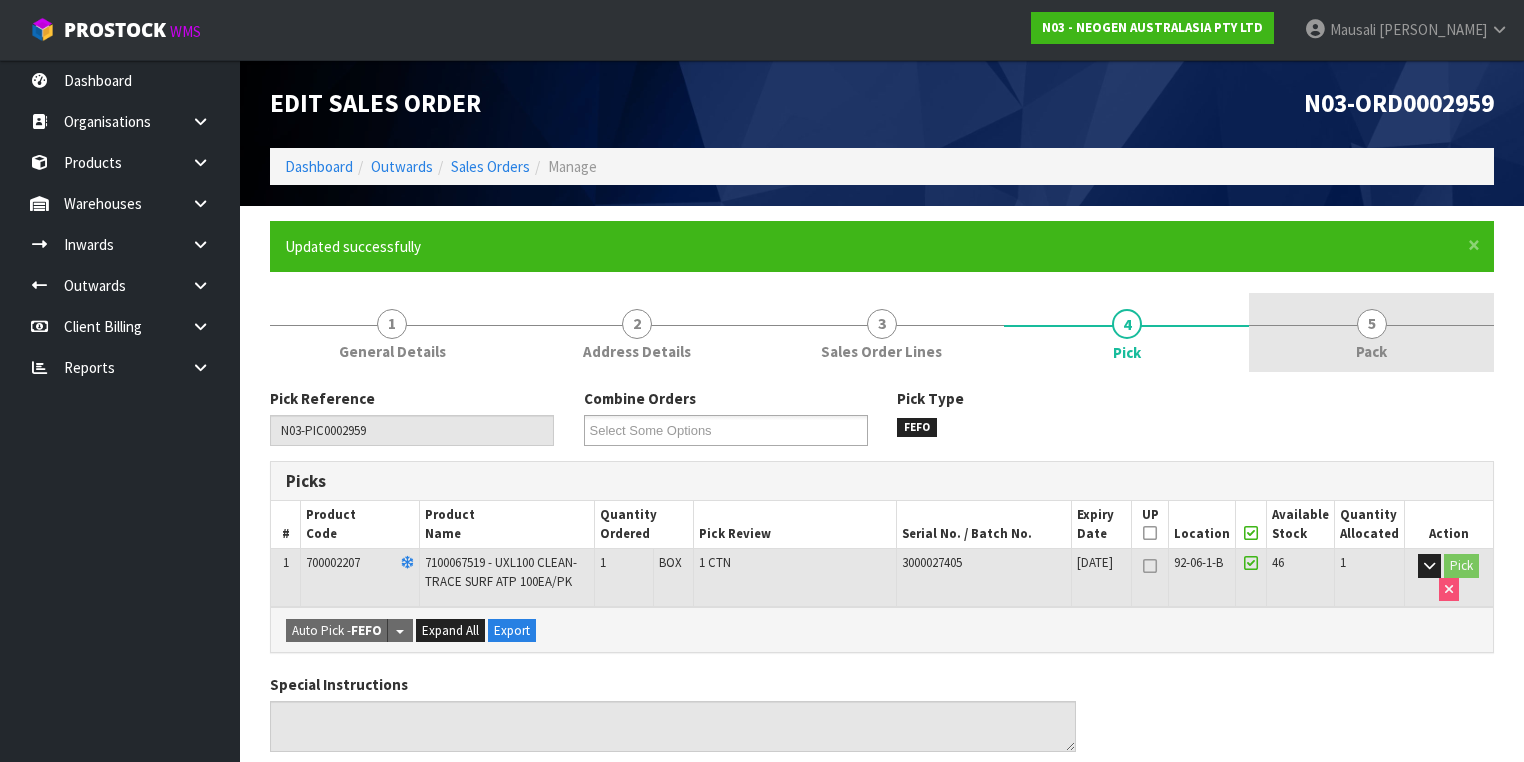 drag, startPoint x: 1397, startPoint y: 333, endPoint x: 1324, endPoint y: 344, distance: 73.82411 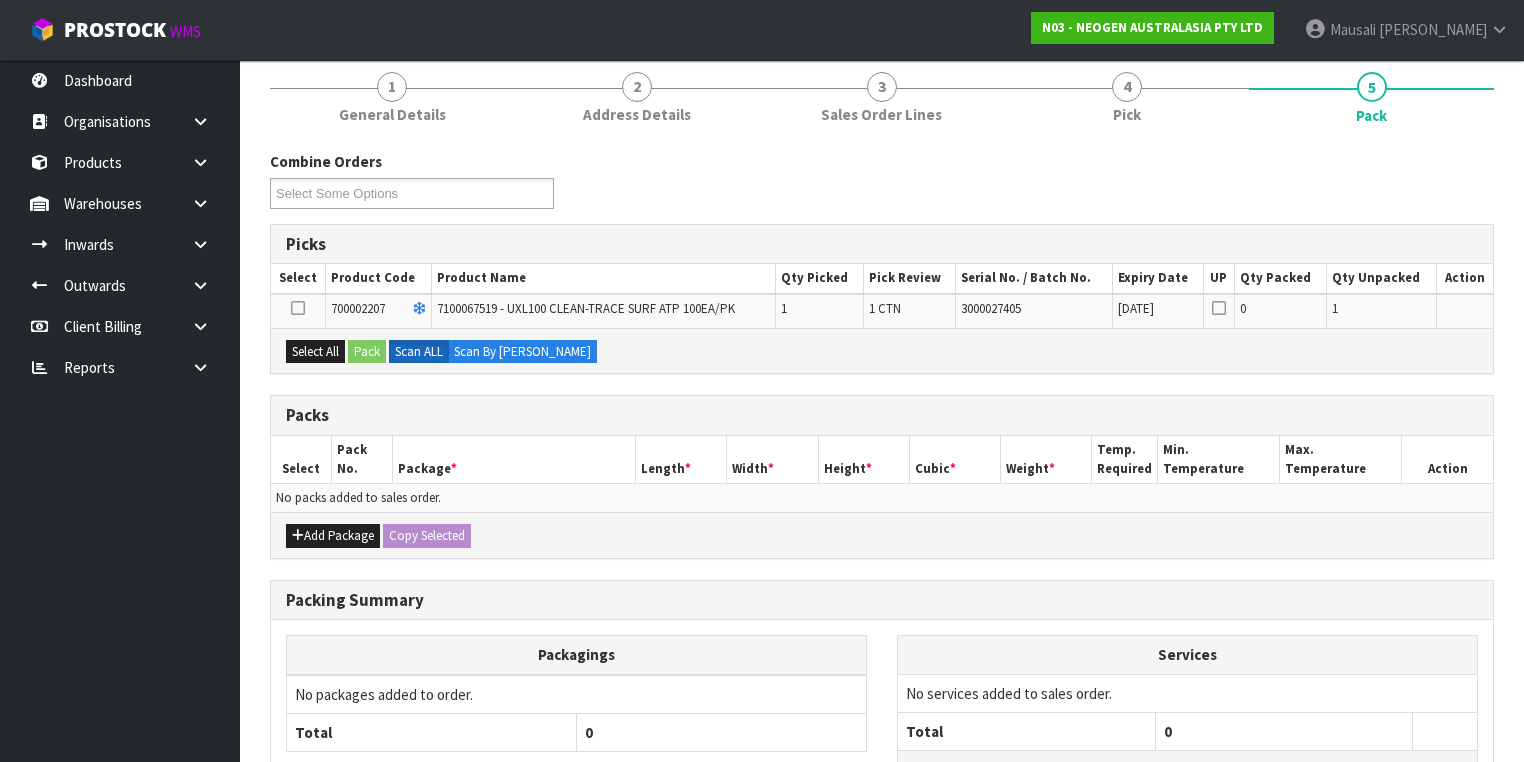 scroll, scrollTop: 320, scrollLeft: 0, axis: vertical 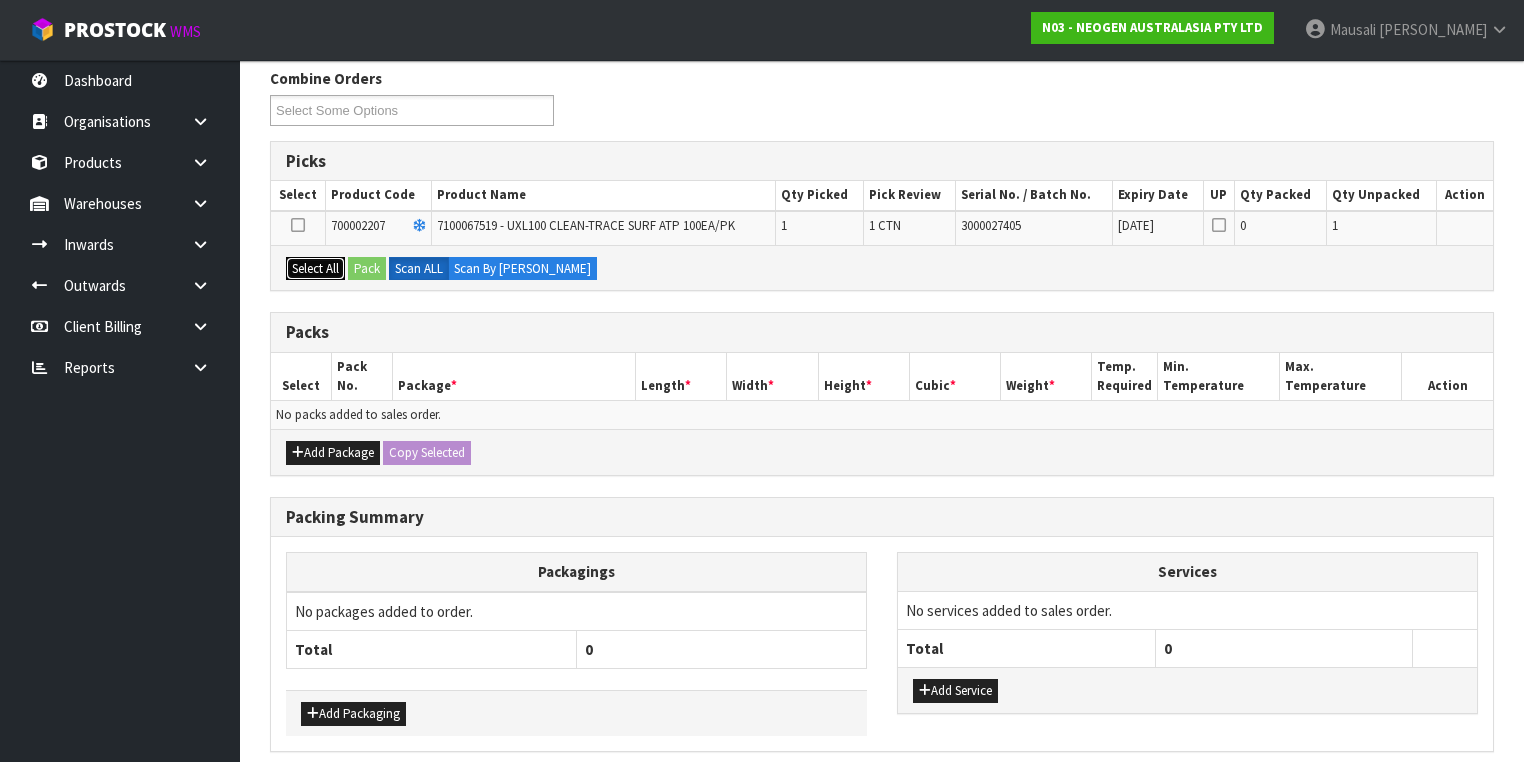 click on "Select All" at bounding box center [315, 269] 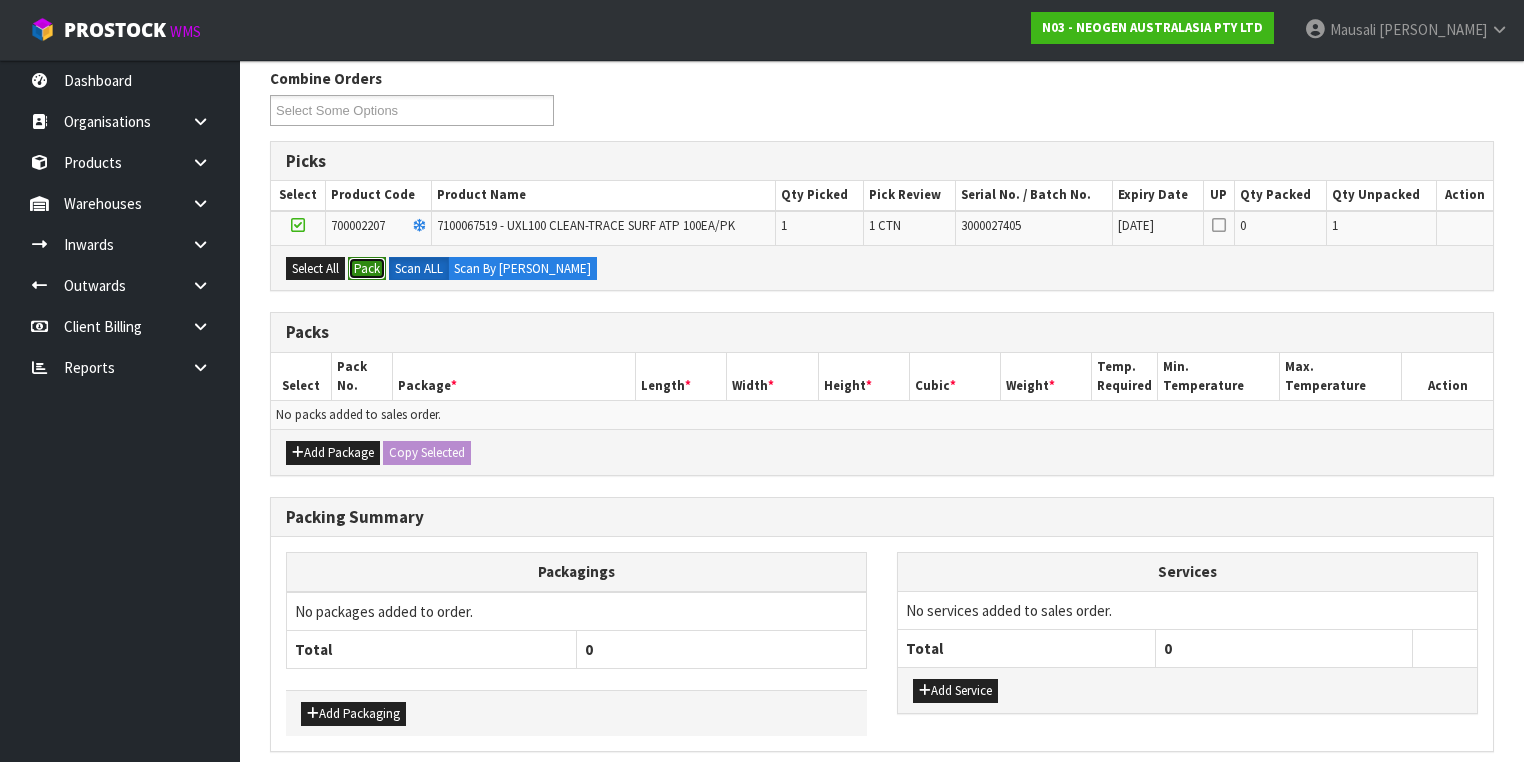 click on "Pack" at bounding box center [367, 269] 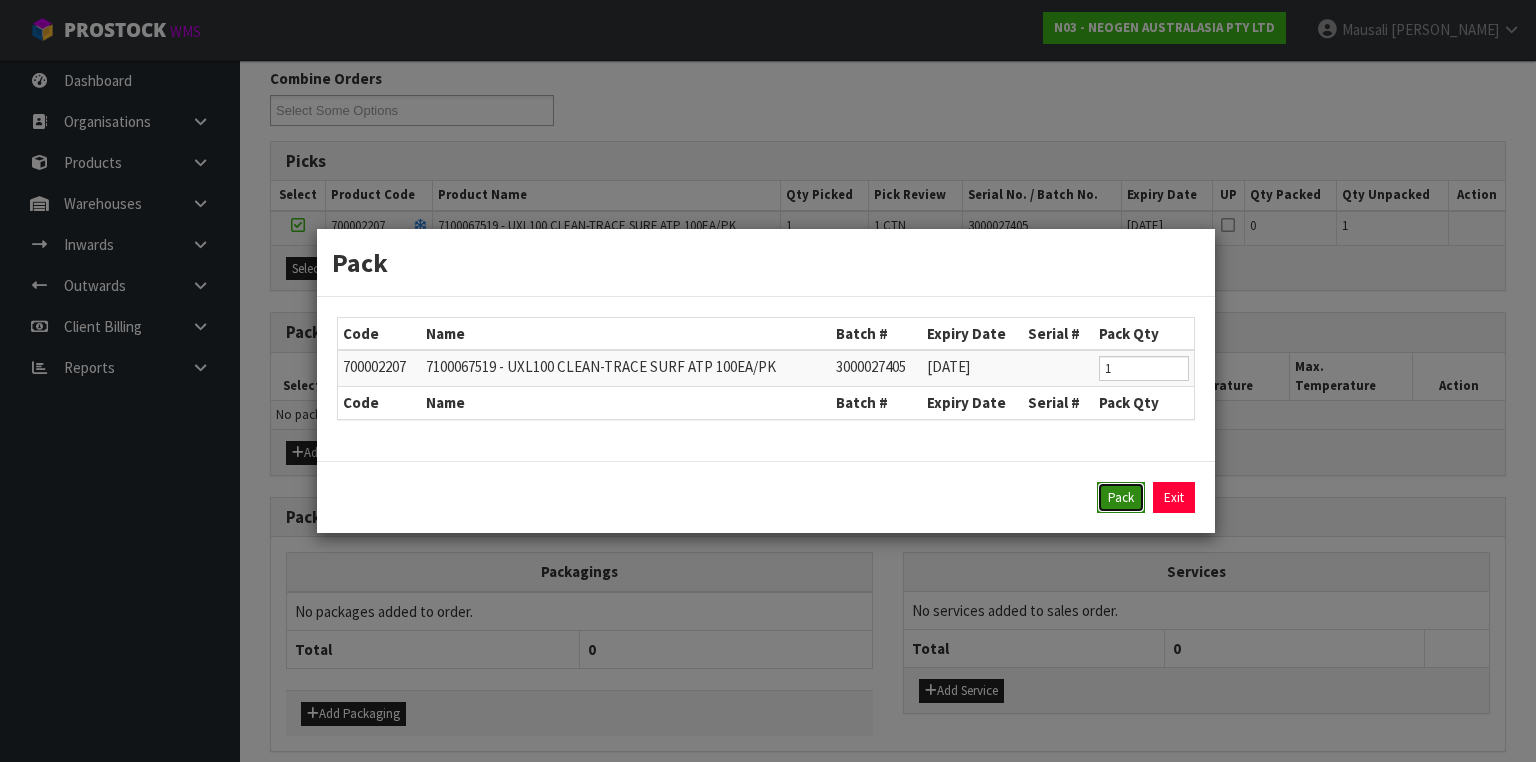 click on "Pack" at bounding box center (1121, 498) 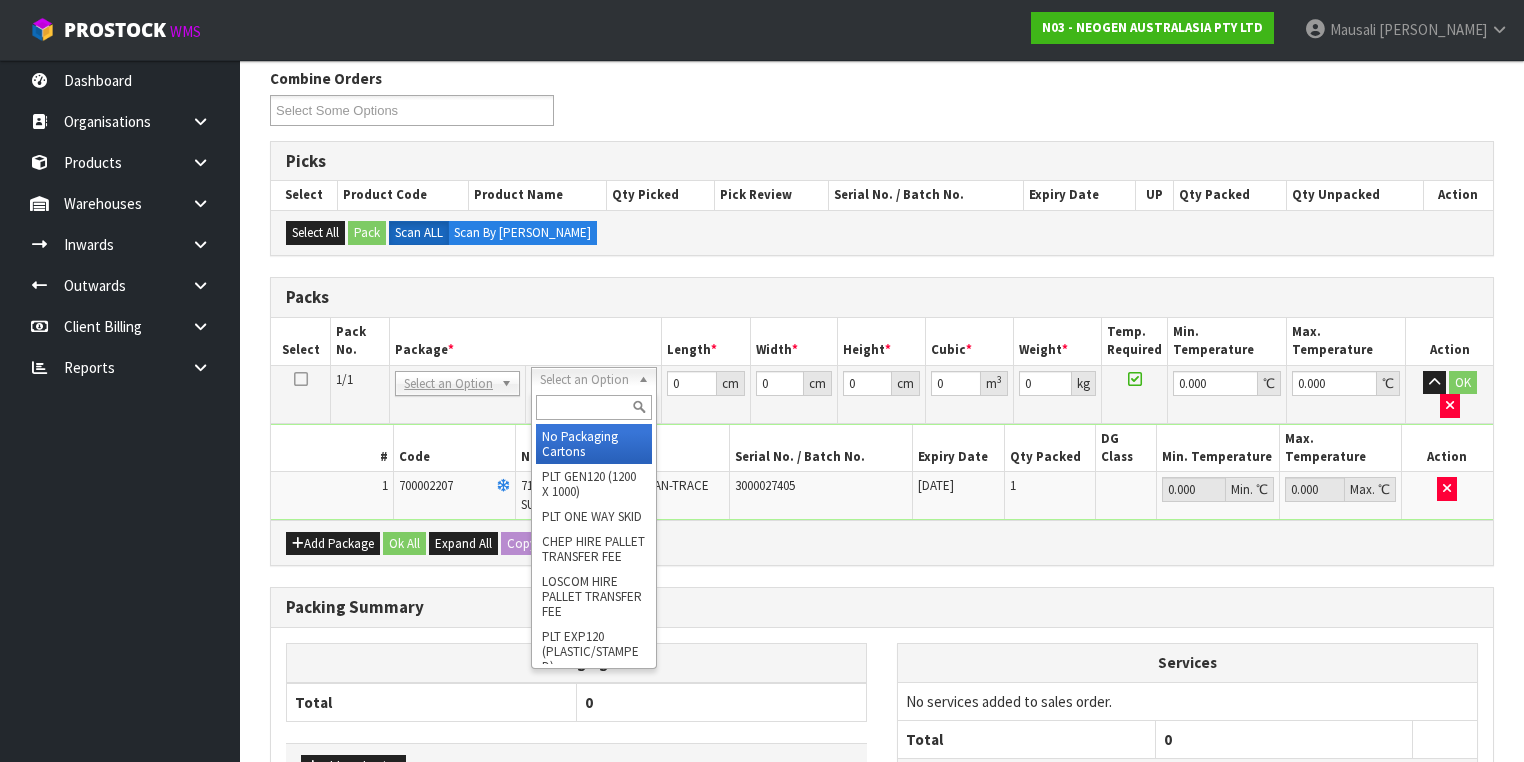 click at bounding box center (593, 407) 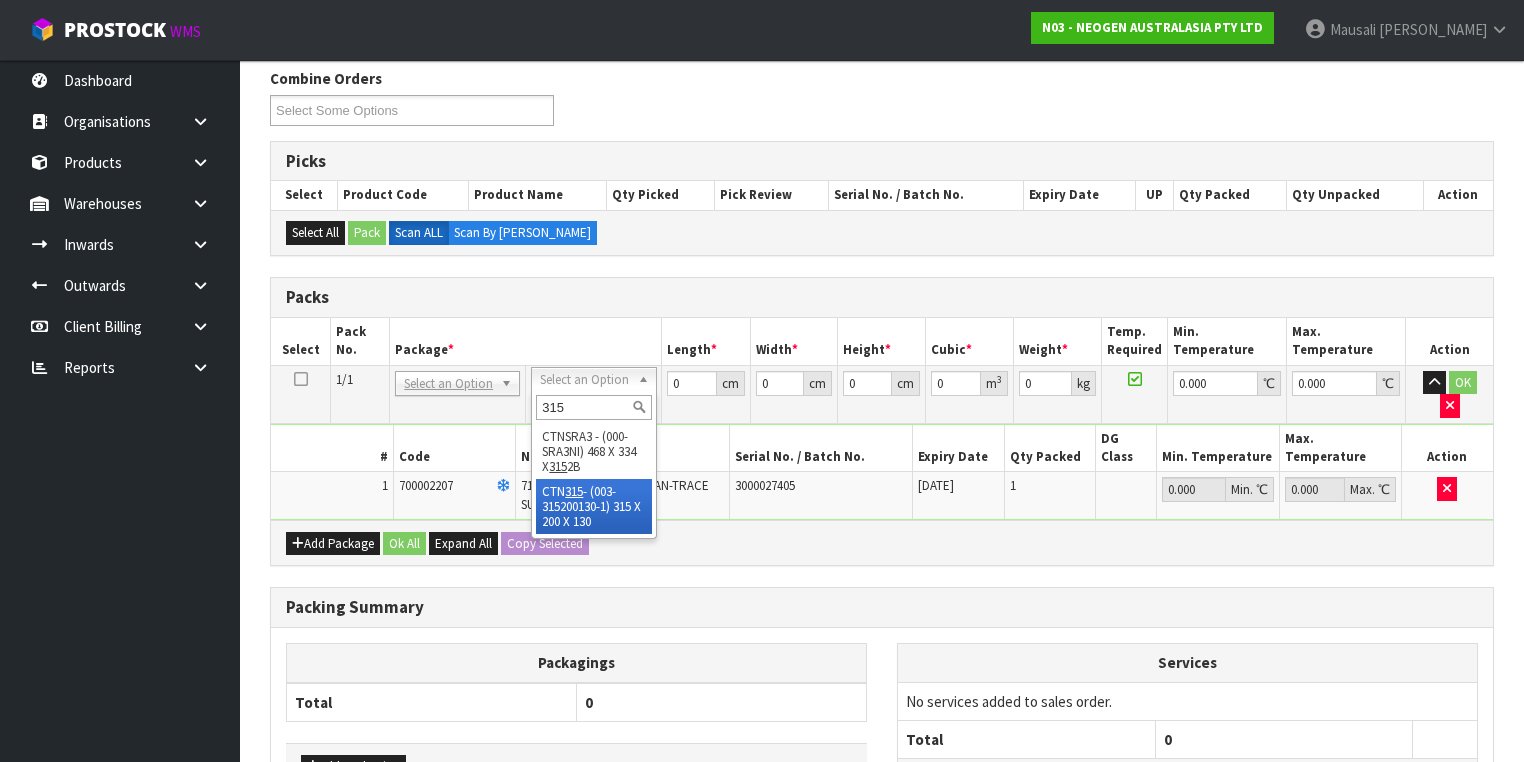 type on "315" 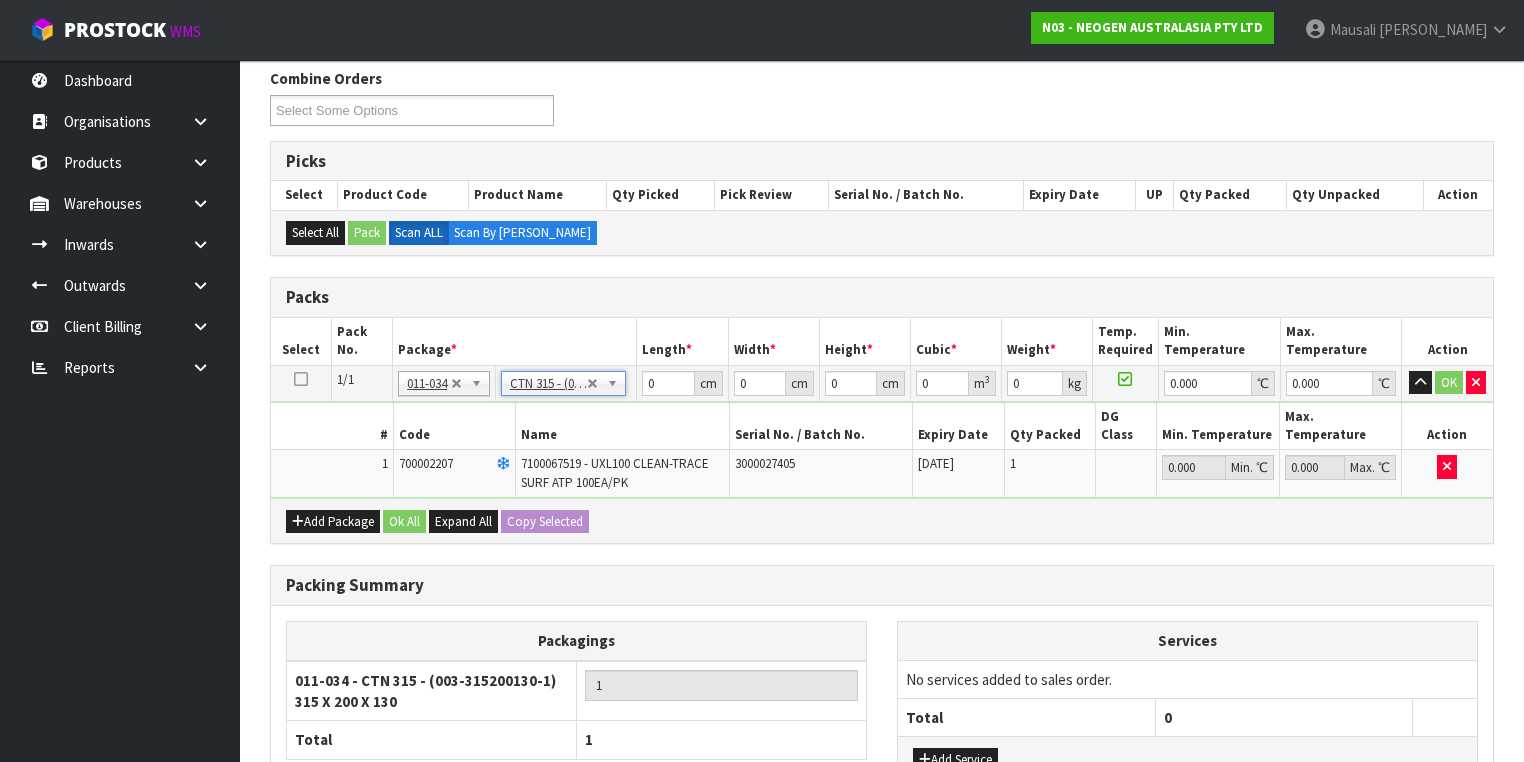 type on "31.5" 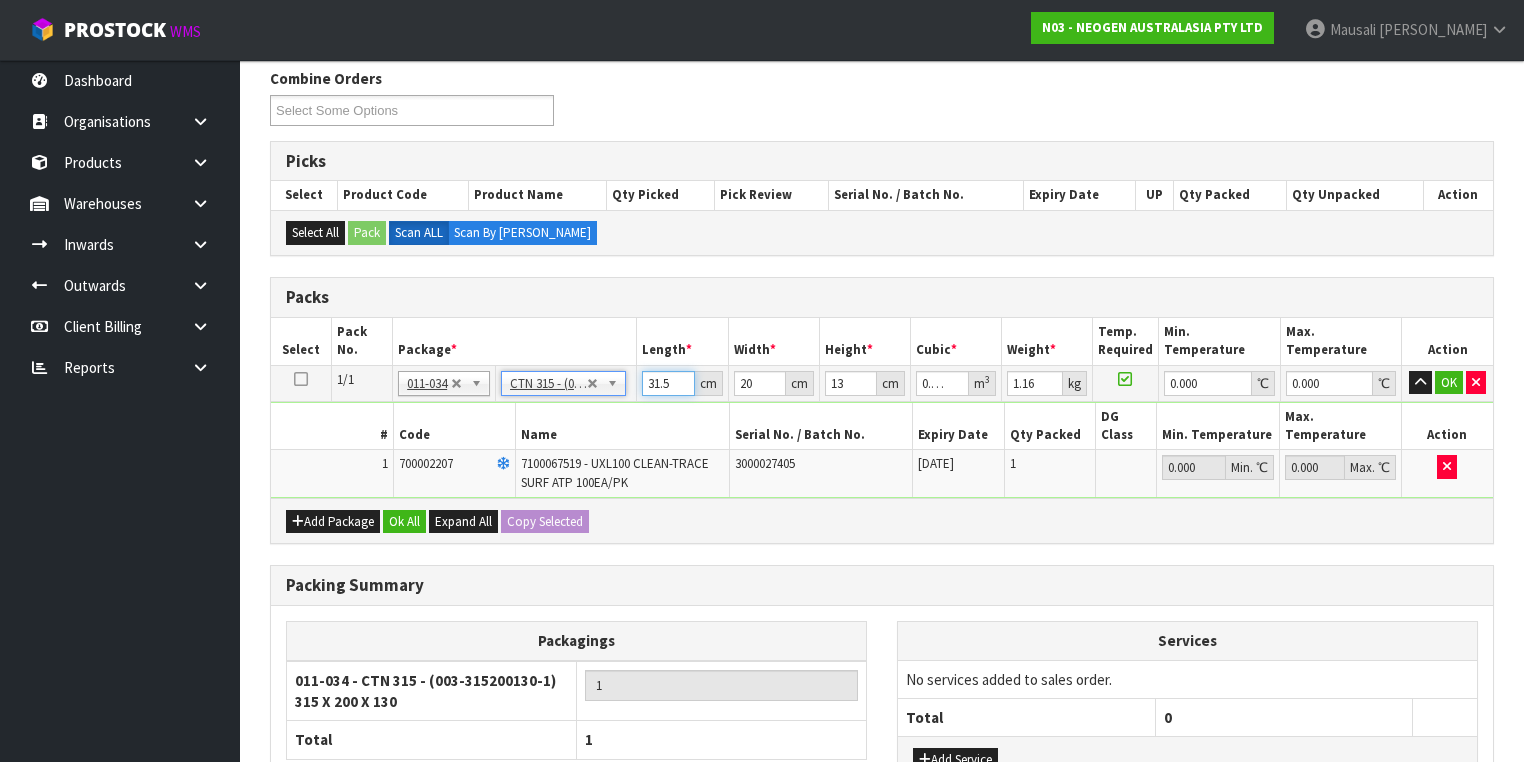 drag, startPoint x: 672, startPoint y: 382, endPoint x: 629, endPoint y: 388, distance: 43.416588 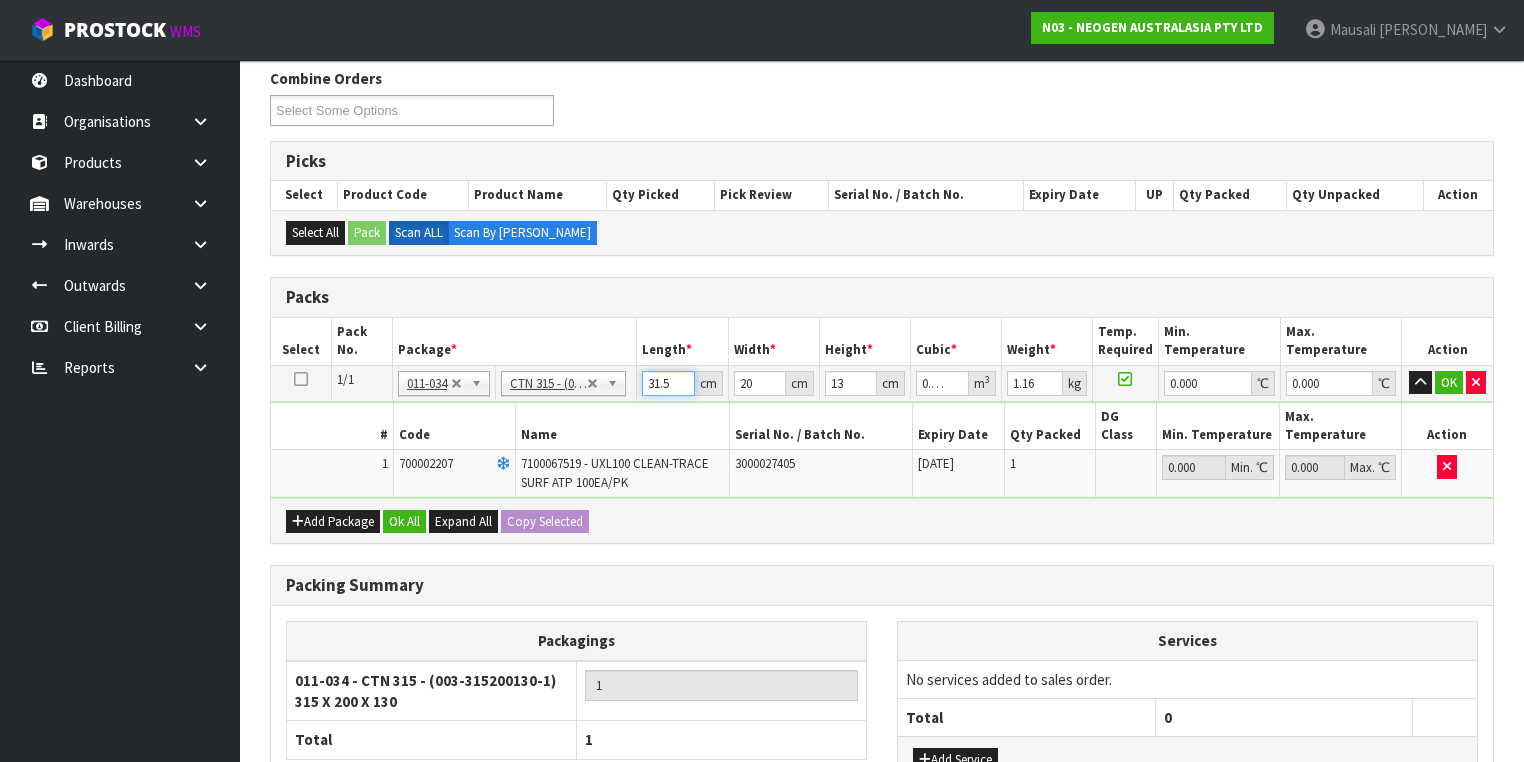 type on "3" 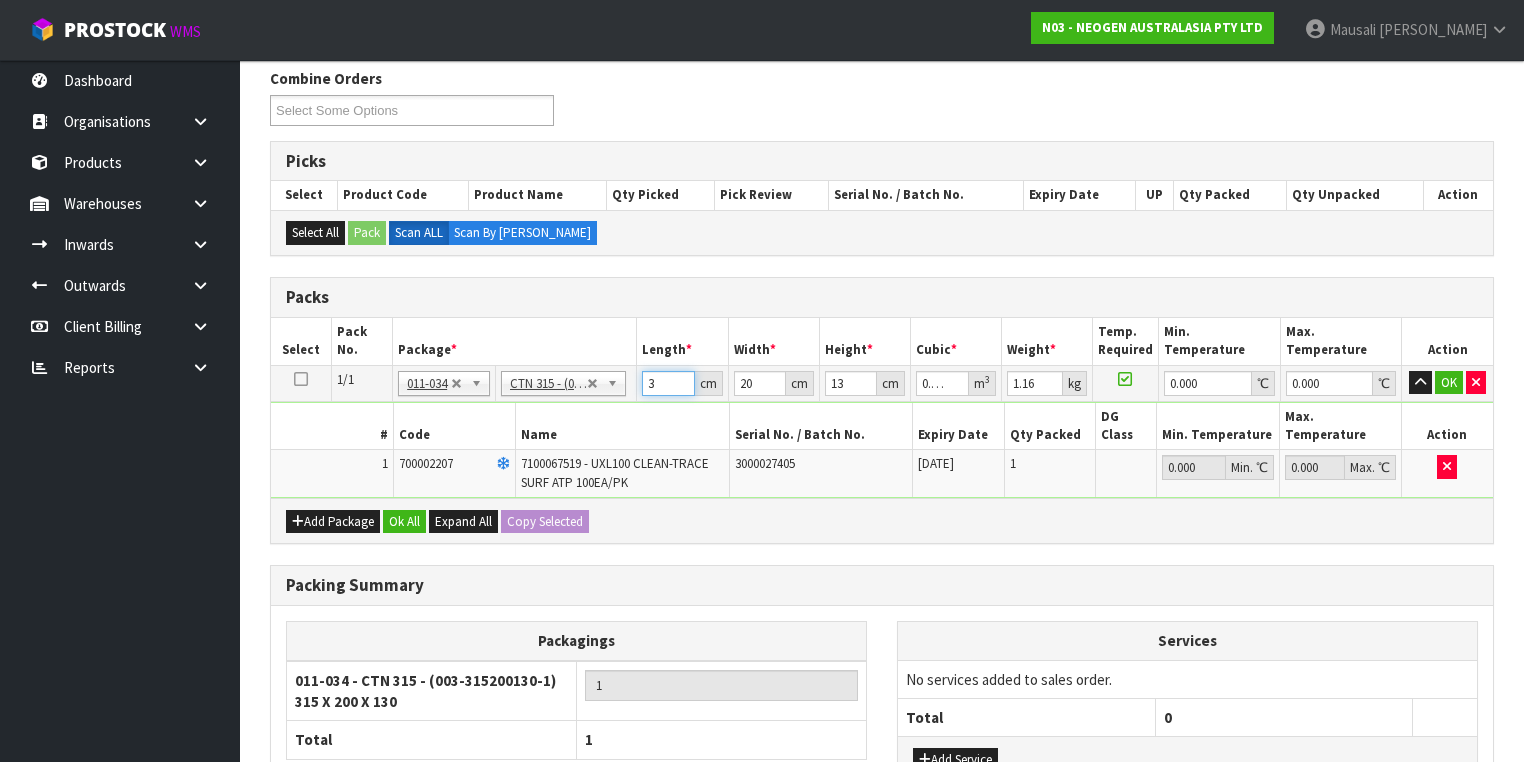 type on "33" 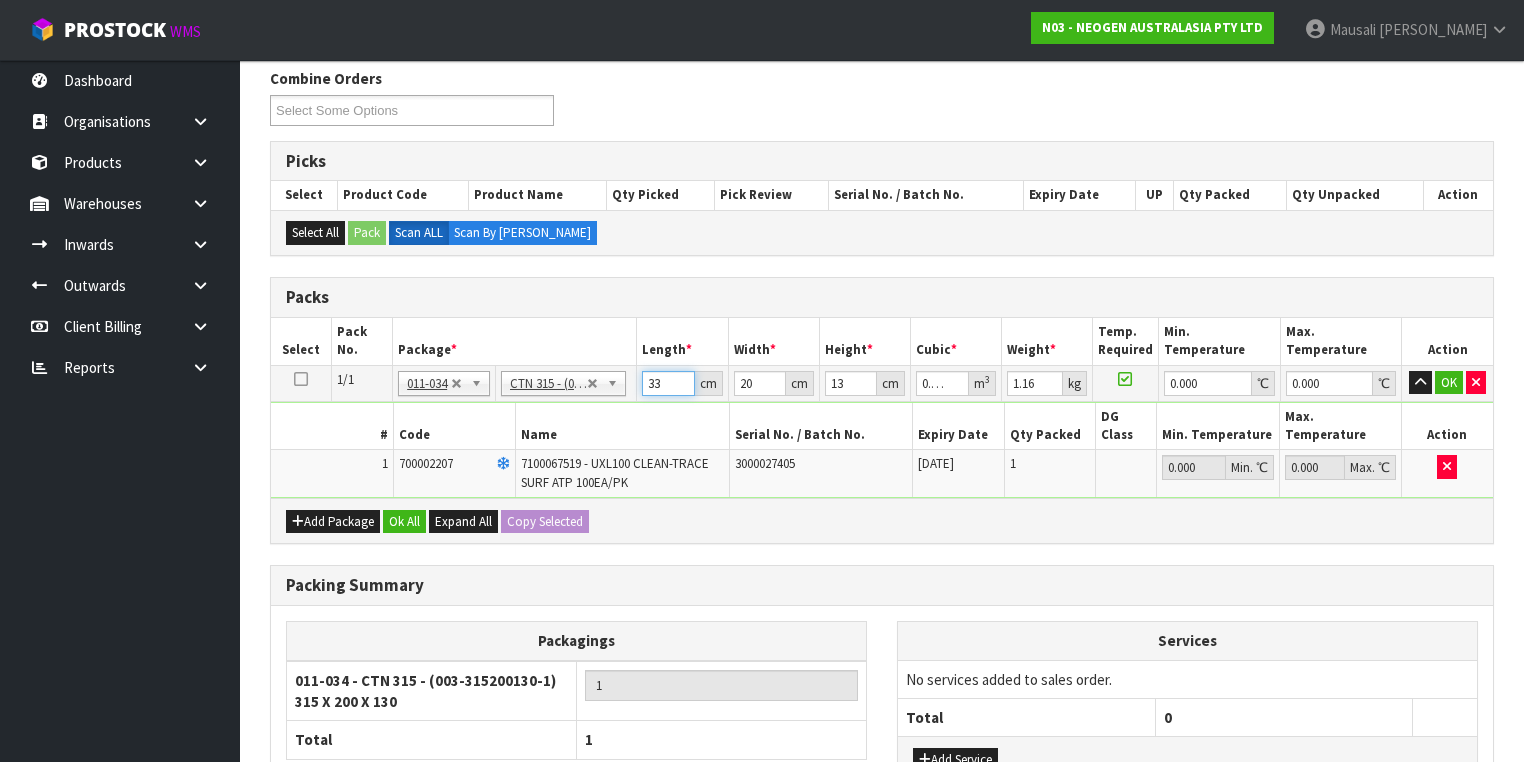 type on "33" 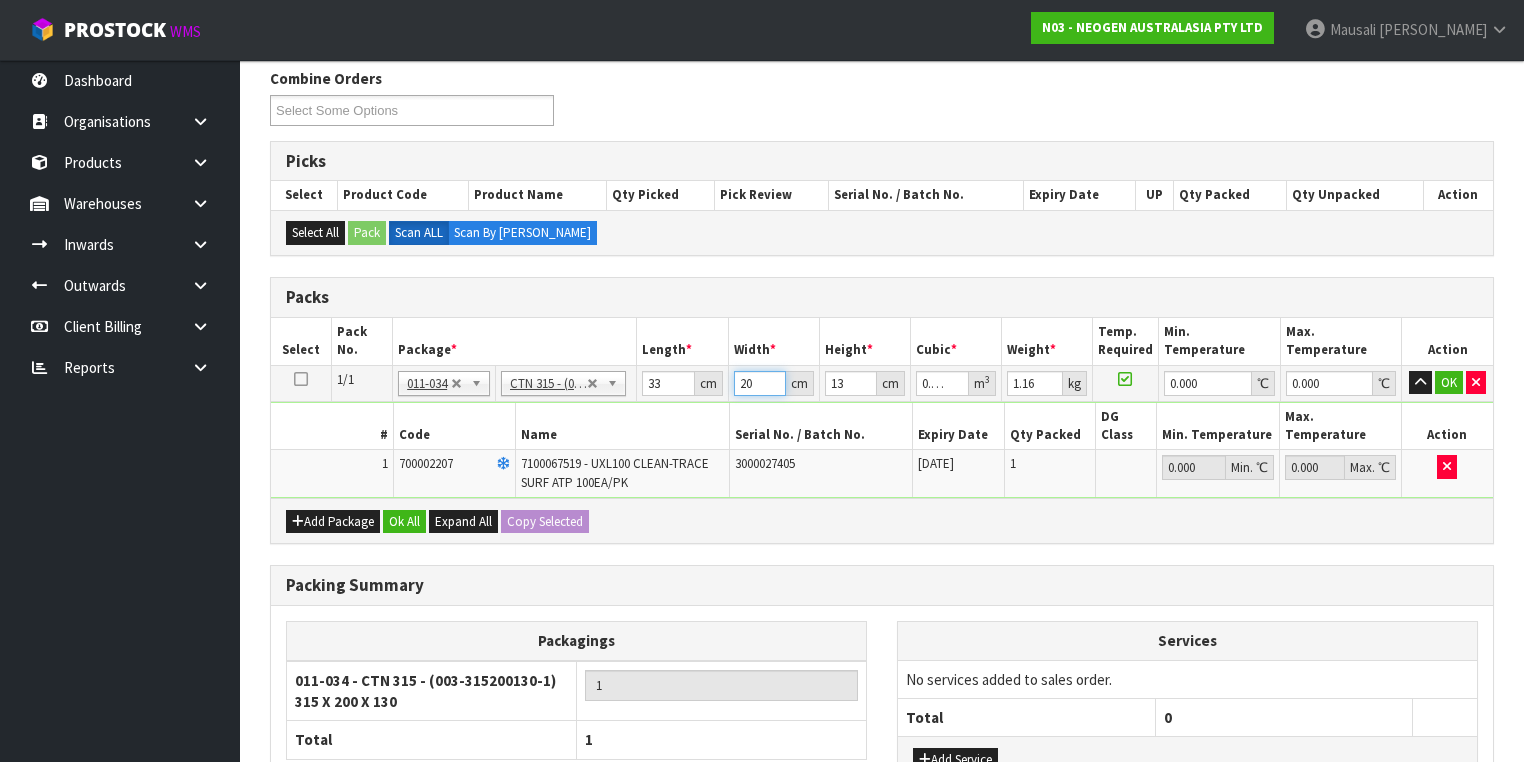 type on "2" 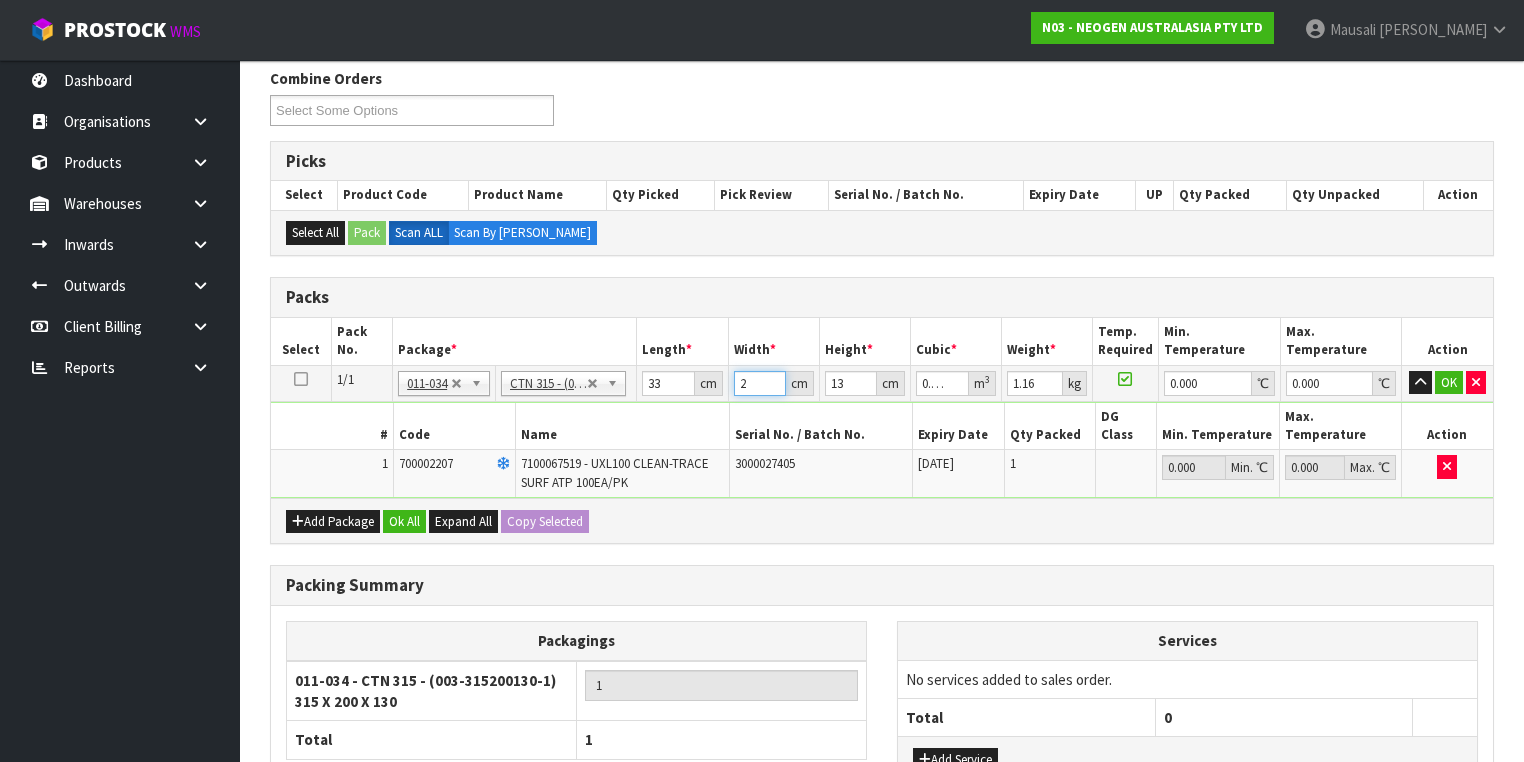 type on "21" 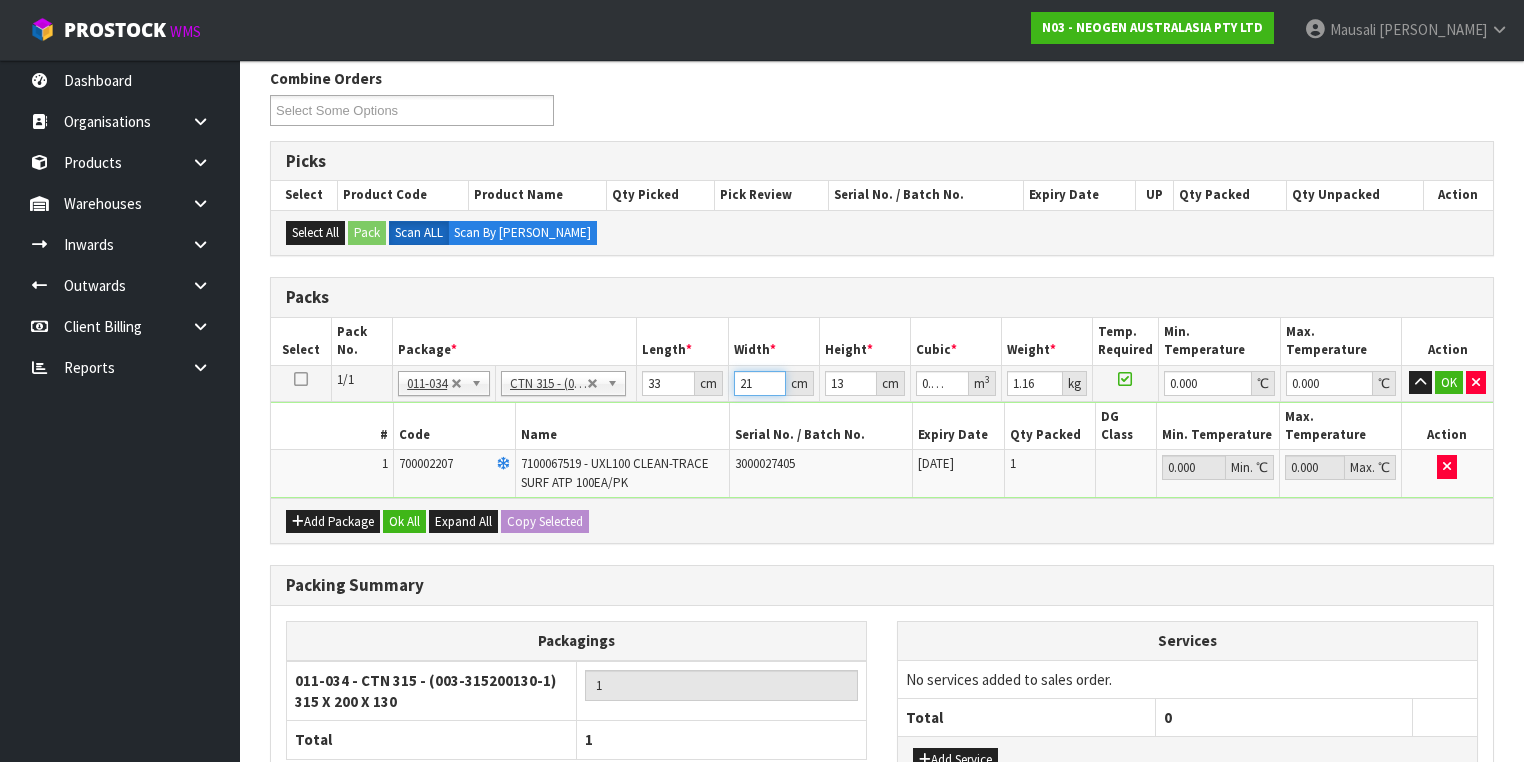 type on "21" 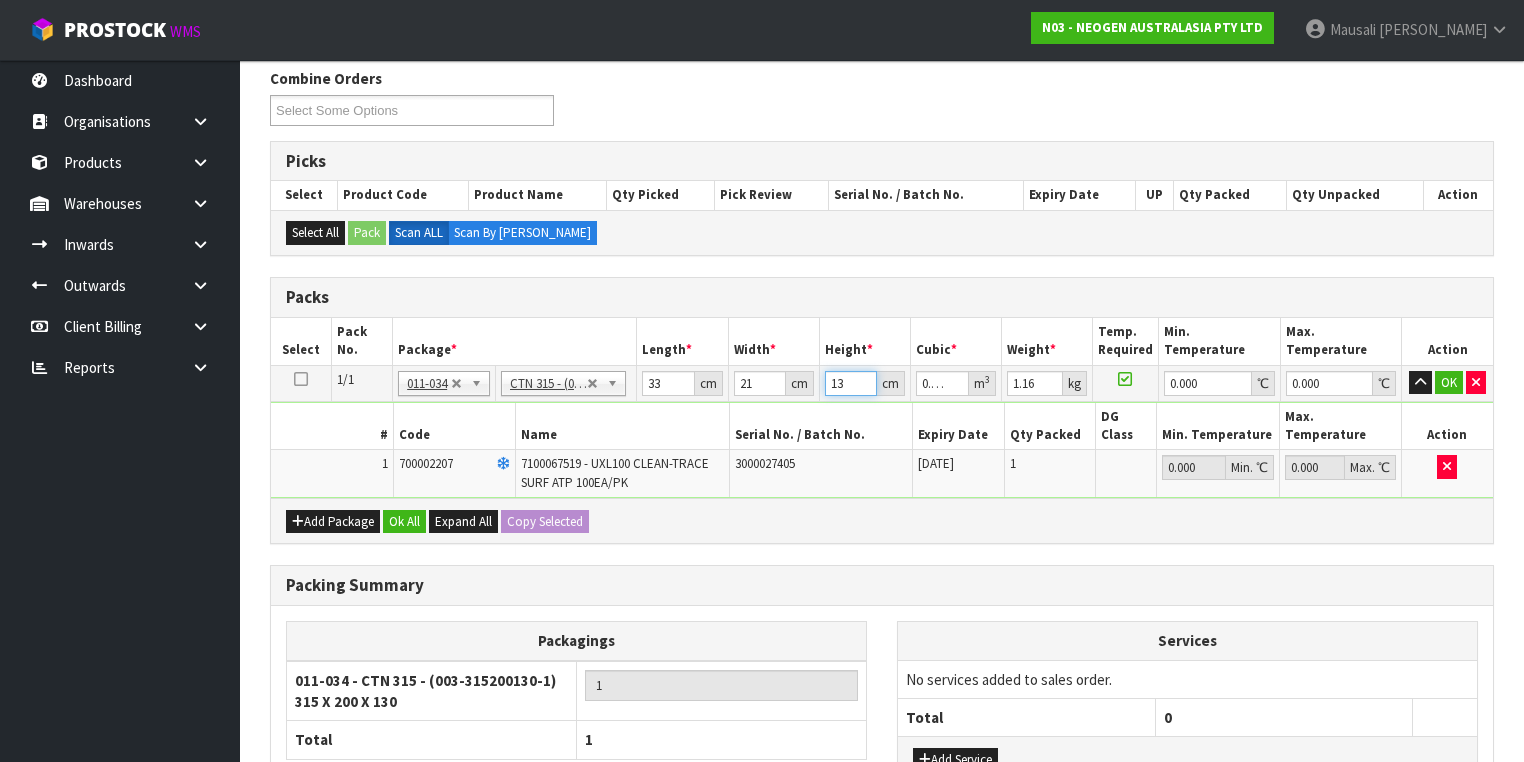 type on "1" 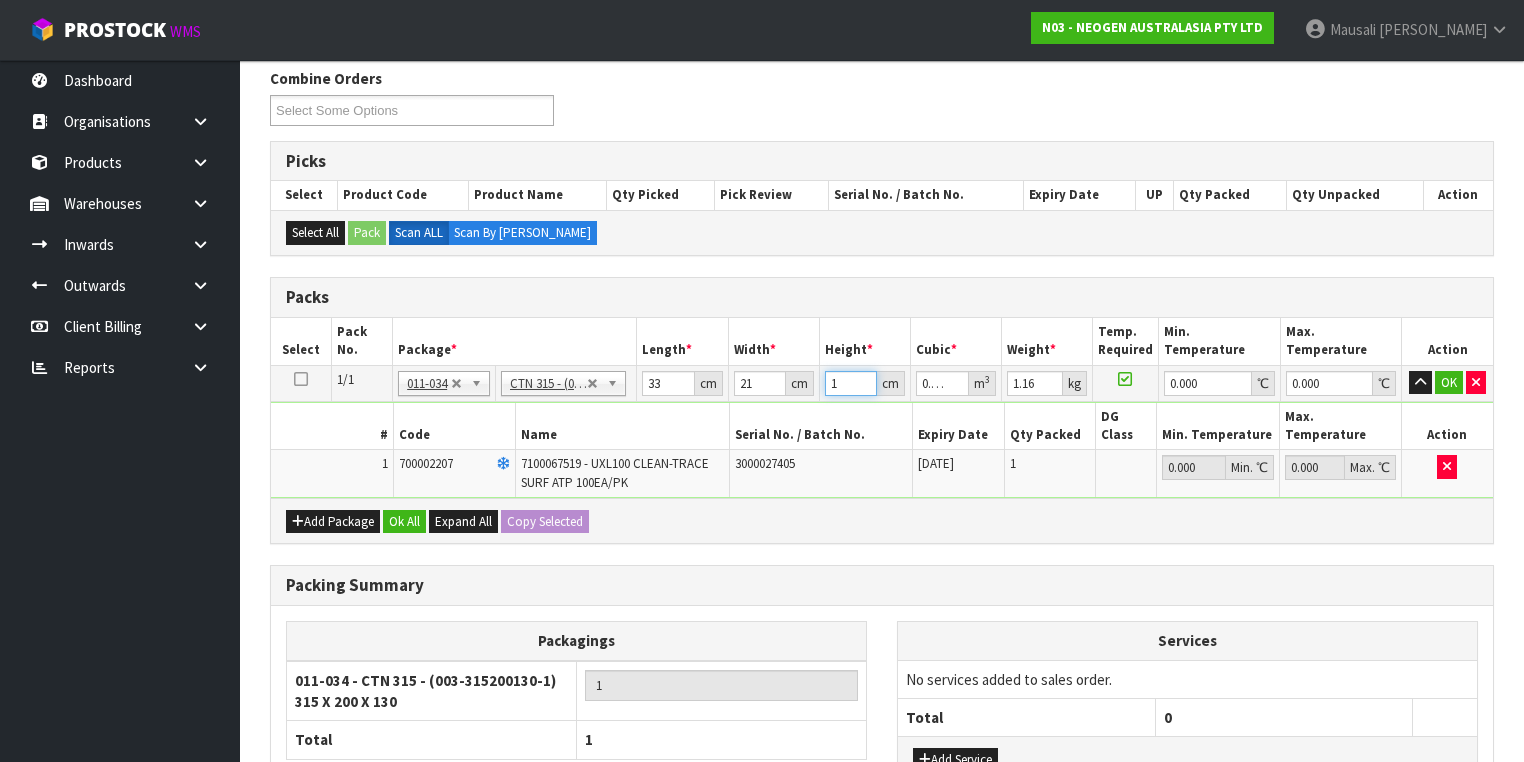 type on "15" 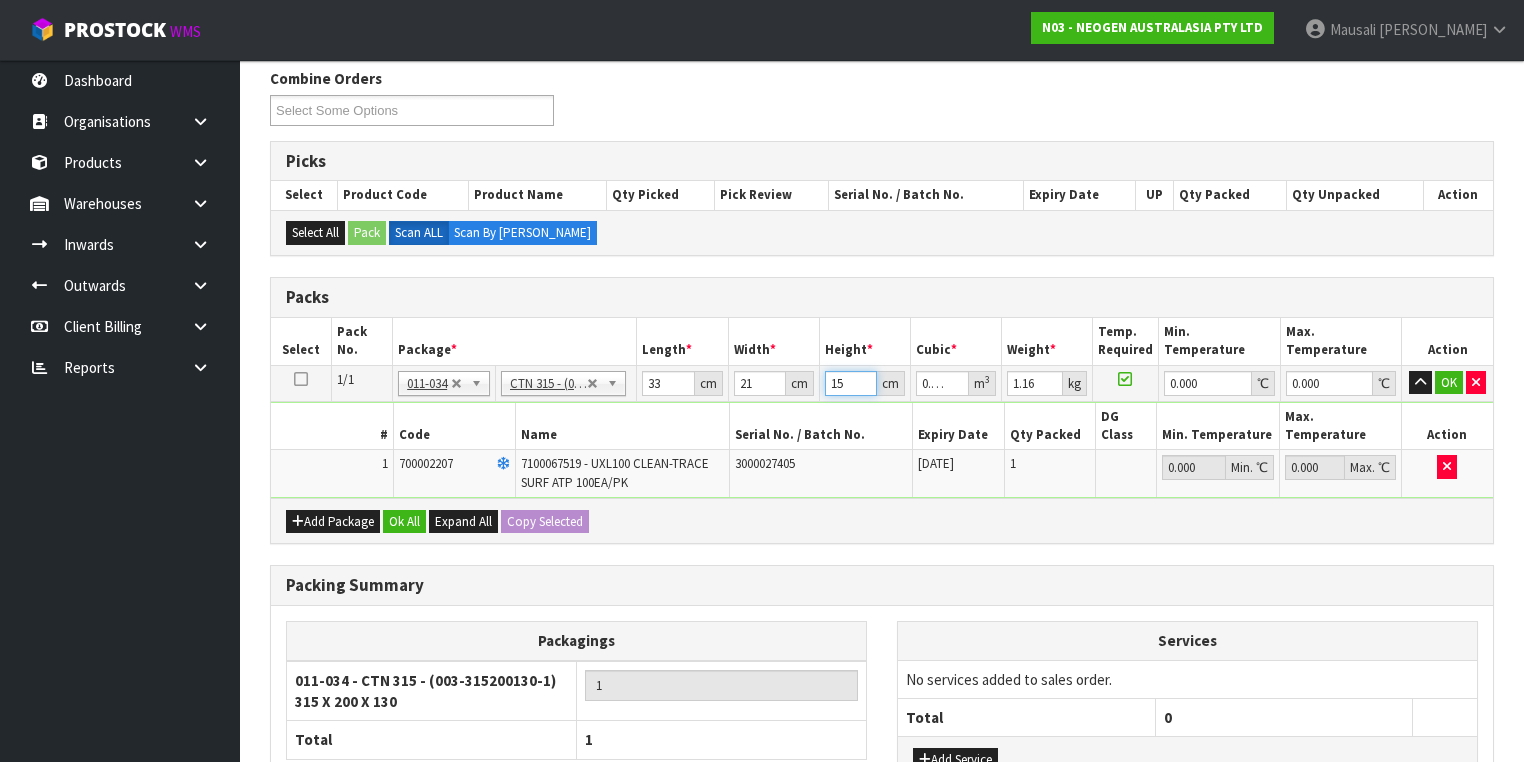 type on "15" 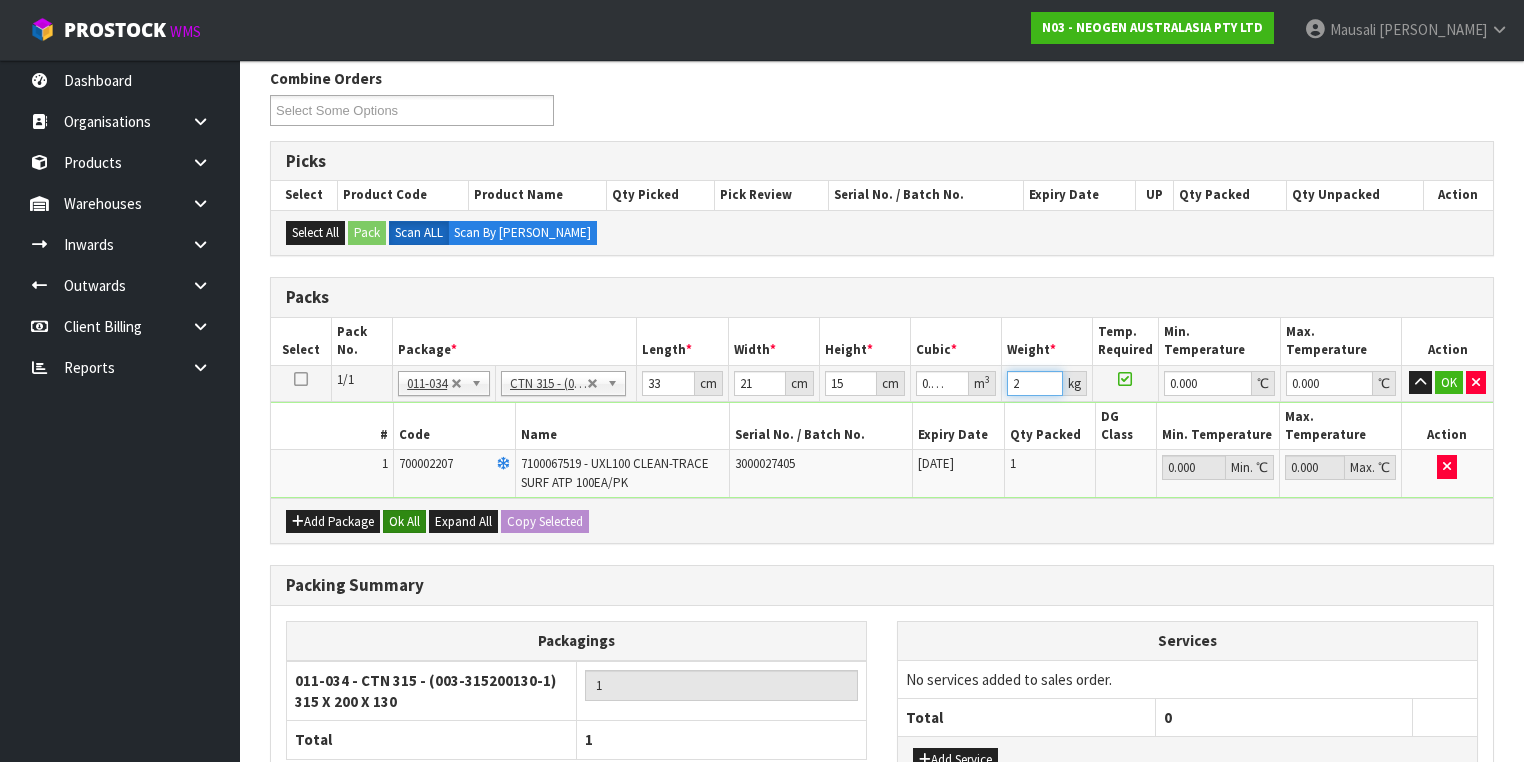 type on "2" 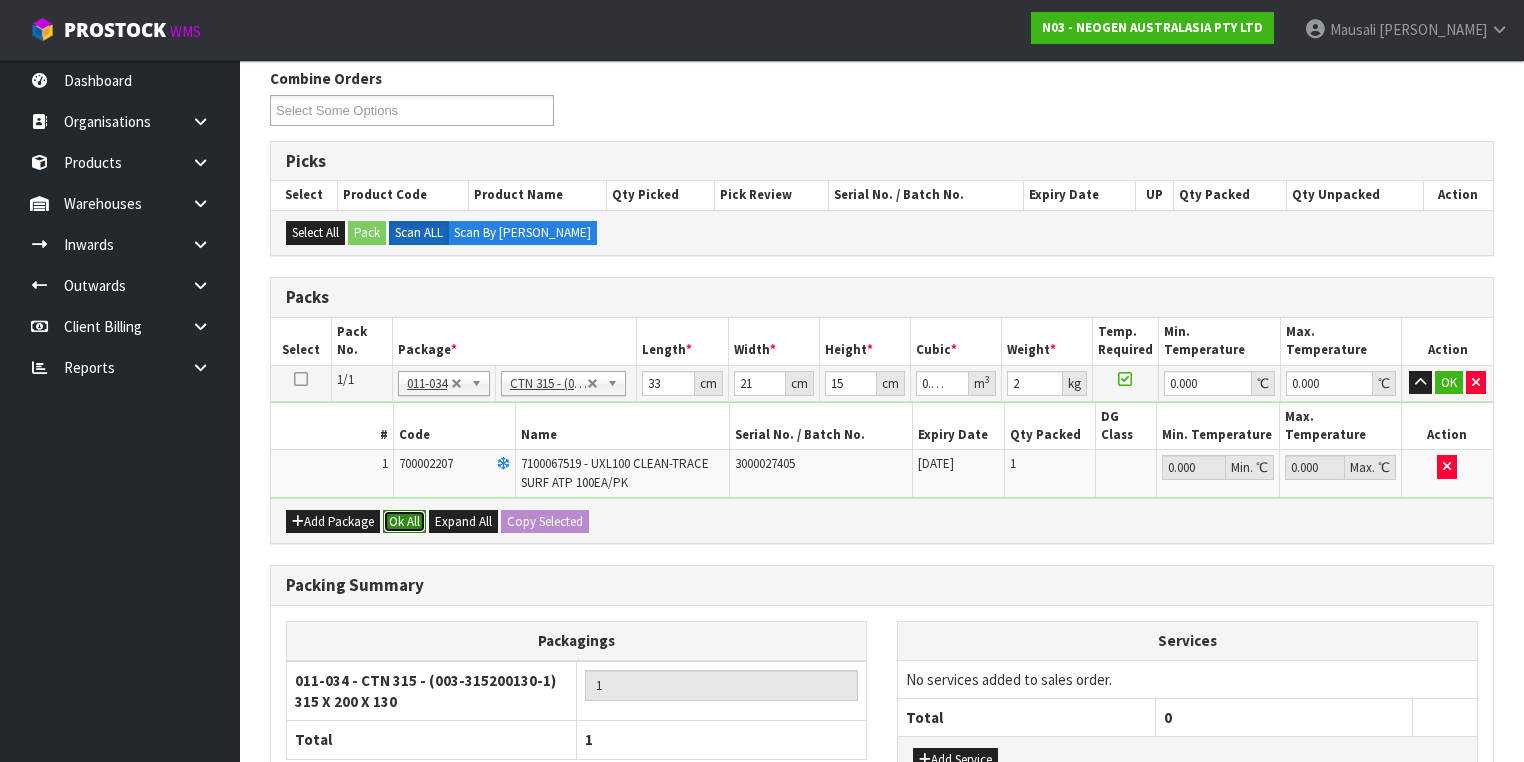 click on "Ok All" at bounding box center (404, 522) 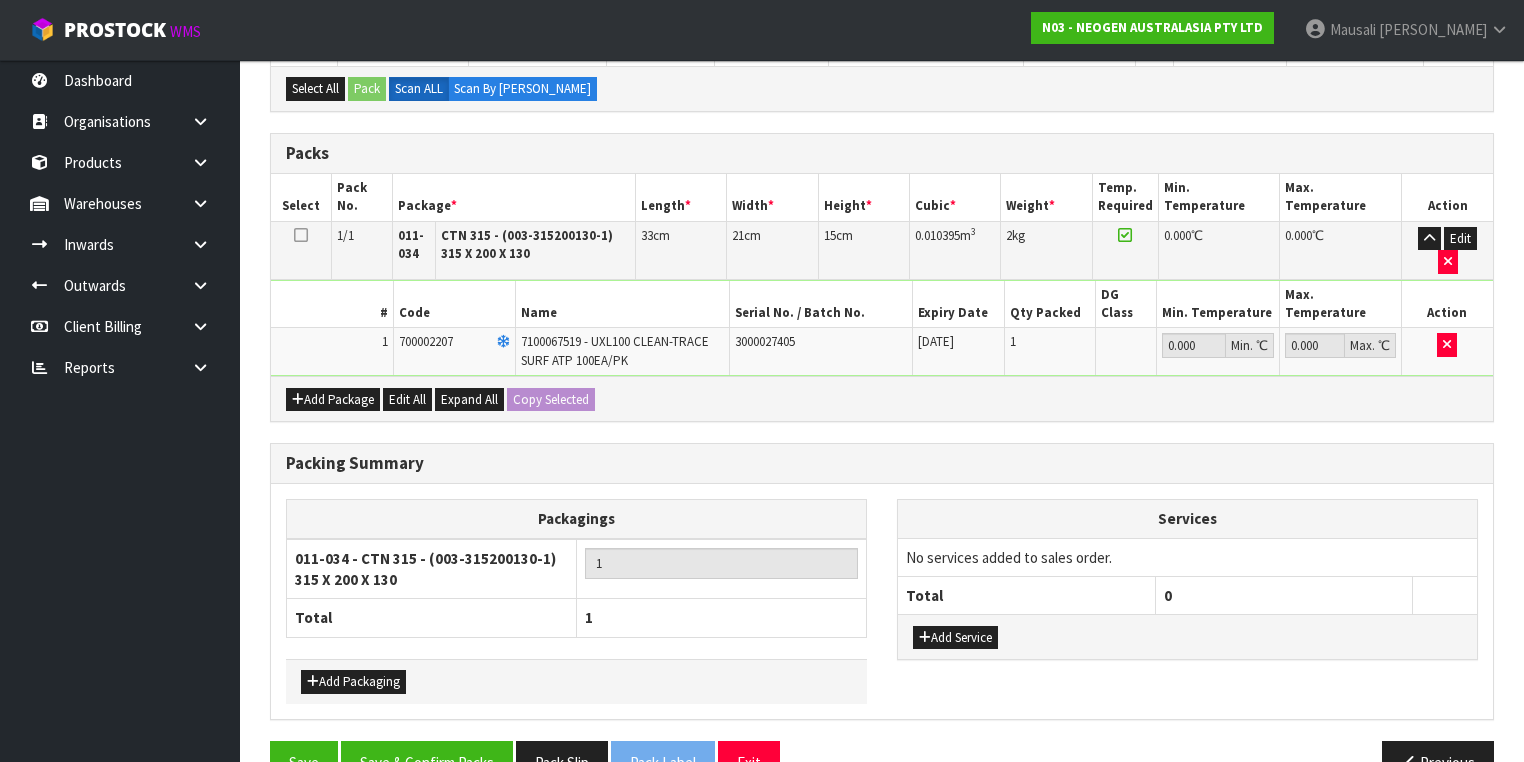 scroll, scrollTop: 478, scrollLeft: 0, axis: vertical 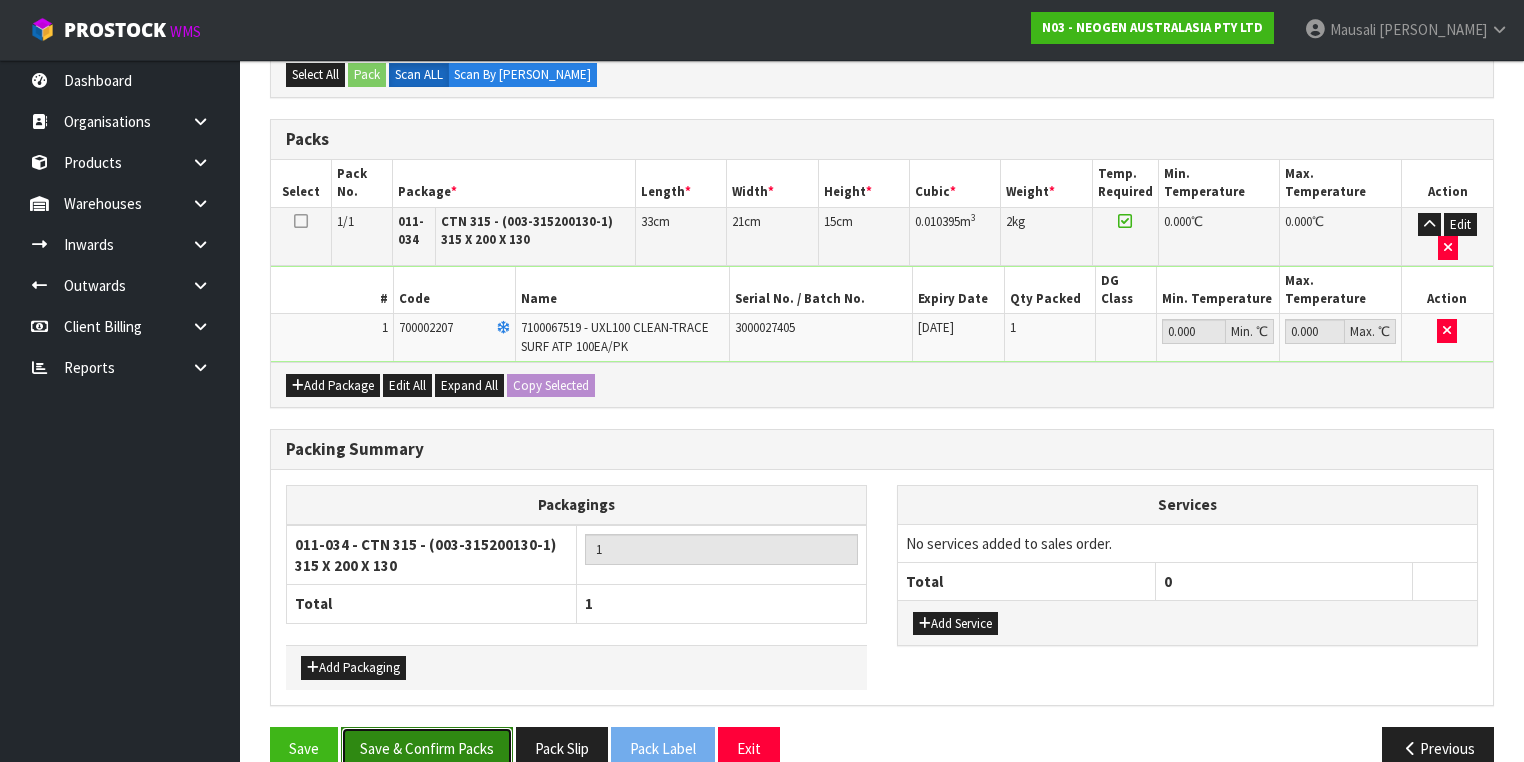 click on "Save & Confirm Packs" at bounding box center (427, 748) 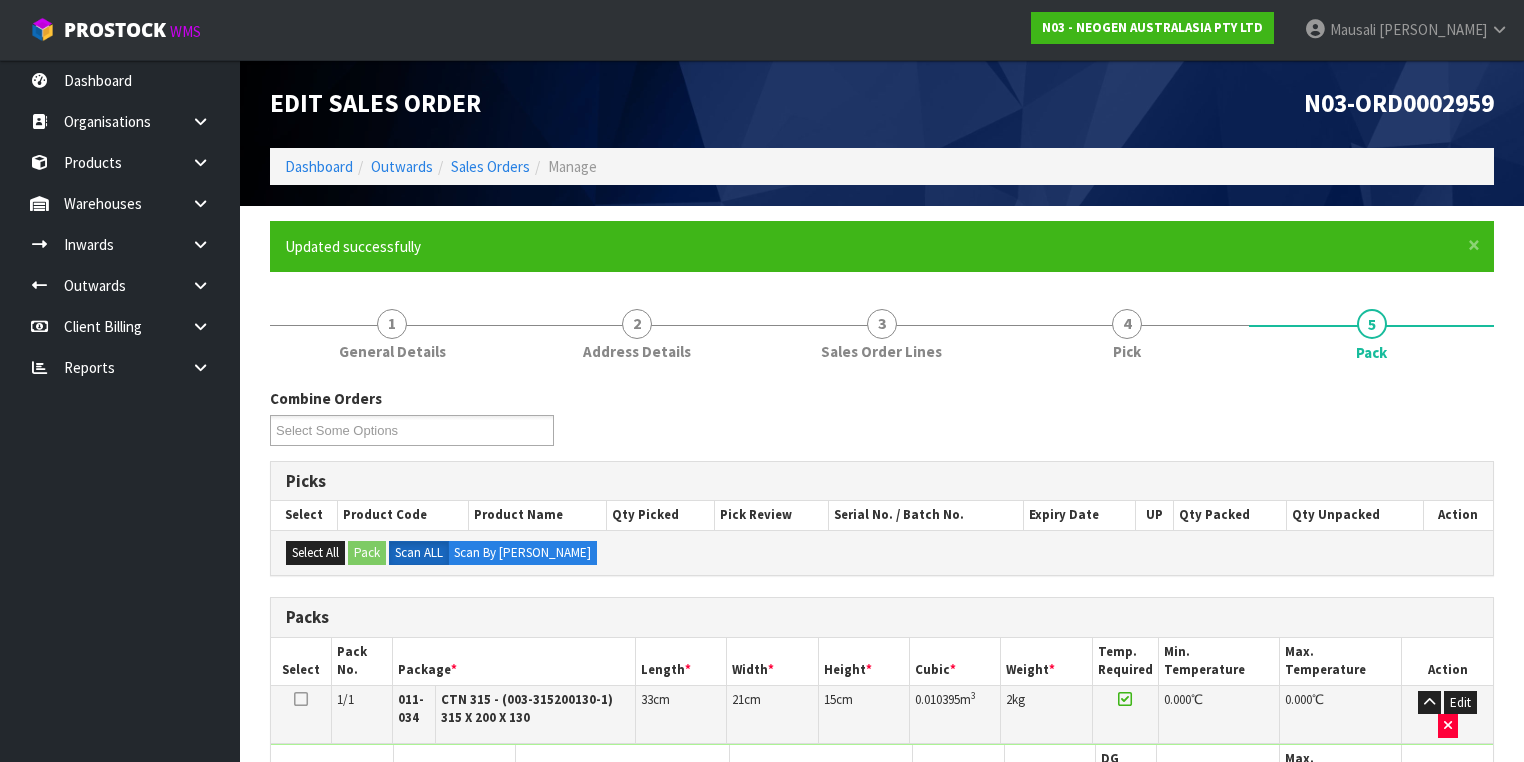 scroll, scrollTop: 356, scrollLeft: 0, axis: vertical 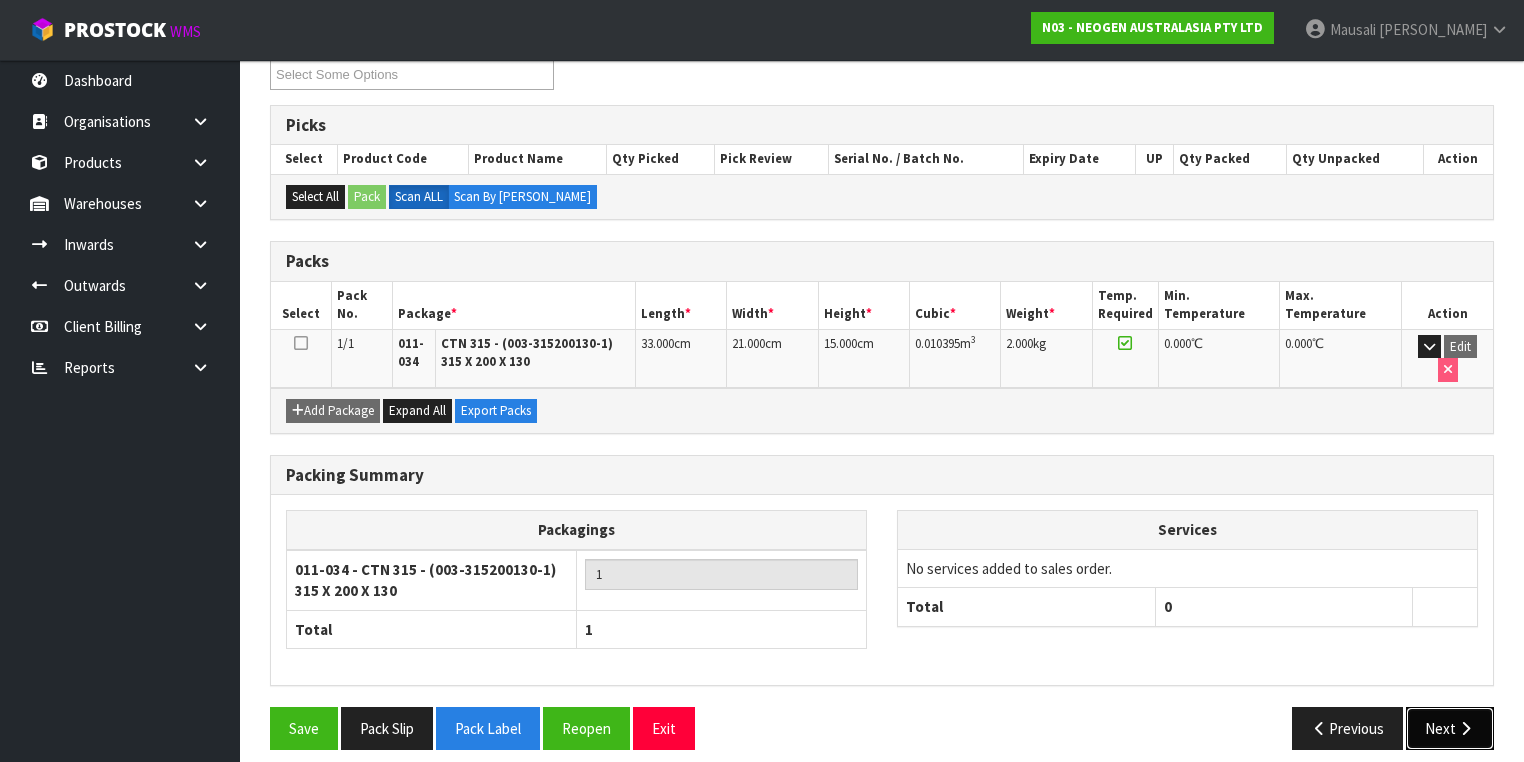 click on "Next" at bounding box center [1450, 728] 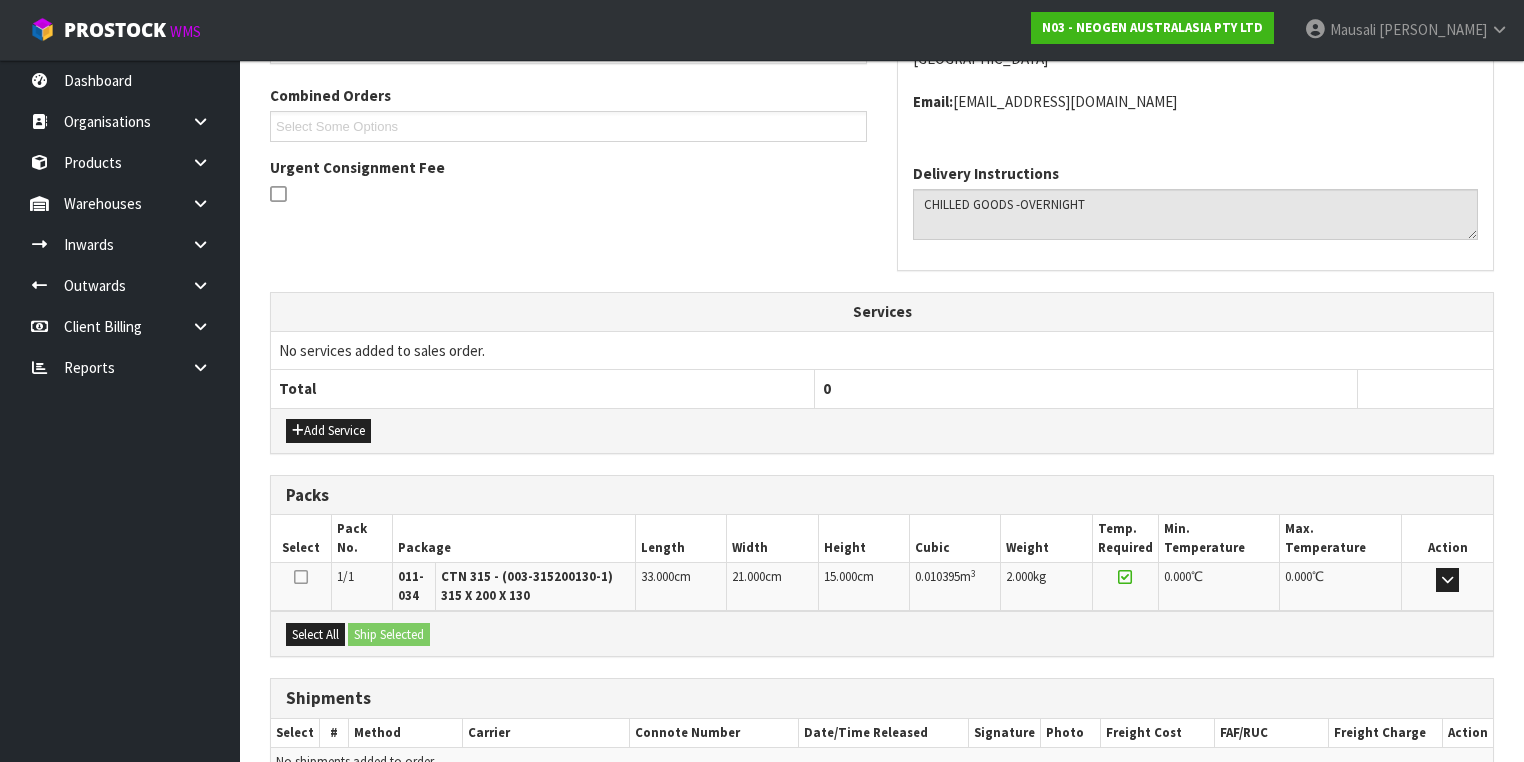 scroll, scrollTop: 606, scrollLeft: 0, axis: vertical 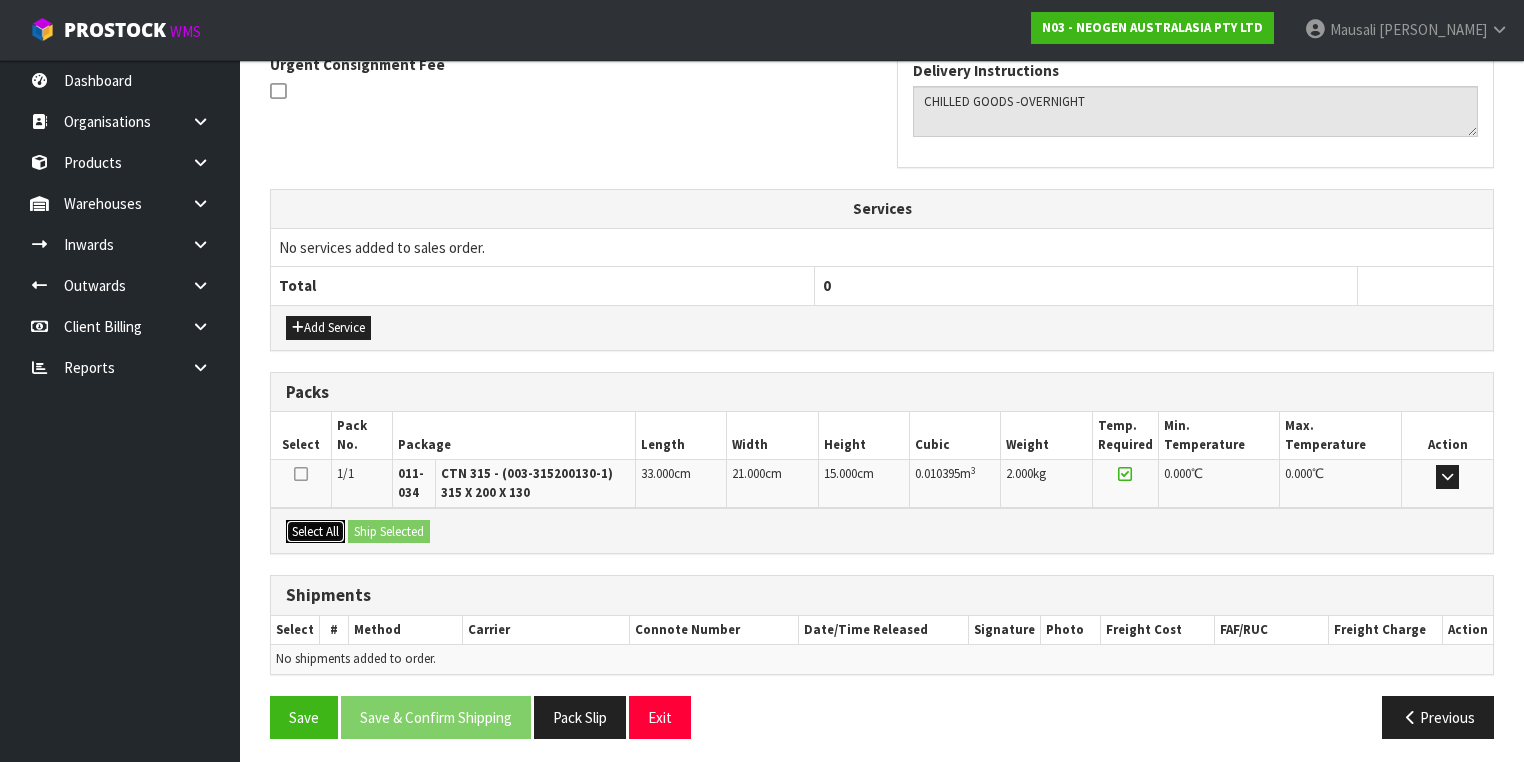 drag, startPoint x: 312, startPoint y: 526, endPoint x: 372, endPoint y: 524, distance: 60.033325 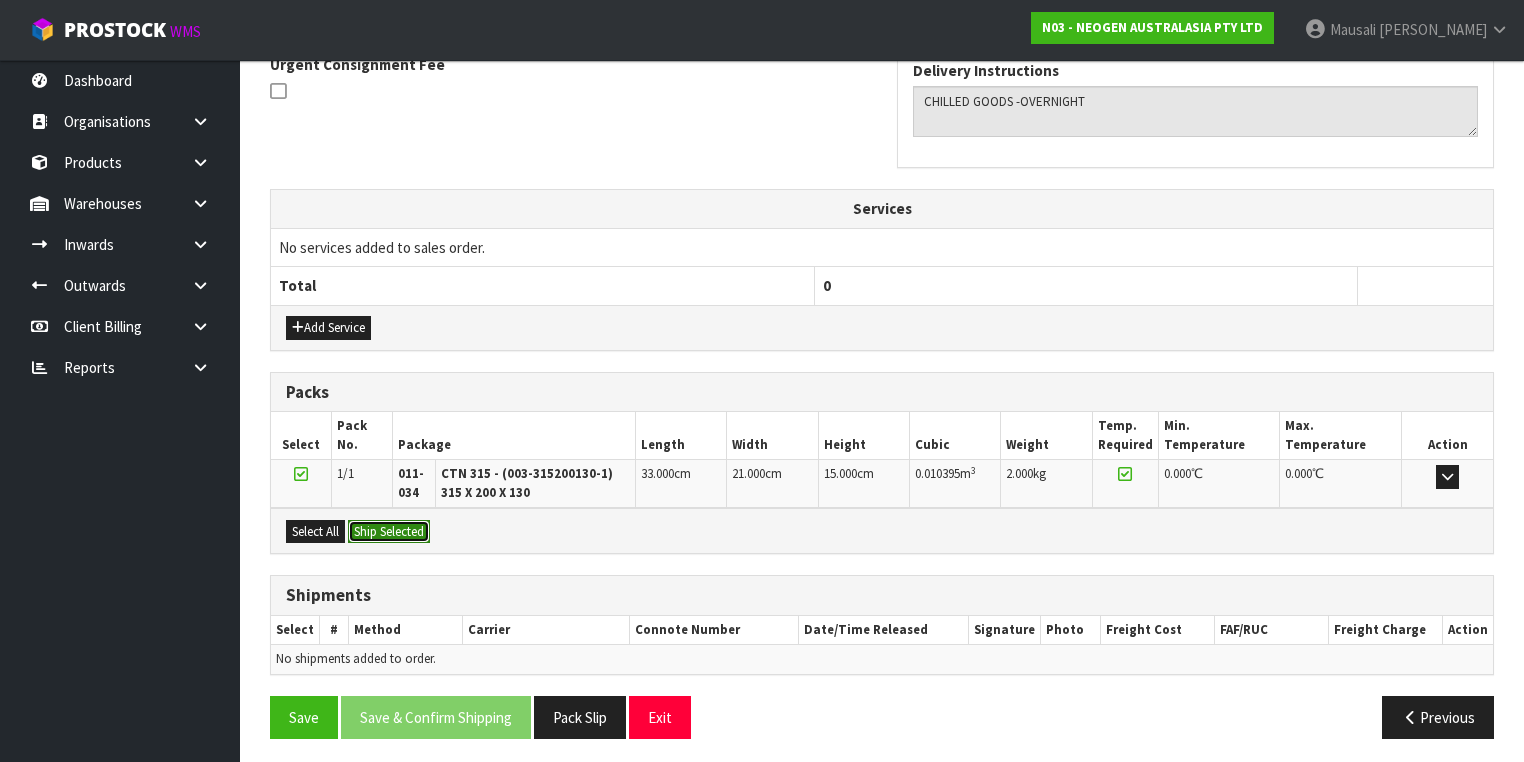 click on "Ship Selected" at bounding box center [389, 532] 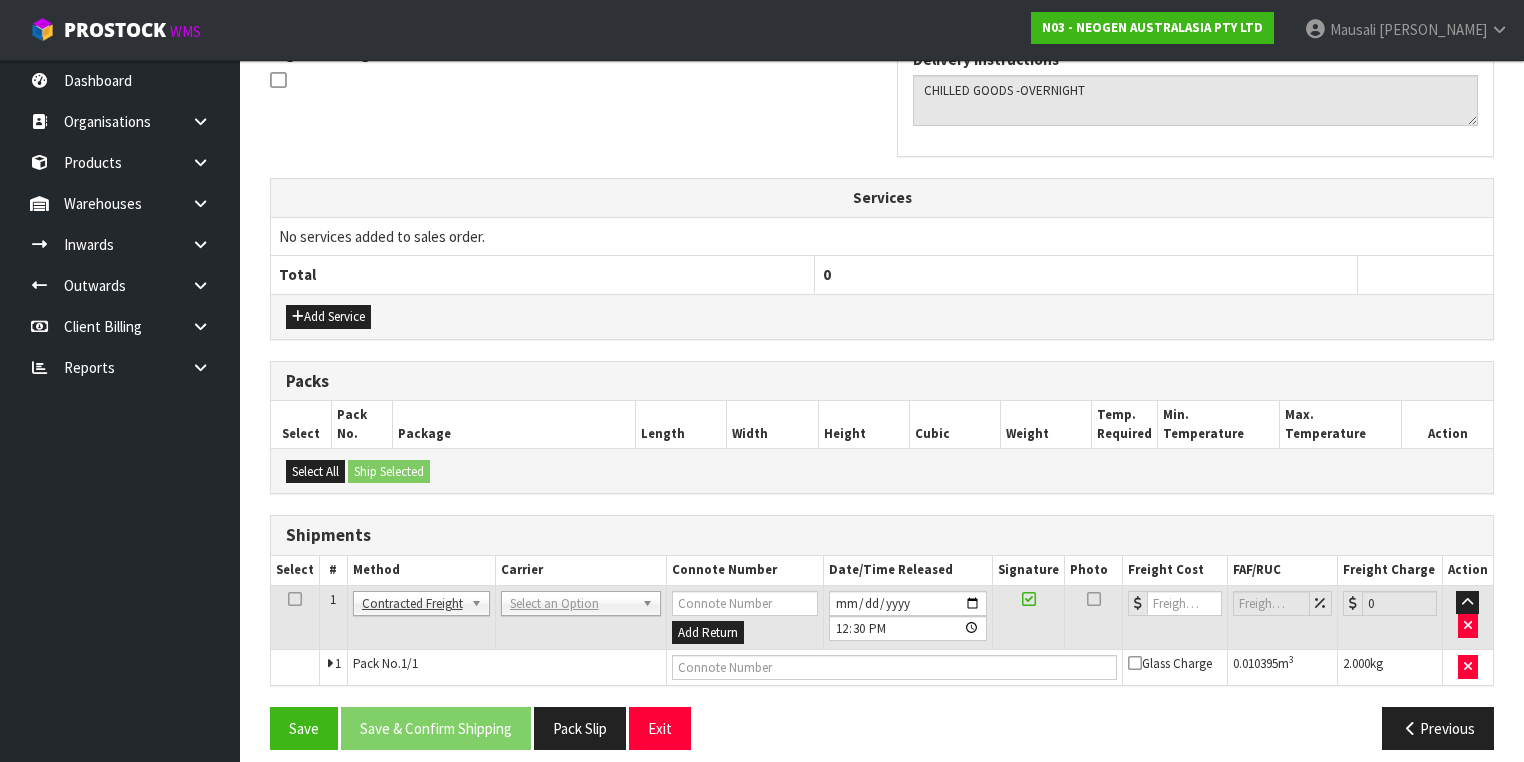 scroll, scrollTop: 628, scrollLeft: 0, axis: vertical 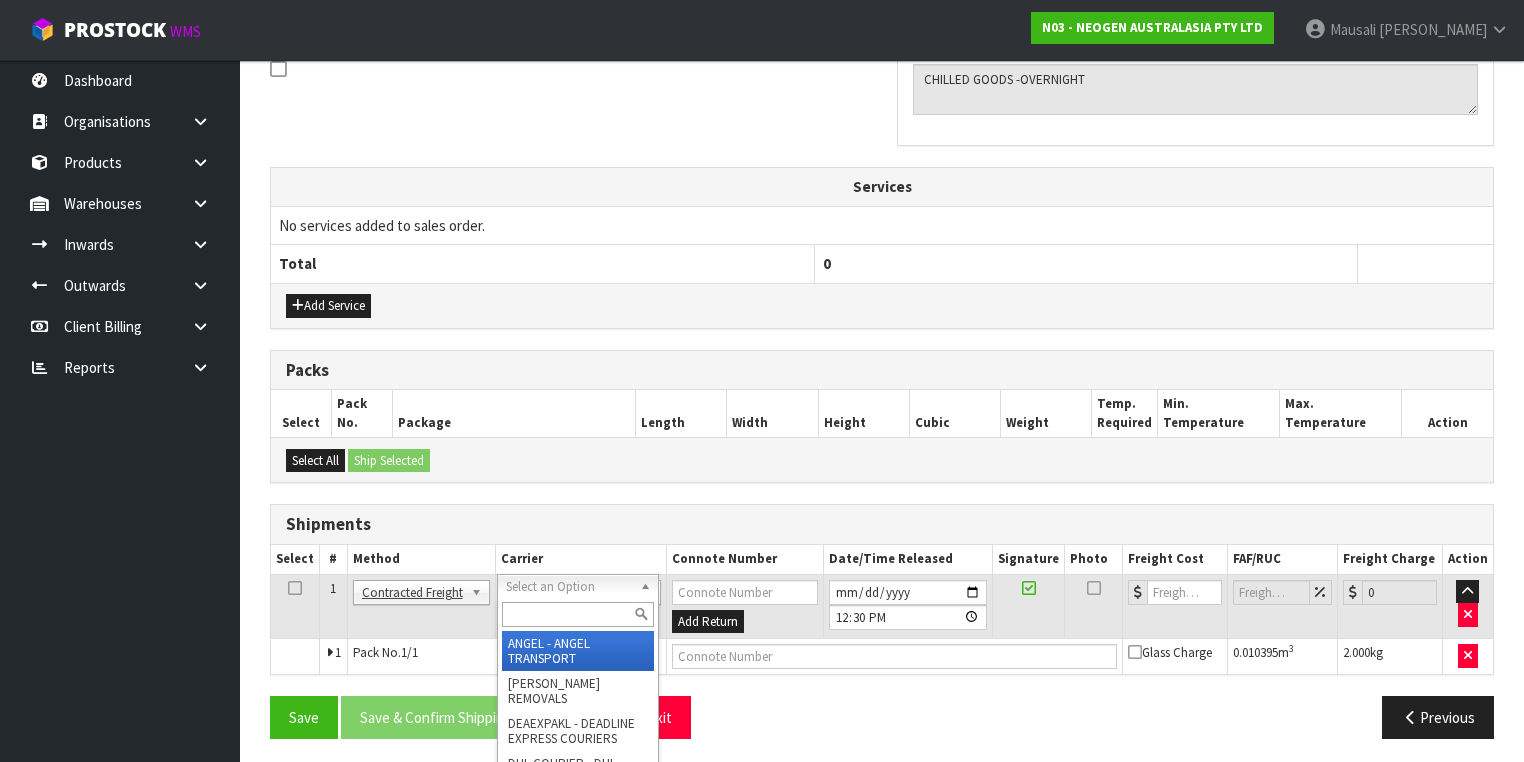 drag, startPoint x: 549, startPoint y: 585, endPoint x: 541, endPoint y: 606, distance: 22.472204 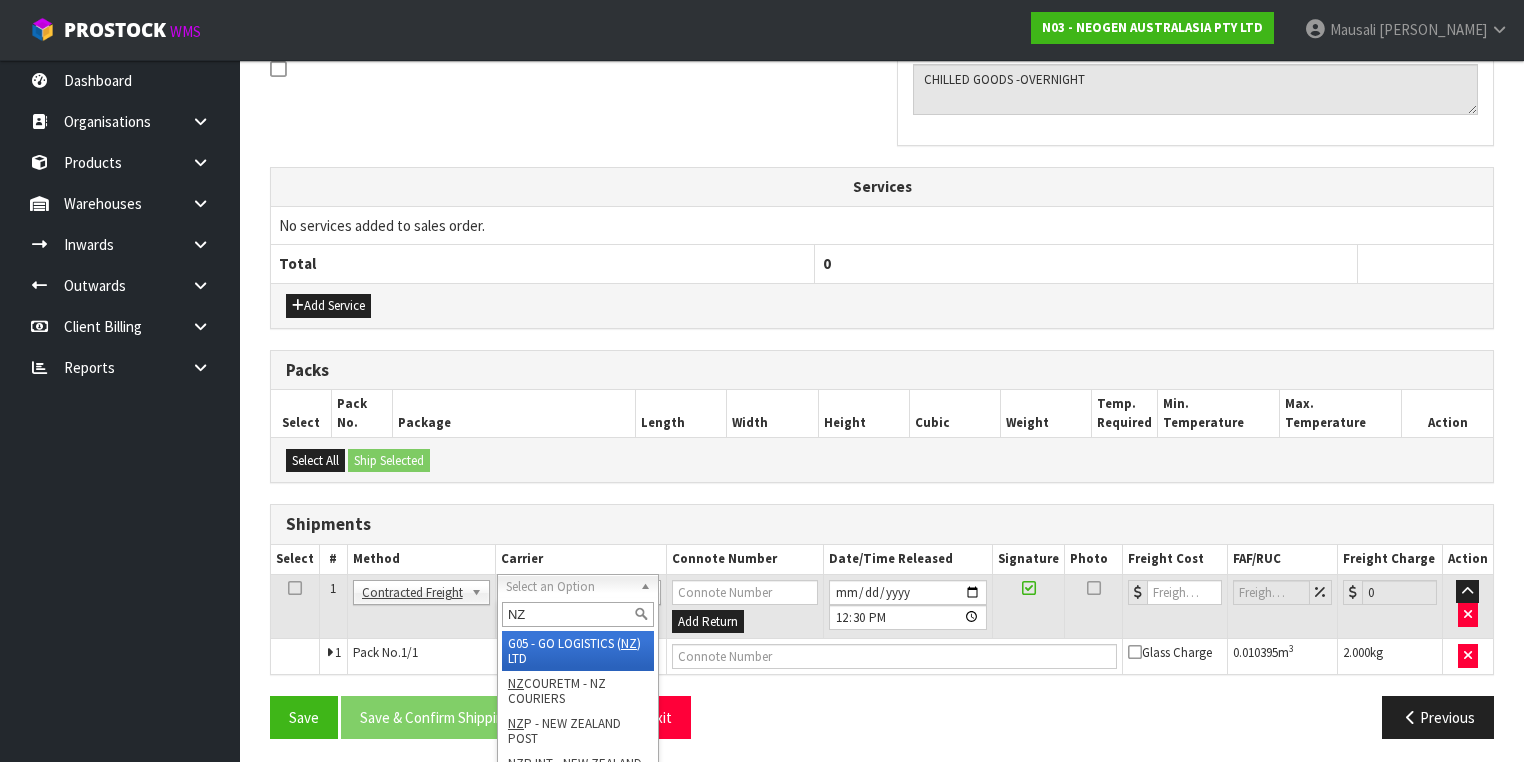 type on "NZP" 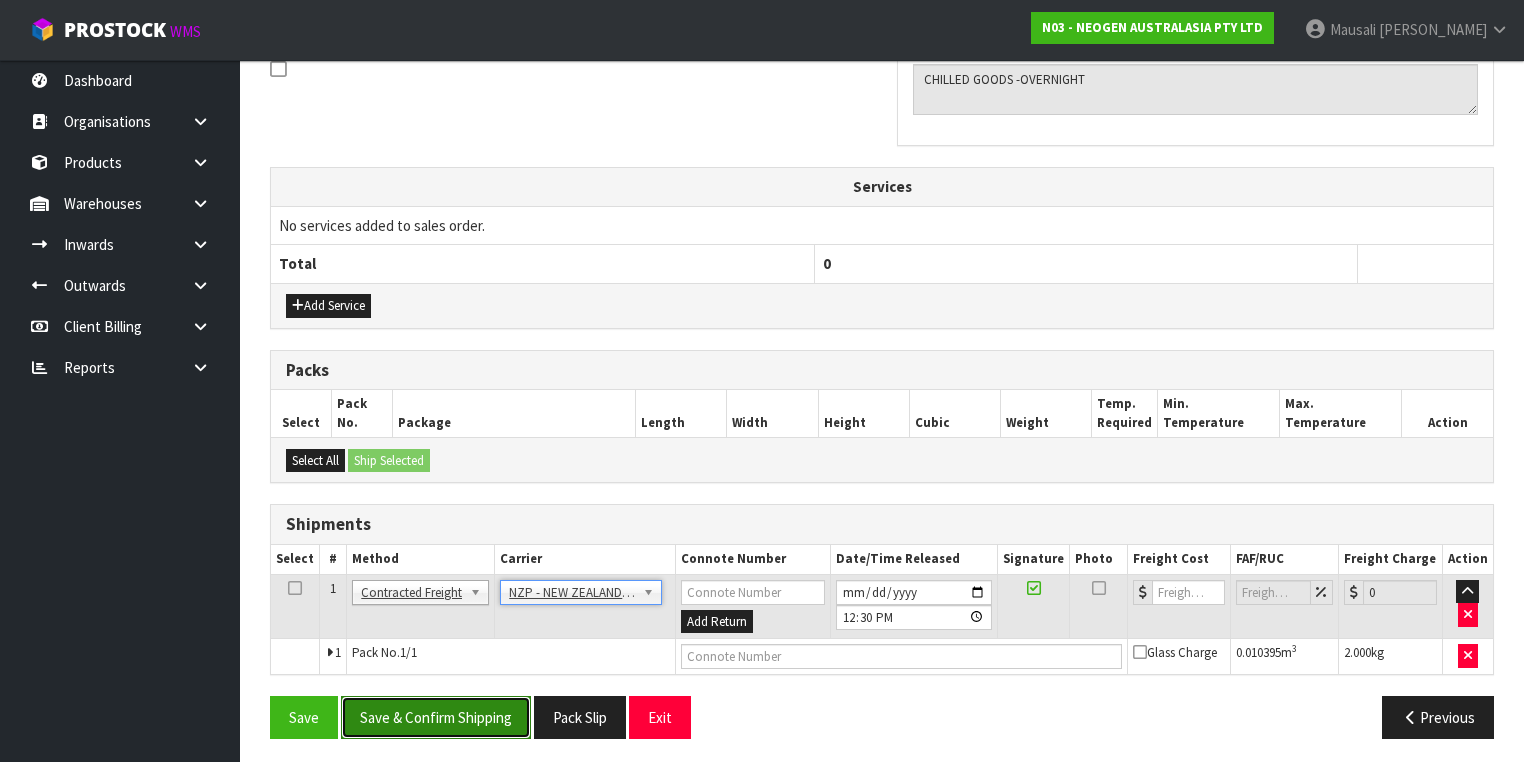 click on "Save & Confirm Shipping" at bounding box center [436, 717] 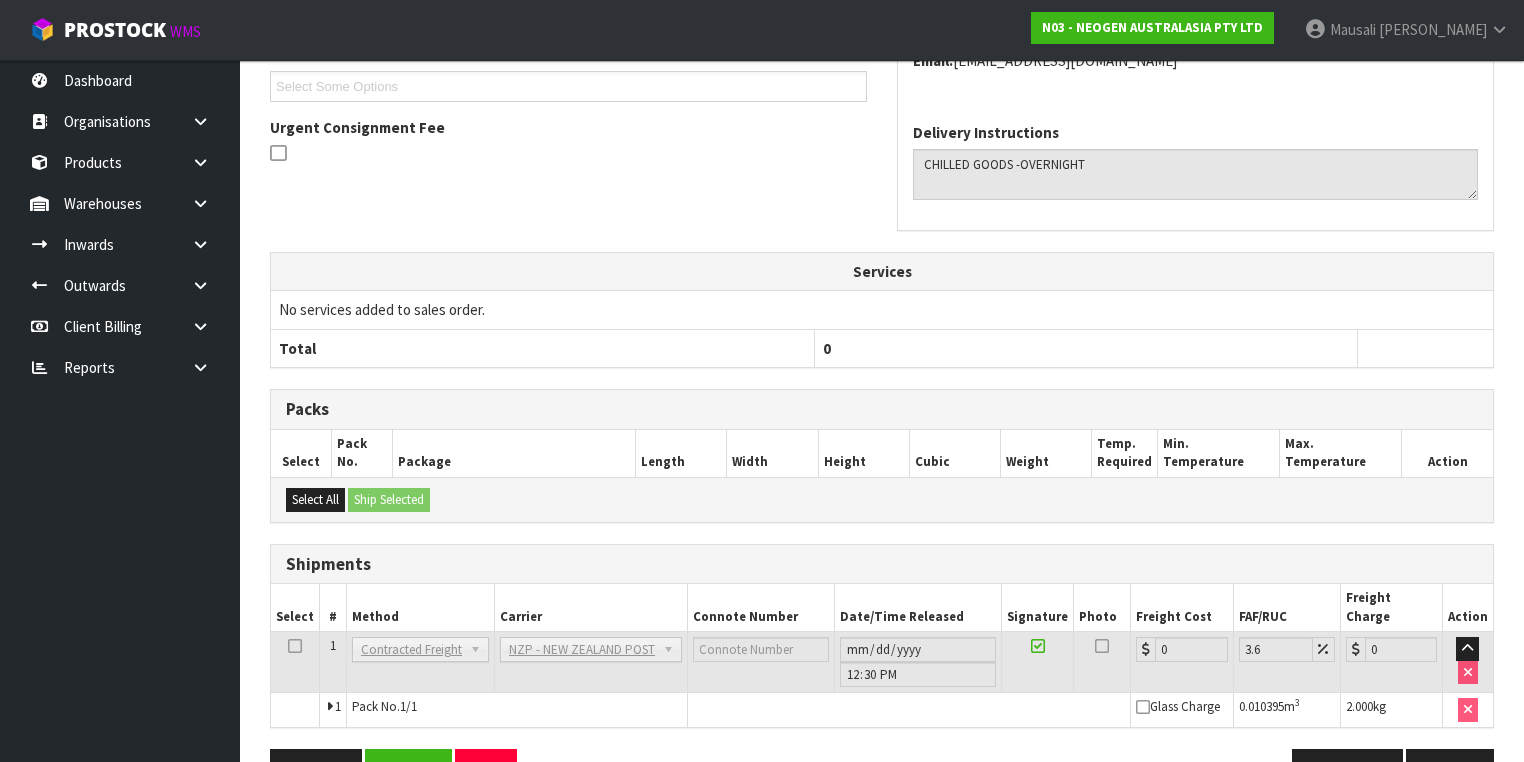 scroll, scrollTop: 600, scrollLeft: 0, axis: vertical 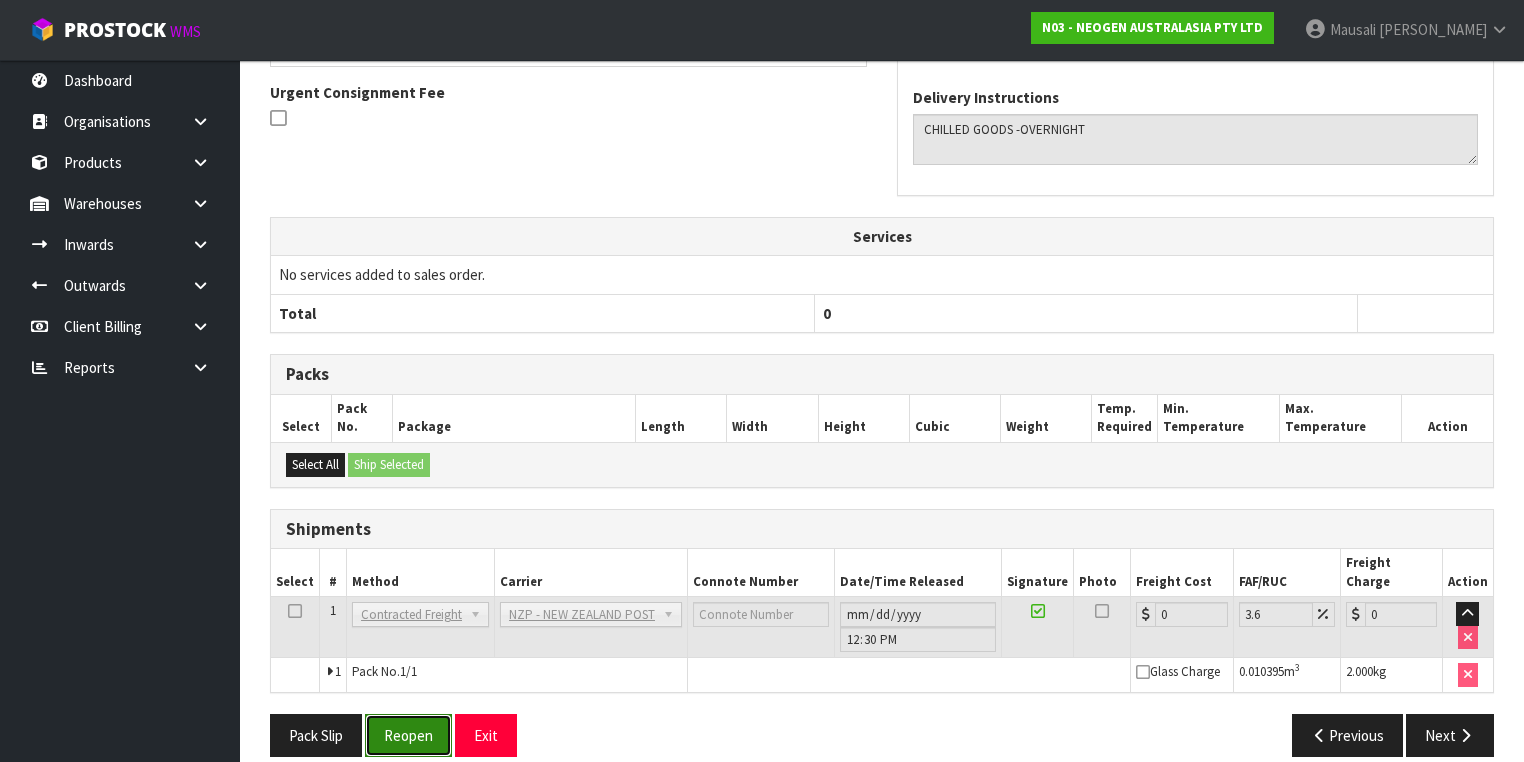 click on "Reopen" at bounding box center (408, 735) 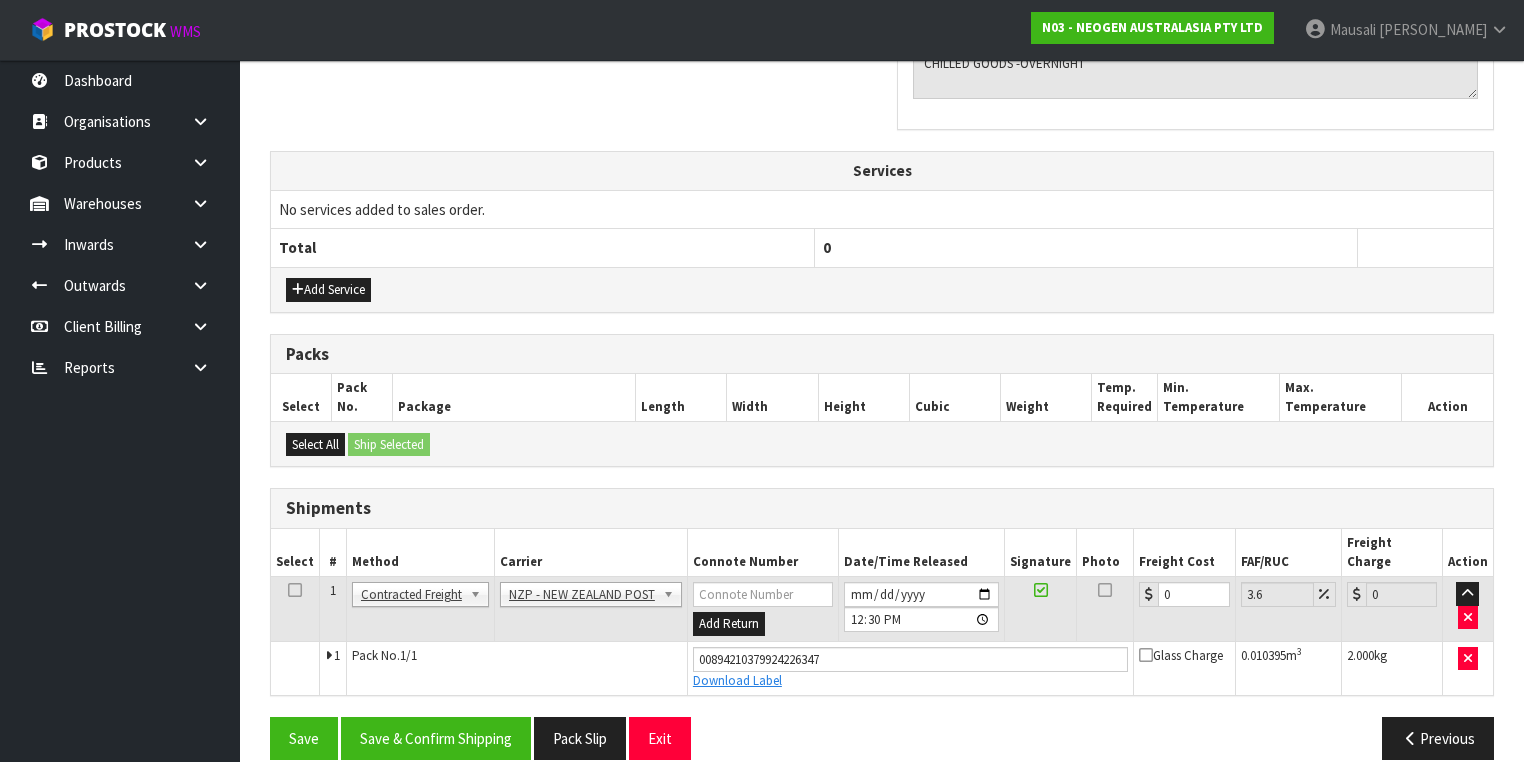 scroll, scrollTop: 646, scrollLeft: 0, axis: vertical 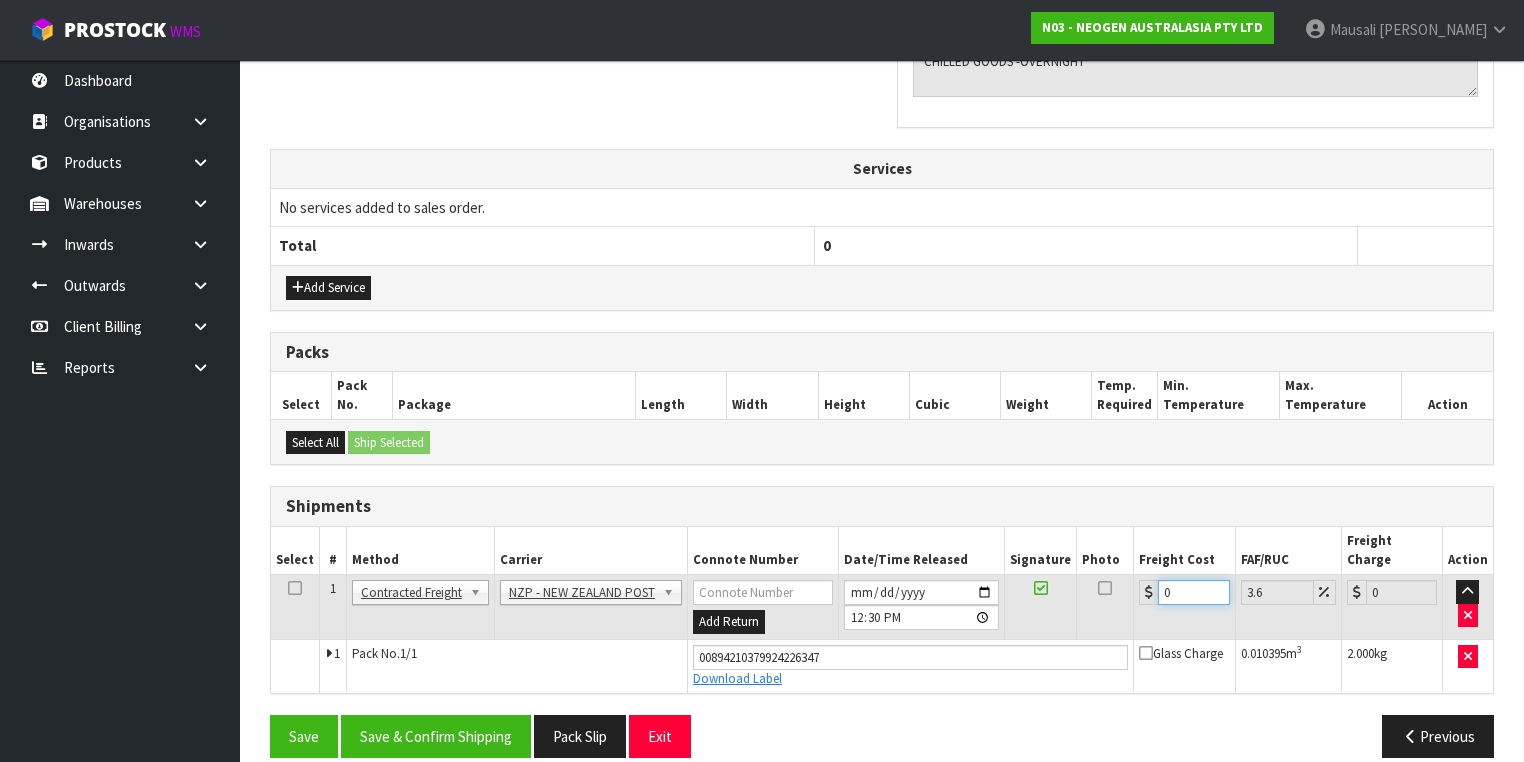 drag, startPoint x: 1175, startPoint y: 572, endPoint x: 1134, endPoint y: 572, distance: 41 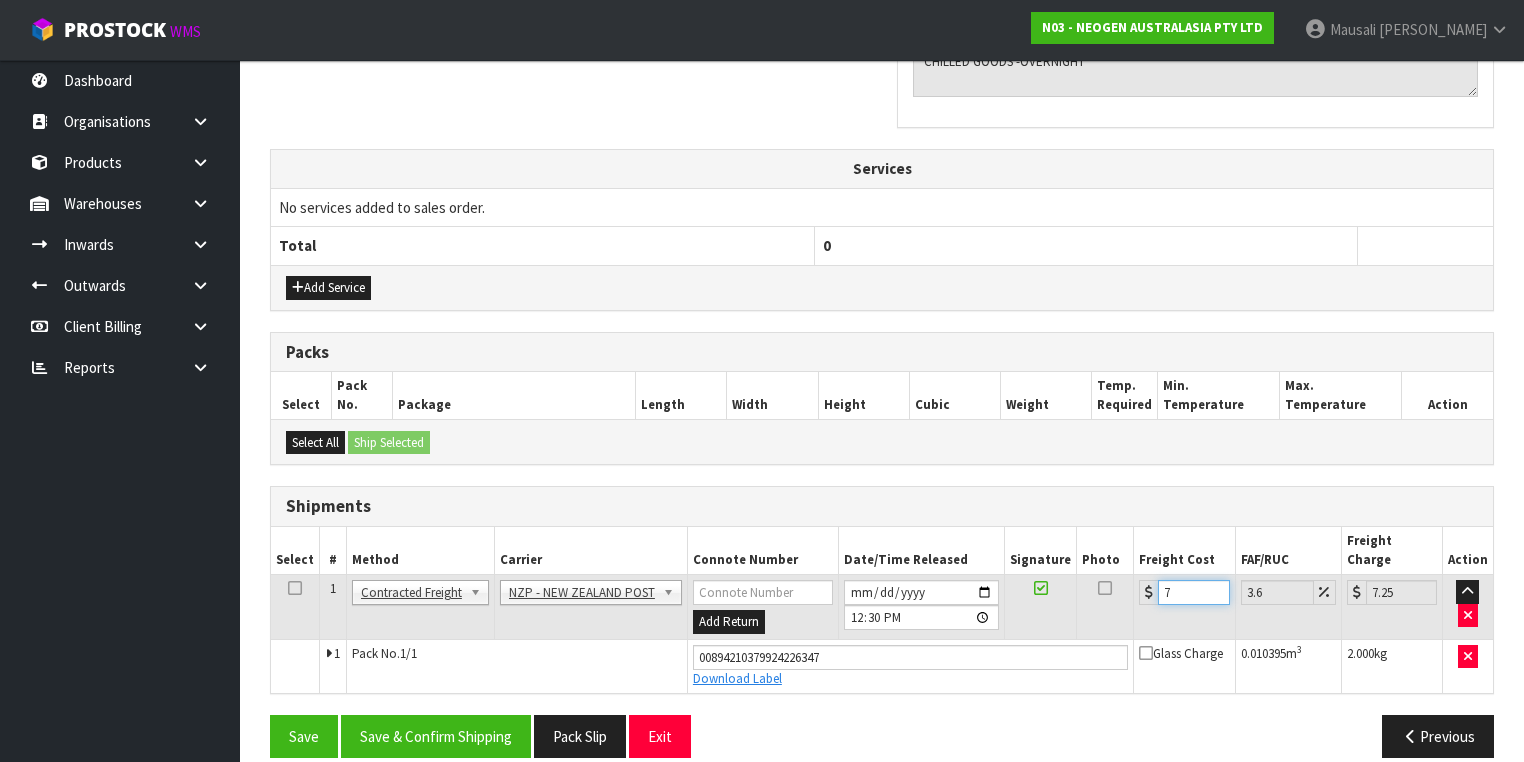type on "7.3" 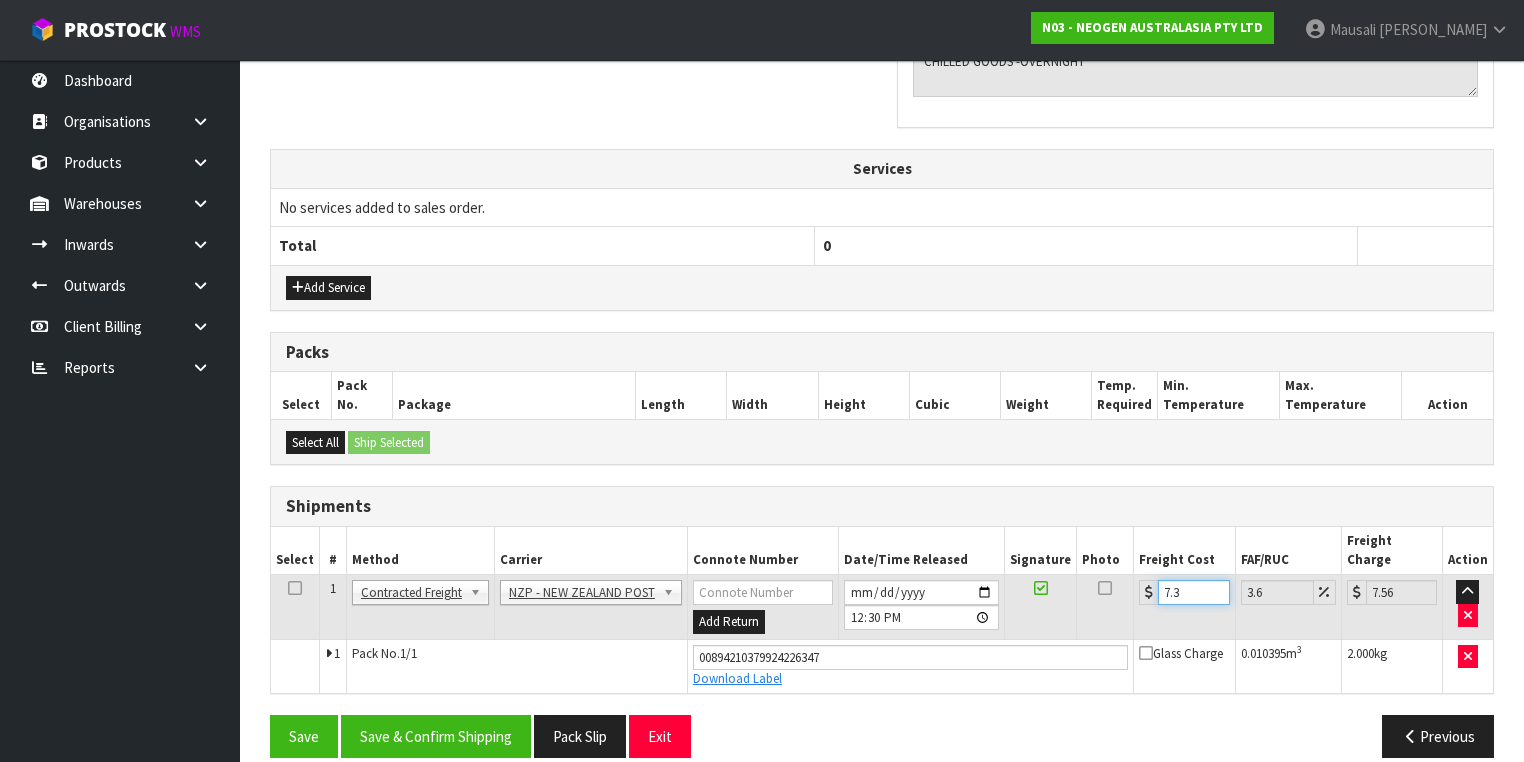 type on "7.31" 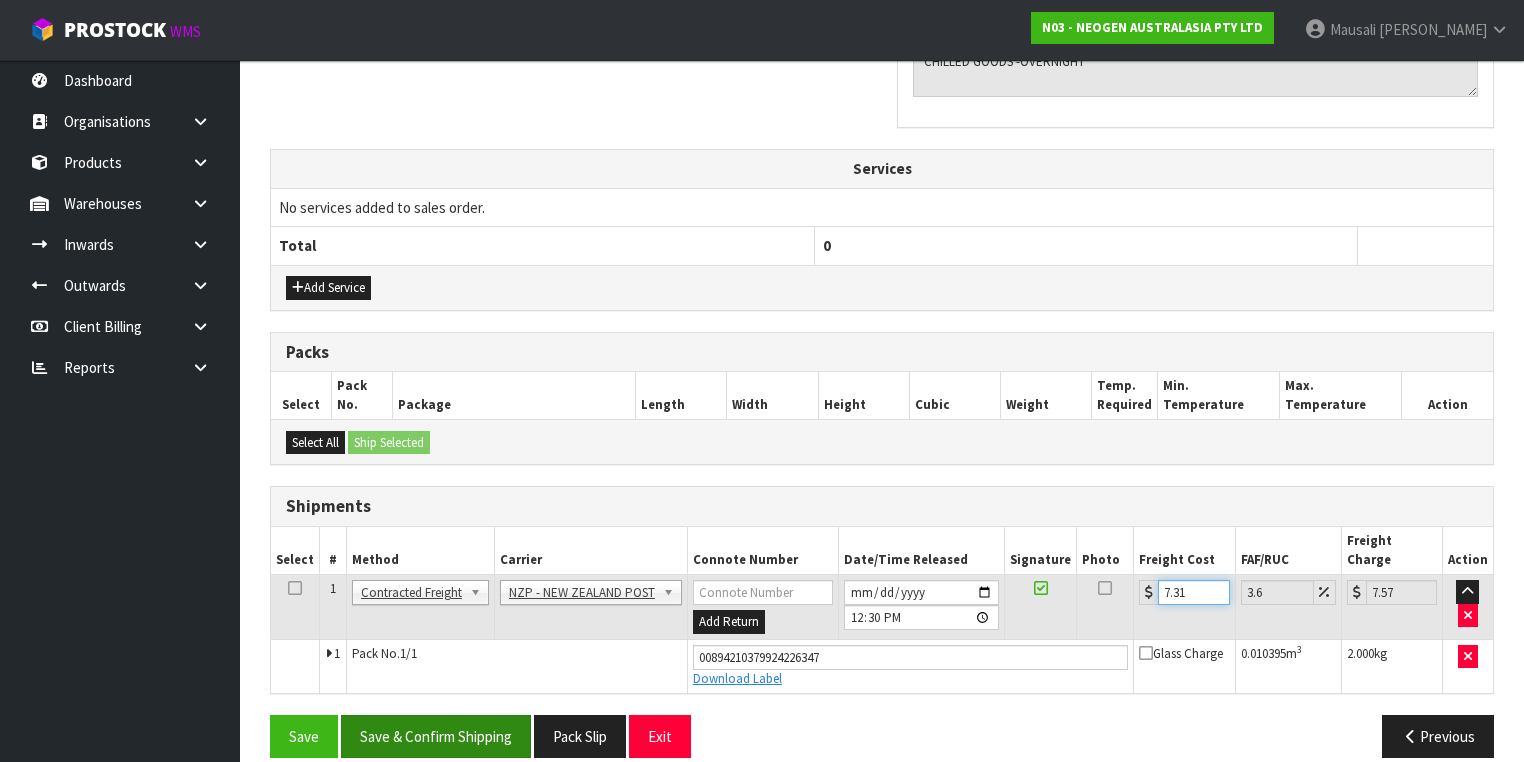 type on "7.31" 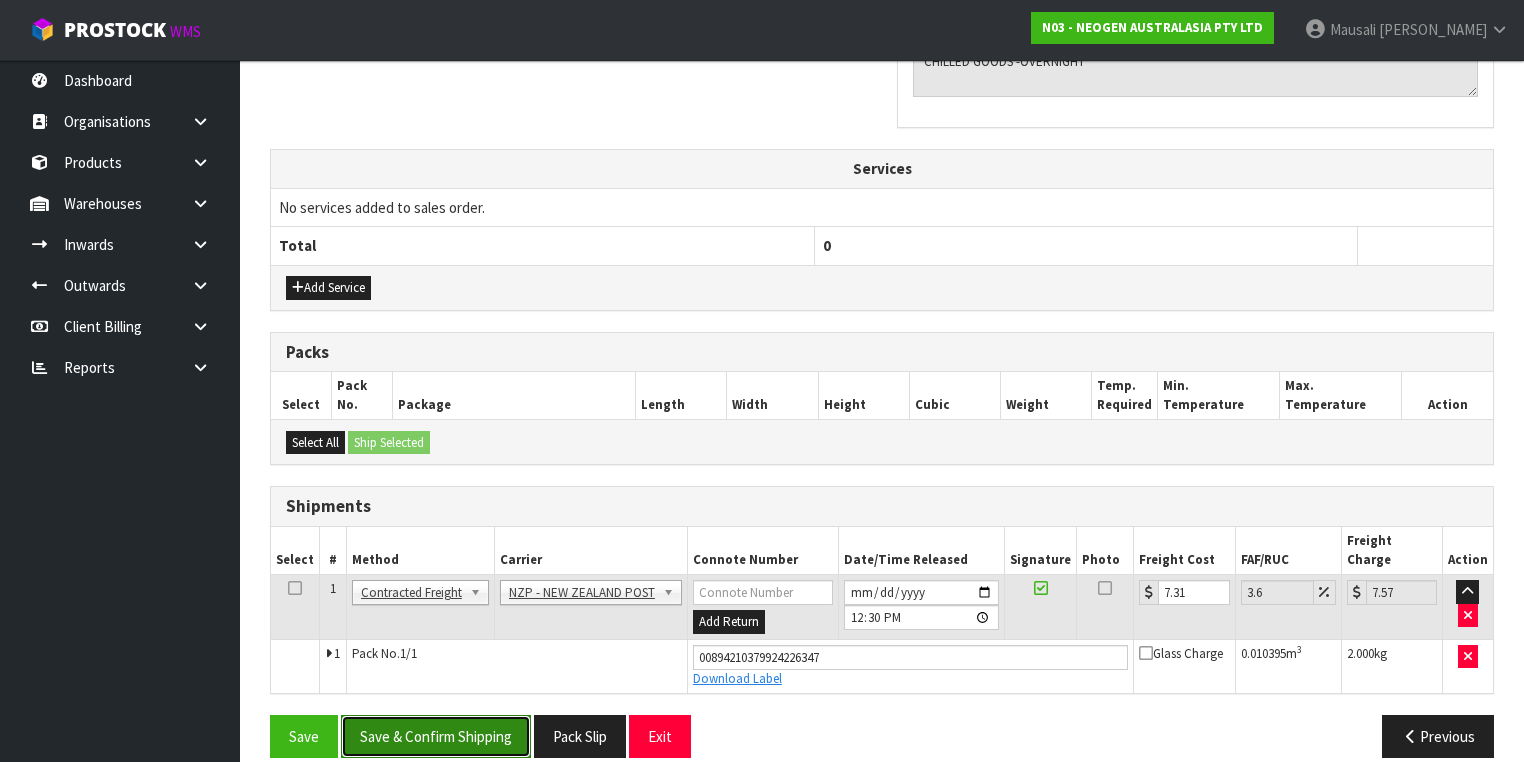 click on "Save & Confirm Shipping" at bounding box center [436, 736] 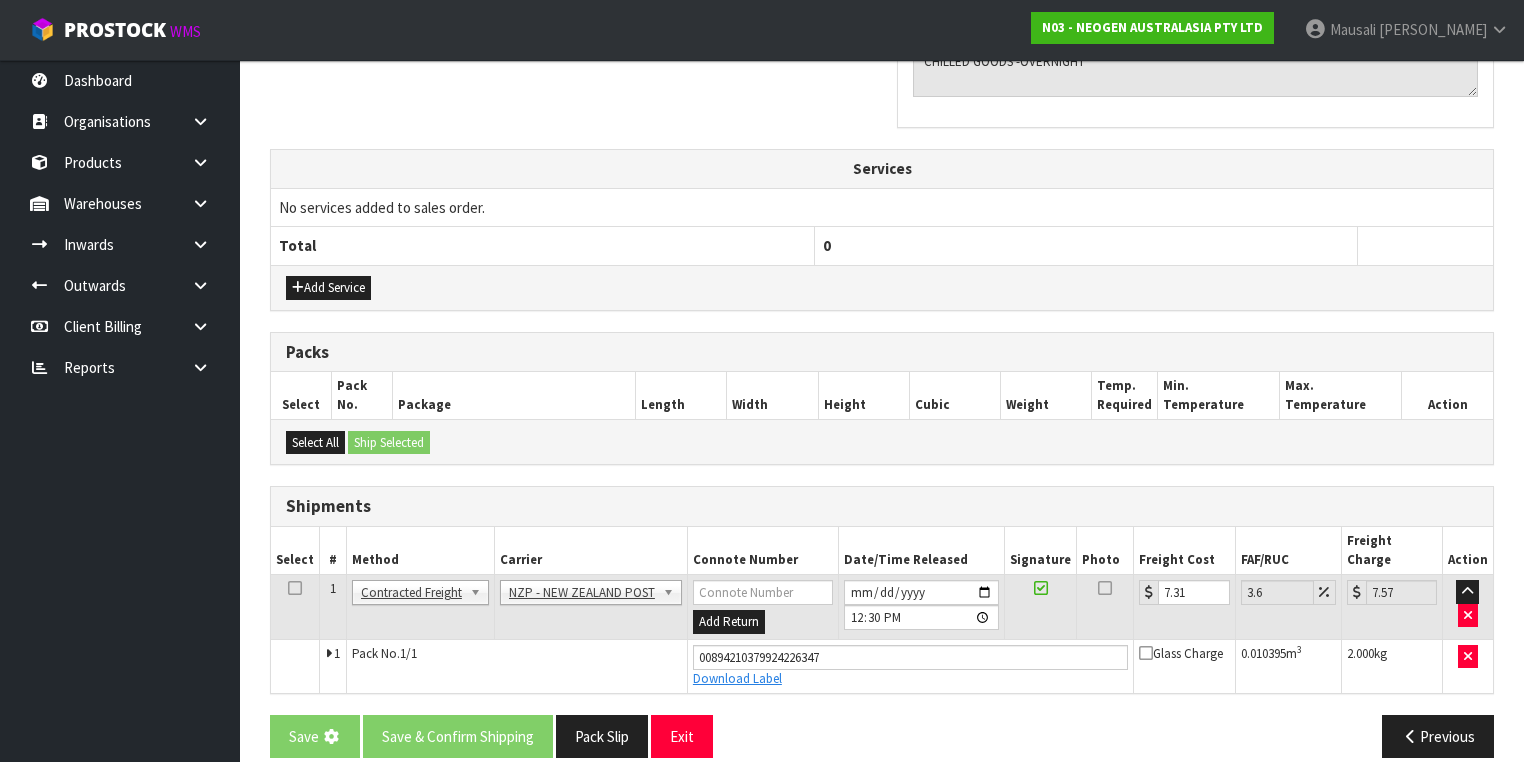 scroll, scrollTop: 0, scrollLeft: 0, axis: both 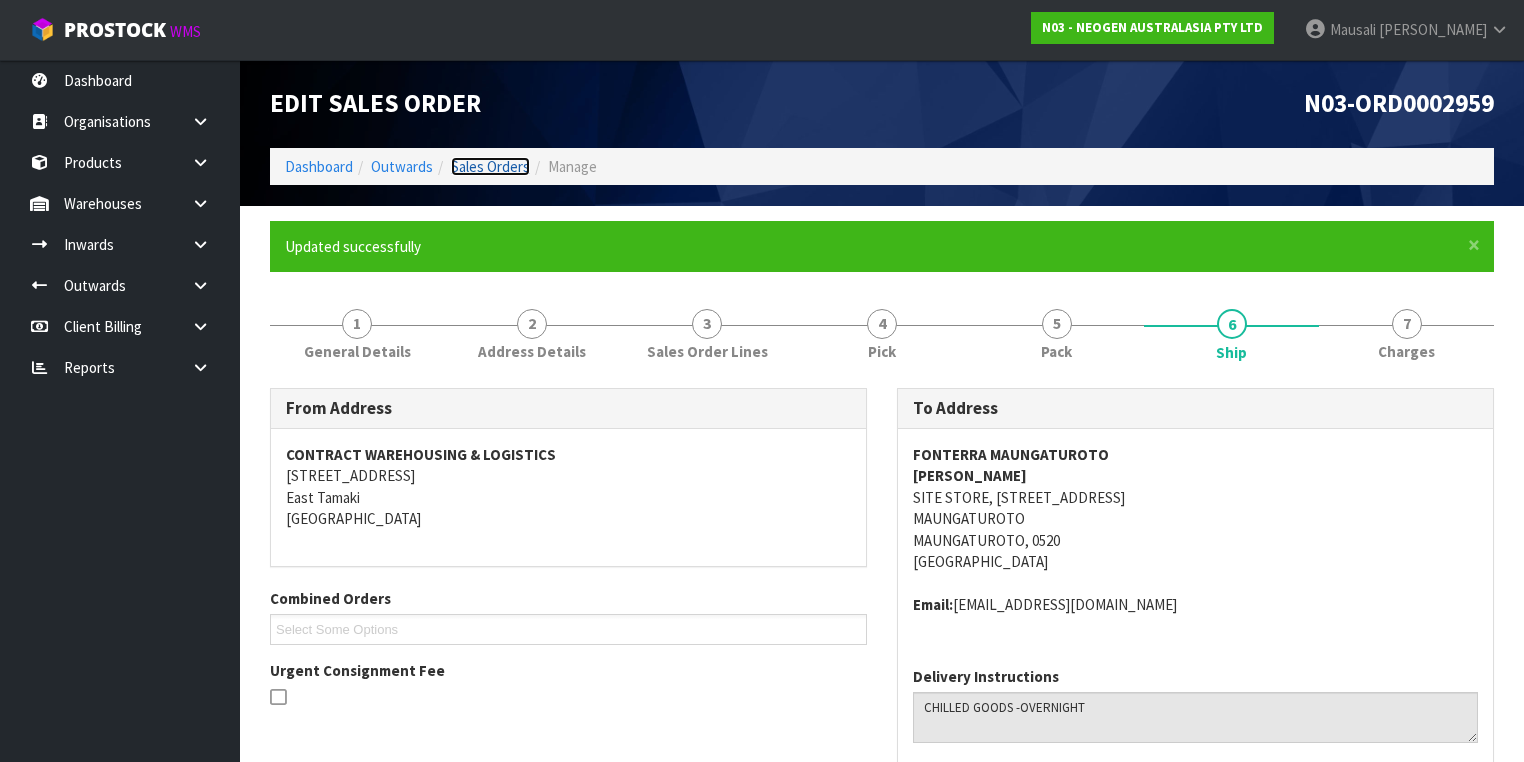 click on "Sales Orders" at bounding box center (490, 166) 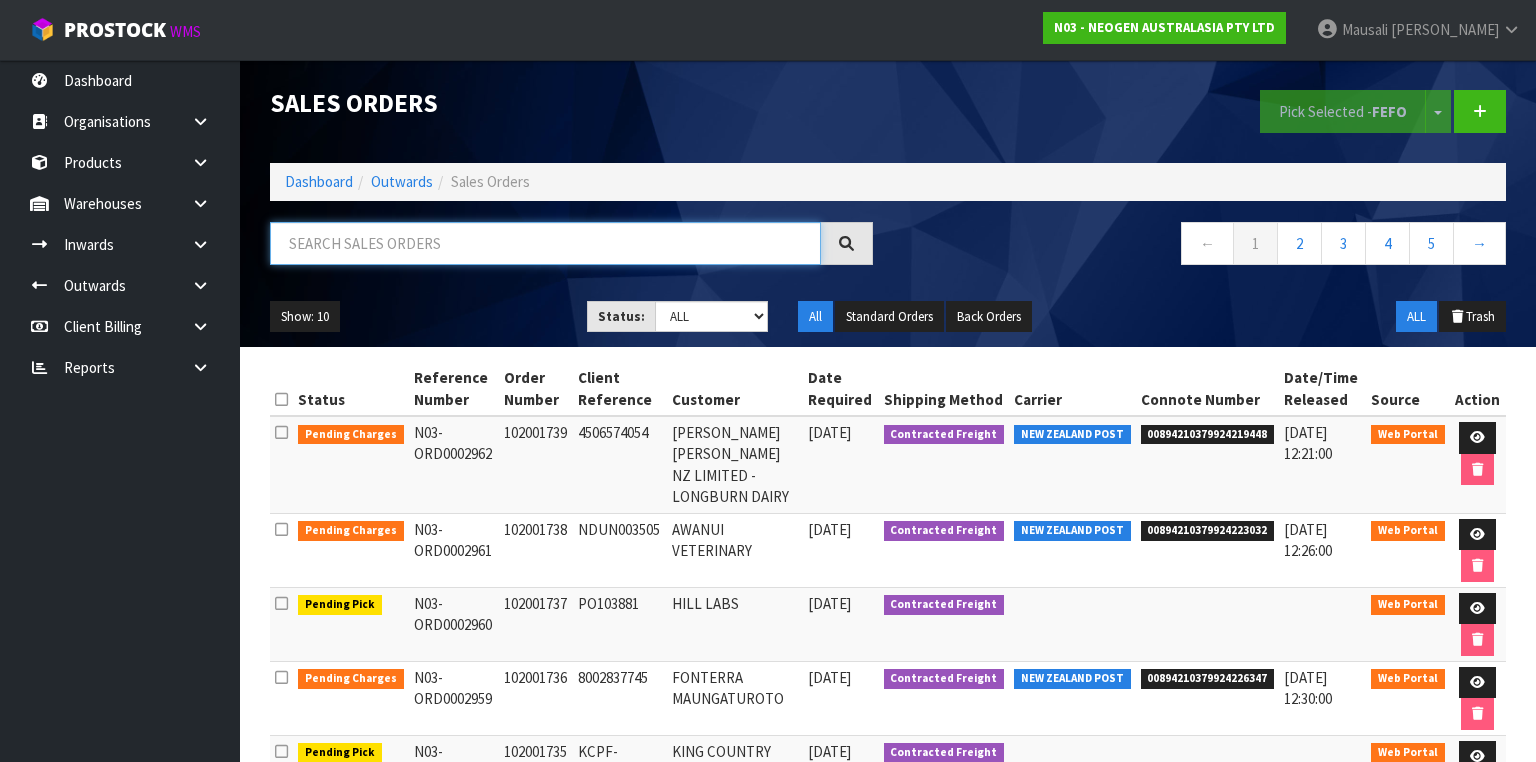 click at bounding box center [545, 243] 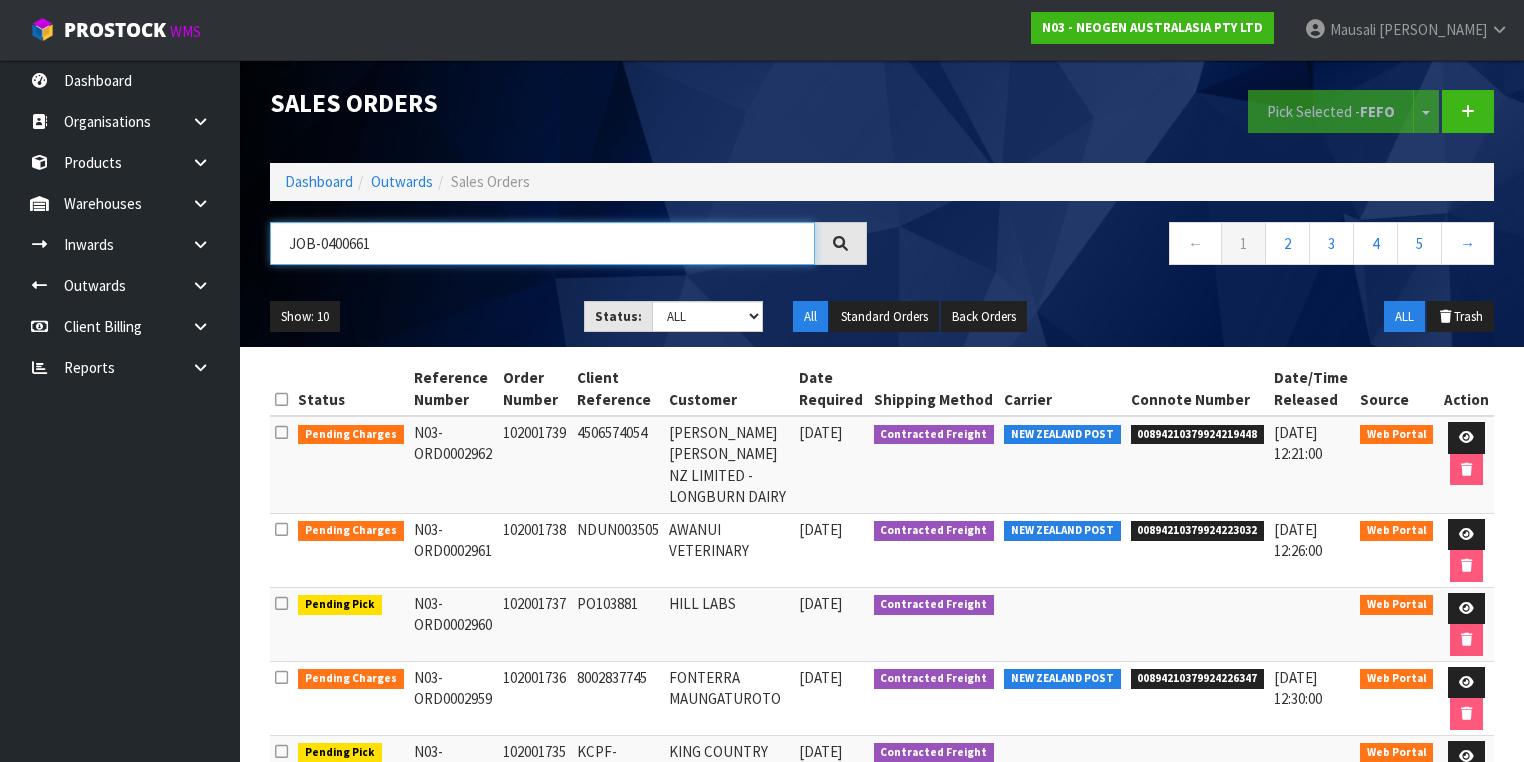 type 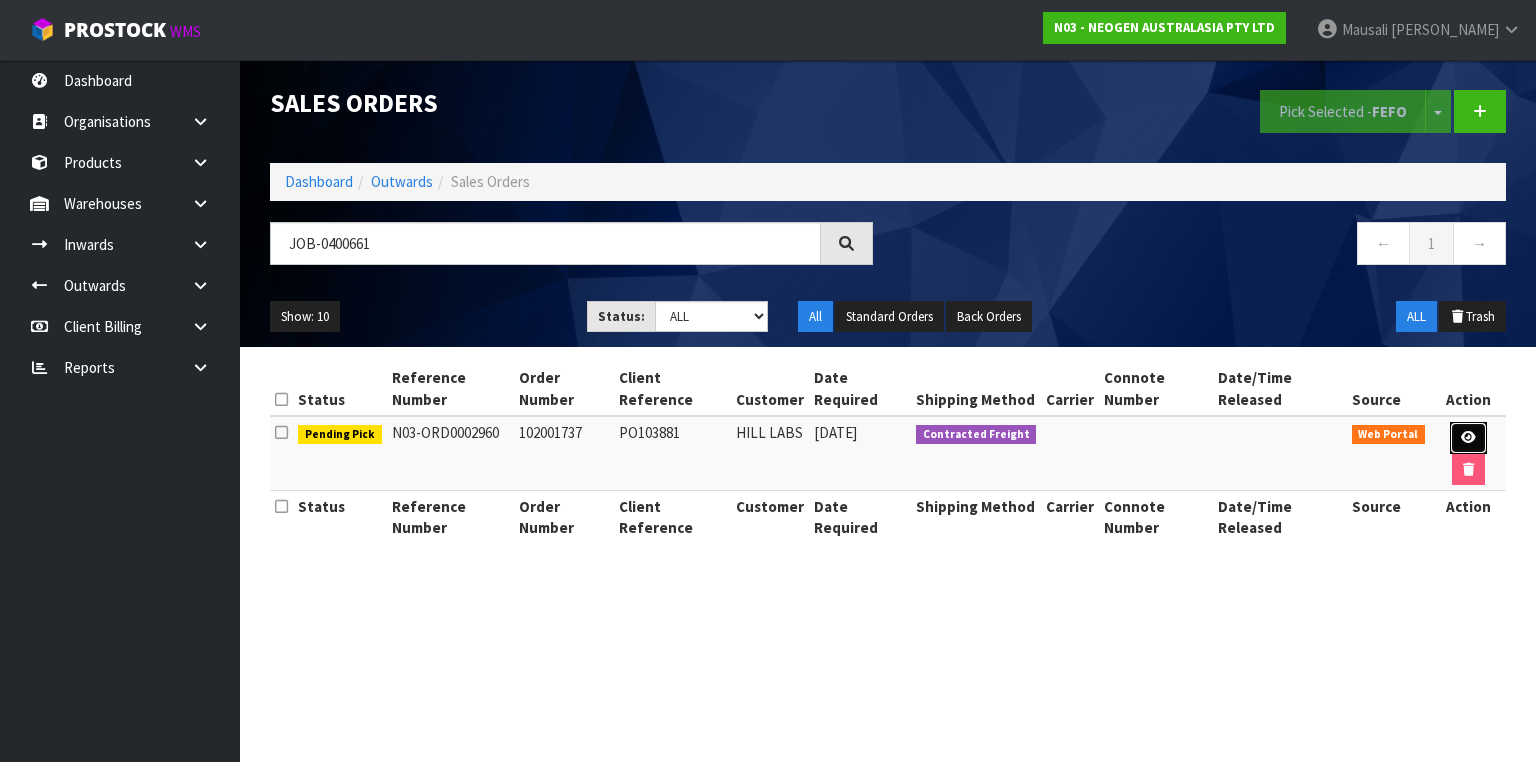 click at bounding box center [1468, 438] 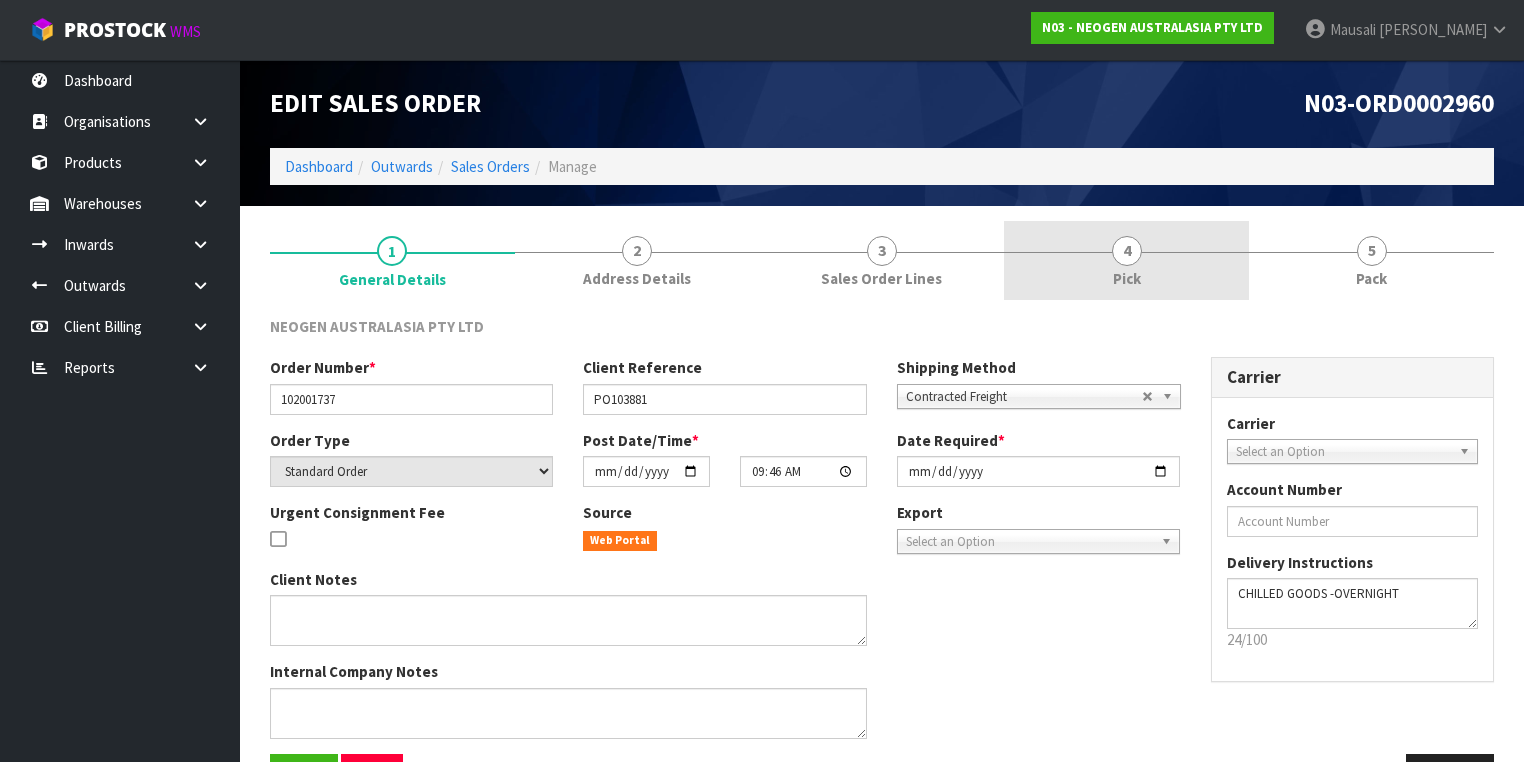 click on "4
Pick" at bounding box center (1126, 260) 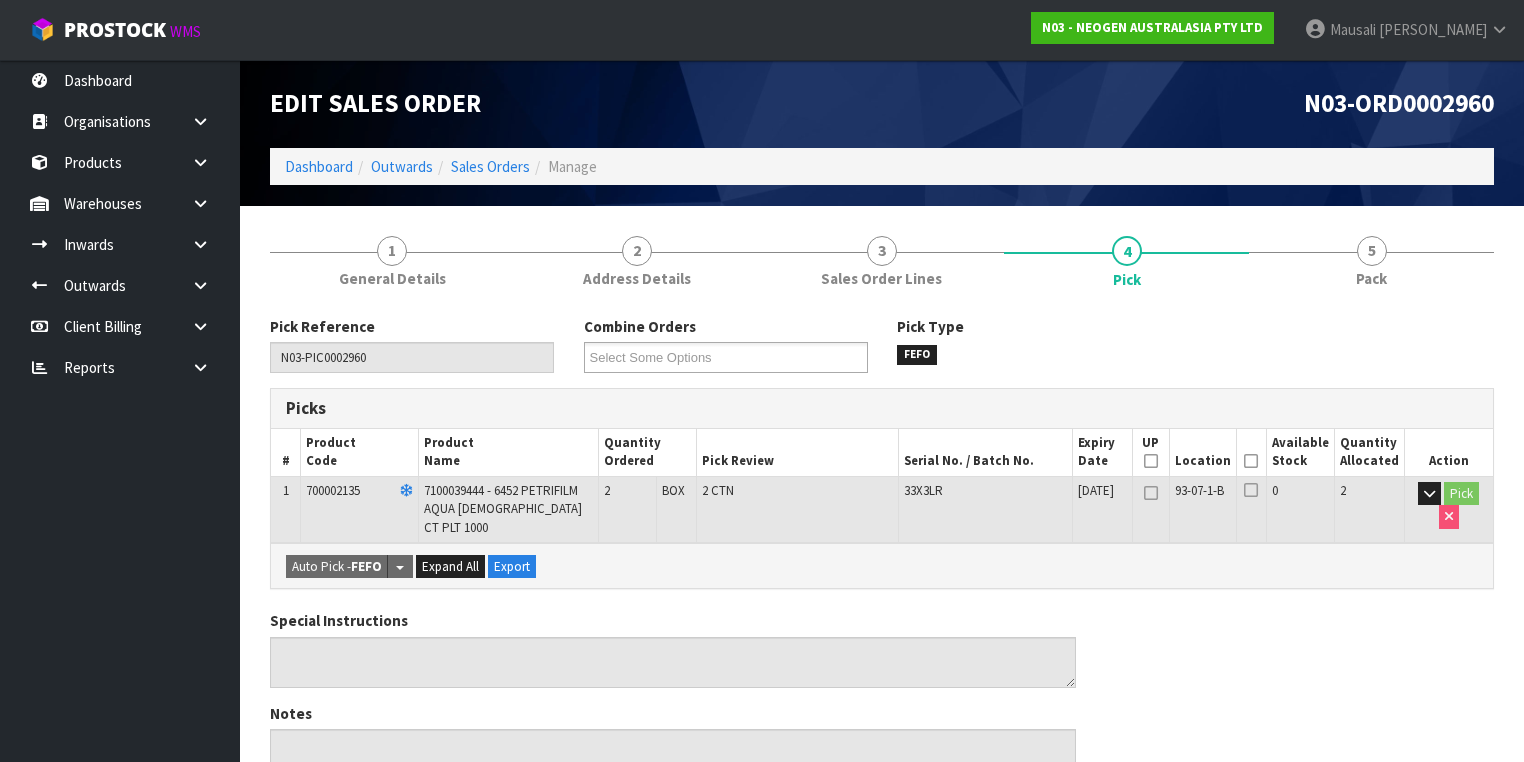 click at bounding box center [1251, 461] 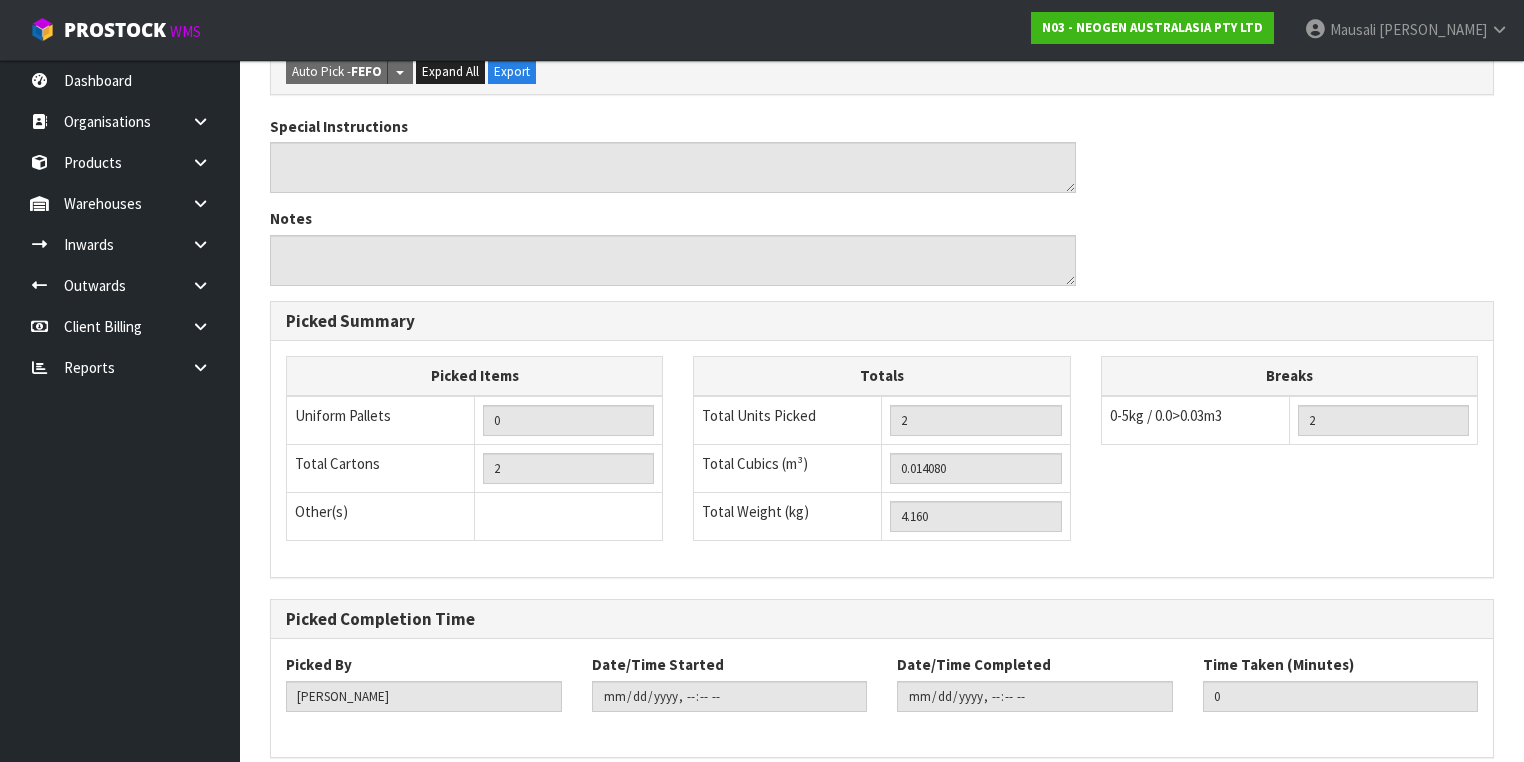 scroll, scrollTop: 641, scrollLeft: 0, axis: vertical 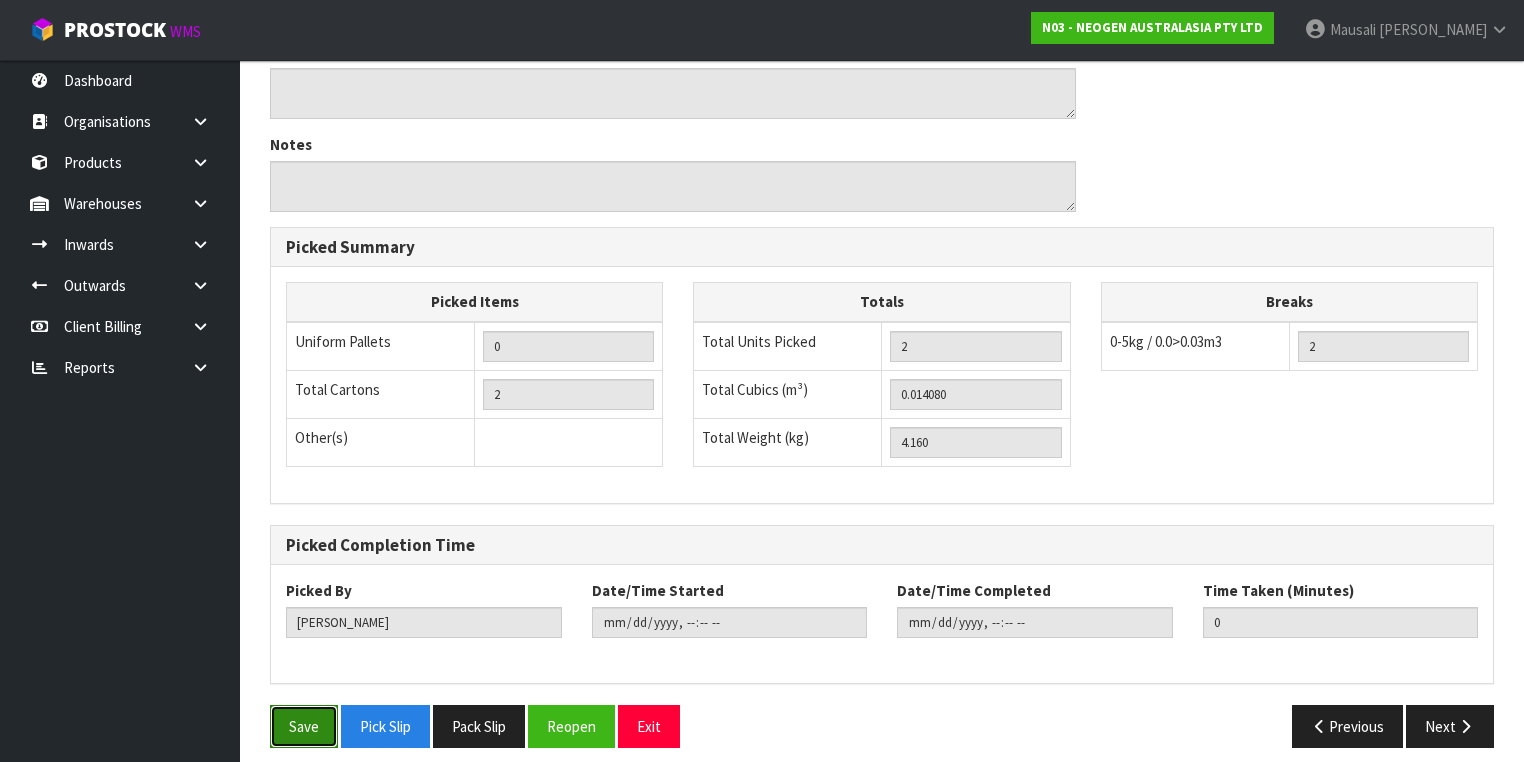 click on "Save" at bounding box center [304, 726] 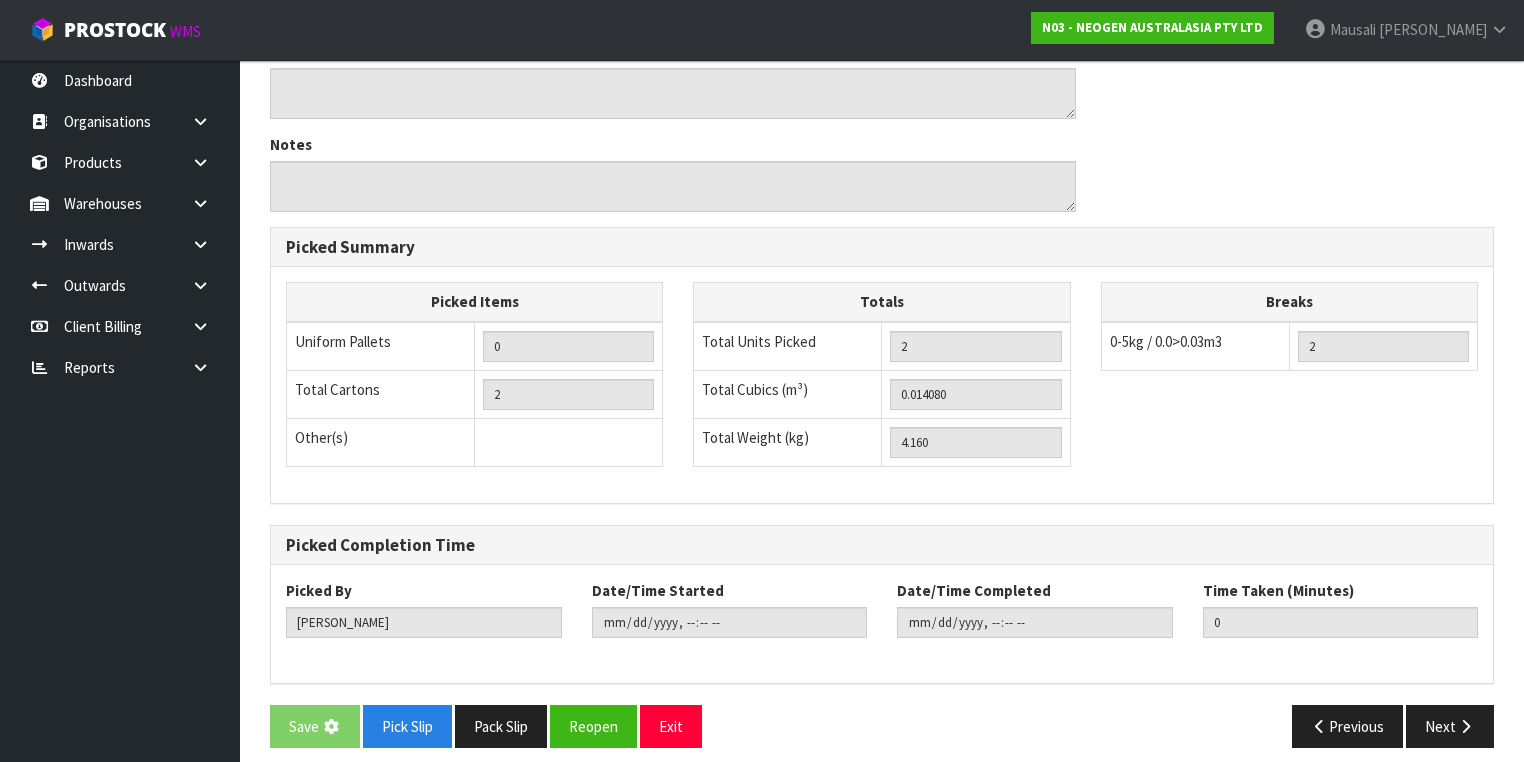 scroll, scrollTop: 0, scrollLeft: 0, axis: both 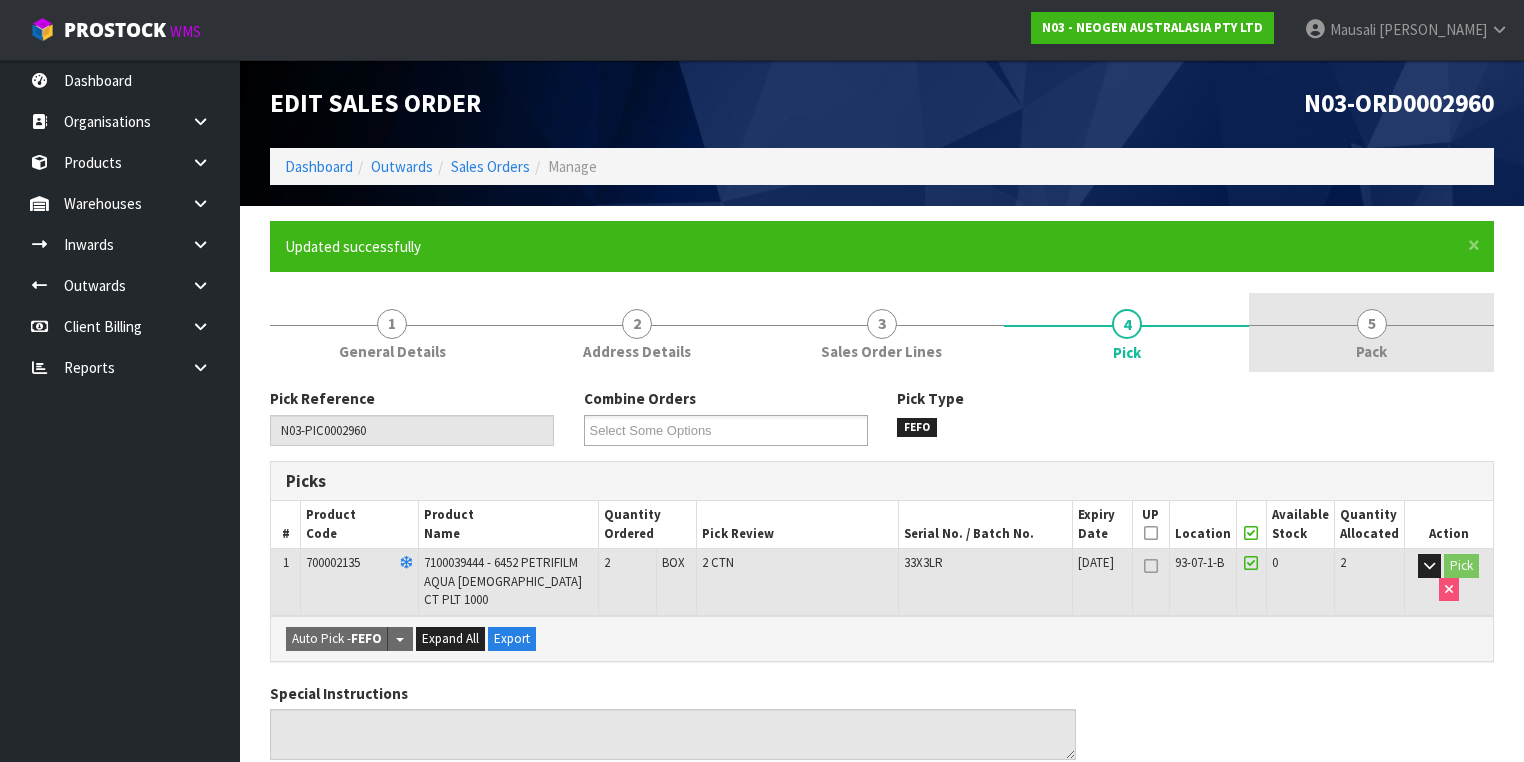 click on "5" at bounding box center (1372, 324) 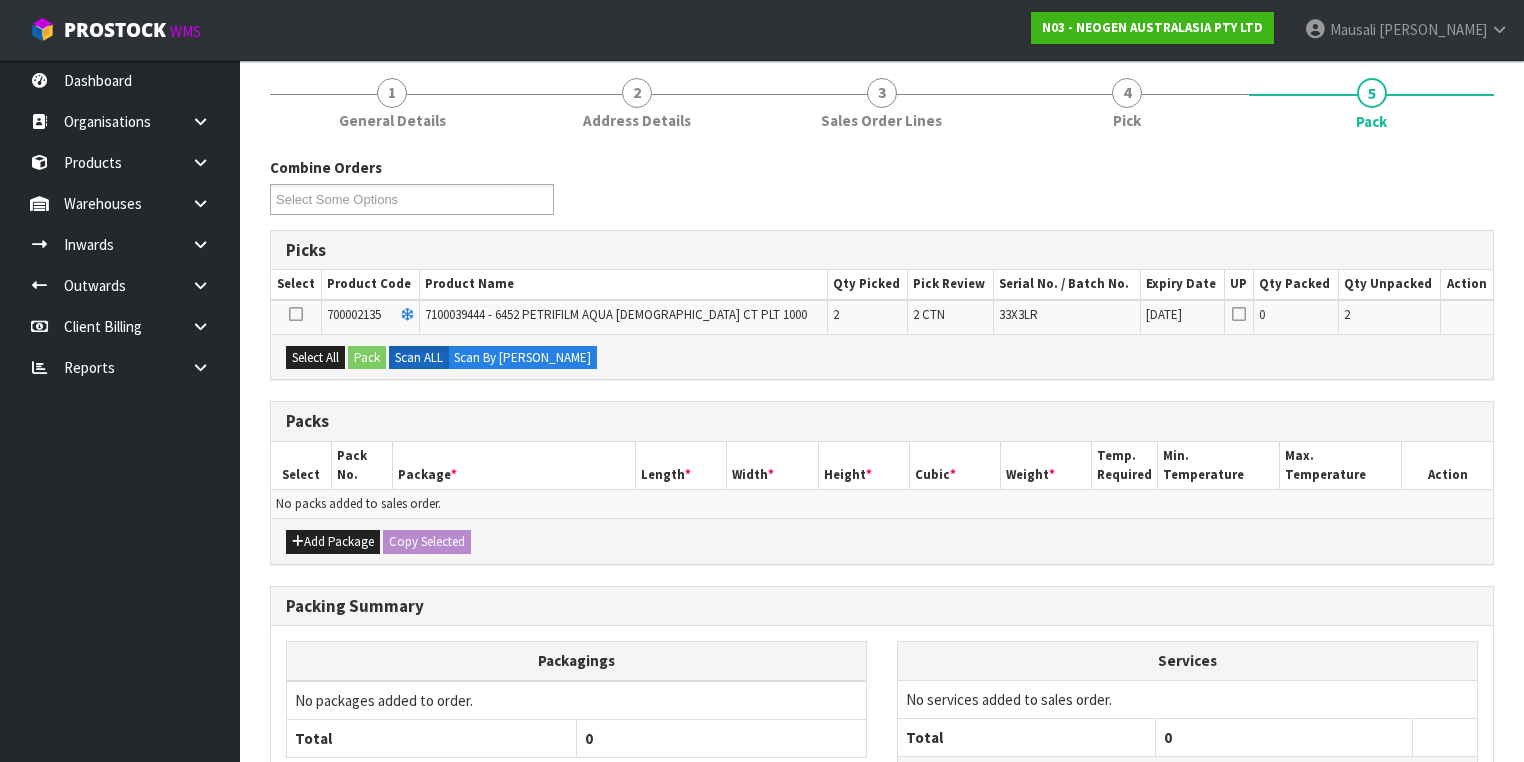 scroll, scrollTop: 320, scrollLeft: 0, axis: vertical 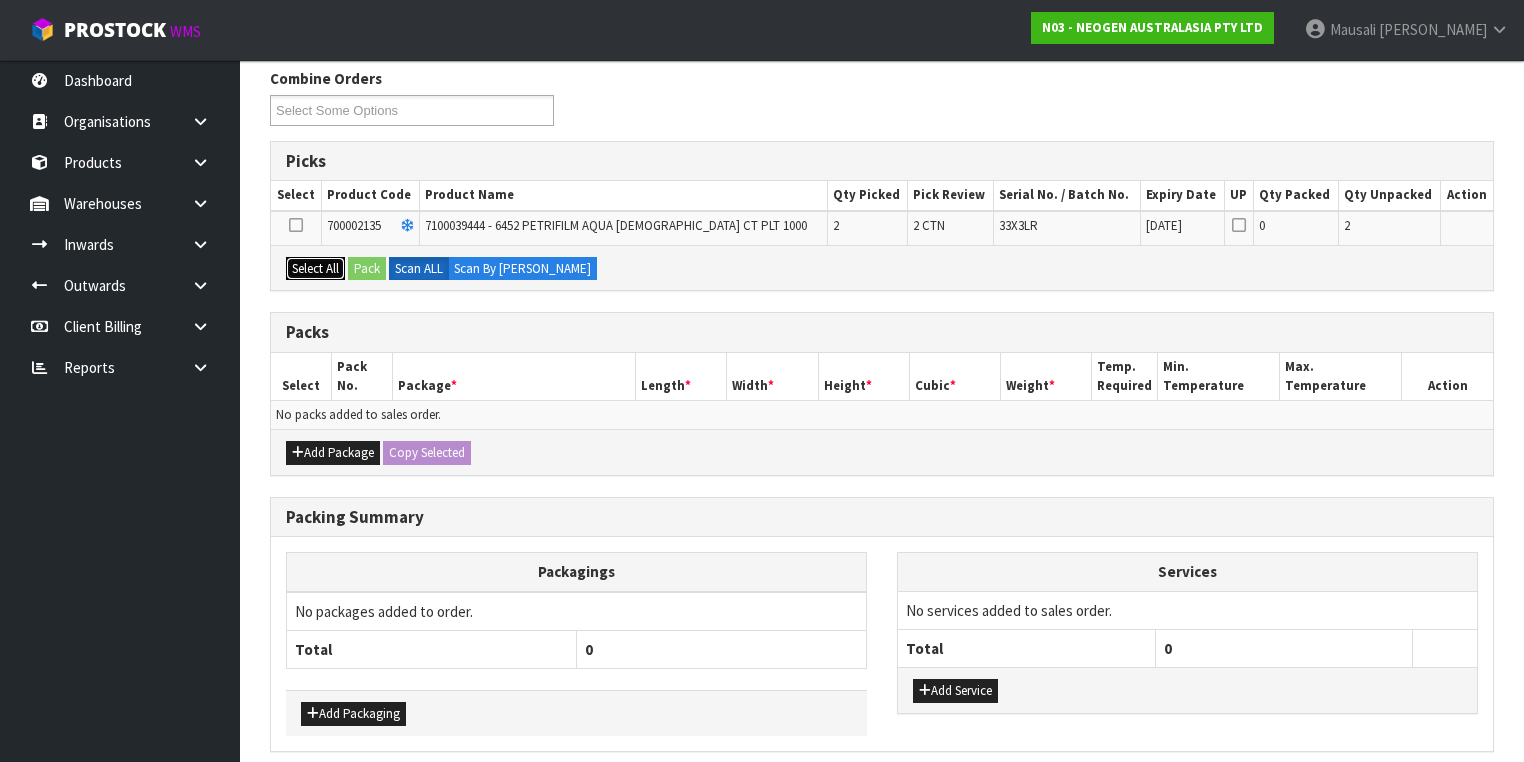 drag, startPoint x: 312, startPoint y: 262, endPoint x: 351, endPoint y: 260, distance: 39.051247 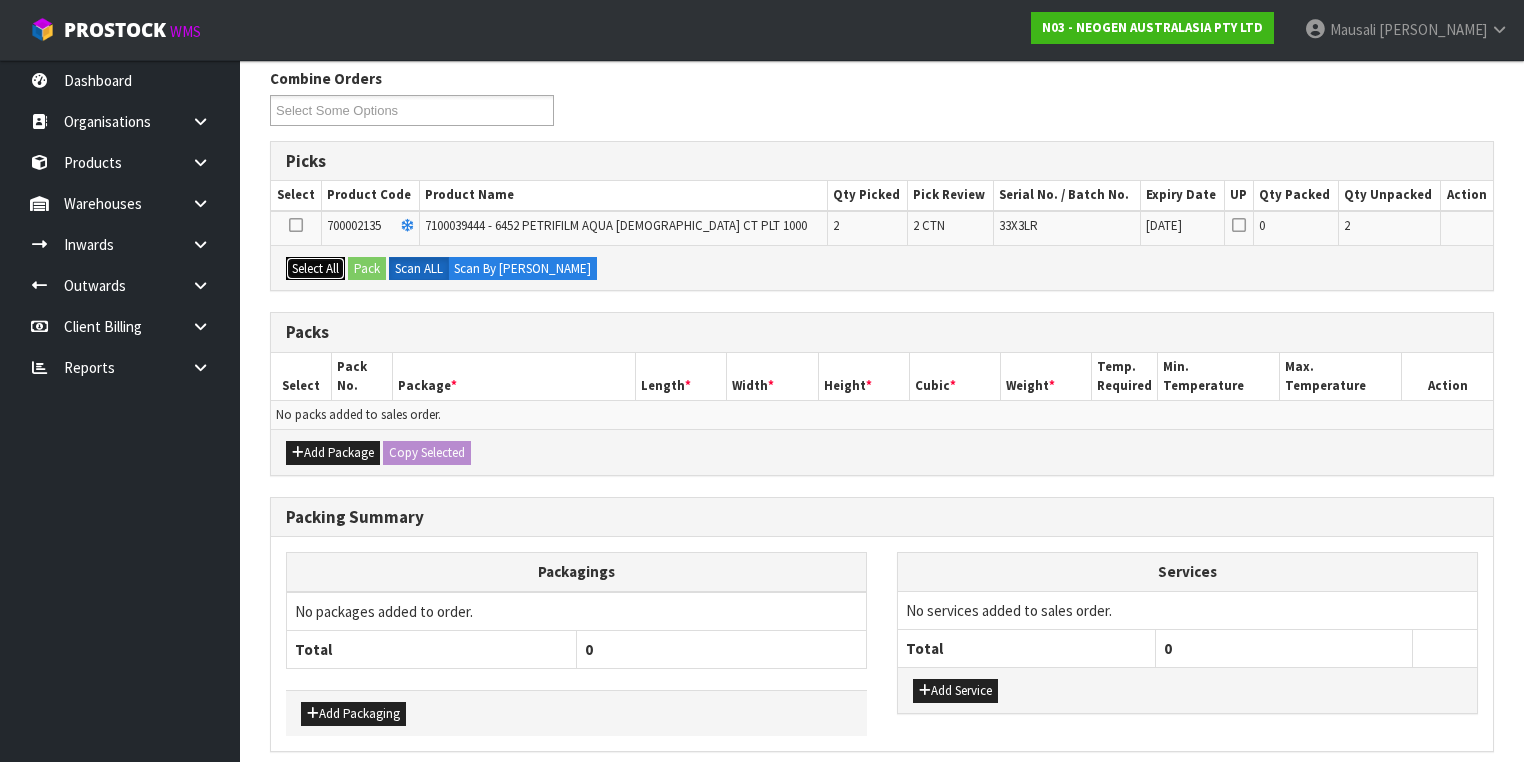 click on "Select All" at bounding box center [315, 269] 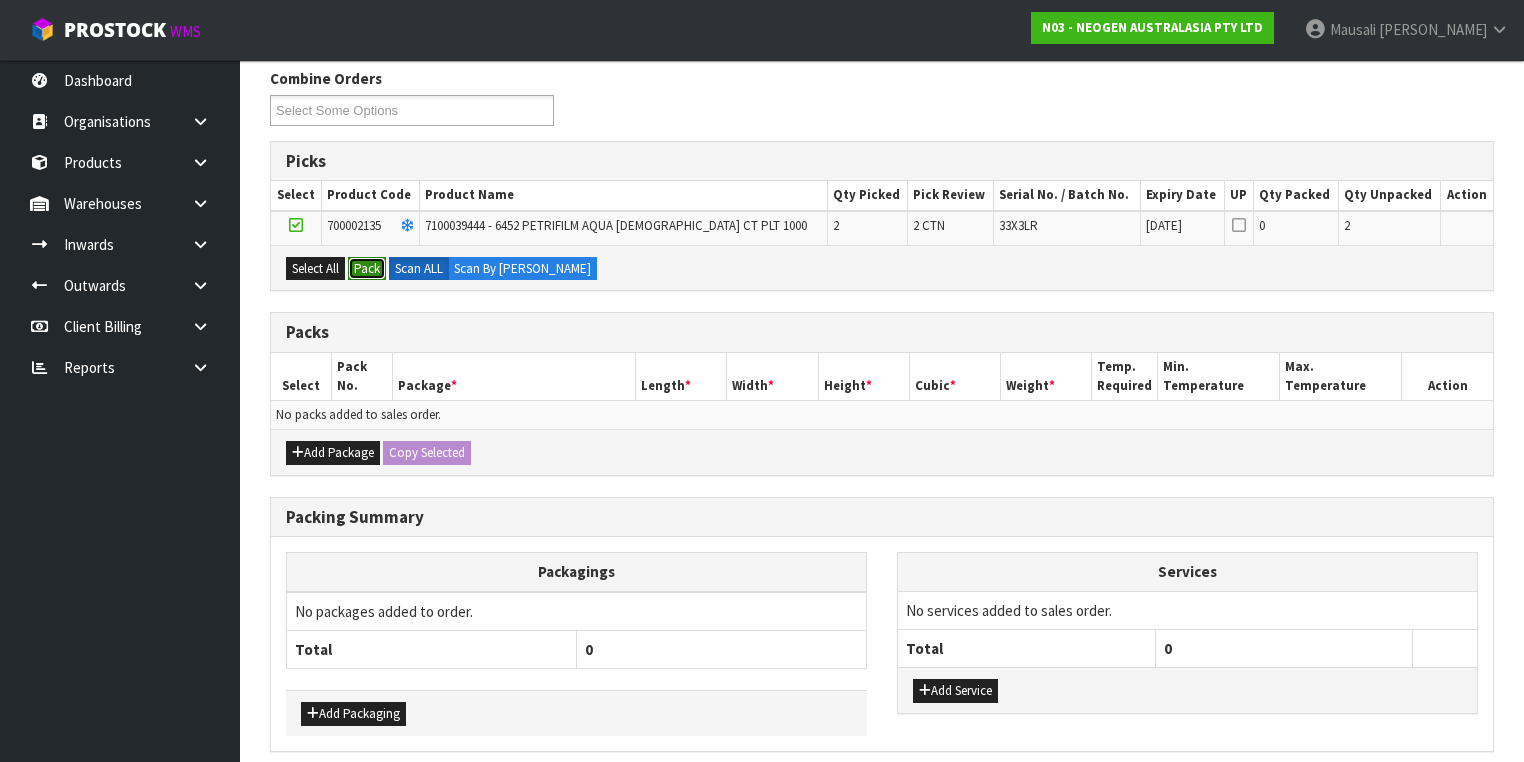 click on "Pack" at bounding box center (367, 269) 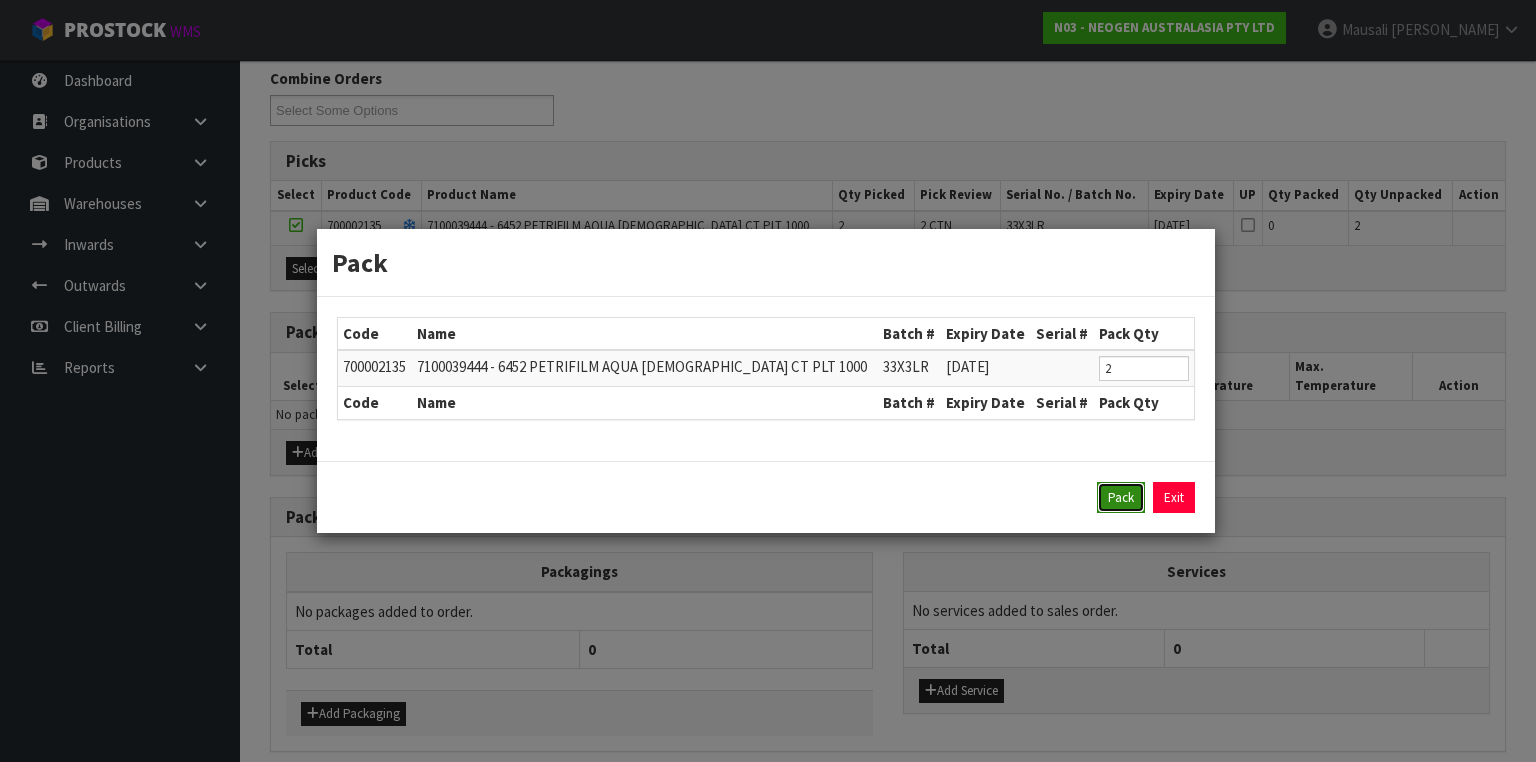 click on "Pack" at bounding box center (1121, 498) 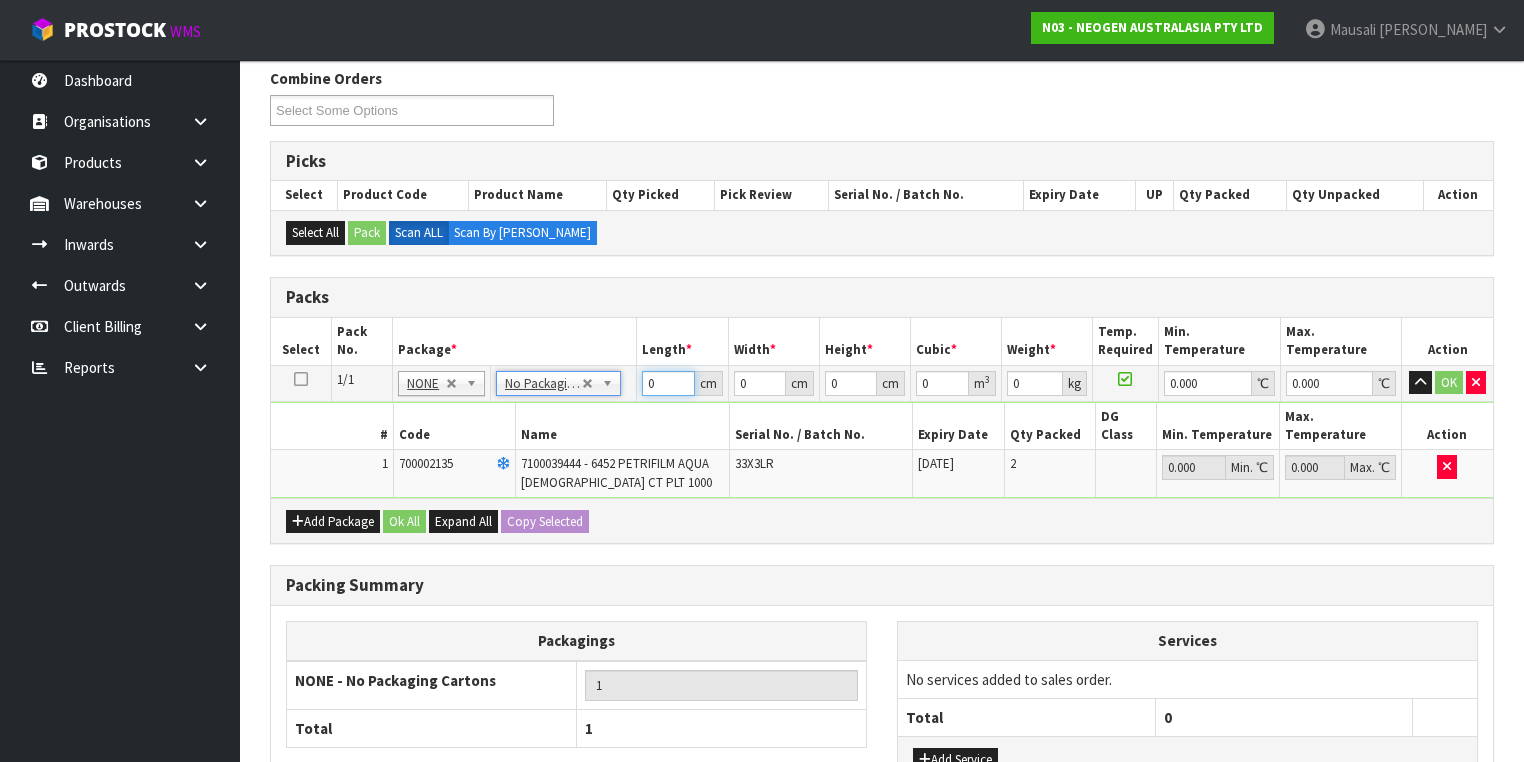 drag, startPoint x: 660, startPoint y: 380, endPoint x: 619, endPoint y: 402, distance: 46.52956 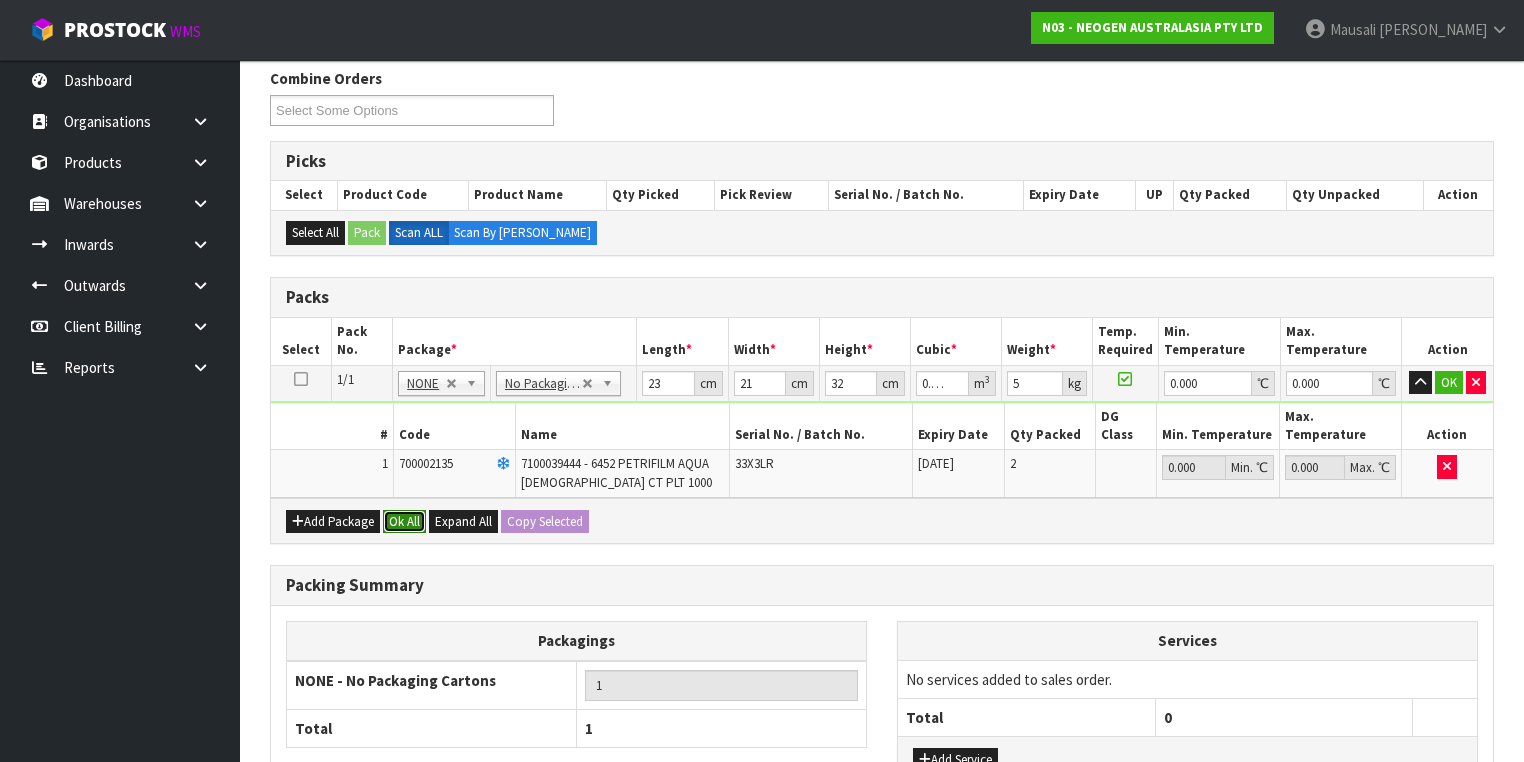 click on "Ok All" at bounding box center [404, 522] 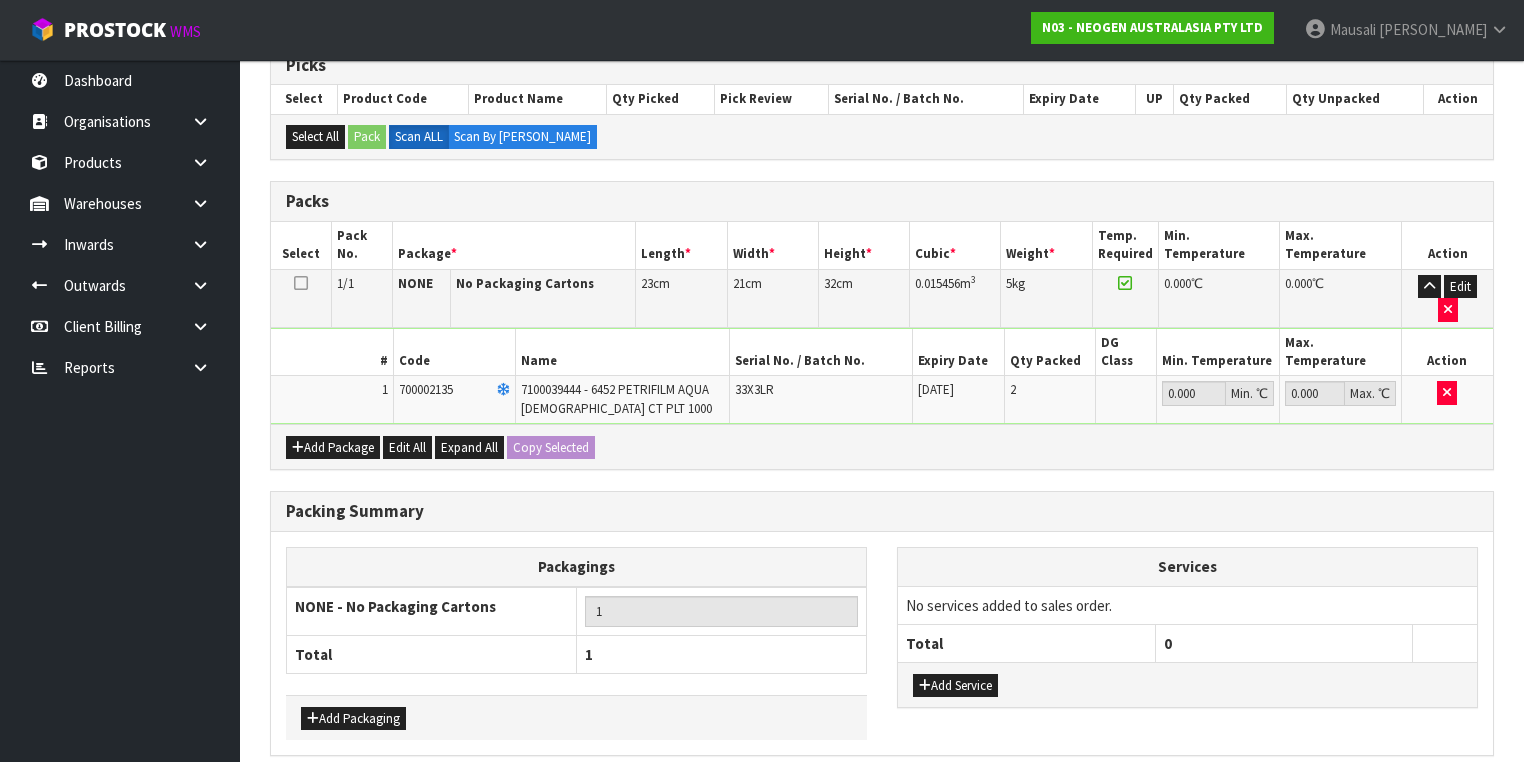 scroll, scrollTop: 453, scrollLeft: 0, axis: vertical 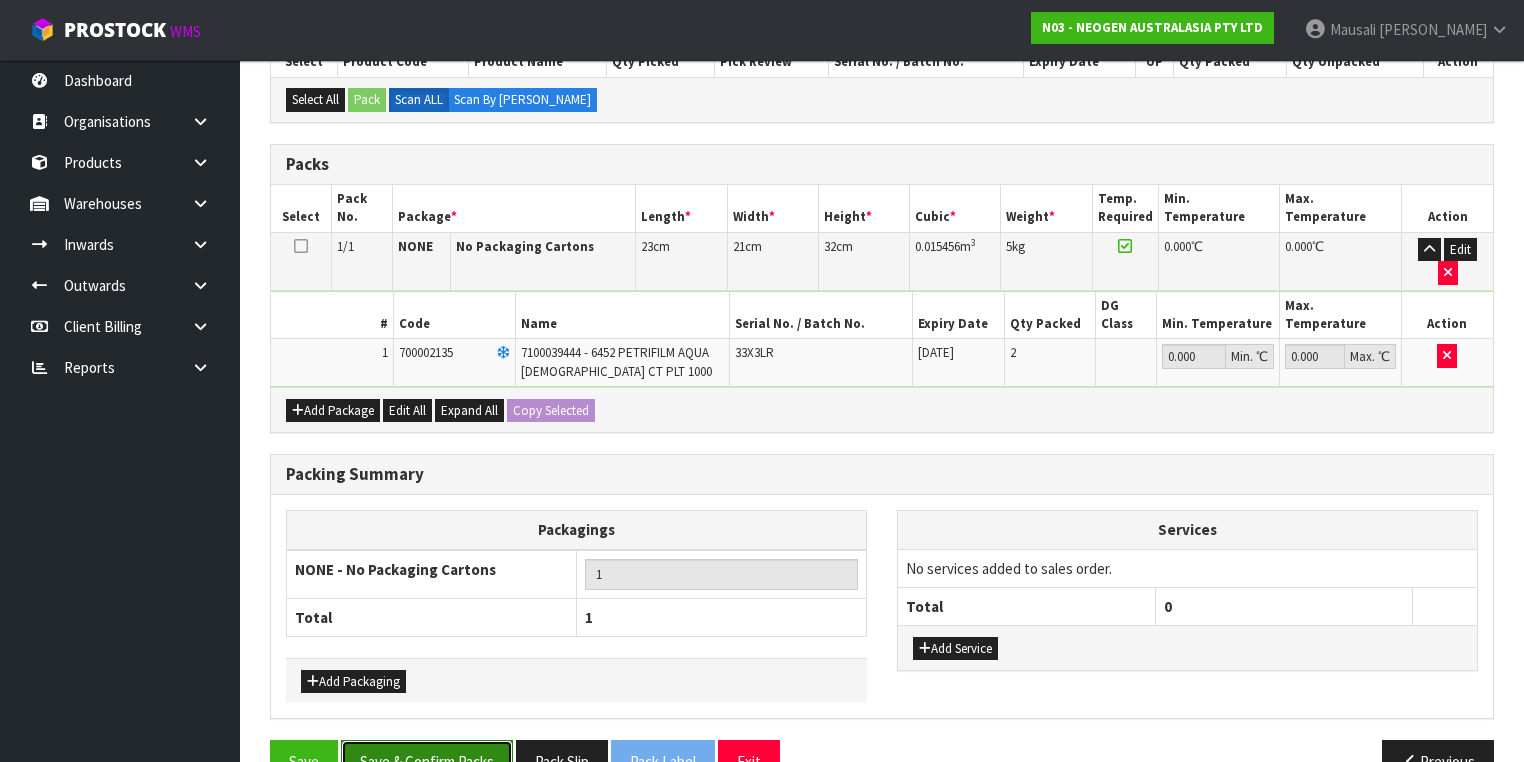 click on "Save & Confirm Packs" at bounding box center [427, 761] 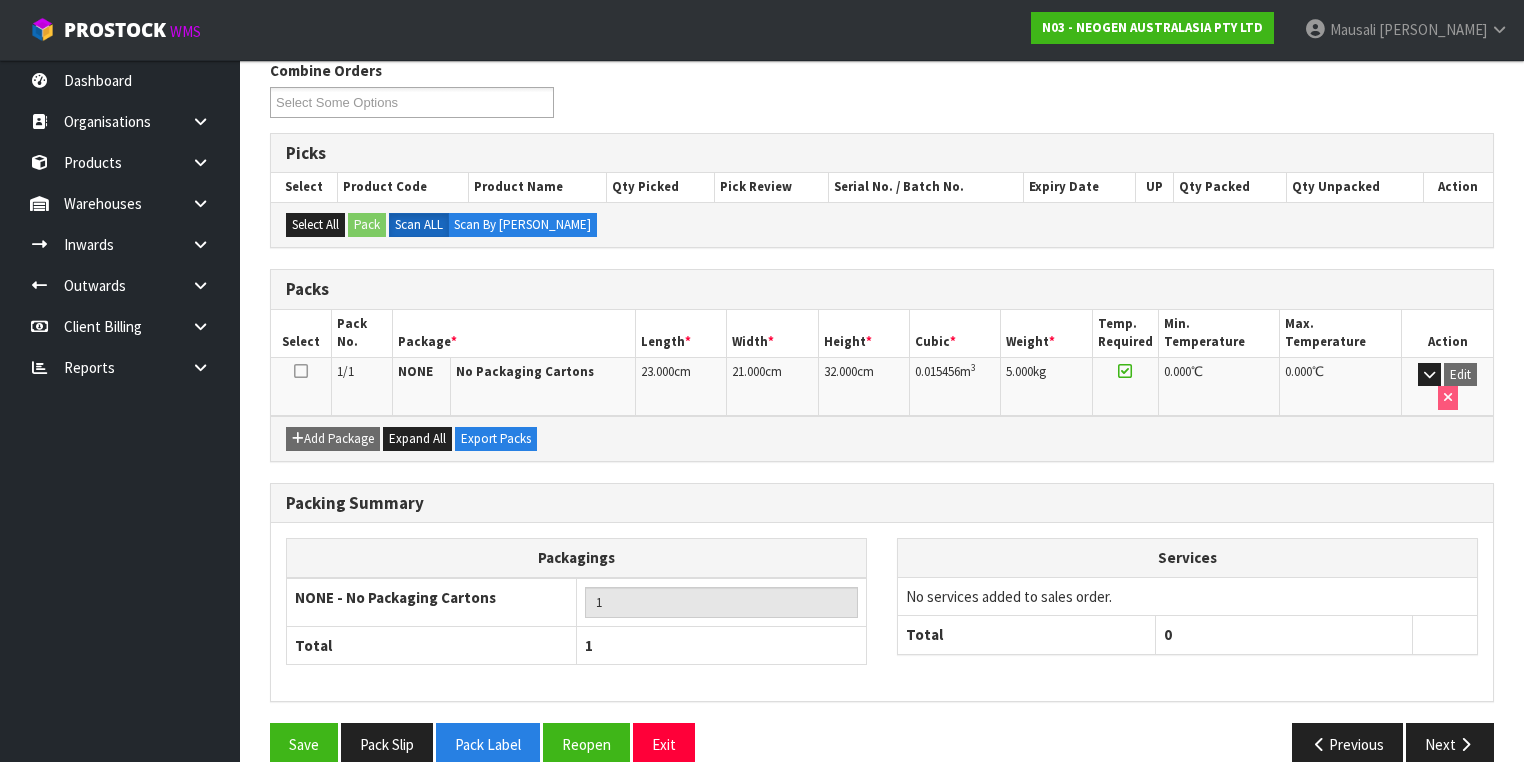 scroll, scrollTop: 332, scrollLeft: 0, axis: vertical 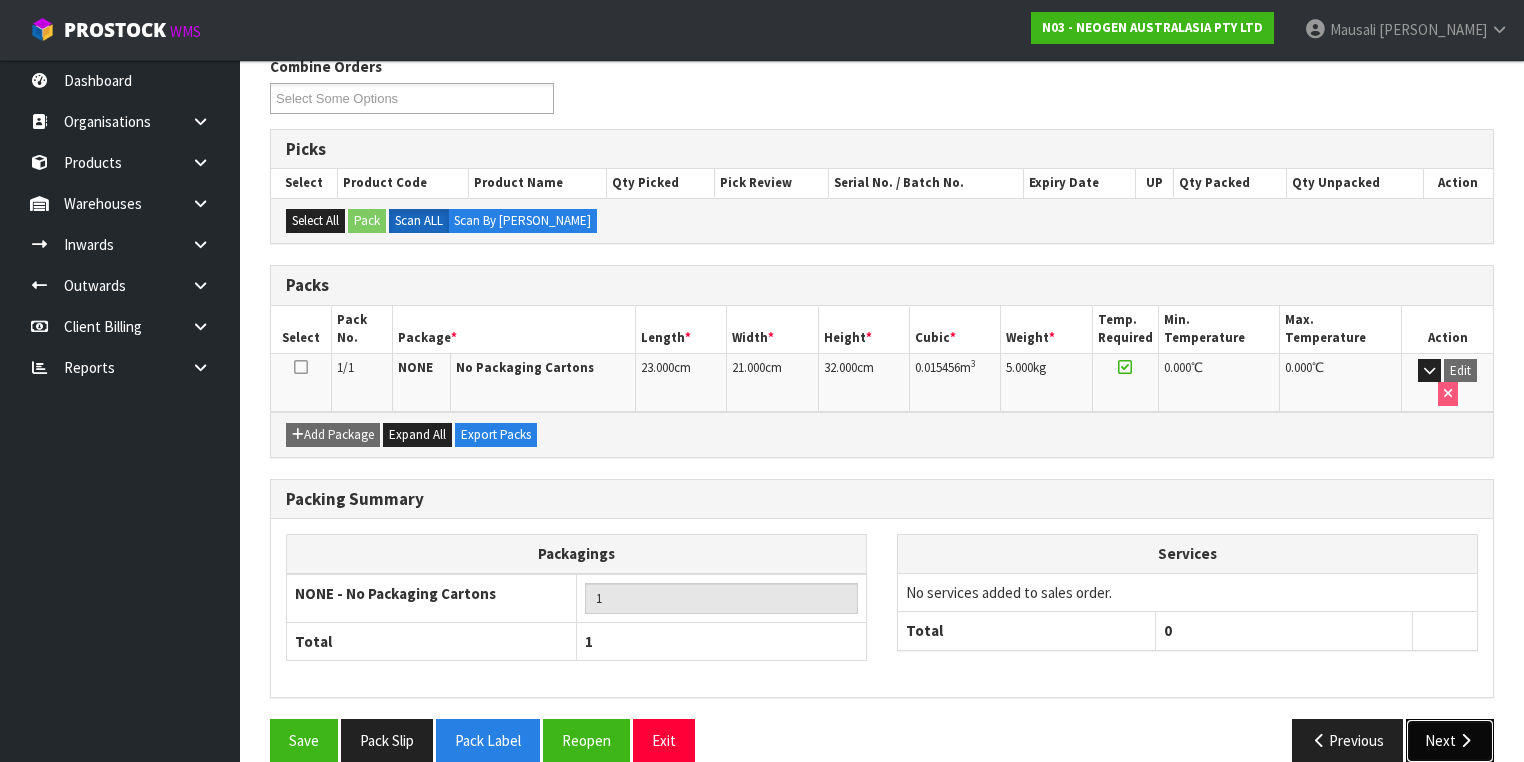 click on "Next" at bounding box center [1450, 740] 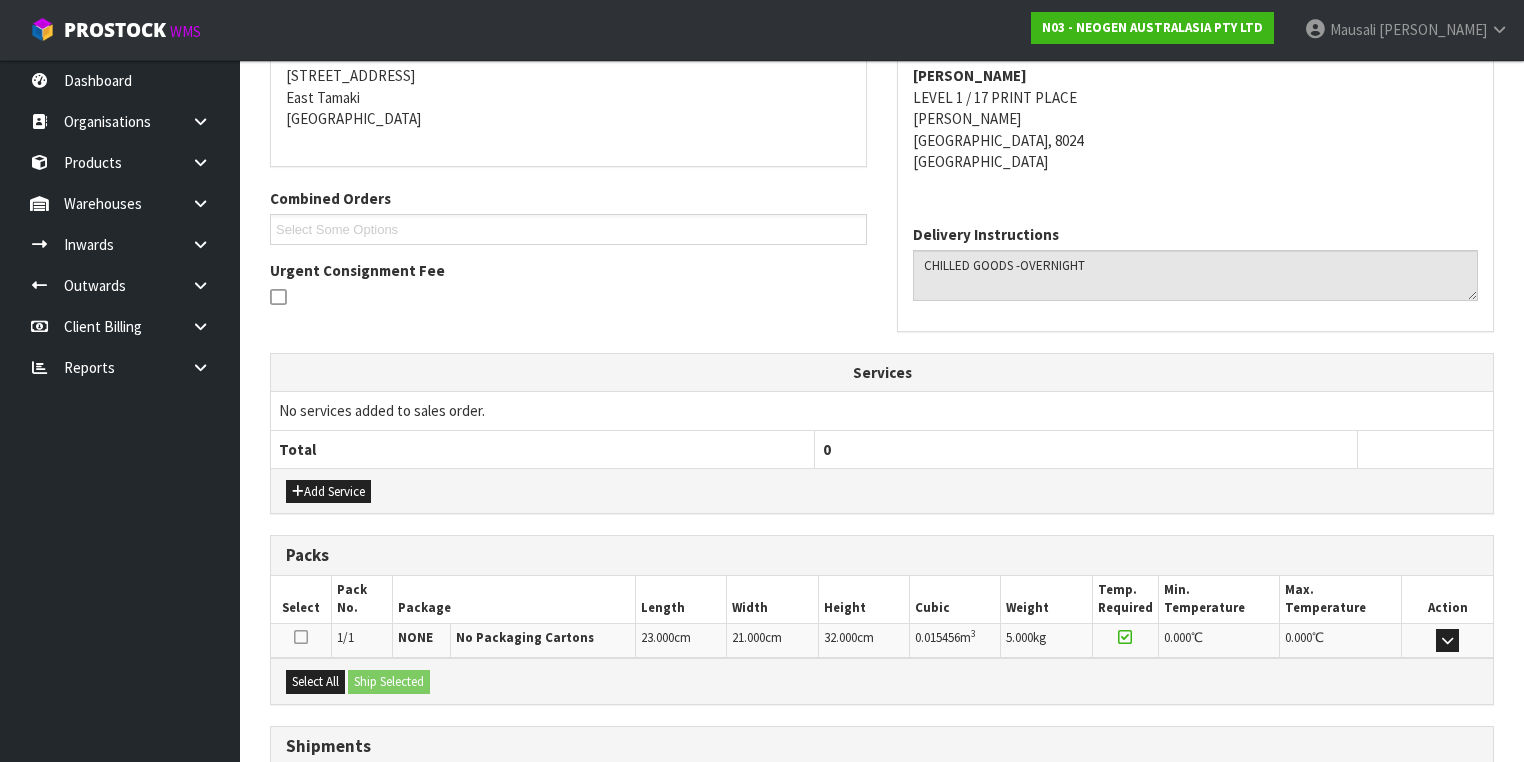 scroll, scrollTop: 550, scrollLeft: 0, axis: vertical 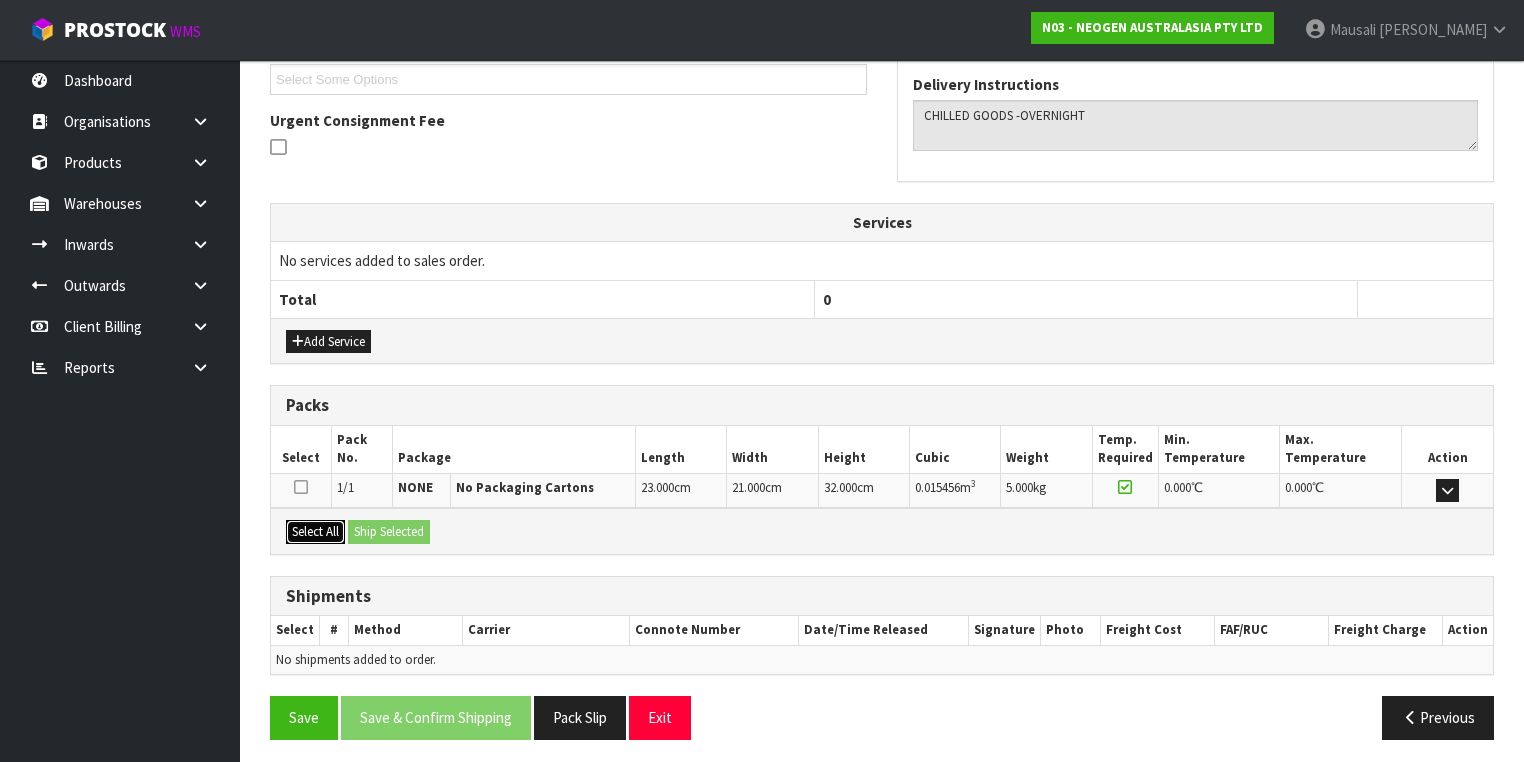 click on "Select All" at bounding box center (315, 532) 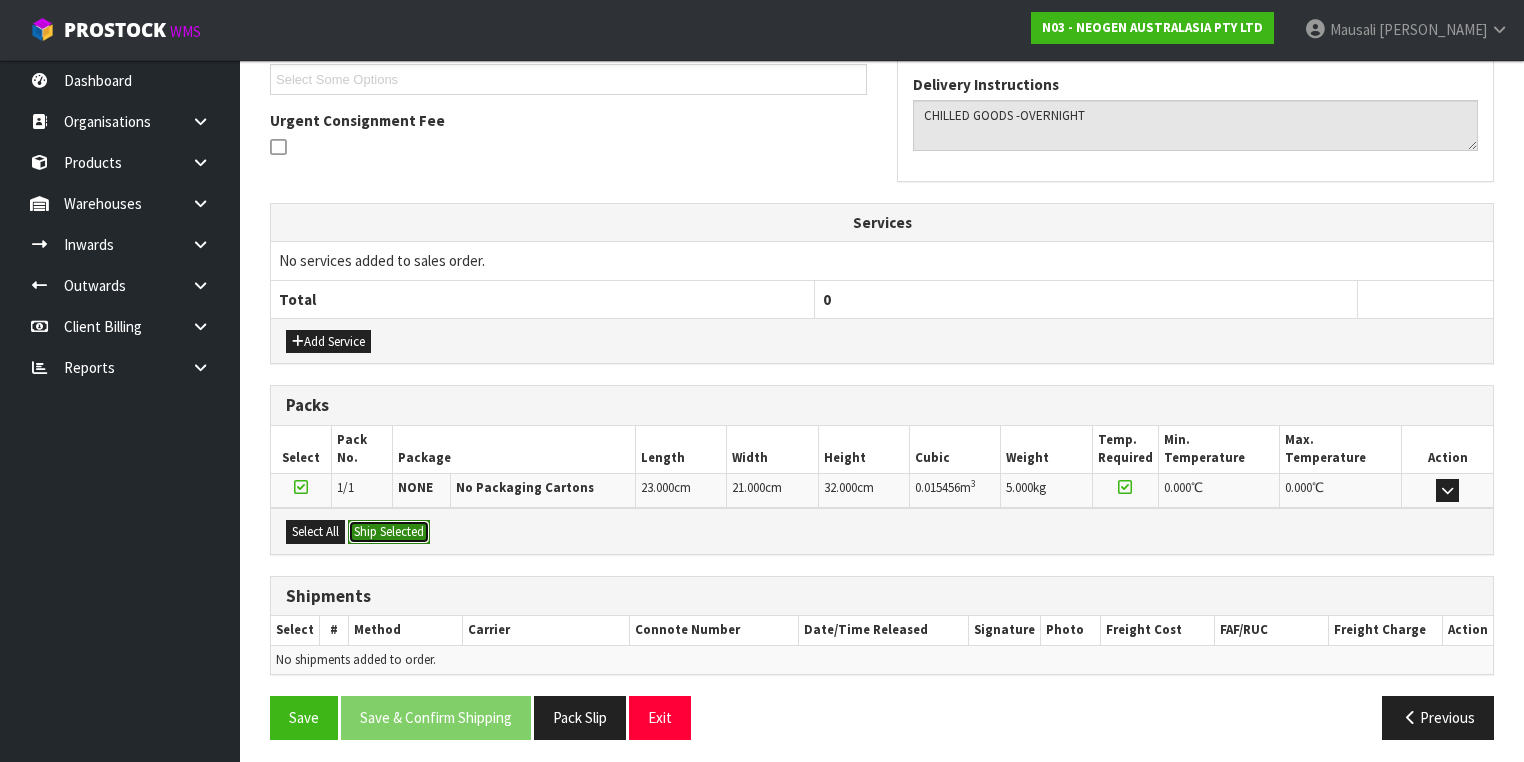 click on "Ship Selected" at bounding box center [389, 532] 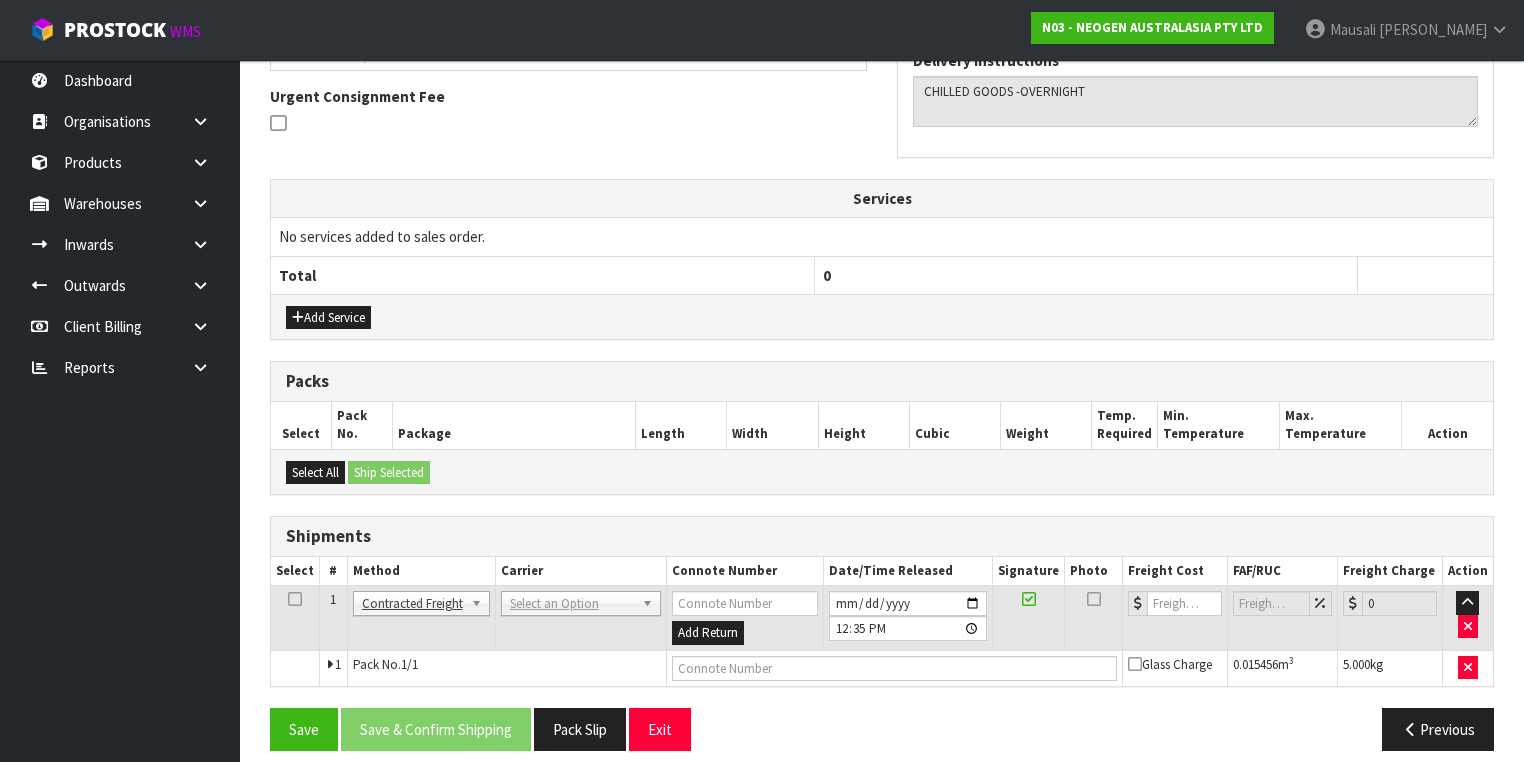 scroll, scrollTop: 585, scrollLeft: 0, axis: vertical 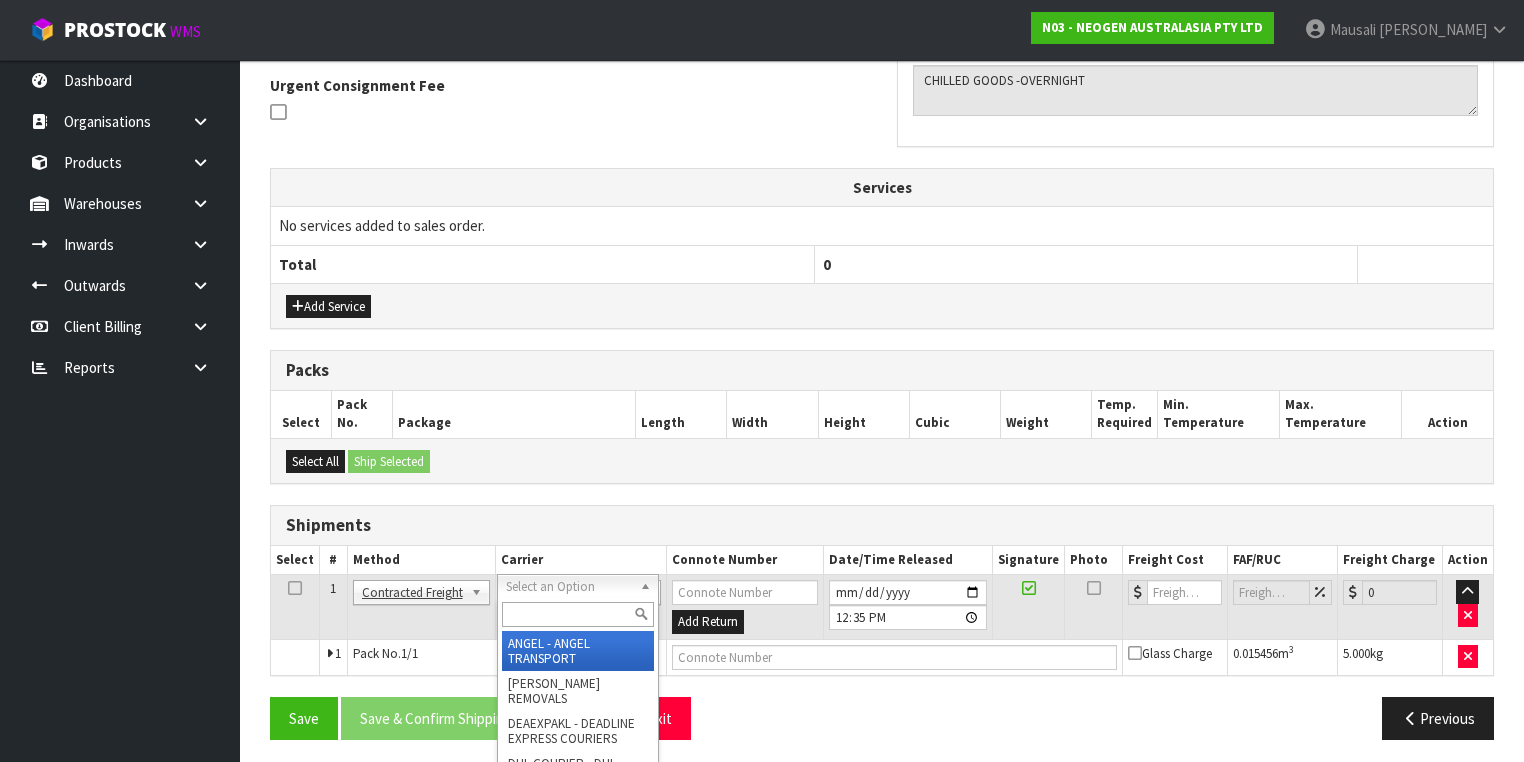 click at bounding box center [578, 614] 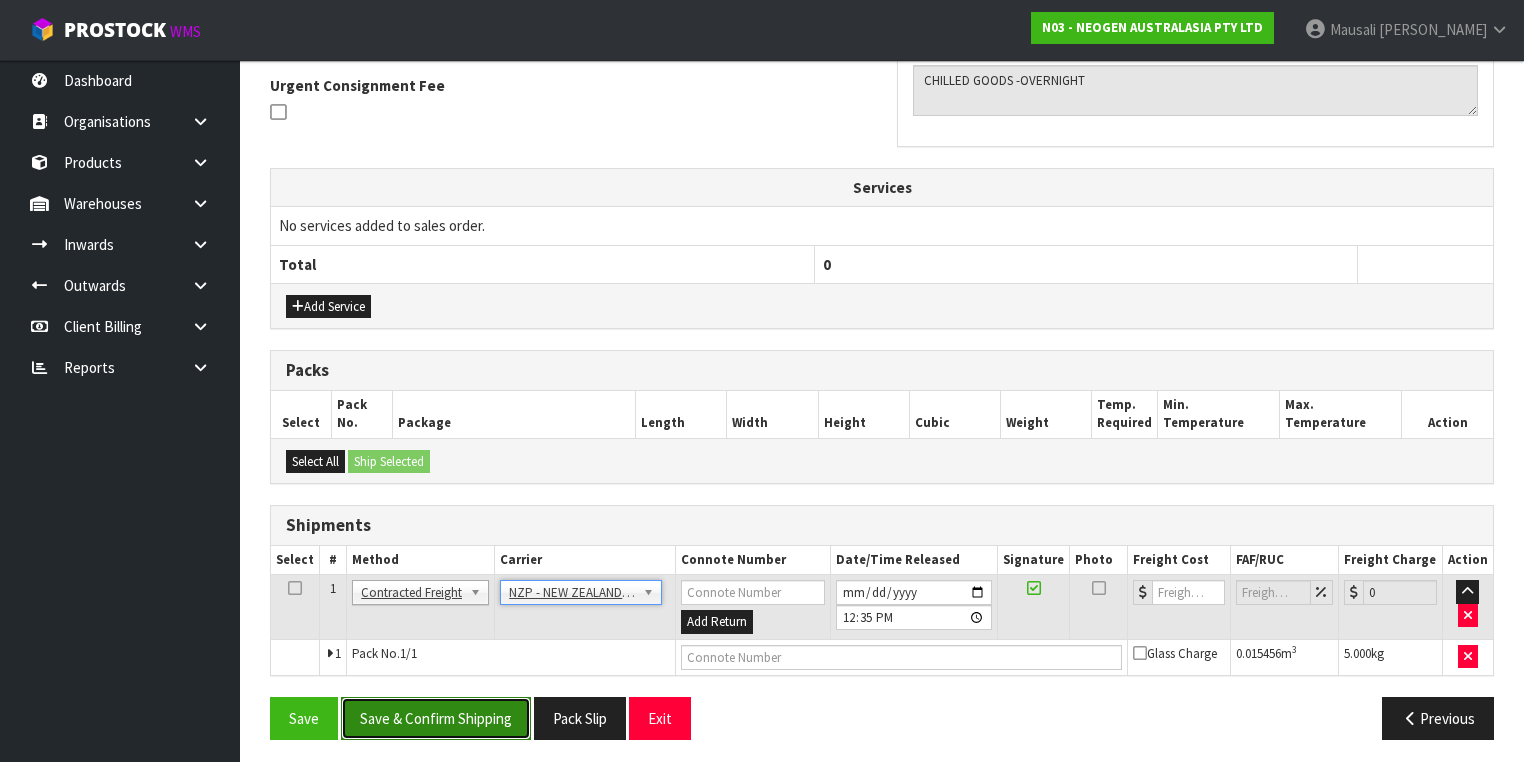 click on "Save & Confirm Shipping" at bounding box center (436, 718) 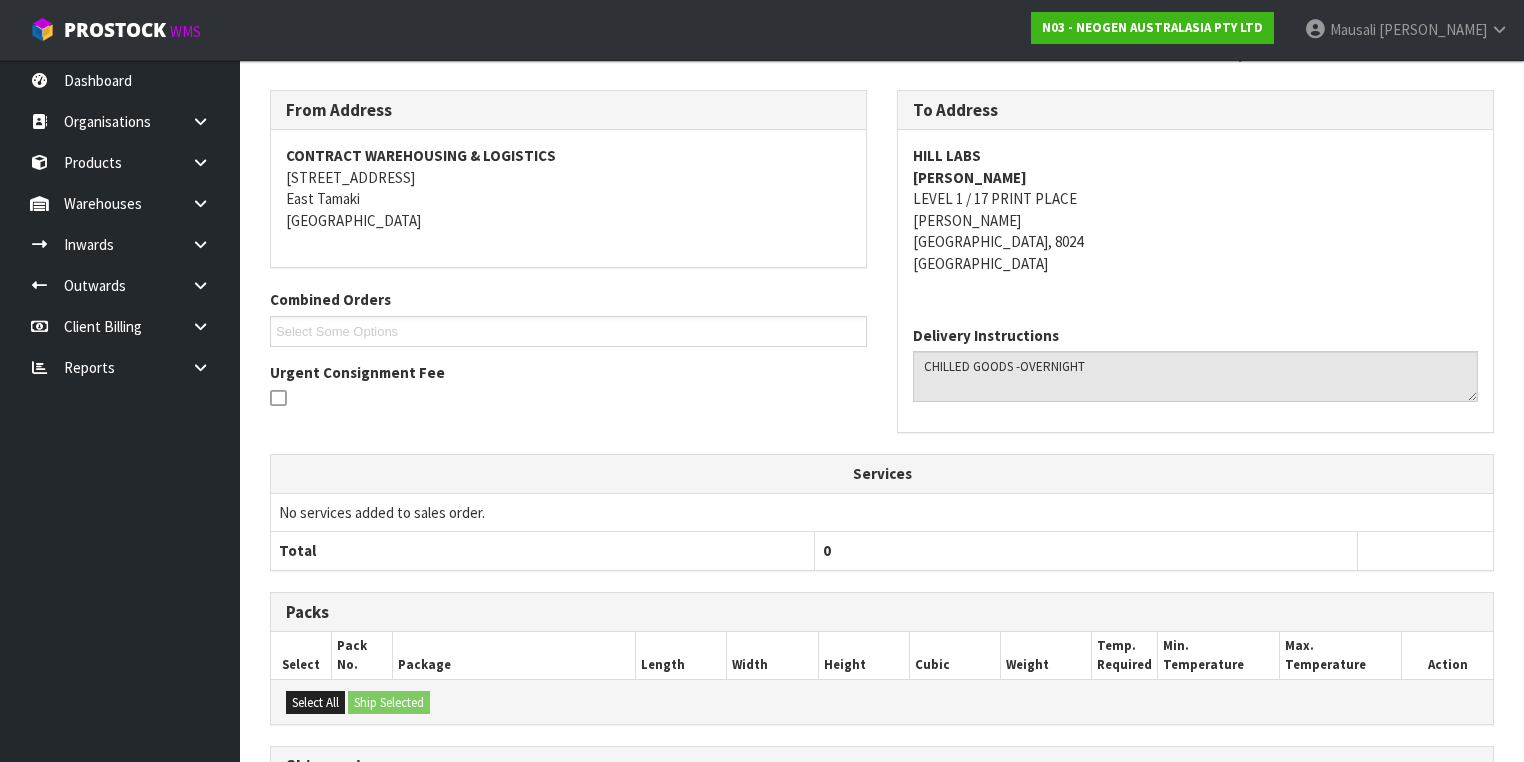 scroll, scrollTop: 558, scrollLeft: 0, axis: vertical 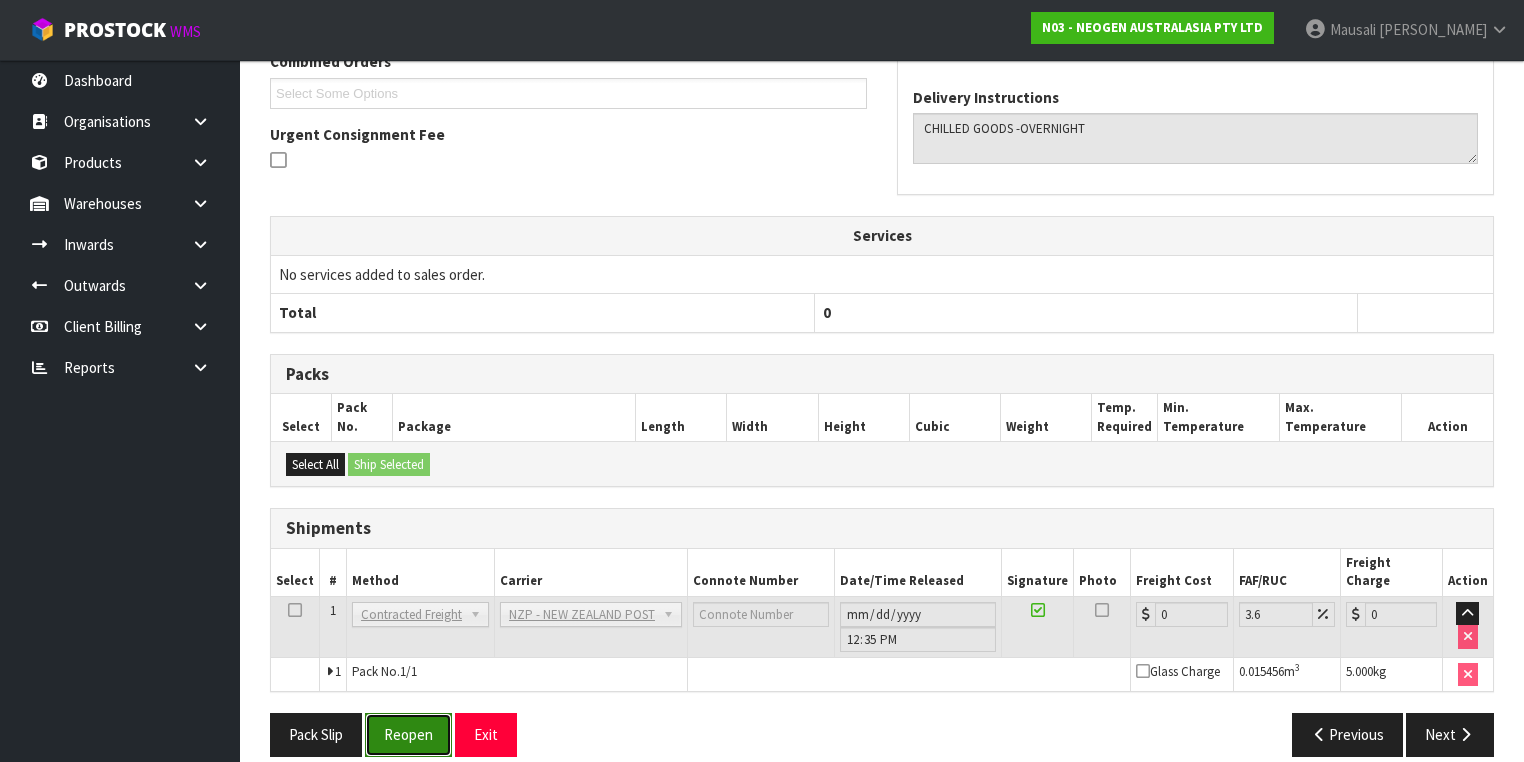 click on "Reopen" at bounding box center [408, 734] 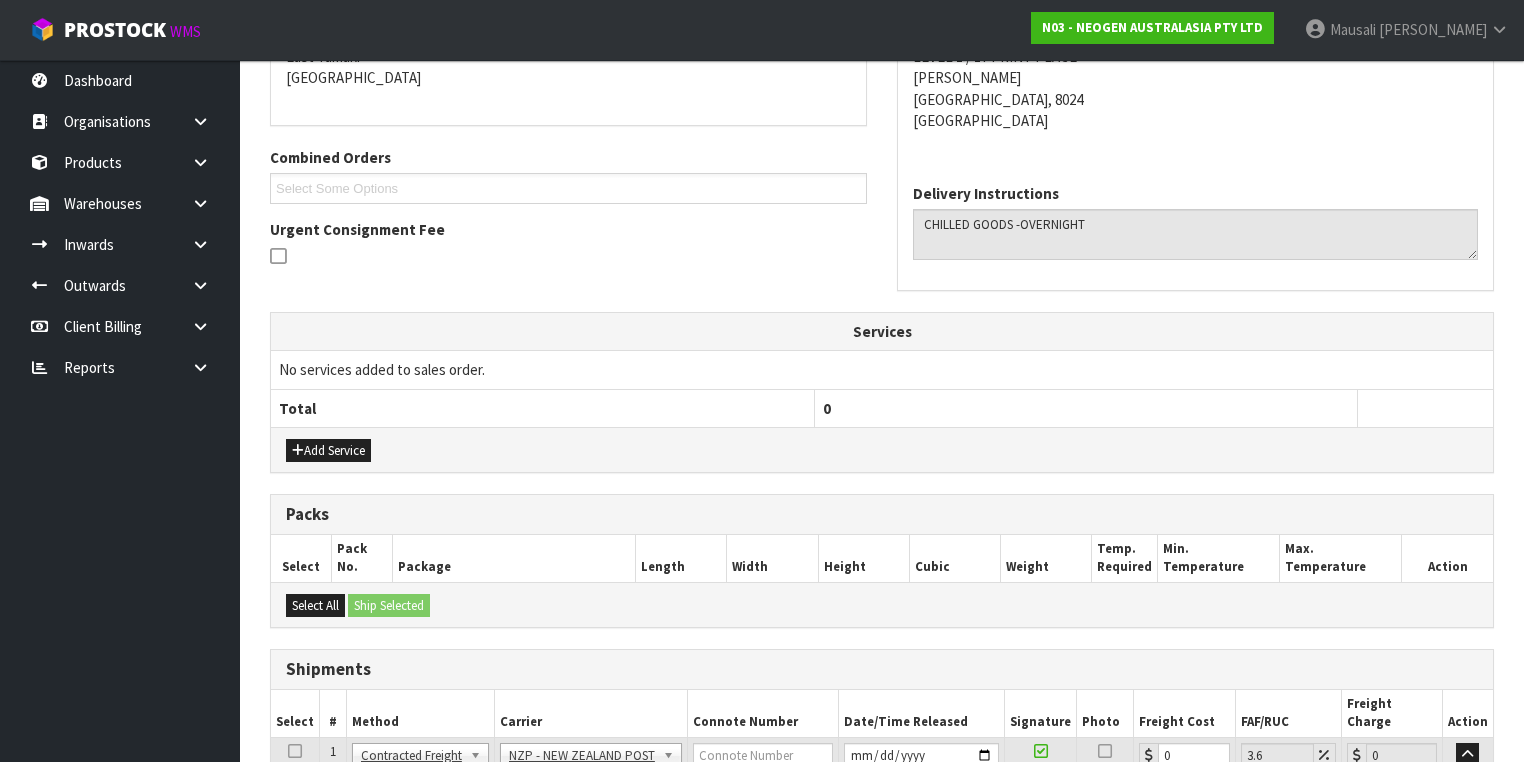 scroll, scrollTop: 604, scrollLeft: 0, axis: vertical 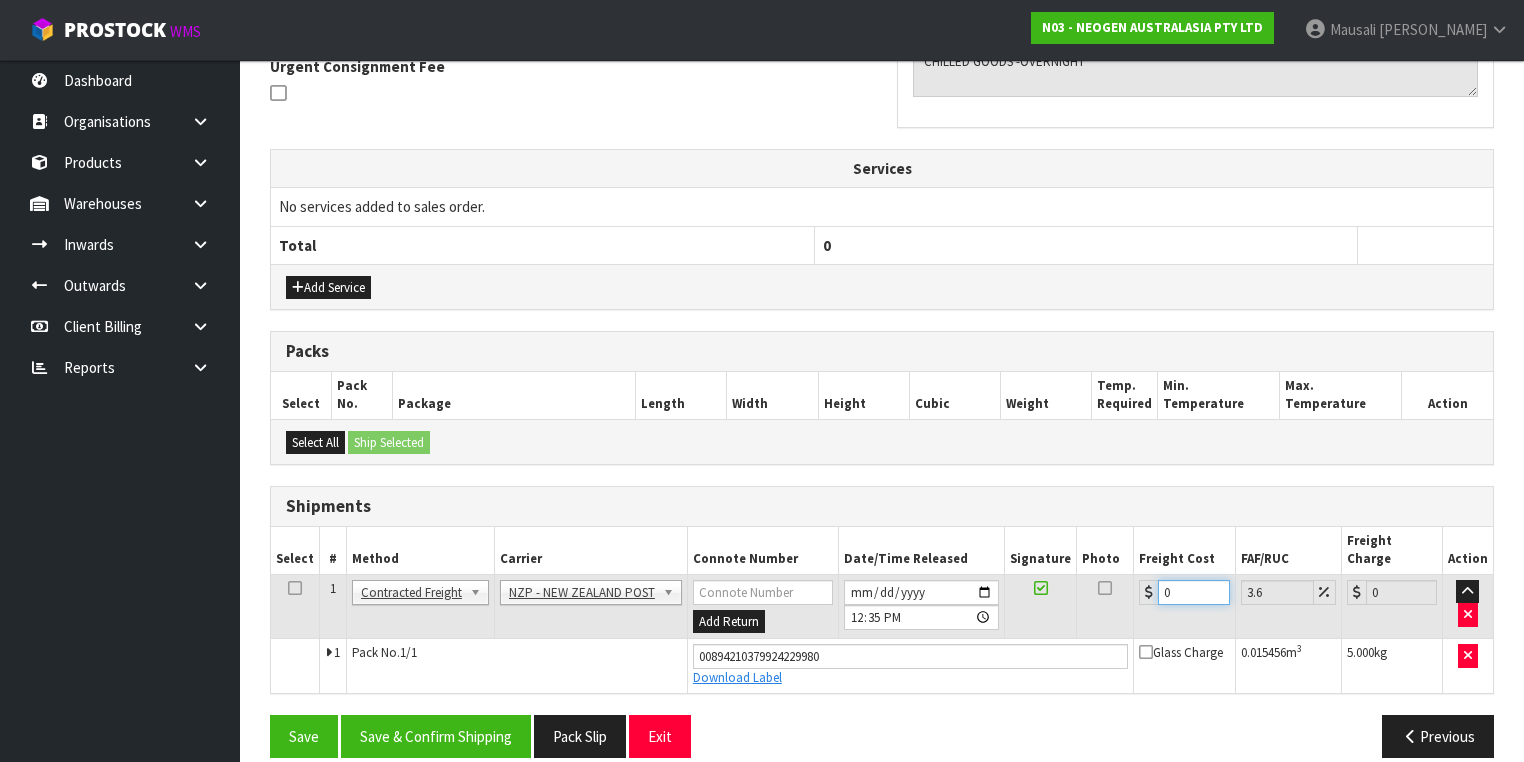 drag, startPoint x: 1191, startPoint y: 566, endPoint x: 1110, endPoint y: 577, distance: 81.7435 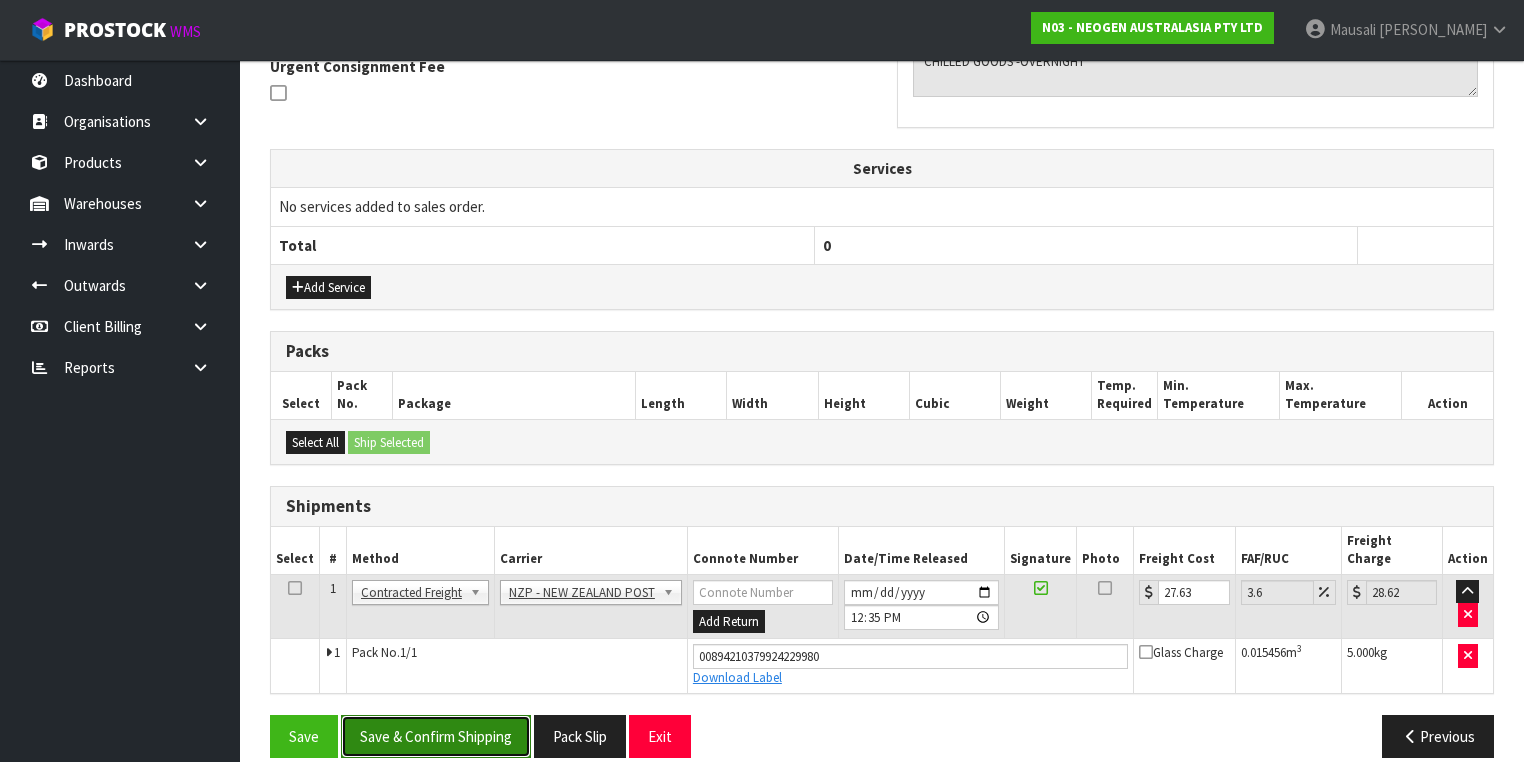 click on "Save & Confirm Shipping" at bounding box center [436, 736] 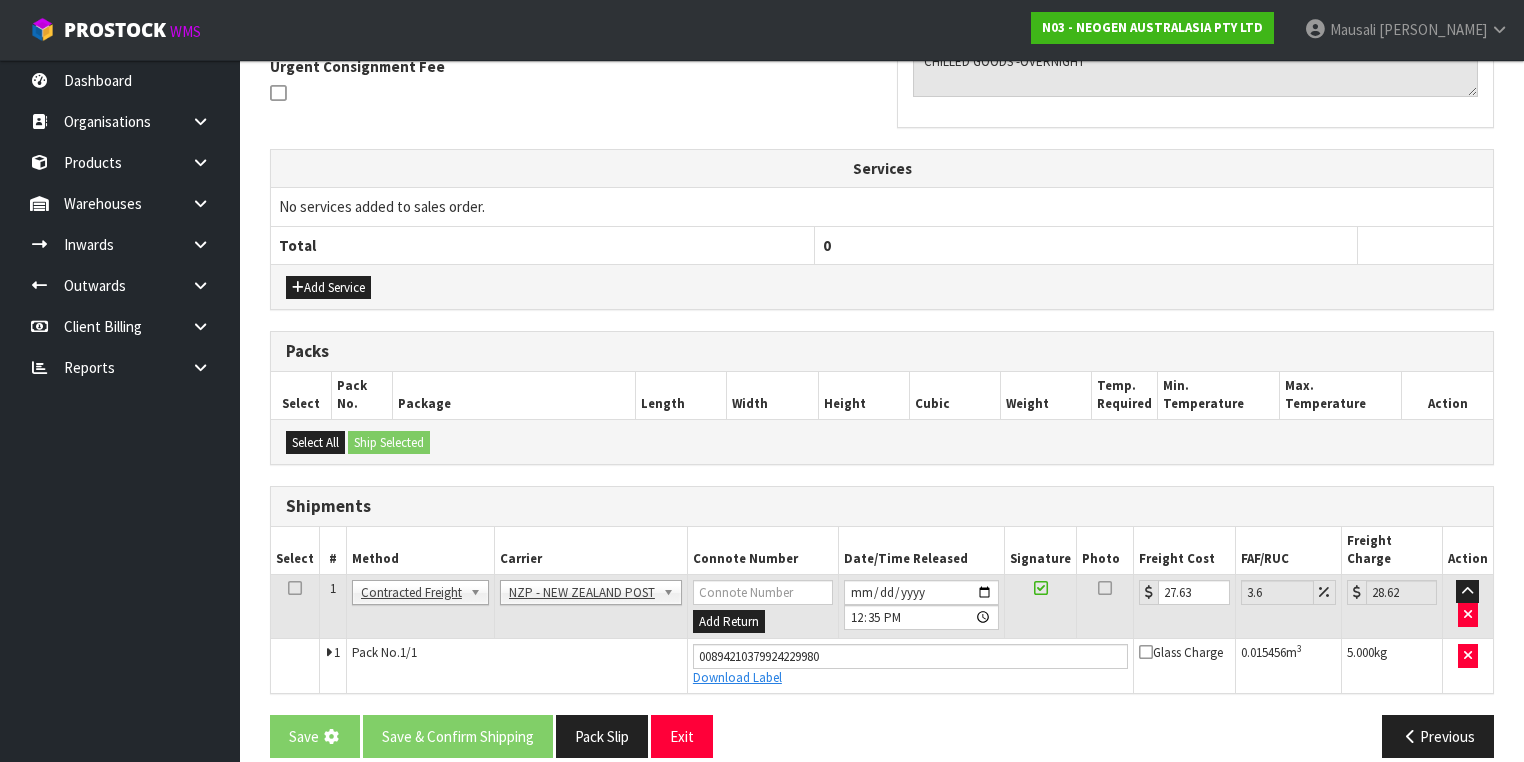 scroll, scrollTop: 0, scrollLeft: 0, axis: both 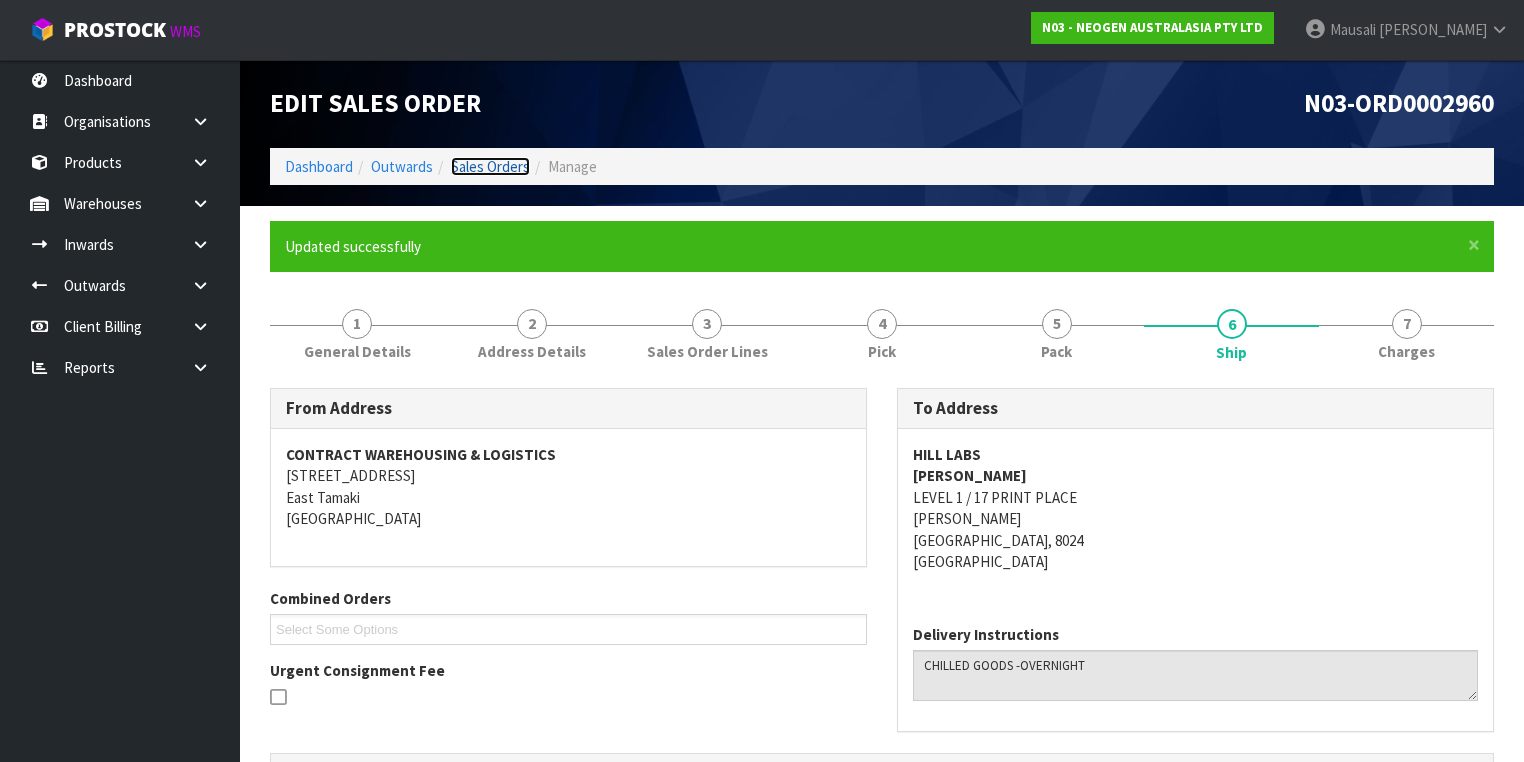 click on "Sales Orders" at bounding box center (490, 166) 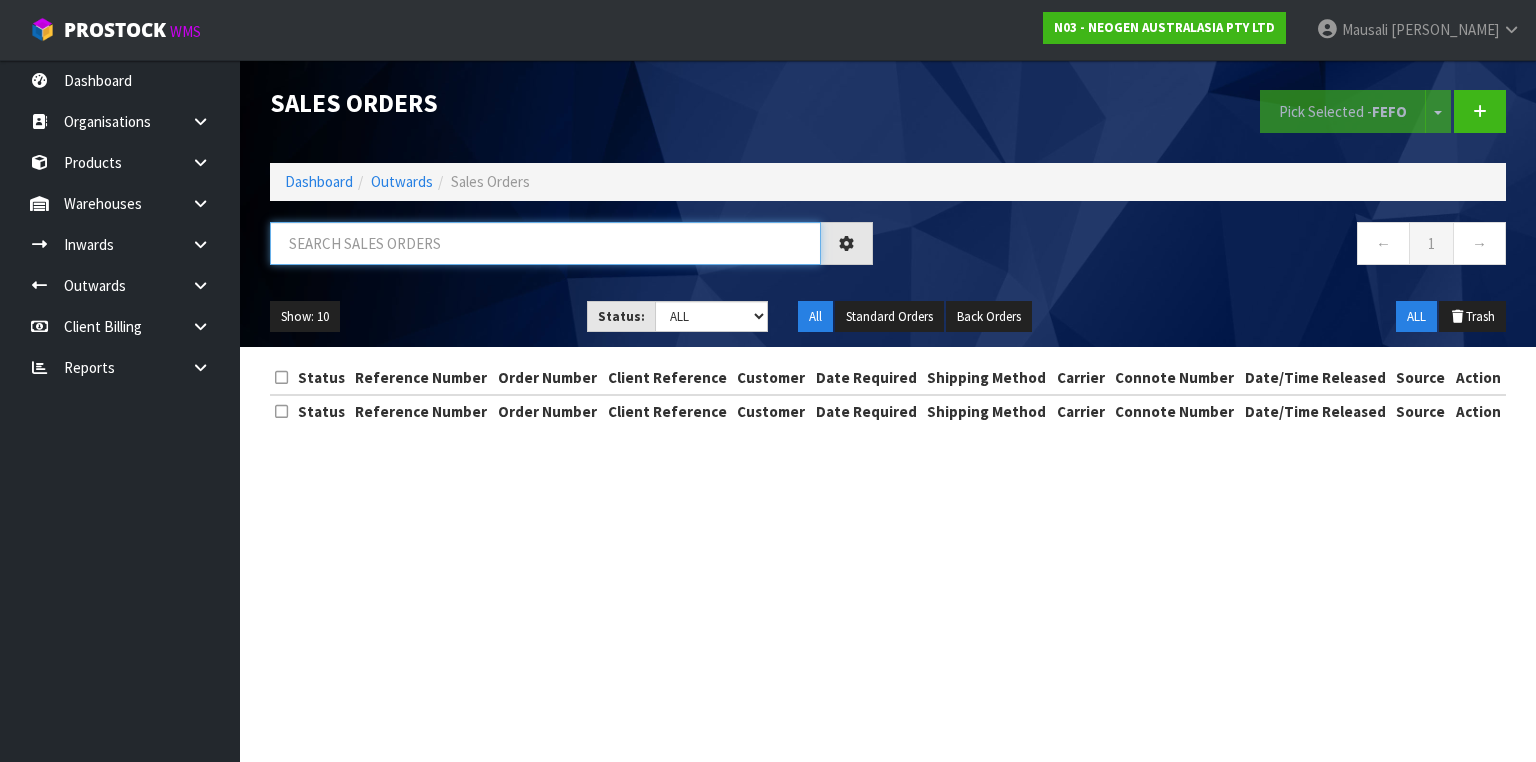 click at bounding box center (545, 243) 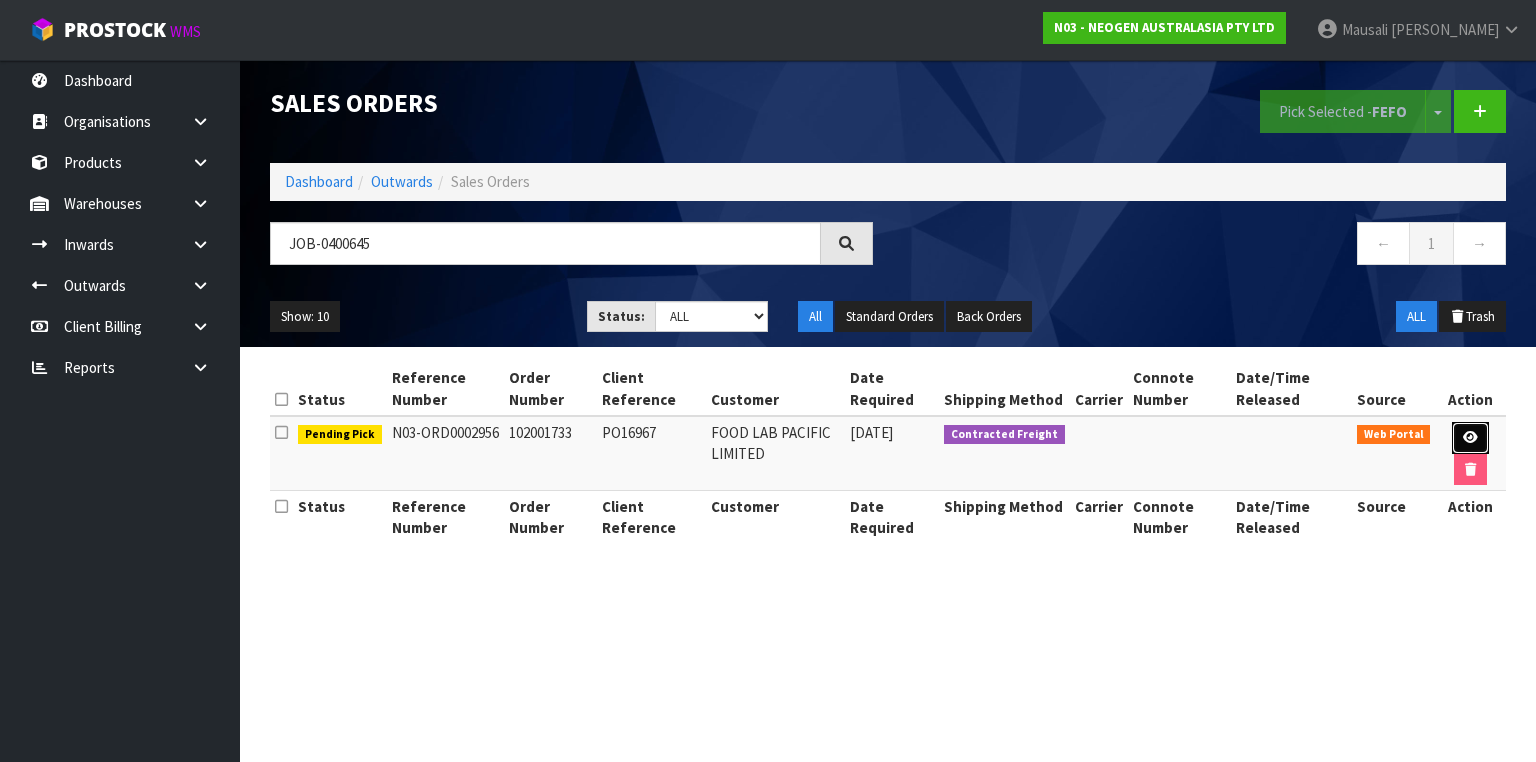 click at bounding box center (1470, 437) 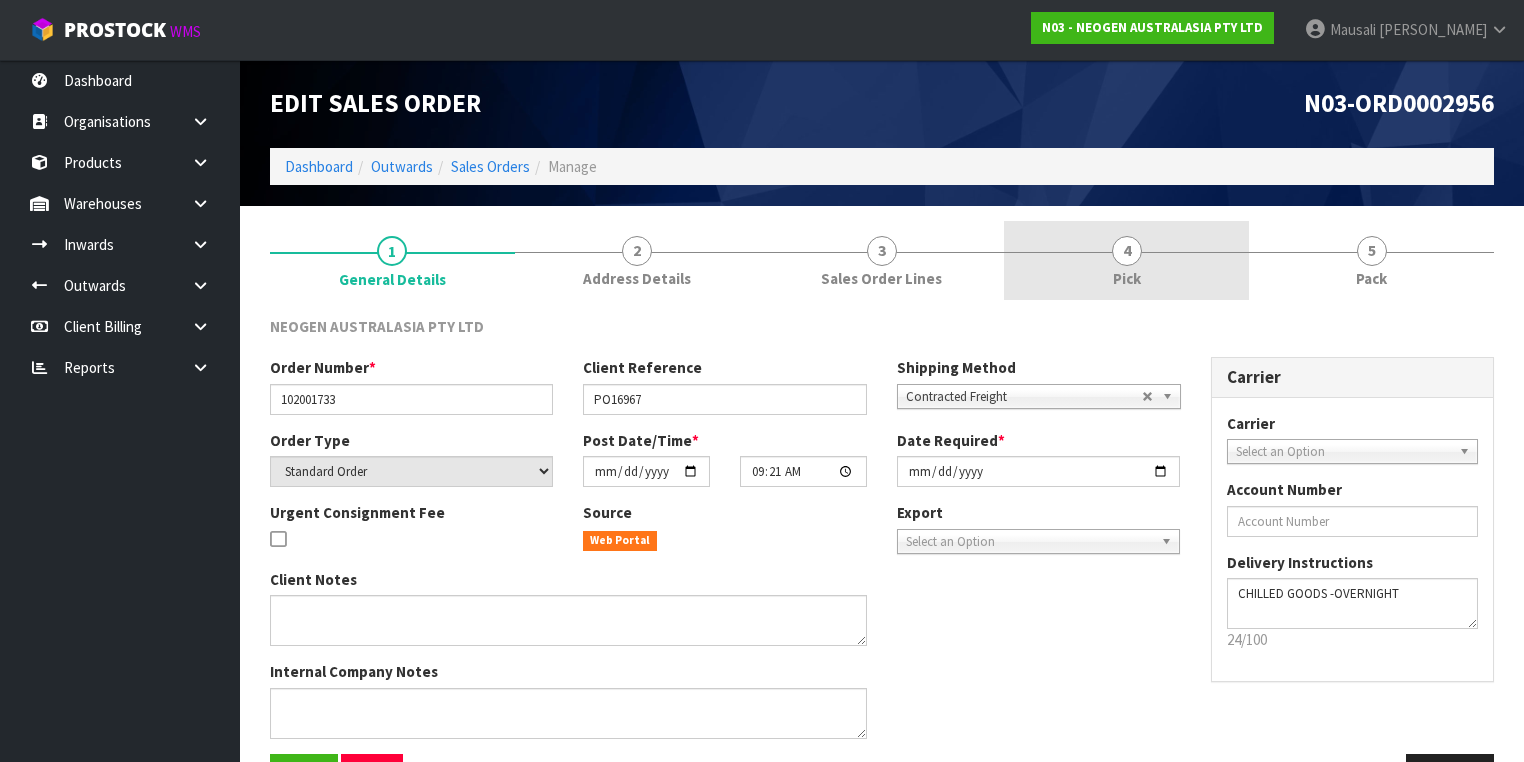 click on "4
Pick" at bounding box center (1126, 260) 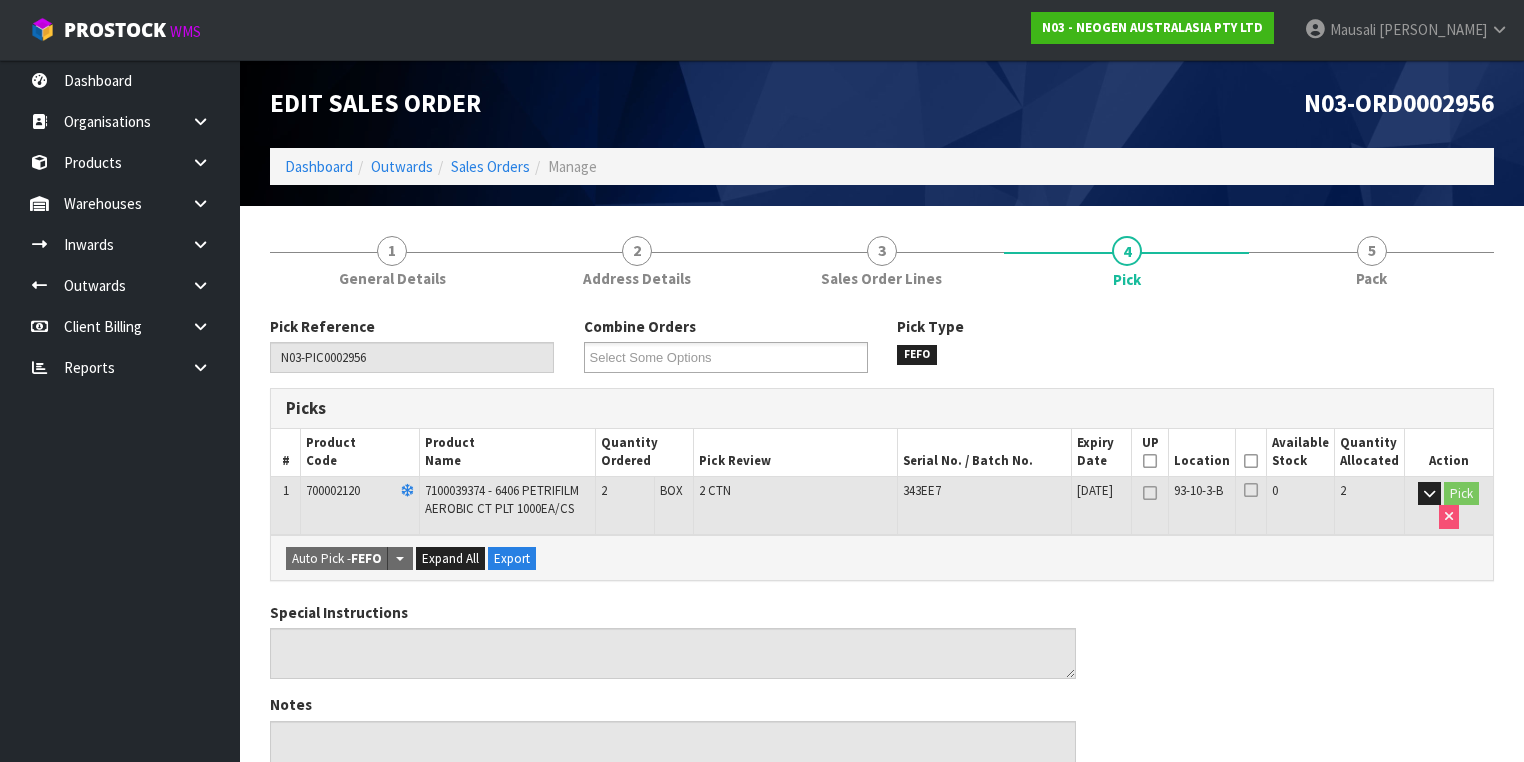 click at bounding box center (1251, 461) 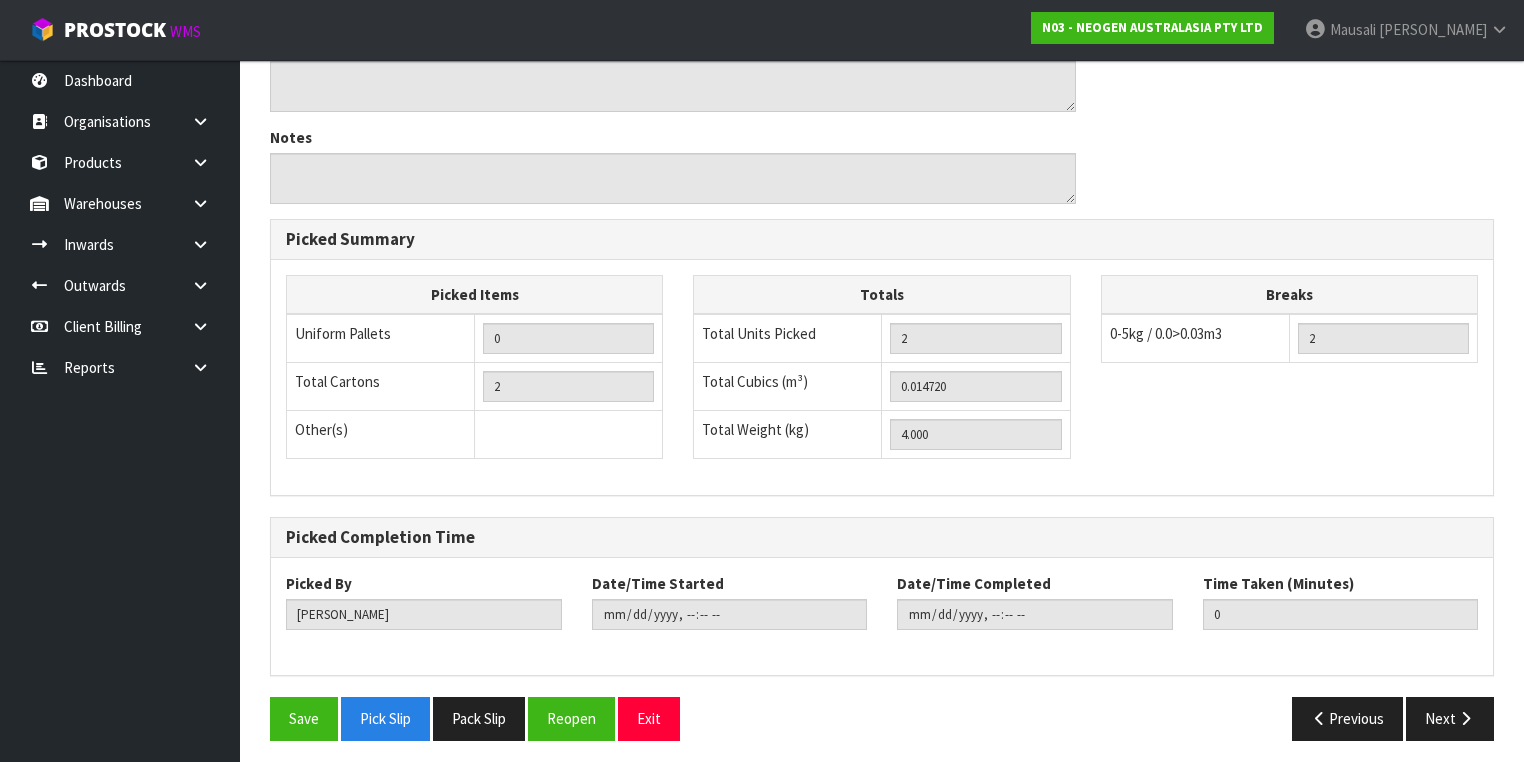 scroll, scrollTop: 641, scrollLeft: 0, axis: vertical 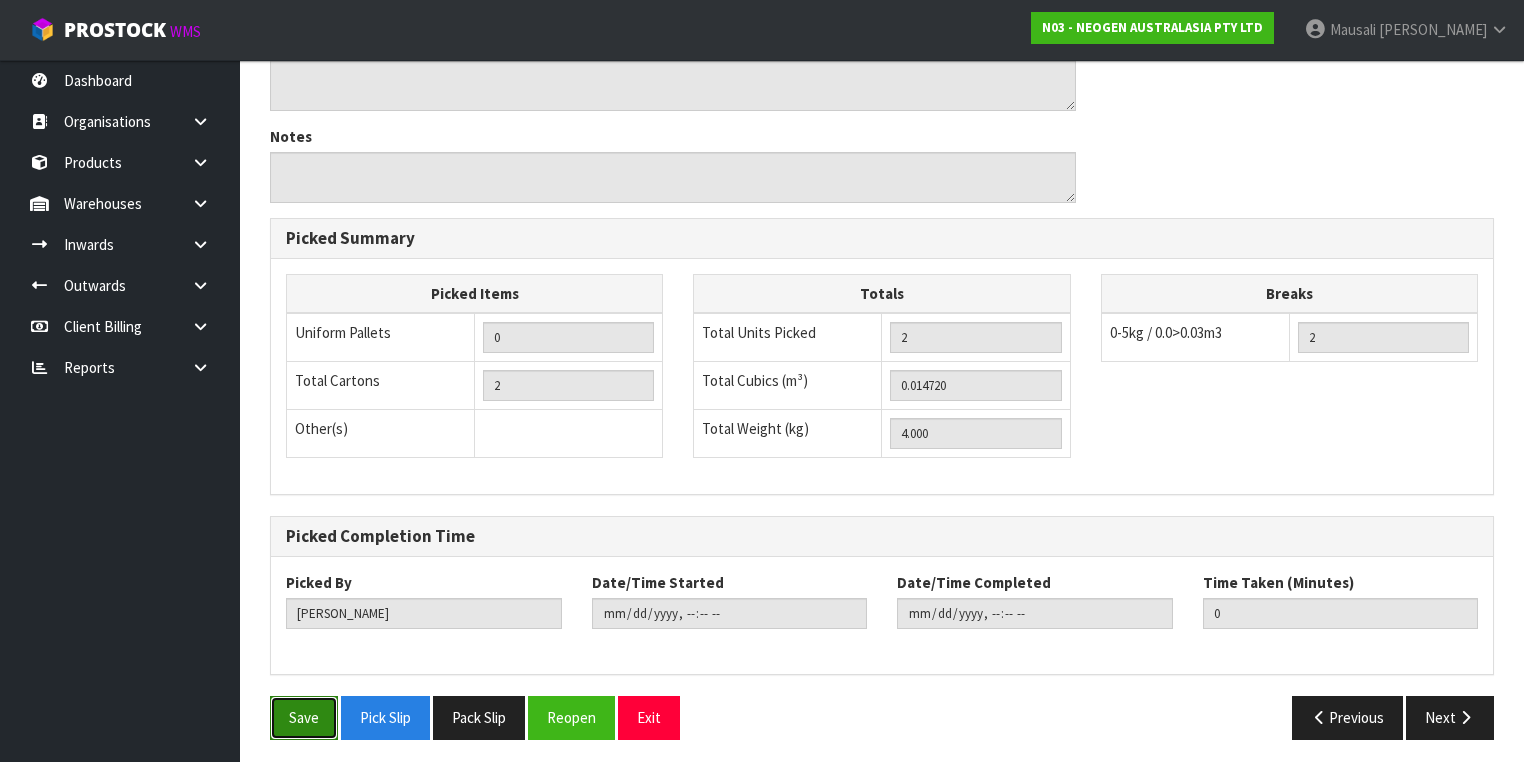 click on "Save" at bounding box center [304, 717] 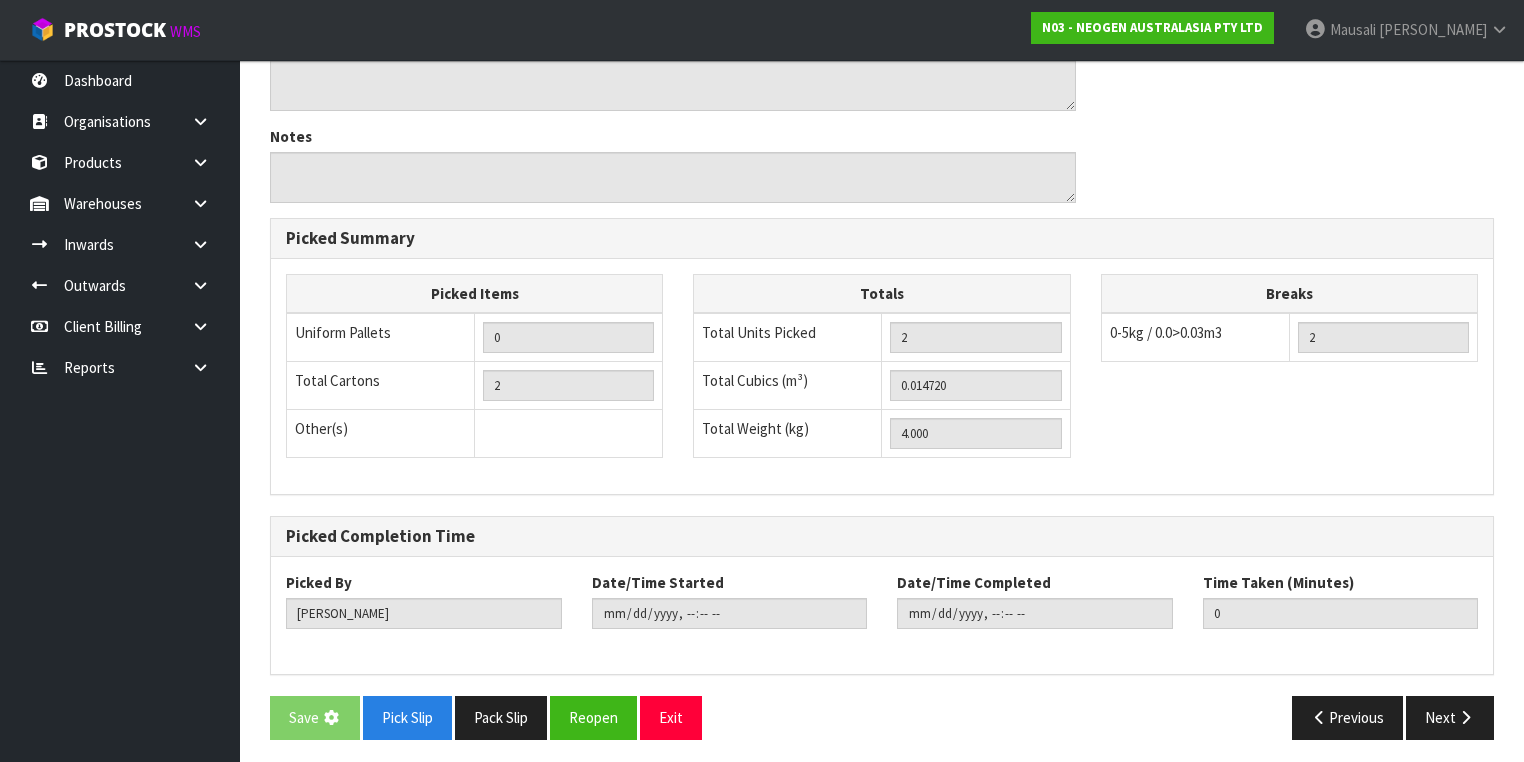 scroll, scrollTop: 0, scrollLeft: 0, axis: both 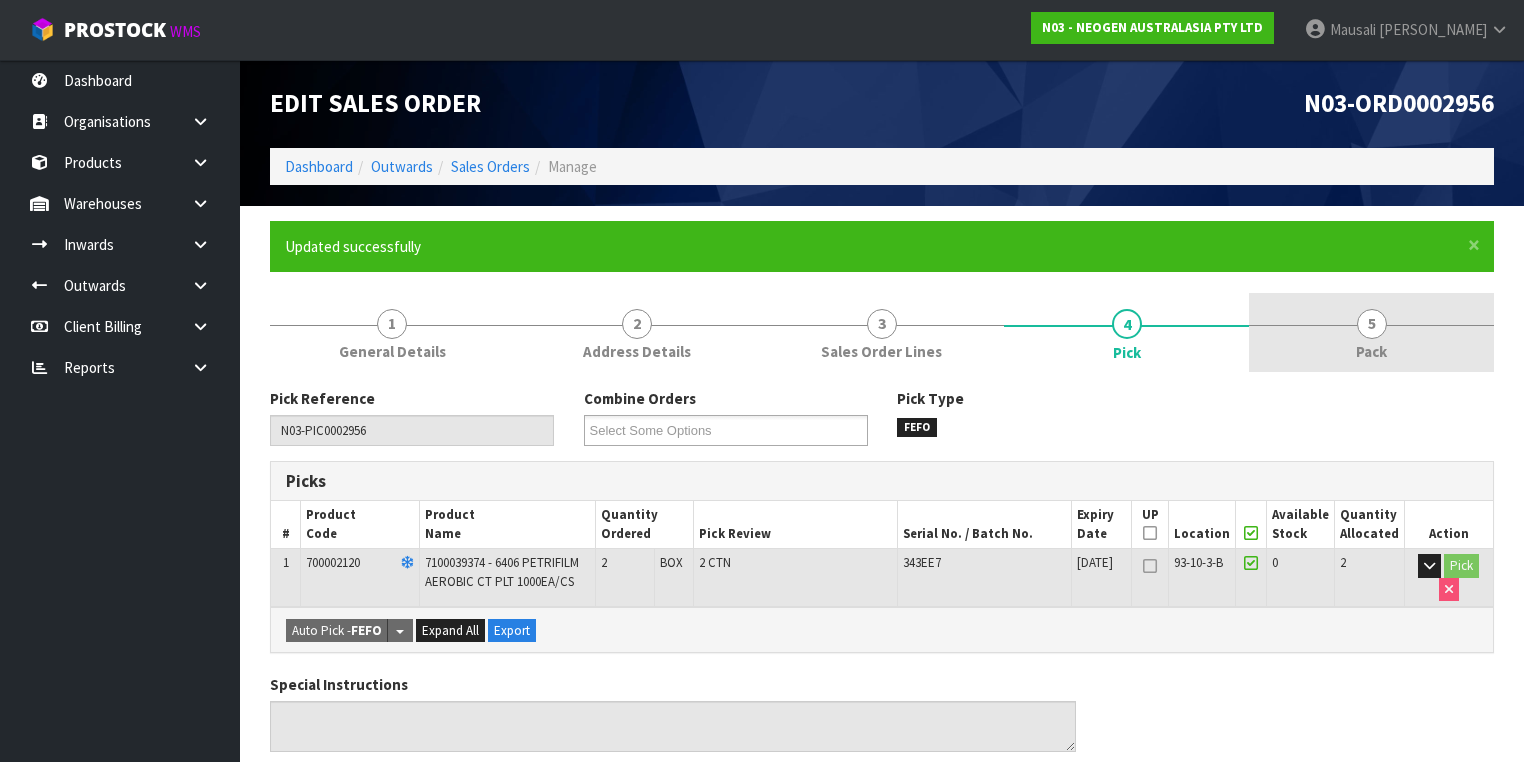 drag, startPoint x: 1367, startPoint y: 354, endPoint x: 1335, endPoint y: 352, distance: 32.06244 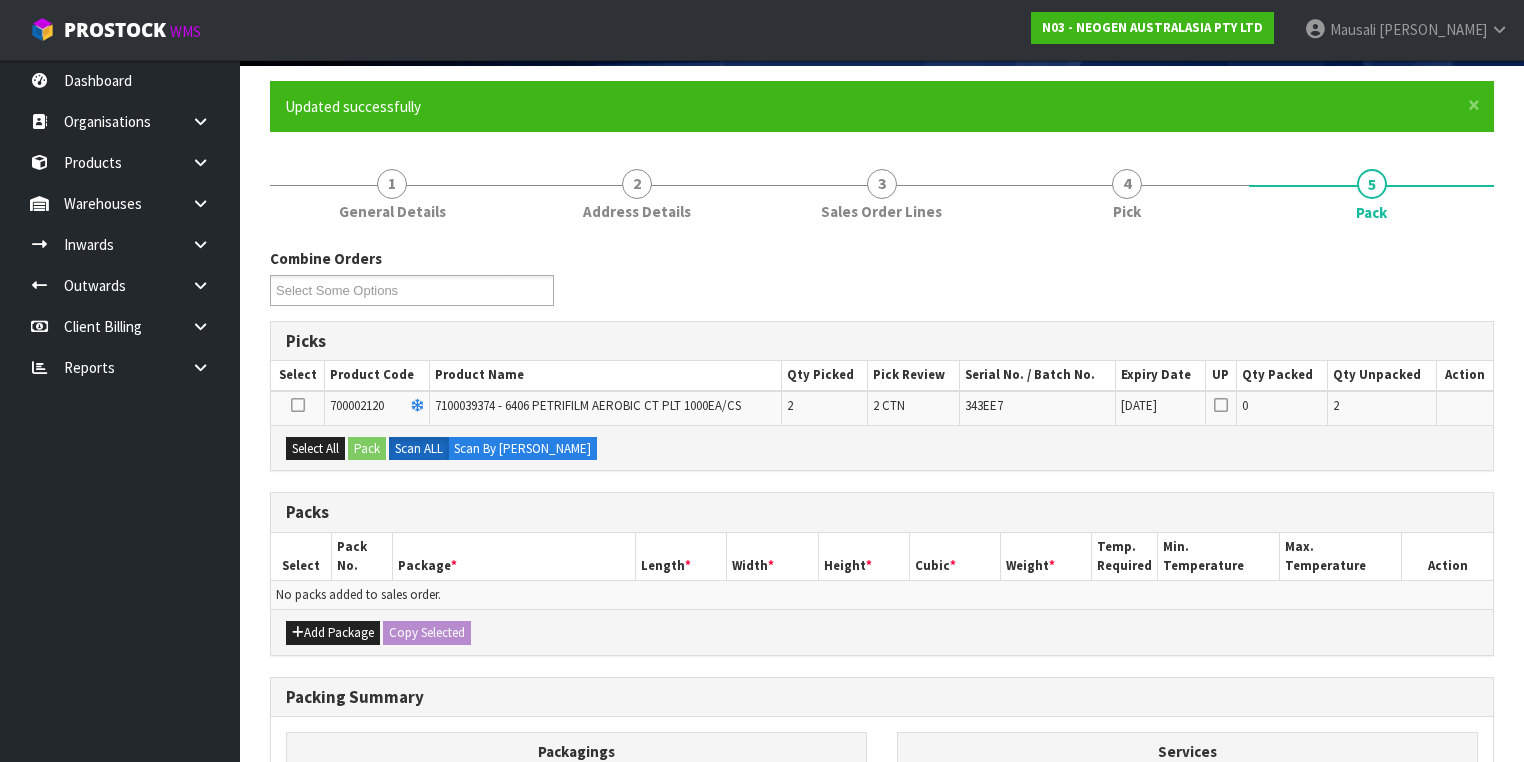 scroll, scrollTop: 240, scrollLeft: 0, axis: vertical 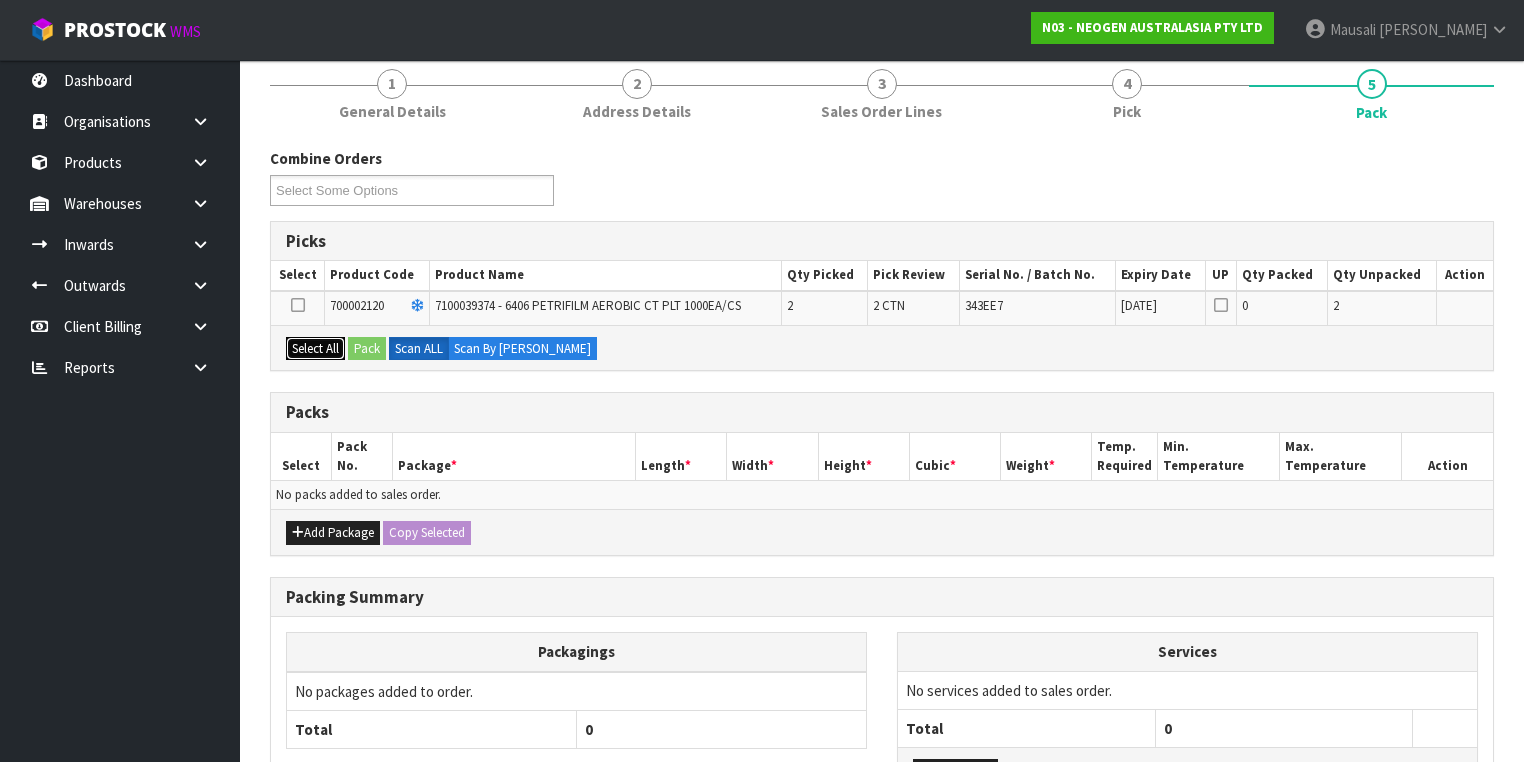 click on "Select All" at bounding box center [315, 349] 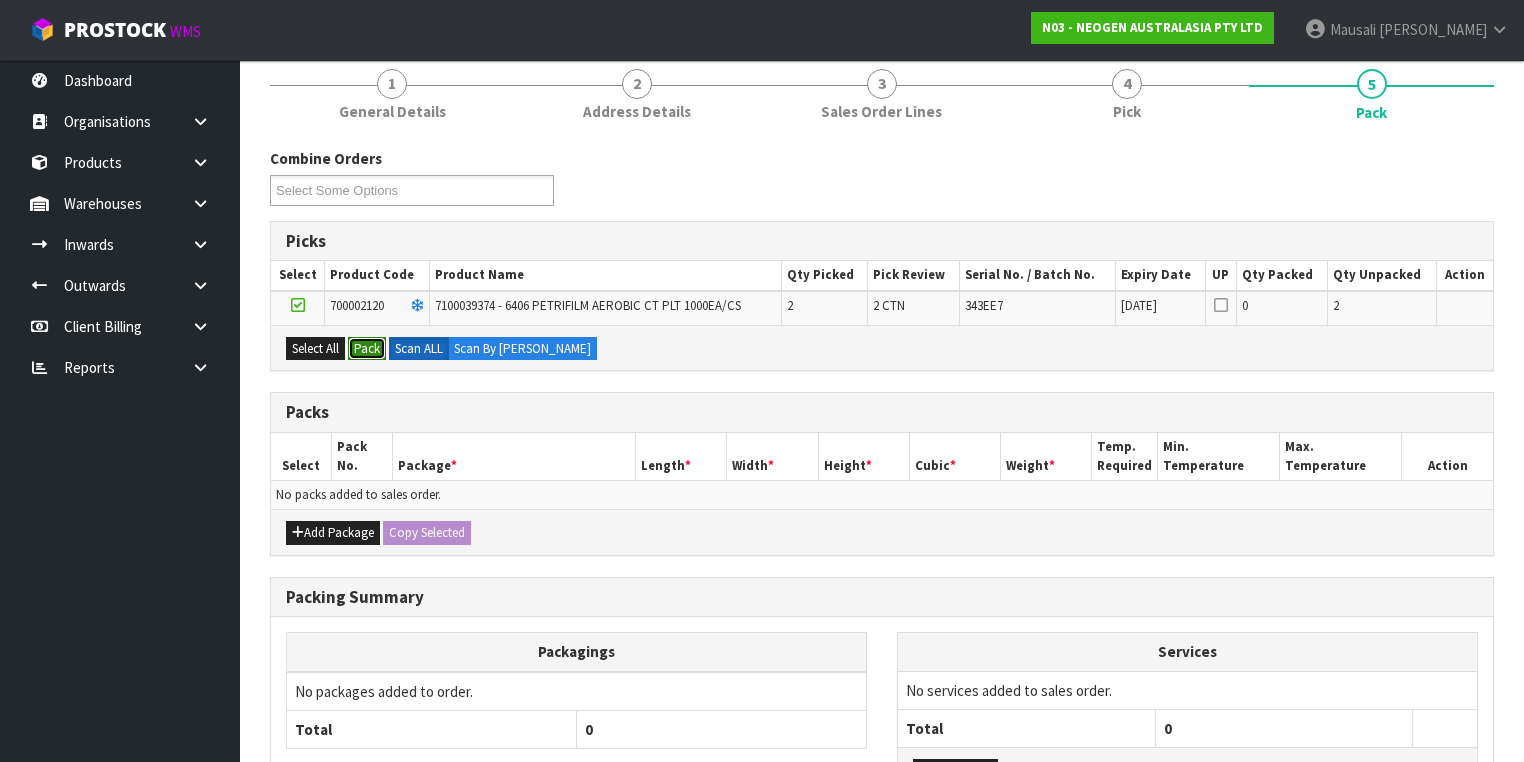 click on "Pack" at bounding box center (367, 349) 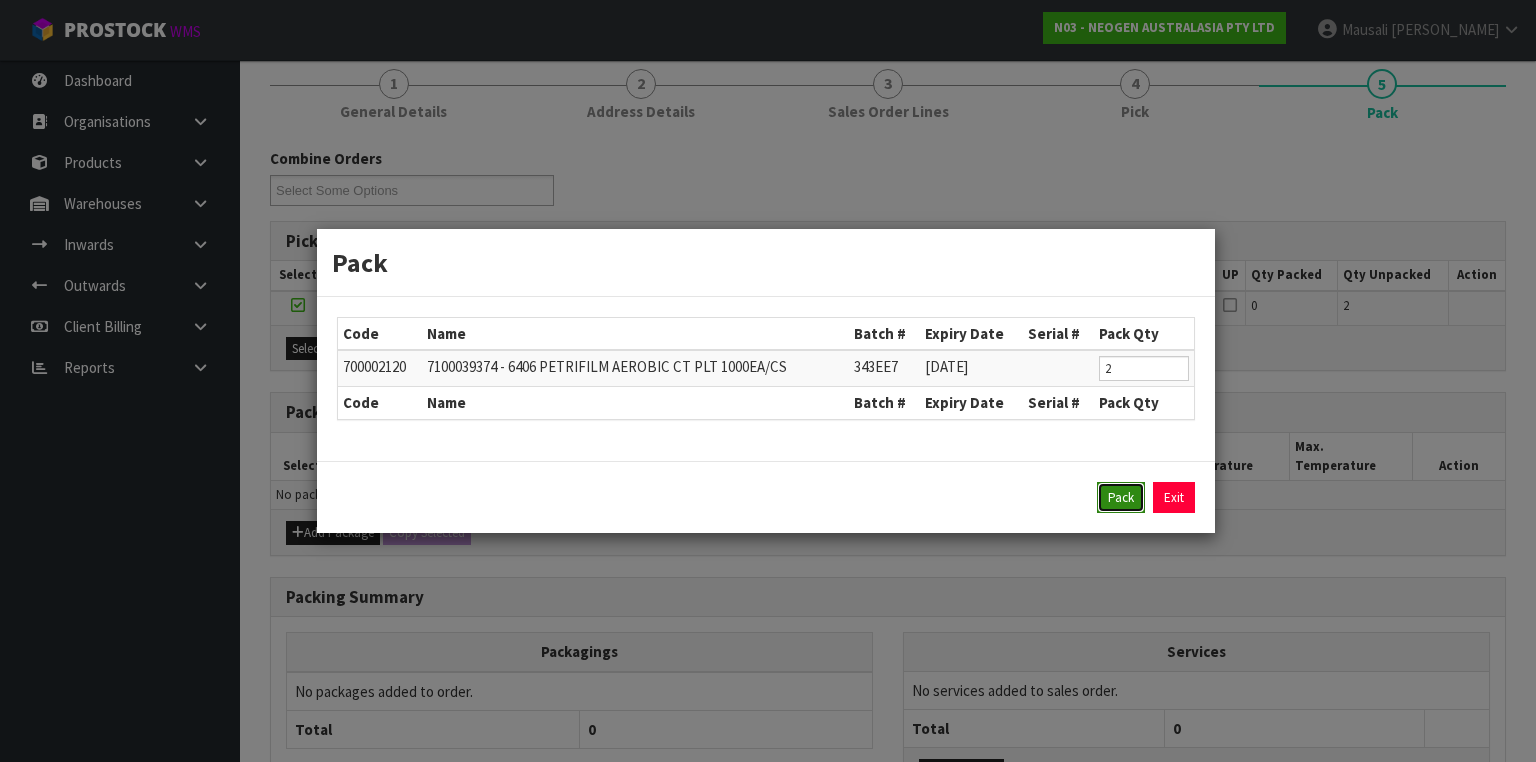 click on "Pack" at bounding box center [1121, 498] 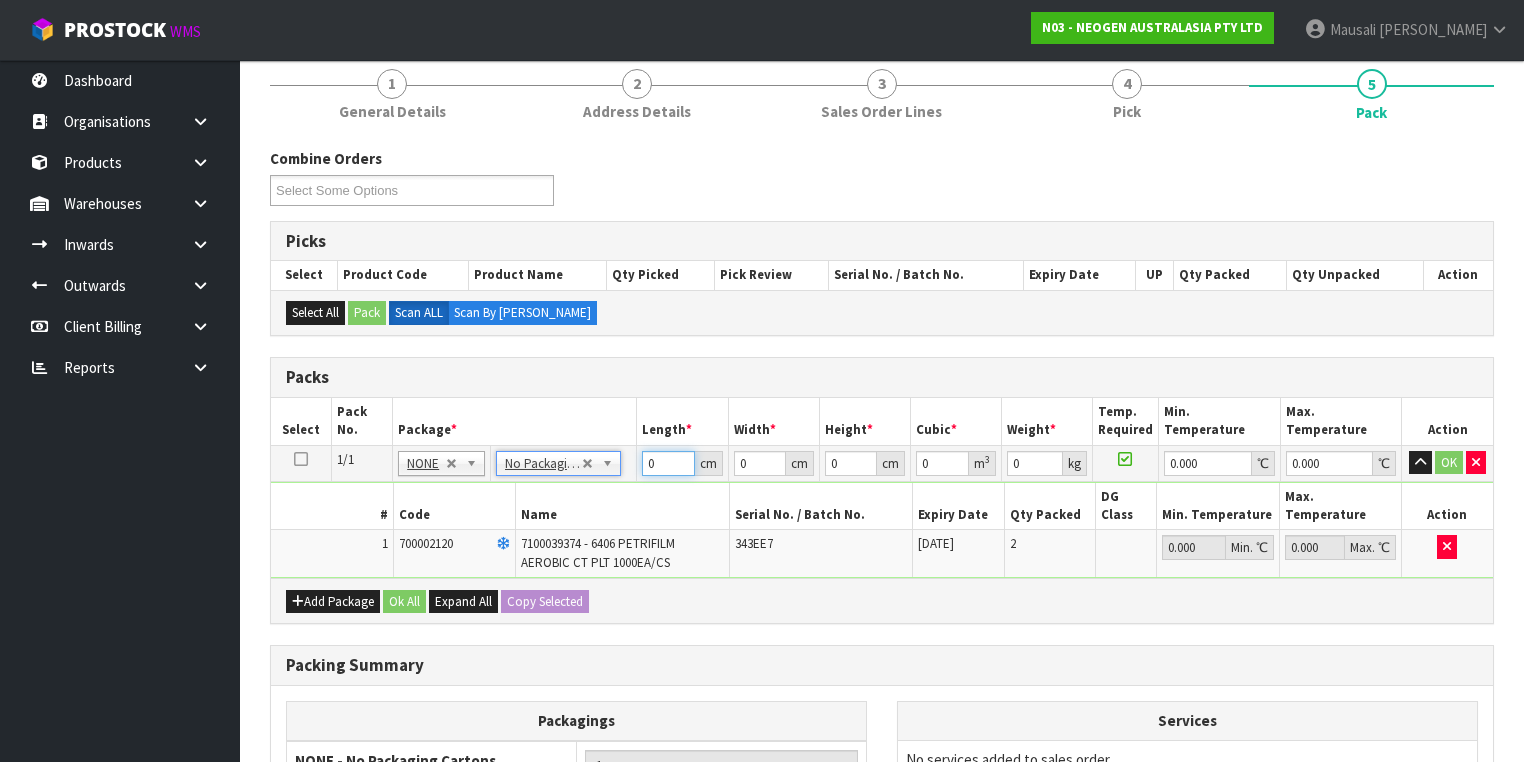 drag, startPoint x: 656, startPoint y: 458, endPoint x: 598, endPoint y: 472, distance: 59.665737 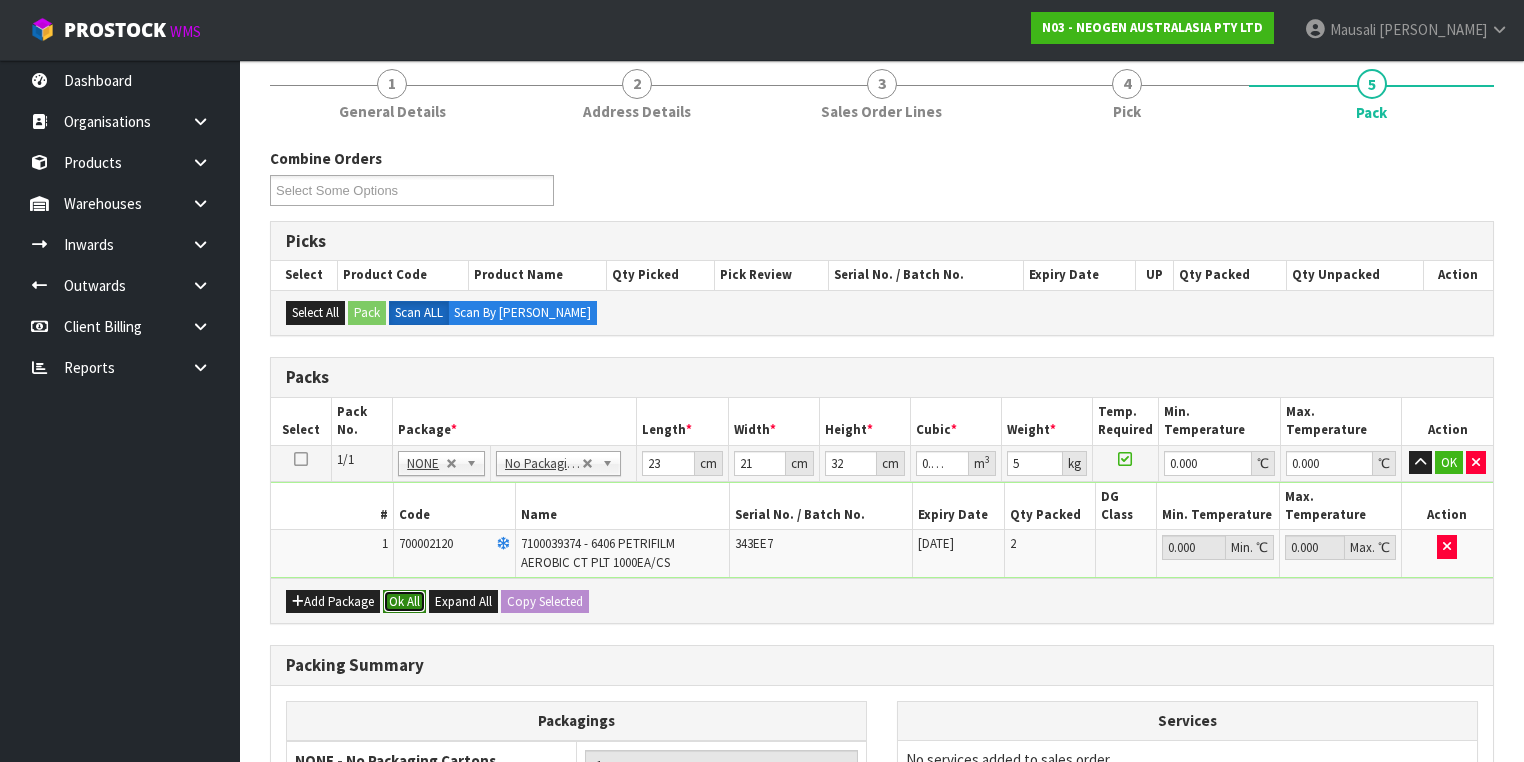 click on "Ok All" at bounding box center (404, 602) 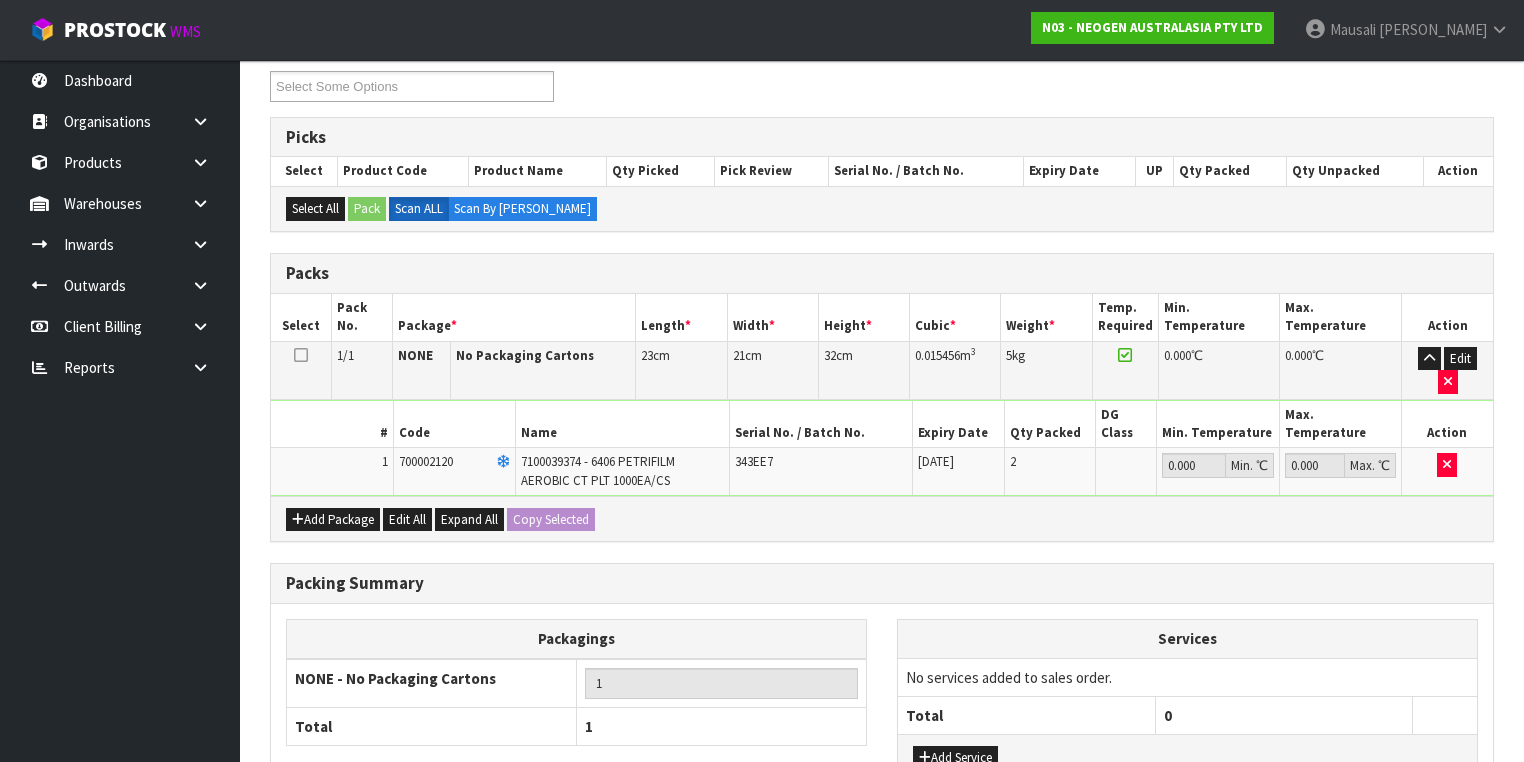 scroll, scrollTop: 453, scrollLeft: 0, axis: vertical 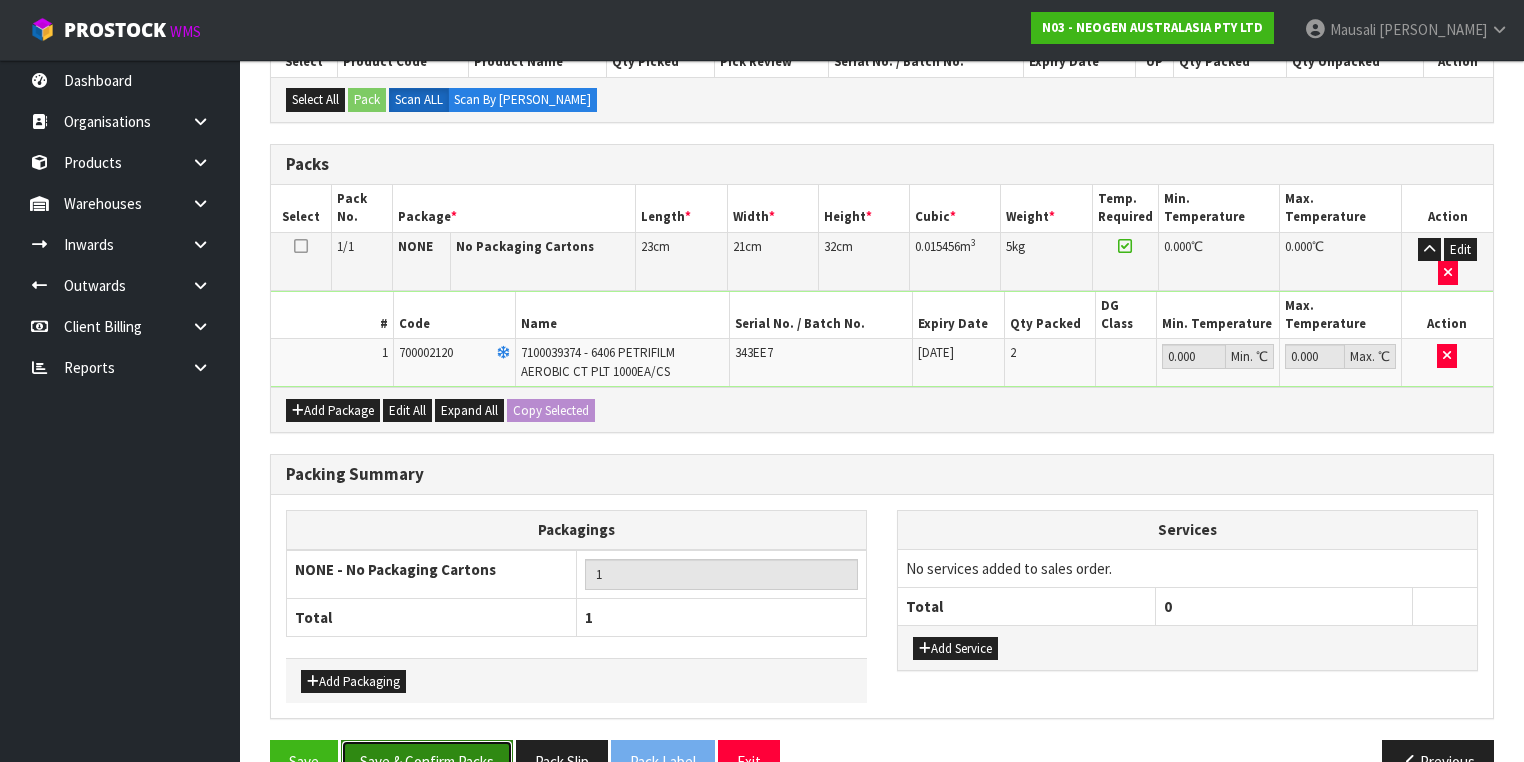 click on "Save & Confirm Packs" at bounding box center [427, 761] 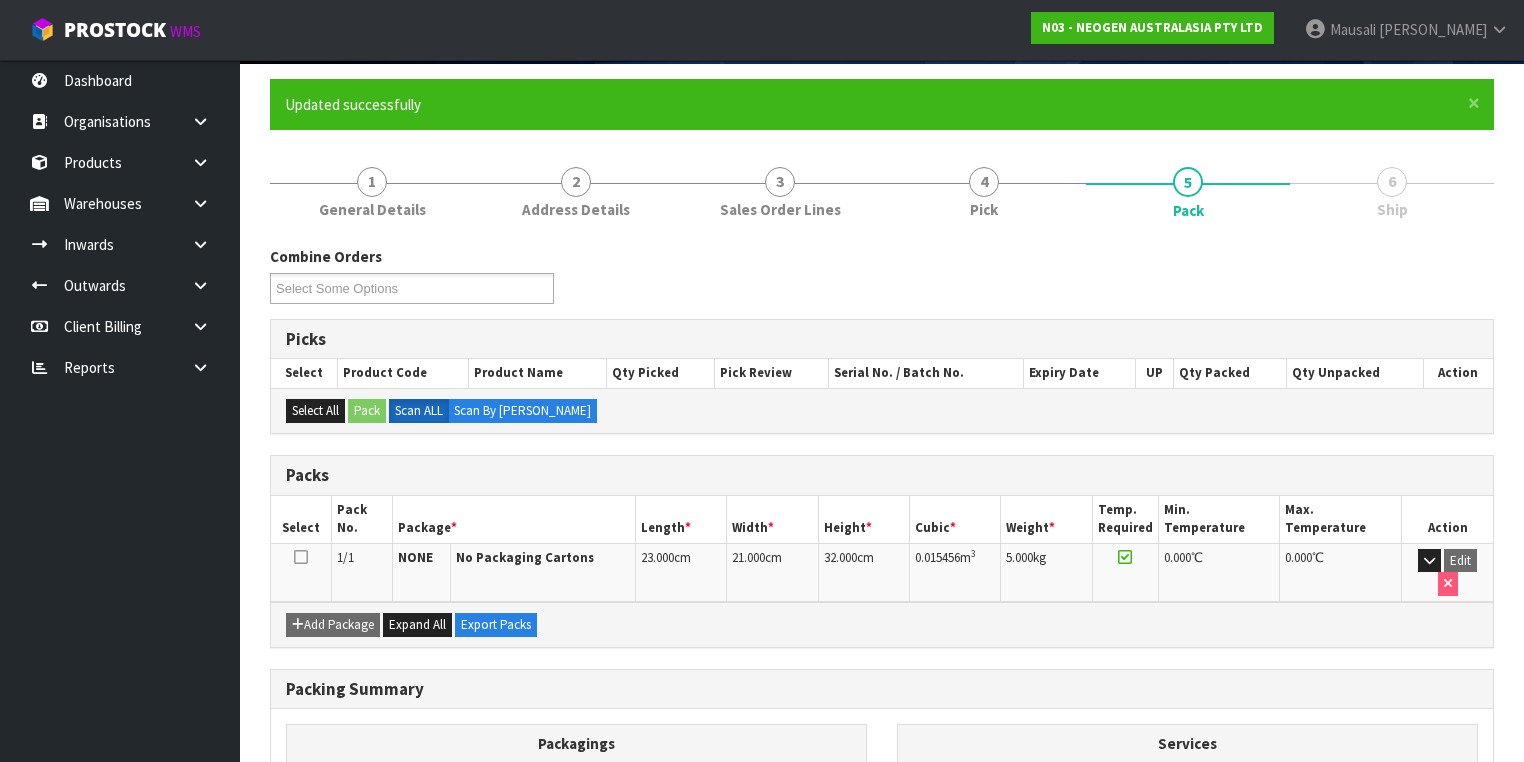scroll, scrollTop: 320, scrollLeft: 0, axis: vertical 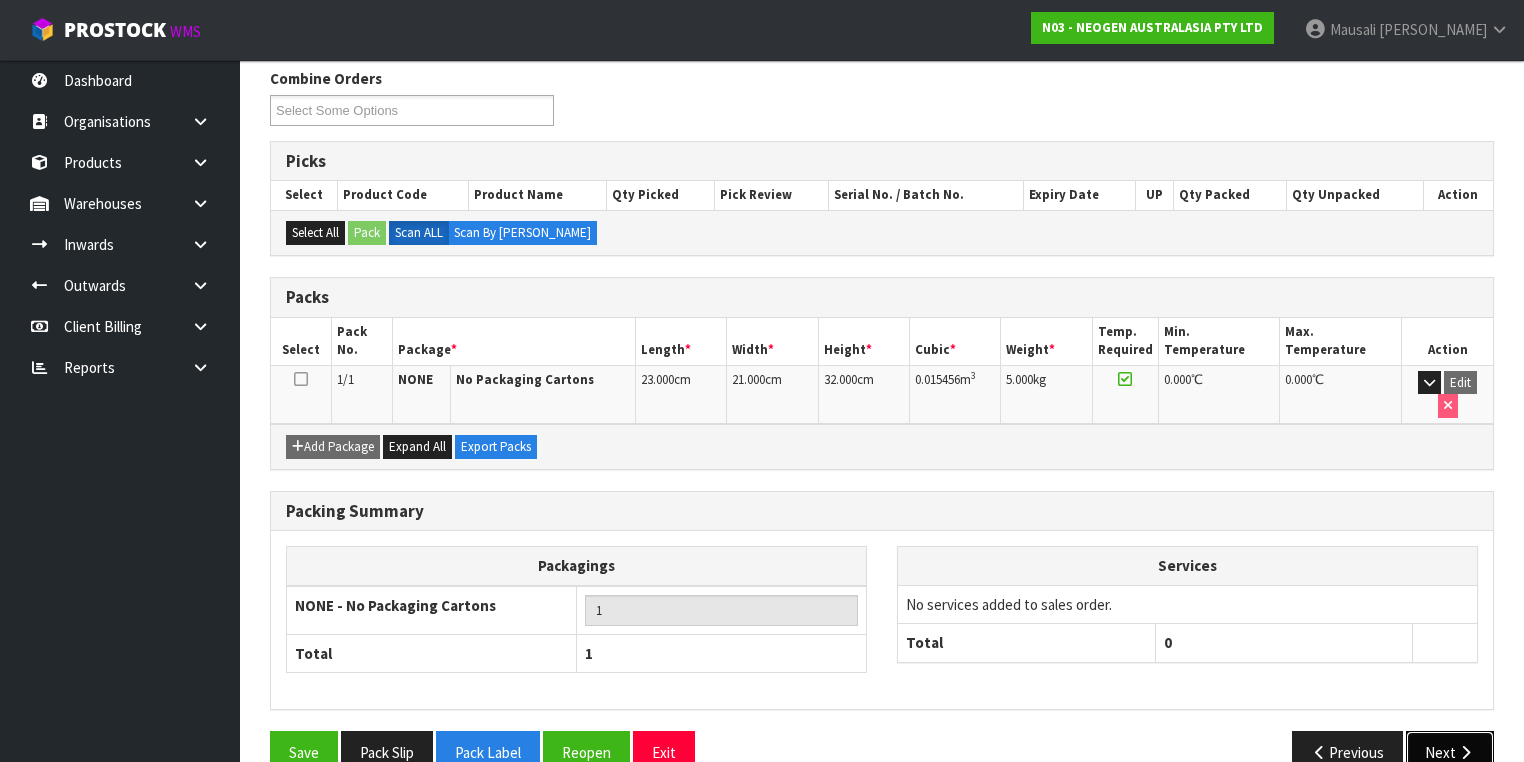 click on "Next" at bounding box center (1450, 752) 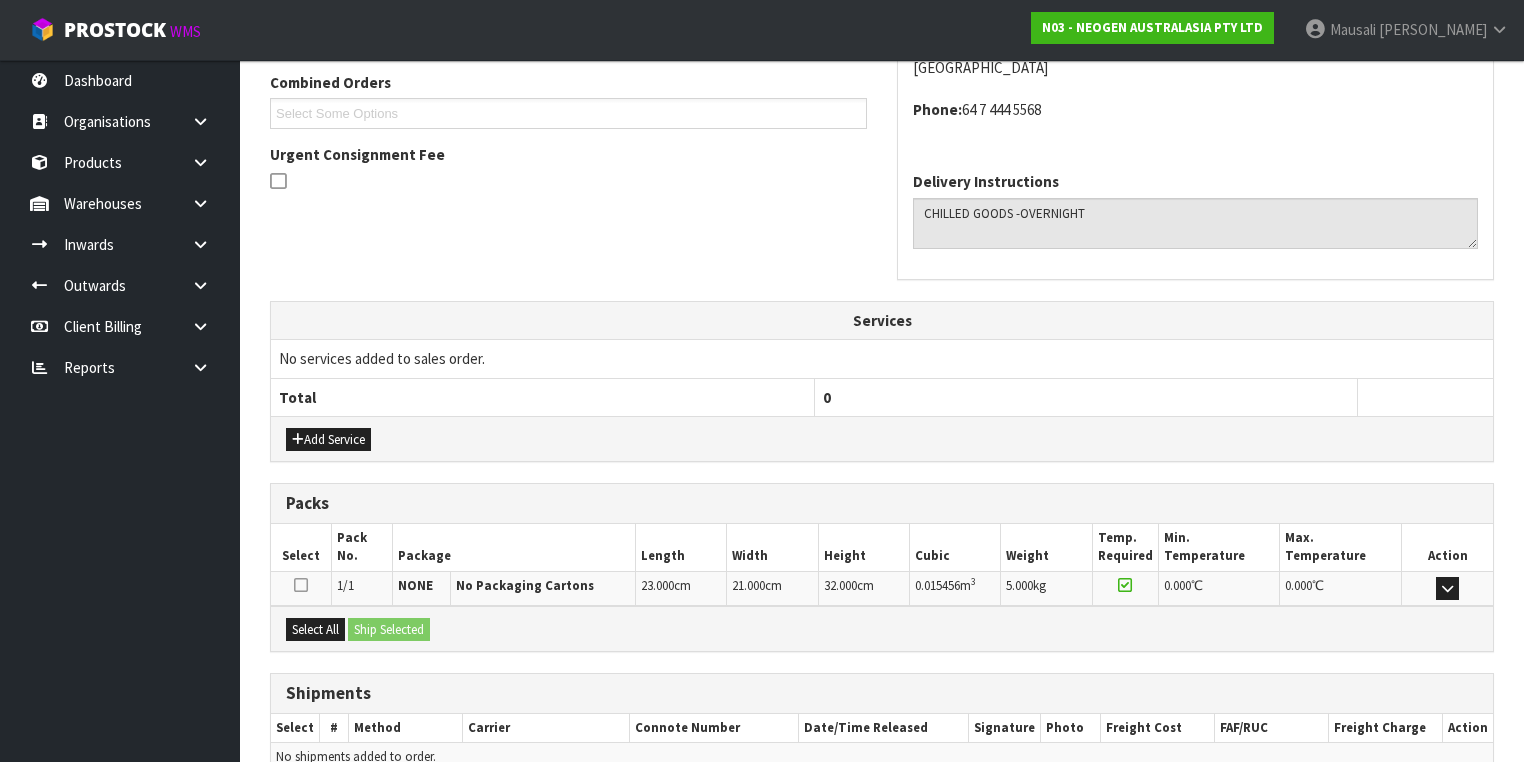 scroll, scrollTop: 614, scrollLeft: 0, axis: vertical 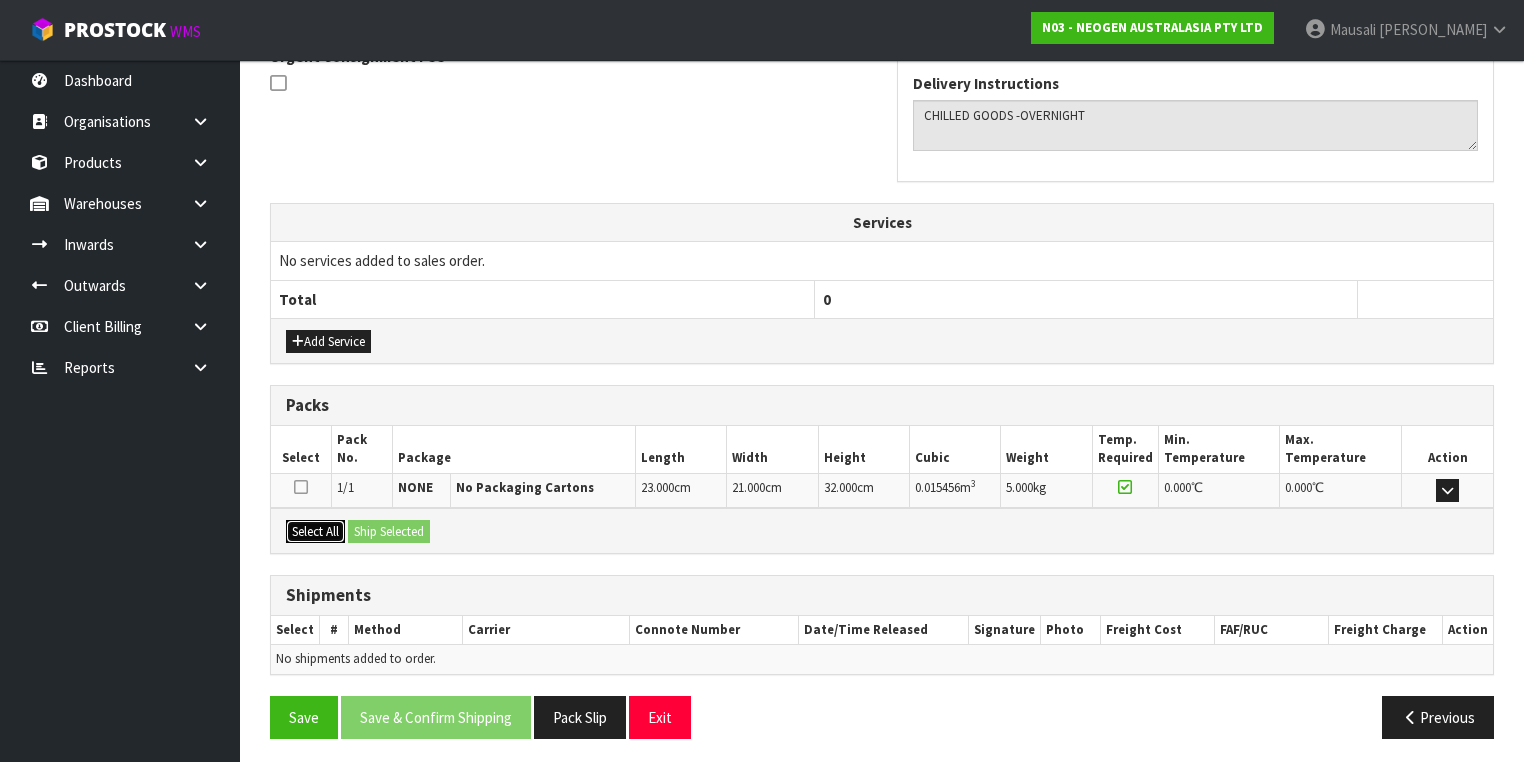 click on "Select All" at bounding box center (315, 532) 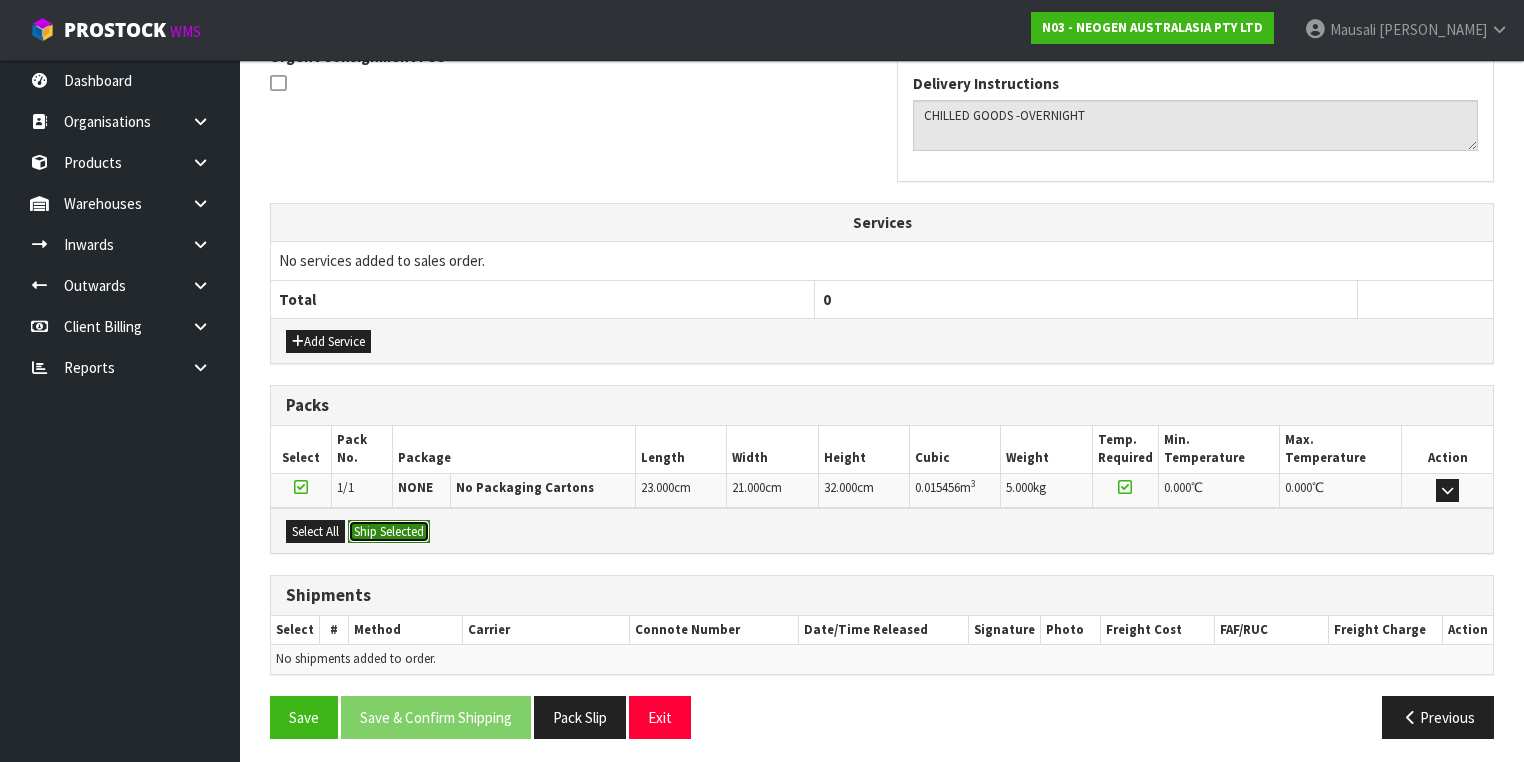 click on "Ship Selected" at bounding box center [389, 532] 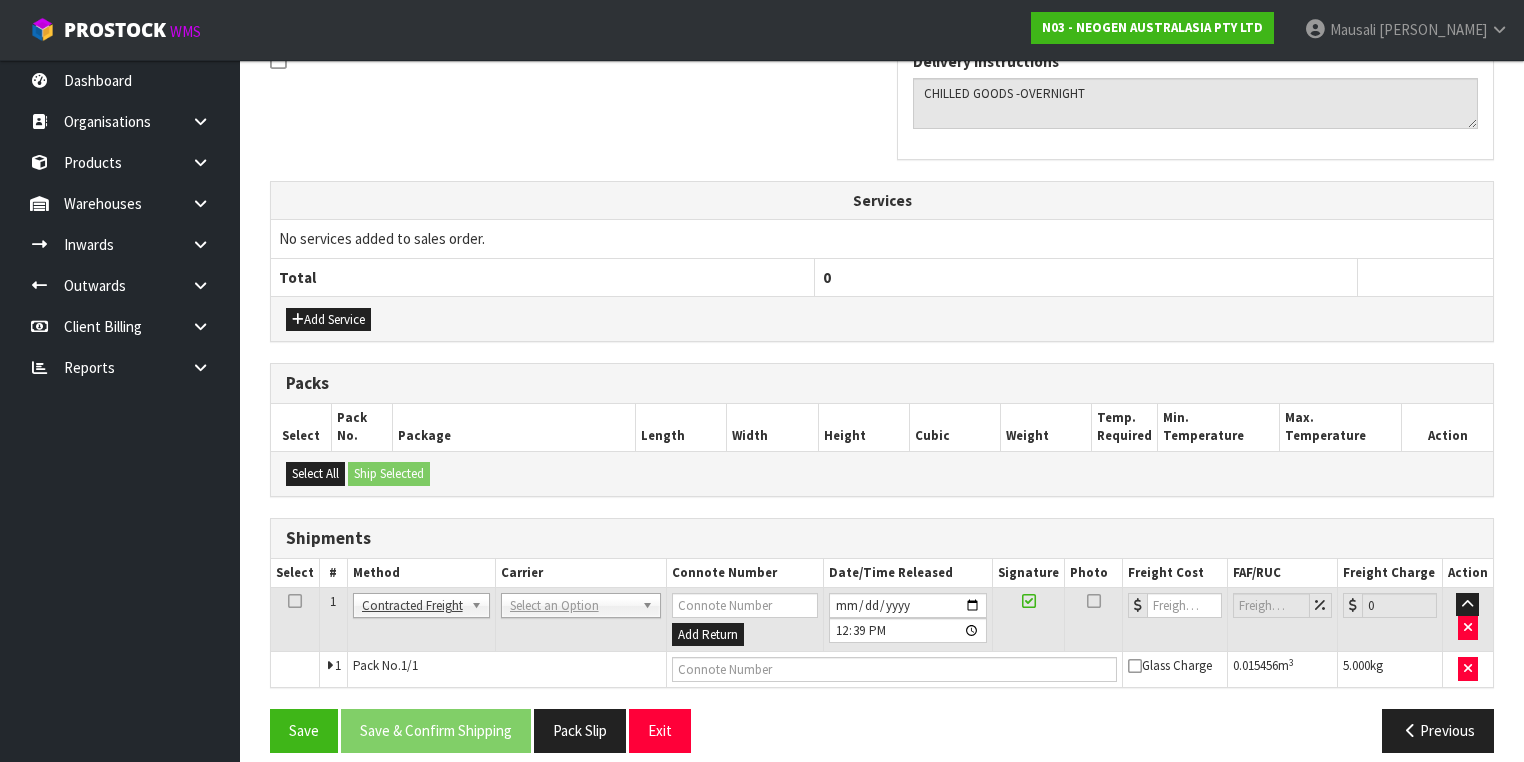 scroll, scrollTop: 649, scrollLeft: 0, axis: vertical 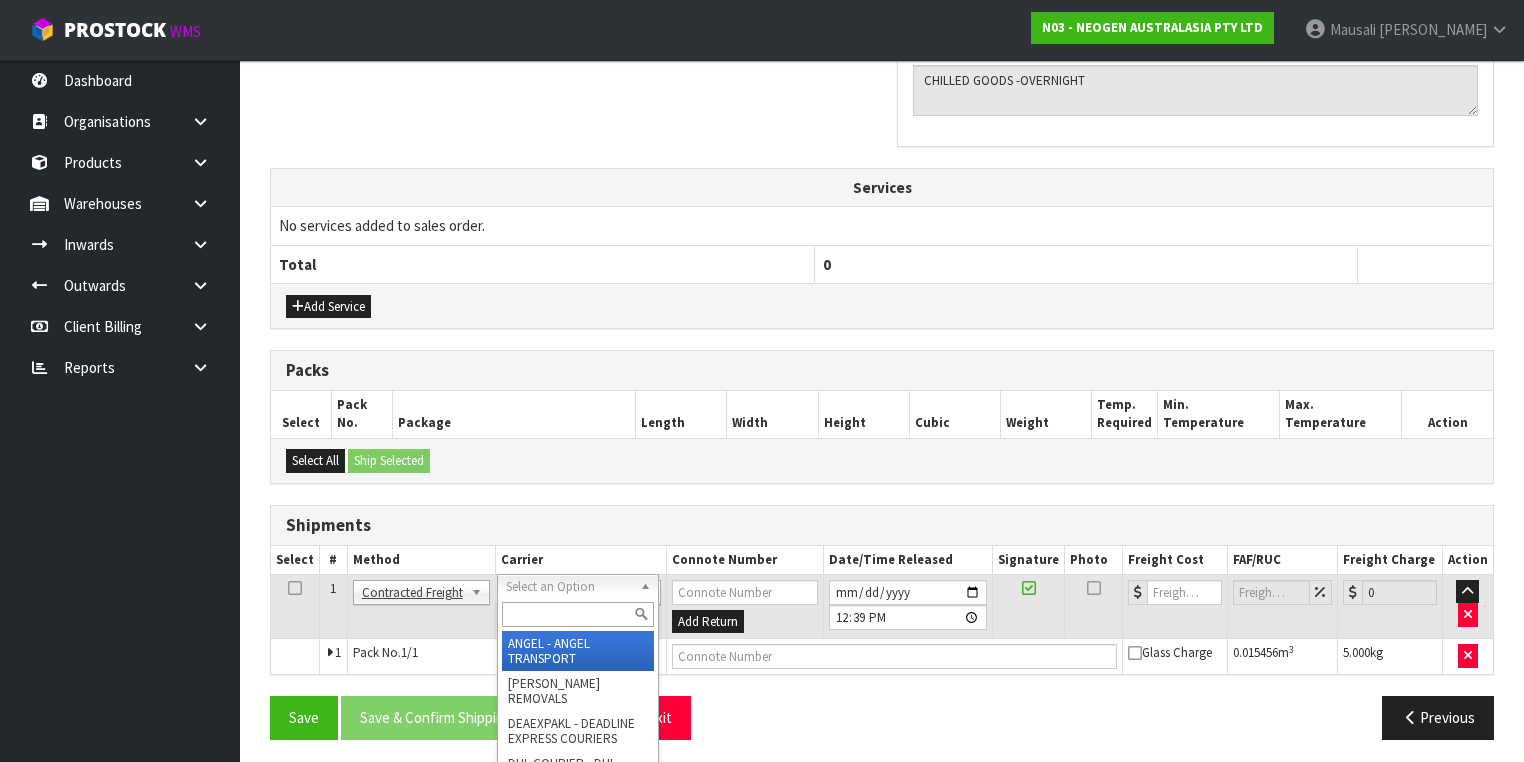 click at bounding box center (578, 614) 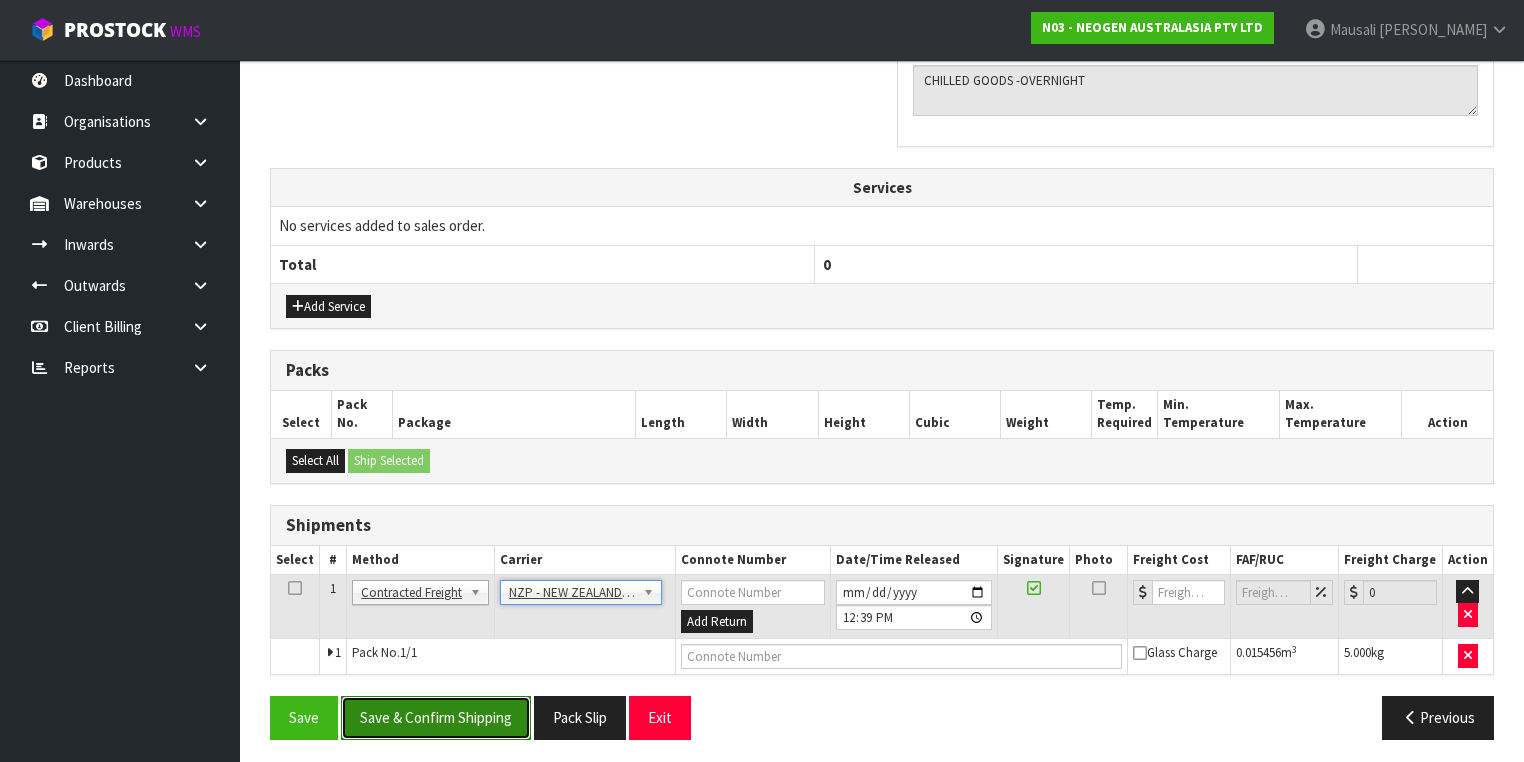 click on "Save & Confirm Shipping" at bounding box center (436, 717) 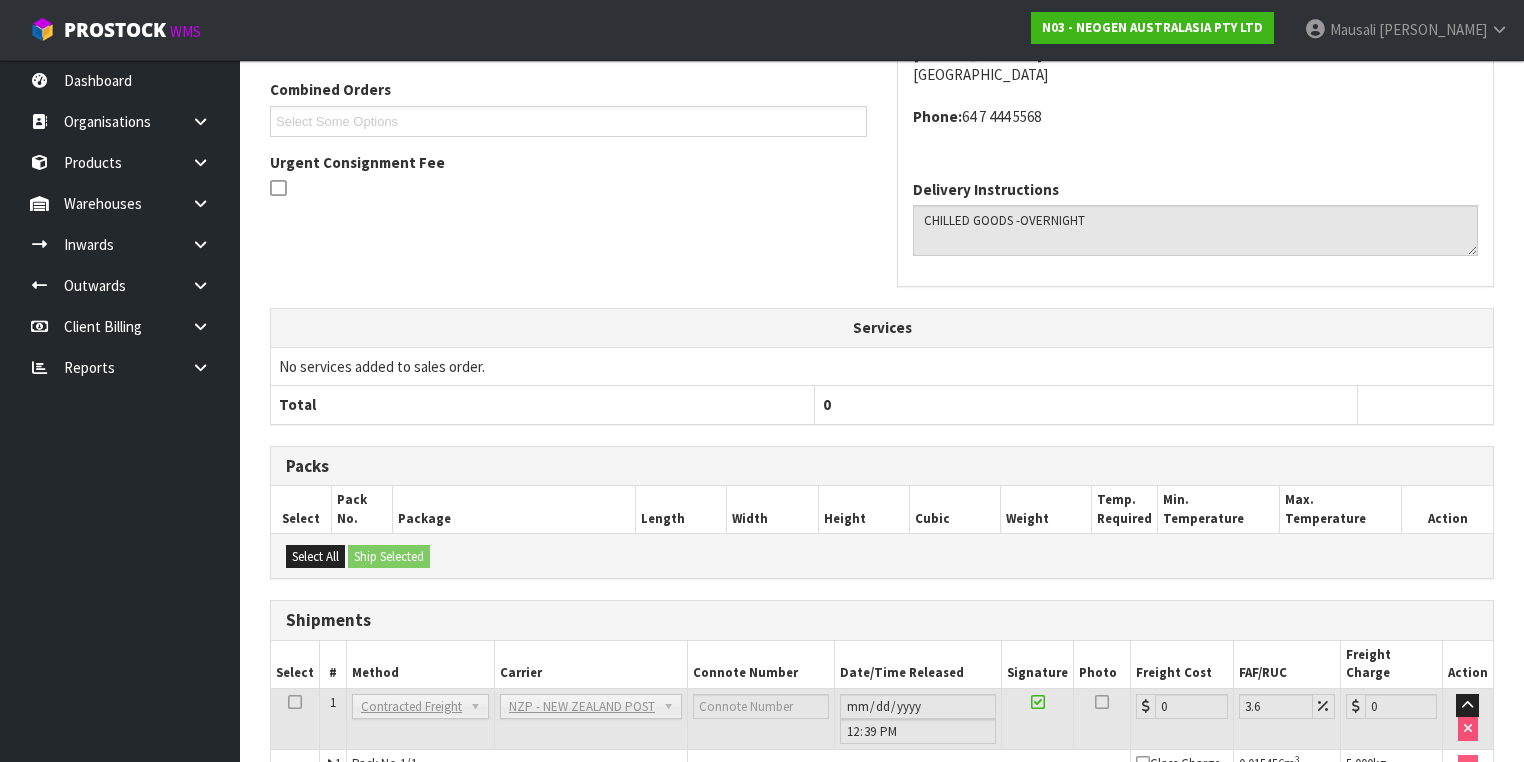 scroll, scrollTop: 622, scrollLeft: 0, axis: vertical 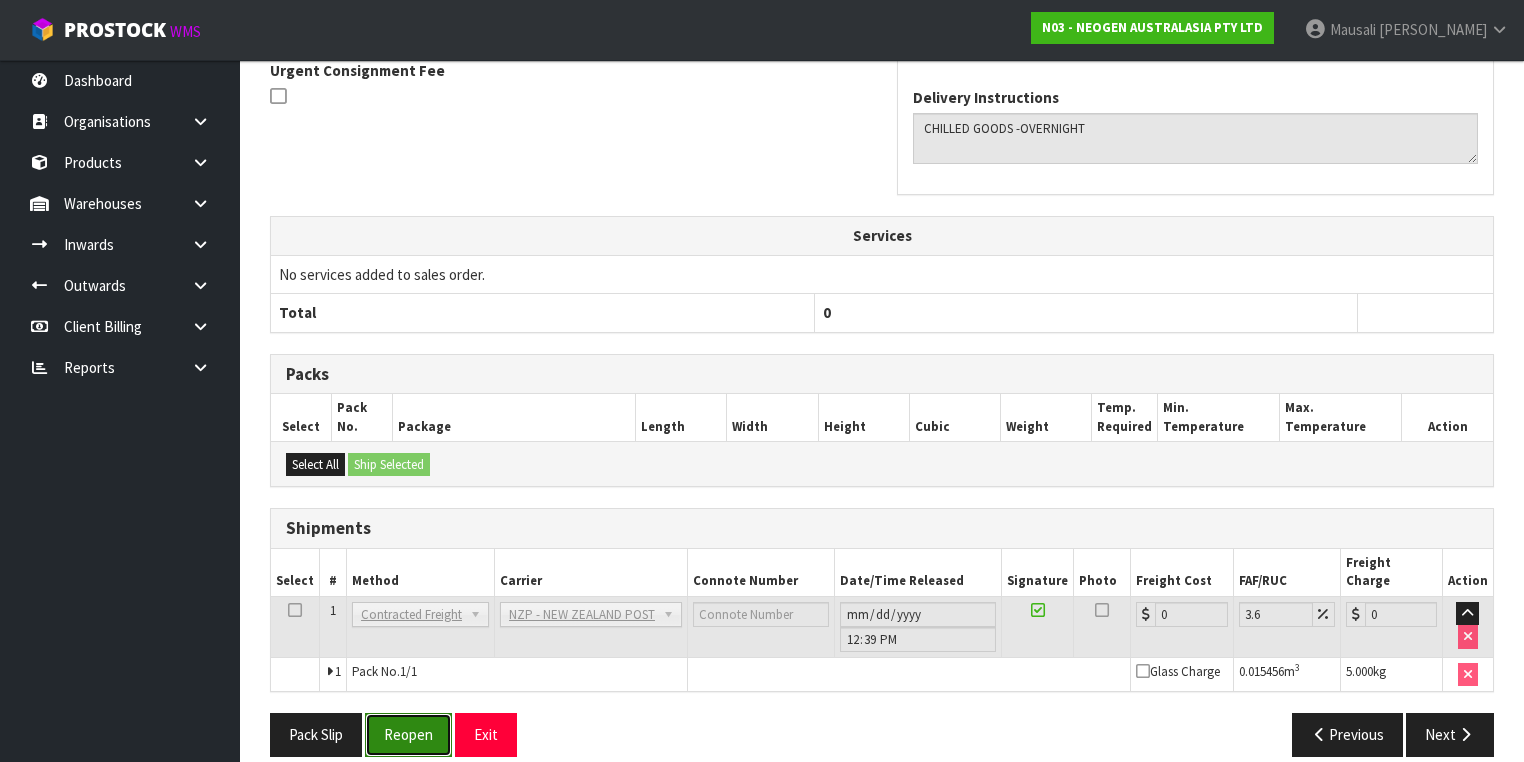 click on "Reopen" at bounding box center [408, 734] 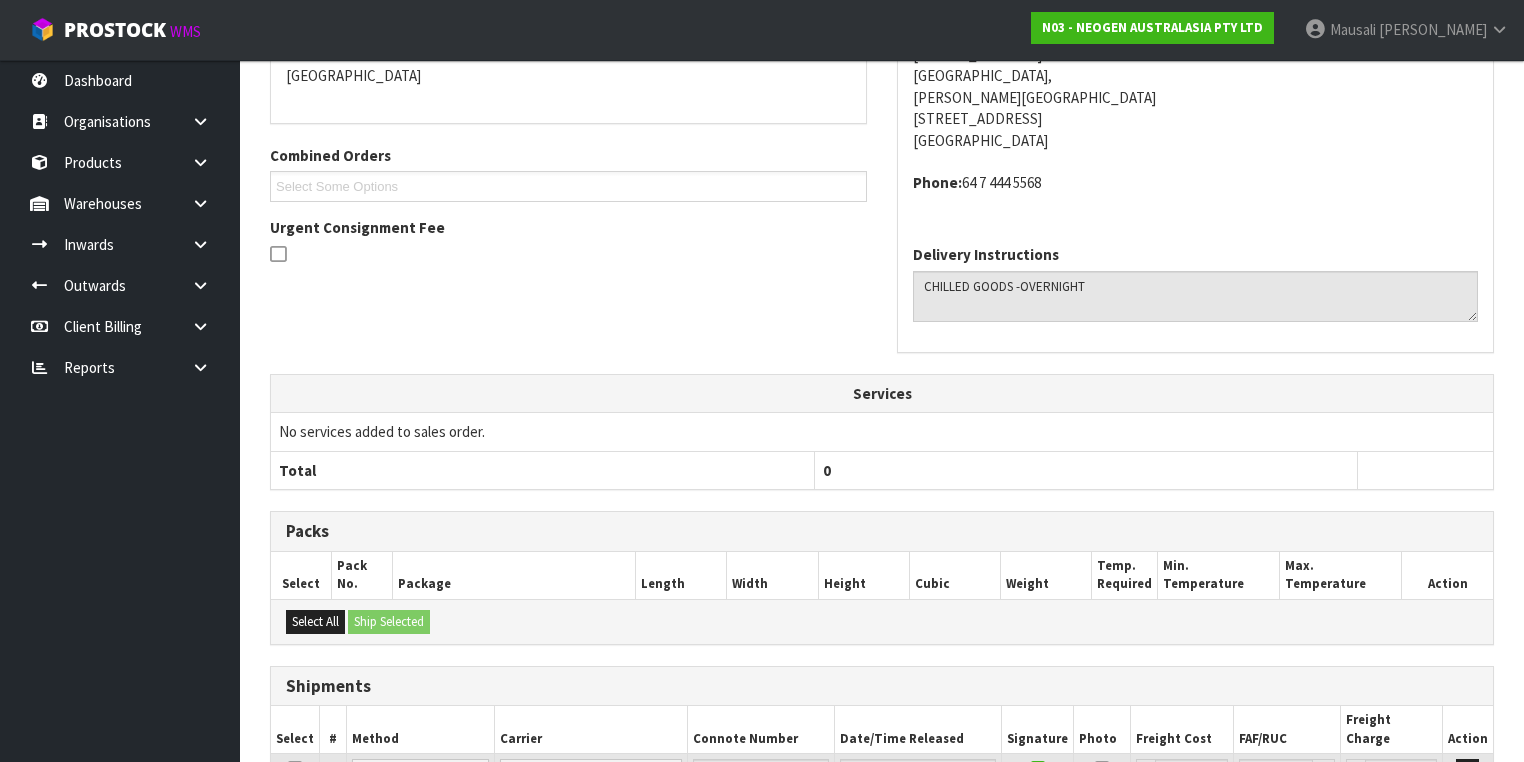 scroll, scrollTop: 600, scrollLeft: 0, axis: vertical 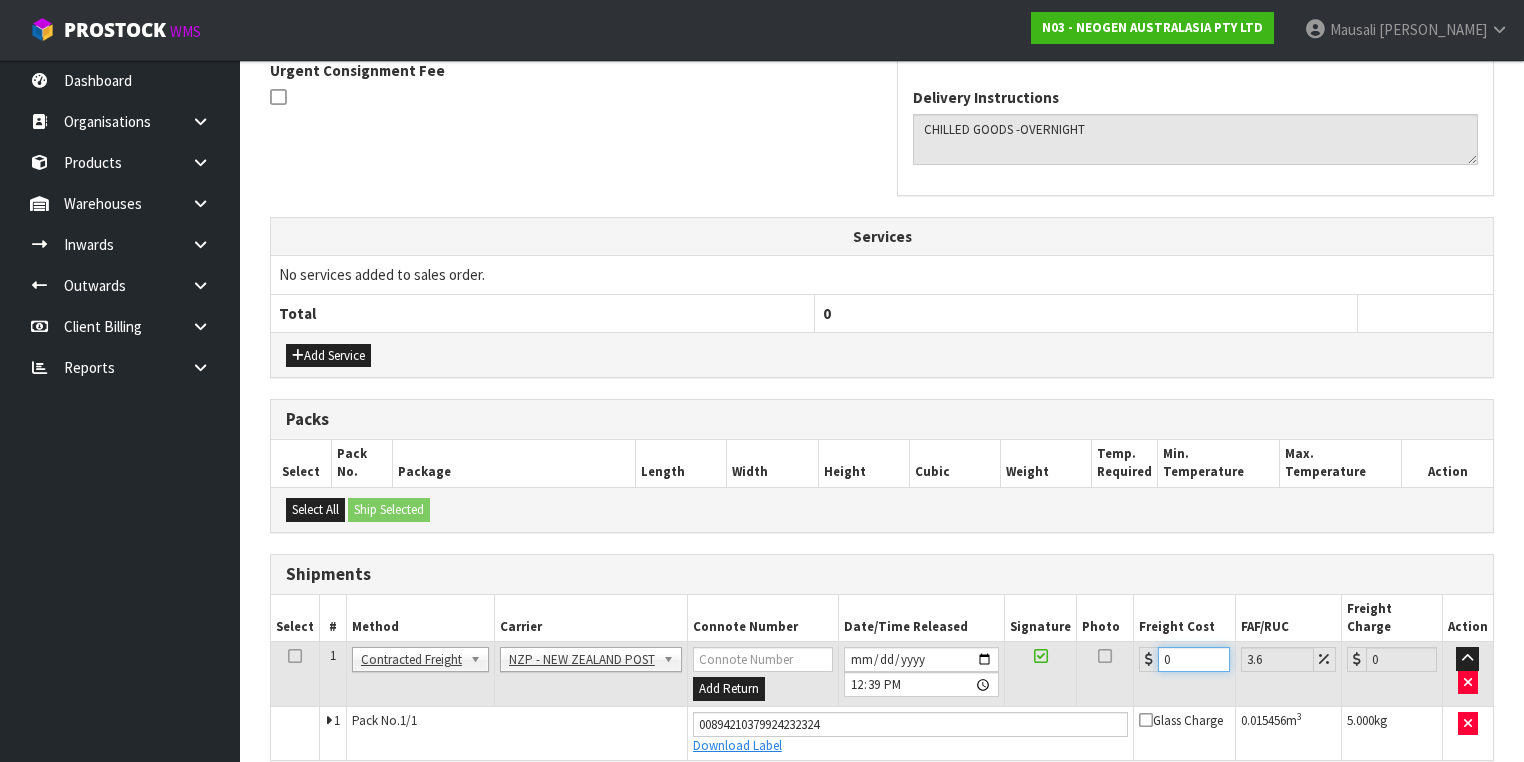 drag, startPoint x: 1182, startPoint y: 636, endPoint x: 1126, endPoint y: 640, distance: 56.142673 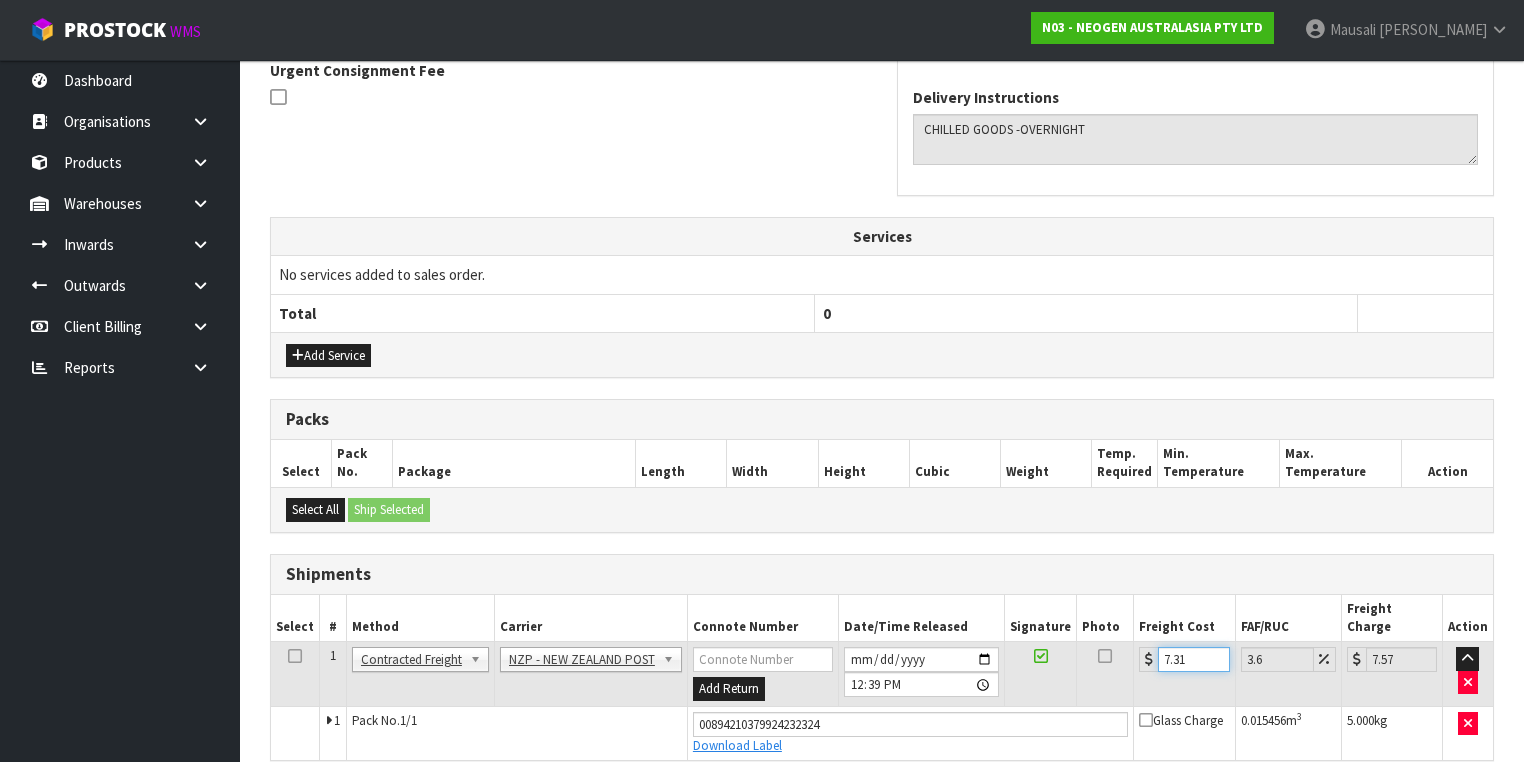 scroll, scrollTop: 668, scrollLeft: 0, axis: vertical 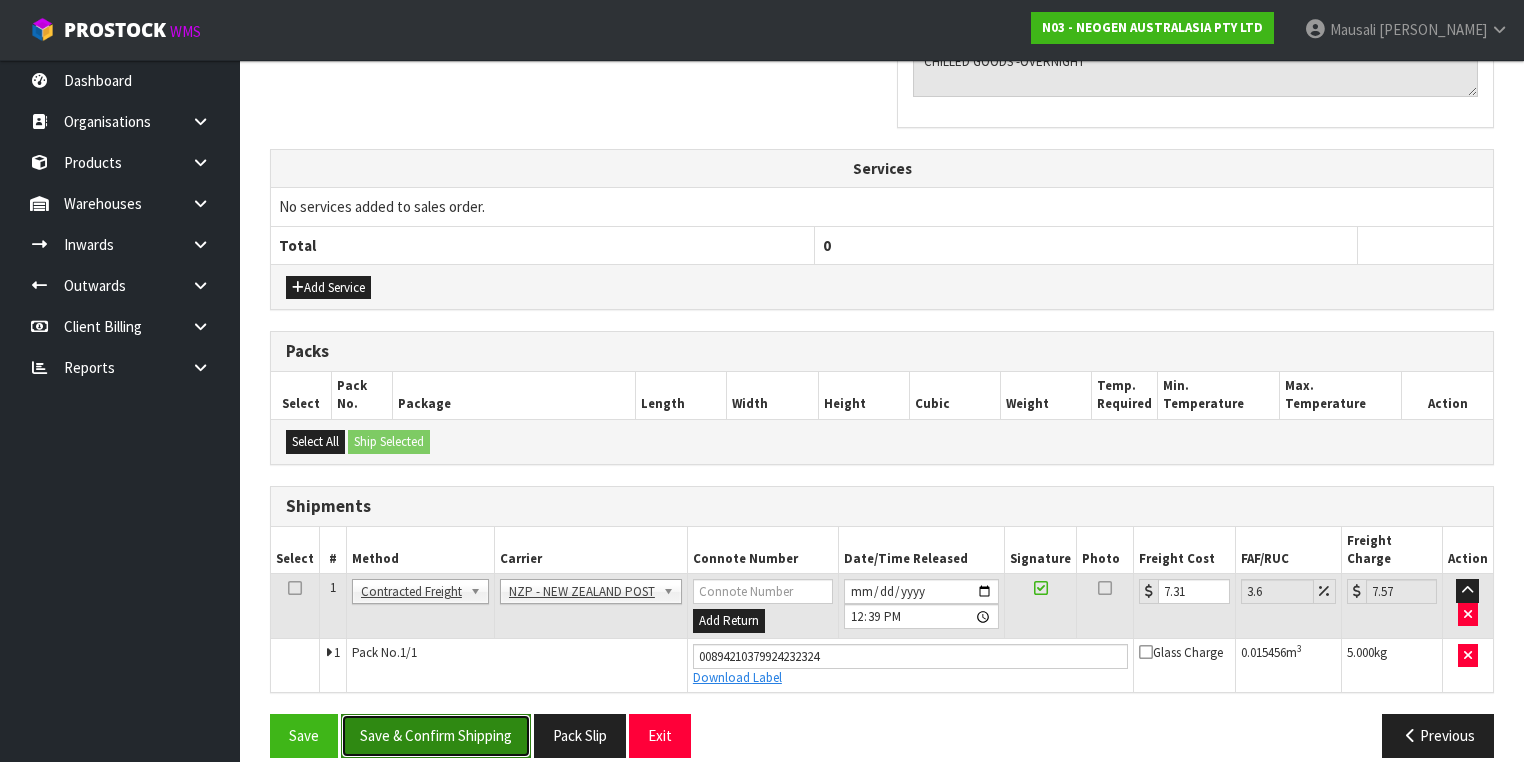 click on "Save & Confirm Shipping" at bounding box center [436, 735] 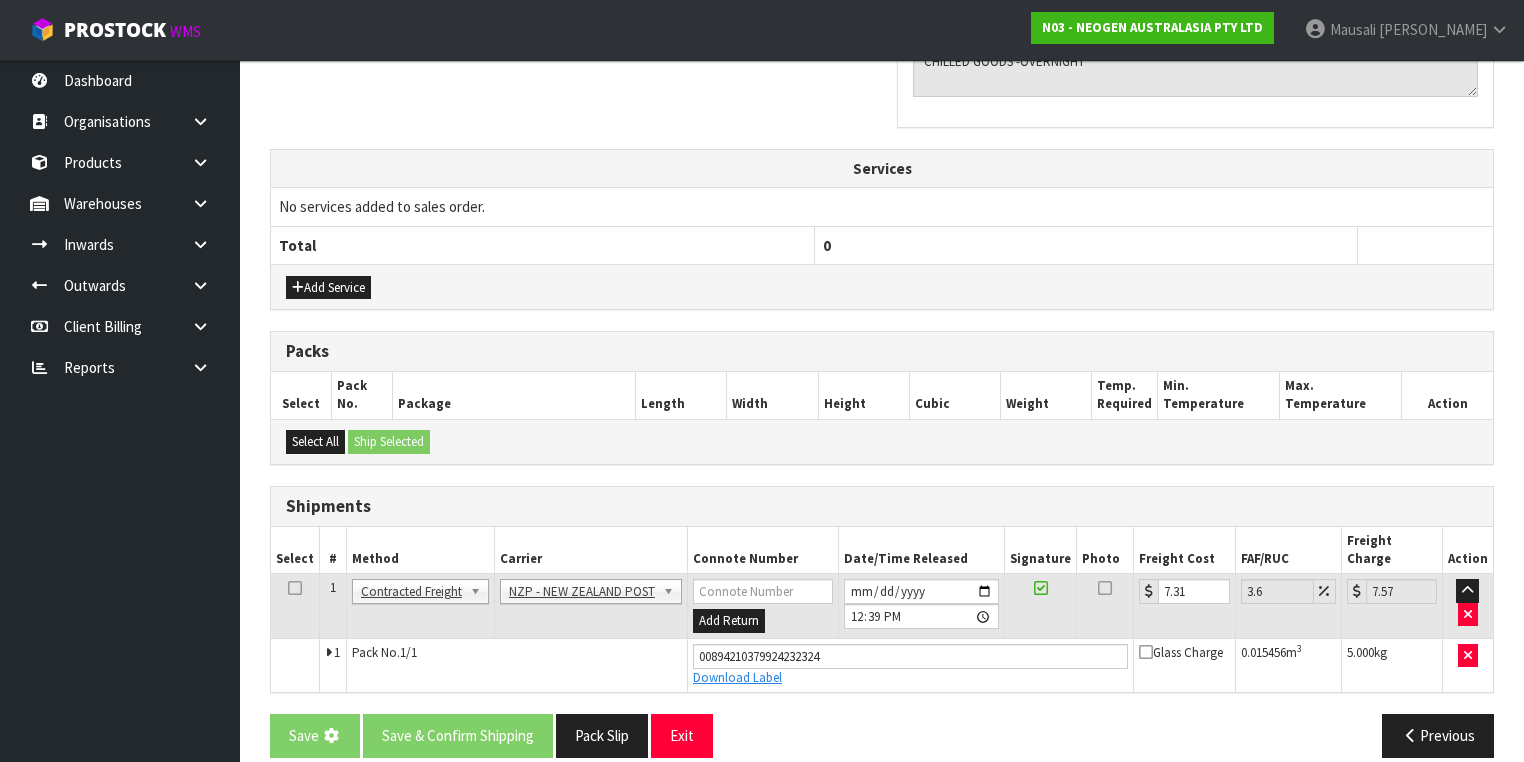 scroll, scrollTop: 0, scrollLeft: 0, axis: both 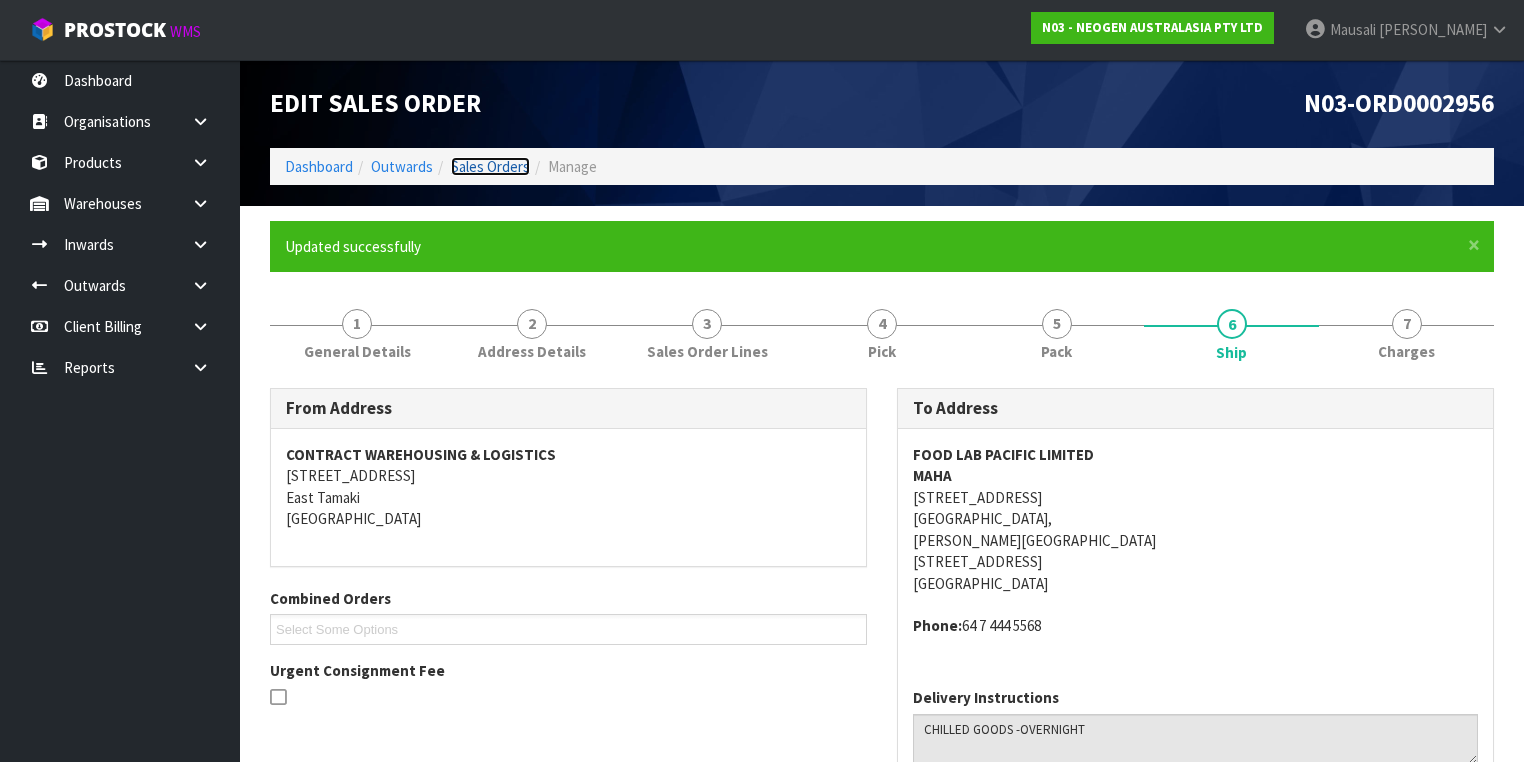 click on "Sales Orders" at bounding box center (490, 166) 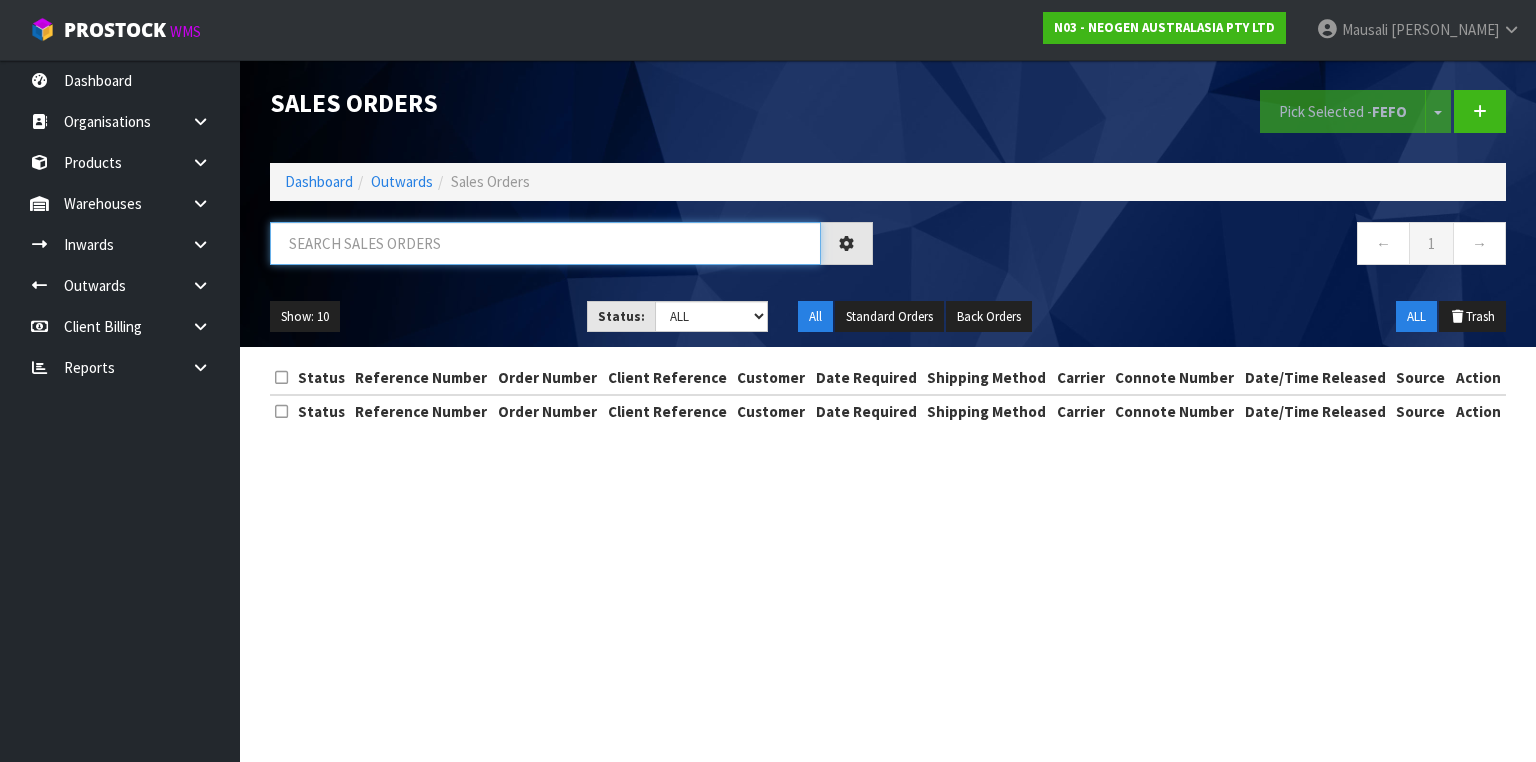 click at bounding box center (545, 243) 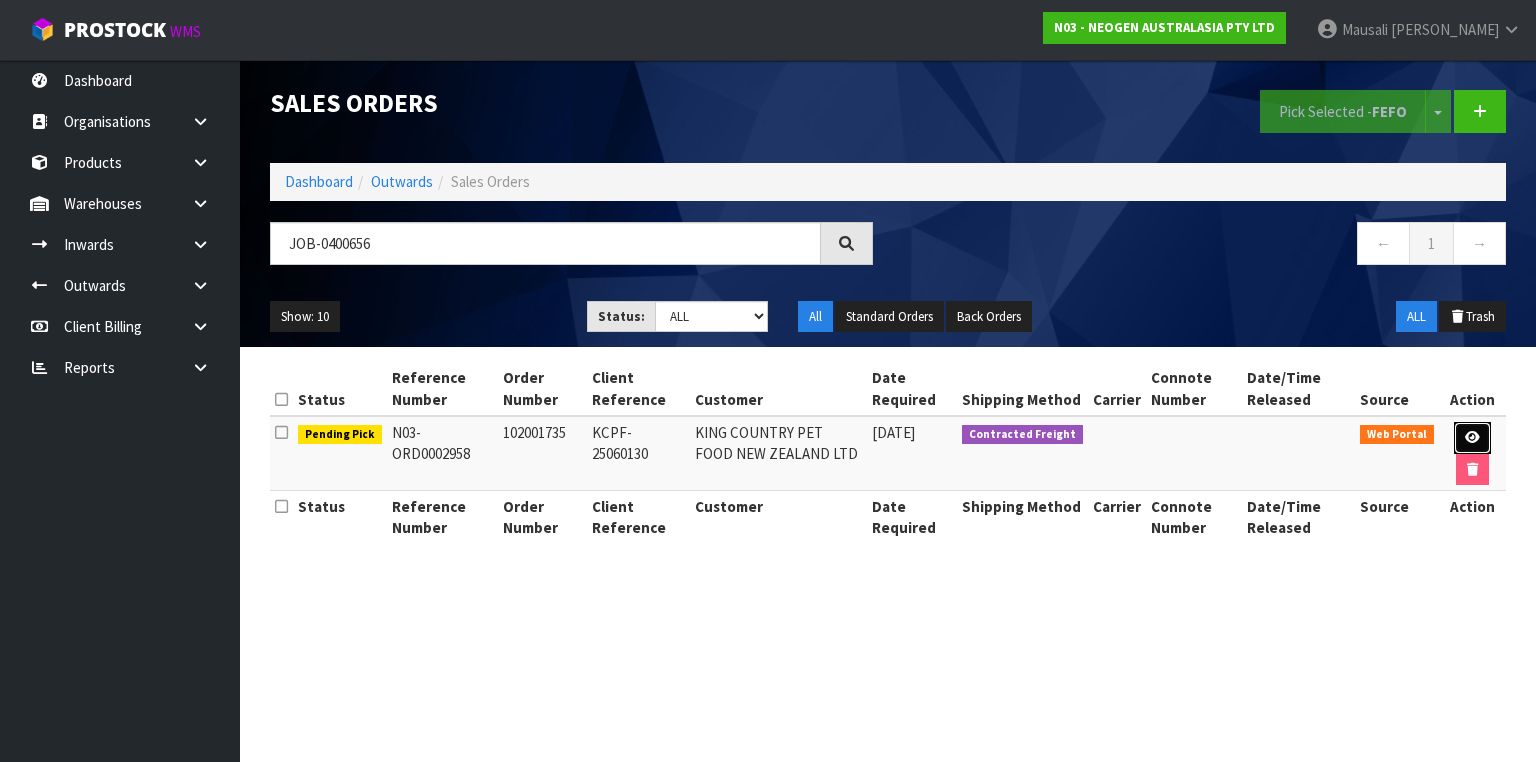 click at bounding box center [1472, 438] 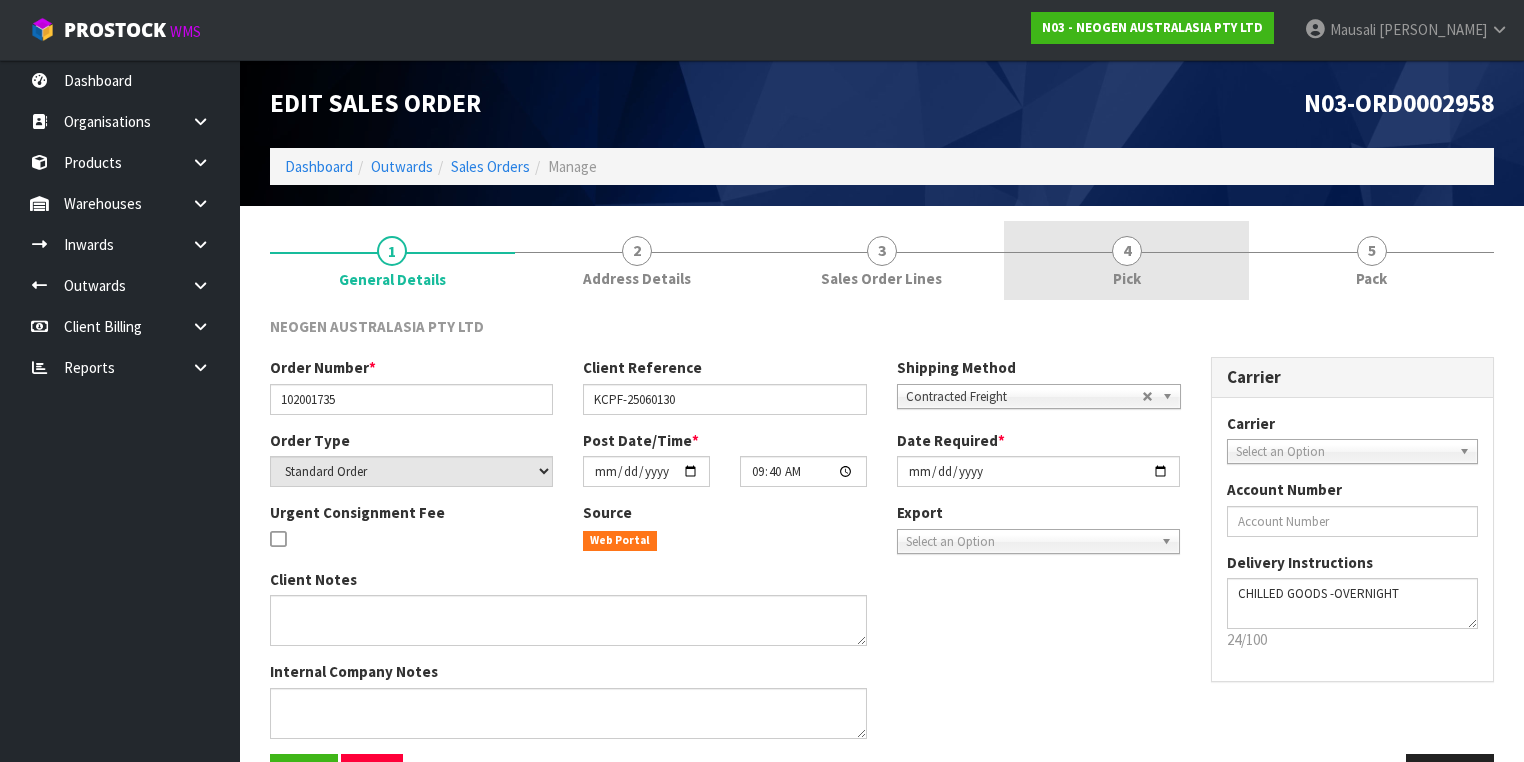 click on "4
Pick" at bounding box center (1126, 260) 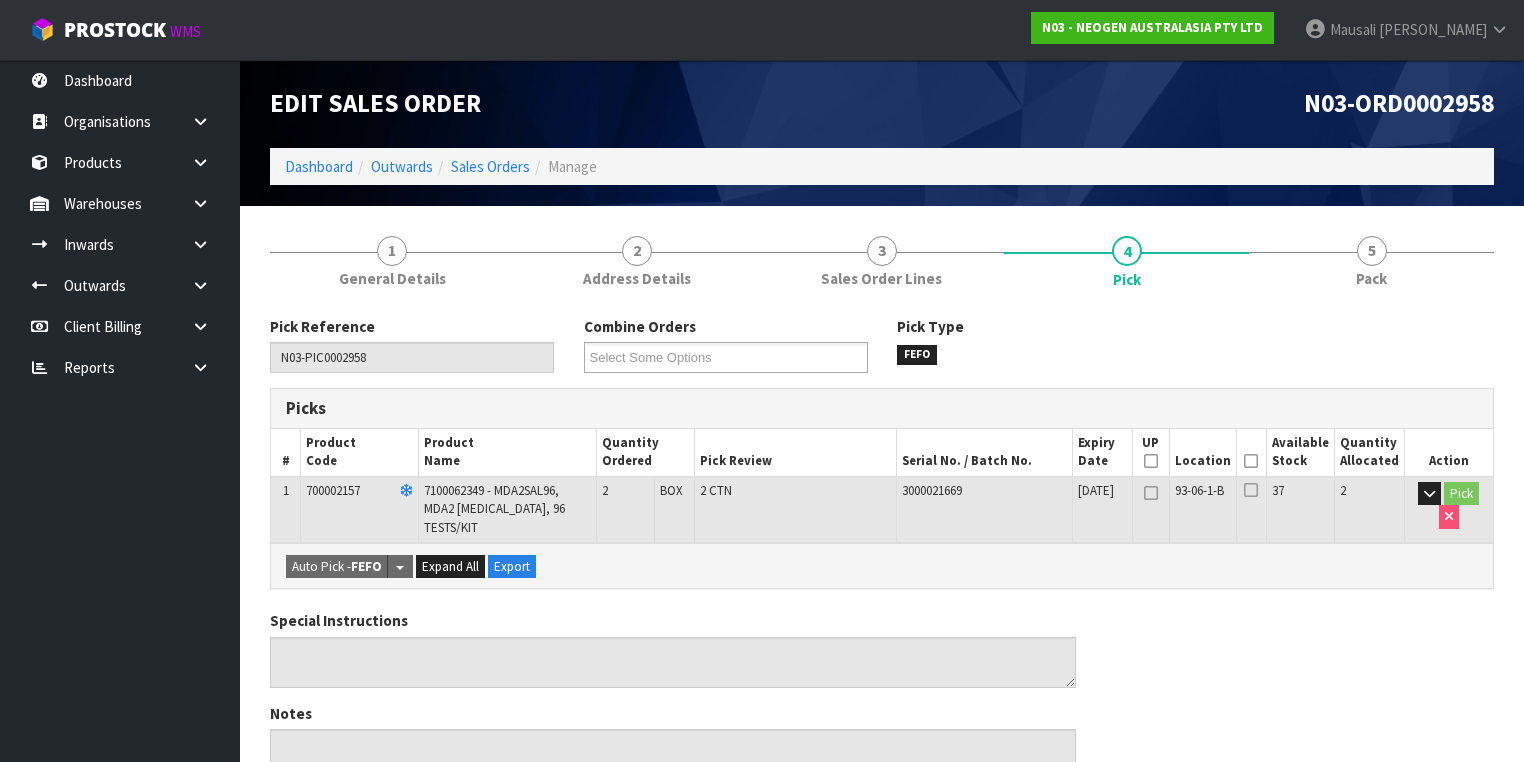 click at bounding box center (1251, 461) 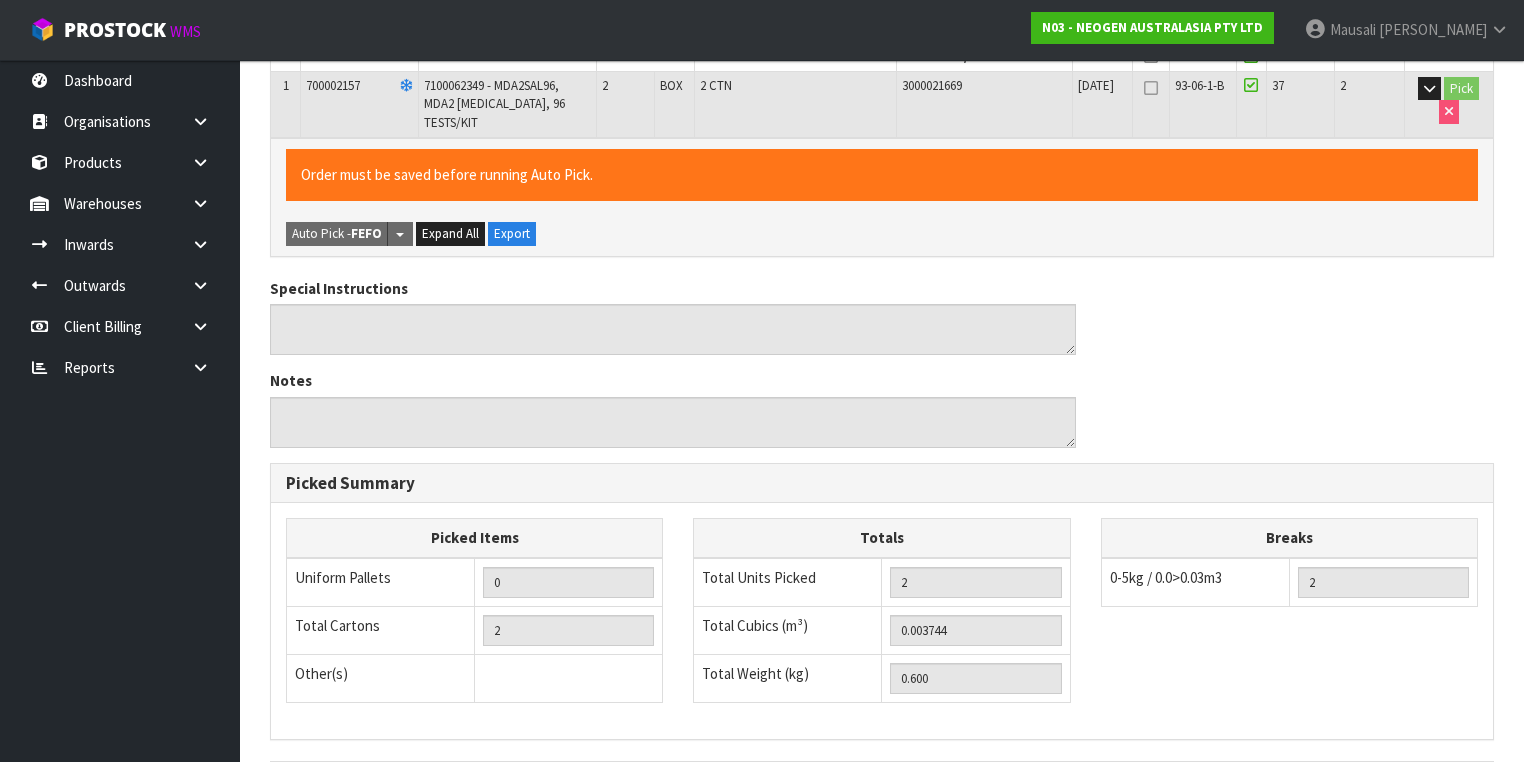 scroll, scrollTop: 651, scrollLeft: 0, axis: vertical 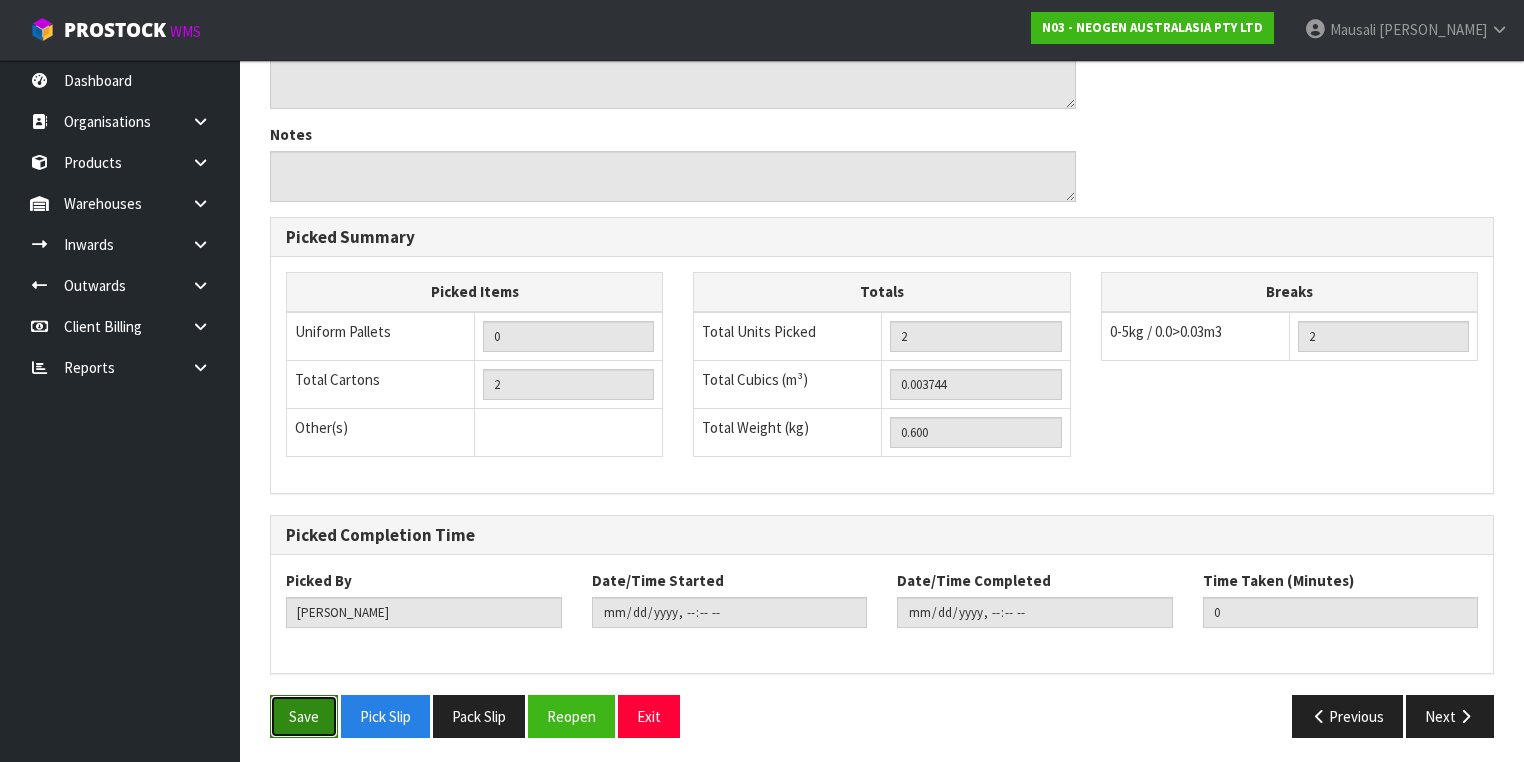 click on "Save" at bounding box center (304, 716) 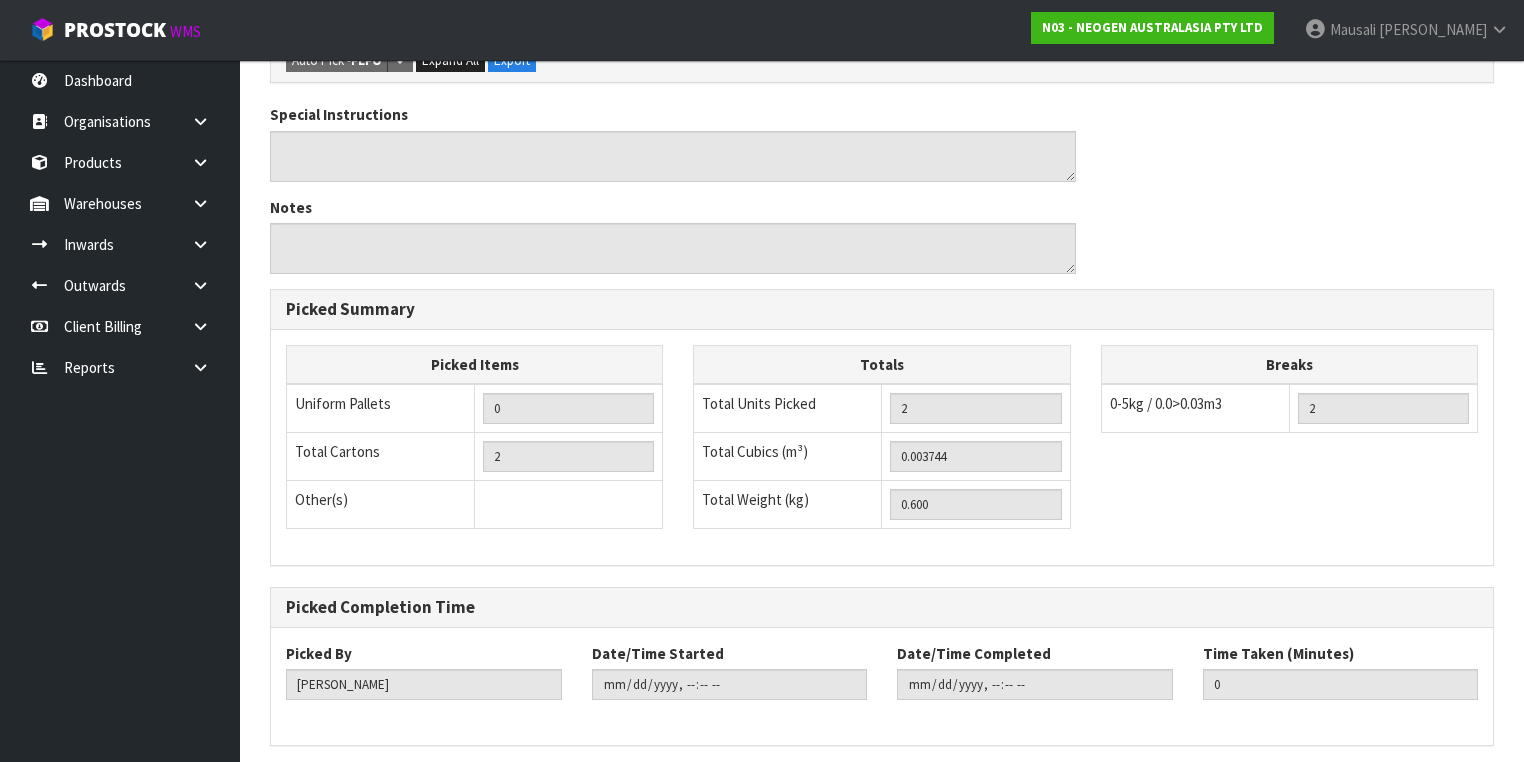 scroll, scrollTop: 0, scrollLeft: 0, axis: both 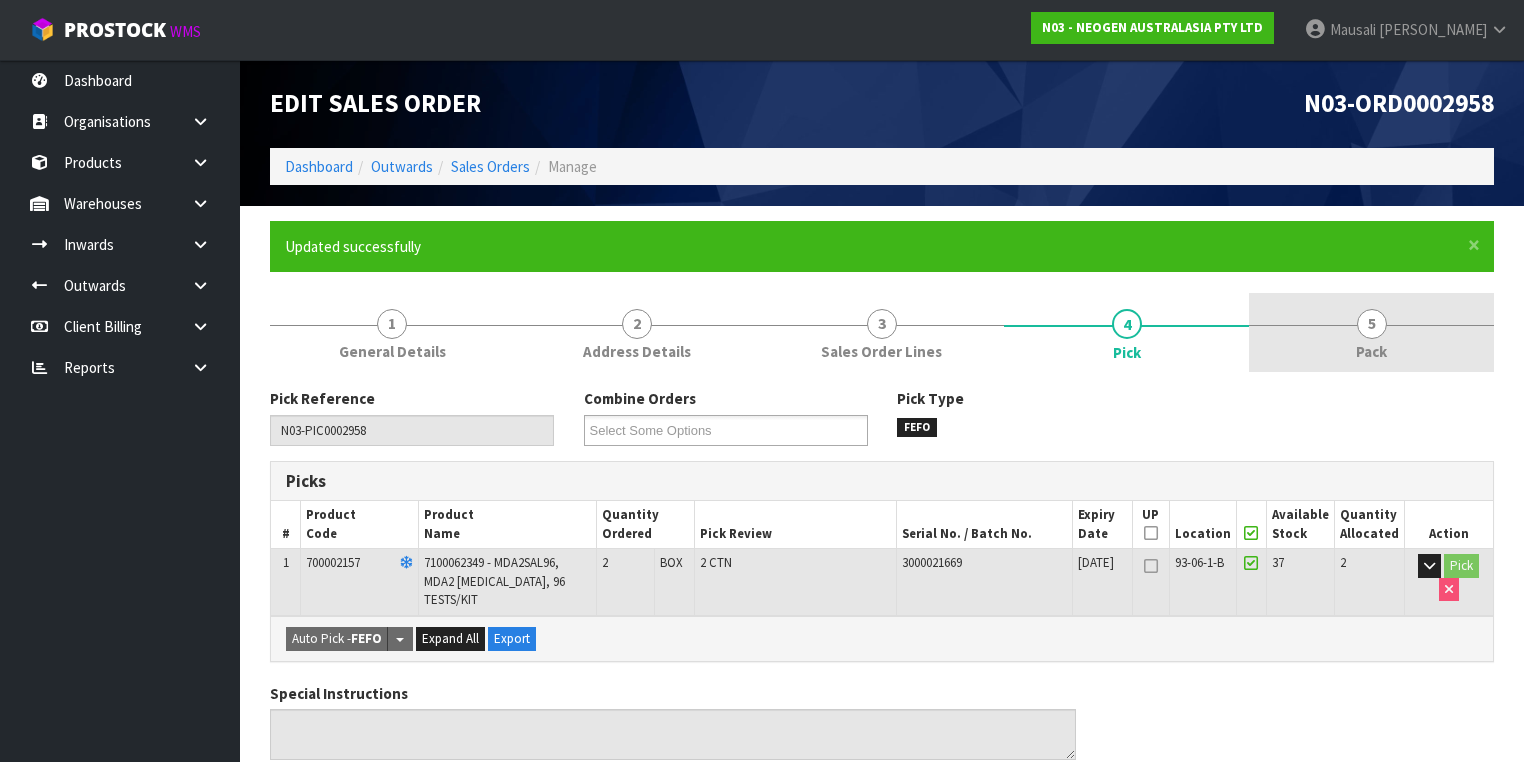 click on "Pack" at bounding box center [1371, 351] 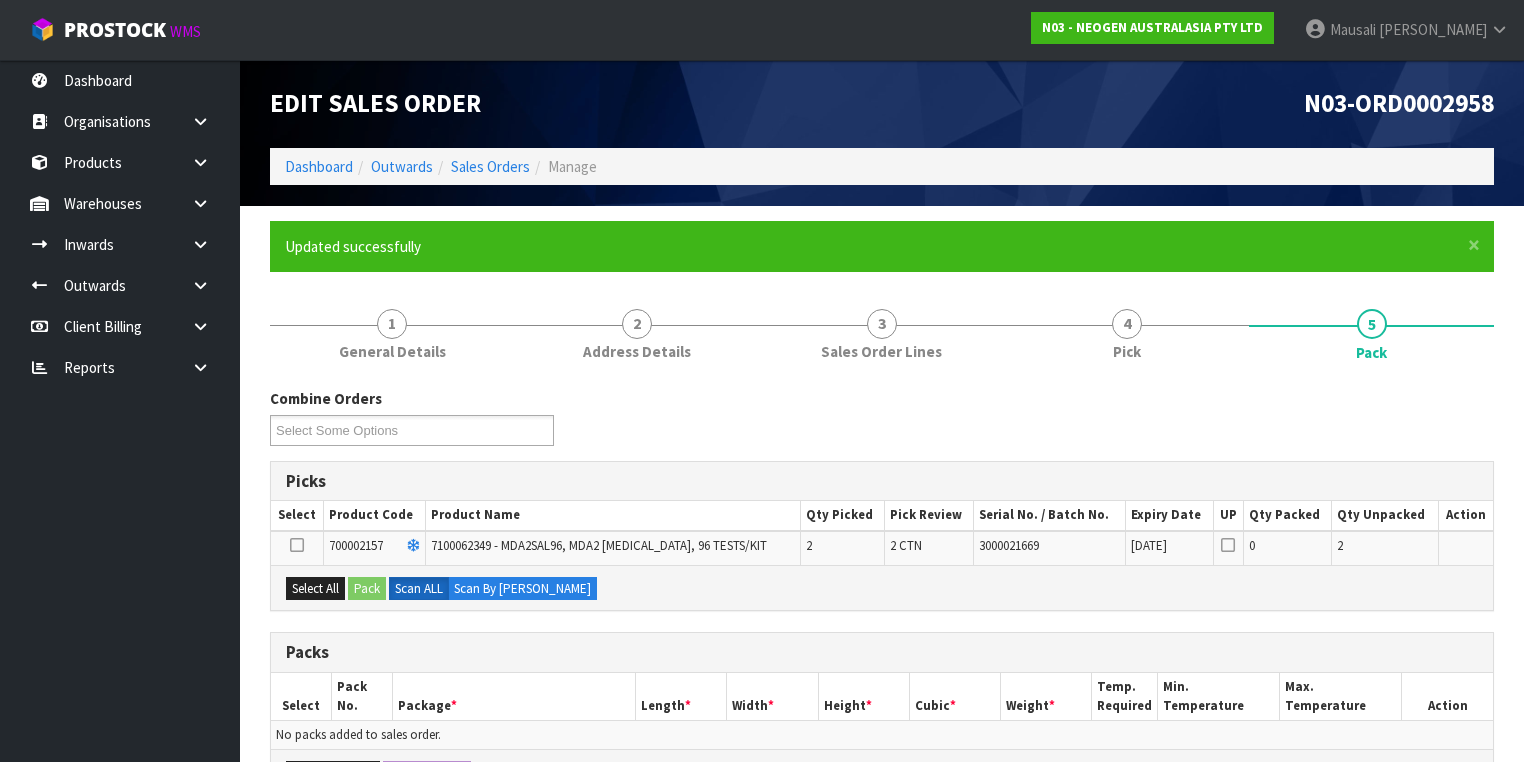 scroll, scrollTop: 395, scrollLeft: 0, axis: vertical 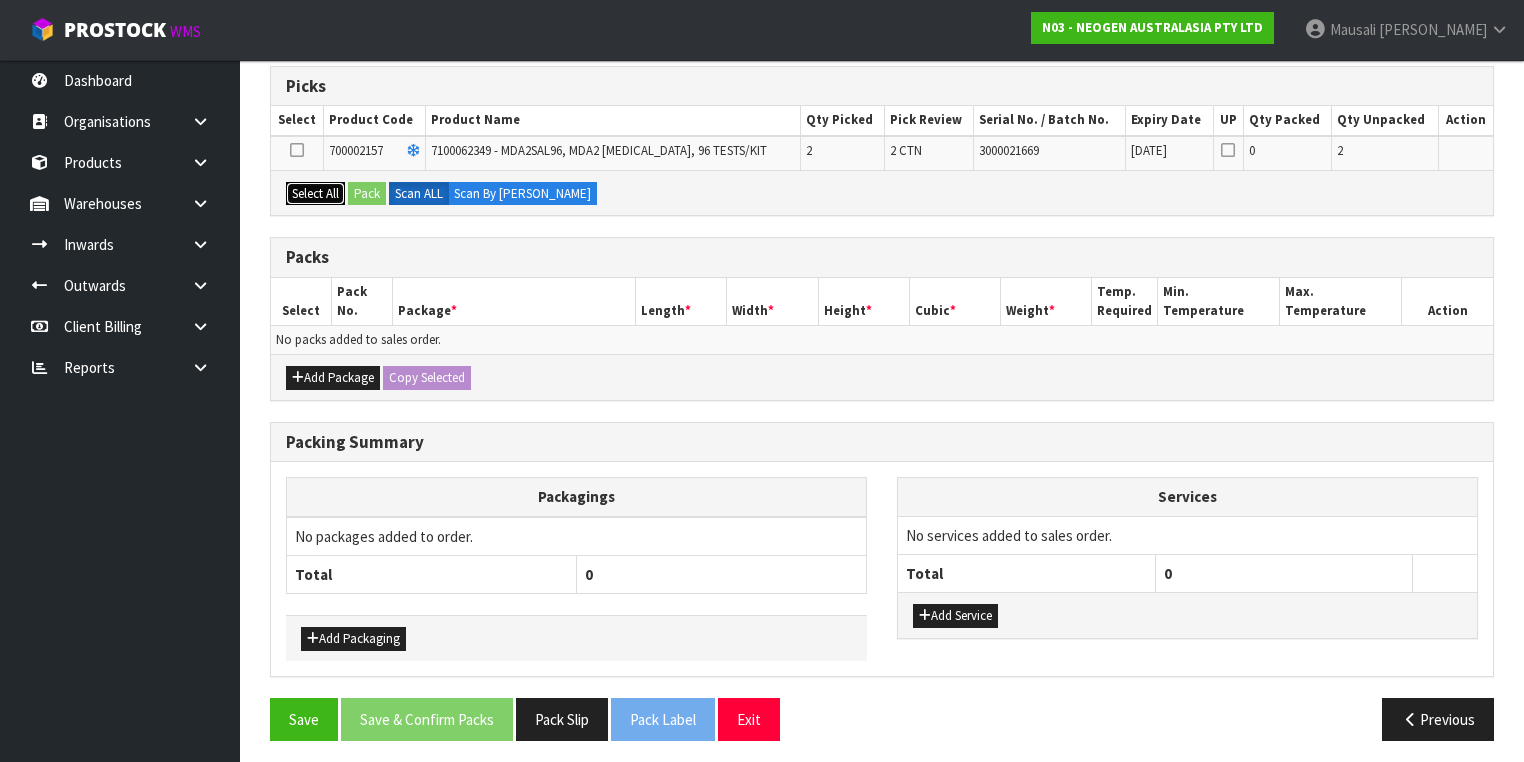 click on "Select All" at bounding box center [315, 194] 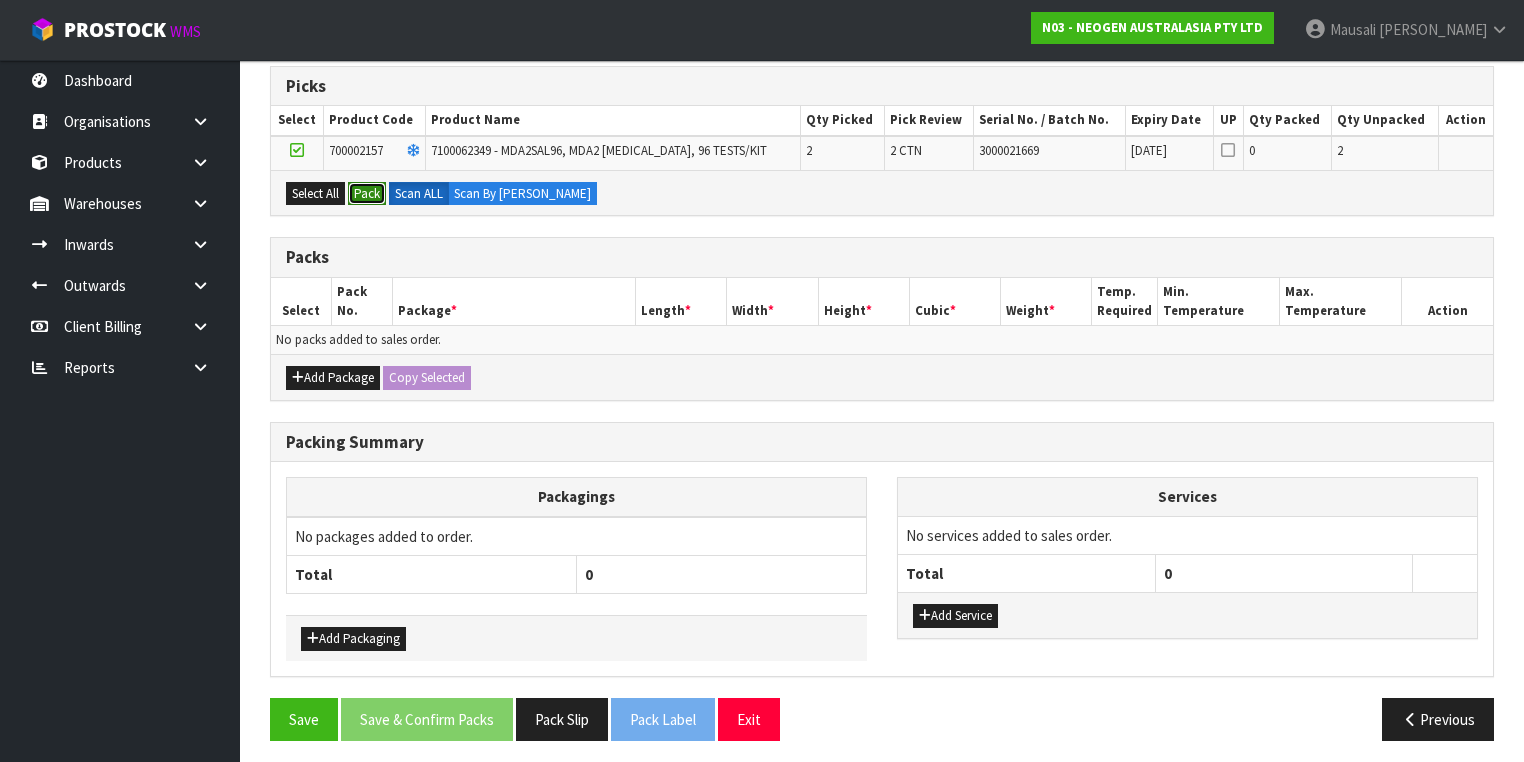 click on "Pack" at bounding box center (367, 194) 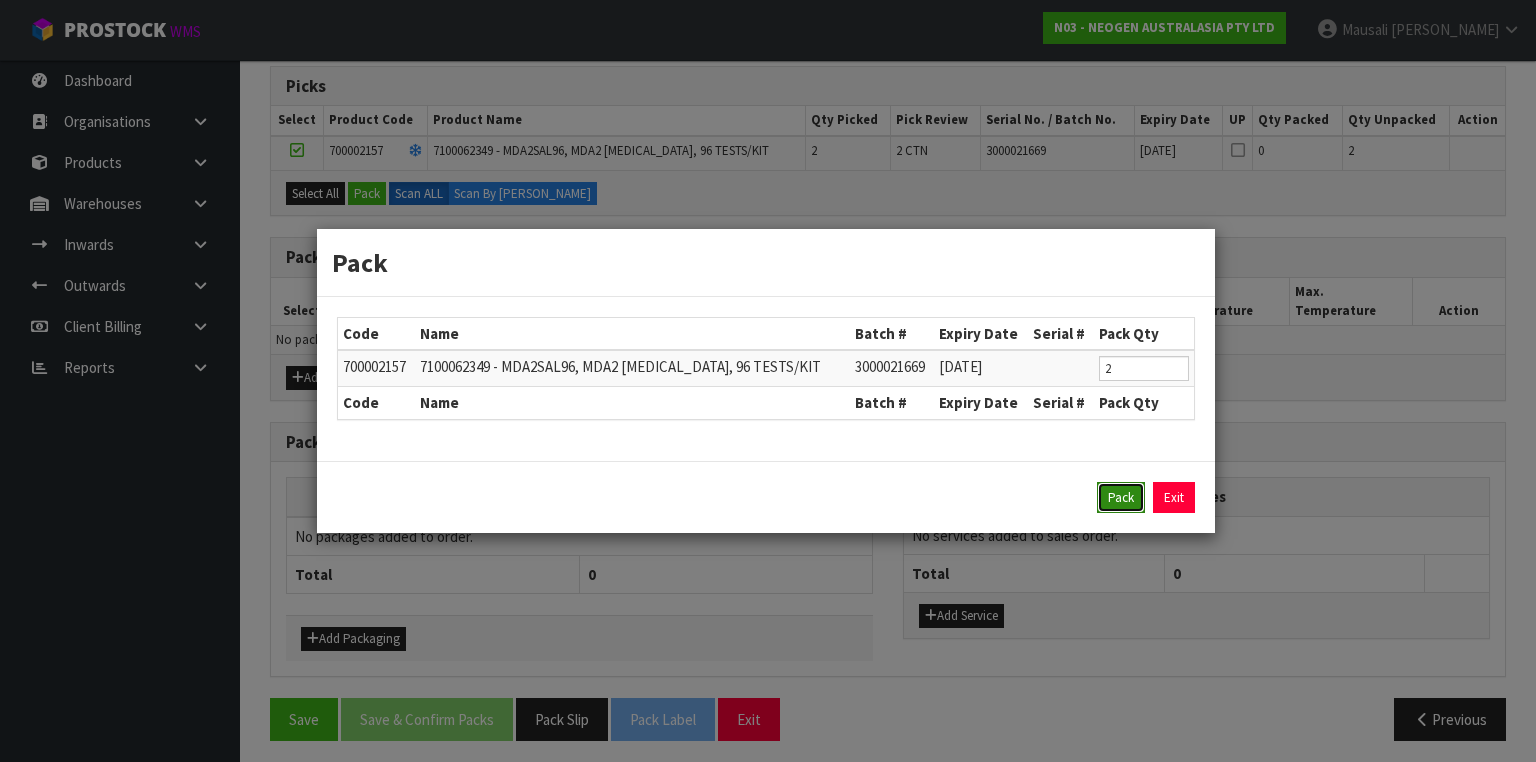 click on "Pack" at bounding box center (1121, 498) 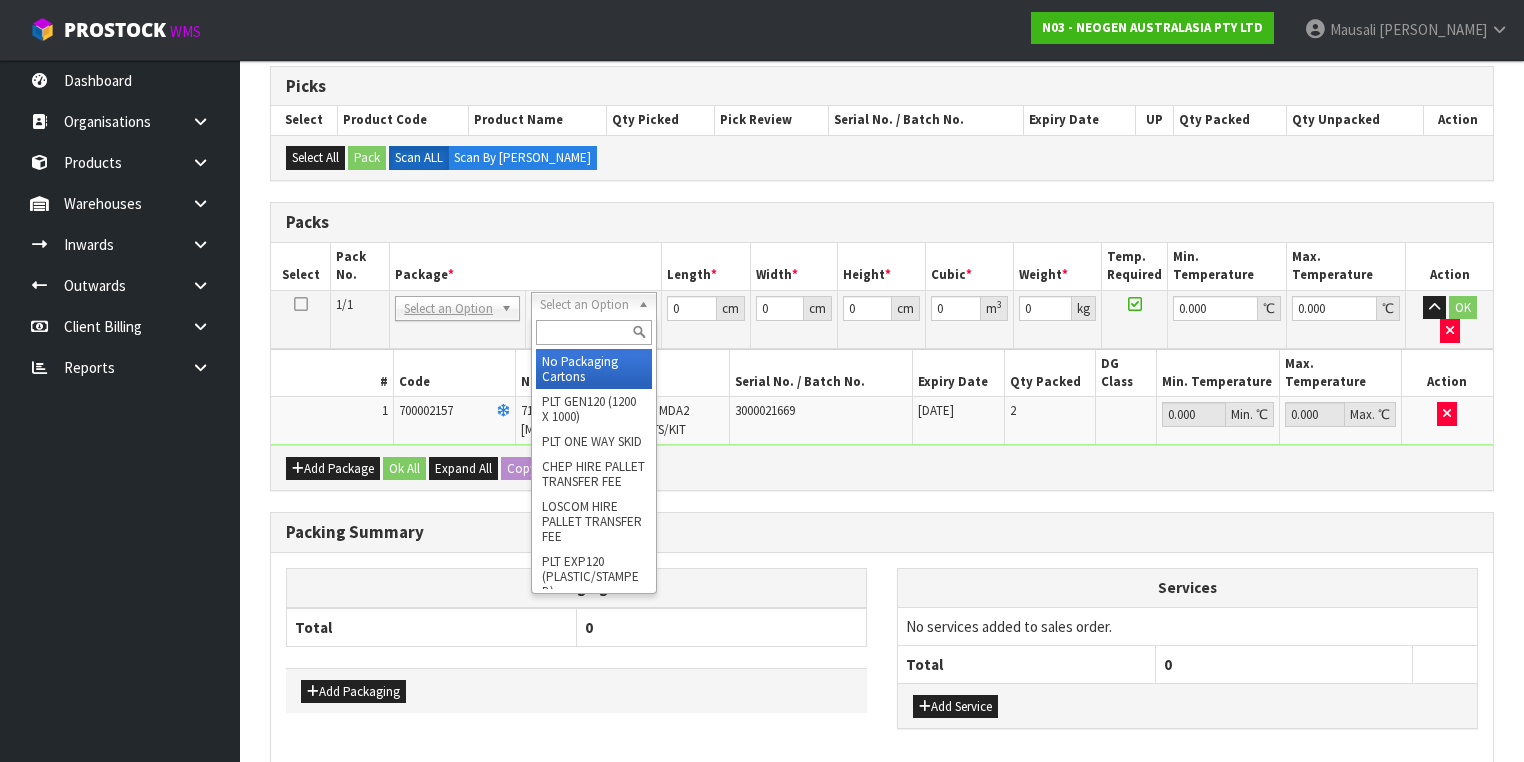 click at bounding box center [593, 332] 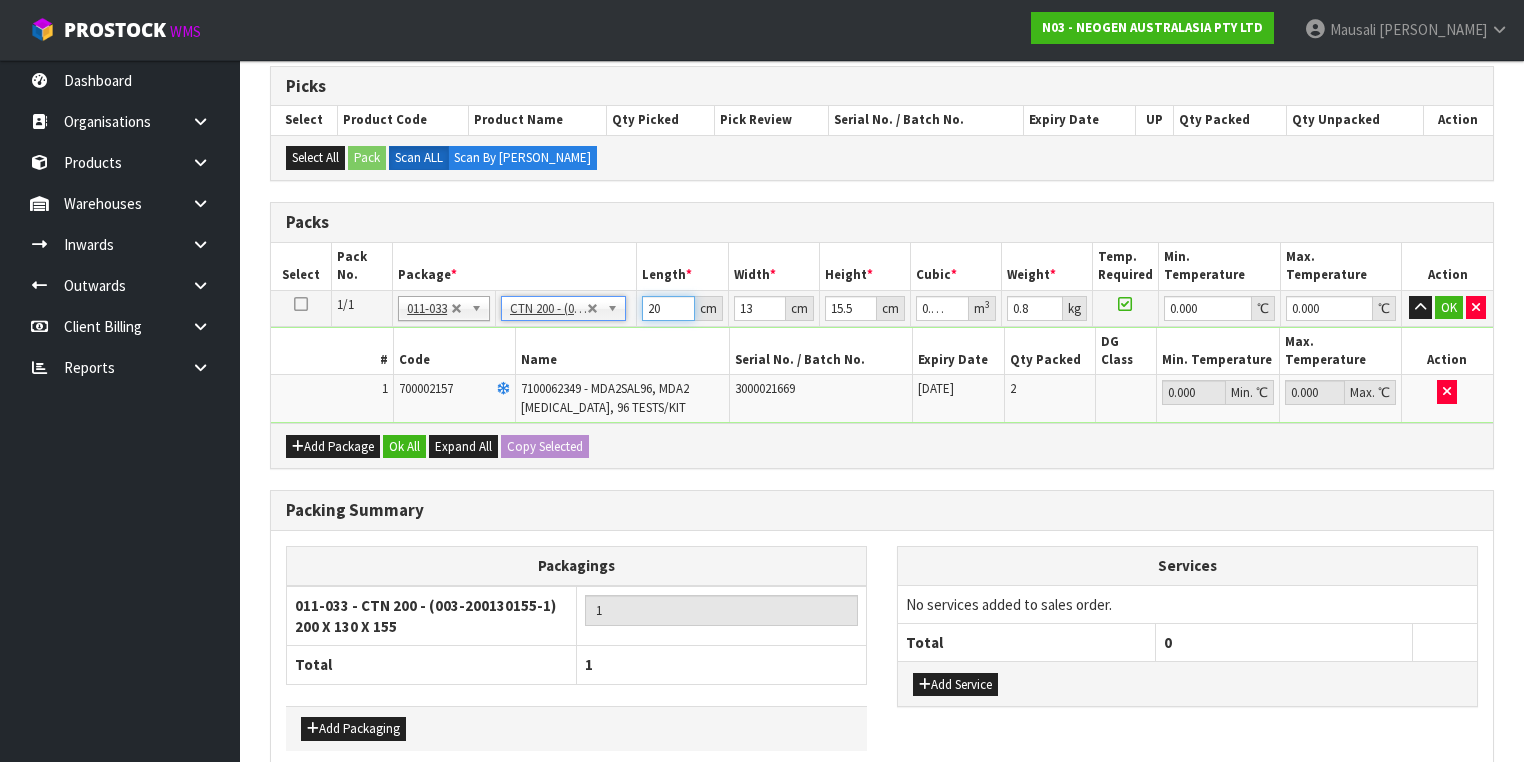 drag, startPoint x: 663, startPoint y: 308, endPoint x: 636, endPoint y: 296, distance: 29.546574 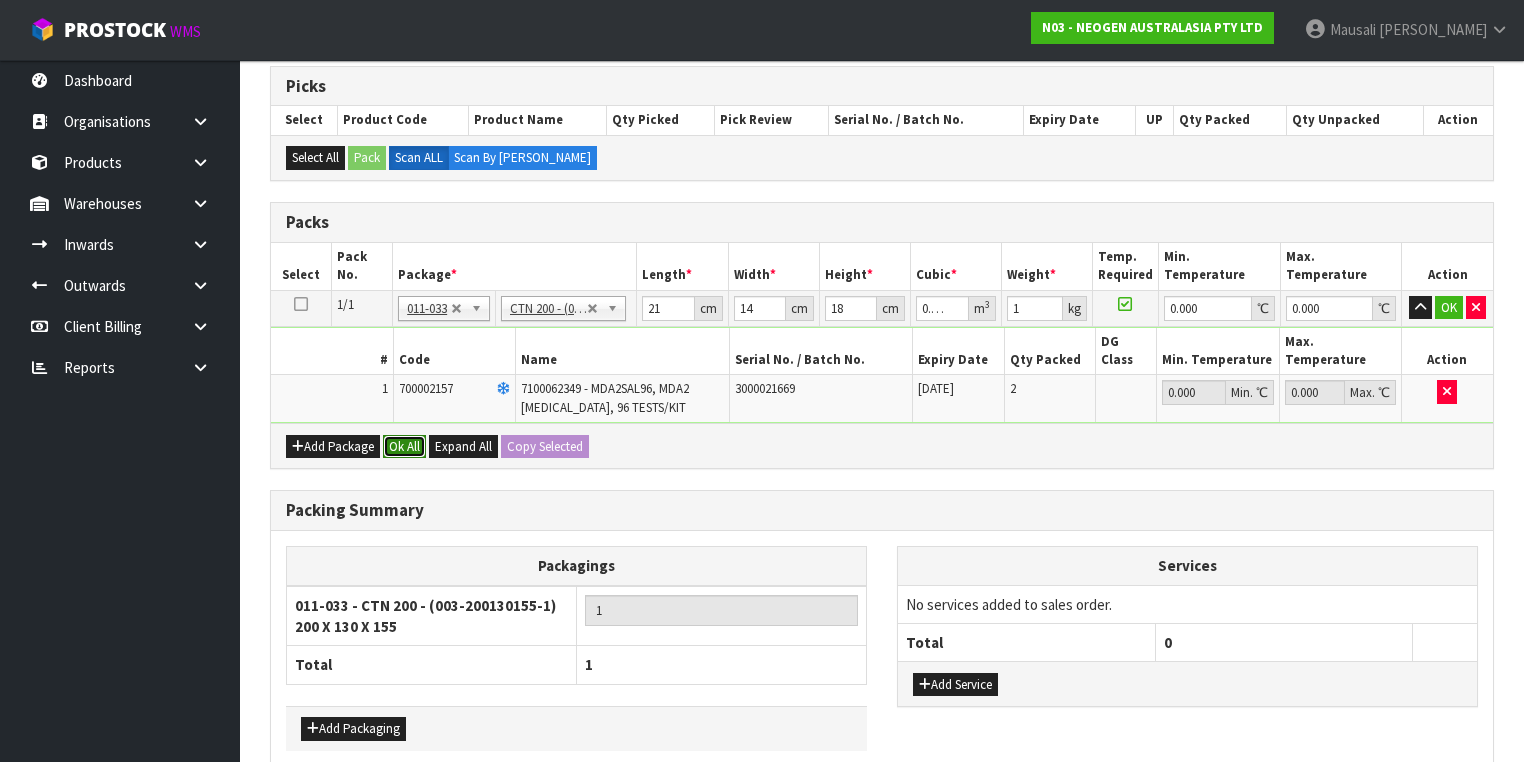 click on "Ok All" at bounding box center (404, 447) 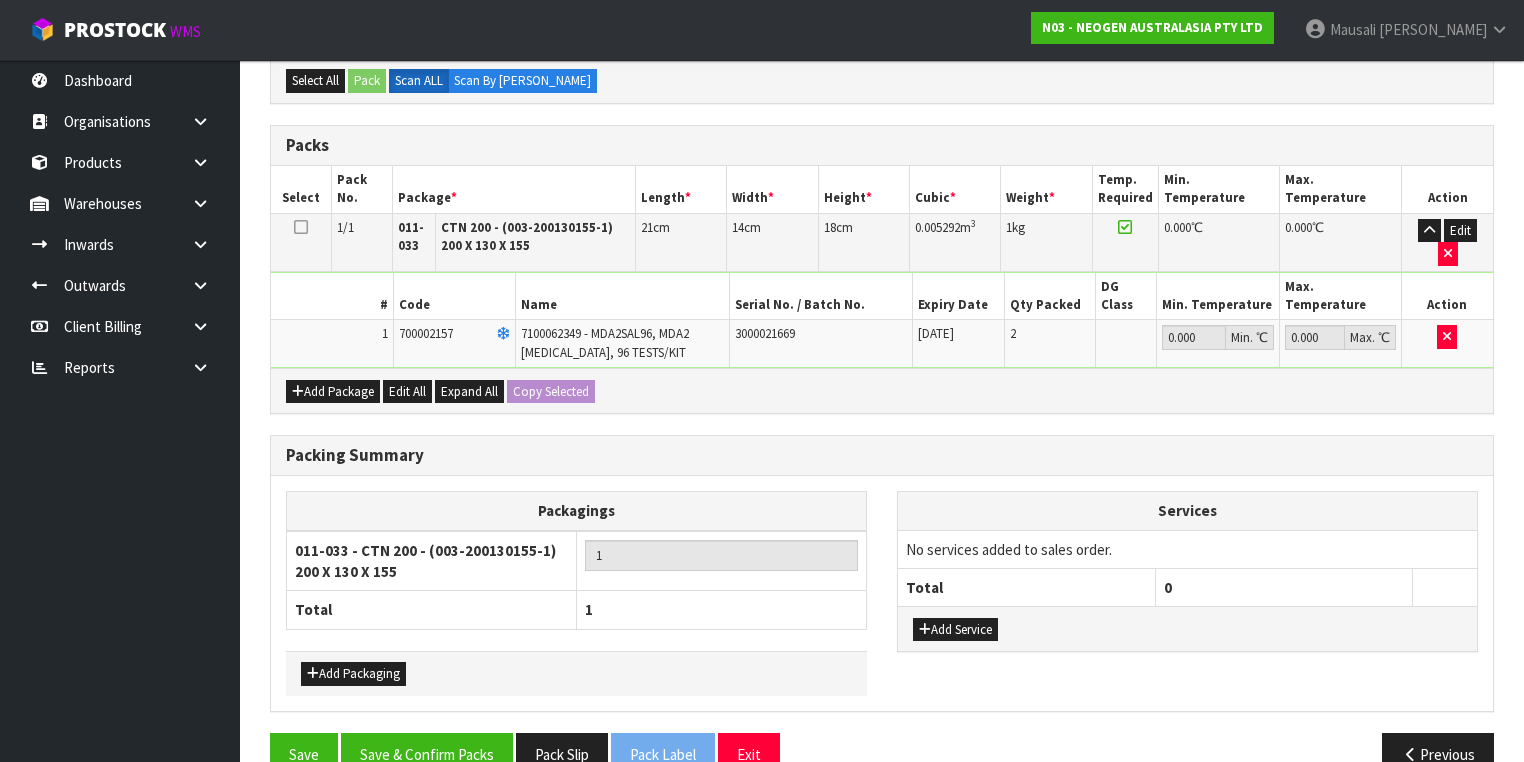 scroll, scrollTop: 478, scrollLeft: 0, axis: vertical 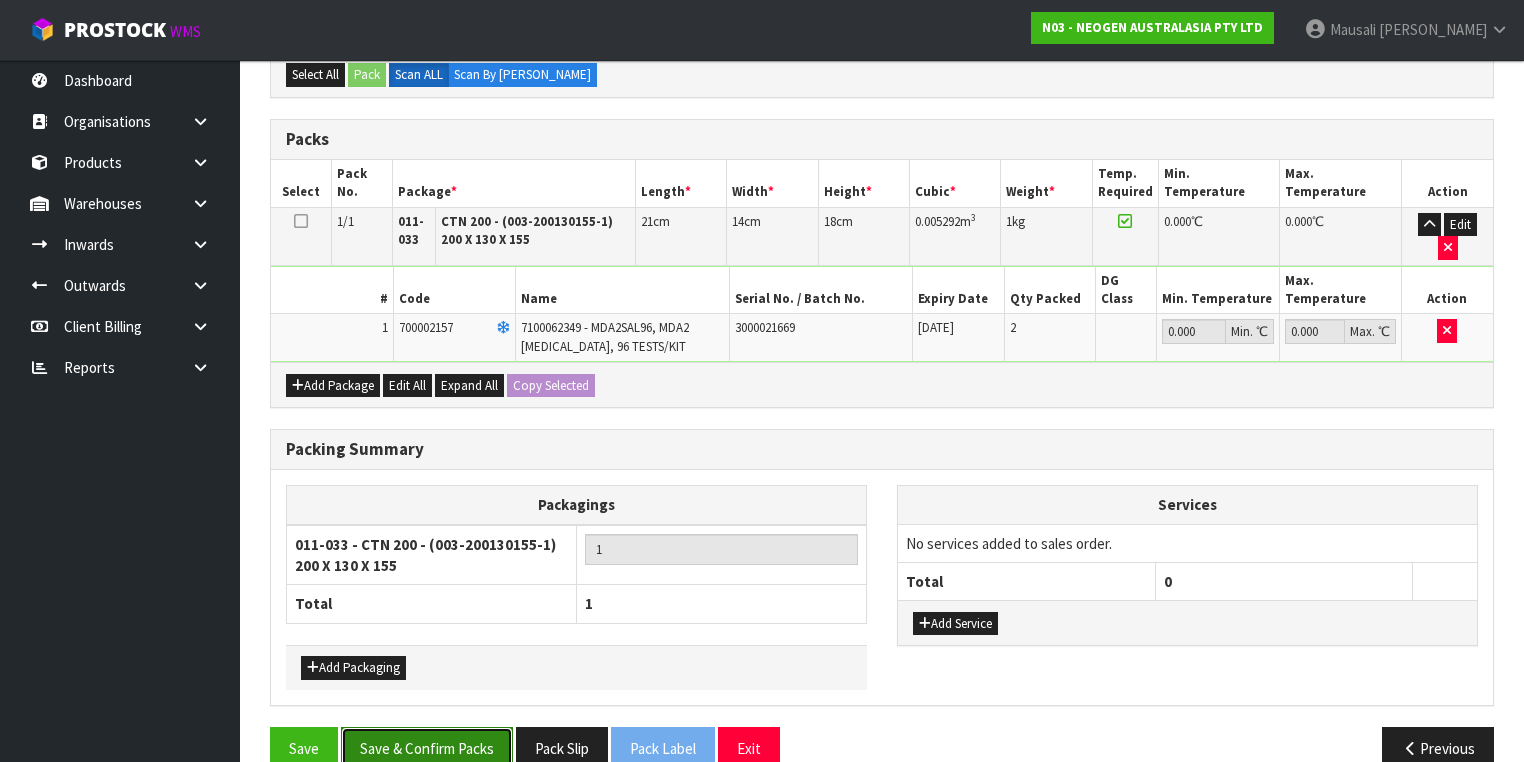 drag, startPoint x: 462, startPoint y: 709, endPoint x: 498, endPoint y: 692, distance: 39.812057 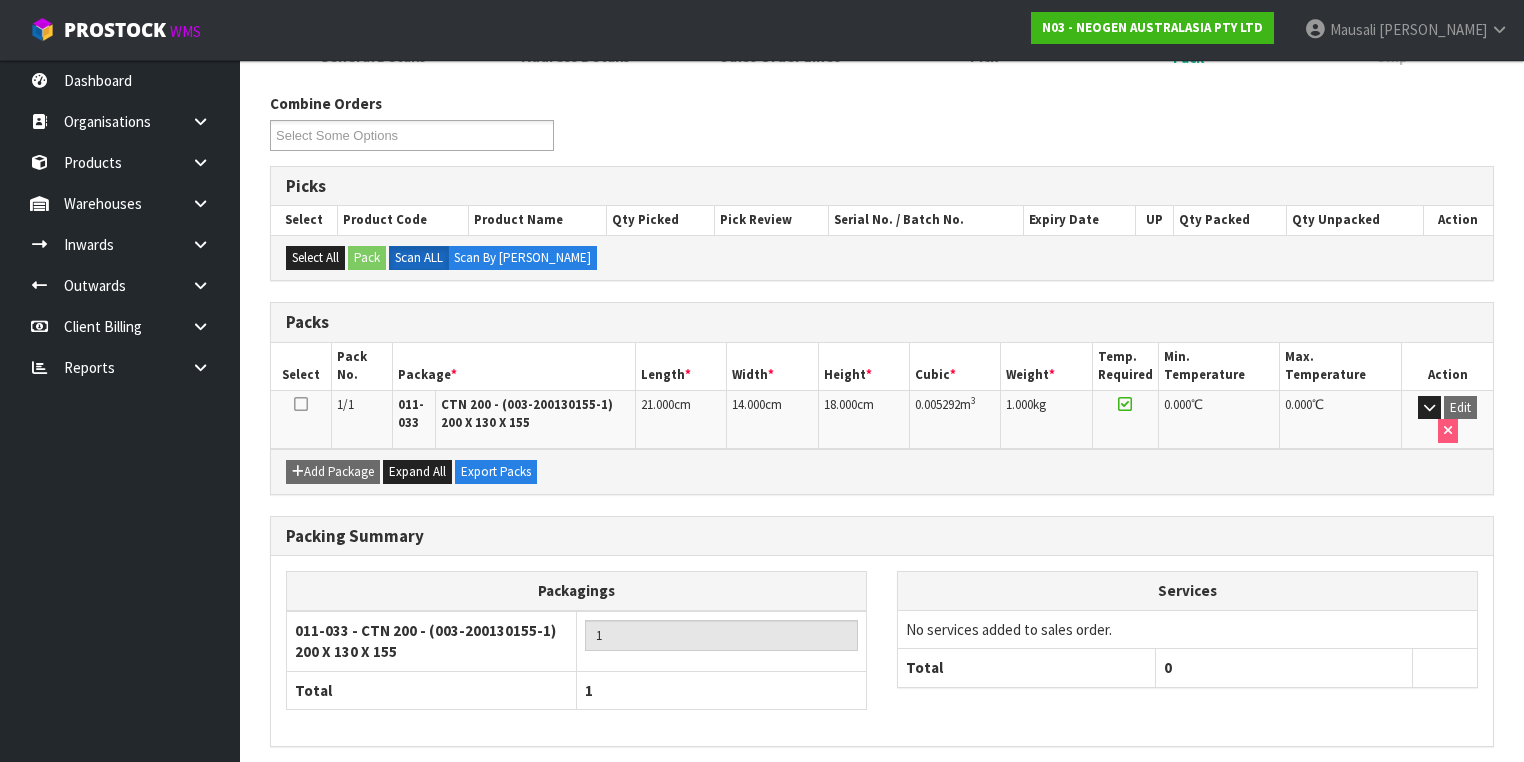 scroll, scrollTop: 356, scrollLeft: 0, axis: vertical 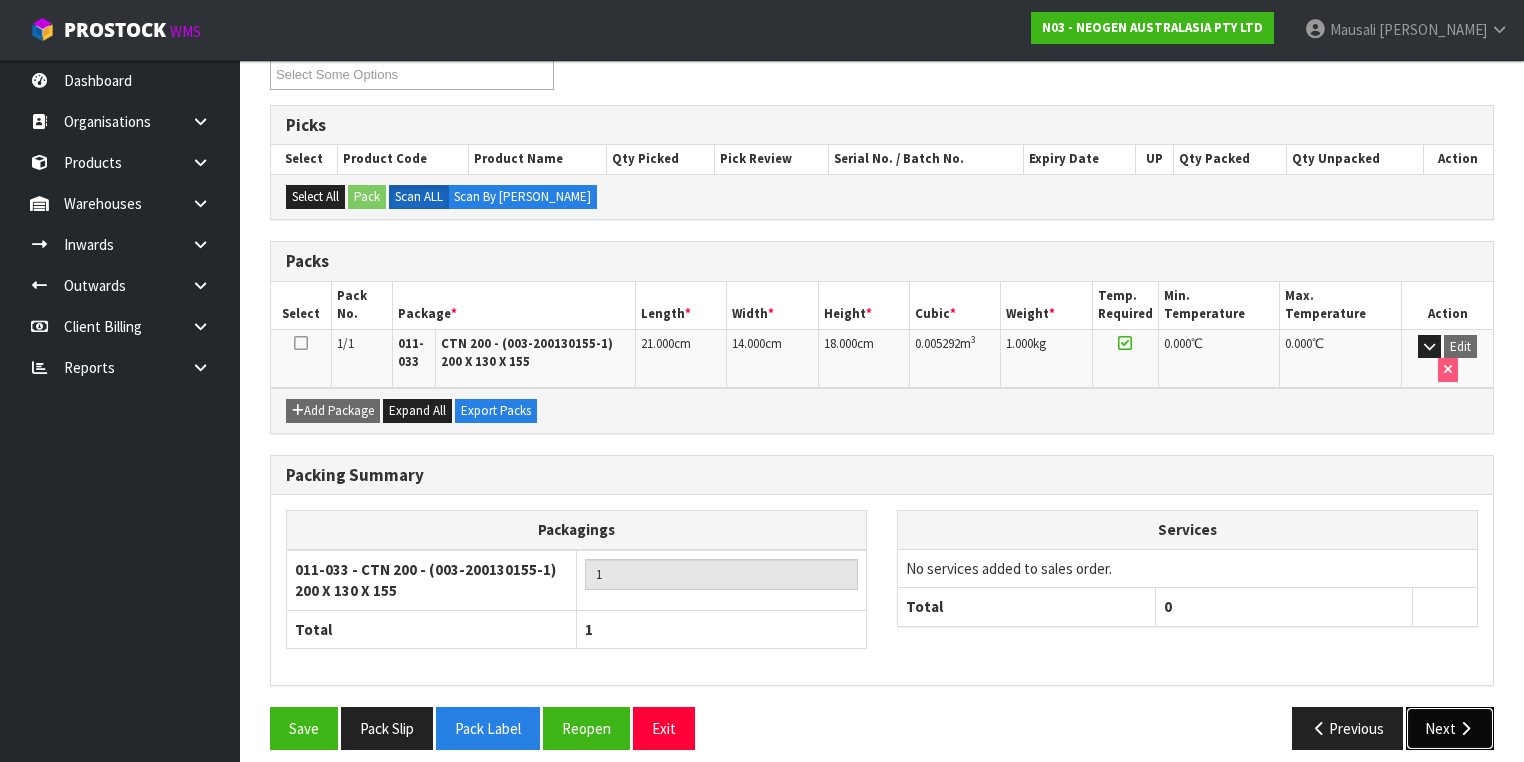 click on "Next" at bounding box center (1450, 728) 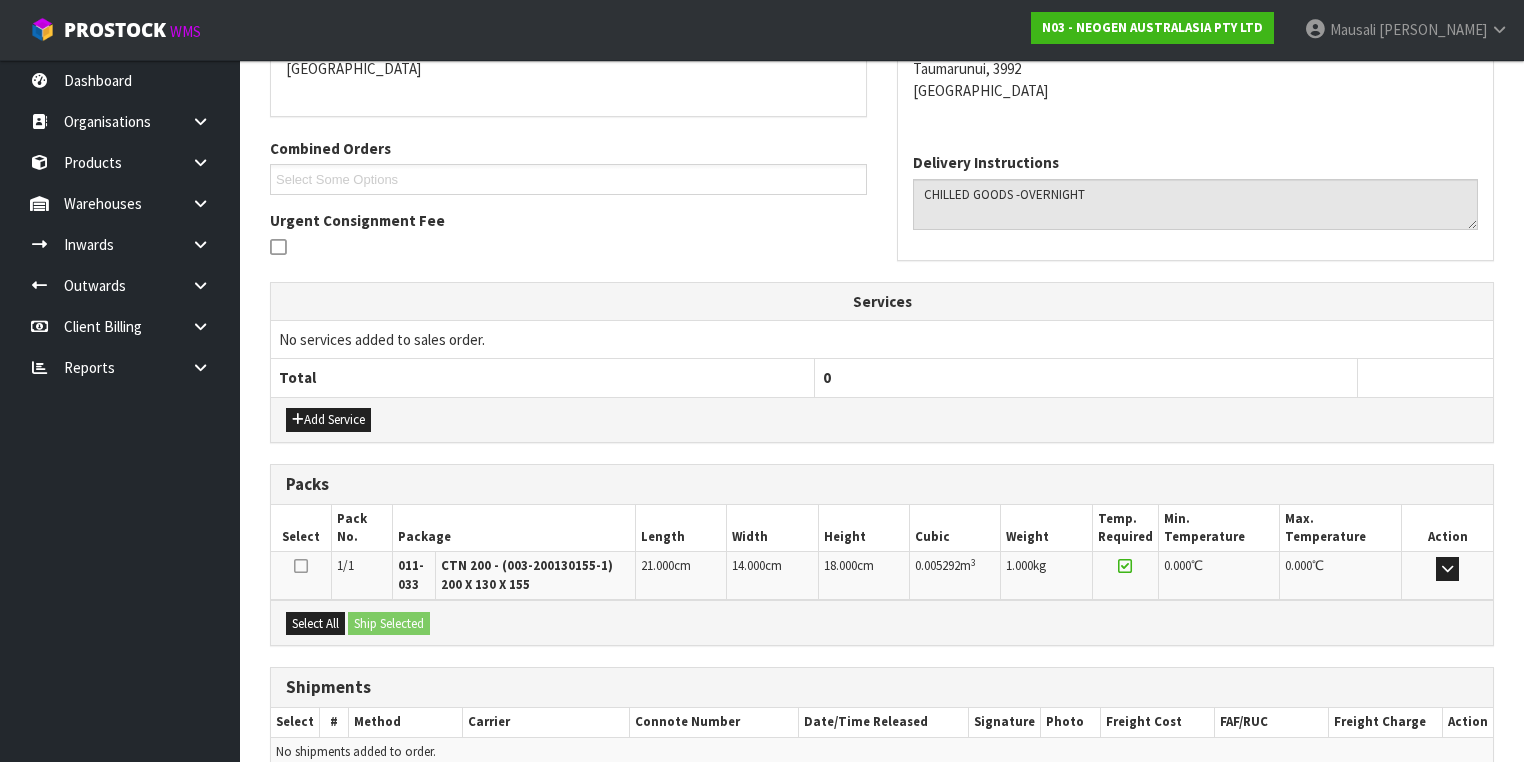 scroll, scrollTop: 542, scrollLeft: 0, axis: vertical 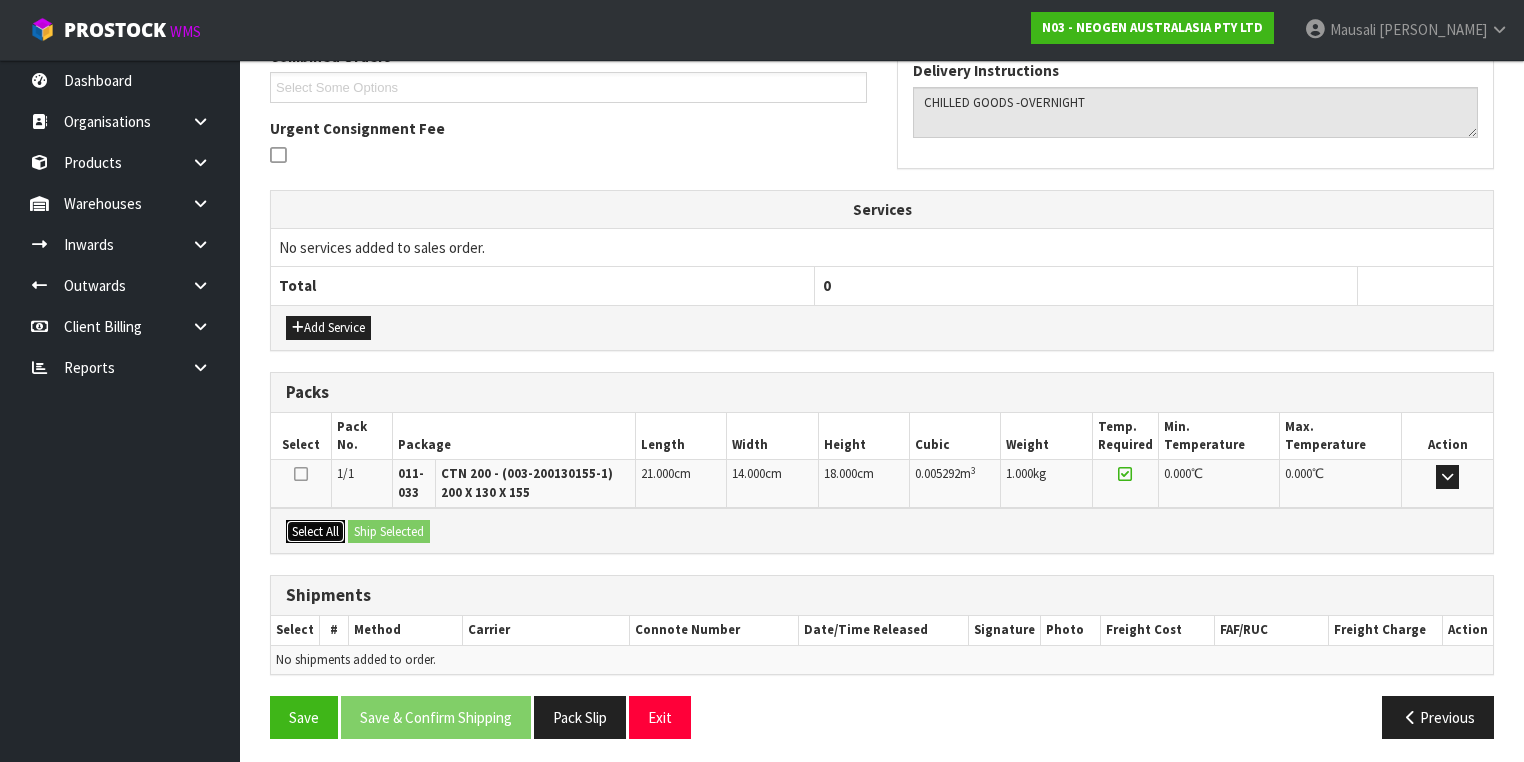 click on "Select All" at bounding box center [315, 532] 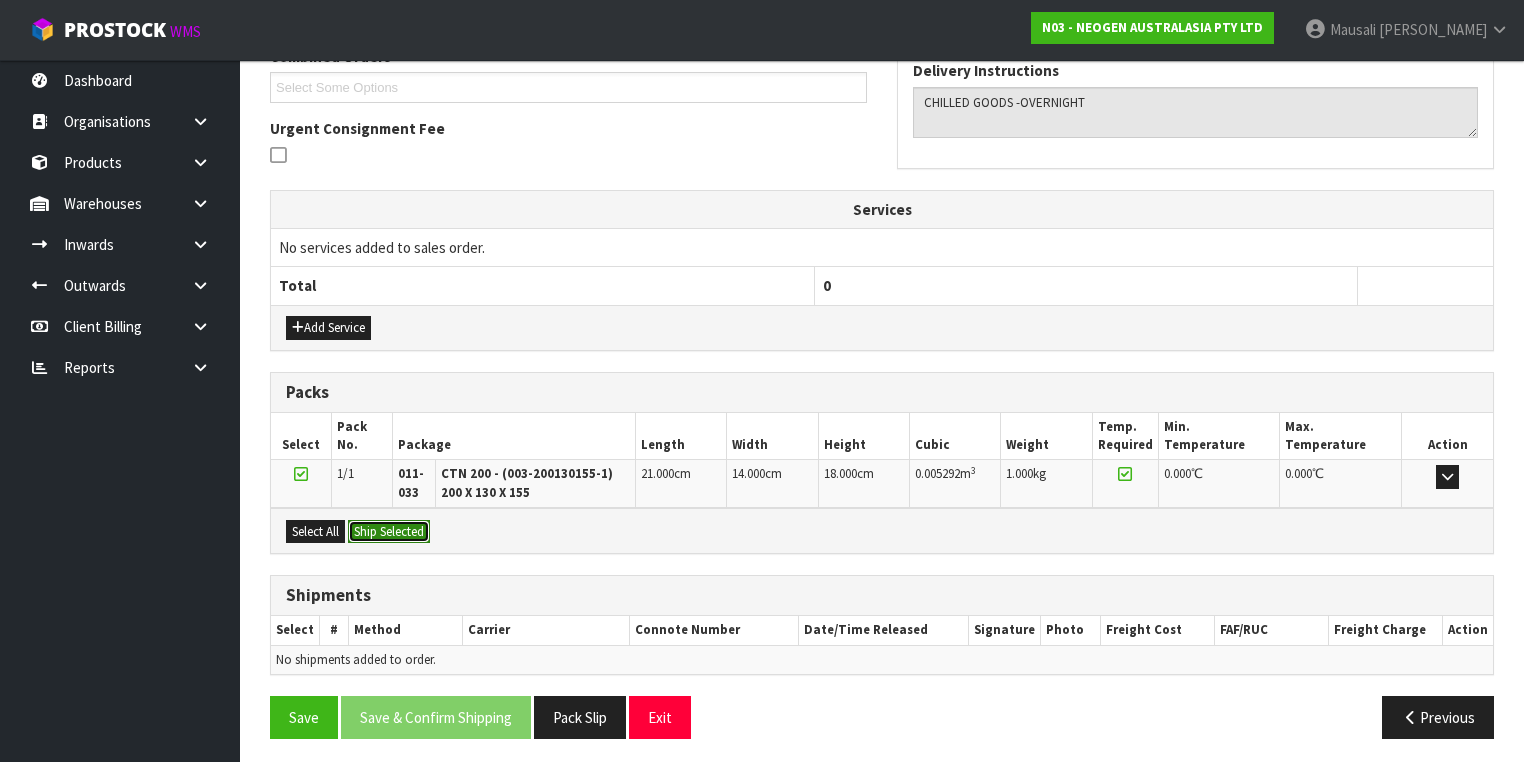 click on "Ship Selected" at bounding box center (389, 532) 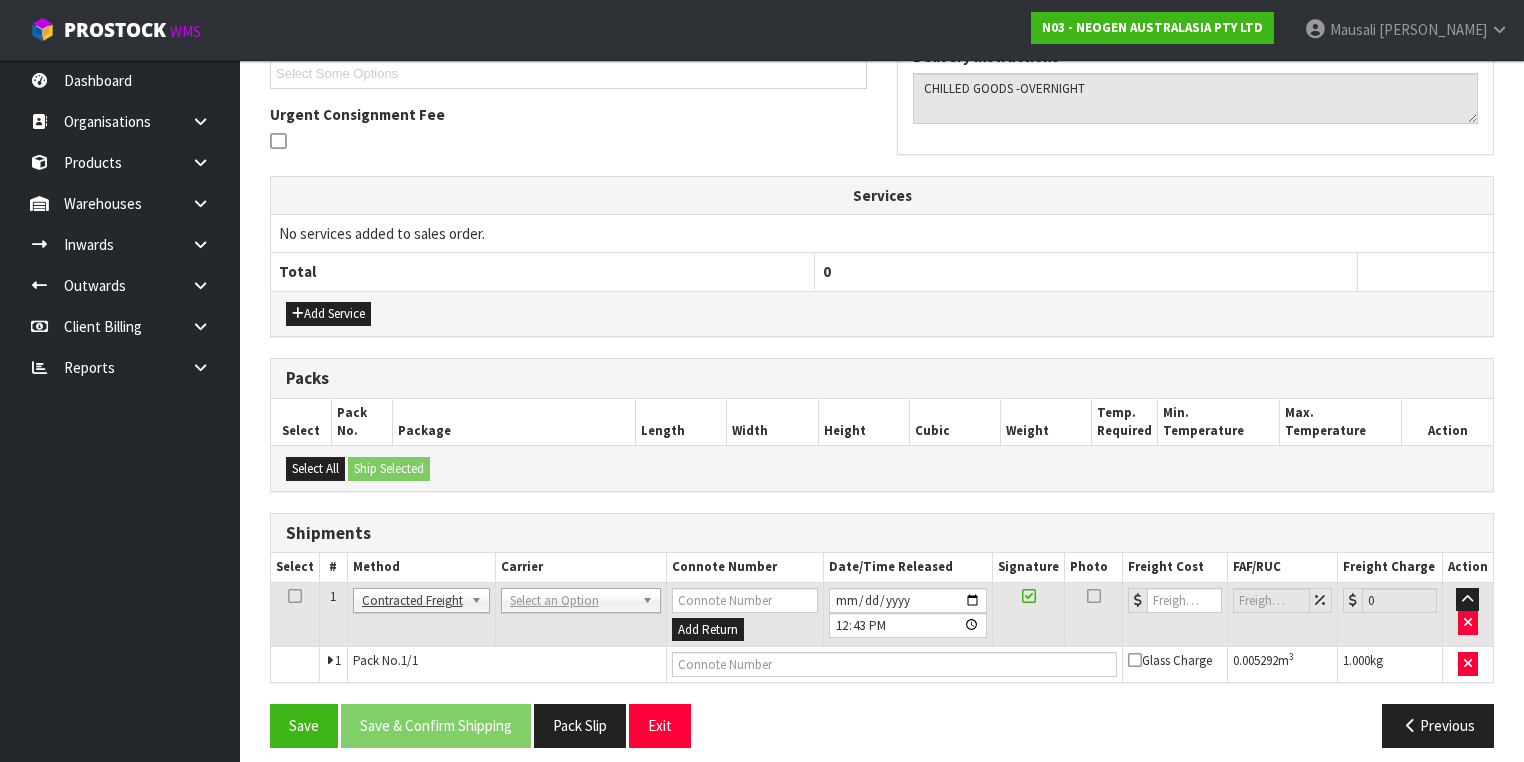 scroll, scrollTop: 564, scrollLeft: 0, axis: vertical 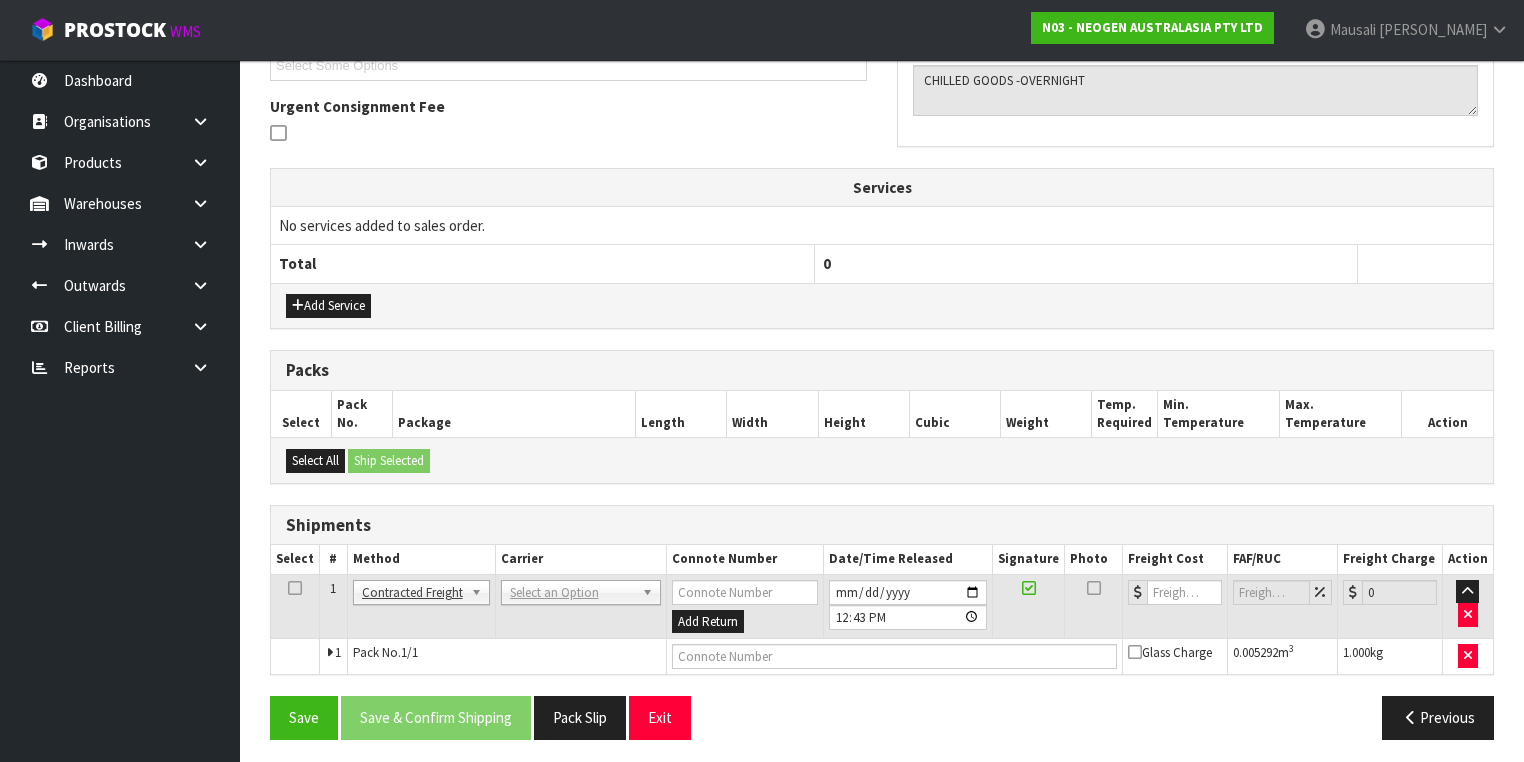 drag, startPoint x: 556, startPoint y: 580, endPoint x: 552, endPoint y: 592, distance: 12.649111 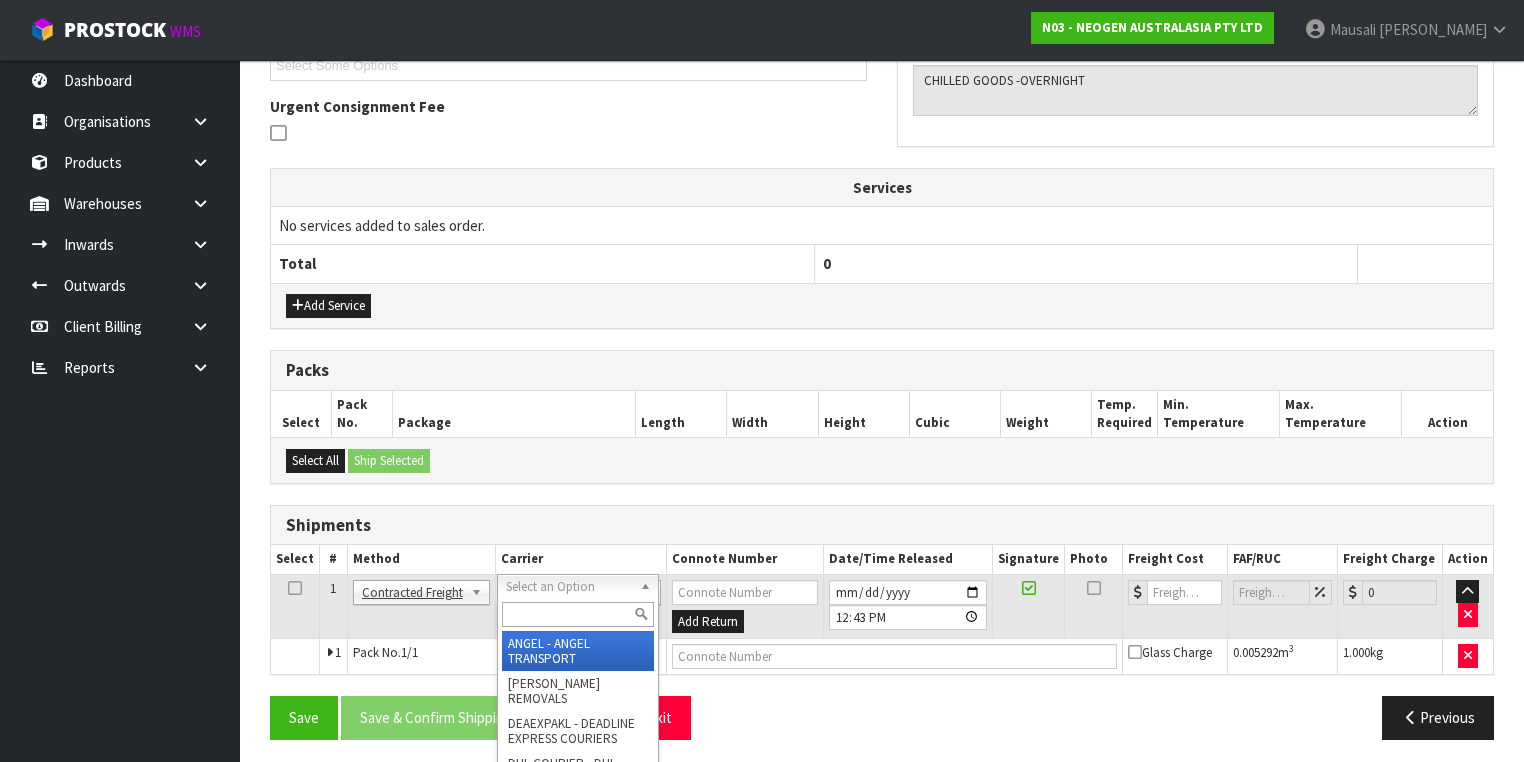 click at bounding box center (578, 614) 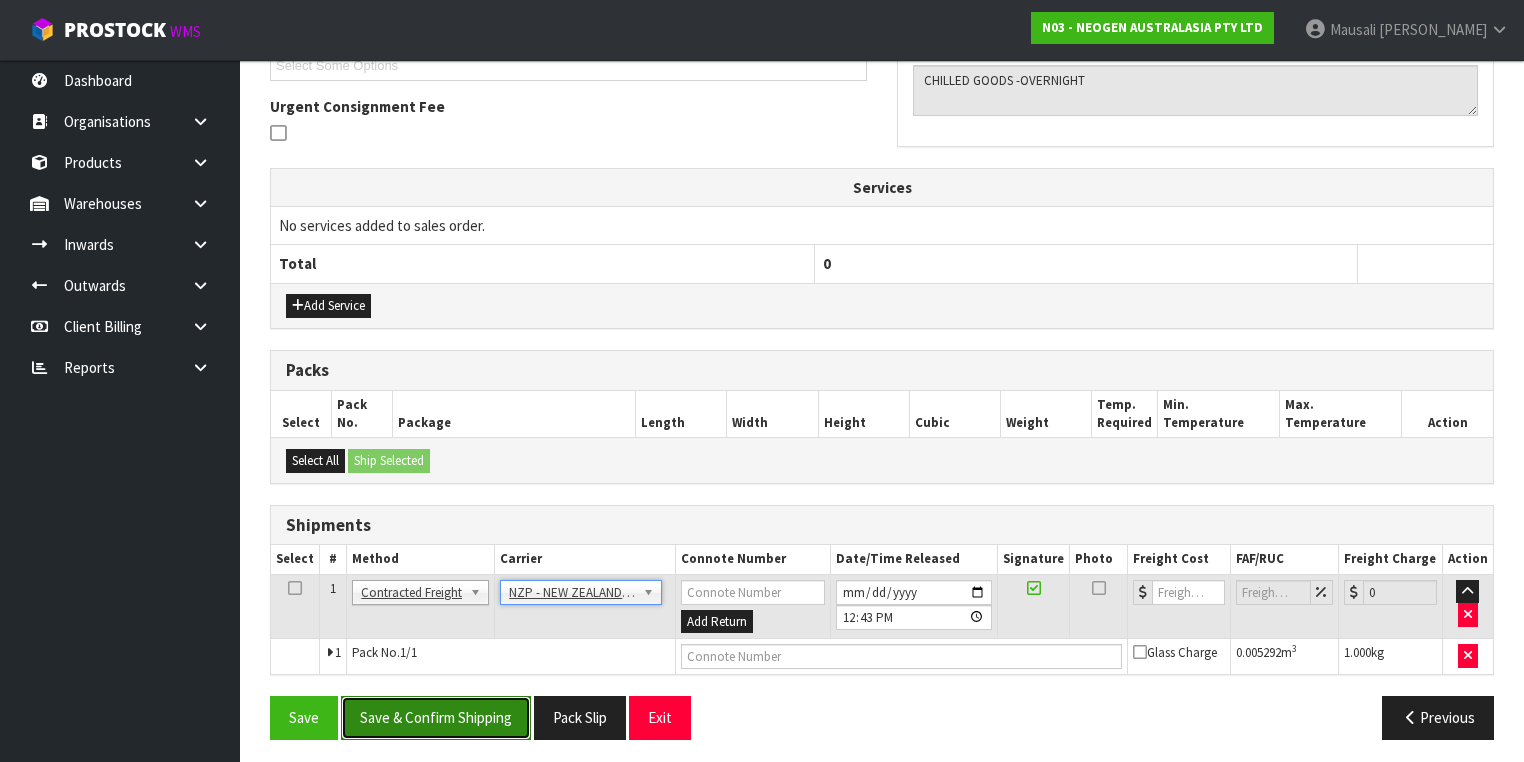 drag, startPoint x: 482, startPoint y: 720, endPoint x: 511, endPoint y: 715, distance: 29.427877 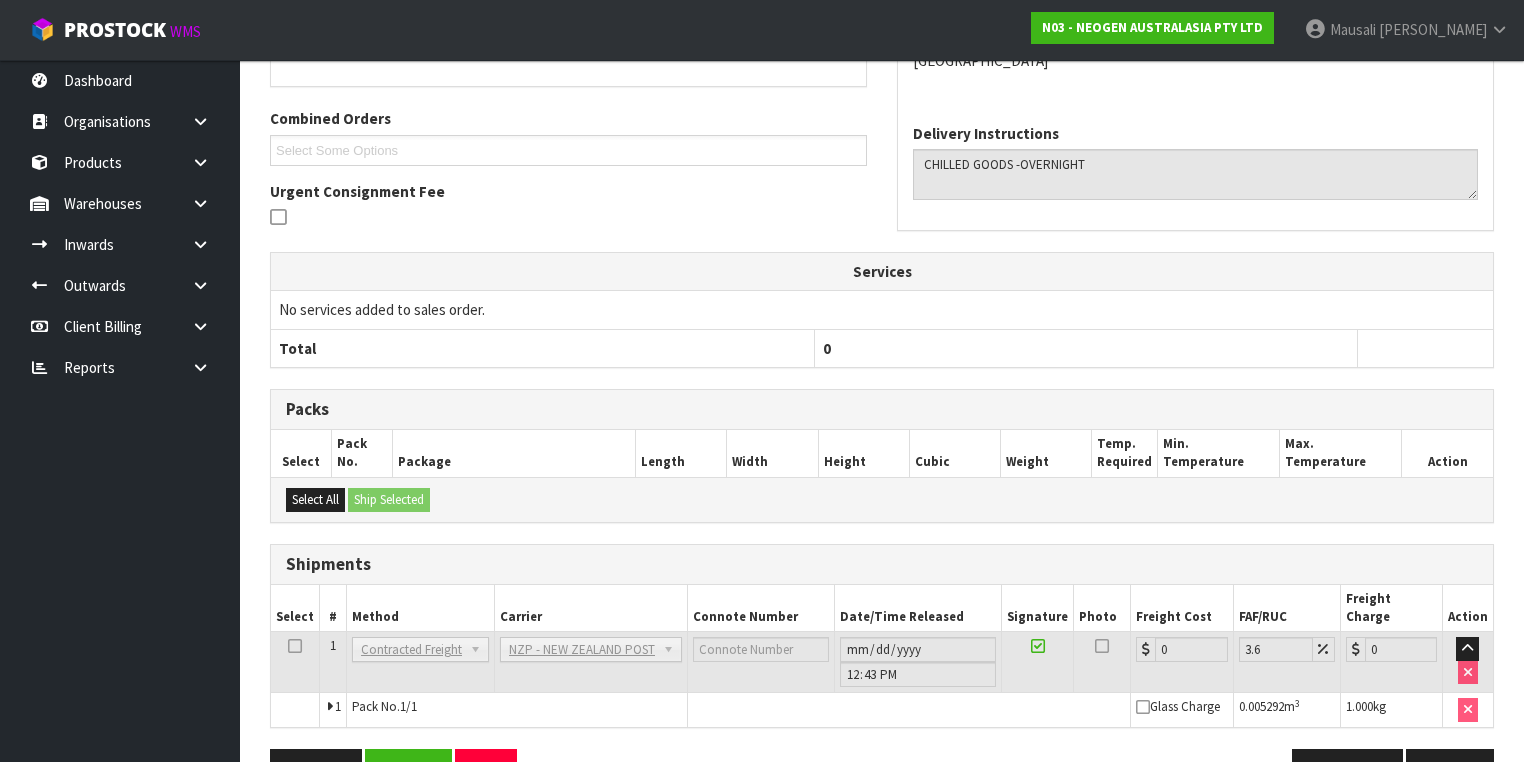 scroll, scrollTop: 536, scrollLeft: 0, axis: vertical 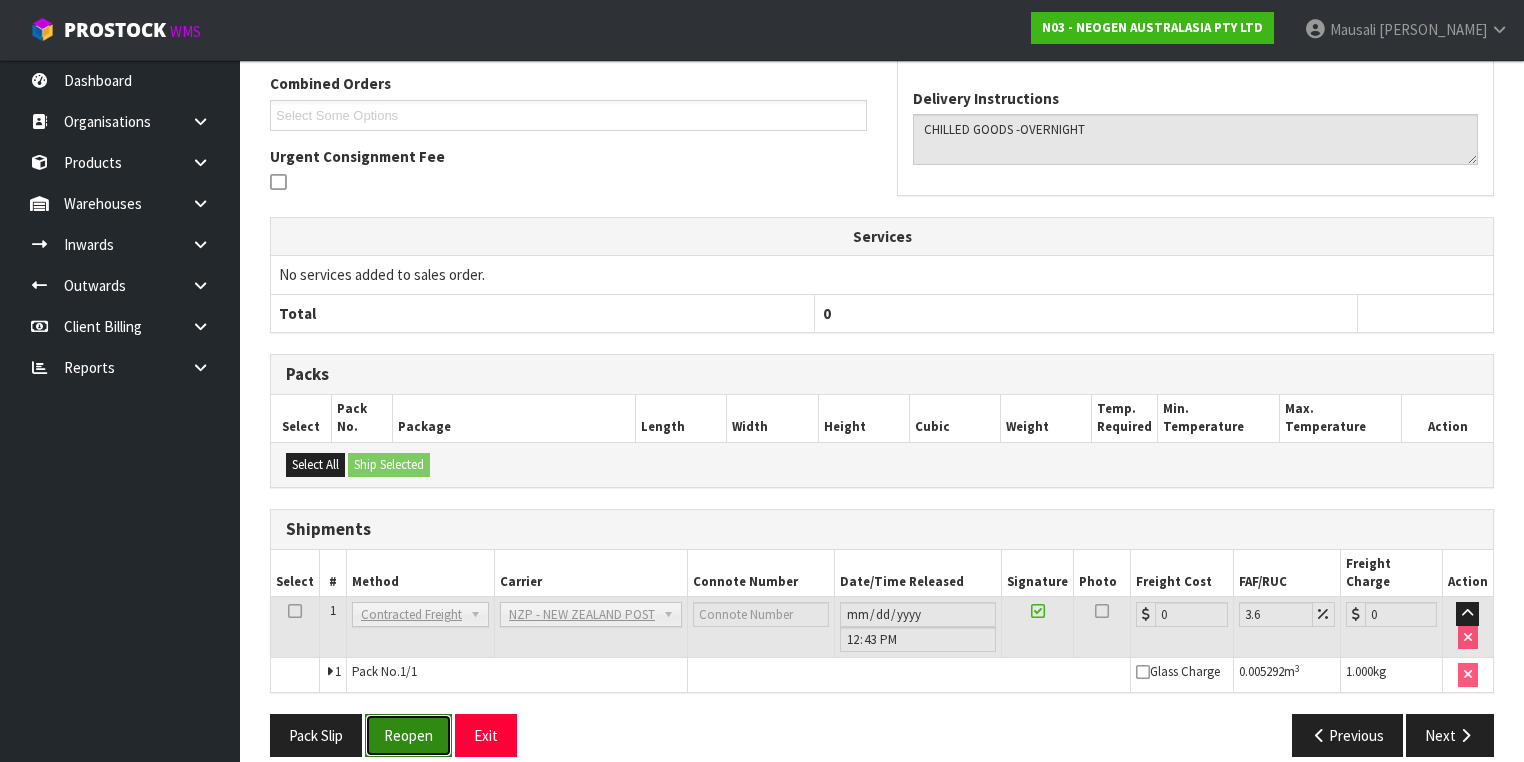 click on "Reopen" at bounding box center [408, 735] 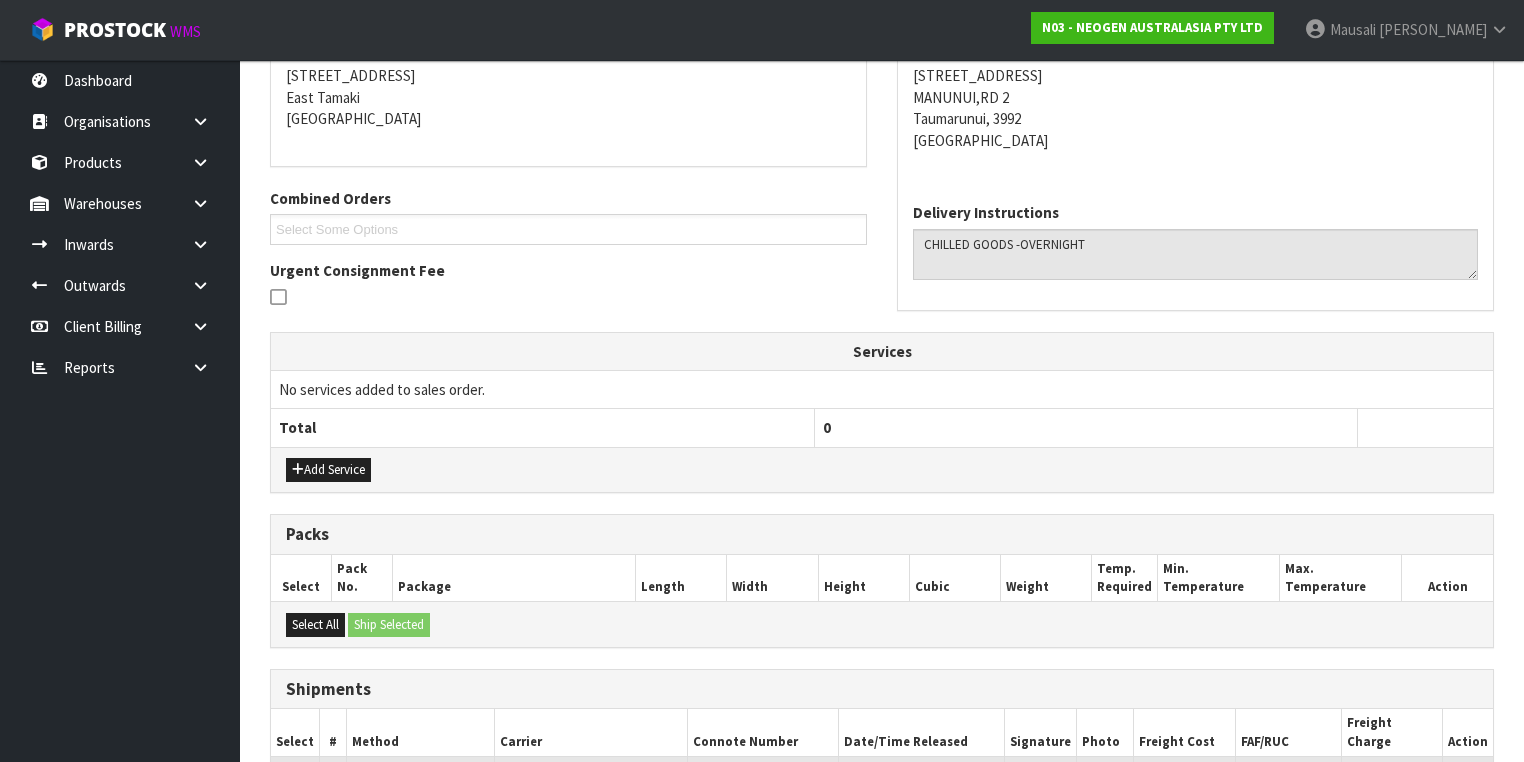 scroll, scrollTop: 582, scrollLeft: 0, axis: vertical 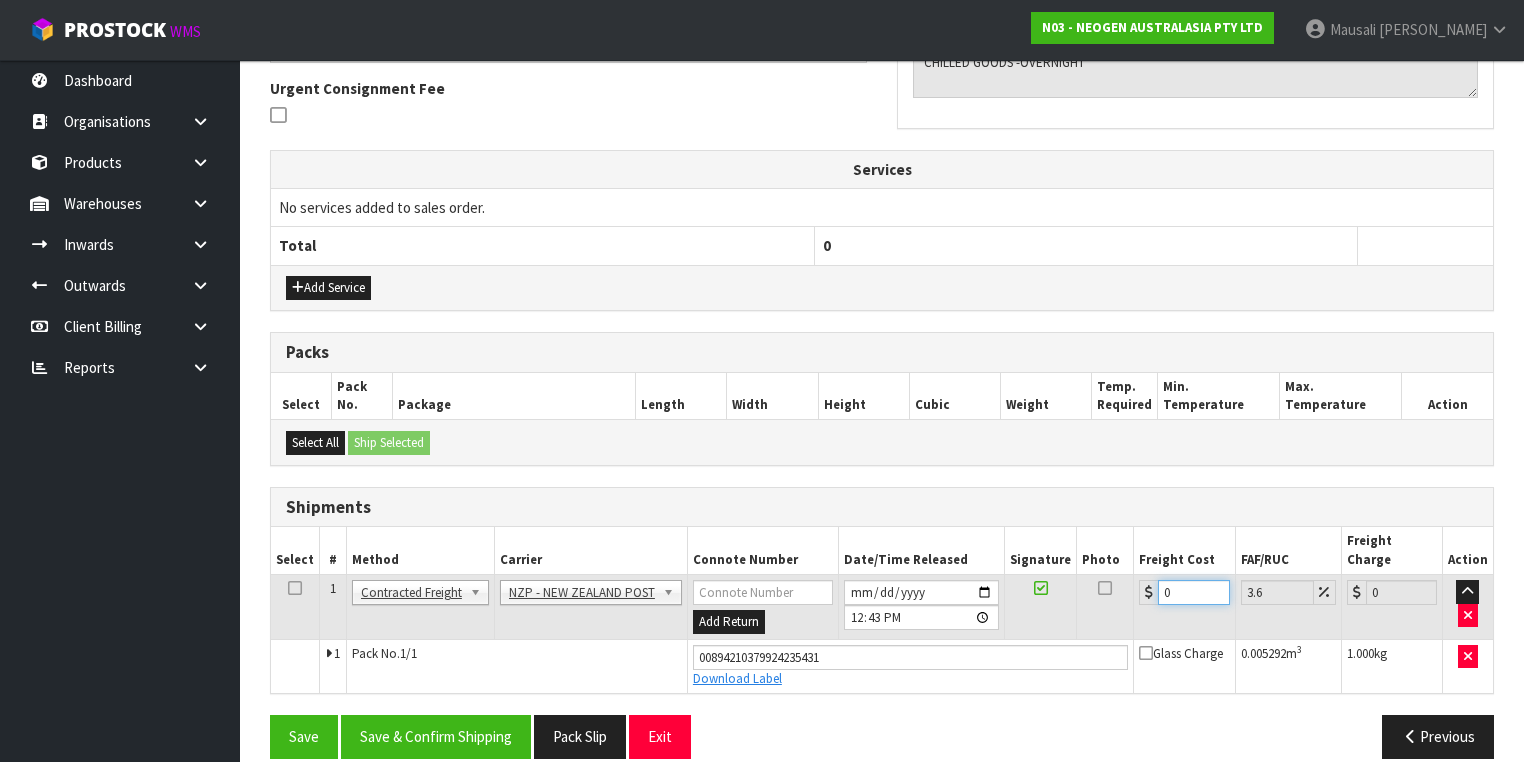 drag, startPoint x: 1173, startPoint y: 572, endPoint x: 1148, endPoint y: 578, distance: 25.70992 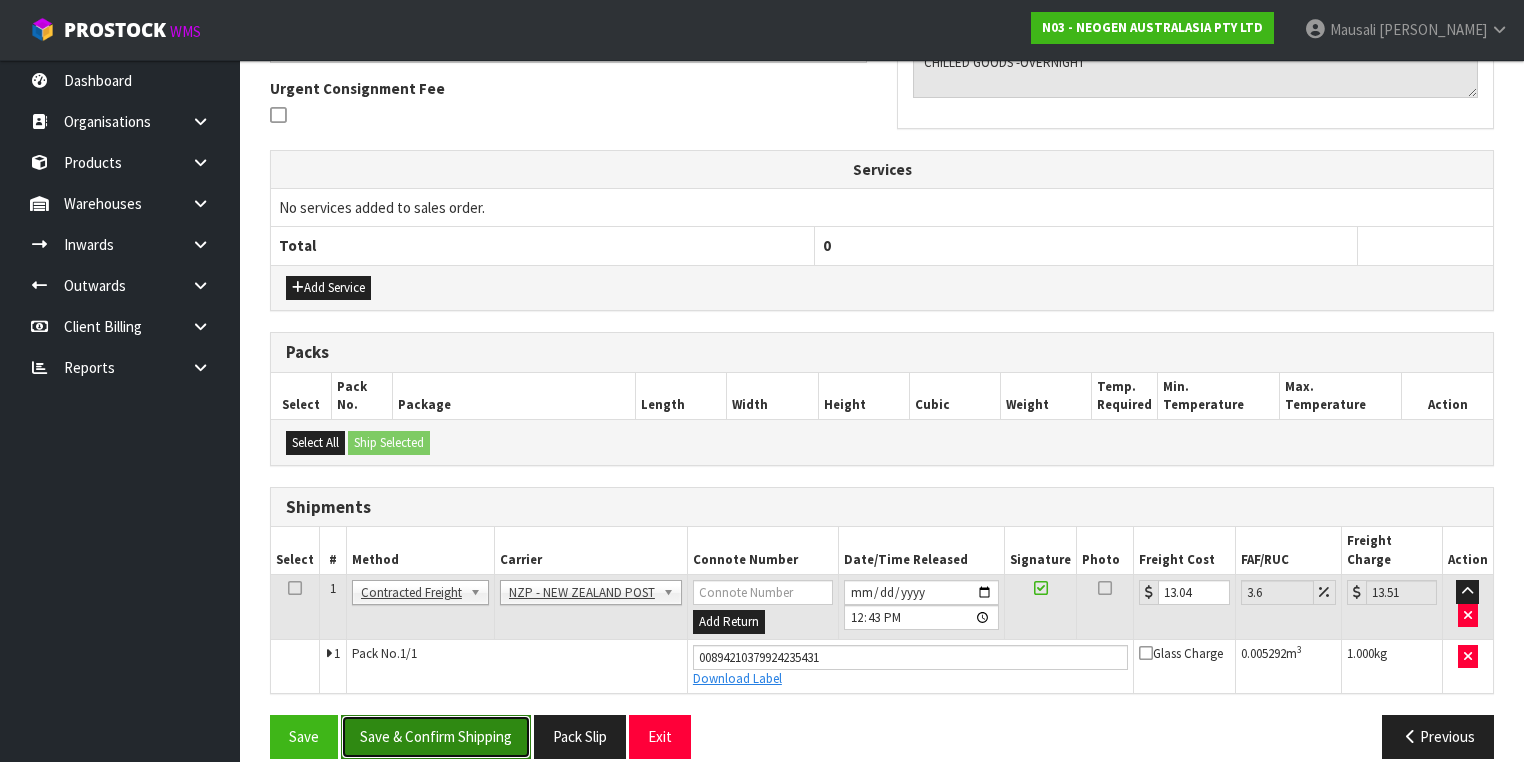 click on "Save & Confirm Shipping" at bounding box center (436, 736) 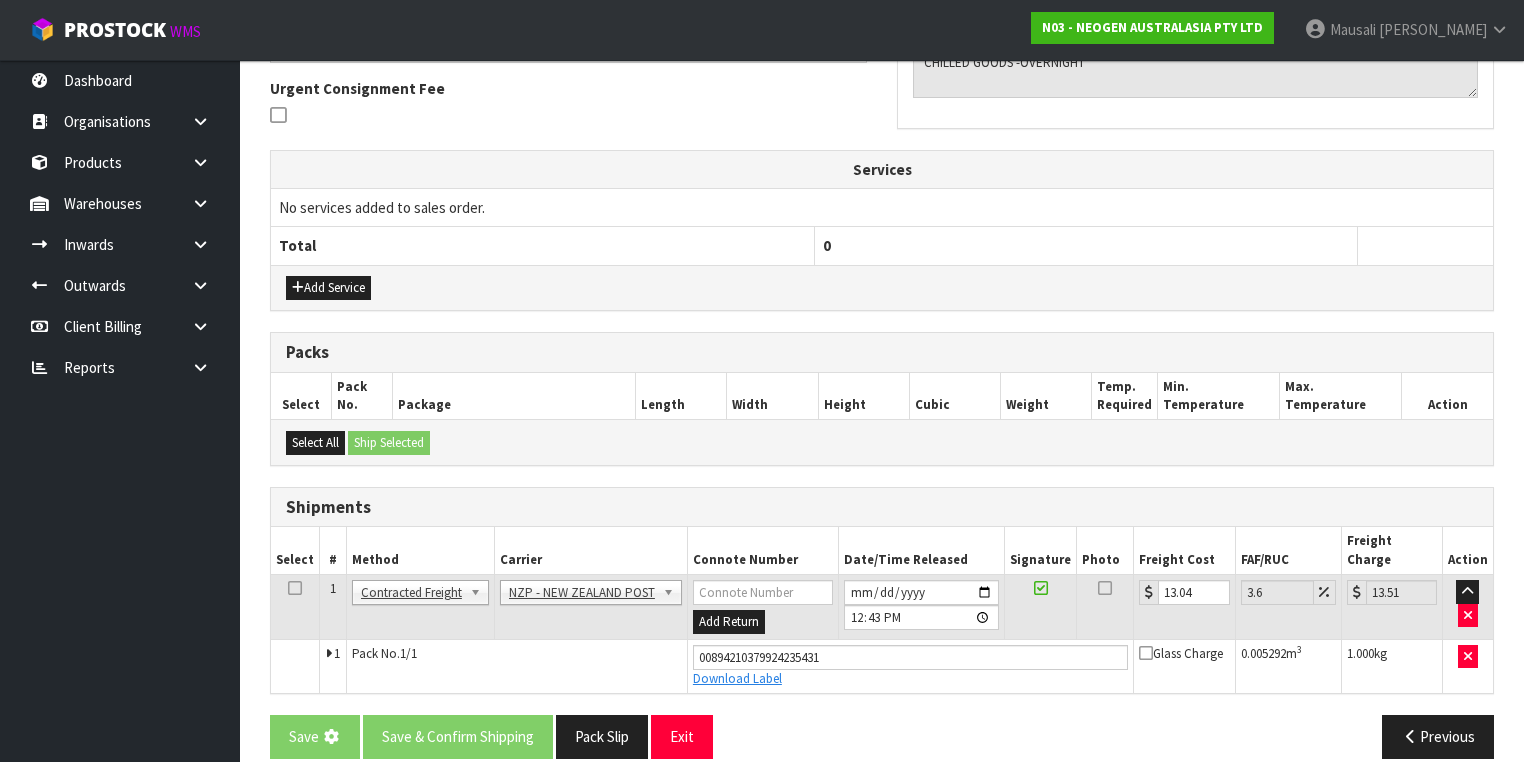 scroll, scrollTop: 0, scrollLeft: 0, axis: both 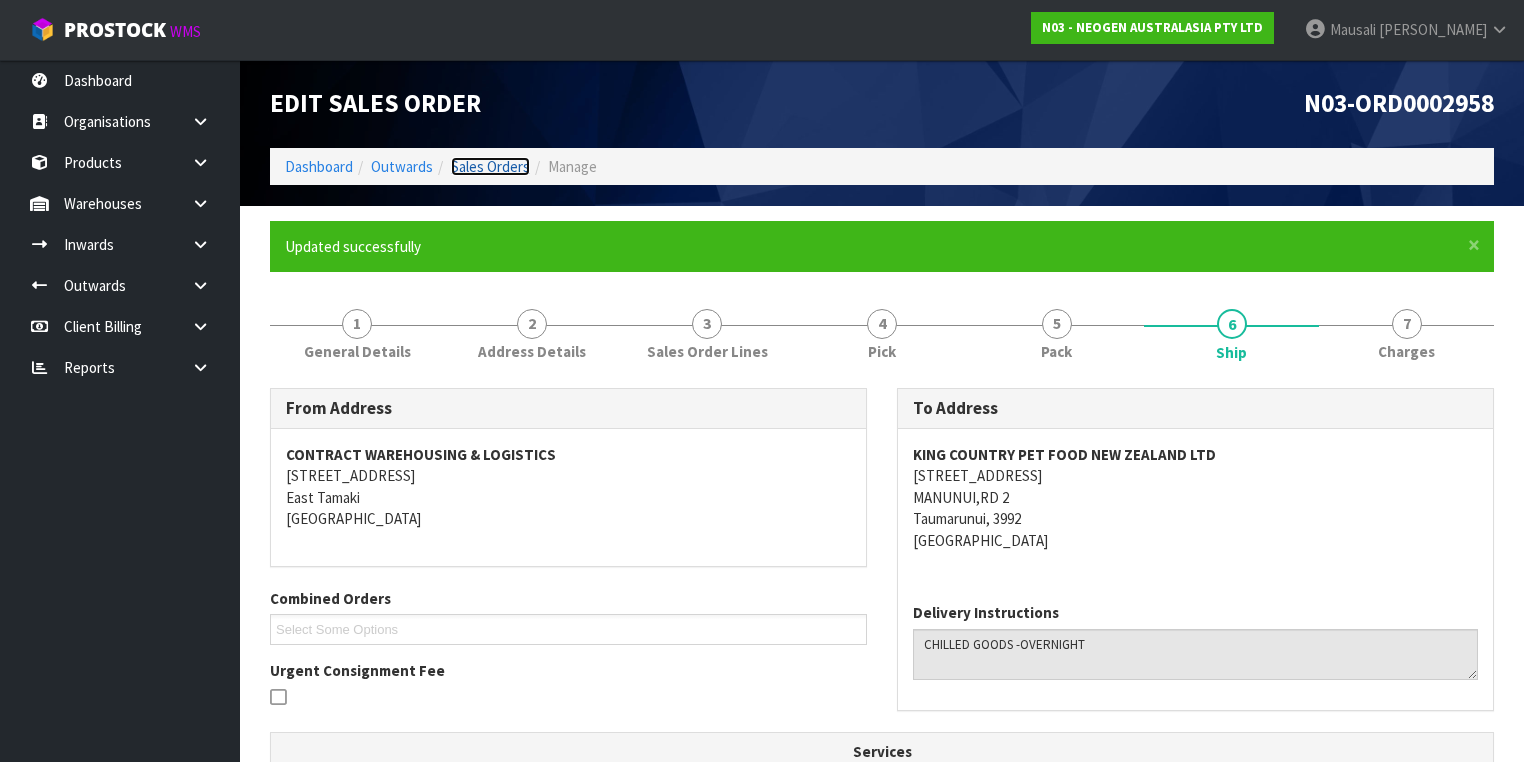 click on "Sales Orders" at bounding box center [490, 166] 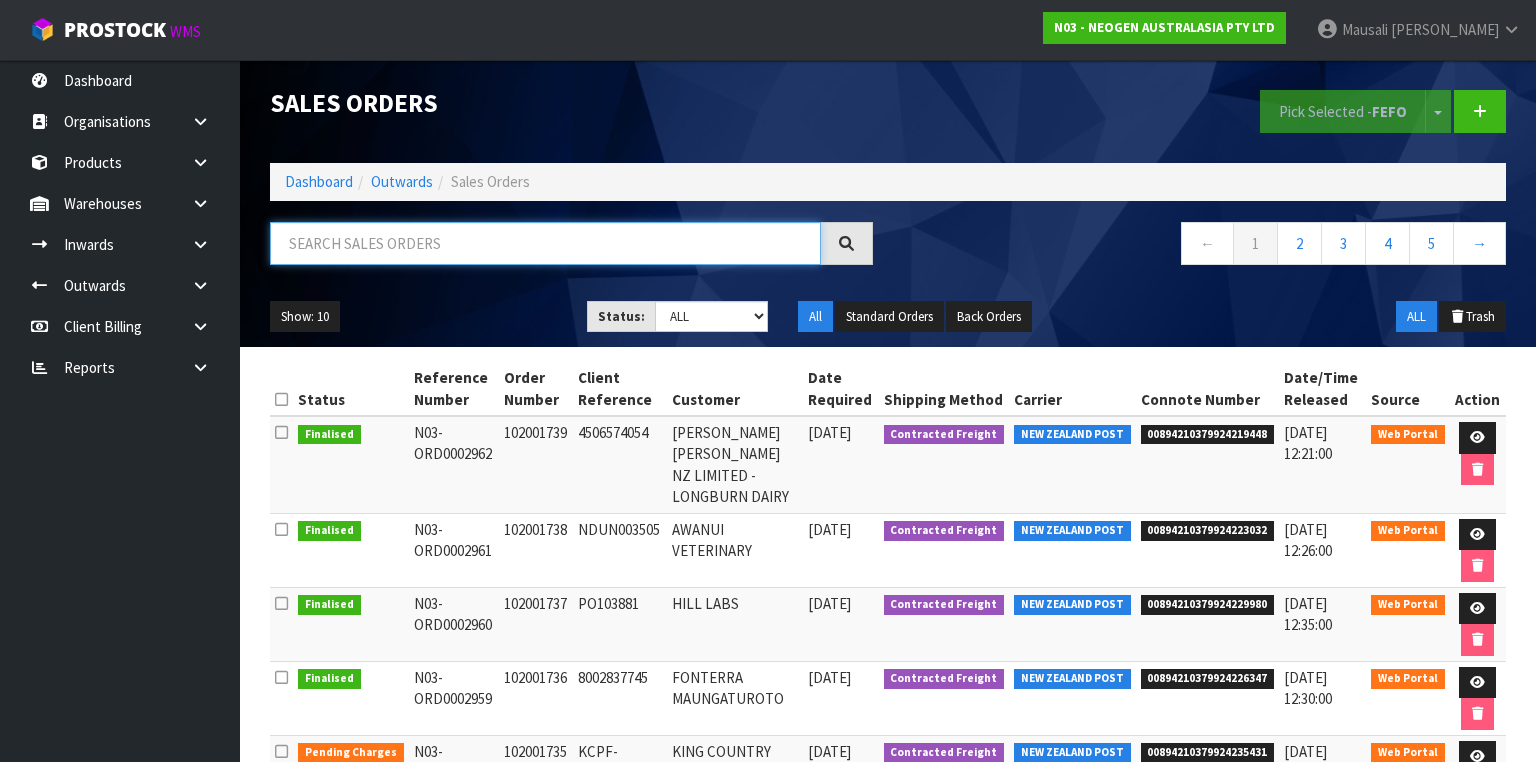 click at bounding box center [545, 243] 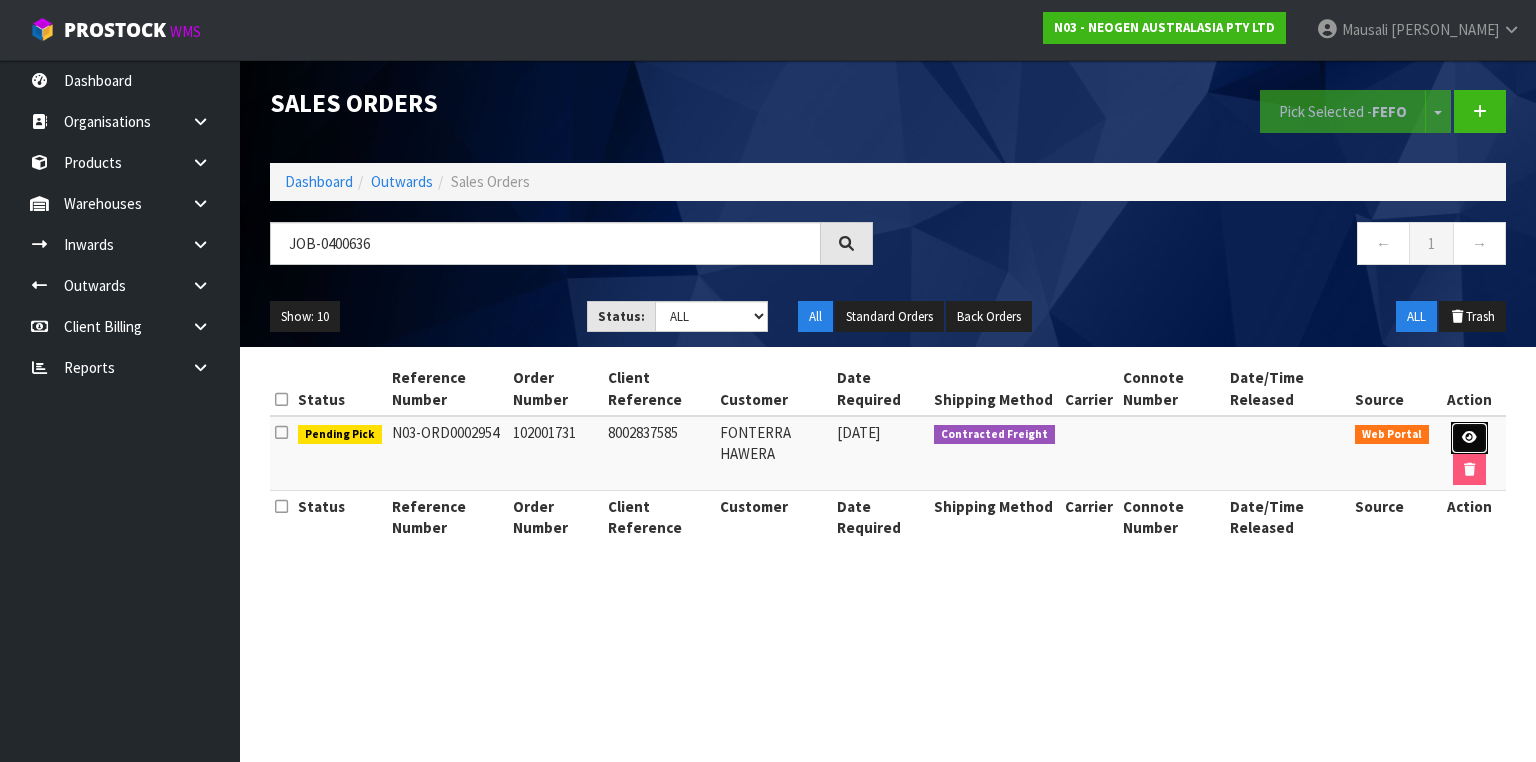 click at bounding box center (1469, 438) 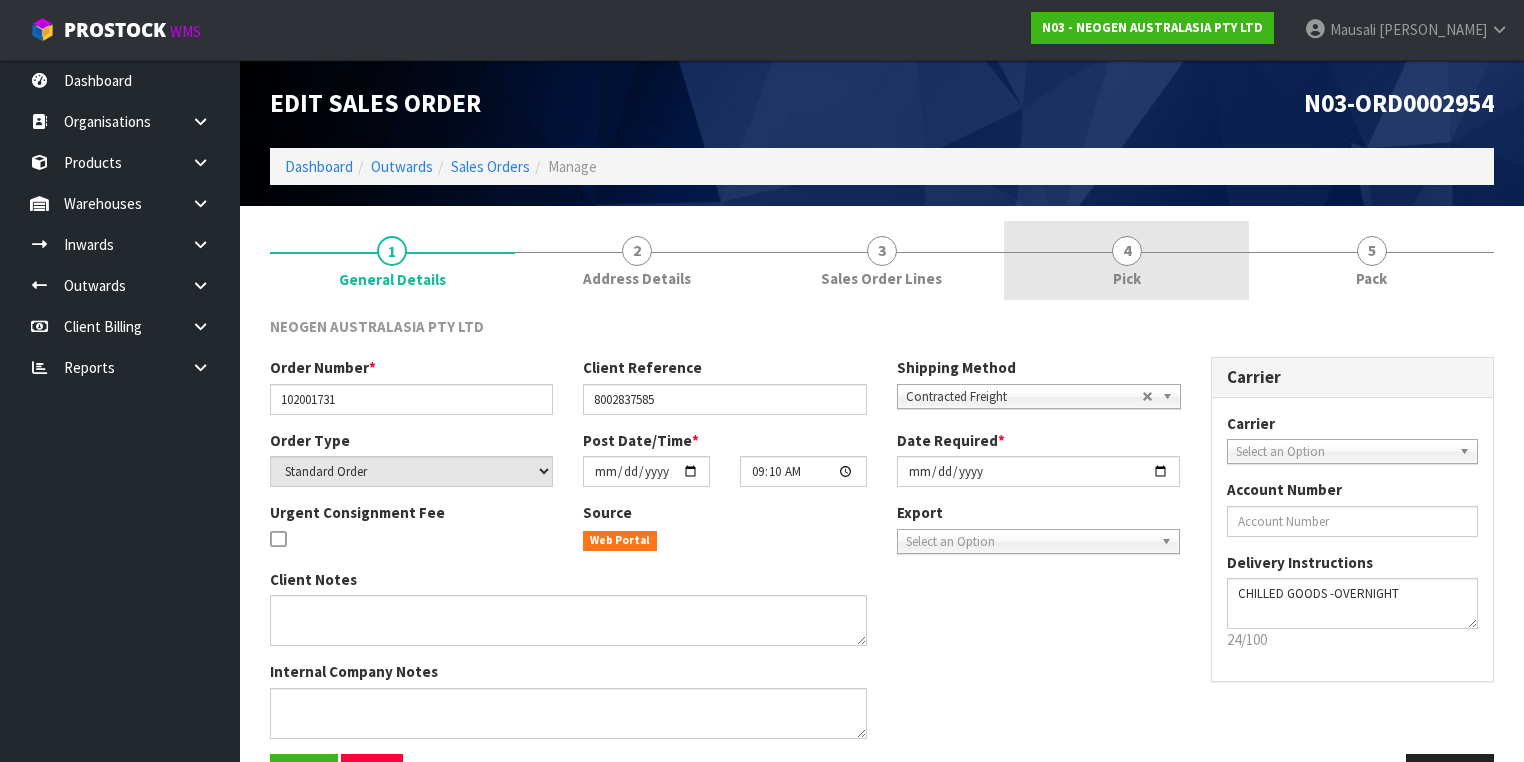 click on "4
Pick" at bounding box center (1126, 260) 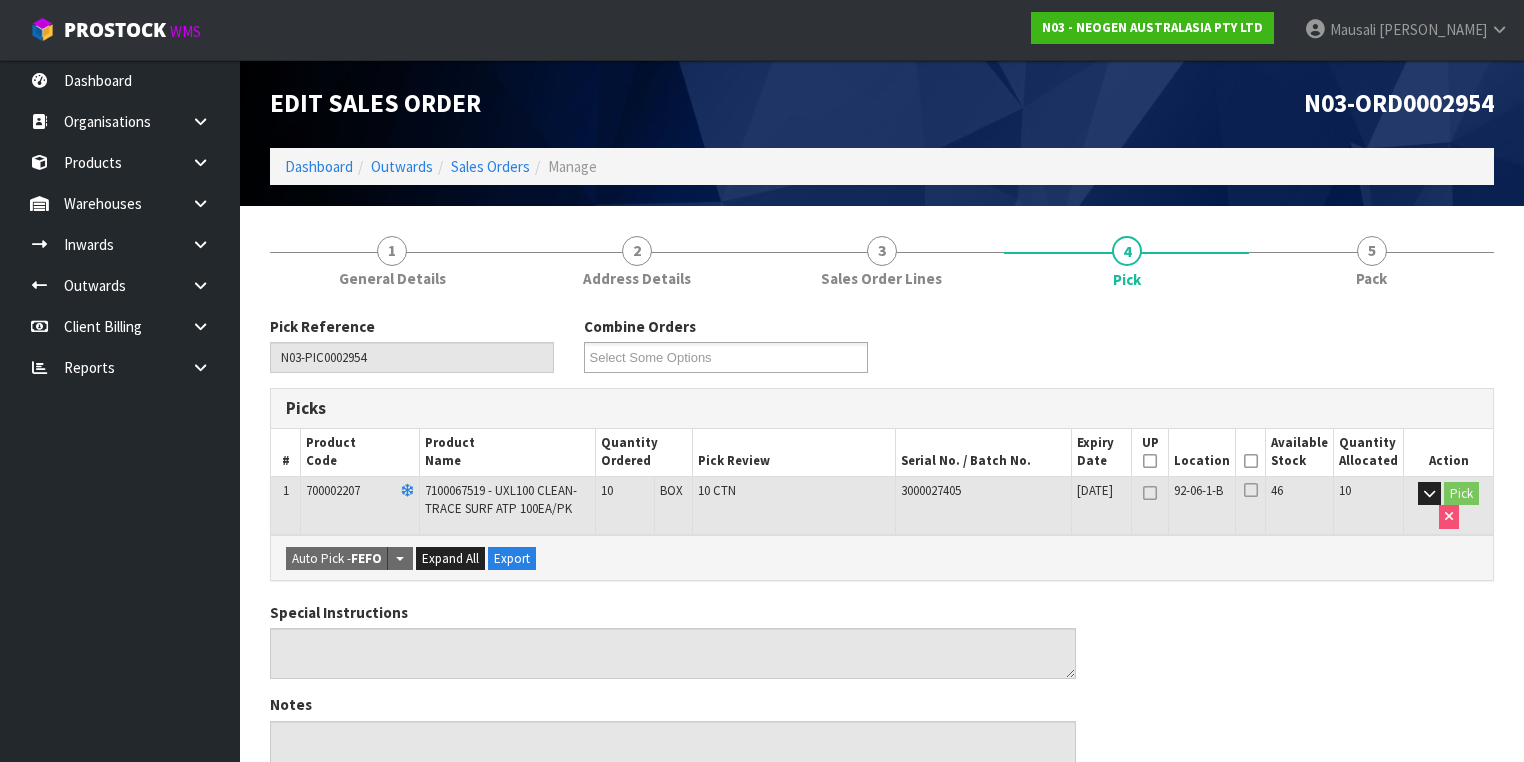 click at bounding box center (1251, 461) 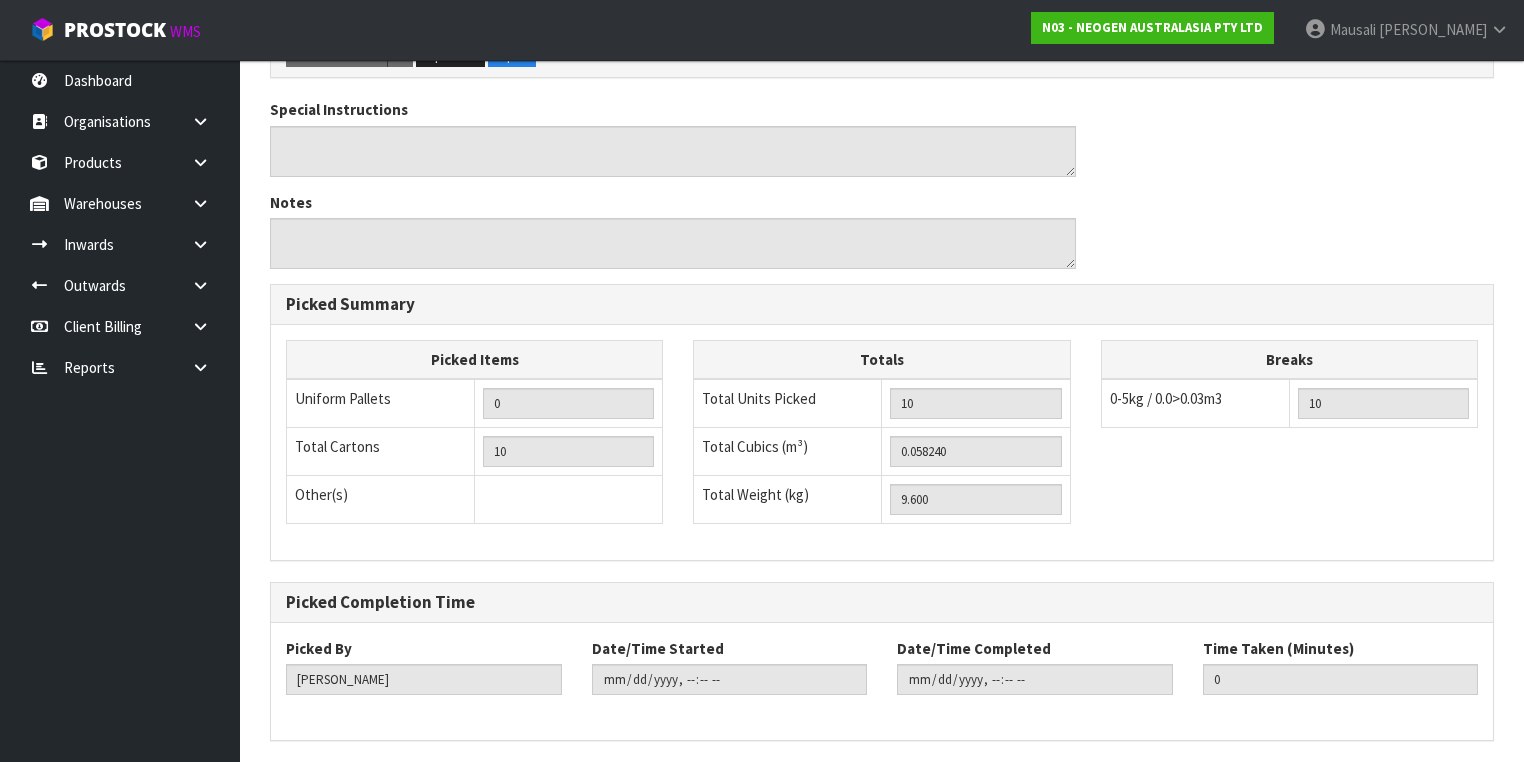 scroll, scrollTop: 641, scrollLeft: 0, axis: vertical 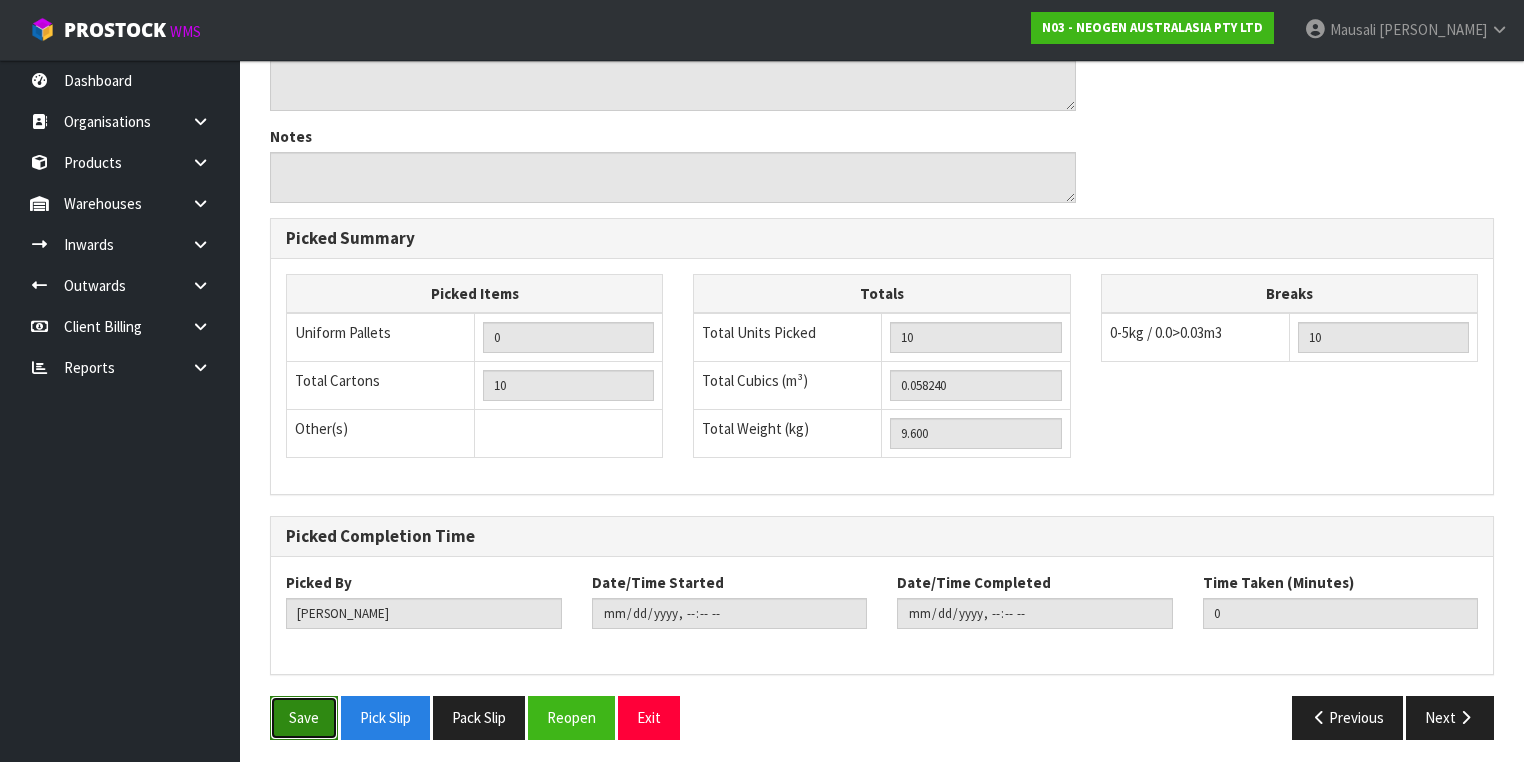 click on "Save" at bounding box center (304, 717) 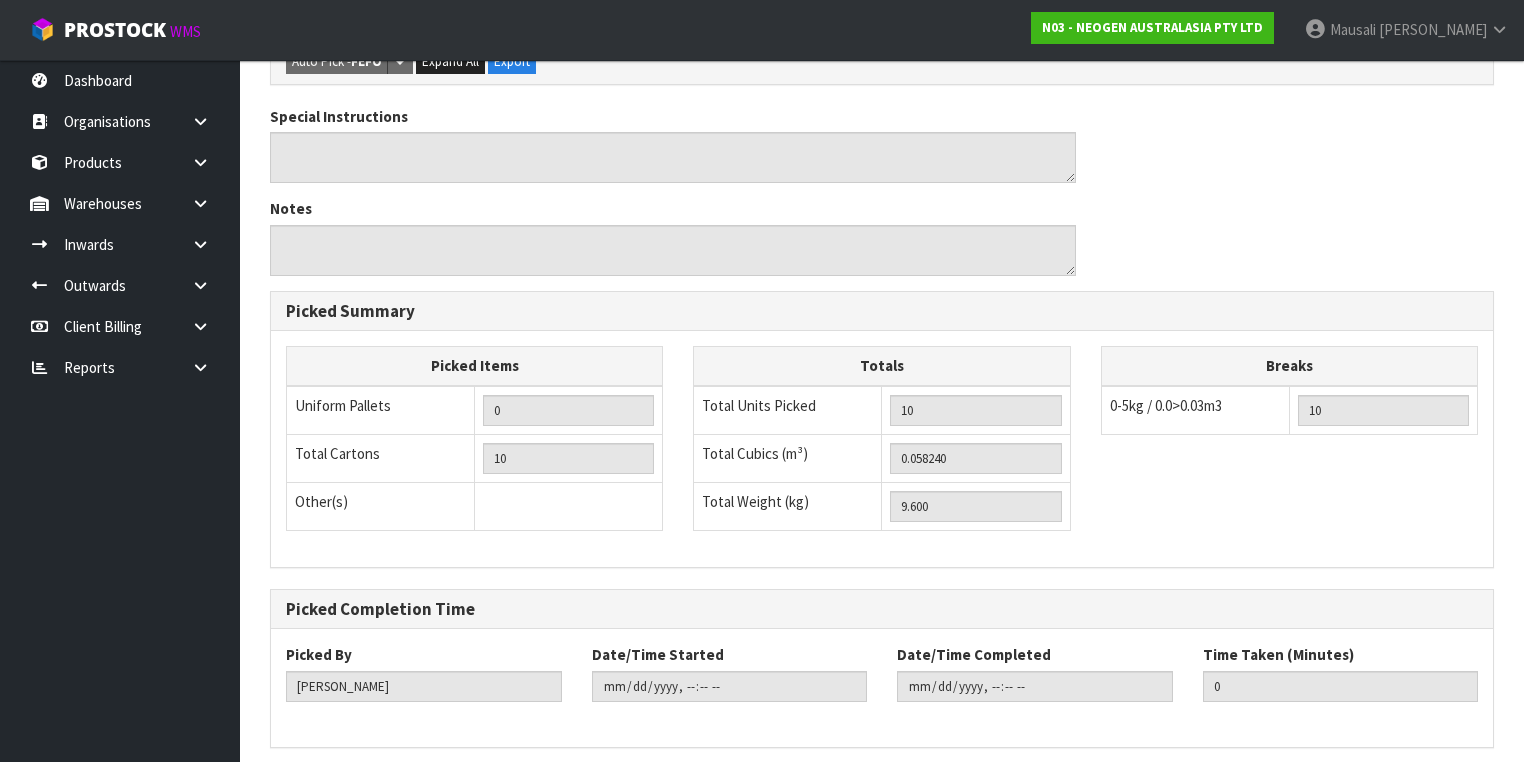 scroll, scrollTop: 0, scrollLeft: 0, axis: both 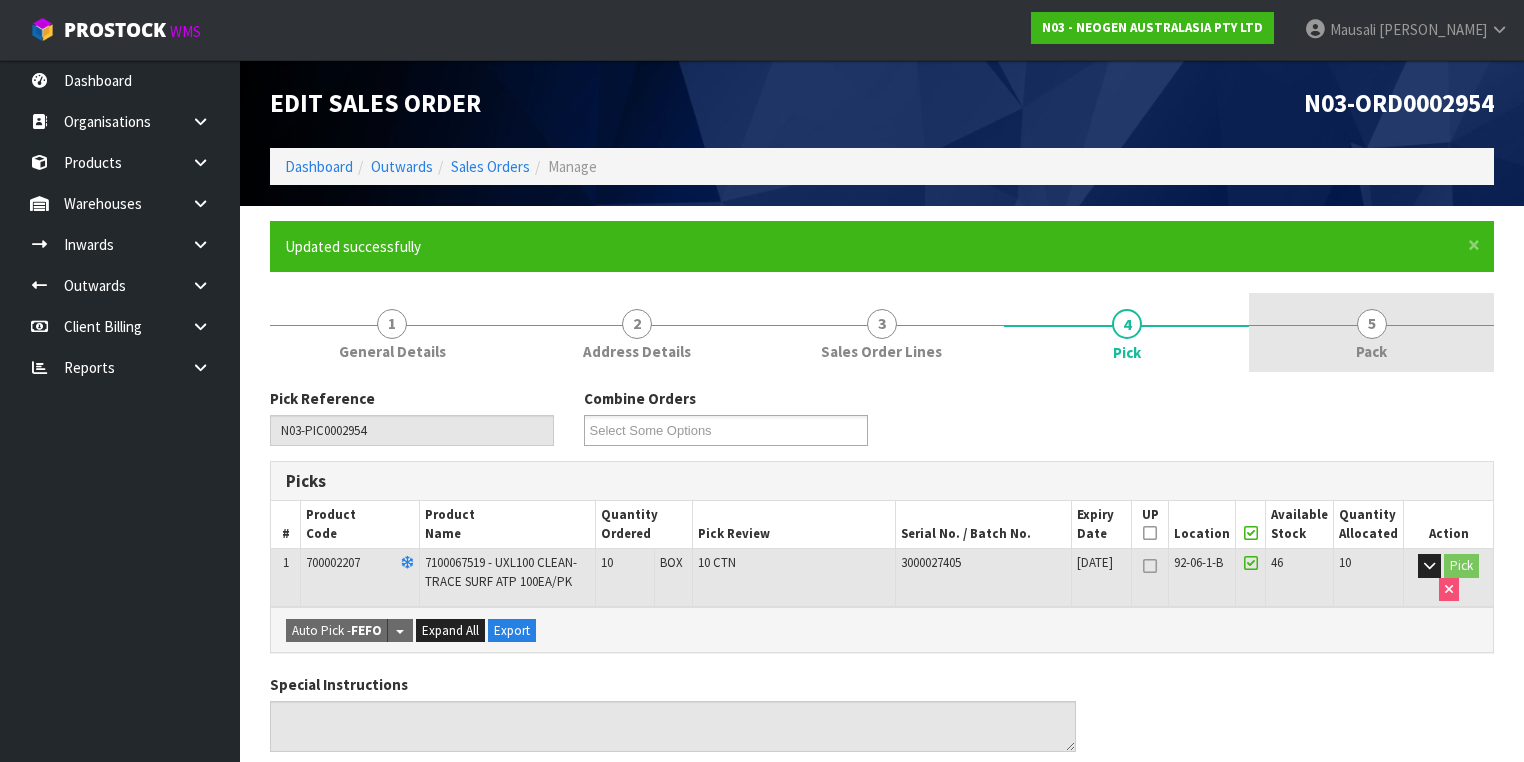 click on "5
Pack" at bounding box center [1371, 332] 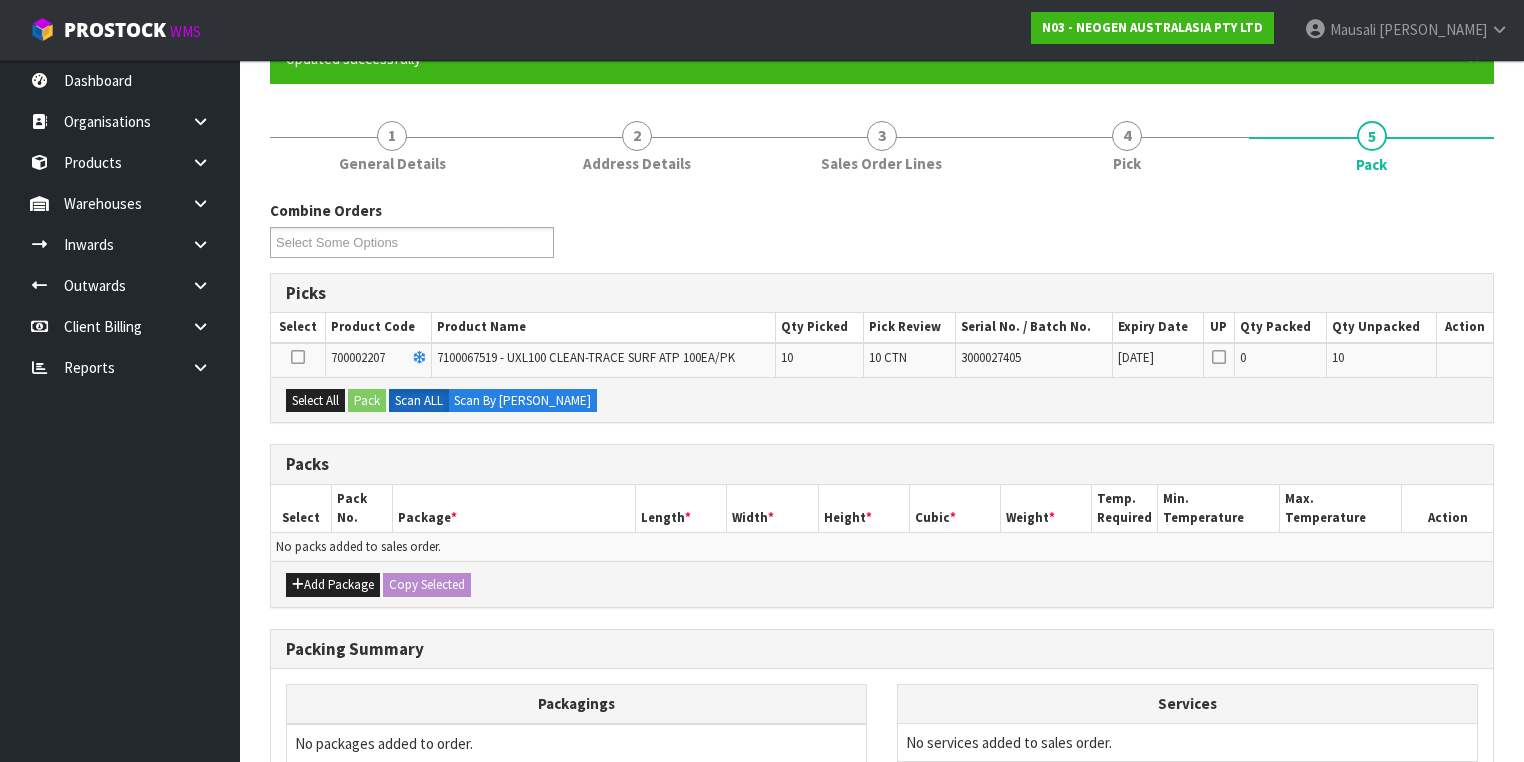 scroll, scrollTop: 320, scrollLeft: 0, axis: vertical 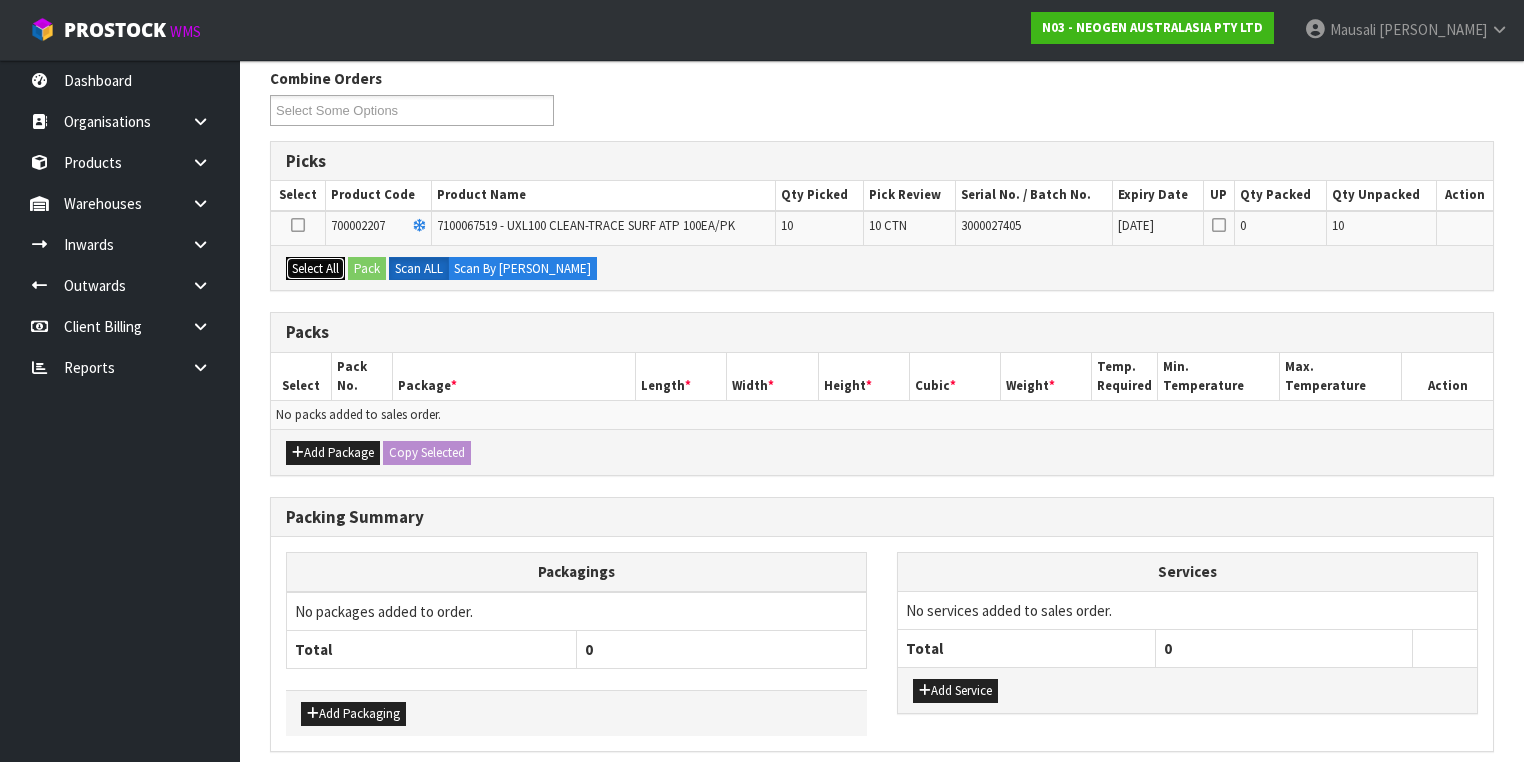 click on "Select All" at bounding box center [315, 269] 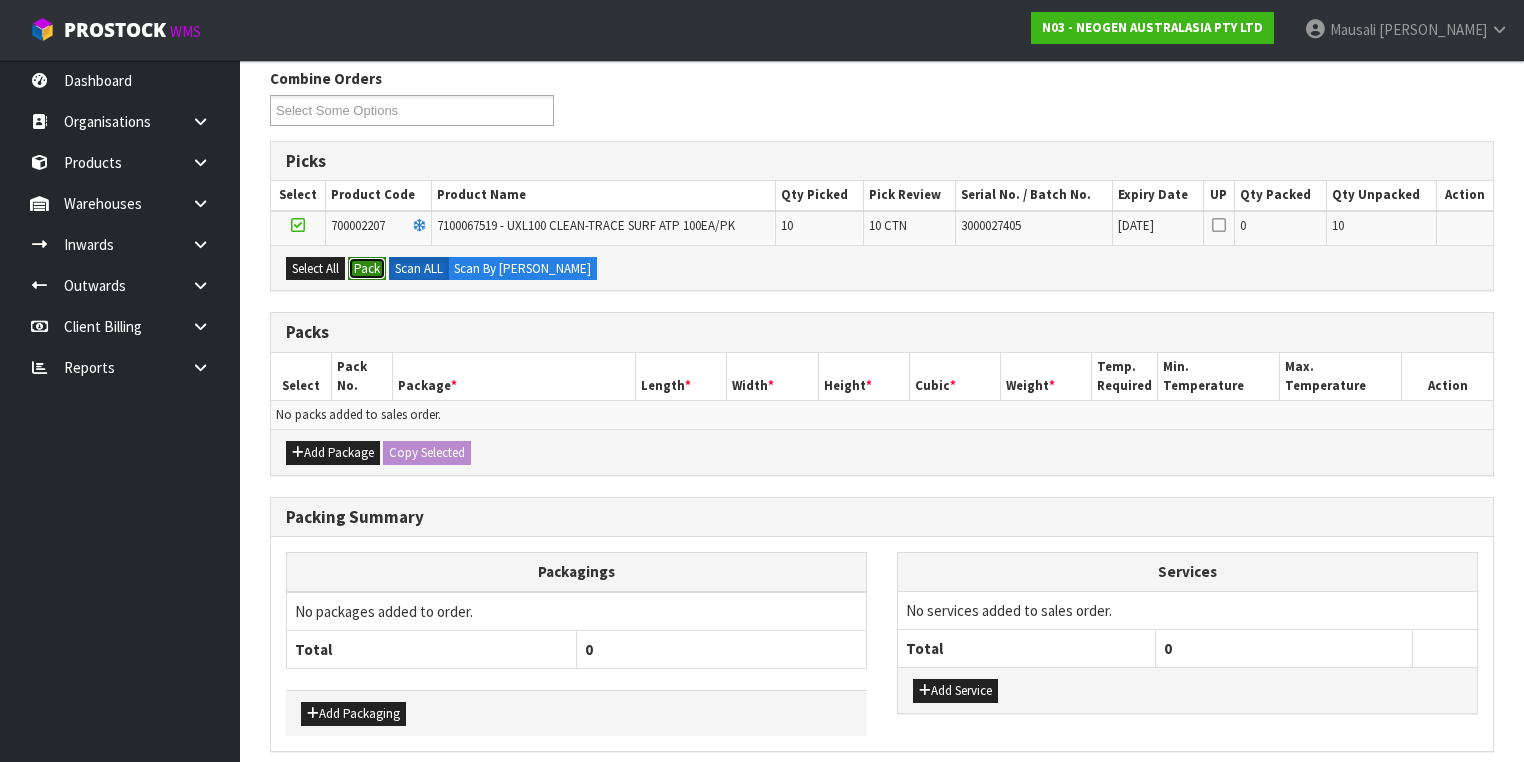 click on "Pack" at bounding box center (367, 269) 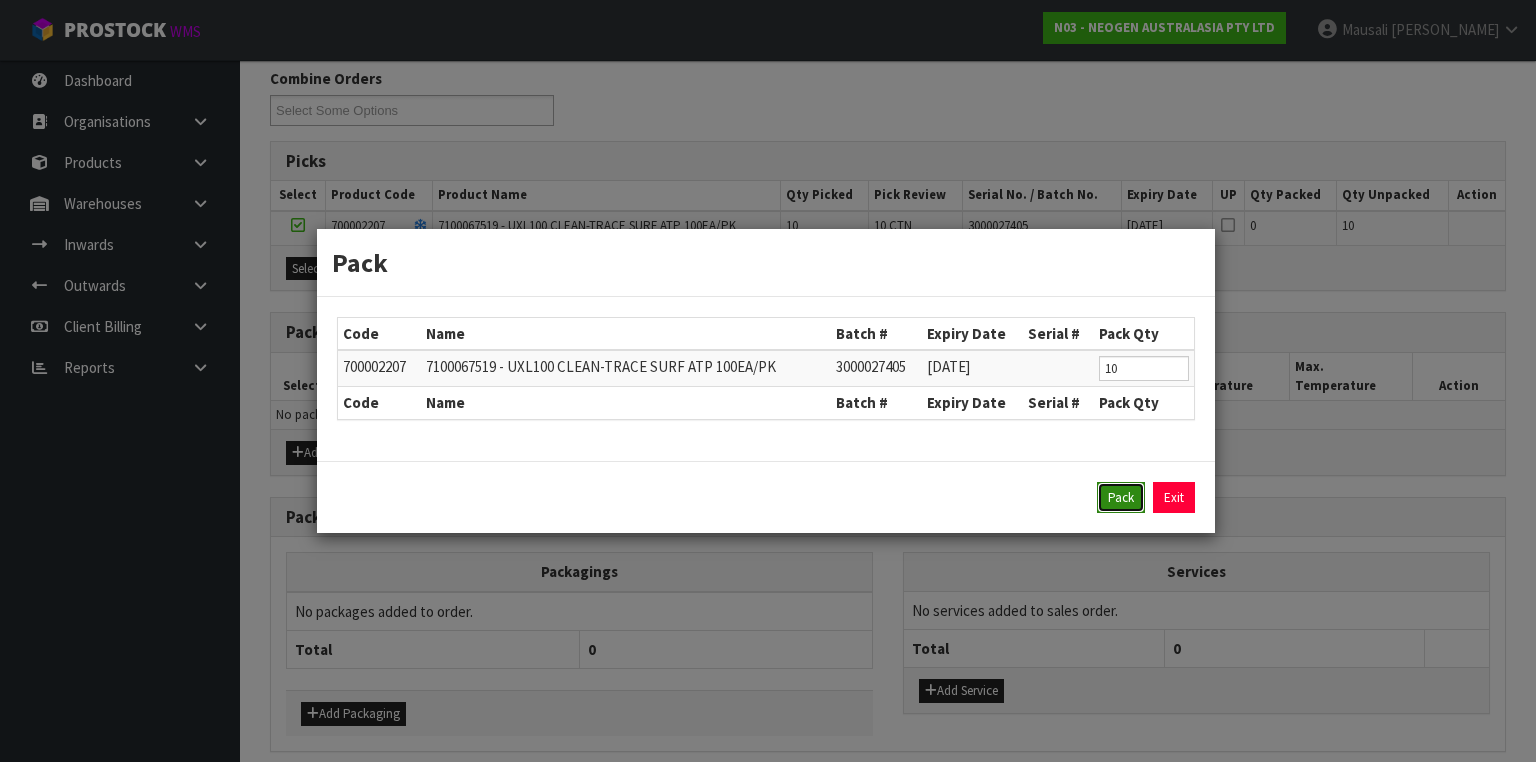 click on "Pack" at bounding box center (1121, 498) 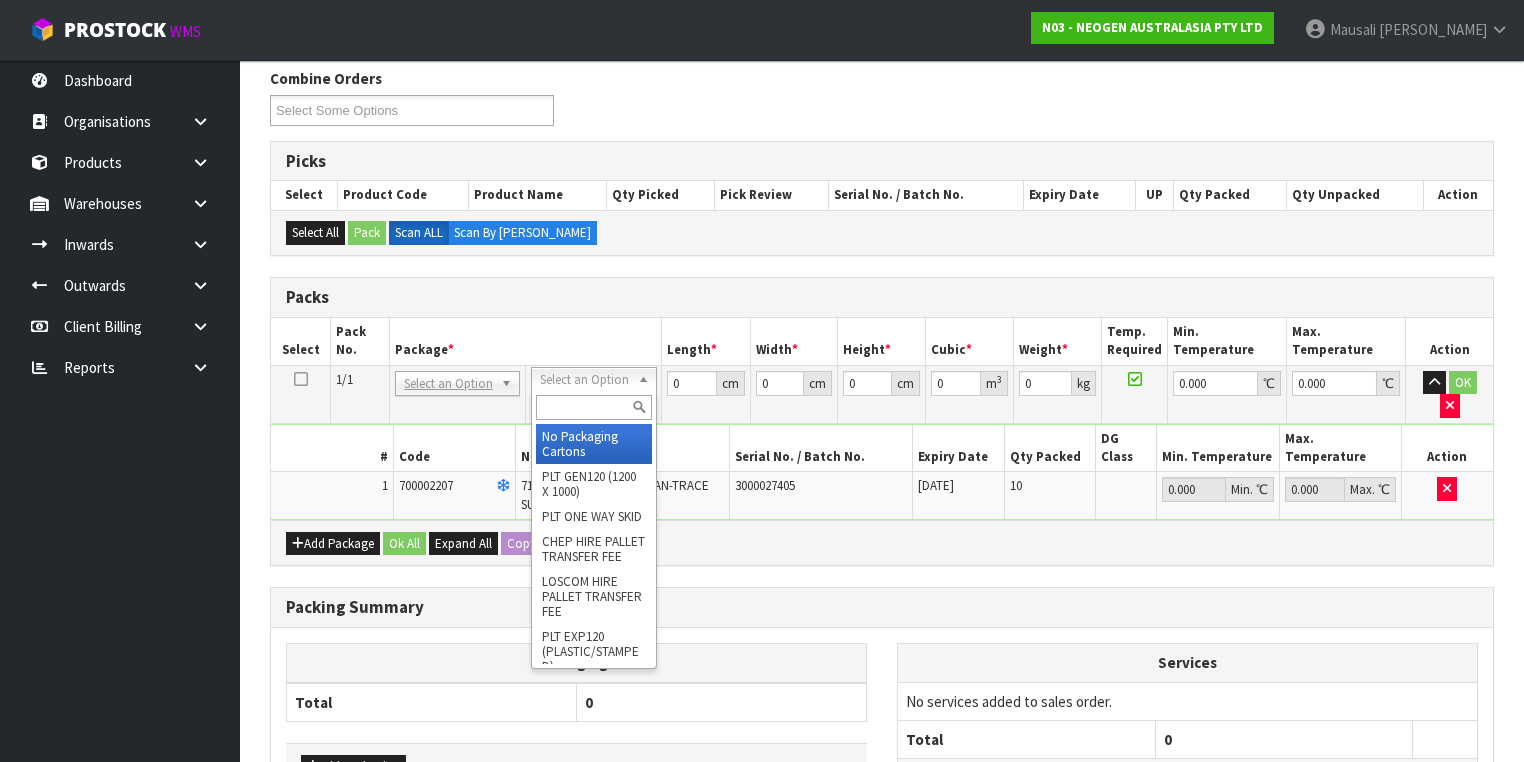 click at bounding box center [593, 407] 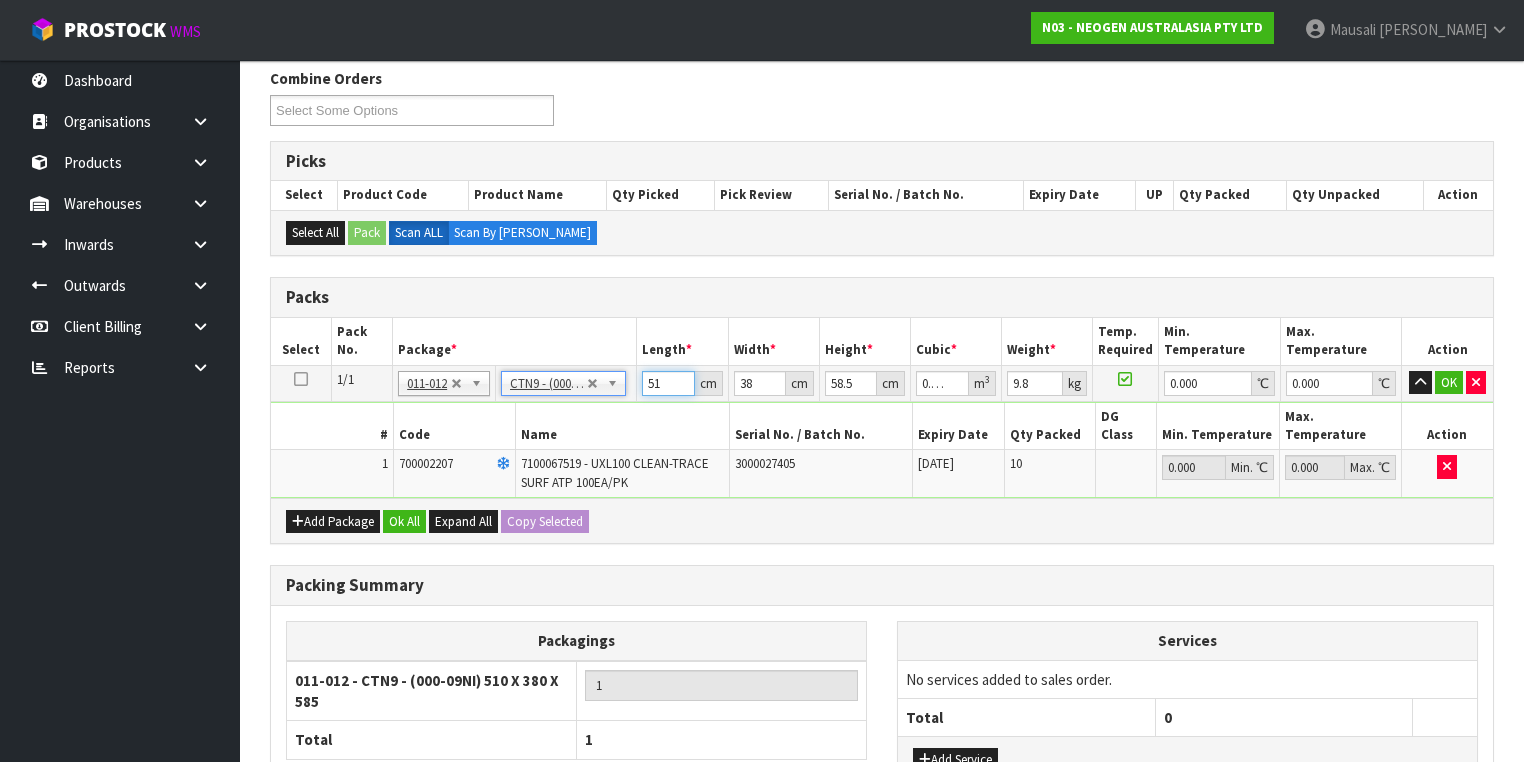 drag, startPoint x: 664, startPoint y: 383, endPoint x: 707, endPoint y: 365, distance: 46.615448 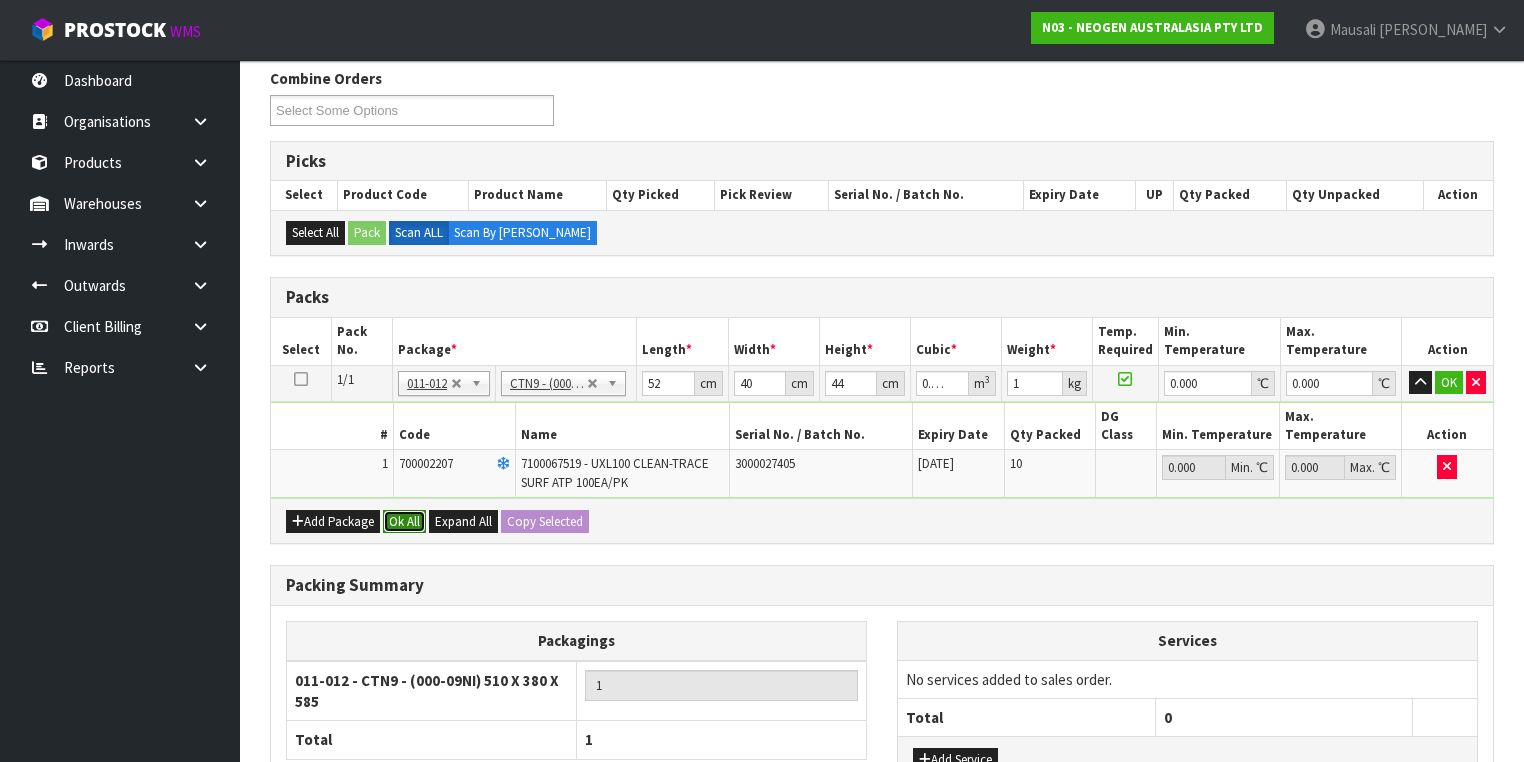 click on "Ok All" at bounding box center (404, 522) 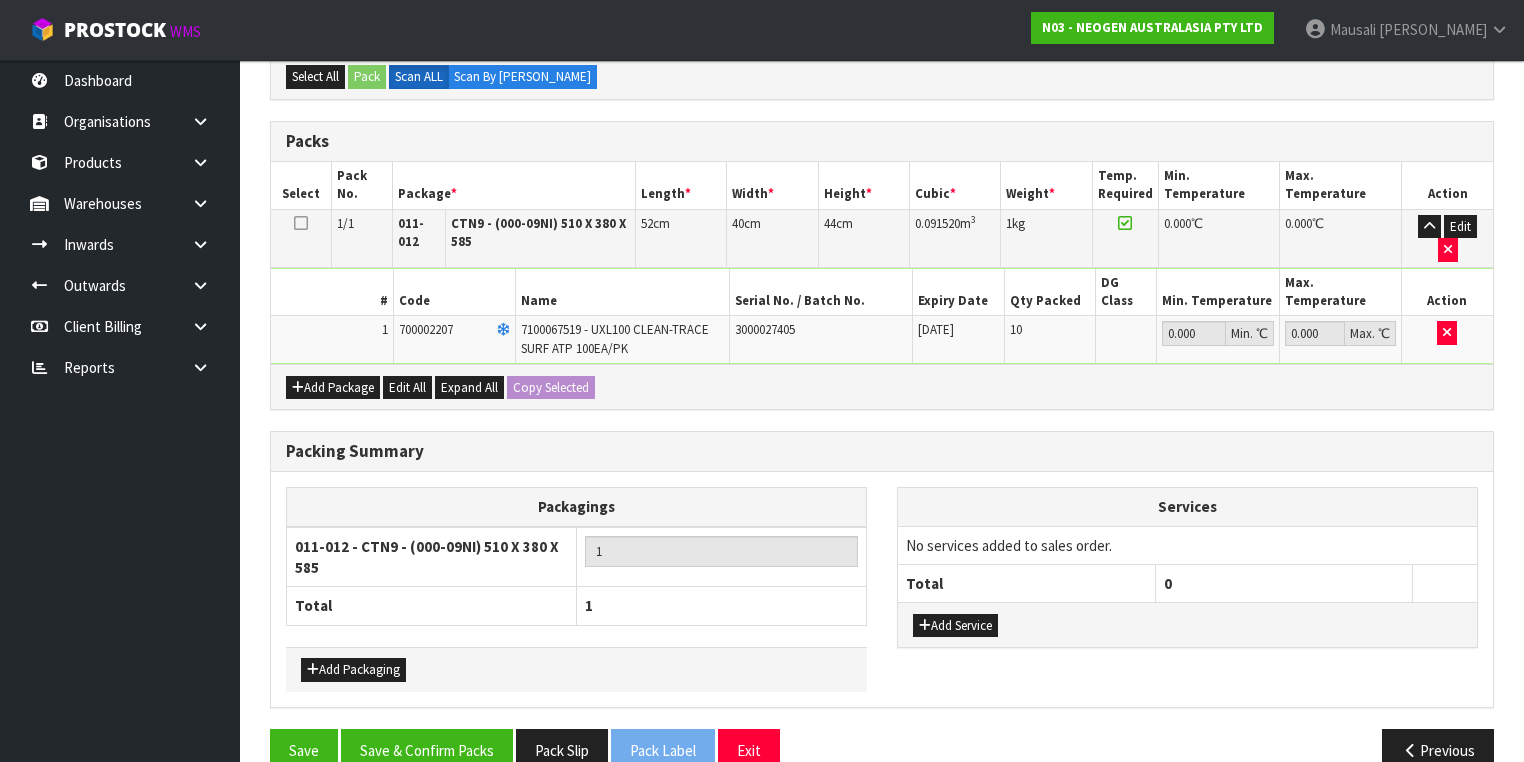 scroll, scrollTop: 478, scrollLeft: 0, axis: vertical 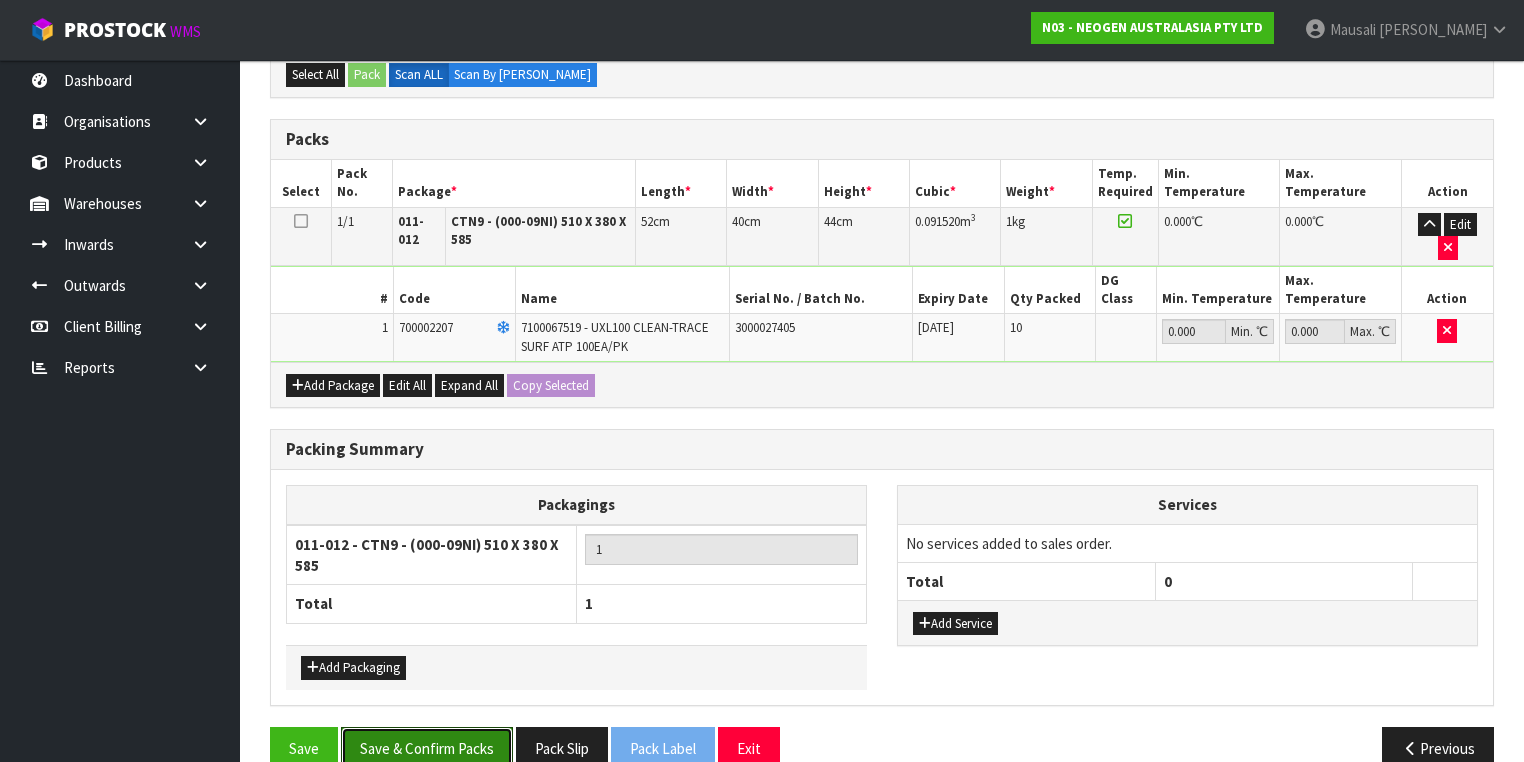 drag, startPoint x: 472, startPoint y: 699, endPoint x: 594, endPoint y: 675, distance: 124.33825 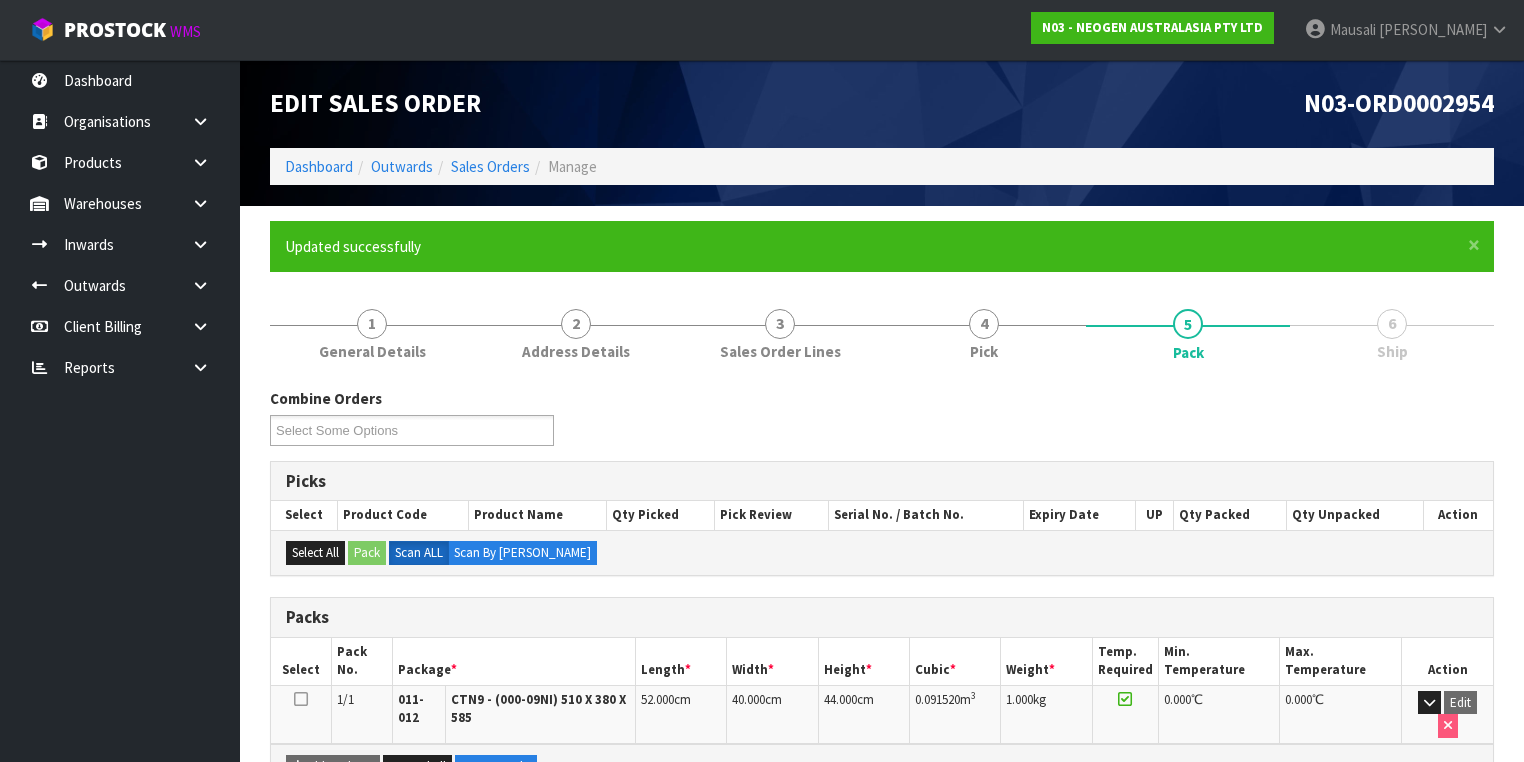 scroll, scrollTop: 356, scrollLeft: 0, axis: vertical 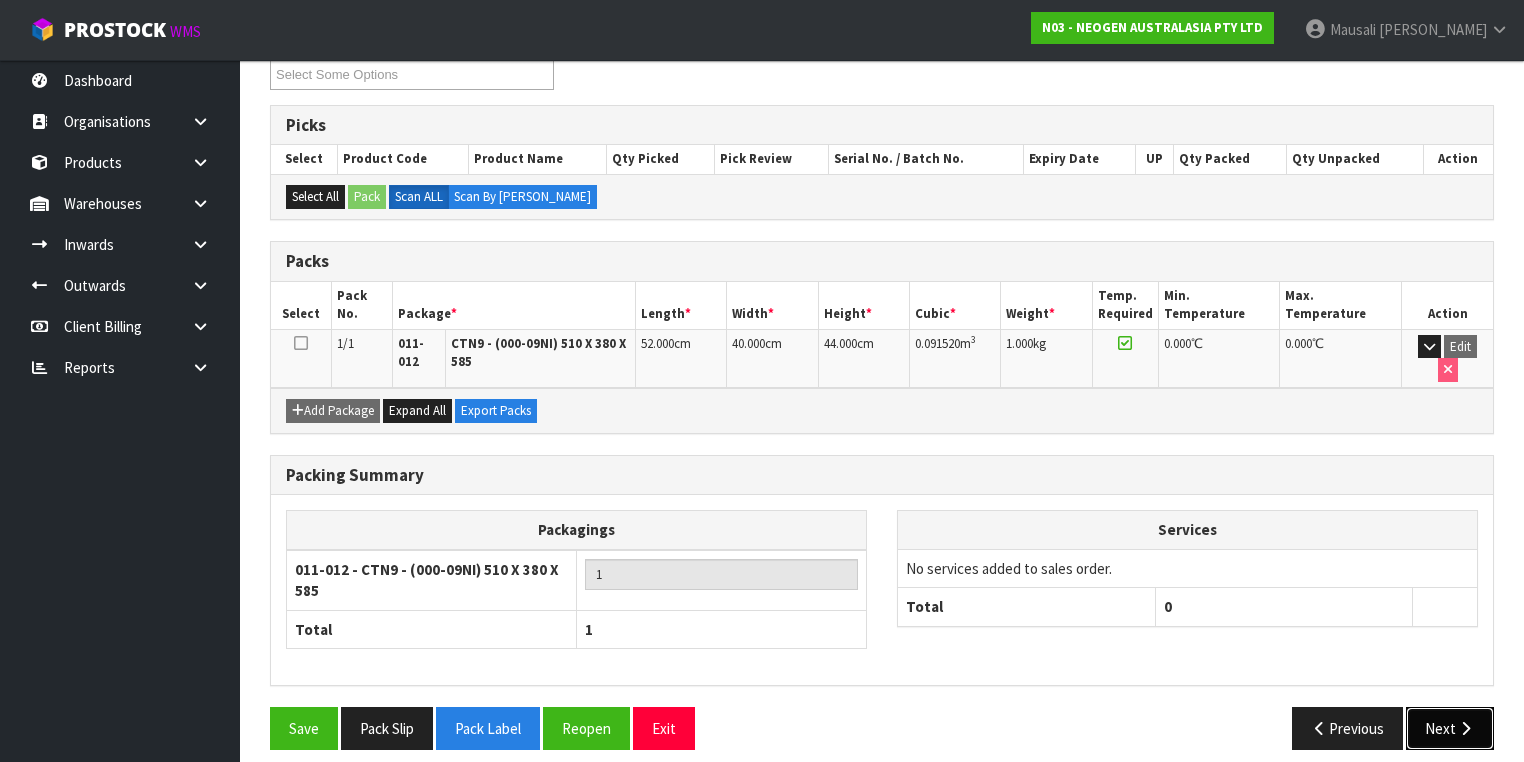 click on "Next" at bounding box center [1450, 728] 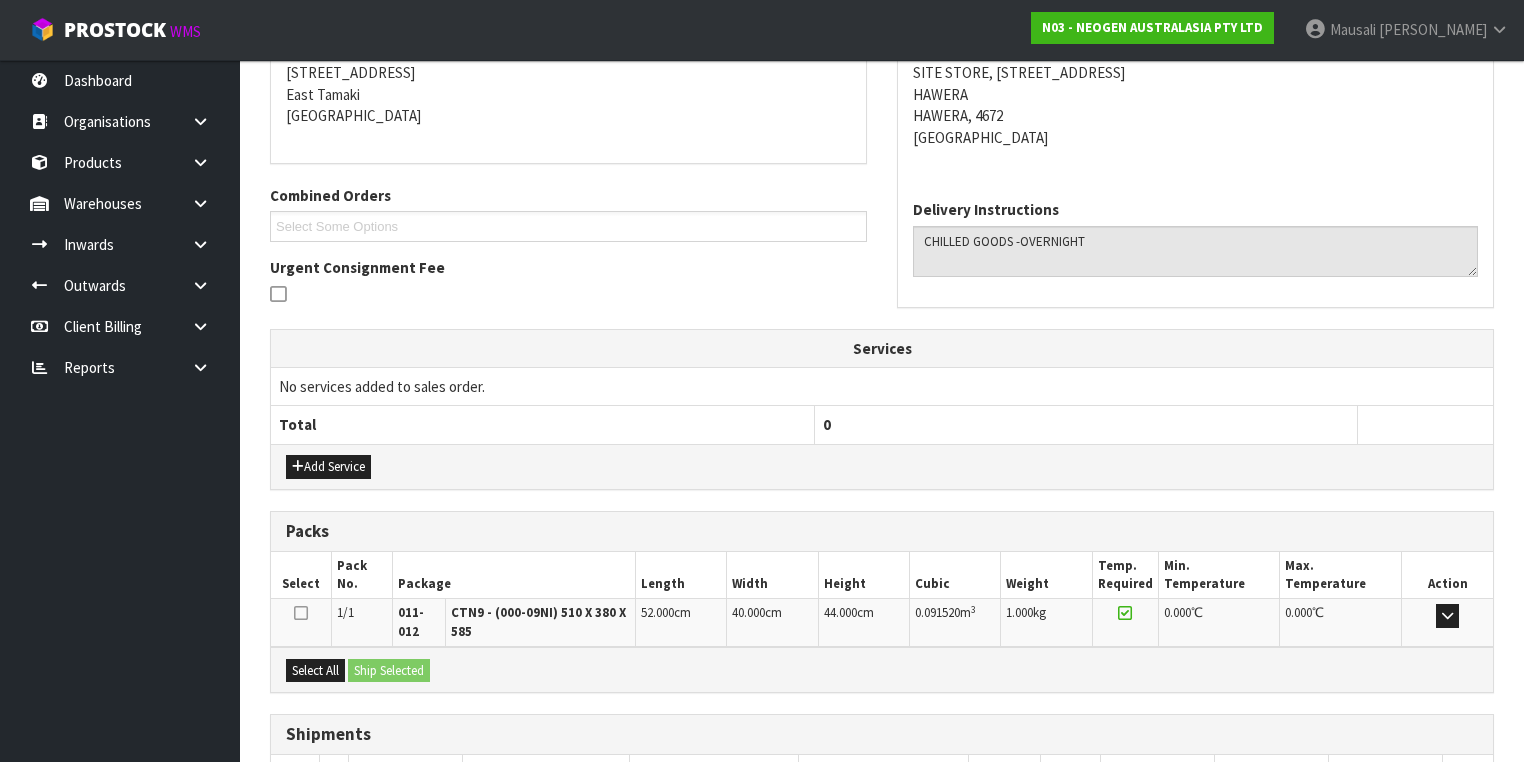 scroll, scrollTop: 542, scrollLeft: 0, axis: vertical 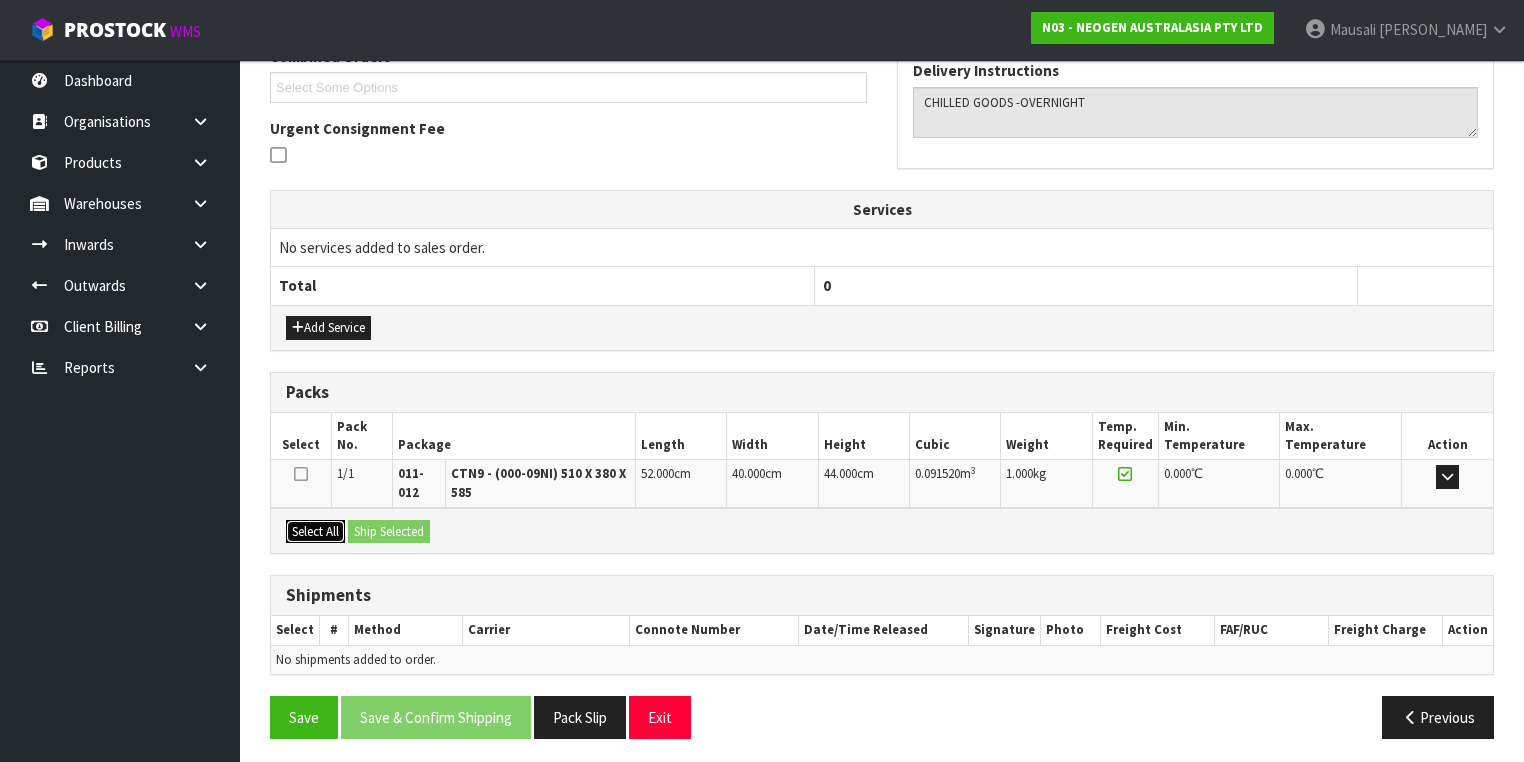 click on "Select All" at bounding box center (315, 532) 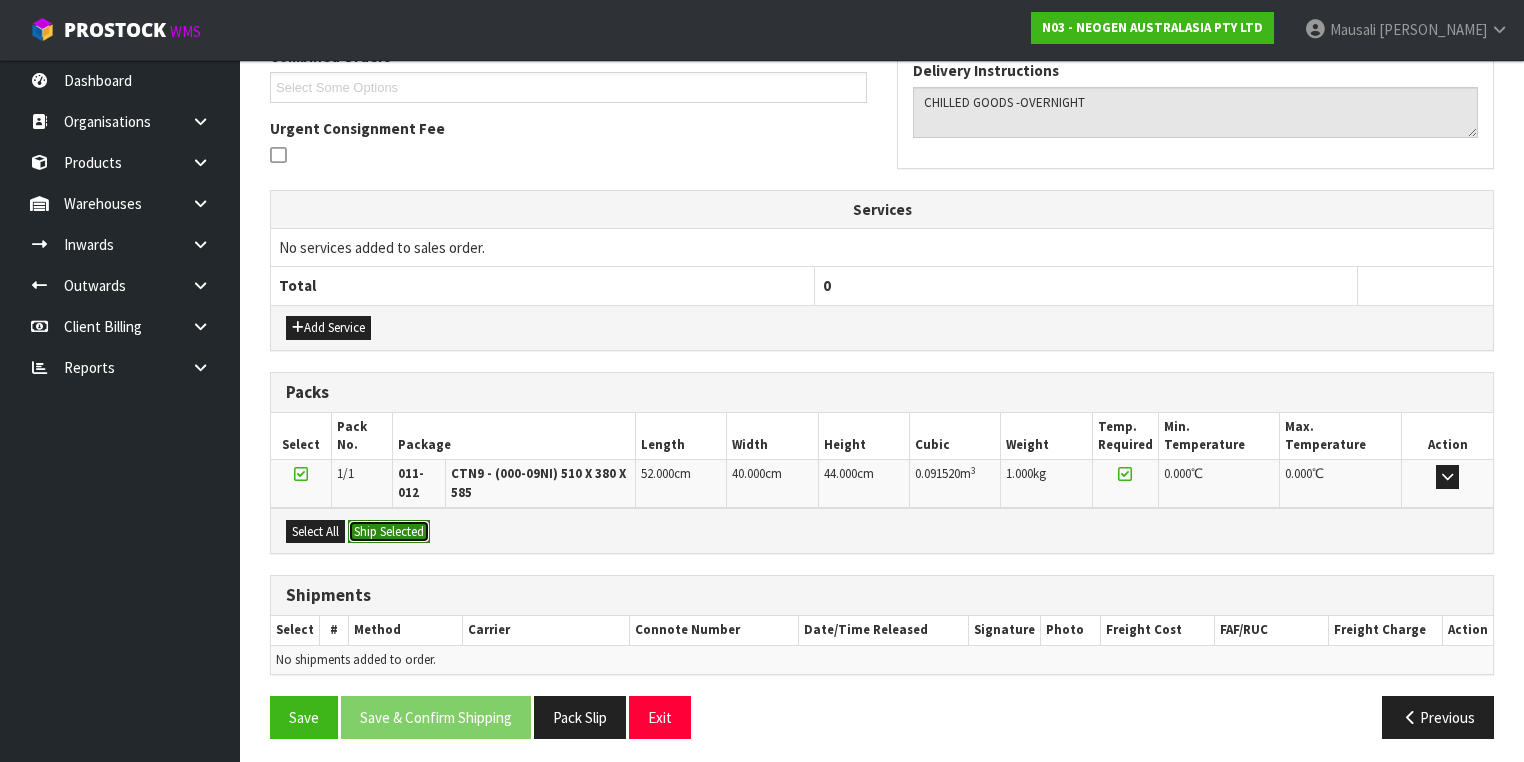 click on "Ship Selected" at bounding box center [389, 532] 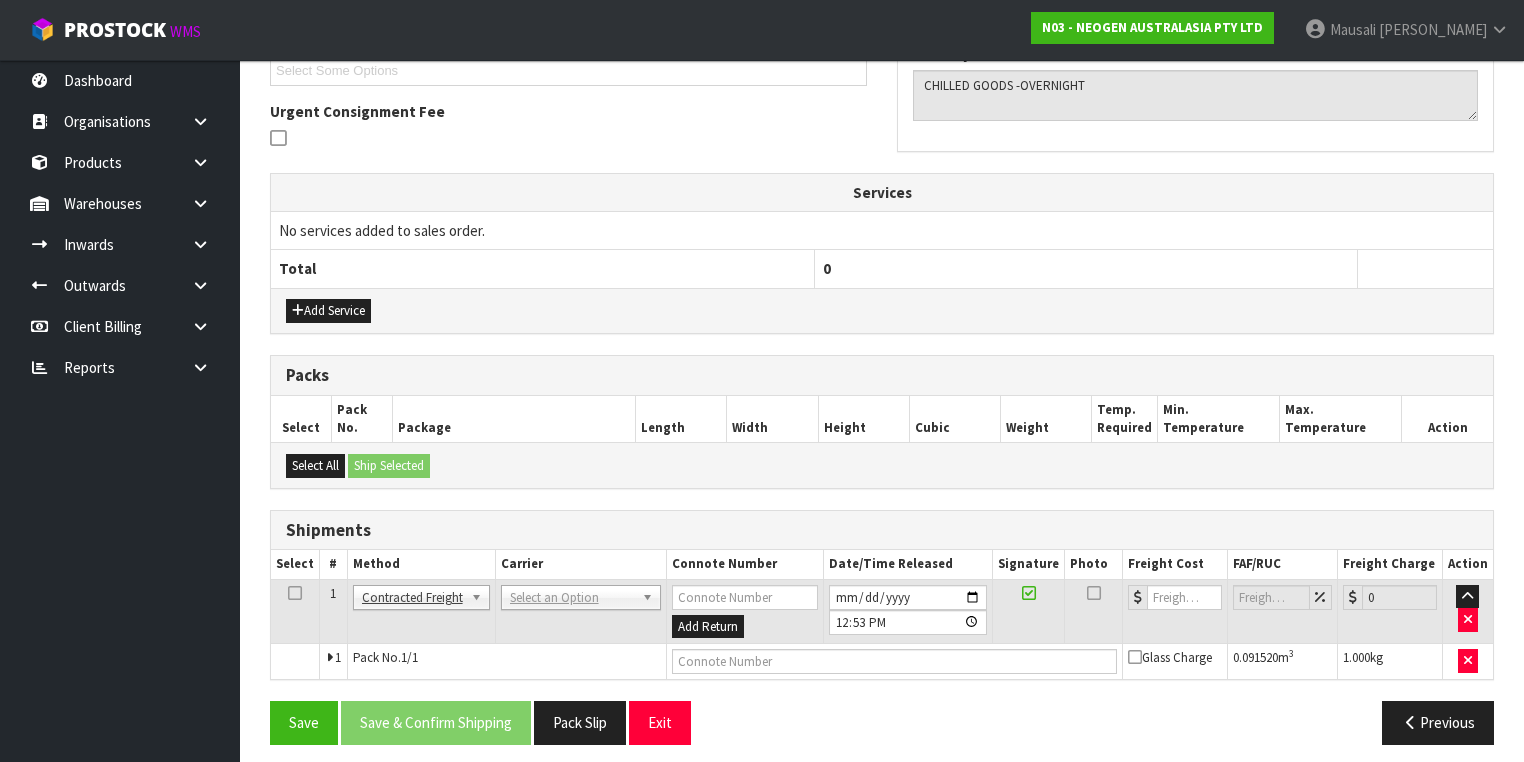 scroll, scrollTop: 564, scrollLeft: 0, axis: vertical 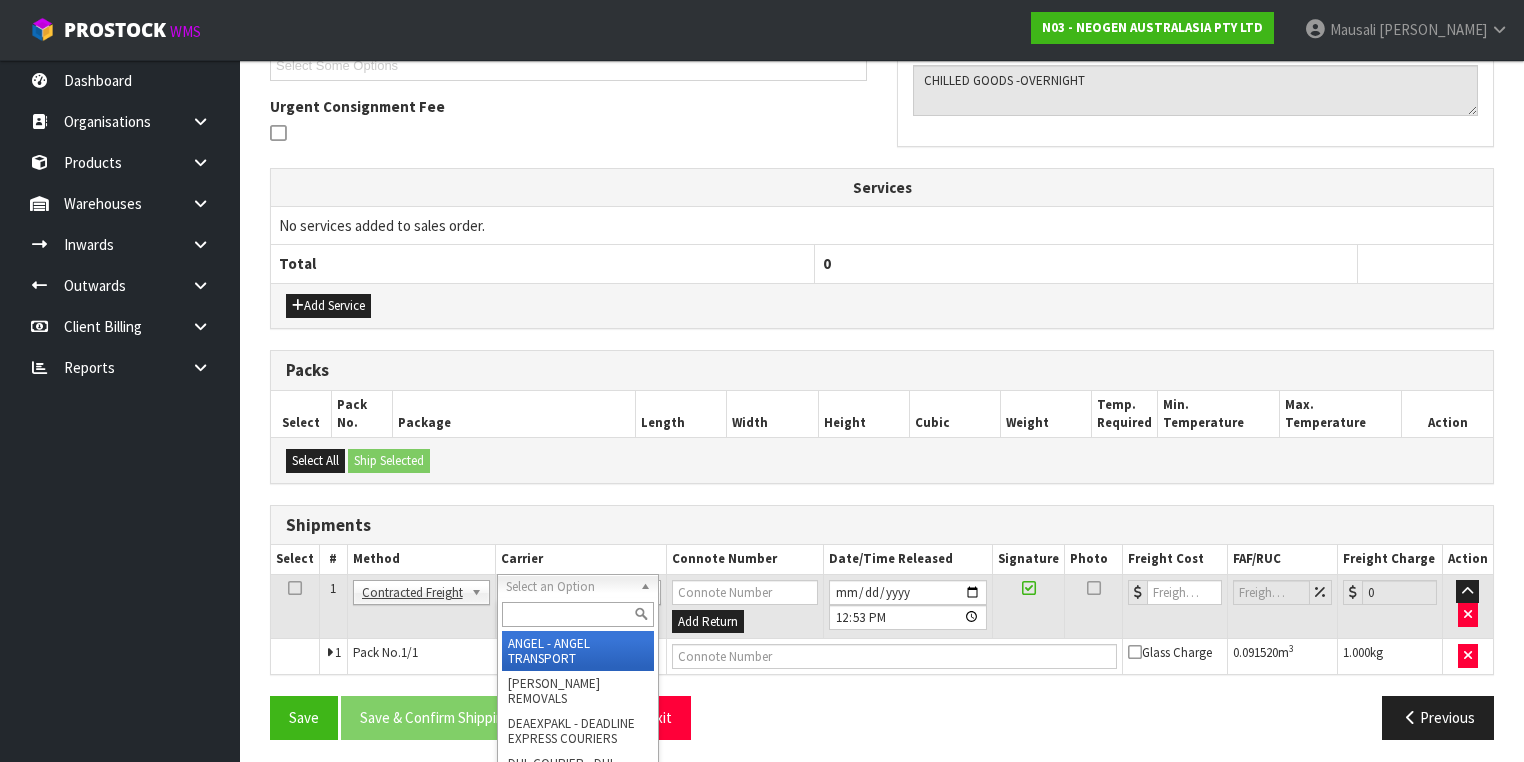 click at bounding box center [578, 614] 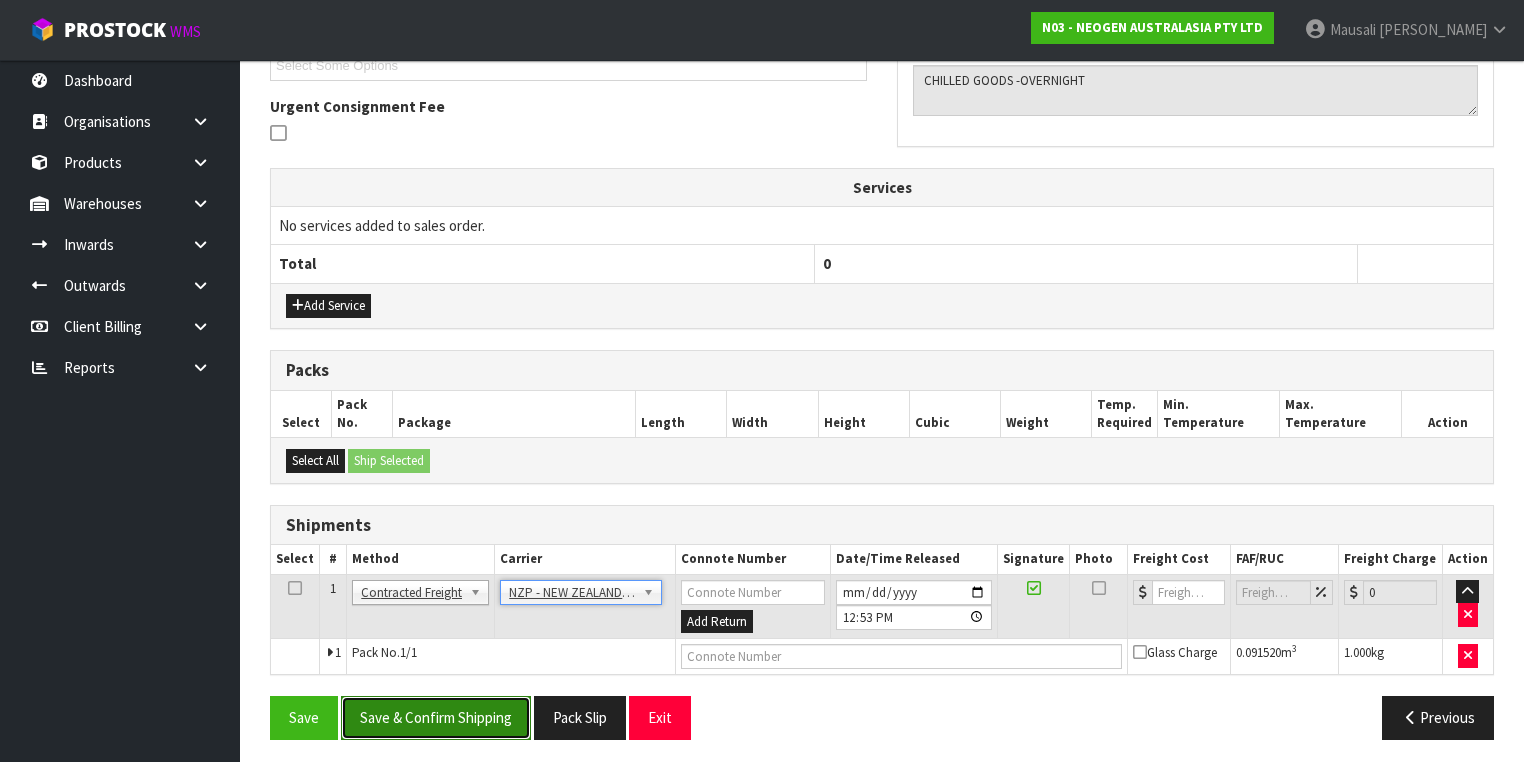click on "Save & Confirm Shipping" at bounding box center [436, 717] 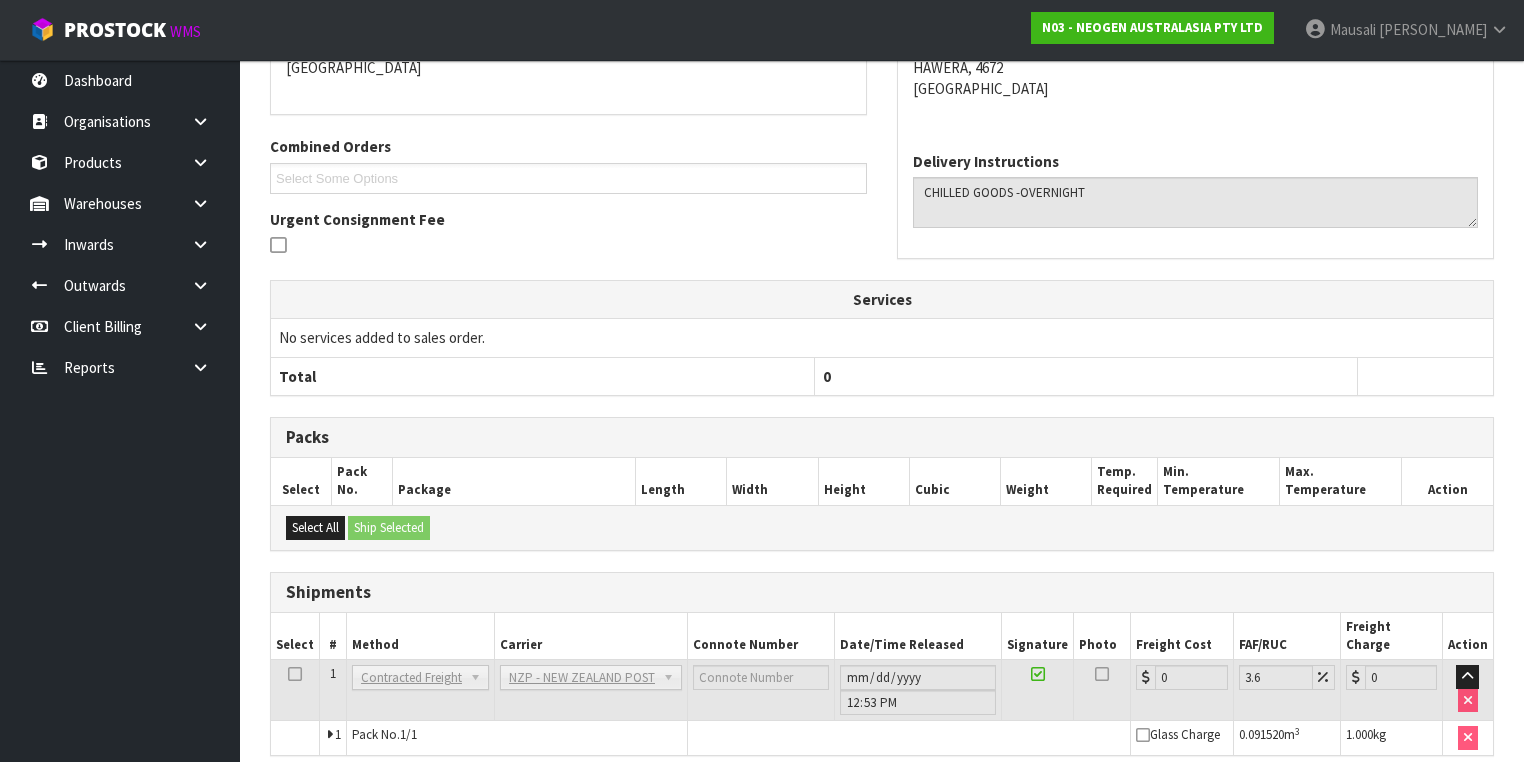 scroll, scrollTop: 536, scrollLeft: 0, axis: vertical 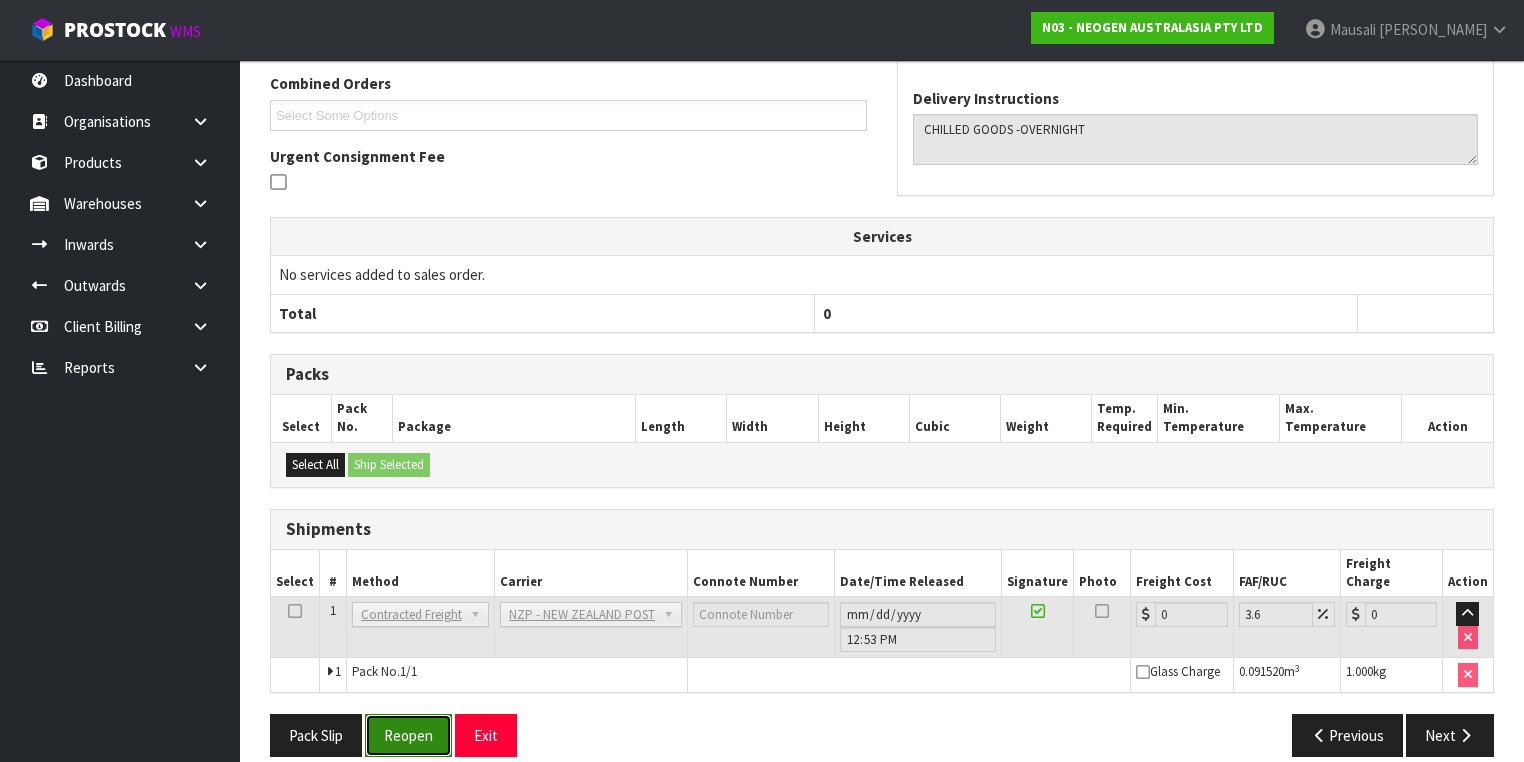 click on "Reopen" at bounding box center [408, 735] 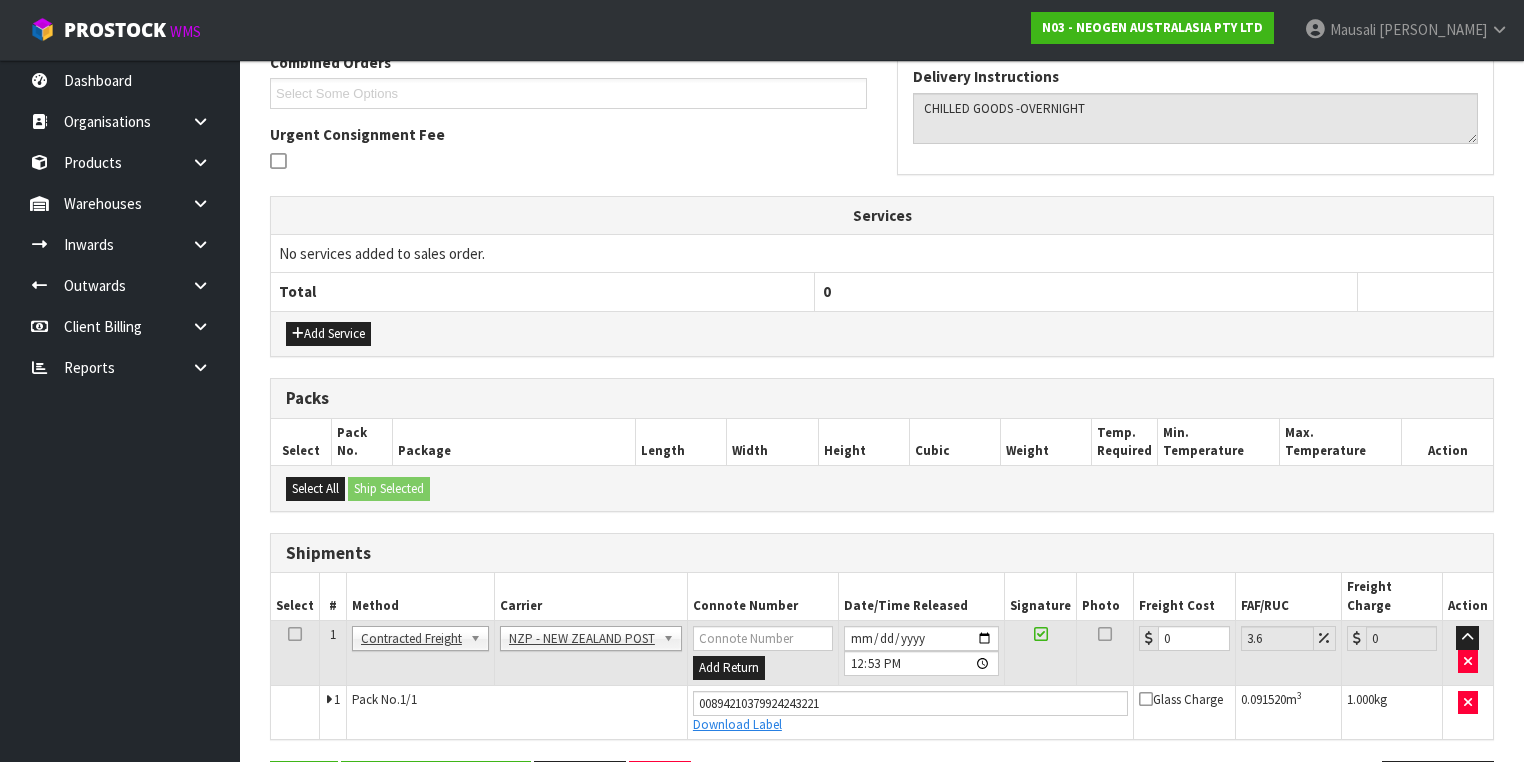 scroll, scrollTop: 582, scrollLeft: 0, axis: vertical 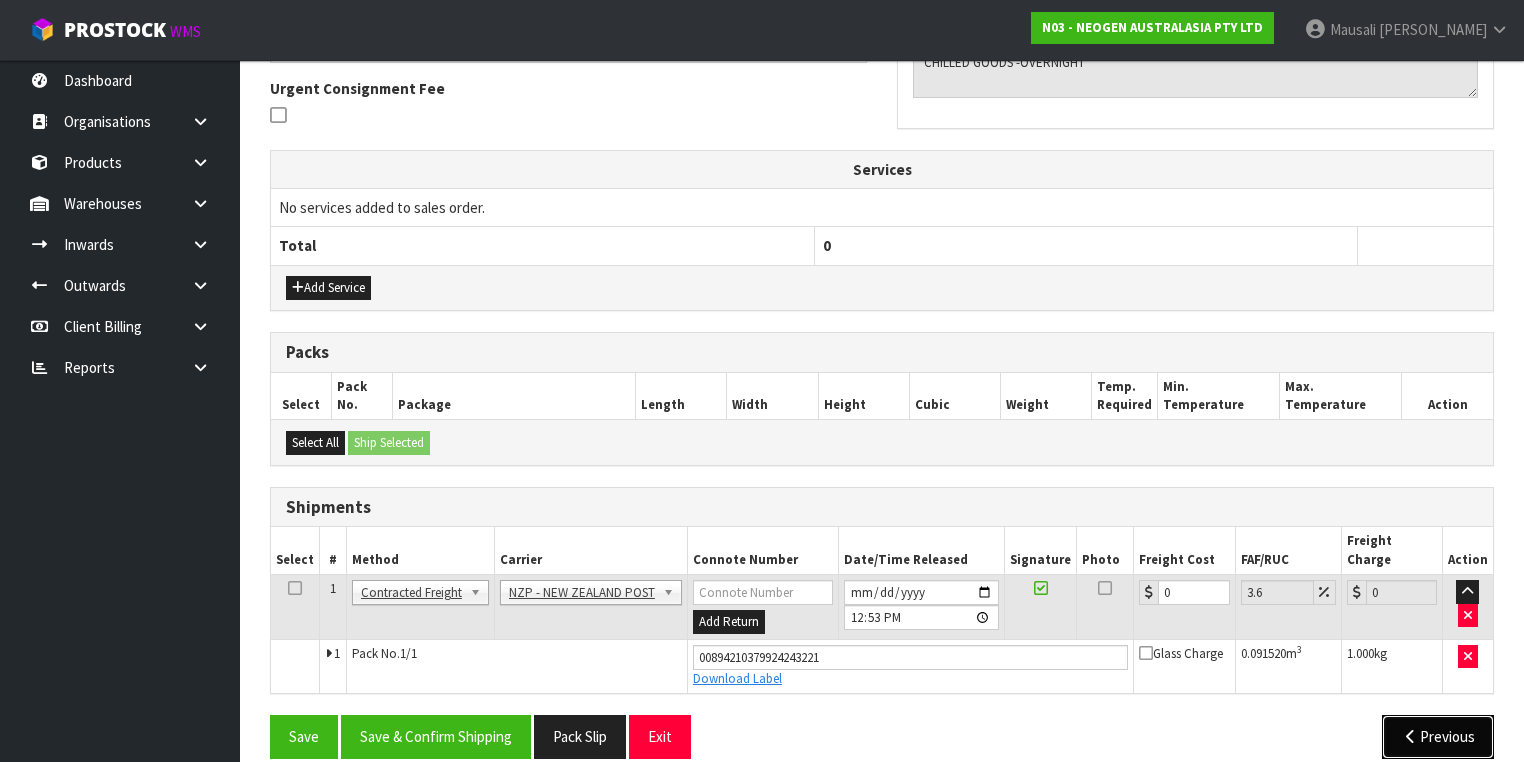 click at bounding box center [1410, 736] 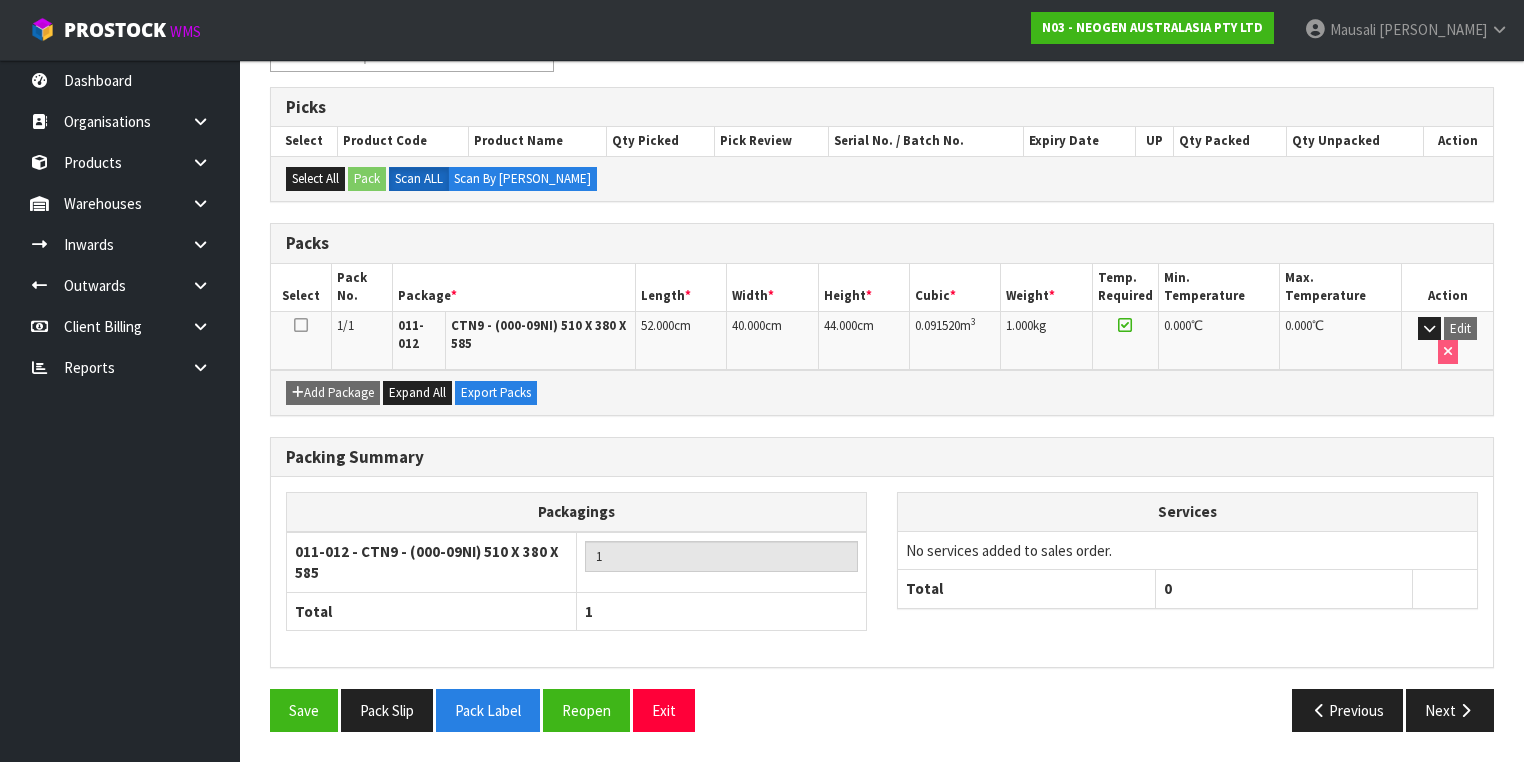 scroll, scrollTop: 356, scrollLeft: 0, axis: vertical 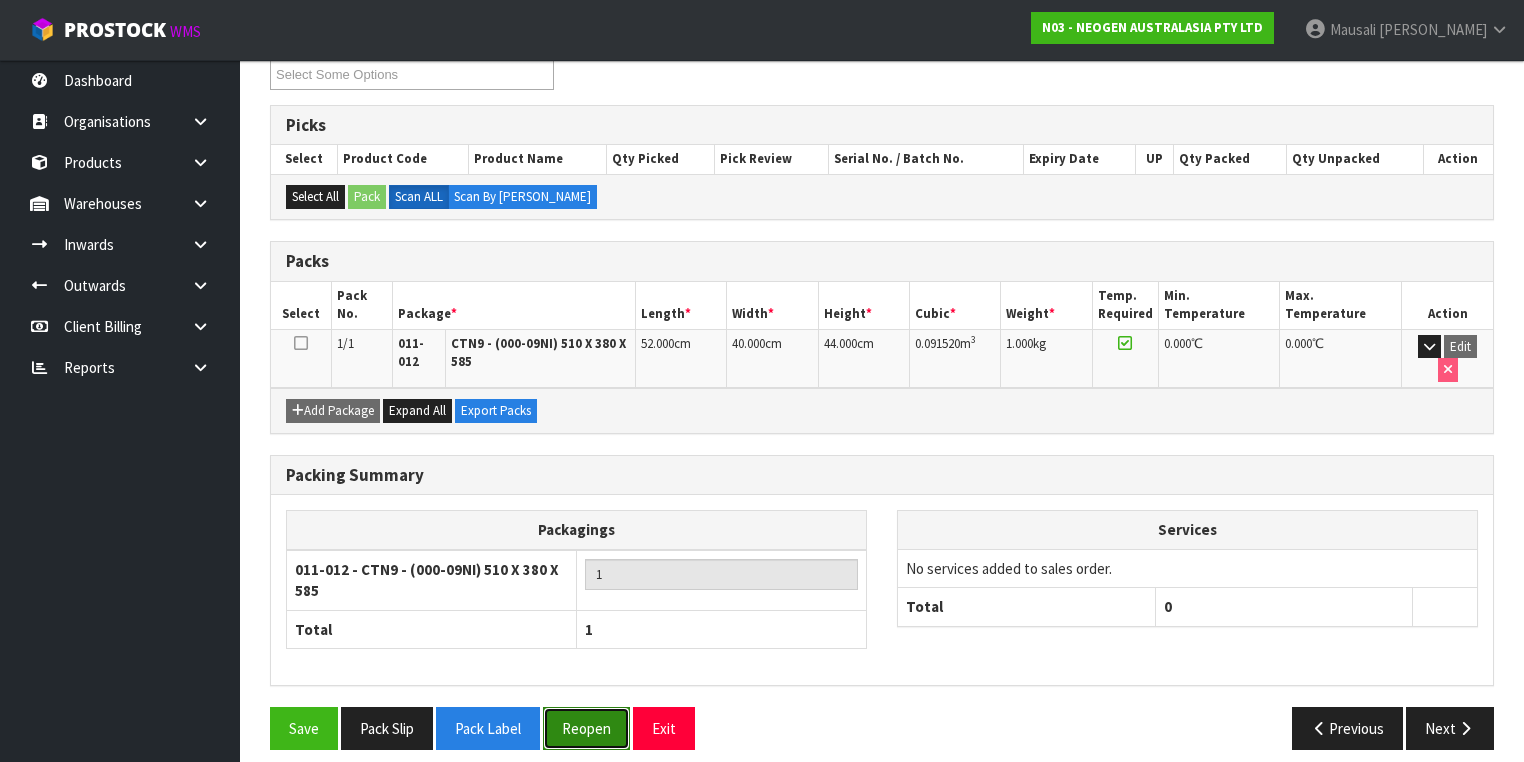 click on "Reopen" at bounding box center (586, 728) 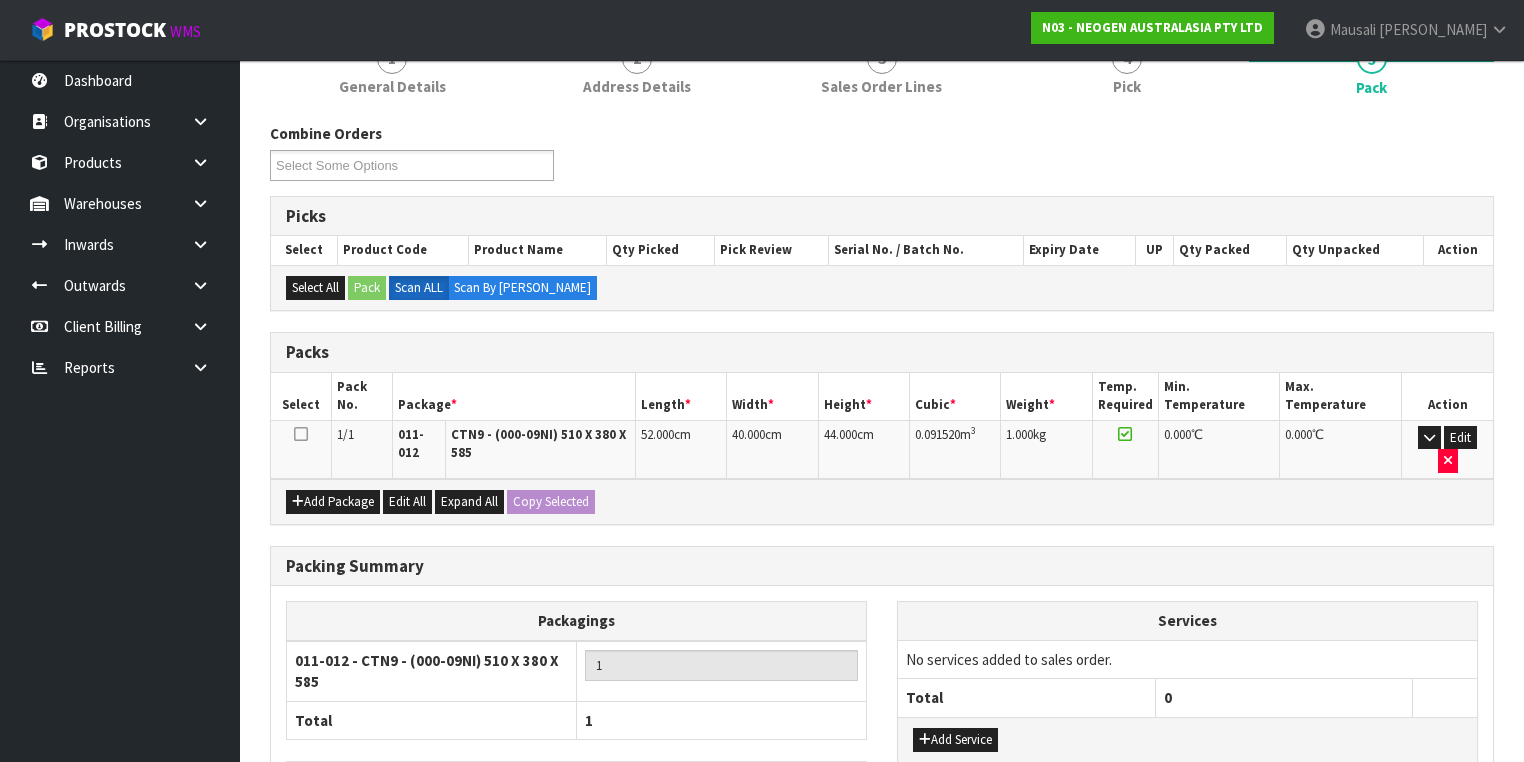 scroll, scrollTop: 320, scrollLeft: 0, axis: vertical 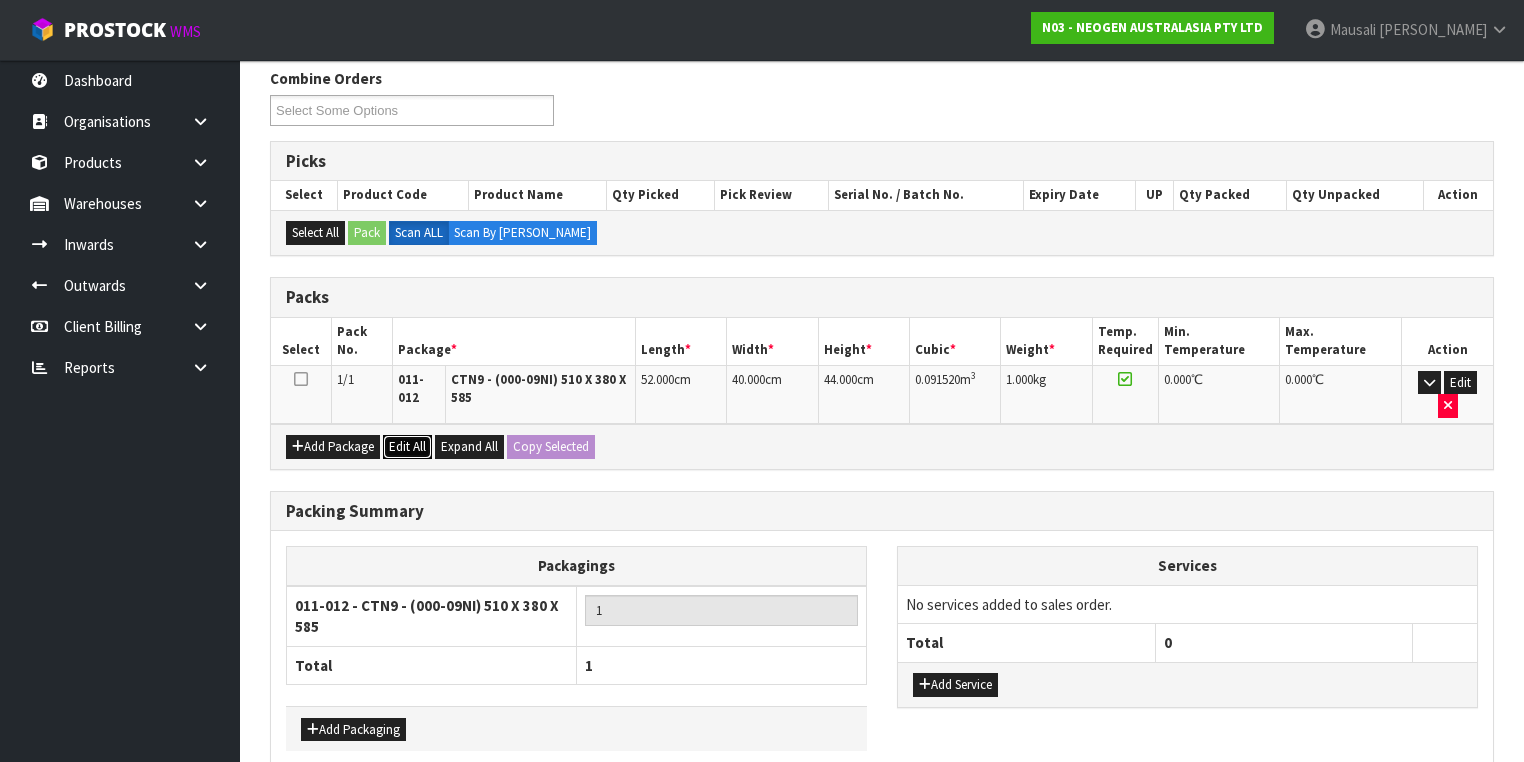 click on "Edit All" at bounding box center (407, 447) 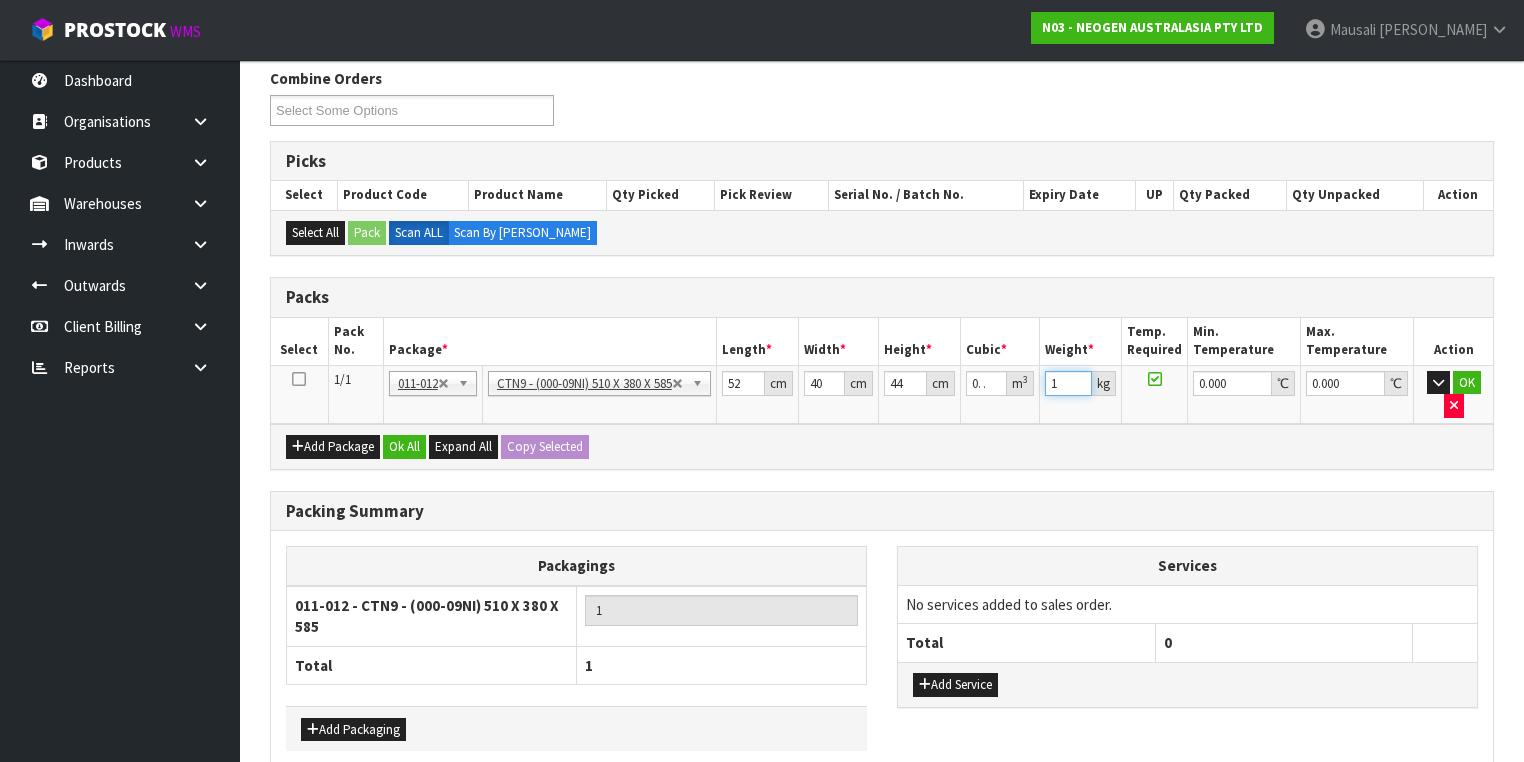 click on "1" at bounding box center (1068, 383) 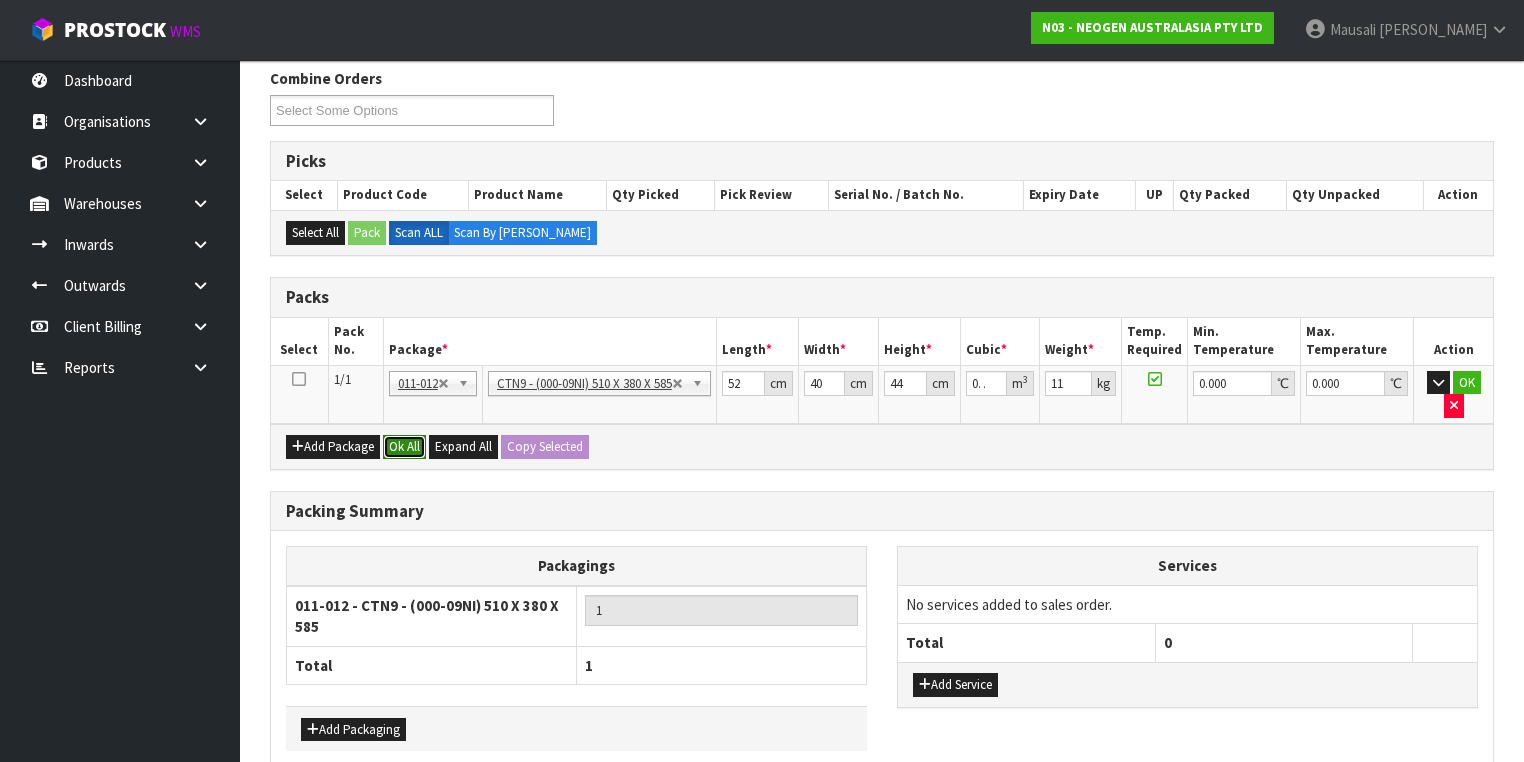 click on "Ok All" at bounding box center (404, 447) 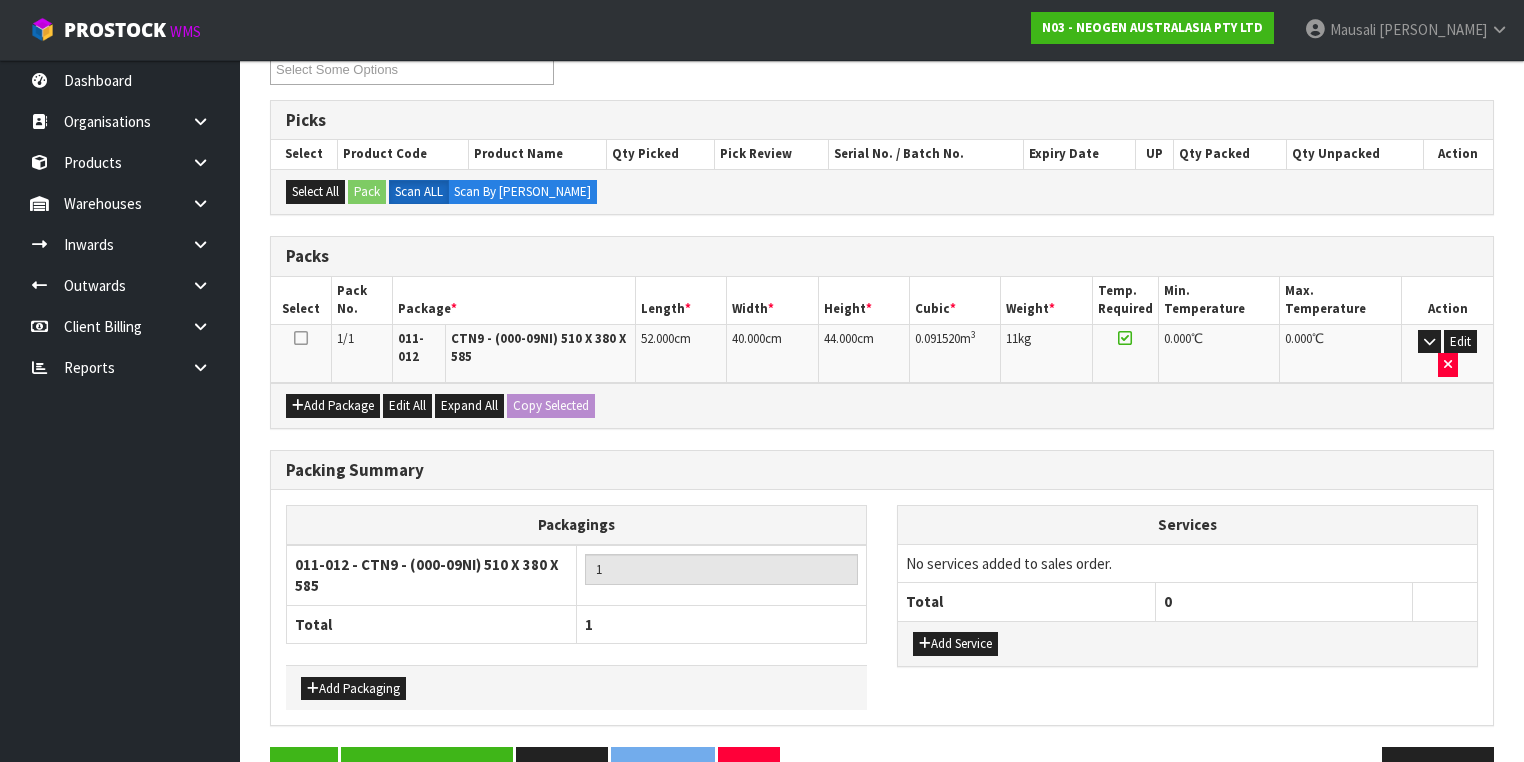 scroll, scrollTop: 400, scrollLeft: 0, axis: vertical 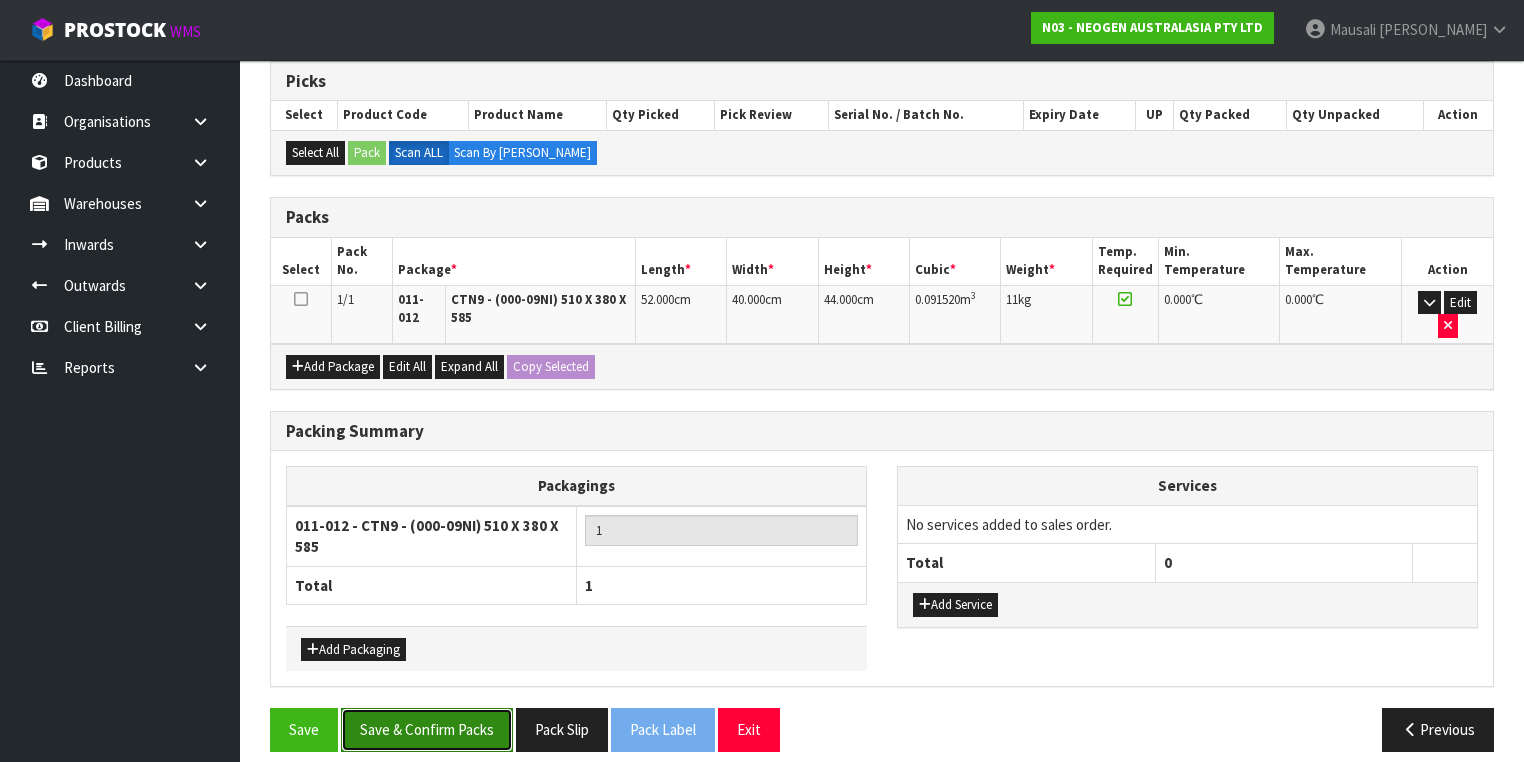 drag, startPoint x: 467, startPoint y: 712, endPoint x: 597, endPoint y: 660, distance: 140.01428 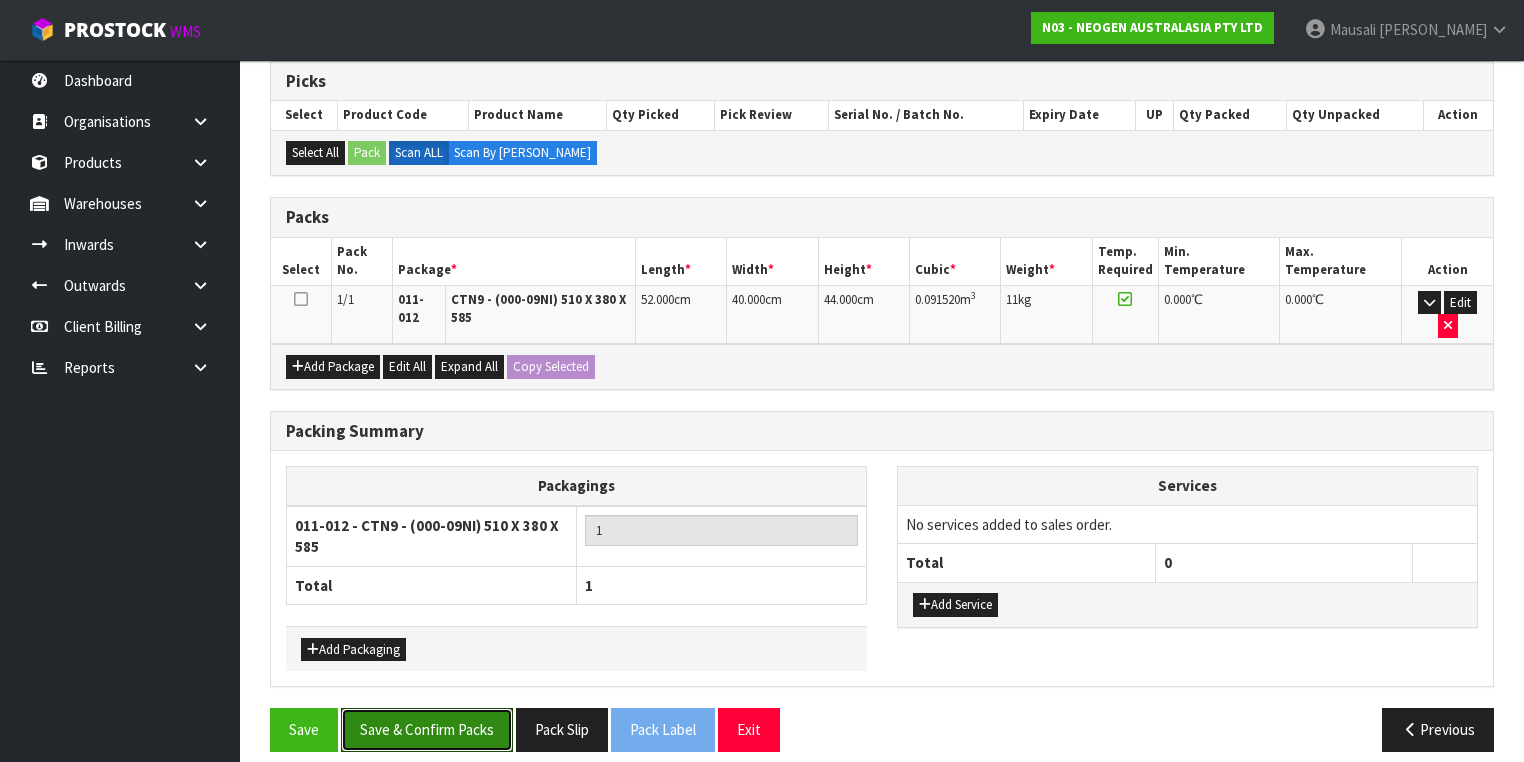 click on "Save & Confirm Packs" at bounding box center (427, 729) 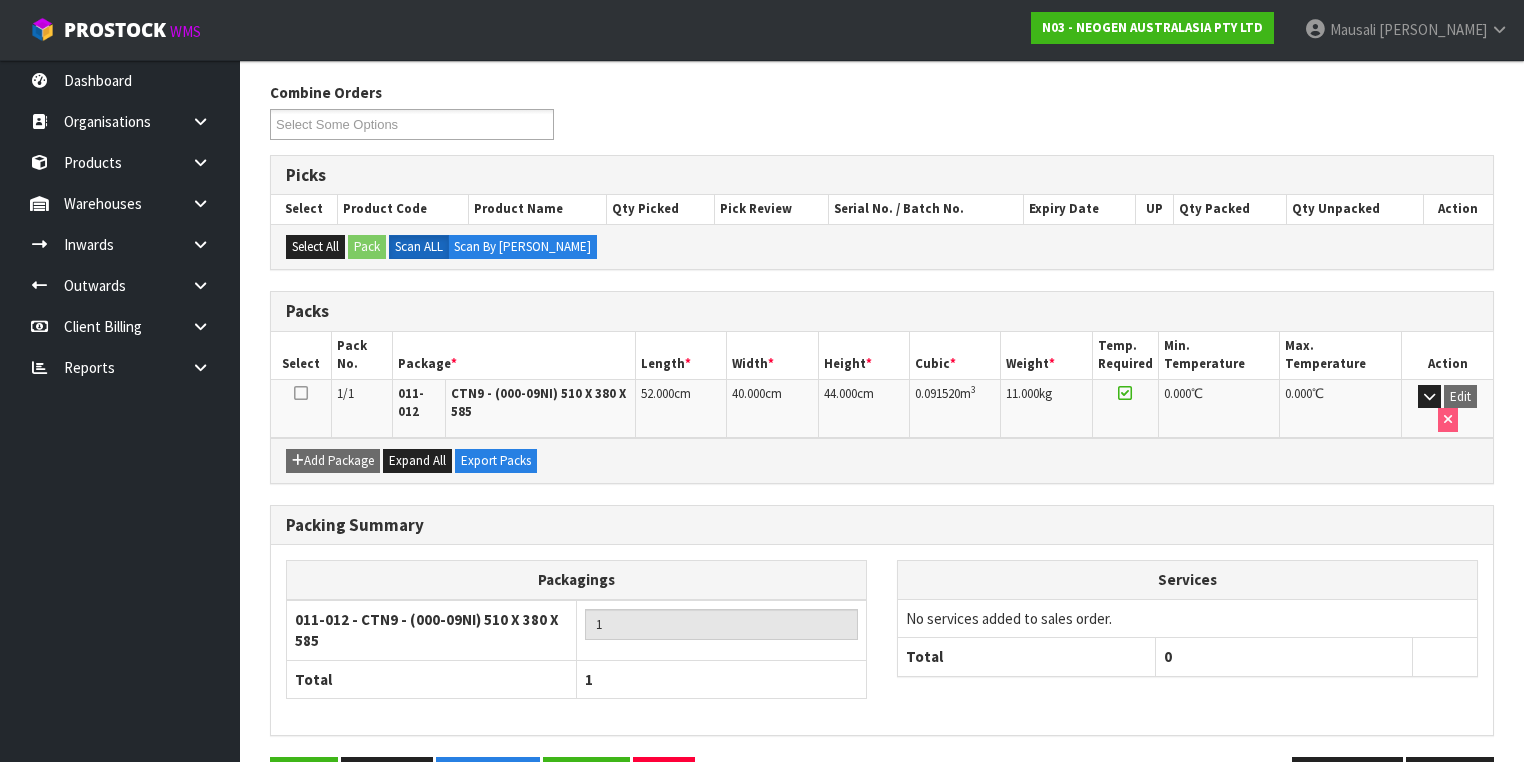 scroll, scrollTop: 356, scrollLeft: 0, axis: vertical 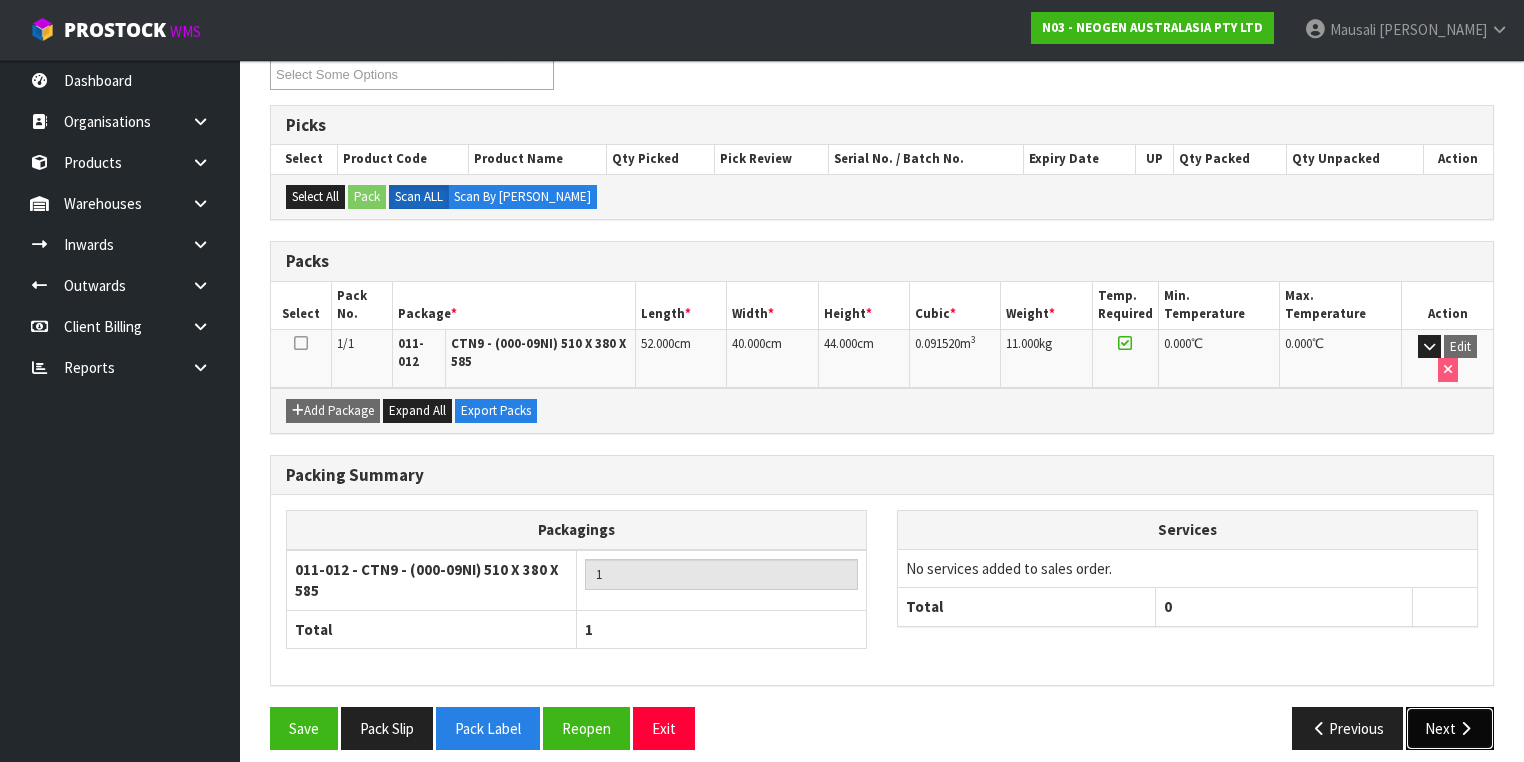 click on "Next" at bounding box center [1450, 728] 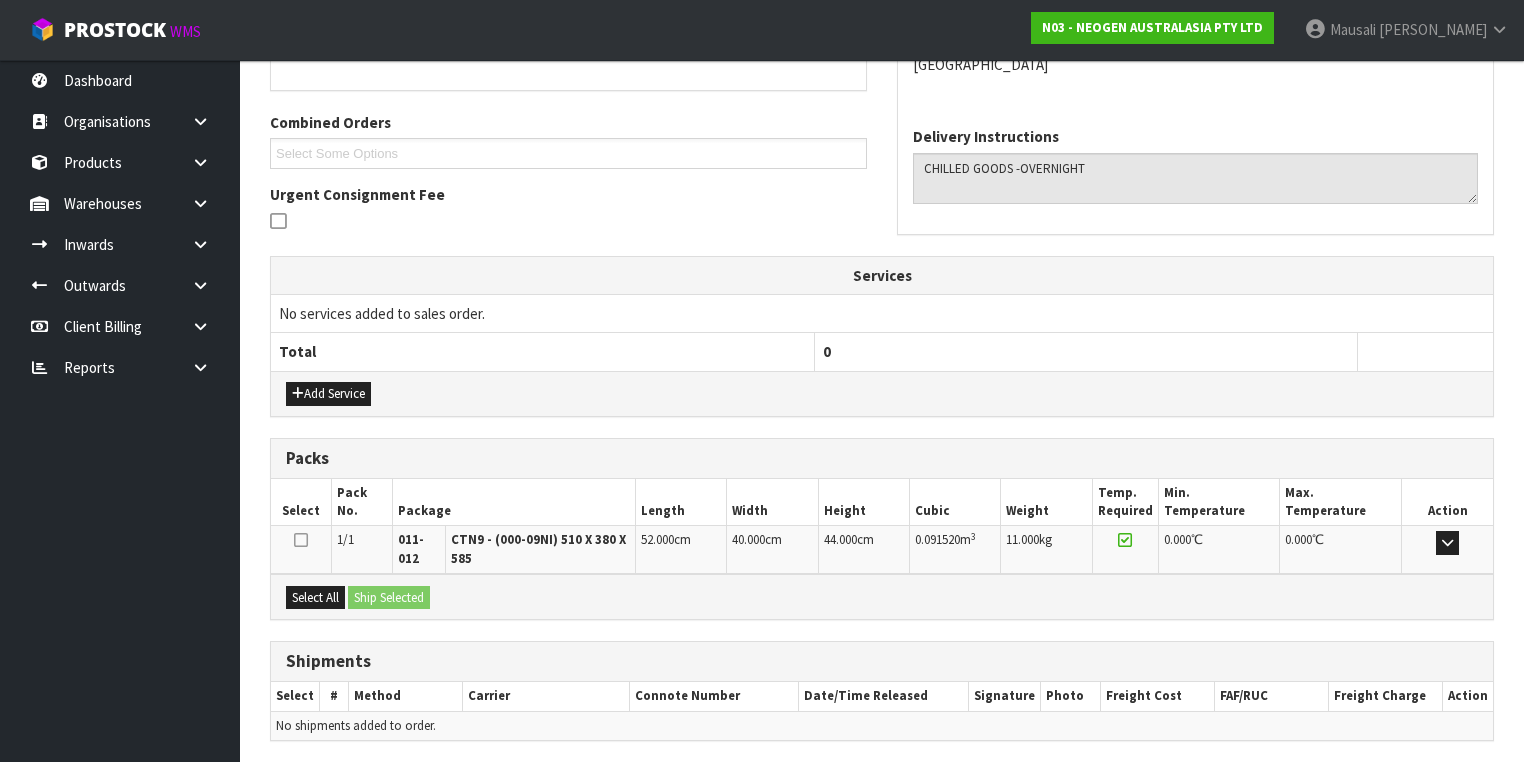 scroll, scrollTop: 542, scrollLeft: 0, axis: vertical 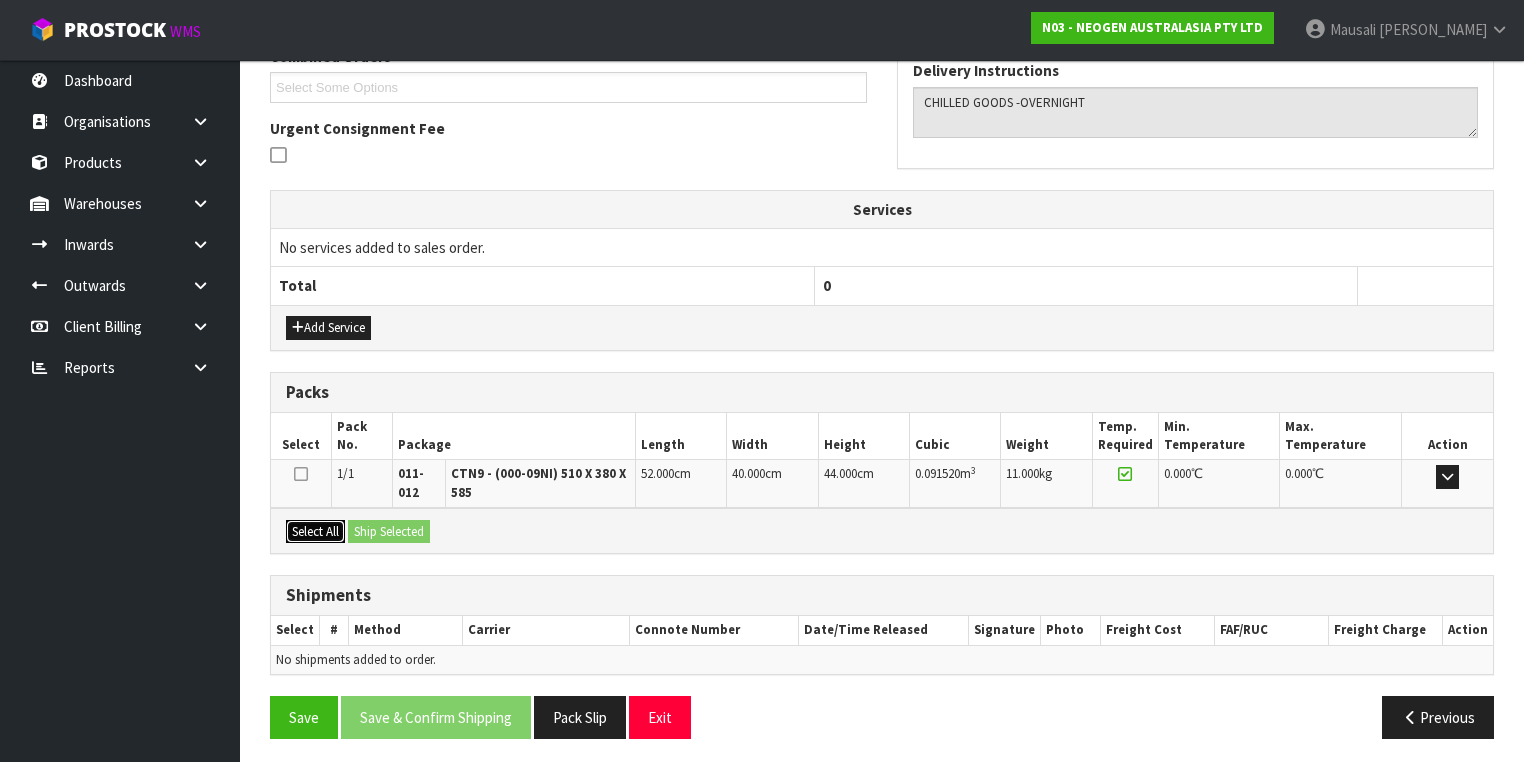 click on "Select All" at bounding box center [315, 532] 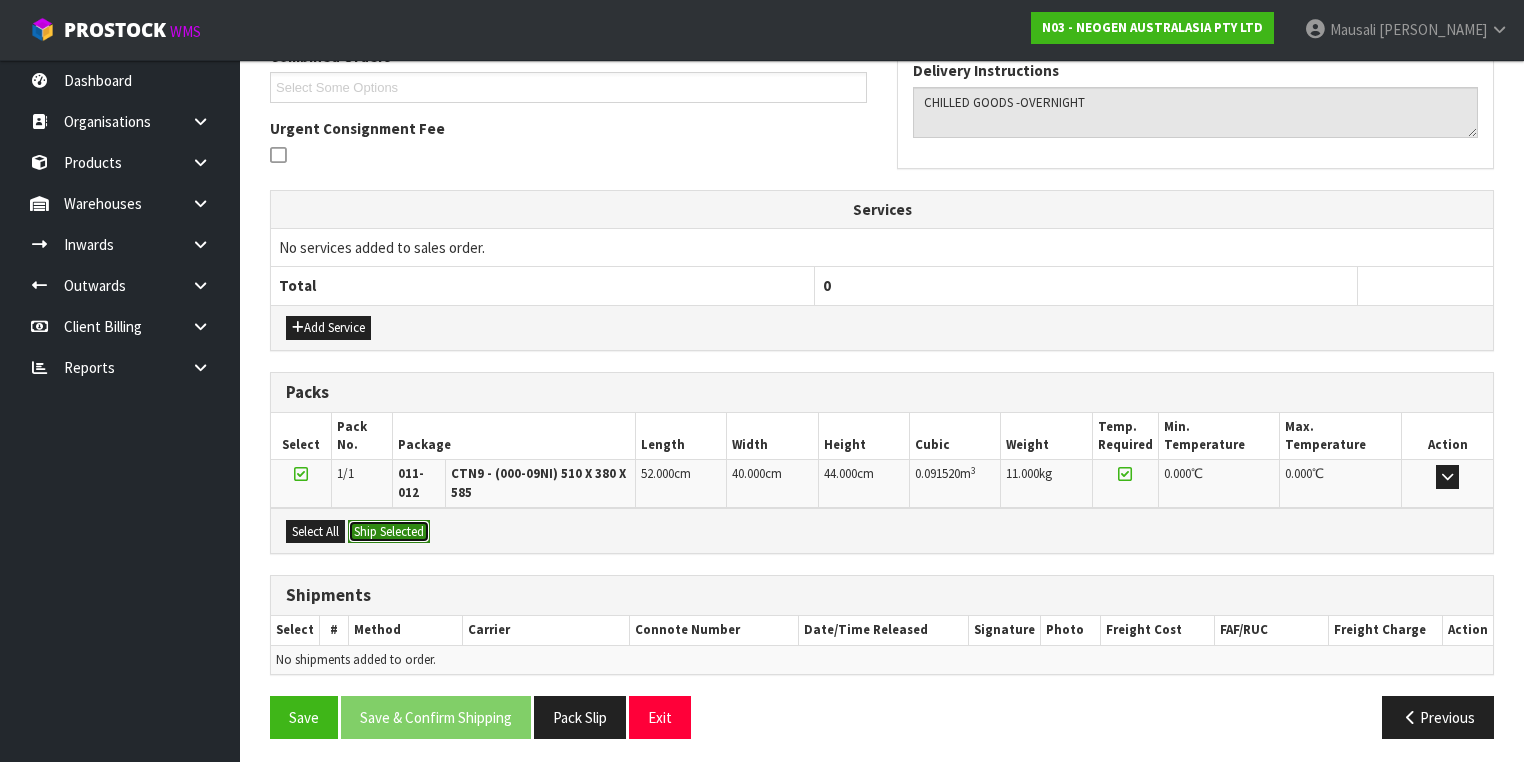 click on "Ship Selected" at bounding box center (389, 532) 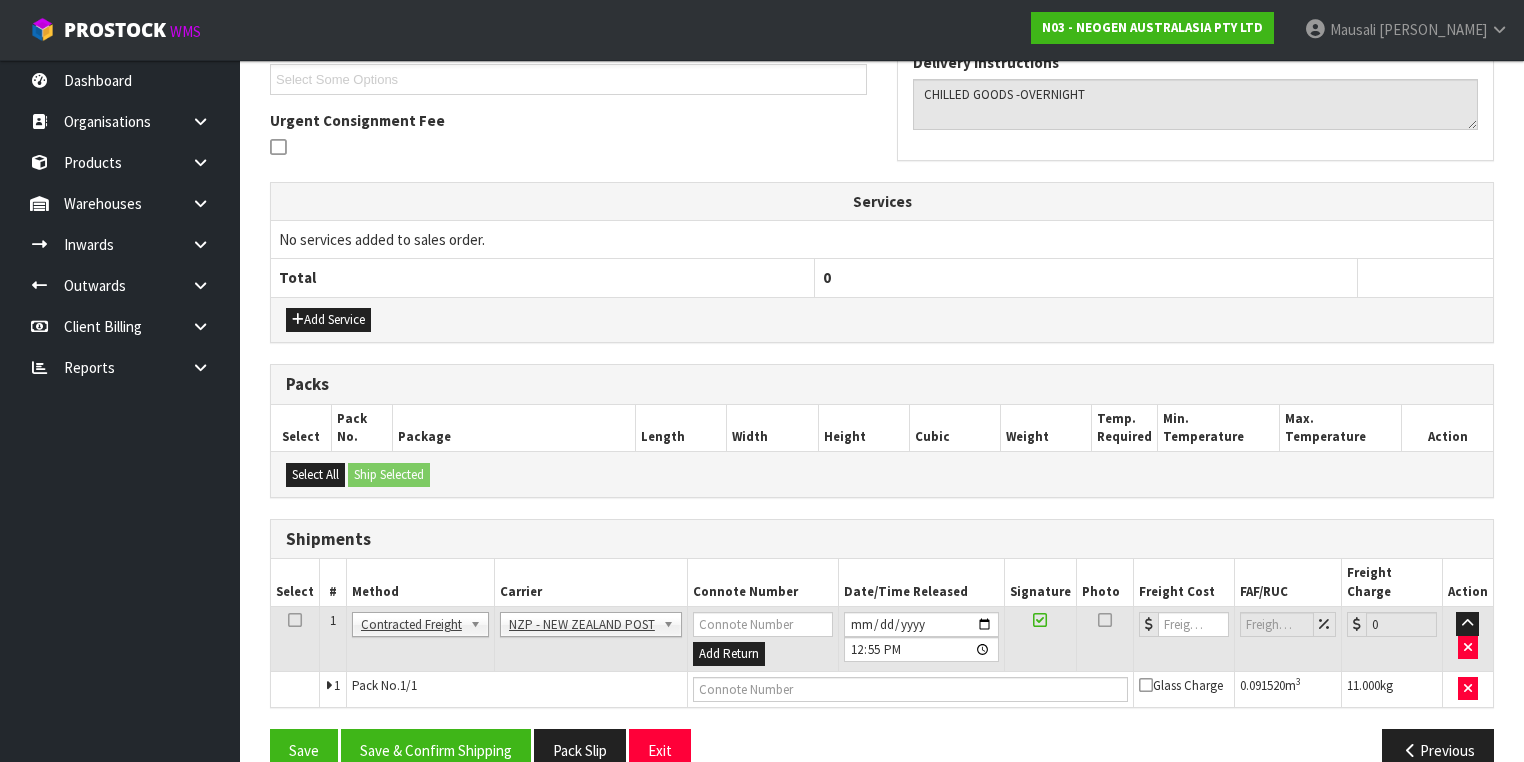 scroll, scrollTop: 564, scrollLeft: 0, axis: vertical 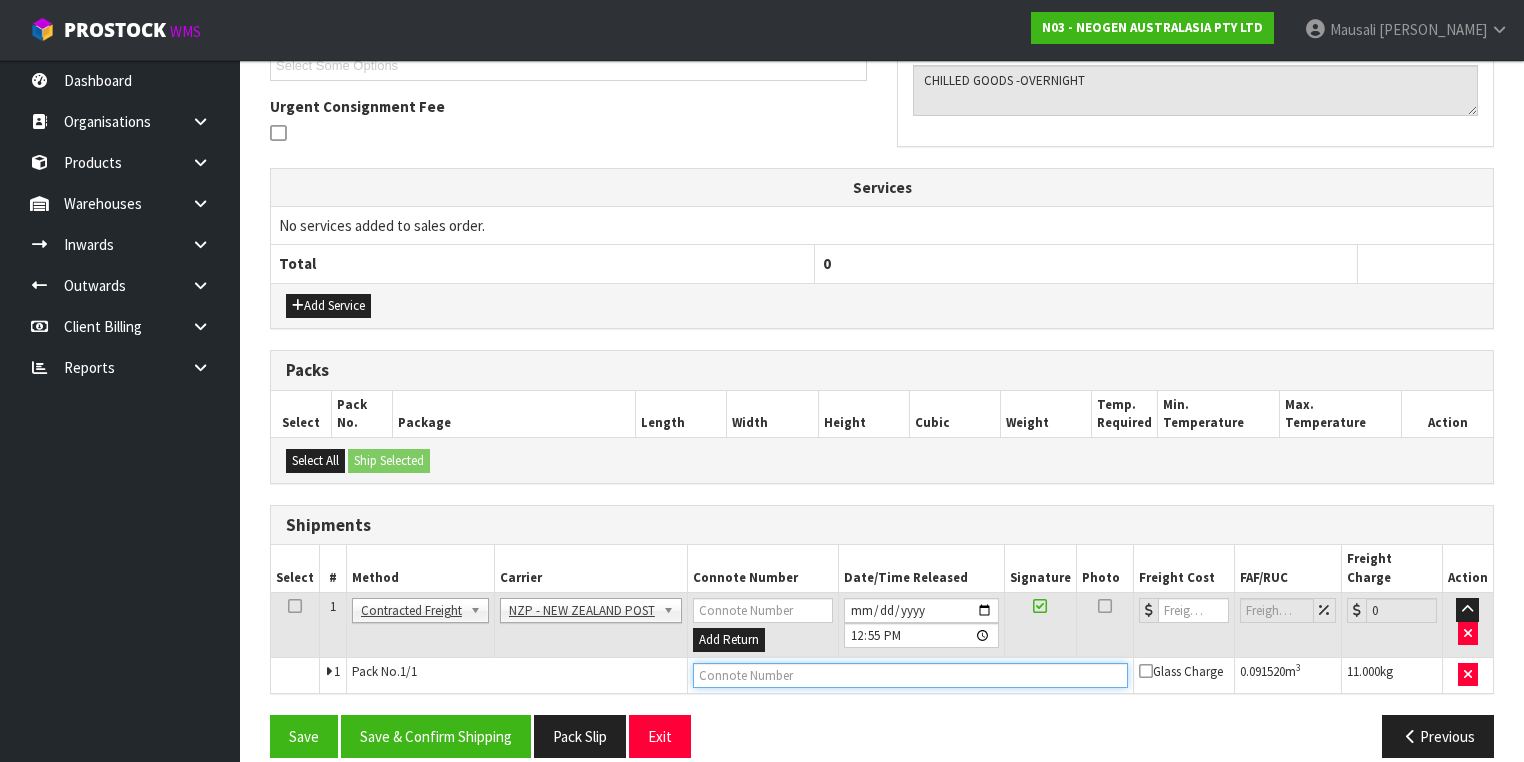 click at bounding box center [910, 675] 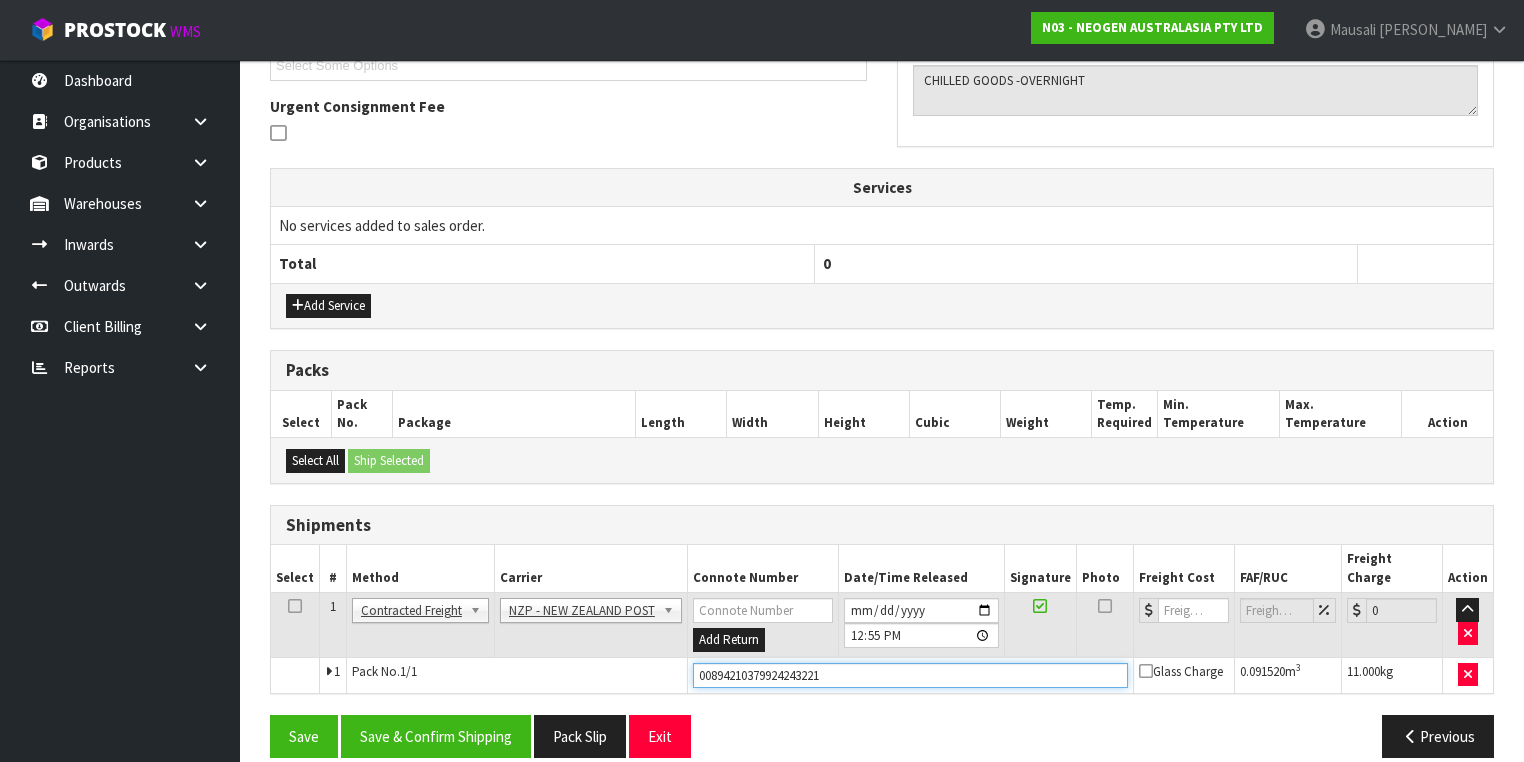 click on "Save" at bounding box center (304, 736) 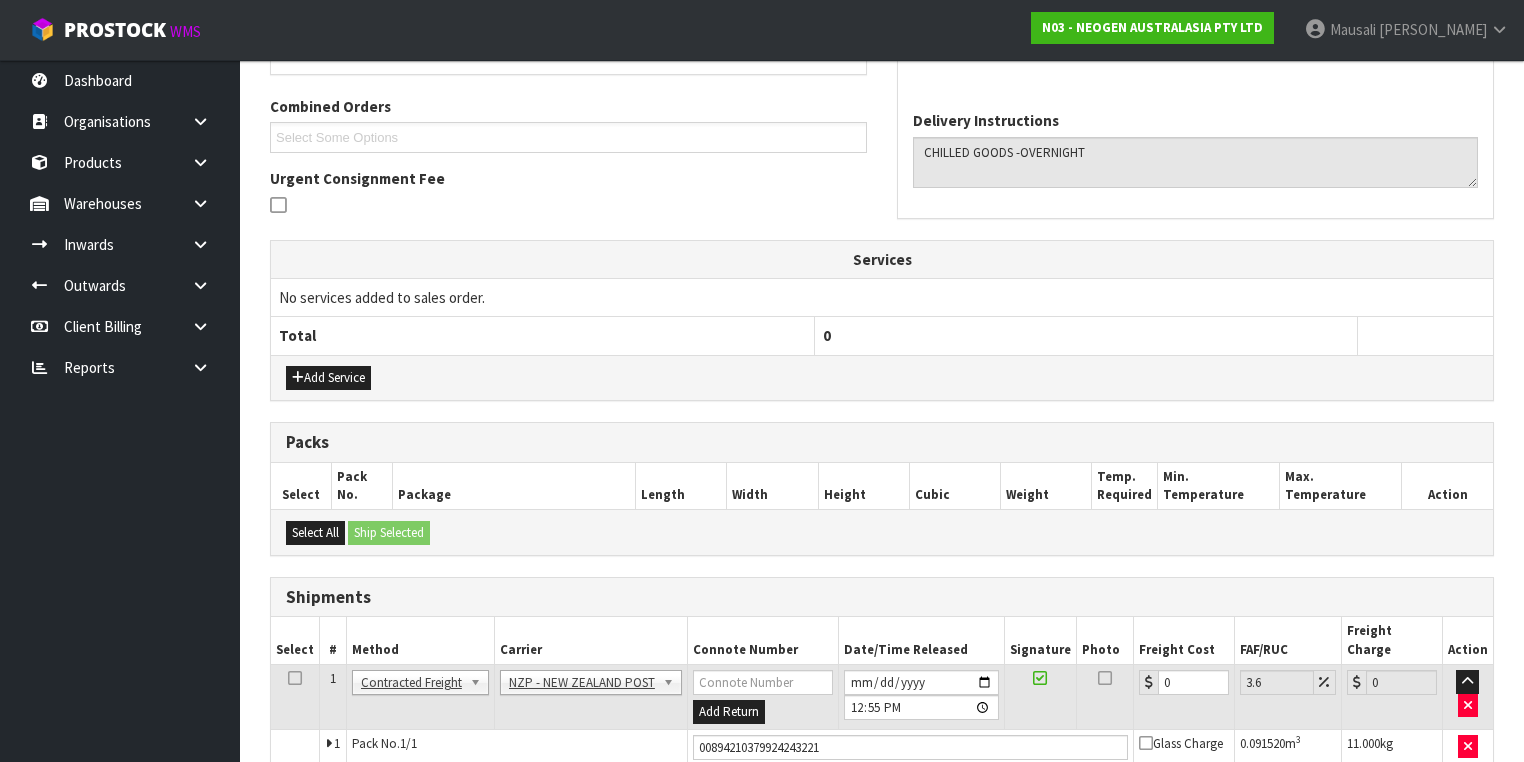 scroll, scrollTop: 564, scrollLeft: 0, axis: vertical 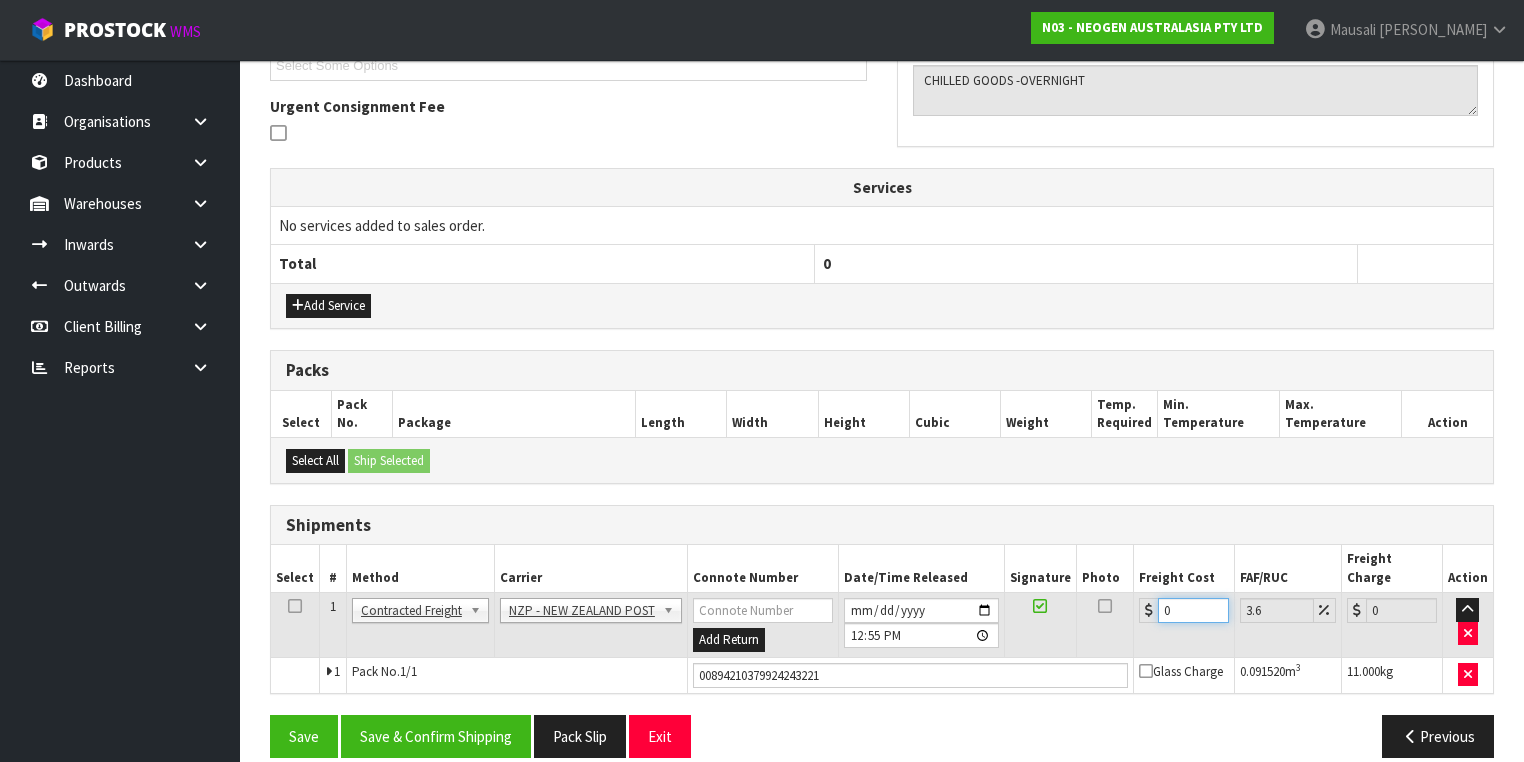 drag, startPoint x: 1173, startPoint y: 586, endPoint x: 1080, endPoint y: 611, distance: 96.30161 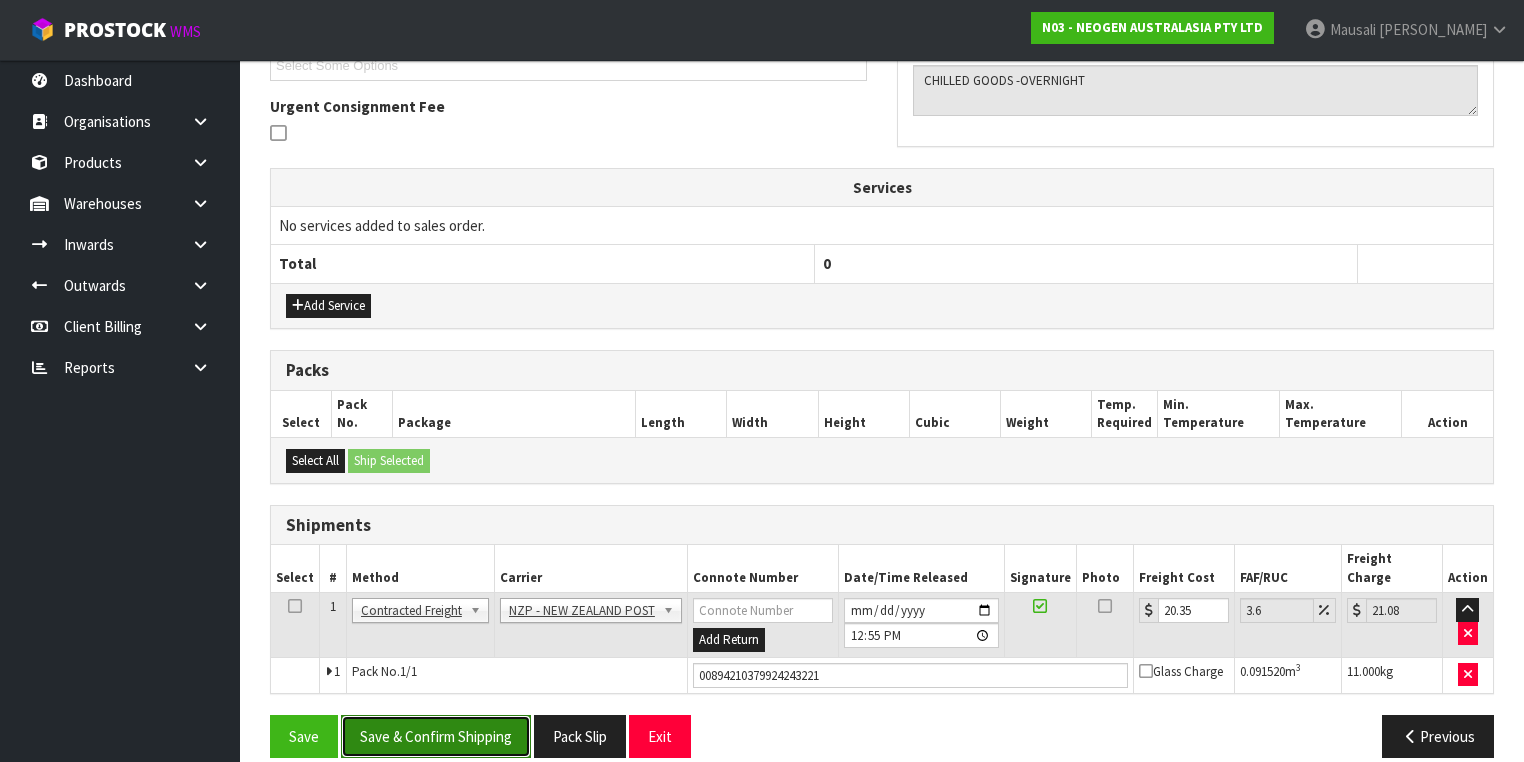 click on "Save & Confirm Shipping" at bounding box center (436, 736) 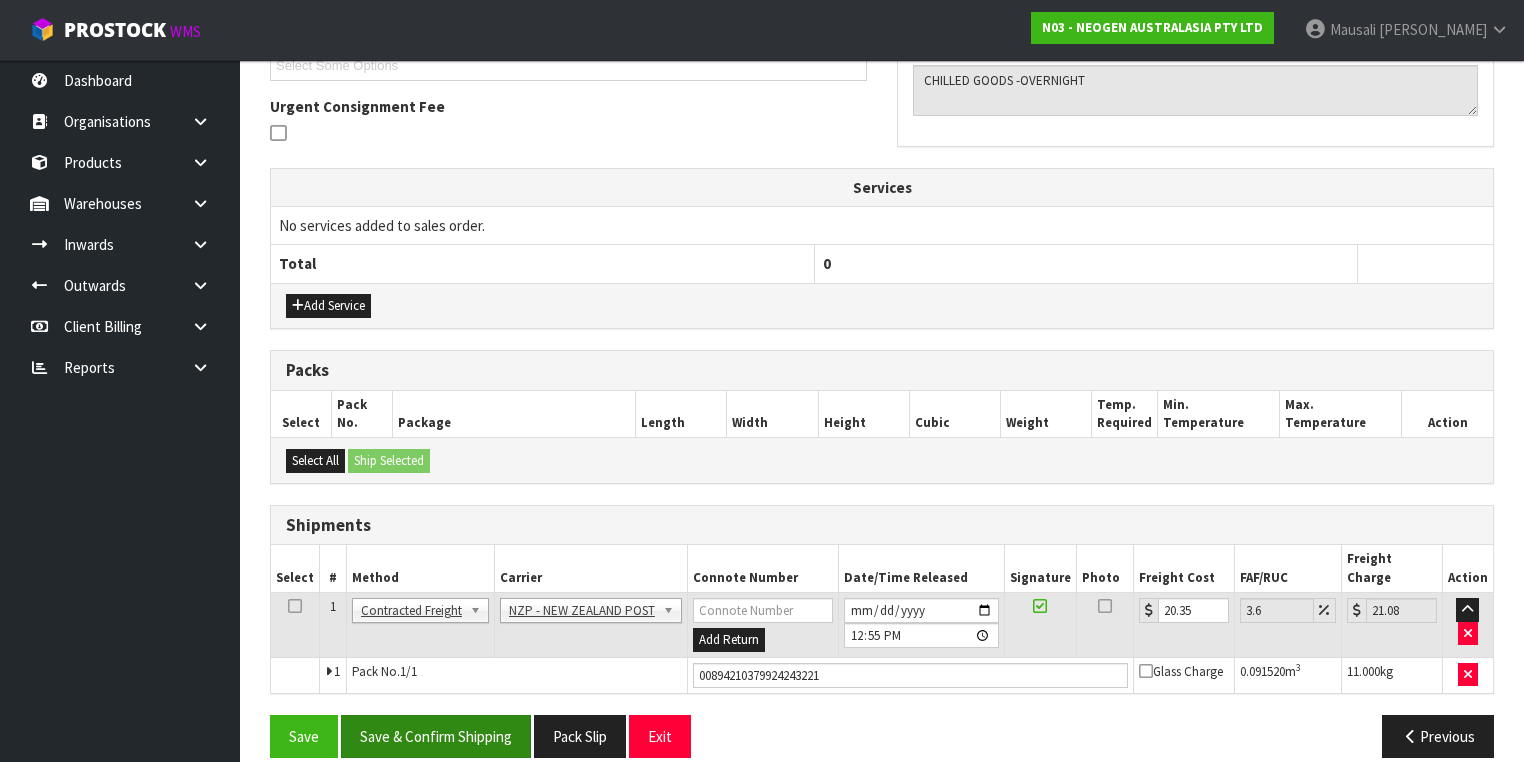 scroll, scrollTop: 0, scrollLeft: 0, axis: both 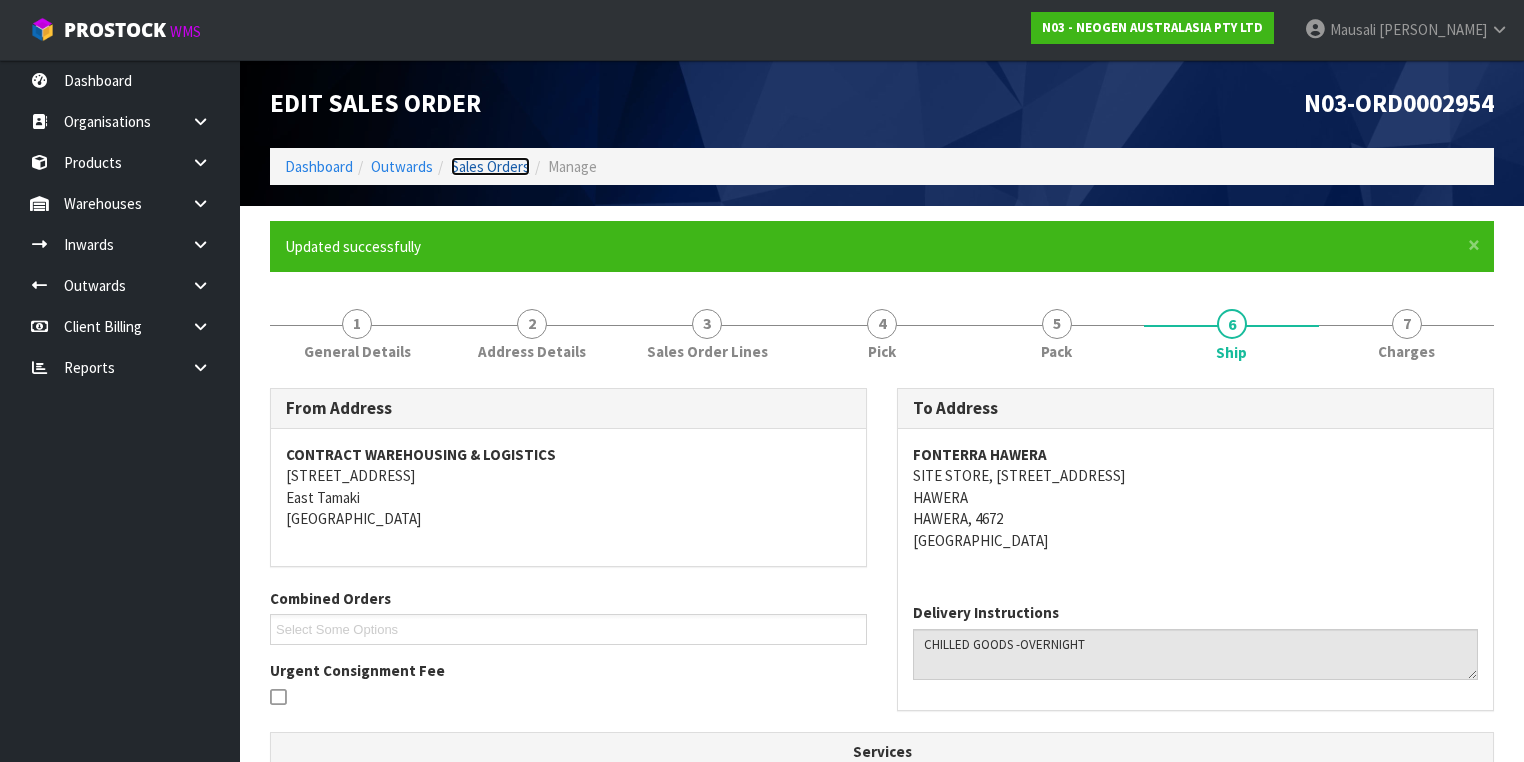 click on "Sales Orders" at bounding box center [490, 166] 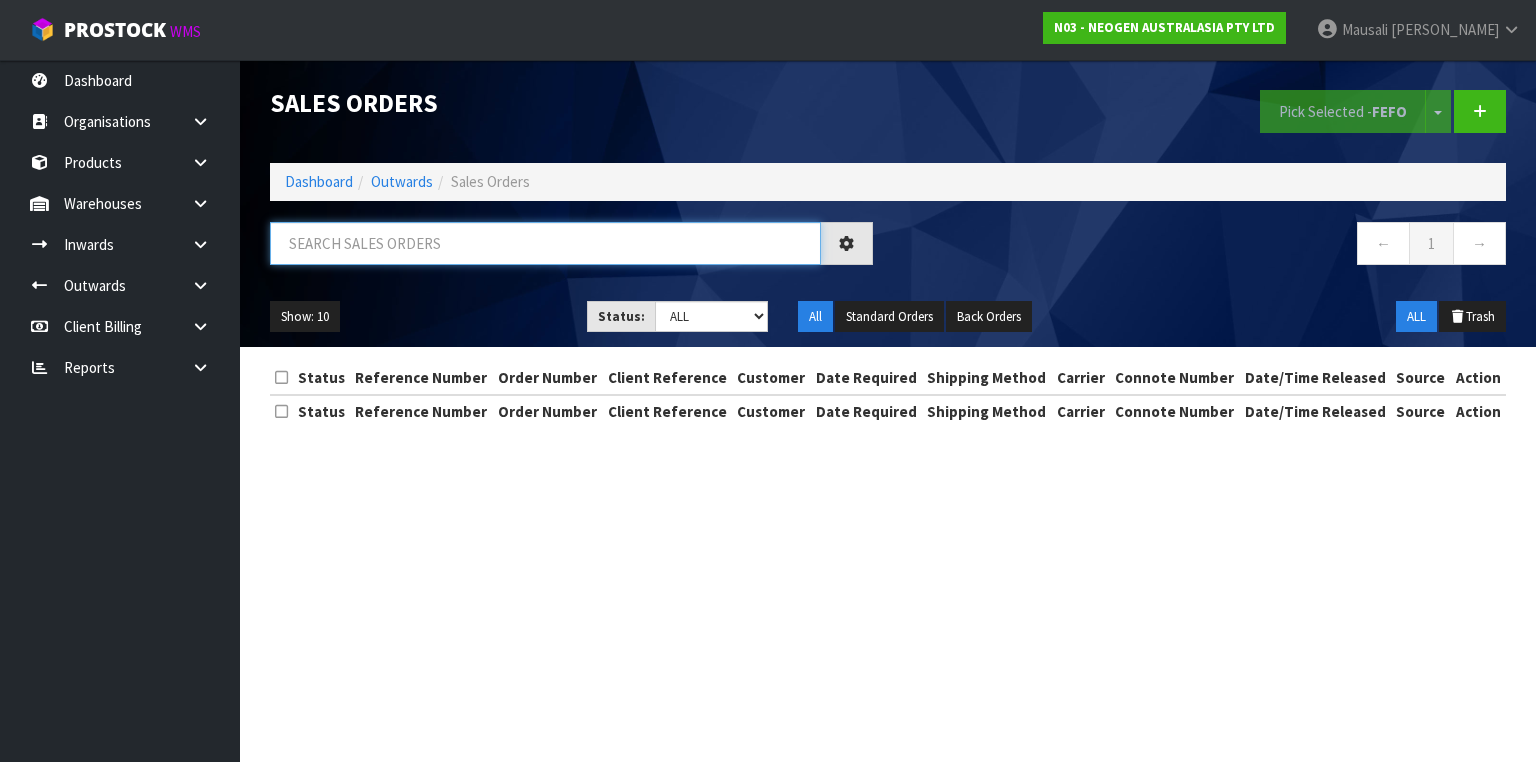 click at bounding box center (545, 243) 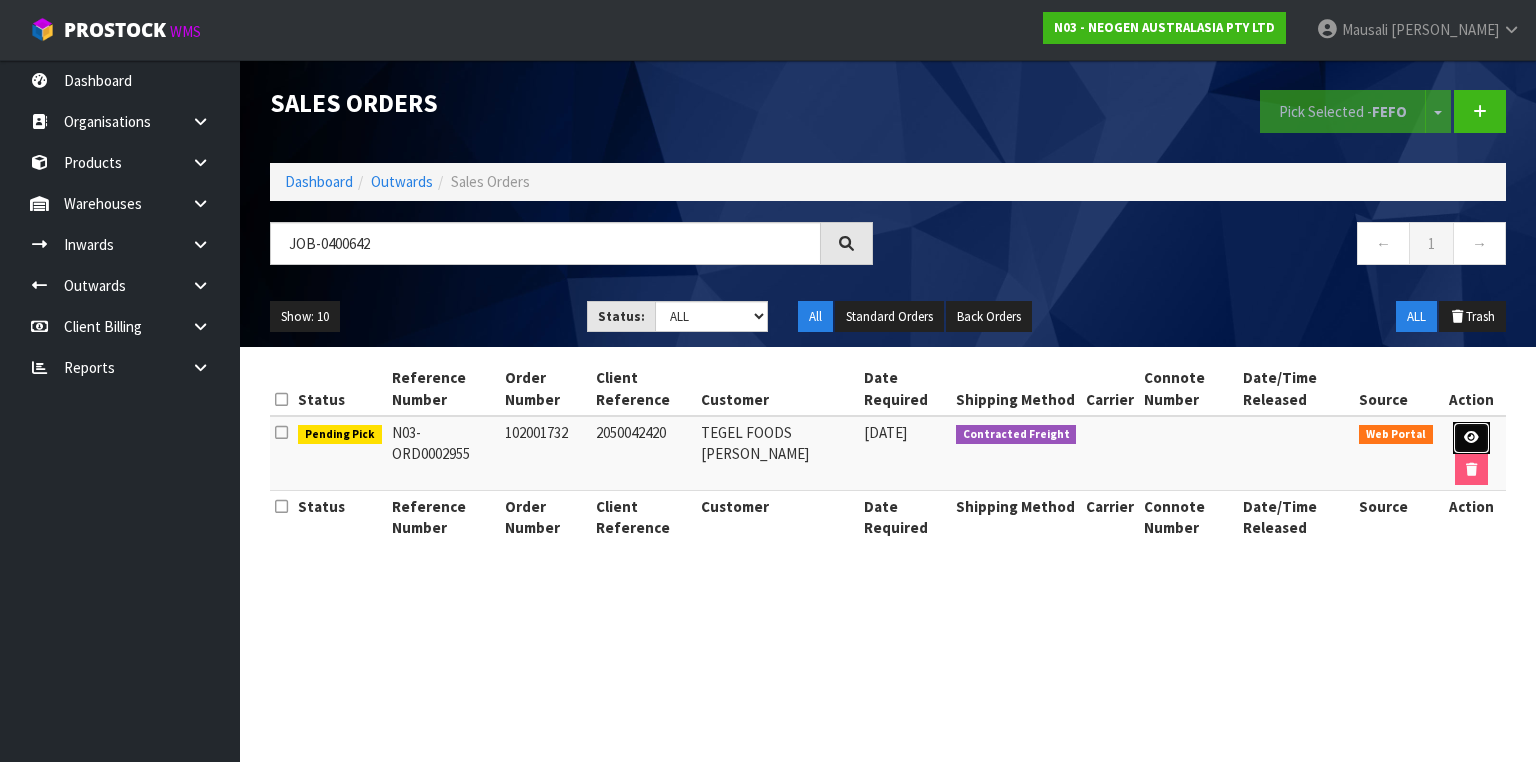 click at bounding box center (1471, 437) 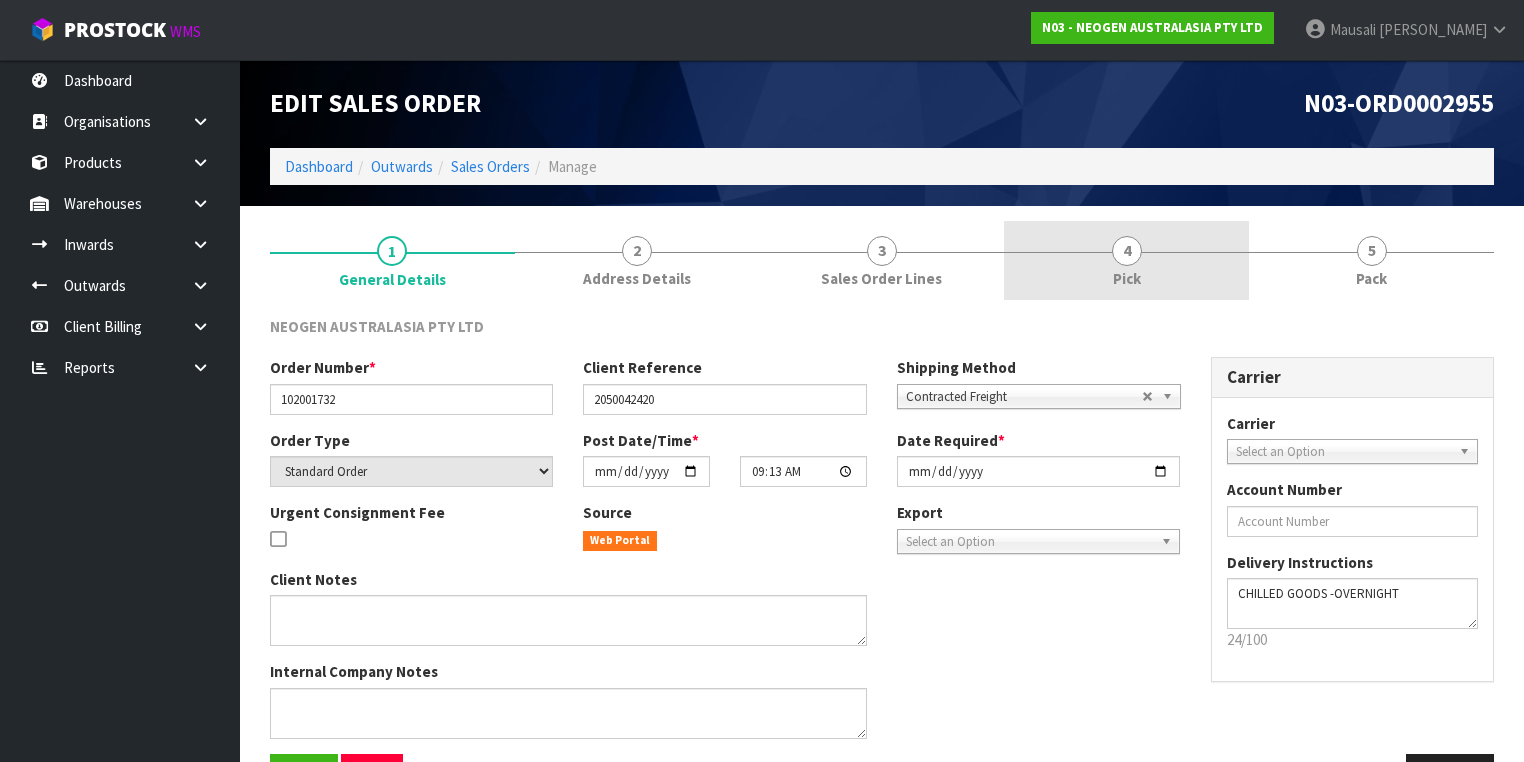 click on "4
Pick" at bounding box center [1126, 260] 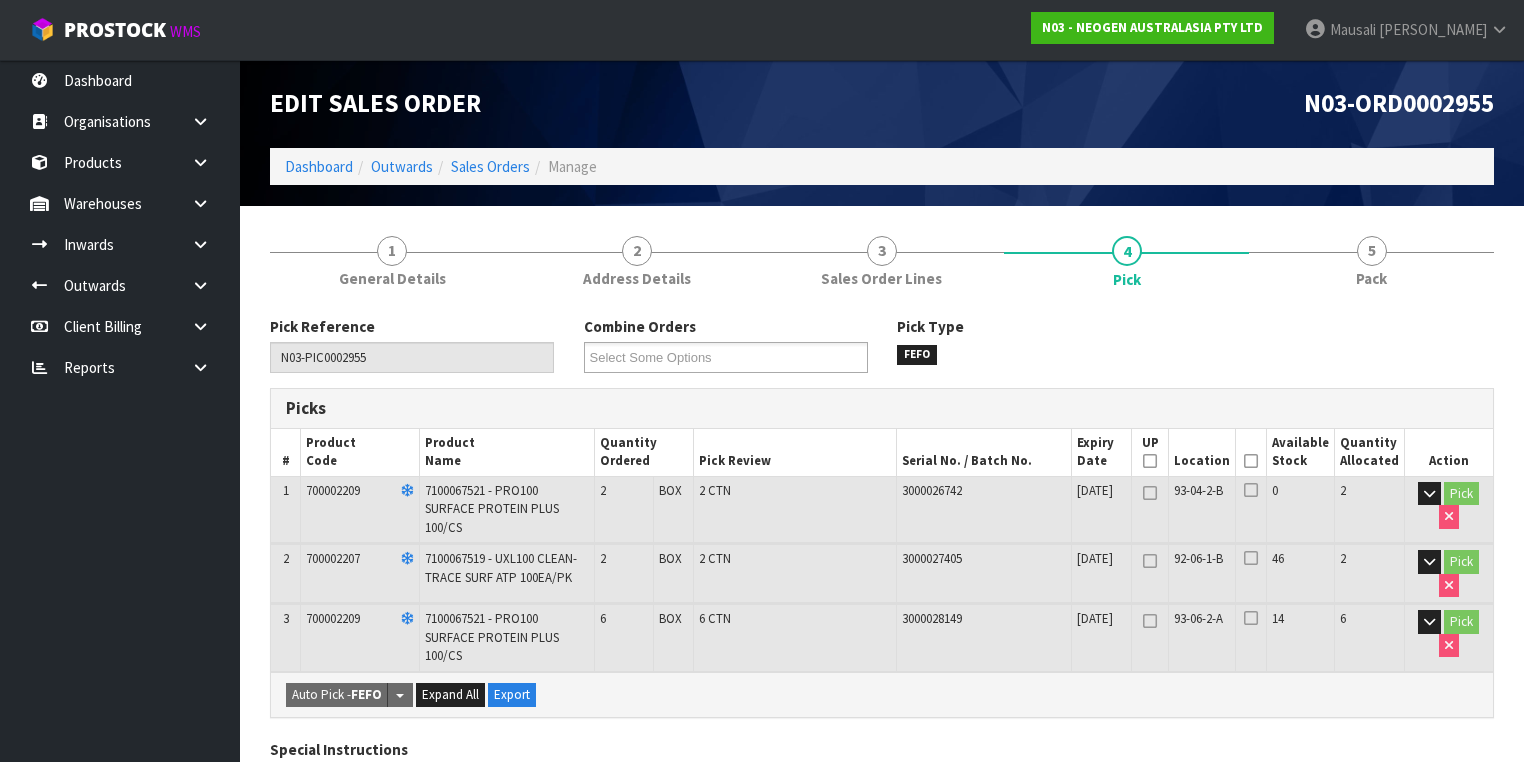 click at bounding box center (1251, 461) 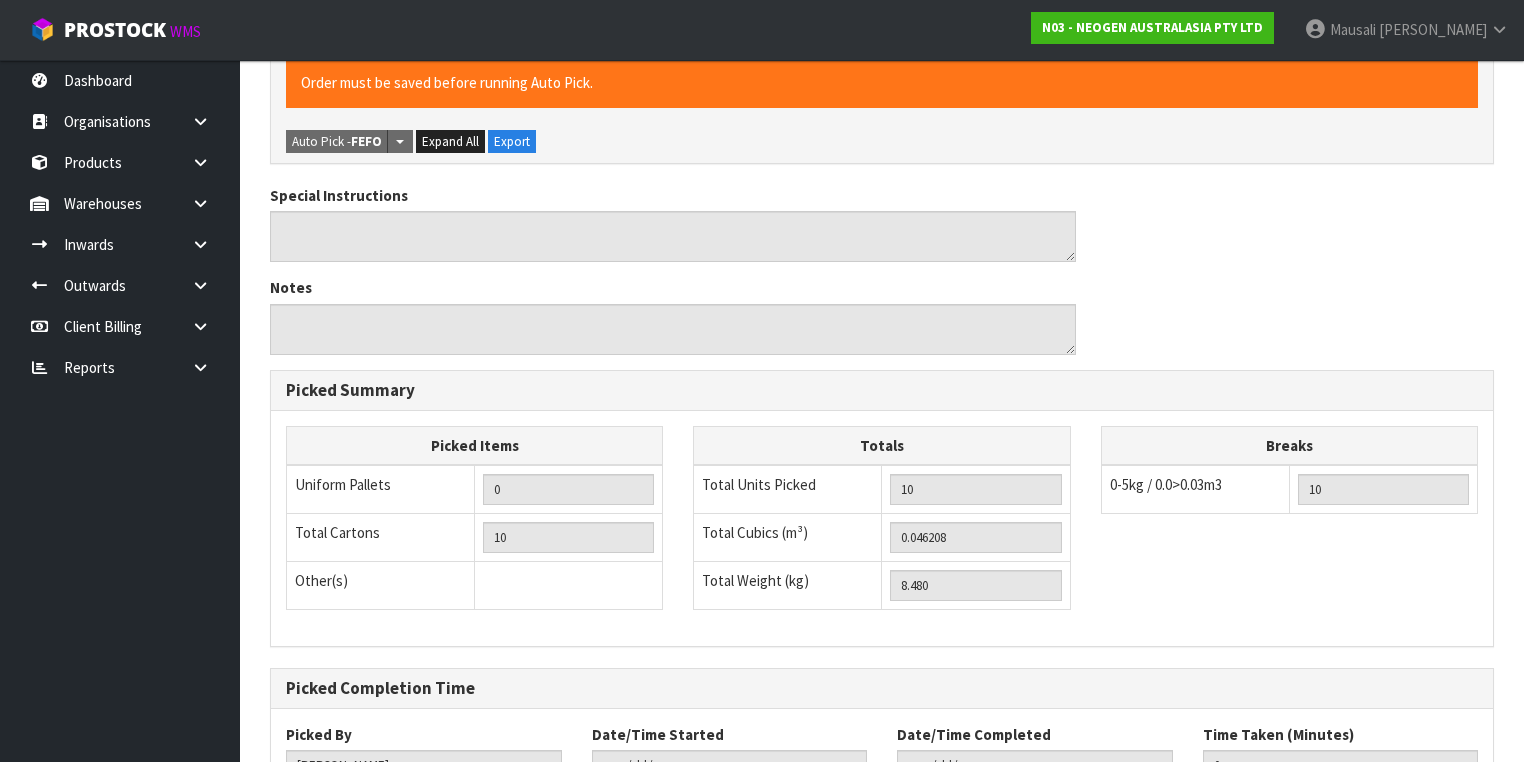 scroll, scrollTop: 776, scrollLeft: 0, axis: vertical 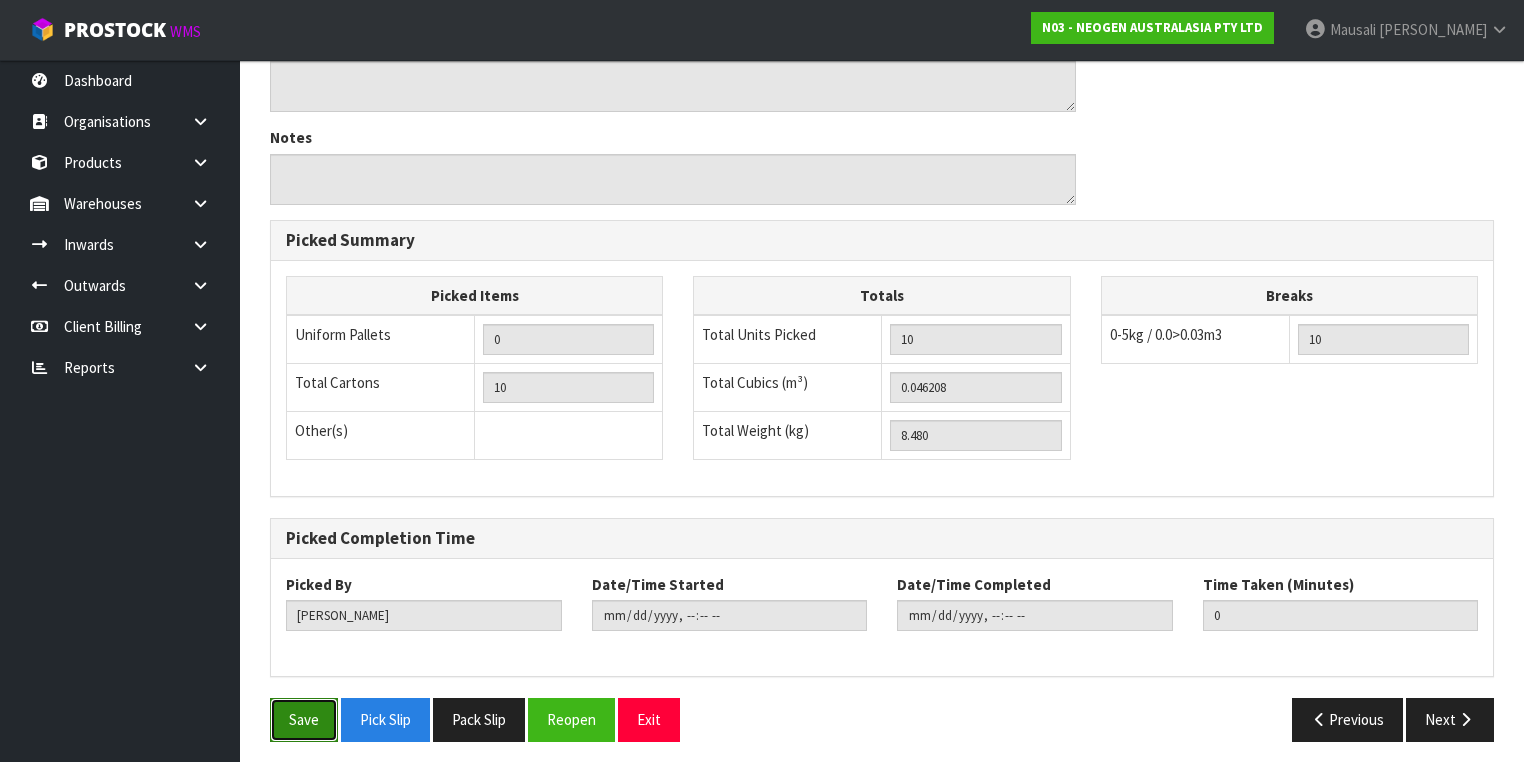 drag, startPoint x: 310, startPoint y: 714, endPoint x: 320, endPoint y: 704, distance: 14.142136 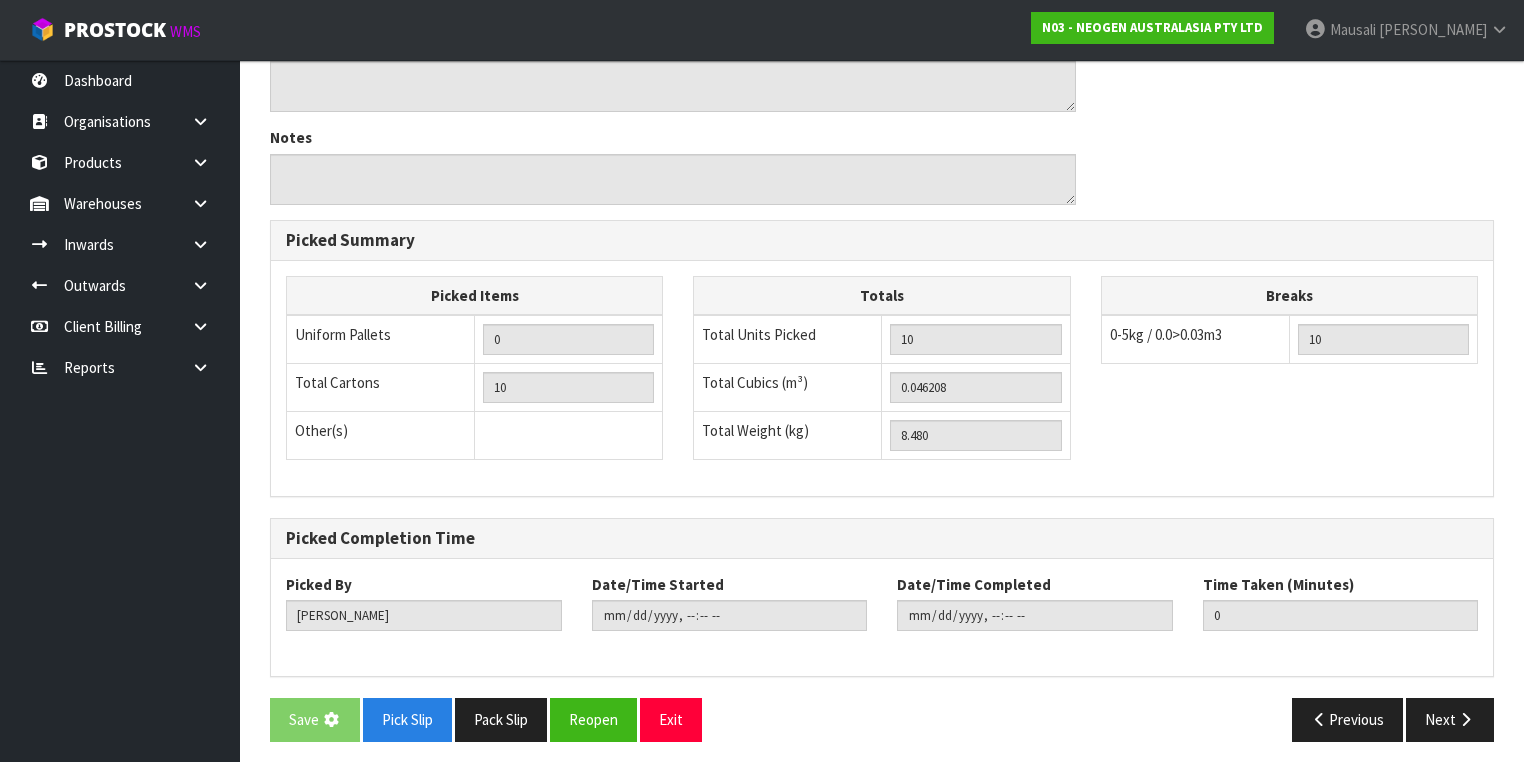 scroll, scrollTop: 0, scrollLeft: 0, axis: both 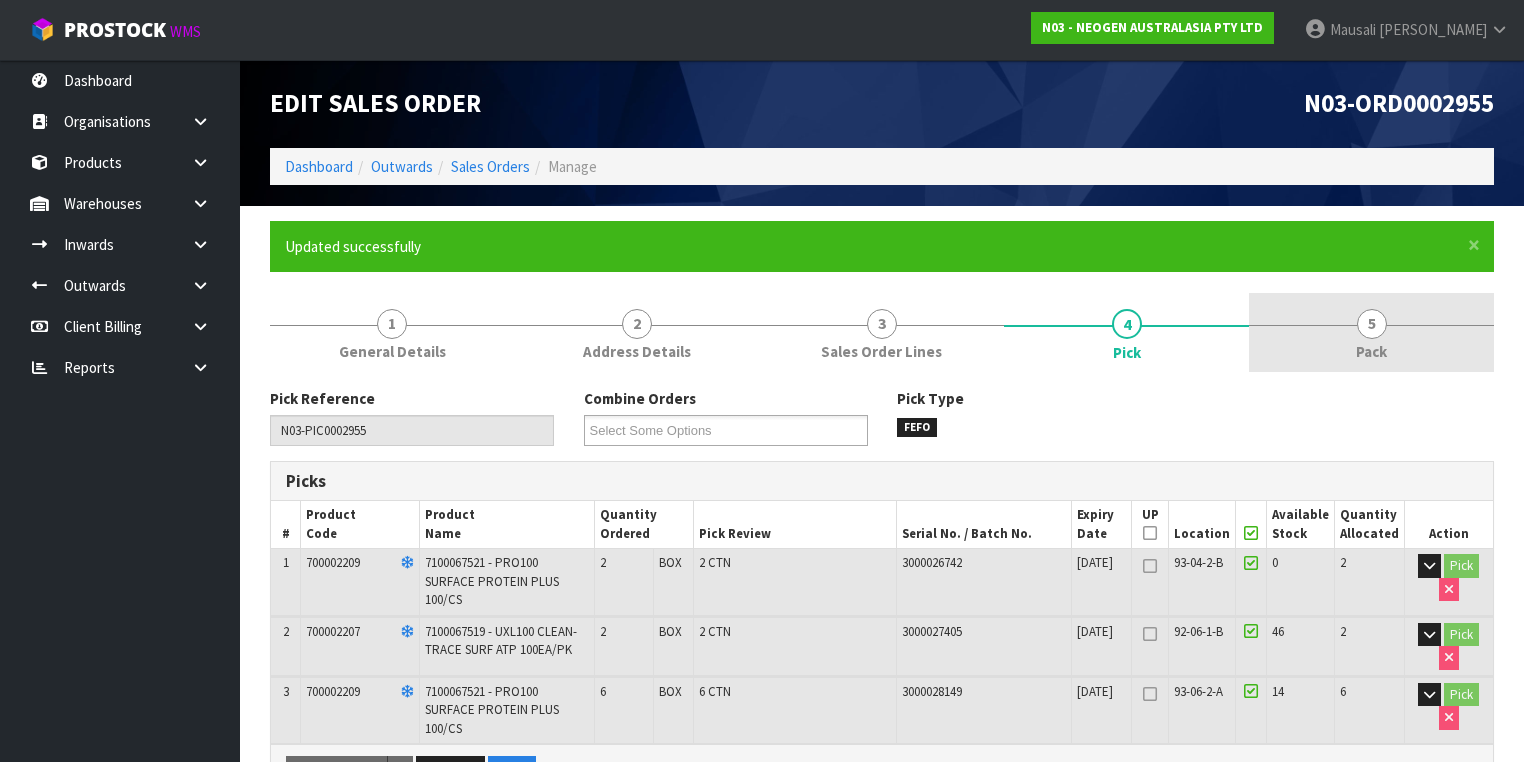 drag, startPoint x: 1375, startPoint y: 327, endPoint x: 1354, endPoint y: 328, distance: 21.023796 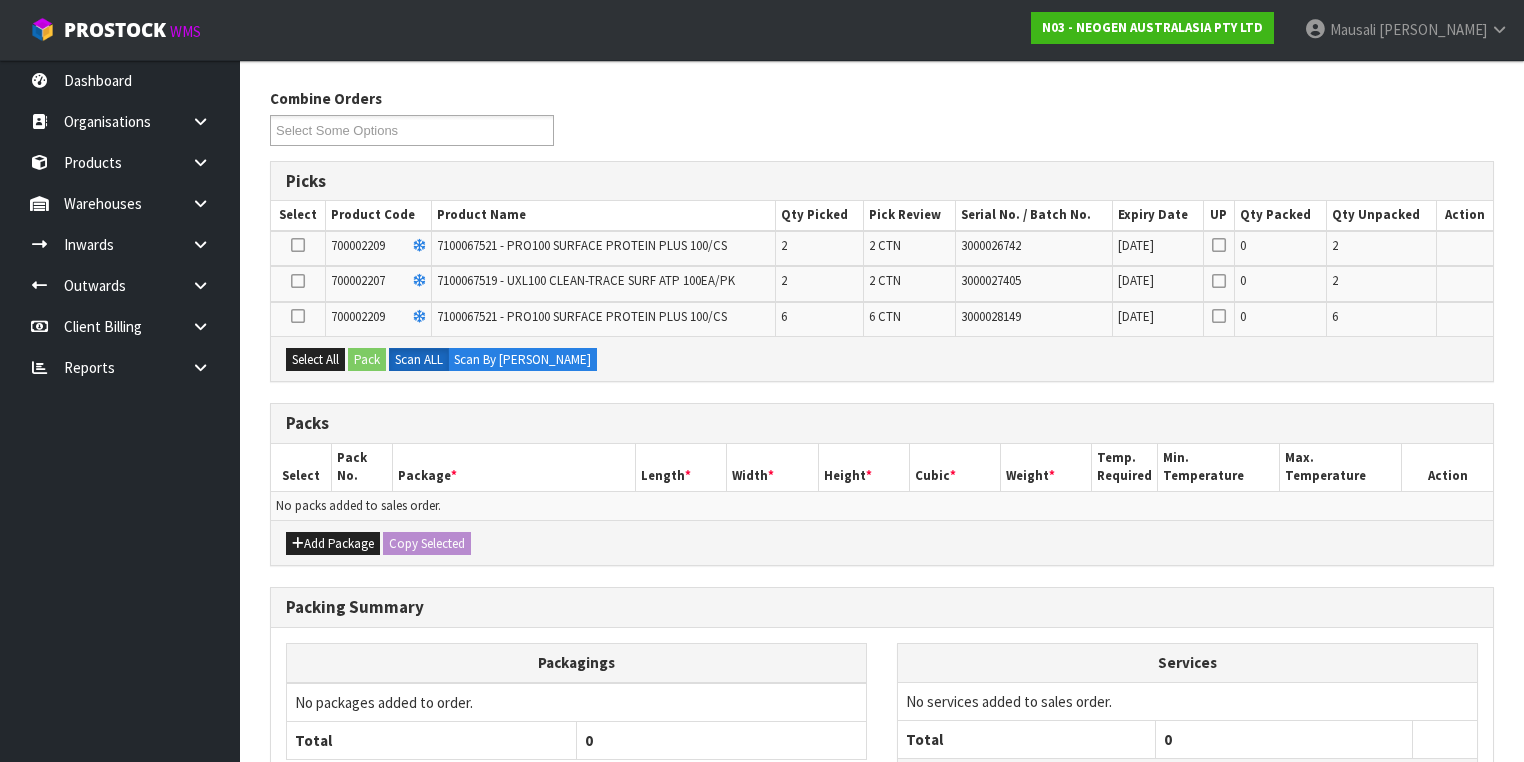 scroll, scrollTop: 320, scrollLeft: 0, axis: vertical 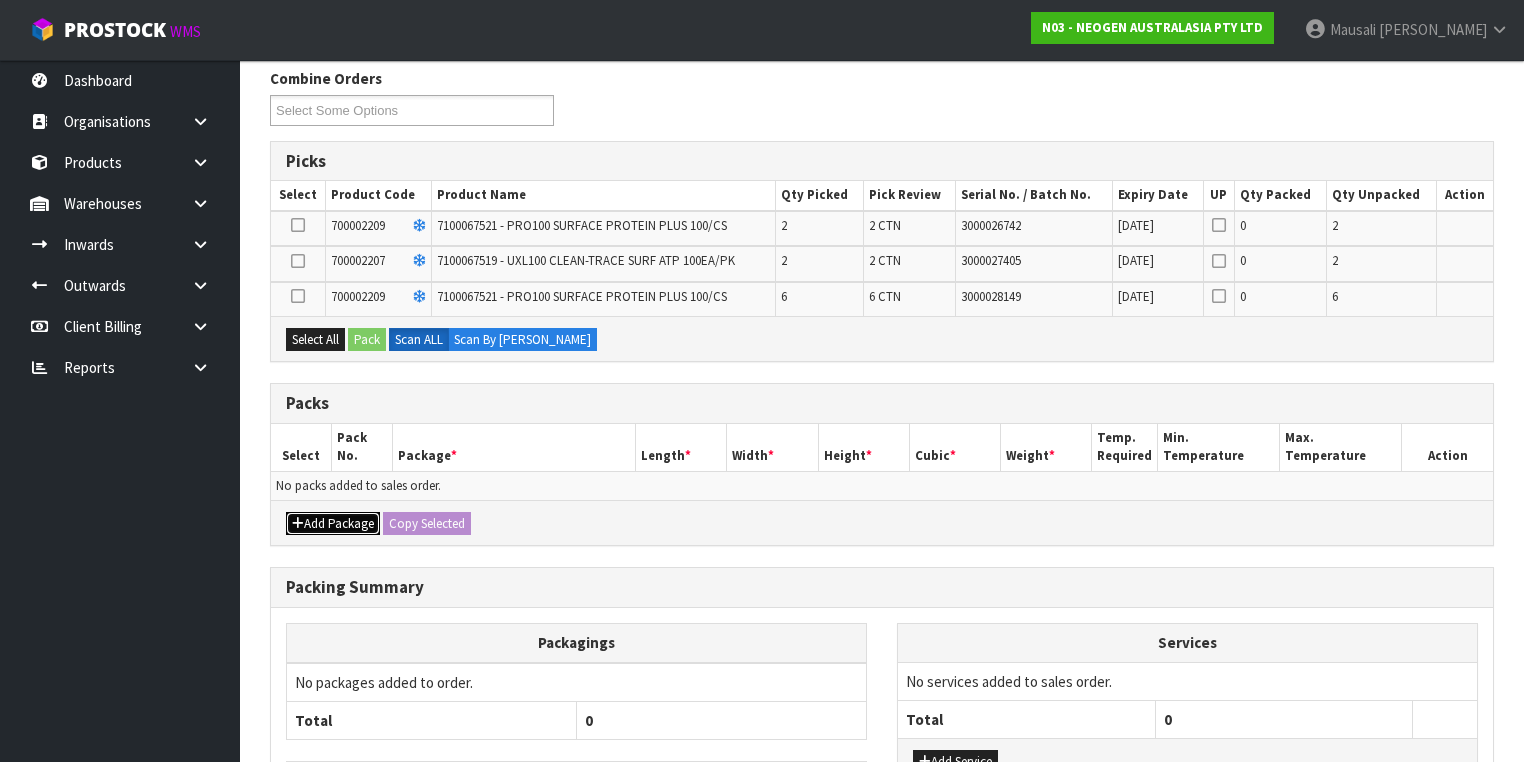 click on "Add Package" at bounding box center (333, 524) 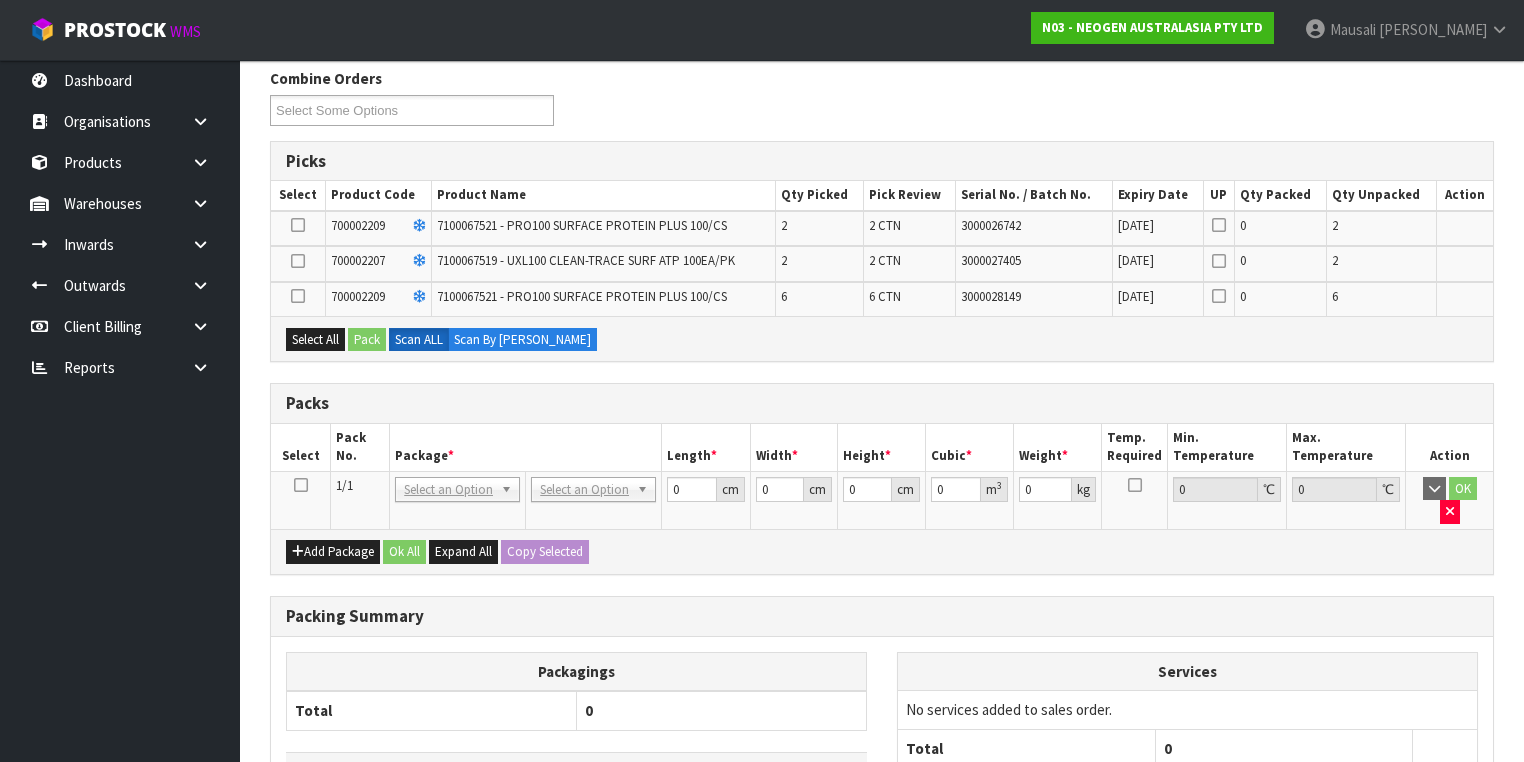 click at bounding box center [301, 485] 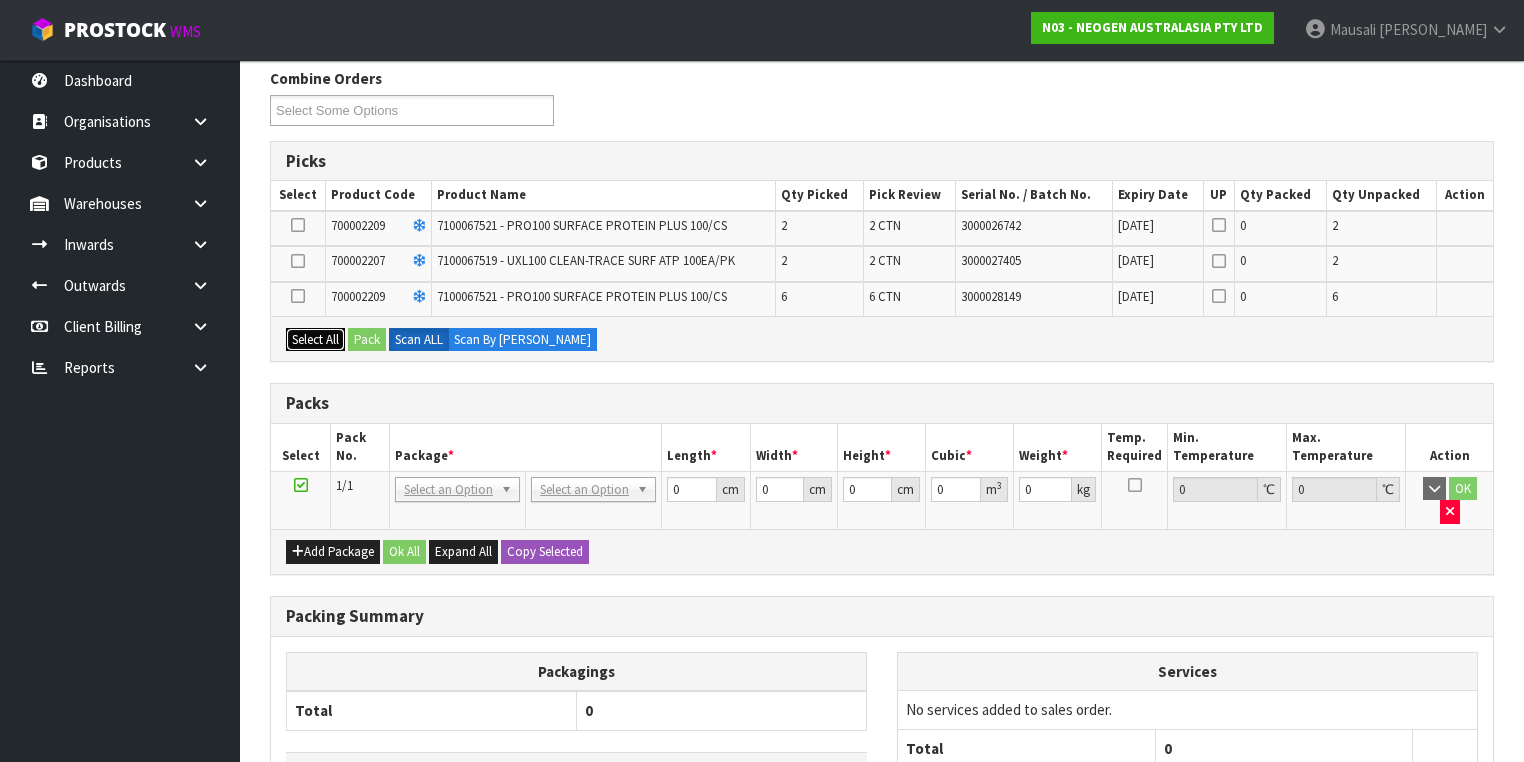 drag, startPoint x: 316, startPoint y: 328, endPoint x: 340, endPoint y: 328, distance: 24 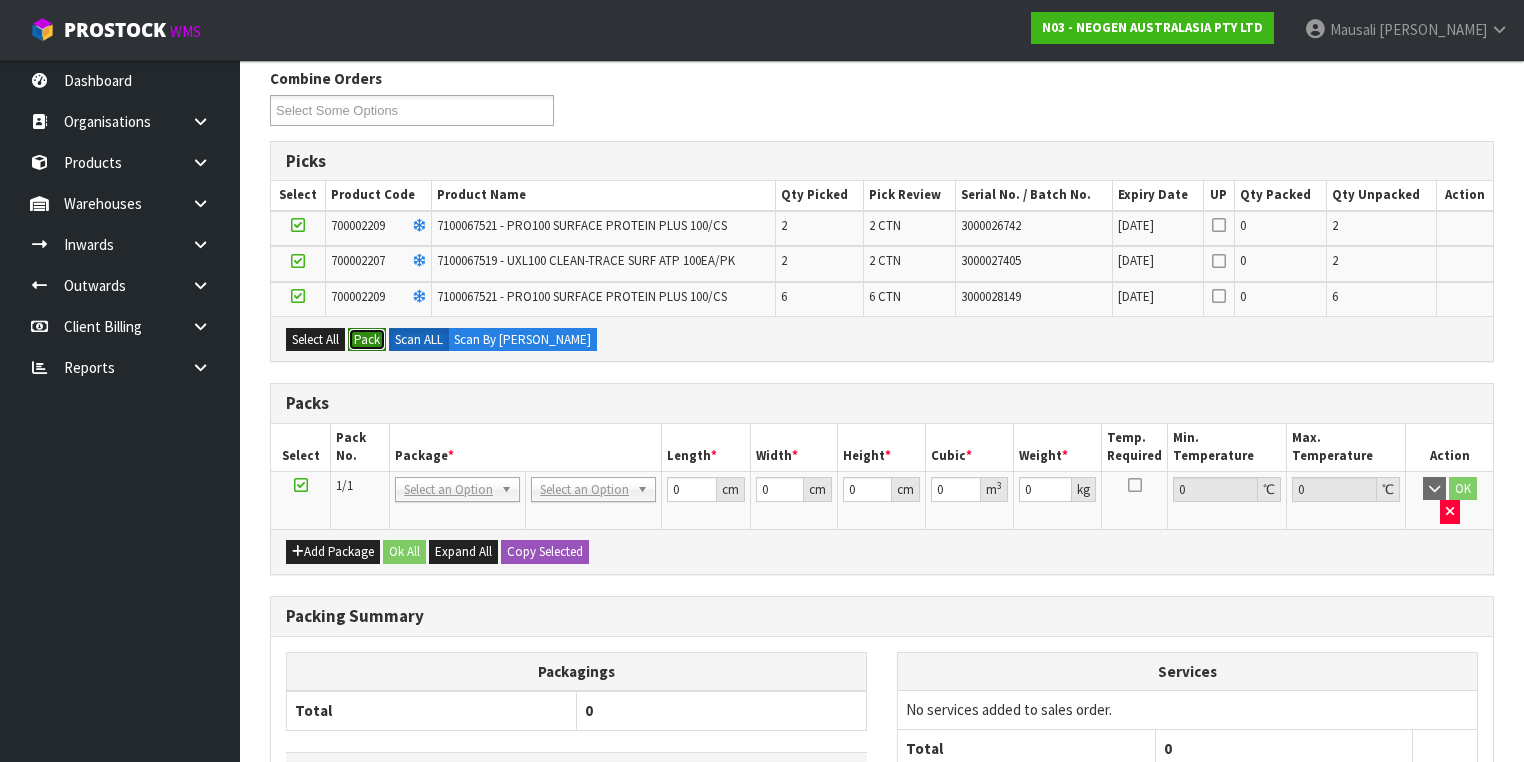 click on "Pack" at bounding box center (367, 340) 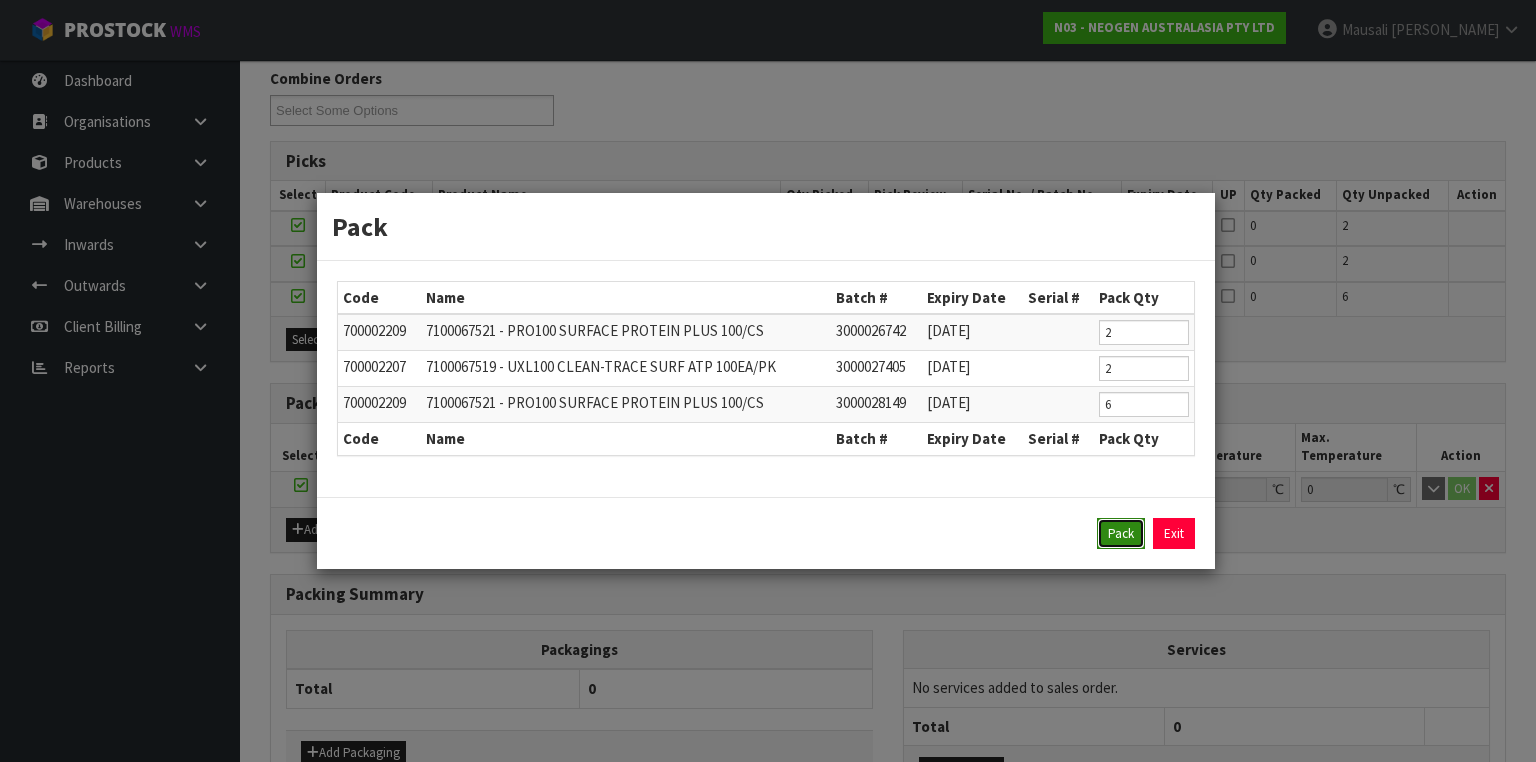 click on "Pack" at bounding box center [1121, 534] 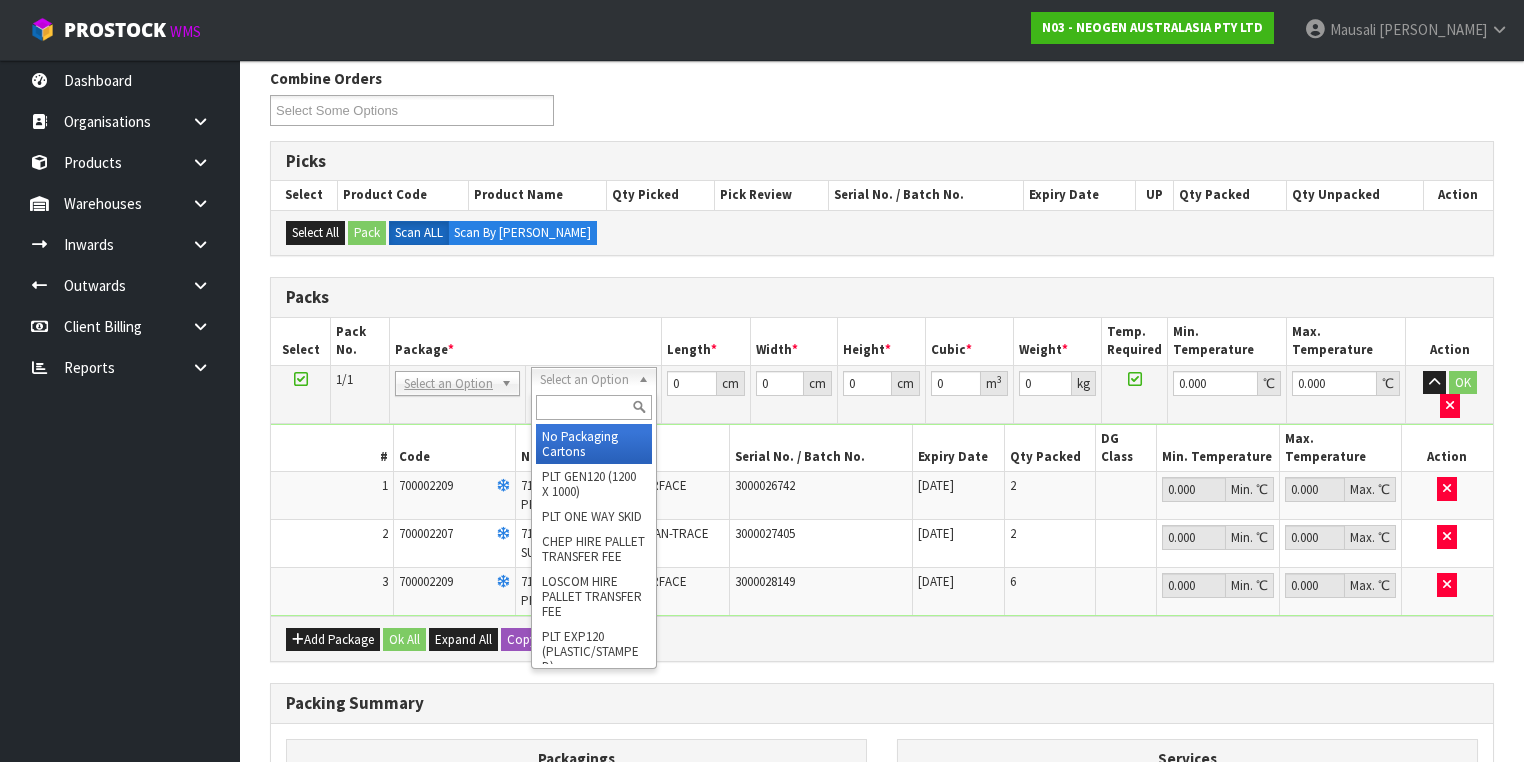 click at bounding box center (593, 407) 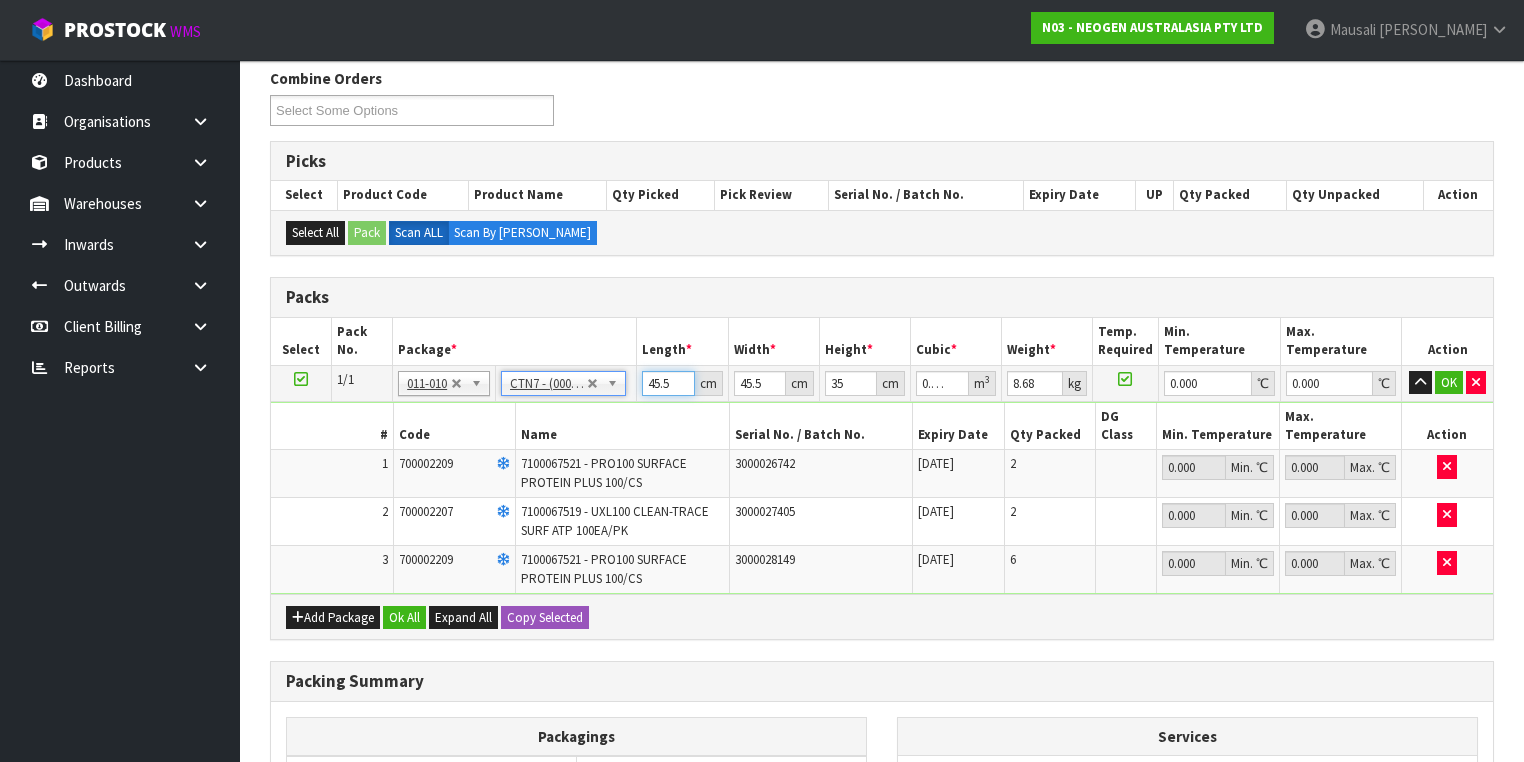 drag, startPoint x: 670, startPoint y: 382, endPoint x: 632, endPoint y: 392, distance: 39.293766 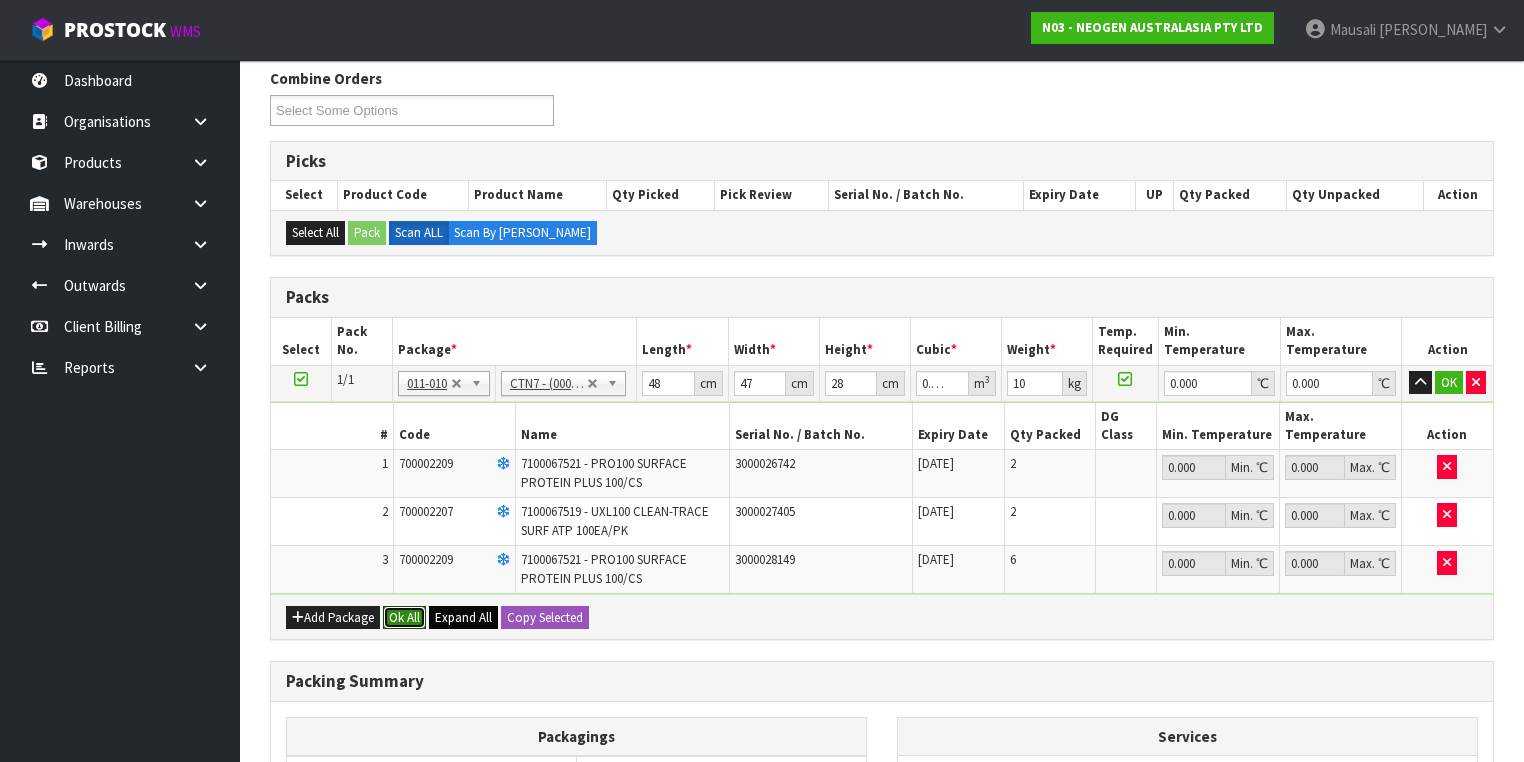 drag, startPoint x: 400, startPoint y: 584, endPoint x: 436, endPoint y: 612, distance: 45.607018 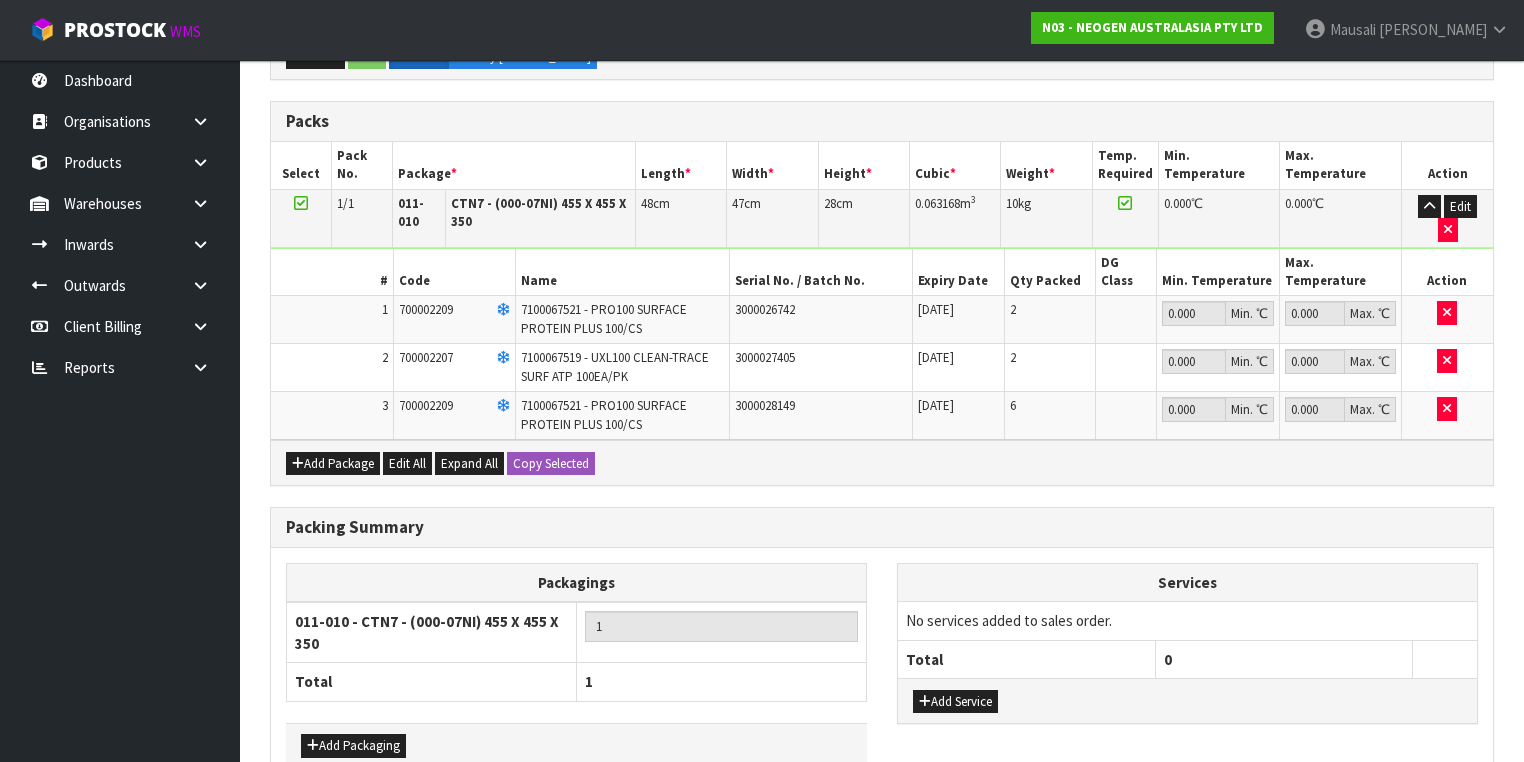 scroll, scrollTop: 574, scrollLeft: 0, axis: vertical 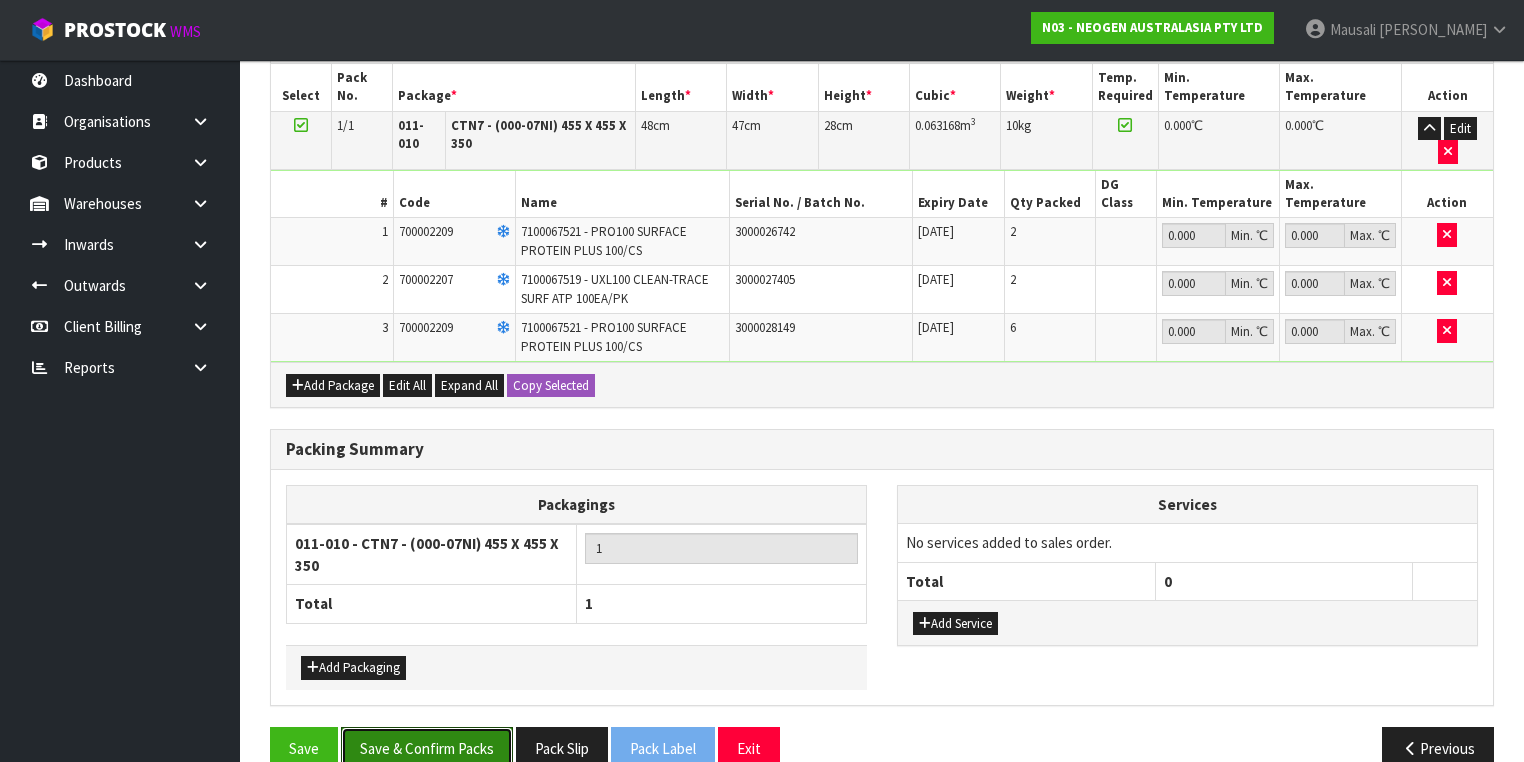 drag, startPoint x: 448, startPoint y: 701, endPoint x: 580, endPoint y: 684, distance: 133.0902 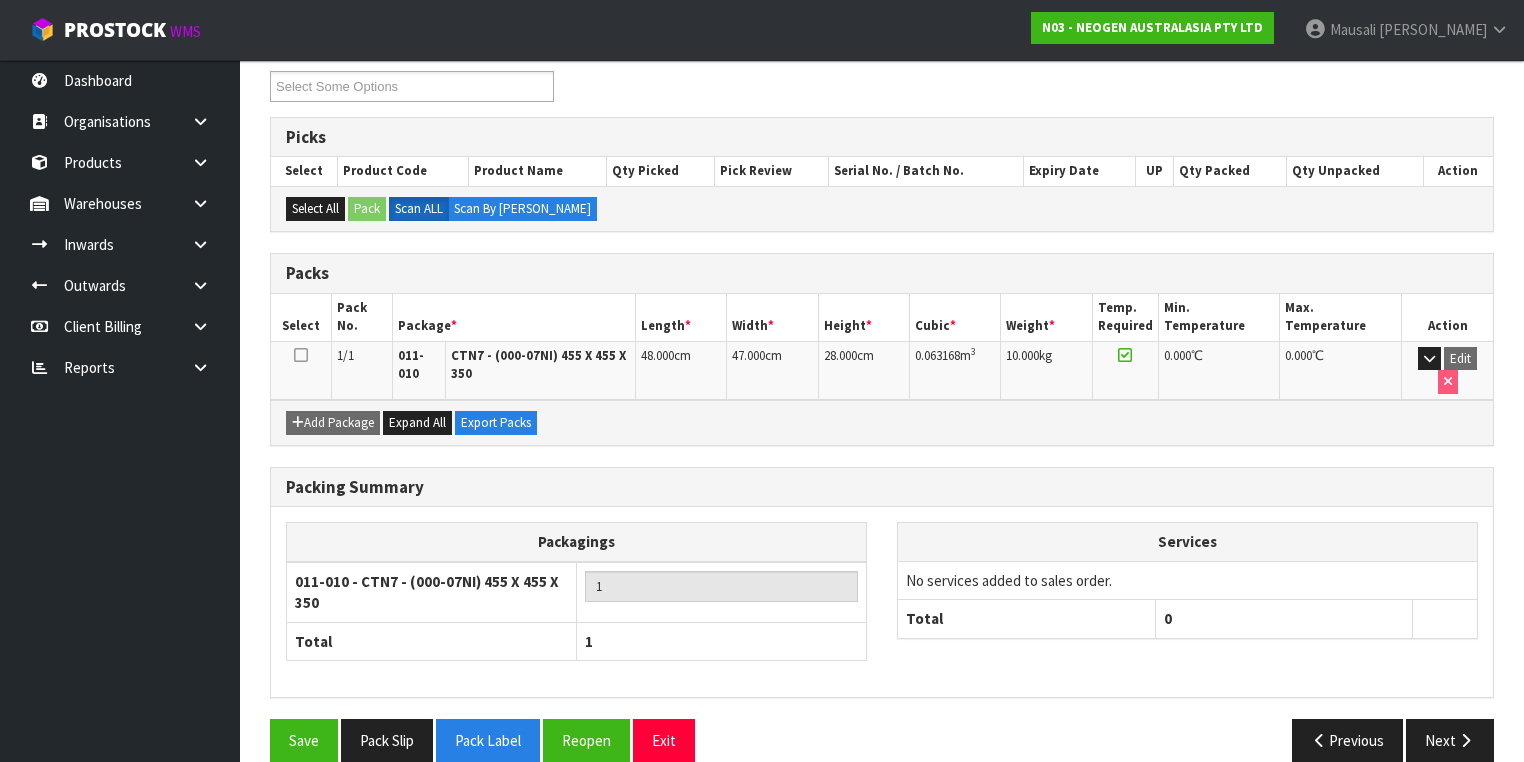 scroll, scrollTop: 356, scrollLeft: 0, axis: vertical 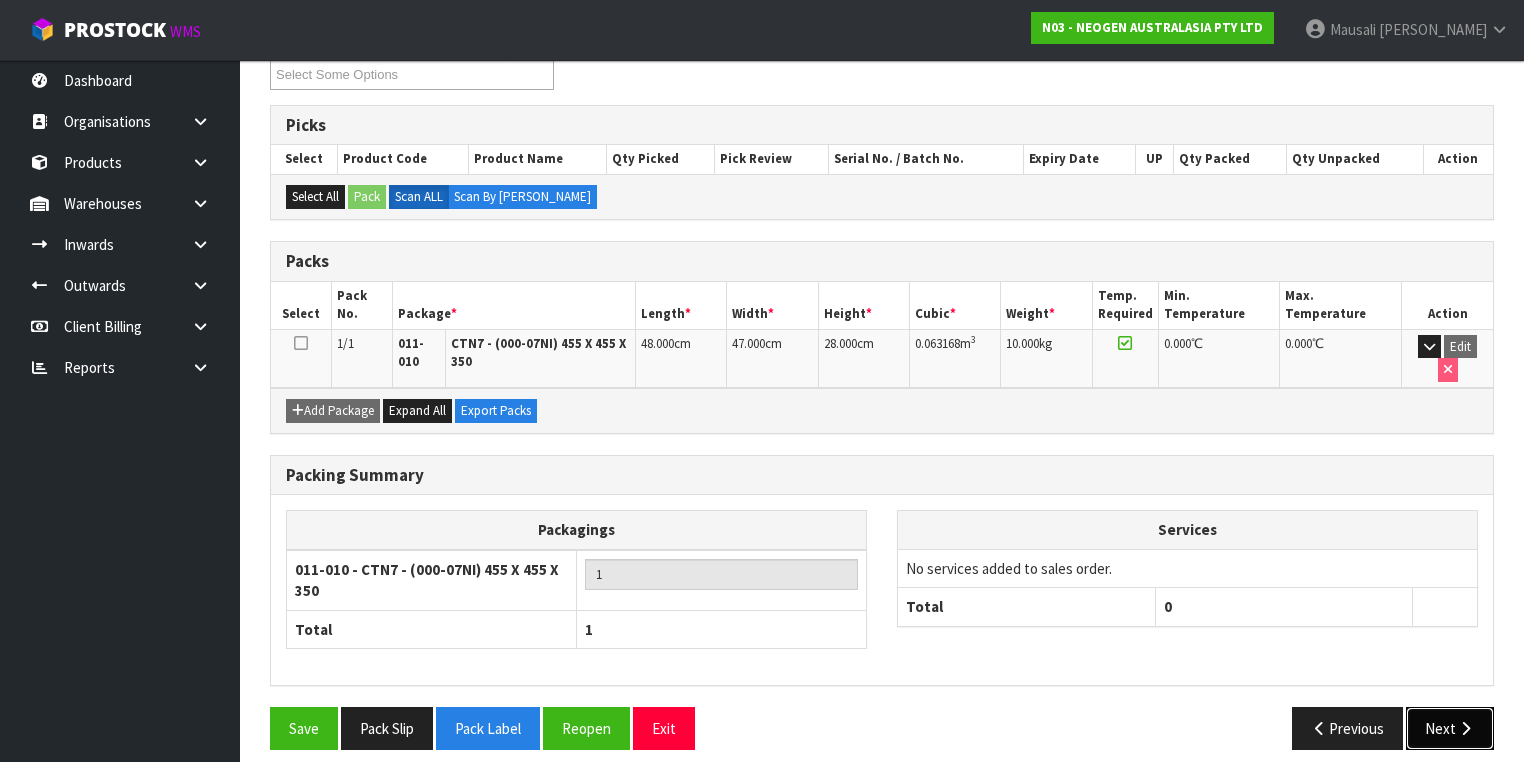 click on "Next" at bounding box center (1450, 728) 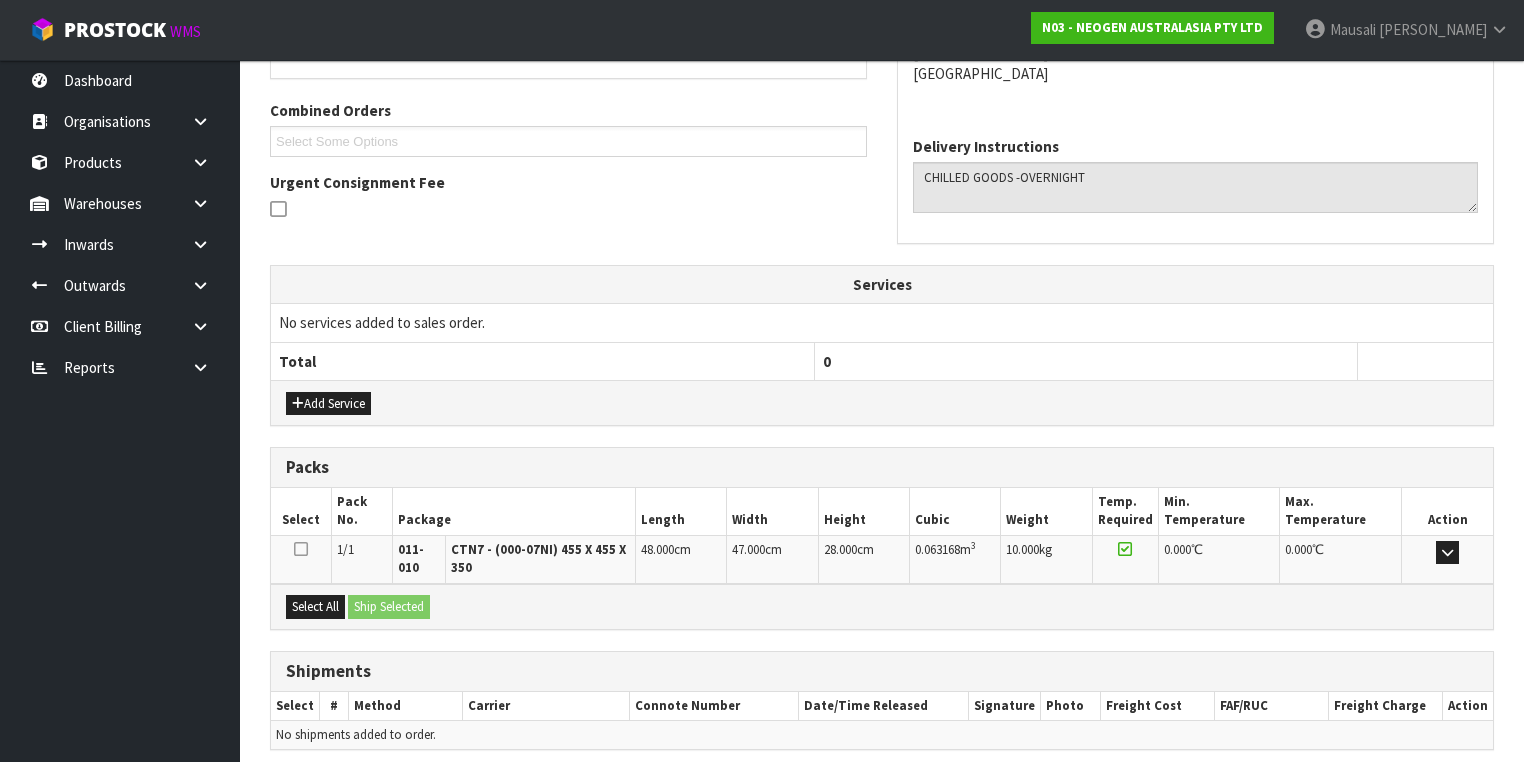 scroll, scrollTop: 564, scrollLeft: 0, axis: vertical 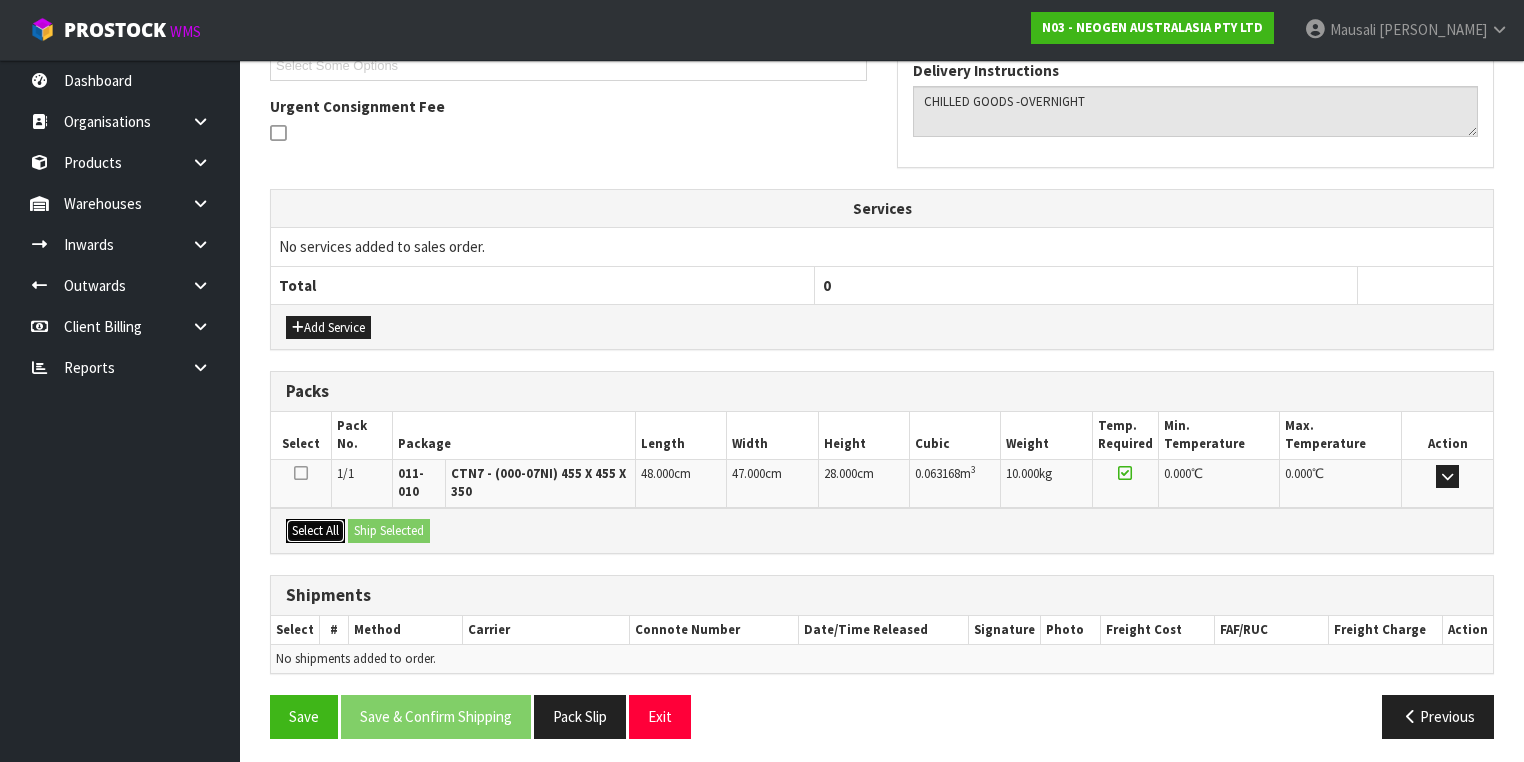 drag, startPoint x: 308, startPoint y: 518, endPoint x: 353, endPoint y: 520, distance: 45.044422 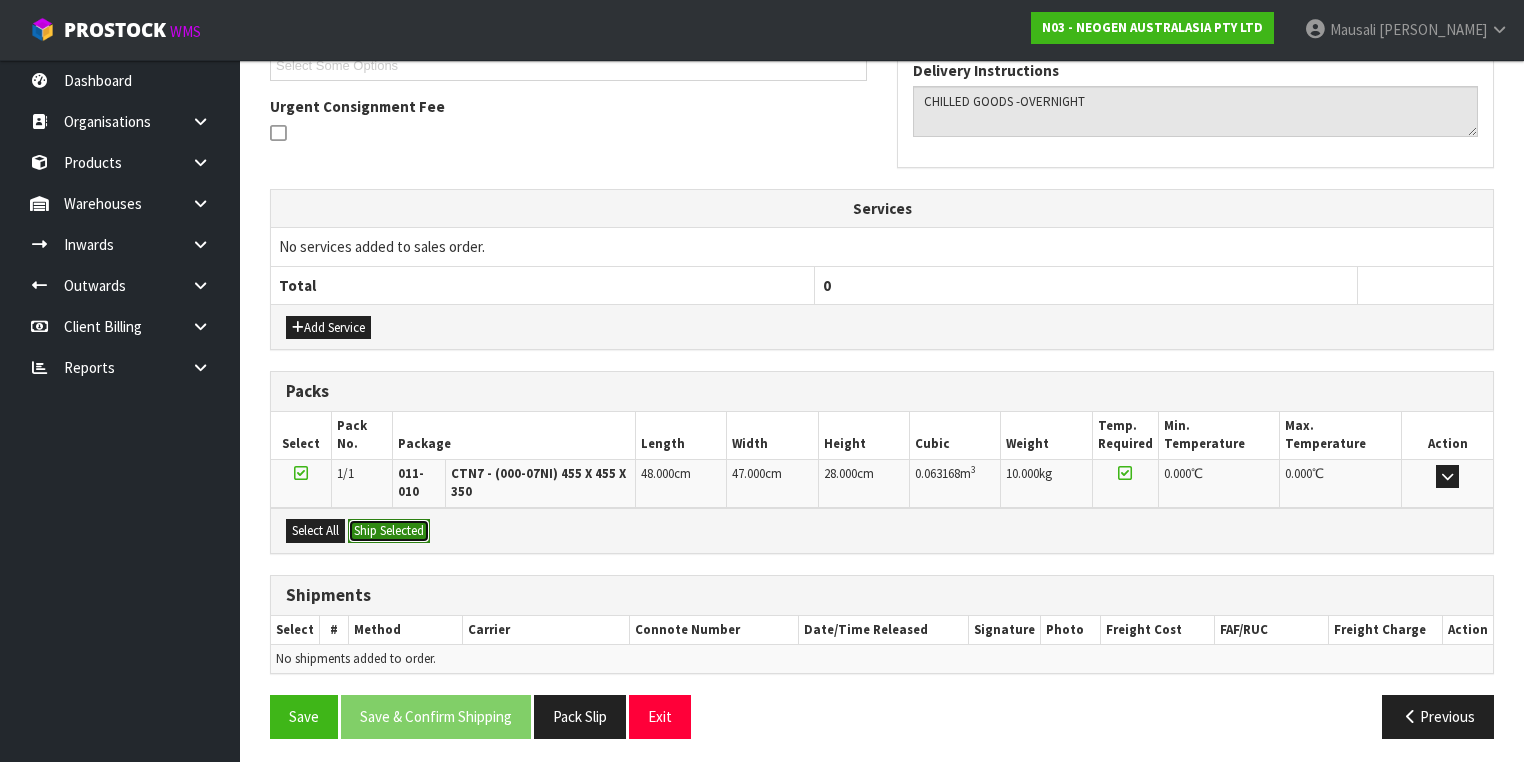 click on "Ship Selected" at bounding box center [389, 531] 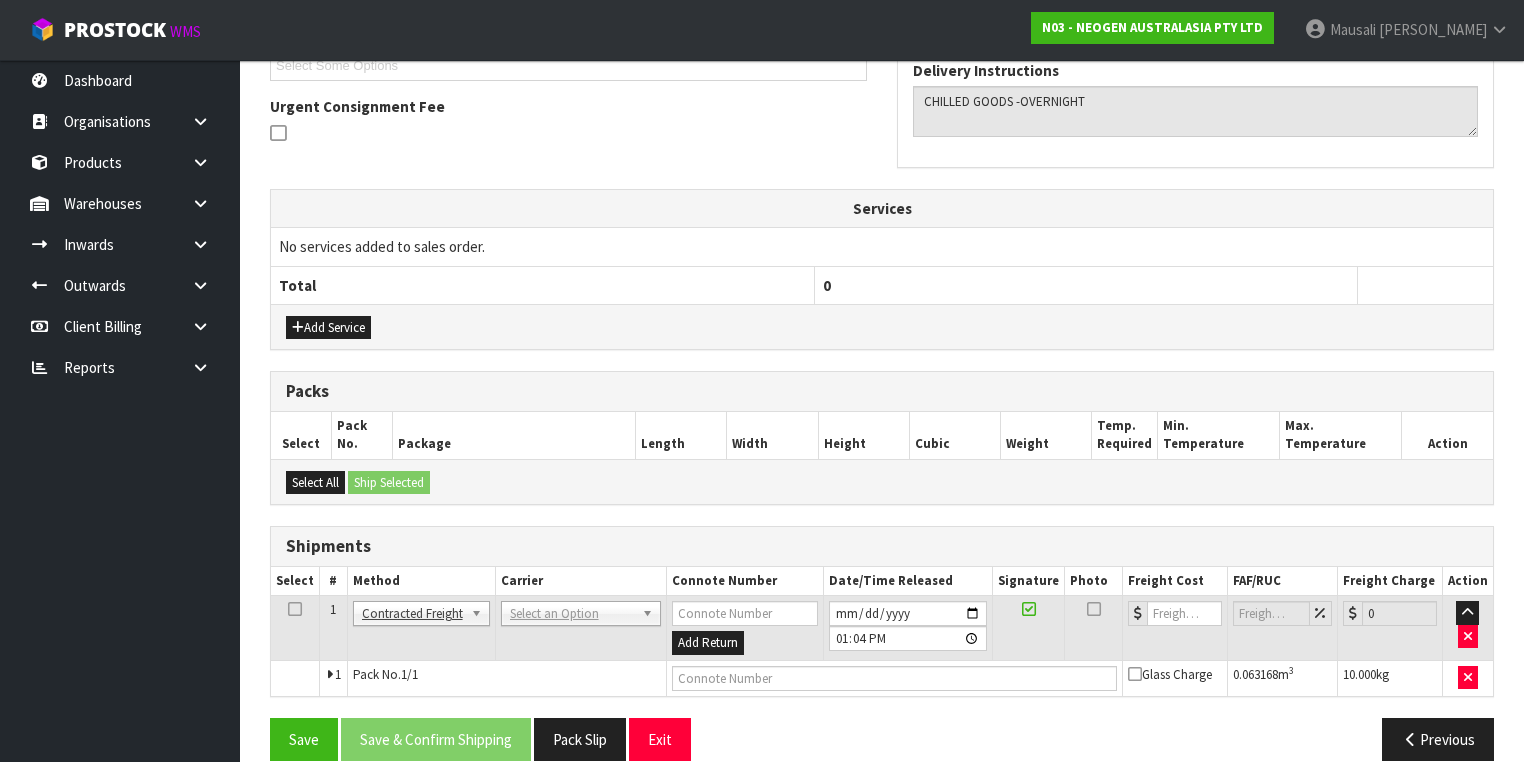 scroll, scrollTop: 585, scrollLeft: 0, axis: vertical 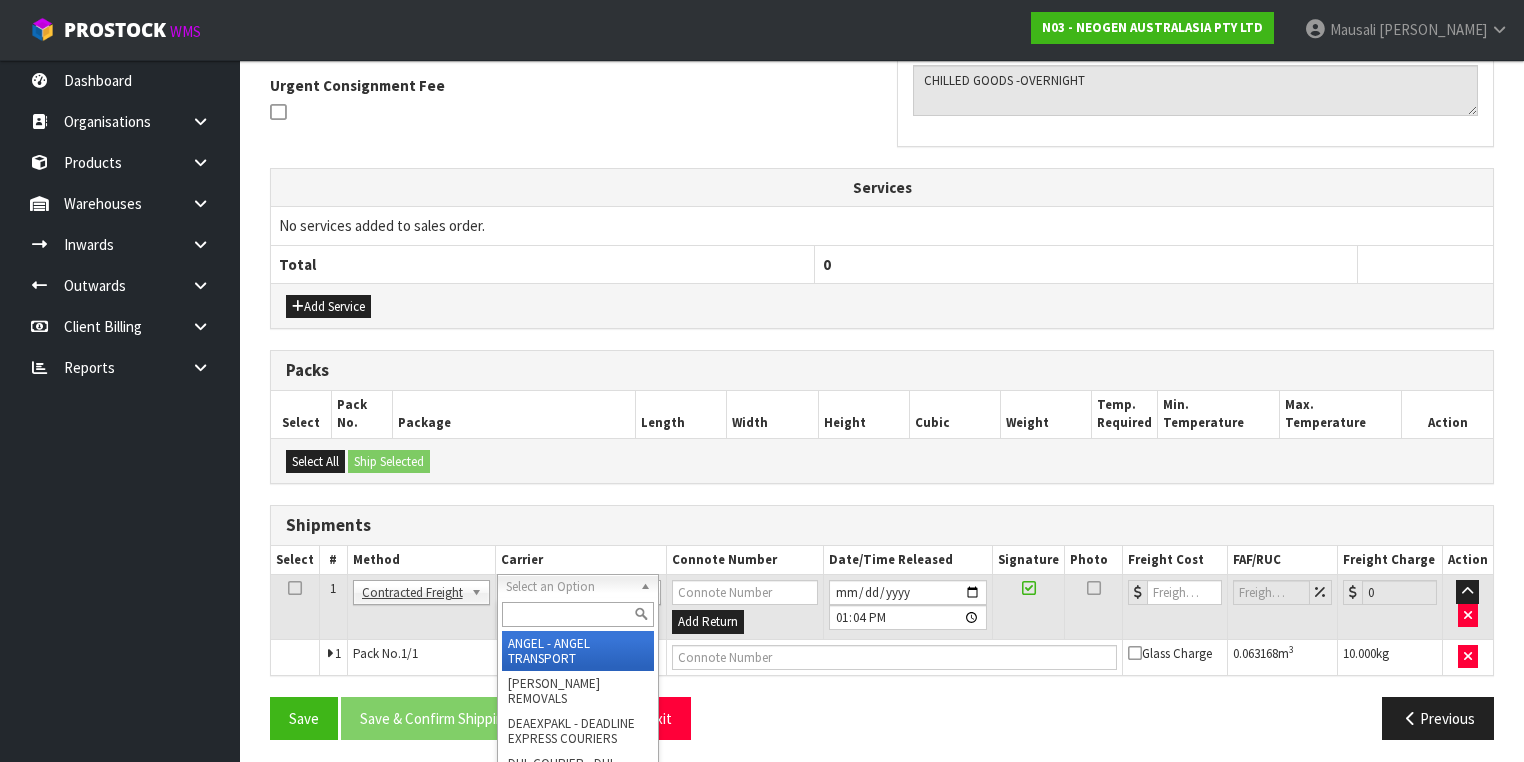 click at bounding box center [578, 614] 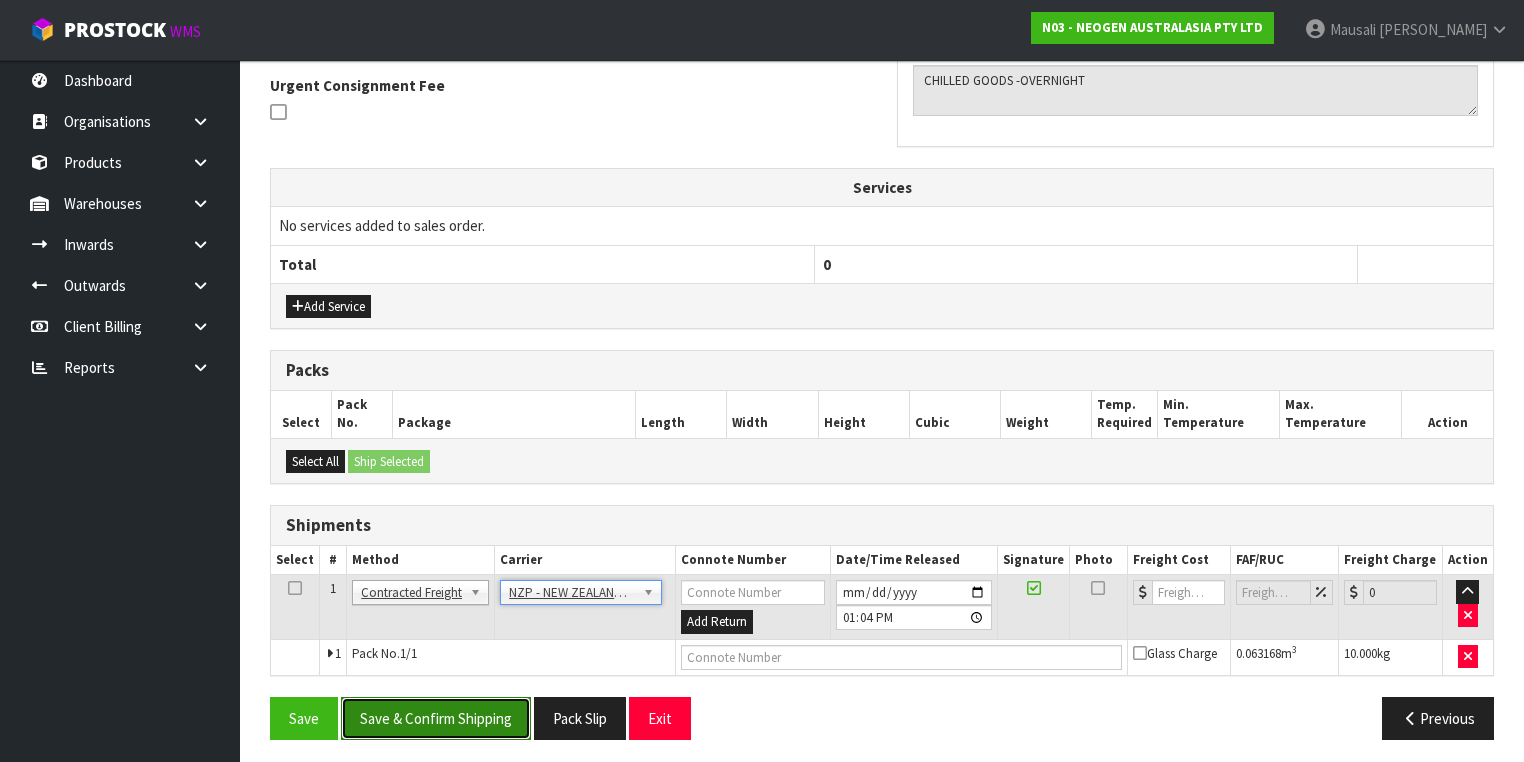 click on "Save & Confirm Shipping" at bounding box center [436, 718] 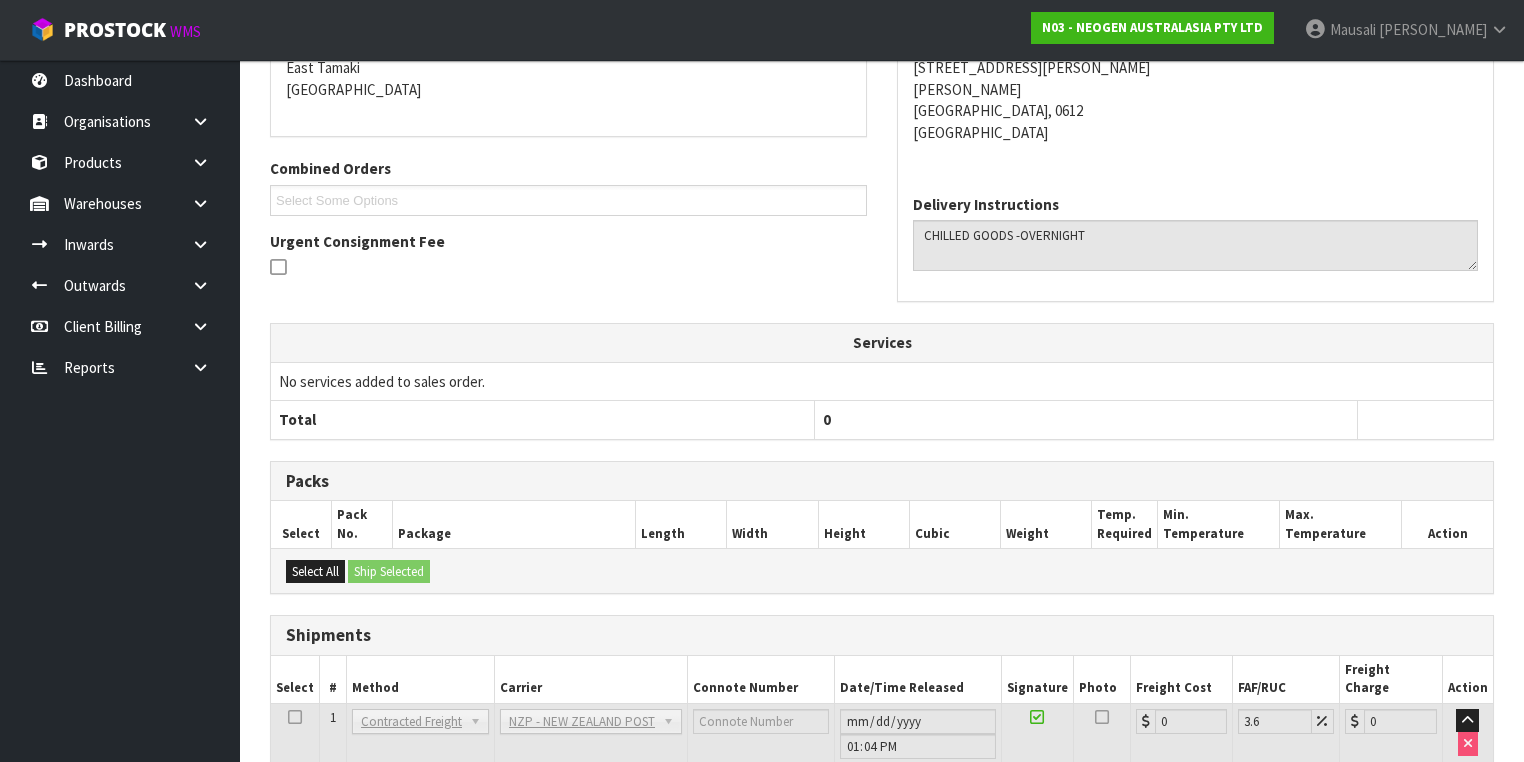 scroll, scrollTop: 558, scrollLeft: 0, axis: vertical 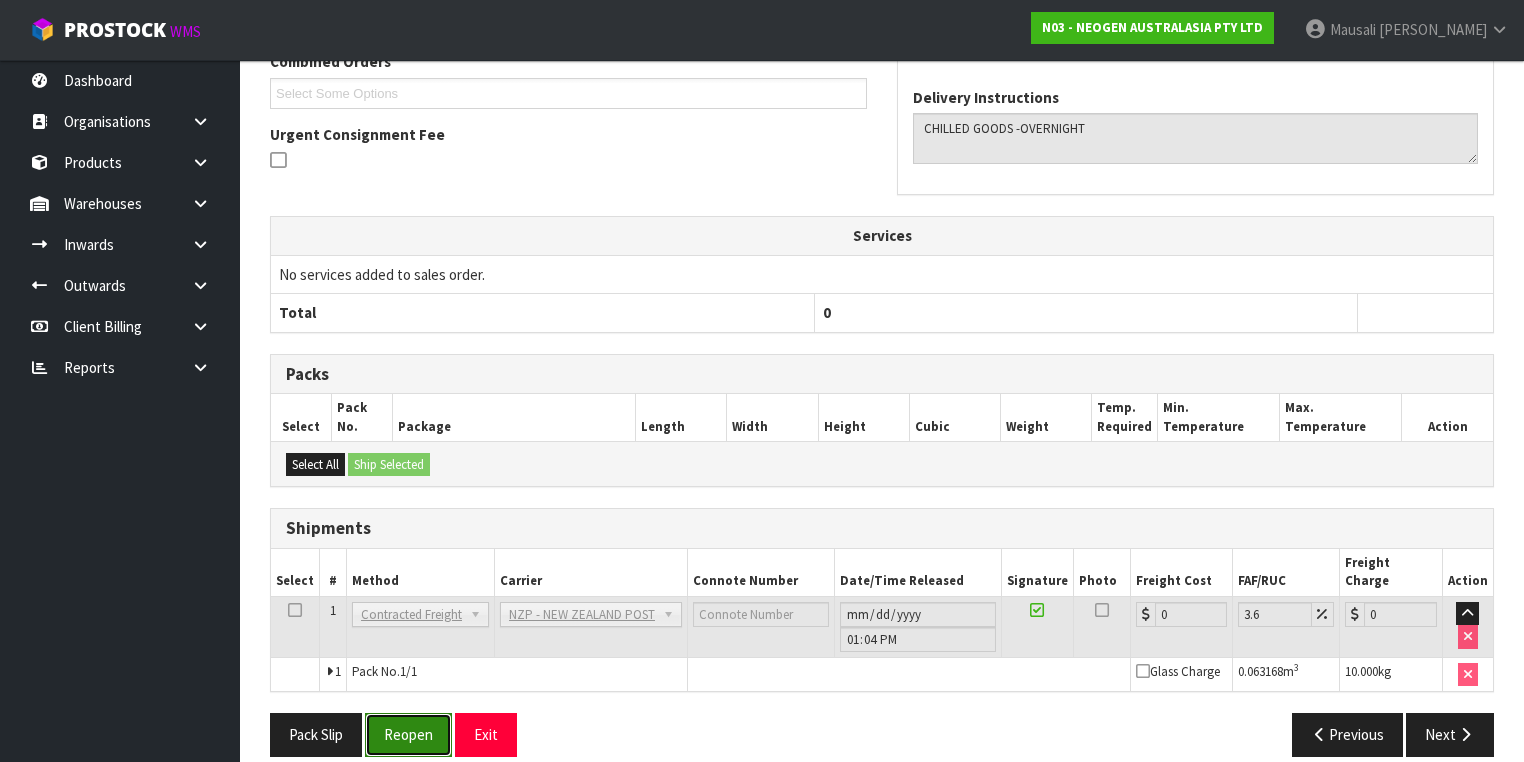 click on "Reopen" at bounding box center (408, 734) 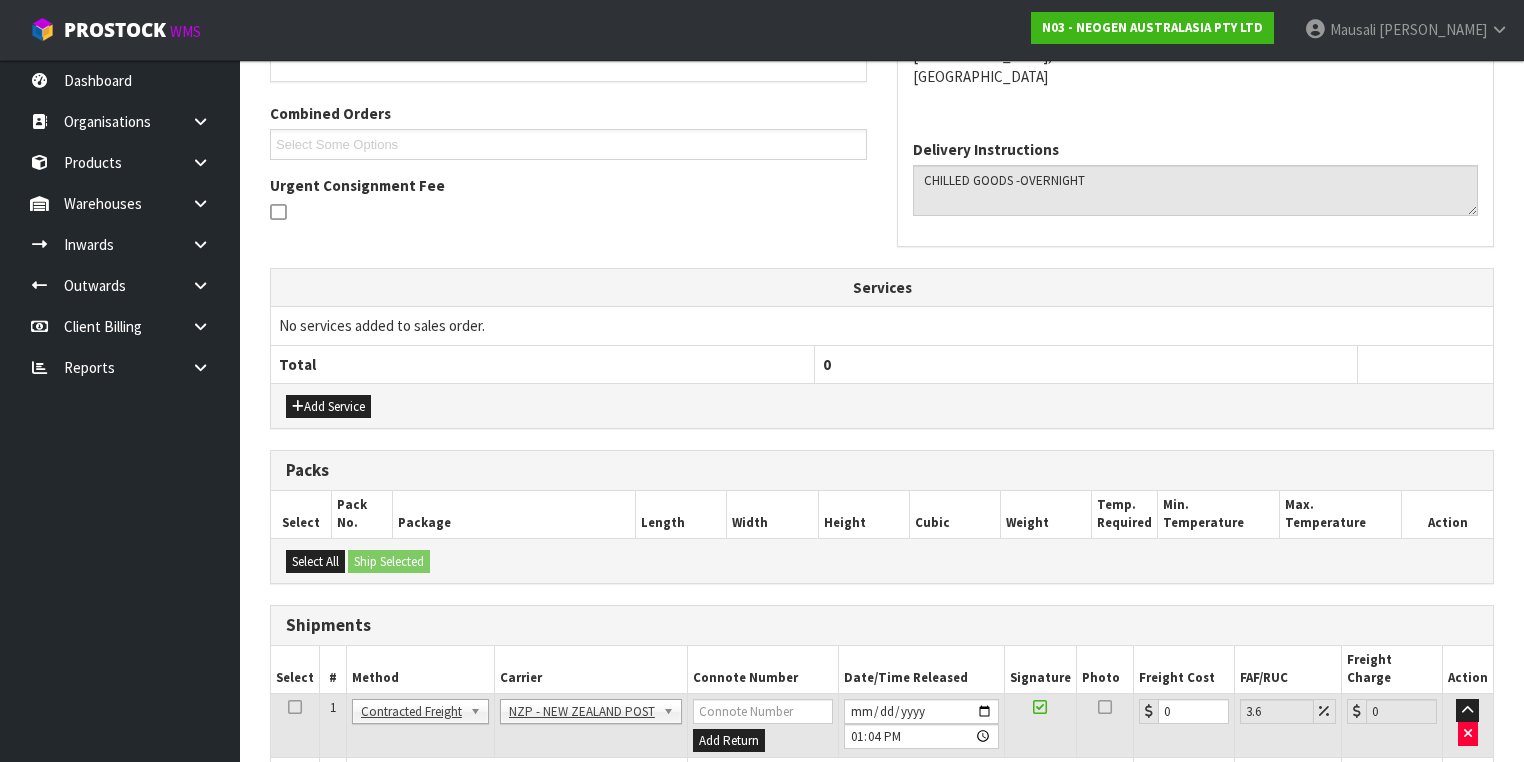 scroll, scrollTop: 604, scrollLeft: 0, axis: vertical 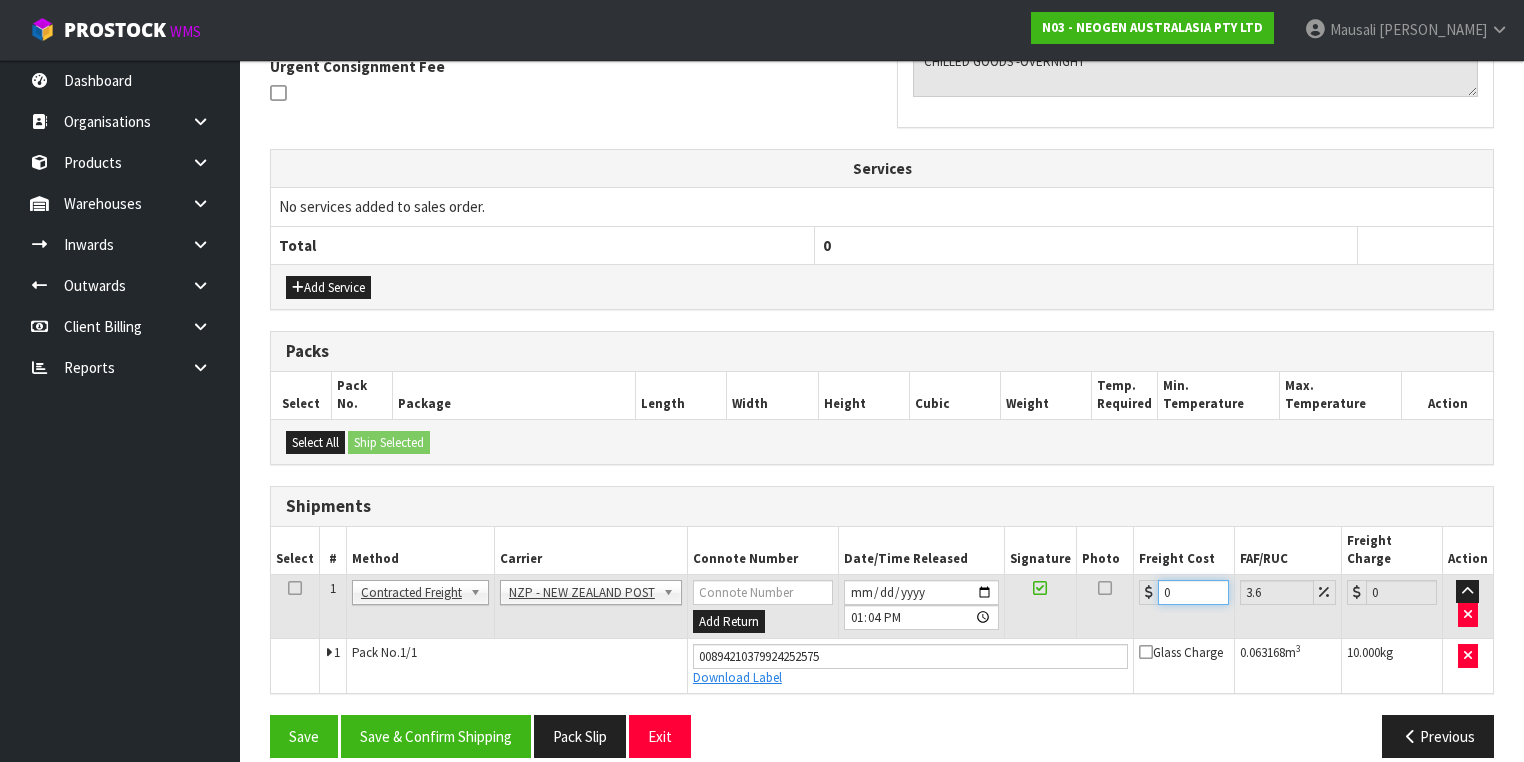 drag, startPoint x: 1172, startPoint y: 572, endPoint x: 1093, endPoint y: 576, distance: 79.101204 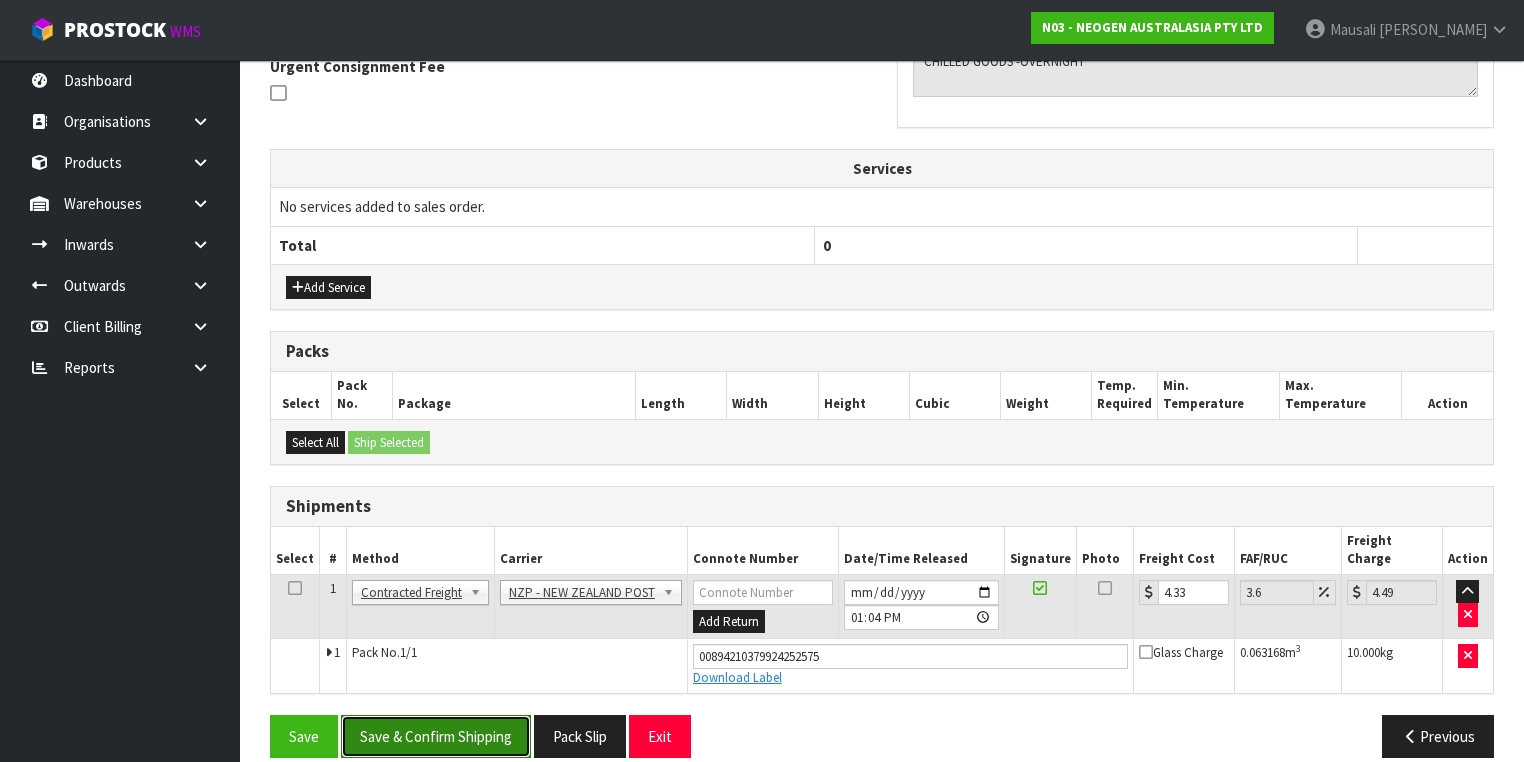 click on "Save & Confirm Shipping" at bounding box center (436, 736) 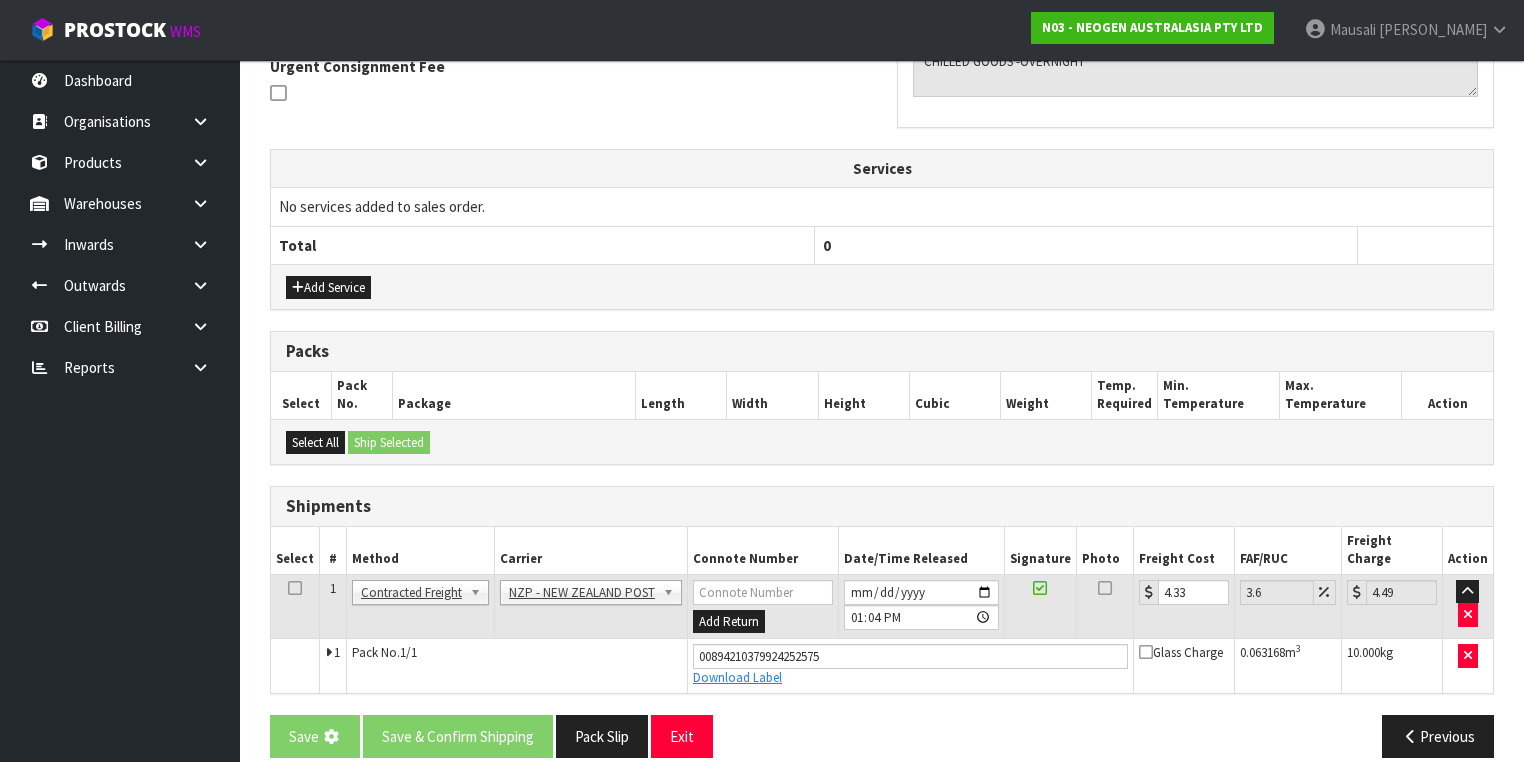 scroll, scrollTop: 0, scrollLeft: 0, axis: both 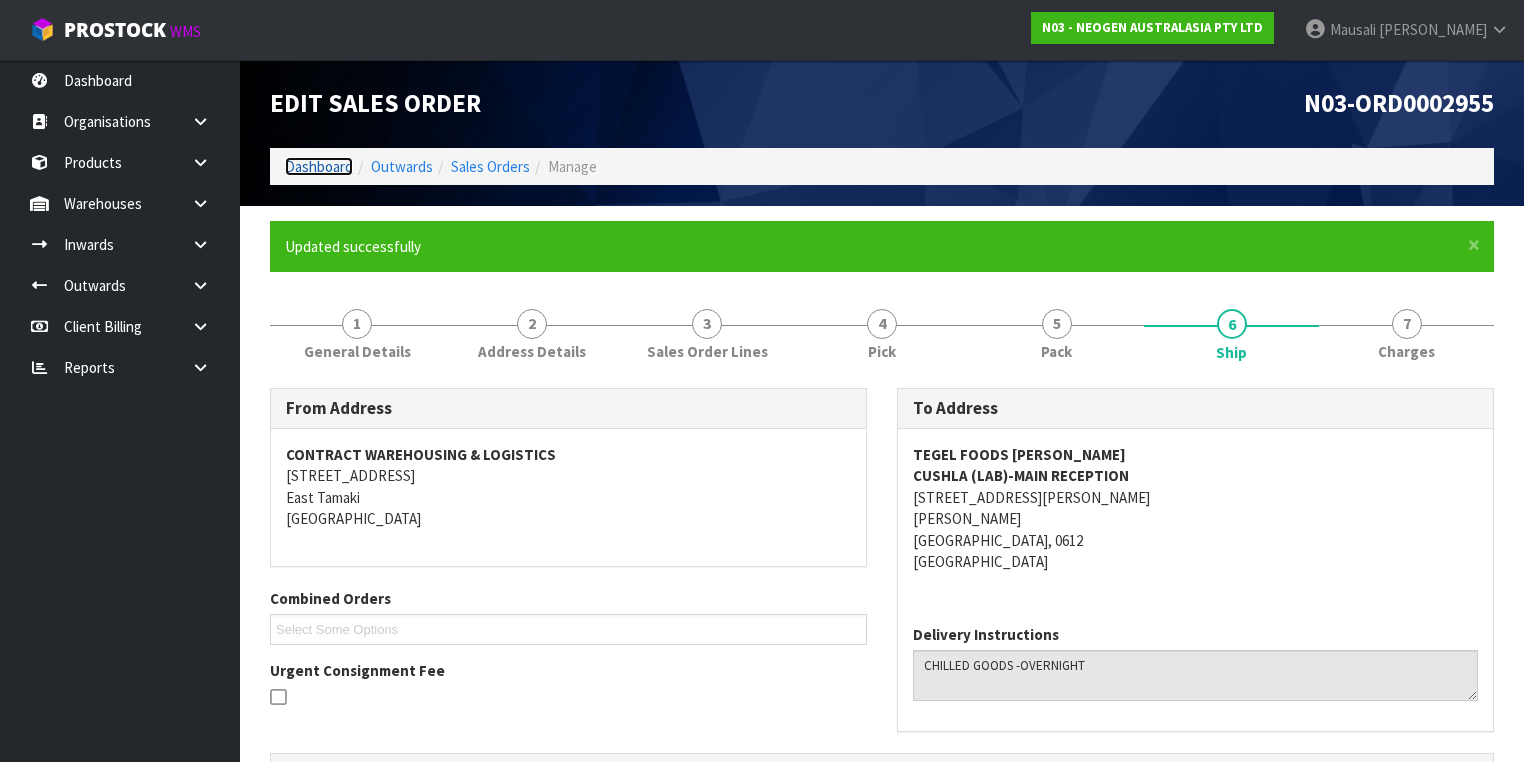 click on "Dashboard" at bounding box center [319, 166] 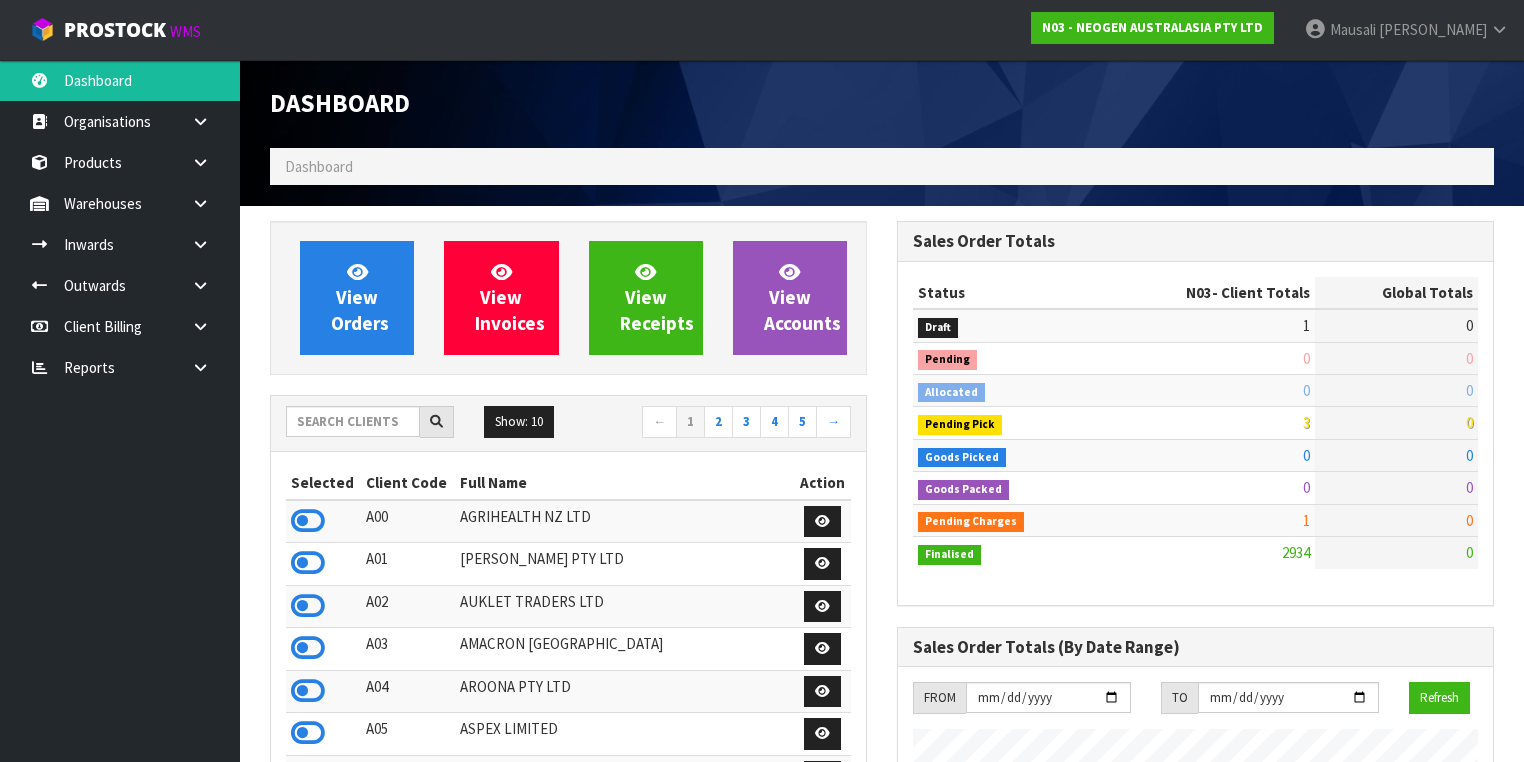 scroll, scrollTop: 998276, scrollLeft: 999372, axis: both 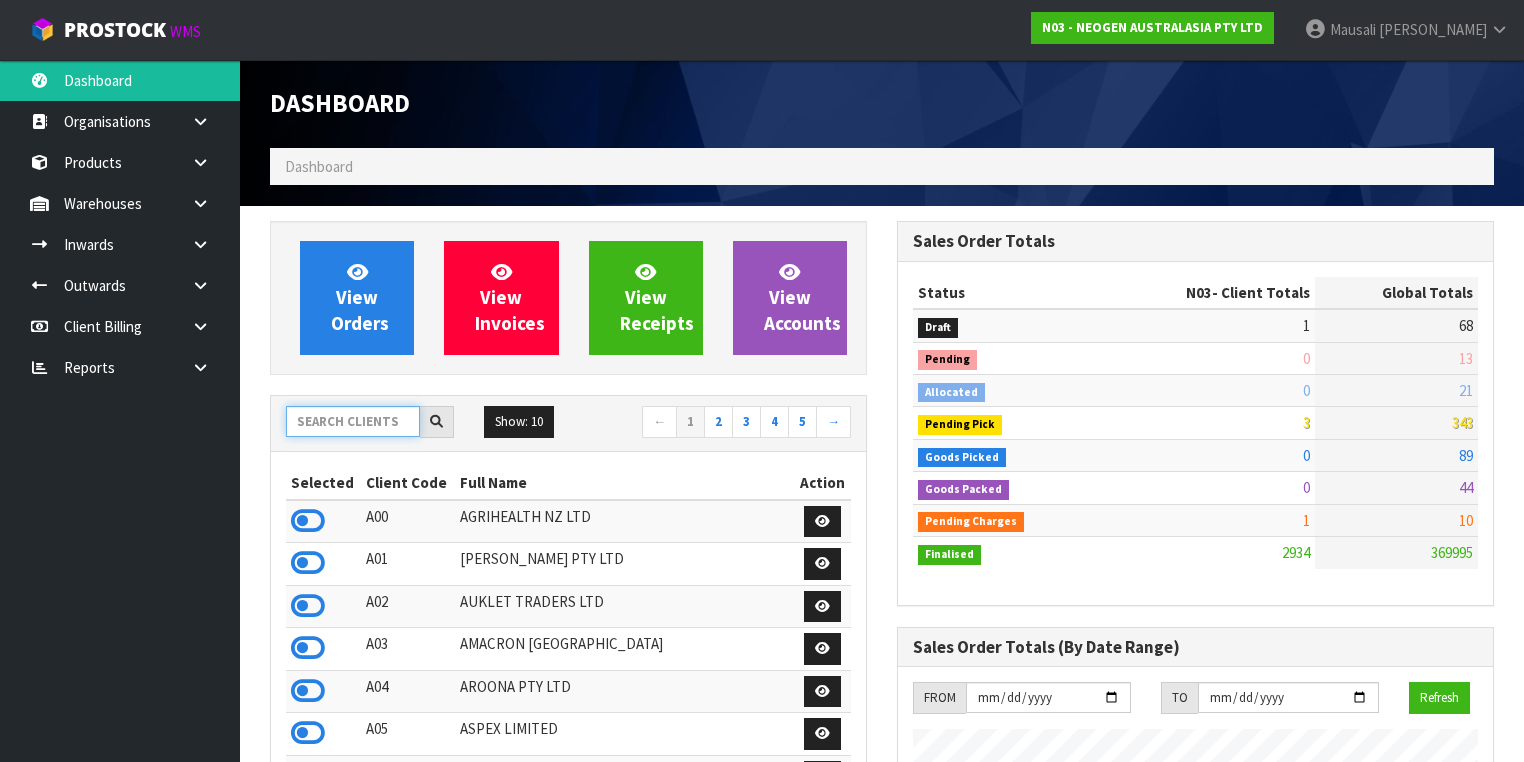 click at bounding box center (353, 421) 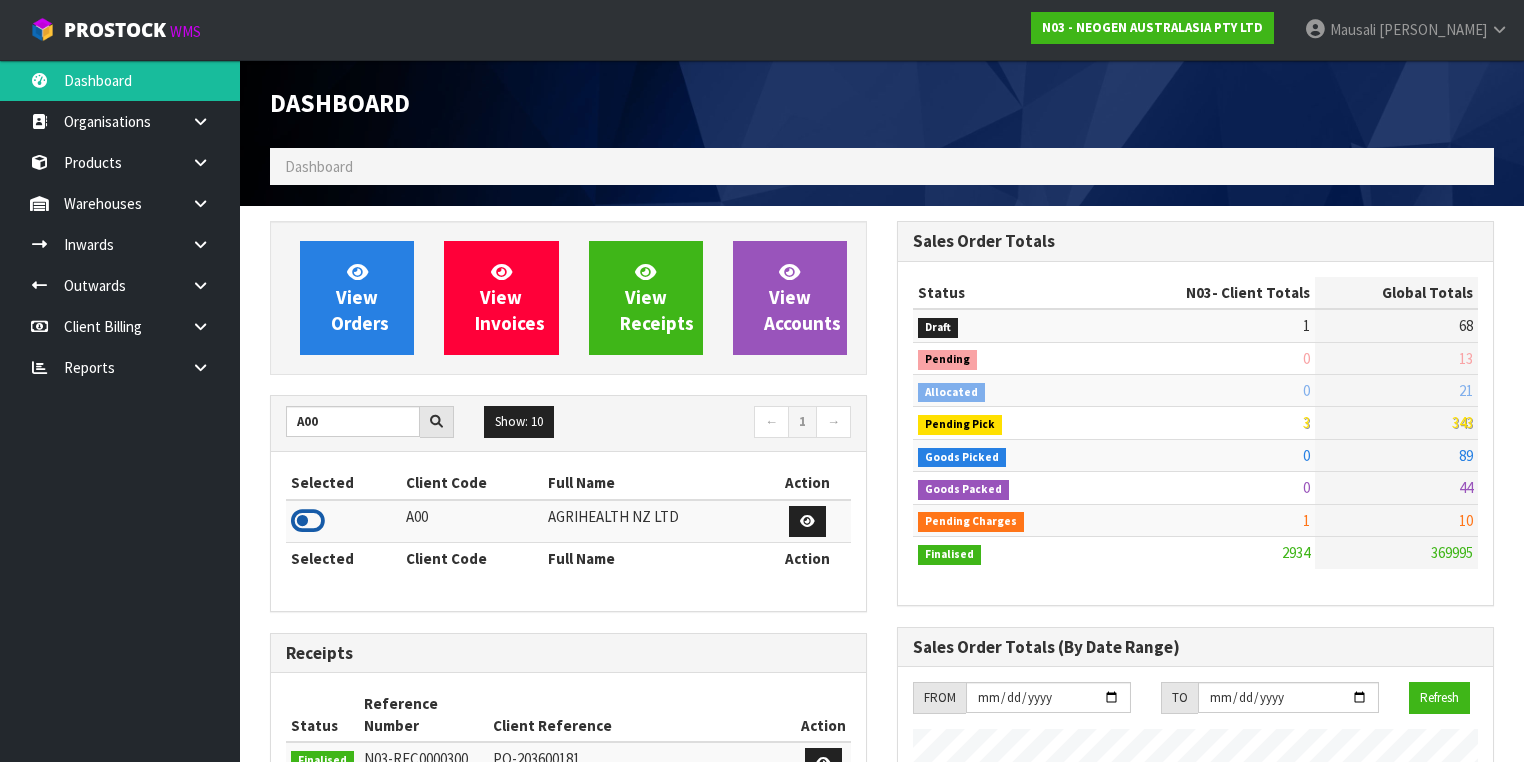 click at bounding box center [308, 521] 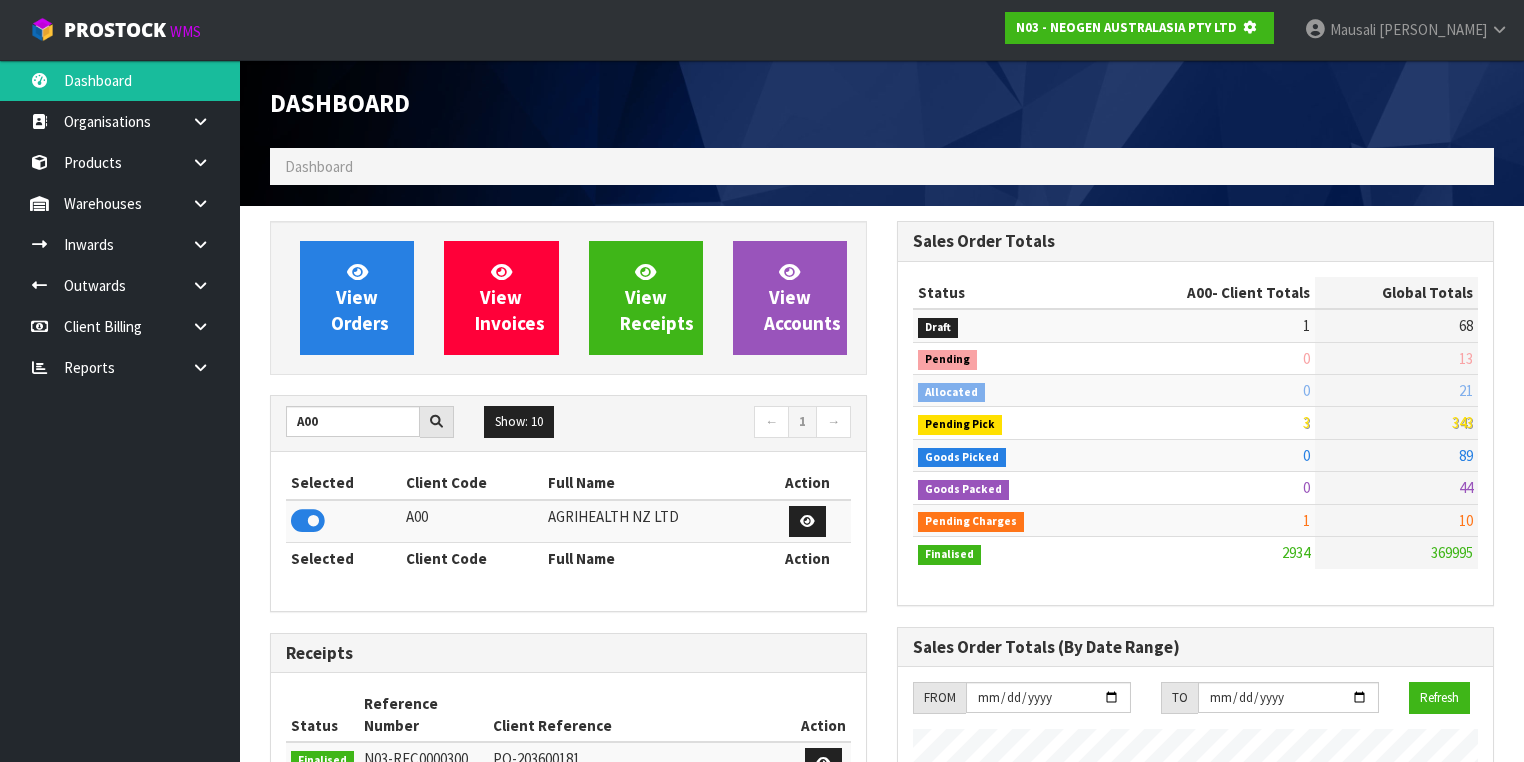 scroll, scrollTop: 1242, scrollLeft: 627, axis: both 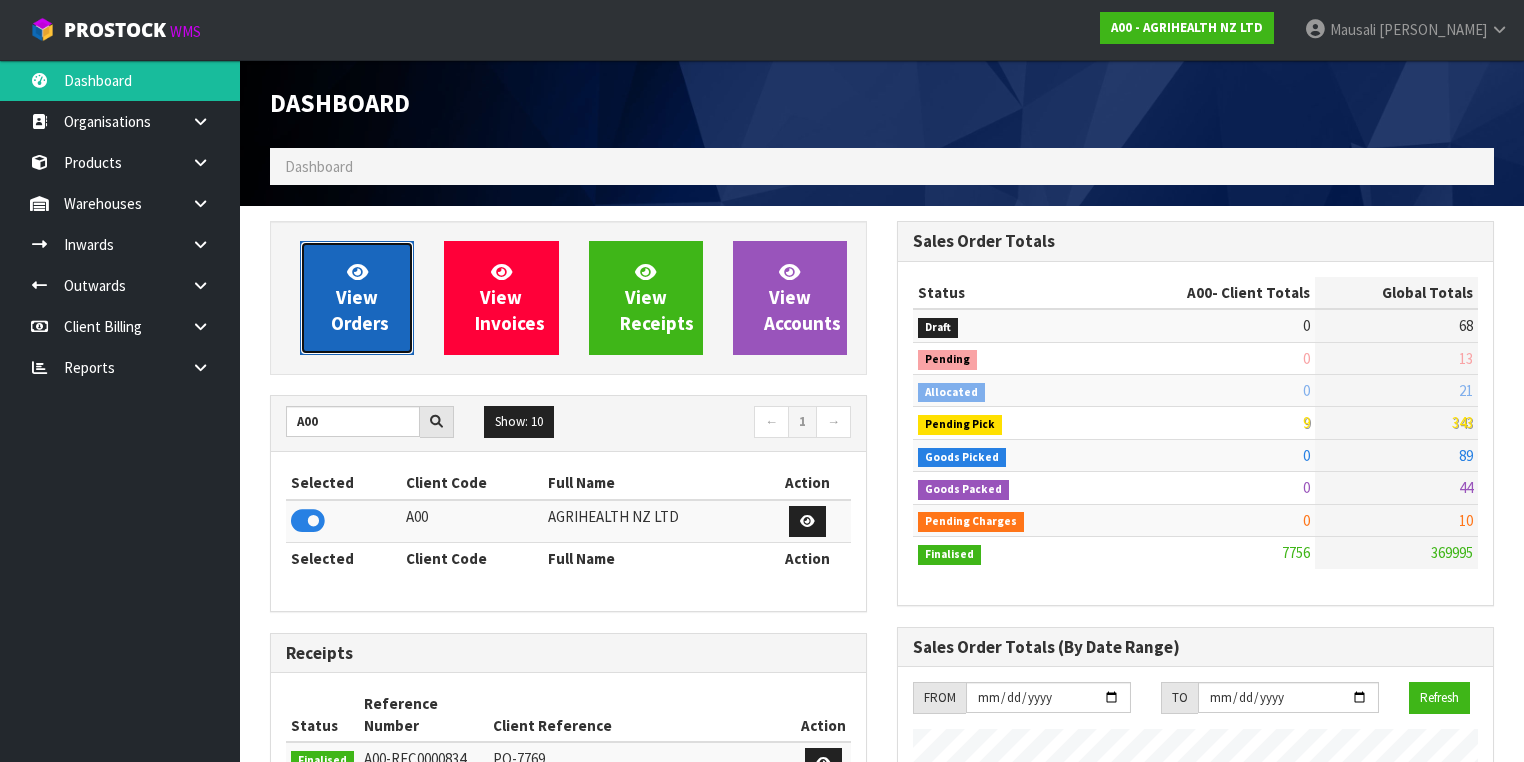 click on "View
Orders" at bounding box center (360, 297) 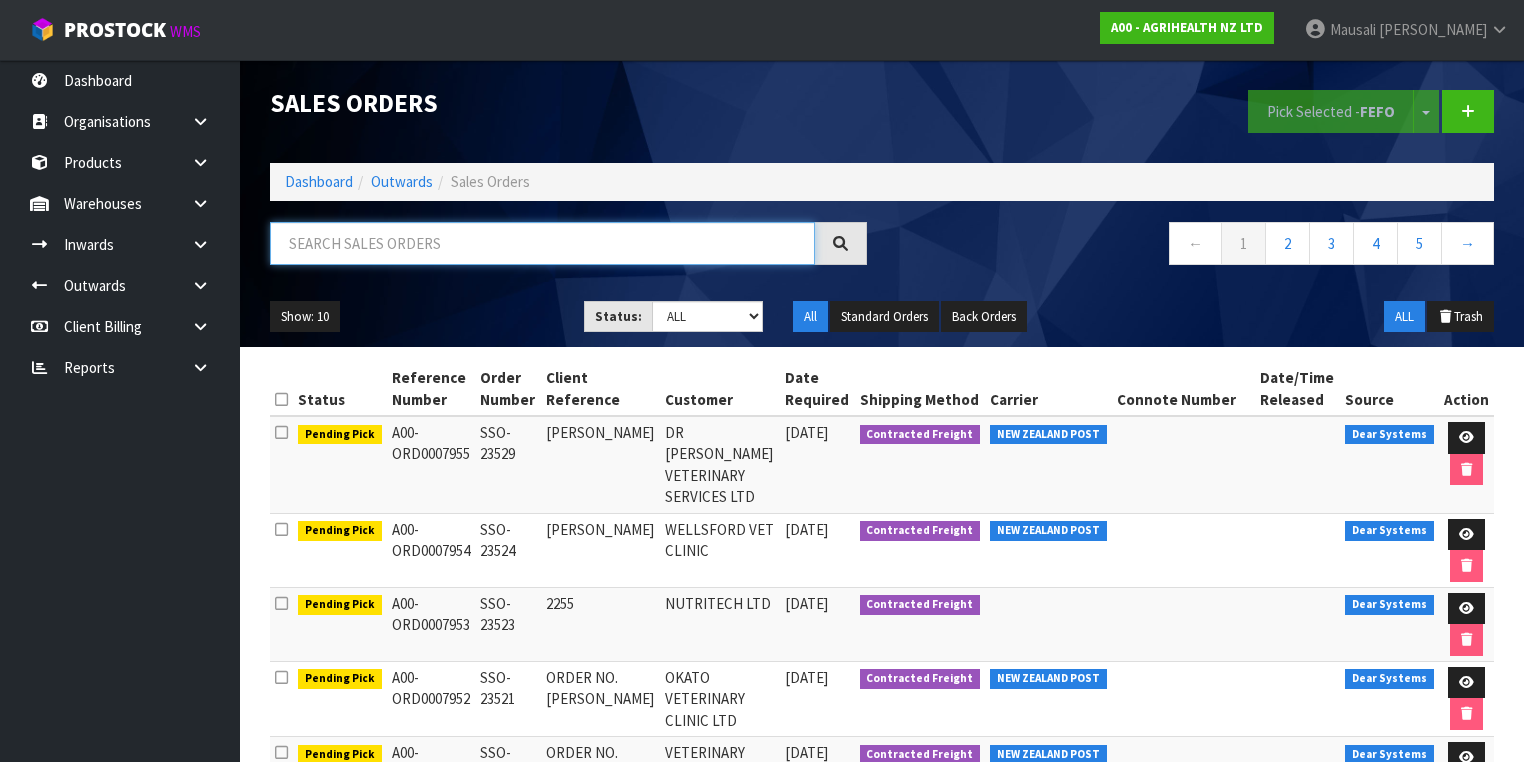 click at bounding box center (542, 243) 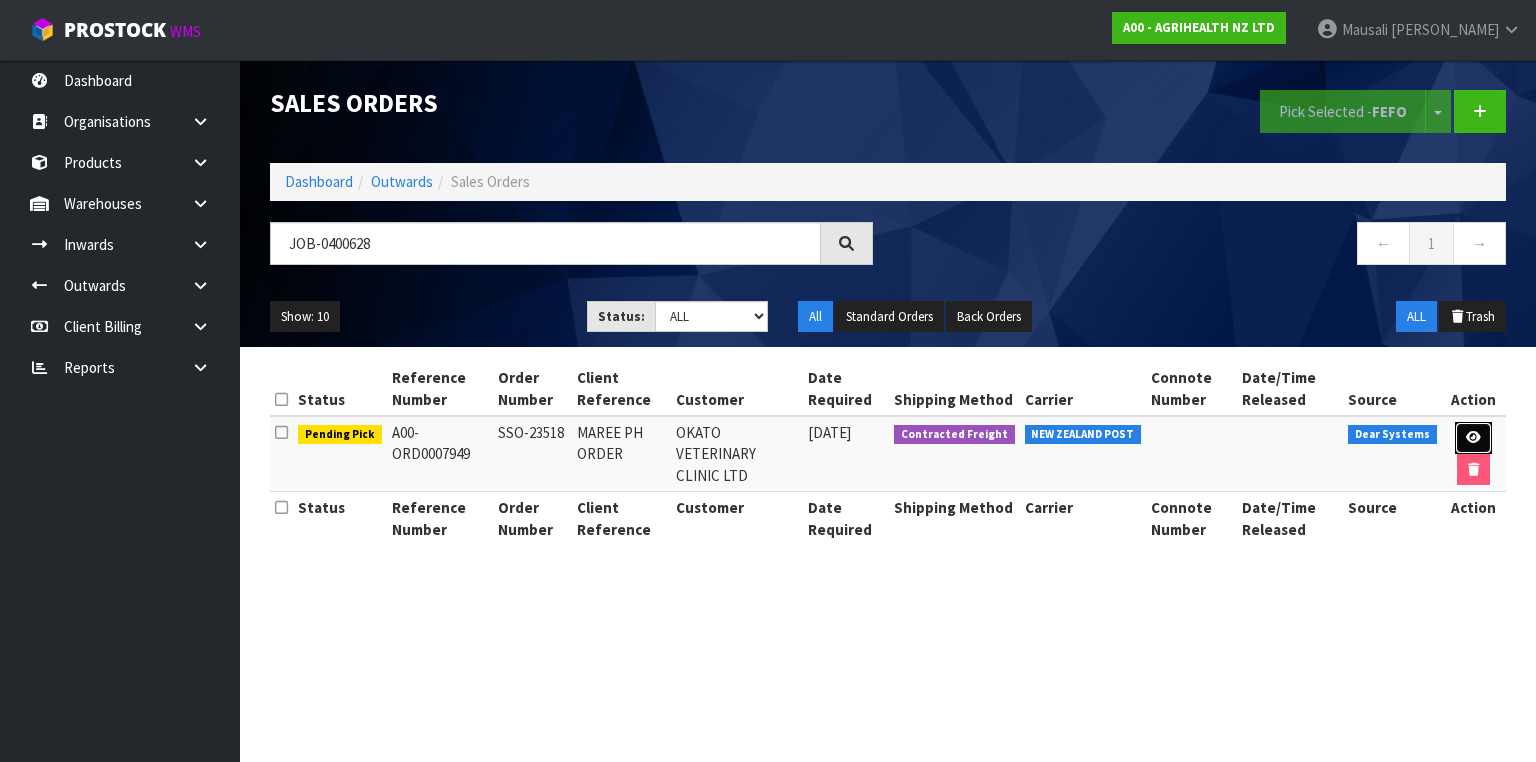 click at bounding box center [1473, 437] 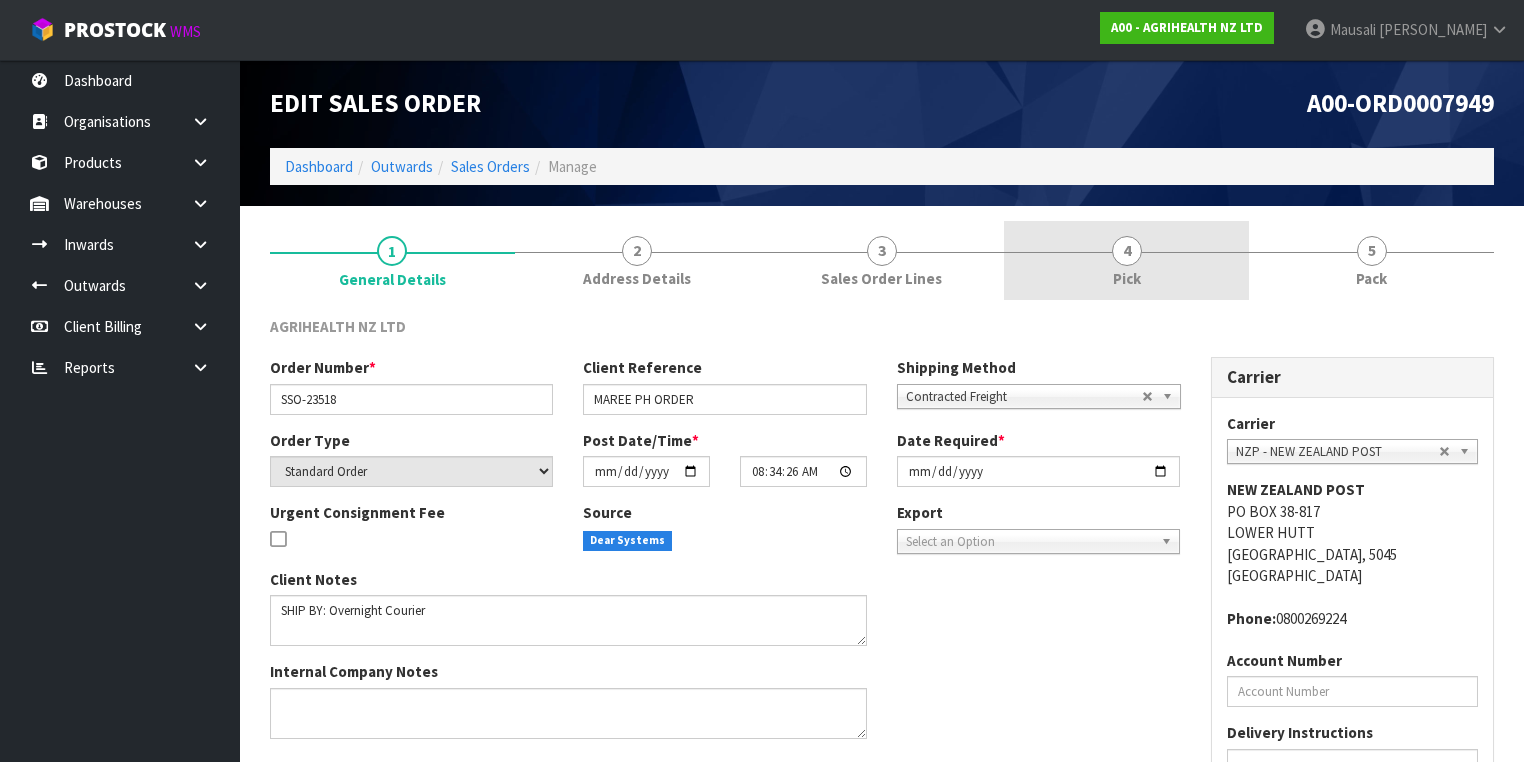 click on "4
Pick" at bounding box center [1126, 260] 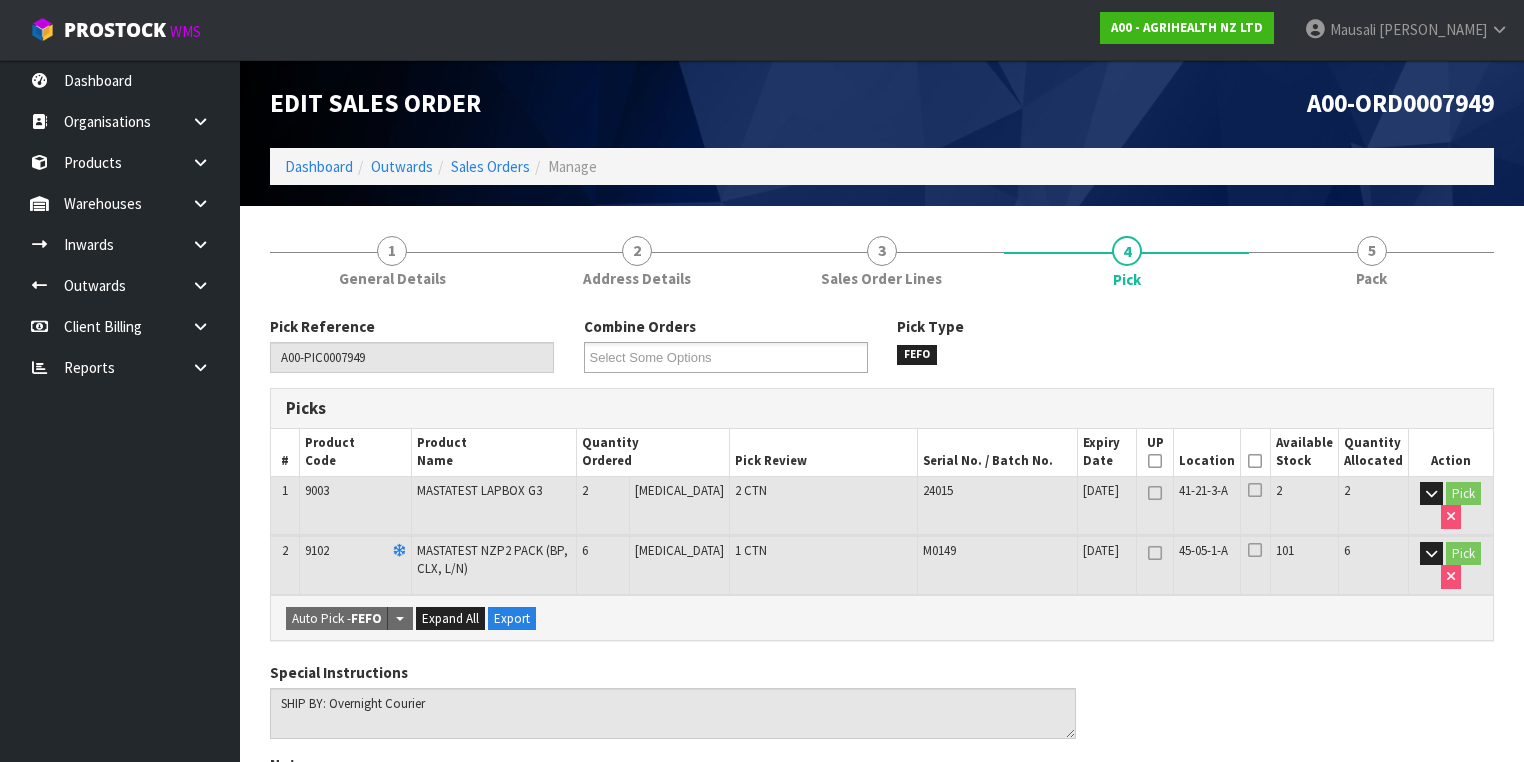 click at bounding box center [1255, 461] 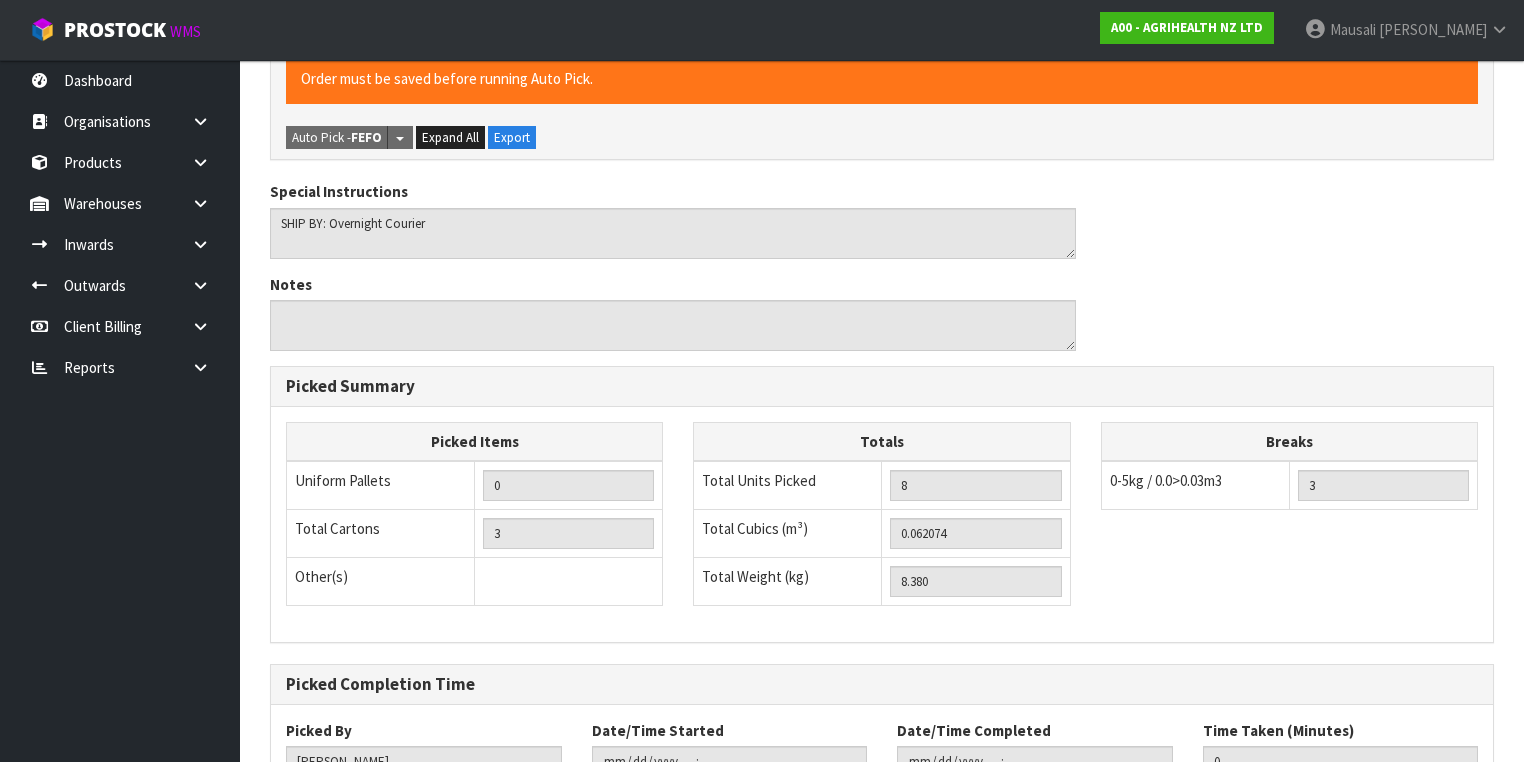 scroll, scrollTop: 700, scrollLeft: 0, axis: vertical 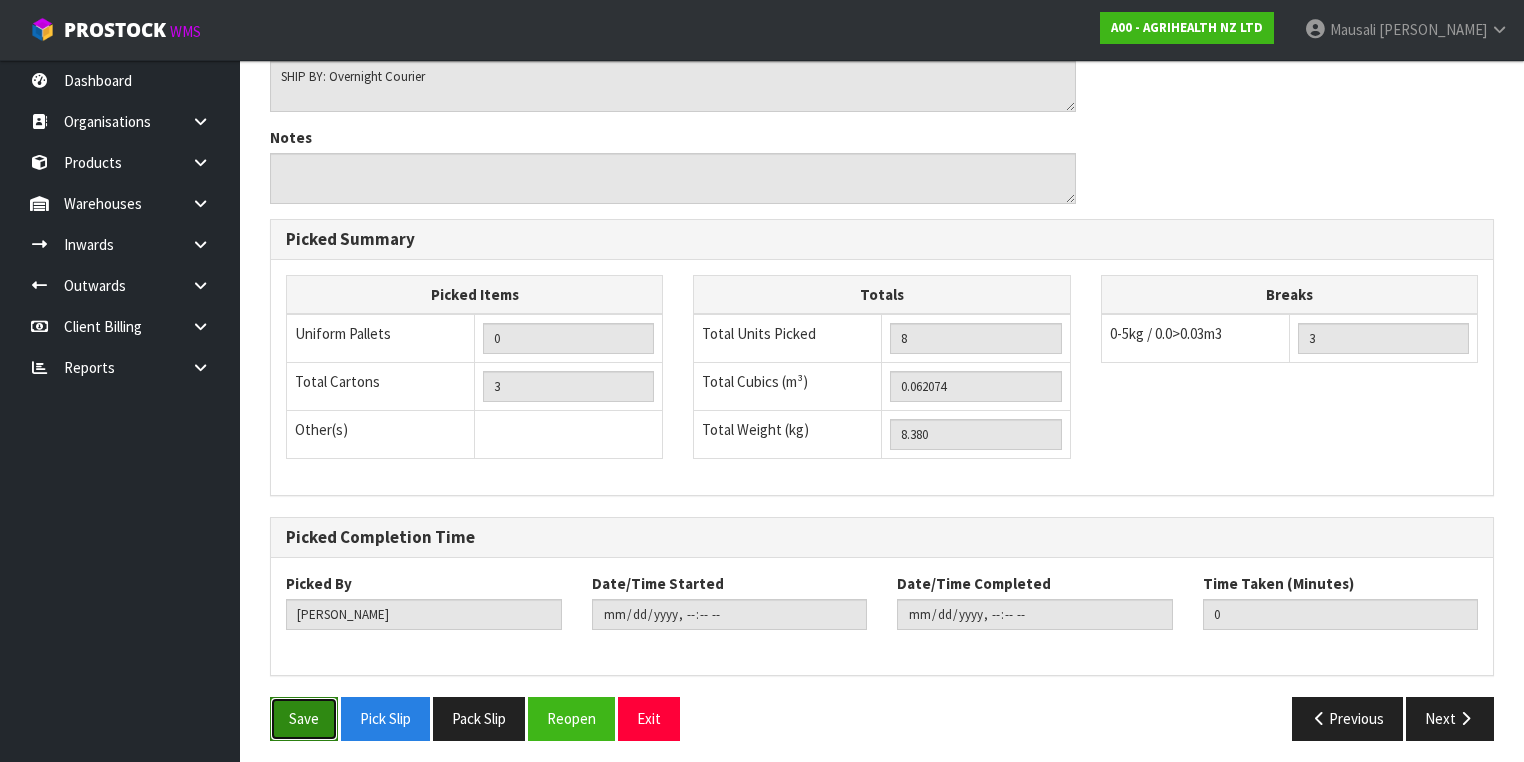 click on "Save" at bounding box center (304, 718) 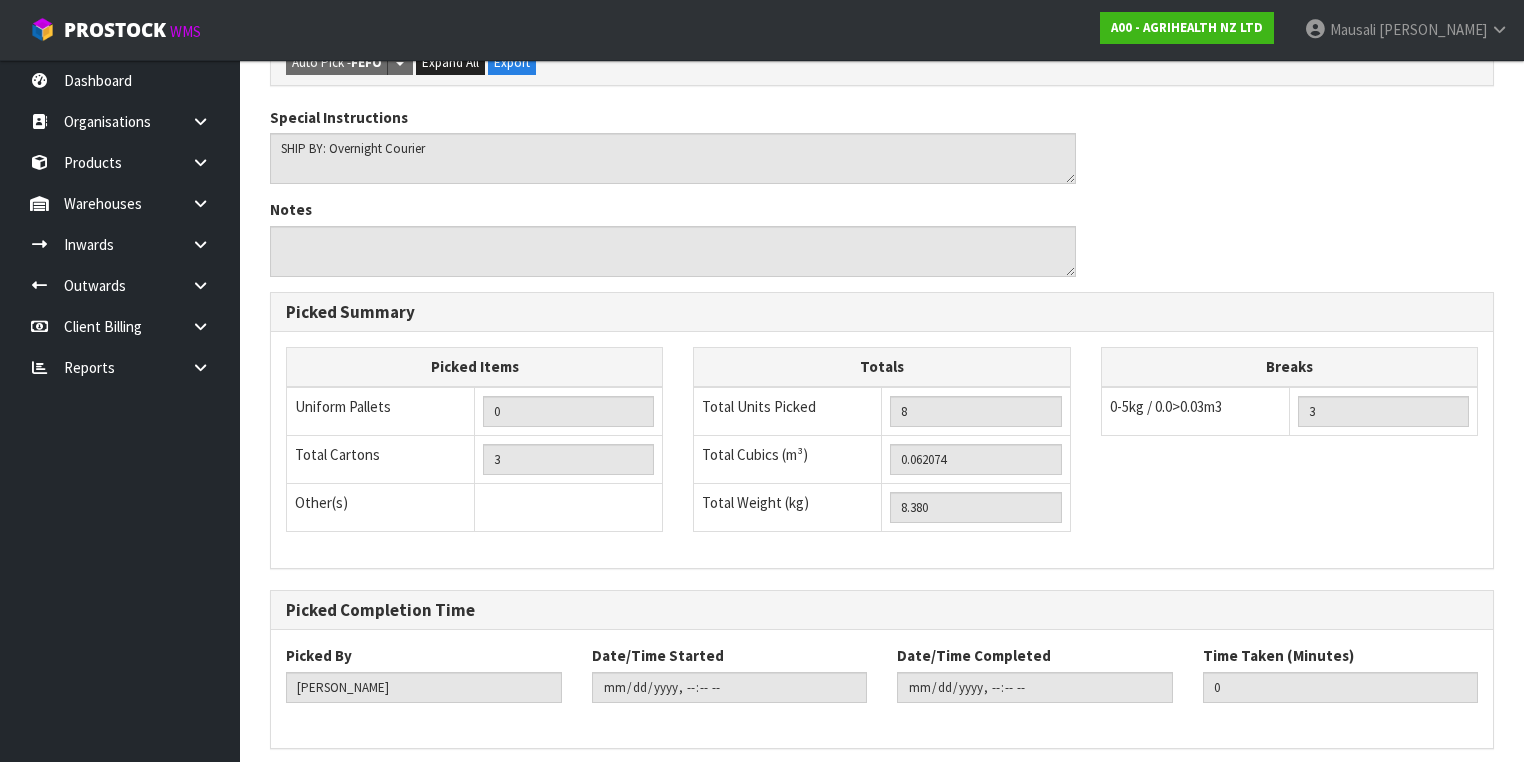 scroll, scrollTop: 0, scrollLeft: 0, axis: both 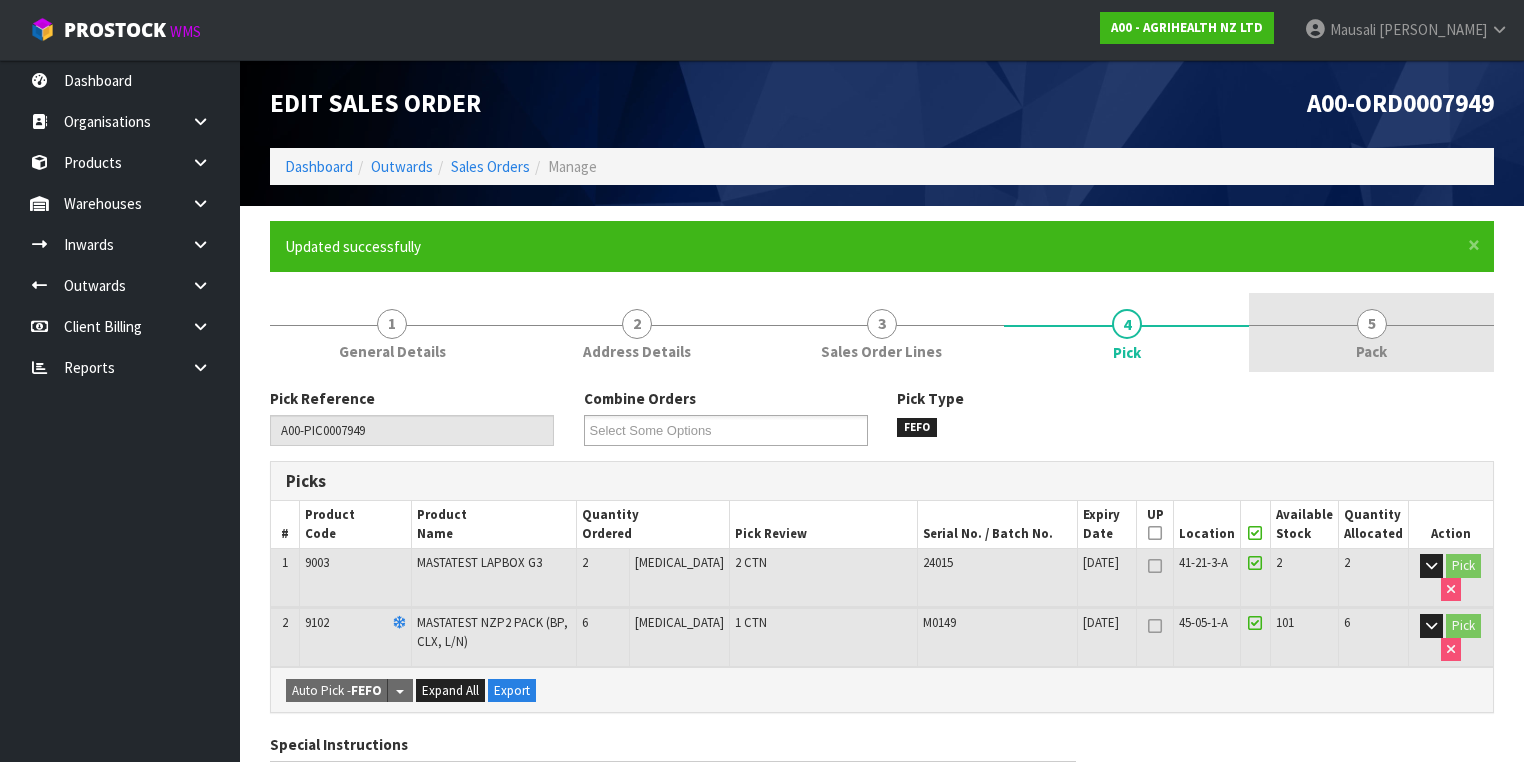 click on "5
Pack" at bounding box center (1371, 332) 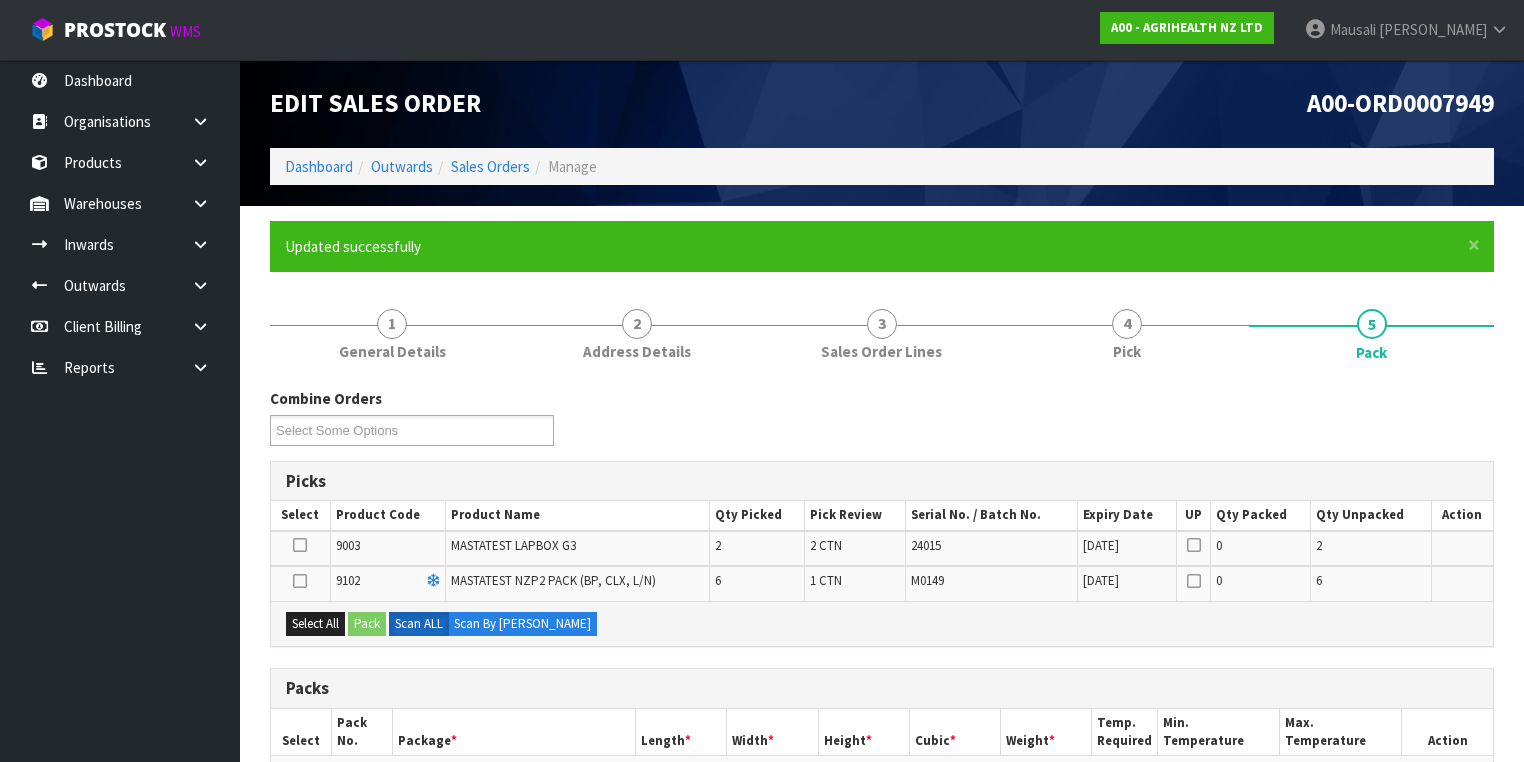 scroll, scrollTop: 240, scrollLeft: 0, axis: vertical 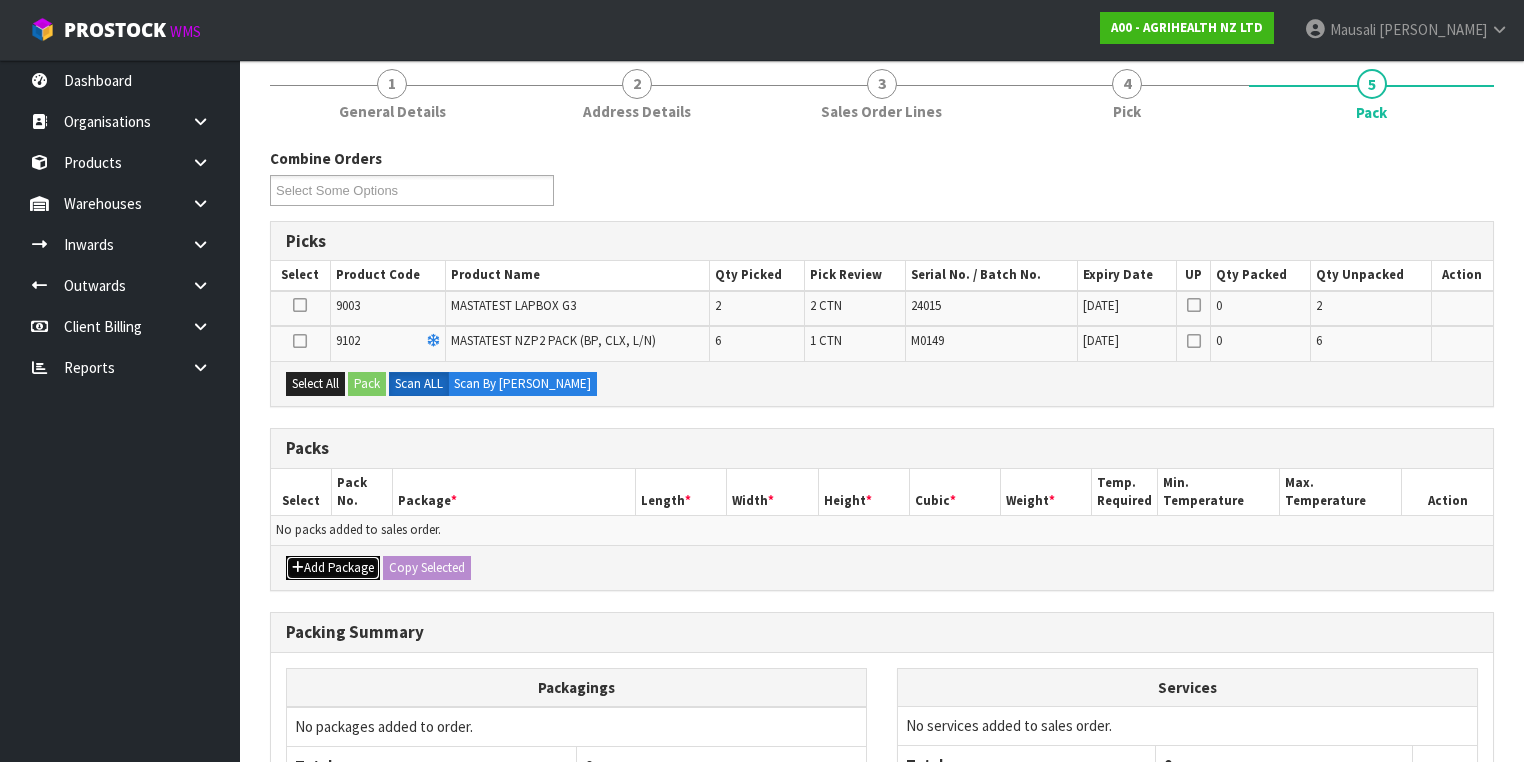 click on "Add Package" at bounding box center (333, 568) 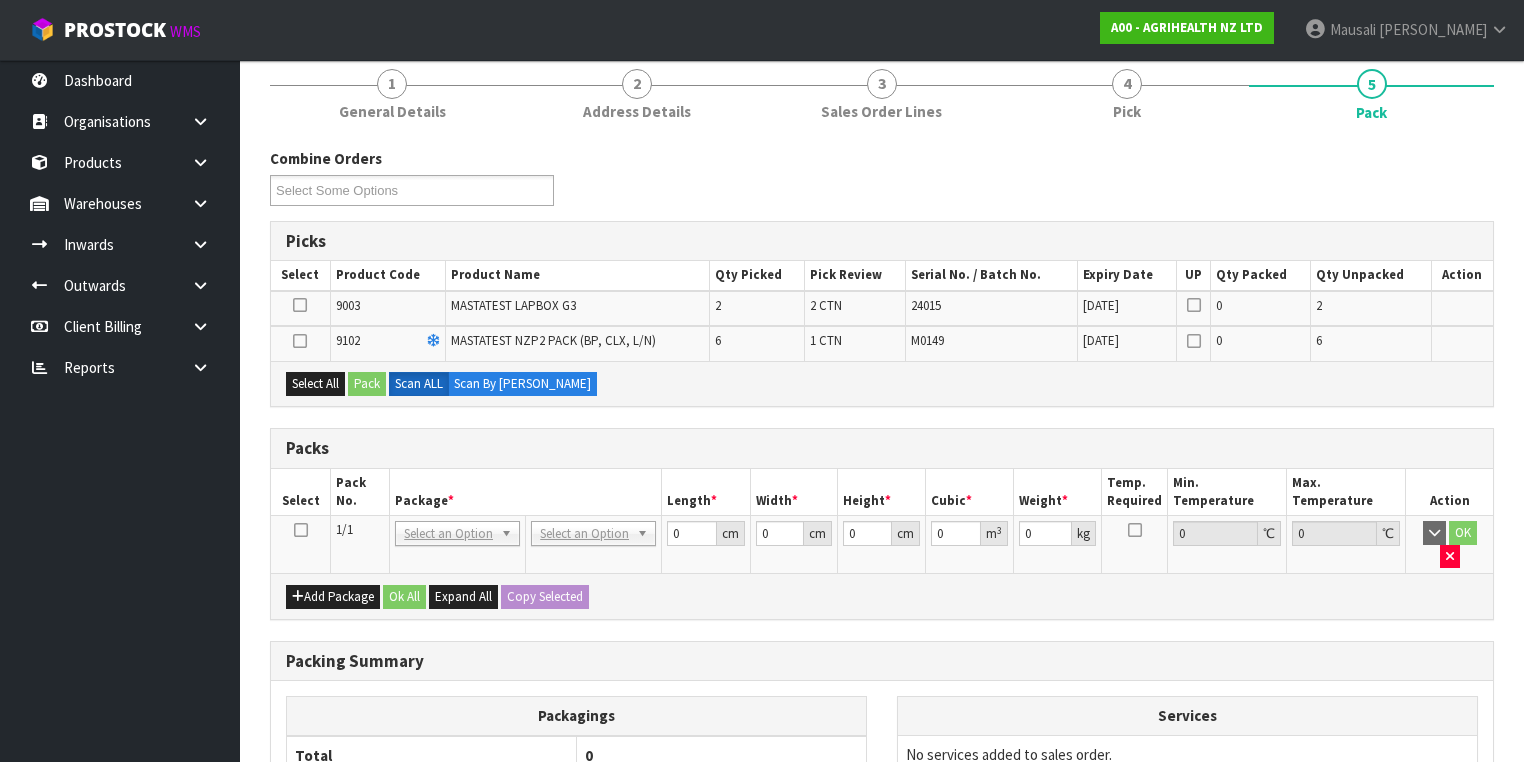 click at bounding box center (301, 530) 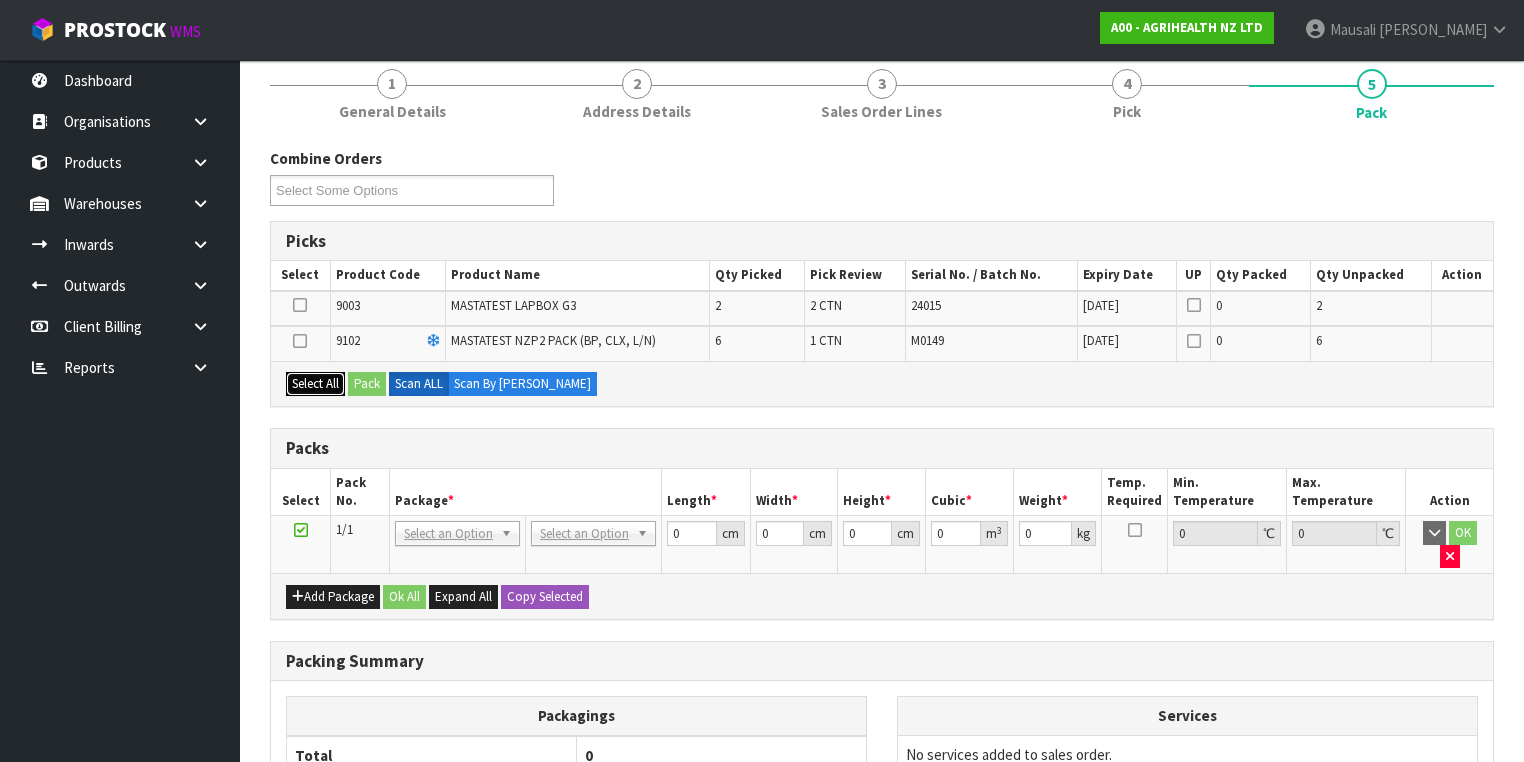 click on "Select All" at bounding box center [315, 384] 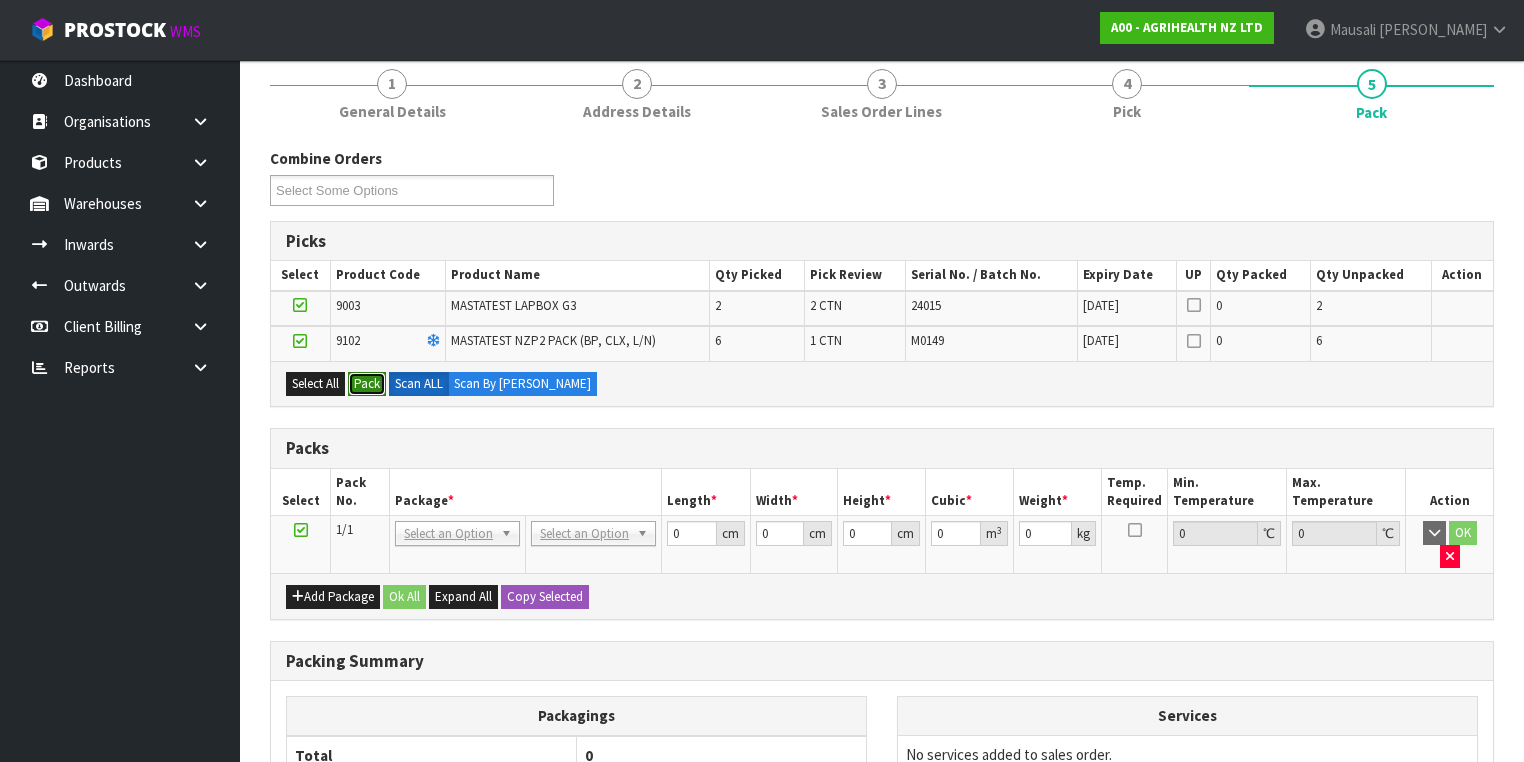 click on "Pack" at bounding box center (367, 384) 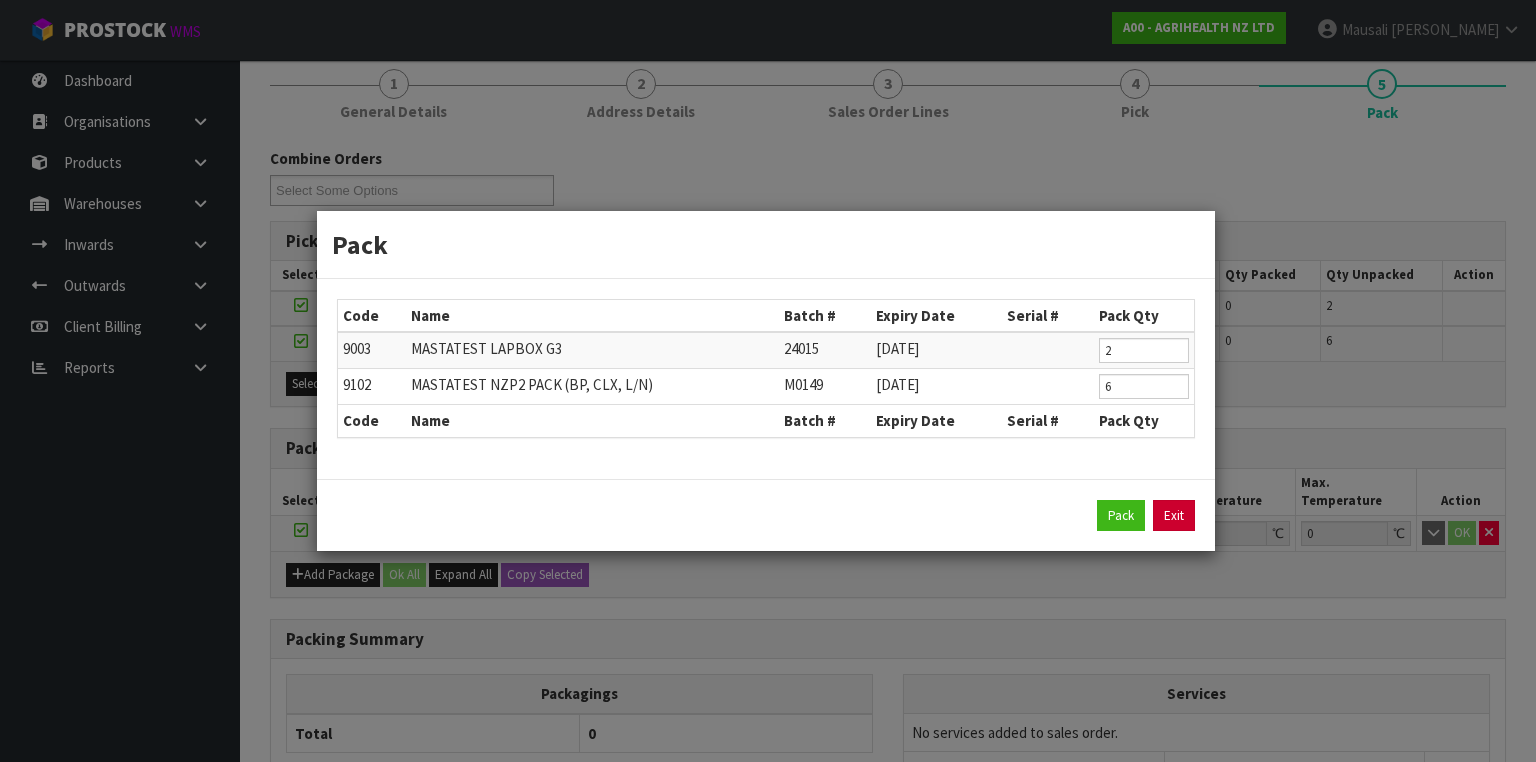 click on "Exit" at bounding box center (1174, 516) 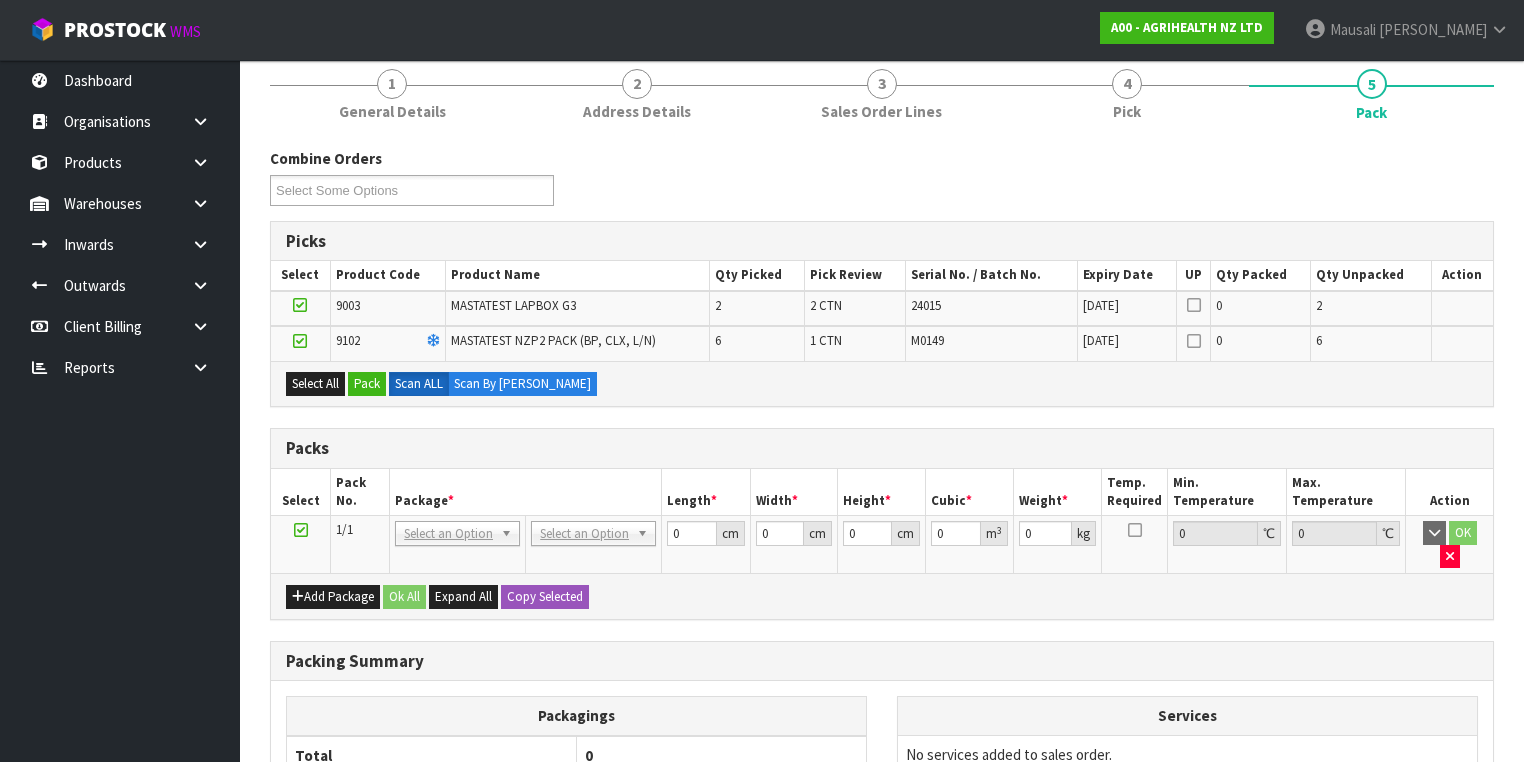 click at bounding box center [300, 341] 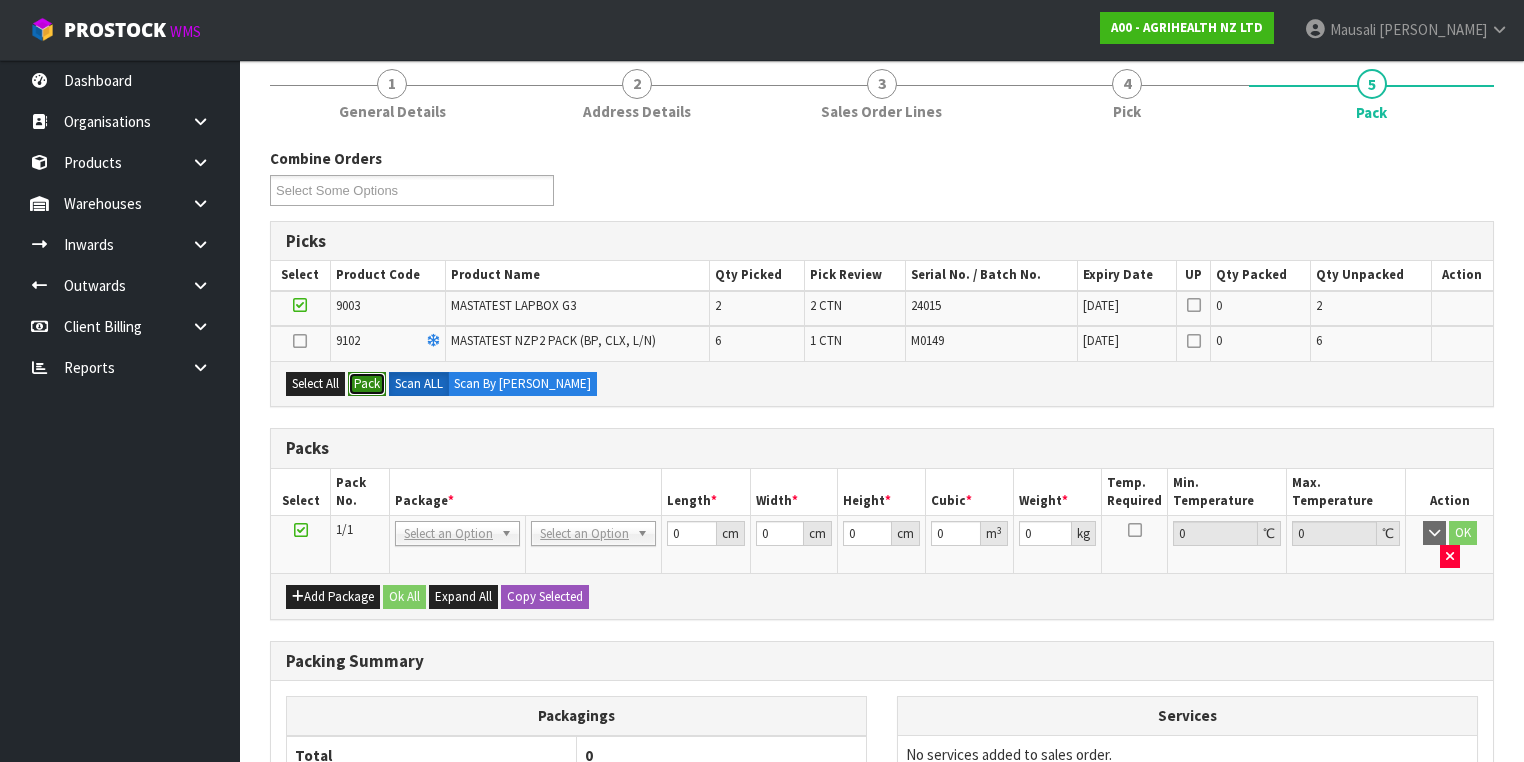click on "Pack" at bounding box center (367, 384) 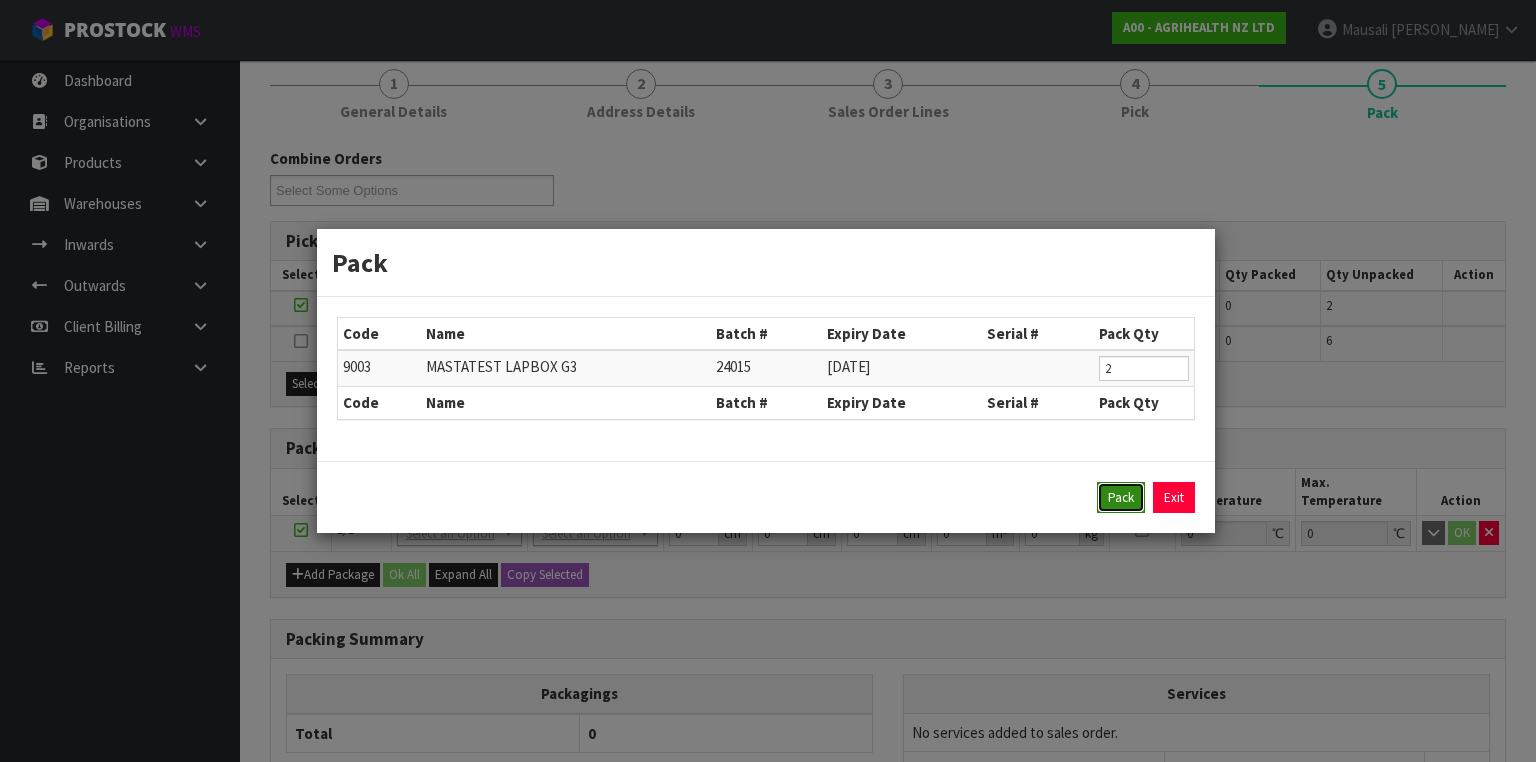 click on "Pack" at bounding box center (1121, 498) 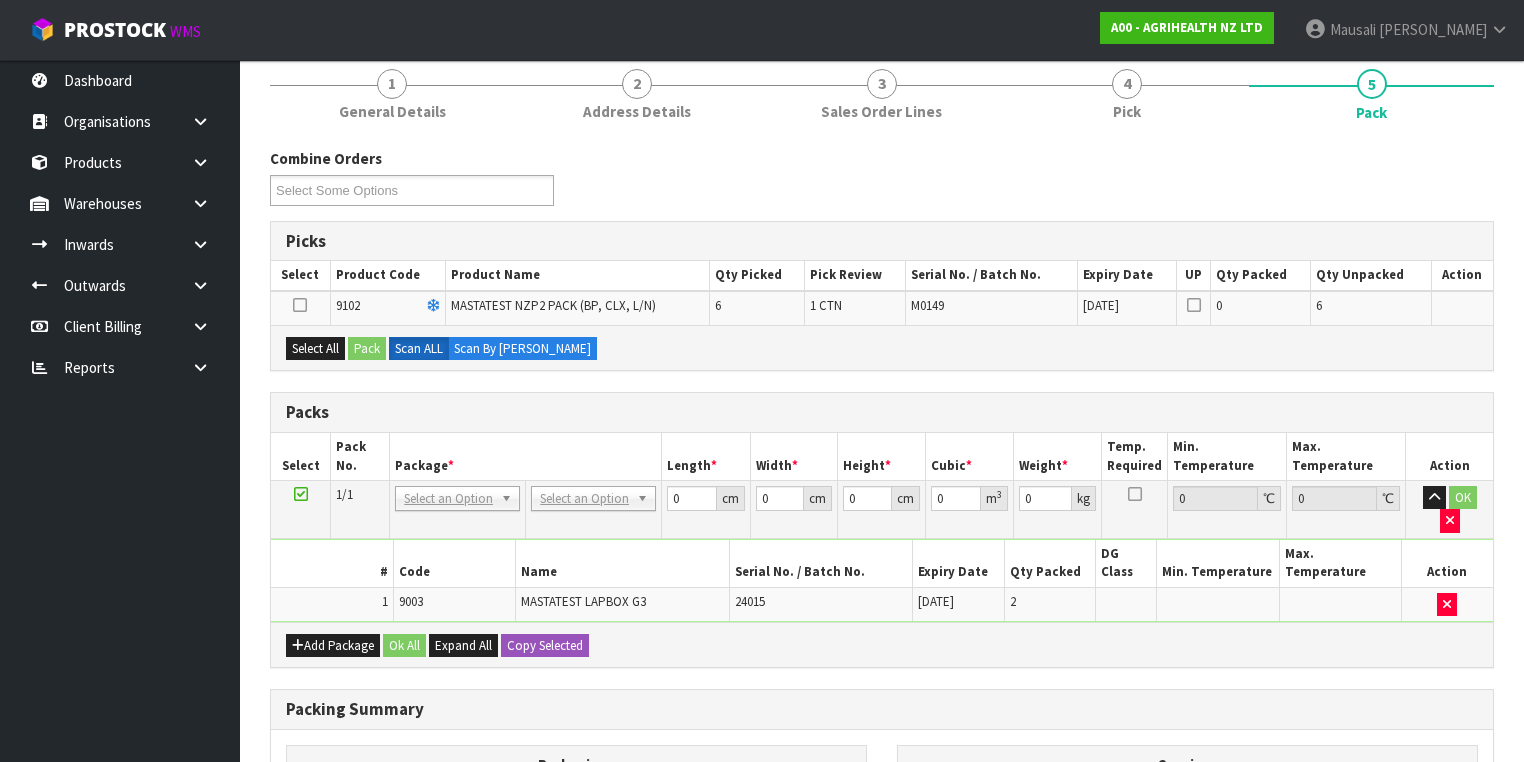 click at bounding box center (301, 494) 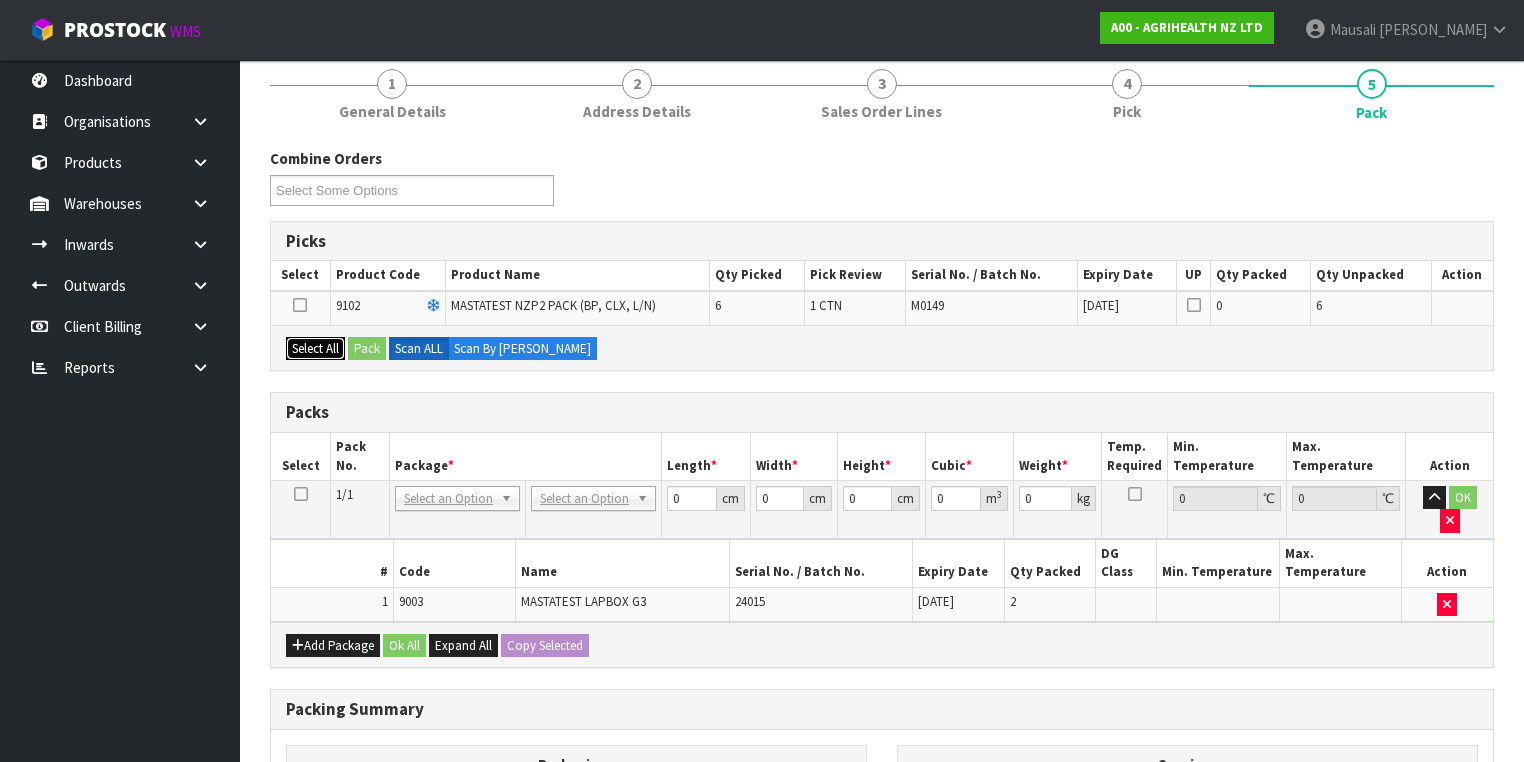 click on "Select All" at bounding box center (315, 349) 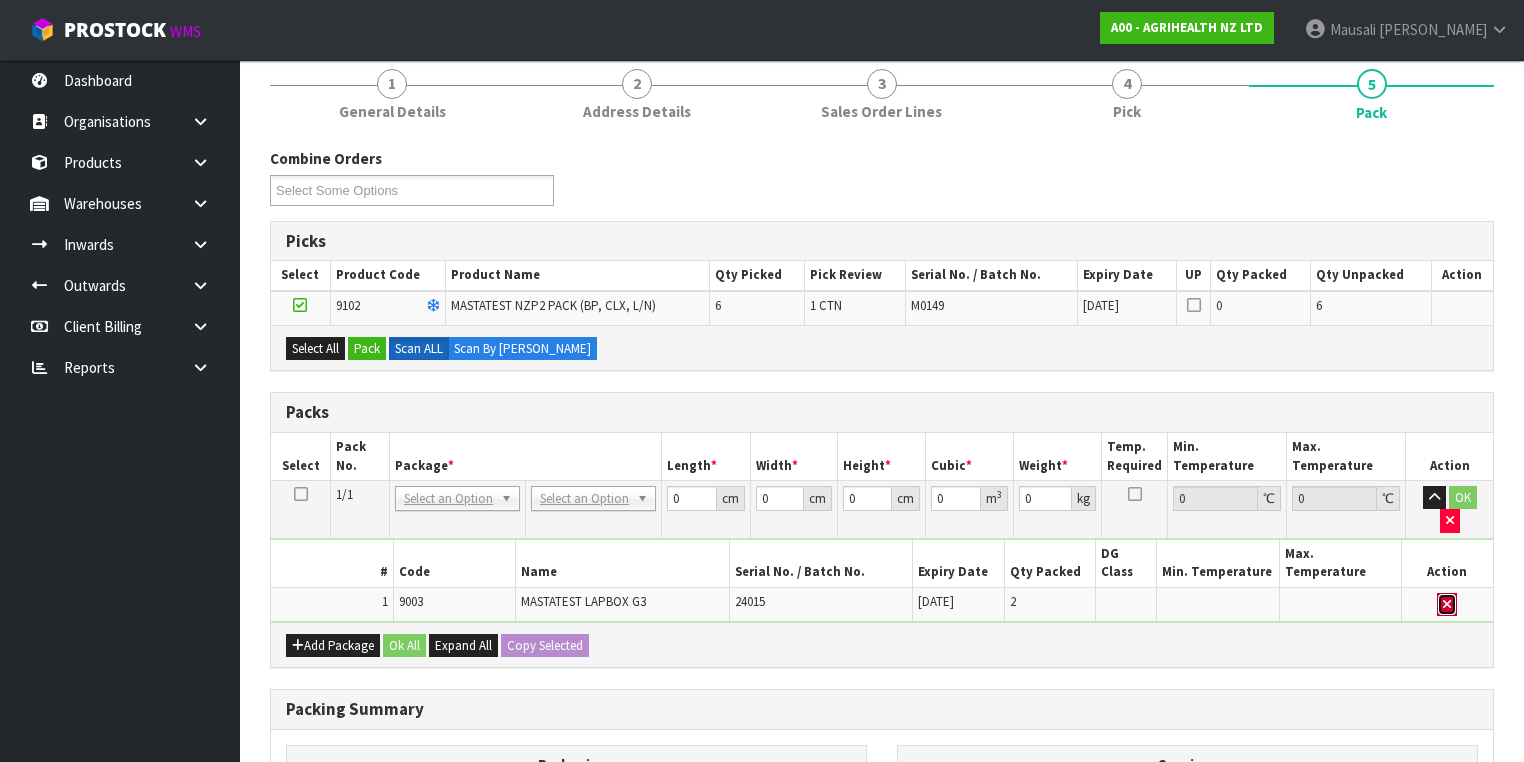 click at bounding box center (1447, 605) 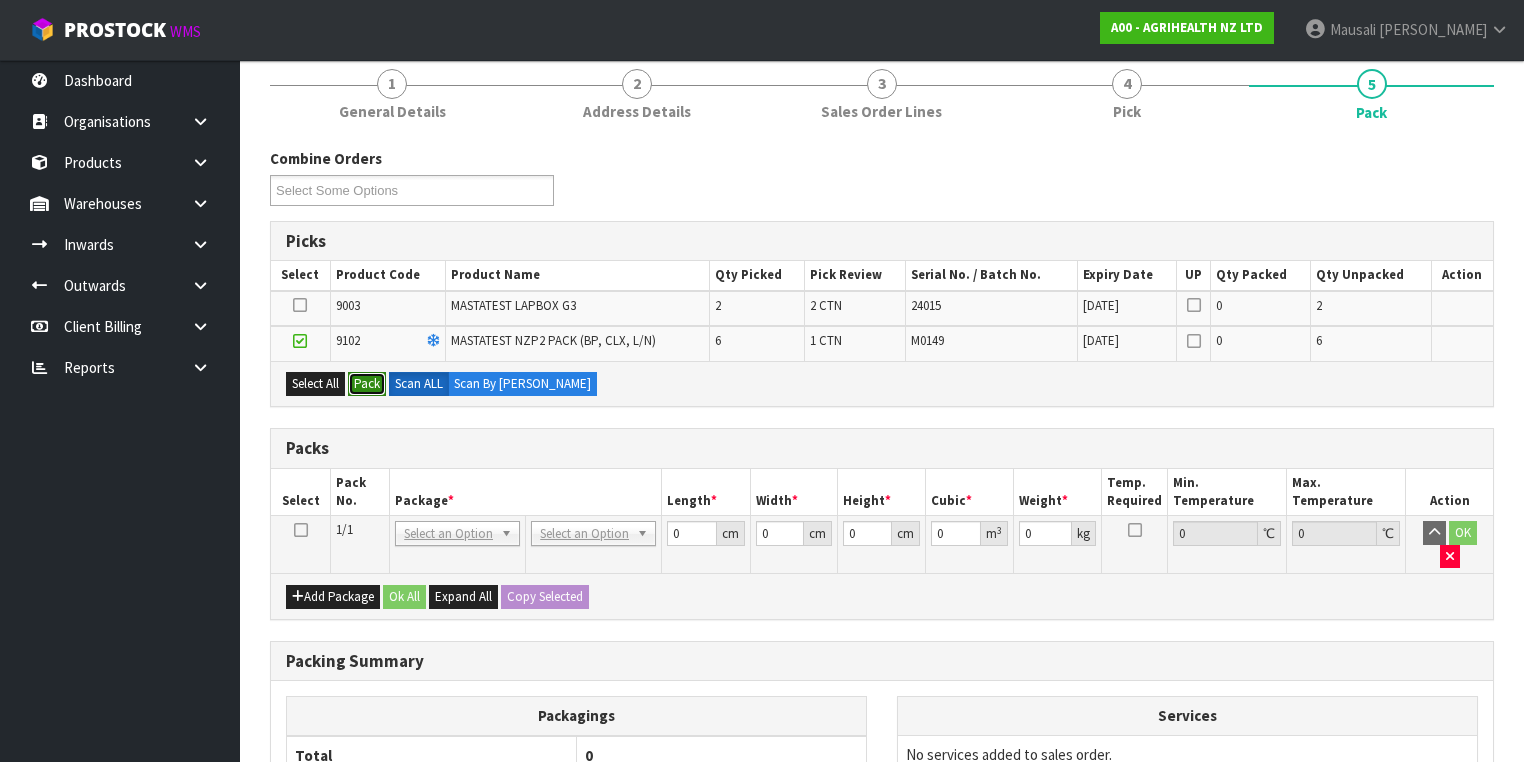 click on "Pack" at bounding box center (367, 384) 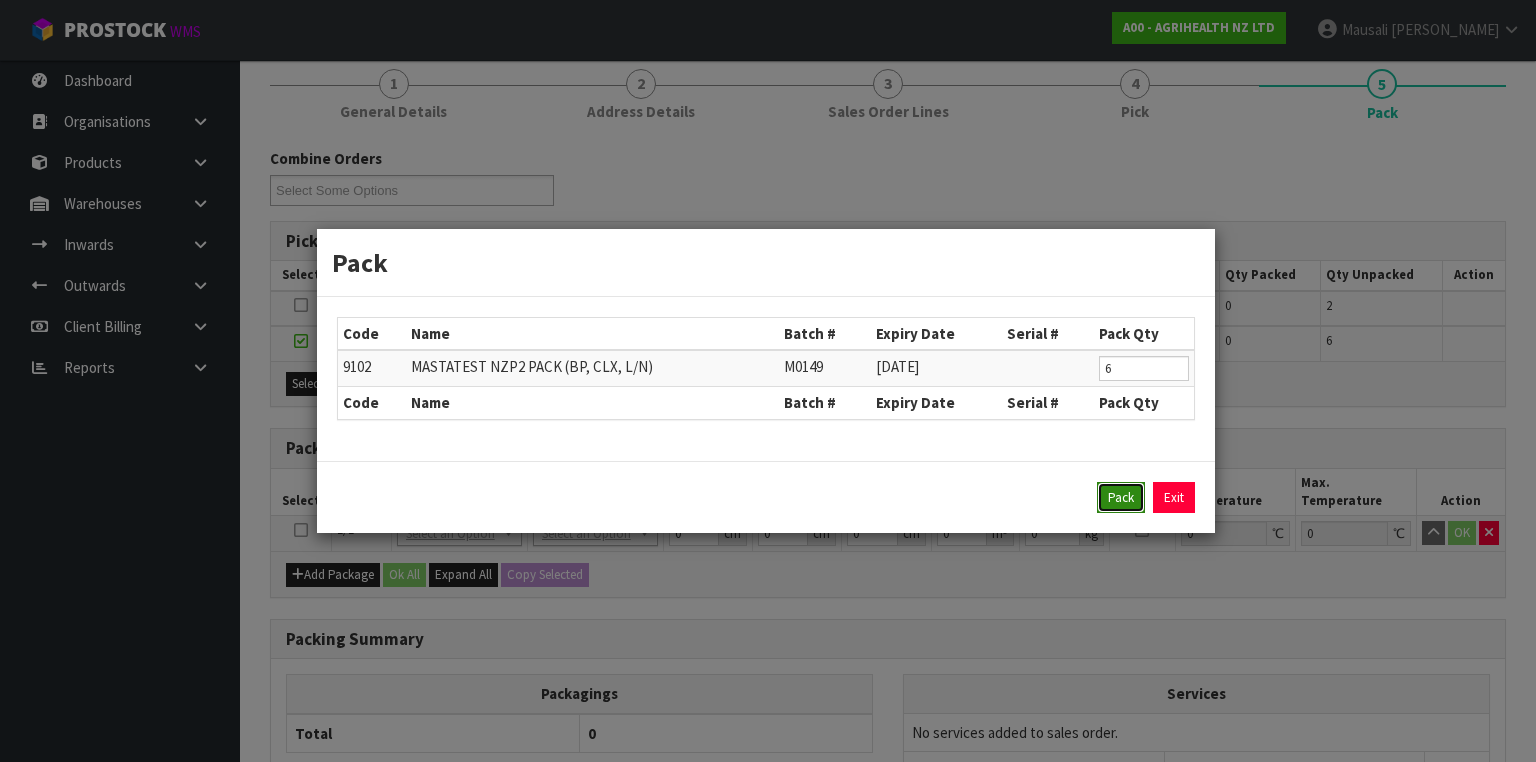click on "Pack" at bounding box center [1121, 498] 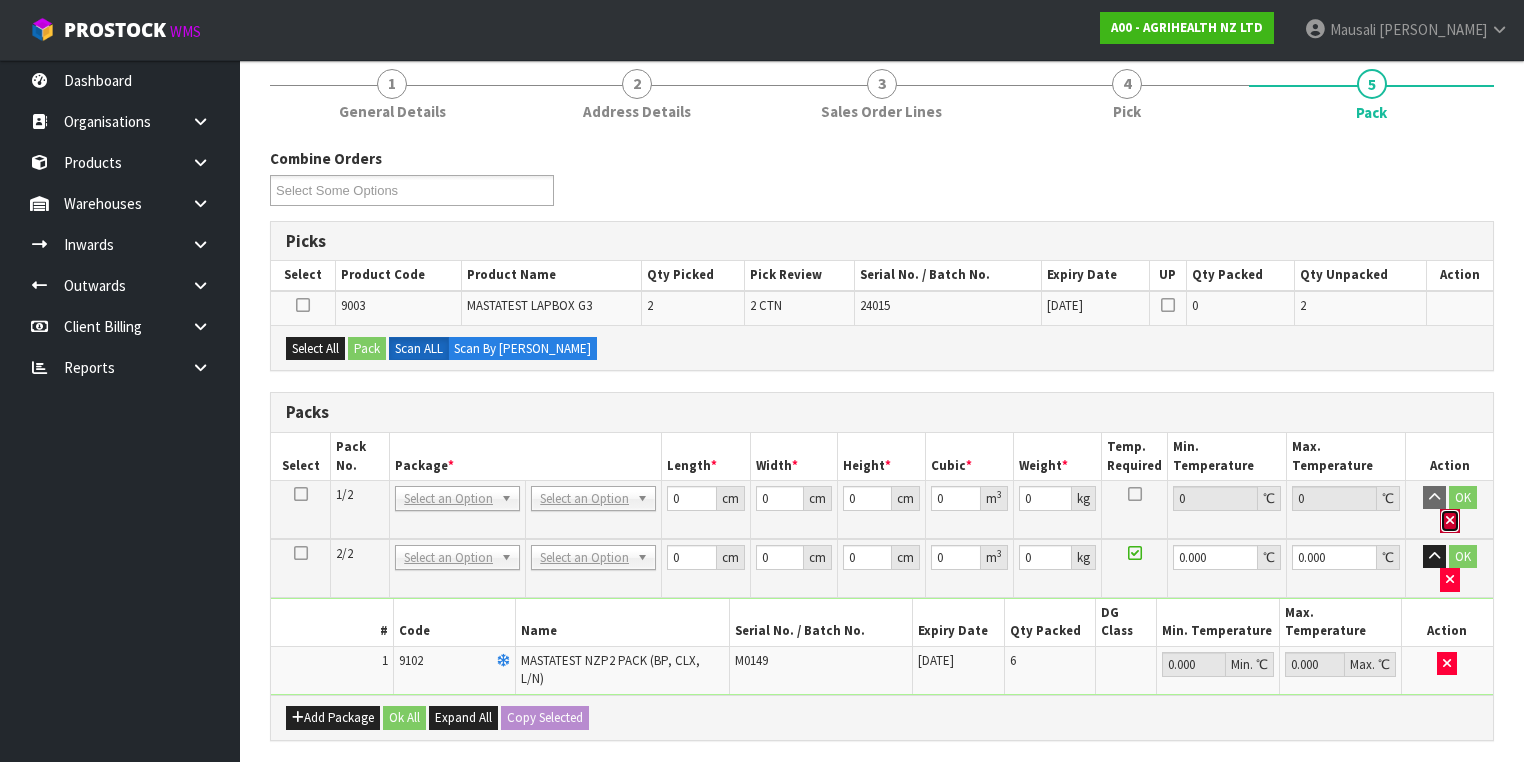 click at bounding box center [1450, 521] 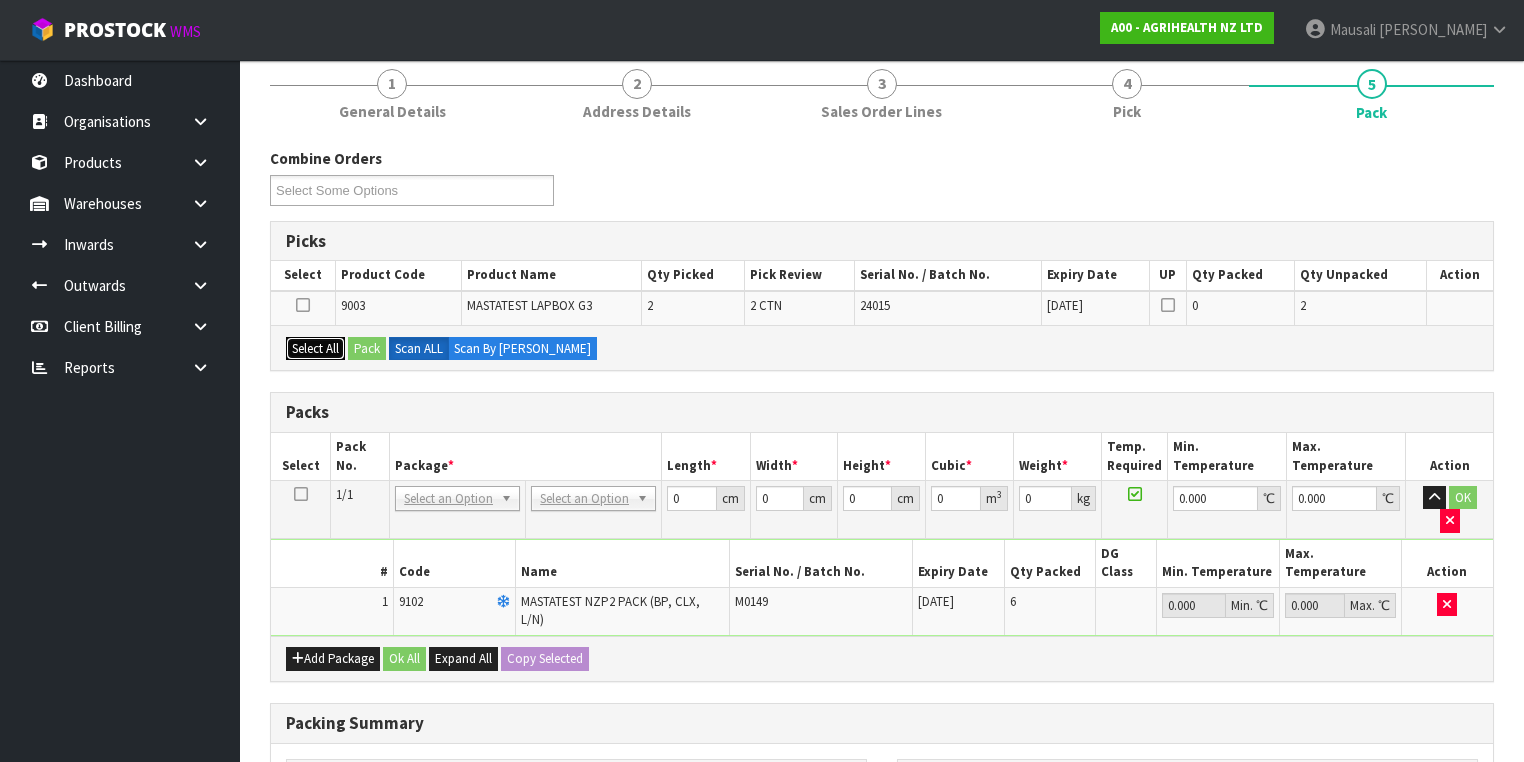 click on "Select All" at bounding box center (315, 349) 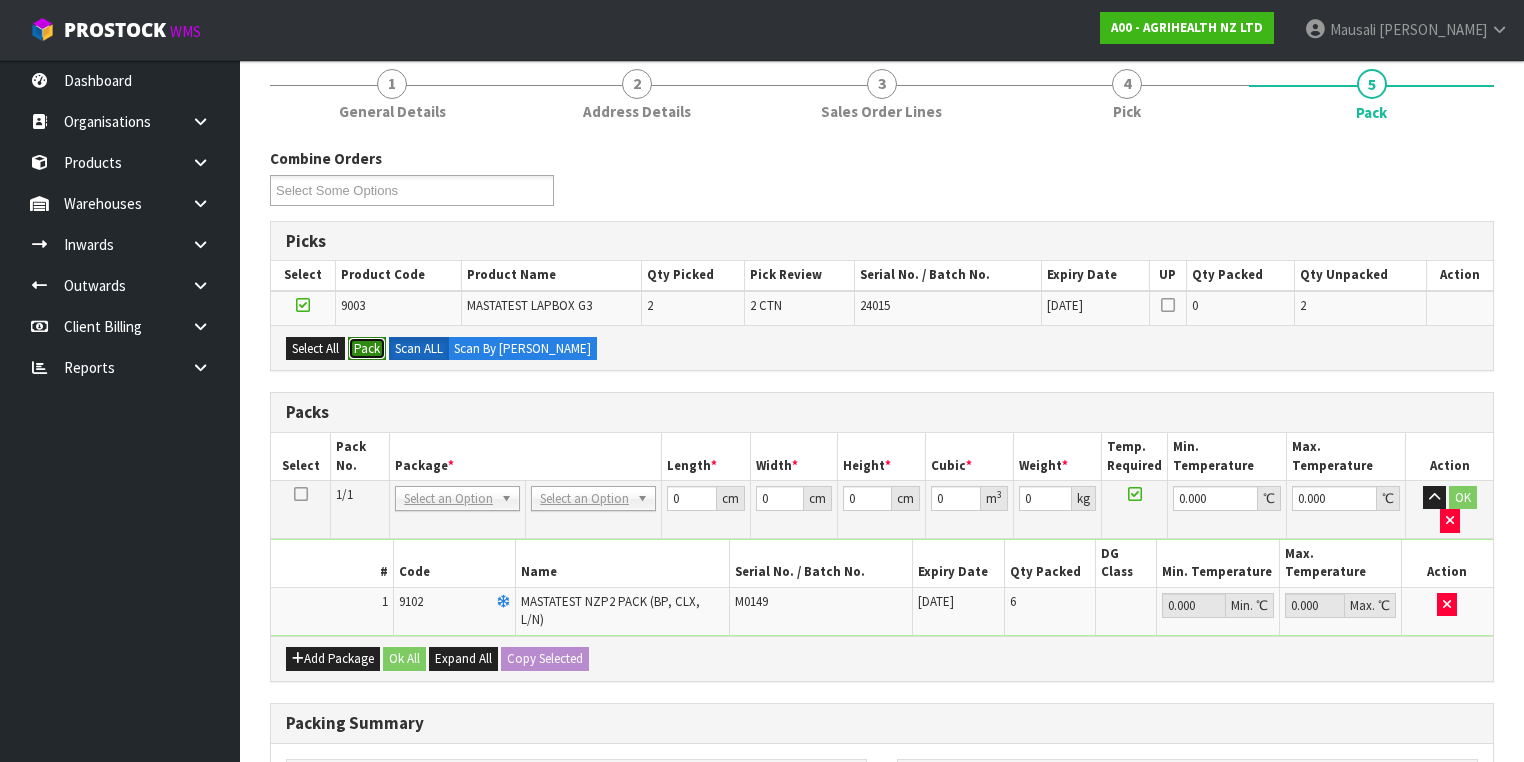click on "Pack" at bounding box center [367, 349] 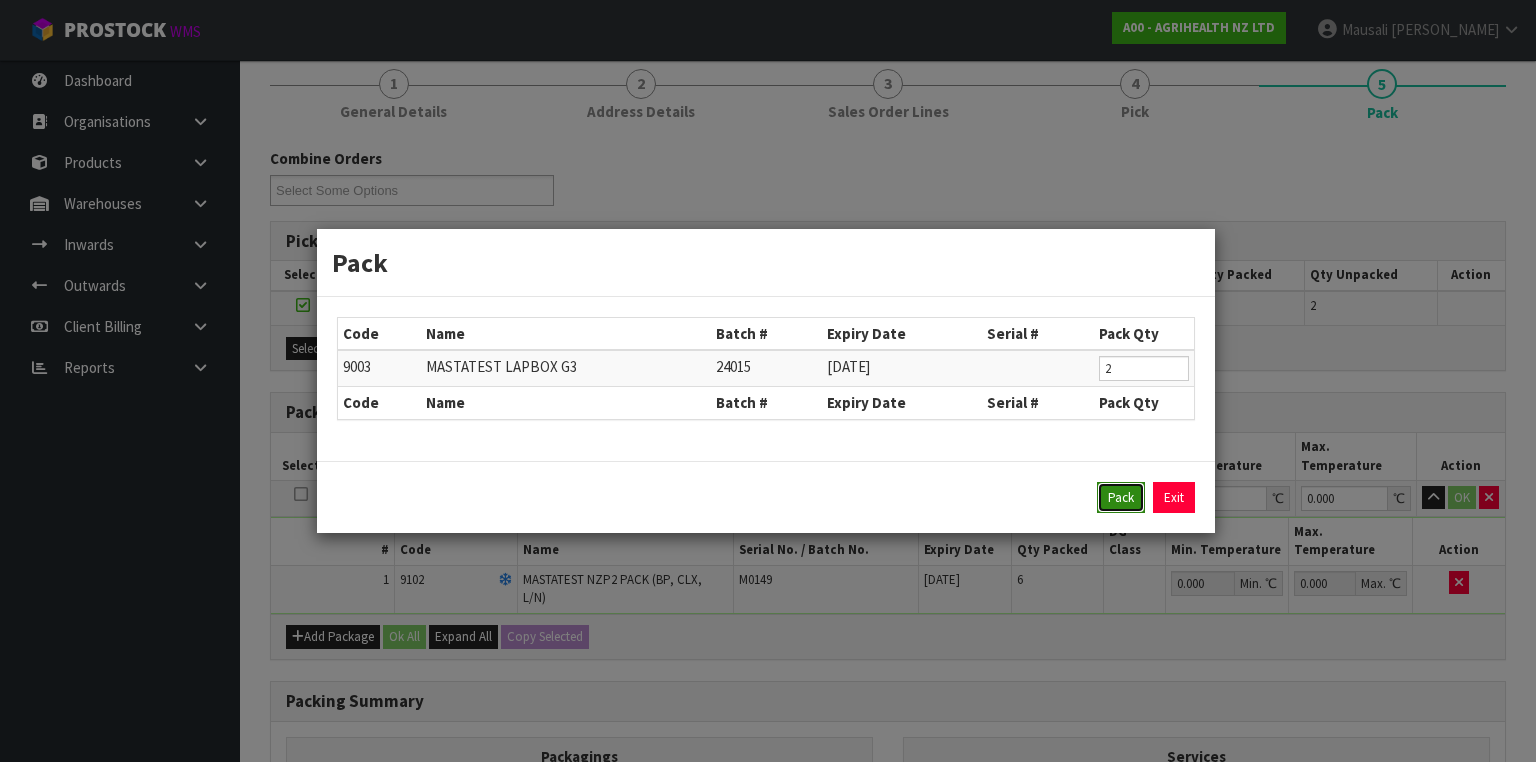 click on "Pack" at bounding box center [1121, 498] 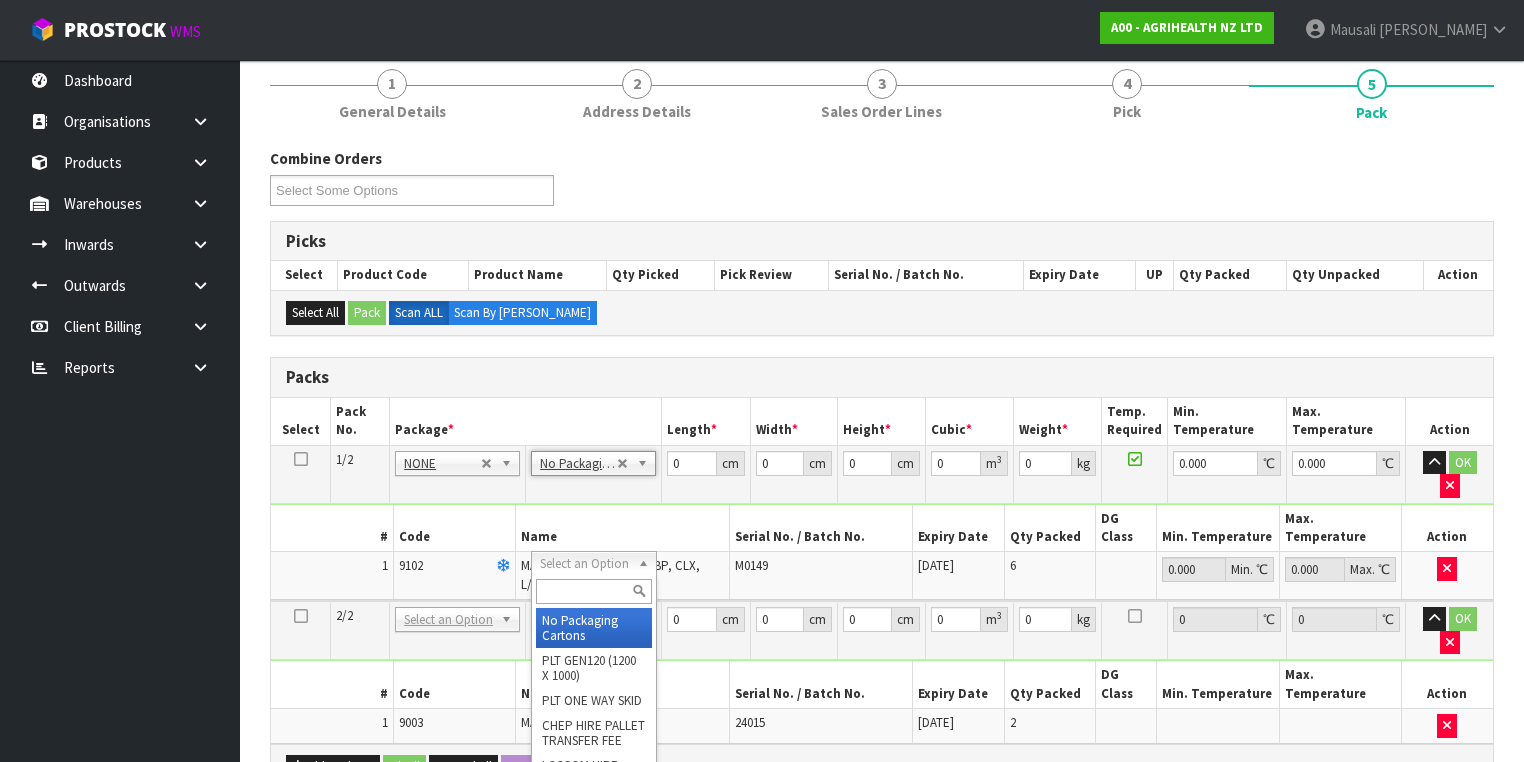 click at bounding box center [593, 591] 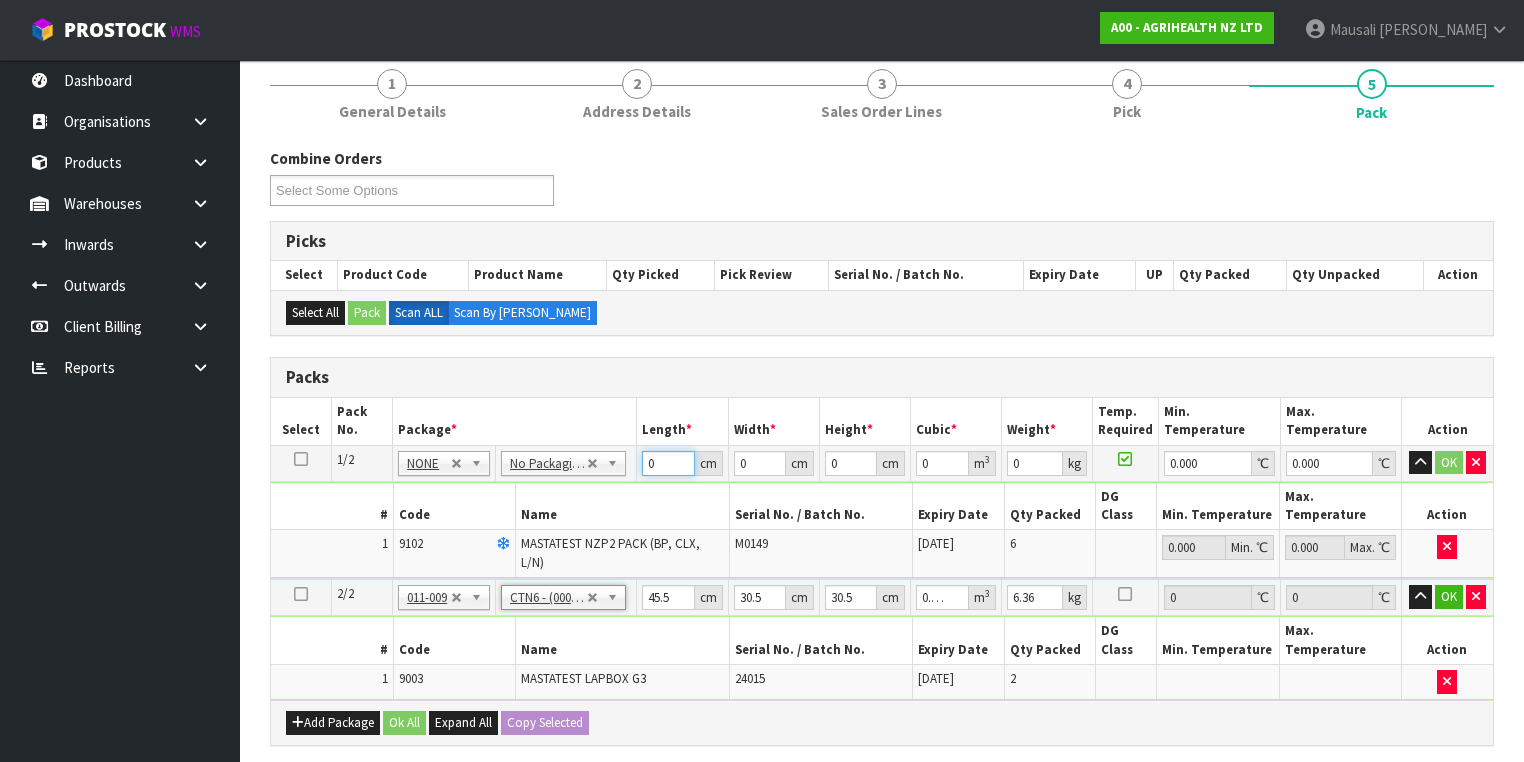 drag, startPoint x: 660, startPoint y: 461, endPoint x: 592, endPoint y: 472, distance: 68.88396 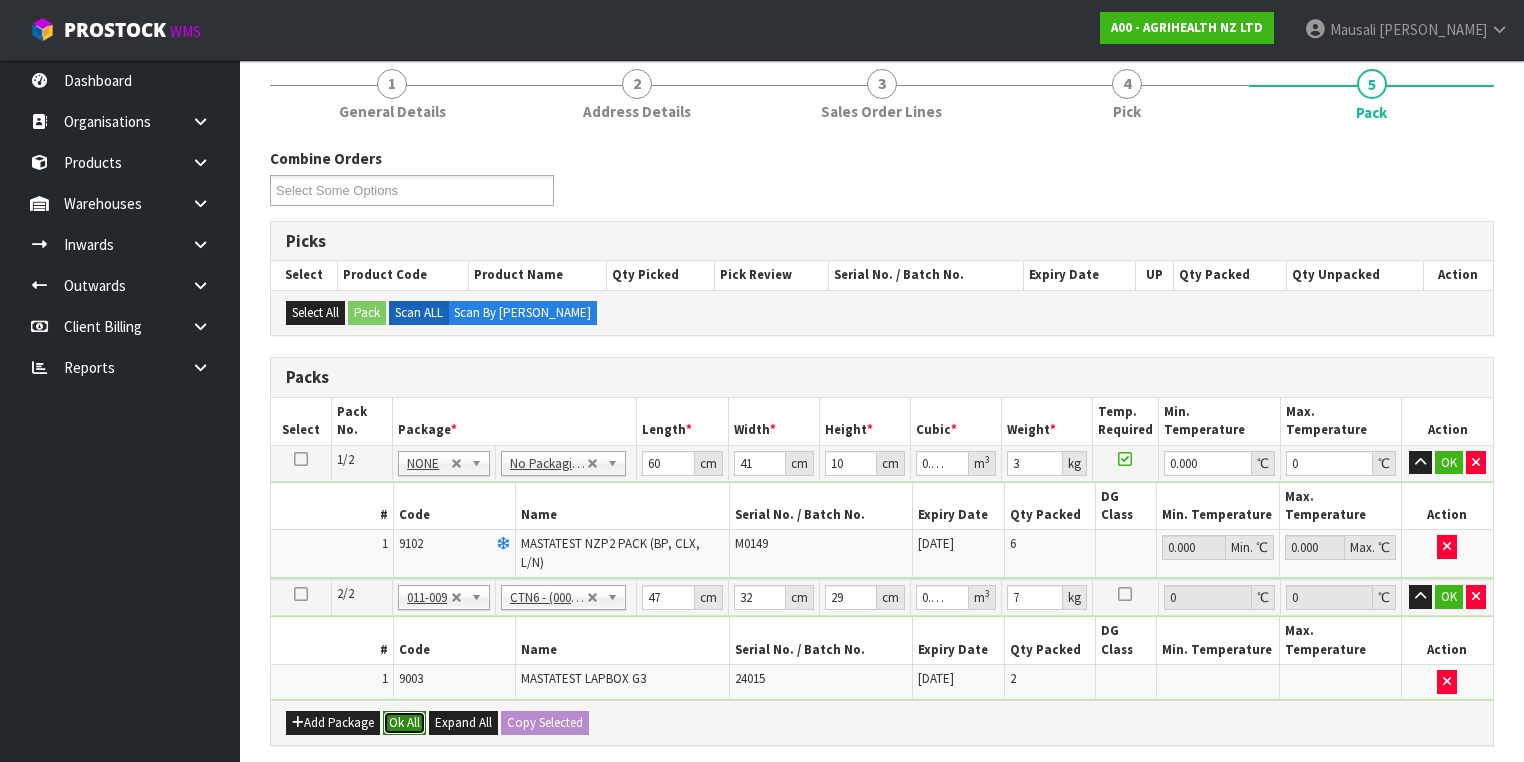 click on "Ok All" at bounding box center [404, 723] 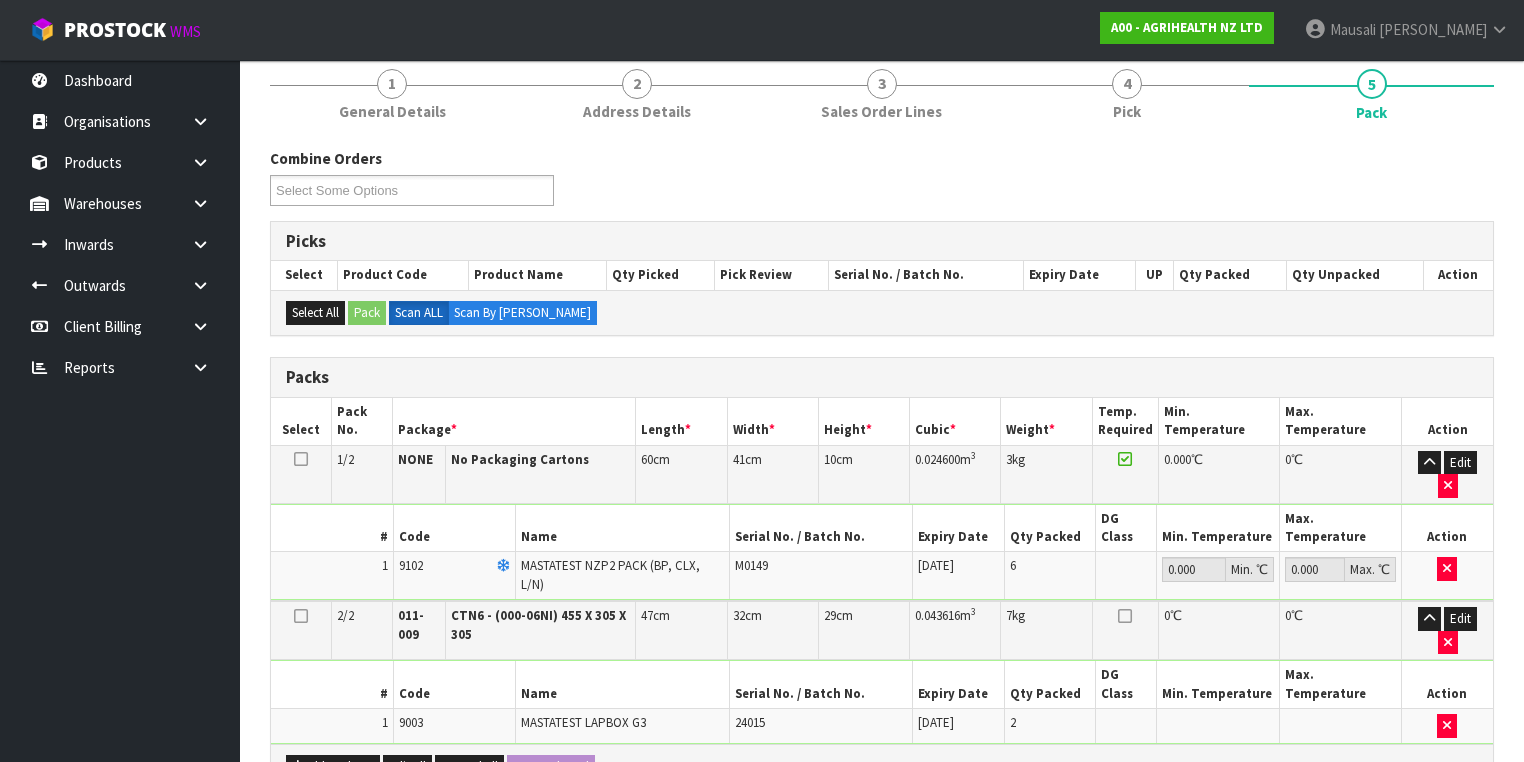 scroll, scrollTop: 614, scrollLeft: 0, axis: vertical 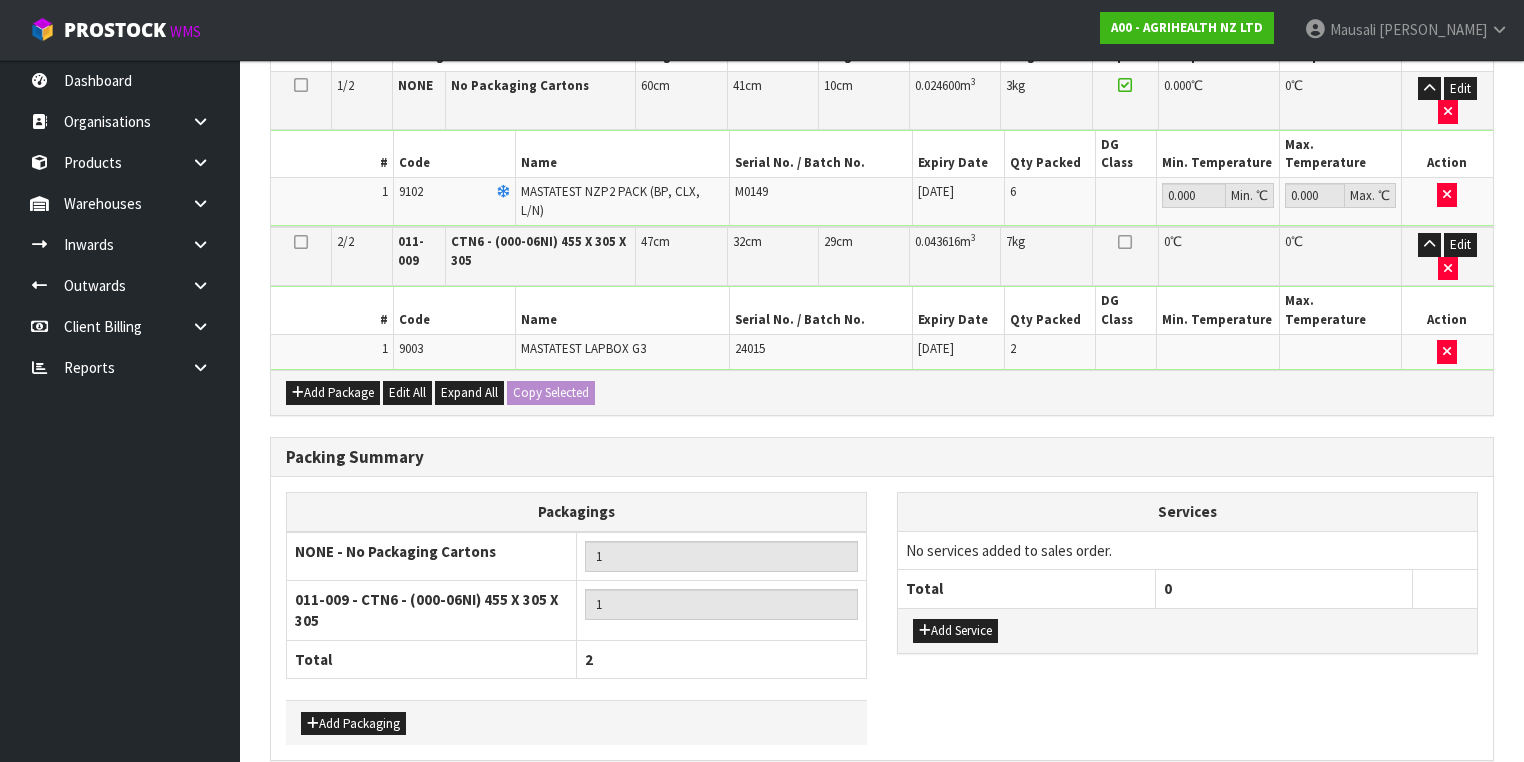 click on "Save & Confirm Packs" at bounding box center [427, 803] 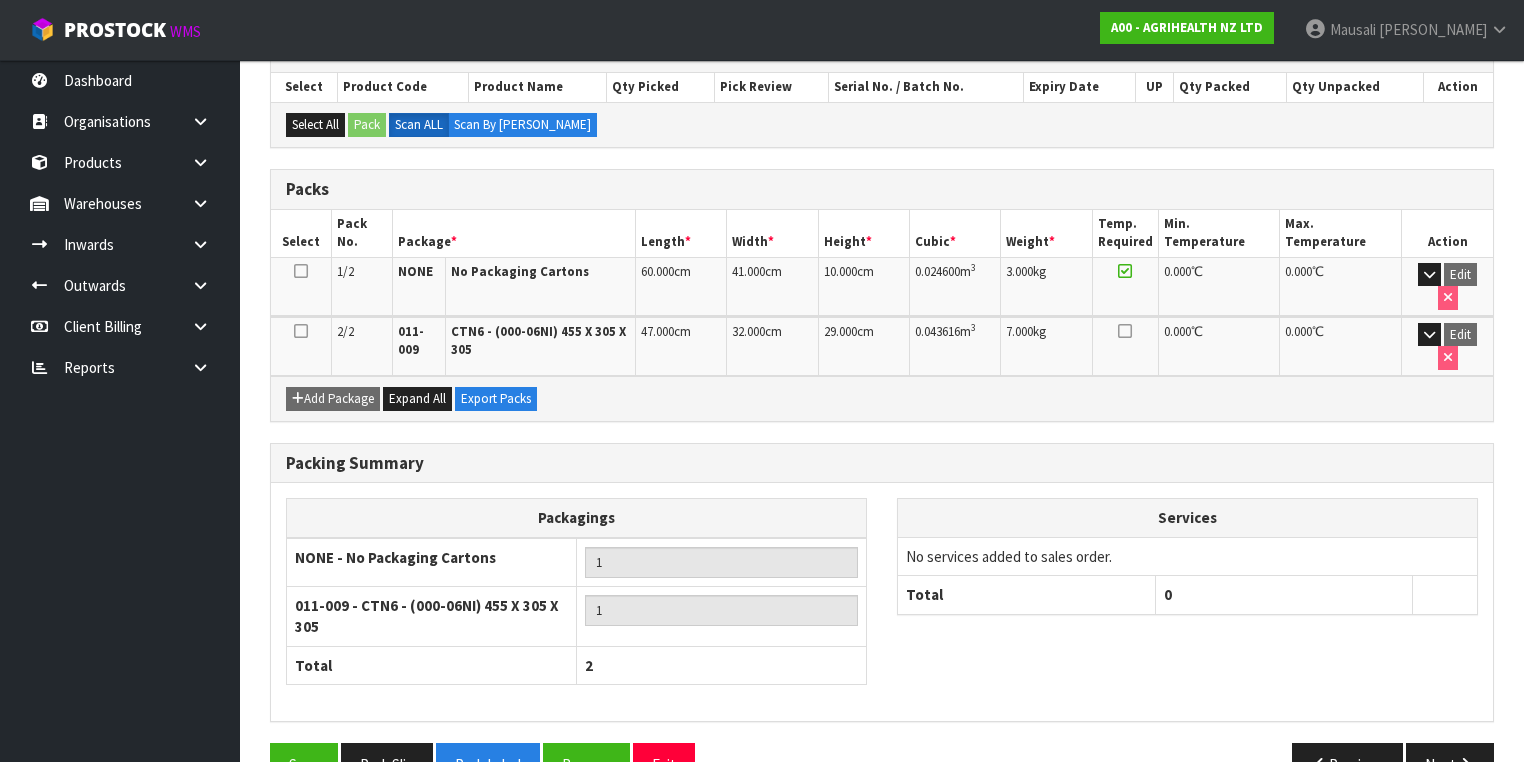 scroll, scrollTop: 440, scrollLeft: 0, axis: vertical 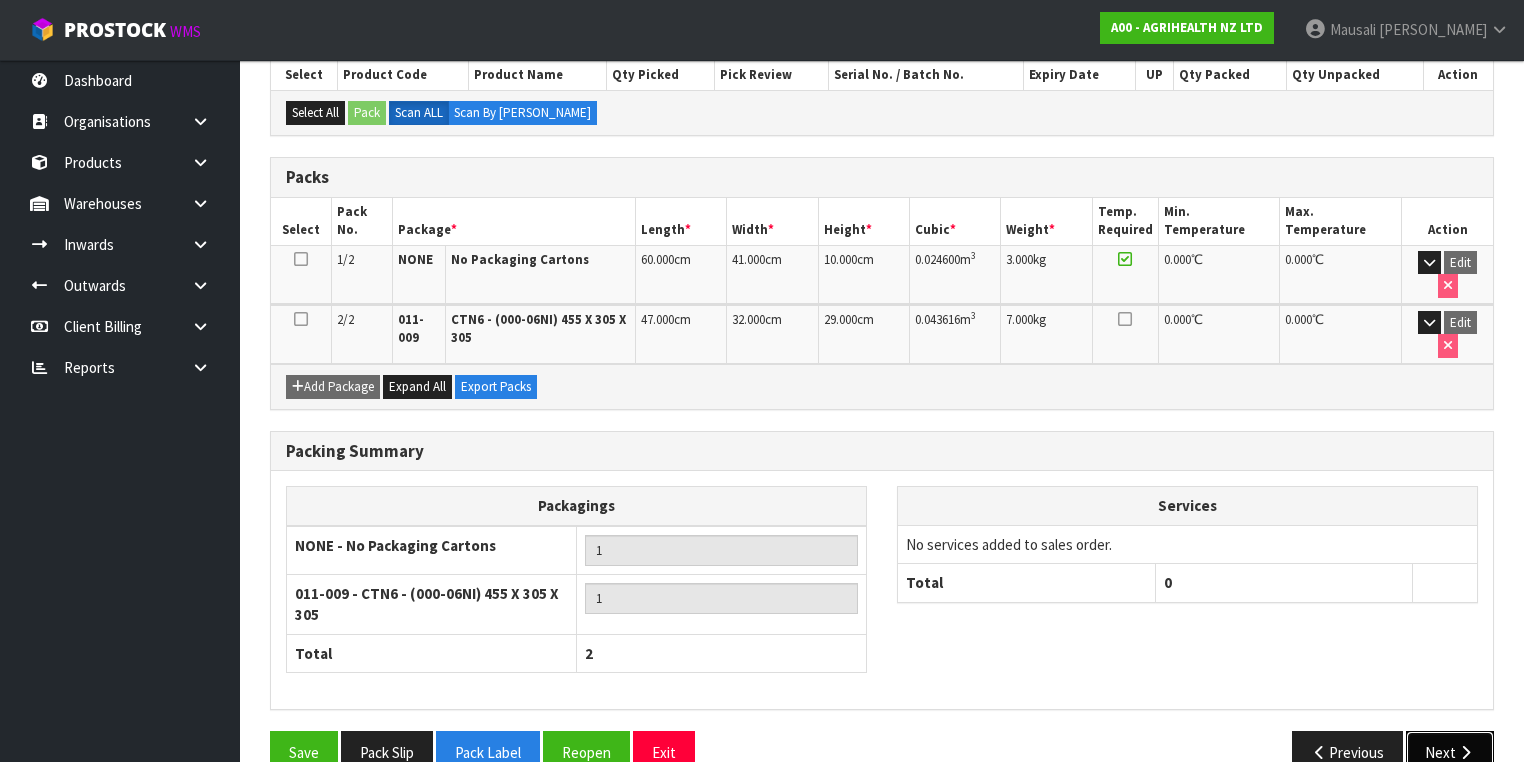 click on "Next" at bounding box center [1450, 752] 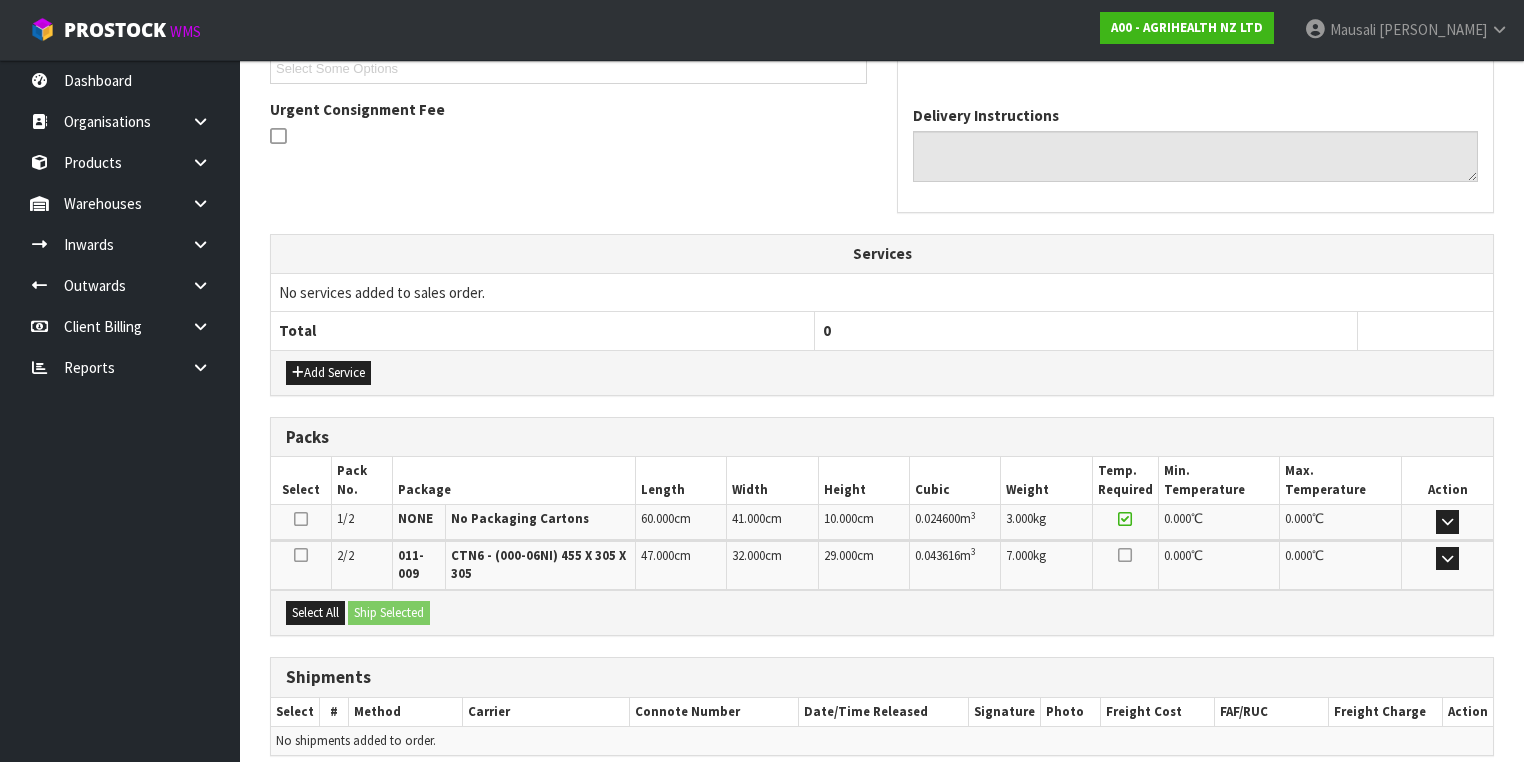 scroll, scrollTop: 641, scrollLeft: 0, axis: vertical 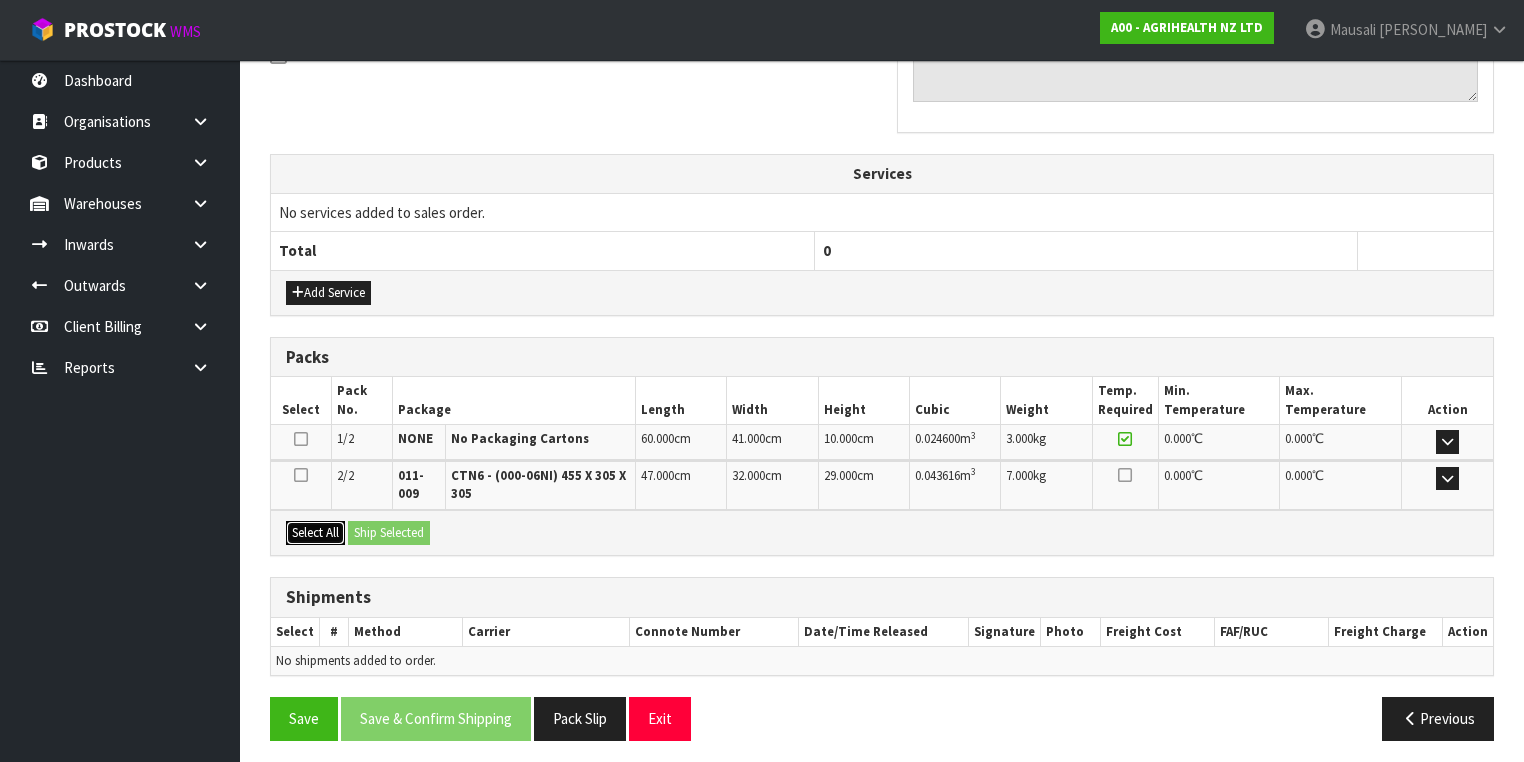 click on "Select All" at bounding box center [315, 533] 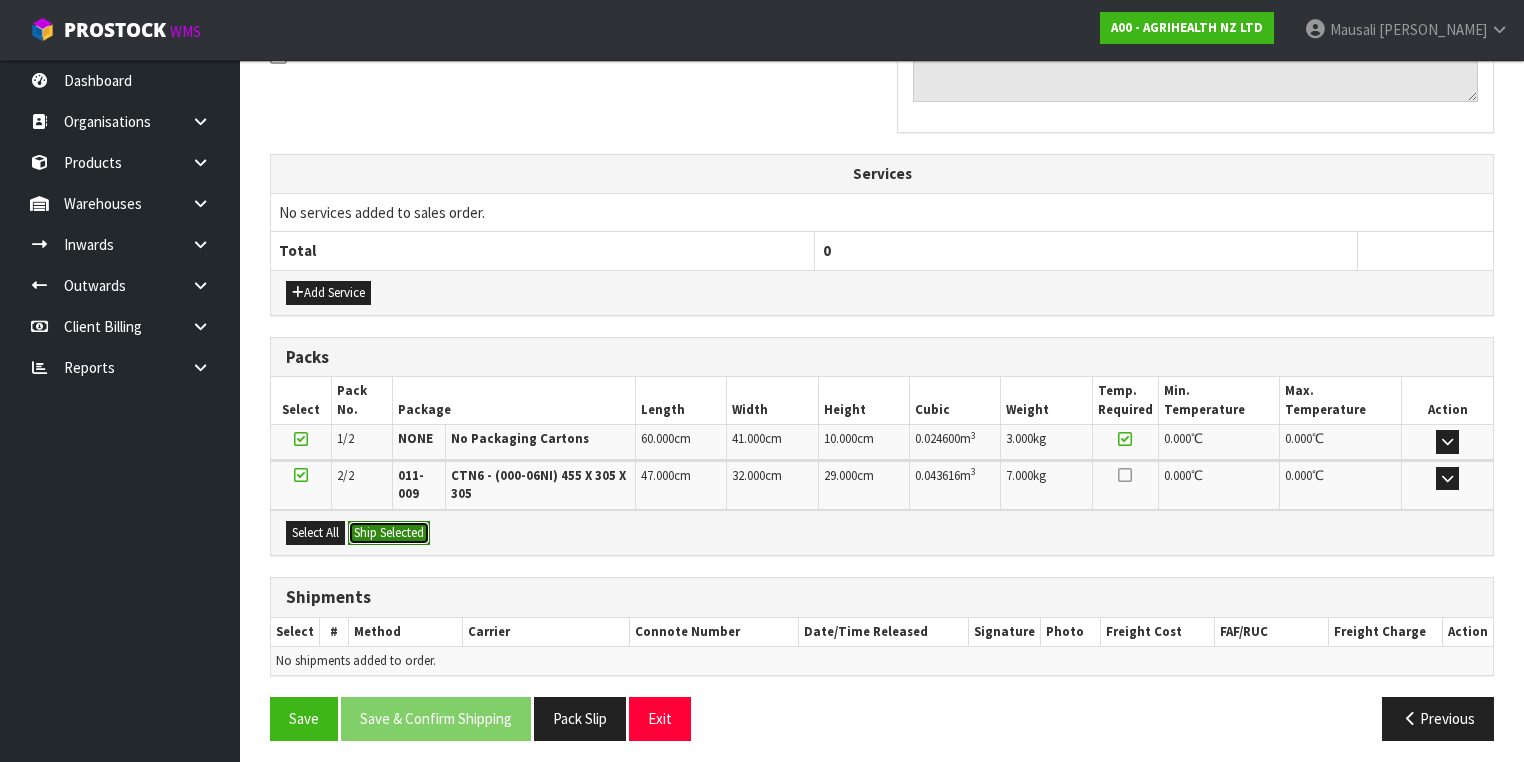 click on "Ship Selected" at bounding box center [389, 533] 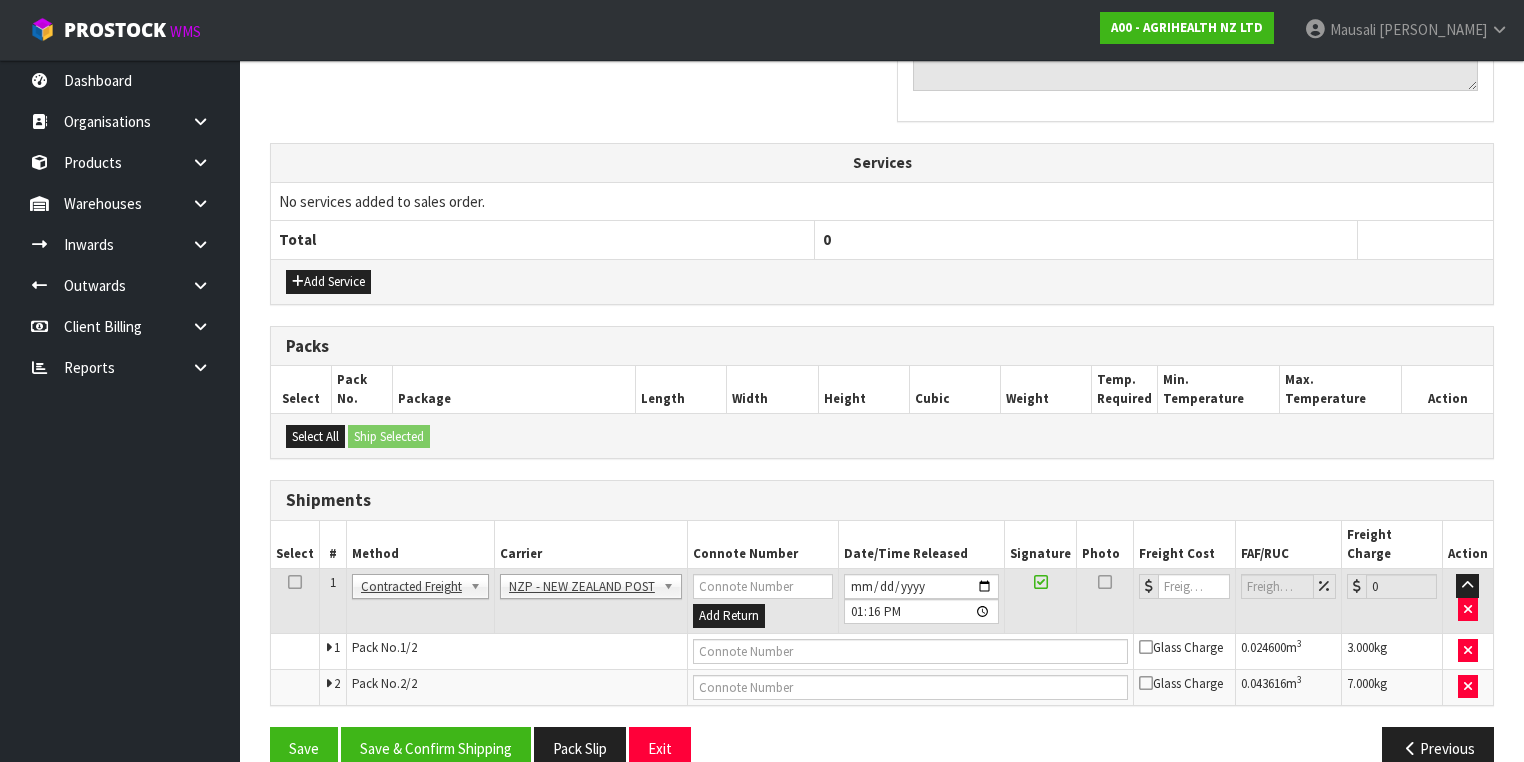 scroll, scrollTop: 664, scrollLeft: 0, axis: vertical 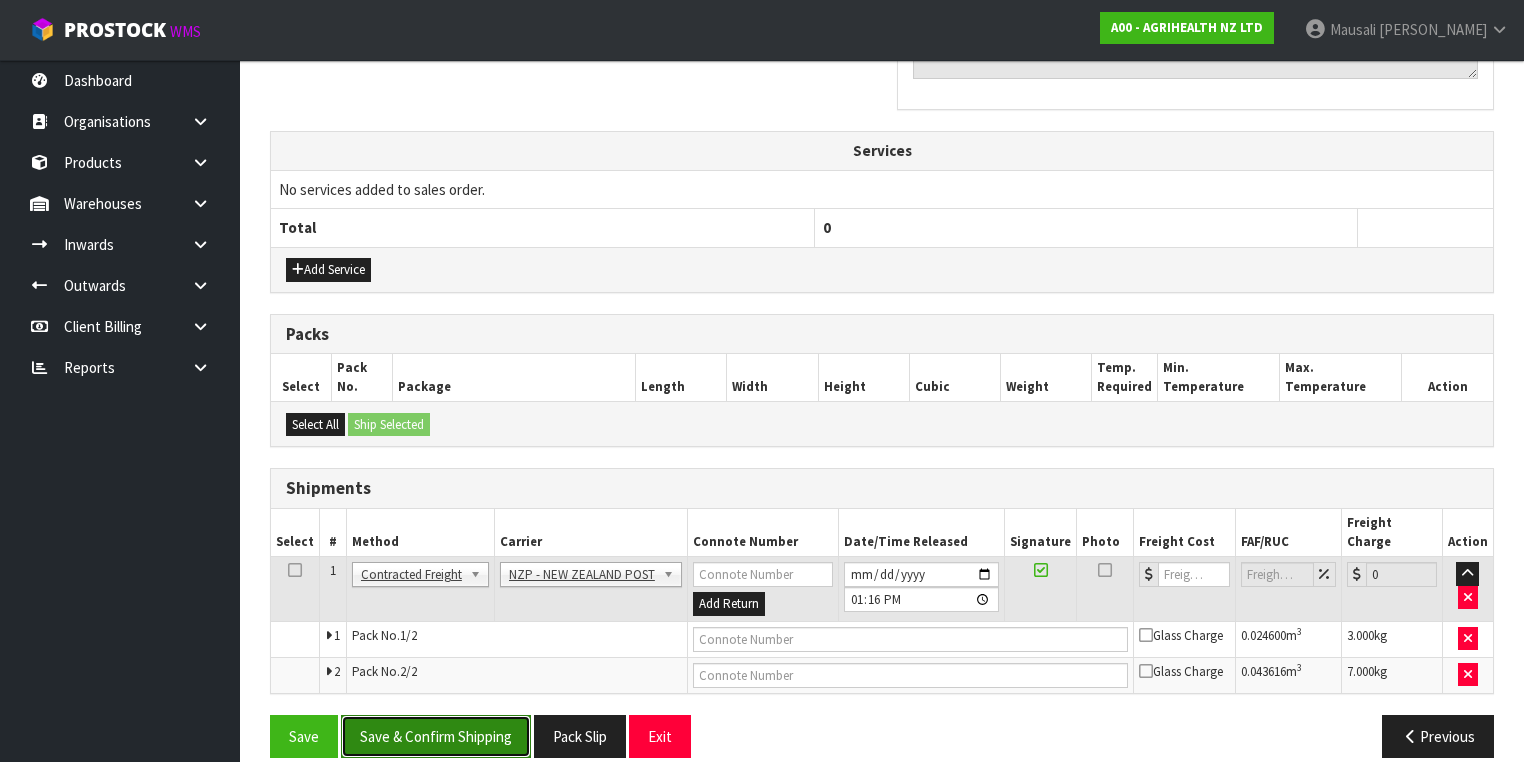 drag, startPoint x: 485, startPoint y: 696, endPoint x: 637, endPoint y: 644, distance: 160.64868 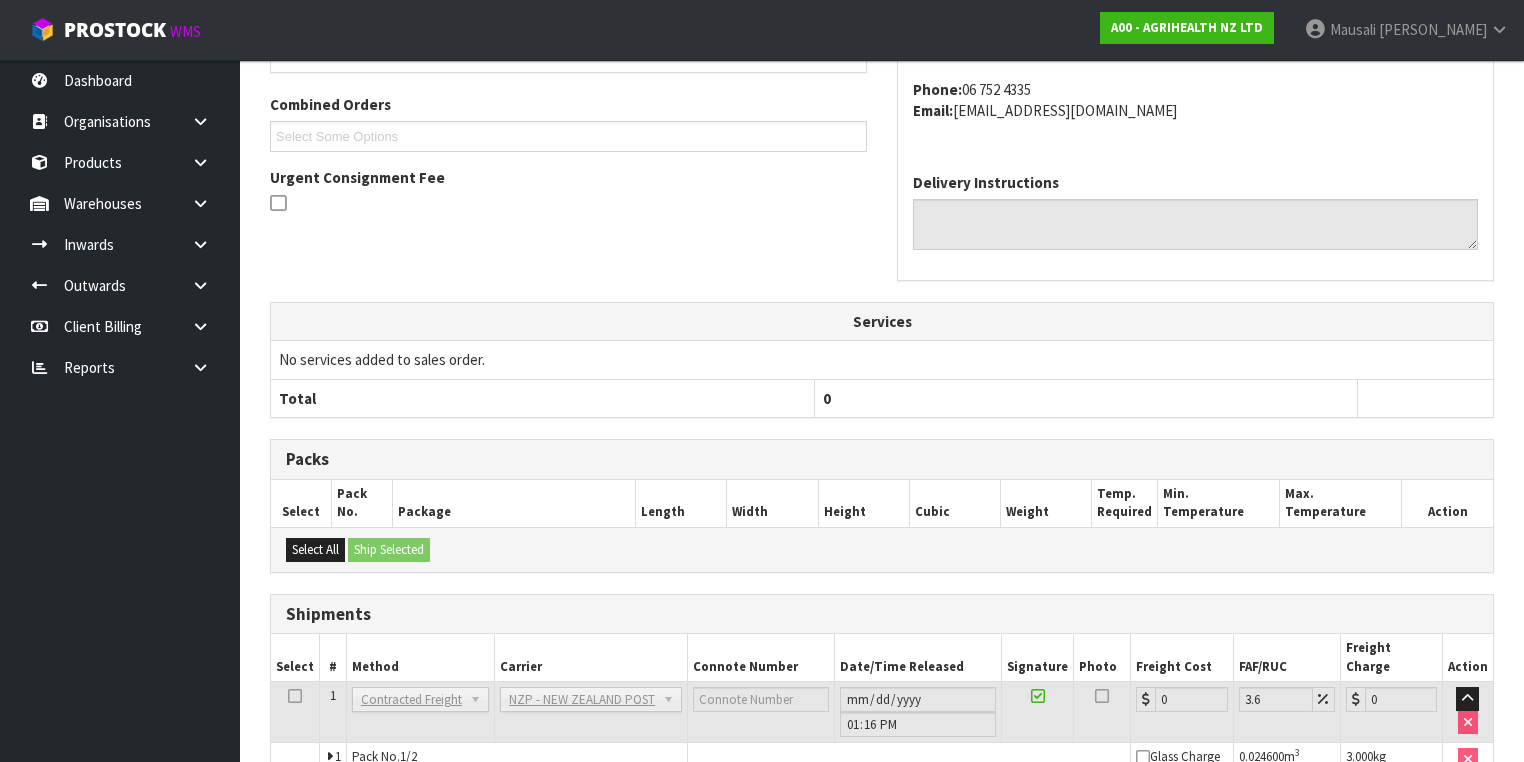 scroll, scrollTop: 634, scrollLeft: 0, axis: vertical 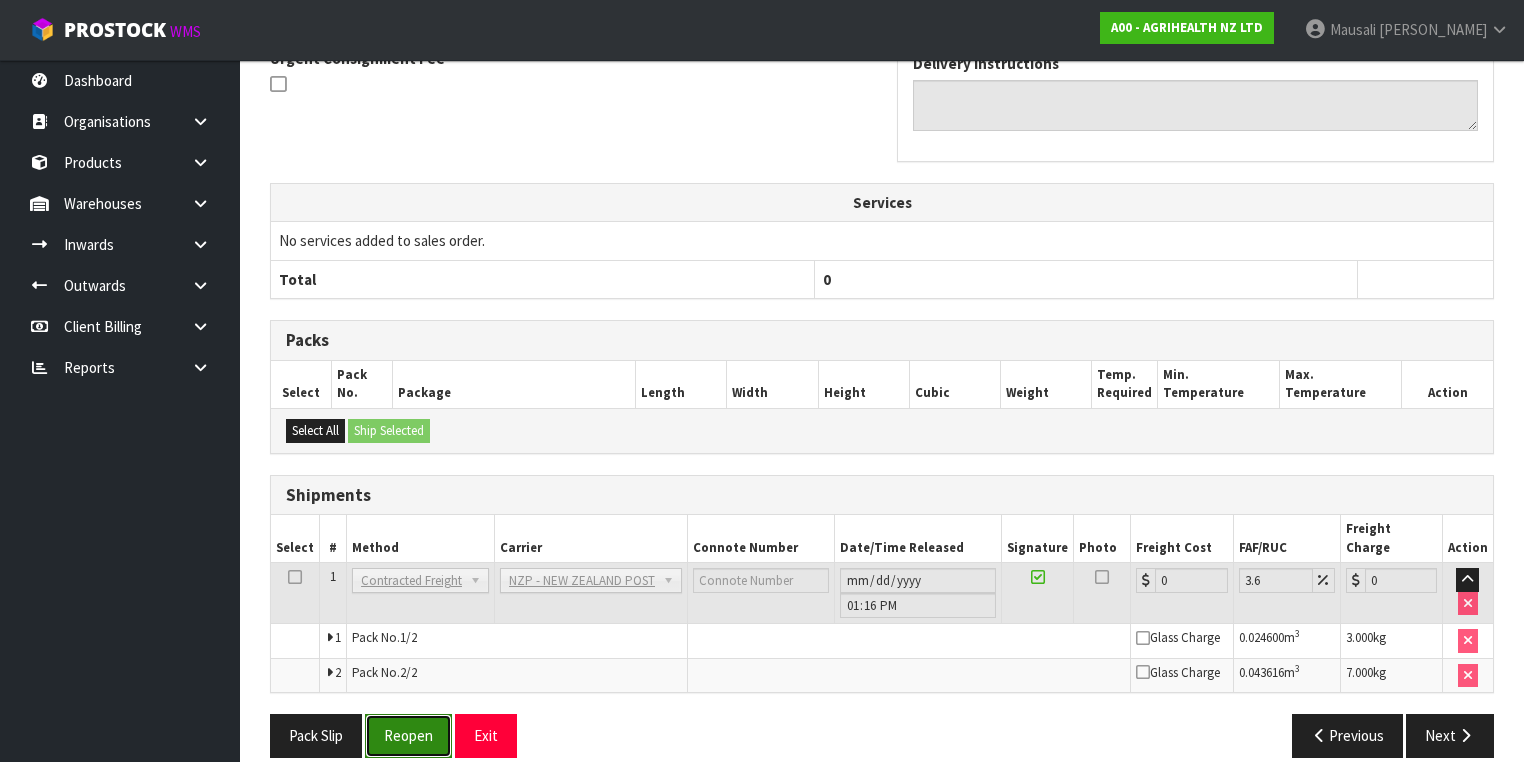 click on "Reopen" at bounding box center (408, 735) 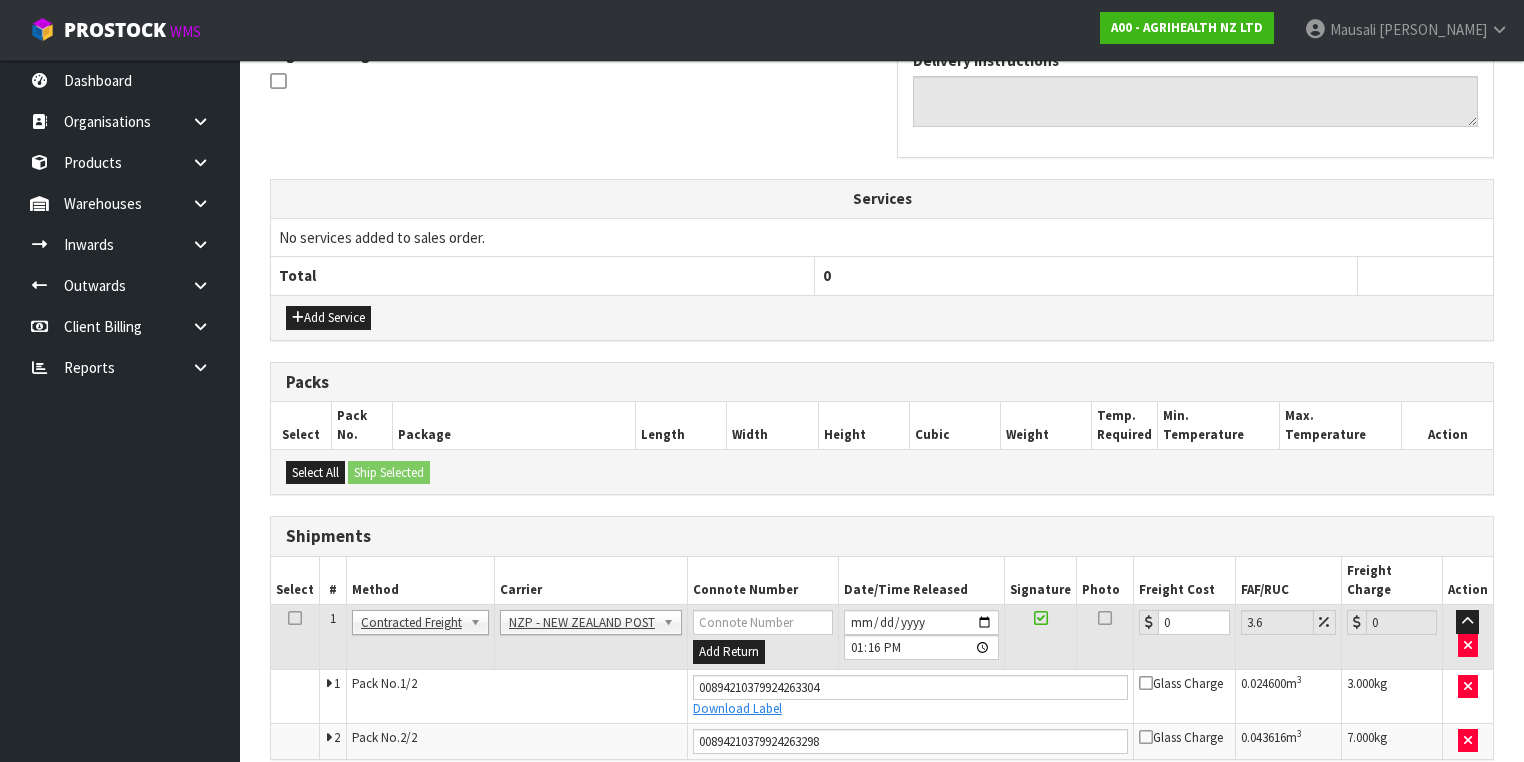scroll, scrollTop: 682, scrollLeft: 0, axis: vertical 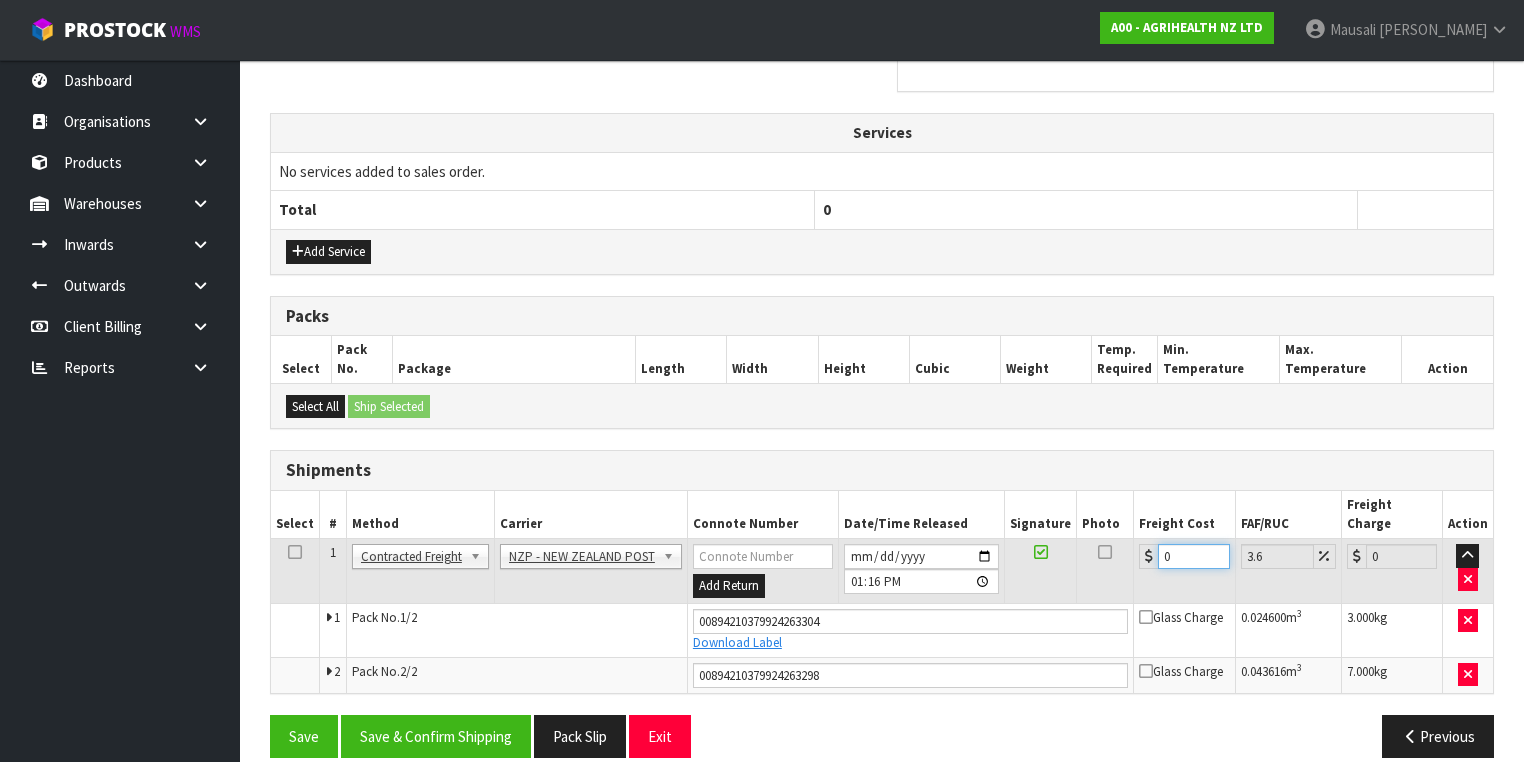 drag, startPoint x: 1188, startPoint y: 533, endPoint x: 1141, endPoint y: 543, distance: 48.052055 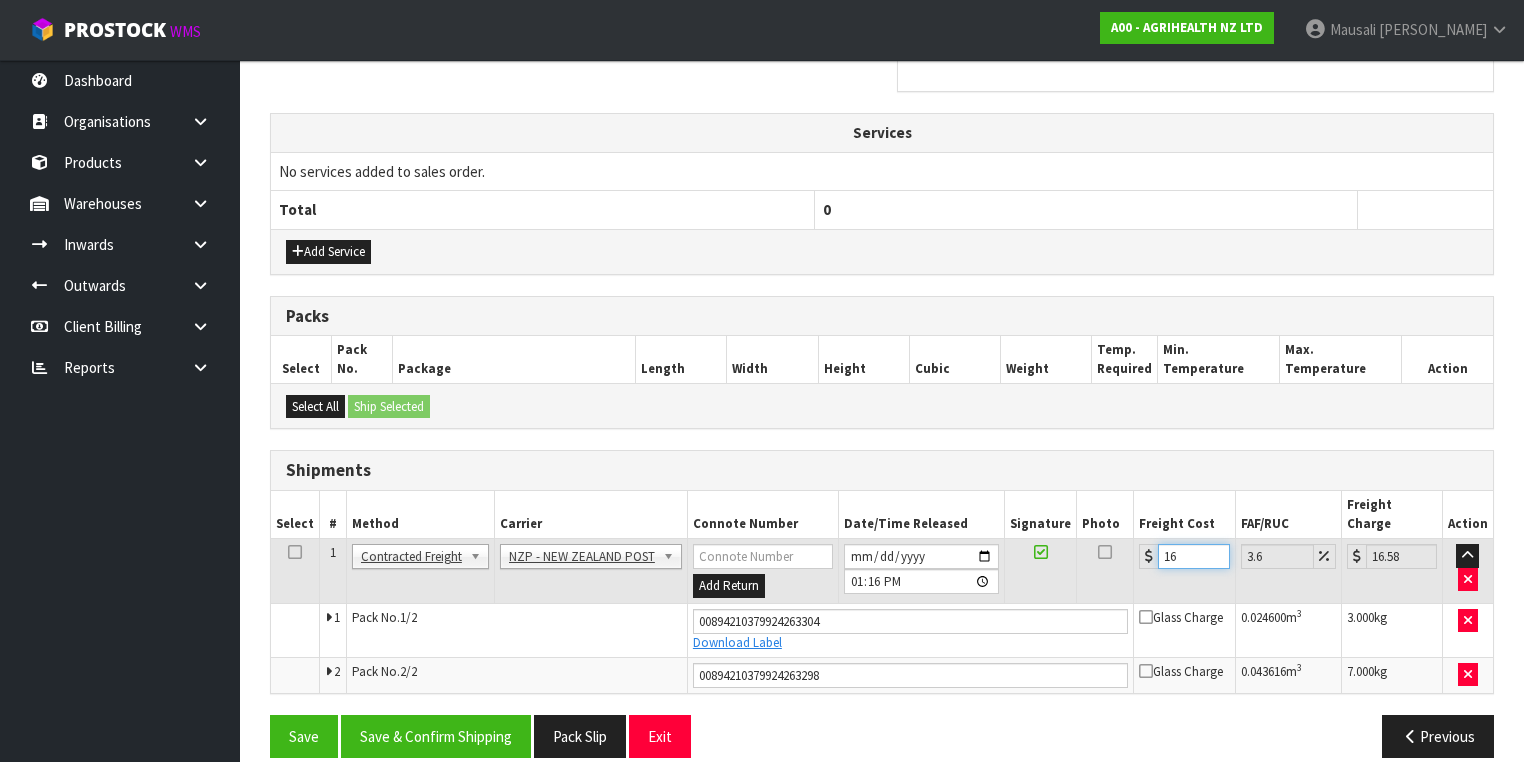 click on "Save" at bounding box center (304, 736) 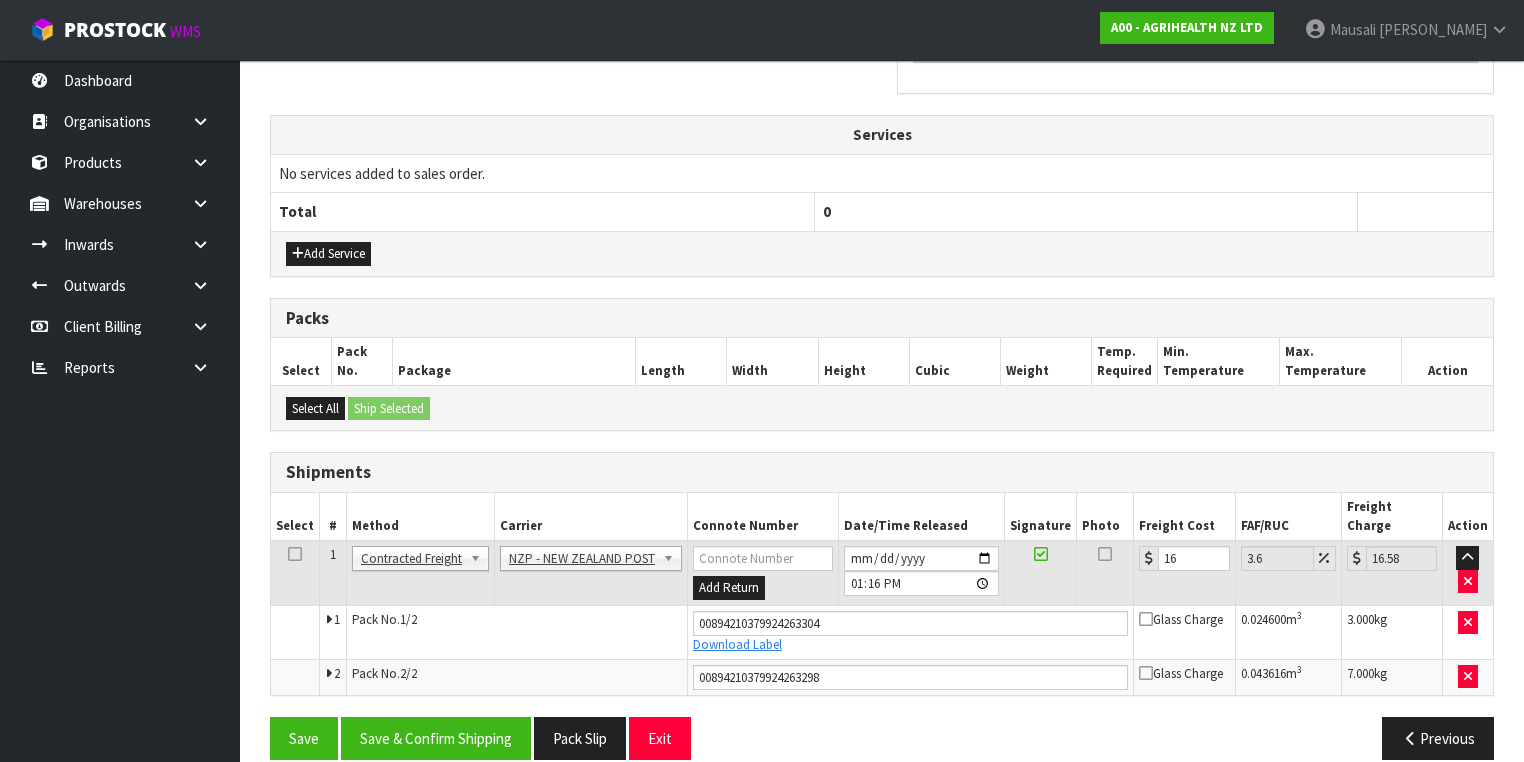 scroll, scrollTop: 682, scrollLeft: 0, axis: vertical 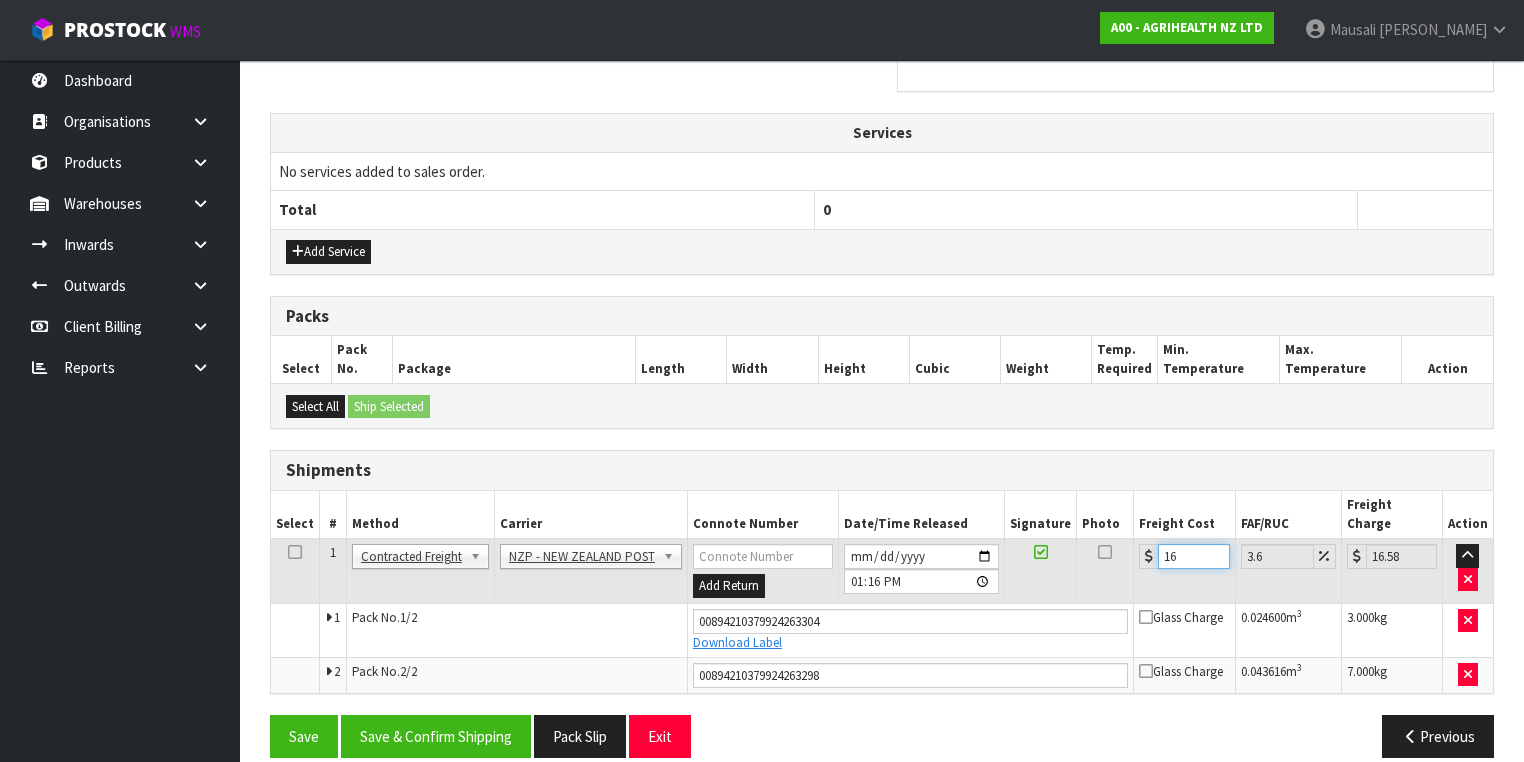 click on "16" at bounding box center (1193, 556) 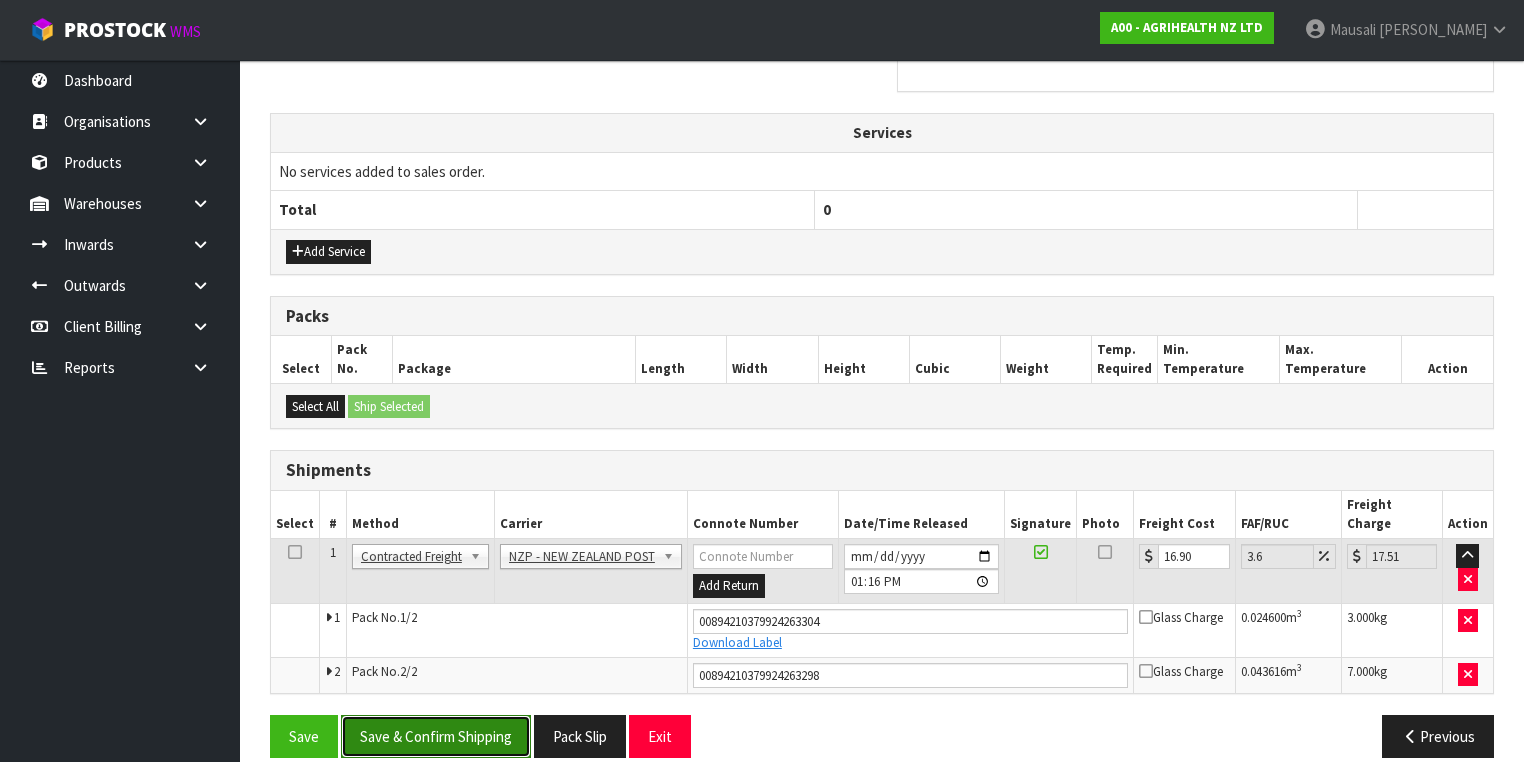 click on "Save & Confirm Shipping" at bounding box center [436, 736] 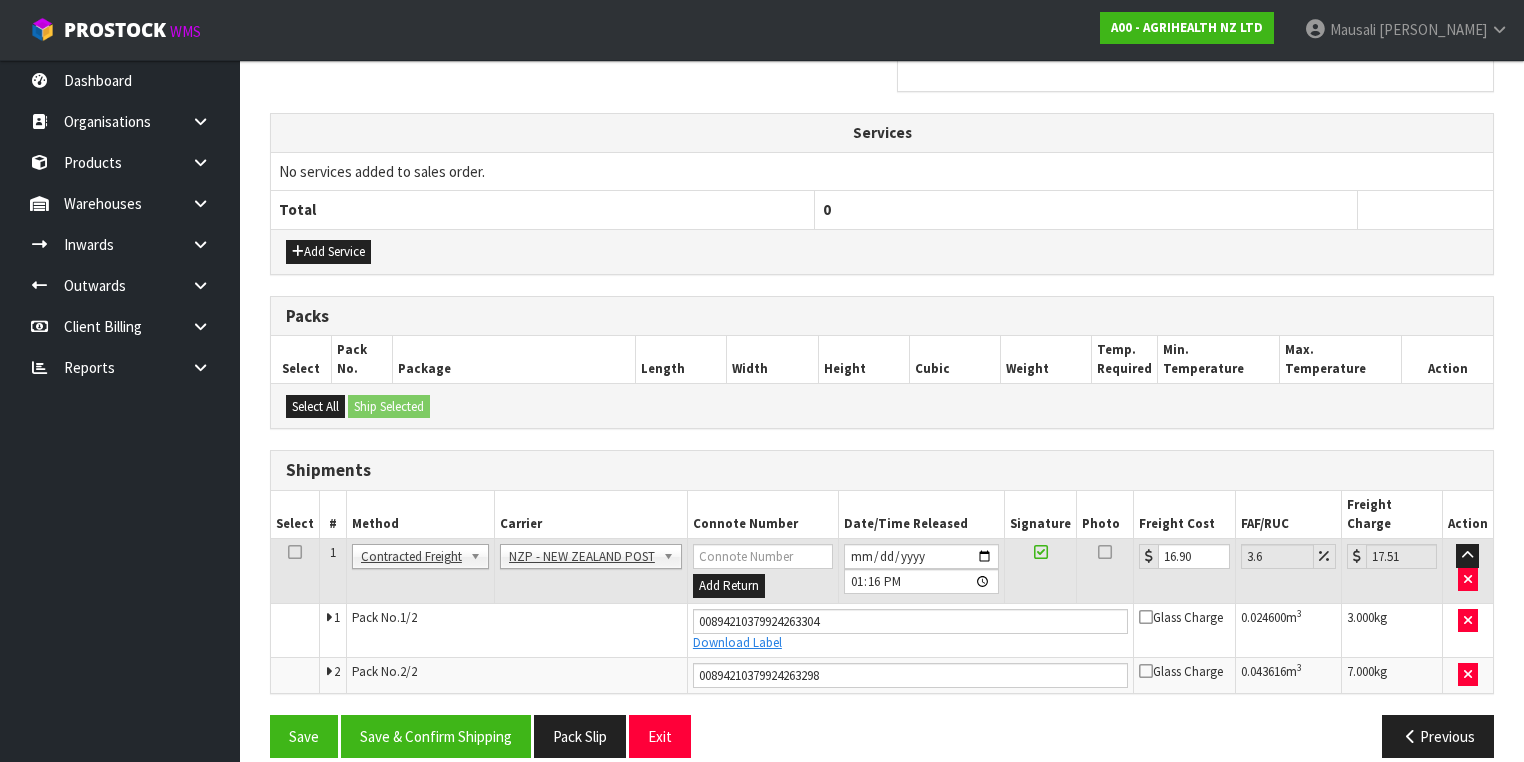 scroll, scrollTop: 0, scrollLeft: 0, axis: both 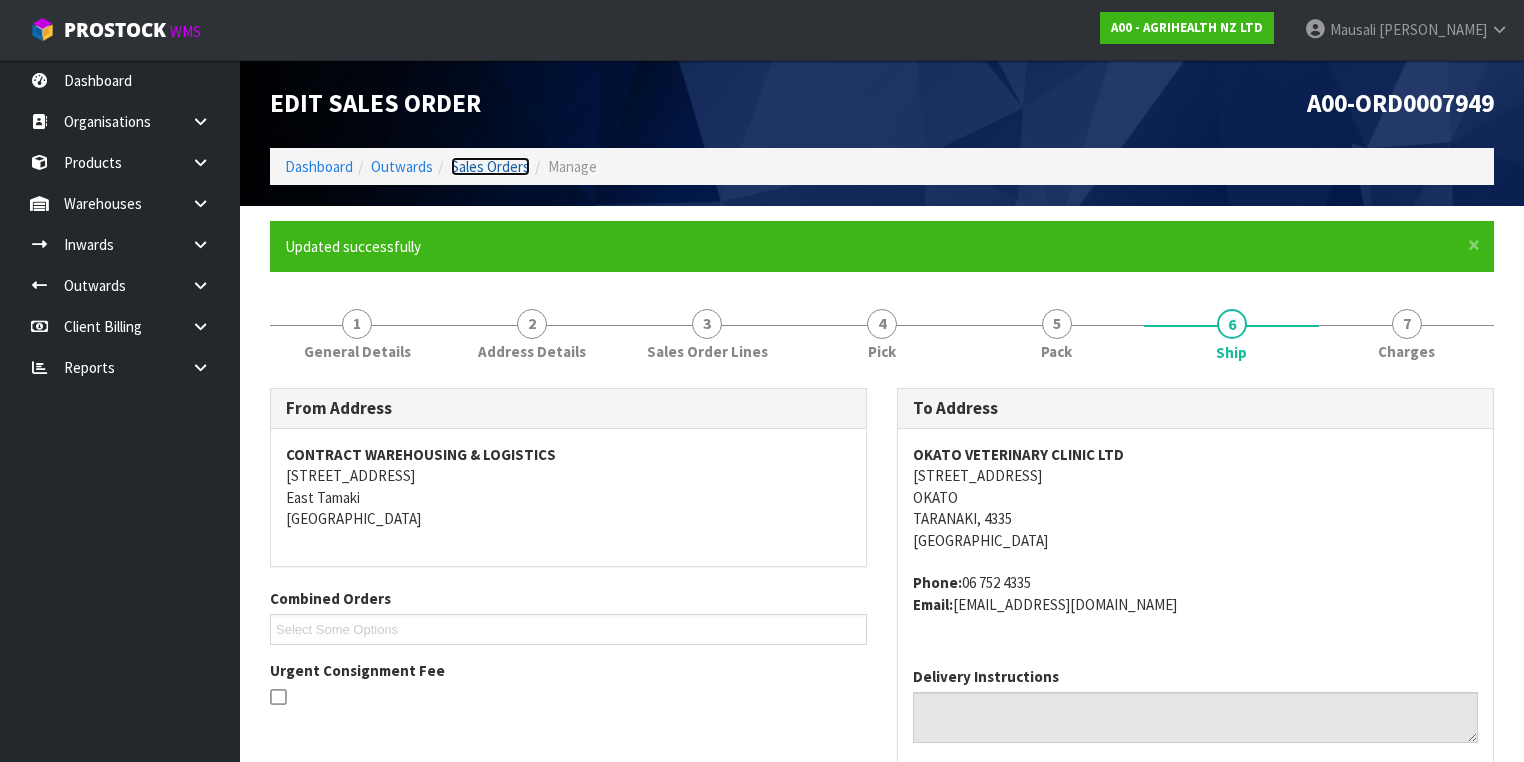 click on "Sales Orders" at bounding box center (490, 166) 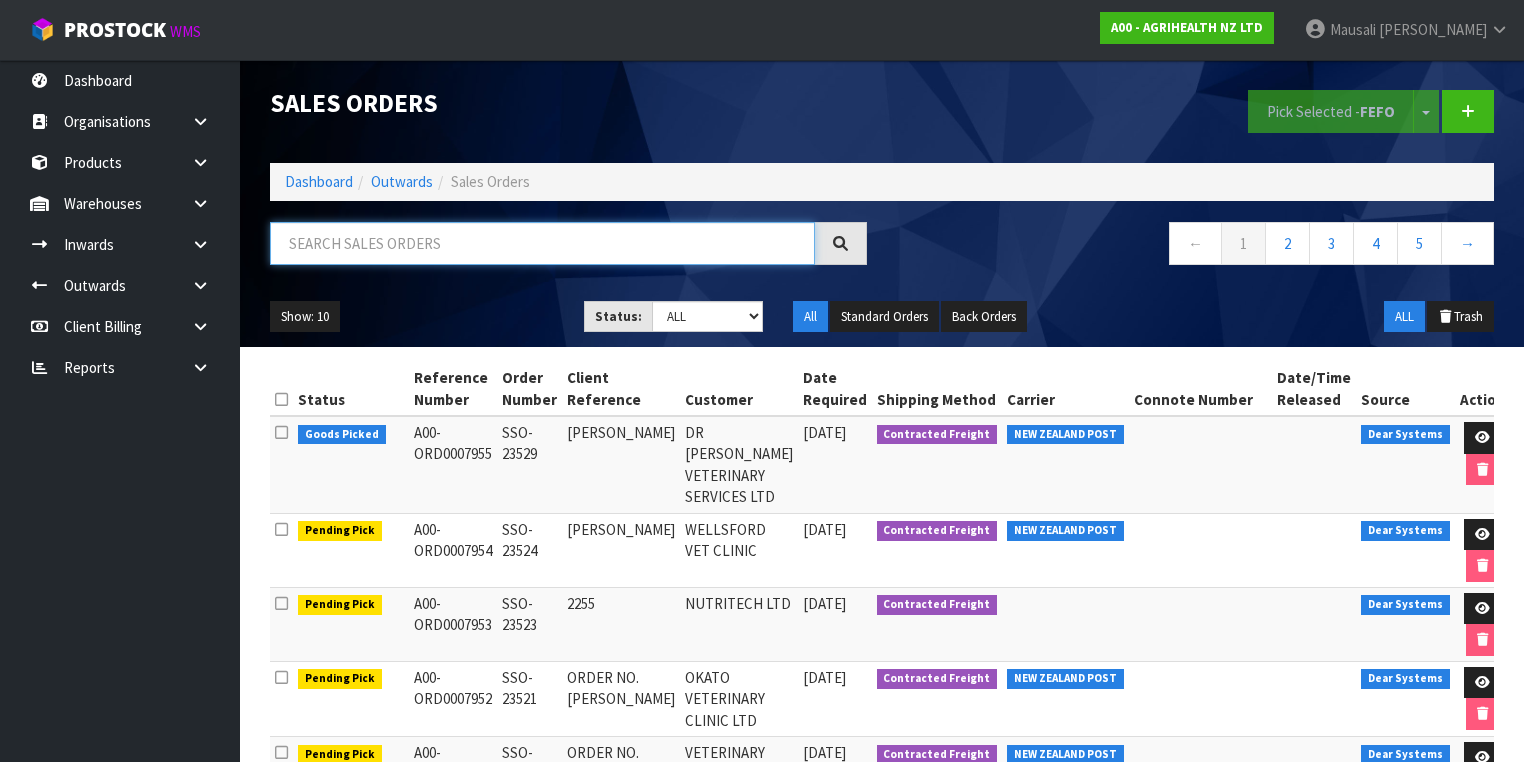 click at bounding box center (542, 243) 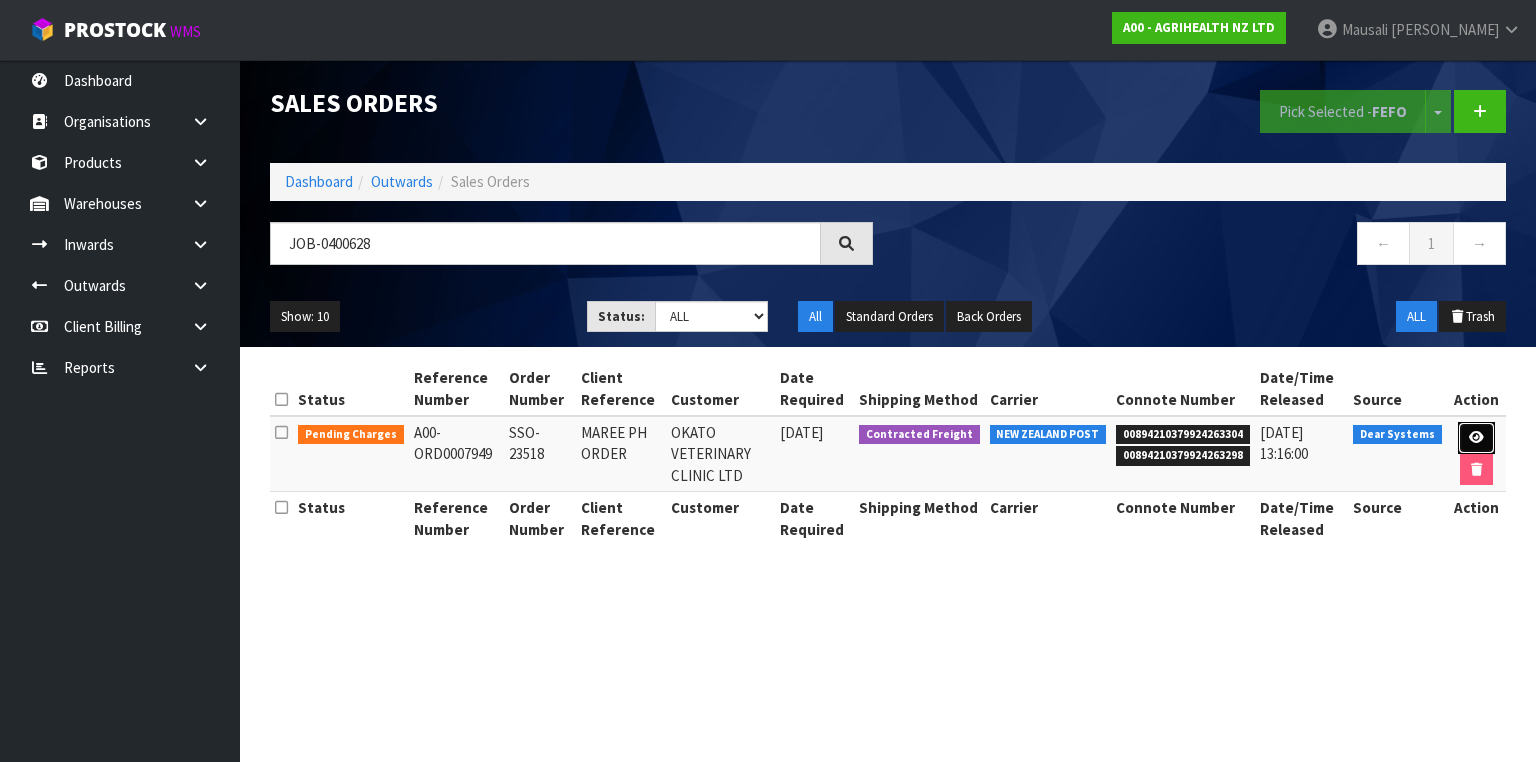 click at bounding box center (1476, 437) 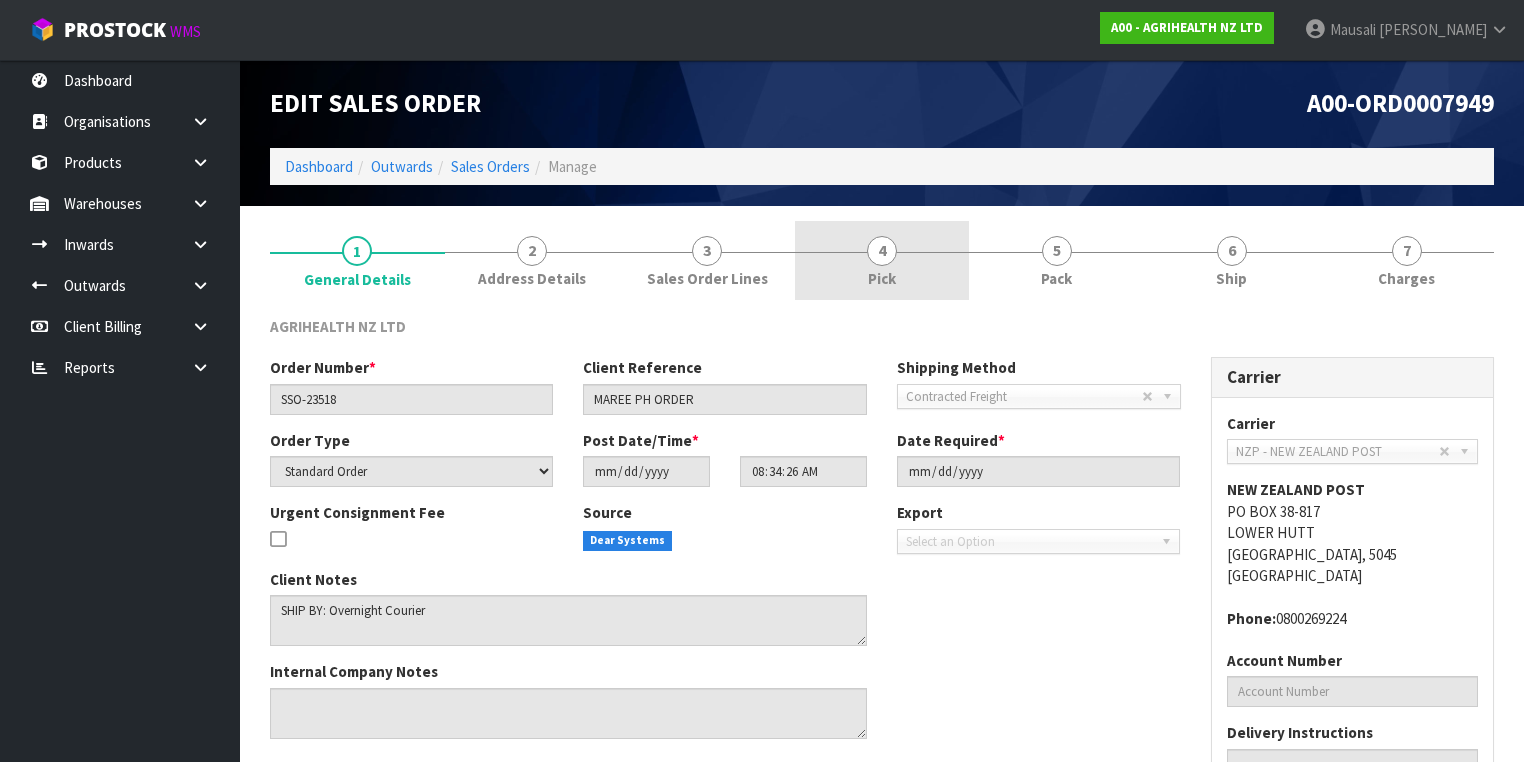 drag, startPoint x: 866, startPoint y: 278, endPoint x: 876, endPoint y: 277, distance: 10.049875 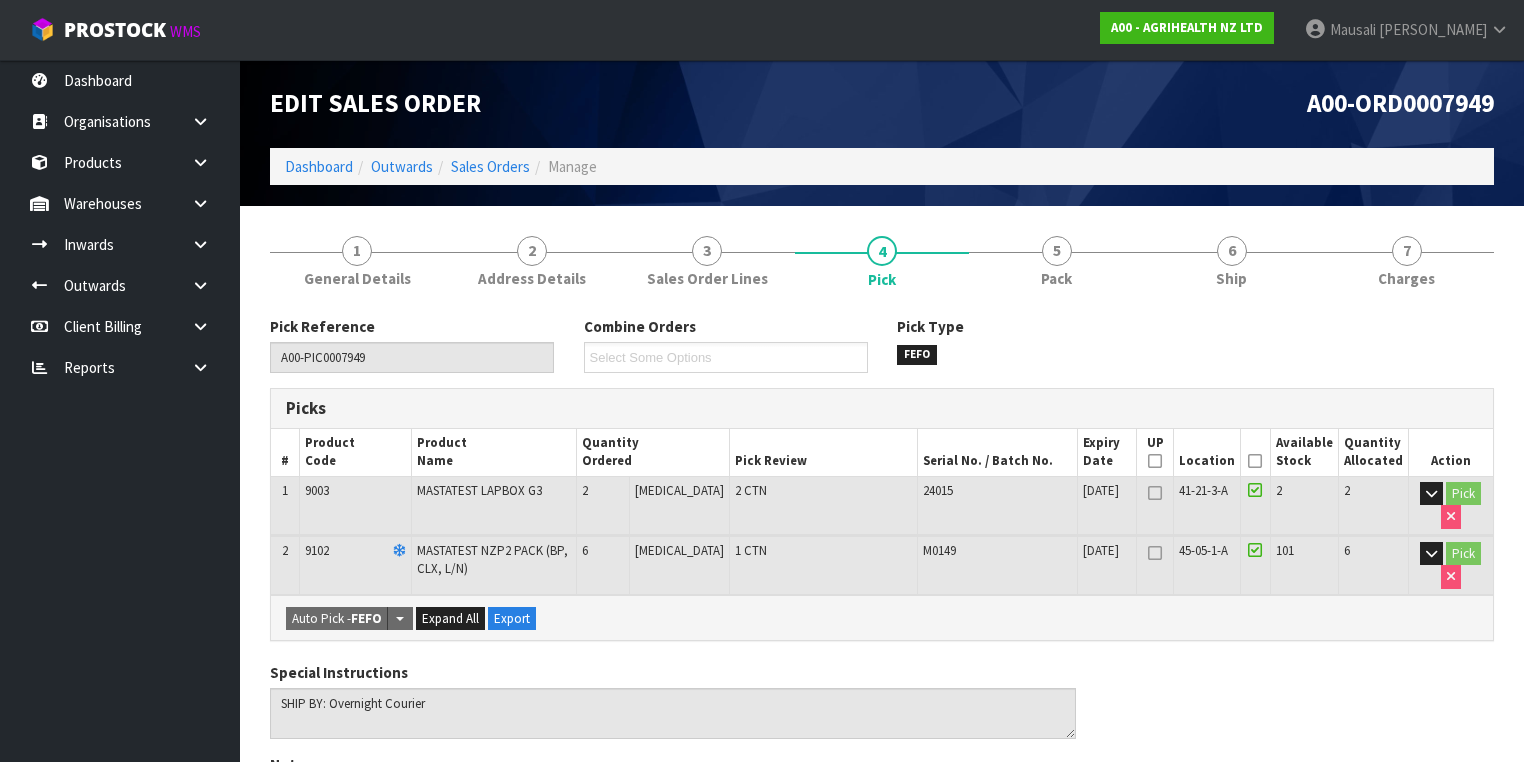click at bounding box center [1255, 461] 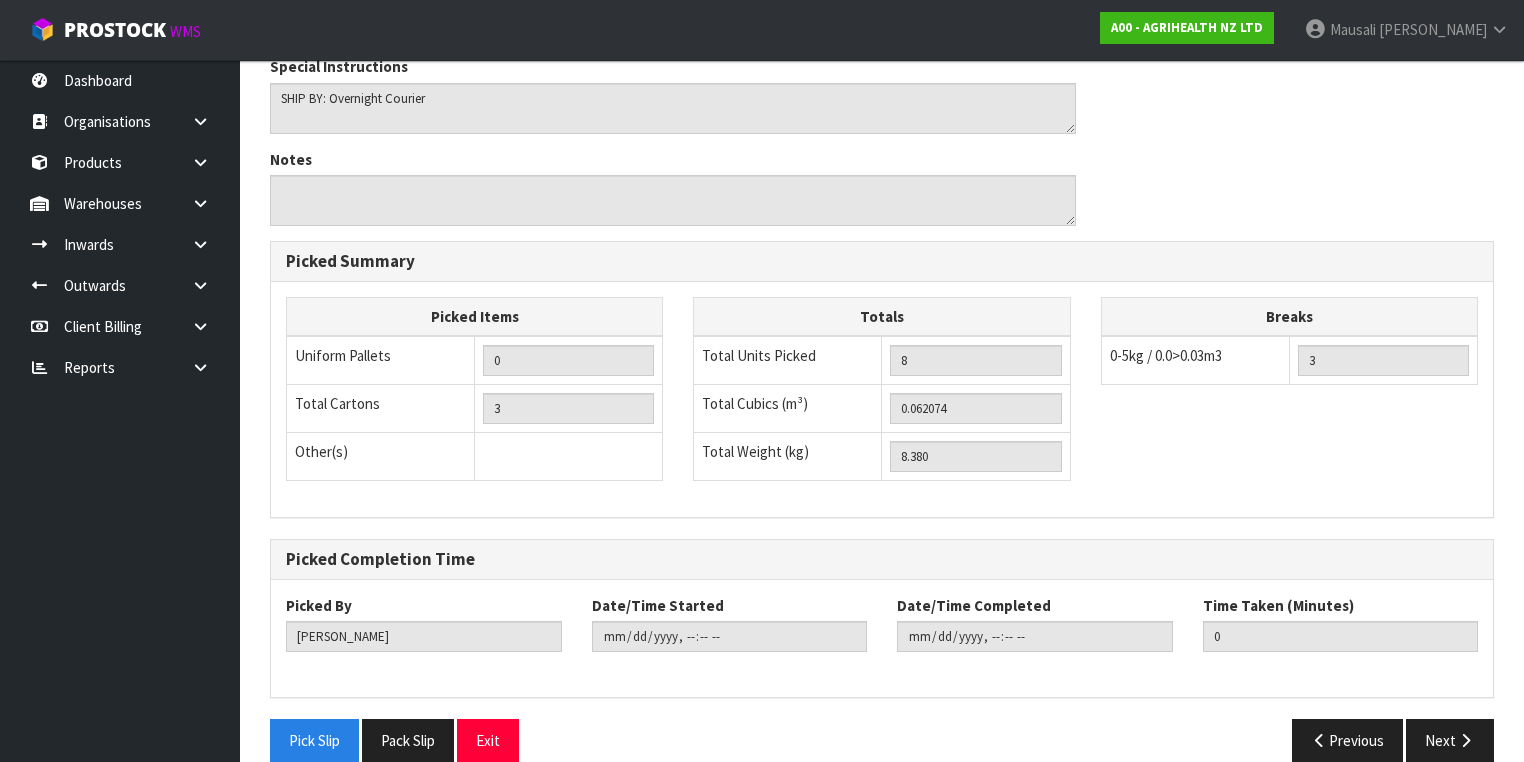 scroll, scrollTop: 700, scrollLeft: 0, axis: vertical 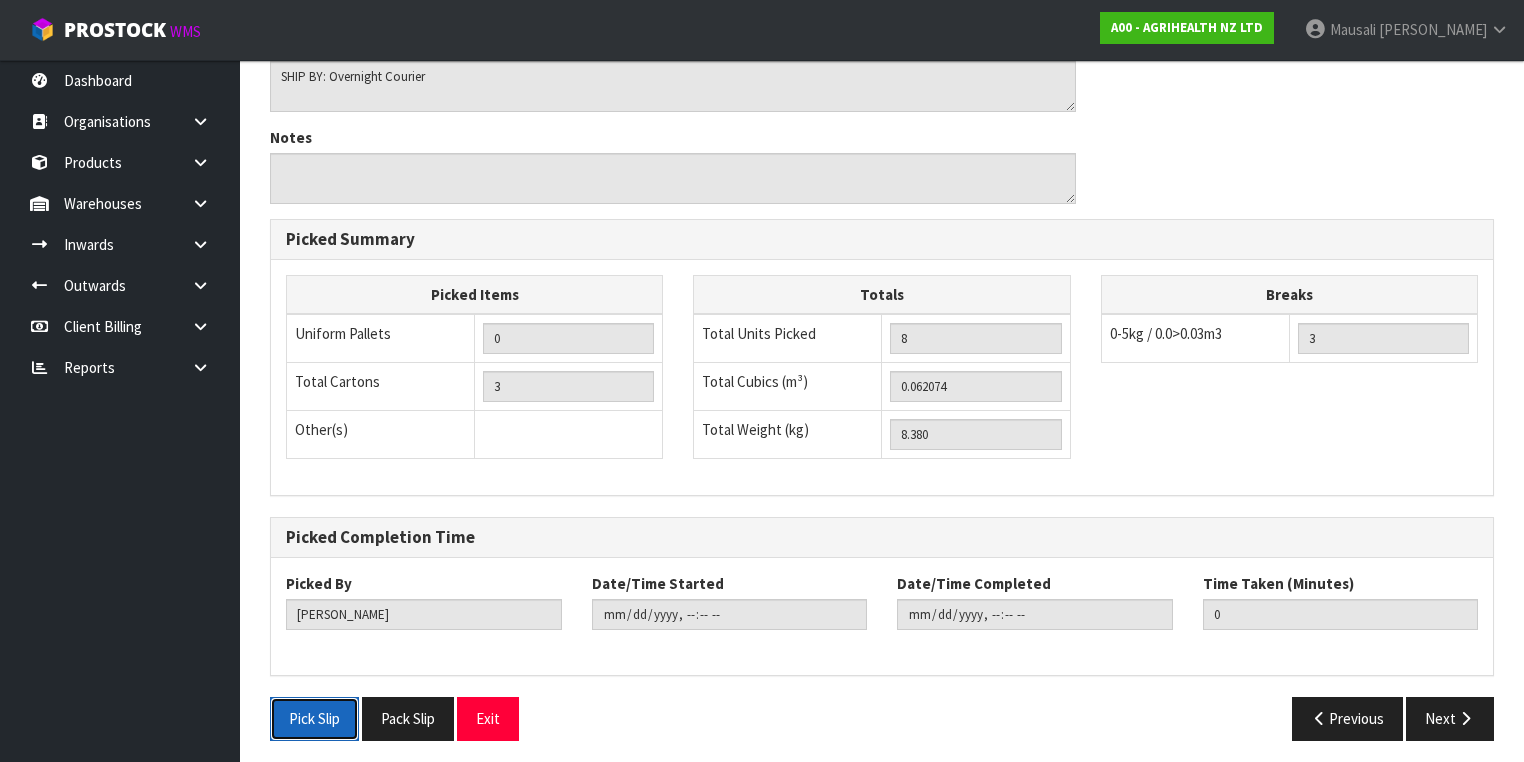 click on "Pick Slip" at bounding box center (314, 718) 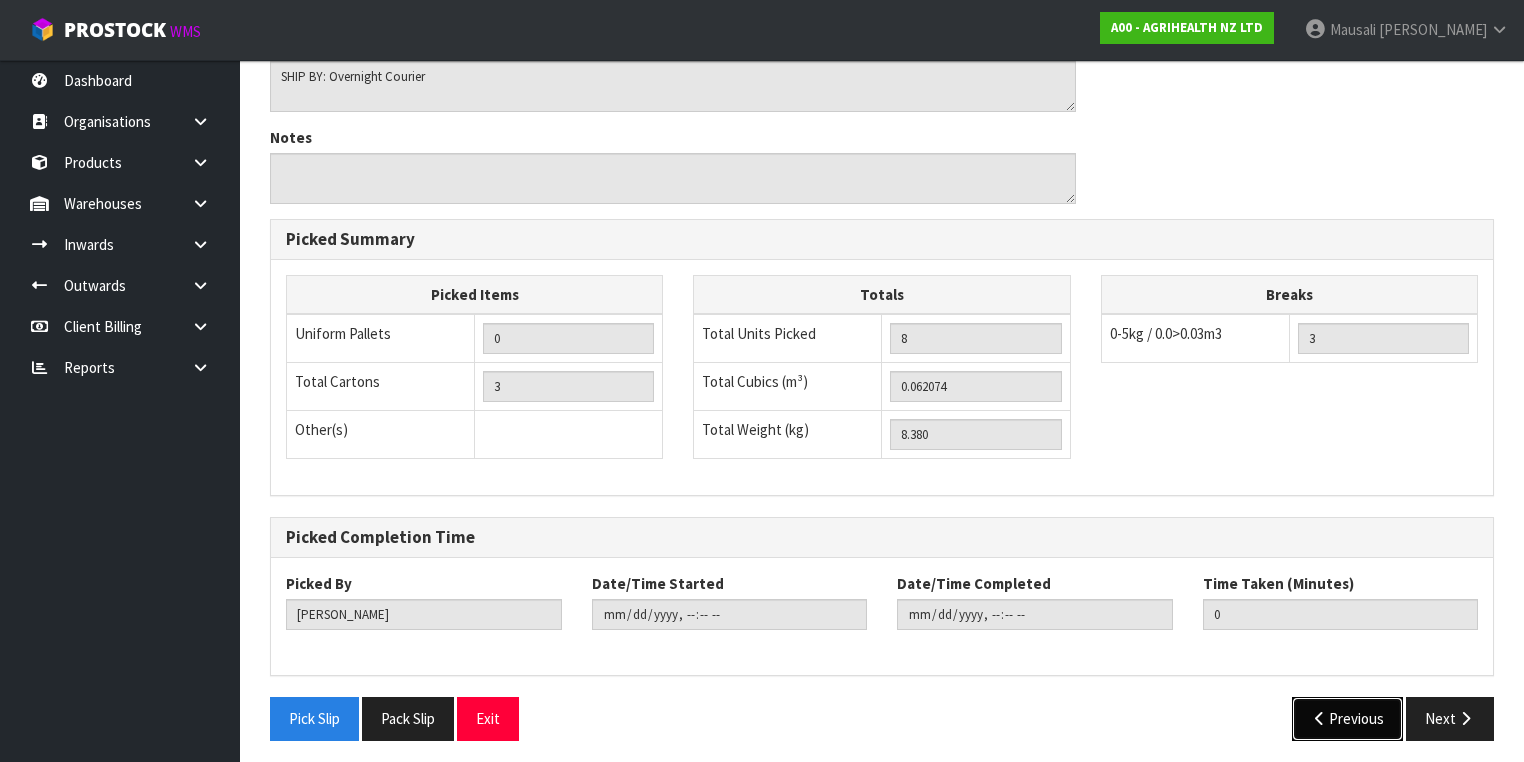click on "Previous" at bounding box center (1348, 718) 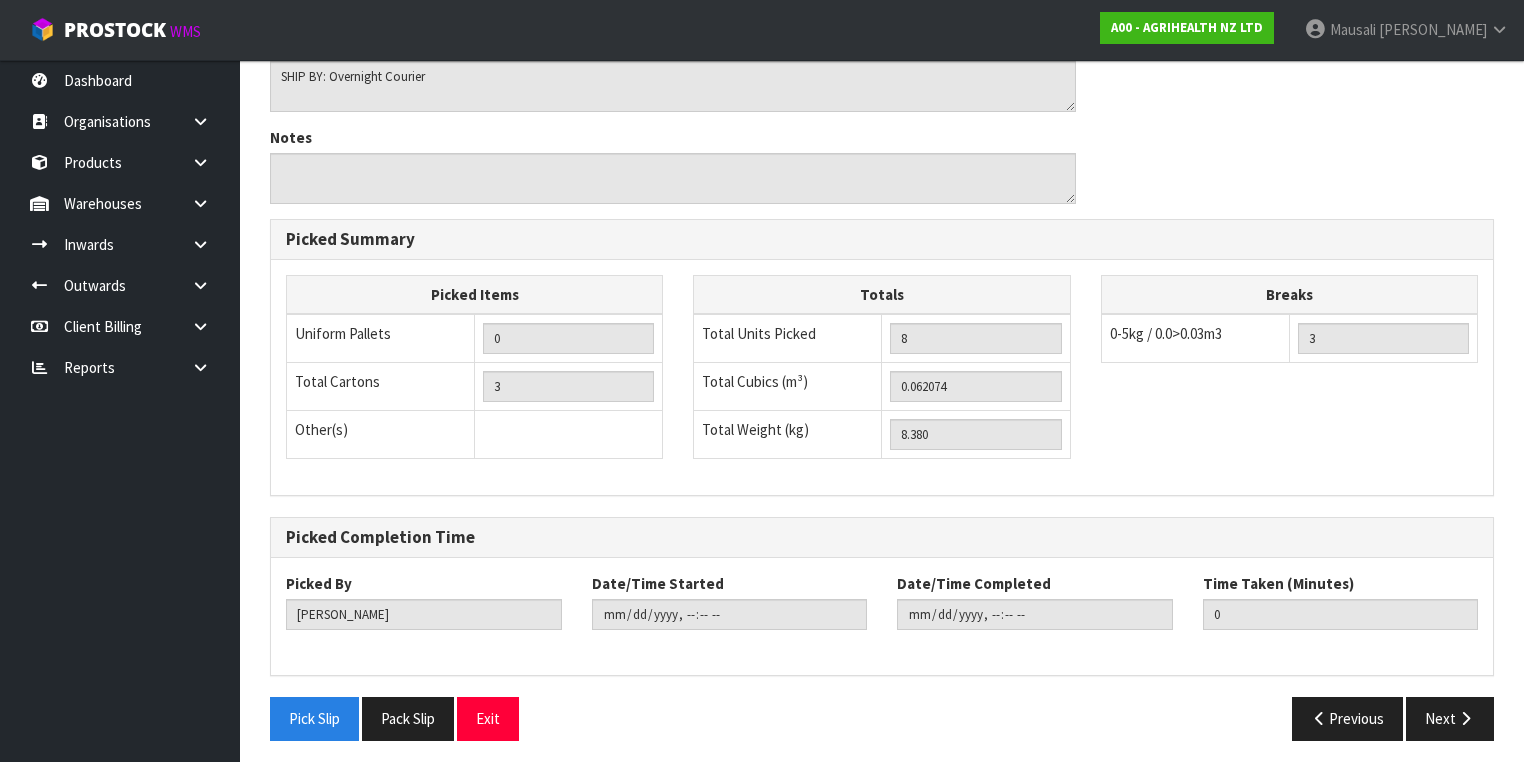scroll, scrollTop: 0, scrollLeft: 0, axis: both 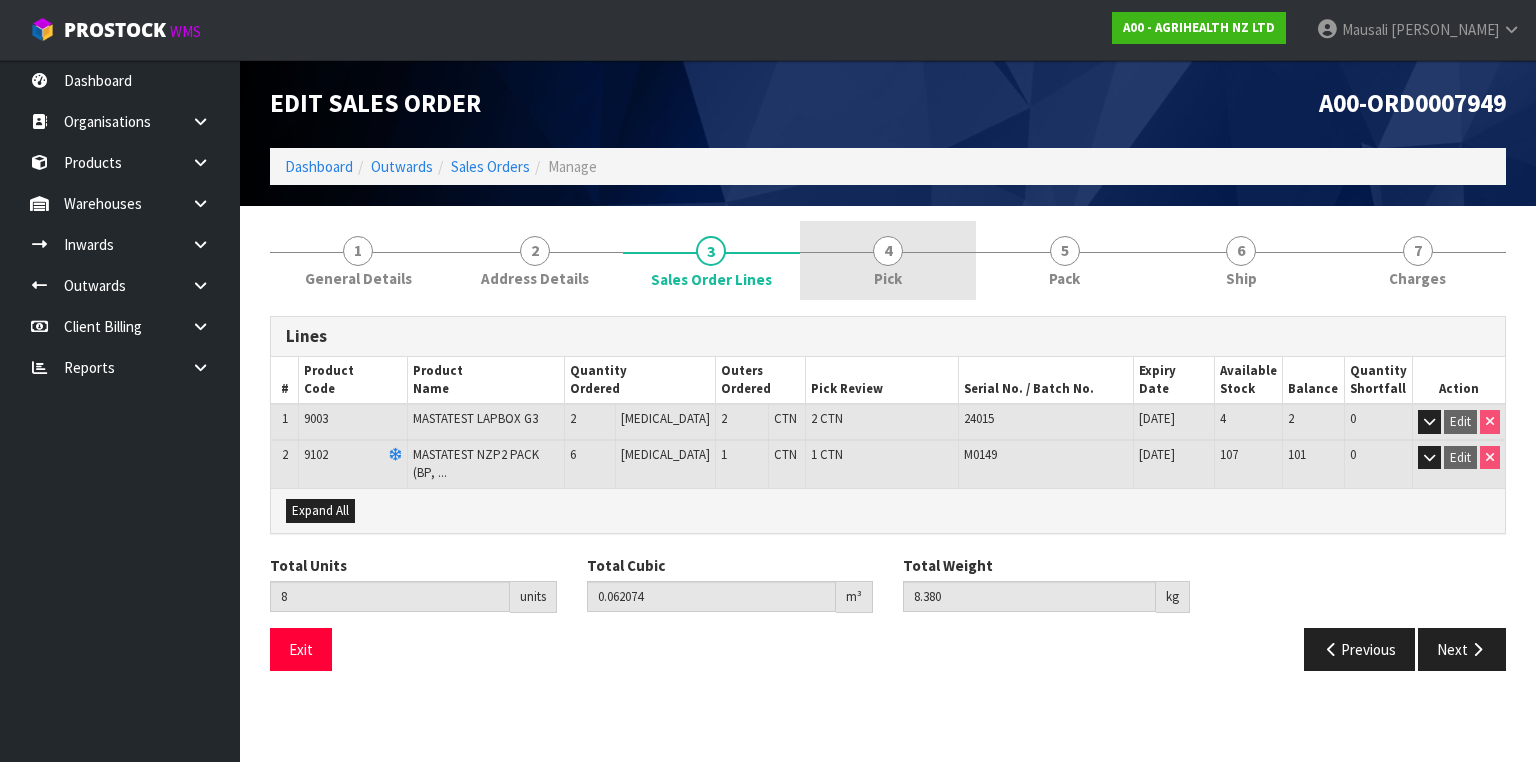 click on "4
Pick" at bounding box center [888, 260] 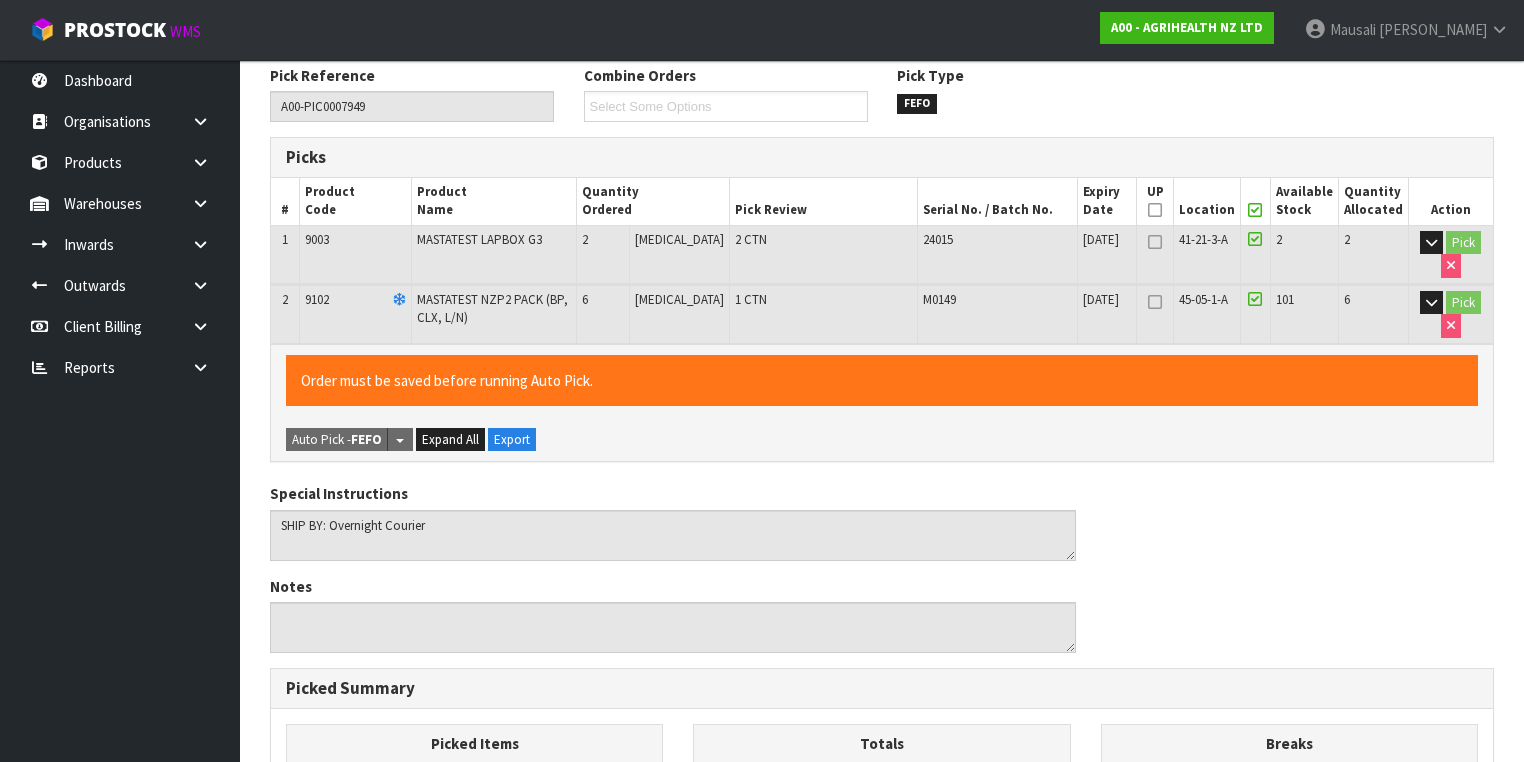 scroll, scrollTop: 60, scrollLeft: 0, axis: vertical 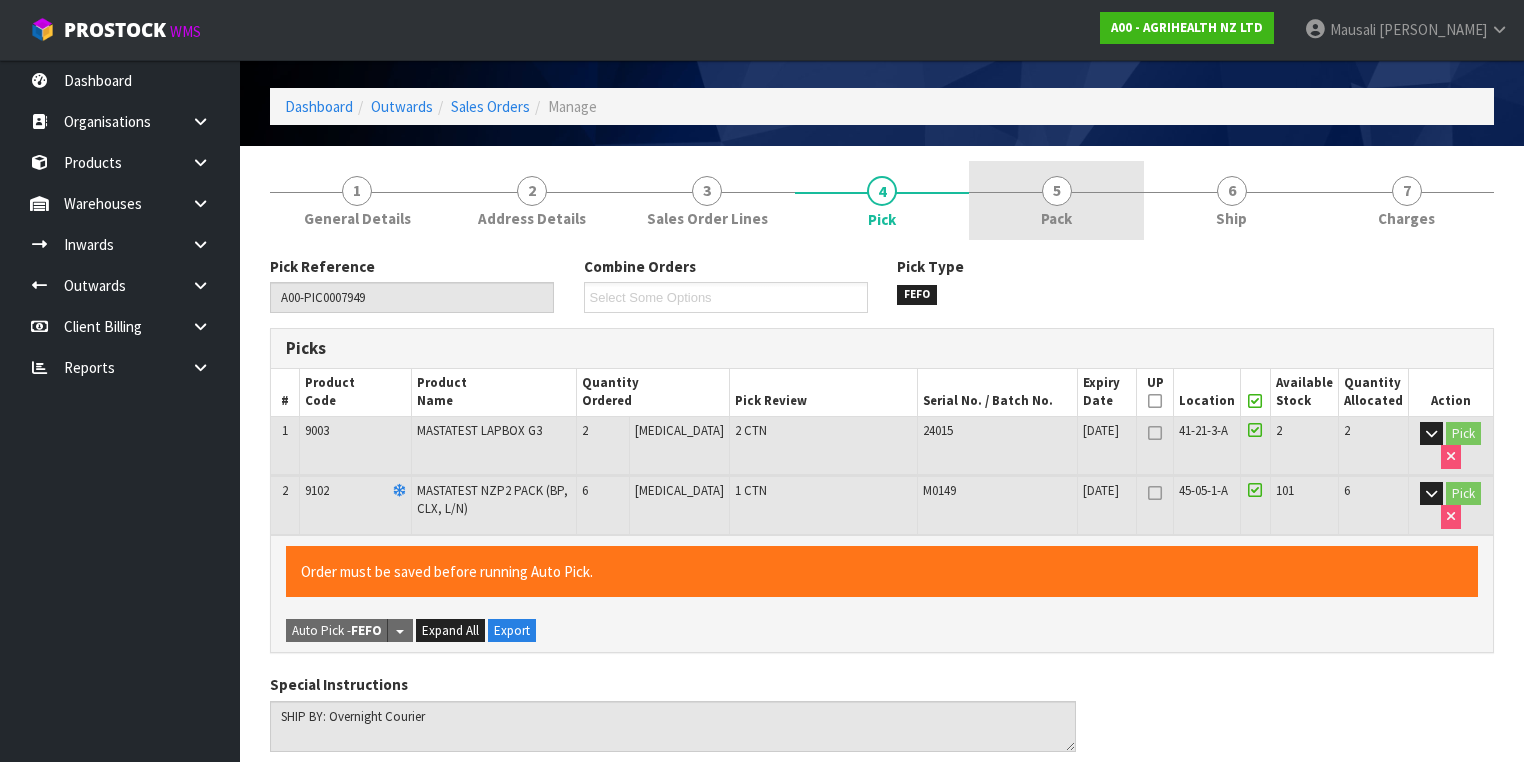 click on "5" at bounding box center [1057, 191] 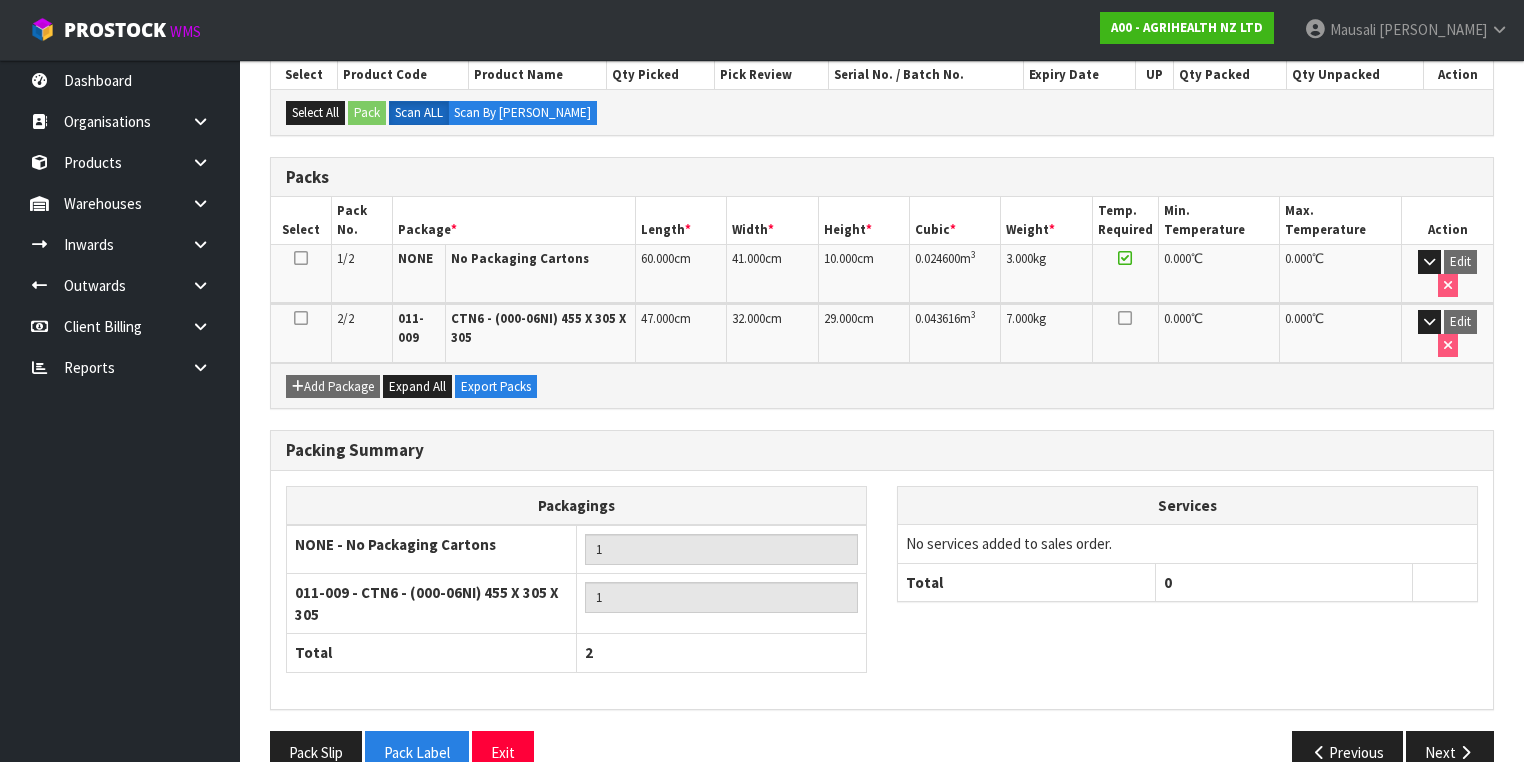scroll, scrollTop: 0, scrollLeft: 0, axis: both 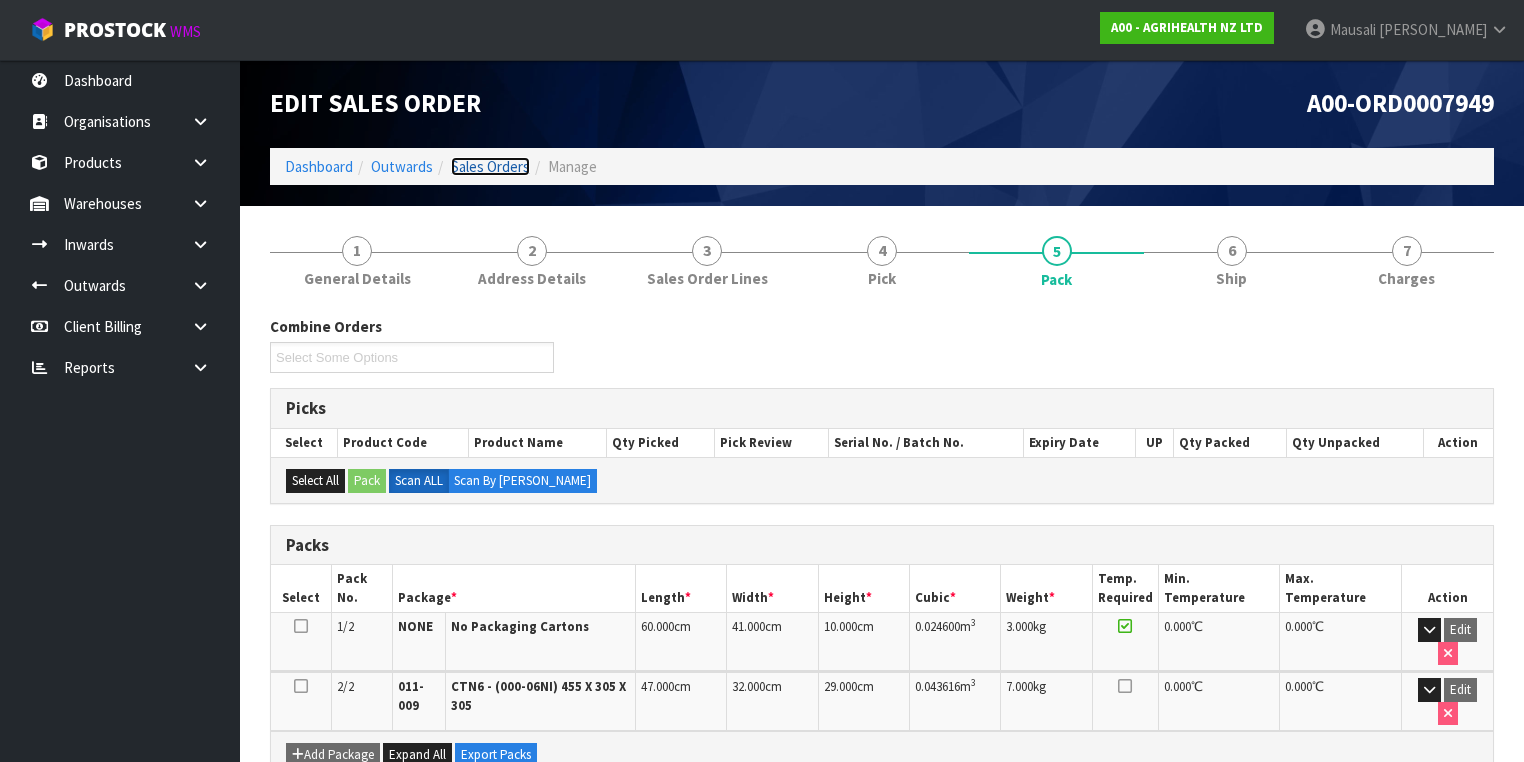click on "Sales Orders" at bounding box center [490, 166] 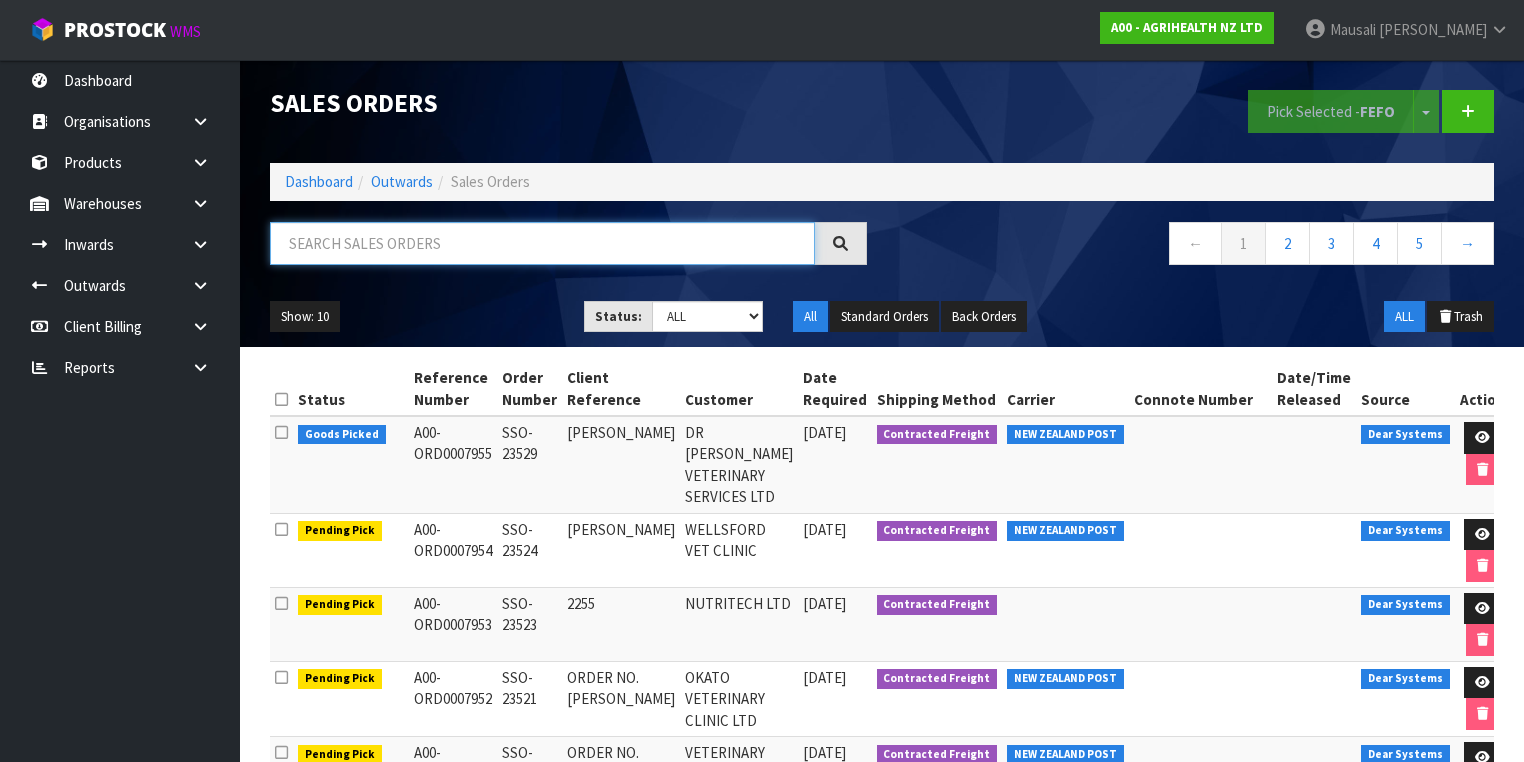 click at bounding box center (542, 243) 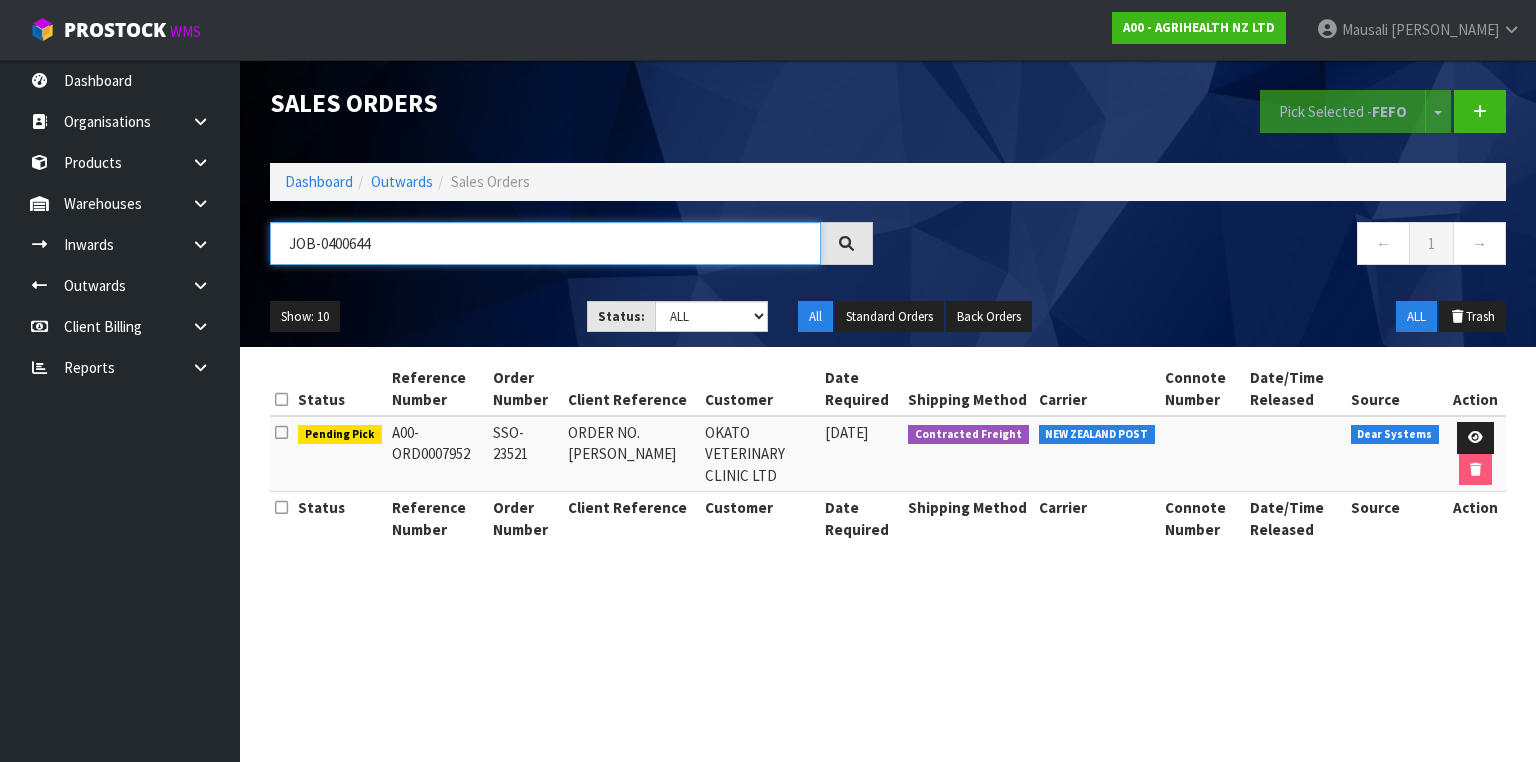 drag, startPoint x: 384, startPoint y: 240, endPoint x: 259, endPoint y: 245, distance: 125.09996 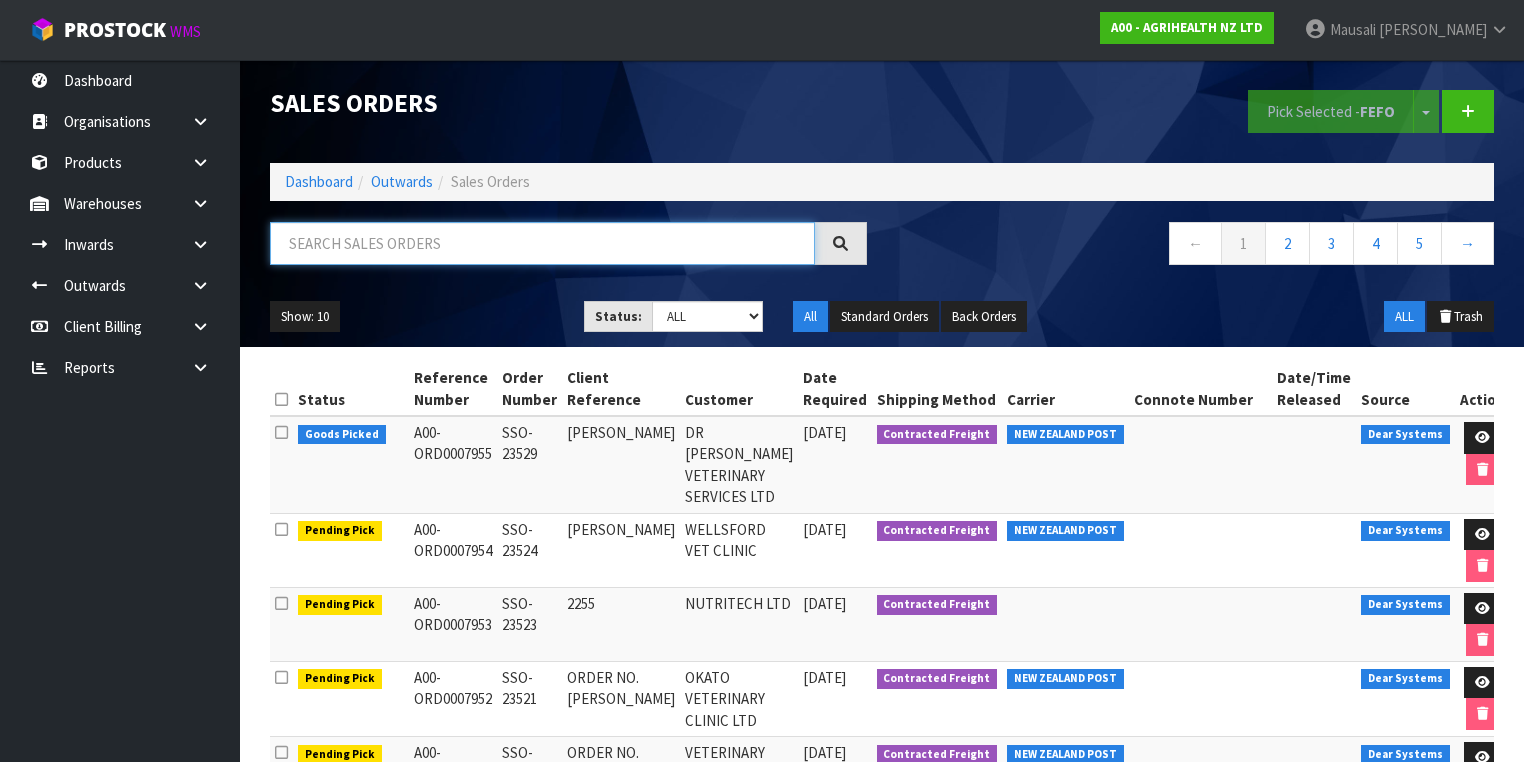 click at bounding box center (542, 243) 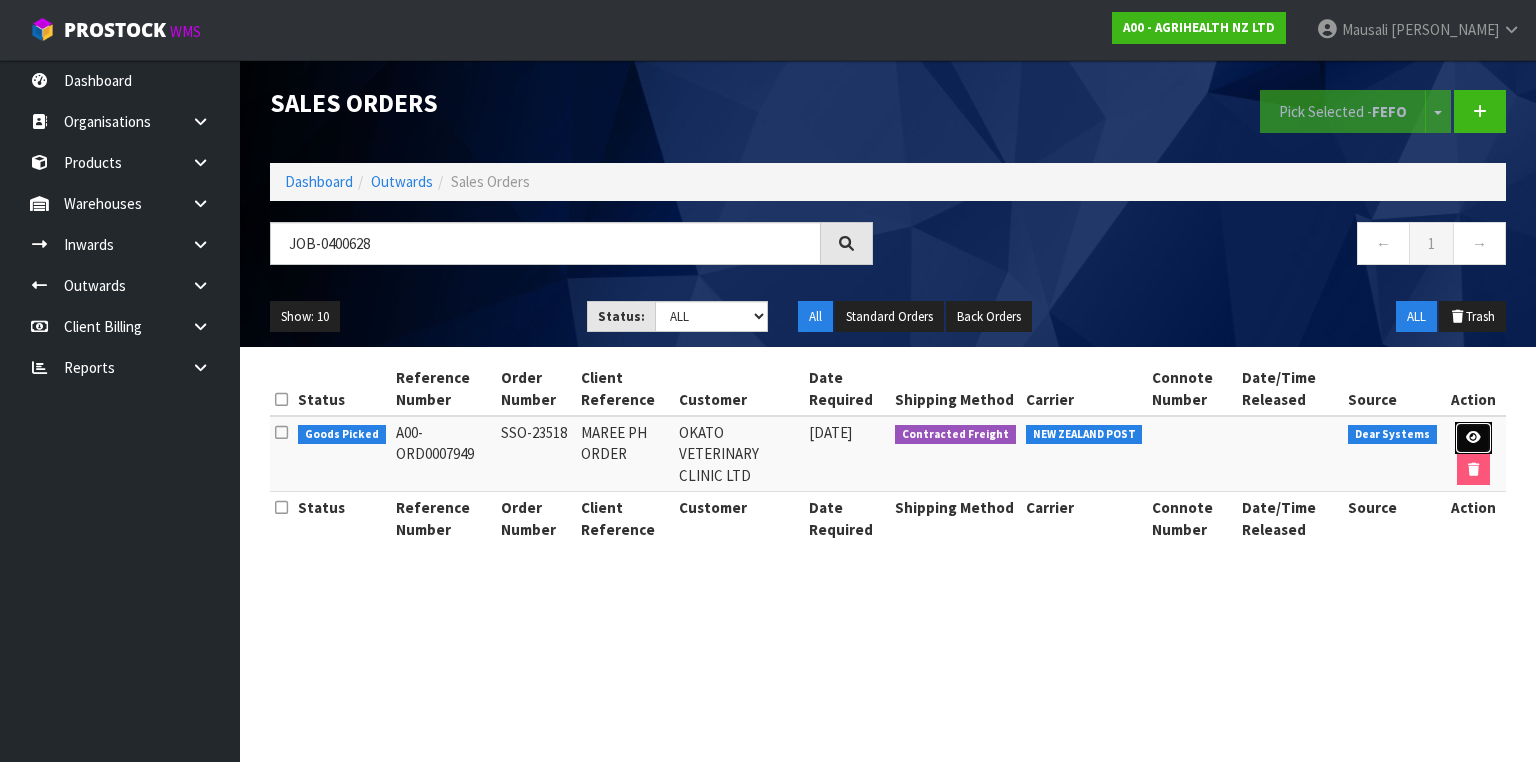 click at bounding box center [1473, 437] 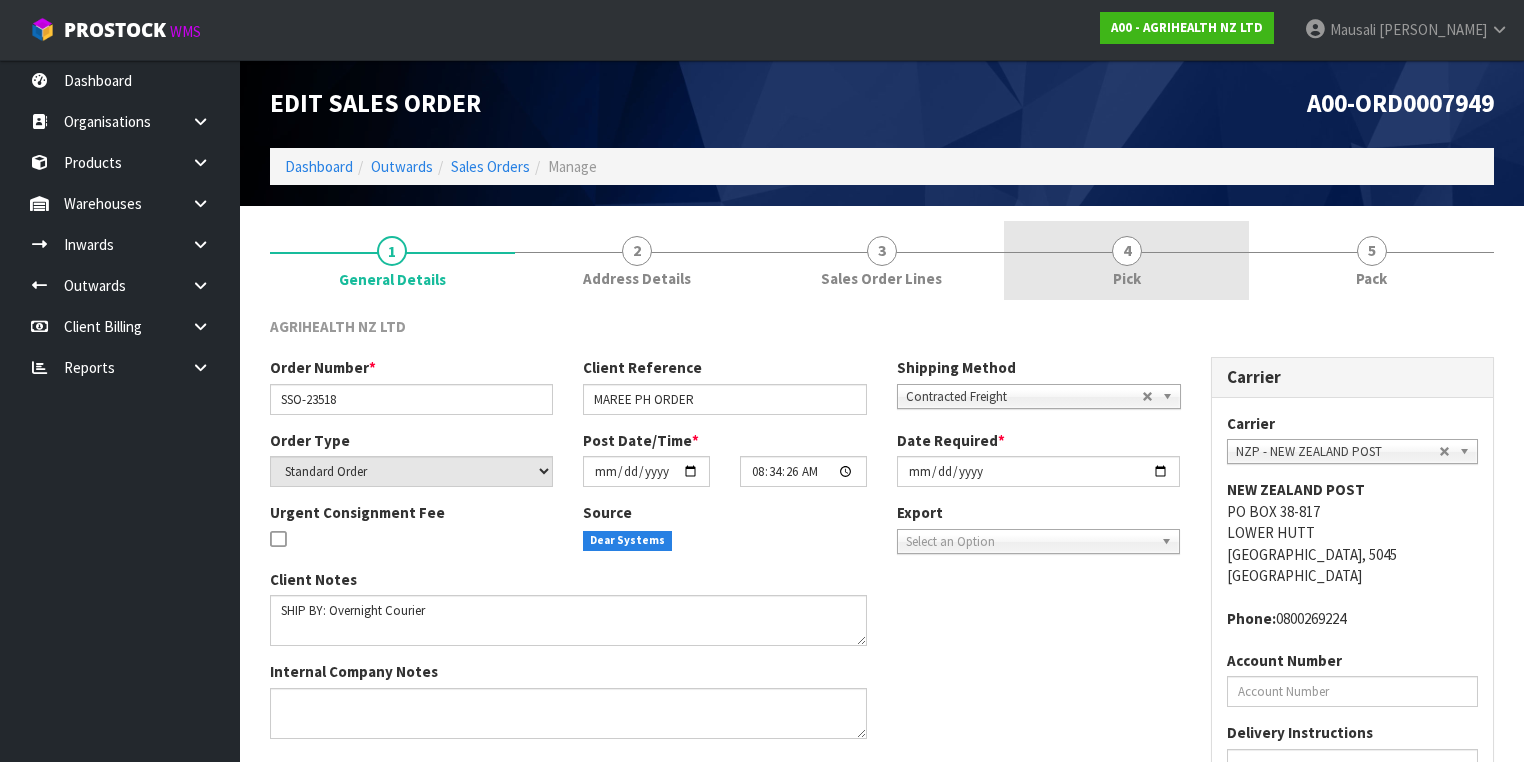 click on "4
Pick" at bounding box center [1126, 260] 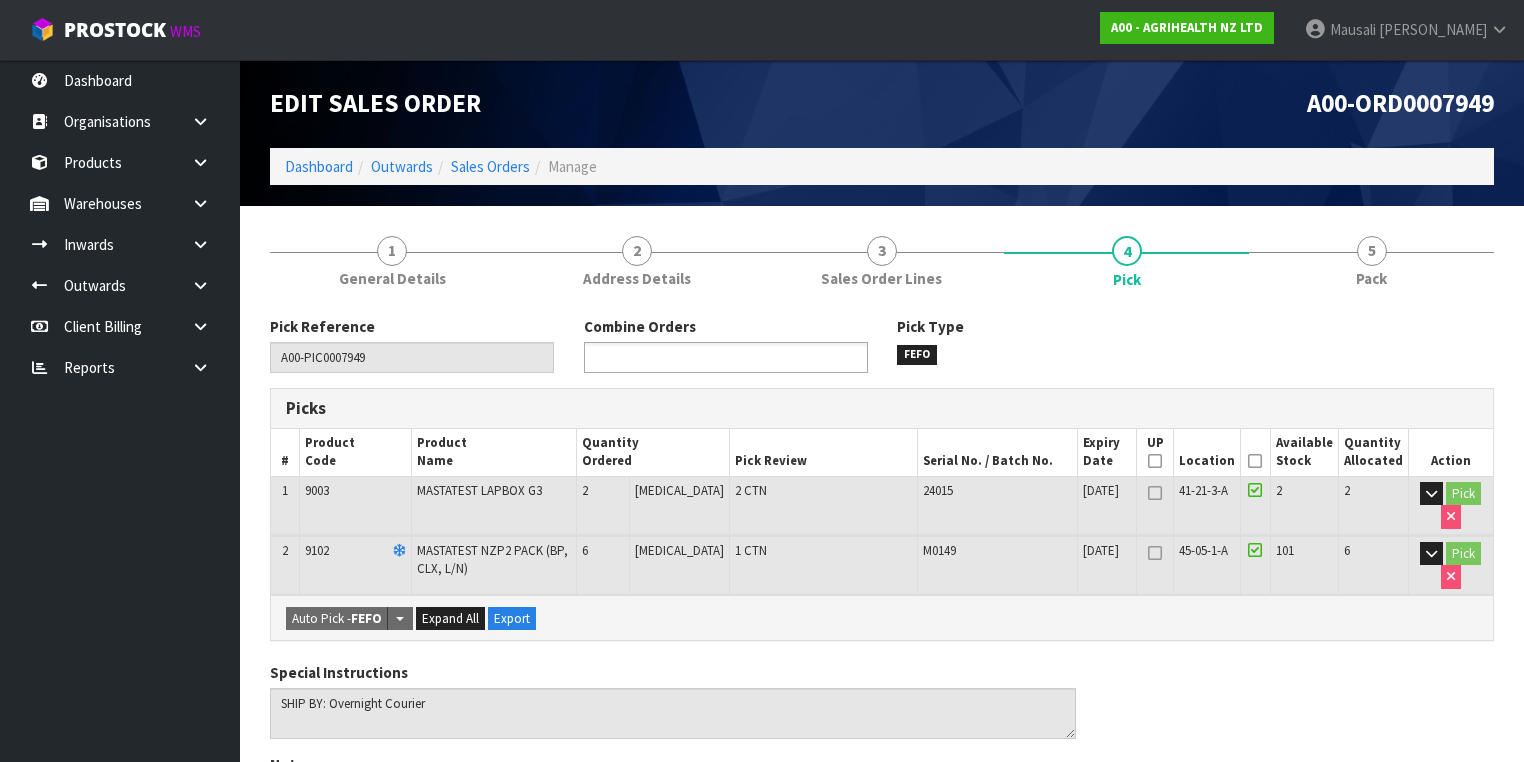 click at bounding box center (663, 357) 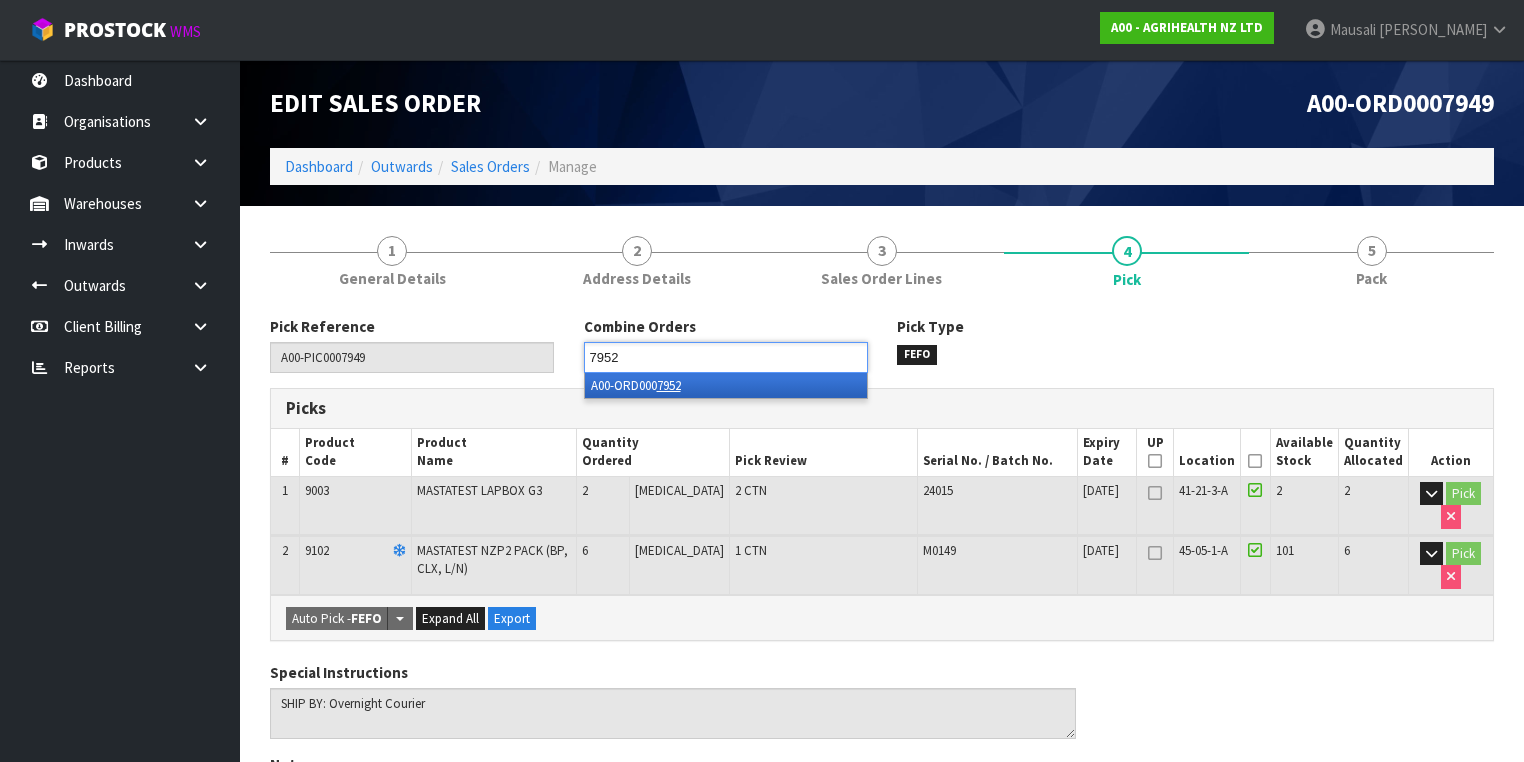 click on "7952" at bounding box center [669, 385] 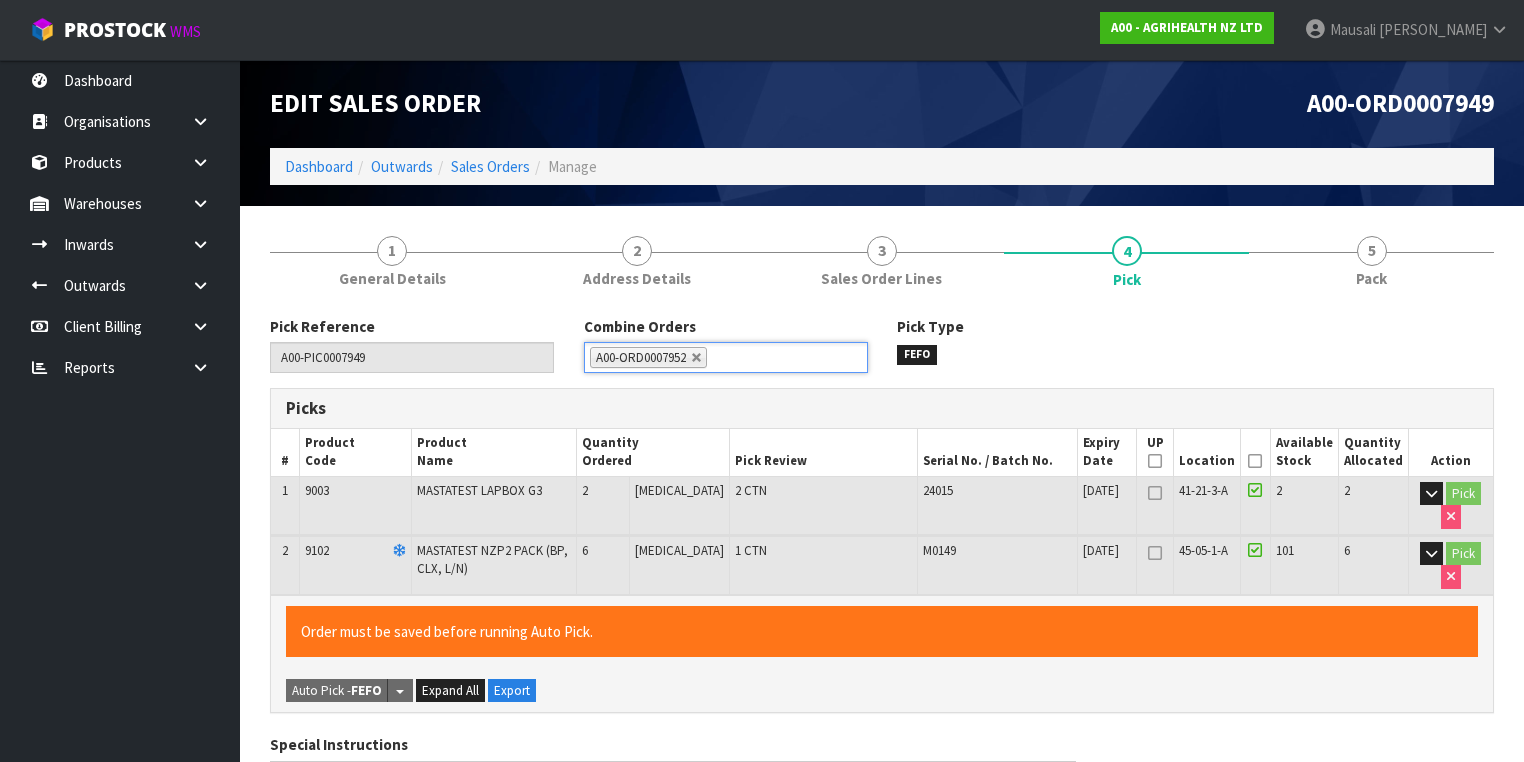 click at bounding box center (1255, 461) 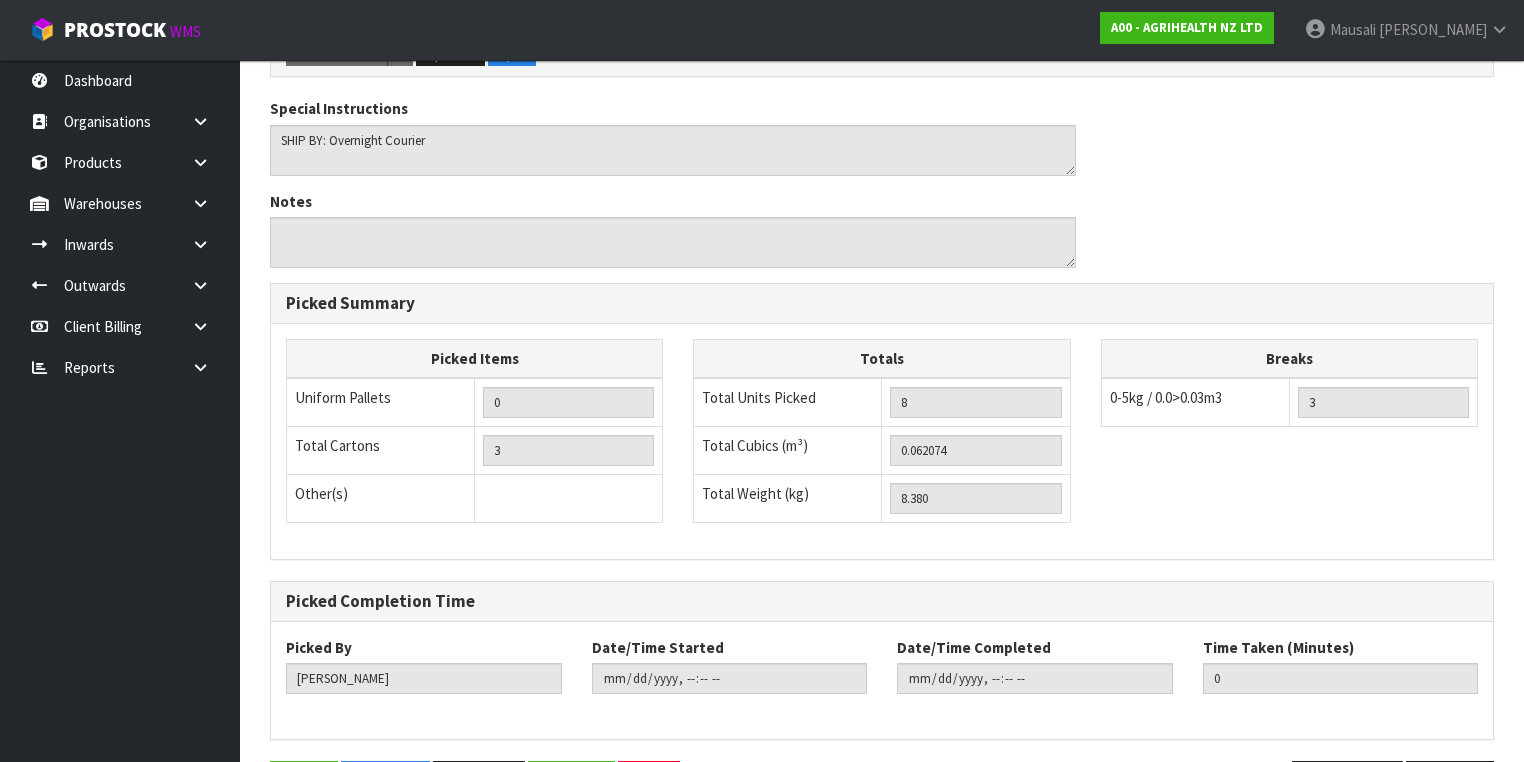 scroll, scrollTop: 700, scrollLeft: 0, axis: vertical 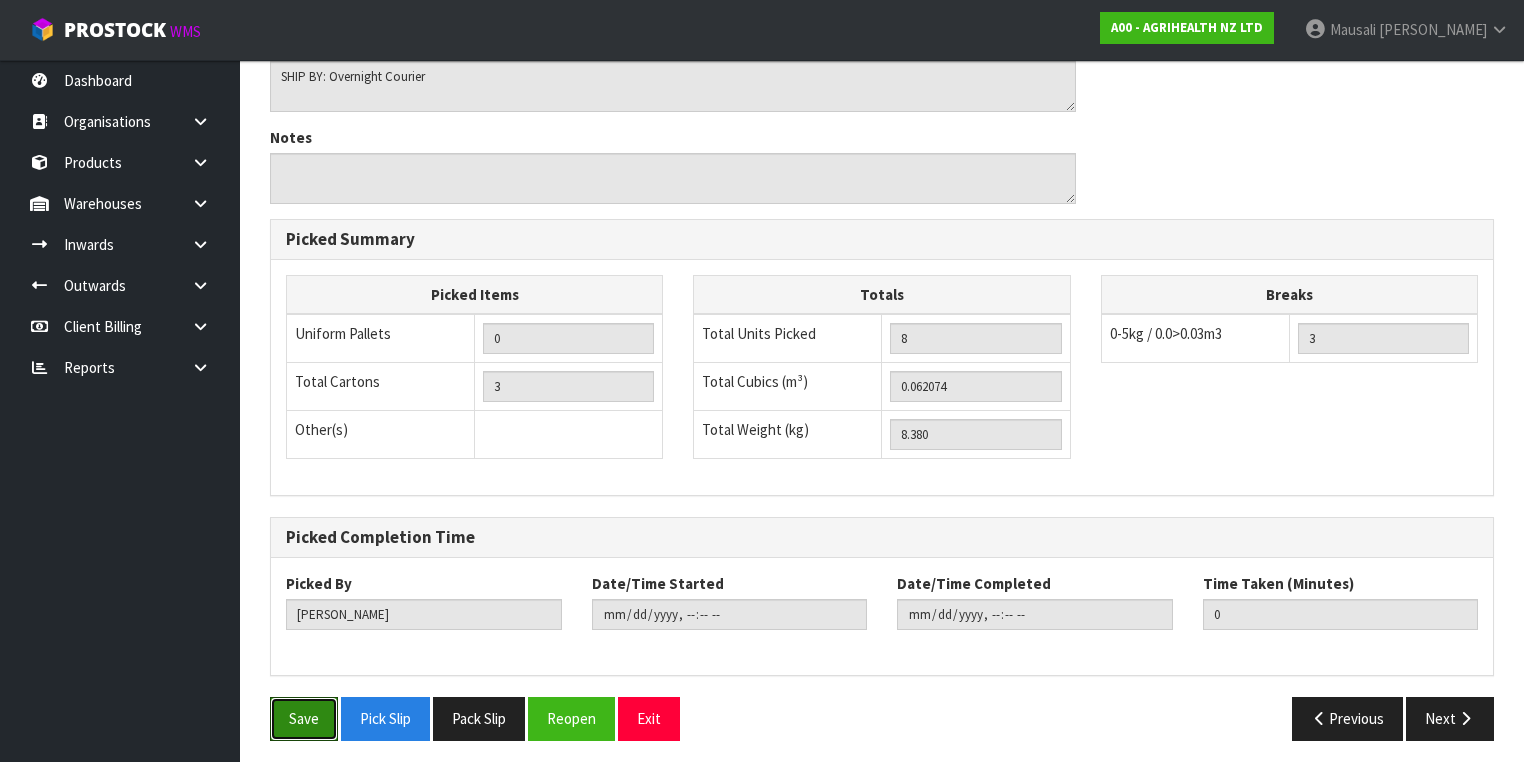 drag, startPoint x: 301, startPoint y: 703, endPoint x: 331, endPoint y: 680, distance: 37.802116 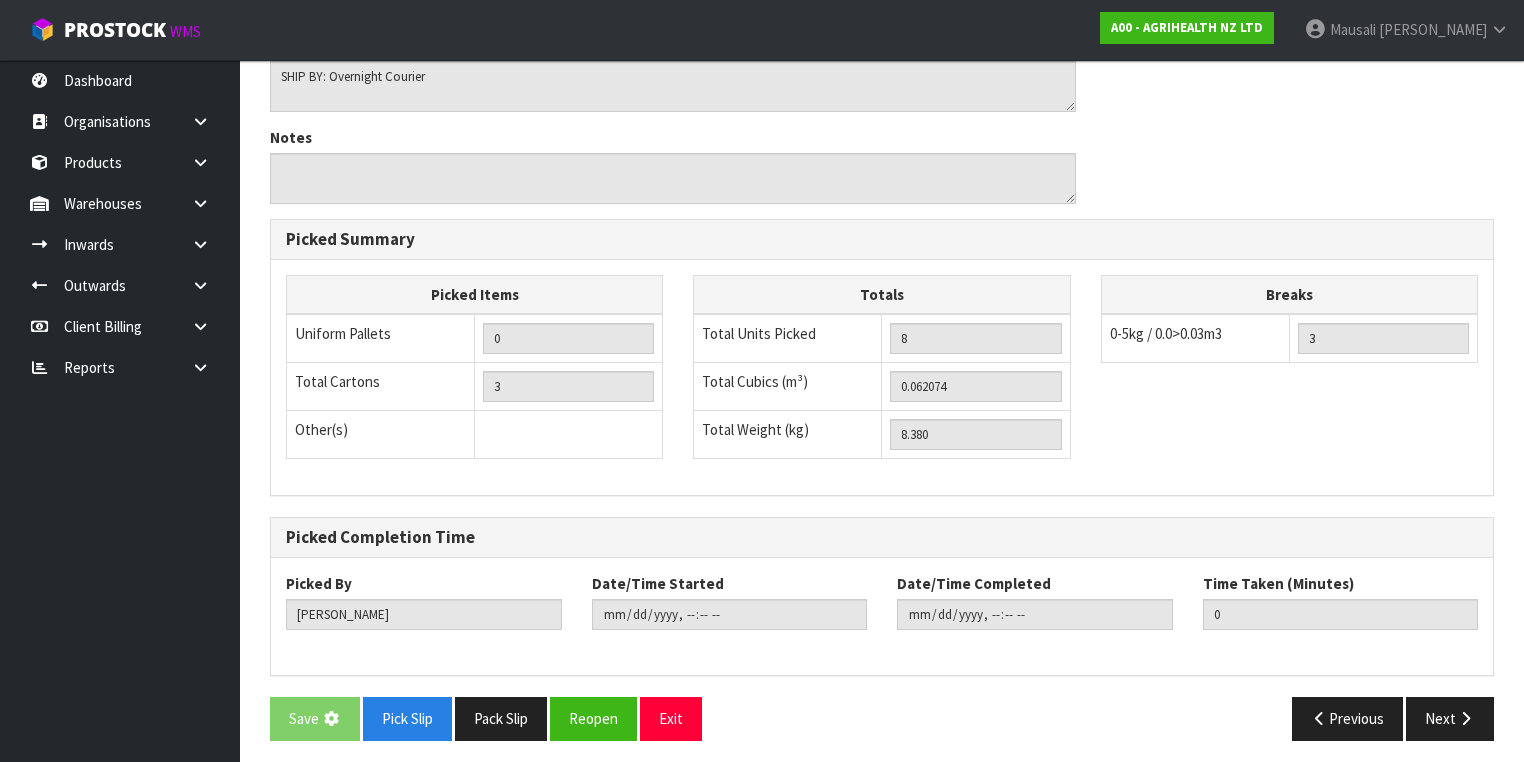 scroll, scrollTop: 0, scrollLeft: 0, axis: both 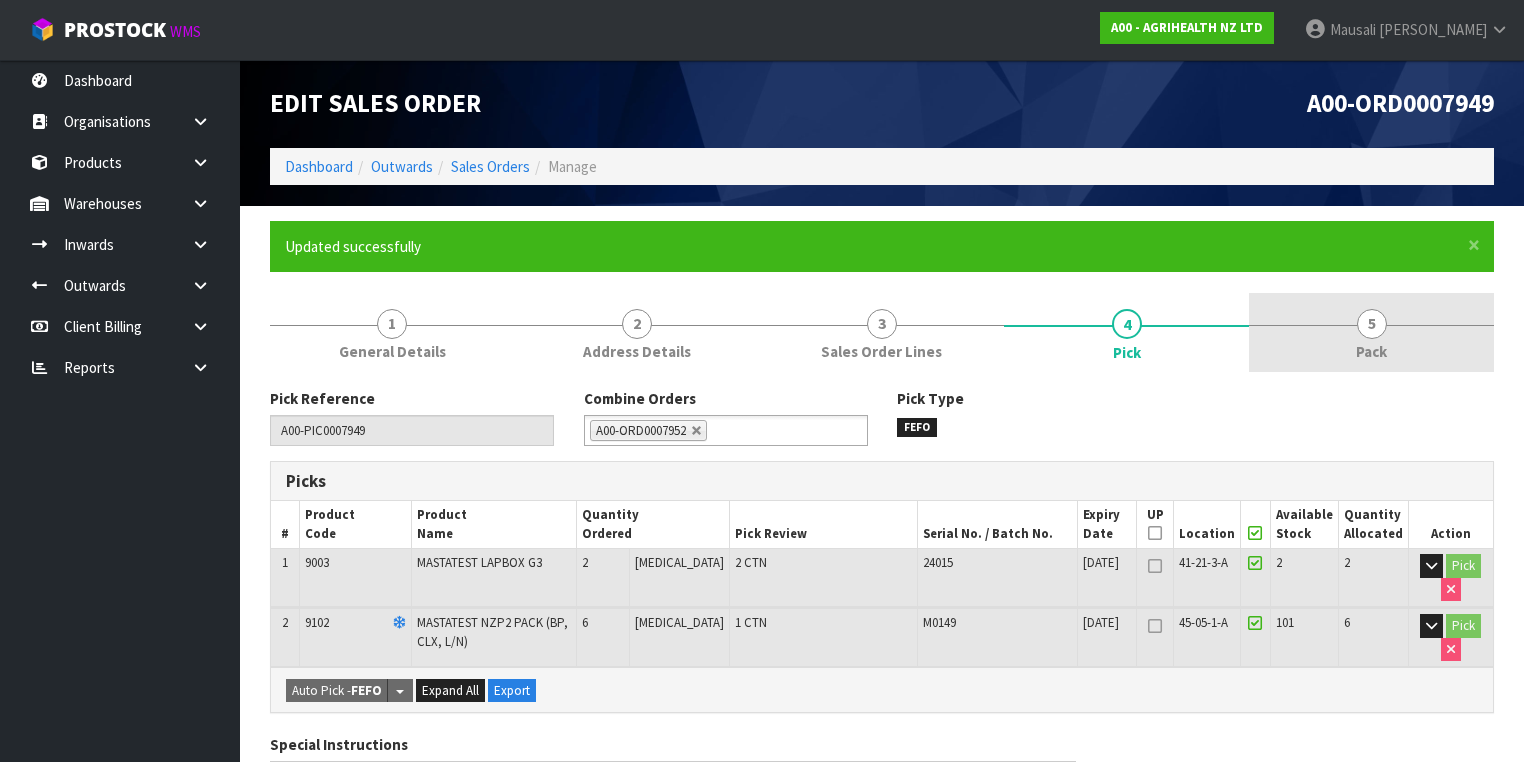 click on "5
Pack" at bounding box center [1371, 332] 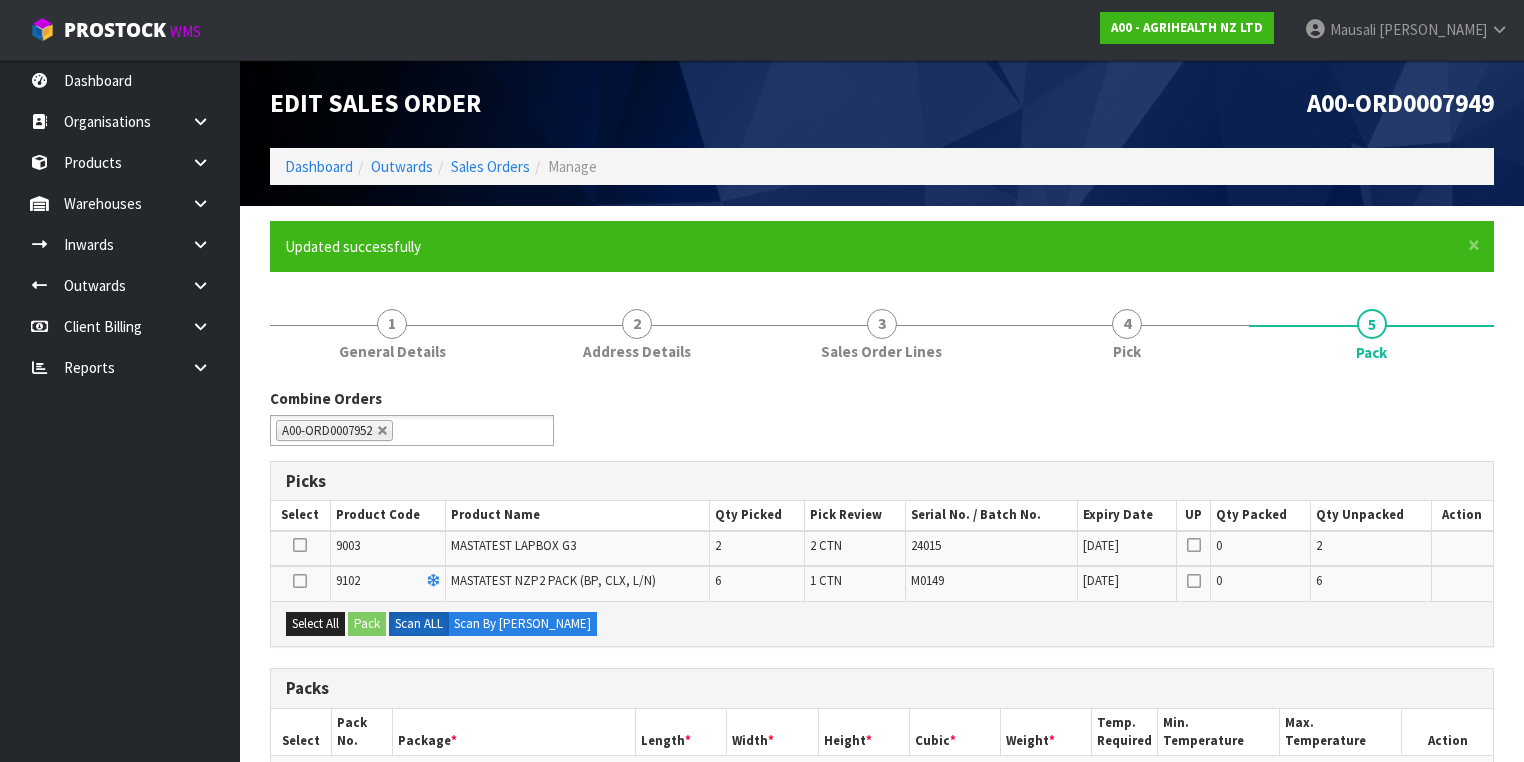 scroll, scrollTop: 240, scrollLeft: 0, axis: vertical 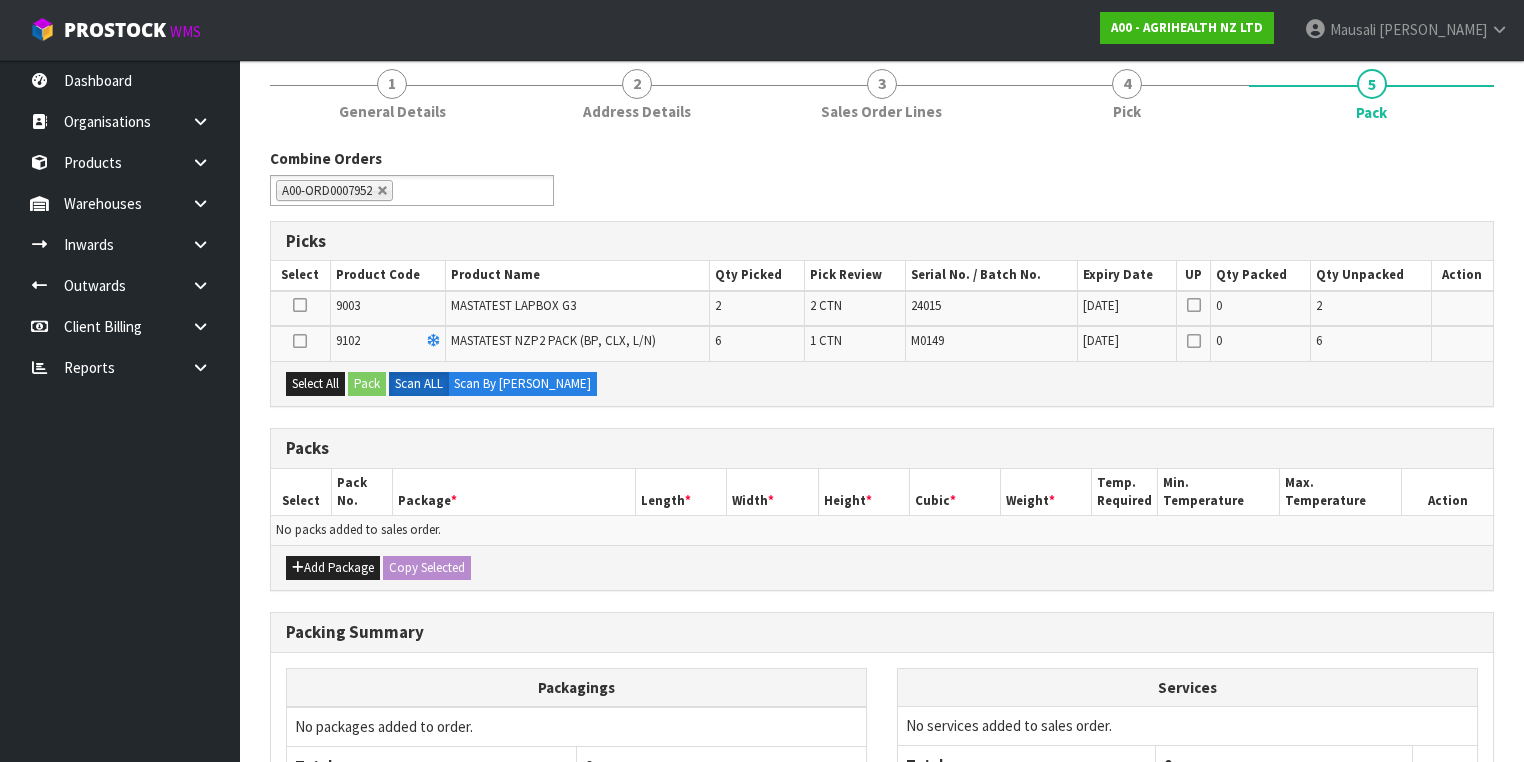 click at bounding box center [300, 341] 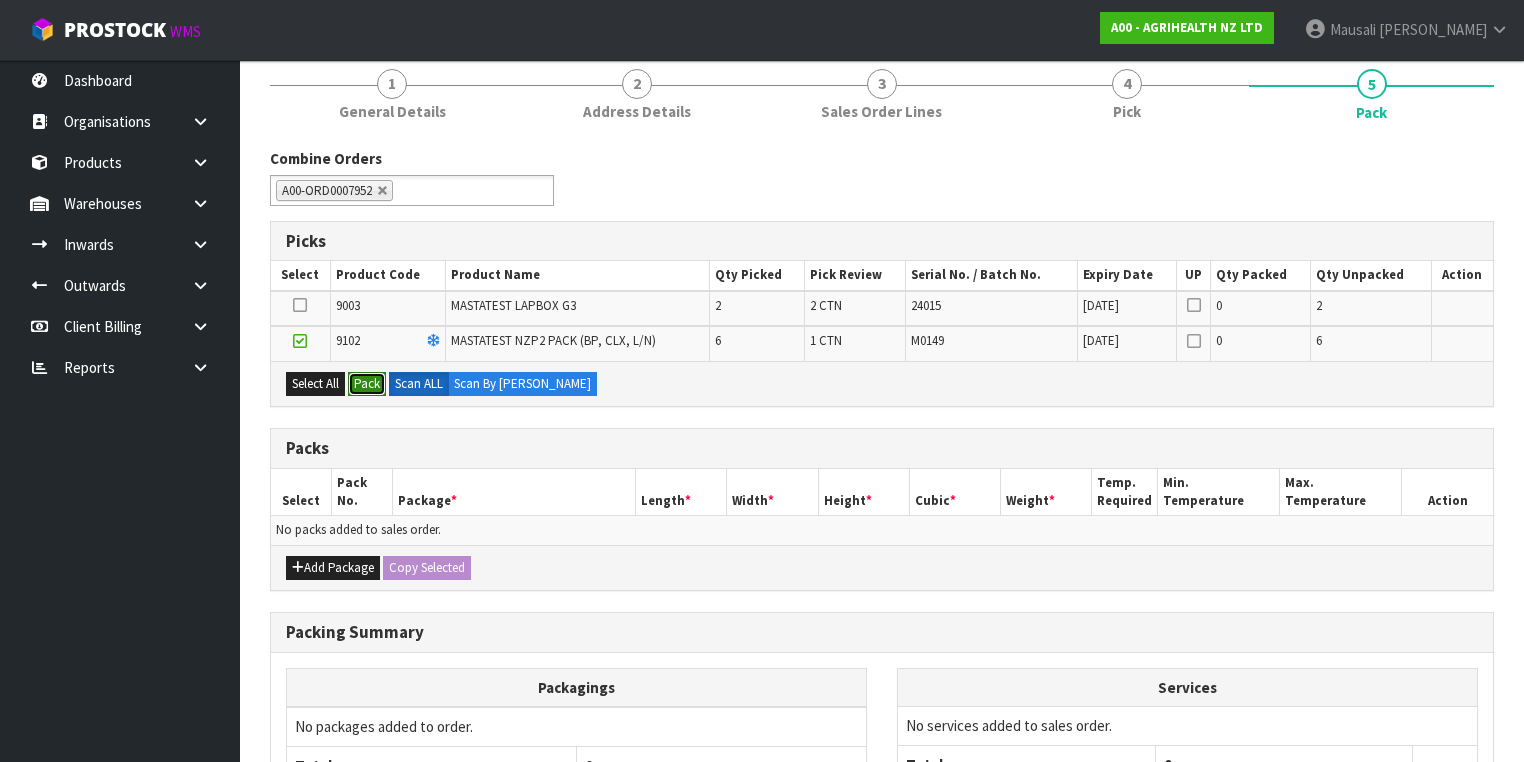 click on "Pack" at bounding box center [367, 384] 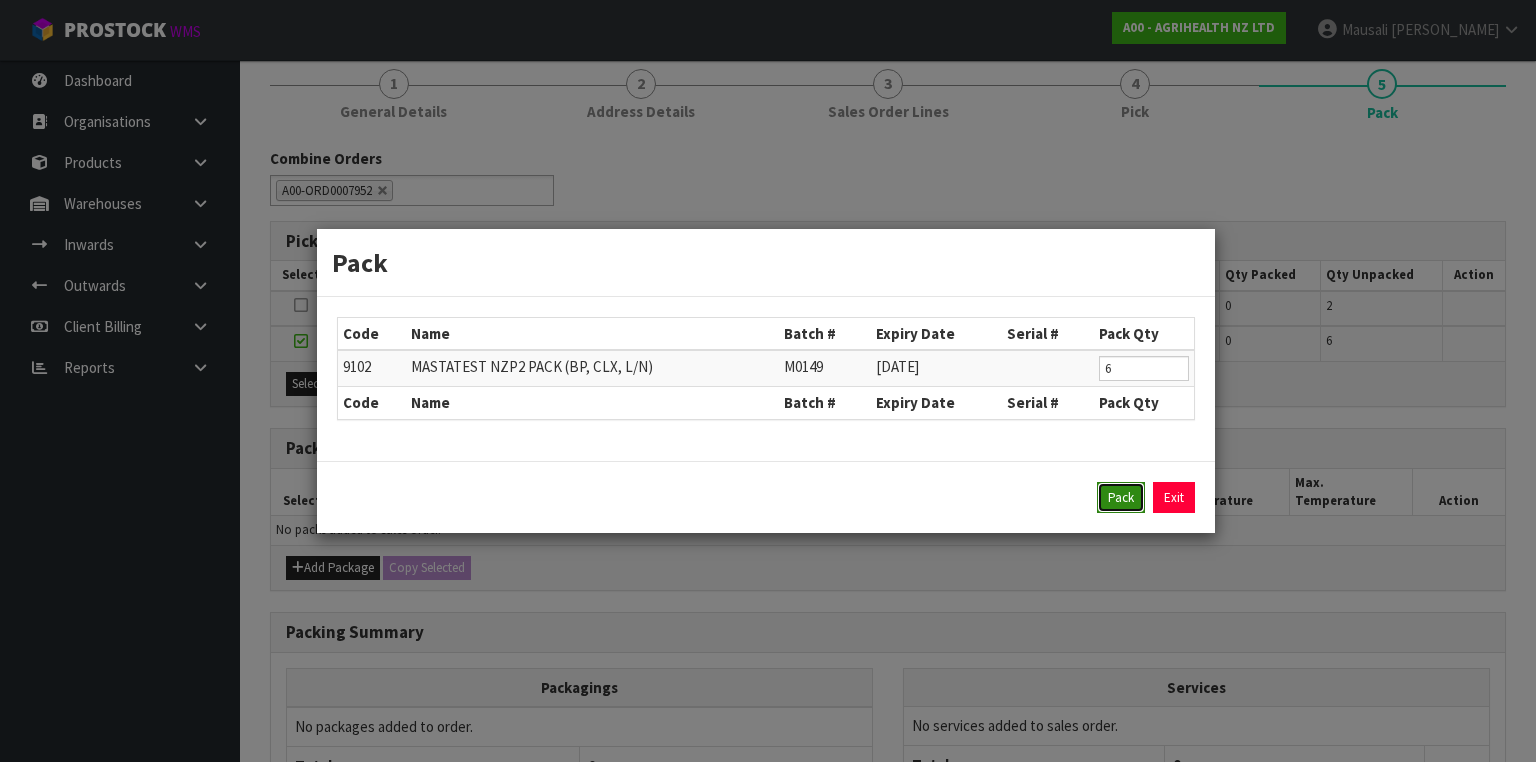 click on "Pack" at bounding box center [1121, 498] 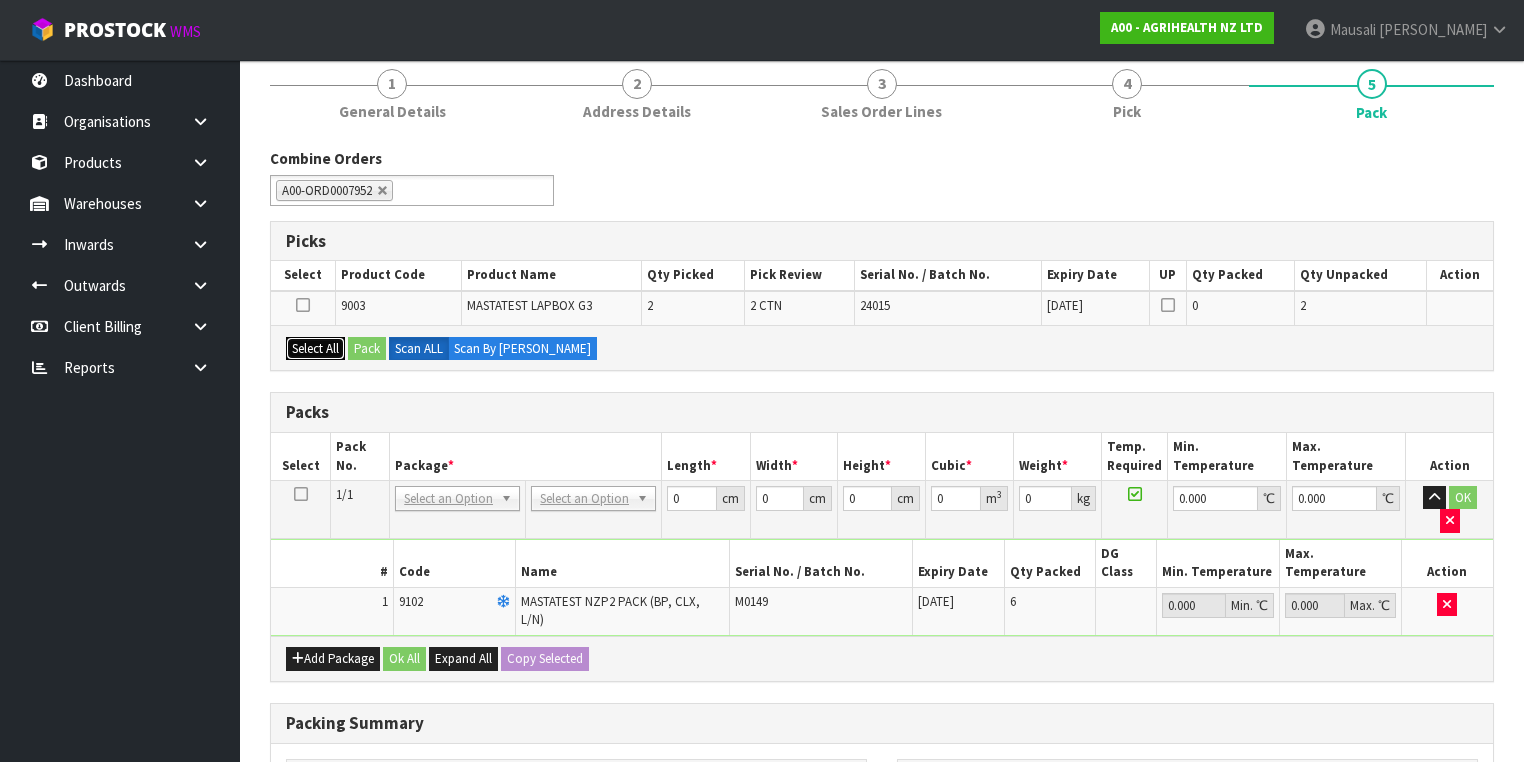 click on "Select All" at bounding box center [315, 349] 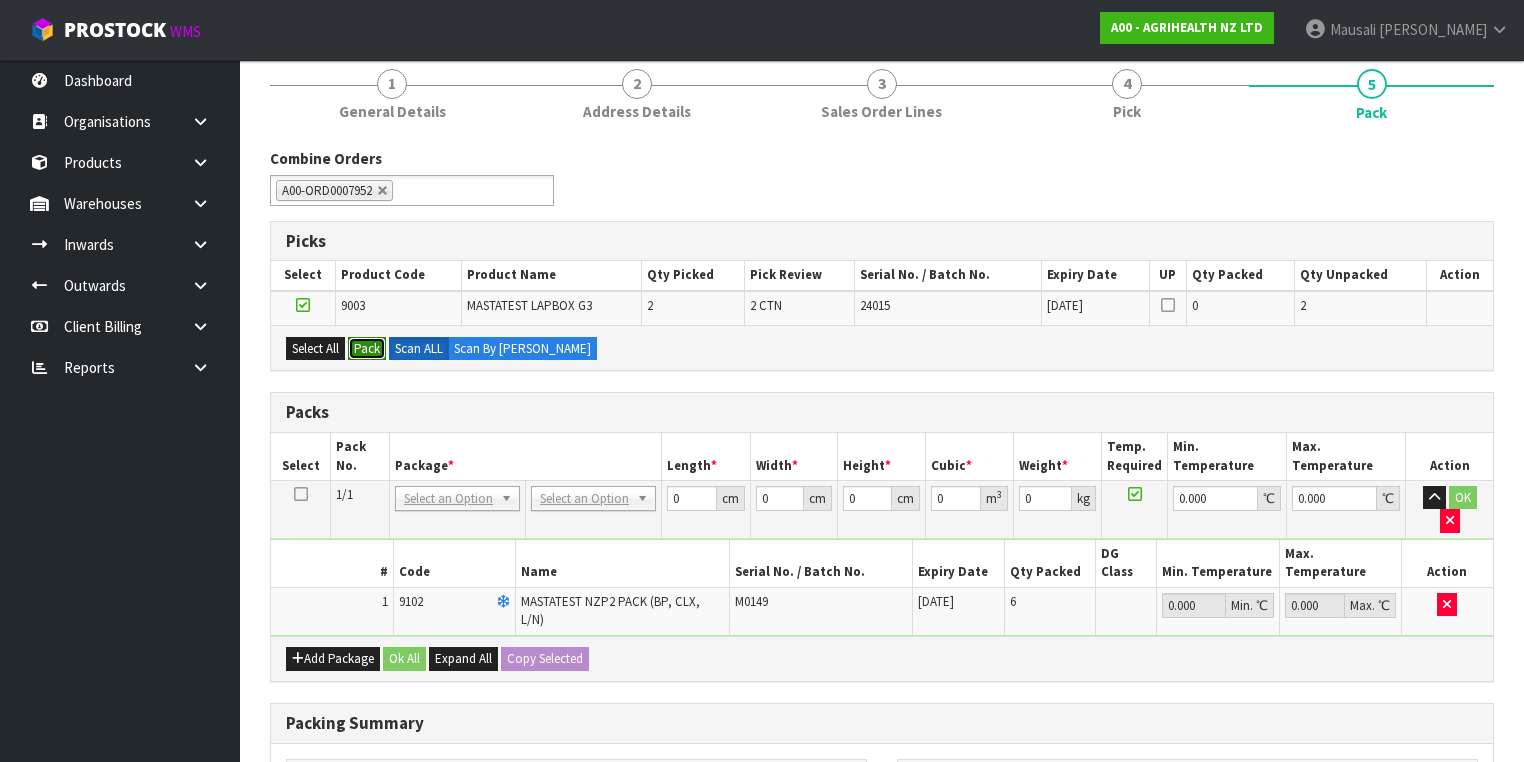 click on "Pack" at bounding box center (367, 349) 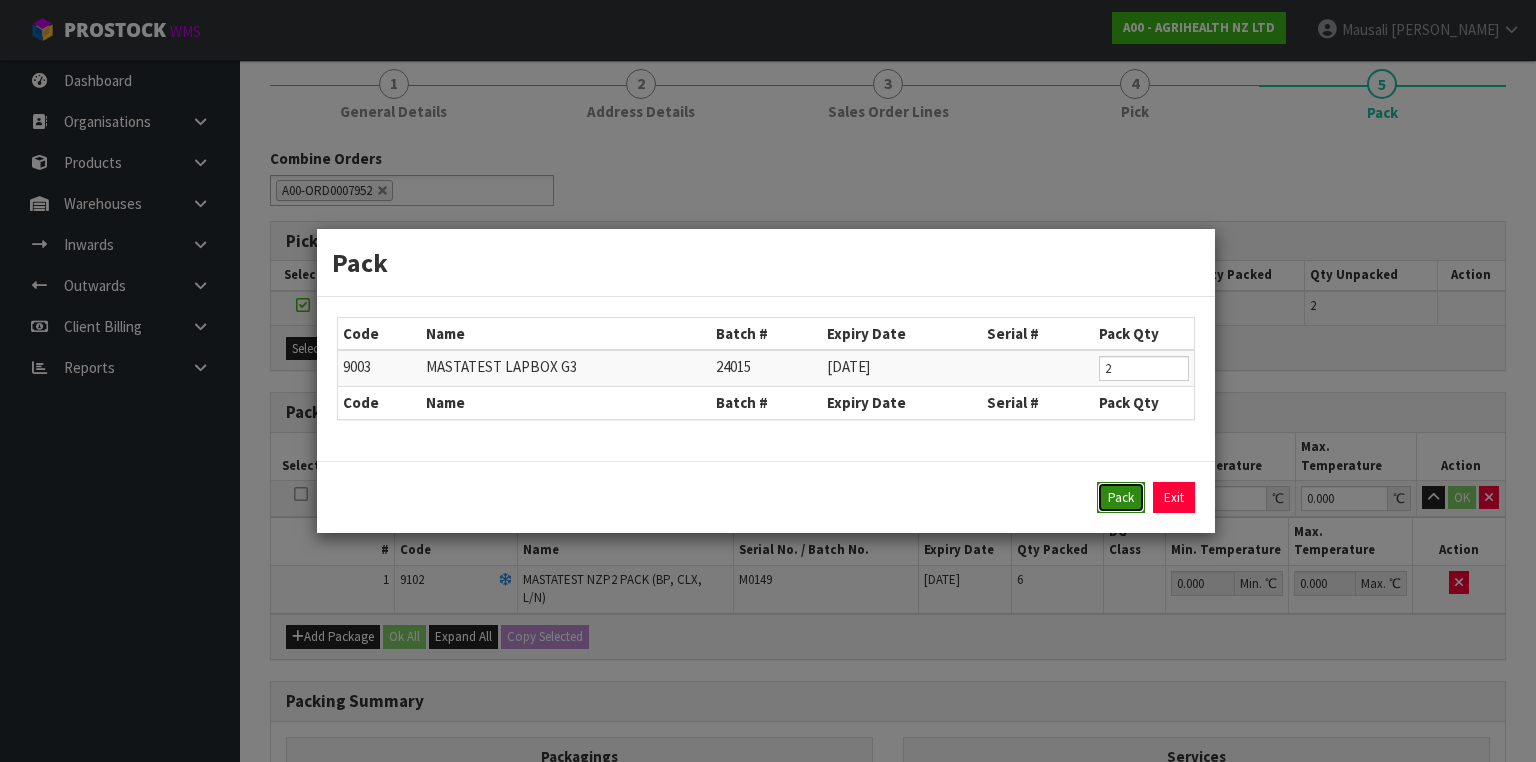 click on "Pack" at bounding box center (1121, 498) 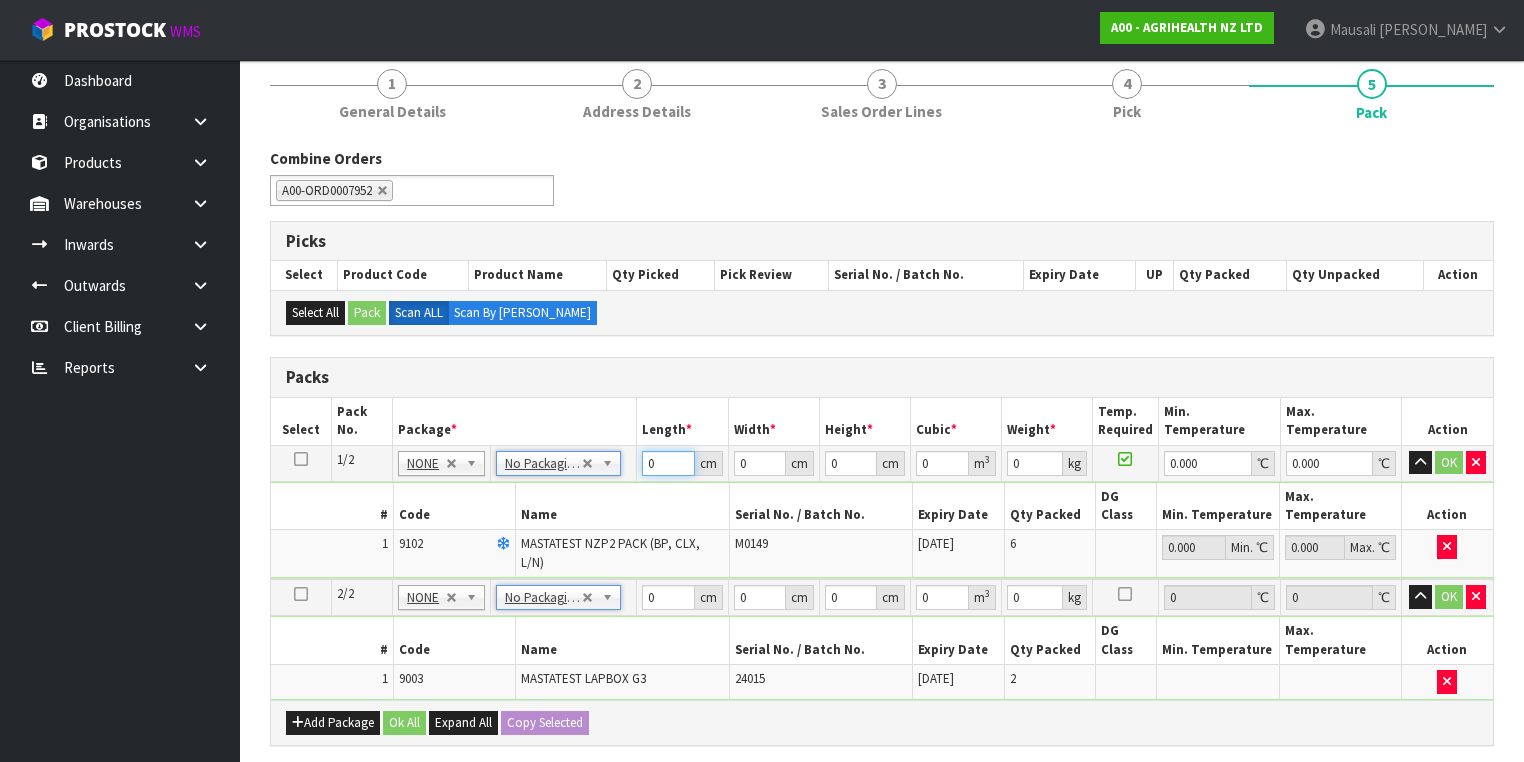 drag, startPoint x: 665, startPoint y: 464, endPoint x: 563, endPoint y: 482, distance: 103.57606 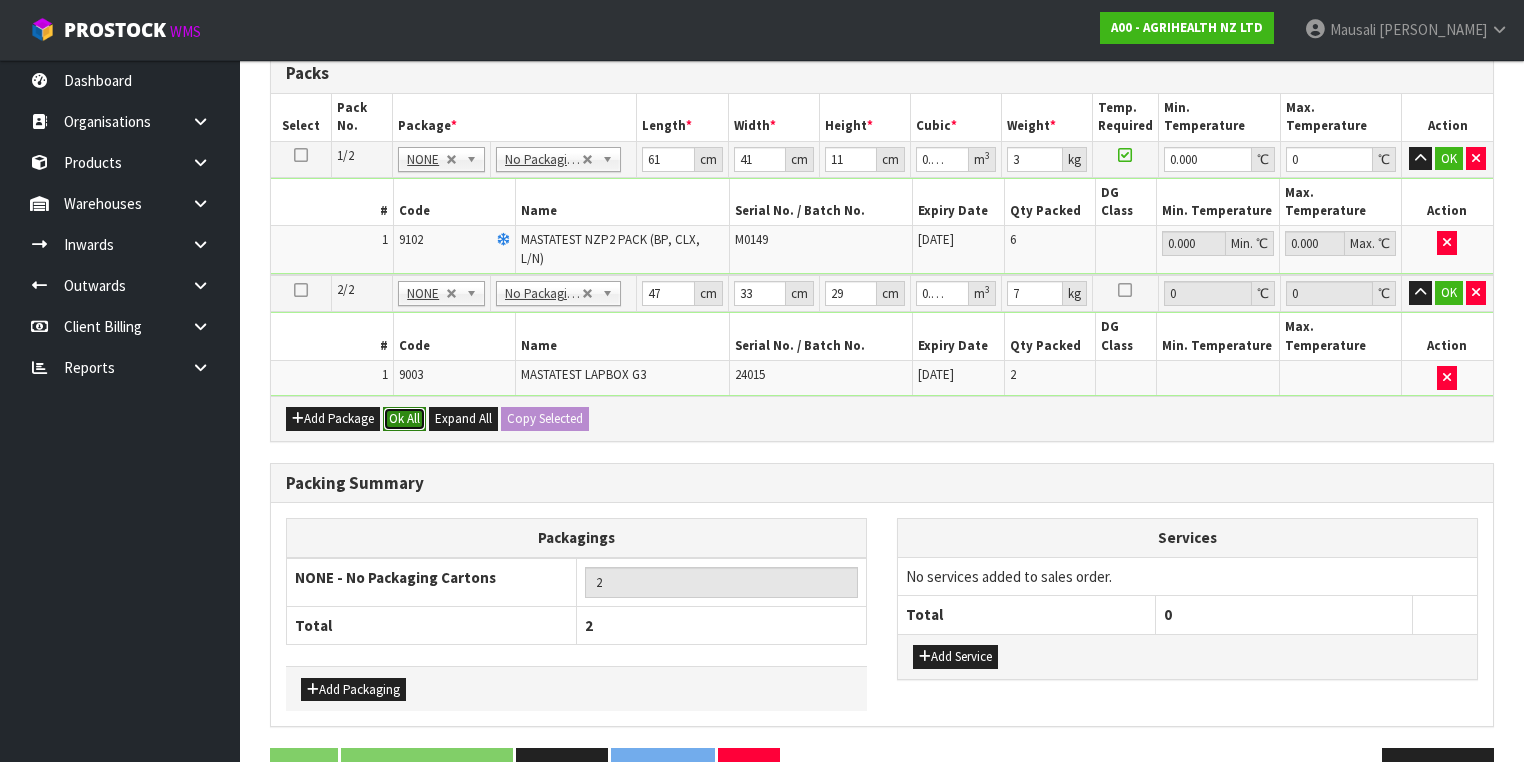 click on "Ok All" at bounding box center (404, 419) 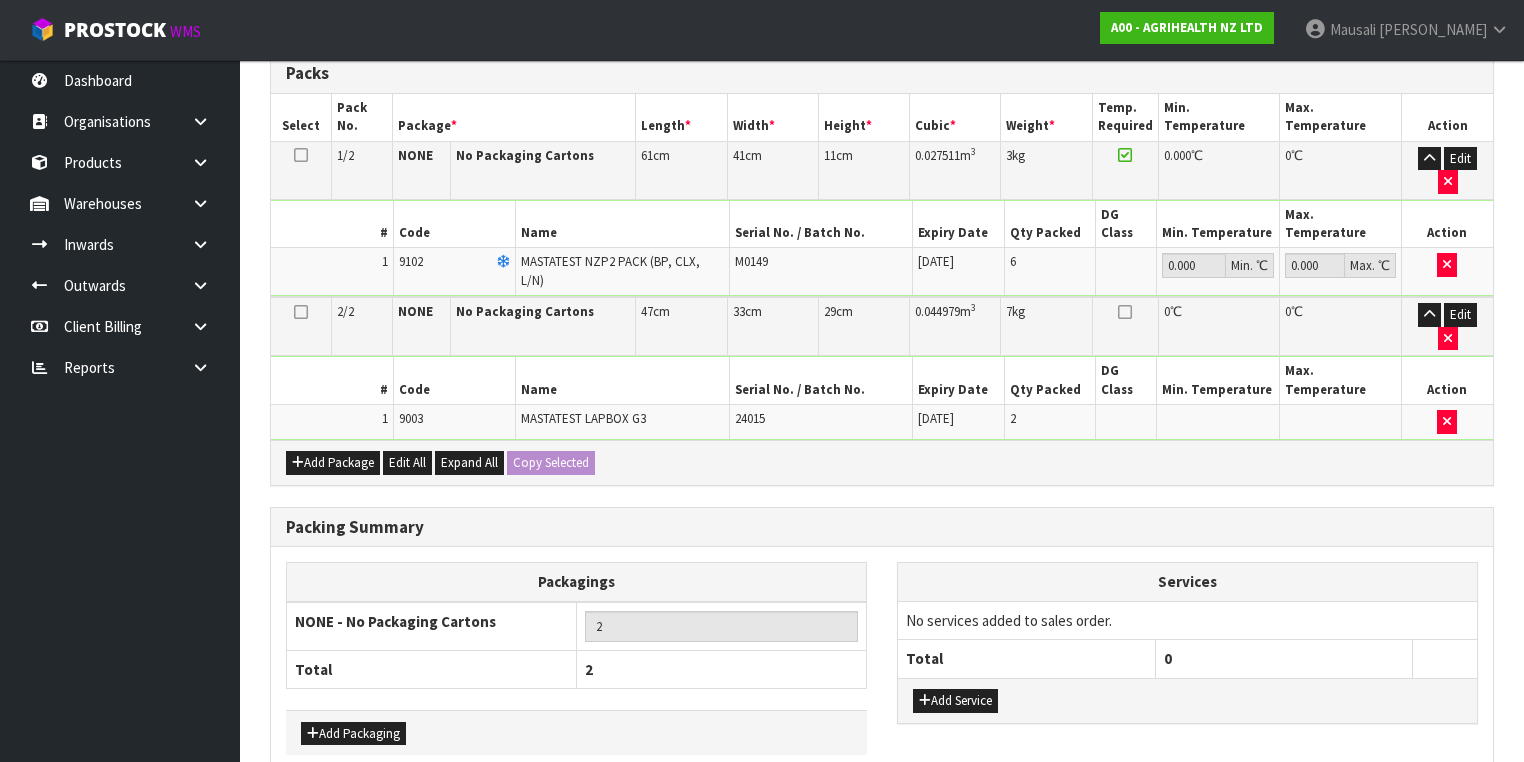 scroll, scrollTop: 541, scrollLeft: 0, axis: vertical 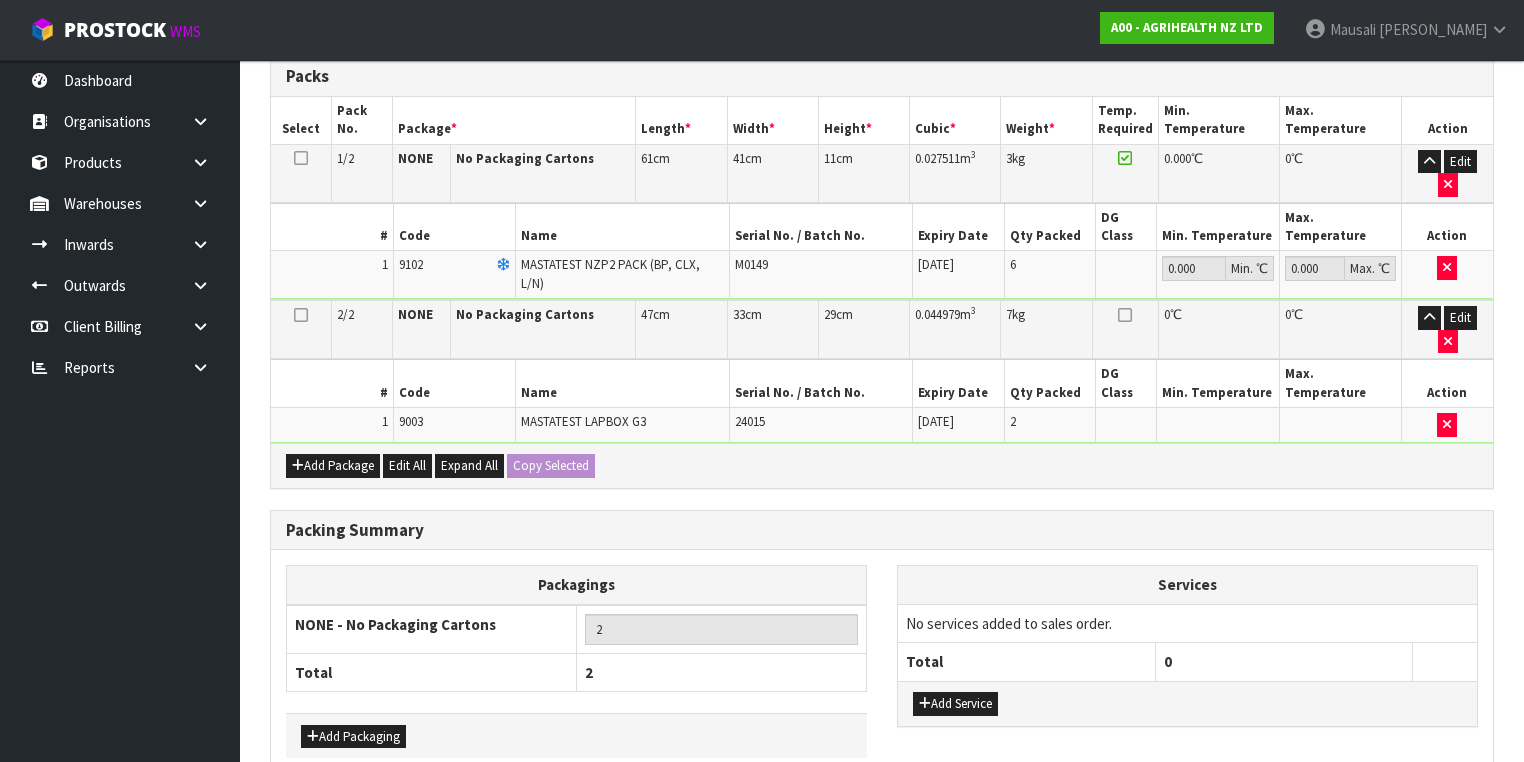 click on "Save & Confirm Packs" at bounding box center (427, 816) 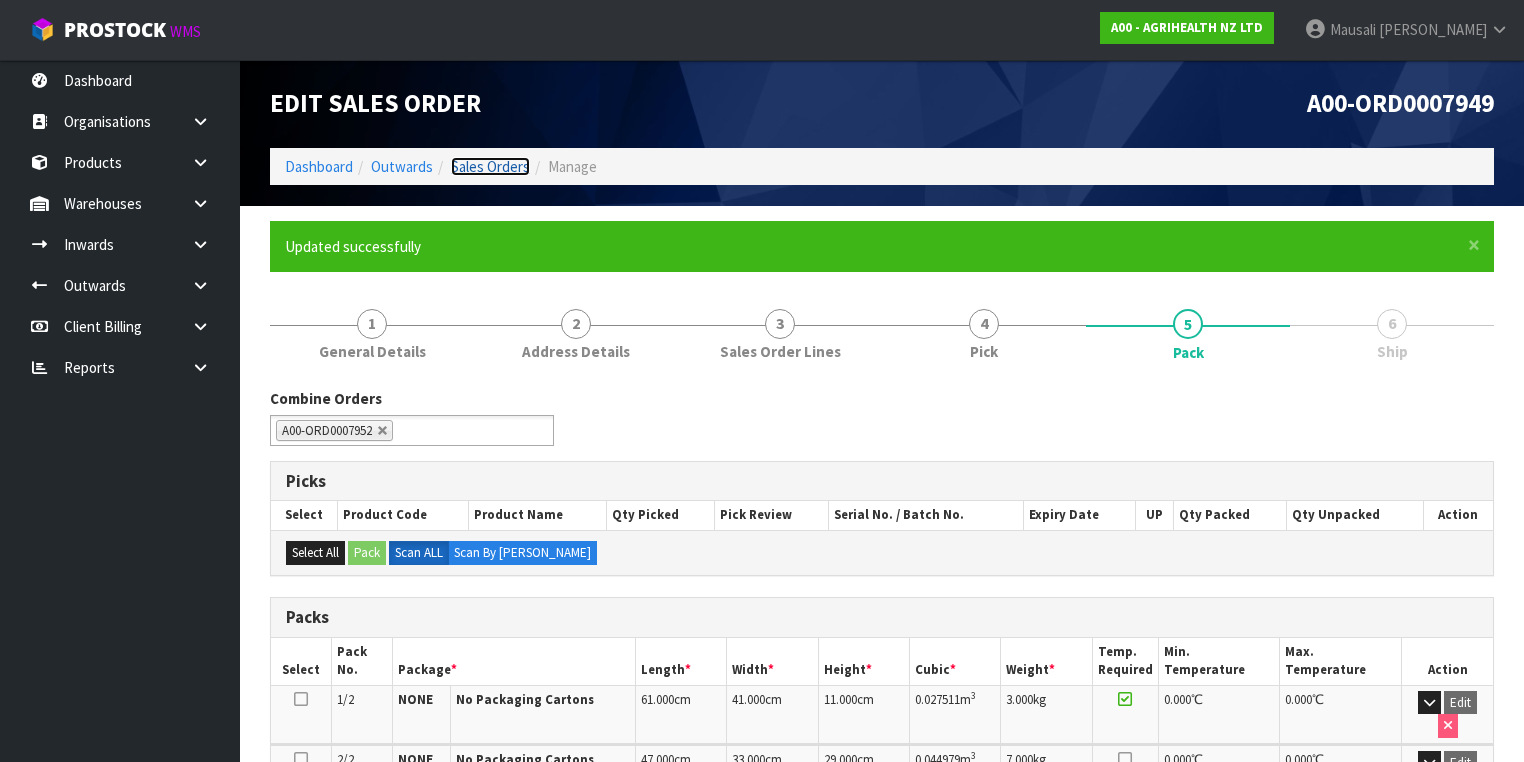 click on "Sales Orders" at bounding box center [490, 166] 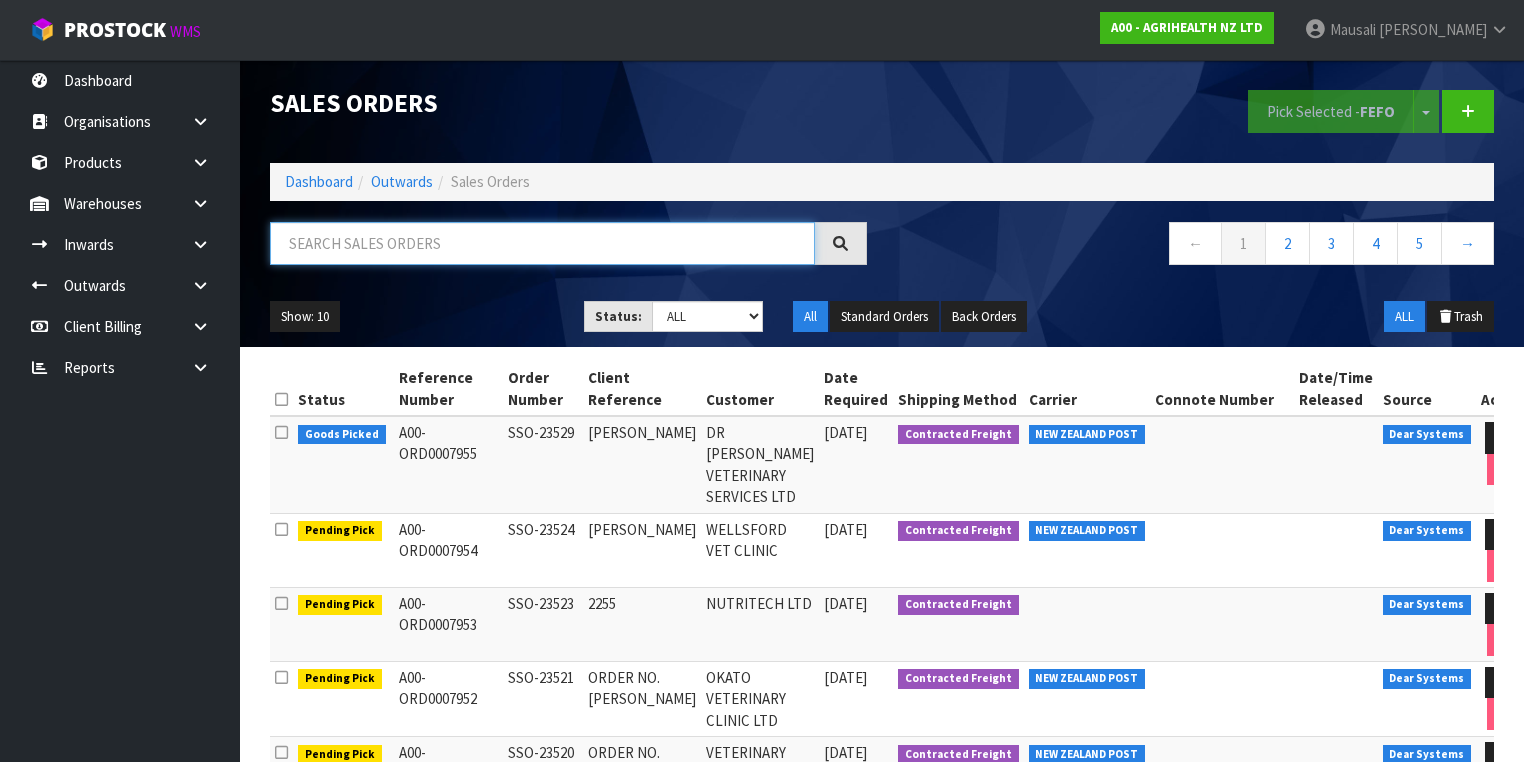 click at bounding box center [542, 243] 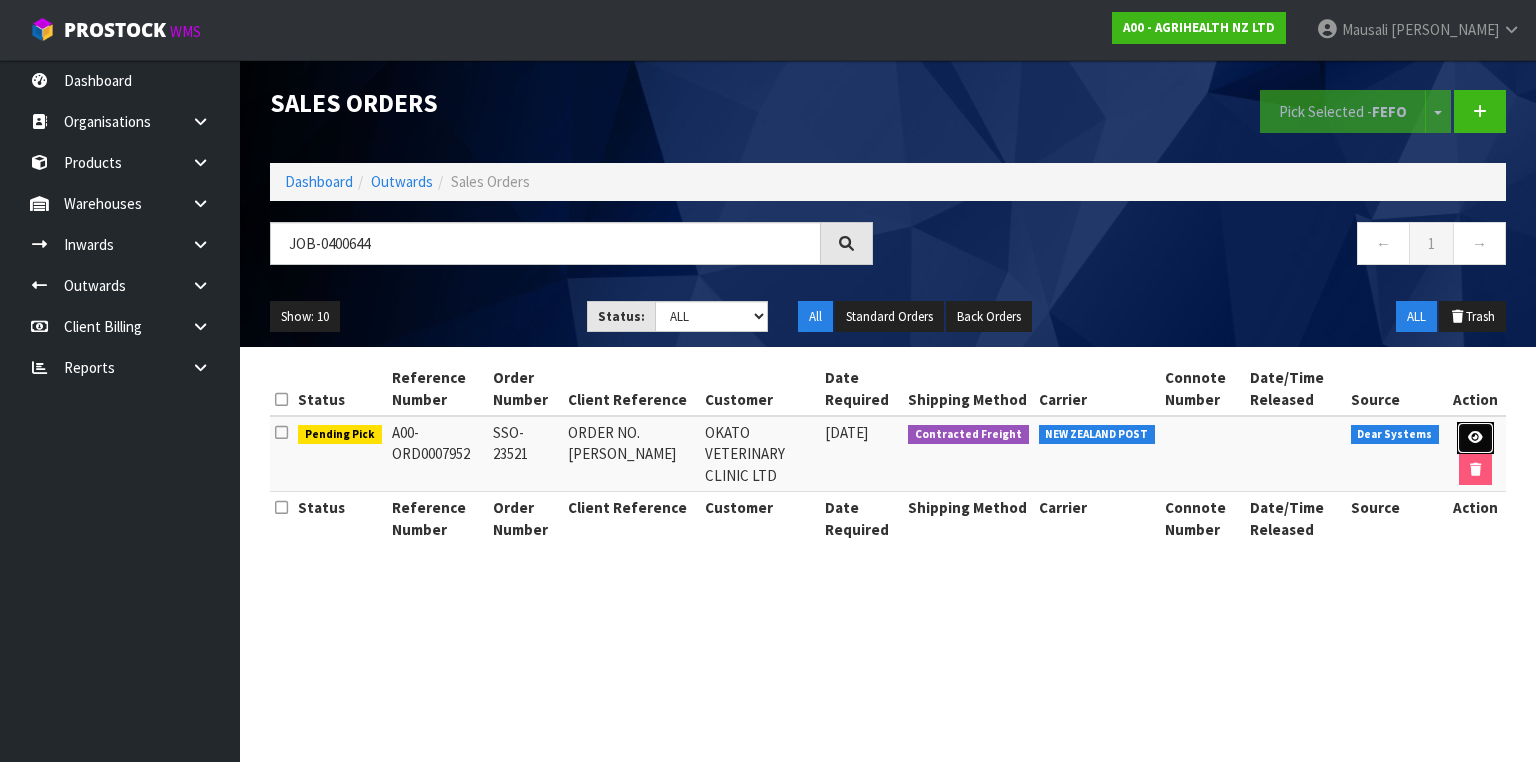 click at bounding box center [1475, 437] 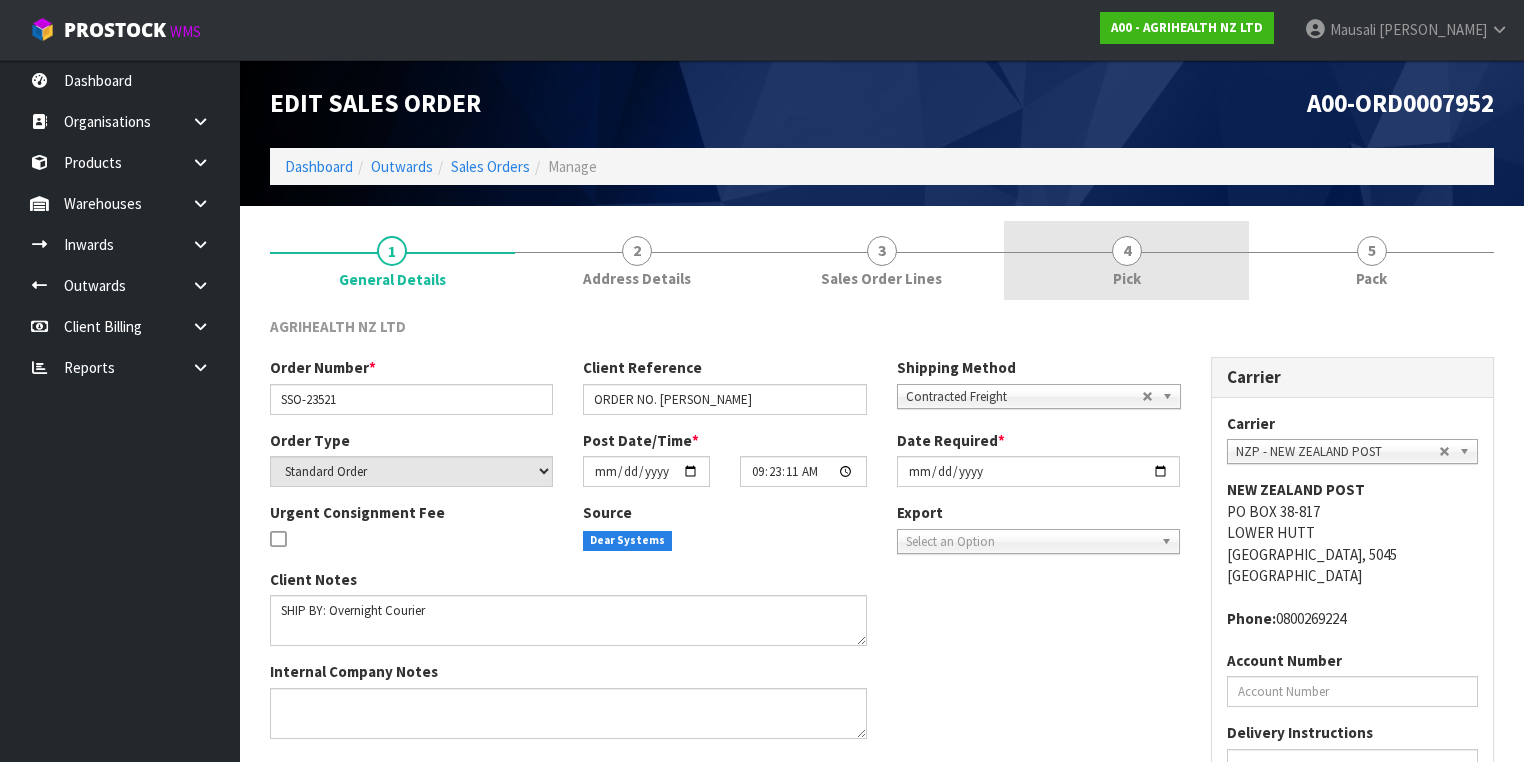 click on "4
Pick" at bounding box center [1126, 260] 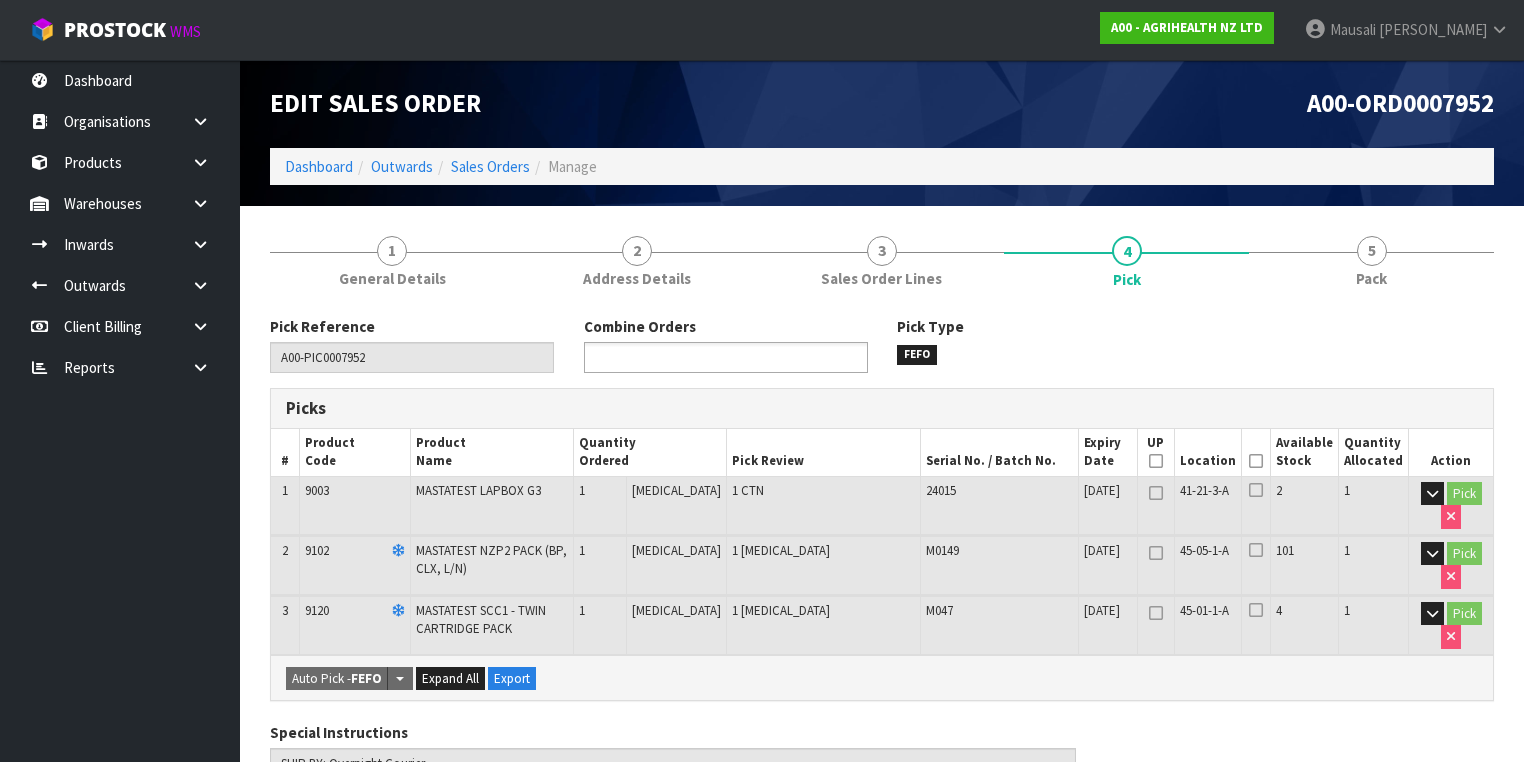 click at bounding box center (663, 357) 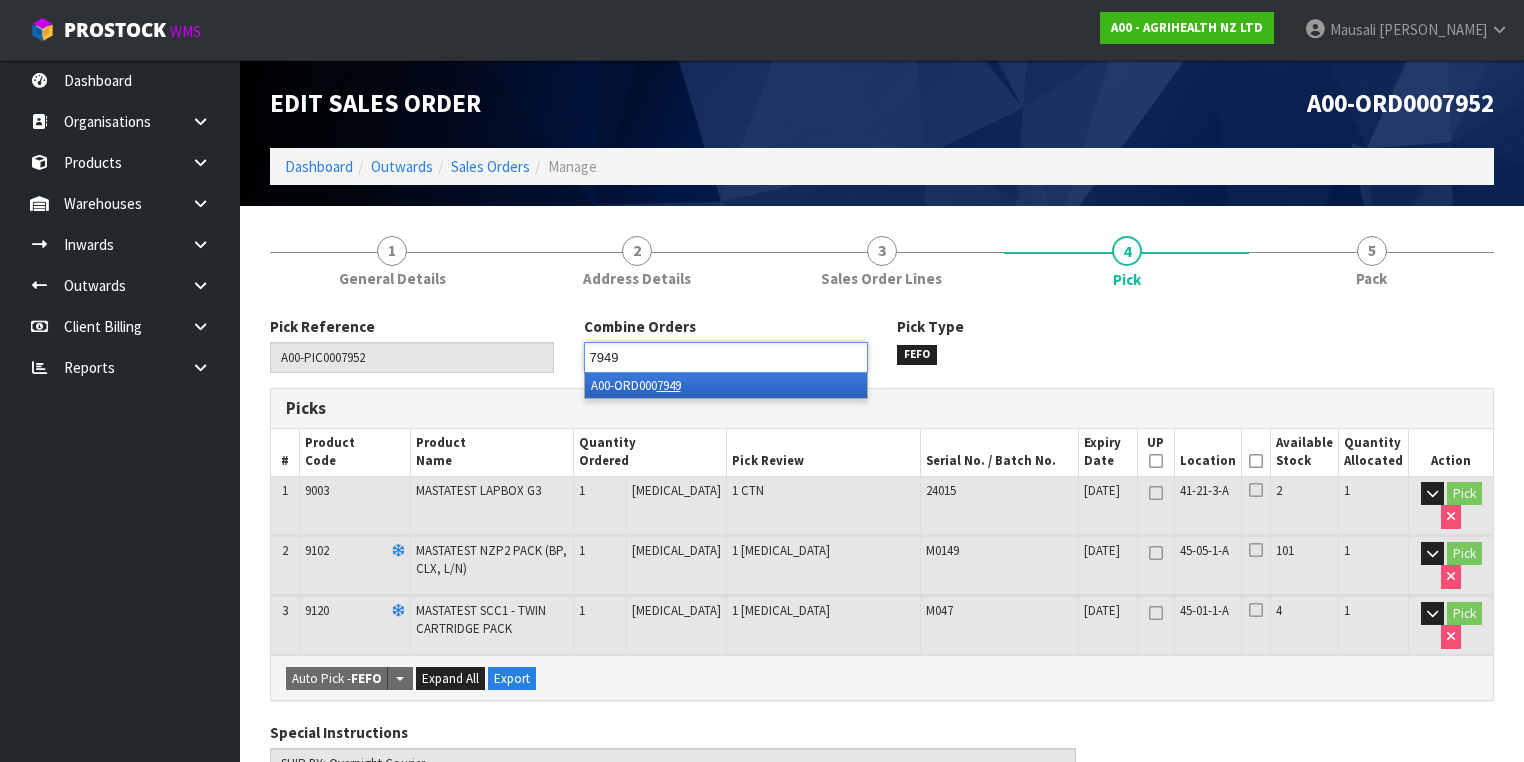 click on "A00-ORD000 7949" at bounding box center [726, 385] 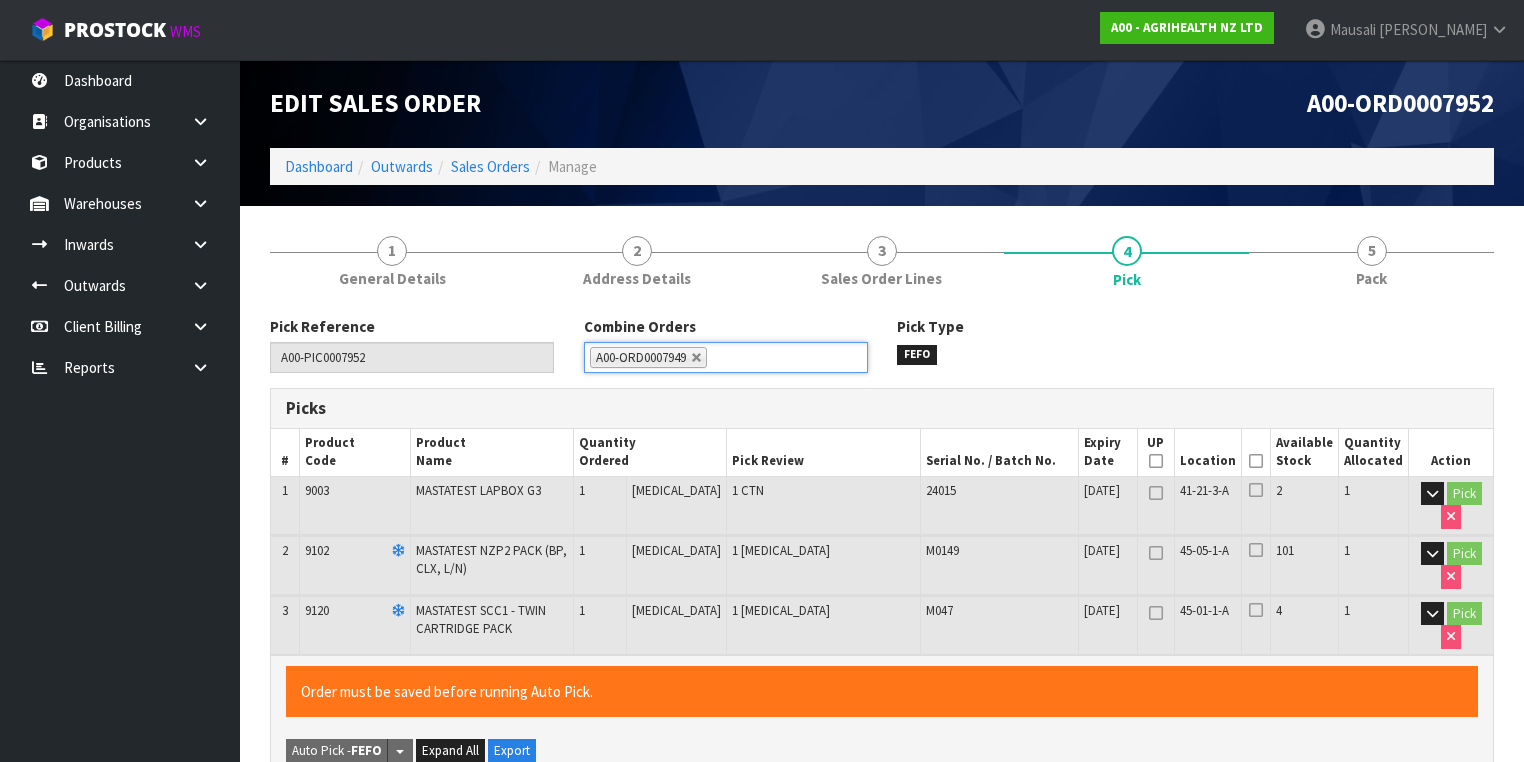 click at bounding box center [1256, 461] 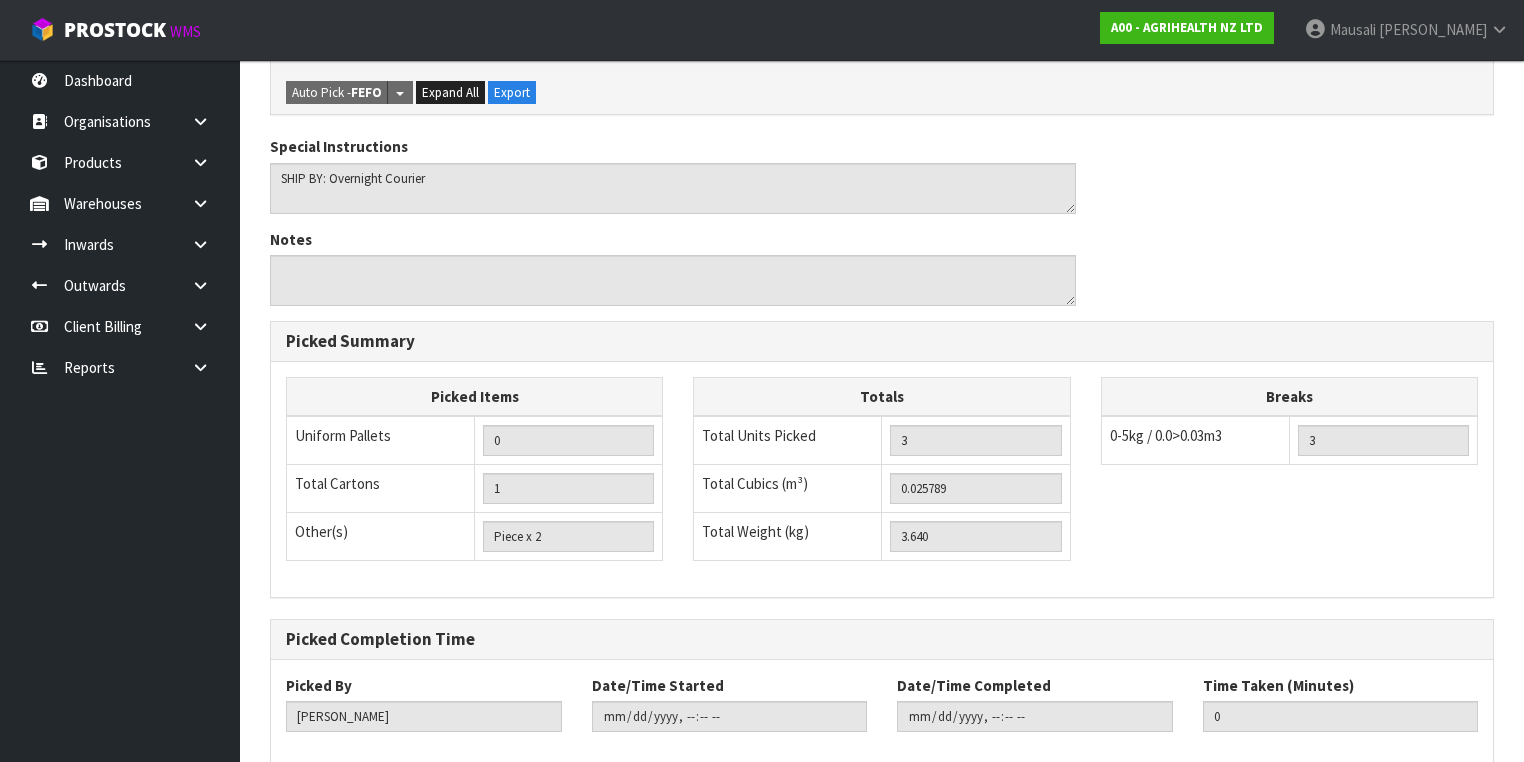 scroll, scrollTop: 759, scrollLeft: 0, axis: vertical 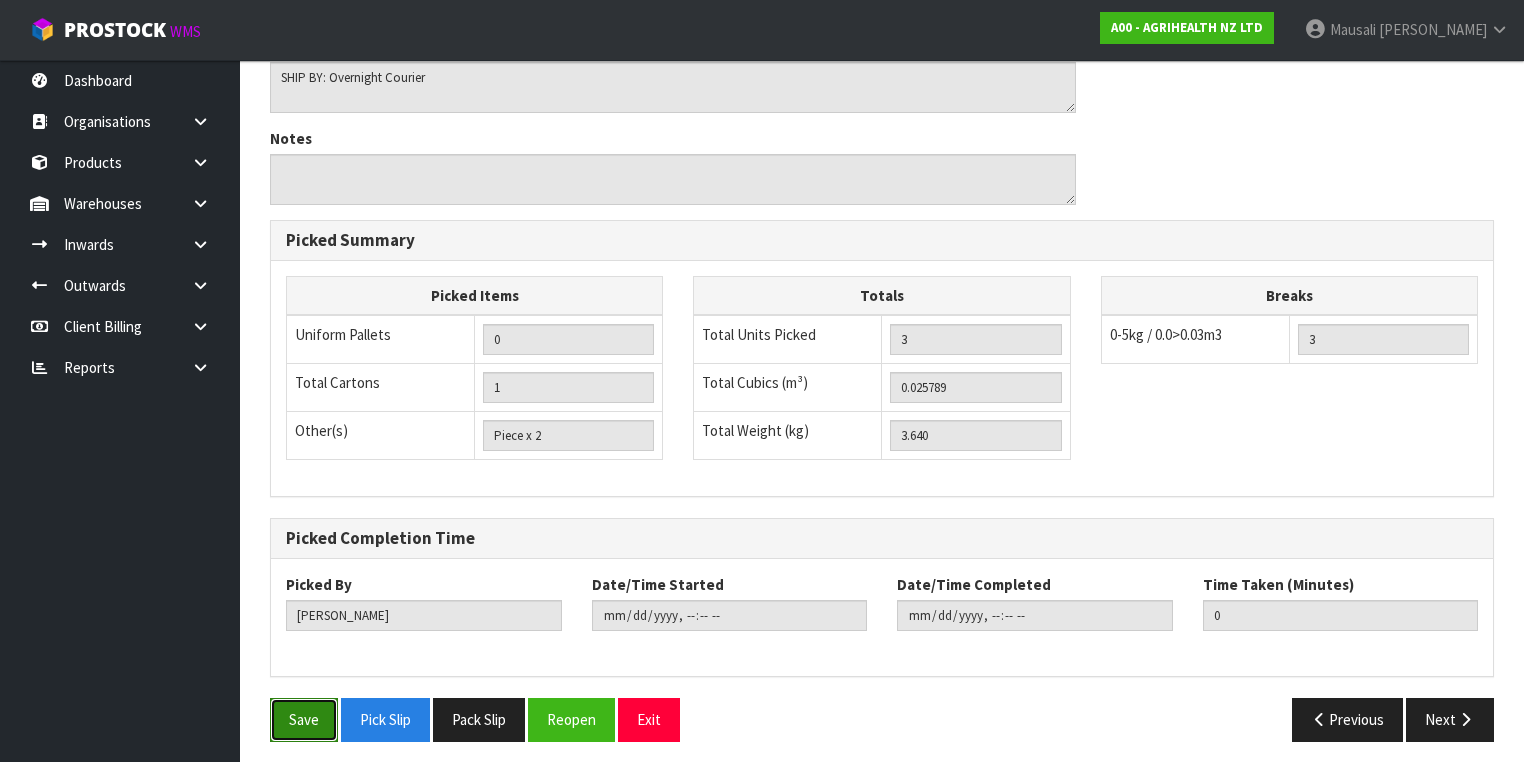 click on "Save" at bounding box center [304, 719] 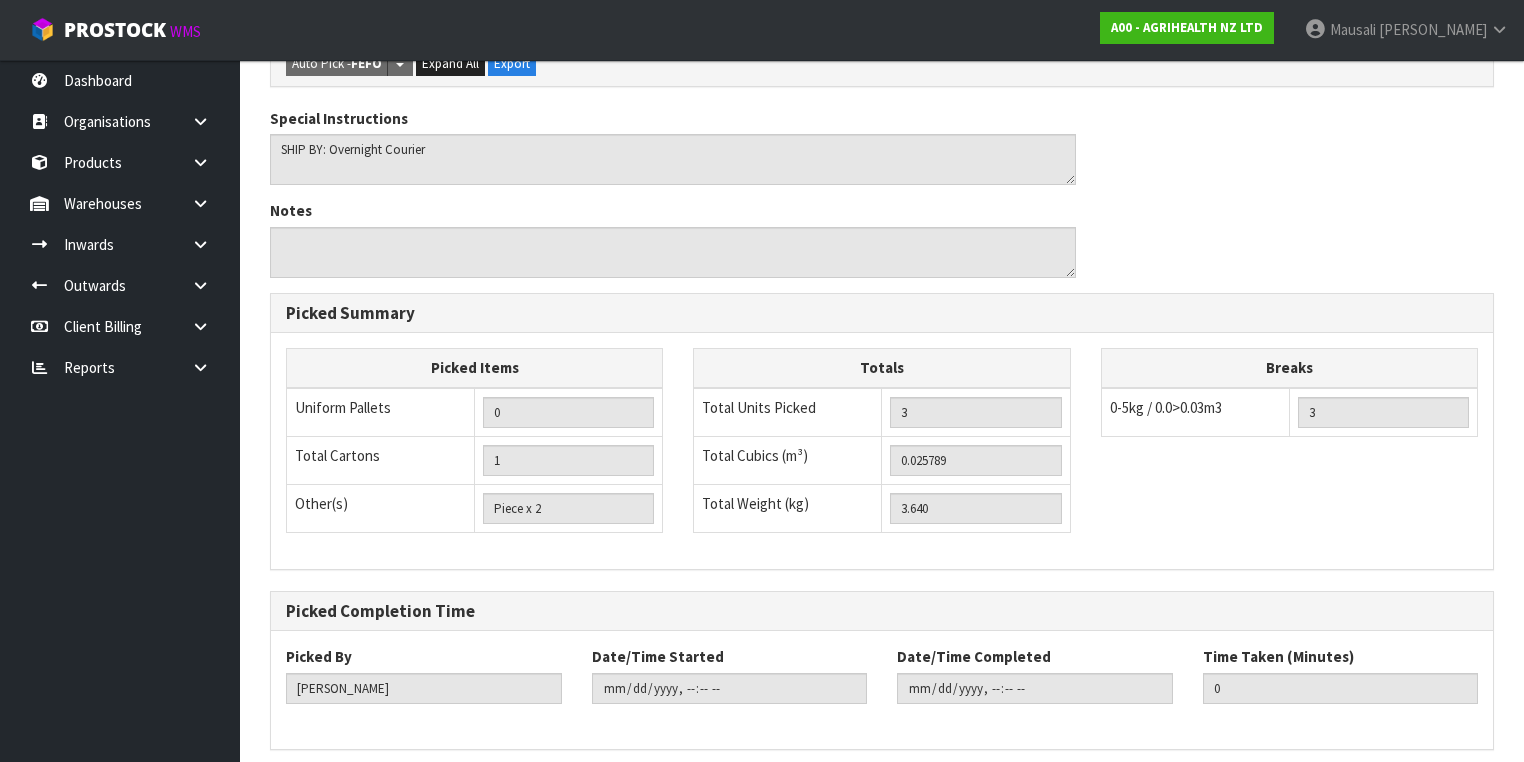 scroll, scrollTop: 0, scrollLeft: 0, axis: both 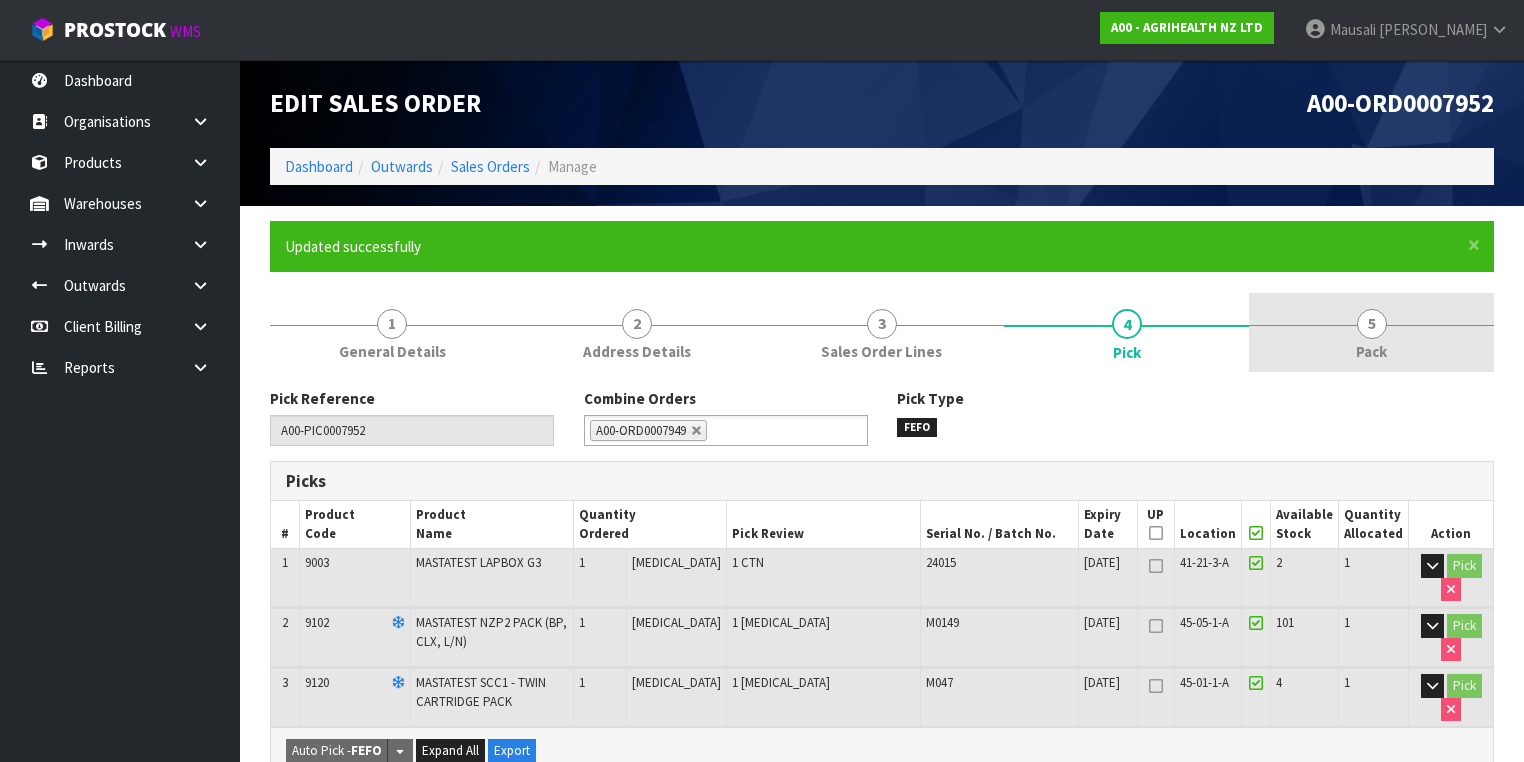 click on "Pack" at bounding box center [1371, 351] 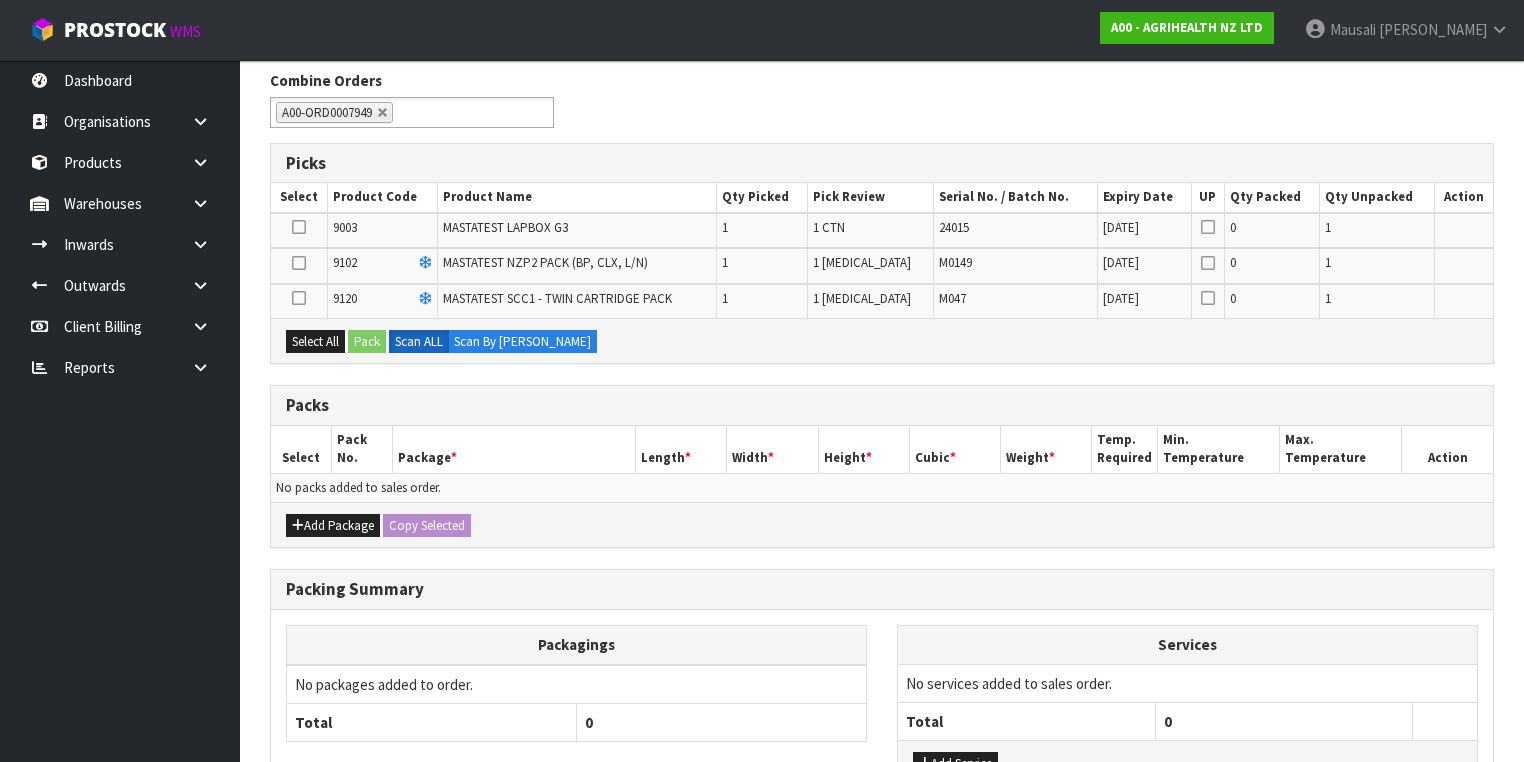 scroll, scrollTop: 320, scrollLeft: 0, axis: vertical 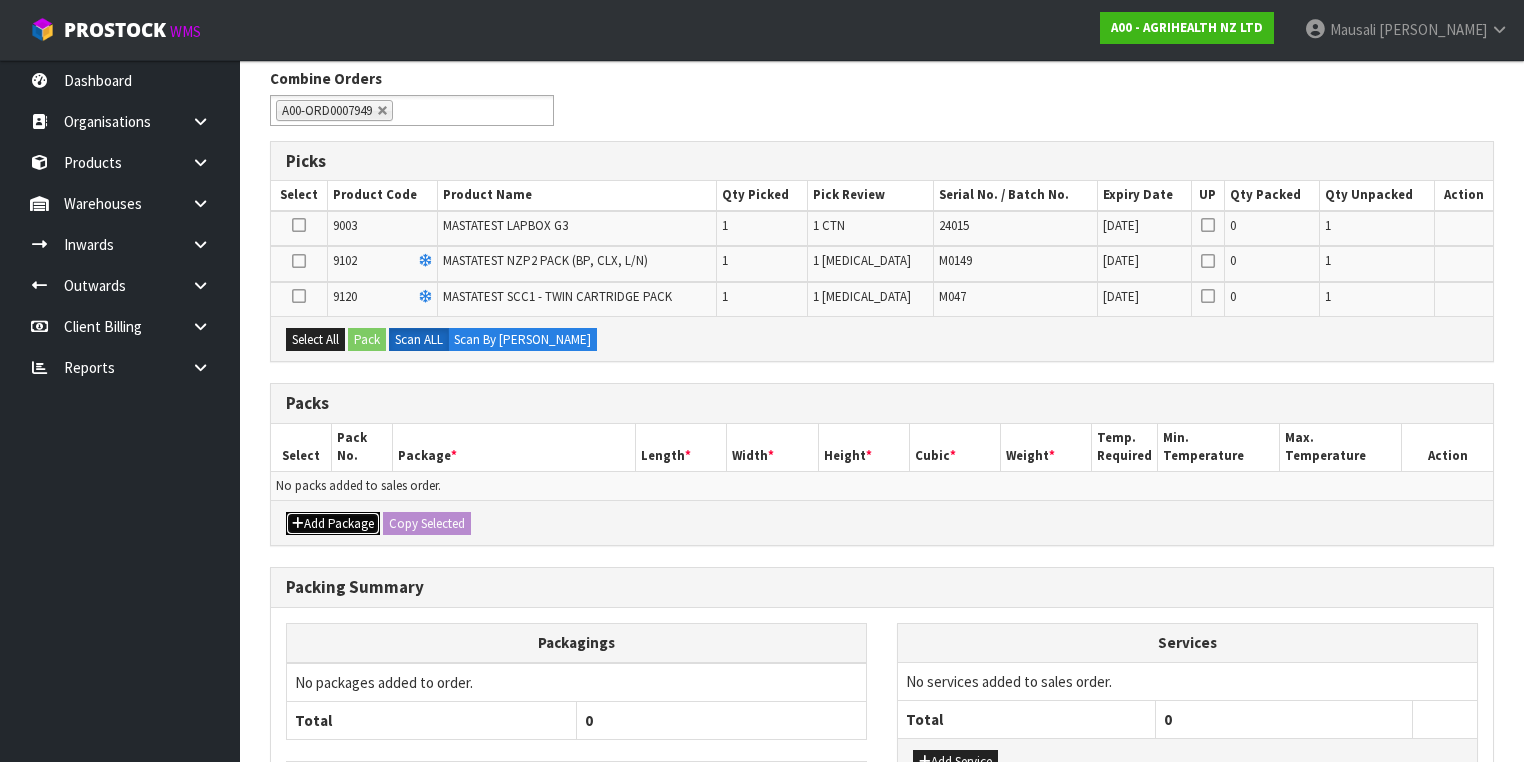 click on "Add Package" at bounding box center (333, 524) 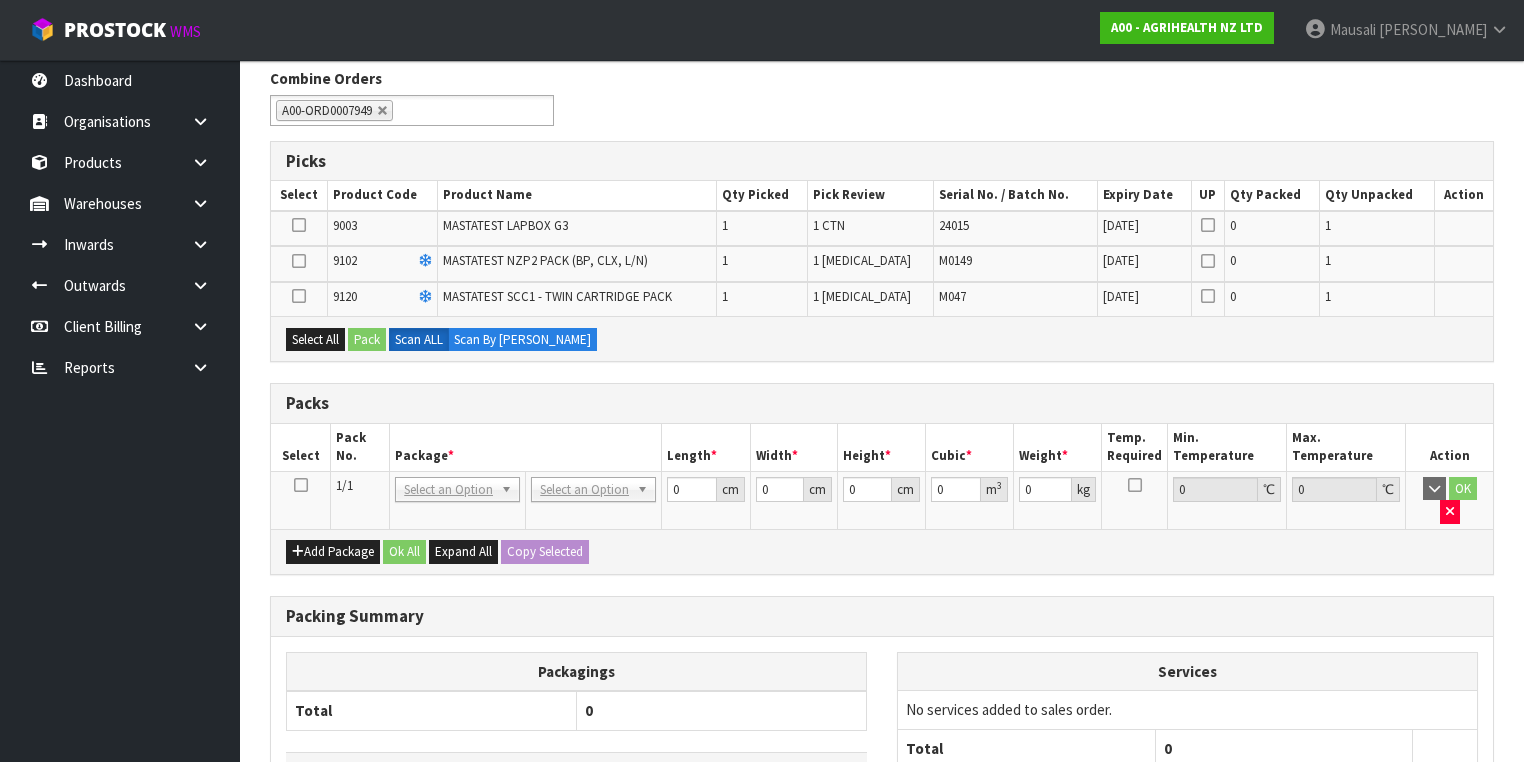 click at bounding box center [301, 485] 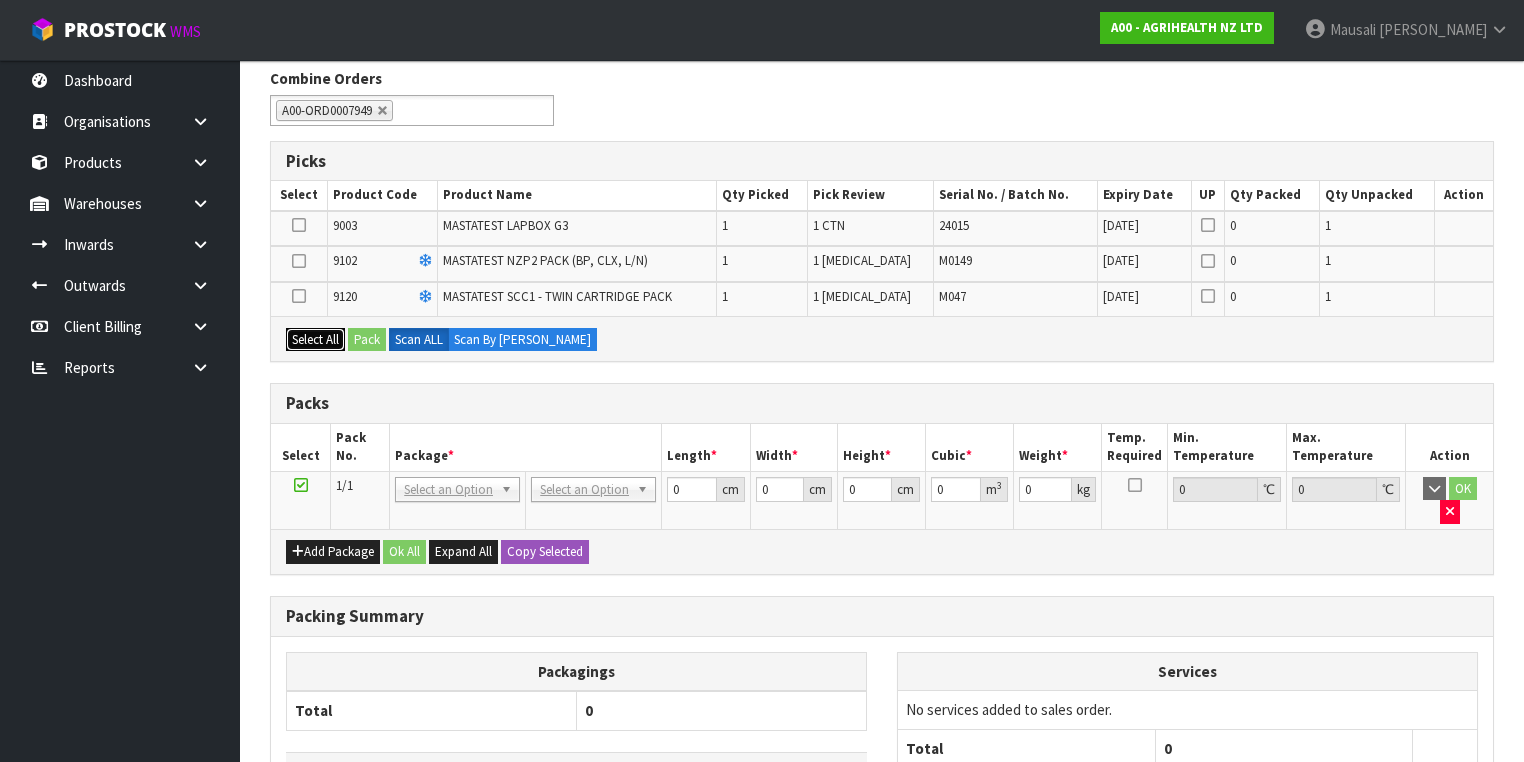 click on "Select All" at bounding box center [315, 340] 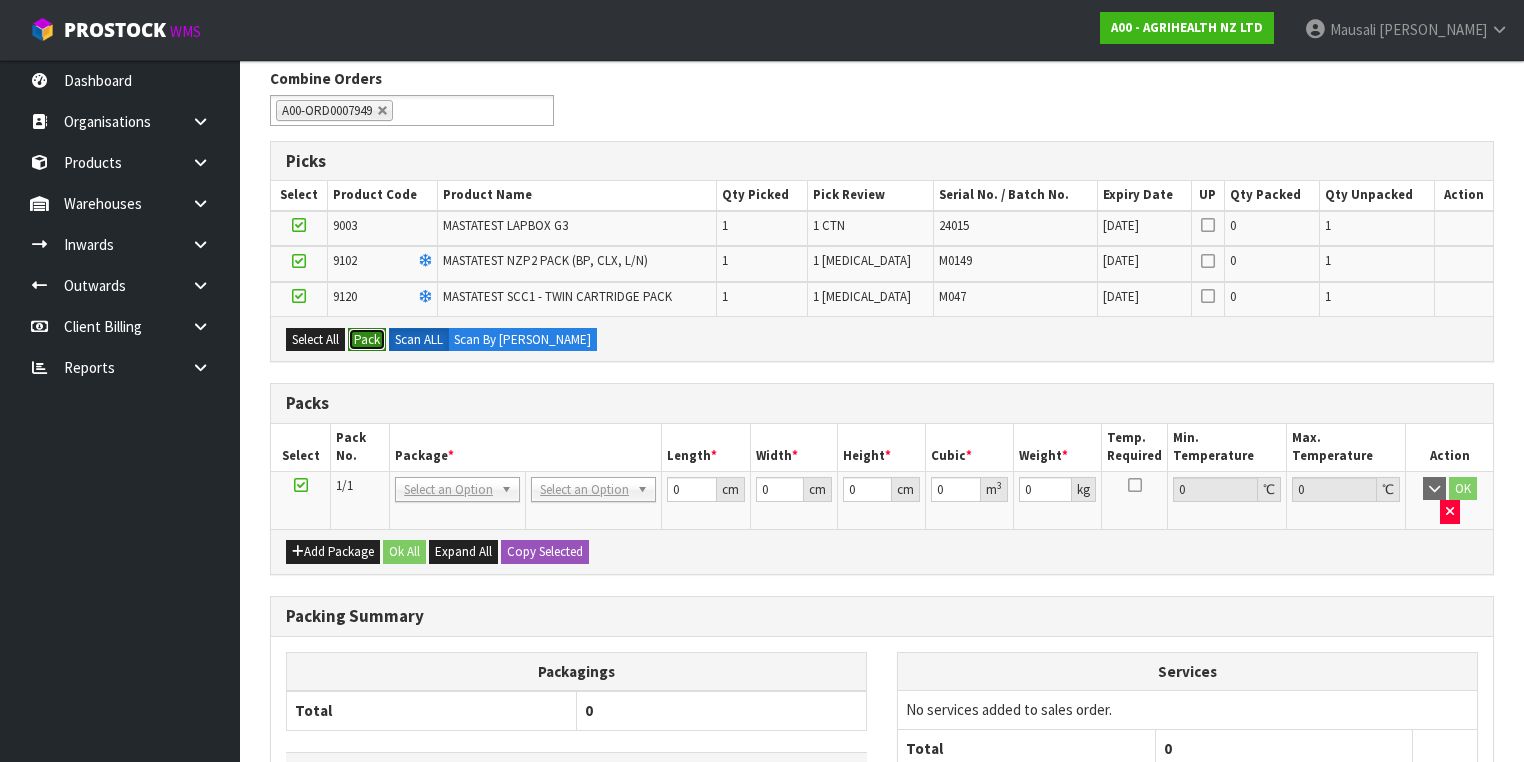 click on "Pack" at bounding box center (367, 340) 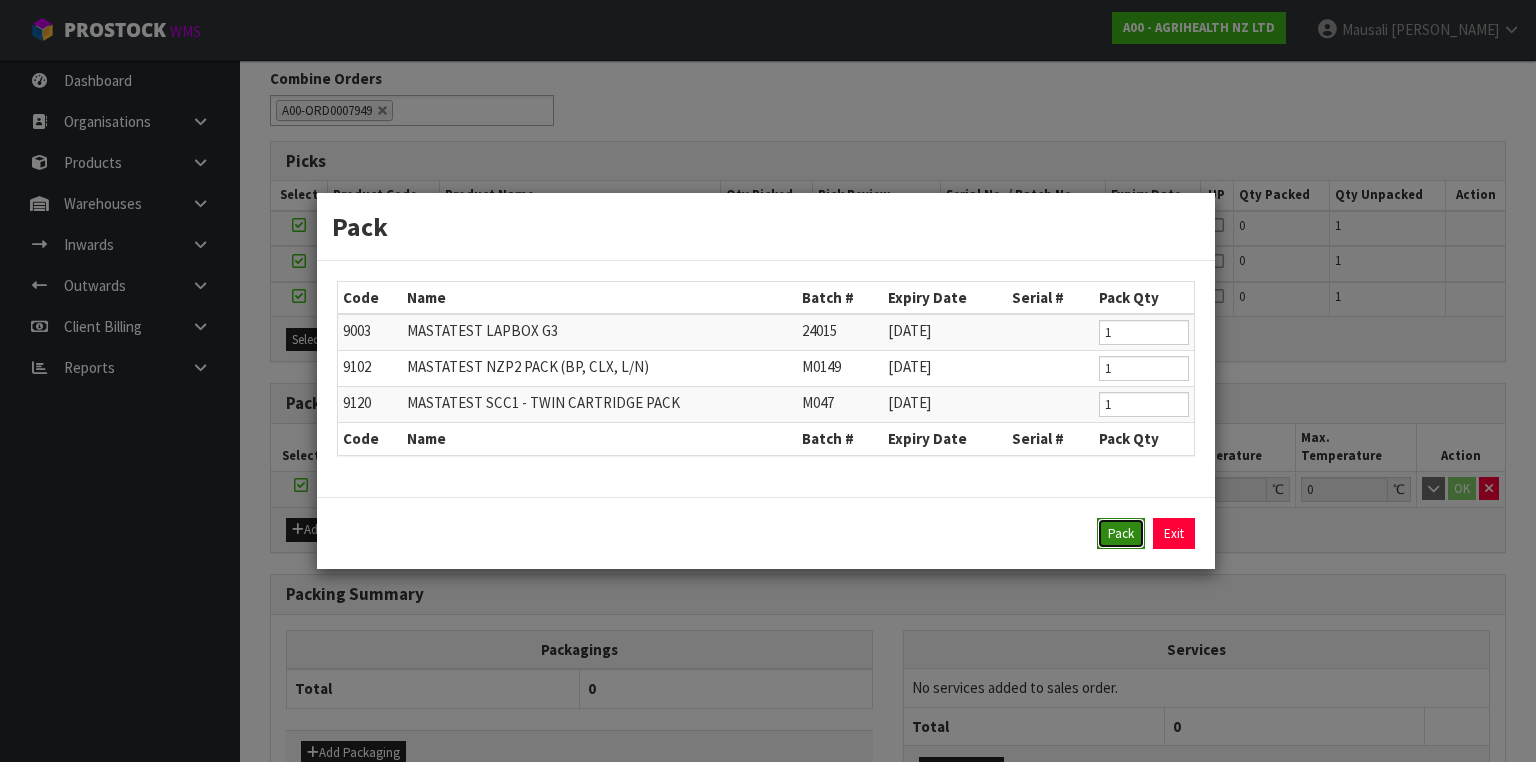click on "Pack" at bounding box center (1121, 534) 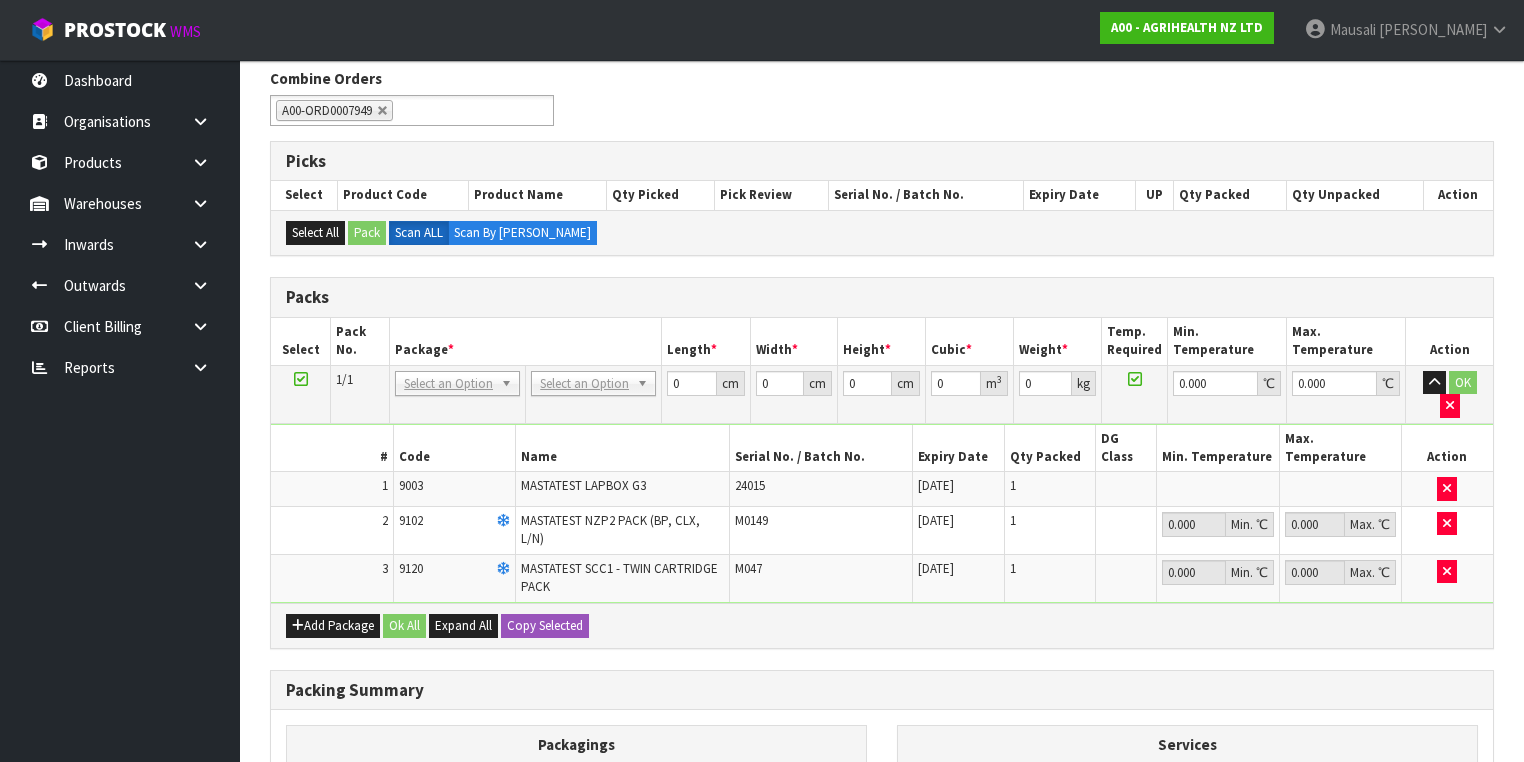 scroll, scrollTop: 514, scrollLeft: 0, axis: vertical 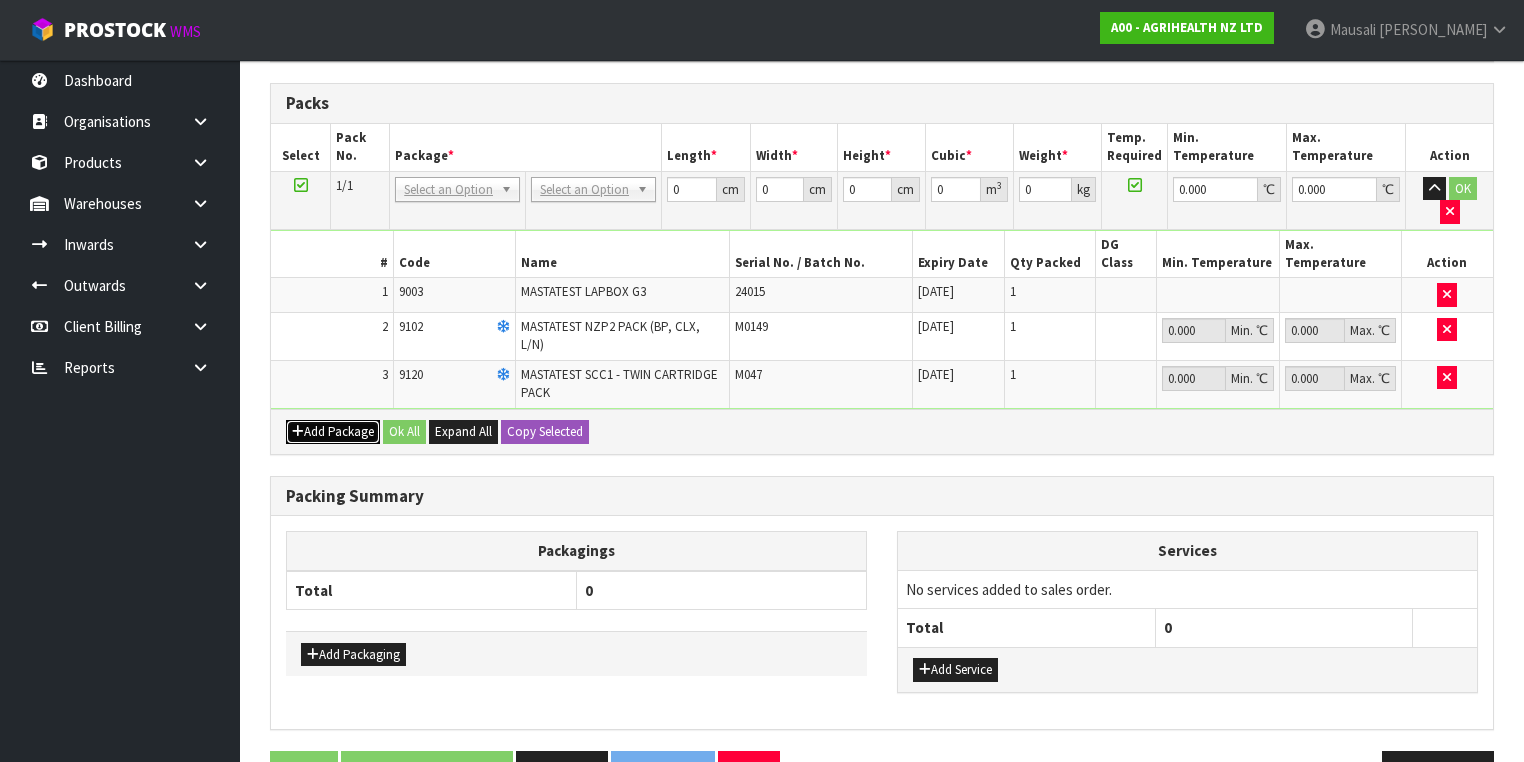 click on "Add Package" at bounding box center (333, 432) 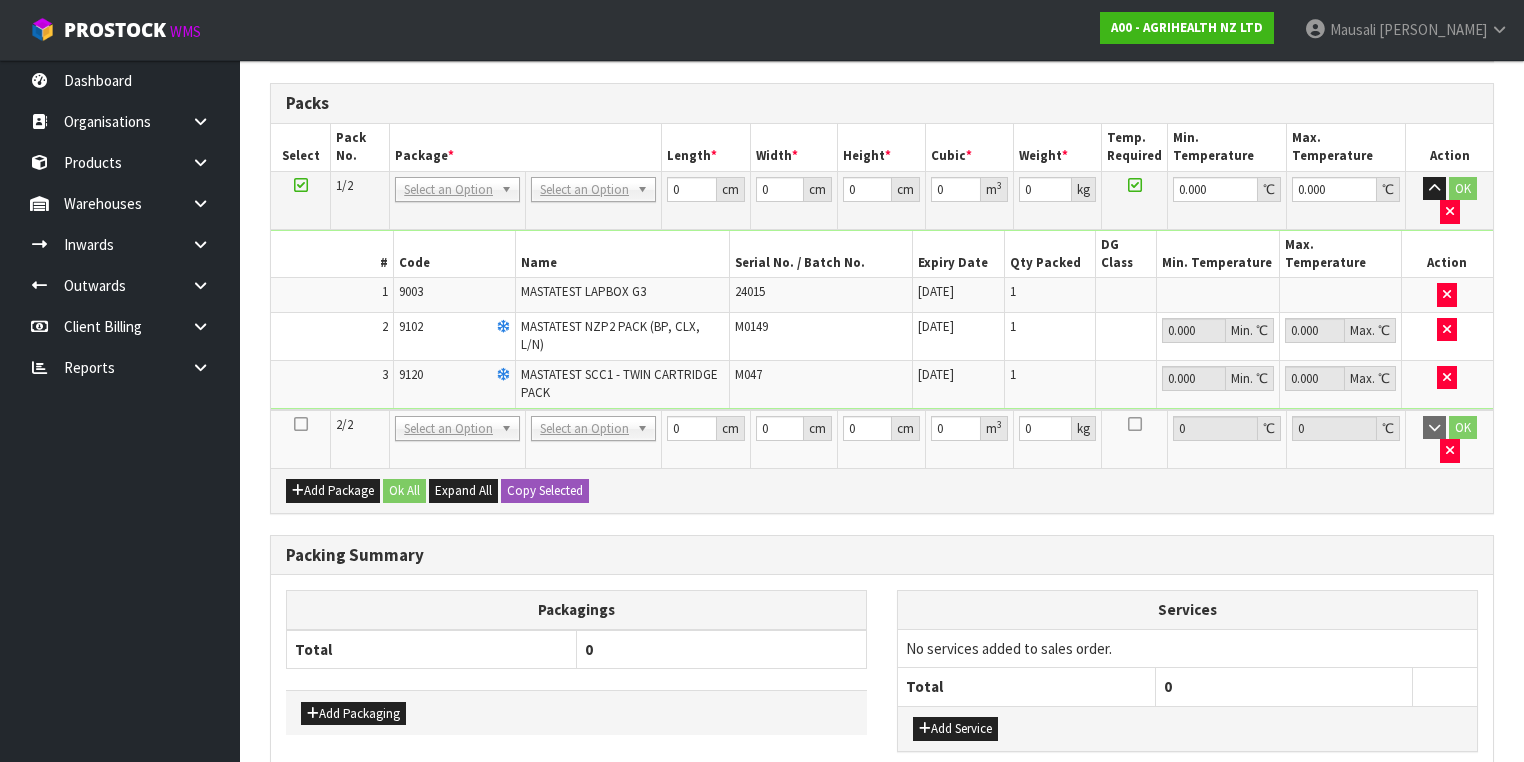 click at bounding box center [301, 424] 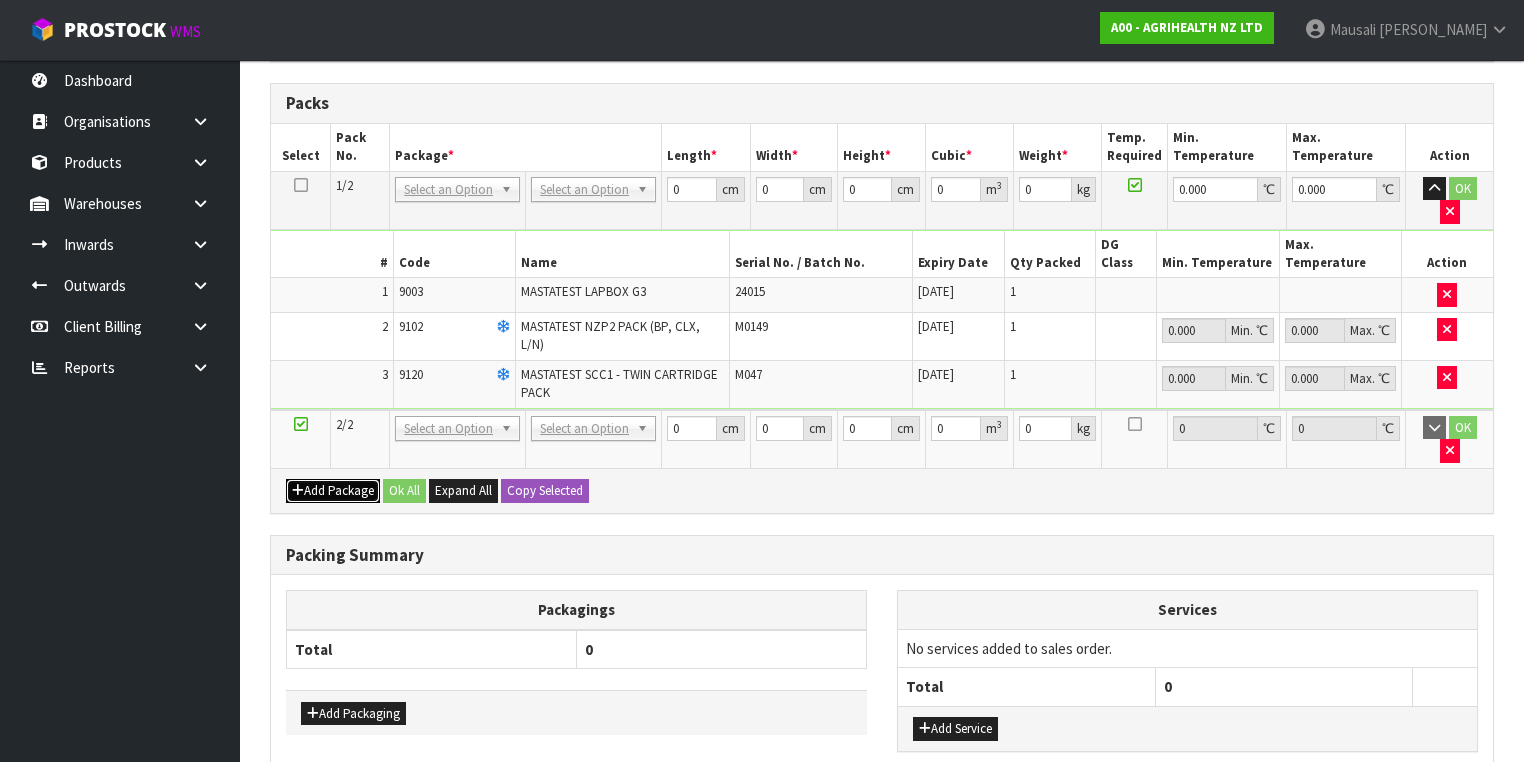 click on "Add Package" at bounding box center (333, 491) 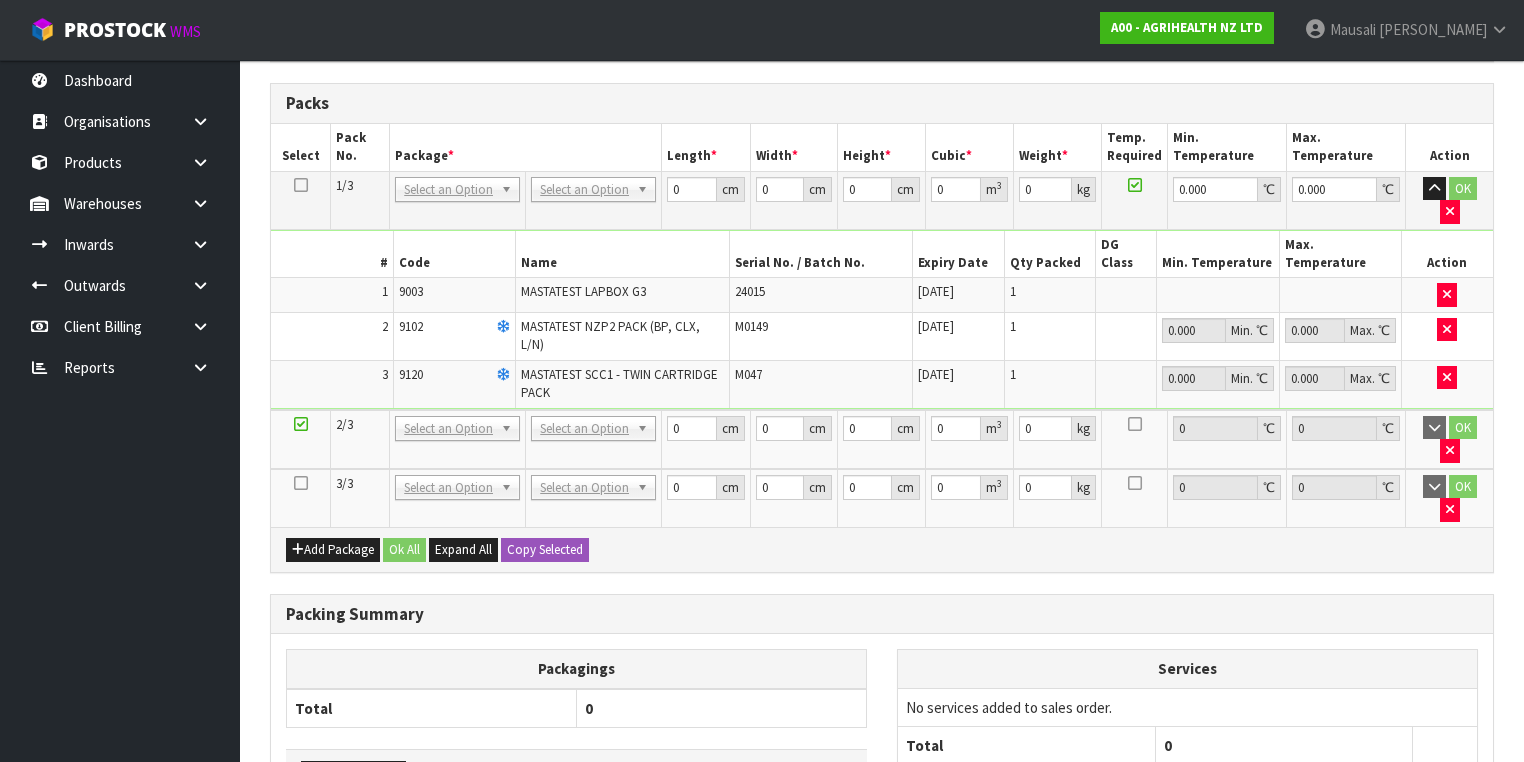 click at bounding box center [301, 498] 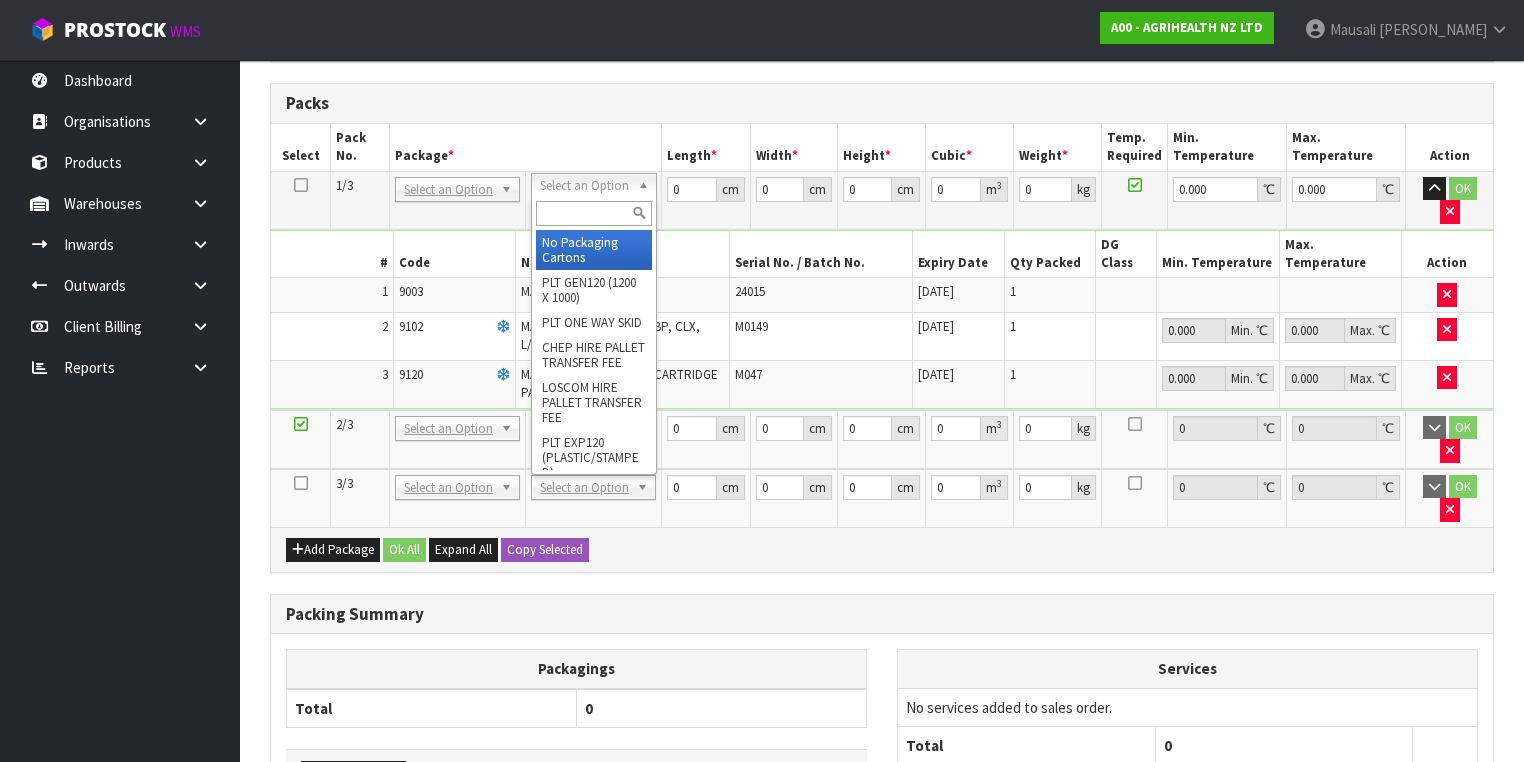 click at bounding box center [593, 213] 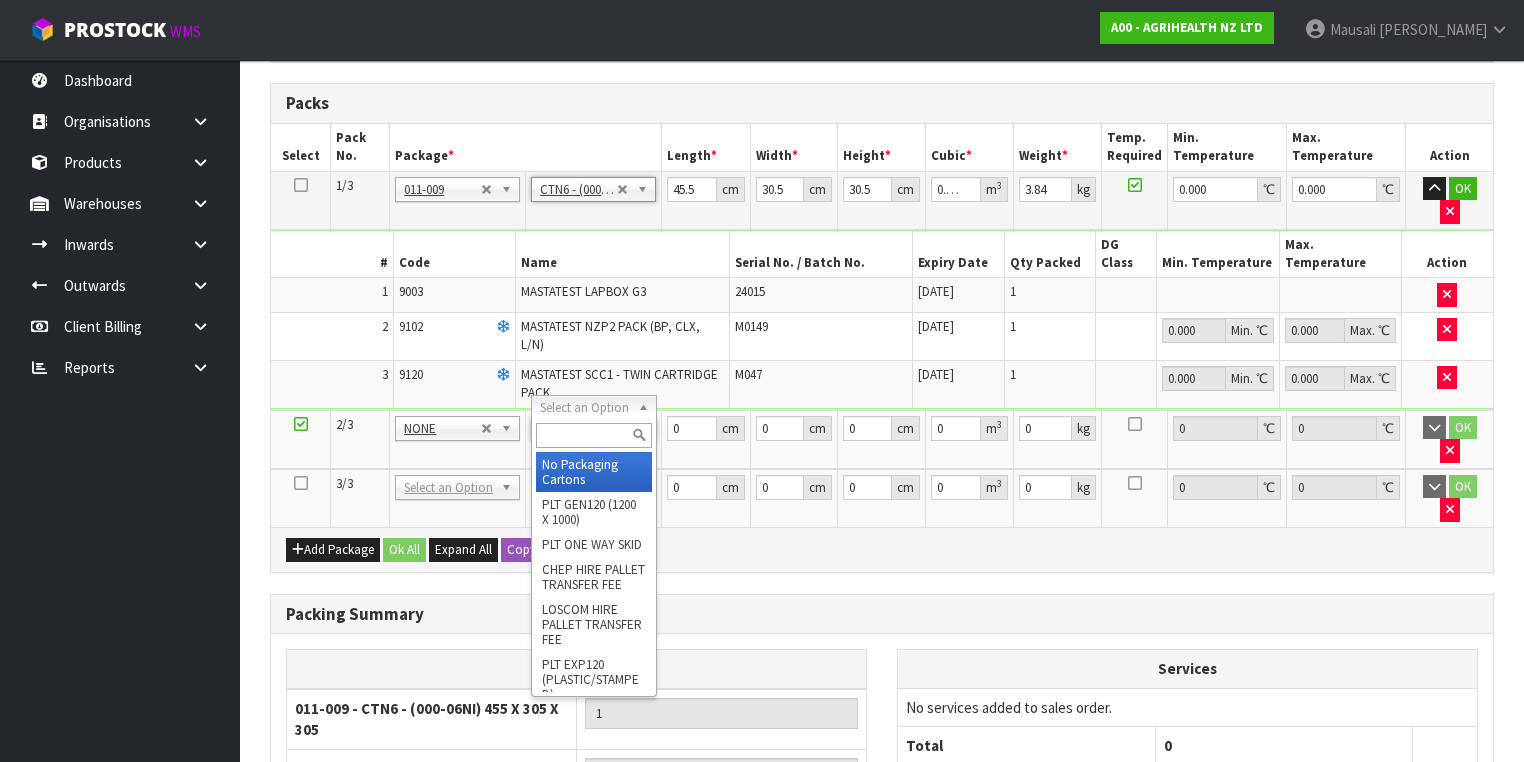 click at bounding box center [593, 435] 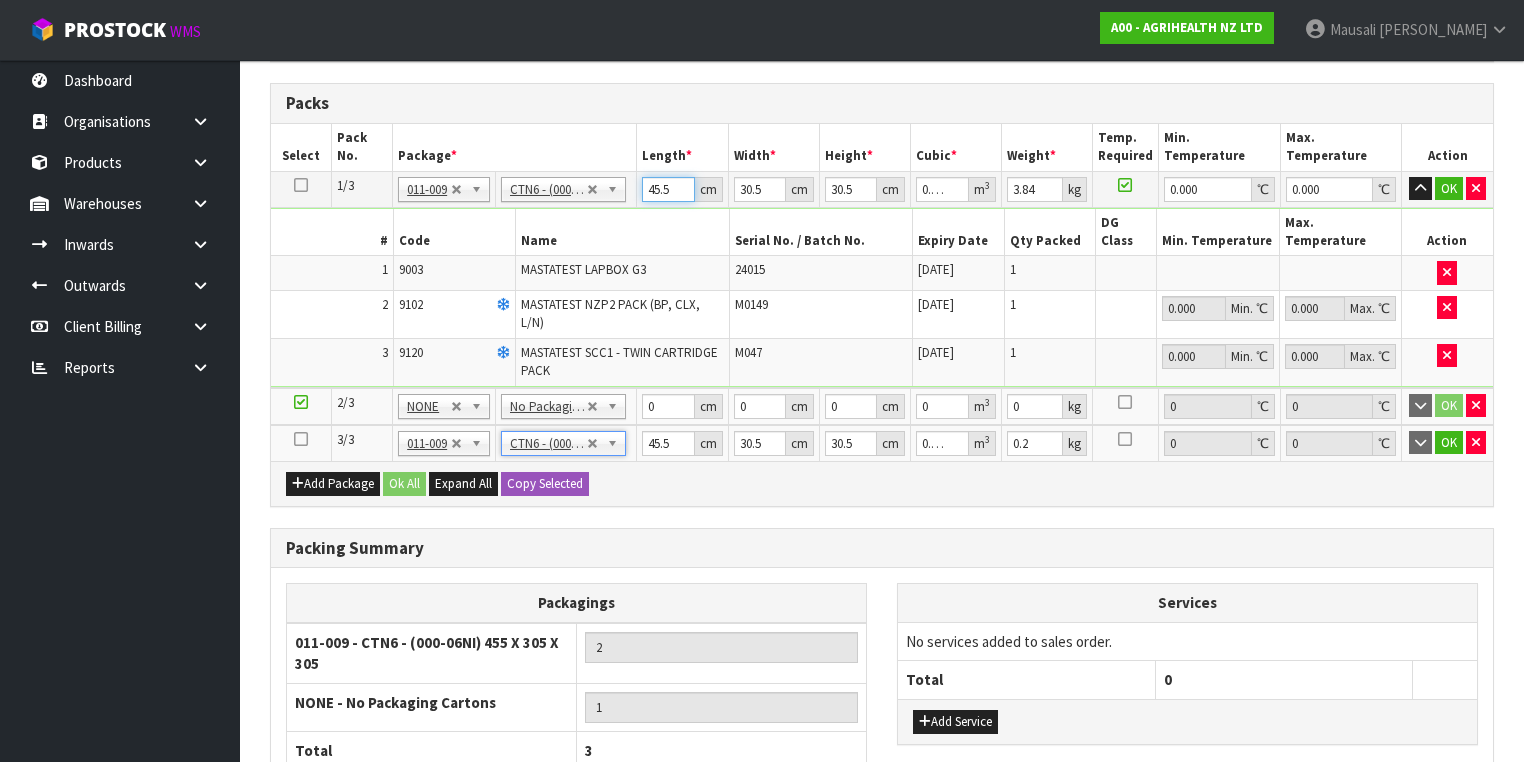 drag, startPoint x: 673, startPoint y: 185, endPoint x: 640, endPoint y: 193, distance: 33.955853 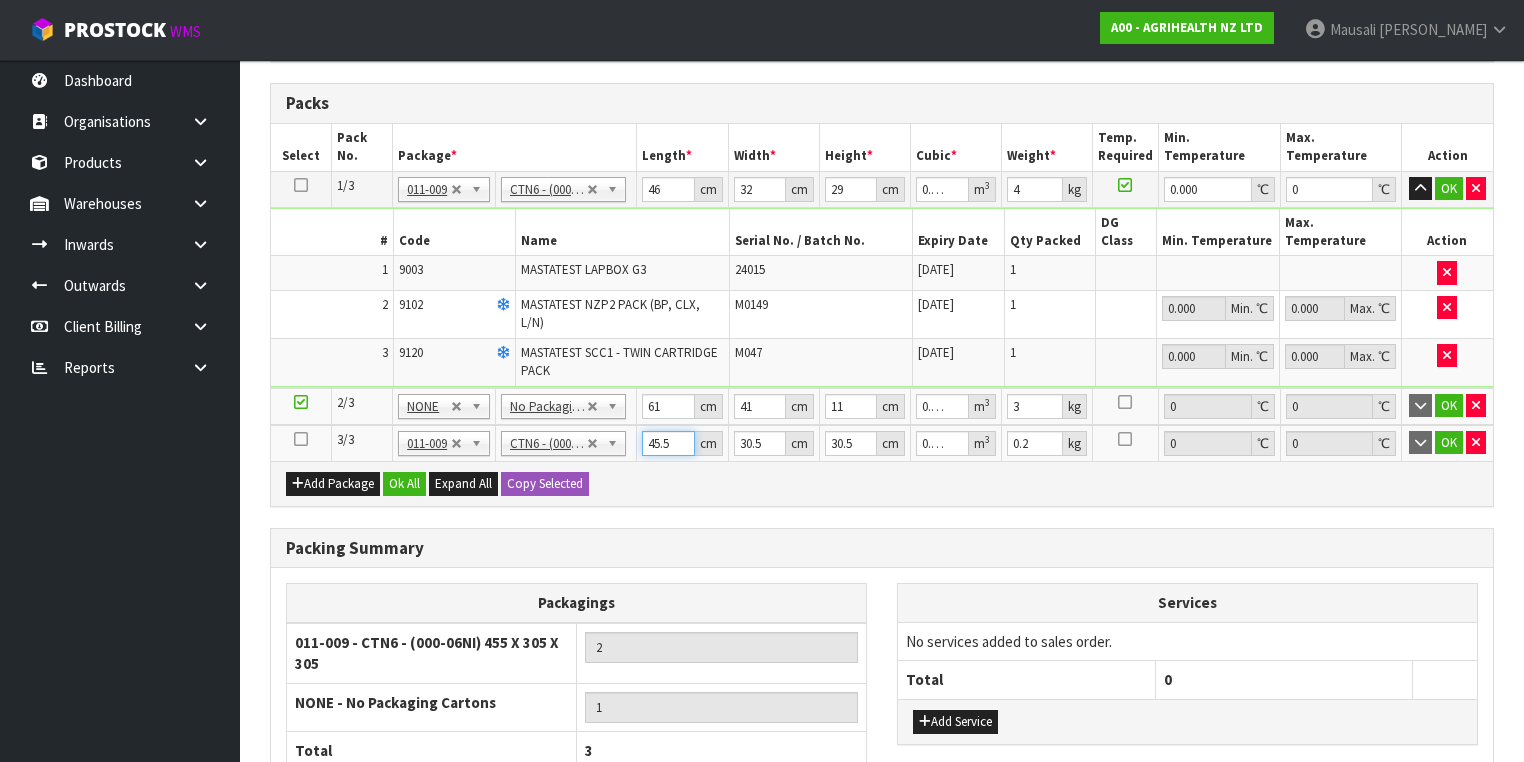 drag, startPoint x: 673, startPoint y: 410, endPoint x: 724, endPoint y: 369, distance: 65.43699 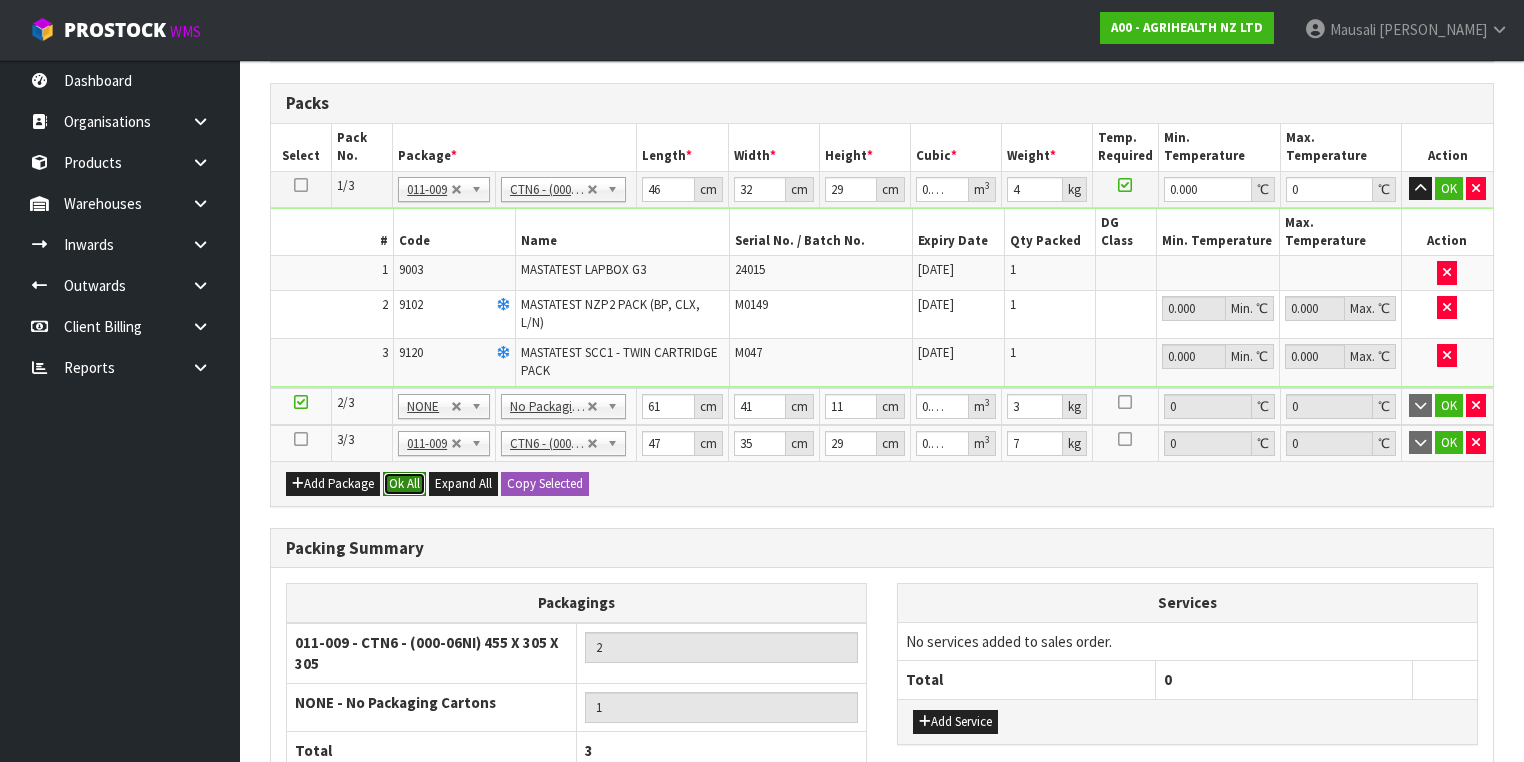 click on "Ok All" at bounding box center (404, 484) 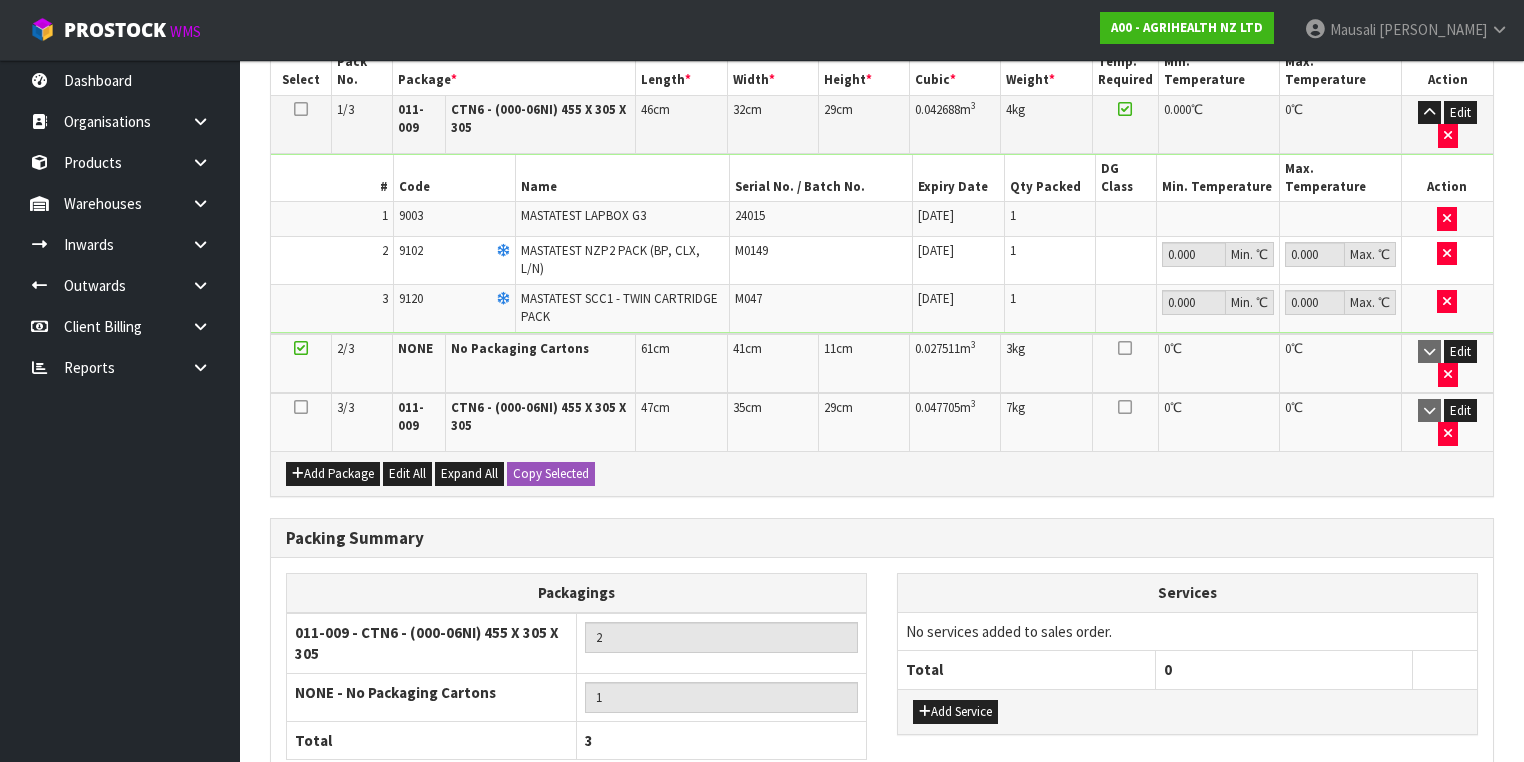 scroll, scrollTop: 680, scrollLeft: 0, axis: vertical 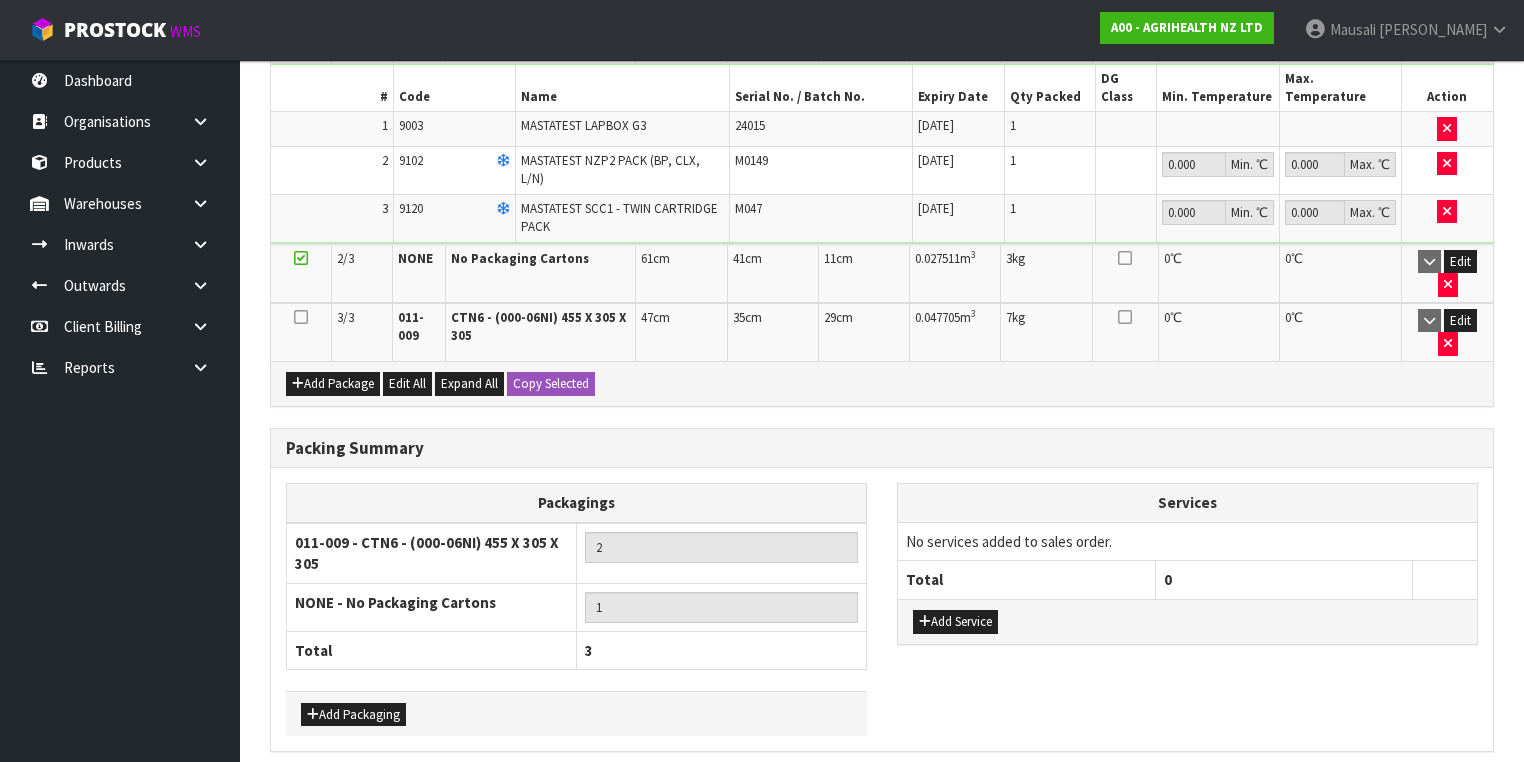 click on "Save & Confirm Packs" at bounding box center (427, 794) 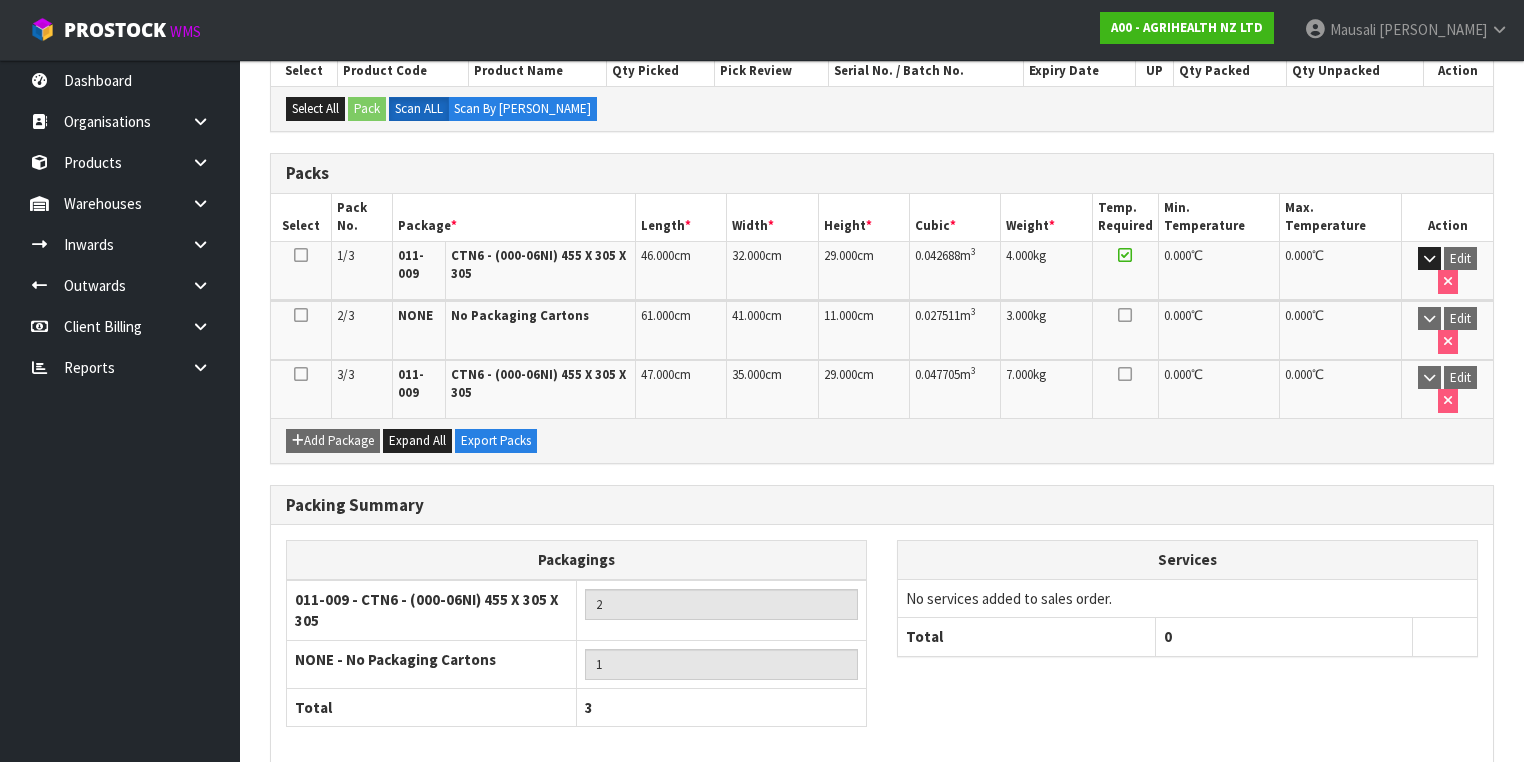 scroll, scrollTop: 488, scrollLeft: 0, axis: vertical 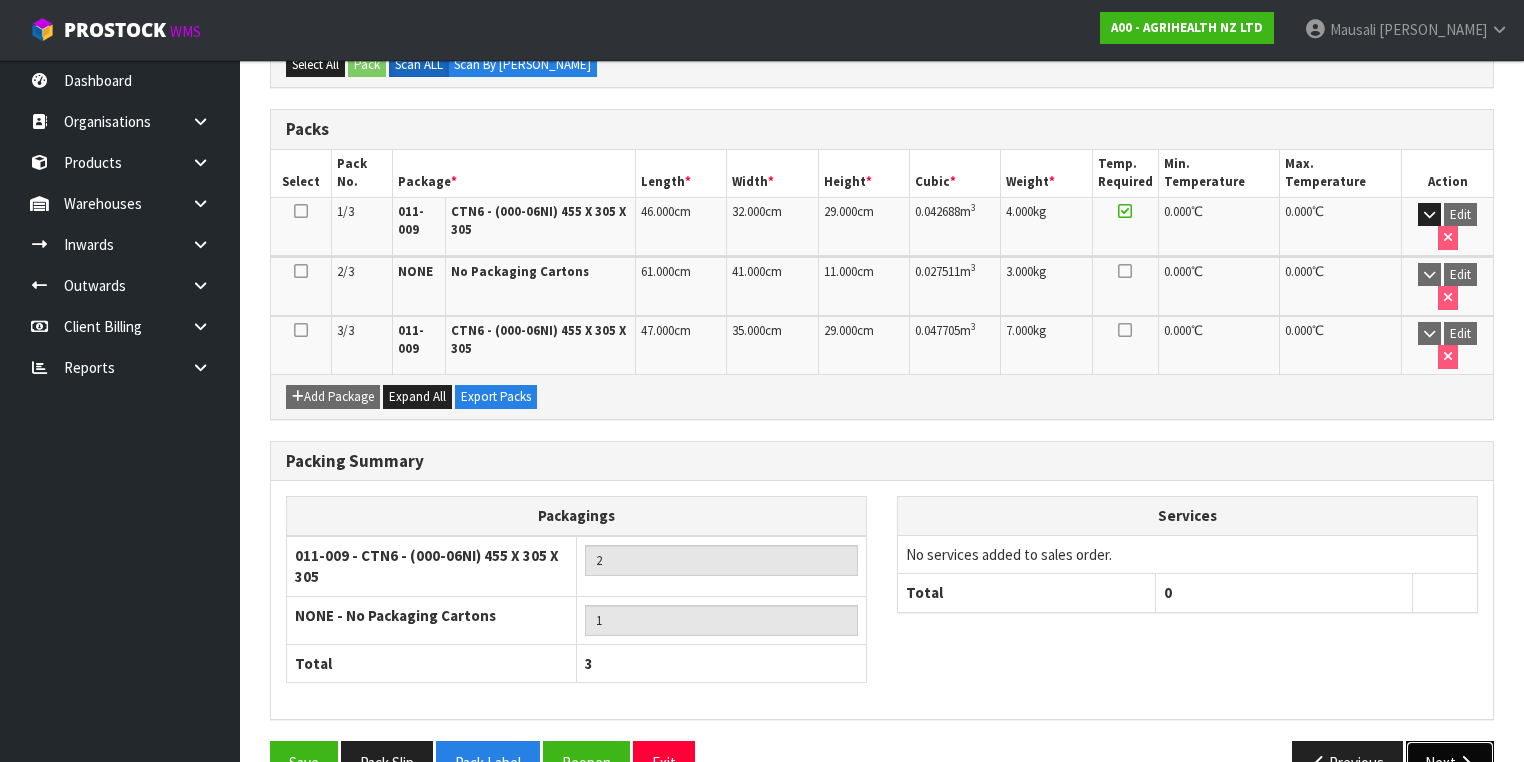 click on "Next" at bounding box center [1450, 762] 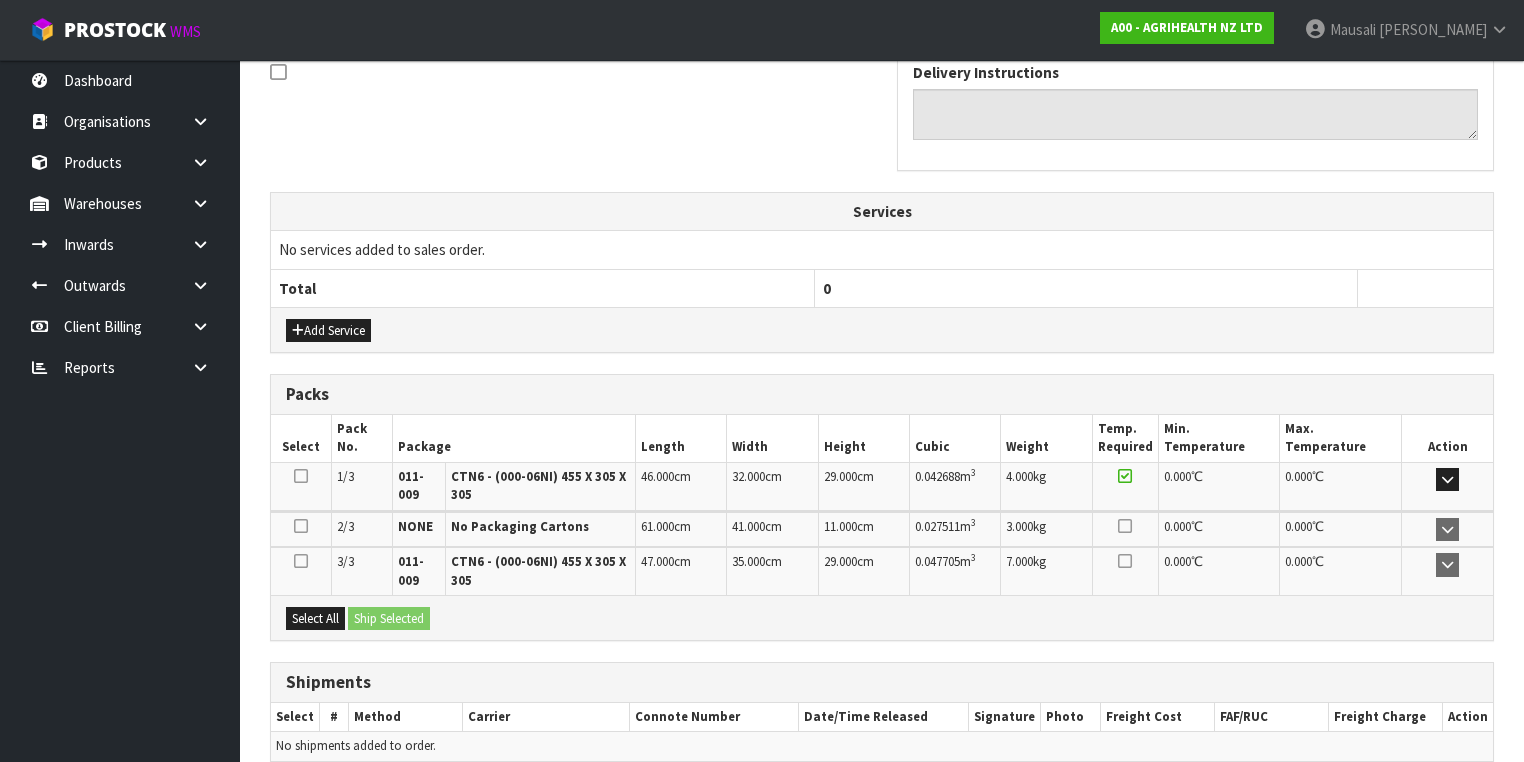 scroll, scrollTop: 711, scrollLeft: 0, axis: vertical 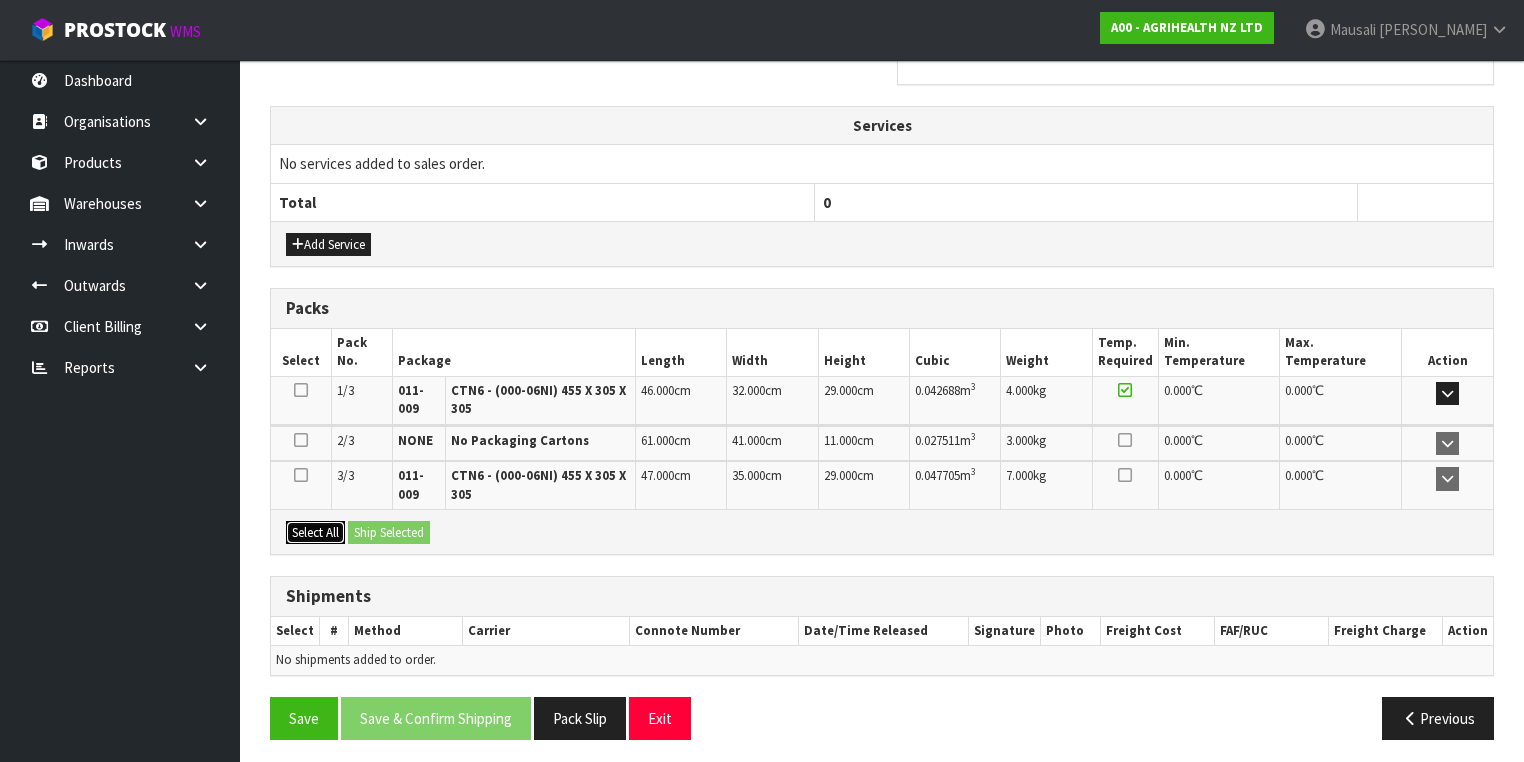 drag, startPoint x: 319, startPoint y: 524, endPoint x: 373, endPoint y: 526, distance: 54.037025 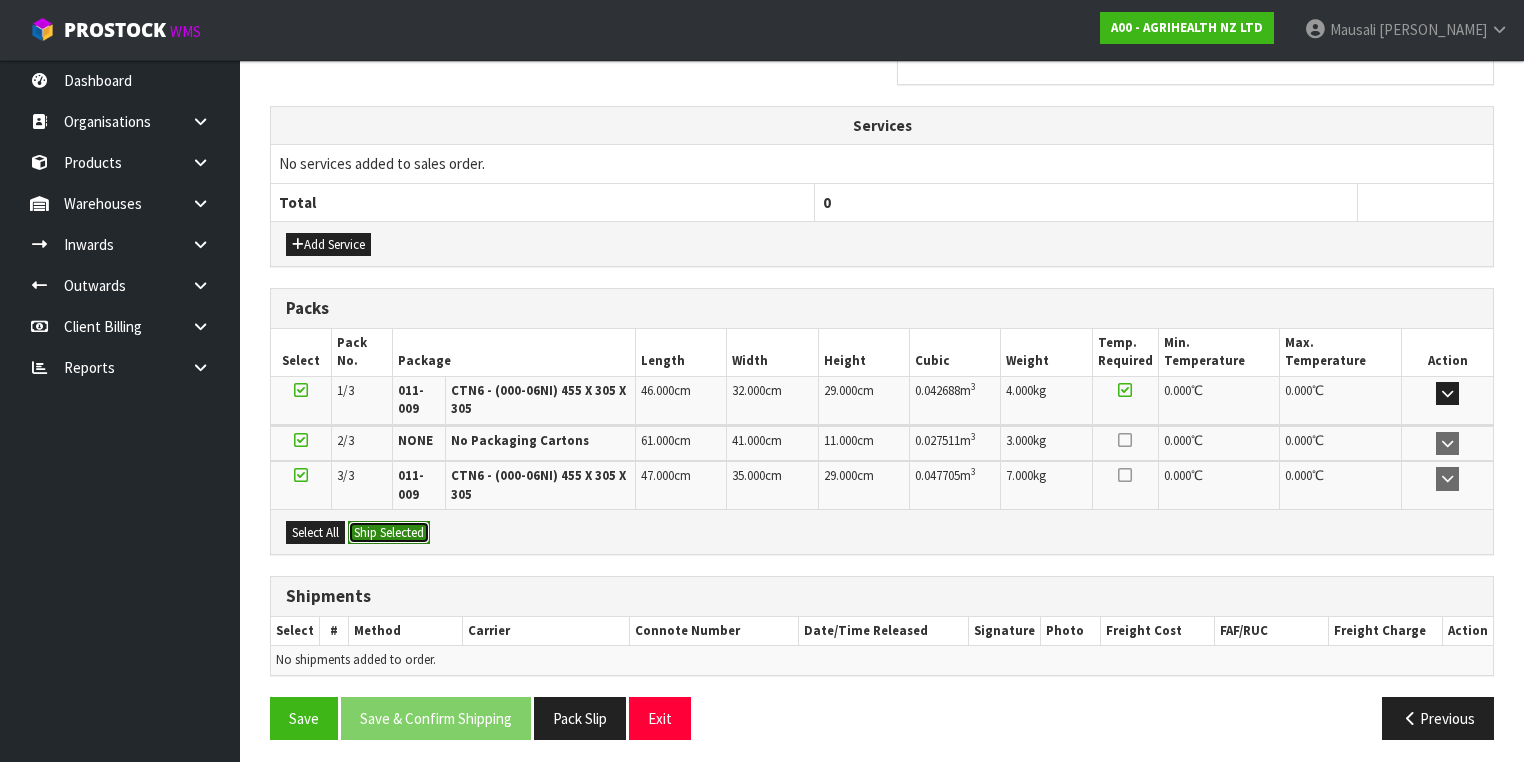 click on "Ship Selected" at bounding box center (389, 533) 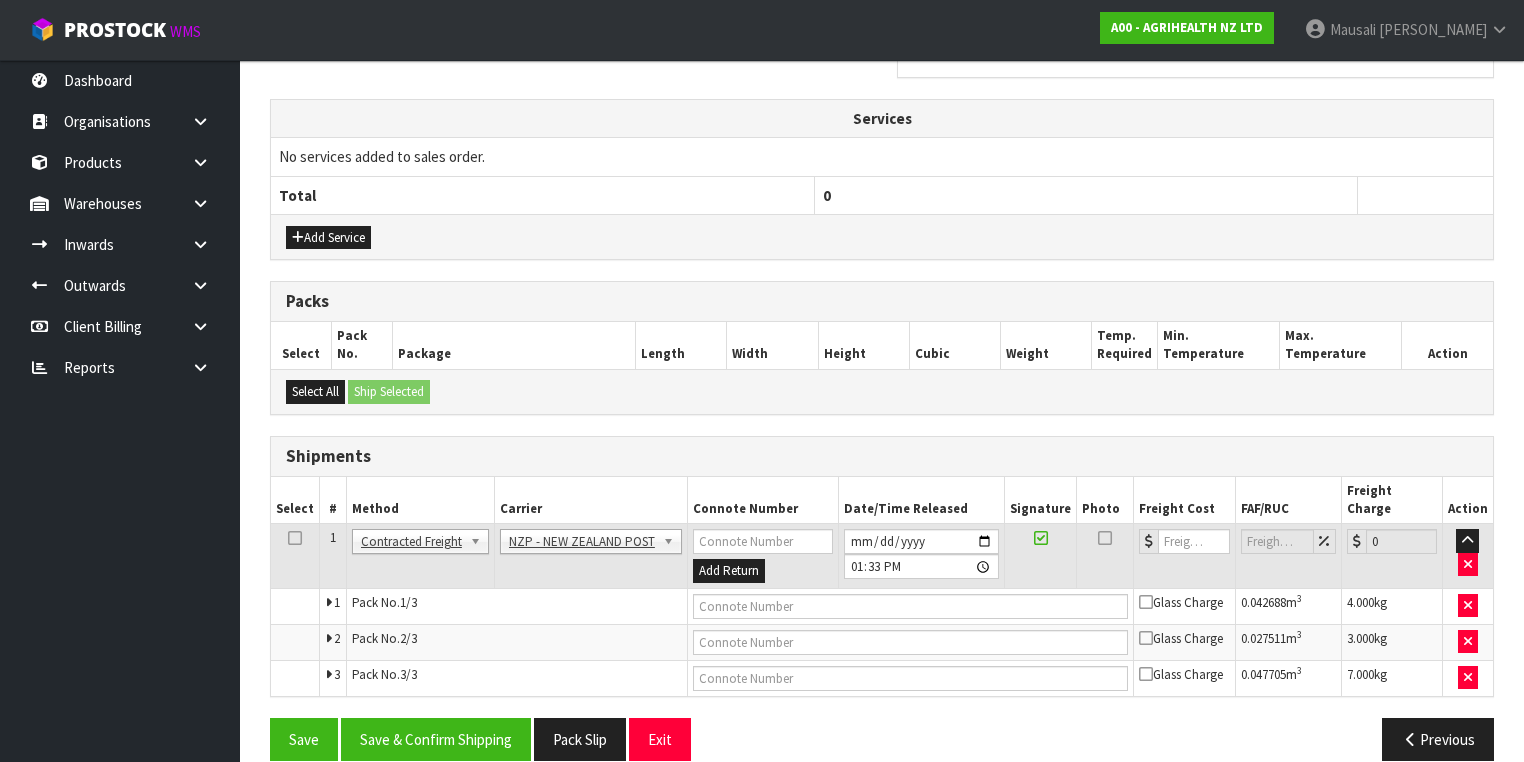 scroll, scrollTop: 720, scrollLeft: 0, axis: vertical 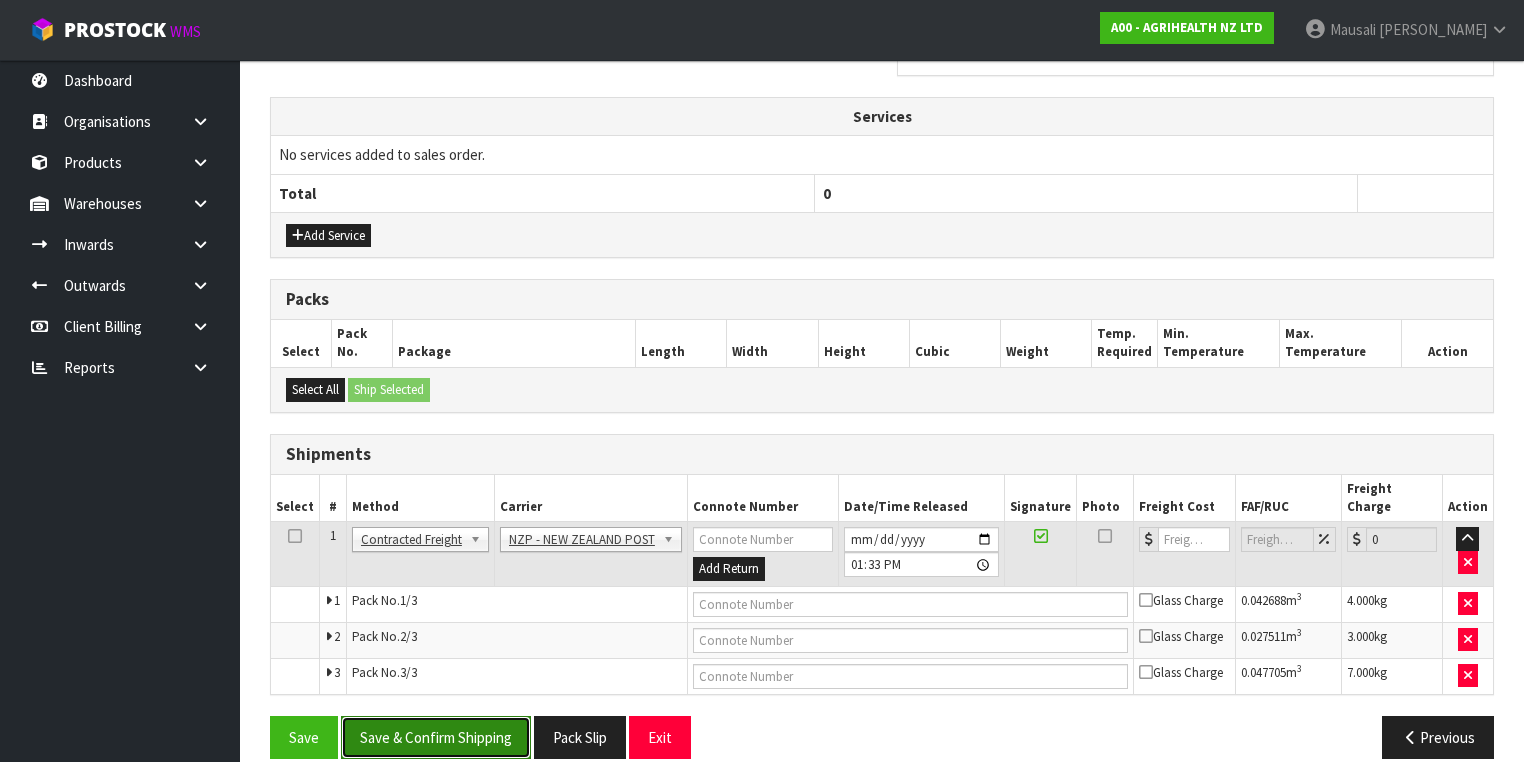 drag, startPoint x: 492, startPoint y: 707, endPoint x: 520, endPoint y: 693, distance: 31.304953 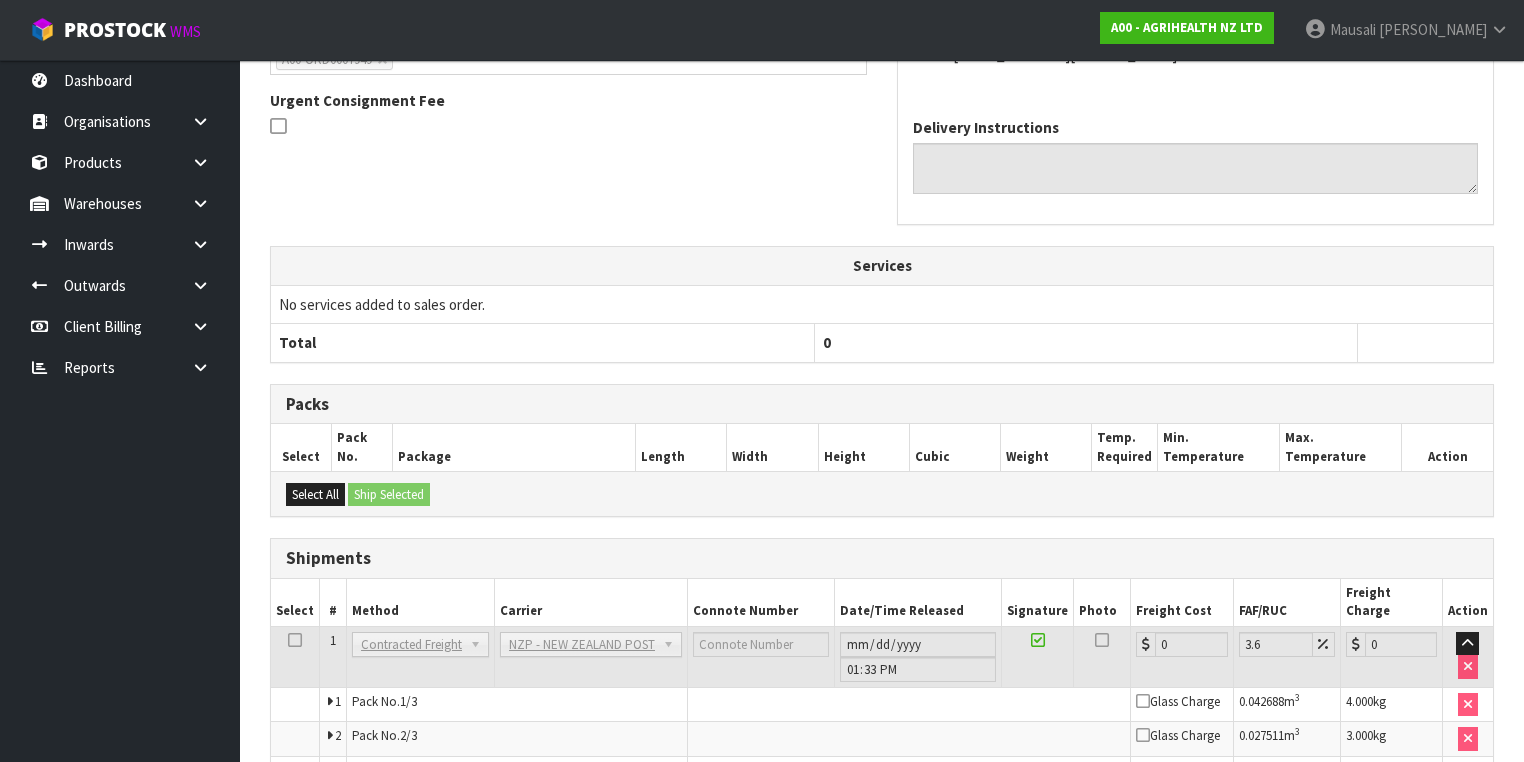 scroll, scrollTop: 689, scrollLeft: 0, axis: vertical 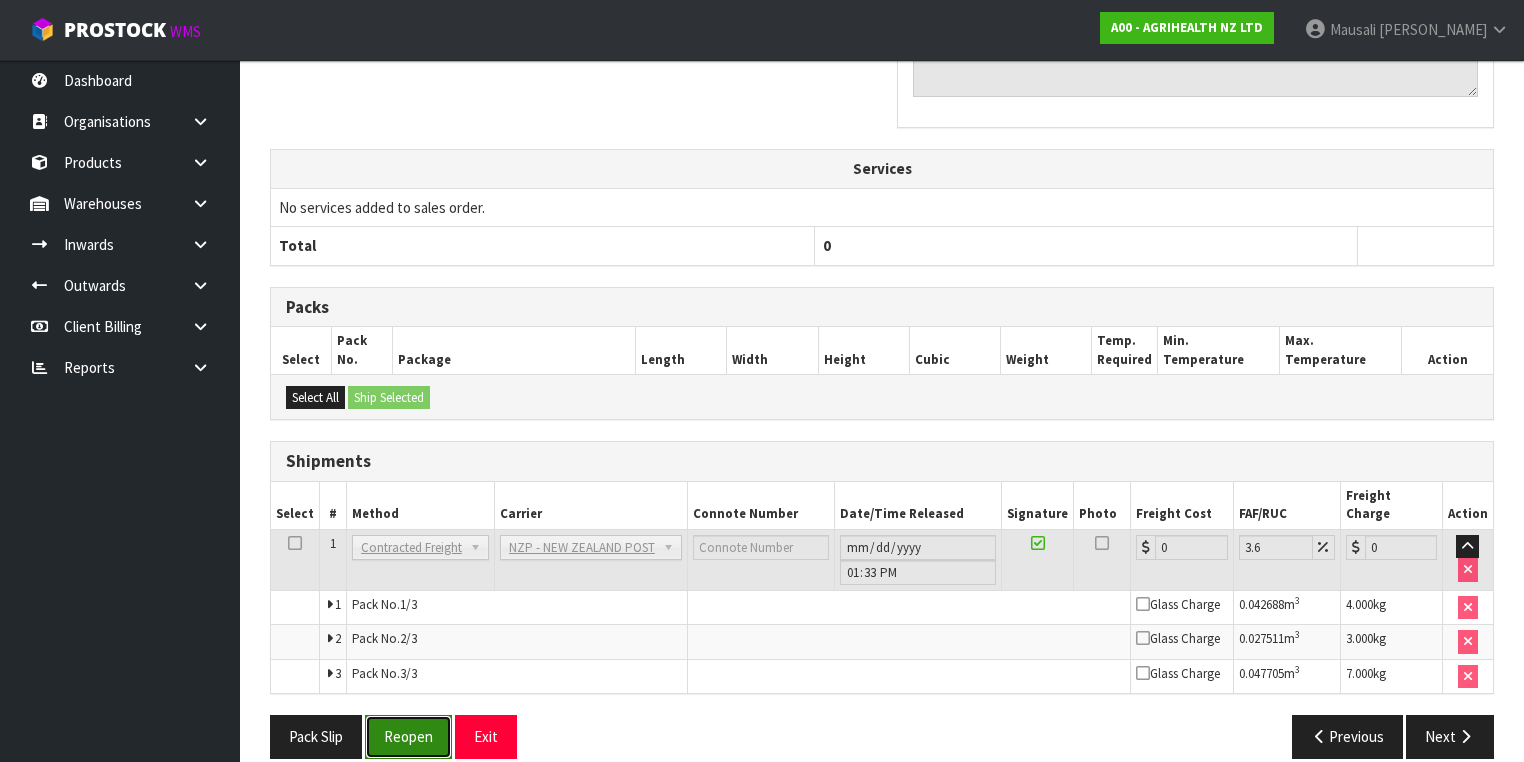 click on "Reopen" at bounding box center (408, 736) 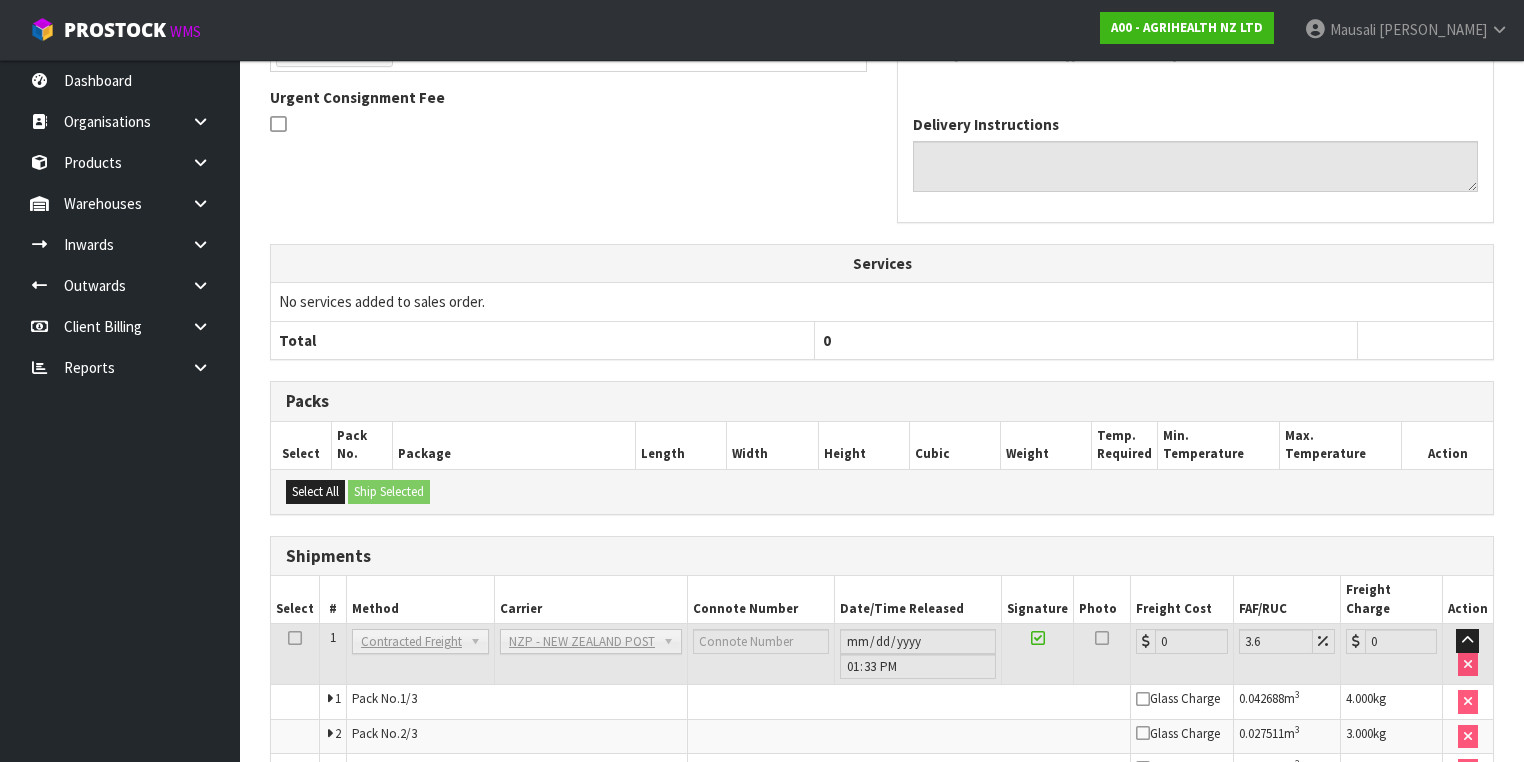 scroll, scrollTop: 668, scrollLeft: 0, axis: vertical 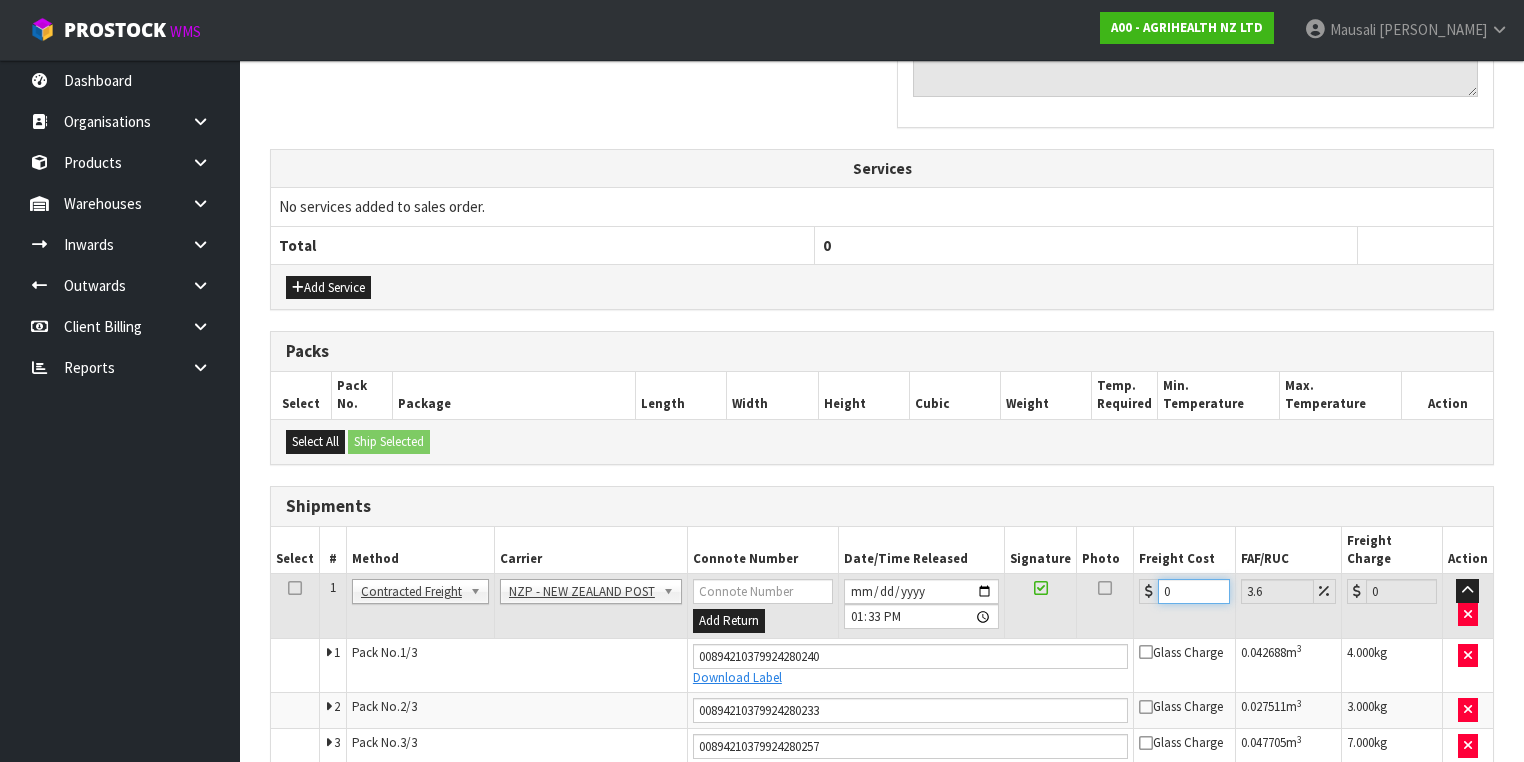 drag, startPoint x: 1176, startPoint y: 572, endPoint x: 1137, endPoint y: 581, distance: 40.024994 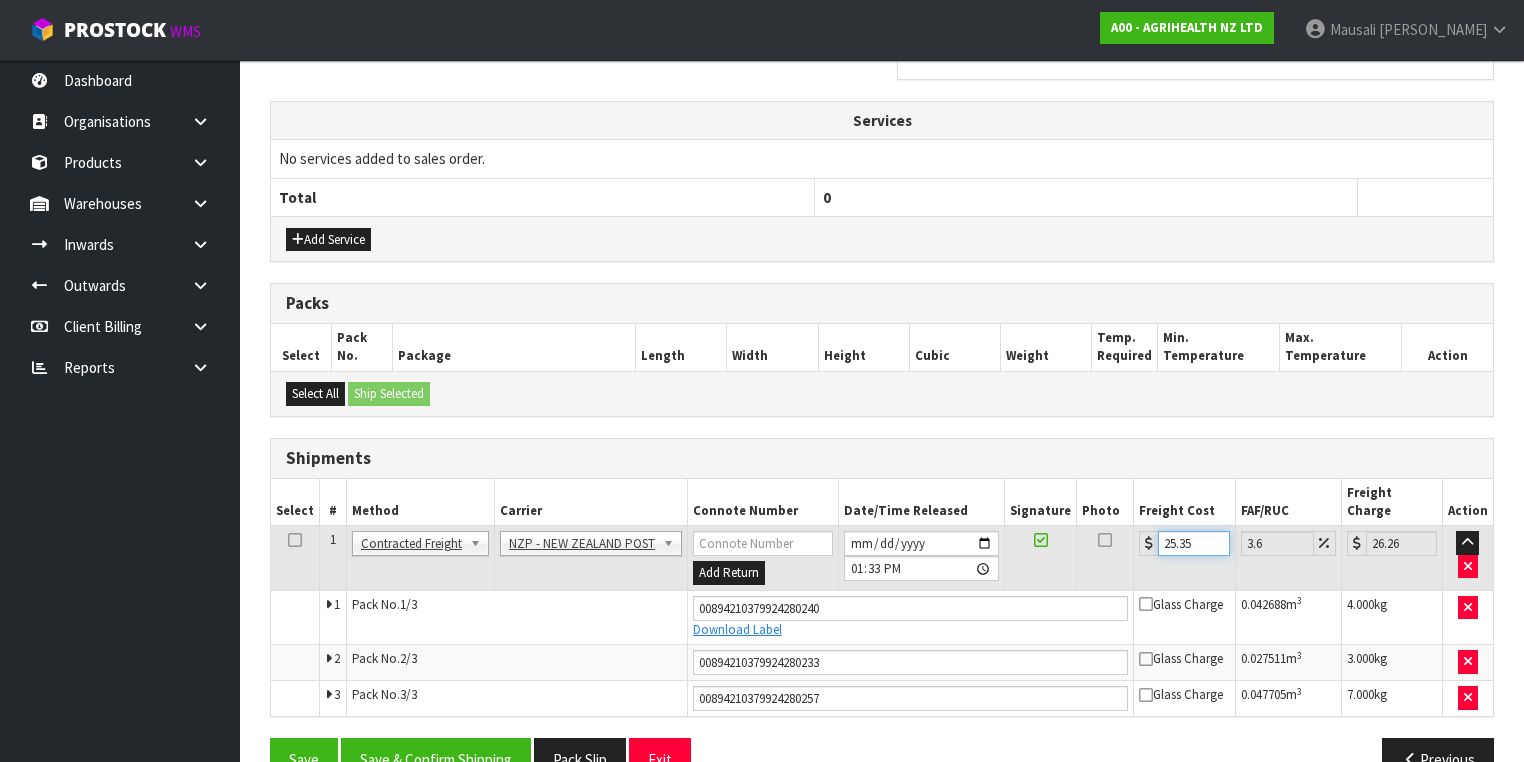 scroll, scrollTop: 740, scrollLeft: 0, axis: vertical 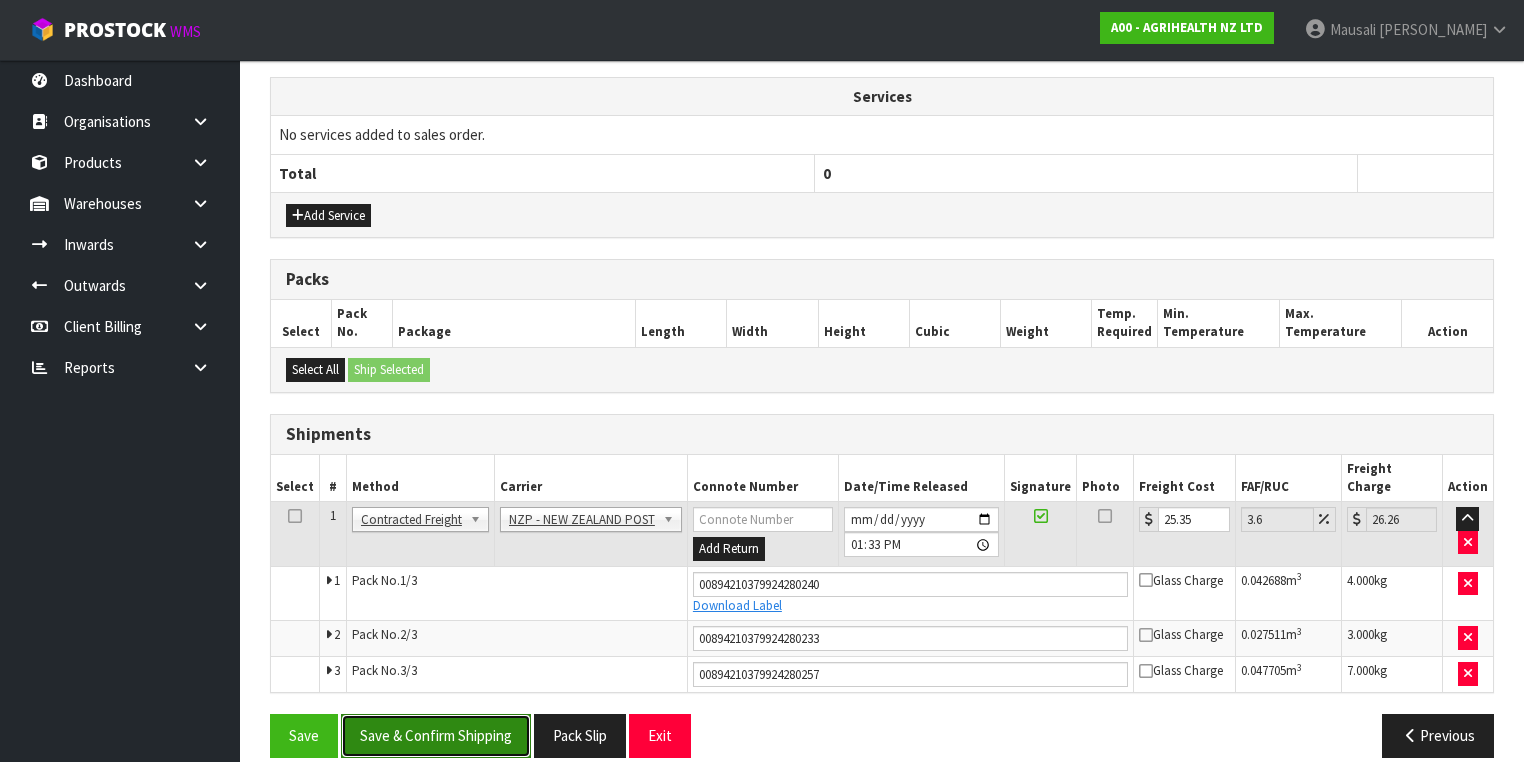 click on "Save & Confirm Shipping" at bounding box center (436, 735) 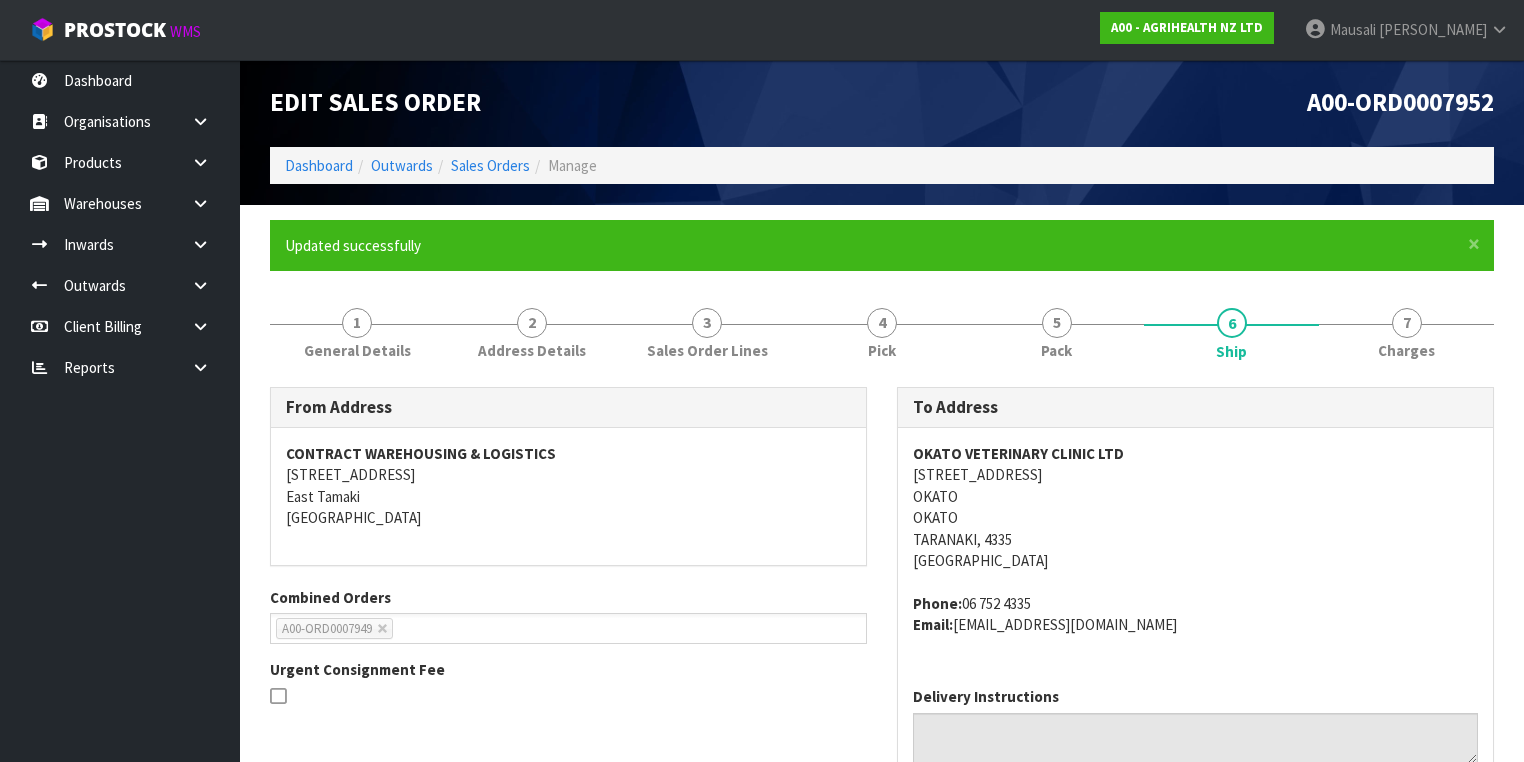 scroll, scrollTop: 0, scrollLeft: 0, axis: both 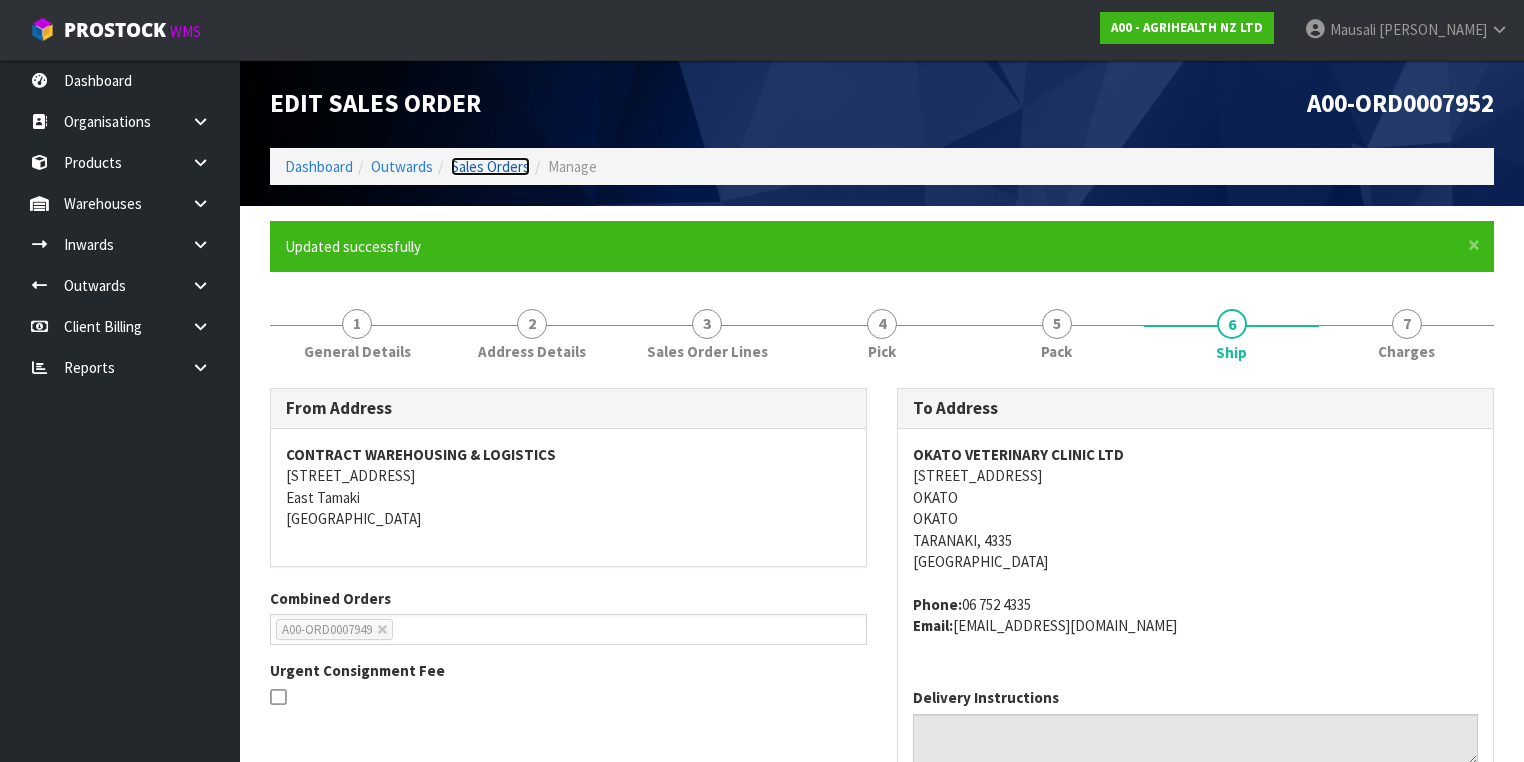 click on "Sales Orders" at bounding box center [490, 166] 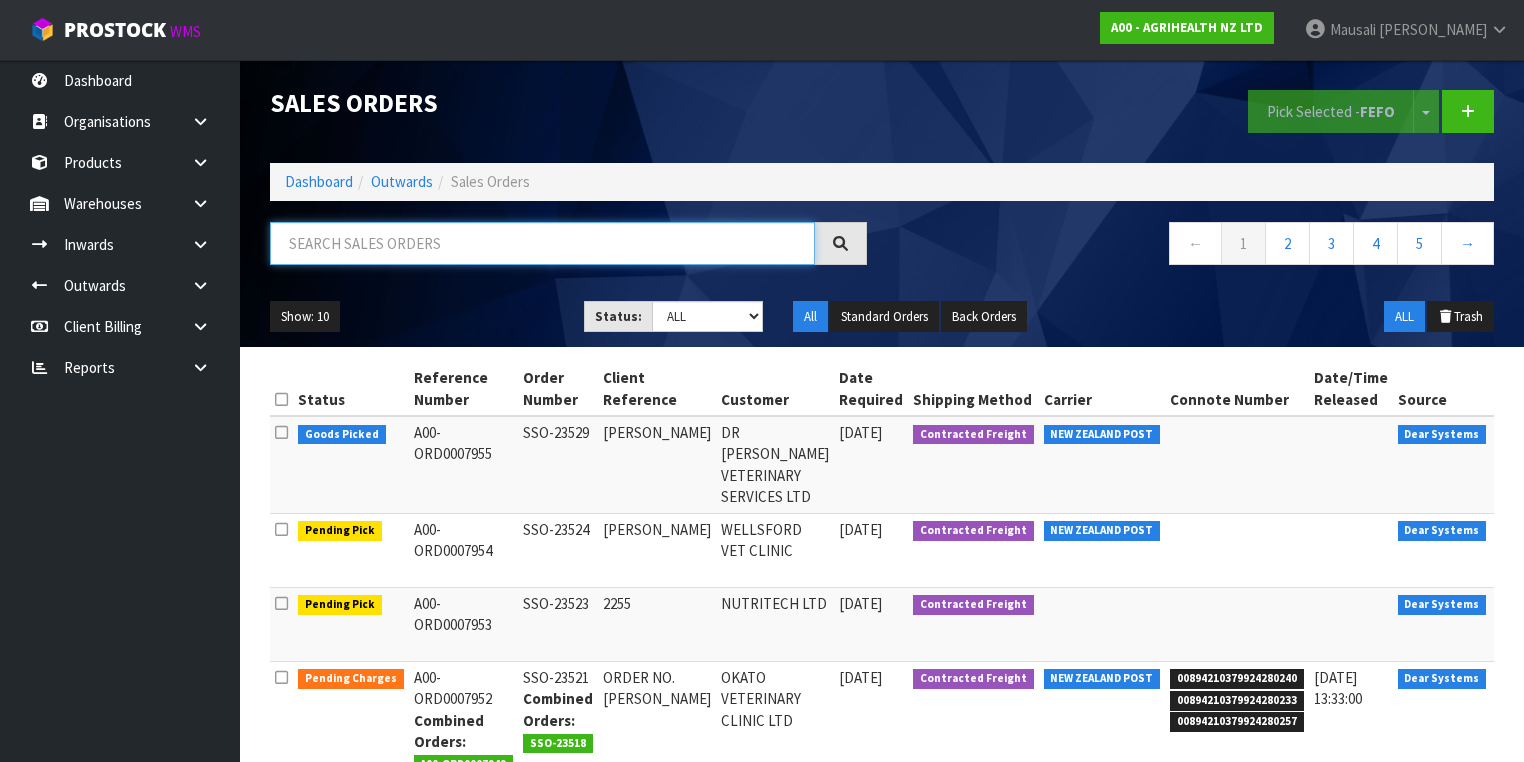 click at bounding box center [542, 243] 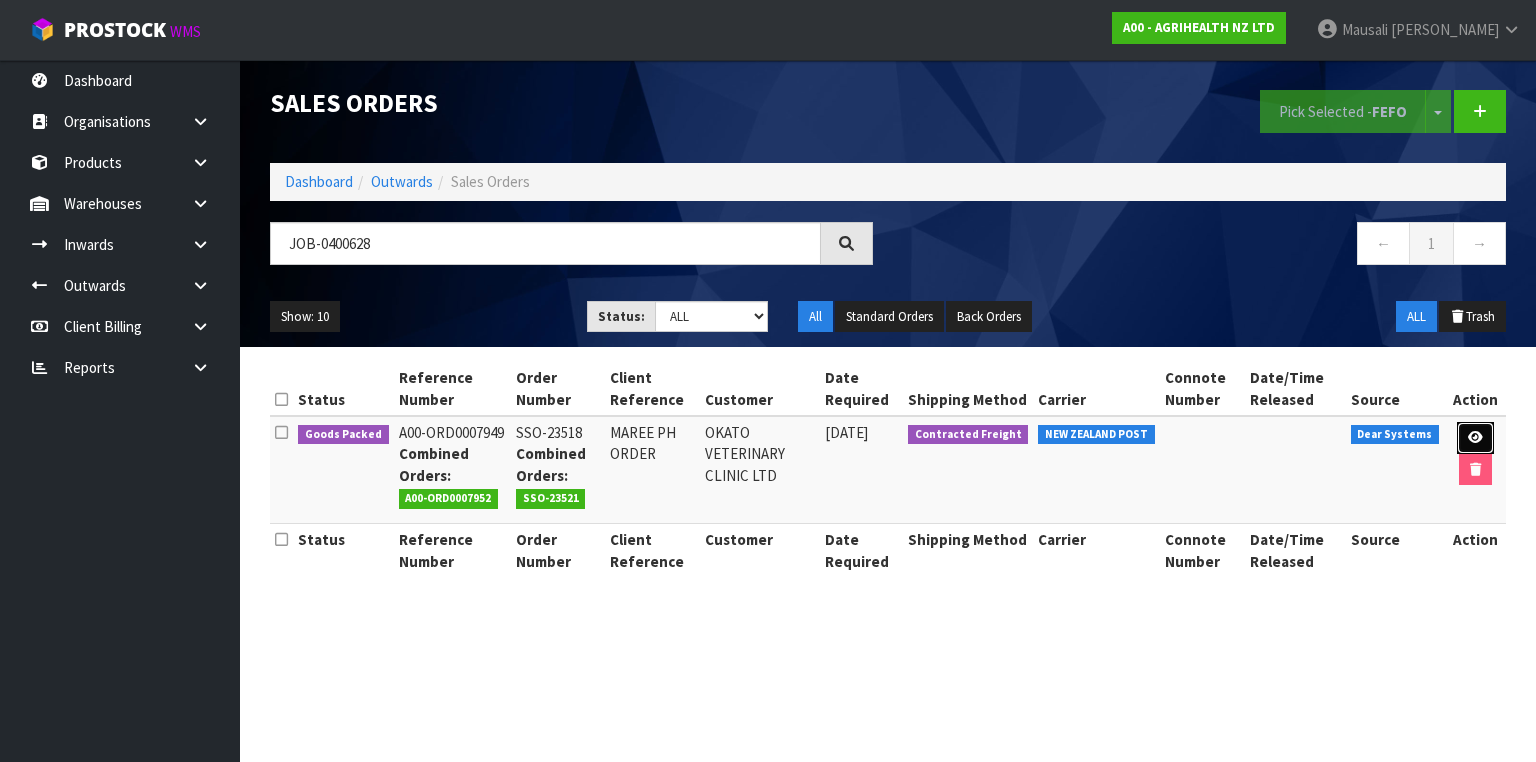 click at bounding box center (1475, 437) 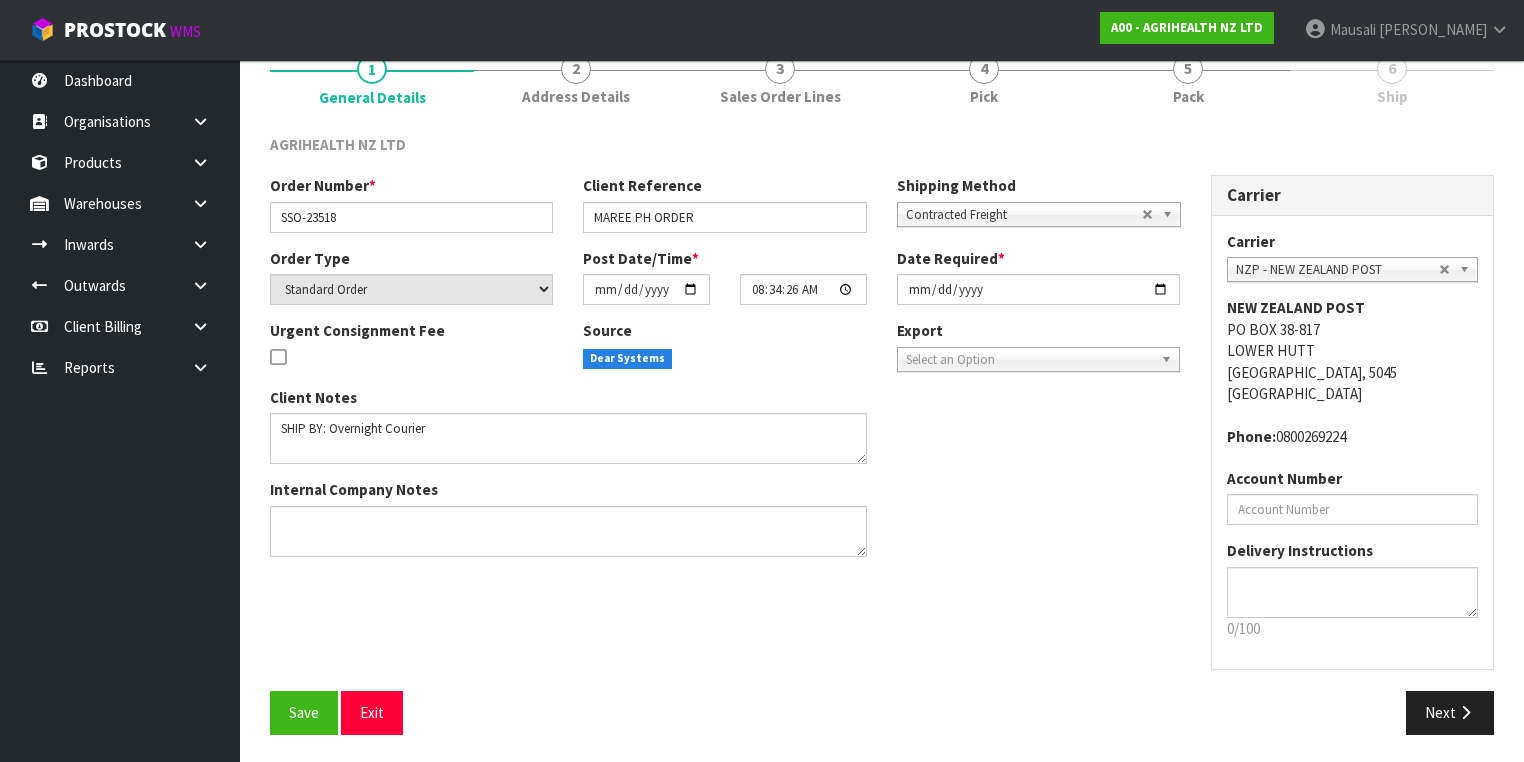 scroll, scrollTop: 0, scrollLeft: 0, axis: both 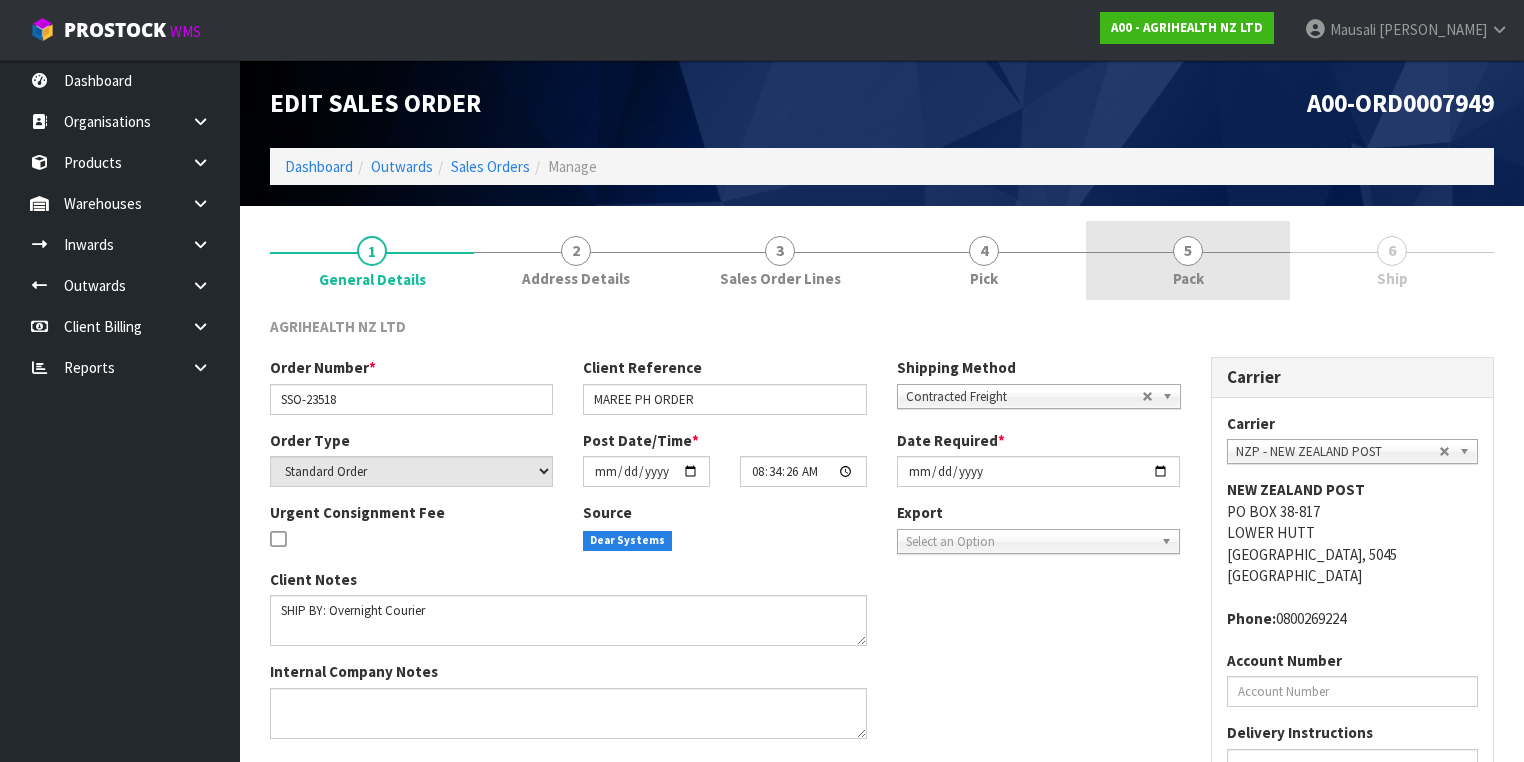 click on "Pack" at bounding box center [1188, 278] 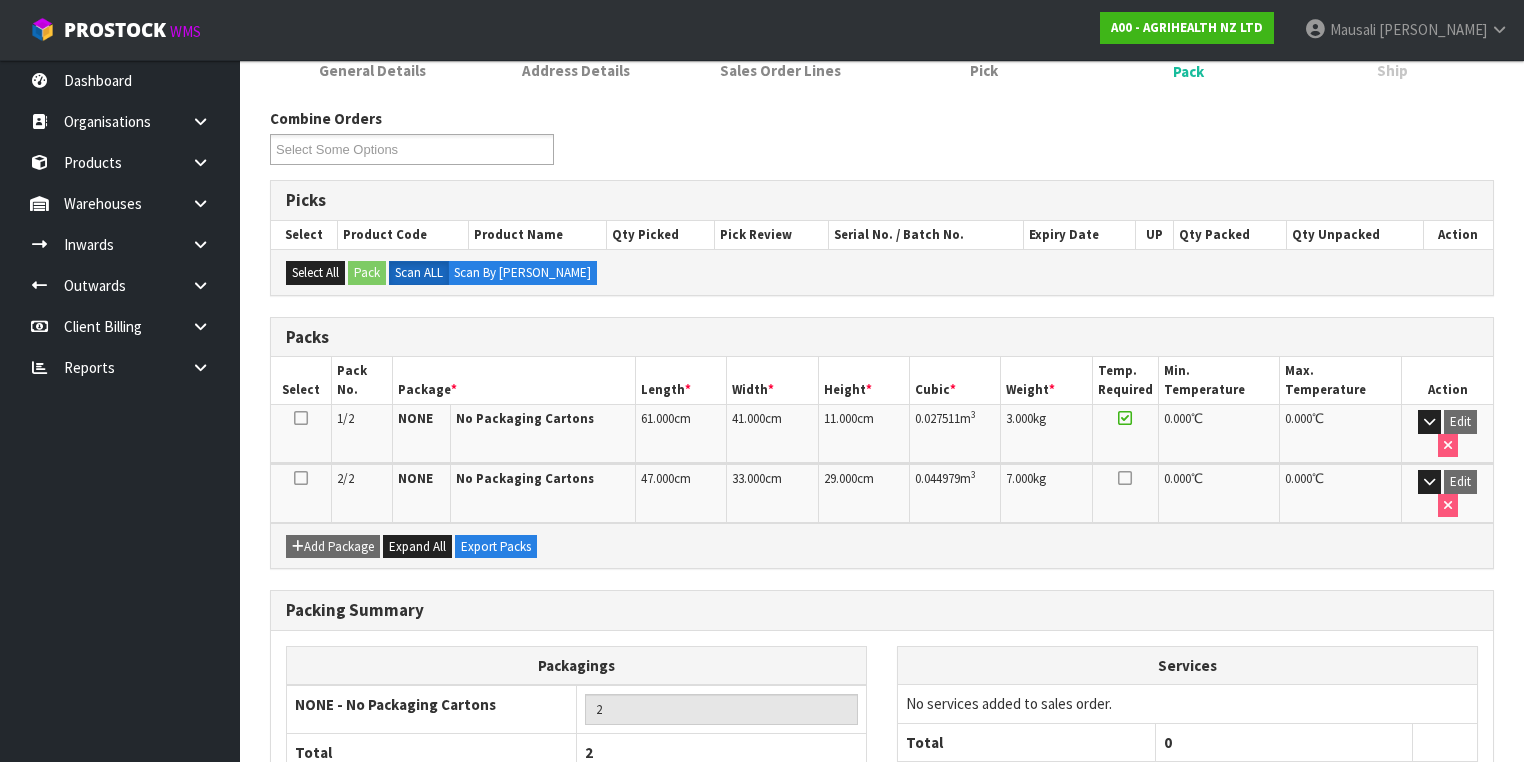 scroll, scrollTop: 295, scrollLeft: 0, axis: vertical 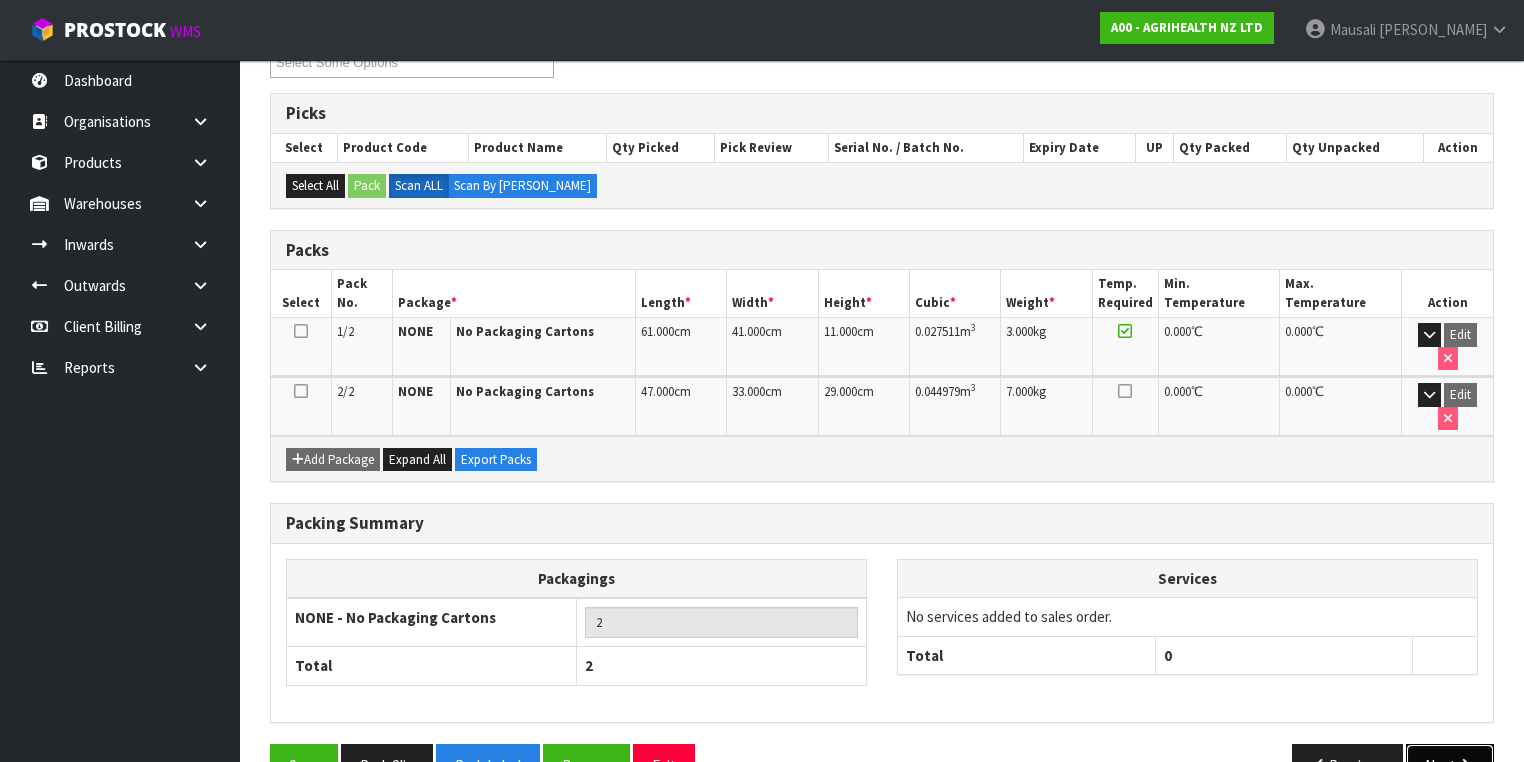 click on "Next" at bounding box center [1450, 765] 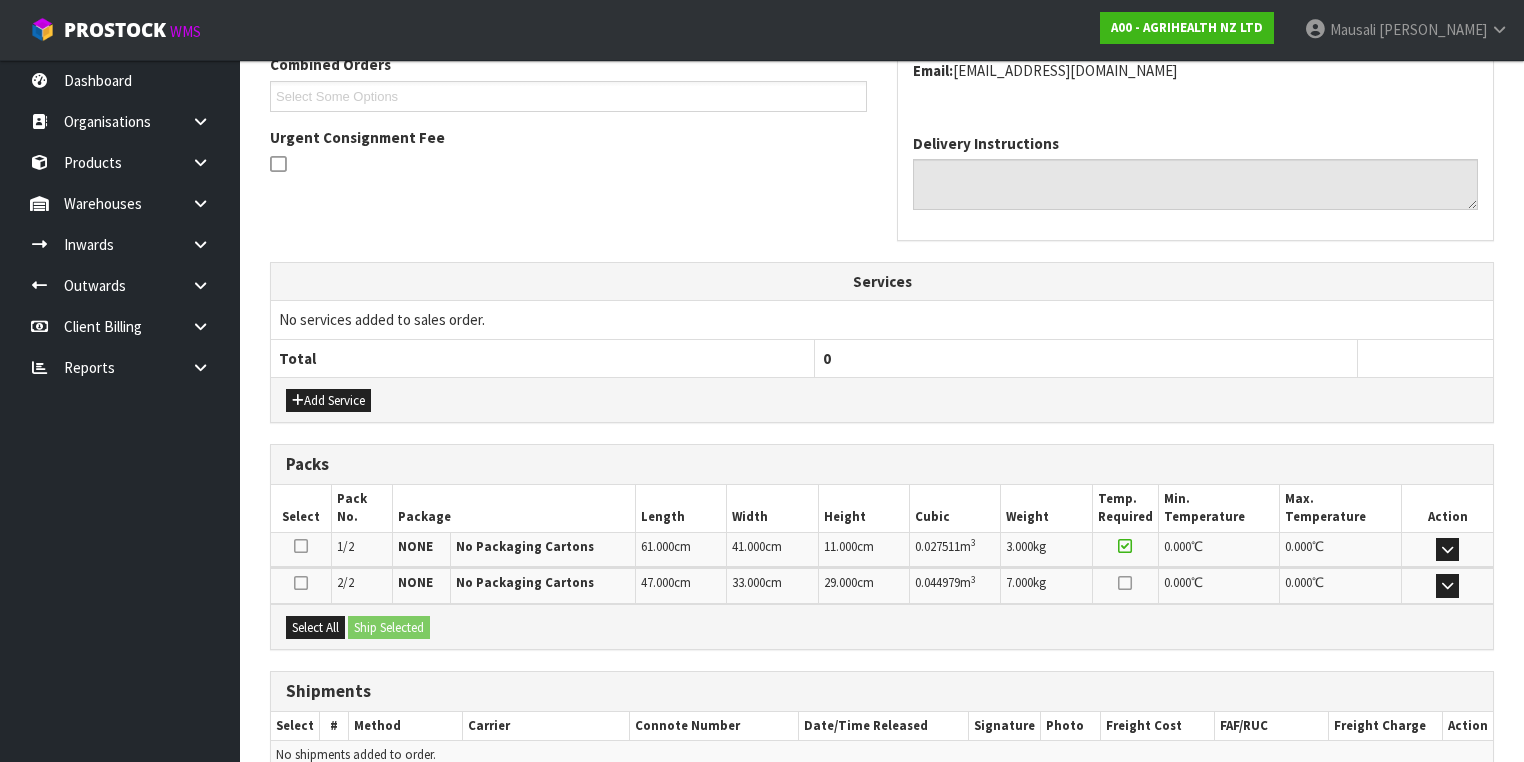 scroll, scrollTop: 556, scrollLeft: 0, axis: vertical 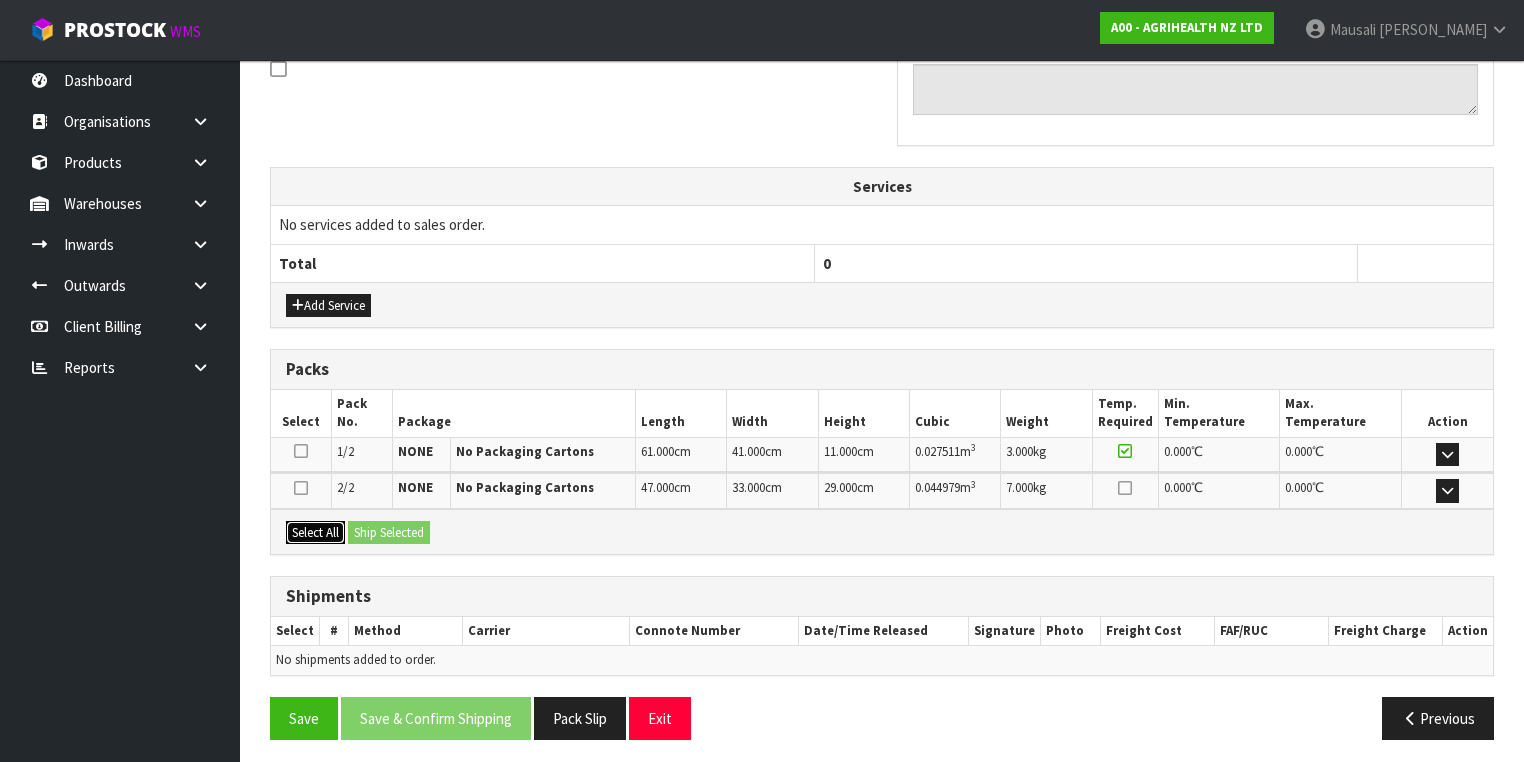 drag, startPoint x: 301, startPoint y: 520, endPoint x: 372, endPoint y: 526, distance: 71.25307 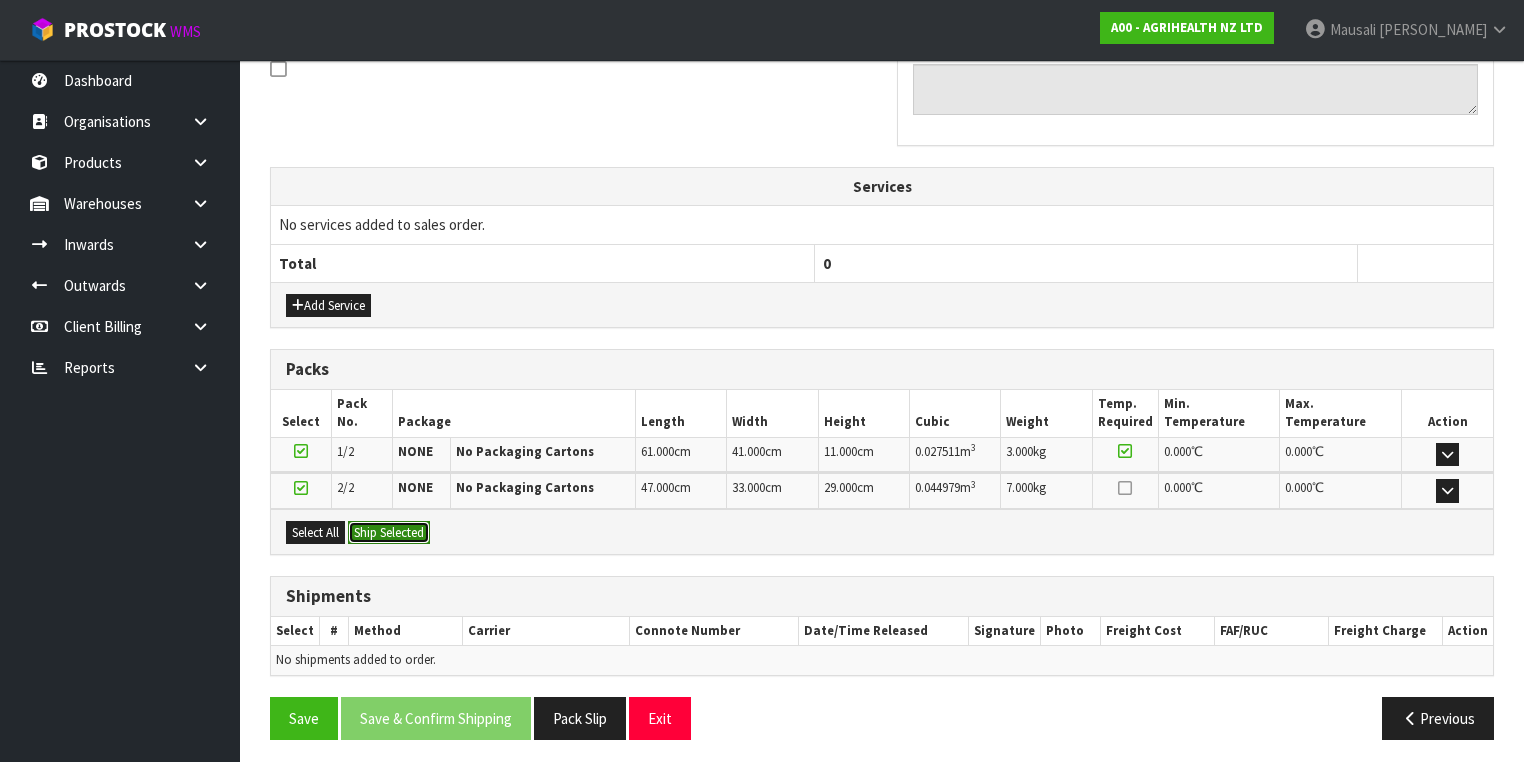 click on "Ship Selected" at bounding box center (389, 533) 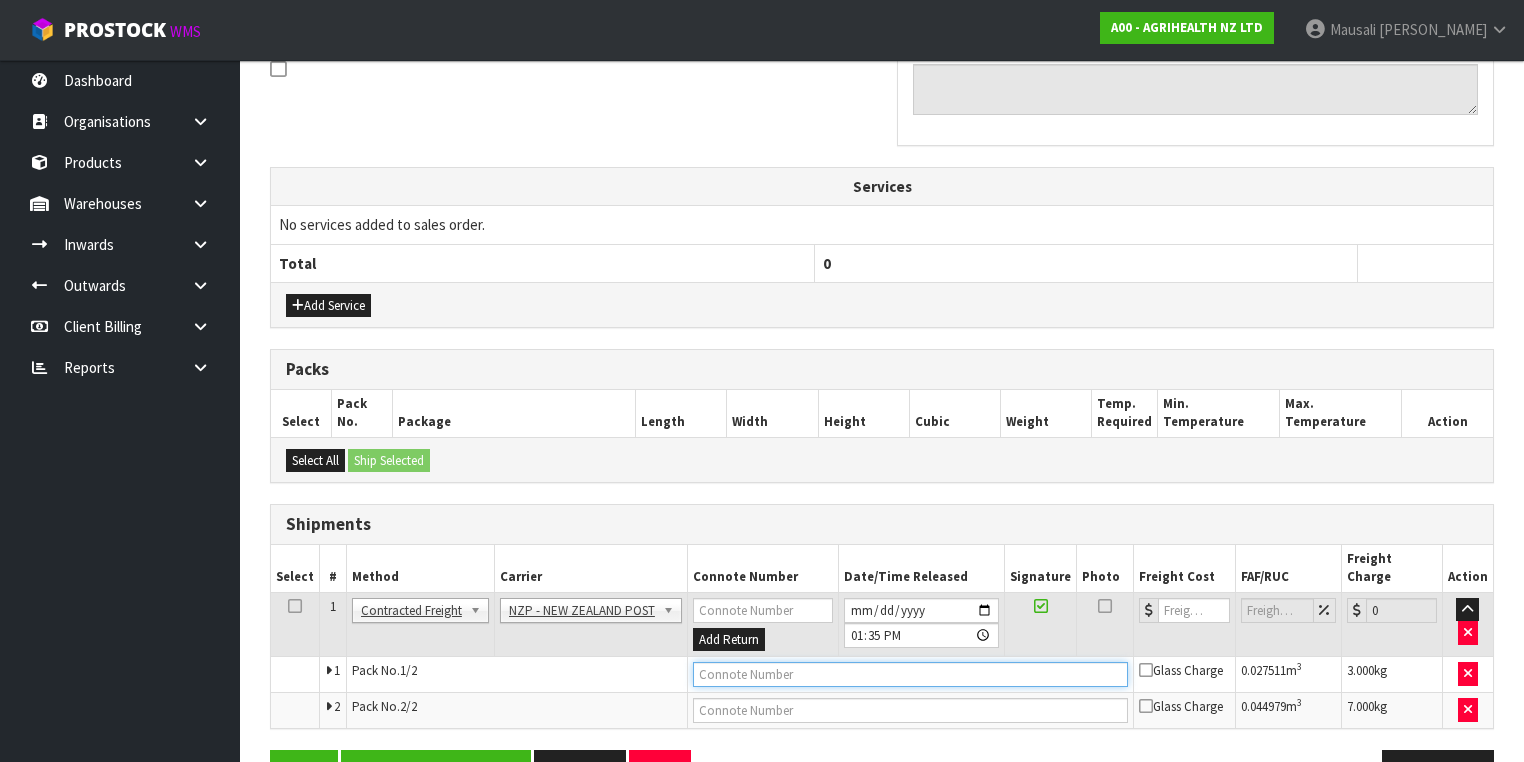 click at bounding box center (910, 674) 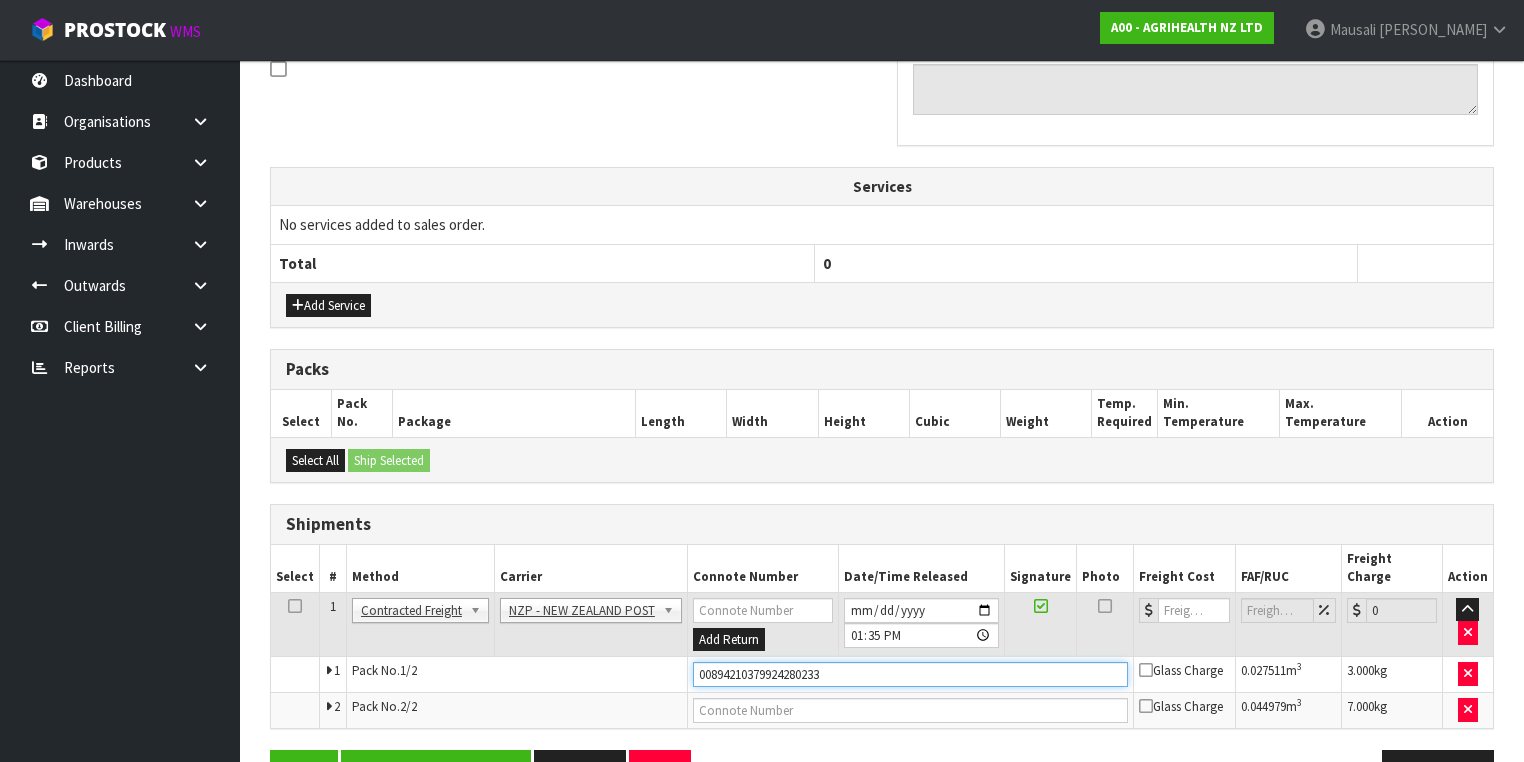 click on "Save" at bounding box center (304, 771) 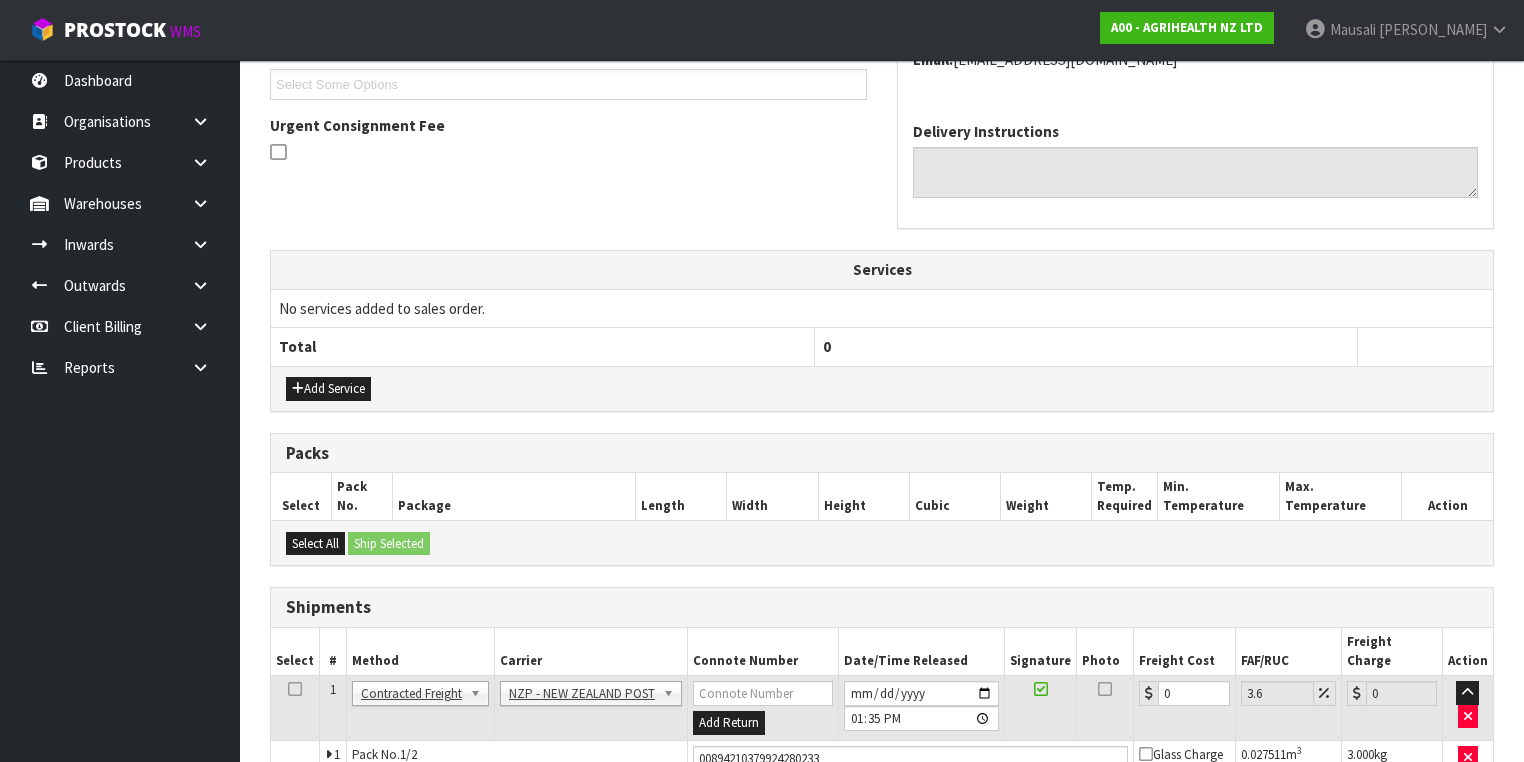 scroll, scrollTop: 664, scrollLeft: 0, axis: vertical 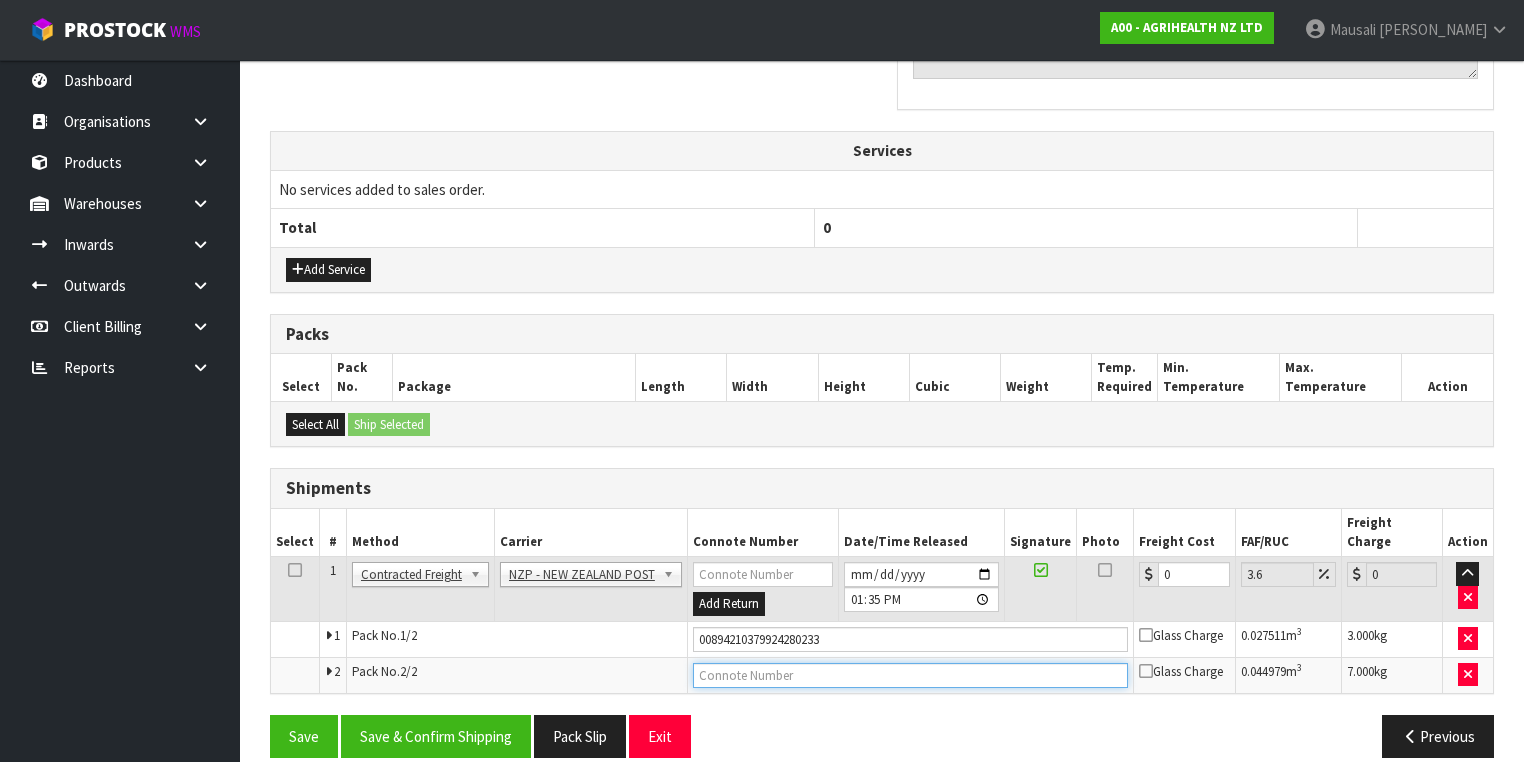 click at bounding box center (910, 675) 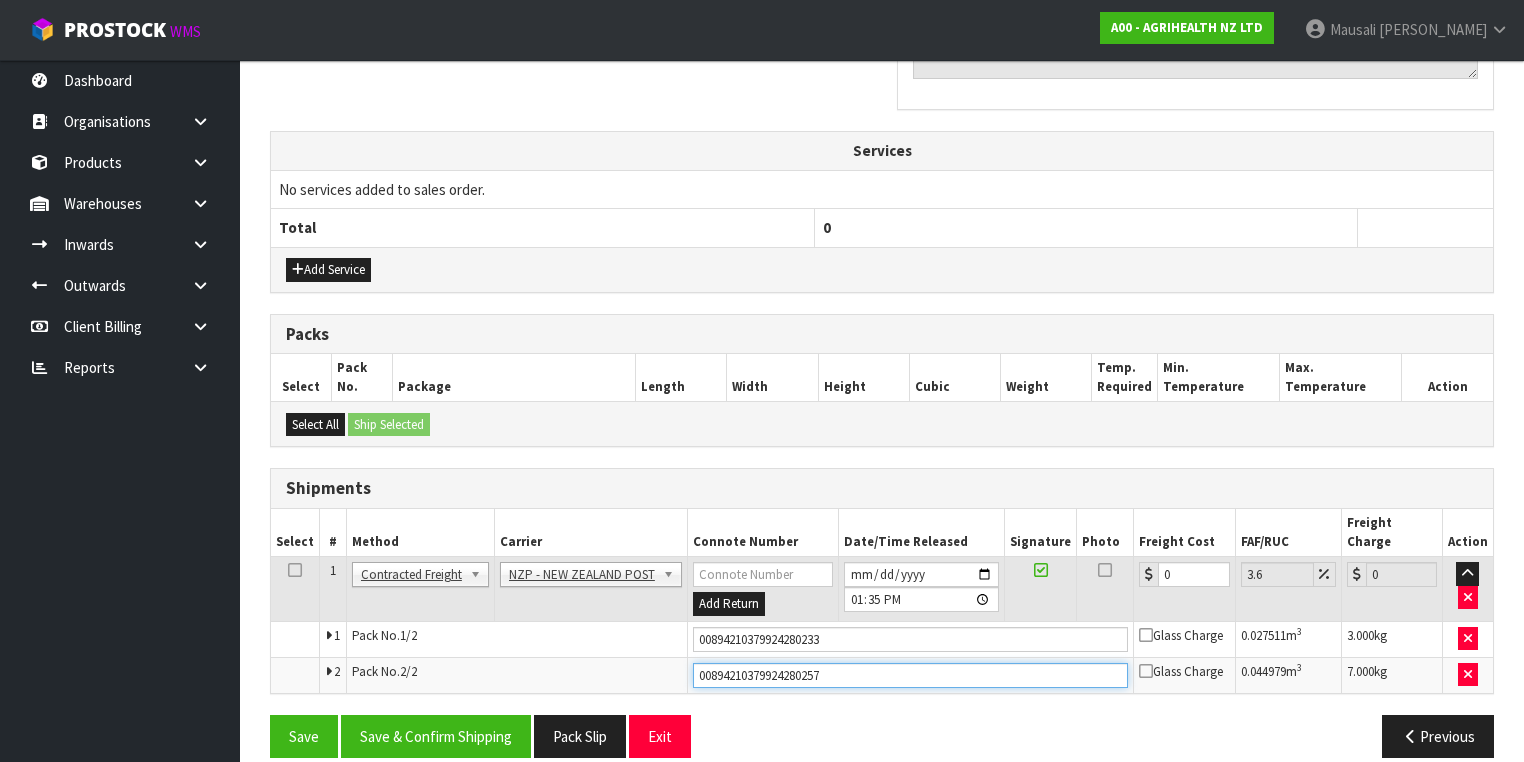 click on "Save" at bounding box center [304, 736] 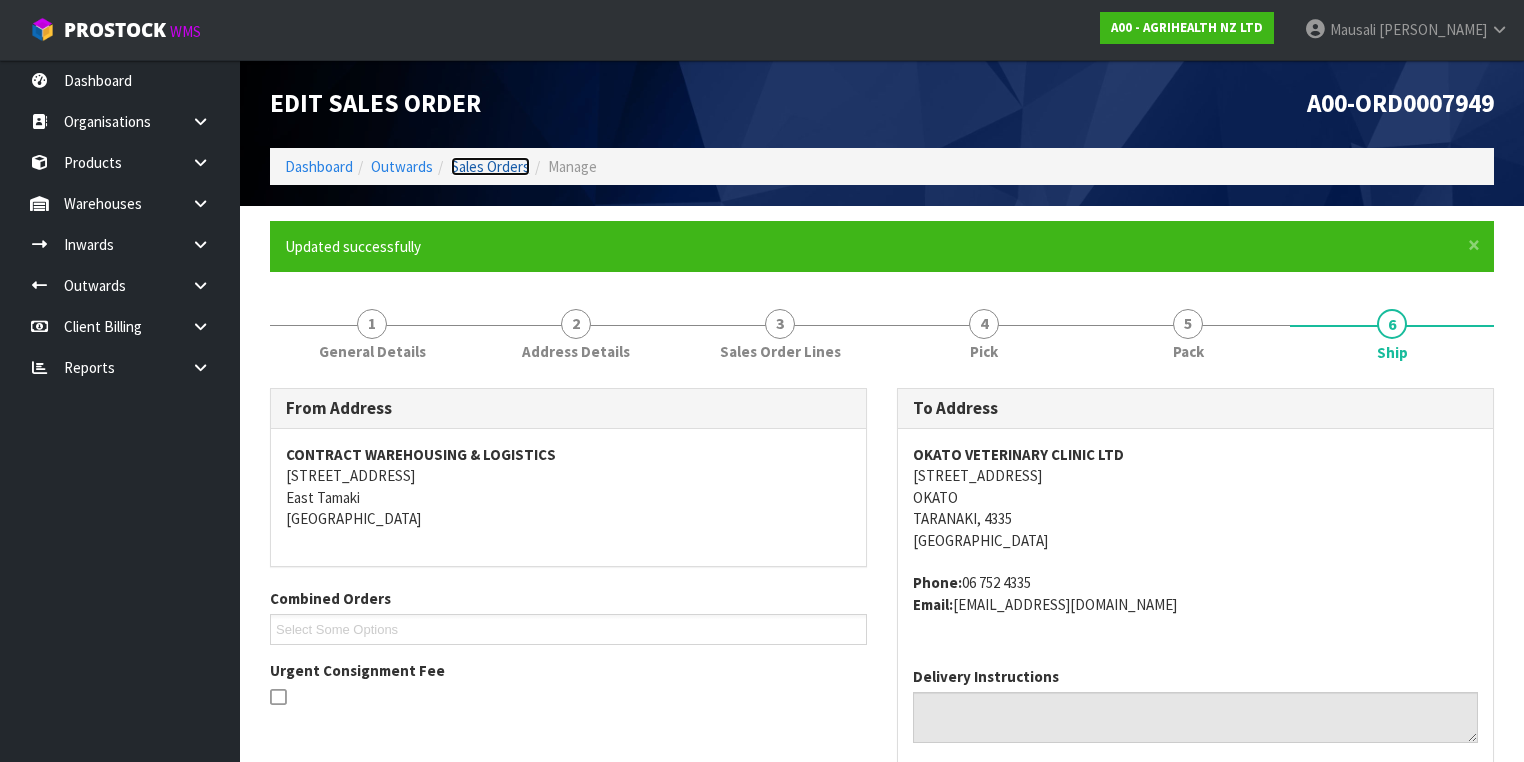 drag, startPoint x: 760, startPoint y: 658, endPoint x: 477, endPoint y: 162, distance: 571.056 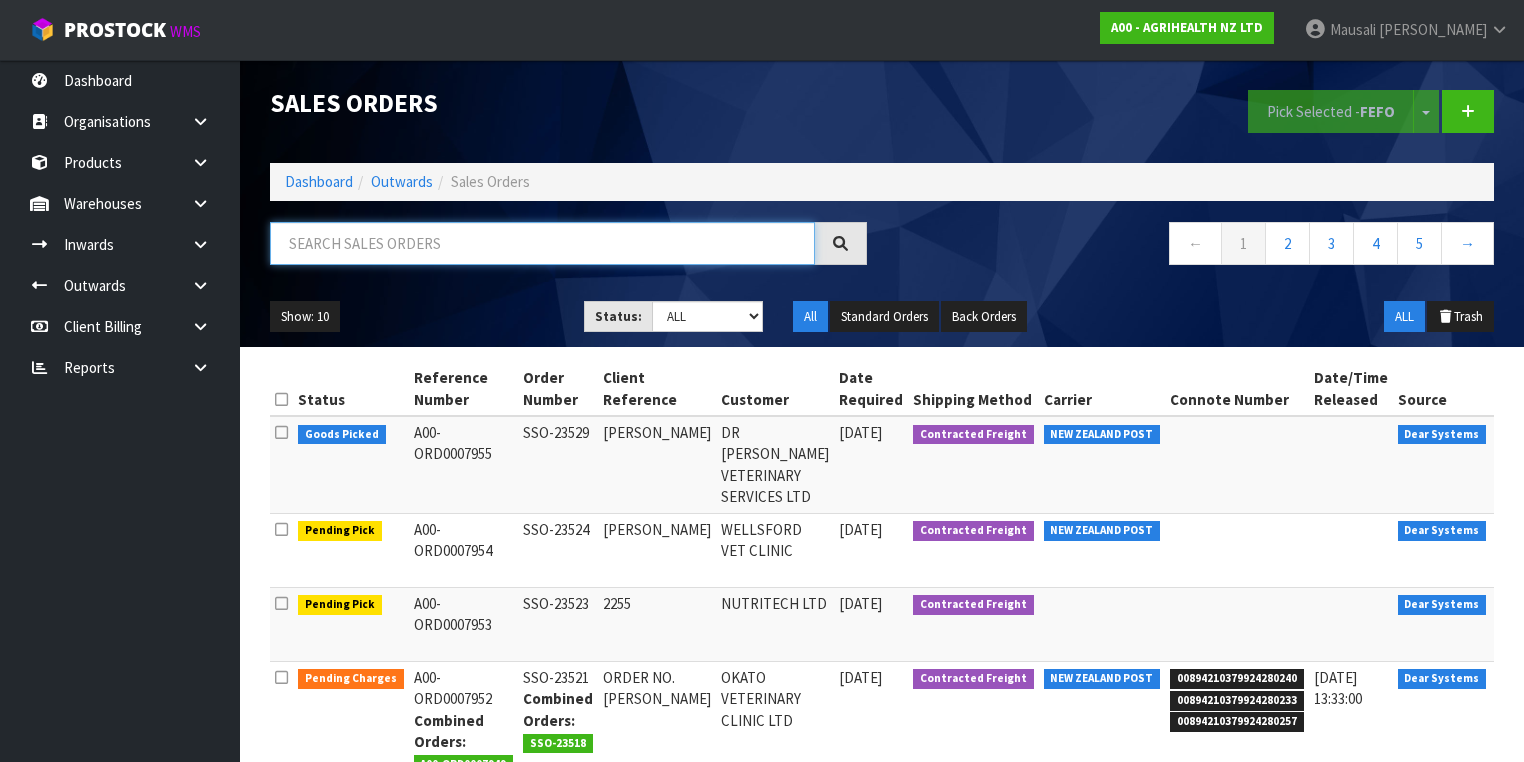 click at bounding box center (542, 243) 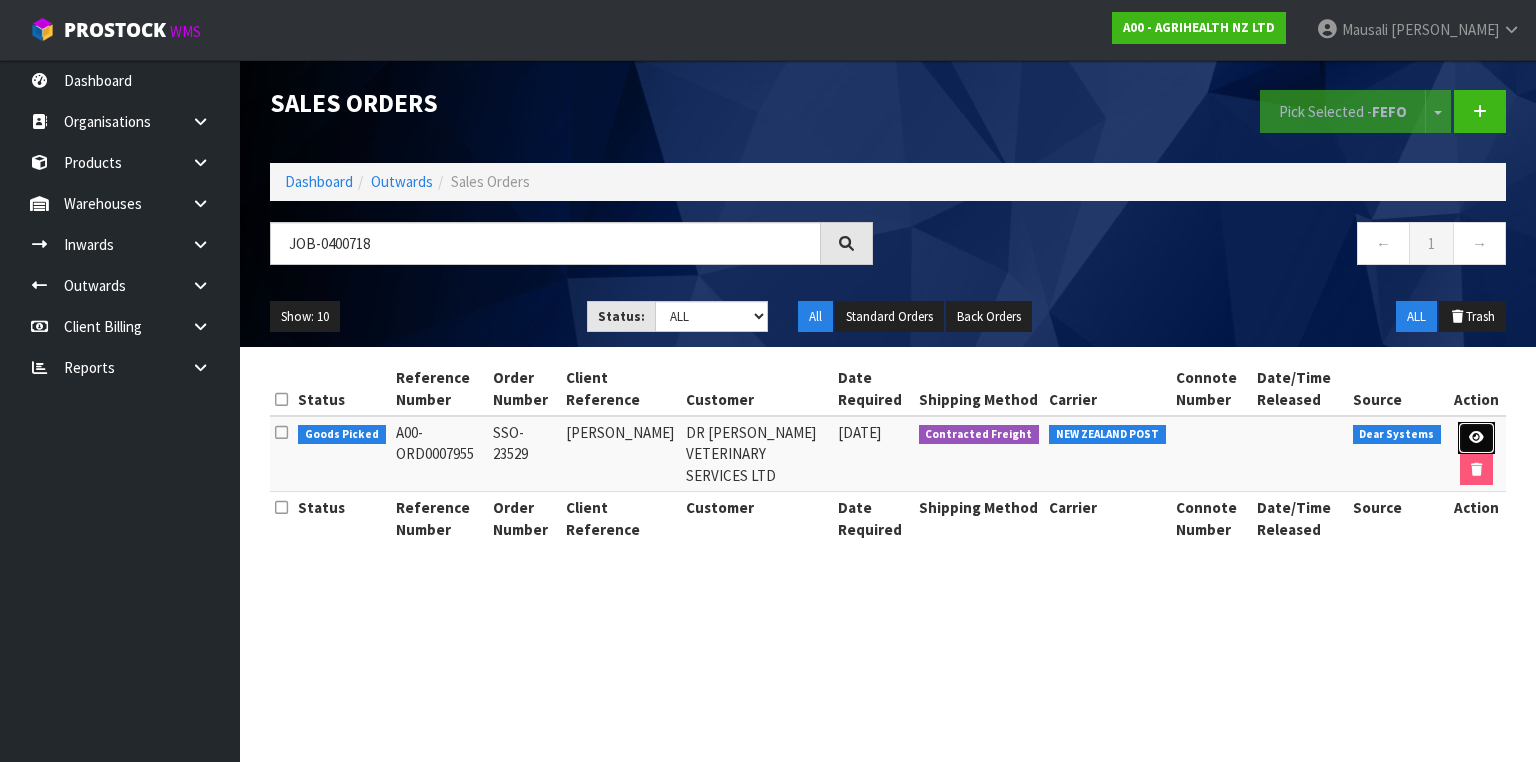 click at bounding box center [1476, 438] 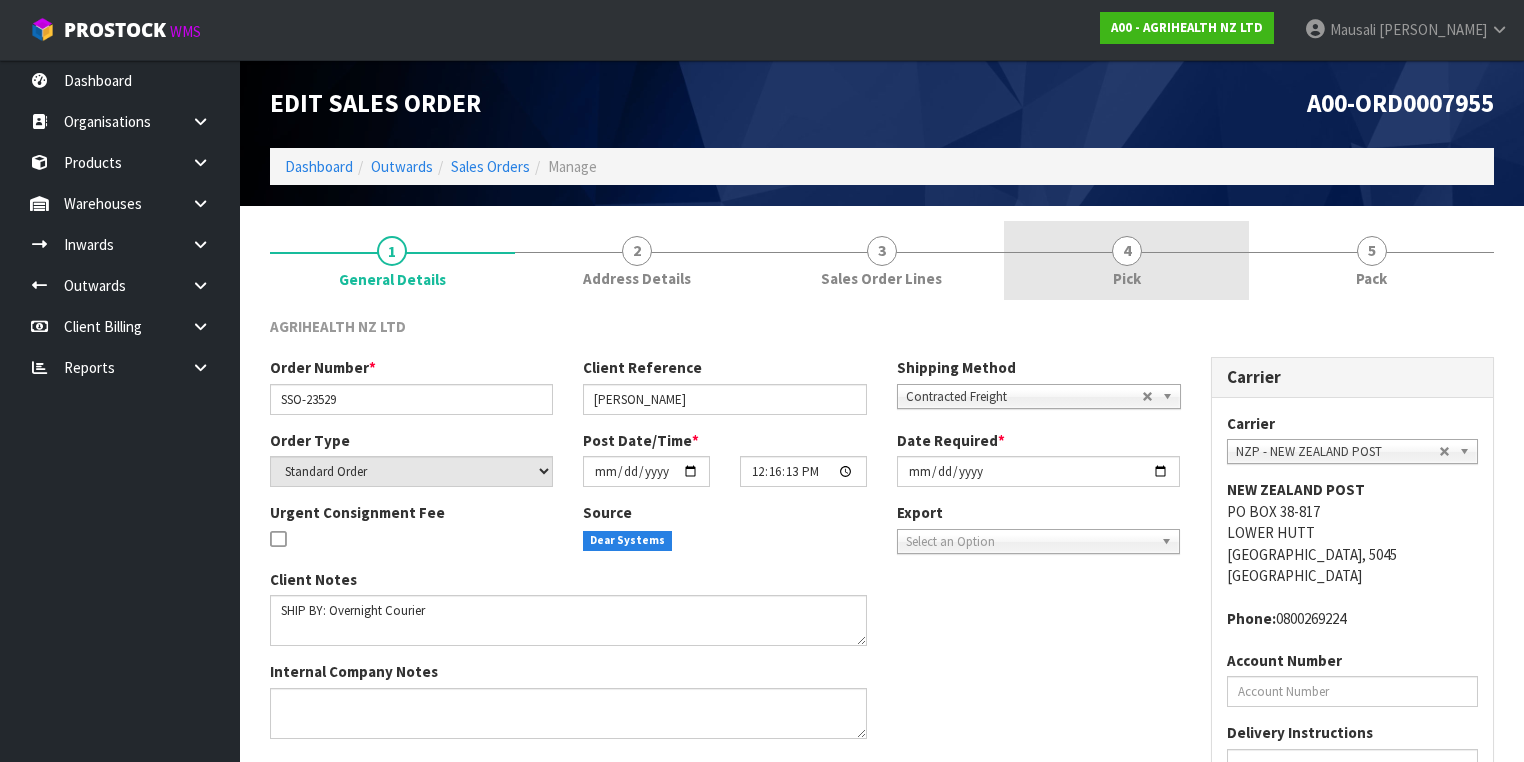 click on "4
Pick" at bounding box center (1126, 260) 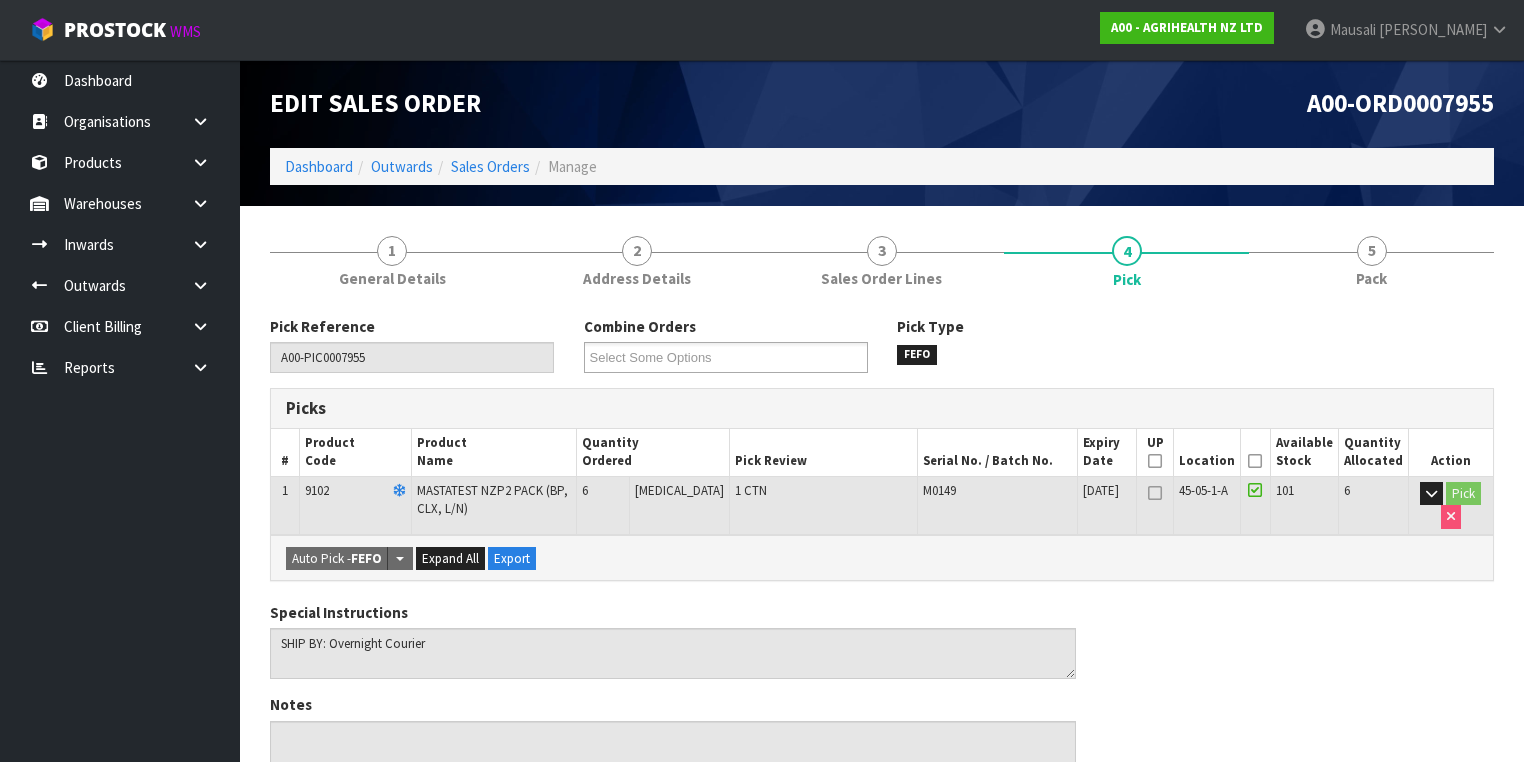 click at bounding box center (1255, 461) 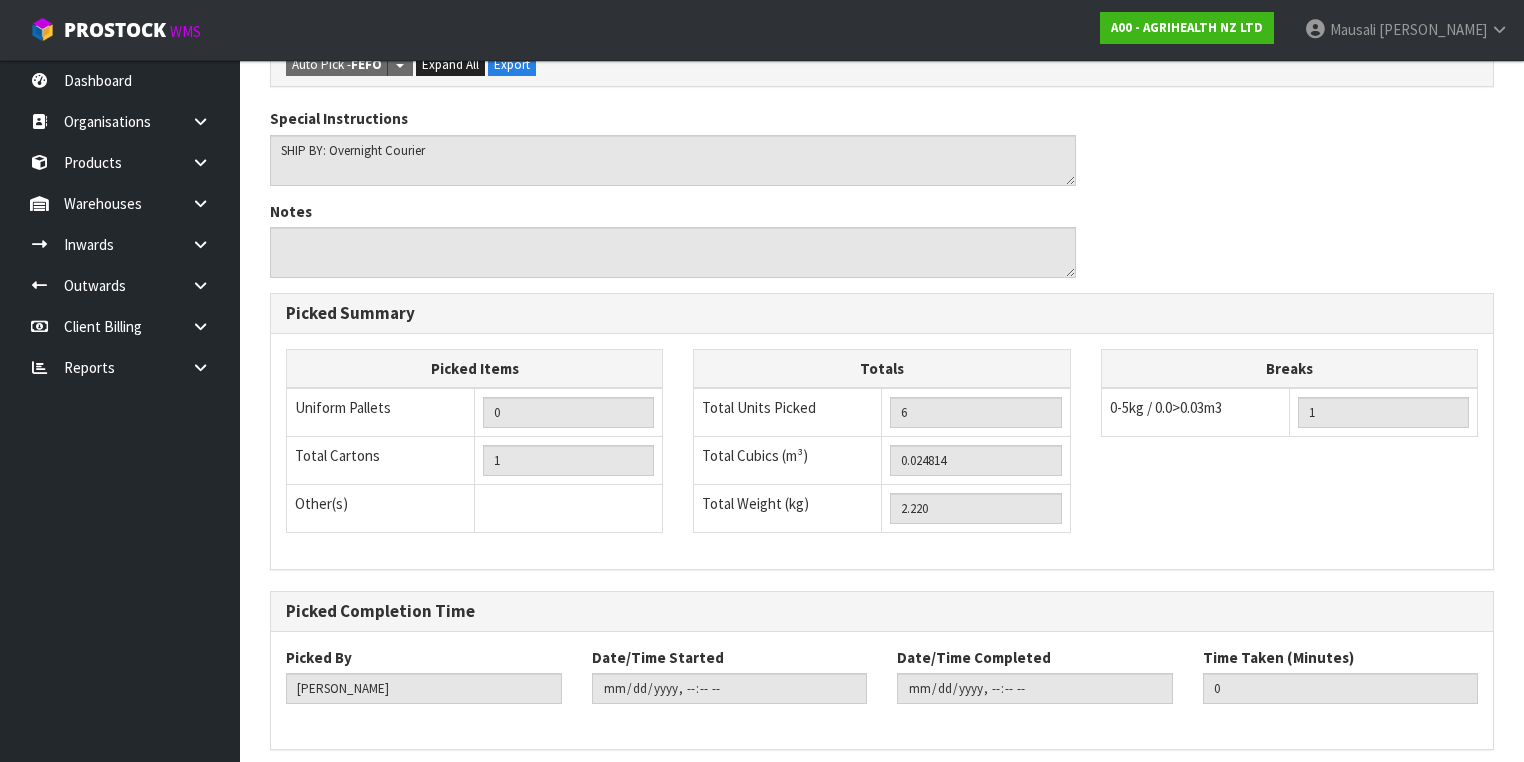 scroll, scrollTop: 641, scrollLeft: 0, axis: vertical 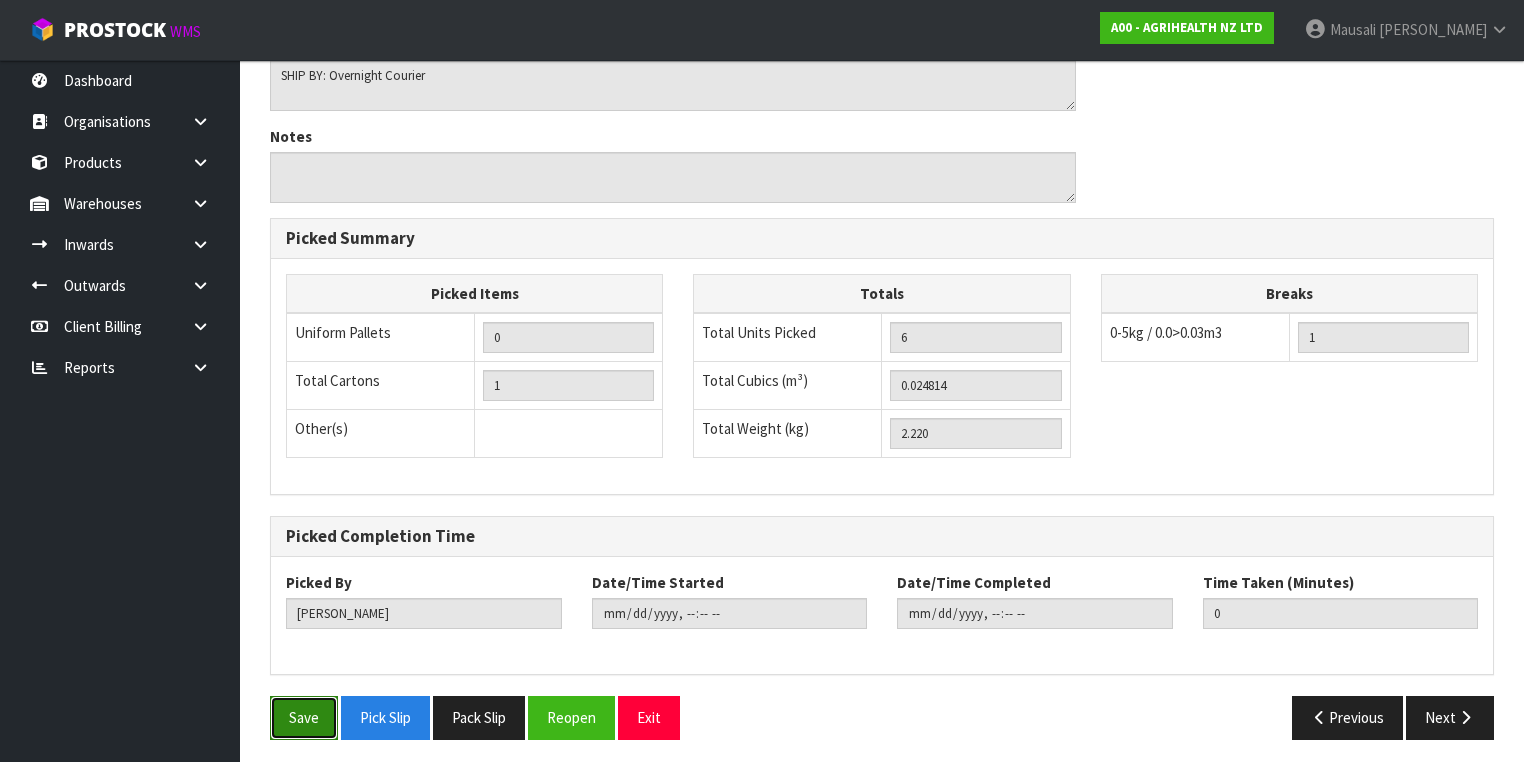 click on "Save" at bounding box center [304, 717] 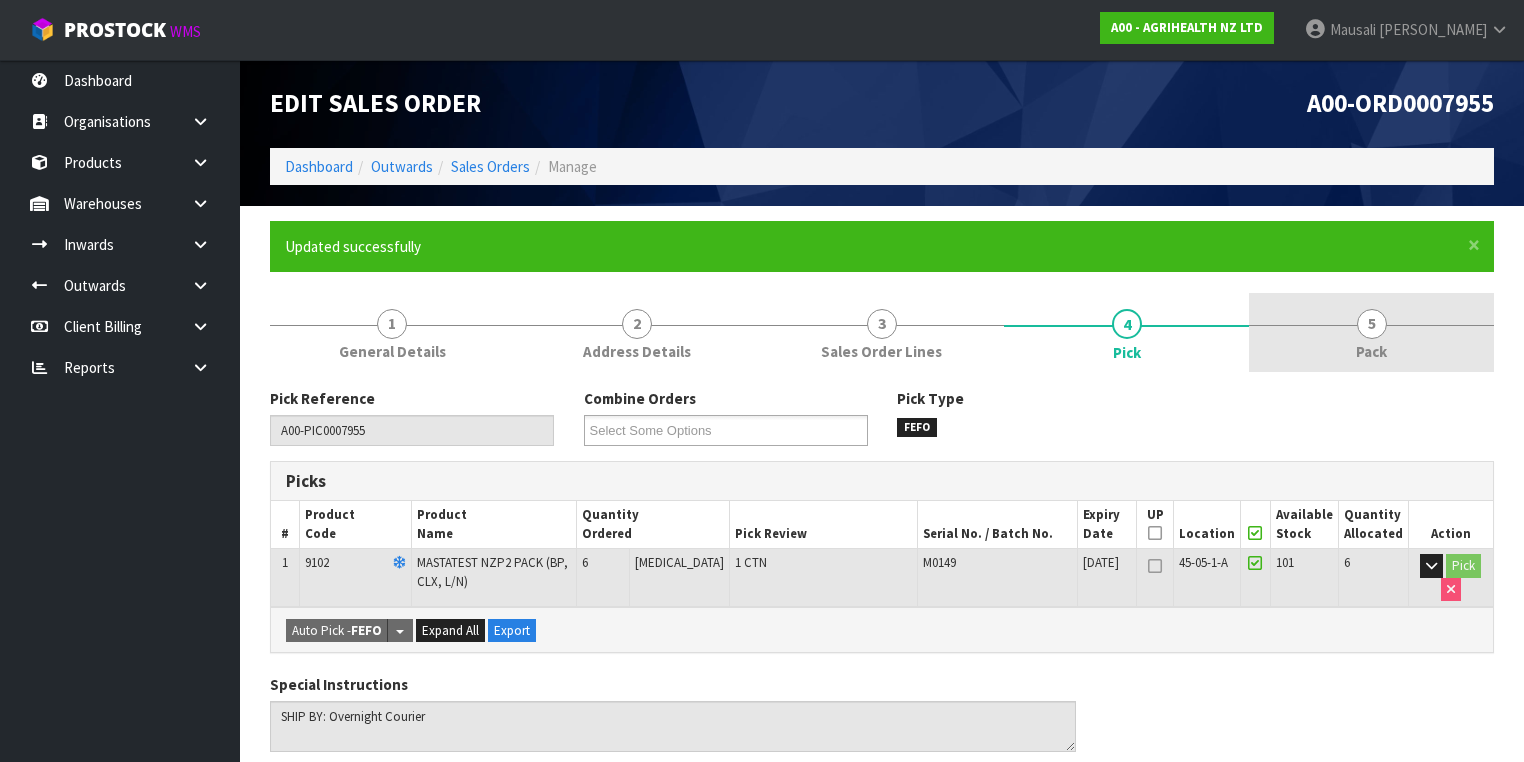 click on "5
Pack" at bounding box center (1371, 332) 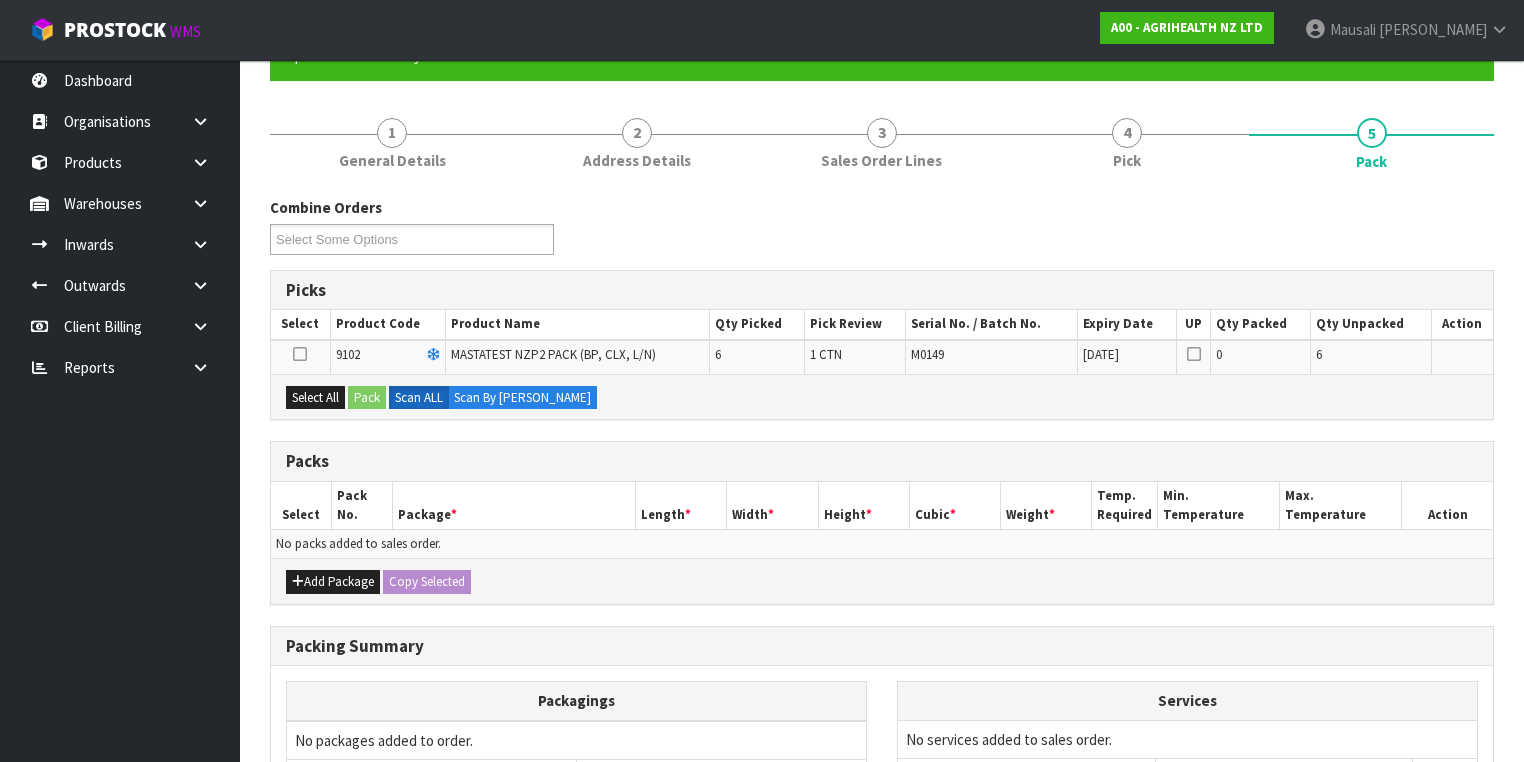 scroll, scrollTop: 320, scrollLeft: 0, axis: vertical 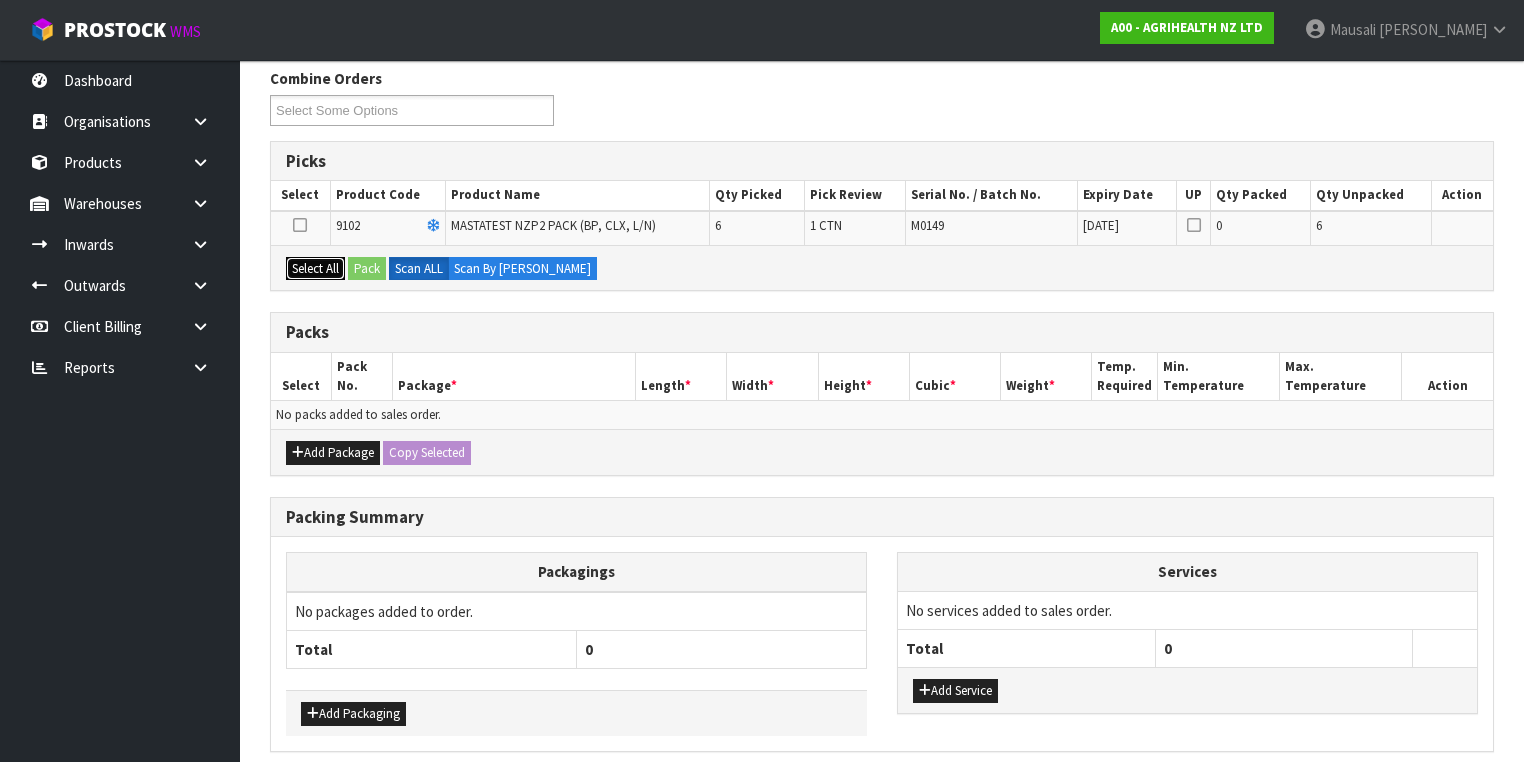 click on "Select All" at bounding box center (315, 269) 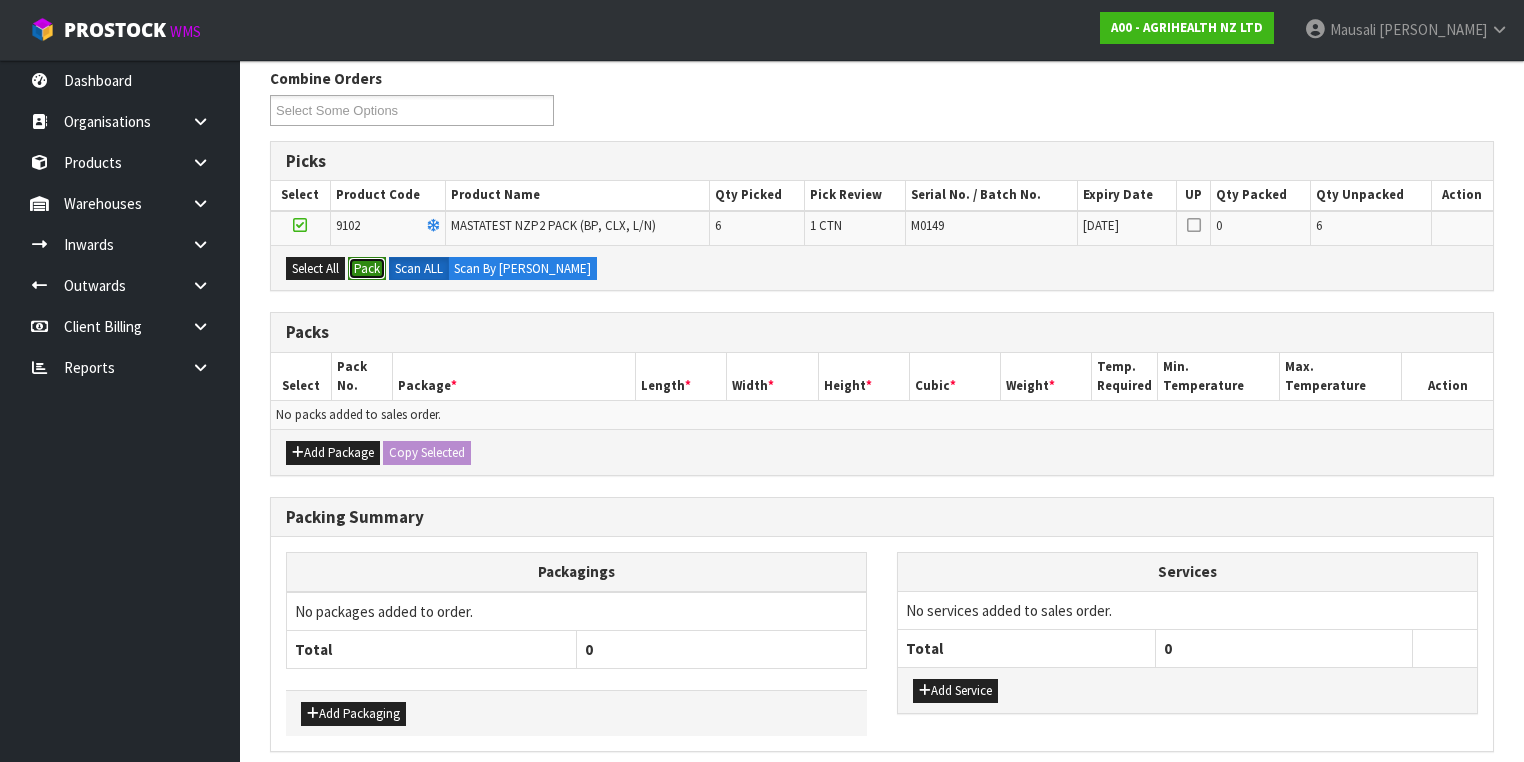 click on "Pack" at bounding box center (367, 269) 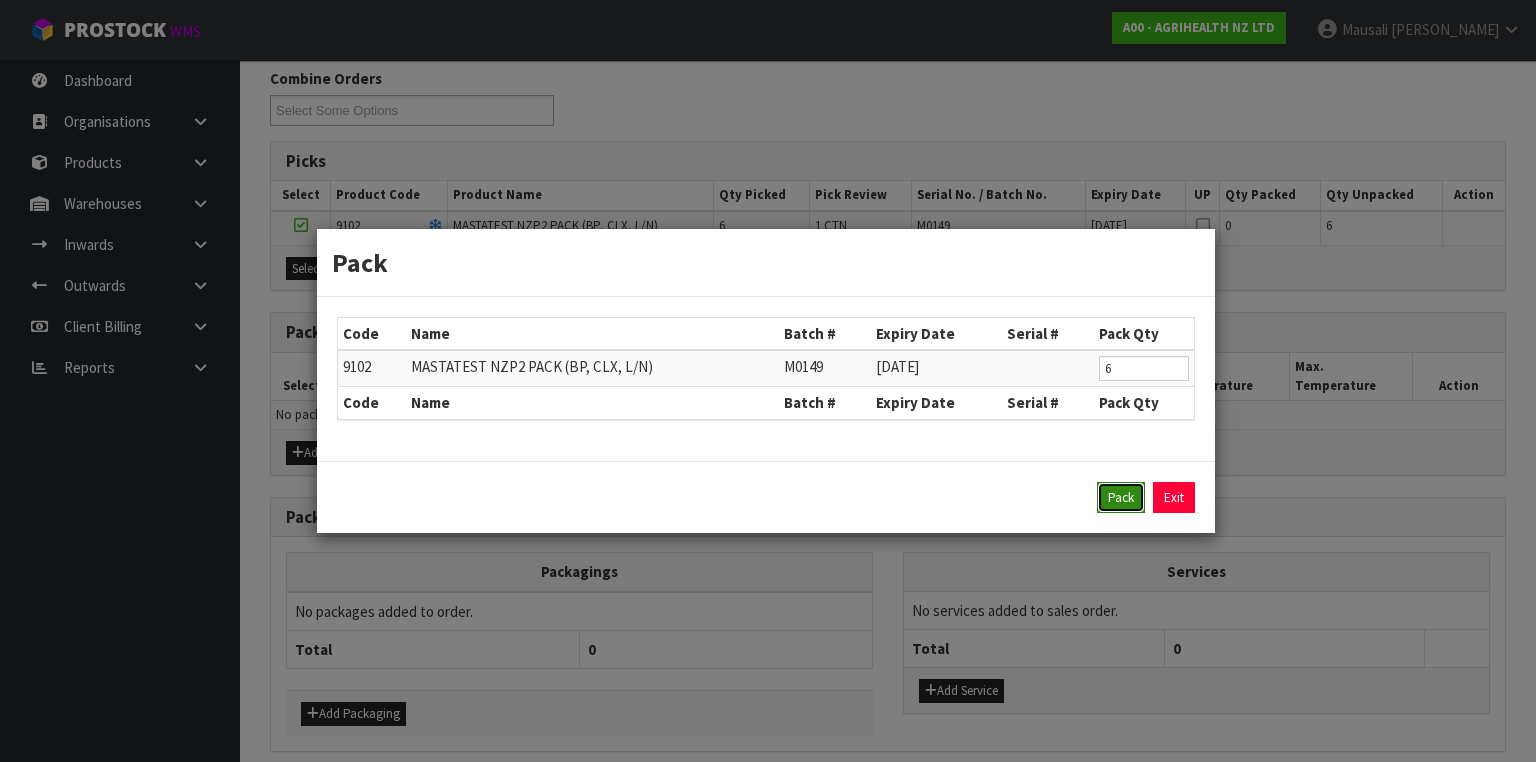 click on "Pack" at bounding box center (1121, 498) 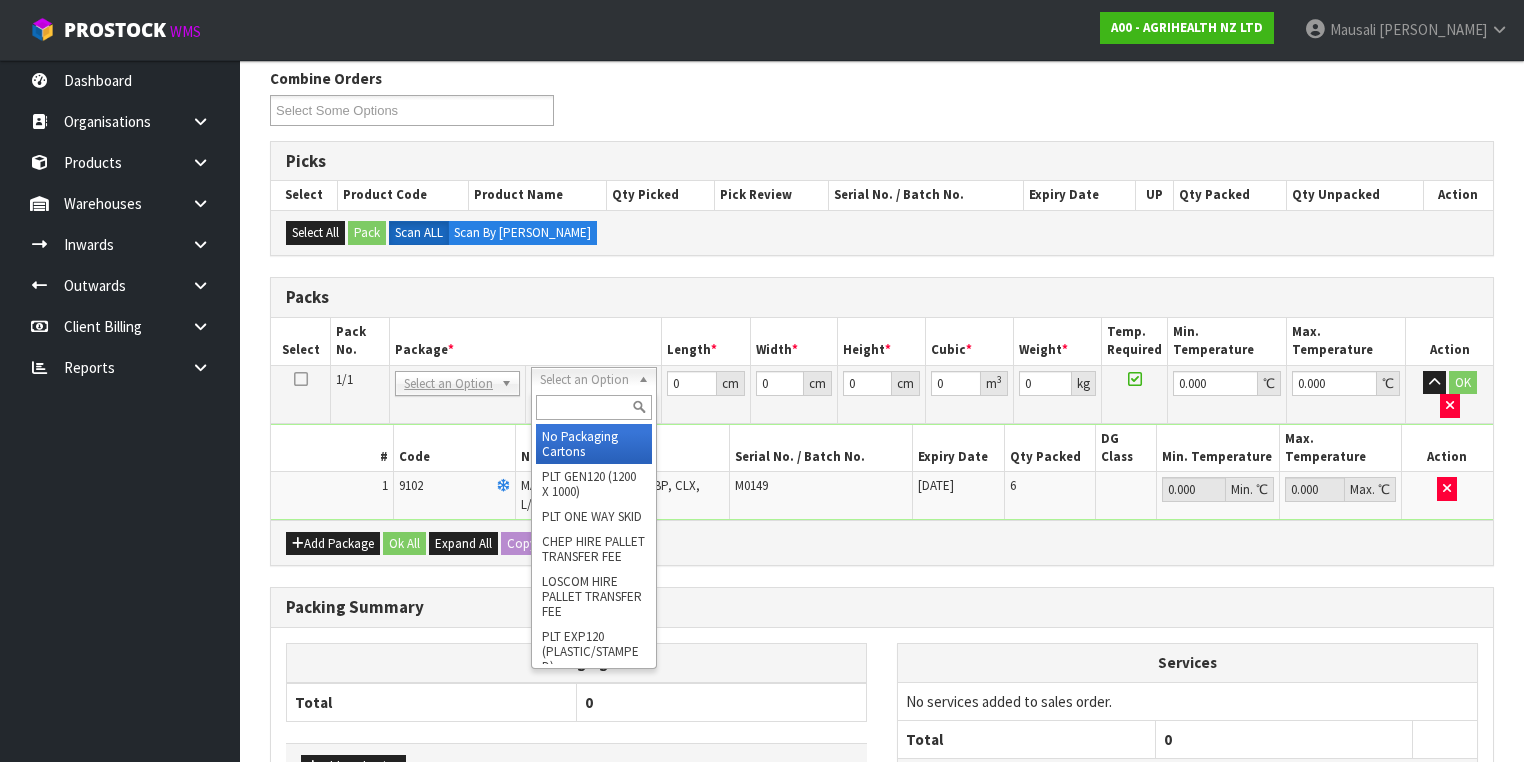 drag, startPoint x: 592, startPoint y: 436, endPoint x: 612, endPoint y: 400, distance: 41.18252 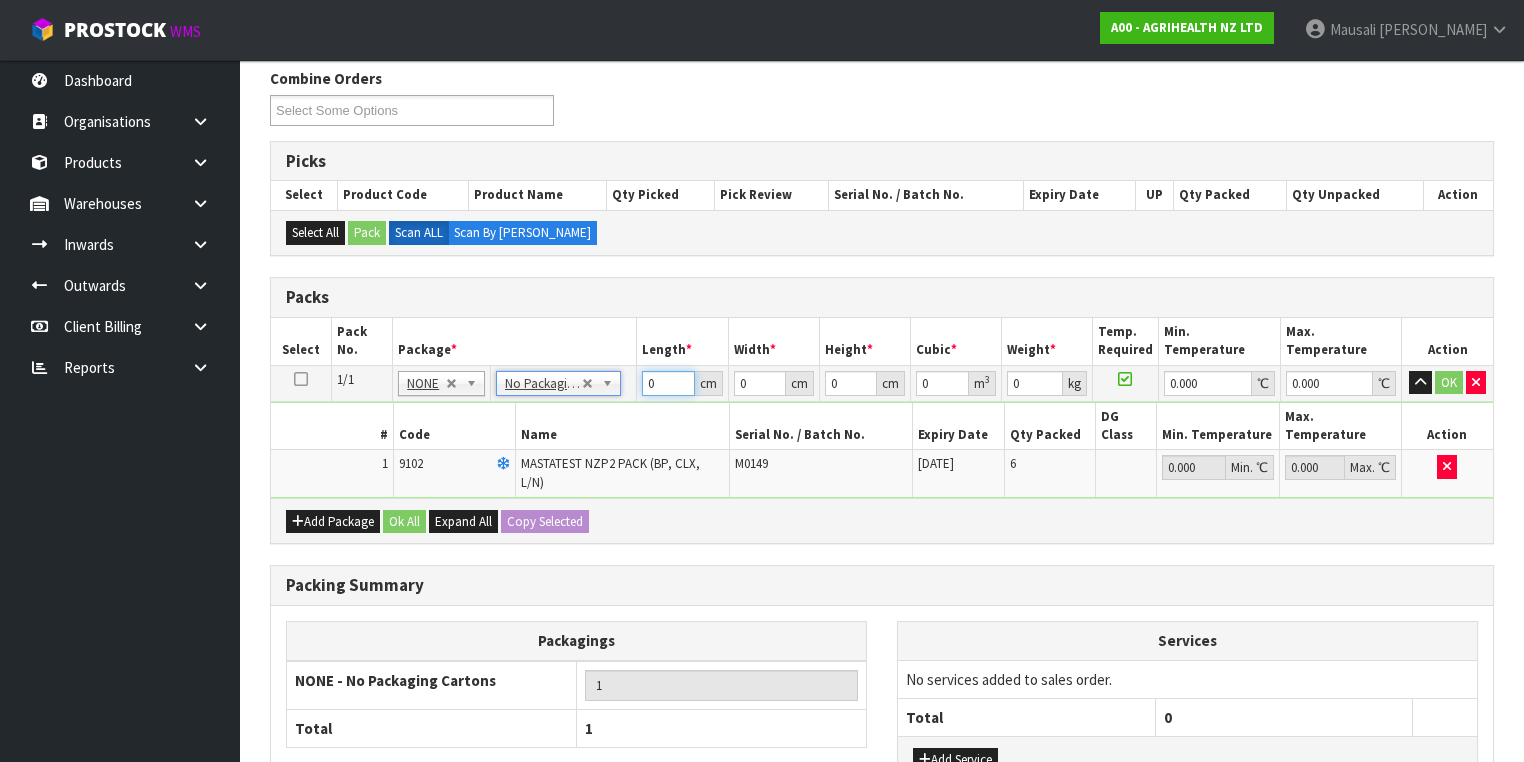 drag, startPoint x: 670, startPoint y: 376, endPoint x: 566, endPoint y: 394, distance: 105.546196 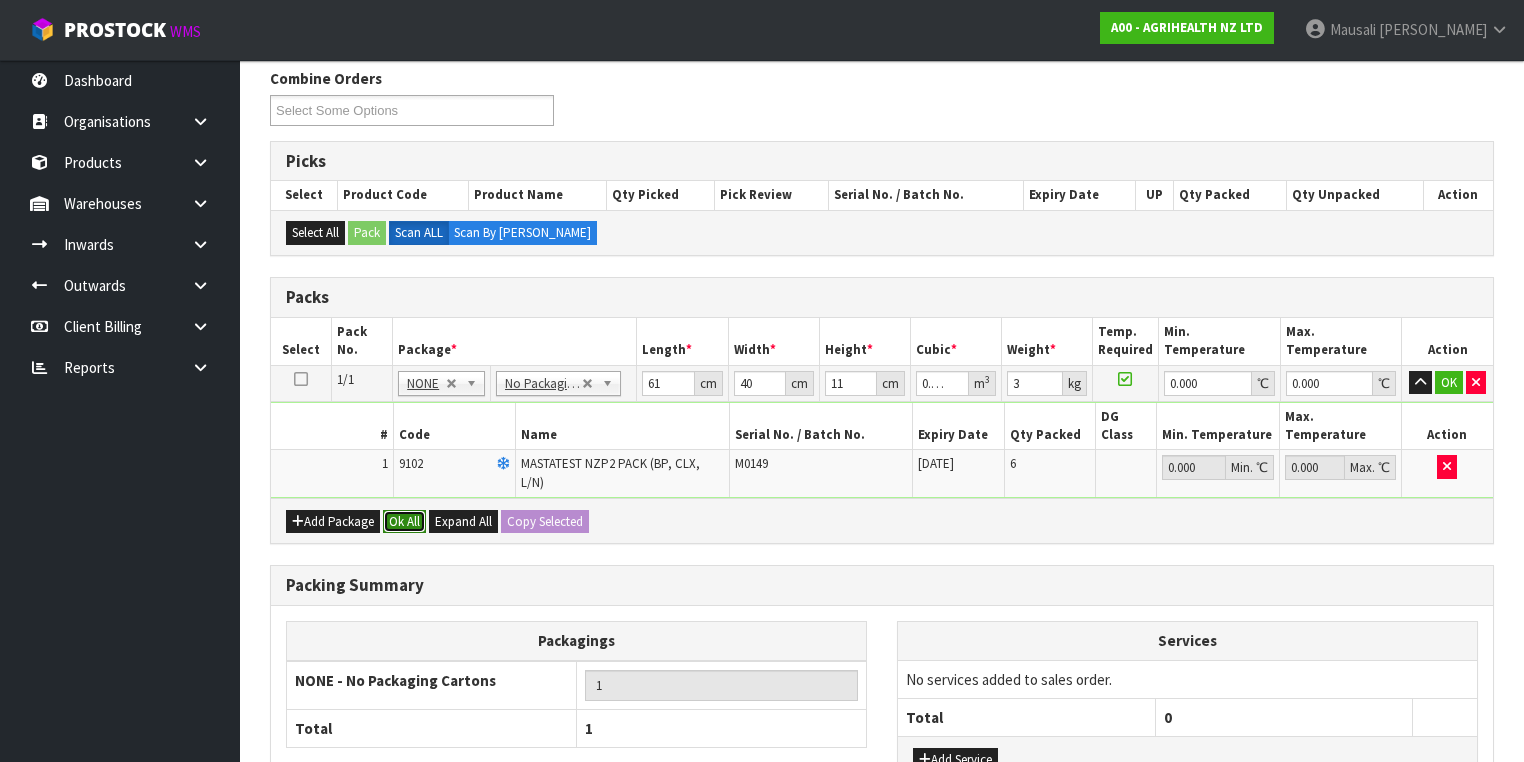click on "Ok All" at bounding box center (404, 522) 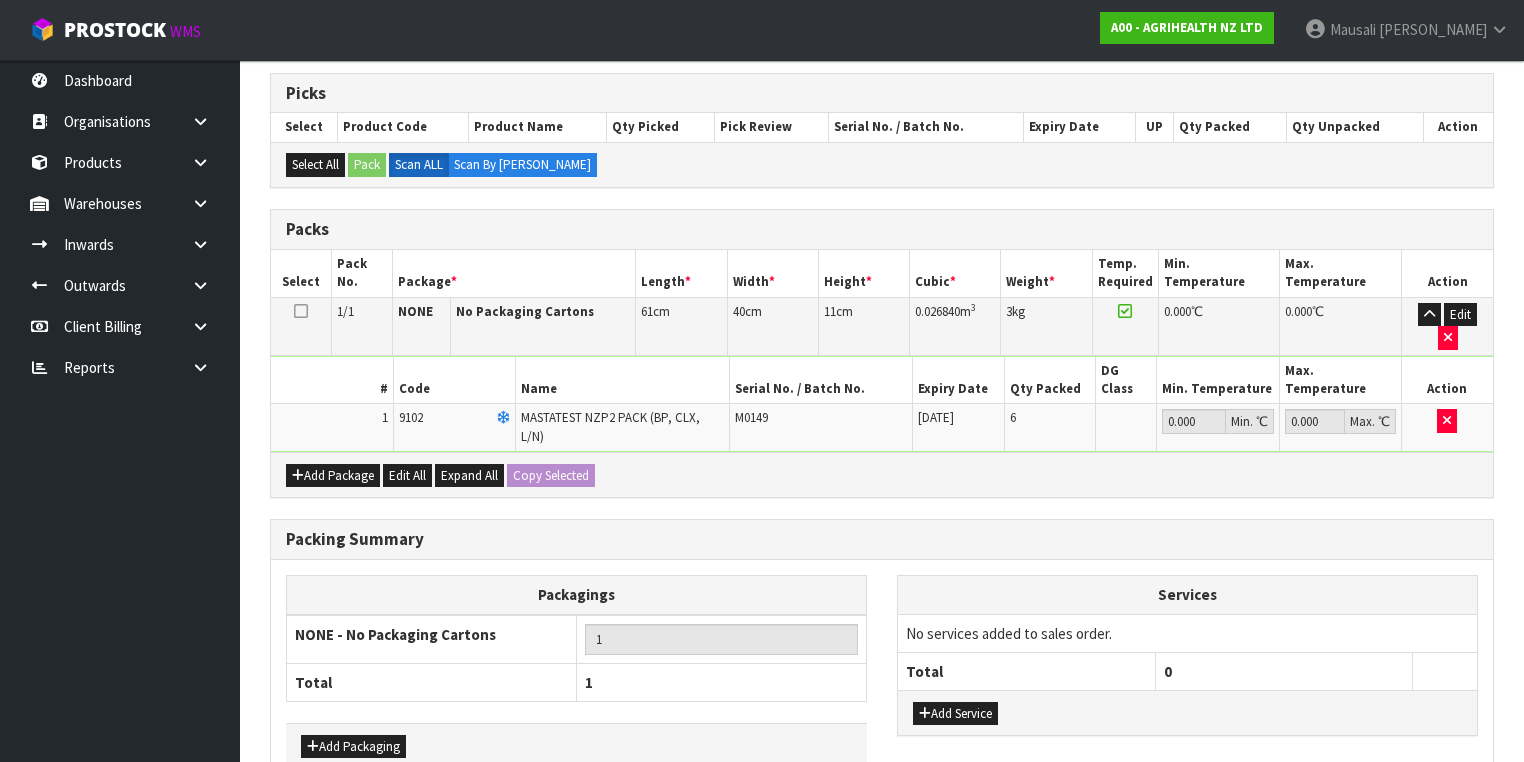scroll, scrollTop: 441, scrollLeft: 0, axis: vertical 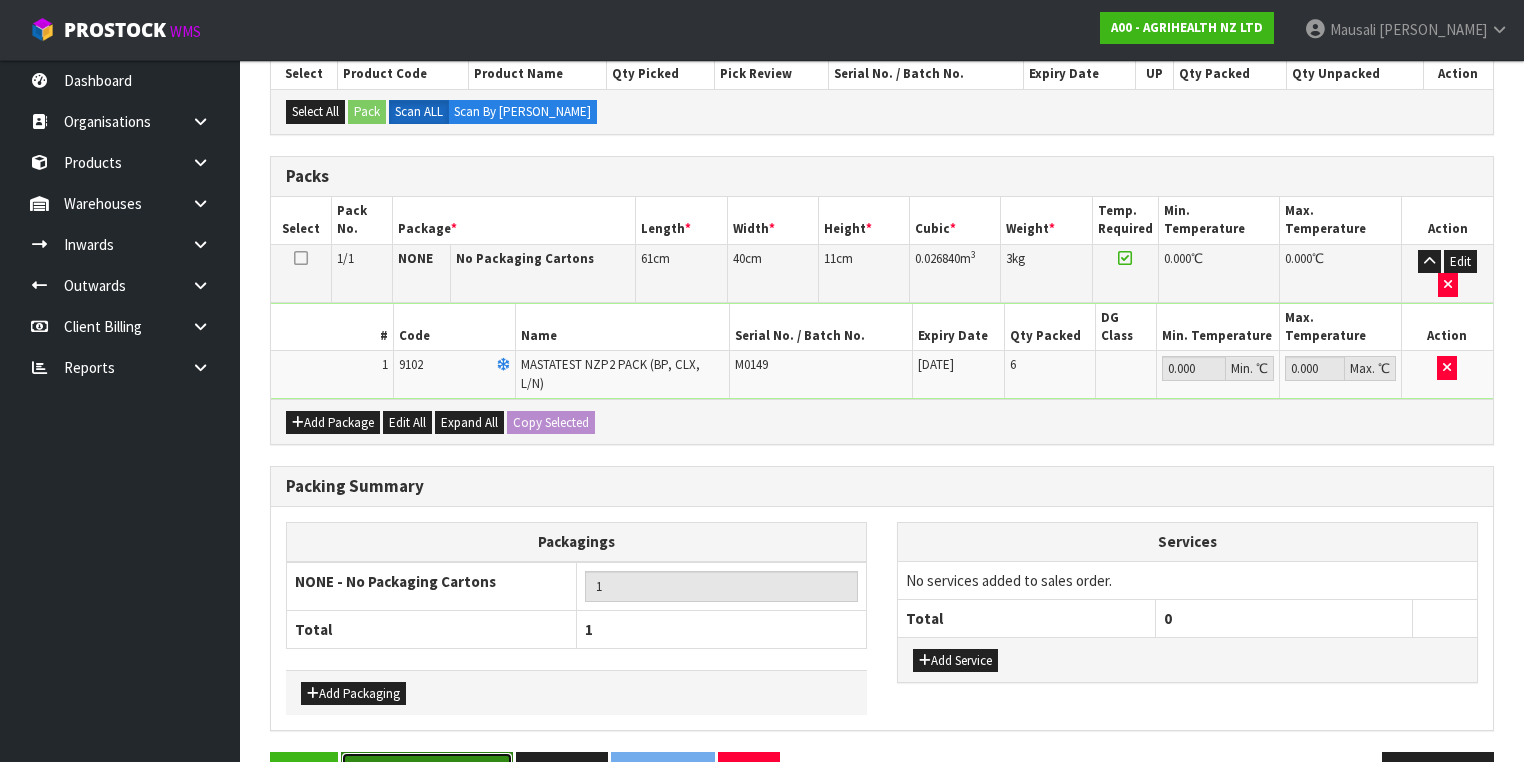 click on "Save & Confirm Packs" at bounding box center (427, 773) 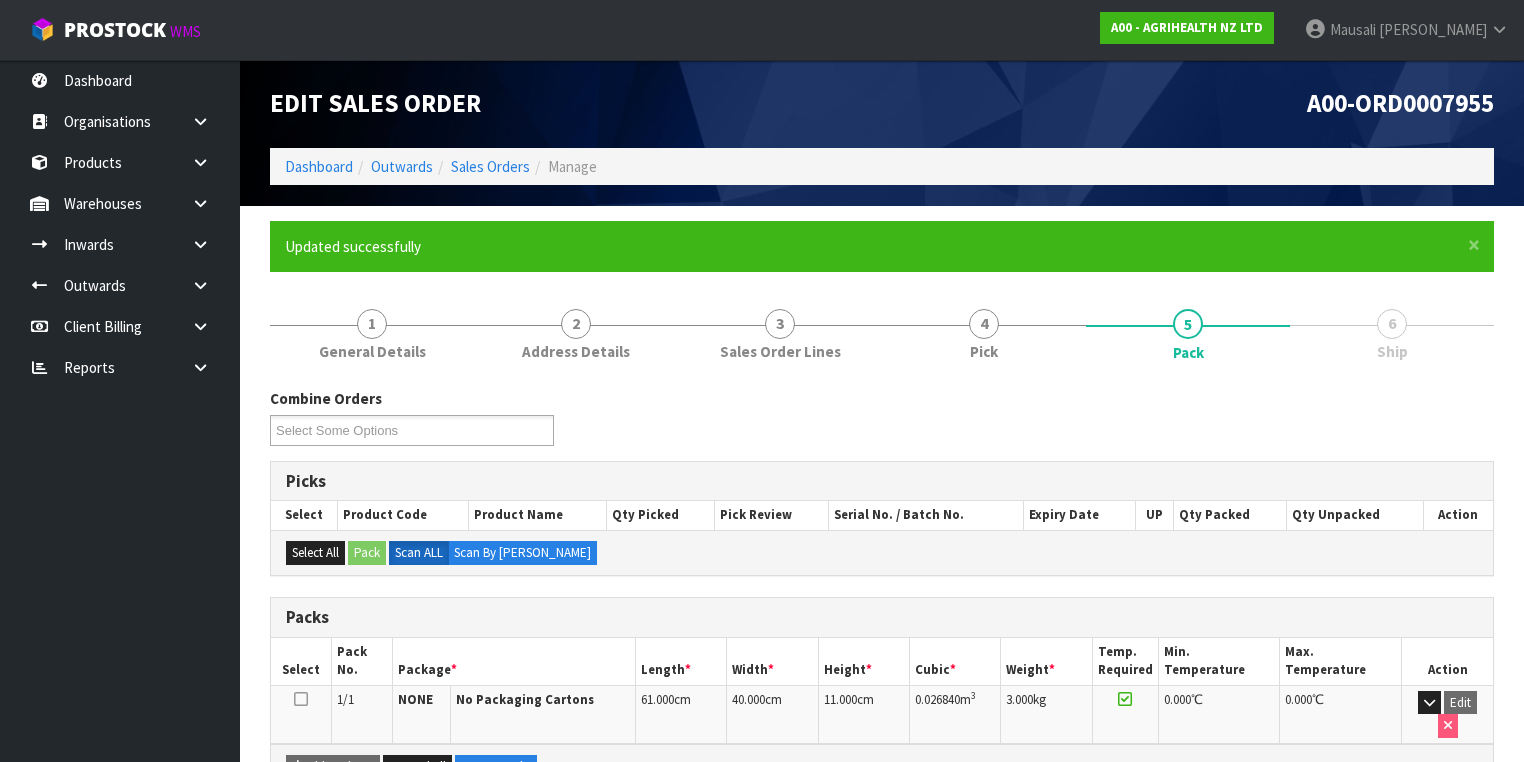 scroll, scrollTop: 332, scrollLeft: 0, axis: vertical 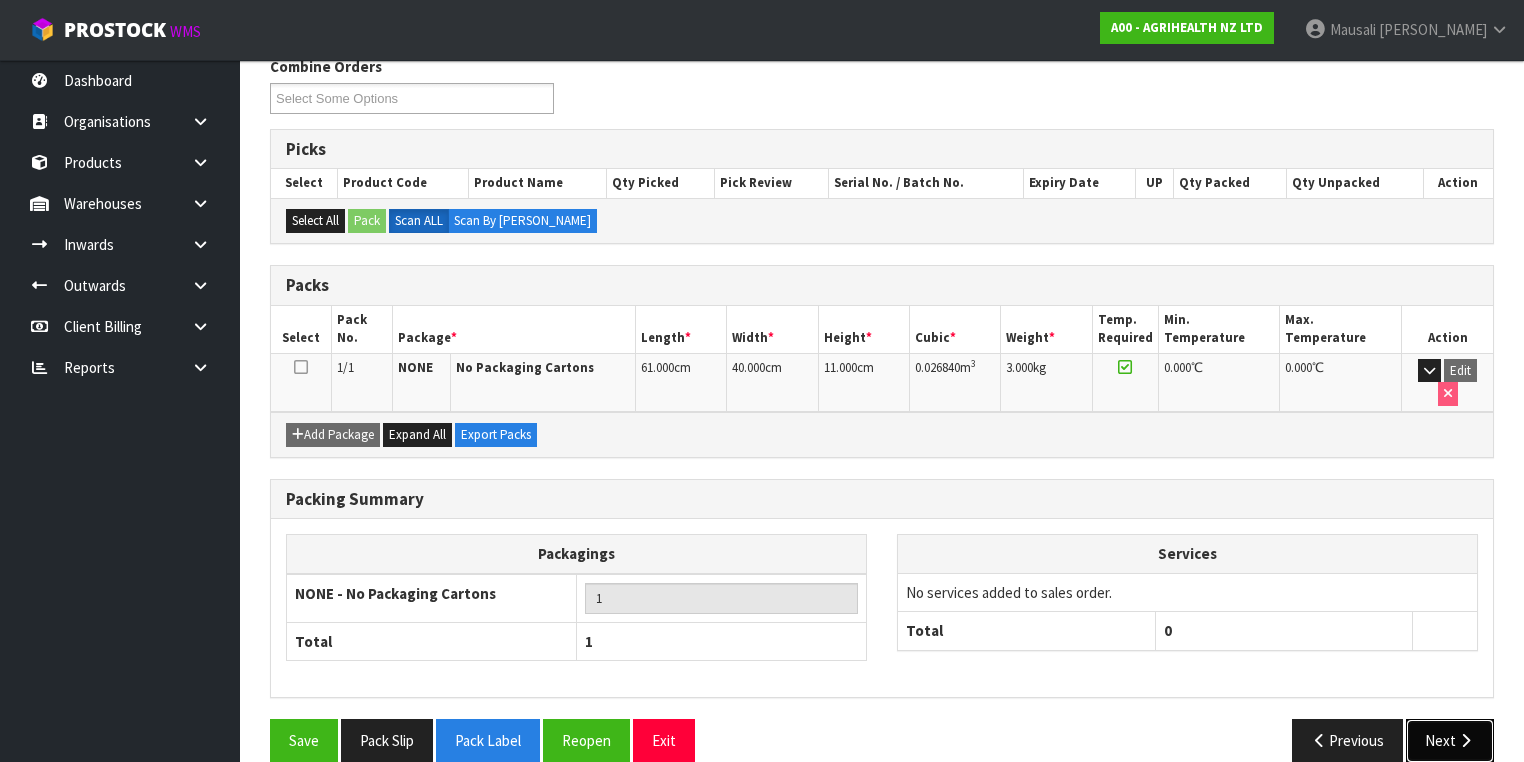 click on "Next" at bounding box center (1450, 740) 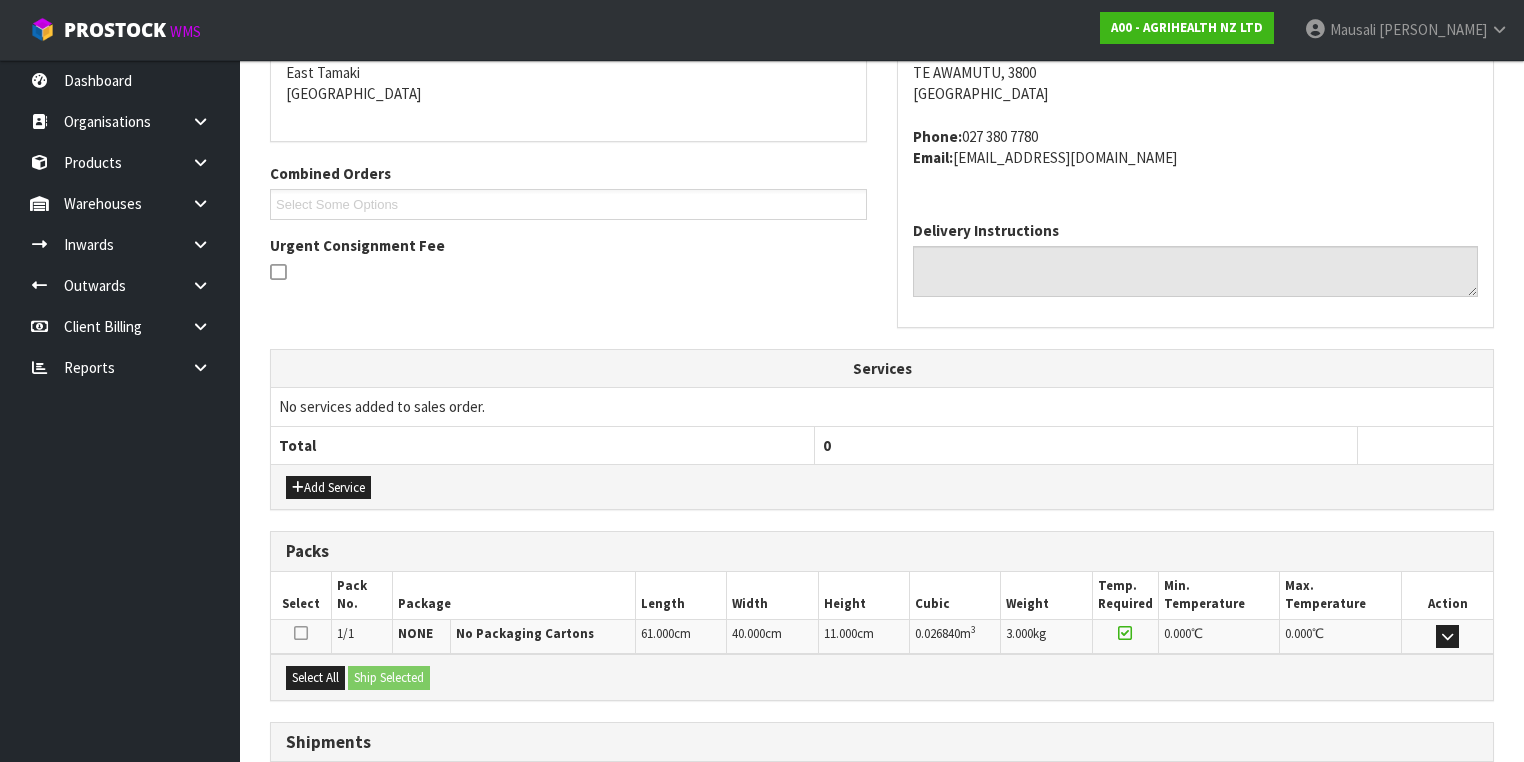 scroll, scrollTop: 571, scrollLeft: 0, axis: vertical 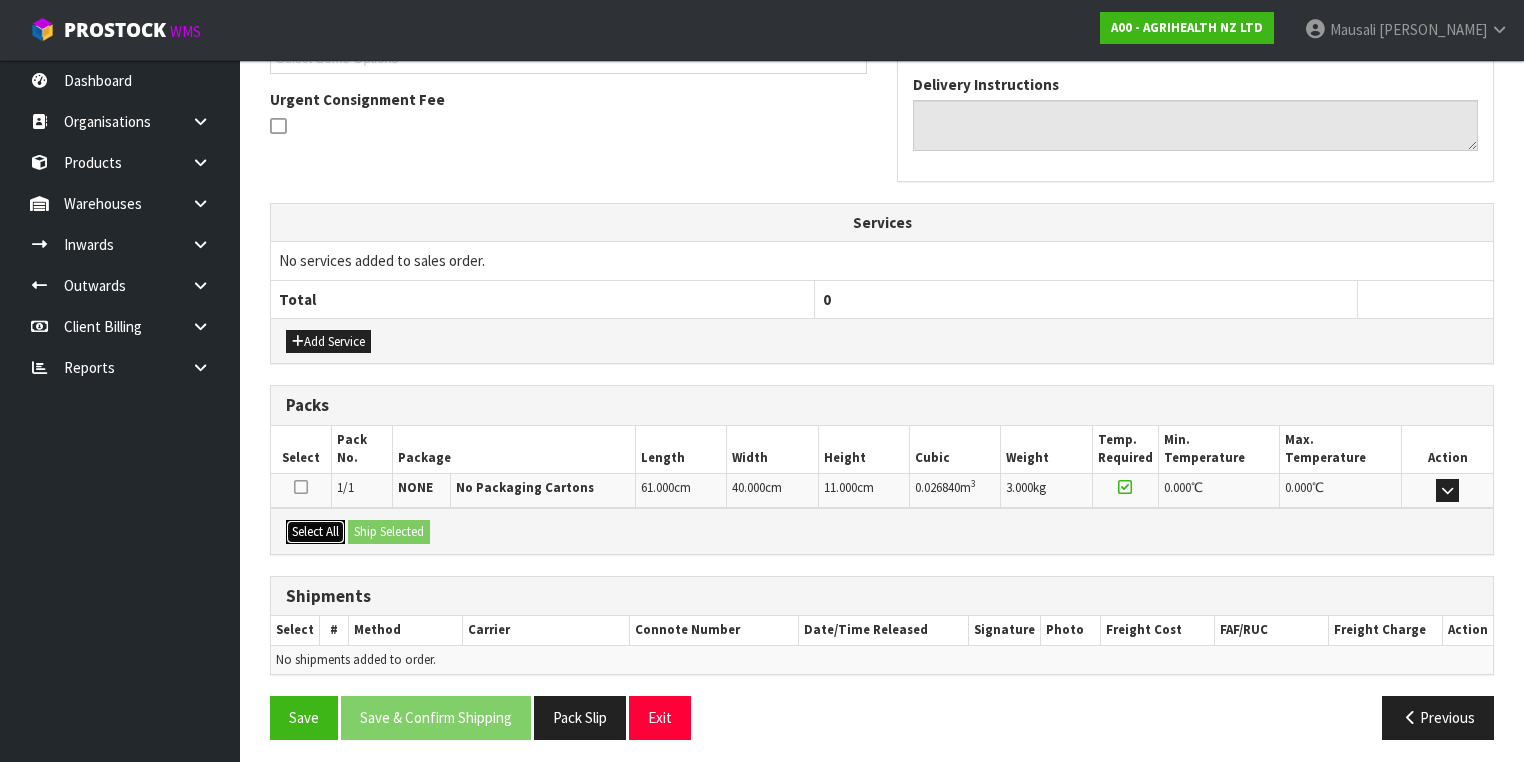 drag, startPoint x: 313, startPoint y: 523, endPoint x: 373, endPoint y: 519, distance: 60.133186 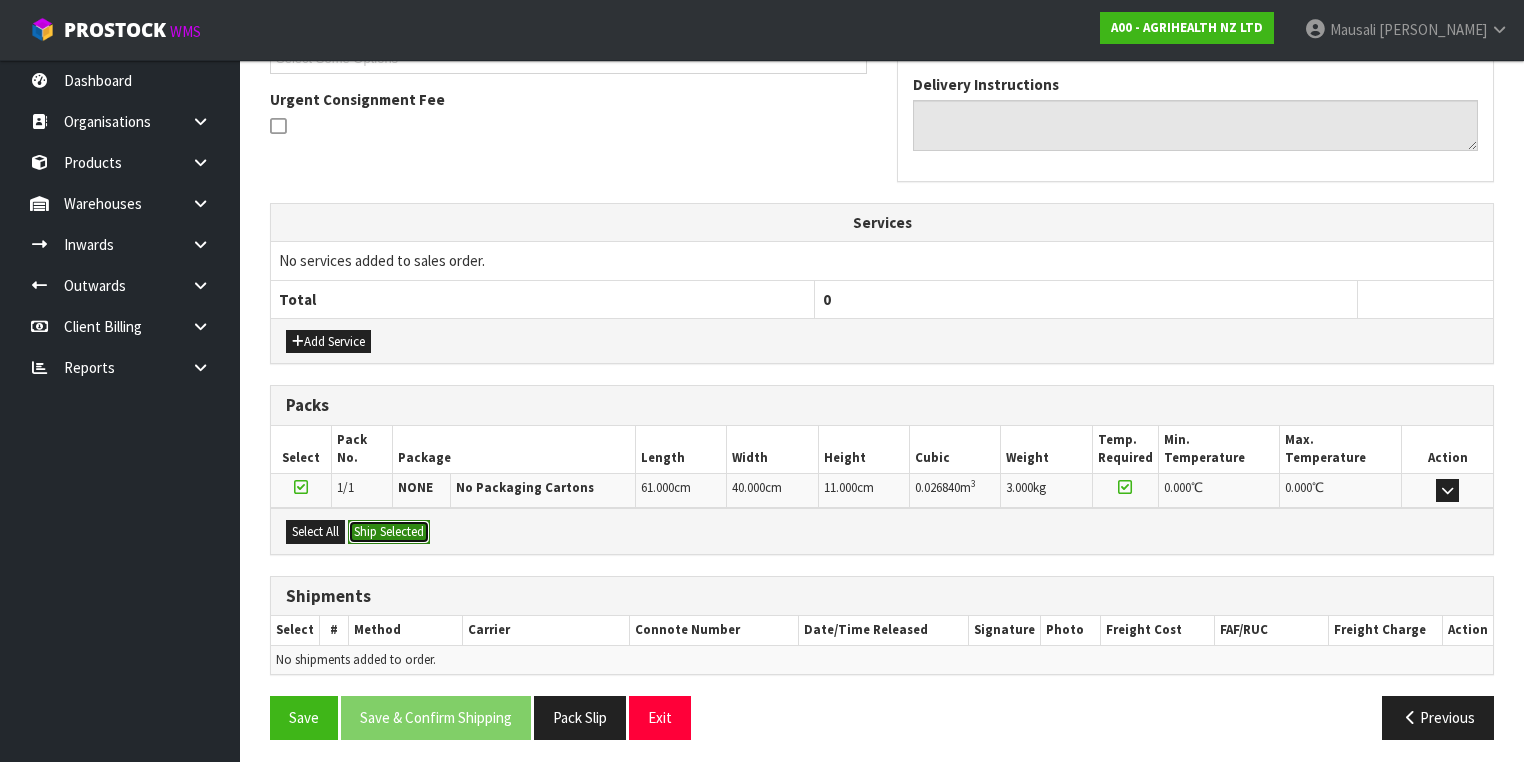 click on "Ship Selected" at bounding box center [389, 532] 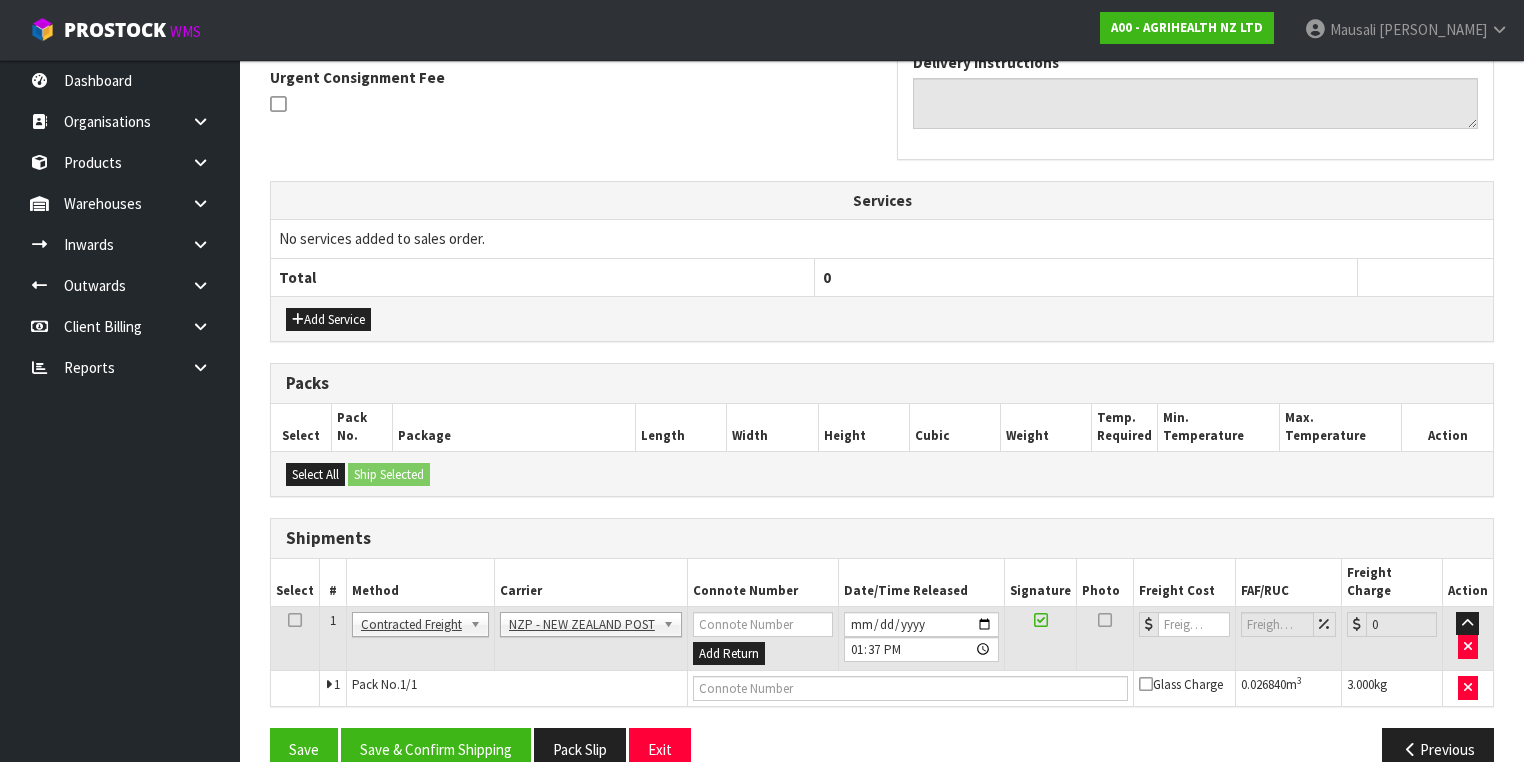 scroll, scrollTop: 606, scrollLeft: 0, axis: vertical 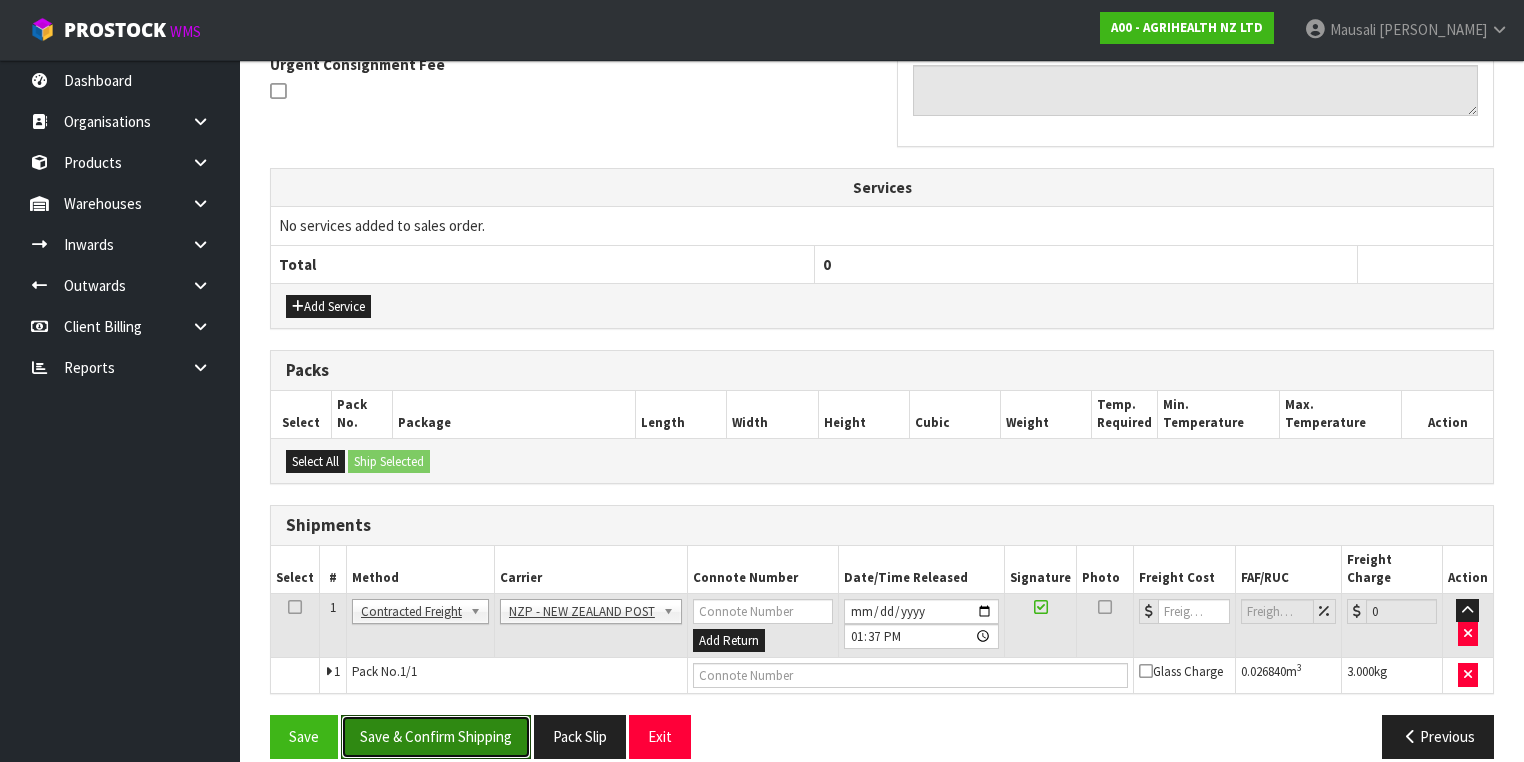 drag, startPoint x: 493, startPoint y: 715, endPoint x: 792, endPoint y: 602, distance: 319.6404 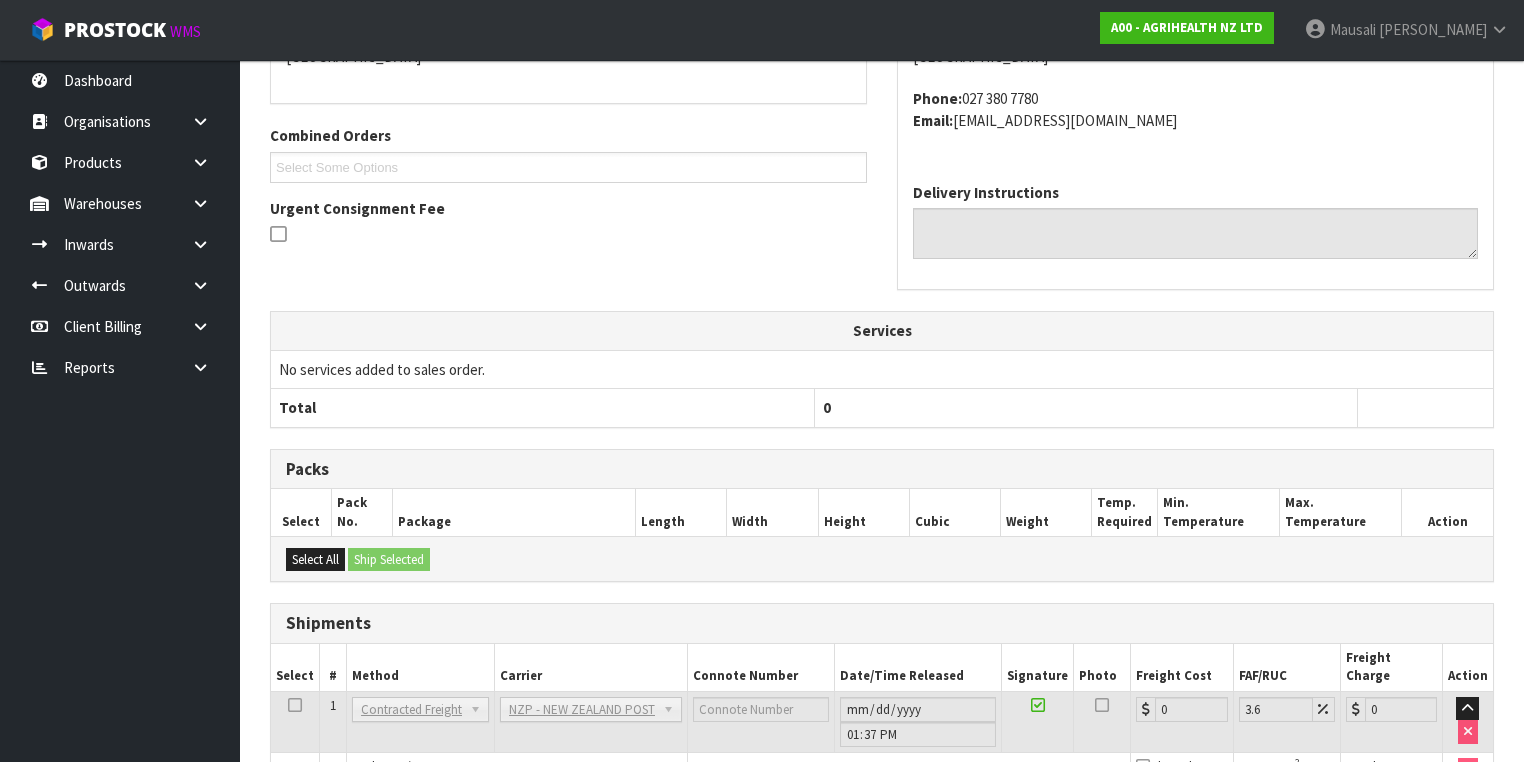 scroll, scrollTop: 579, scrollLeft: 0, axis: vertical 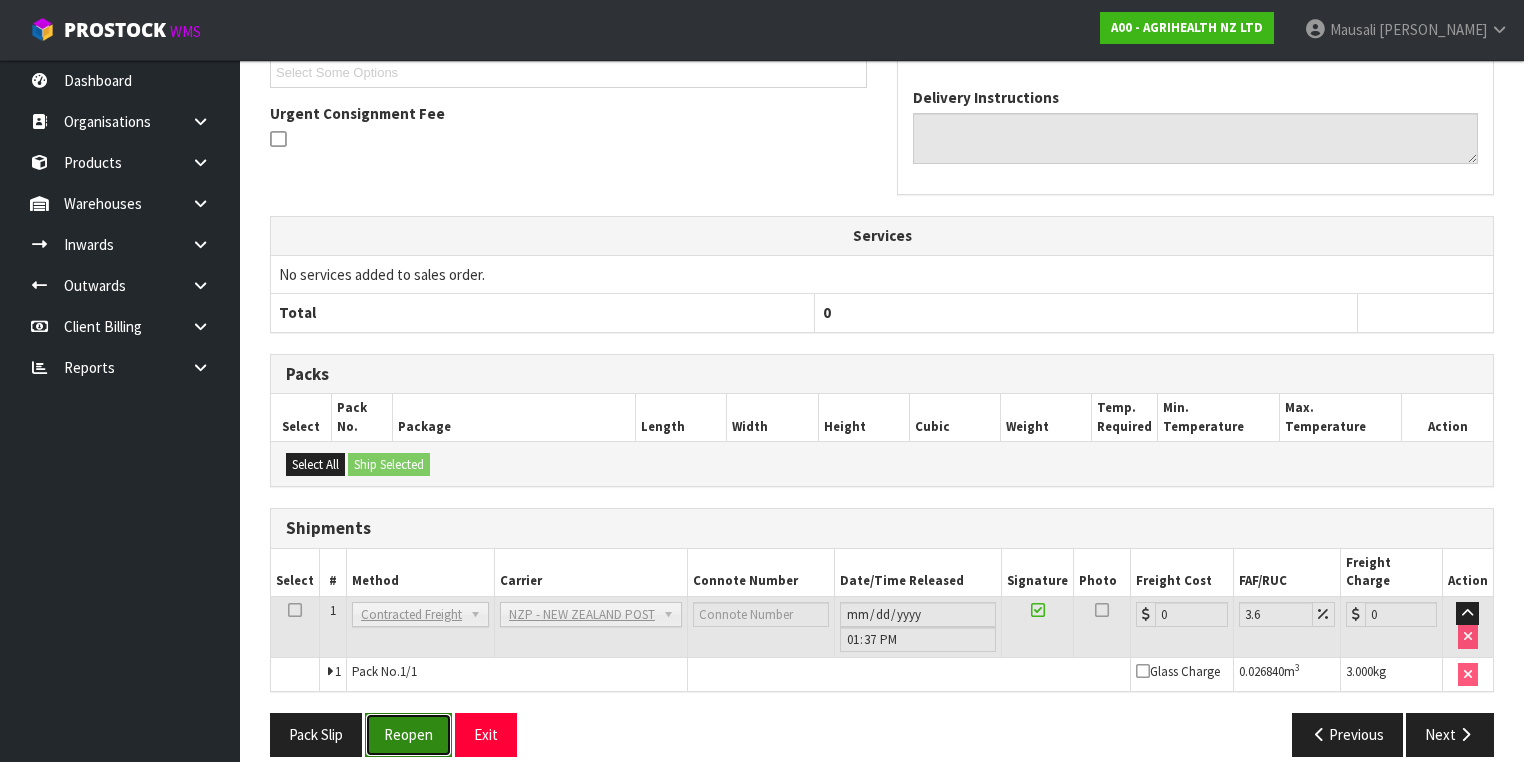 click on "Reopen" at bounding box center (408, 734) 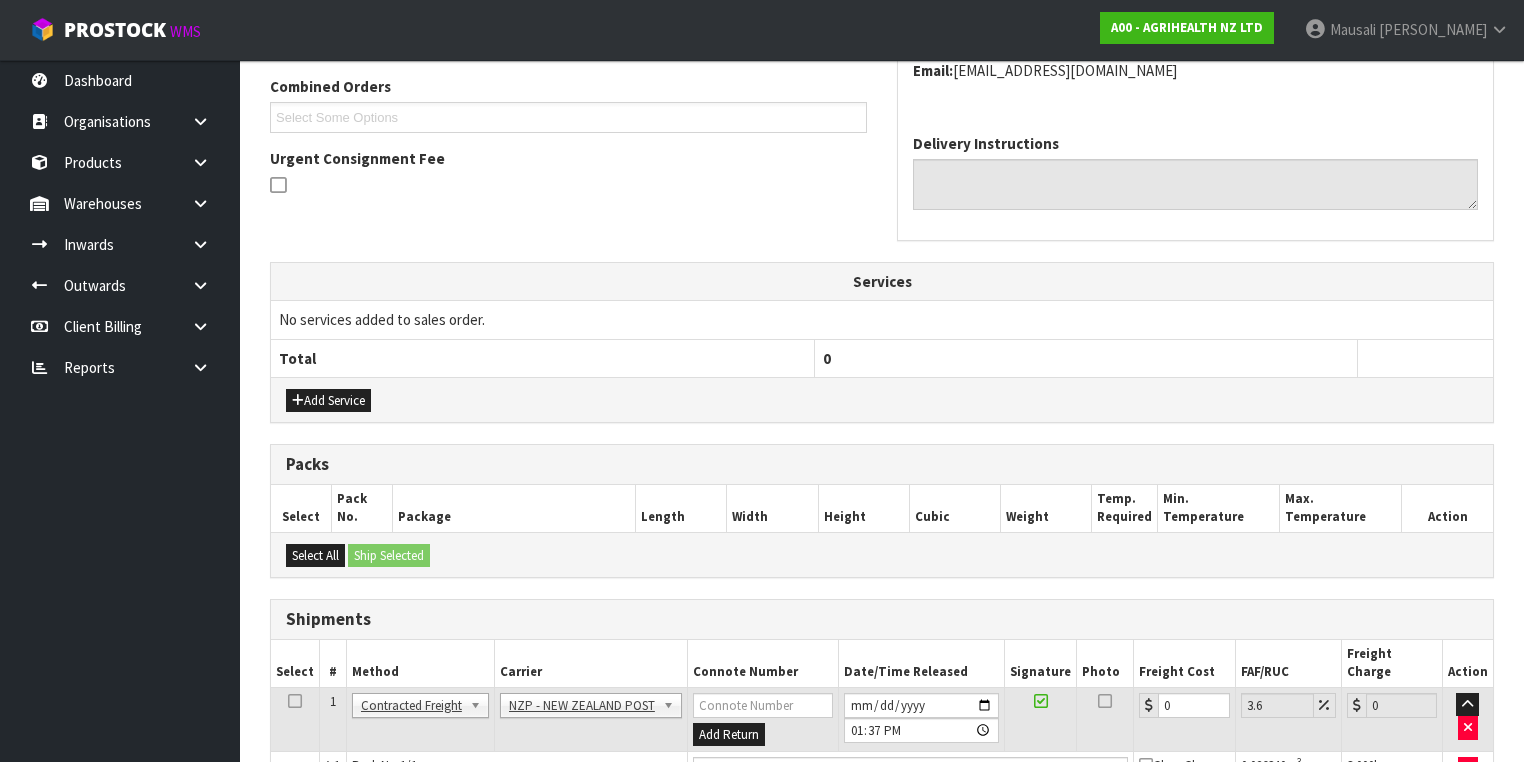 scroll, scrollTop: 624, scrollLeft: 0, axis: vertical 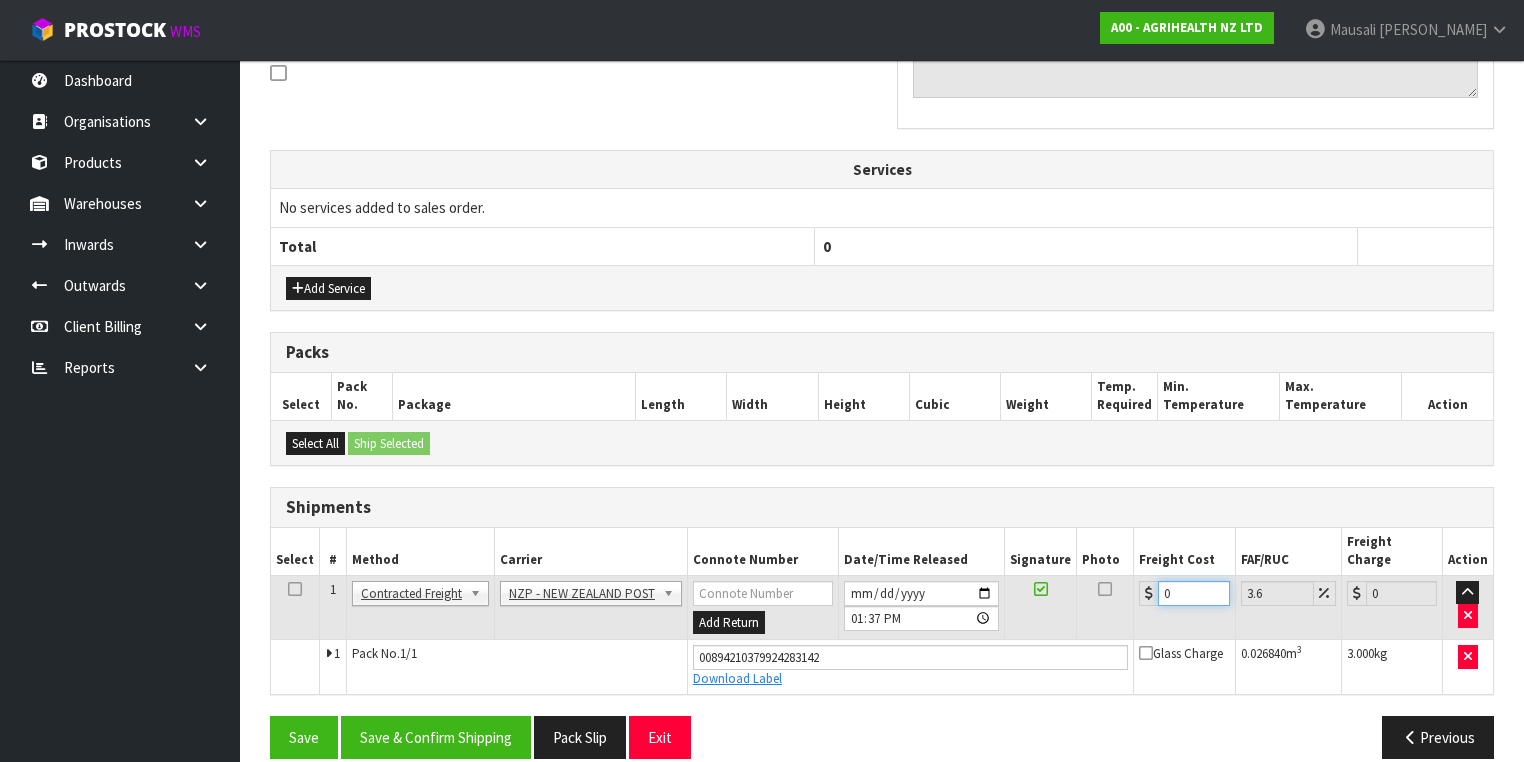 drag, startPoint x: 1188, startPoint y: 575, endPoint x: 1154, endPoint y: 588, distance: 36.40055 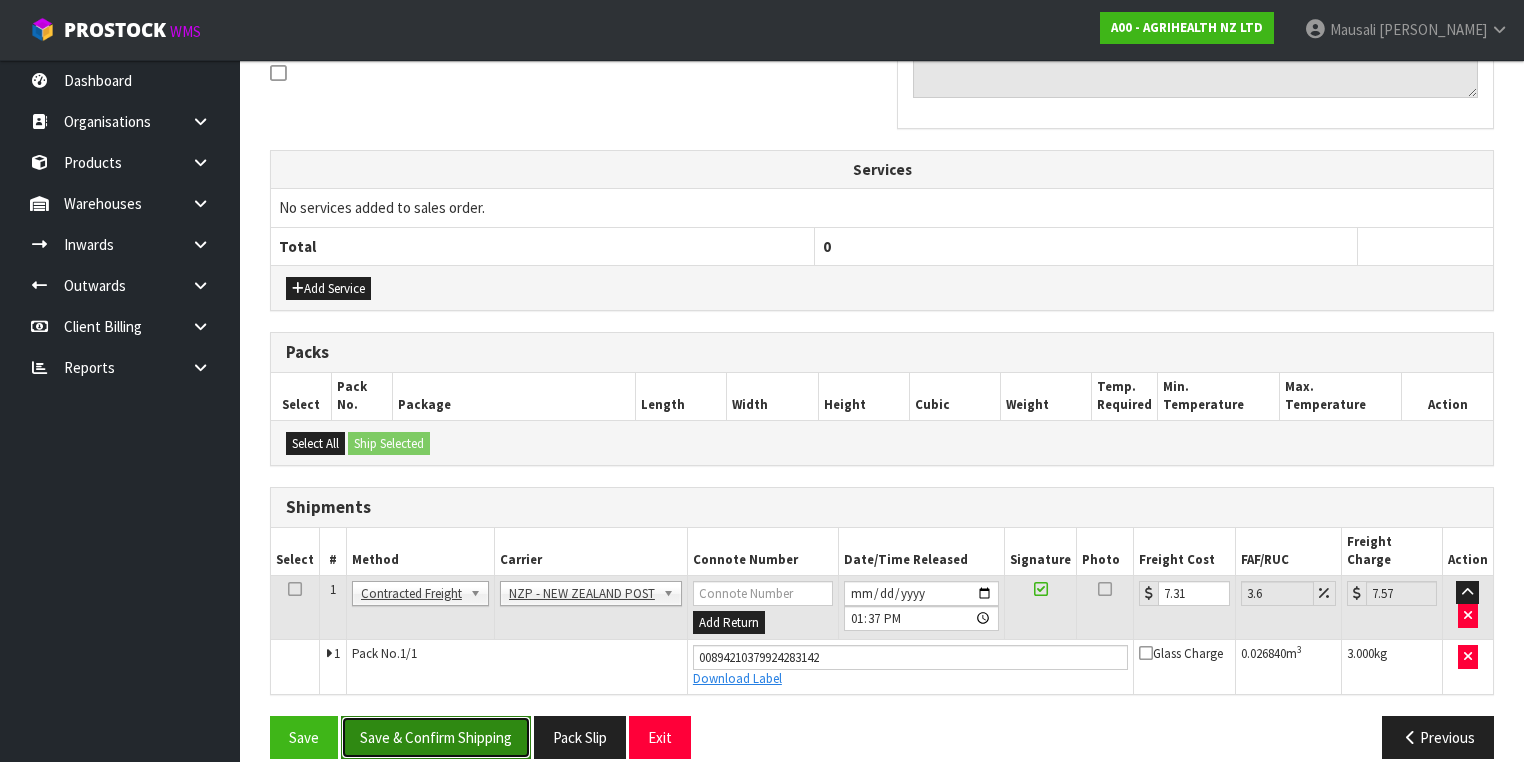 drag, startPoint x: 486, startPoint y: 692, endPoint x: 840, endPoint y: 540, distance: 385.25317 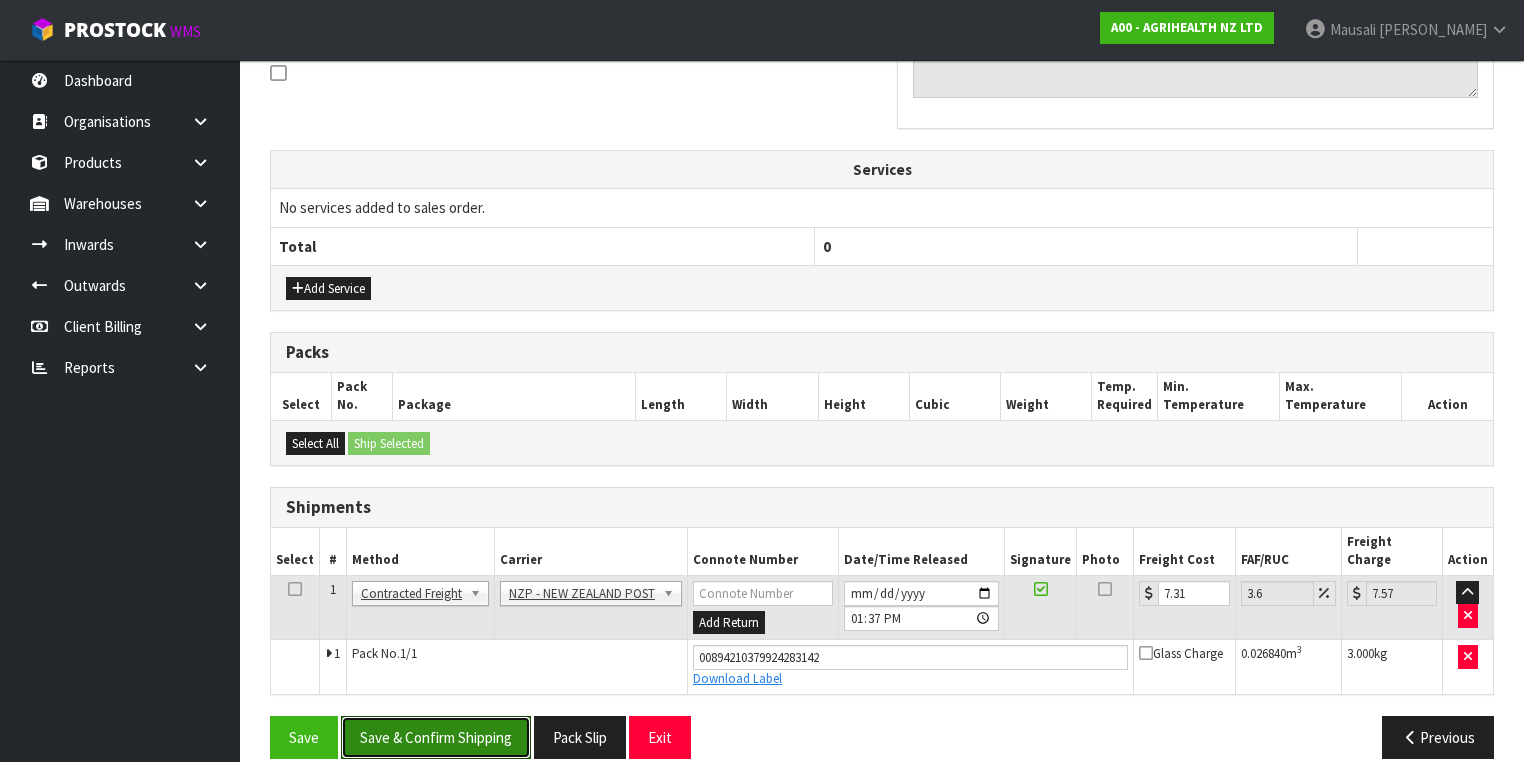 click on "Save & Confirm Shipping" at bounding box center [436, 737] 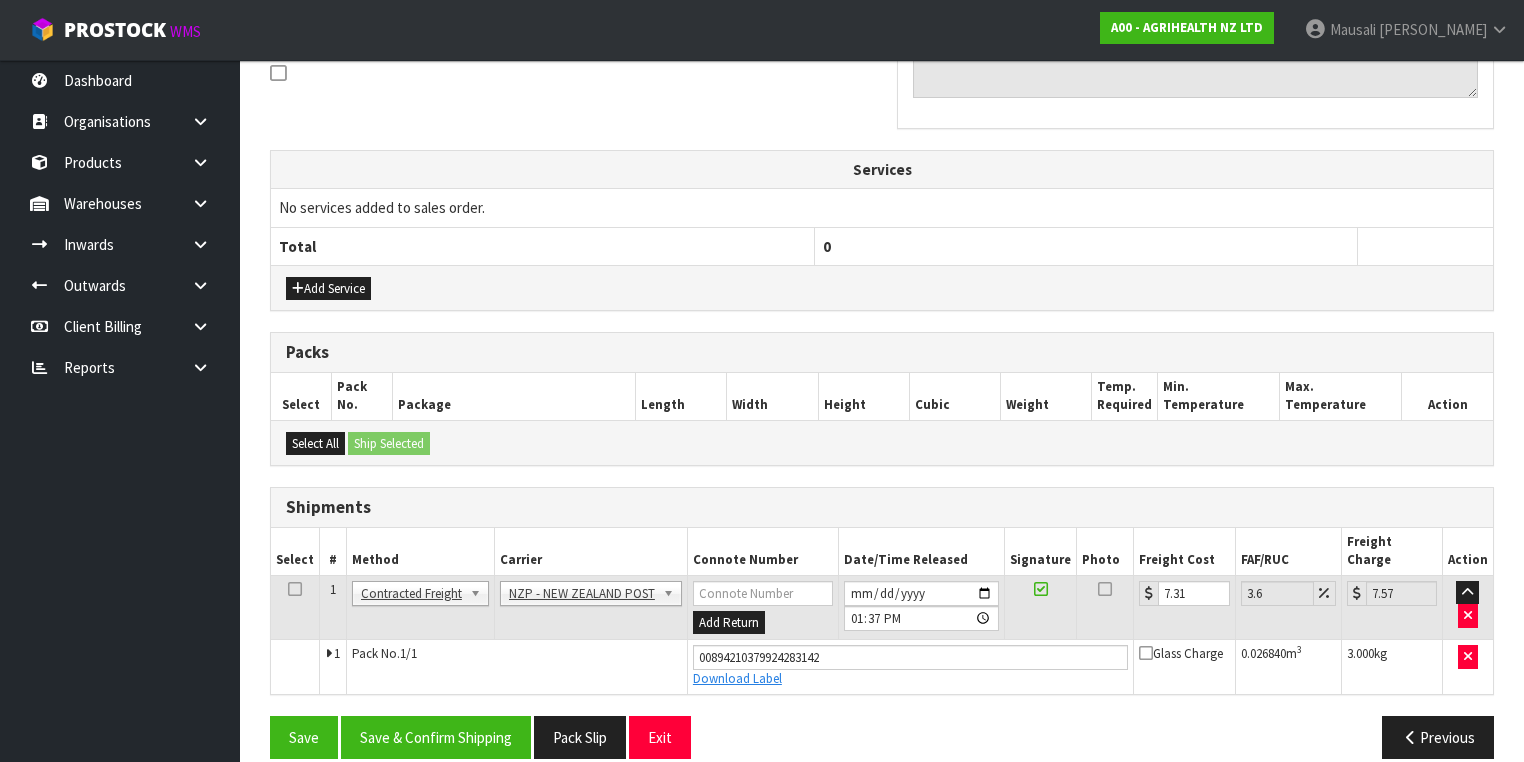 scroll, scrollTop: 0, scrollLeft: 0, axis: both 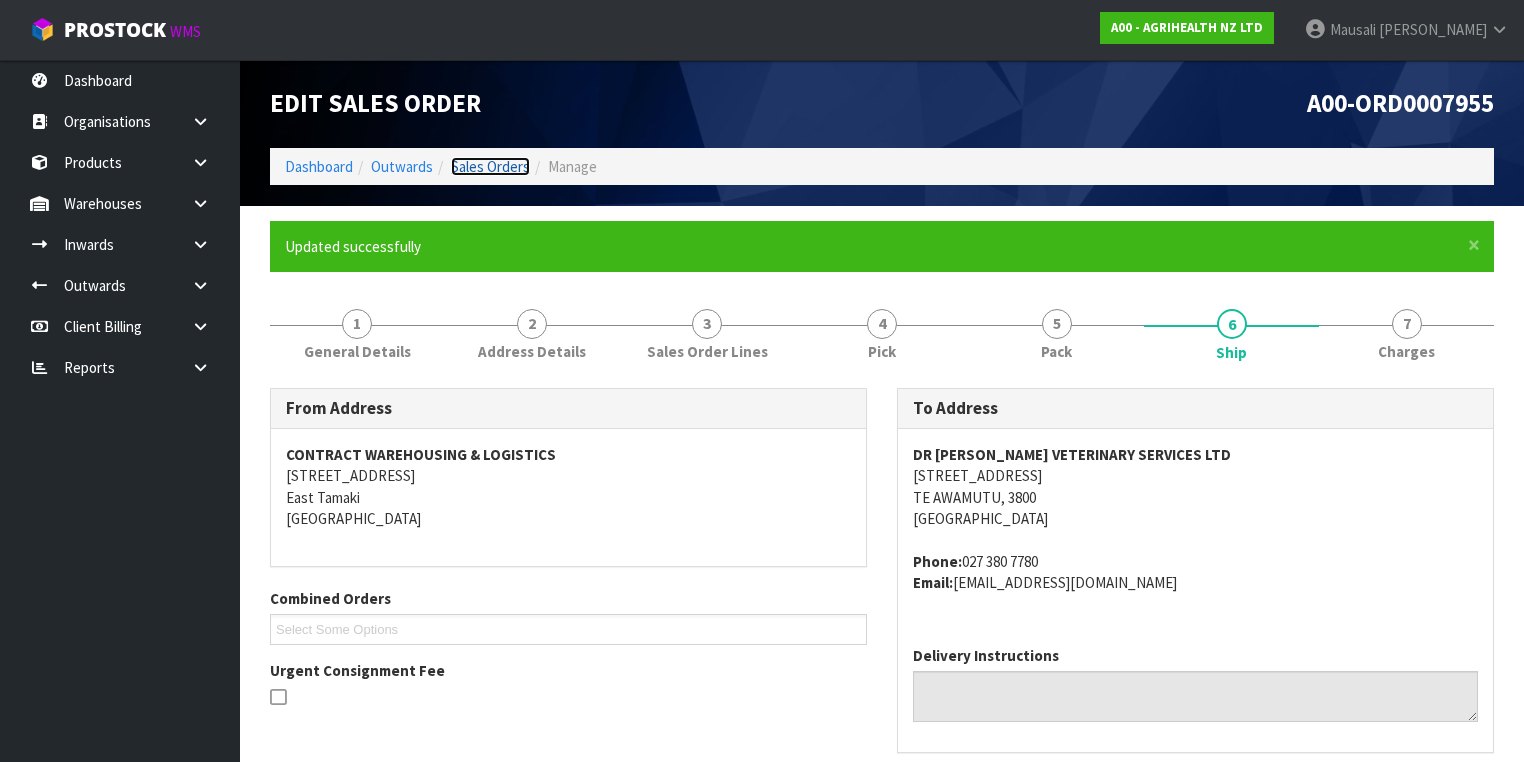 click on "Sales Orders" at bounding box center [490, 166] 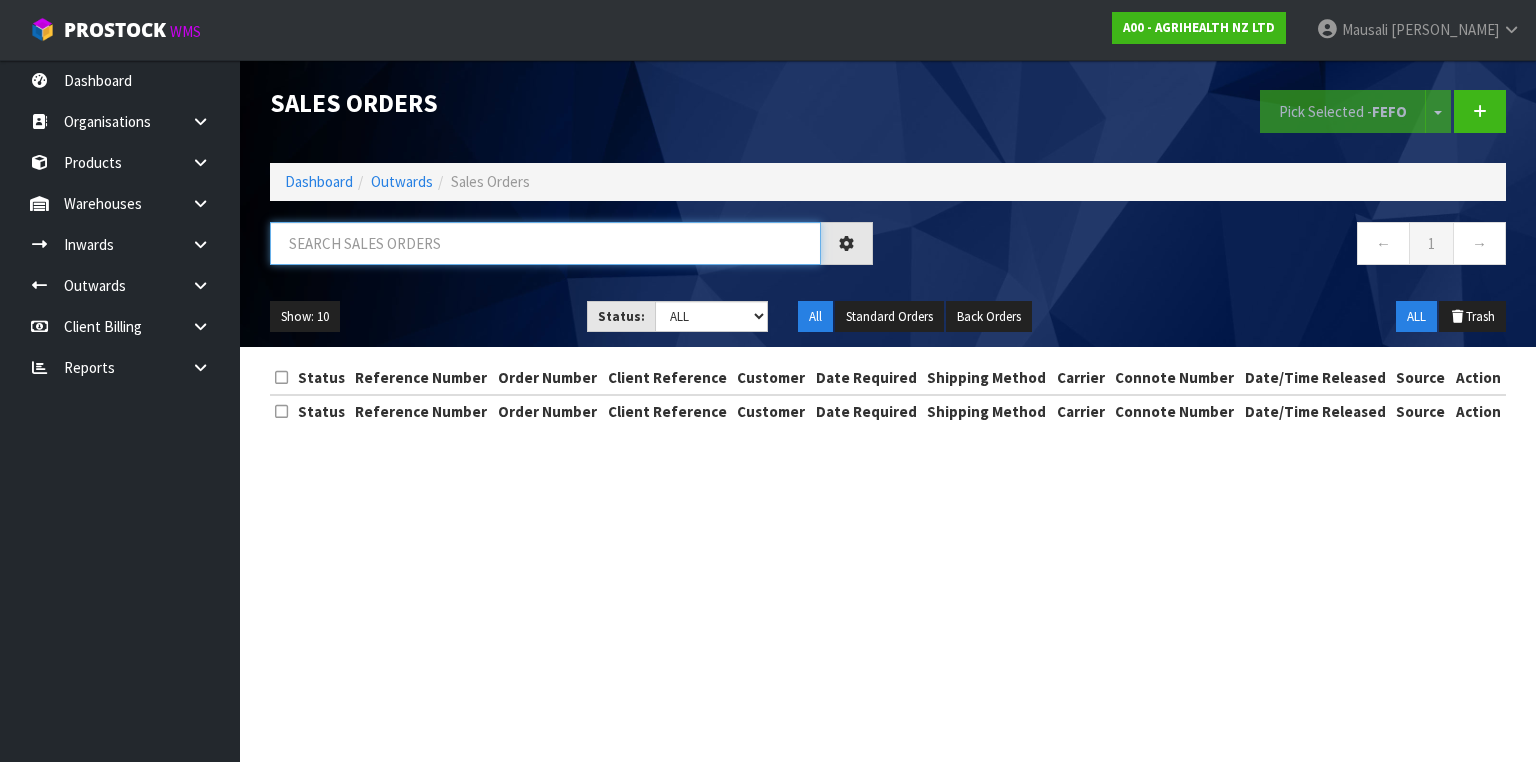 click at bounding box center (545, 243) 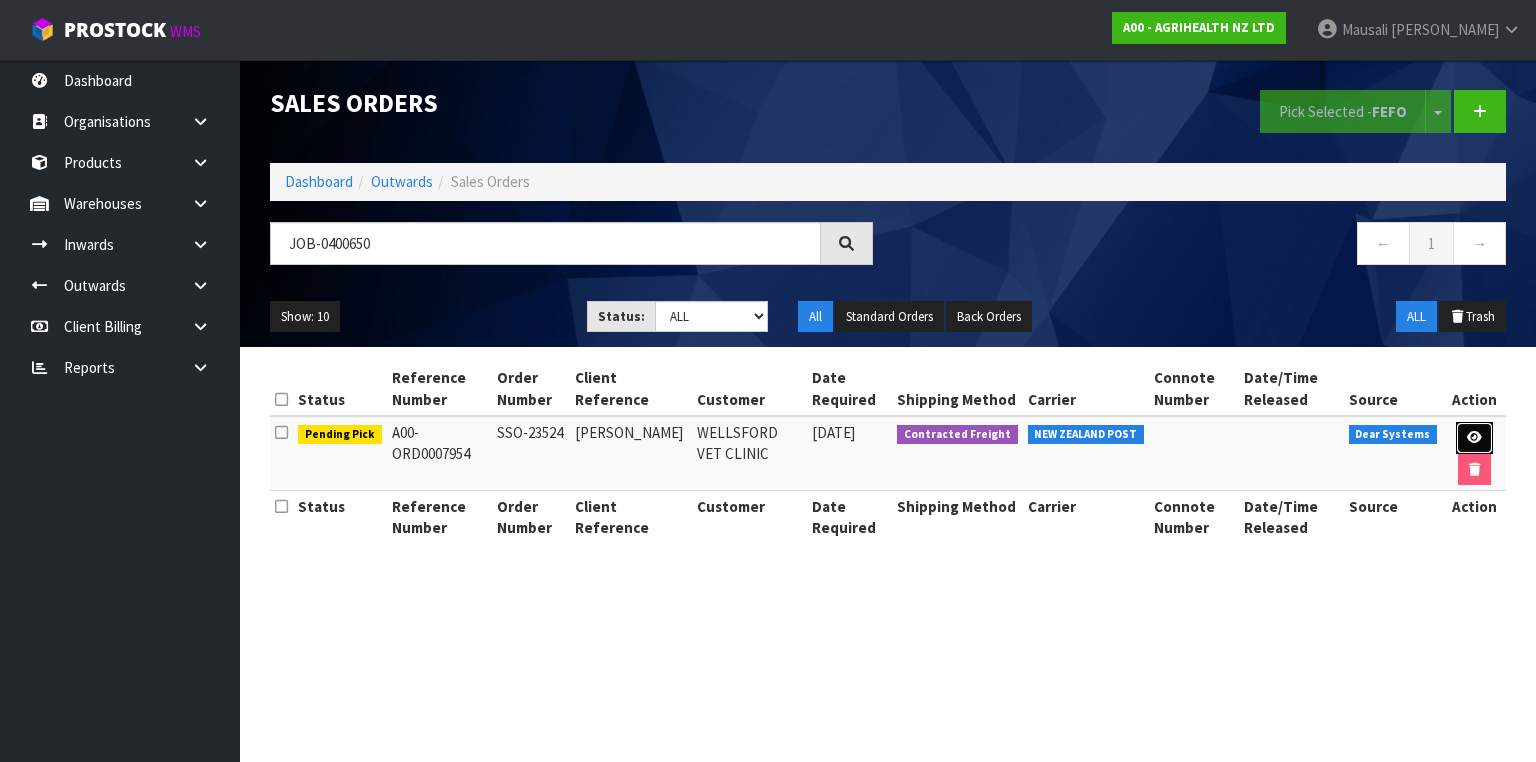 click at bounding box center (1474, 438) 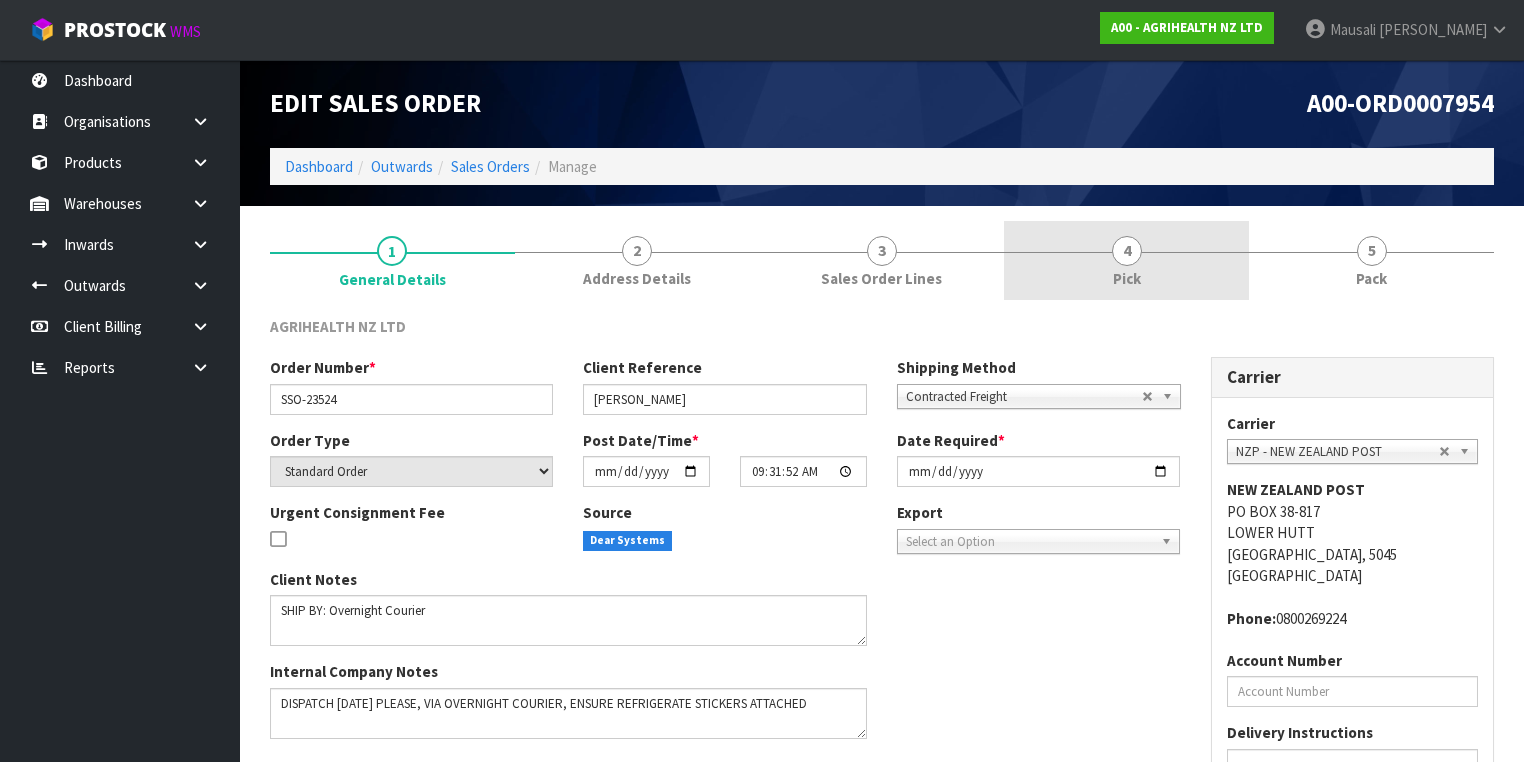 click on "4
Pick" at bounding box center (1126, 260) 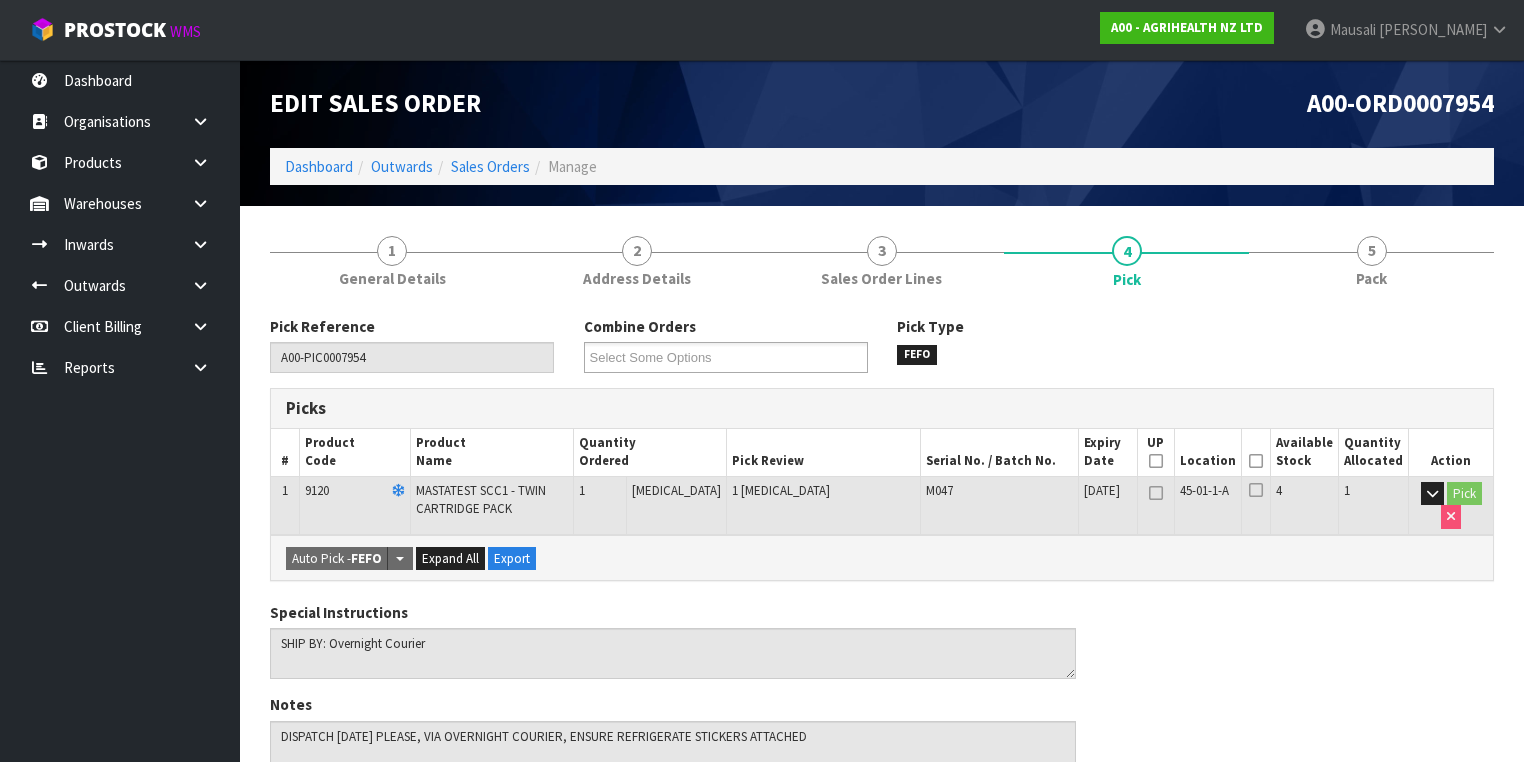 click on "Picked" at bounding box center [1256, 452] 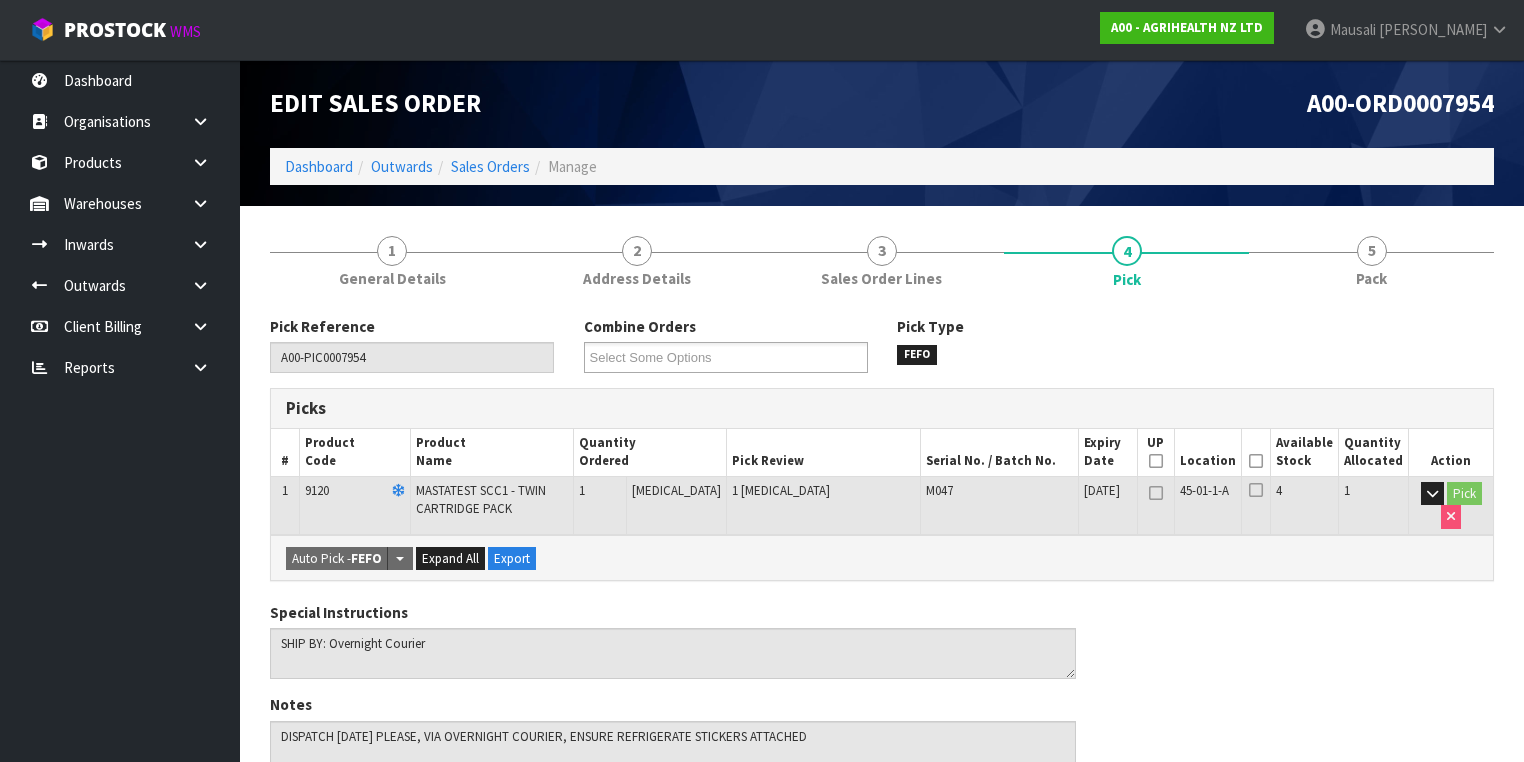 click at bounding box center (1256, 461) 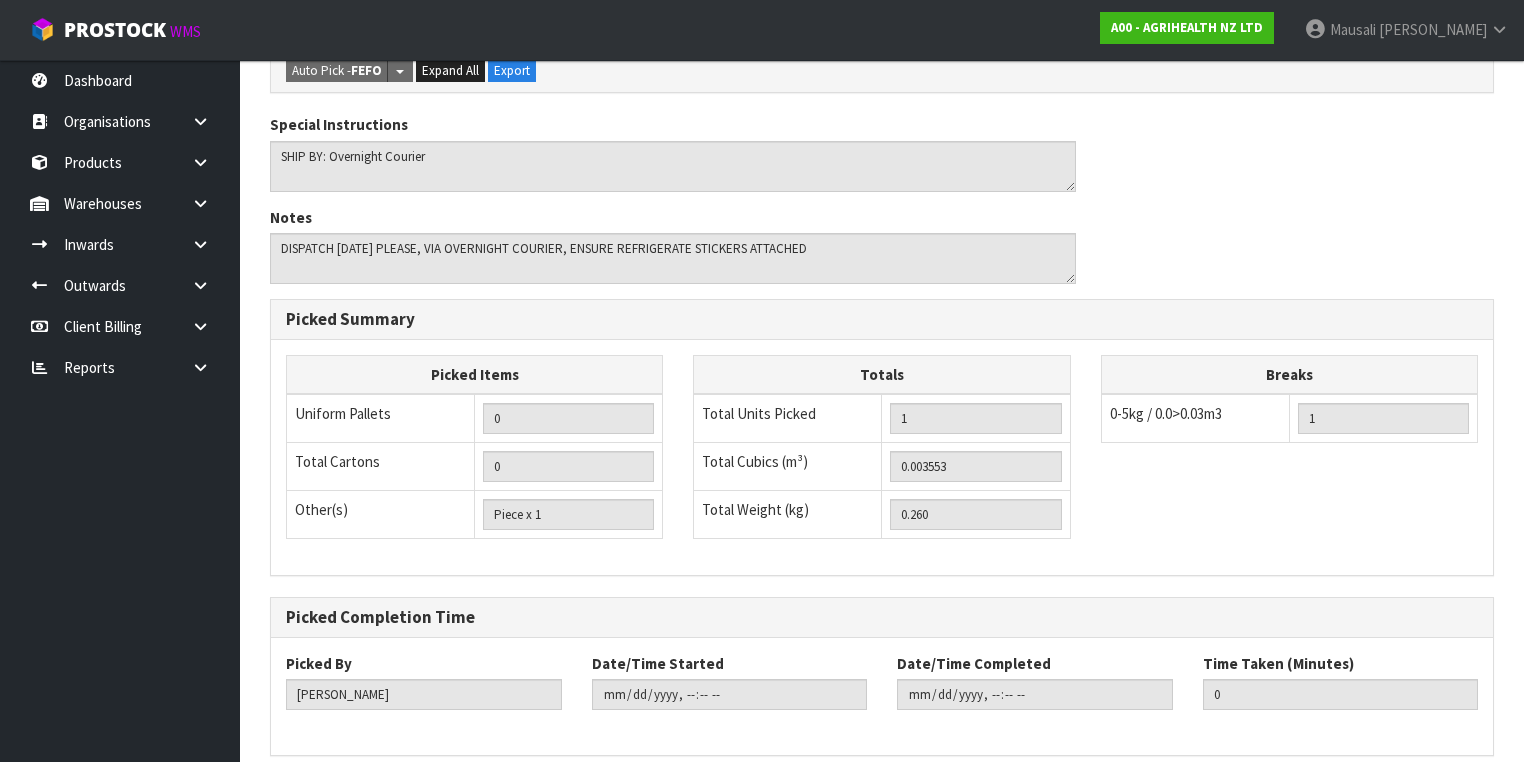 scroll, scrollTop: 641, scrollLeft: 0, axis: vertical 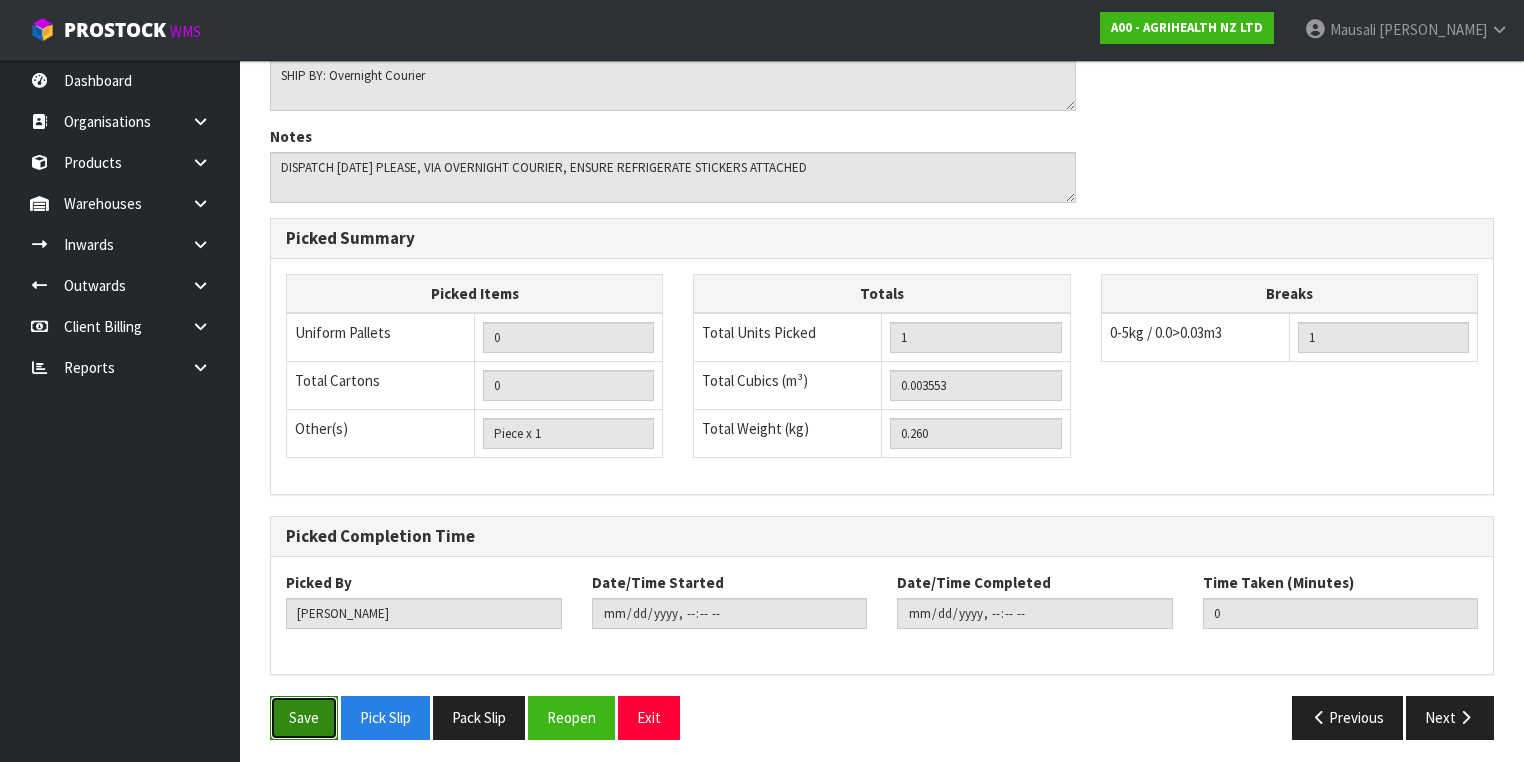 click on "Save" at bounding box center [304, 717] 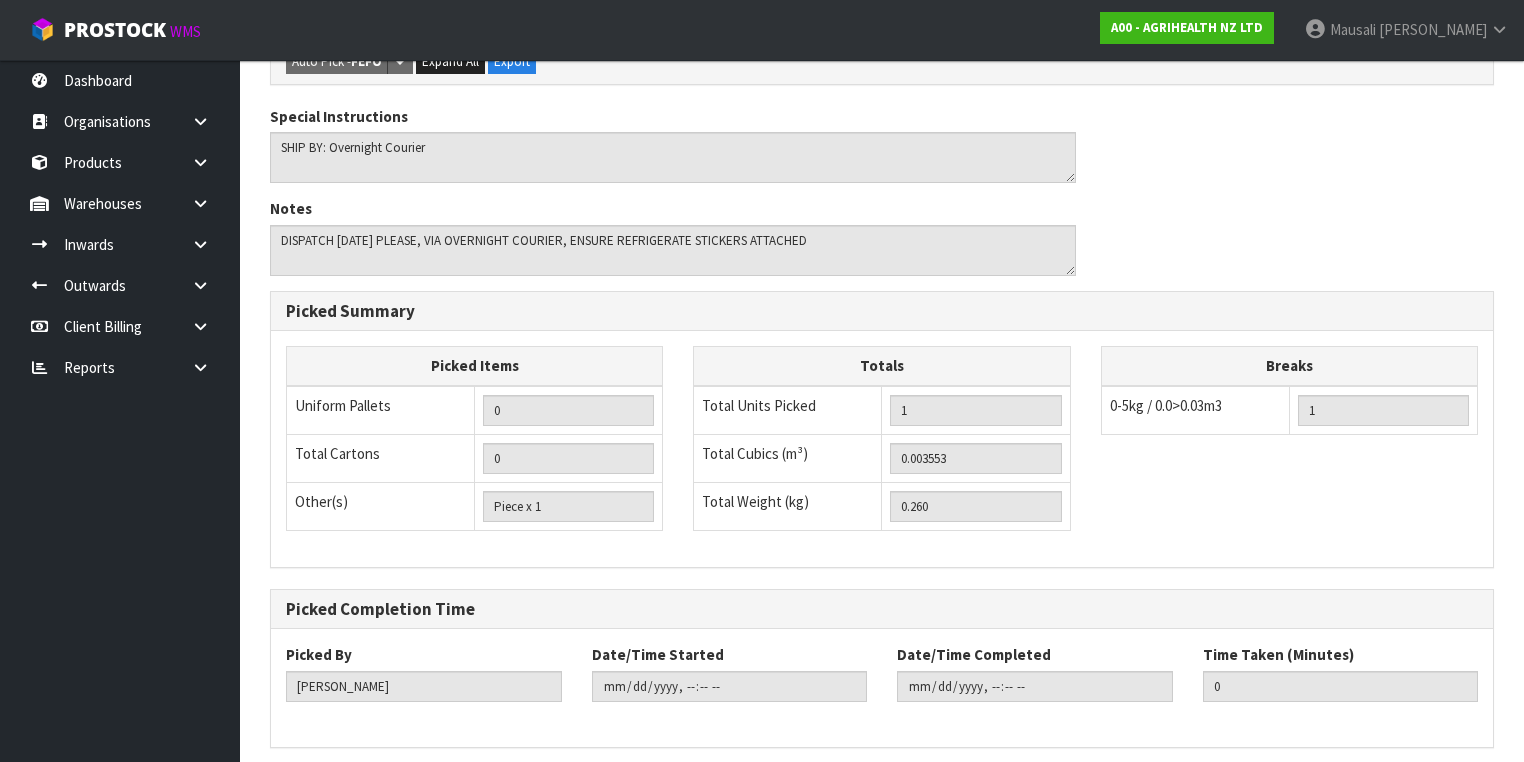 scroll, scrollTop: 0, scrollLeft: 0, axis: both 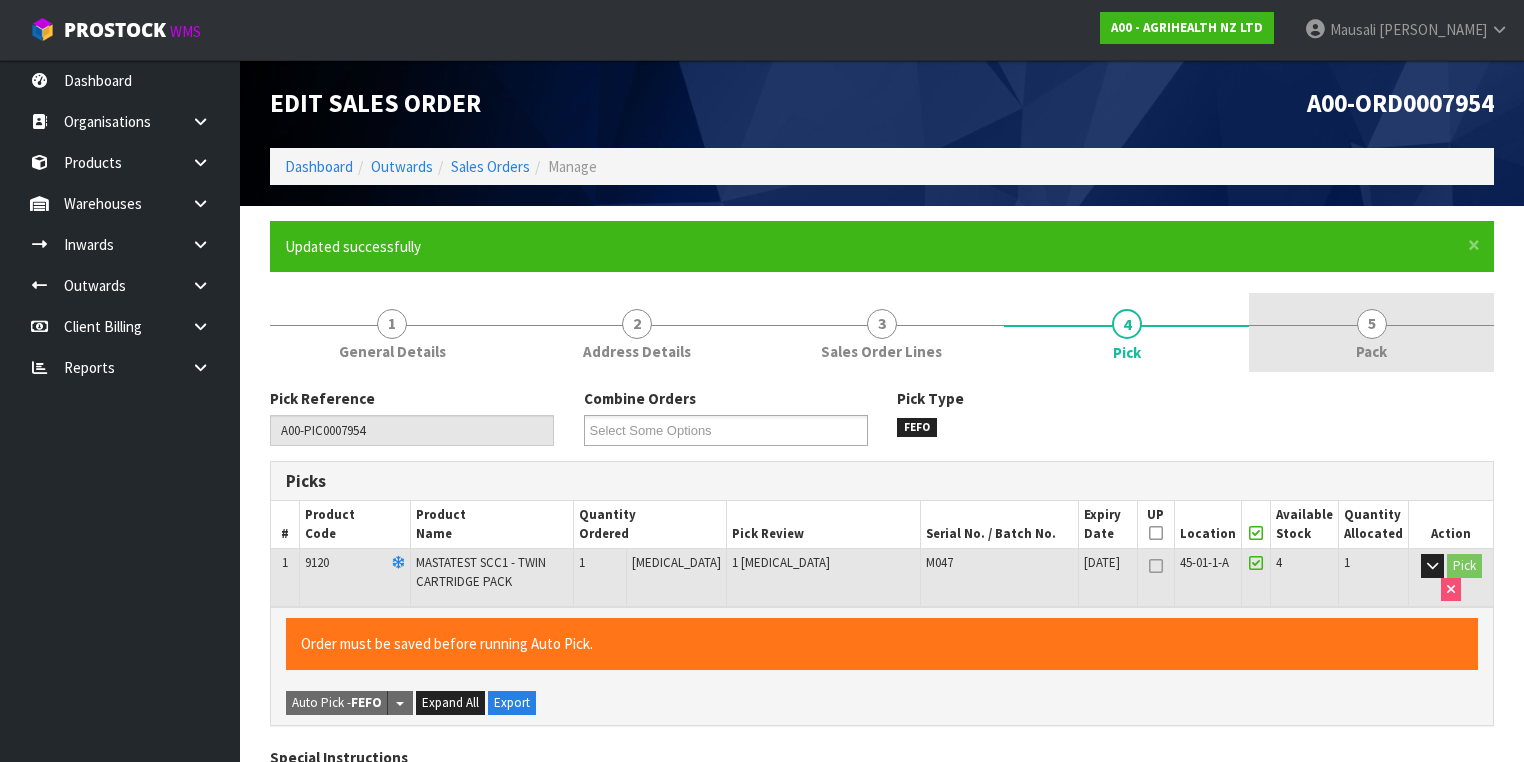 click on "5" at bounding box center (1372, 324) 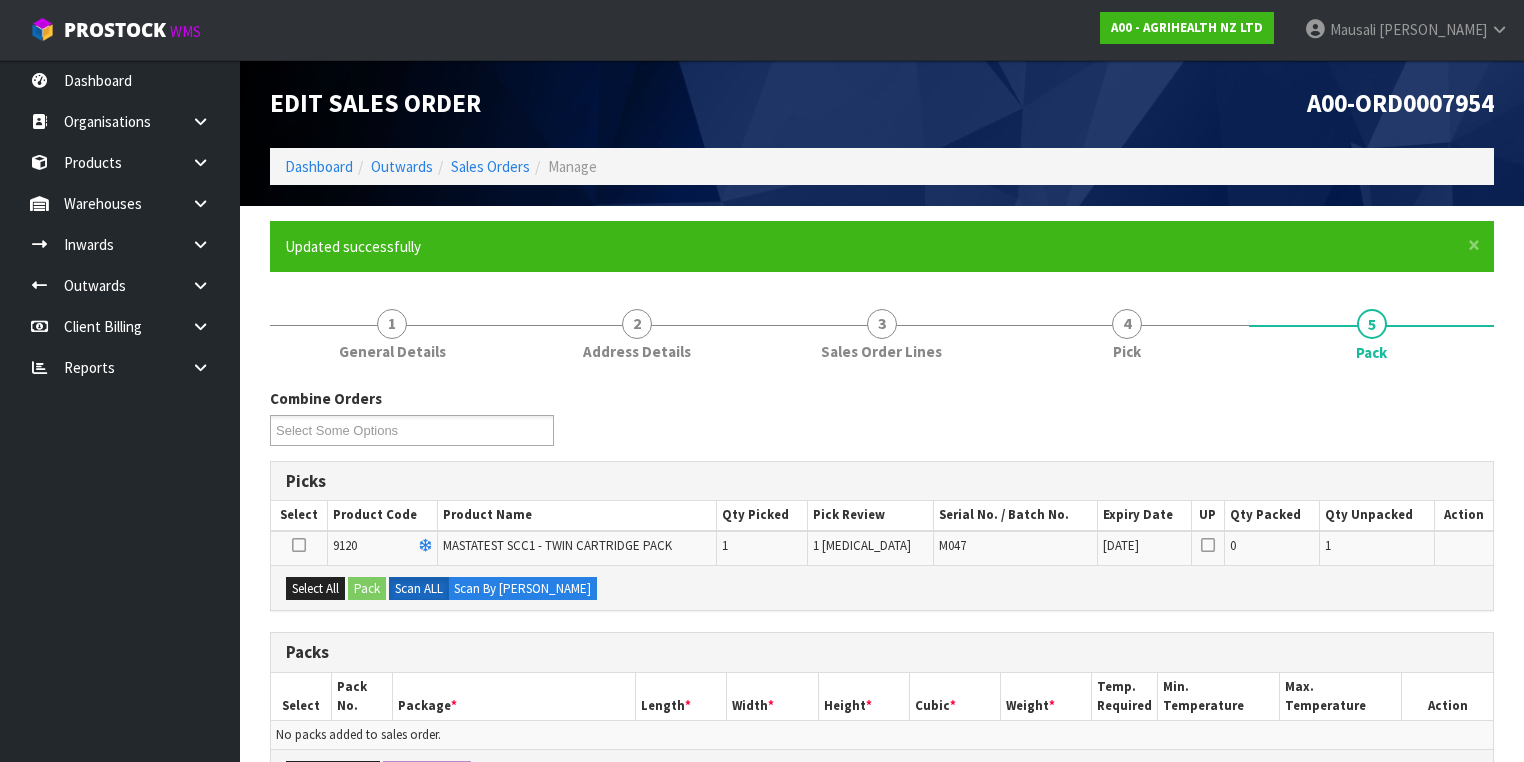 scroll, scrollTop: 240, scrollLeft: 0, axis: vertical 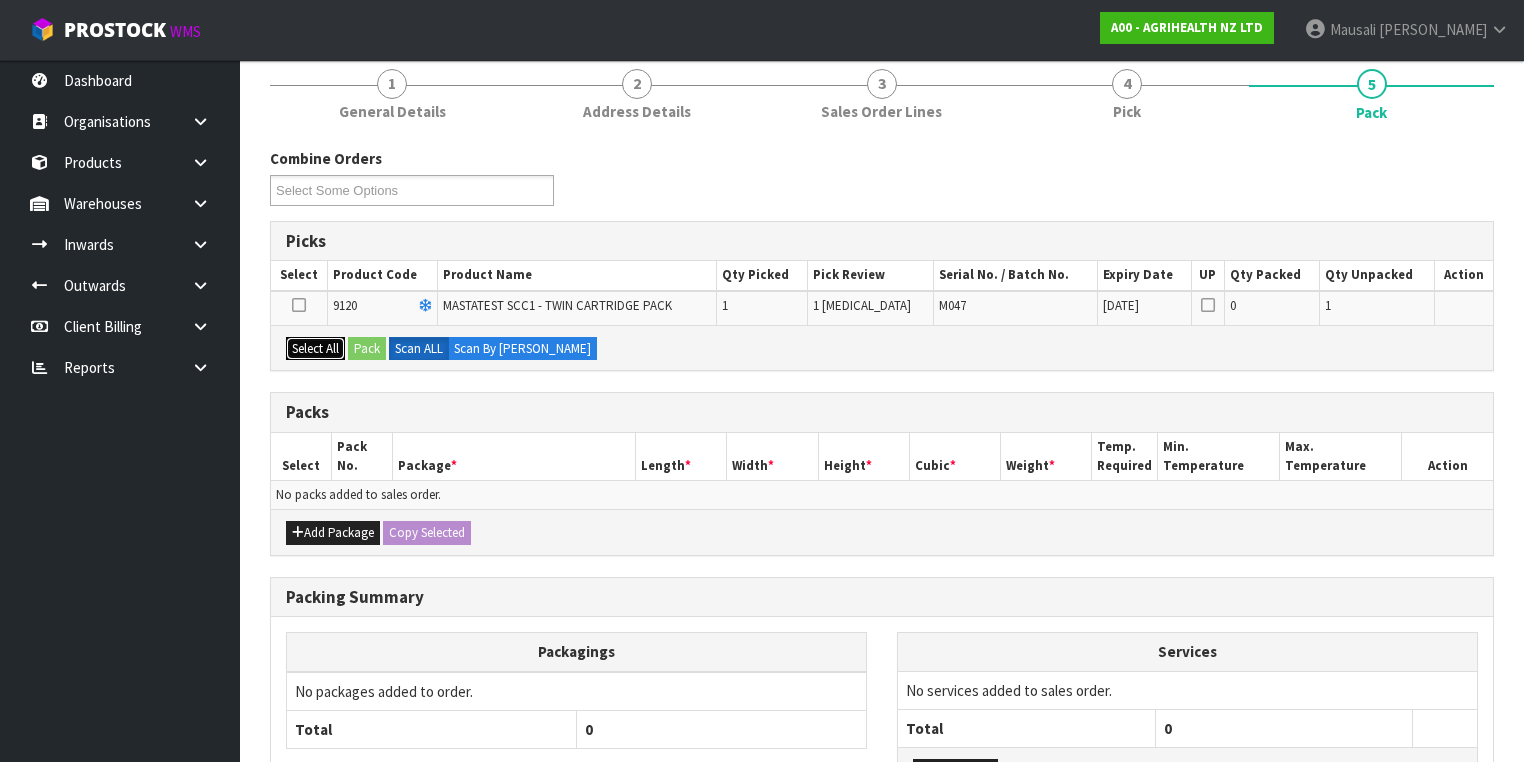 click on "Select All" at bounding box center [315, 349] 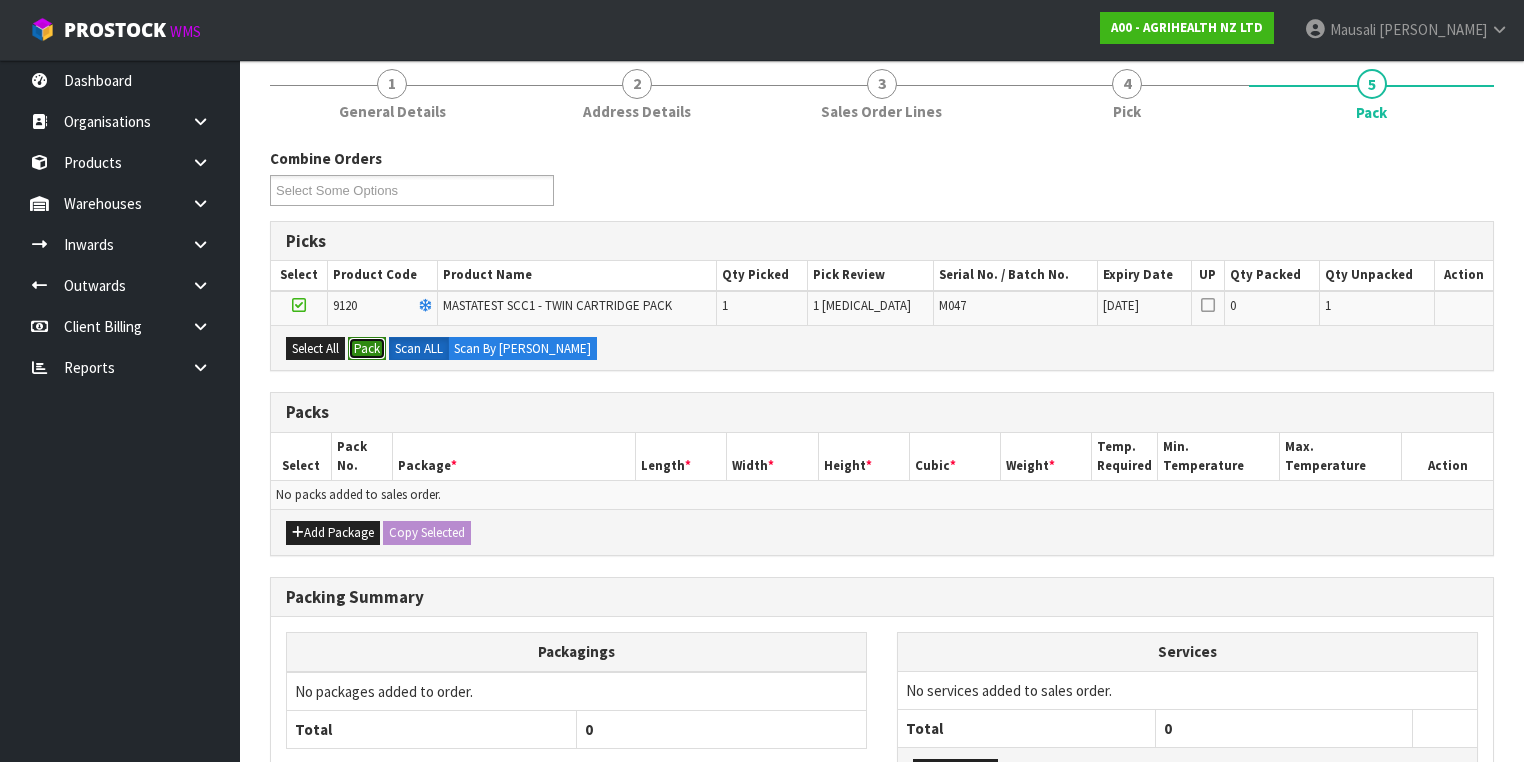 click on "Pack" at bounding box center [367, 349] 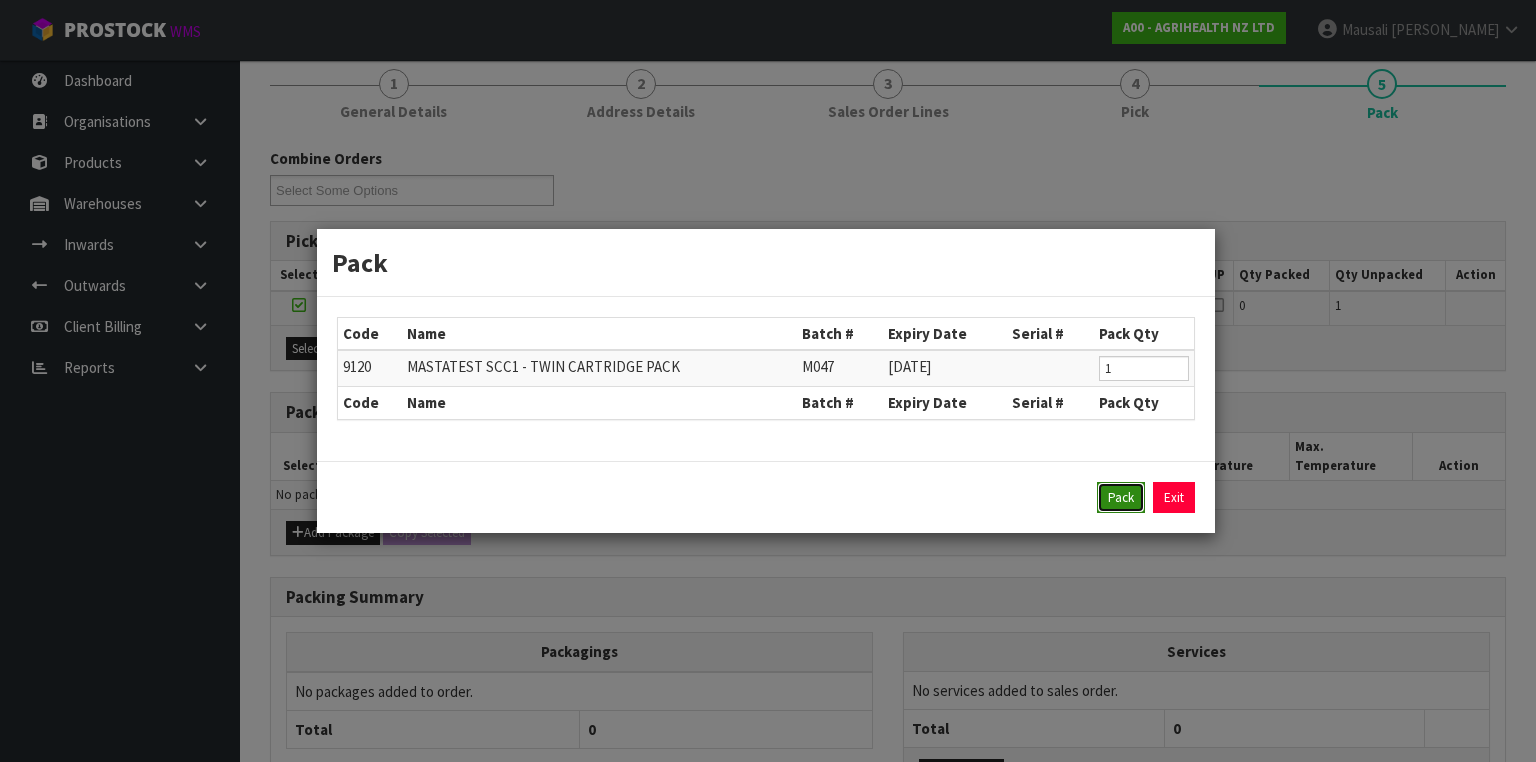 click on "Pack" at bounding box center [1121, 498] 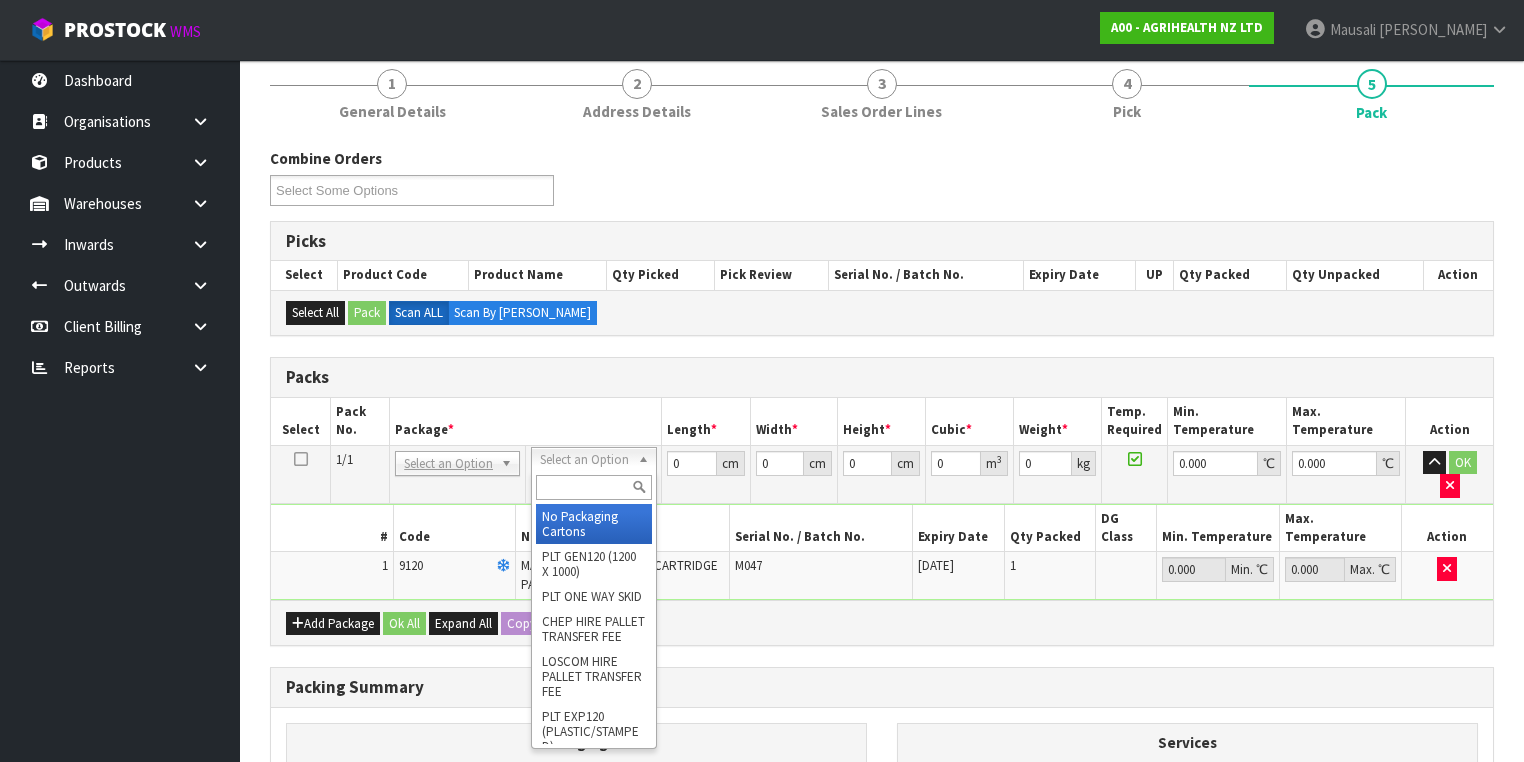 click at bounding box center [593, 487] 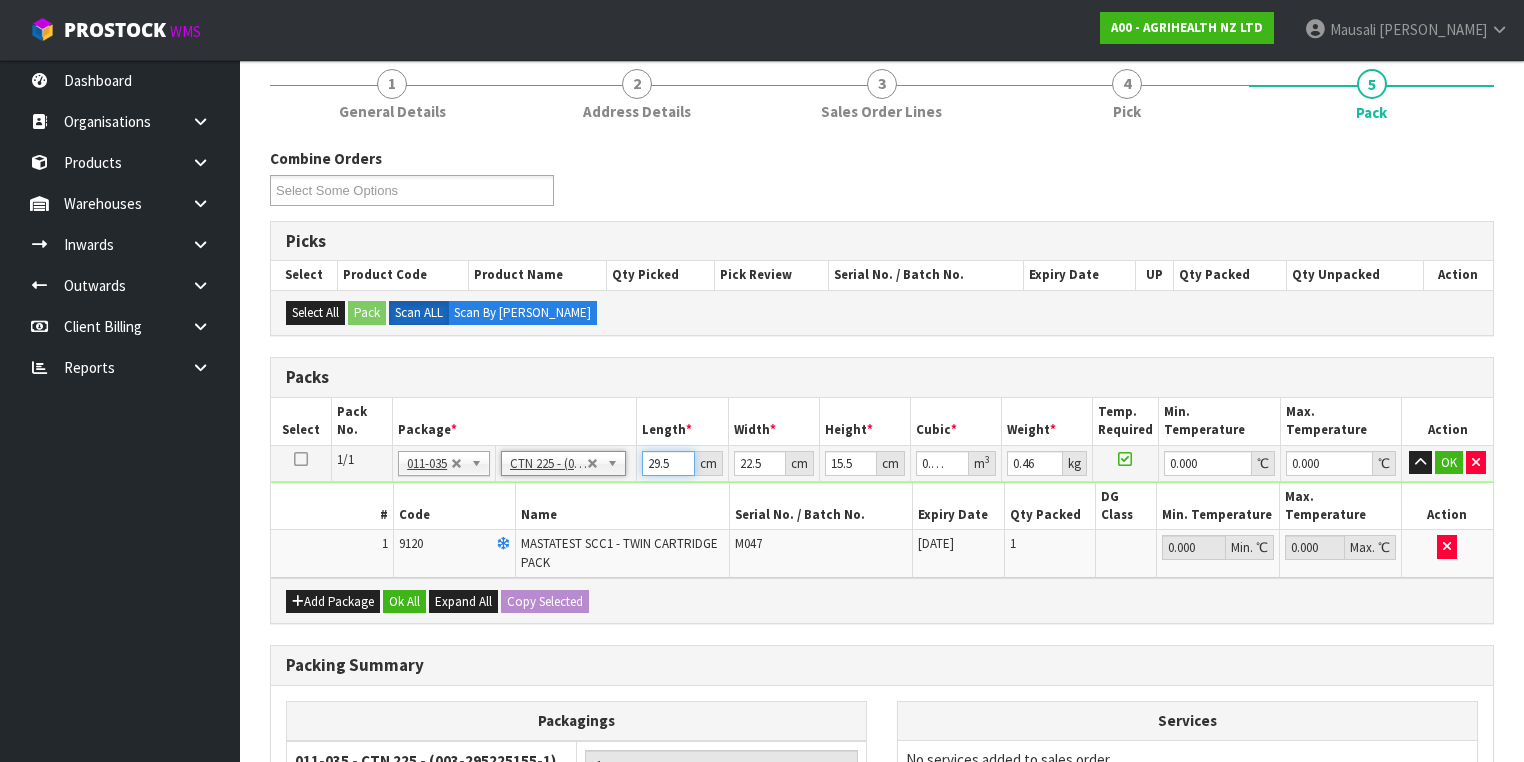 drag, startPoint x: 671, startPoint y: 460, endPoint x: 638, endPoint y: 476, distance: 36.67424 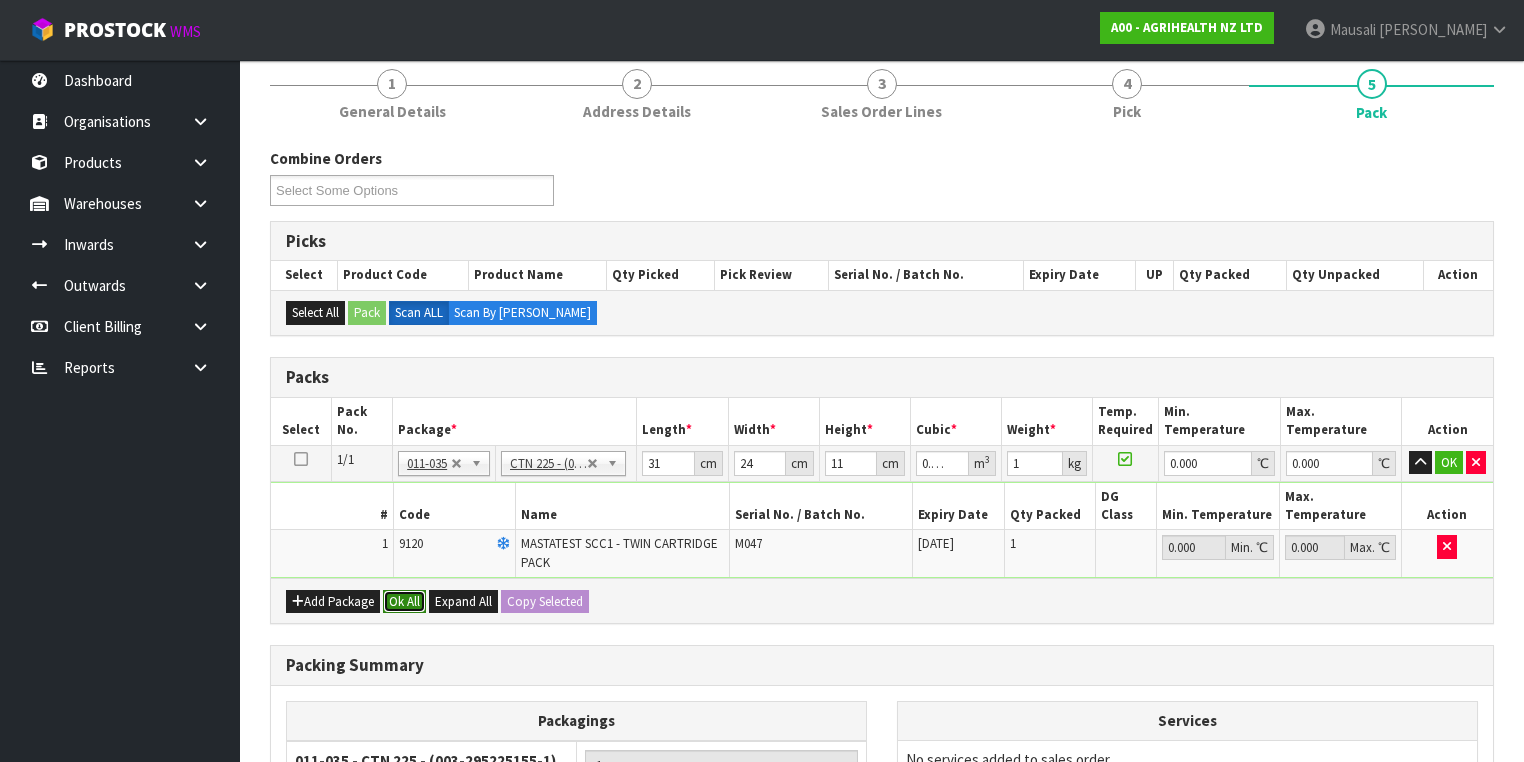 click on "Ok All" at bounding box center [404, 602] 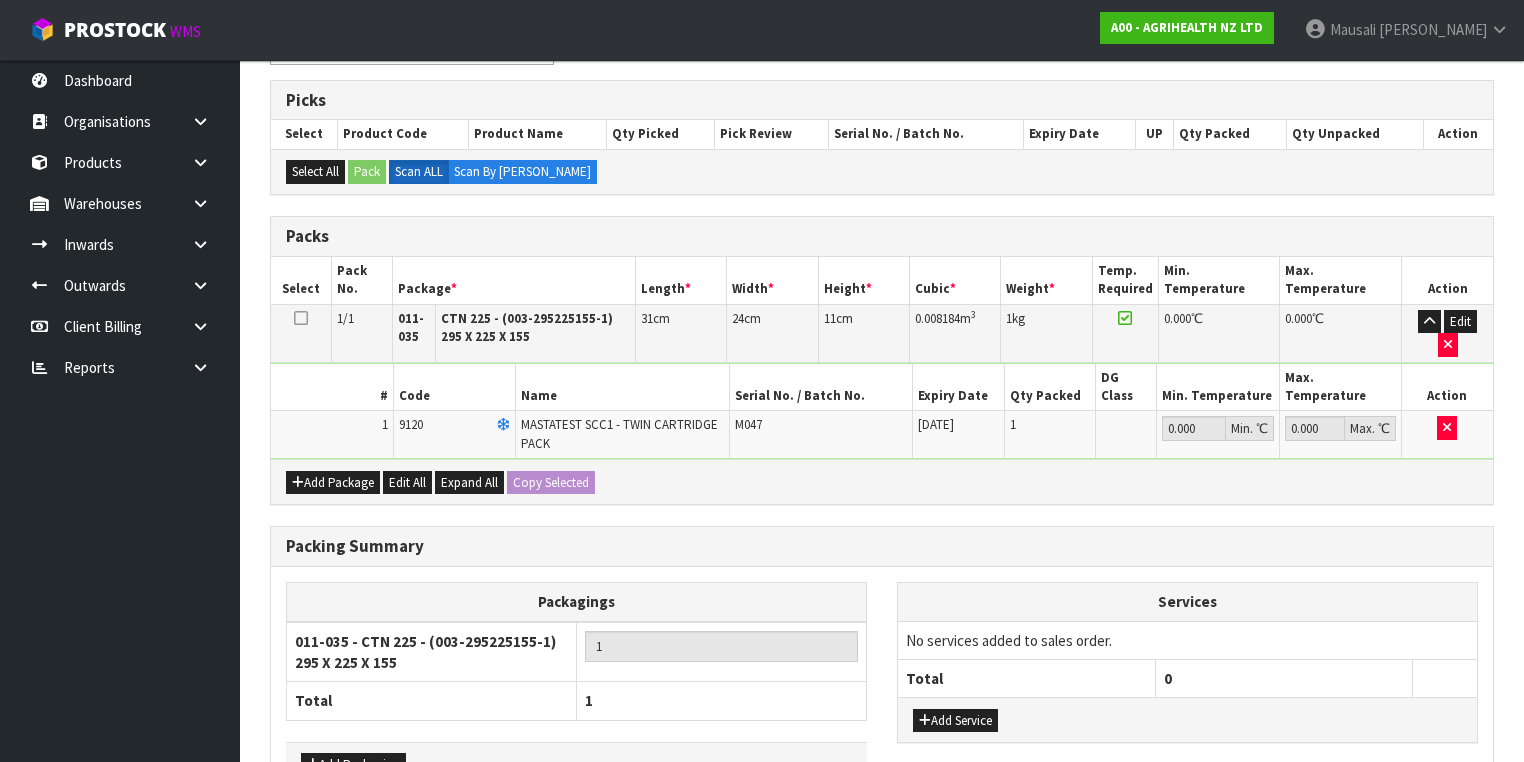 scroll, scrollTop: 478, scrollLeft: 0, axis: vertical 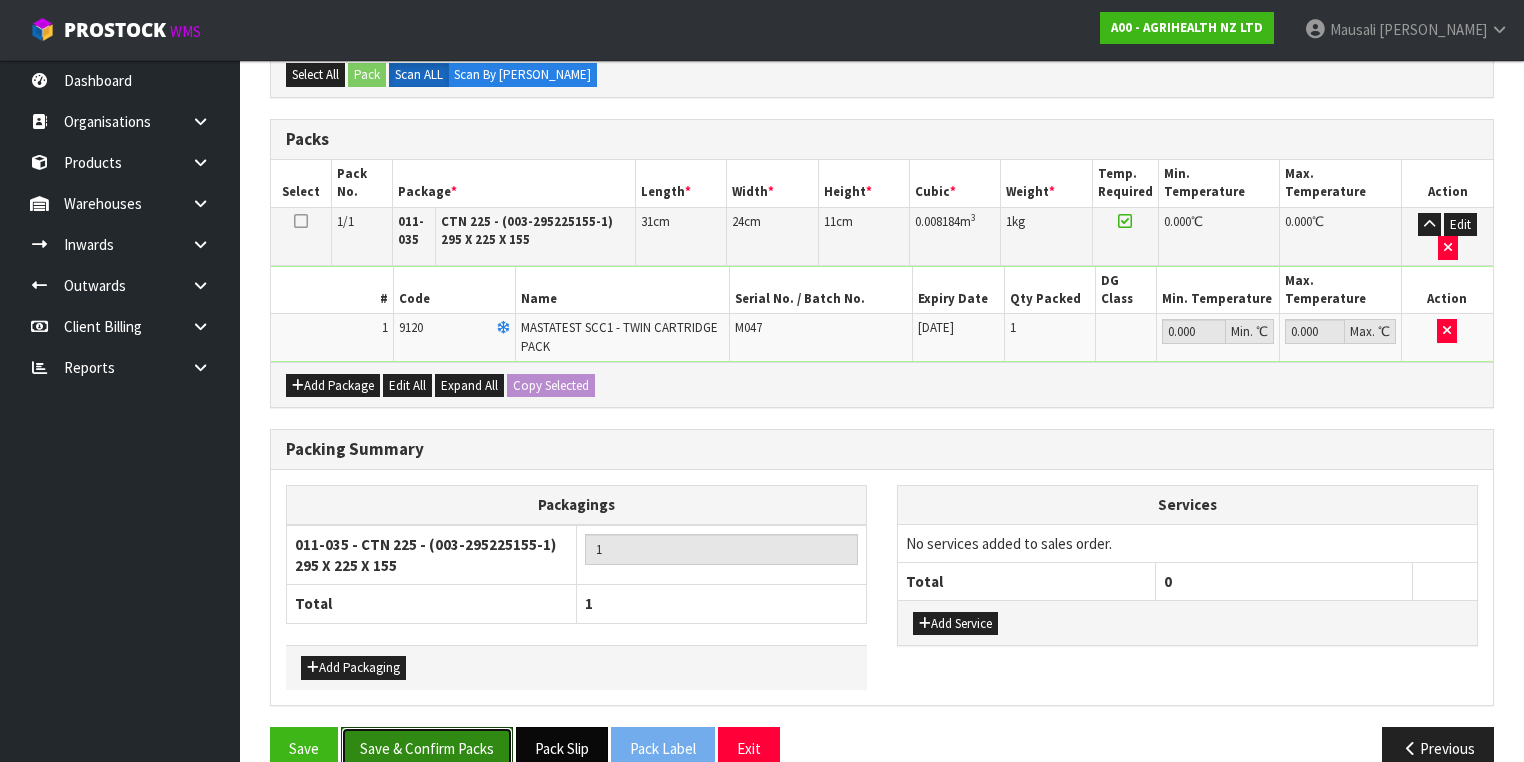 drag, startPoint x: 447, startPoint y: 711, endPoint x: 584, endPoint y: 706, distance: 137.09122 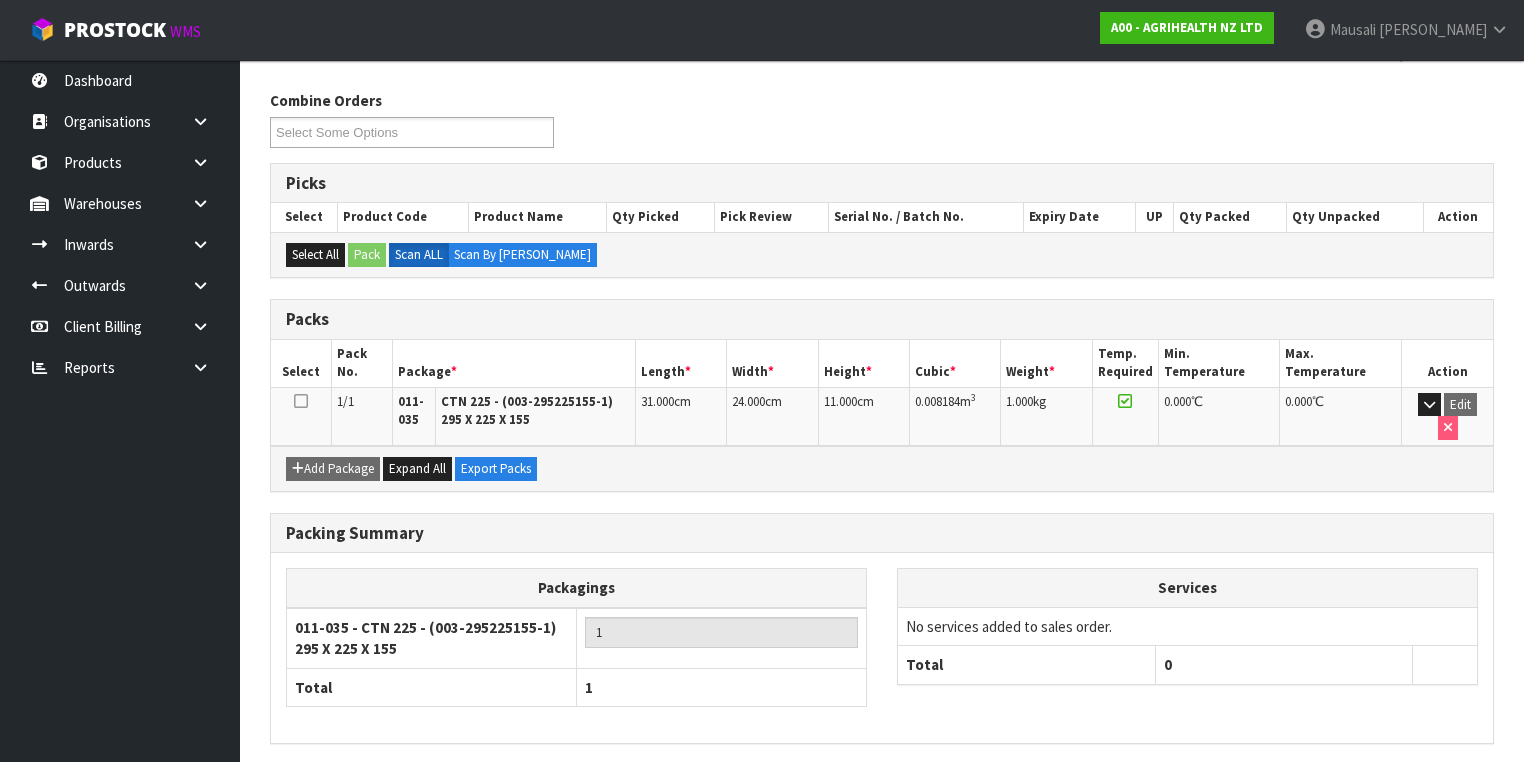 scroll, scrollTop: 356, scrollLeft: 0, axis: vertical 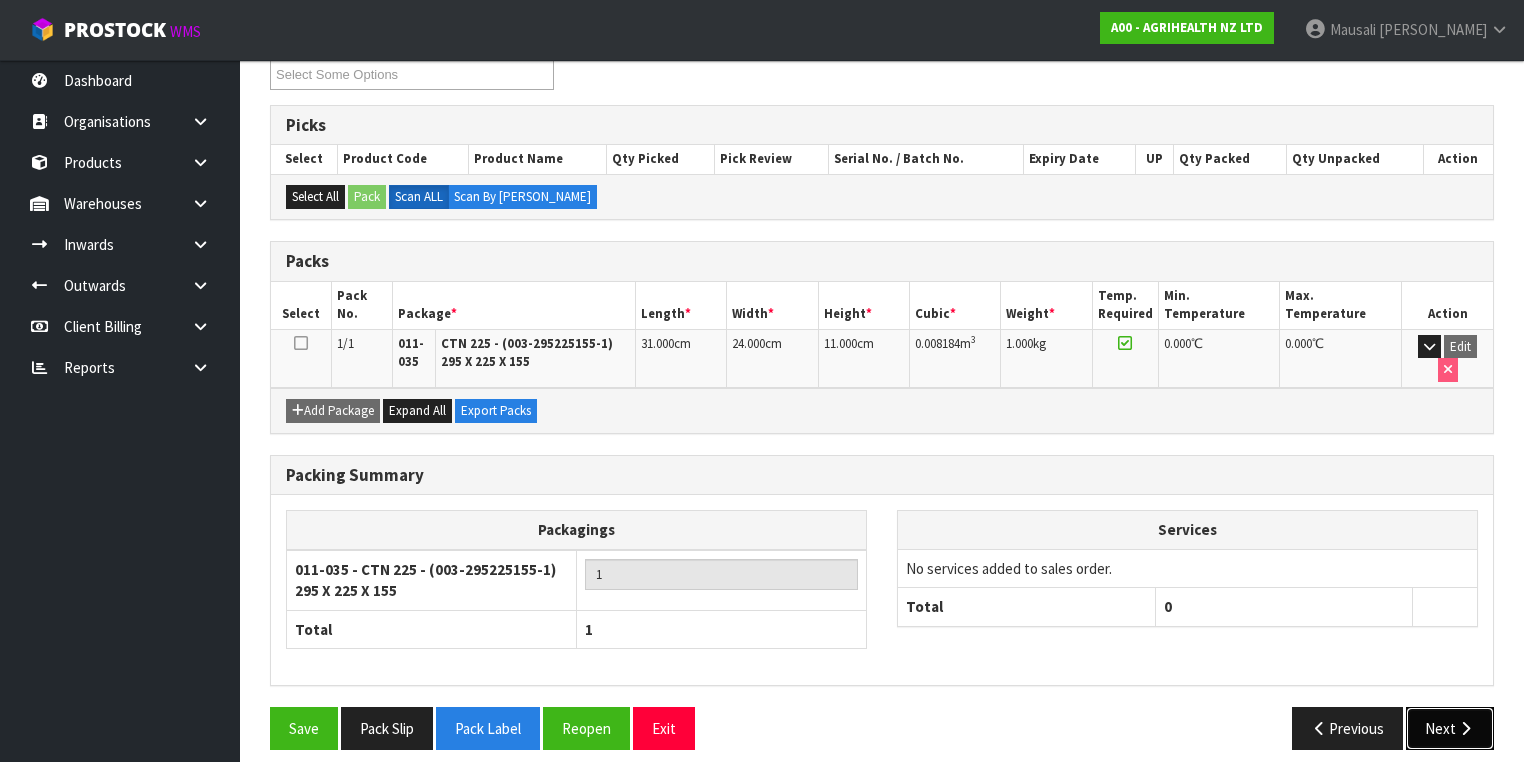click on "Next" at bounding box center [1450, 728] 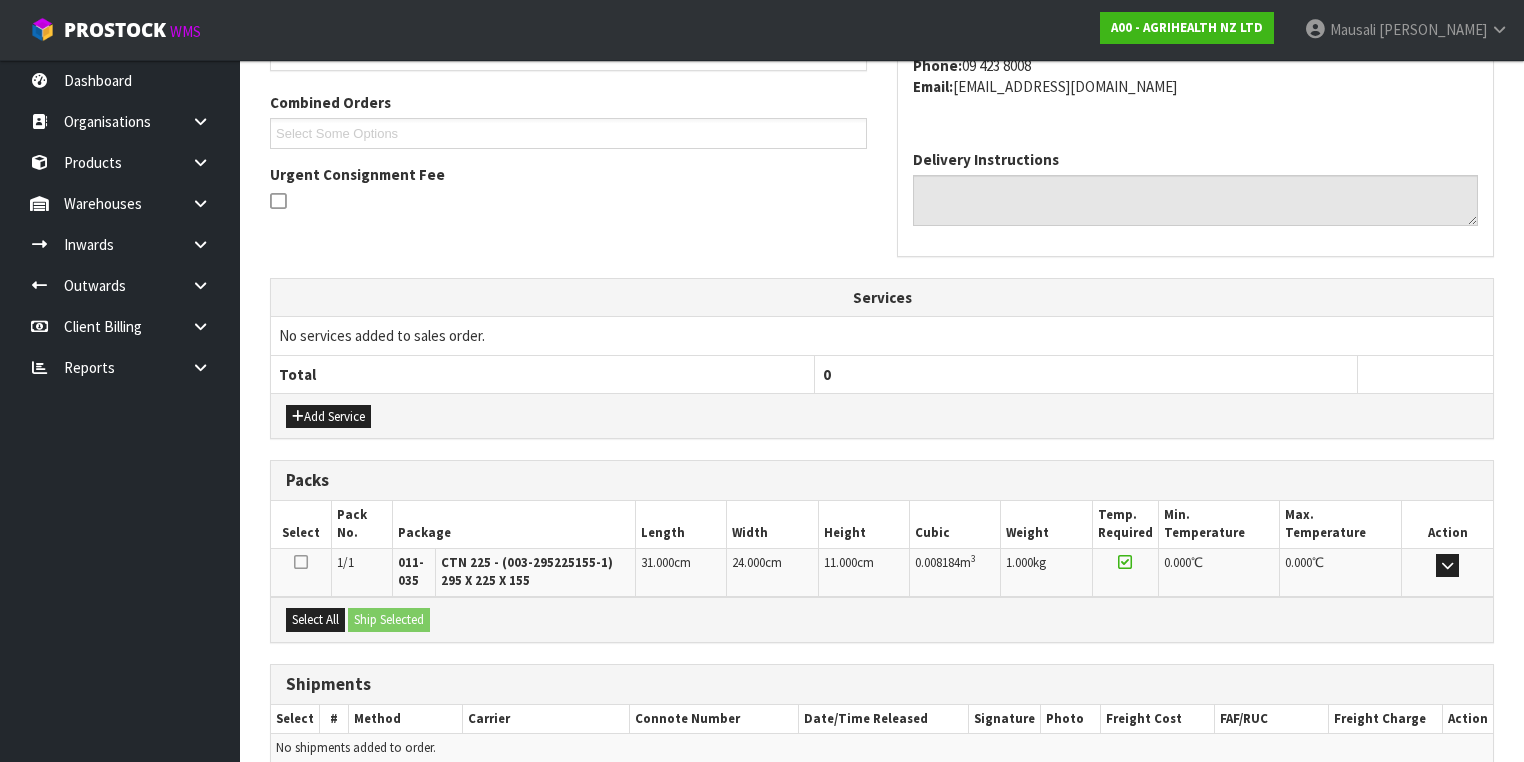 scroll, scrollTop: 584, scrollLeft: 0, axis: vertical 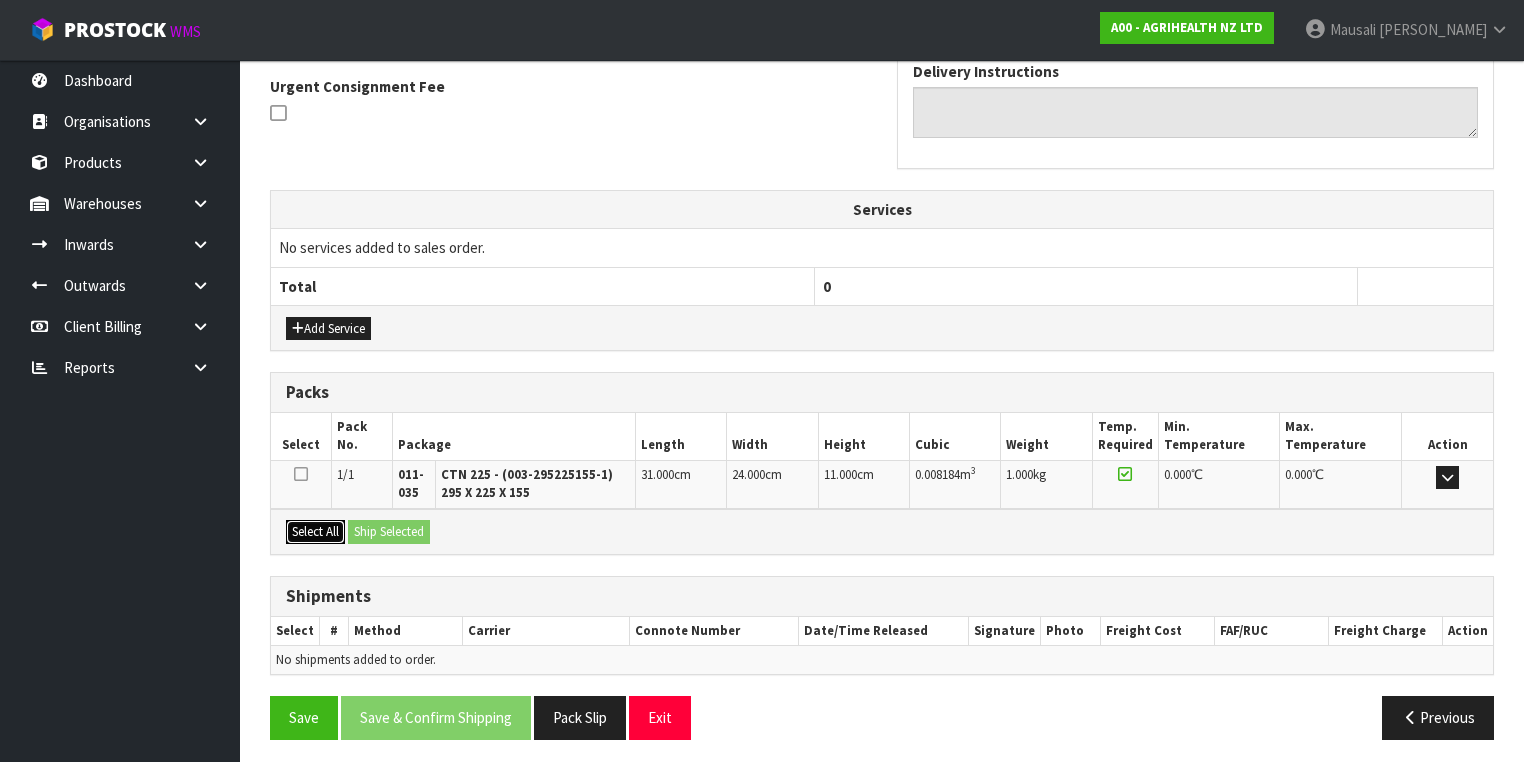 drag, startPoint x: 313, startPoint y: 523, endPoint x: 360, endPoint y: 519, distance: 47.169907 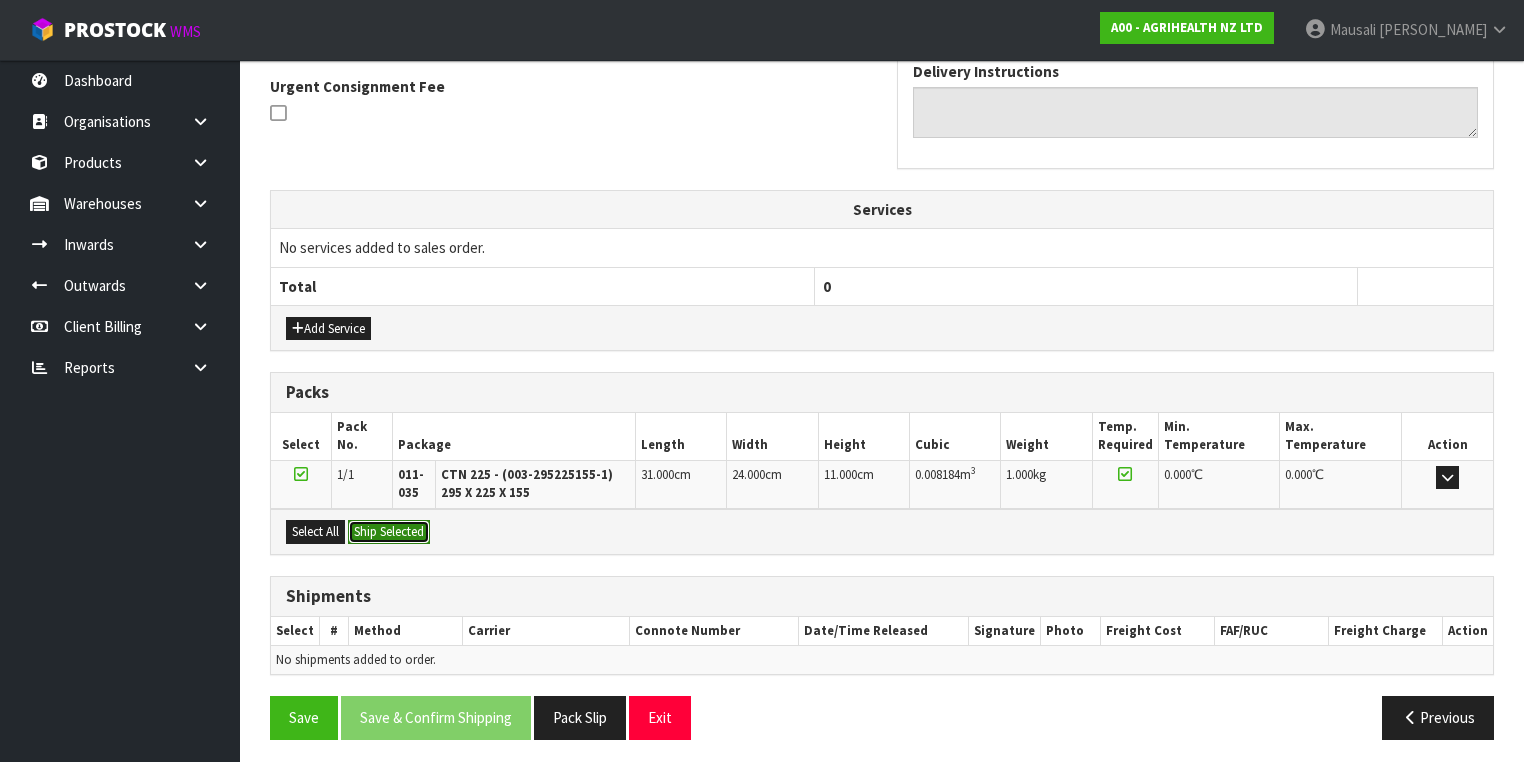 click on "Ship Selected" at bounding box center [389, 532] 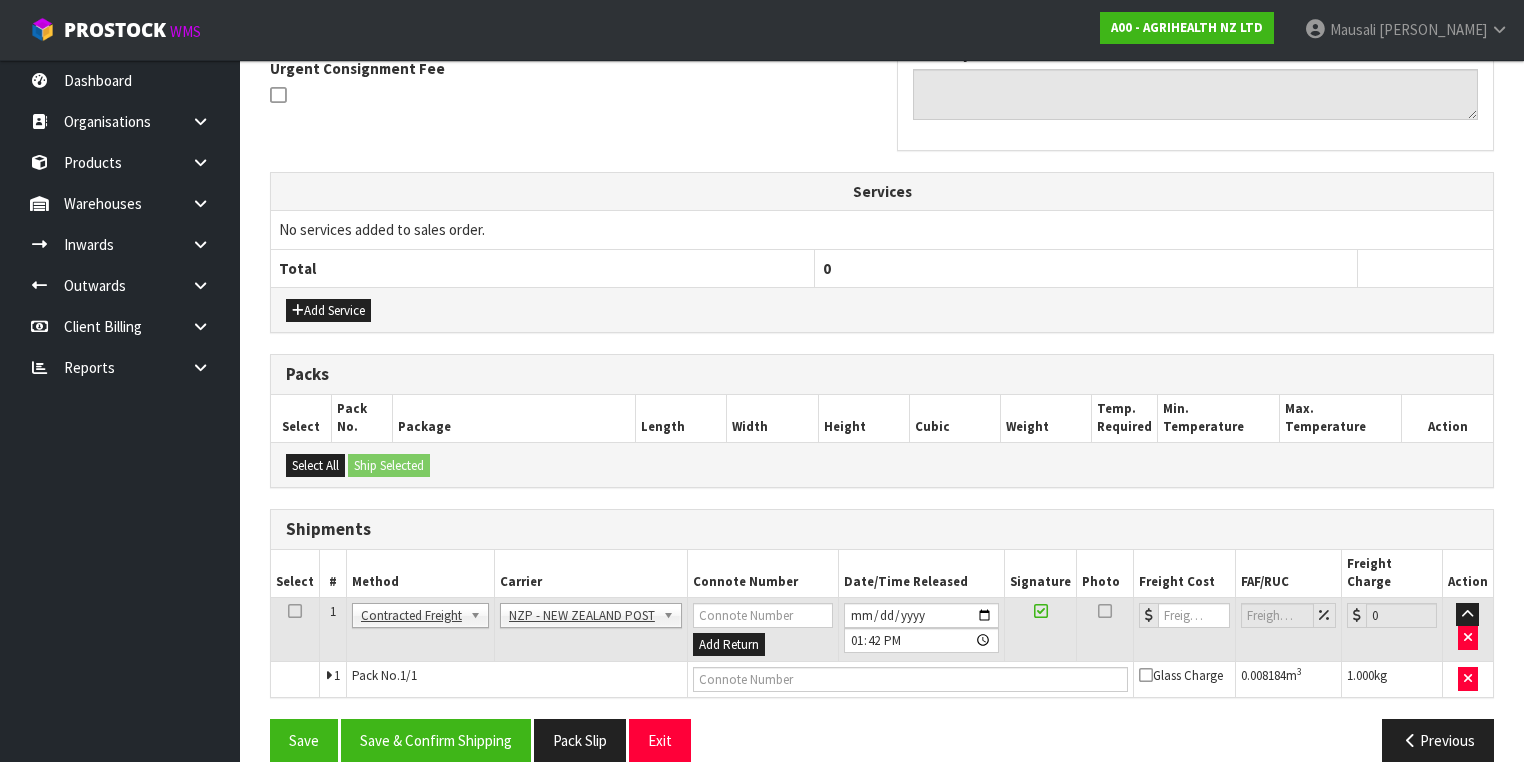 scroll, scrollTop: 606, scrollLeft: 0, axis: vertical 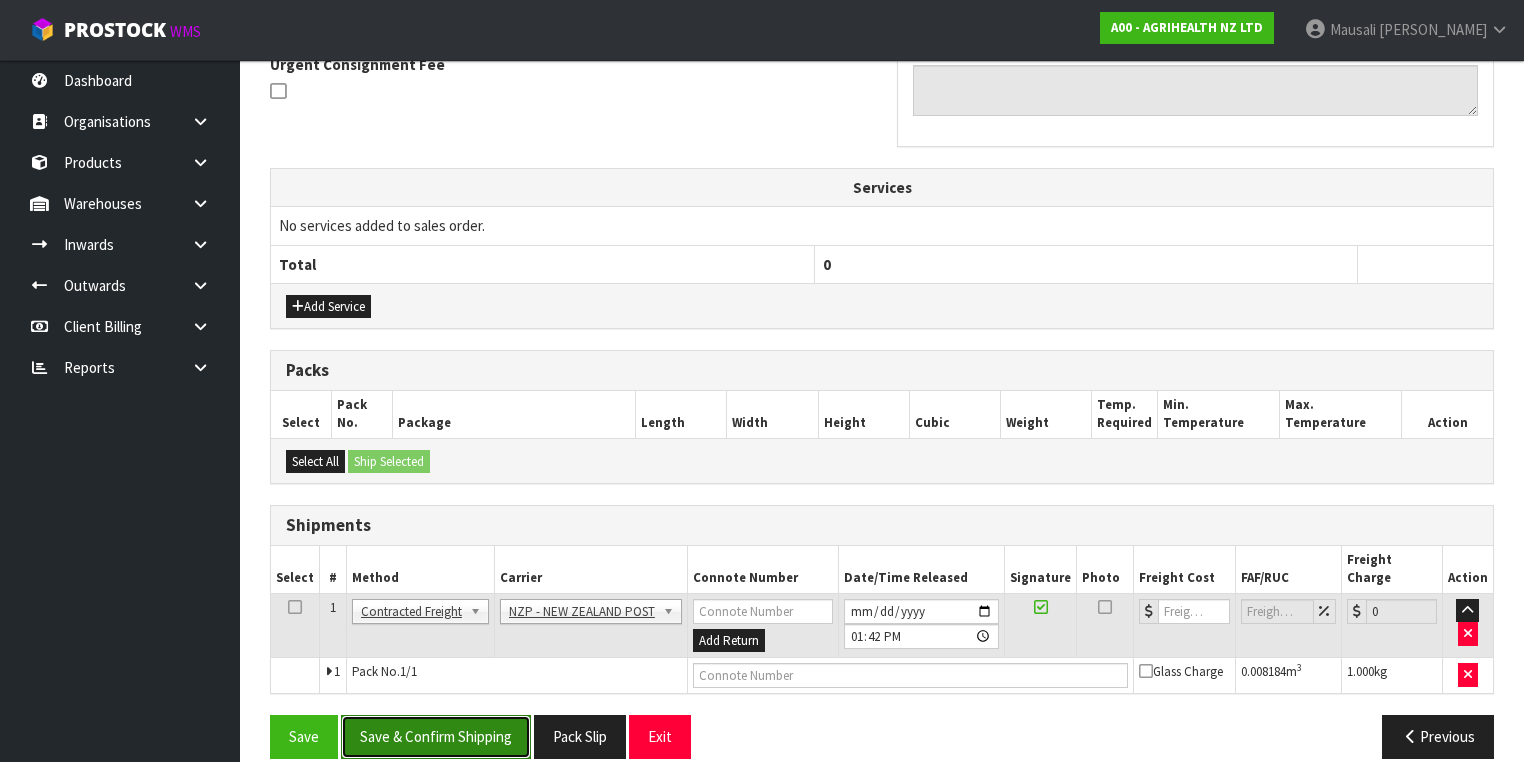 click on "Save & Confirm Shipping" at bounding box center (436, 736) 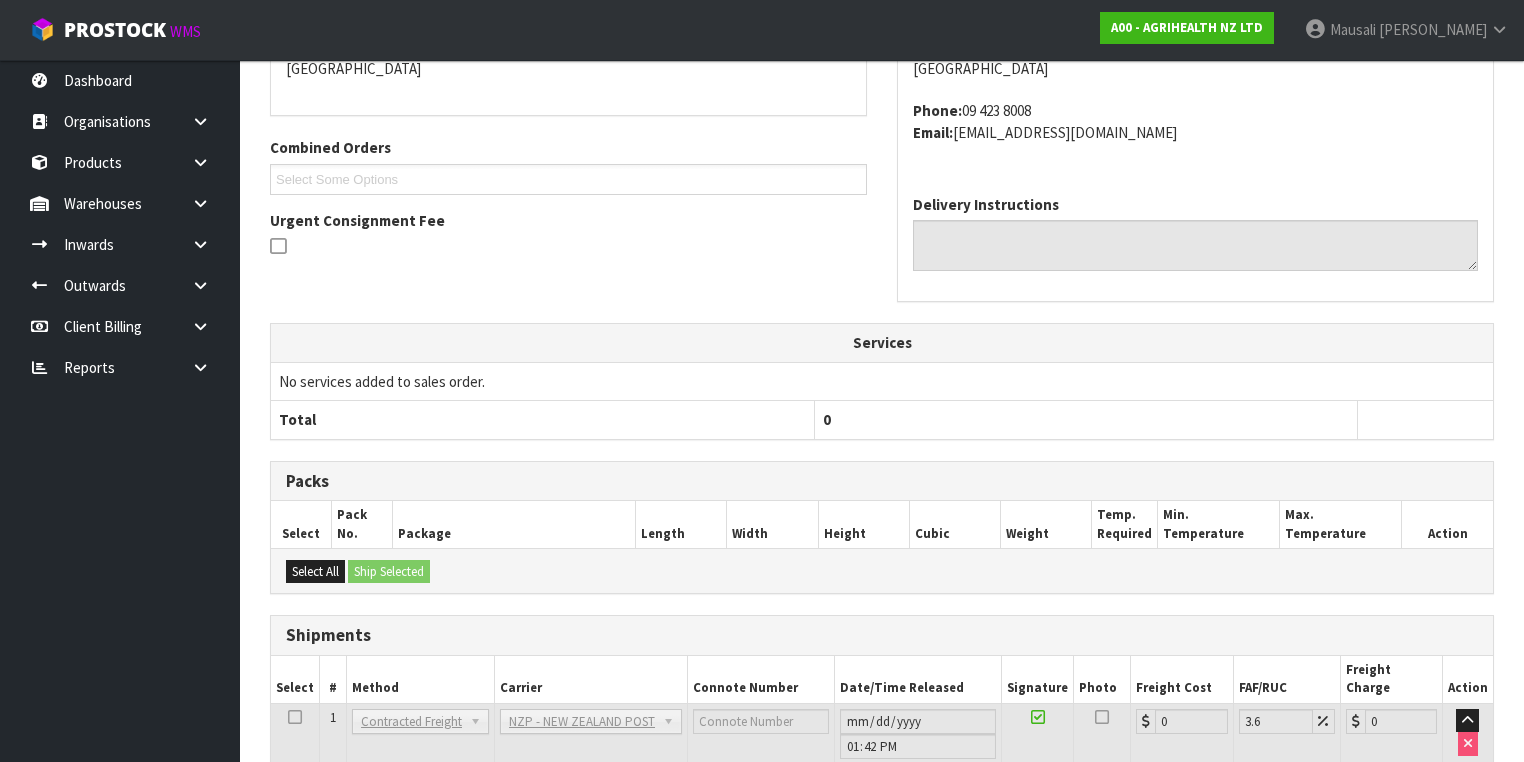 scroll, scrollTop: 579, scrollLeft: 0, axis: vertical 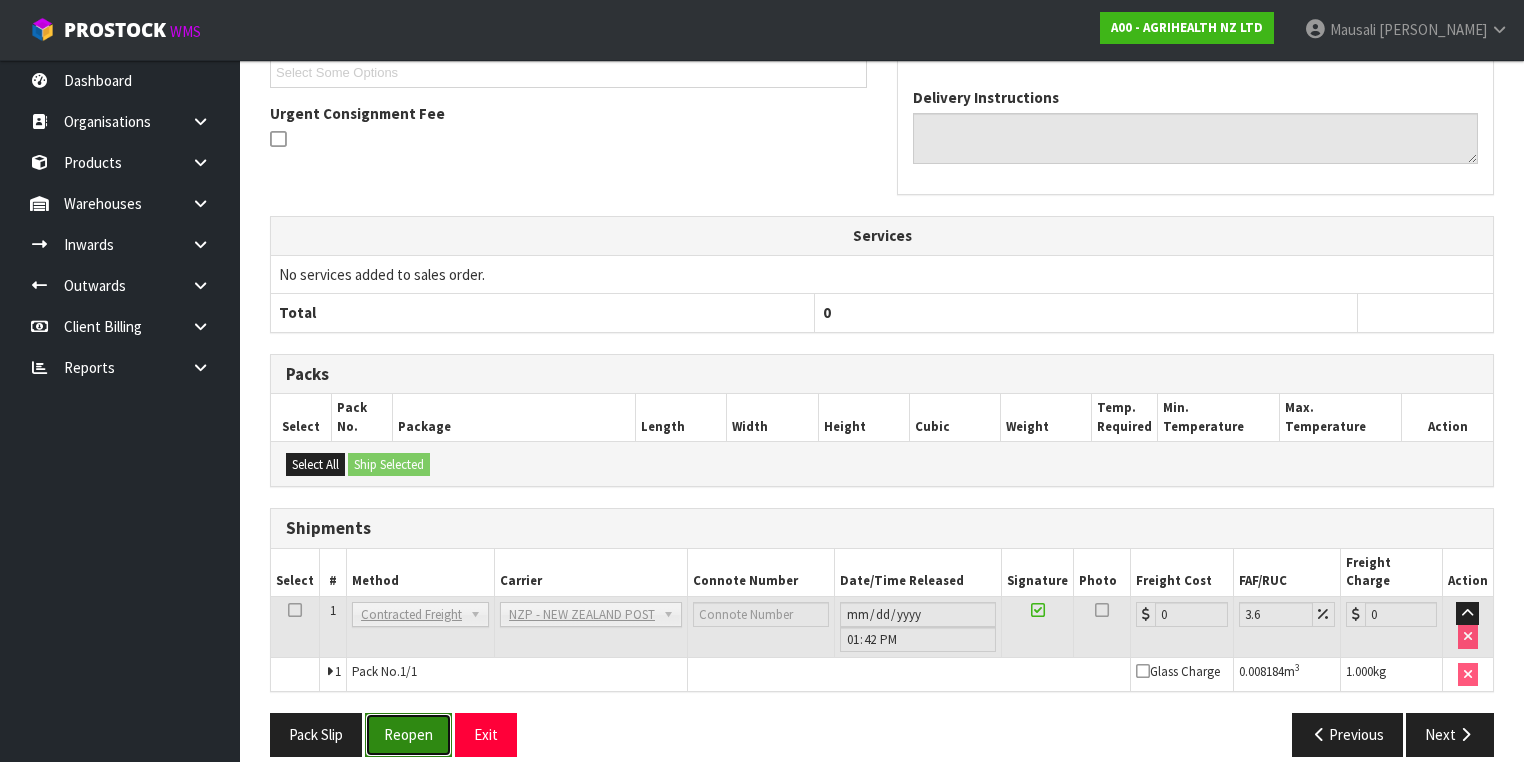 drag, startPoint x: 411, startPoint y: 708, endPoint x: 433, endPoint y: 694, distance: 26.076809 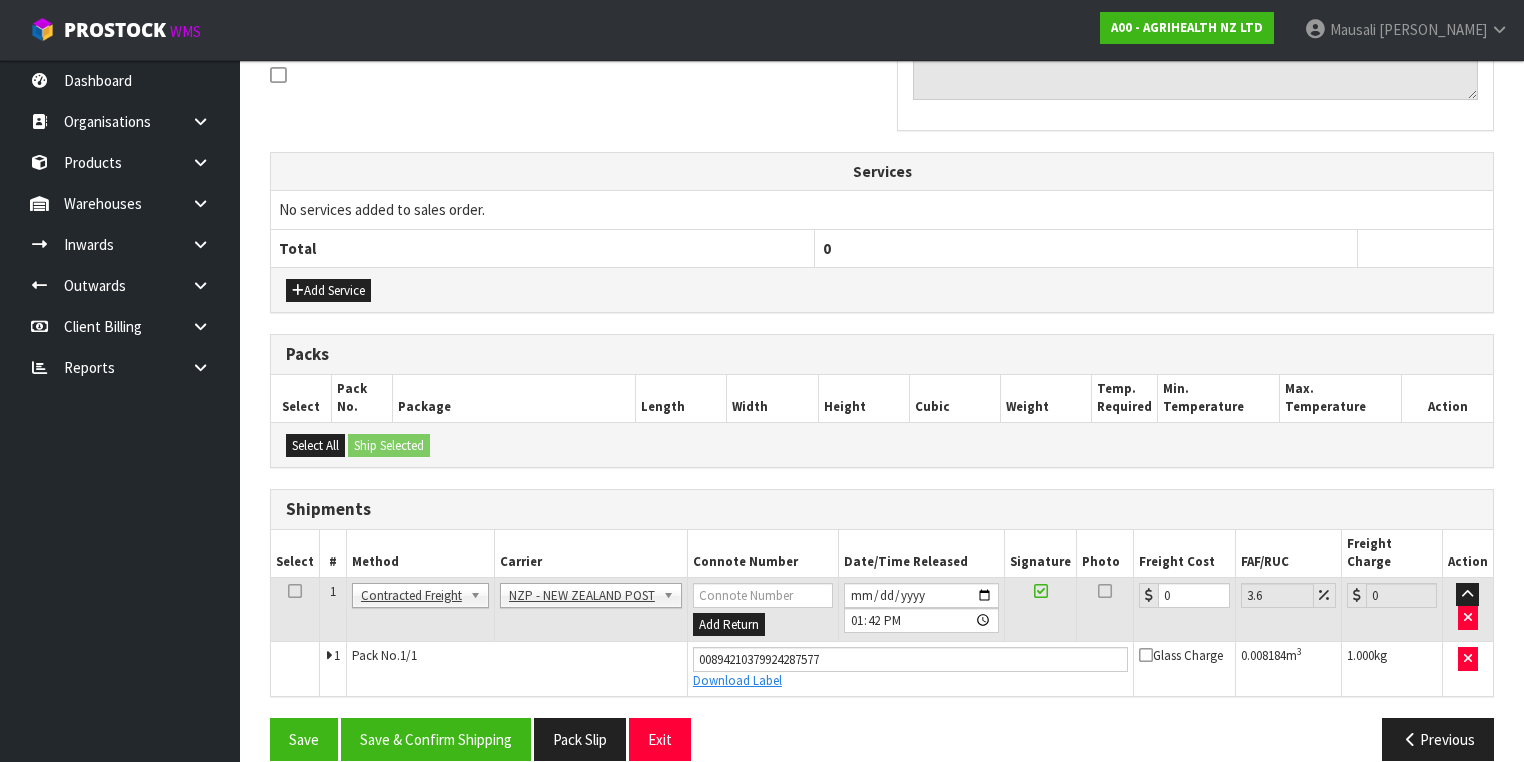 scroll, scrollTop: 624, scrollLeft: 0, axis: vertical 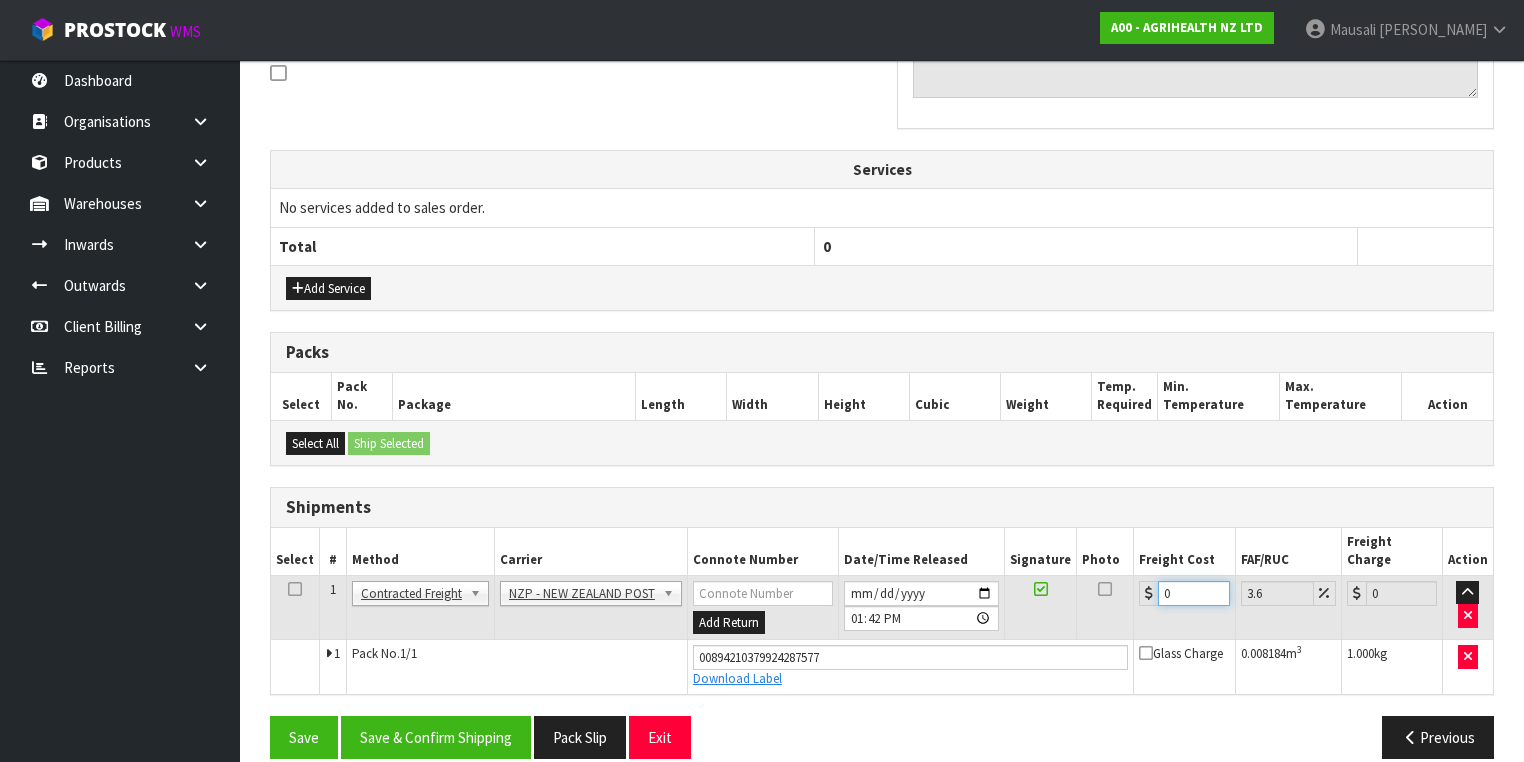 drag, startPoint x: 1179, startPoint y: 560, endPoint x: 1141, endPoint y: 572, distance: 39.849716 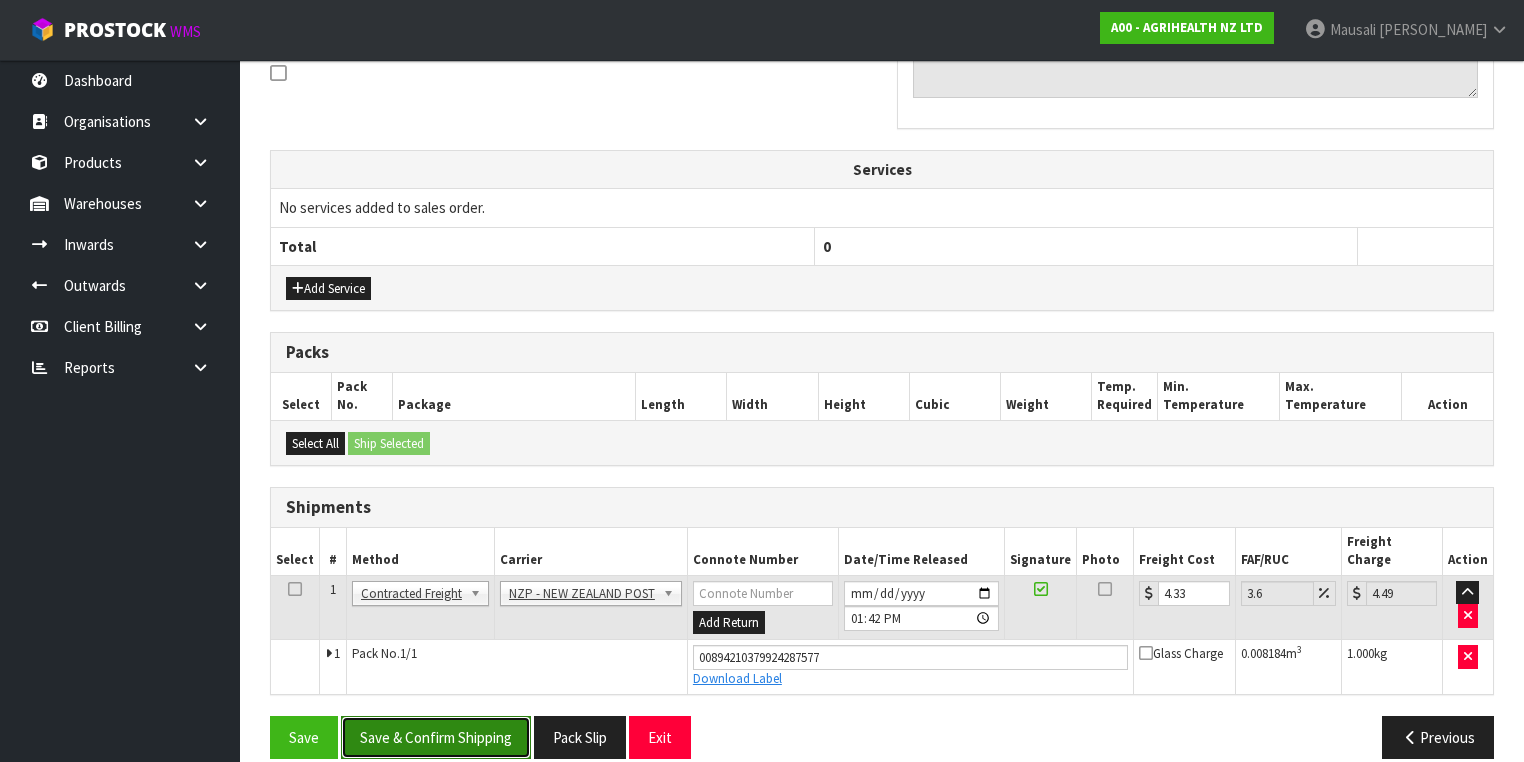 drag, startPoint x: 478, startPoint y: 719, endPoint x: 1179, endPoint y: 396, distance: 771.83545 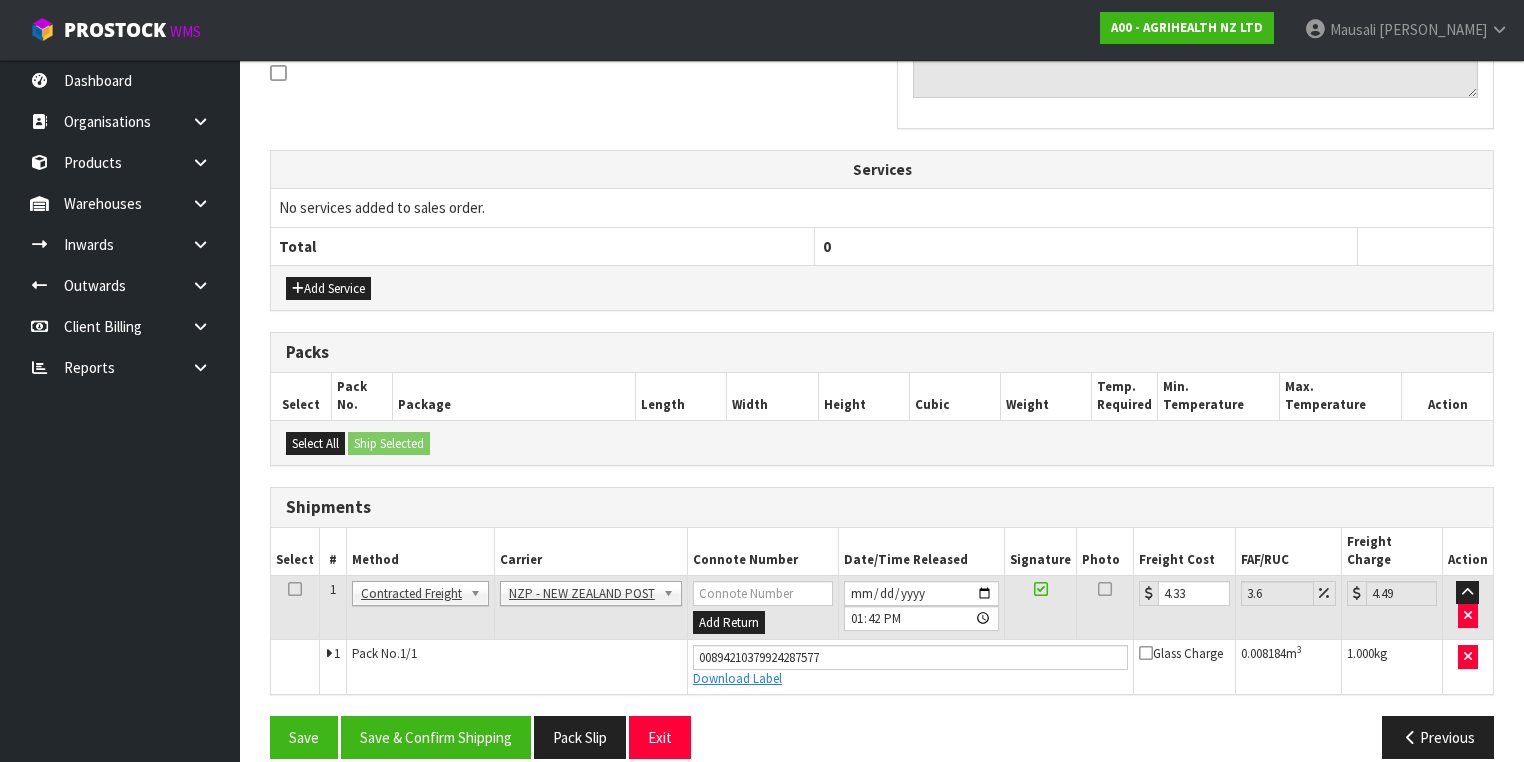 scroll, scrollTop: 0, scrollLeft: 0, axis: both 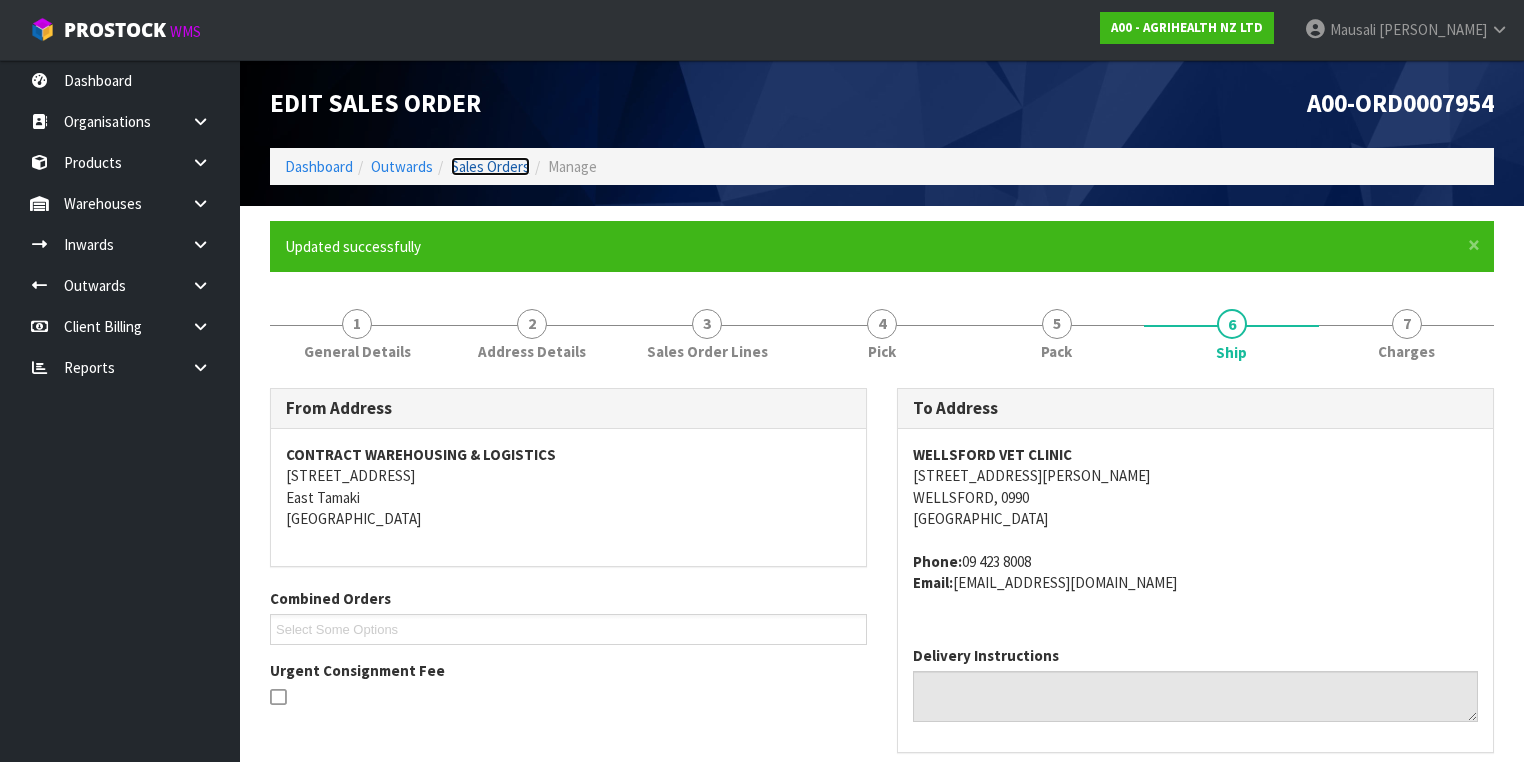 drag, startPoint x: 1368, startPoint y: 675, endPoint x: 506, endPoint y: 165, distance: 1001.57074 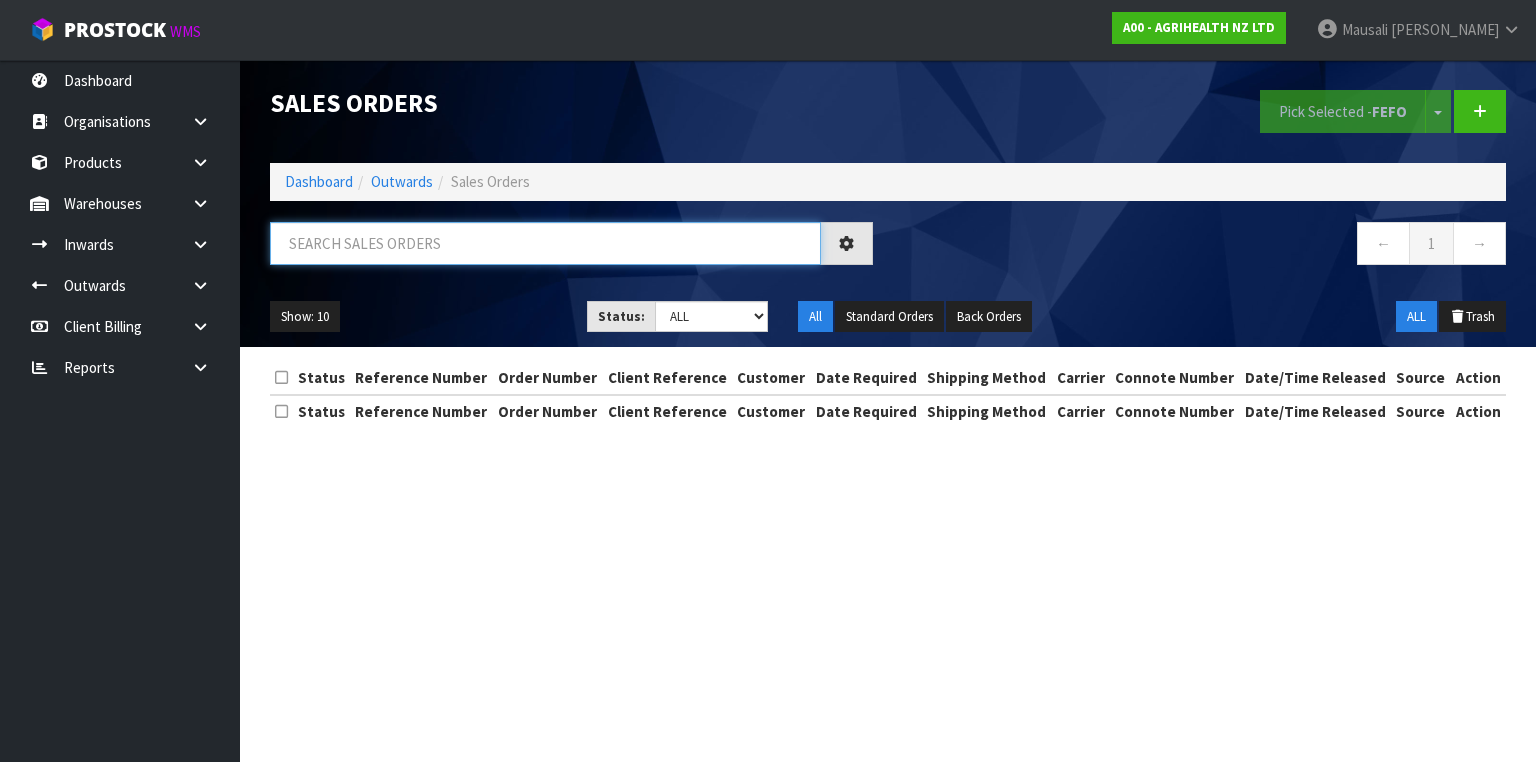 click at bounding box center (545, 243) 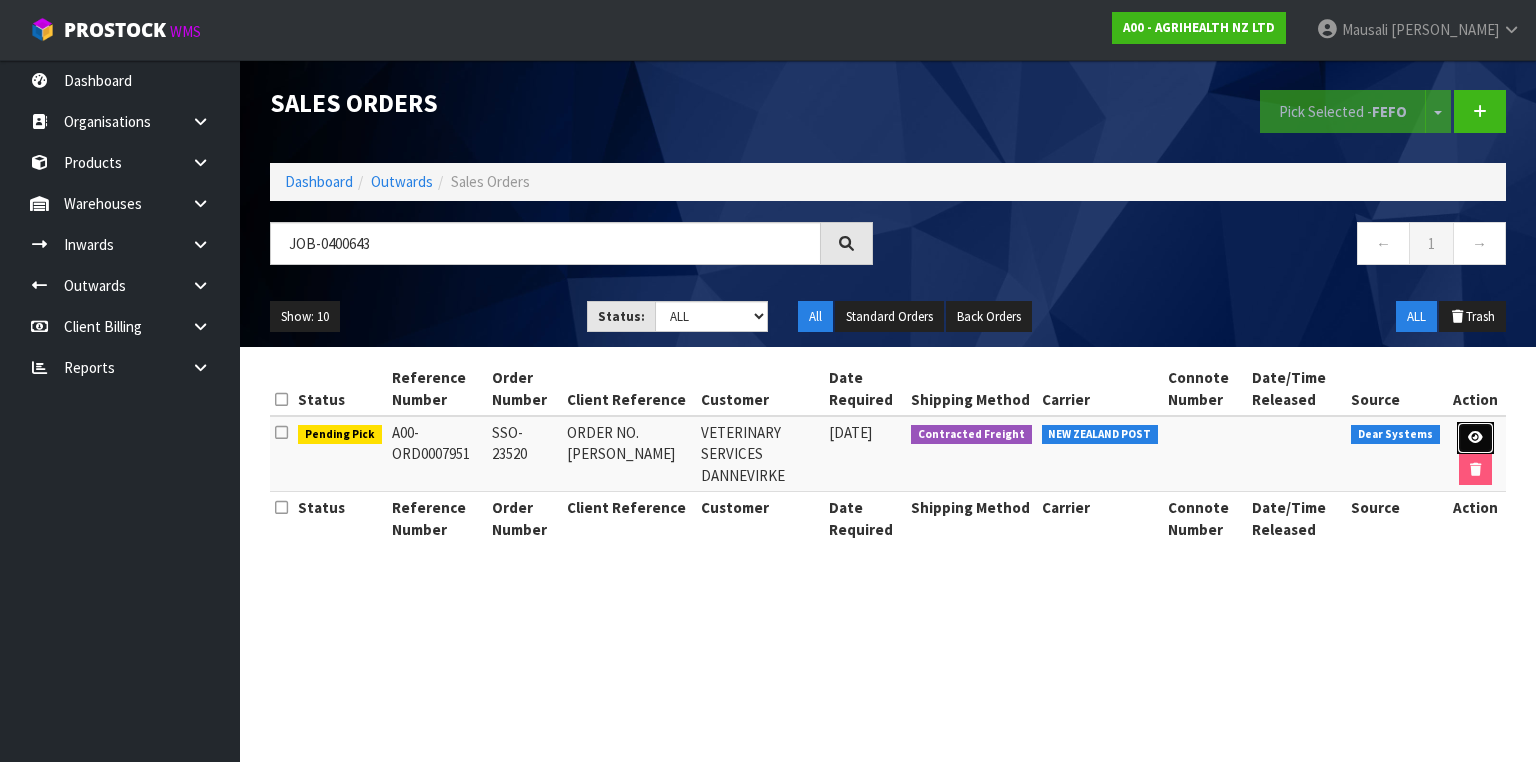 click at bounding box center (1475, 438) 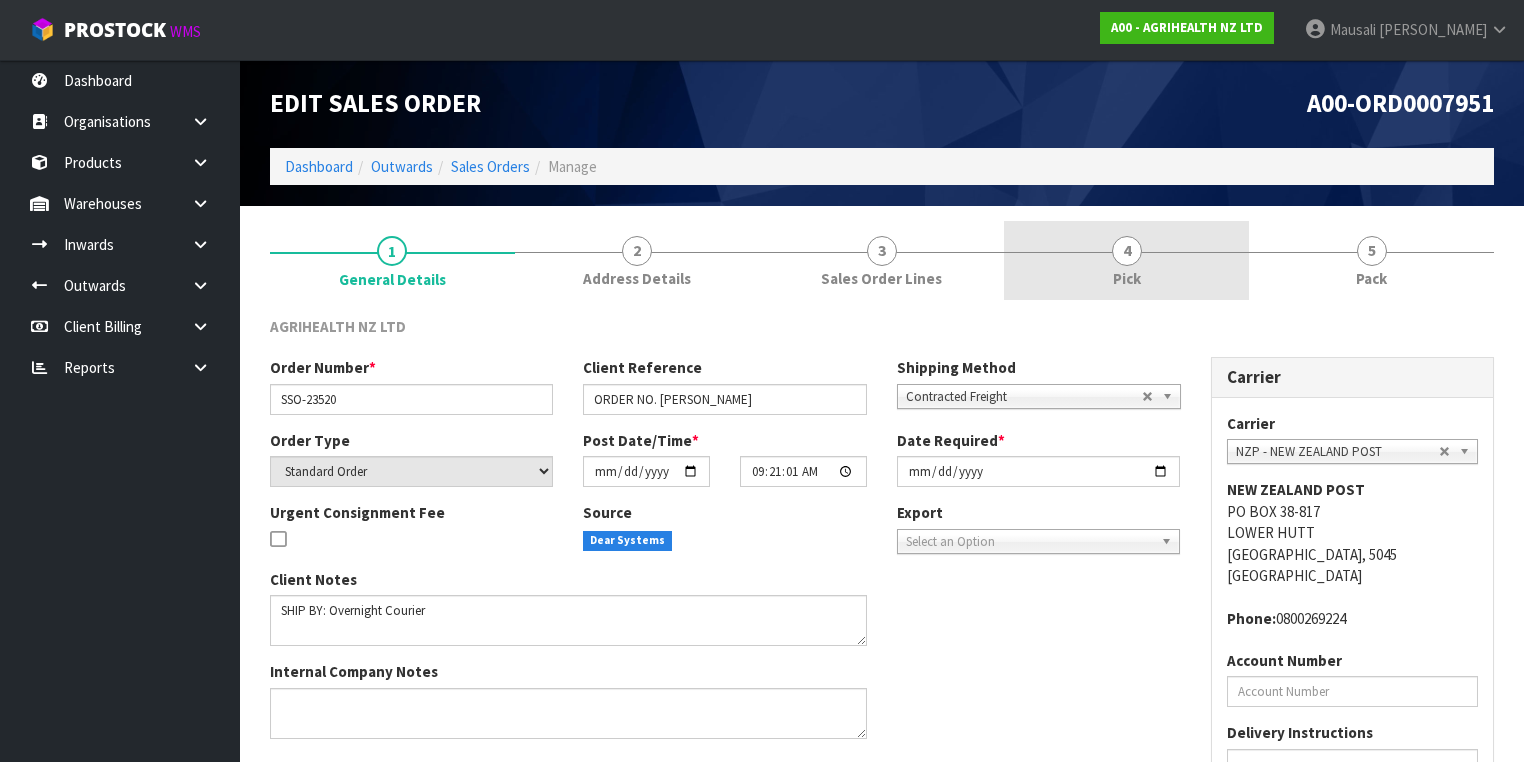 click on "4" at bounding box center (1127, 251) 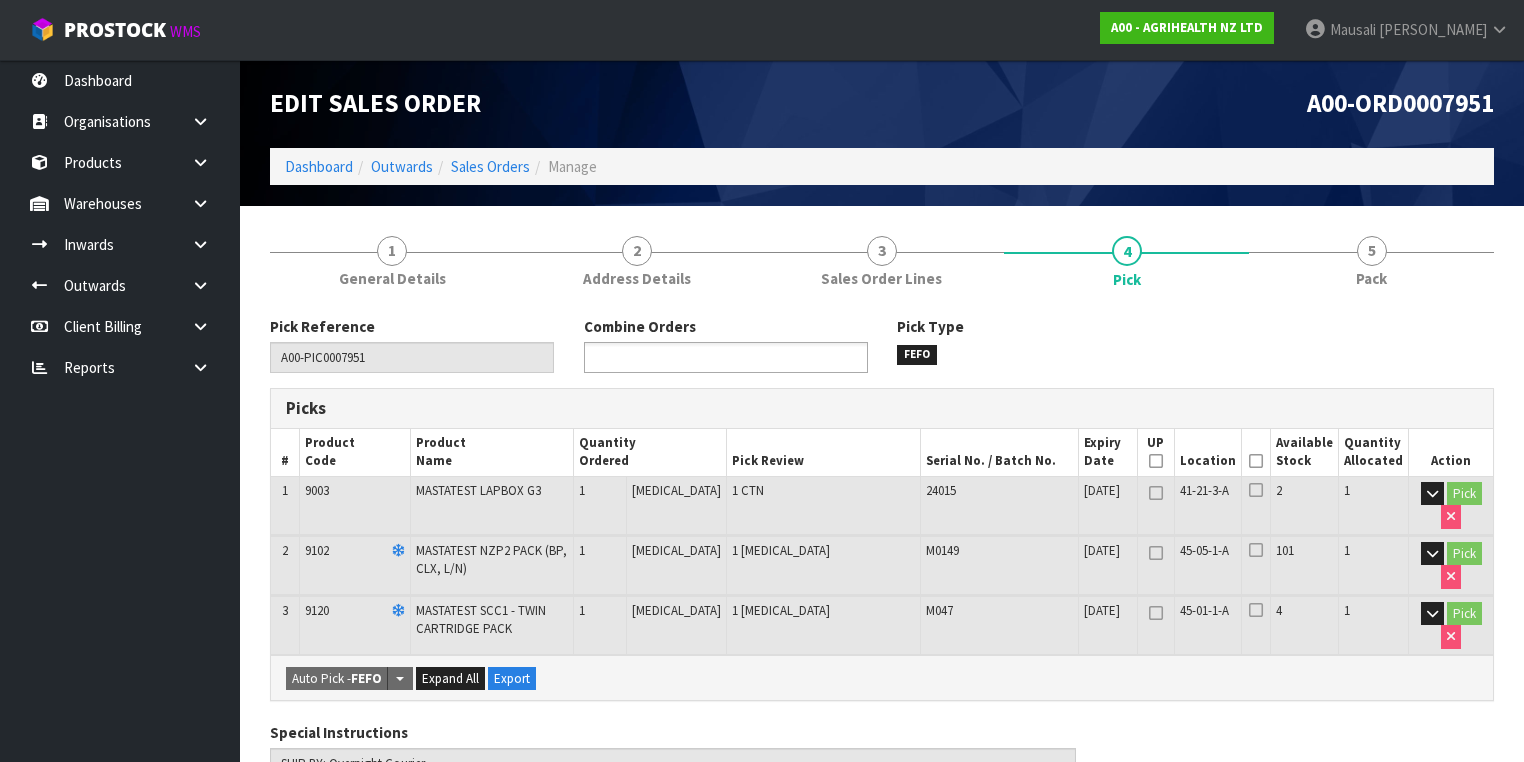 click at bounding box center [726, 357] 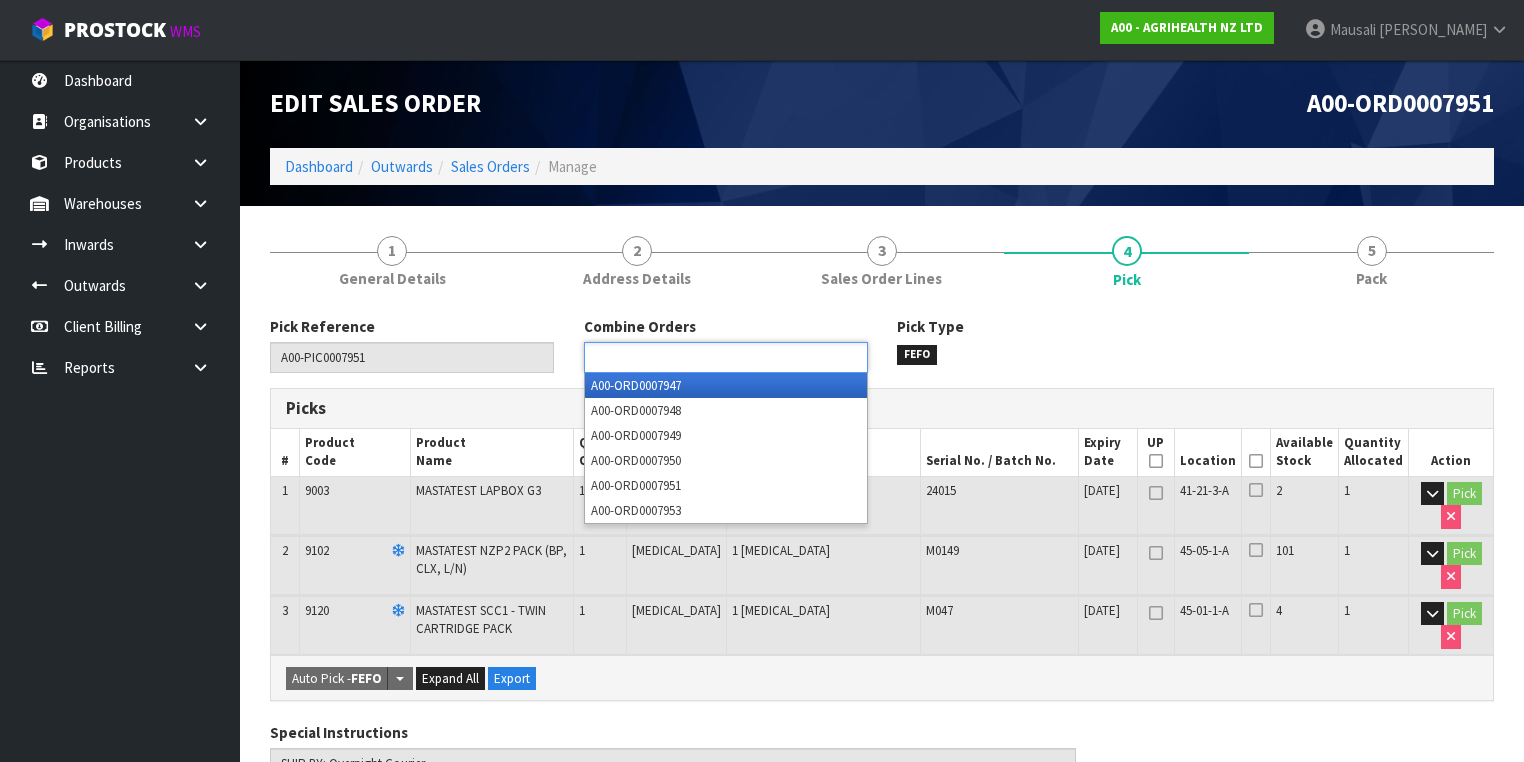 click at bounding box center (726, 357) 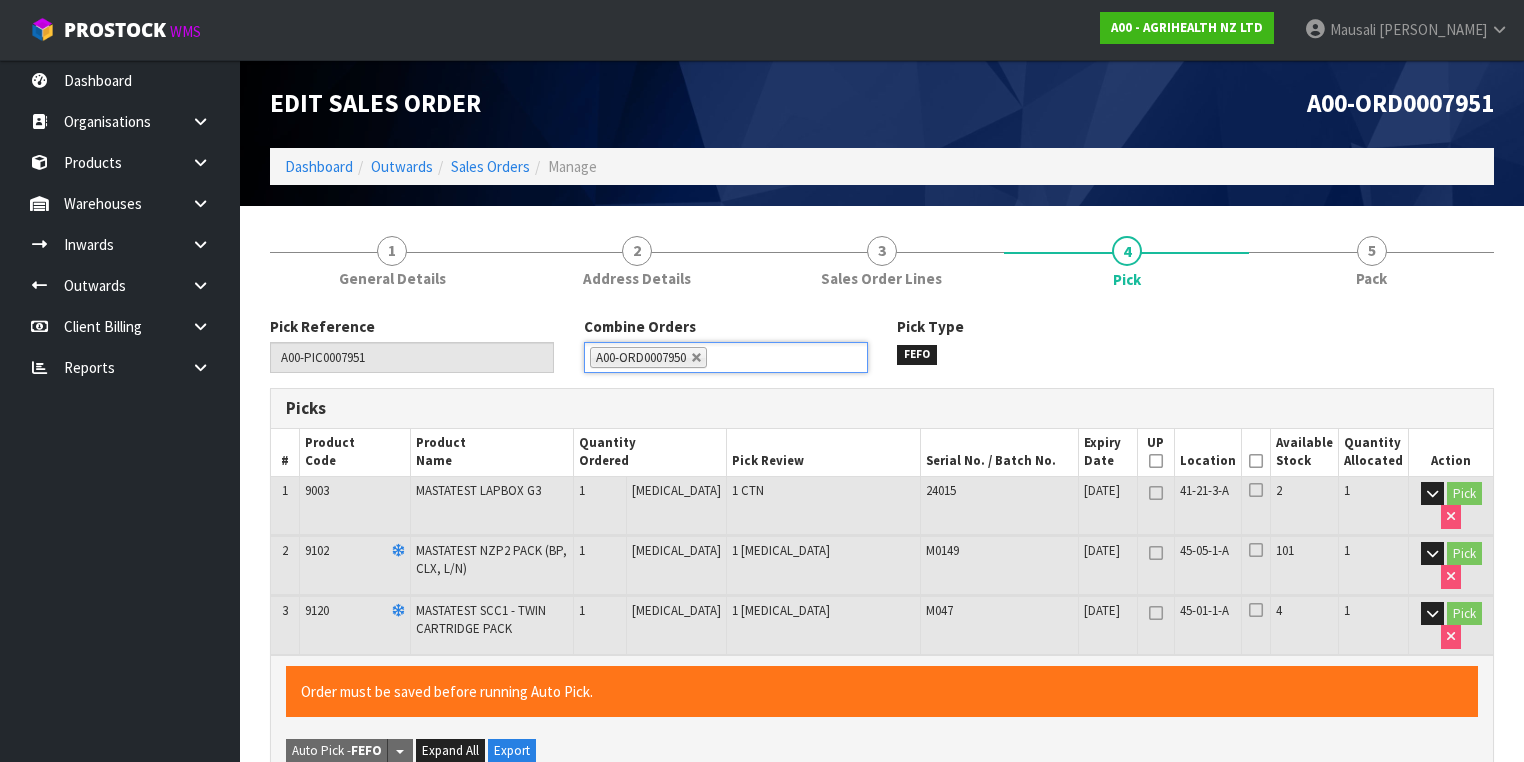 click at bounding box center (1256, 461) 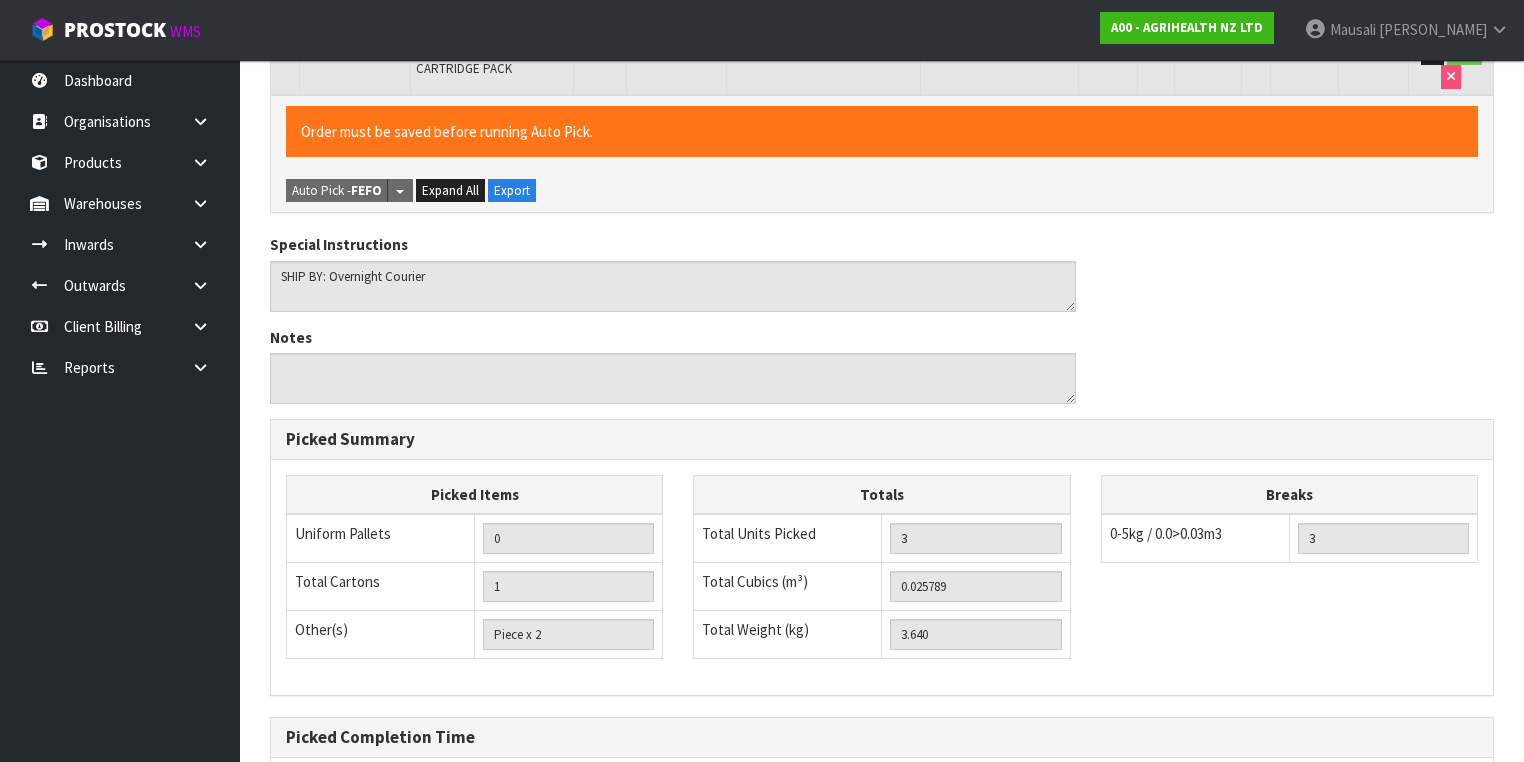 scroll, scrollTop: 759, scrollLeft: 0, axis: vertical 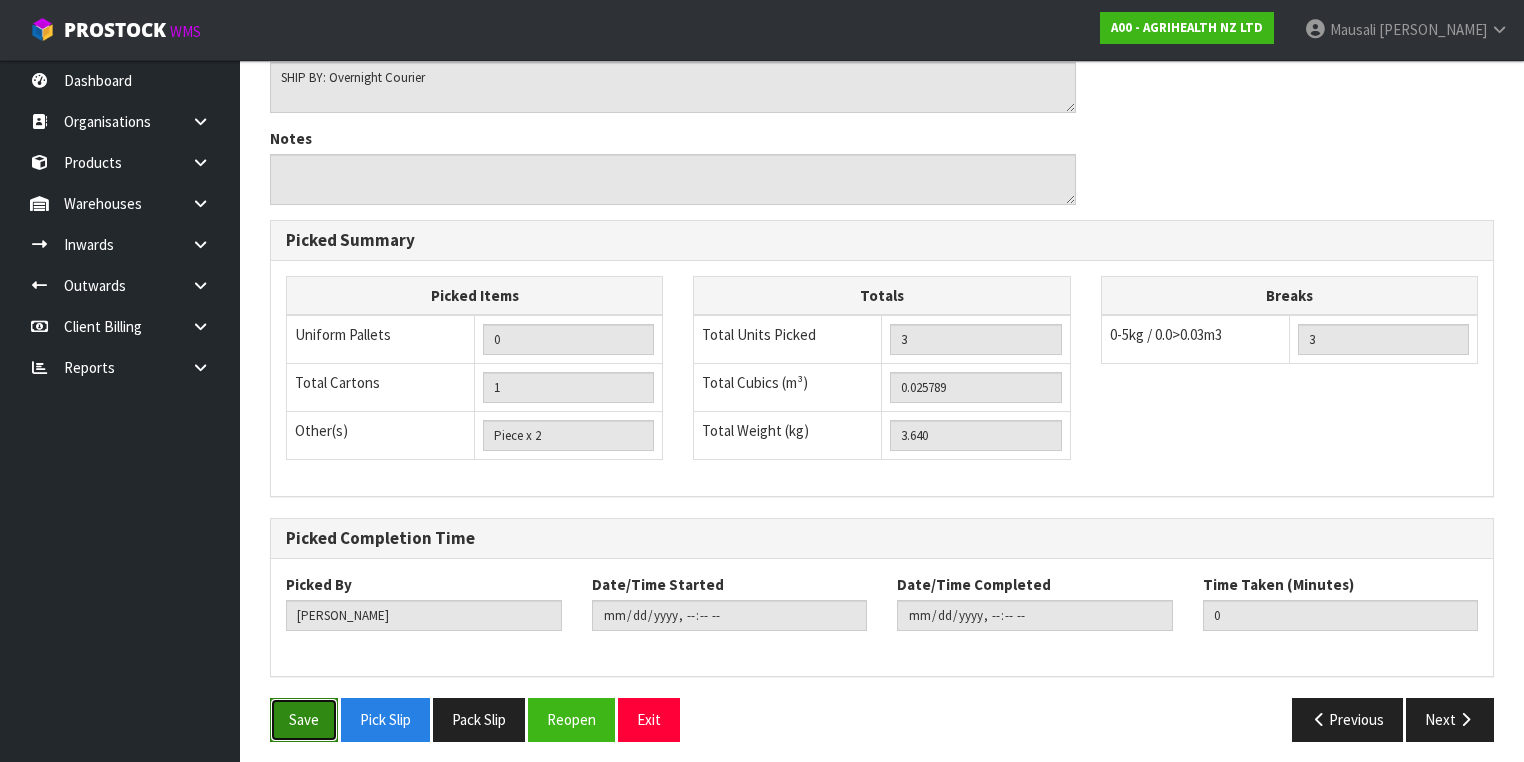 click on "Save" at bounding box center (304, 719) 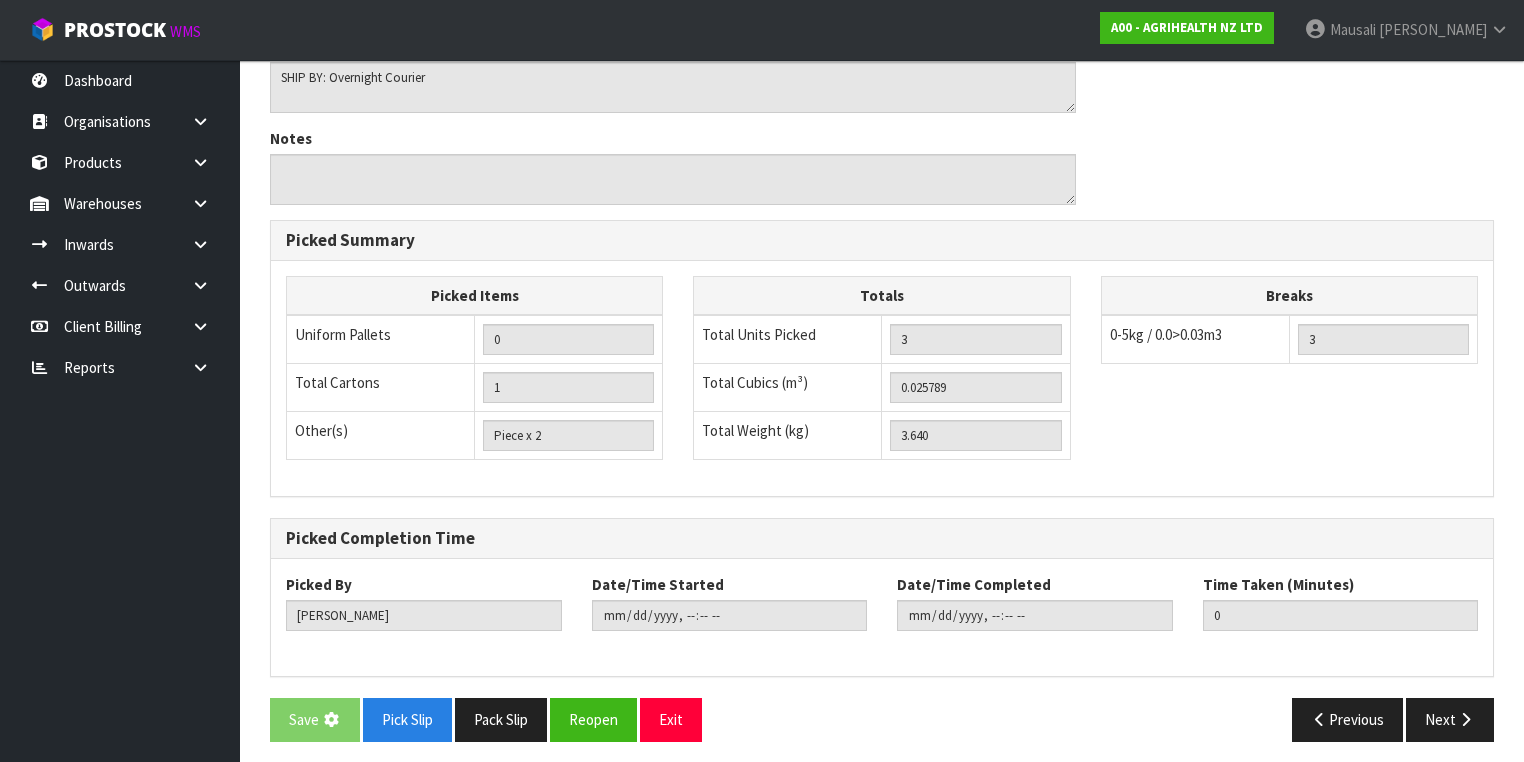 scroll, scrollTop: 0, scrollLeft: 0, axis: both 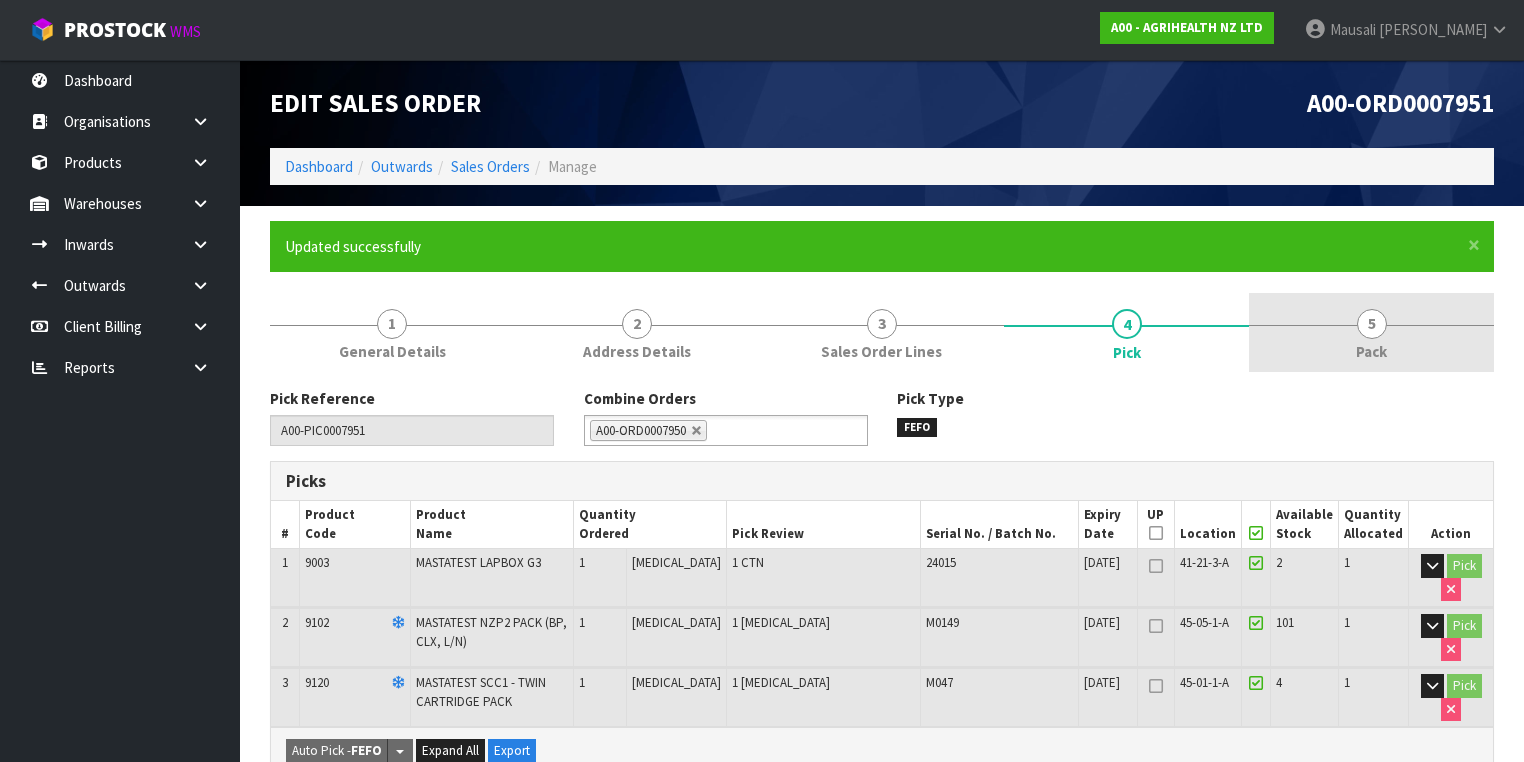 click on "5
Pack" at bounding box center (1371, 332) 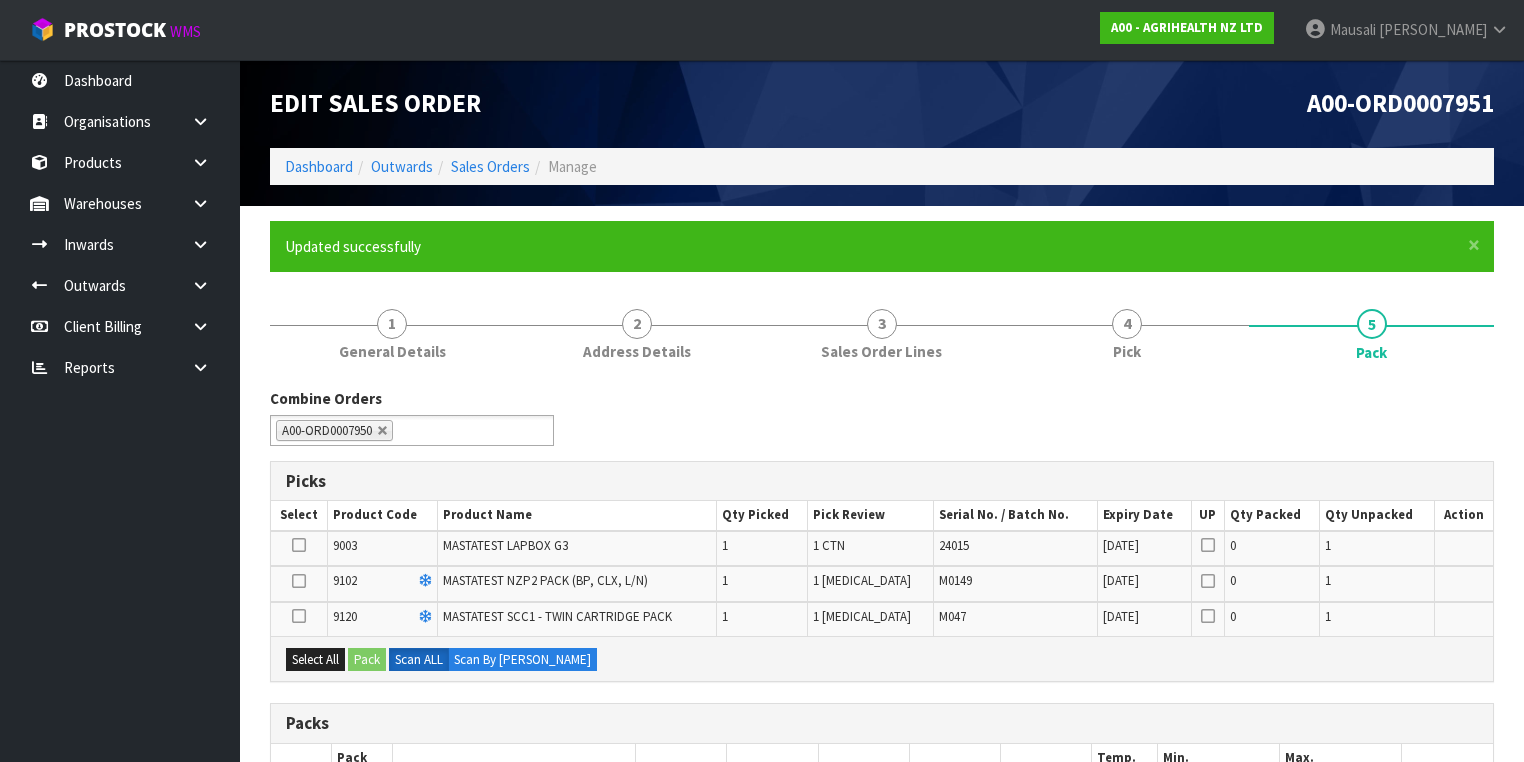 scroll, scrollTop: 400, scrollLeft: 0, axis: vertical 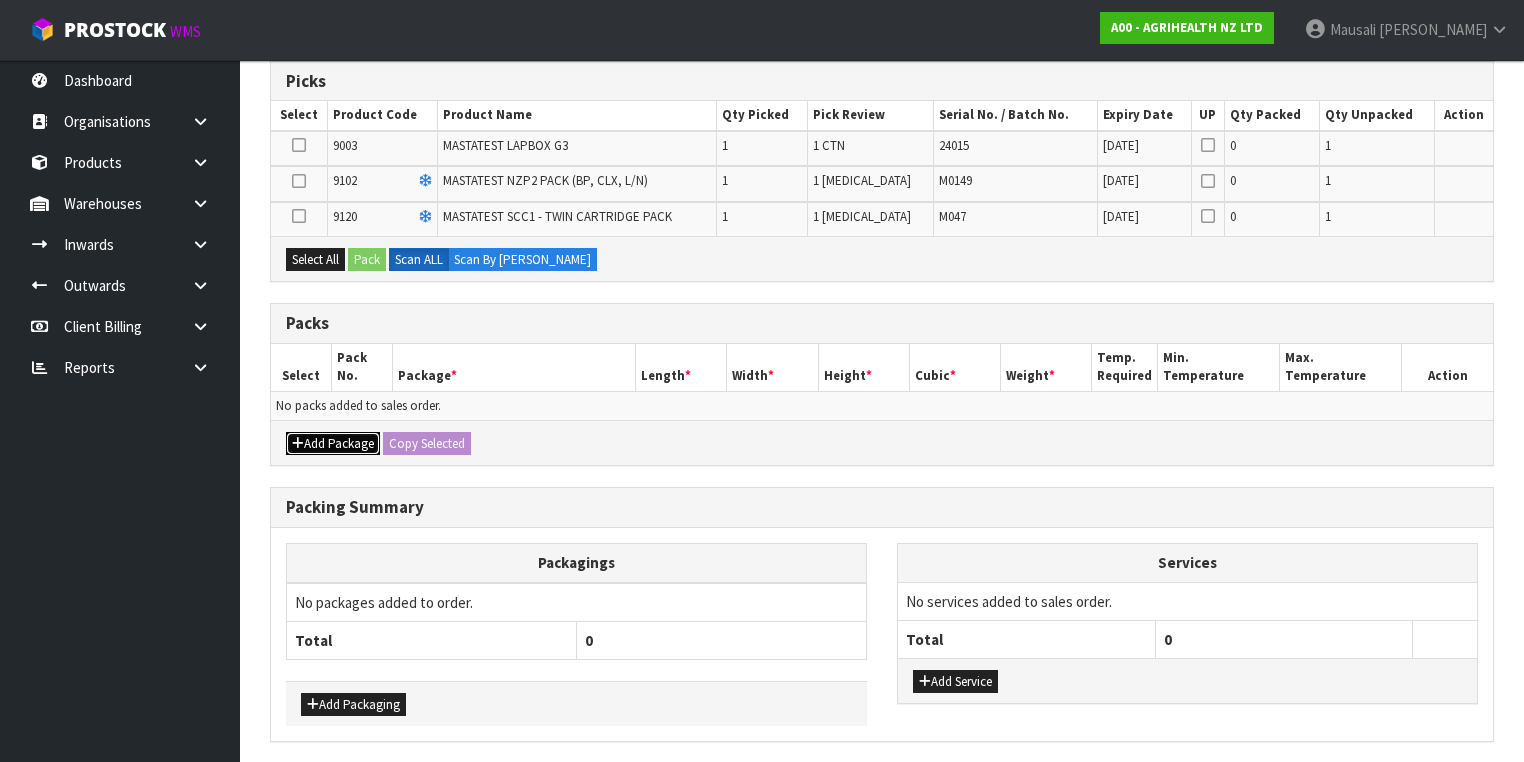 click on "Add Package" at bounding box center [333, 444] 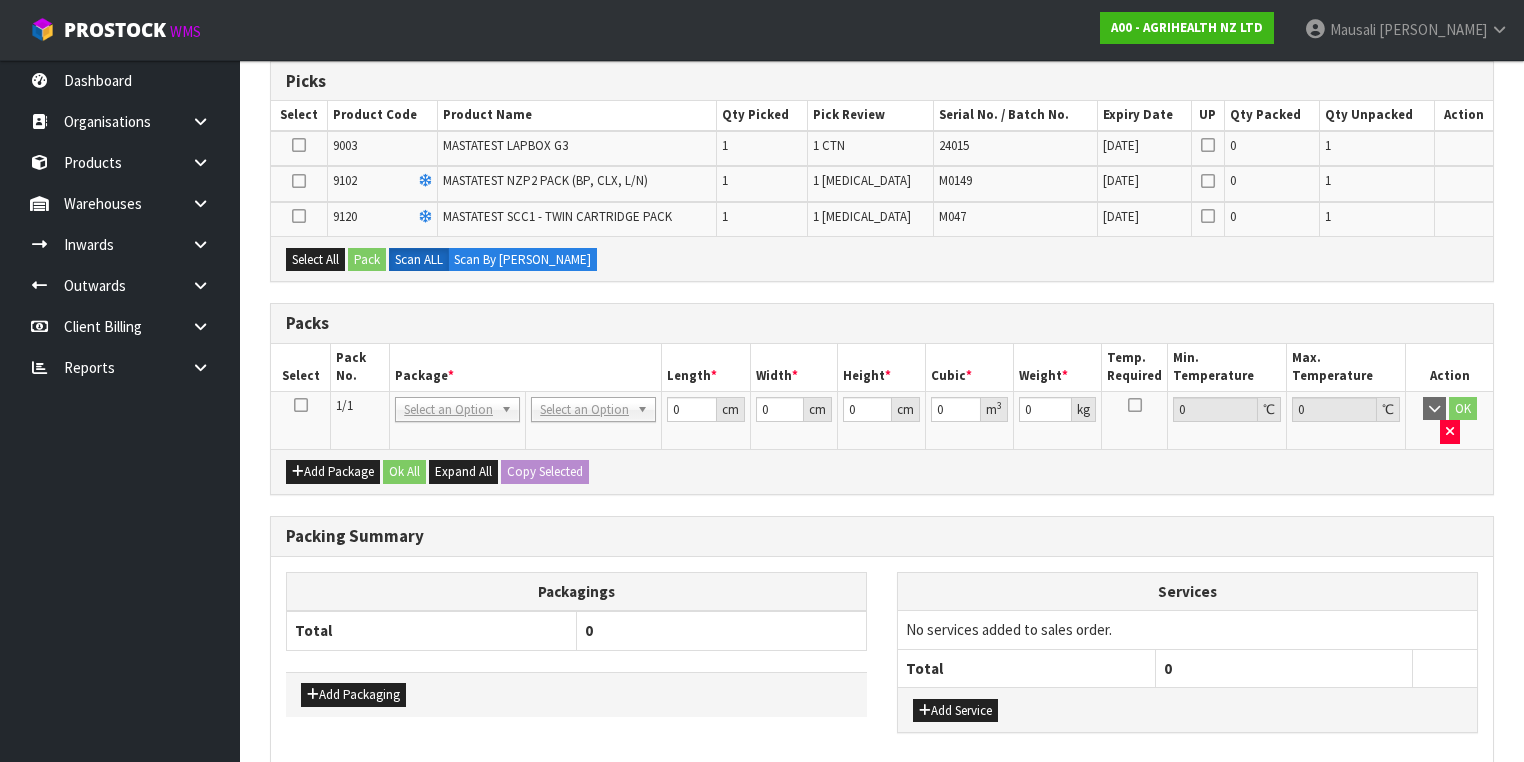 click at bounding box center [301, 405] 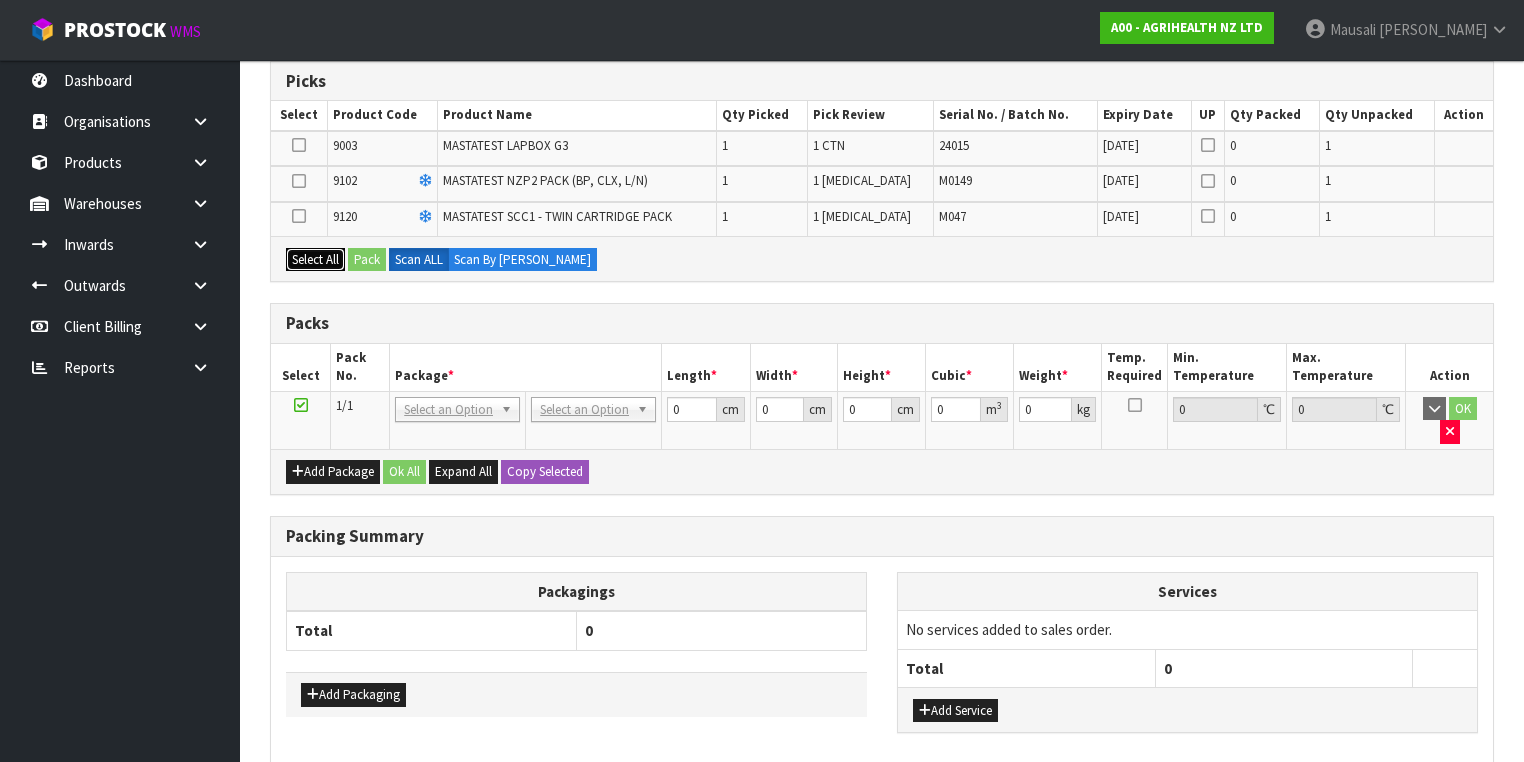 drag, startPoint x: 295, startPoint y: 256, endPoint x: 329, endPoint y: 255, distance: 34.0147 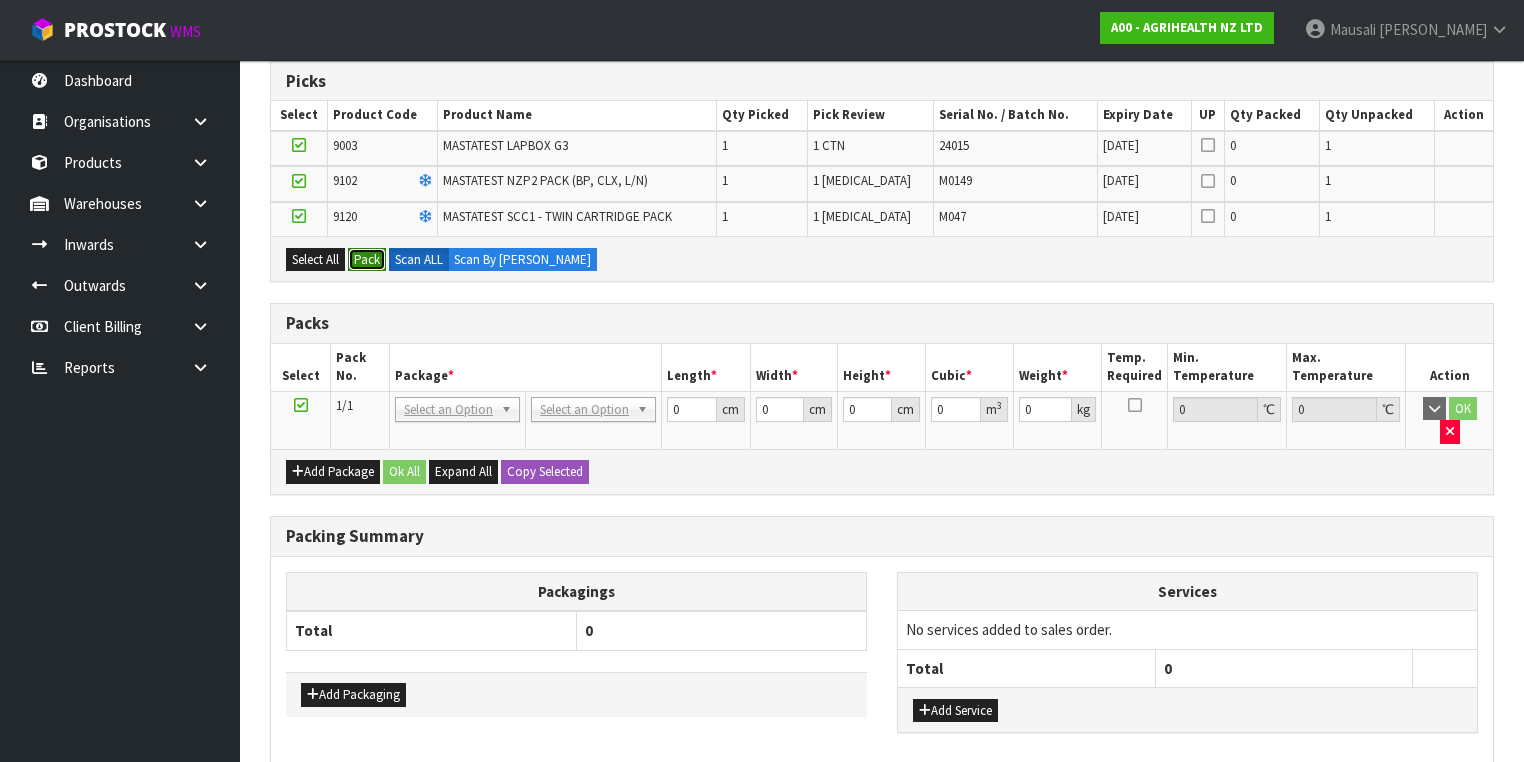 click on "Pack" at bounding box center (367, 260) 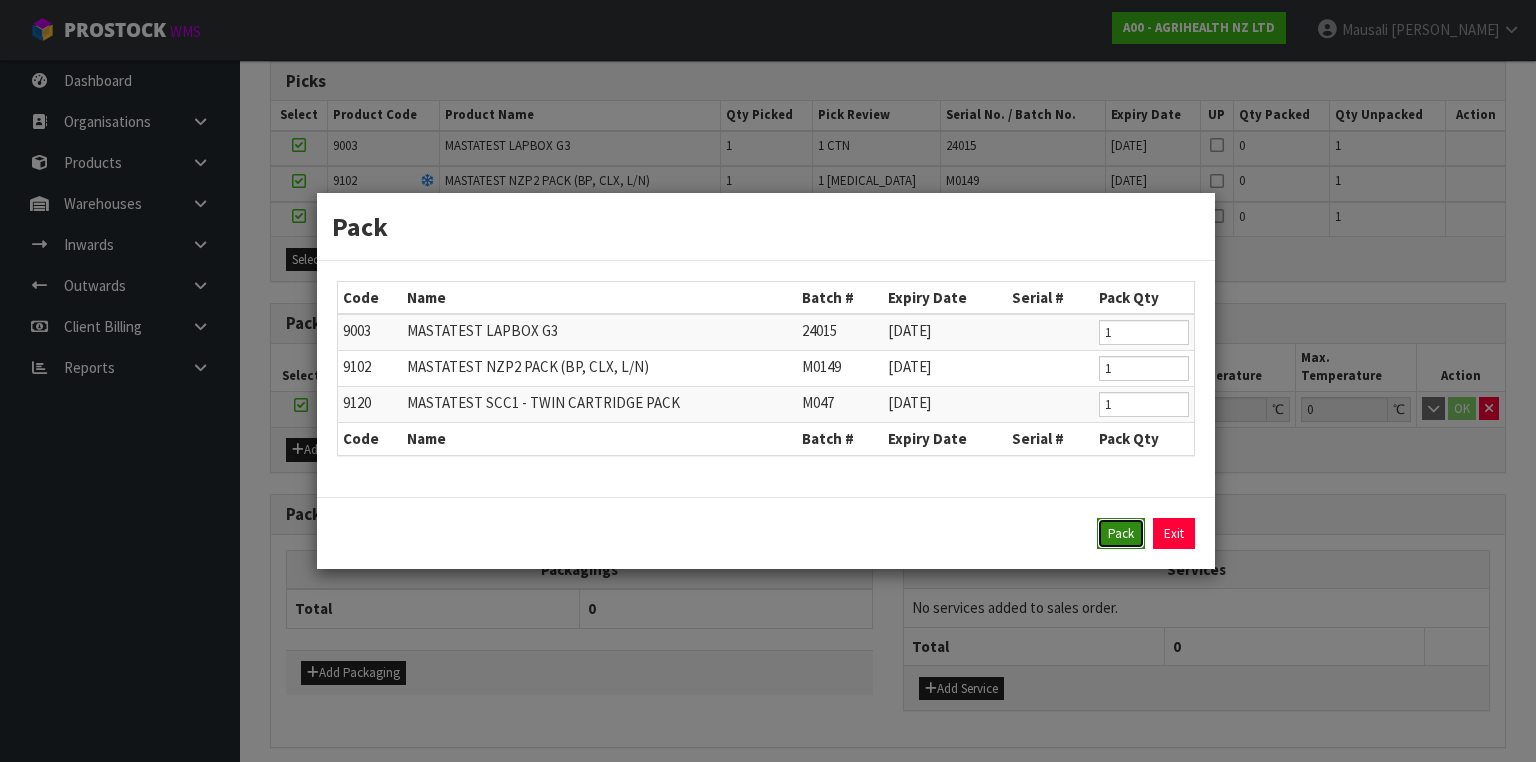 click on "Pack" at bounding box center (1121, 534) 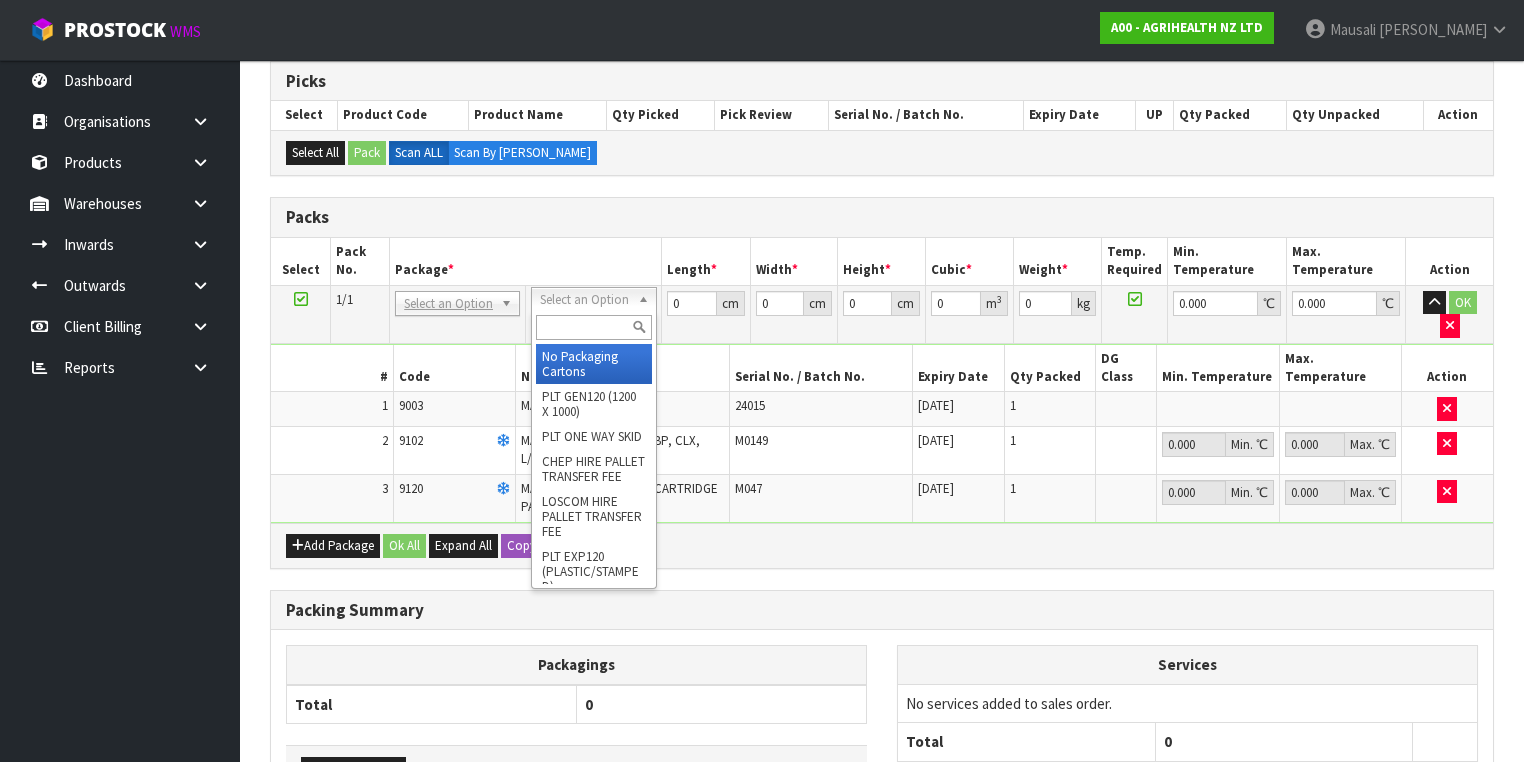 click at bounding box center [593, 327] 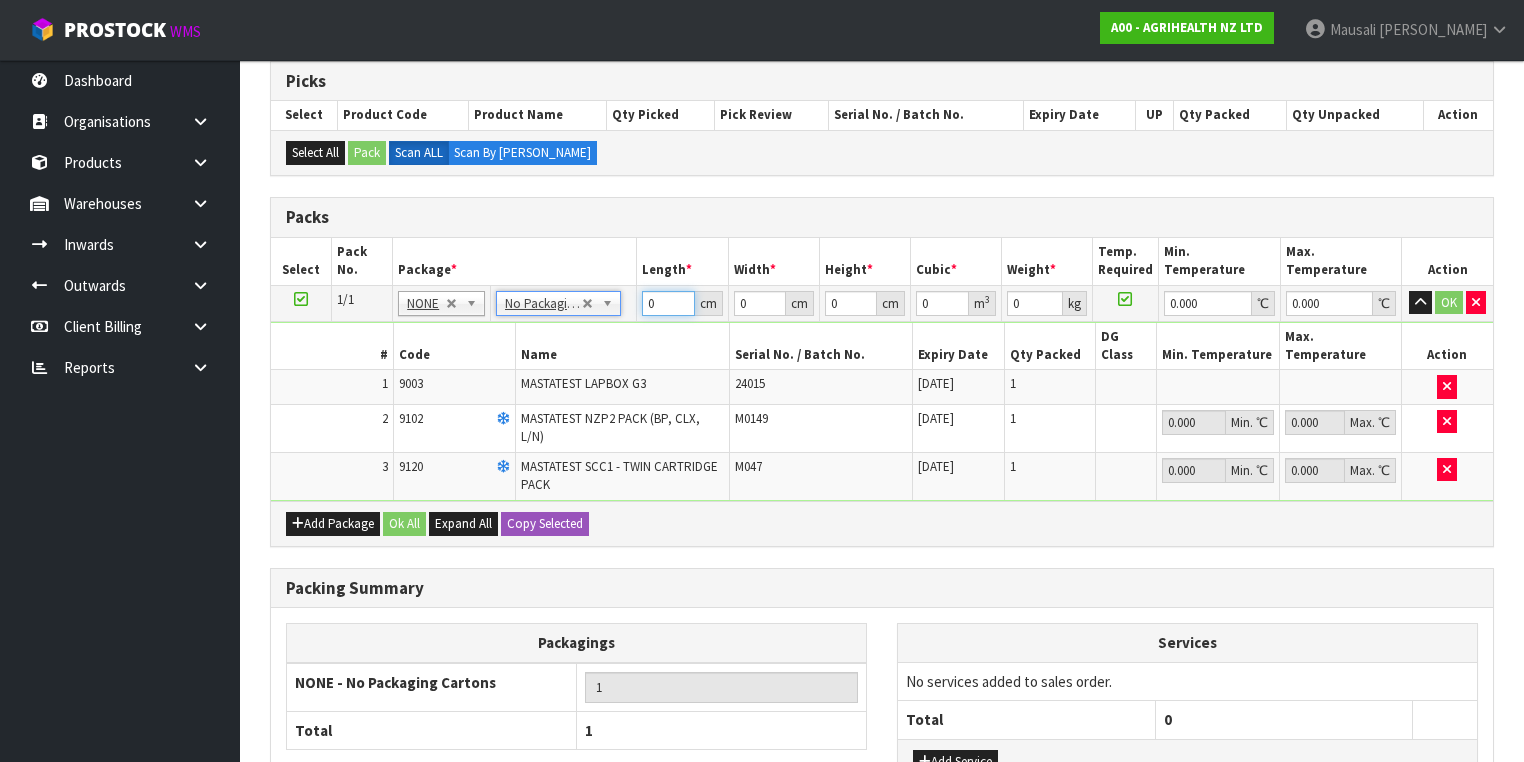 drag, startPoint x: 664, startPoint y: 304, endPoint x: 605, endPoint y: 311, distance: 59.413803 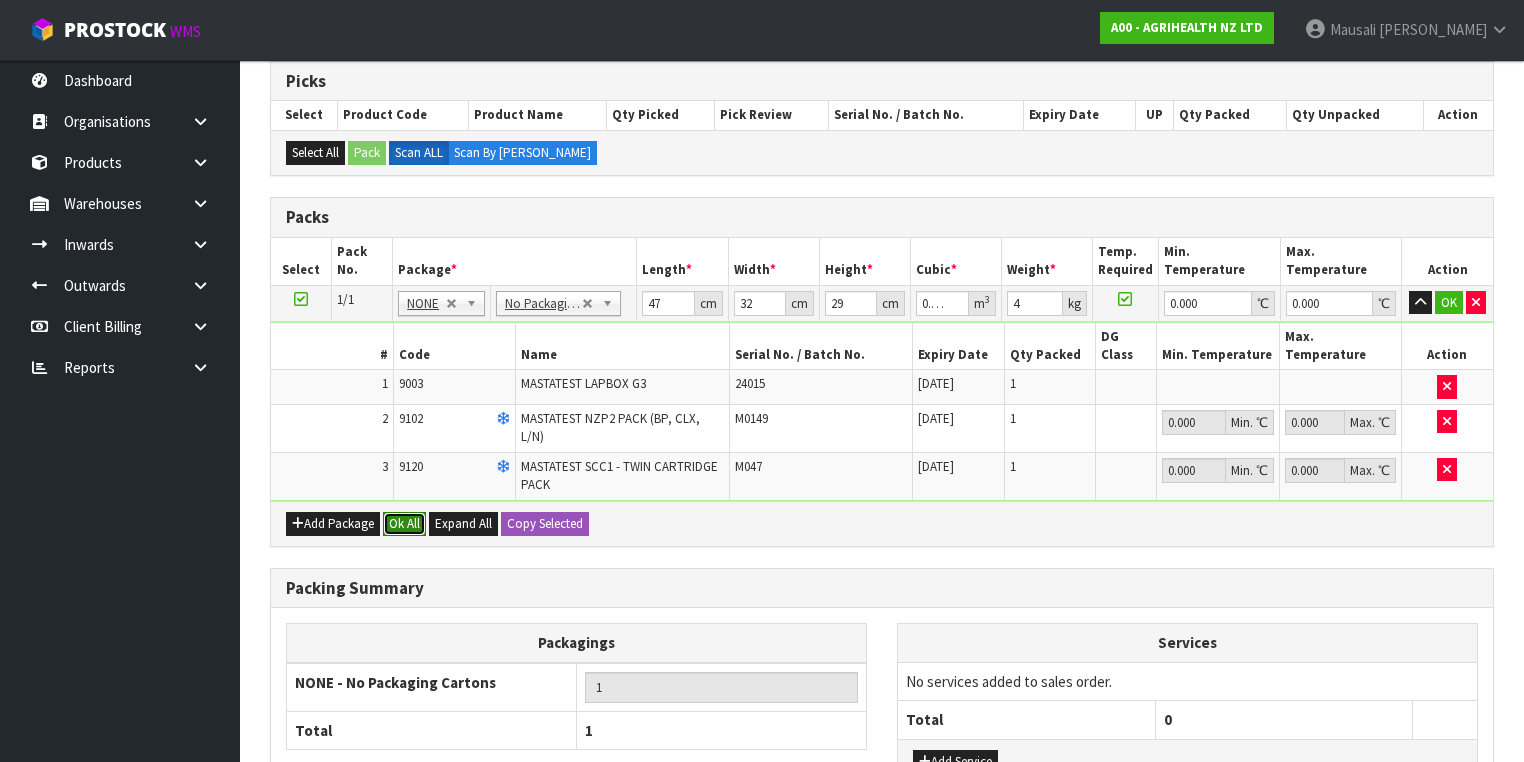 click on "Ok All" at bounding box center (404, 524) 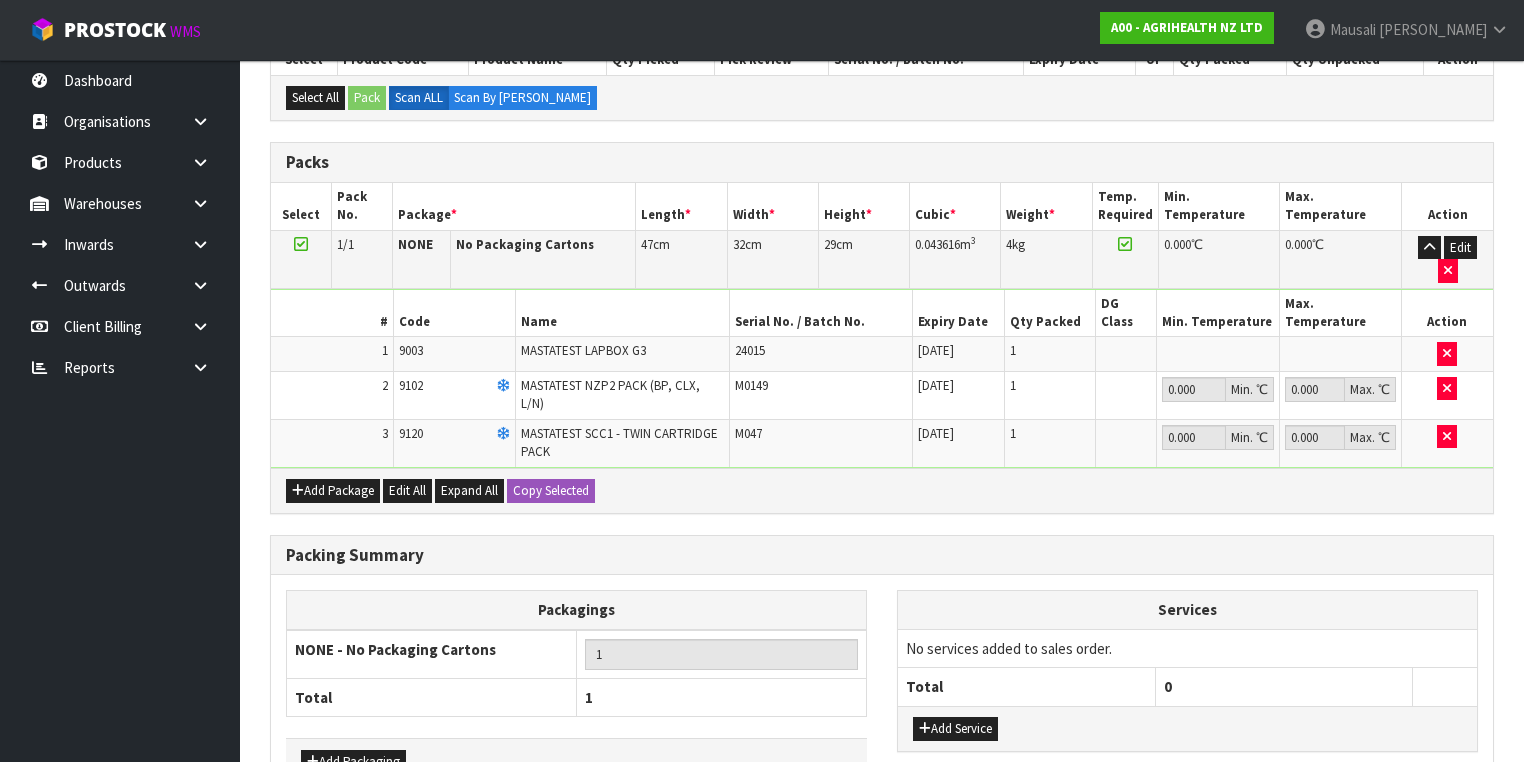 scroll, scrollTop: 523, scrollLeft: 0, axis: vertical 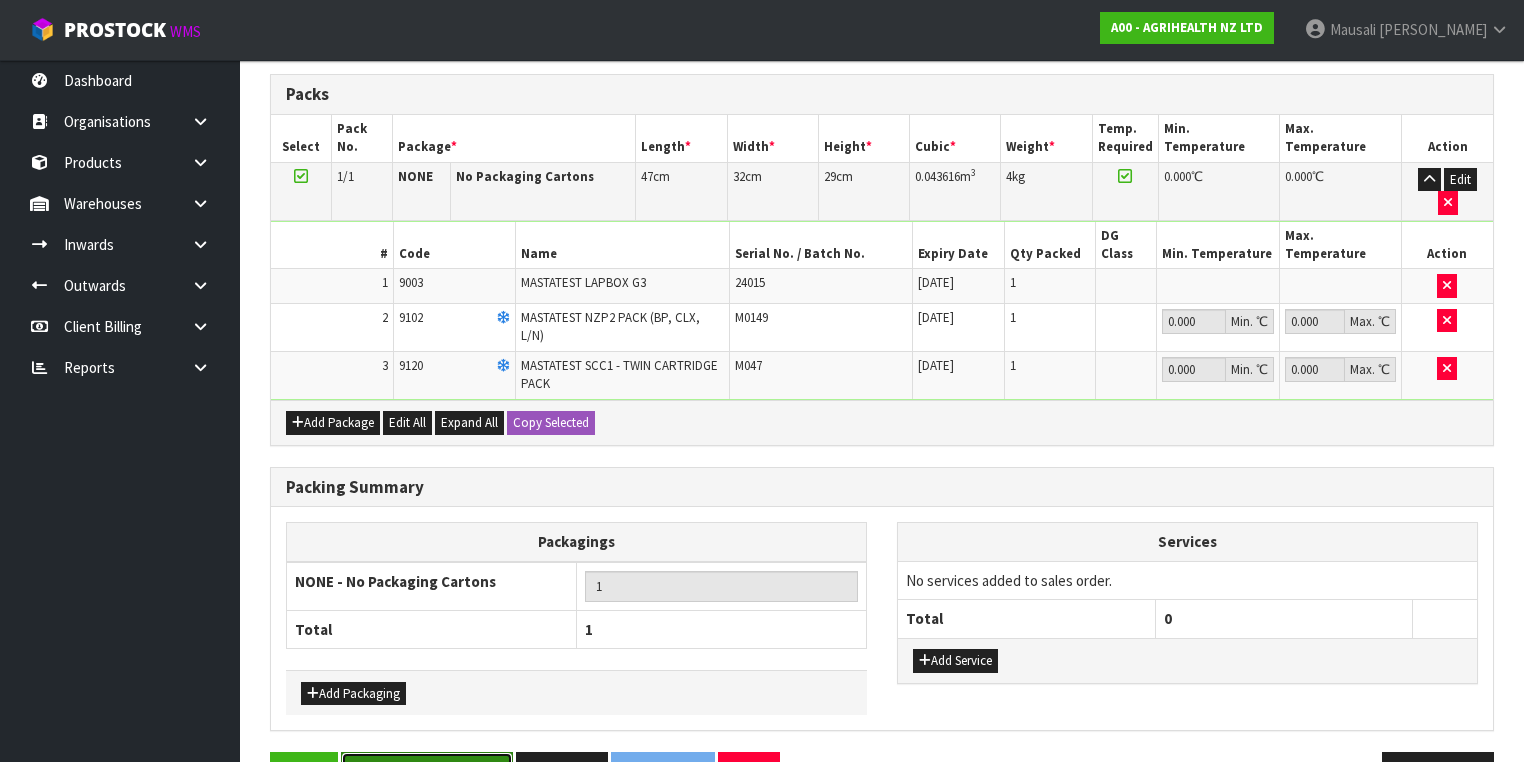 click on "Save & Confirm Packs" at bounding box center [427, 773] 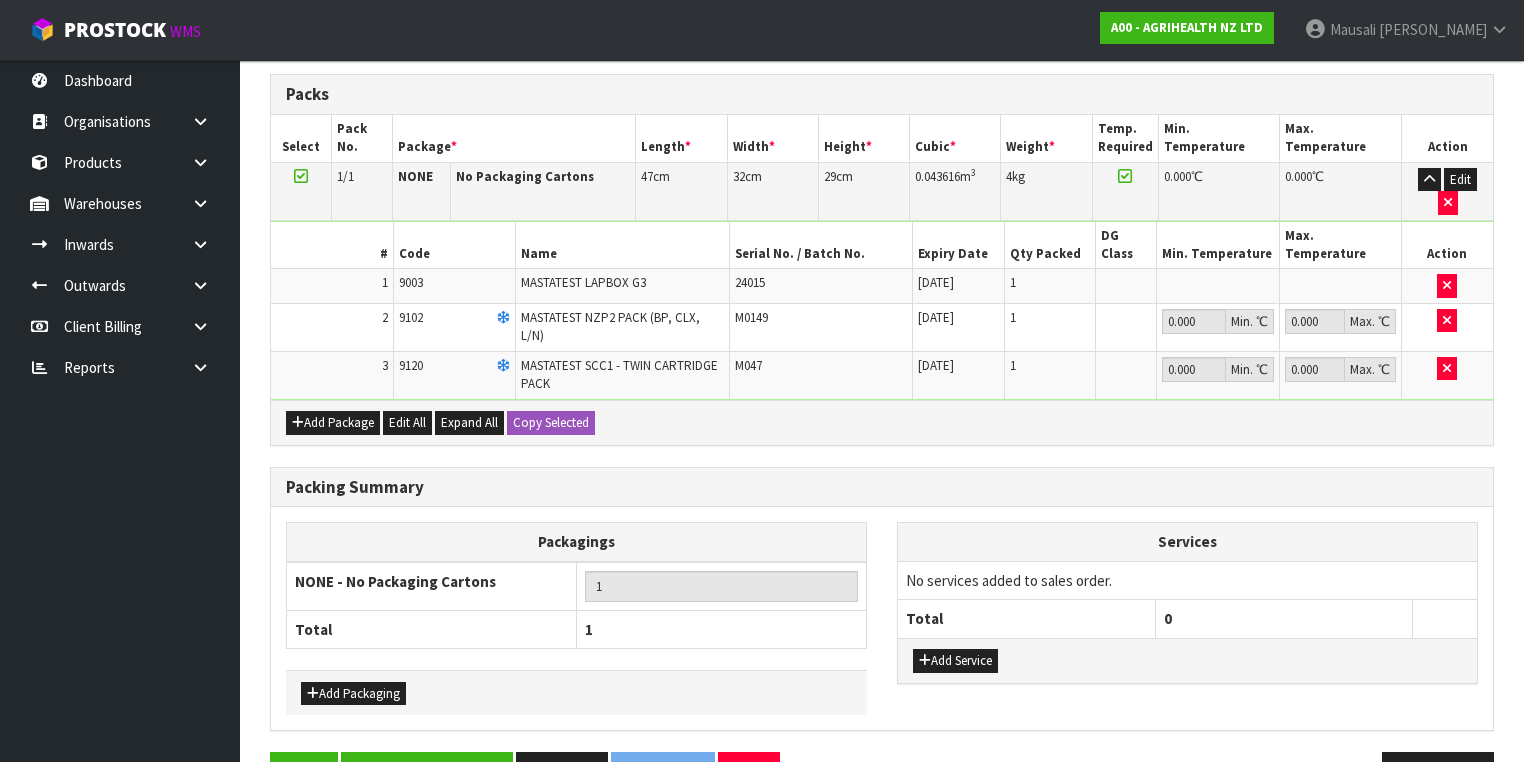 scroll, scrollTop: 0, scrollLeft: 0, axis: both 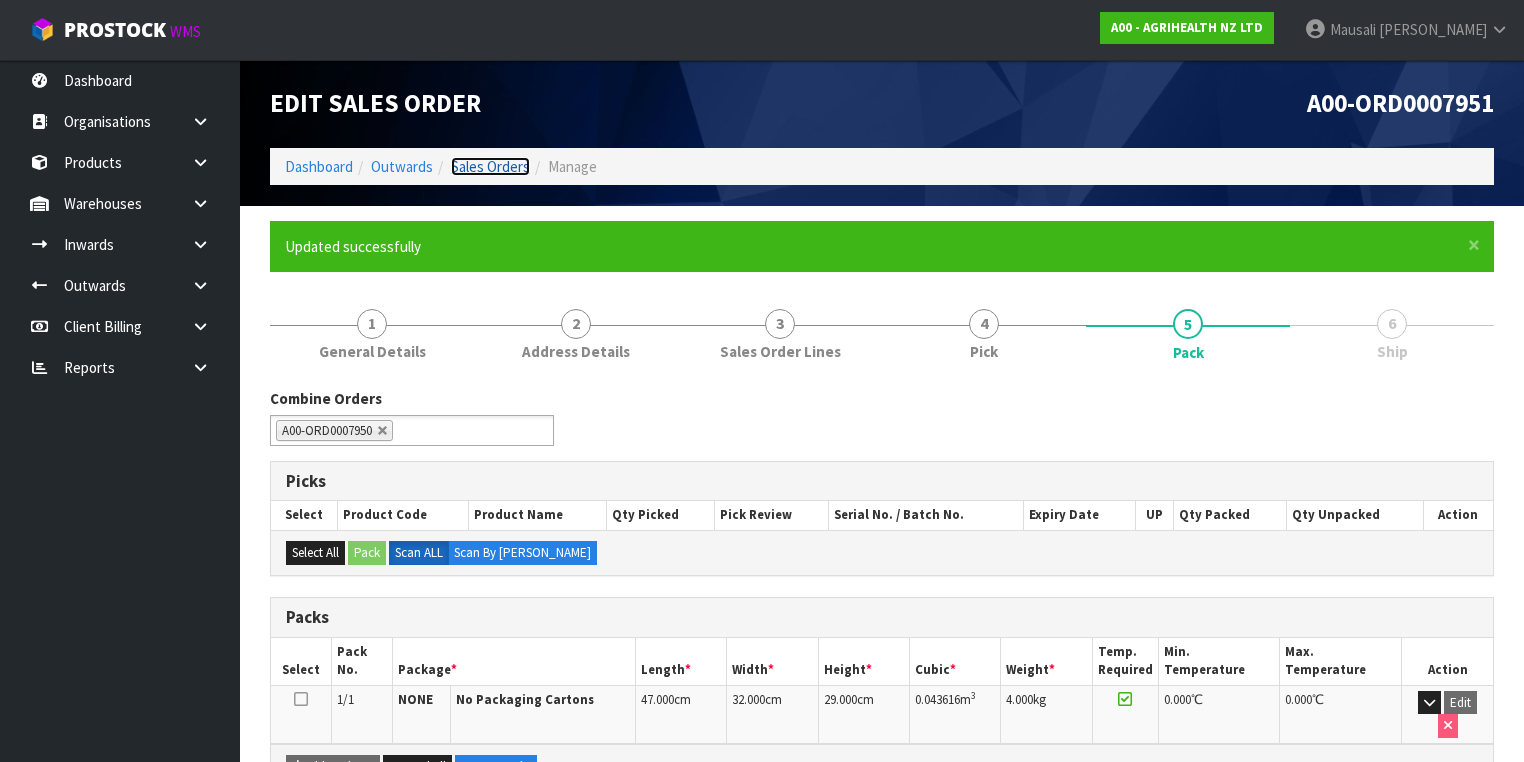click on "Sales Orders" at bounding box center (490, 166) 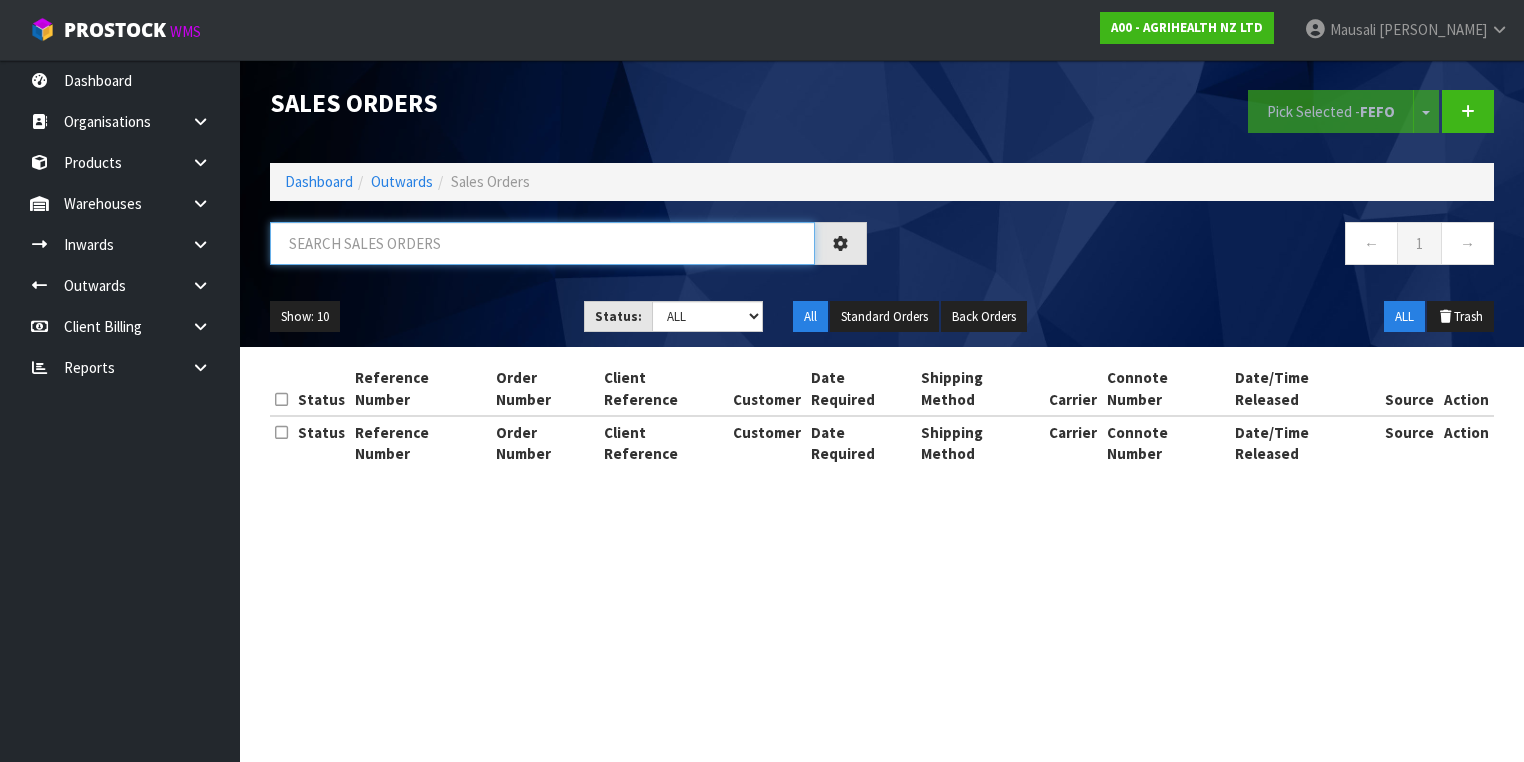 click at bounding box center [542, 243] 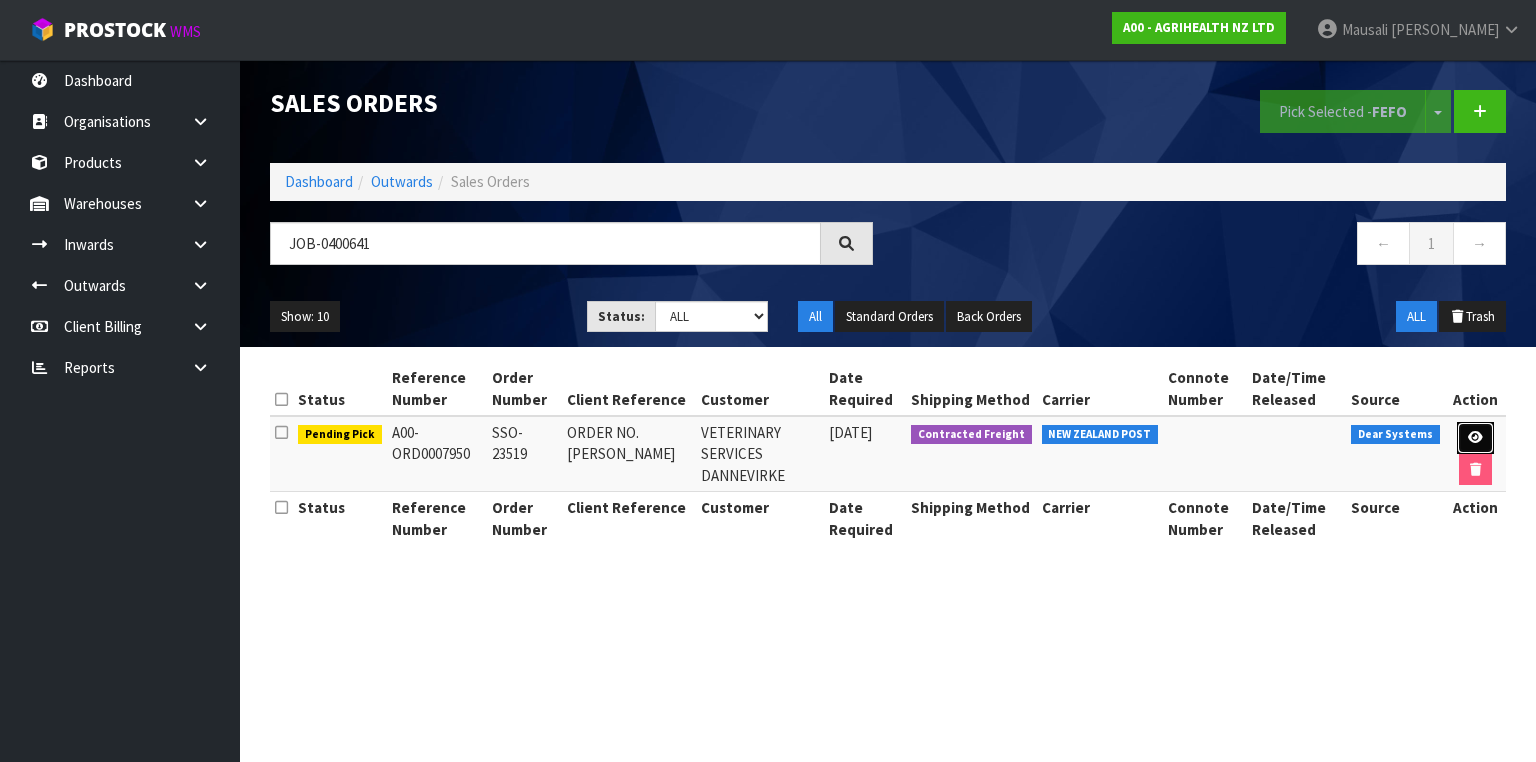 click at bounding box center (1475, 437) 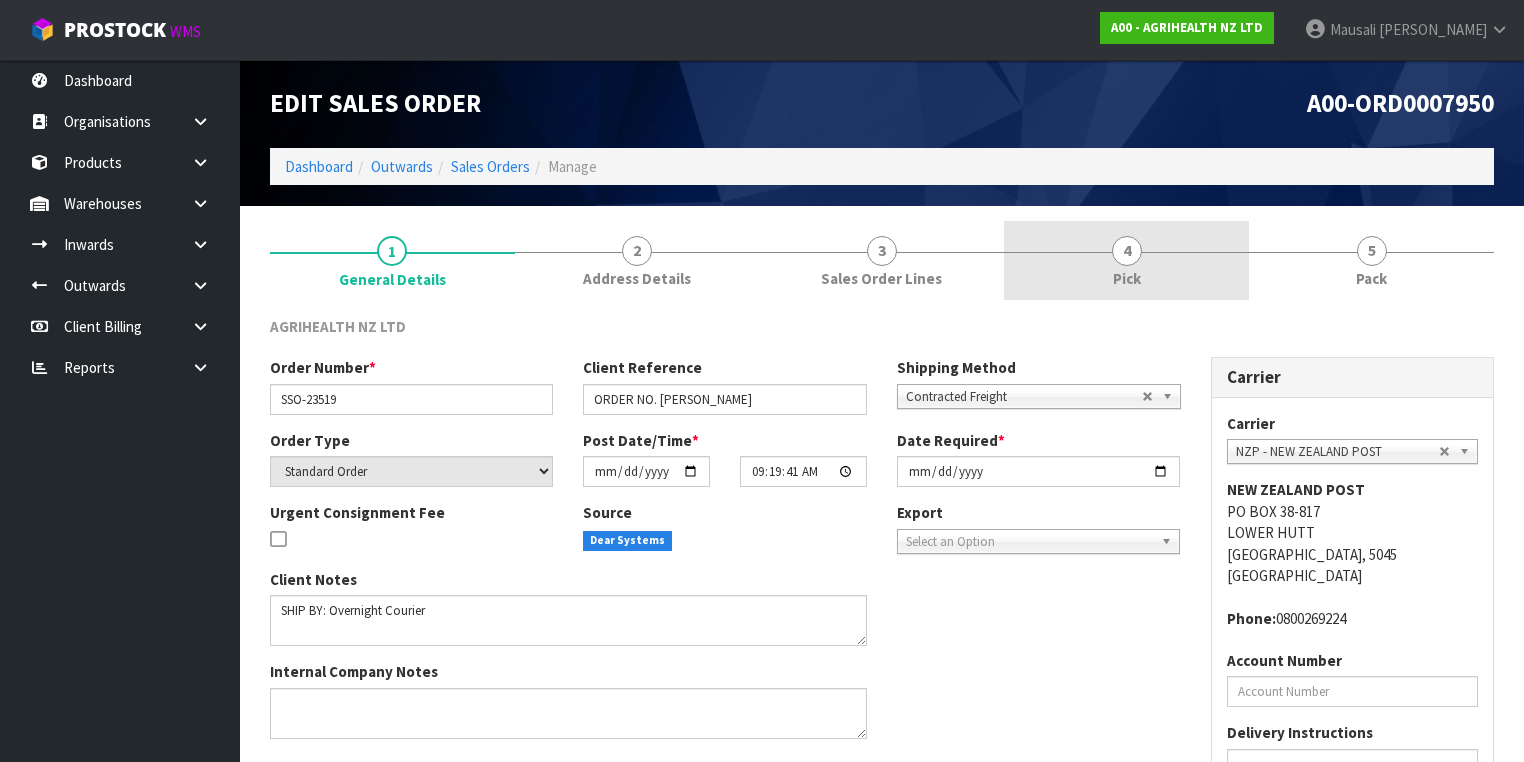 click on "4
Pick" at bounding box center [1126, 260] 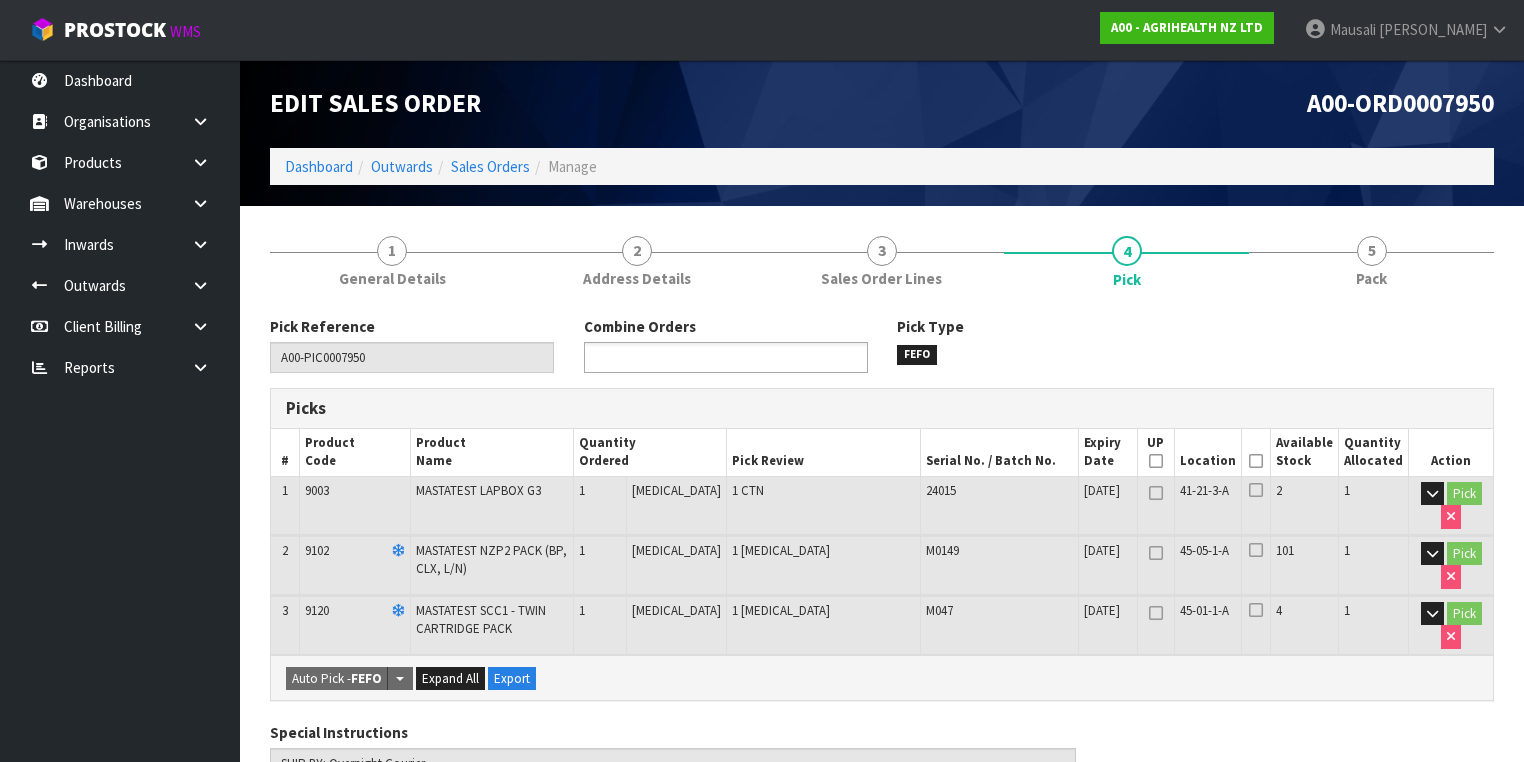 click at bounding box center [663, 357] 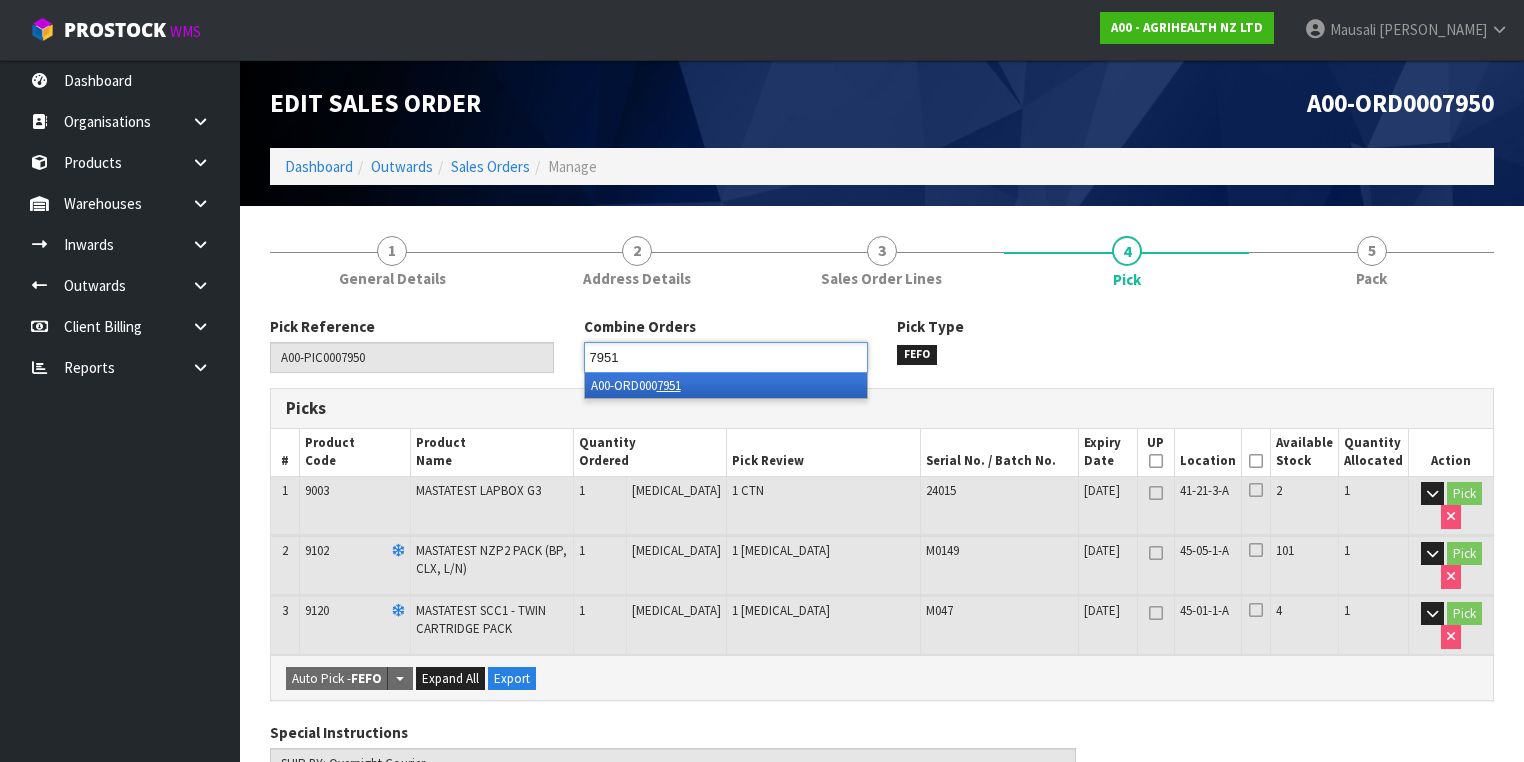 click on "A00-ORD000 7951" at bounding box center (726, 385) 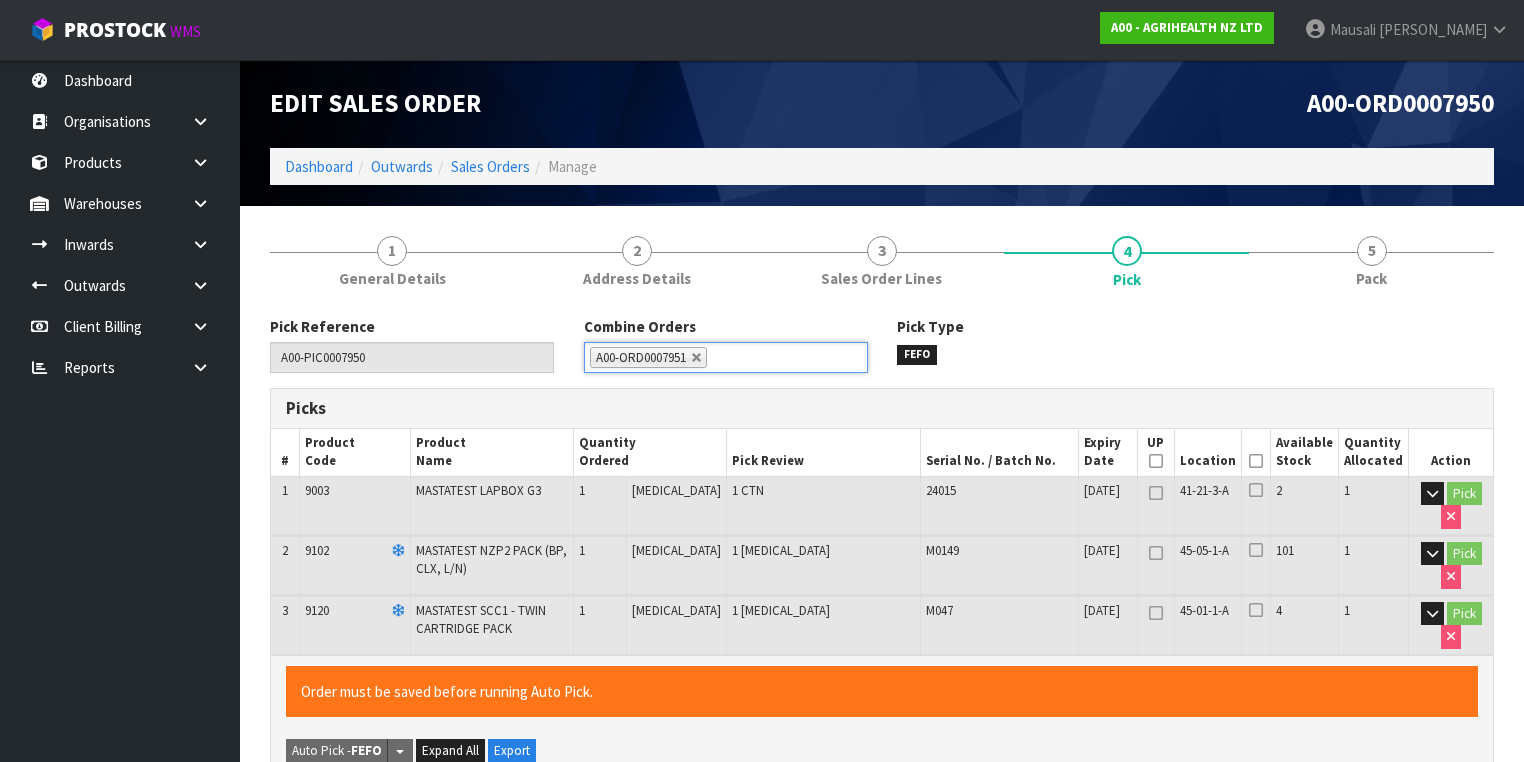 click at bounding box center (1256, 461) 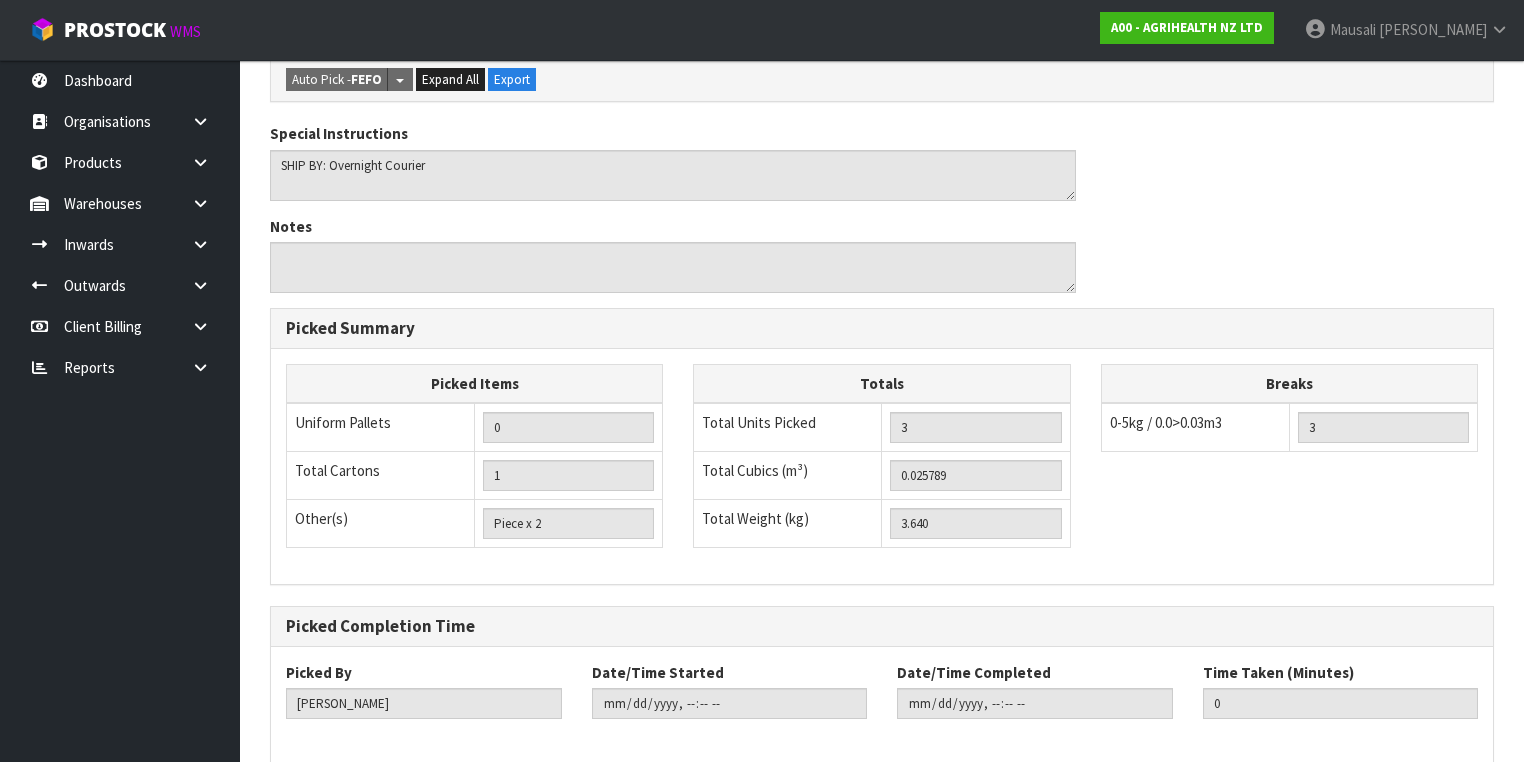 scroll, scrollTop: 759, scrollLeft: 0, axis: vertical 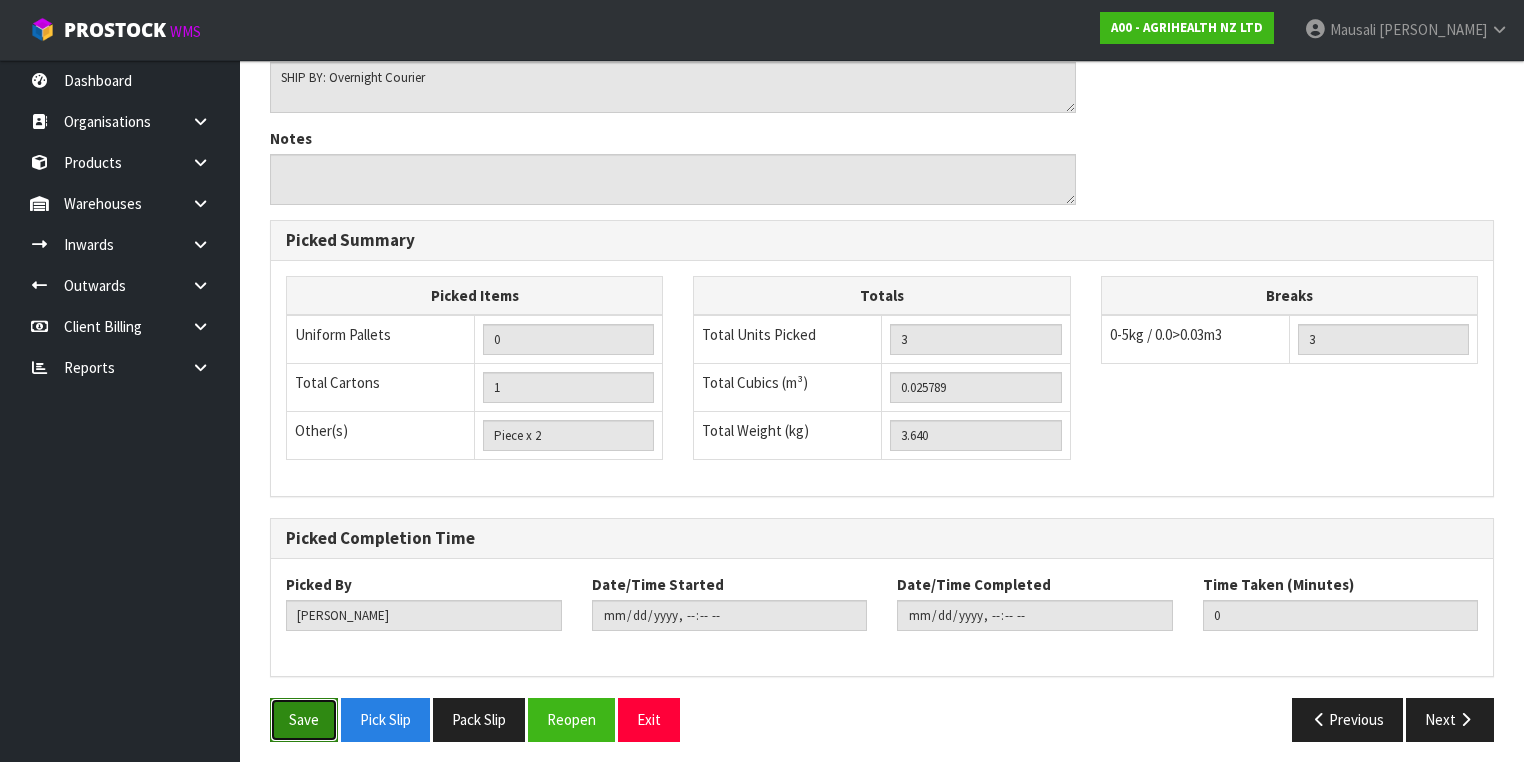click on "Save" at bounding box center (304, 719) 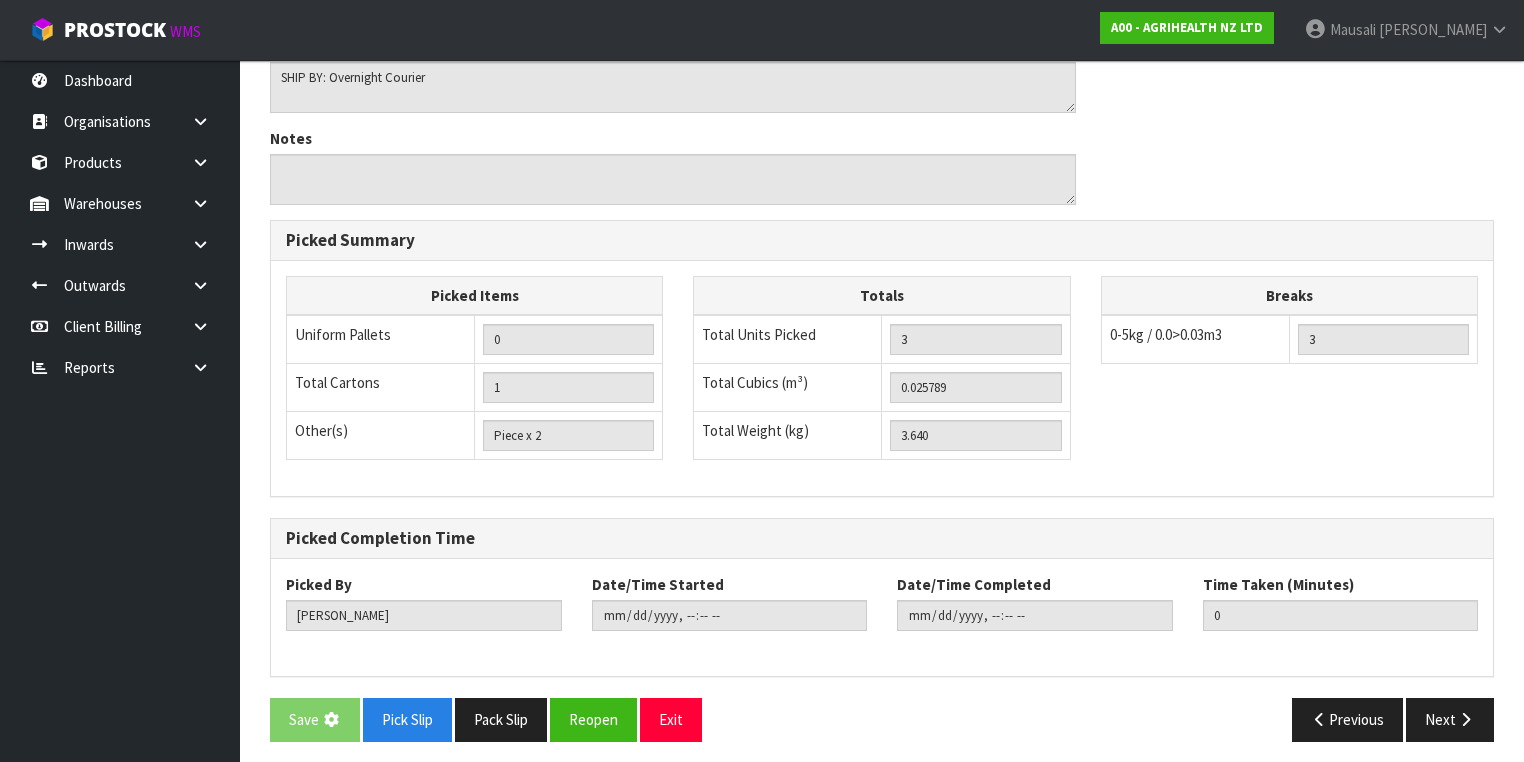 scroll, scrollTop: 0, scrollLeft: 0, axis: both 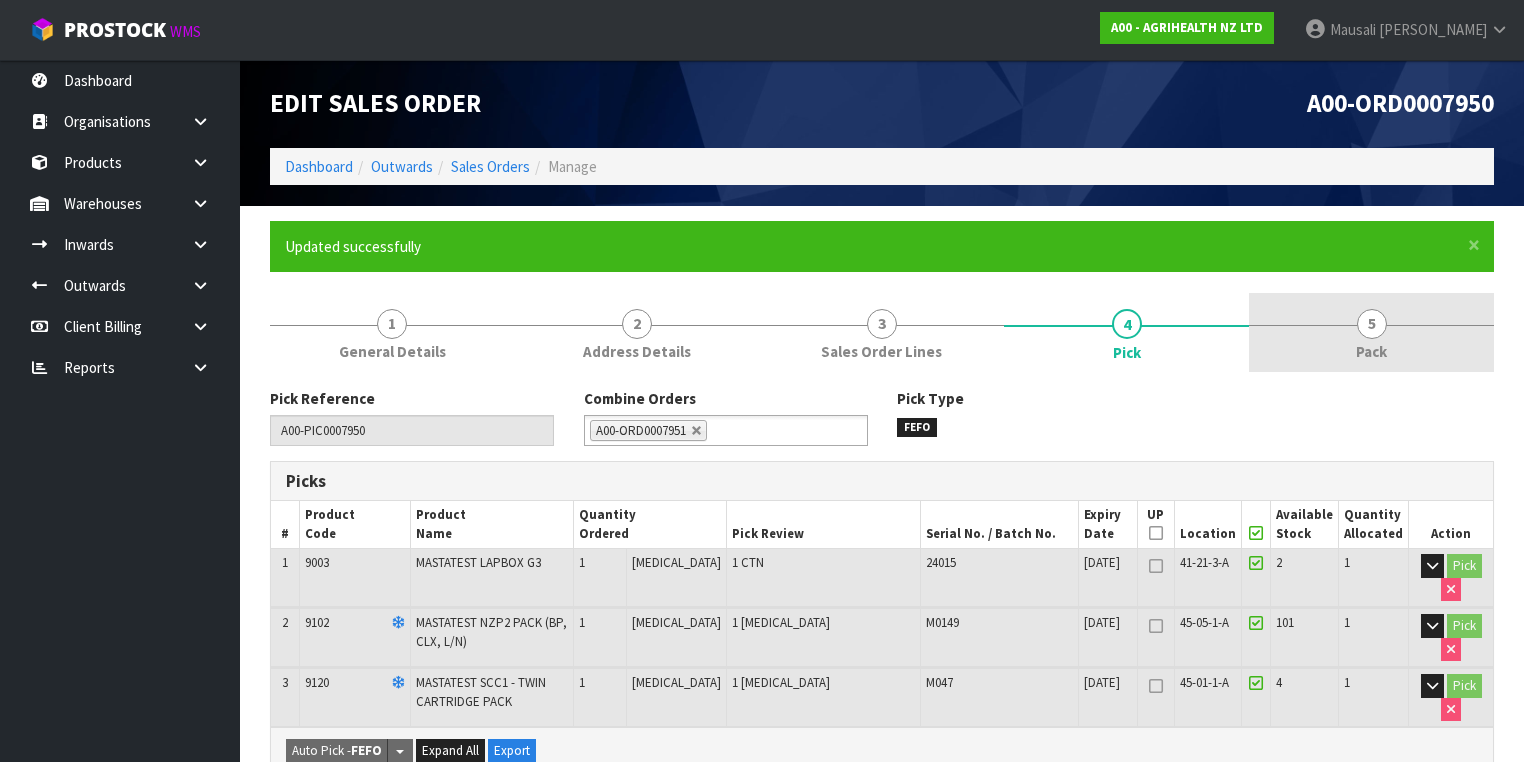 click on "5" at bounding box center [1372, 324] 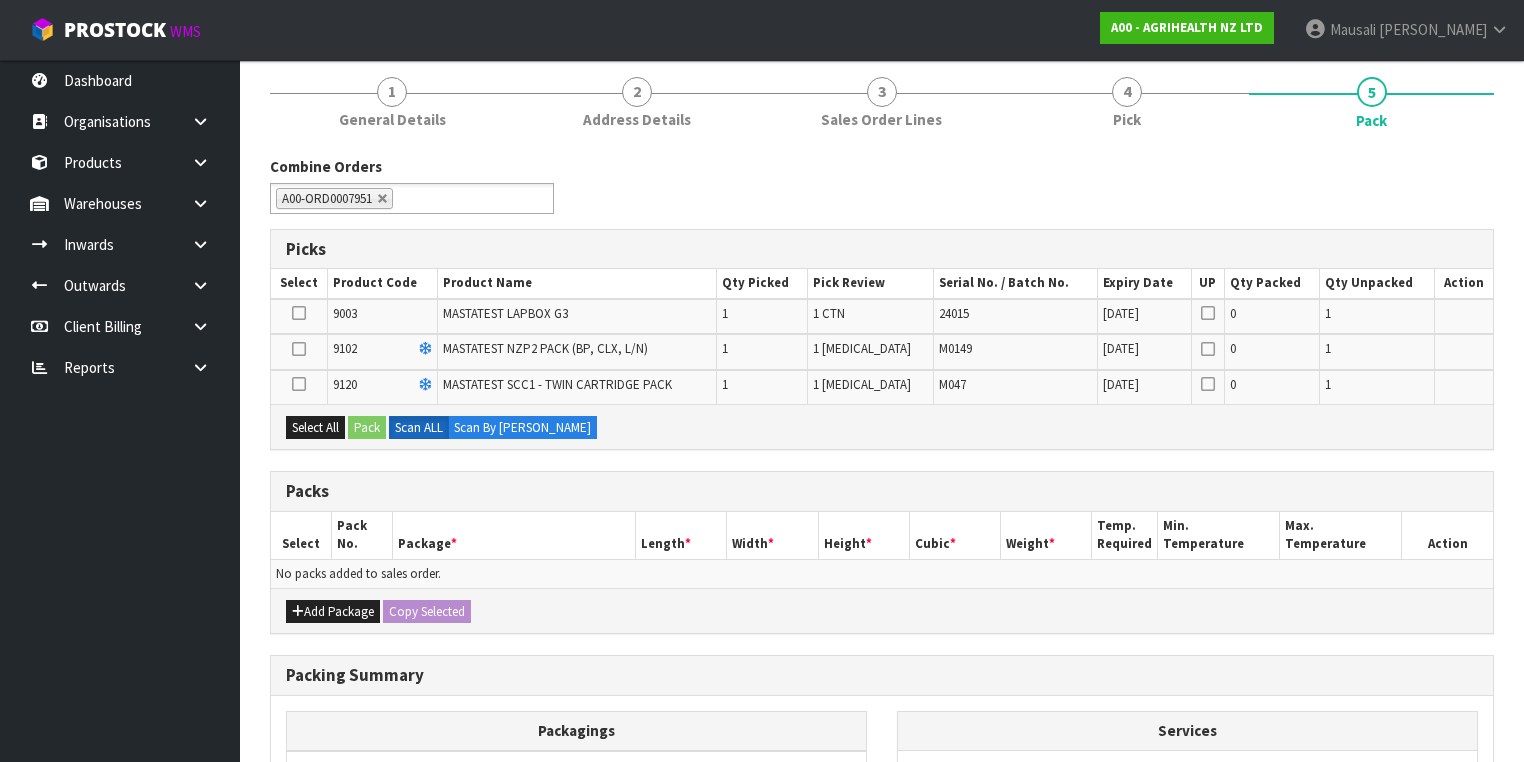 scroll, scrollTop: 320, scrollLeft: 0, axis: vertical 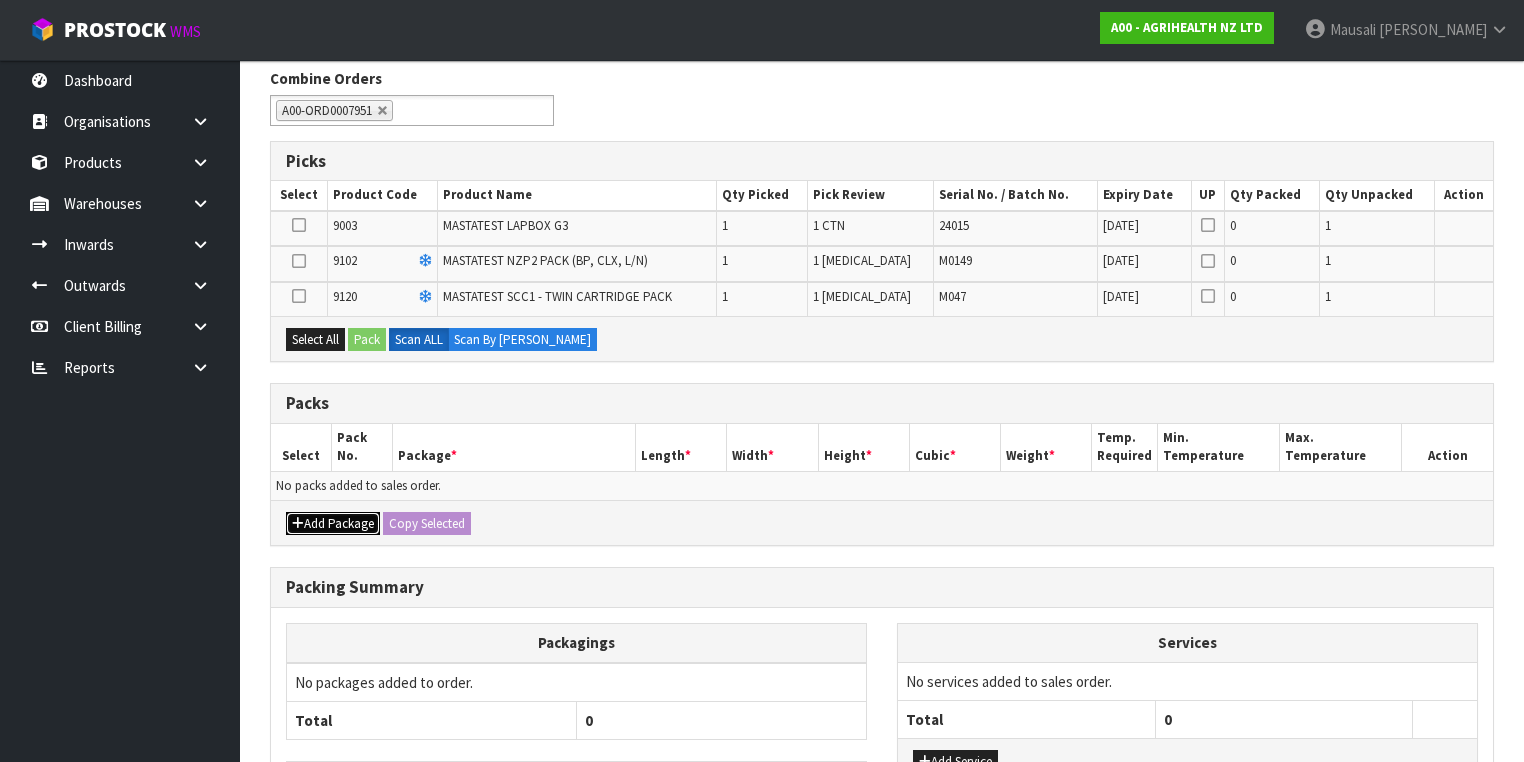 drag, startPoint x: 334, startPoint y: 521, endPoint x: 329, endPoint y: 505, distance: 16.763054 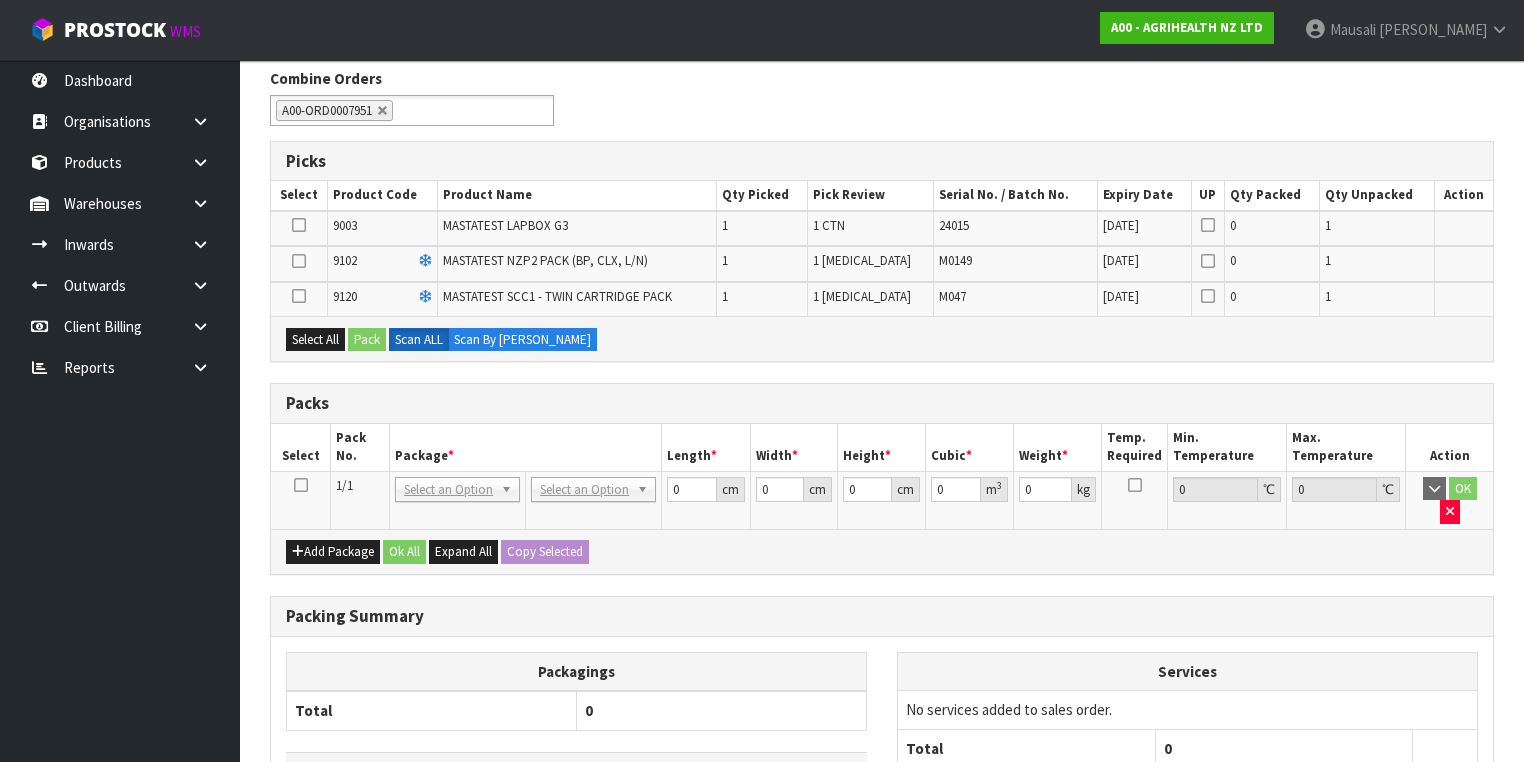 drag, startPoint x: 298, startPoint y: 480, endPoint x: 308, endPoint y: 395, distance: 85.58621 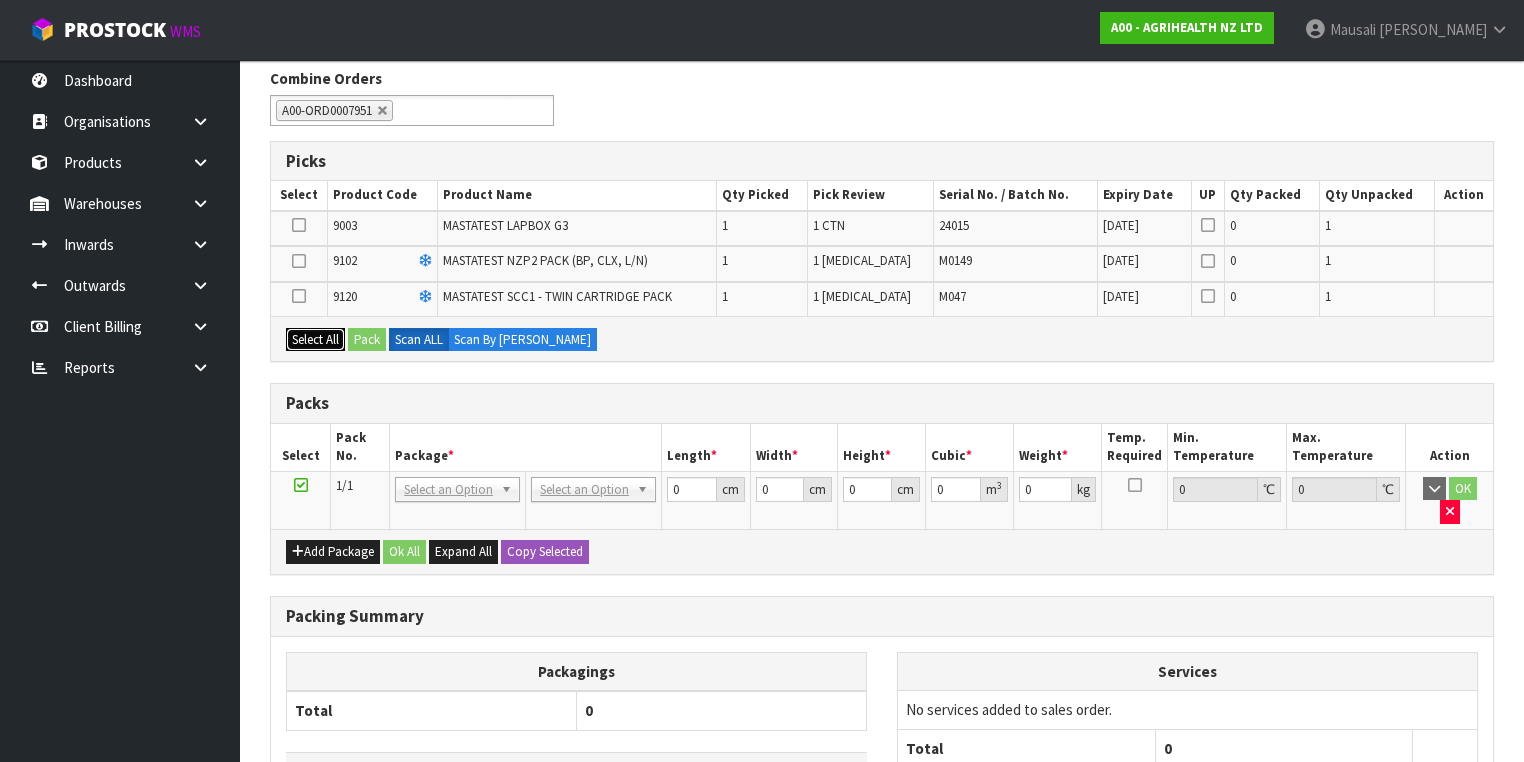 click on "Select All" at bounding box center [315, 340] 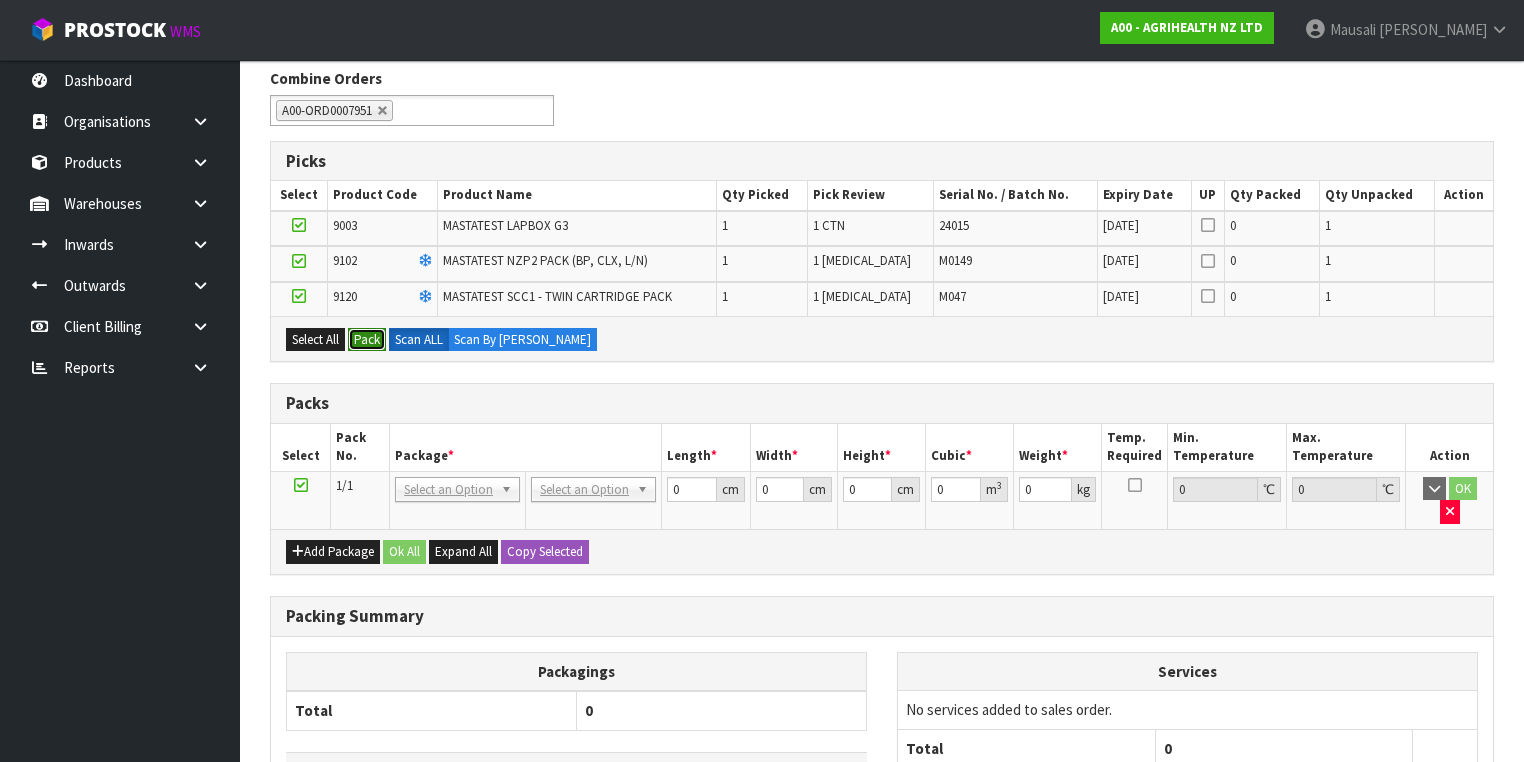 click on "Pack" at bounding box center (367, 340) 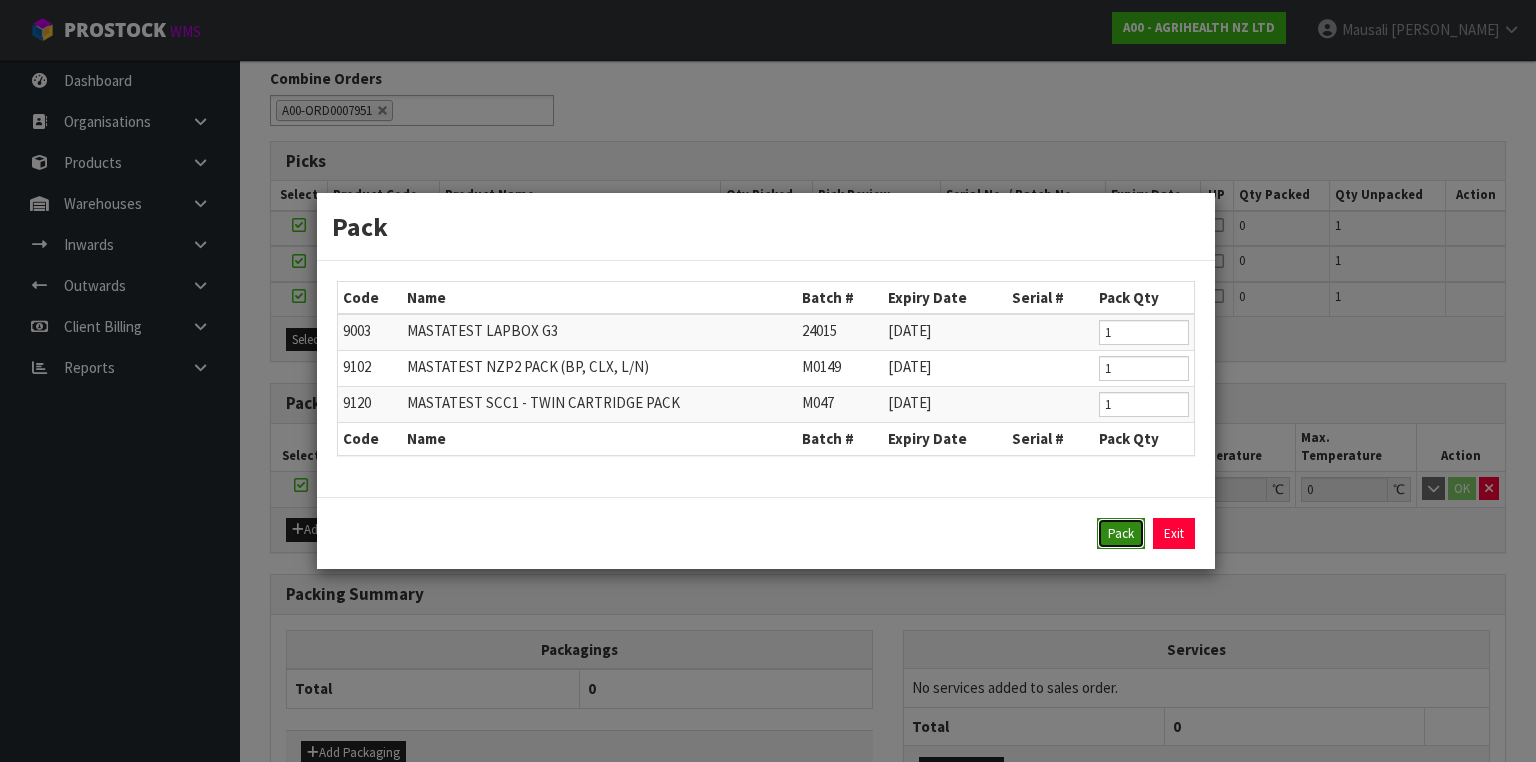click on "Pack" at bounding box center [1121, 534] 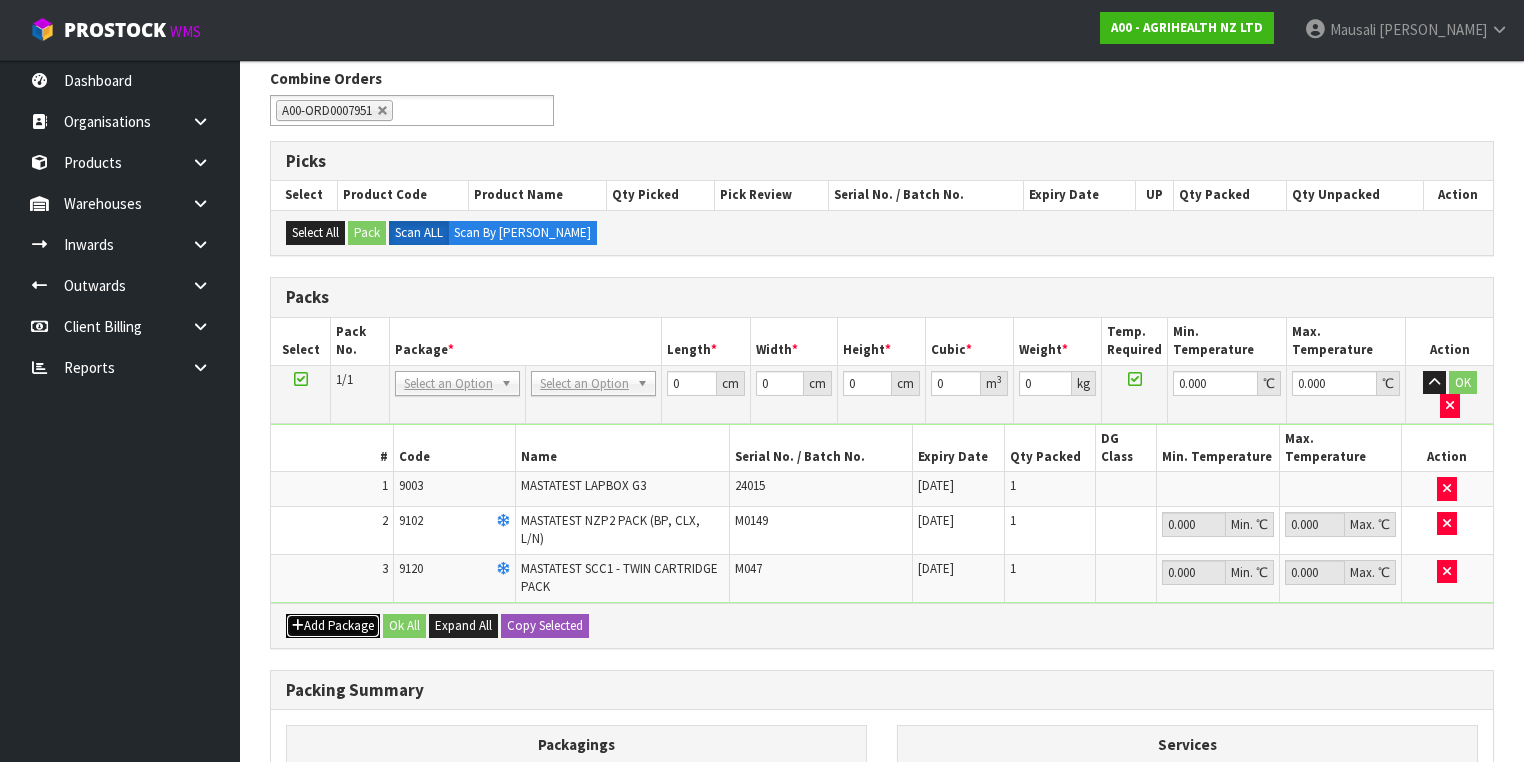 click on "Add Package" at bounding box center [333, 626] 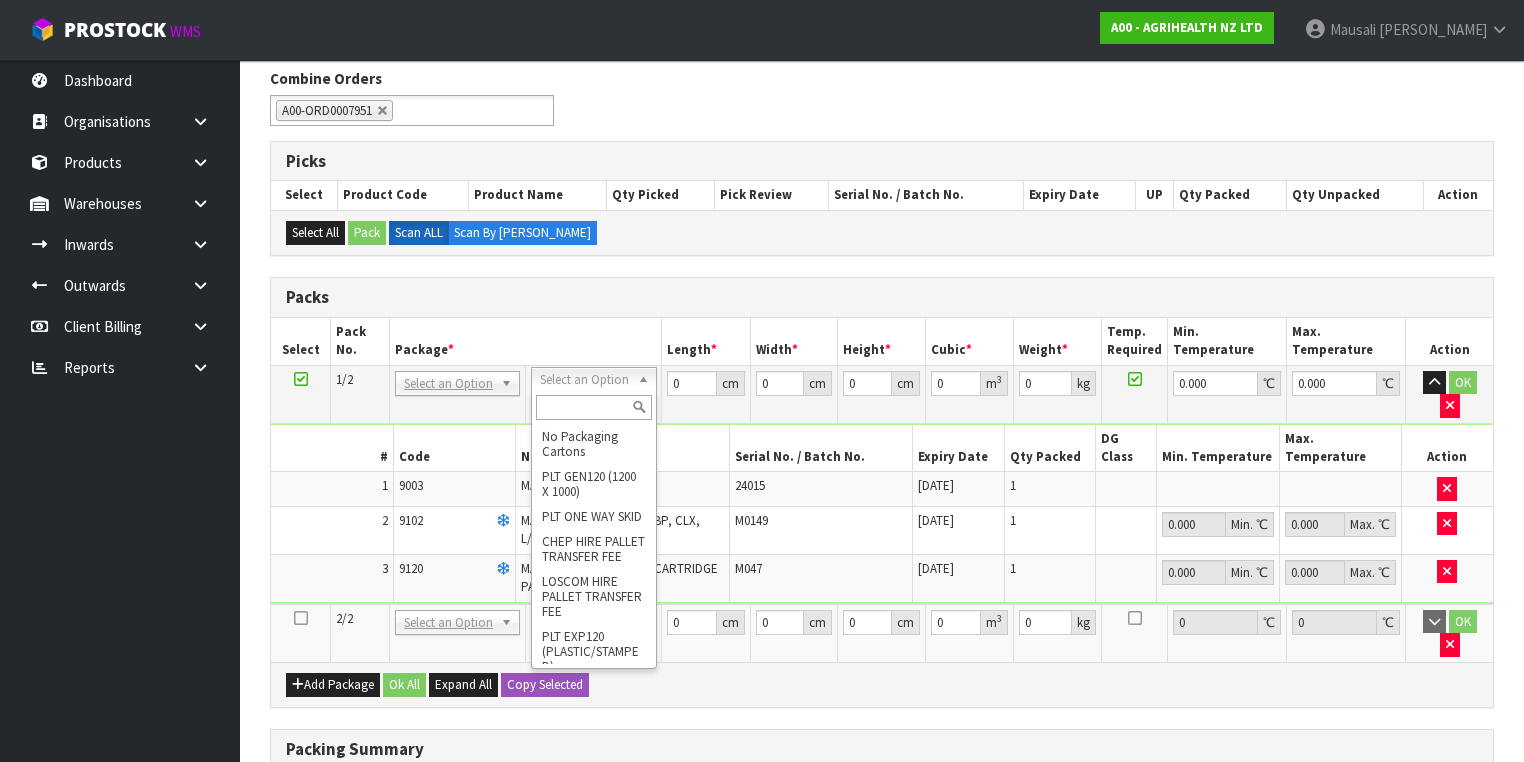 click at bounding box center (593, 407) 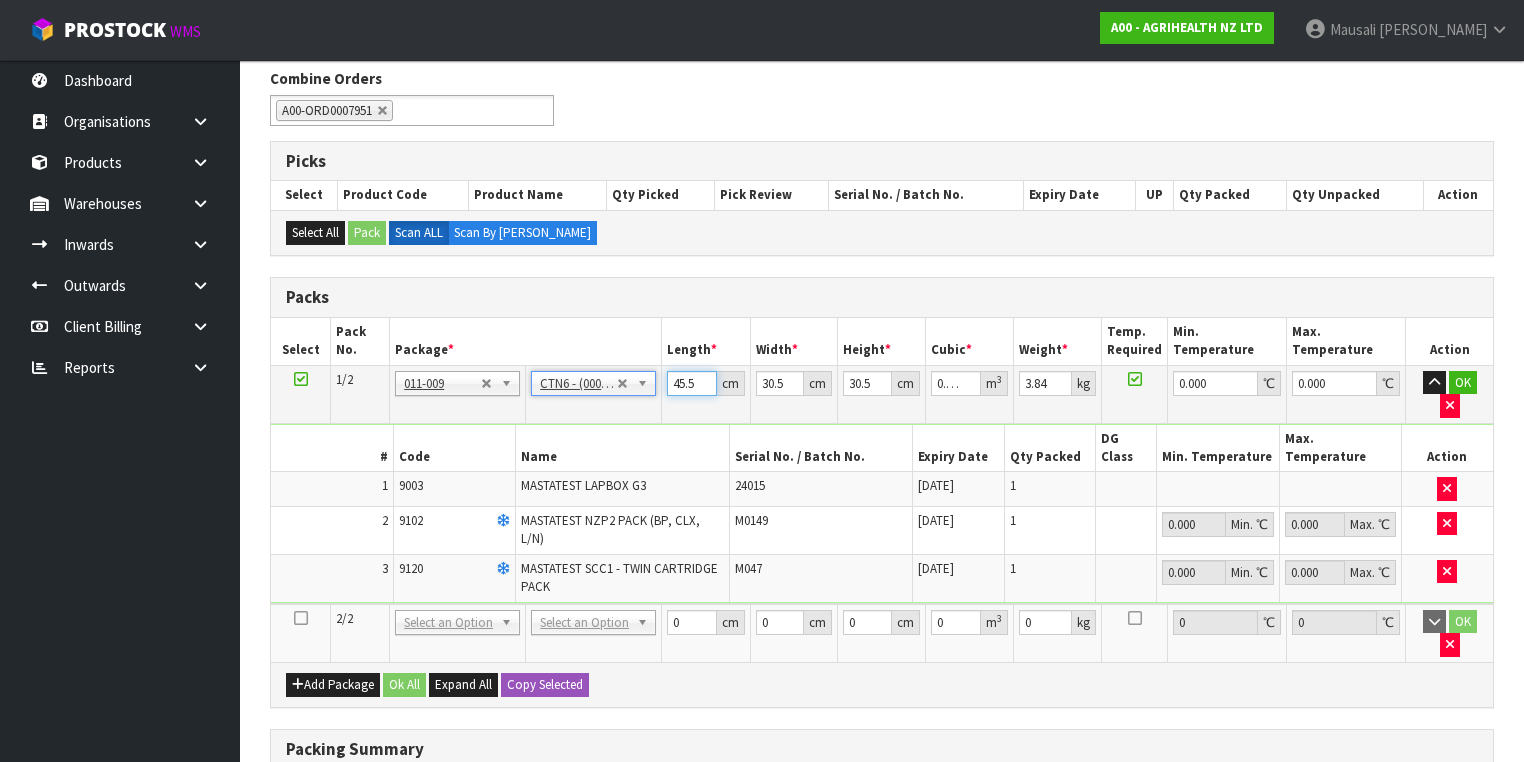 drag, startPoint x: 692, startPoint y: 380, endPoint x: 662, endPoint y: 380, distance: 30 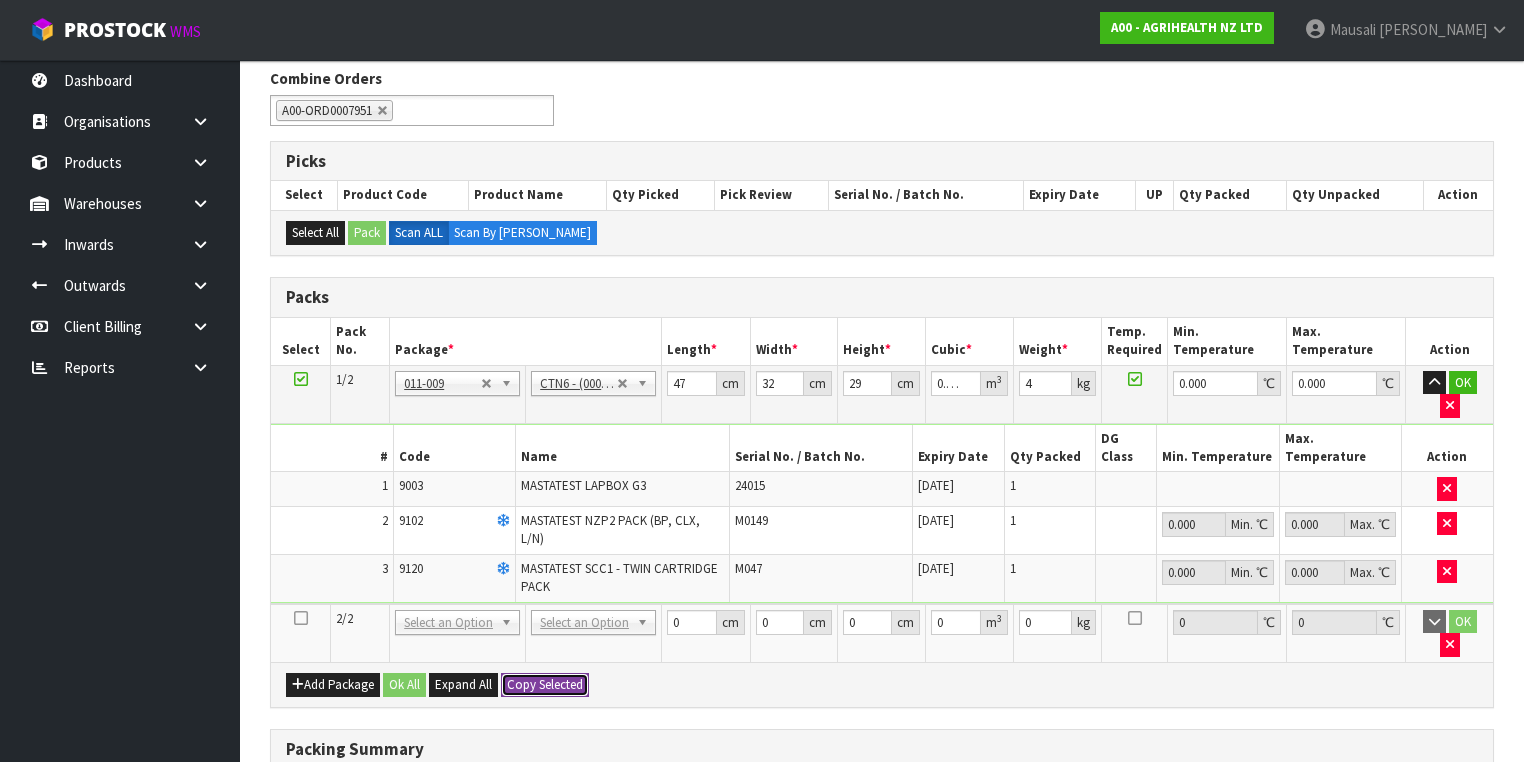 click on "Copy Selected" at bounding box center (545, 685) 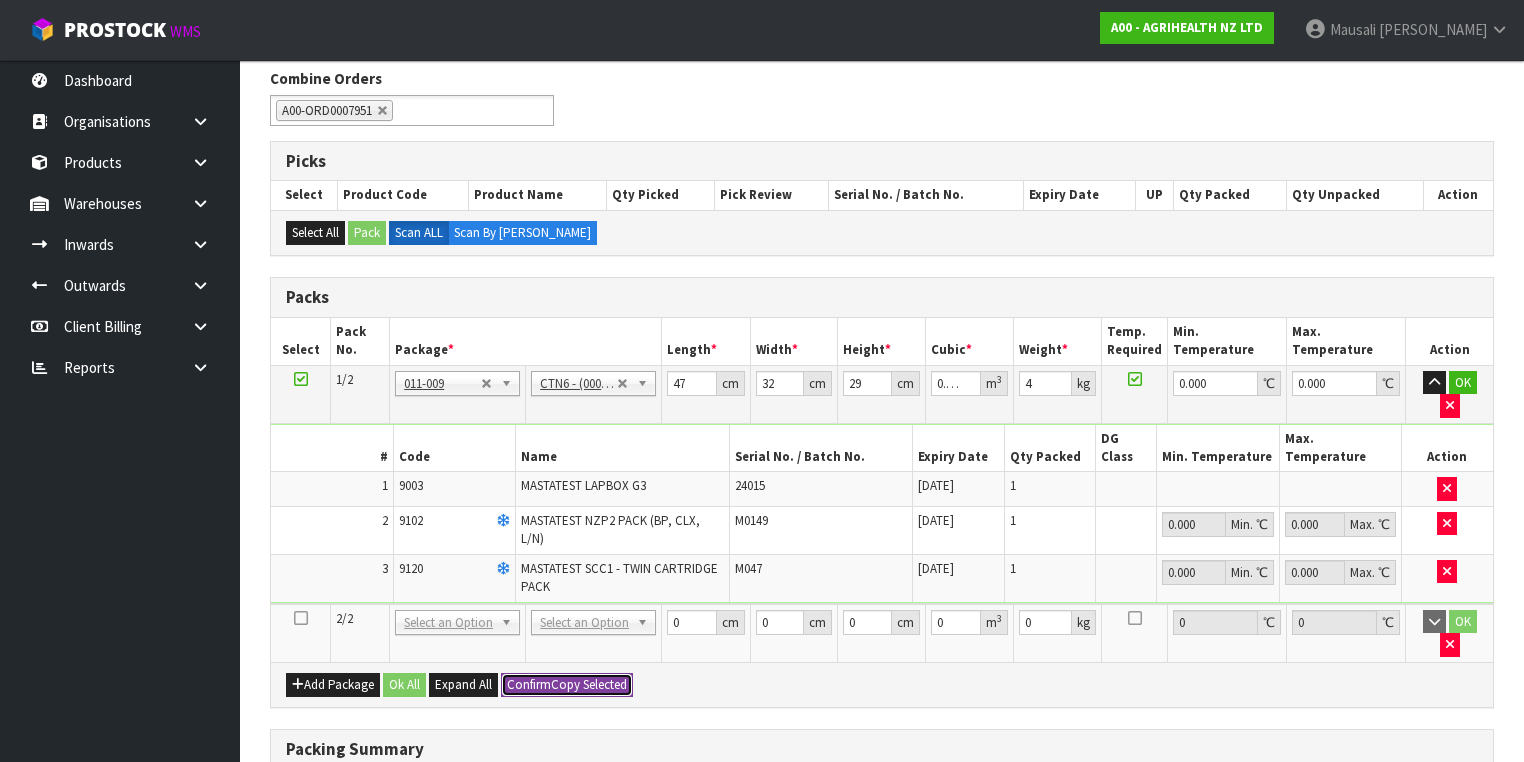 click on "Confirm  Copy Selected" at bounding box center (567, 685) 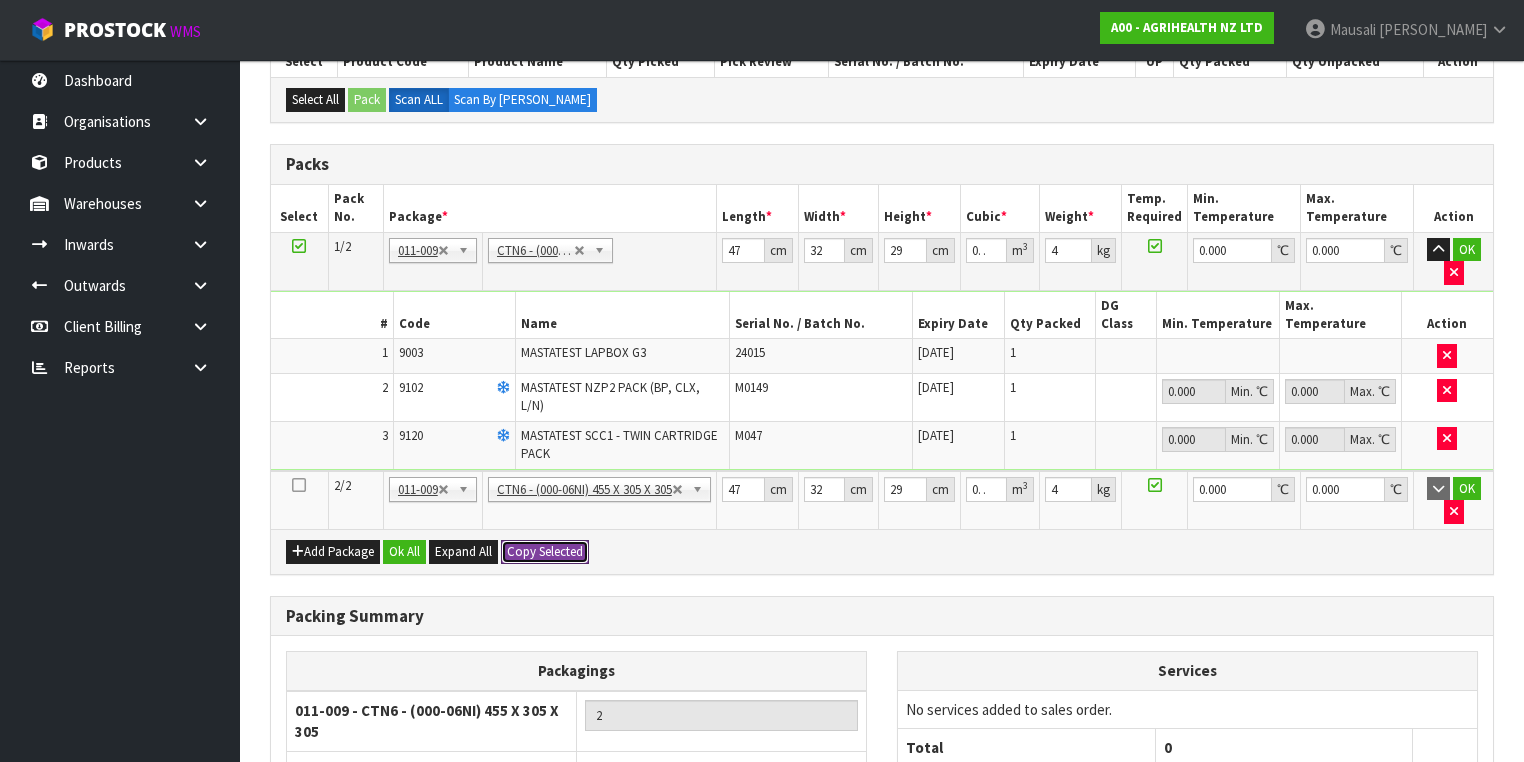 scroll, scrollTop: 615, scrollLeft: 0, axis: vertical 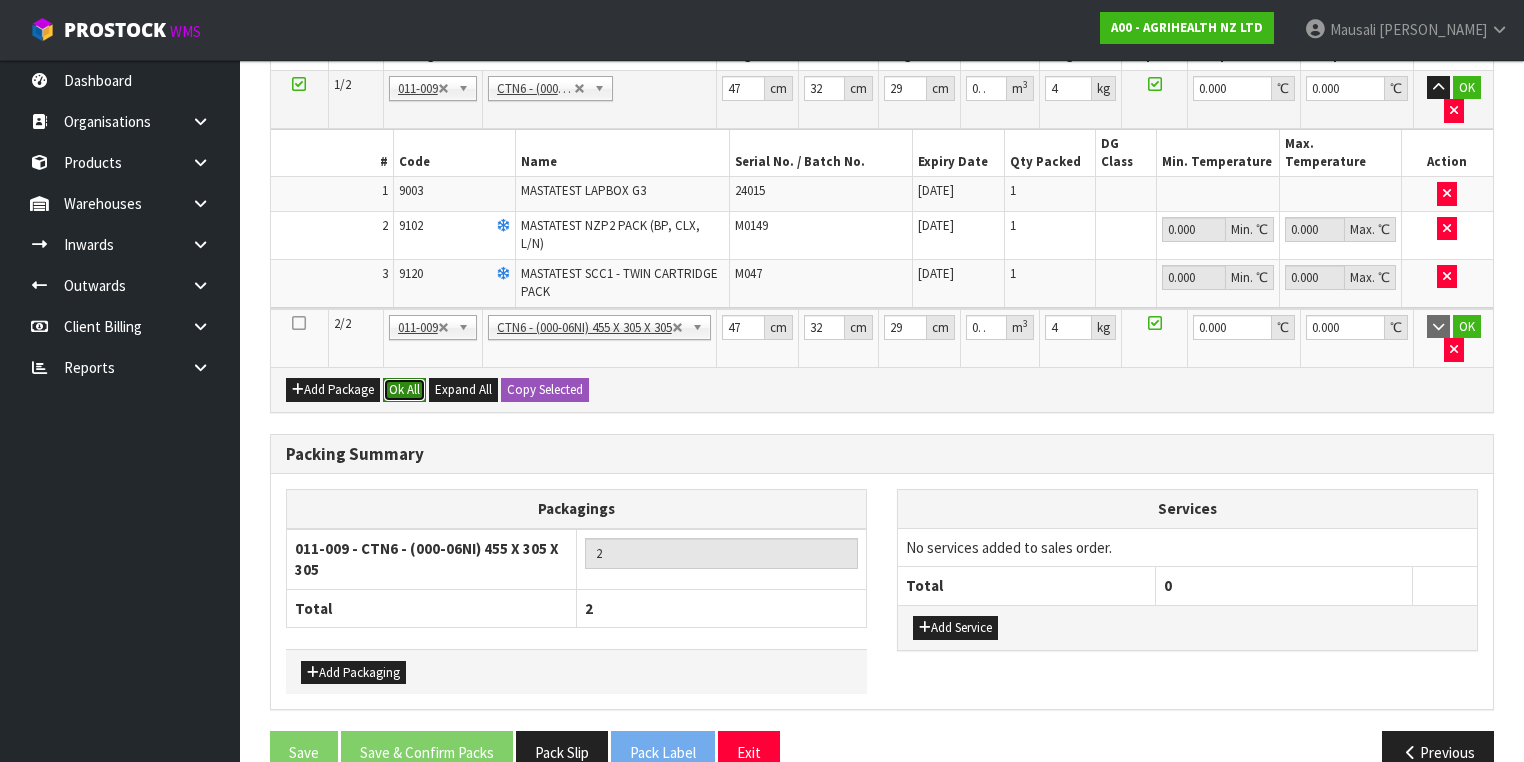 click on "Ok All" at bounding box center [404, 390] 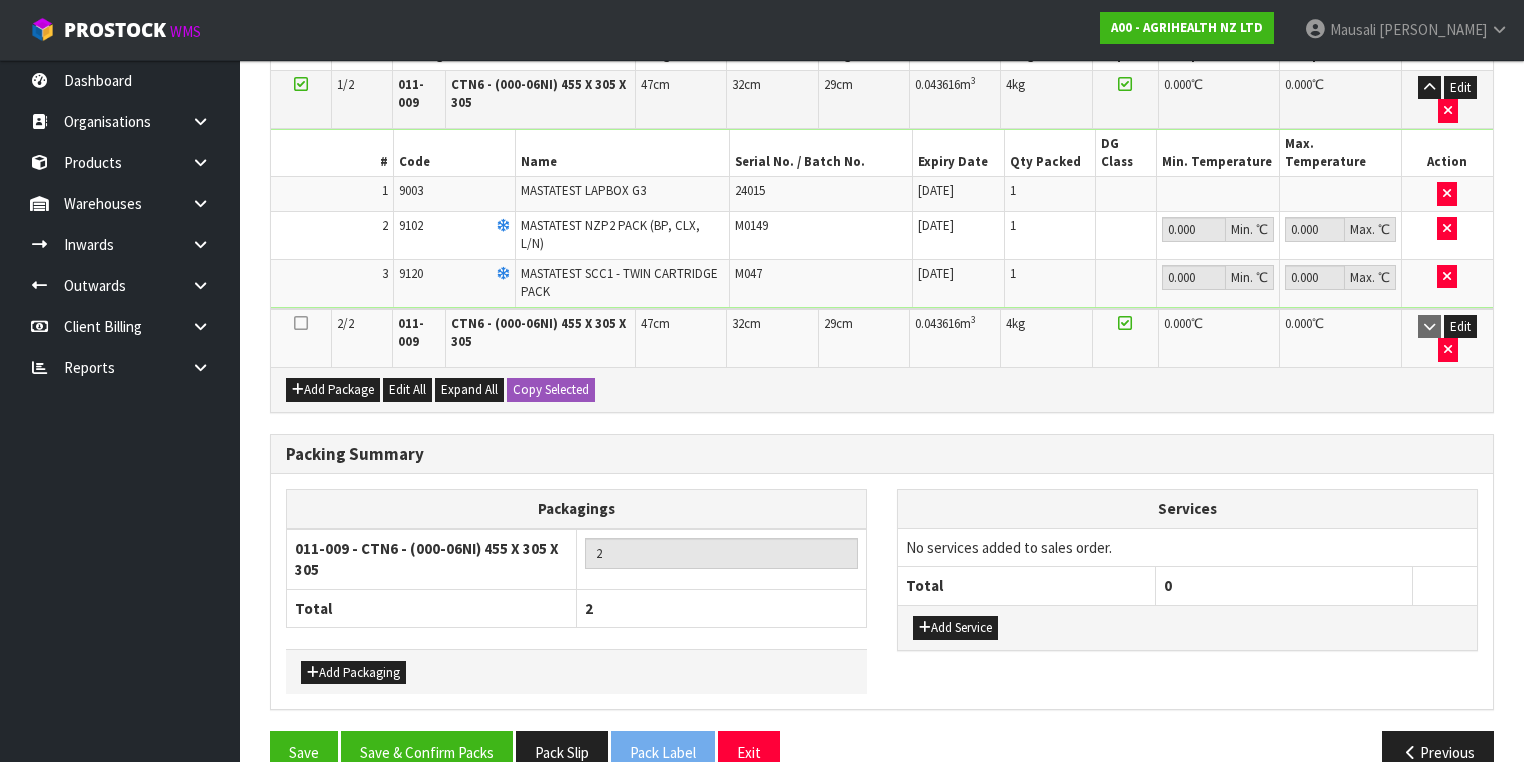 scroll, scrollTop: 596, scrollLeft: 0, axis: vertical 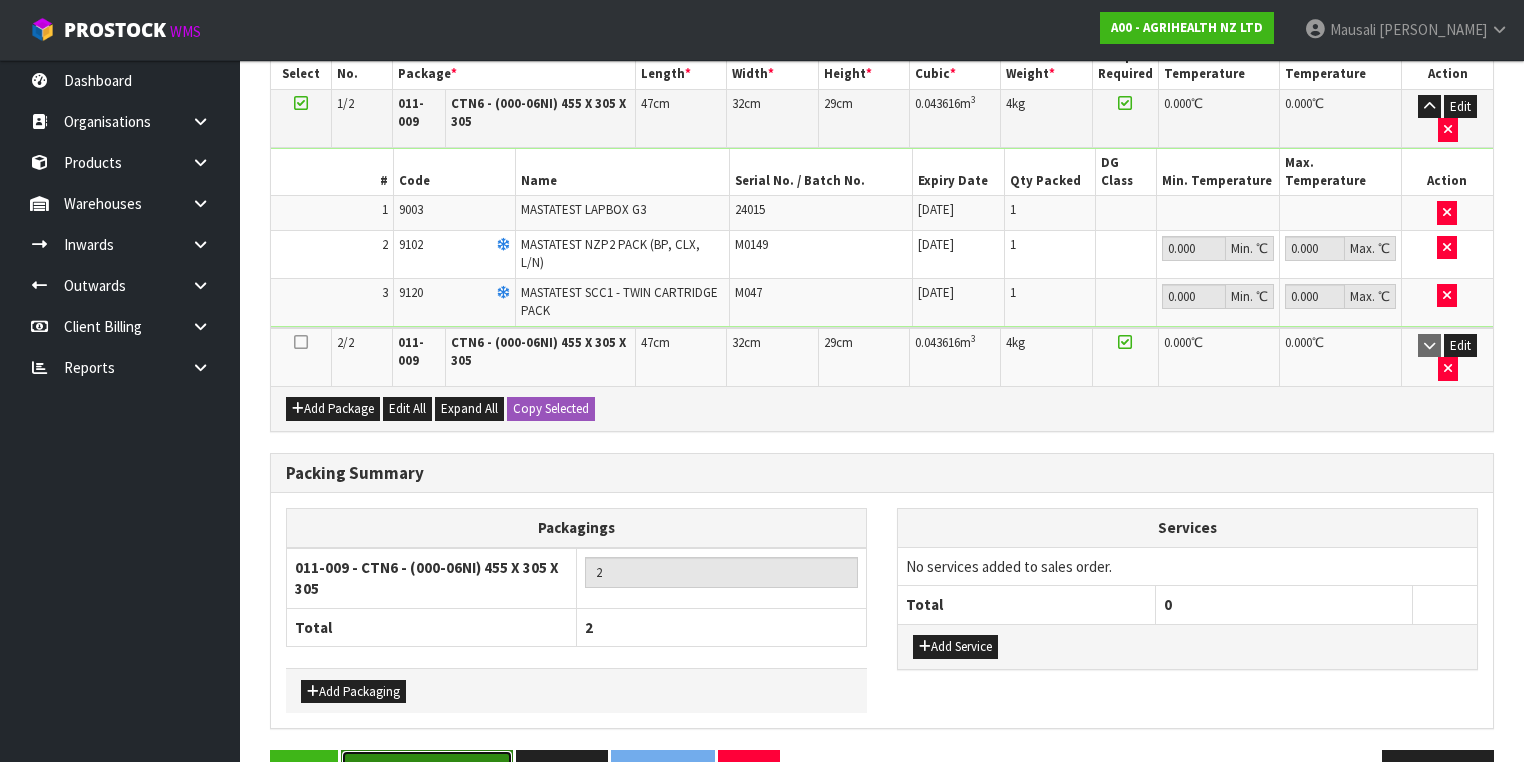 click on "Save & Confirm Packs" at bounding box center [427, 771] 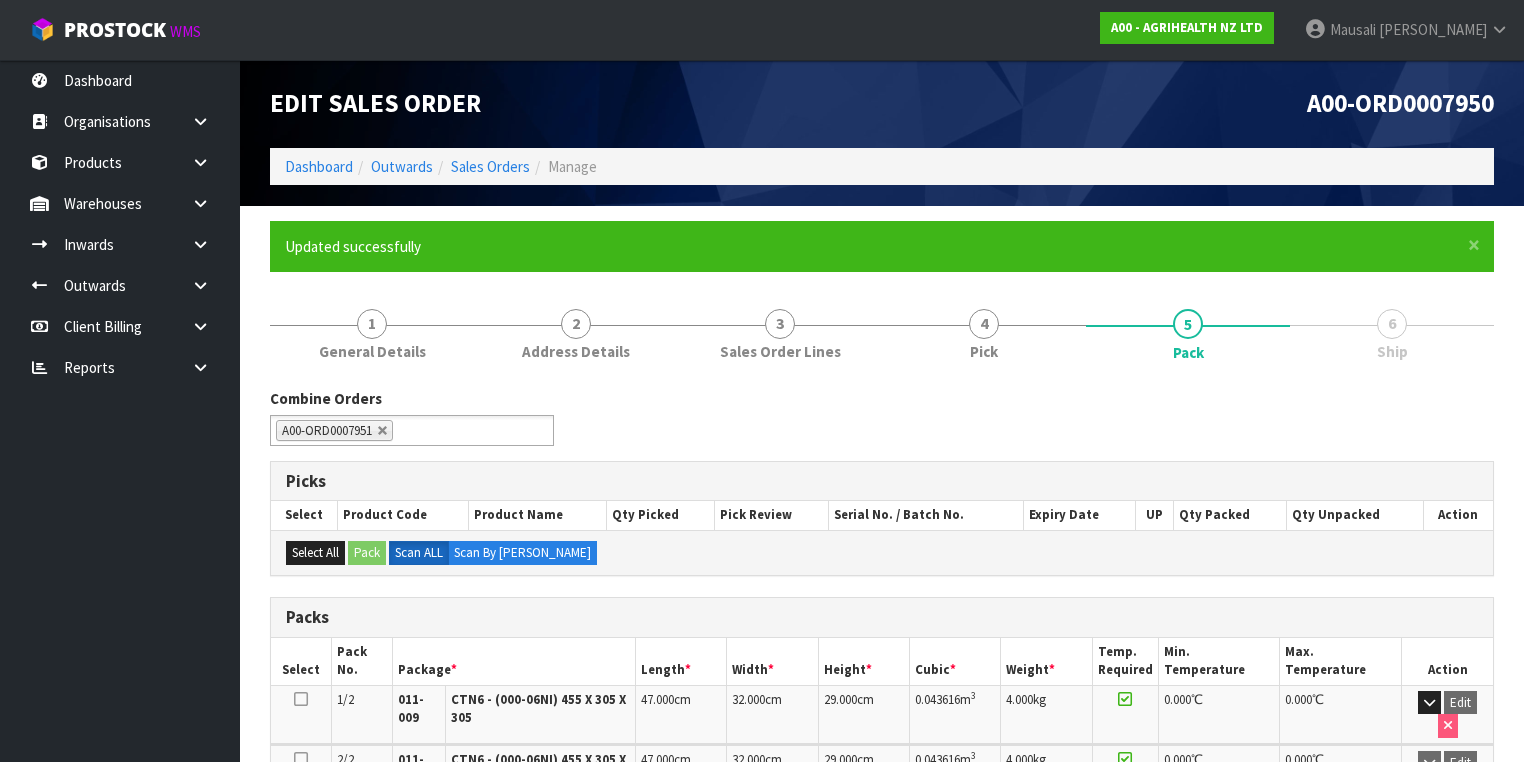 scroll, scrollTop: 400, scrollLeft: 0, axis: vertical 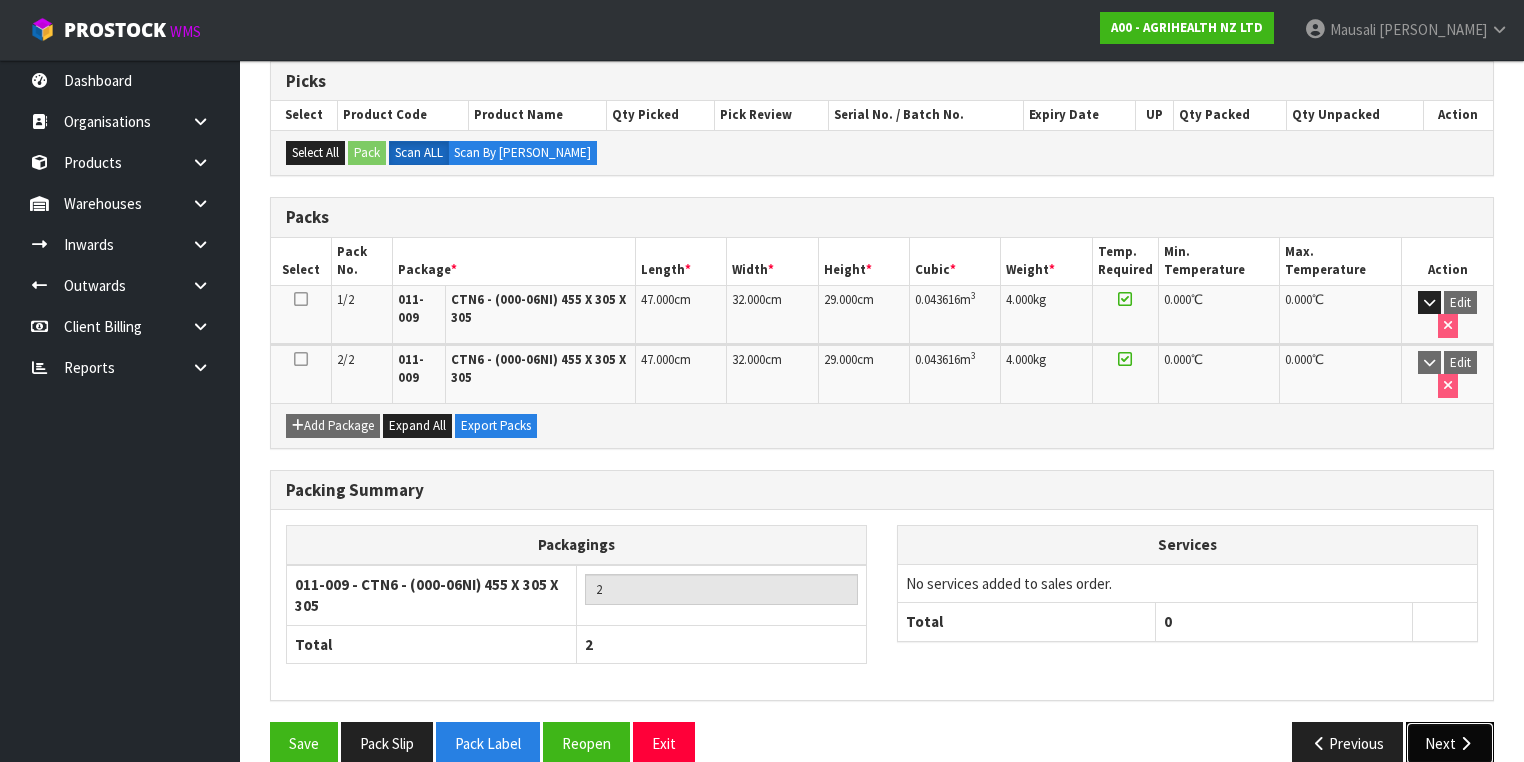click on "Next" at bounding box center [1450, 743] 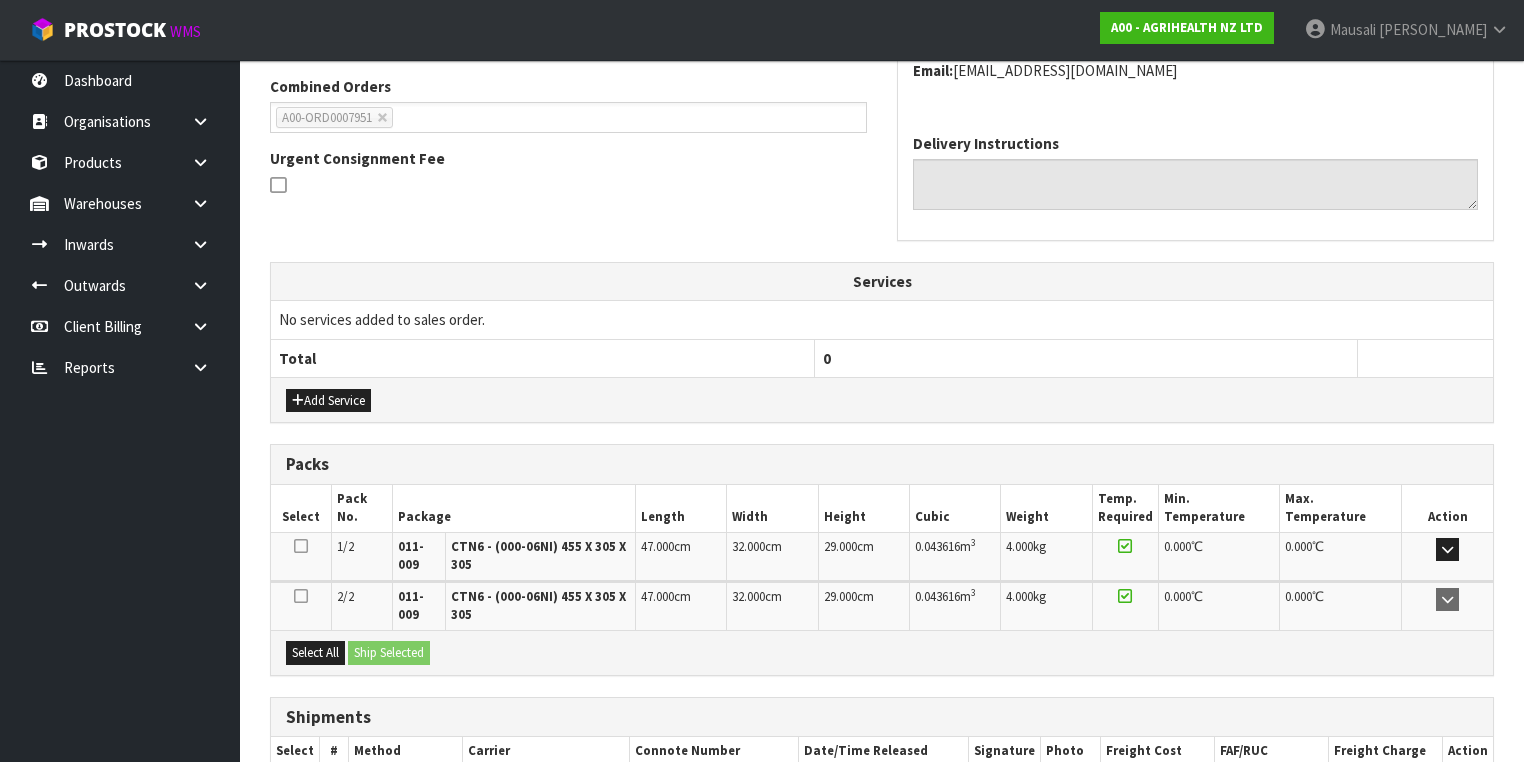 scroll, scrollTop: 632, scrollLeft: 0, axis: vertical 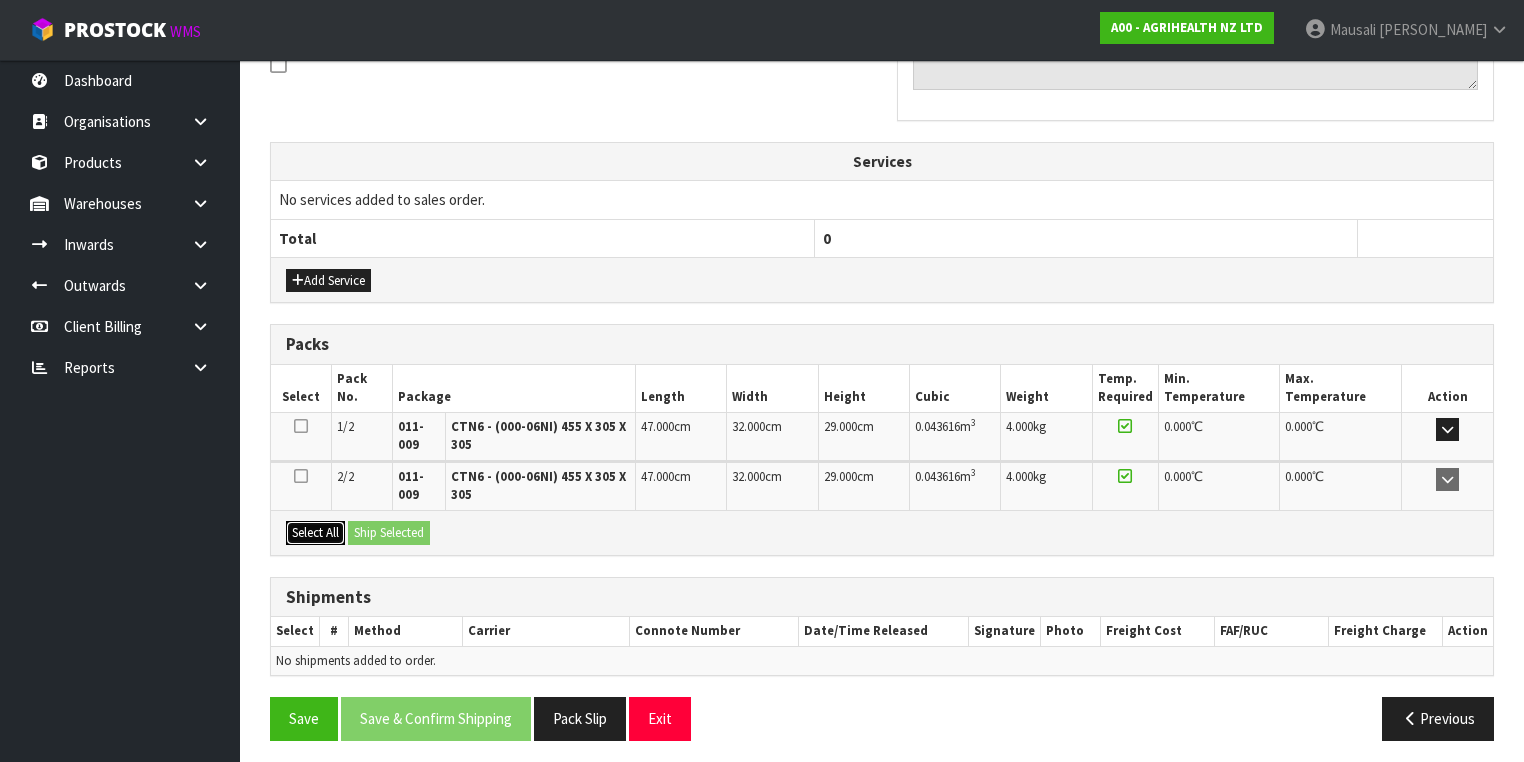 click on "Select All
Ship Selected" at bounding box center [882, 532] 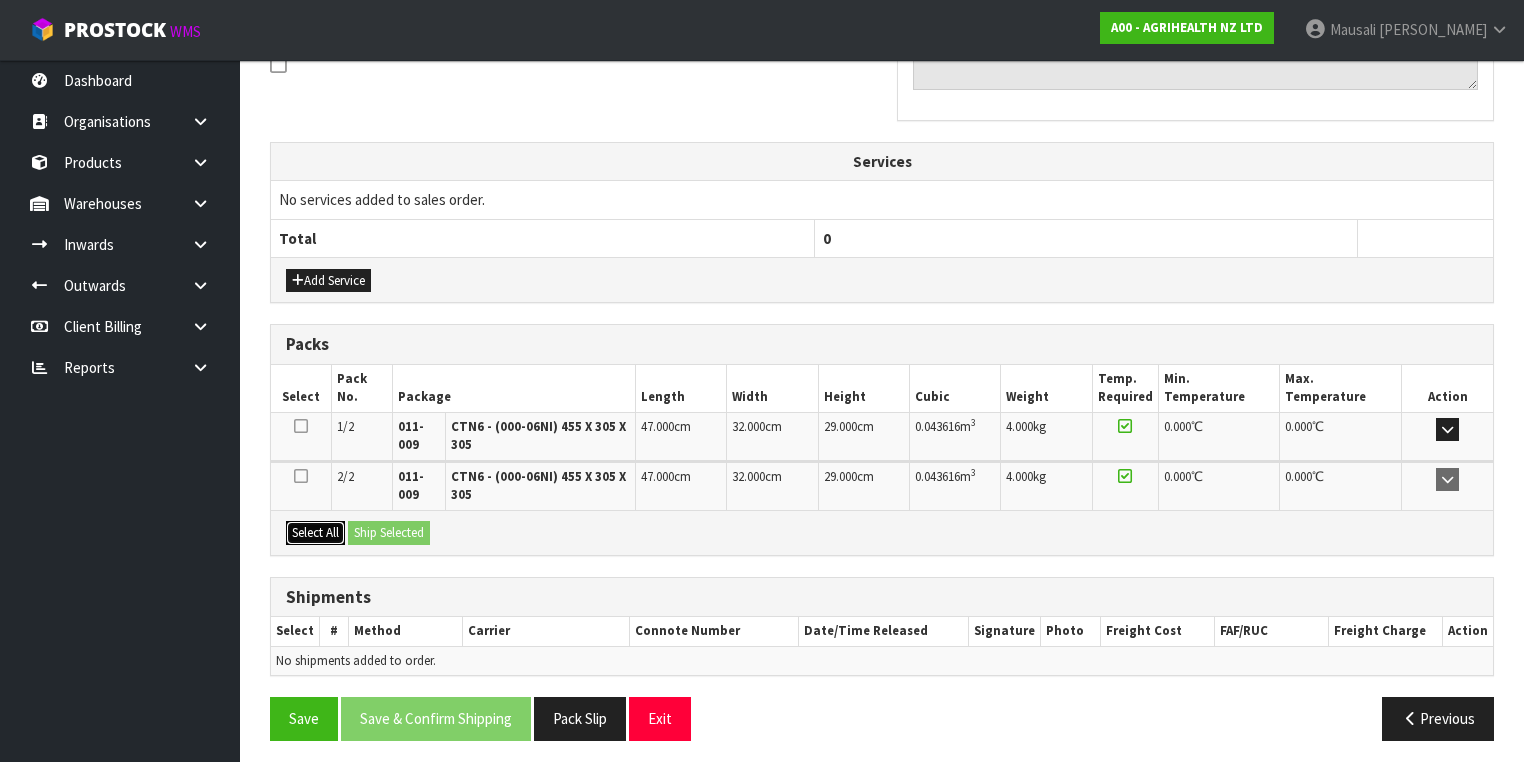 drag, startPoint x: 295, startPoint y: 518, endPoint x: 345, endPoint y: 521, distance: 50.08992 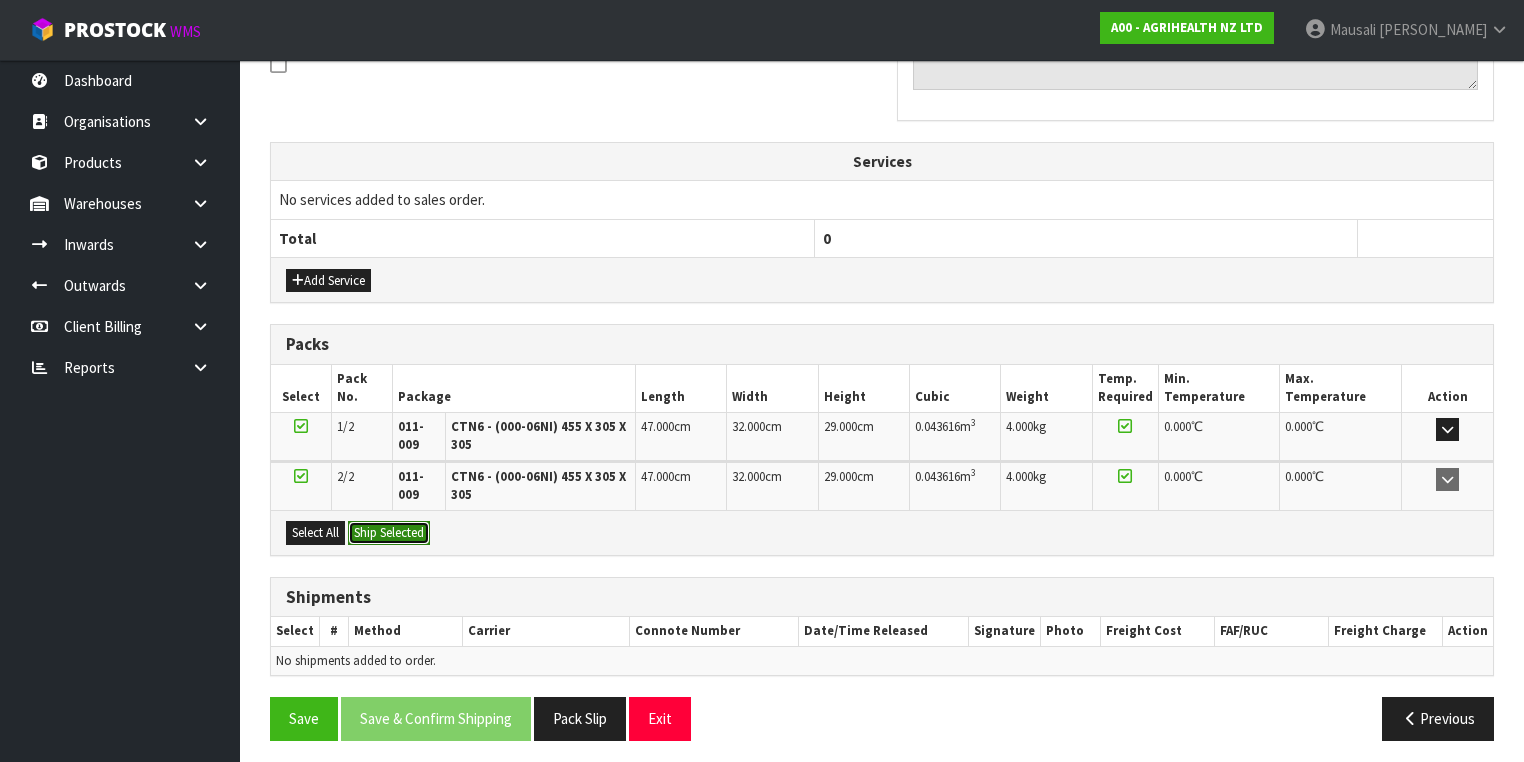 click on "Ship Selected" at bounding box center (389, 533) 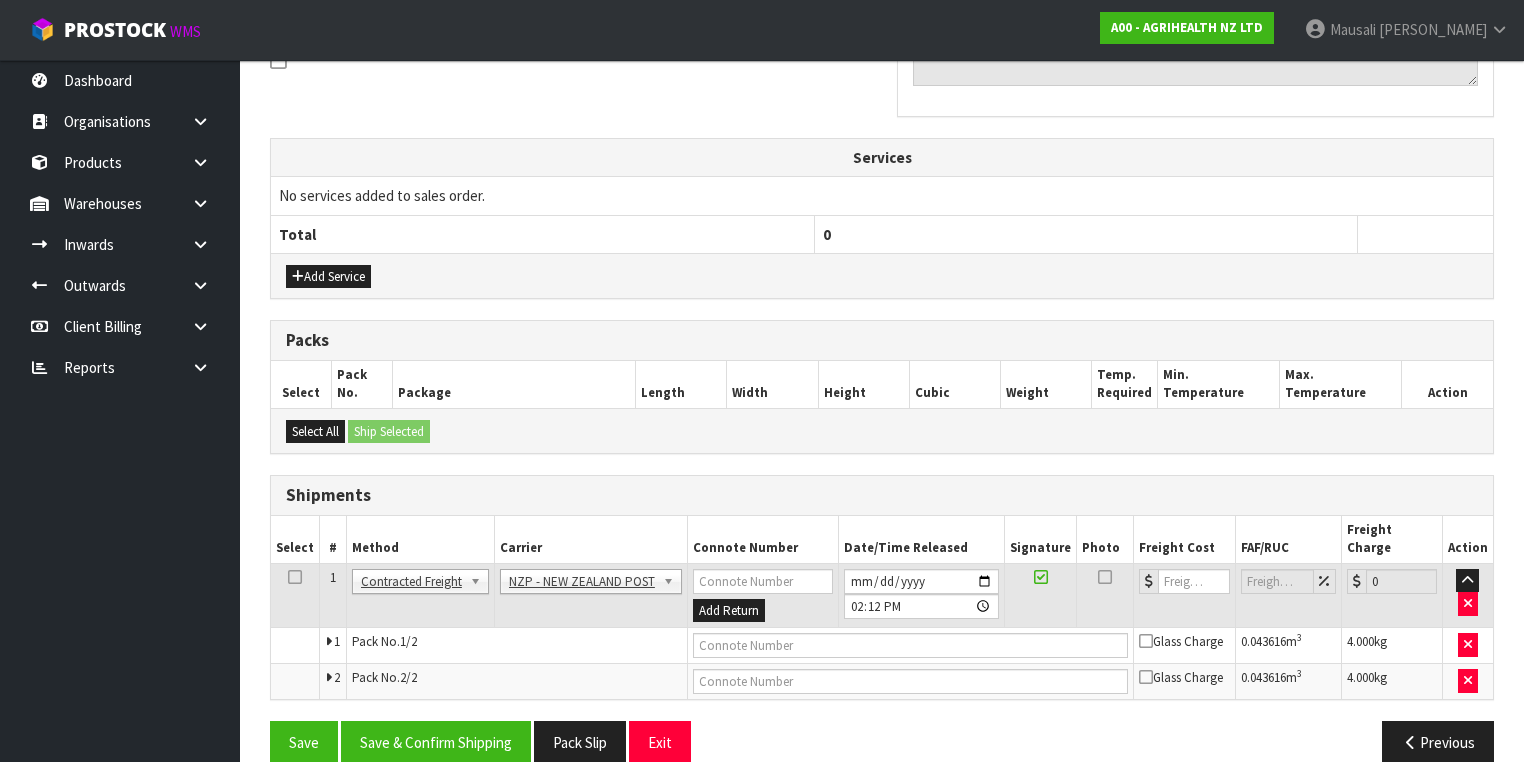 scroll, scrollTop: 642, scrollLeft: 0, axis: vertical 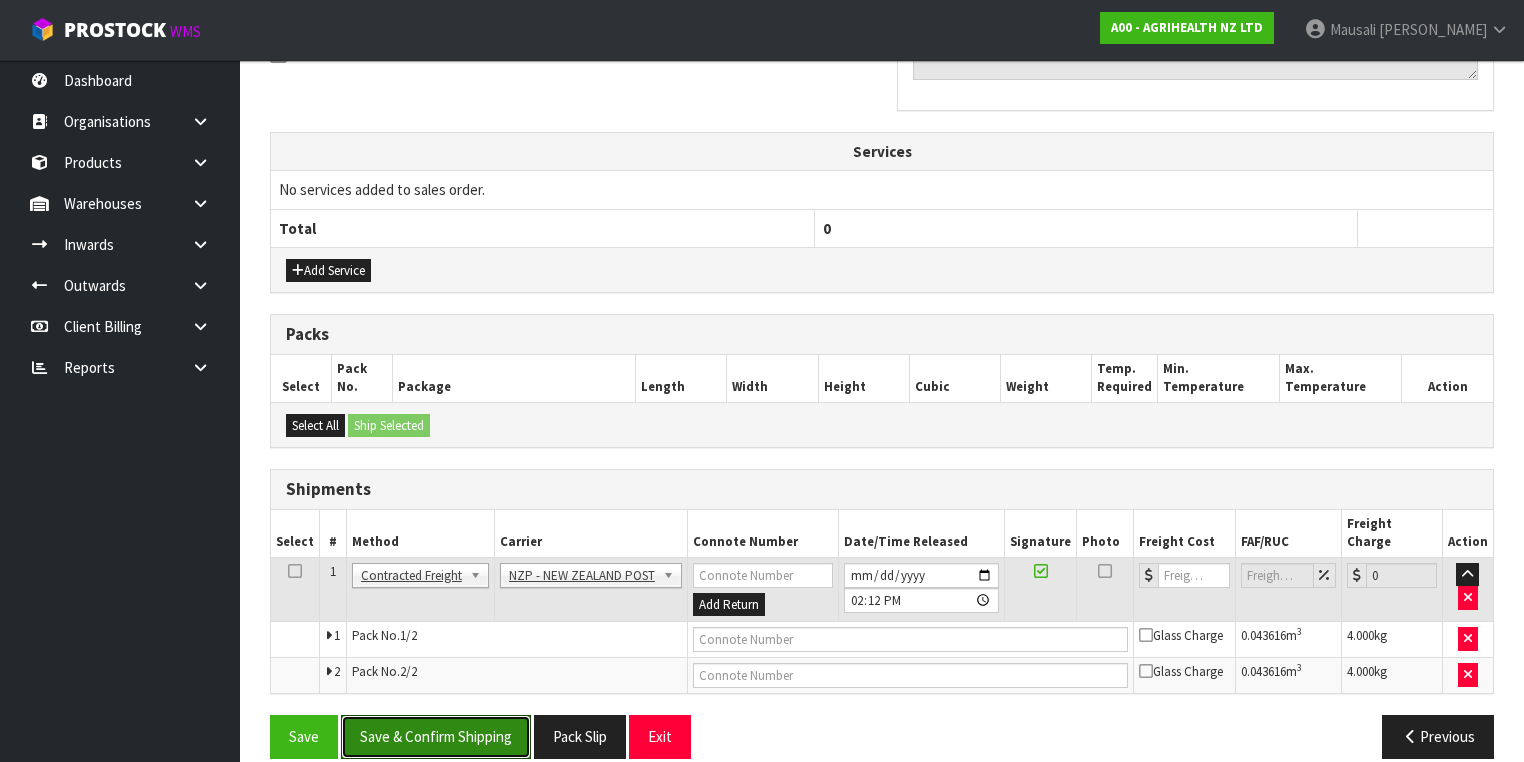 drag, startPoint x: 486, startPoint y: 704, endPoint x: 502, endPoint y: 681, distance: 28.01785 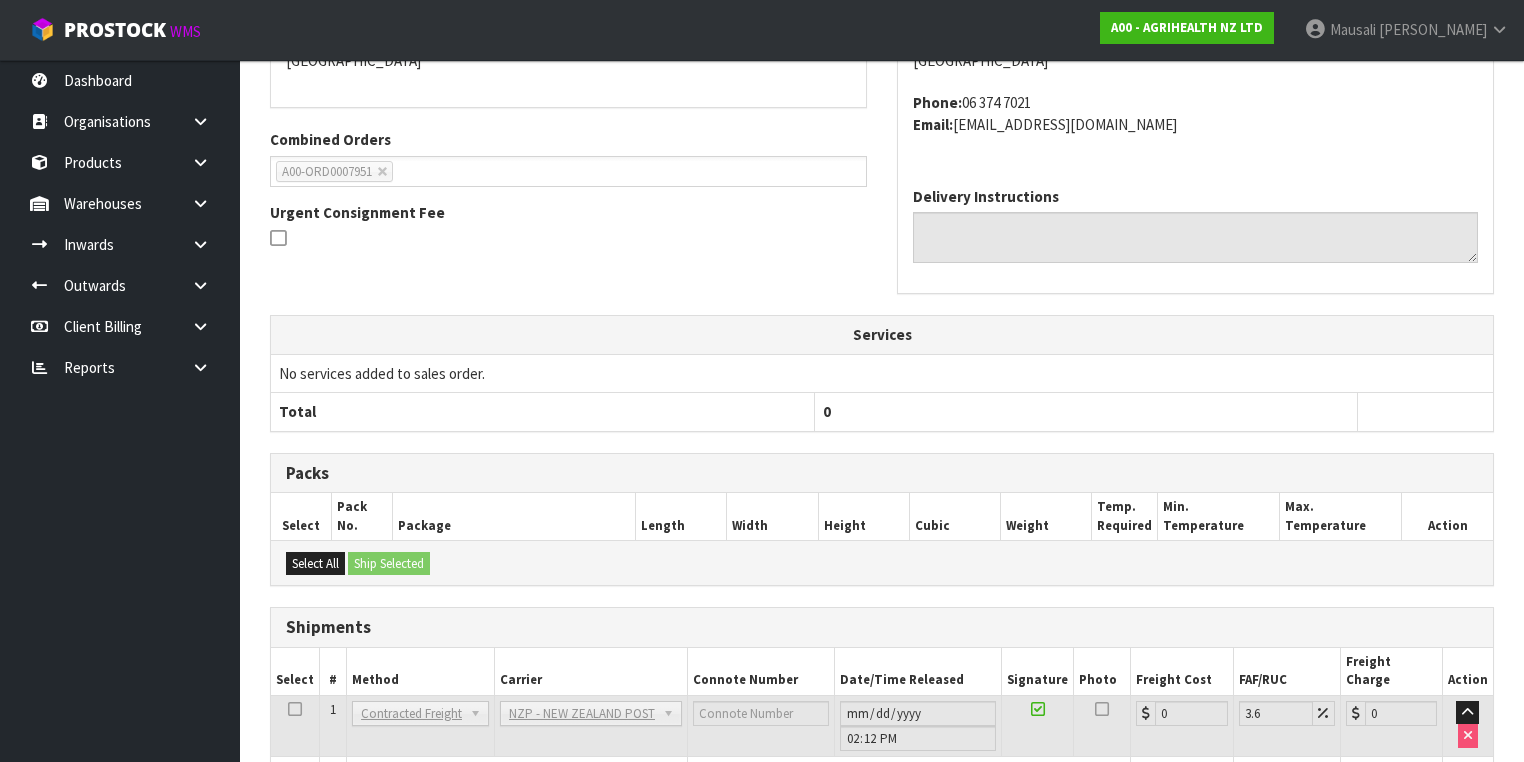 scroll, scrollTop: 612, scrollLeft: 0, axis: vertical 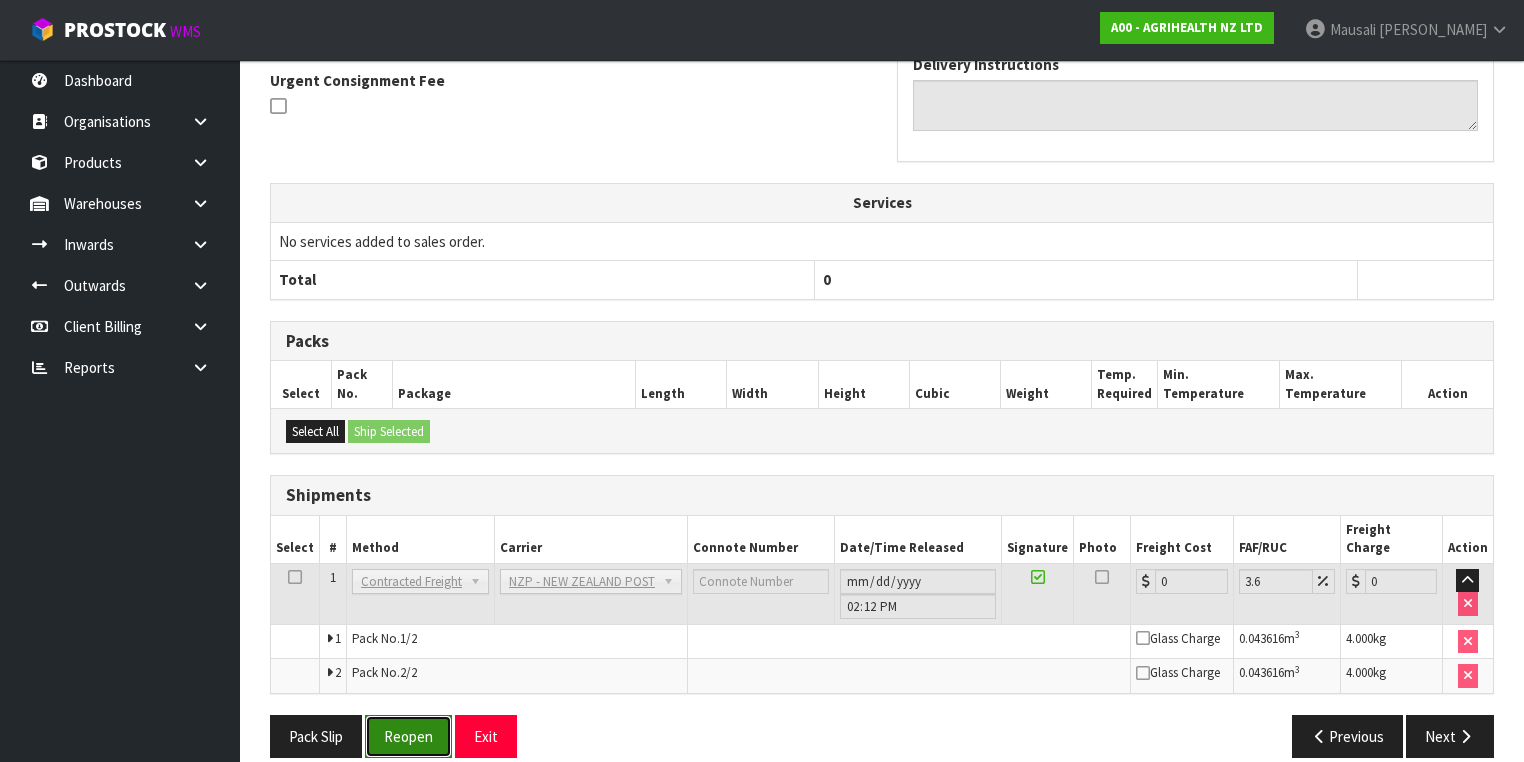 click on "Reopen" at bounding box center [408, 736] 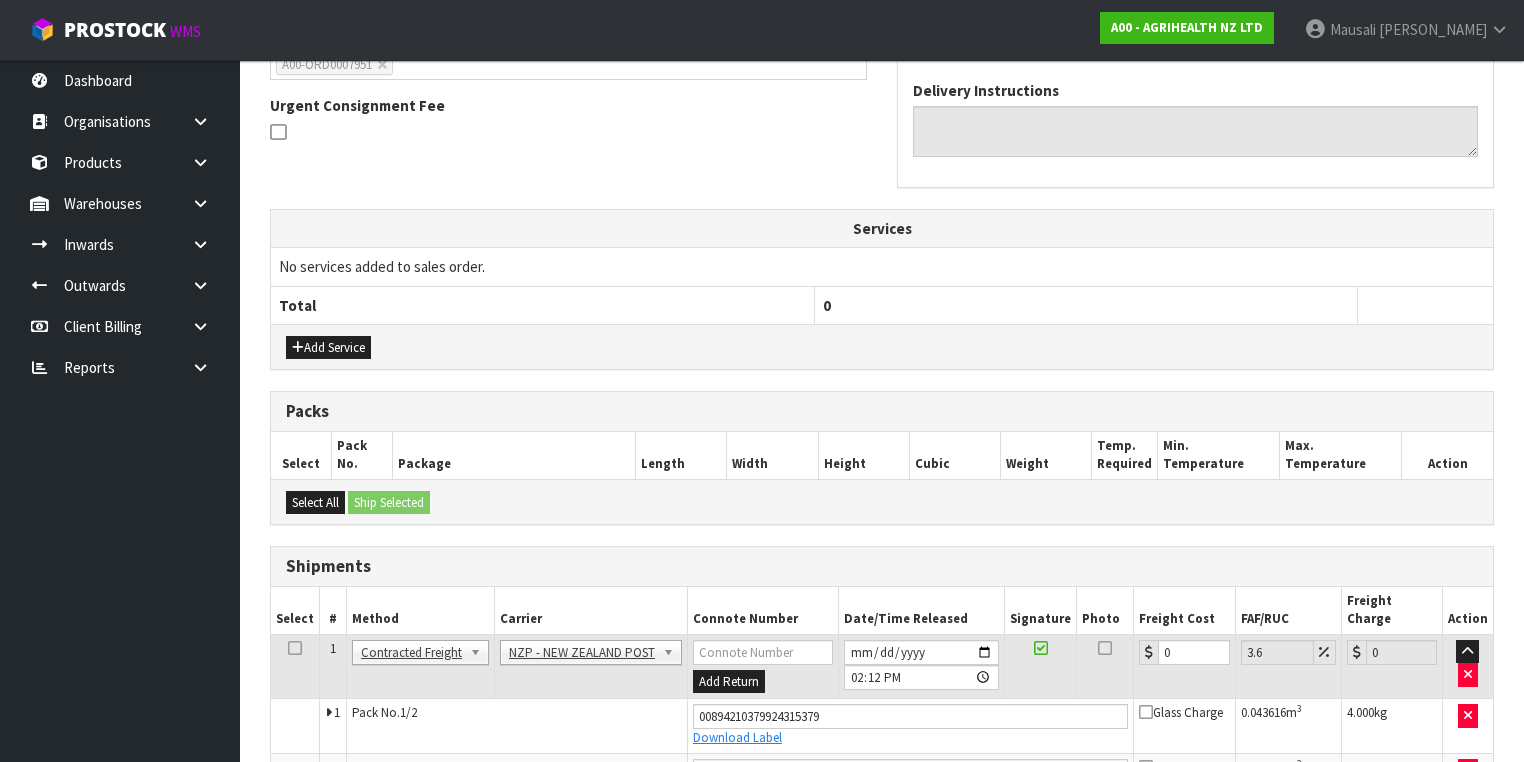 scroll, scrollTop: 660, scrollLeft: 0, axis: vertical 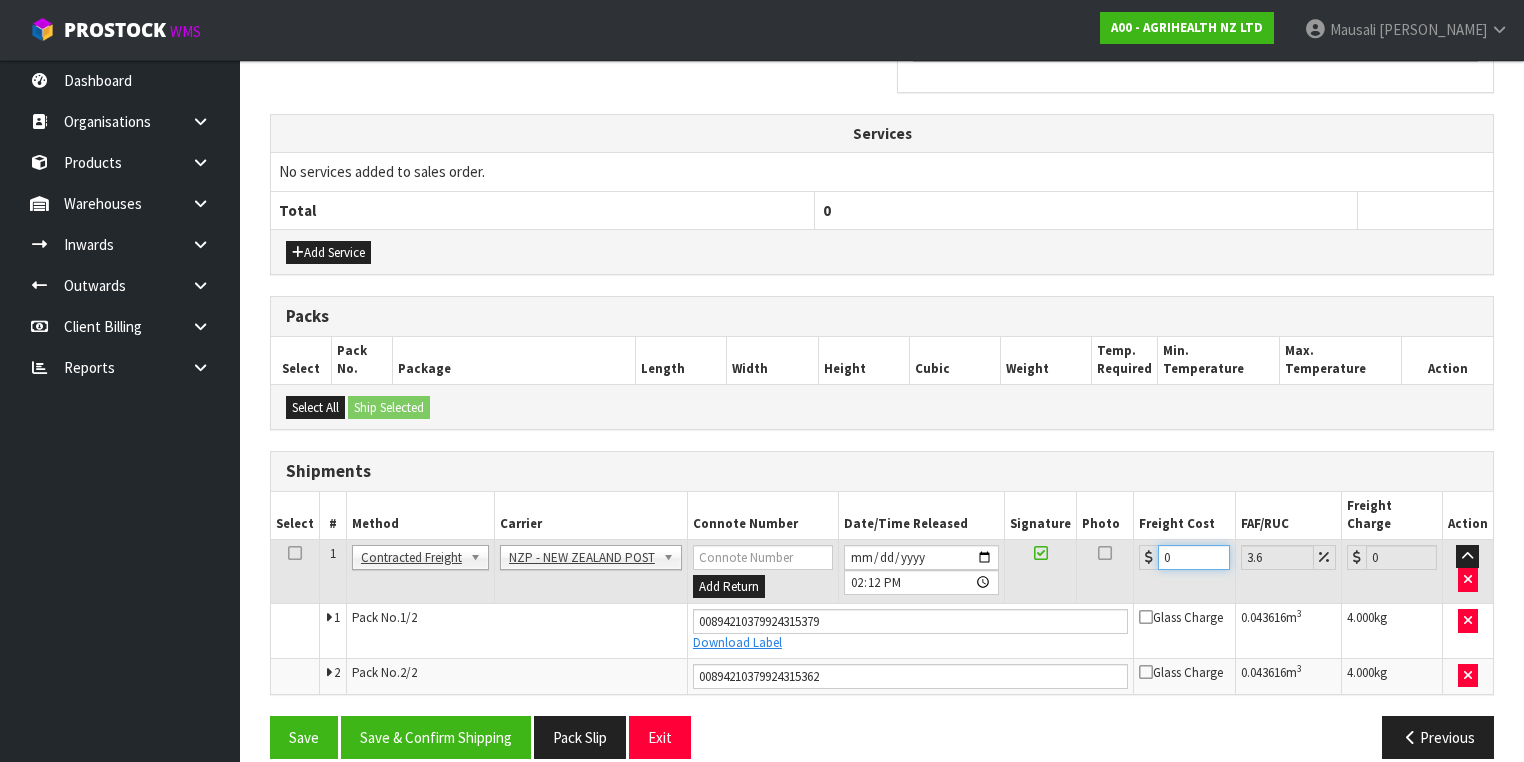 drag, startPoint x: 1172, startPoint y: 532, endPoint x: 1120, endPoint y: 539, distance: 52.46904 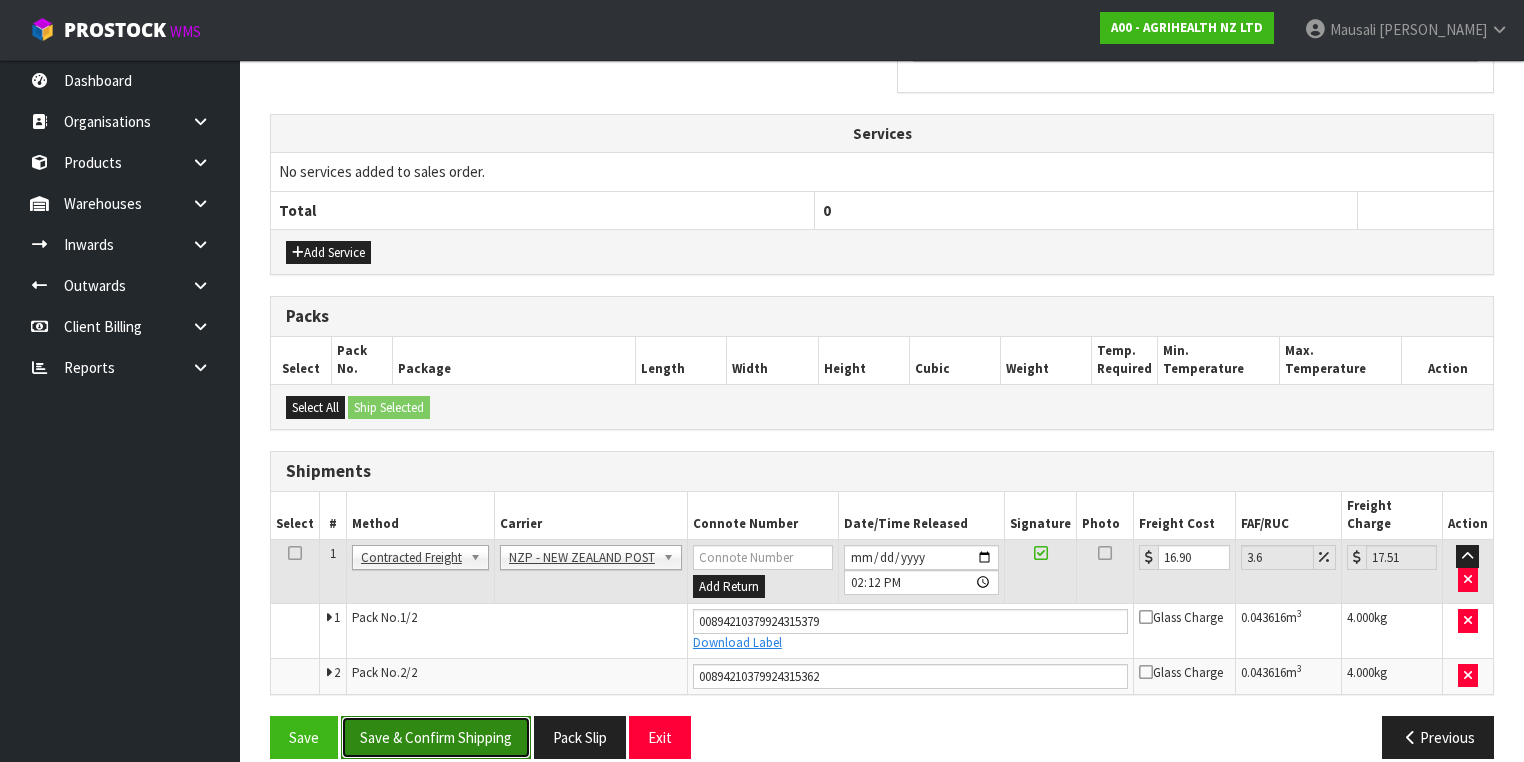 click on "Save & Confirm Shipping" at bounding box center [436, 737] 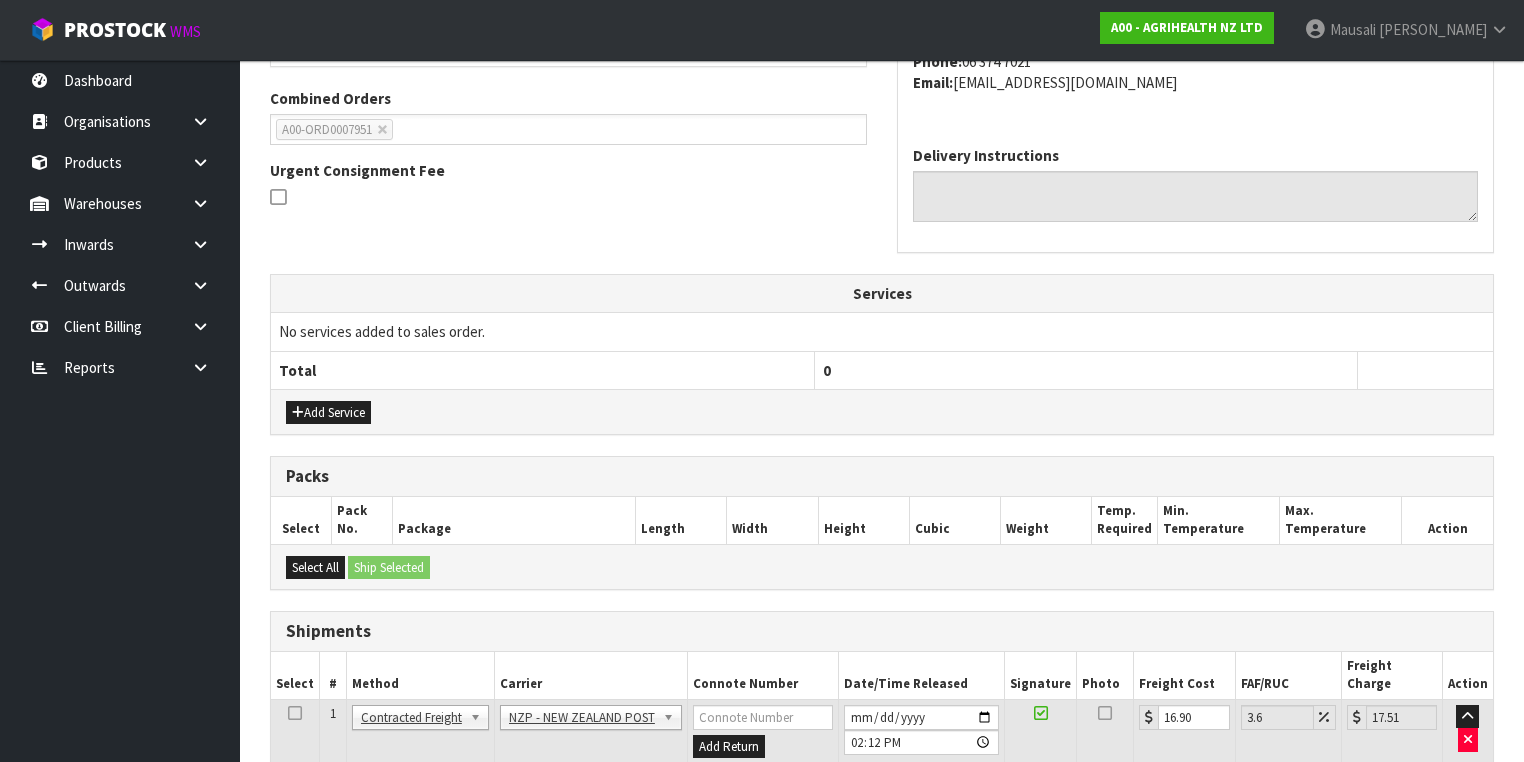scroll, scrollTop: 0, scrollLeft: 0, axis: both 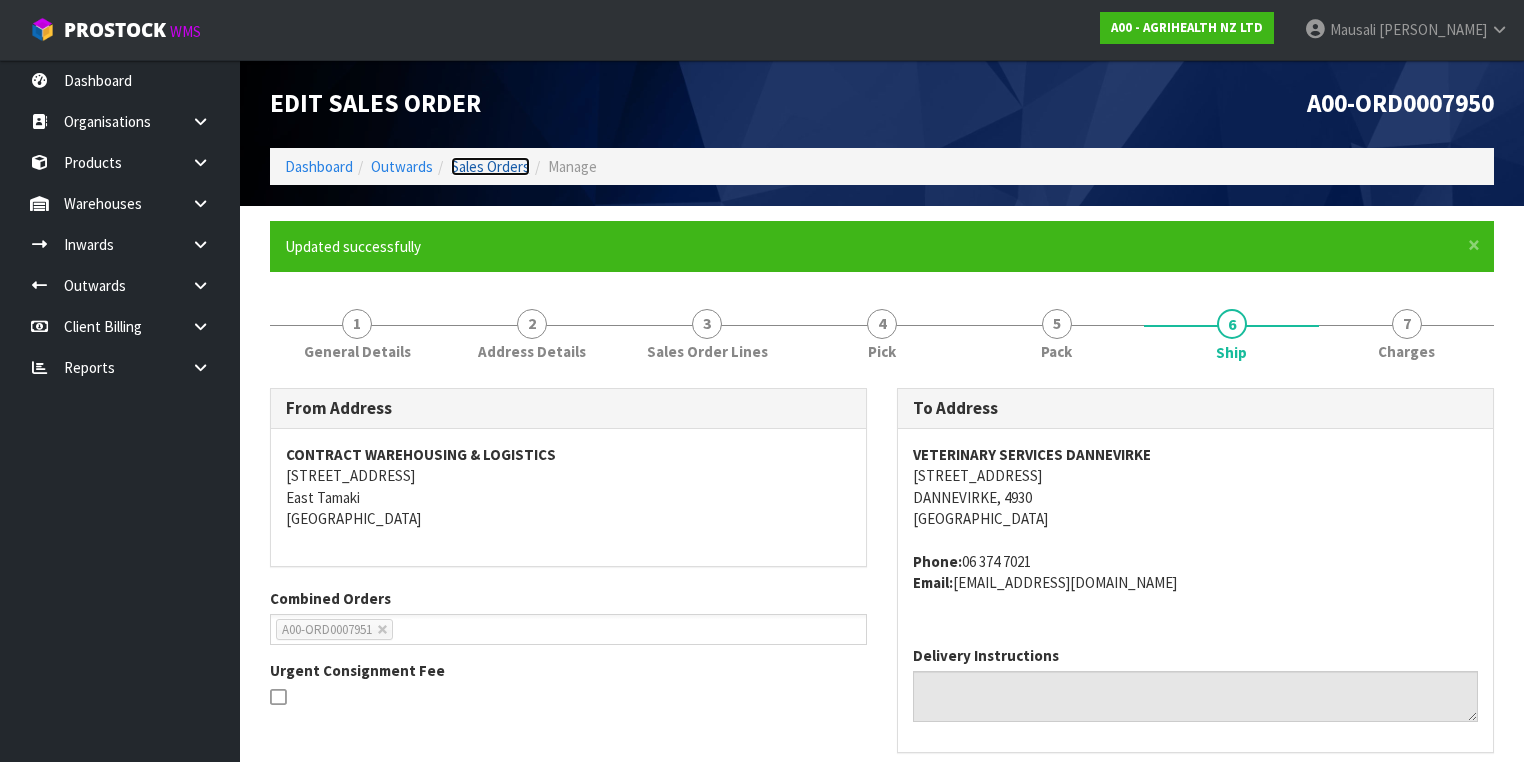 click on "Sales Orders" at bounding box center (490, 166) 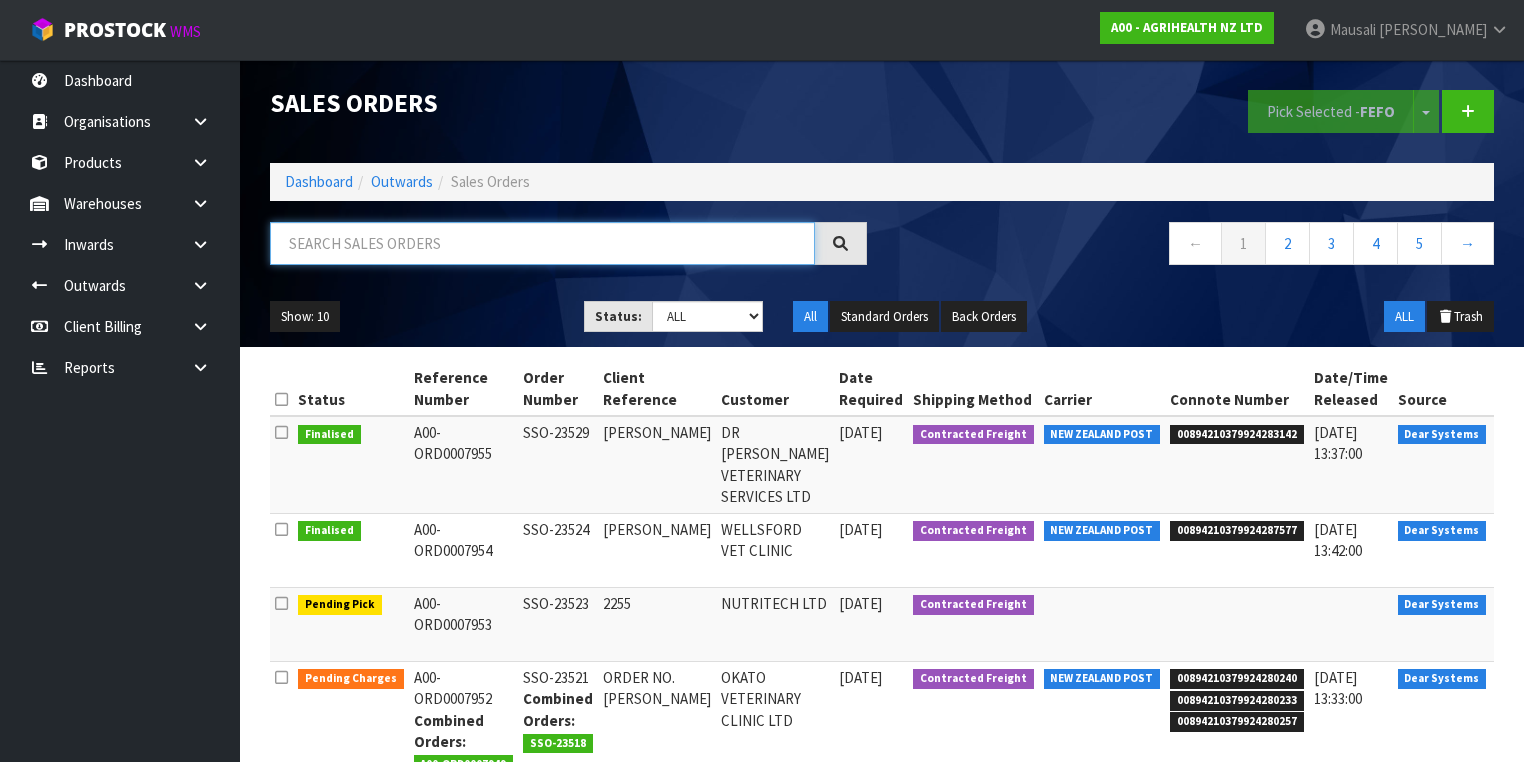 click at bounding box center (542, 243) 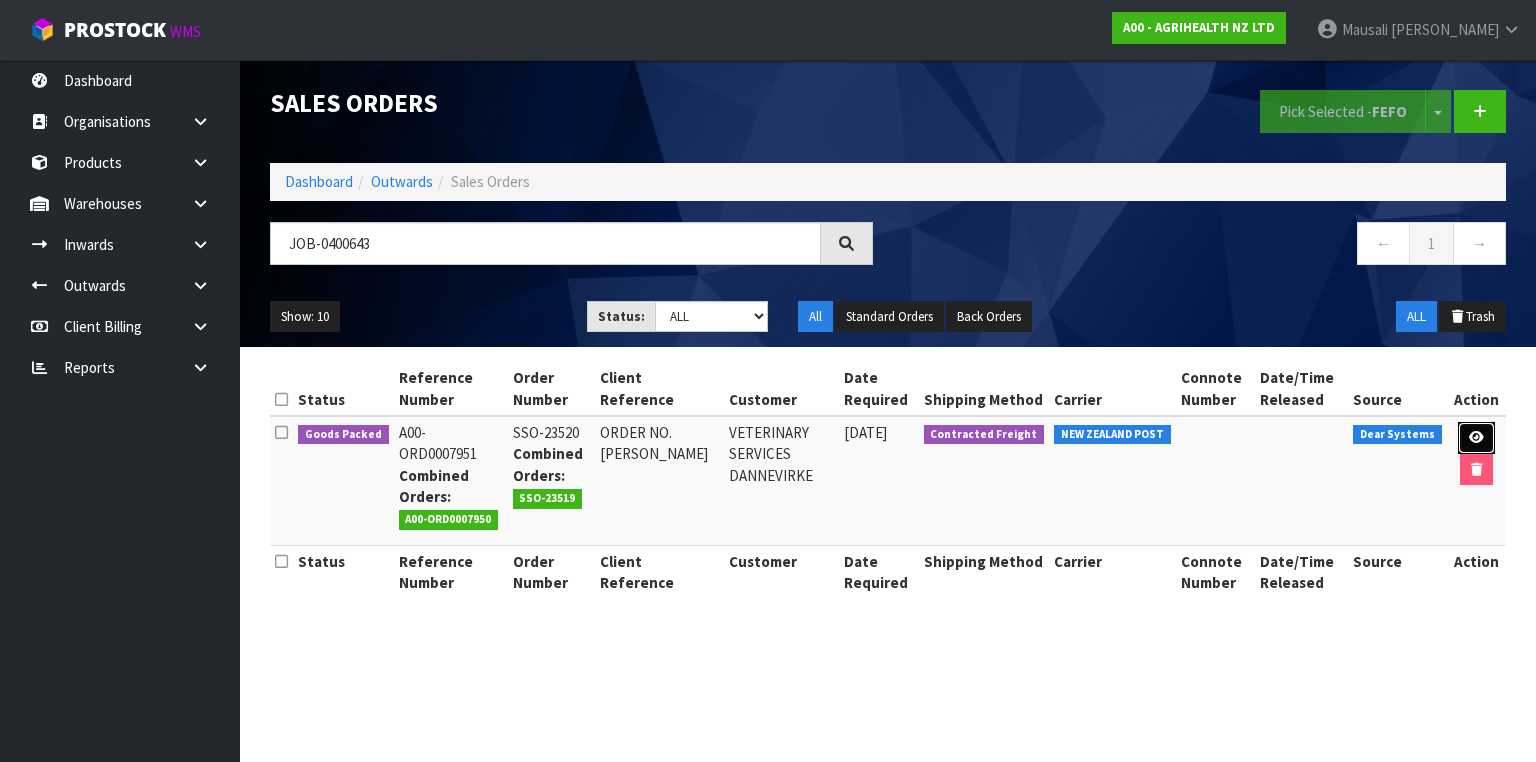 click at bounding box center [1476, 438] 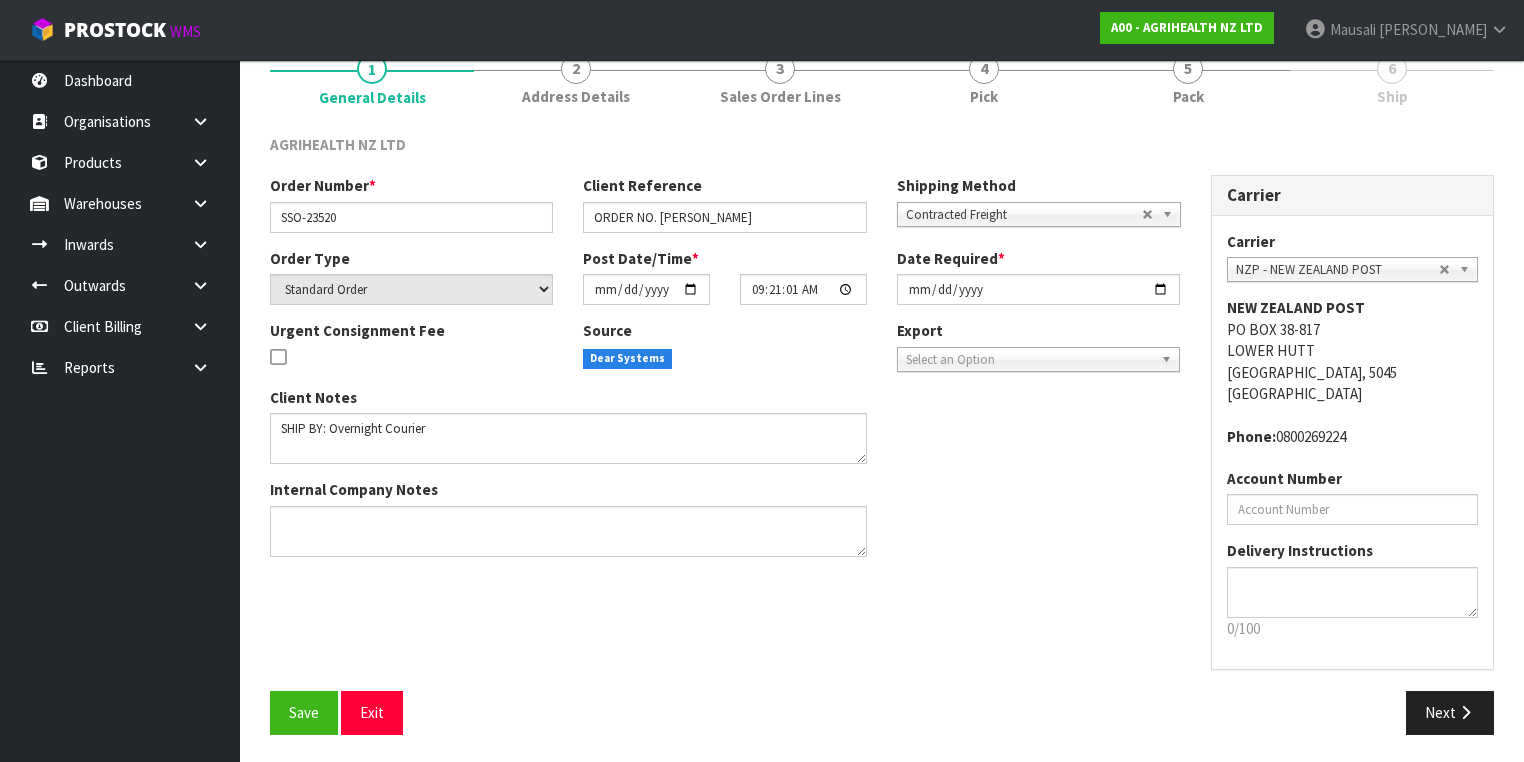 scroll, scrollTop: 22, scrollLeft: 0, axis: vertical 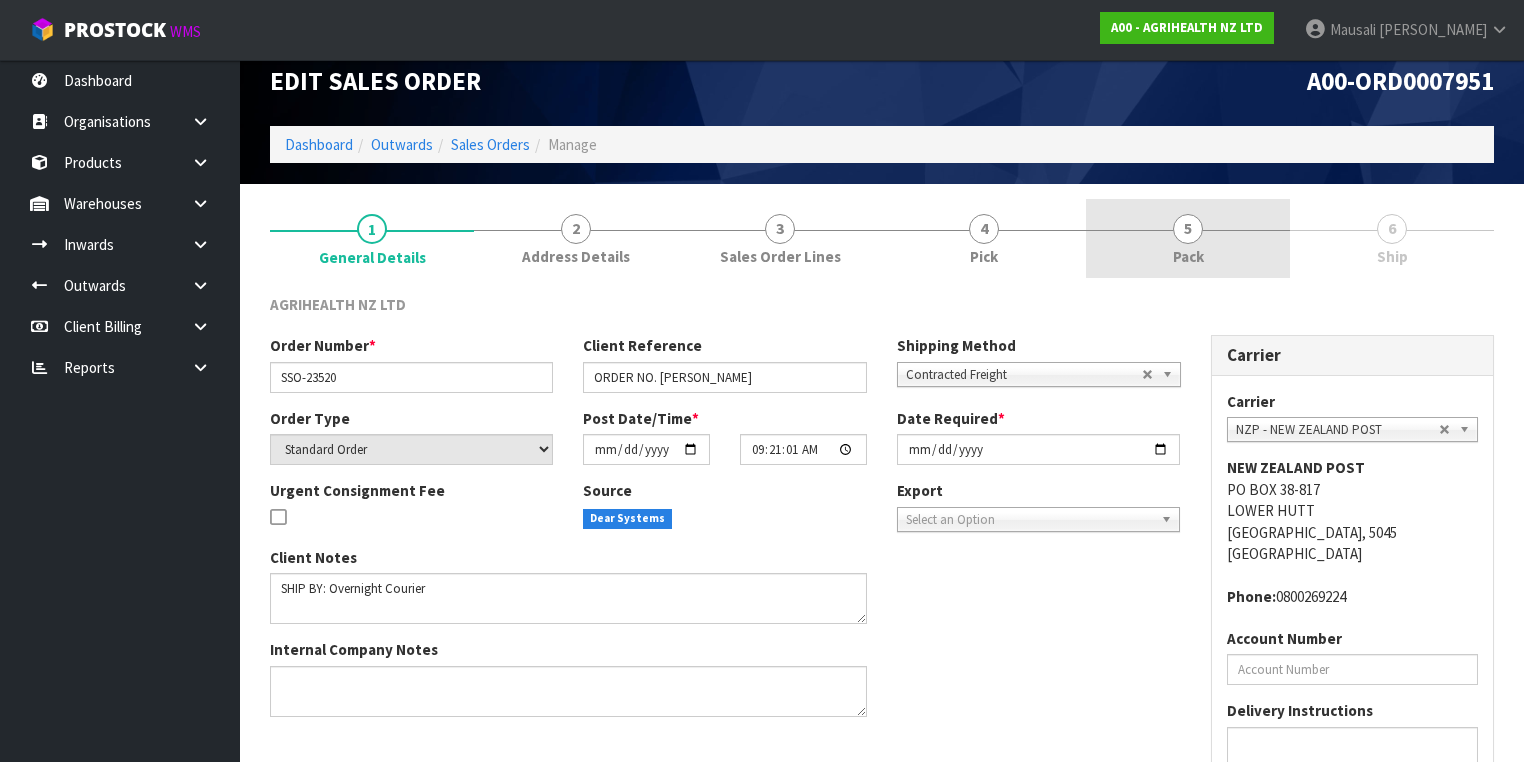 click on "5" at bounding box center (1188, 229) 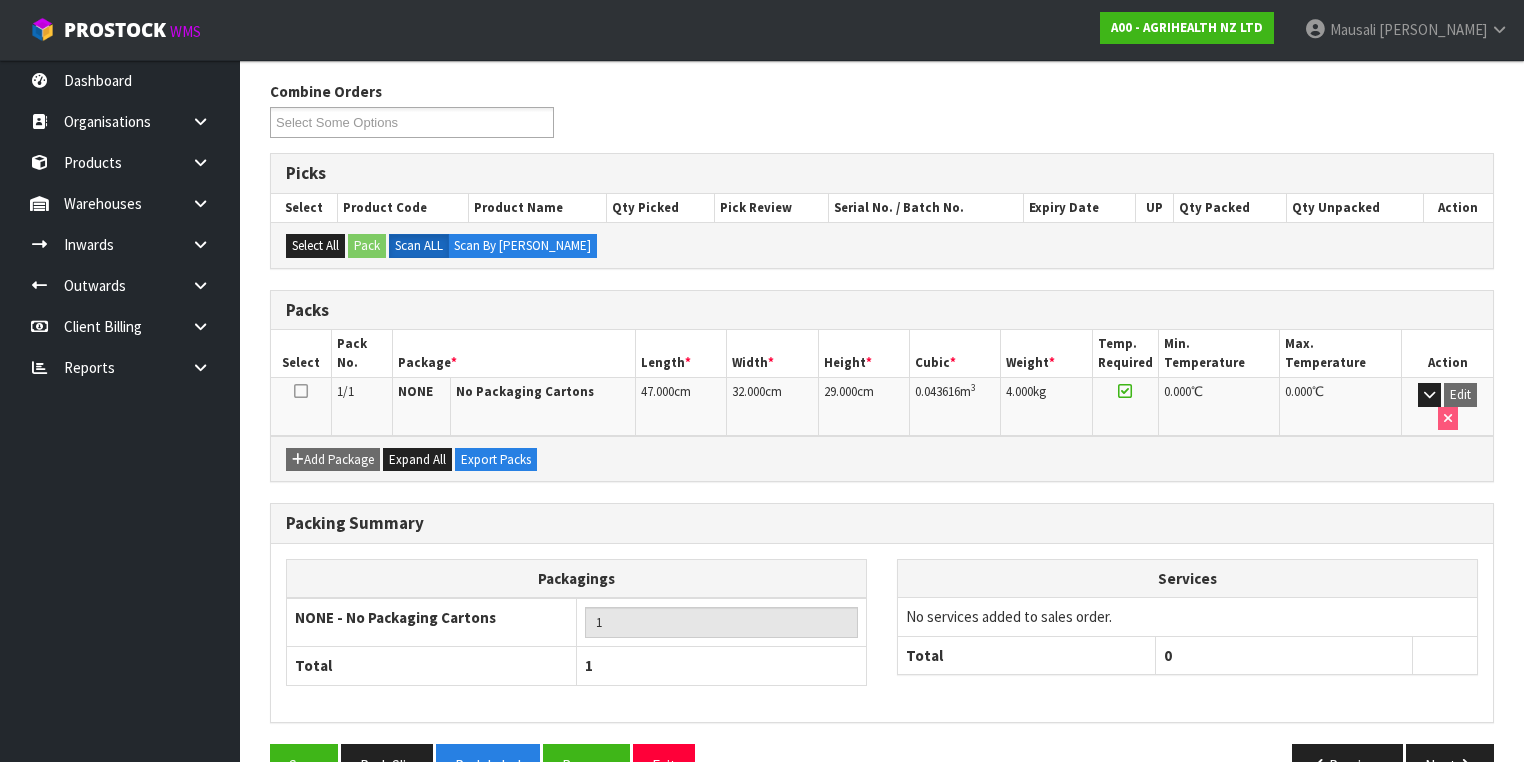 scroll, scrollTop: 259, scrollLeft: 0, axis: vertical 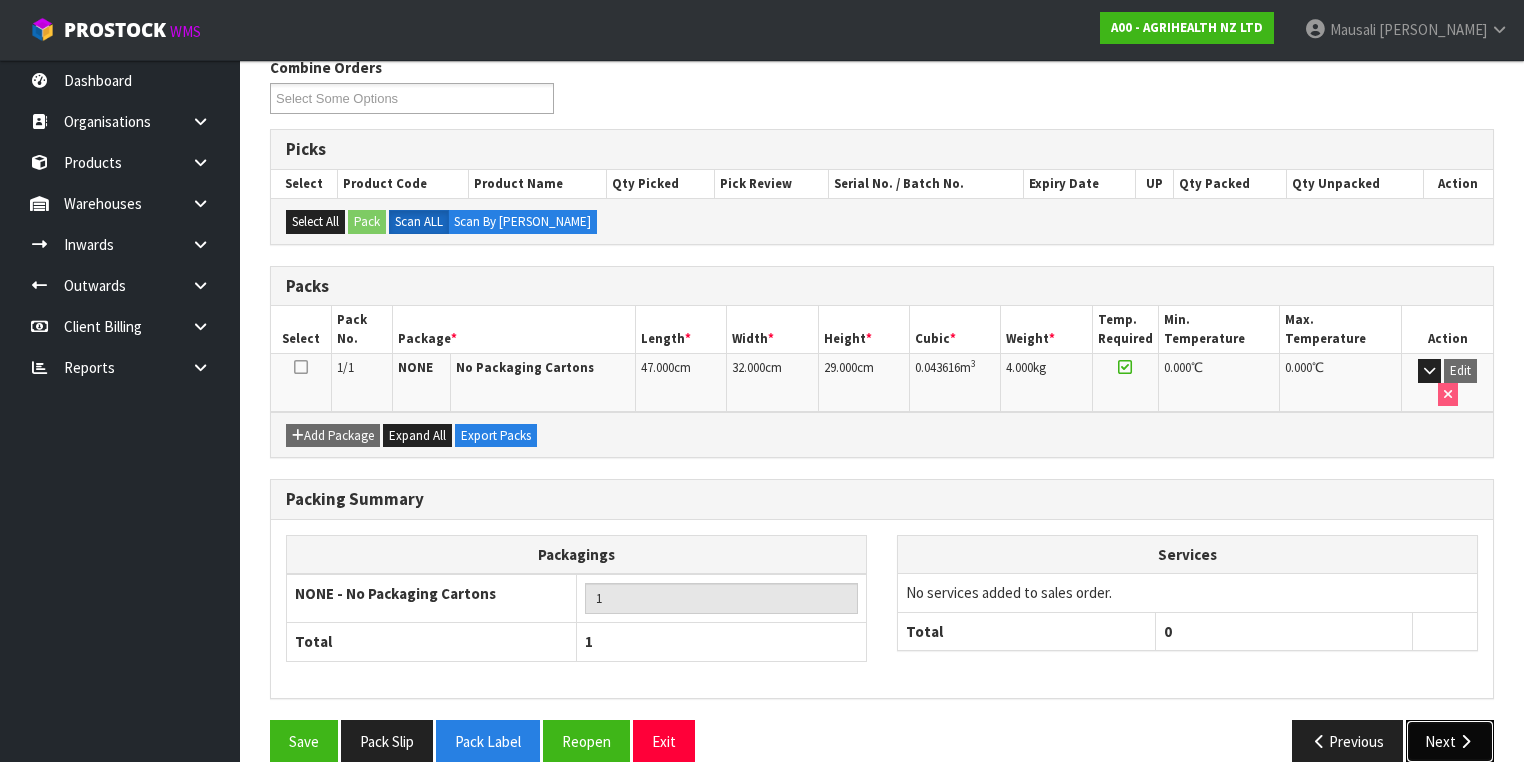 click at bounding box center (1465, 741) 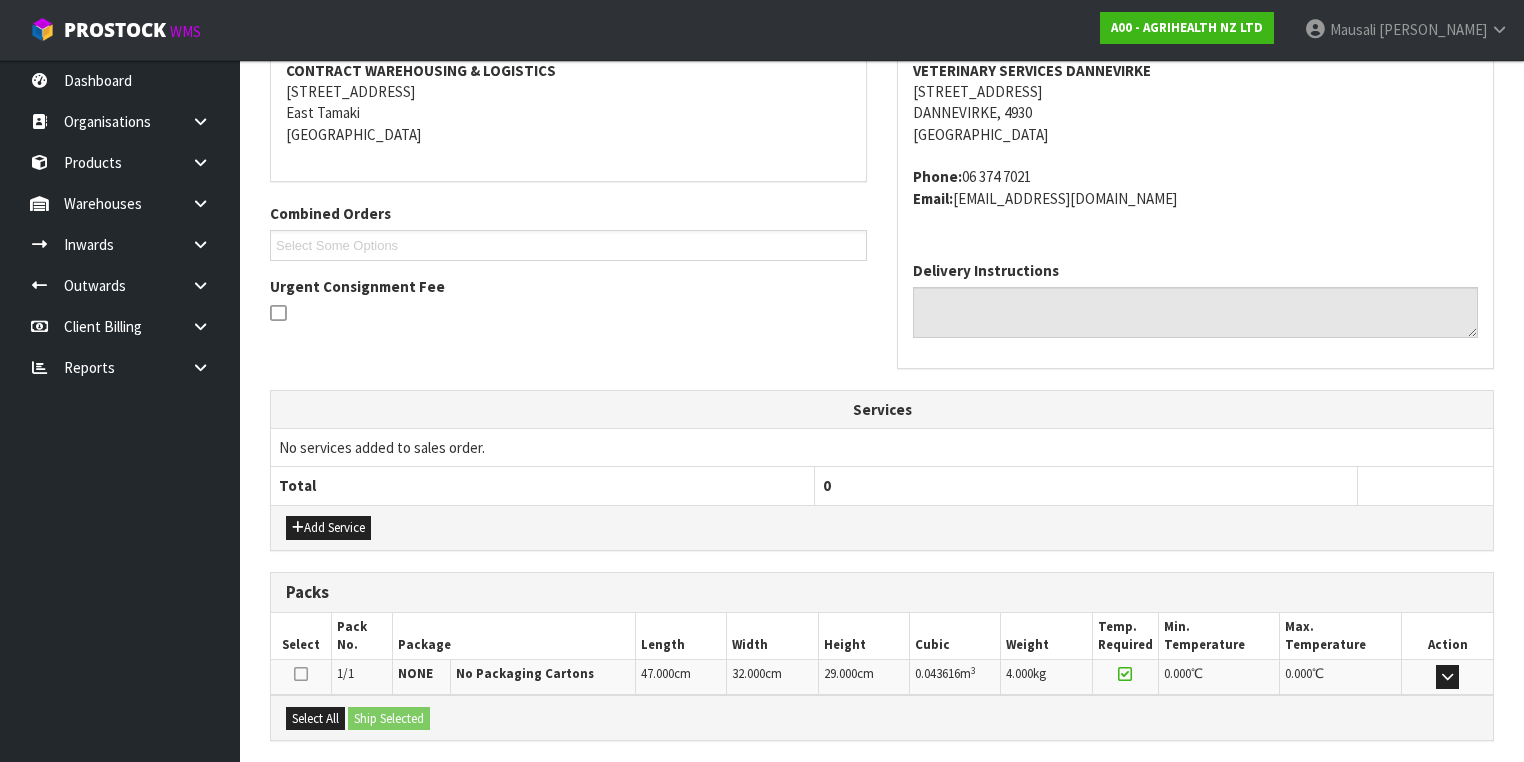 scroll, scrollTop: 499, scrollLeft: 0, axis: vertical 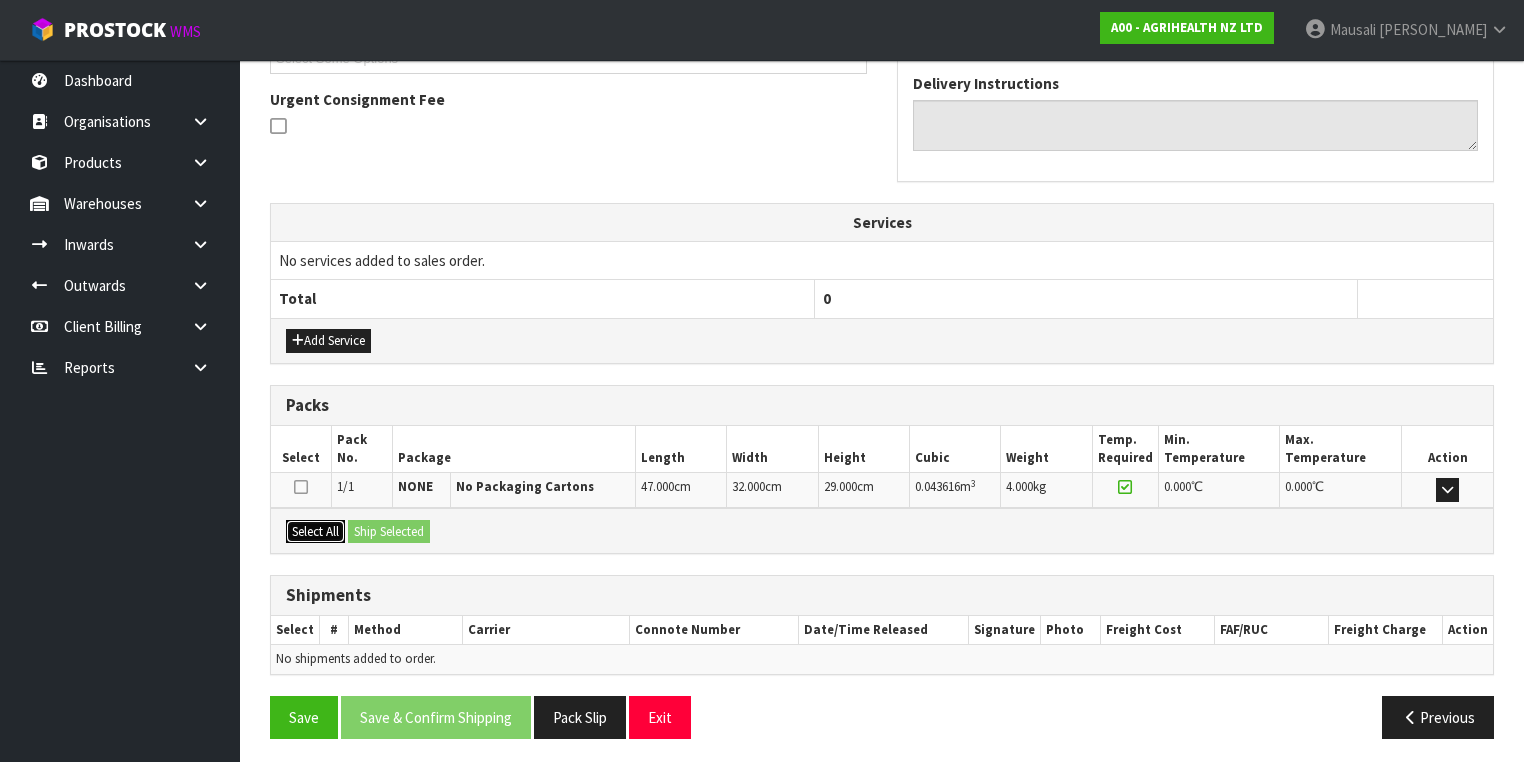 drag, startPoint x: 316, startPoint y: 533, endPoint x: 369, endPoint y: 524, distance: 53.75872 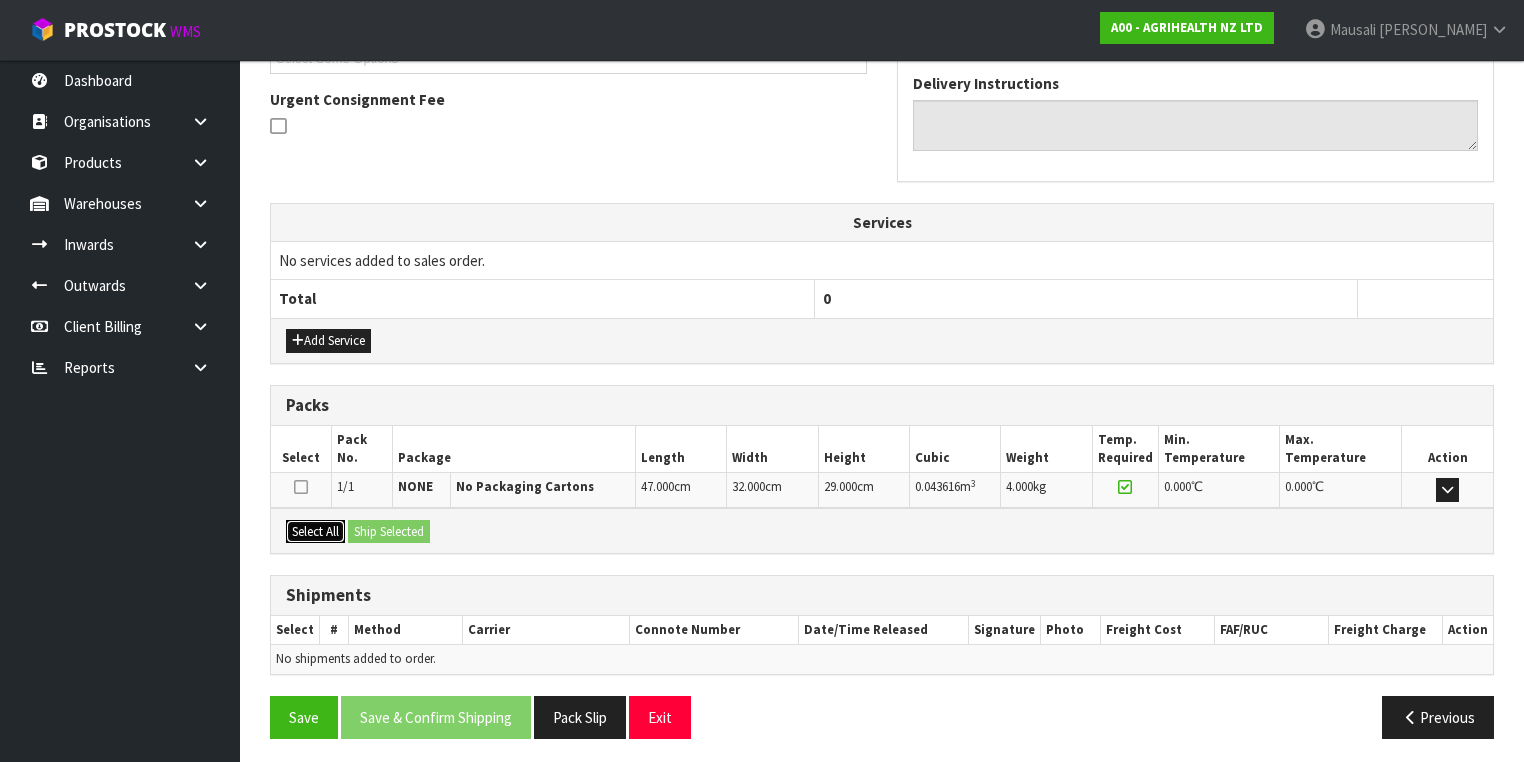click on "Select All" at bounding box center (315, 532) 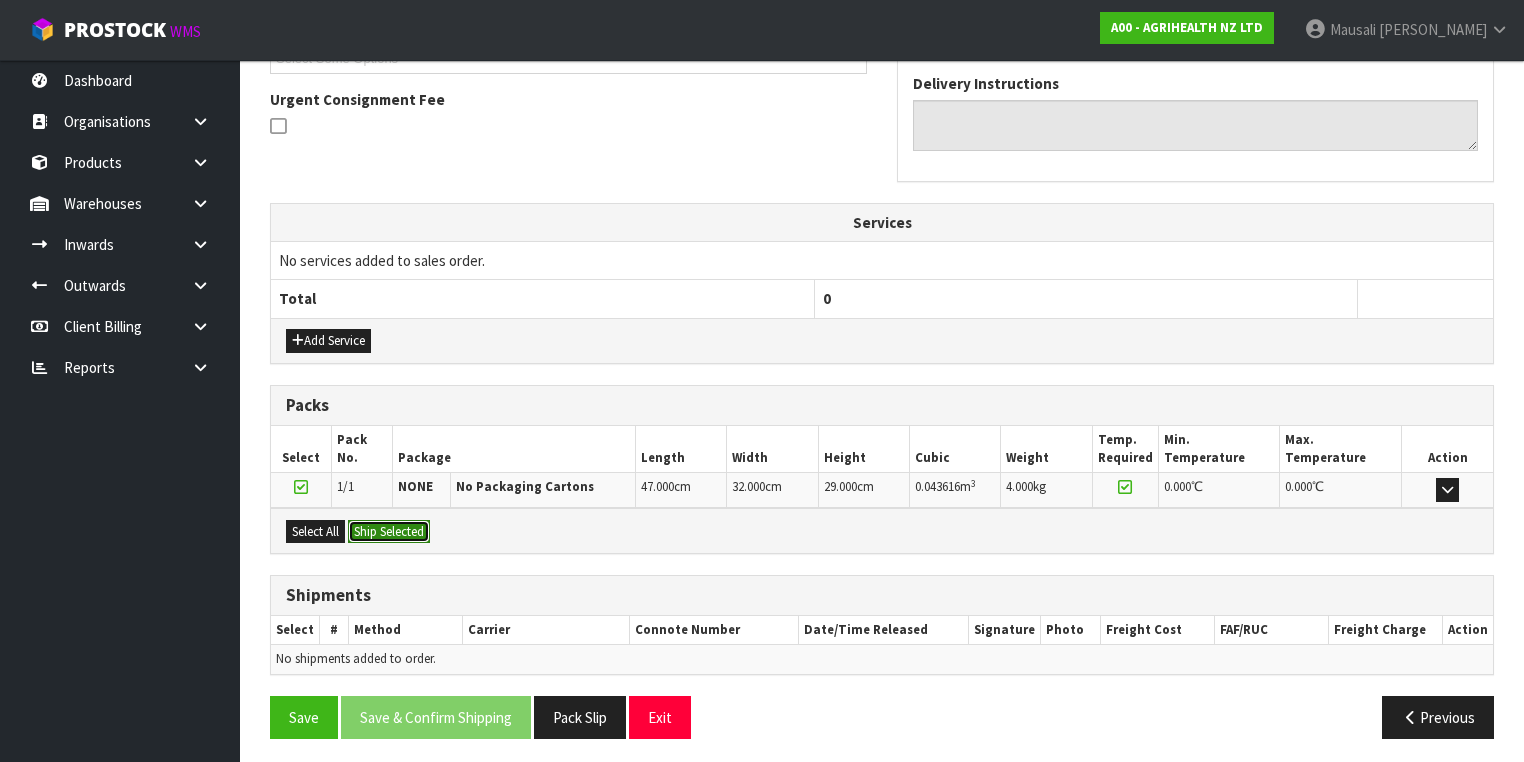 click on "Ship Selected" at bounding box center [389, 532] 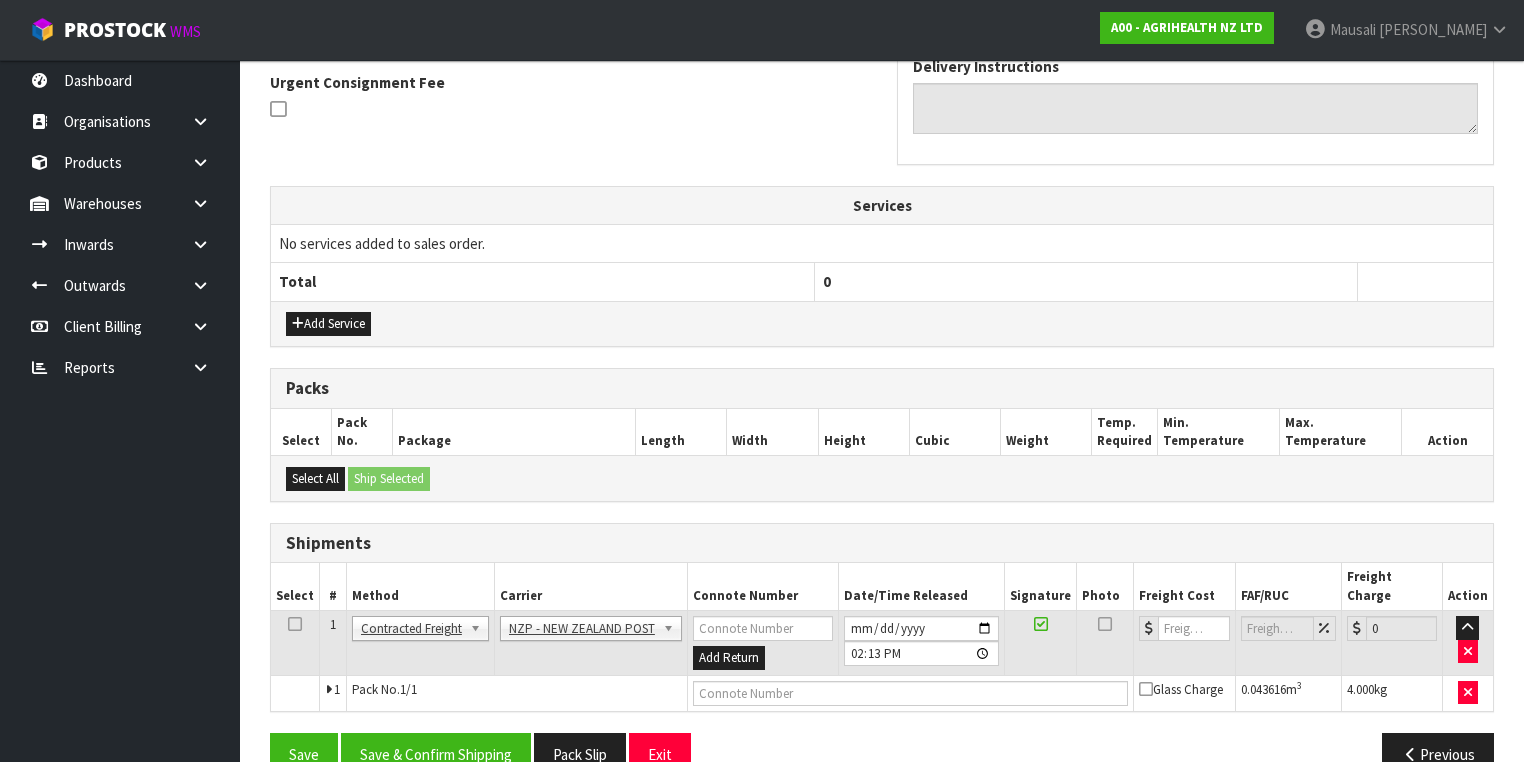 scroll, scrollTop: 534, scrollLeft: 0, axis: vertical 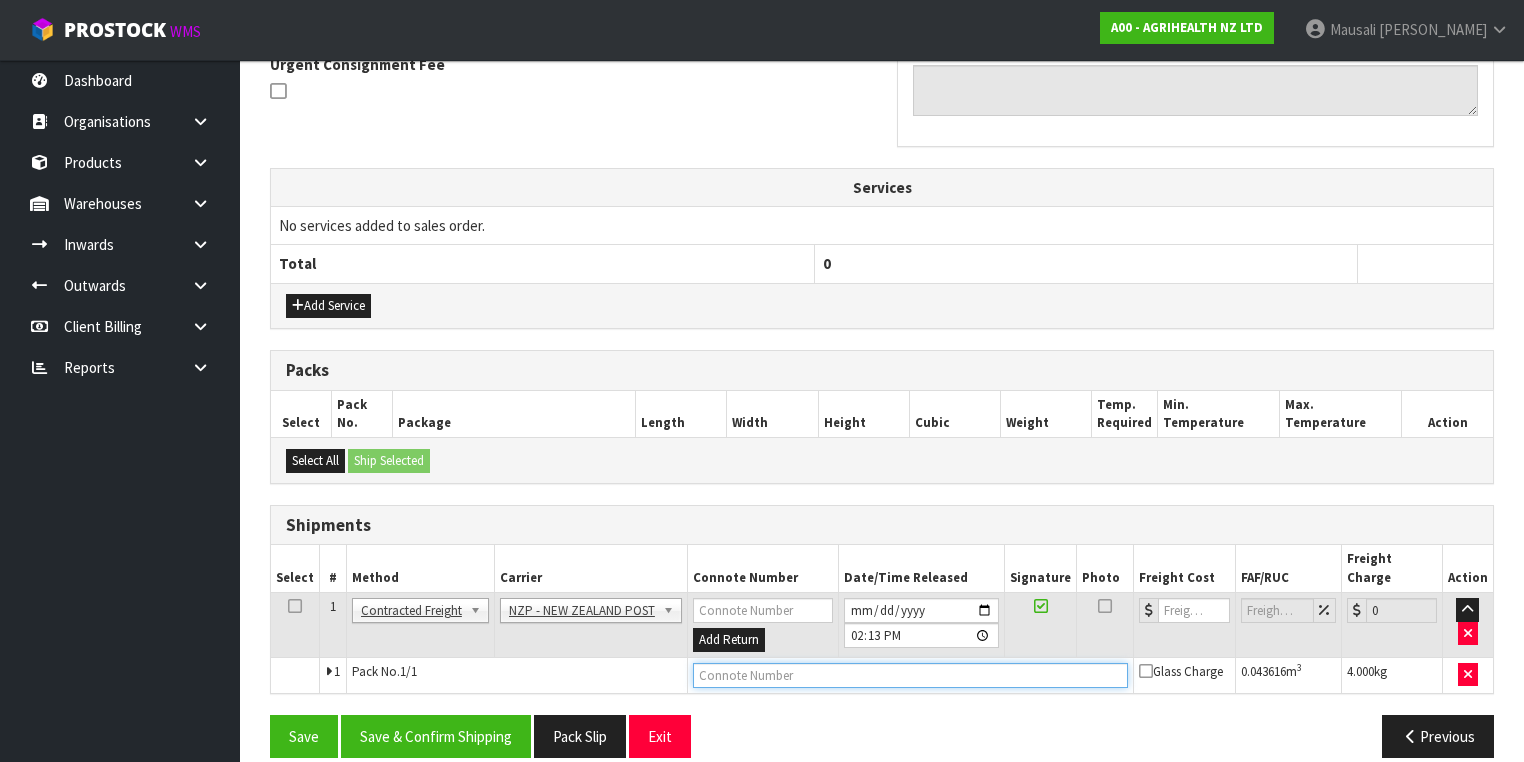 click at bounding box center [910, 675] 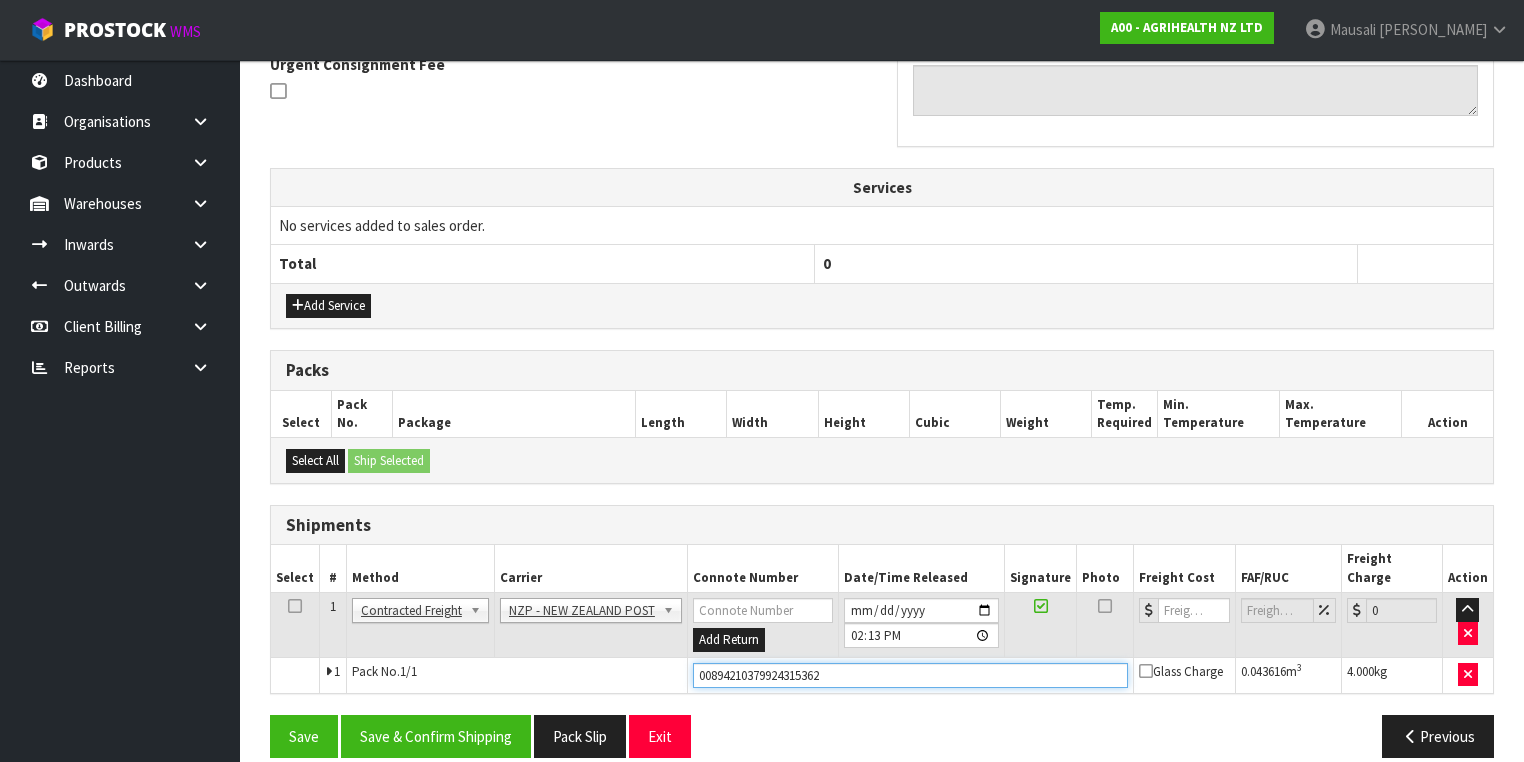 click on "Save" at bounding box center [304, 736] 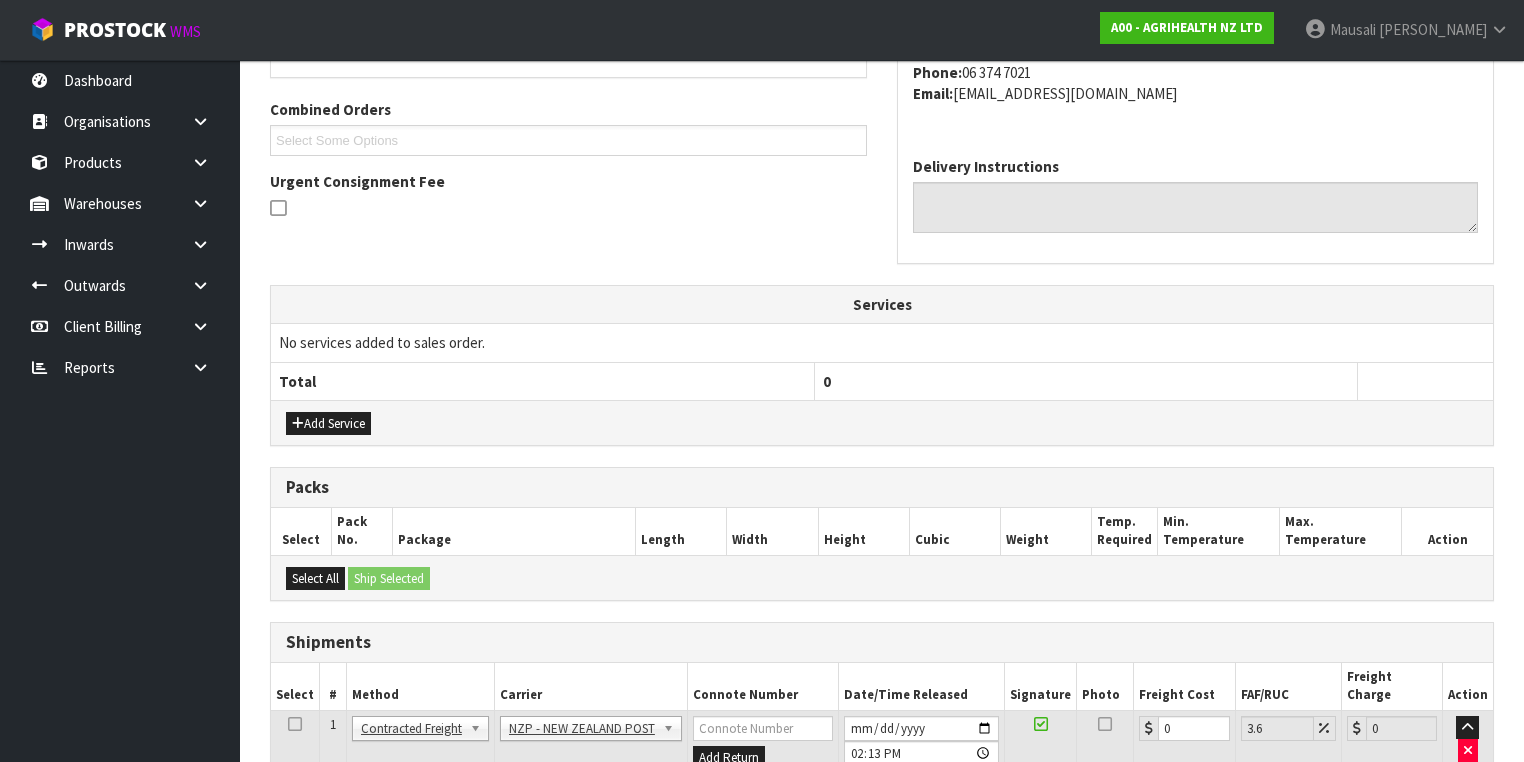 scroll, scrollTop: 606, scrollLeft: 0, axis: vertical 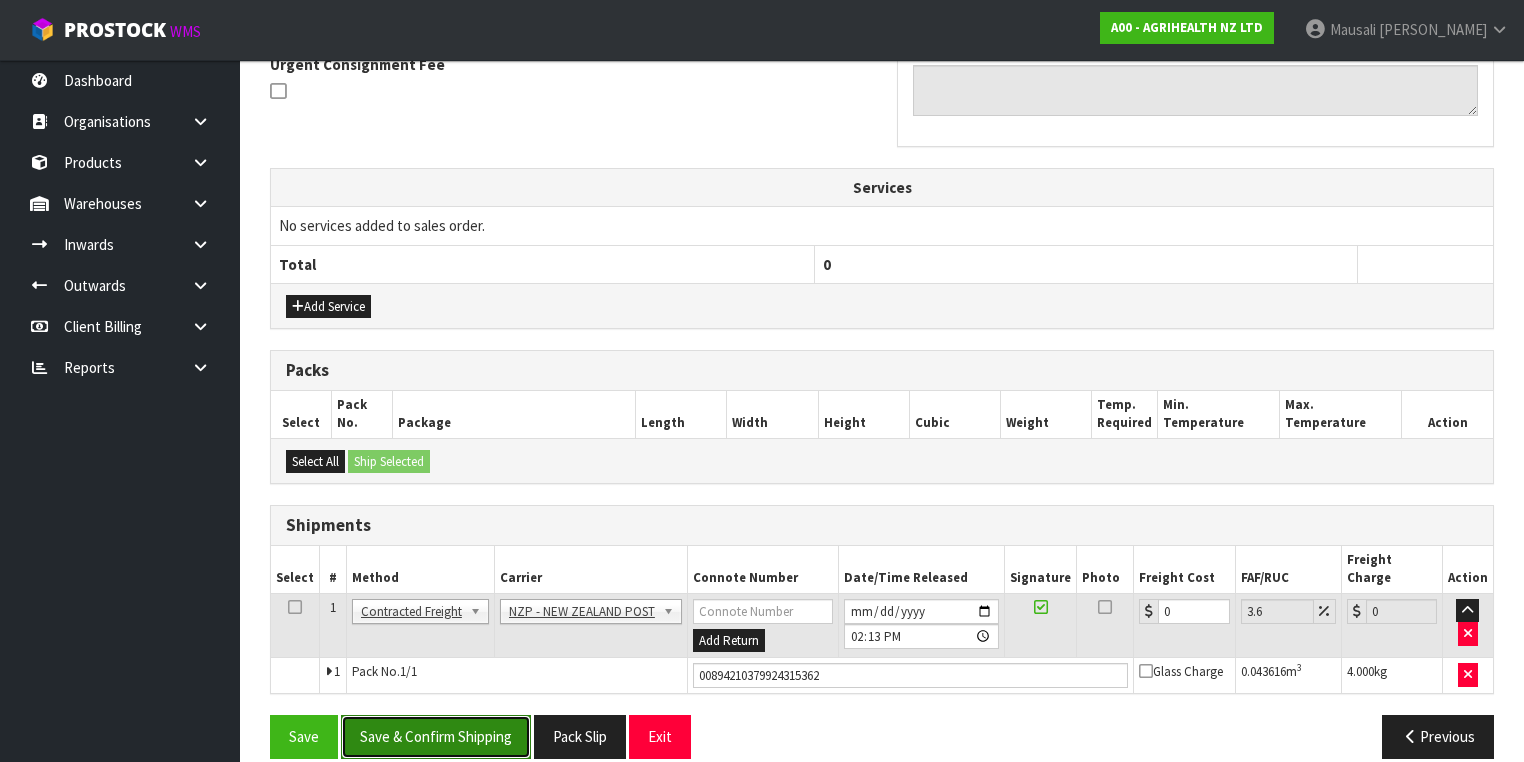 click on "Save & Confirm Shipping" at bounding box center [436, 736] 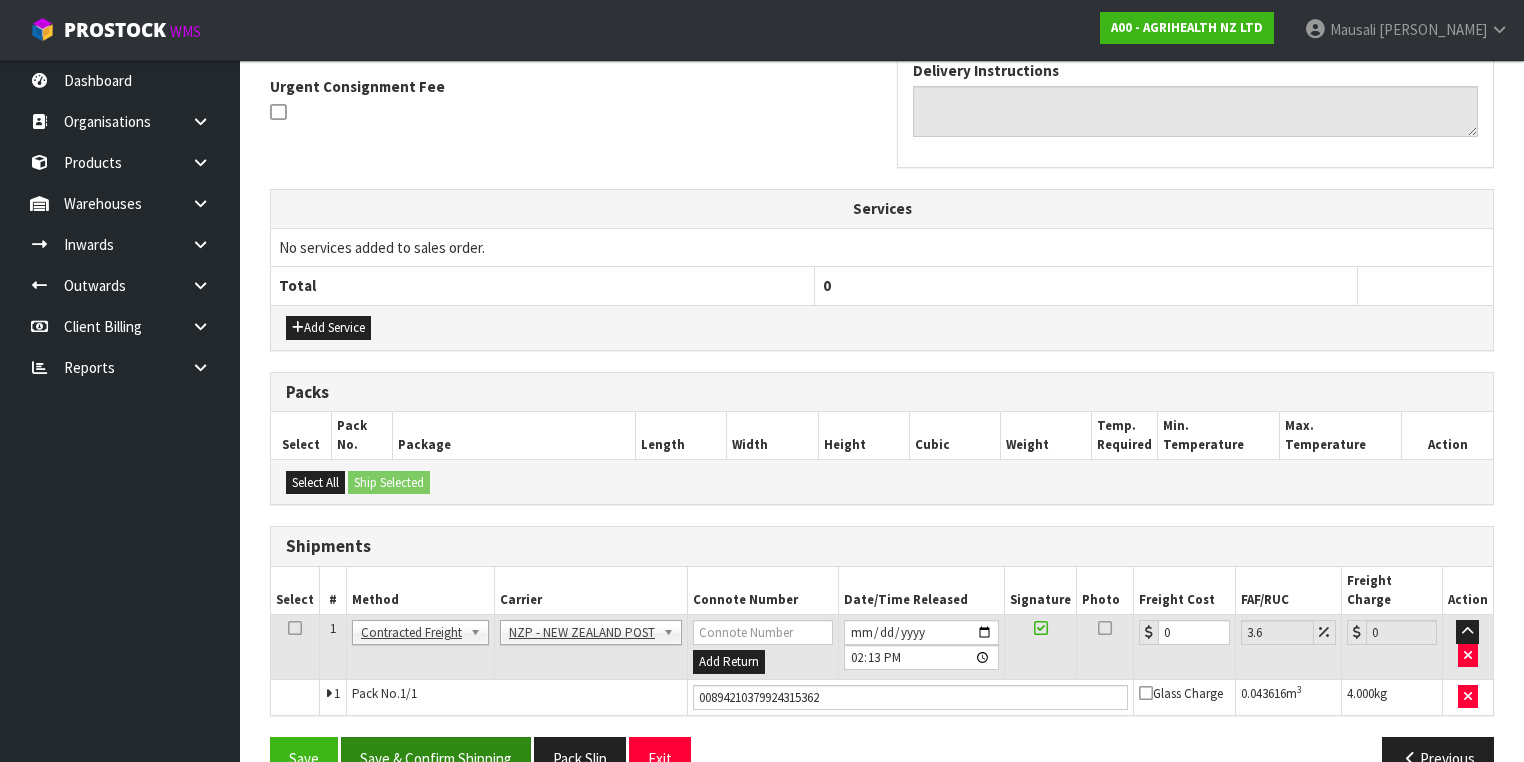 scroll, scrollTop: 0, scrollLeft: 0, axis: both 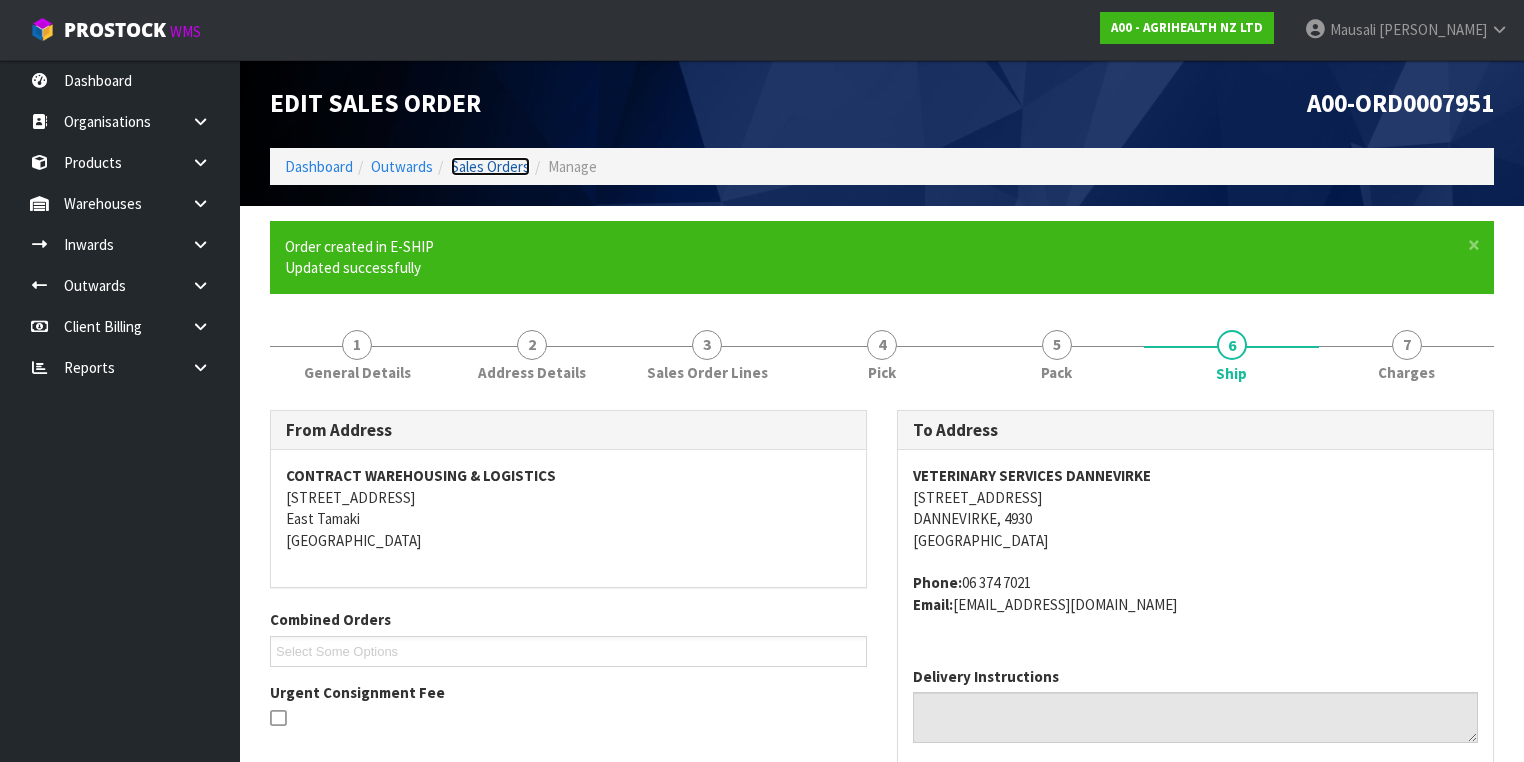 click on "Sales Orders" at bounding box center [490, 166] 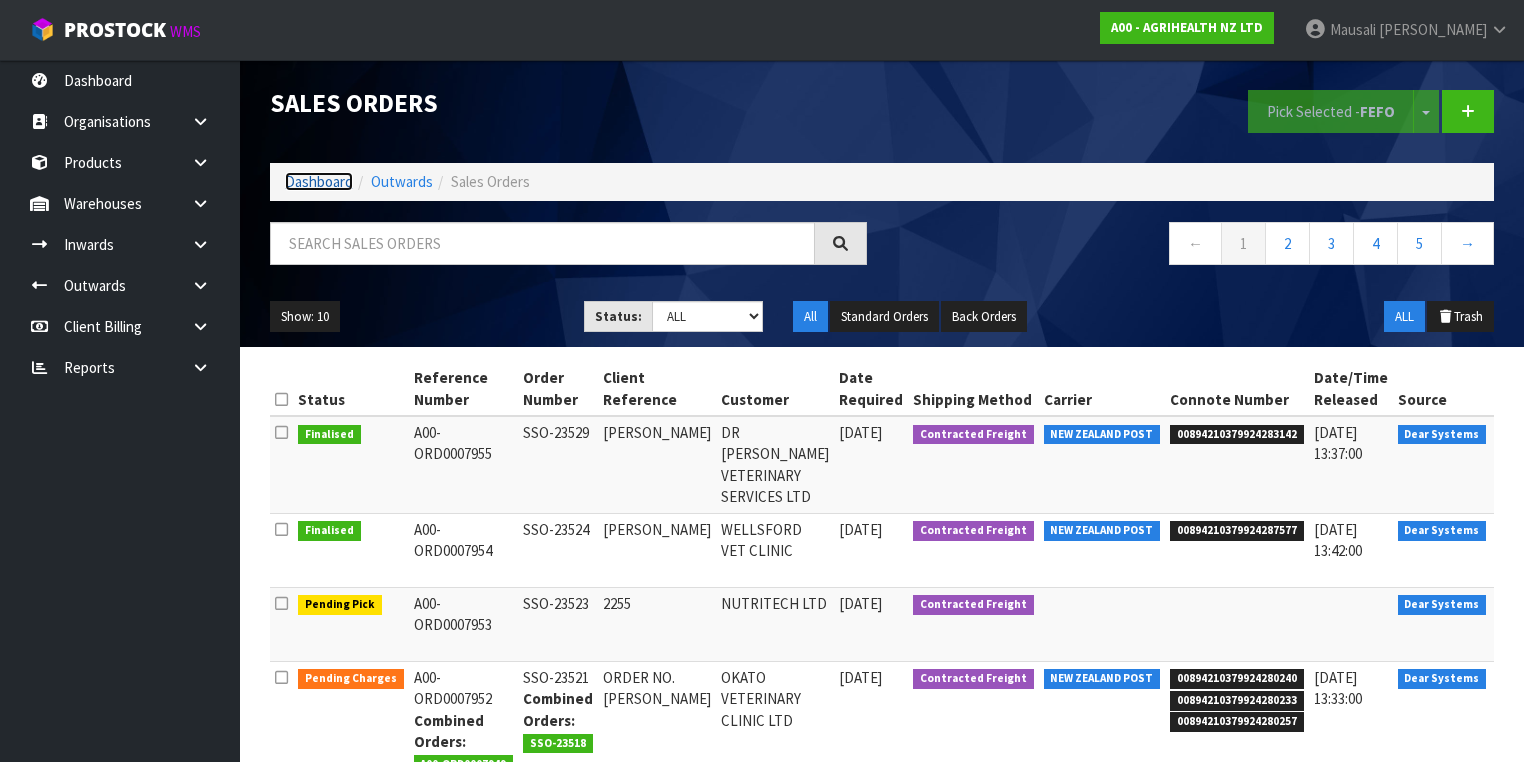 click on "Dashboard" at bounding box center [319, 181] 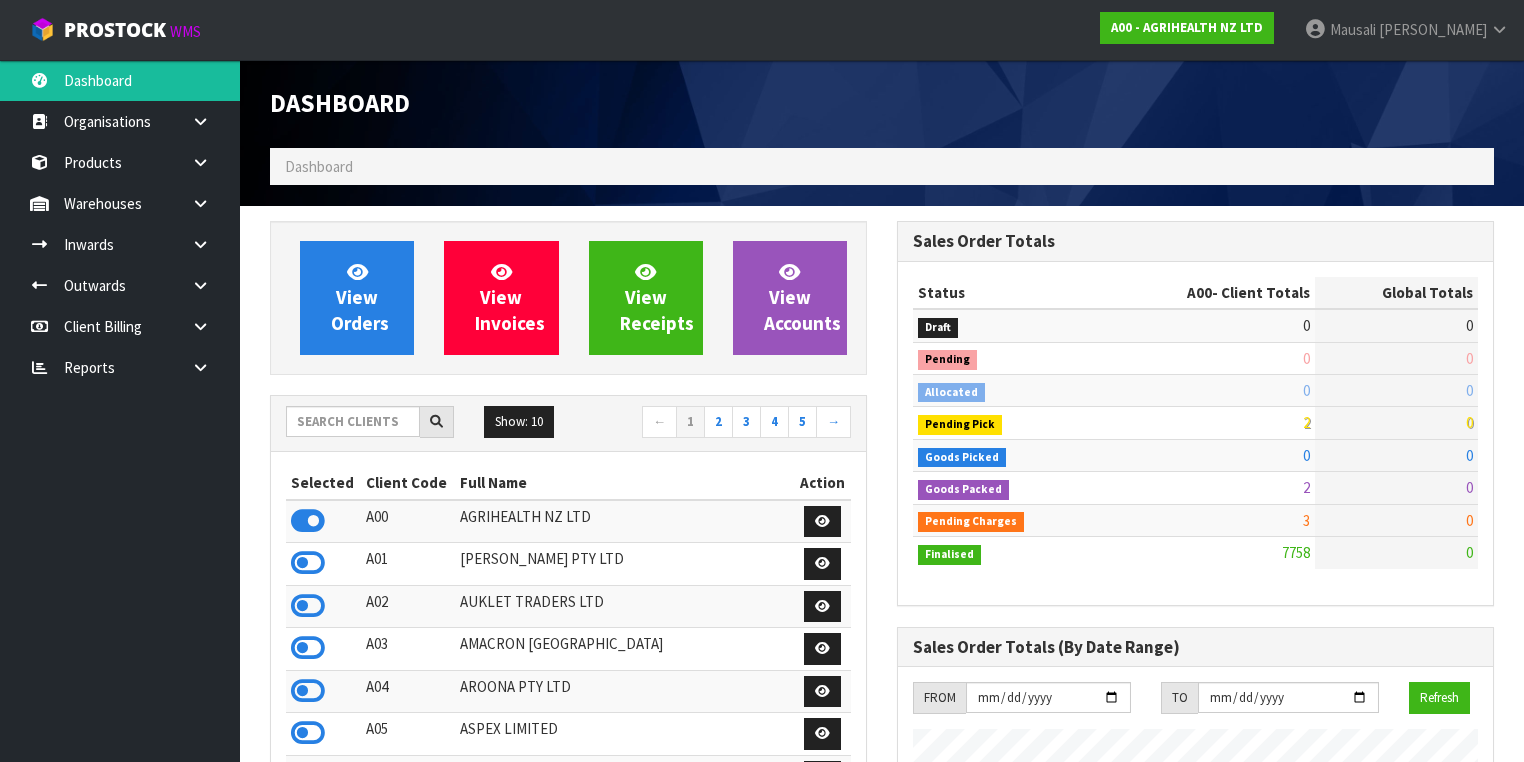 scroll, scrollTop: 998491, scrollLeft: 999372, axis: both 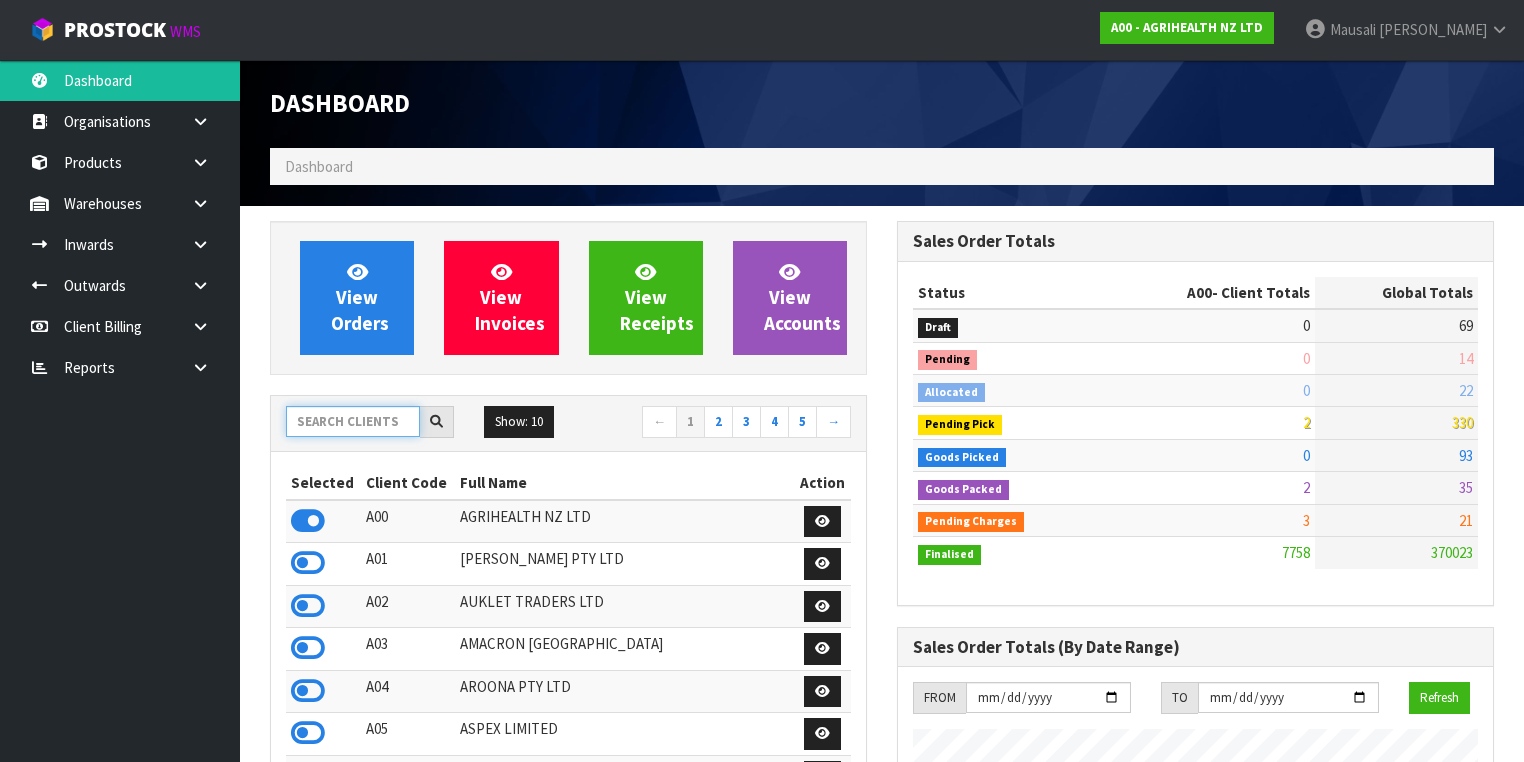click at bounding box center [353, 421] 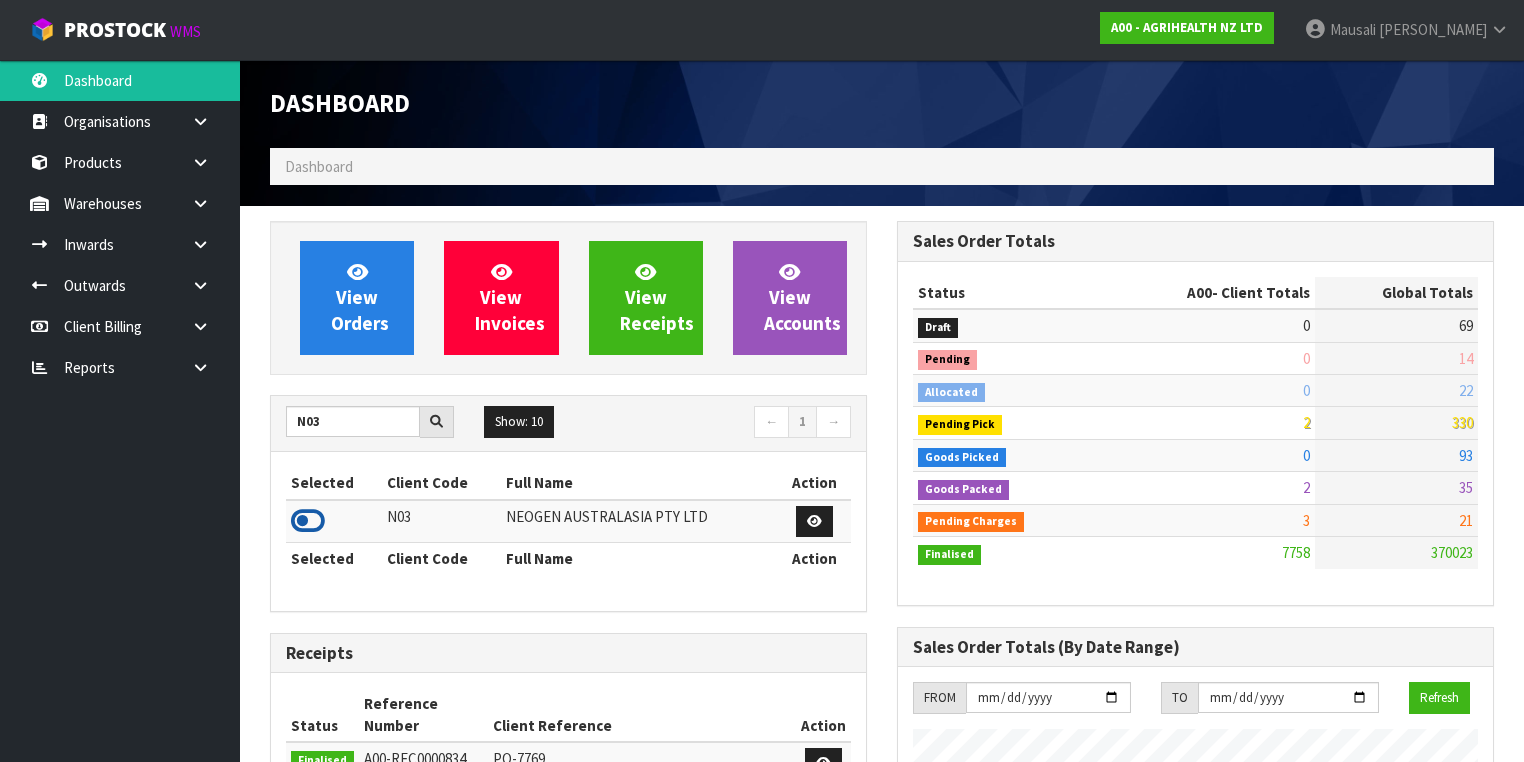 click at bounding box center [308, 521] 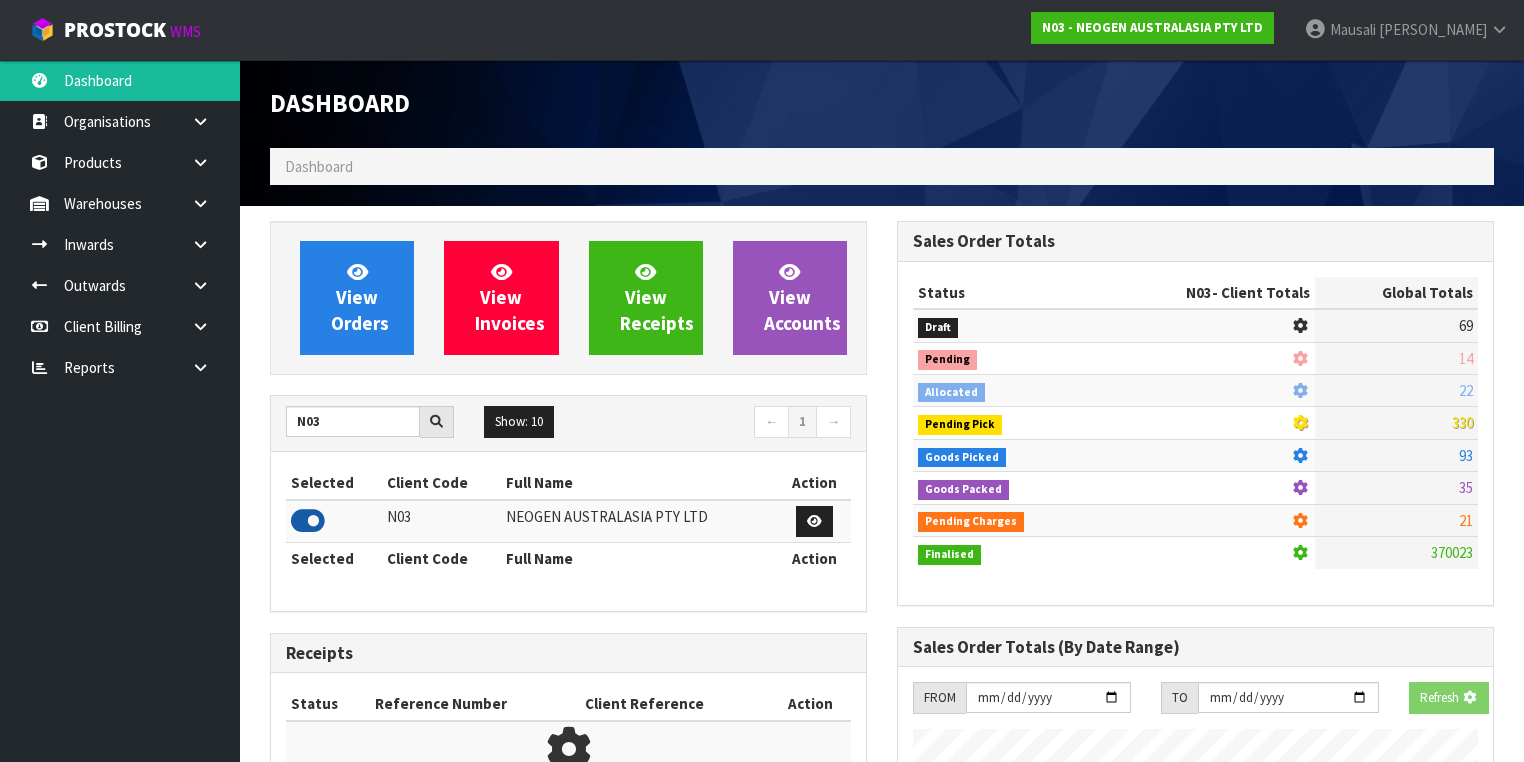 scroll, scrollTop: 1242, scrollLeft: 627, axis: both 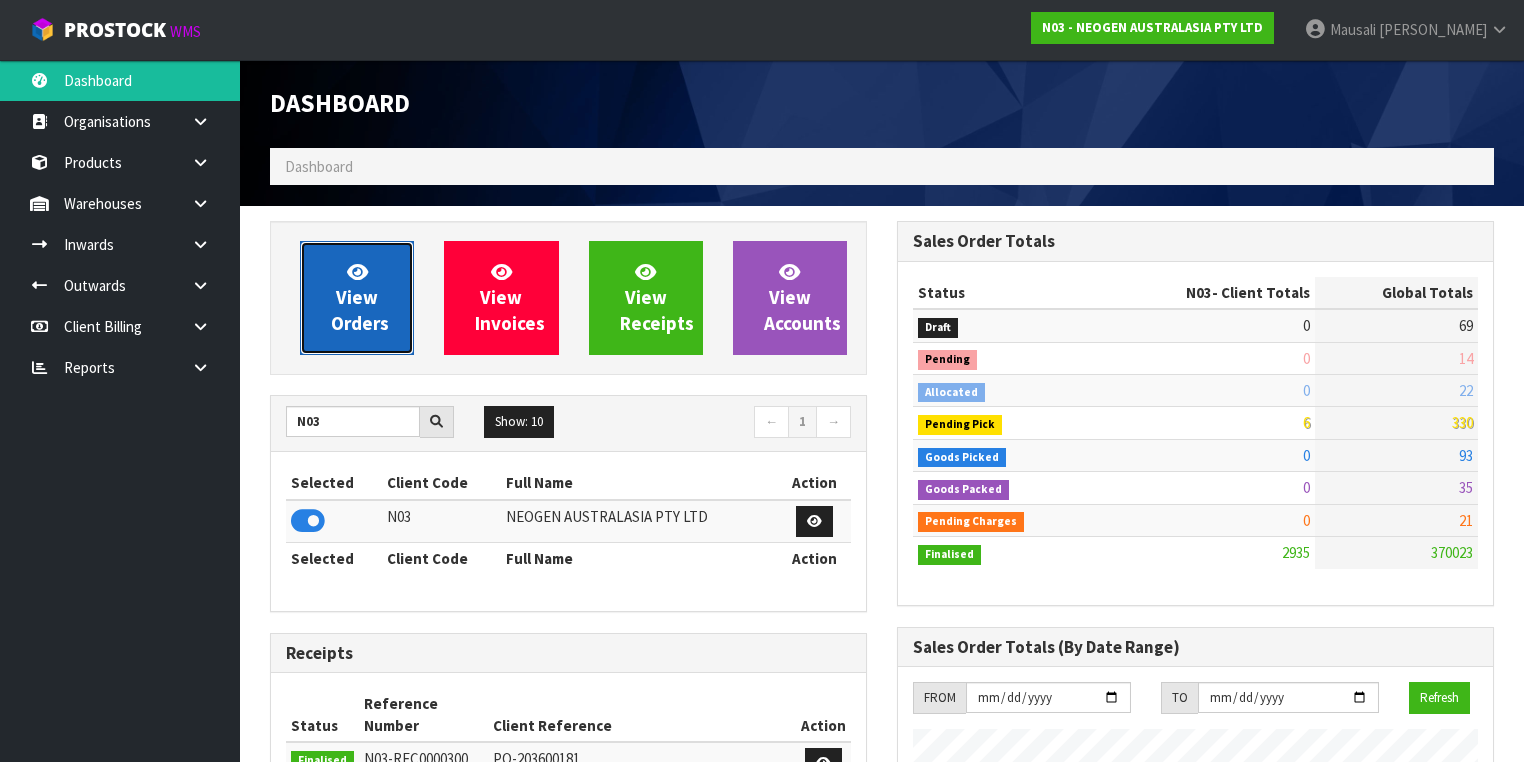 click on "View
Orders" at bounding box center (360, 297) 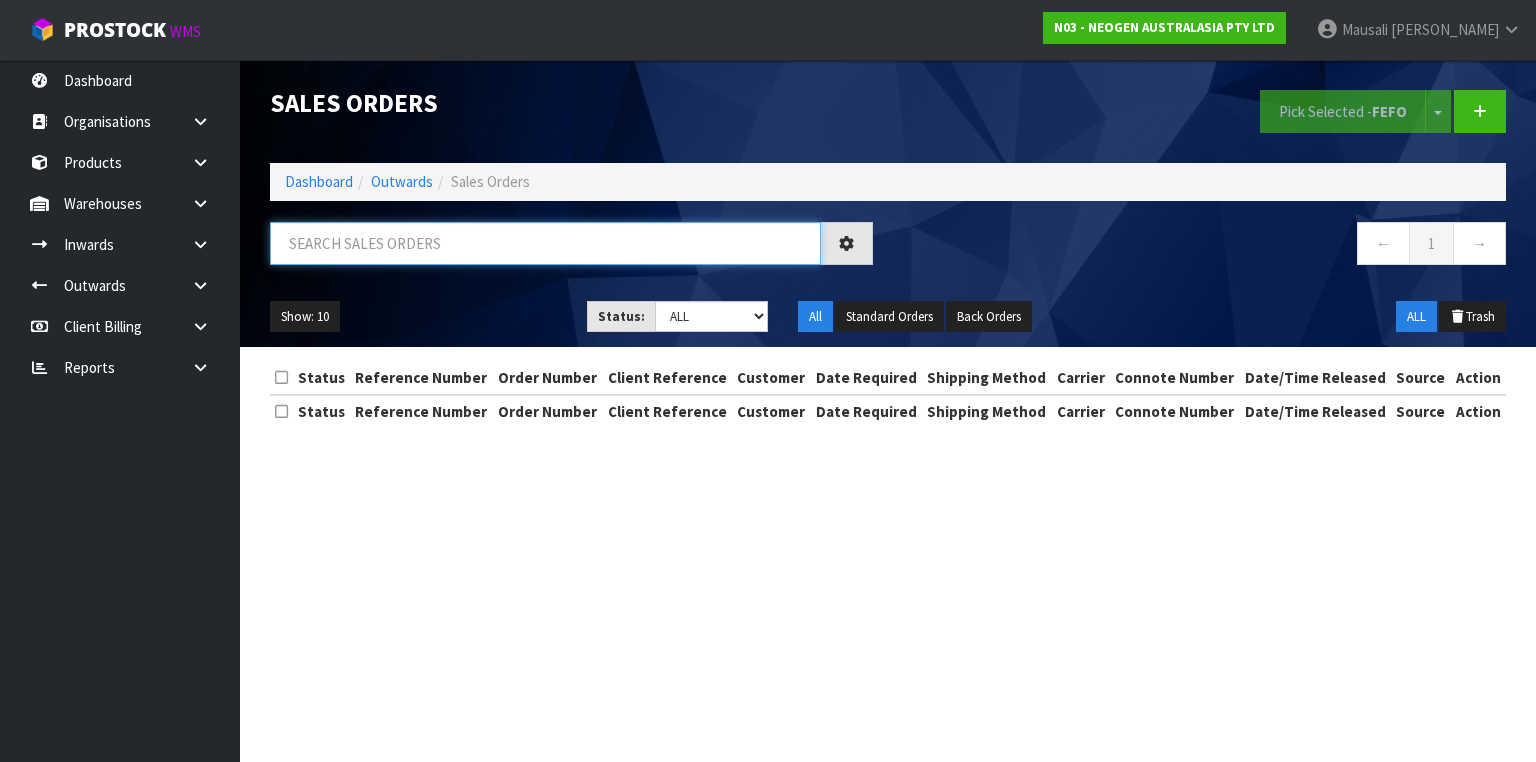 click at bounding box center [545, 243] 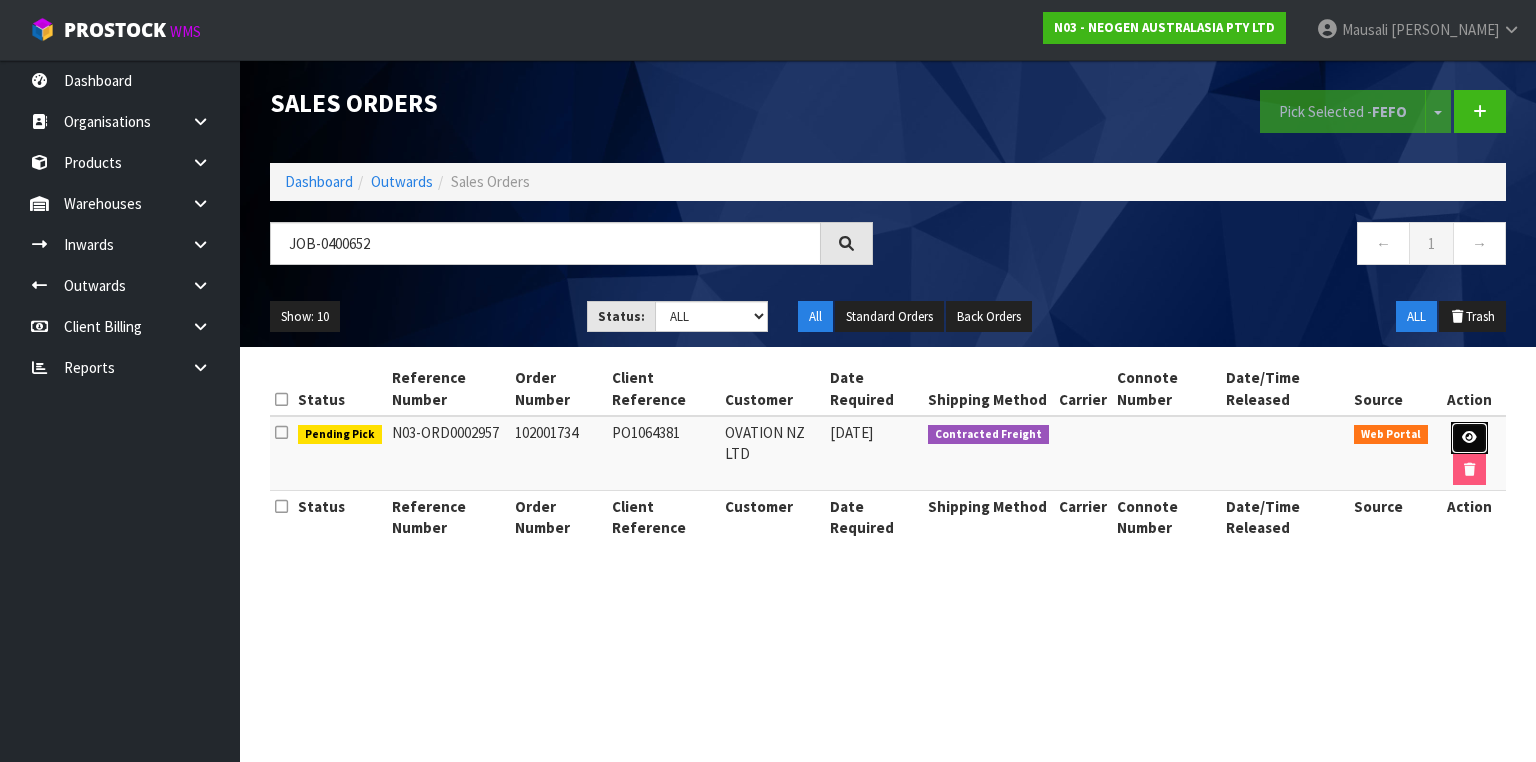 click at bounding box center [1469, 438] 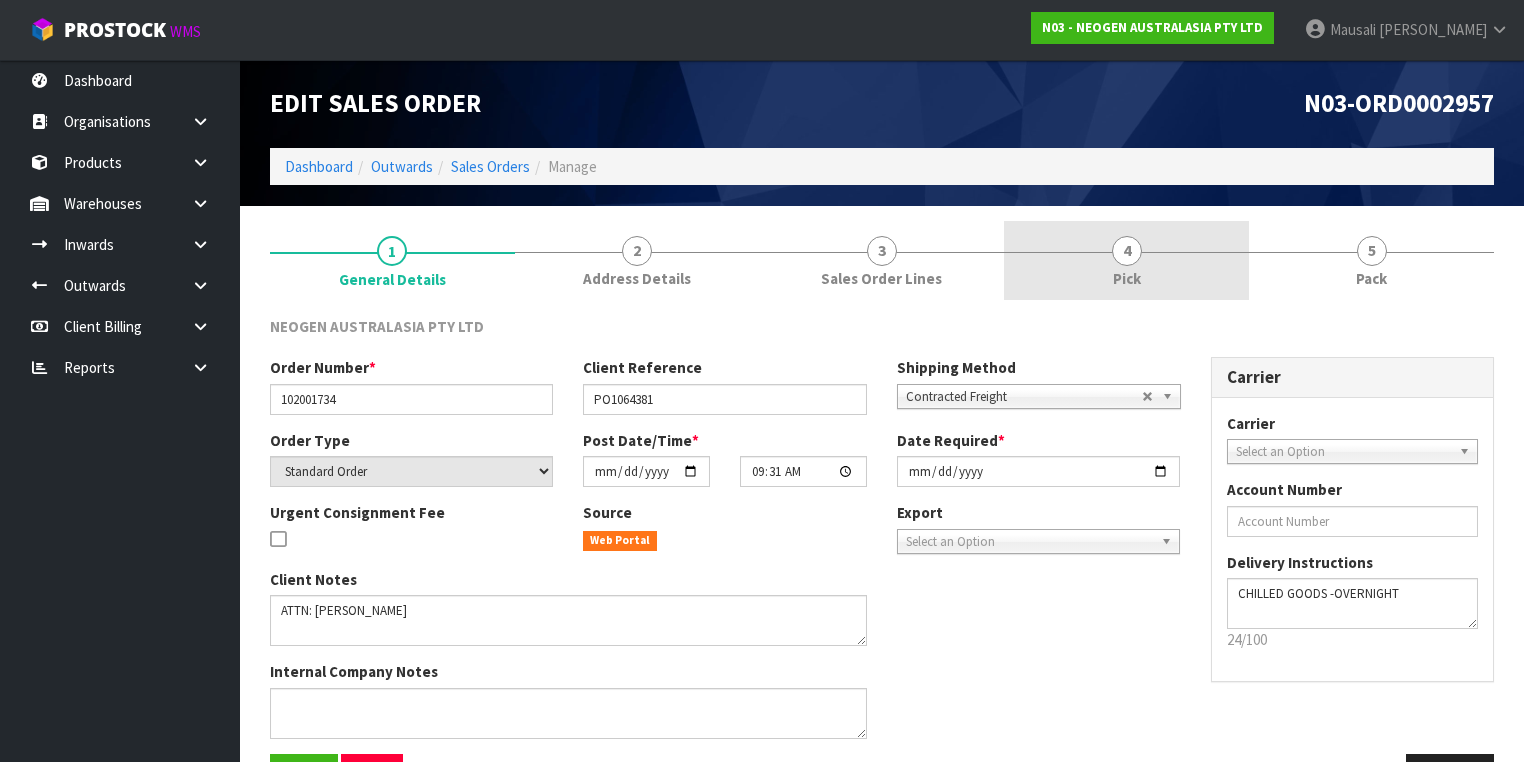 click on "4
Pick" at bounding box center [1126, 260] 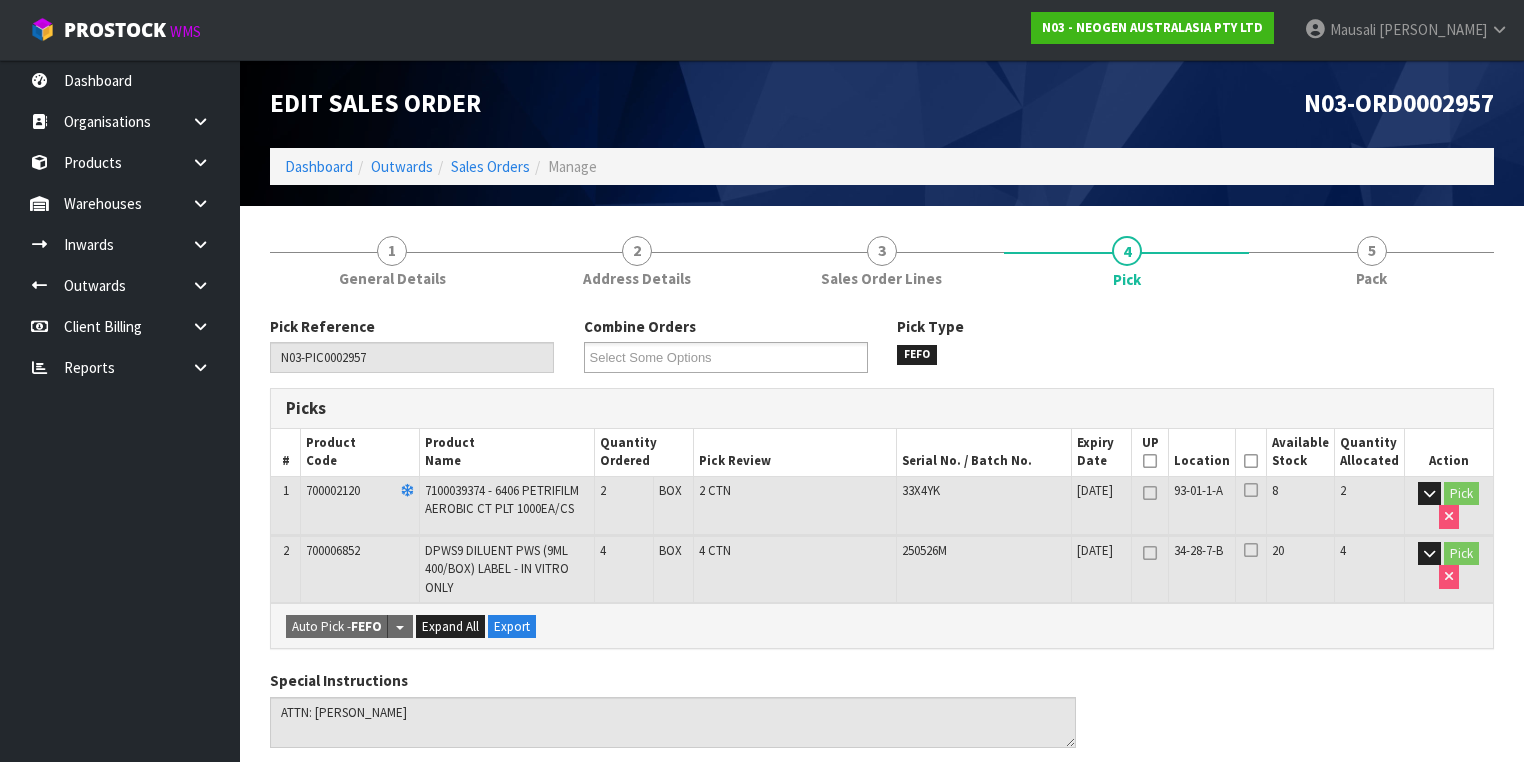 click on "Picked" at bounding box center (1251, 452) 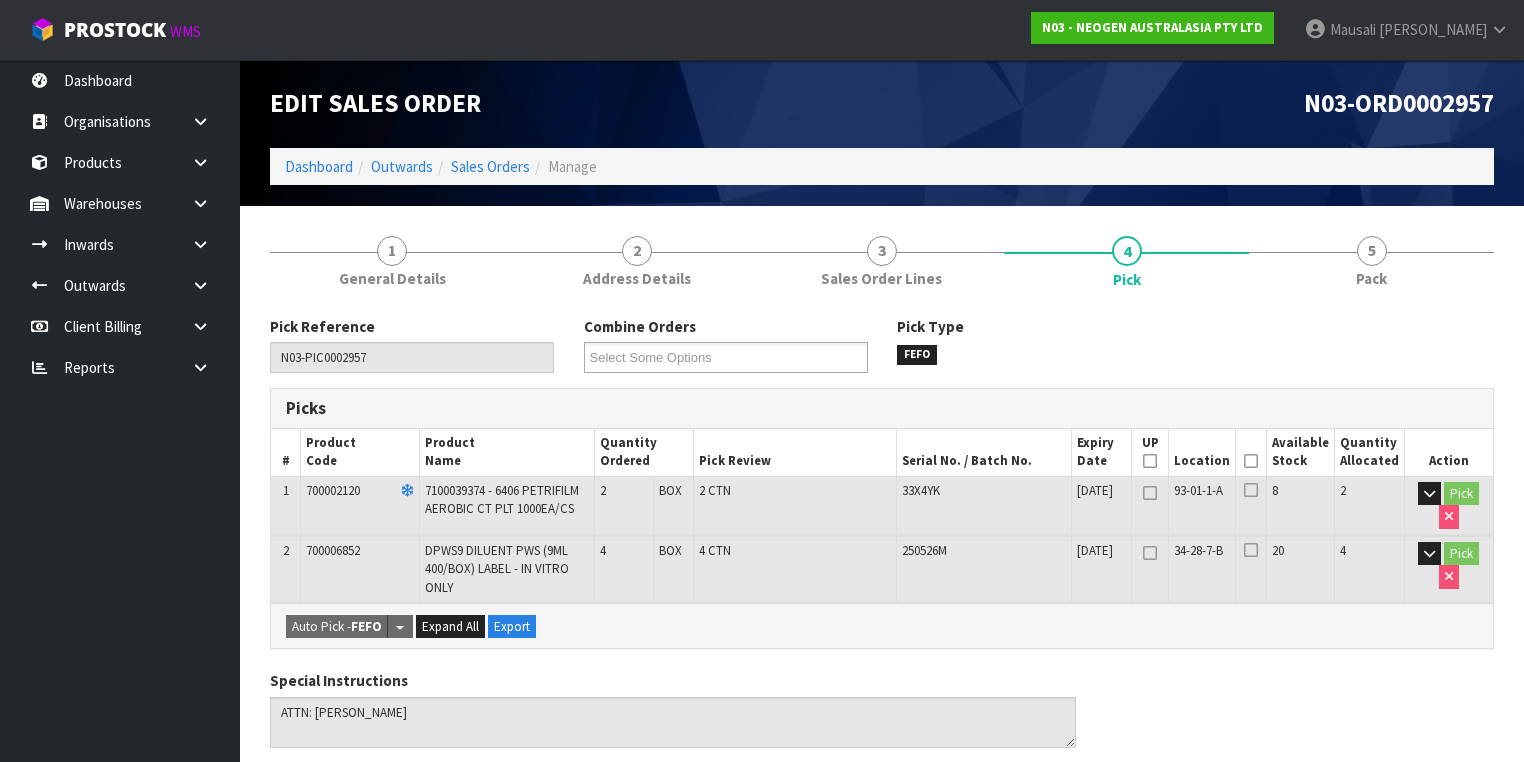 click at bounding box center (1251, 461) 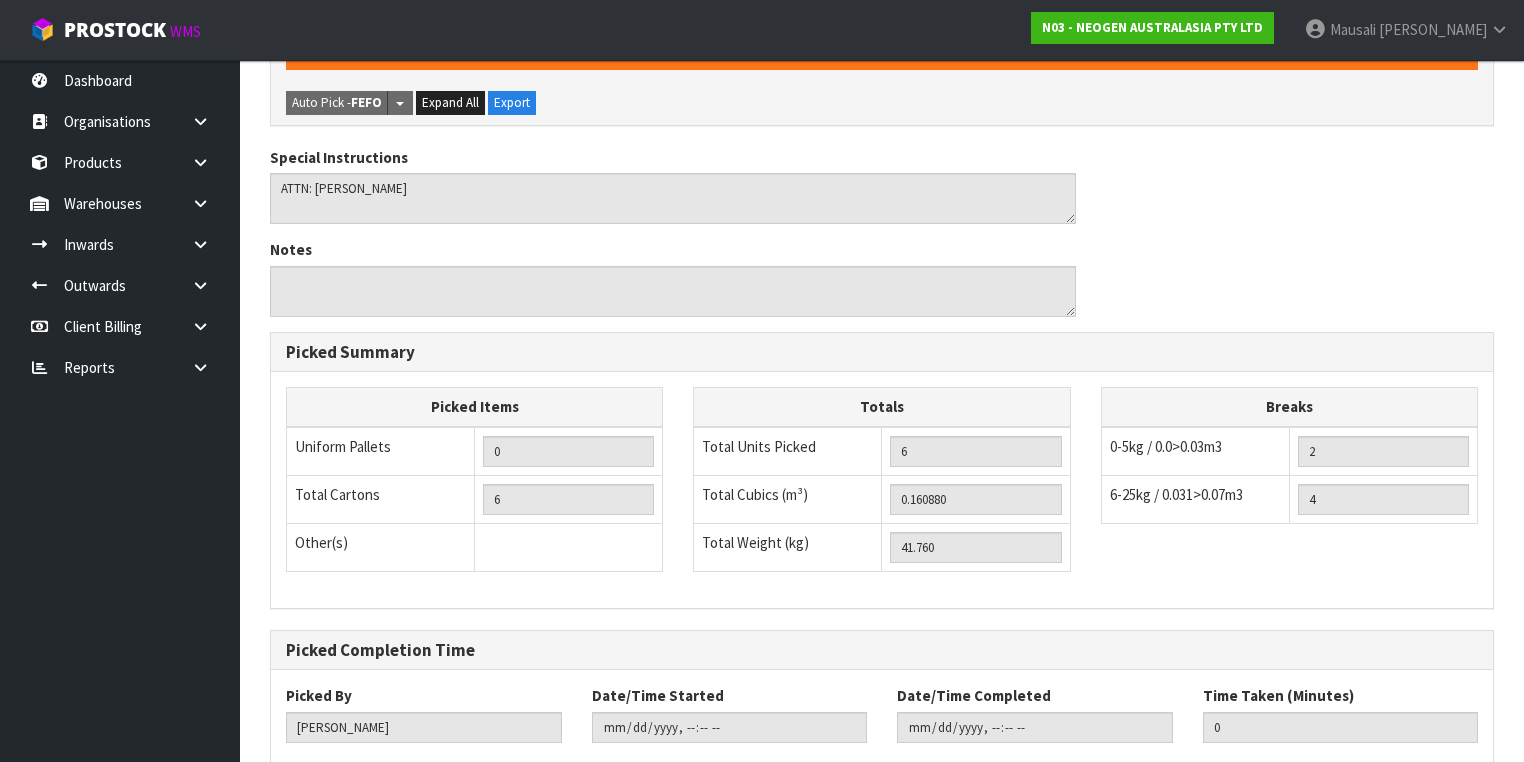 scroll, scrollTop: 709, scrollLeft: 0, axis: vertical 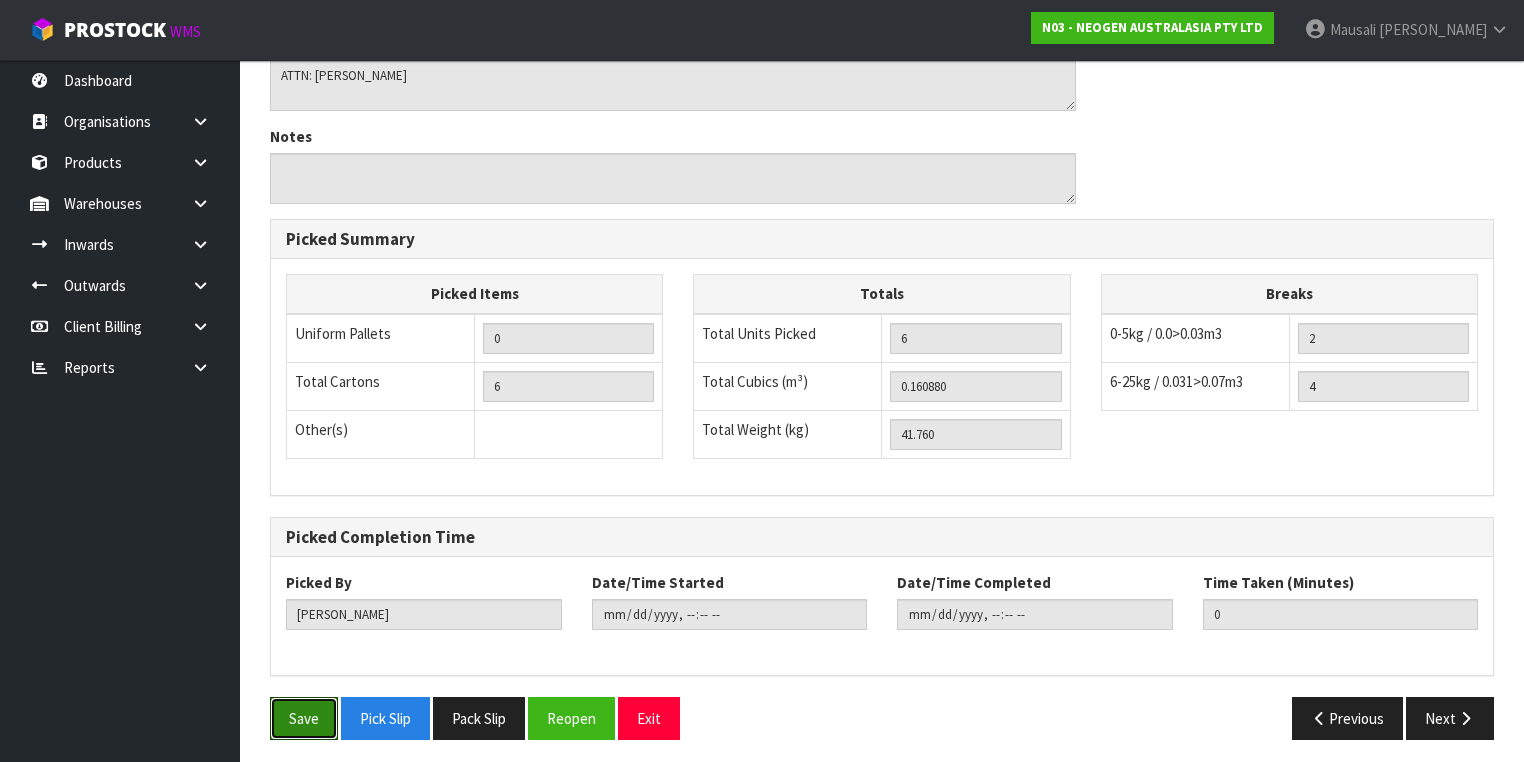 drag, startPoint x: 300, startPoint y: 712, endPoint x: 332, endPoint y: 684, distance: 42.520584 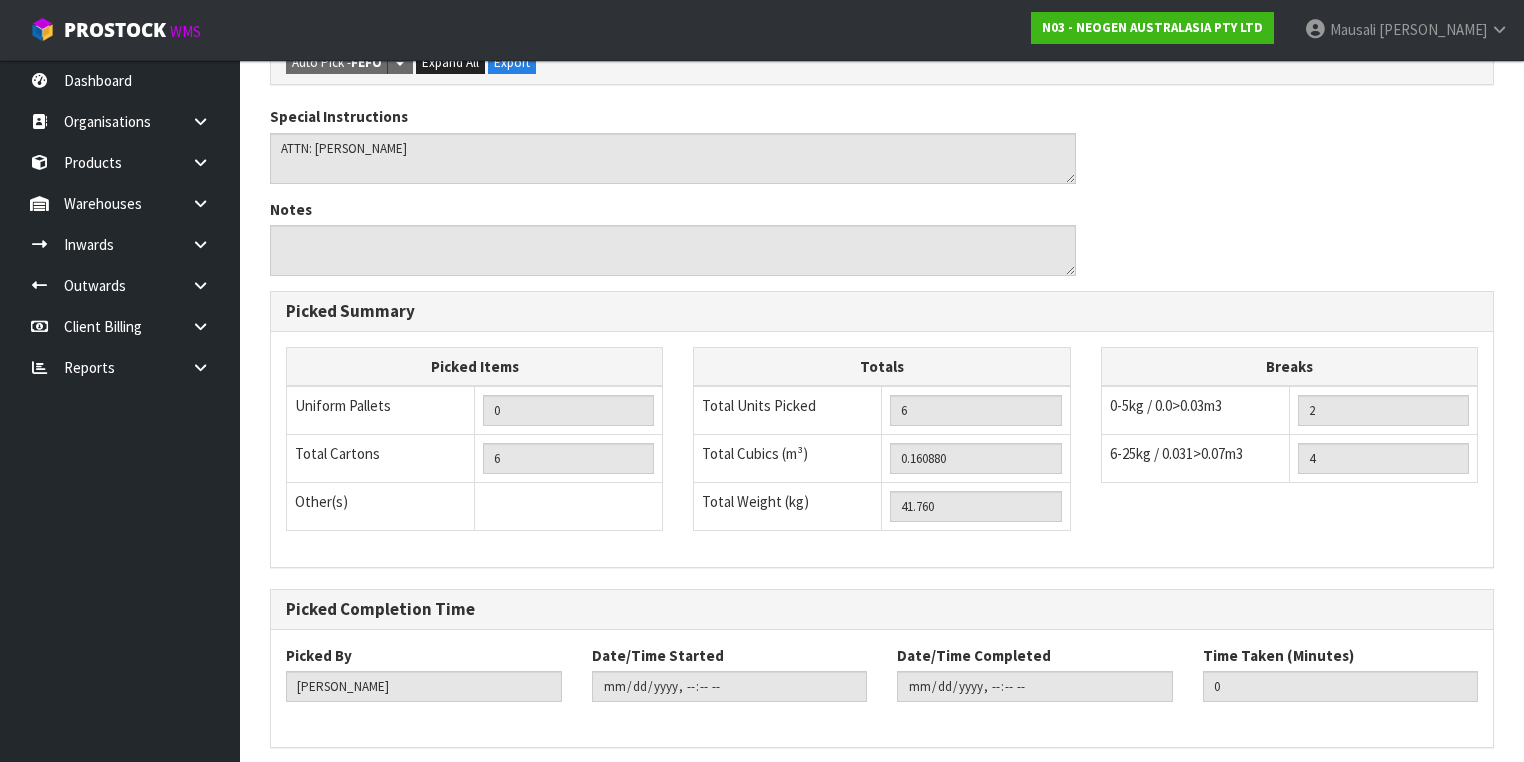 scroll, scrollTop: 0, scrollLeft: 0, axis: both 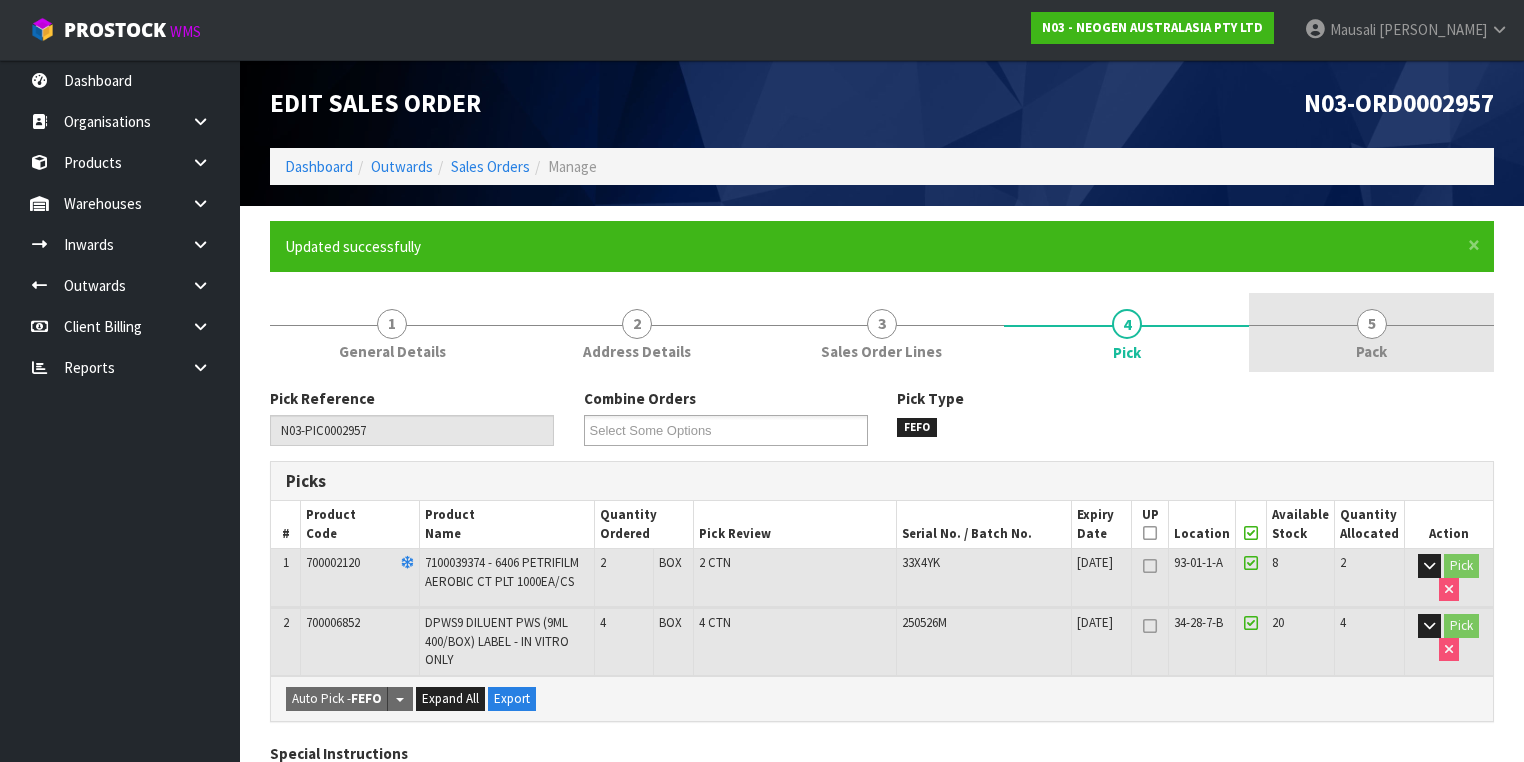 click on "5
Pack" at bounding box center (1371, 332) 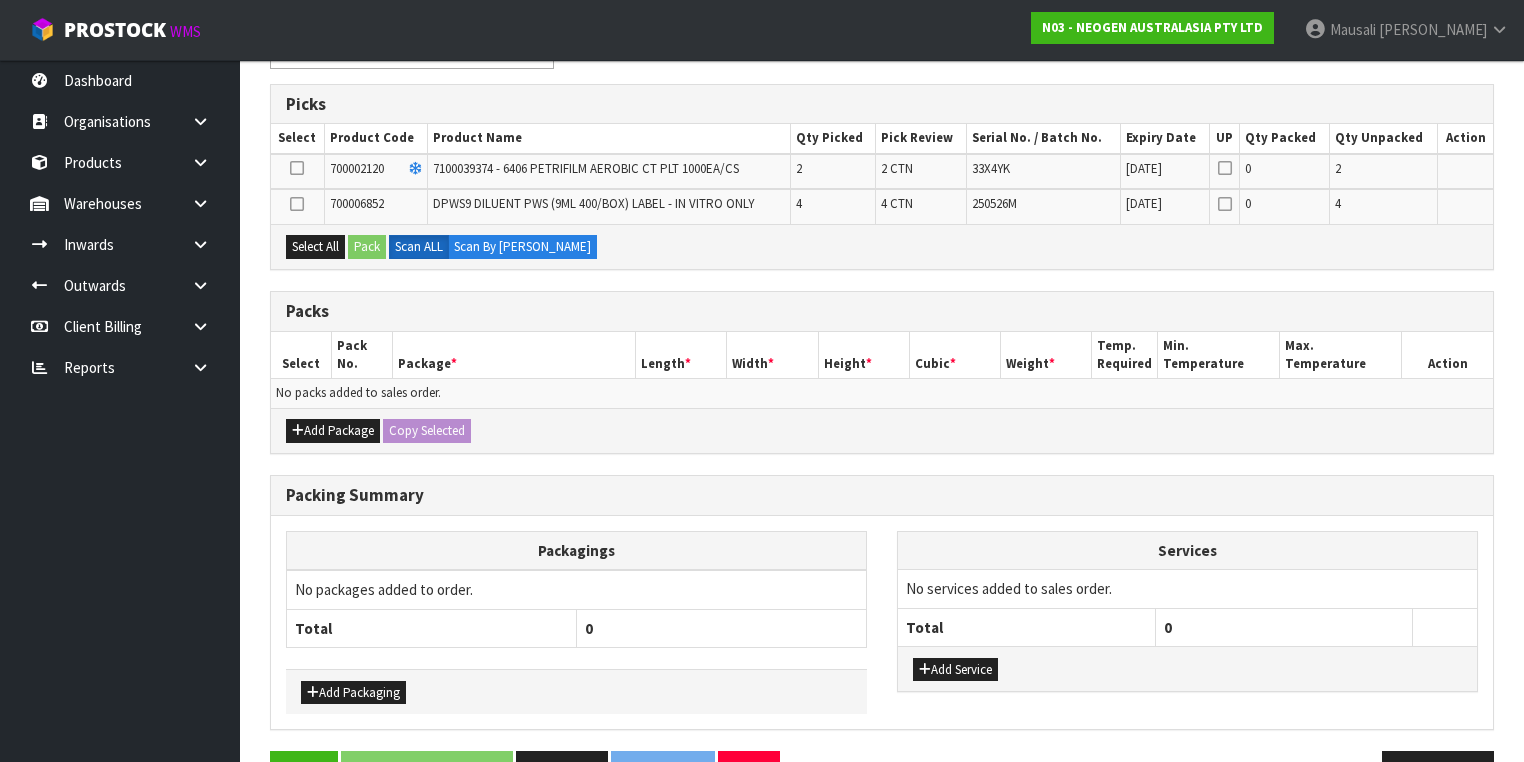 scroll, scrollTop: 430, scrollLeft: 0, axis: vertical 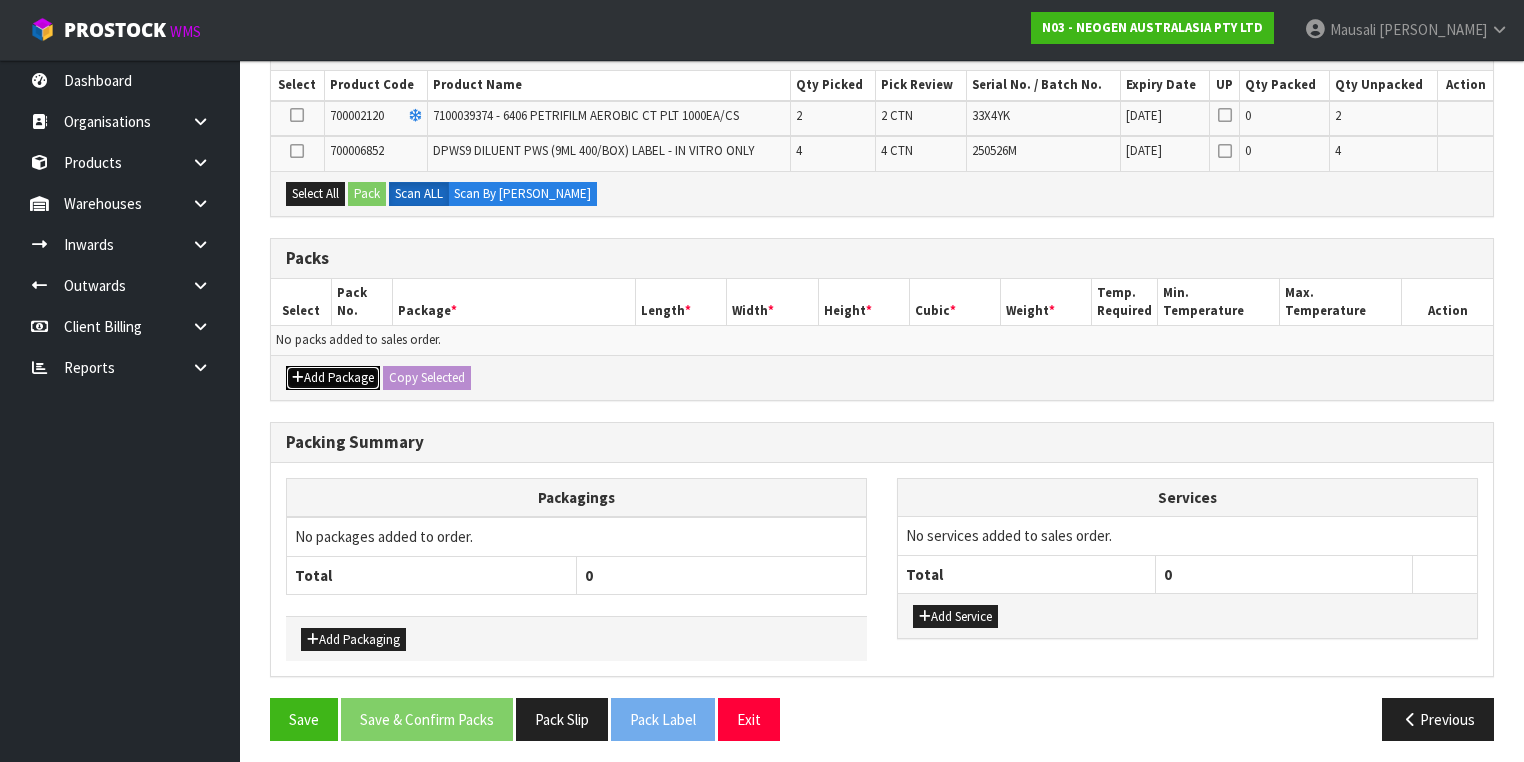 drag, startPoint x: 348, startPoint y: 372, endPoint x: 340, endPoint y: 361, distance: 13.601471 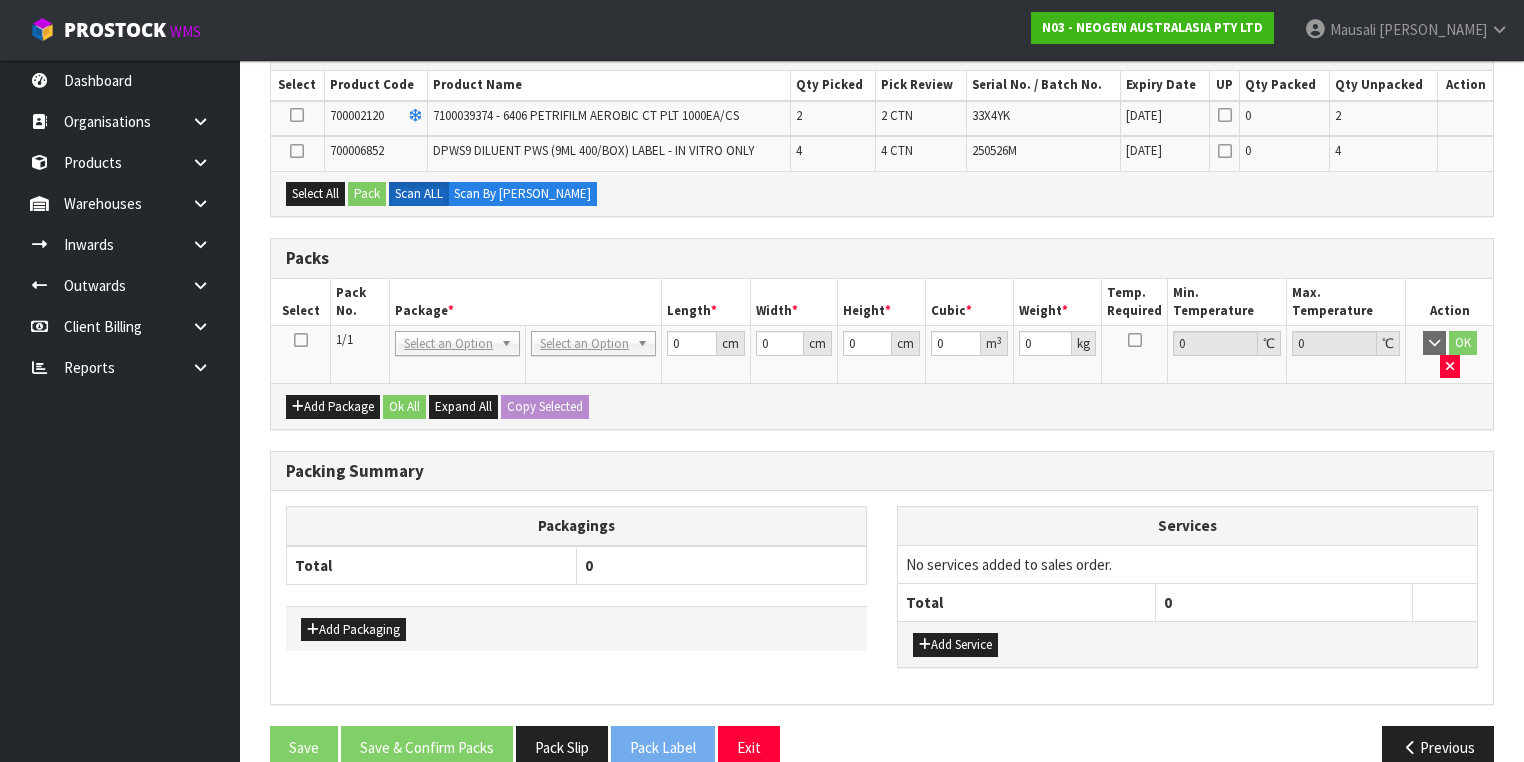 click at bounding box center (301, 340) 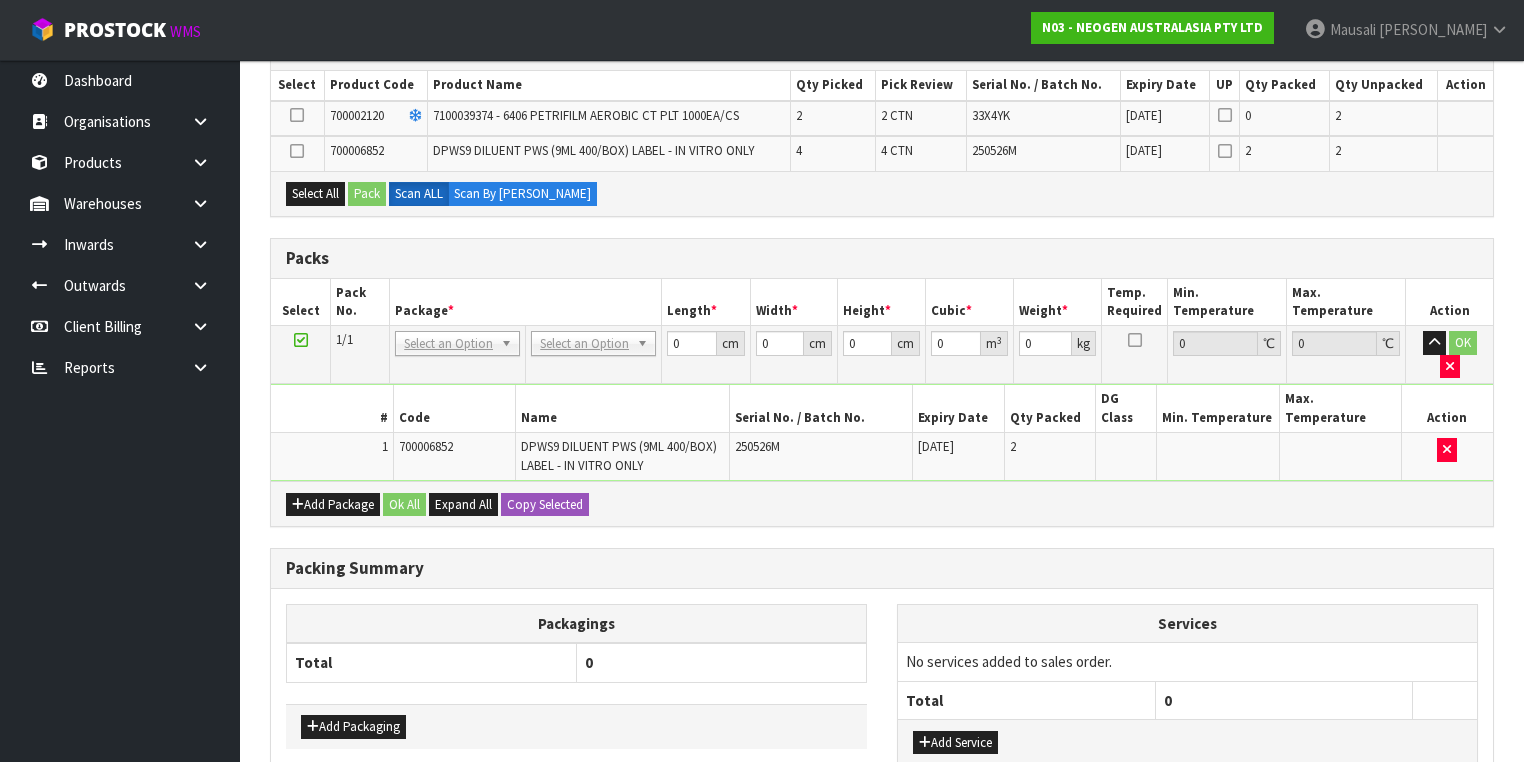 click on "Add Package
Ok All
Expand All
Copy Selected" at bounding box center (882, 503) 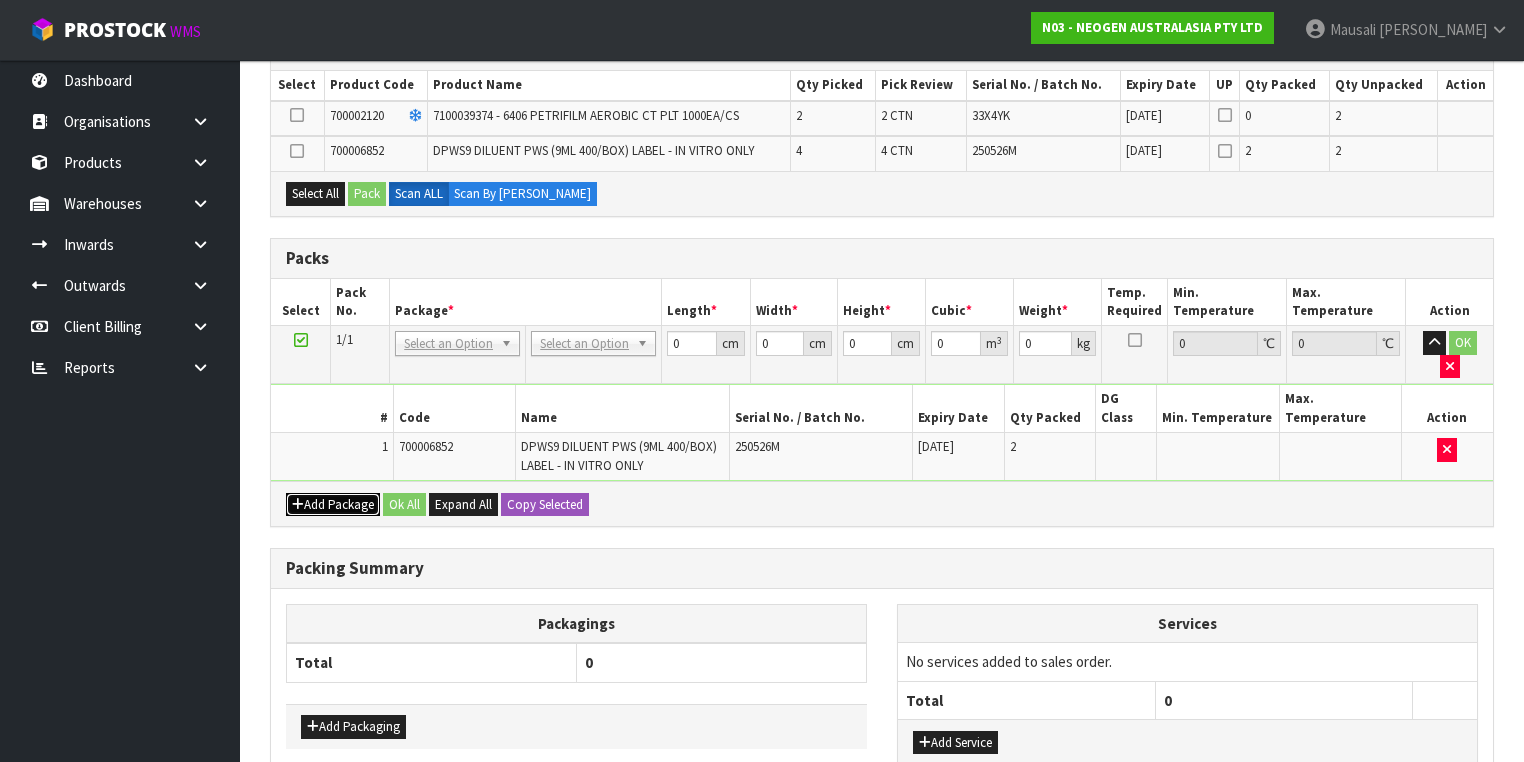 click on "Add Package" at bounding box center (333, 505) 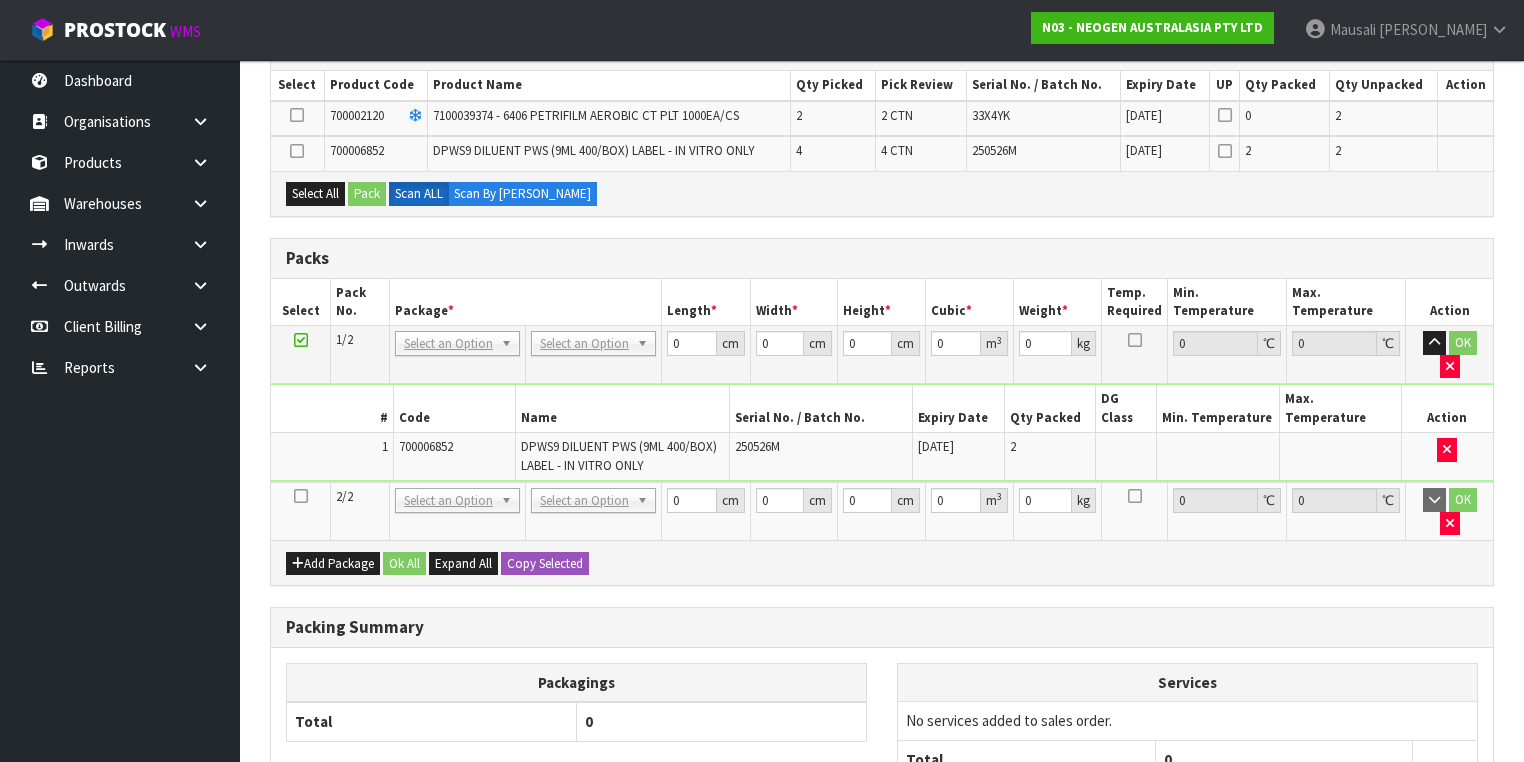 drag, startPoint x: 304, startPoint y: 452, endPoint x: 325, endPoint y: 449, distance: 21.213203 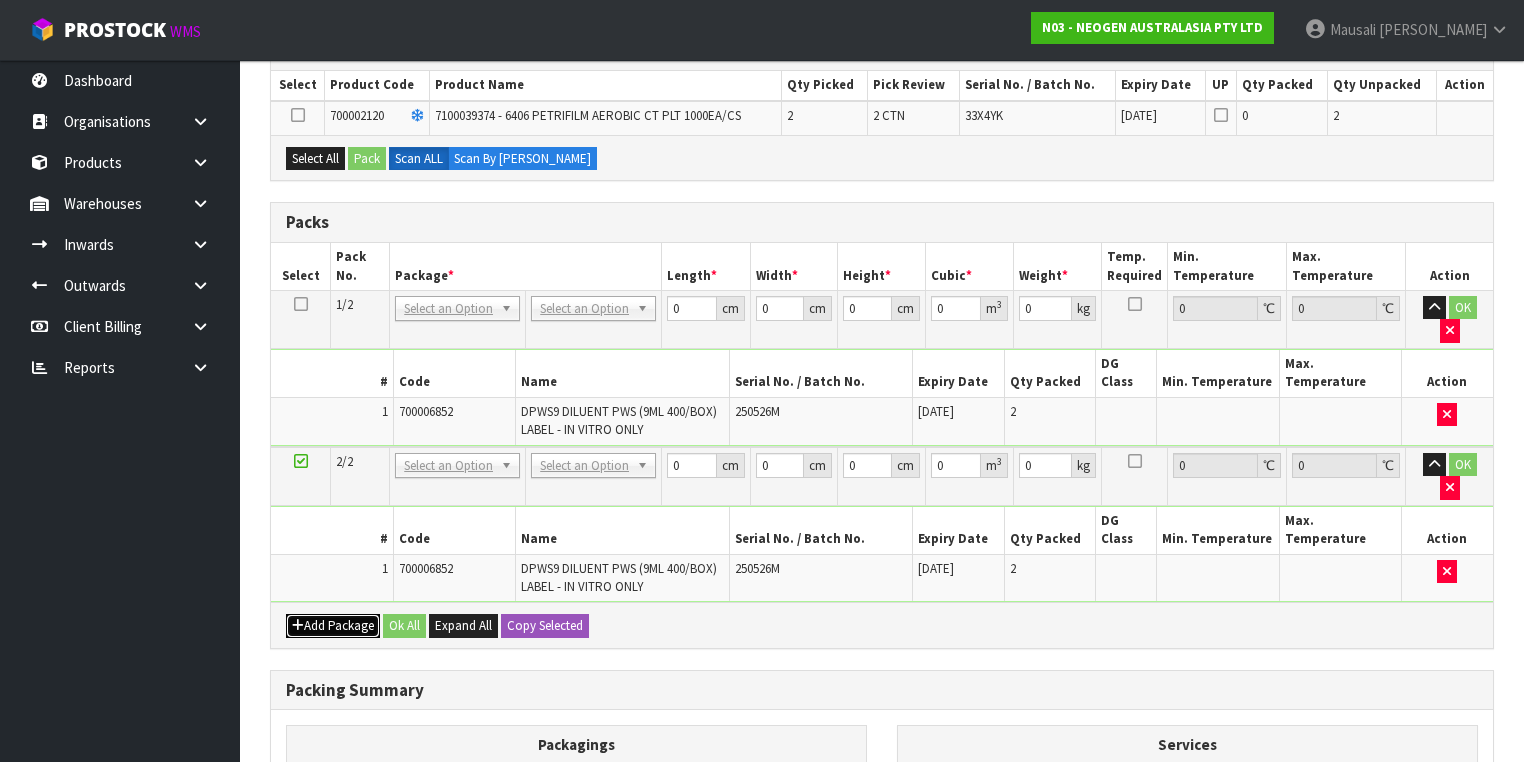 click on "Add Package" at bounding box center [333, 626] 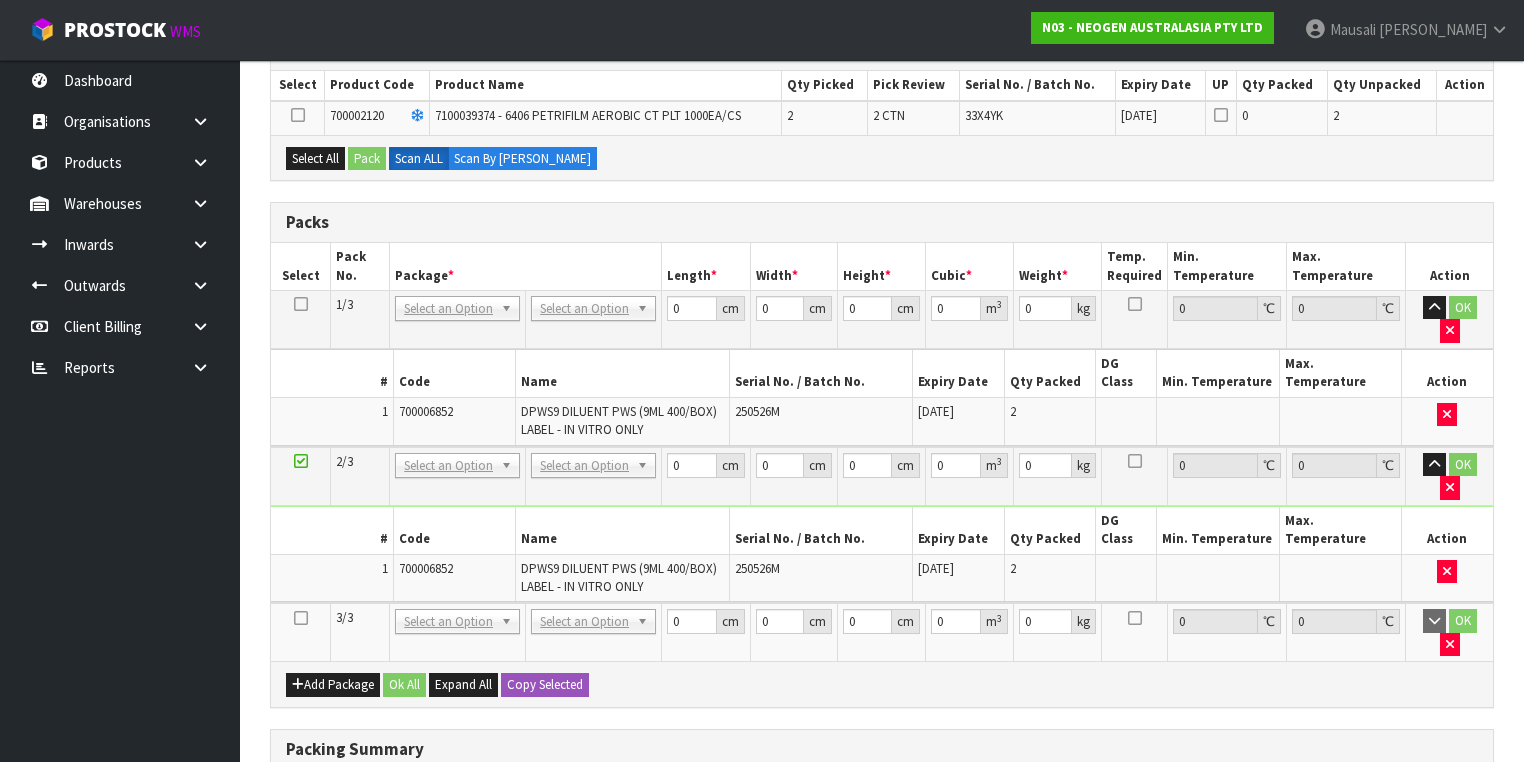 click at bounding box center [301, 618] 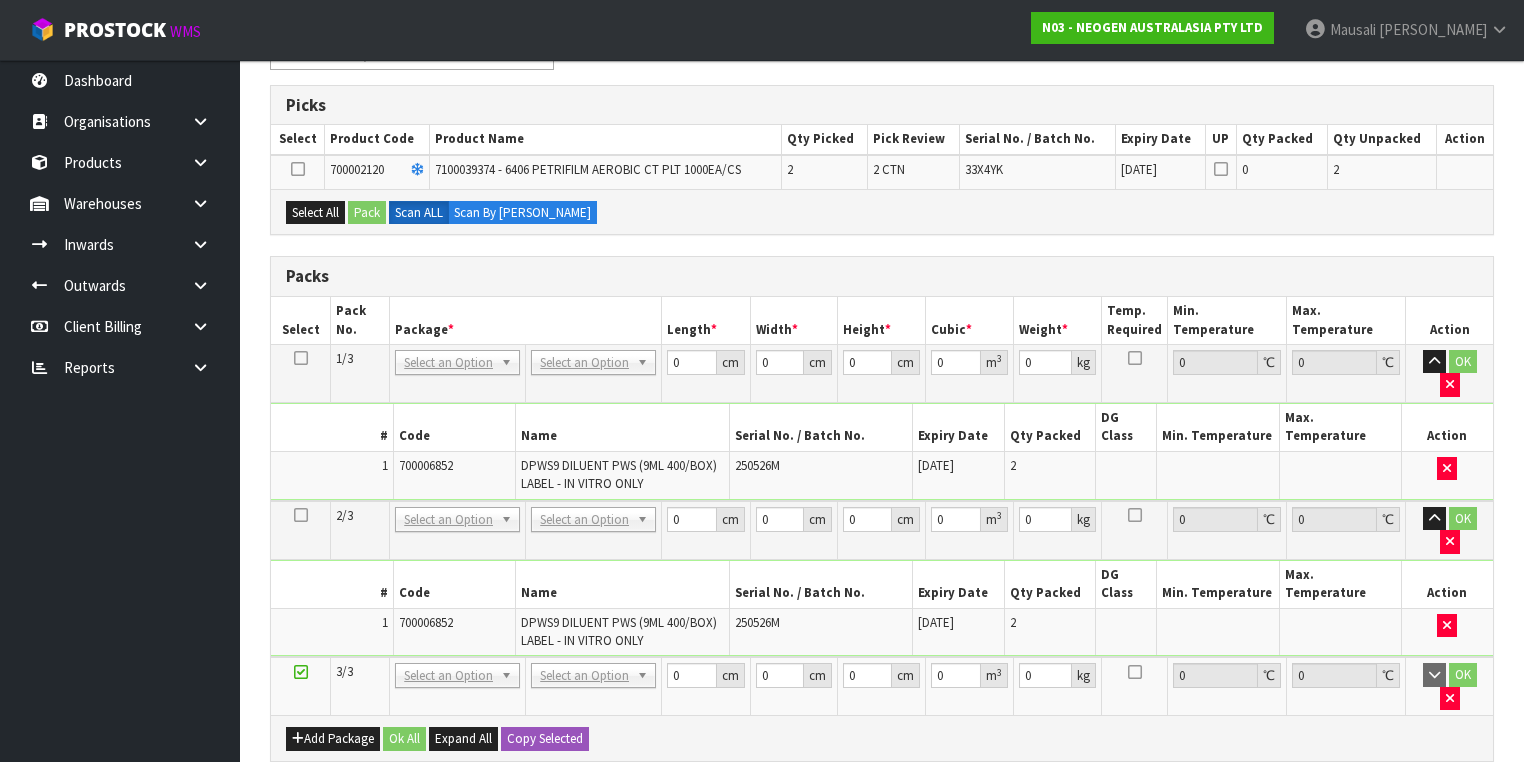 scroll, scrollTop: 350, scrollLeft: 0, axis: vertical 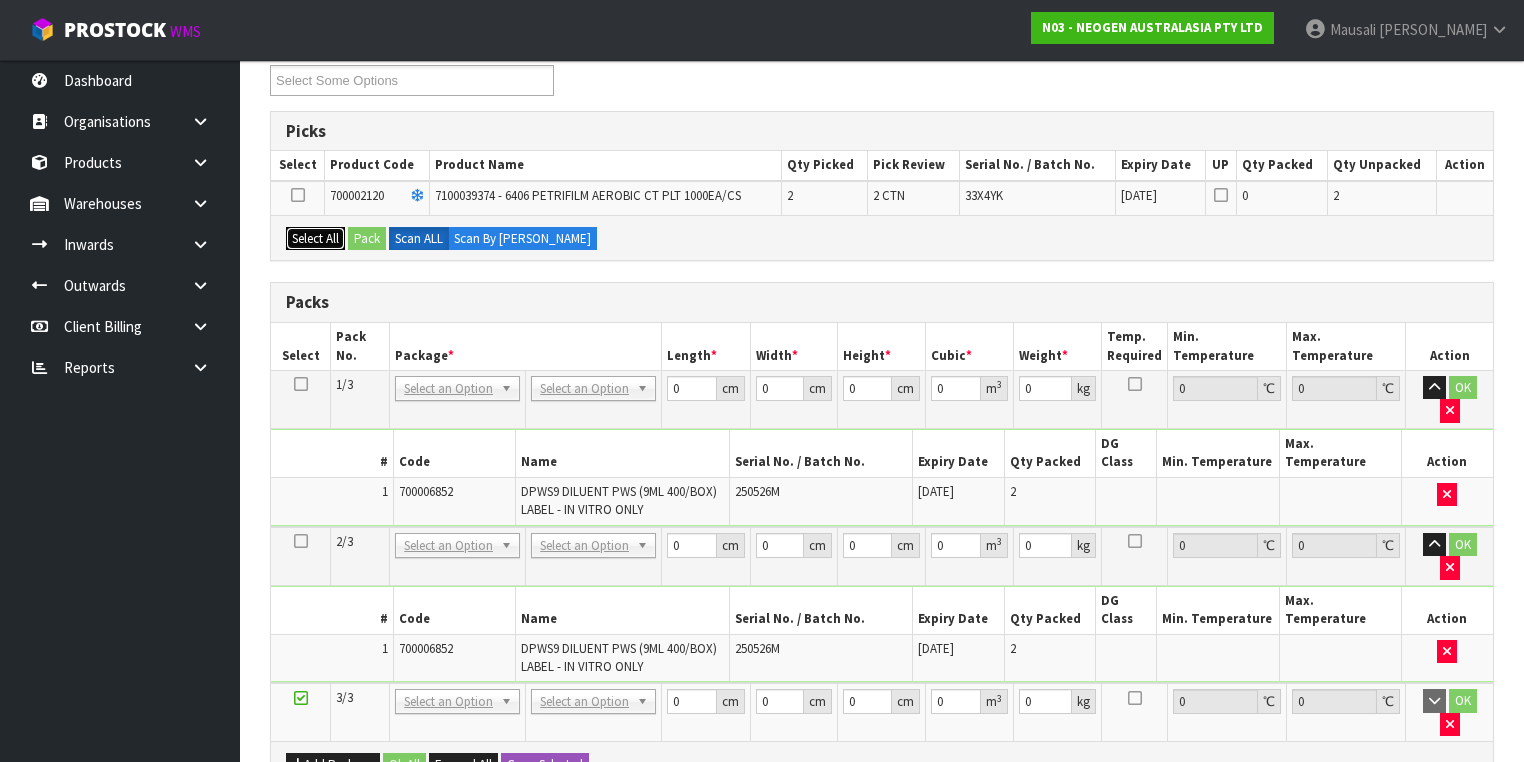 click on "Select All" at bounding box center [315, 239] 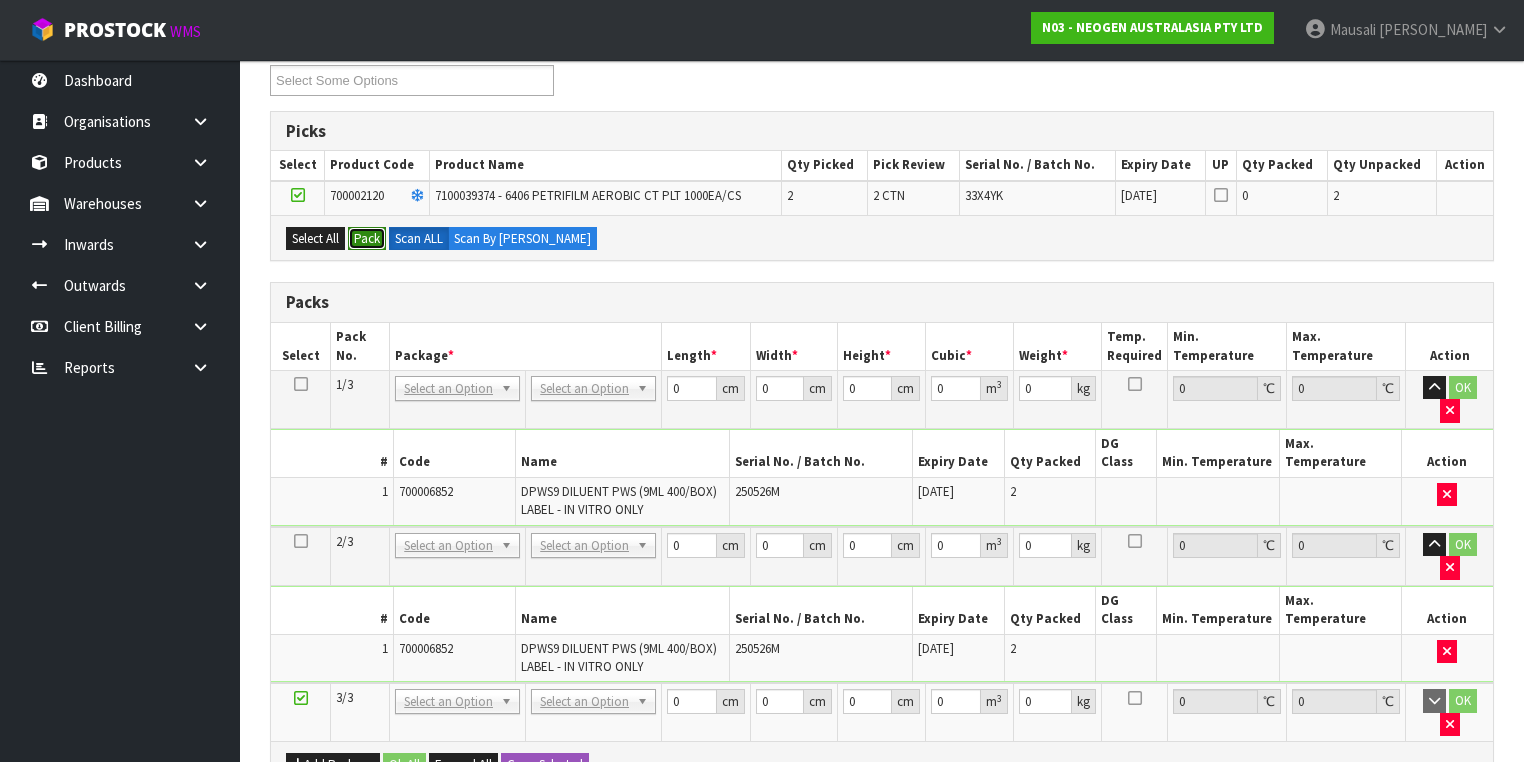 click on "Pack" at bounding box center (367, 239) 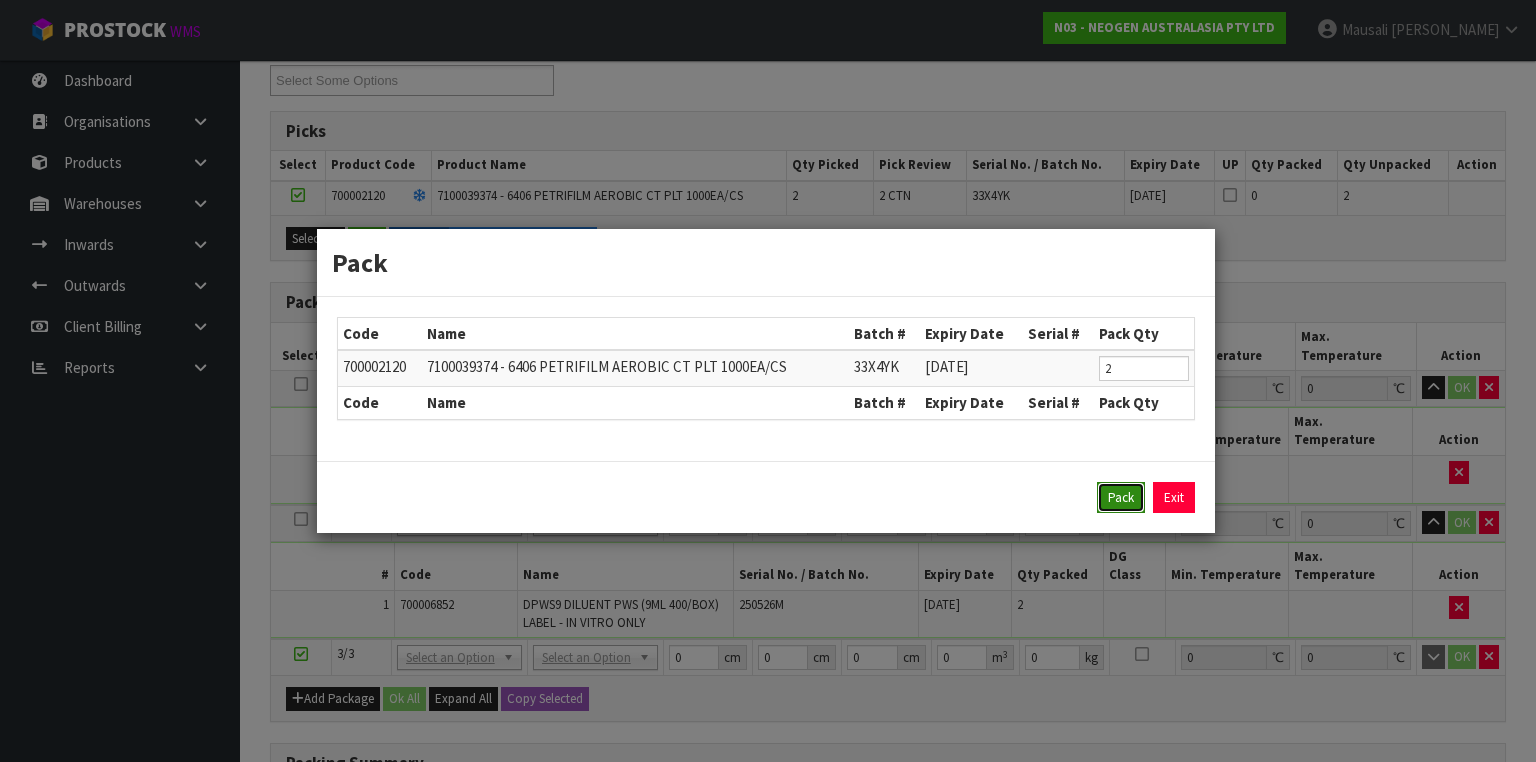 click on "Pack" at bounding box center [1121, 498] 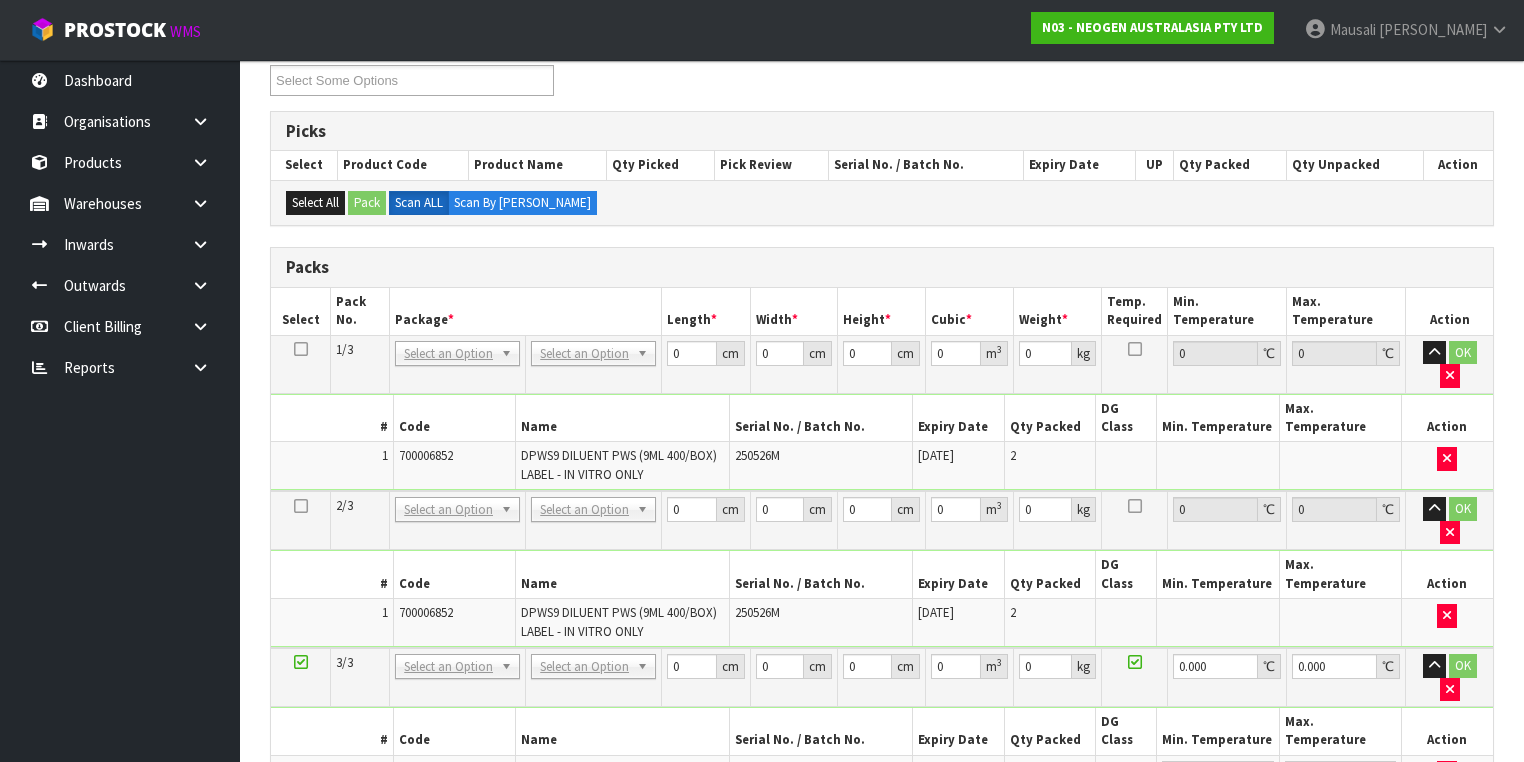 click at bounding box center (301, 349) 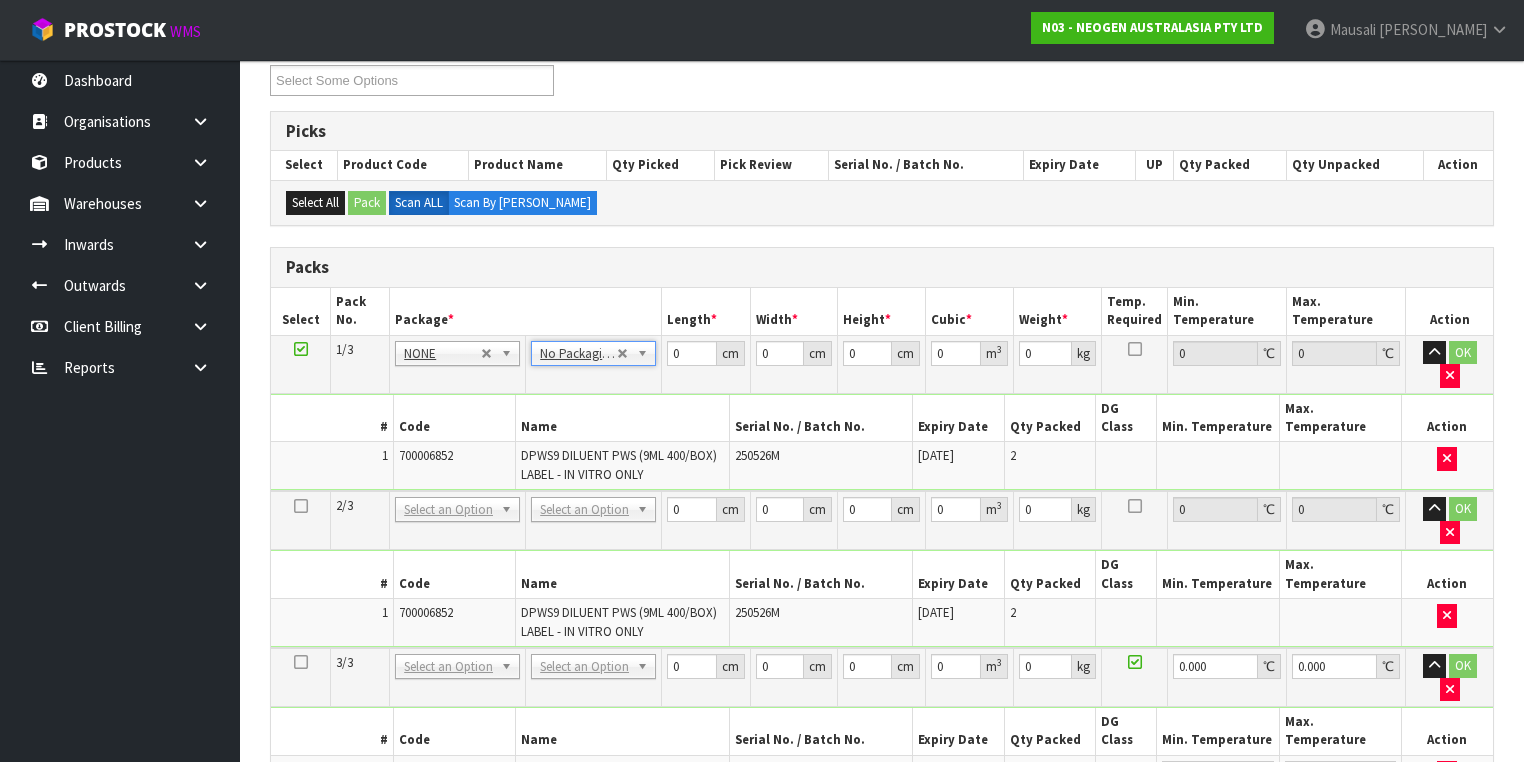 click on "Copy Selected" at bounding box center [545, 827] 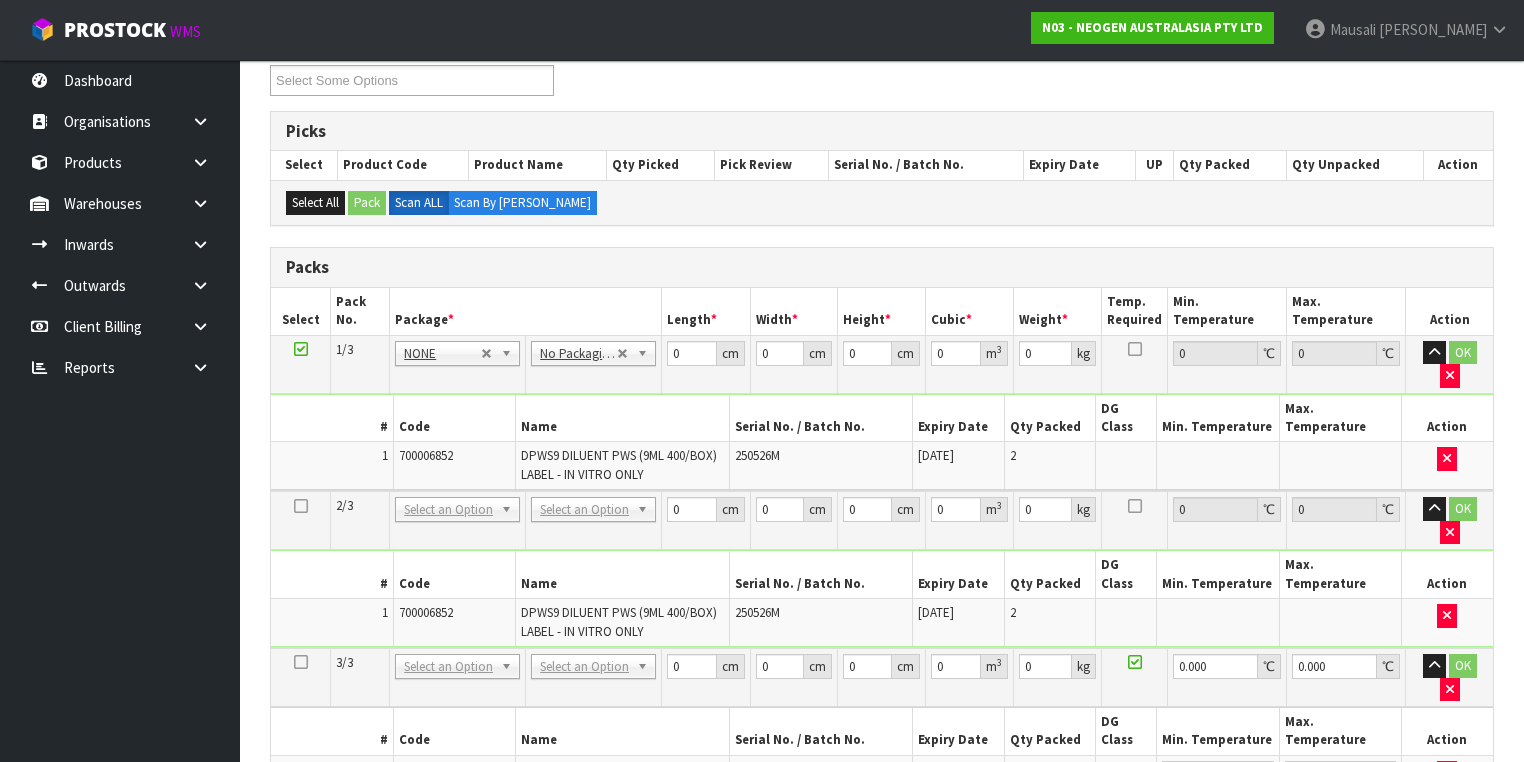 click on "Confirm  Copy Selected" at bounding box center [567, 827] 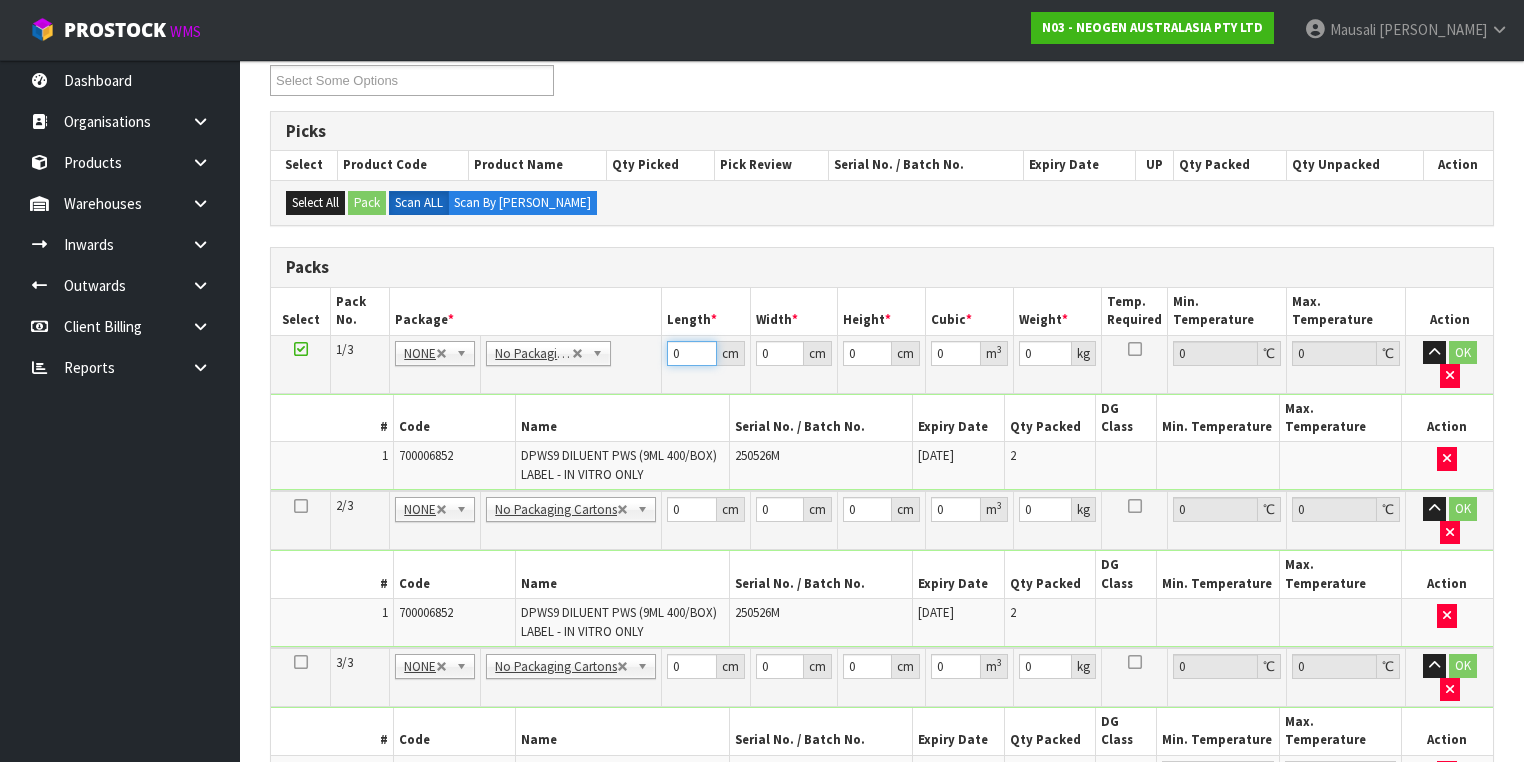 drag, startPoint x: 688, startPoint y: 354, endPoint x: 602, endPoint y: 386, distance: 91.76056 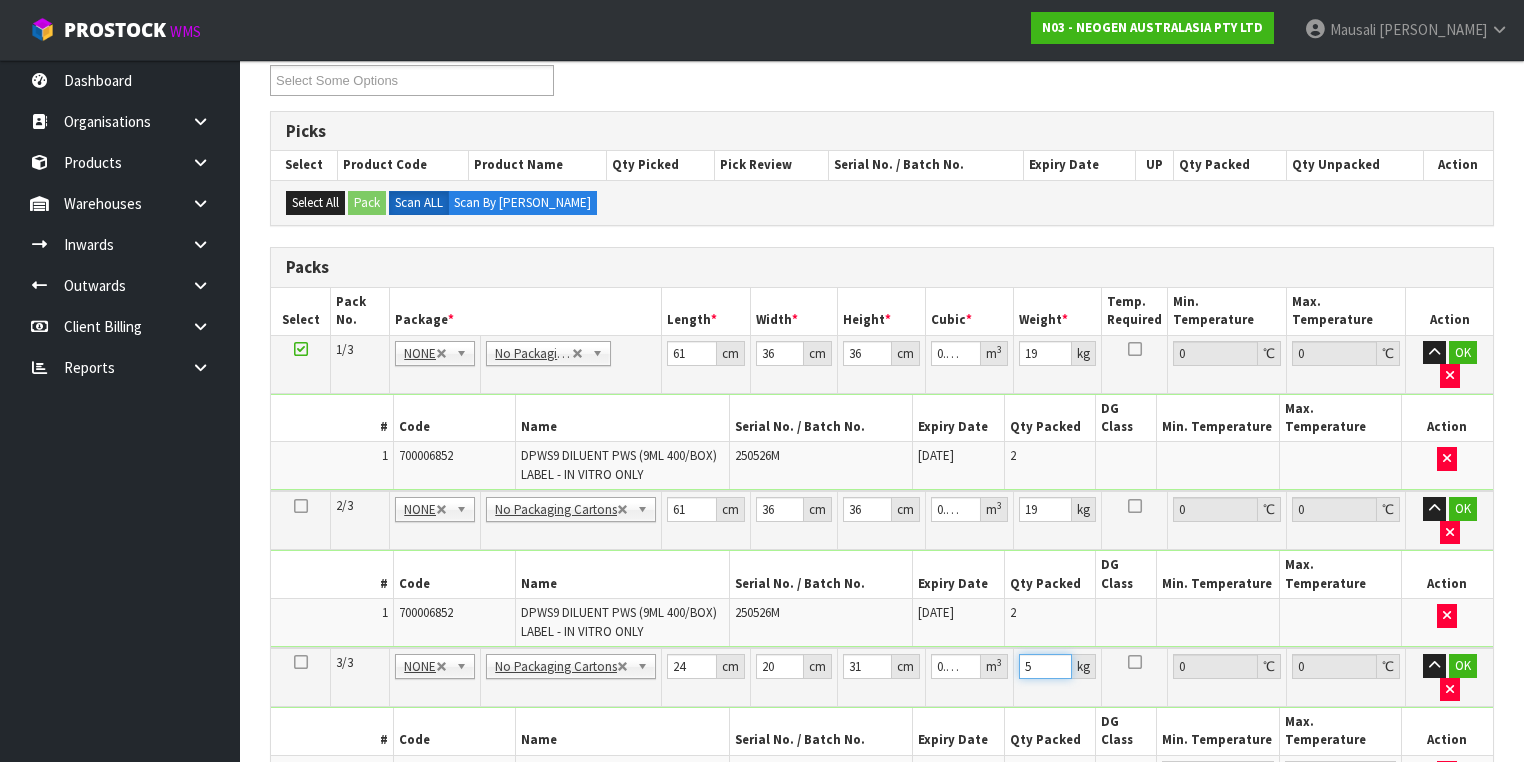 scroll, scrollTop: 670, scrollLeft: 0, axis: vertical 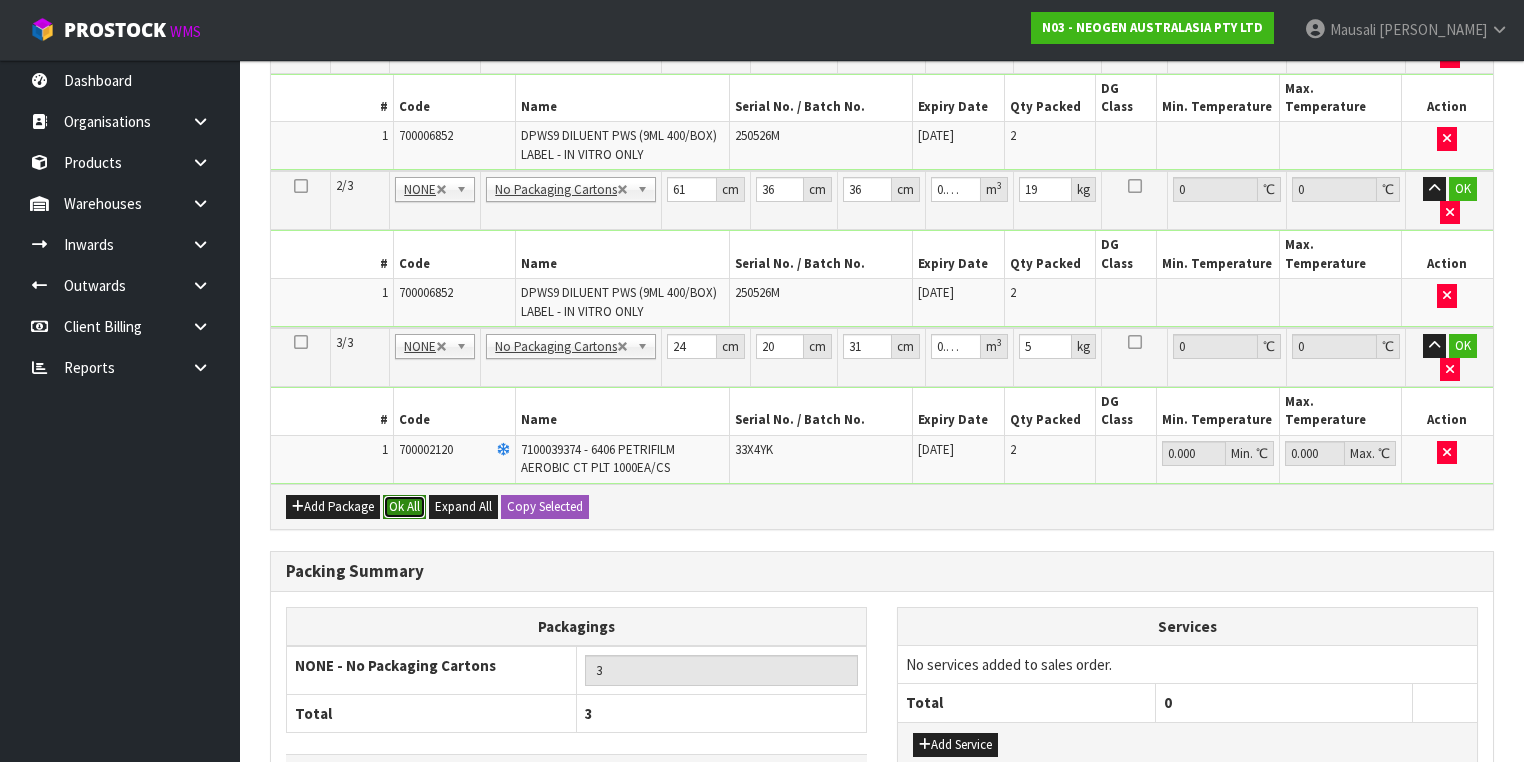 click on "Ok All" at bounding box center (404, 507) 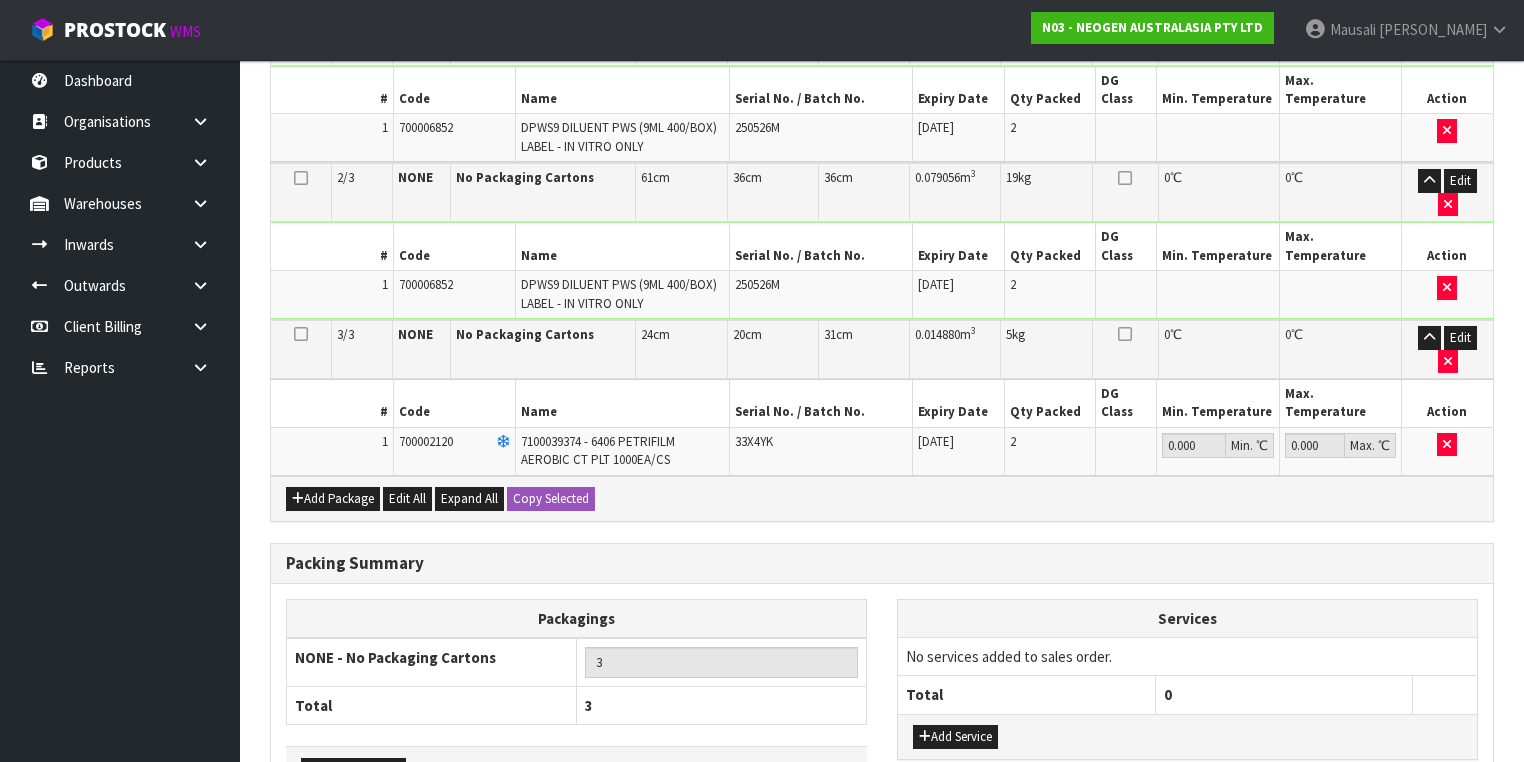 scroll, scrollTop: 680, scrollLeft: 0, axis: vertical 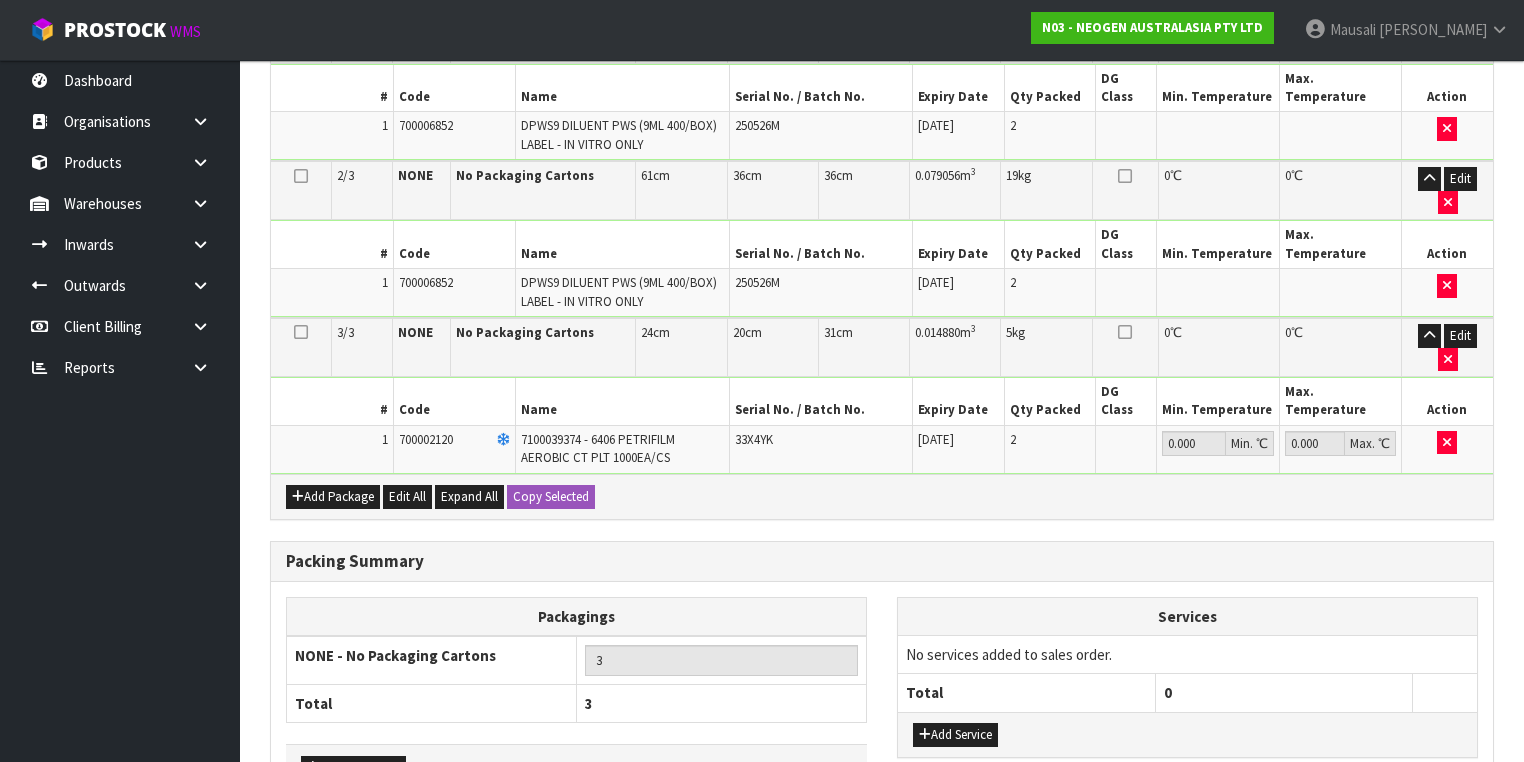 click on "Save & Confirm Packs" at bounding box center (427, 848) 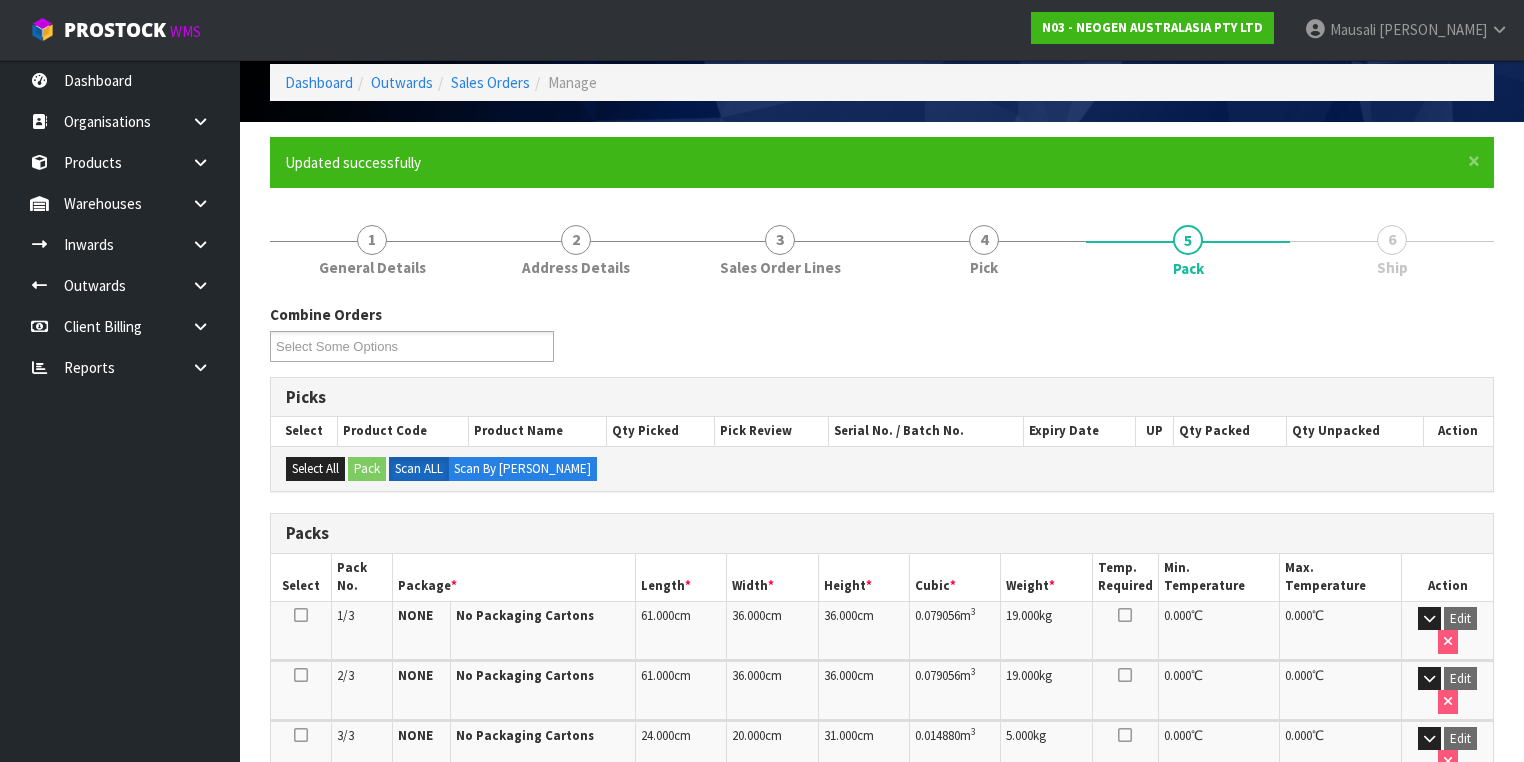 scroll, scrollTop: 403, scrollLeft: 0, axis: vertical 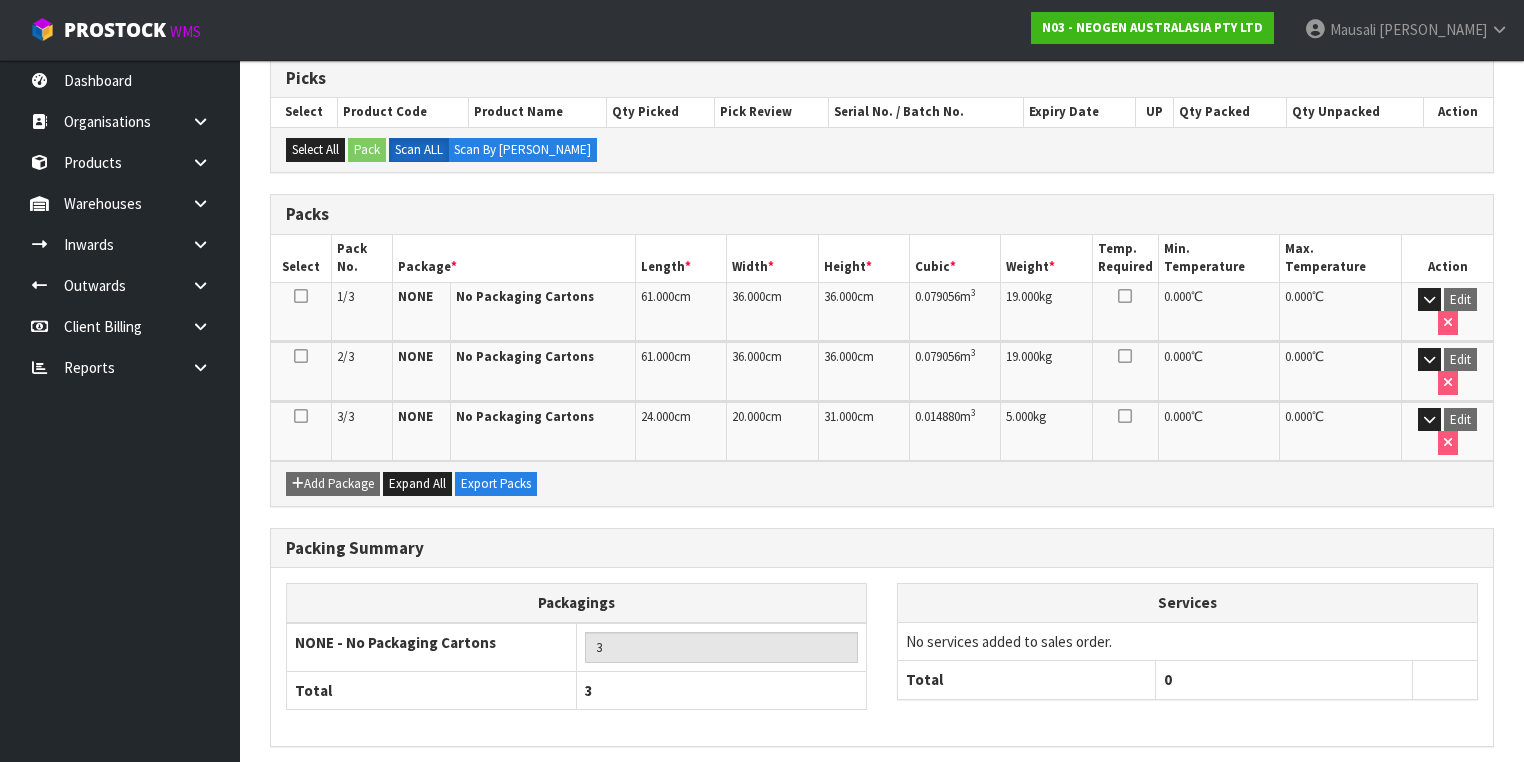 click on "Next" at bounding box center (1450, 789) 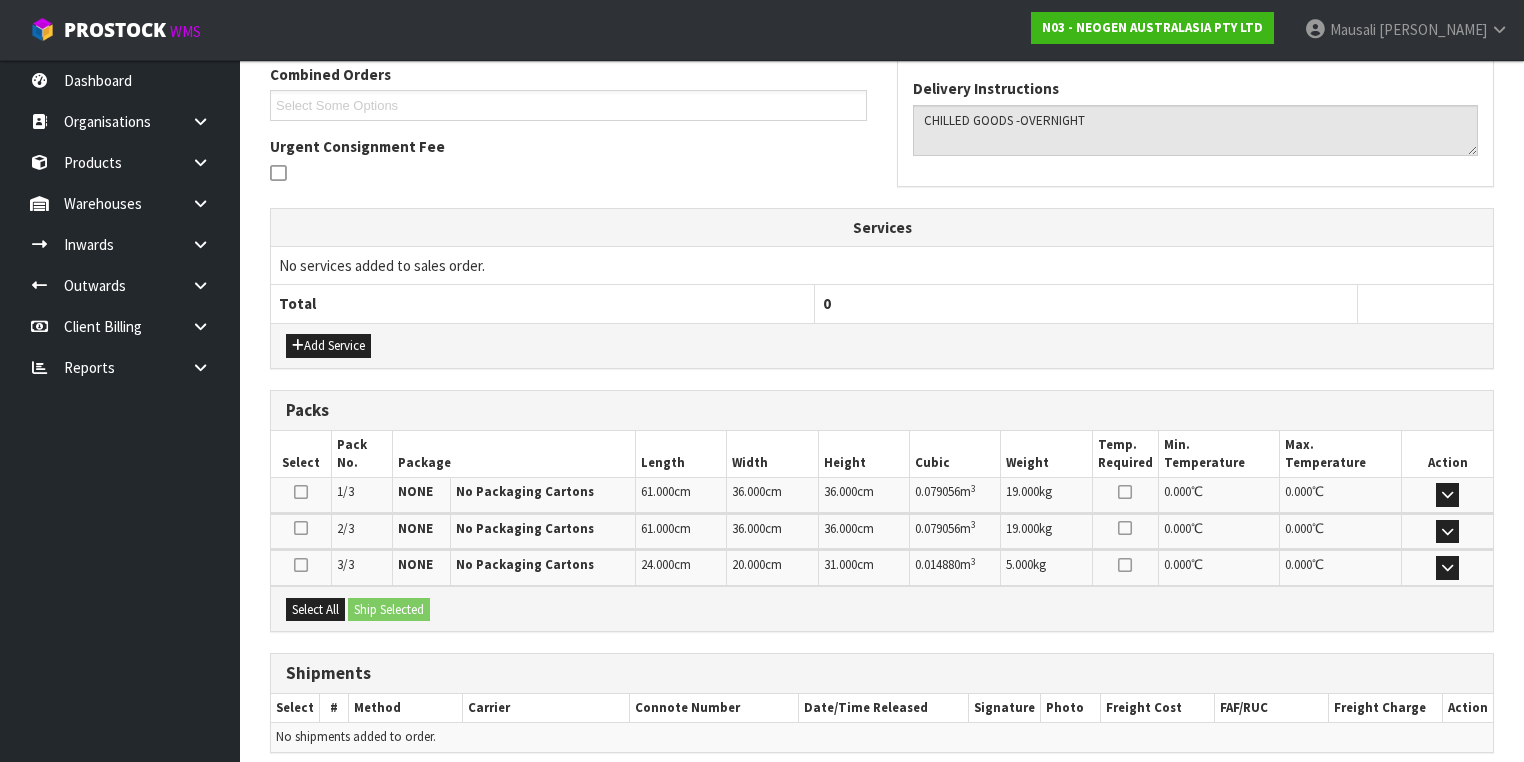 scroll, scrollTop: 600, scrollLeft: 0, axis: vertical 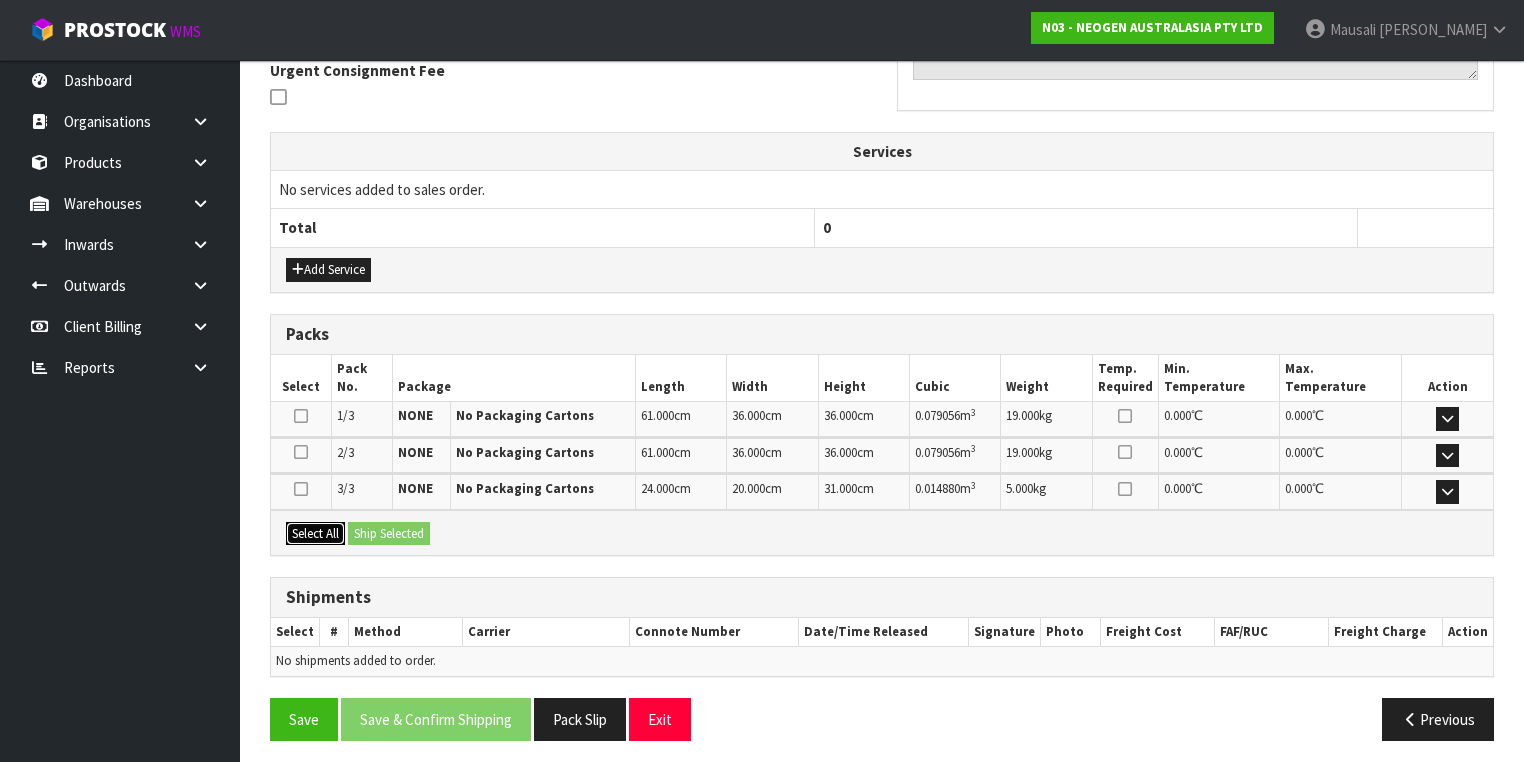 click on "Select All" at bounding box center (315, 534) 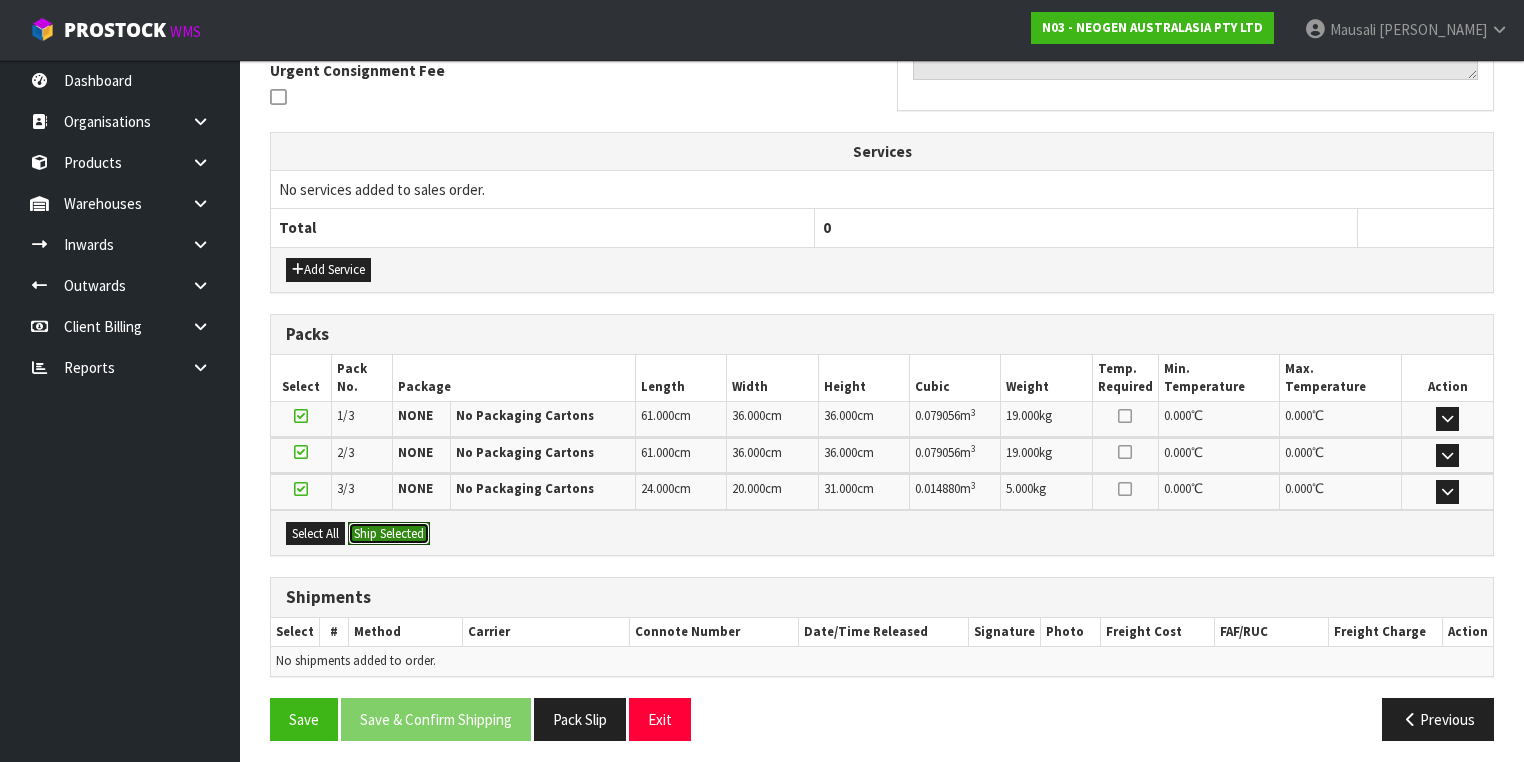 click on "Ship Selected" at bounding box center [389, 534] 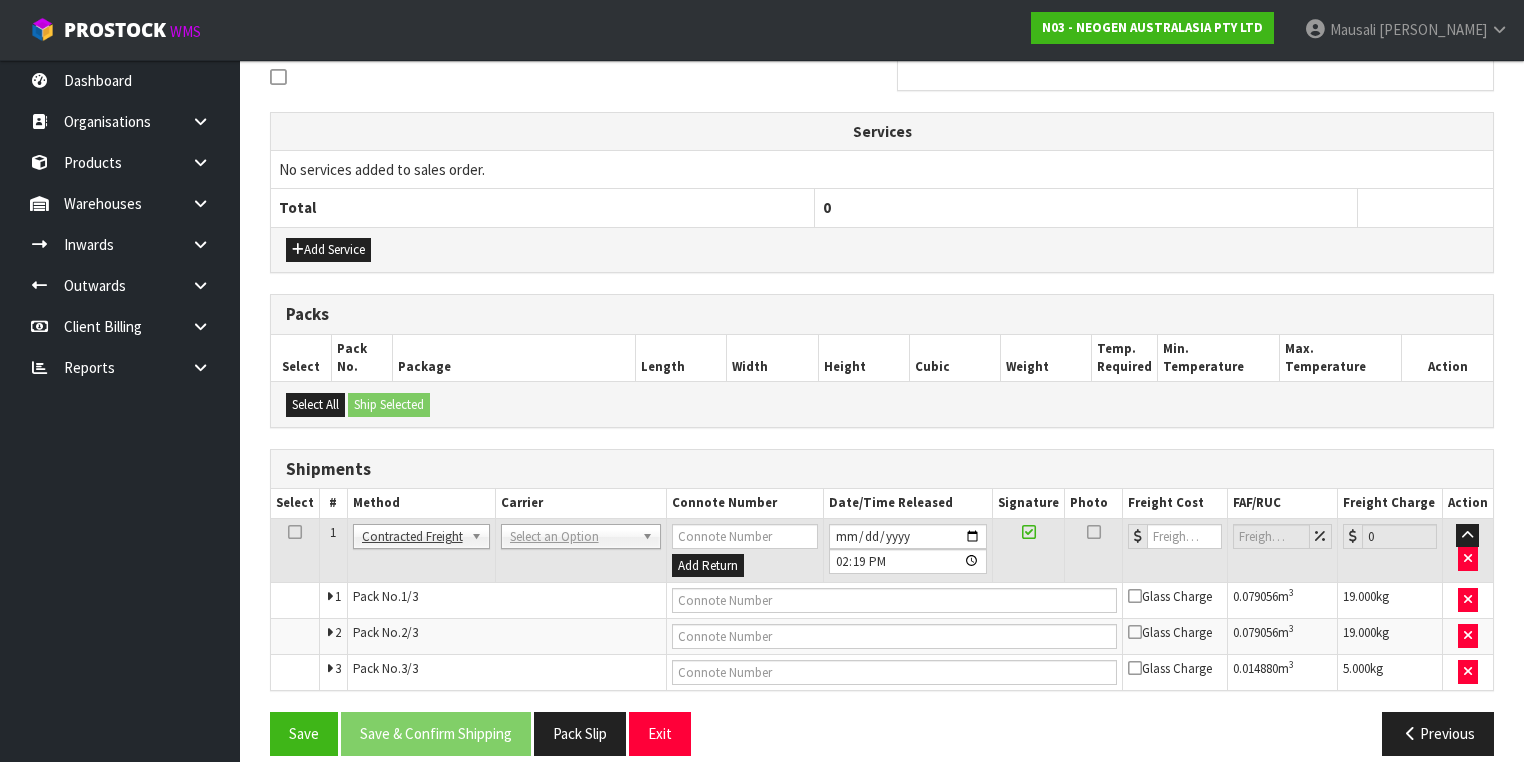 scroll, scrollTop: 636, scrollLeft: 0, axis: vertical 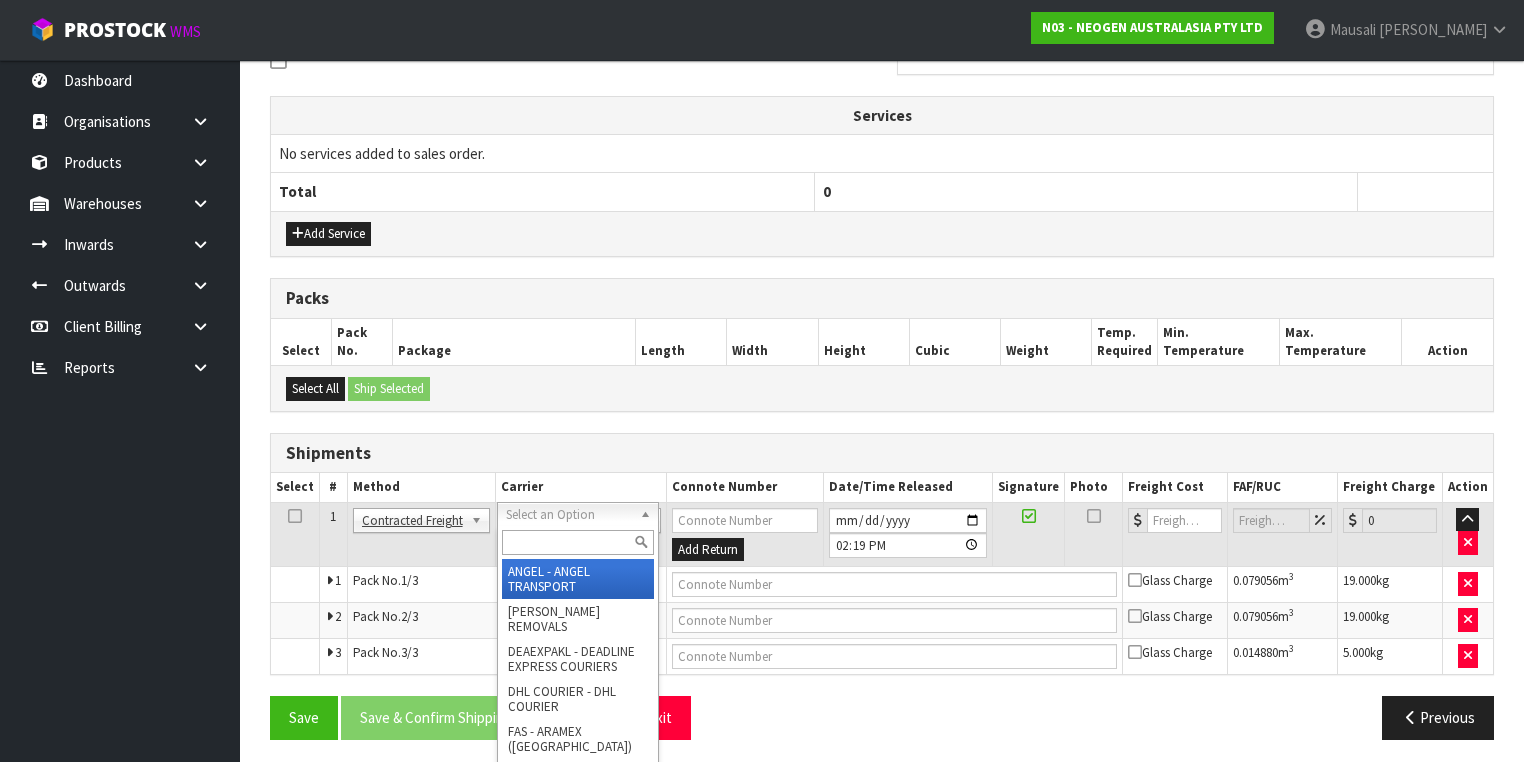 click at bounding box center (578, 542) 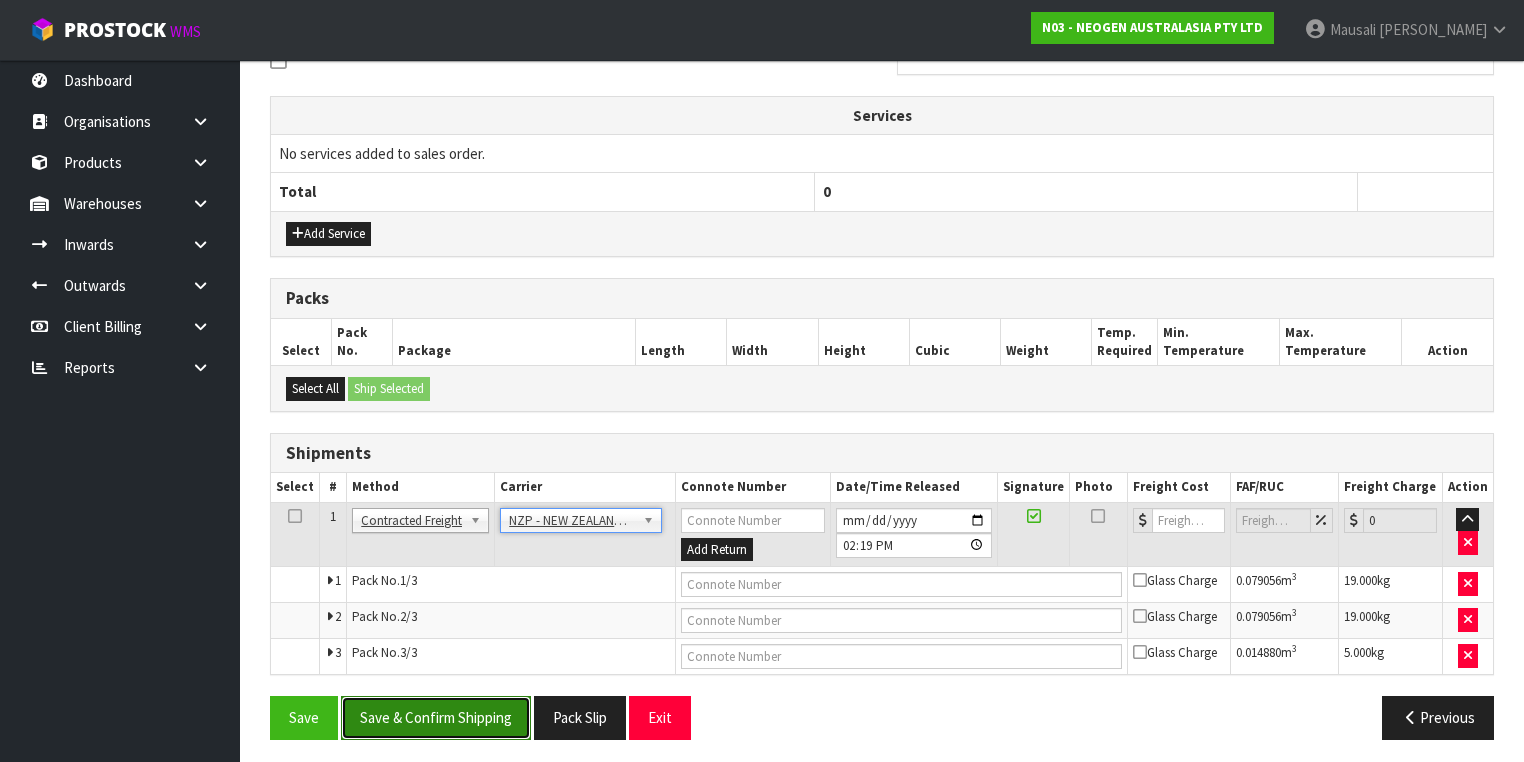 click on "Save & Confirm Shipping" at bounding box center [436, 717] 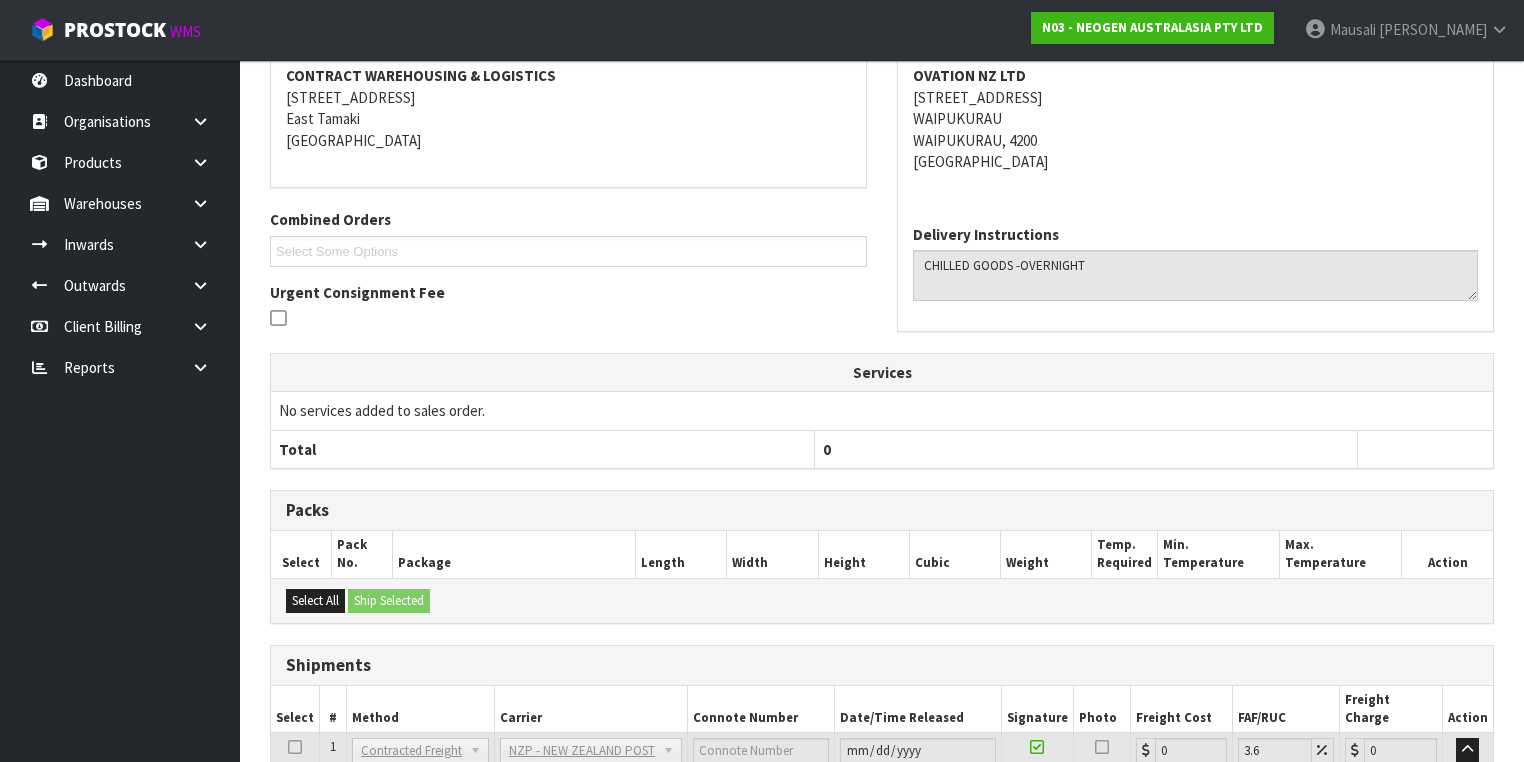 scroll, scrollTop: 604, scrollLeft: 0, axis: vertical 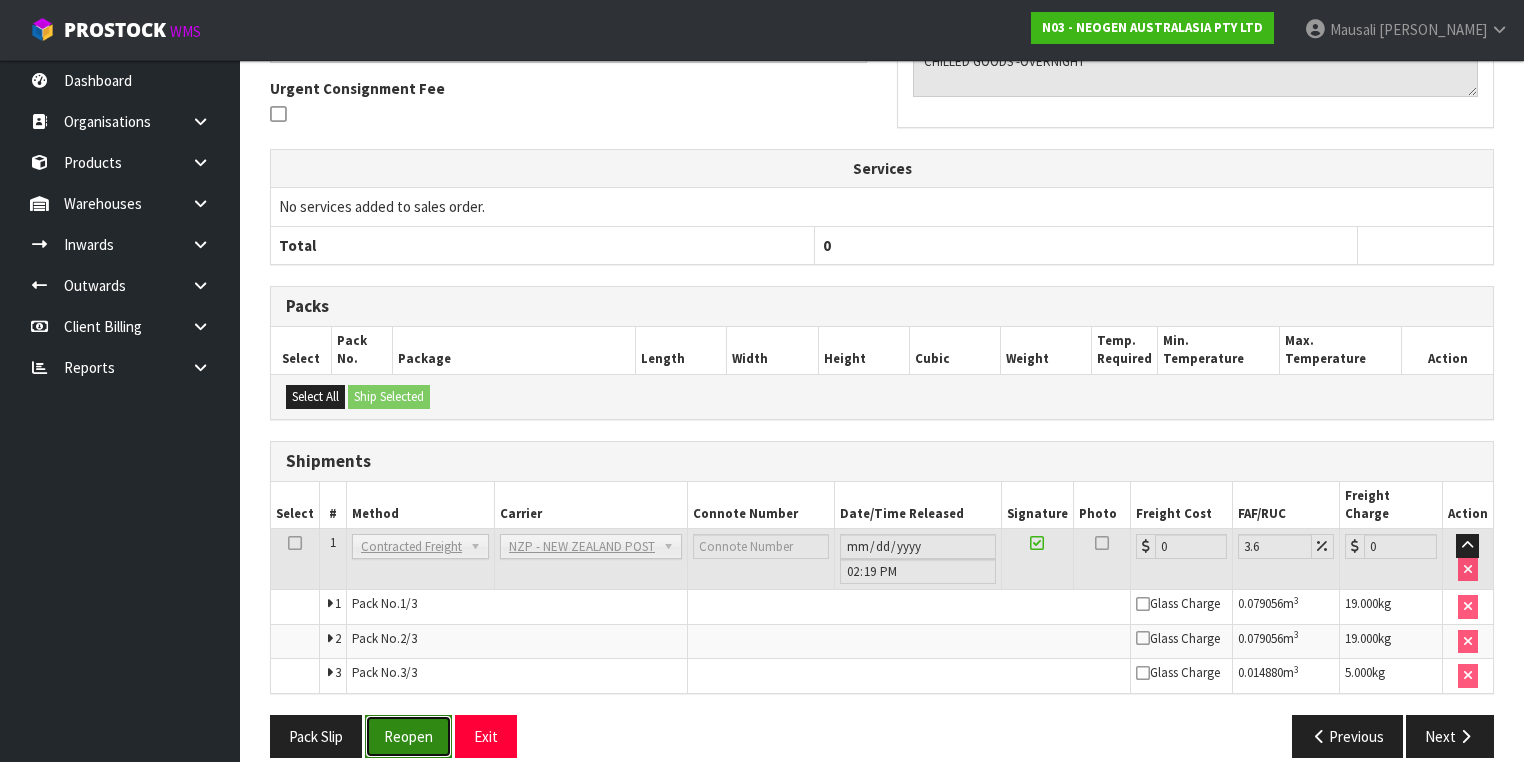 click on "Reopen" at bounding box center [408, 736] 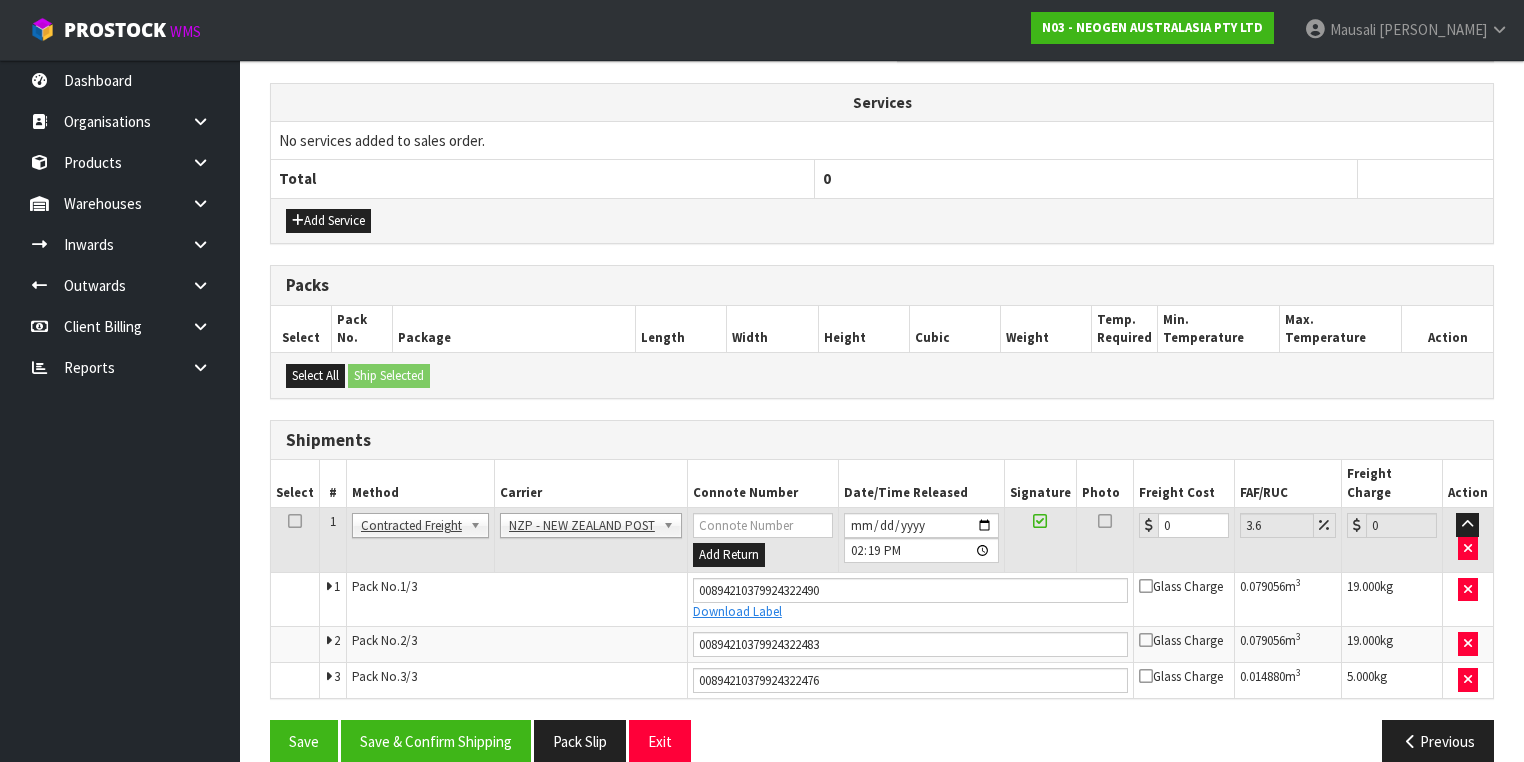 scroll, scrollTop: 654, scrollLeft: 0, axis: vertical 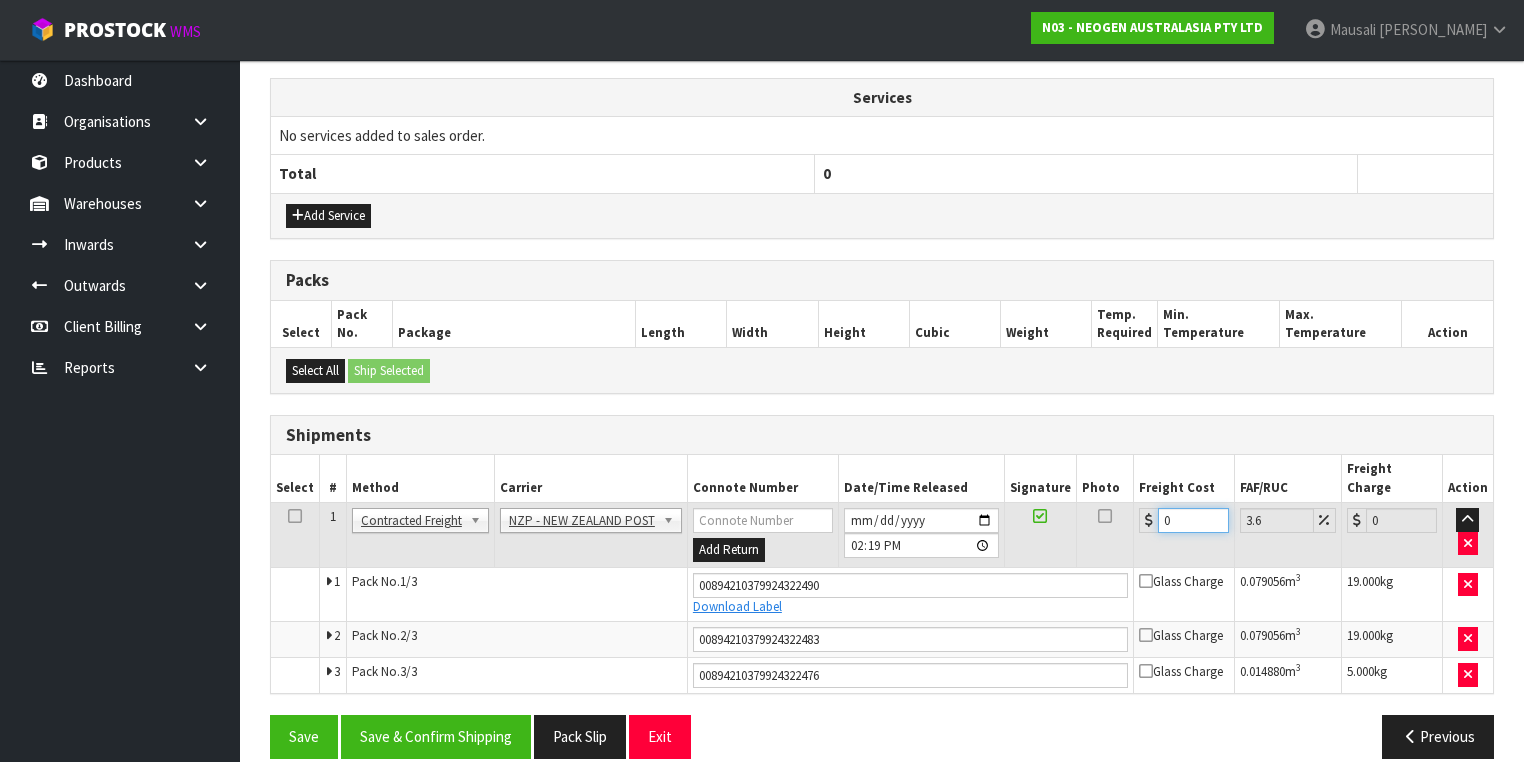 drag, startPoint x: 1180, startPoint y: 500, endPoint x: 1112, endPoint y: 520, distance: 70.88018 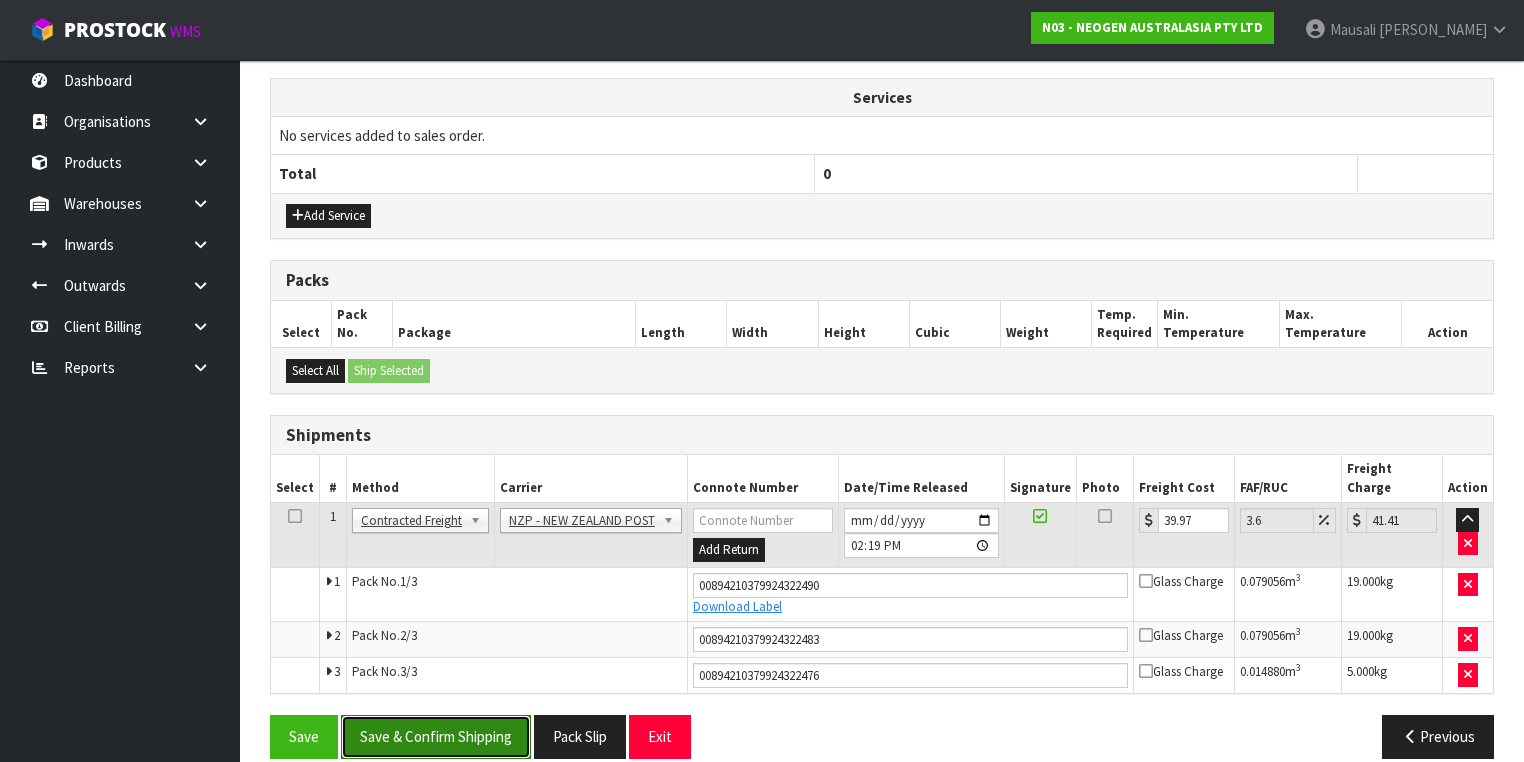 click on "Save & Confirm Shipping" at bounding box center [436, 736] 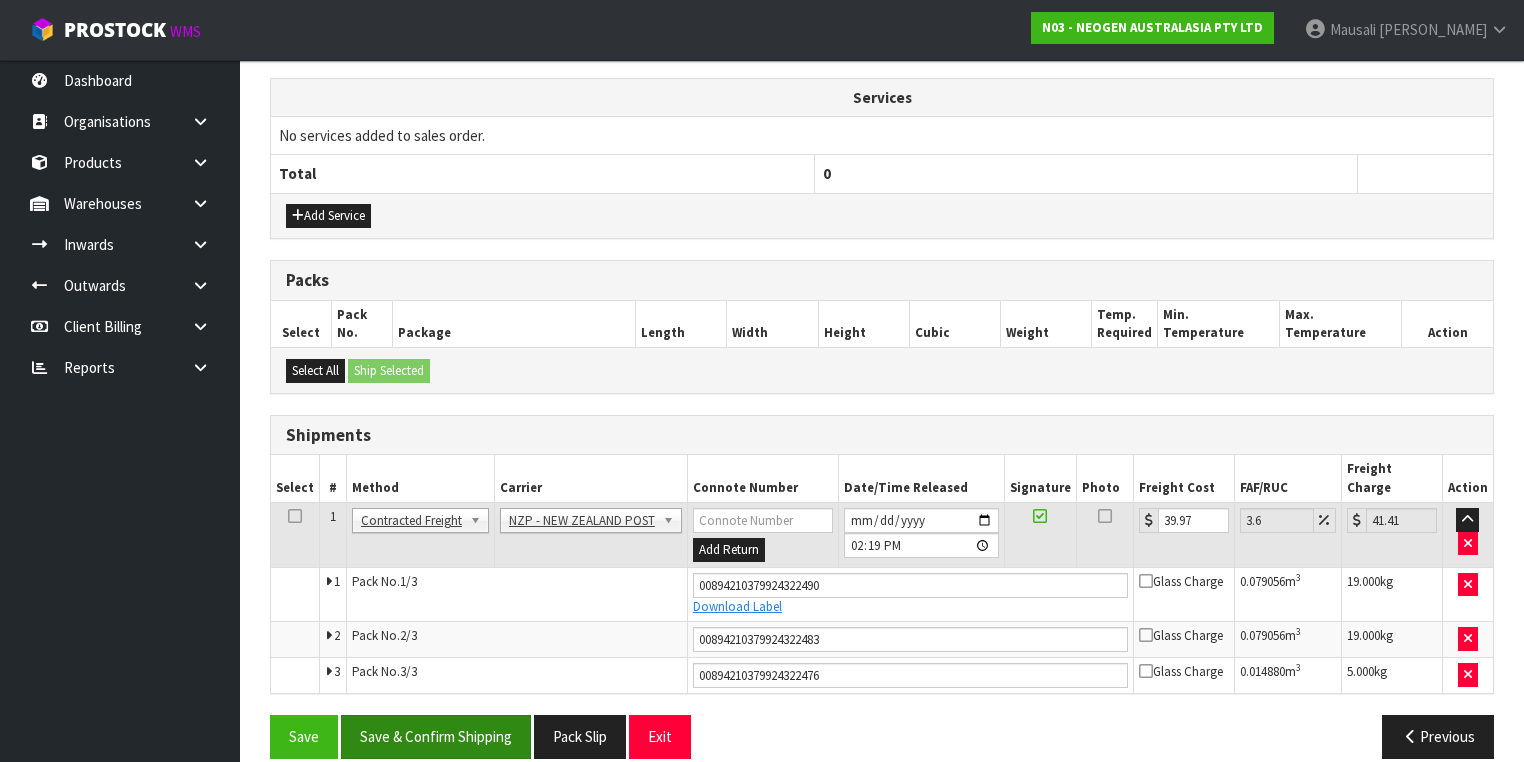 scroll, scrollTop: 0, scrollLeft: 0, axis: both 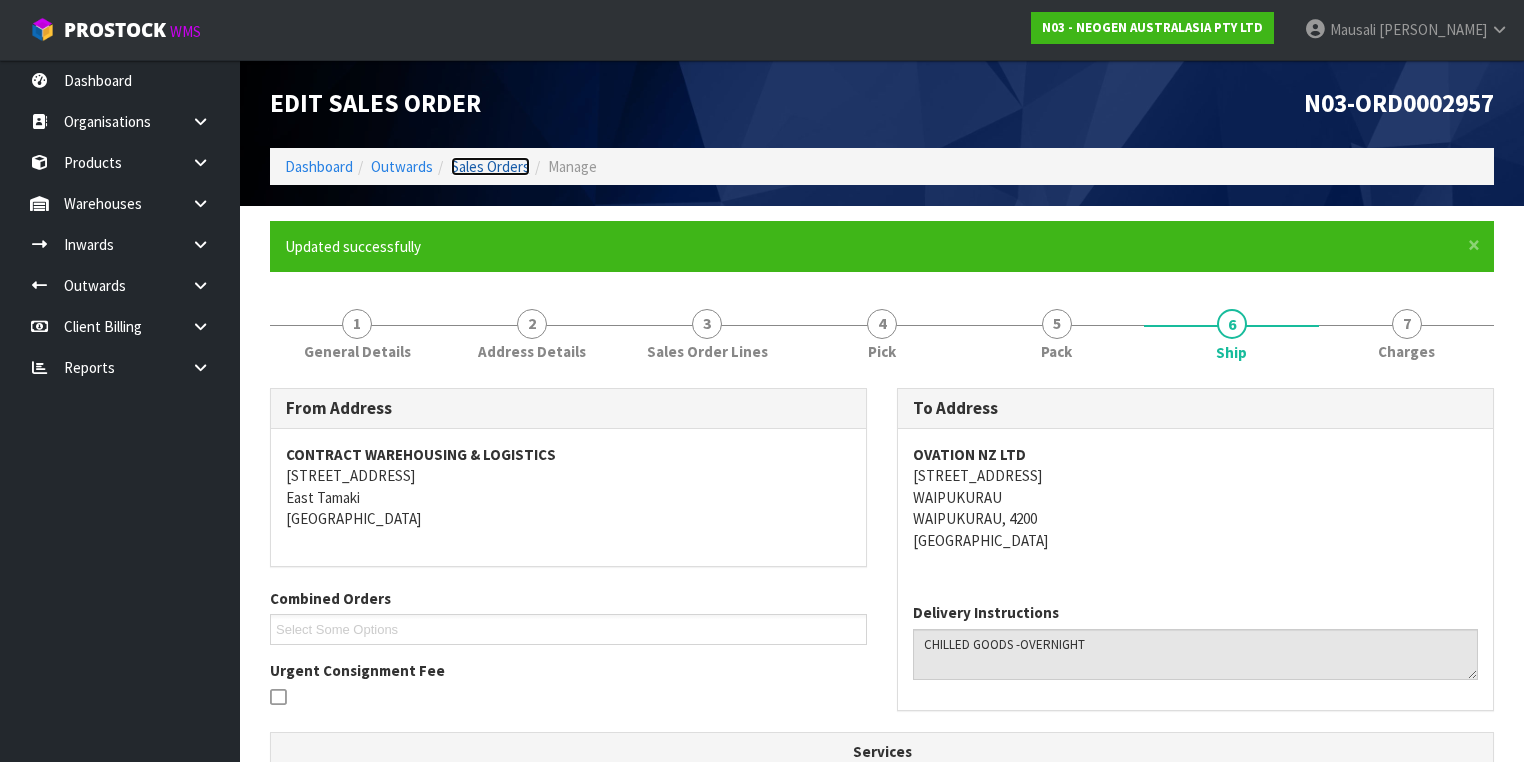 click on "Sales Orders" at bounding box center [490, 166] 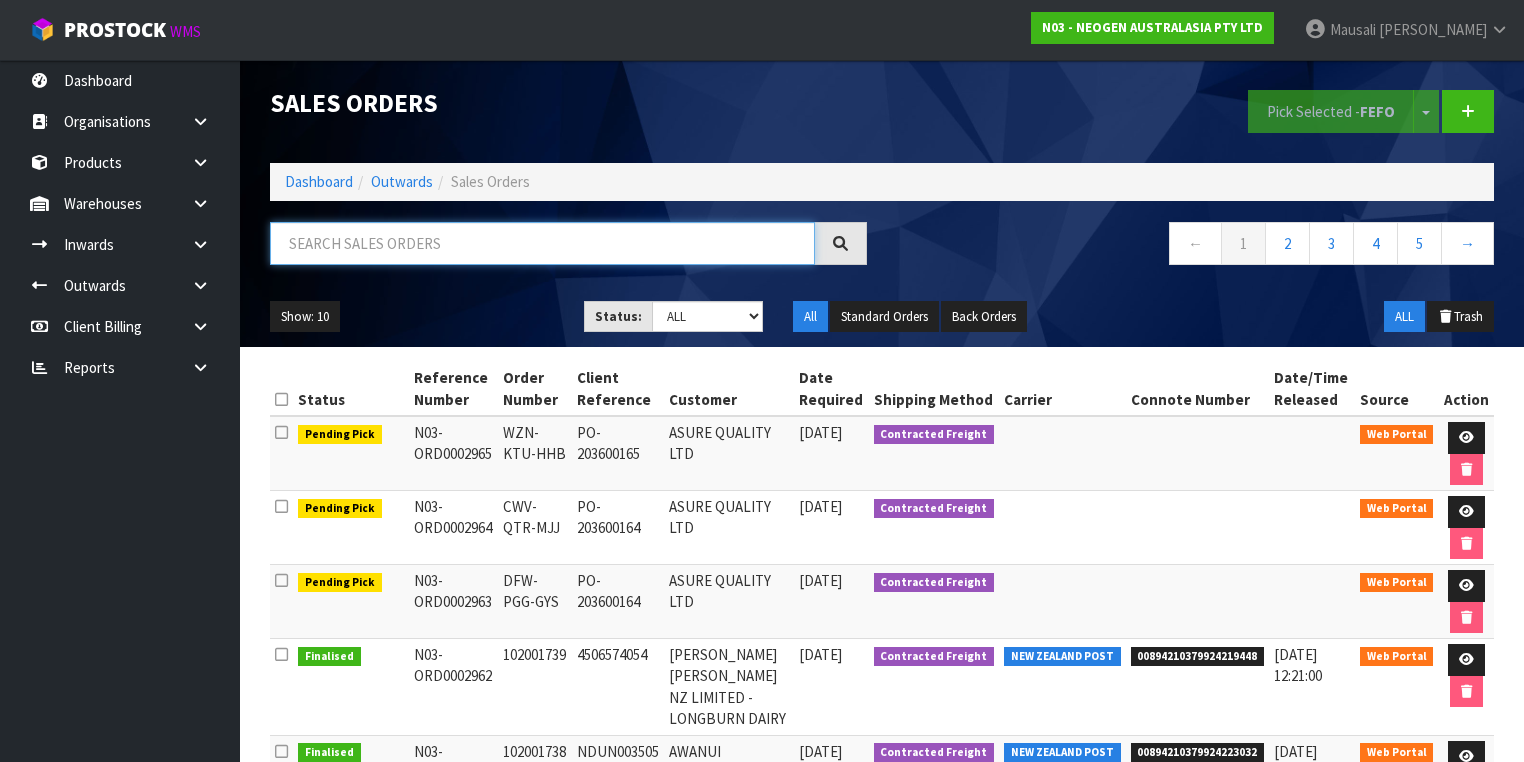 click at bounding box center [542, 243] 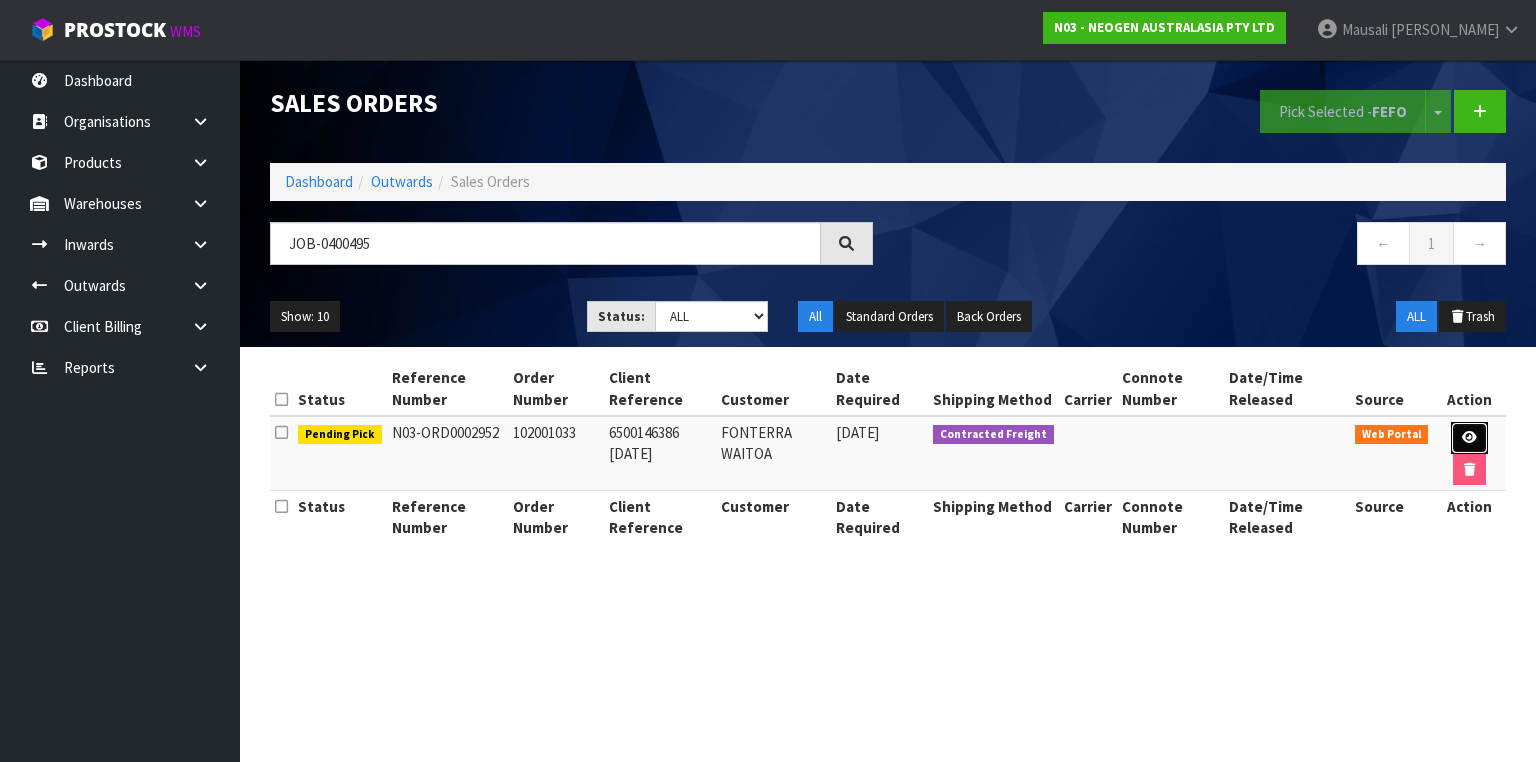 click at bounding box center [1469, 438] 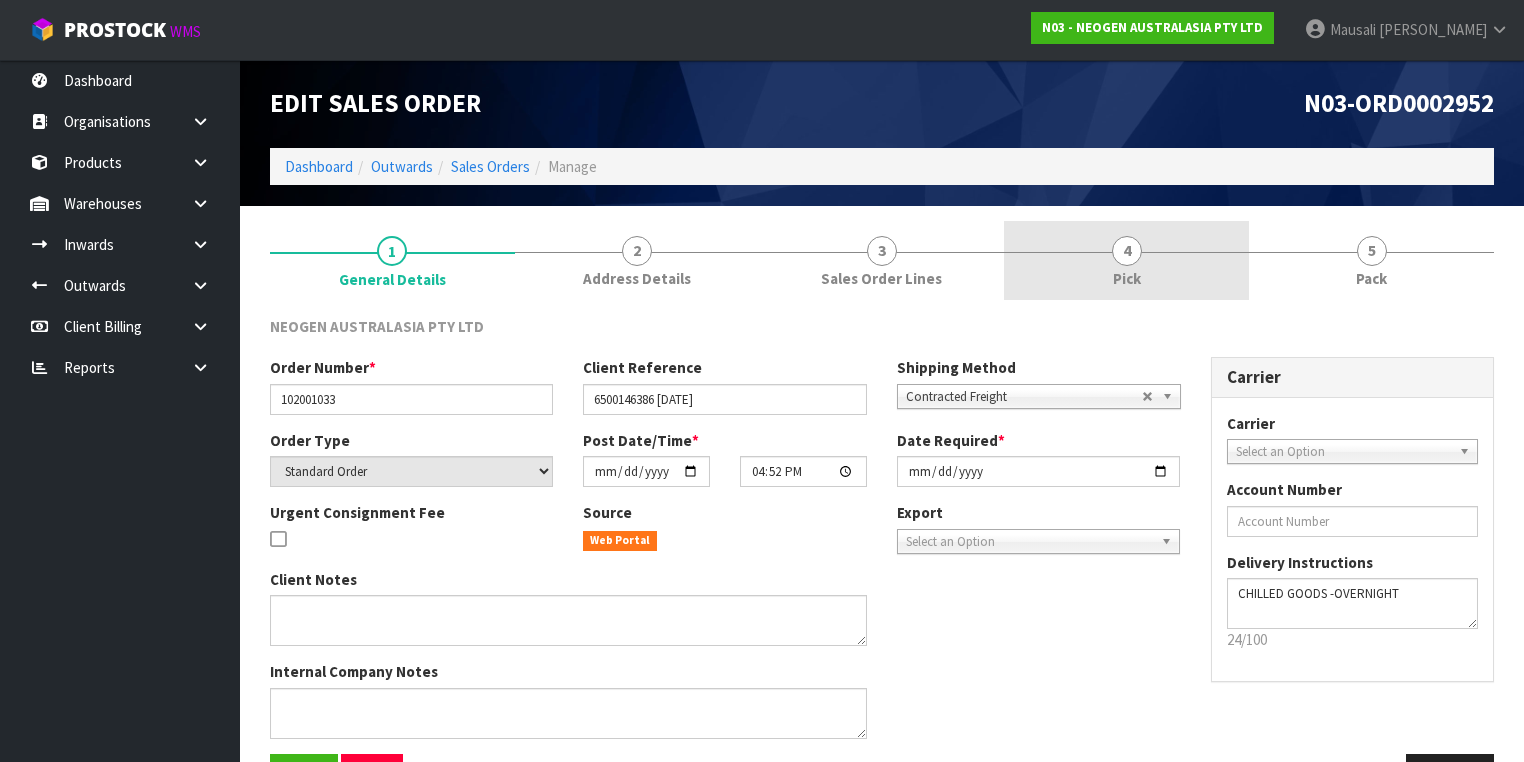 click on "4
Pick" at bounding box center [1126, 260] 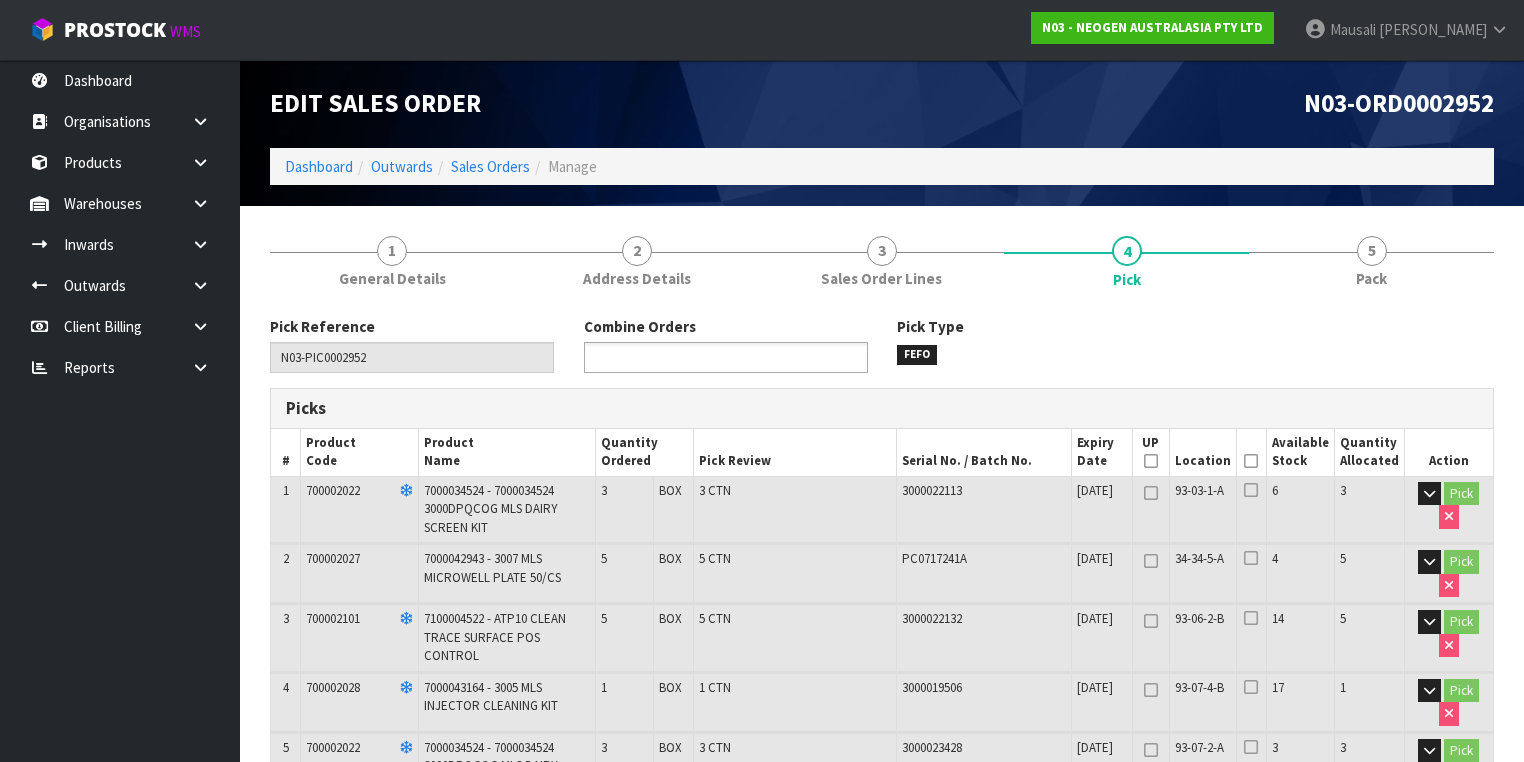 click at bounding box center [726, 357] 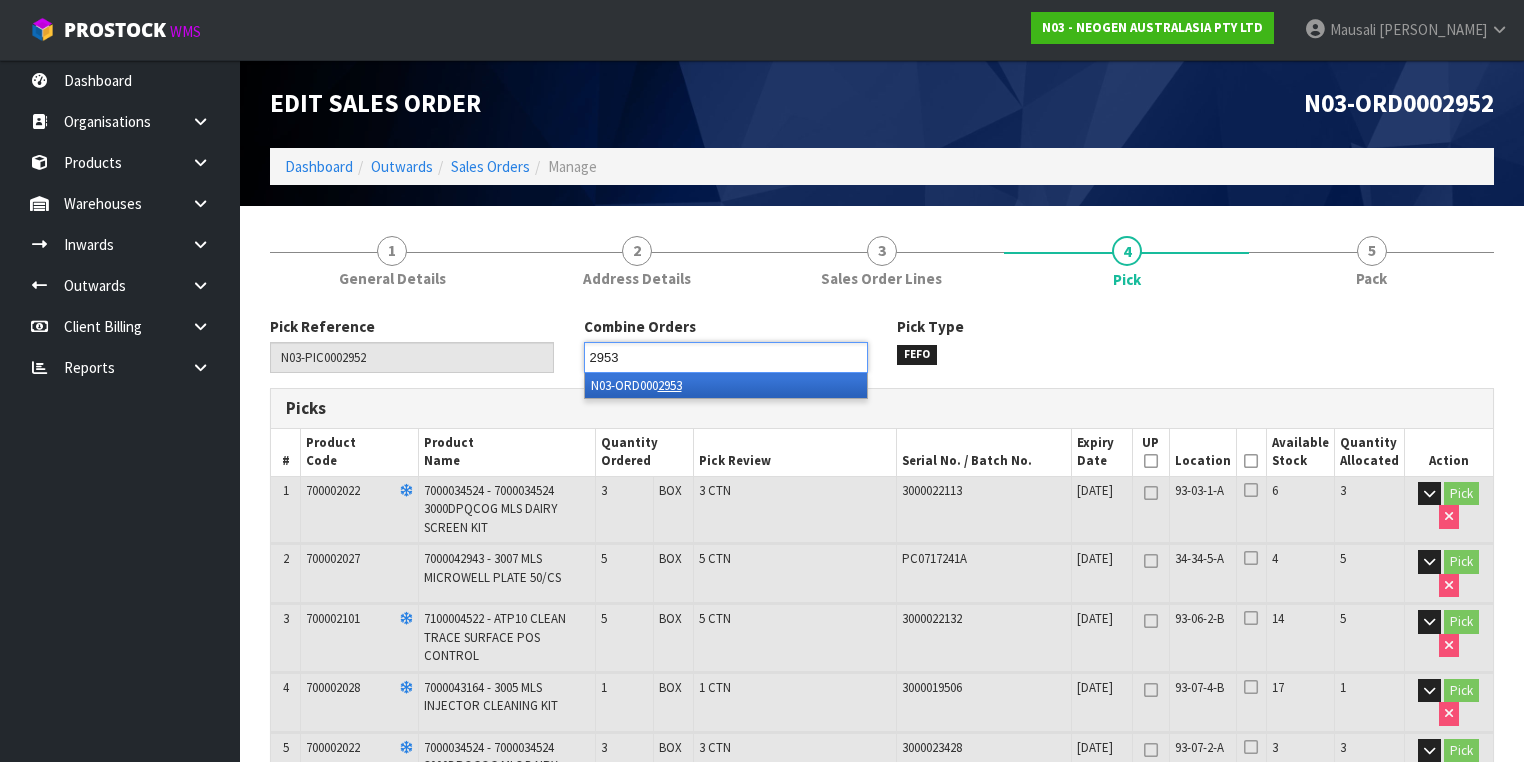 click on "N03-ORD000 2953" at bounding box center (726, 385) 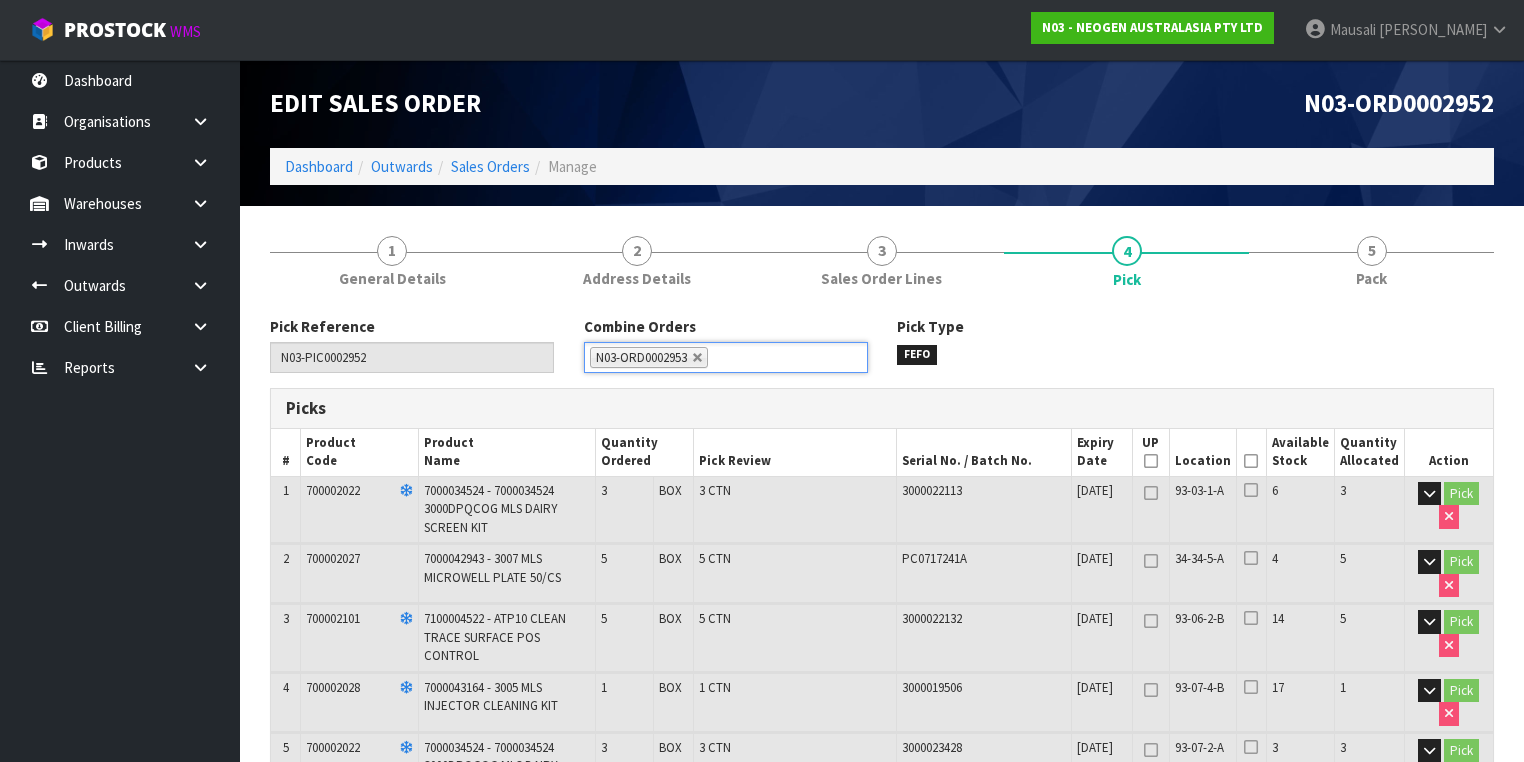 click at bounding box center (1251, 461) 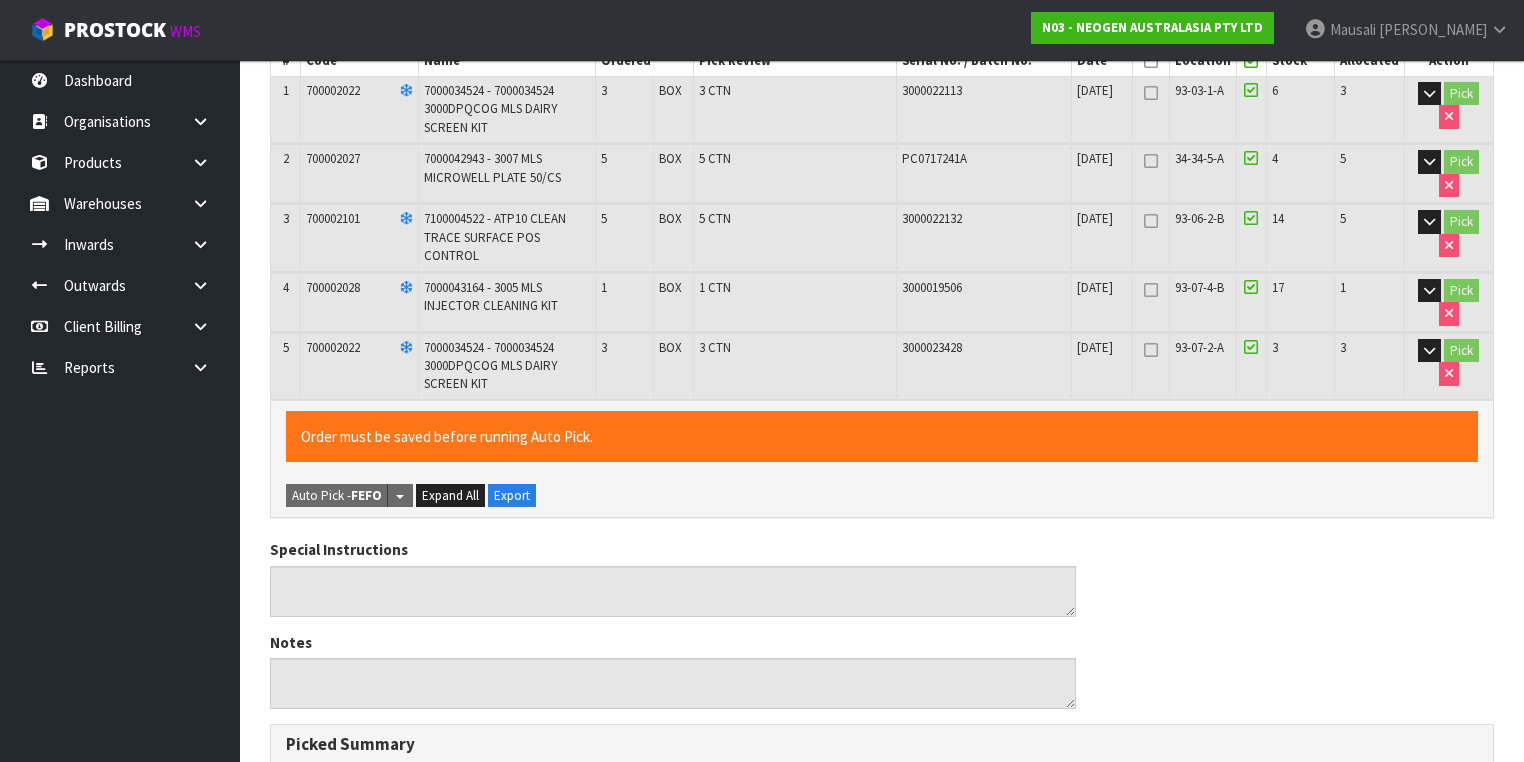 scroll, scrollTop: 903, scrollLeft: 0, axis: vertical 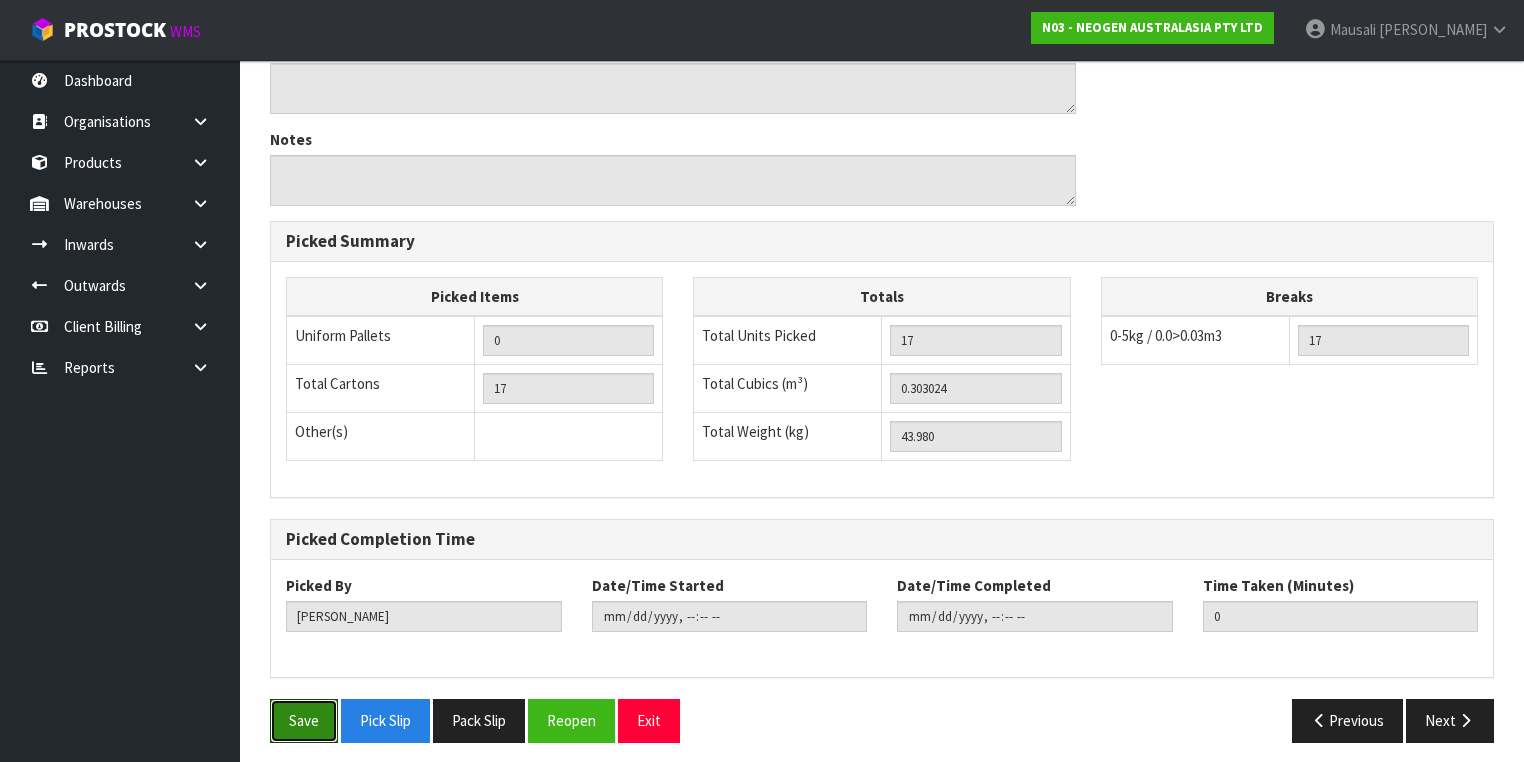 drag, startPoint x: 300, startPoint y: 698, endPoint x: 300, endPoint y: 681, distance: 17 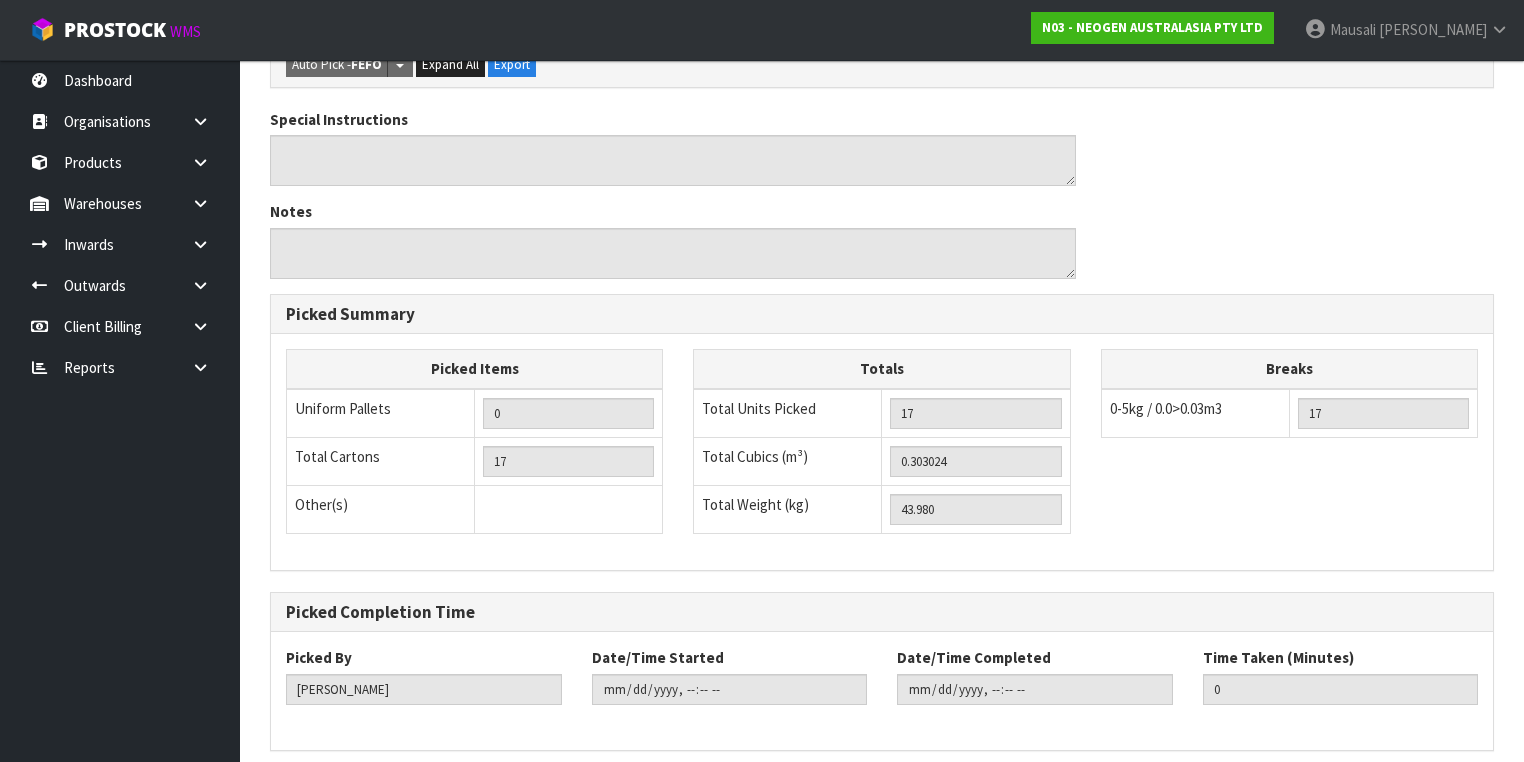scroll, scrollTop: 0, scrollLeft: 0, axis: both 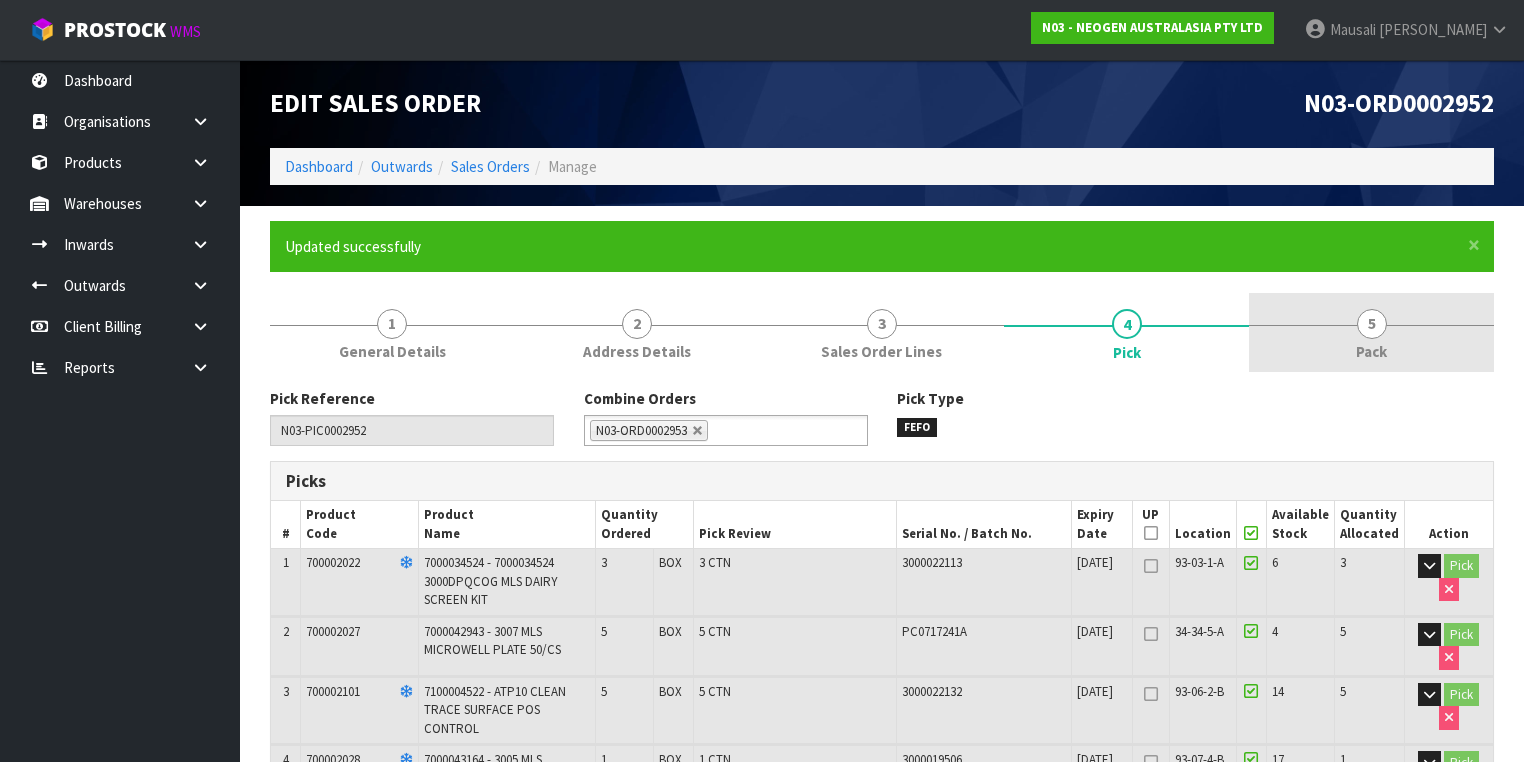 click on "5
Pack" at bounding box center (1371, 332) 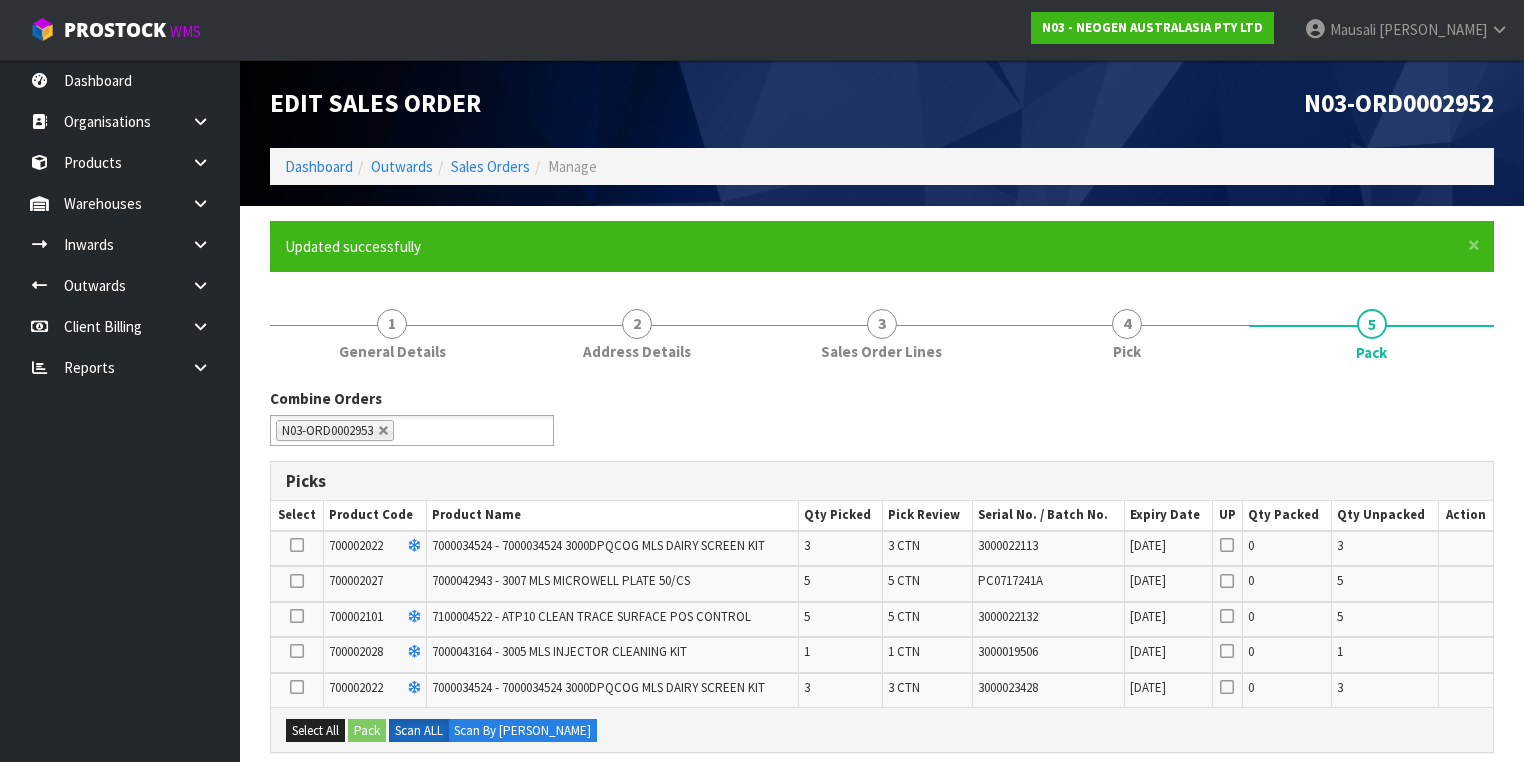 scroll, scrollTop: 400, scrollLeft: 0, axis: vertical 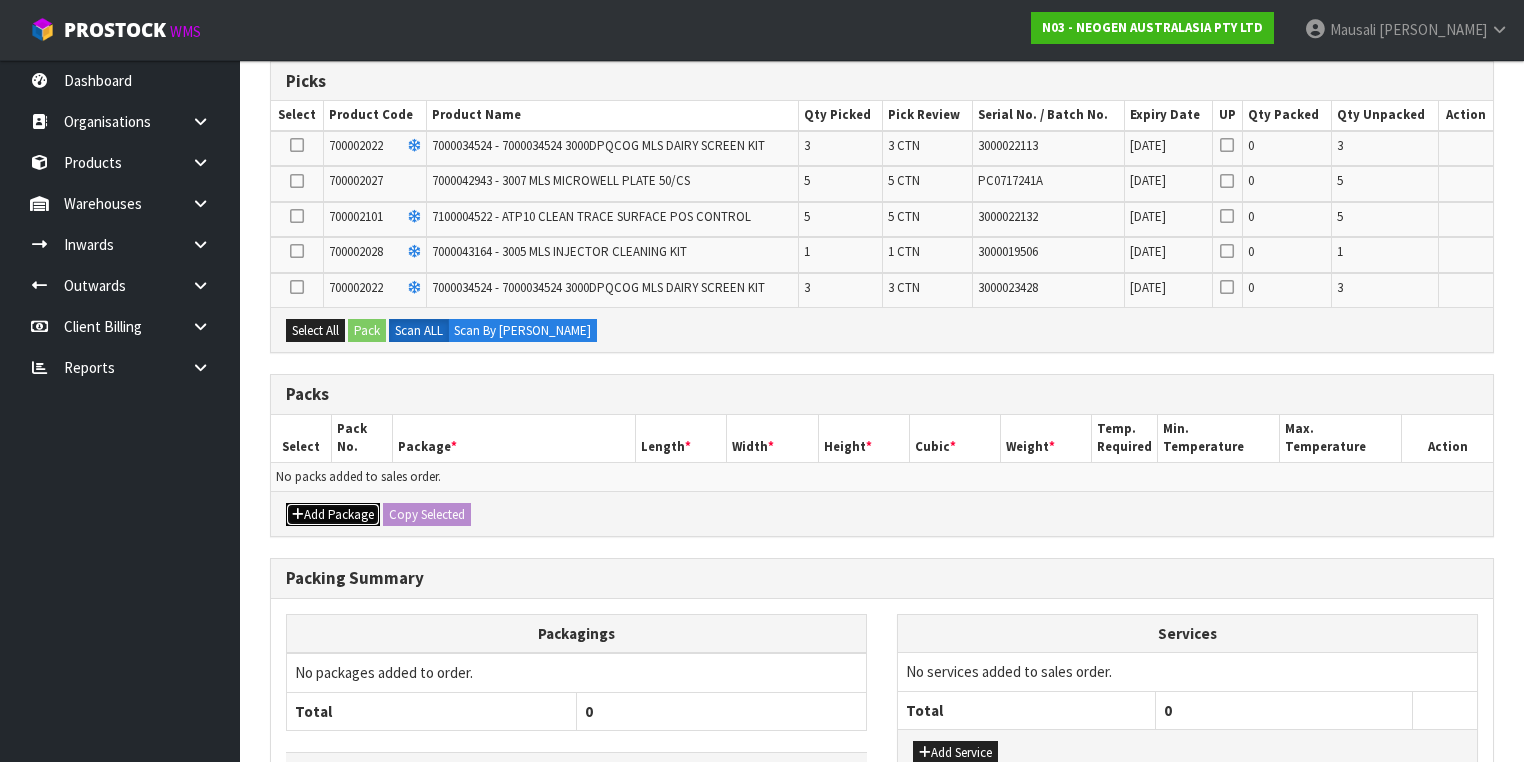 click on "Add Package" at bounding box center [333, 515] 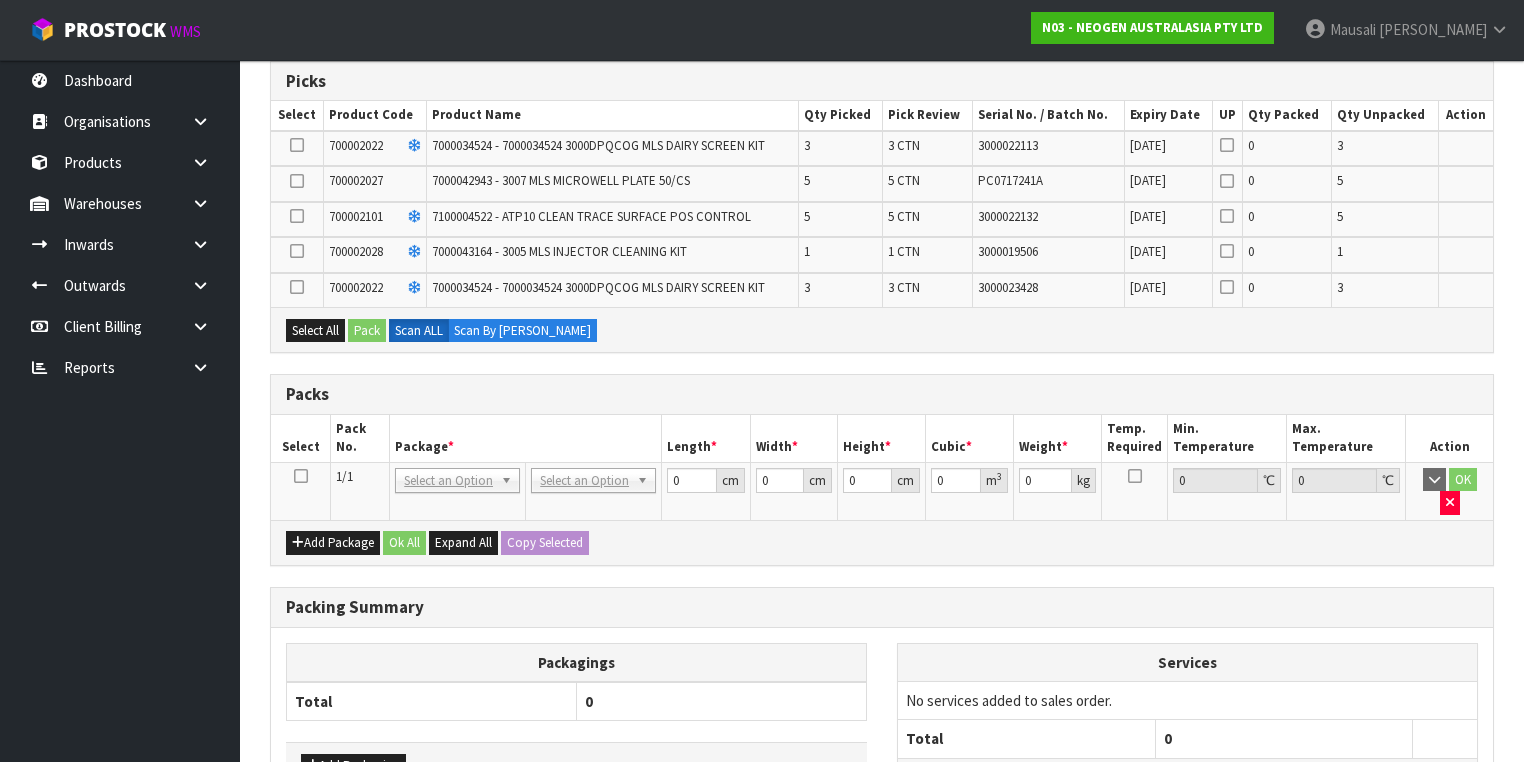click at bounding box center [301, 491] 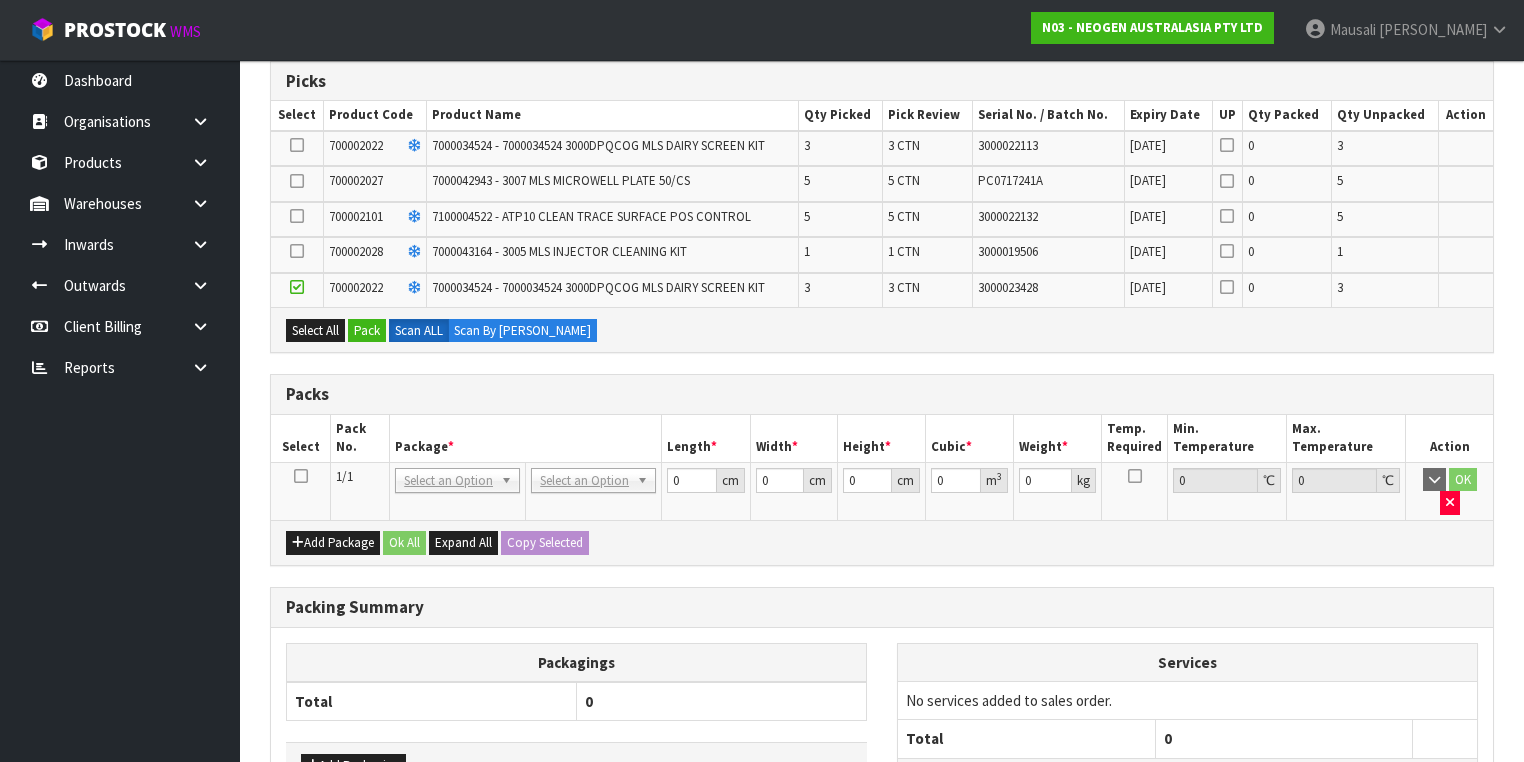 click at bounding box center (297, 145) 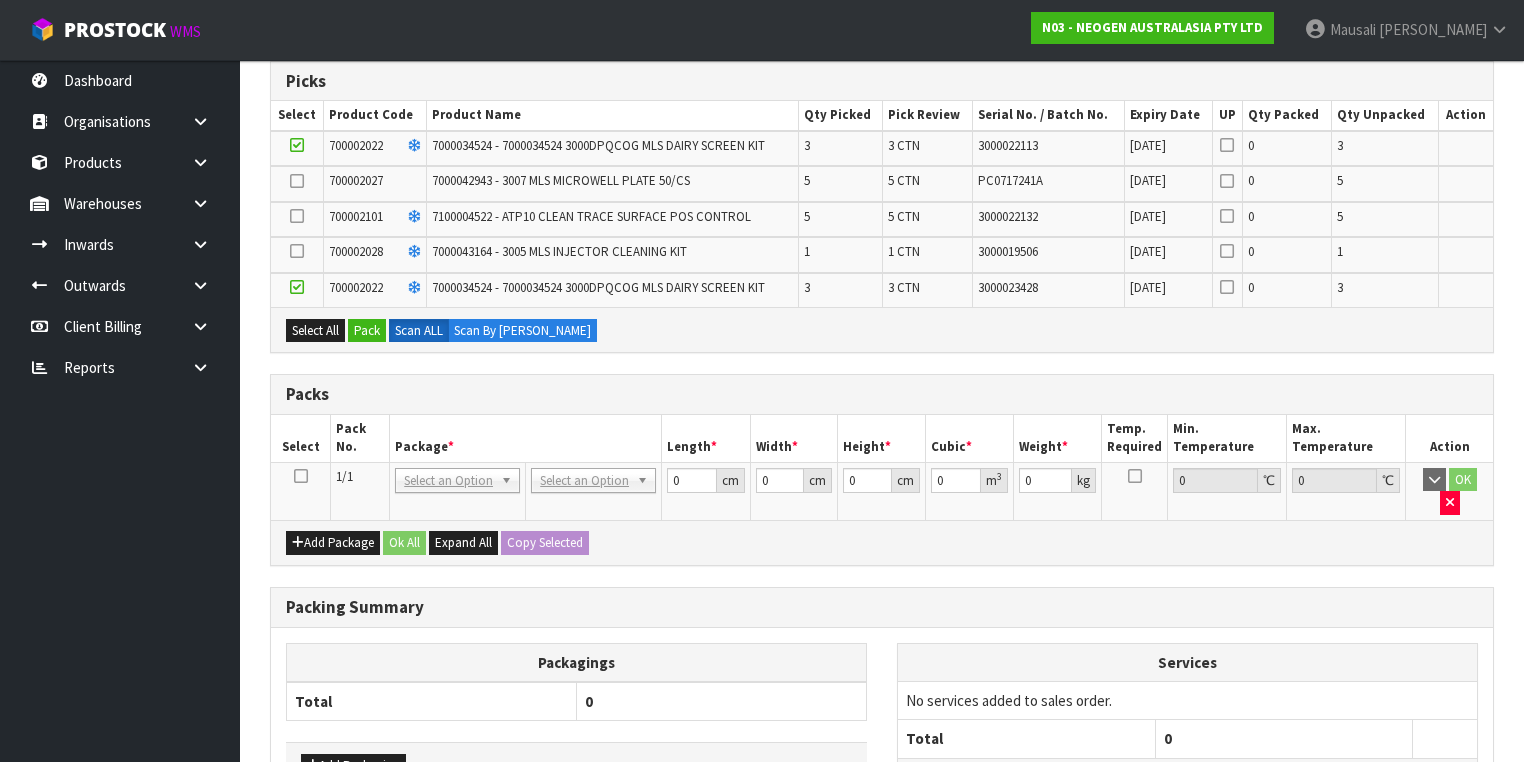 click at bounding box center [301, 476] 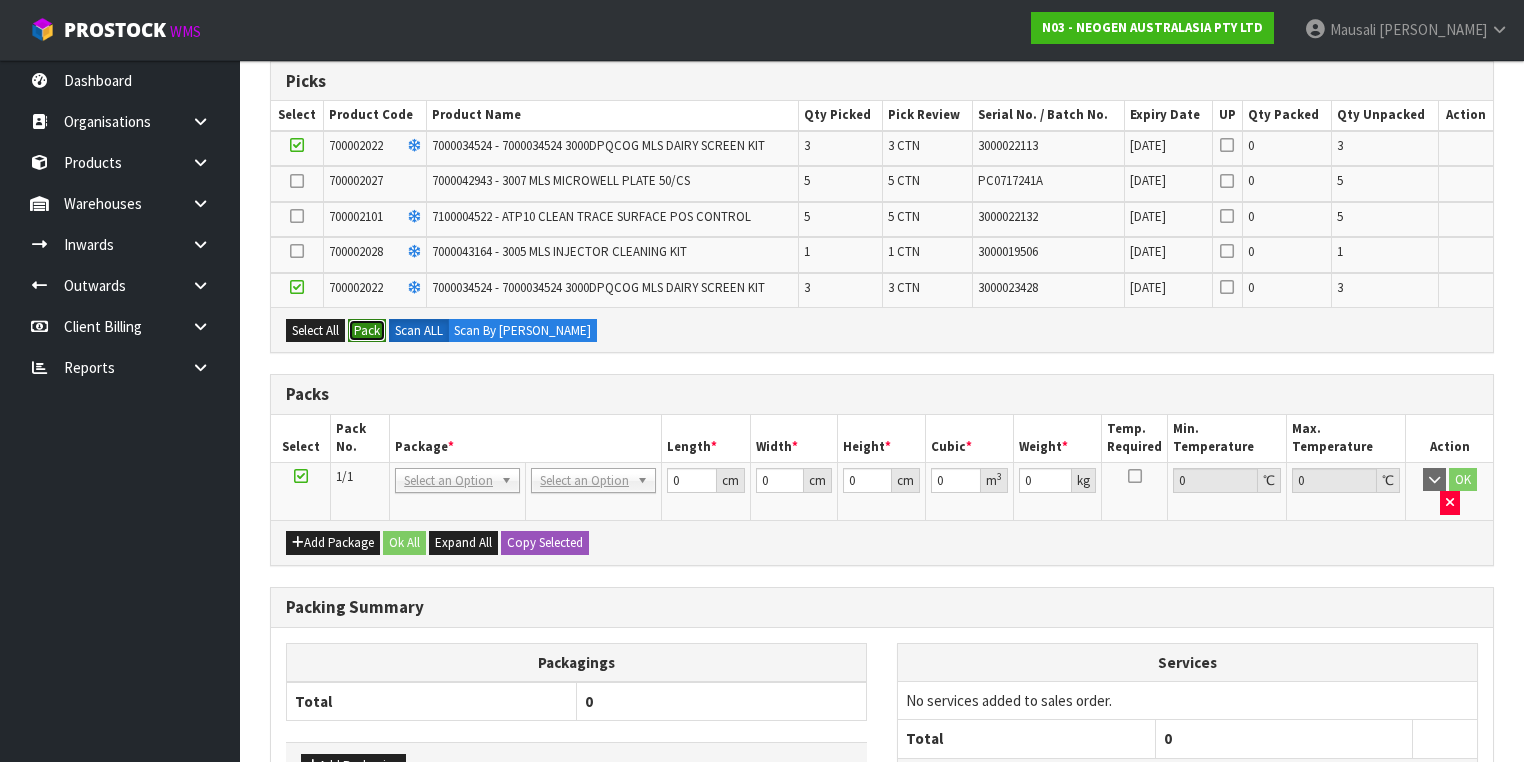 click on "Pack" at bounding box center (367, 331) 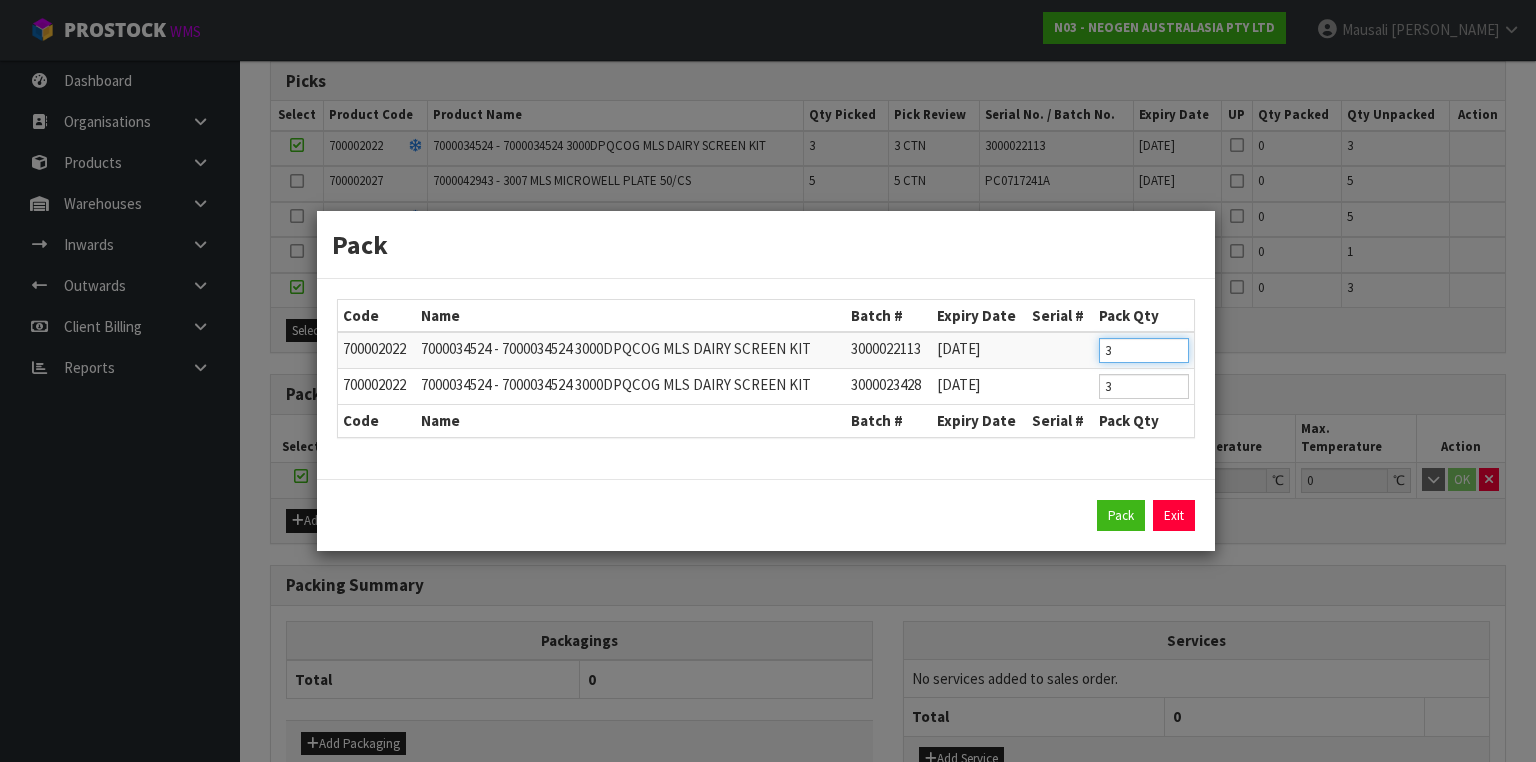 drag, startPoint x: 1136, startPoint y: 355, endPoint x: 1066, endPoint y: 355, distance: 70 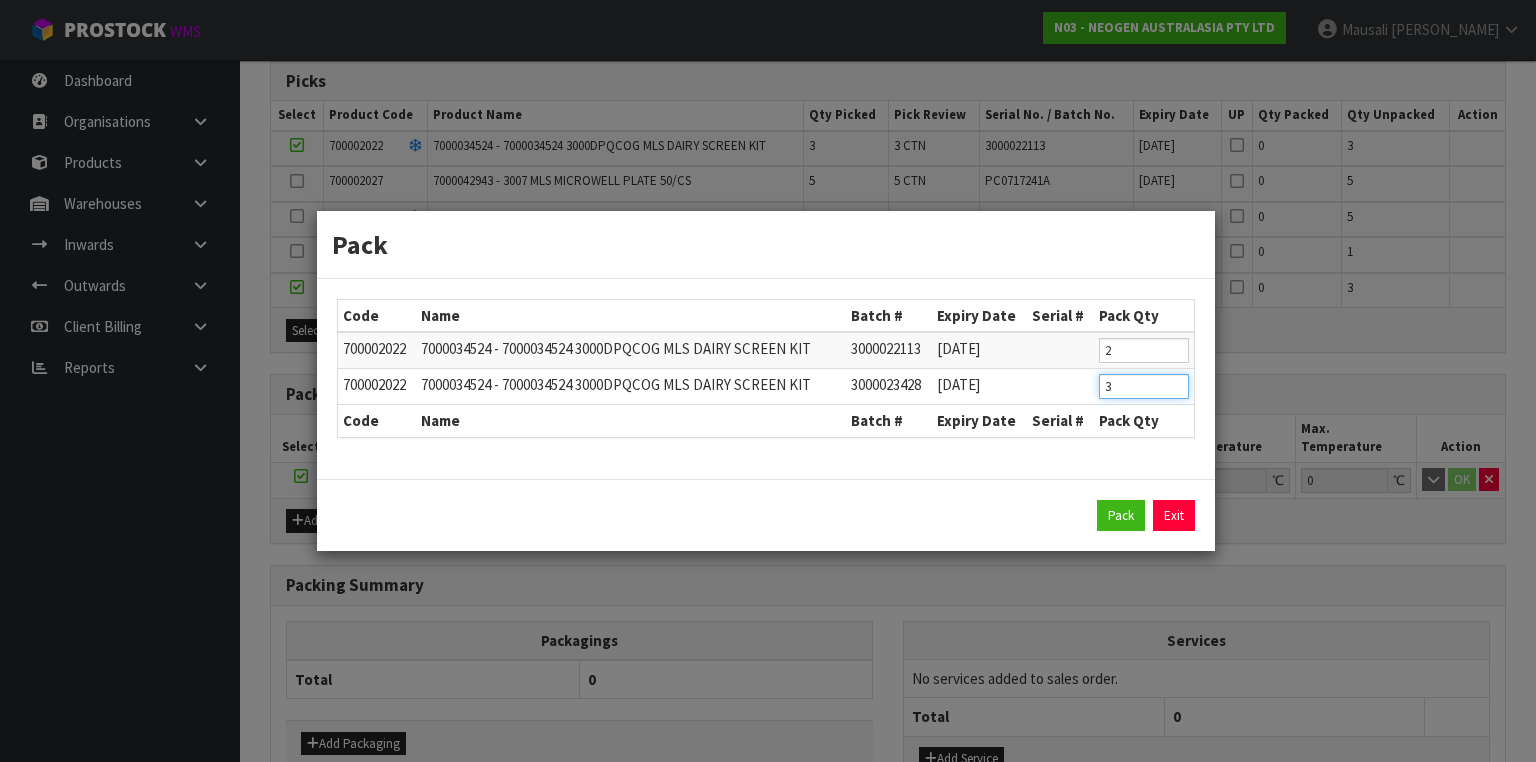 drag, startPoint x: 1136, startPoint y: 389, endPoint x: 1080, endPoint y: 392, distance: 56.0803 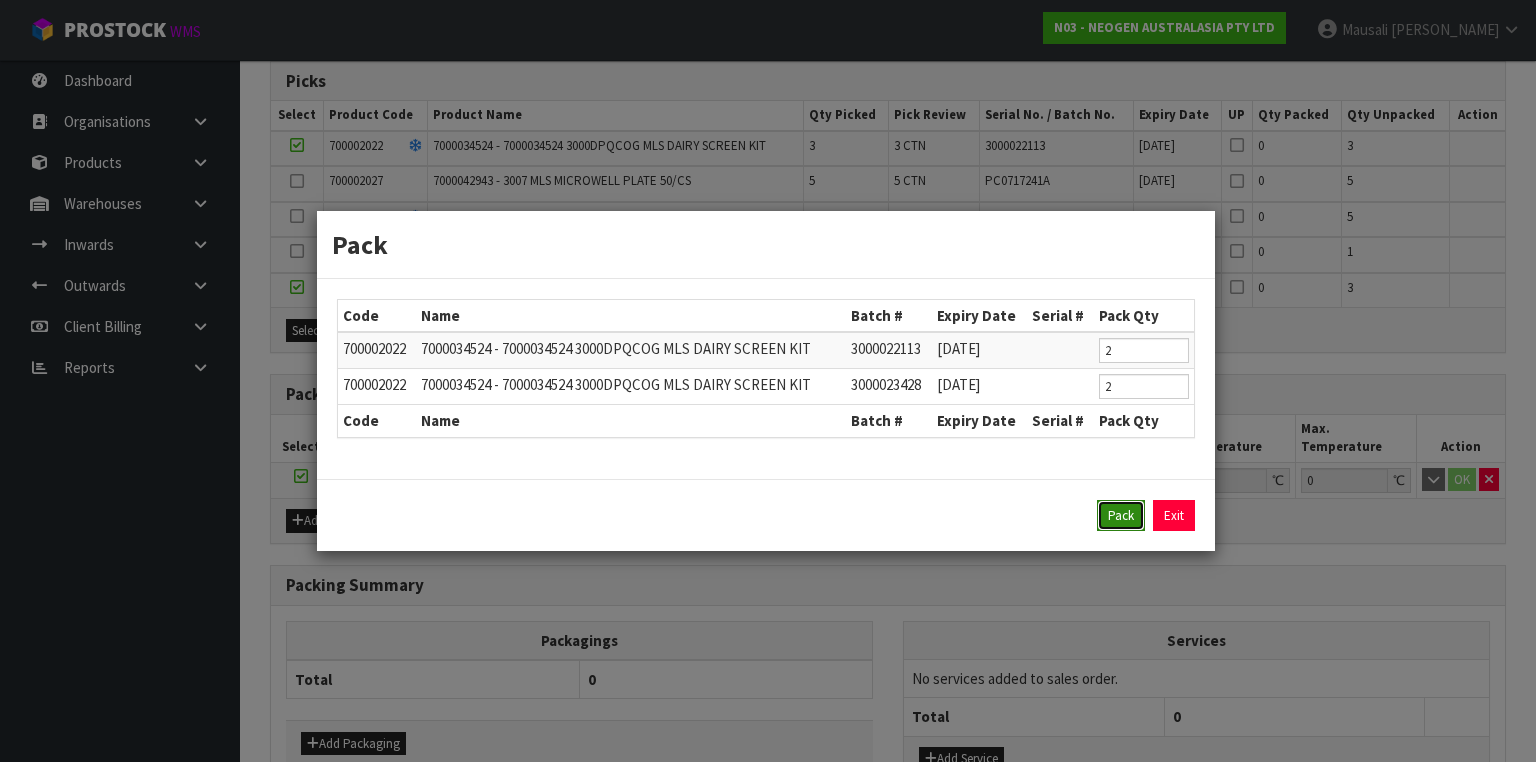 click on "Pack" at bounding box center [1121, 516] 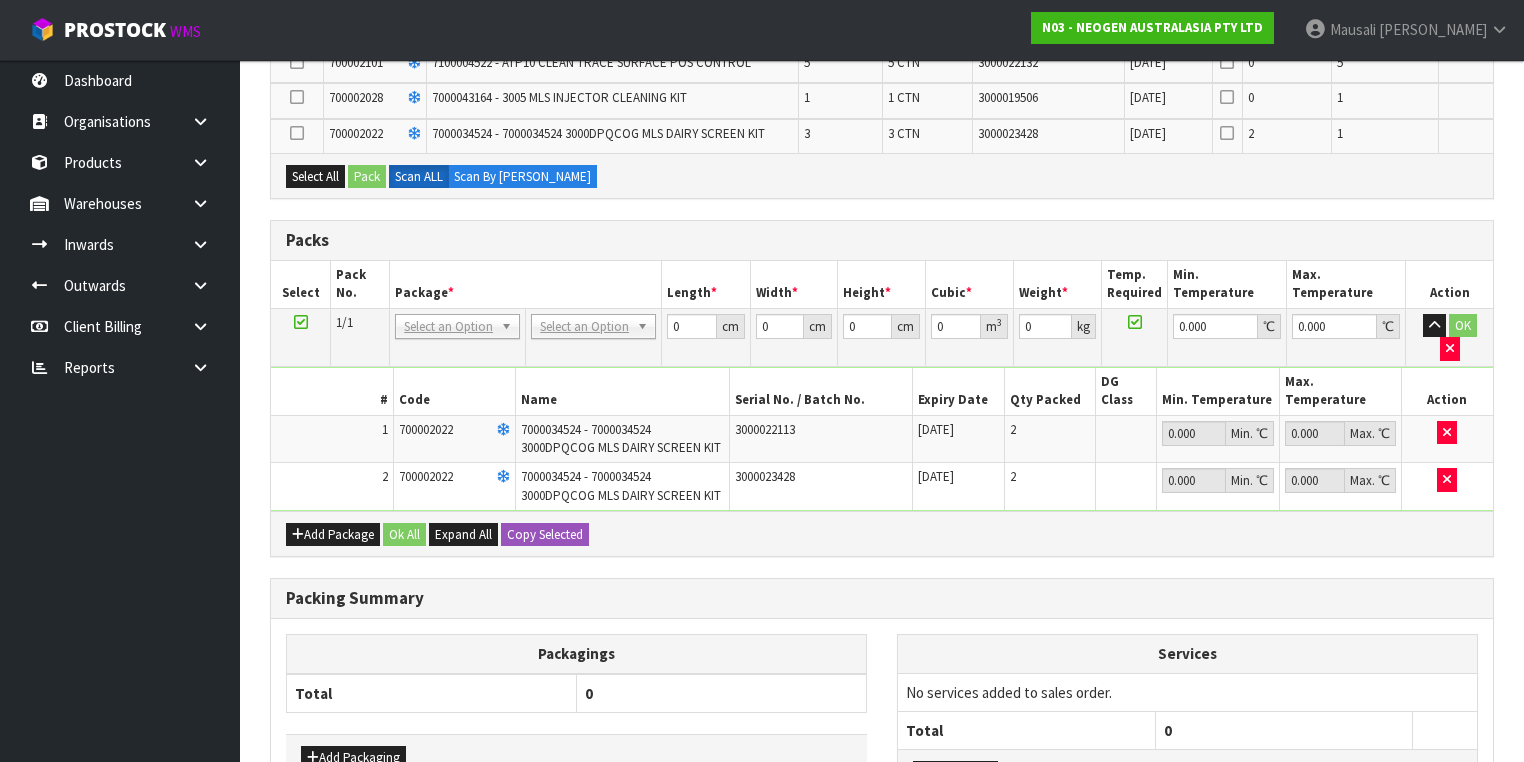 scroll, scrollTop: 640, scrollLeft: 0, axis: vertical 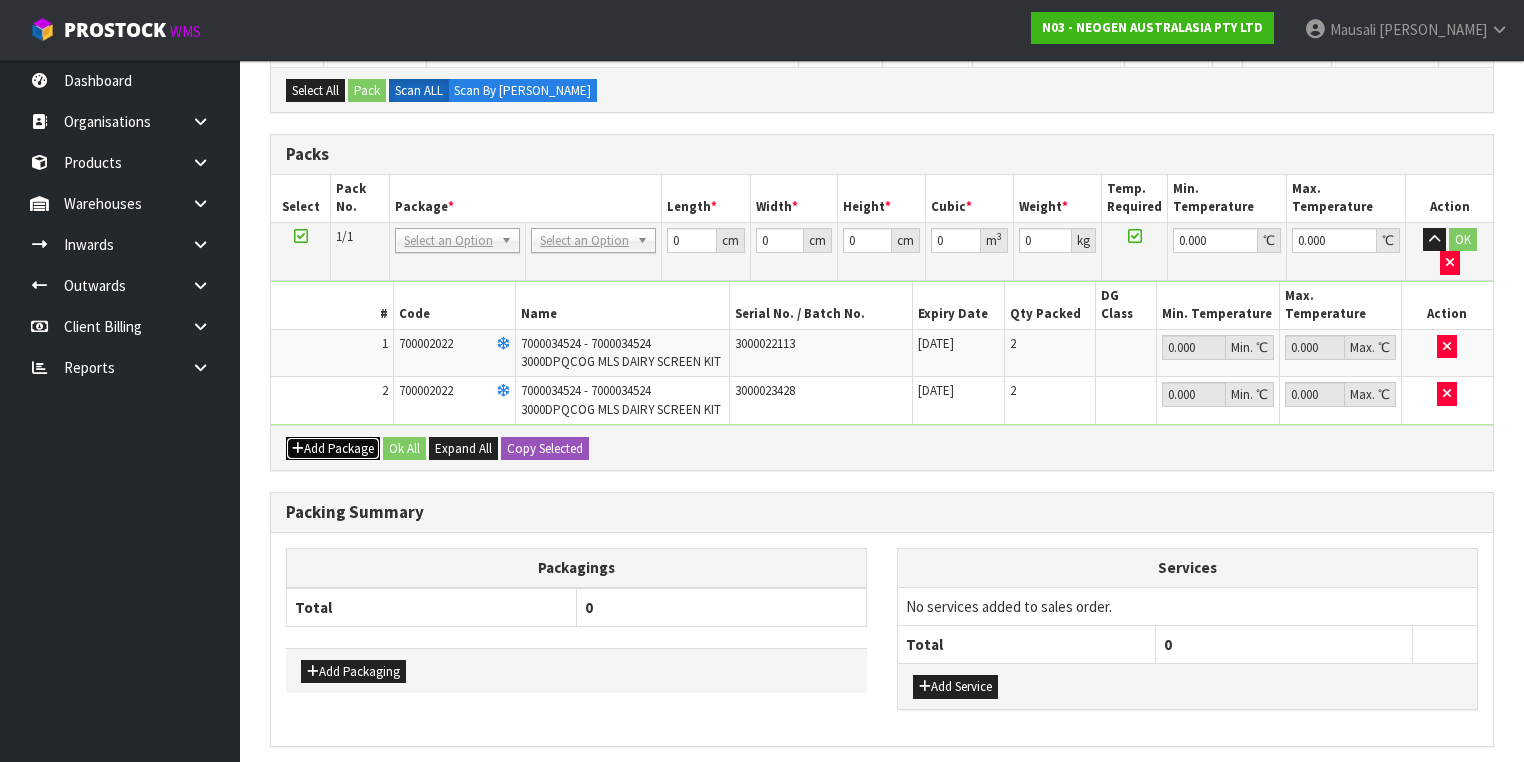 click on "Add Package" at bounding box center [333, 449] 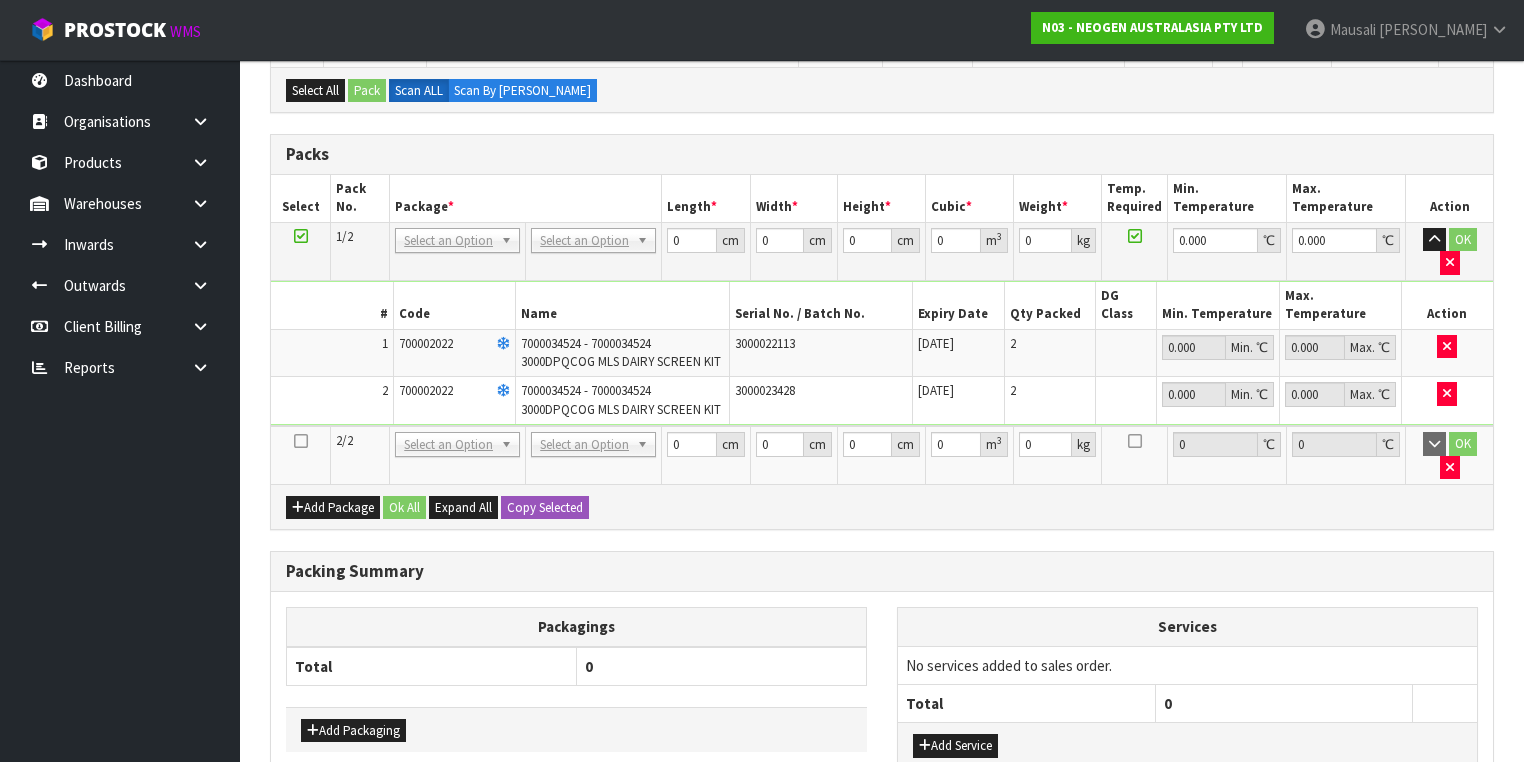 click at bounding box center [301, 441] 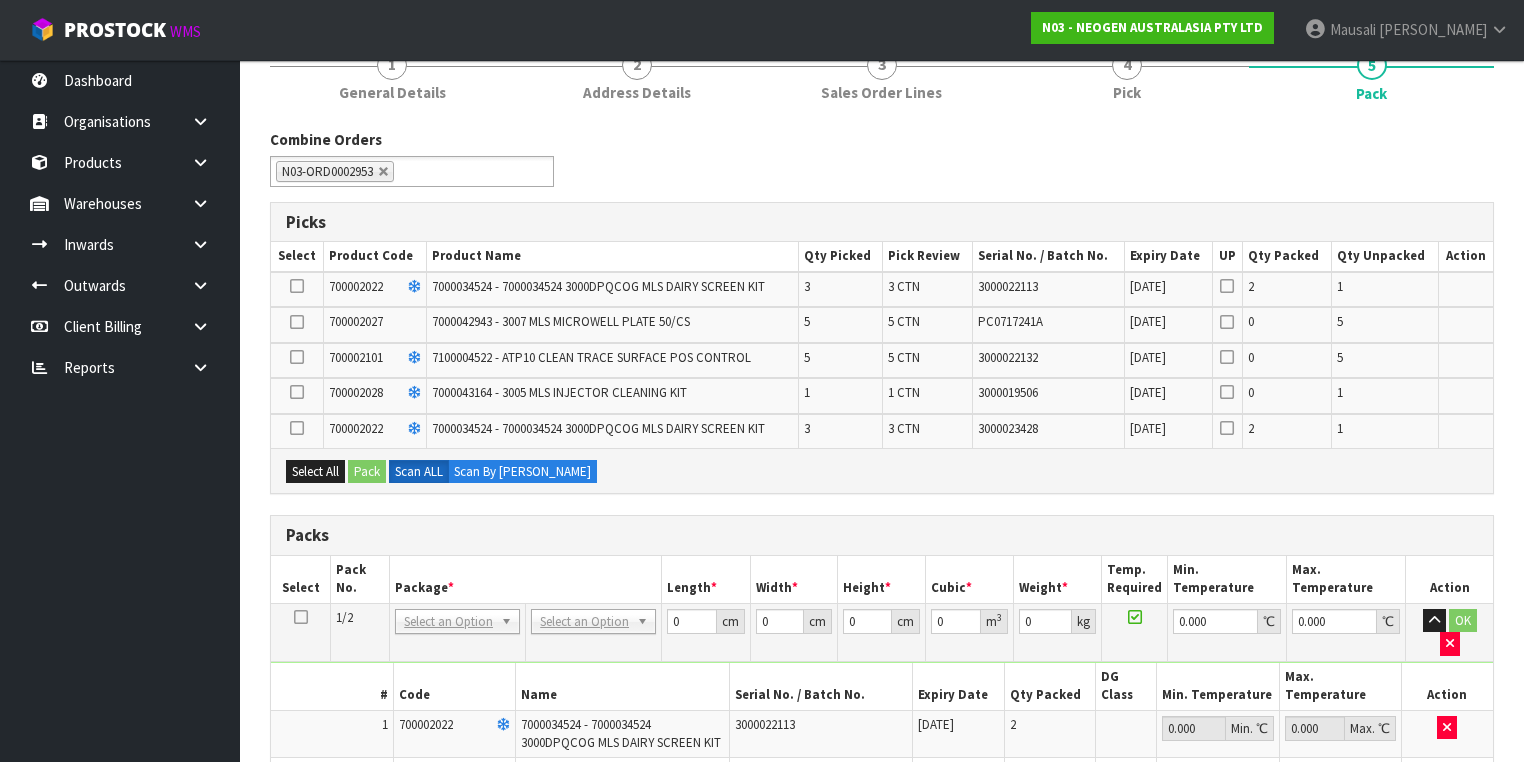 scroll, scrollTop: 240, scrollLeft: 0, axis: vertical 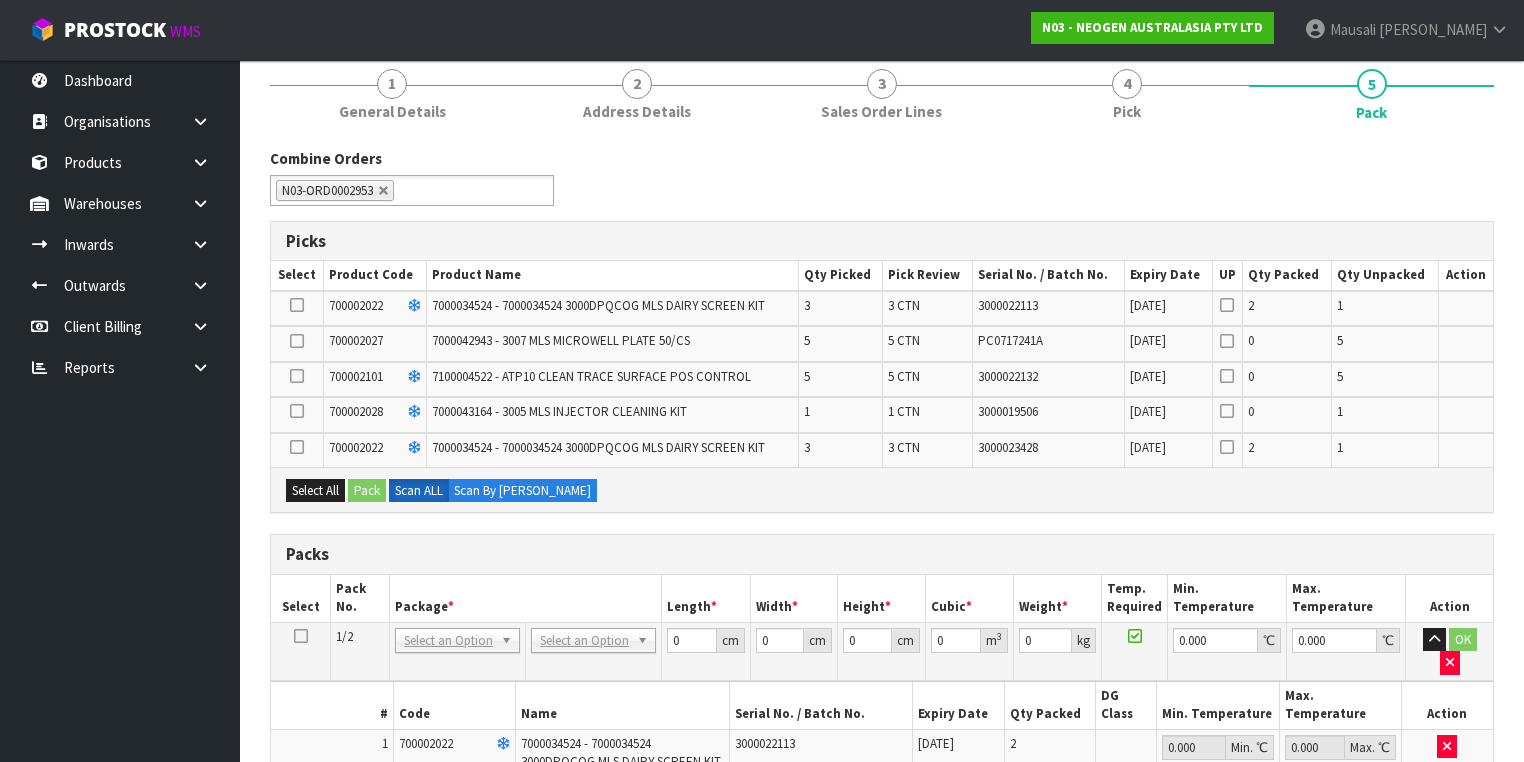 click at bounding box center [297, 305] 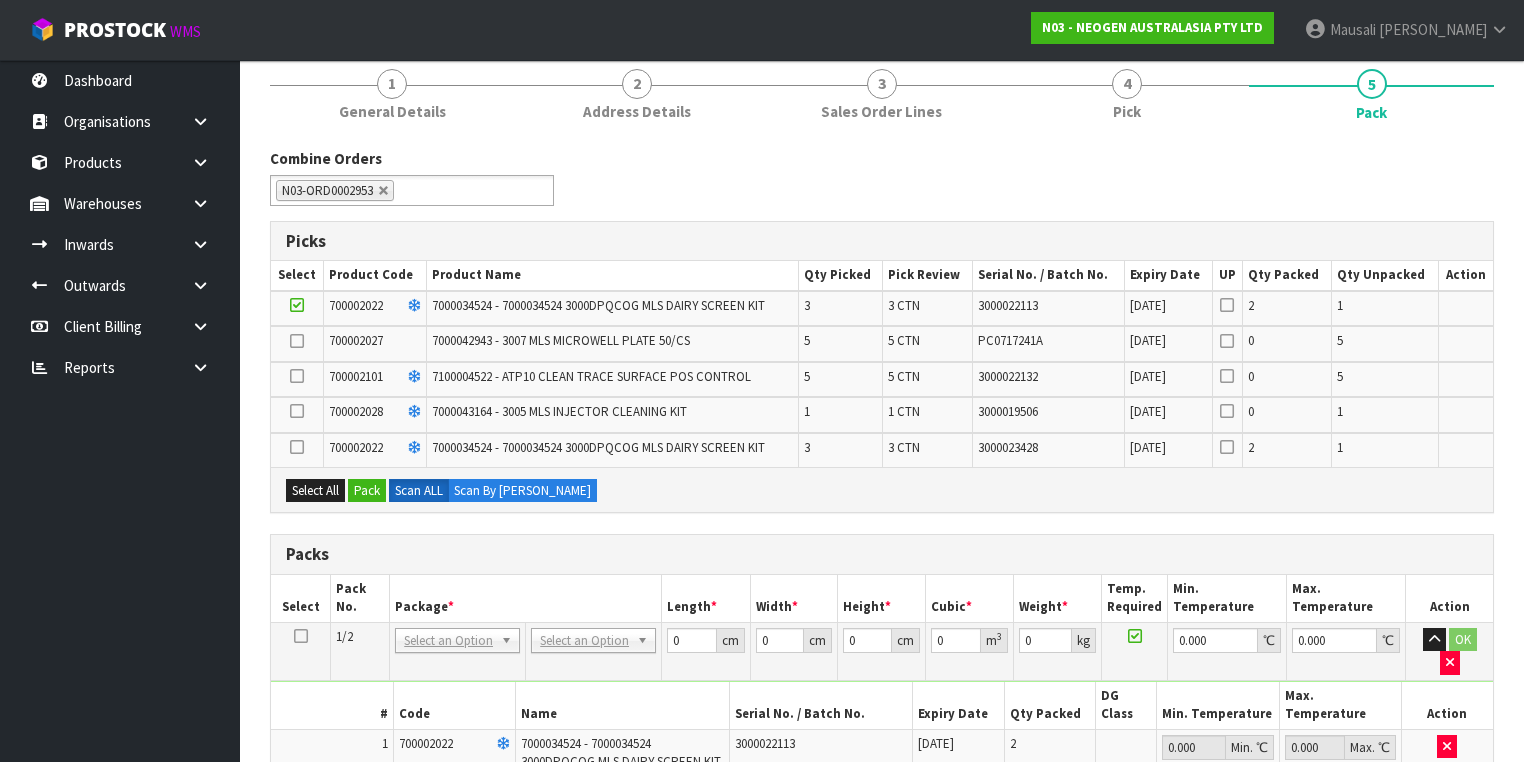 click at bounding box center [297, 376] 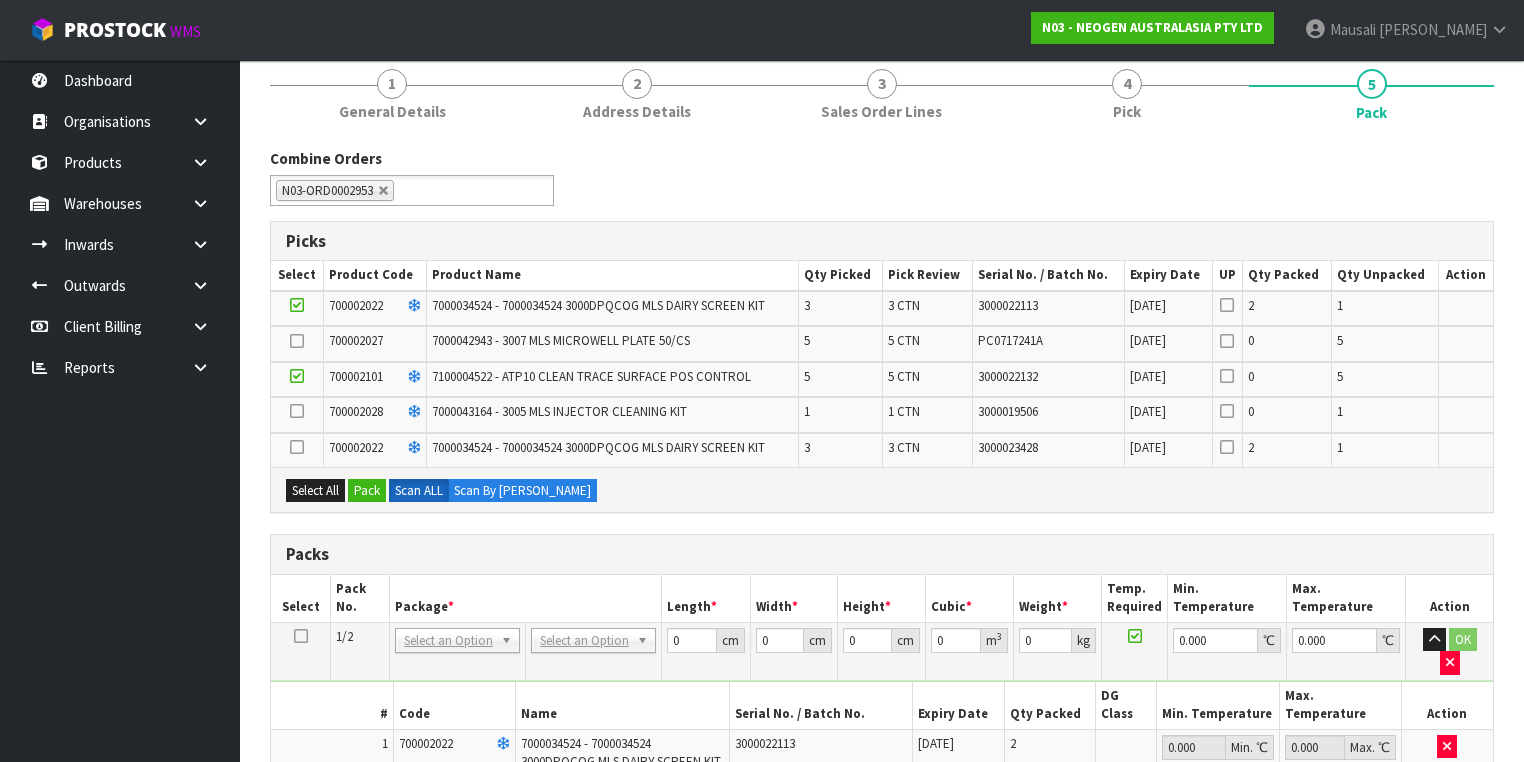 click at bounding box center [297, 411] 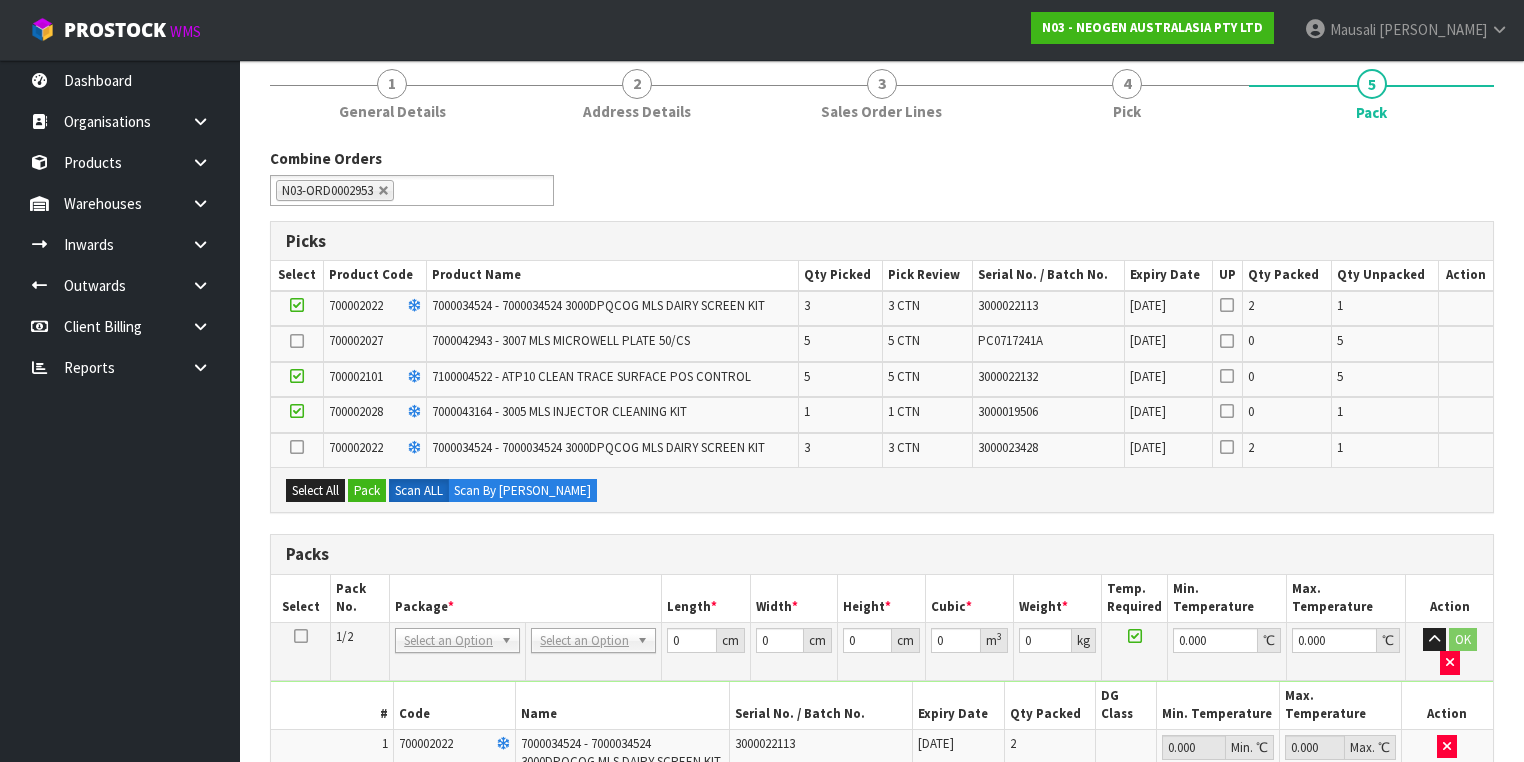 click at bounding box center [297, 447] 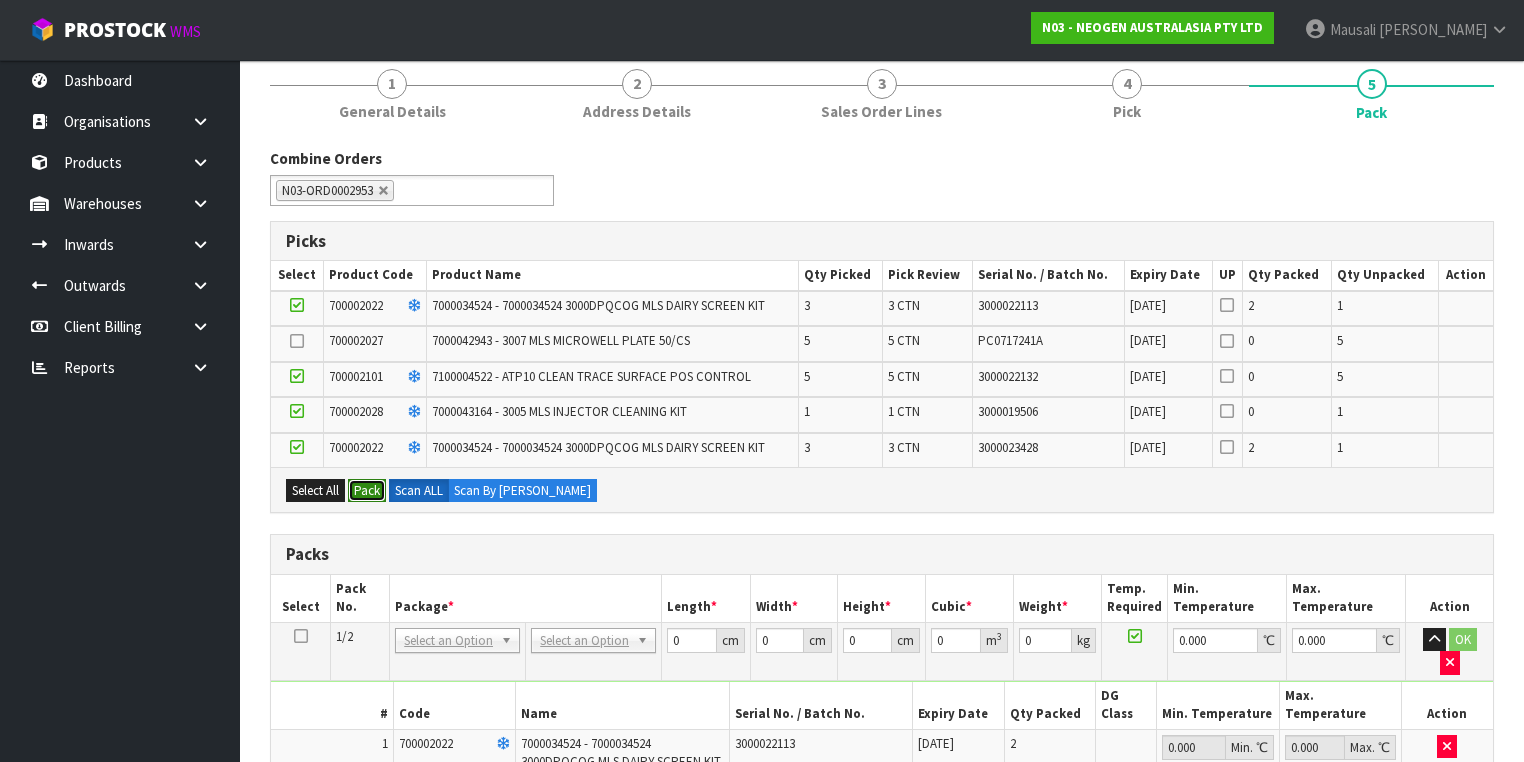 click on "Pack" at bounding box center (367, 491) 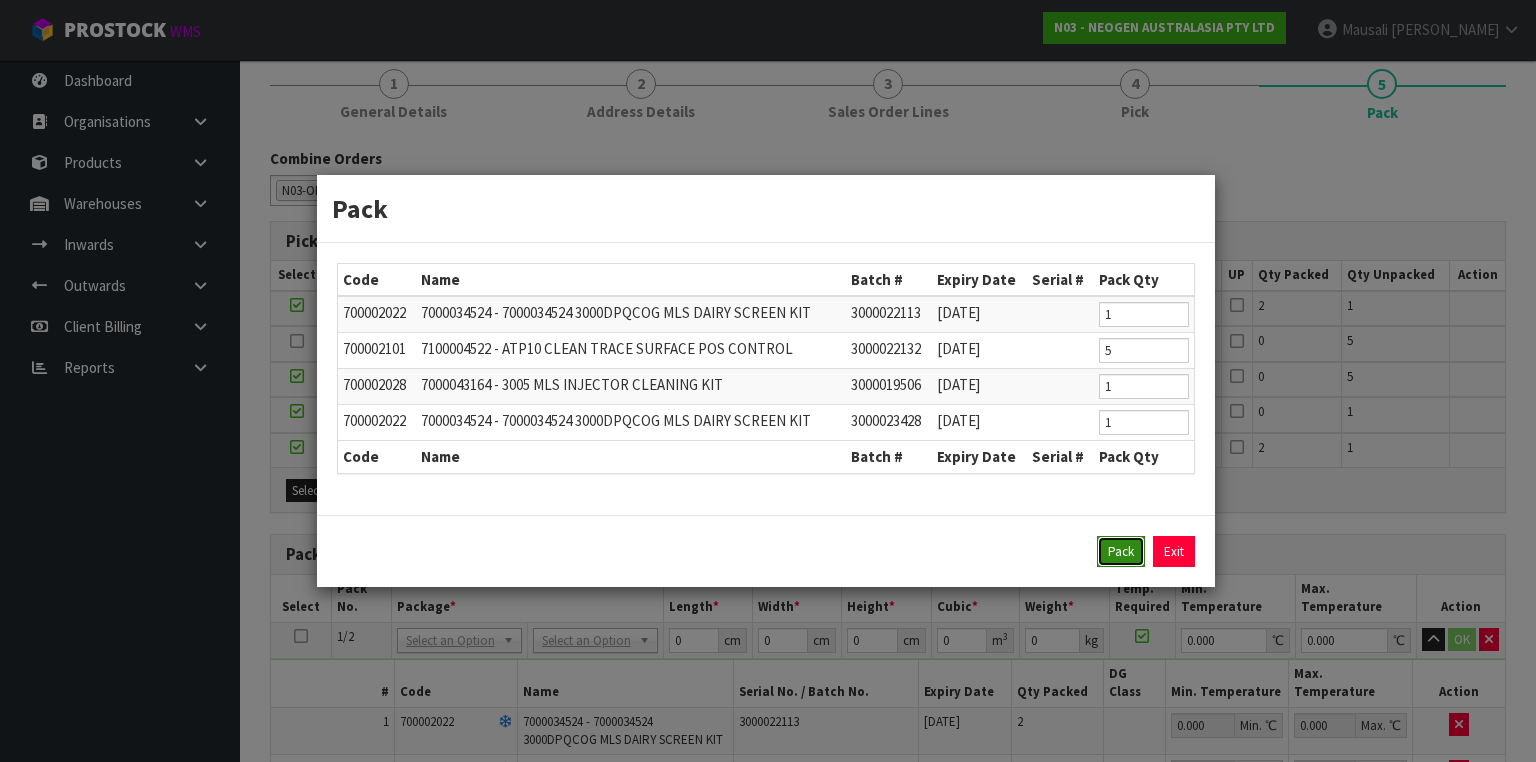 click on "Pack" at bounding box center (1121, 552) 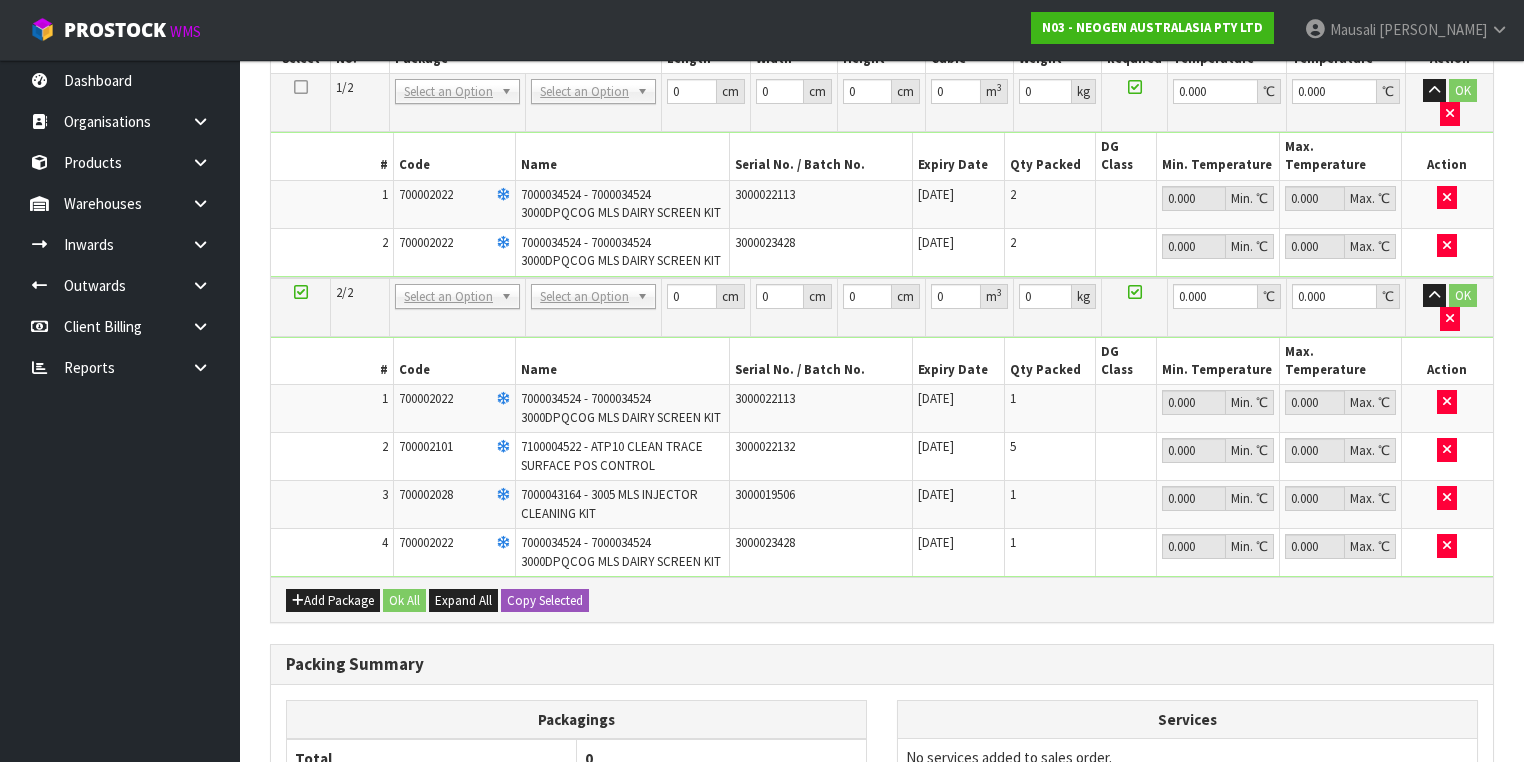 scroll, scrollTop: 560, scrollLeft: 0, axis: vertical 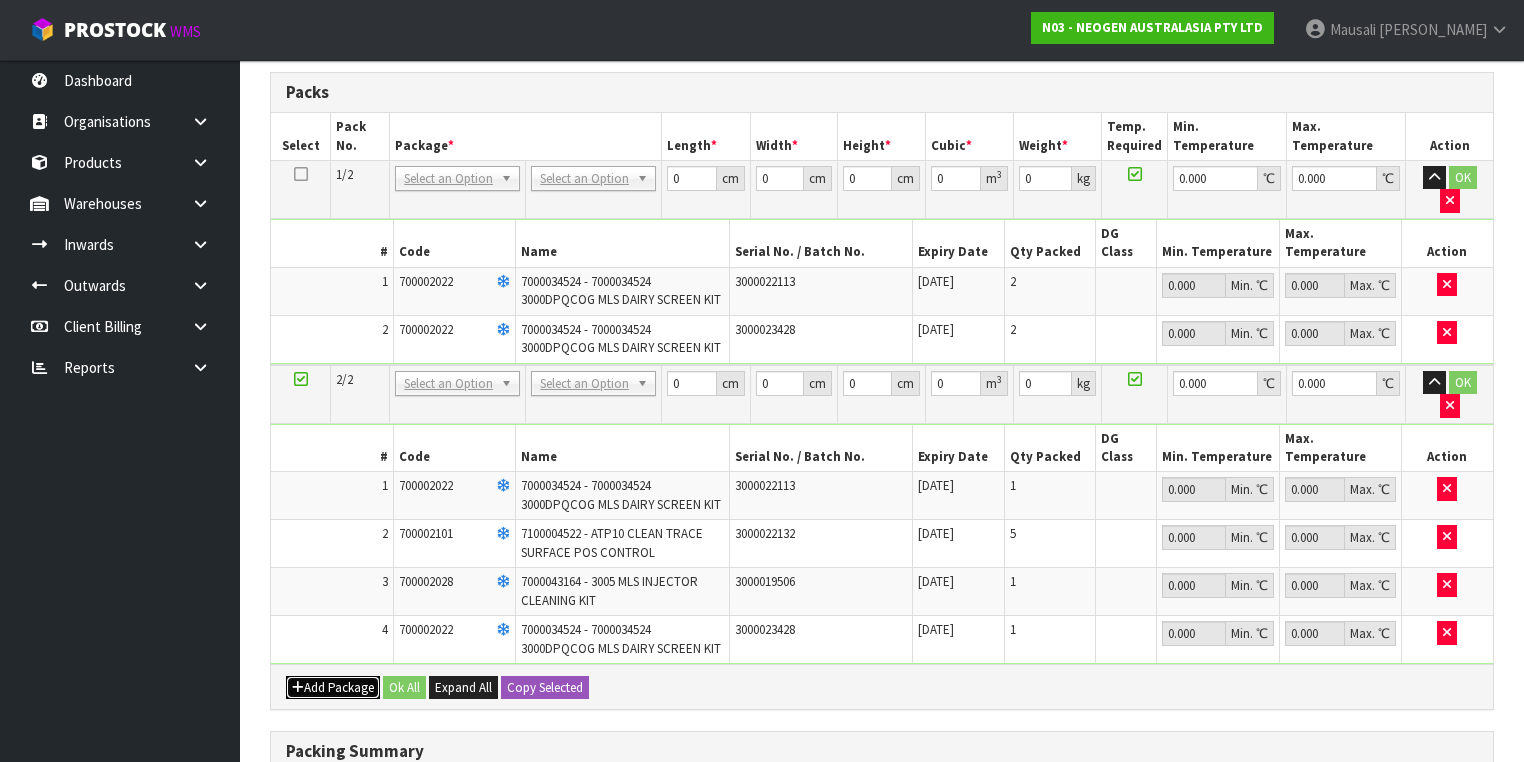 click at bounding box center (298, 687) 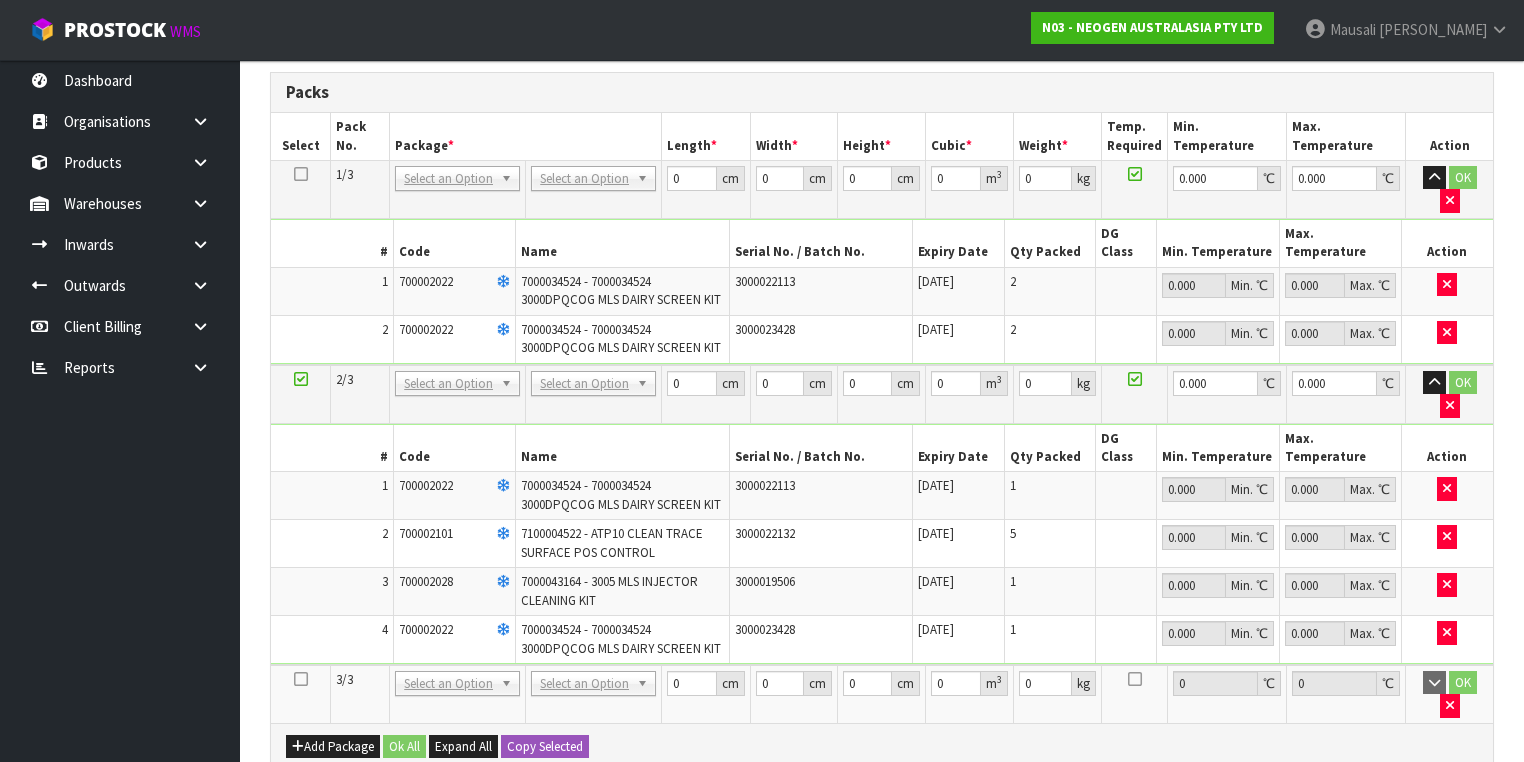 click at bounding box center (301, 679) 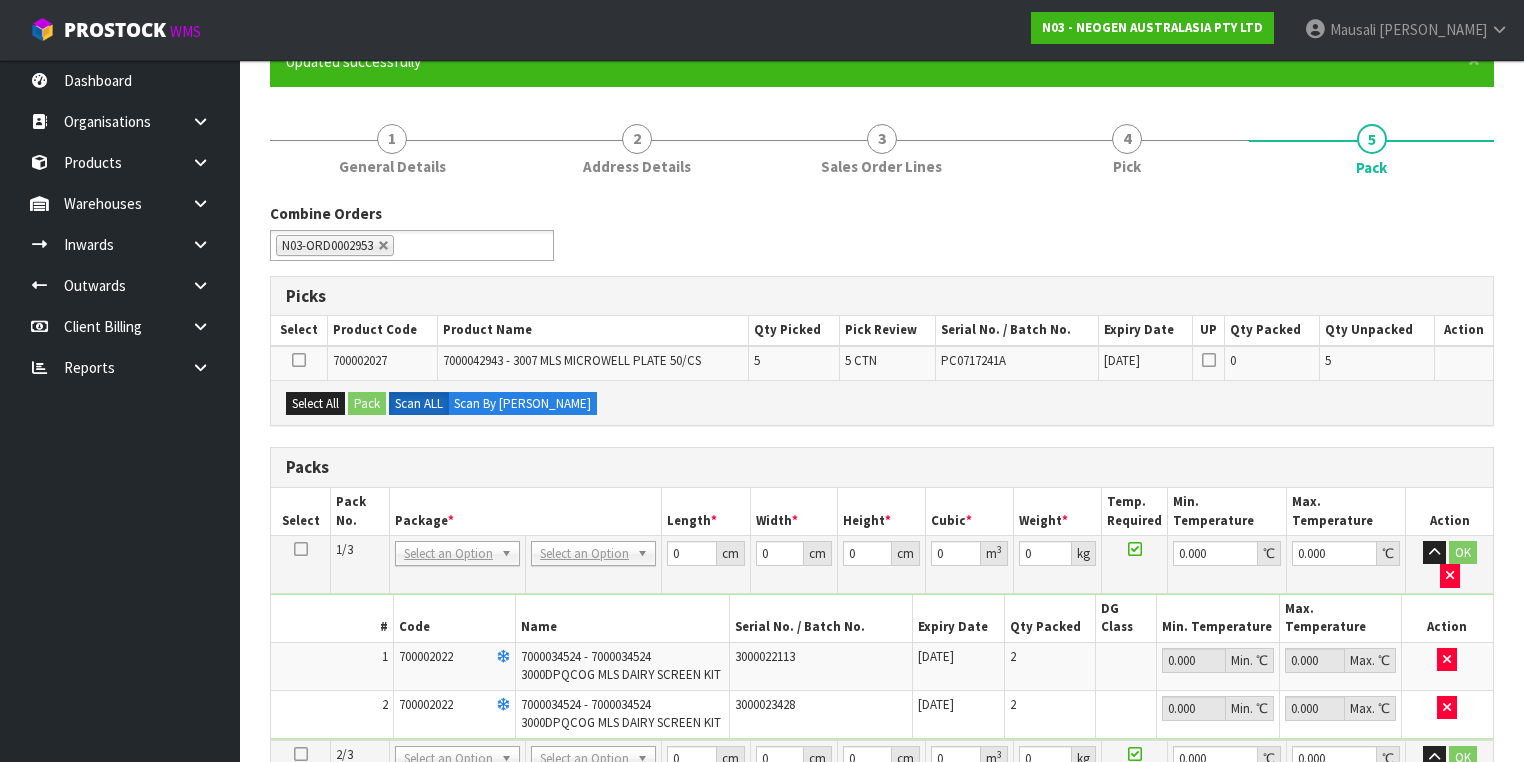 scroll, scrollTop: 181, scrollLeft: 0, axis: vertical 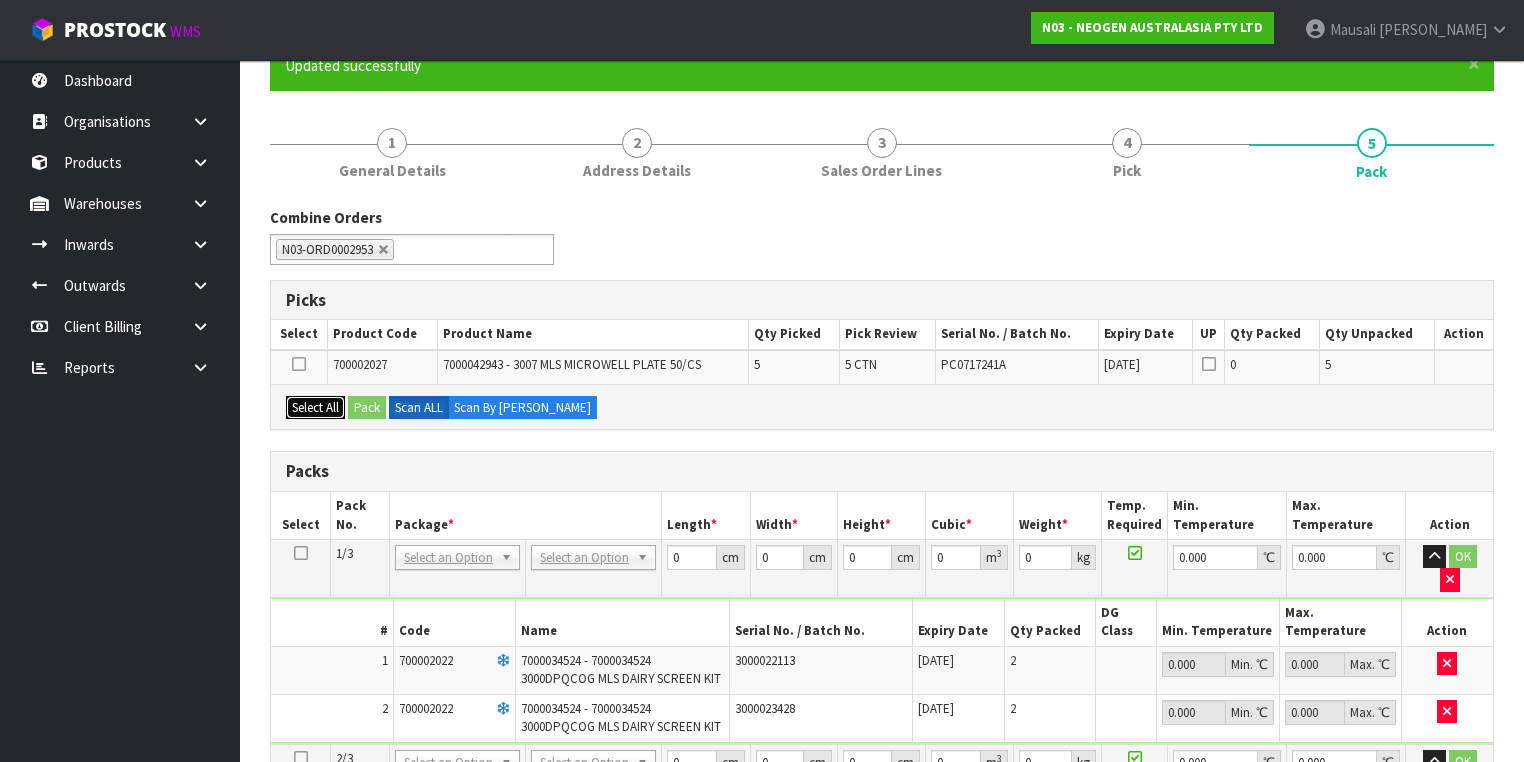 click on "Select All" at bounding box center [315, 408] 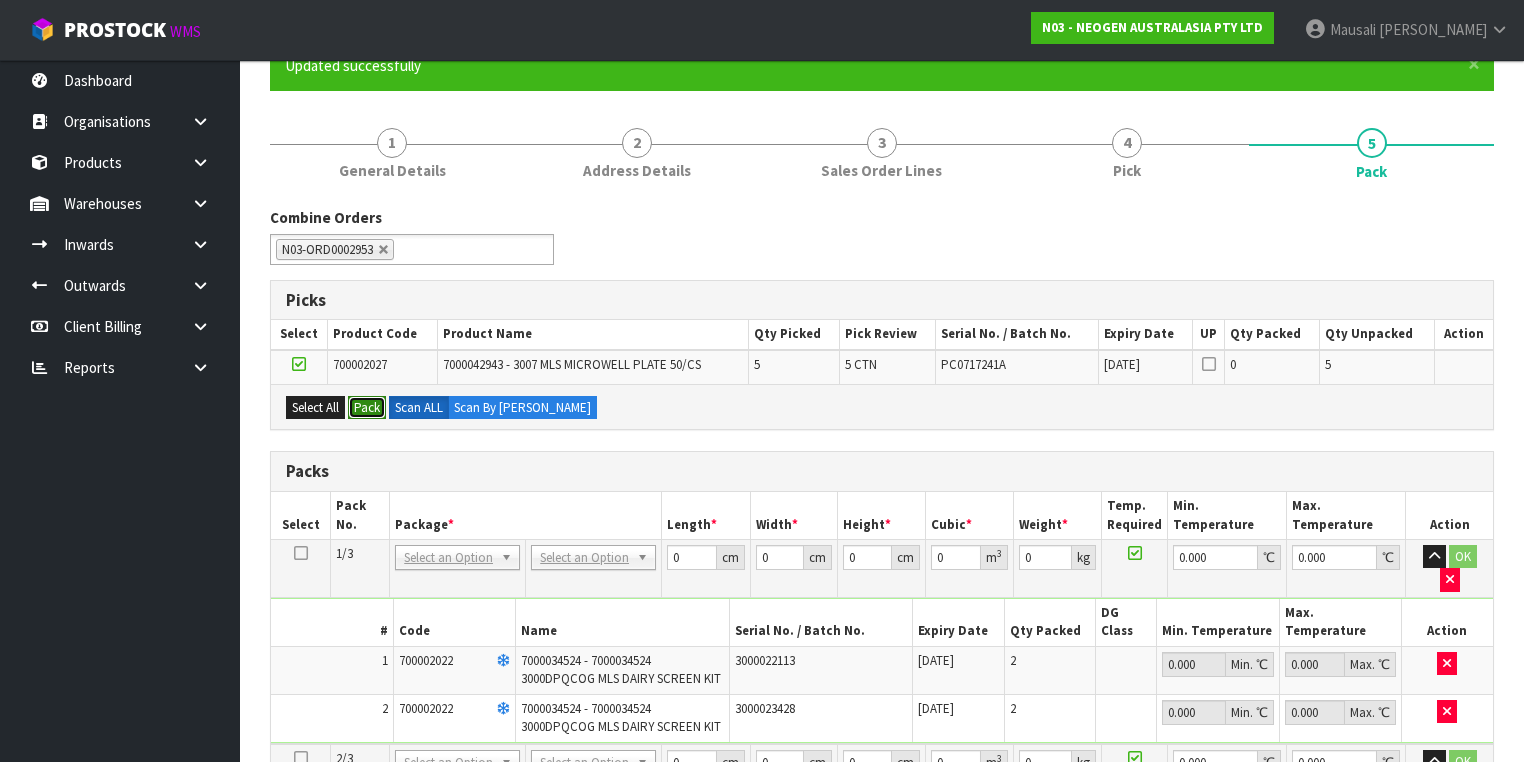 click on "Pack" at bounding box center [367, 408] 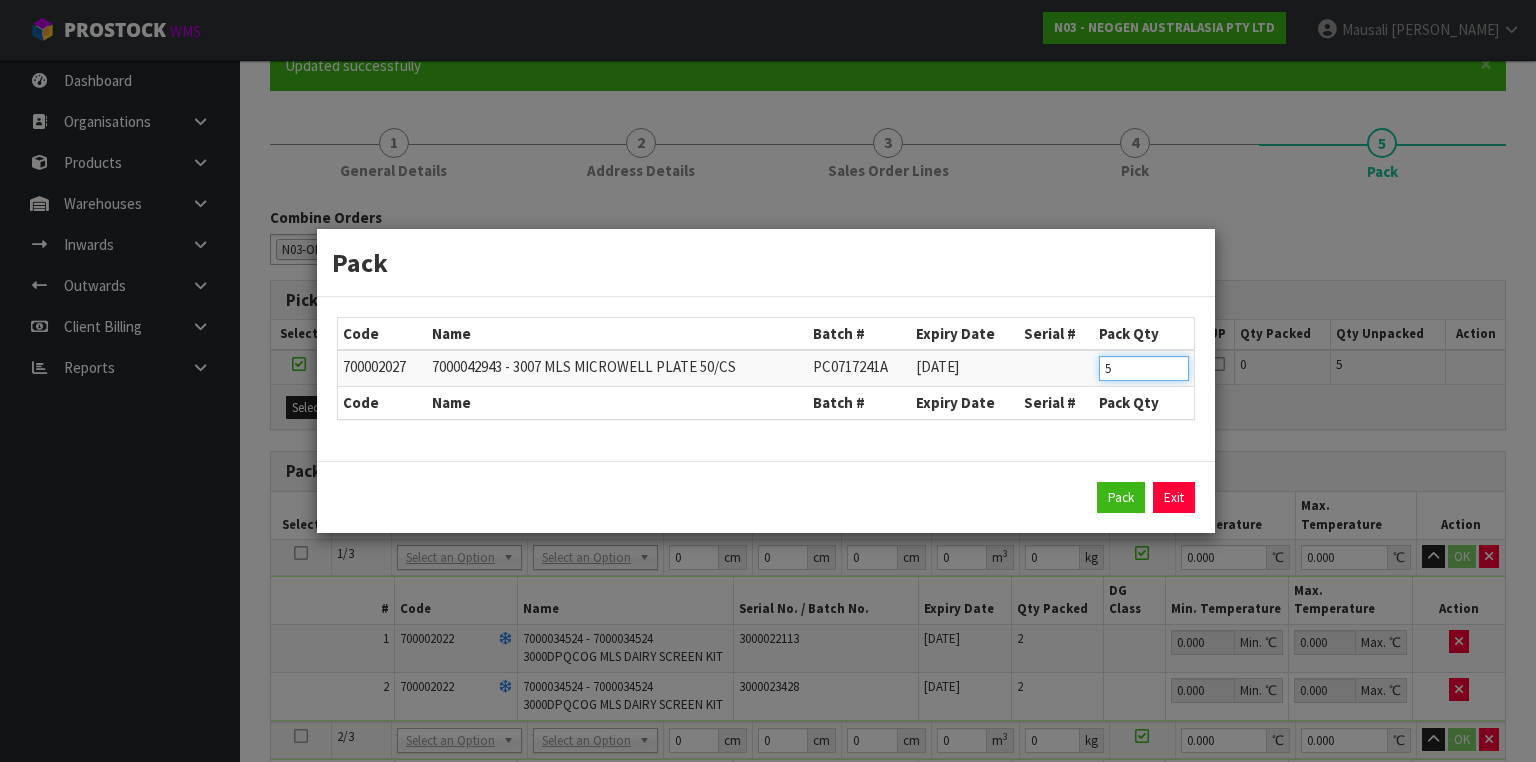 drag, startPoint x: 1123, startPoint y: 366, endPoint x: 1042, endPoint y: 373, distance: 81.3019 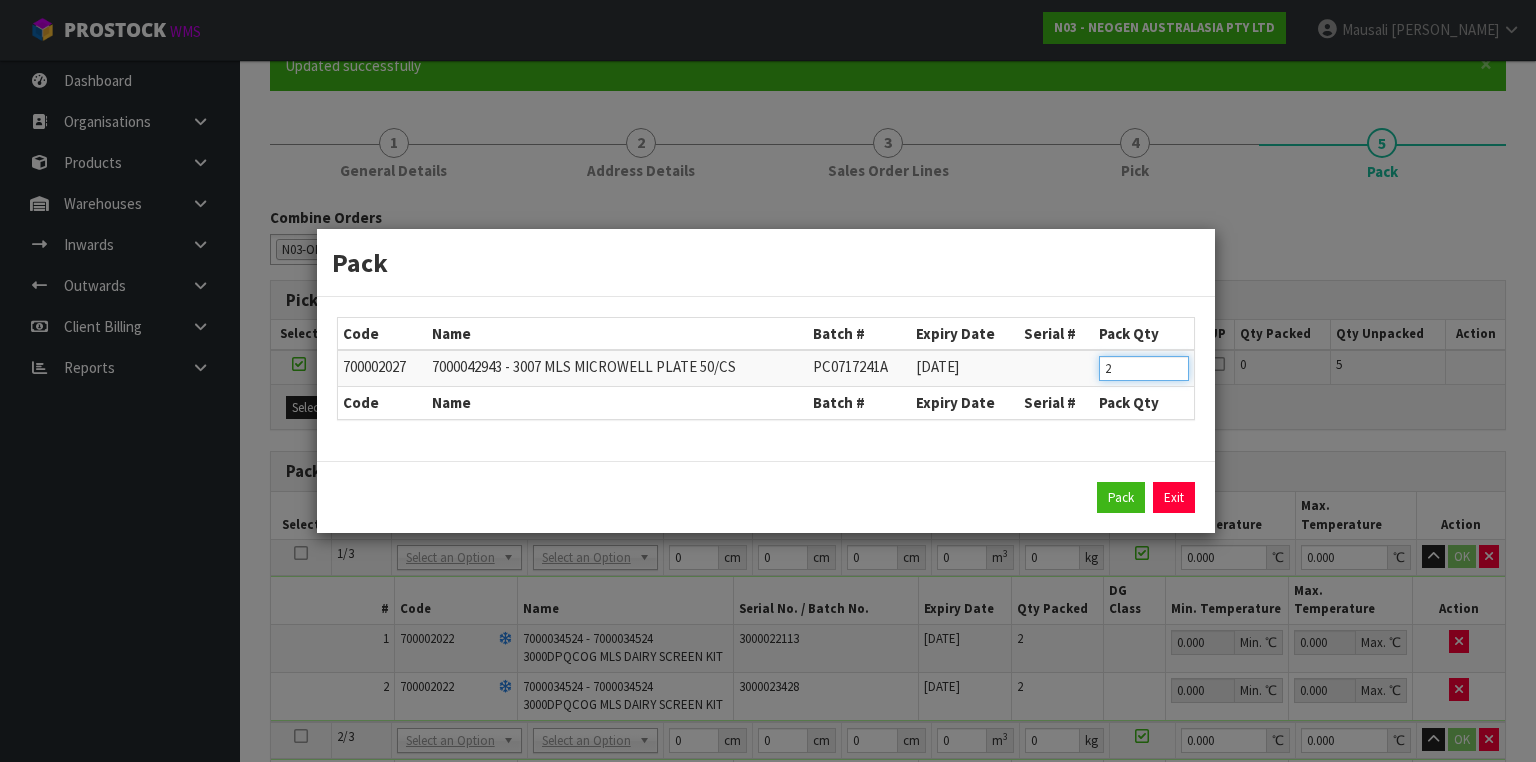click on "Pack" at bounding box center (1121, 498) 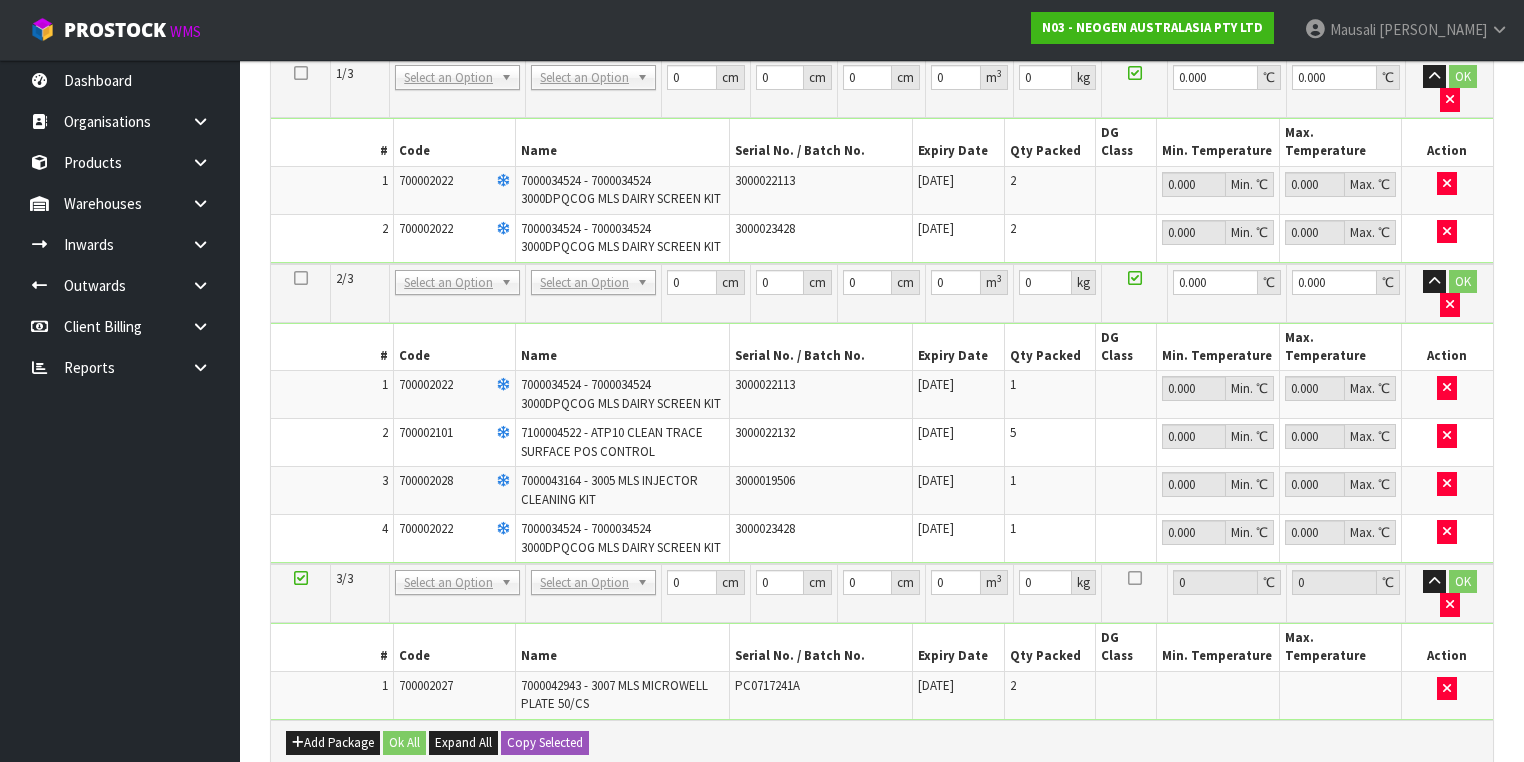 scroll, scrollTop: 900, scrollLeft: 0, axis: vertical 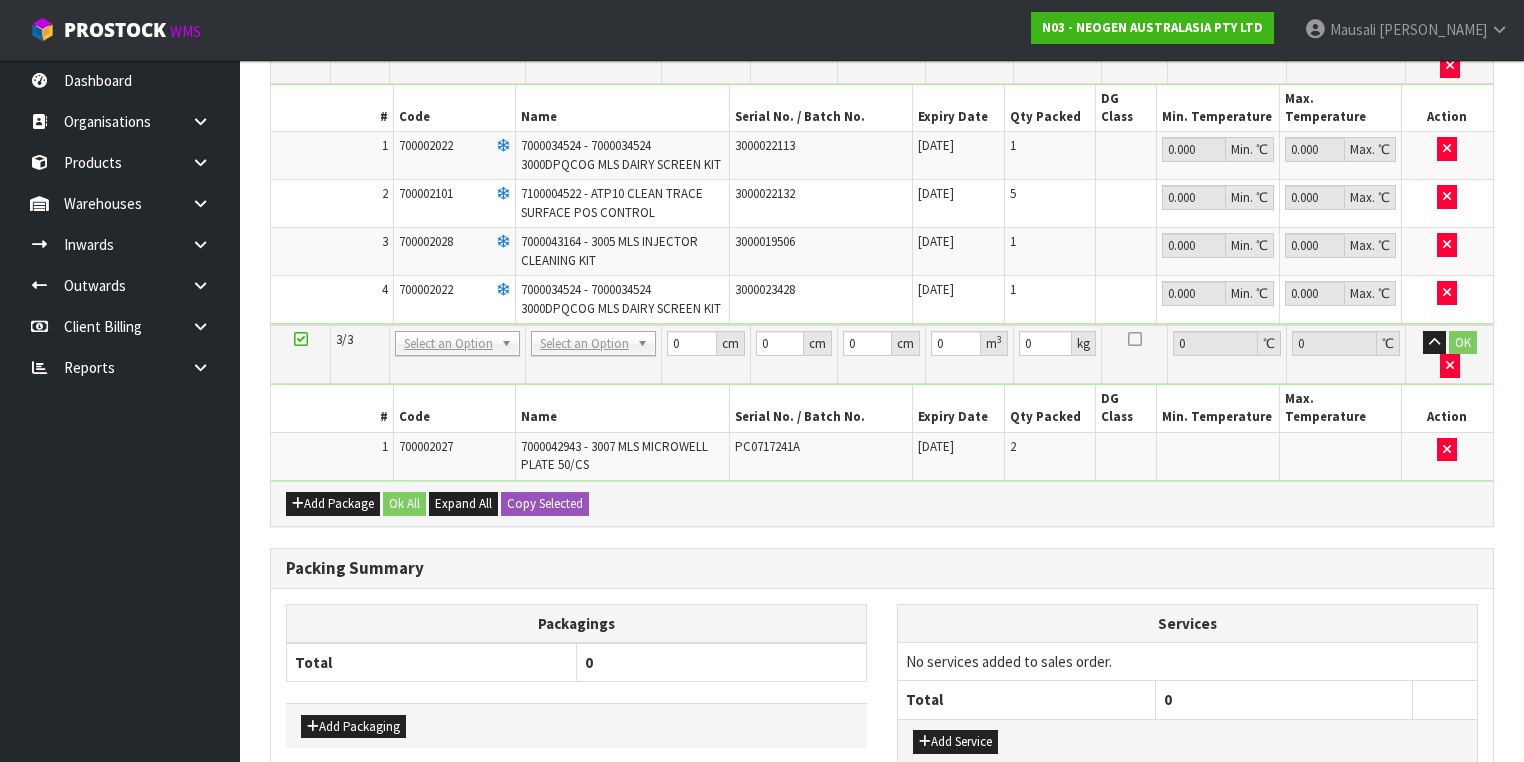 click at bounding box center [301, 339] 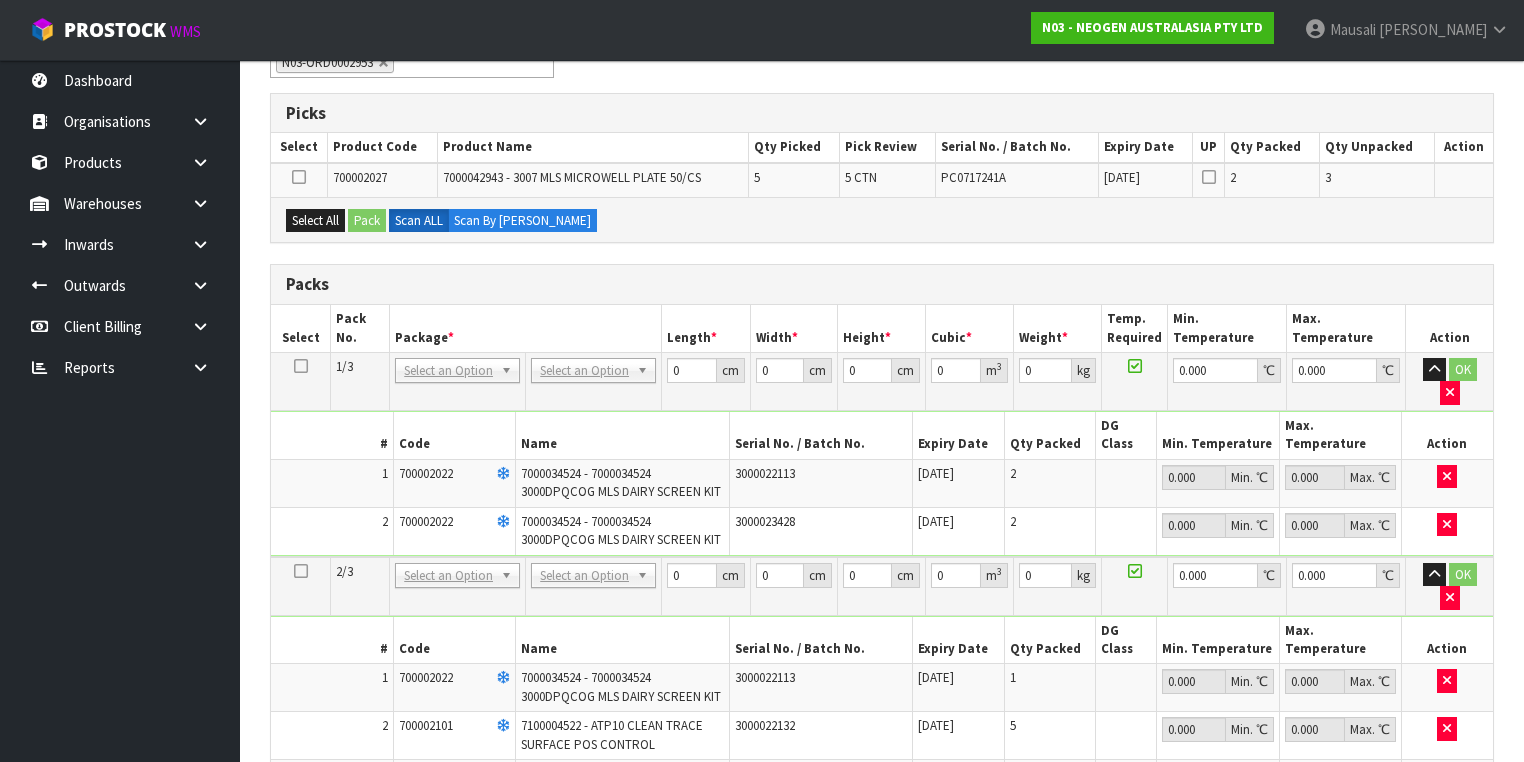 scroll, scrollTop: 180, scrollLeft: 0, axis: vertical 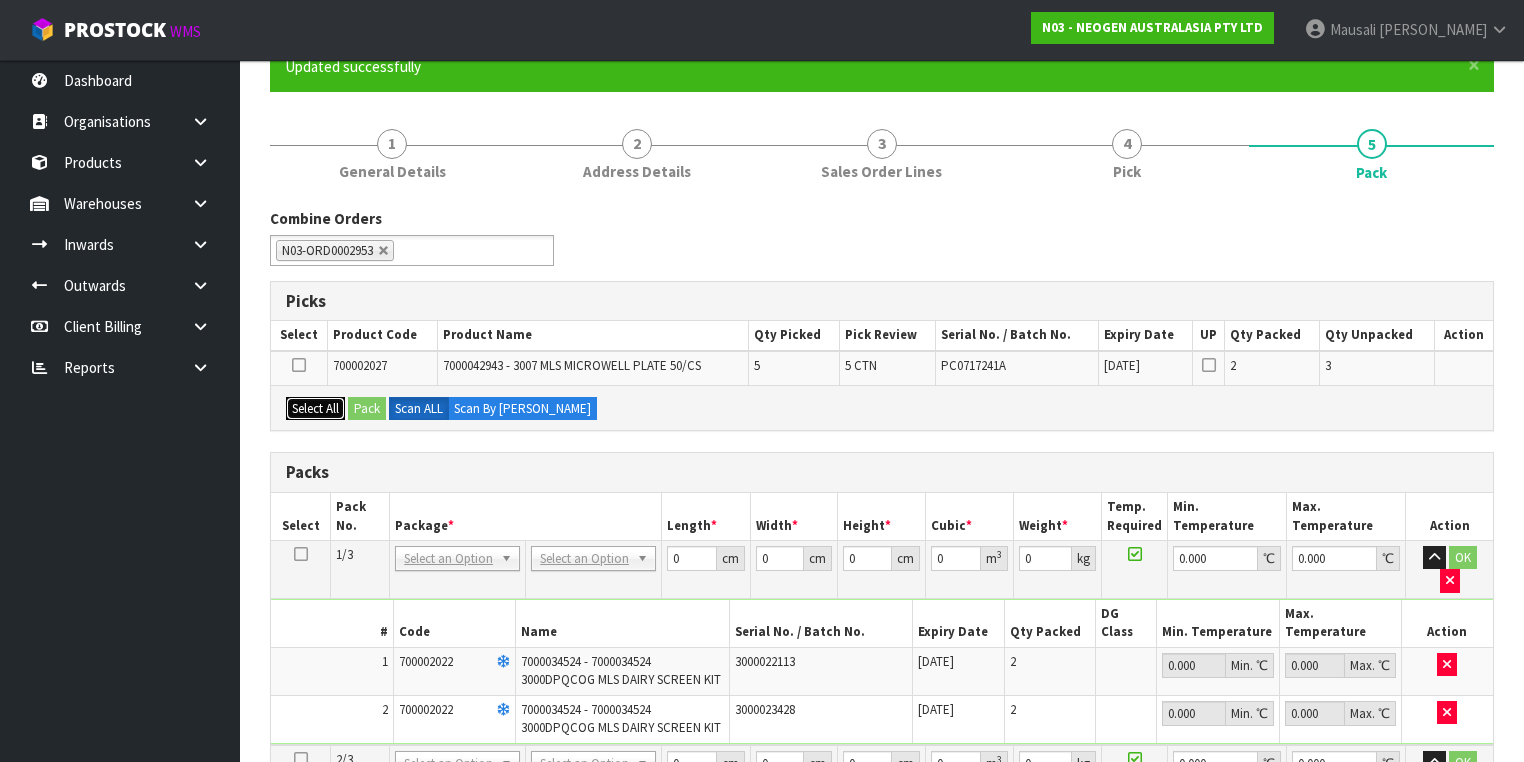 click on "Select All" at bounding box center [315, 409] 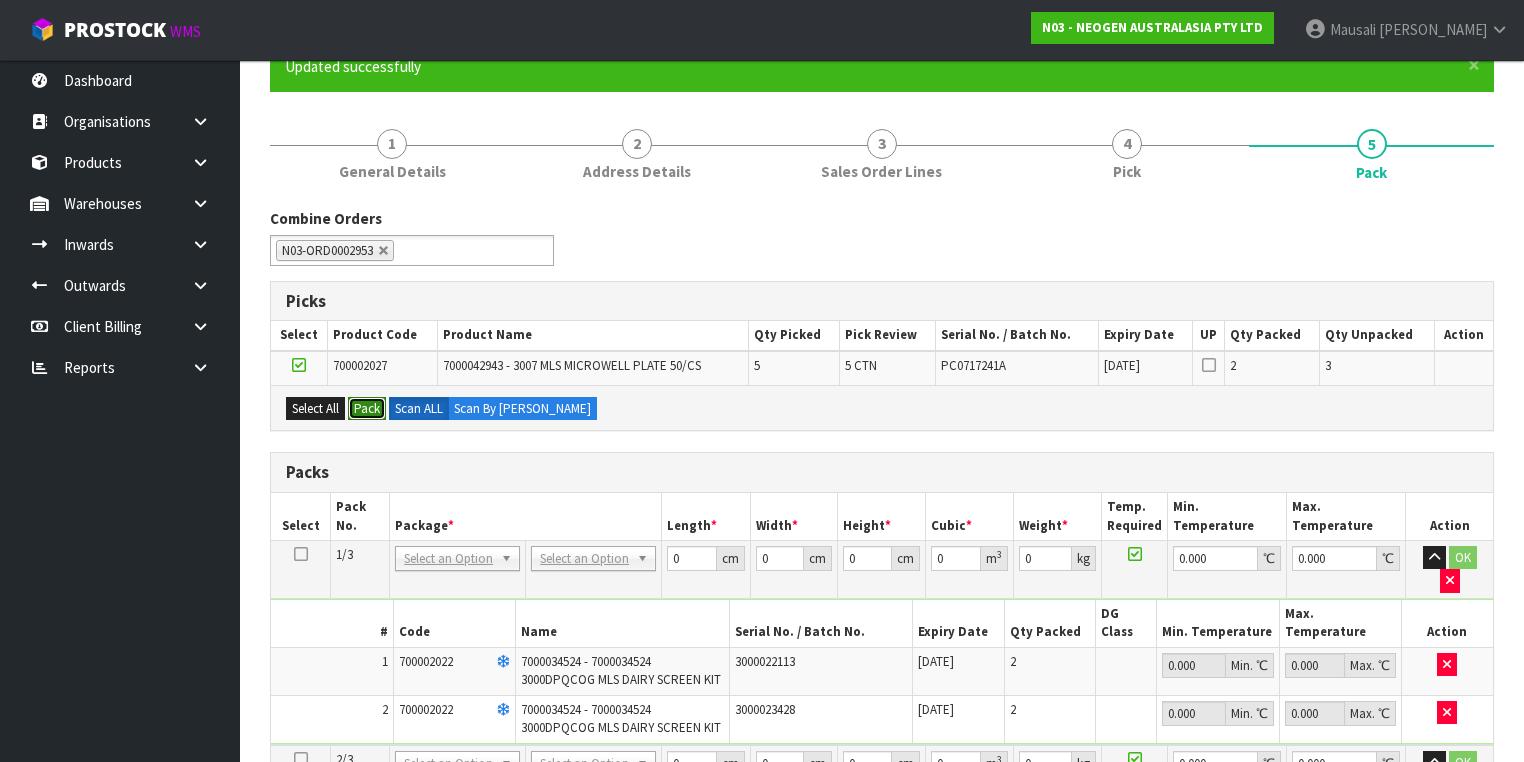 click on "Pack" at bounding box center (367, 409) 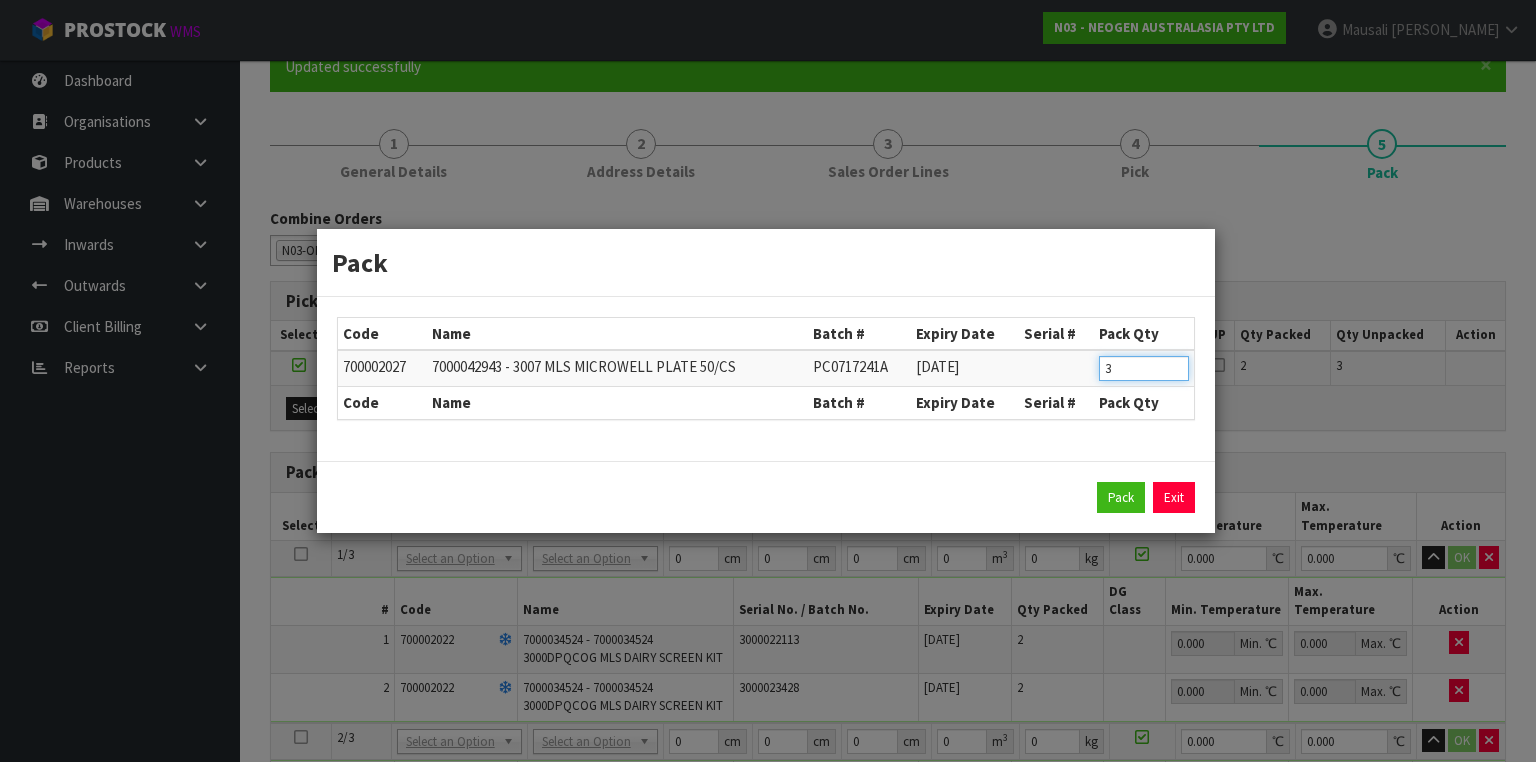 drag, startPoint x: 1121, startPoint y: 372, endPoint x: 1083, endPoint y: 374, distance: 38.052597 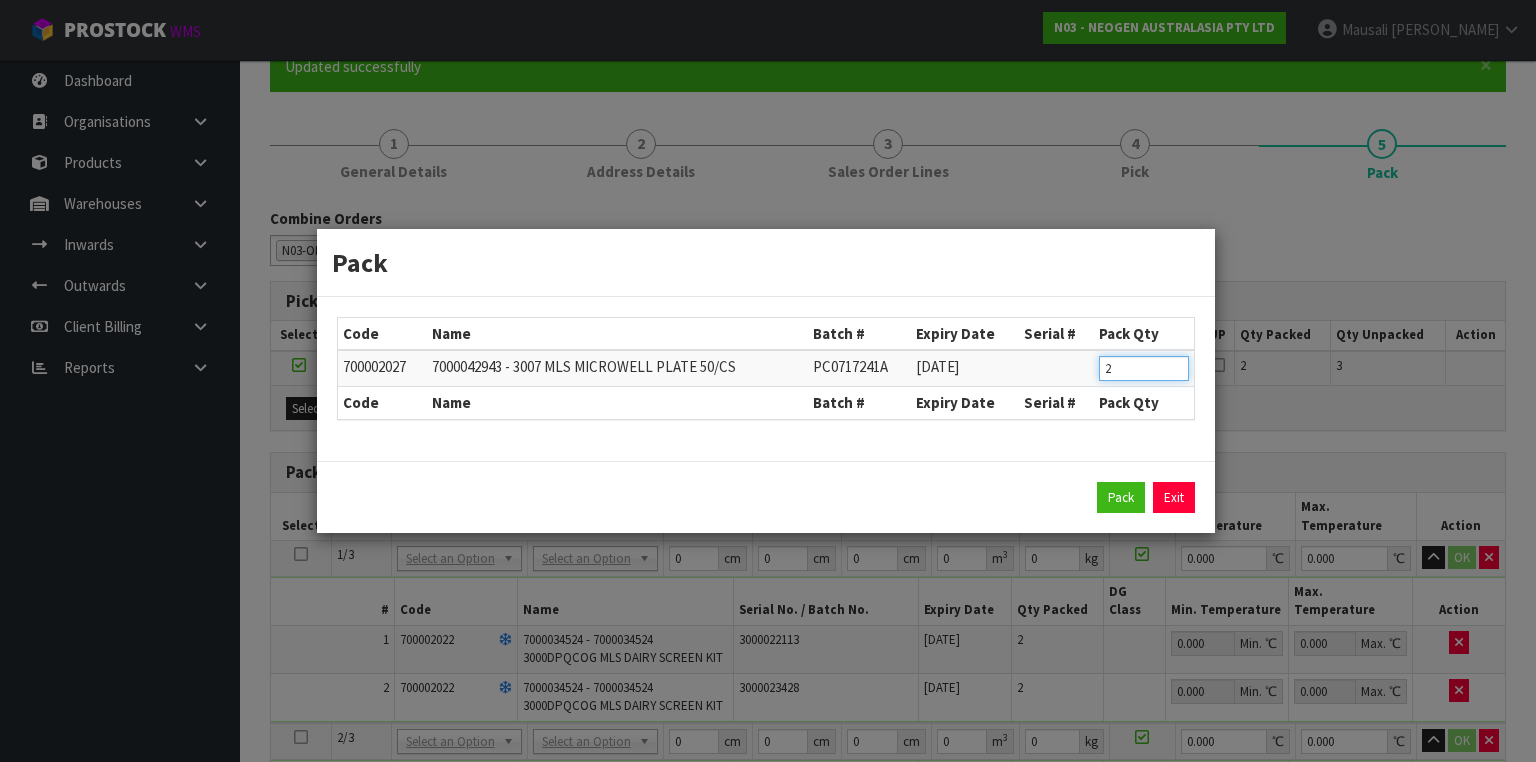 click on "Pack" at bounding box center (1121, 498) 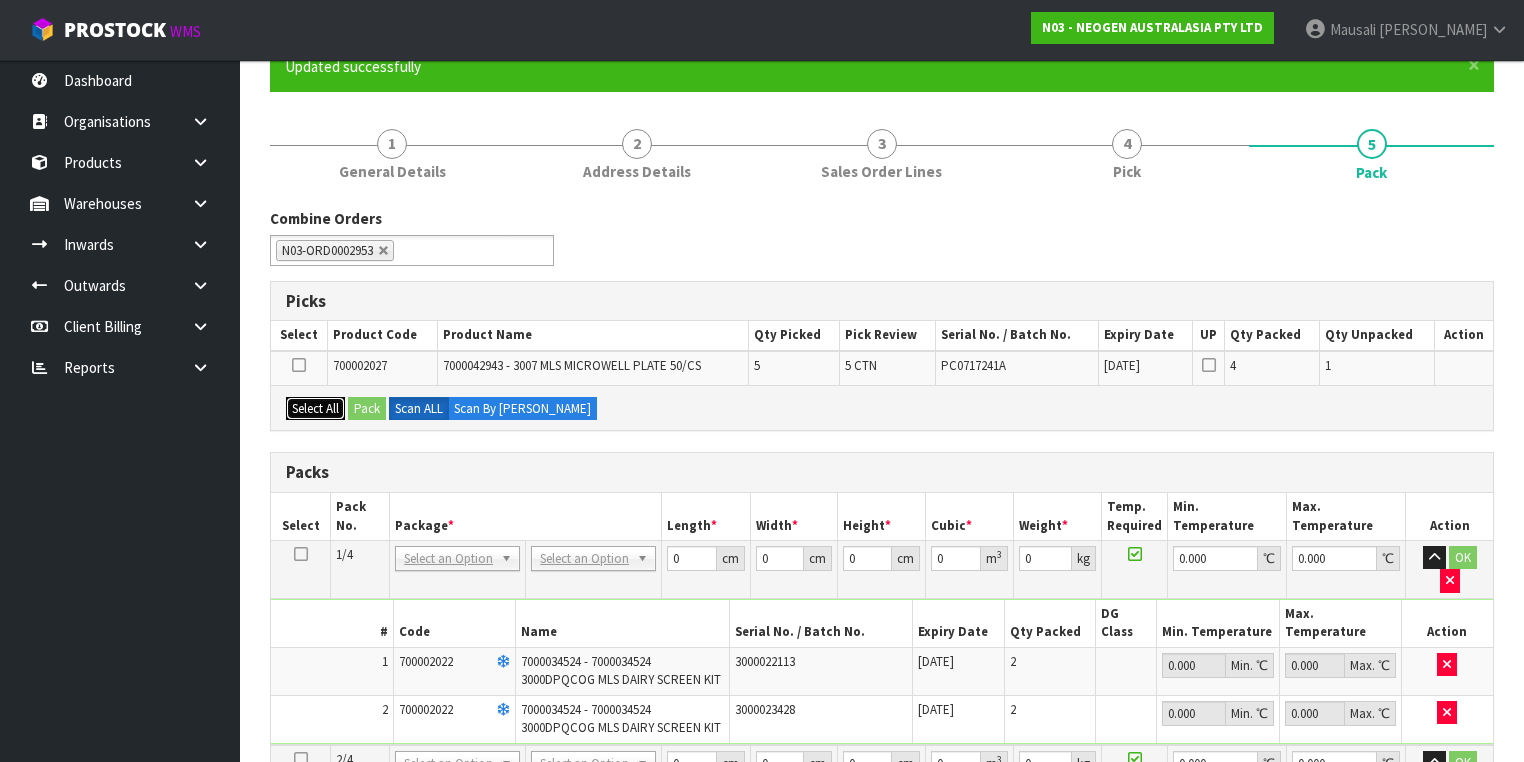 click on "Select All" at bounding box center [315, 409] 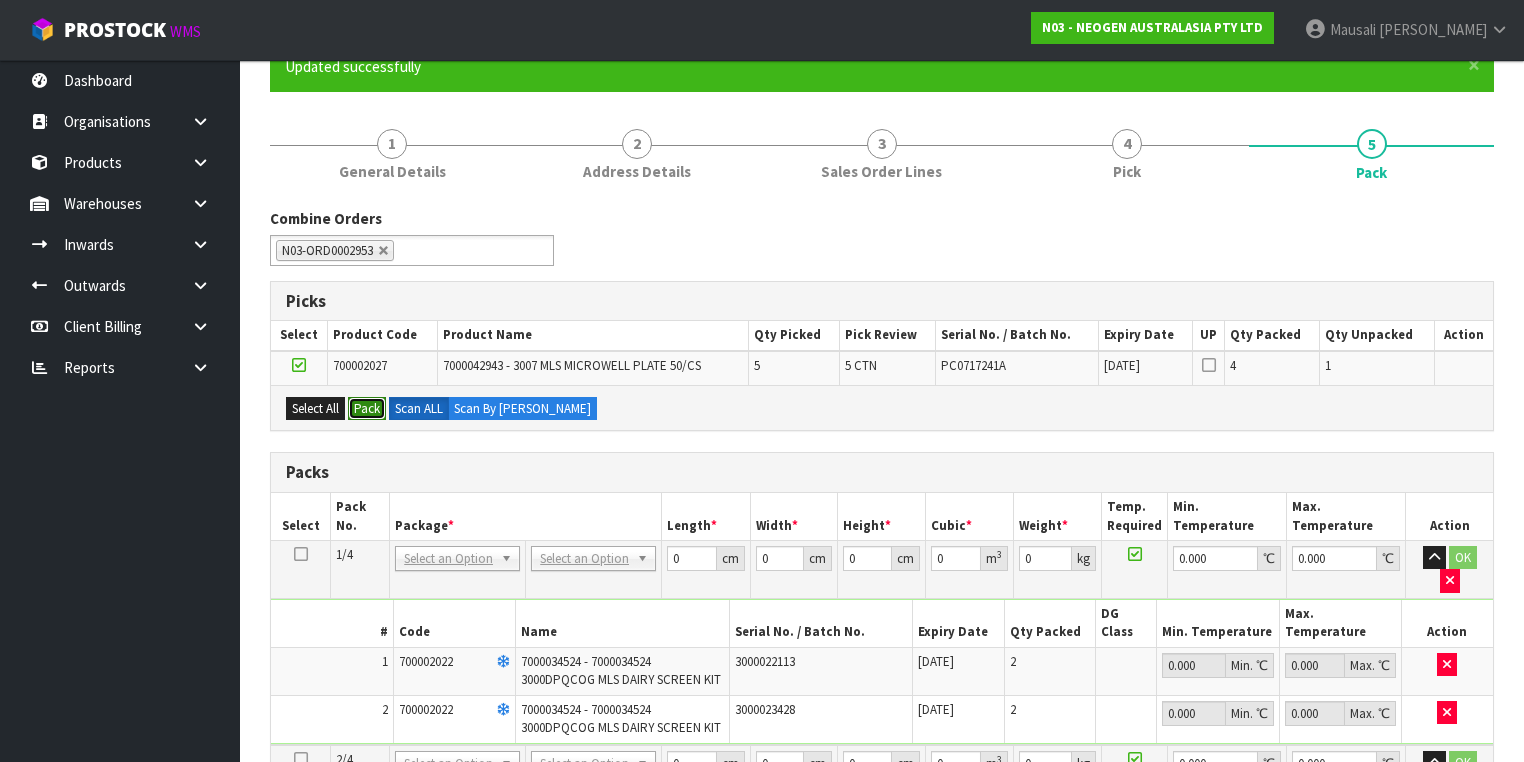 click on "Pack" at bounding box center (367, 409) 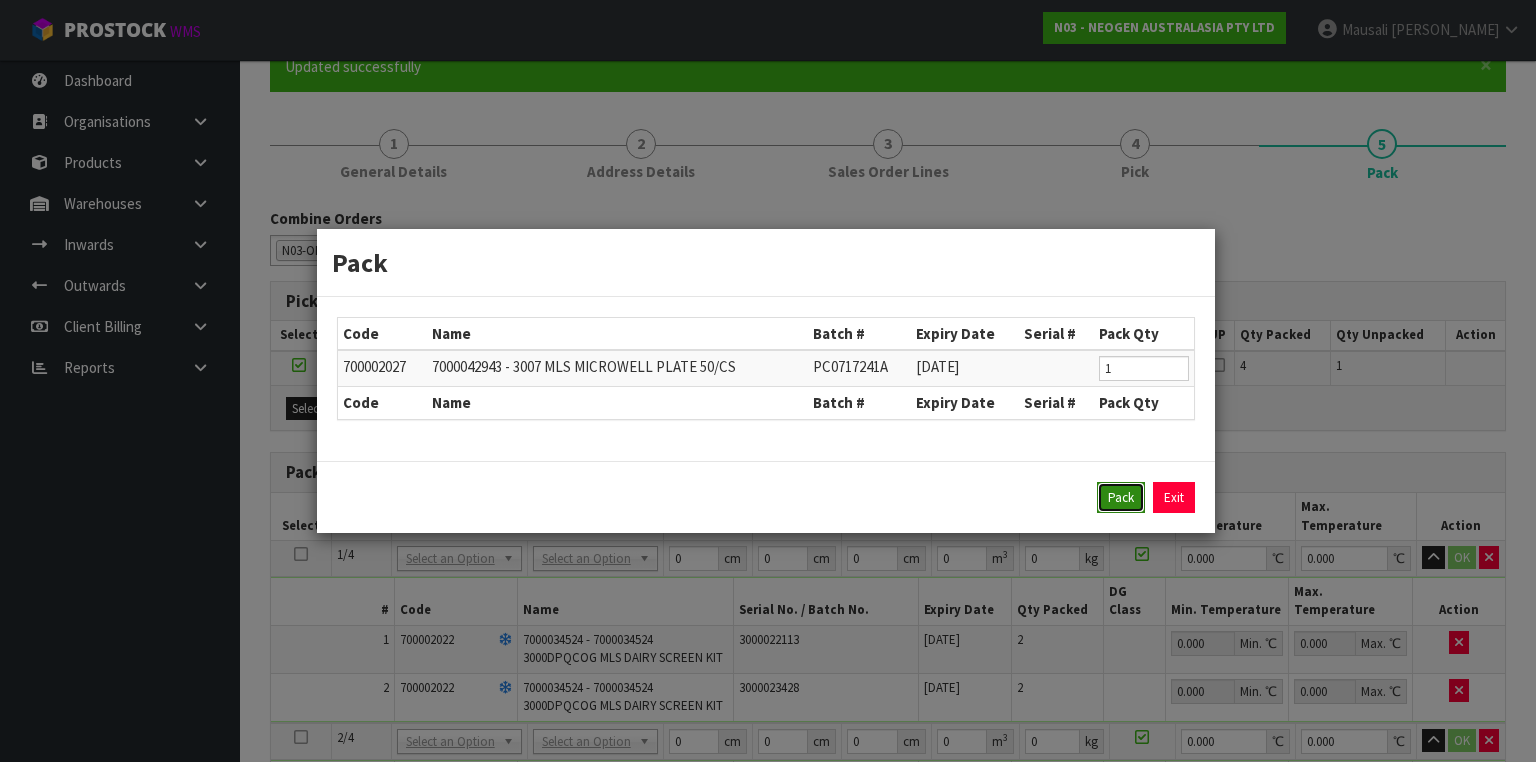 click on "Pack" at bounding box center [1121, 498] 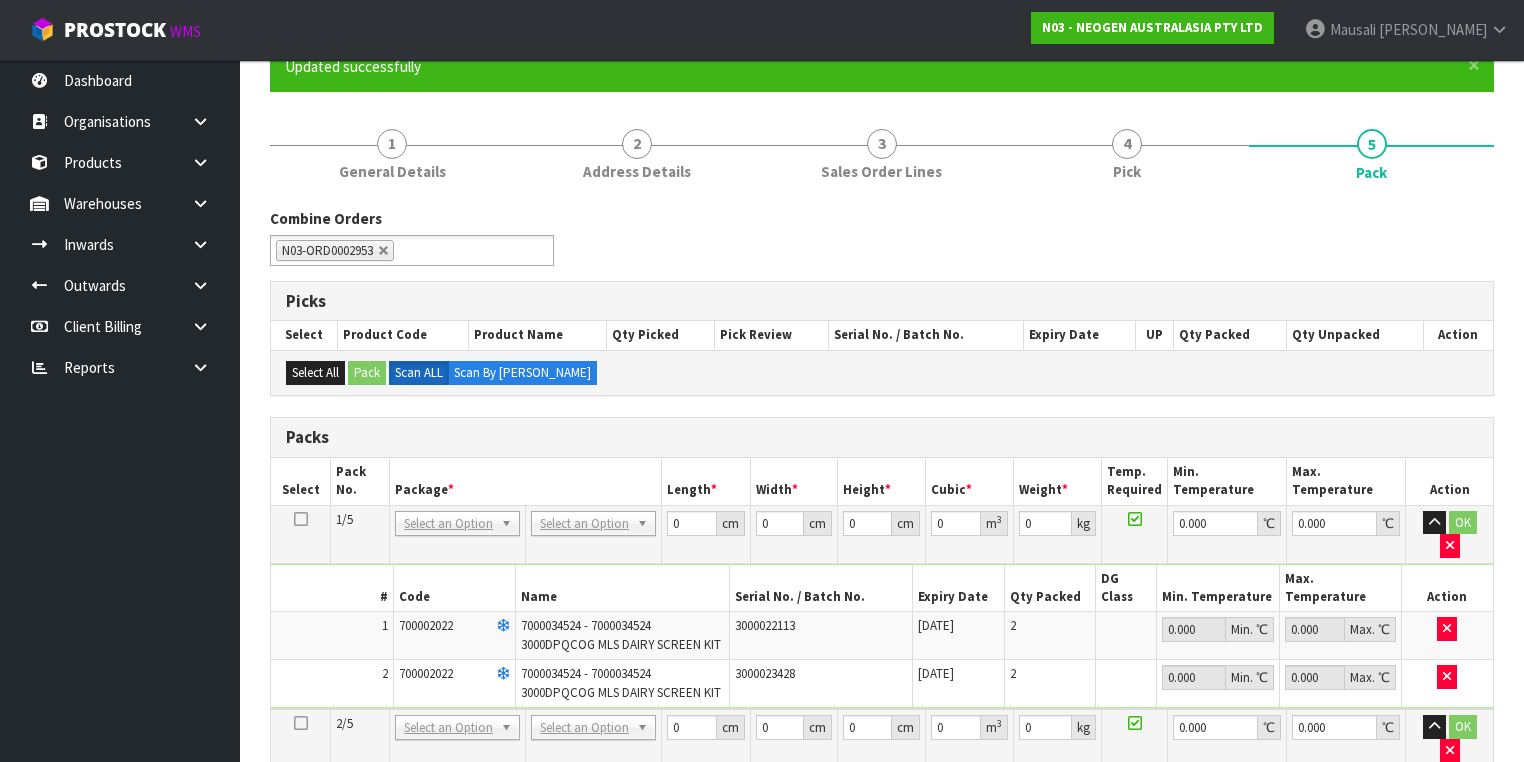 click at bounding box center [301, 519] 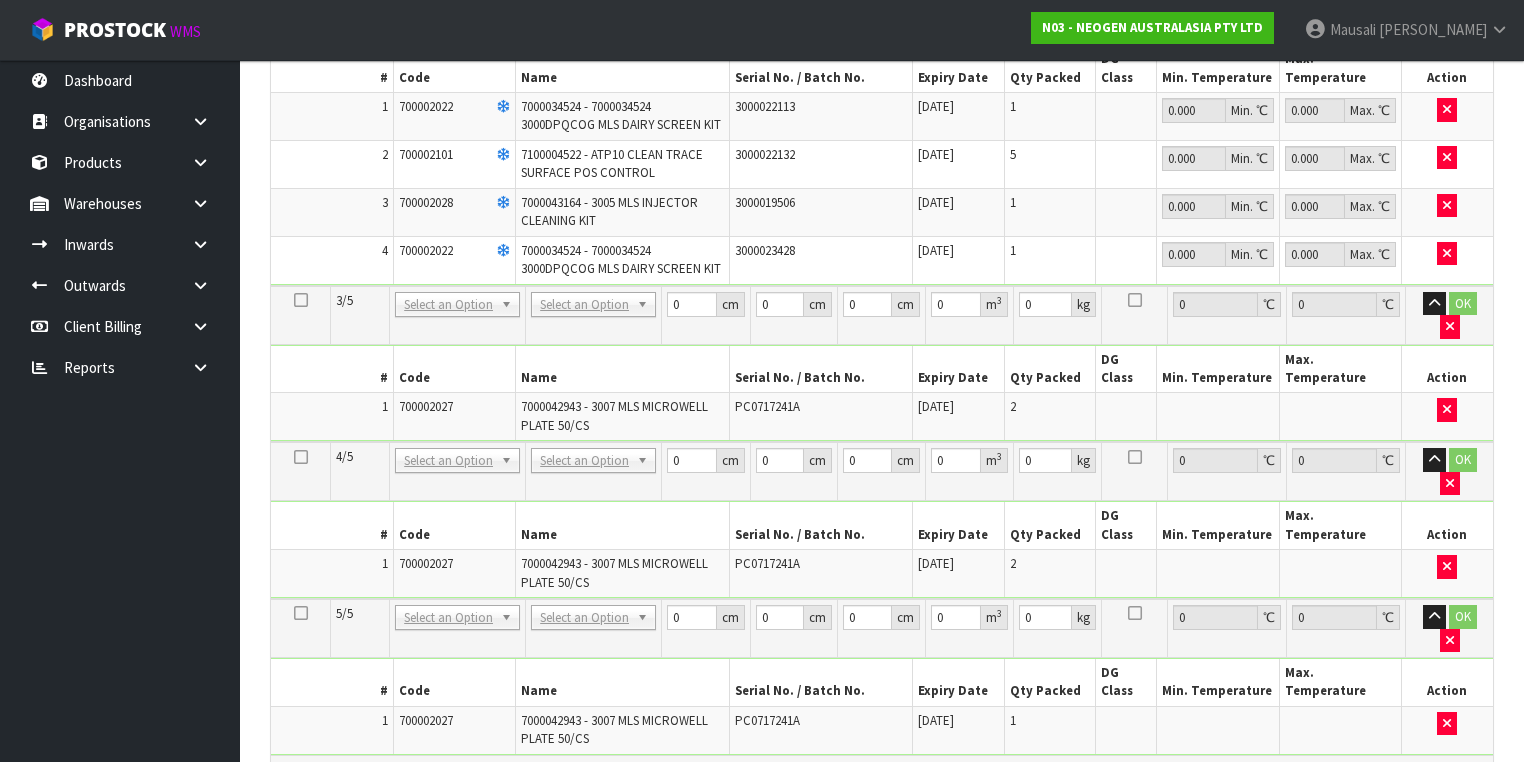 scroll, scrollTop: 980, scrollLeft: 0, axis: vertical 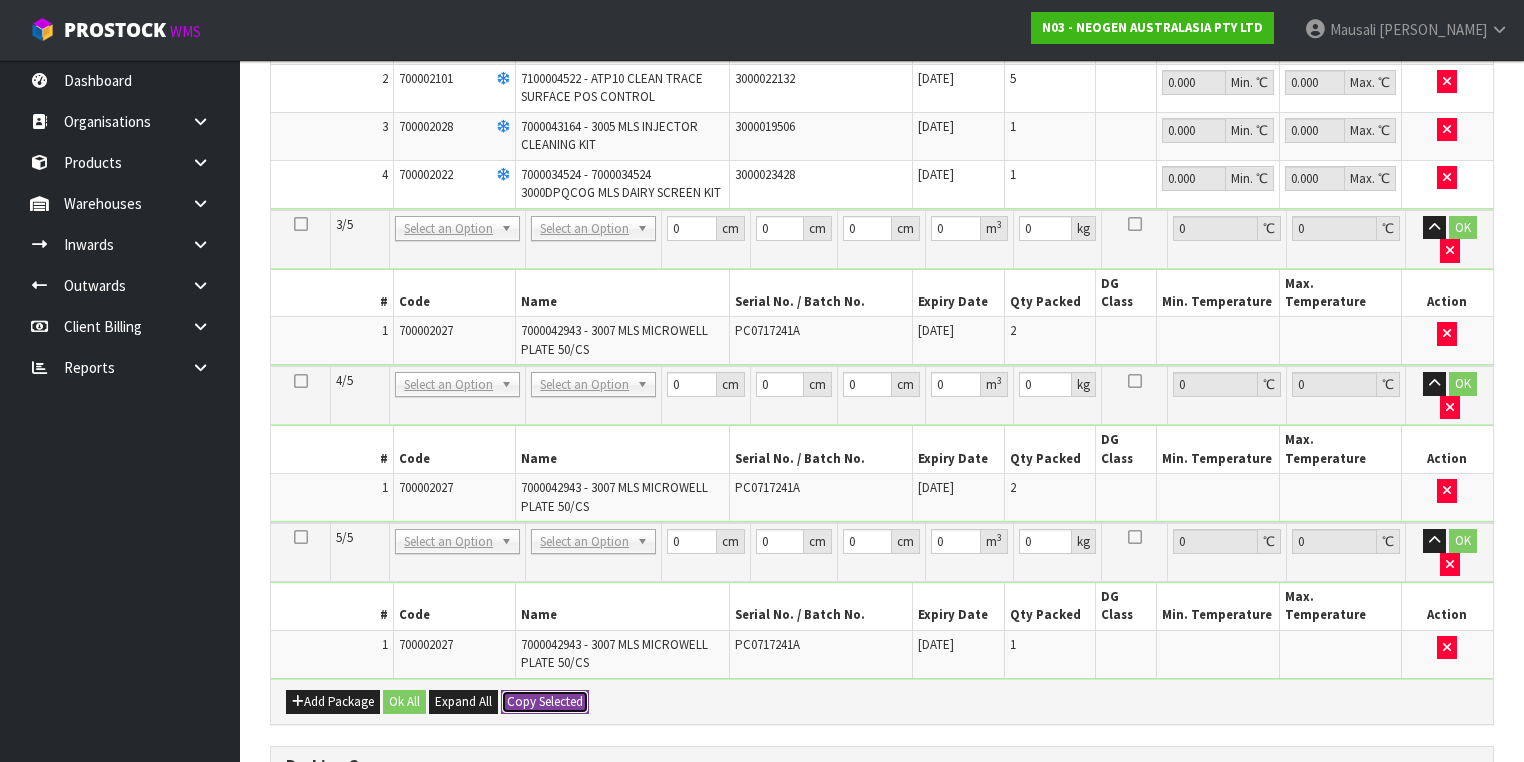 click on "Copy Selected" at bounding box center [545, 702] 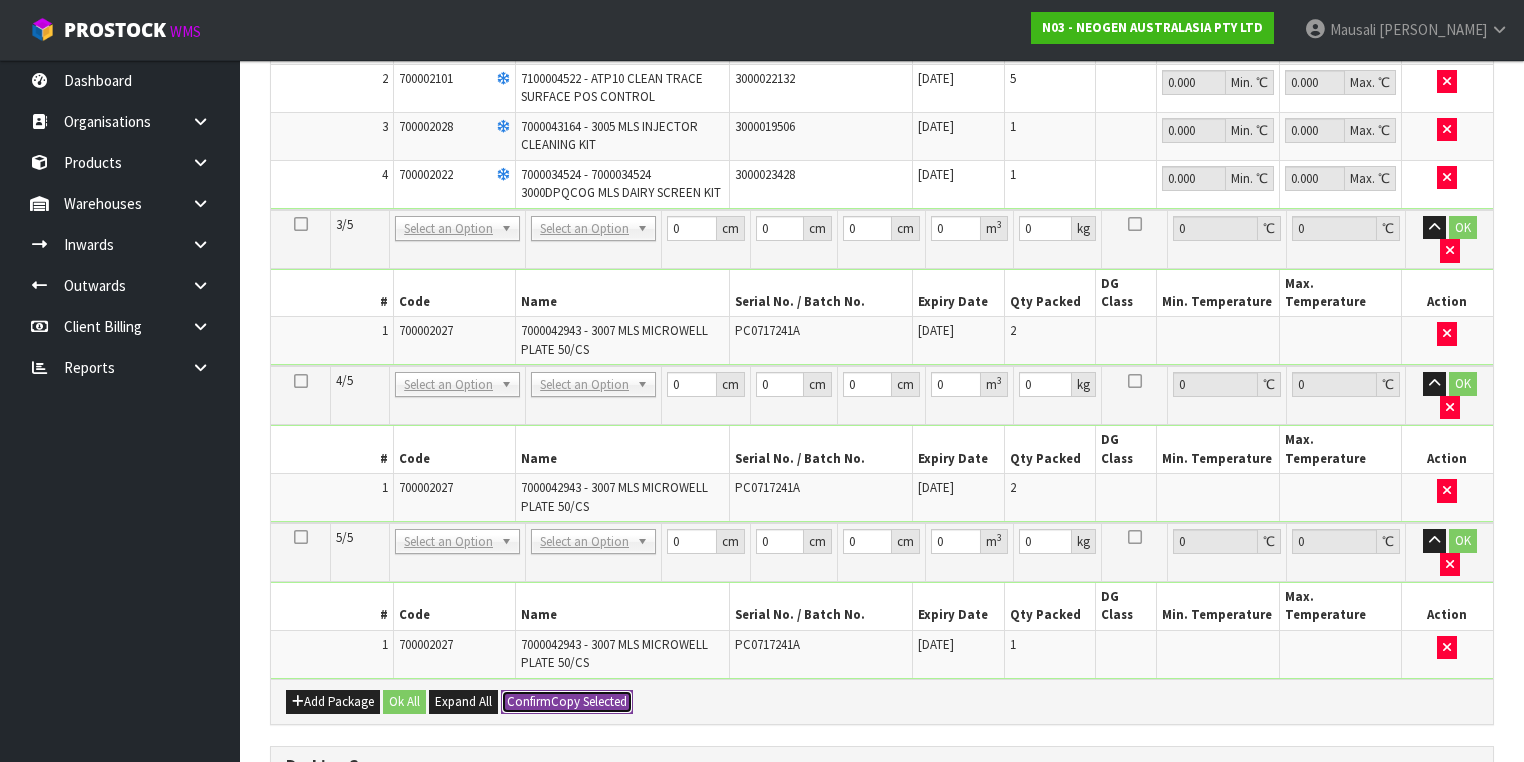 click on "Confirm" at bounding box center (529, 701) 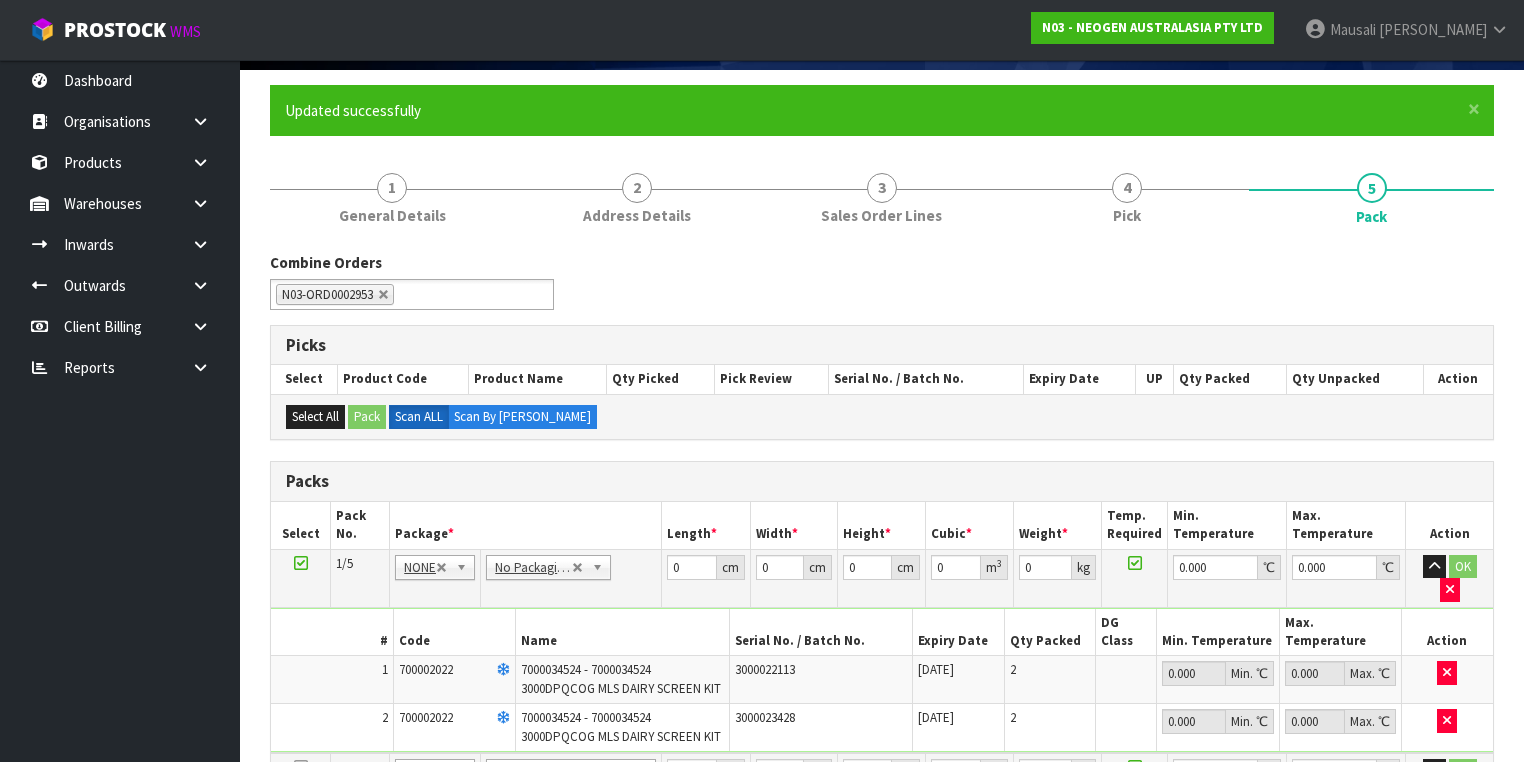 scroll, scrollTop: 100, scrollLeft: 0, axis: vertical 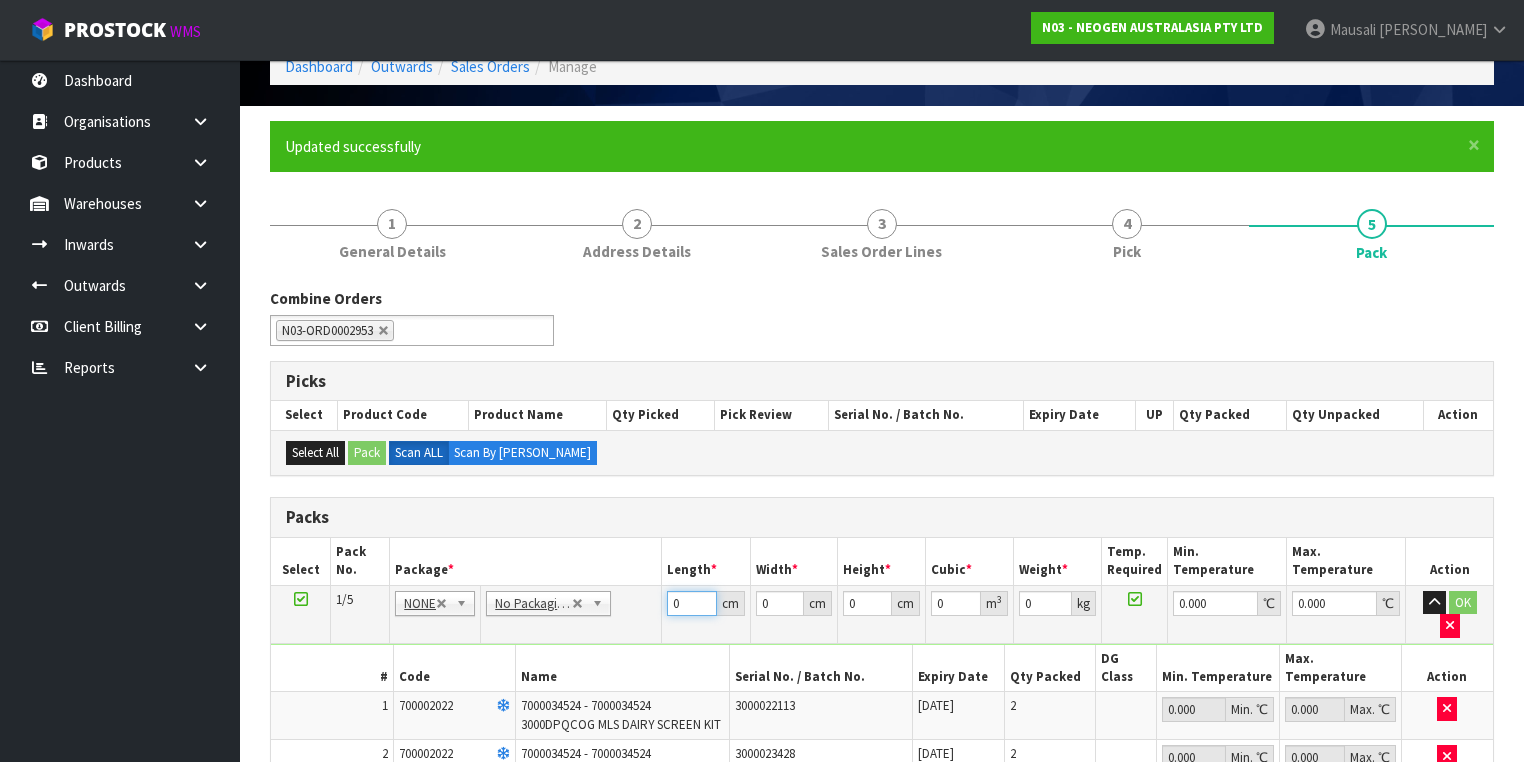 drag, startPoint x: 680, startPoint y: 598, endPoint x: 616, endPoint y: 596, distance: 64.03124 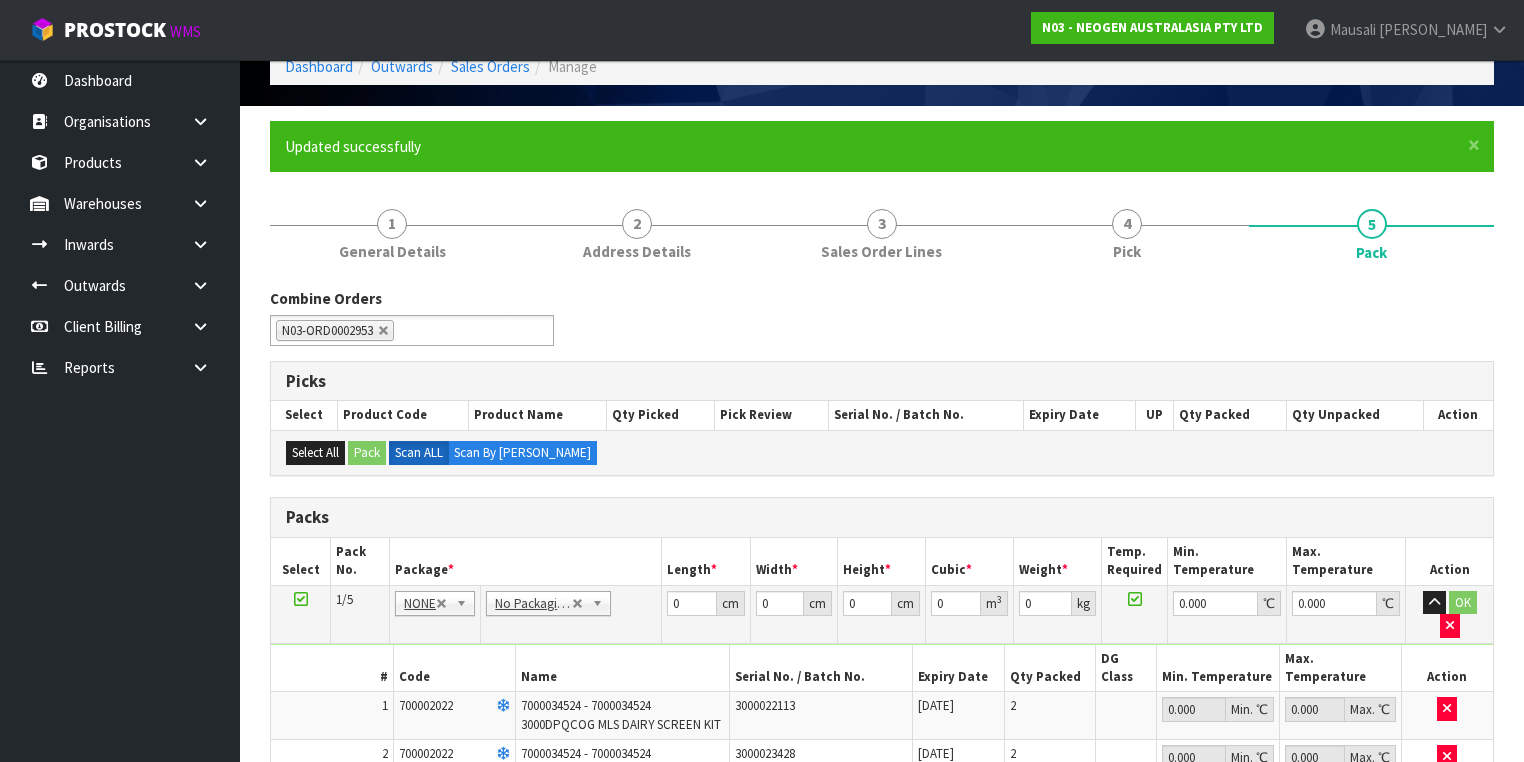 click on "Code" at bounding box center (454, 668) 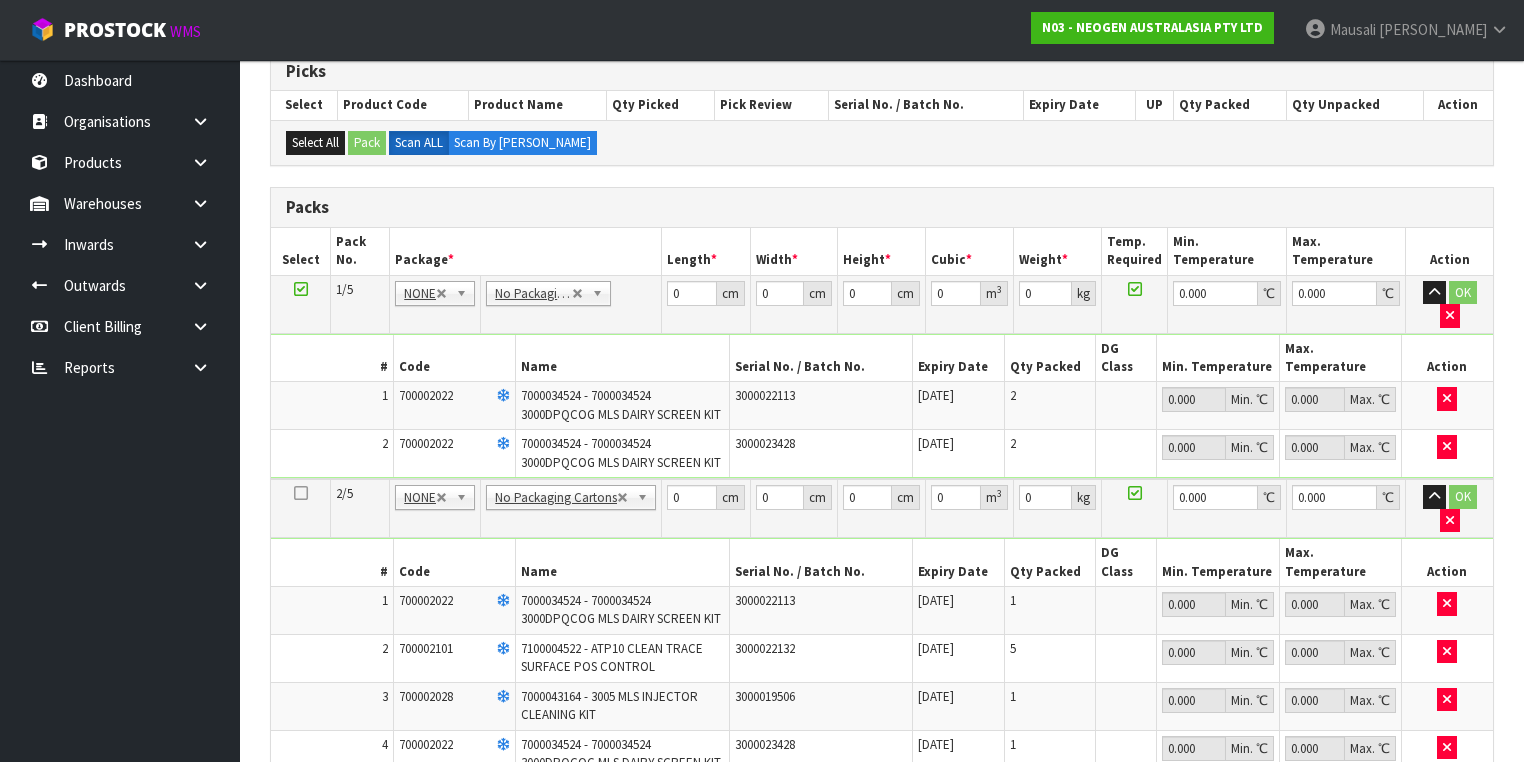 scroll, scrollTop: 500, scrollLeft: 0, axis: vertical 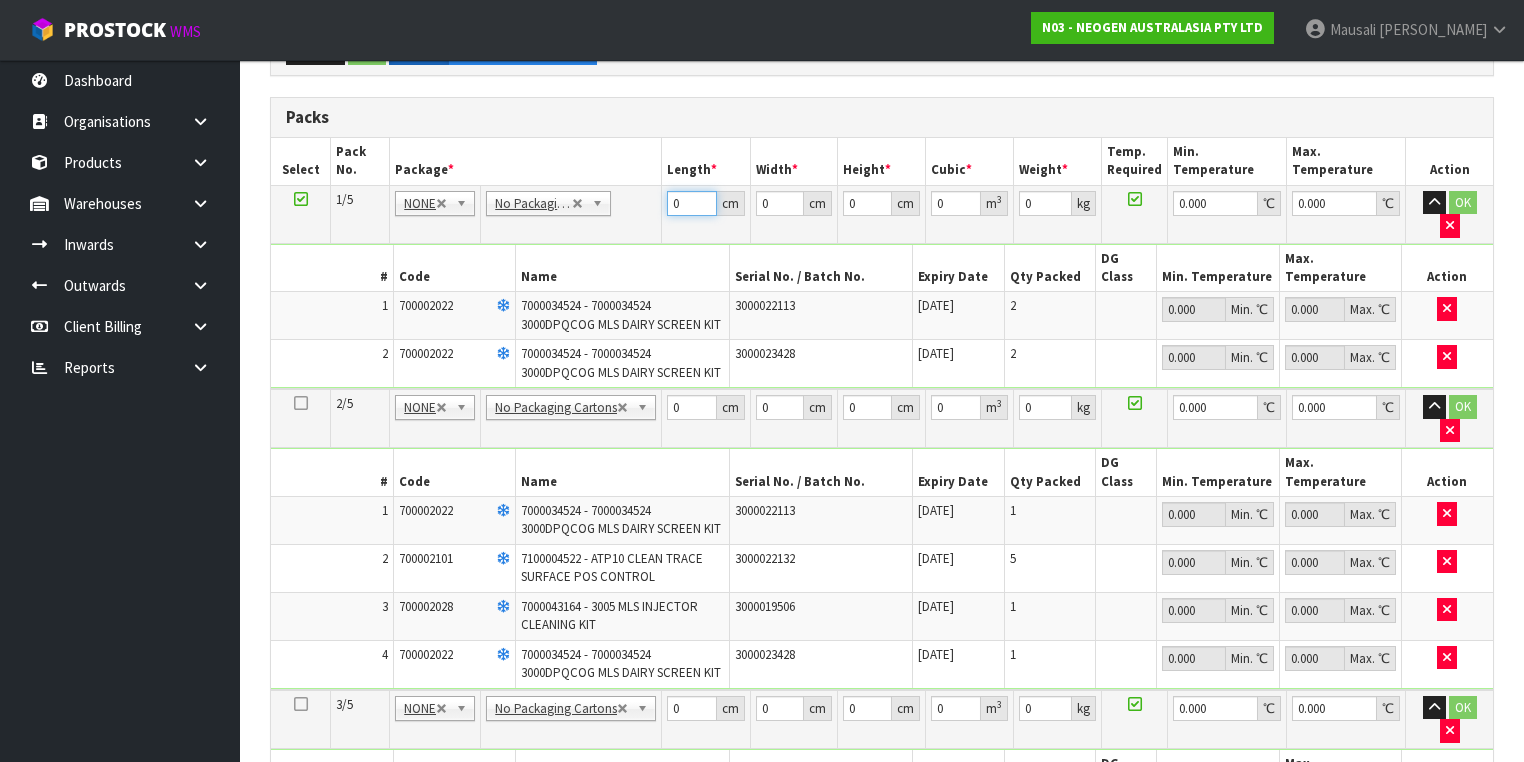 drag, startPoint x: 683, startPoint y: 197, endPoint x: 636, endPoint y: 209, distance: 48.507732 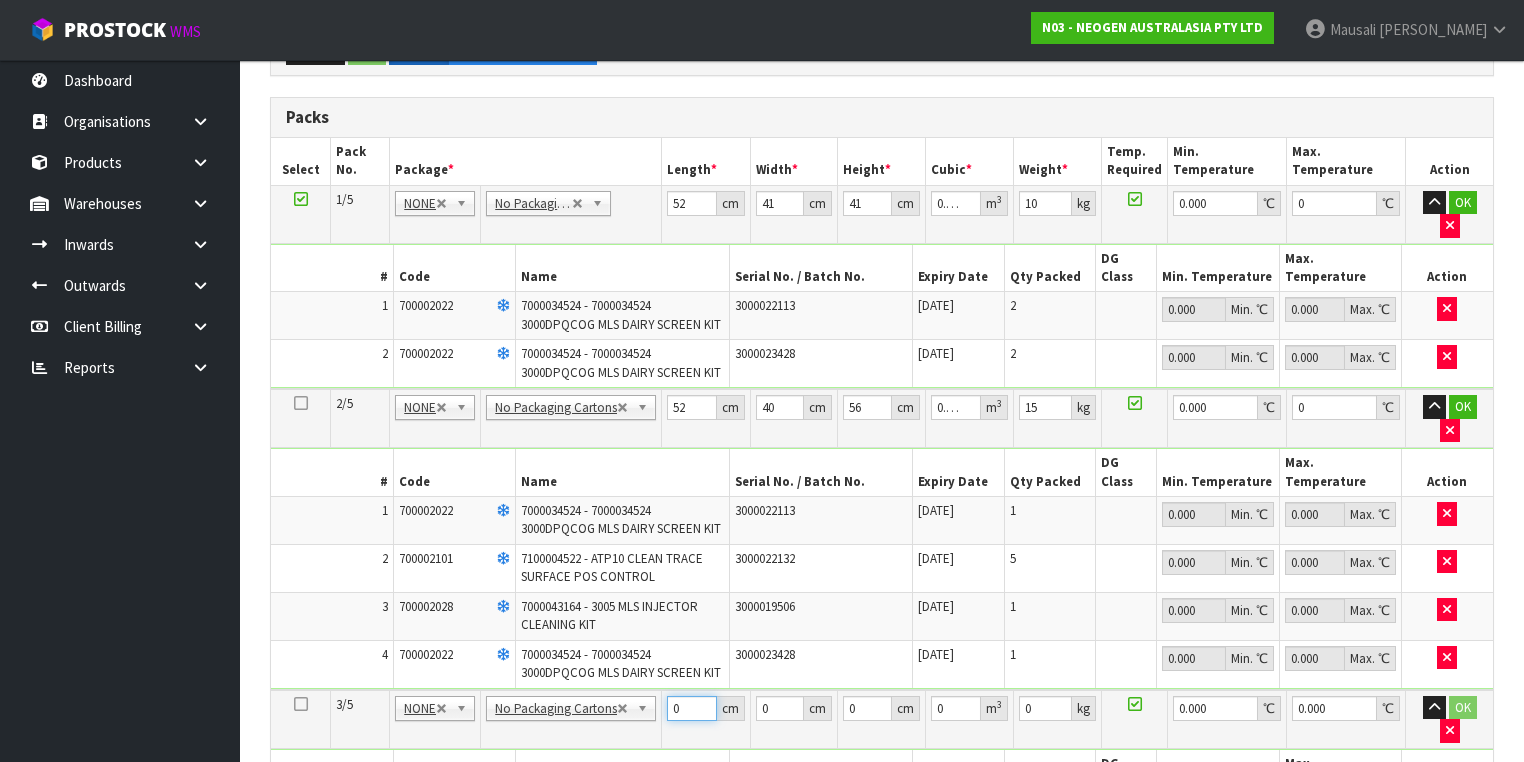 drag, startPoint x: 643, startPoint y: 632, endPoint x: 609, endPoint y: 641, distance: 35.17101 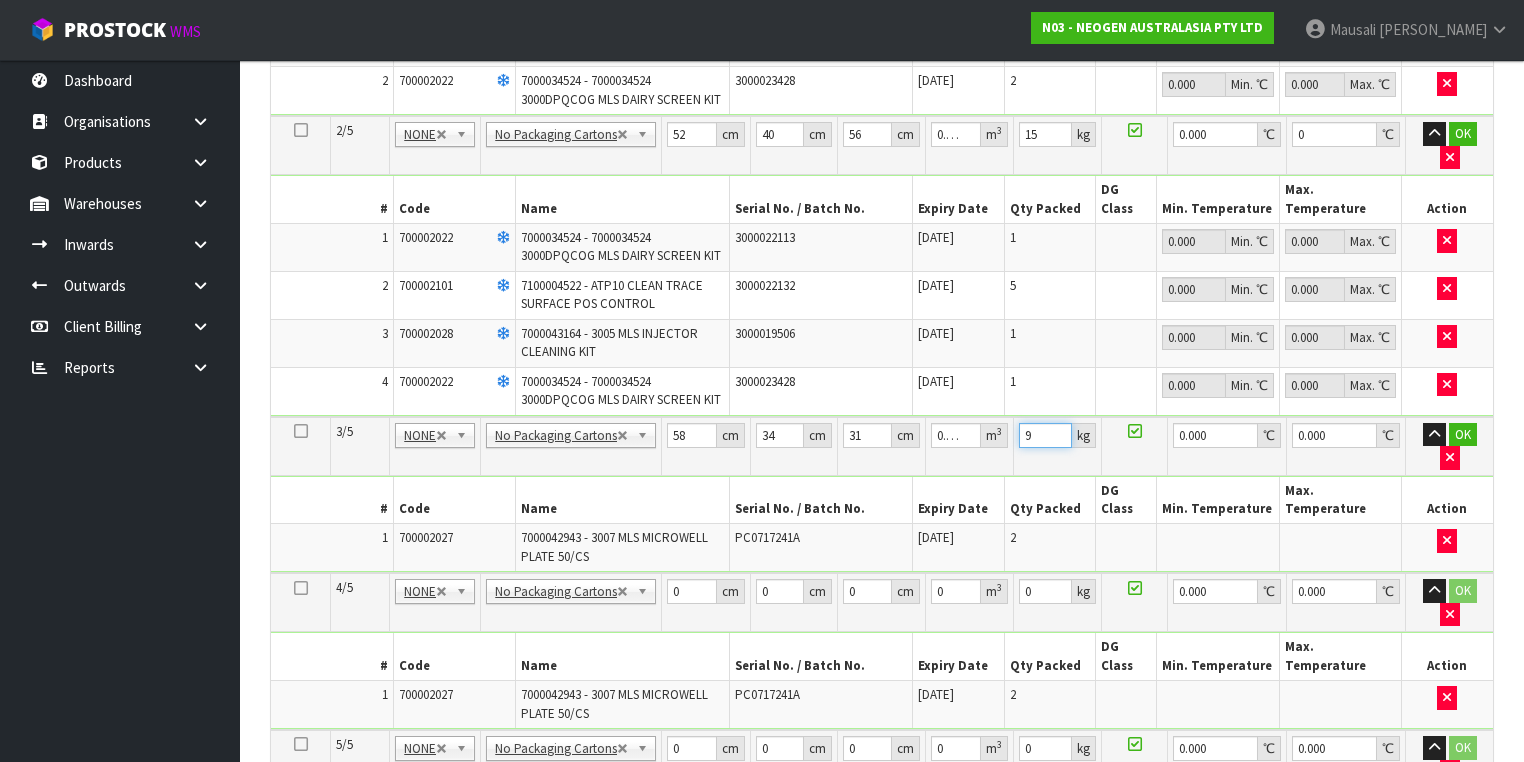 scroll, scrollTop: 900, scrollLeft: 0, axis: vertical 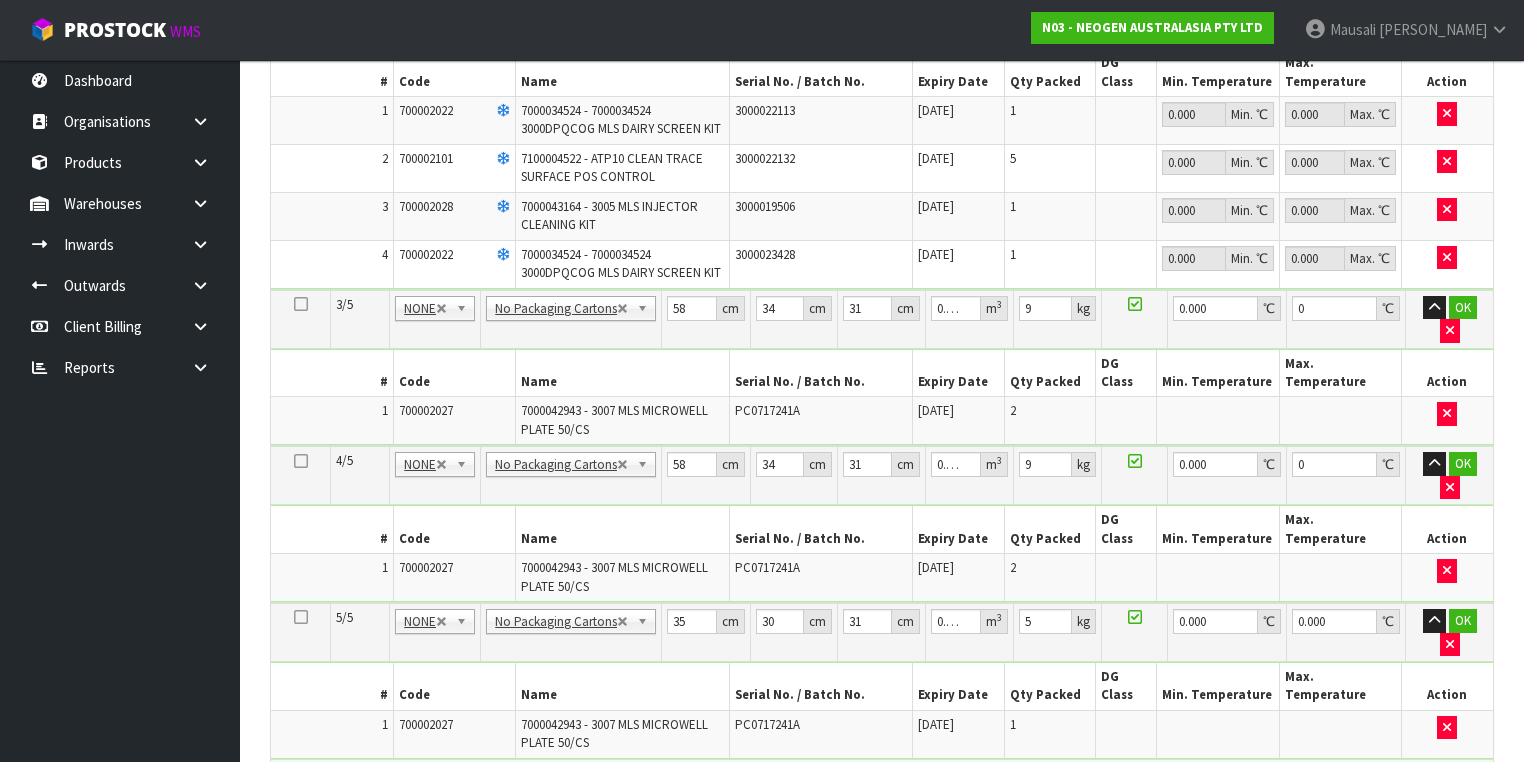 click on "Ok All" at bounding box center (404, 782) 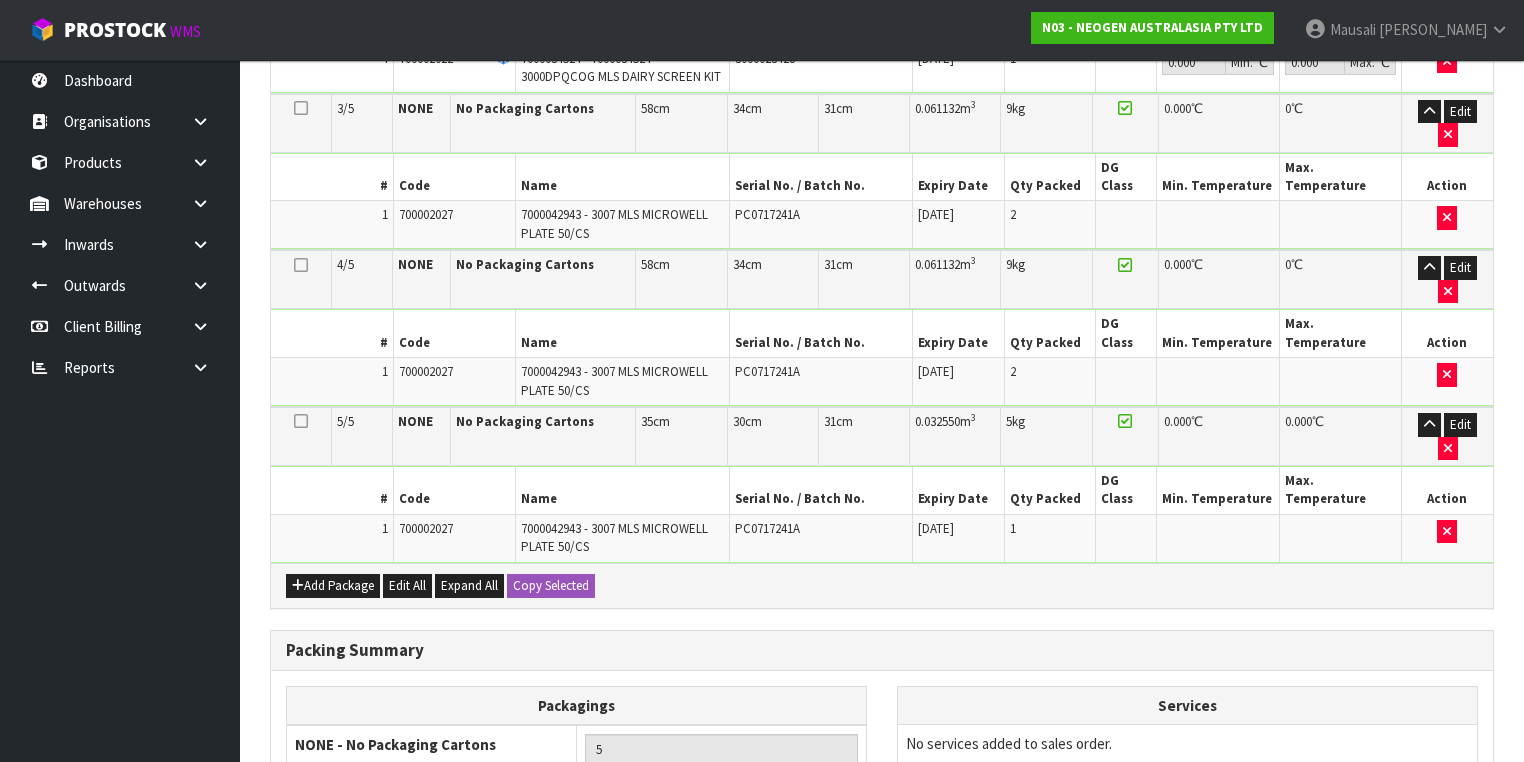 scroll, scrollTop: 1098, scrollLeft: 0, axis: vertical 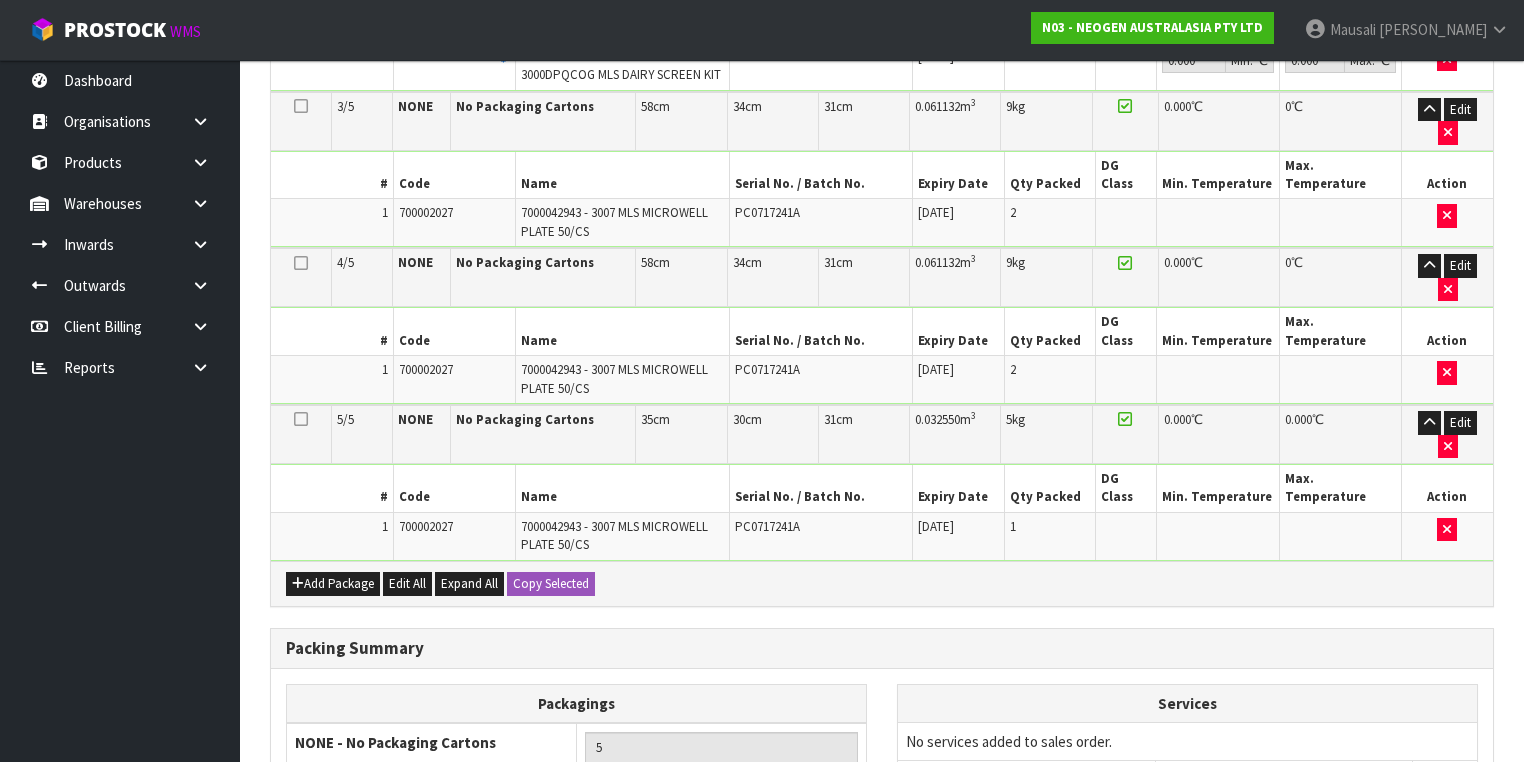 click on "Save & Confirm Packs" at bounding box center (427, 935) 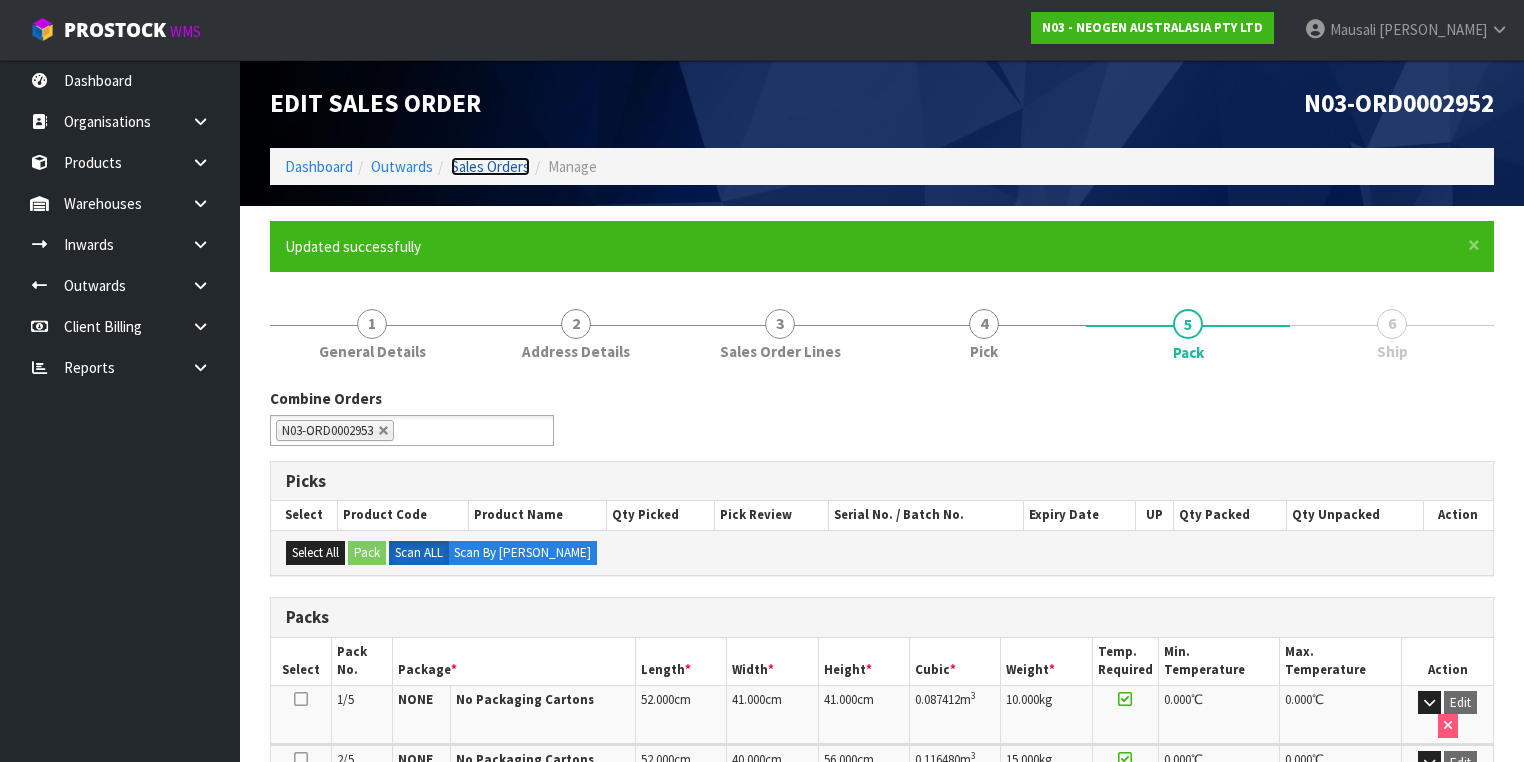 click on "Sales Orders" at bounding box center (490, 166) 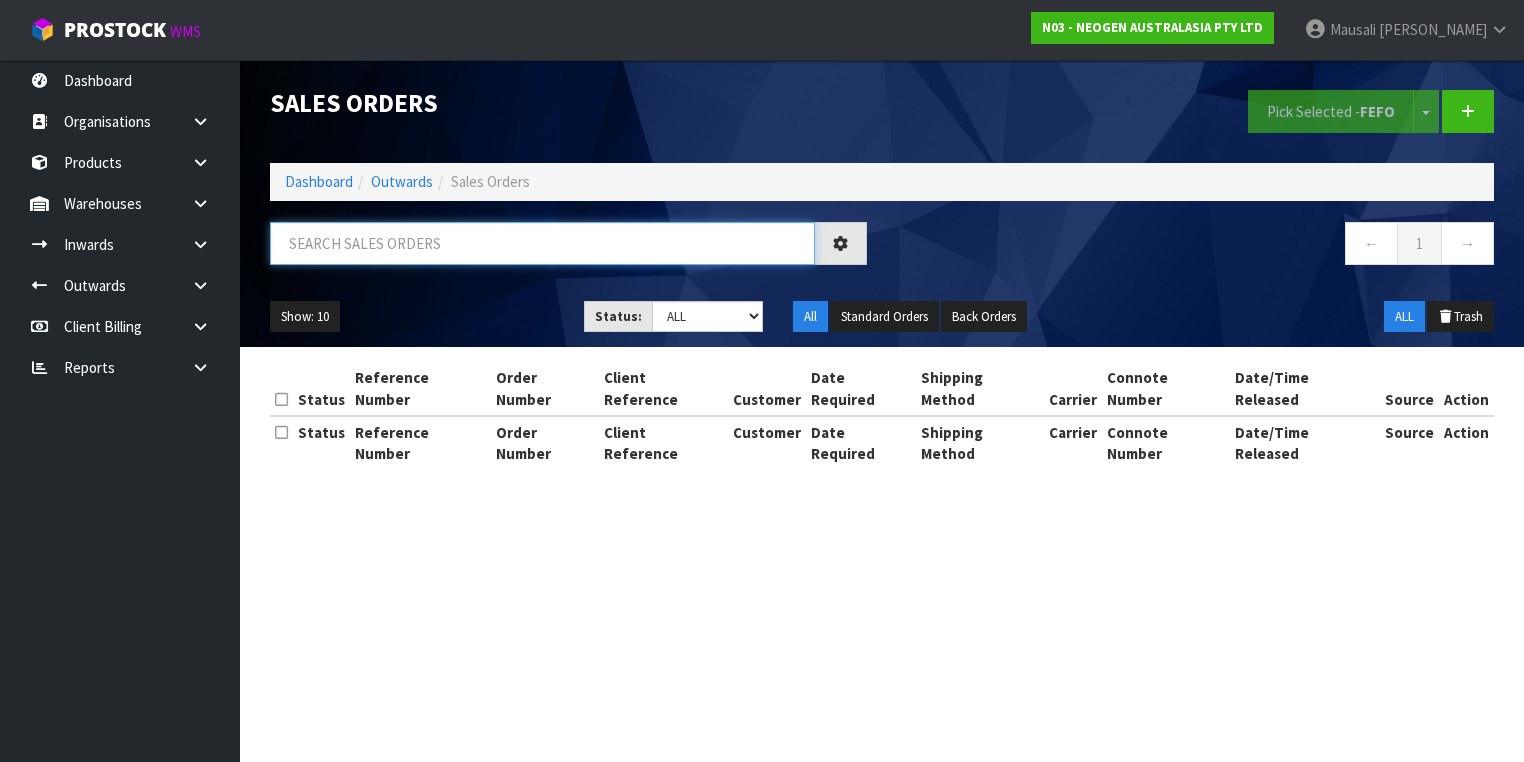 click at bounding box center [542, 243] 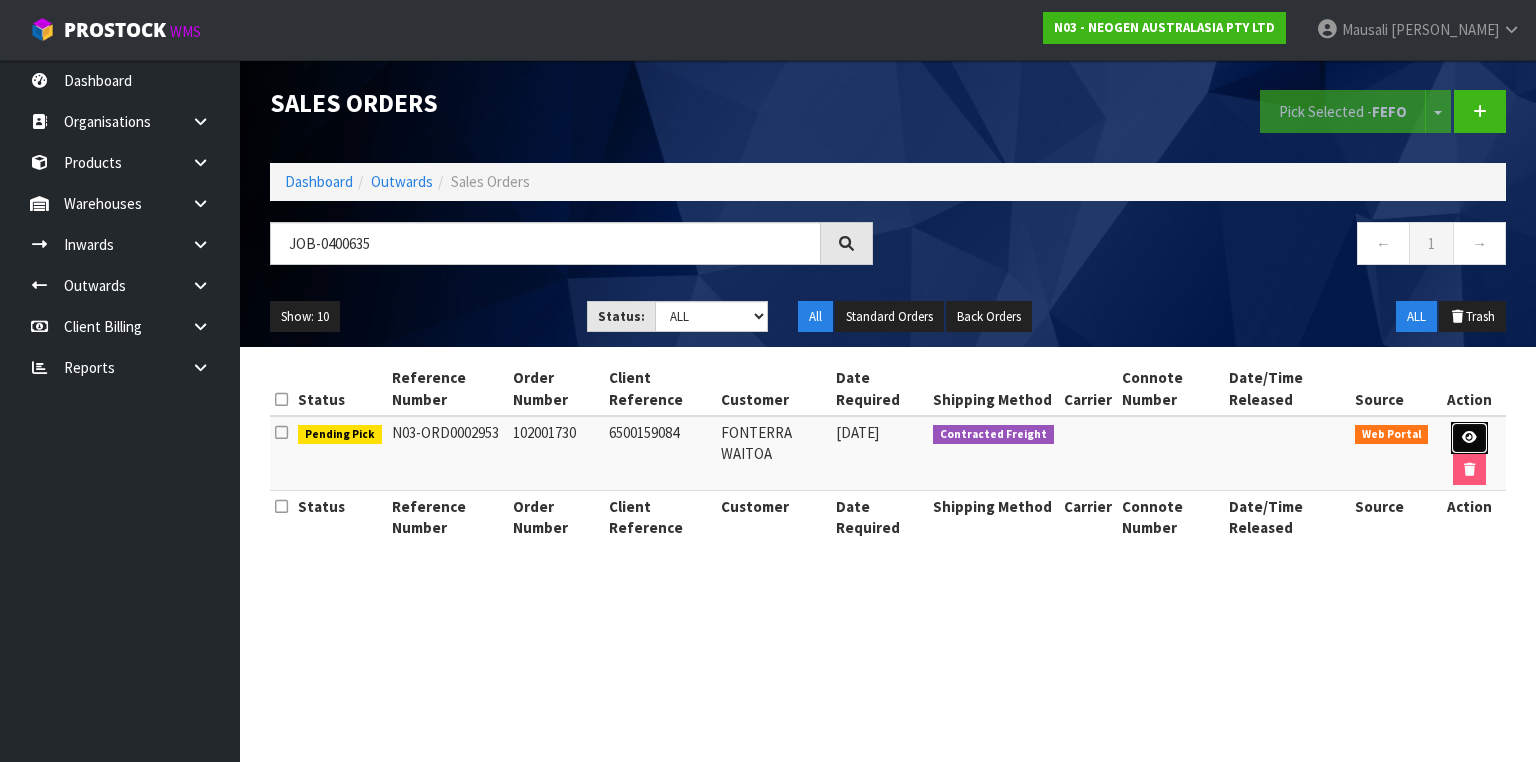 click at bounding box center (1469, 438) 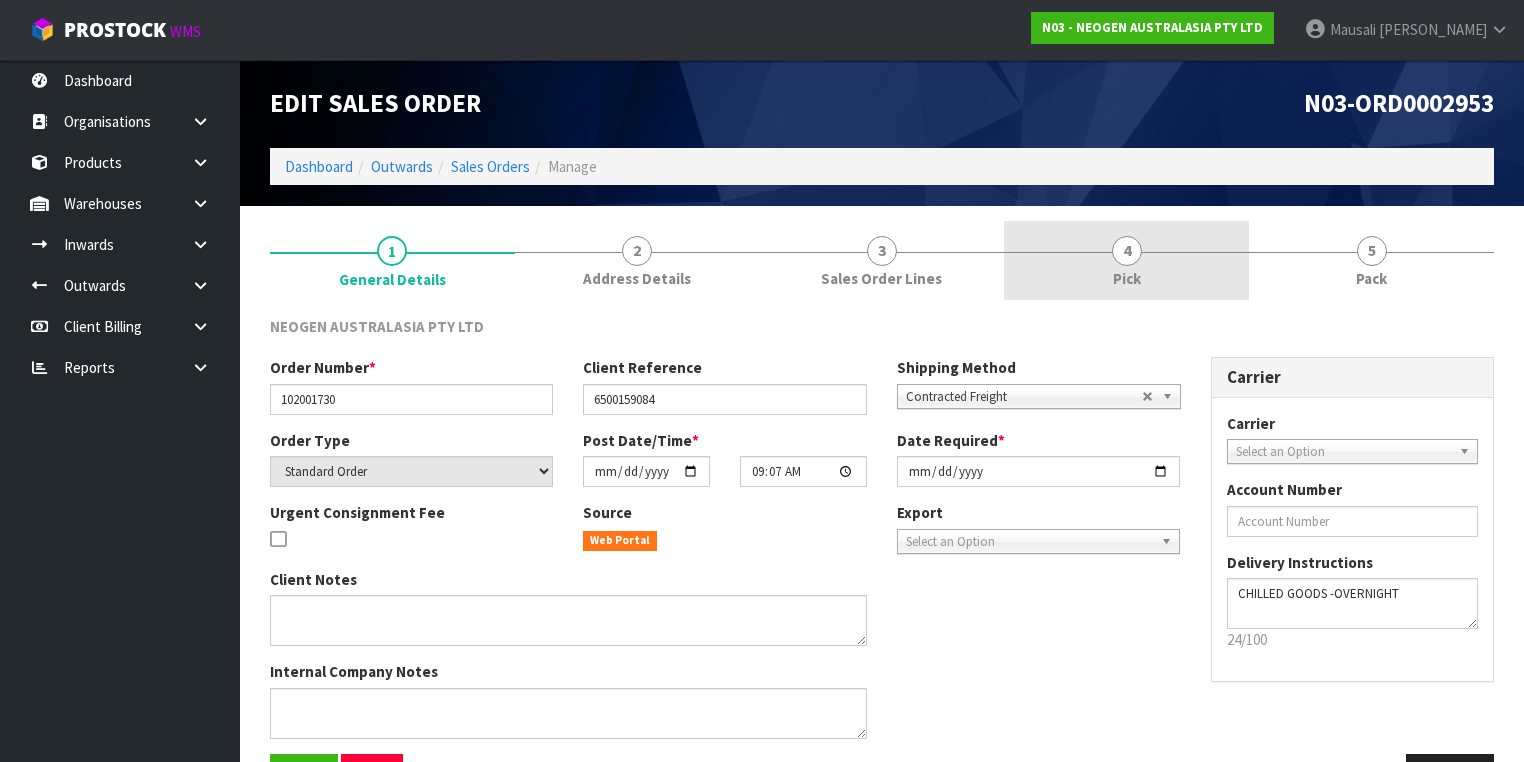 click on "4
Pick" at bounding box center (1126, 260) 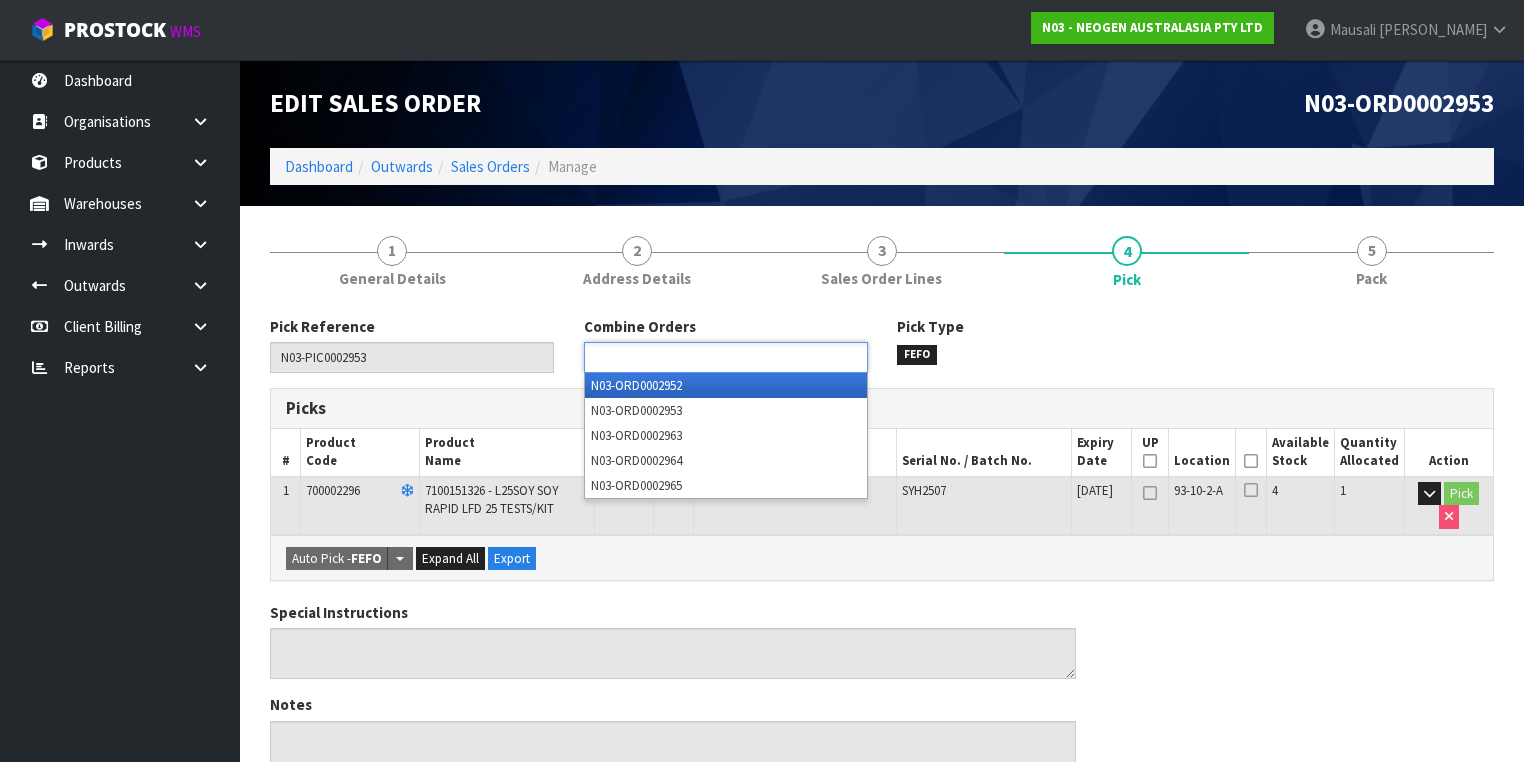 click at bounding box center (663, 357) 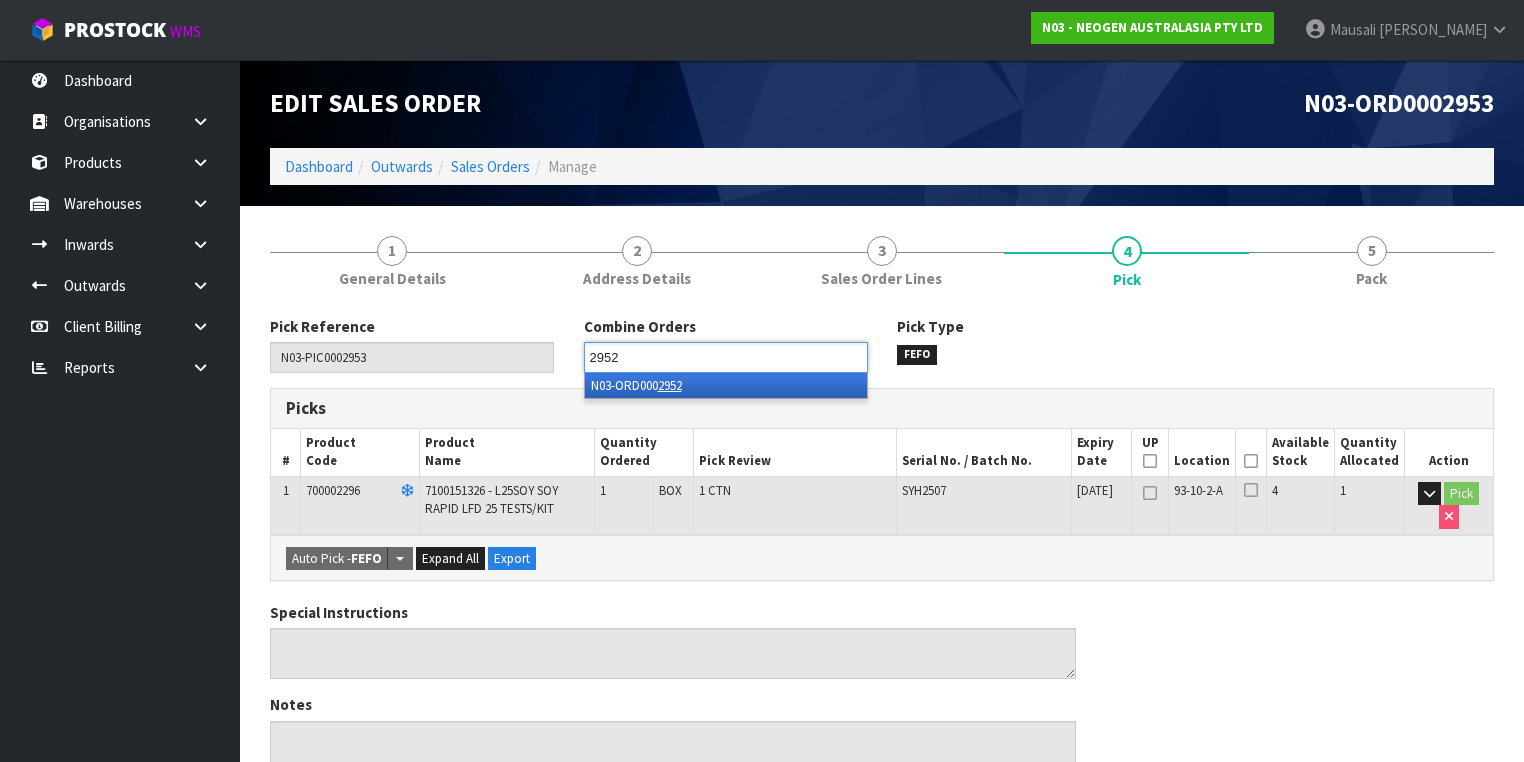 click on "N03-ORD000 2952" at bounding box center [726, 385] 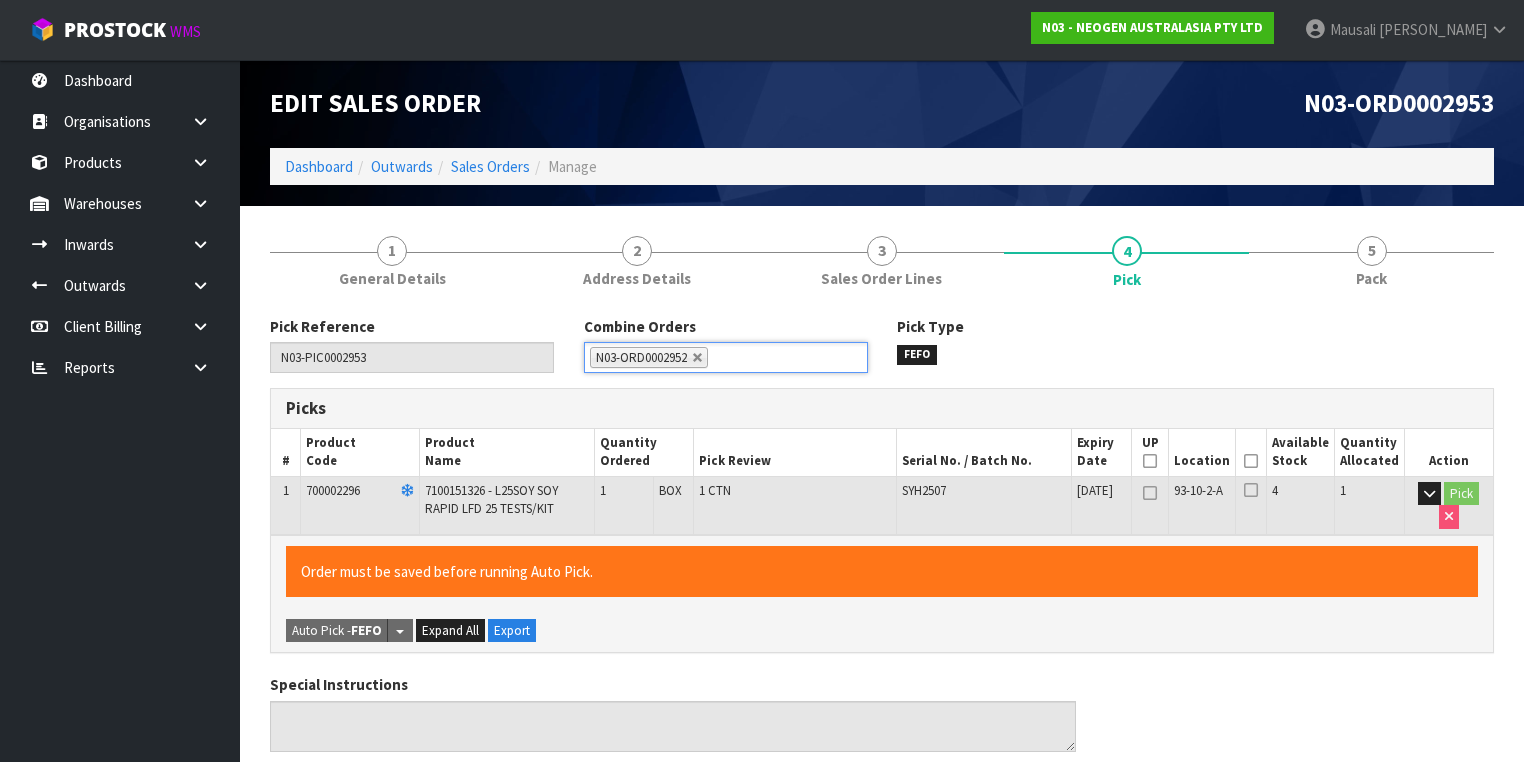 click at bounding box center (1251, 461) 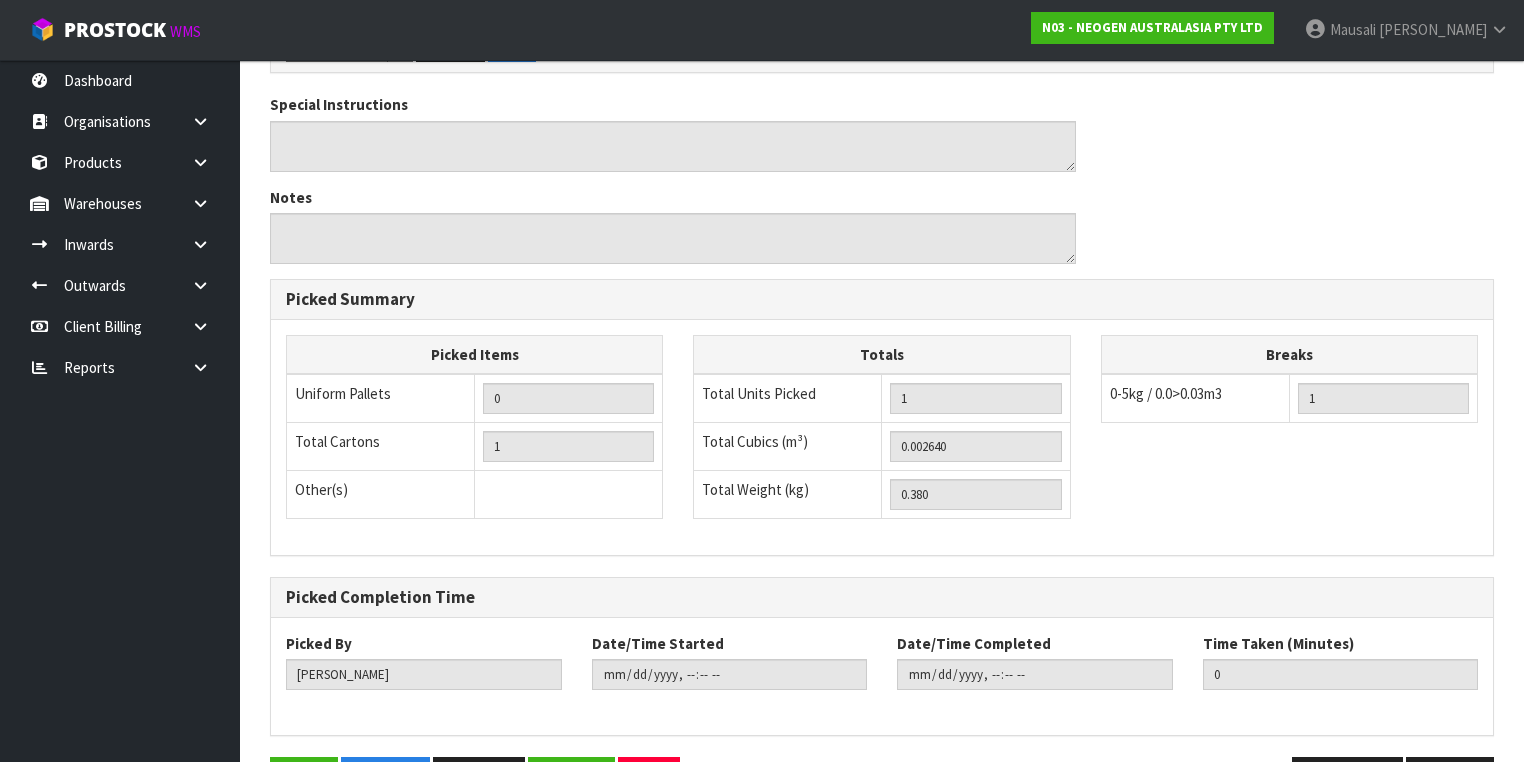 scroll, scrollTop: 641, scrollLeft: 0, axis: vertical 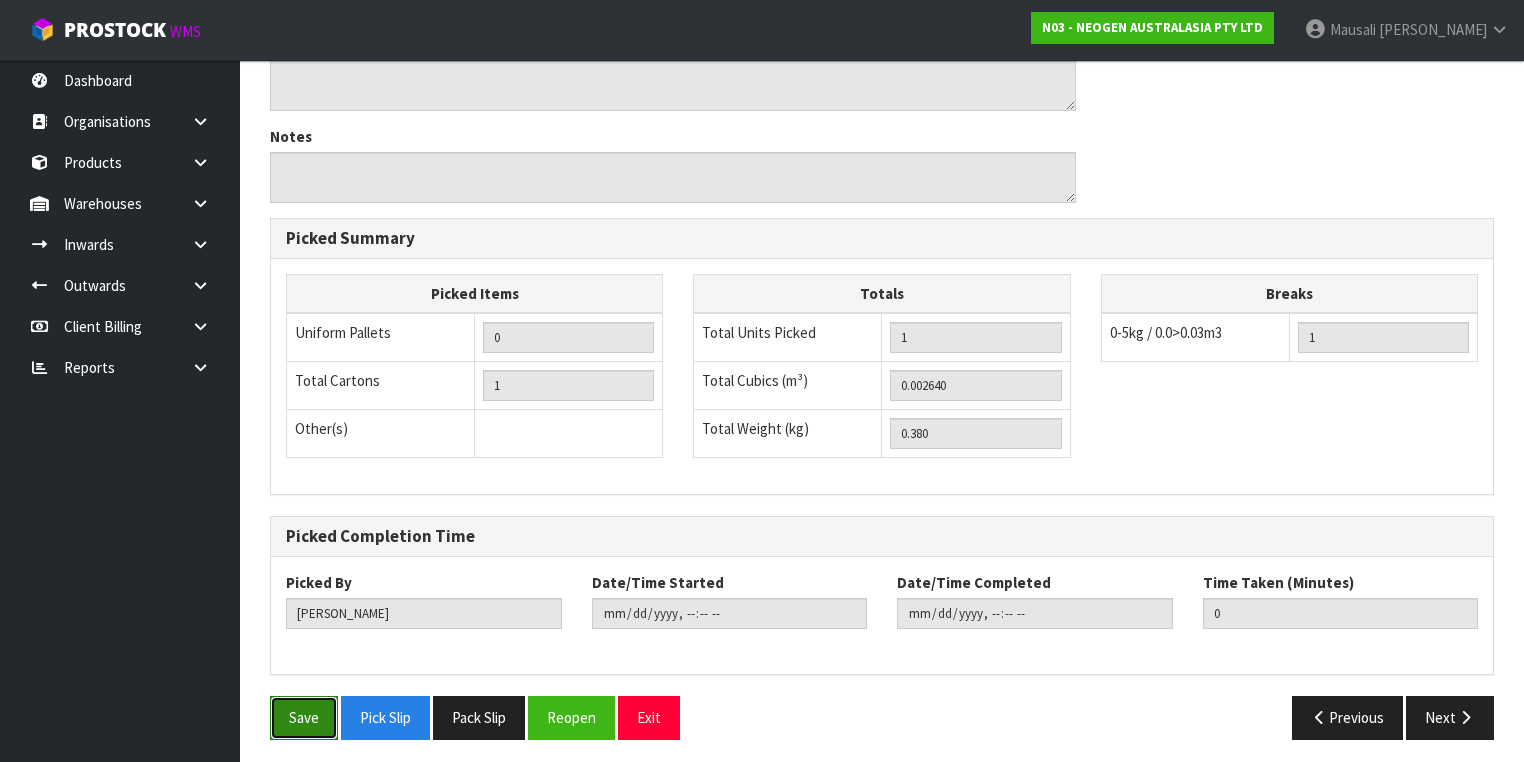click on "Save" at bounding box center (304, 717) 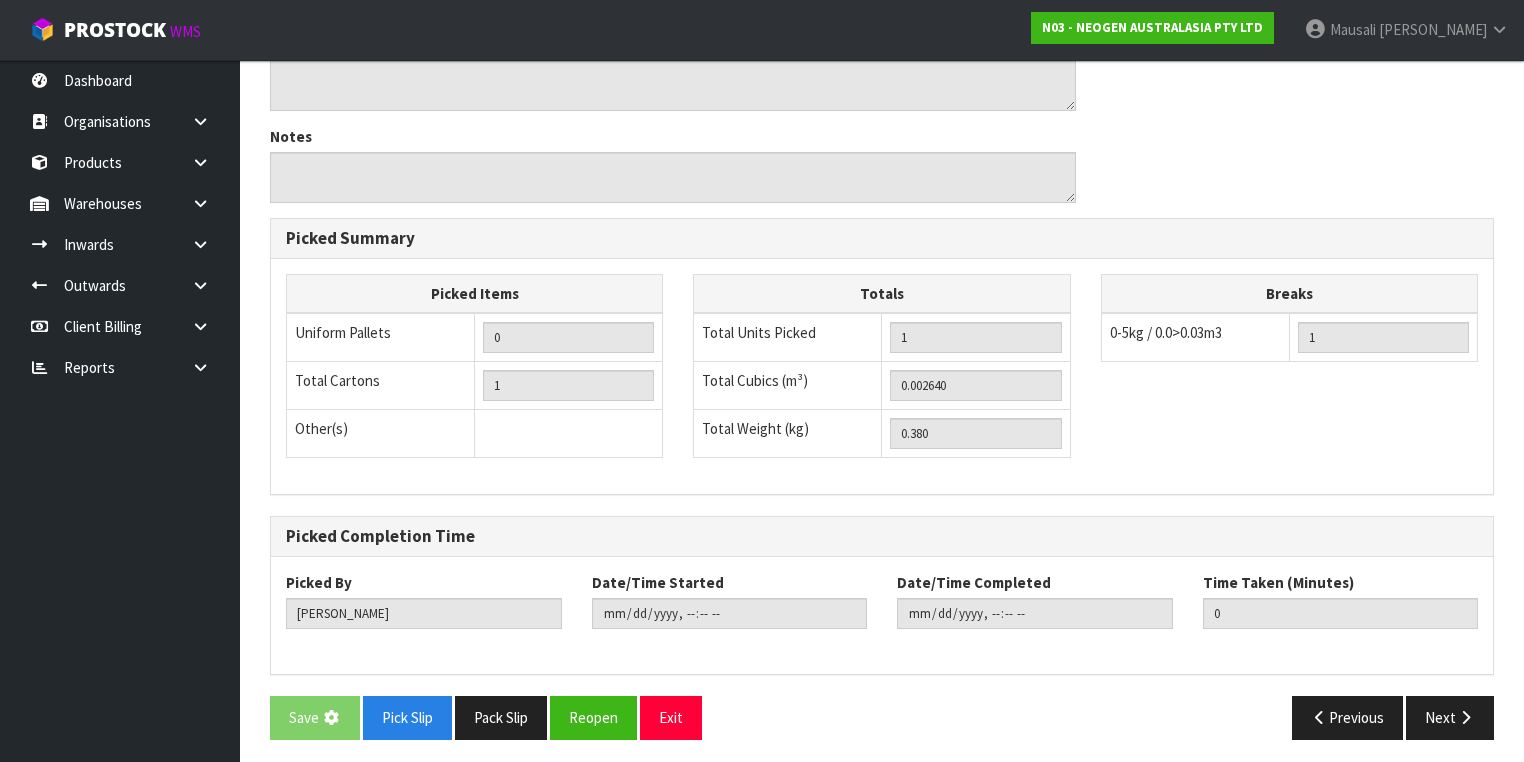 scroll, scrollTop: 0, scrollLeft: 0, axis: both 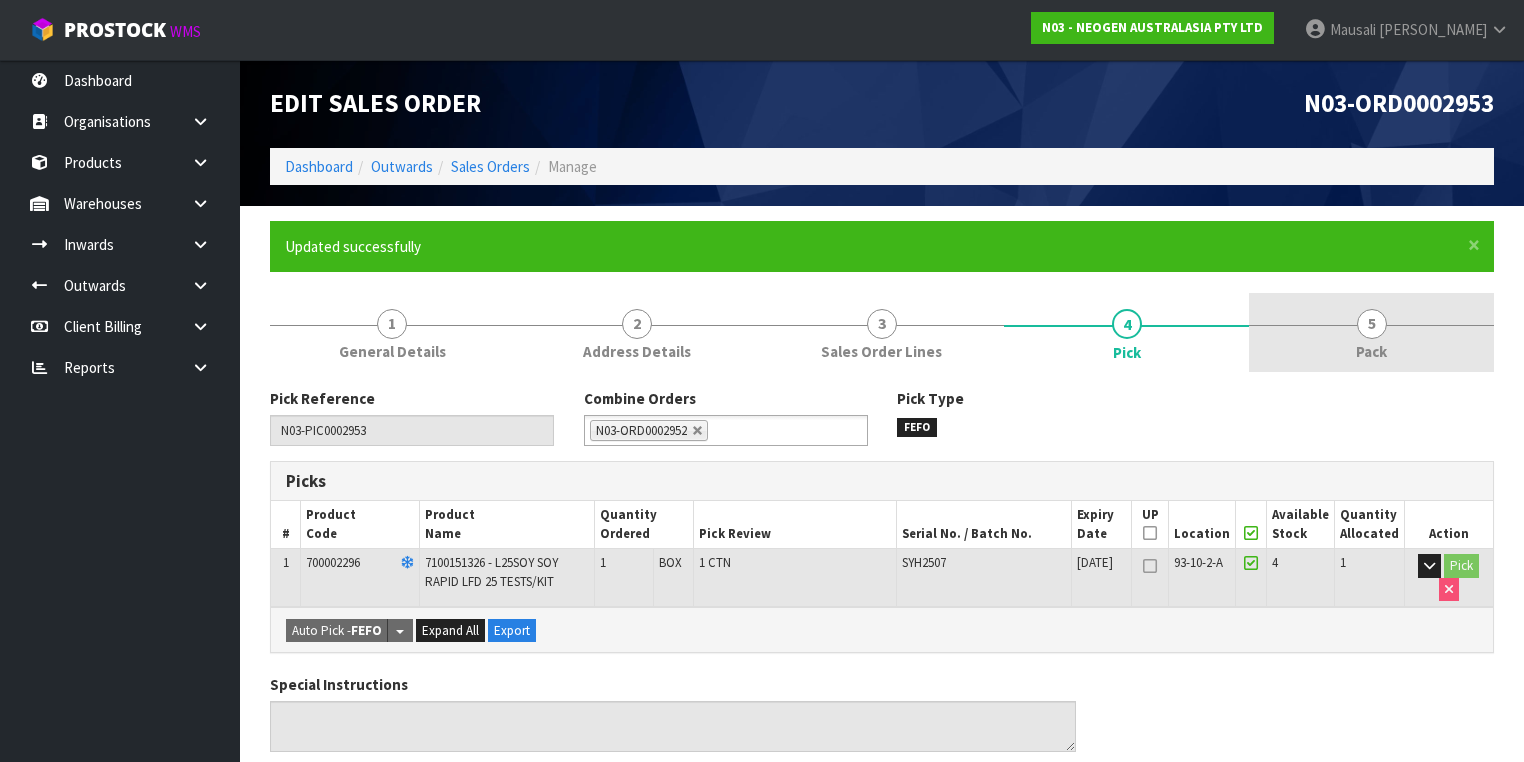 click on "Pack" at bounding box center (1371, 351) 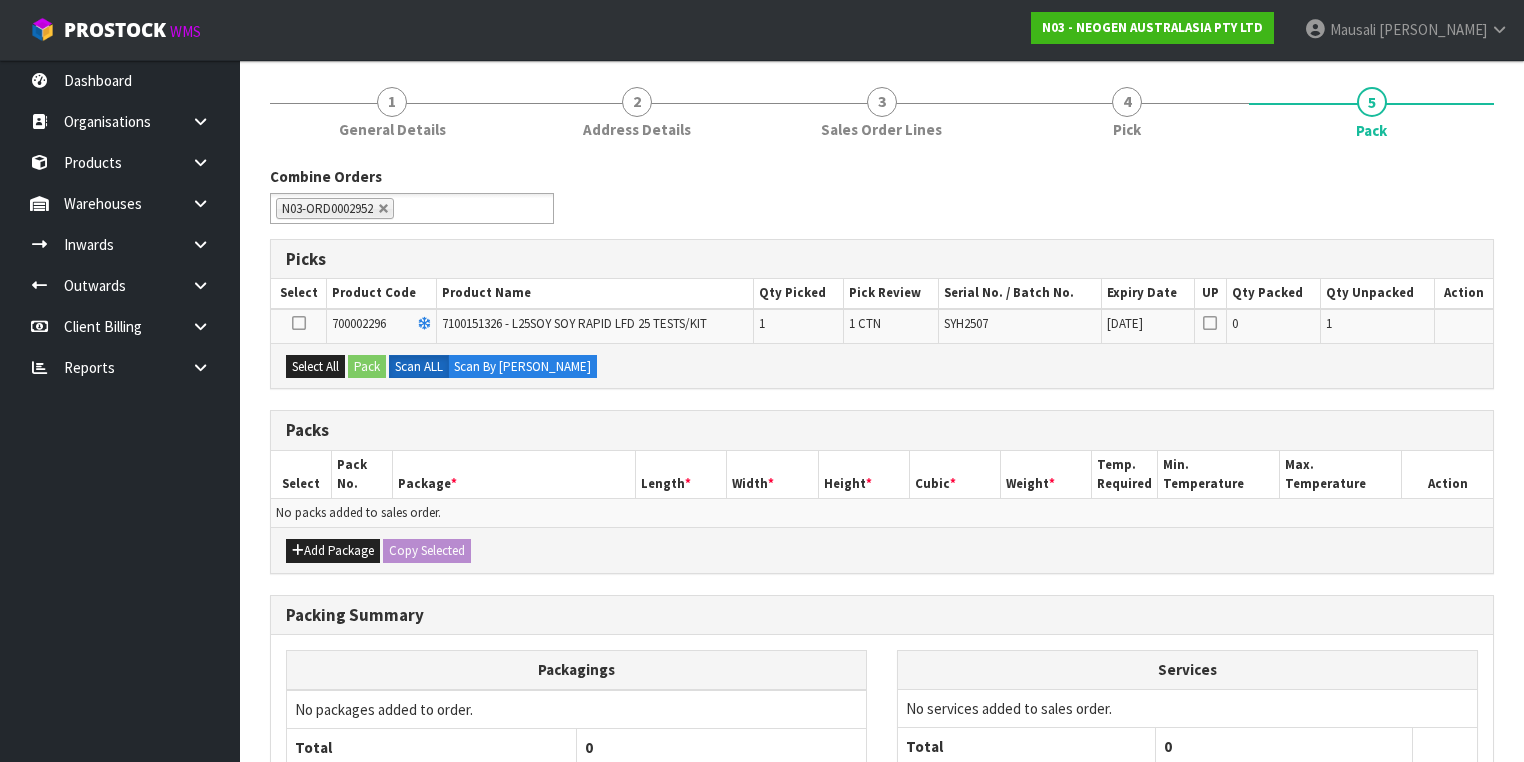 scroll, scrollTop: 320, scrollLeft: 0, axis: vertical 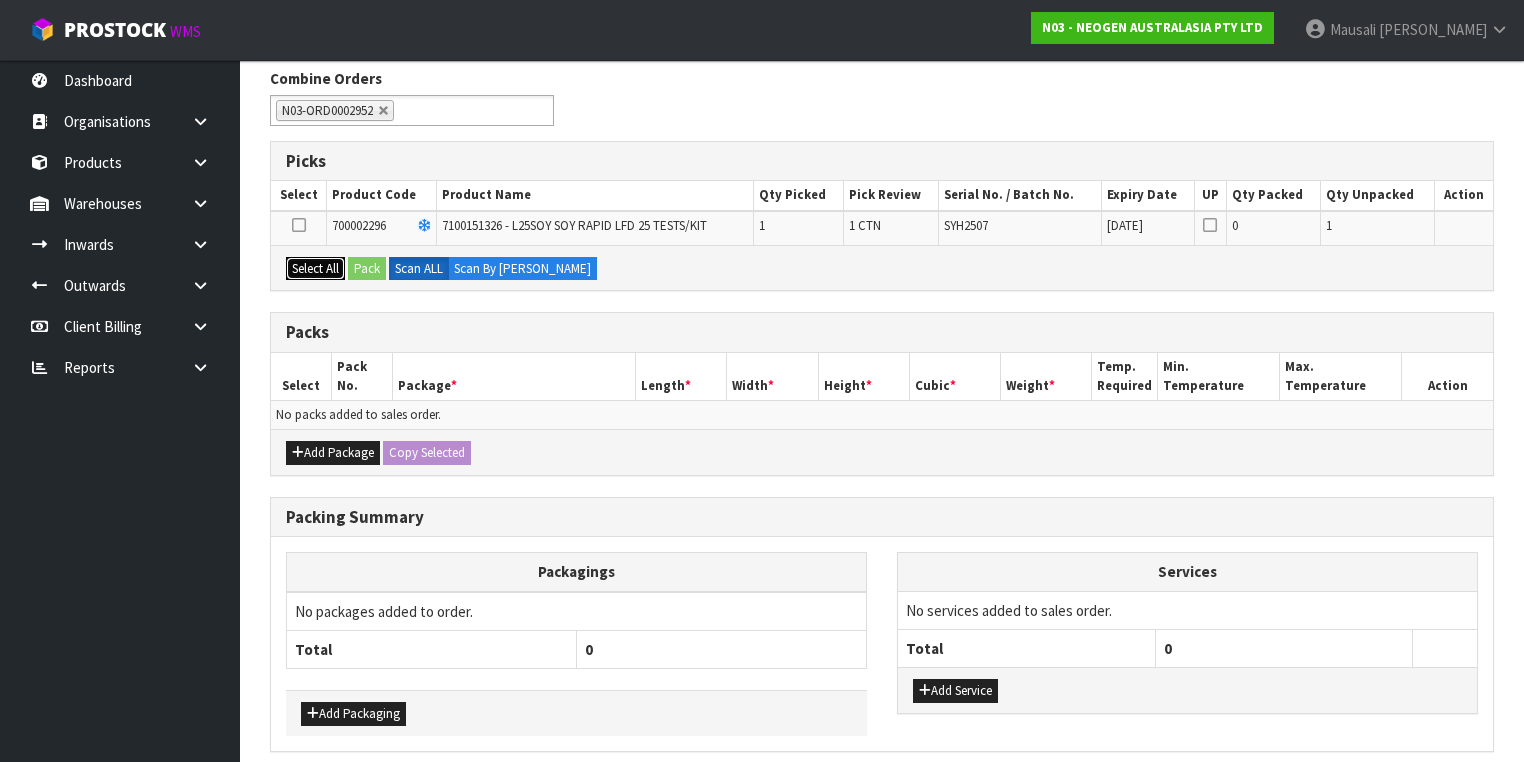 click on "Select All" at bounding box center [315, 269] 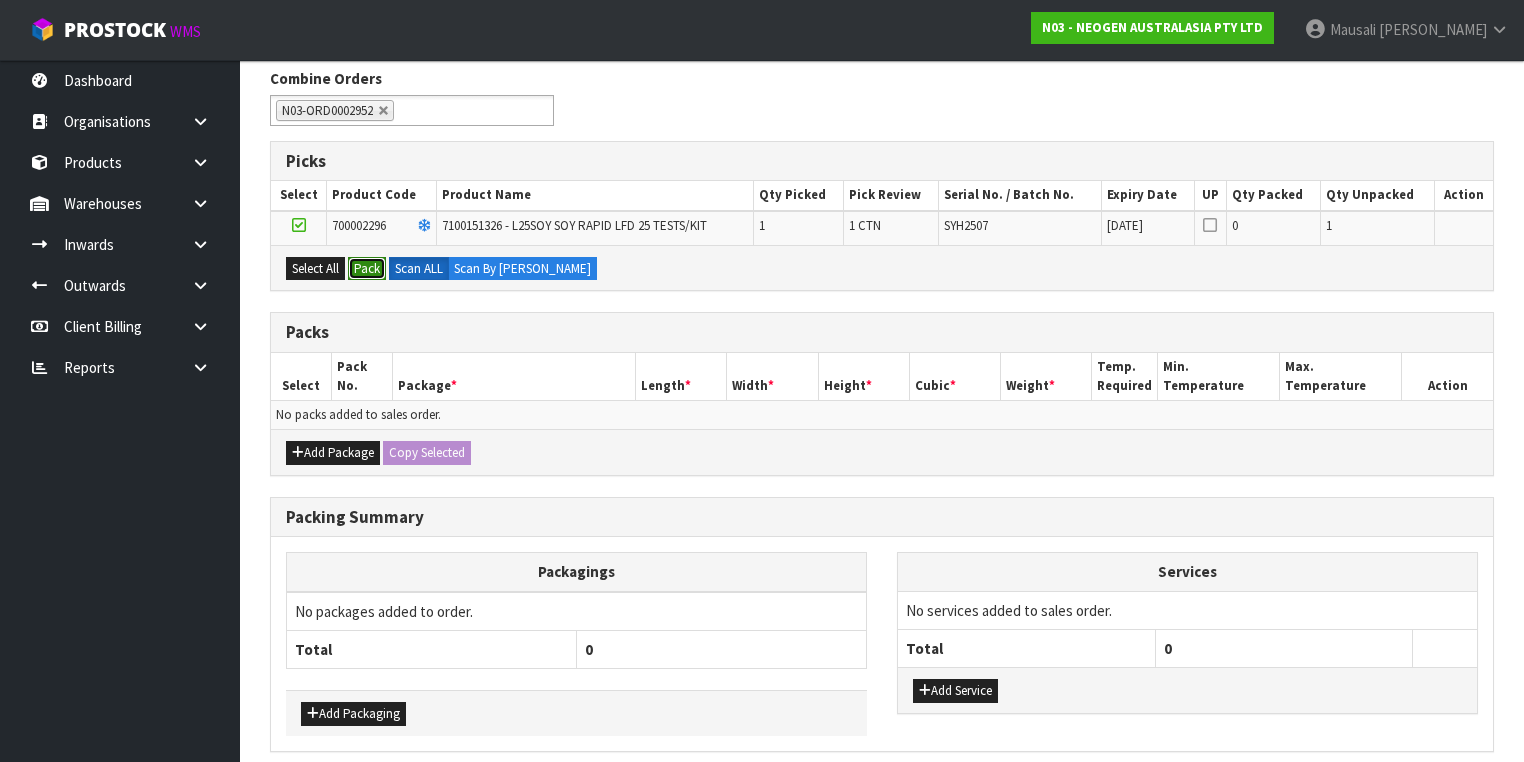 click on "Pack" at bounding box center [367, 269] 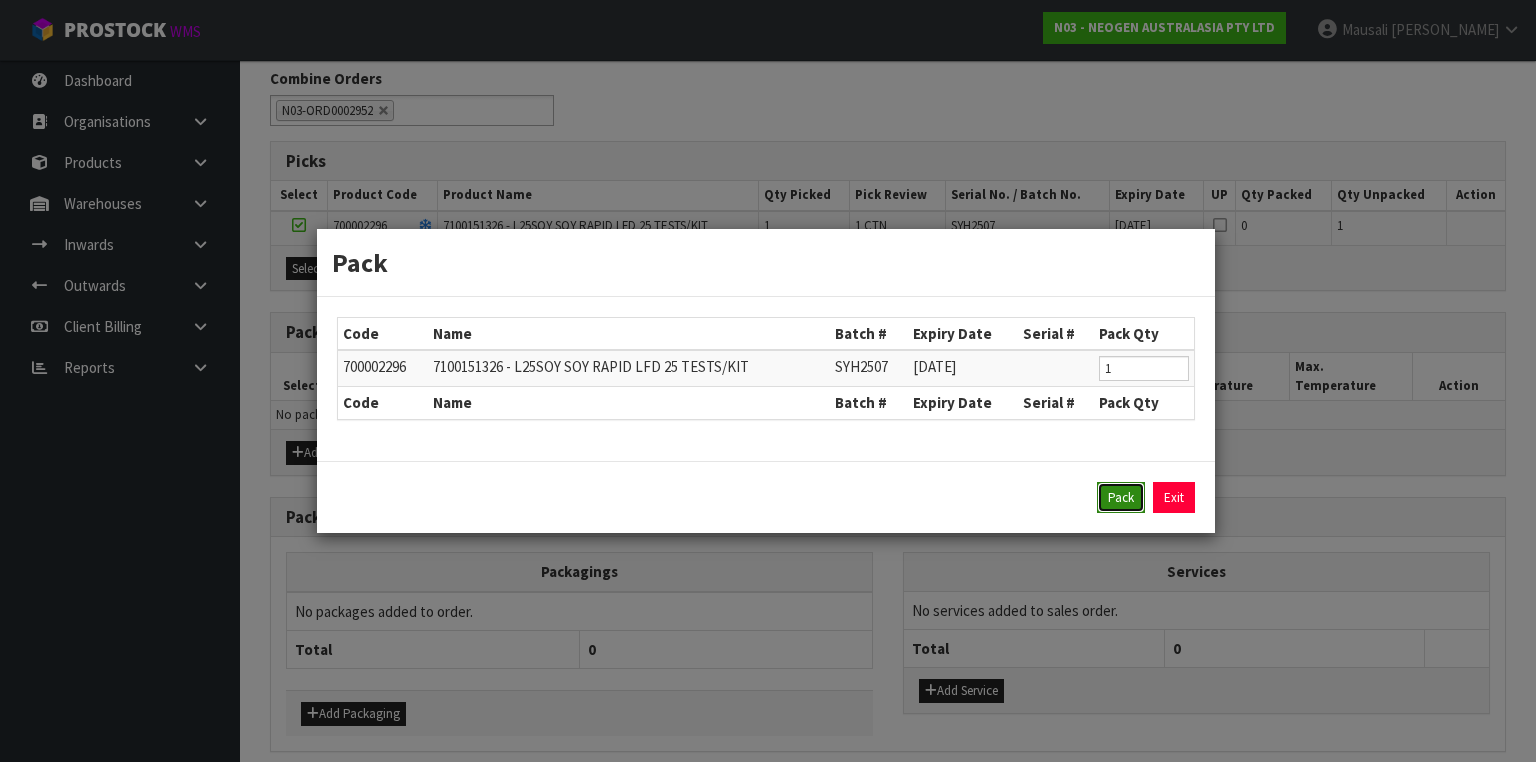 click on "Pack" at bounding box center (1121, 498) 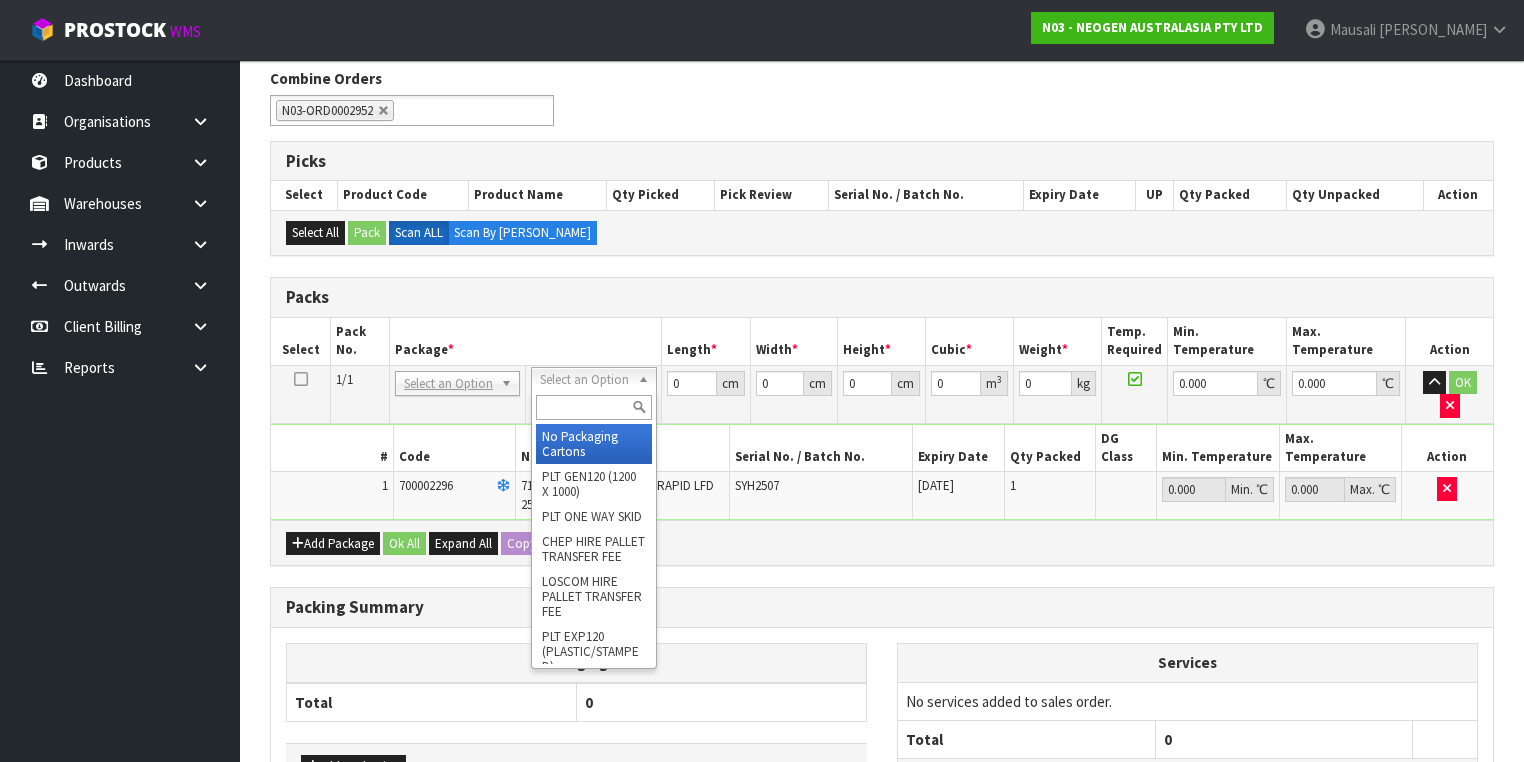 click at bounding box center [593, 407] 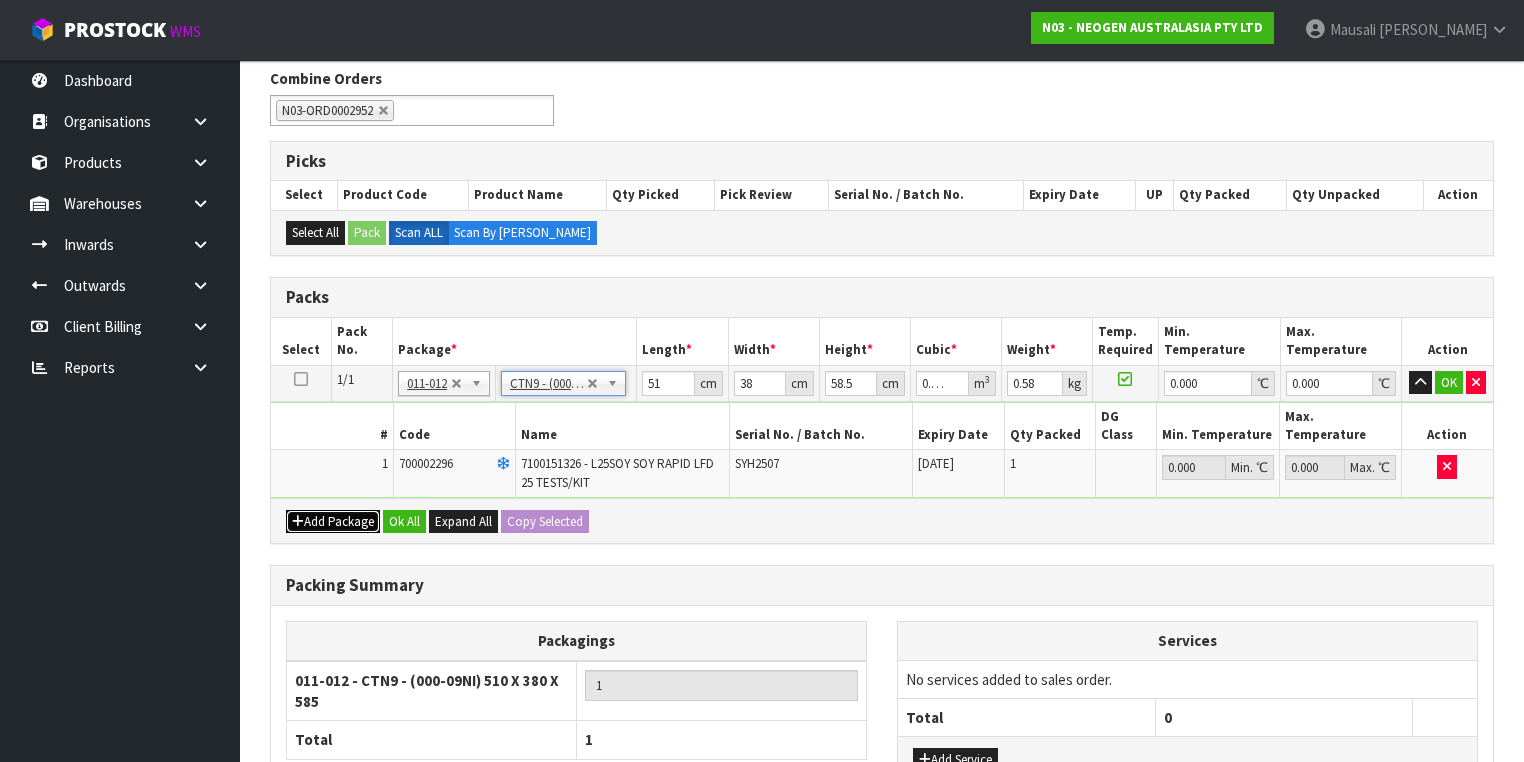 click on "Add Package" at bounding box center [333, 522] 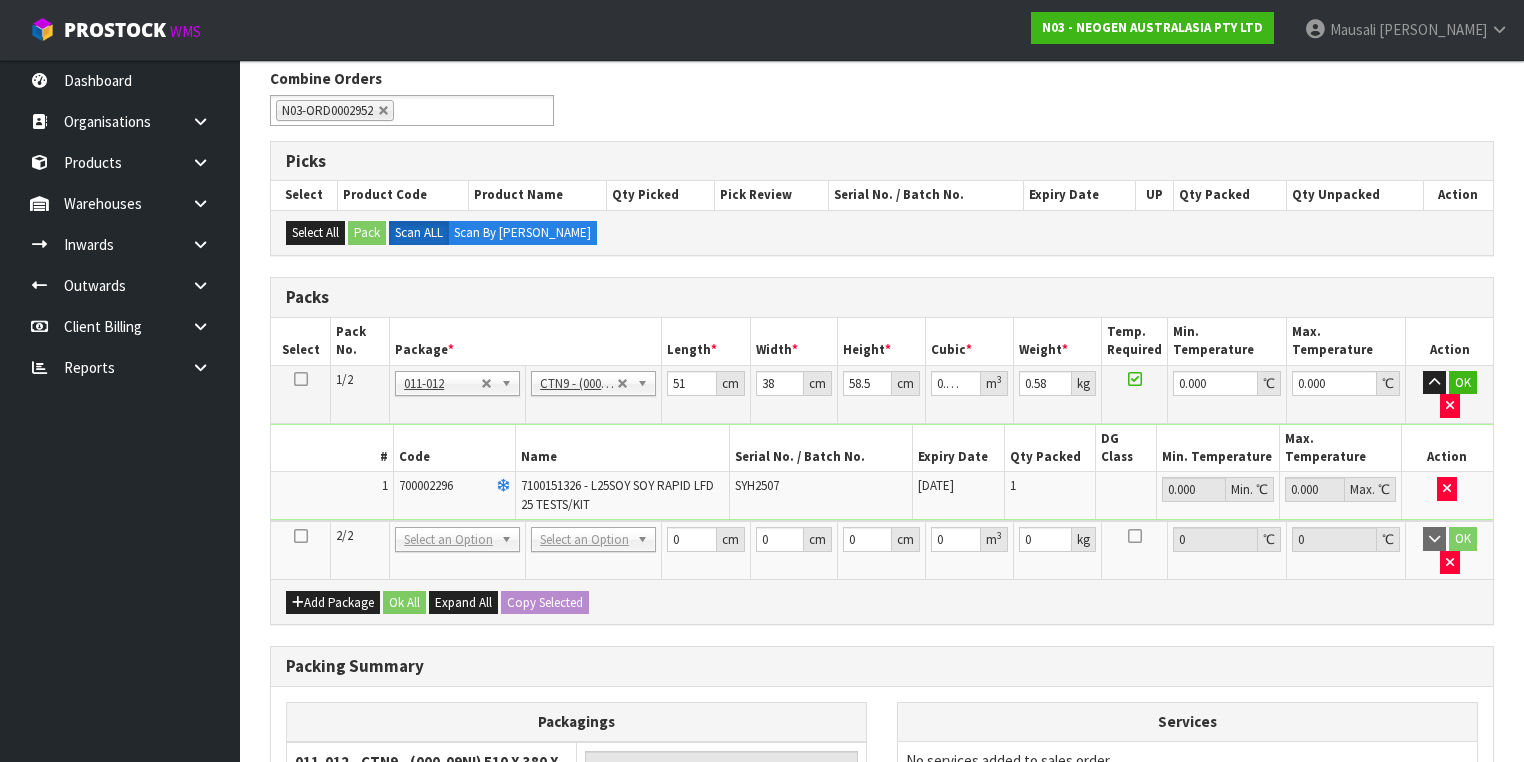 click at bounding box center (301, 536) 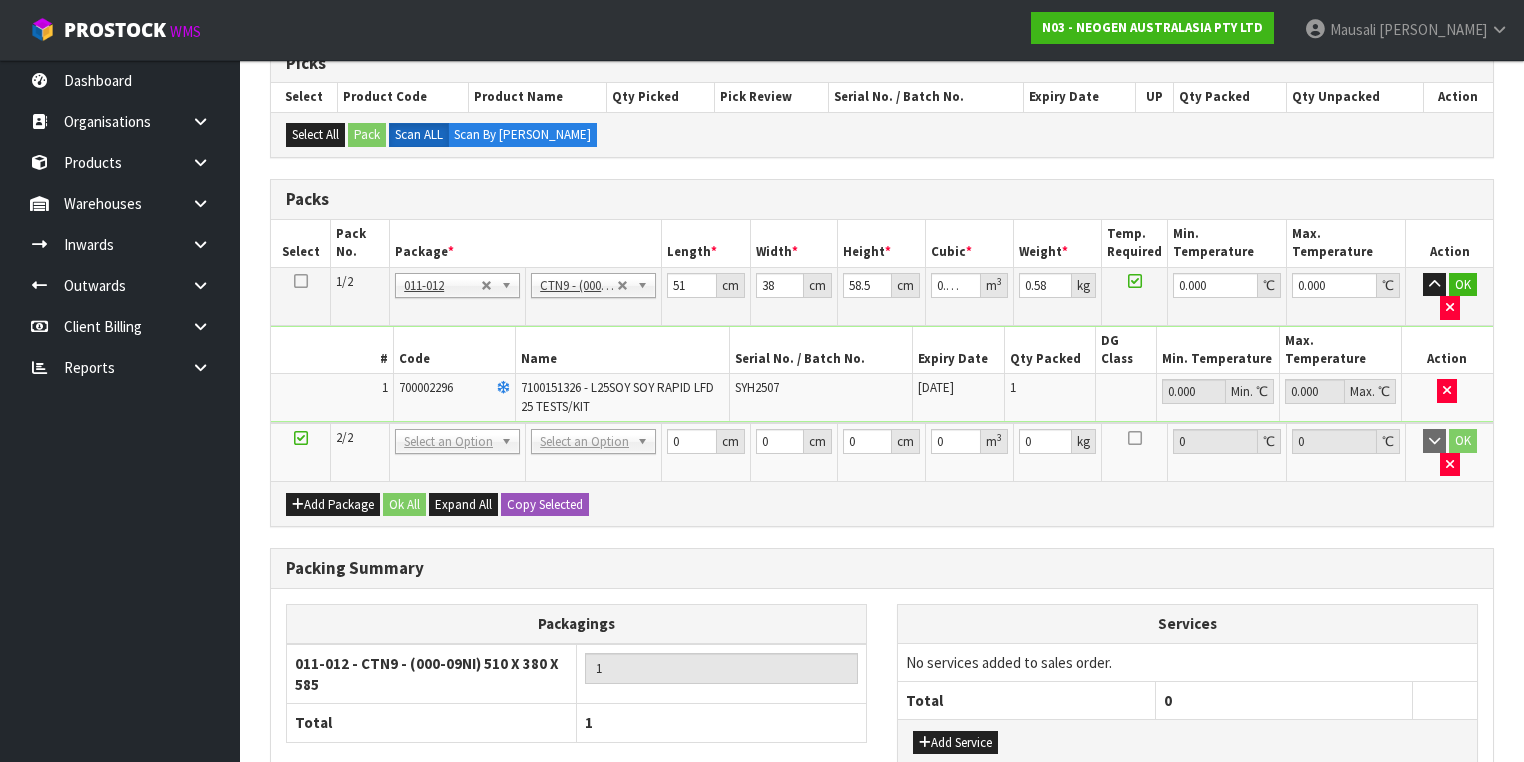scroll, scrollTop: 503, scrollLeft: 0, axis: vertical 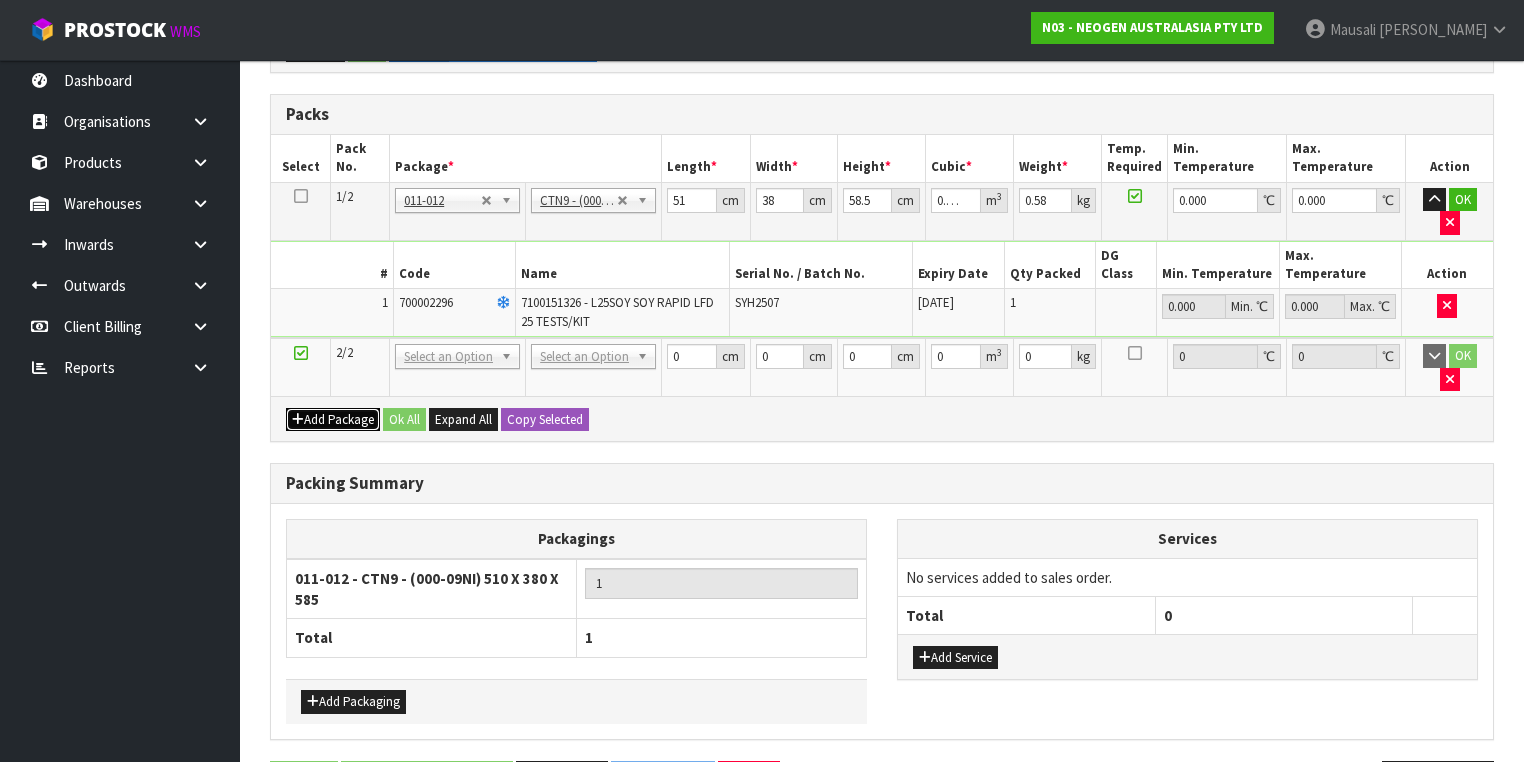 click on "Add Package" at bounding box center (333, 420) 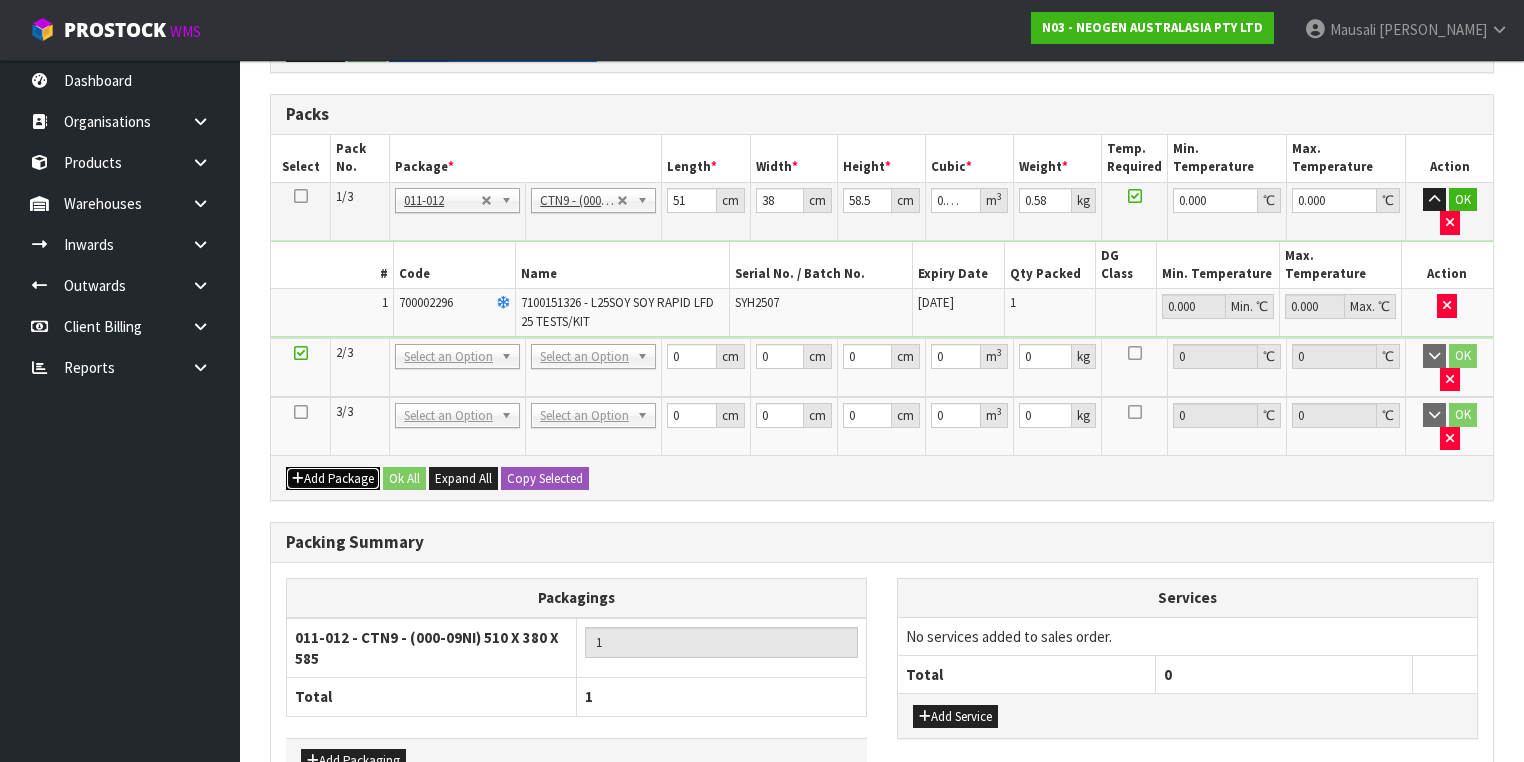 click on "Add Package" at bounding box center (333, 479) 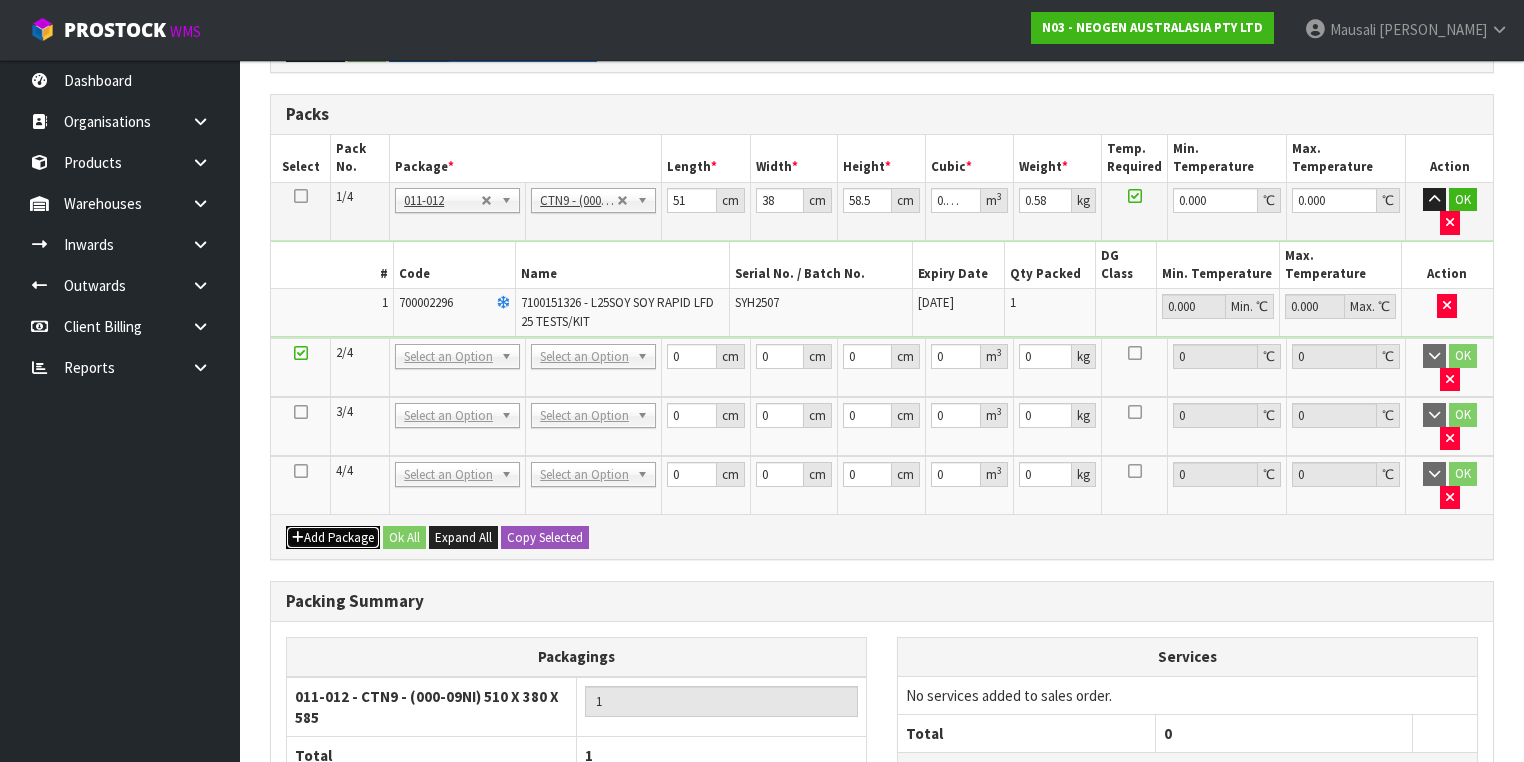 click on "Add Package" at bounding box center (333, 538) 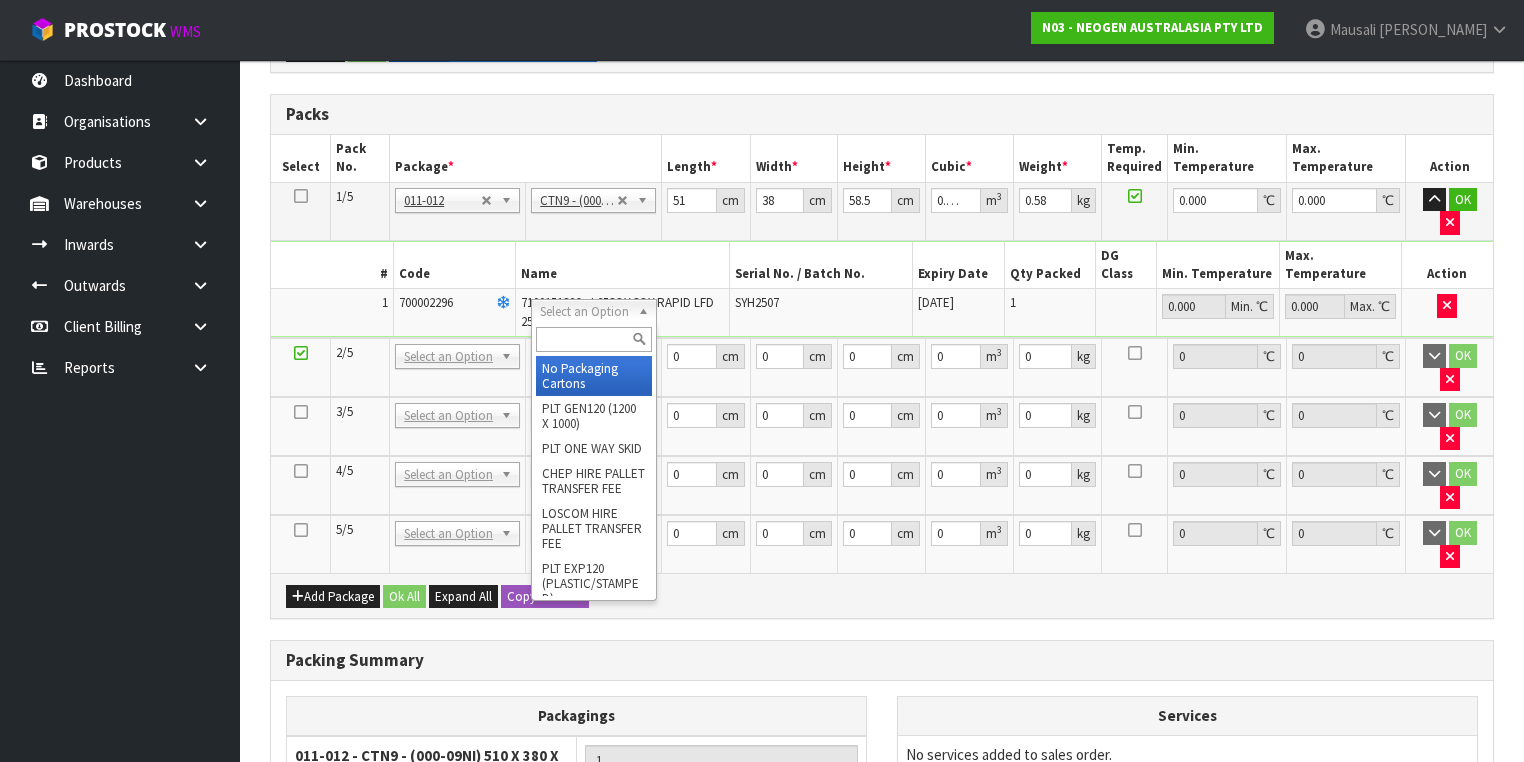 click at bounding box center [593, 339] 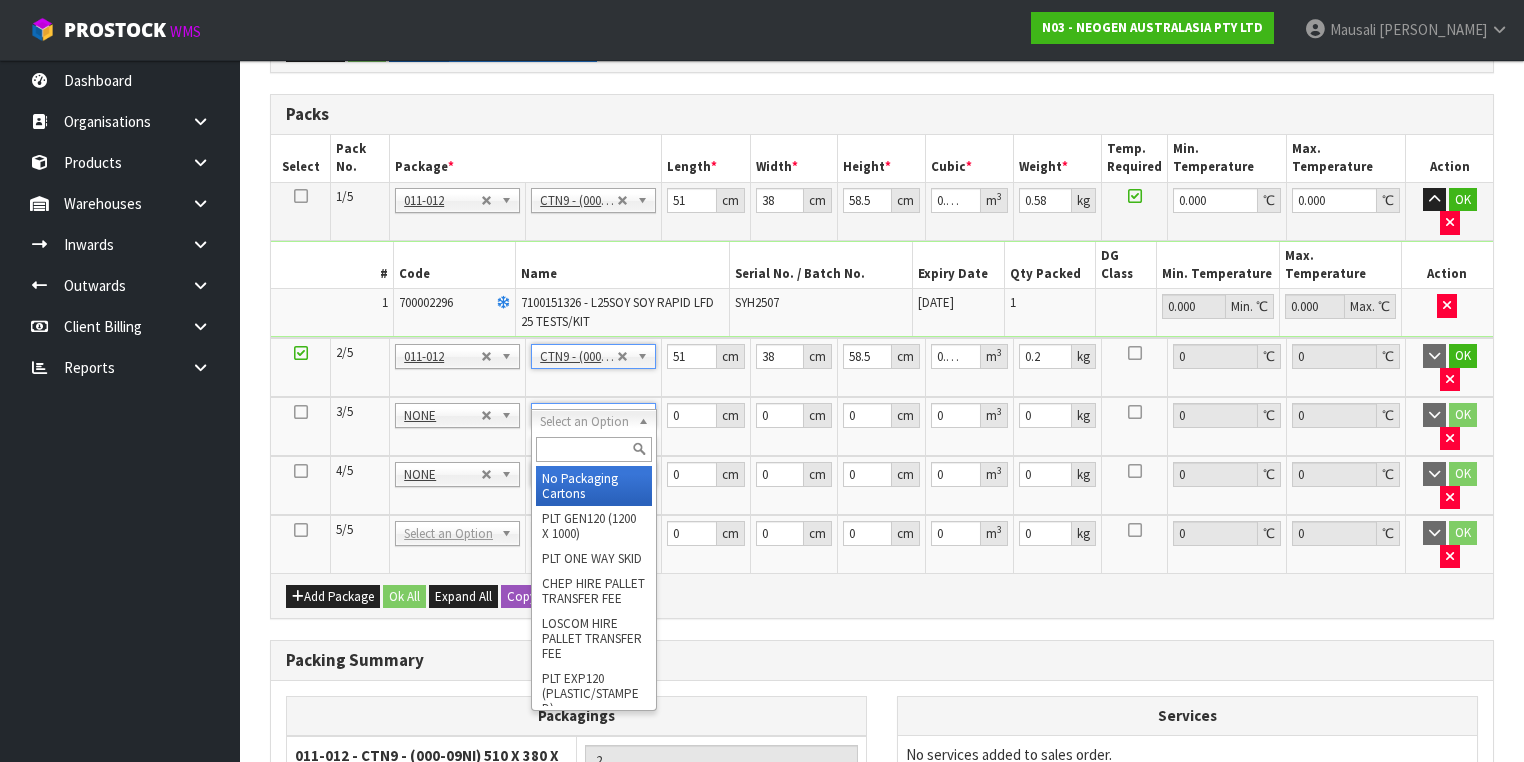 drag, startPoint x: 593, startPoint y: 479, endPoint x: 594, endPoint y: 467, distance: 12.0415945 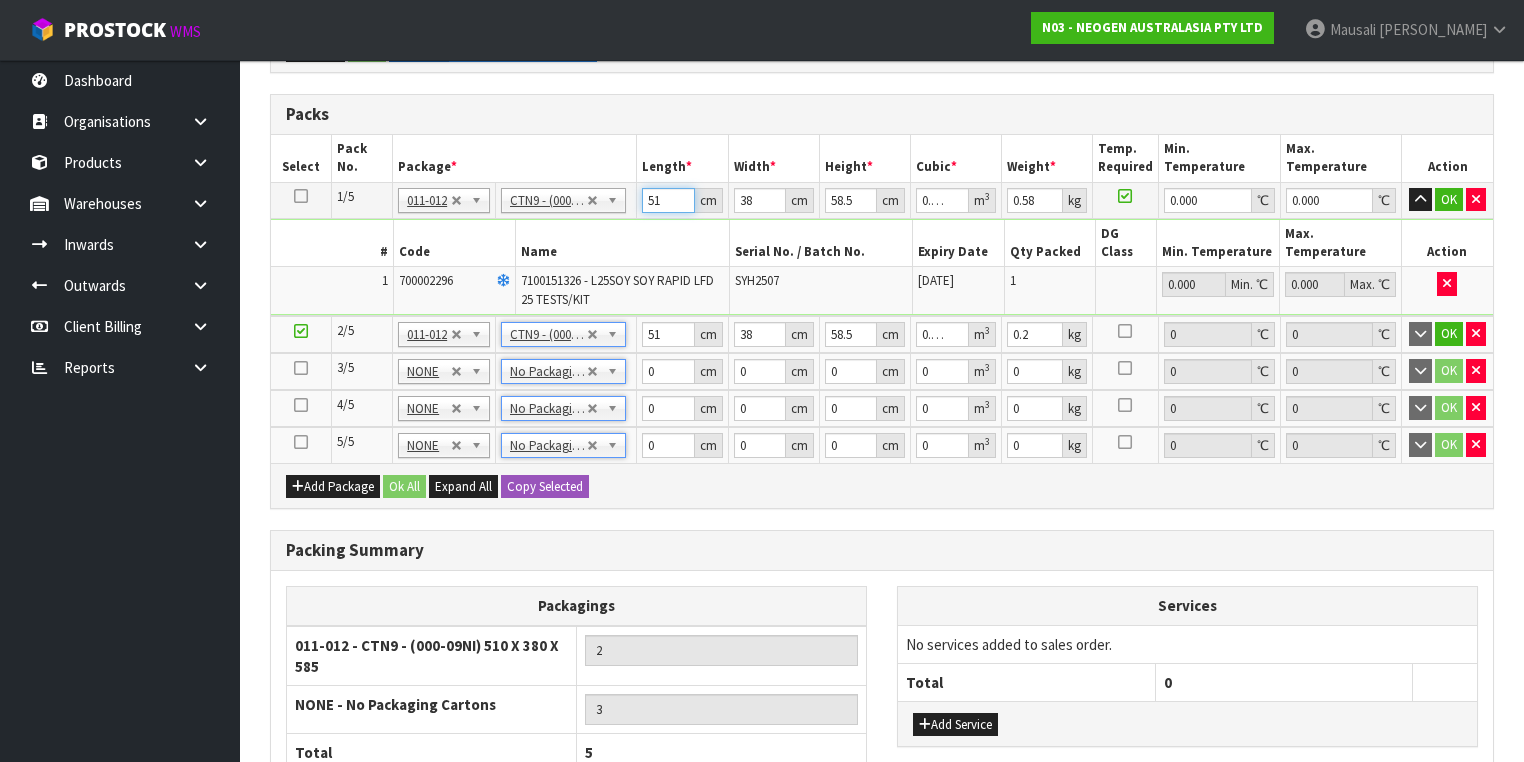 drag, startPoint x: 661, startPoint y: 195, endPoint x: 603, endPoint y: 218, distance: 62.39391 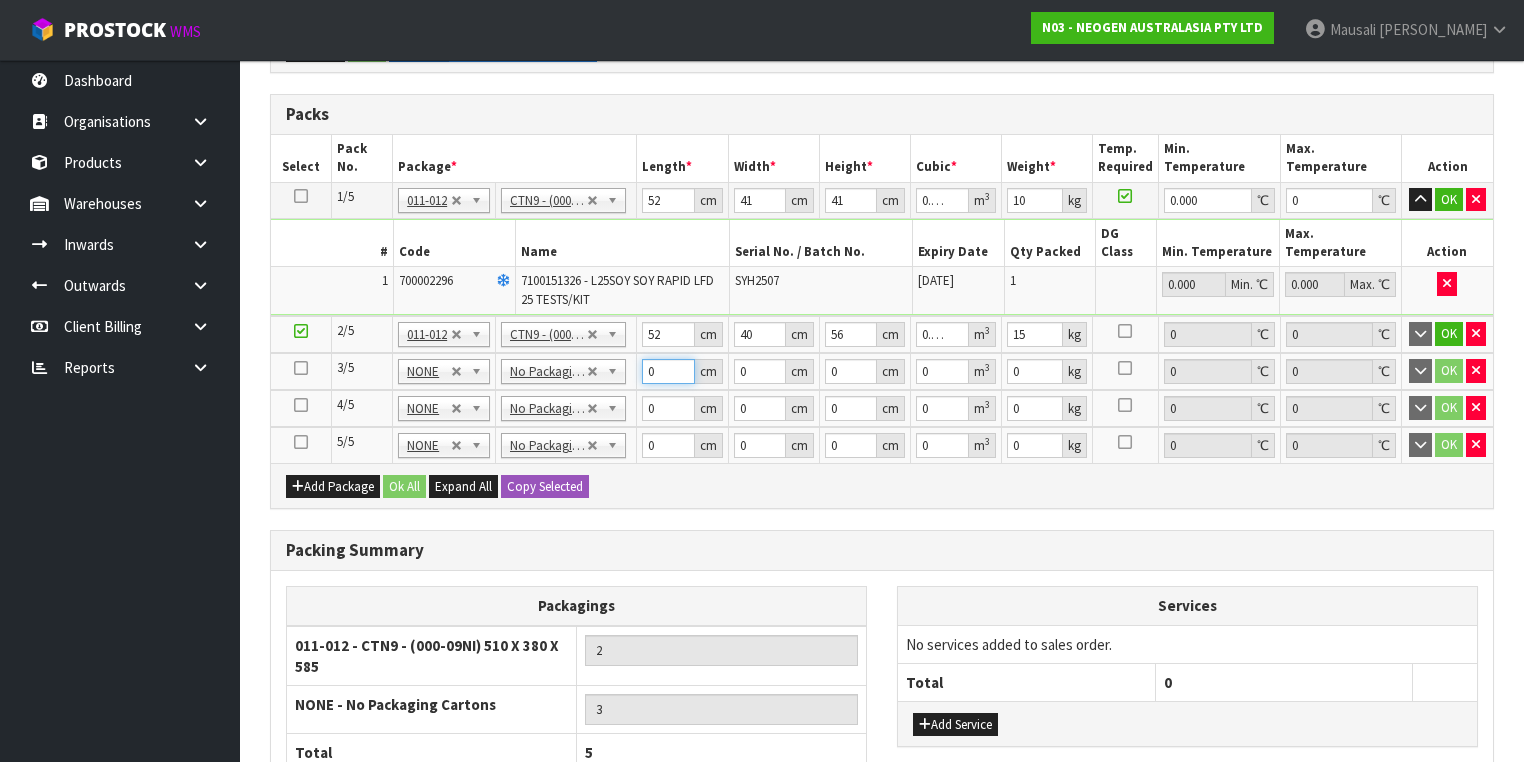 click on "0" at bounding box center [668, 371] 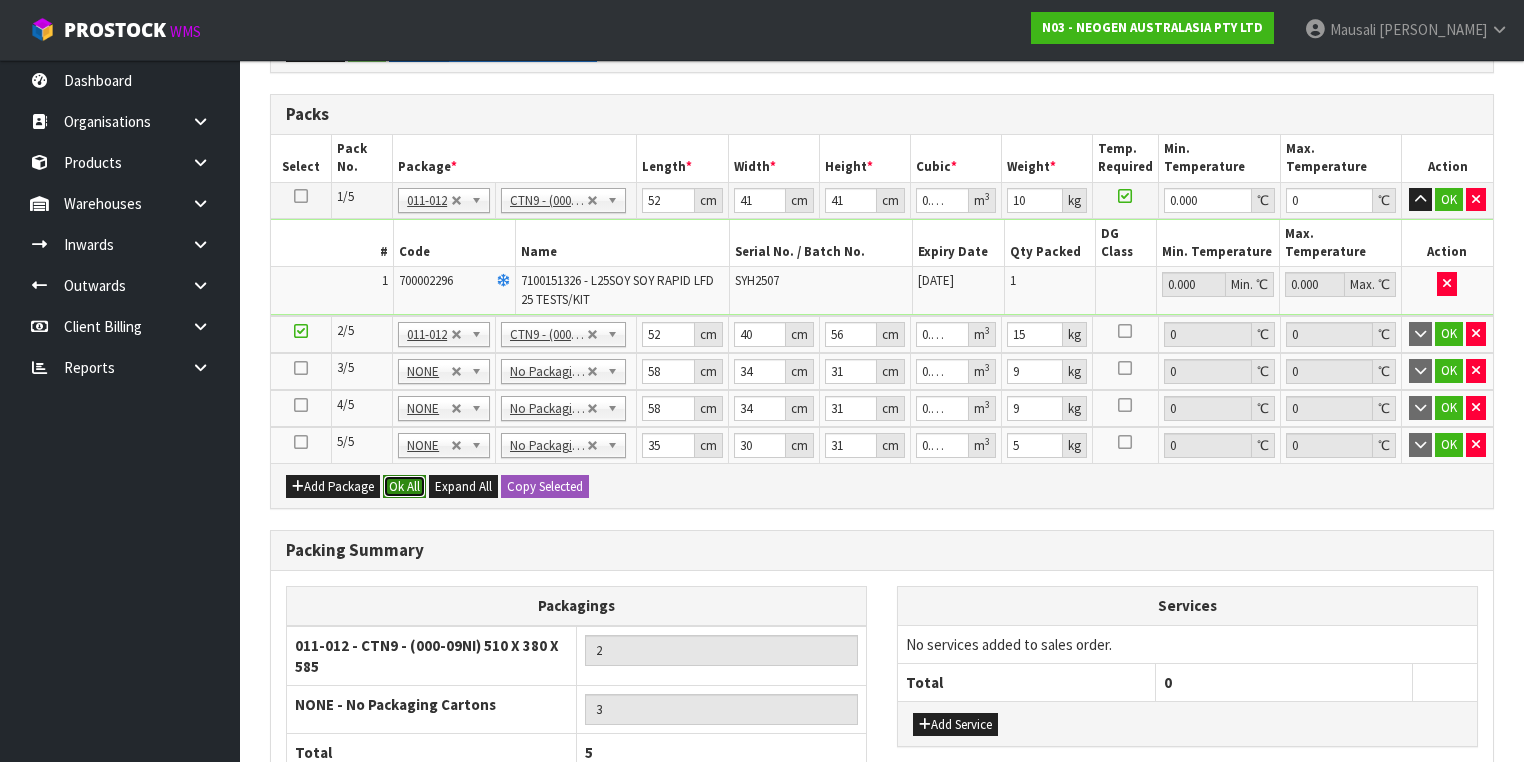 click on "Ok All" at bounding box center [404, 487] 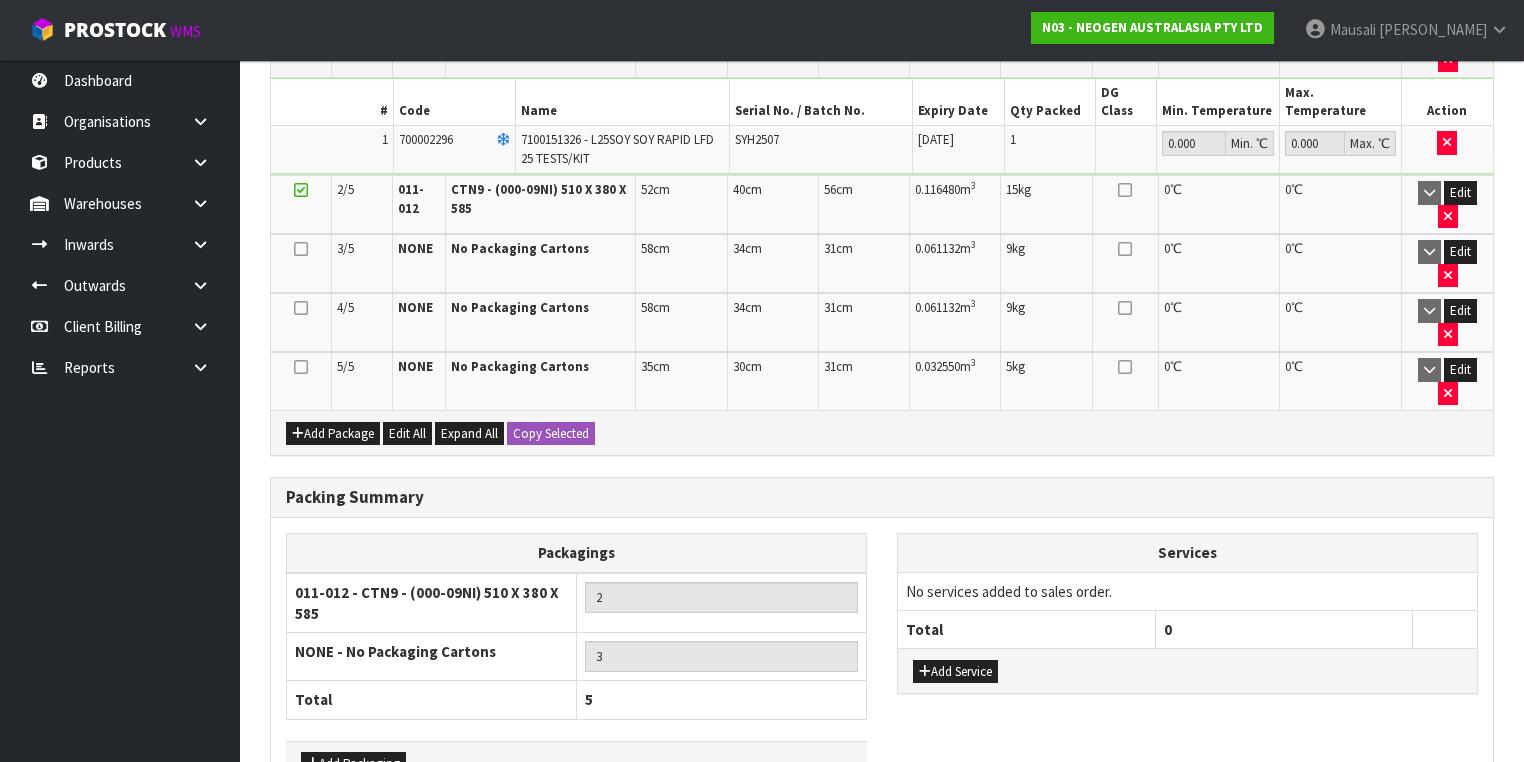 scroll, scrollTop: 680, scrollLeft: 0, axis: vertical 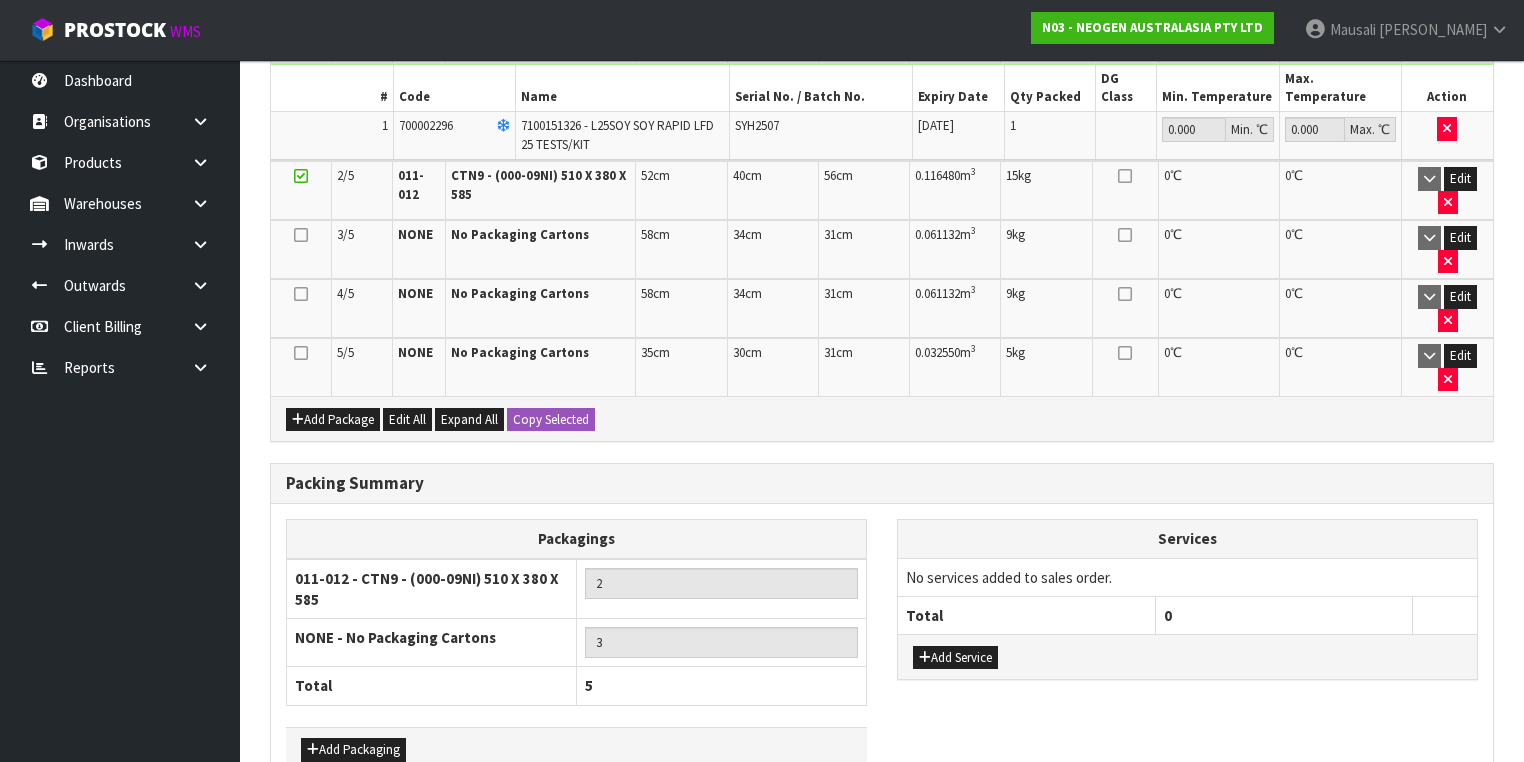 click on "Save & Confirm Packs" at bounding box center [427, 830] 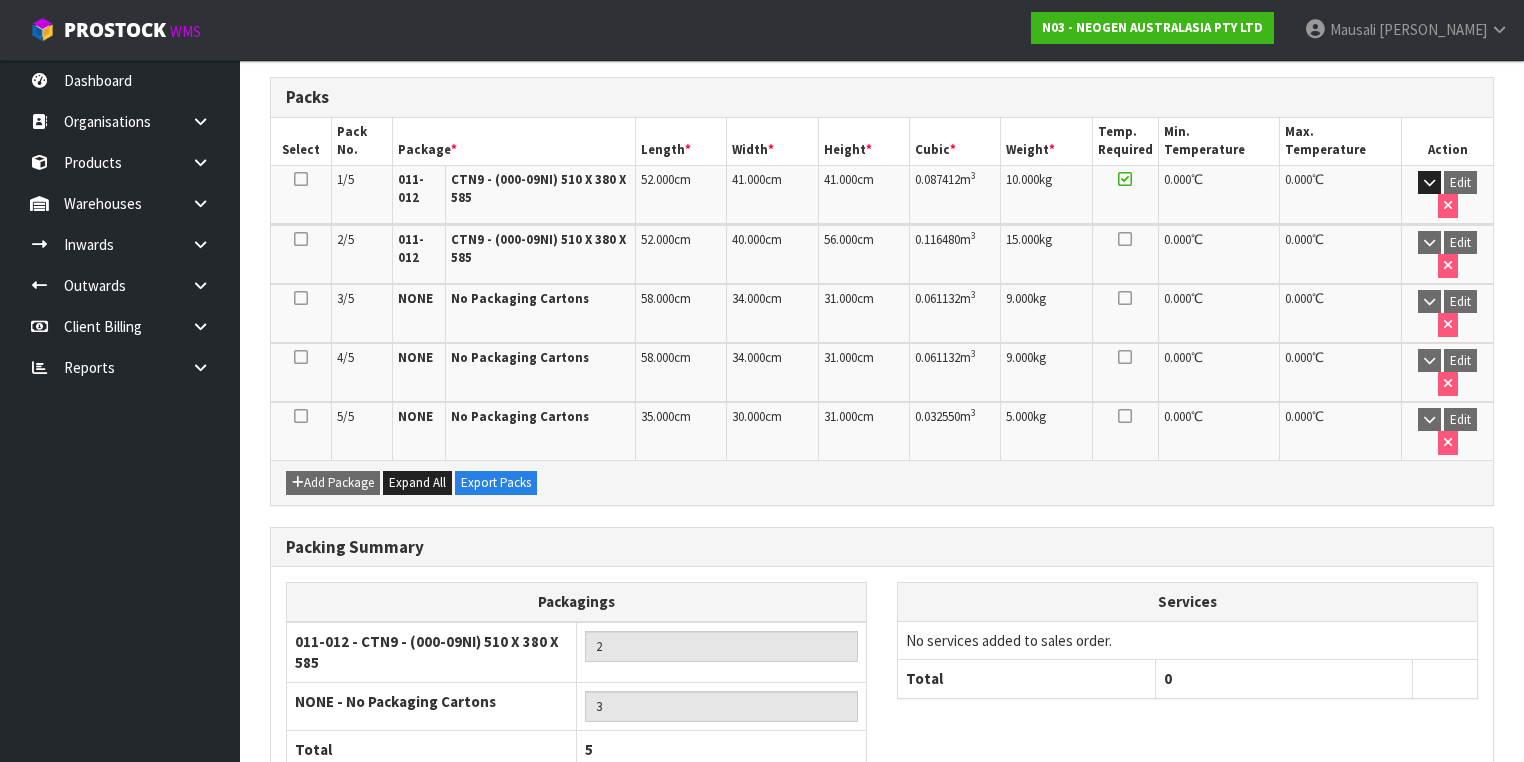 scroll, scrollTop: 558, scrollLeft: 0, axis: vertical 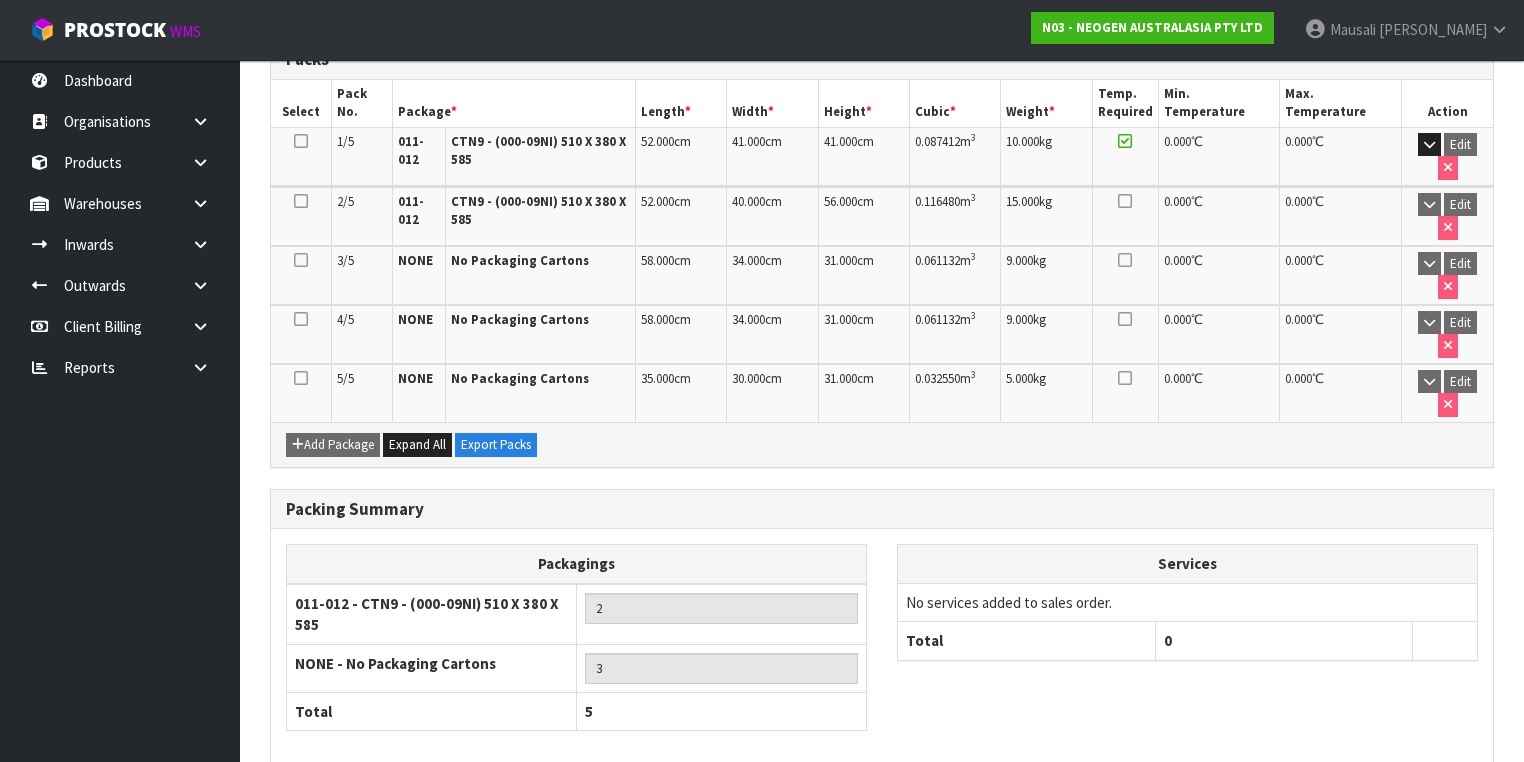 click at bounding box center (1465, 810) 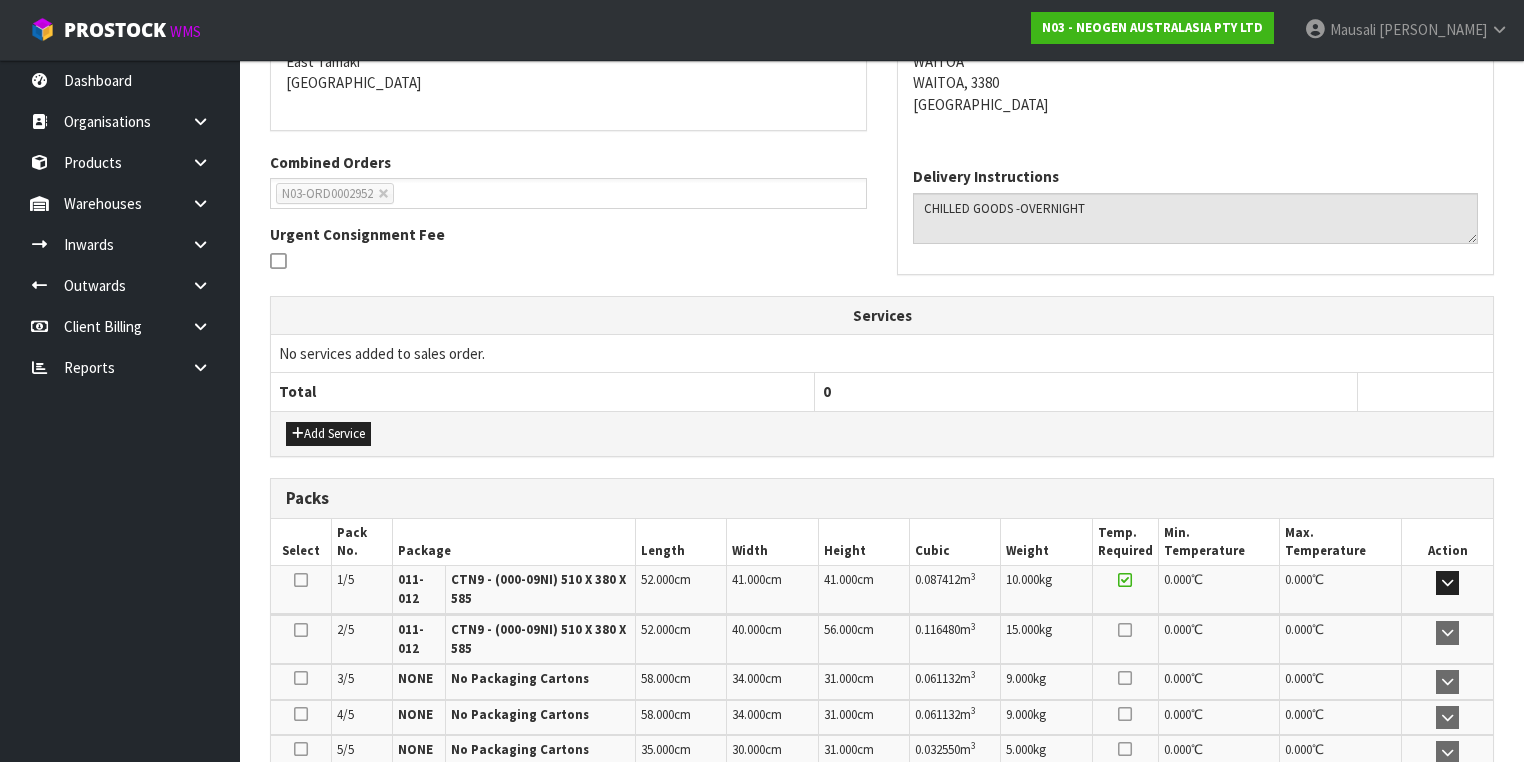 scroll, scrollTop: 640, scrollLeft: 0, axis: vertical 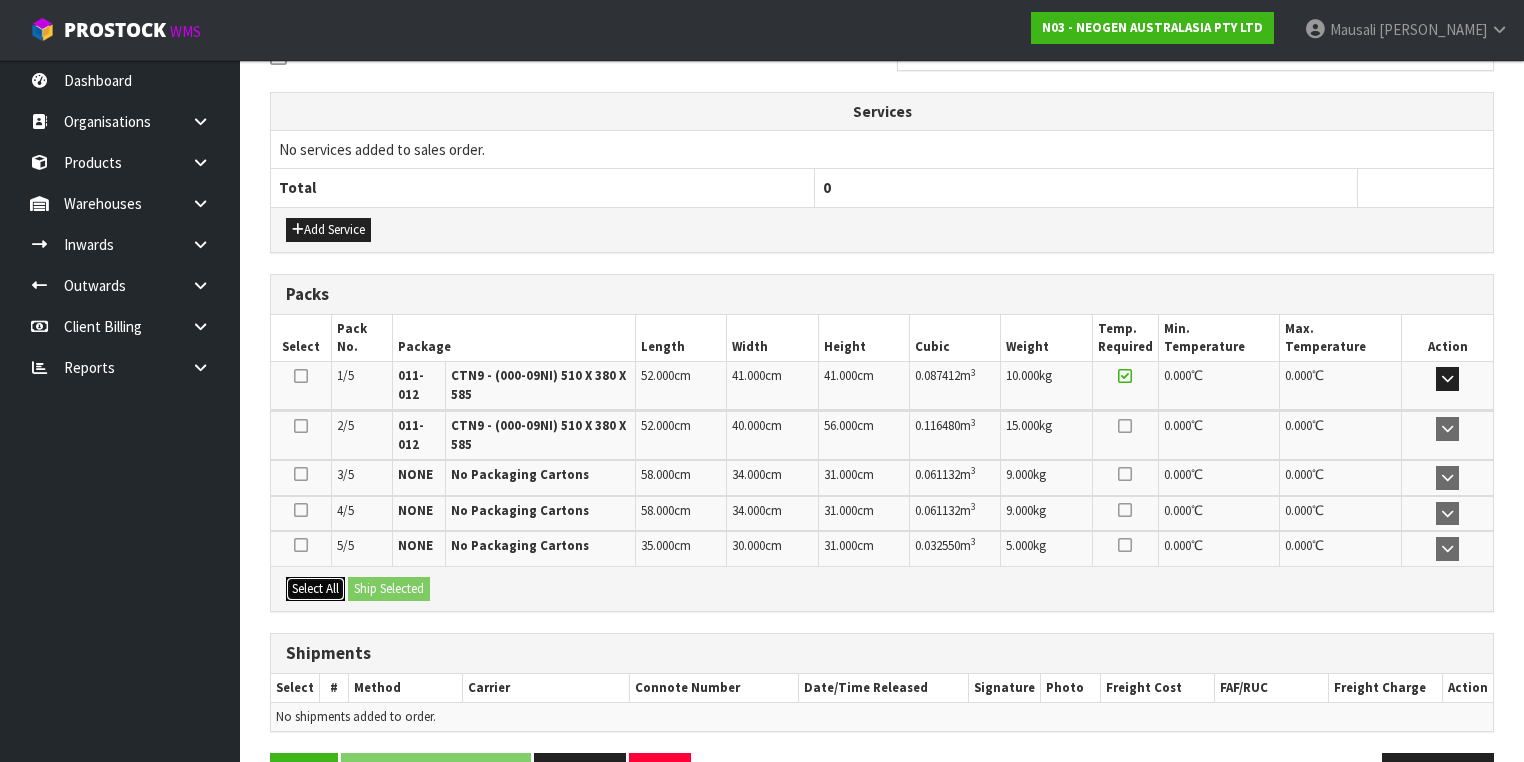 drag, startPoint x: 308, startPoint y: 582, endPoint x: 344, endPoint y: 580, distance: 36.05551 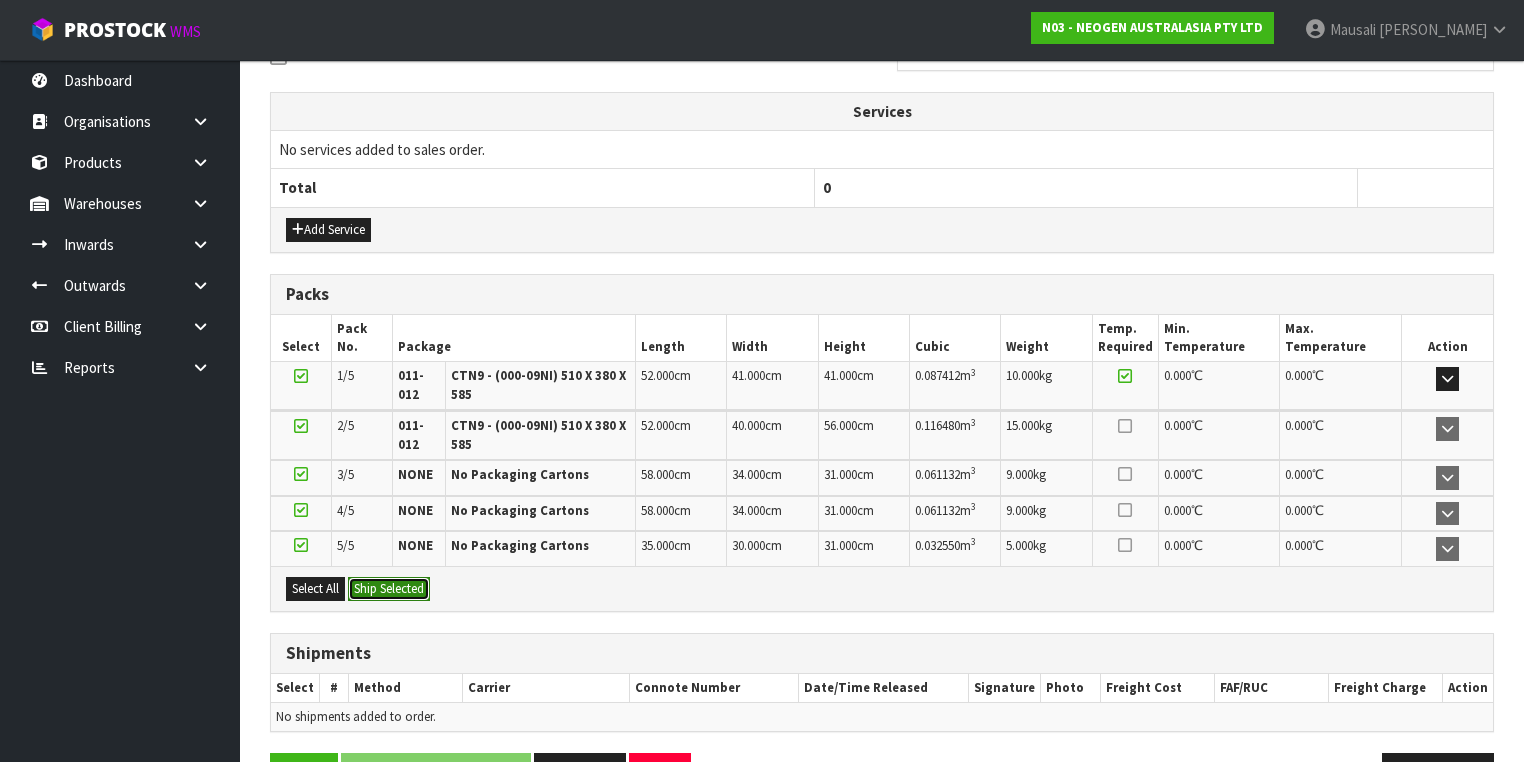 click on "Ship Selected" at bounding box center (389, 589) 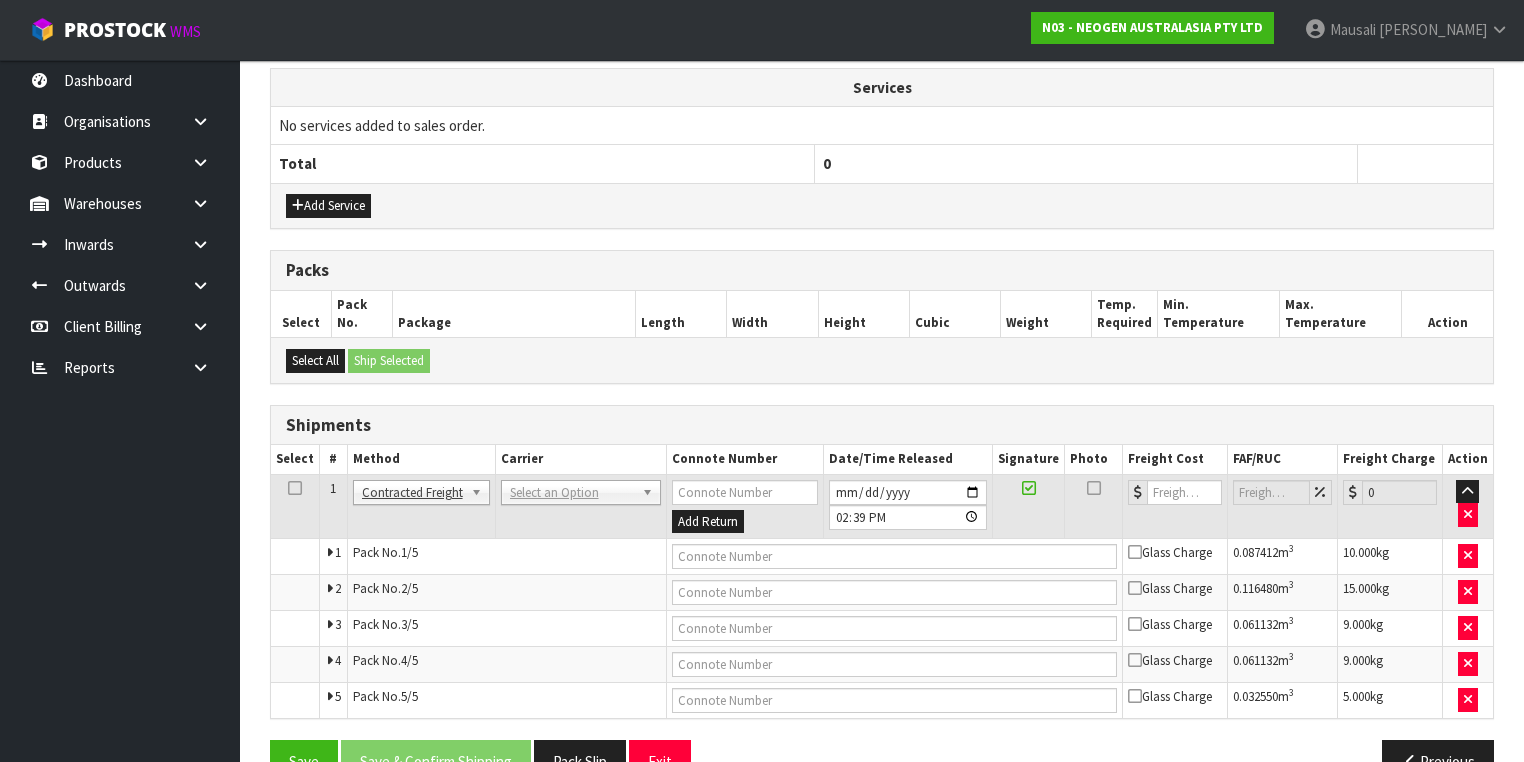 scroll, scrollTop: 707, scrollLeft: 0, axis: vertical 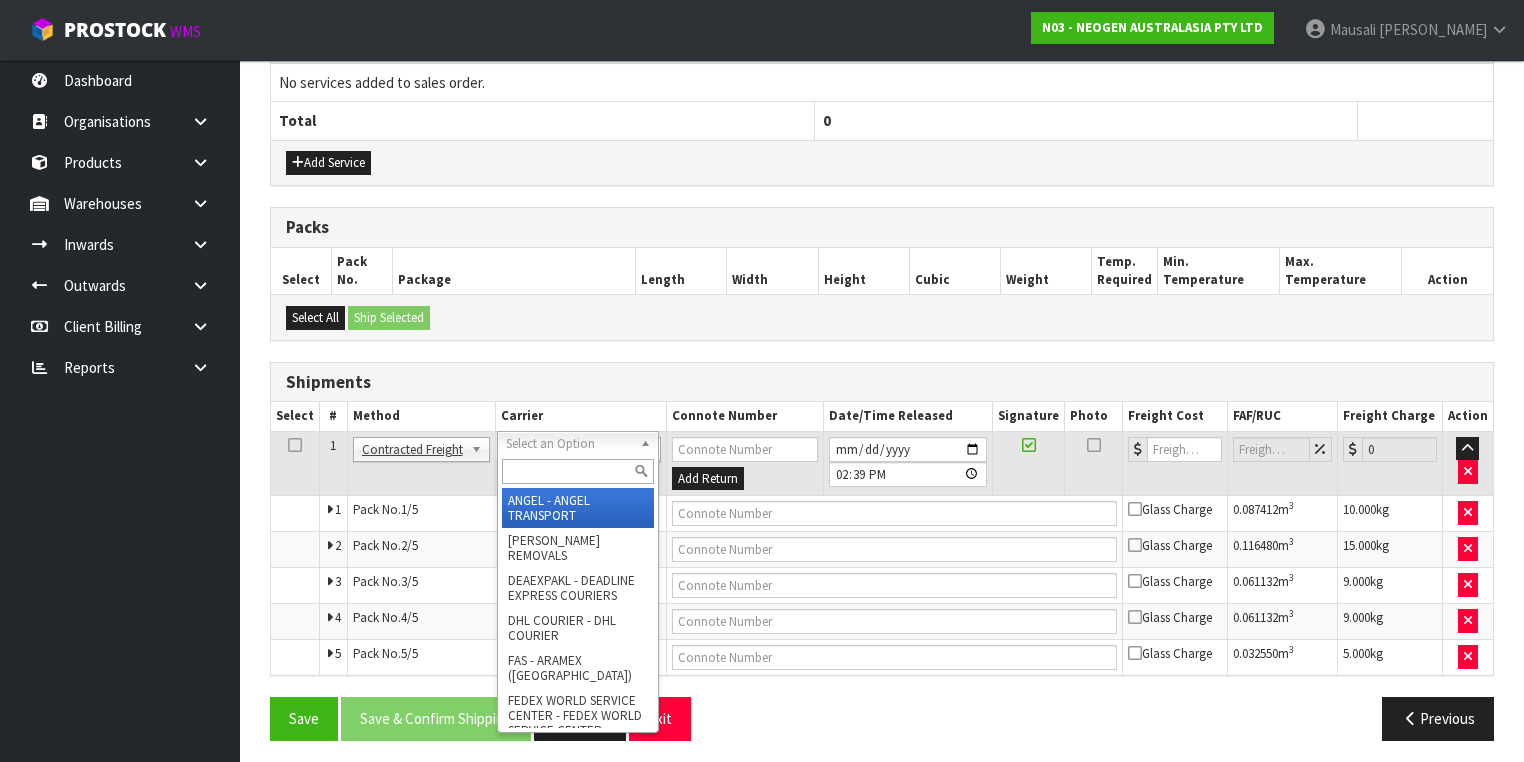click at bounding box center [578, 471] 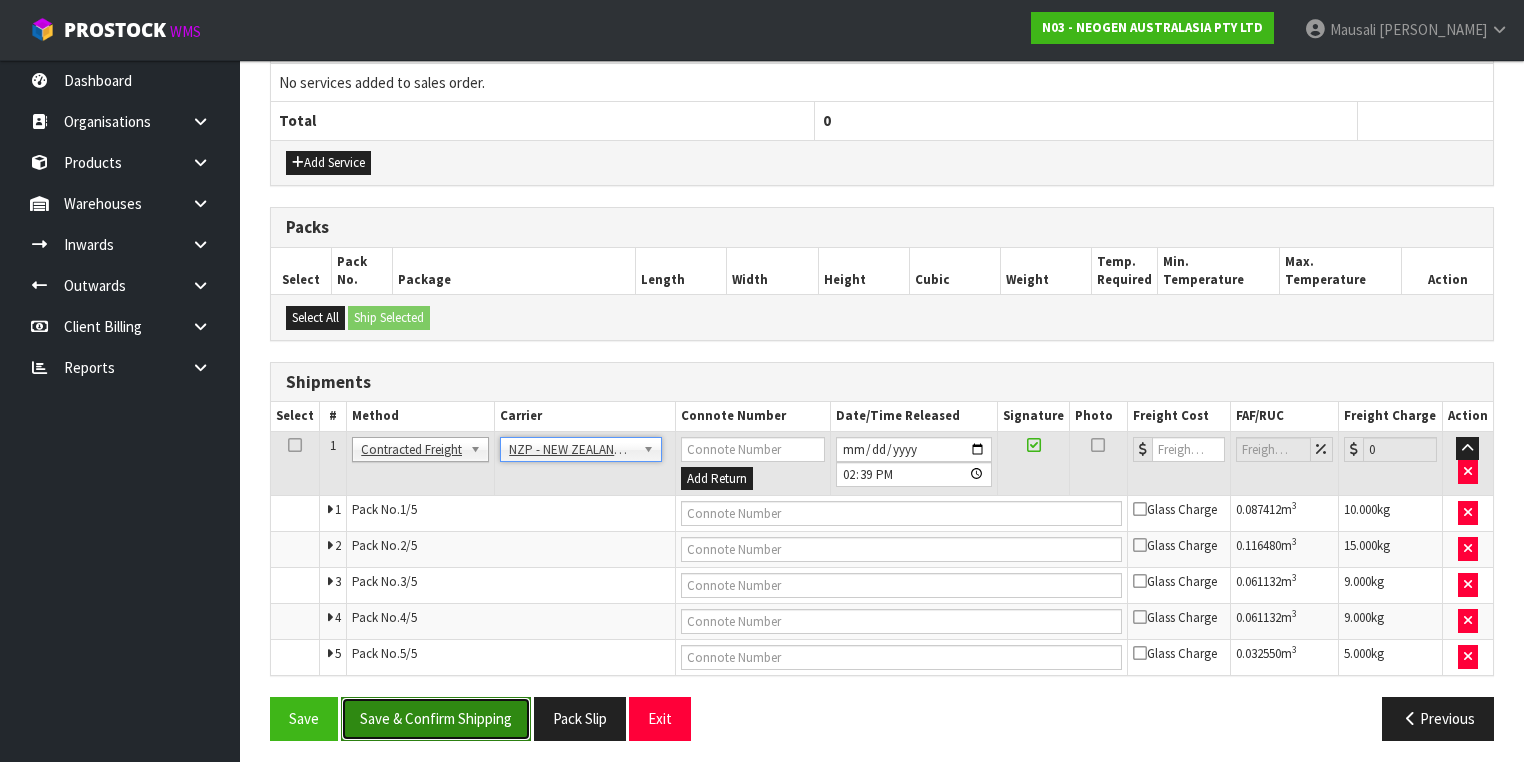 click on "Save & Confirm Shipping" at bounding box center [436, 718] 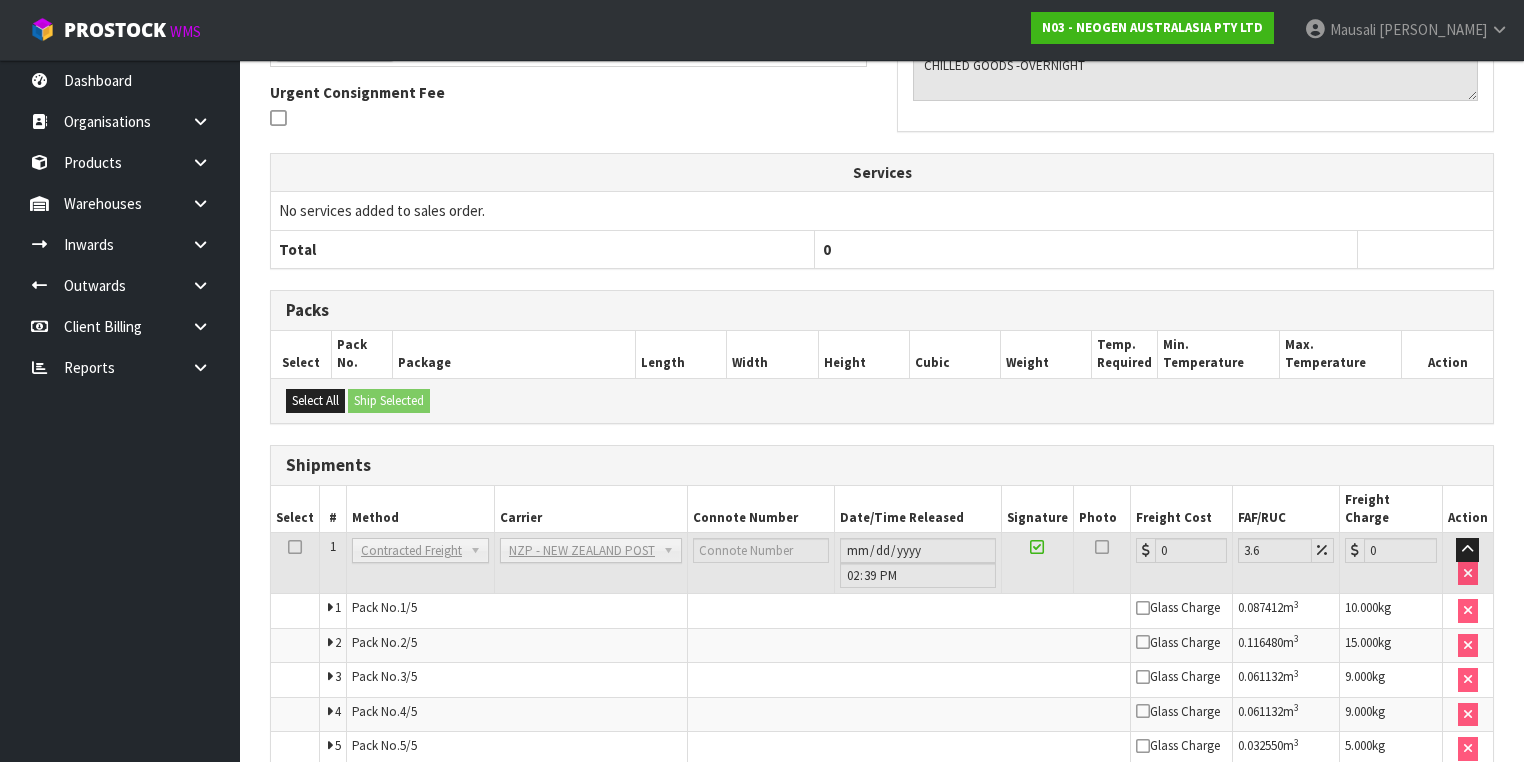 scroll, scrollTop: 672, scrollLeft: 0, axis: vertical 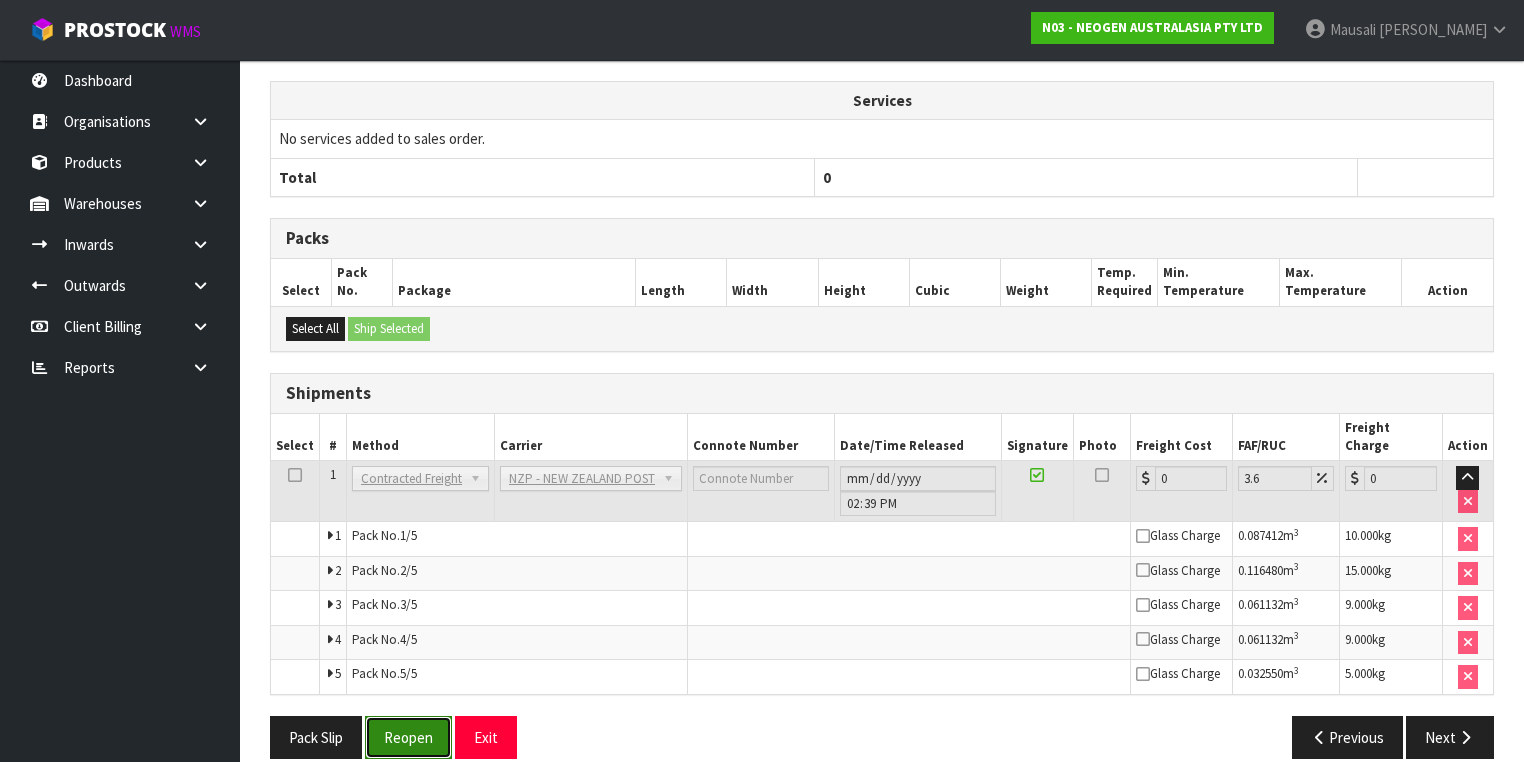 click on "Reopen" at bounding box center (408, 737) 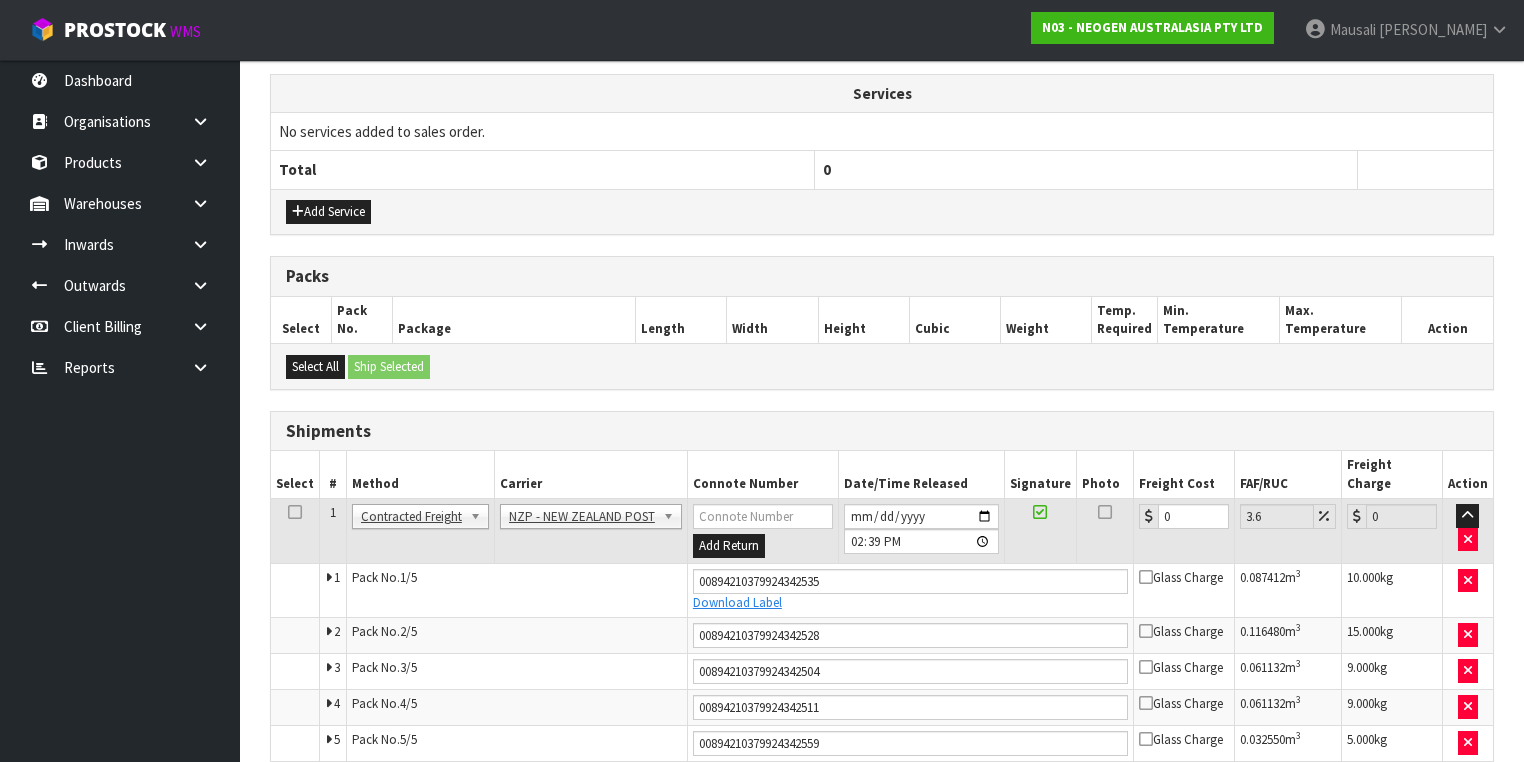 scroll, scrollTop: 725, scrollLeft: 0, axis: vertical 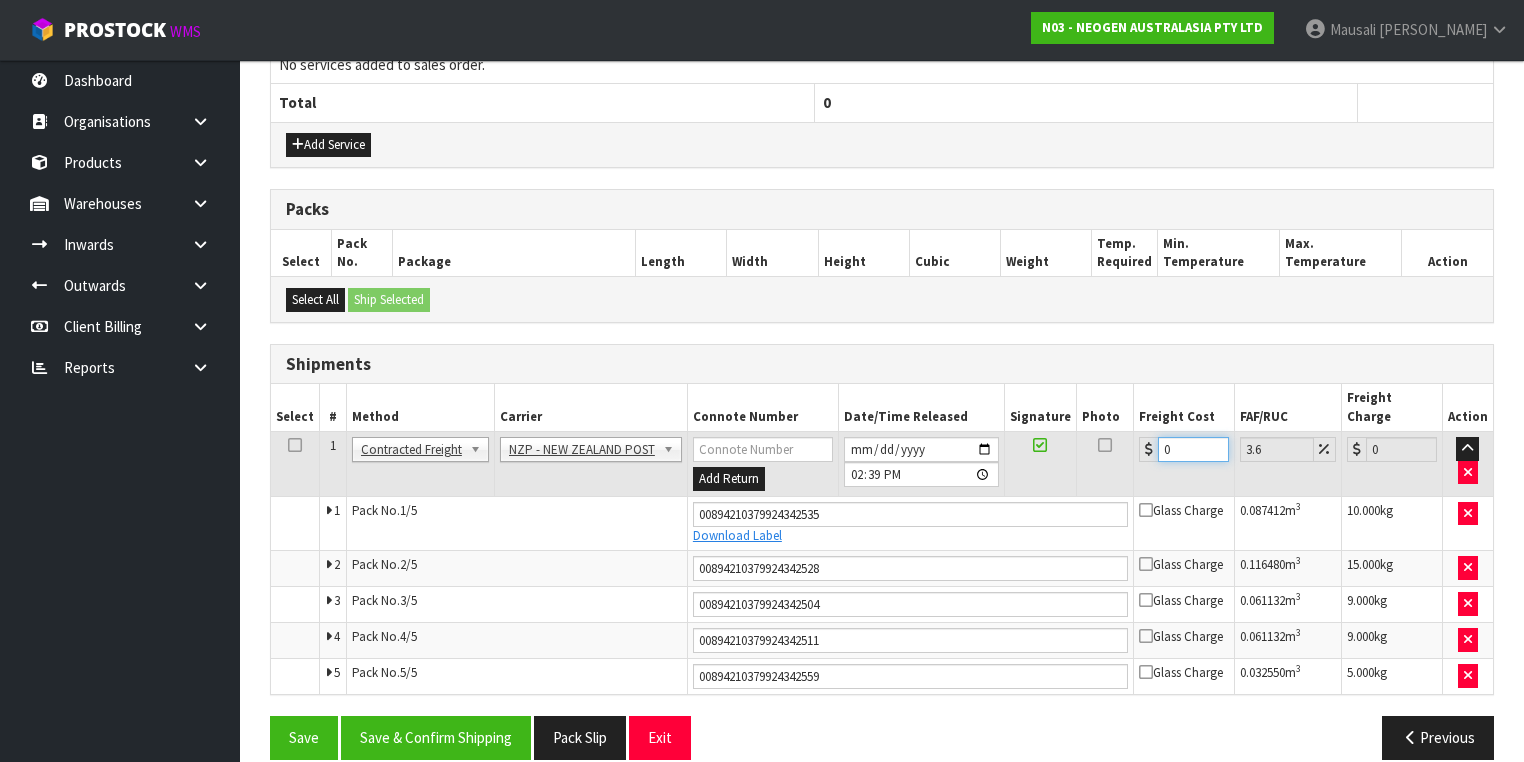 drag, startPoint x: 1167, startPoint y: 426, endPoint x: 1129, endPoint y: 432, distance: 38.470768 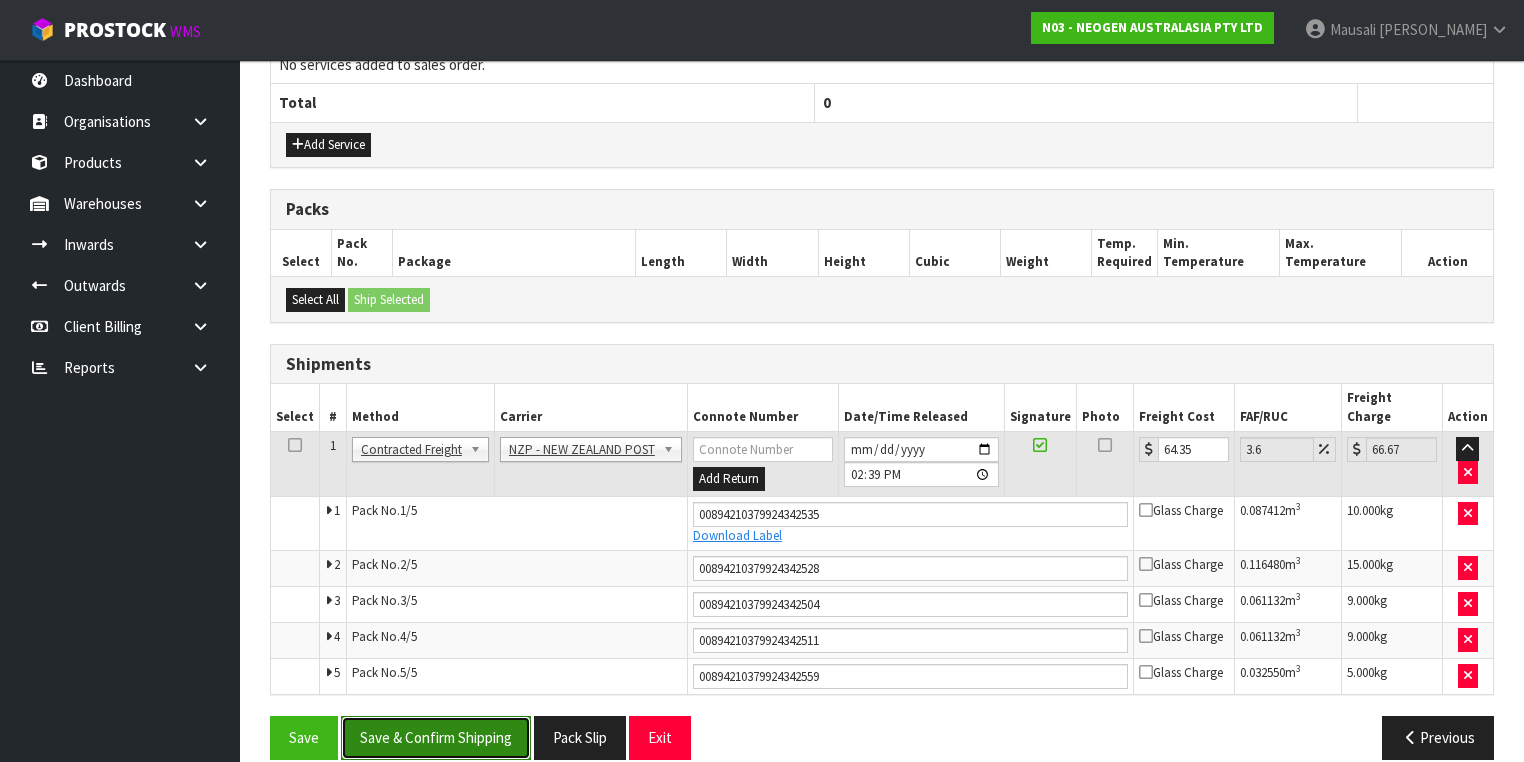 click on "Save & Confirm Shipping" at bounding box center [436, 737] 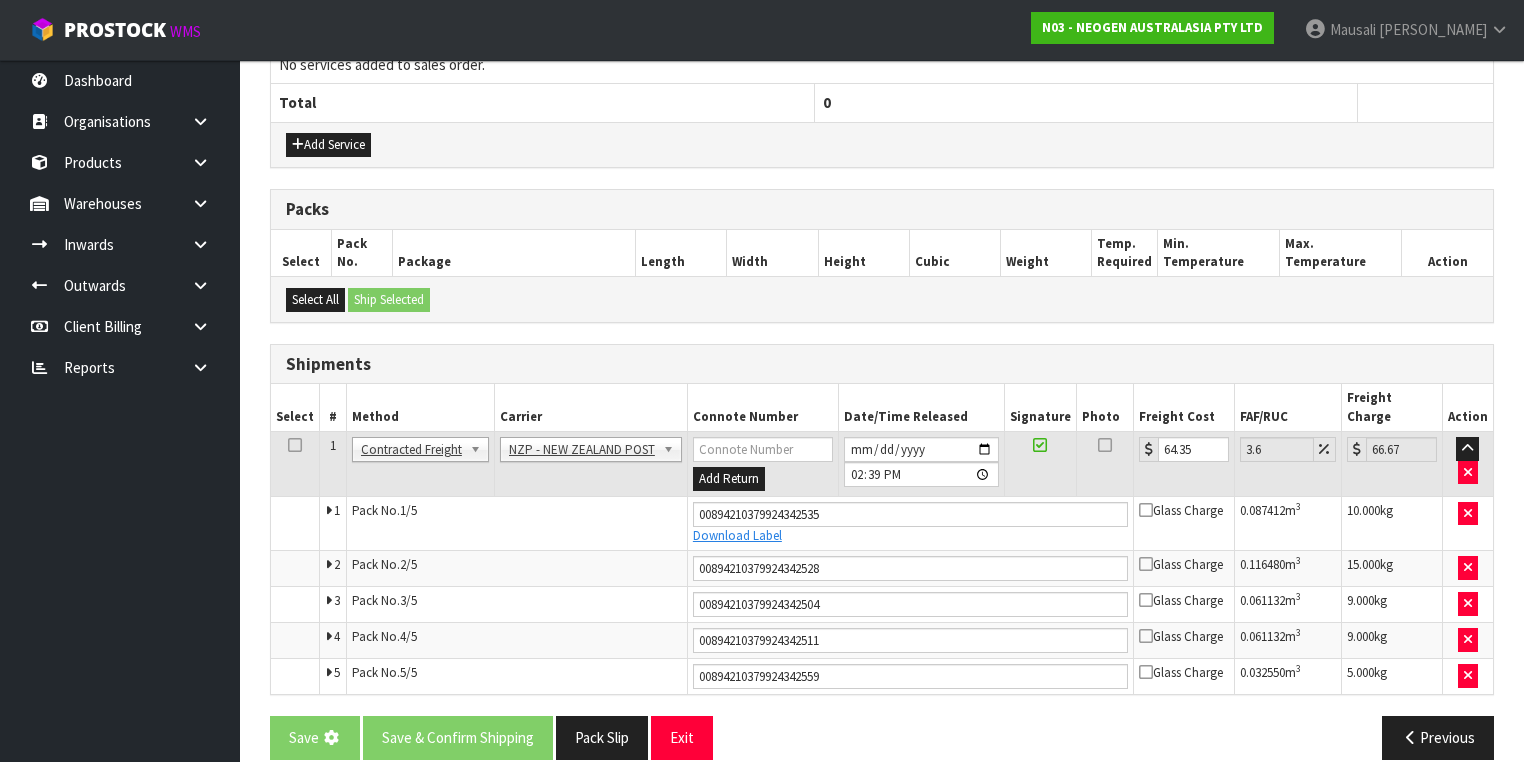 scroll, scrollTop: 0, scrollLeft: 0, axis: both 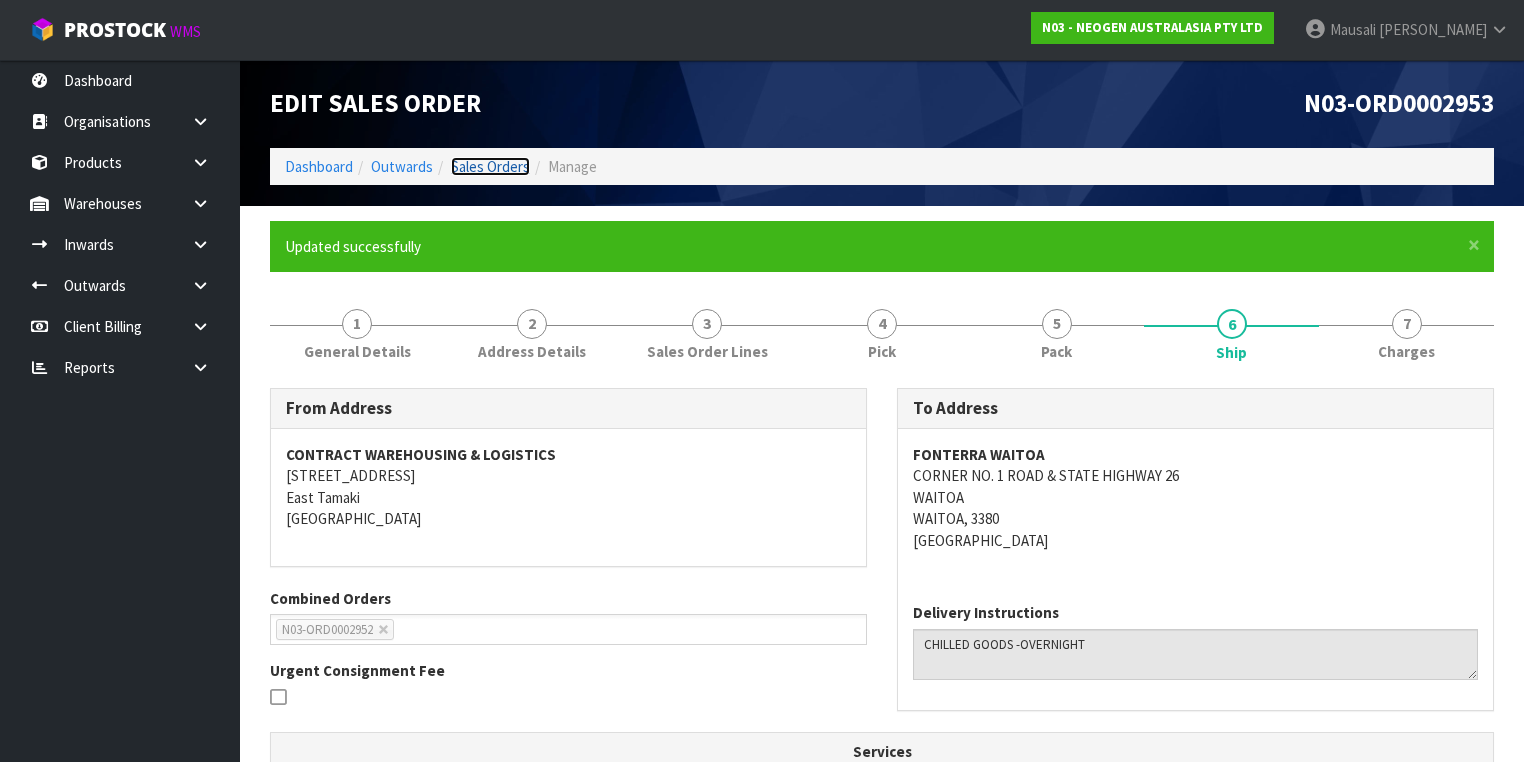 click on "Sales Orders" at bounding box center [490, 166] 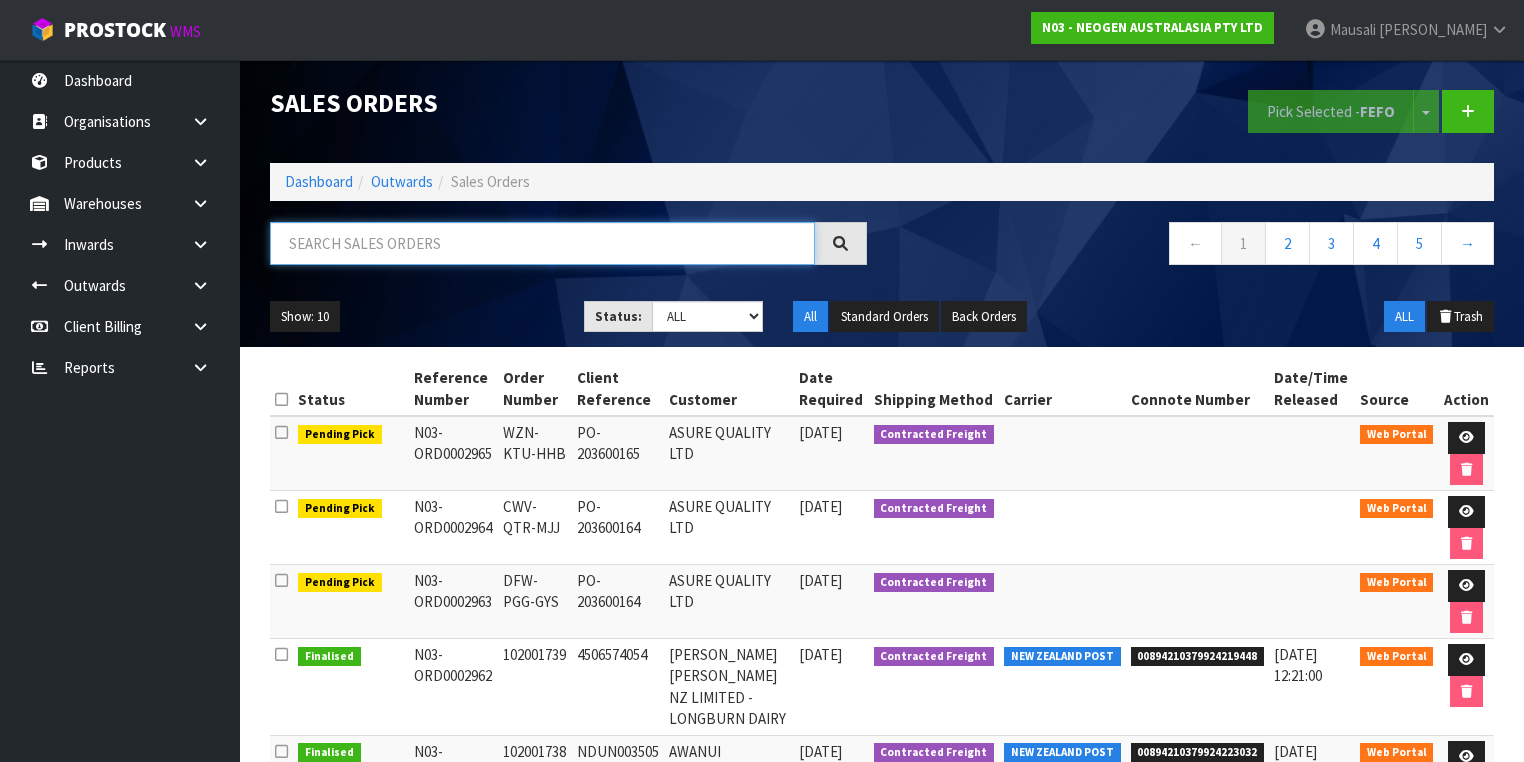 click at bounding box center [542, 243] 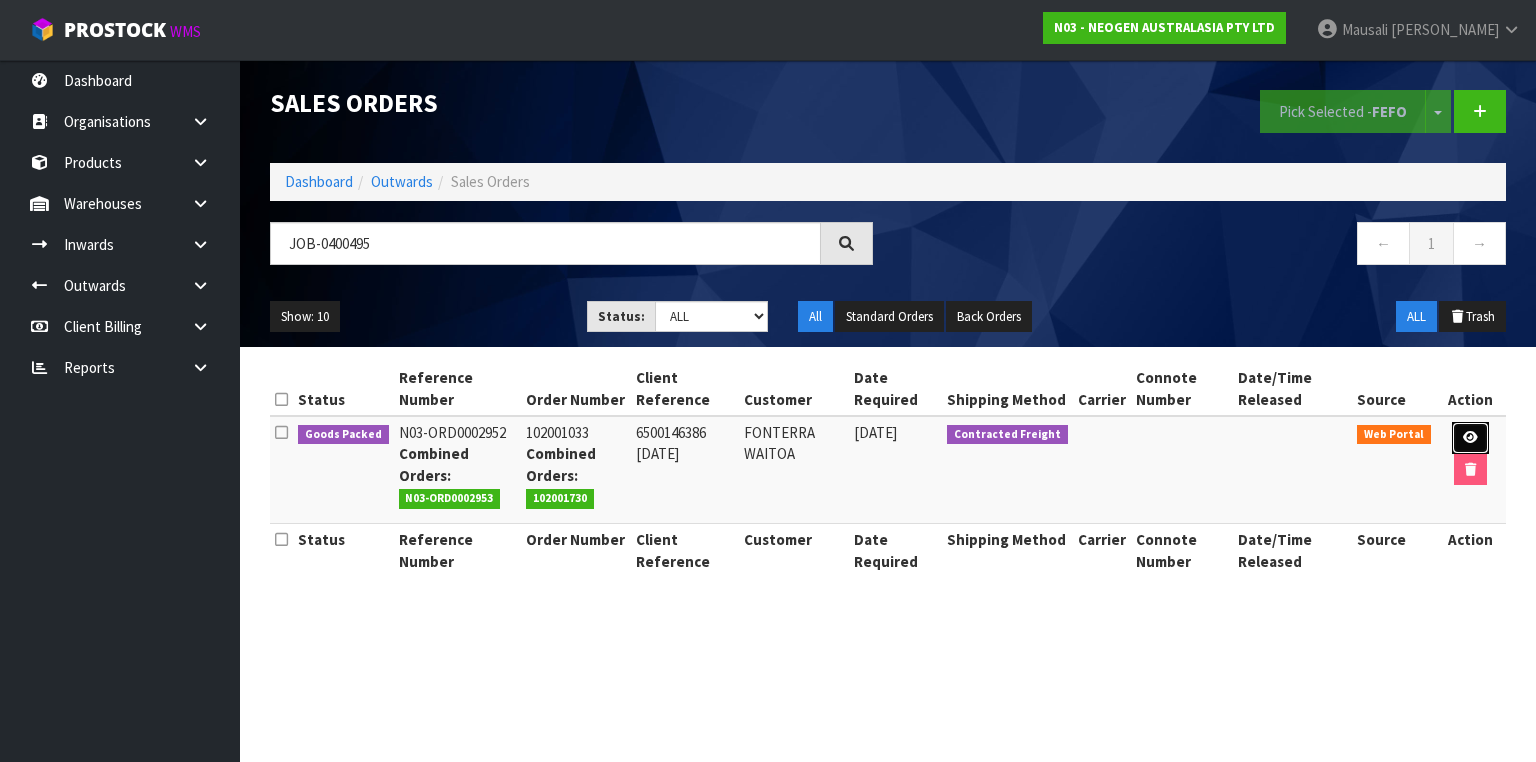 click at bounding box center (1470, 438) 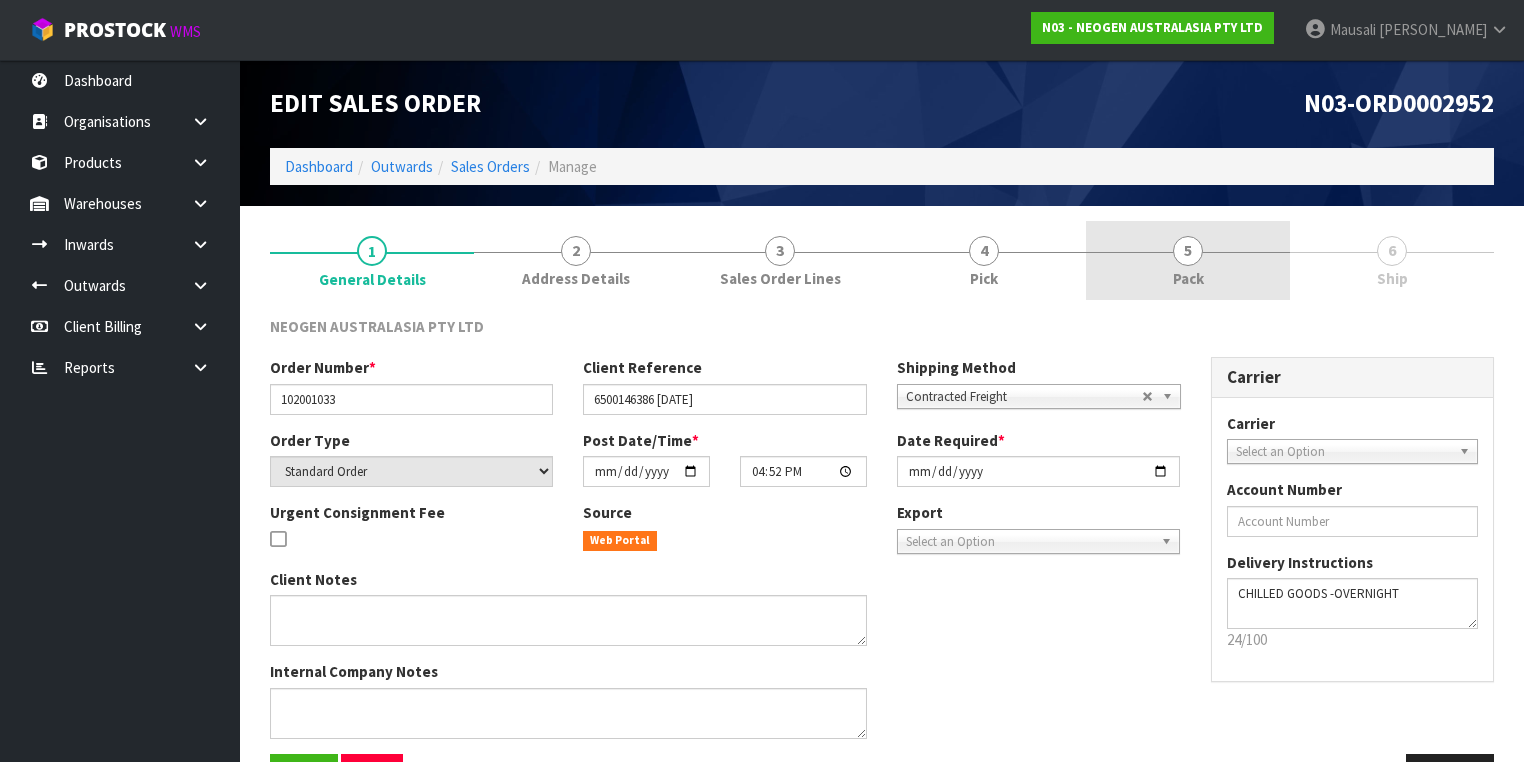 click on "Pack" at bounding box center [1188, 278] 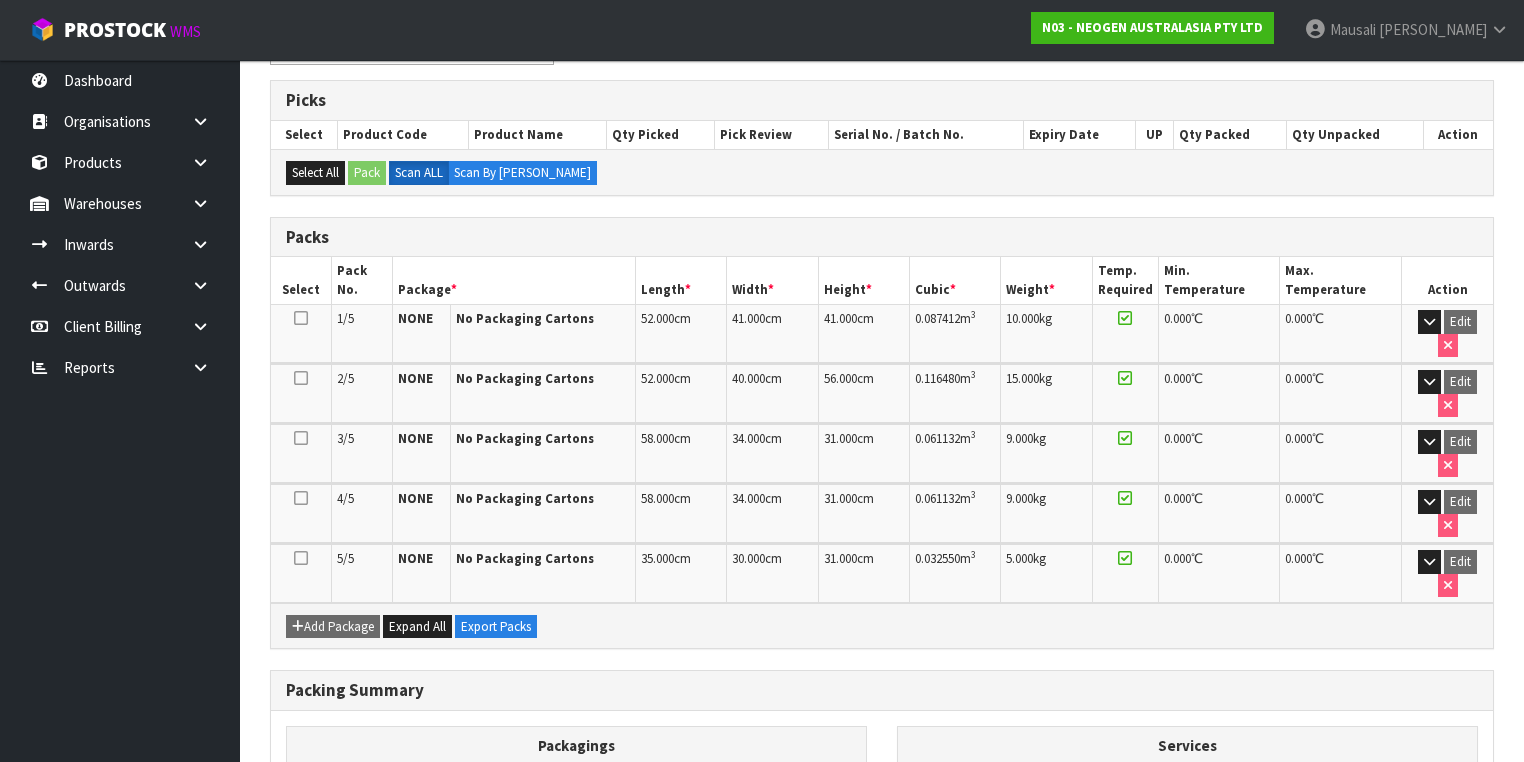 scroll, scrollTop: 402, scrollLeft: 0, axis: vertical 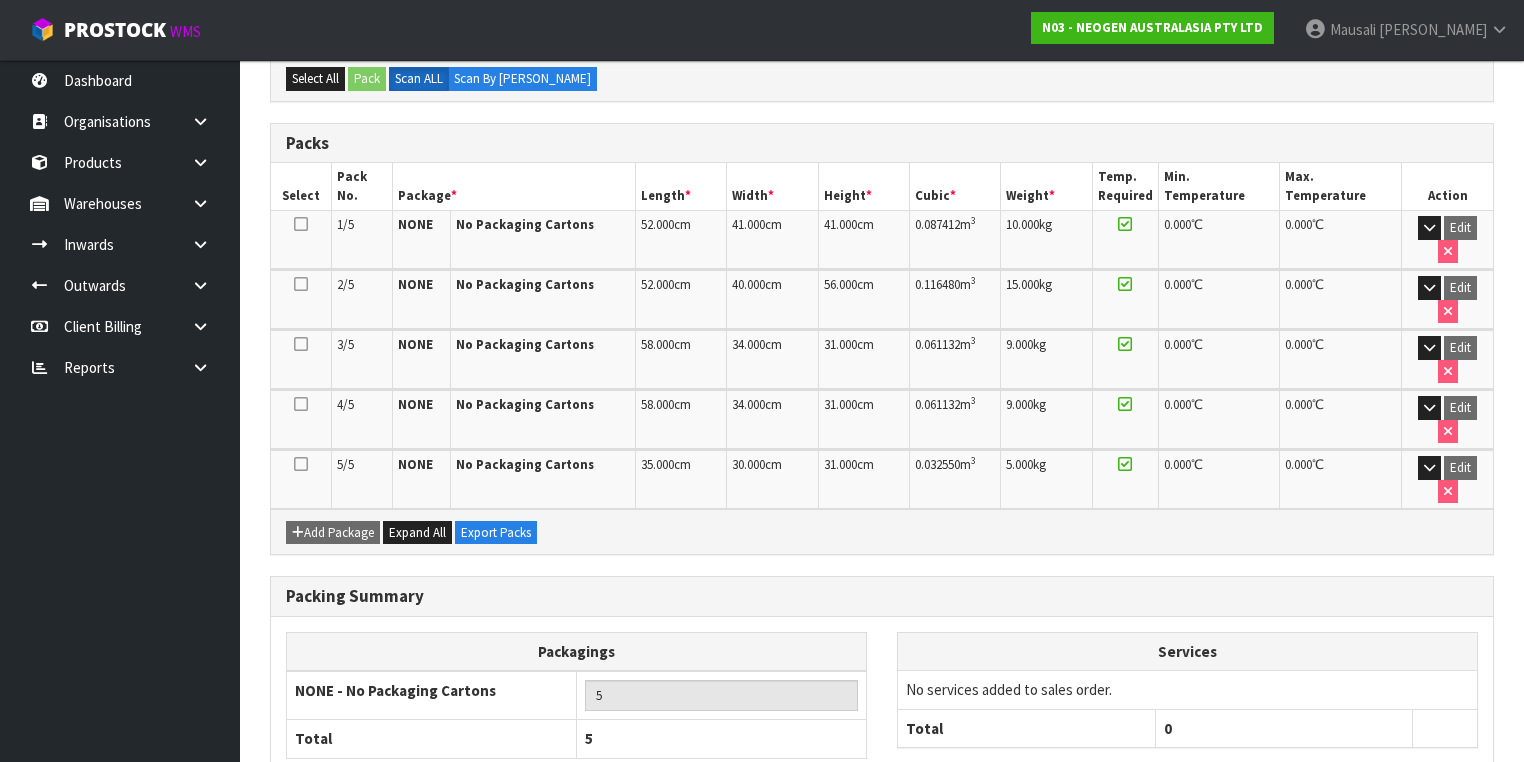 click on "Reopen" at bounding box center [586, 838] 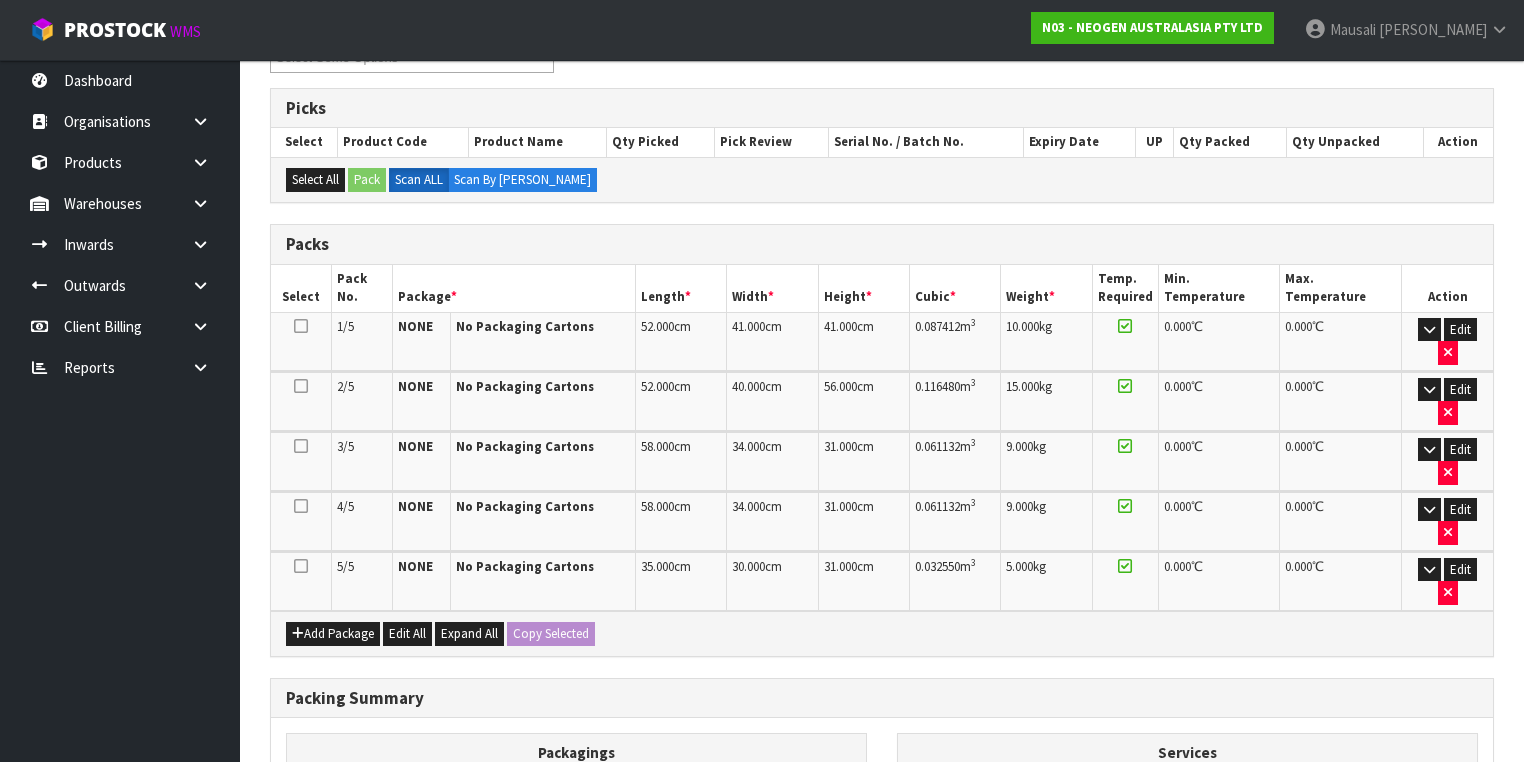 scroll, scrollTop: 400, scrollLeft: 0, axis: vertical 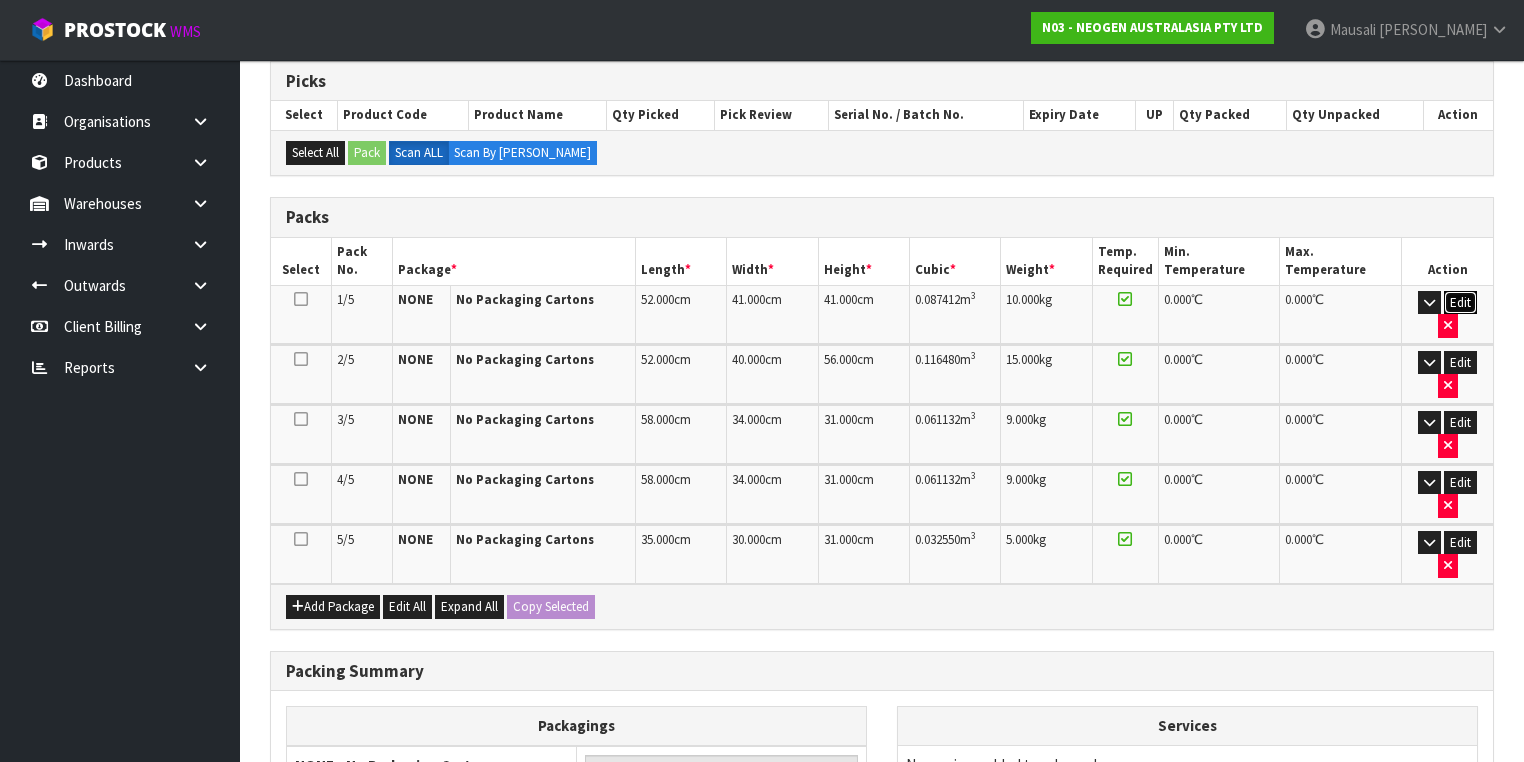 click on "Edit" at bounding box center [1460, 303] 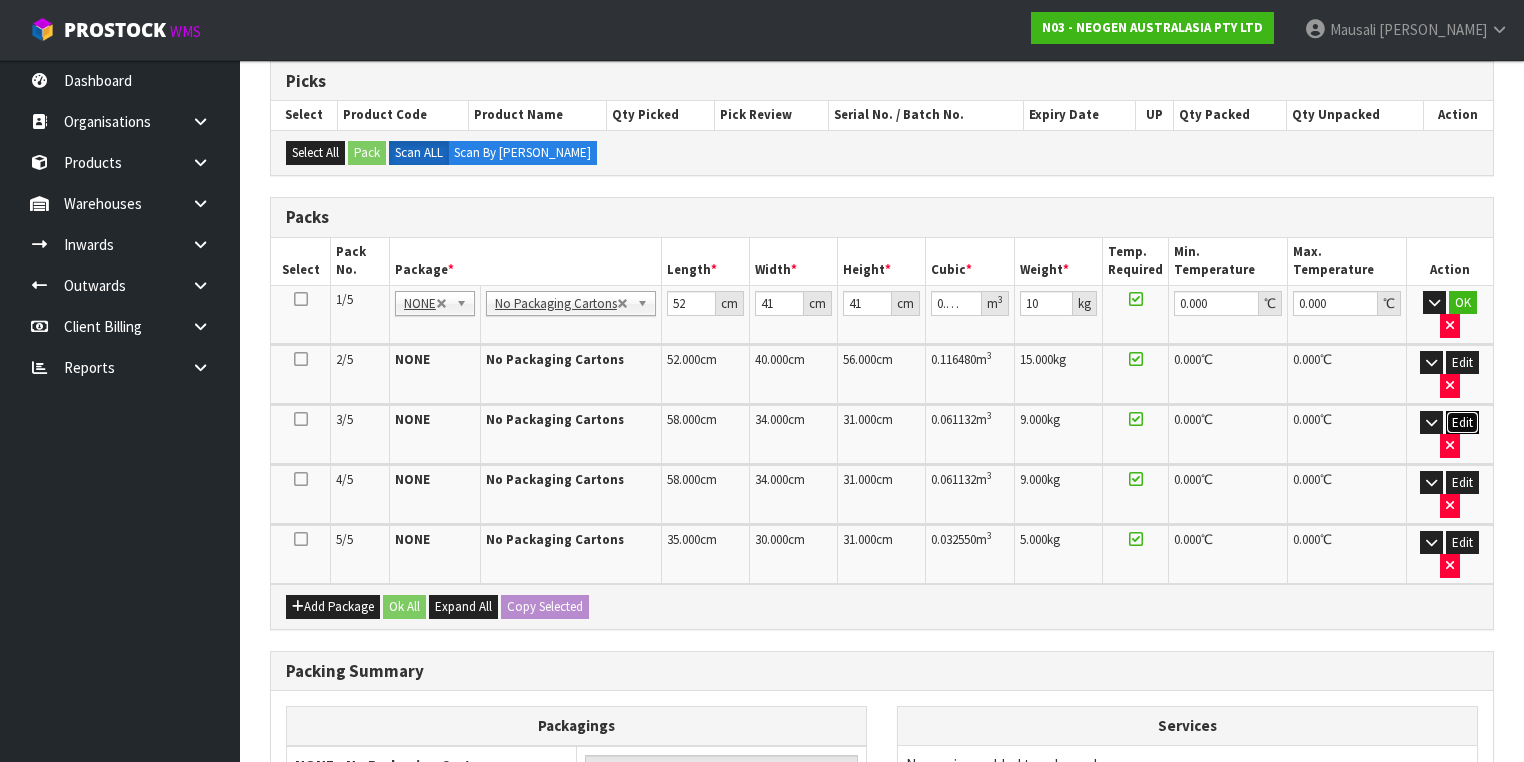click on "Edit" at bounding box center (1462, 423) 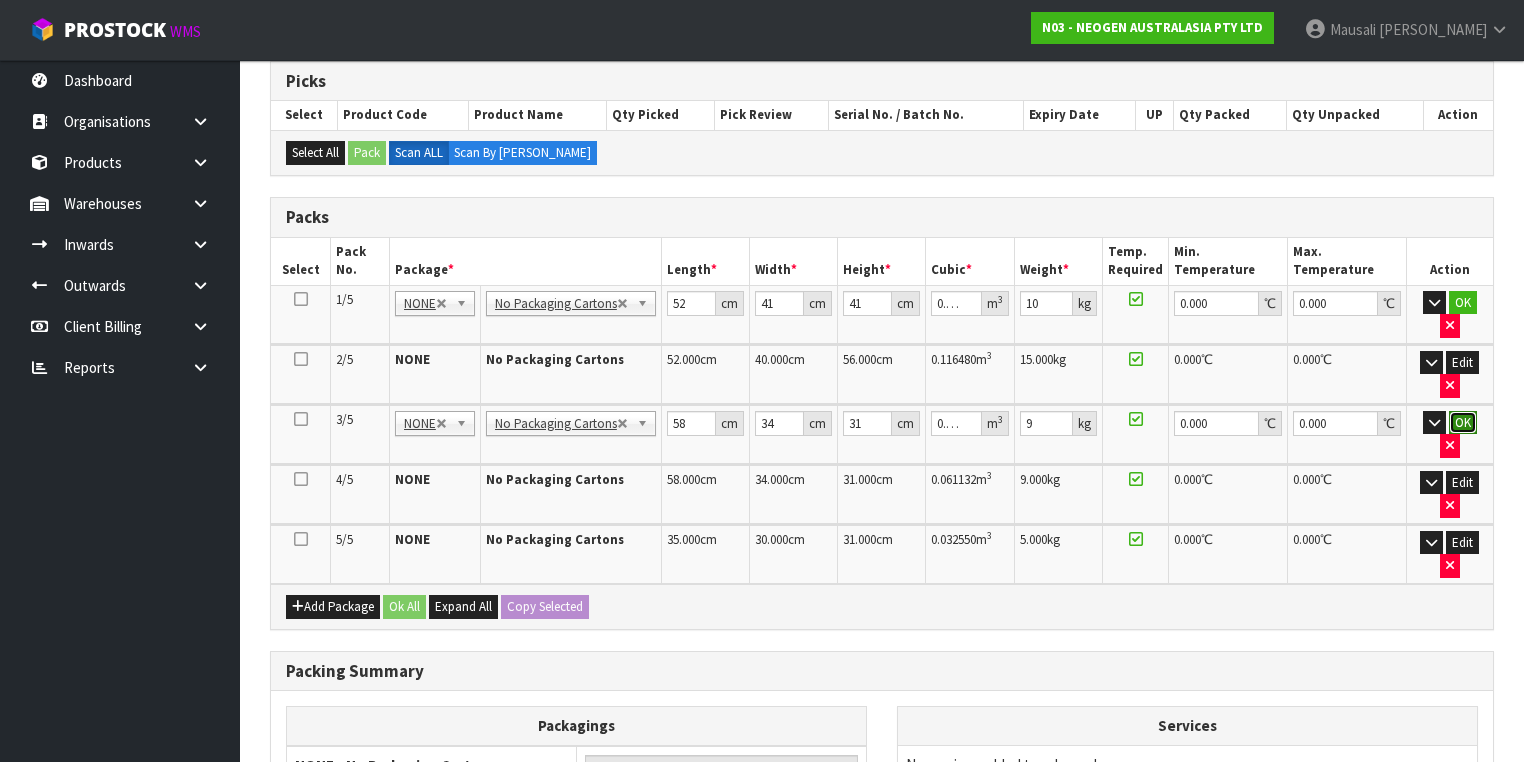 click on "OK" at bounding box center (1463, 423) 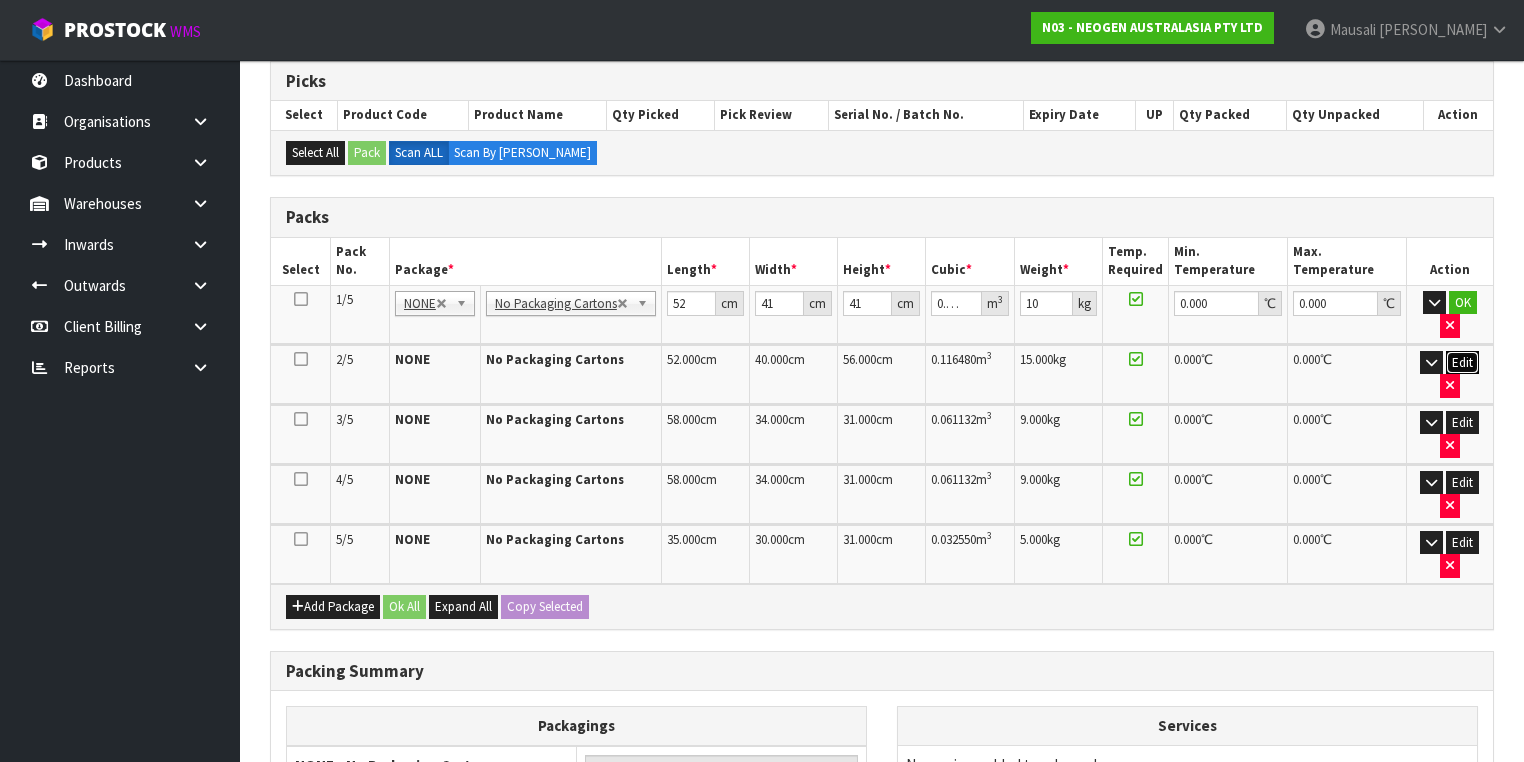 click on "Edit" at bounding box center (1462, 363) 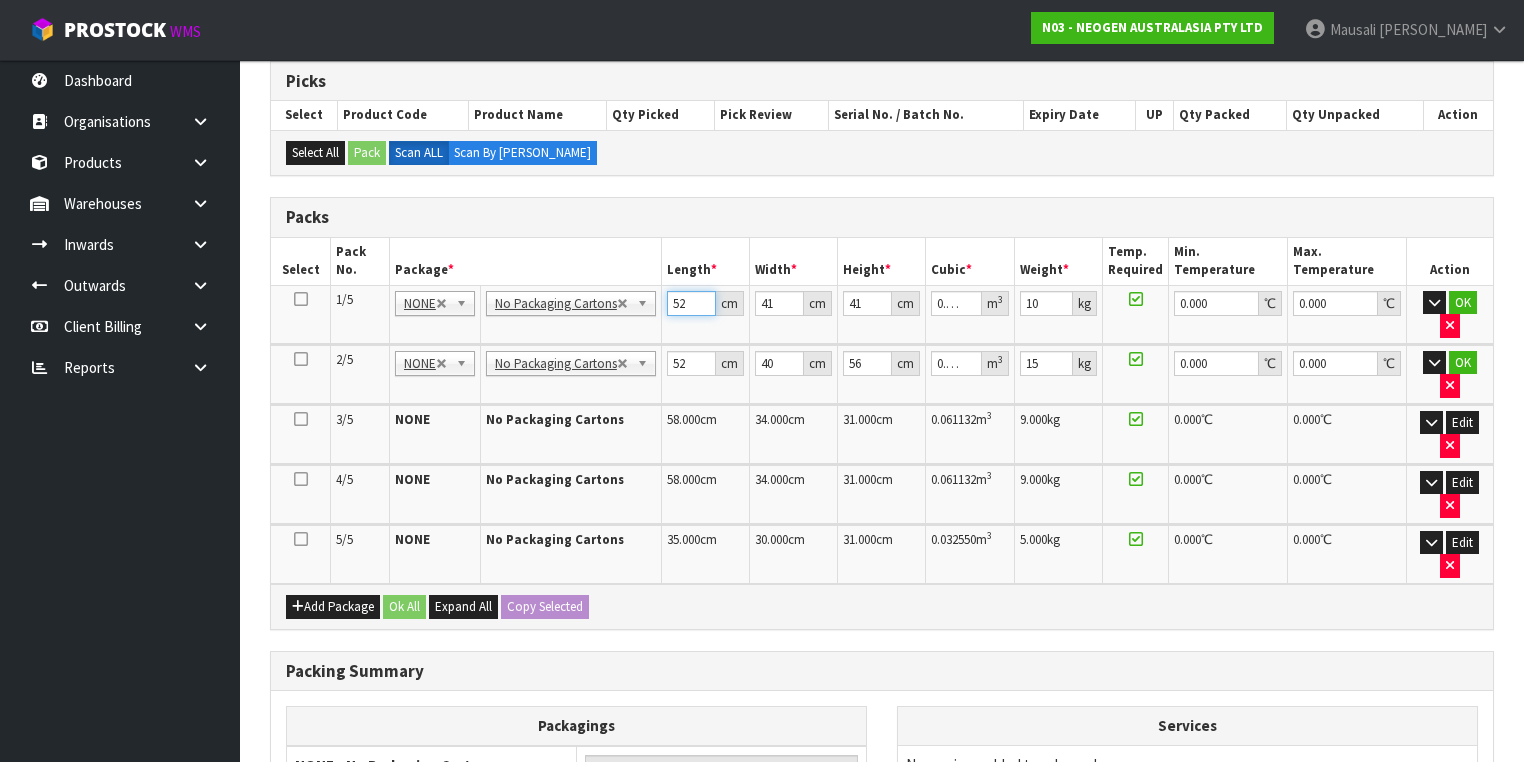 drag, startPoint x: 686, startPoint y: 303, endPoint x: 660, endPoint y: 311, distance: 27.202942 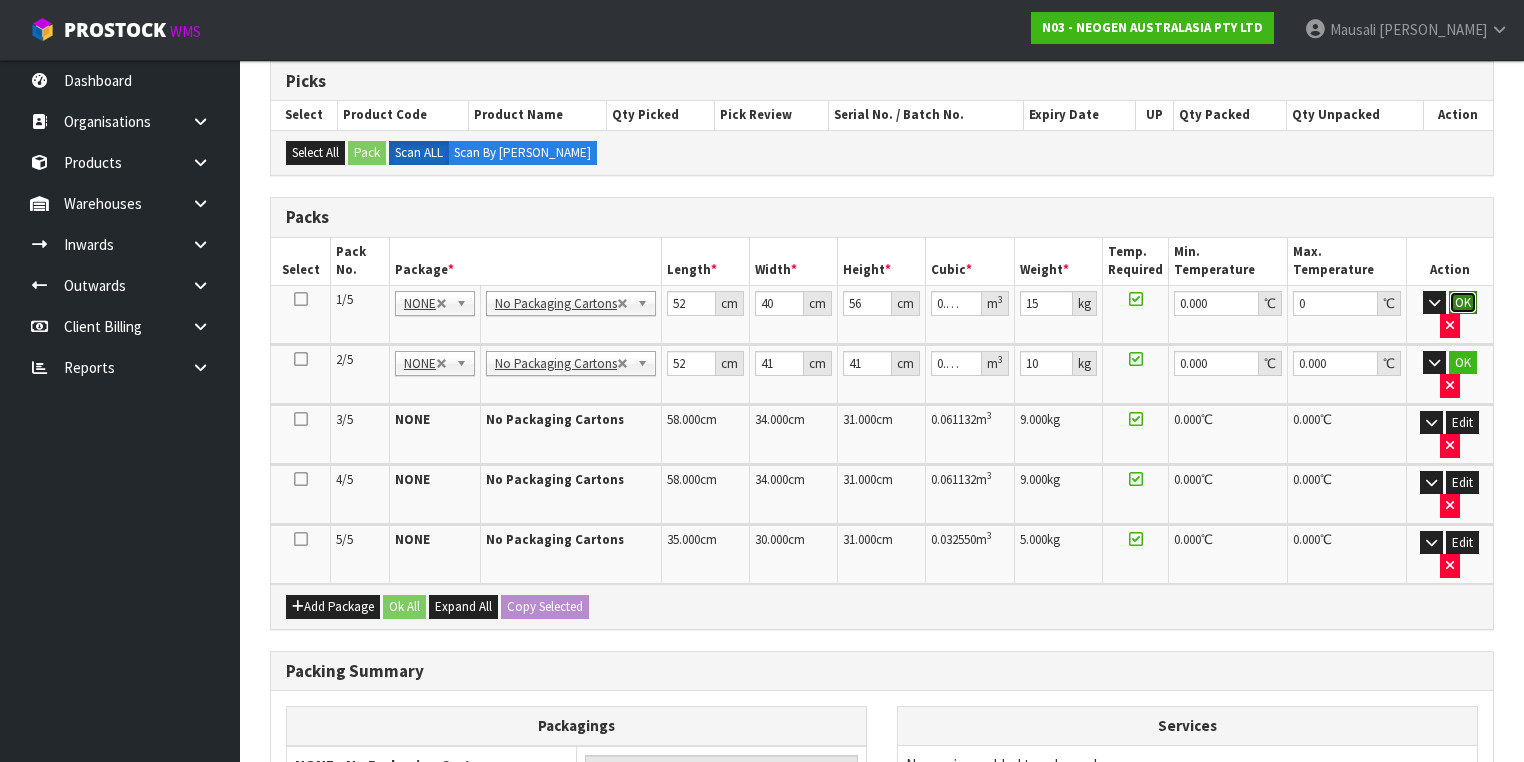 click on "OK" at bounding box center (1463, 303) 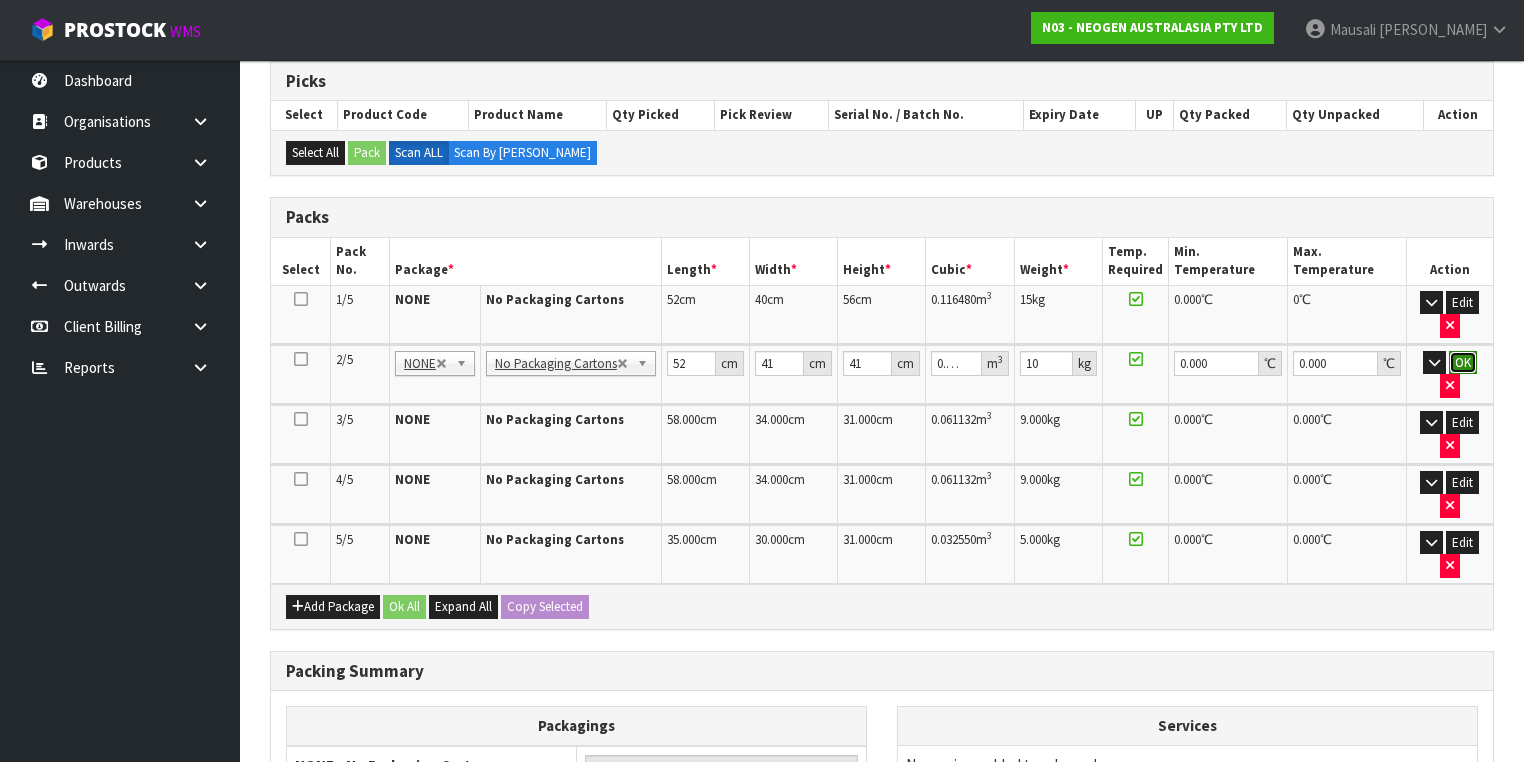 click on "OK" at bounding box center (1463, 363) 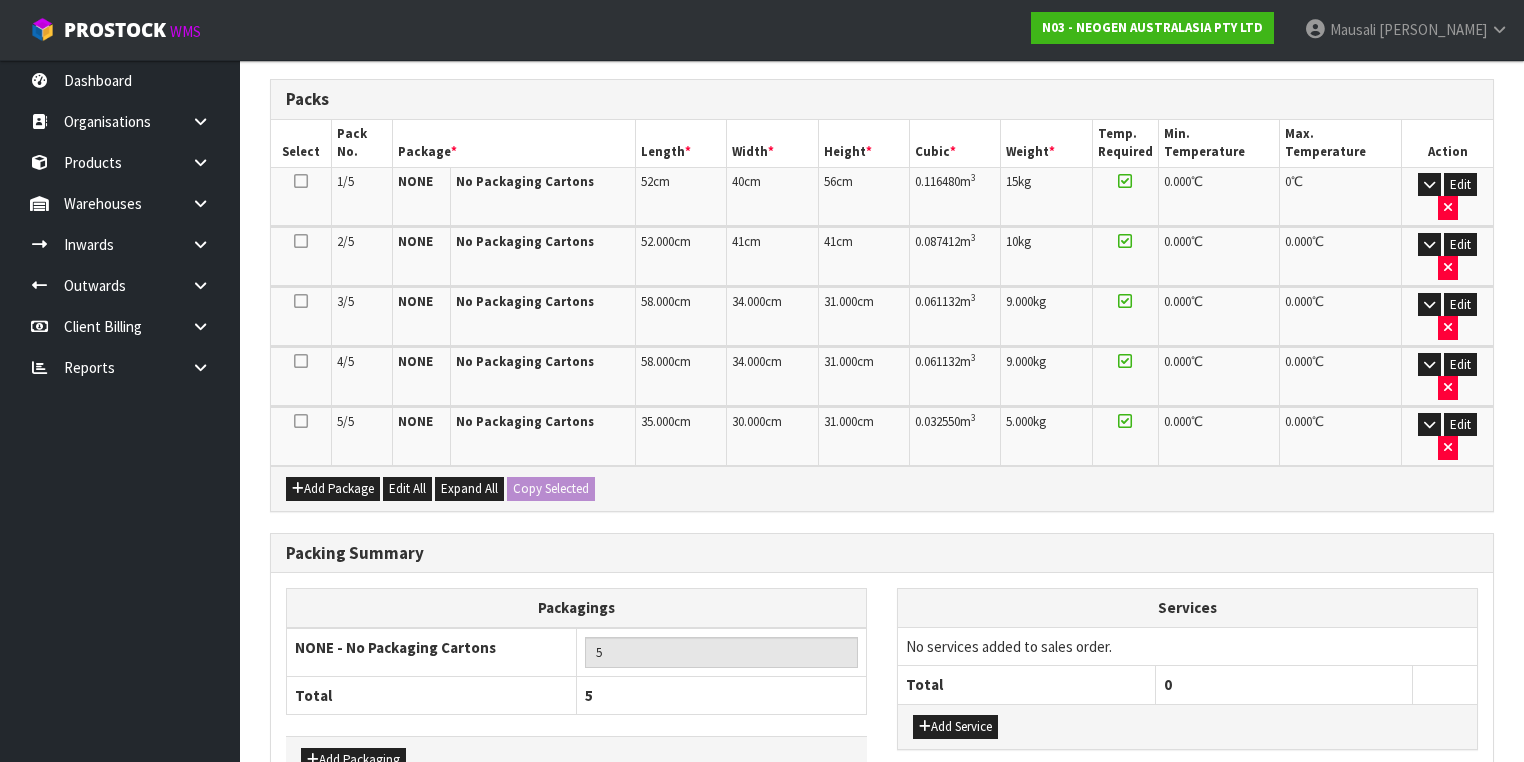 scroll, scrollTop: 519, scrollLeft: 0, axis: vertical 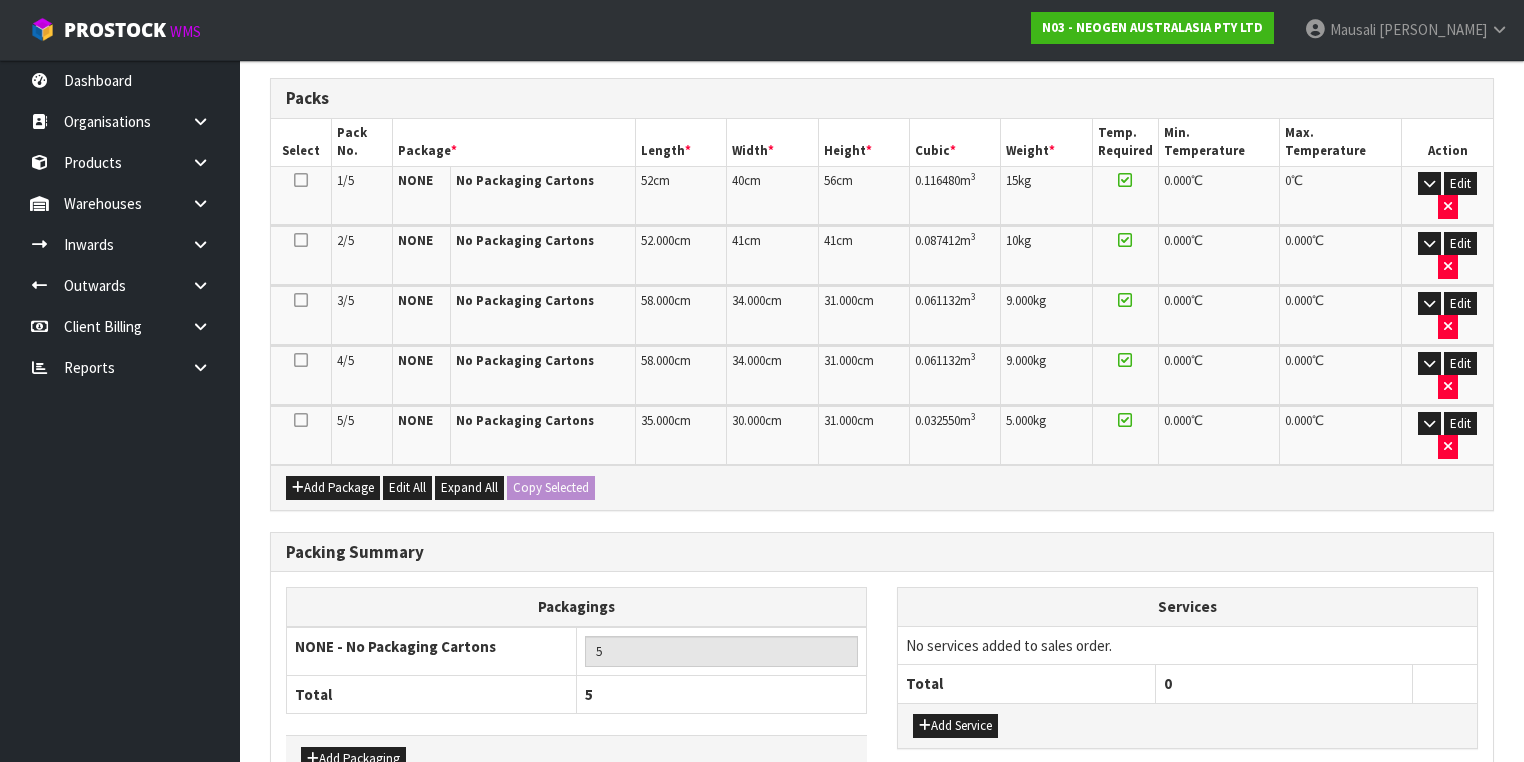 click on "Save & Confirm Packs" at bounding box center (427, 838) 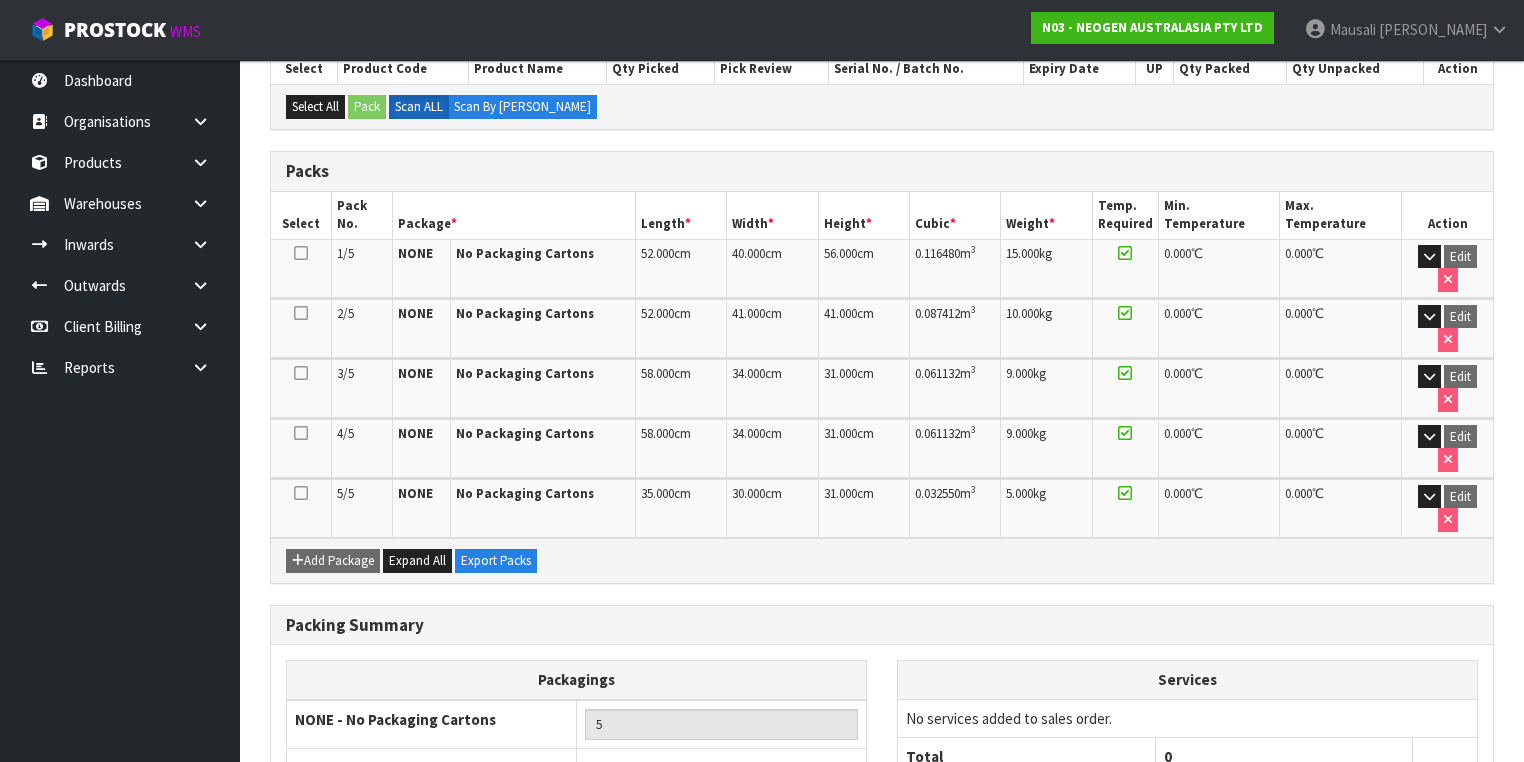 scroll, scrollTop: 475, scrollLeft: 0, axis: vertical 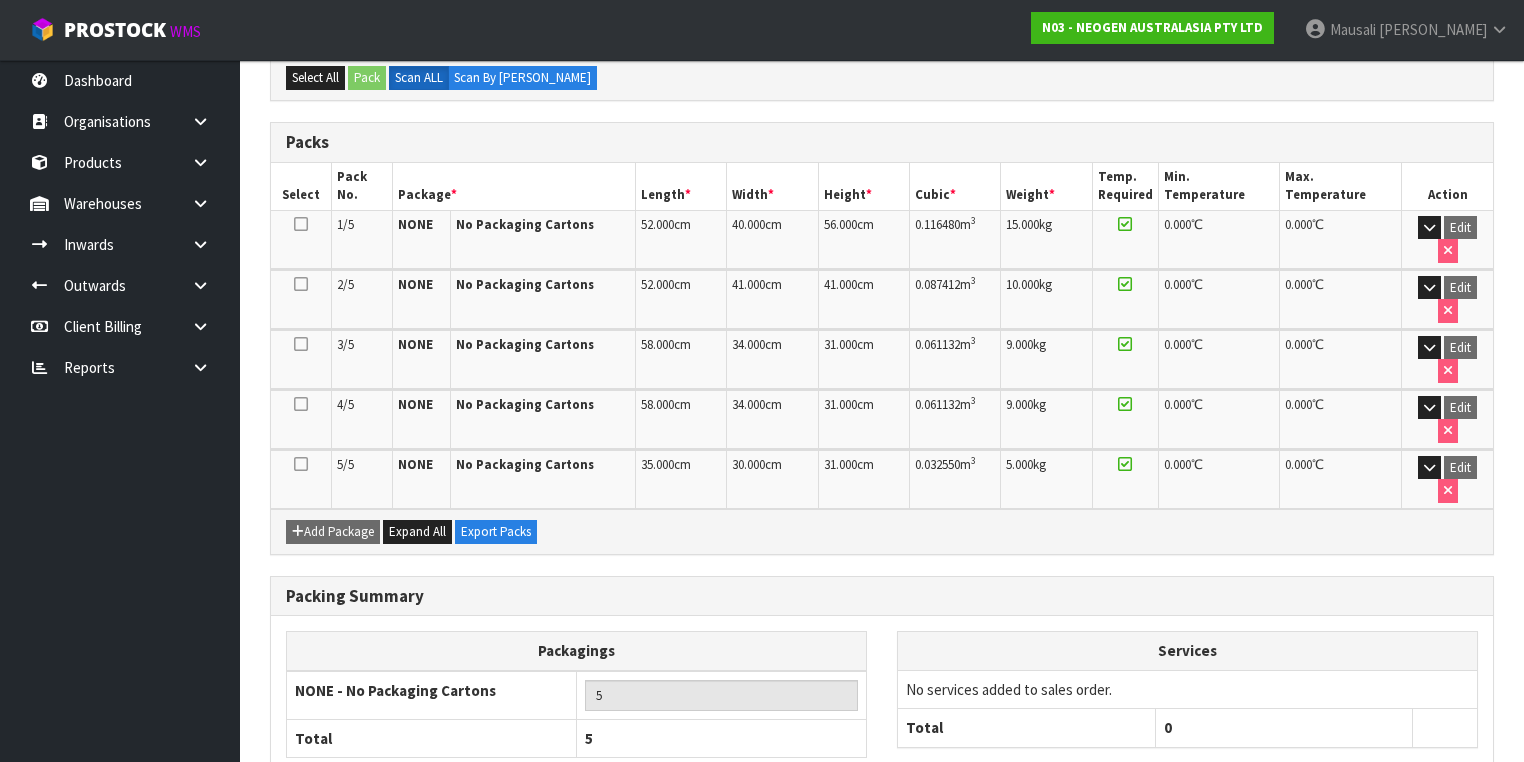 click on "Next" at bounding box center (1450, 837) 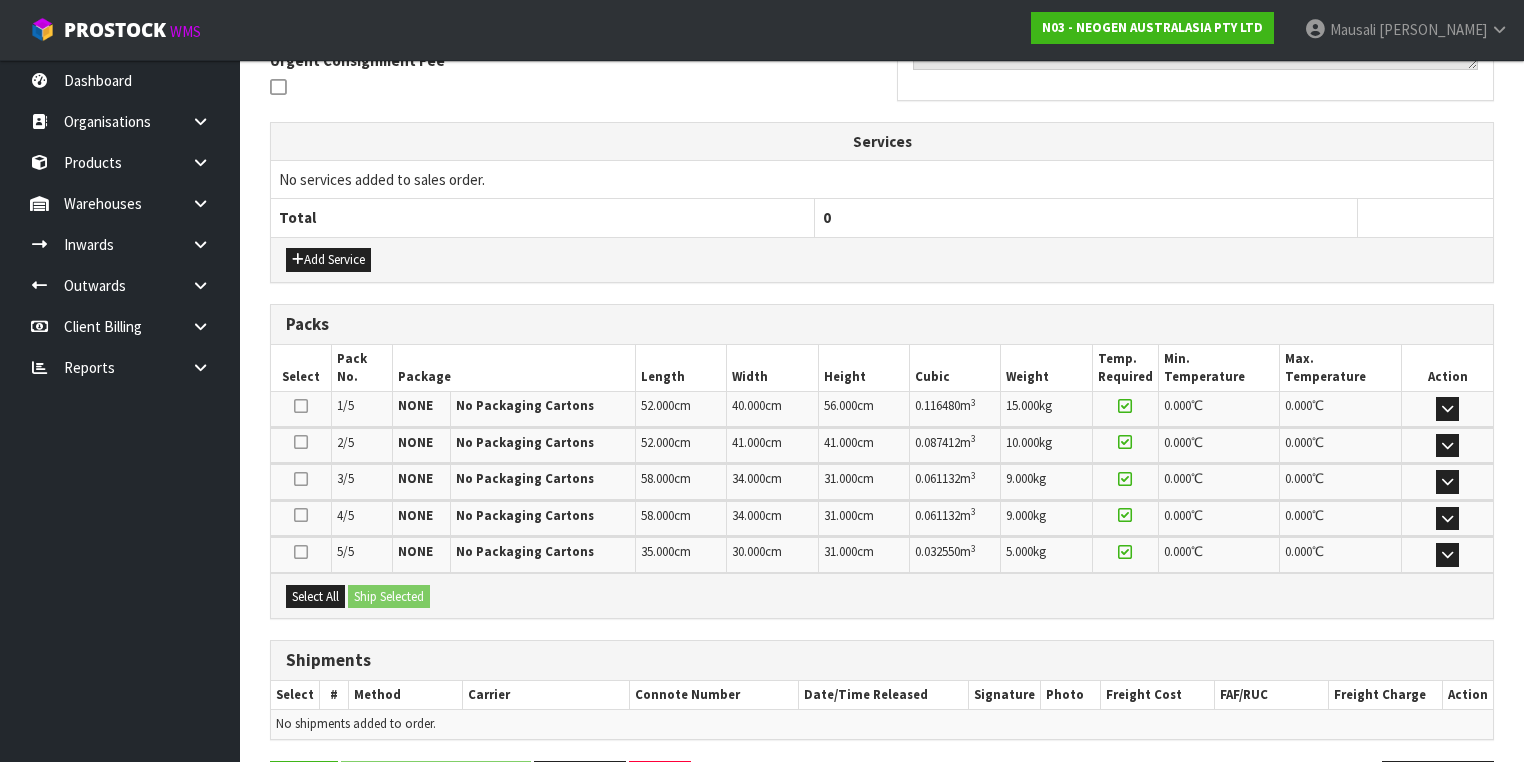 scroll, scrollTop: 672, scrollLeft: 0, axis: vertical 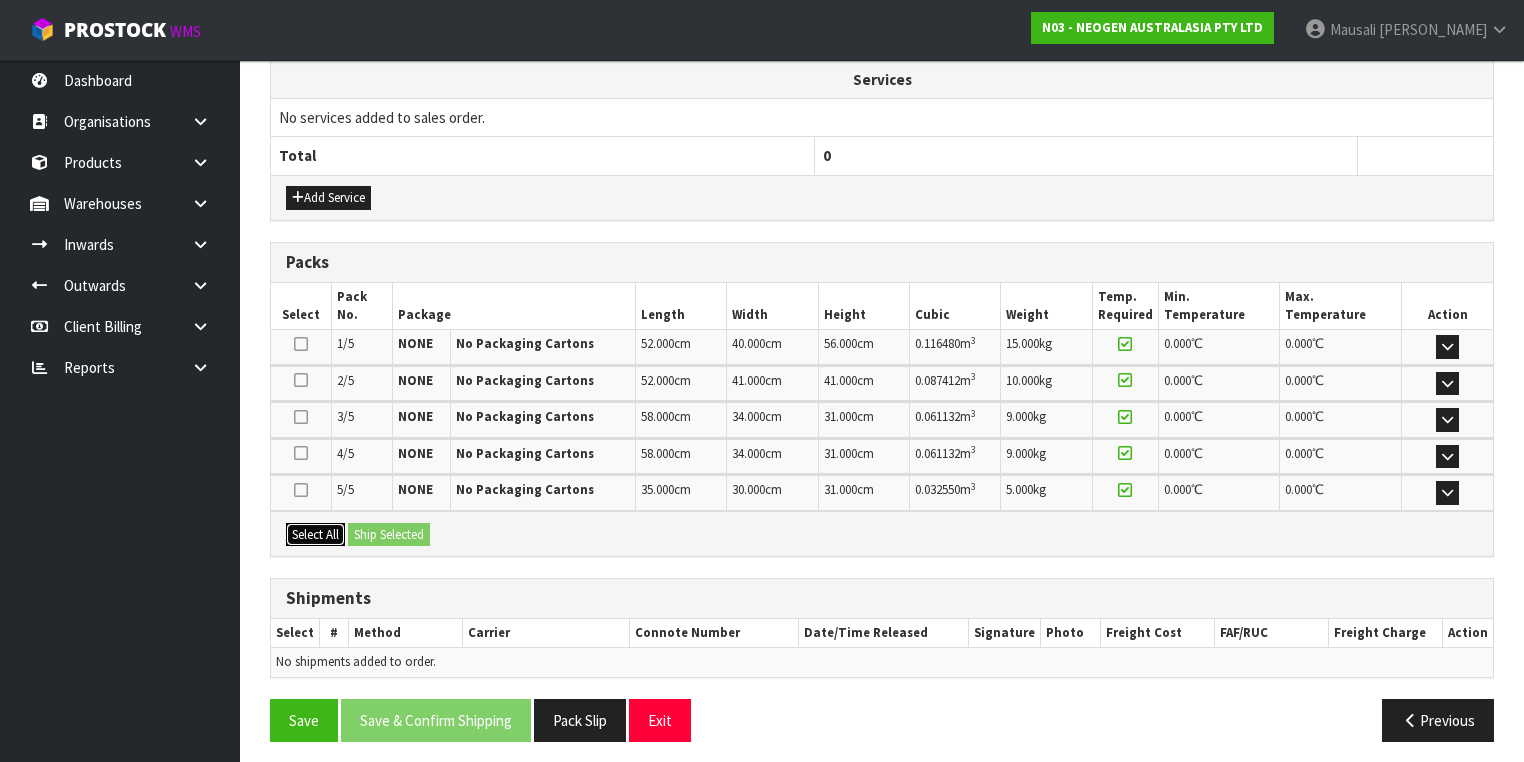 drag, startPoint x: 331, startPoint y: 529, endPoint x: 356, endPoint y: 529, distance: 25 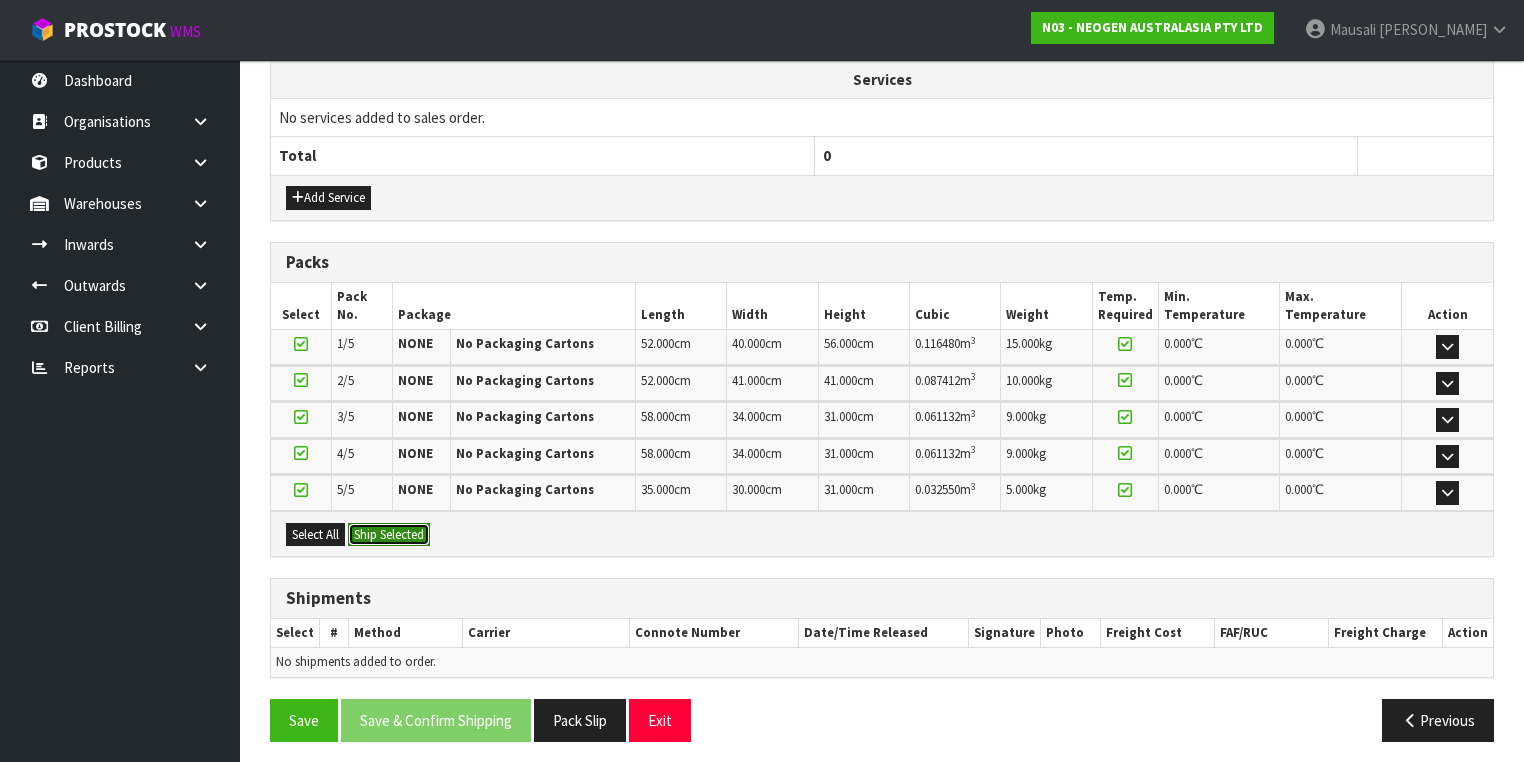 click on "Ship Selected" at bounding box center (389, 535) 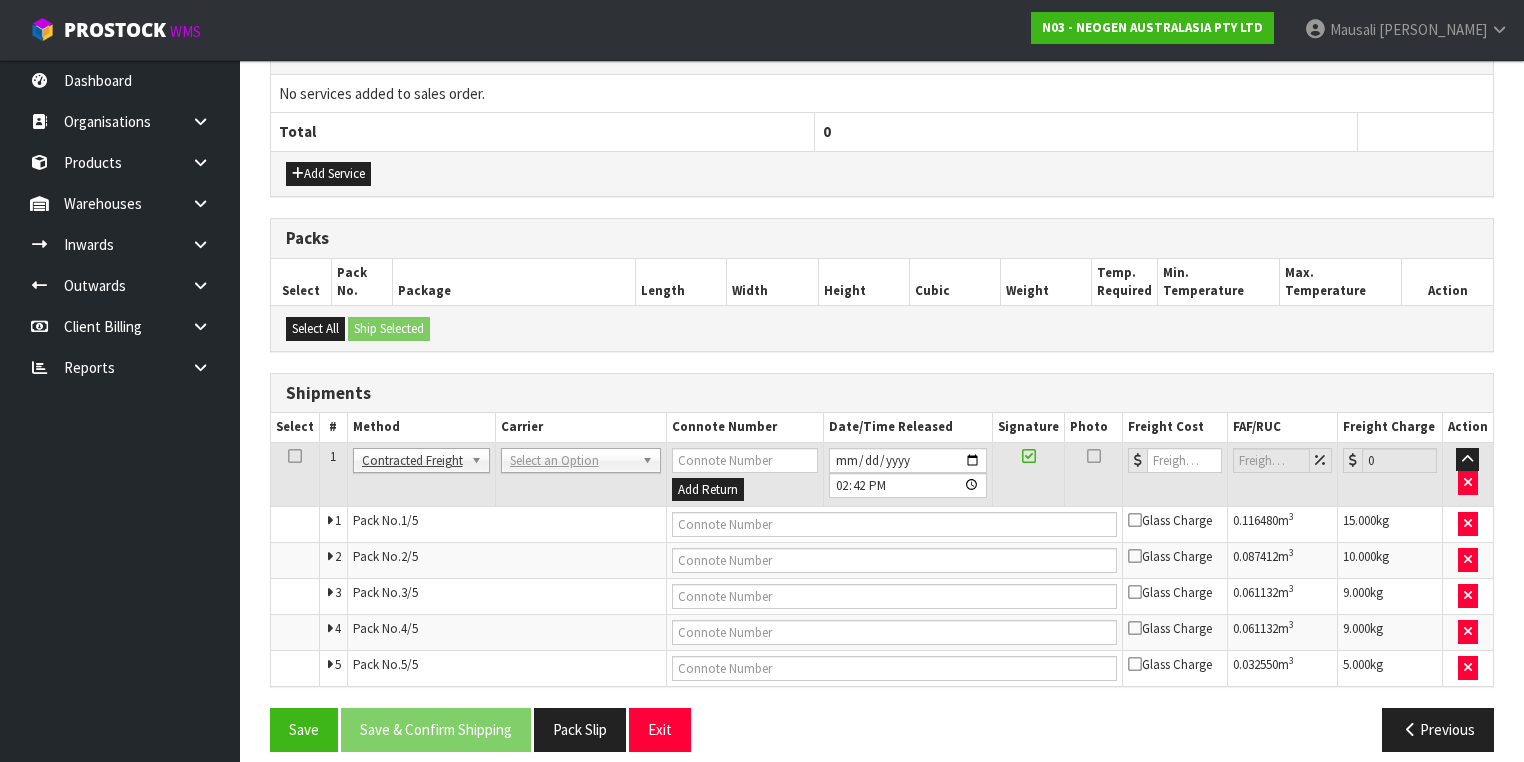scroll, scrollTop: 707, scrollLeft: 0, axis: vertical 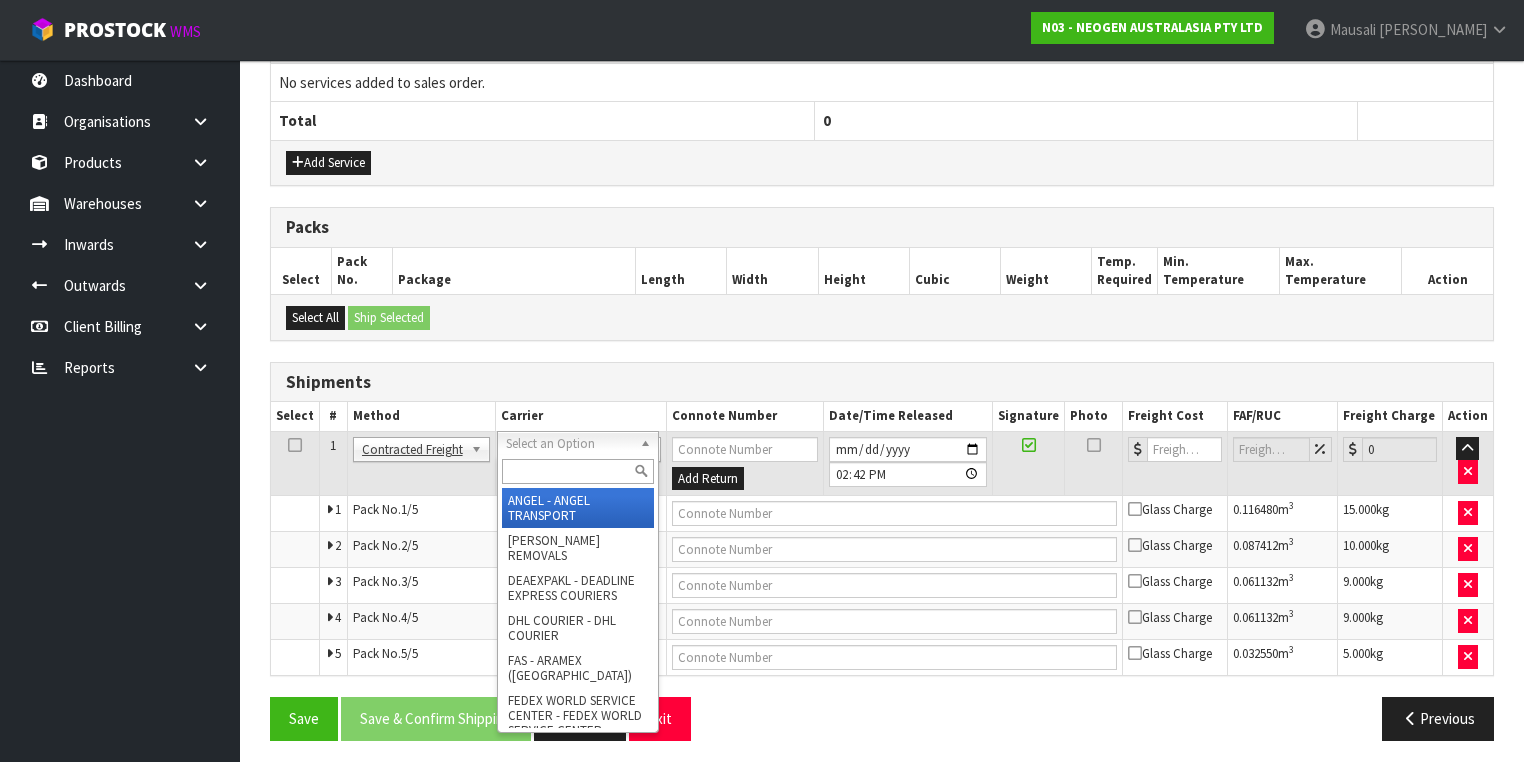 click at bounding box center (578, 471) 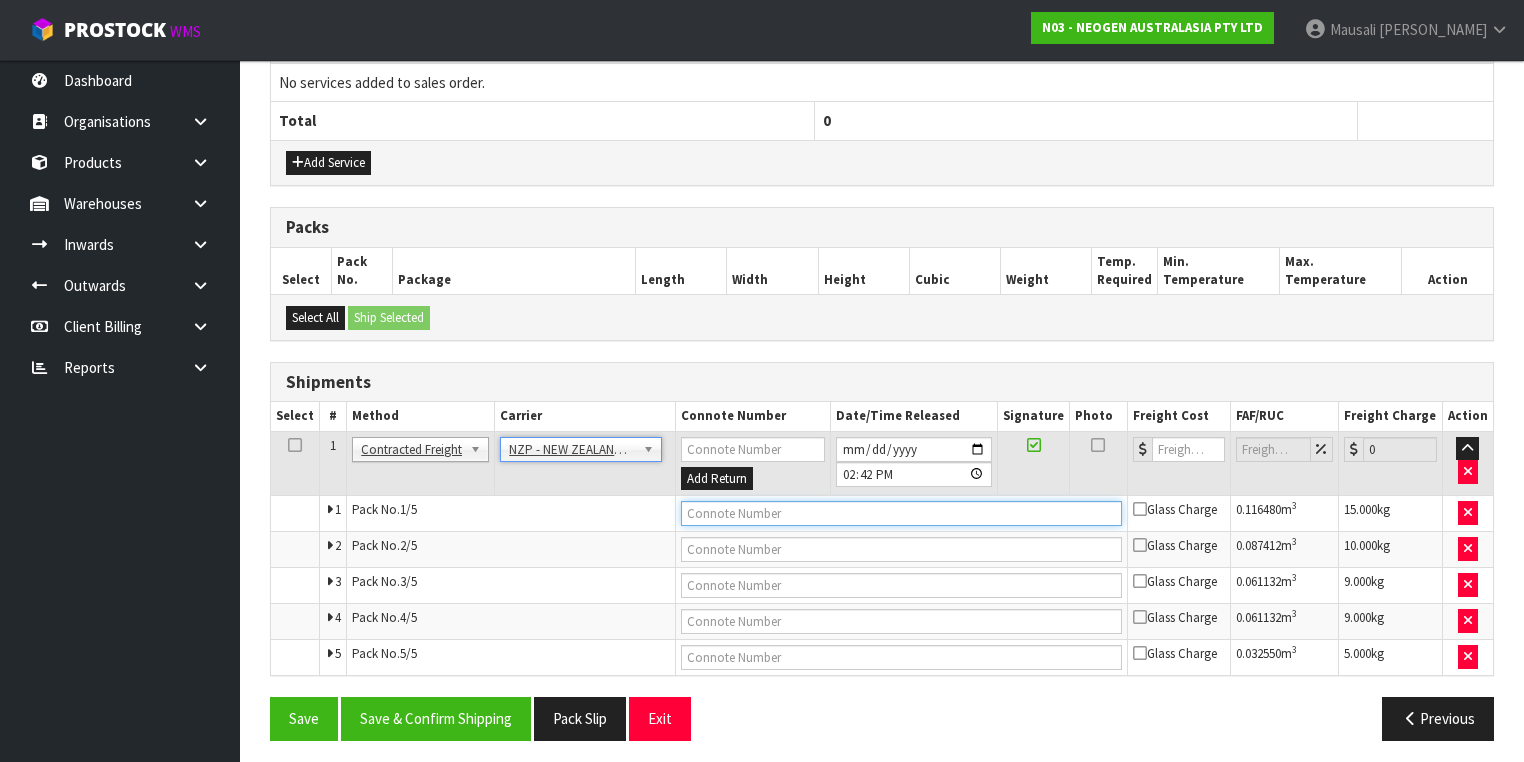 click at bounding box center [901, 513] 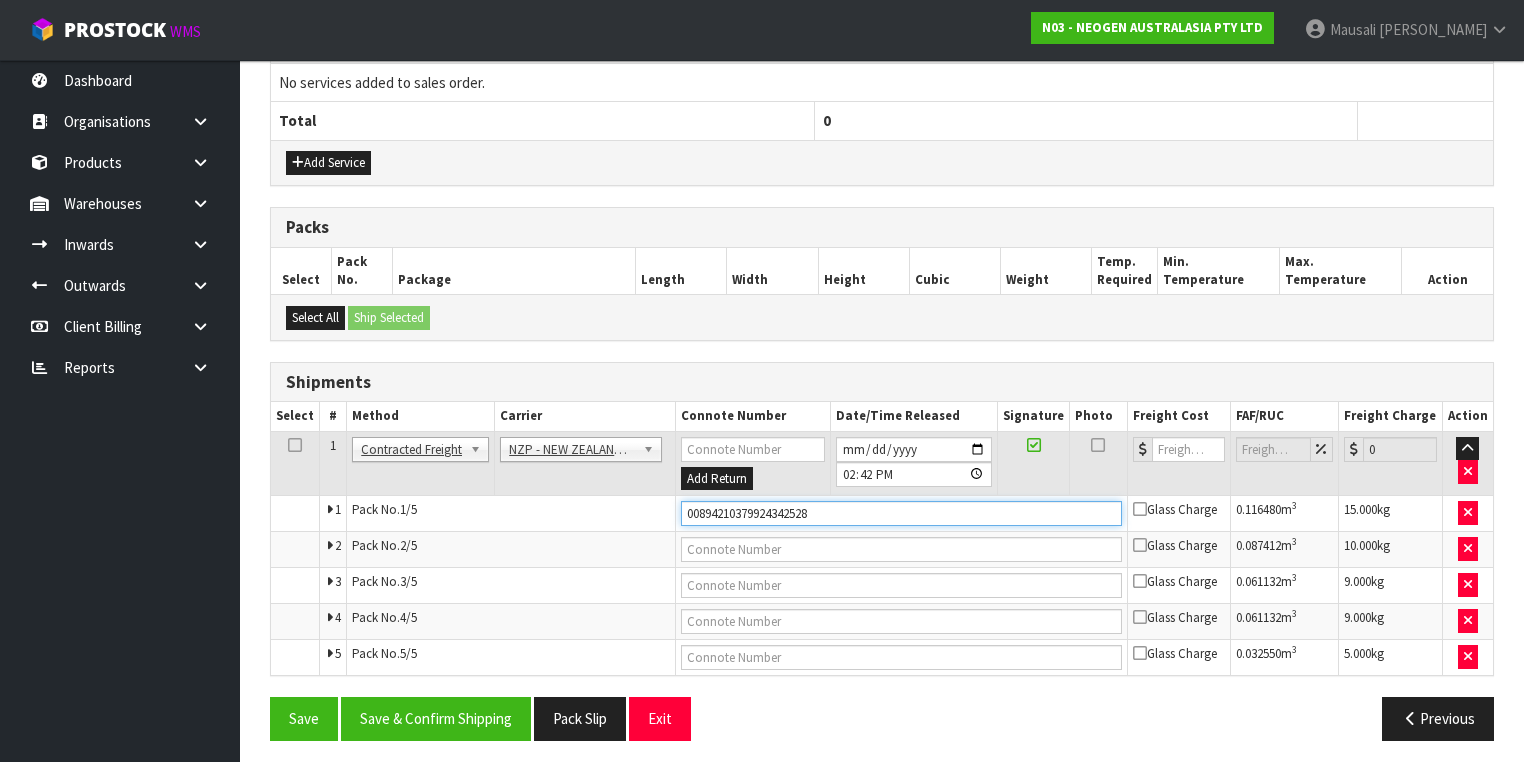 click on "Save" at bounding box center (304, 718) 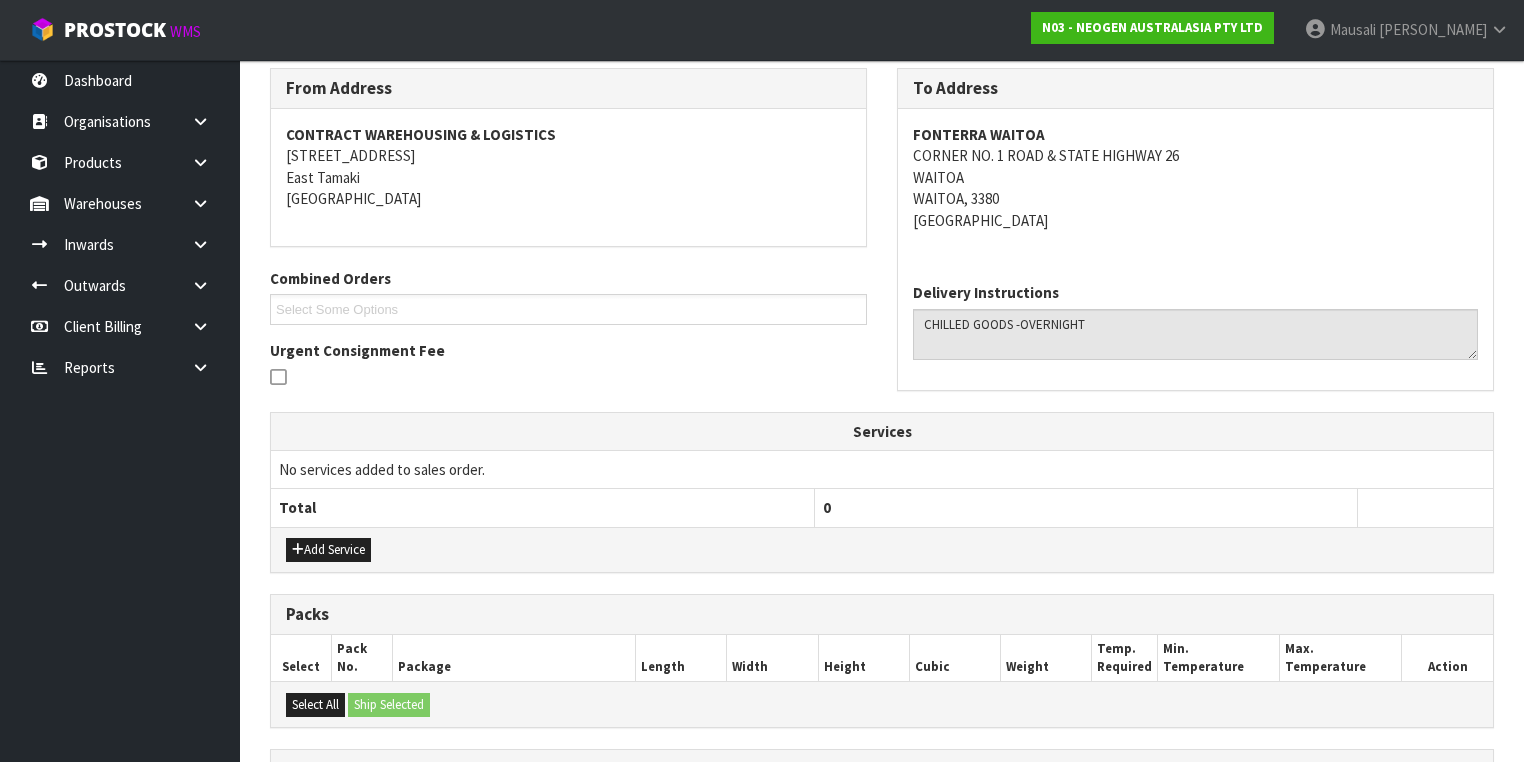 scroll, scrollTop: 707, scrollLeft: 0, axis: vertical 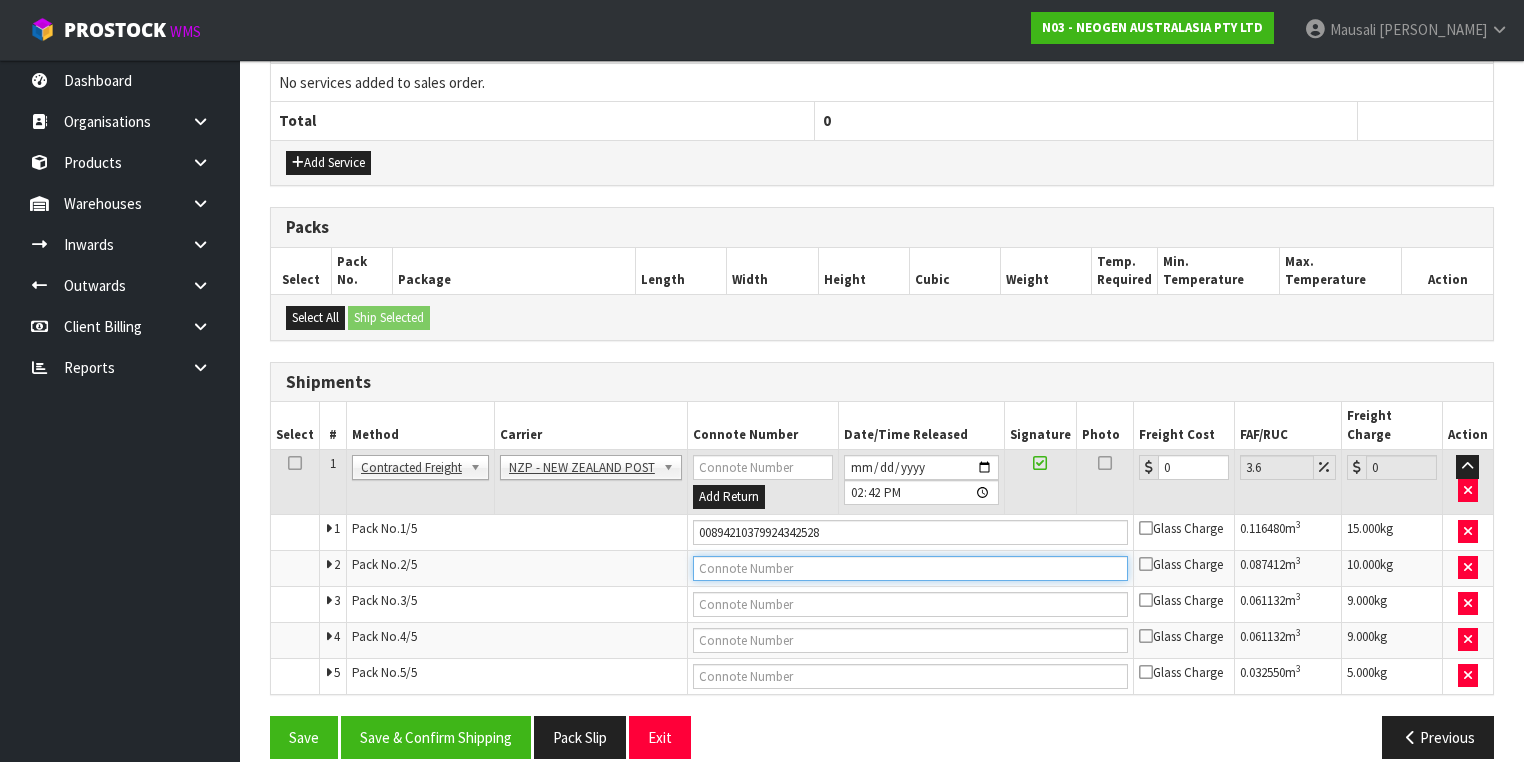 click at bounding box center (910, 568) 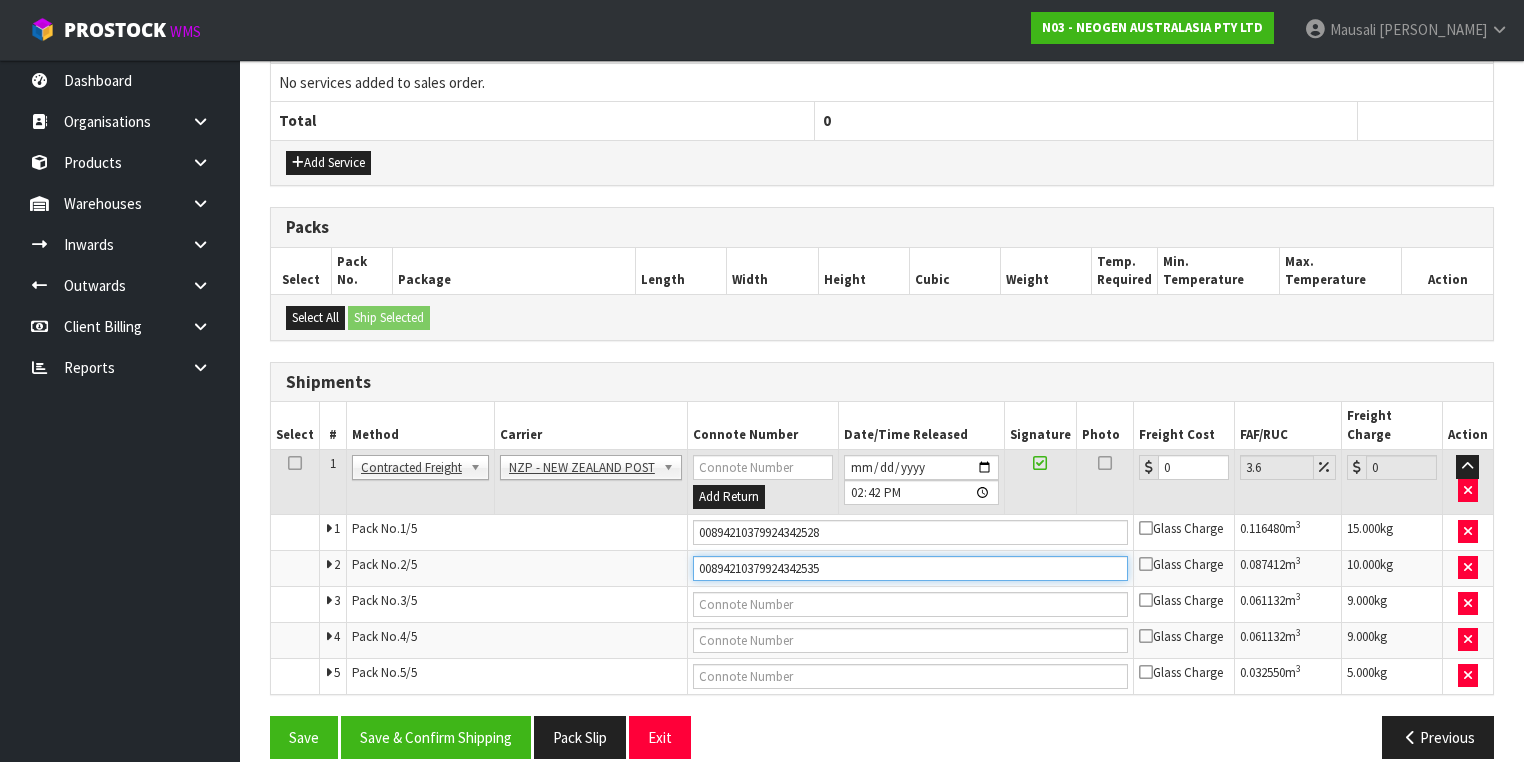 click on "Save" at bounding box center [304, 737] 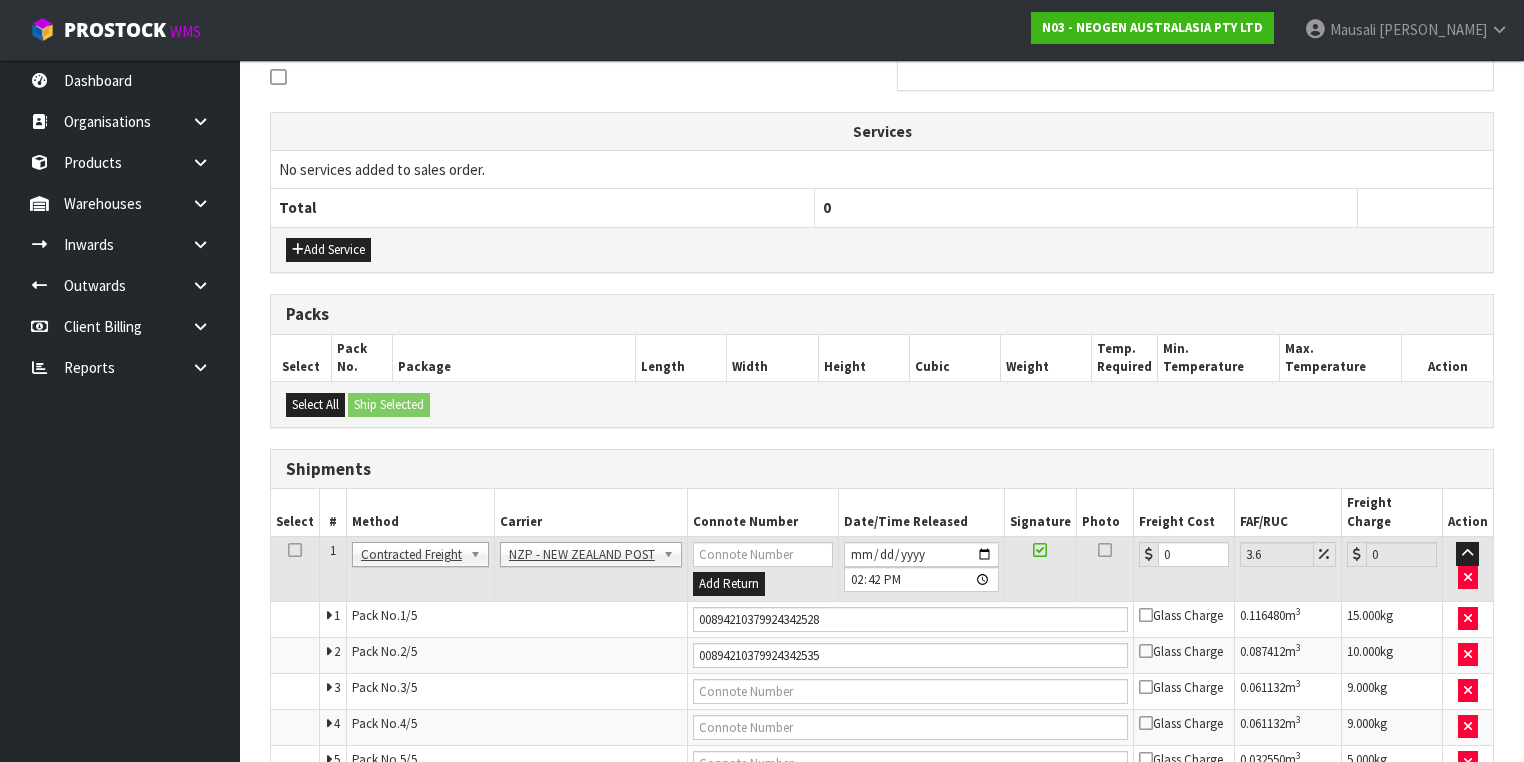 scroll, scrollTop: 707, scrollLeft: 0, axis: vertical 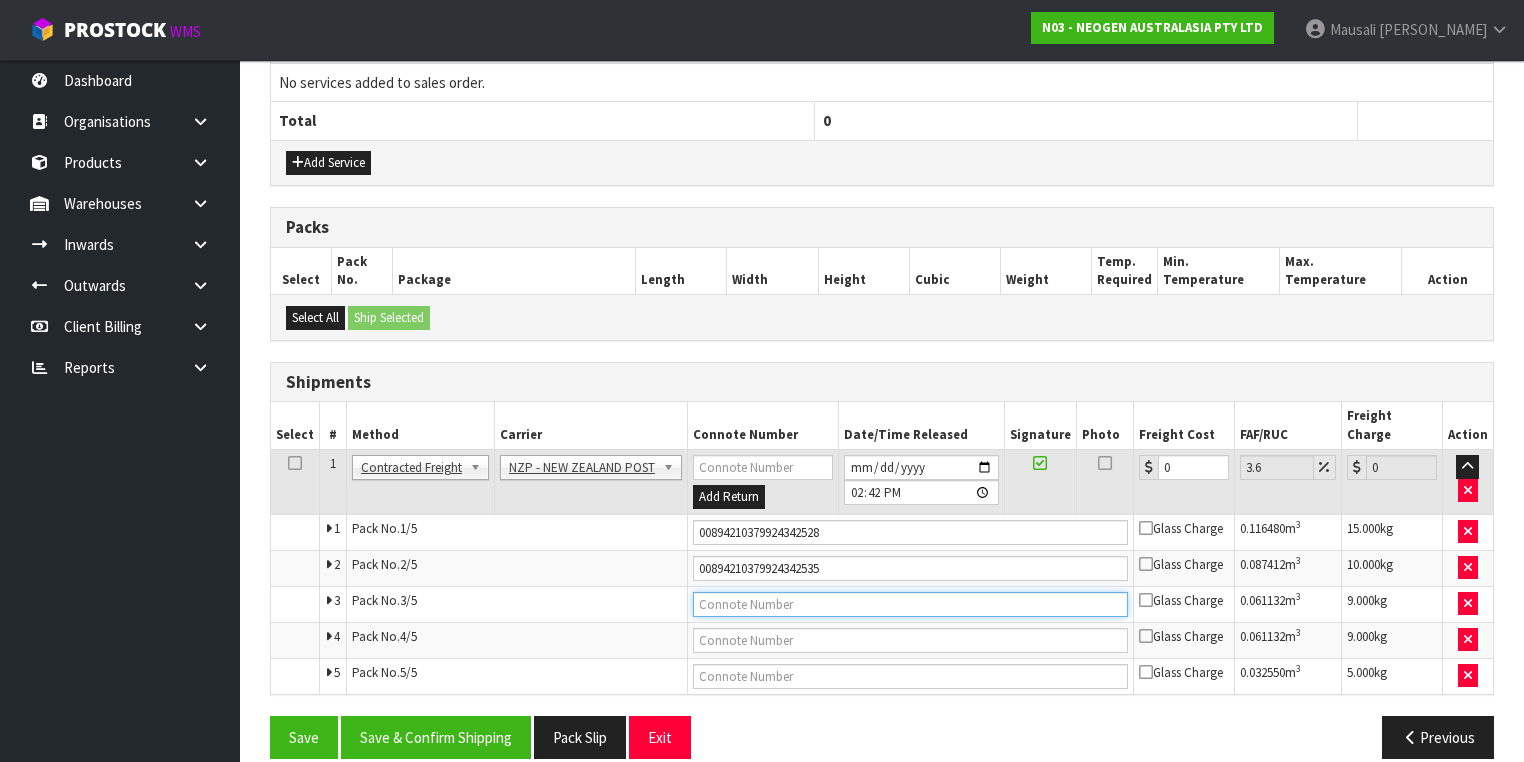 click at bounding box center (910, 604) 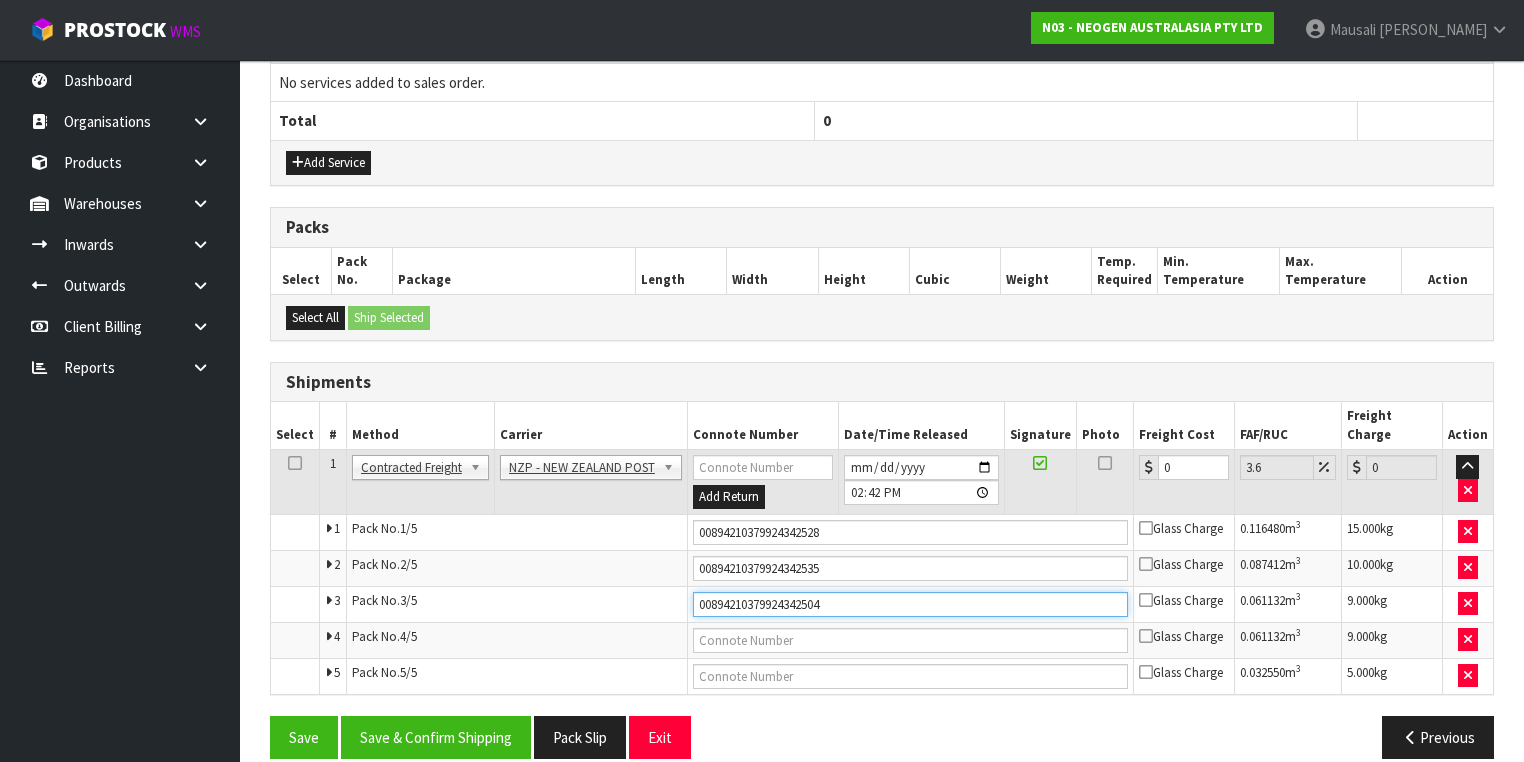click on "Save" at bounding box center (304, 737) 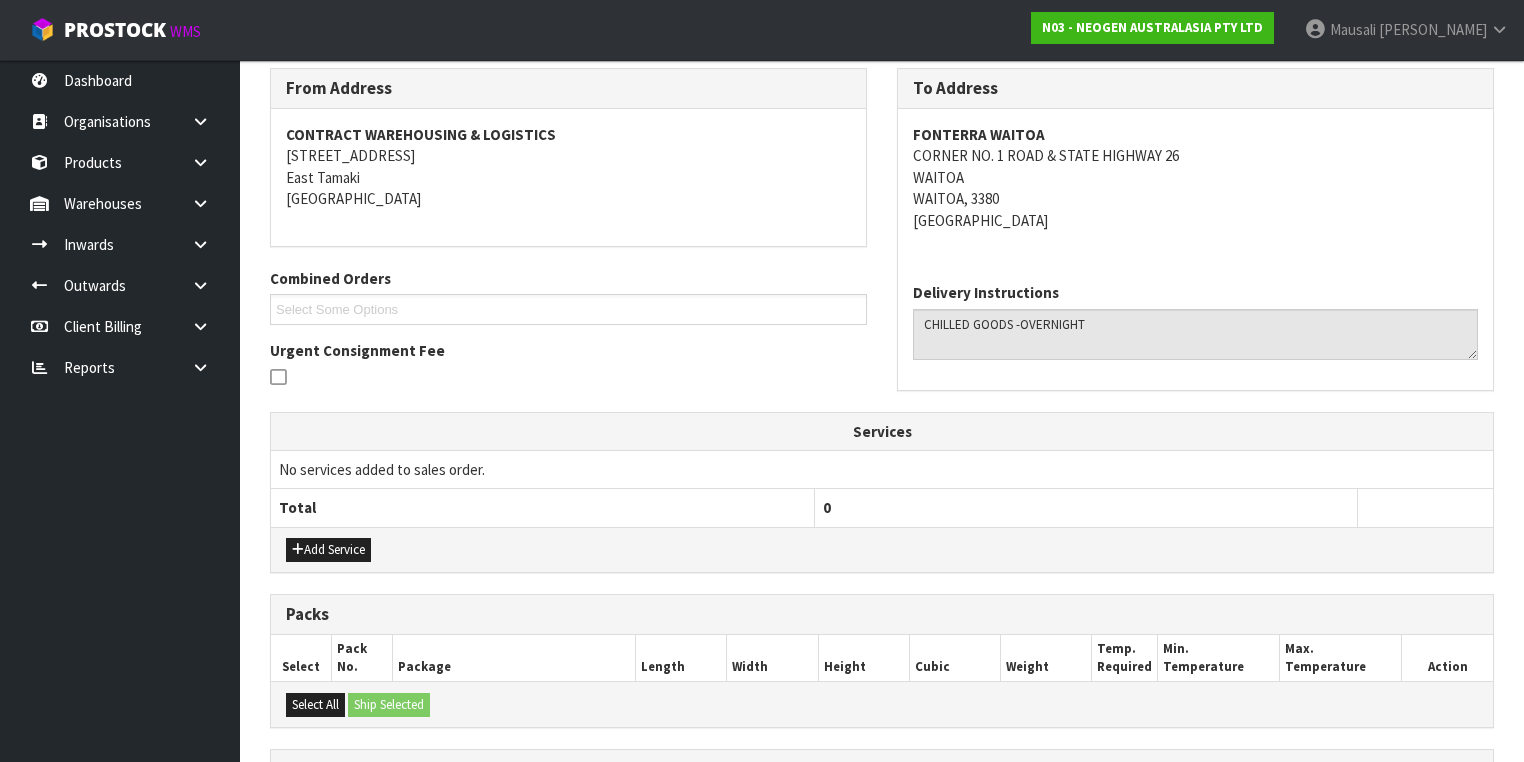 scroll, scrollTop: 640, scrollLeft: 0, axis: vertical 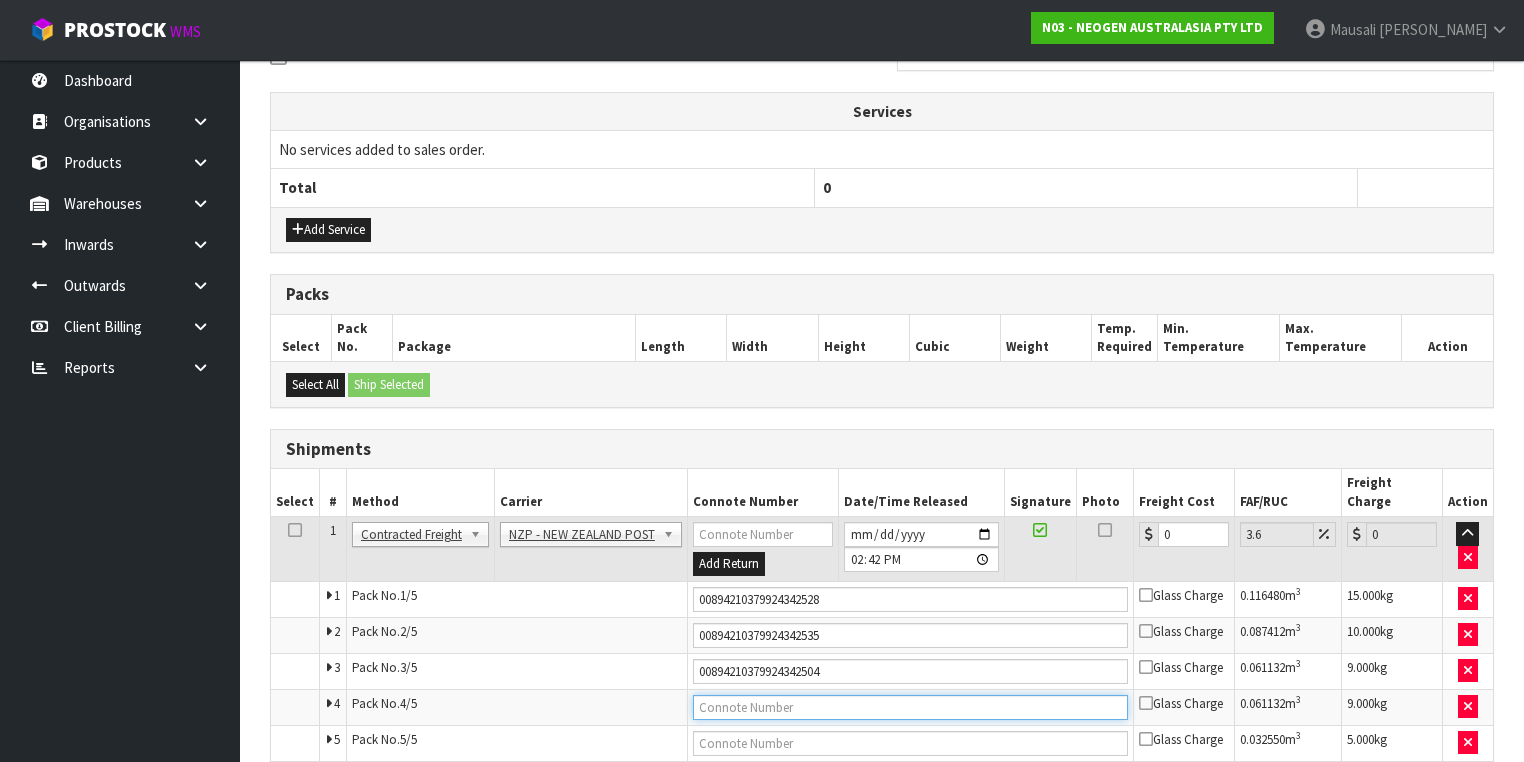 click at bounding box center (910, 707) 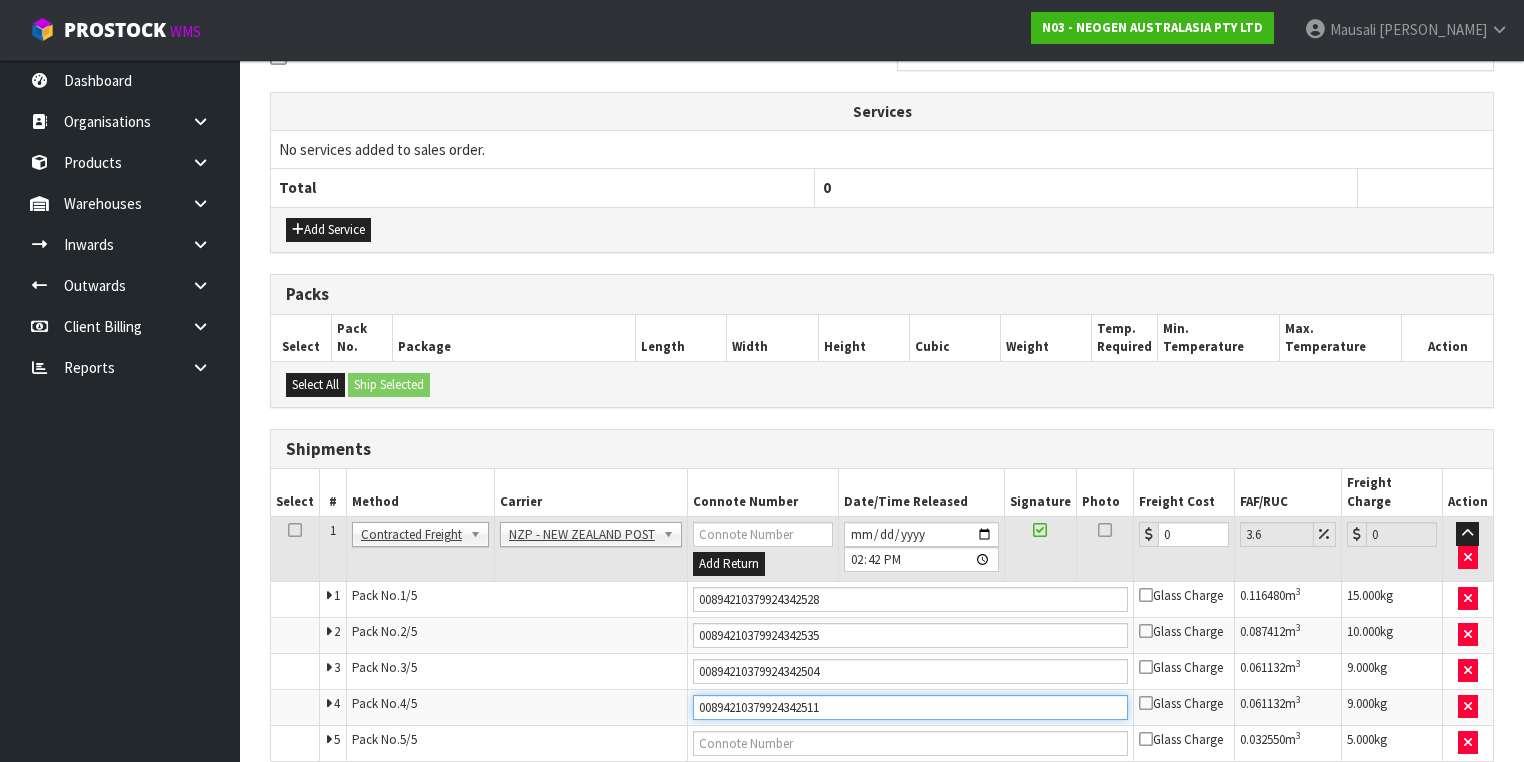 click on "Save" at bounding box center (304, 804) 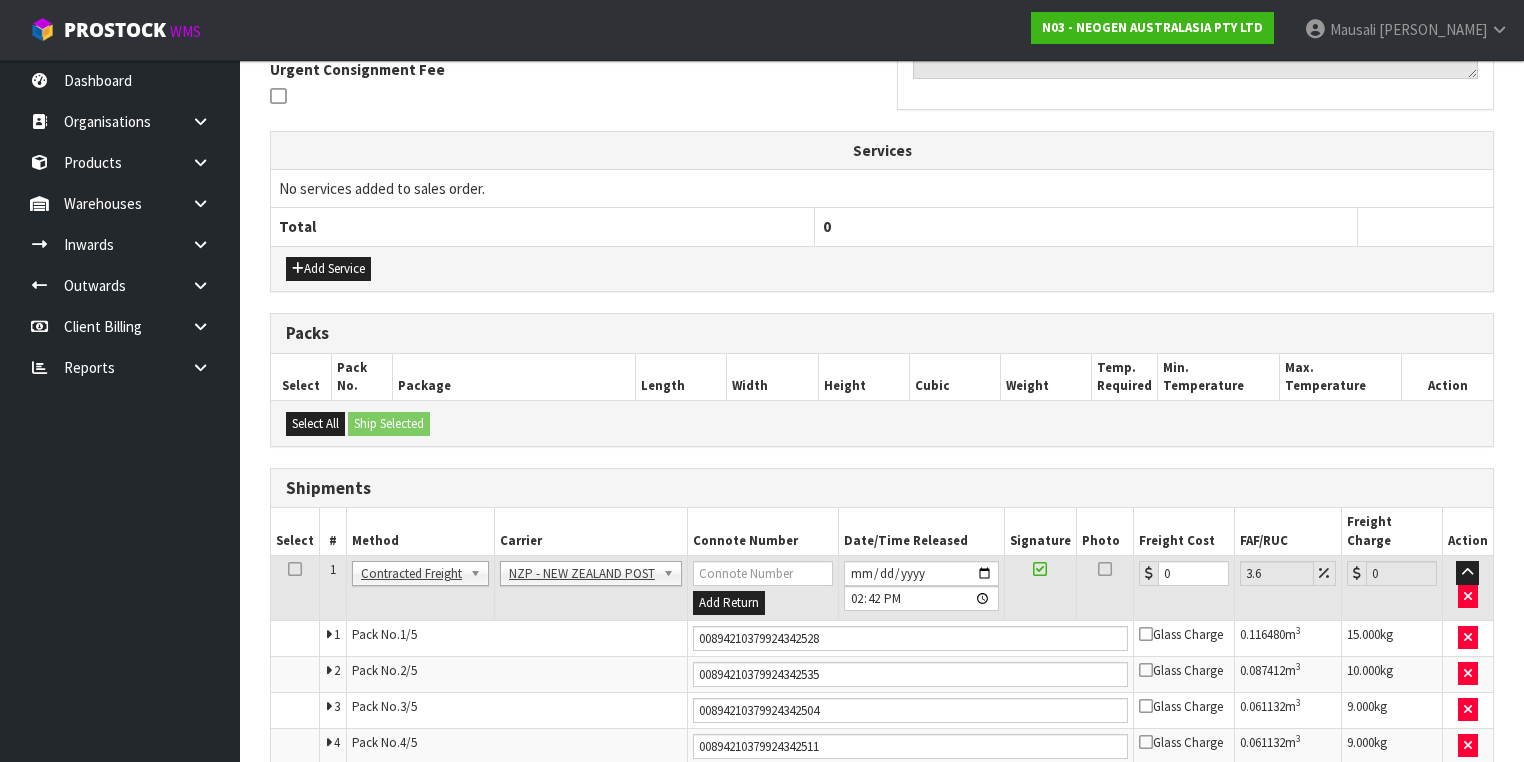 scroll, scrollTop: 707, scrollLeft: 0, axis: vertical 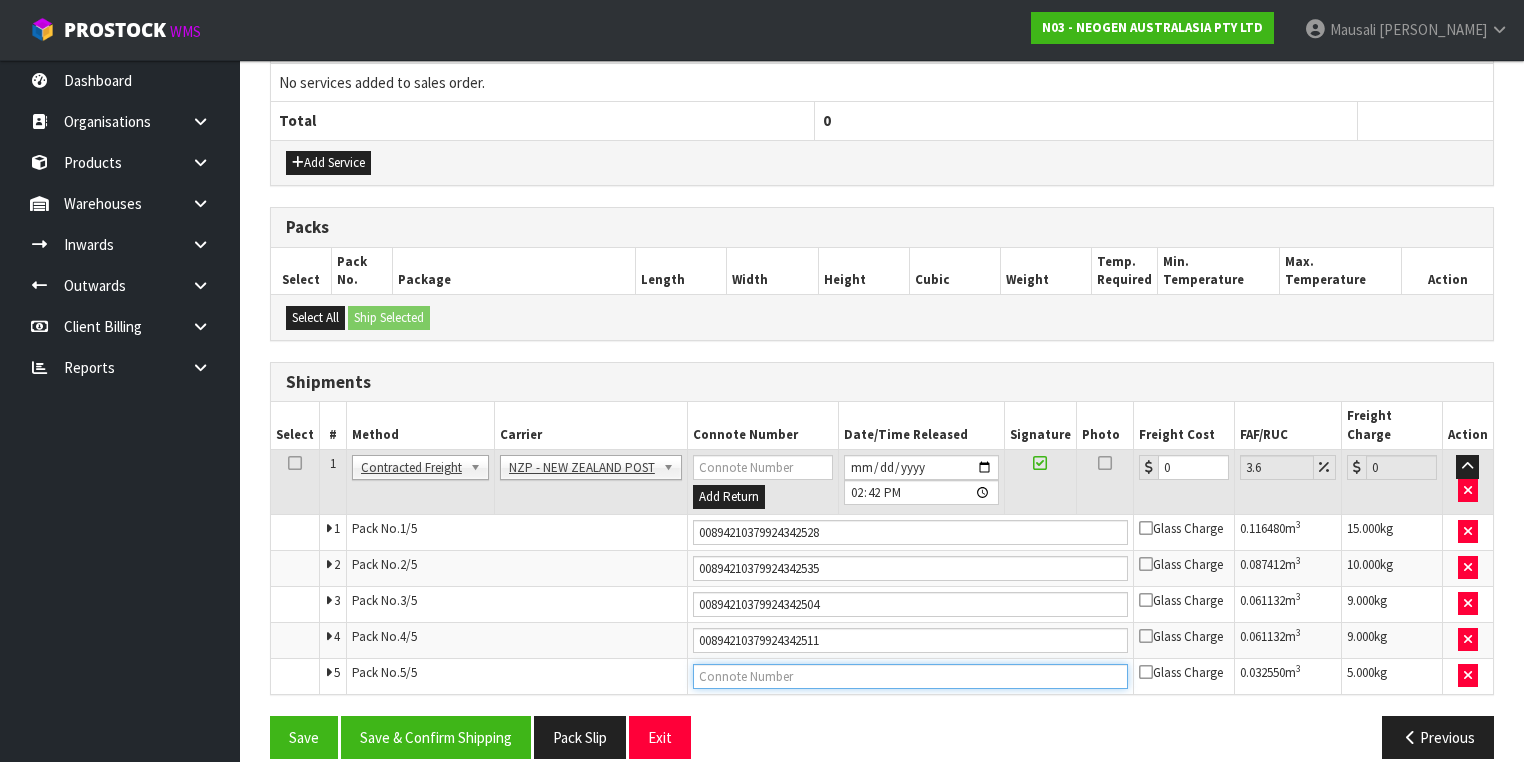 click at bounding box center (910, 676) 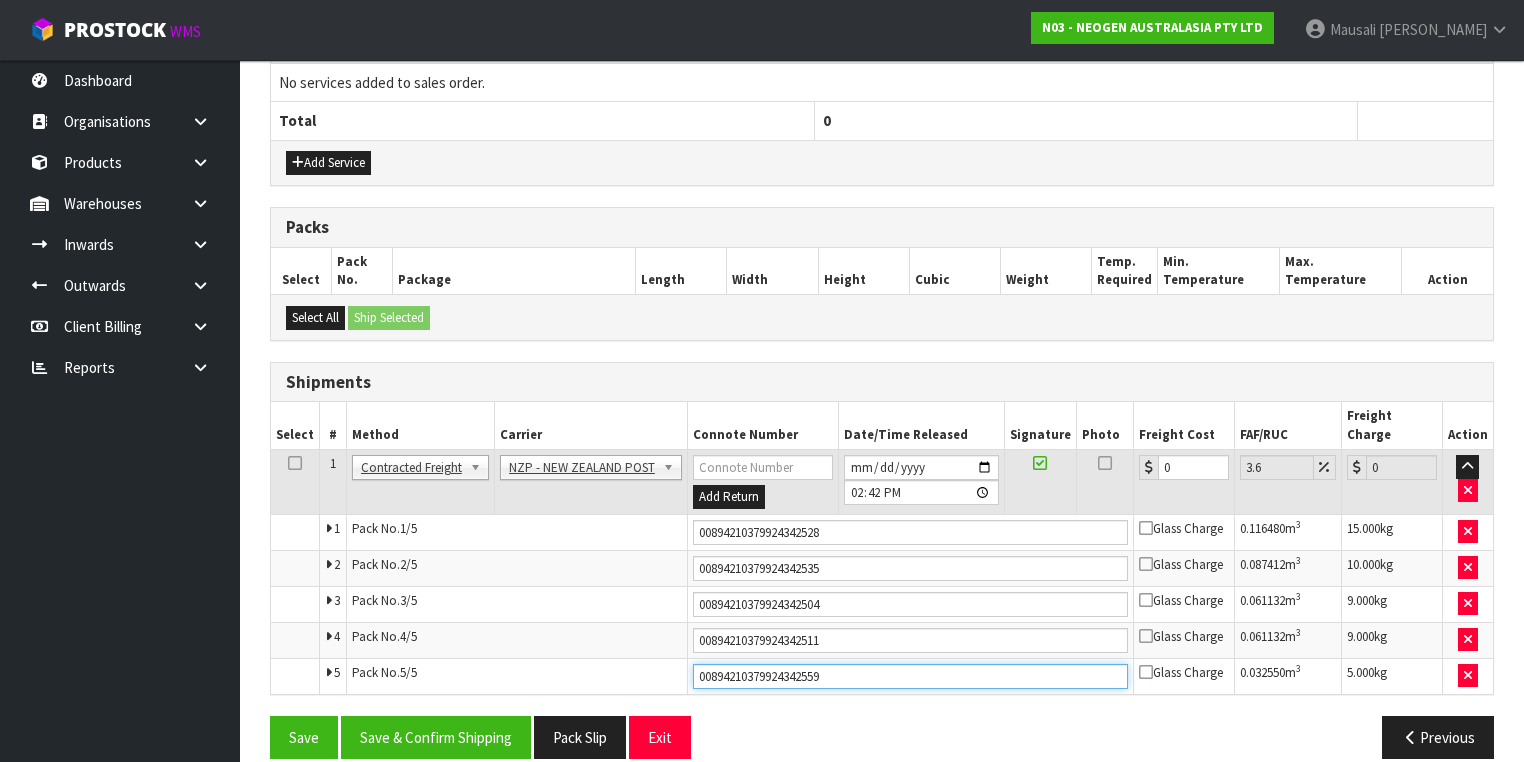 click on "Save" at bounding box center [304, 737] 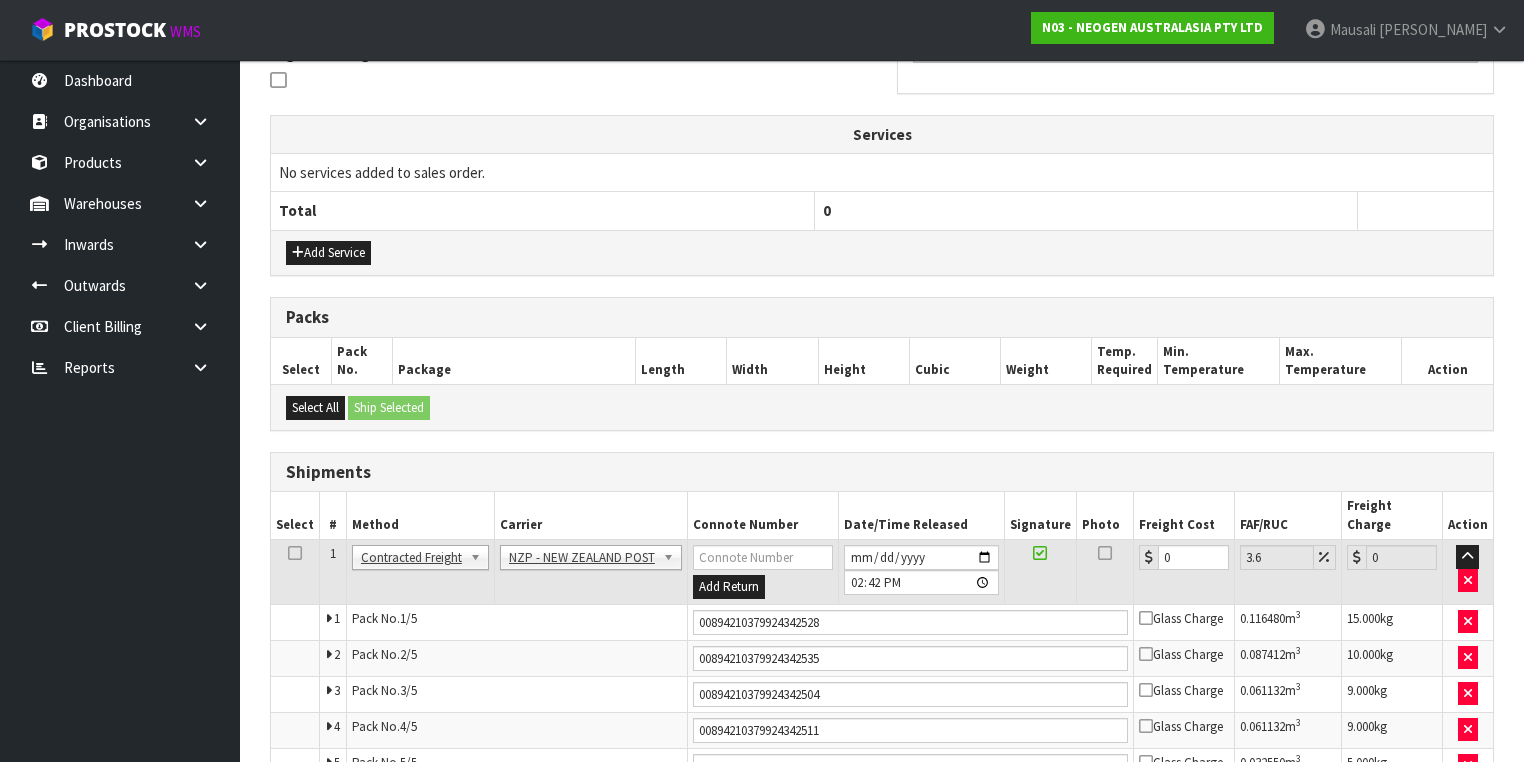 scroll, scrollTop: 707, scrollLeft: 0, axis: vertical 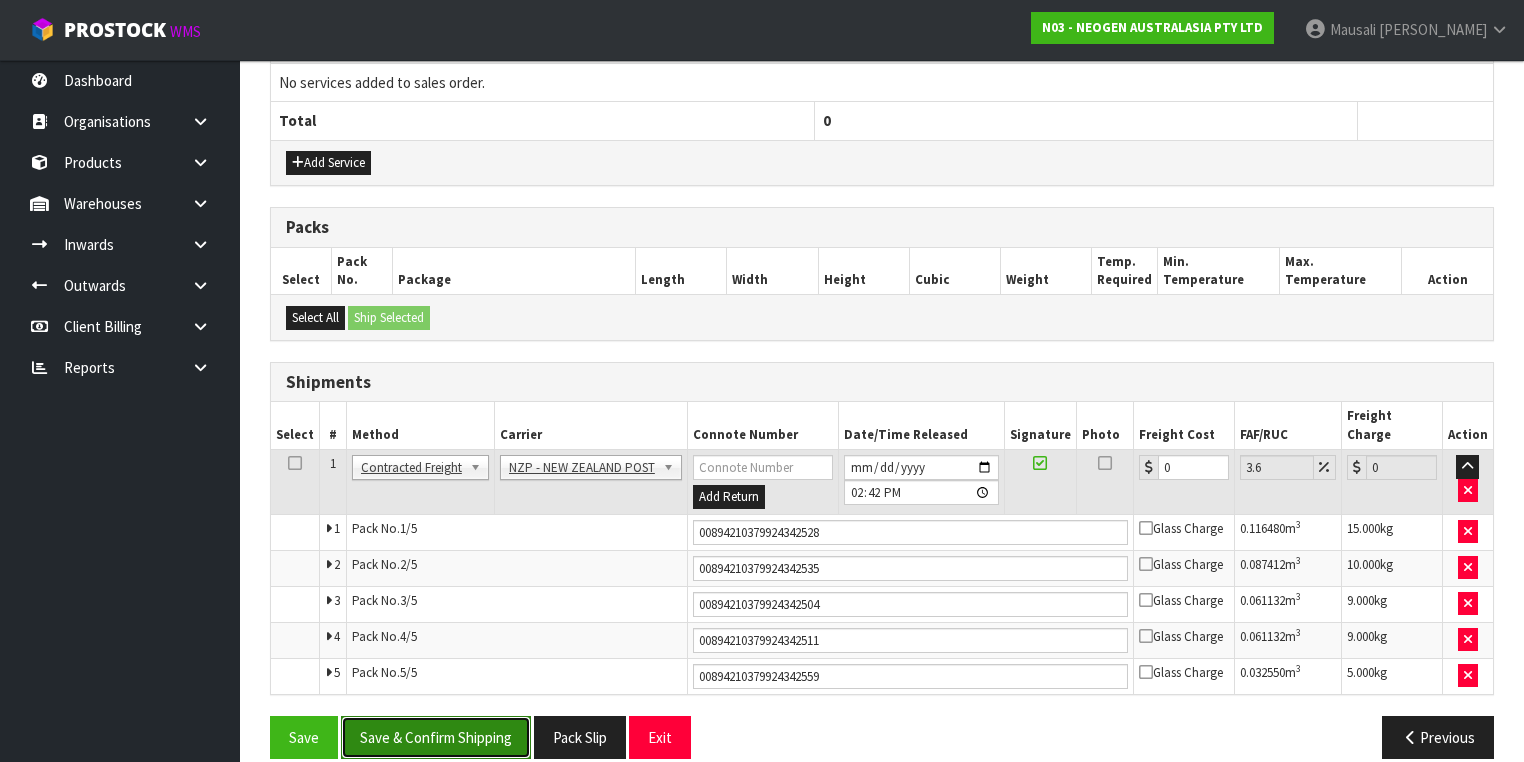 click on "Save & Confirm Shipping" at bounding box center [436, 737] 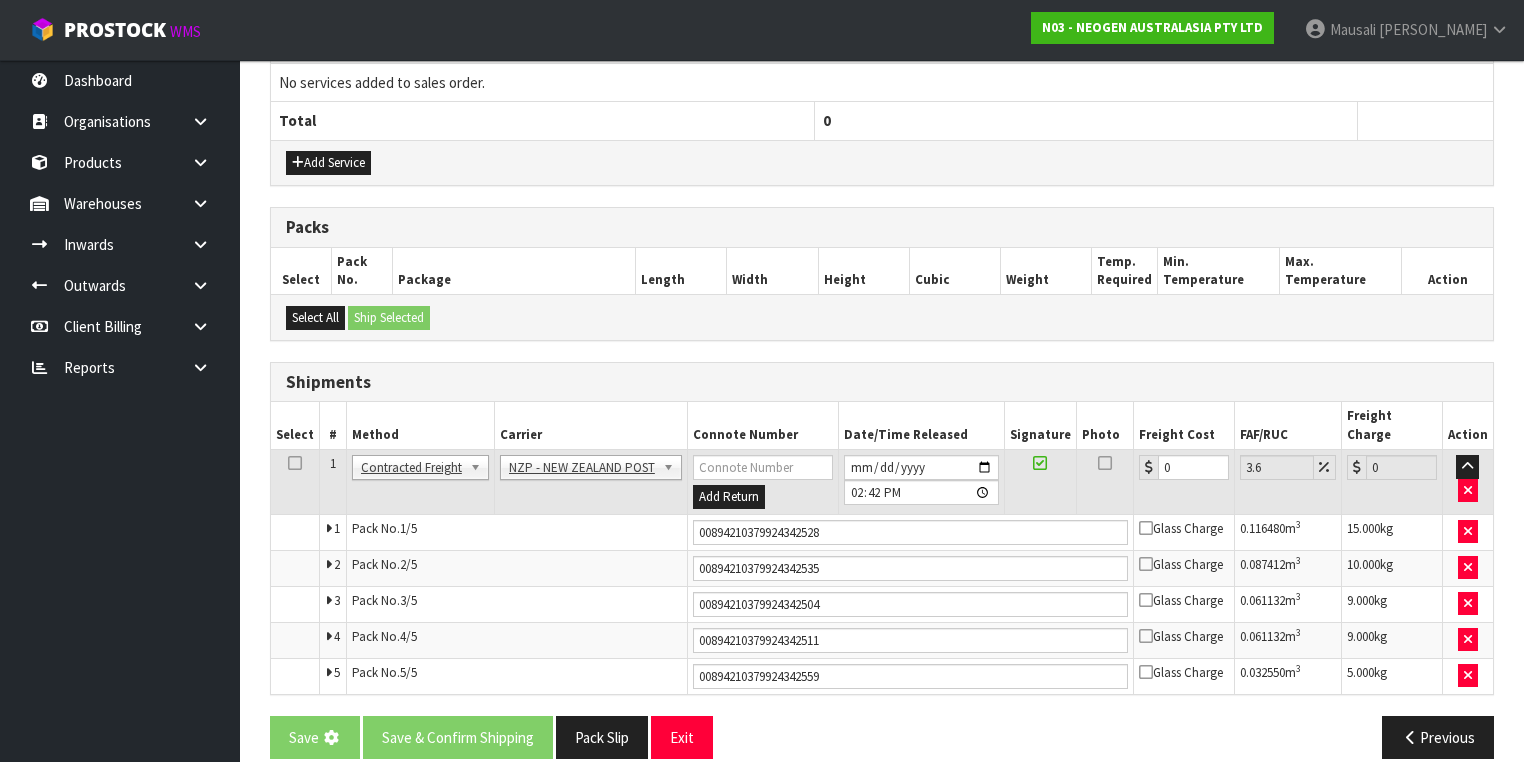 scroll, scrollTop: 0, scrollLeft: 0, axis: both 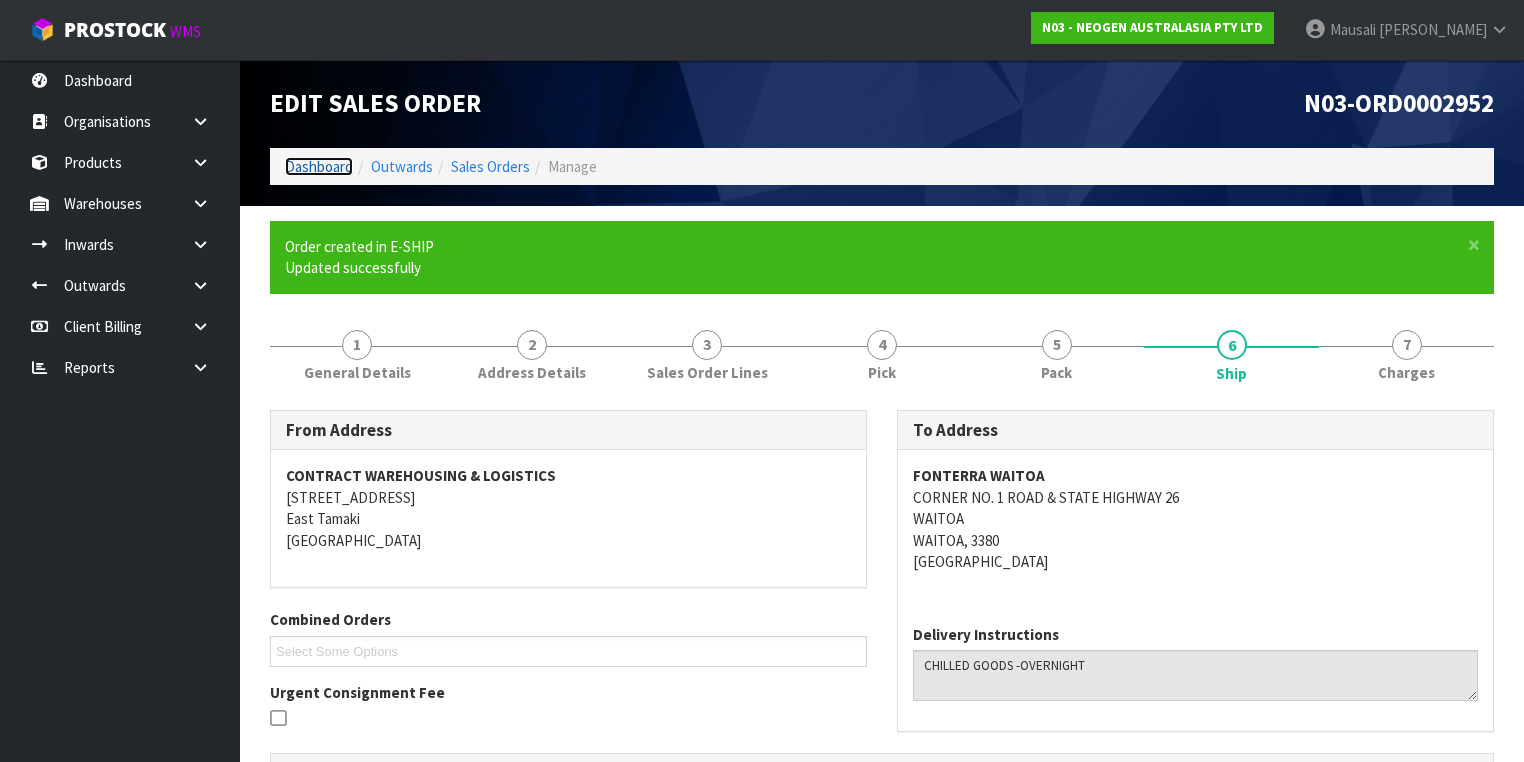click on "Dashboard" at bounding box center (319, 166) 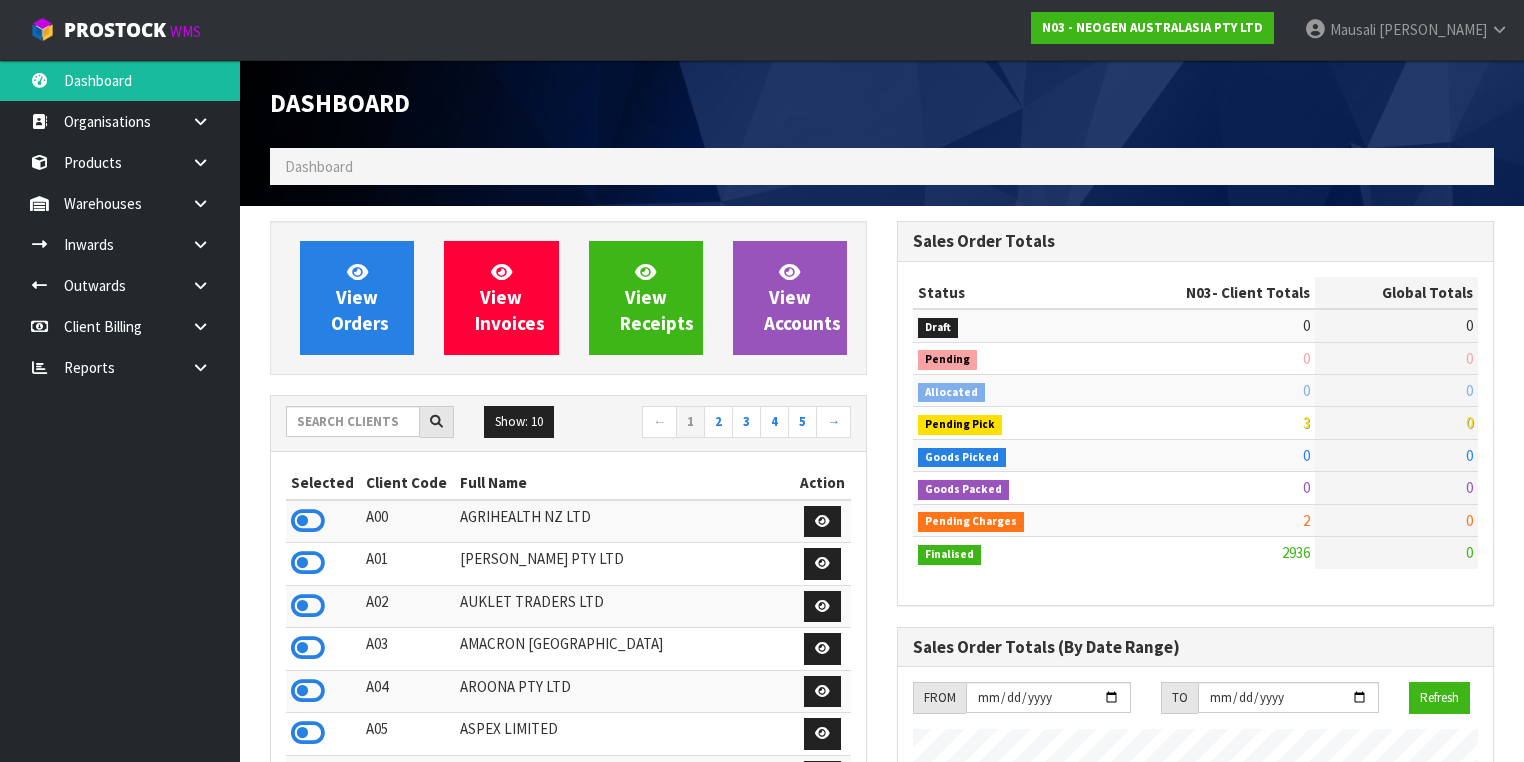 scroll, scrollTop: 998276, scrollLeft: 999372, axis: both 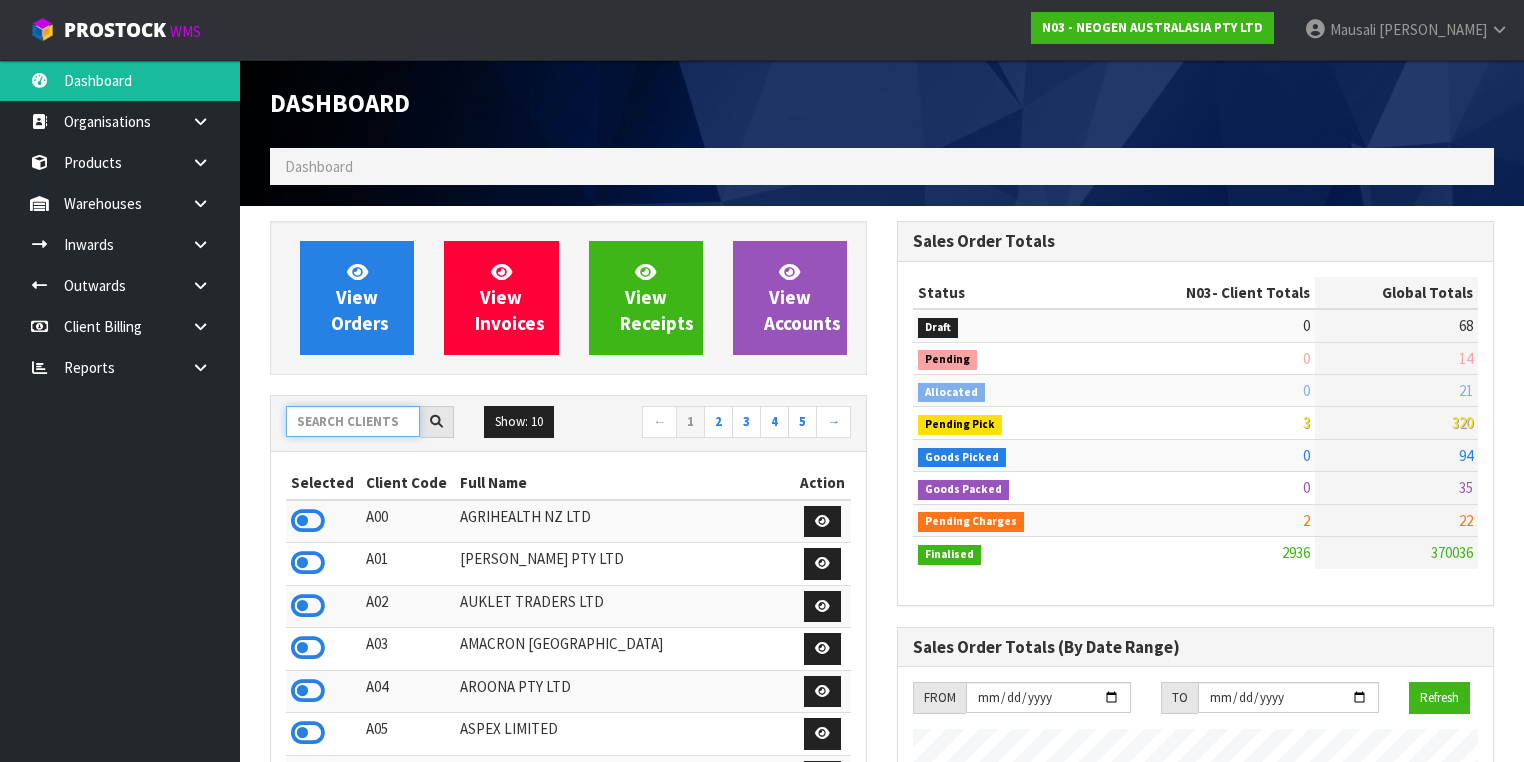 click at bounding box center (353, 421) 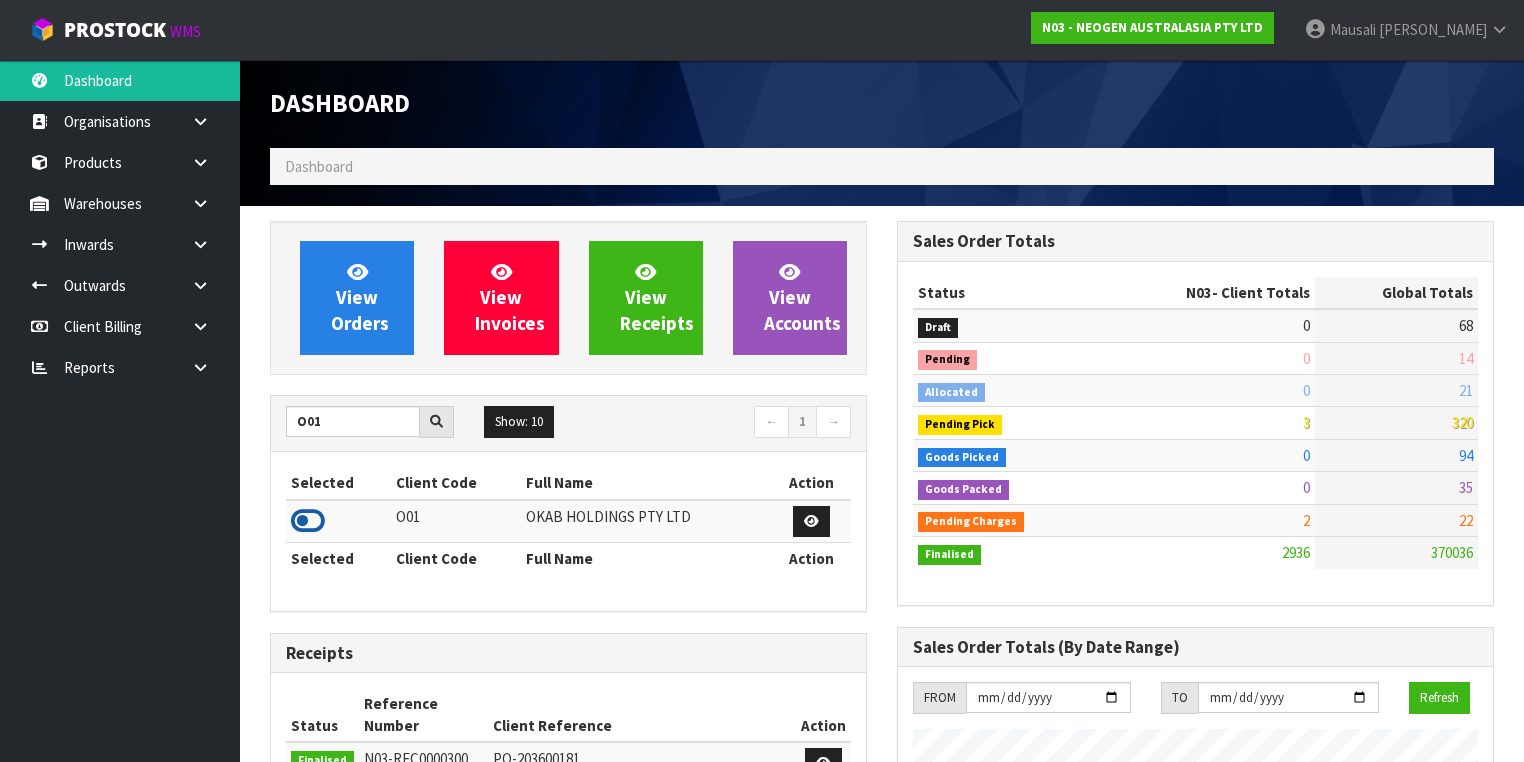 click at bounding box center (308, 521) 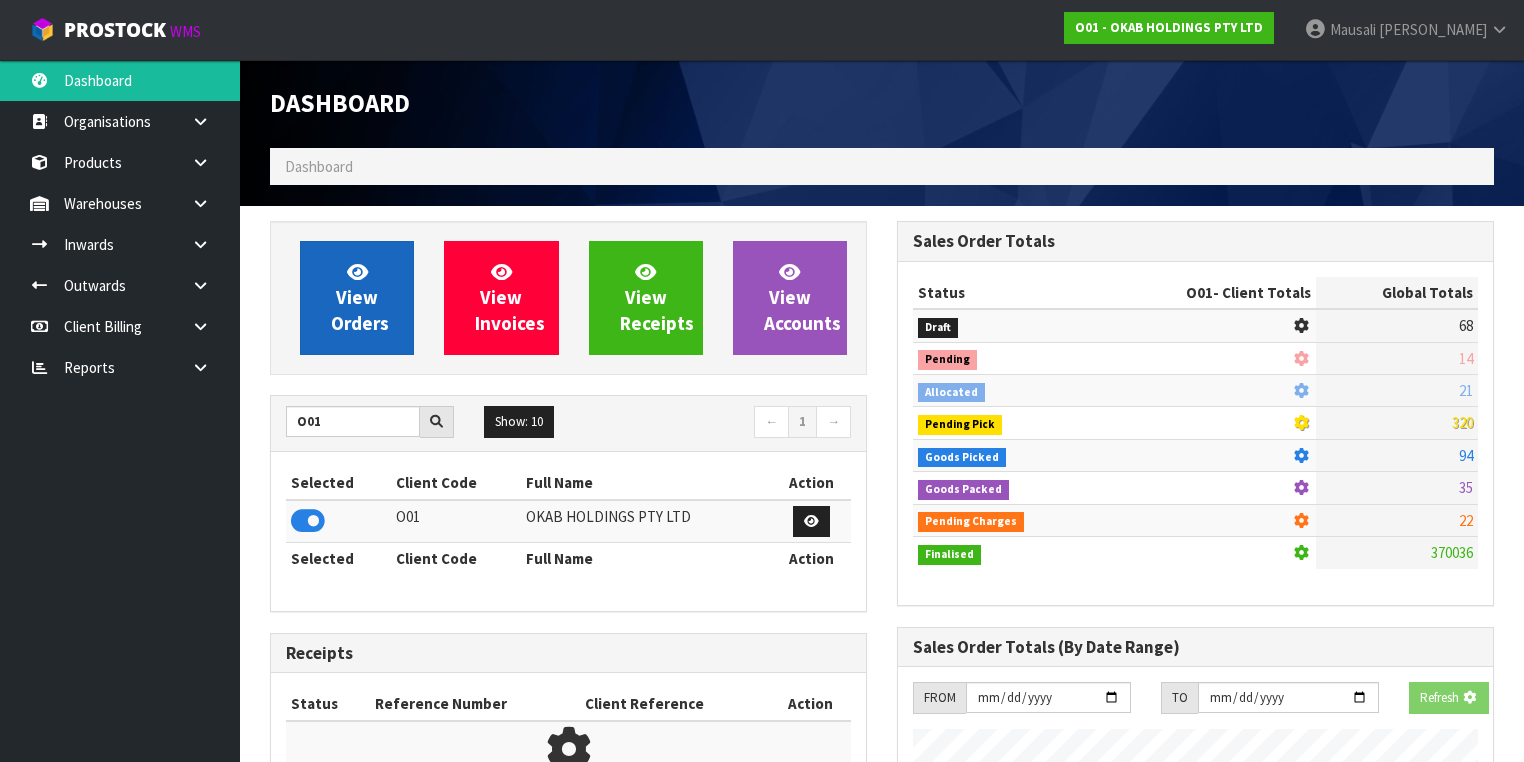 scroll, scrollTop: 1242, scrollLeft: 627, axis: both 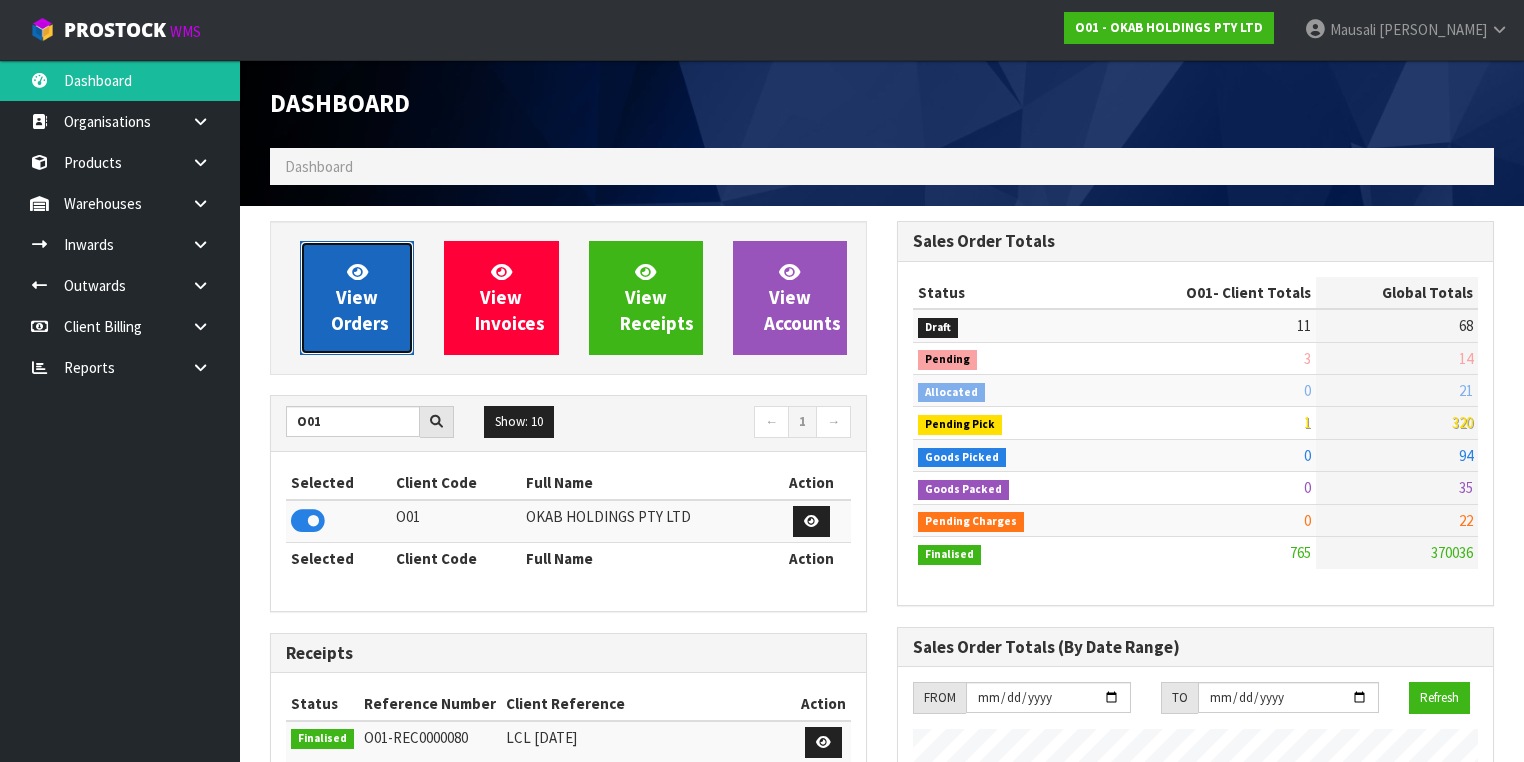 click on "View
Orders" at bounding box center (357, 298) 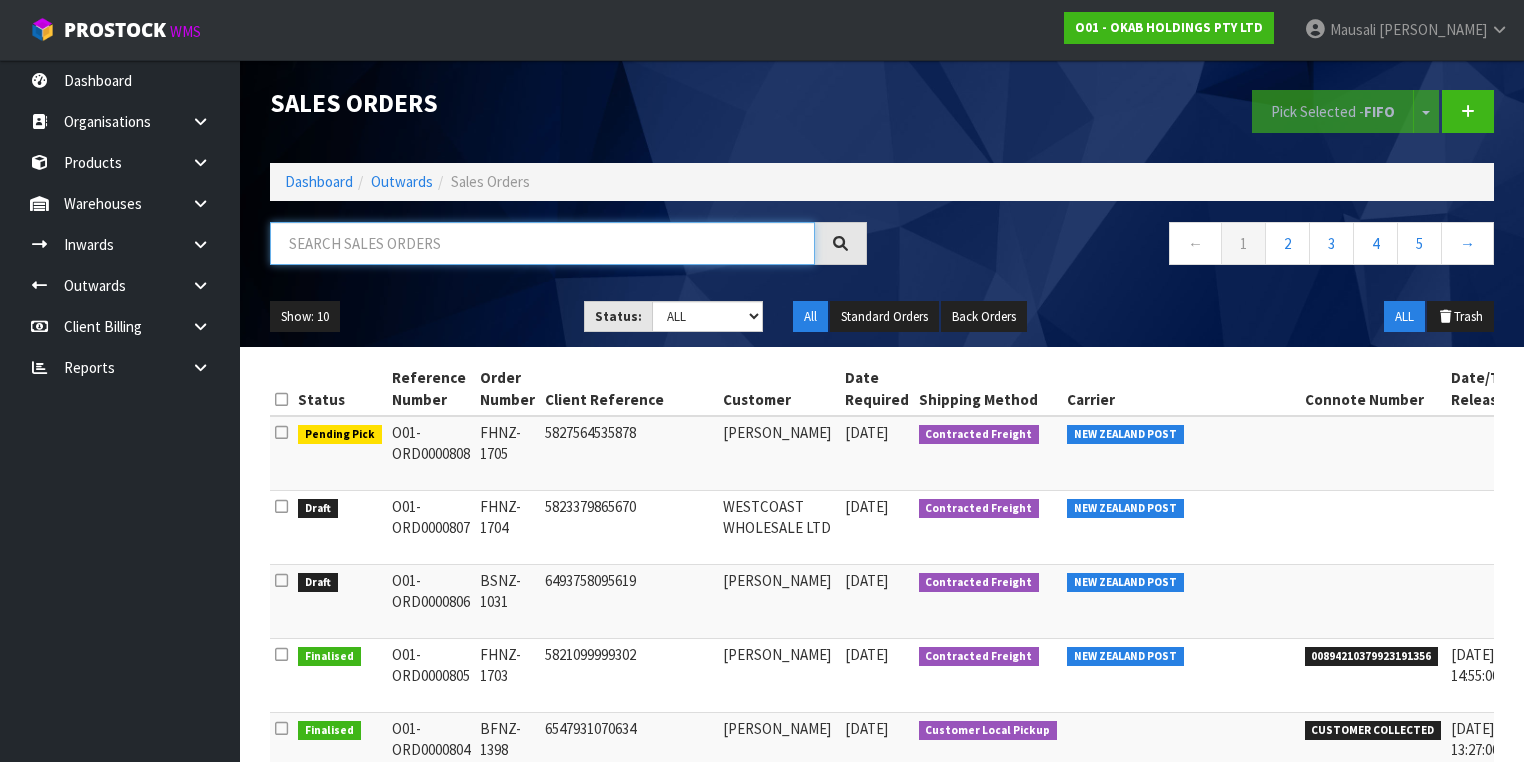 click at bounding box center [542, 243] 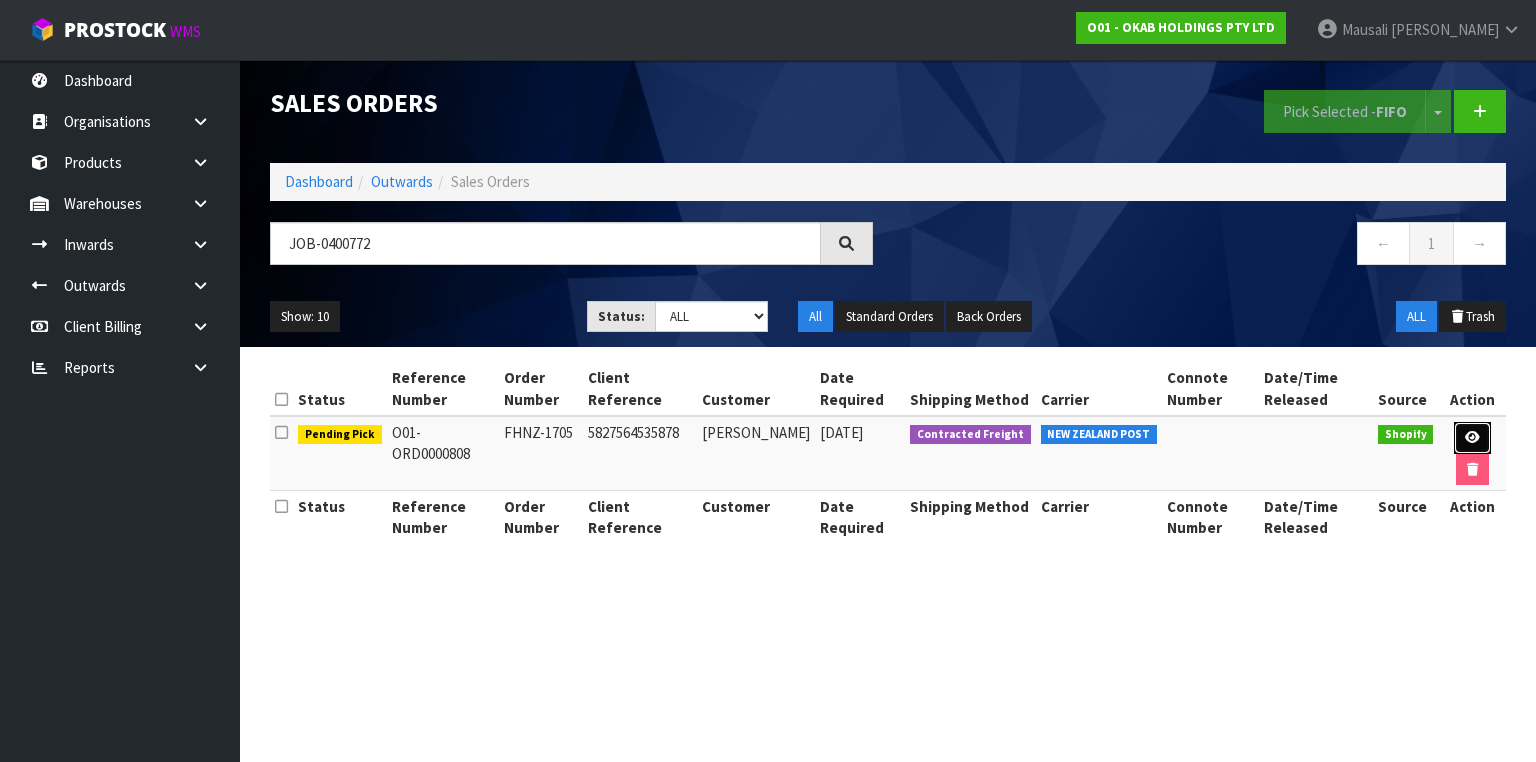 click at bounding box center (1472, 437) 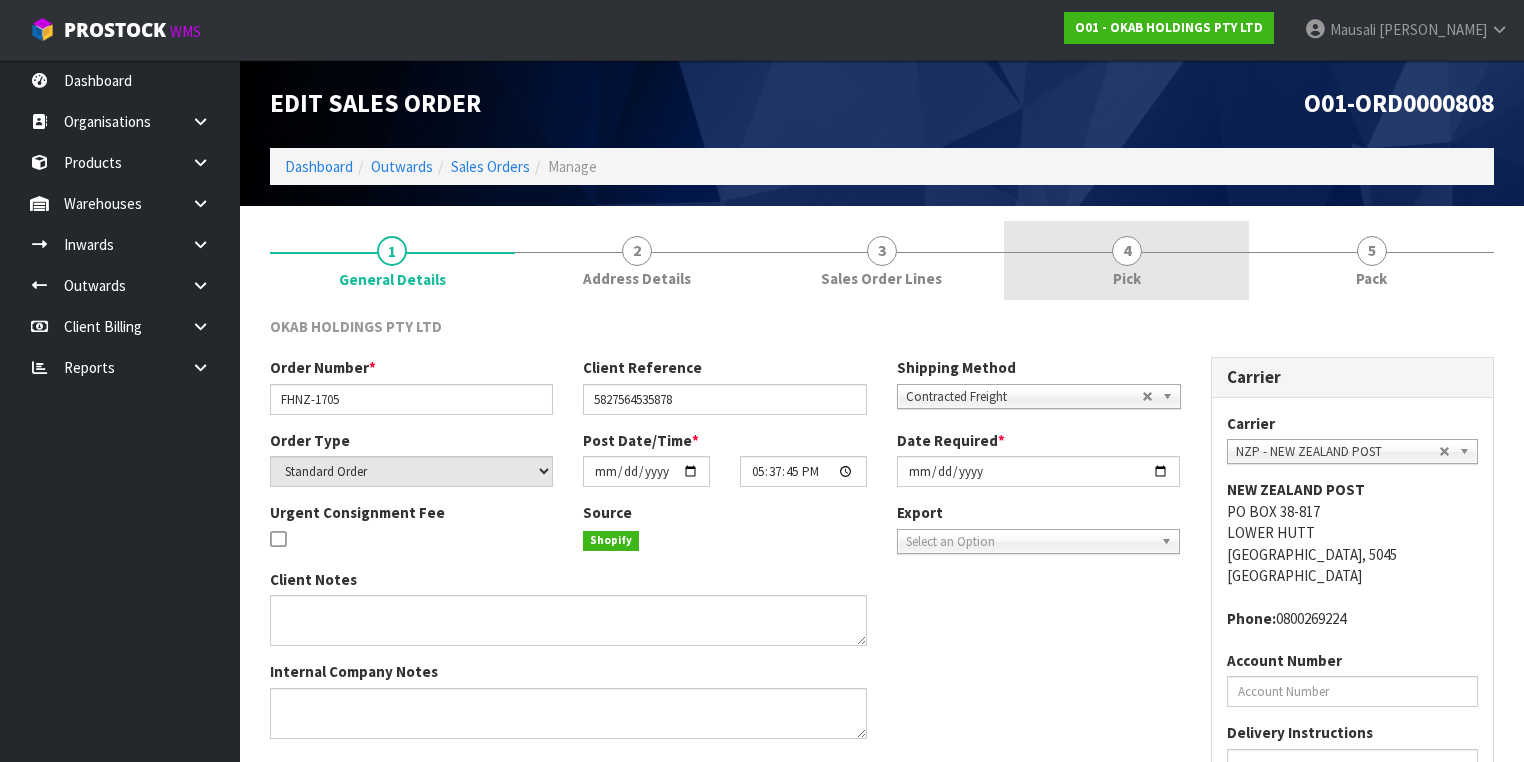 click on "4
Pick" at bounding box center (1126, 260) 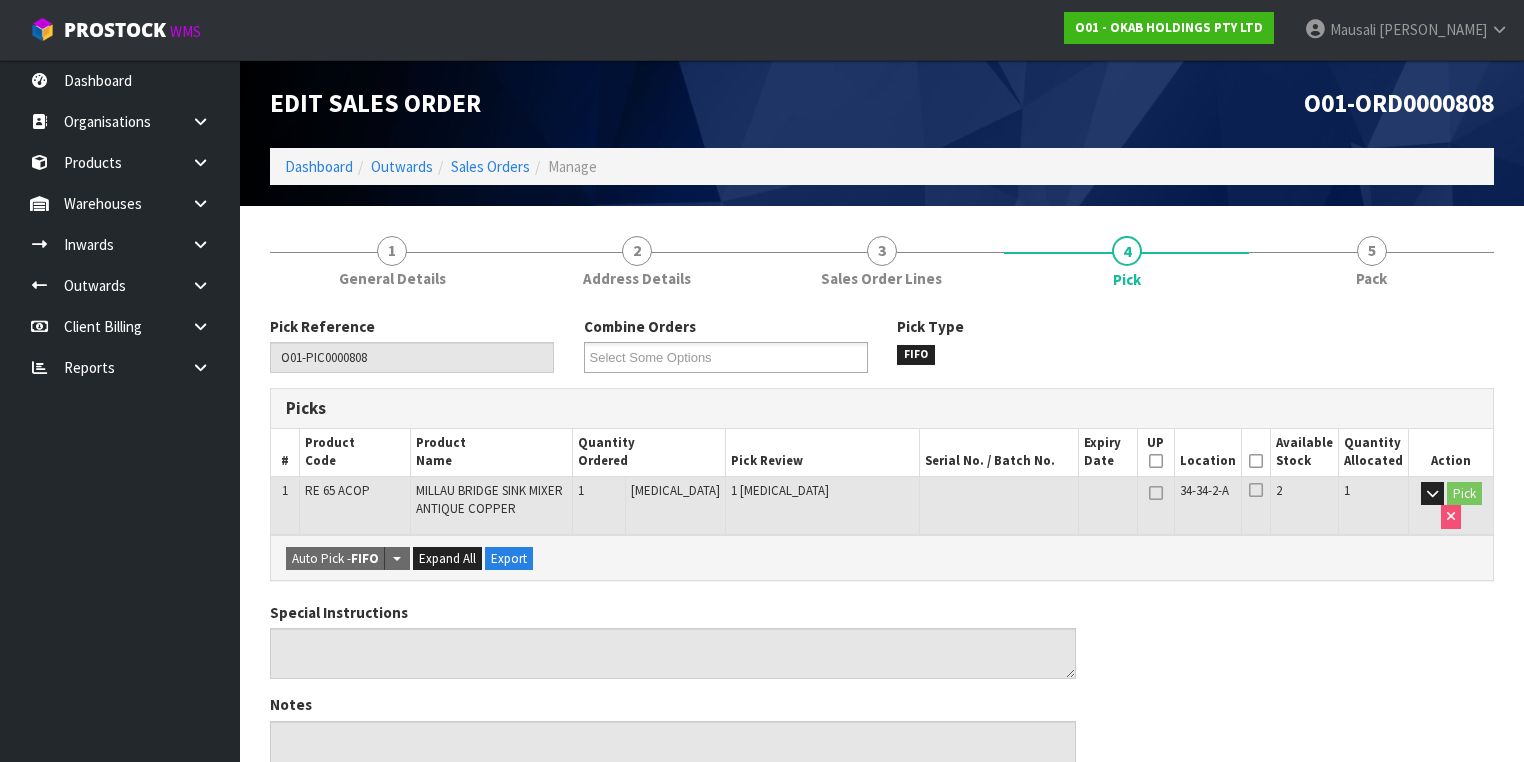 click at bounding box center (1256, 461) 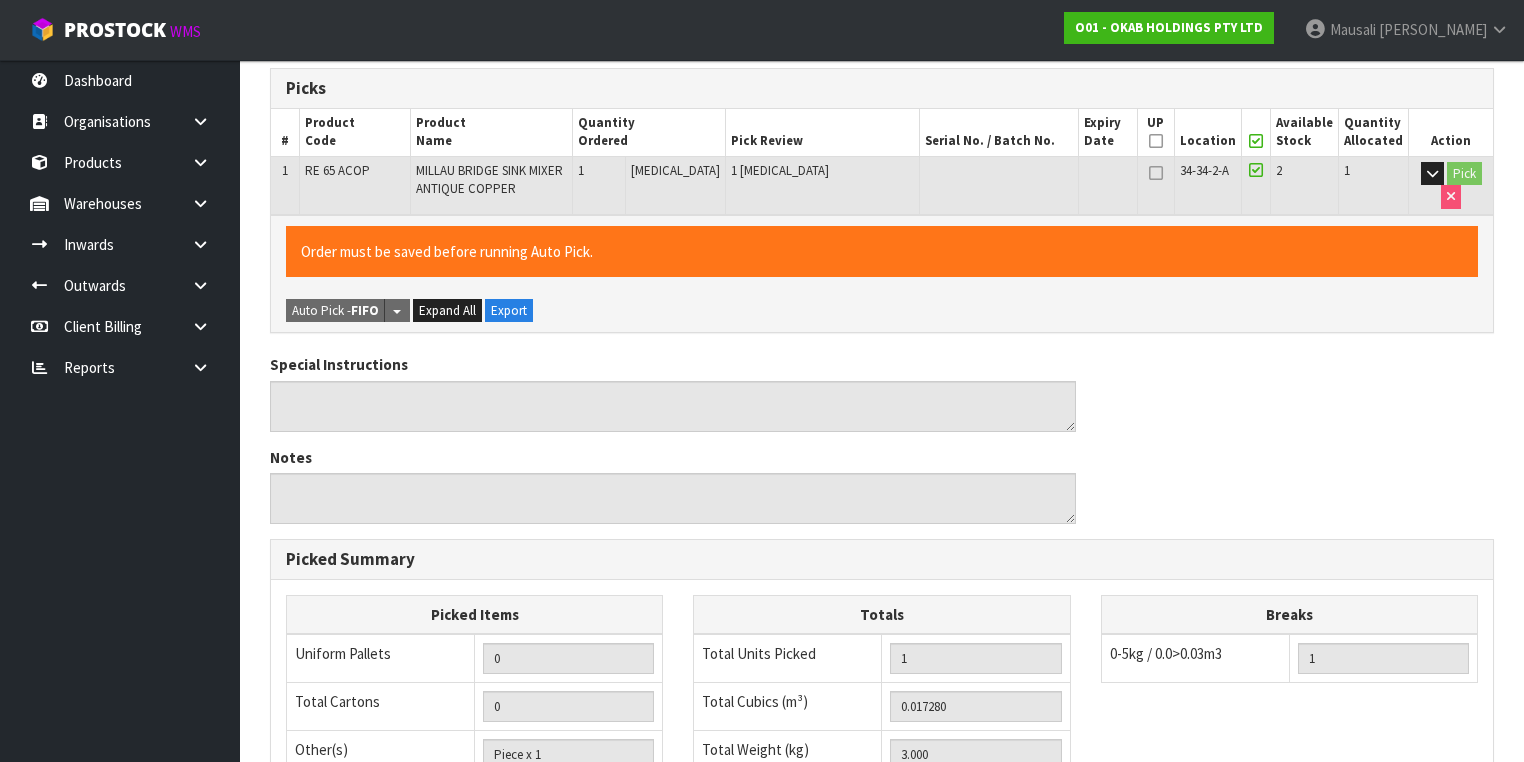 scroll, scrollTop: 641, scrollLeft: 0, axis: vertical 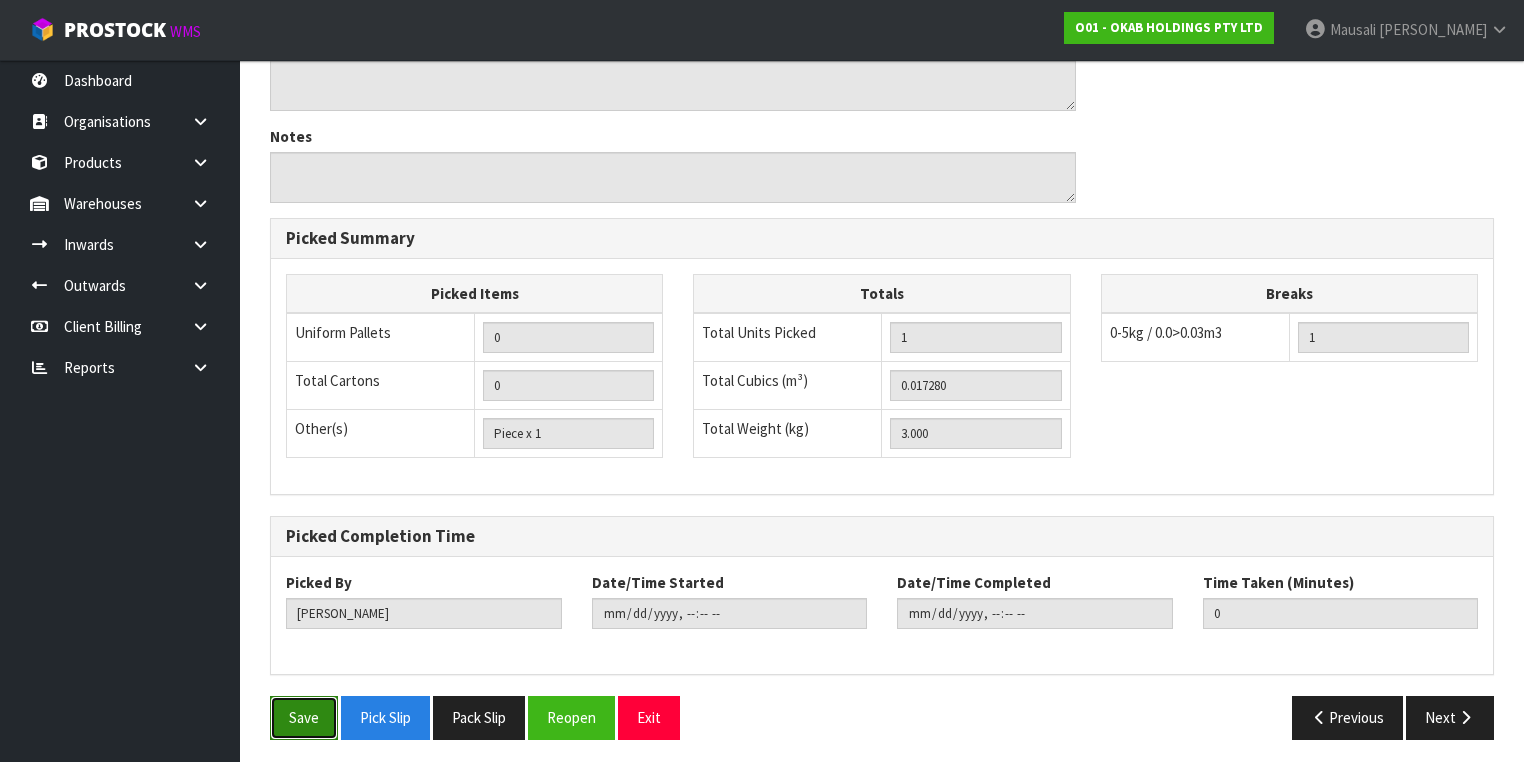 click on "Save" at bounding box center (304, 717) 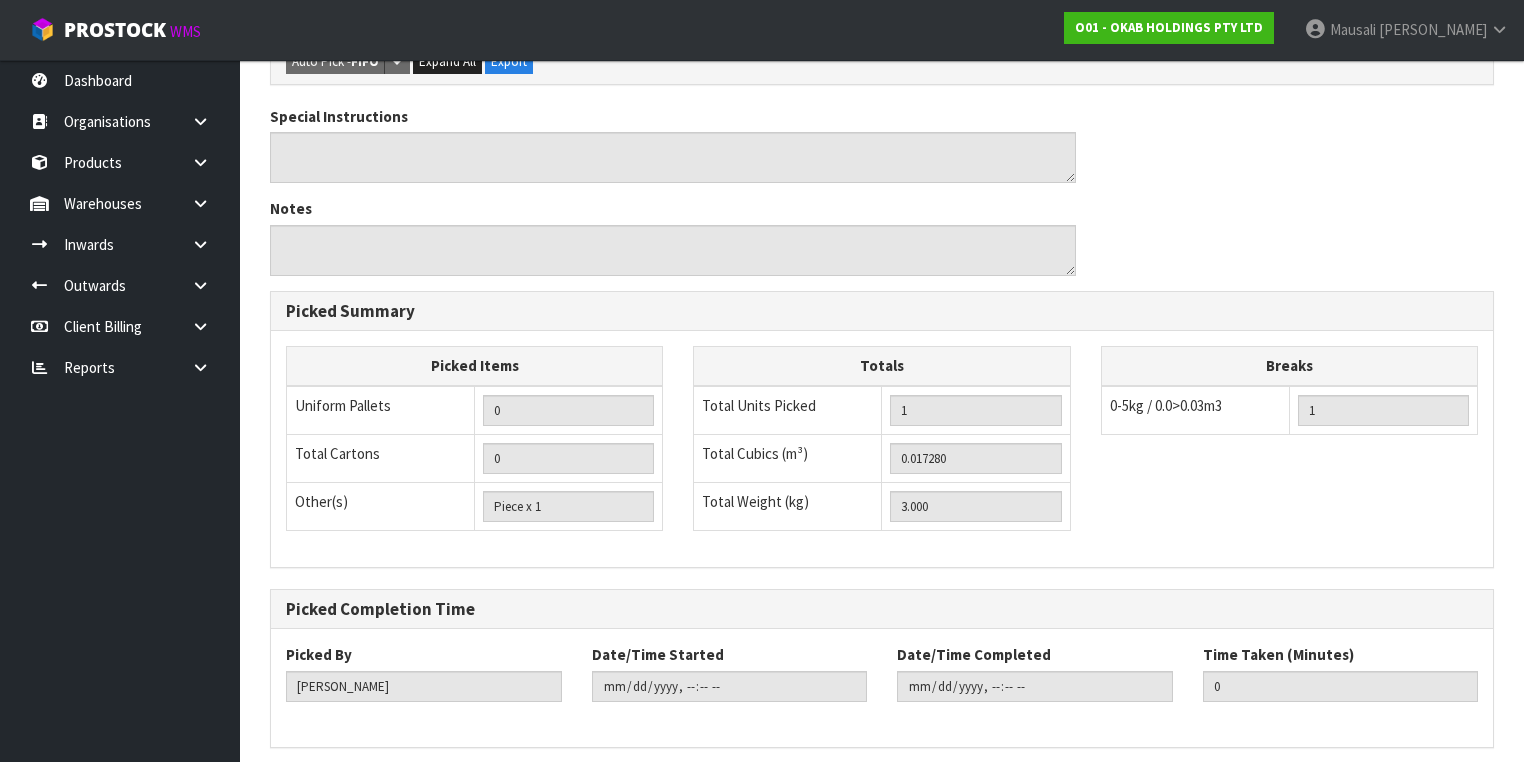 scroll, scrollTop: 0, scrollLeft: 0, axis: both 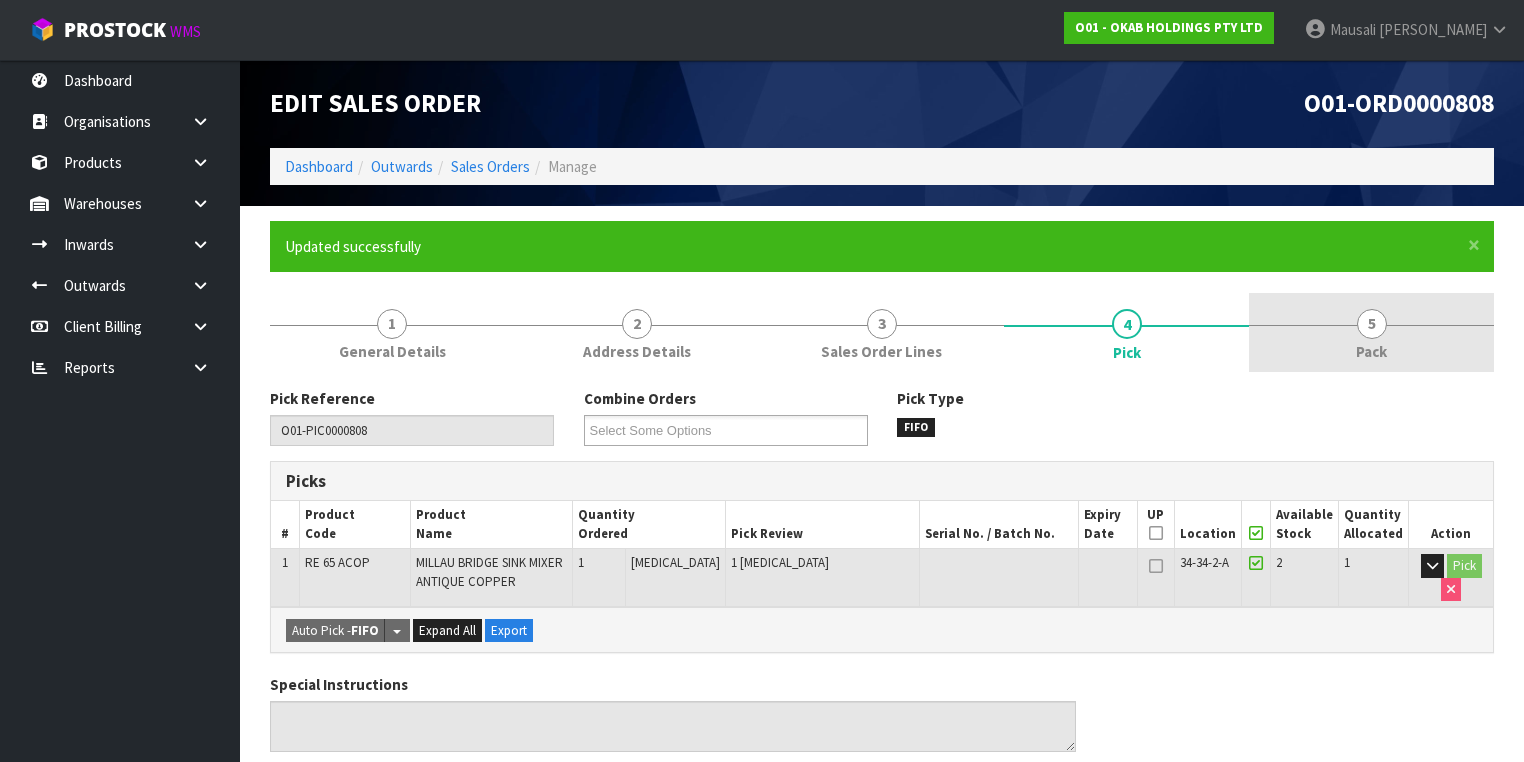 click on "5
Pack" at bounding box center (1371, 332) 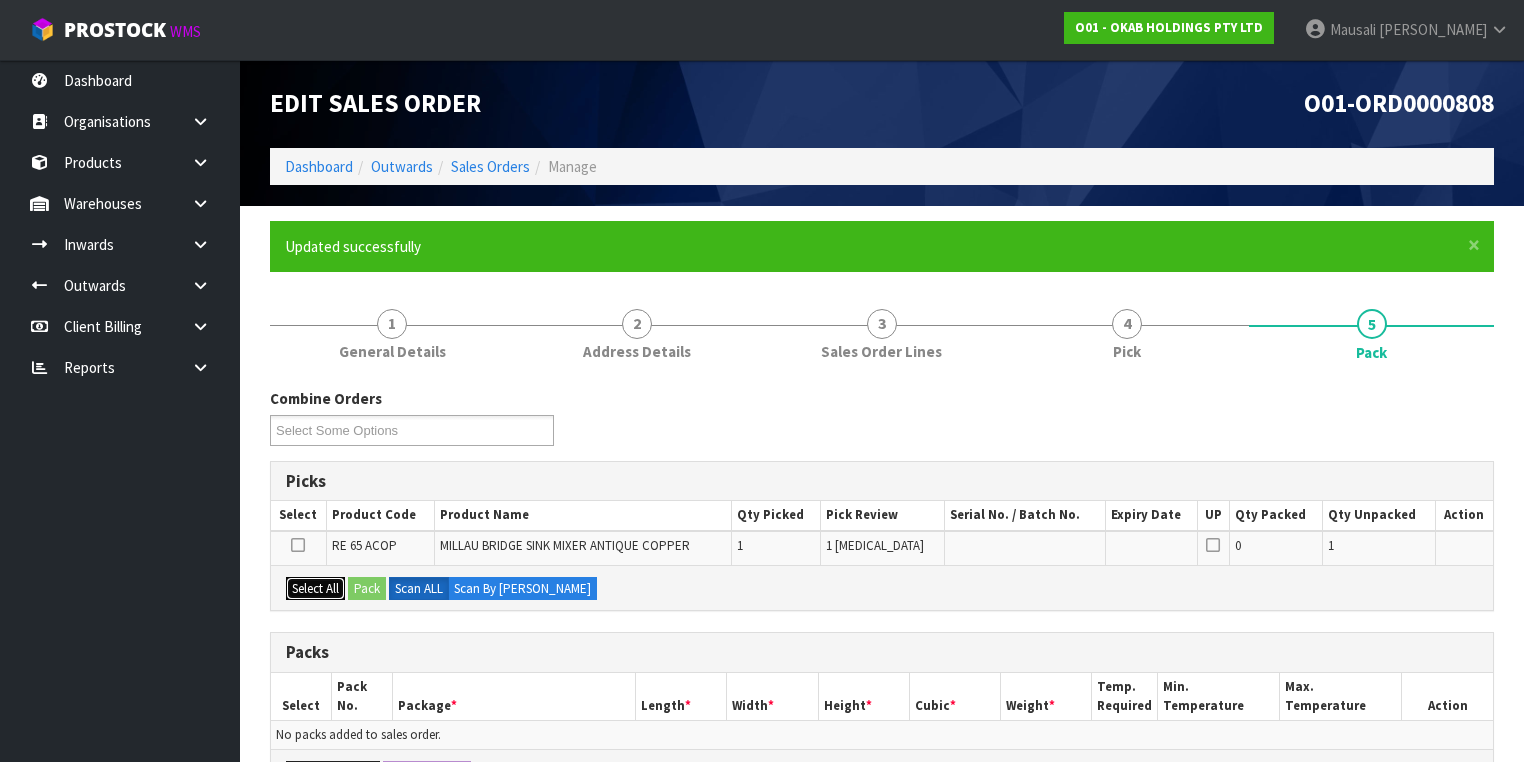 click on "Select All" at bounding box center (315, 589) 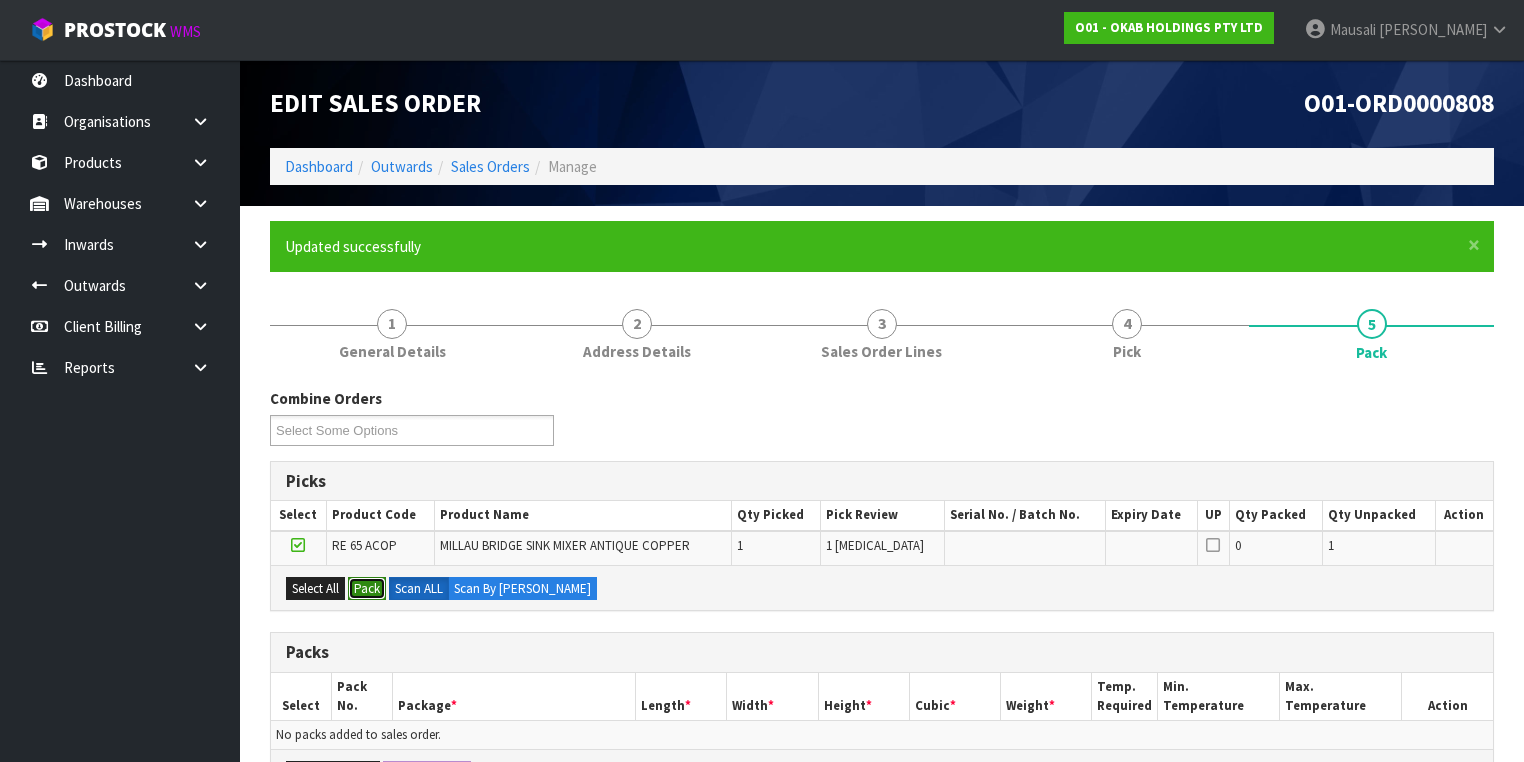 click on "Pack" at bounding box center [367, 589] 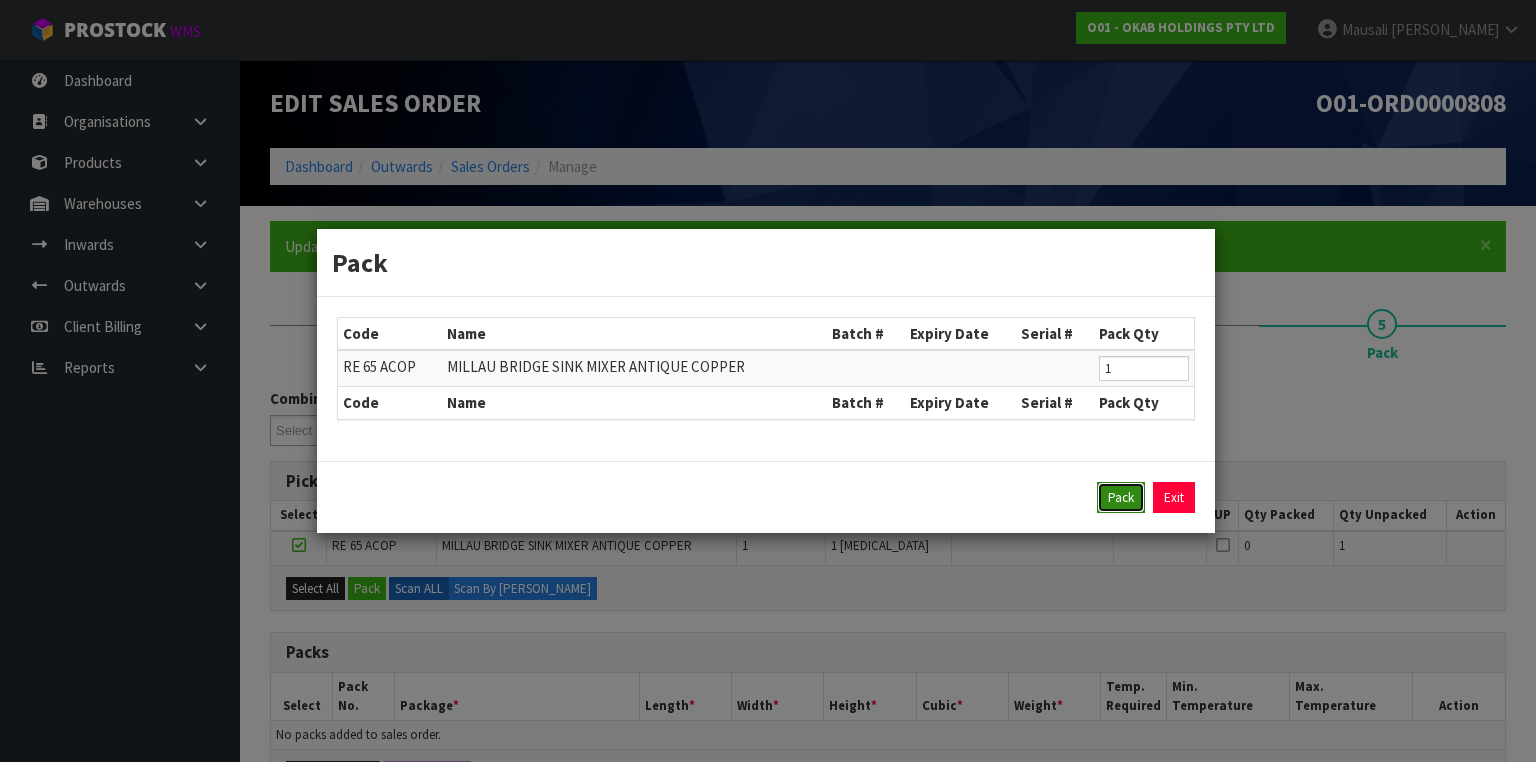click on "Pack" at bounding box center (1121, 498) 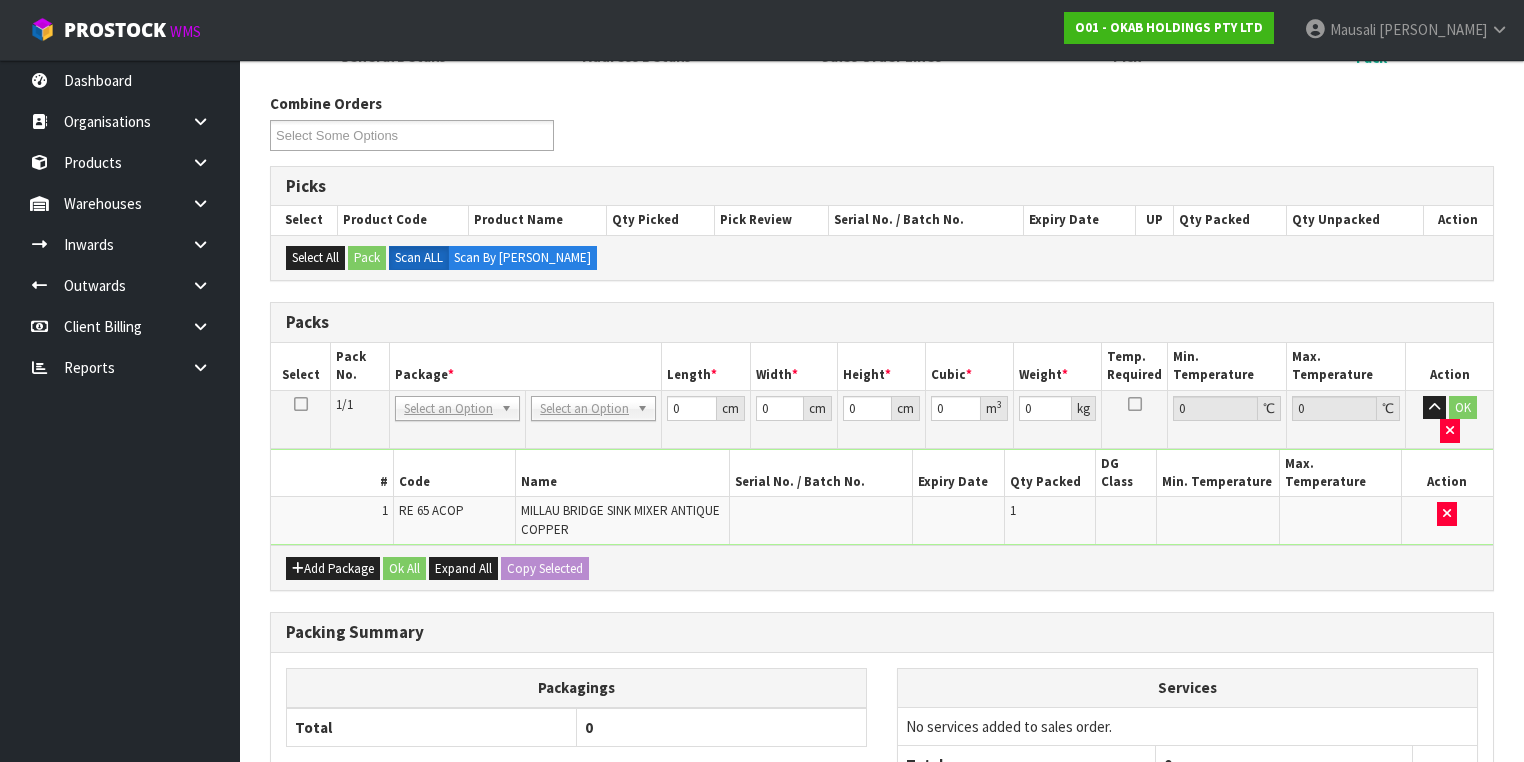 scroll, scrollTop: 400, scrollLeft: 0, axis: vertical 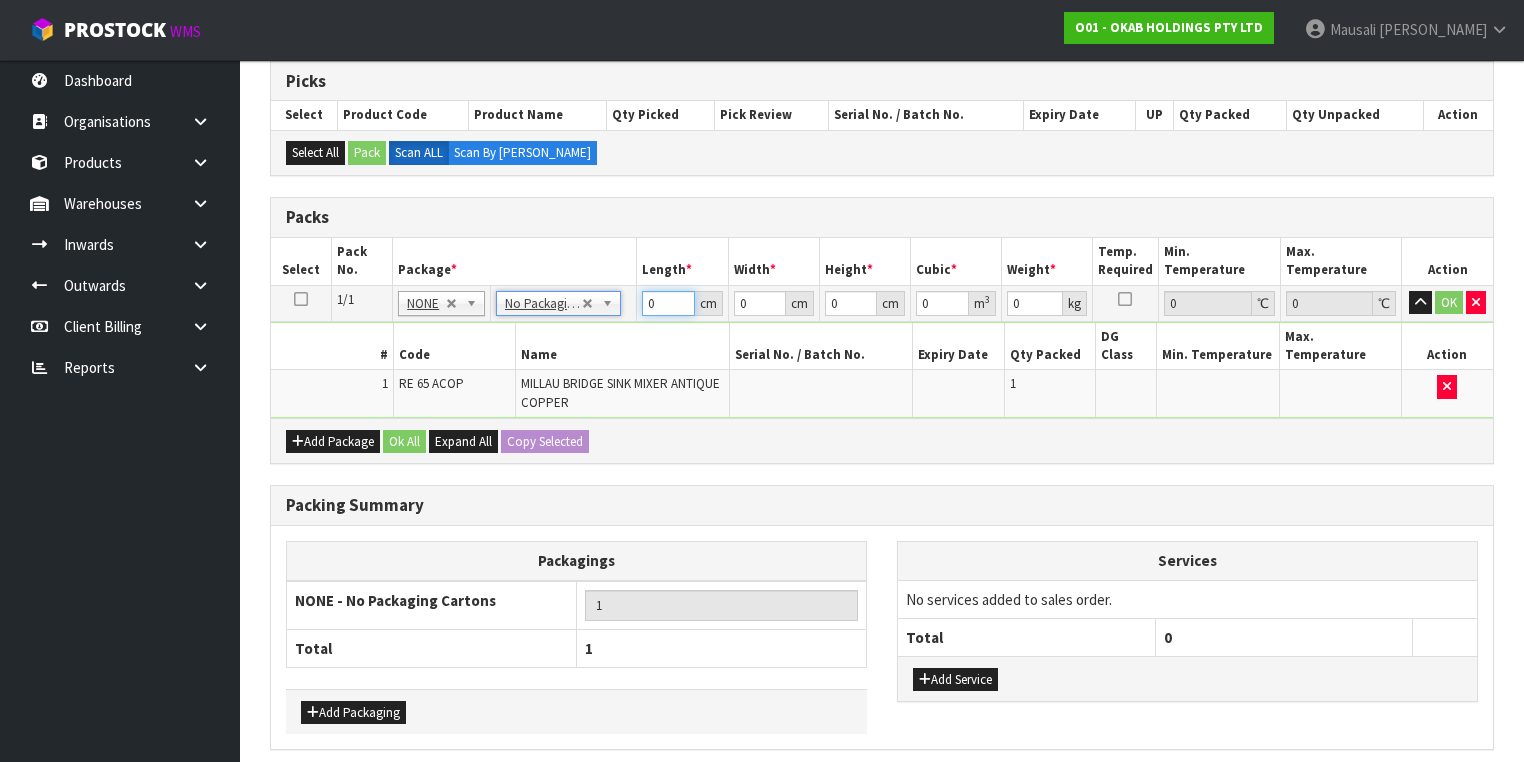 drag, startPoint x: 662, startPoint y: 302, endPoint x: 623, endPoint y: 316, distance: 41.4367 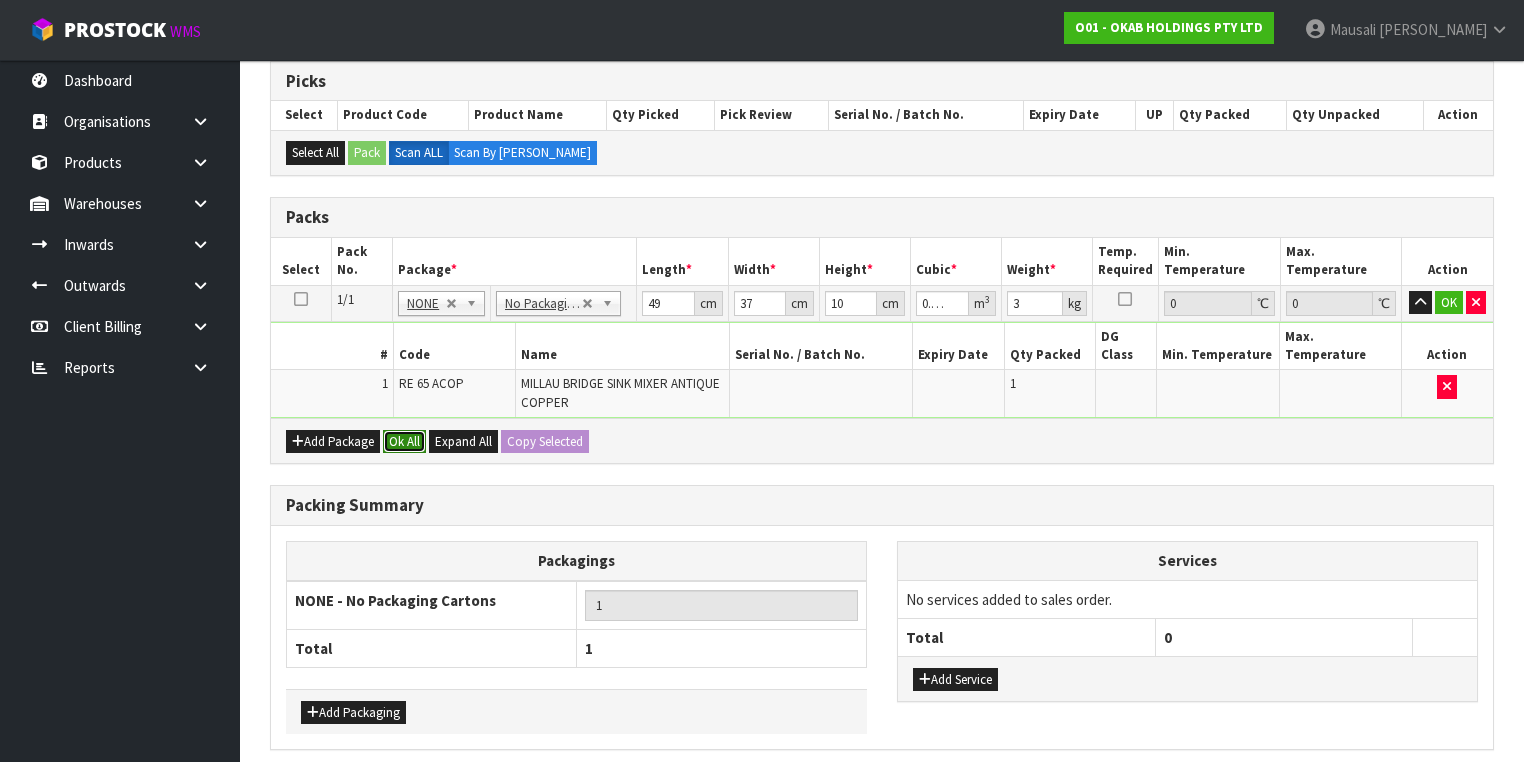 click on "Ok All" at bounding box center (404, 442) 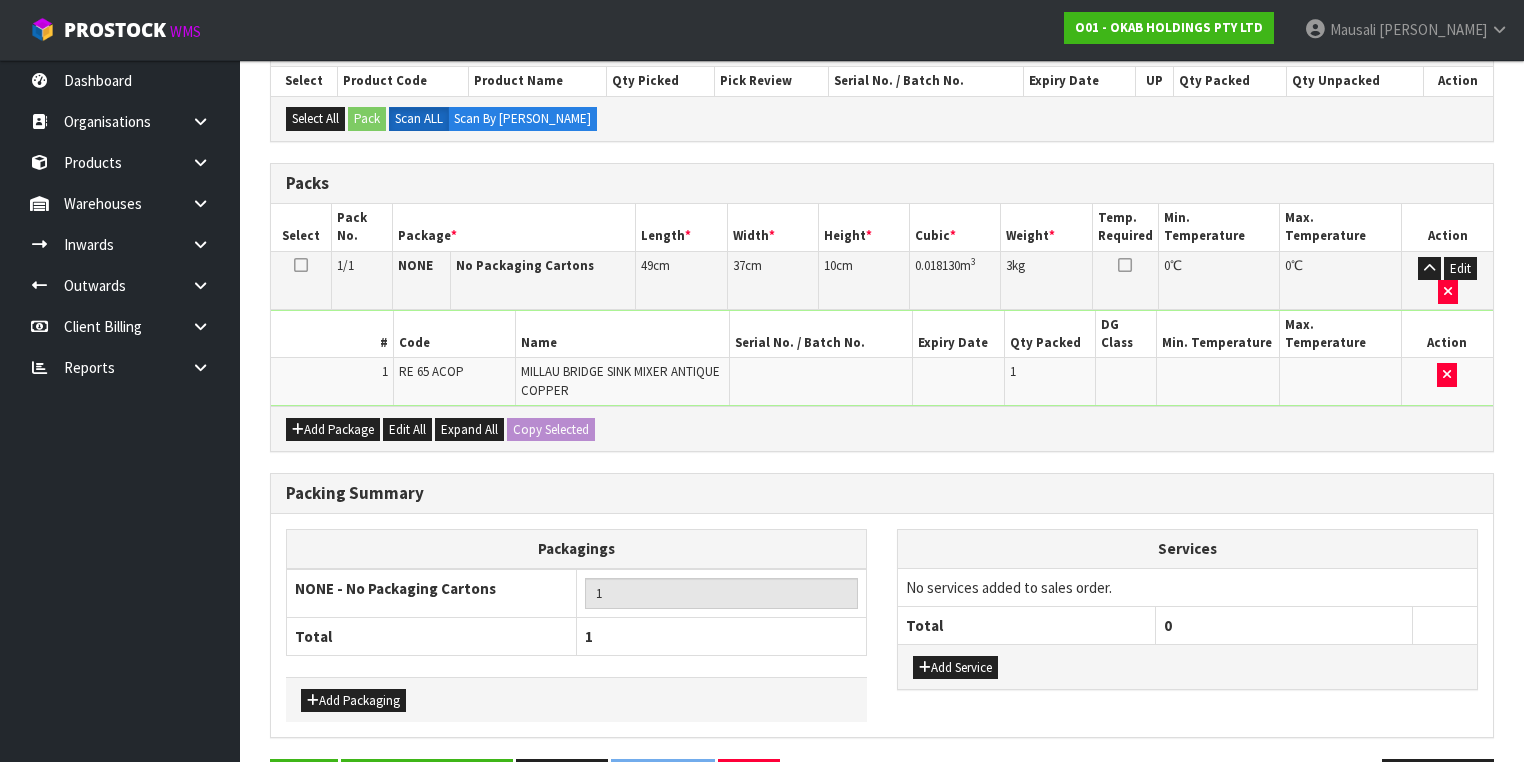 scroll, scrollTop: 453, scrollLeft: 0, axis: vertical 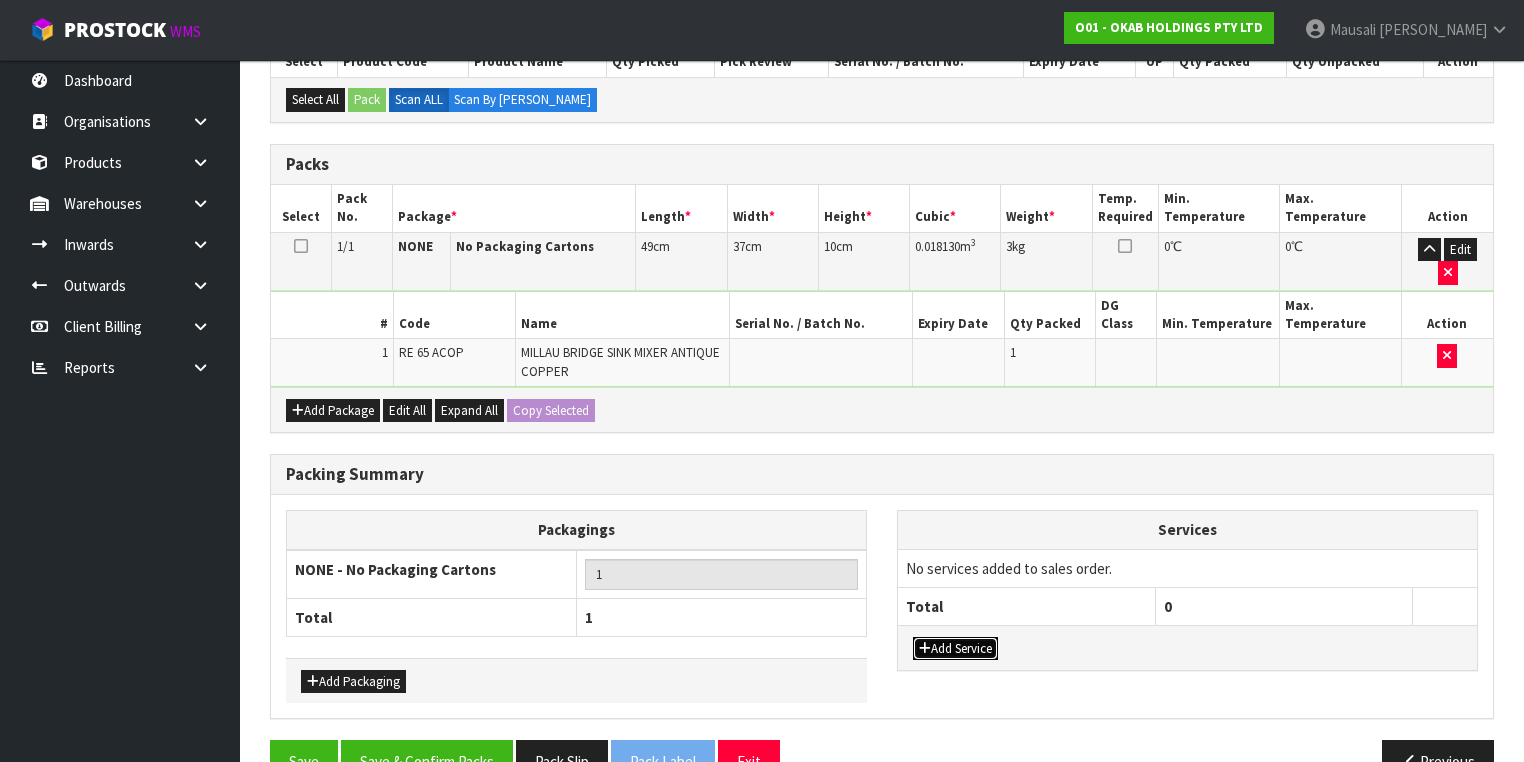 drag, startPoint x: 956, startPoint y: 596, endPoint x: 960, endPoint y: 576, distance: 20.396078 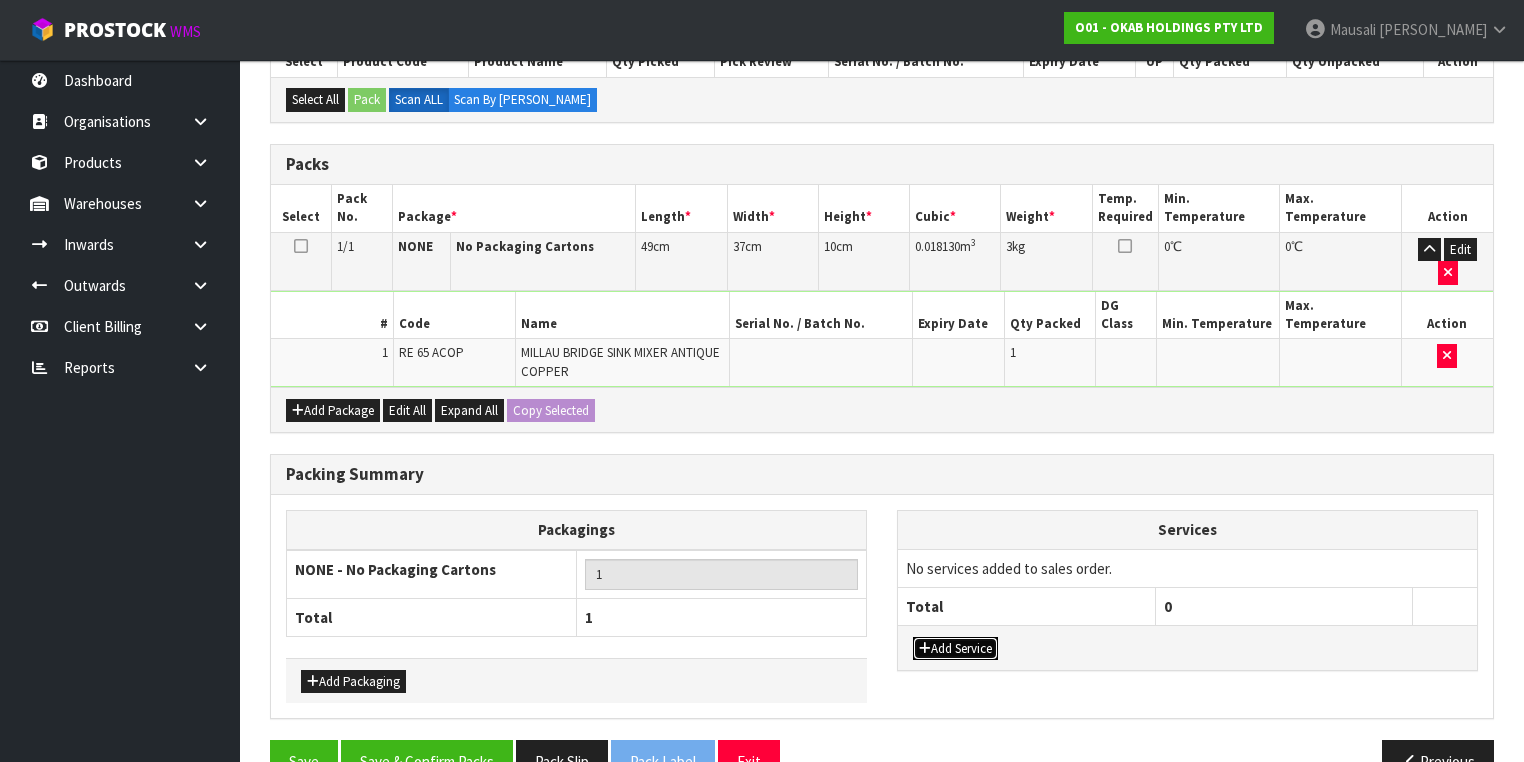 click on "Add Service" at bounding box center (955, 649) 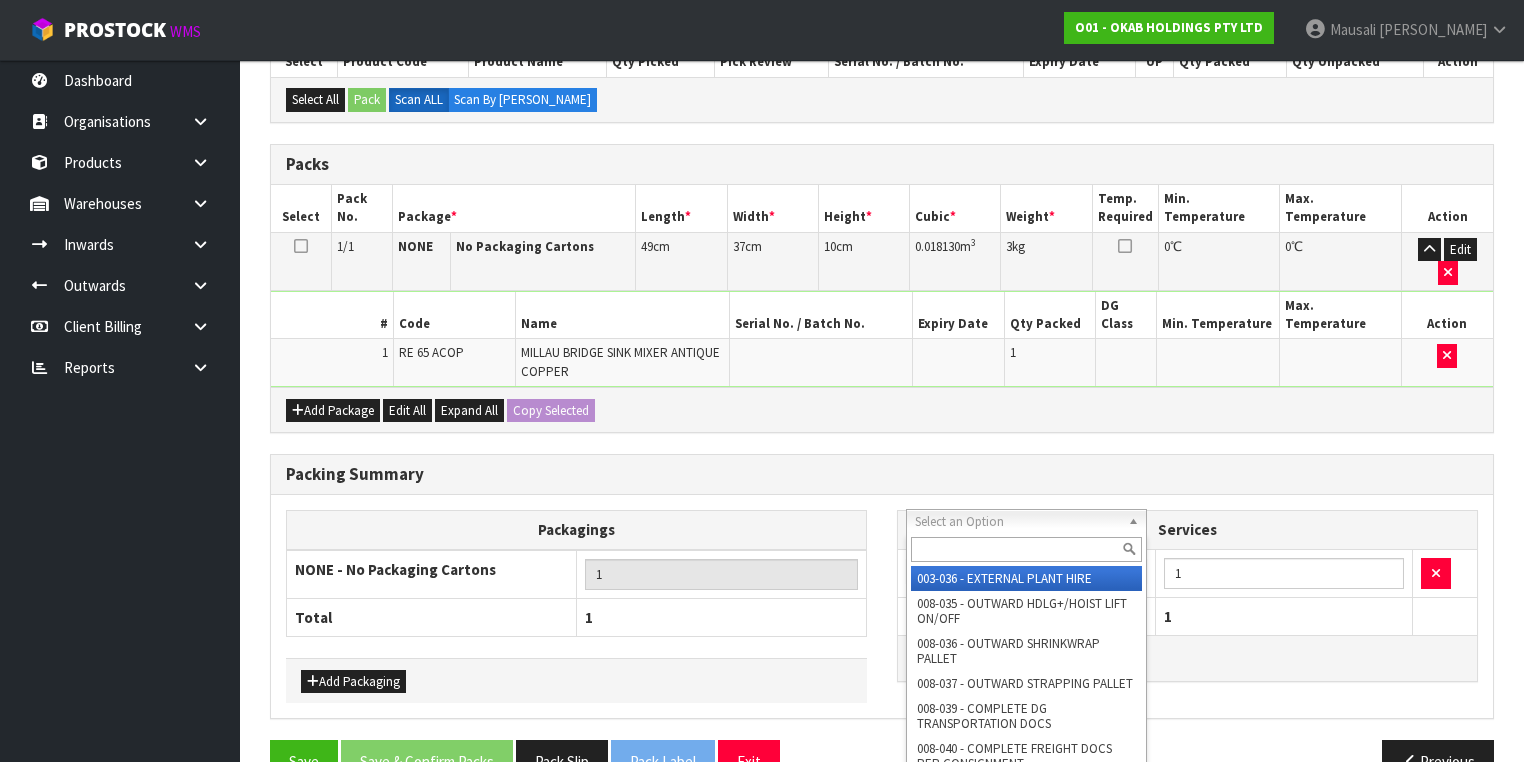 click at bounding box center [1026, 549] 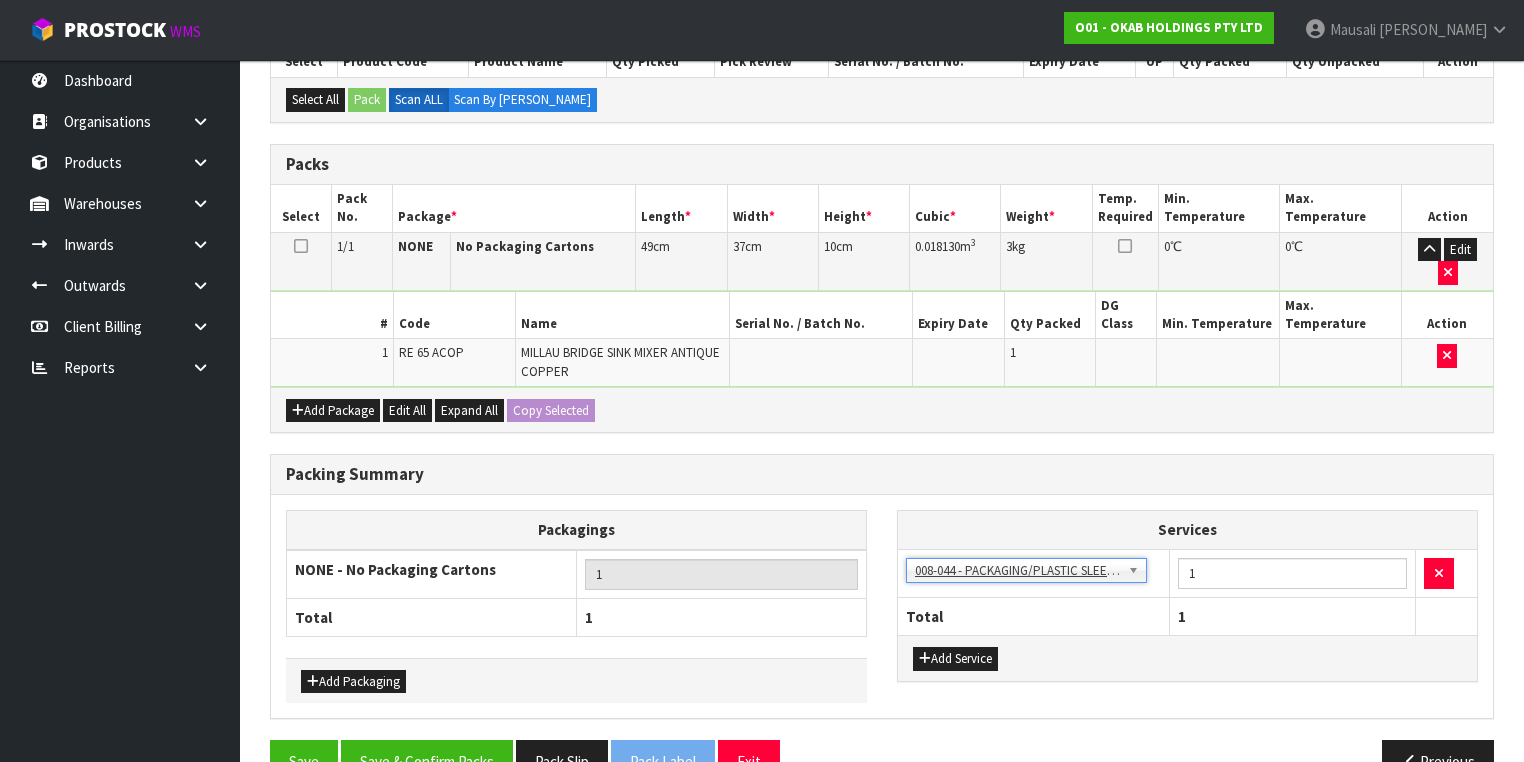 click on "Packing Summary
Packagings
NONE - No Packaging Cartons
1
Total
1
Add Packaging
Services
003-036 - EXTERNAL PLANT HIRE 008-035 - OUTWARD HDLG+/HOIST LIFT ON/OFF 008-036 - OUTWARD SHRINKWRAP PALLET 008-037 - OUTWARD STRAPPING PALLET 008-039 - COMPLETE DG TRANSPORTATION DOCS 008-040 - COMPLETE FREIGHT DOCS PER CONSIGNMENT 008-041 - WORK ORDER LABOUR 008-043 - PALLET REPACKING/STACKING" at bounding box center [882, 597] 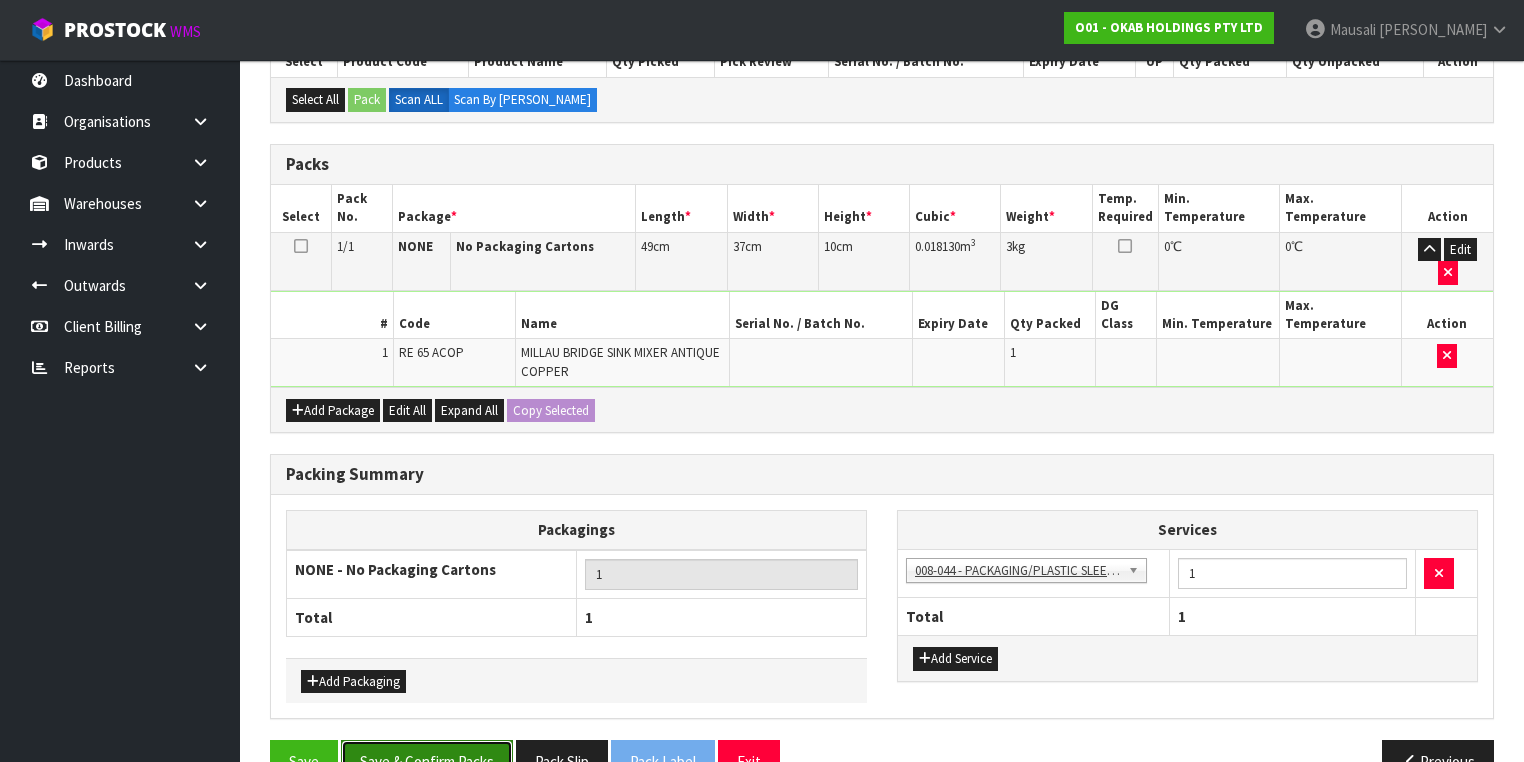 click on "Save & Confirm Packs" at bounding box center (427, 761) 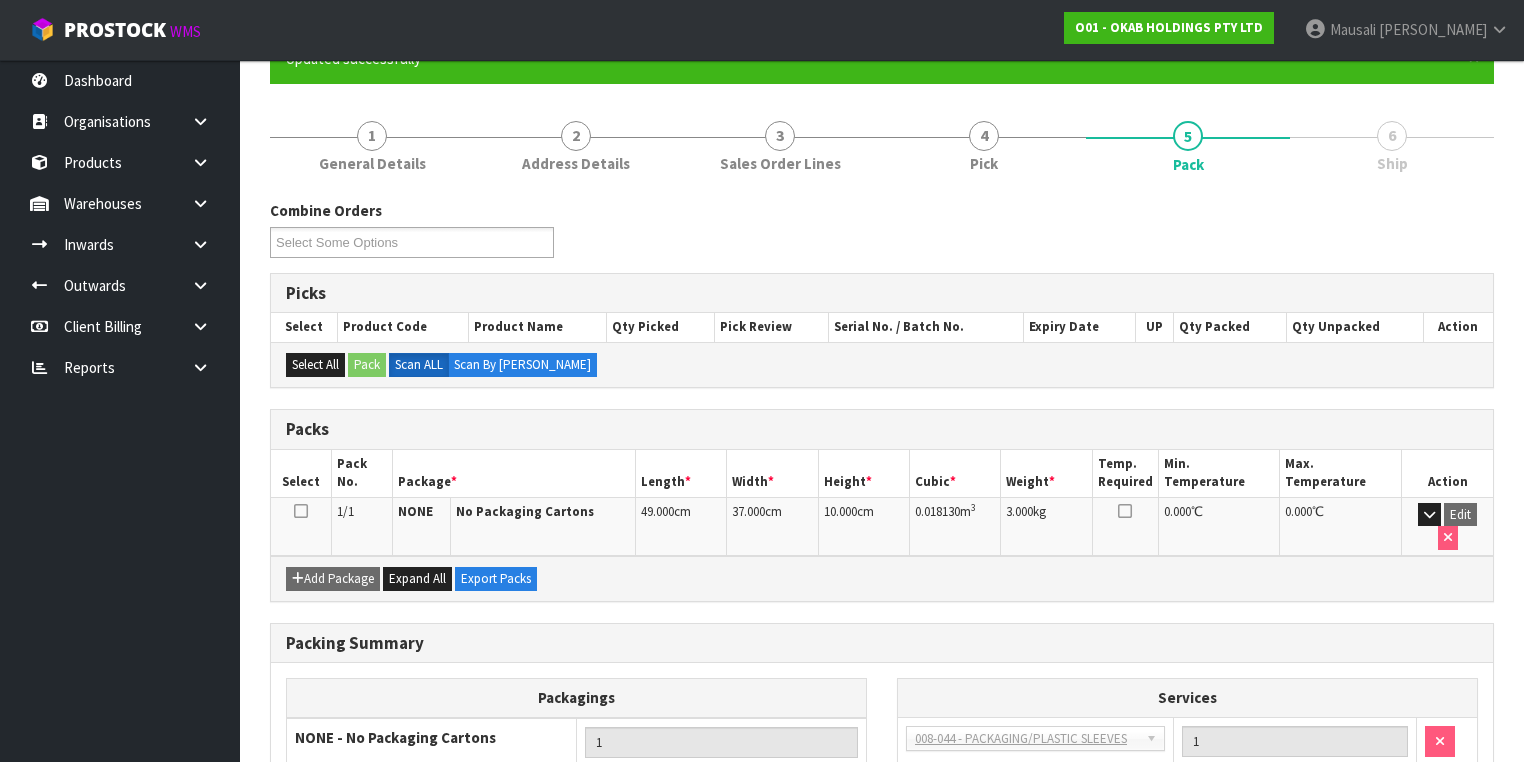 scroll, scrollTop: 320, scrollLeft: 0, axis: vertical 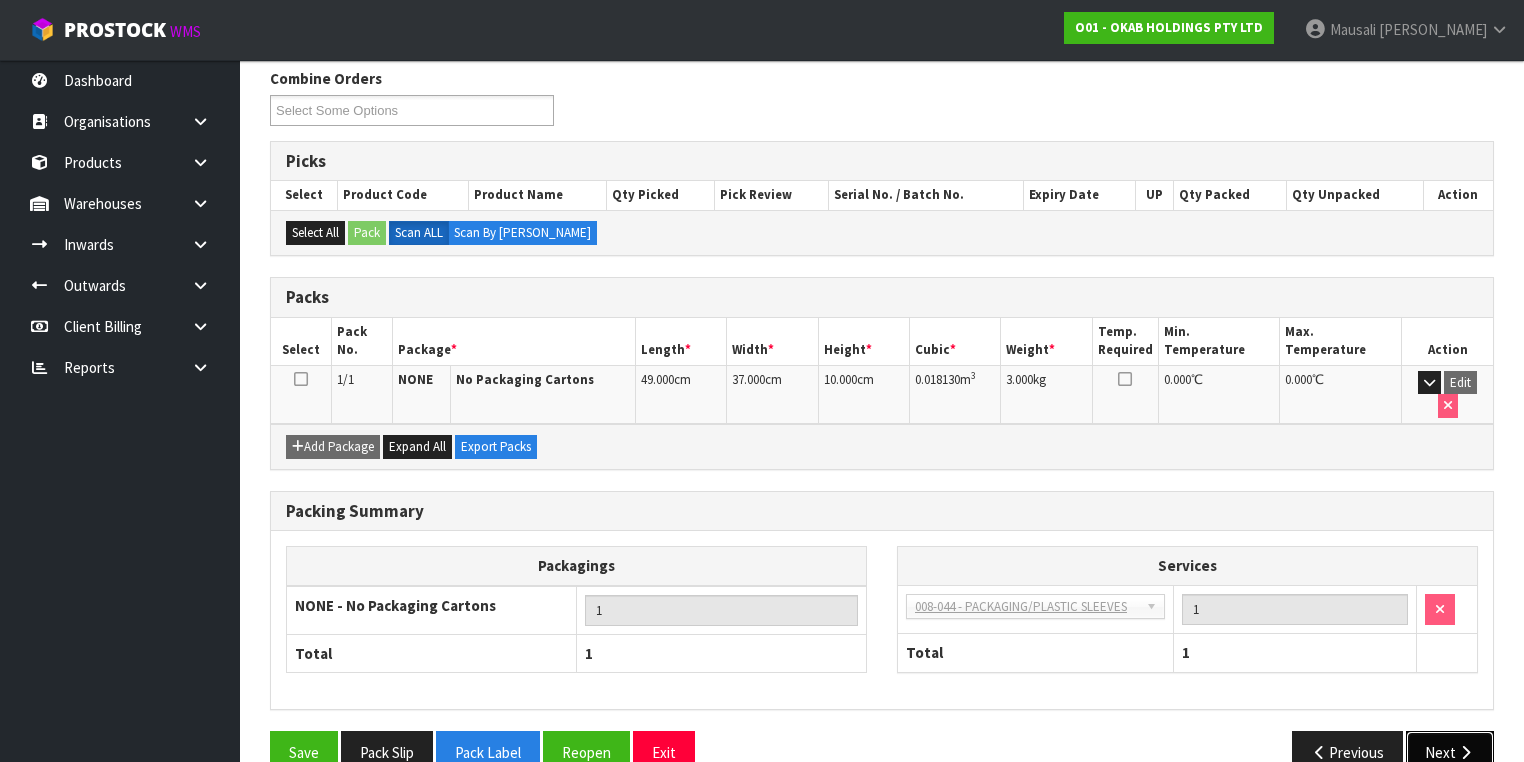 click on "Next" at bounding box center (1450, 752) 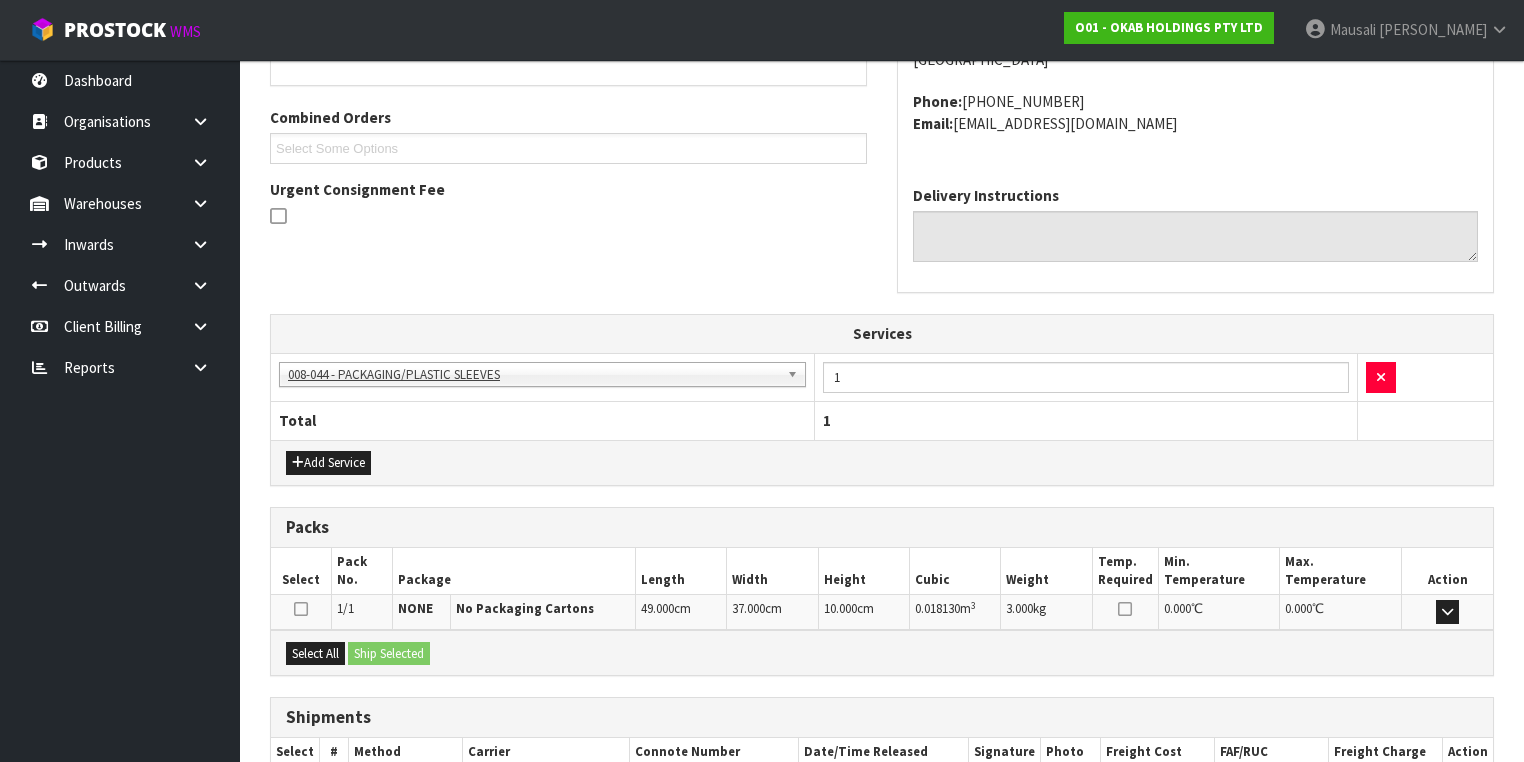 scroll, scrollTop: 602, scrollLeft: 0, axis: vertical 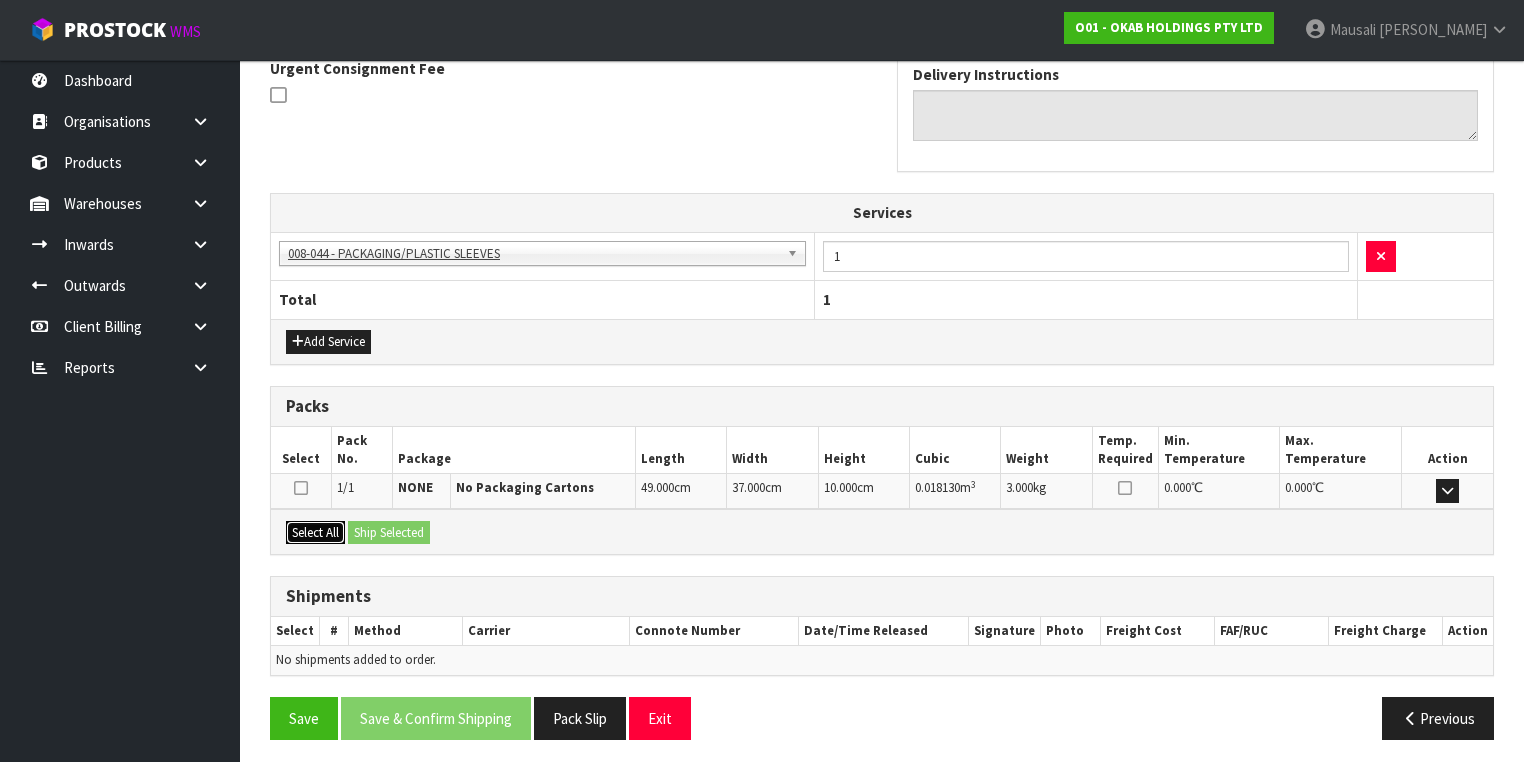 click on "Select All" at bounding box center (315, 533) 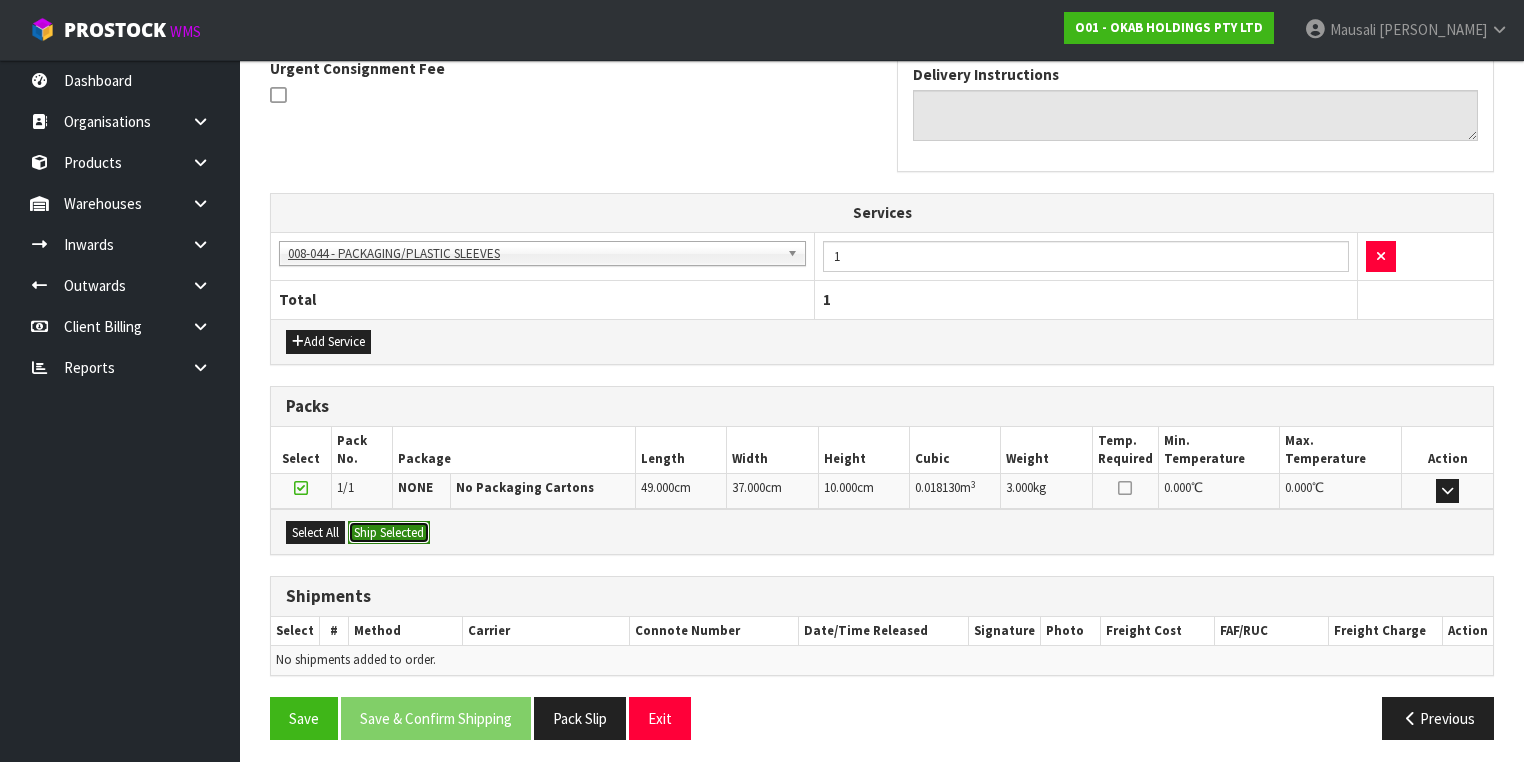 click on "Ship Selected" at bounding box center [389, 533] 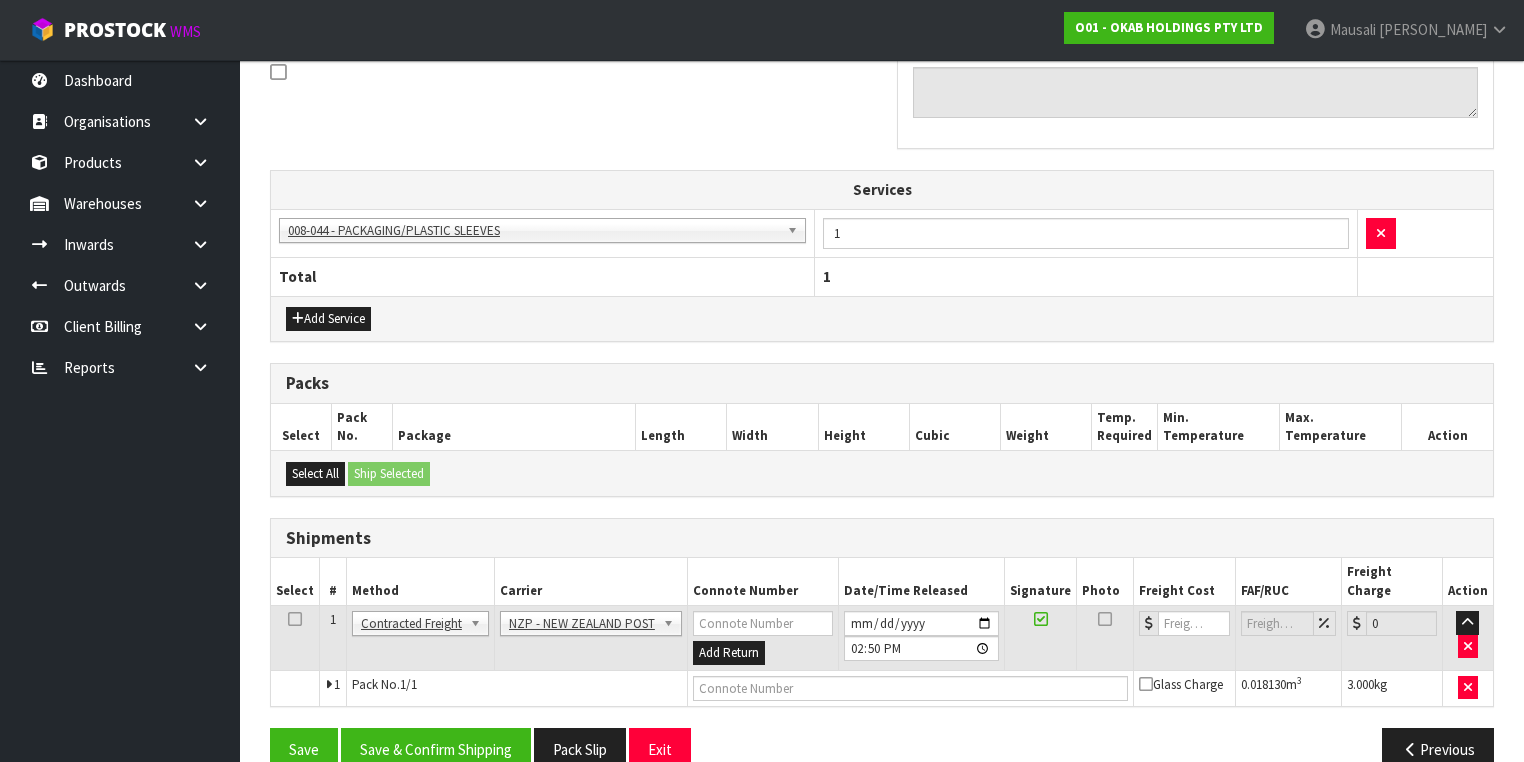 scroll, scrollTop: 637, scrollLeft: 0, axis: vertical 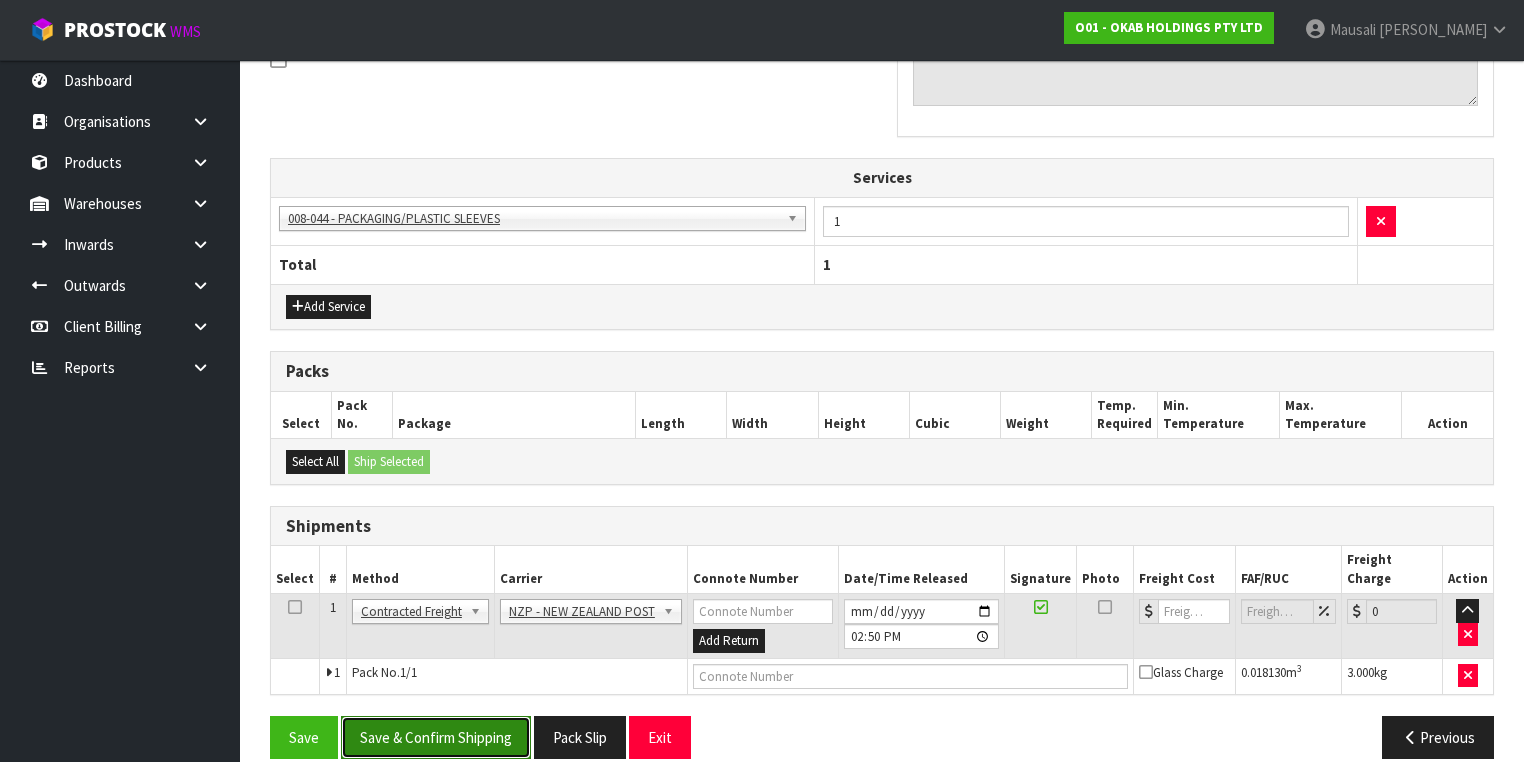 click on "Save & Confirm Shipping" at bounding box center [436, 737] 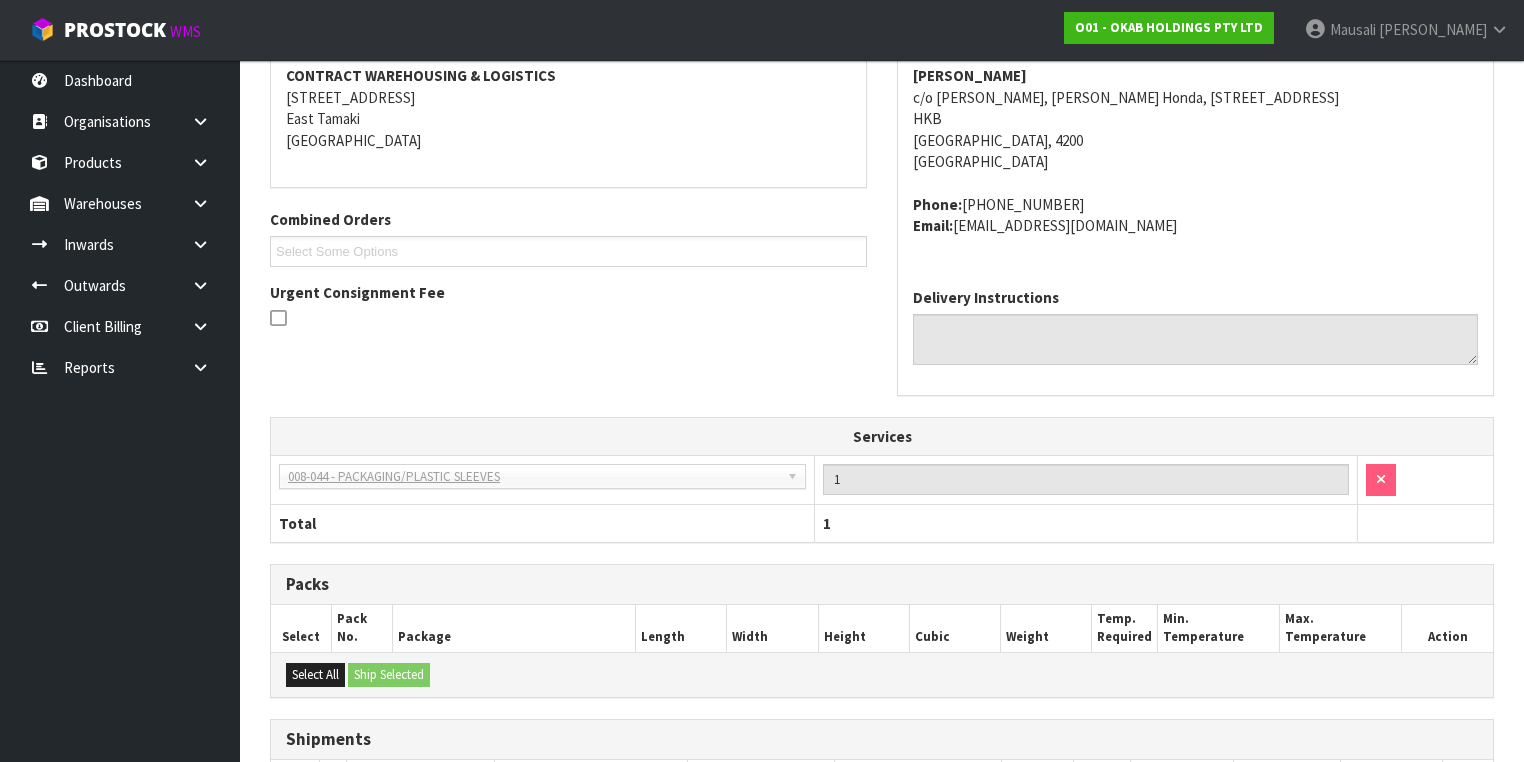 scroll, scrollTop: 610, scrollLeft: 0, axis: vertical 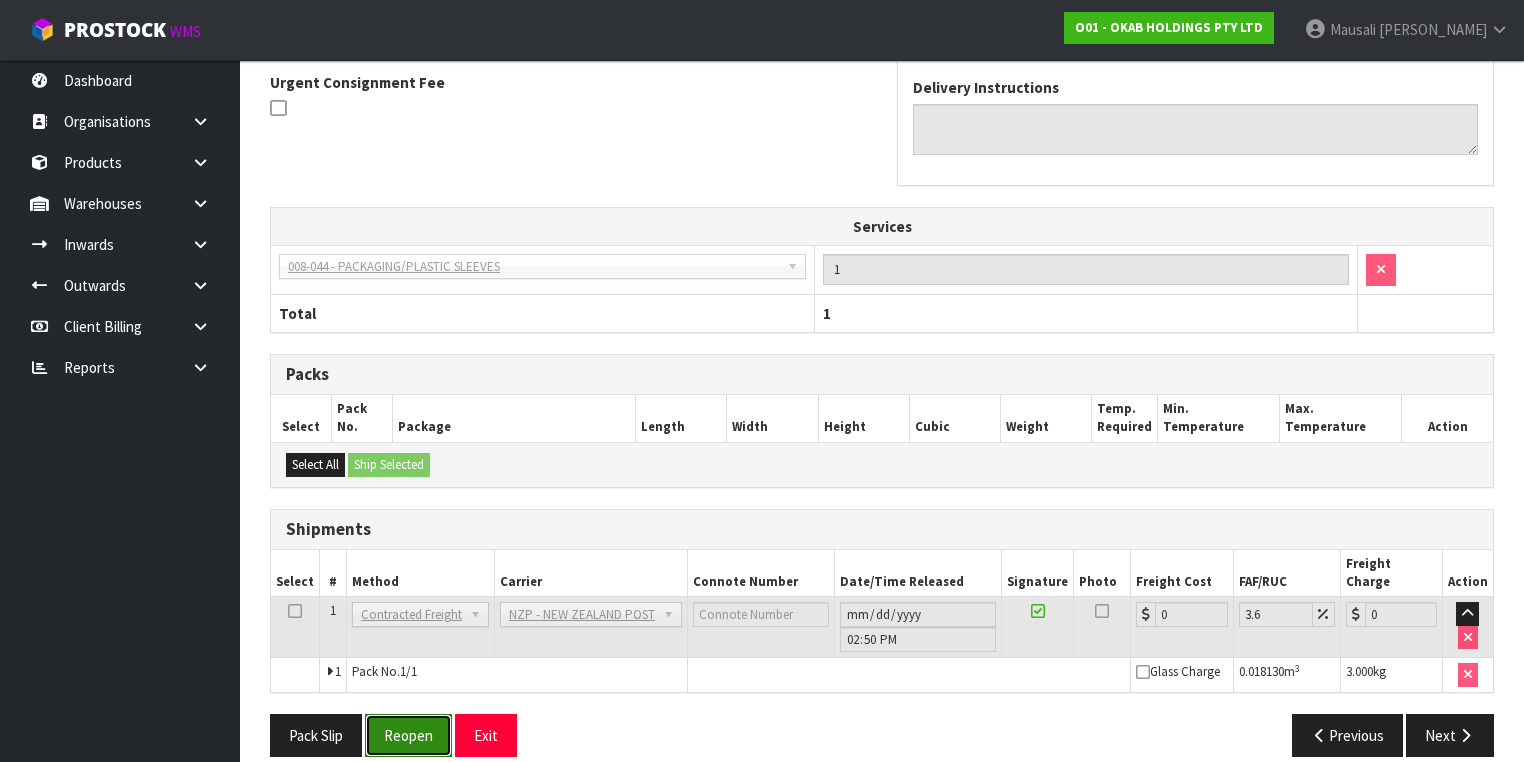 click on "Reopen" at bounding box center (408, 735) 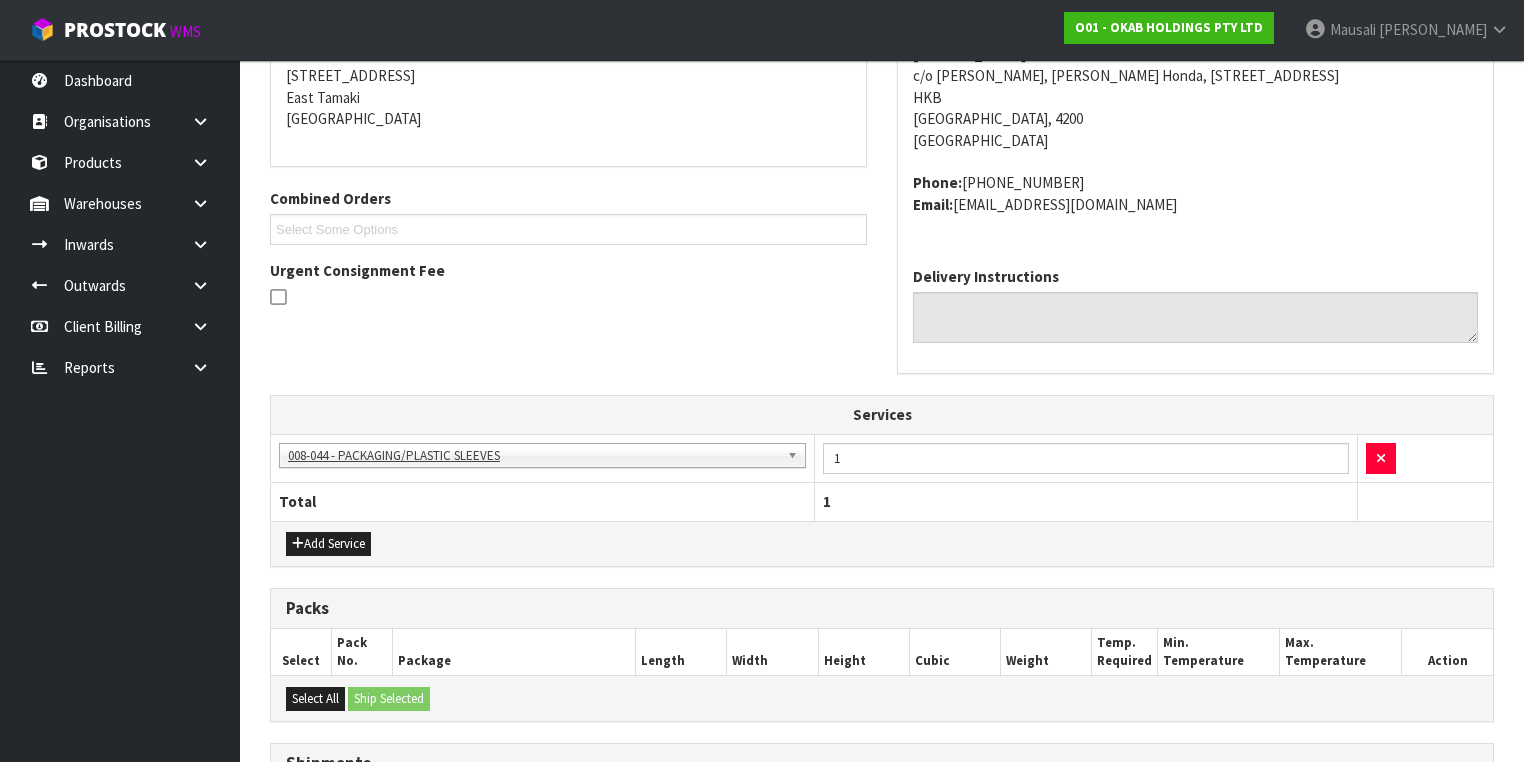 scroll, scrollTop: 656, scrollLeft: 0, axis: vertical 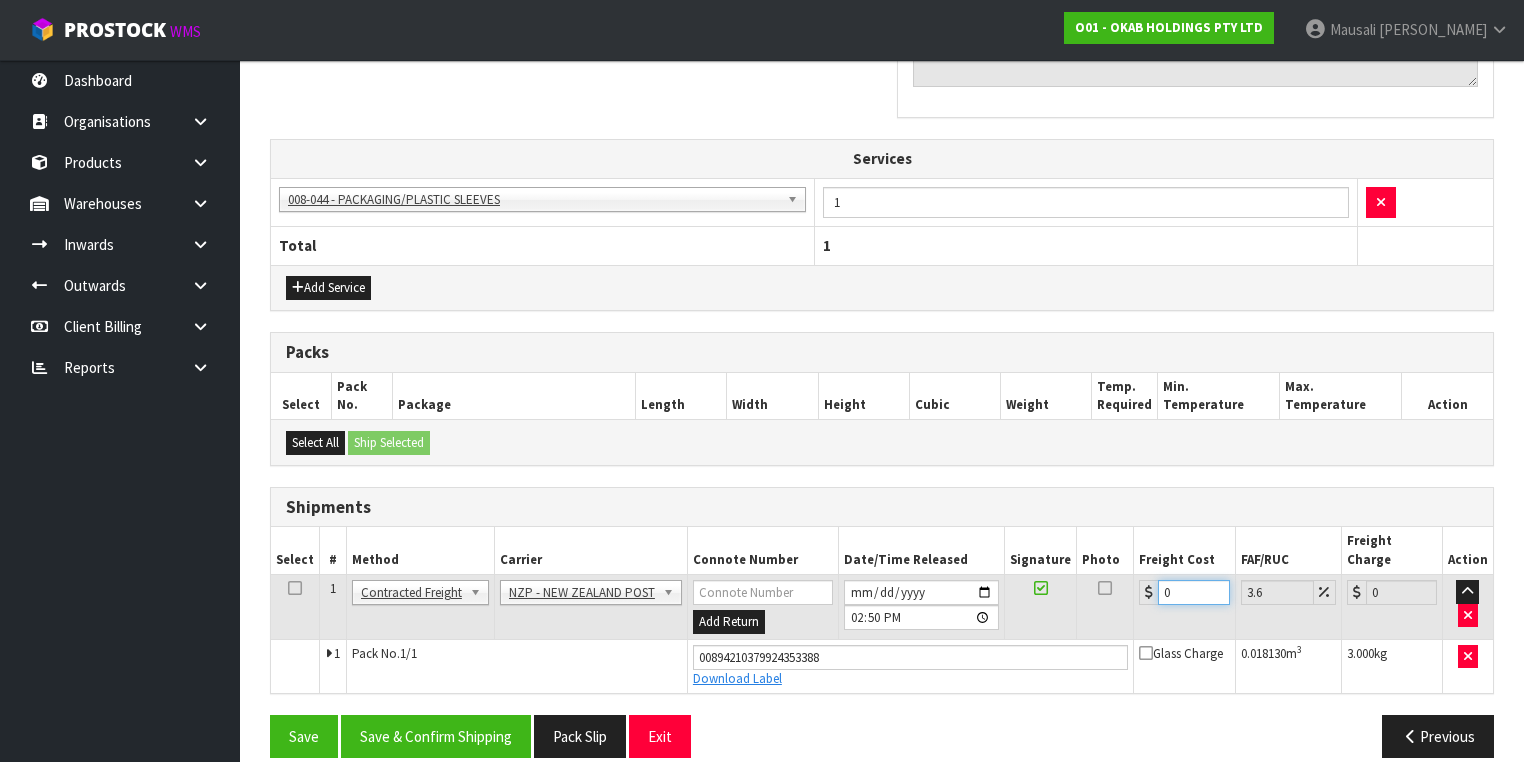 drag, startPoint x: 1193, startPoint y: 568, endPoint x: 1154, endPoint y: 576, distance: 39.812057 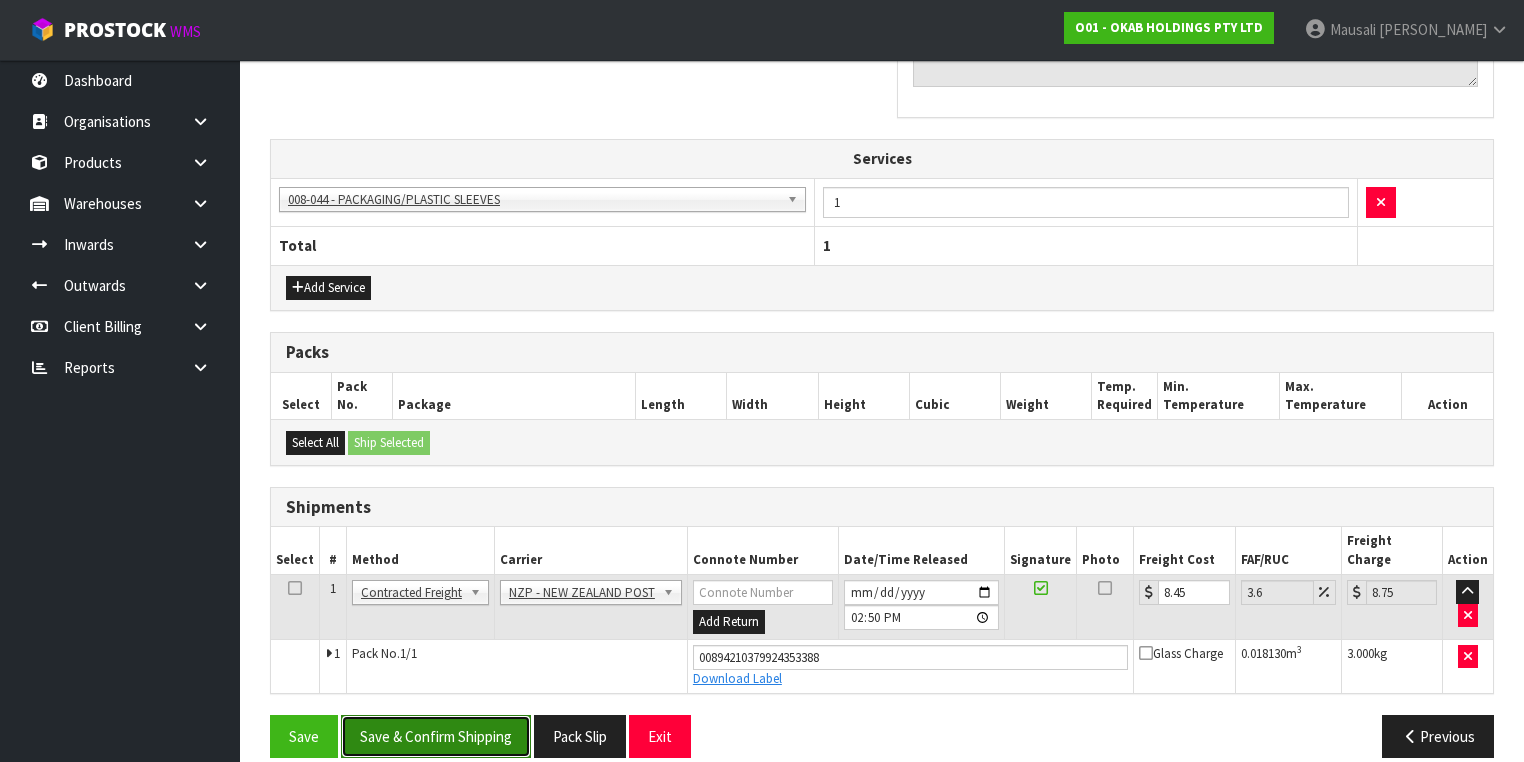 click on "Save & Confirm Shipping" at bounding box center [436, 736] 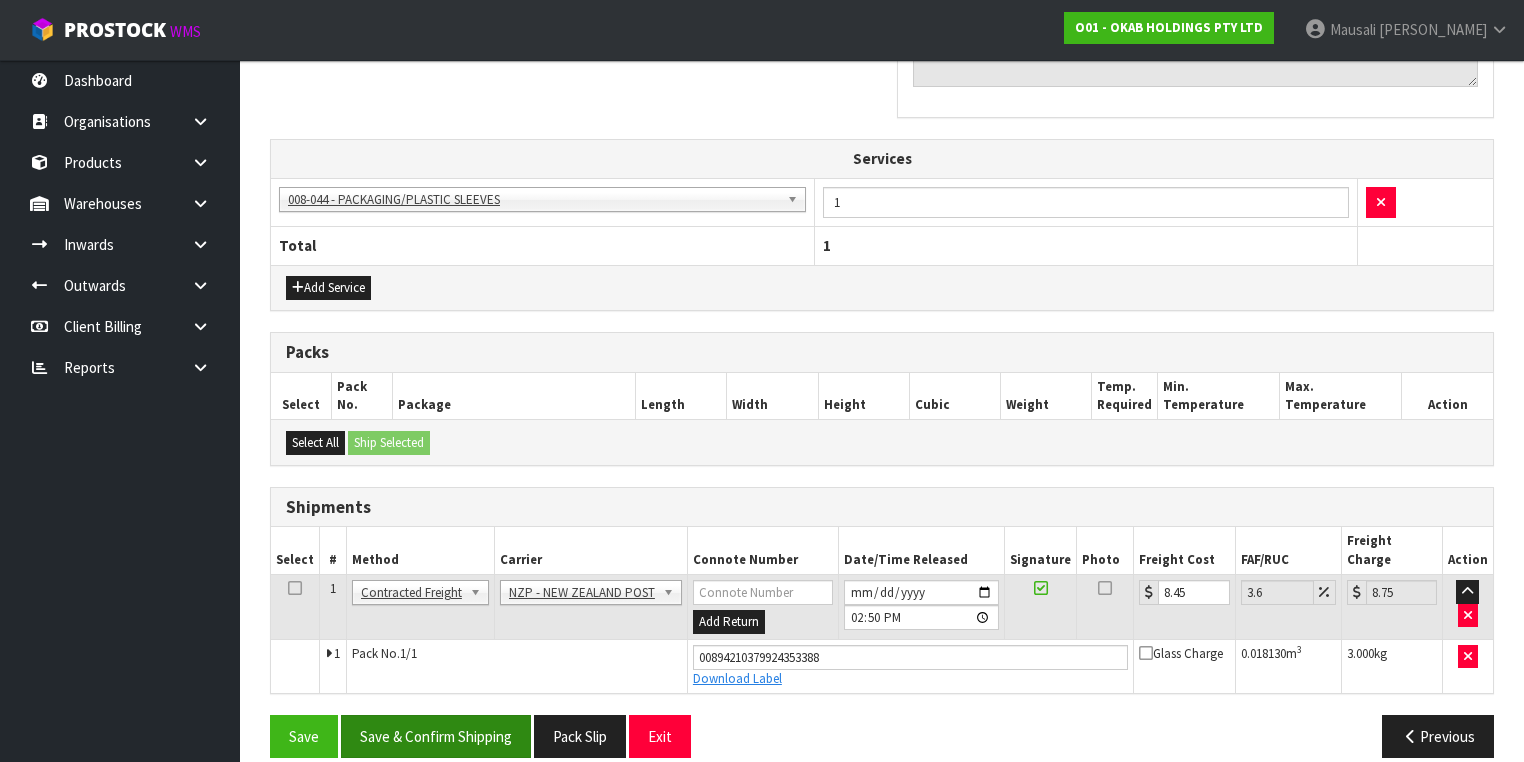 scroll, scrollTop: 0, scrollLeft: 0, axis: both 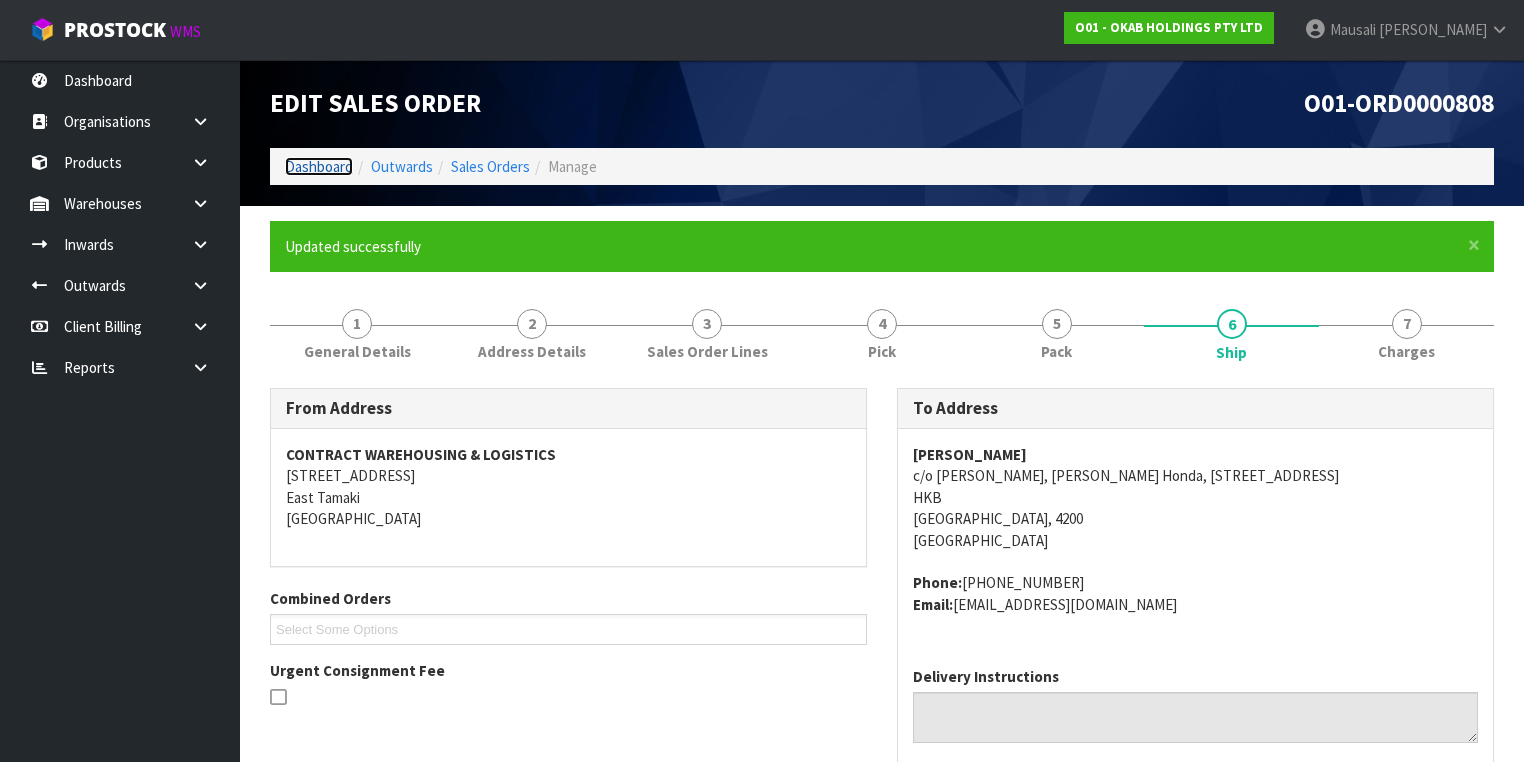 click on "Dashboard" at bounding box center [319, 166] 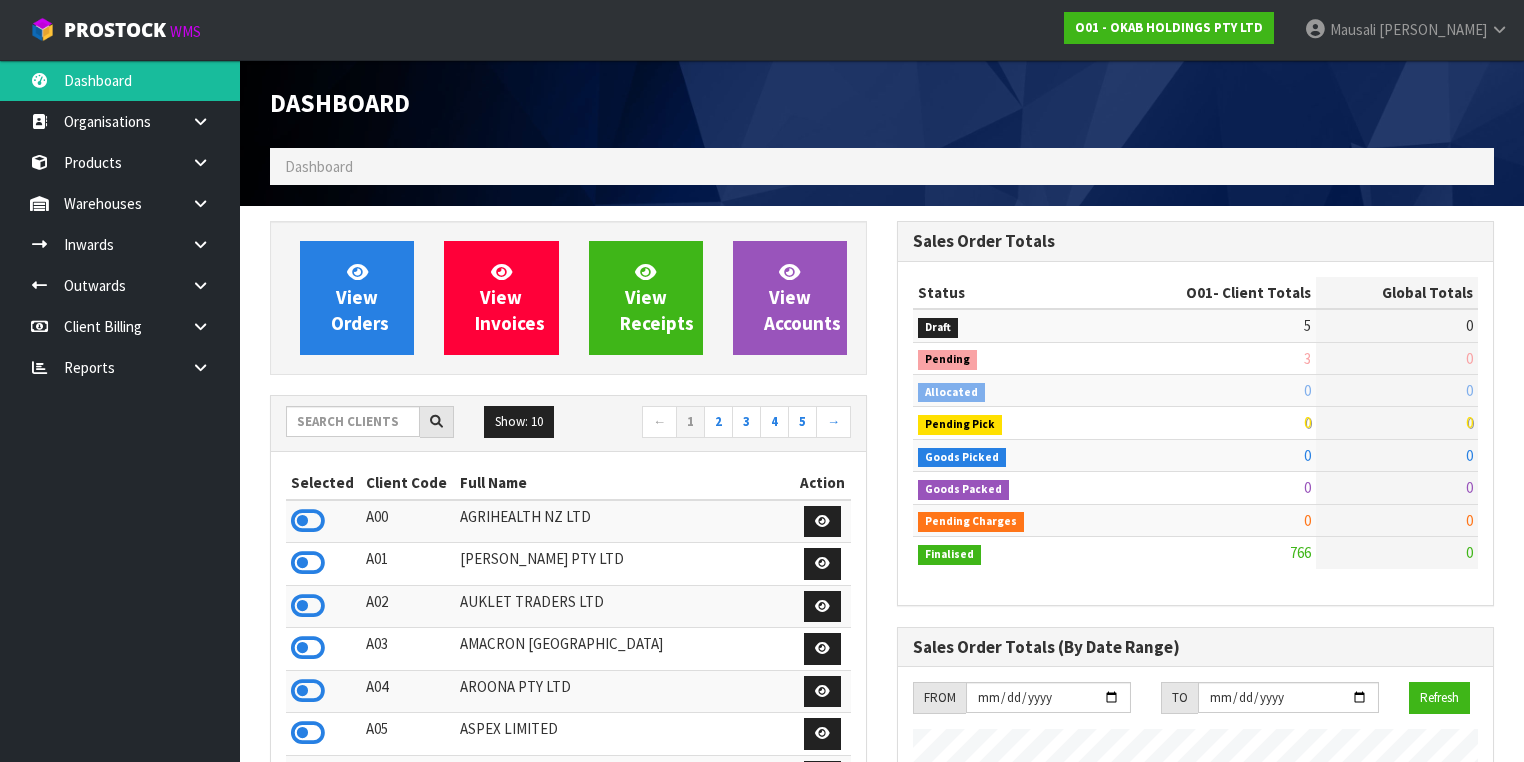 scroll, scrollTop: 998491, scrollLeft: 999372, axis: both 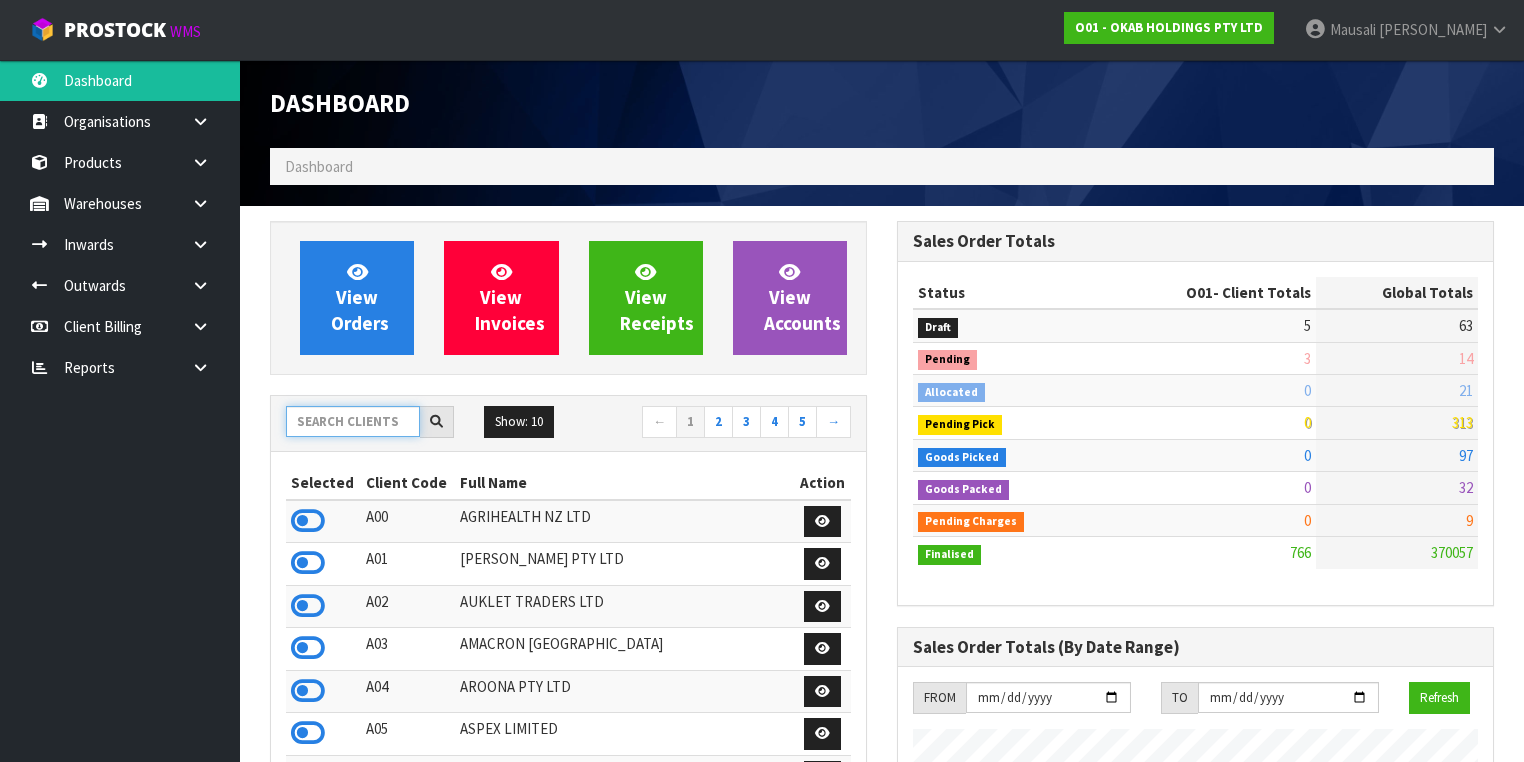 click at bounding box center [353, 421] 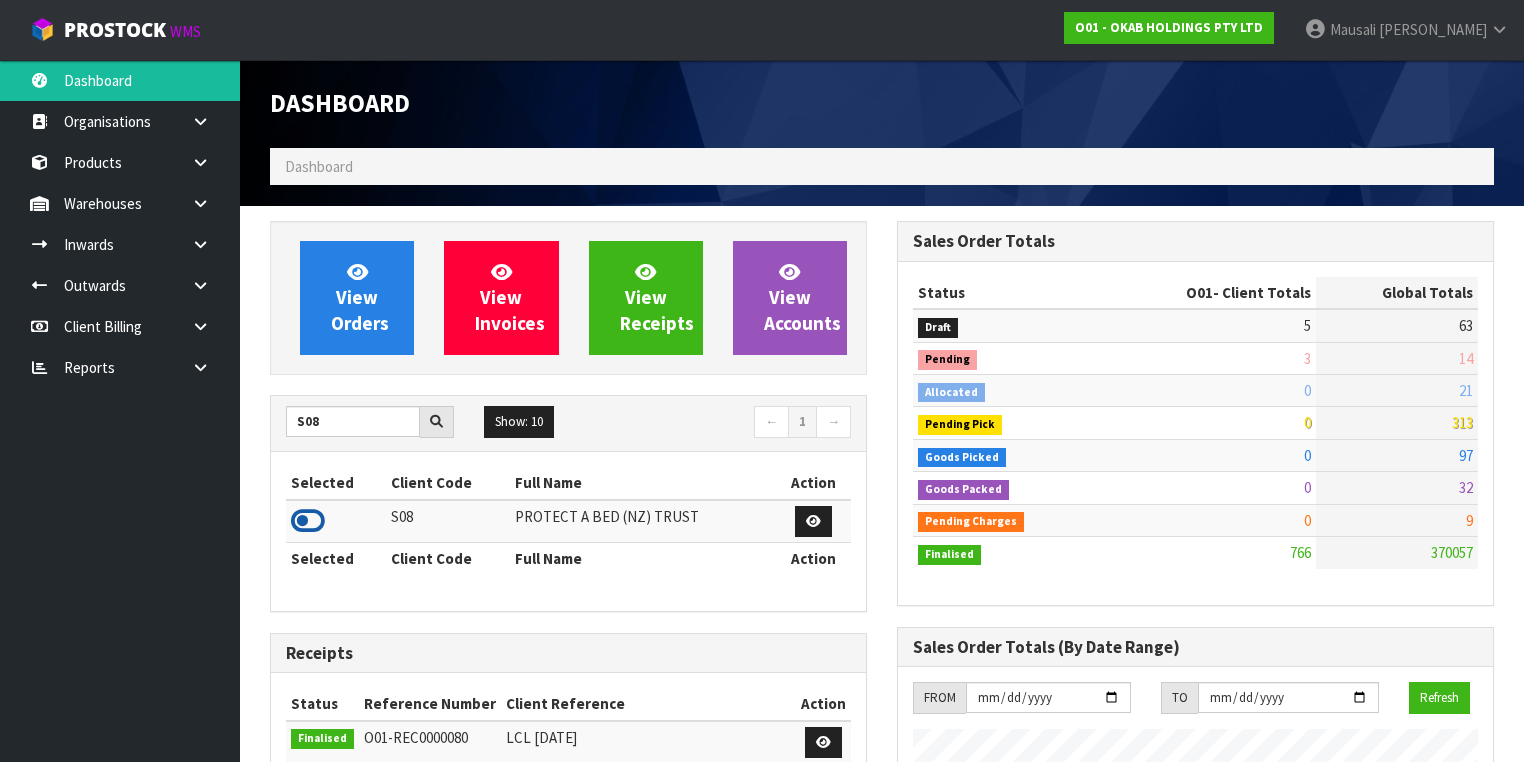click at bounding box center [308, 521] 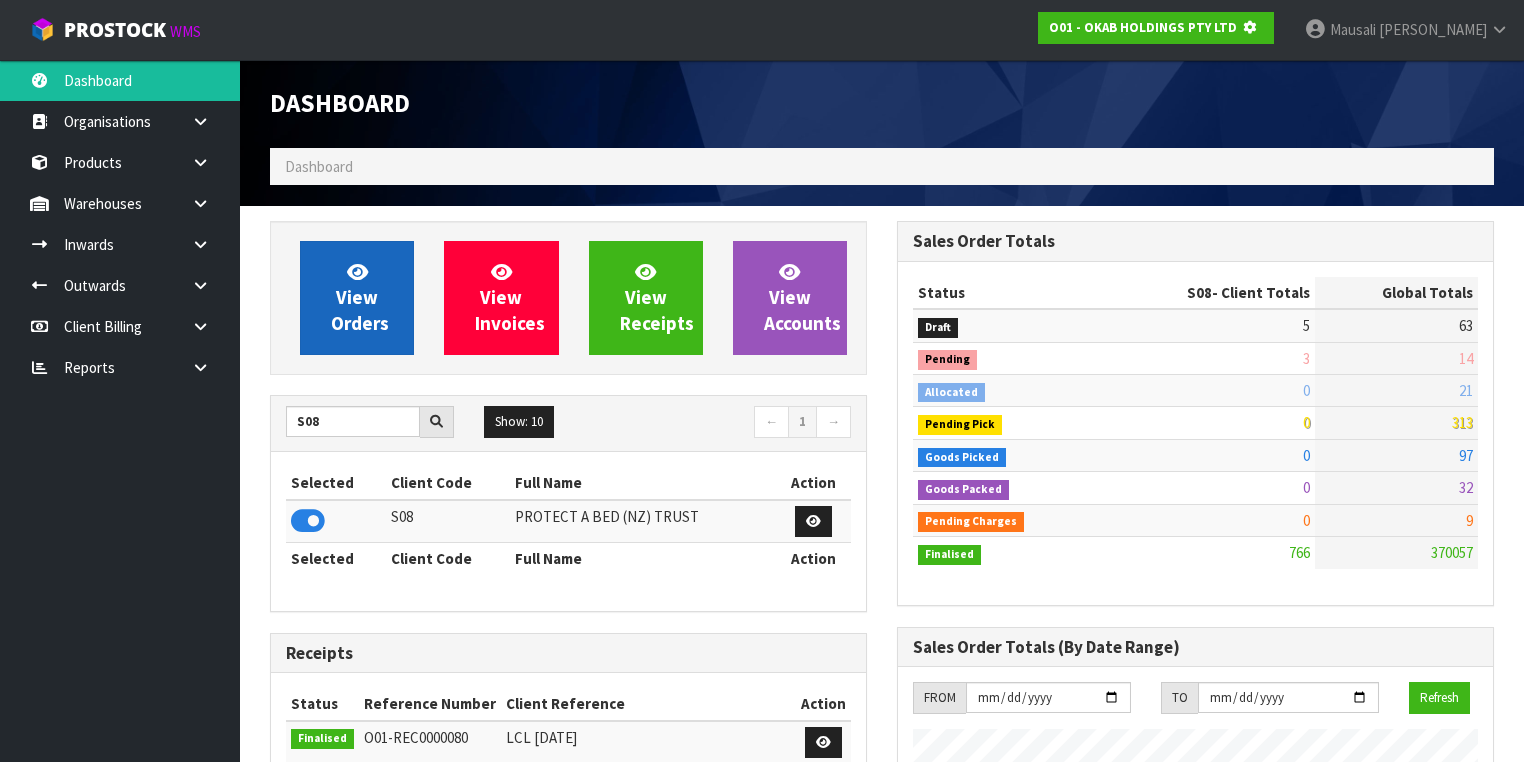 scroll, scrollTop: 1242, scrollLeft: 627, axis: both 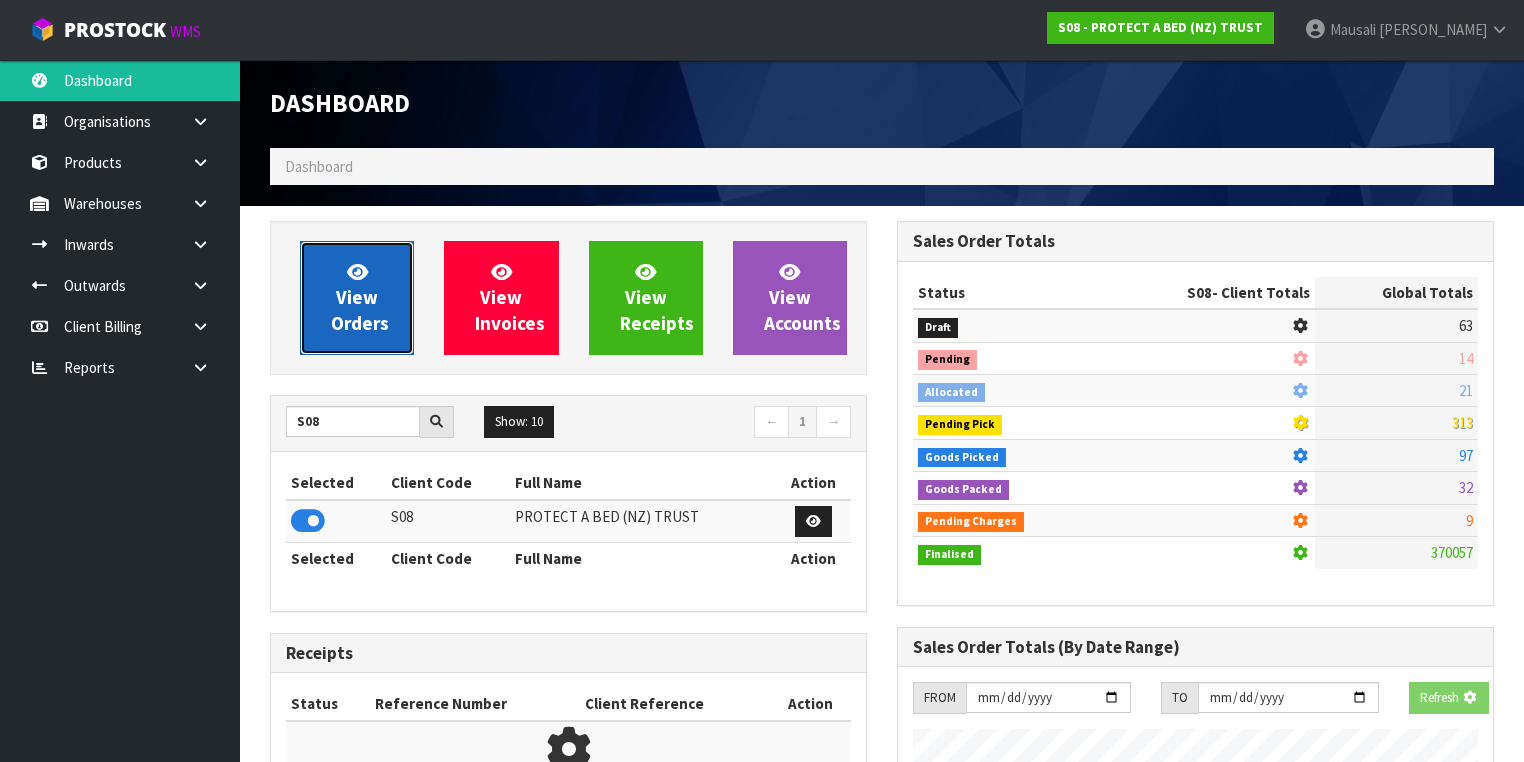 click on "View
Orders" at bounding box center [357, 298] 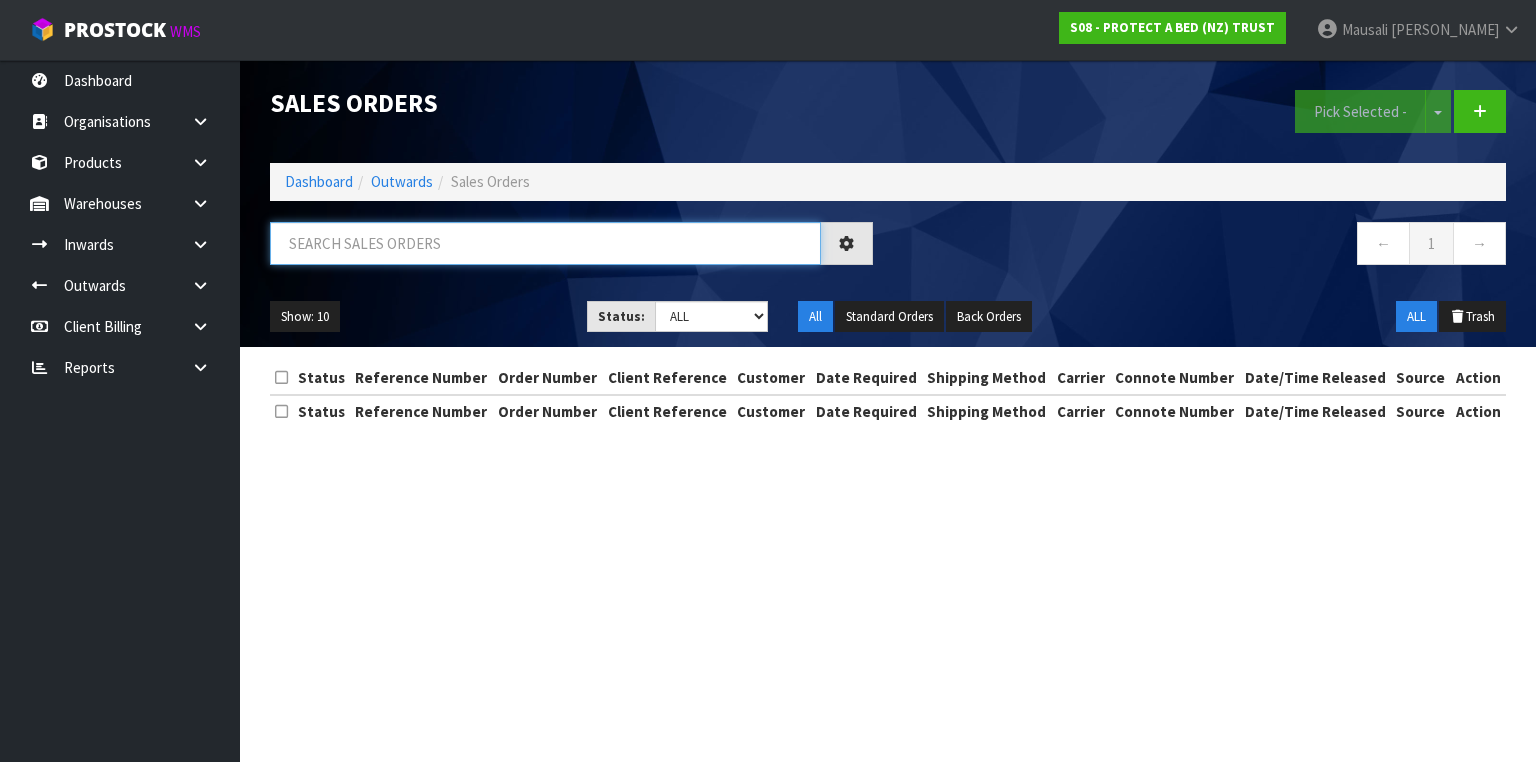 click at bounding box center (545, 243) 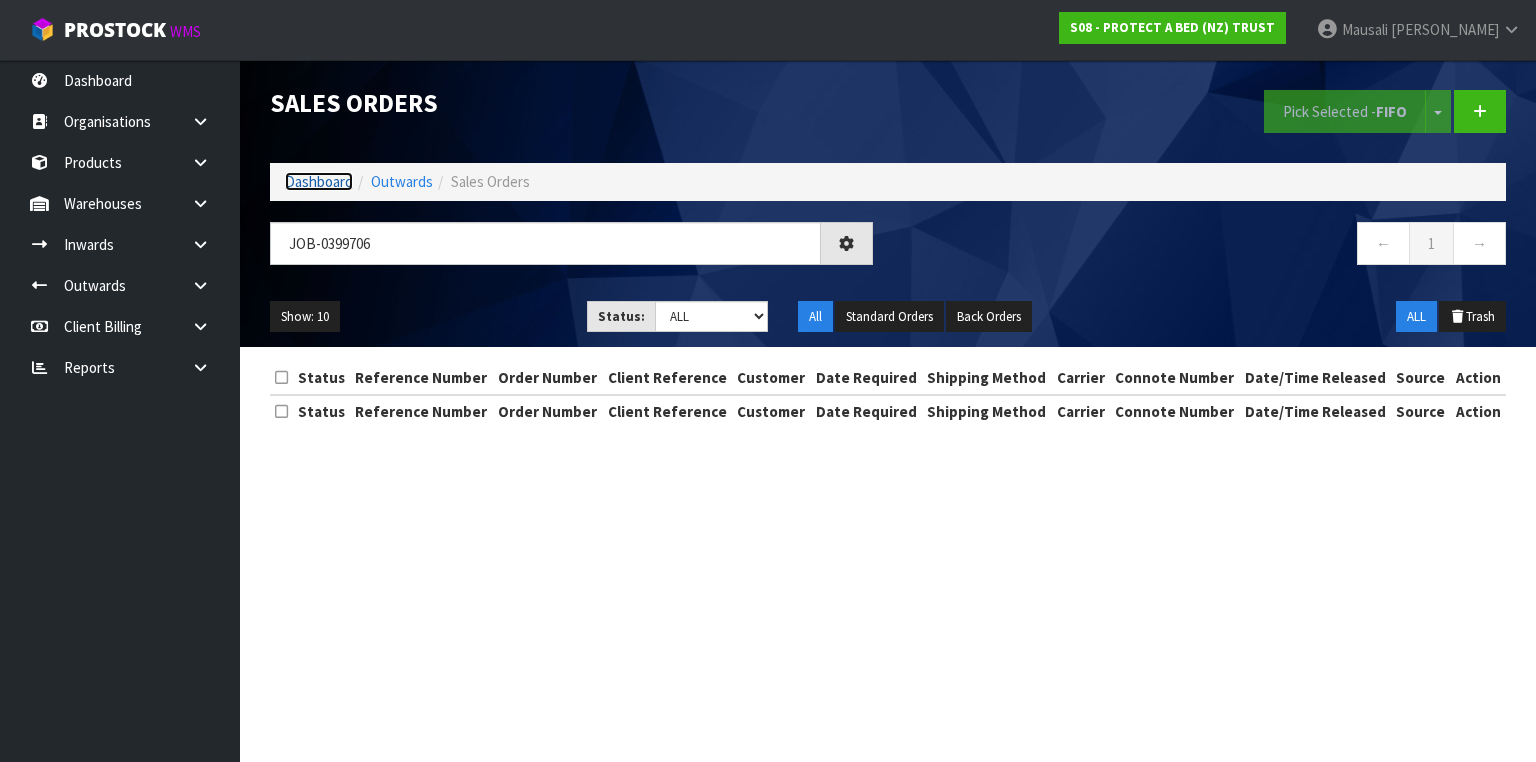 click on "Dashboard" at bounding box center [319, 181] 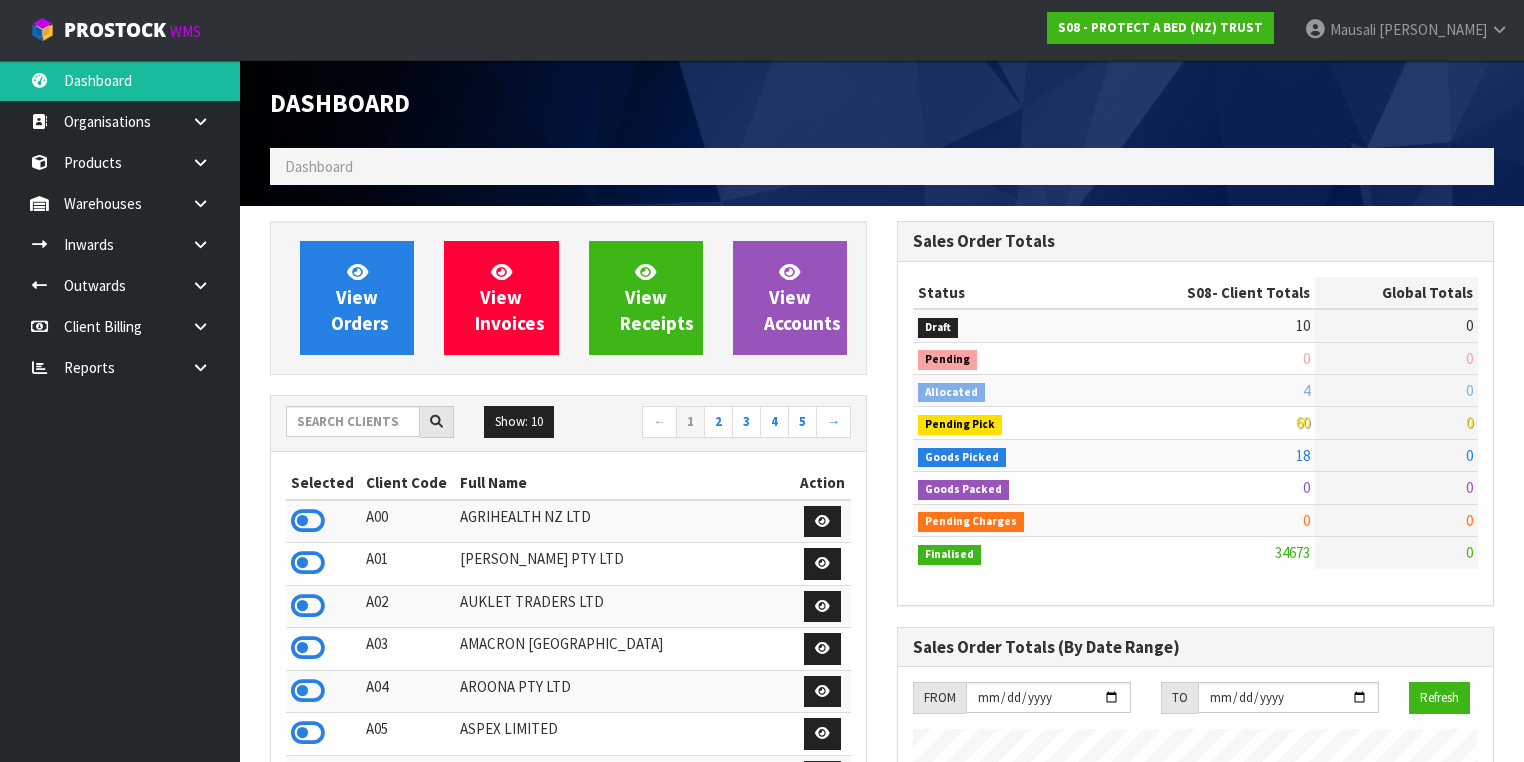 scroll, scrollTop: 998756, scrollLeft: 999372, axis: both 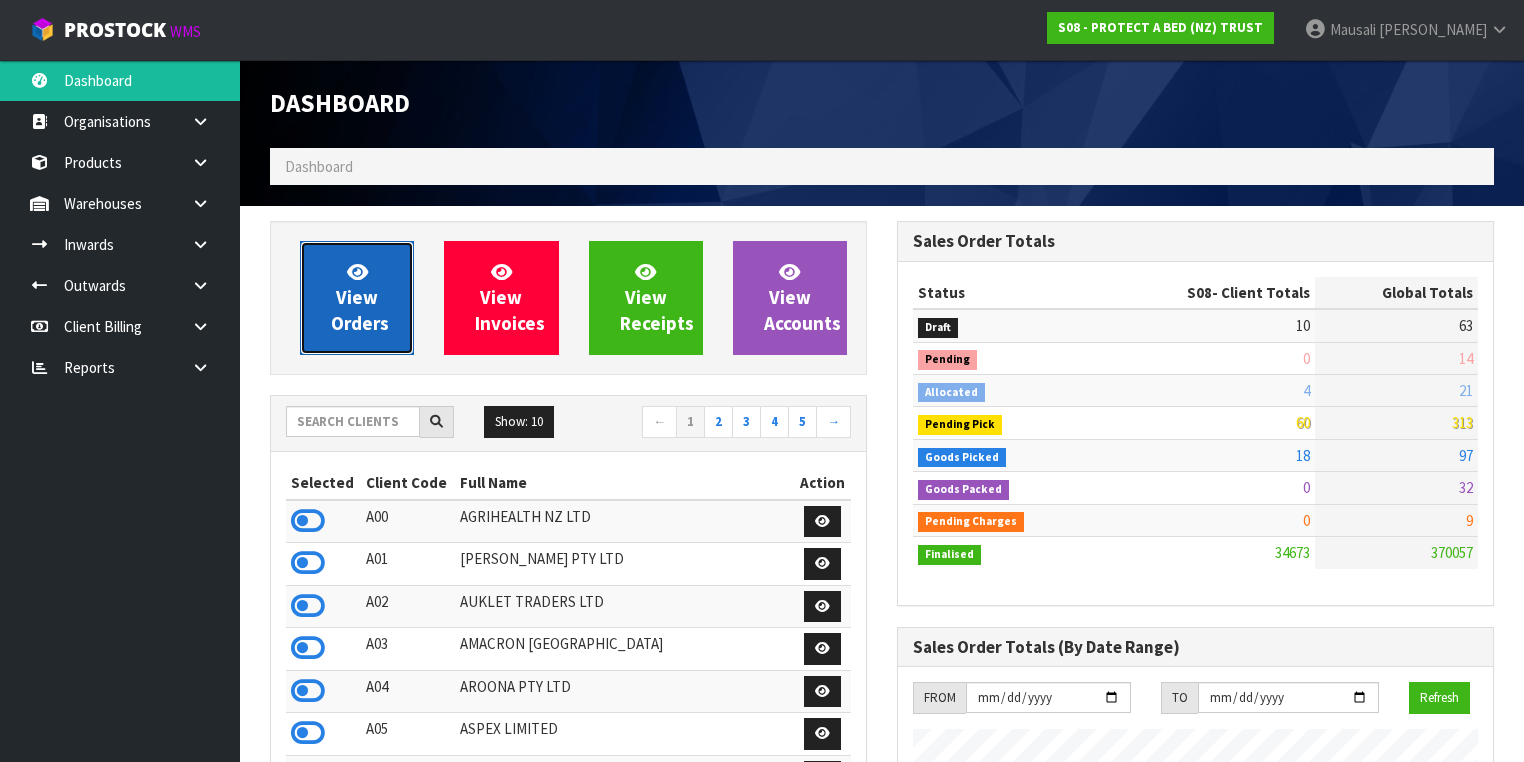 click on "View
Orders" at bounding box center [360, 297] 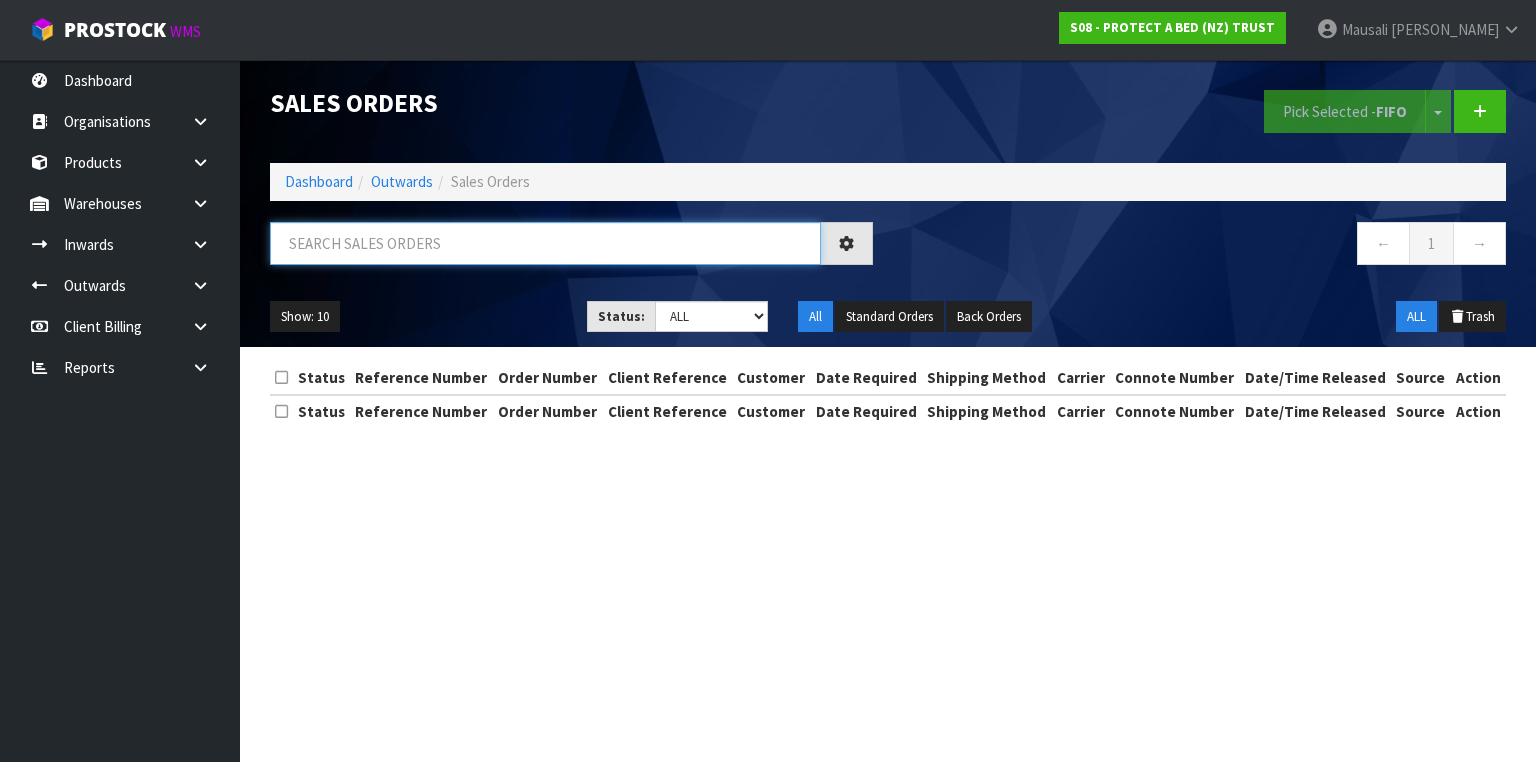 click at bounding box center [545, 243] 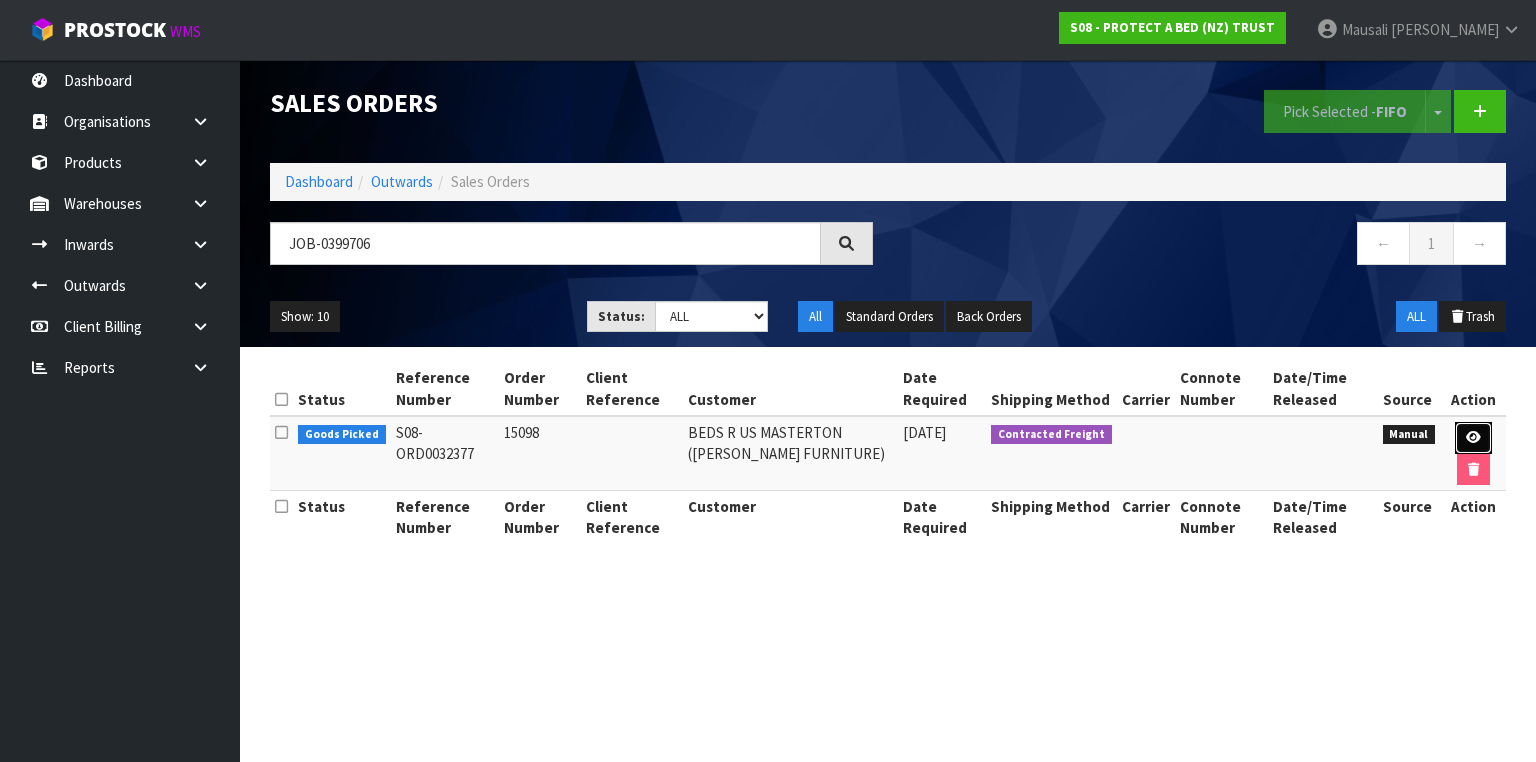 click at bounding box center [1473, 438] 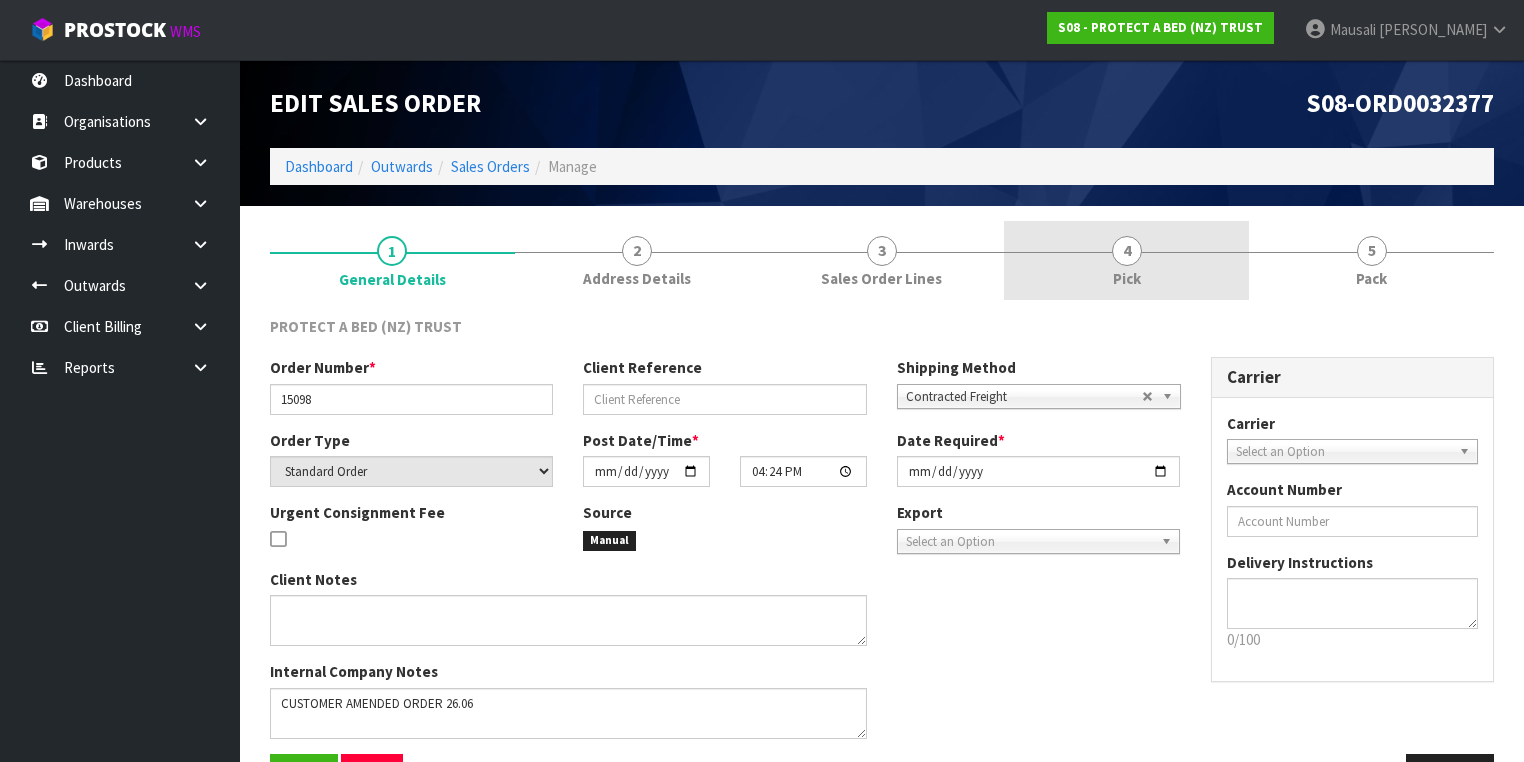 click on "4
Pick" at bounding box center [1126, 260] 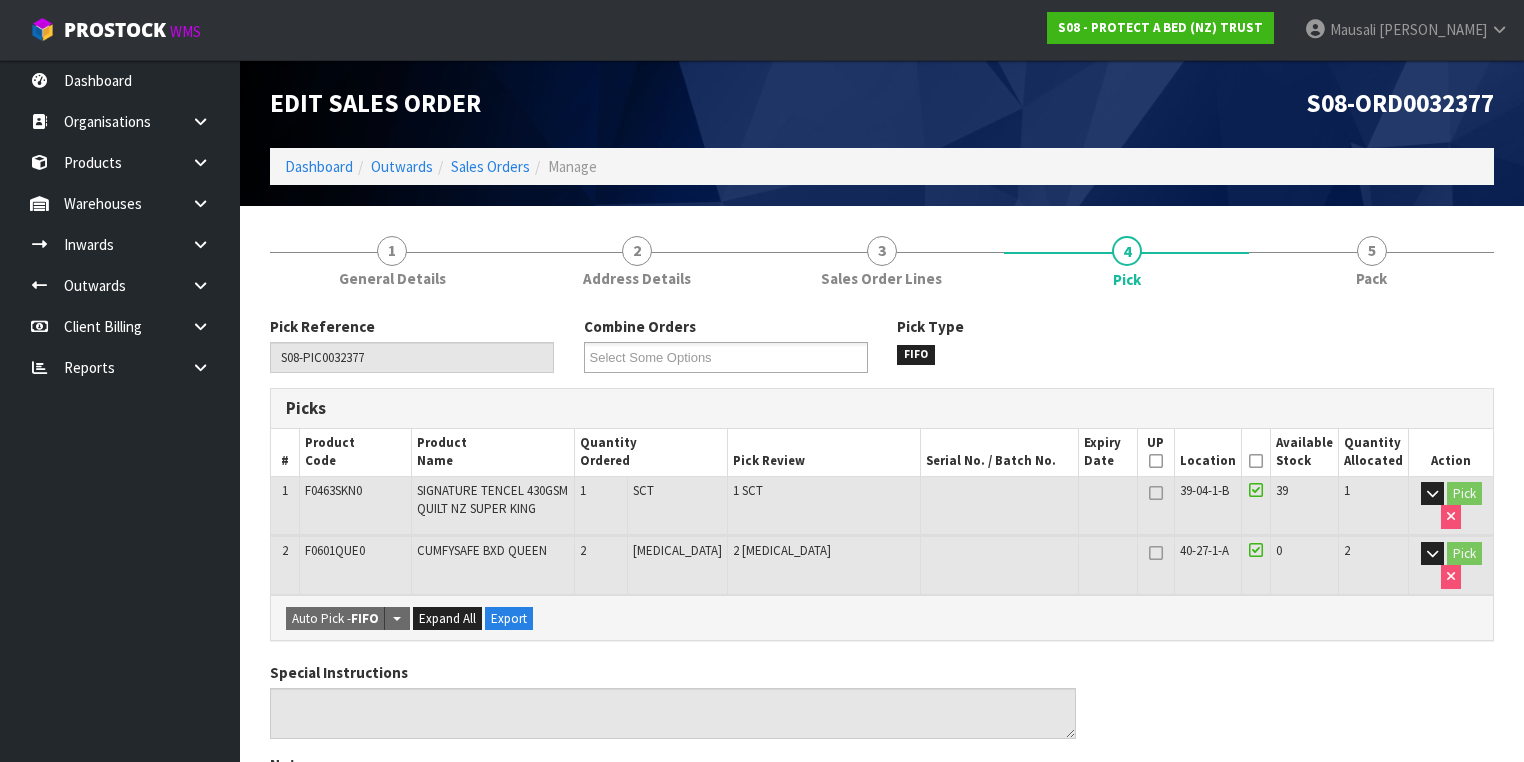click at bounding box center [1256, 461] 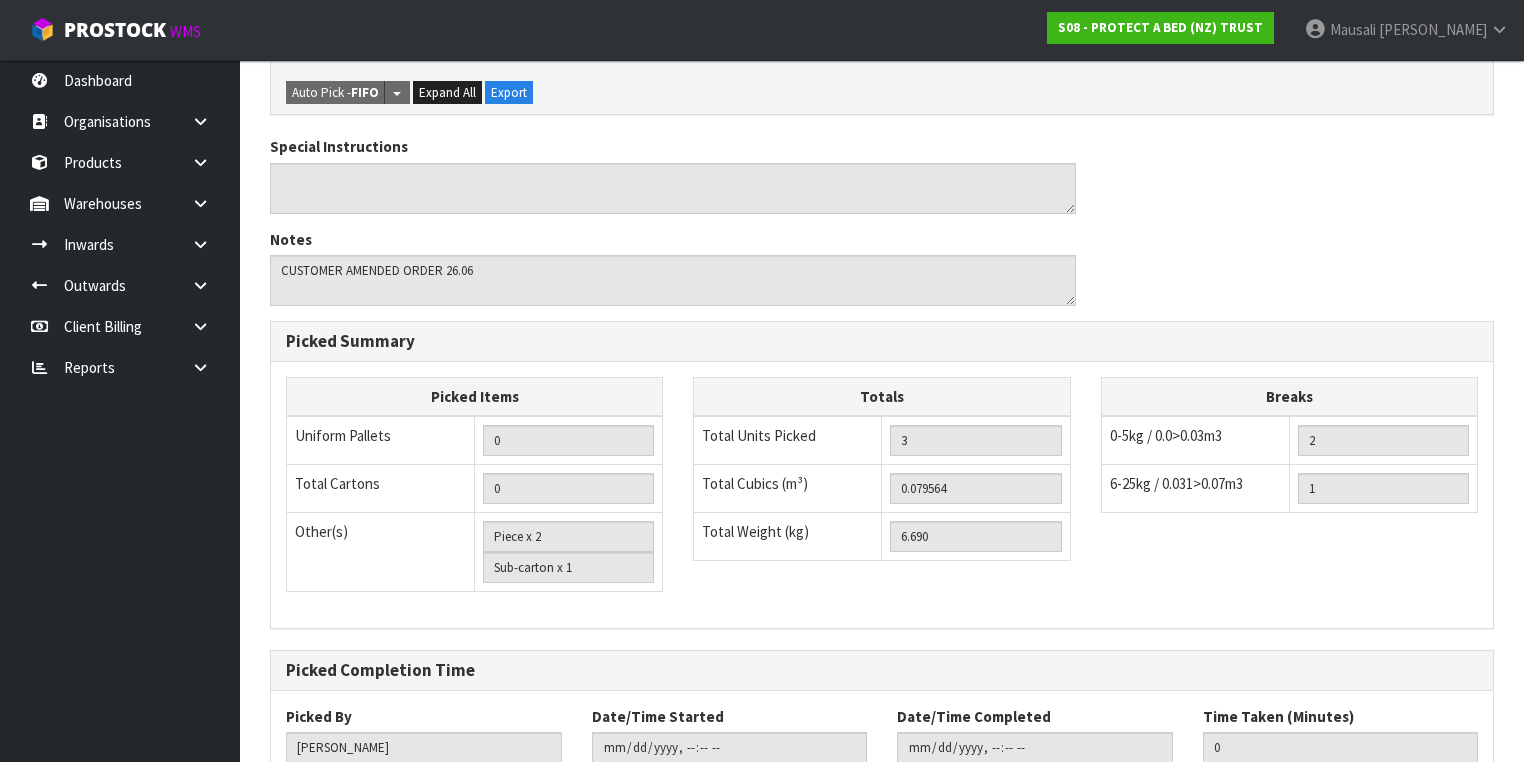 scroll, scrollTop: 731, scrollLeft: 0, axis: vertical 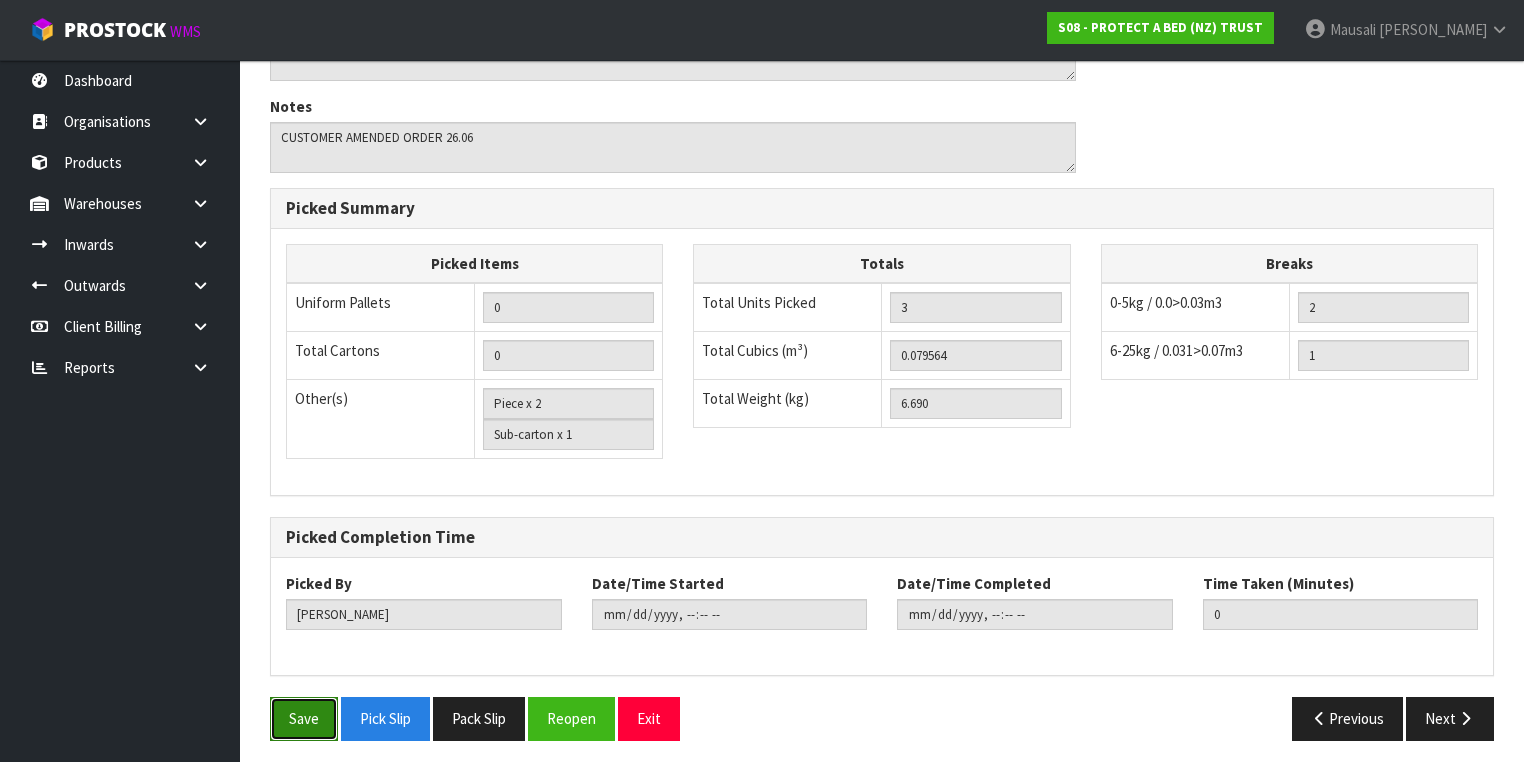 click on "Save" at bounding box center [304, 718] 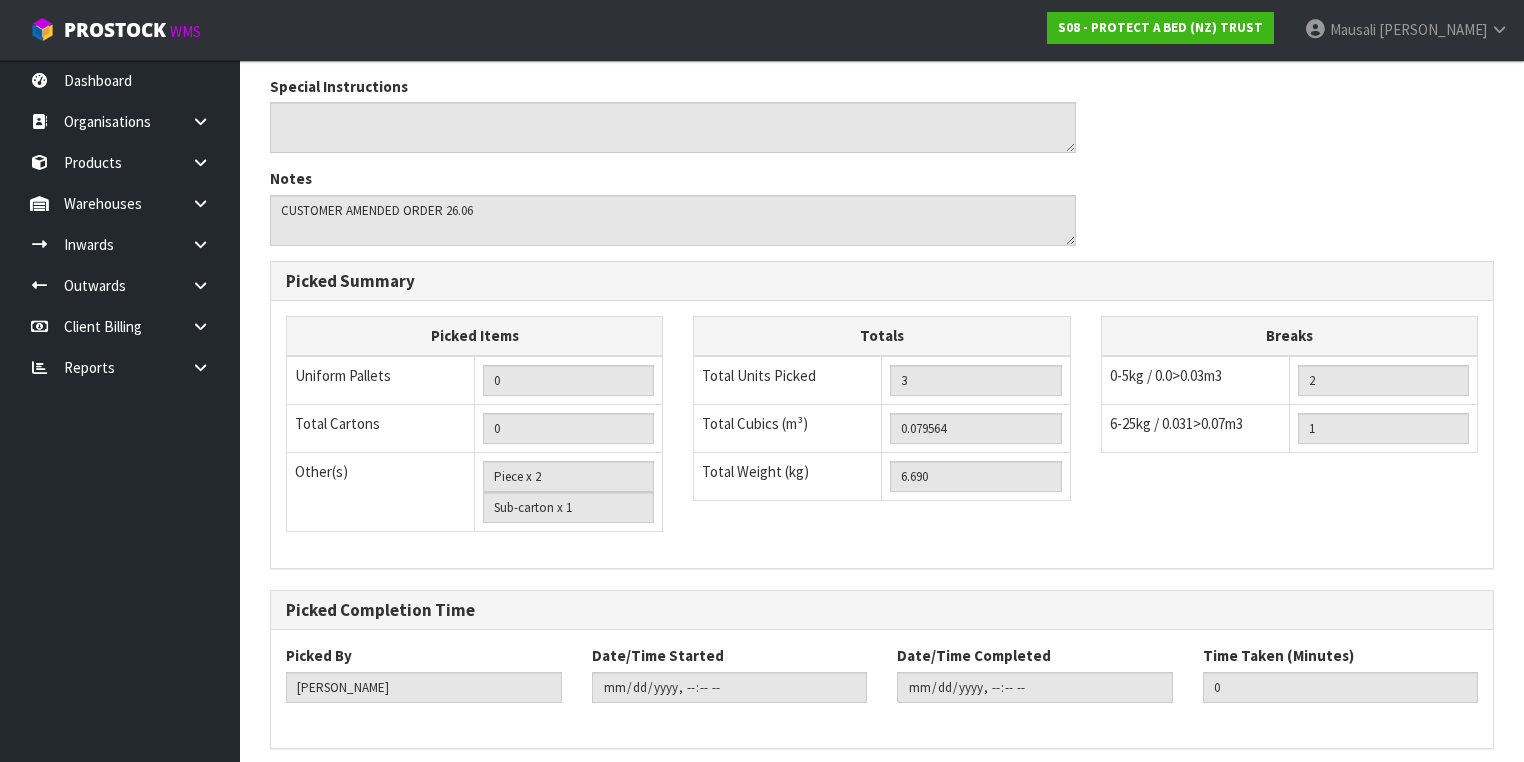scroll, scrollTop: 0, scrollLeft: 0, axis: both 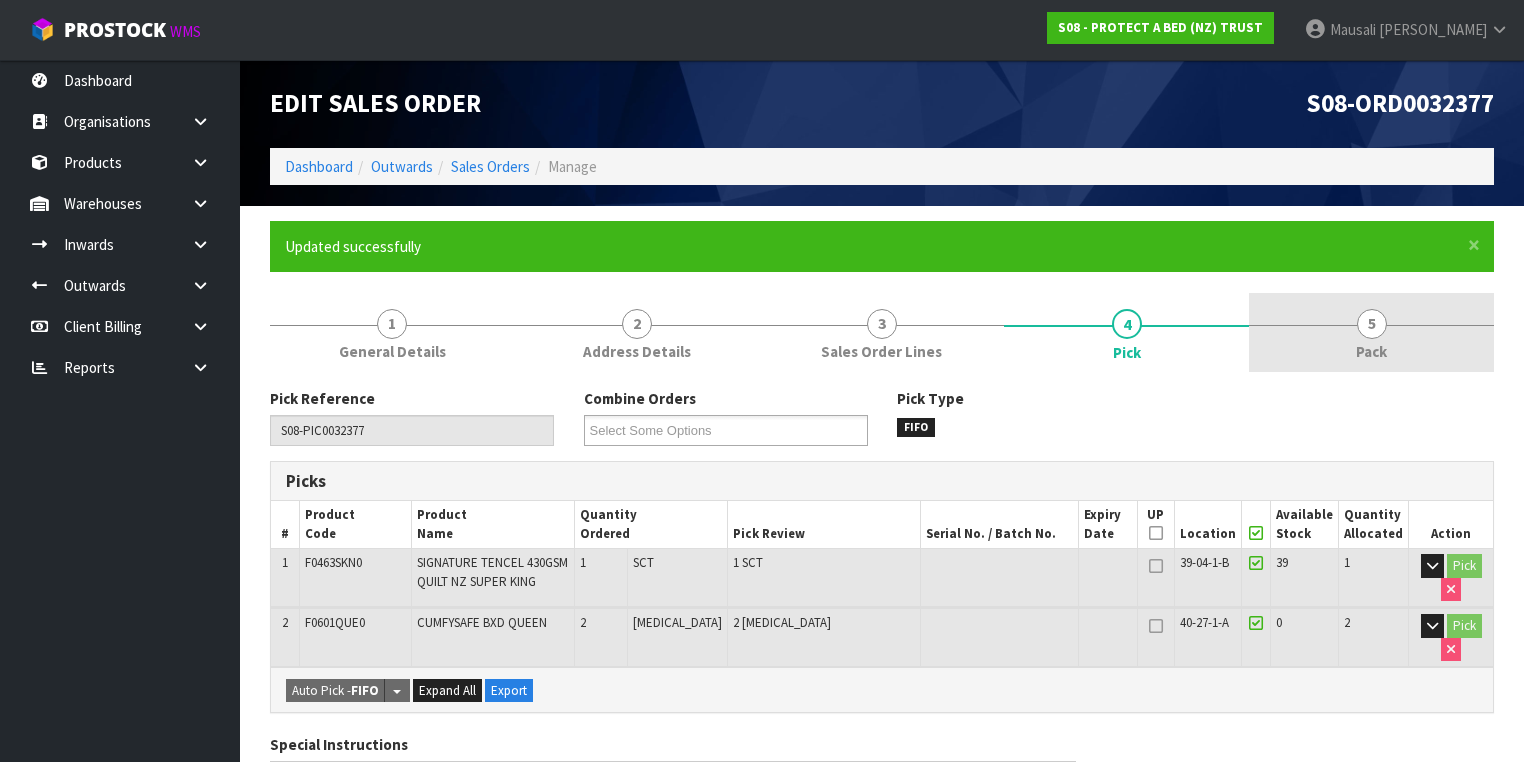 click on "5" at bounding box center [1372, 324] 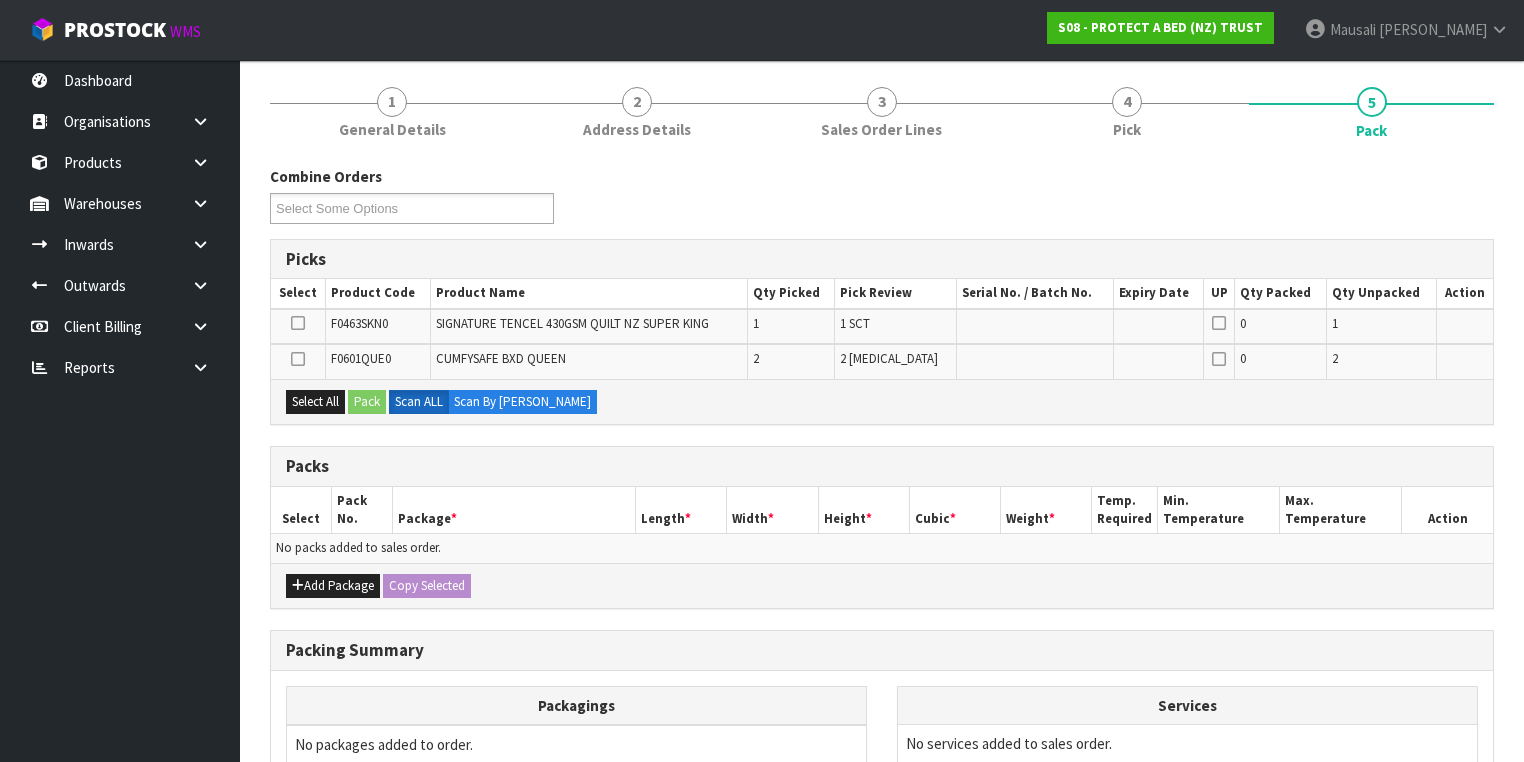 scroll, scrollTop: 430, scrollLeft: 0, axis: vertical 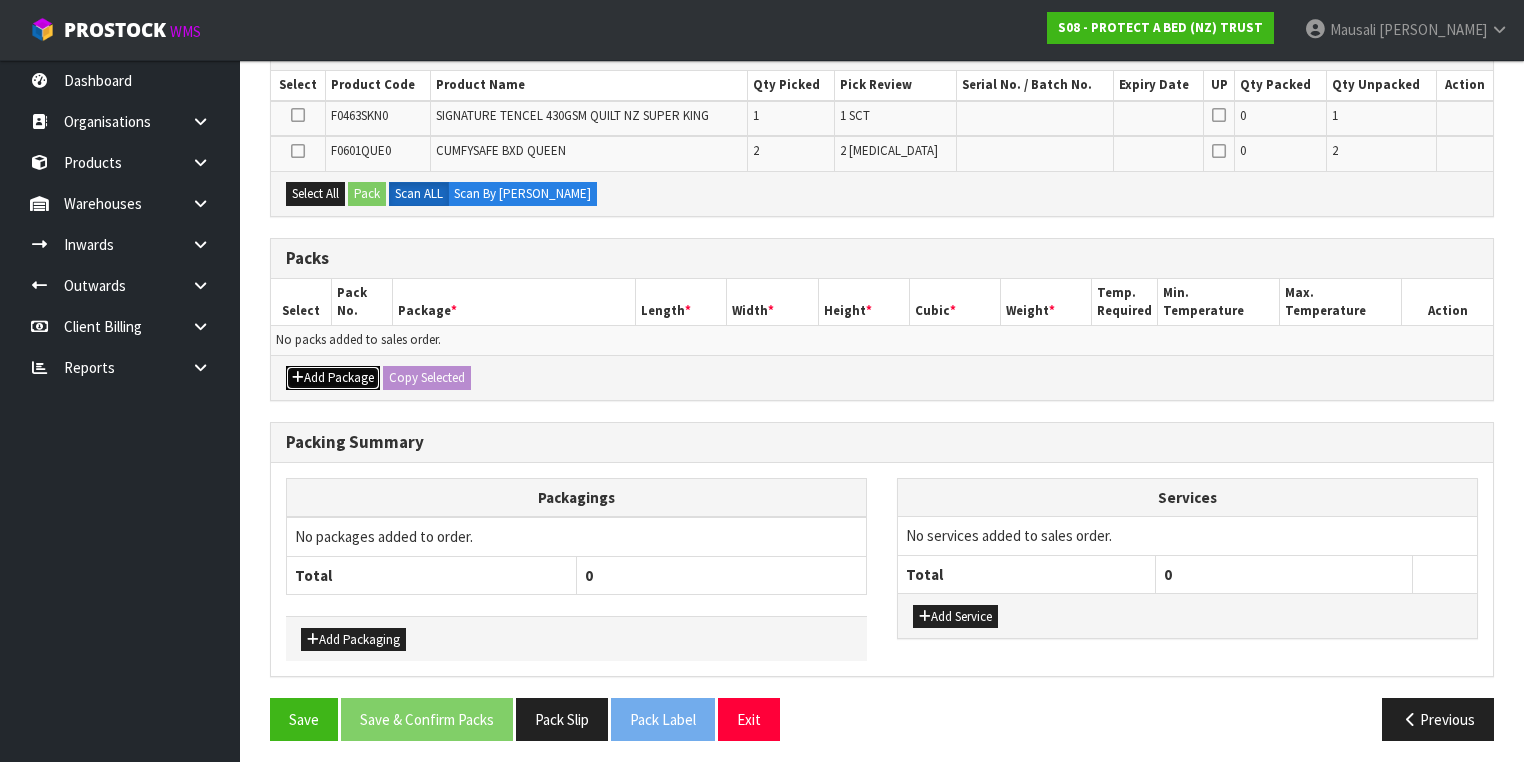 click on "Add Package" at bounding box center (333, 378) 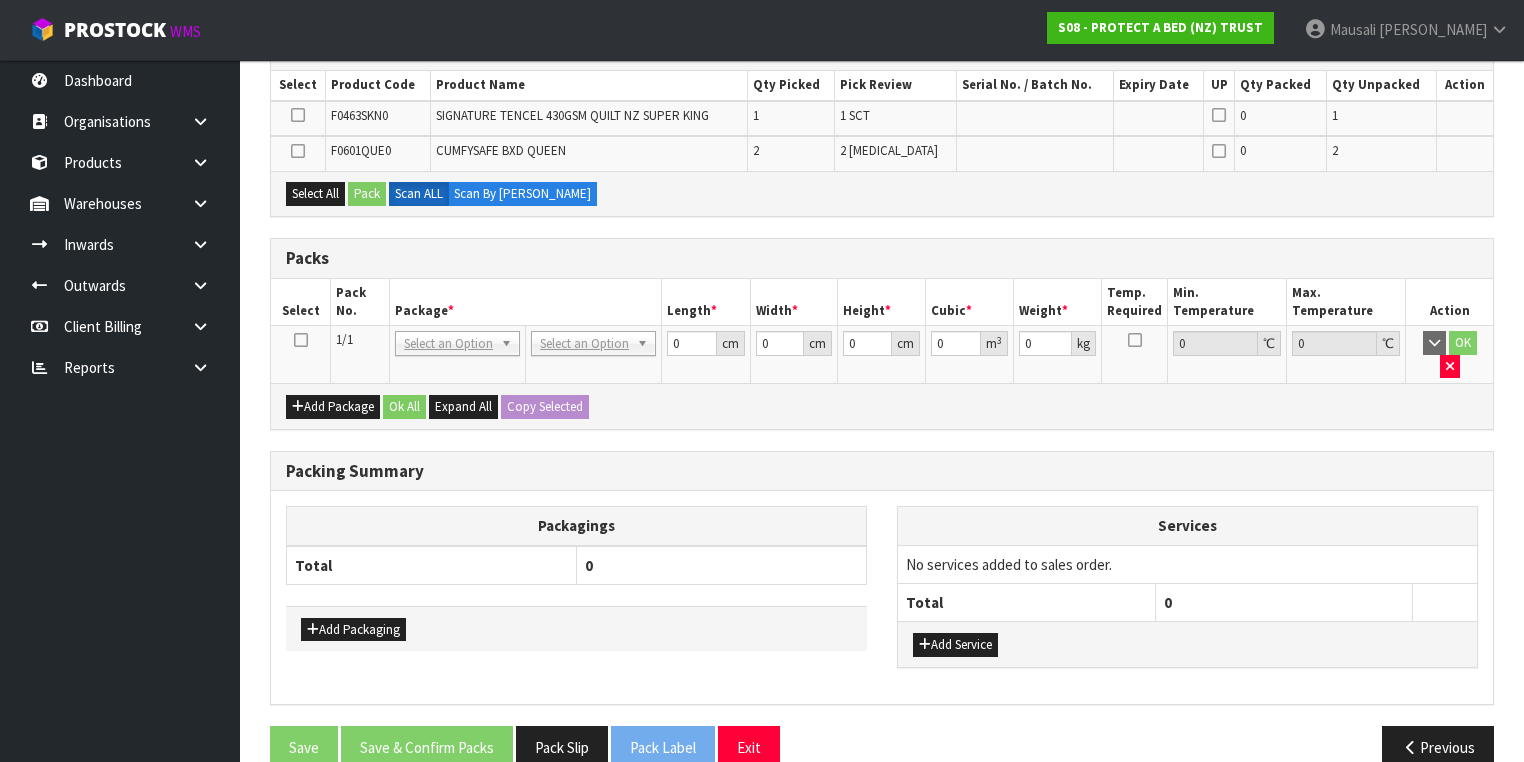 click at bounding box center (301, 340) 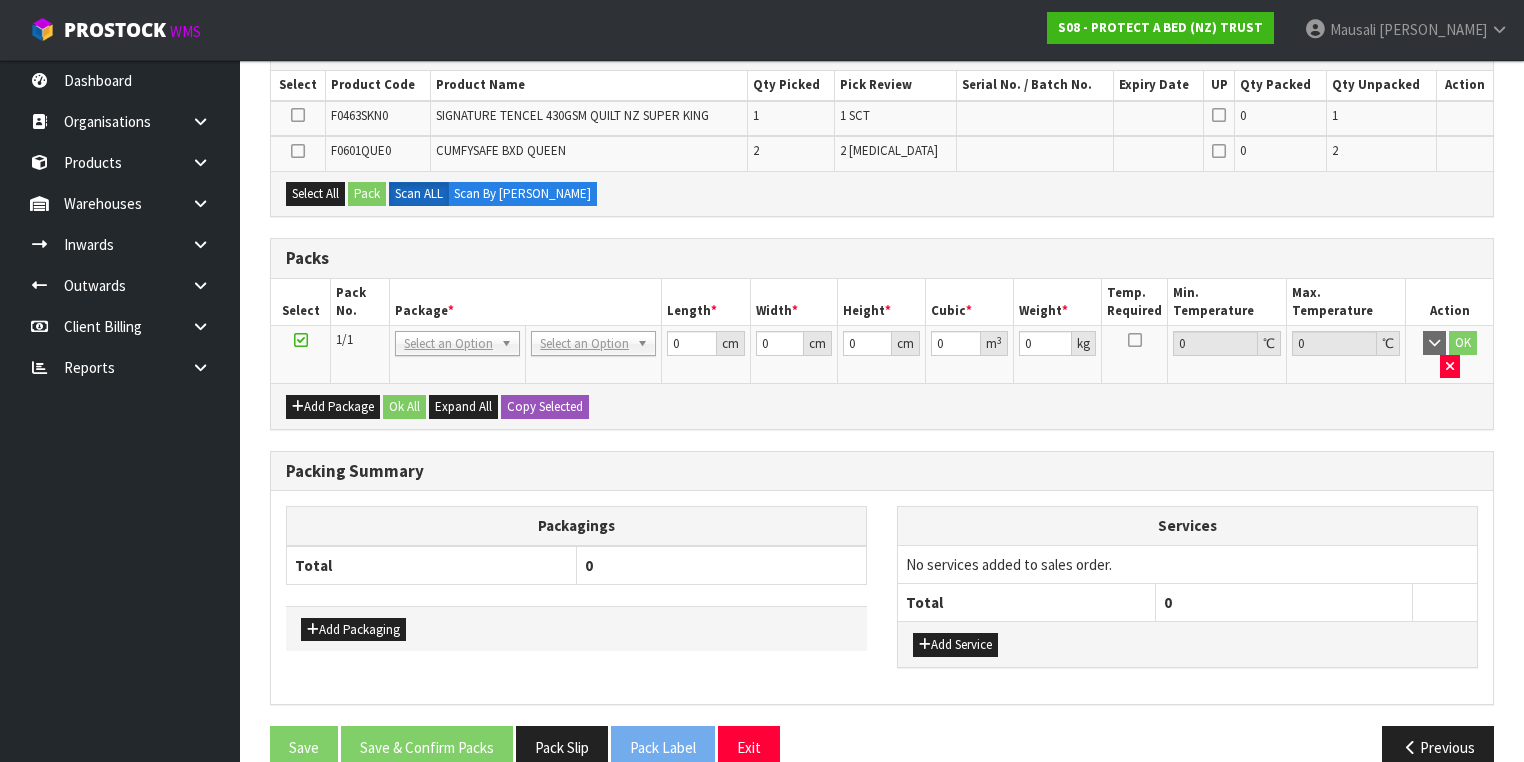 scroll, scrollTop: 0, scrollLeft: 0, axis: both 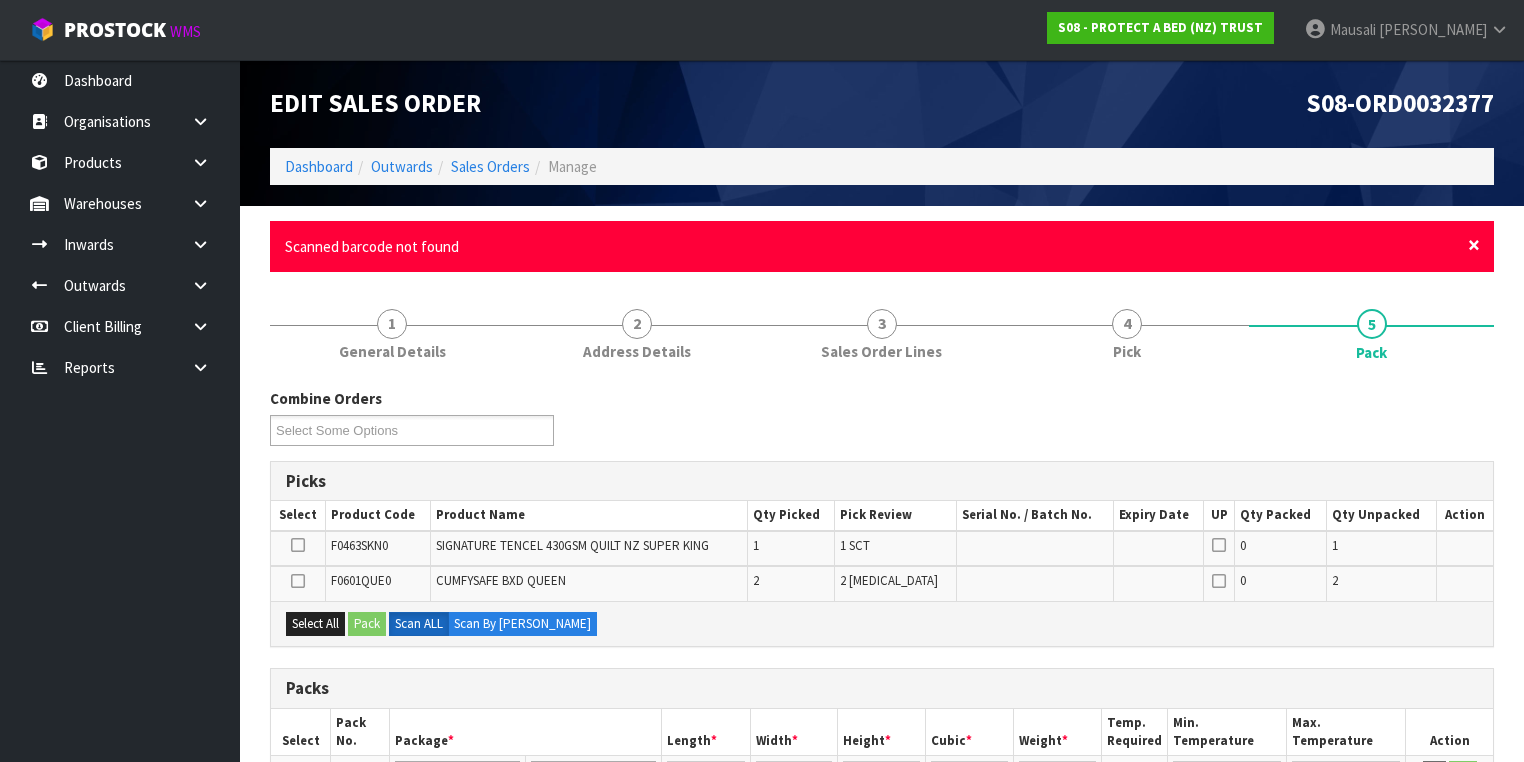 click on "×" at bounding box center (1474, 245) 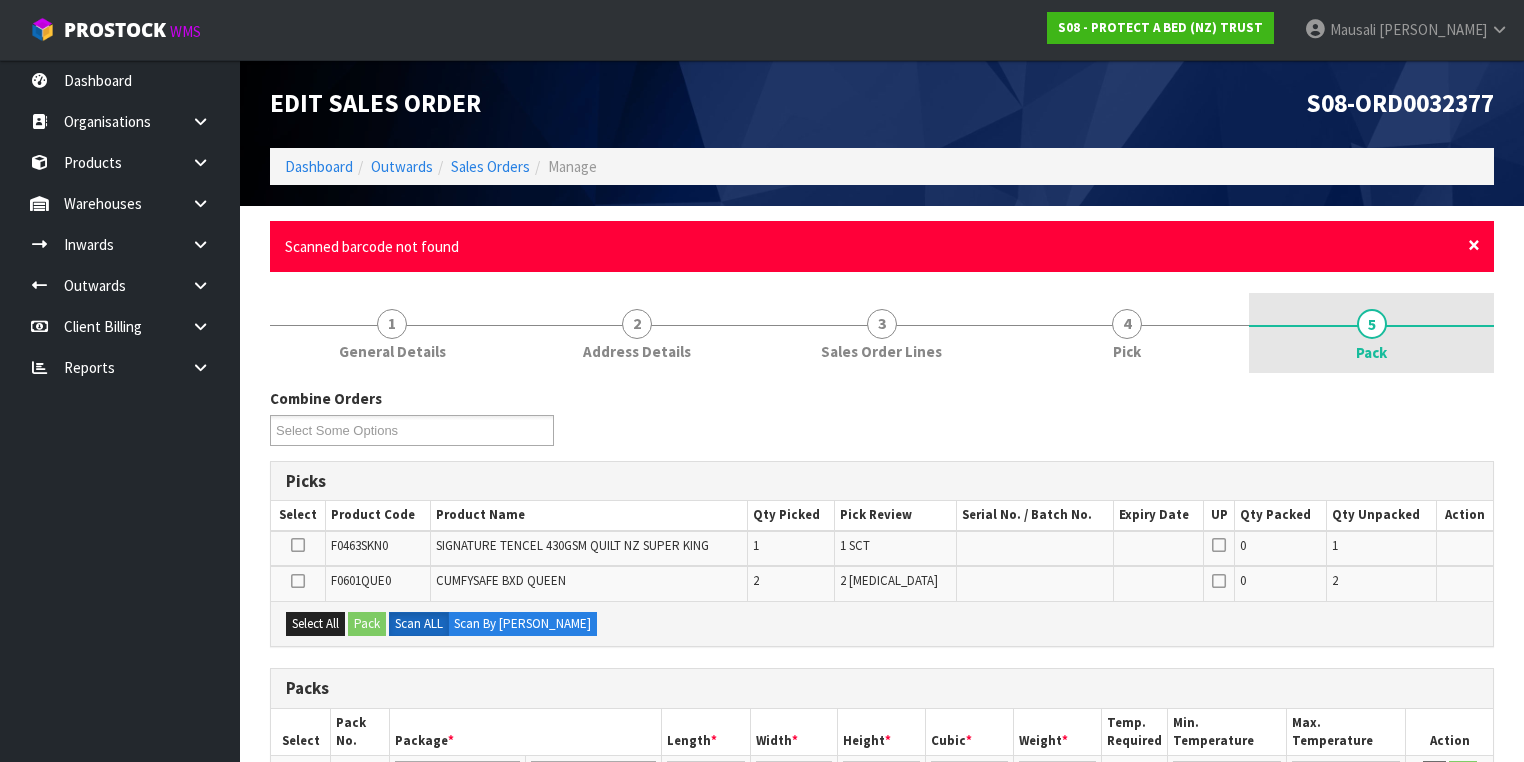 click on "×" at bounding box center (1474, 245) 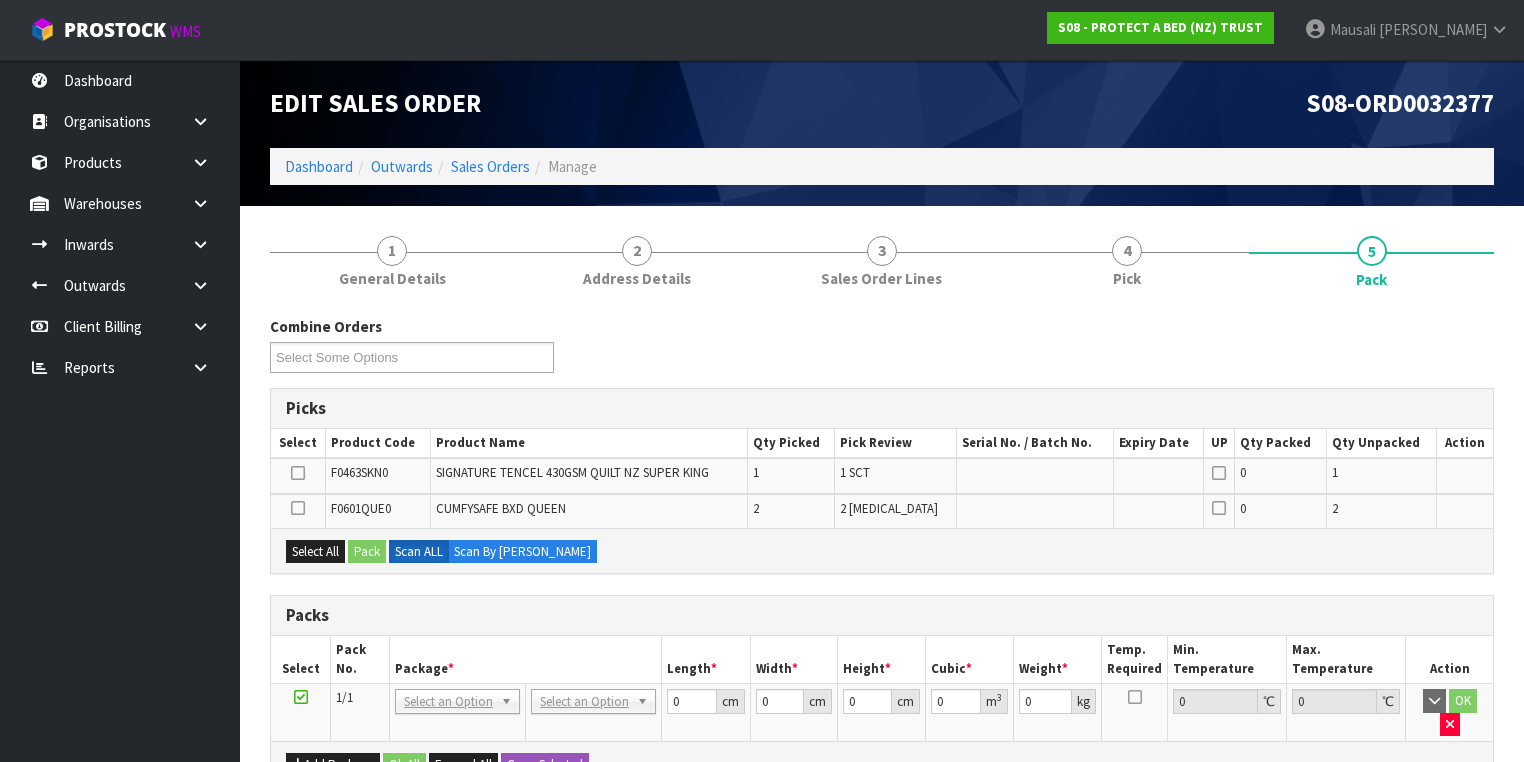 click at bounding box center (298, 475) 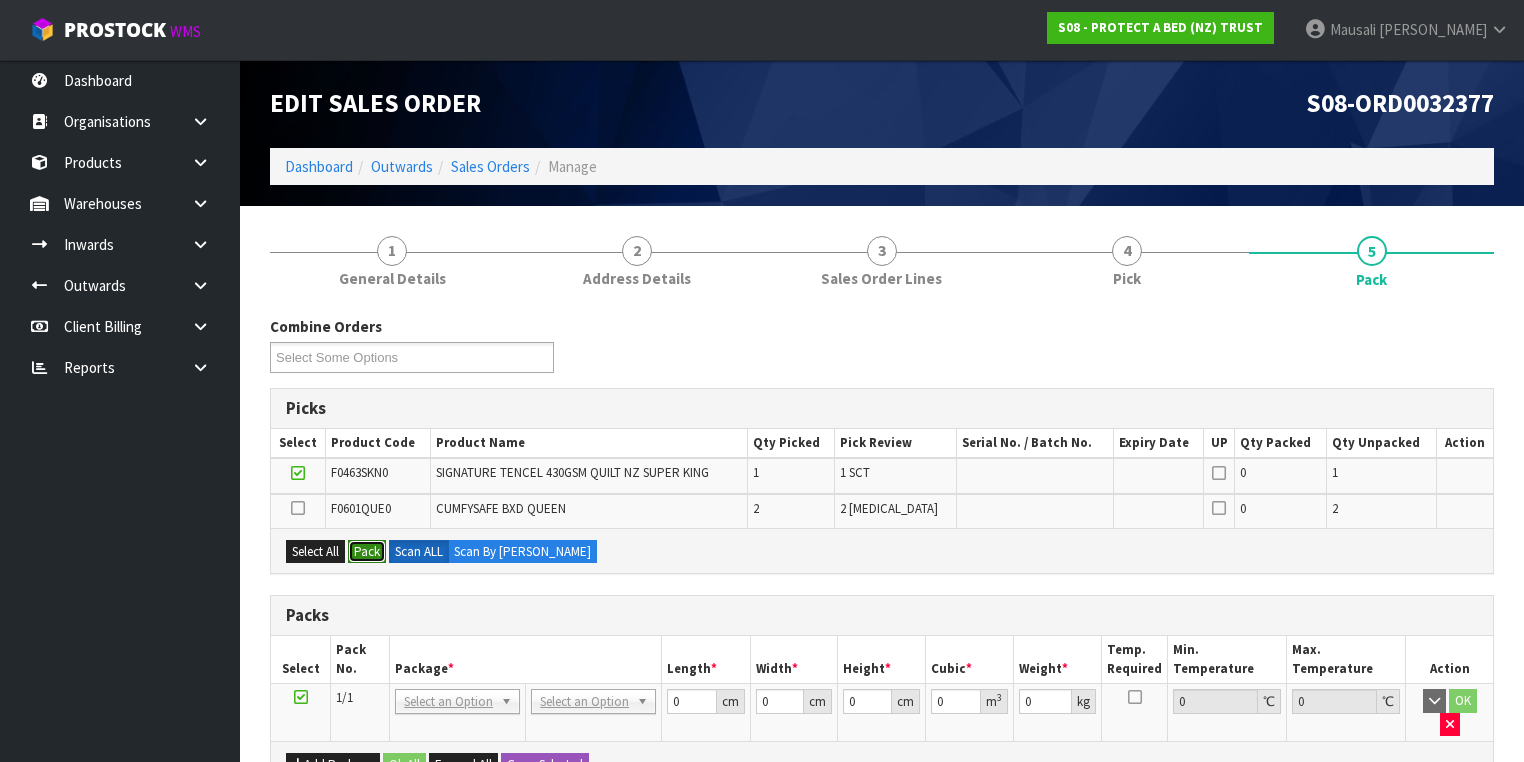 click on "Pack" at bounding box center (367, 552) 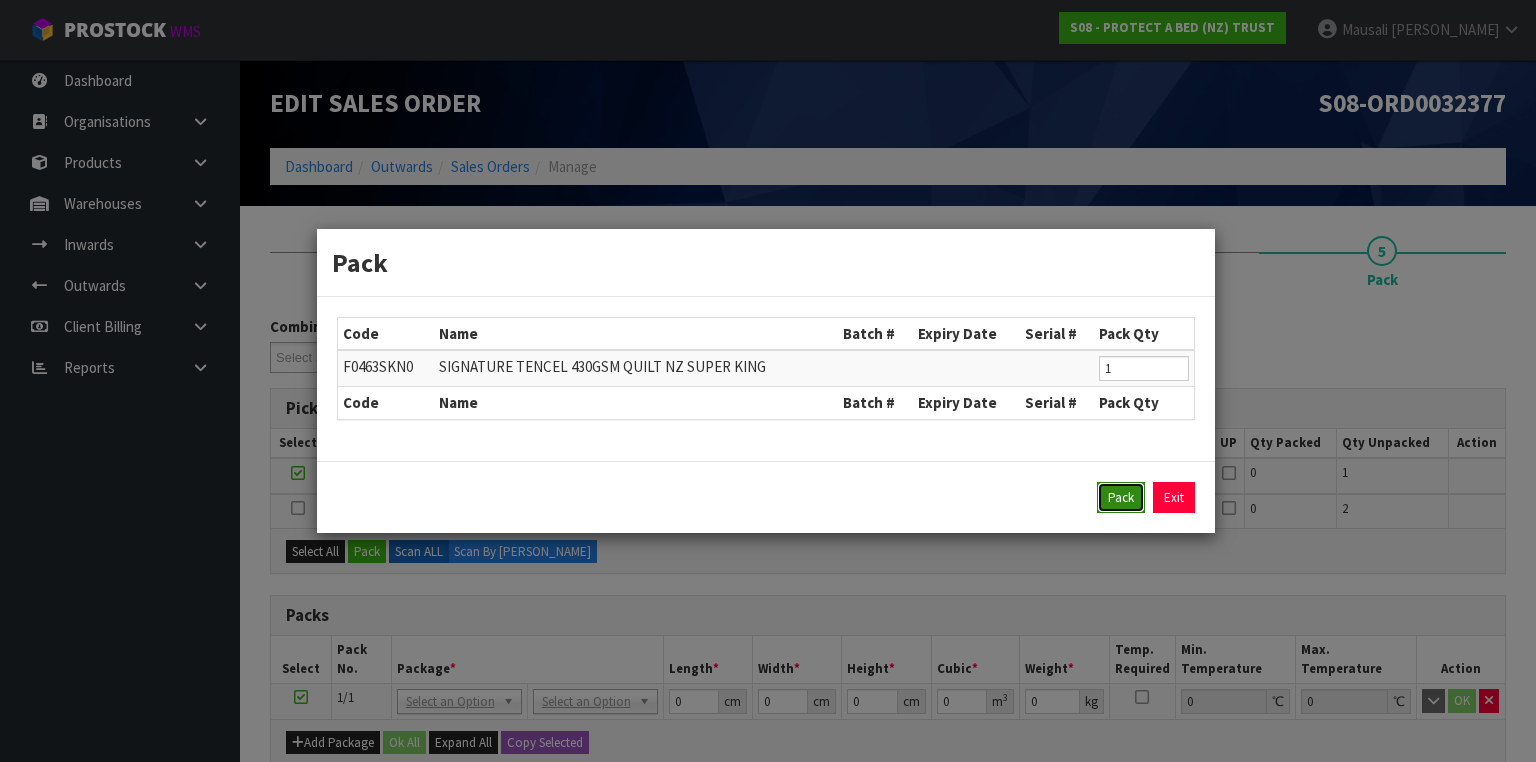 click on "Pack" at bounding box center (1121, 498) 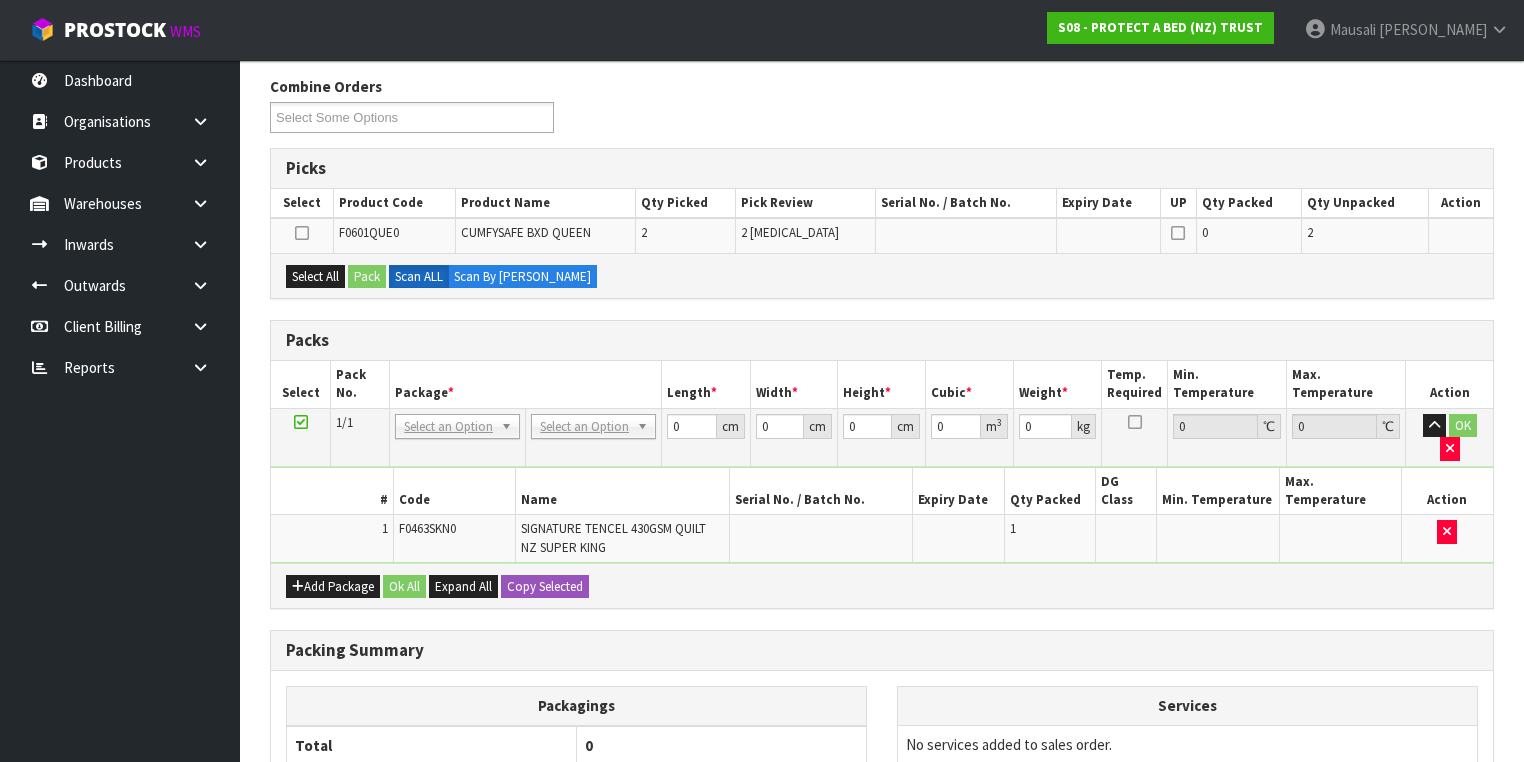 scroll, scrollTop: 240, scrollLeft: 0, axis: vertical 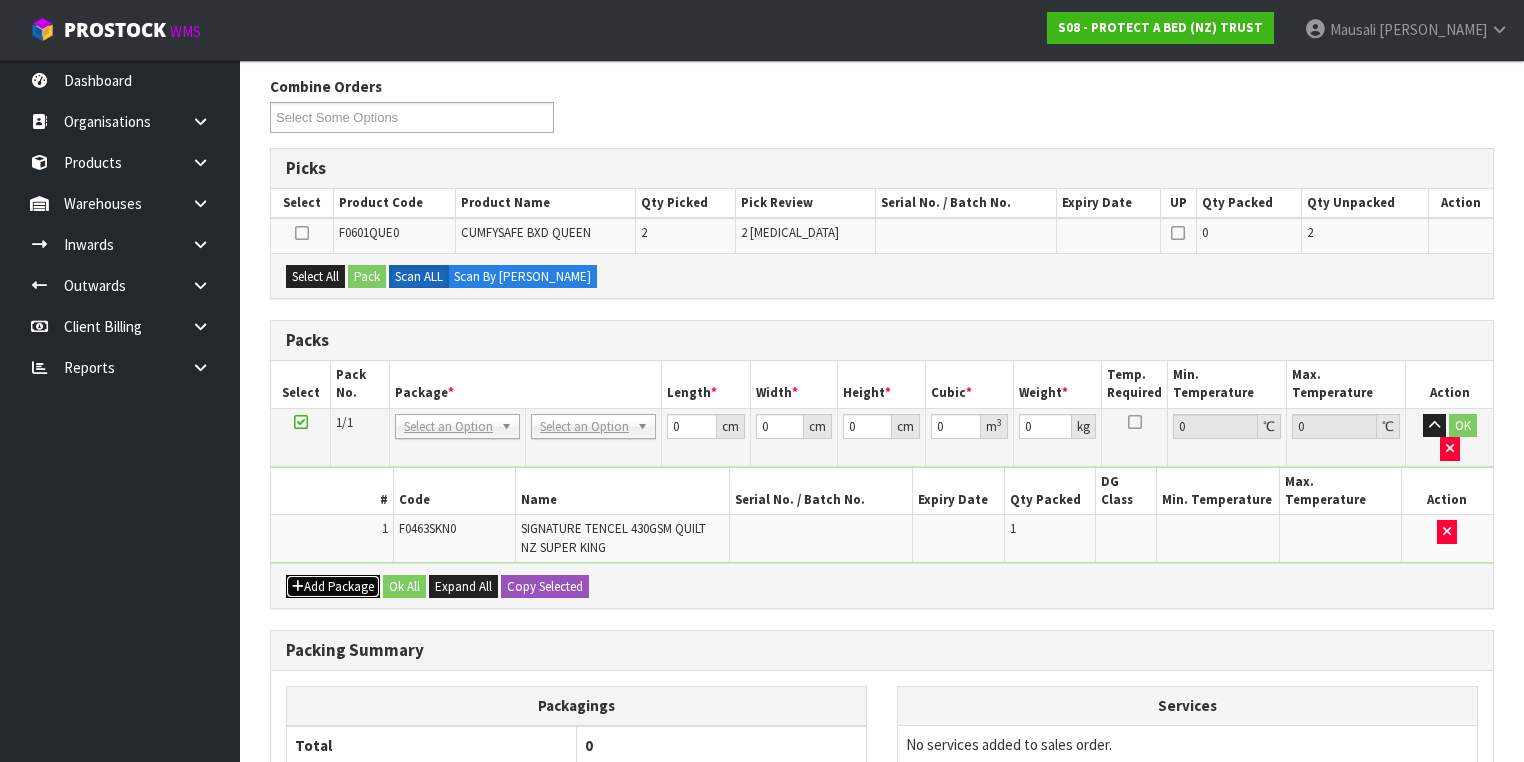 click on "Add Package" at bounding box center (333, 587) 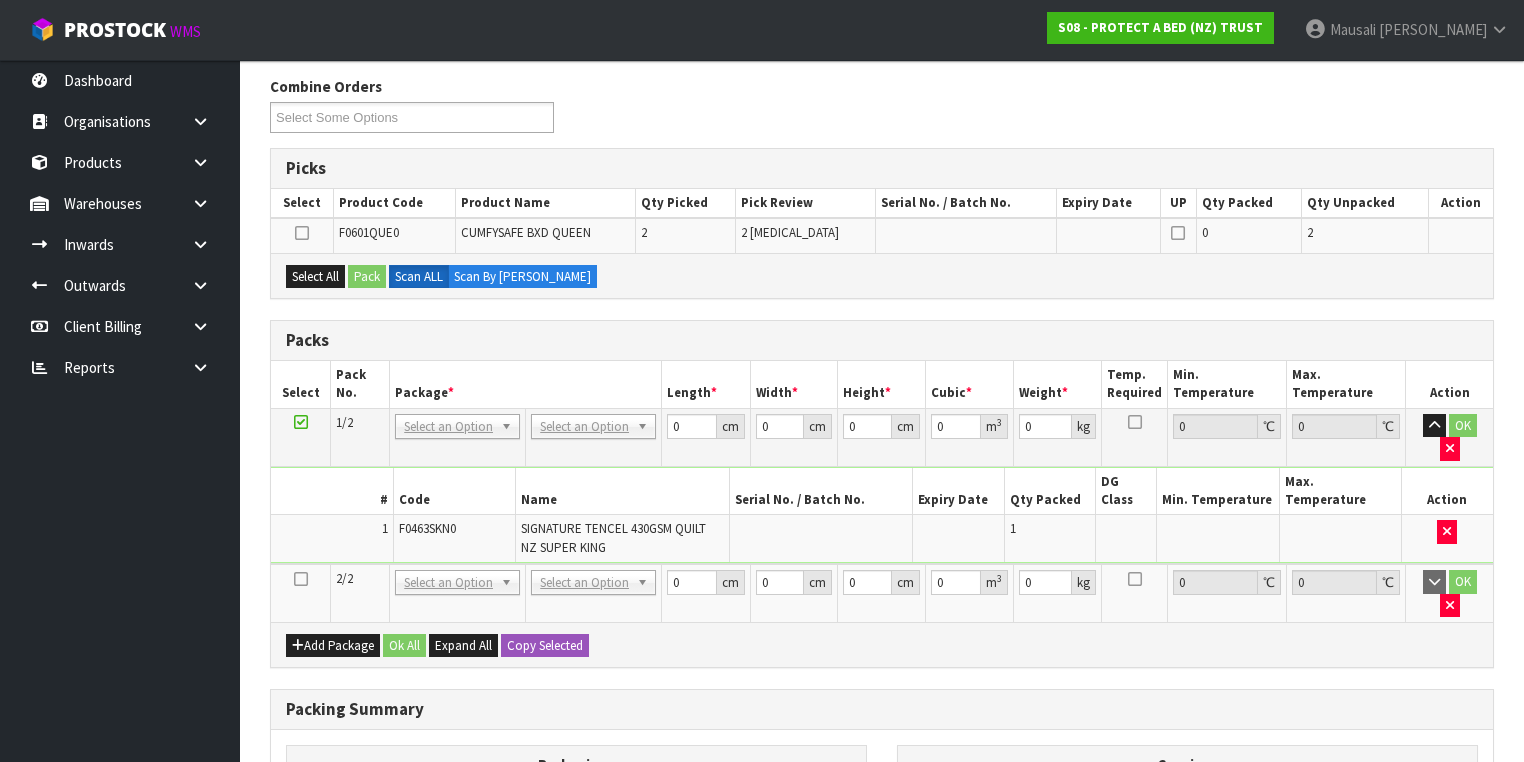 click at bounding box center [301, 579] 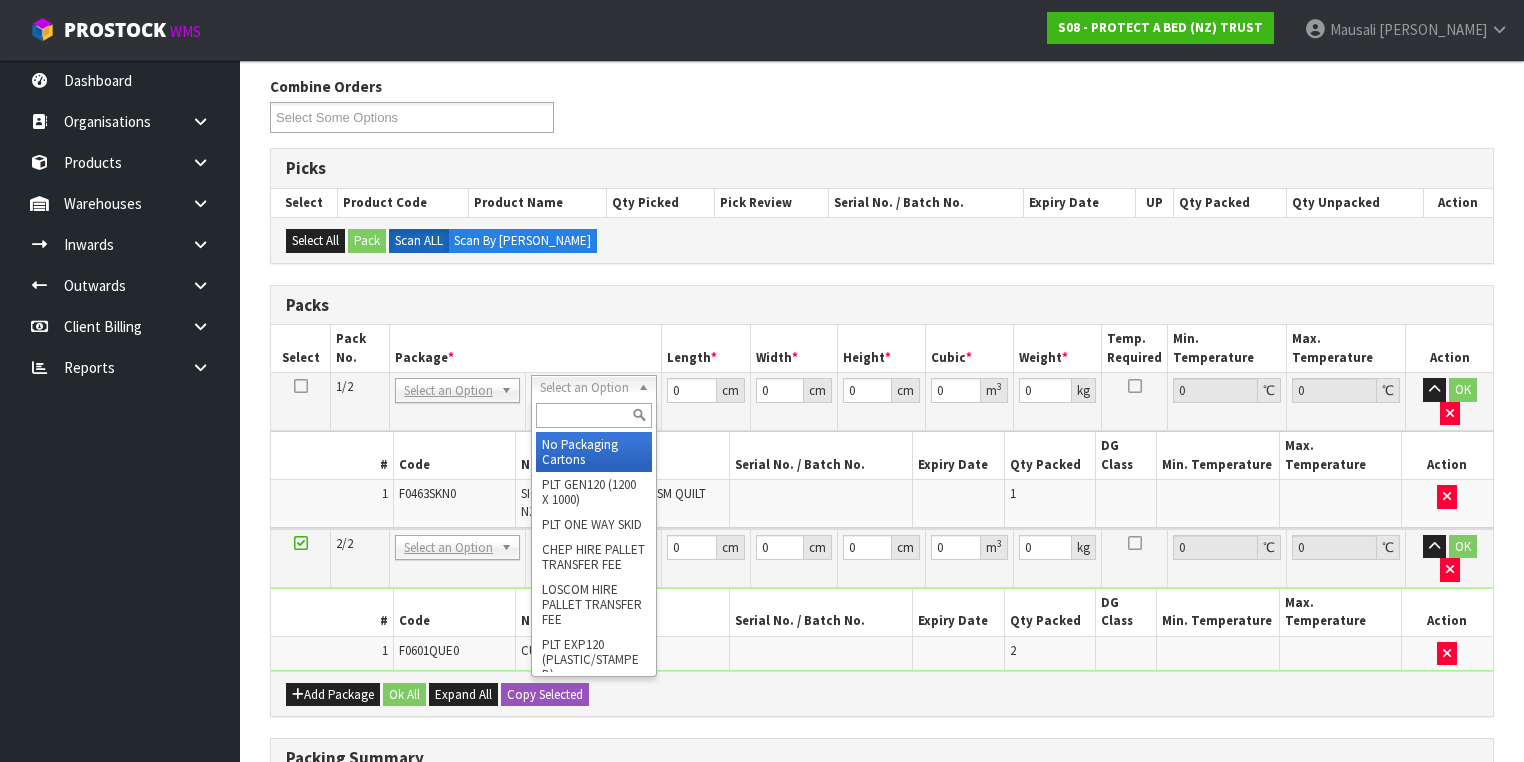click at bounding box center (593, 415) 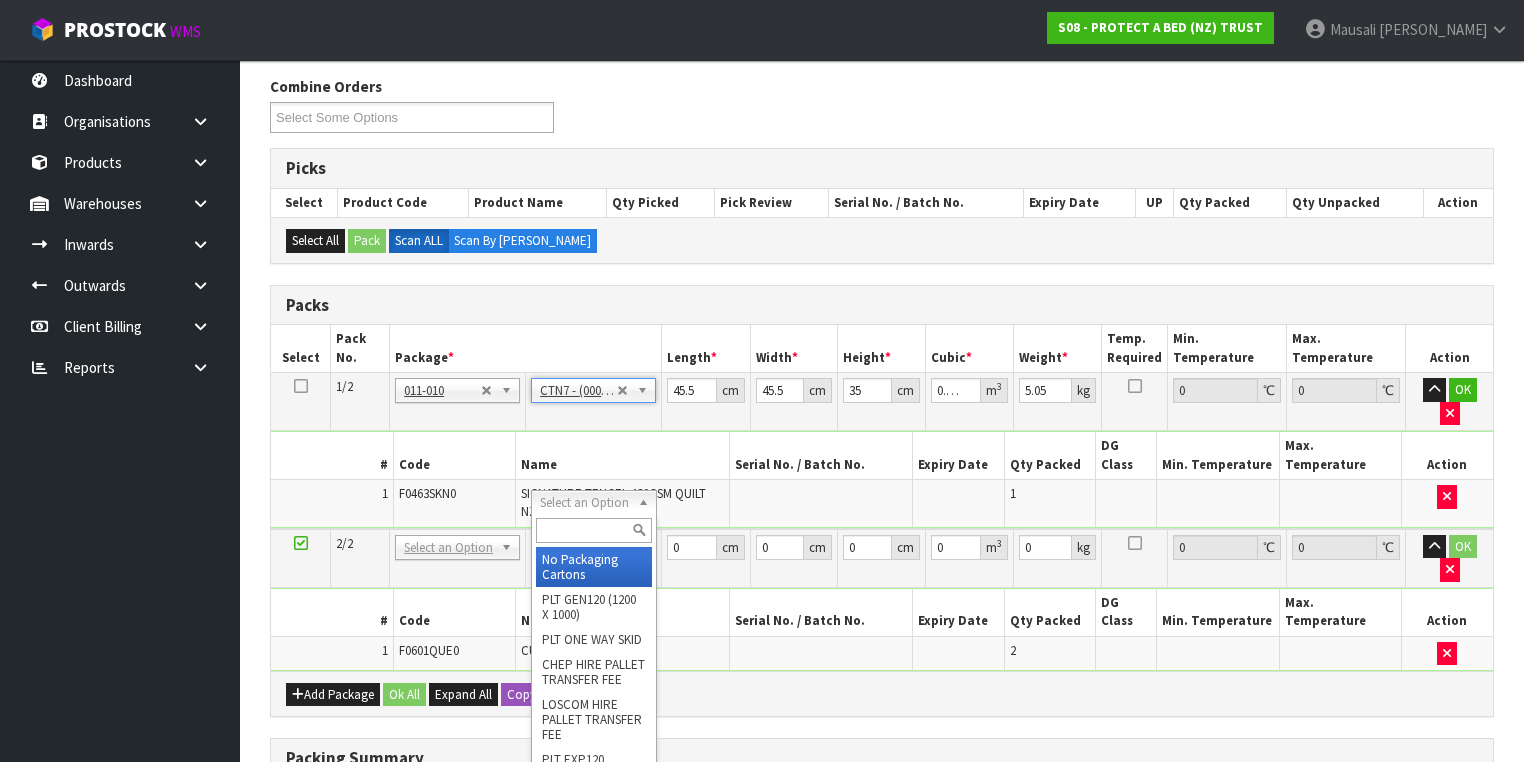click at bounding box center [593, 530] 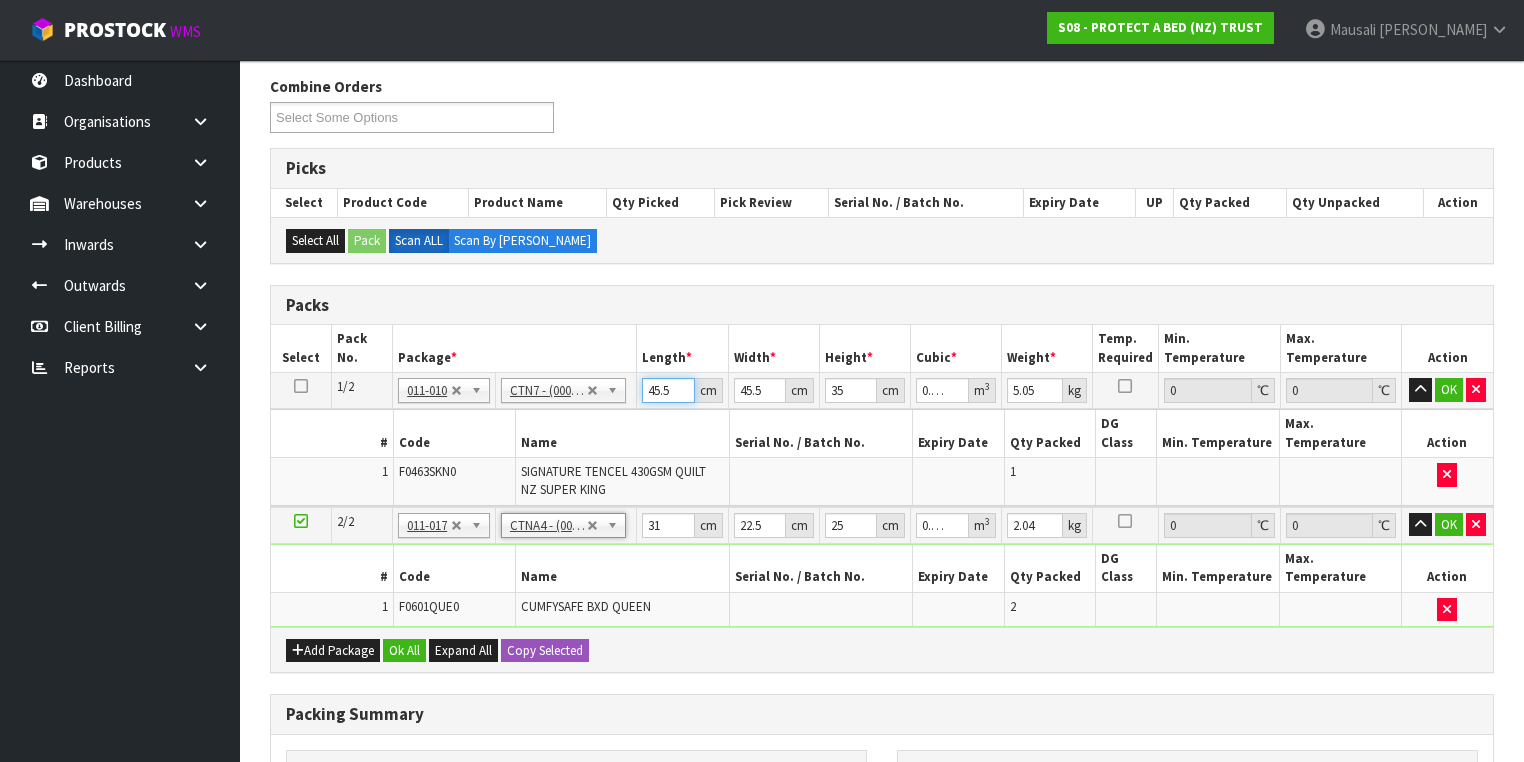 drag, startPoint x: 671, startPoint y: 388, endPoint x: 617, endPoint y: 393, distance: 54.230988 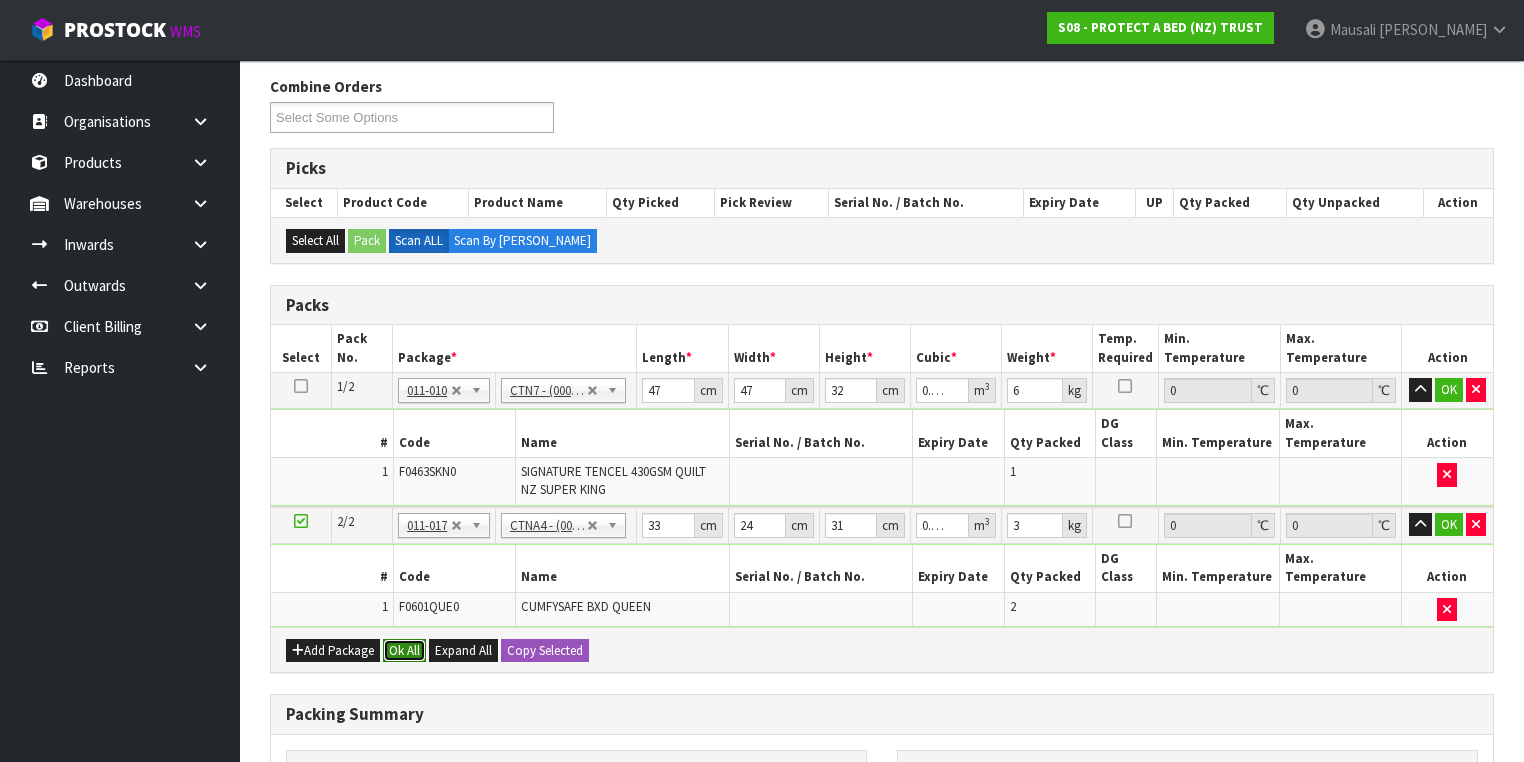 click on "Ok All" at bounding box center (404, 651) 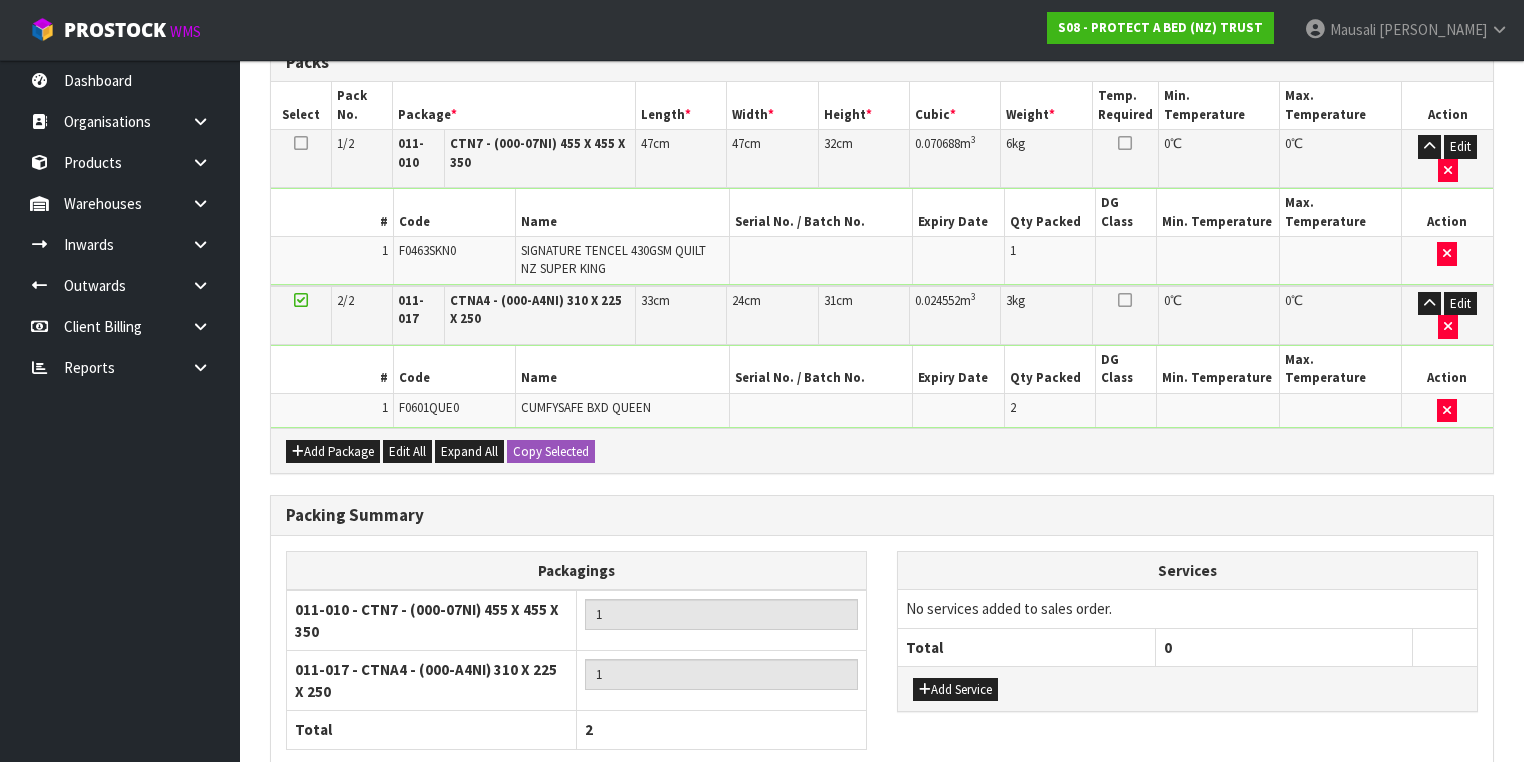 scroll, scrollTop: 579, scrollLeft: 0, axis: vertical 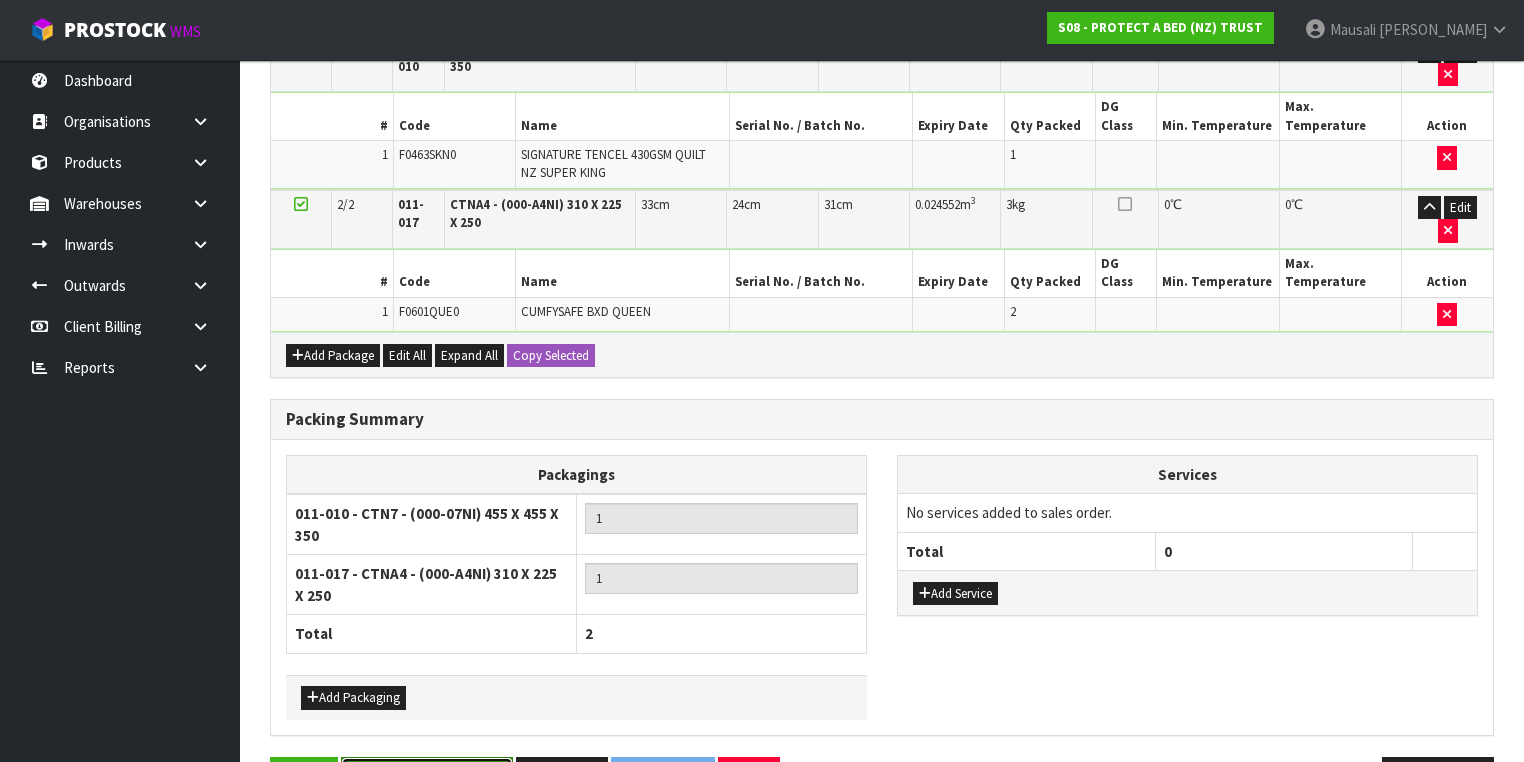 click on "Save & Confirm Packs" at bounding box center (427, 778) 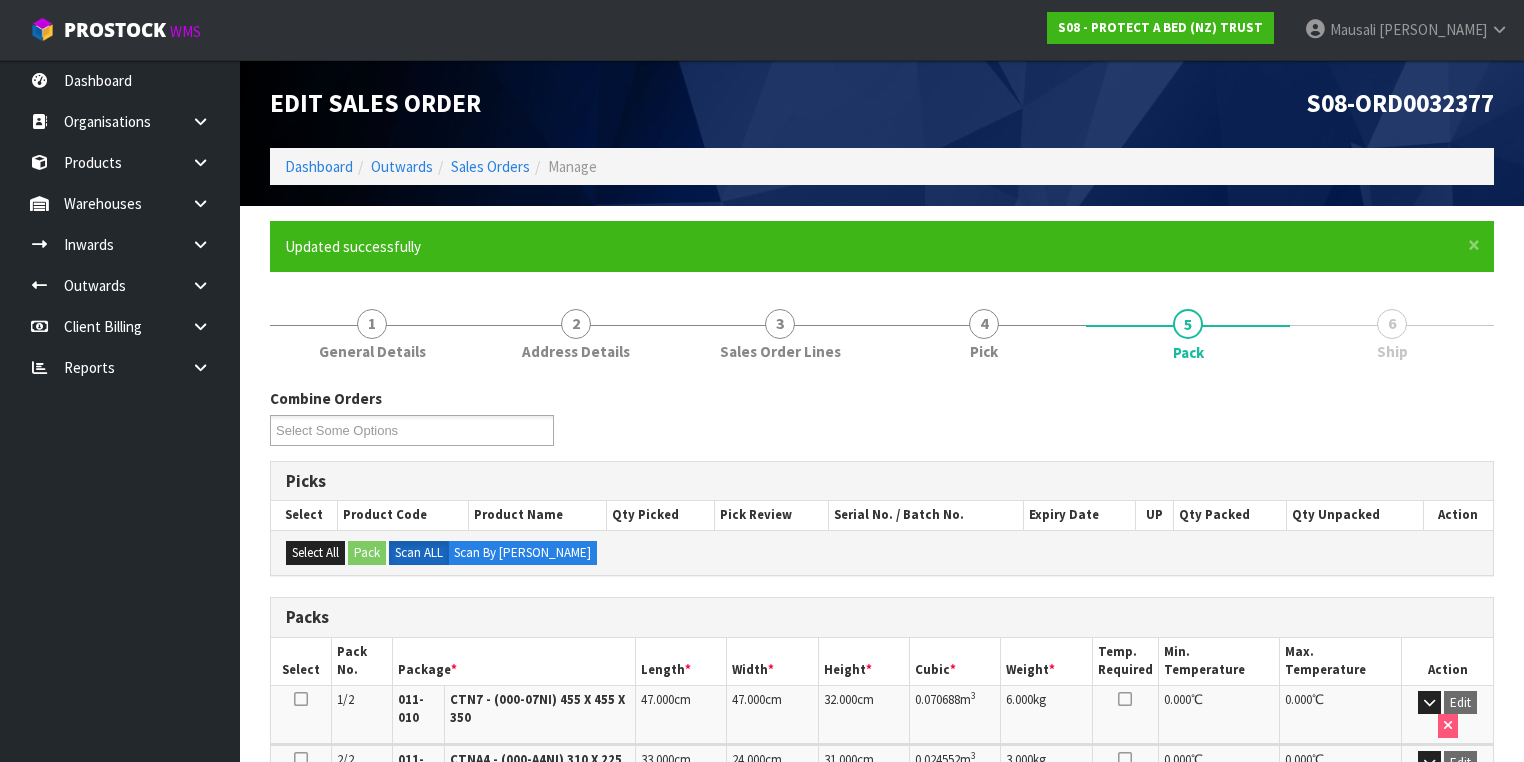 scroll, scrollTop: 466, scrollLeft: 0, axis: vertical 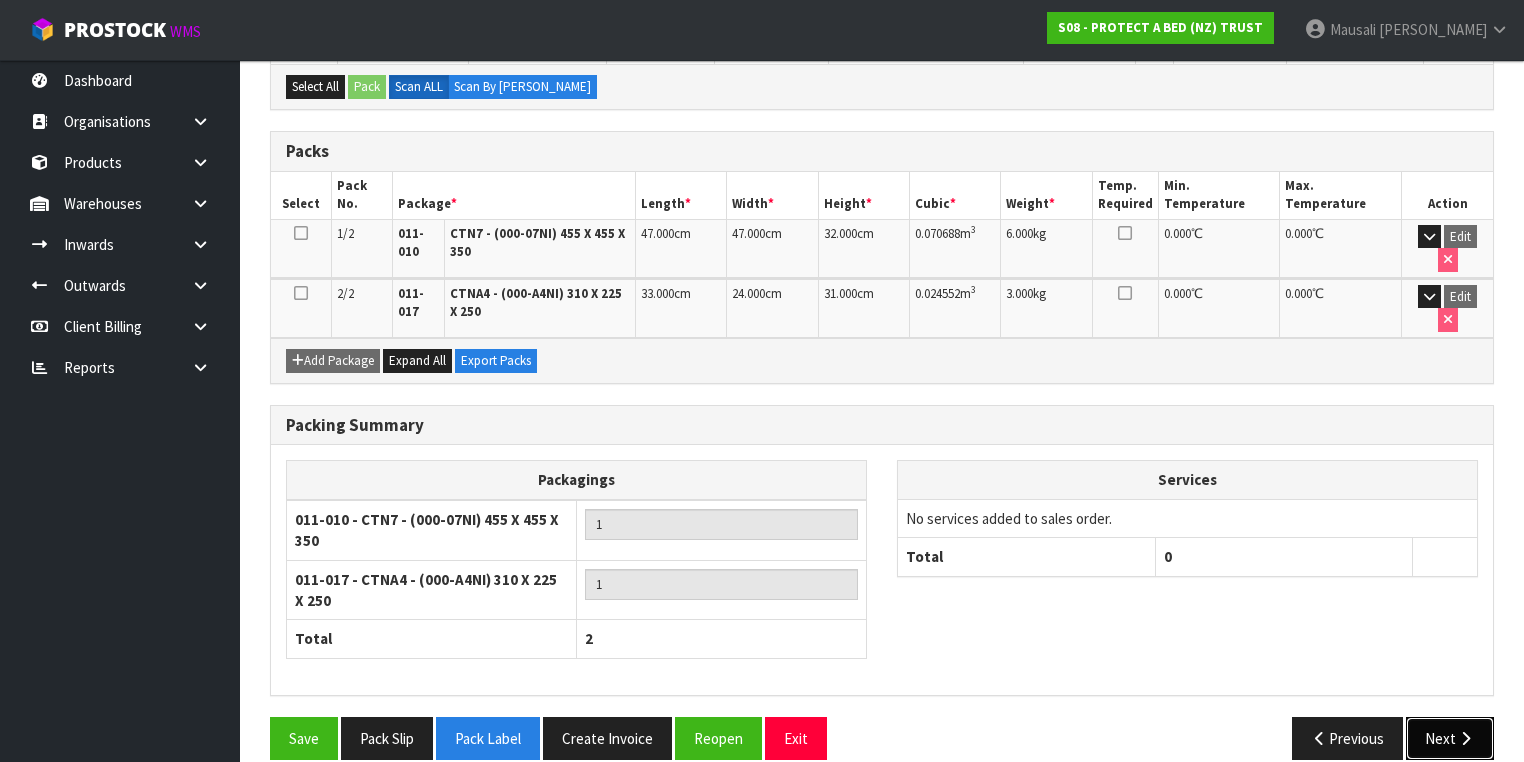 click on "Next" at bounding box center (1450, 738) 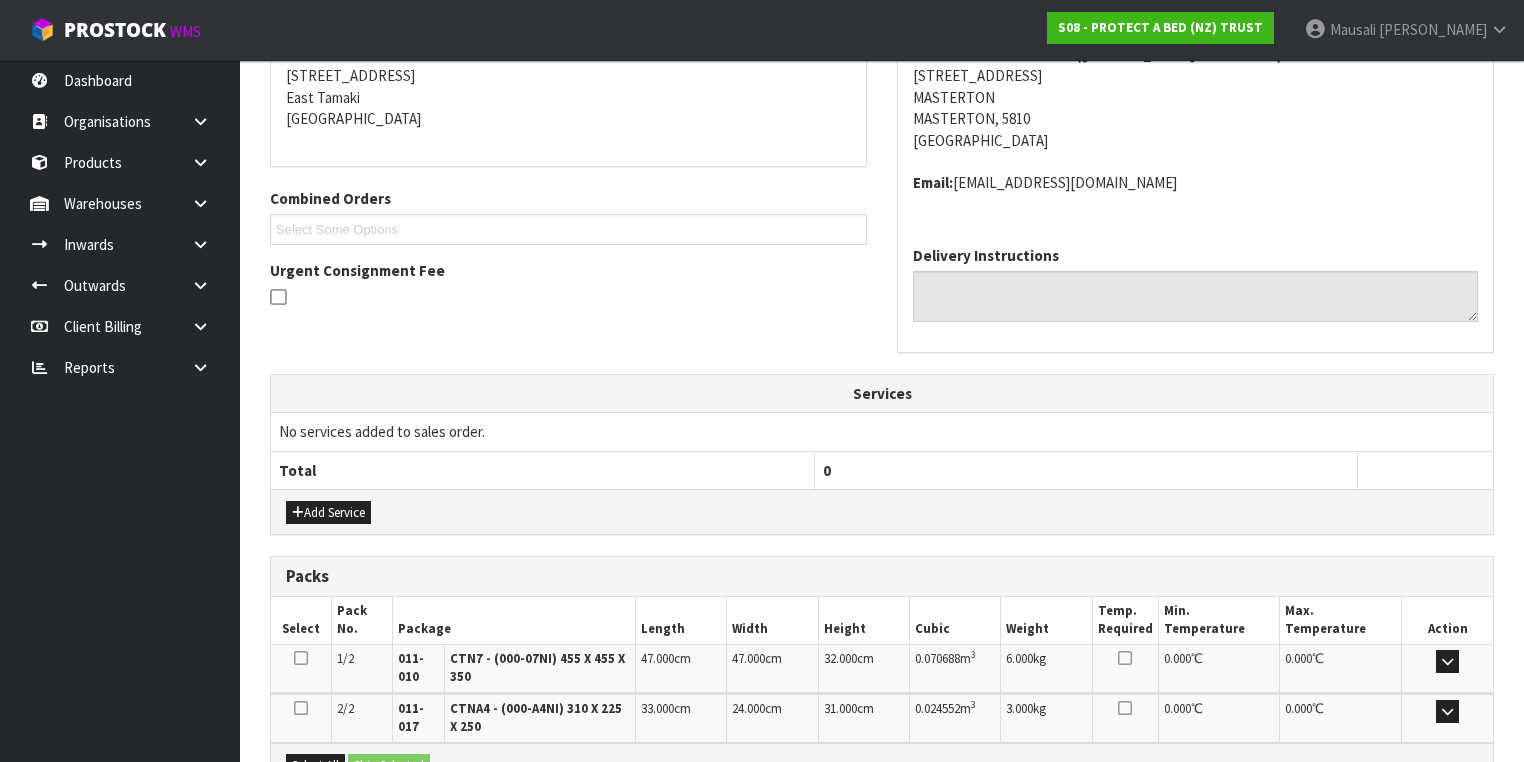 scroll, scrollTop: 633, scrollLeft: 0, axis: vertical 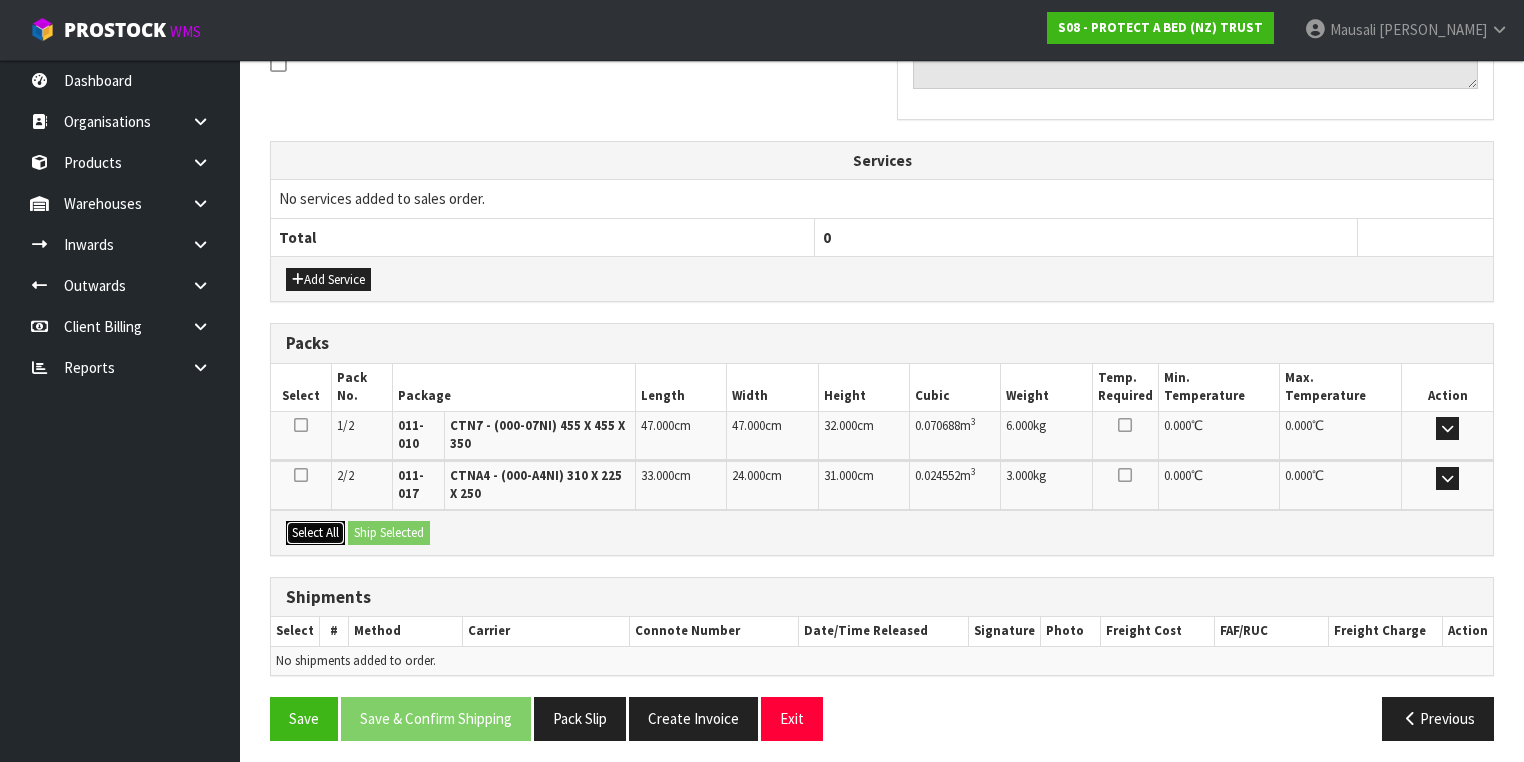 click on "Select All" at bounding box center (315, 533) 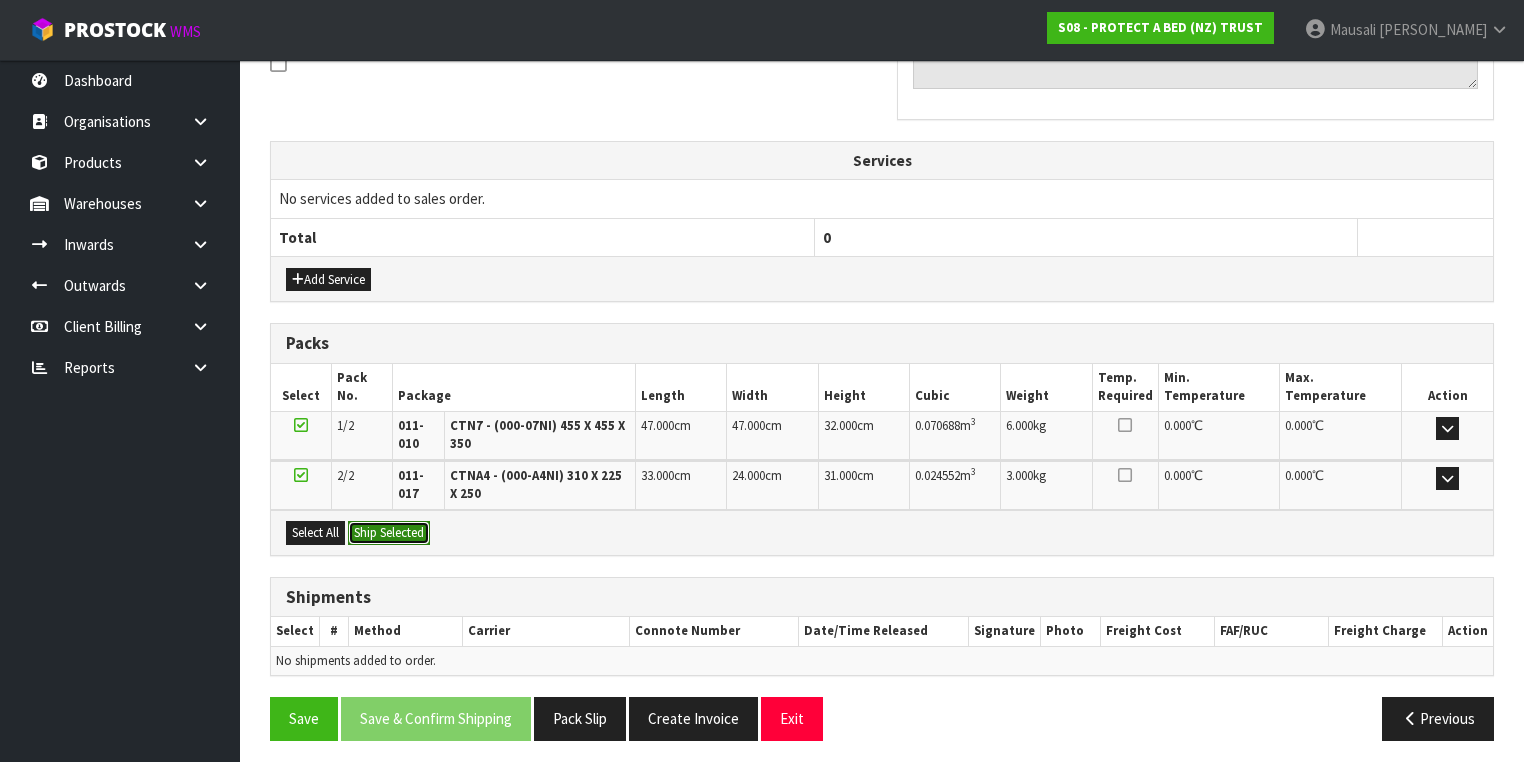 click on "Ship Selected" at bounding box center [389, 533] 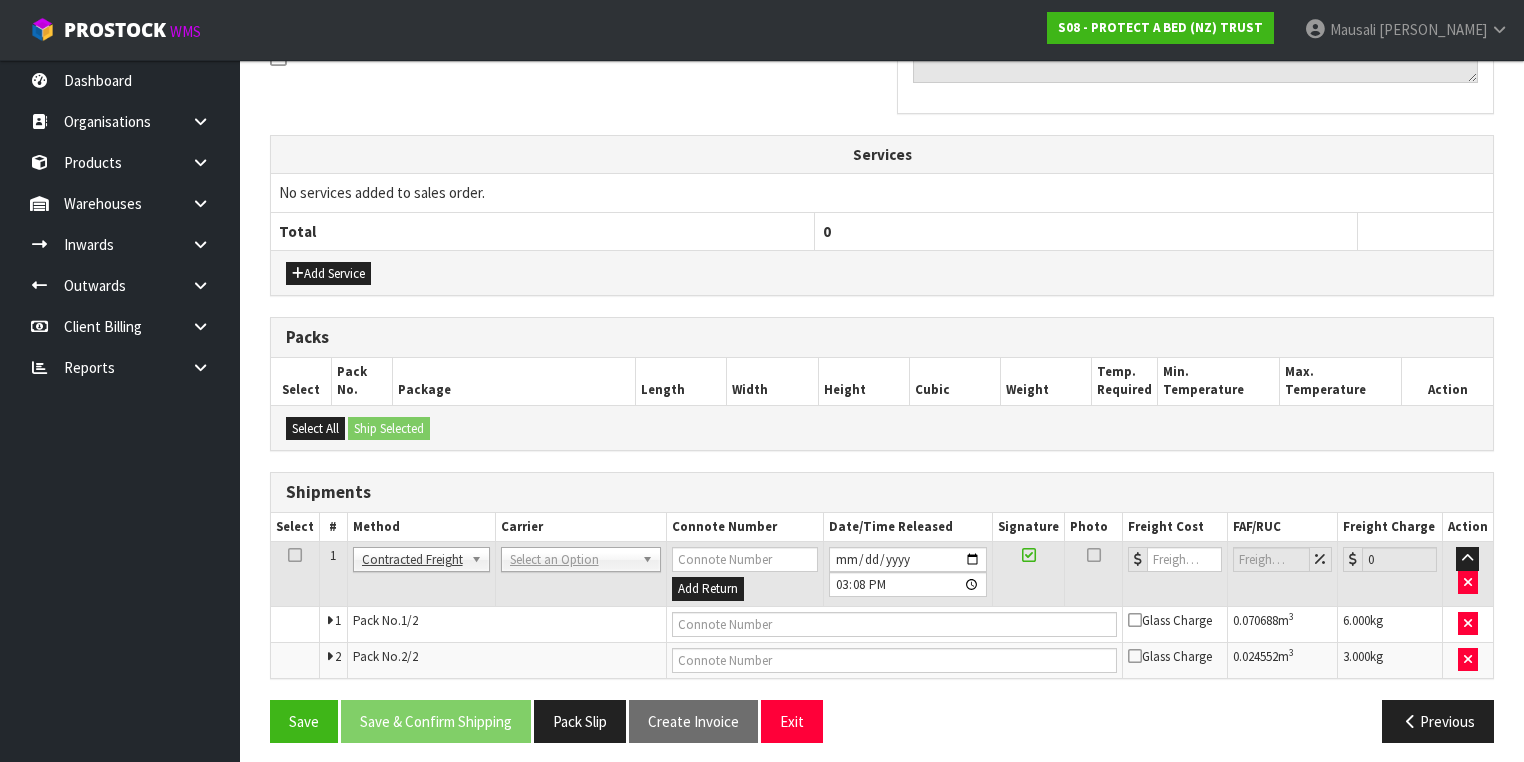scroll, scrollTop: 642, scrollLeft: 0, axis: vertical 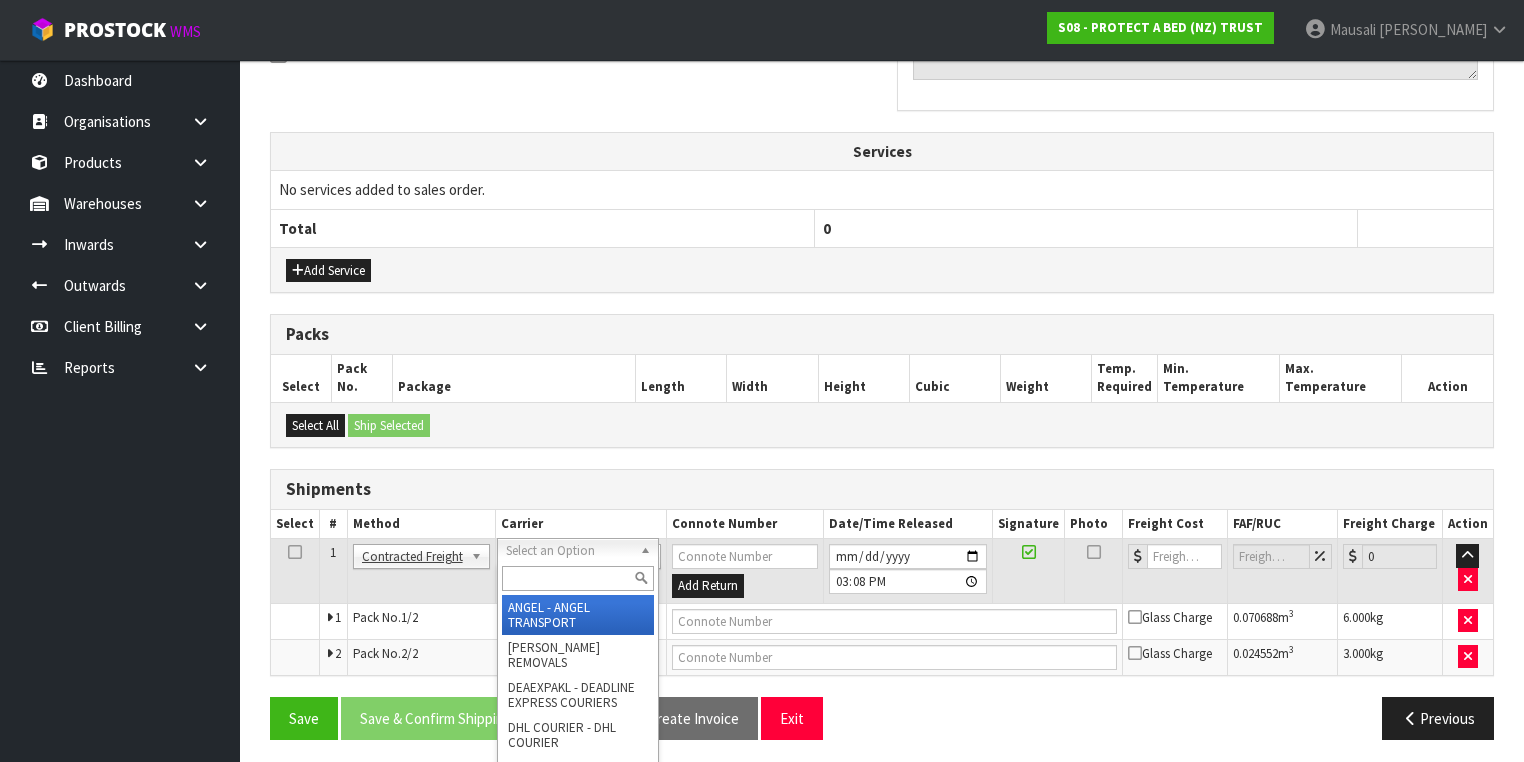 click at bounding box center [578, 578] 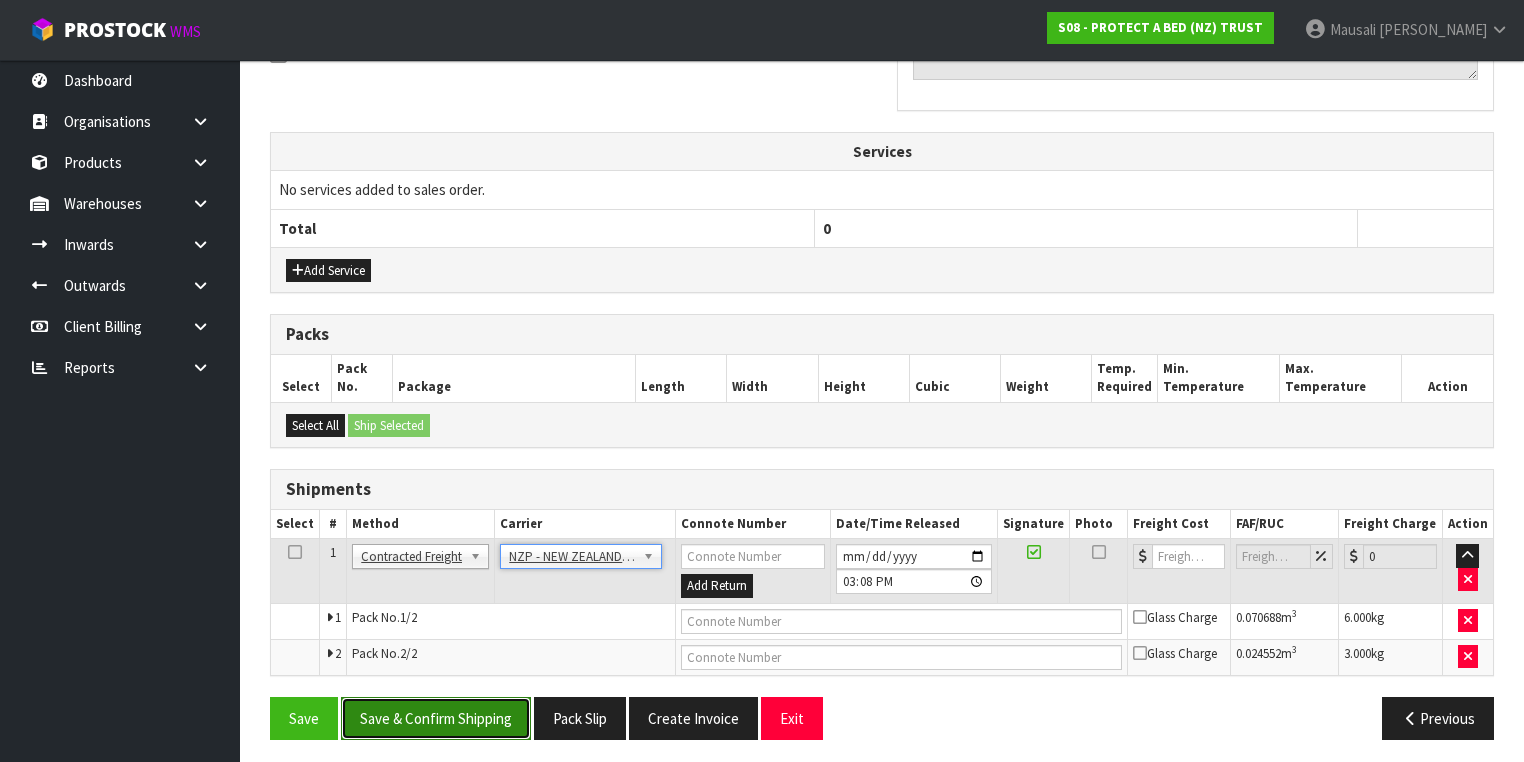 click on "Save & Confirm Shipping" at bounding box center (436, 718) 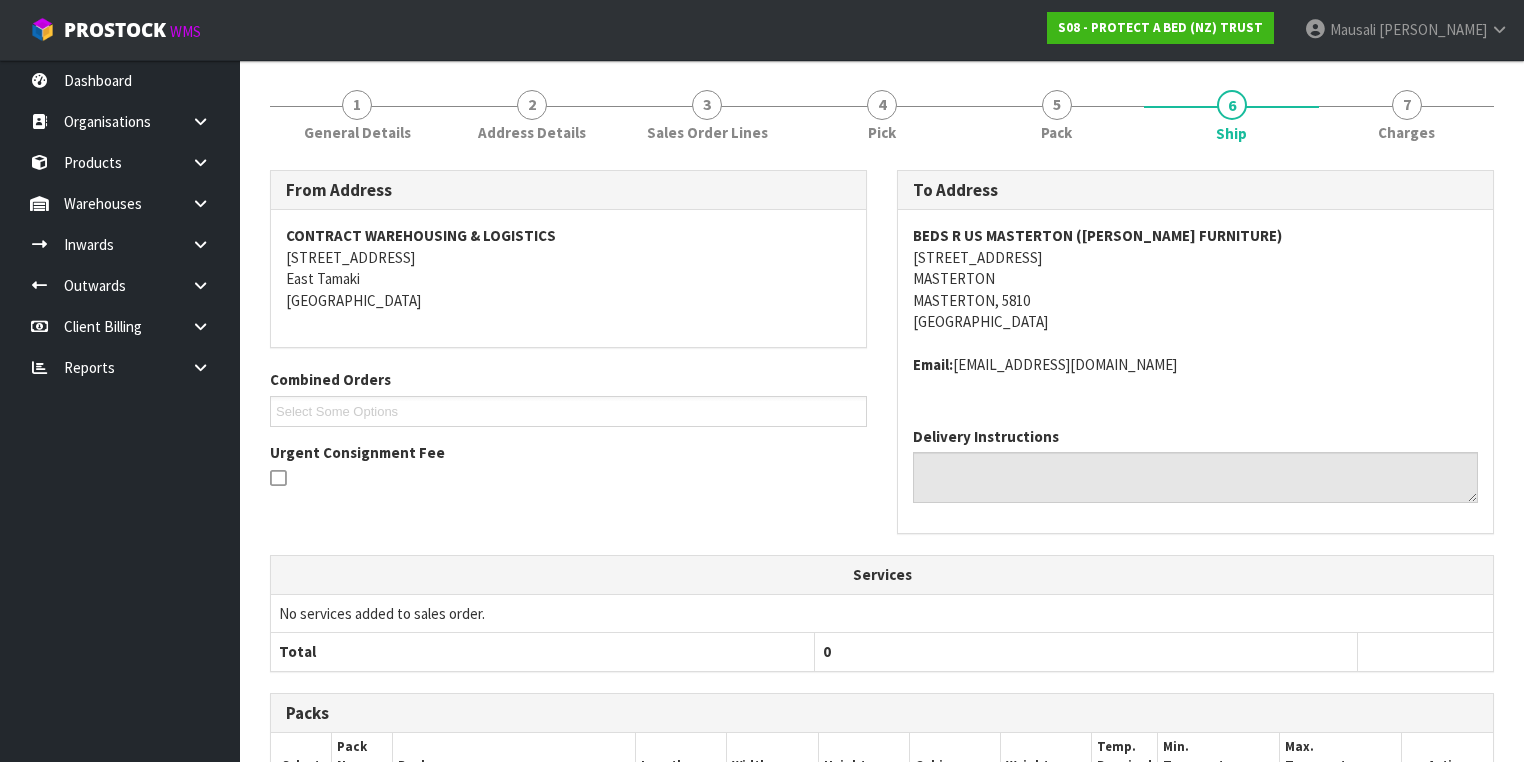 scroll, scrollTop: 612, scrollLeft: 0, axis: vertical 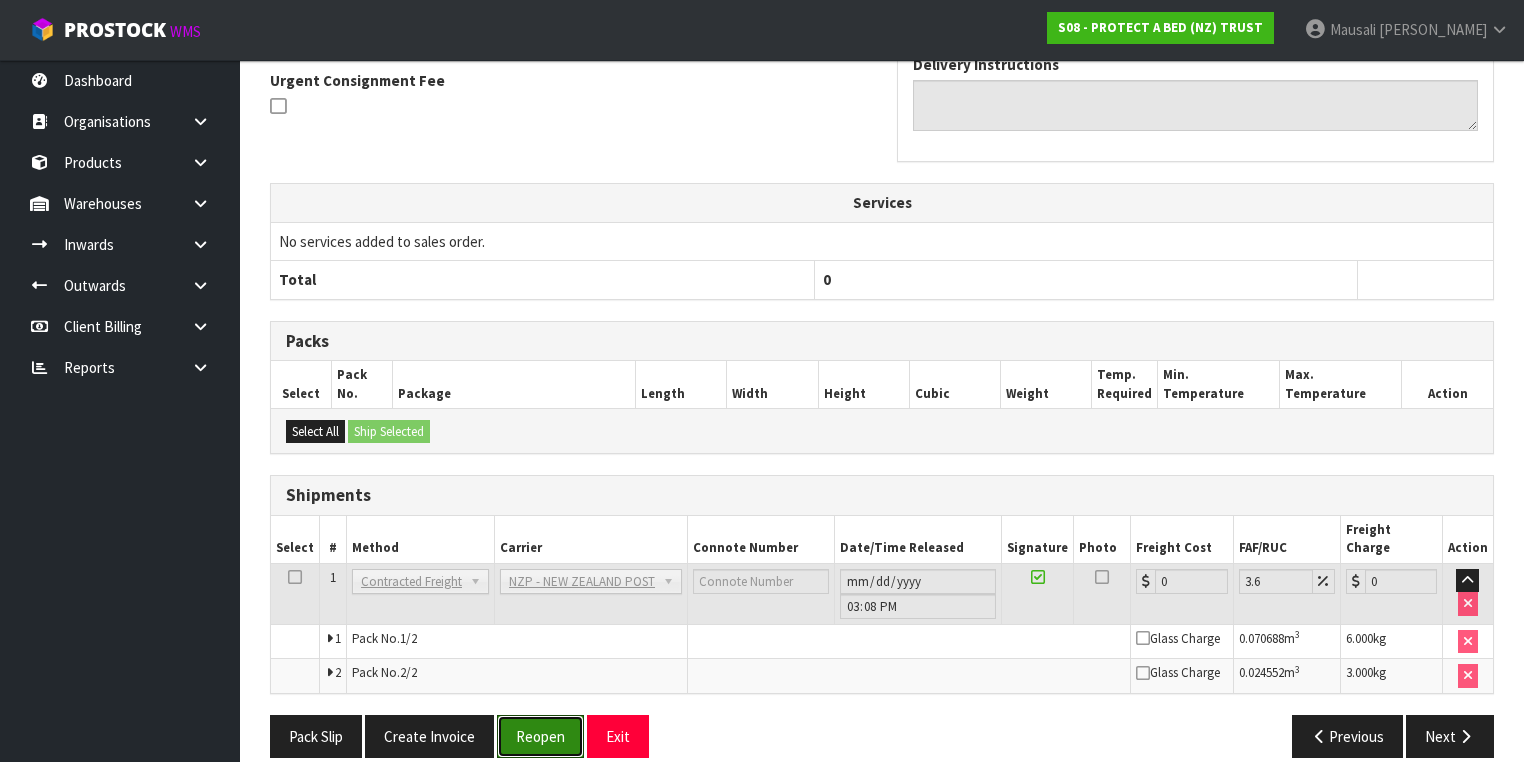 drag, startPoint x: 540, startPoint y: 708, endPoint x: 576, endPoint y: 687, distance: 41.677334 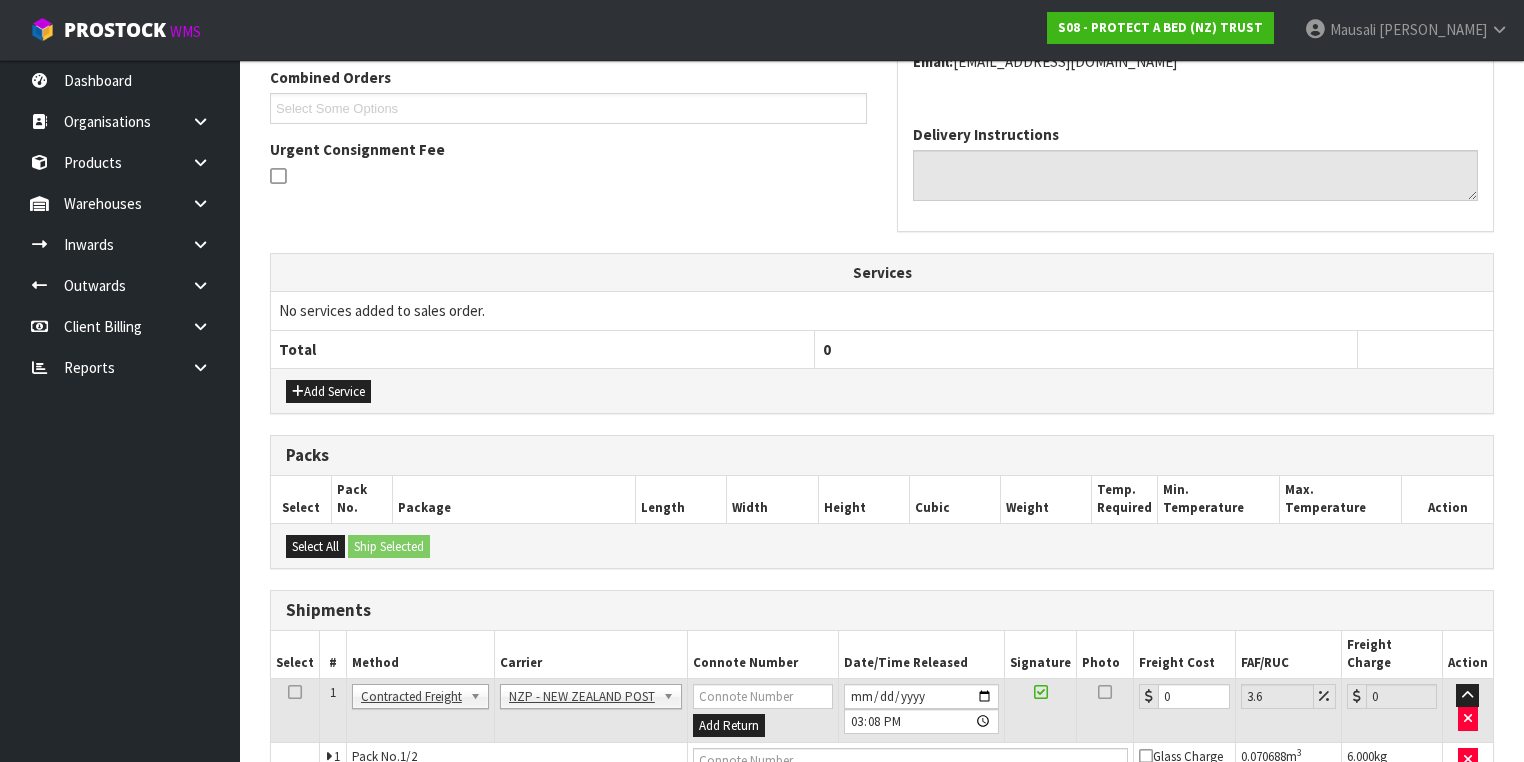 scroll, scrollTop: 642, scrollLeft: 0, axis: vertical 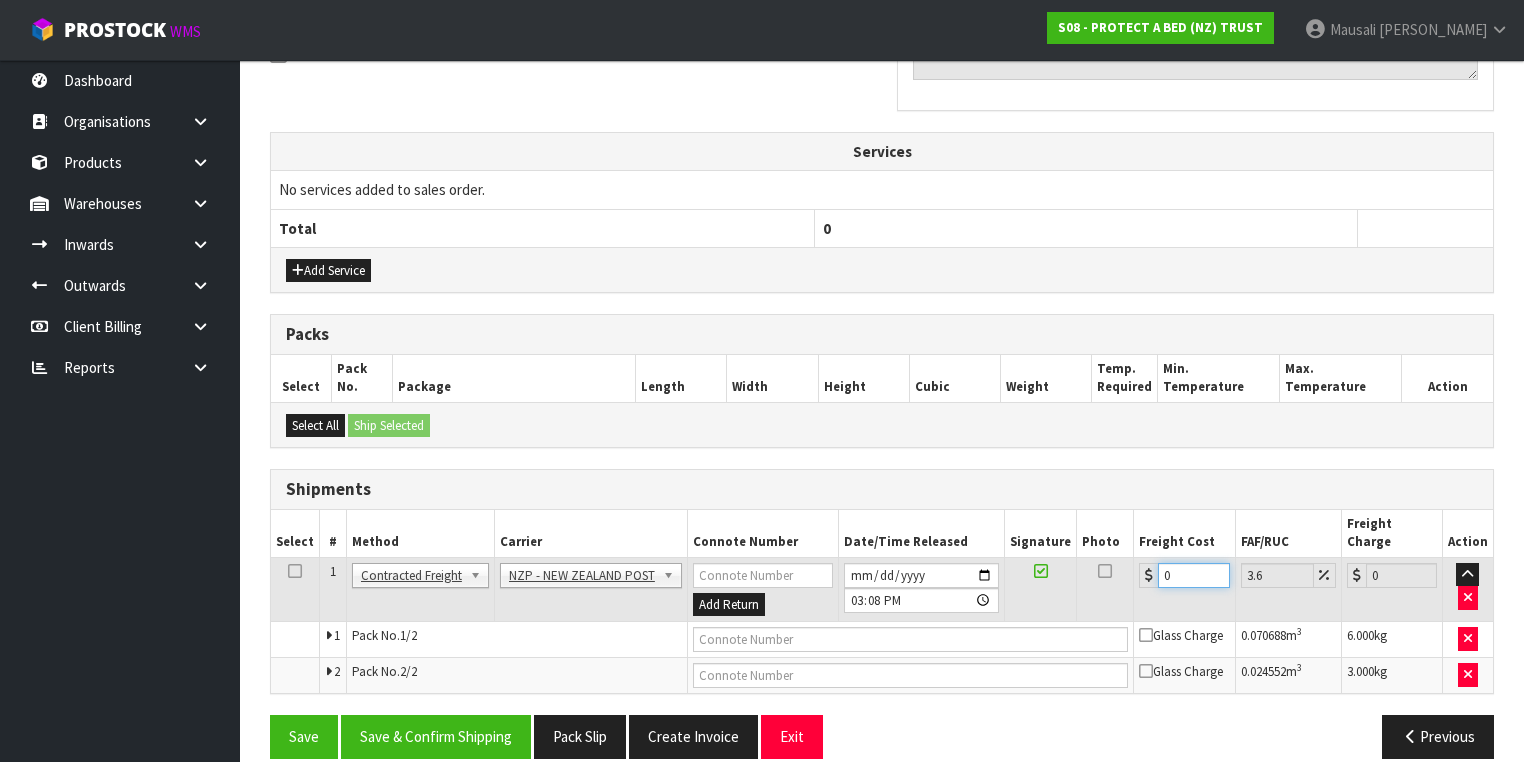 drag, startPoint x: 1180, startPoint y: 554, endPoint x: 1117, endPoint y: 562, distance: 63.505905 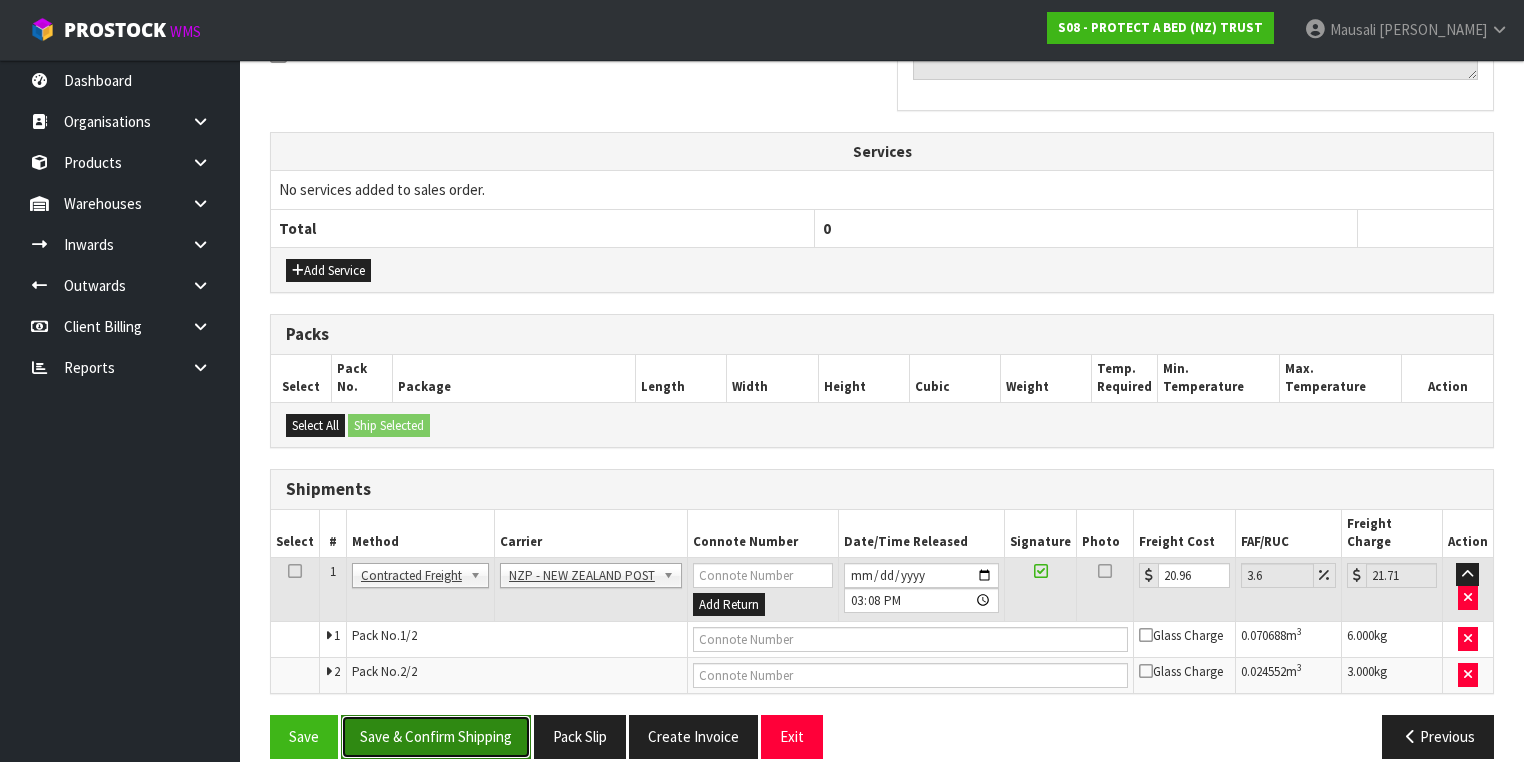 click on "Save & Confirm Shipping" at bounding box center (436, 736) 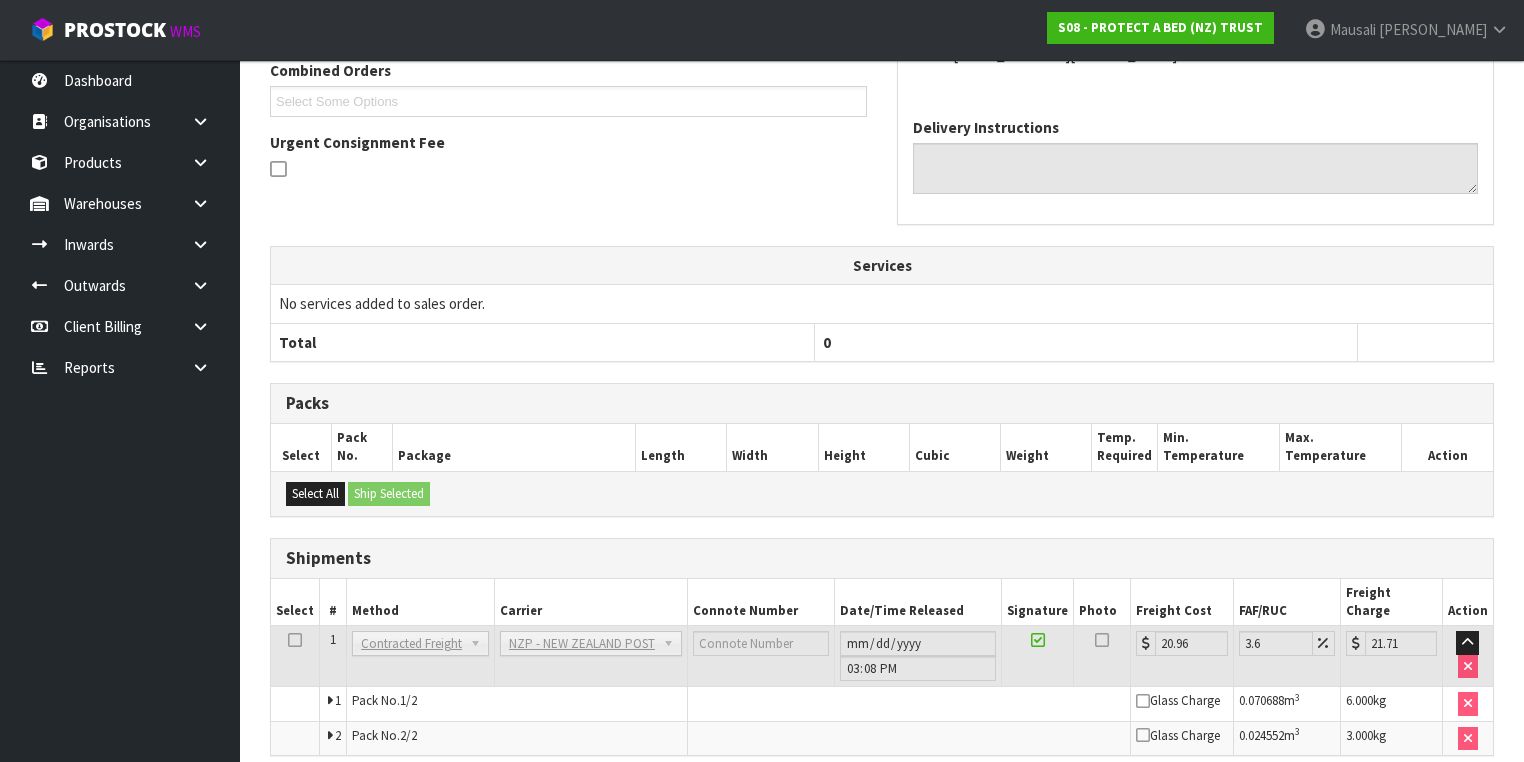 scroll, scrollTop: 592, scrollLeft: 0, axis: vertical 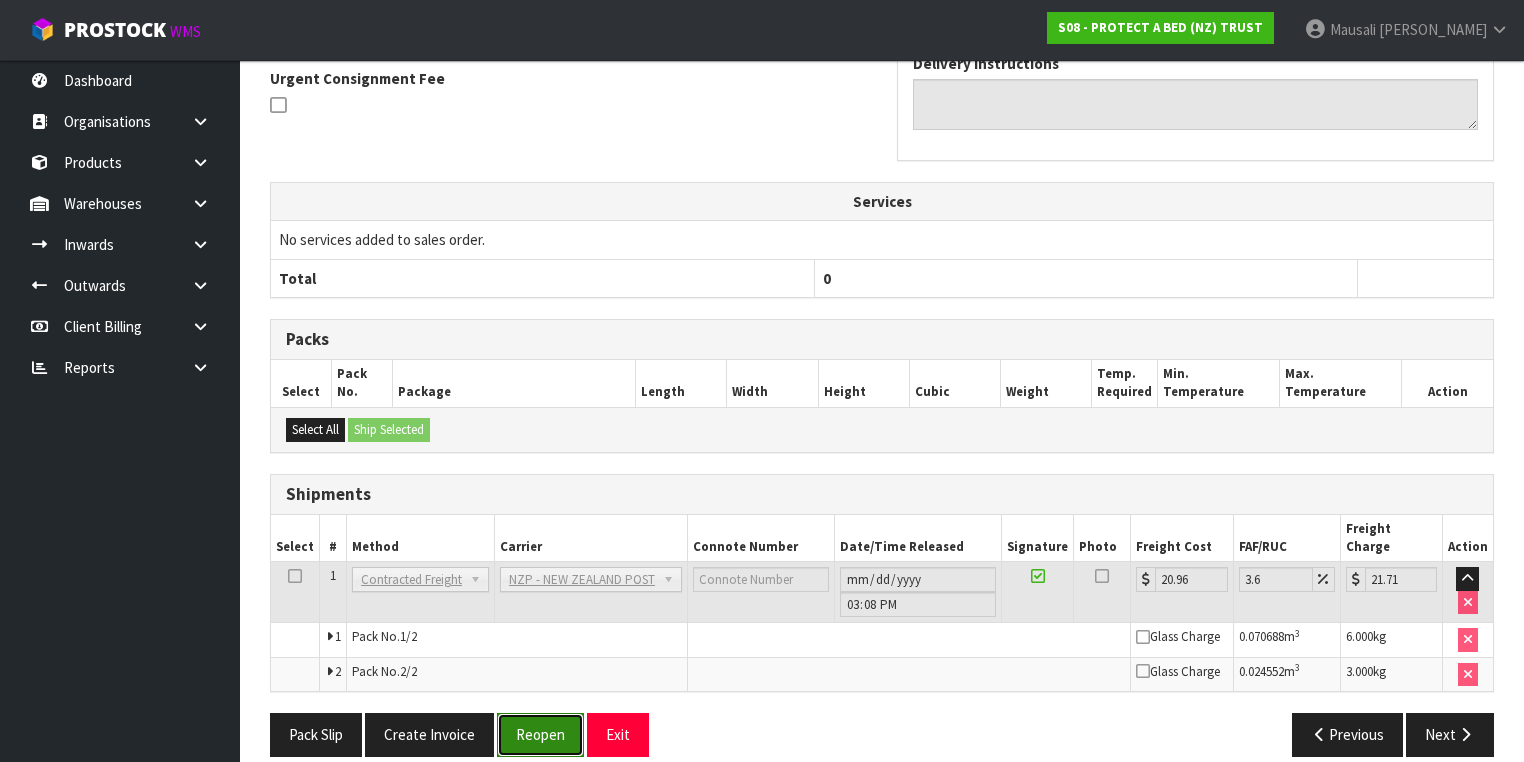 click on "Reopen" at bounding box center (540, 734) 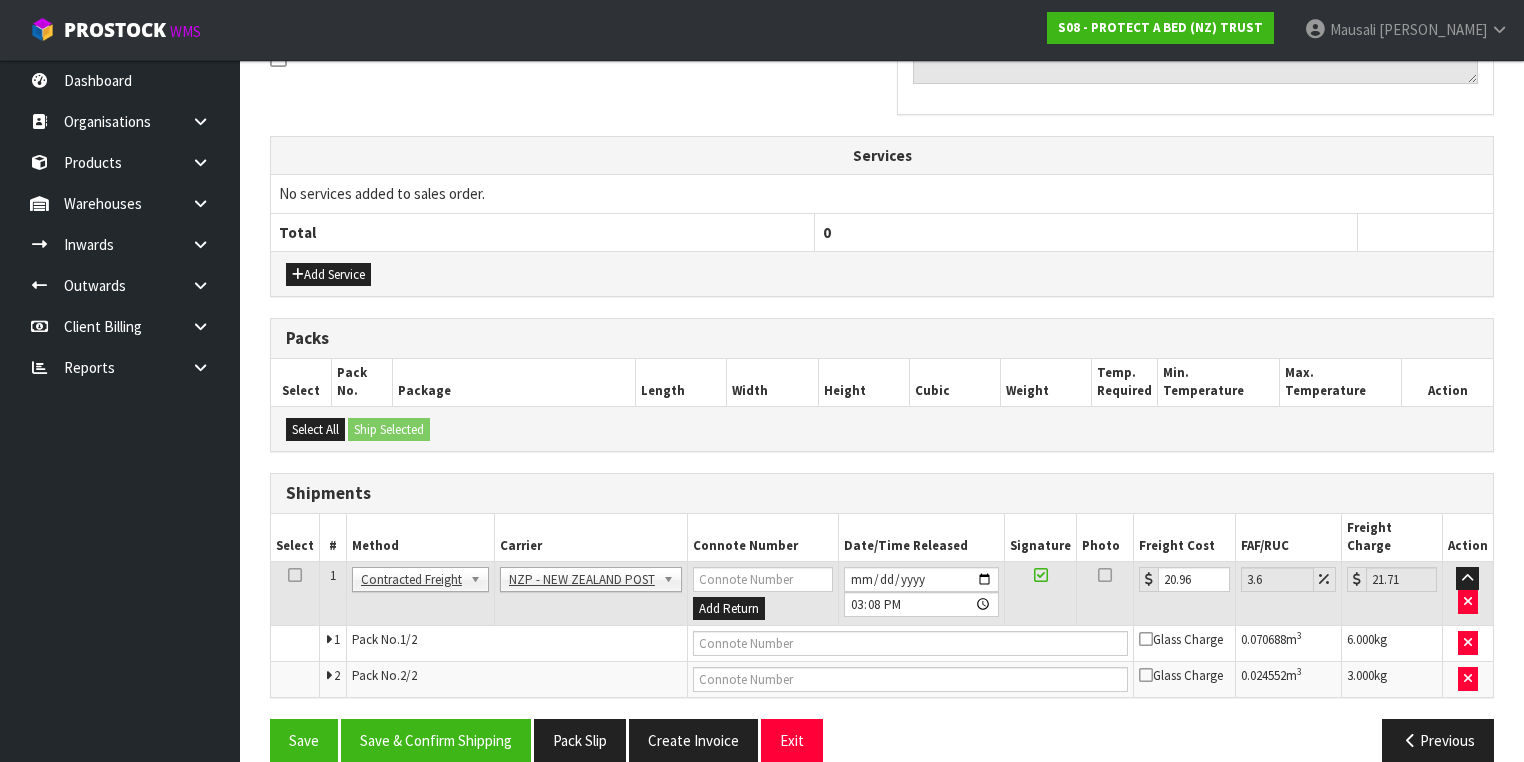 scroll, scrollTop: 642, scrollLeft: 0, axis: vertical 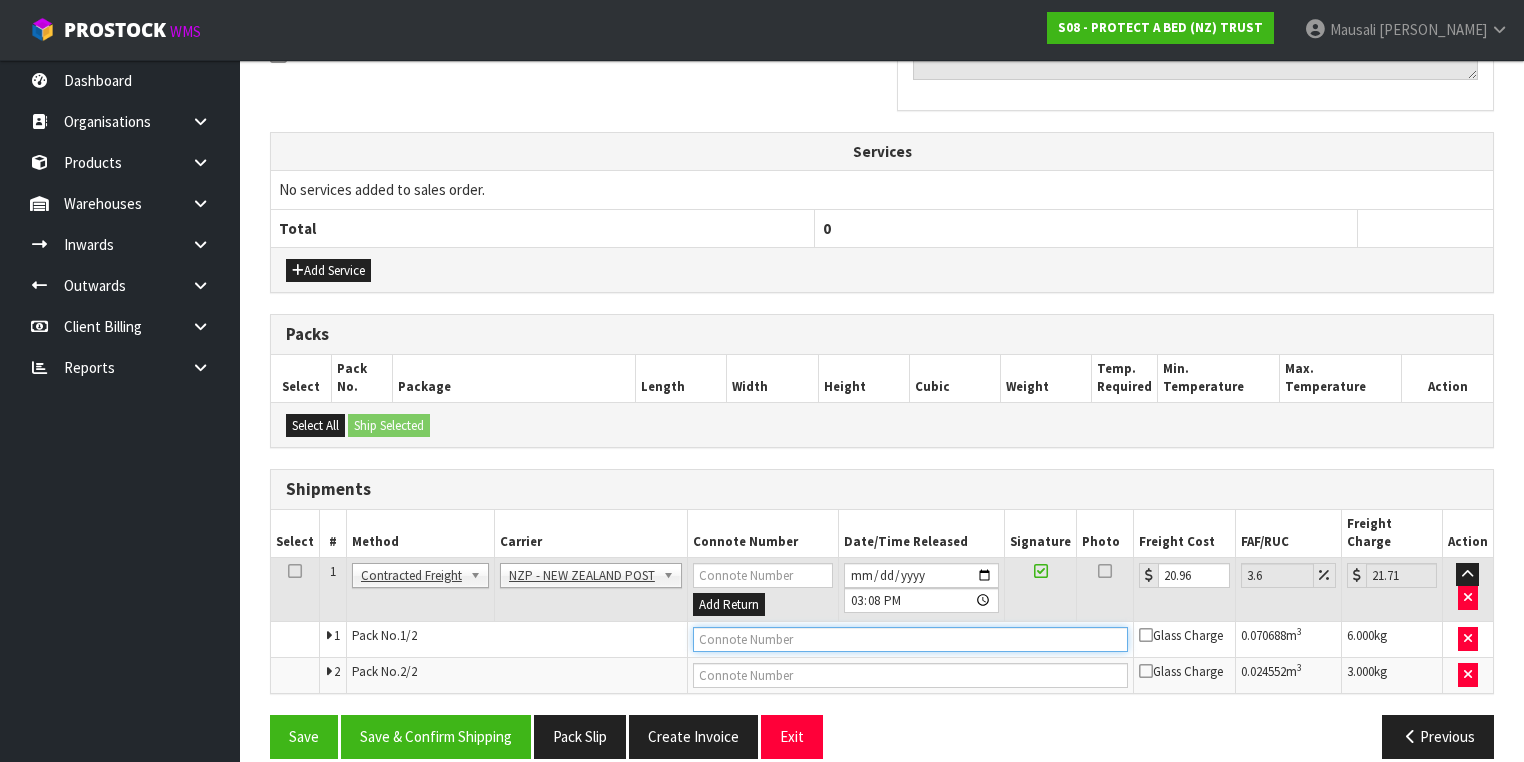 click at bounding box center [910, 639] 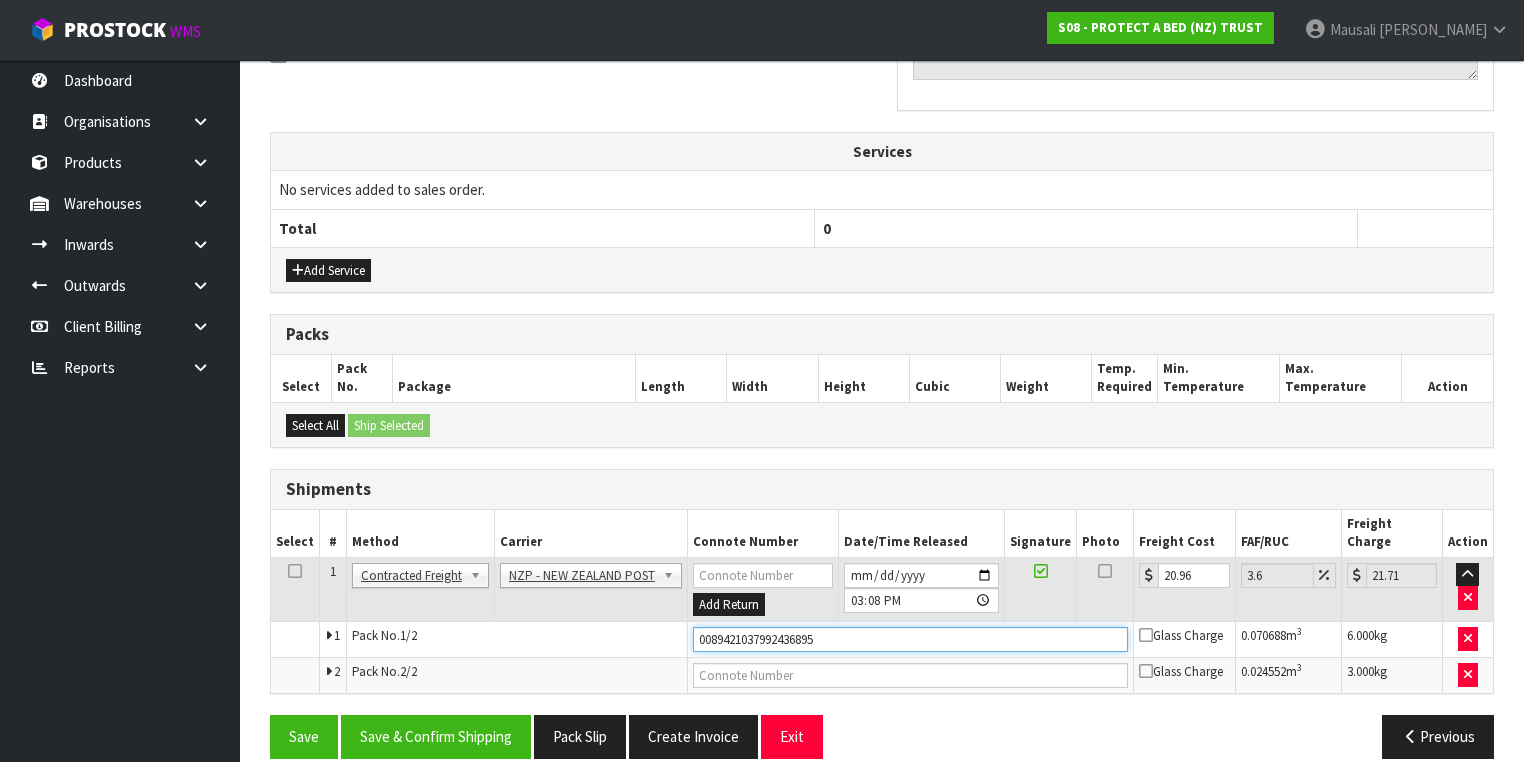 click on "Save" at bounding box center (304, 736) 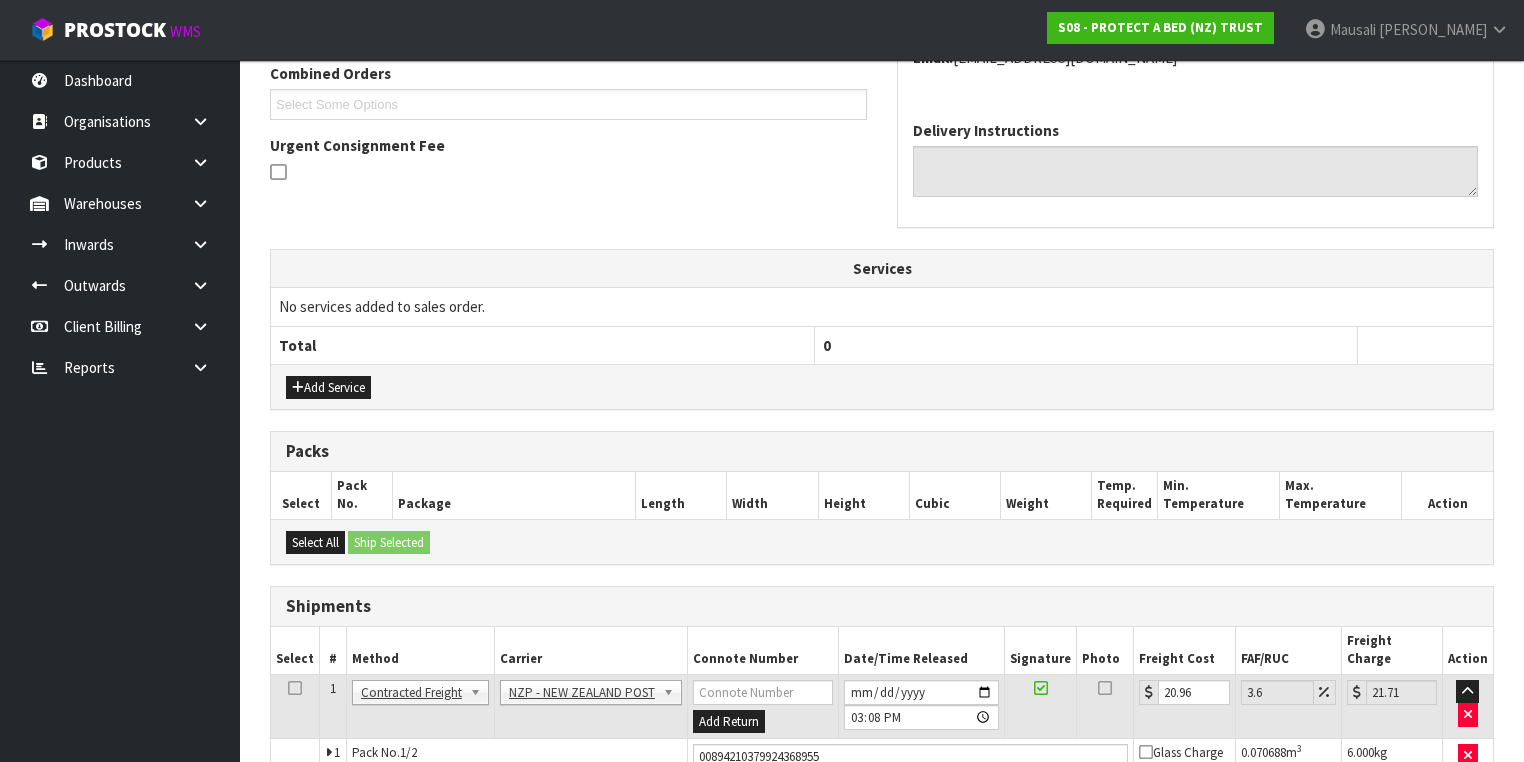 scroll, scrollTop: 642, scrollLeft: 0, axis: vertical 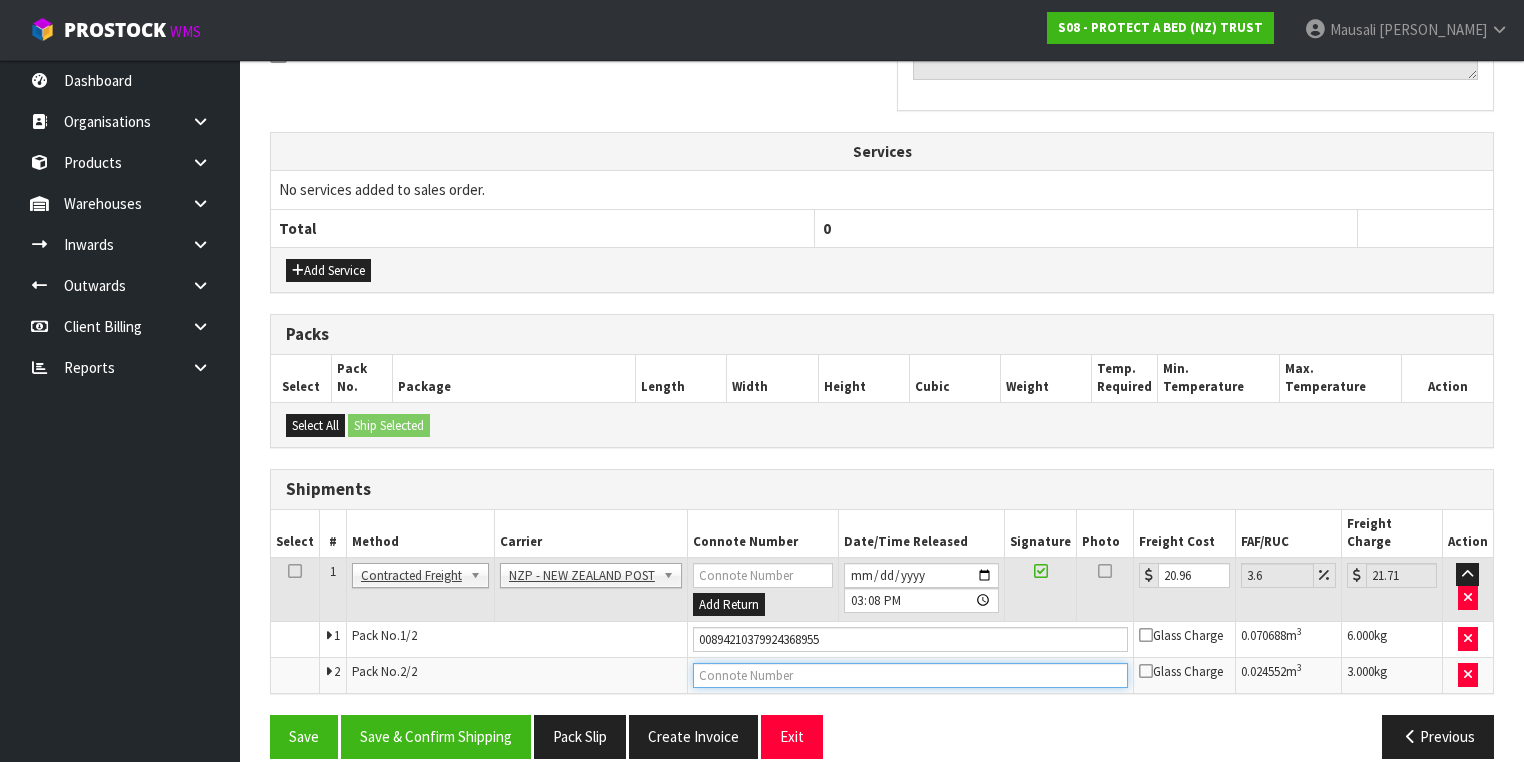 click at bounding box center (910, 675) 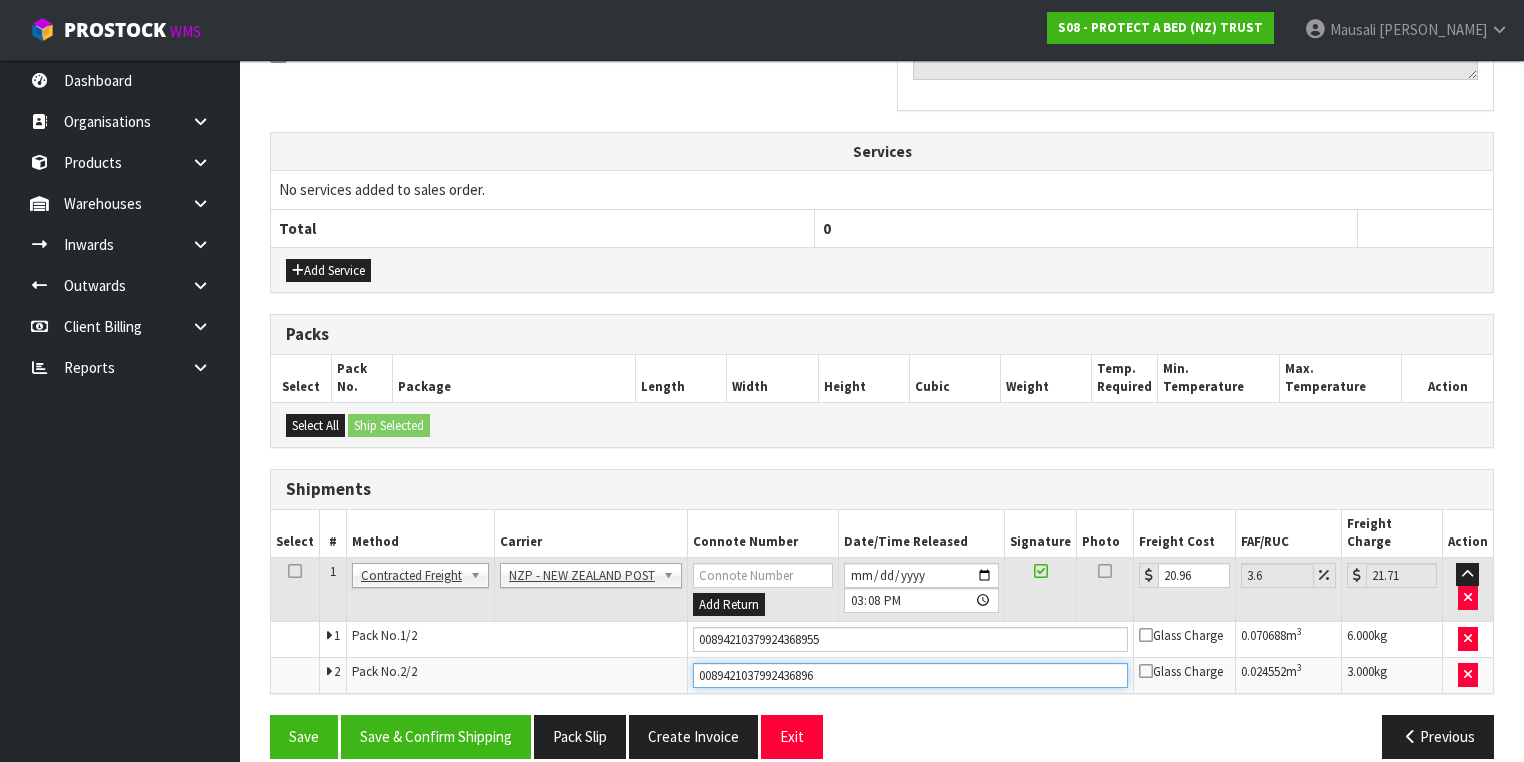 click on "Save" at bounding box center [304, 736] 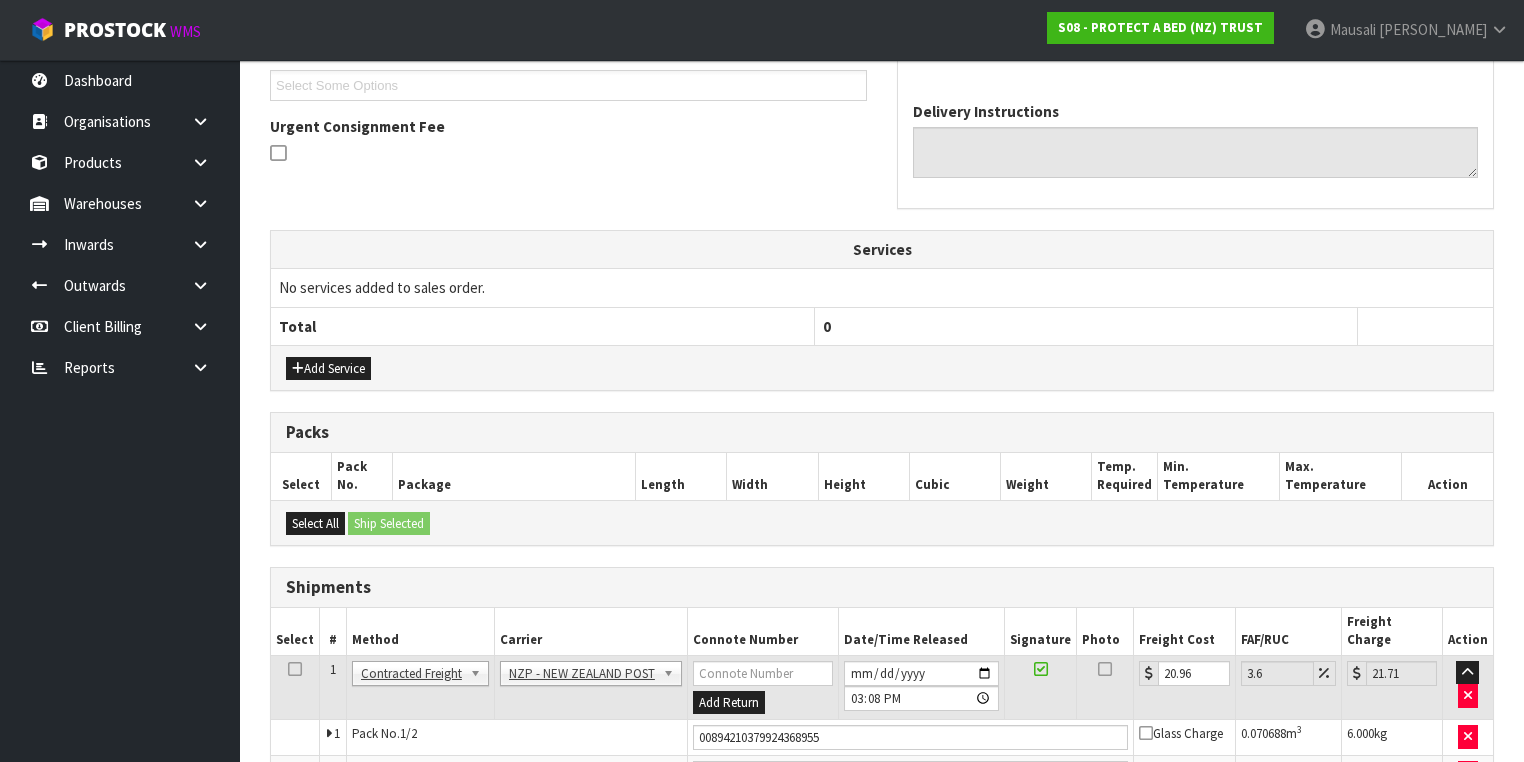 scroll, scrollTop: 642, scrollLeft: 0, axis: vertical 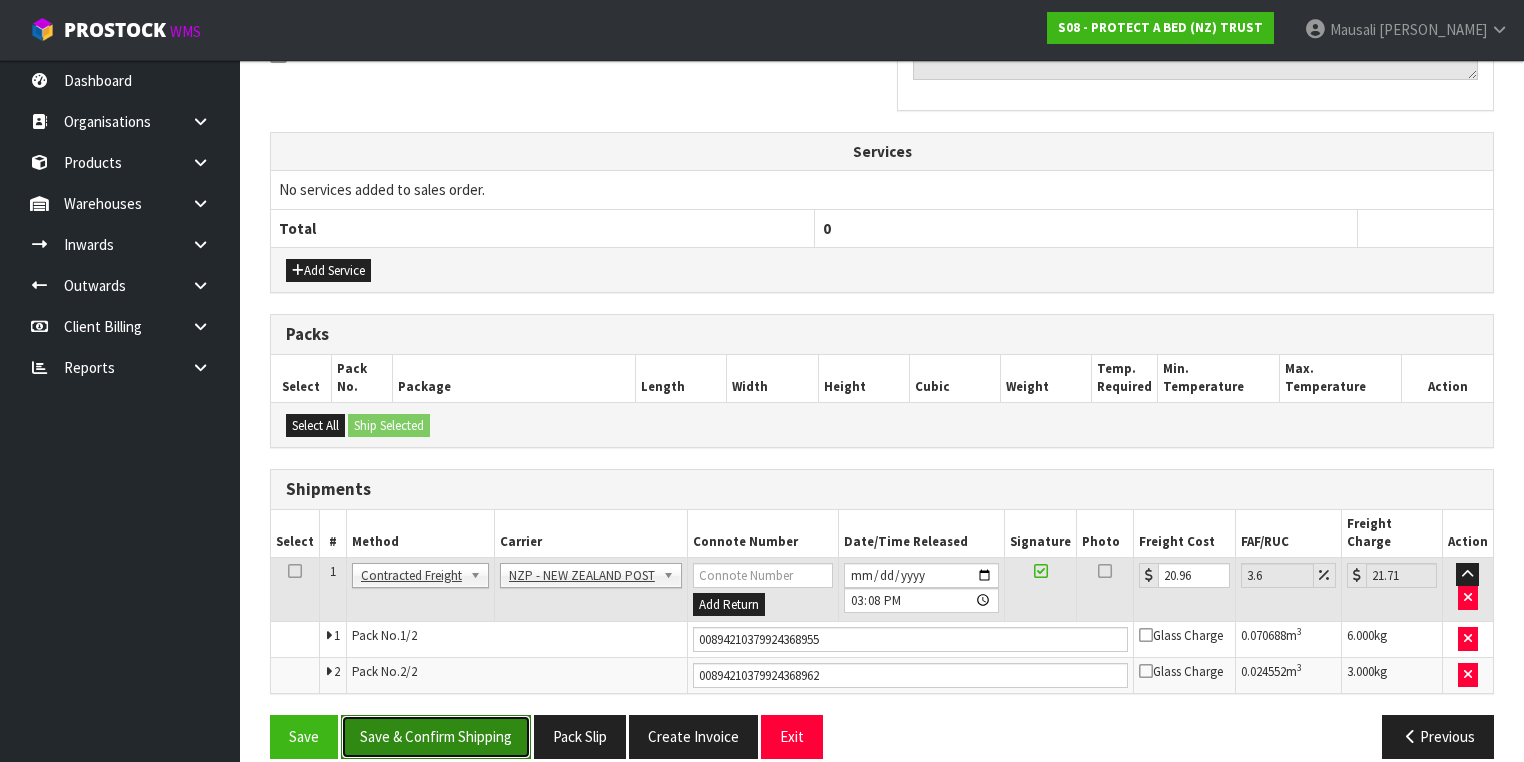 click on "Save & Confirm Shipping" at bounding box center (436, 736) 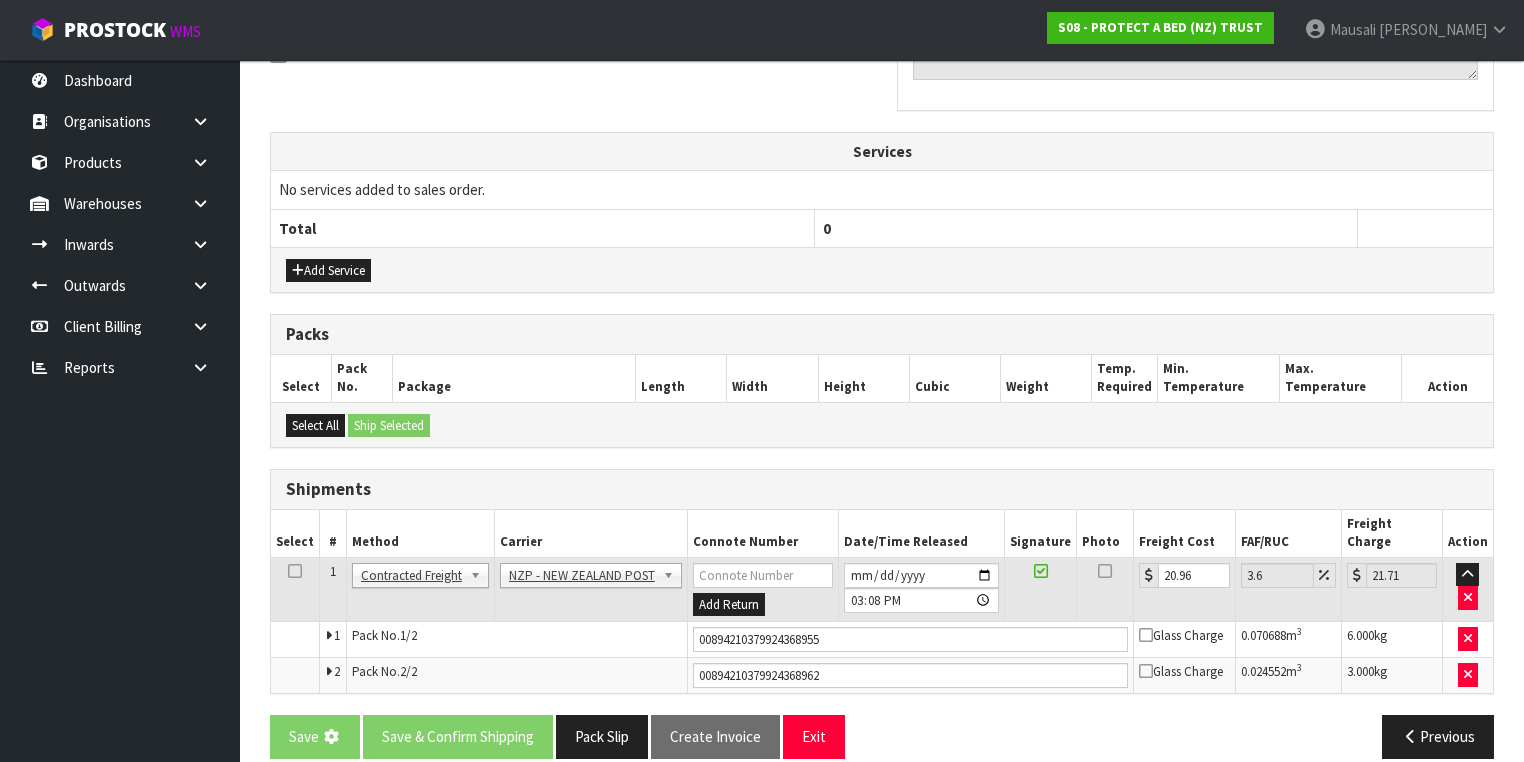 scroll, scrollTop: 0, scrollLeft: 0, axis: both 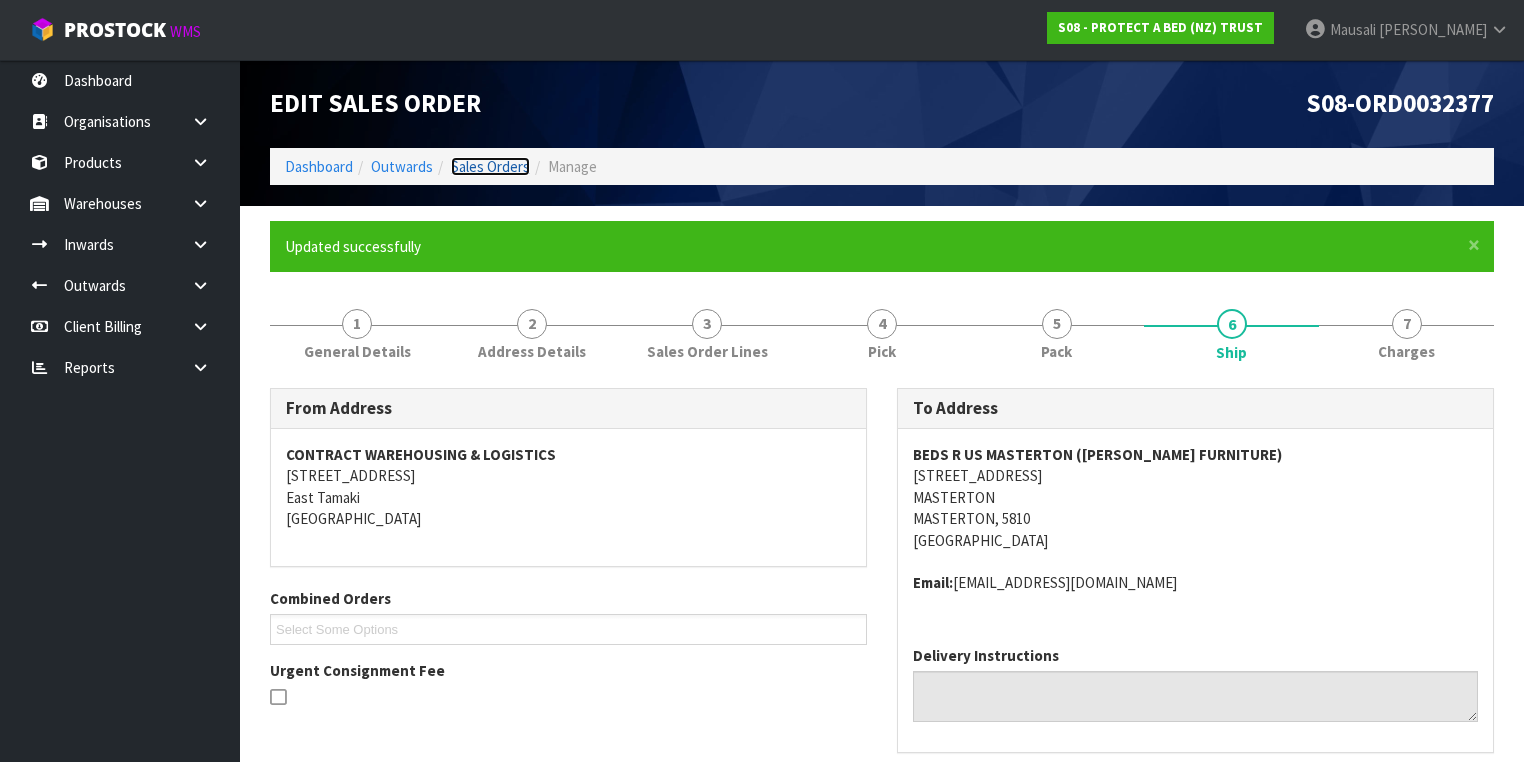 click on "Sales Orders" at bounding box center [490, 166] 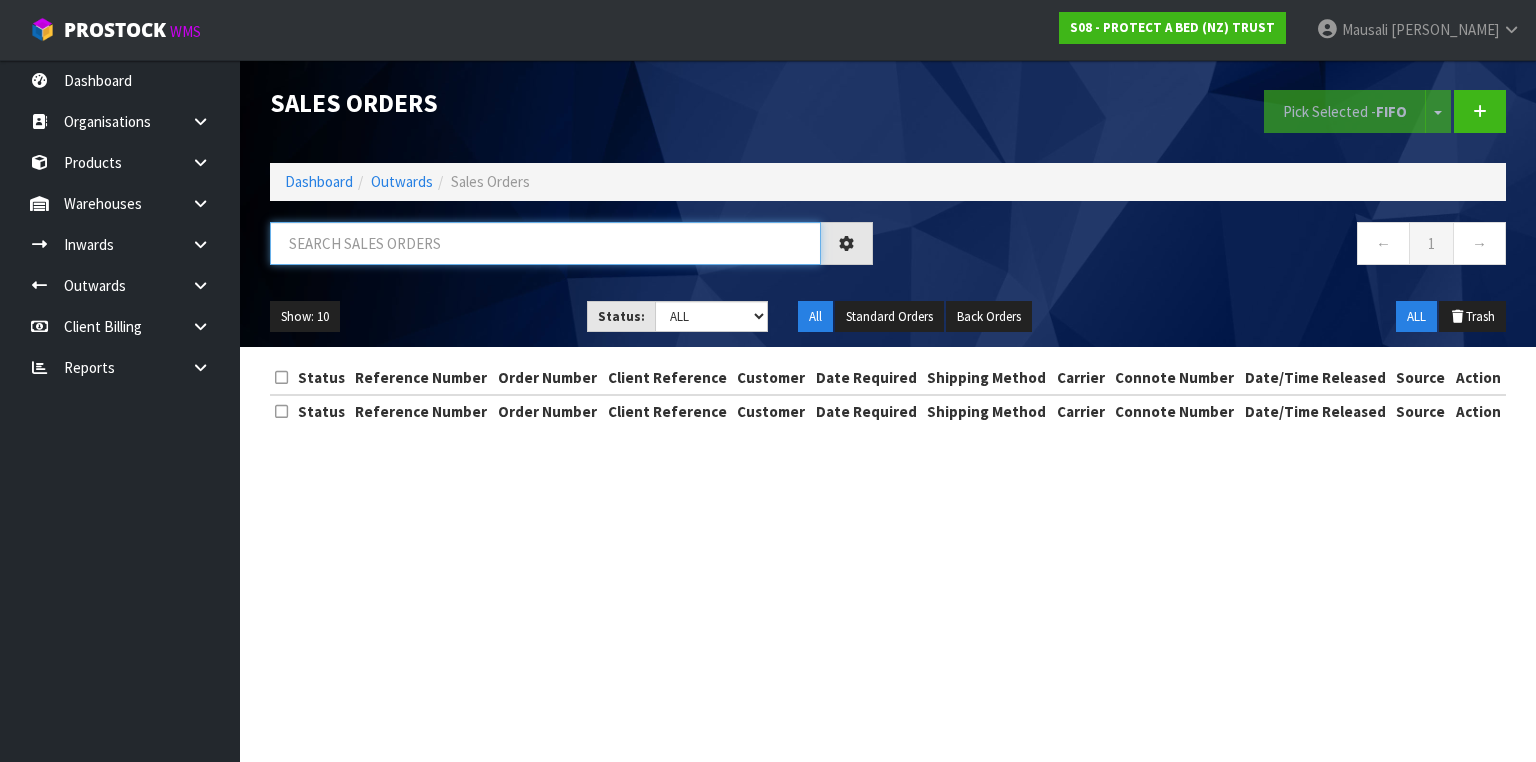 click at bounding box center [545, 243] 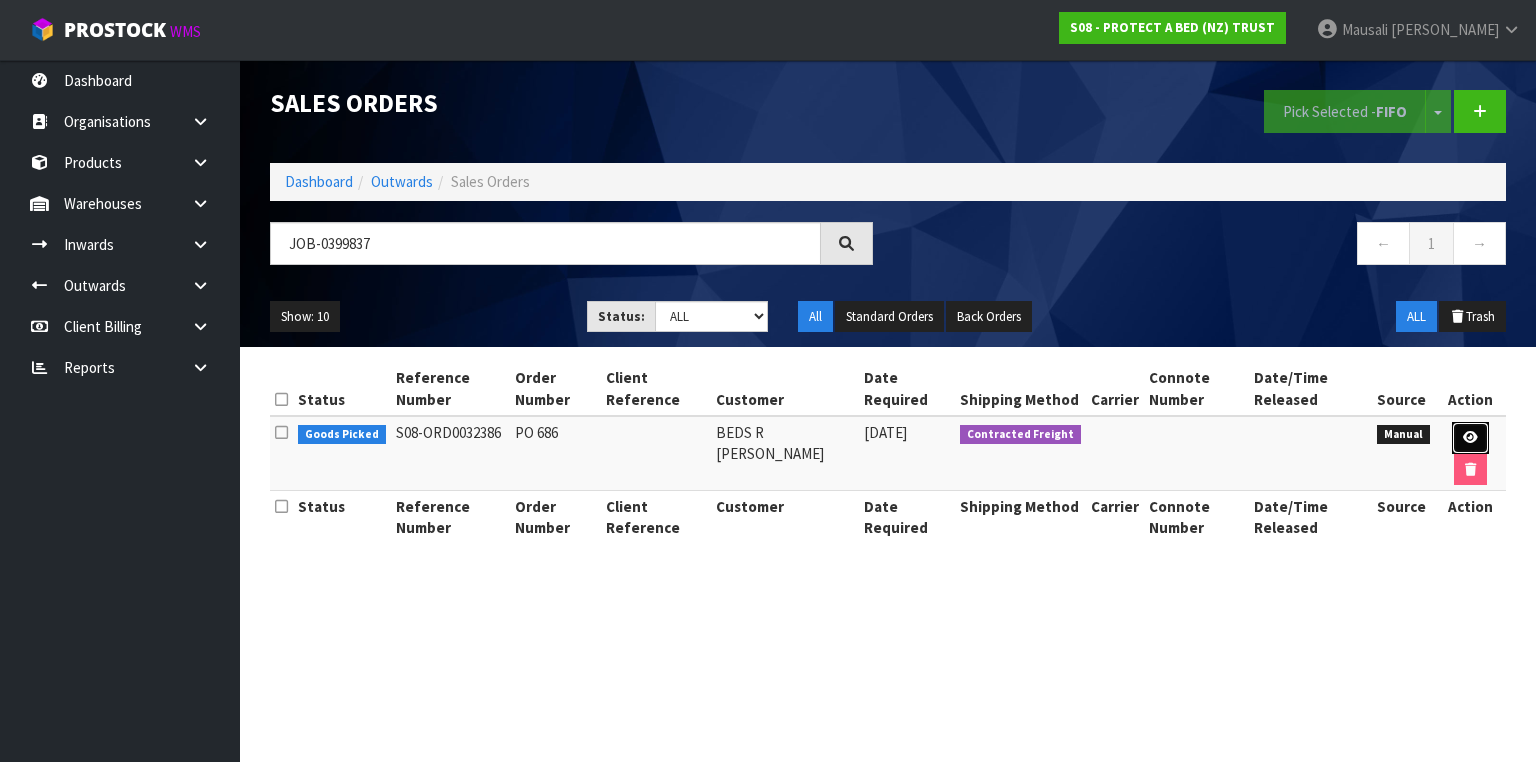 click at bounding box center [1470, 437] 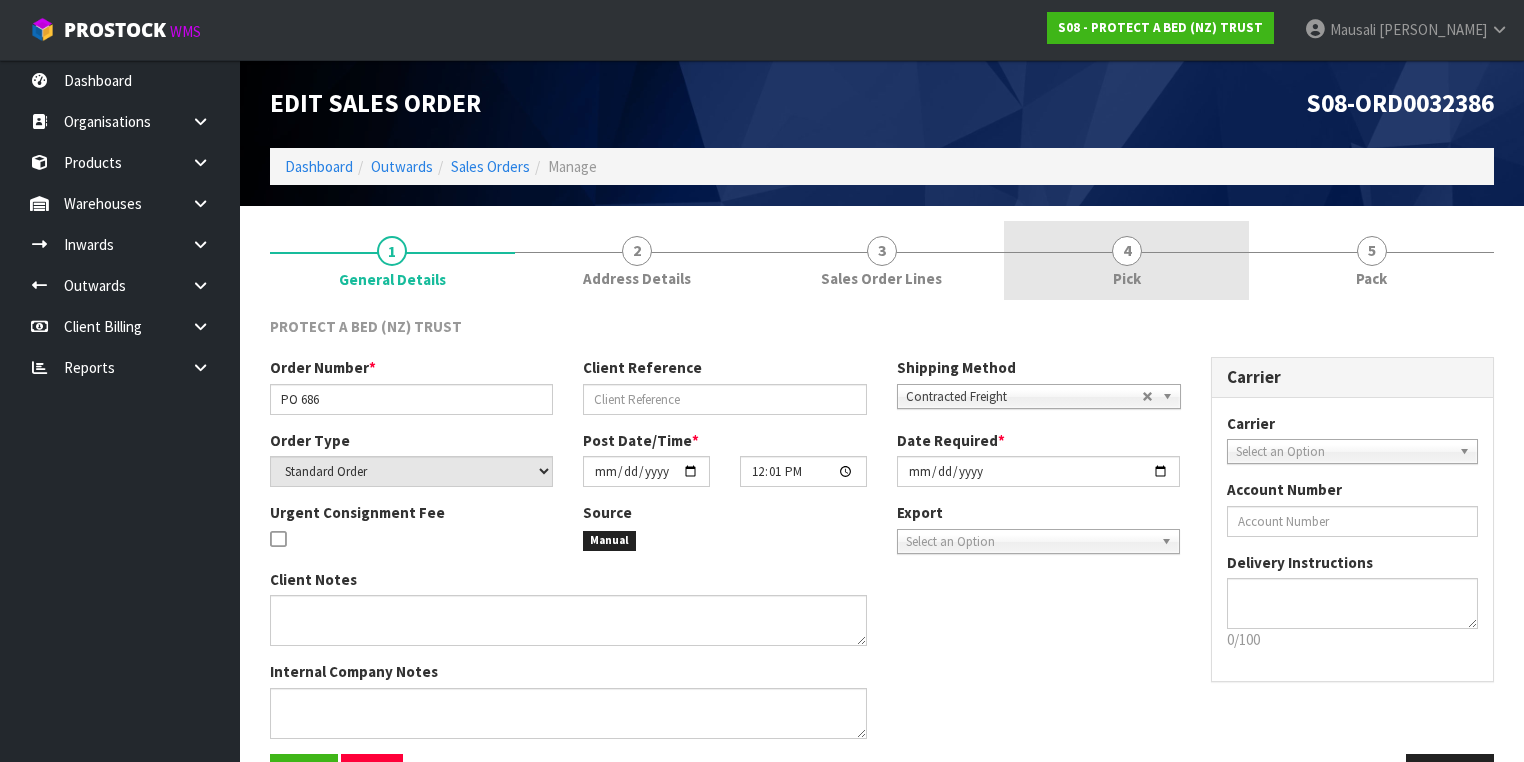 click on "4
Pick" at bounding box center [1126, 260] 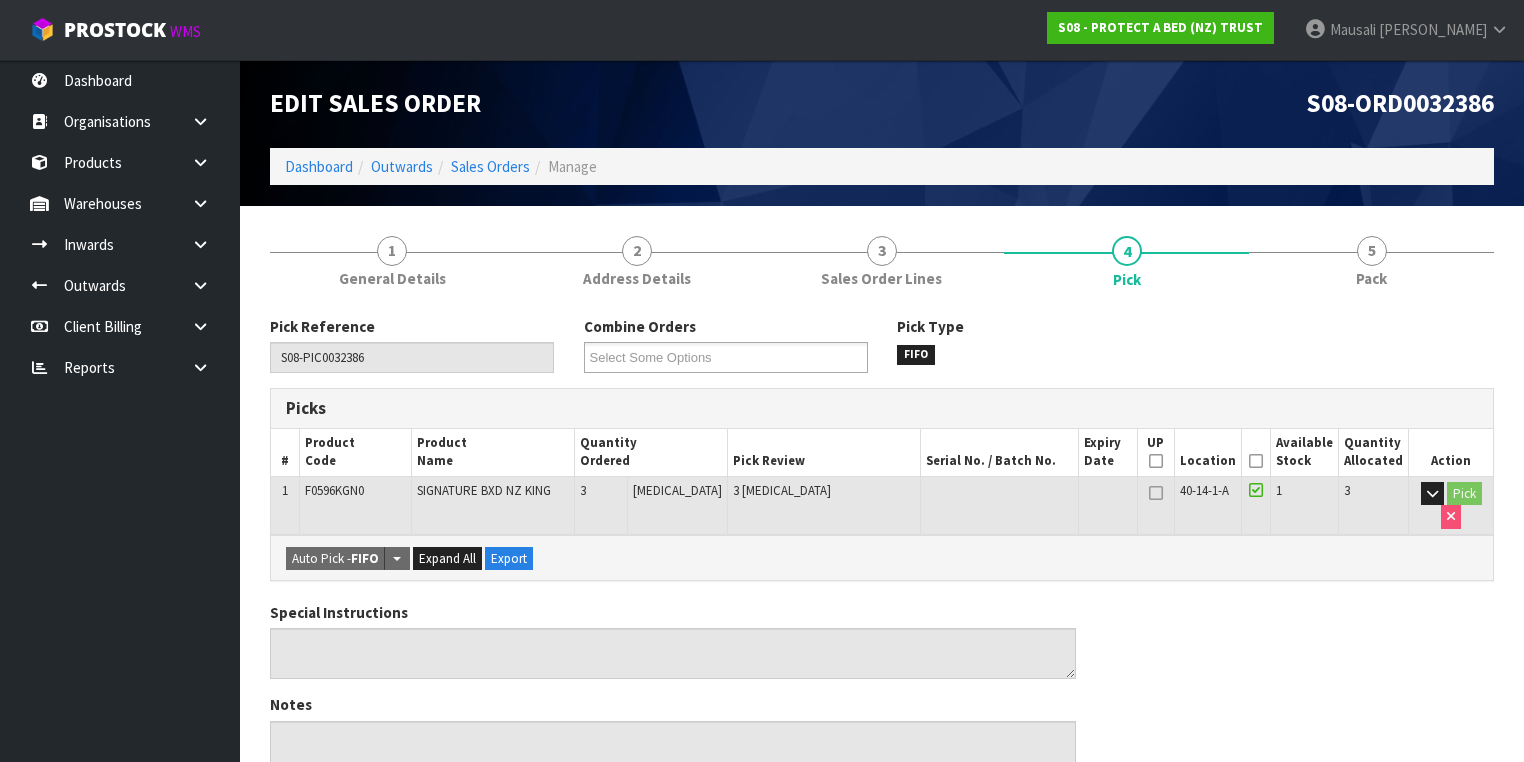 click at bounding box center [1256, 461] 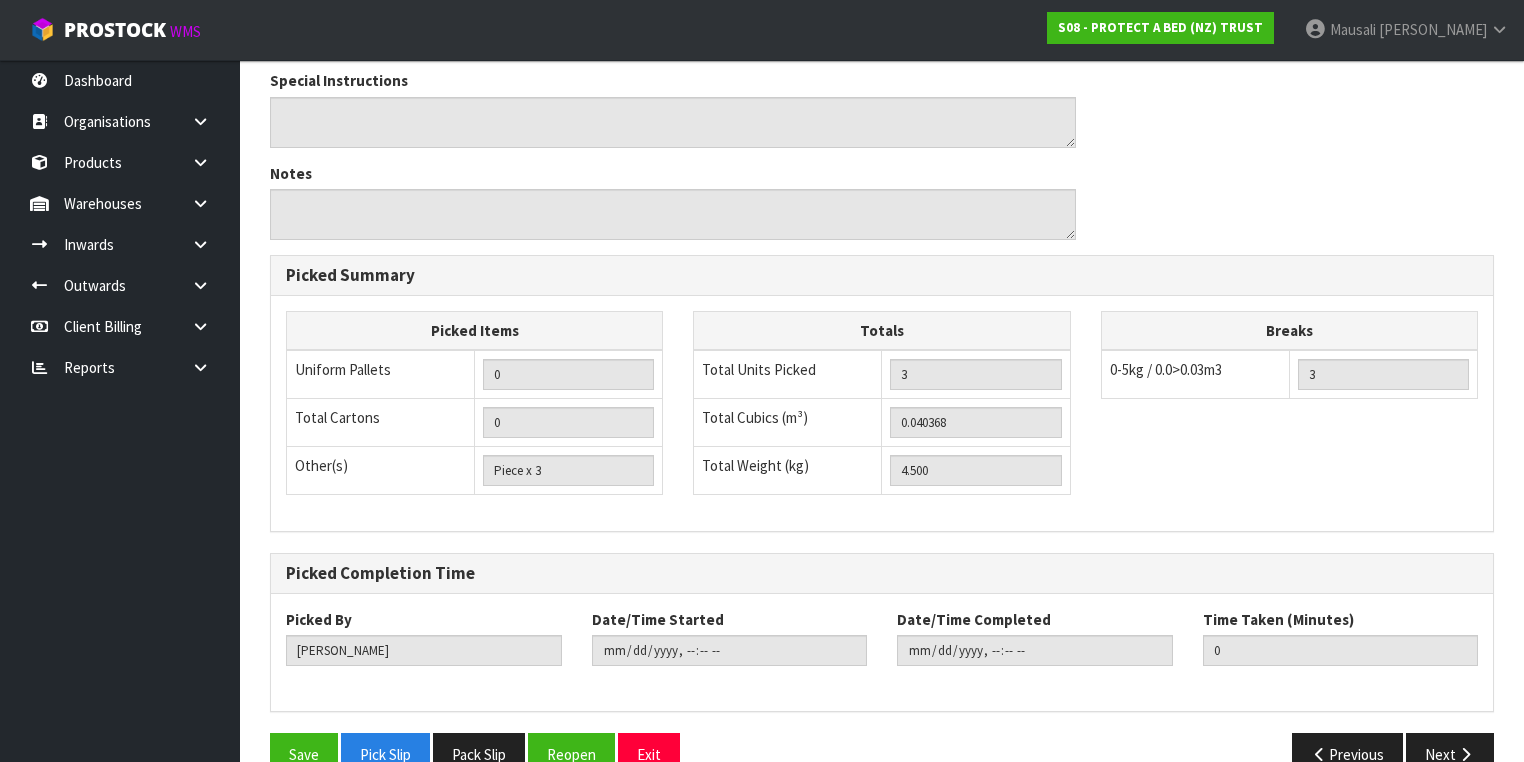scroll, scrollTop: 641, scrollLeft: 0, axis: vertical 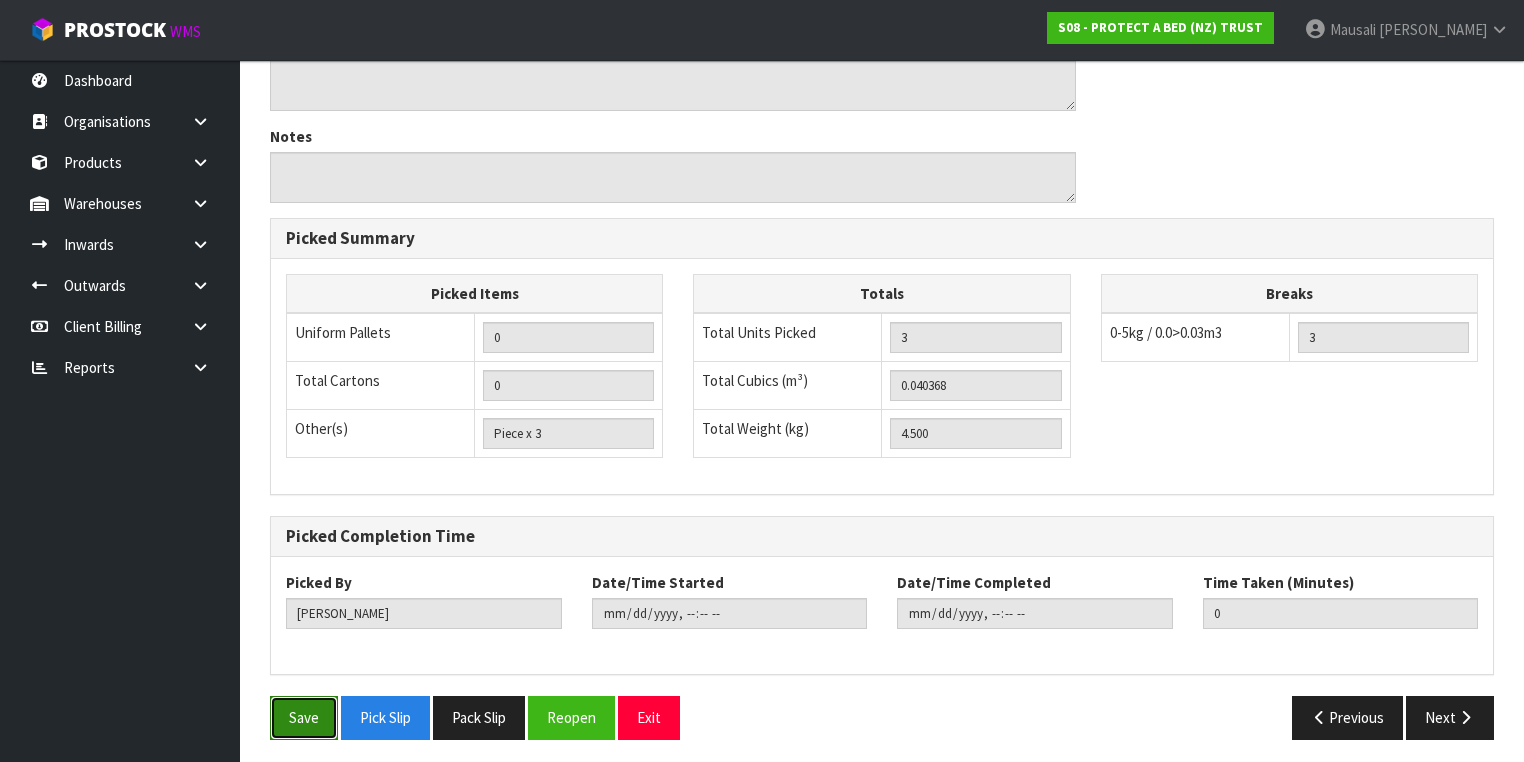 click on "Save" at bounding box center [304, 717] 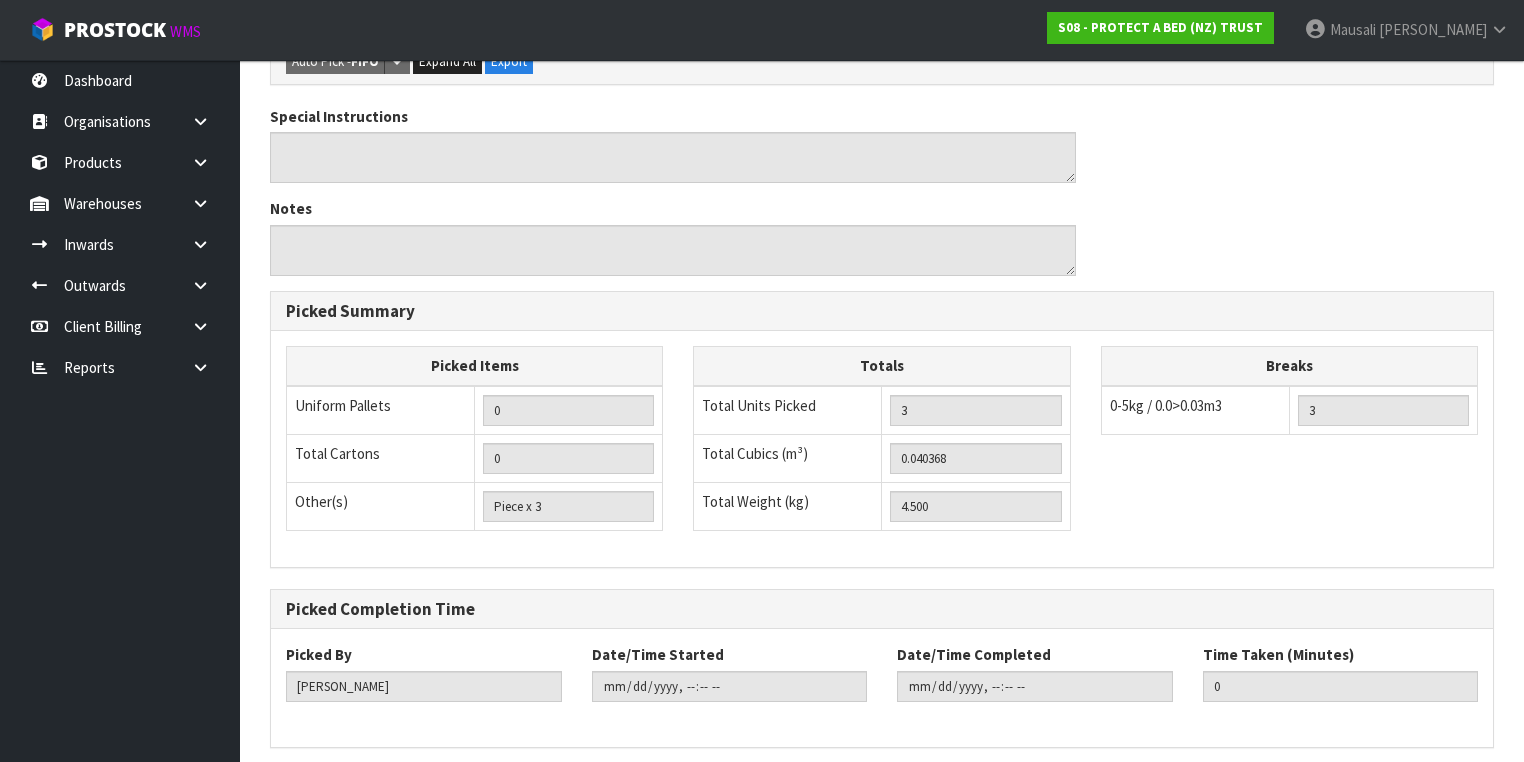 scroll, scrollTop: 0, scrollLeft: 0, axis: both 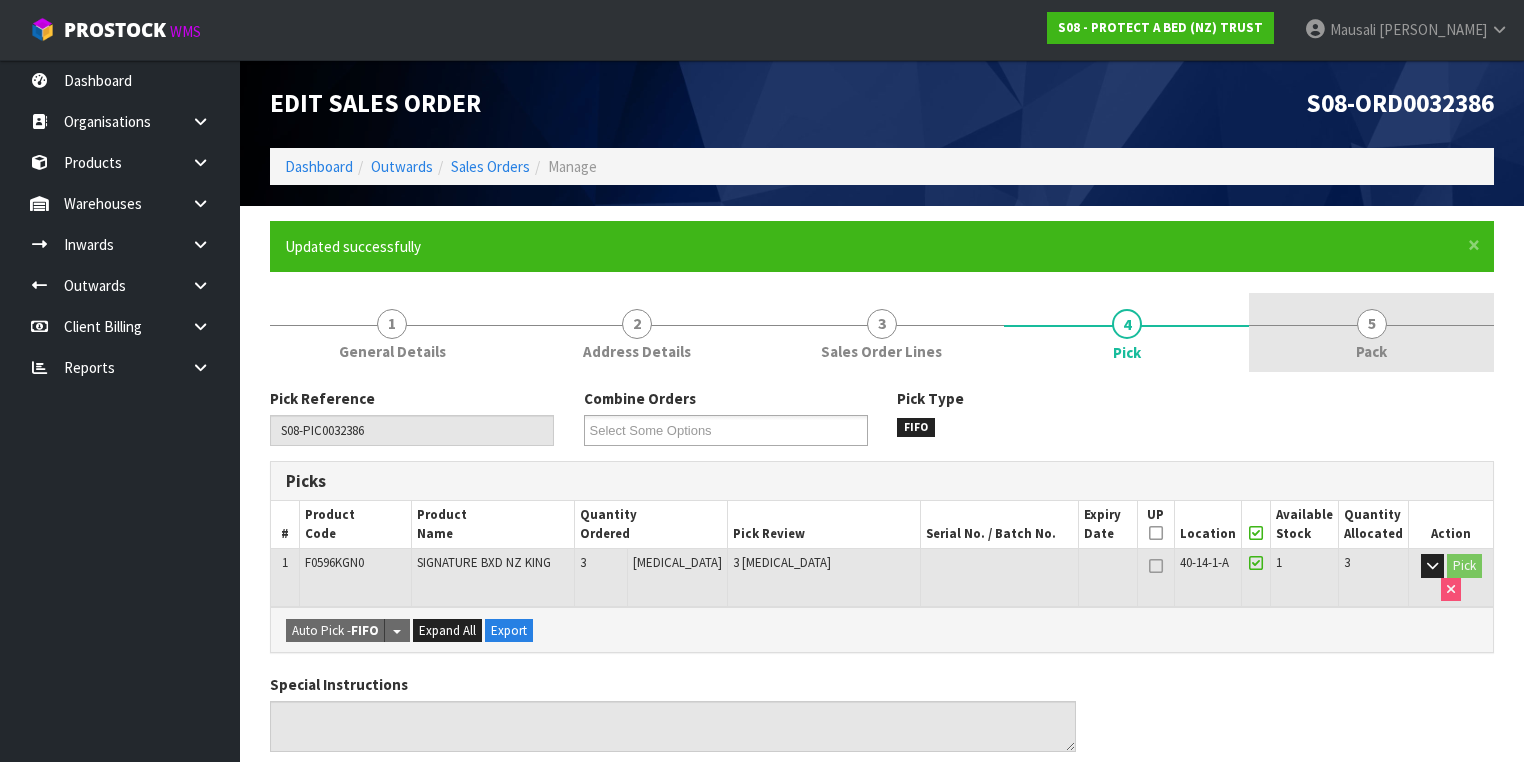 click on "5
Pack" at bounding box center (1371, 332) 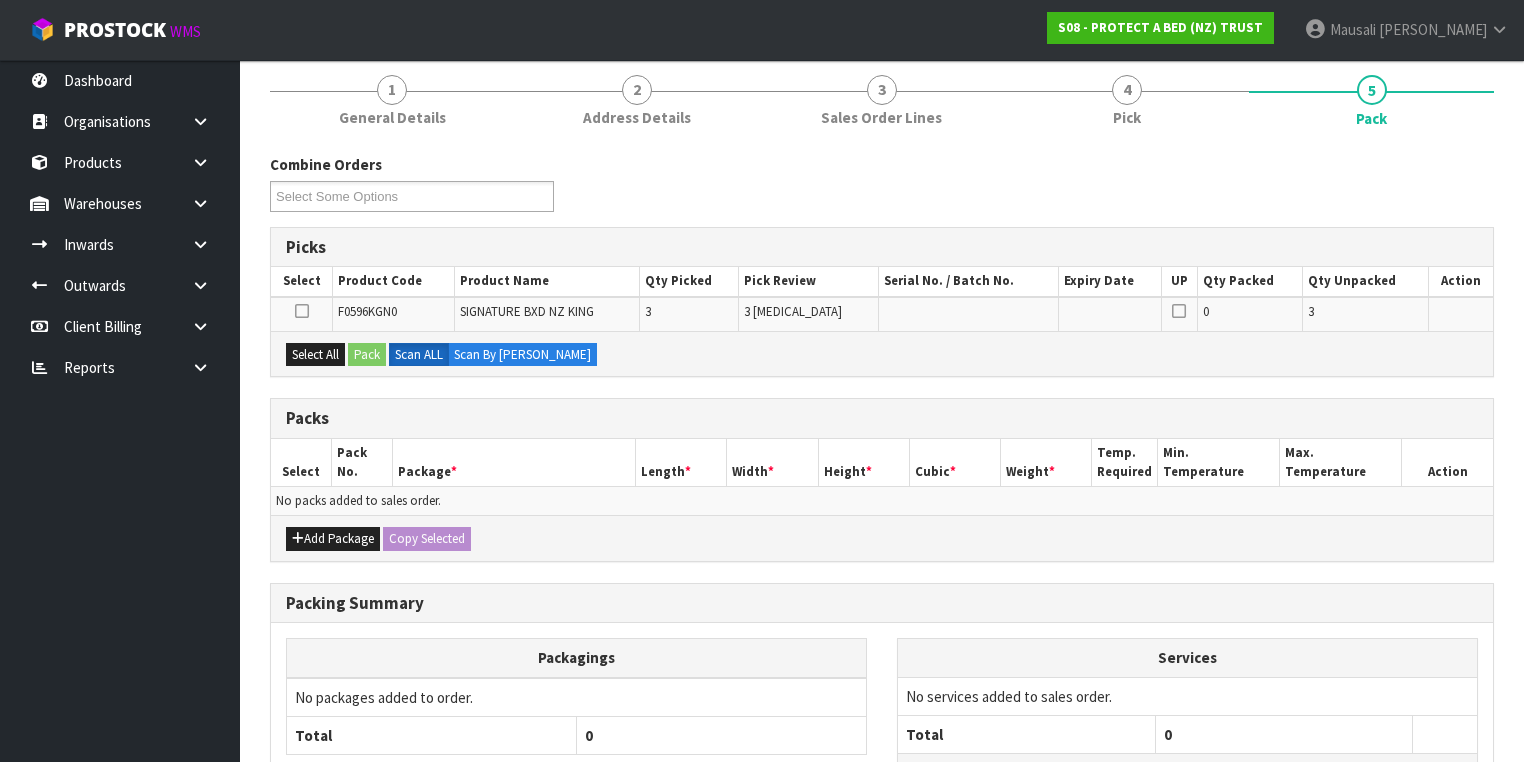 scroll, scrollTop: 320, scrollLeft: 0, axis: vertical 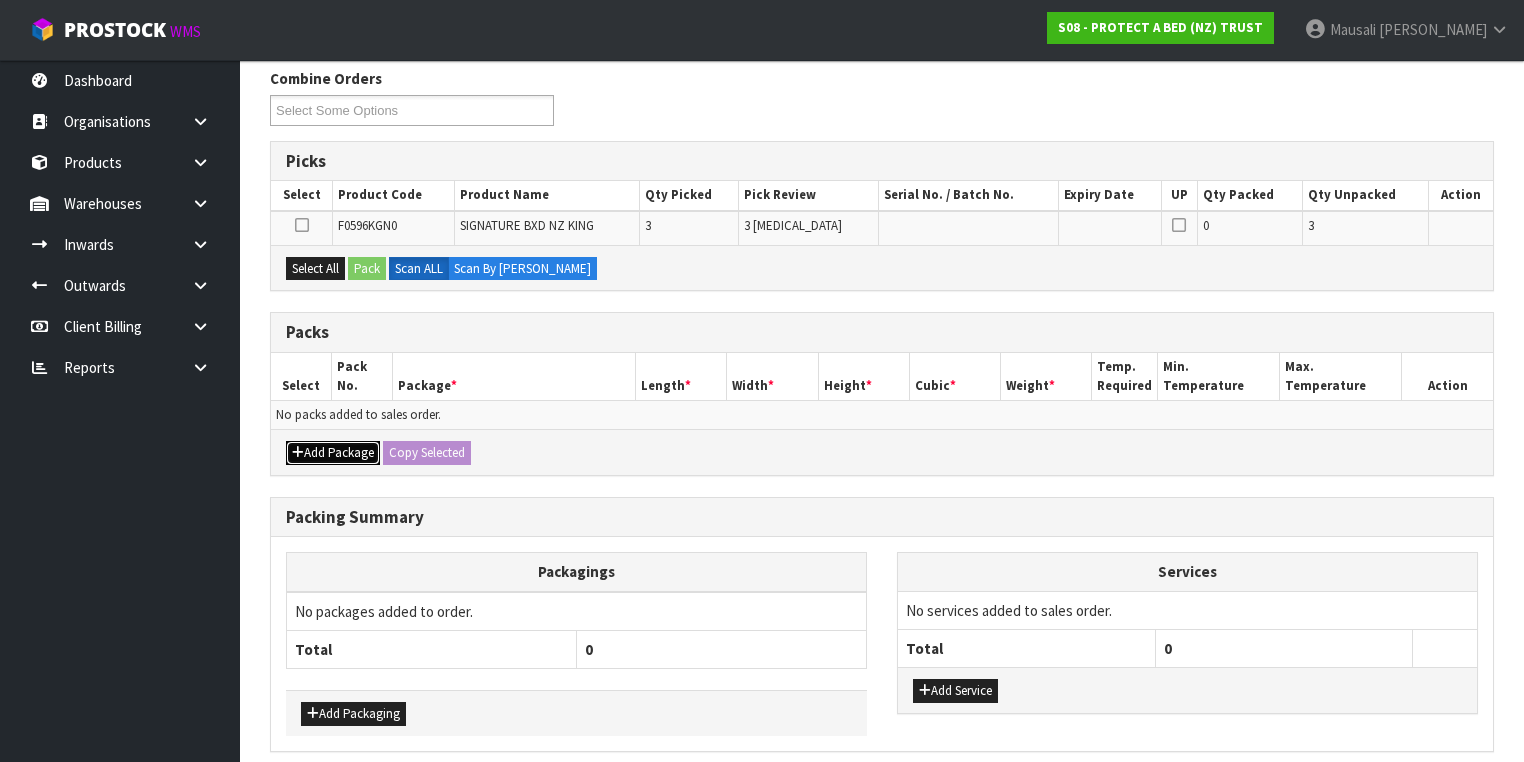click on "Add Package" at bounding box center (333, 453) 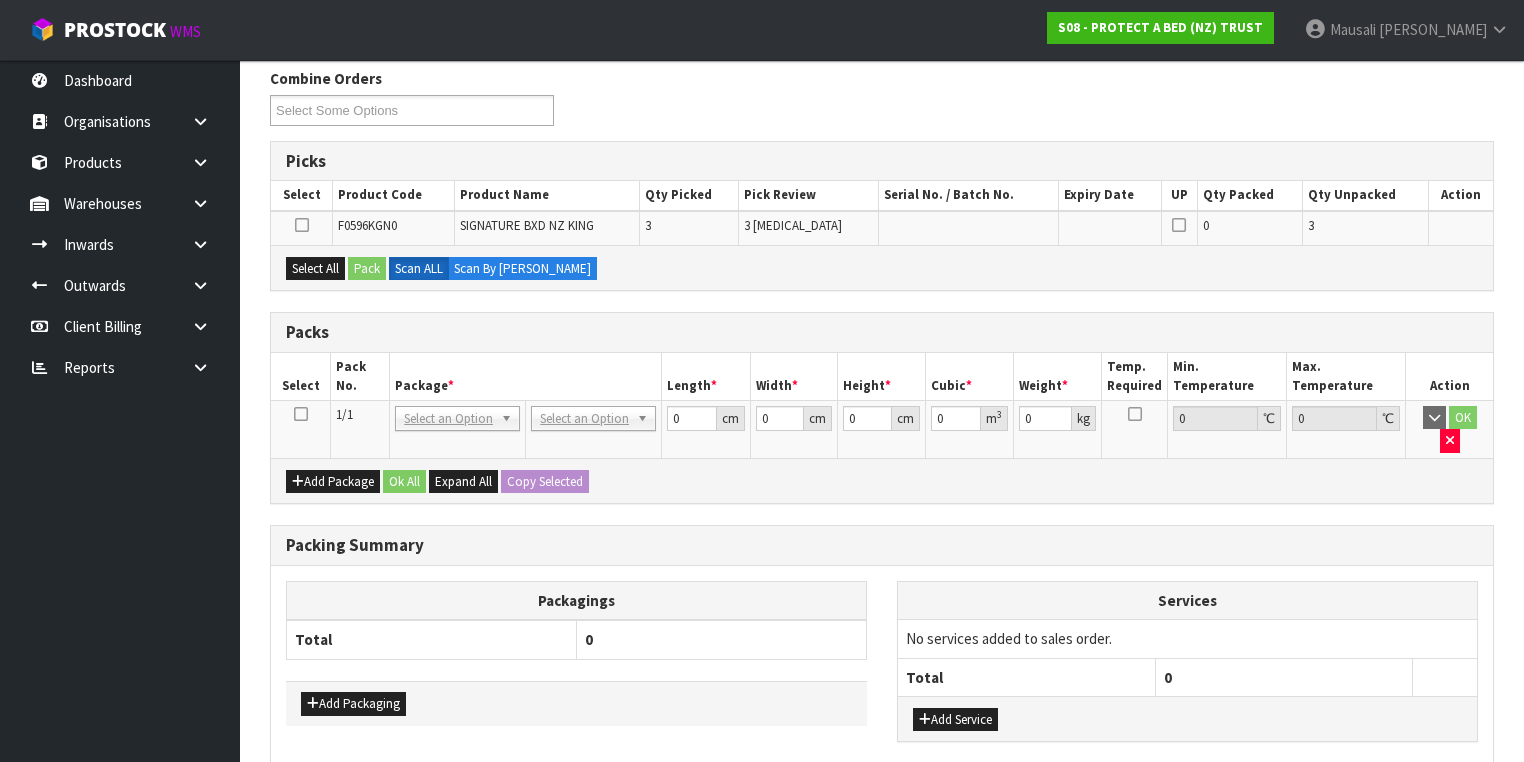 click at bounding box center [301, 414] 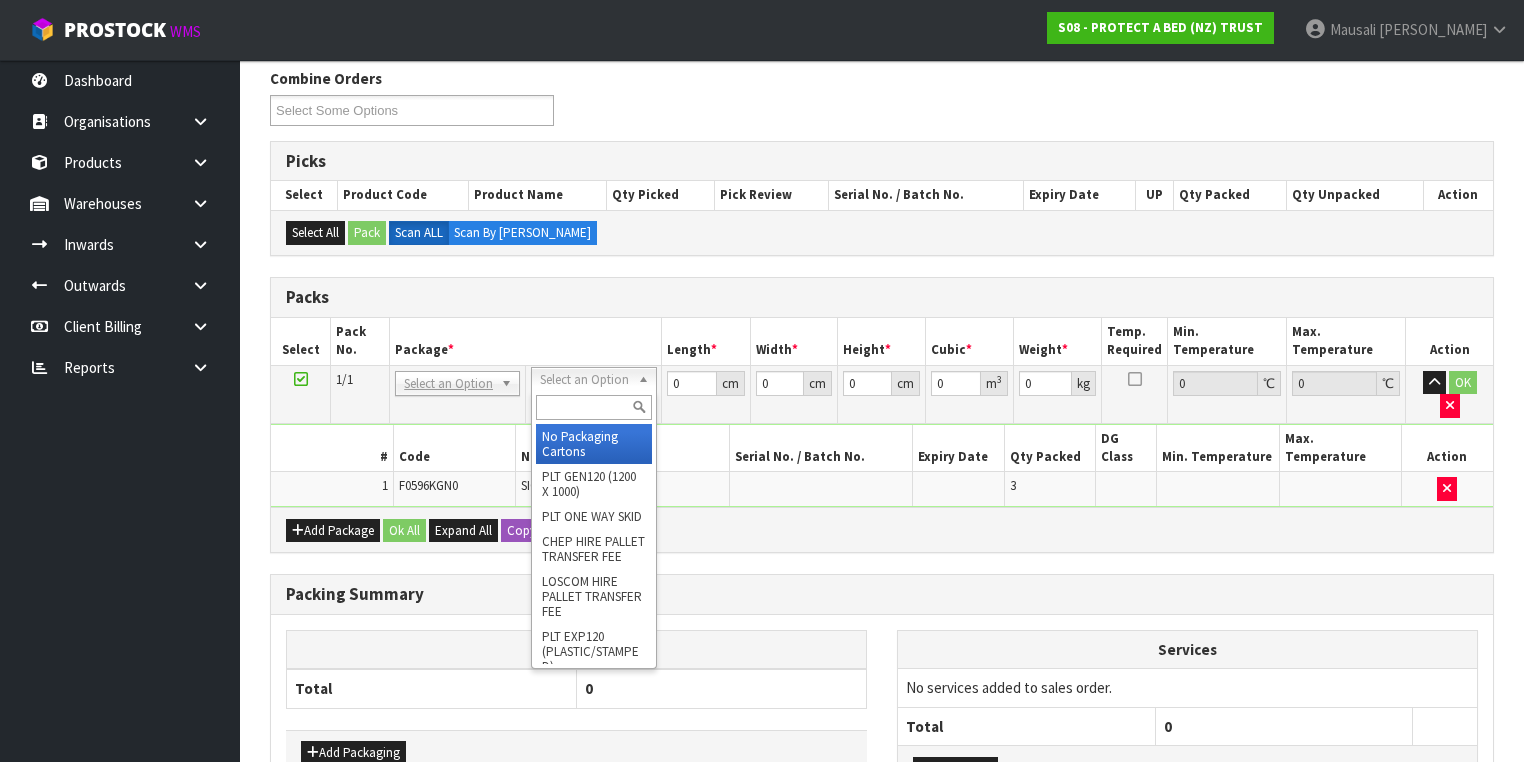 click at bounding box center [593, 407] 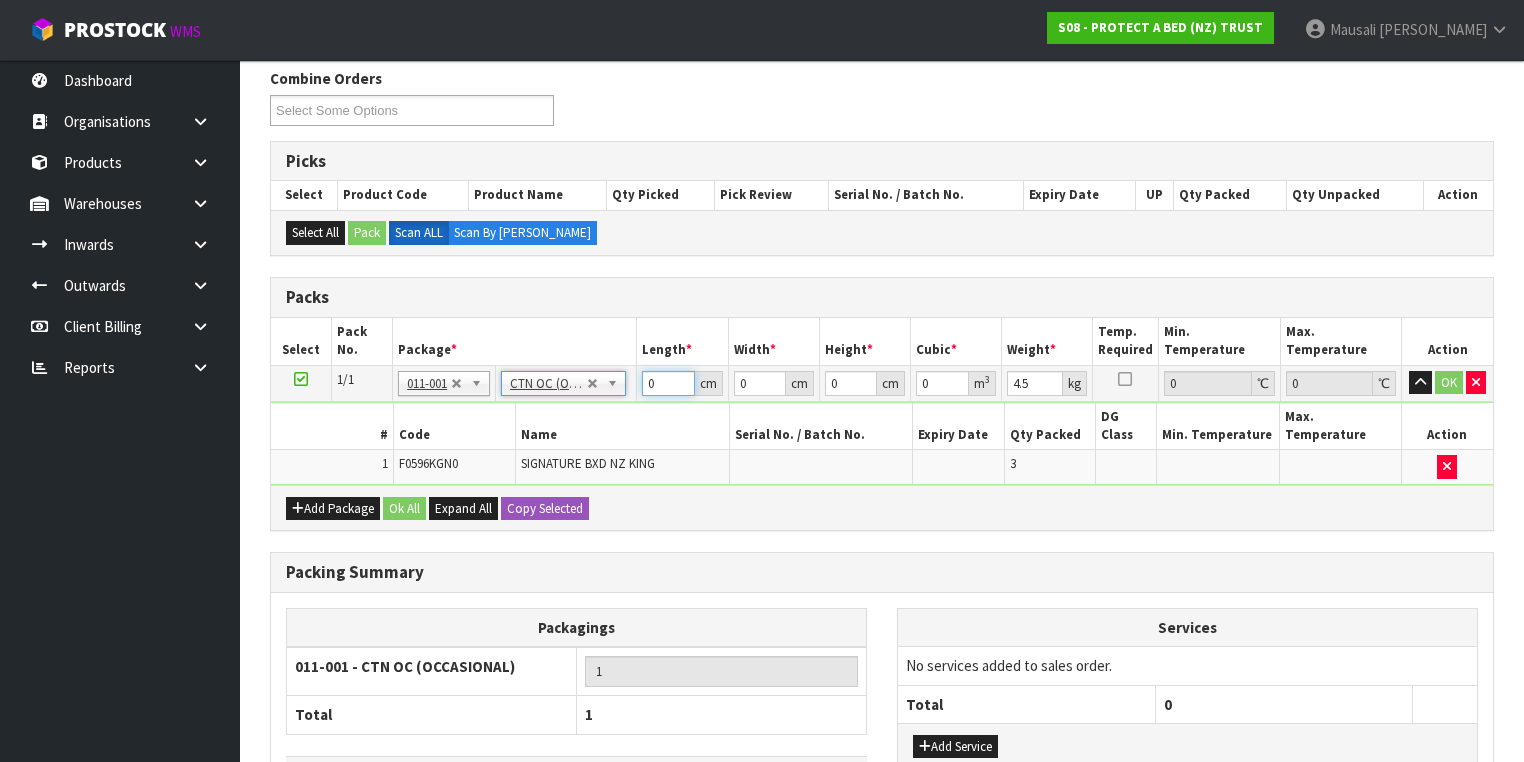 drag, startPoint x: 660, startPoint y: 377, endPoint x: 572, endPoint y: 407, distance: 92.973114 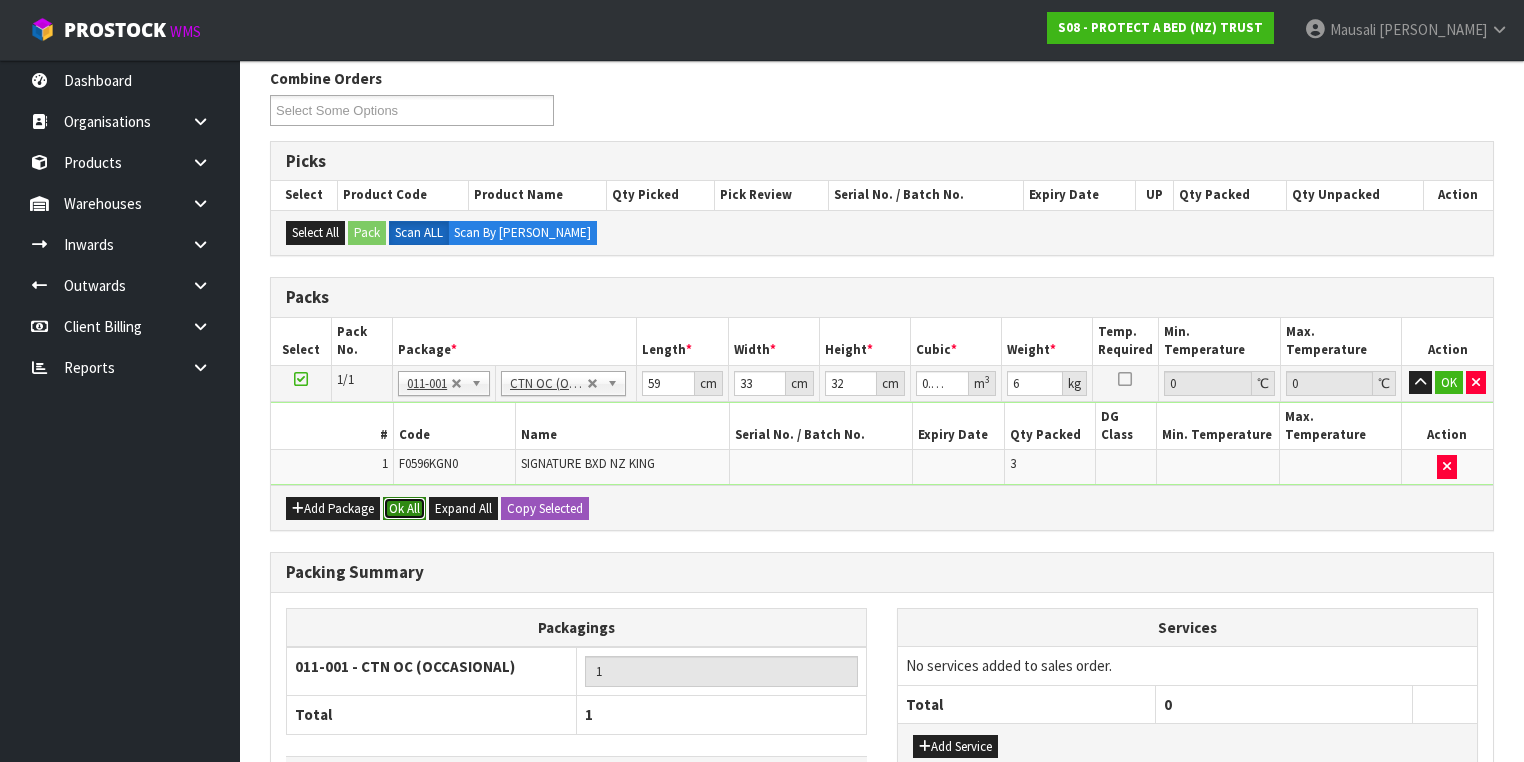 click on "Ok All" at bounding box center [404, 509] 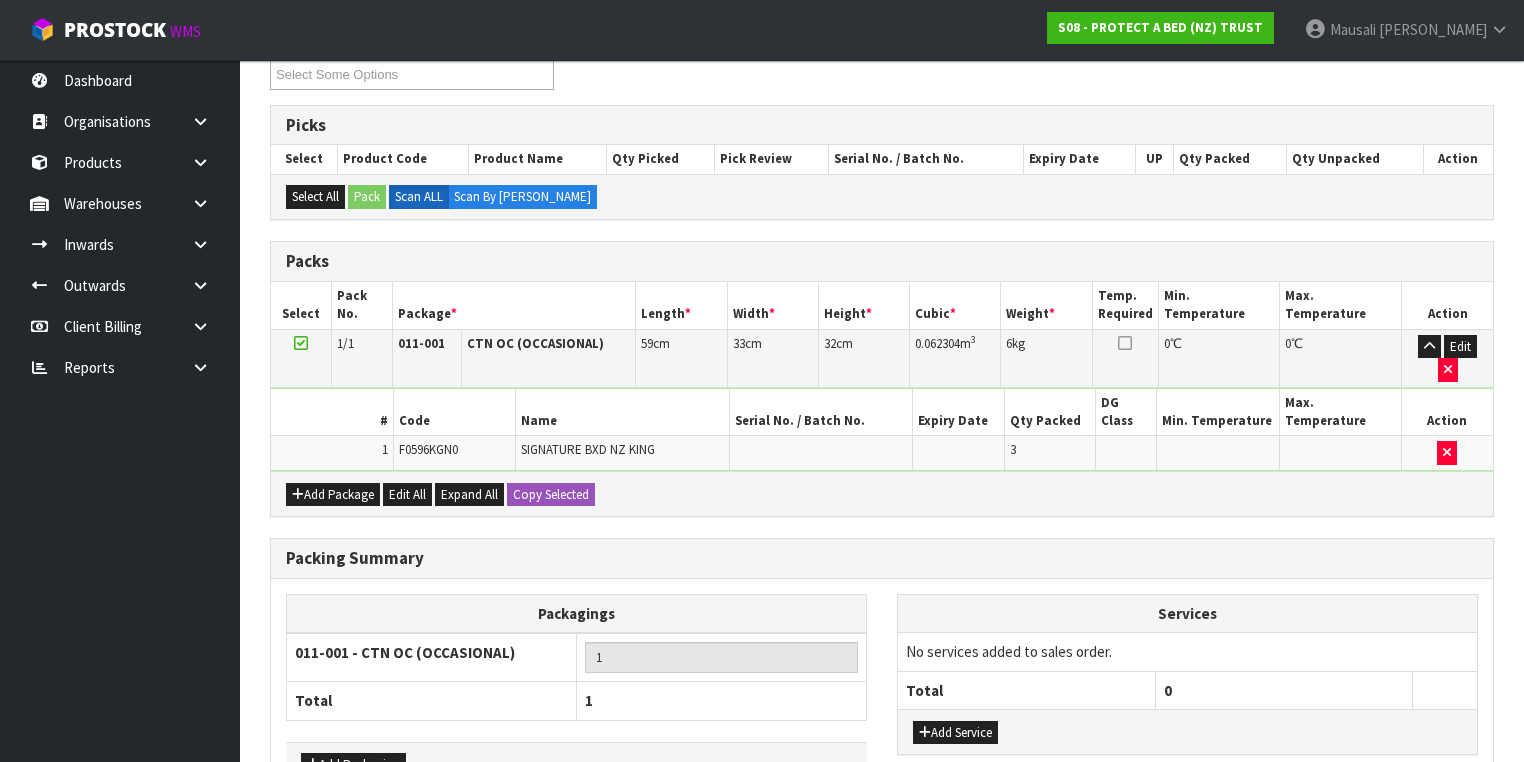 scroll, scrollTop: 440, scrollLeft: 0, axis: vertical 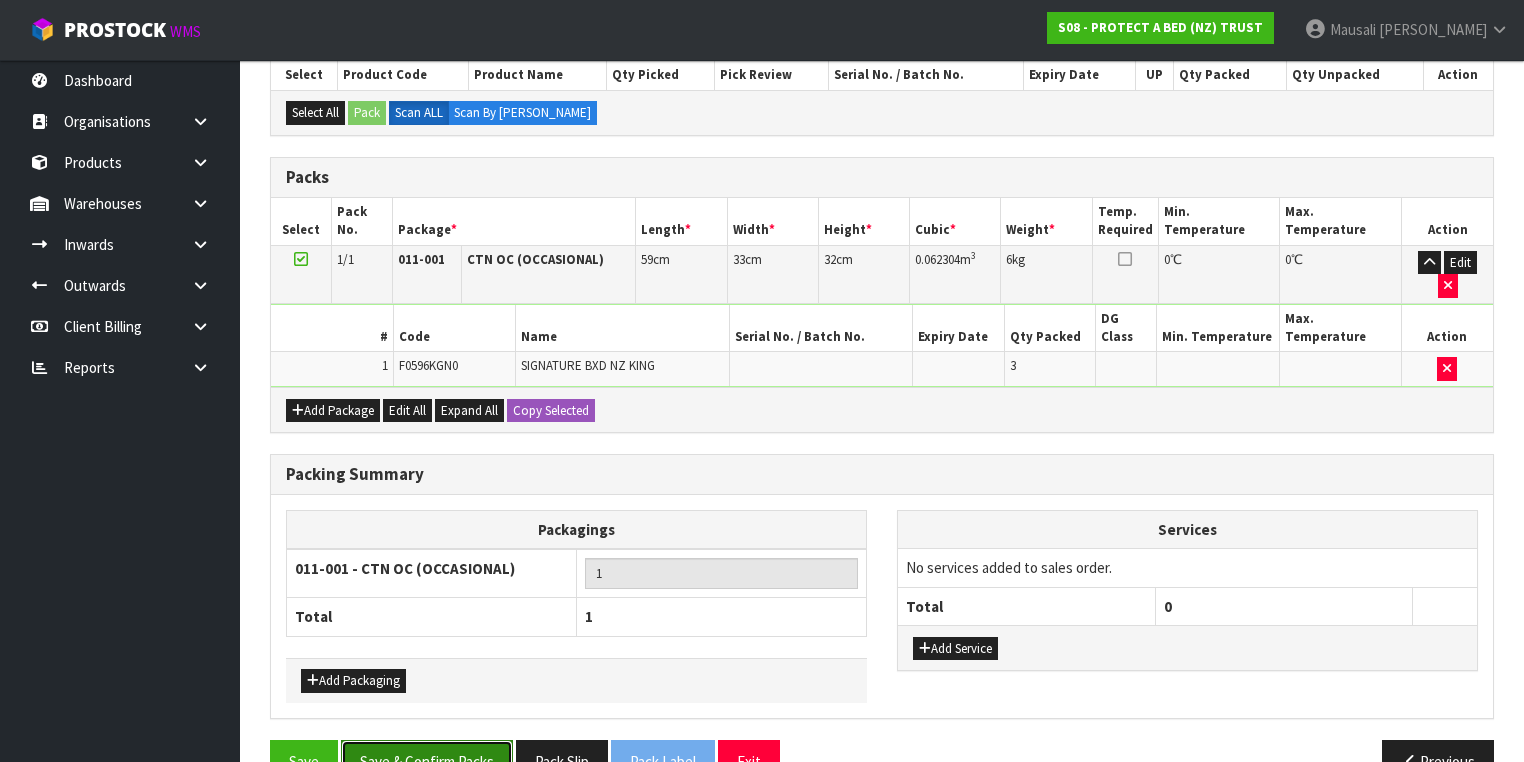 drag, startPoint x: 466, startPoint y: 704, endPoint x: 496, endPoint y: 696, distance: 31.04835 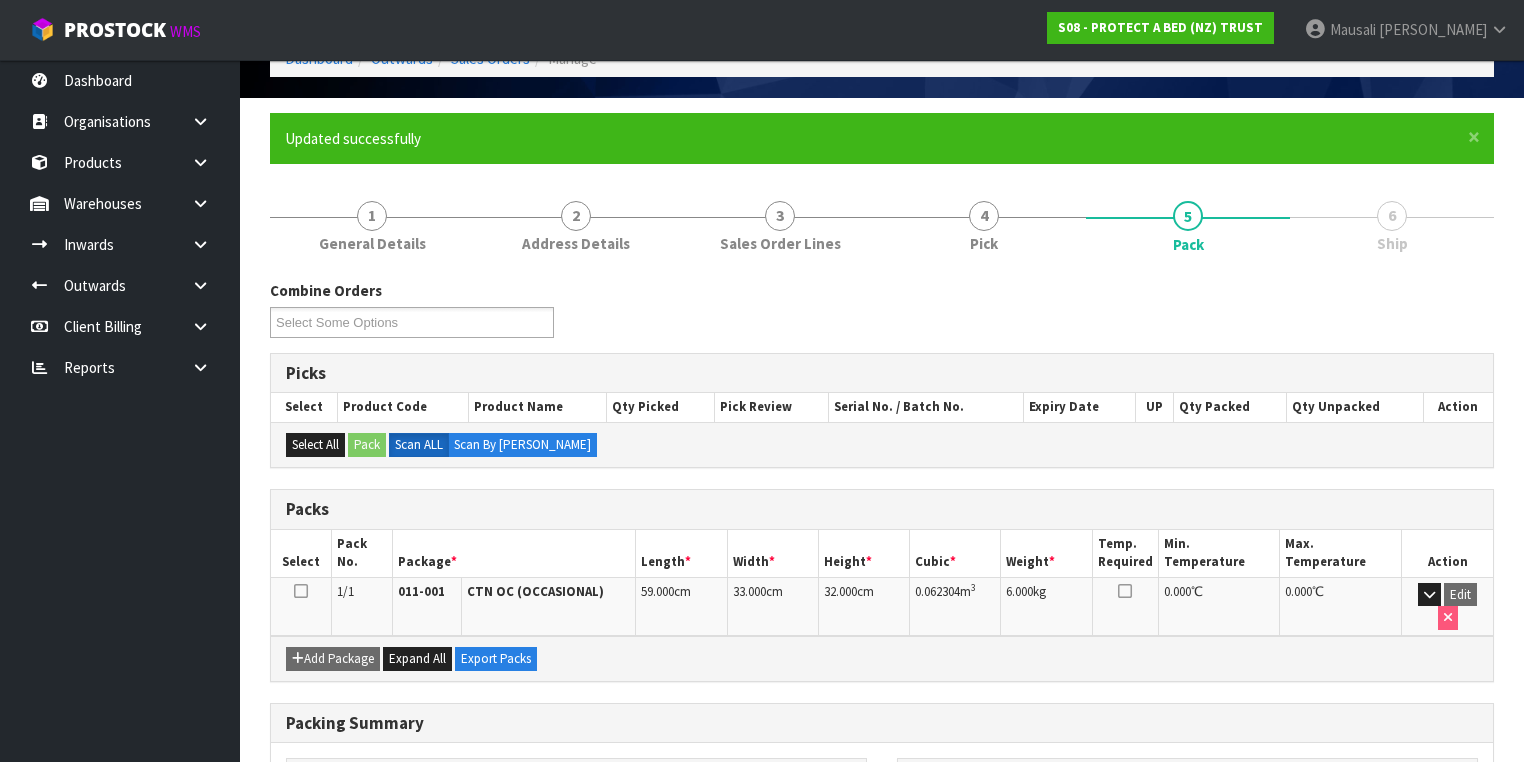 scroll, scrollTop: 332, scrollLeft: 0, axis: vertical 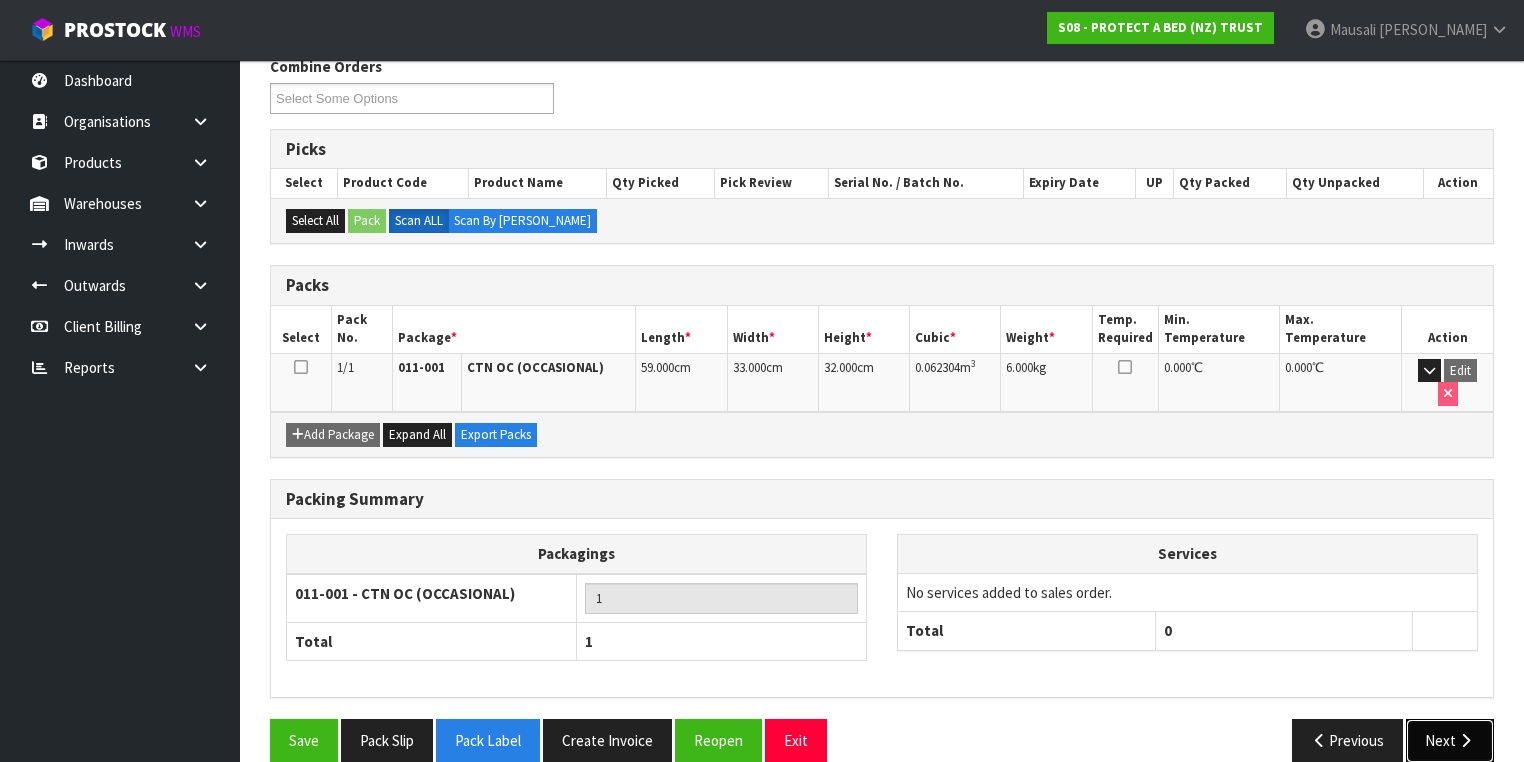 click on "Next" at bounding box center [1450, 740] 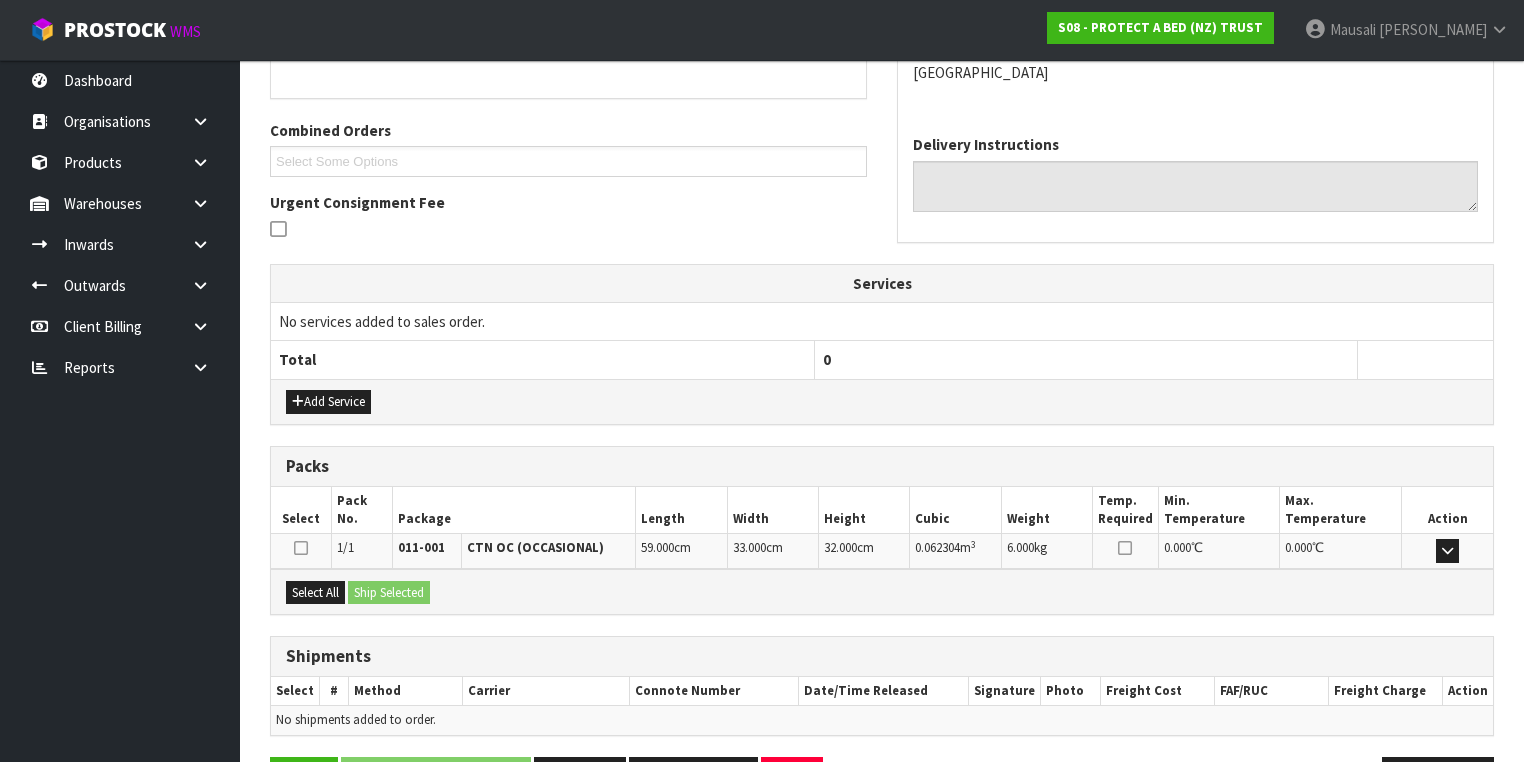 scroll, scrollTop: 528, scrollLeft: 0, axis: vertical 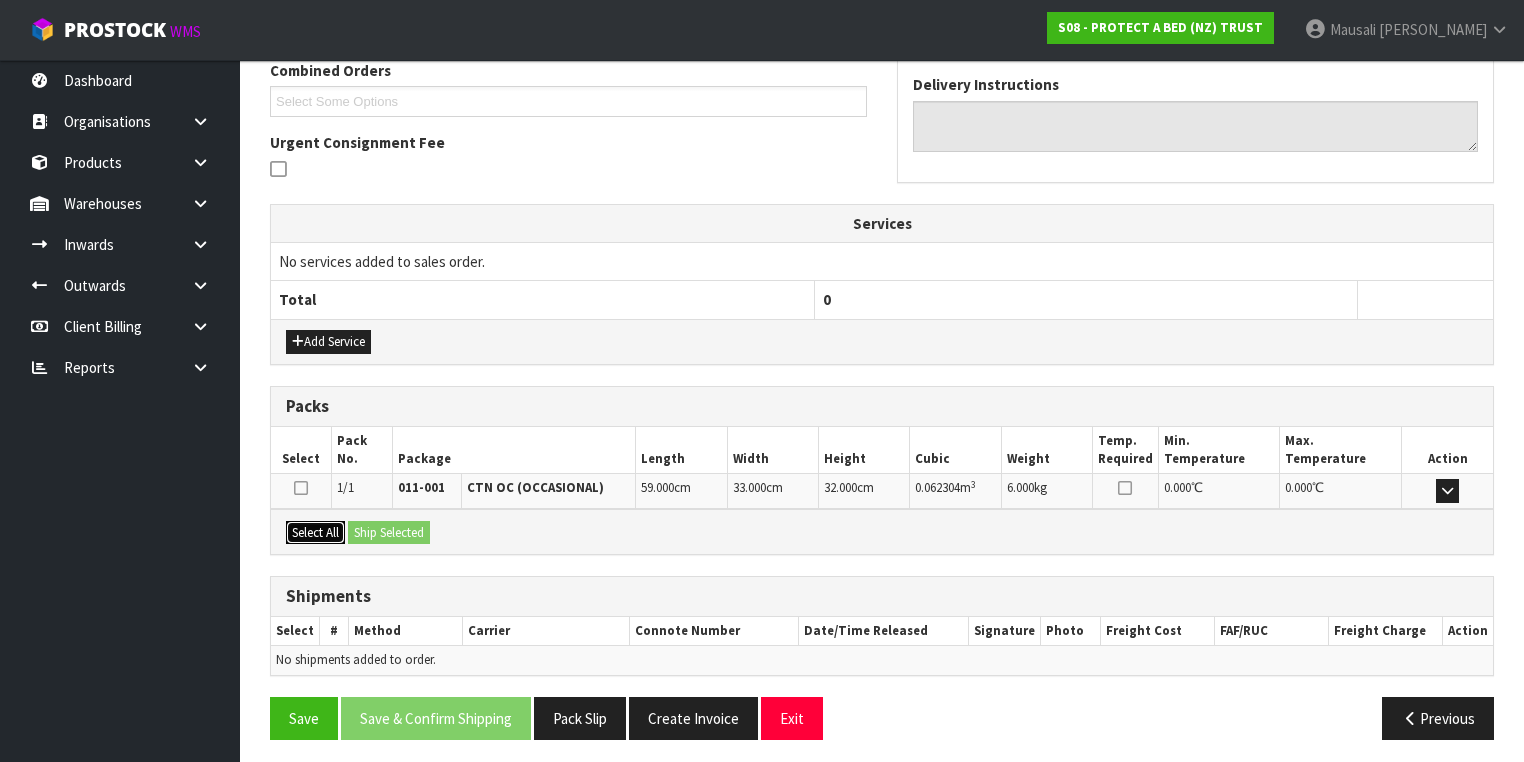 click on "Select All" at bounding box center [315, 533] 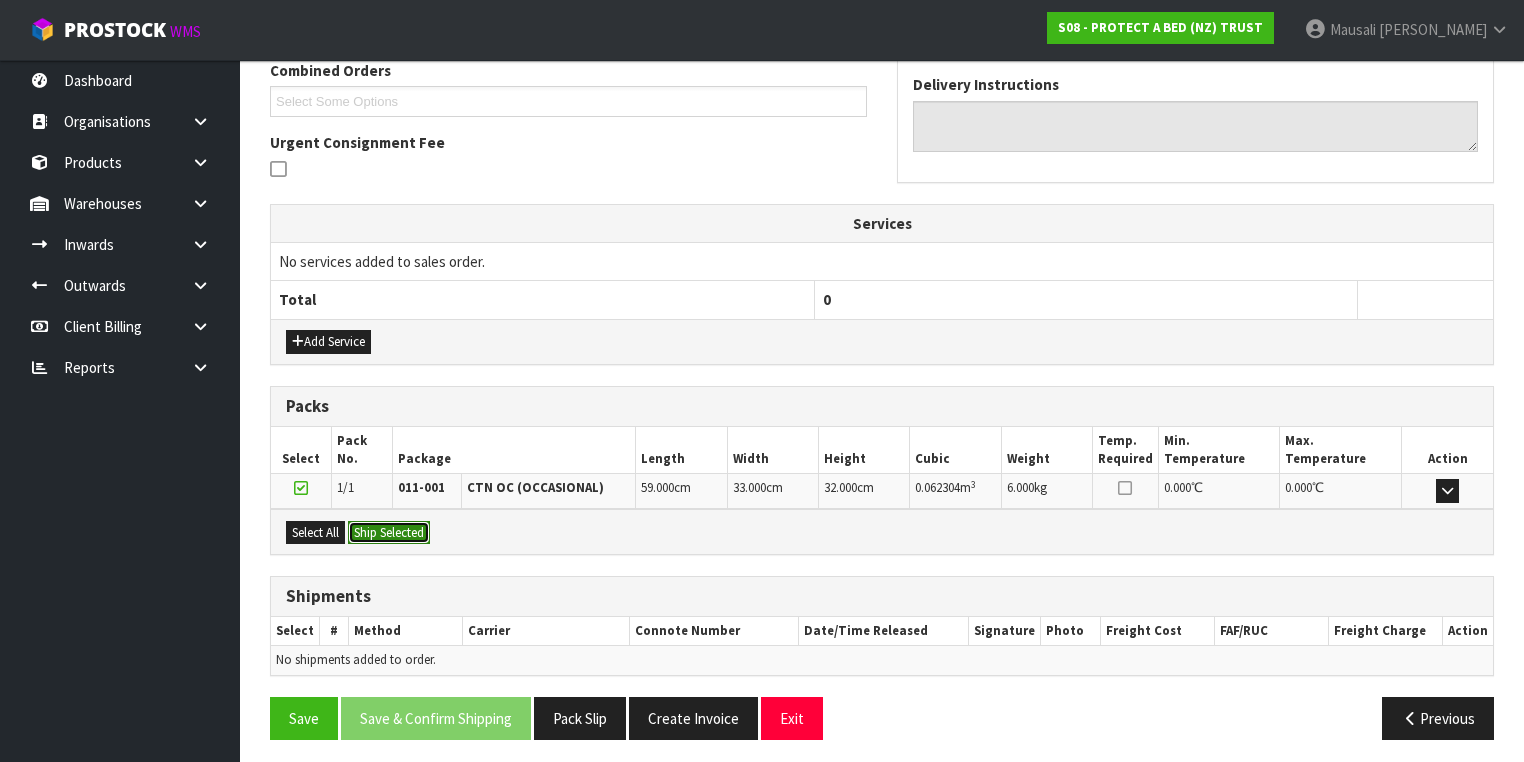 click on "Ship Selected" at bounding box center [389, 533] 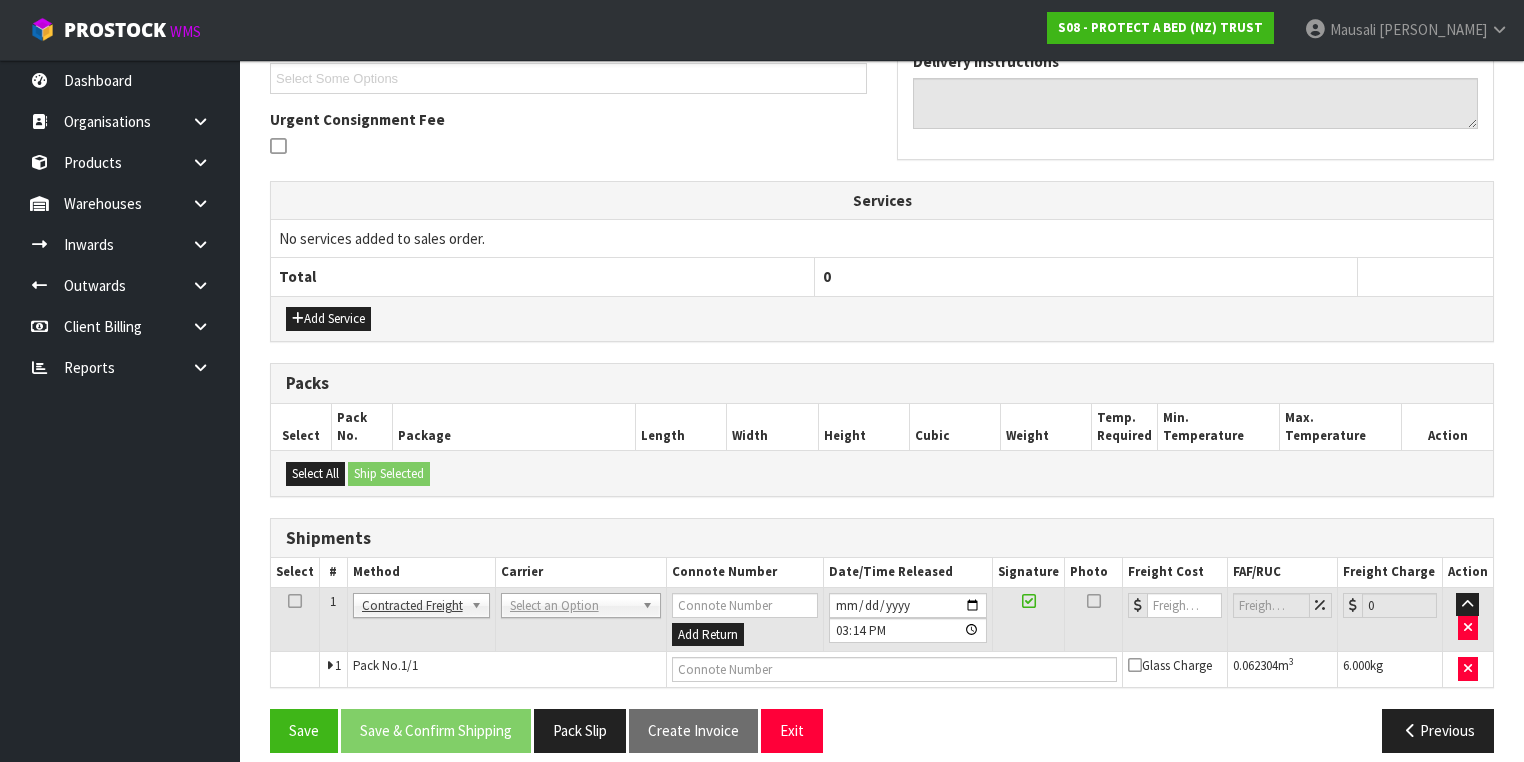 scroll, scrollTop: 564, scrollLeft: 0, axis: vertical 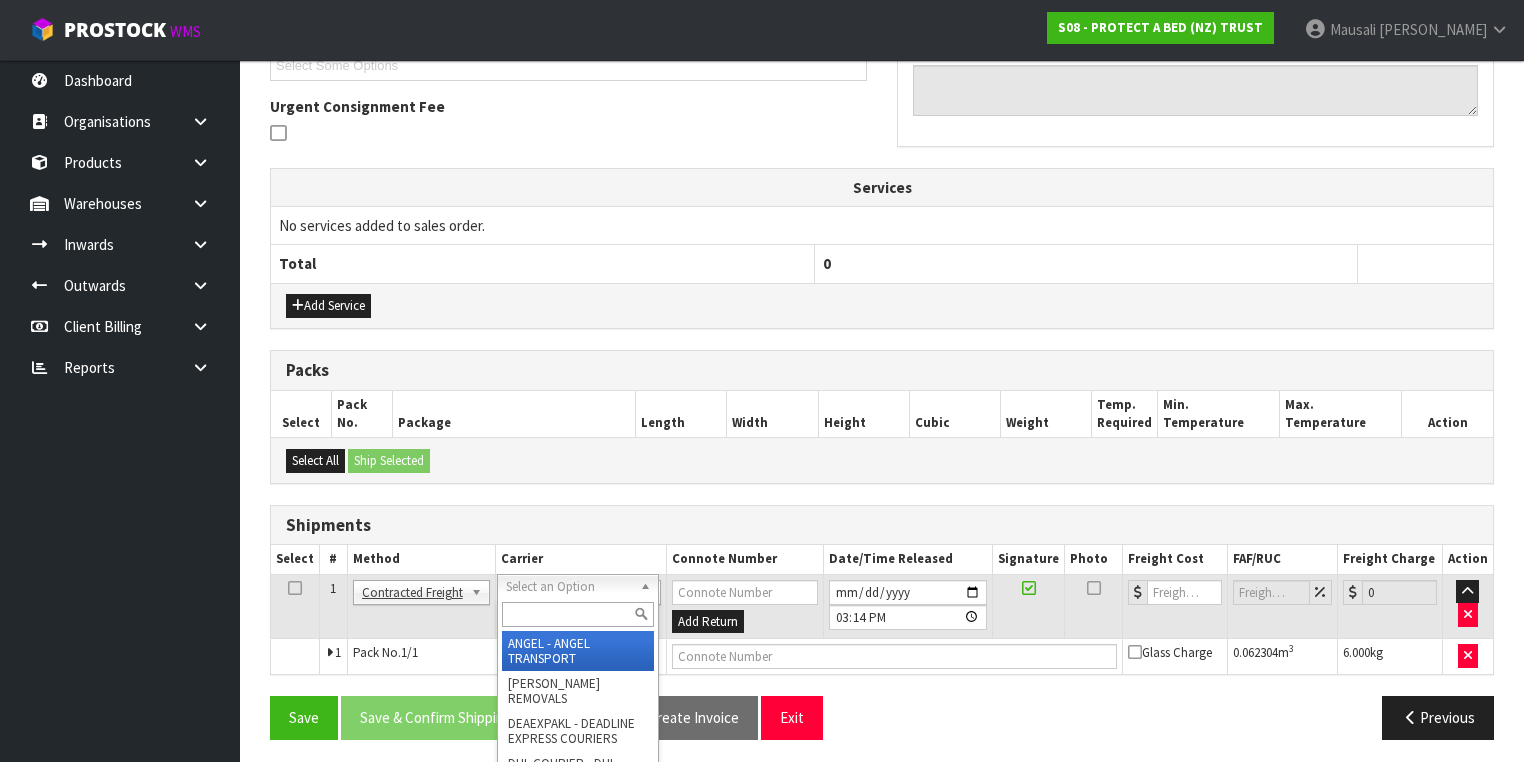click at bounding box center [578, 614] 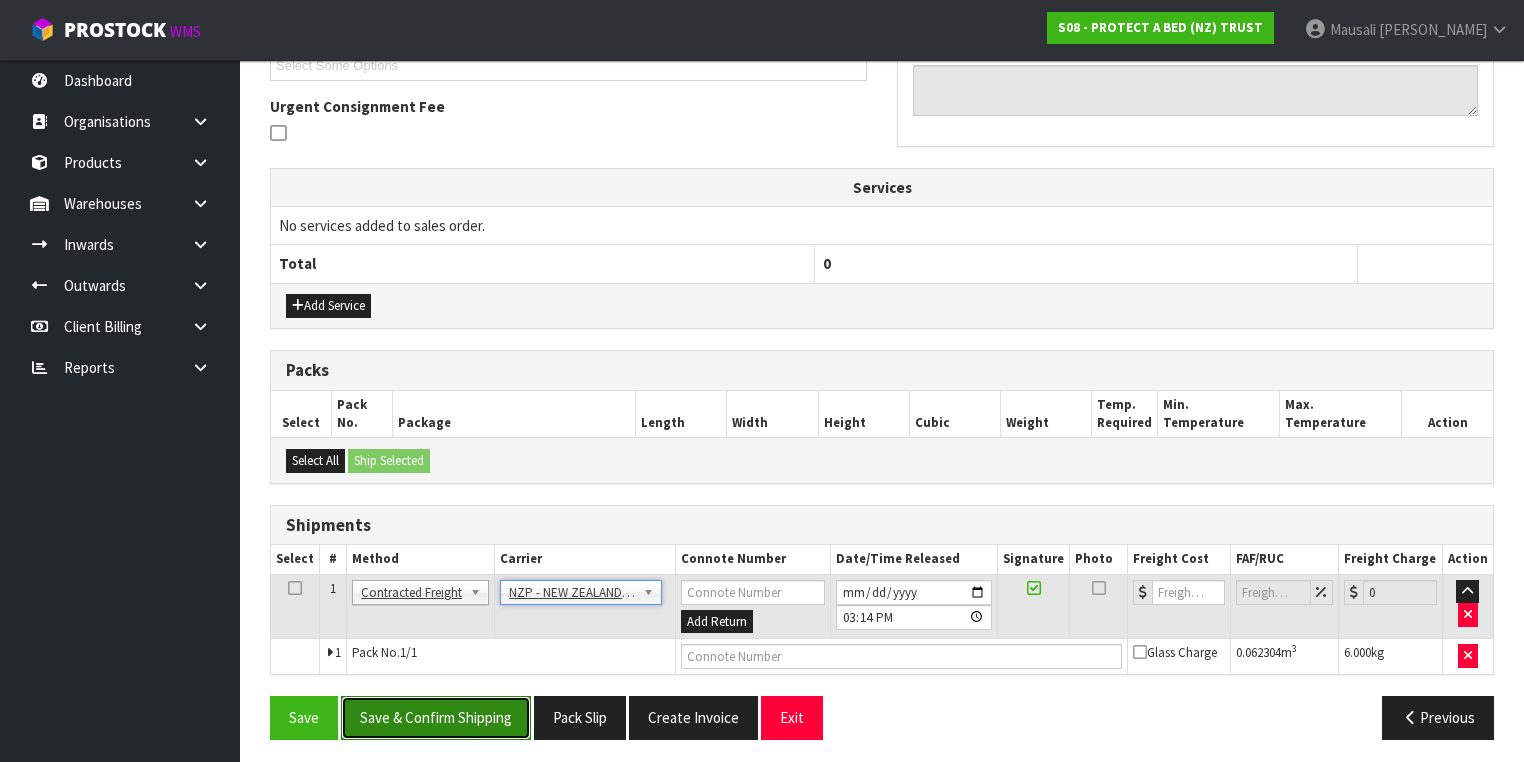 click on "Save & Confirm Shipping" at bounding box center (436, 717) 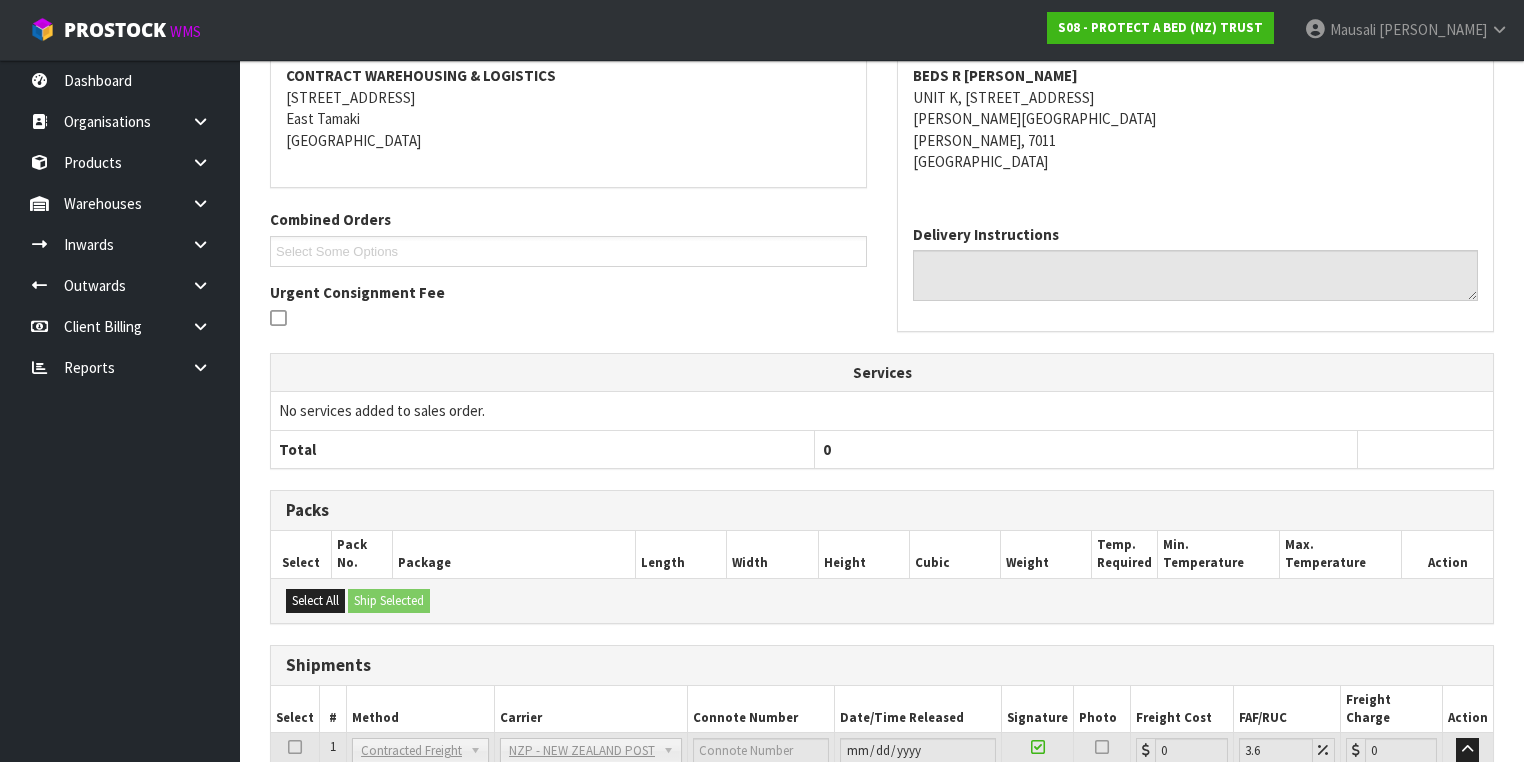 scroll, scrollTop: 536, scrollLeft: 0, axis: vertical 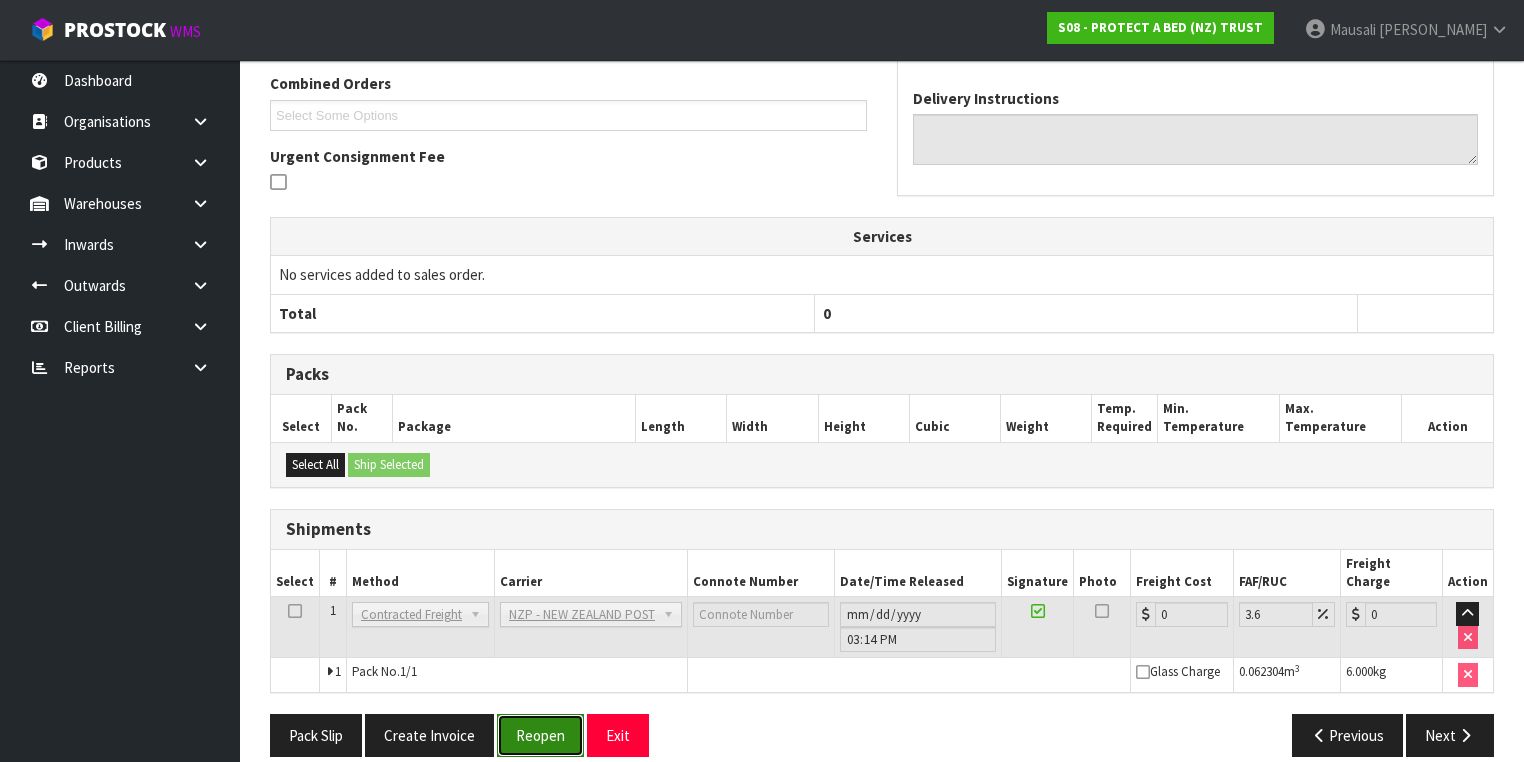 click on "Reopen" at bounding box center (540, 735) 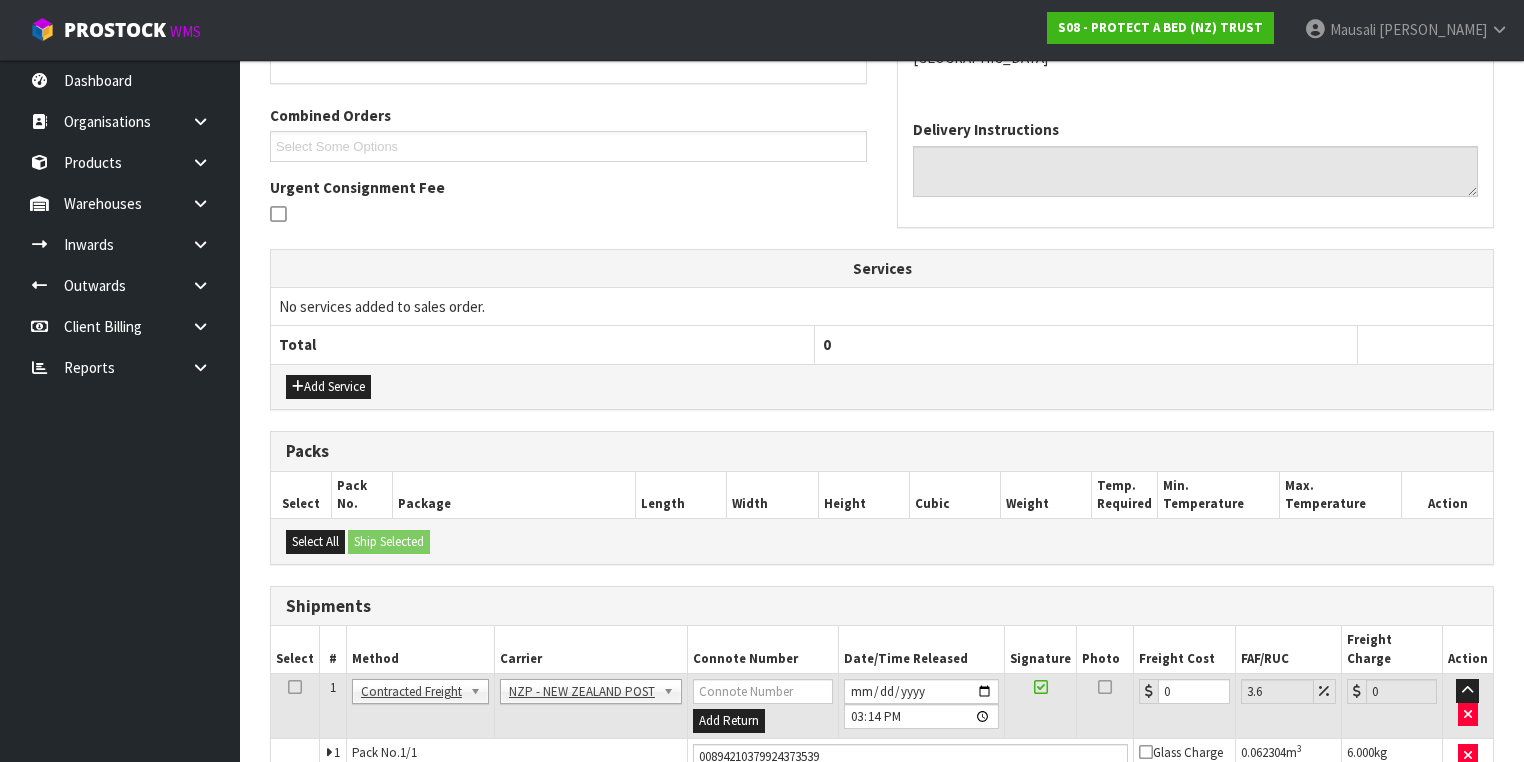 scroll, scrollTop: 582, scrollLeft: 0, axis: vertical 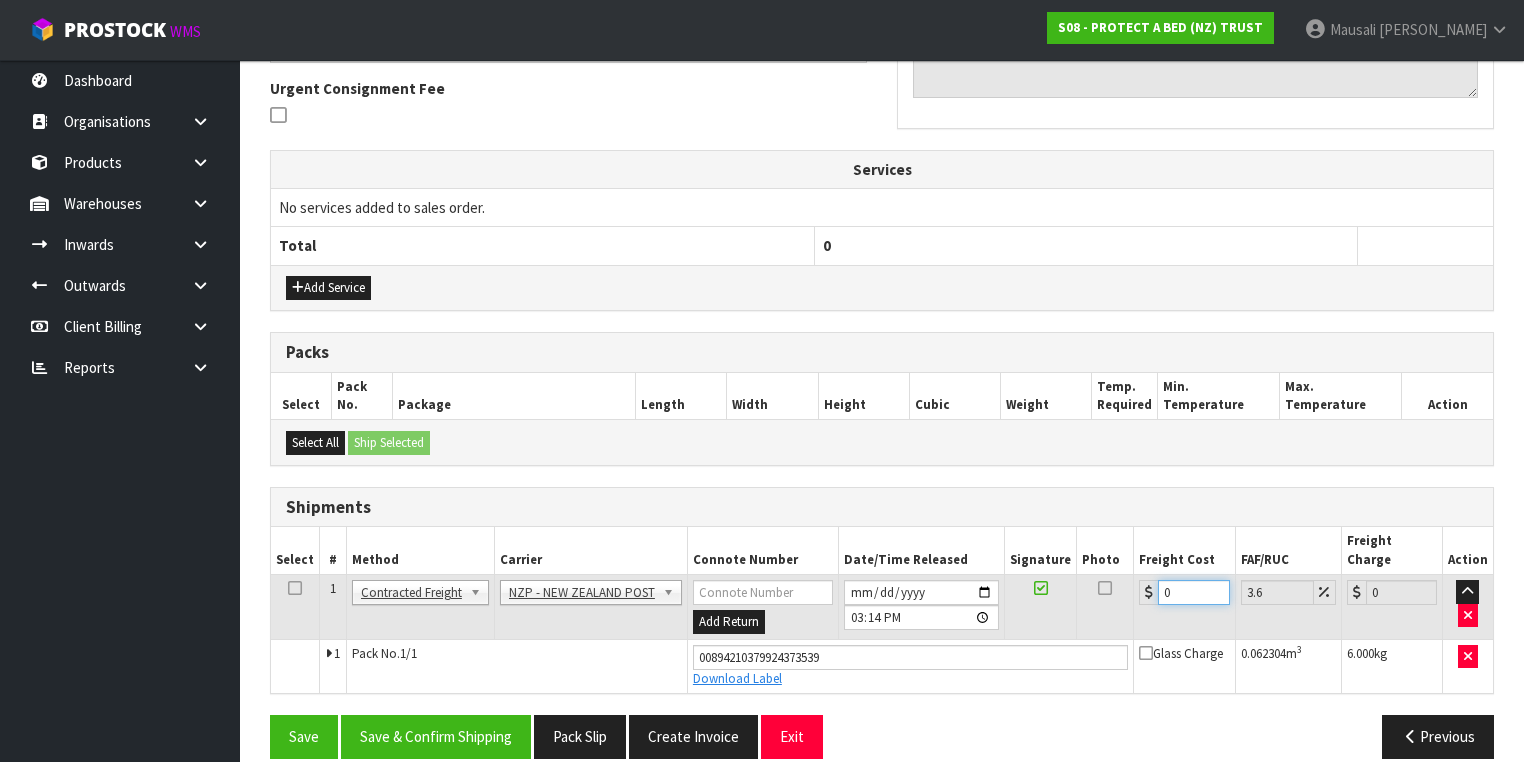 drag, startPoint x: 1184, startPoint y: 569, endPoint x: 1100, endPoint y: 578, distance: 84.48077 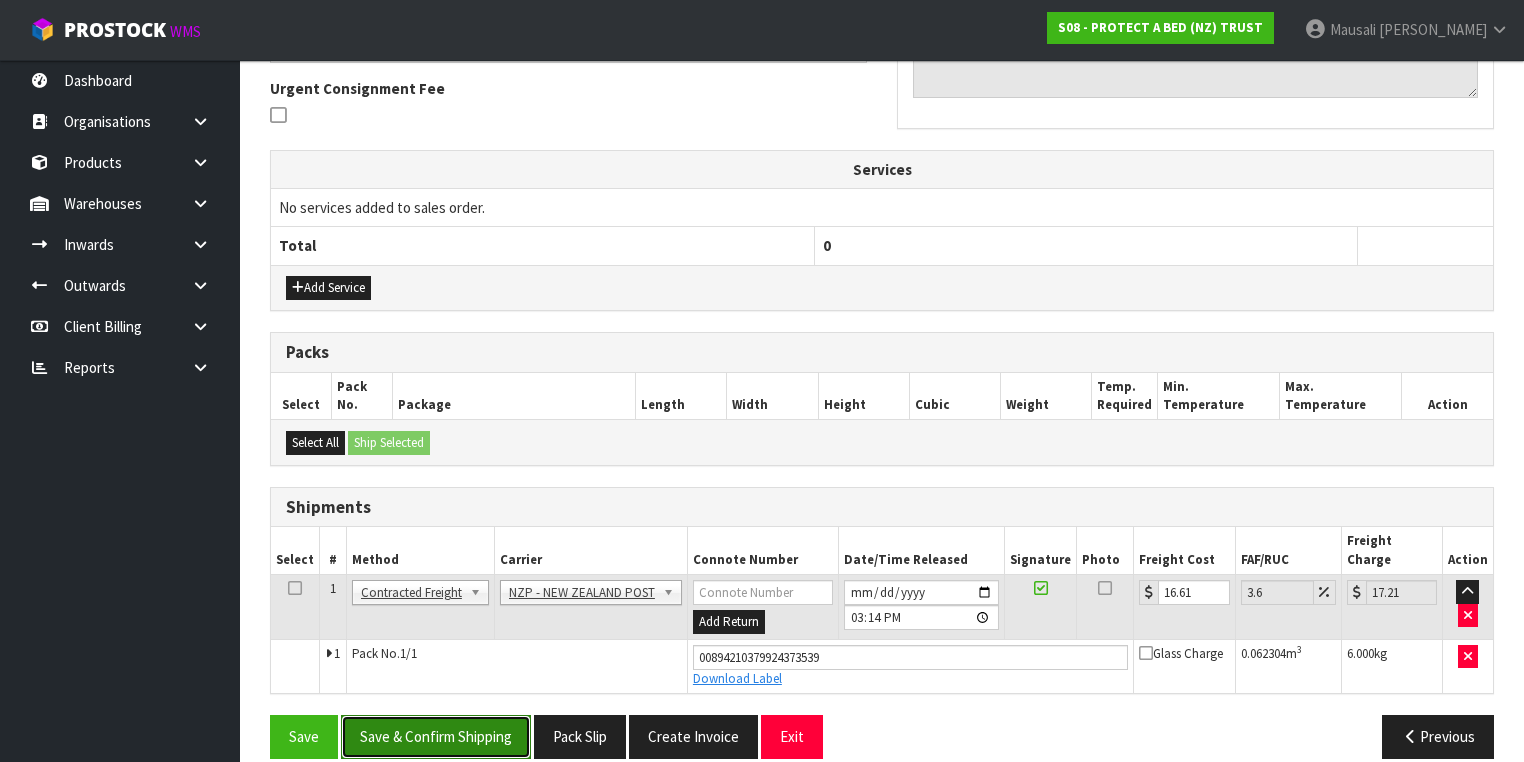 click on "Save & Confirm Shipping" at bounding box center [436, 736] 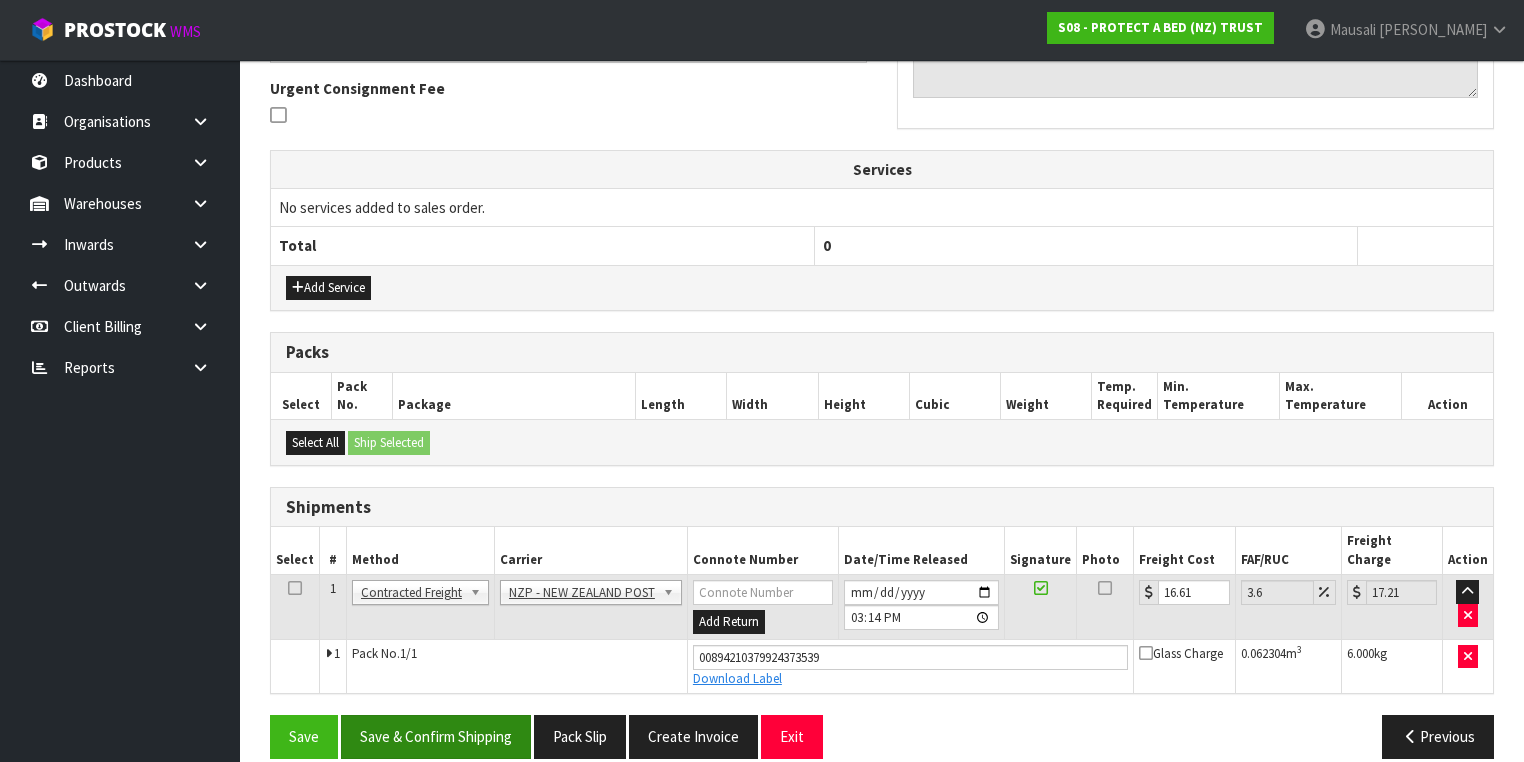 scroll, scrollTop: 0, scrollLeft: 0, axis: both 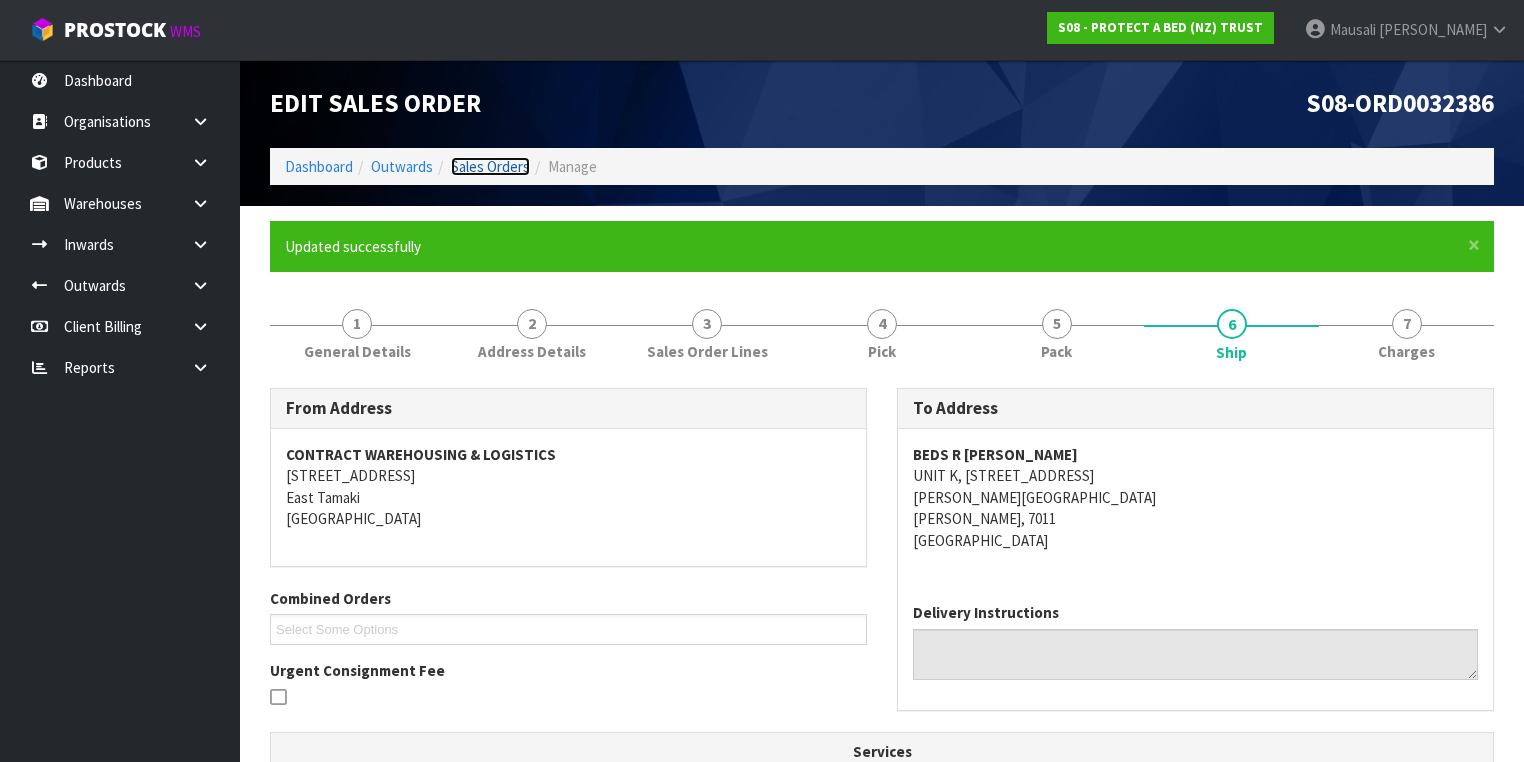 click on "Sales Orders" at bounding box center (490, 166) 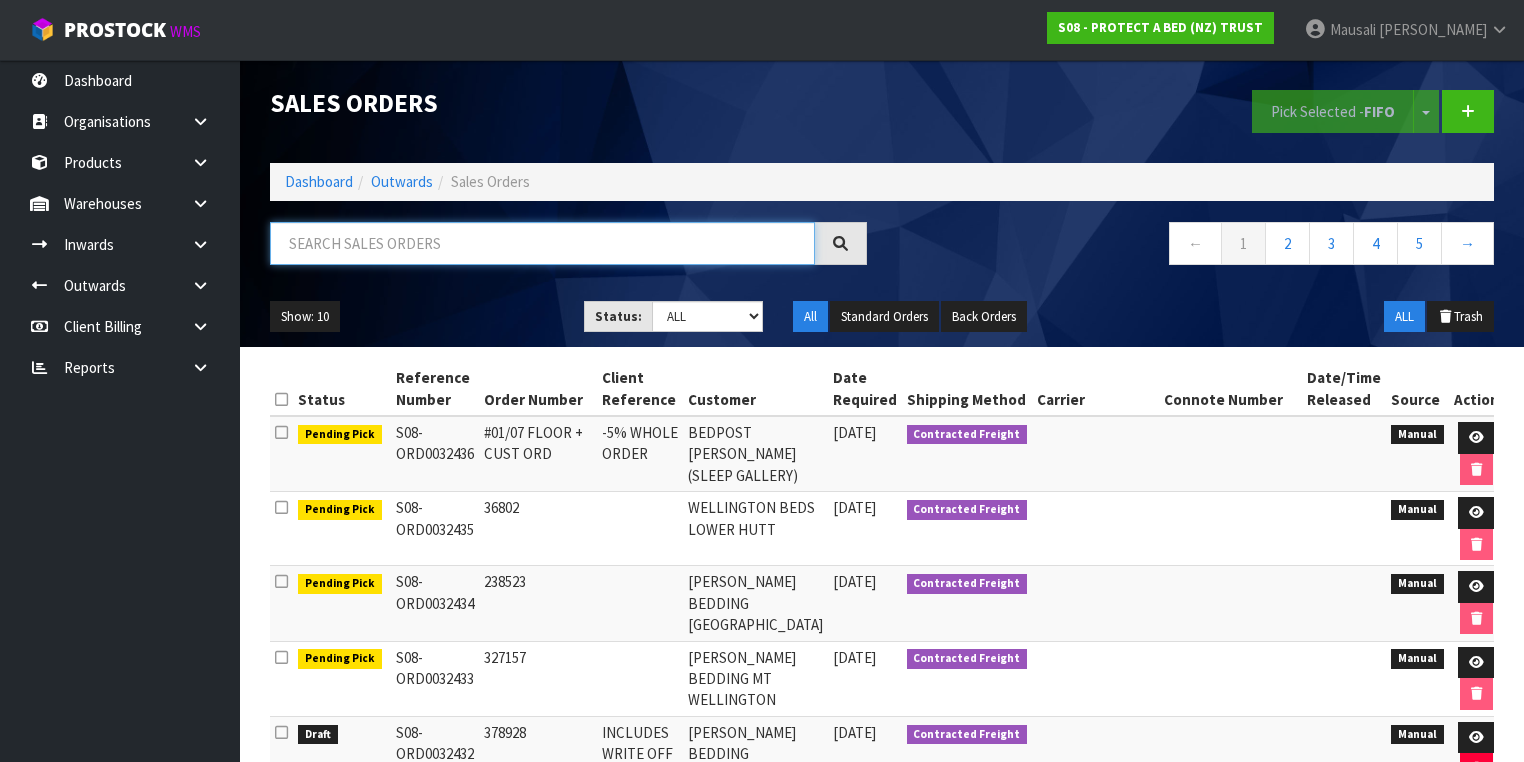 click at bounding box center (542, 243) 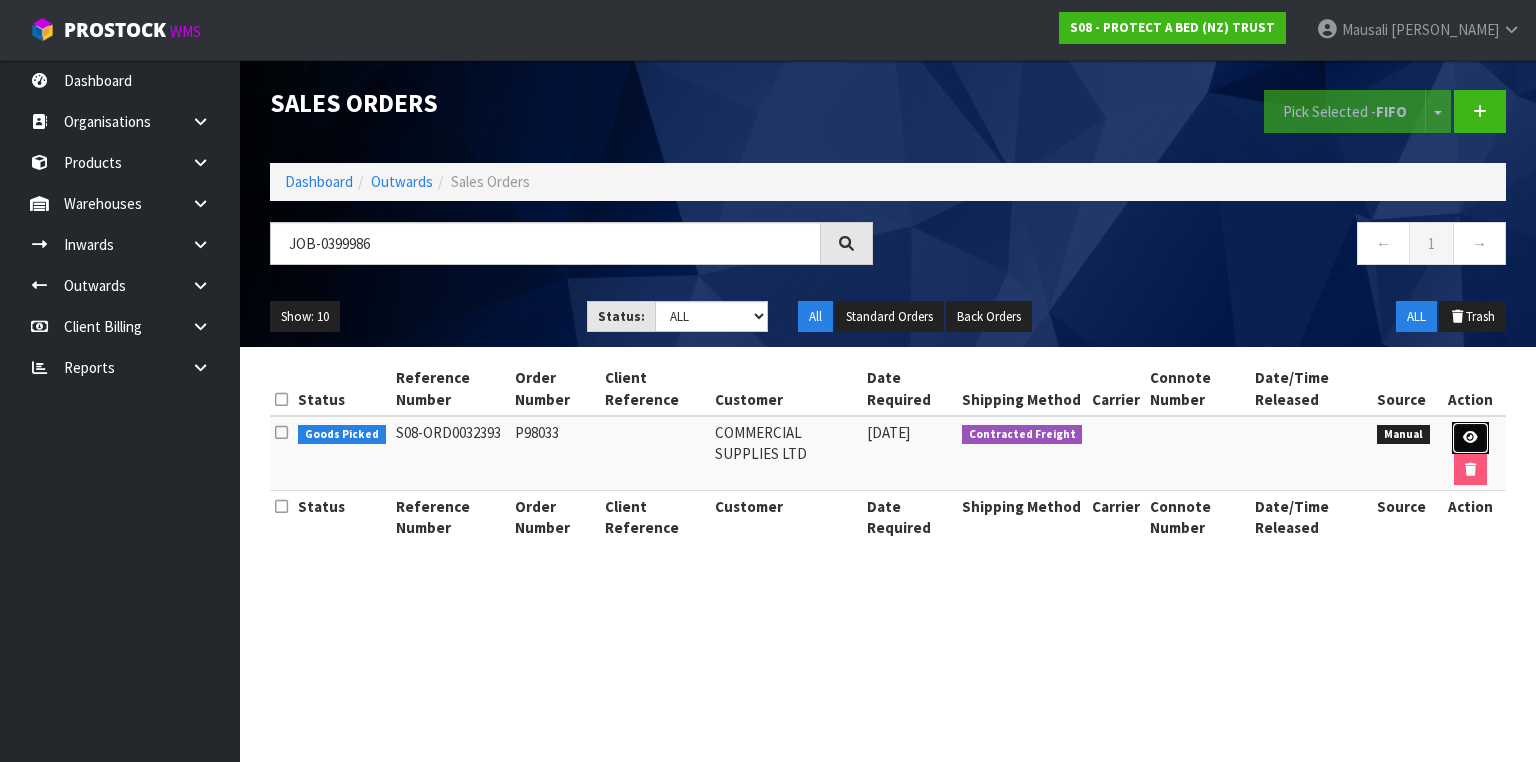 click at bounding box center (1470, 437) 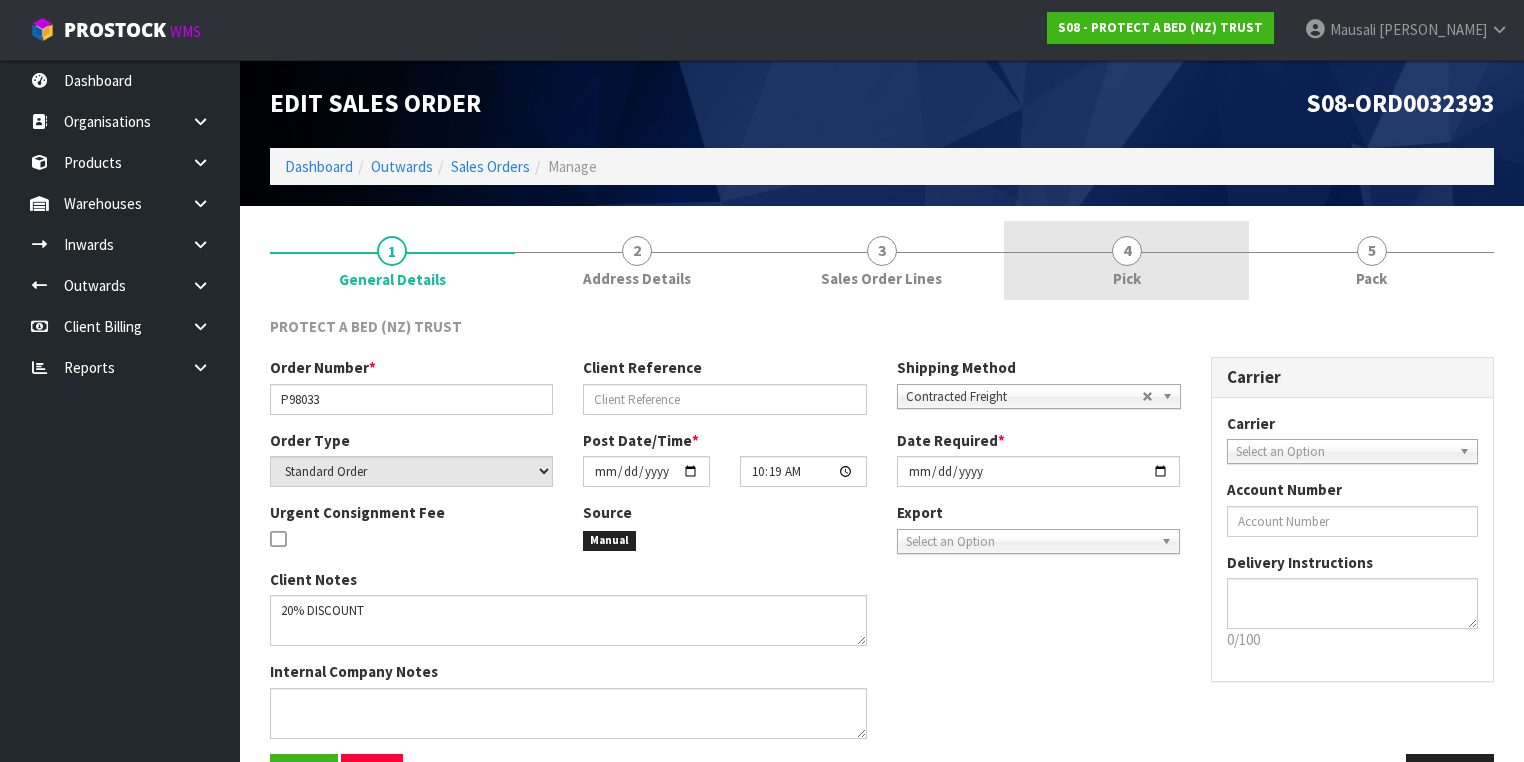 click on "4
Pick" at bounding box center (1126, 260) 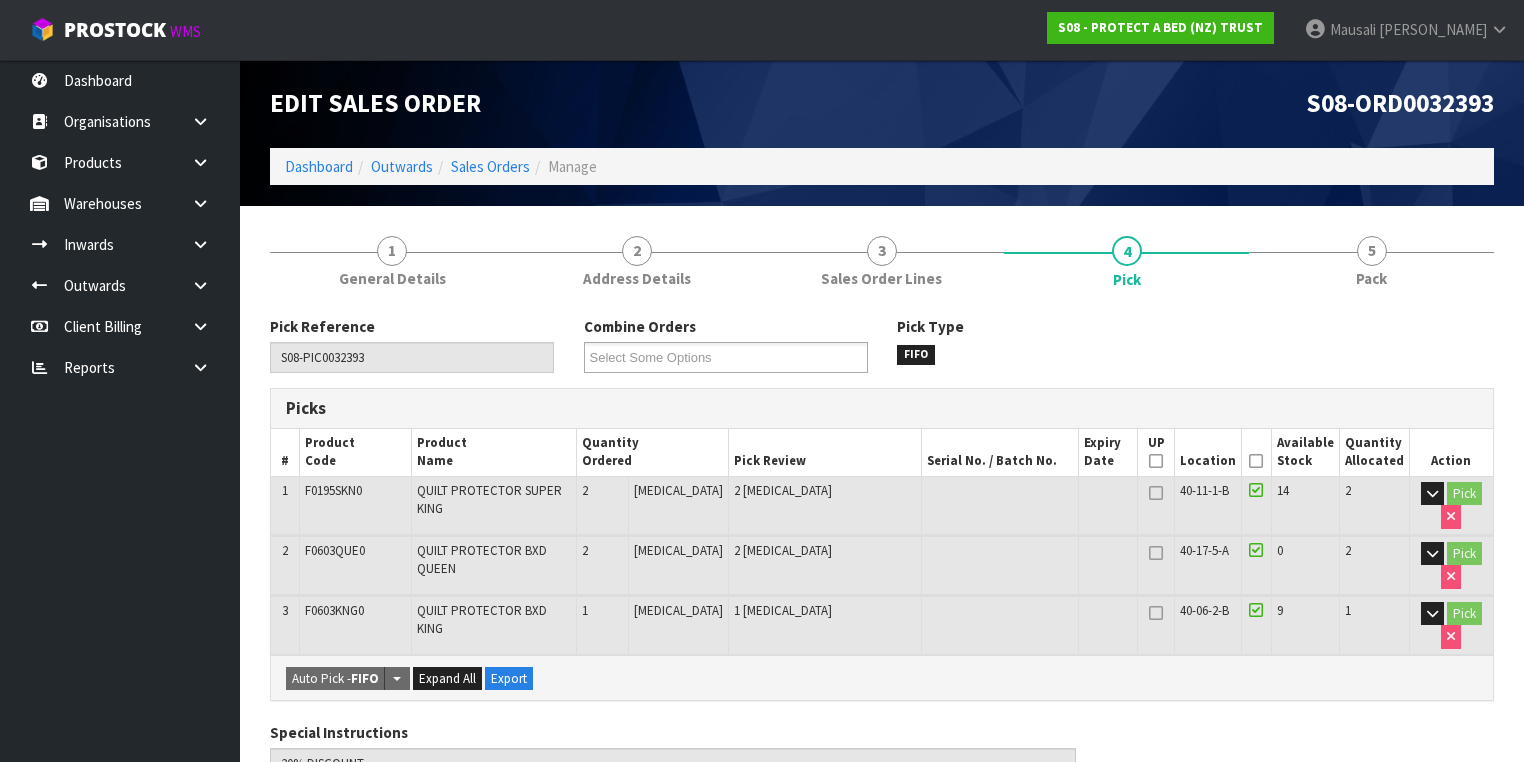 click at bounding box center (1256, 461) 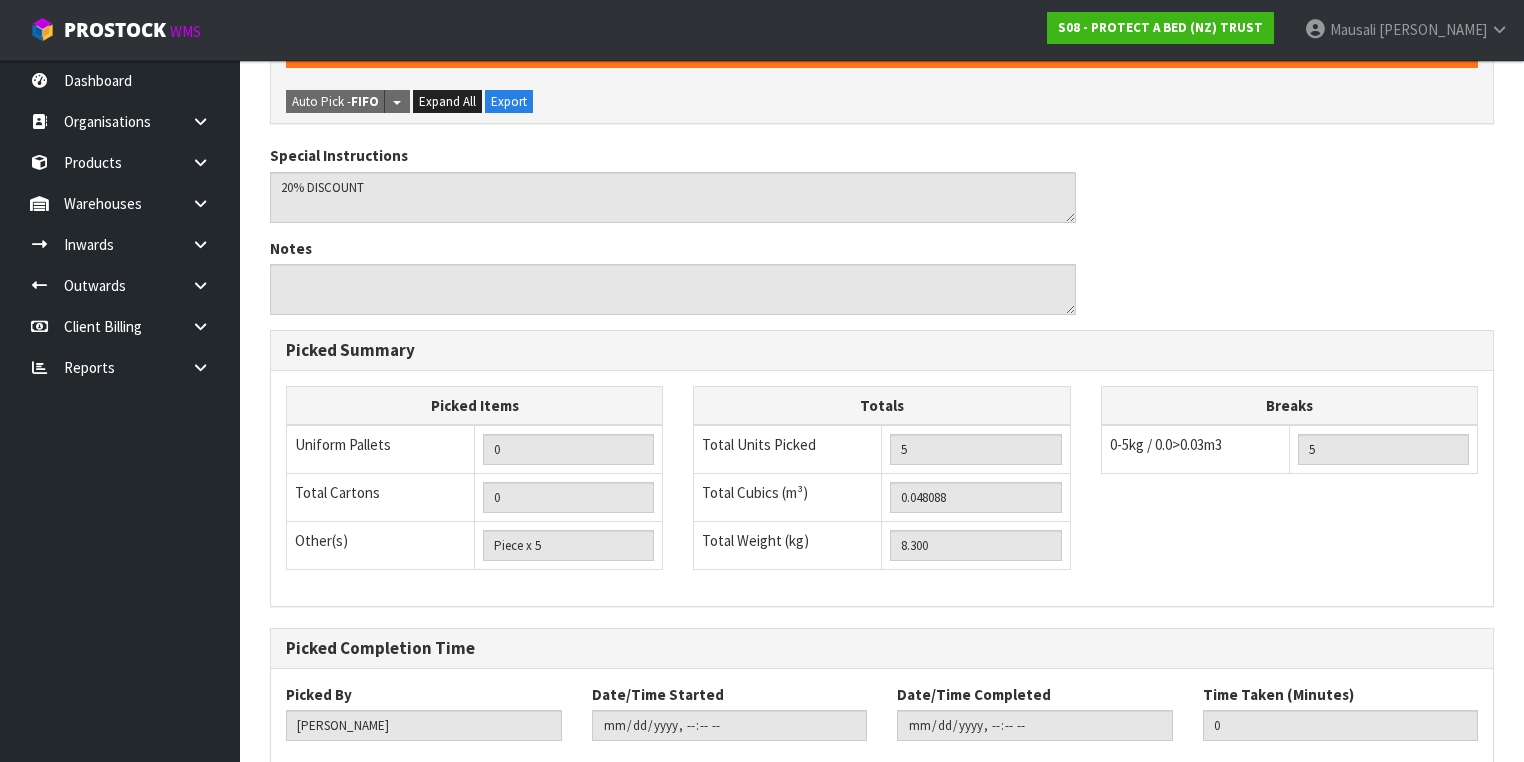 scroll, scrollTop: 759, scrollLeft: 0, axis: vertical 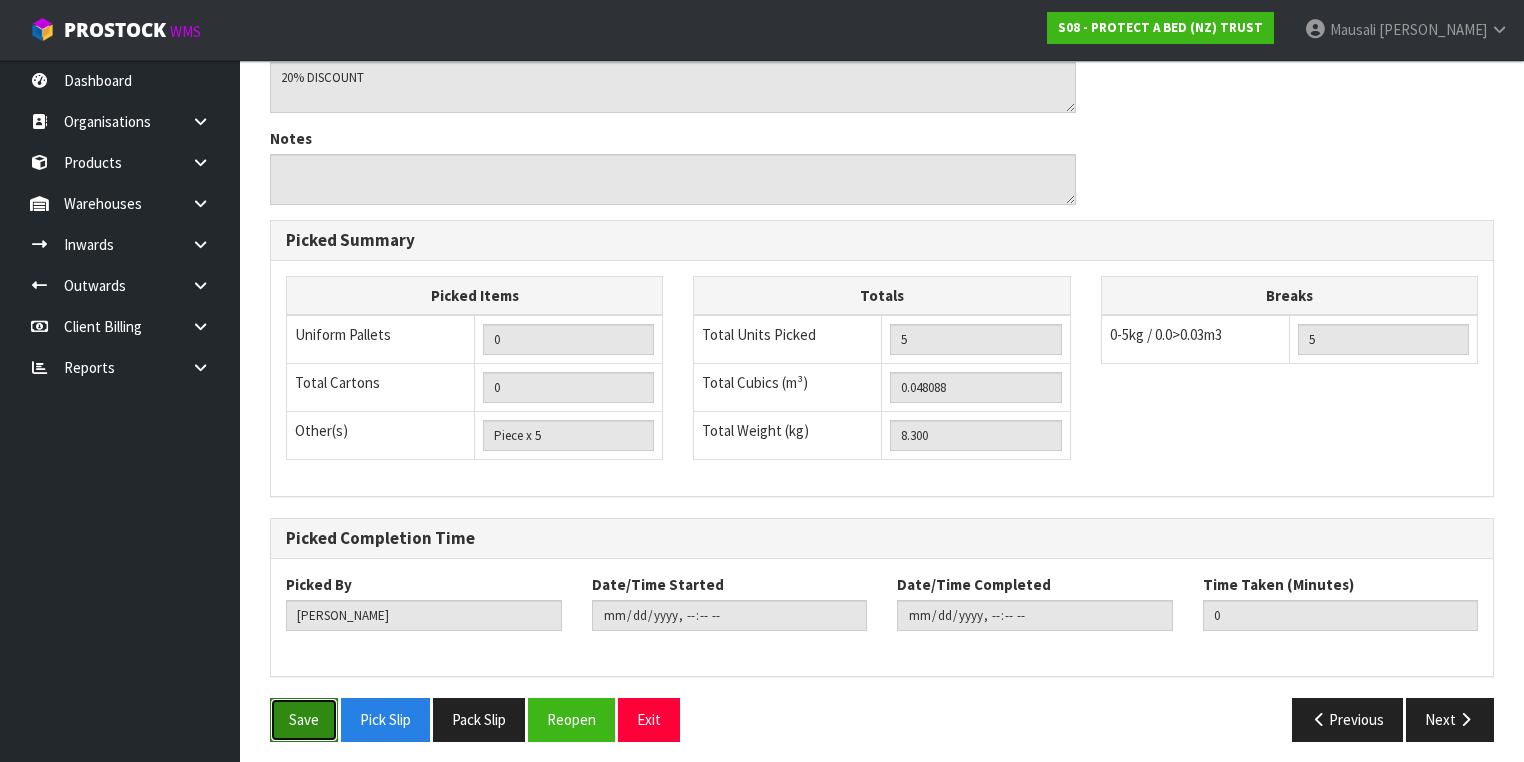click on "Save" at bounding box center (304, 719) 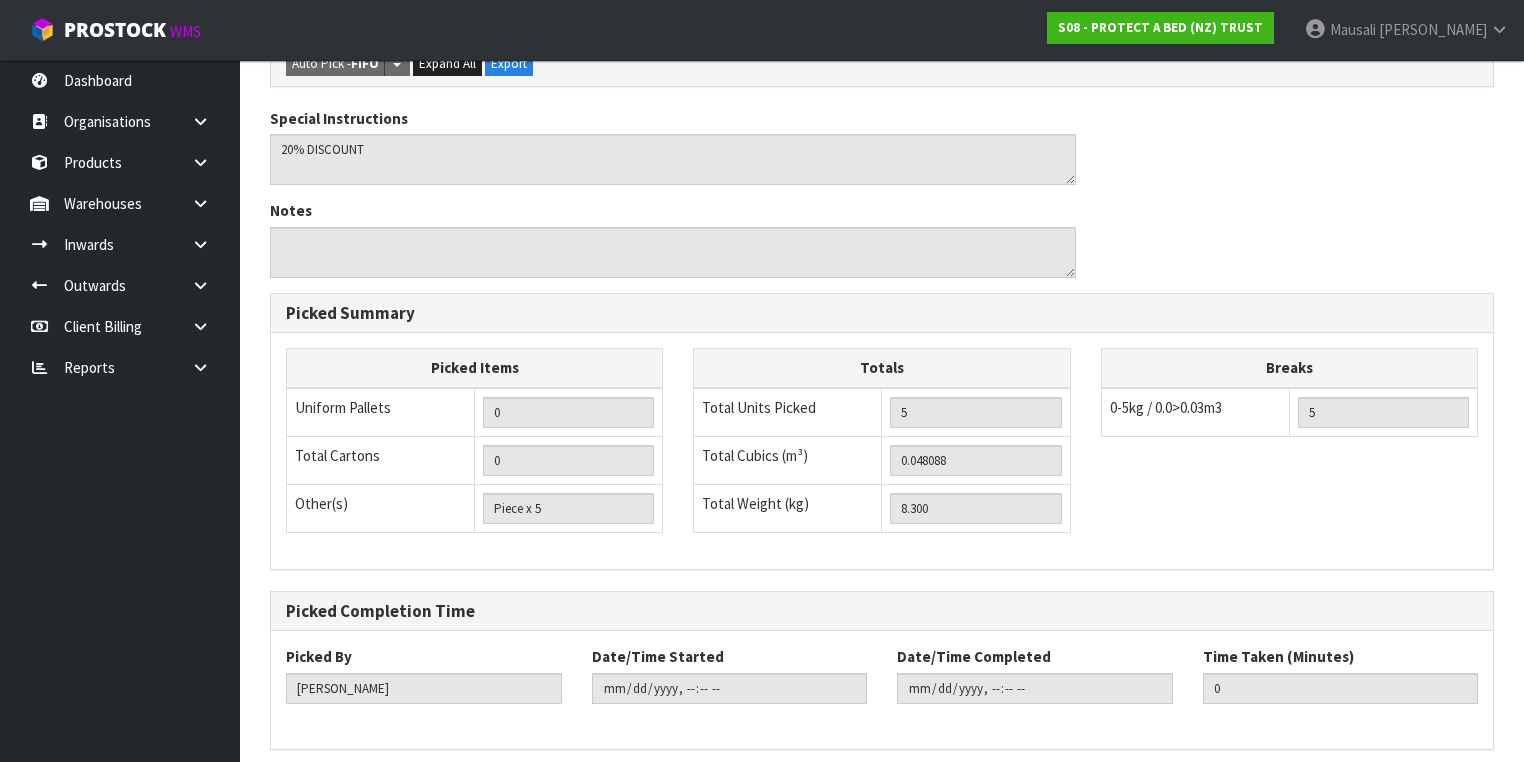 scroll, scrollTop: 0, scrollLeft: 0, axis: both 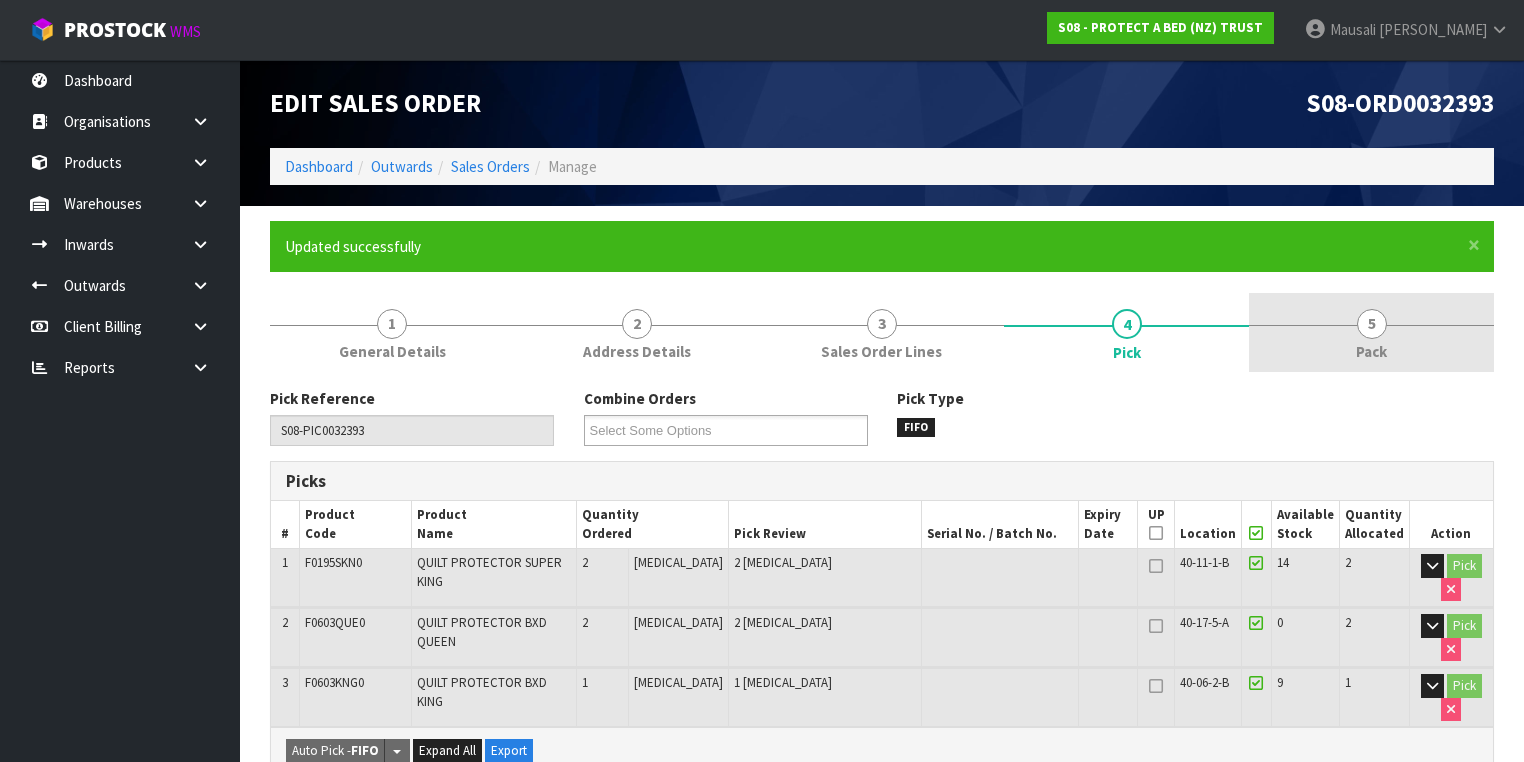 click on "5" at bounding box center (1372, 324) 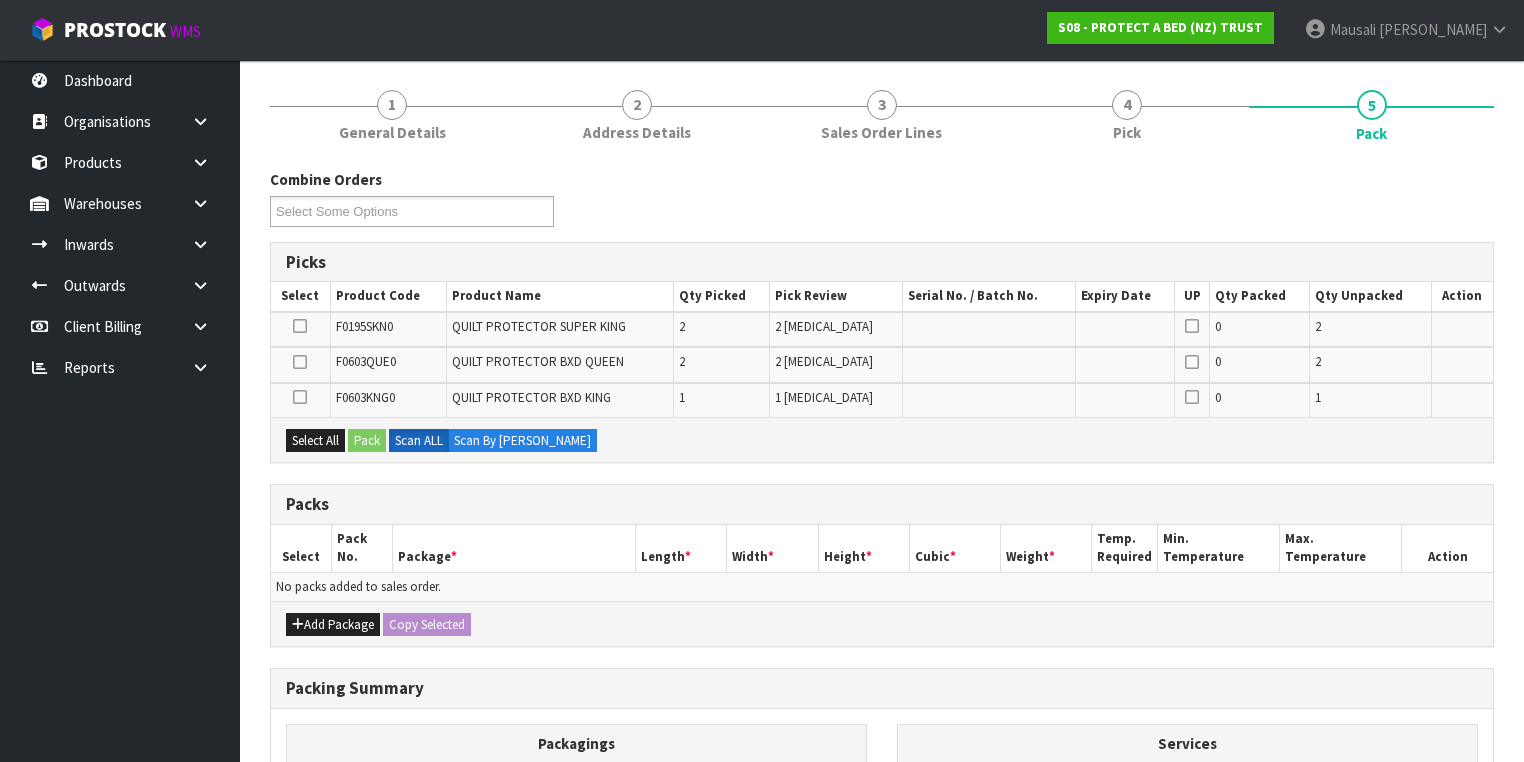 scroll, scrollTop: 320, scrollLeft: 0, axis: vertical 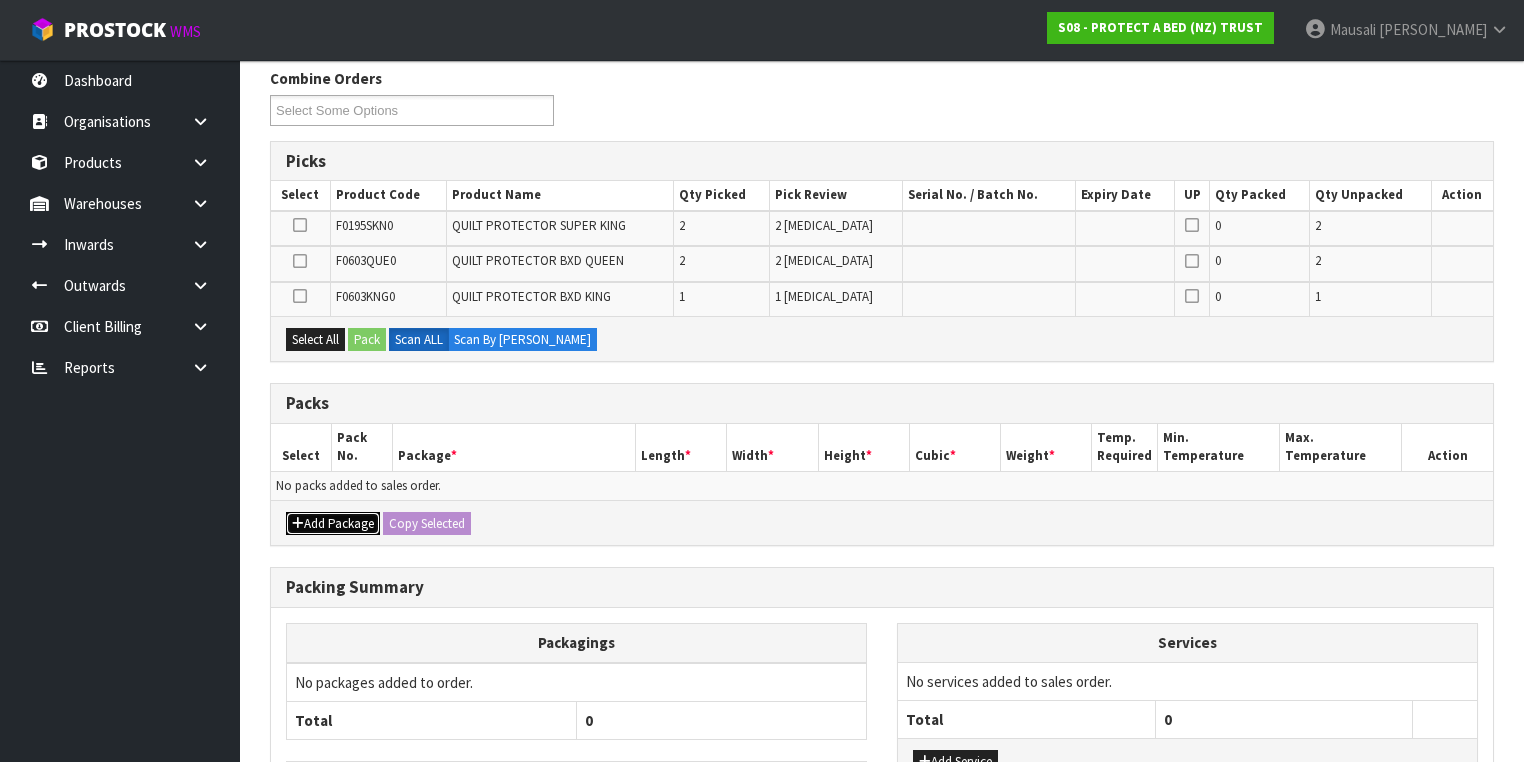 click on "Add Package" at bounding box center [333, 524] 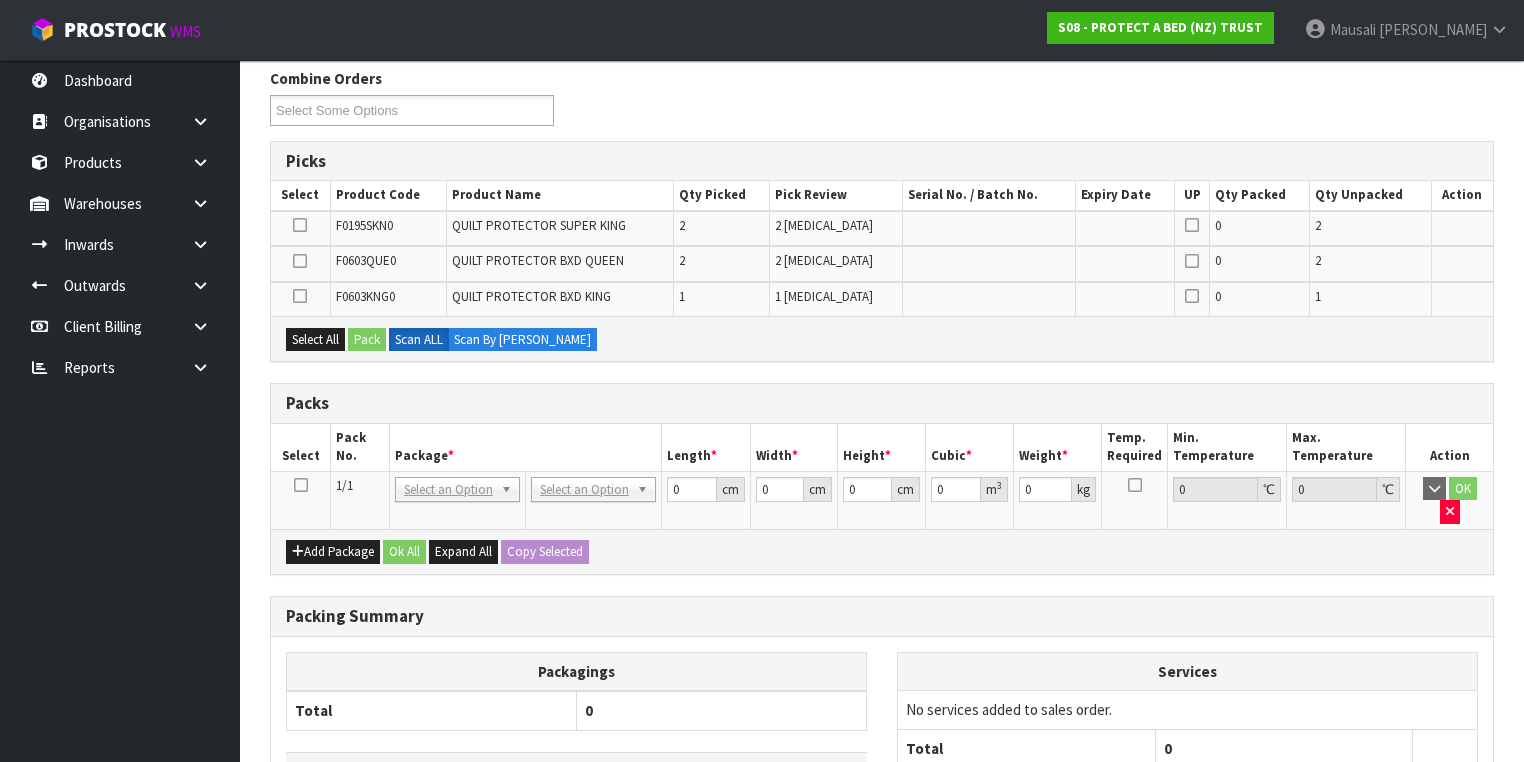 click at bounding box center [301, 485] 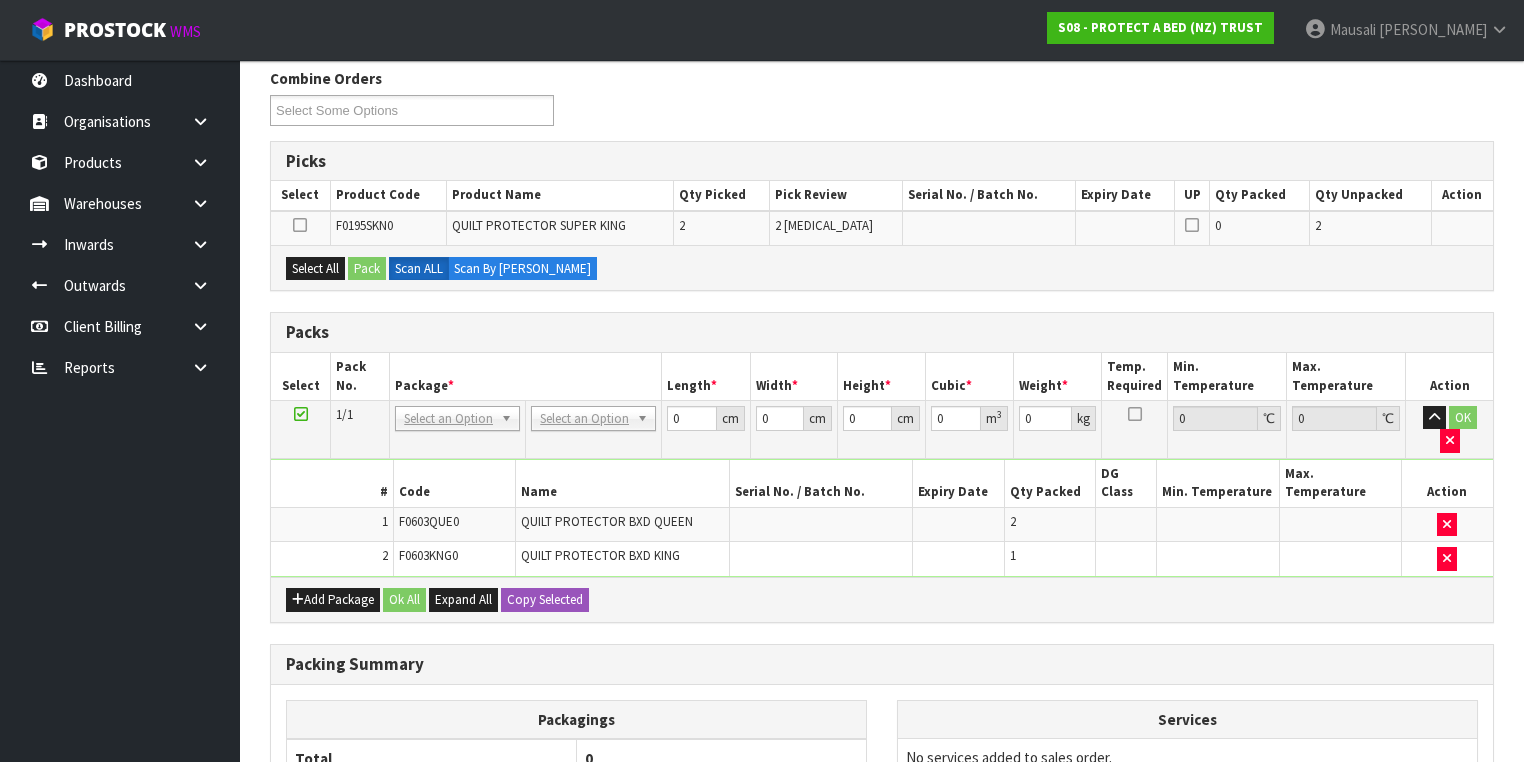 scroll, scrollTop: 0, scrollLeft: 0, axis: both 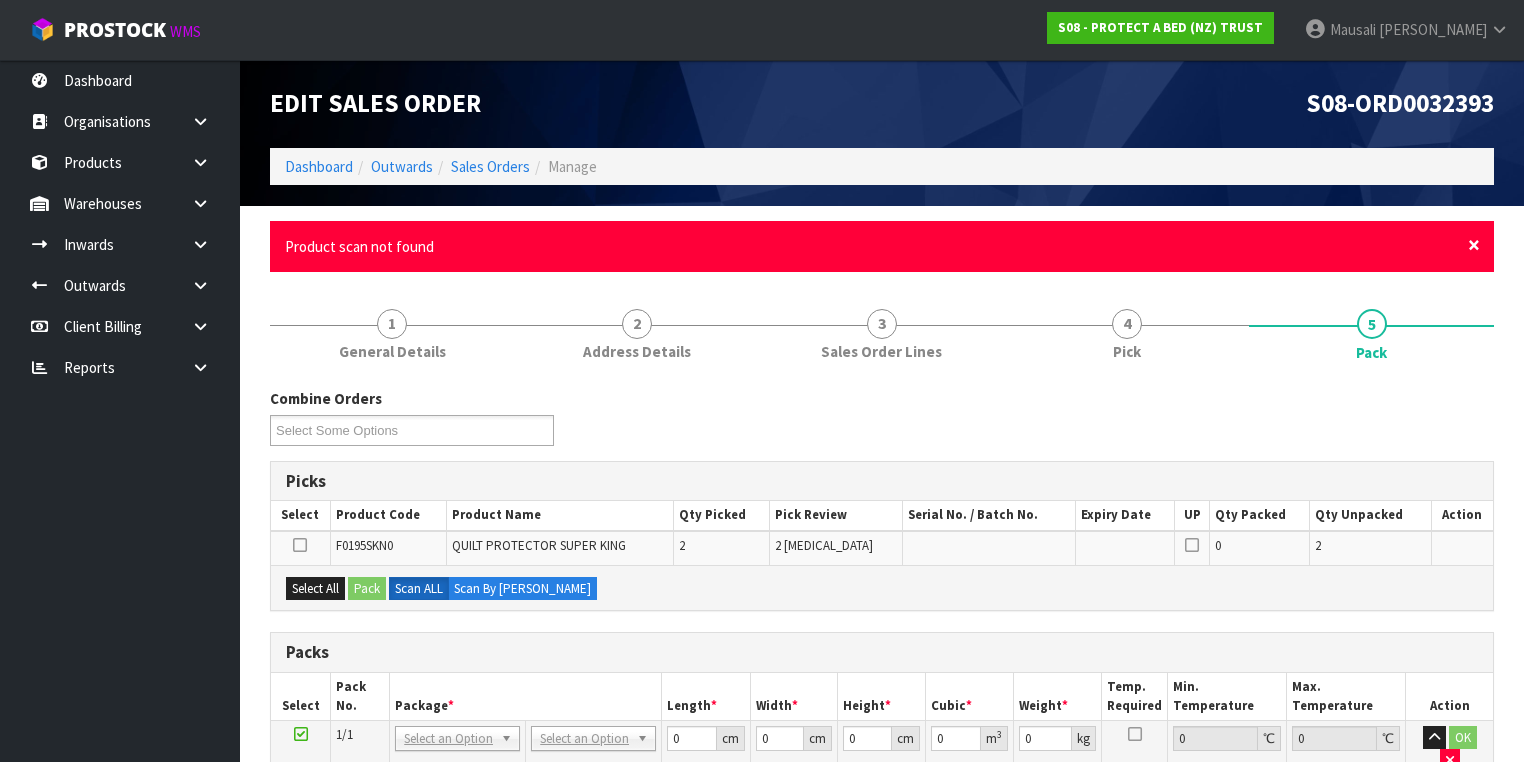 click on "×" at bounding box center [1474, 245] 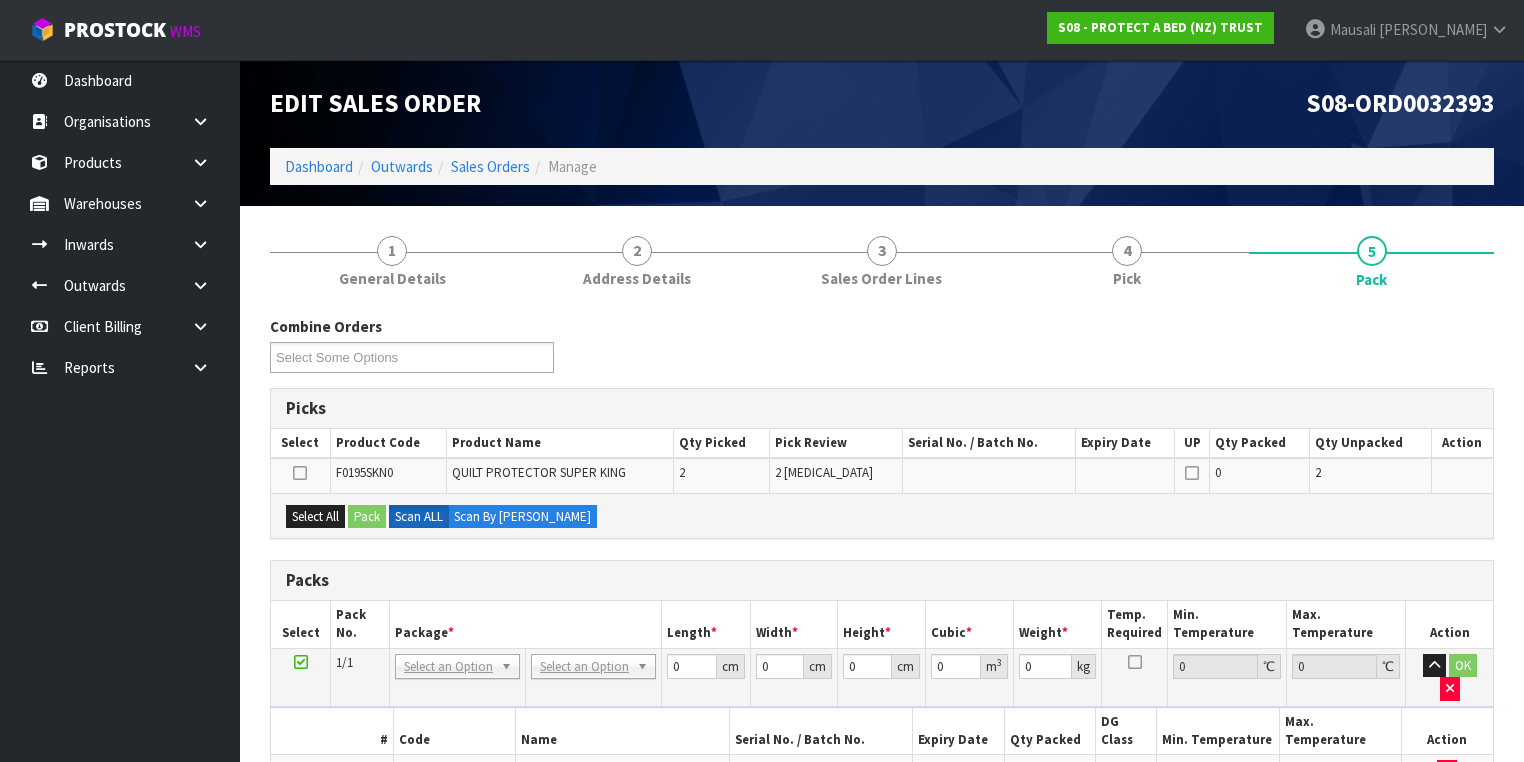 scroll, scrollTop: 320, scrollLeft: 0, axis: vertical 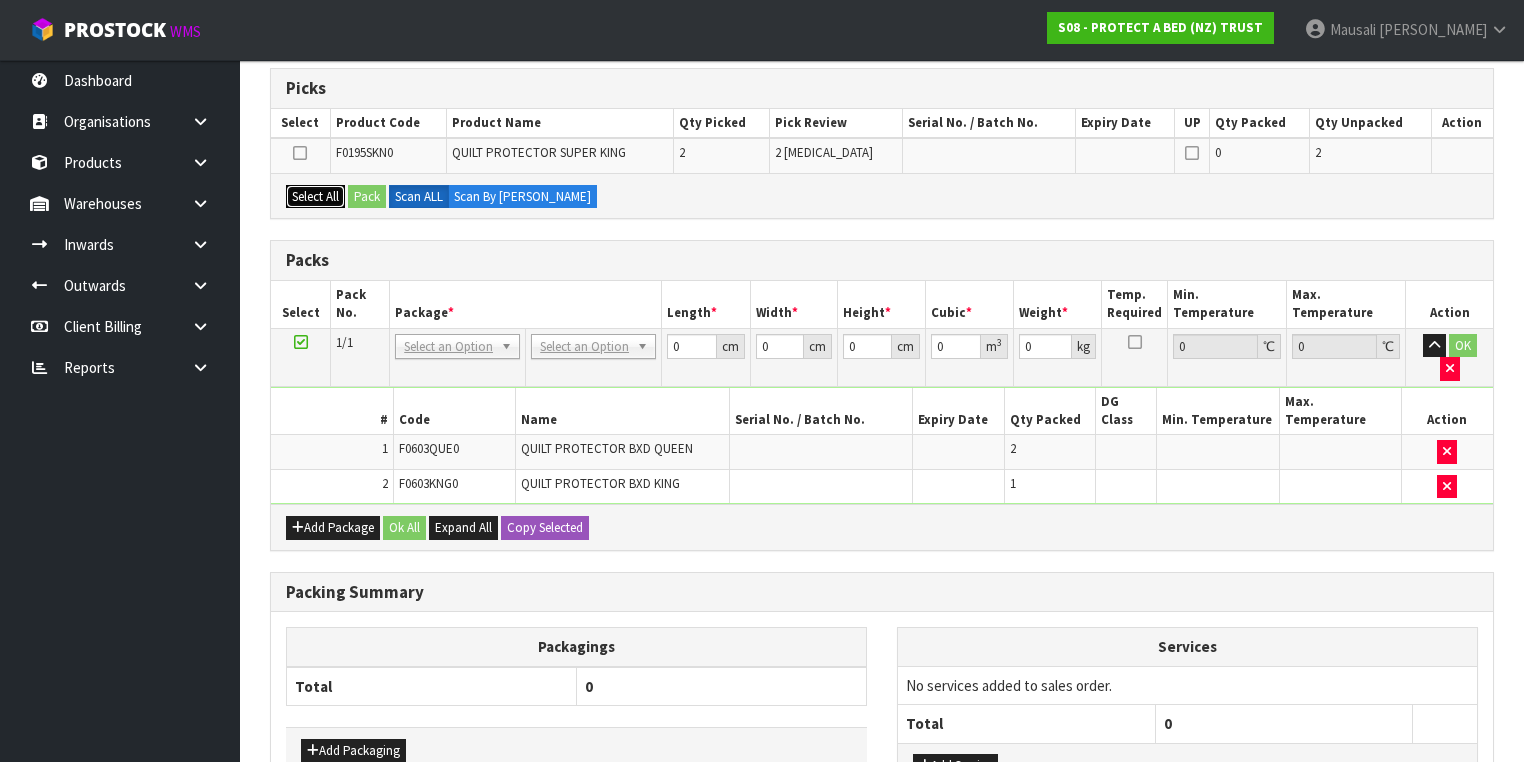click on "Select All" at bounding box center [315, 197] 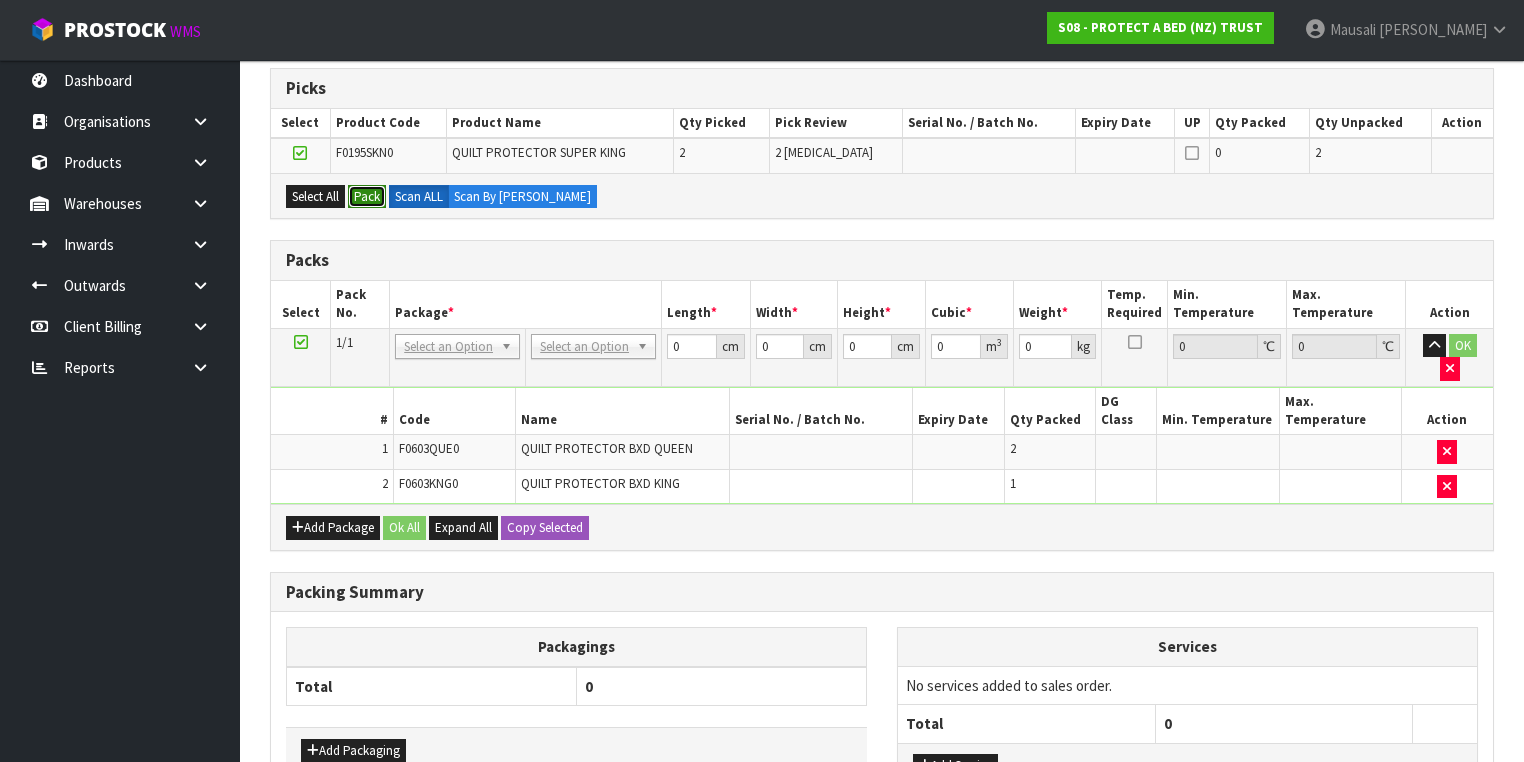 click on "Pack" at bounding box center (367, 197) 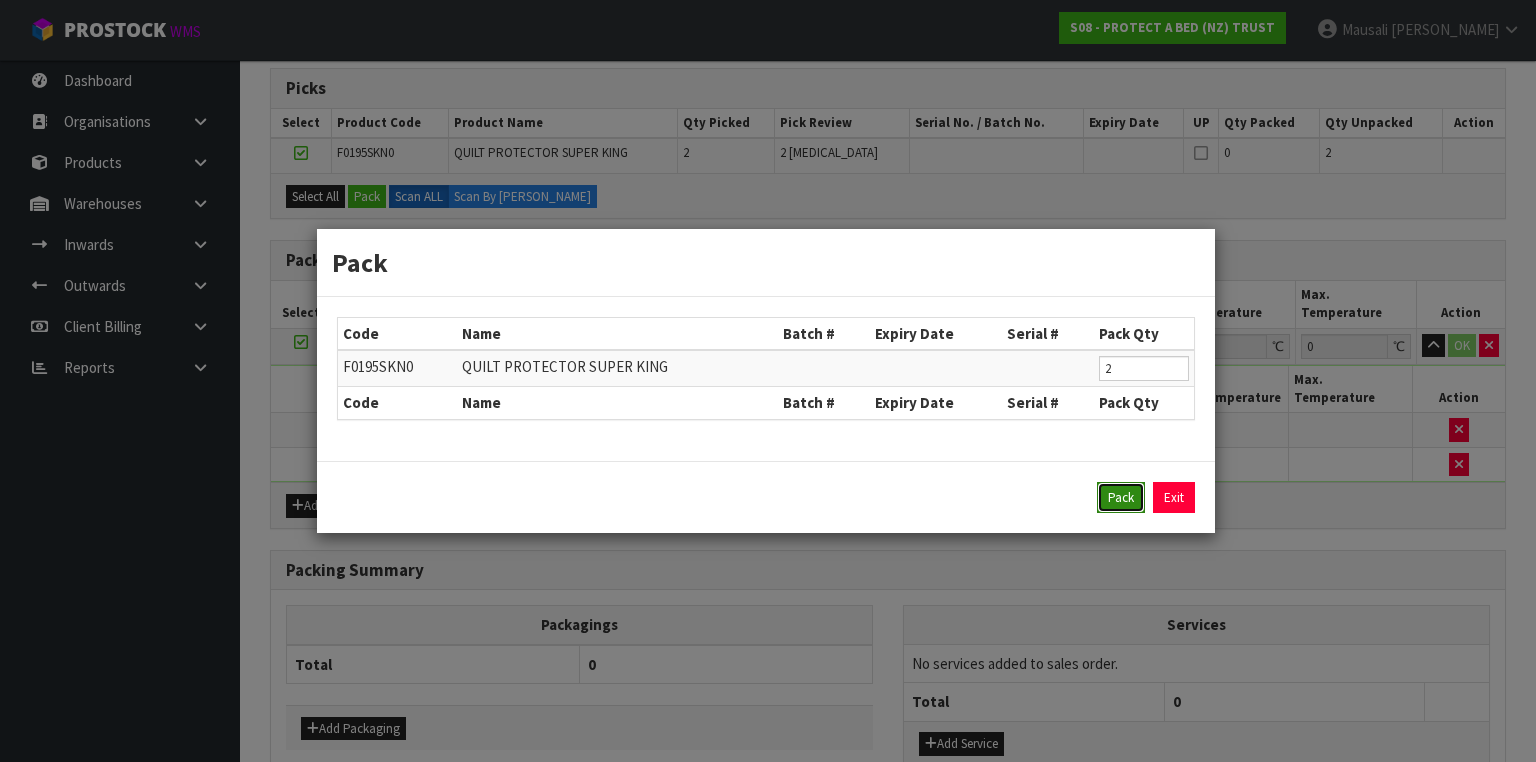 click on "Pack" at bounding box center (1121, 498) 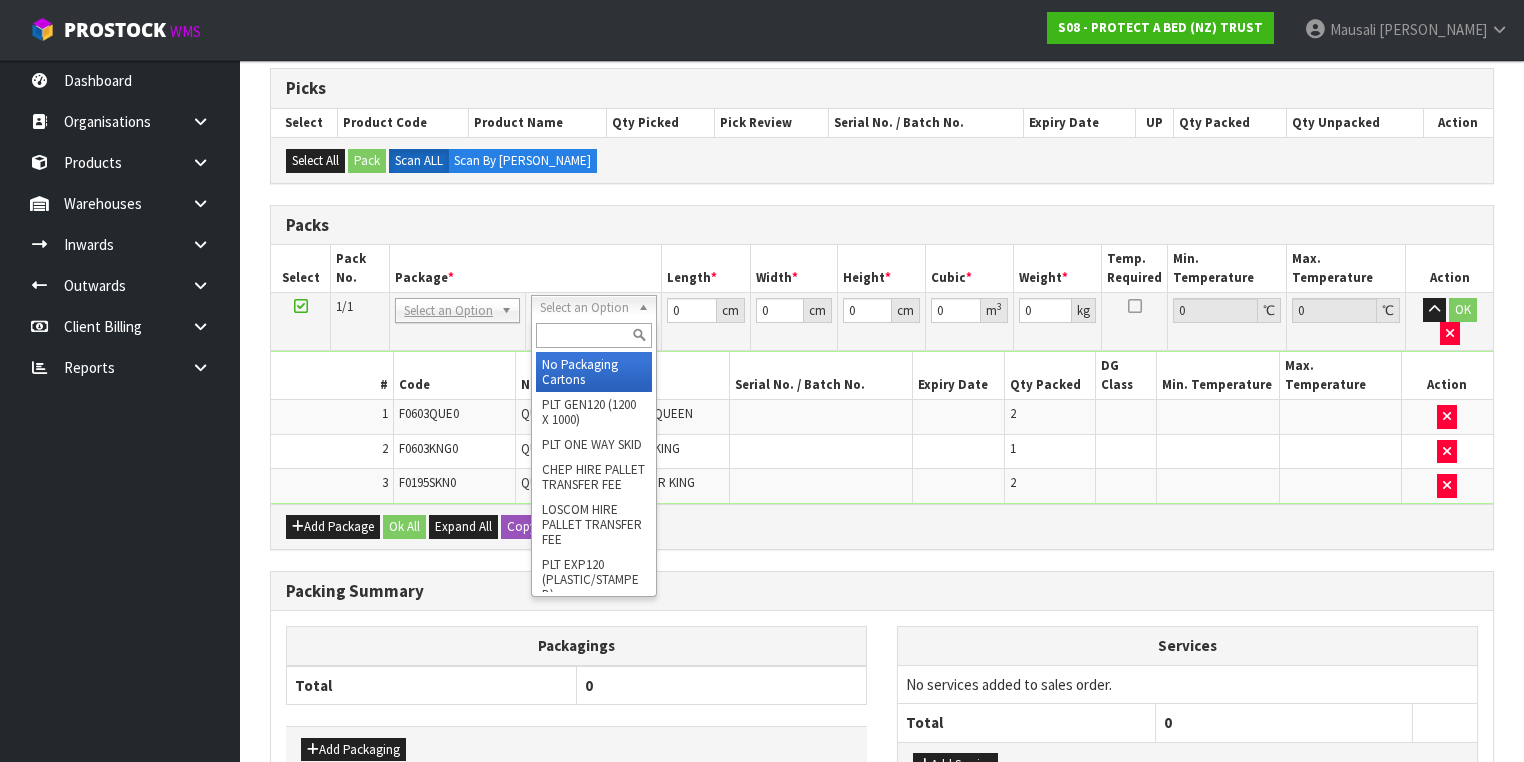 click at bounding box center [593, 335] 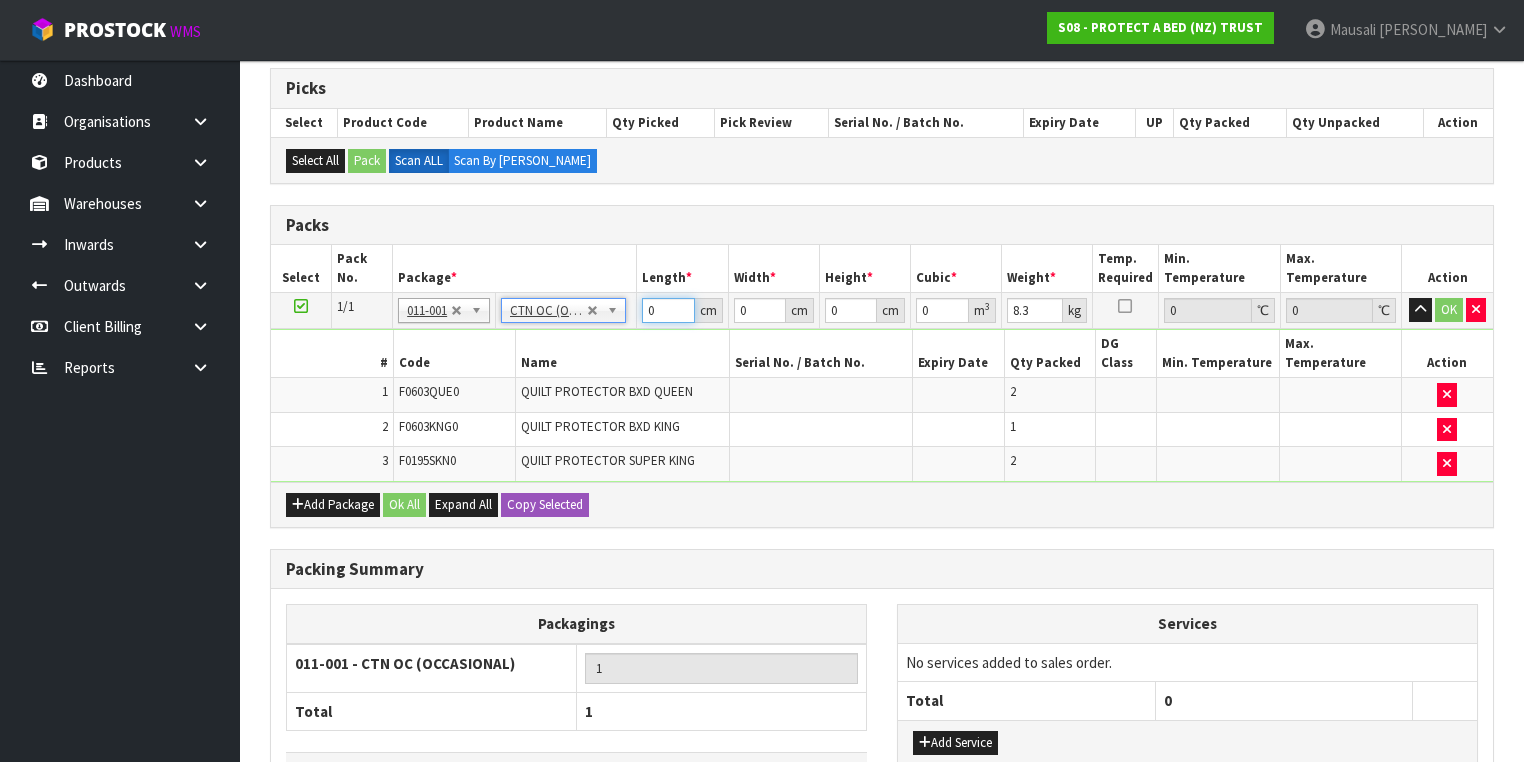 drag, startPoint x: 661, startPoint y: 309, endPoint x: 557, endPoint y: 330, distance: 106.09901 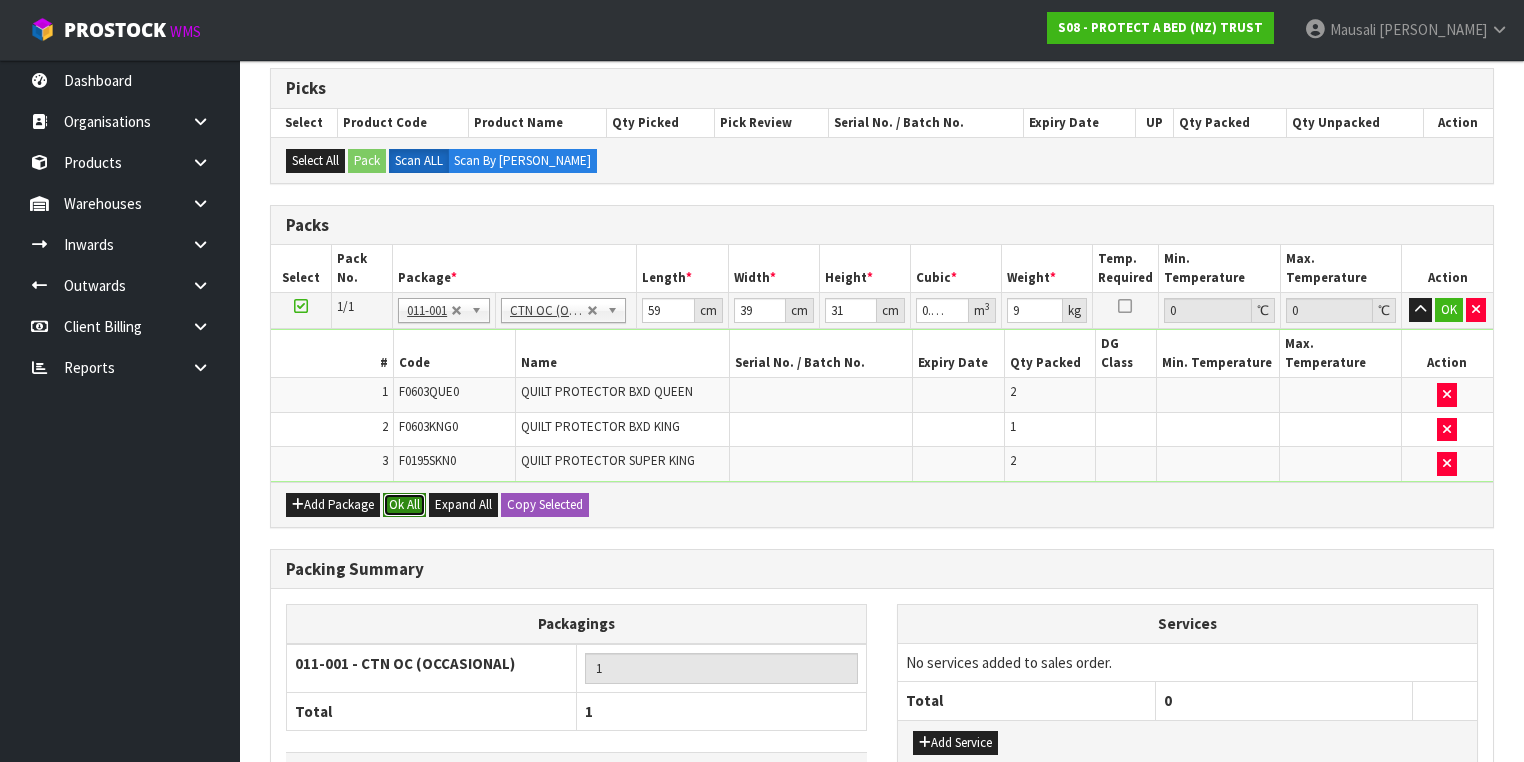 click on "Ok All" at bounding box center [404, 505] 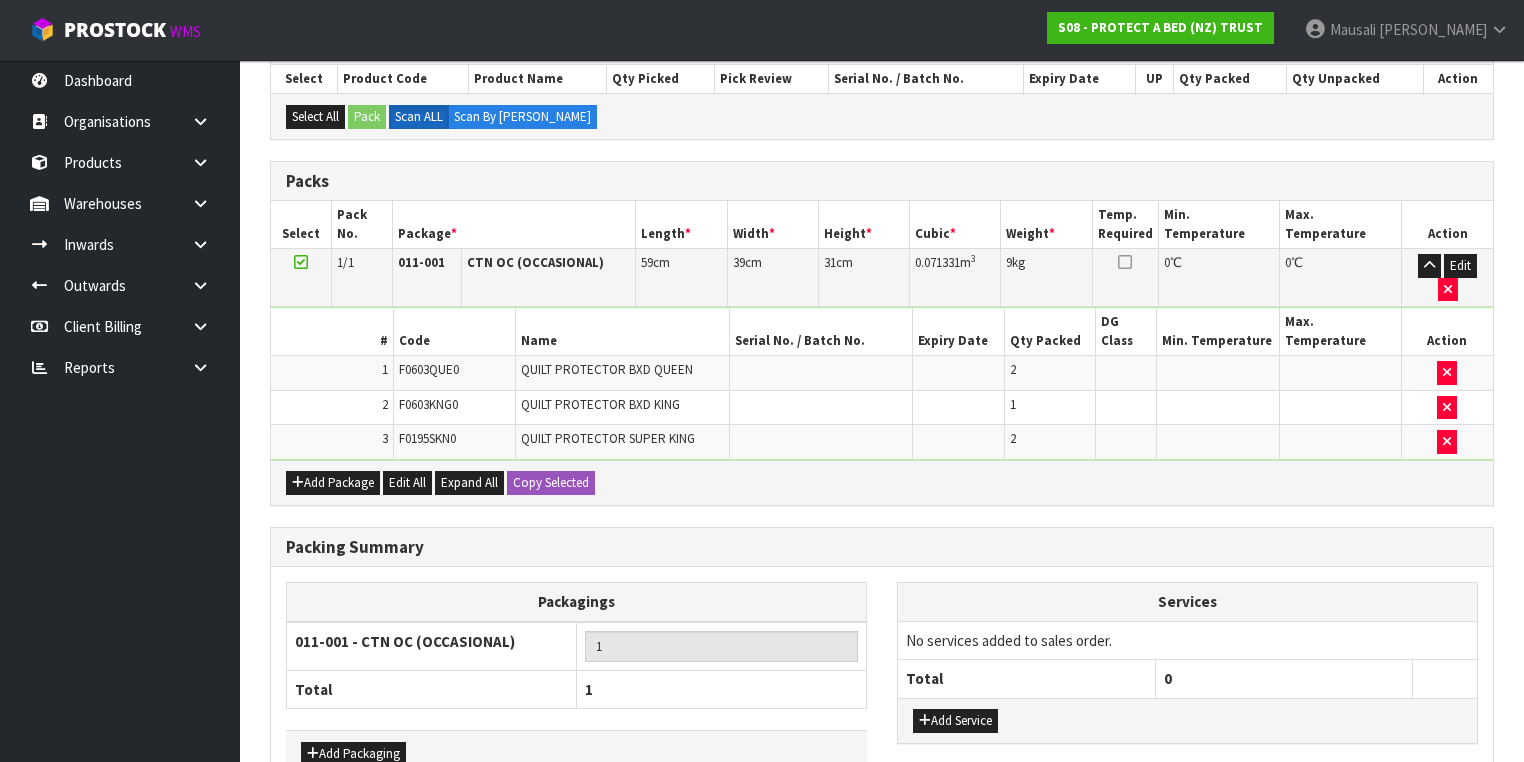 scroll, scrollTop: 435, scrollLeft: 0, axis: vertical 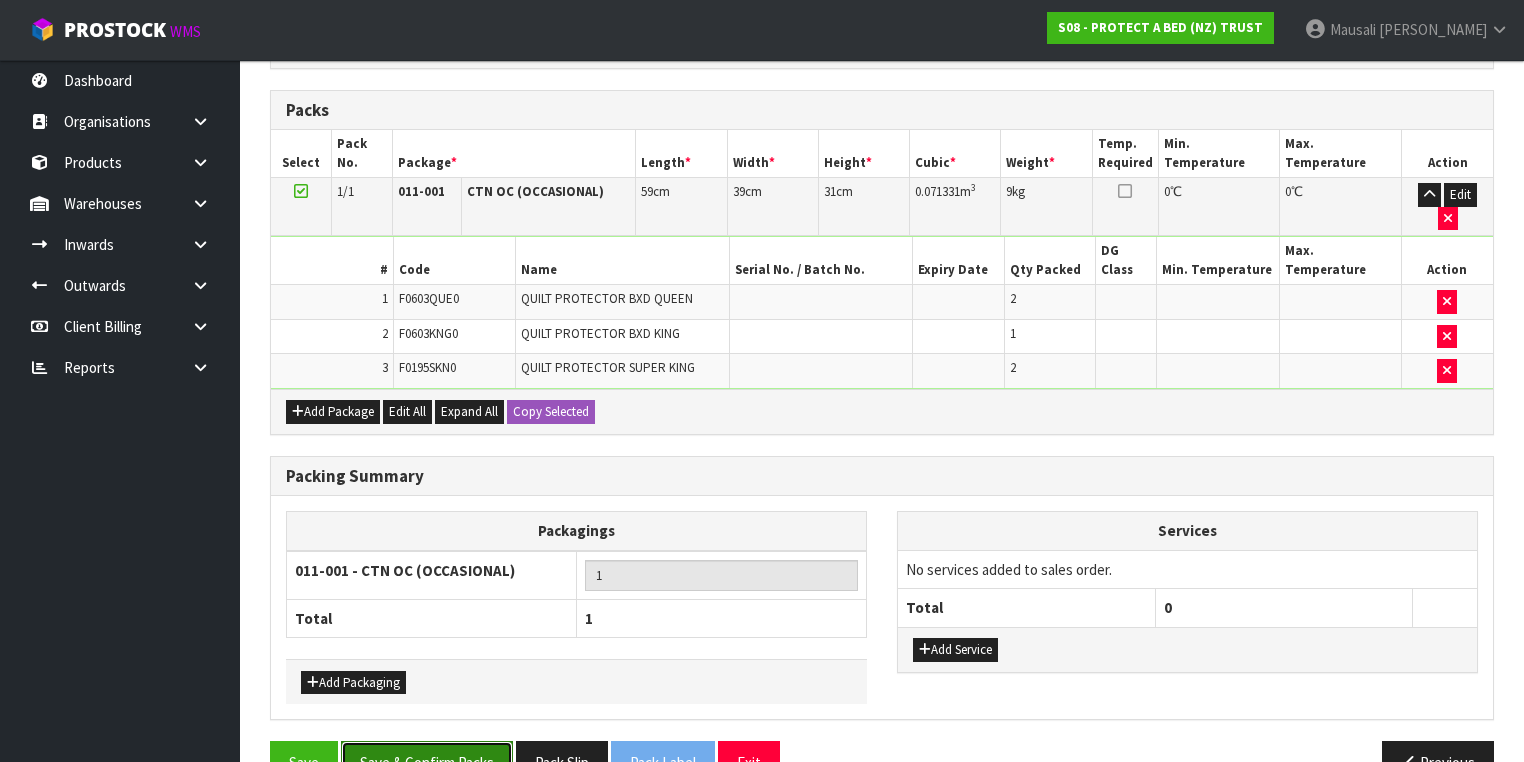 click on "Save & Confirm Packs" at bounding box center [427, 762] 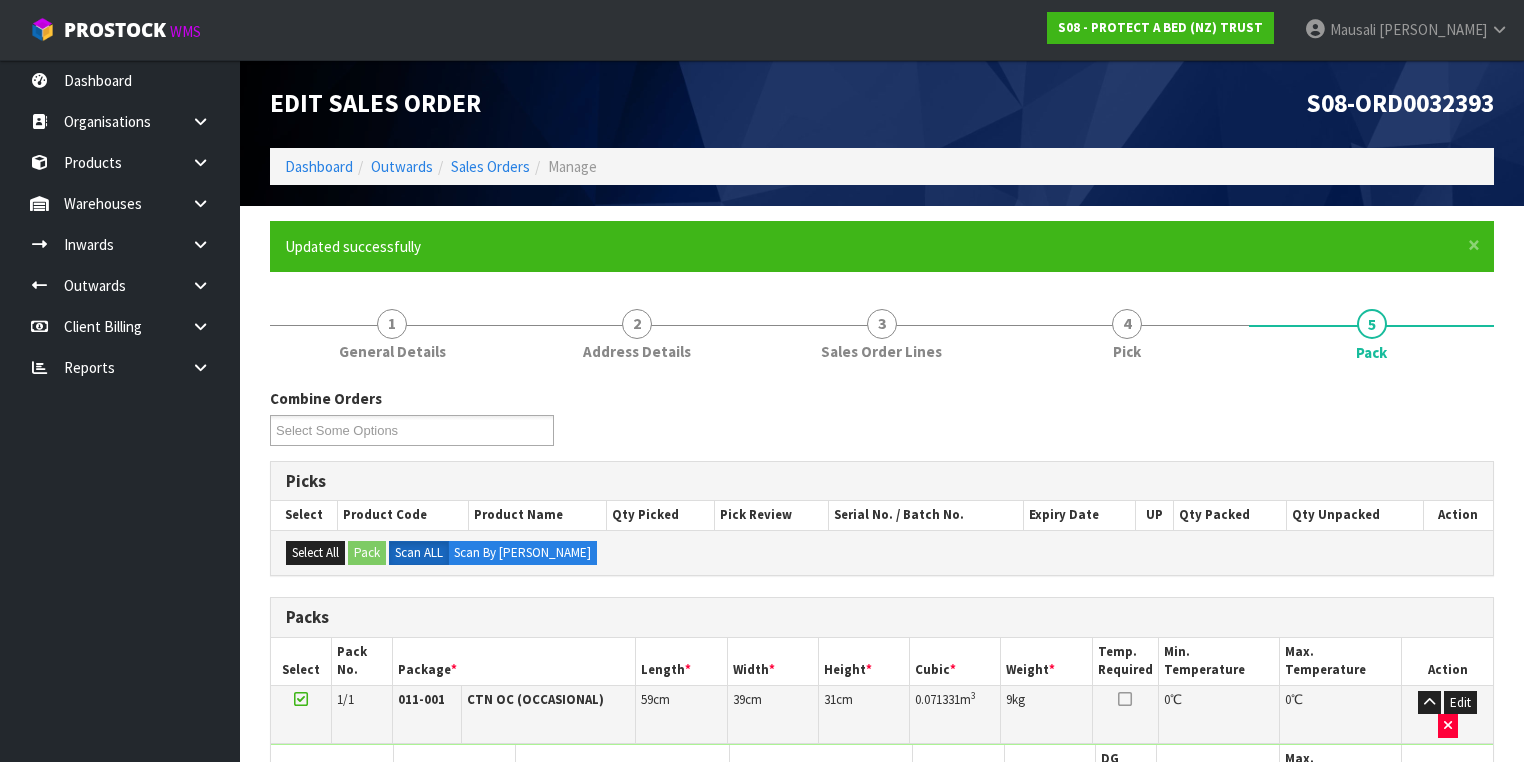 scroll, scrollTop: 332, scrollLeft: 0, axis: vertical 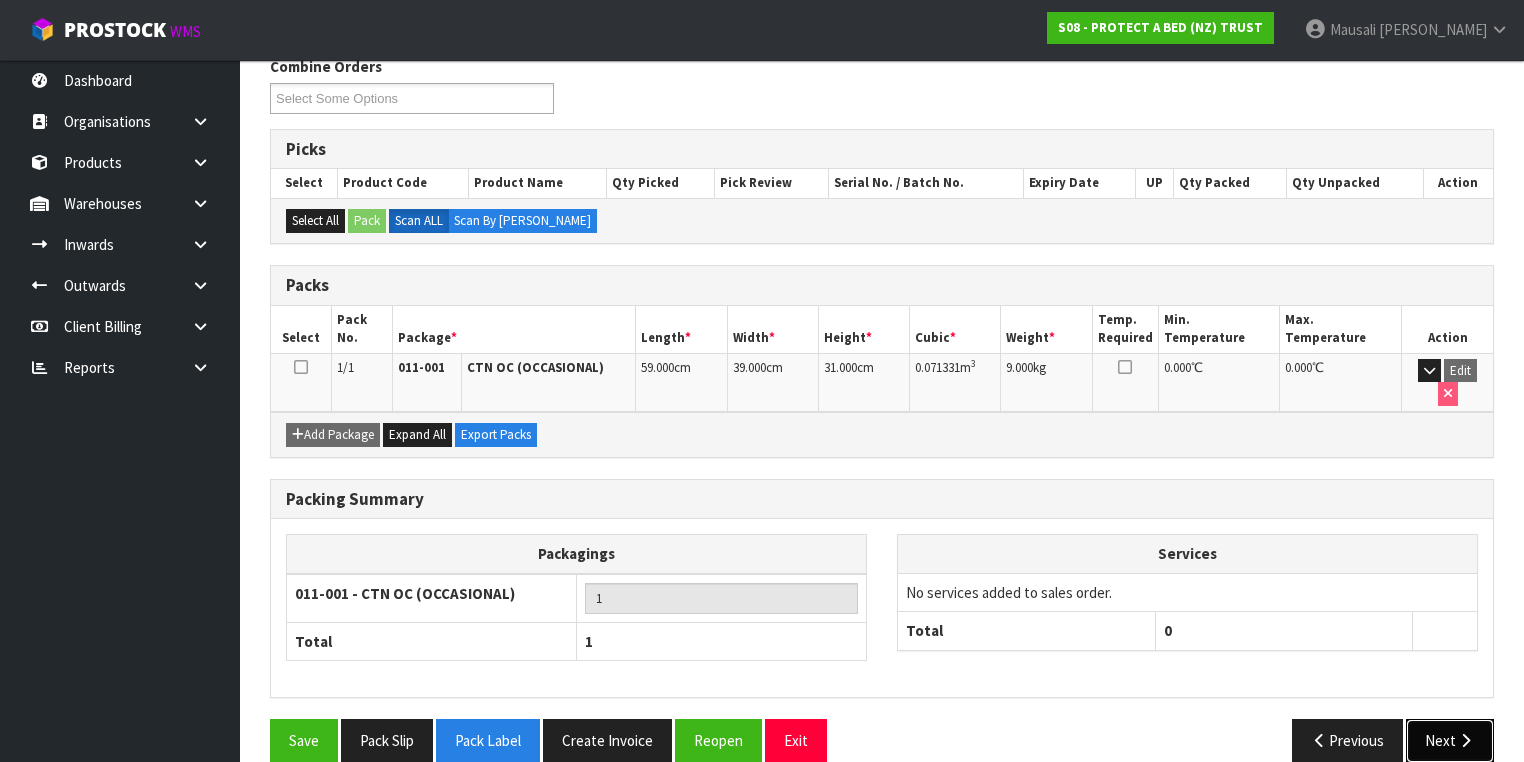 click on "Next" at bounding box center (1450, 740) 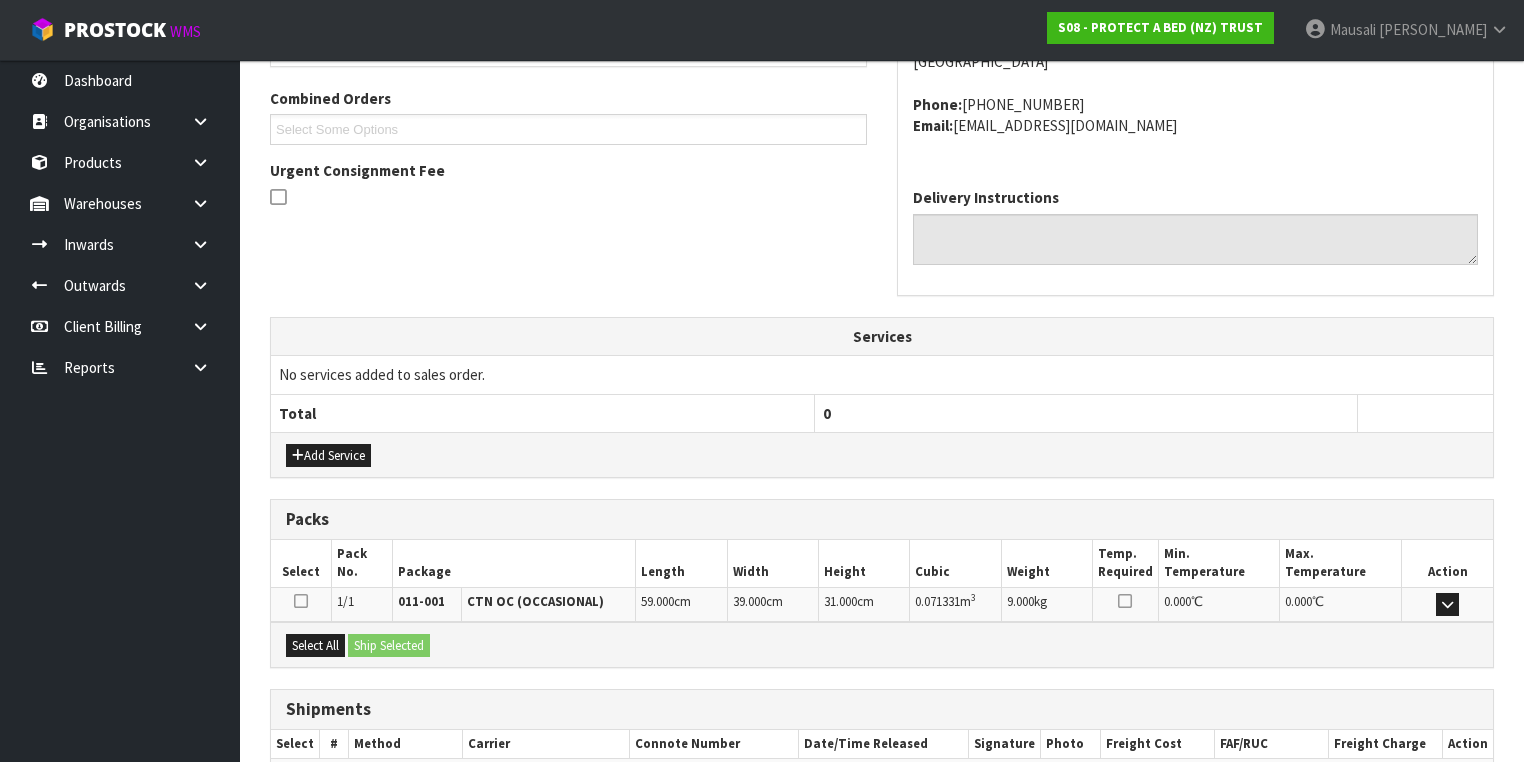 scroll, scrollTop: 614, scrollLeft: 0, axis: vertical 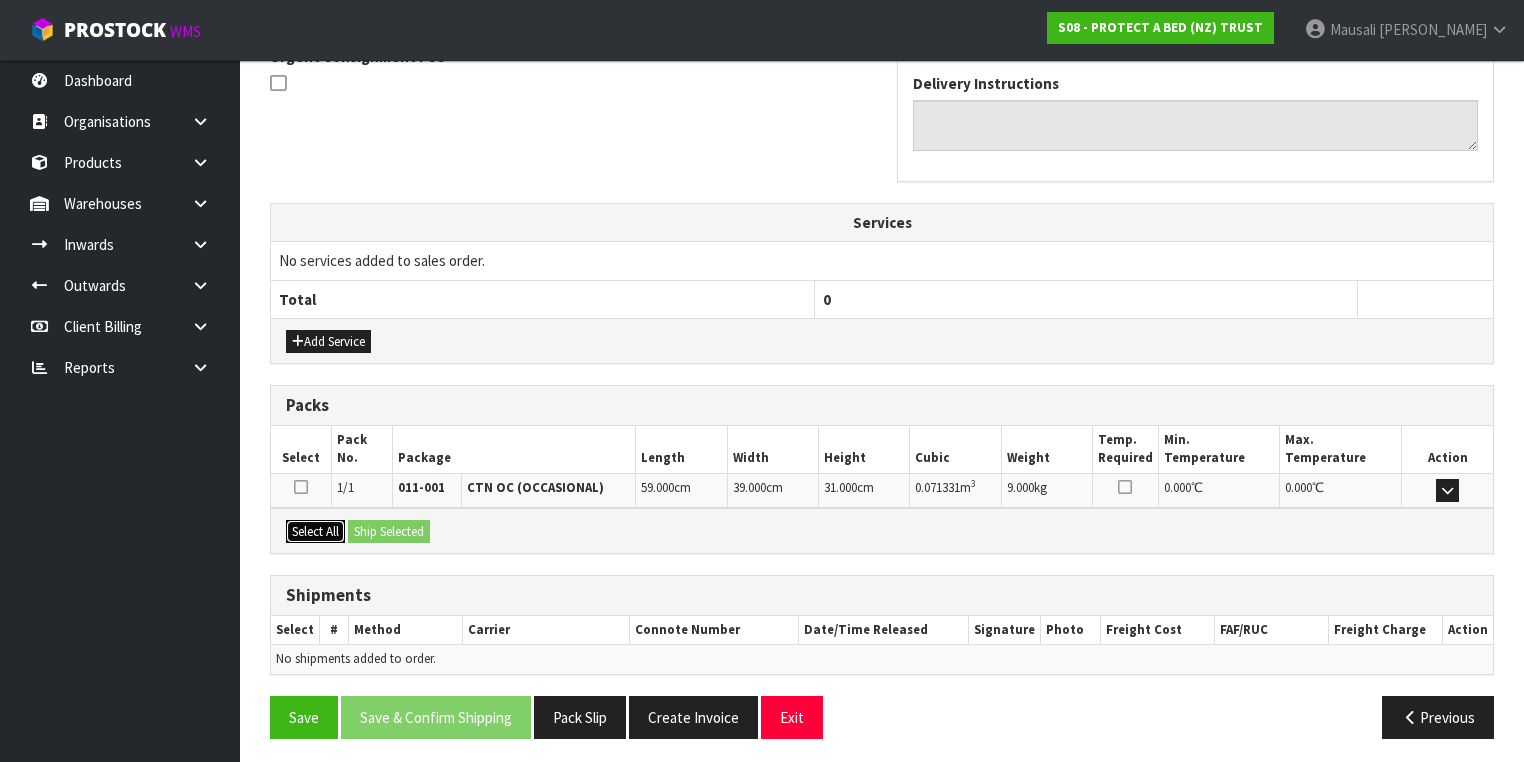 drag, startPoint x: 322, startPoint y: 525, endPoint x: 357, endPoint y: 528, distance: 35.128338 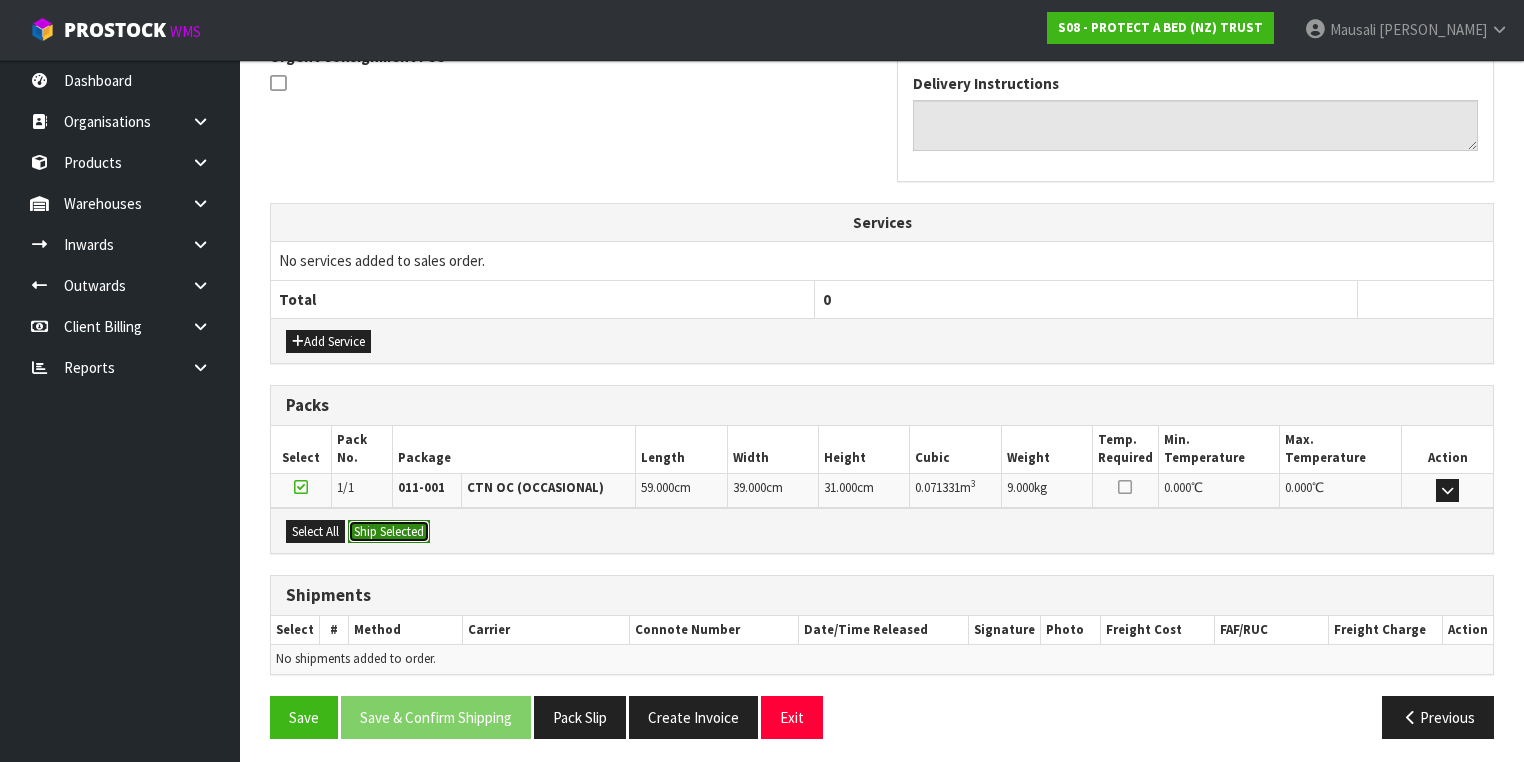 click on "Ship Selected" at bounding box center [389, 532] 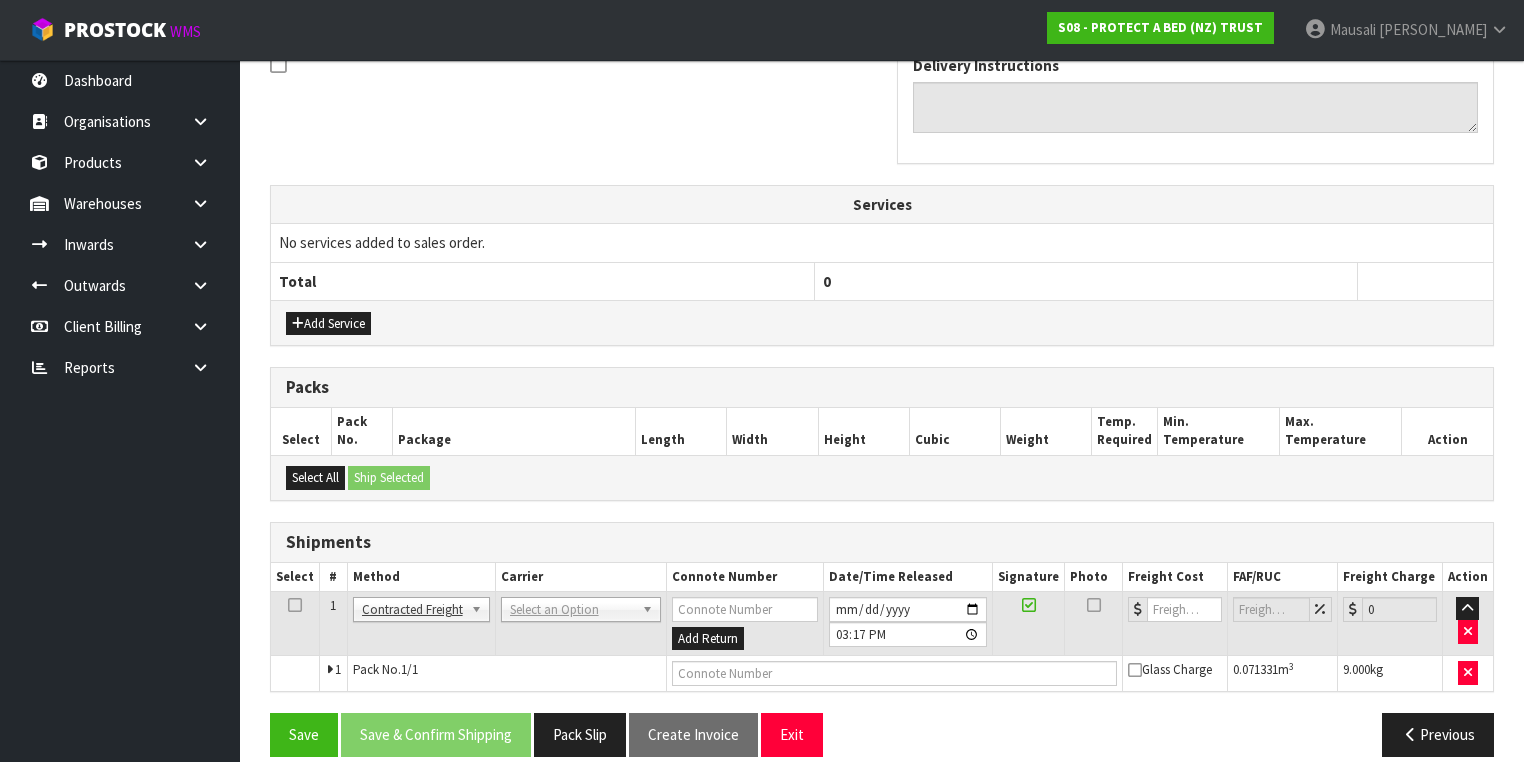 scroll, scrollTop: 649, scrollLeft: 0, axis: vertical 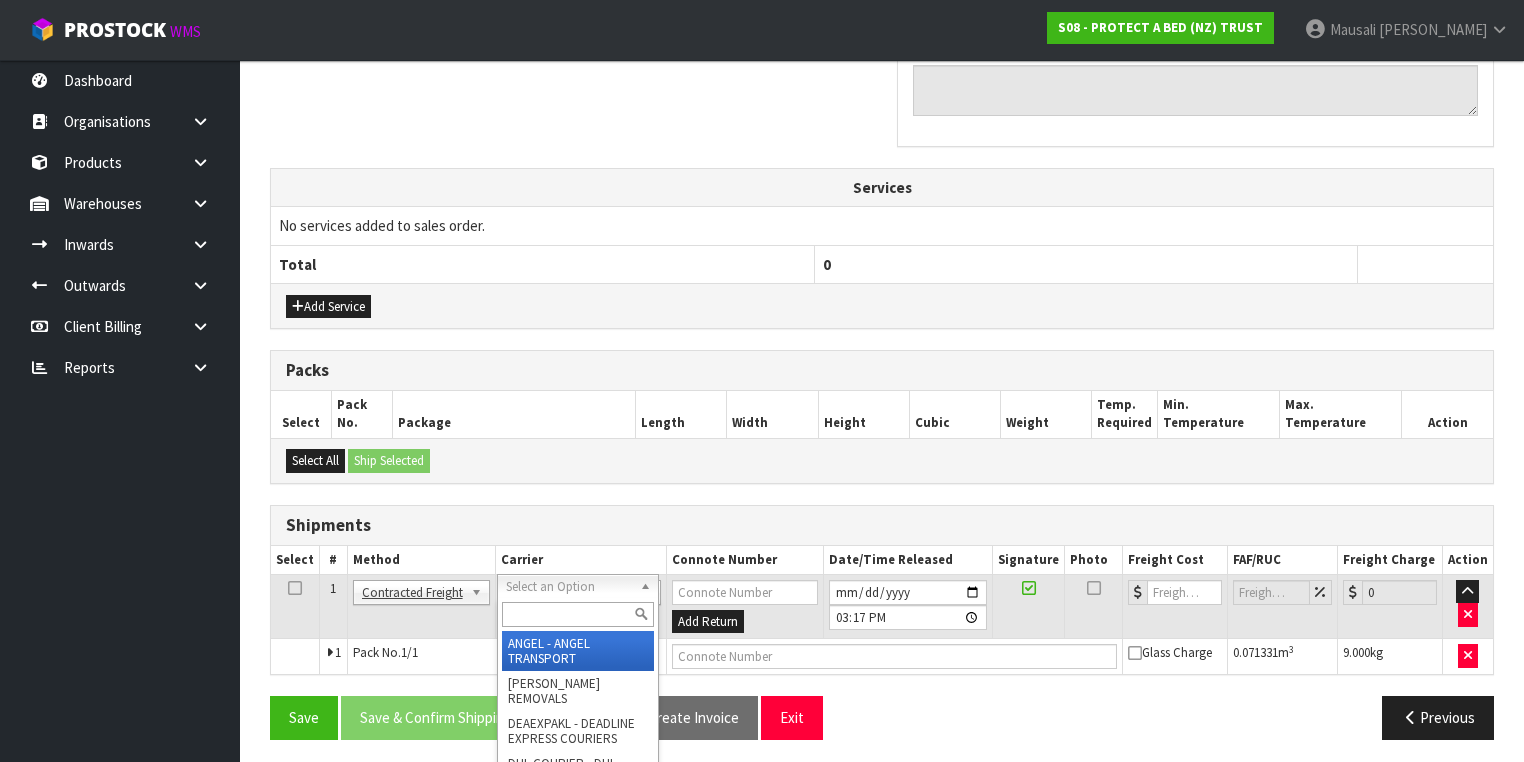 click at bounding box center (578, 614) 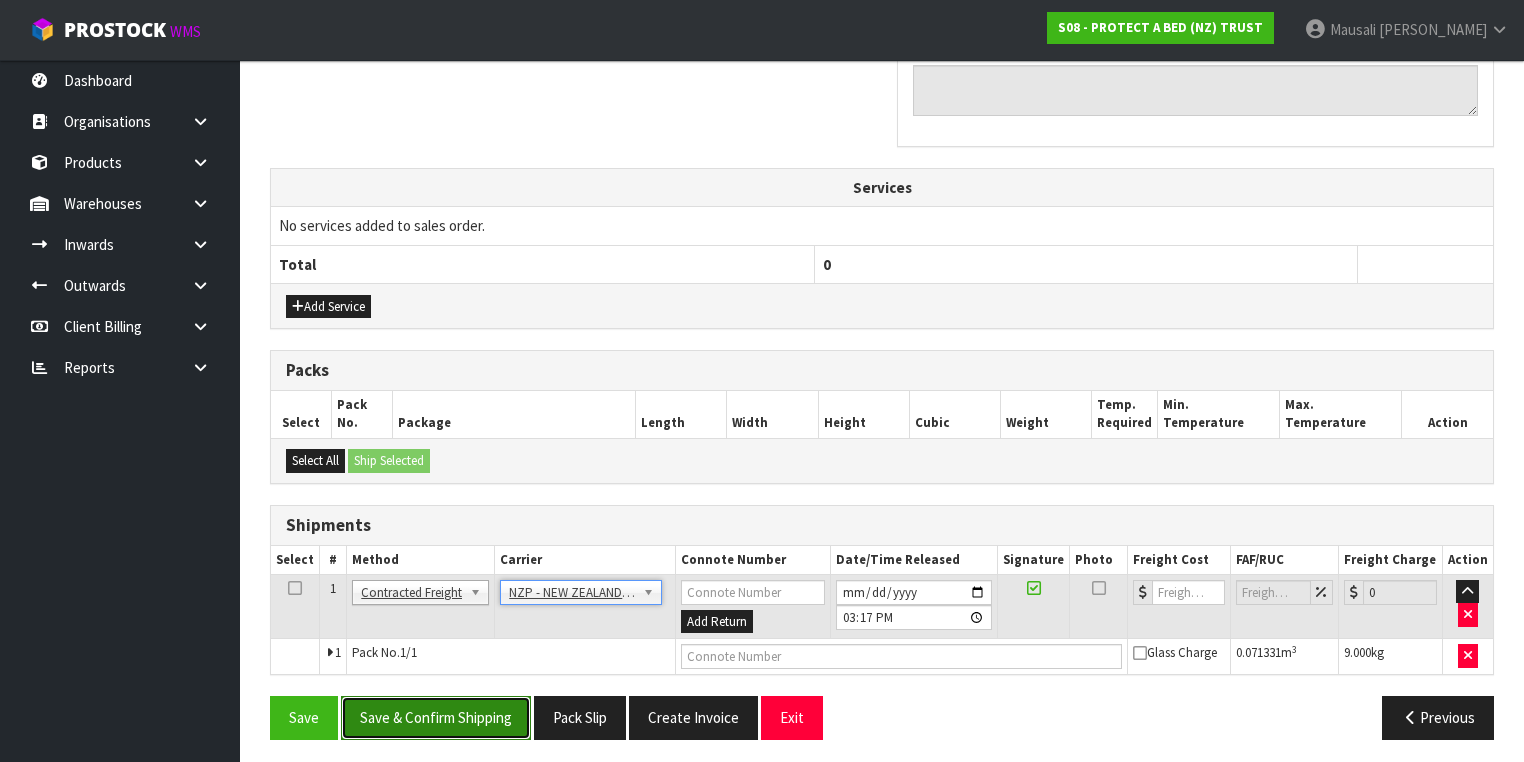 click on "Save & Confirm Shipping" at bounding box center [436, 717] 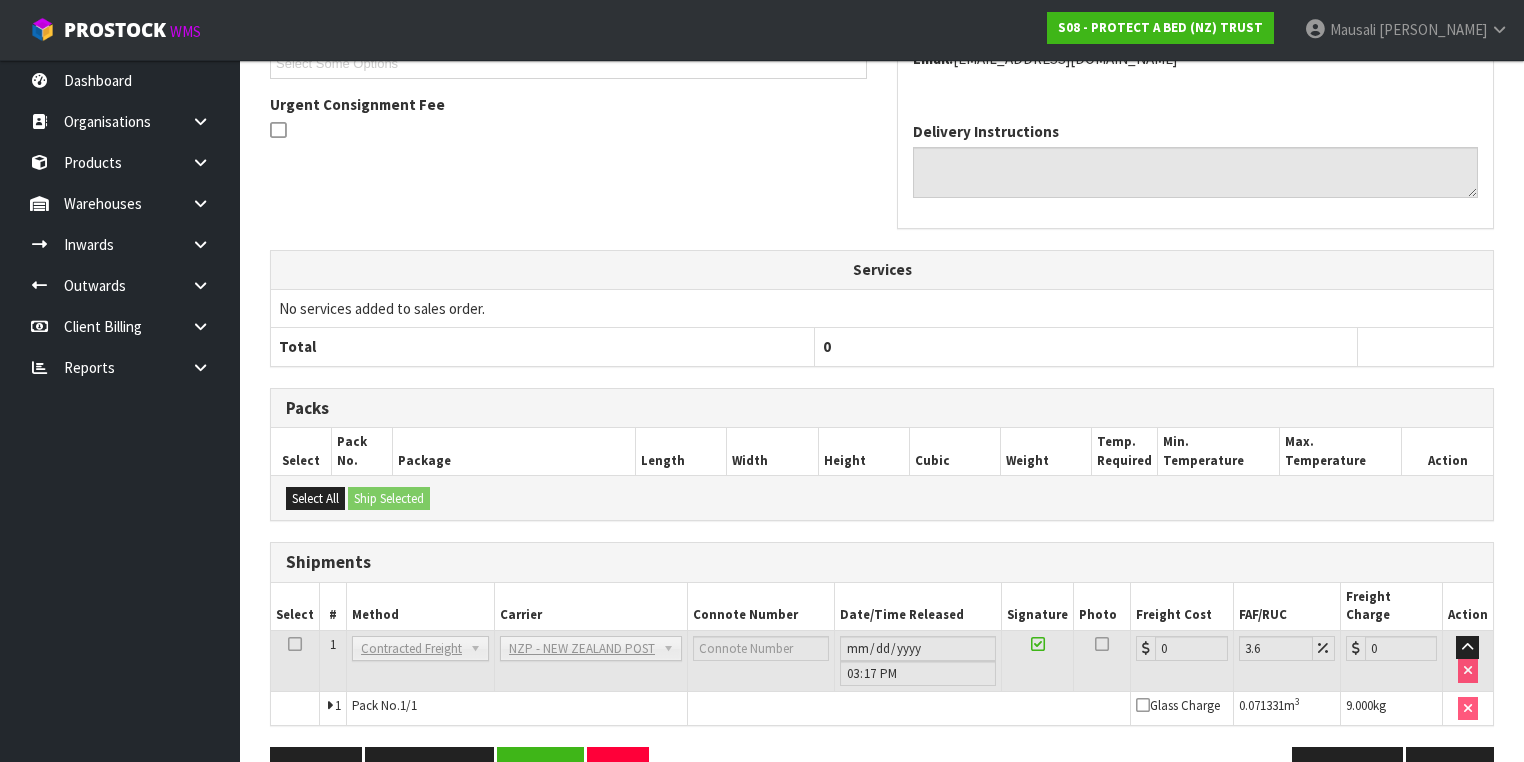 scroll, scrollTop: 622, scrollLeft: 0, axis: vertical 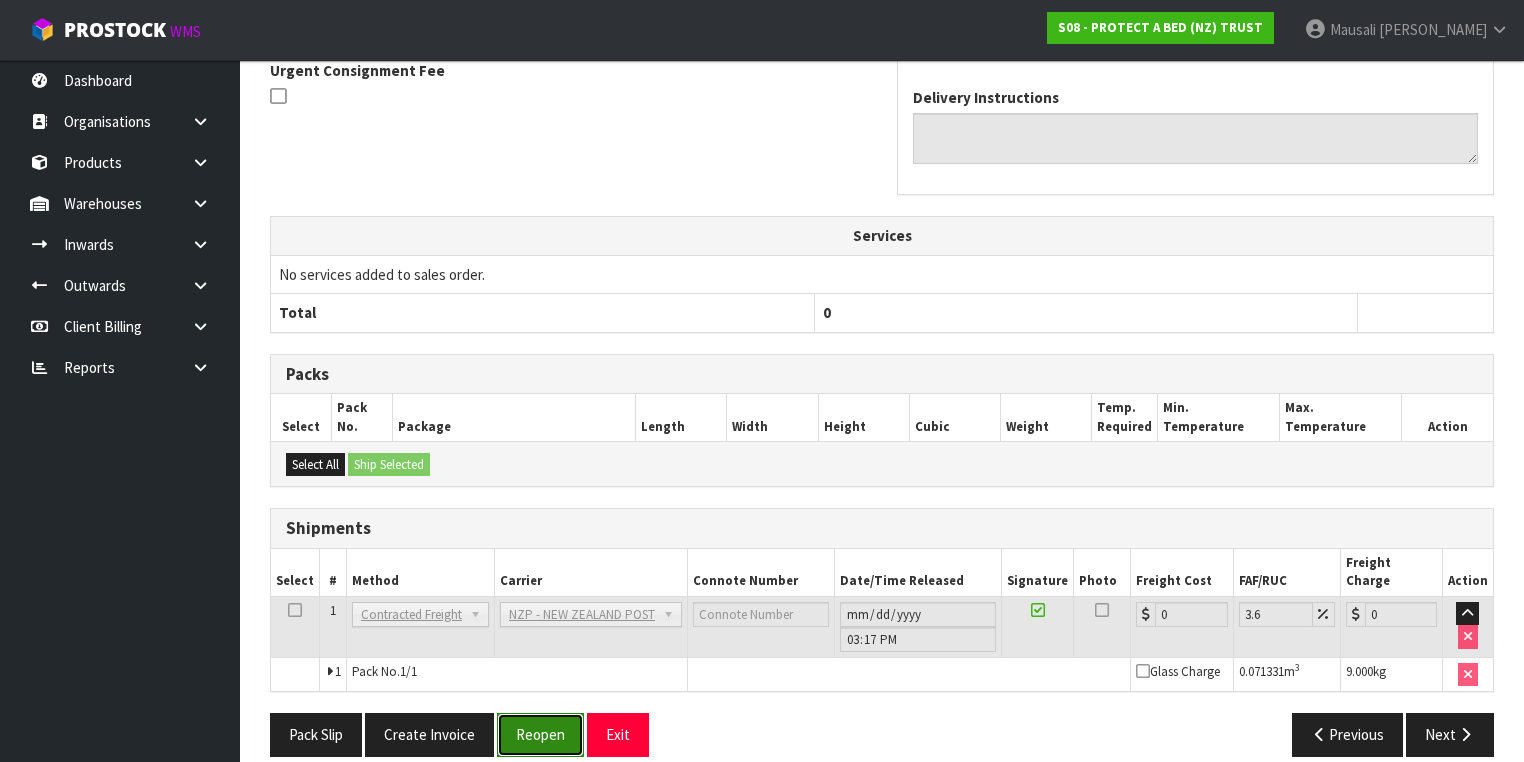 click on "Reopen" at bounding box center [540, 734] 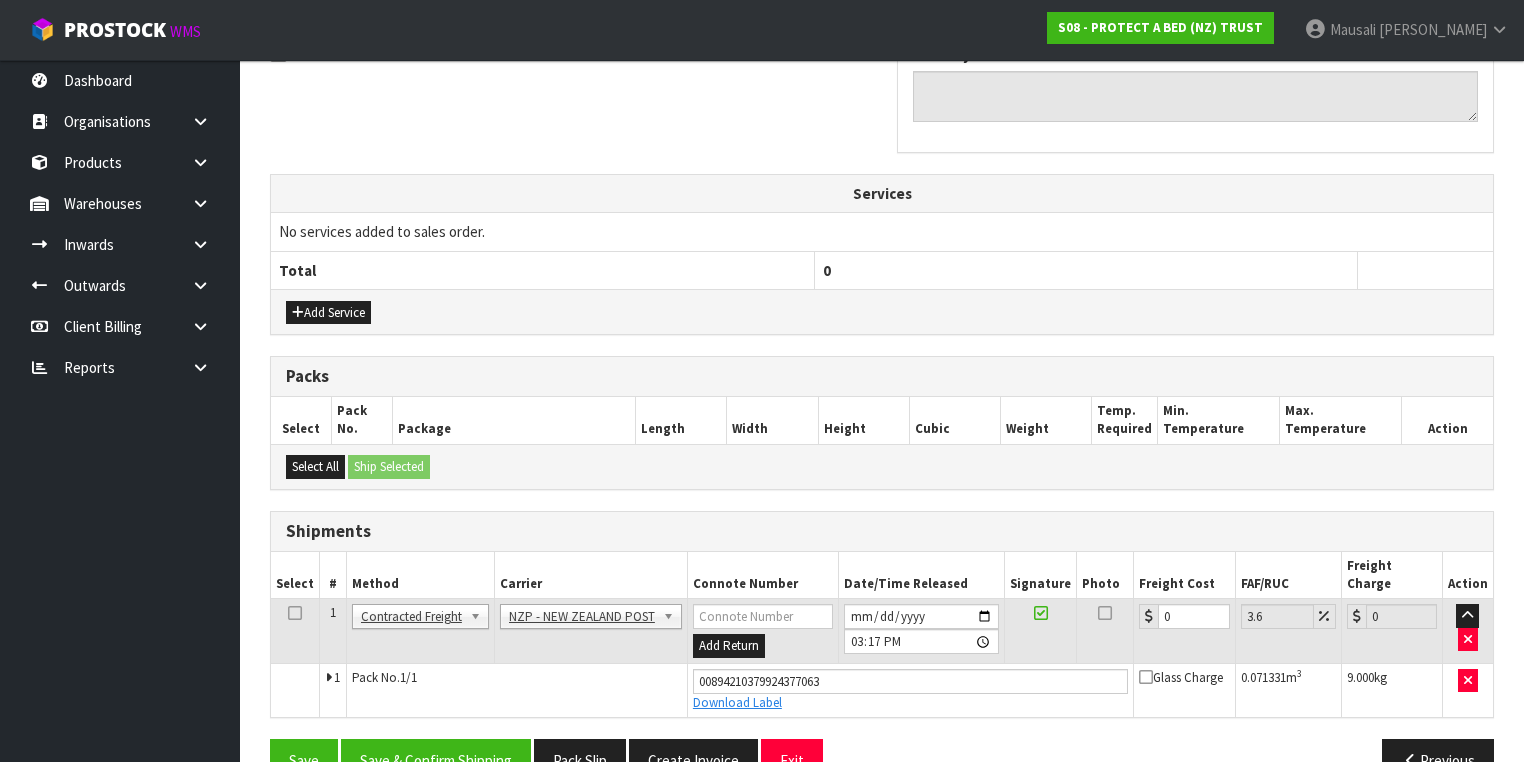 scroll, scrollTop: 668, scrollLeft: 0, axis: vertical 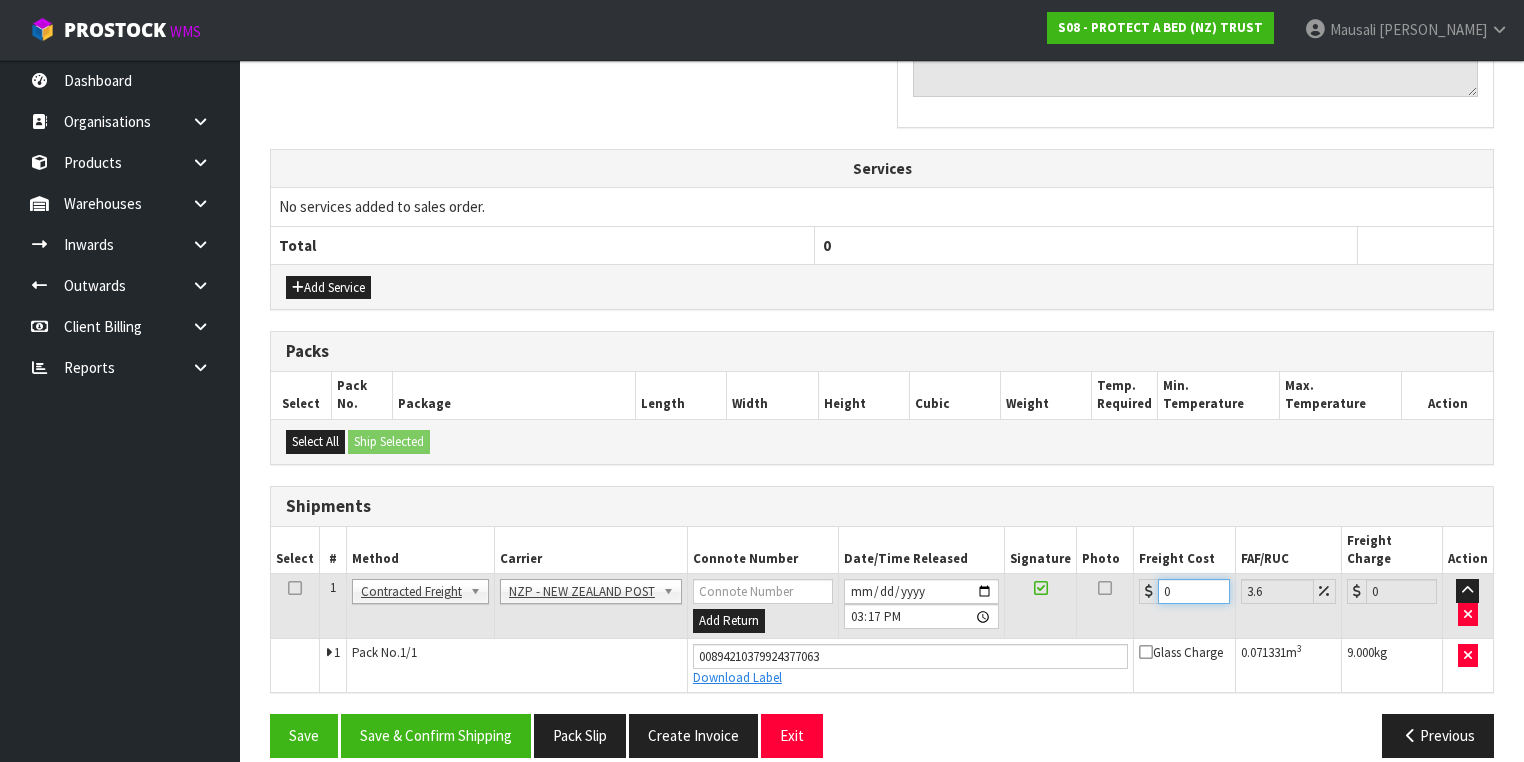 drag, startPoint x: 1191, startPoint y: 566, endPoint x: 1095, endPoint y: 600, distance: 101.84302 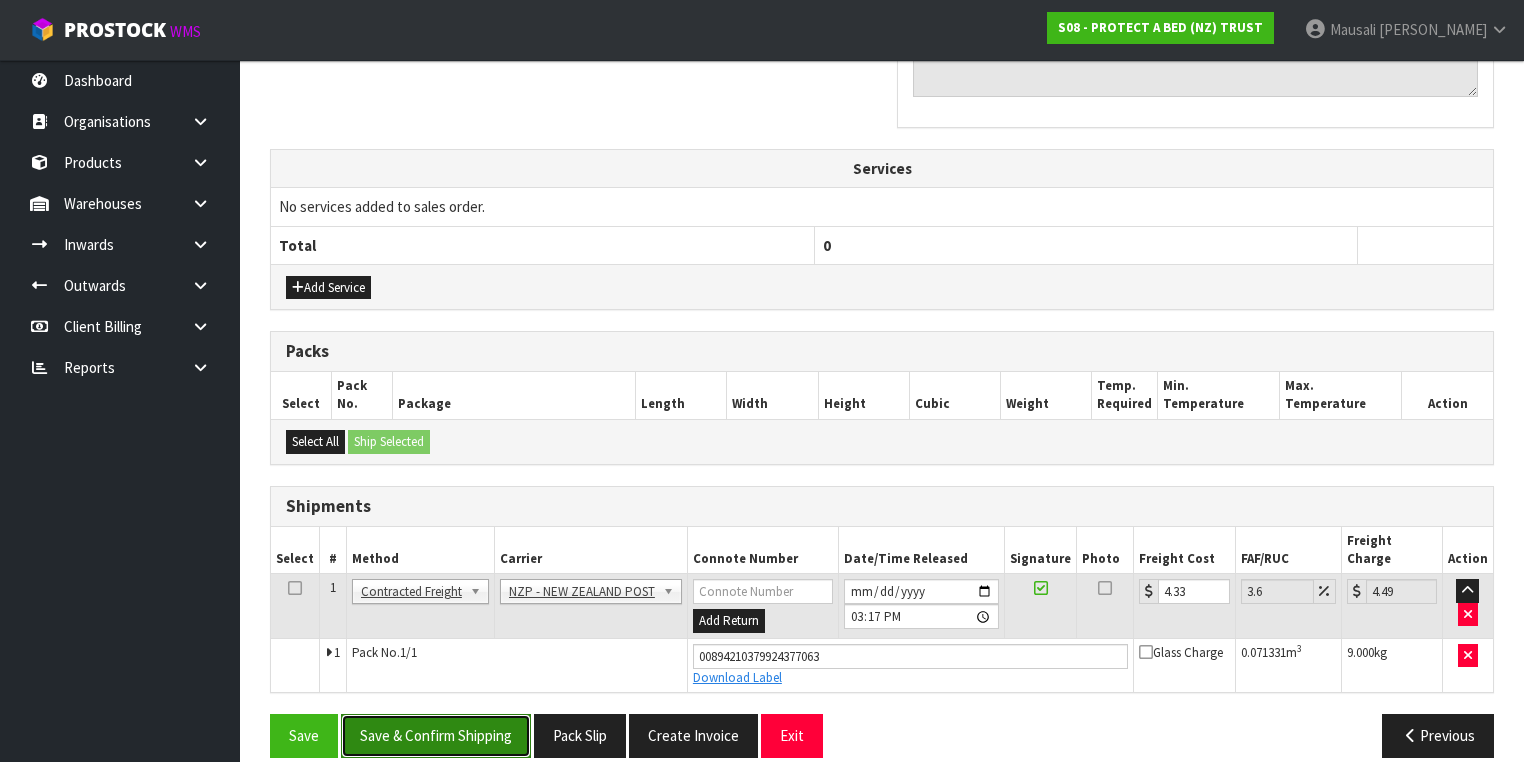 click on "Save & Confirm Shipping" at bounding box center (436, 735) 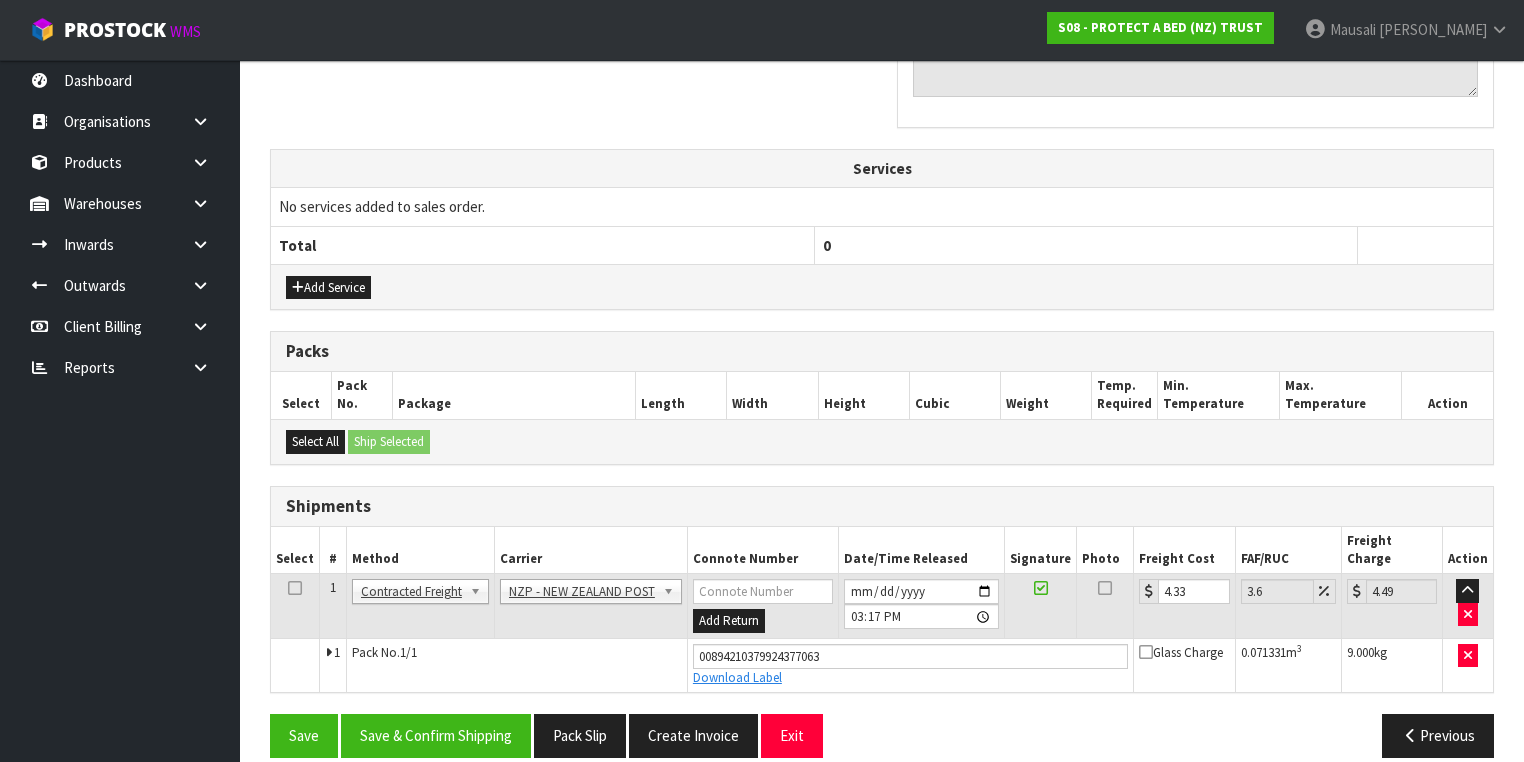 scroll, scrollTop: 0, scrollLeft: 0, axis: both 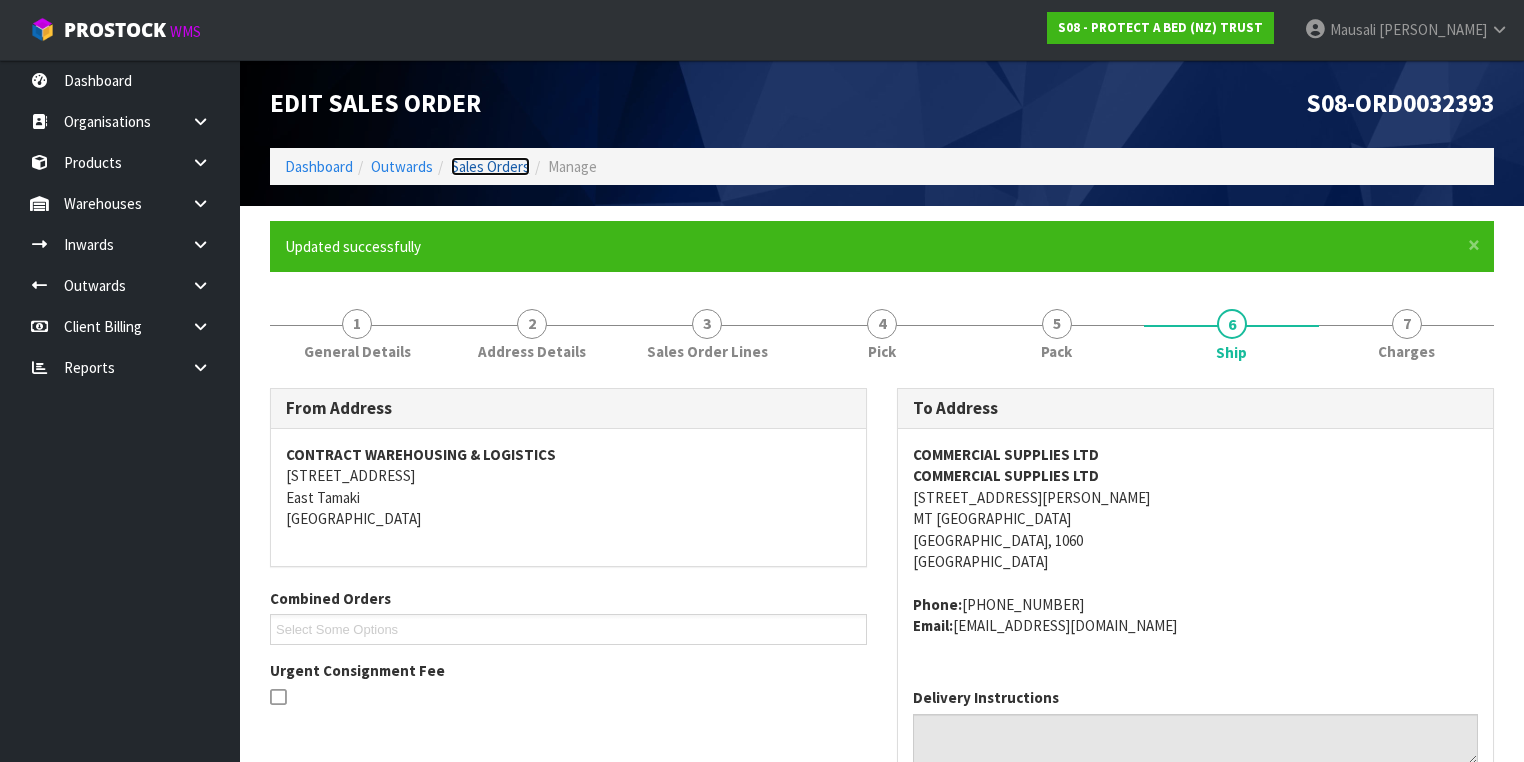 click on "Sales Orders" at bounding box center (490, 166) 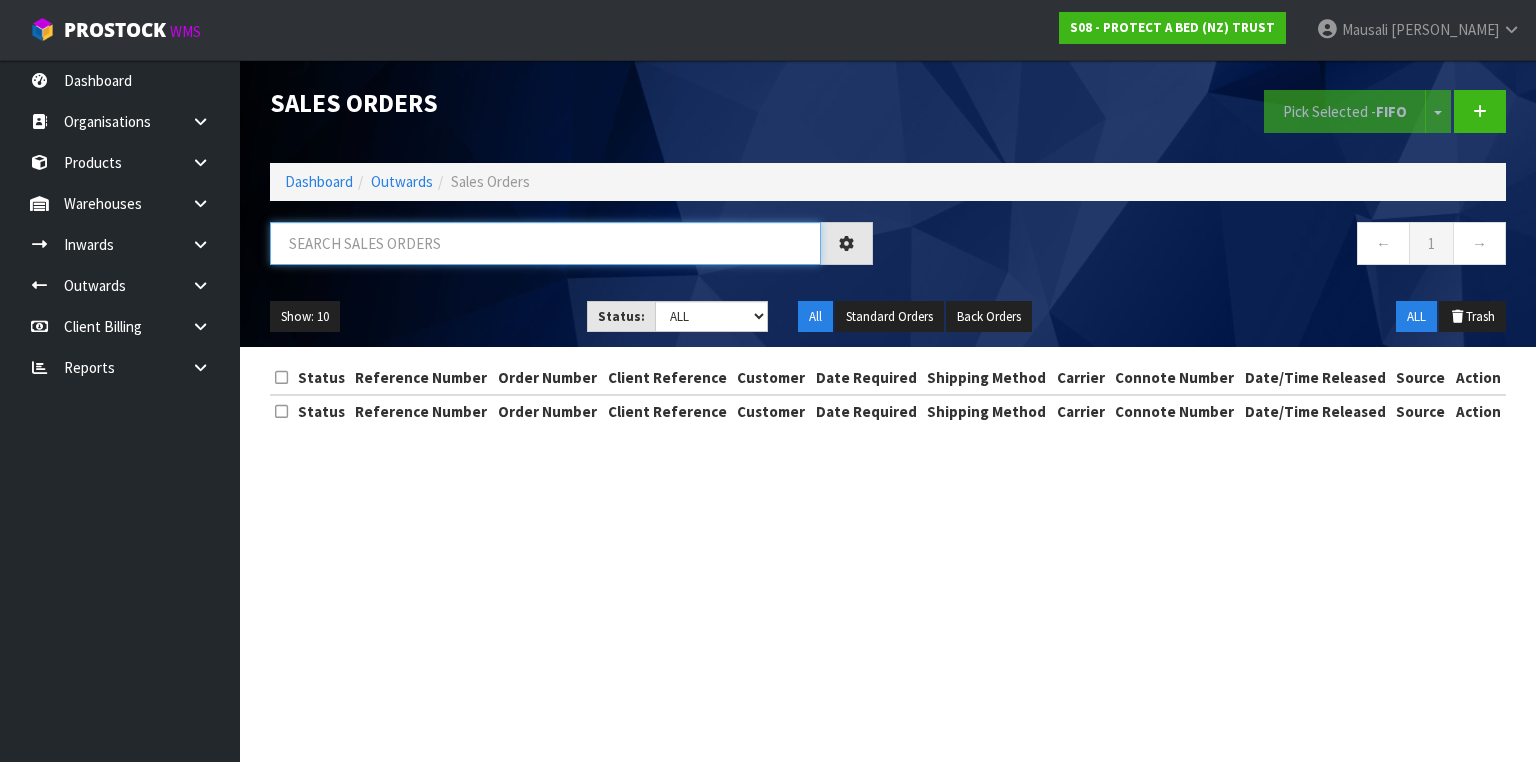 click at bounding box center [545, 243] 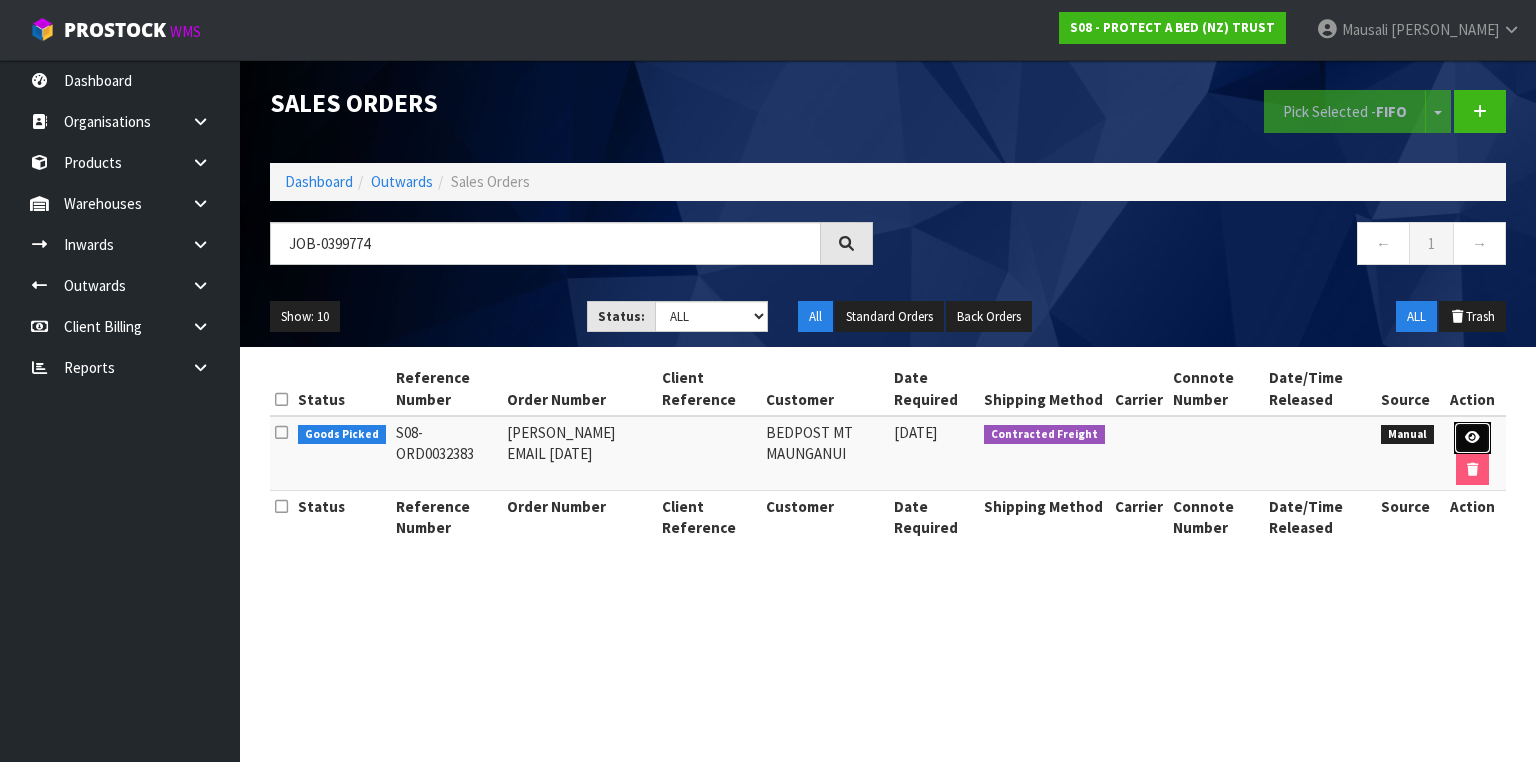 click at bounding box center (1472, 438) 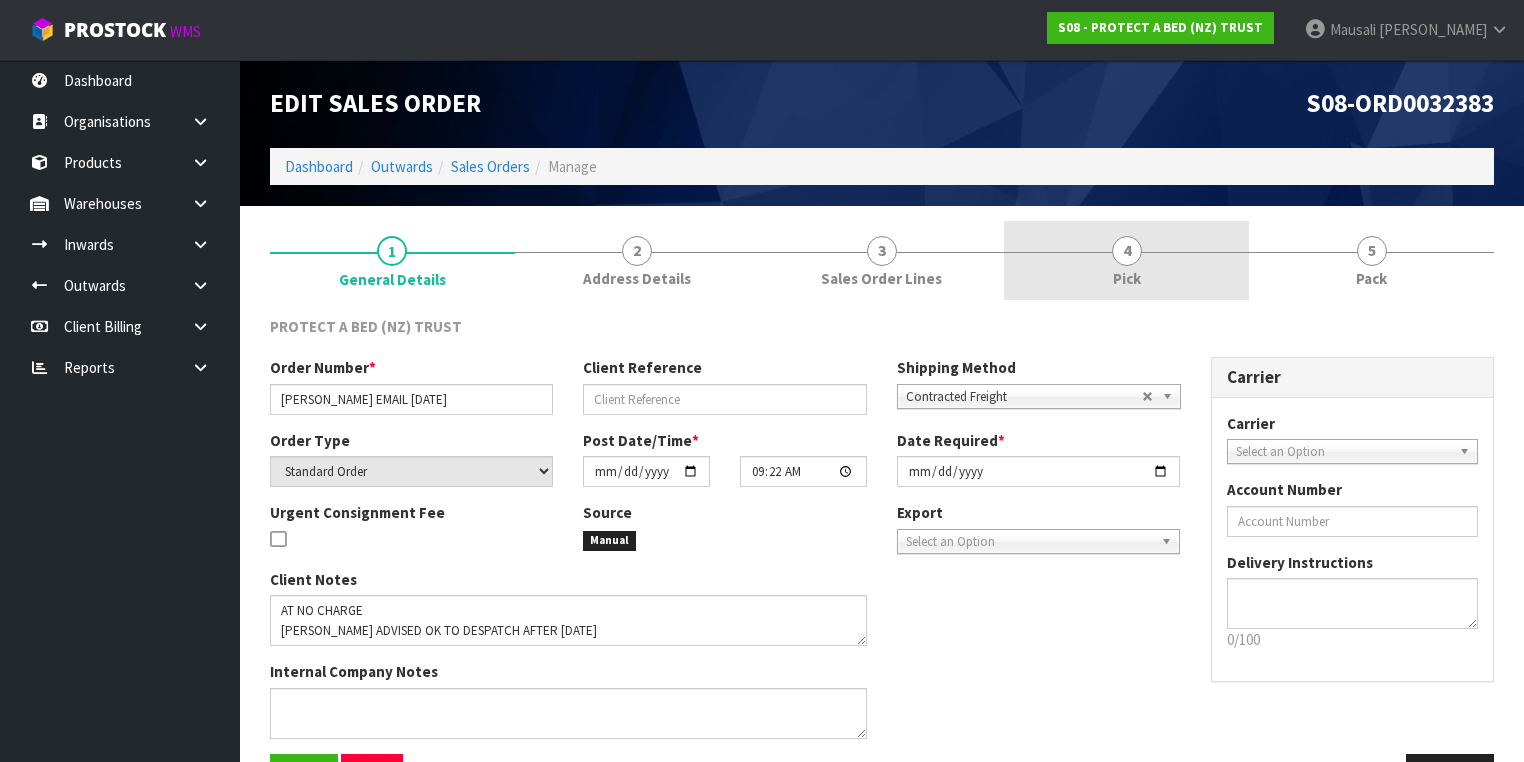 click on "4
Pick" at bounding box center (1126, 260) 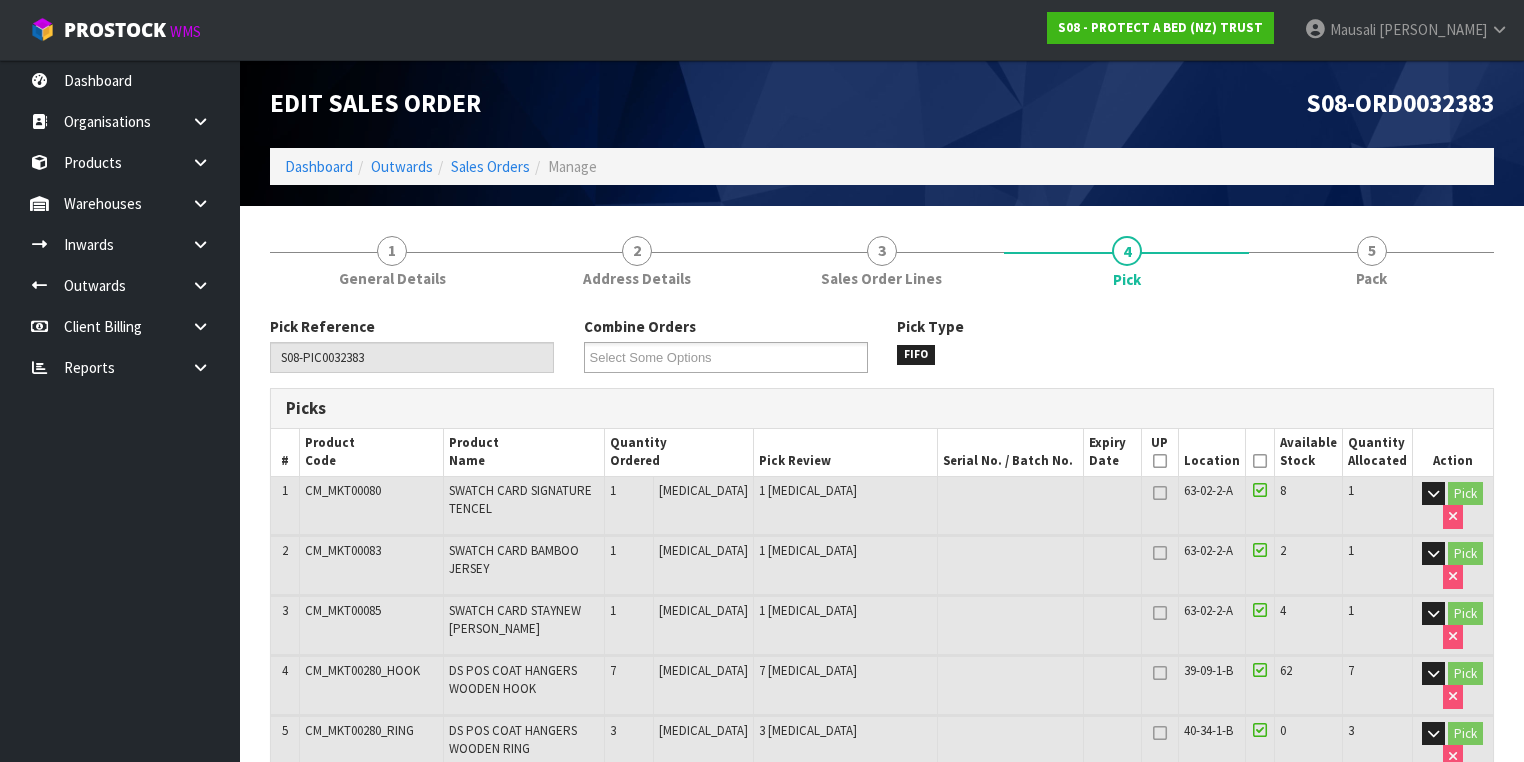 click at bounding box center [1260, 461] 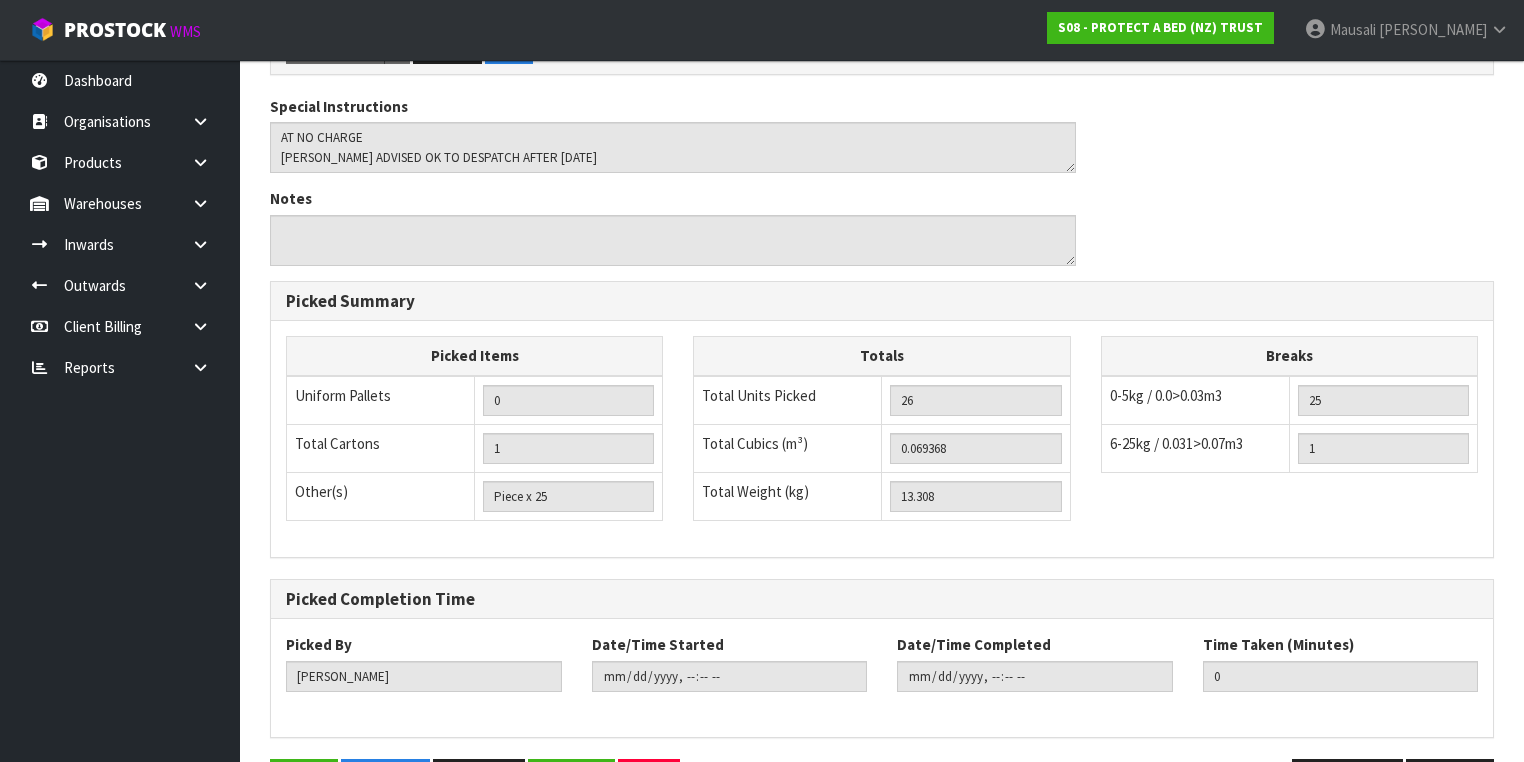 scroll, scrollTop: 1295, scrollLeft: 0, axis: vertical 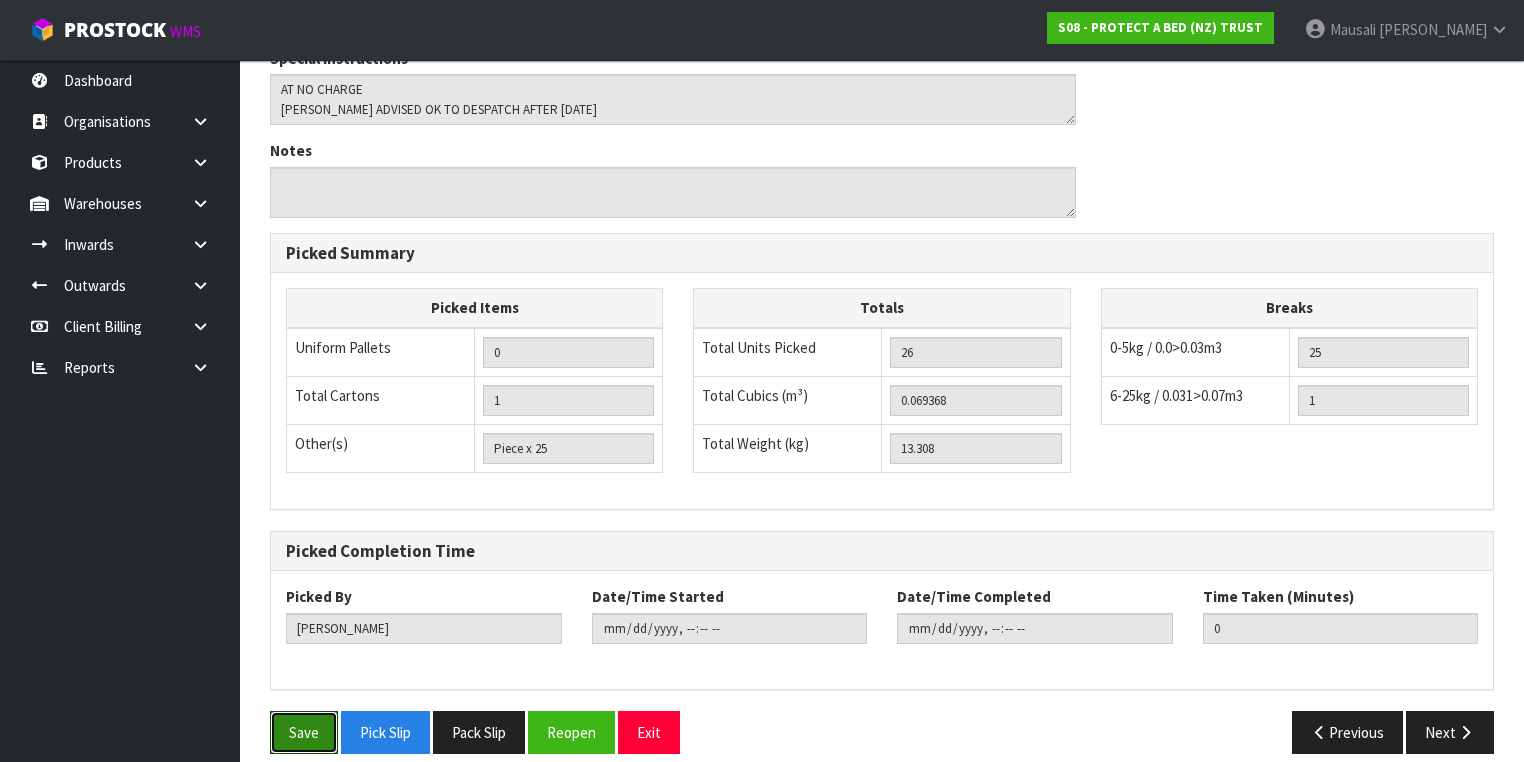 drag, startPoint x: 309, startPoint y: 700, endPoint x: 395, endPoint y: 667, distance: 92.11406 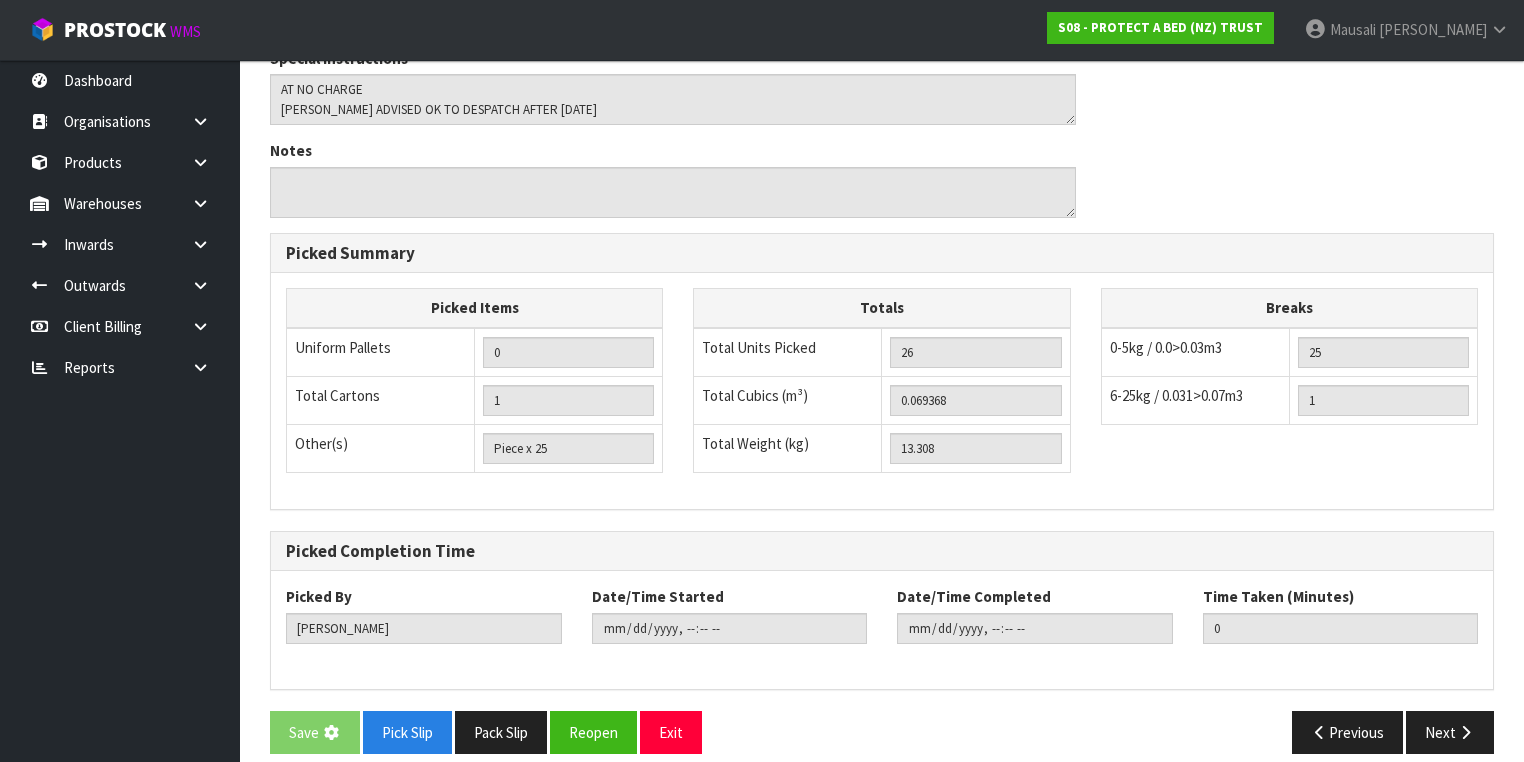 scroll, scrollTop: 0, scrollLeft: 0, axis: both 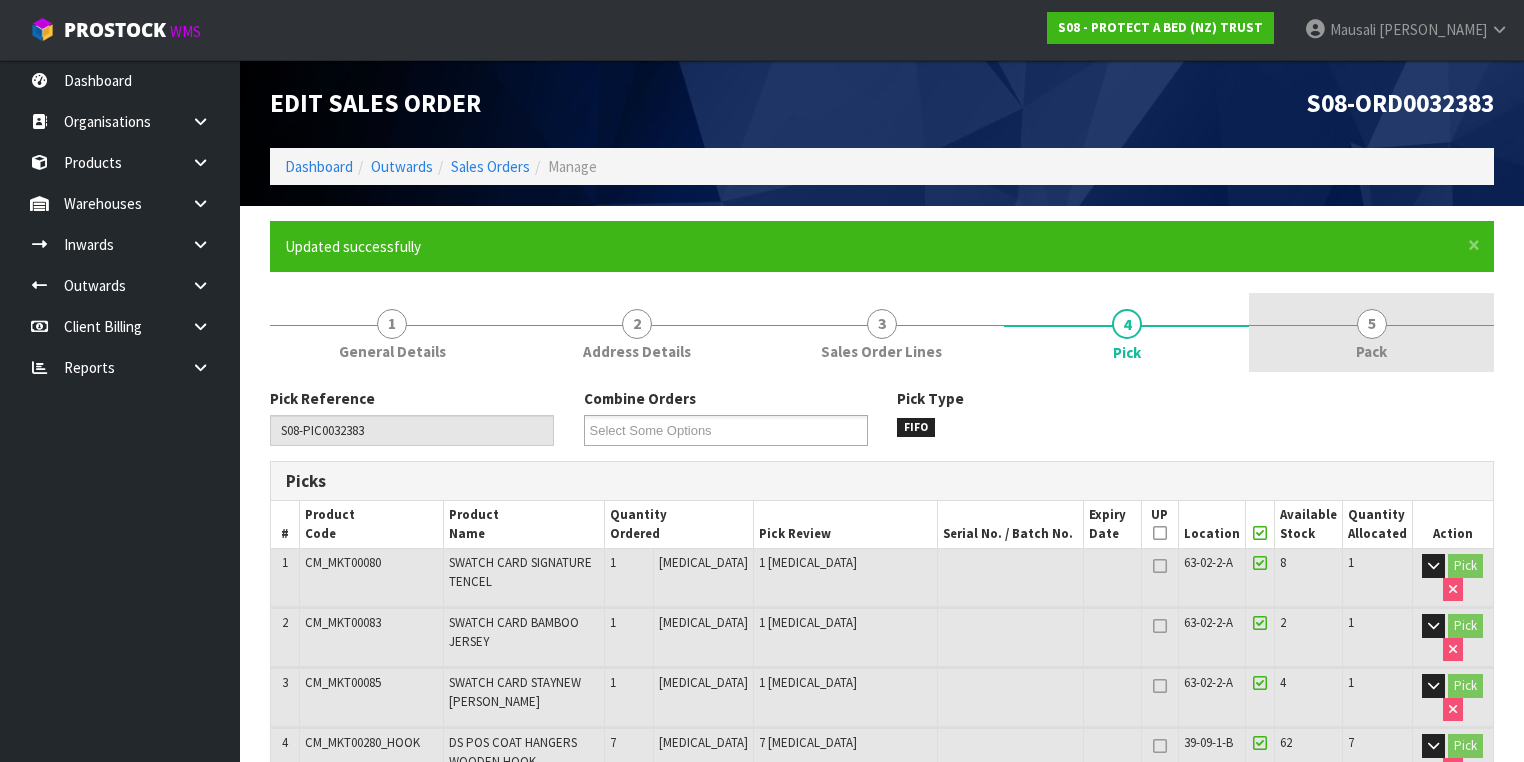 click on "5" at bounding box center [1372, 324] 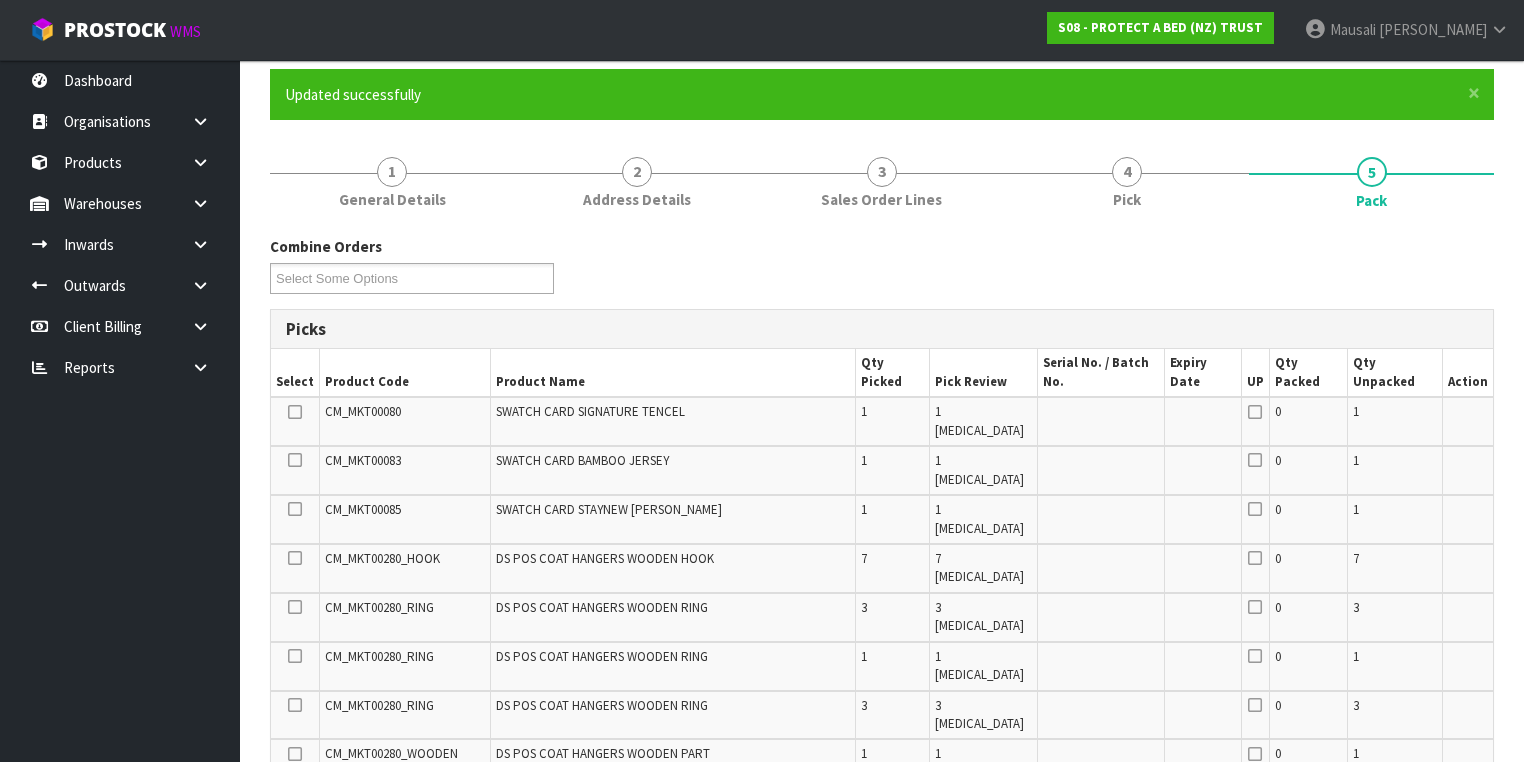 scroll, scrollTop: 400, scrollLeft: 0, axis: vertical 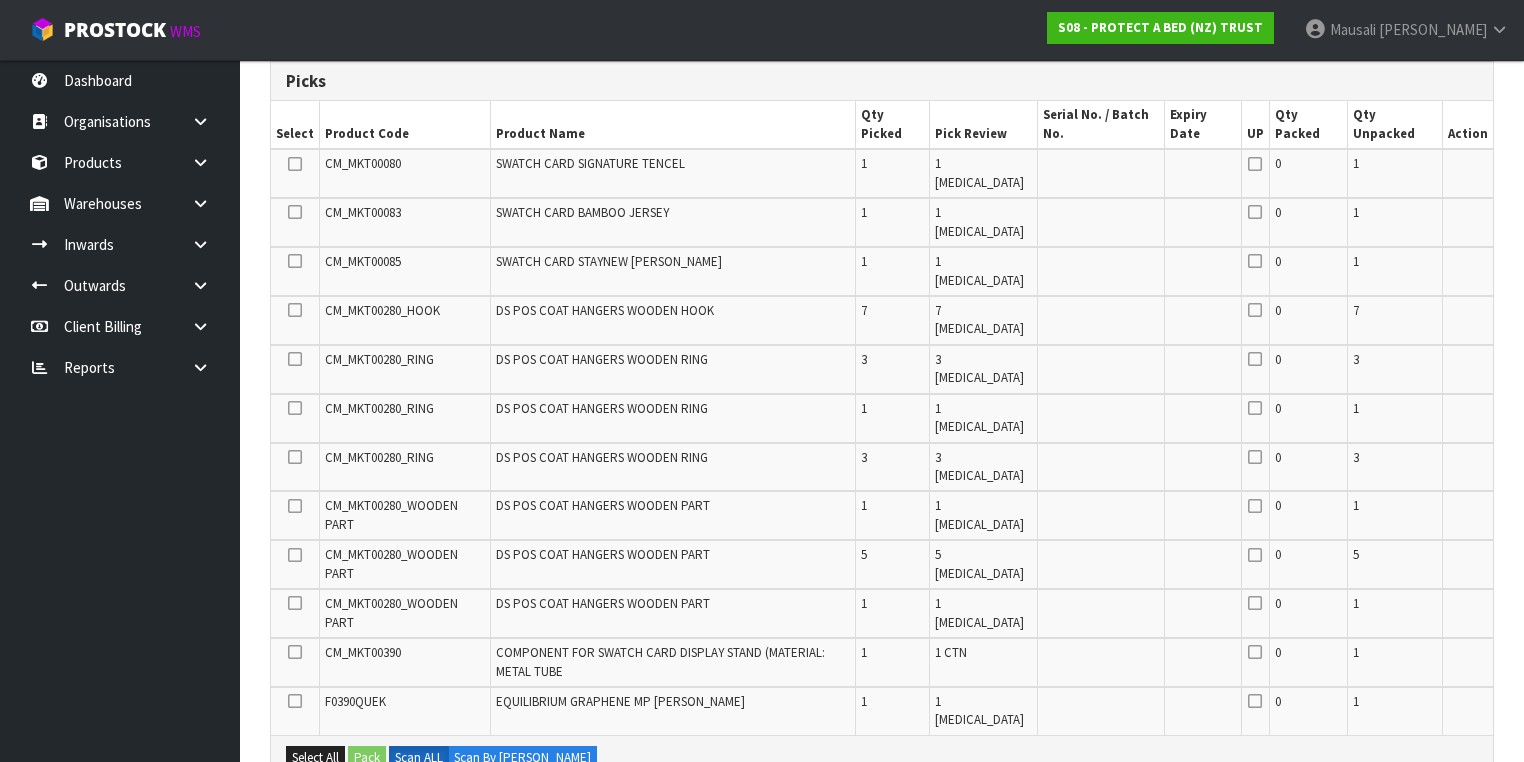 click at bounding box center [295, 652] 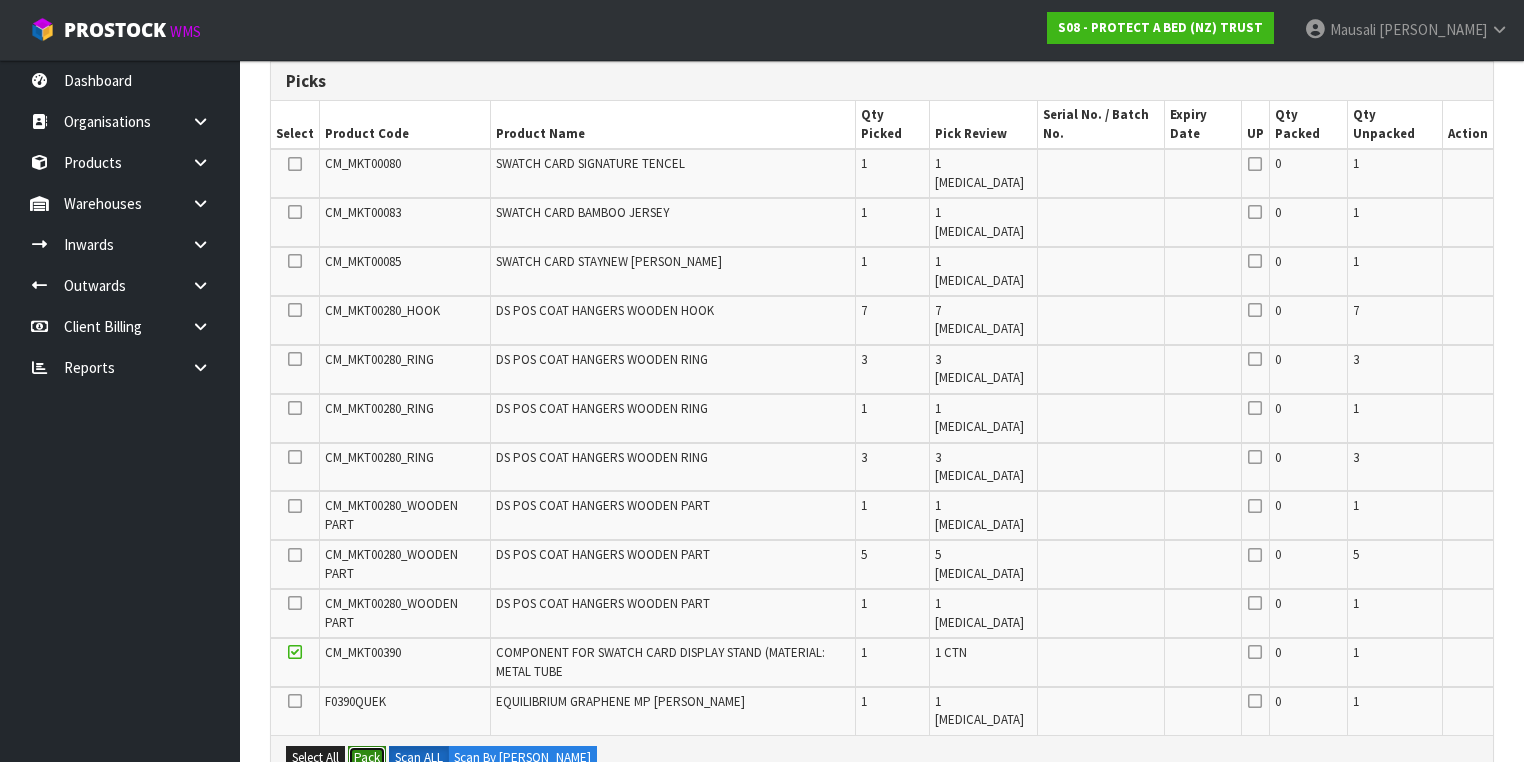 click on "Pack" at bounding box center (367, 758) 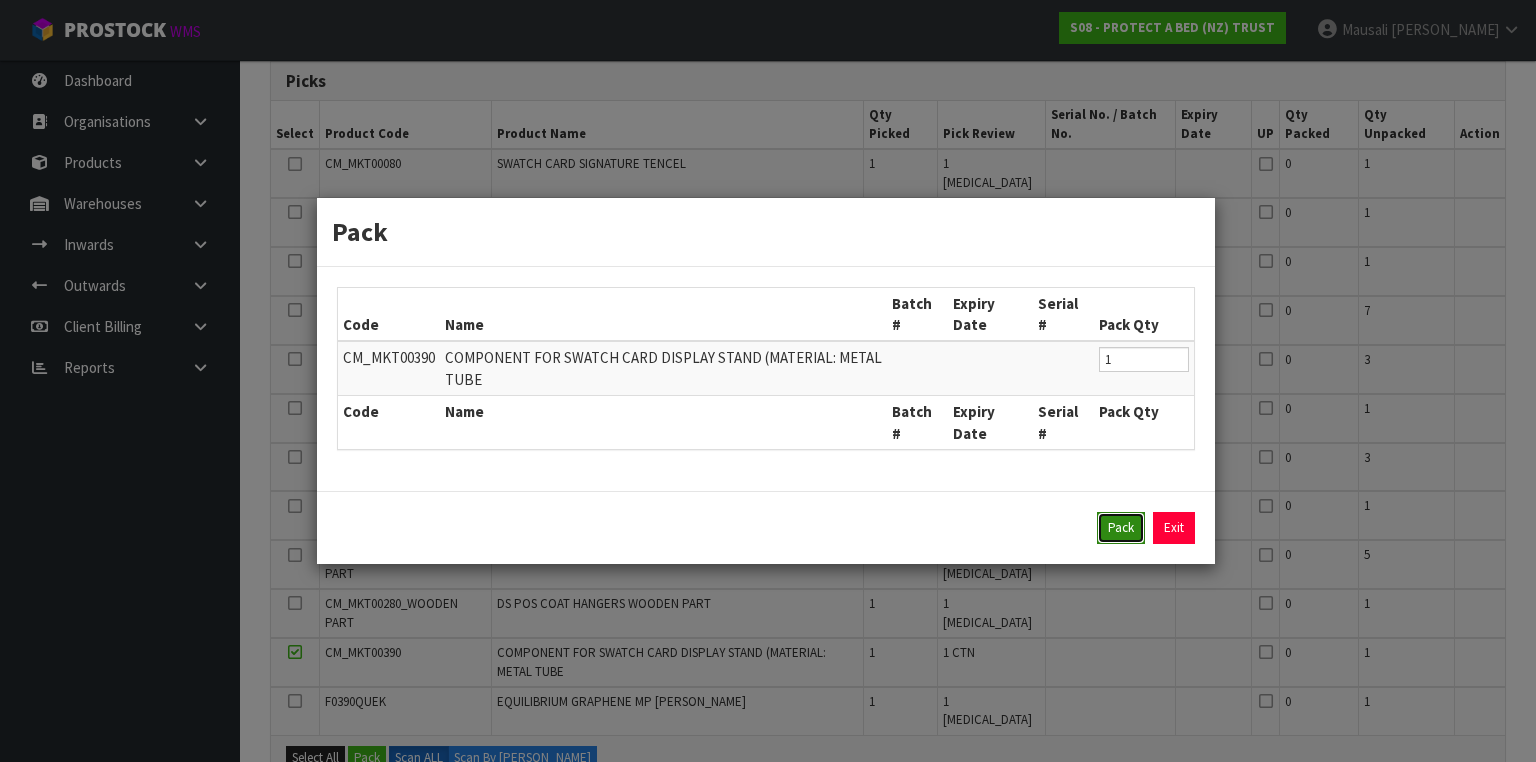 click on "Pack" at bounding box center [1121, 528] 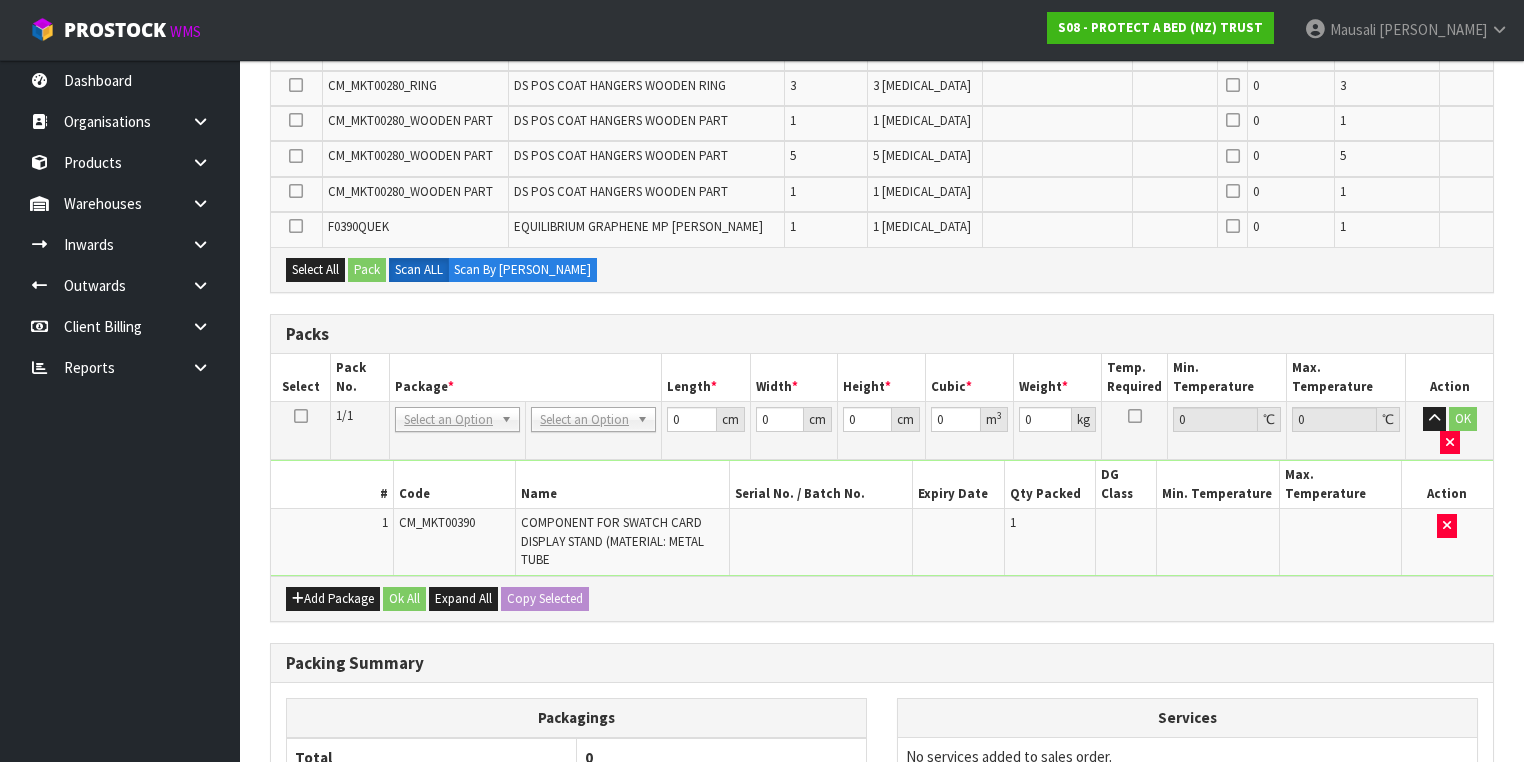 scroll, scrollTop: 720, scrollLeft: 0, axis: vertical 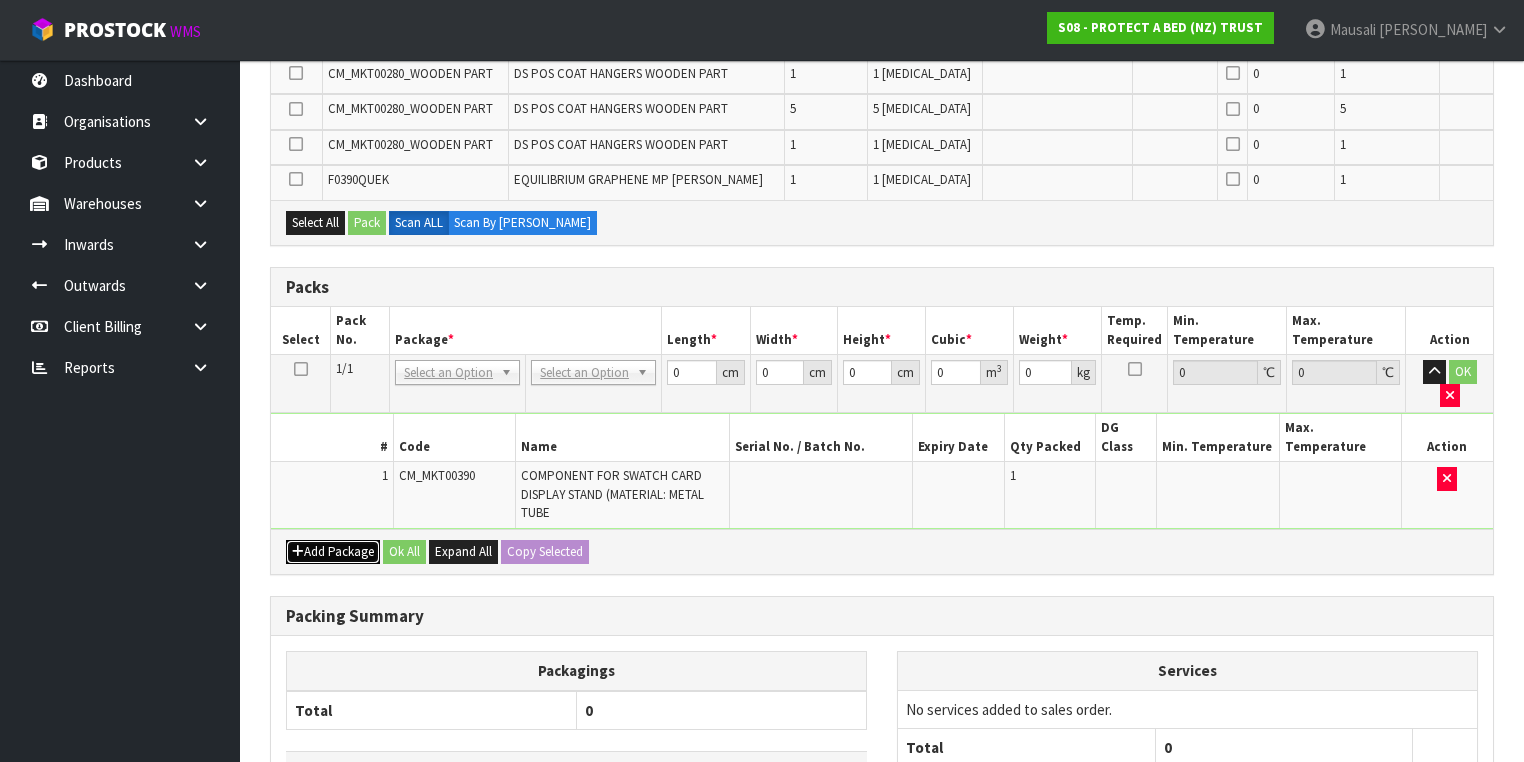 click on "Add Package" at bounding box center [333, 552] 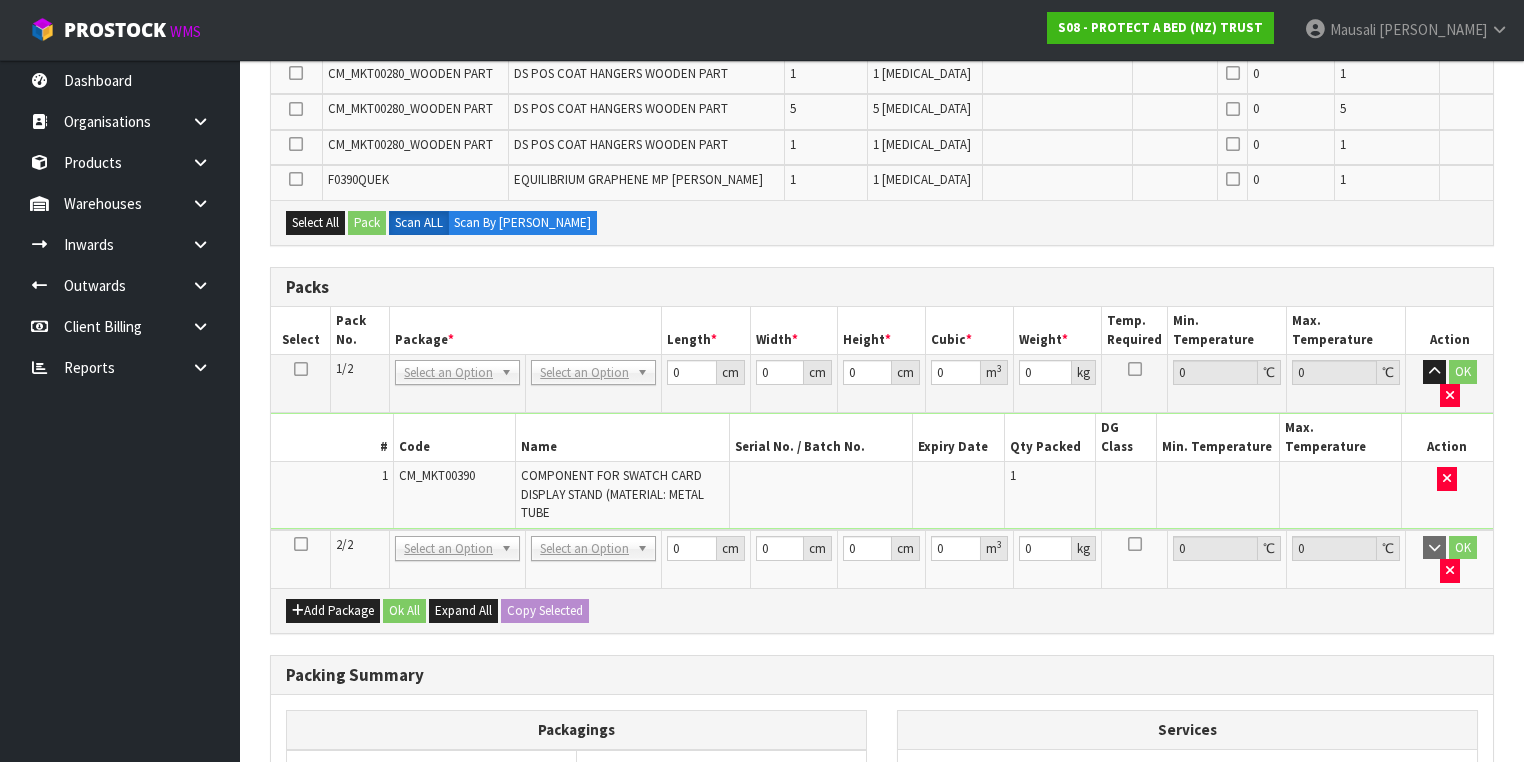 drag, startPoint x: 304, startPoint y: 488, endPoint x: 377, endPoint y: 393, distance: 119.80818 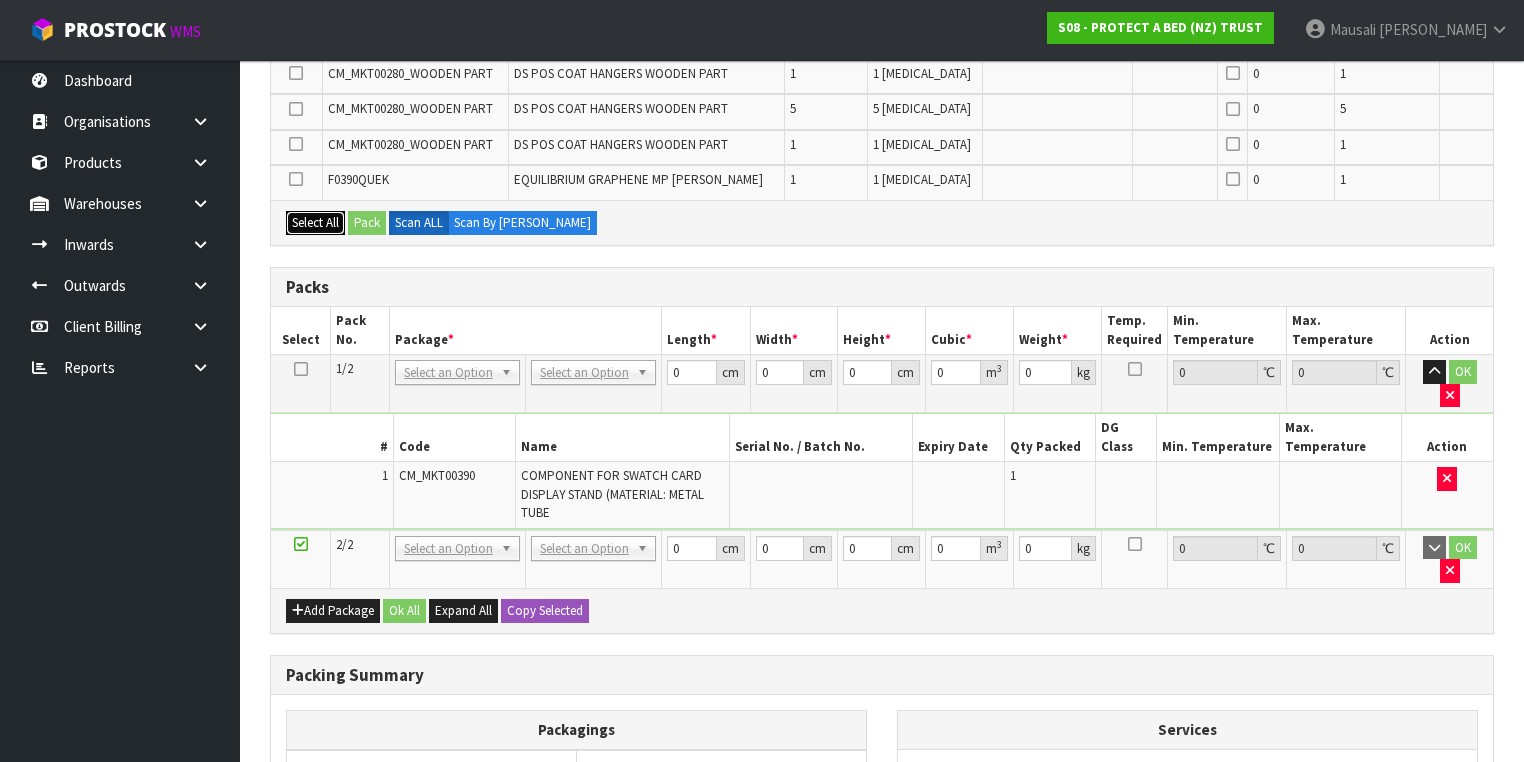 click on "Select All" at bounding box center (315, 223) 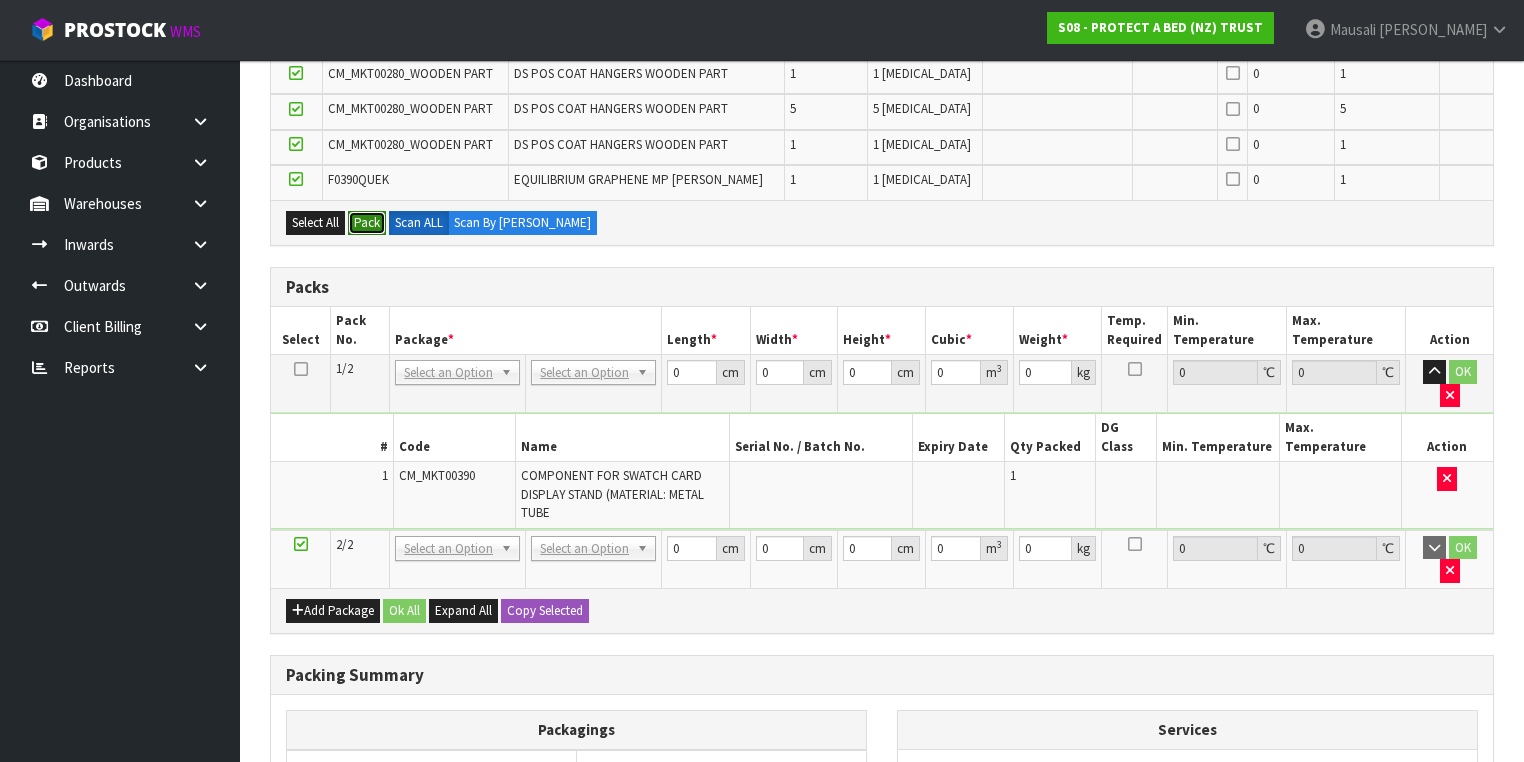 click on "Pack" at bounding box center (367, 223) 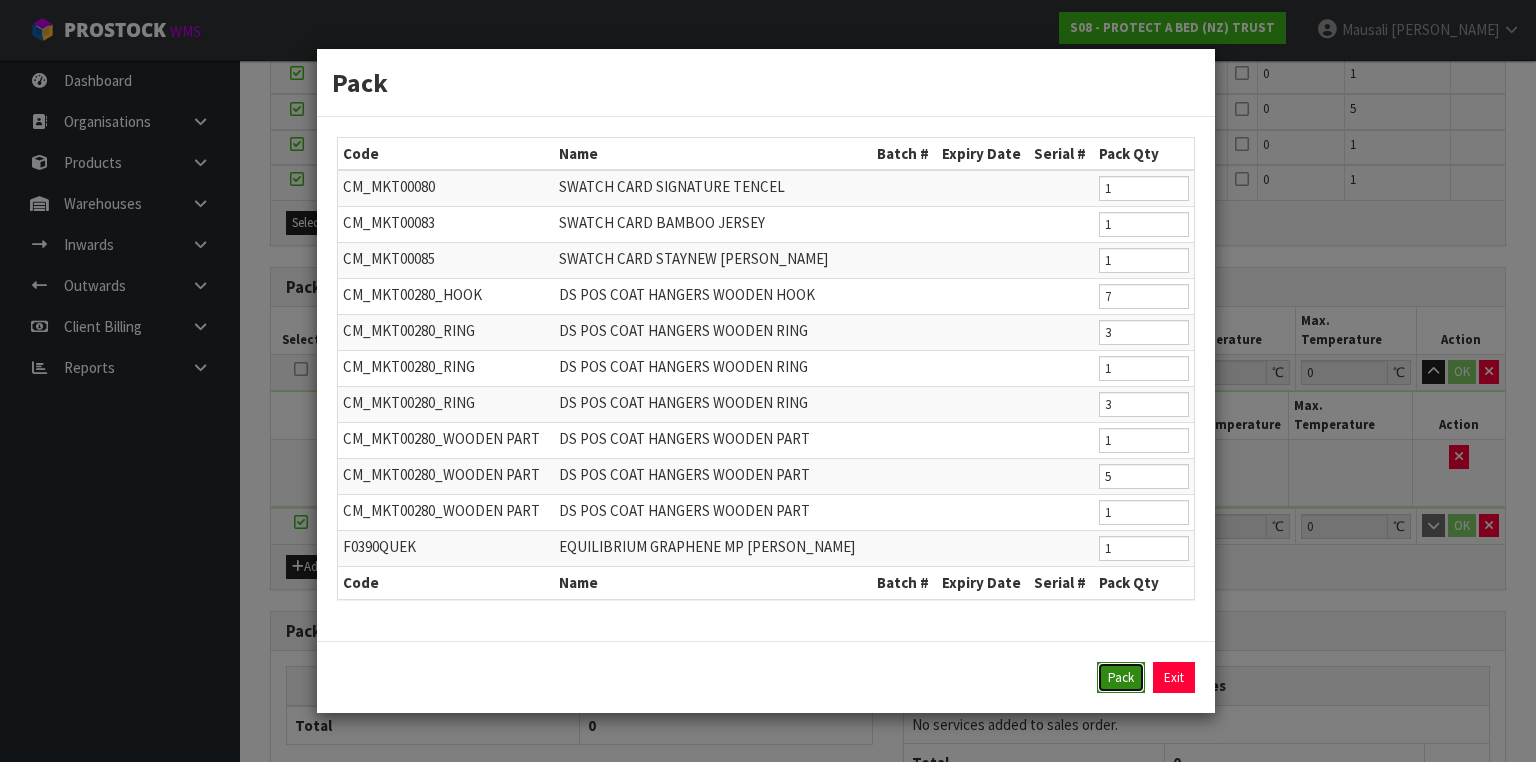 click on "Pack" at bounding box center [1121, 678] 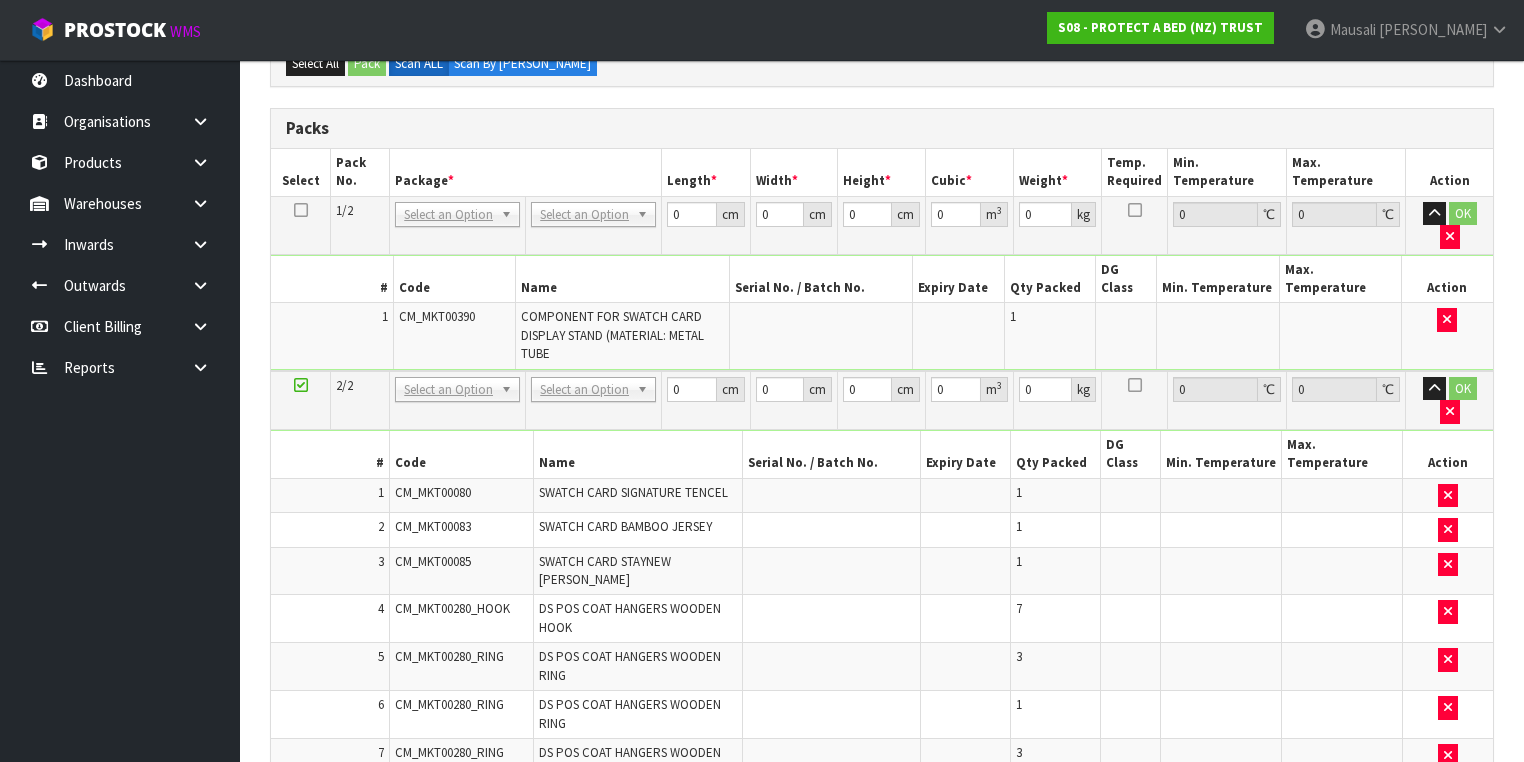 scroll, scrollTop: 480, scrollLeft: 0, axis: vertical 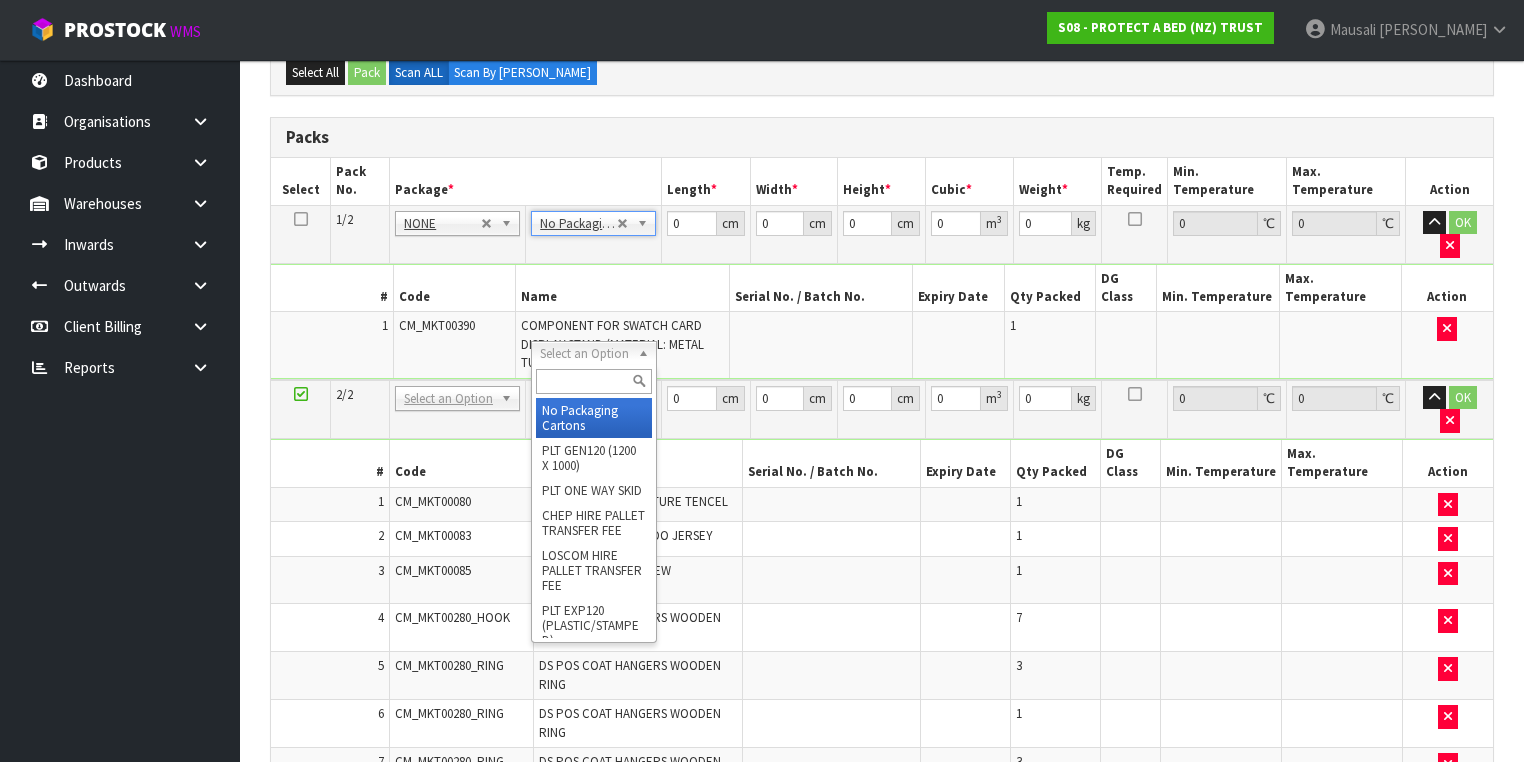 click at bounding box center (593, 381) 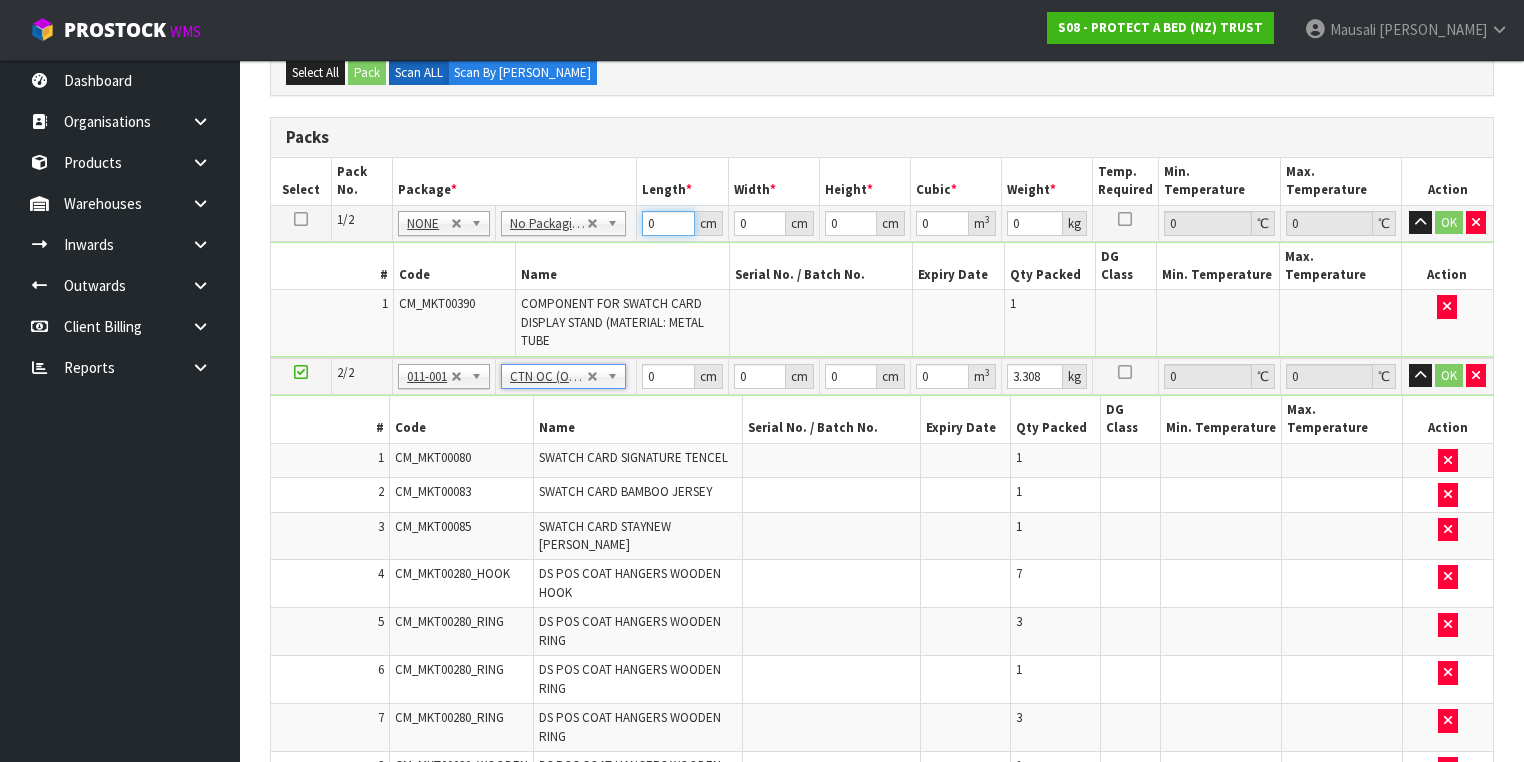 drag, startPoint x: 668, startPoint y: 220, endPoint x: 564, endPoint y: 244, distance: 106.733315 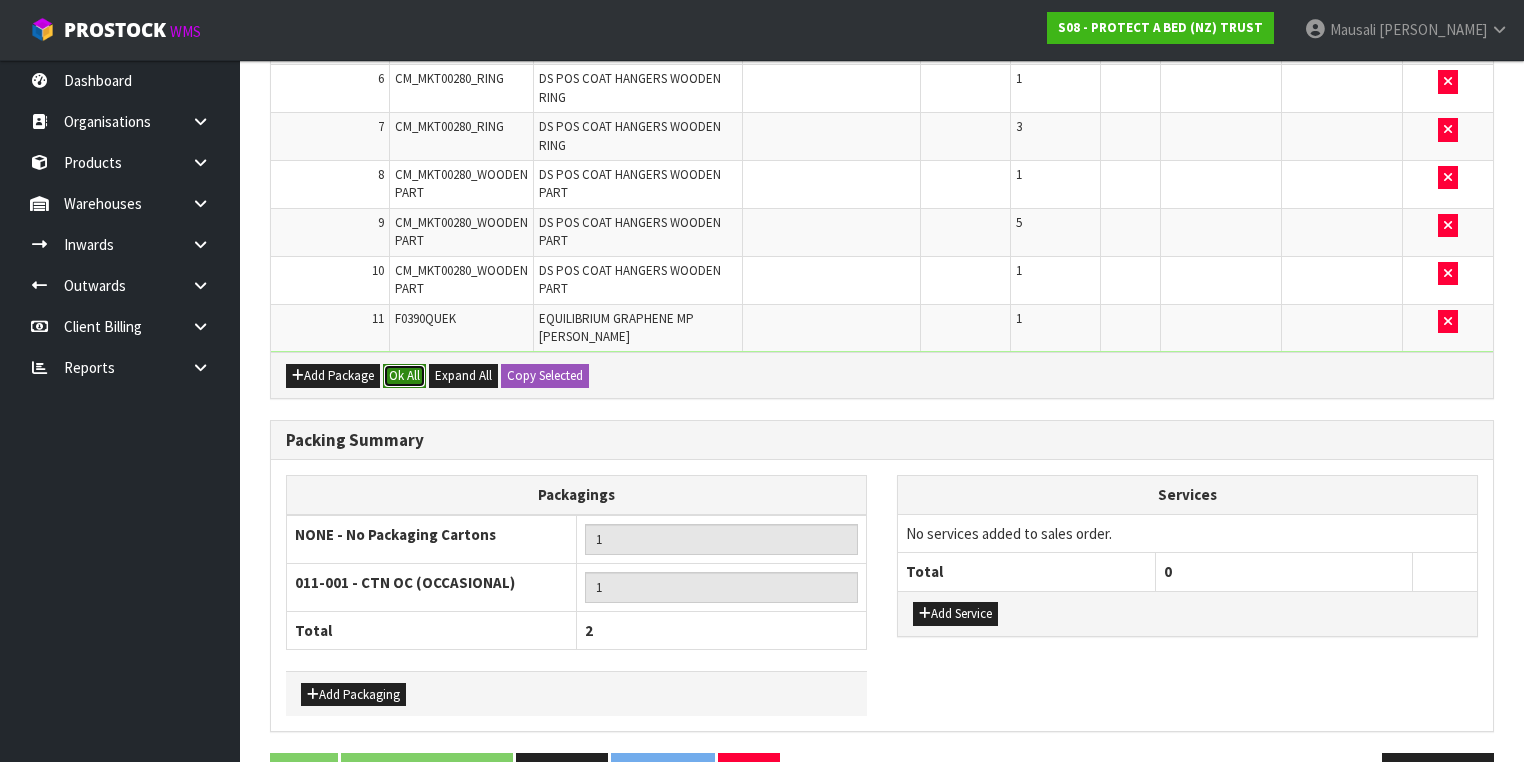 click on "Ok All" at bounding box center [404, 376] 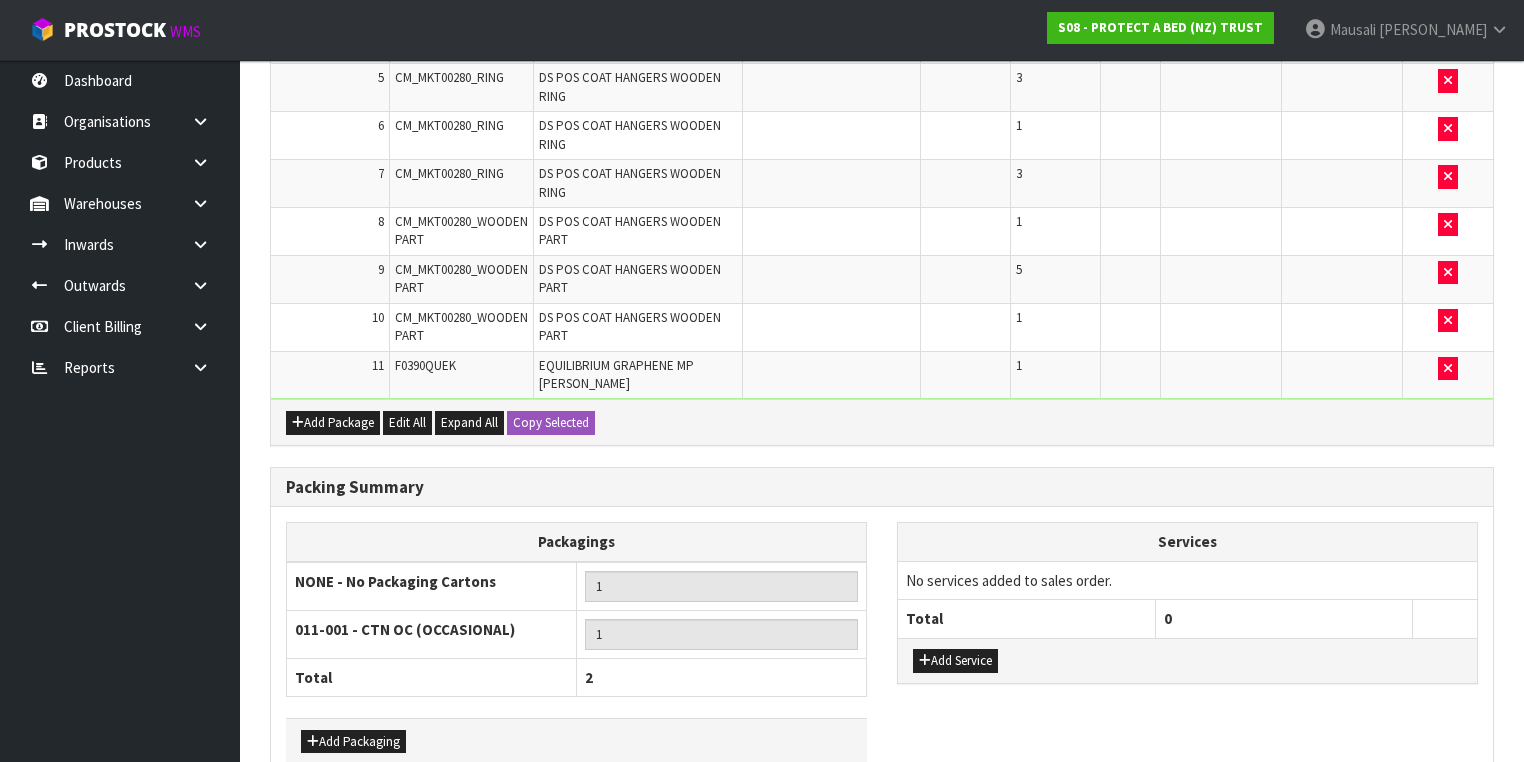 scroll, scrollTop: 1068, scrollLeft: 0, axis: vertical 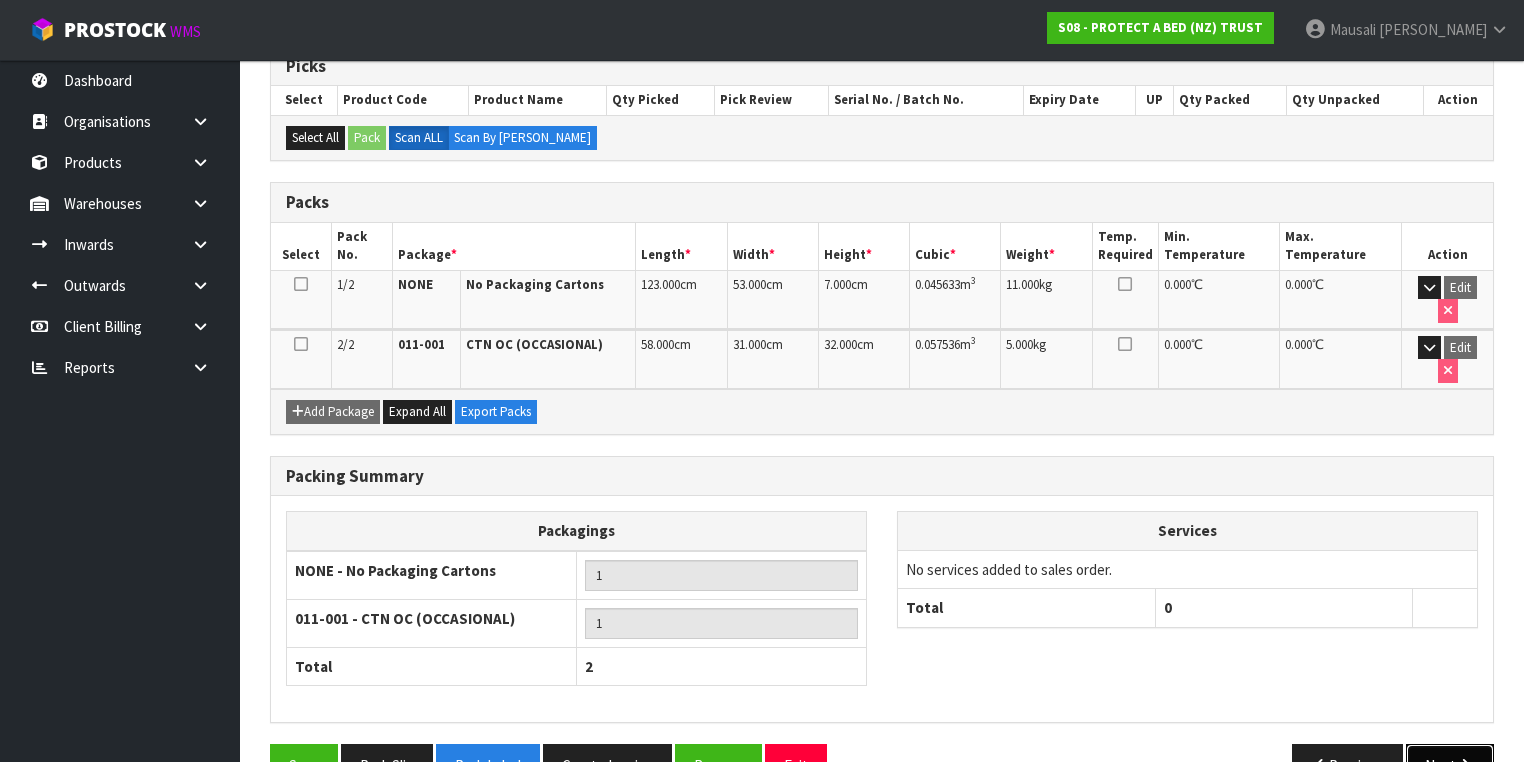 click on "Next" at bounding box center [1450, 765] 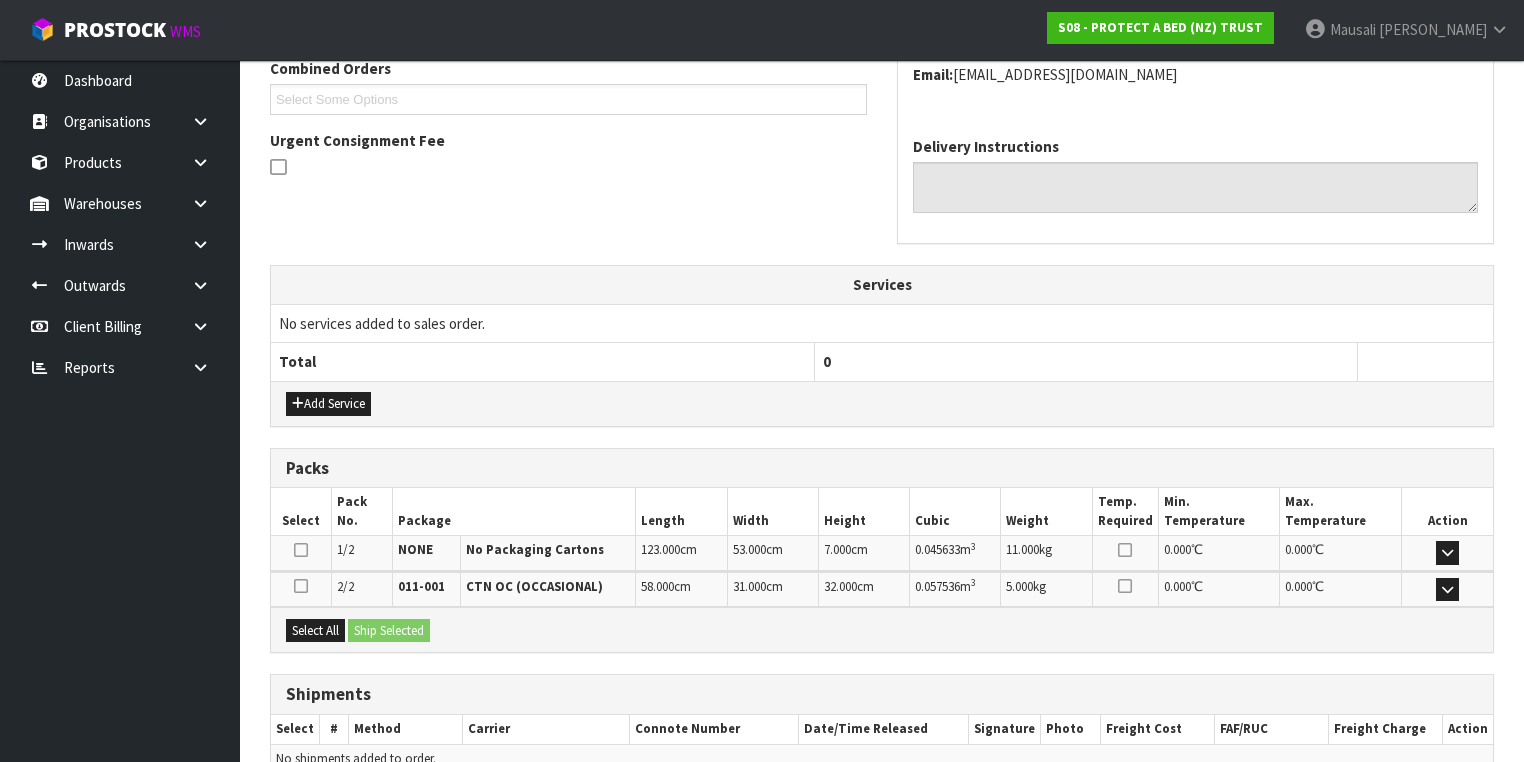 scroll, scrollTop: 628, scrollLeft: 0, axis: vertical 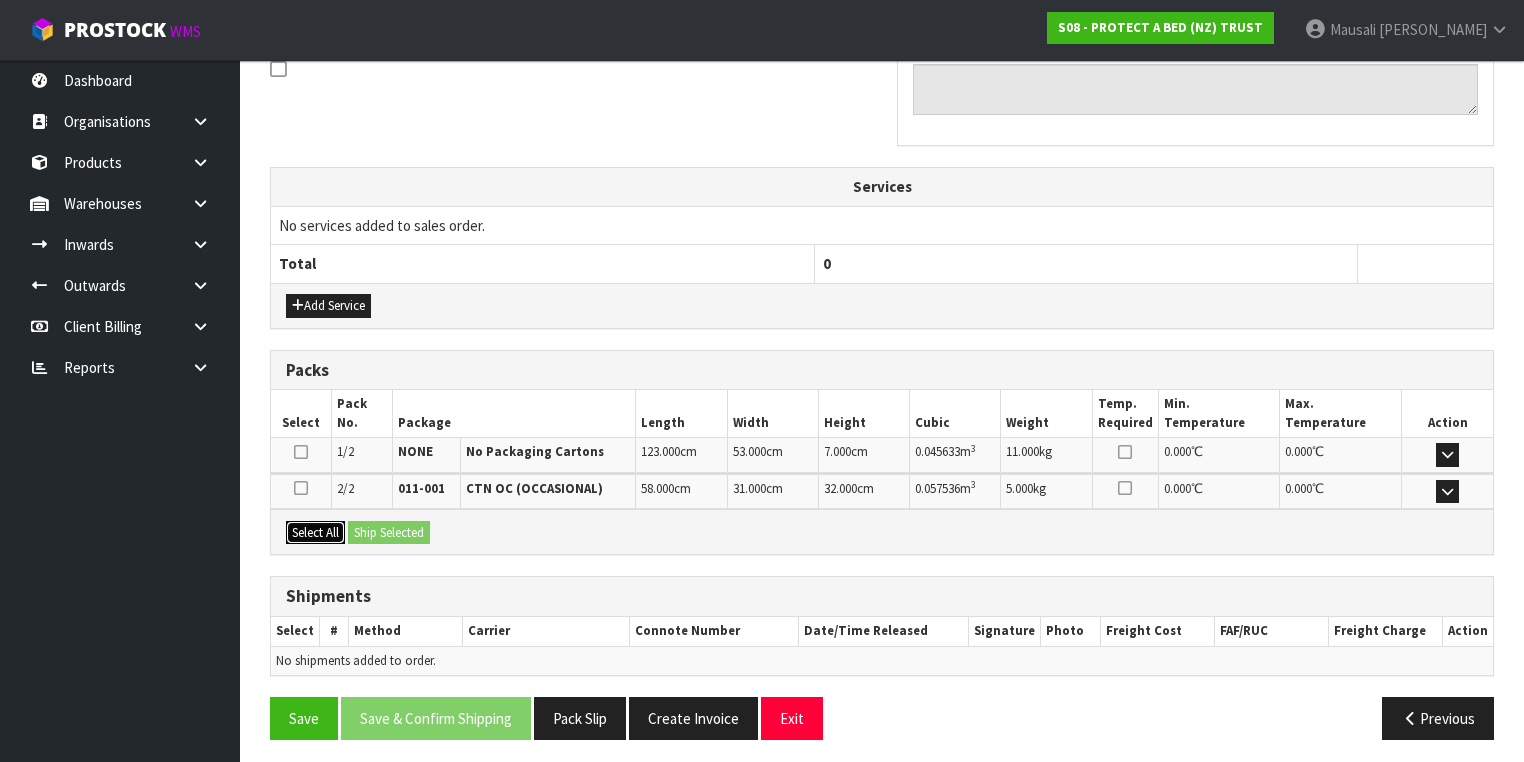 drag, startPoint x: 323, startPoint y: 515, endPoint x: 336, endPoint y: 515, distance: 13 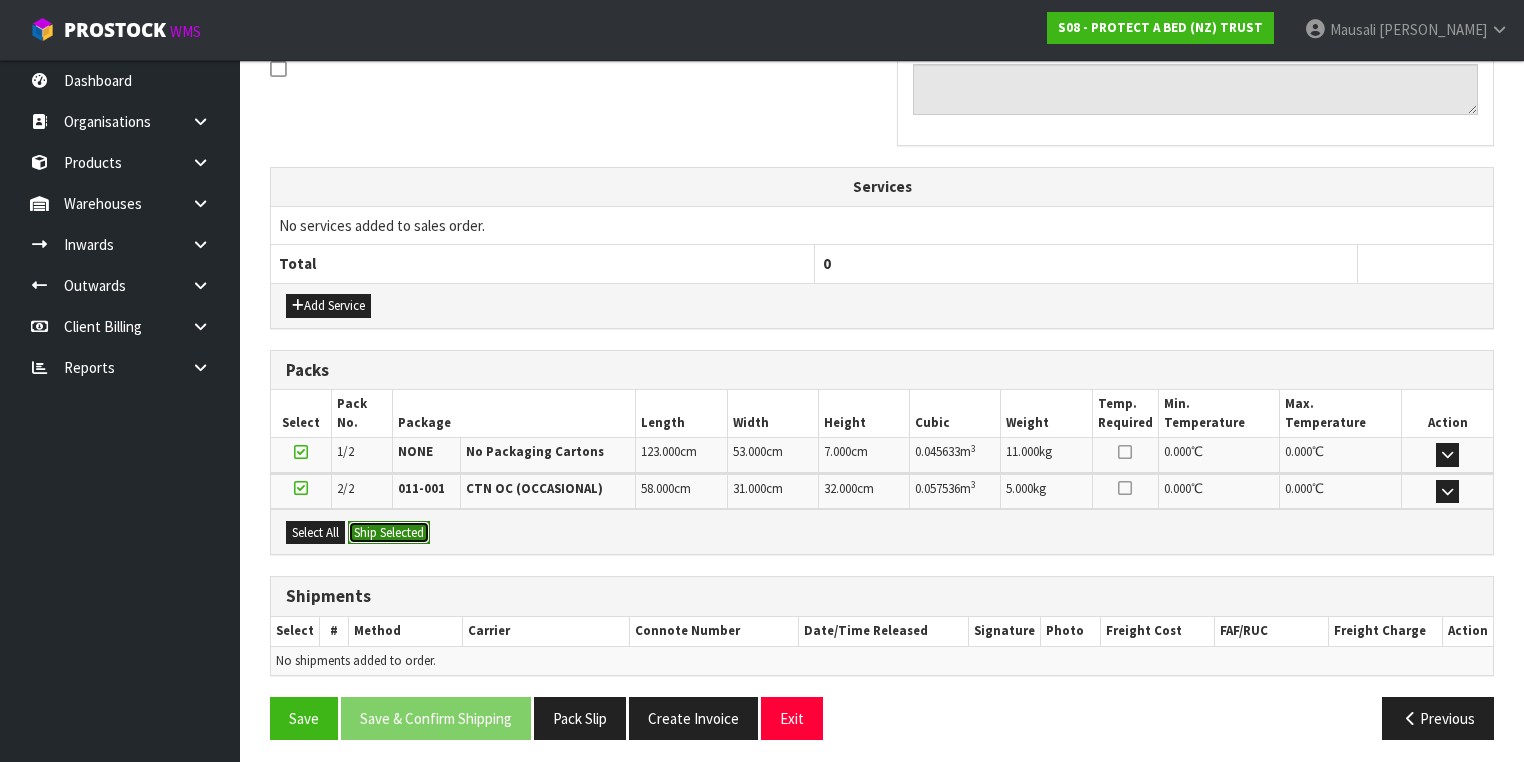 click on "Ship Selected" at bounding box center (389, 533) 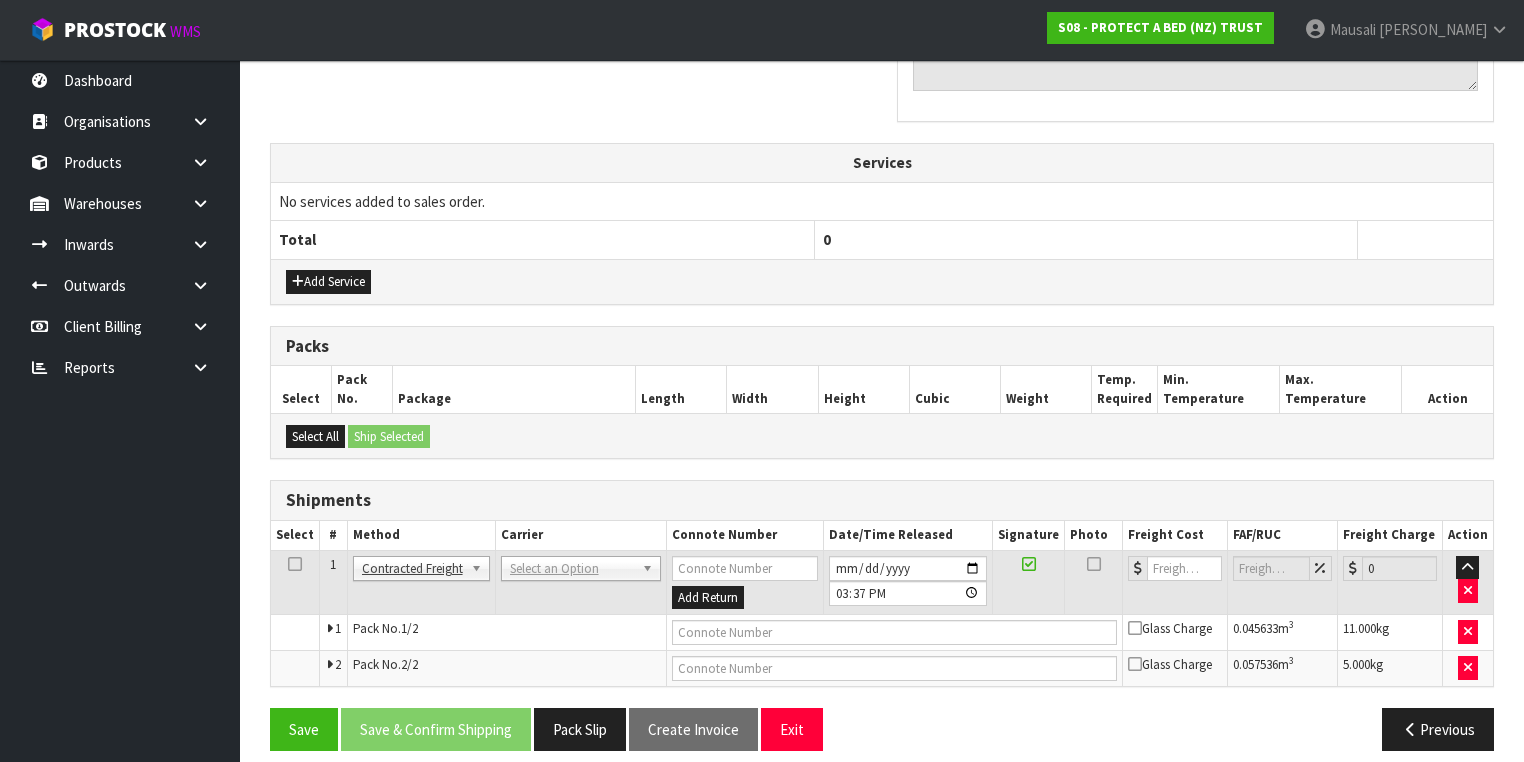 scroll, scrollTop: 664, scrollLeft: 0, axis: vertical 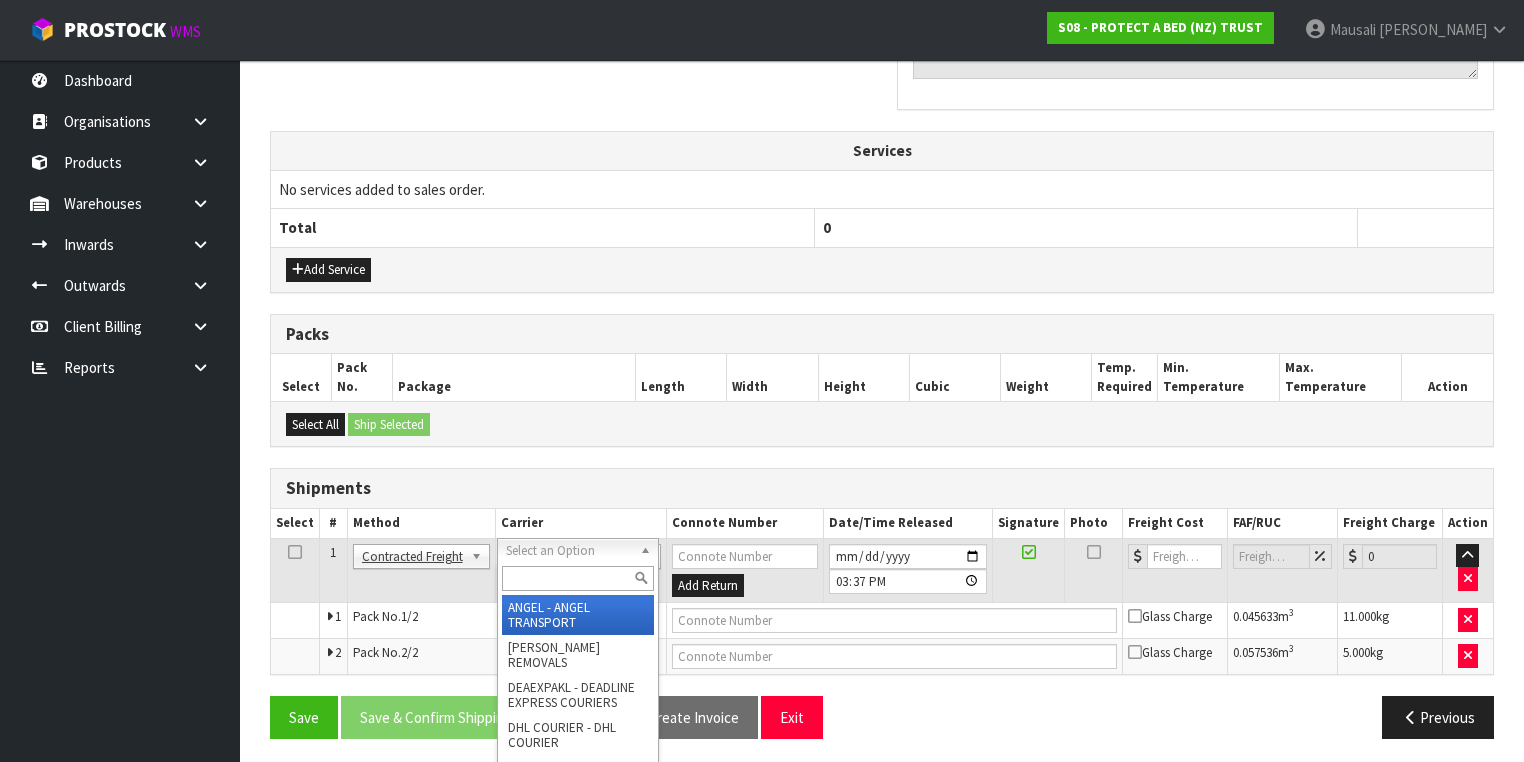 click at bounding box center (578, 578) 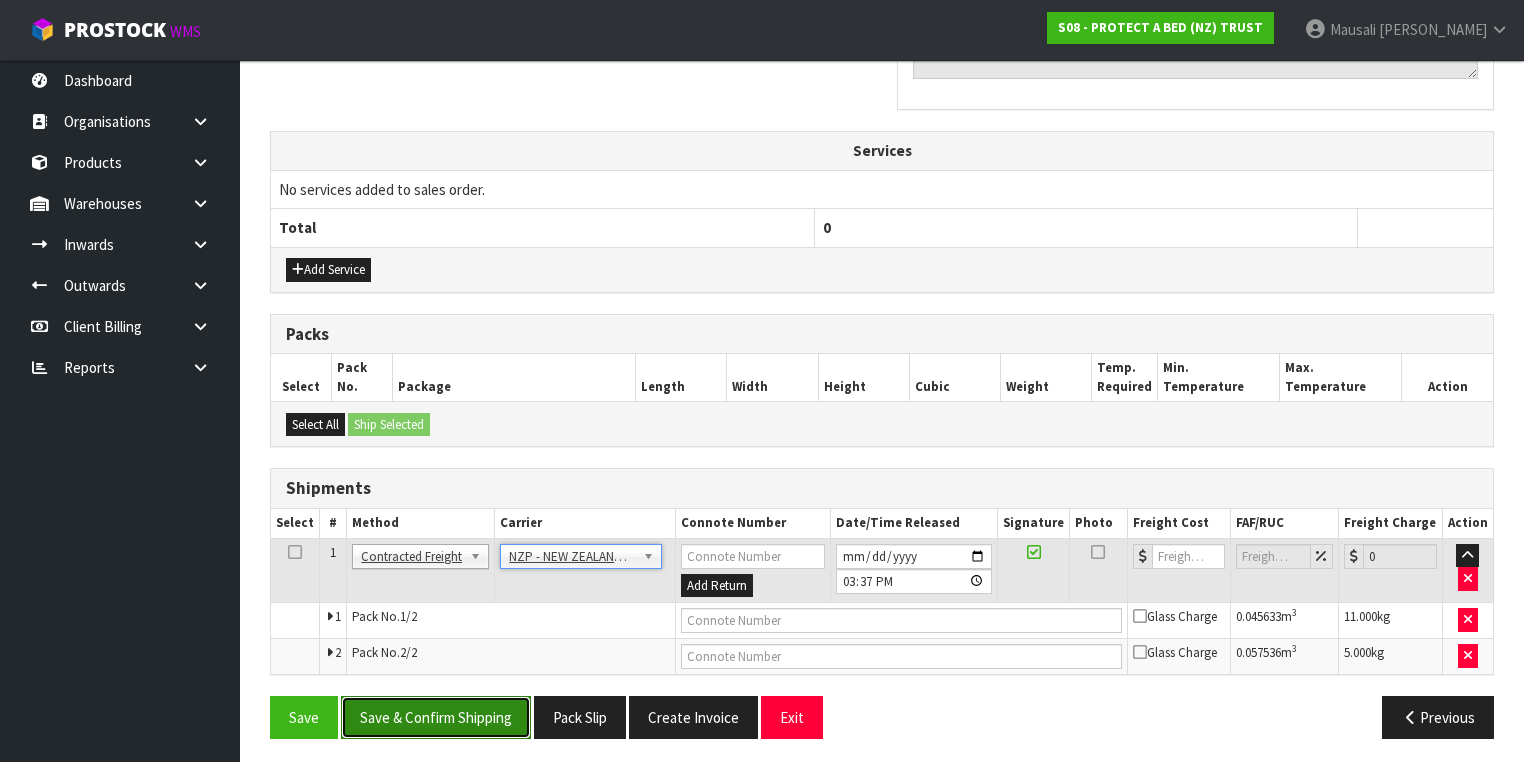 click on "Save & Confirm Shipping" at bounding box center (436, 717) 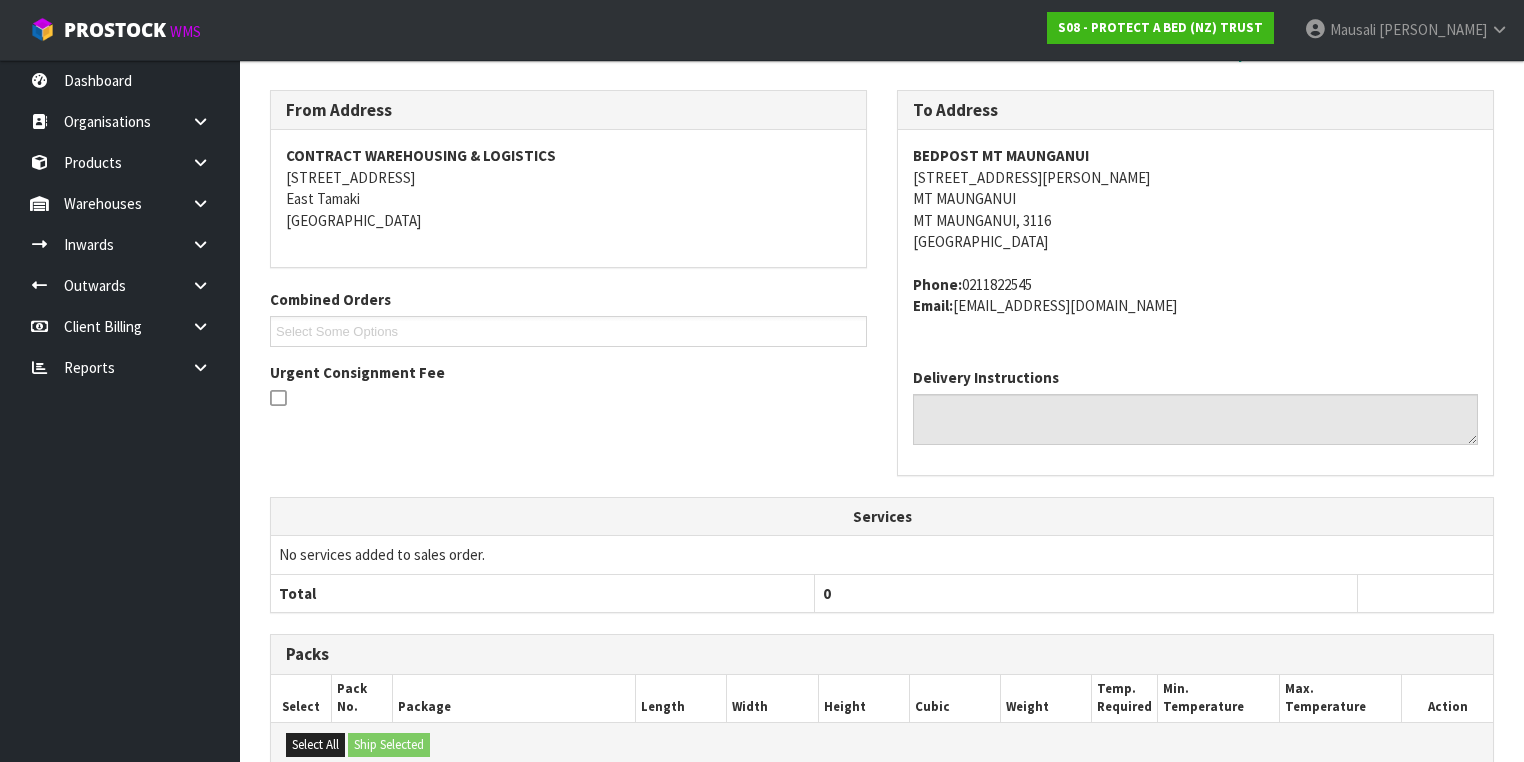 scroll, scrollTop: 634, scrollLeft: 0, axis: vertical 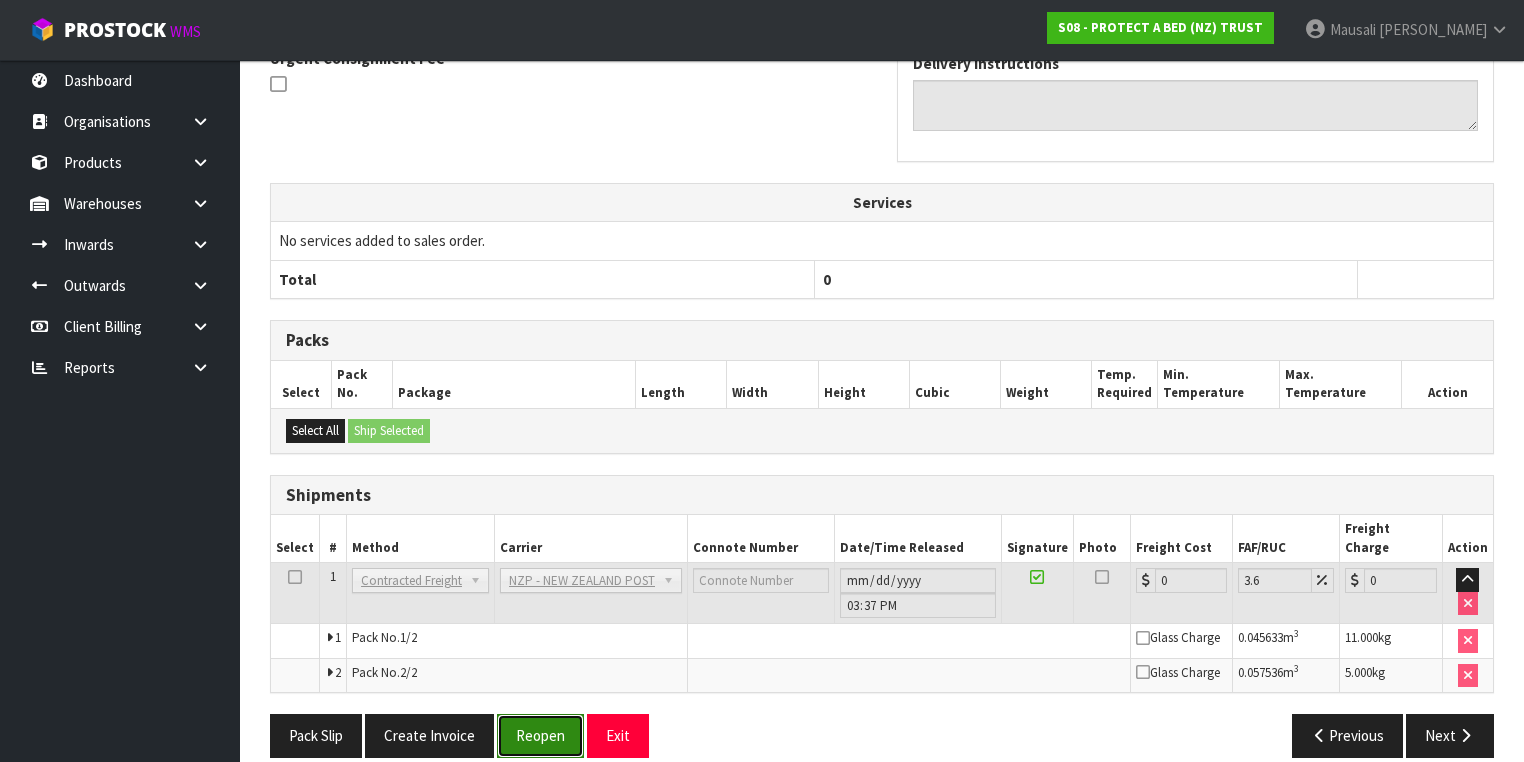 click on "Reopen" at bounding box center [540, 735] 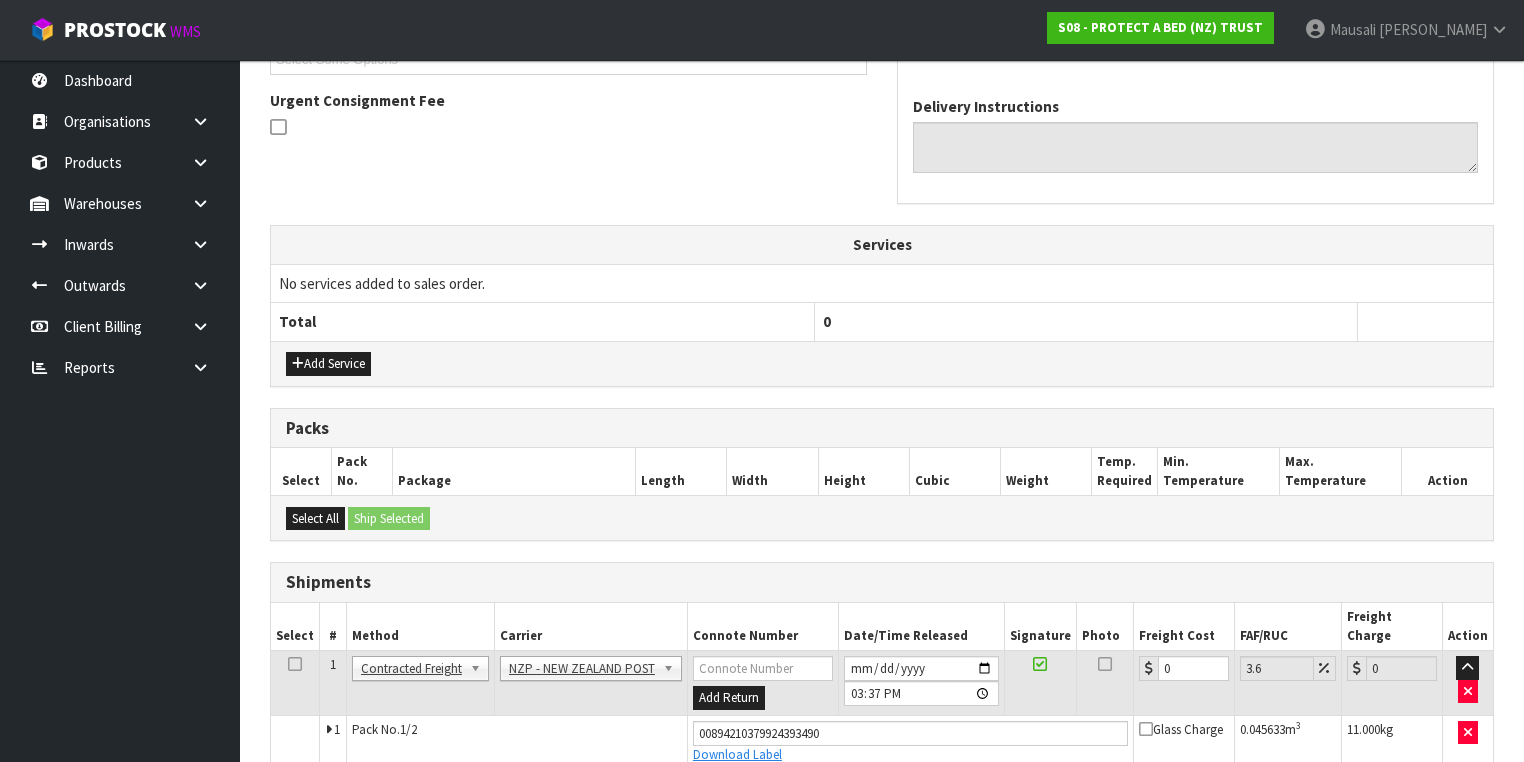 scroll, scrollTop: 682, scrollLeft: 0, axis: vertical 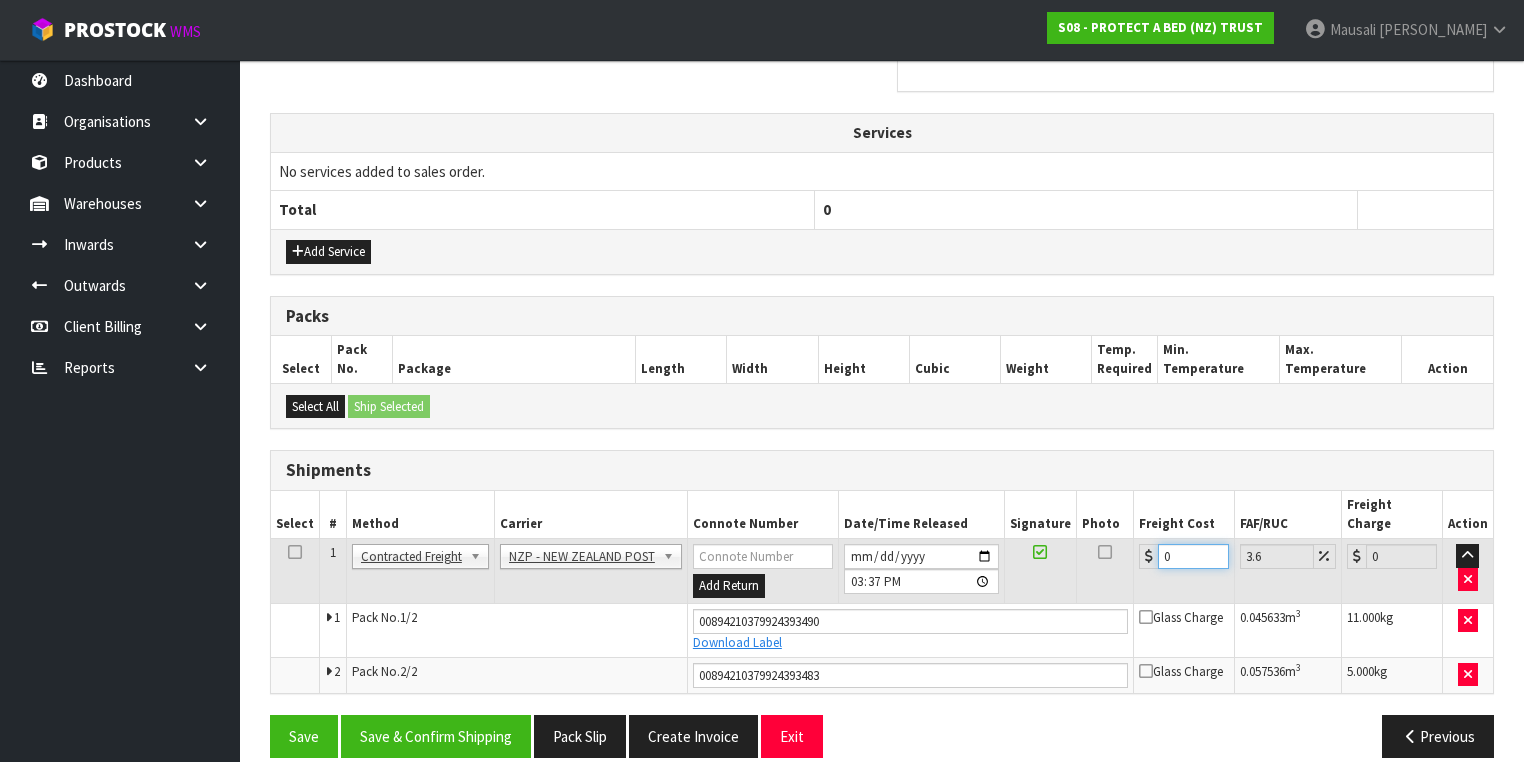 drag, startPoint x: 1179, startPoint y: 536, endPoint x: 1101, endPoint y: 548, distance: 78.91768 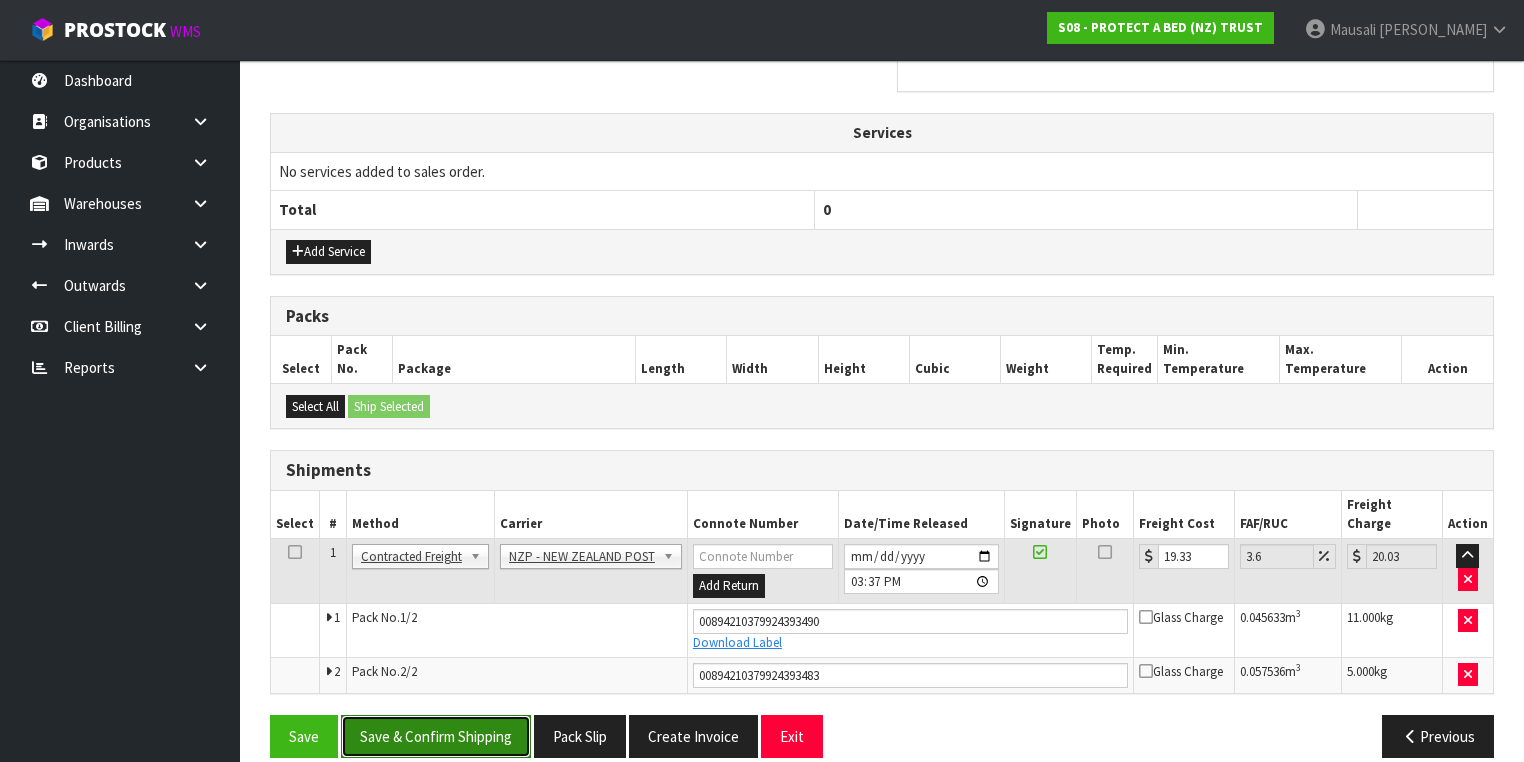 click on "Save & Confirm Shipping" at bounding box center (436, 736) 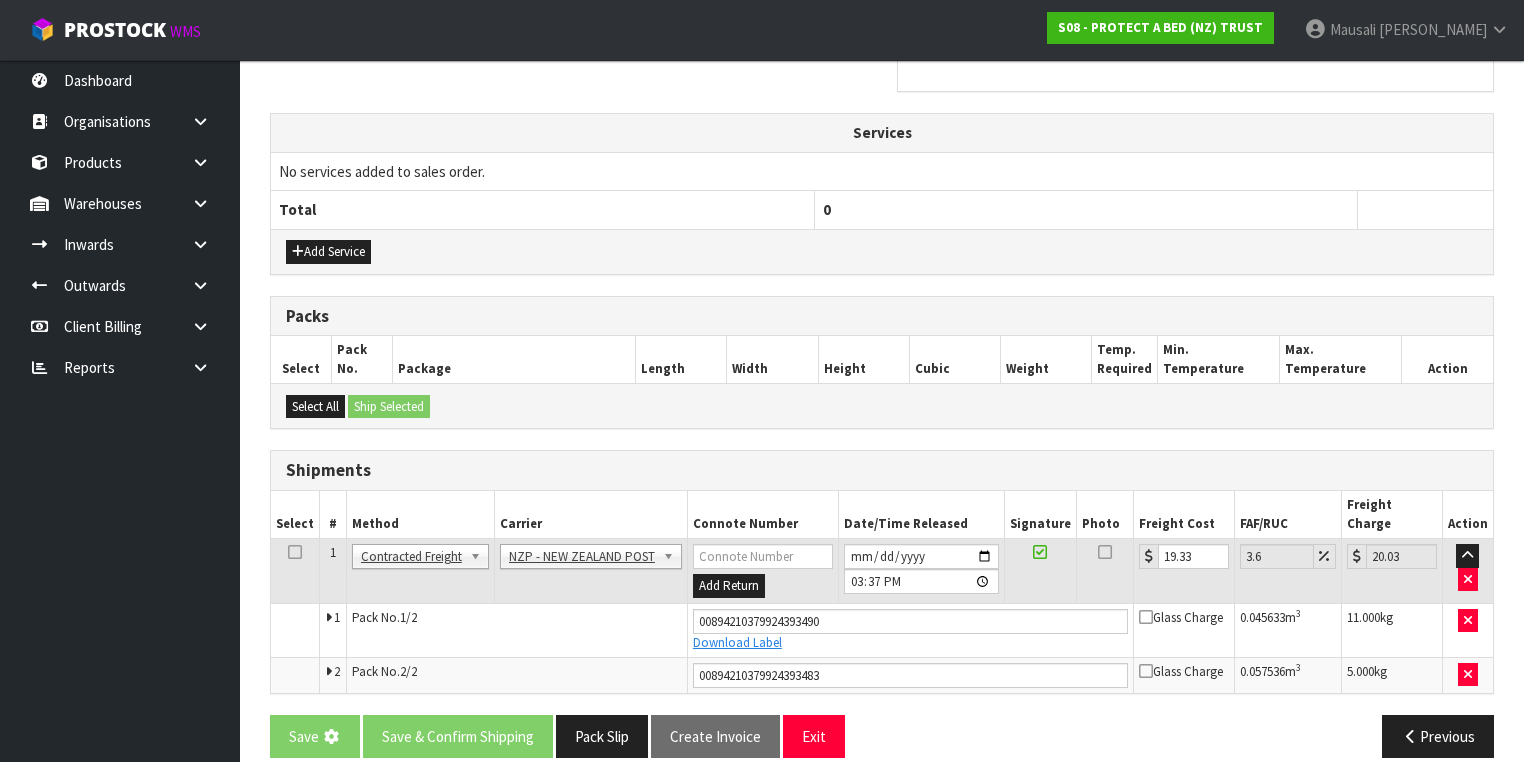 scroll, scrollTop: 0, scrollLeft: 0, axis: both 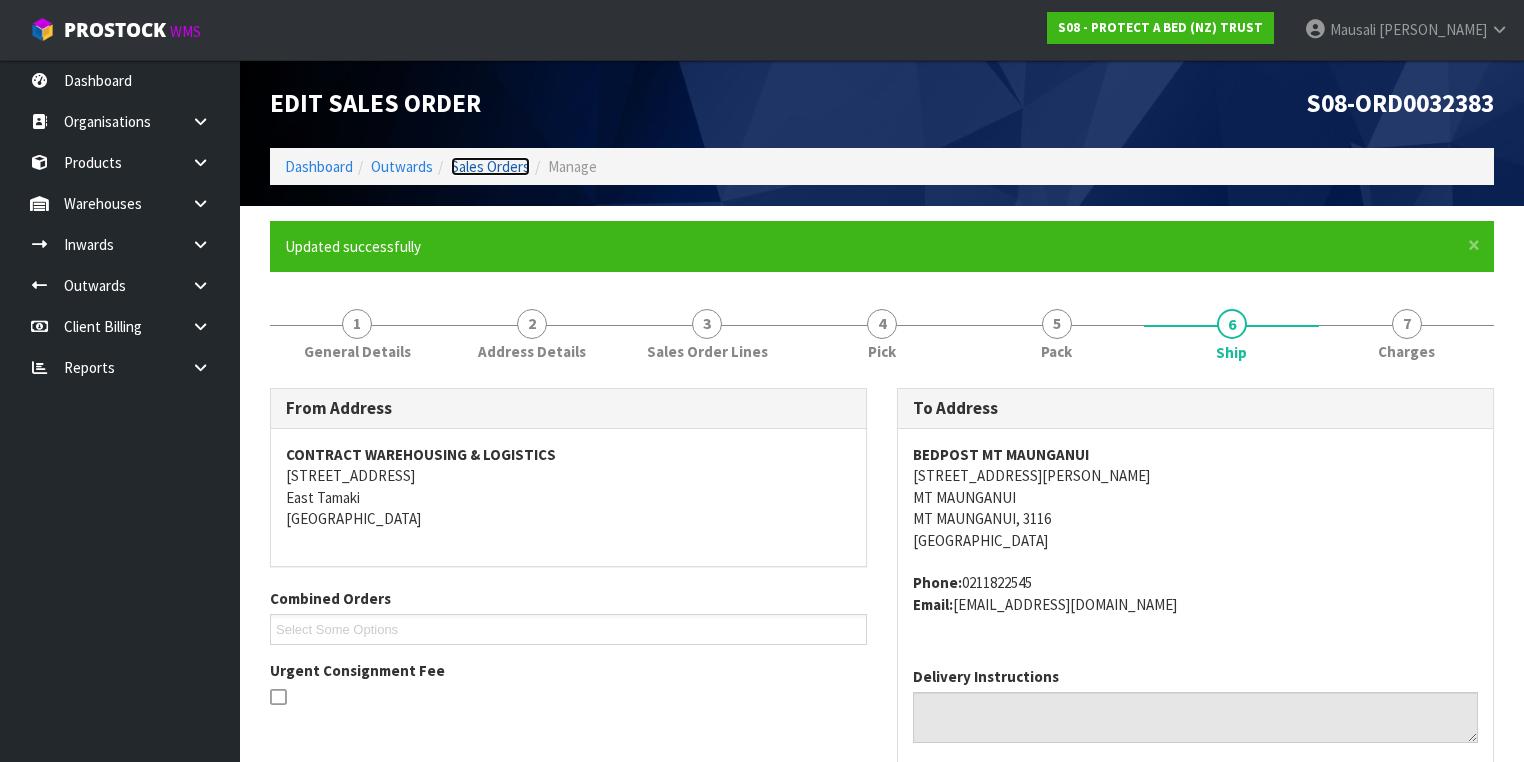 click on "Sales Orders" at bounding box center (490, 166) 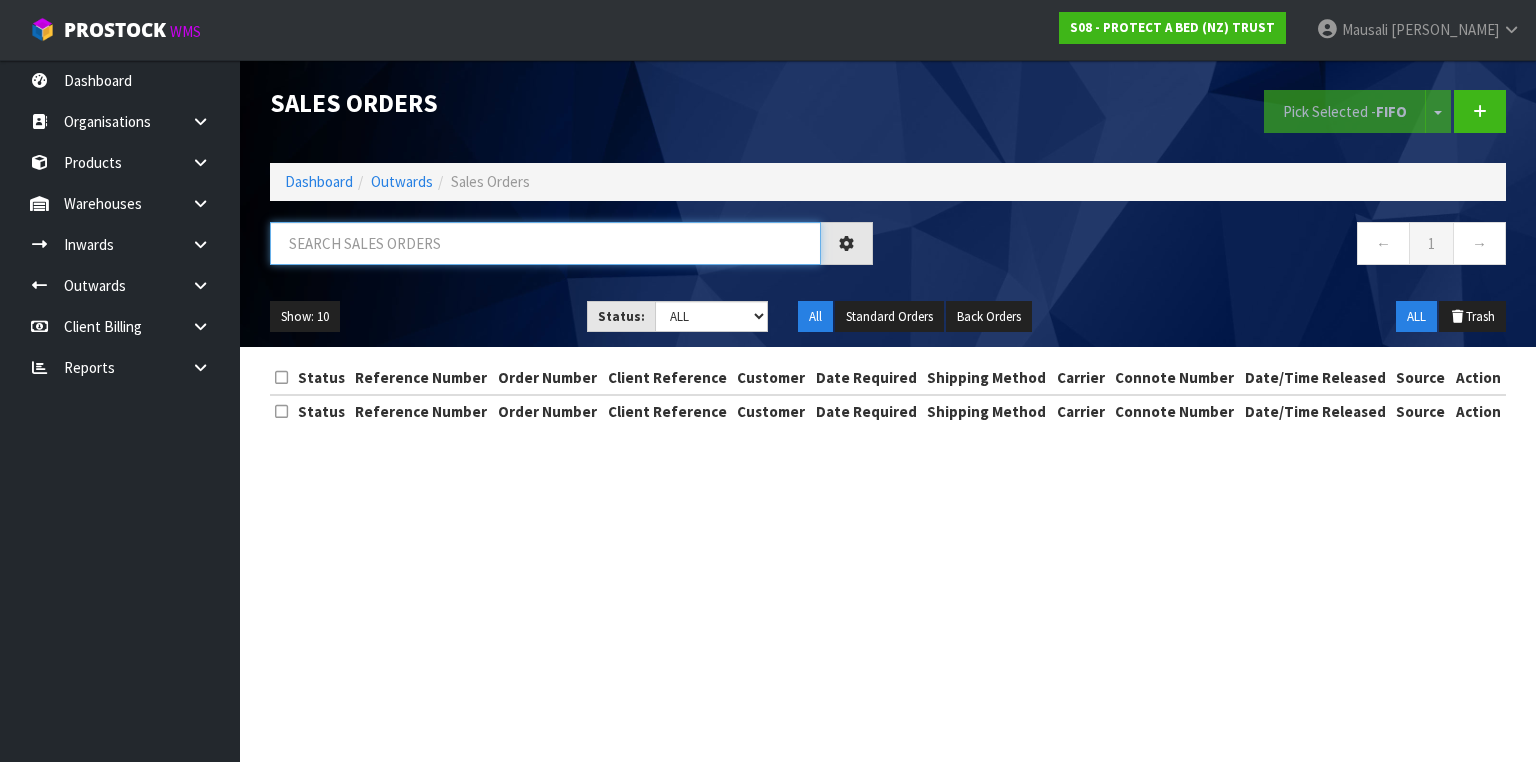 click at bounding box center [545, 243] 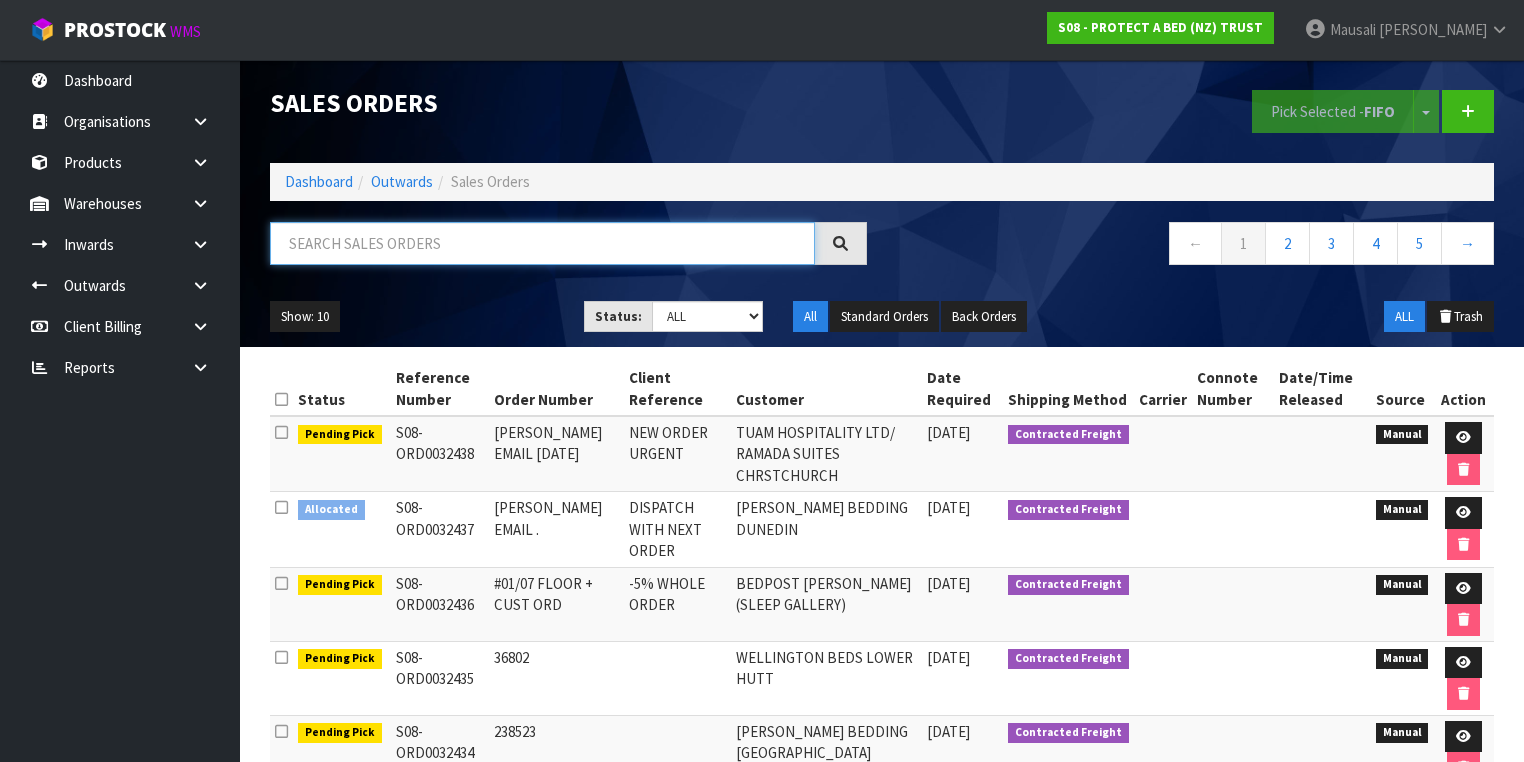click at bounding box center [542, 243] 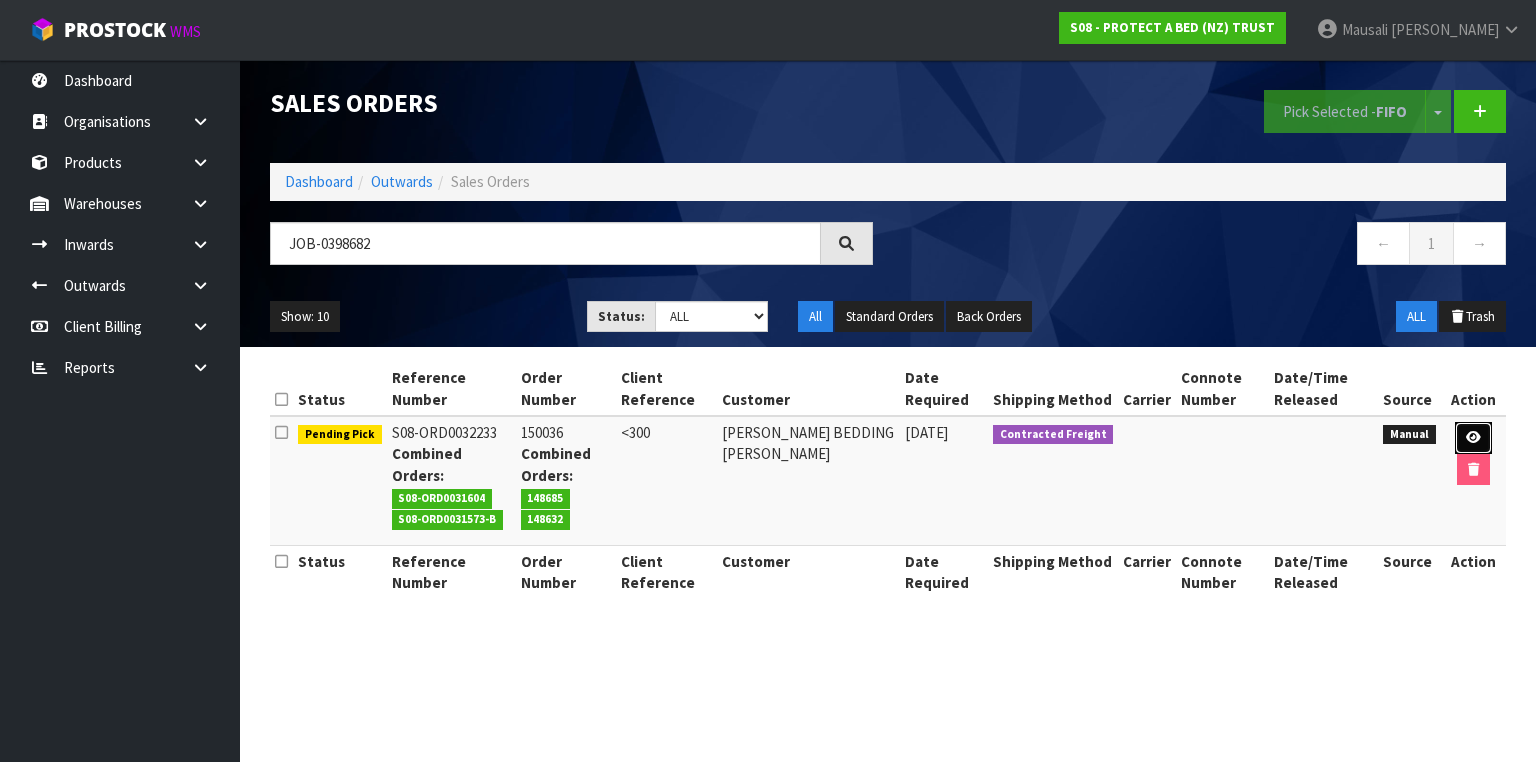 click at bounding box center (1473, 437) 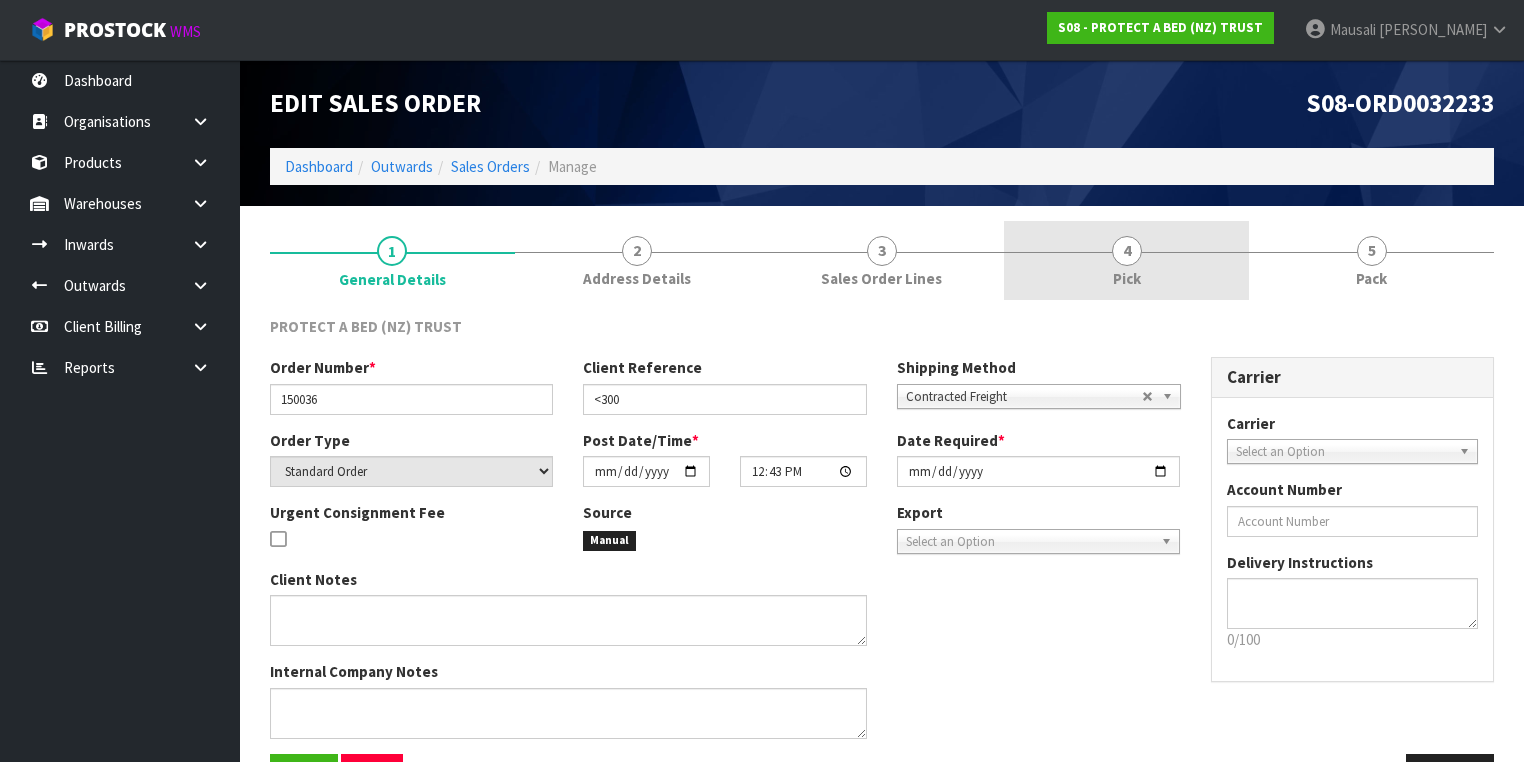 click on "4
Pick" at bounding box center (1126, 260) 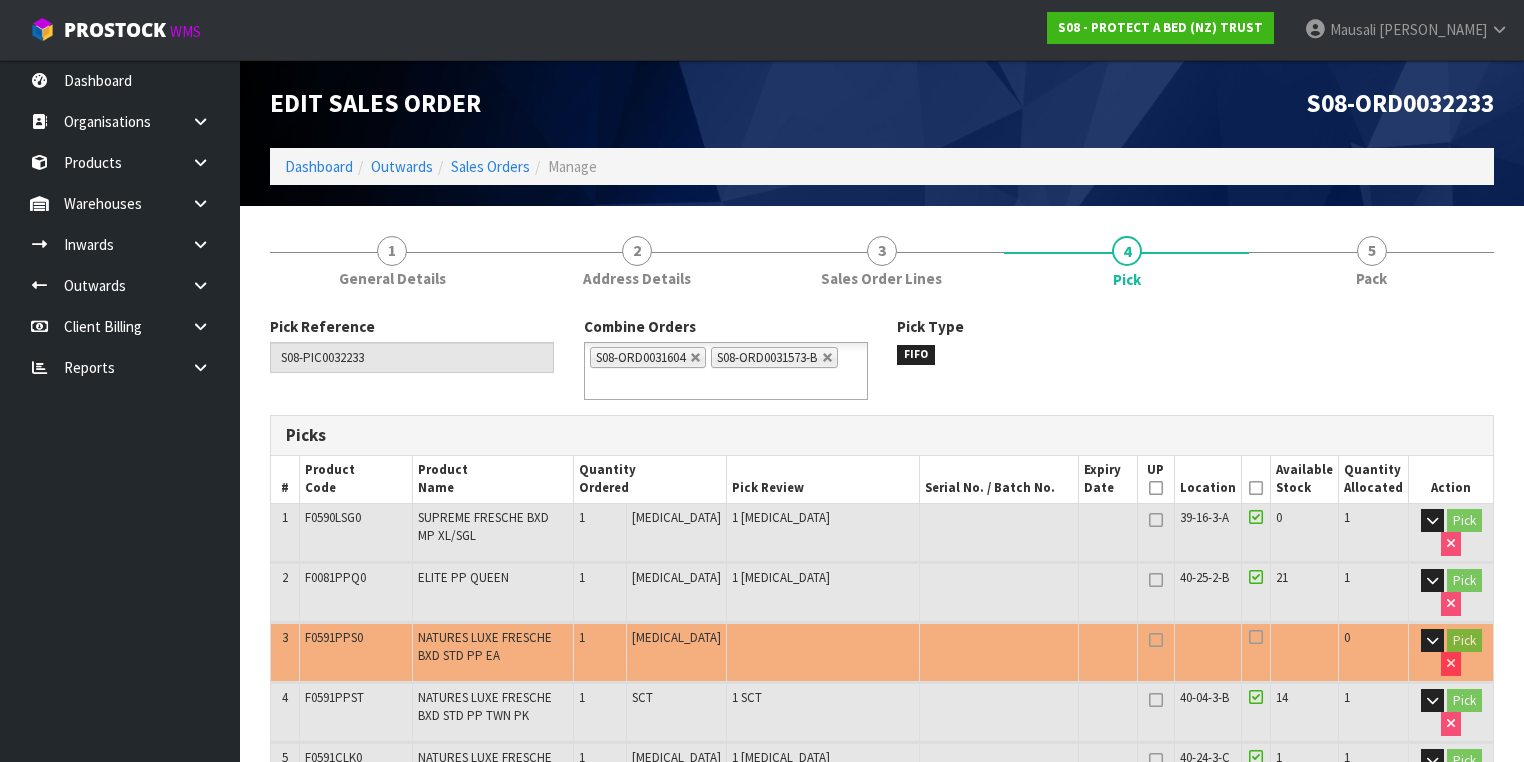 click at bounding box center [1256, 488] 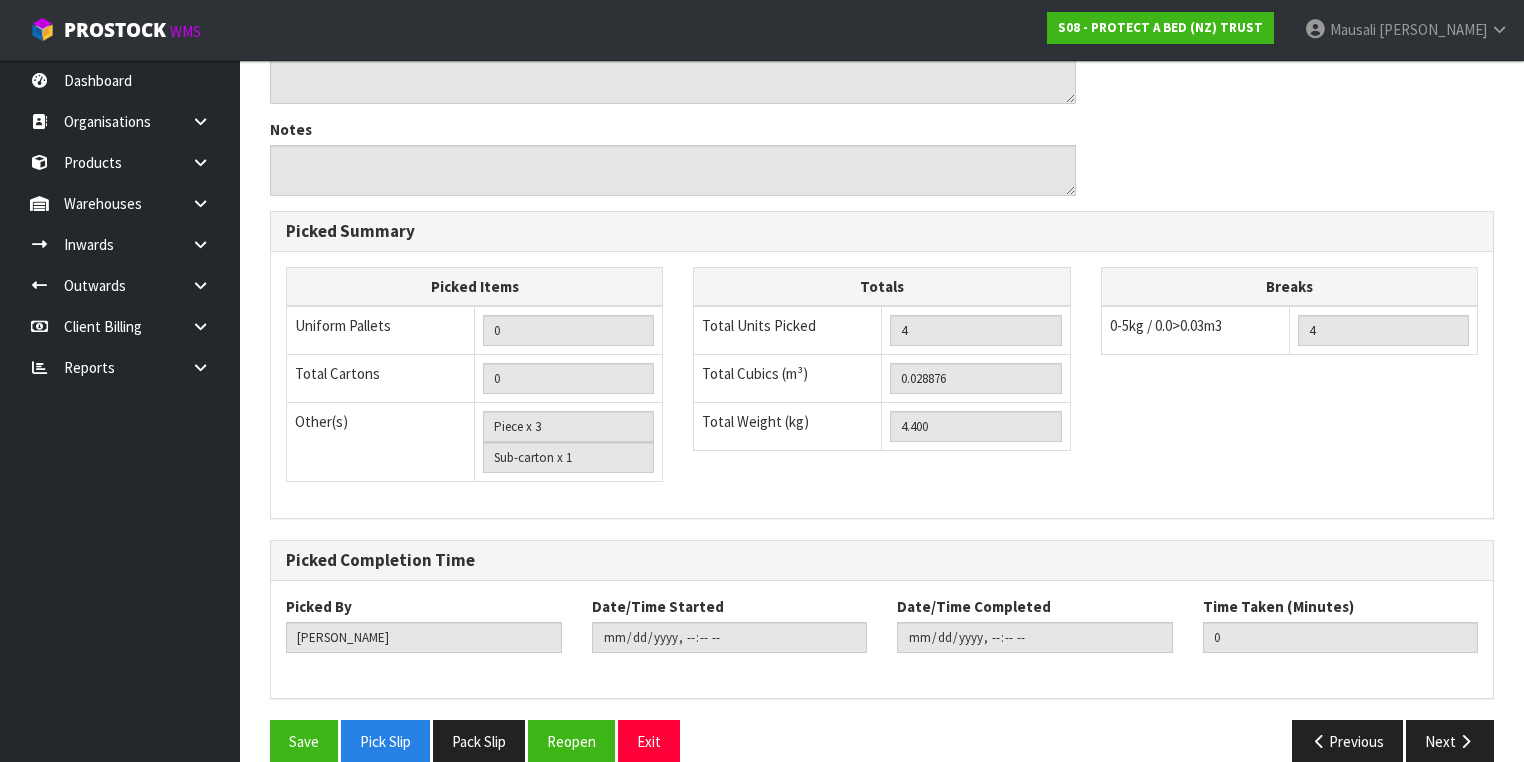scroll, scrollTop: 932, scrollLeft: 0, axis: vertical 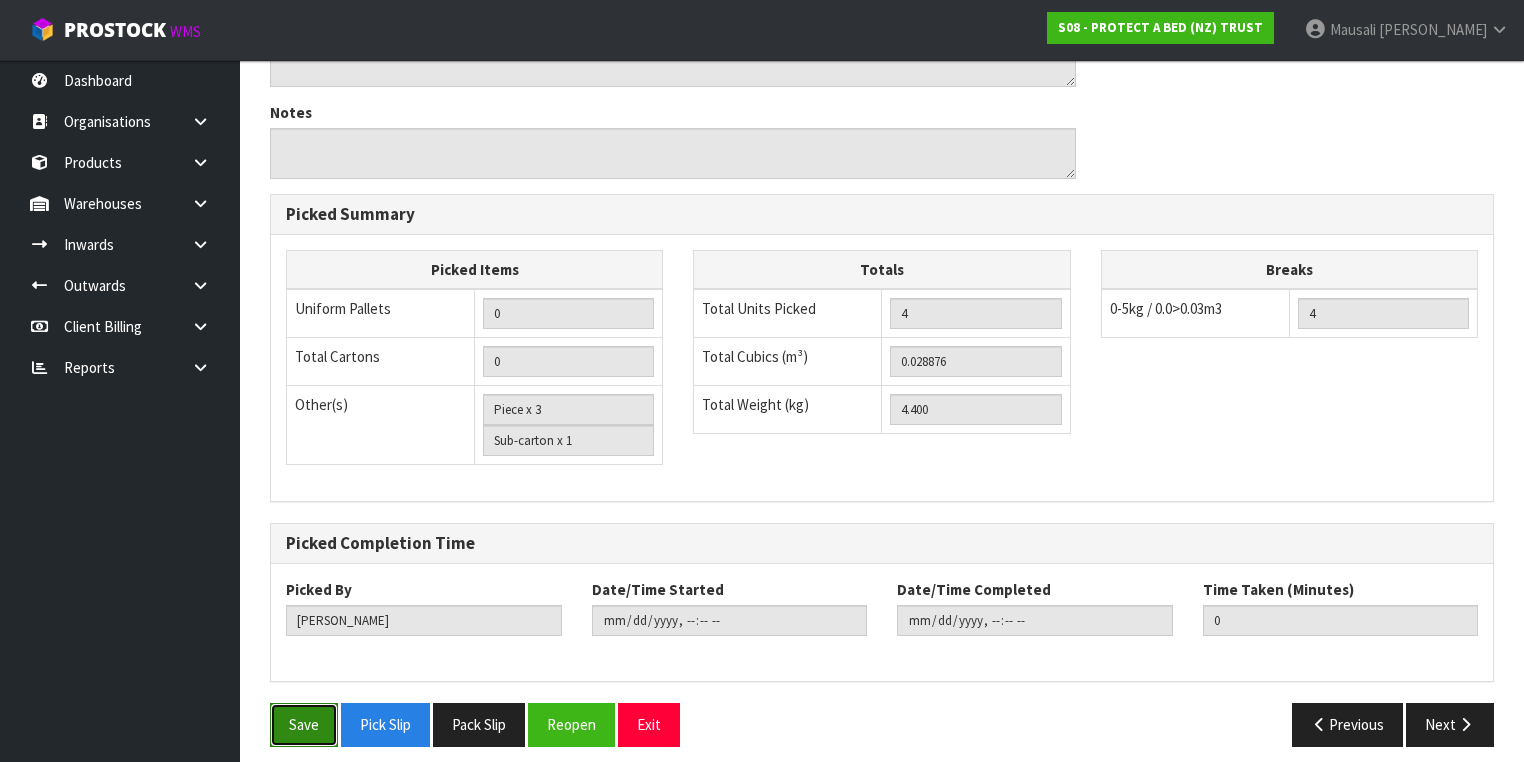 click on "Save" at bounding box center (304, 724) 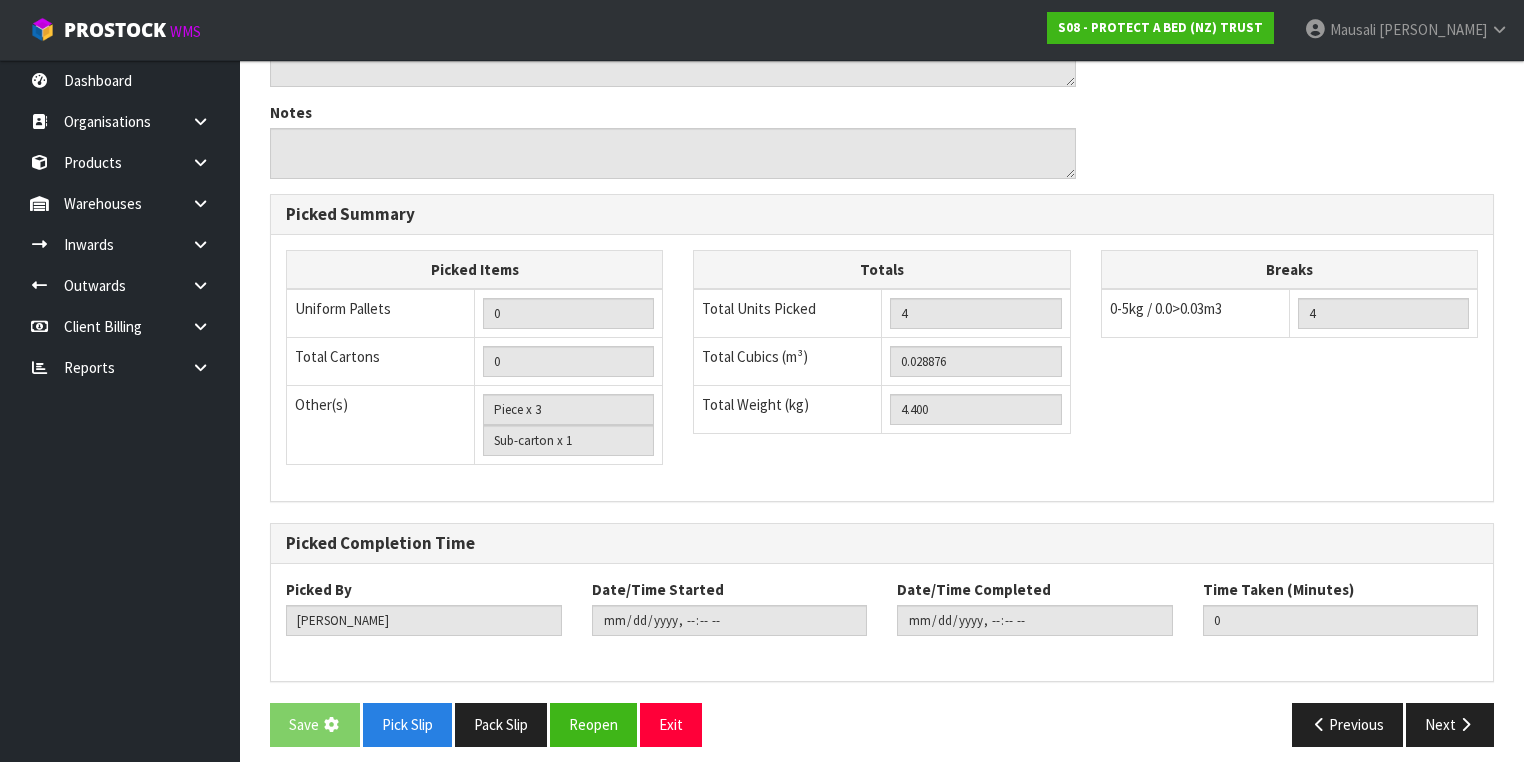 scroll, scrollTop: 0, scrollLeft: 0, axis: both 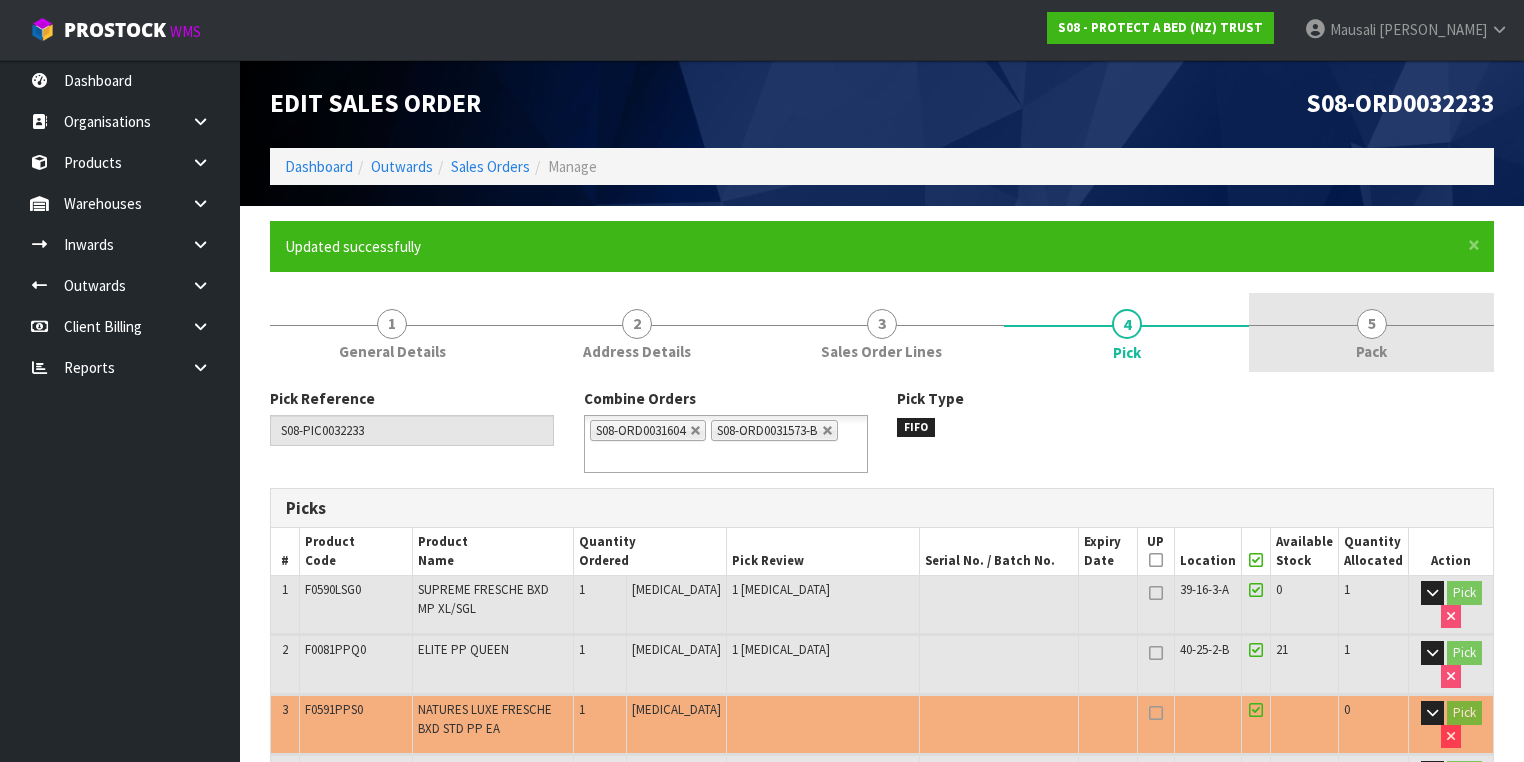 click on "5" at bounding box center [1372, 324] 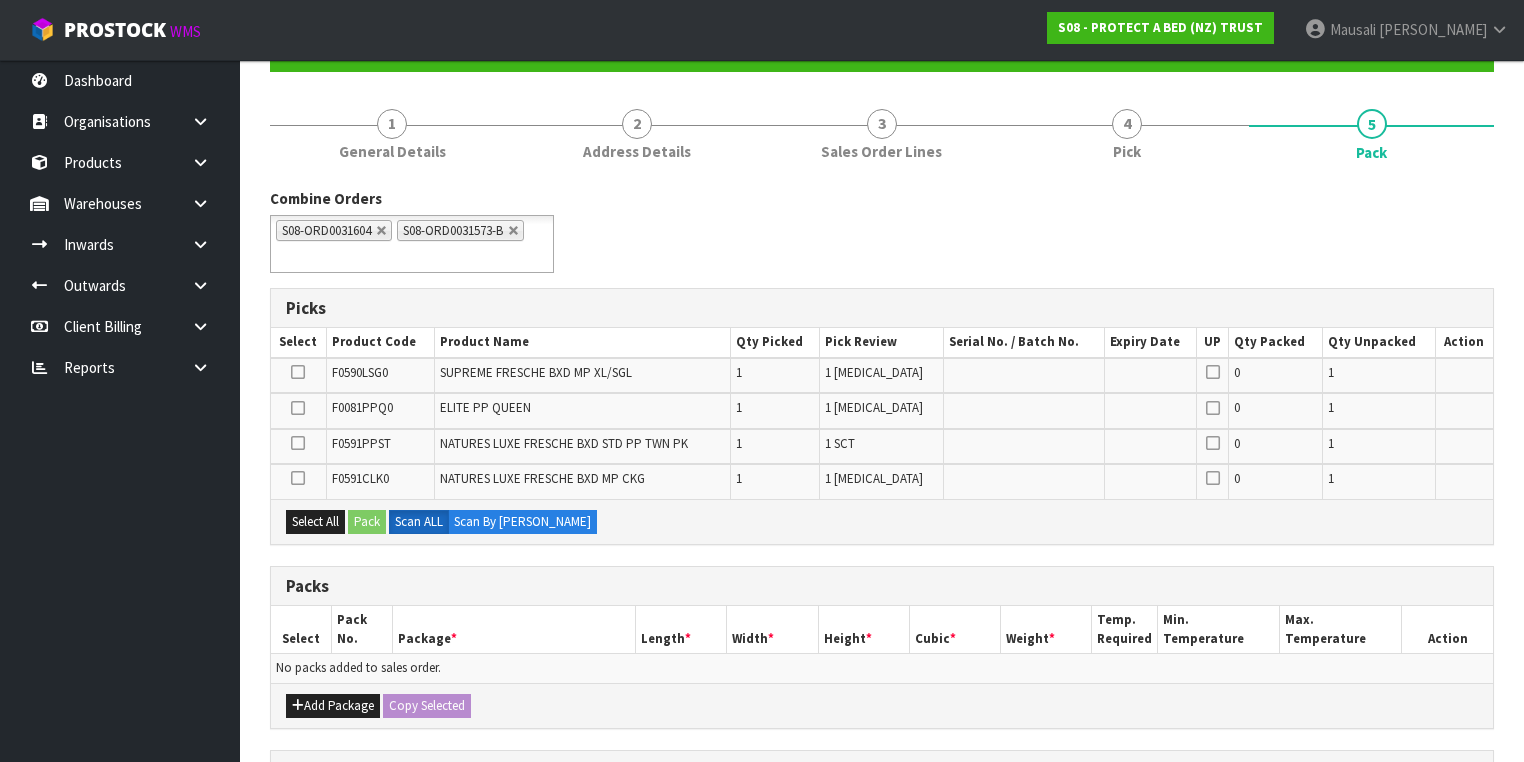 scroll, scrollTop: 320, scrollLeft: 0, axis: vertical 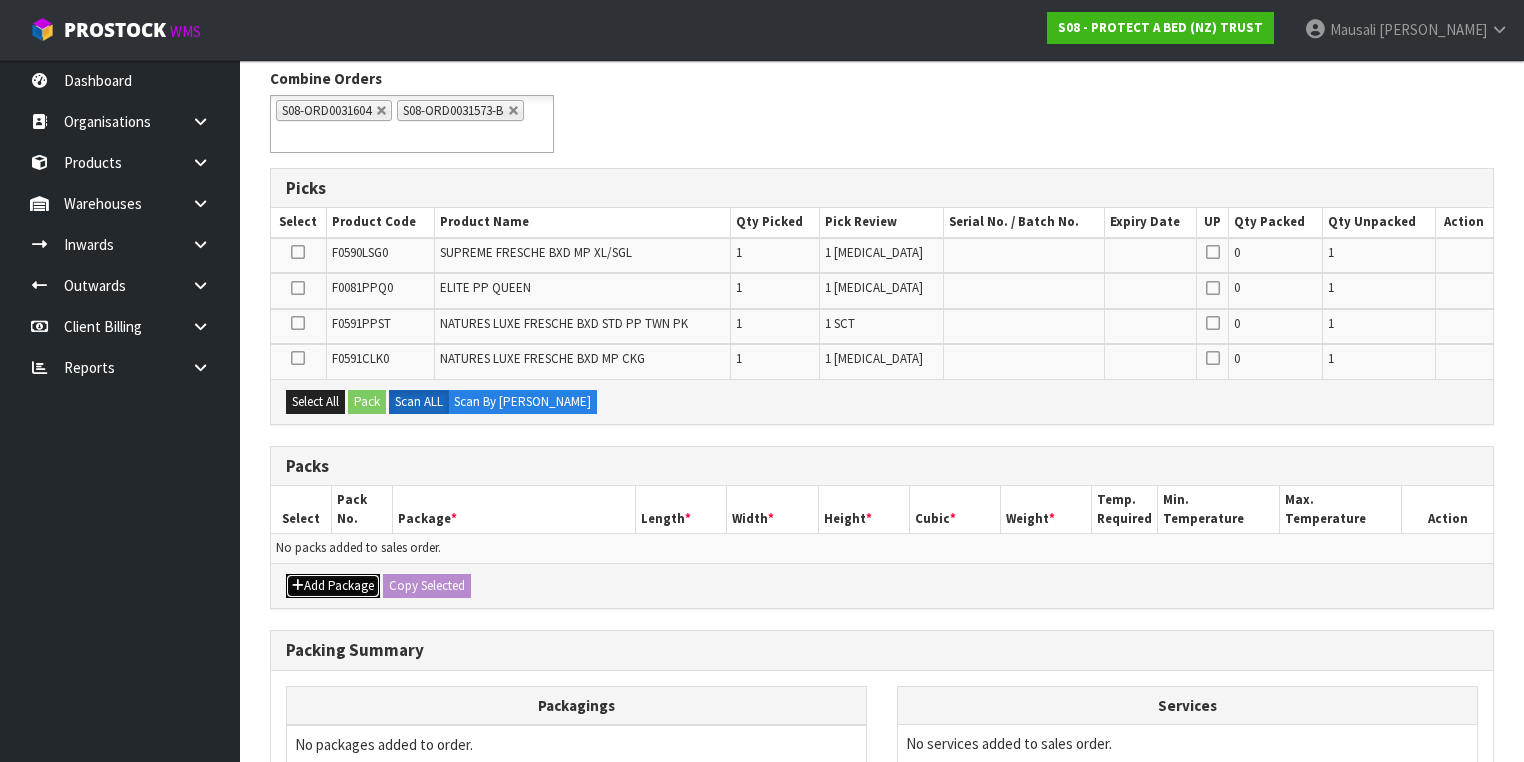 click on "Add Package" at bounding box center [333, 586] 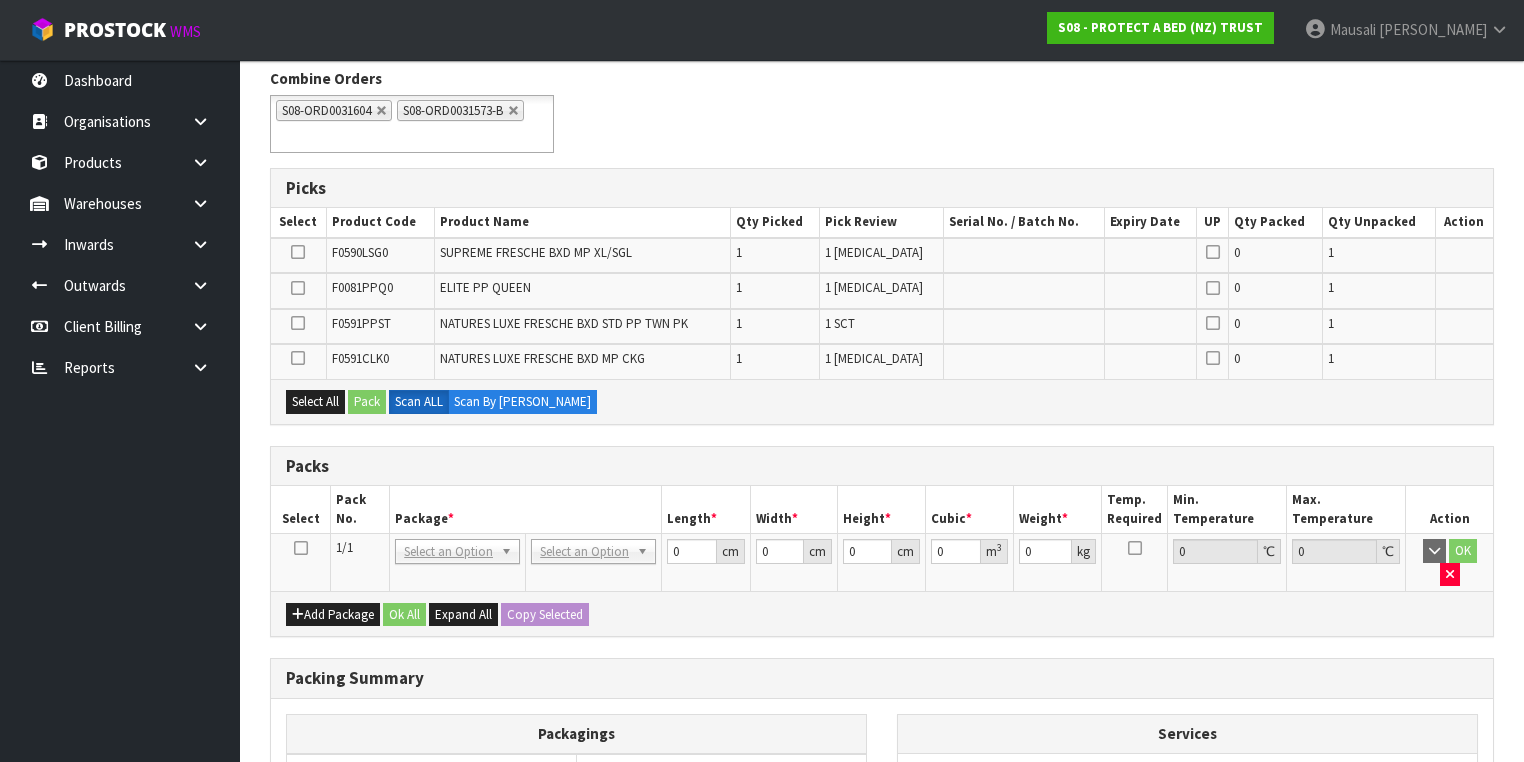 click at bounding box center (301, 548) 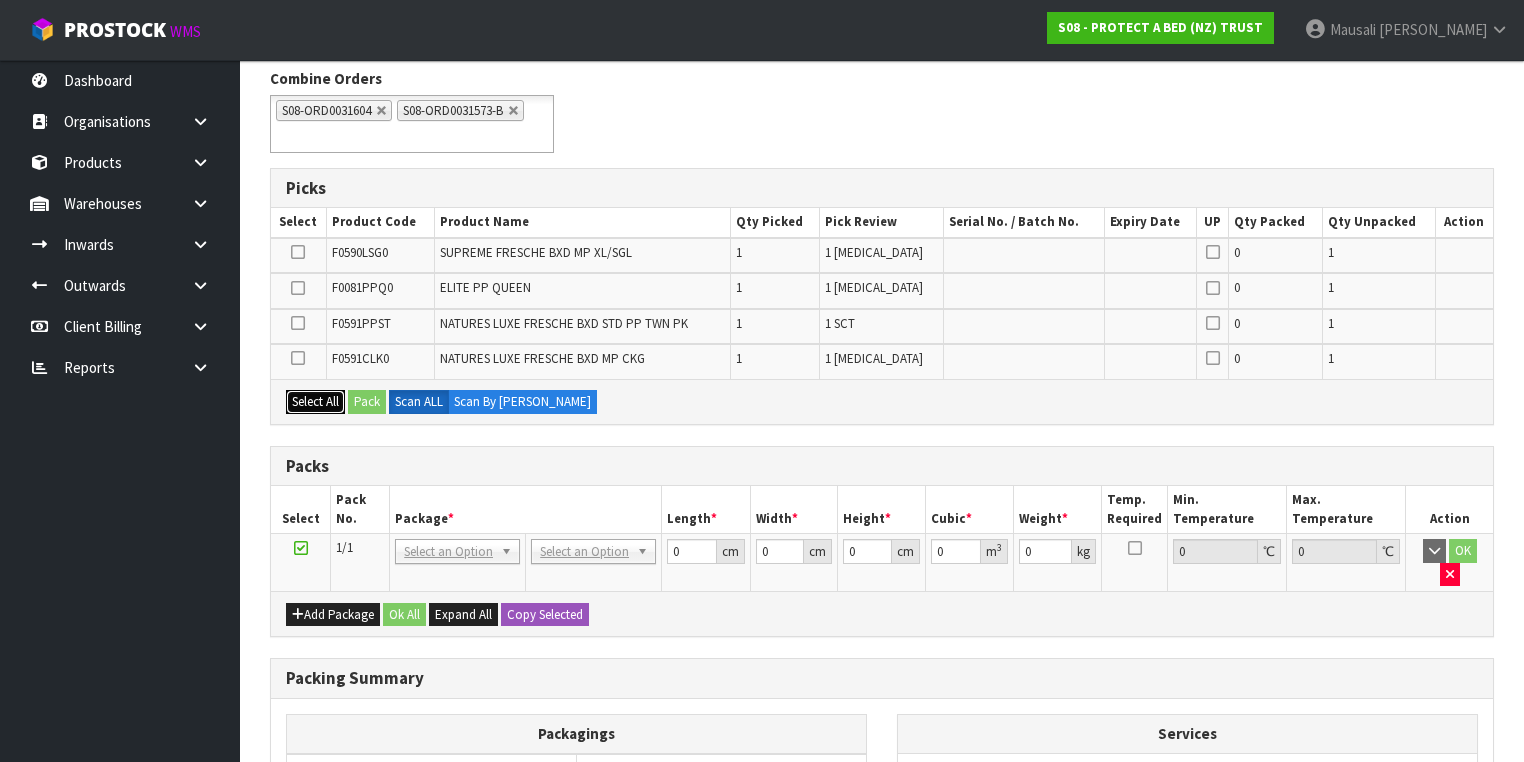 click on "Select All" at bounding box center [315, 402] 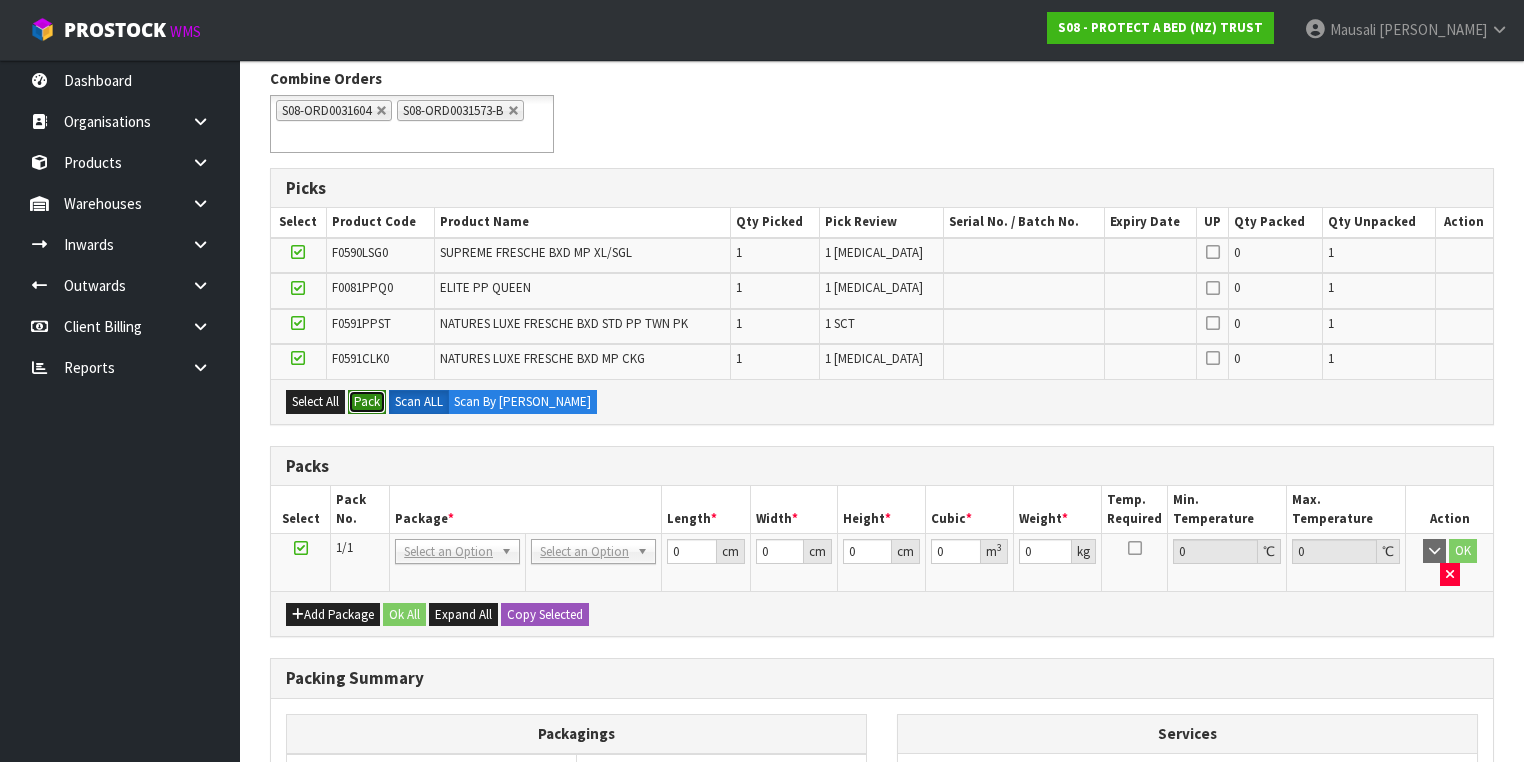 click on "Pack" at bounding box center (367, 402) 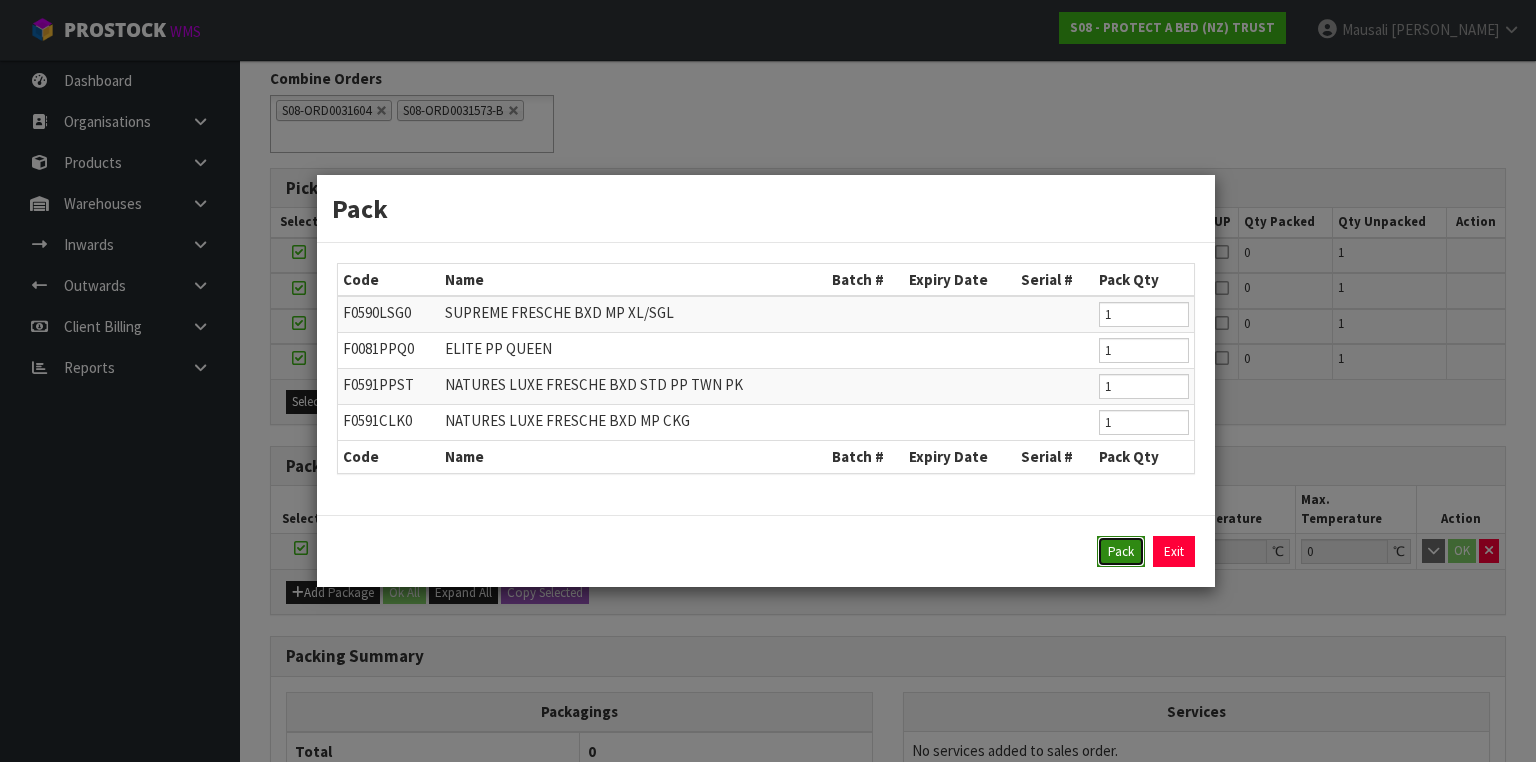 click on "Pack" at bounding box center [1121, 552] 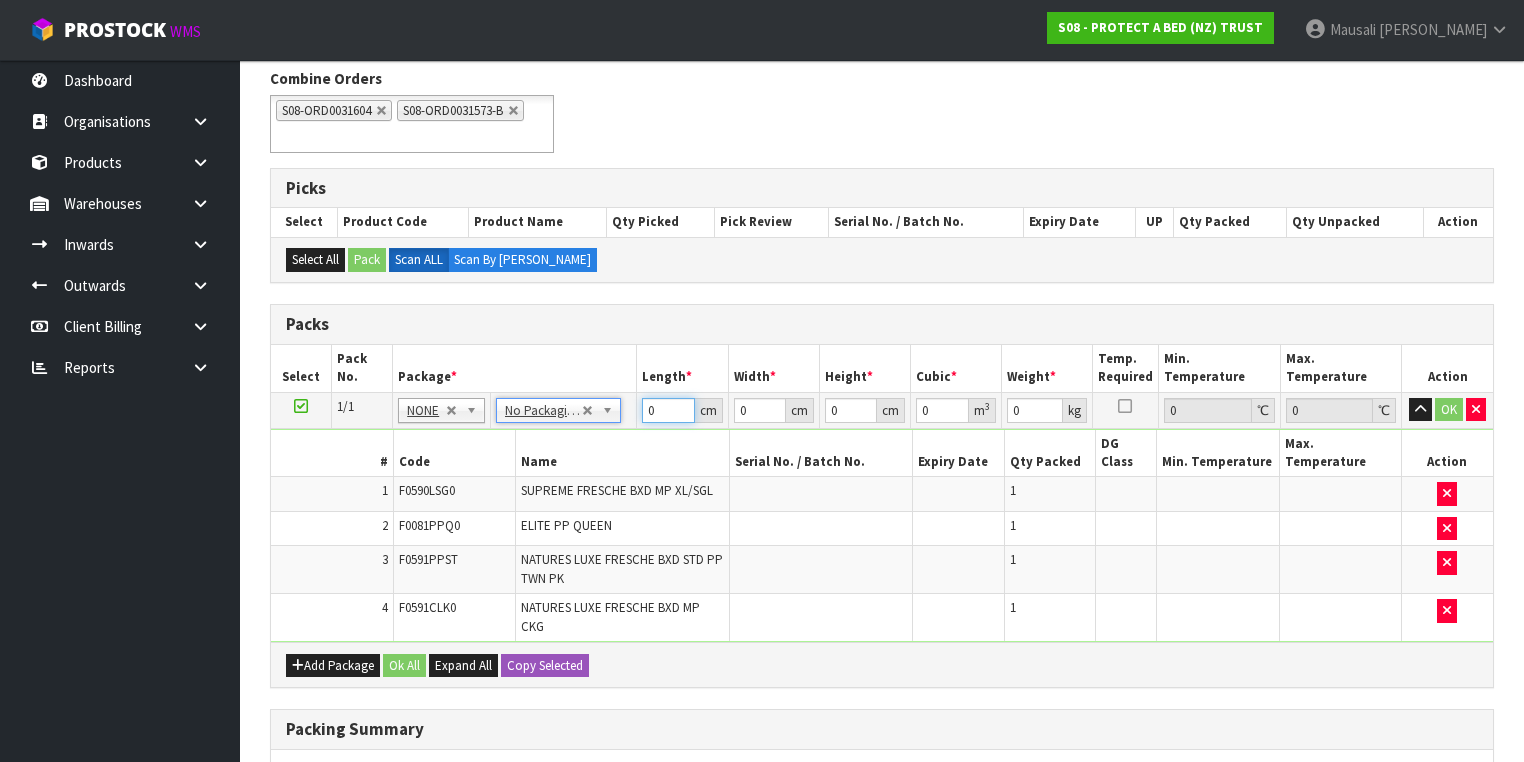drag, startPoint x: 670, startPoint y: 405, endPoint x: 507, endPoint y: 424, distance: 164.10362 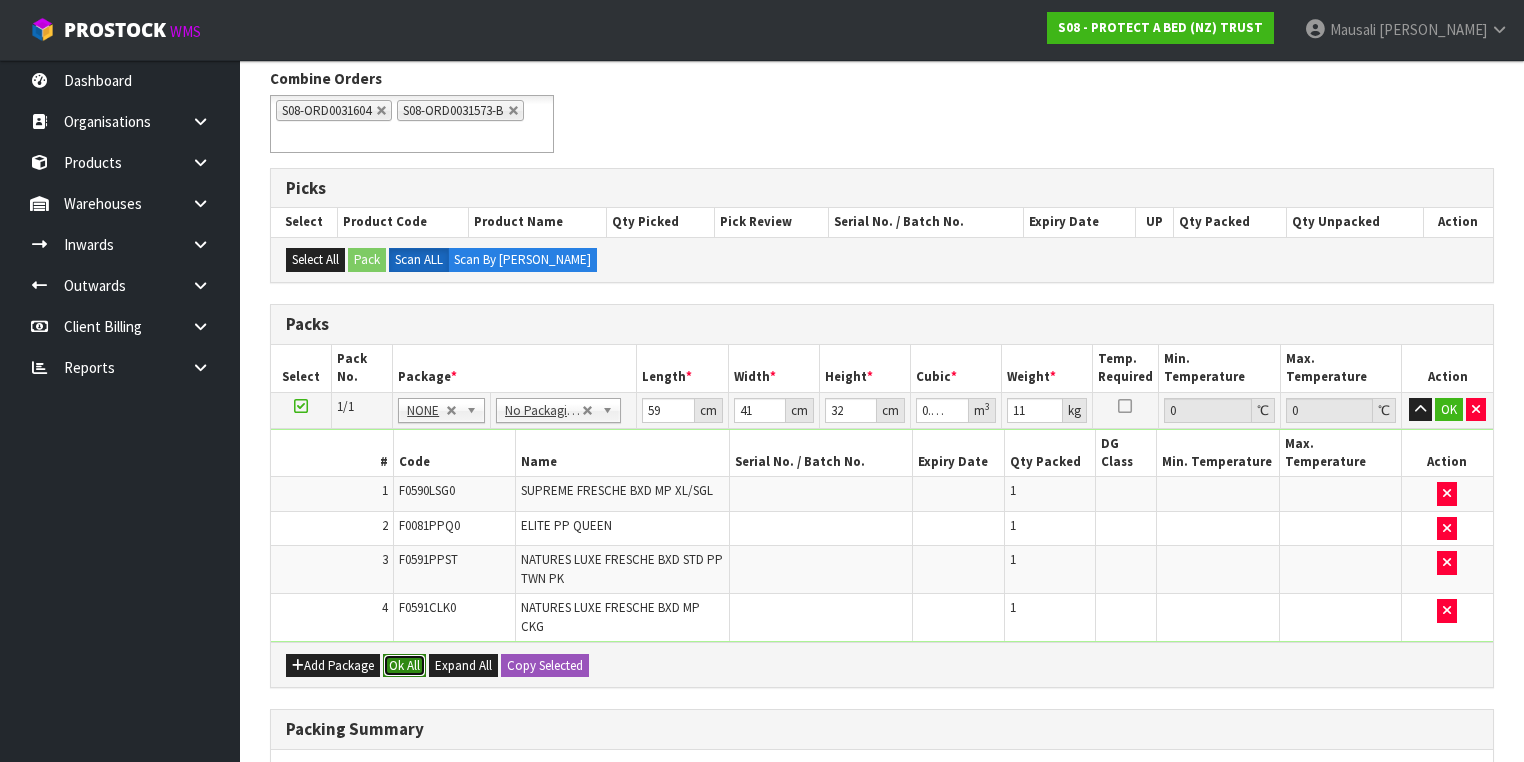 click on "Ok All" at bounding box center [404, 666] 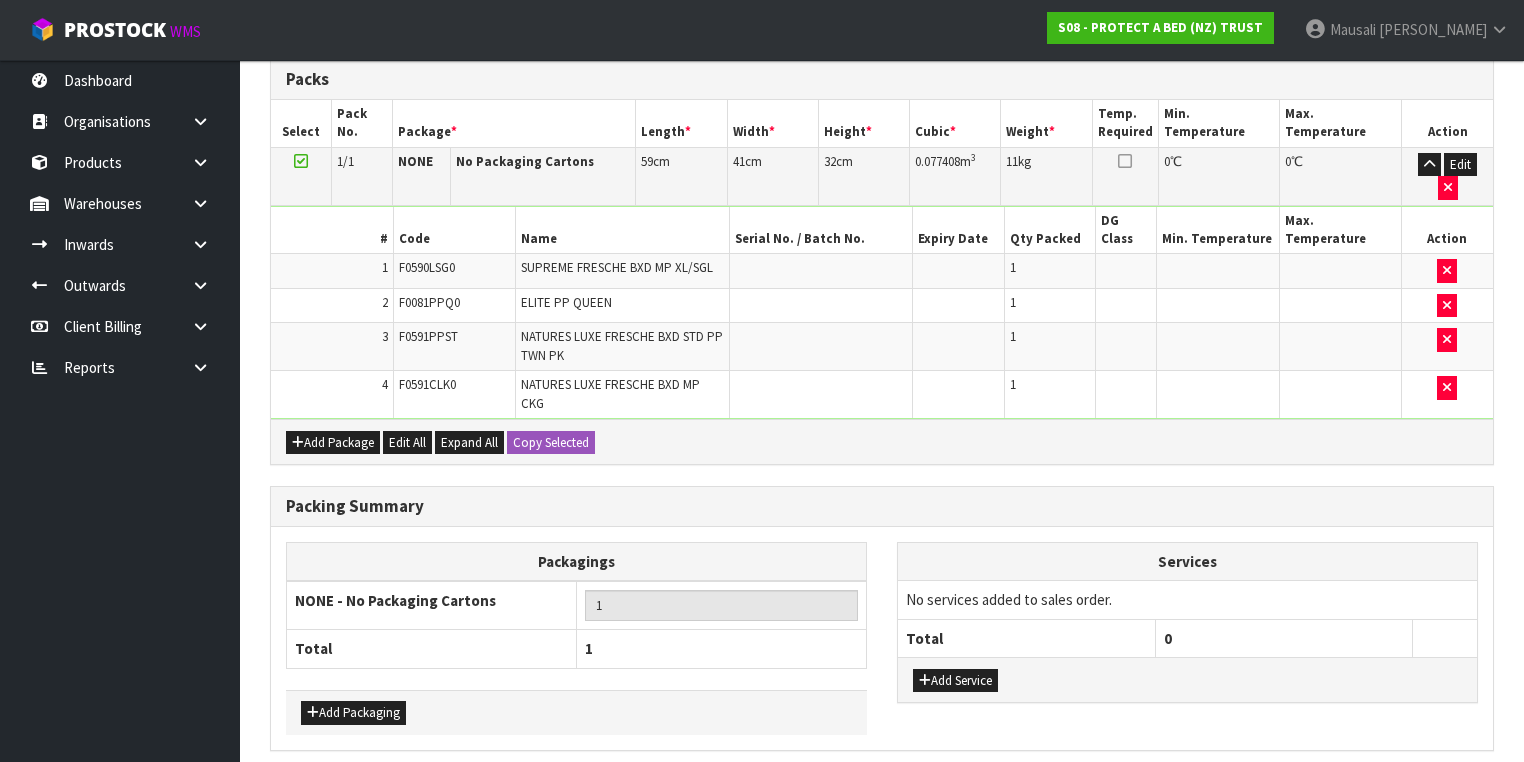 scroll, scrollTop: 581, scrollLeft: 0, axis: vertical 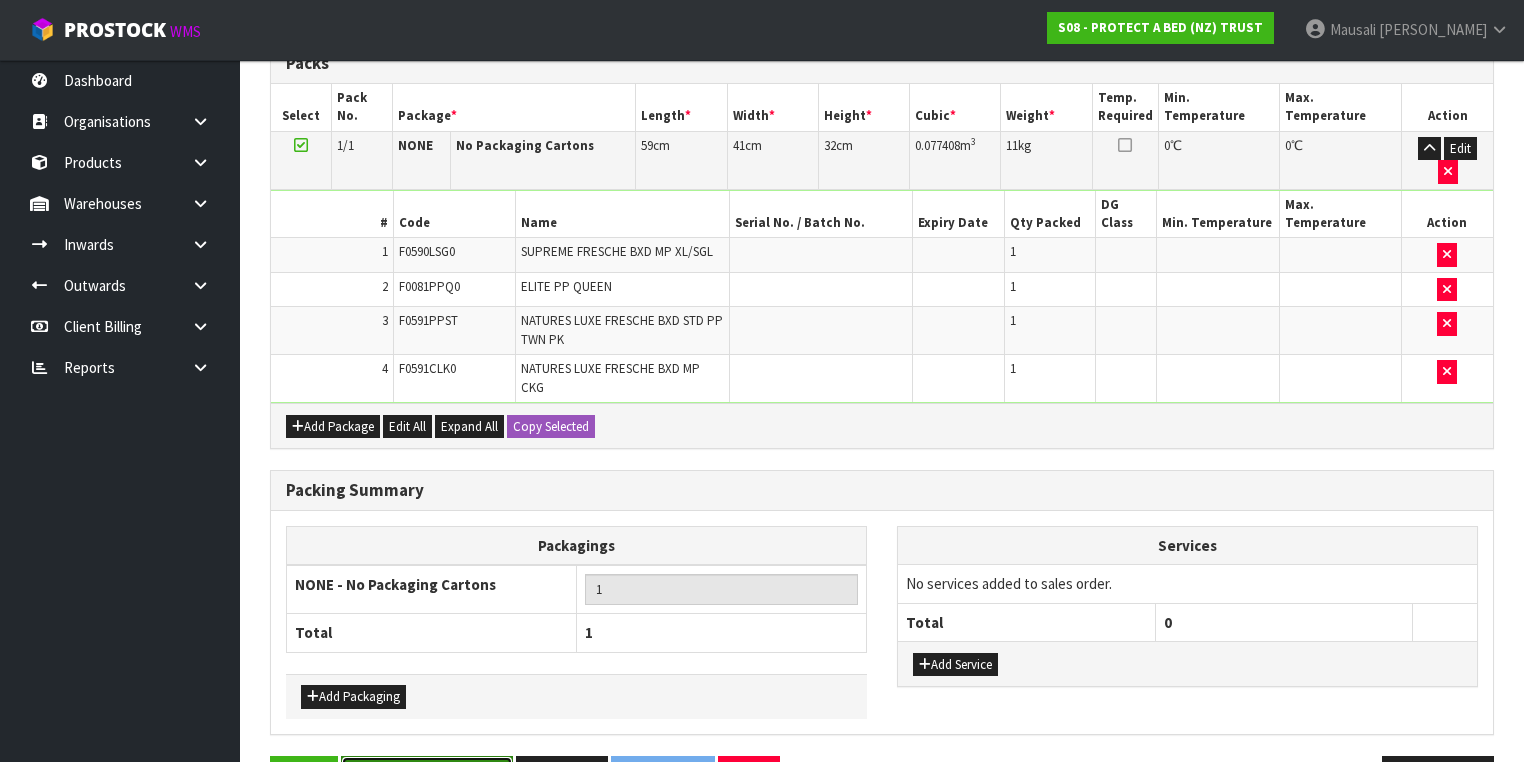 click on "Save & Confirm Packs" at bounding box center [427, 777] 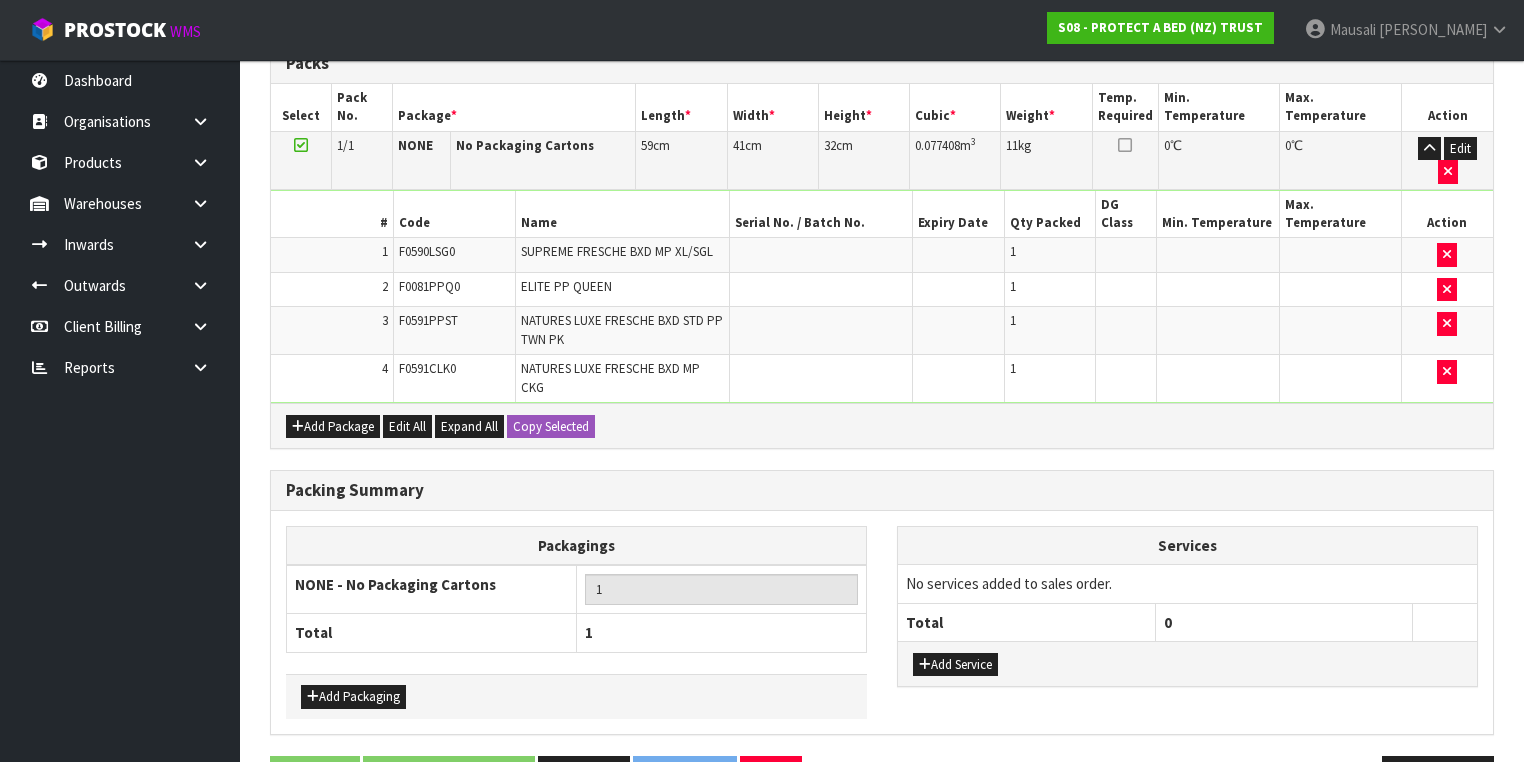 scroll, scrollTop: 0, scrollLeft: 0, axis: both 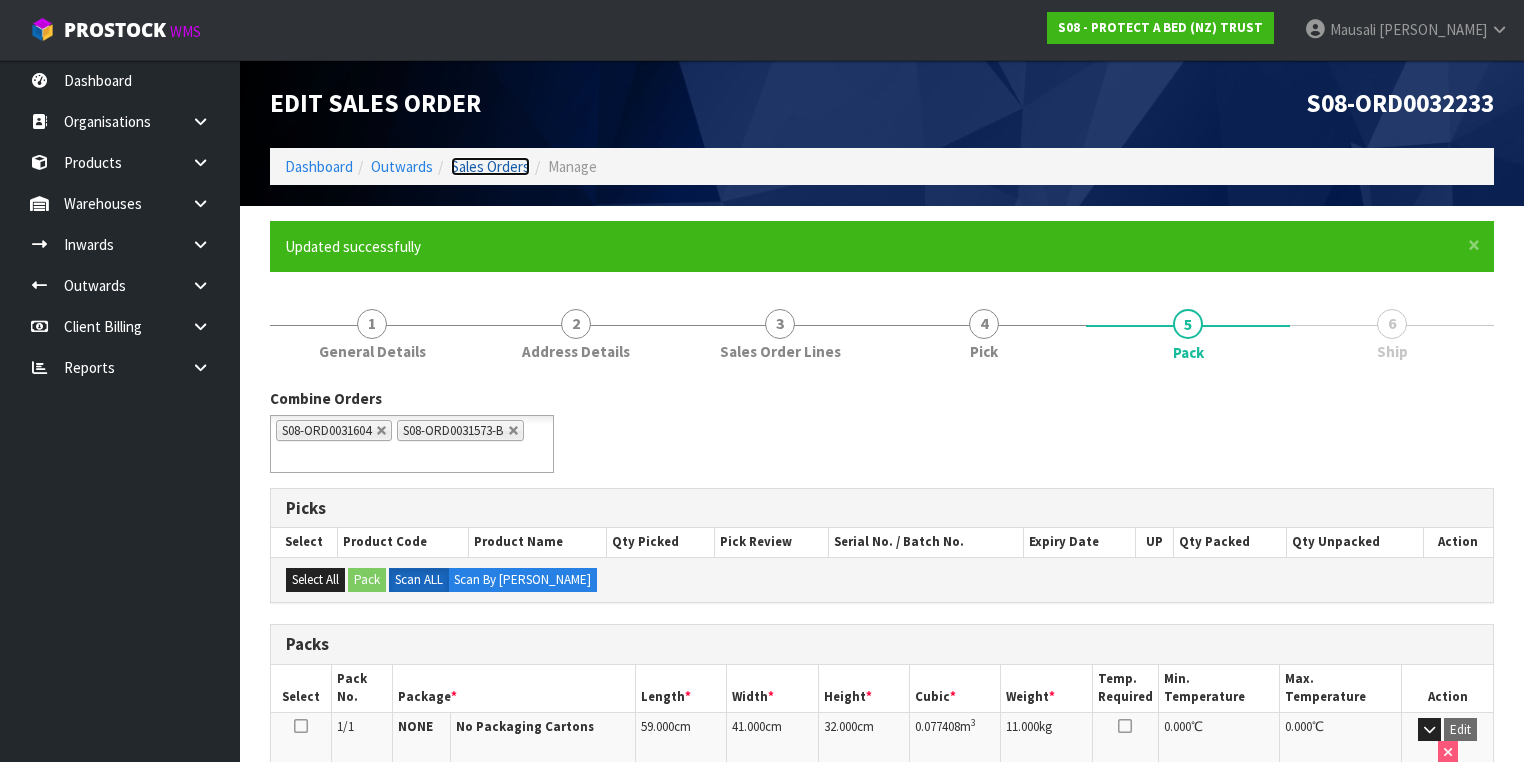 click on "Sales Orders" at bounding box center [490, 166] 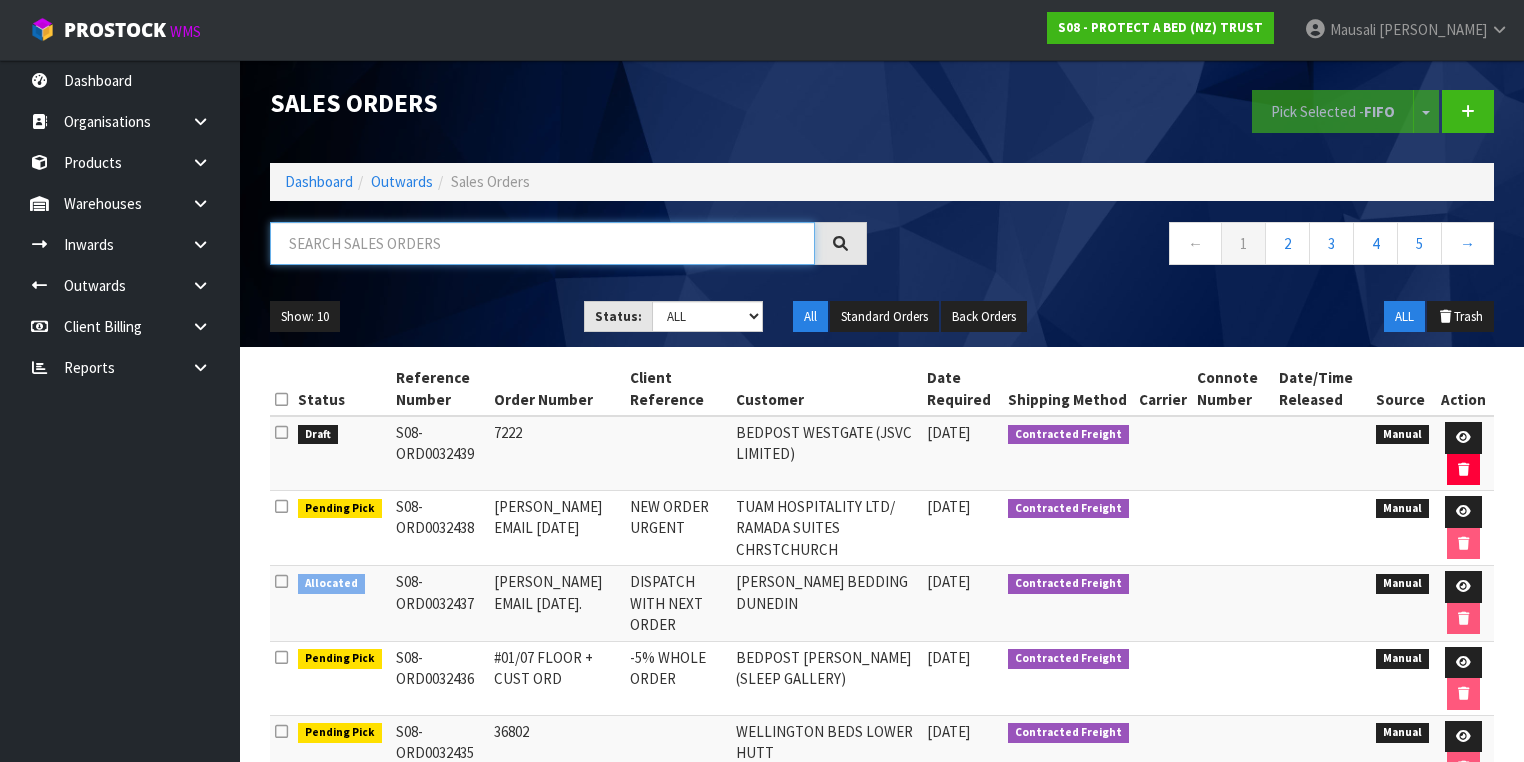 click at bounding box center [542, 243] 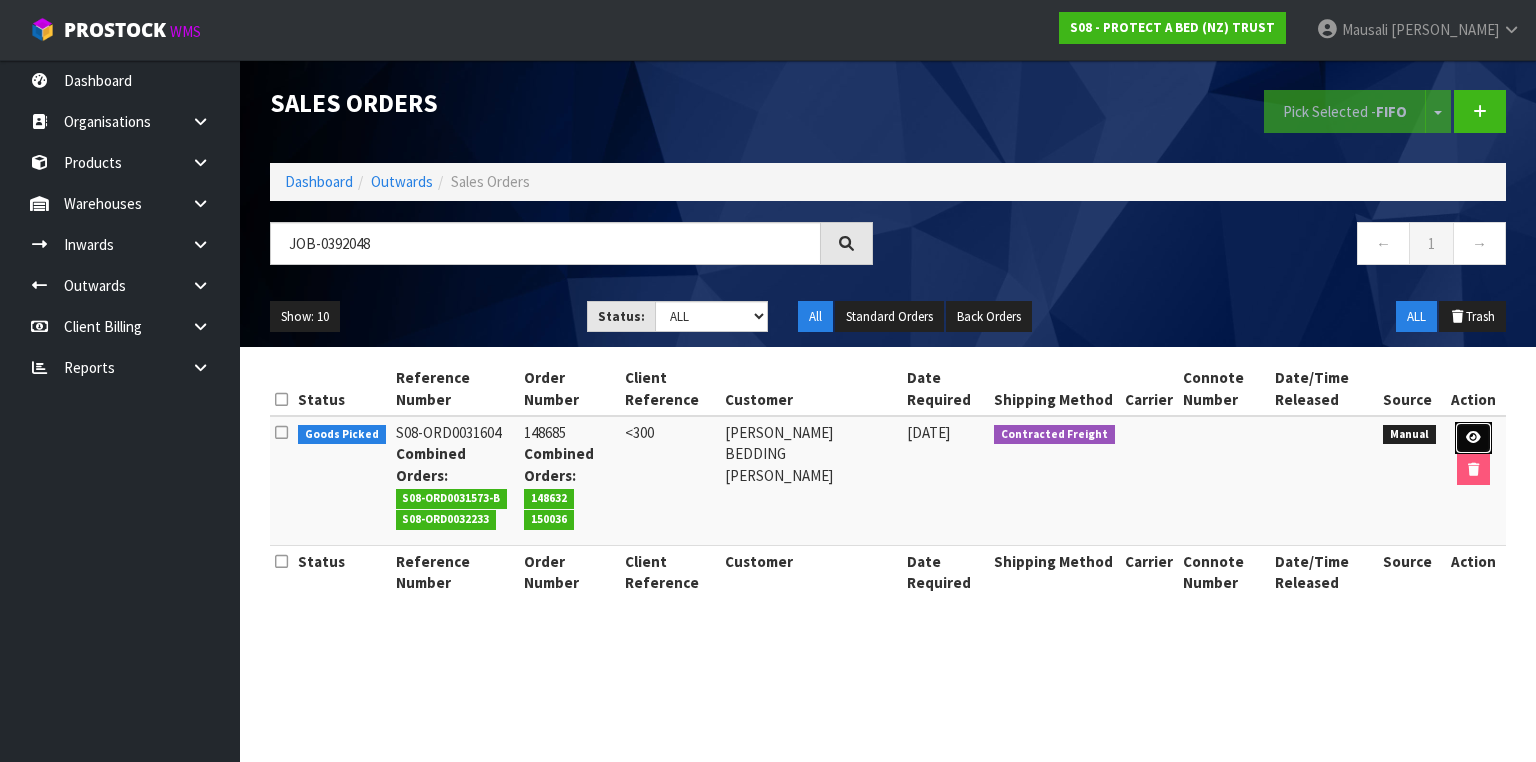 click at bounding box center [1473, 437] 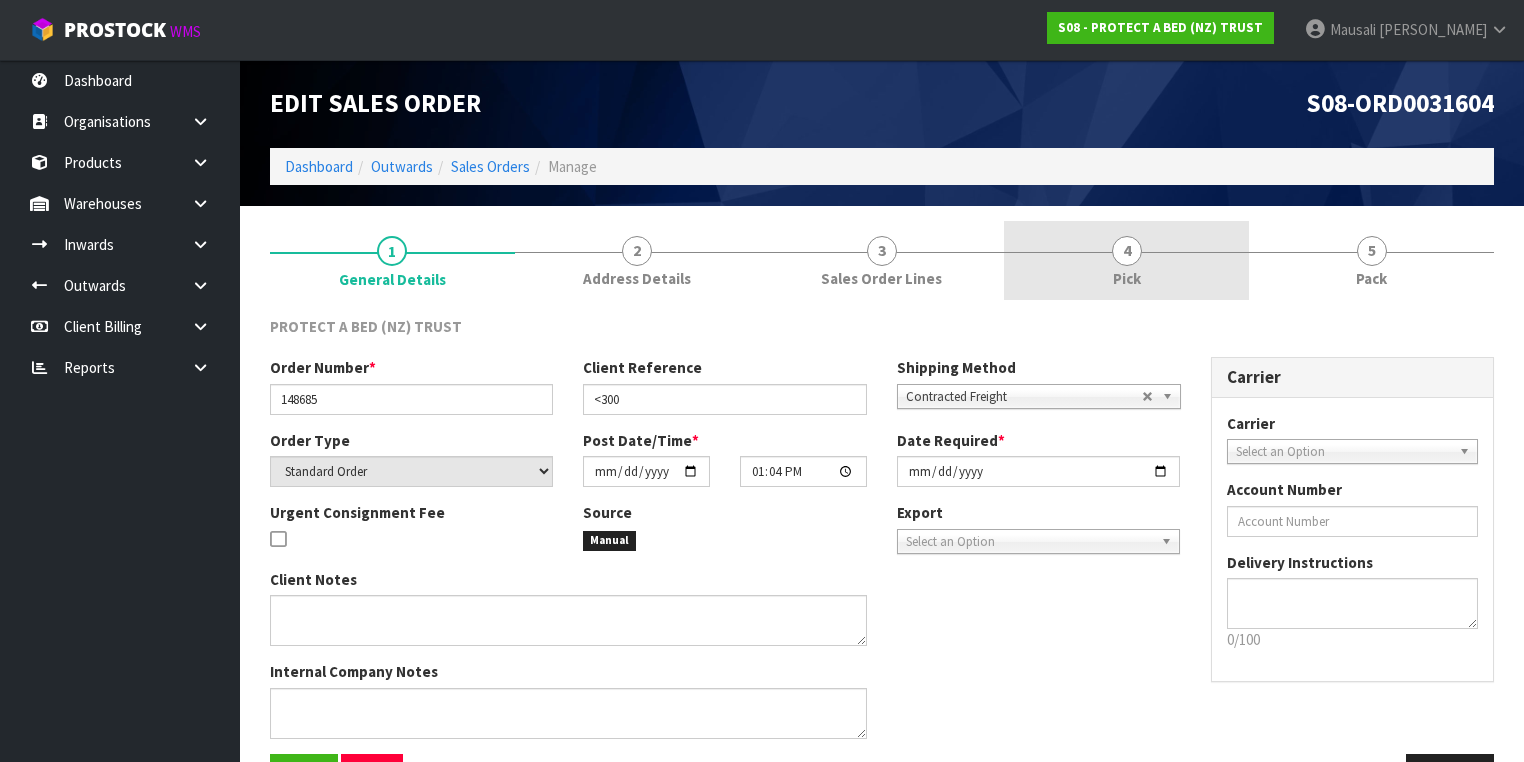 click on "4
Pick" at bounding box center (1126, 260) 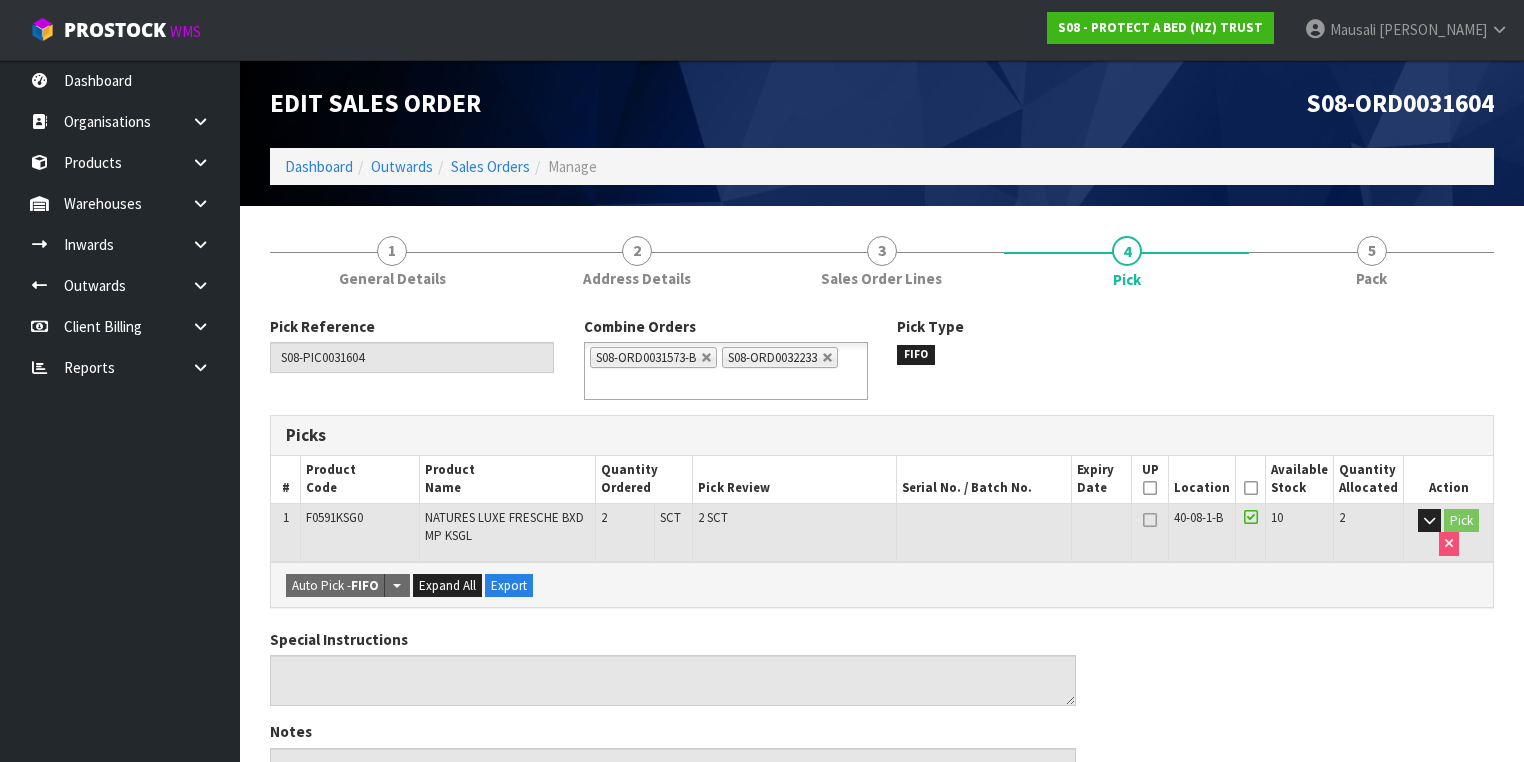 click at bounding box center (1251, 488) 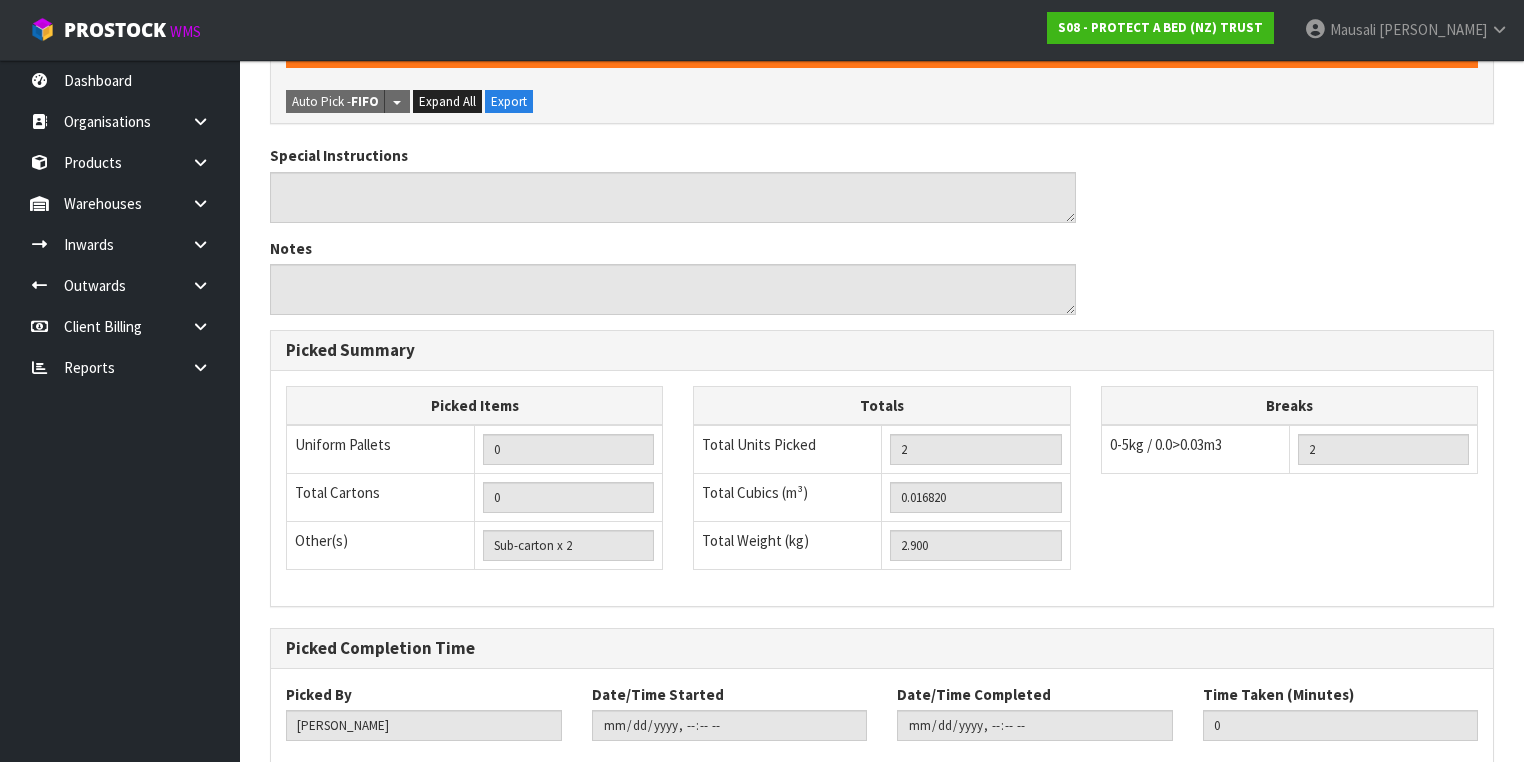scroll, scrollTop: 668, scrollLeft: 0, axis: vertical 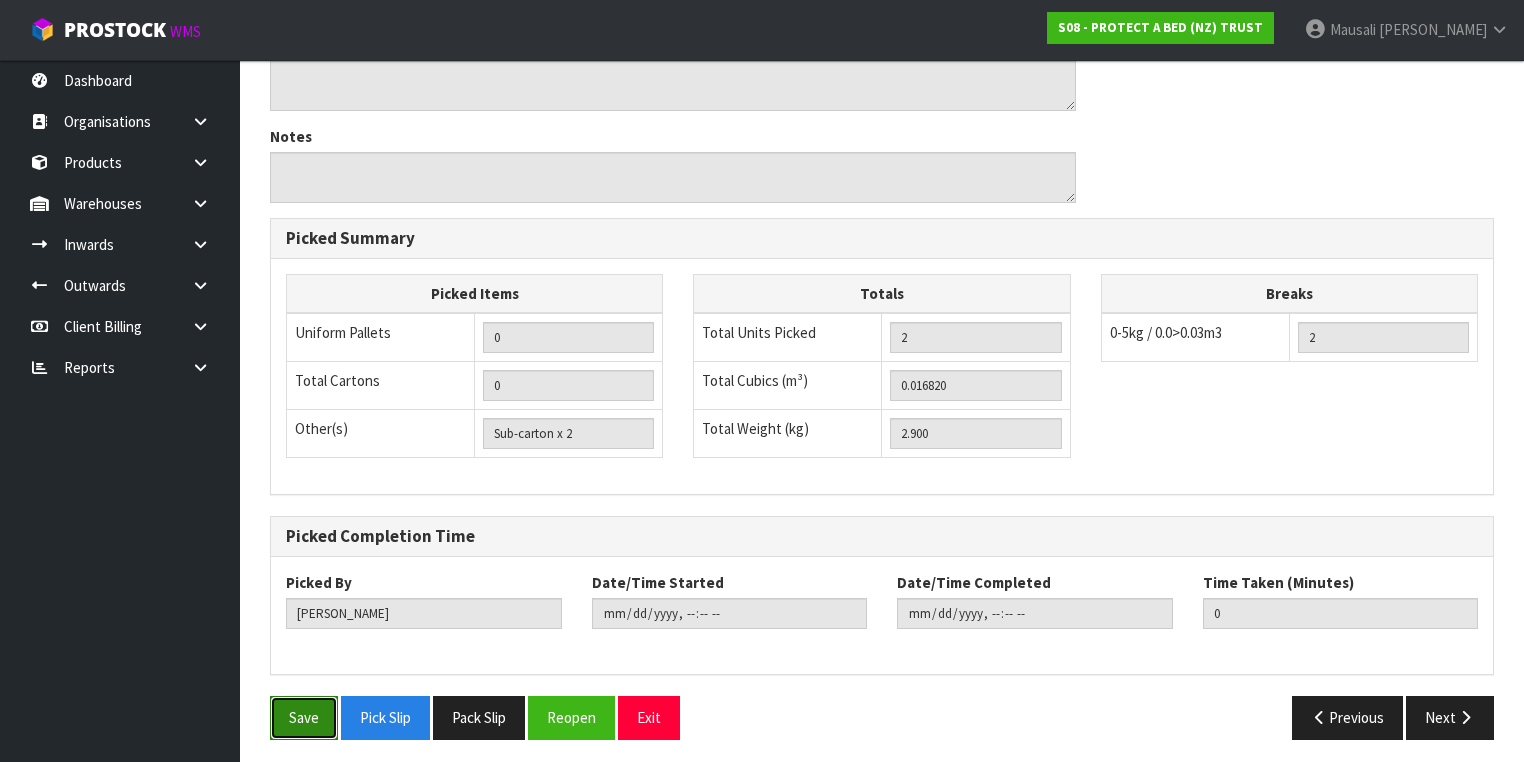 click on "Save" at bounding box center [304, 717] 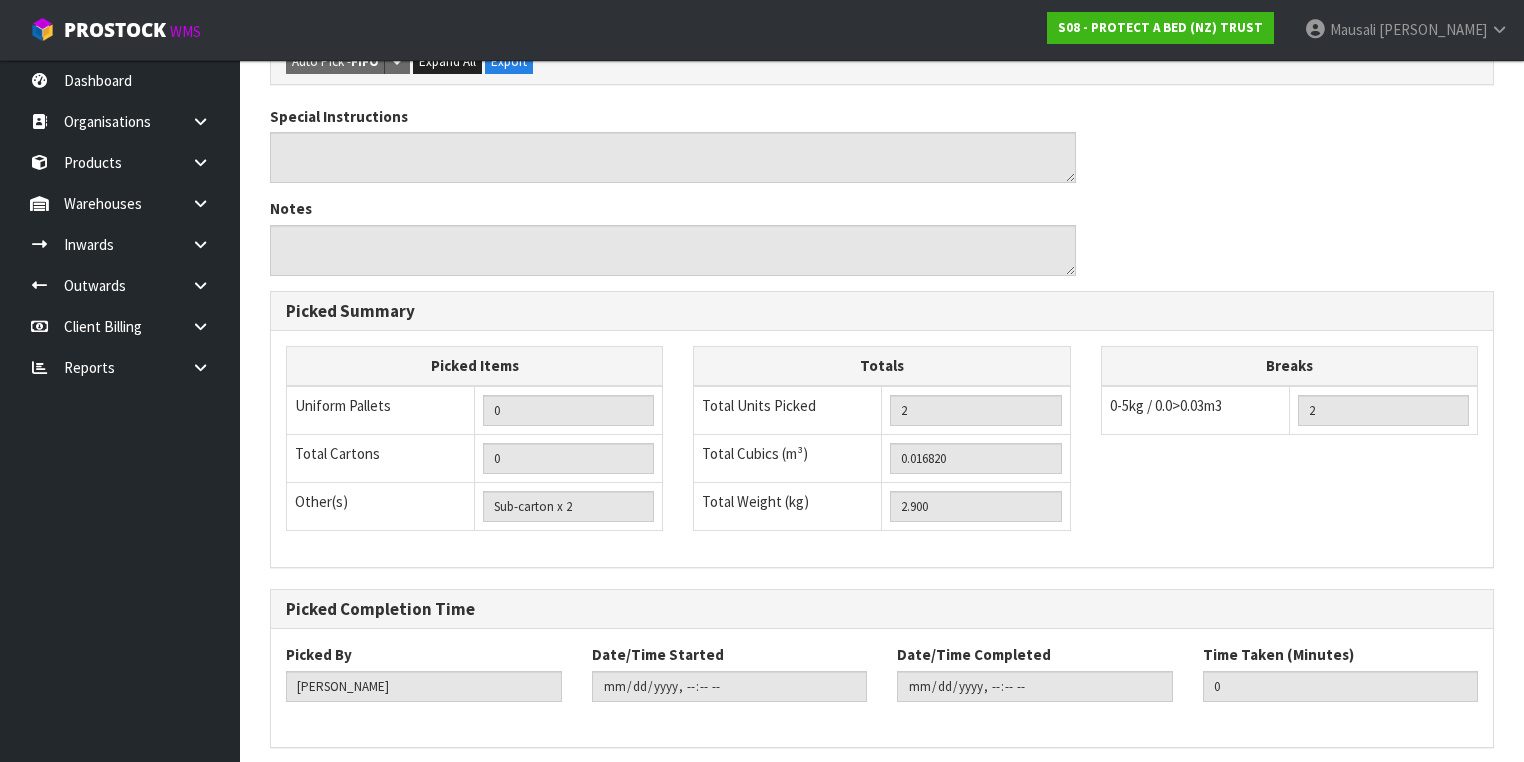 scroll, scrollTop: 0, scrollLeft: 0, axis: both 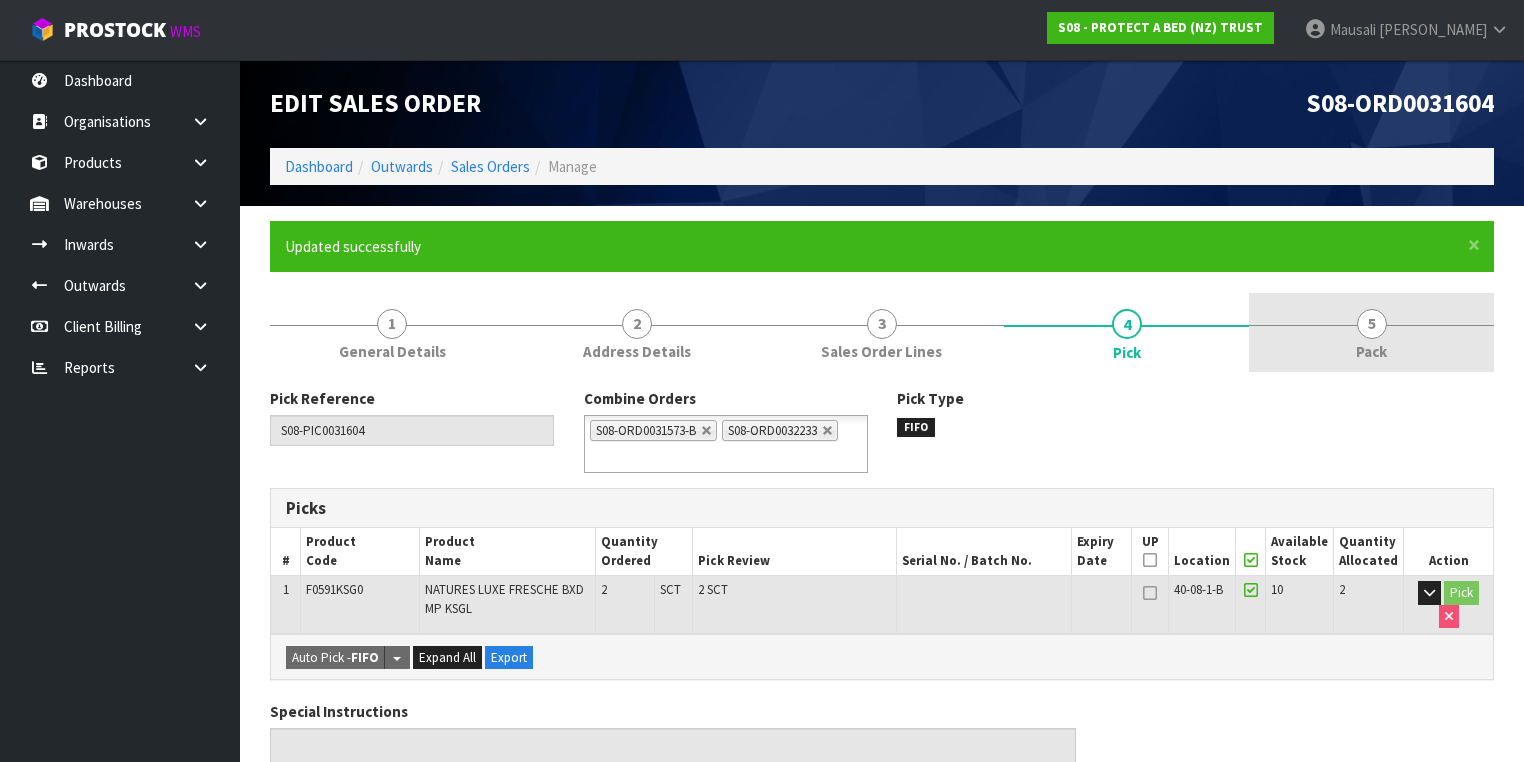 click on "5
Pack" at bounding box center [1371, 332] 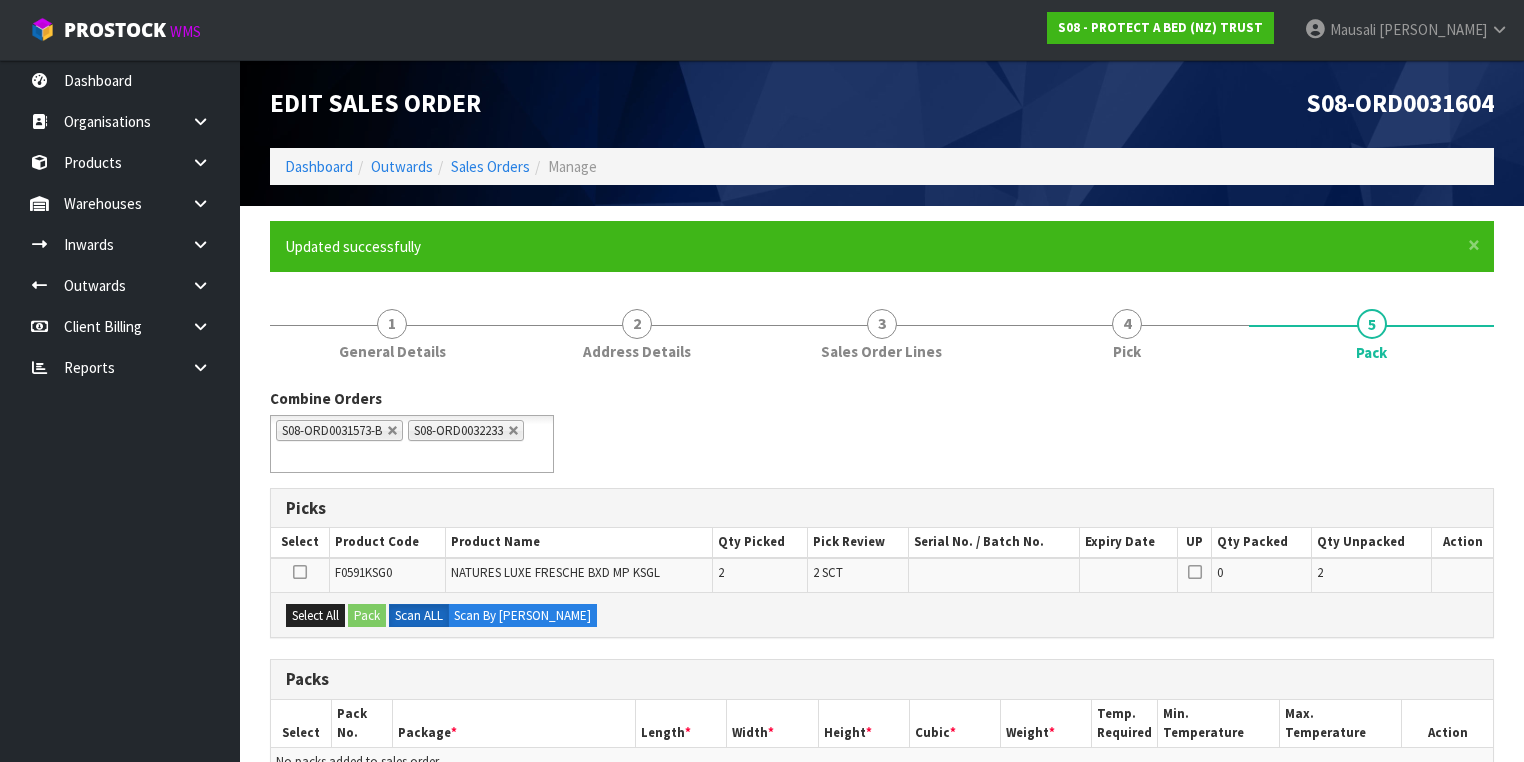 scroll, scrollTop: 320, scrollLeft: 0, axis: vertical 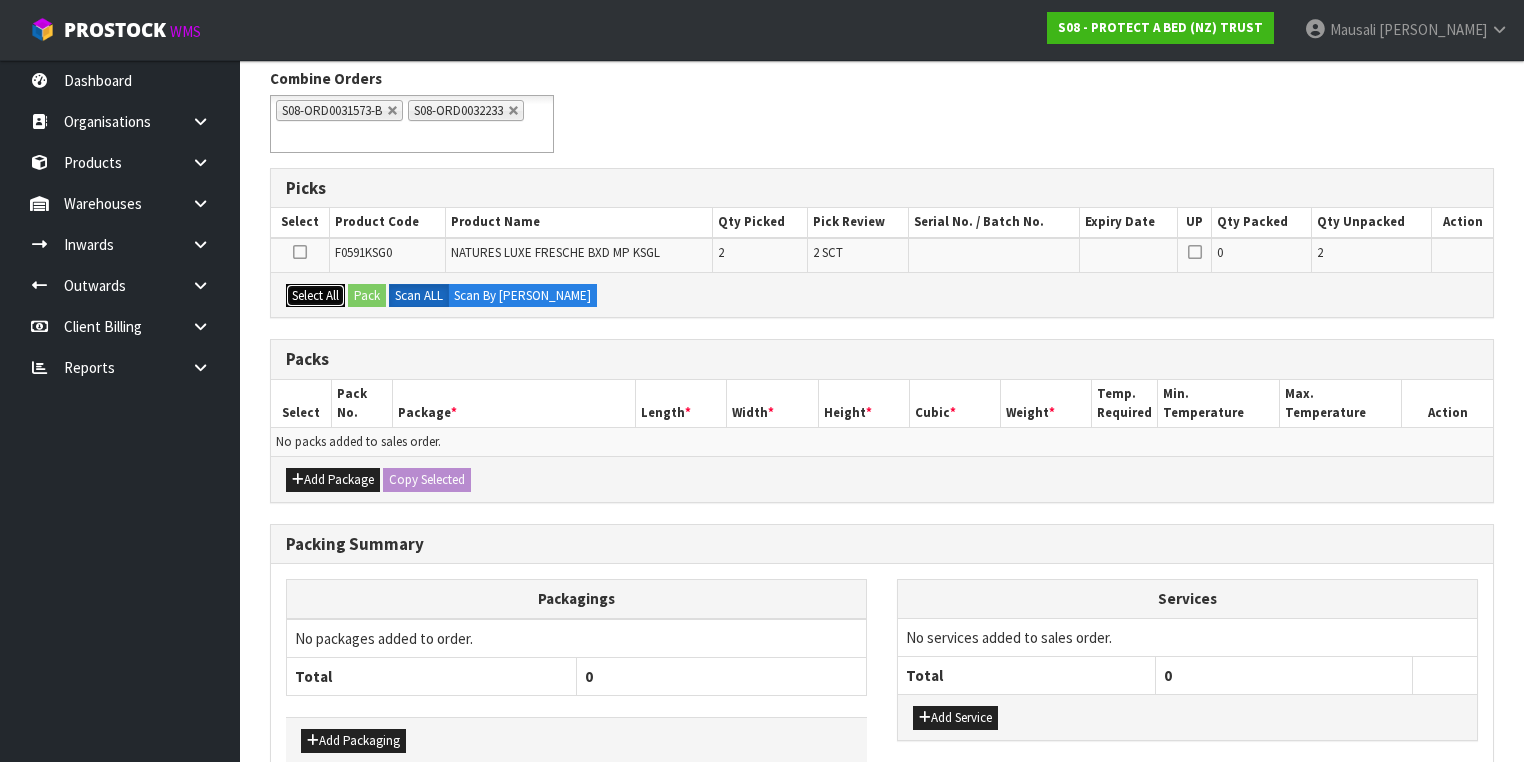 click on "Select All" at bounding box center (315, 296) 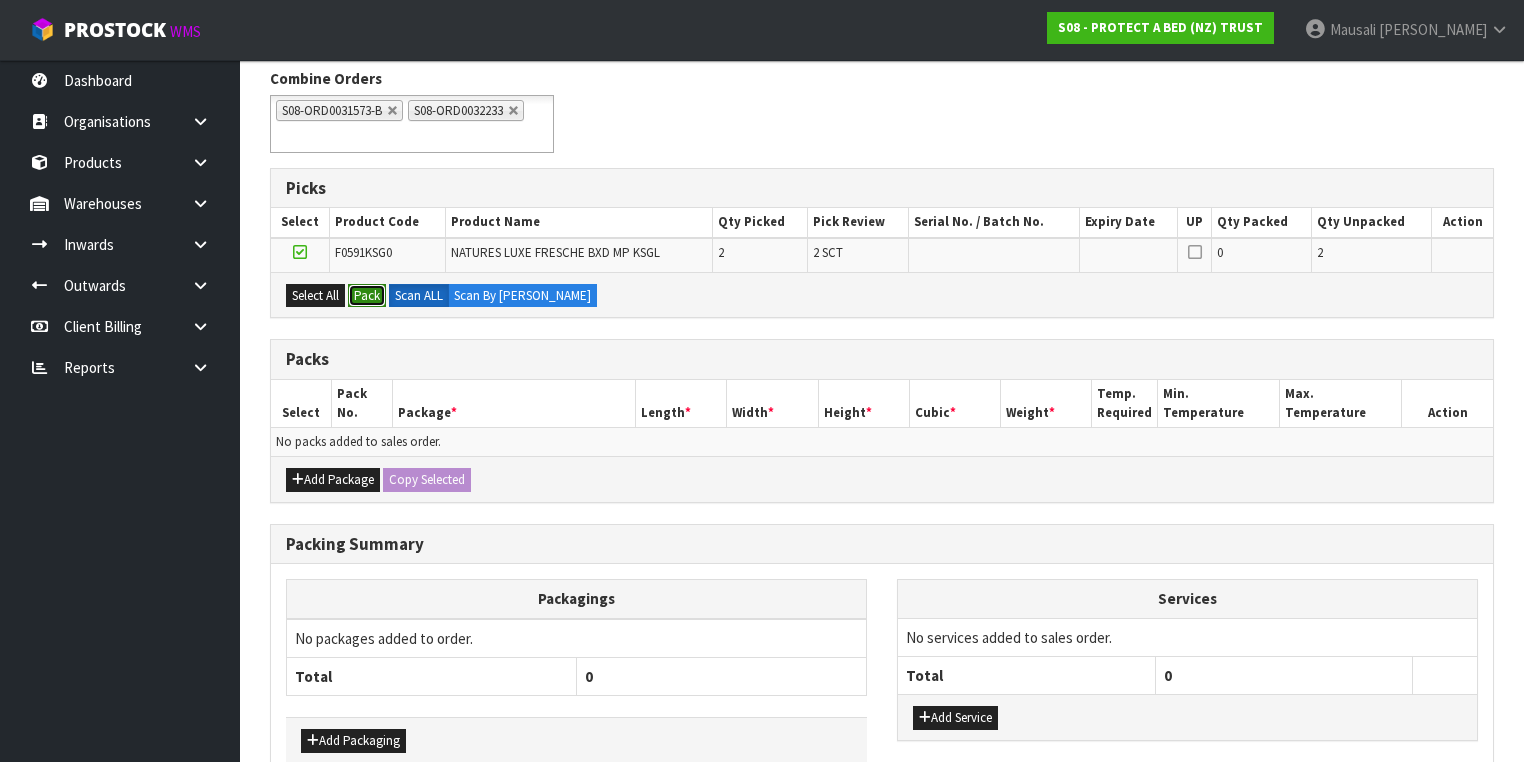 click on "Pack" at bounding box center (367, 296) 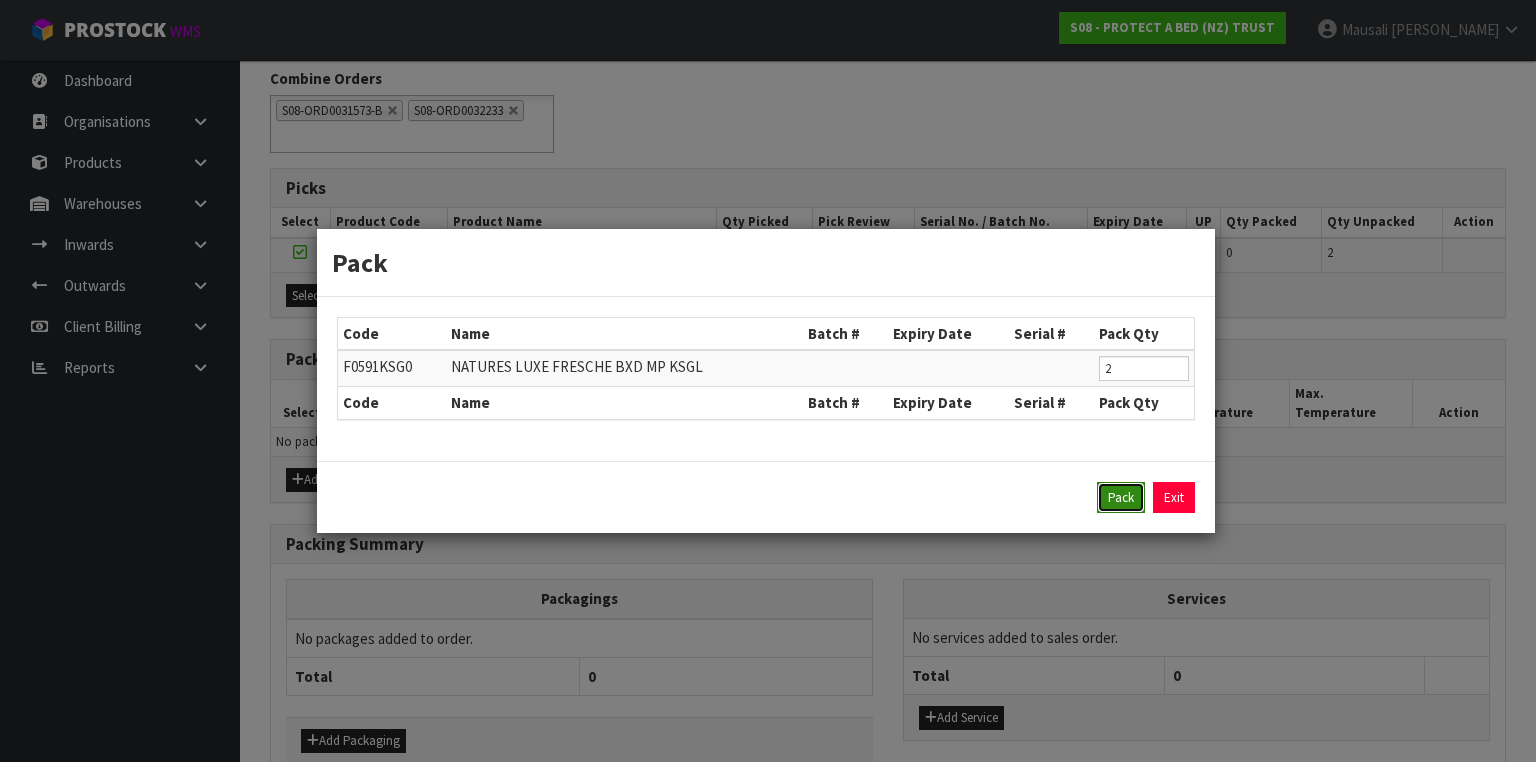 click on "Pack" at bounding box center (1121, 498) 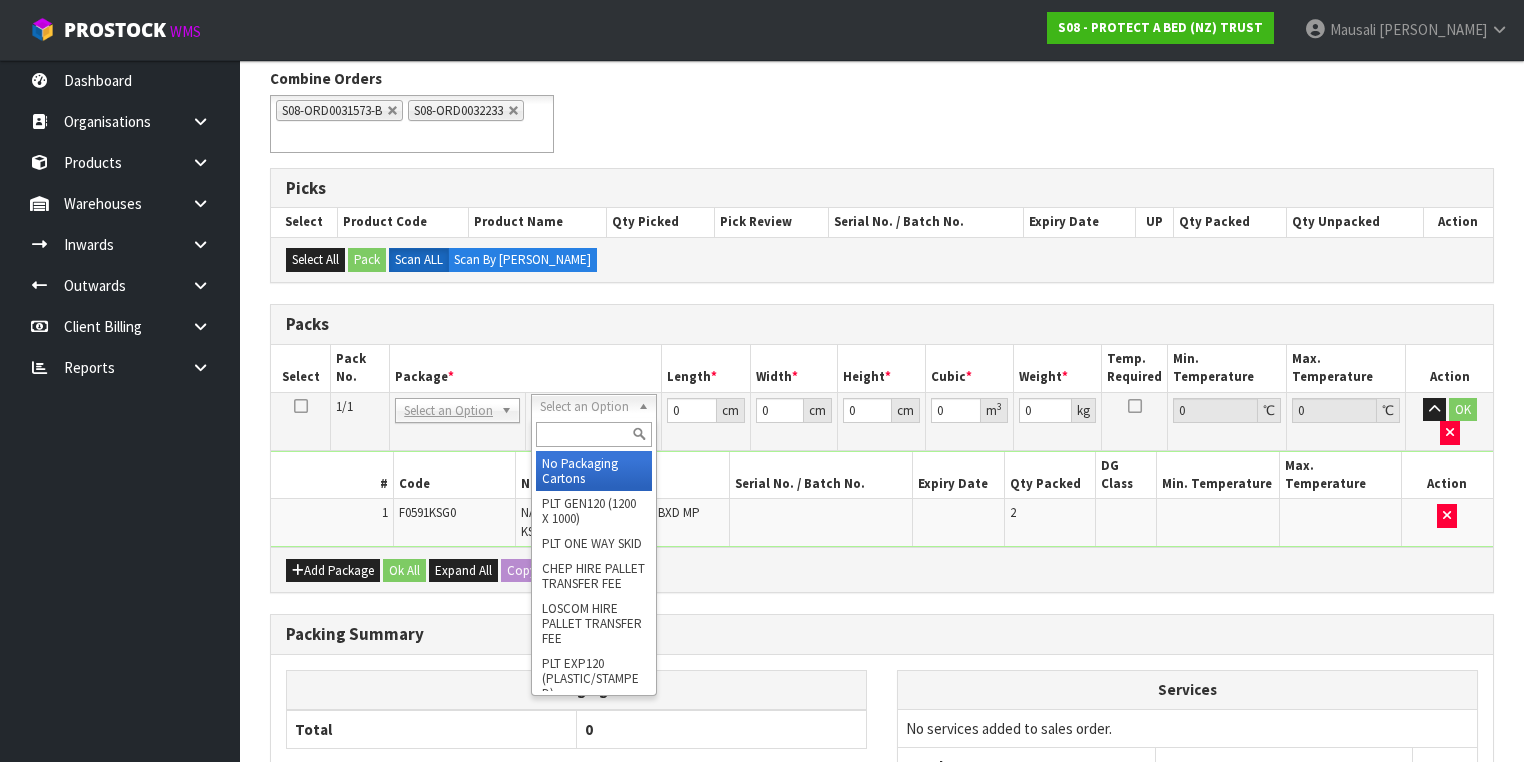 click at bounding box center [593, 434] 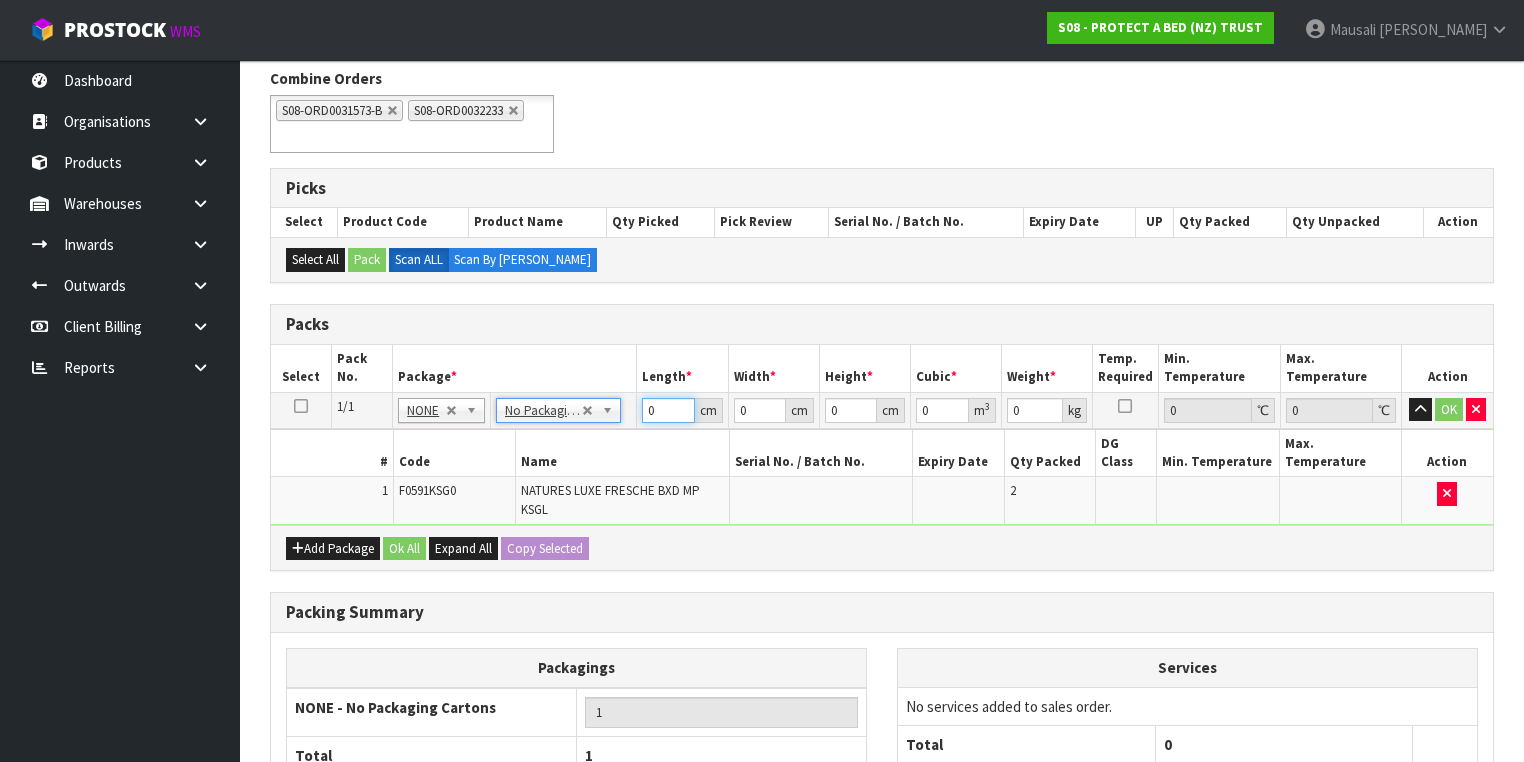 drag, startPoint x: 666, startPoint y: 409, endPoint x: 578, endPoint y: 428, distance: 90.02777 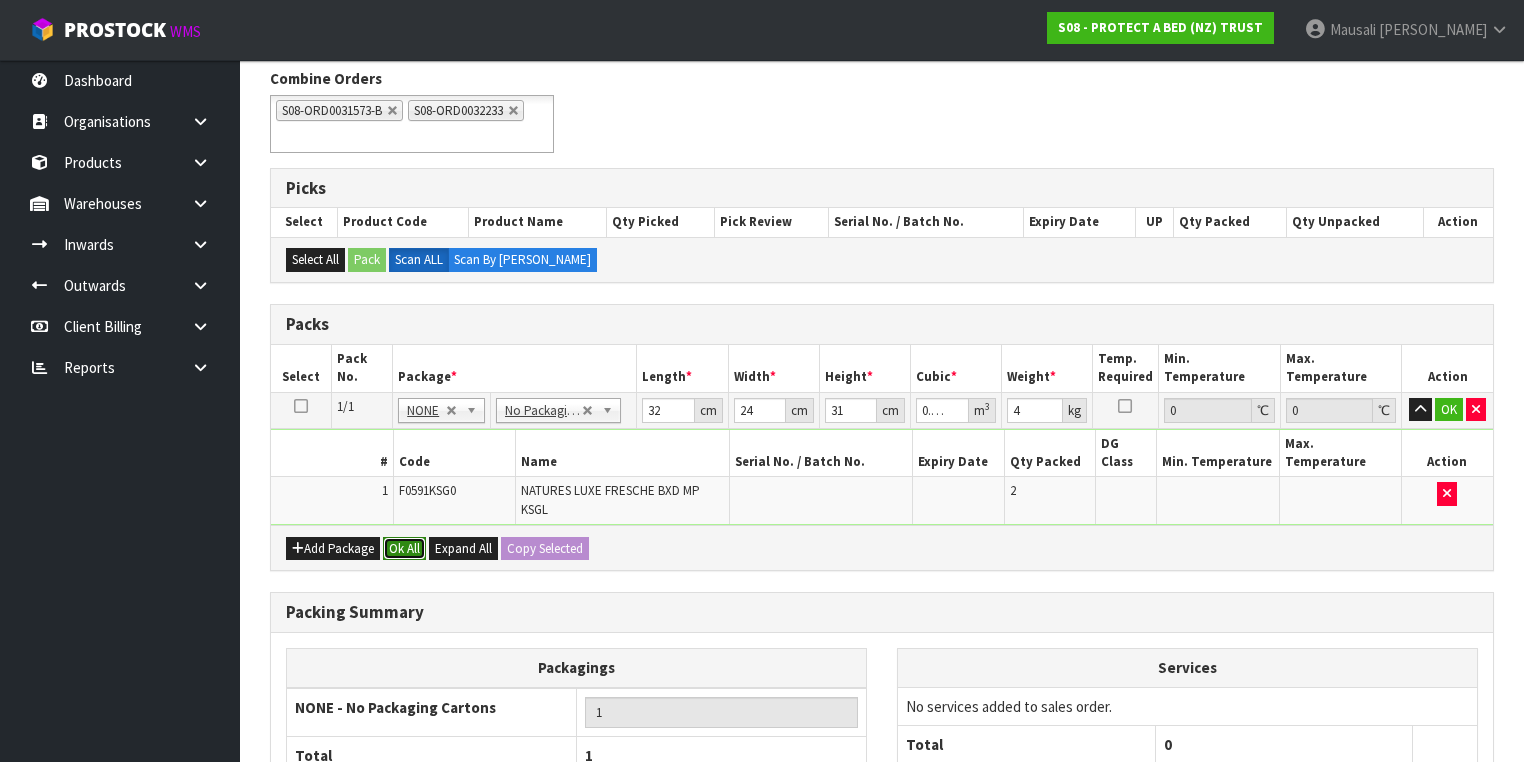 click on "Ok All" at bounding box center [404, 549] 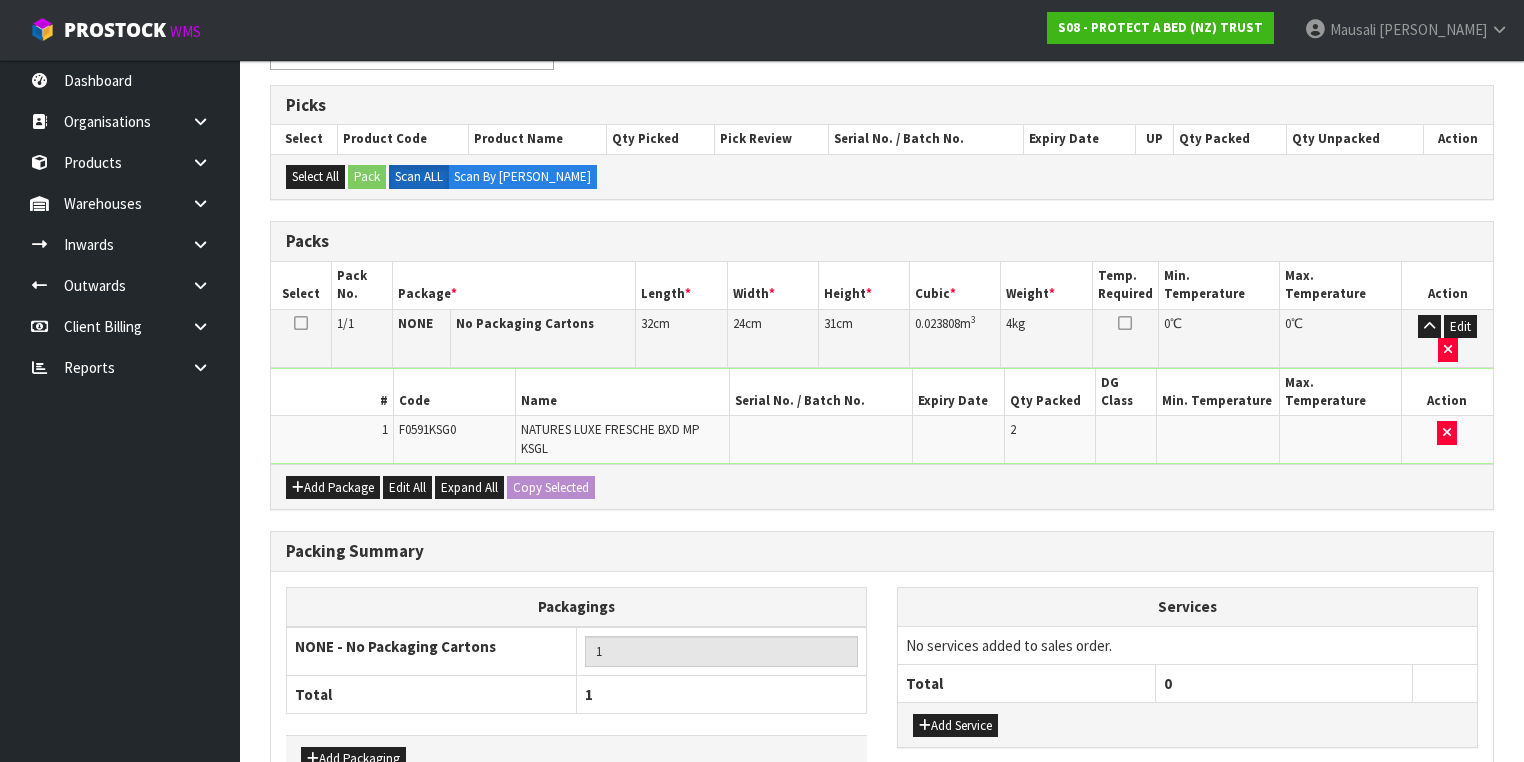 scroll, scrollTop: 480, scrollLeft: 0, axis: vertical 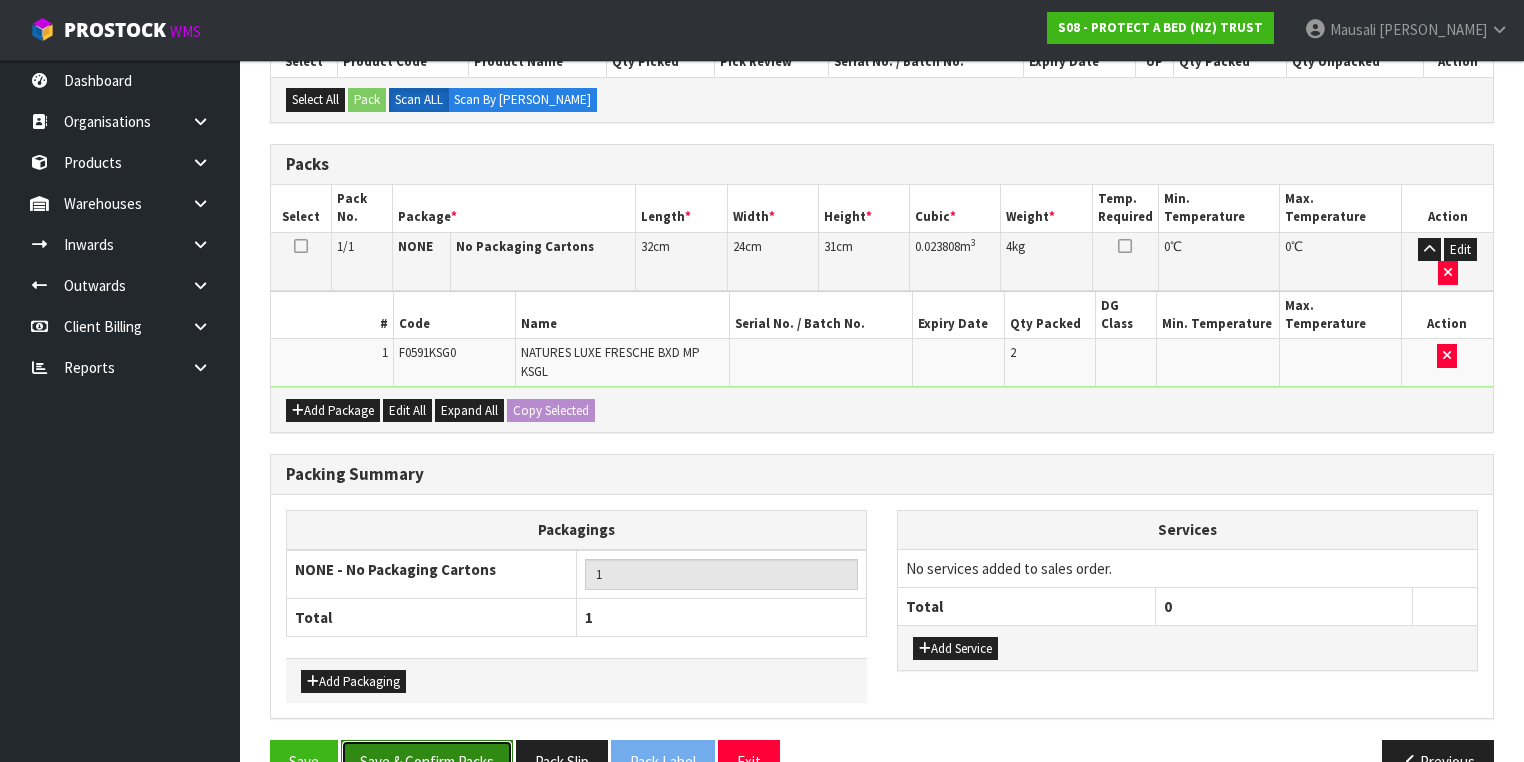 click on "Save & Confirm Packs" at bounding box center [427, 761] 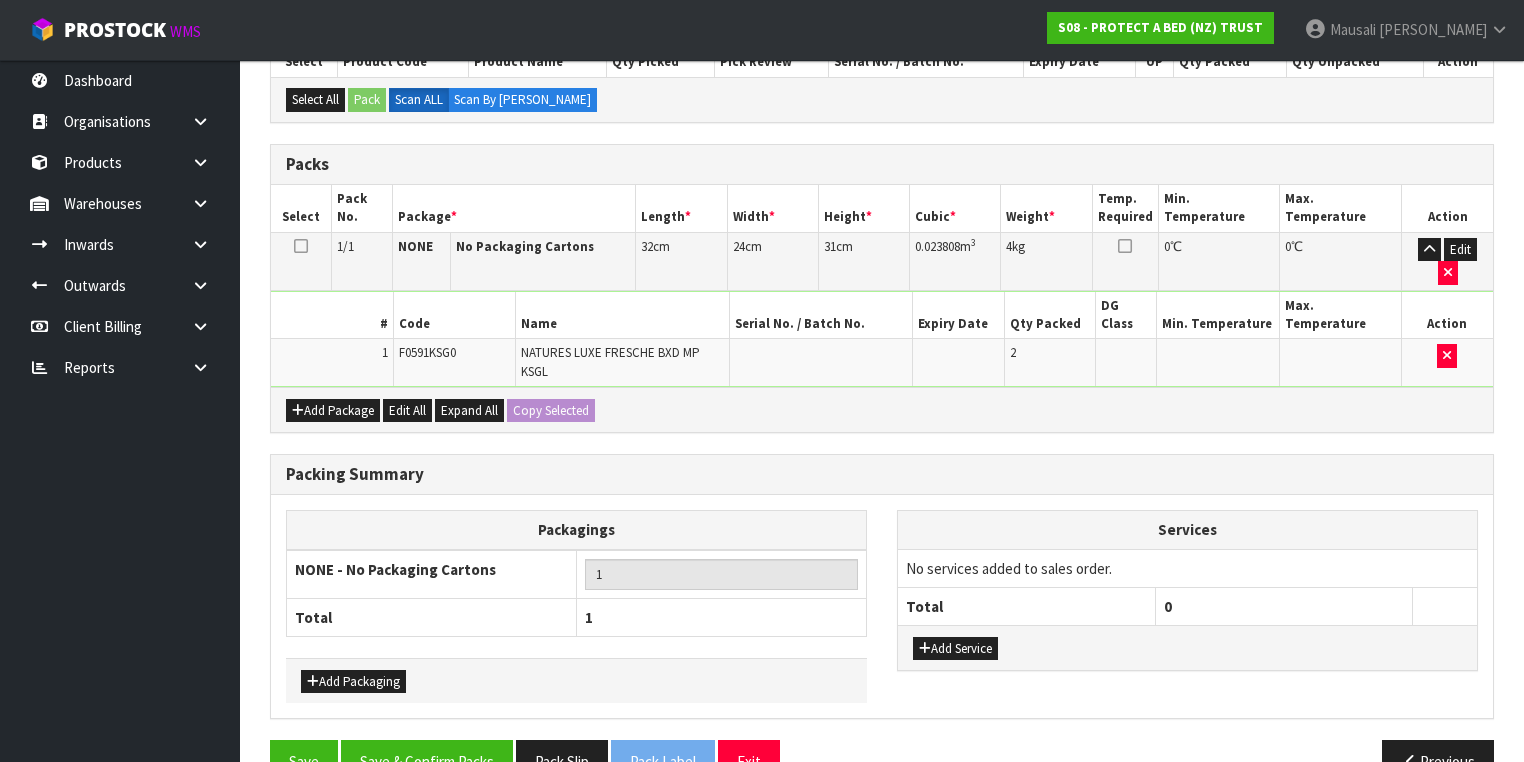 scroll, scrollTop: 0, scrollLeft: 0, axis: both 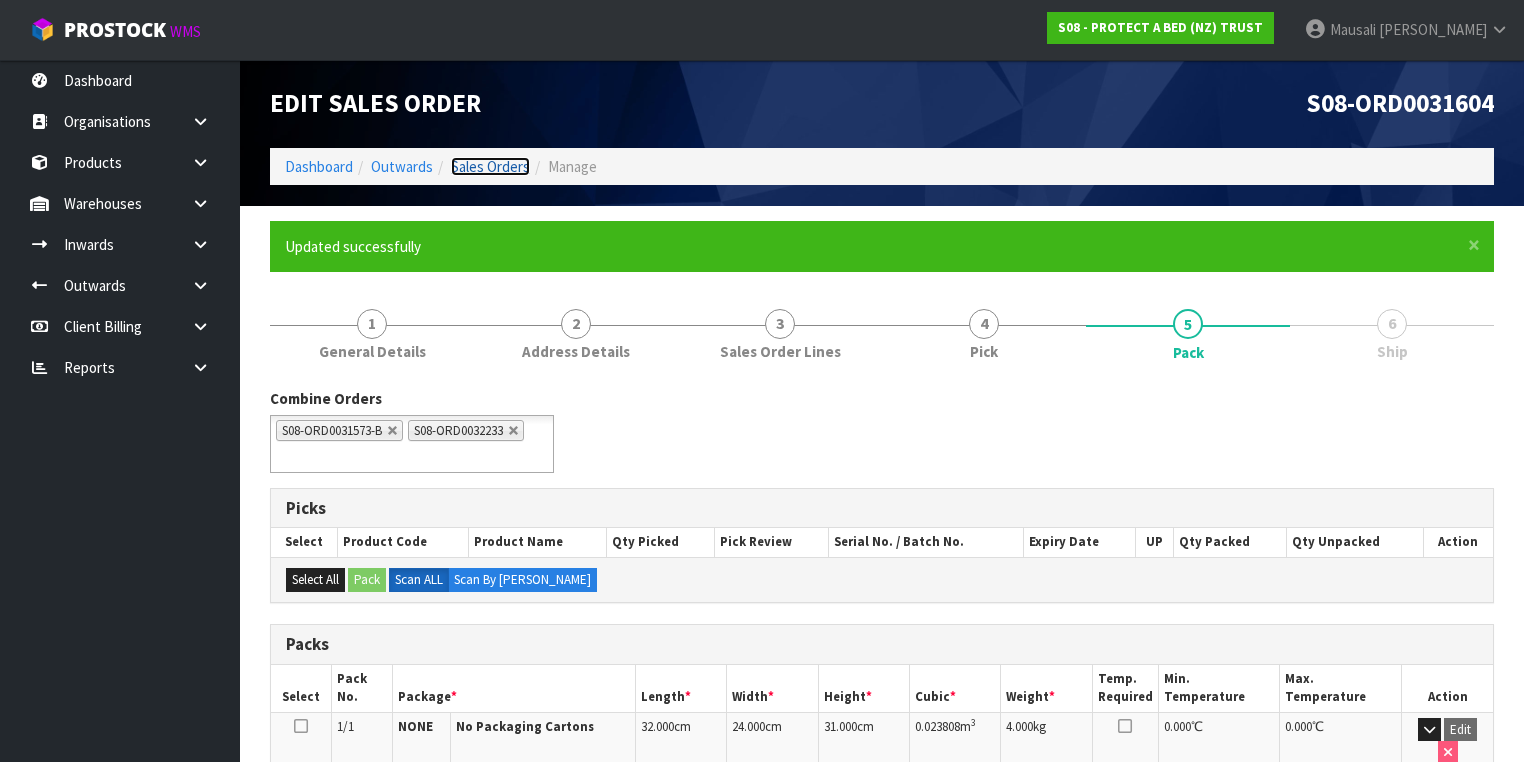 click on "Sales Orders" at bounding box center [490, 166] 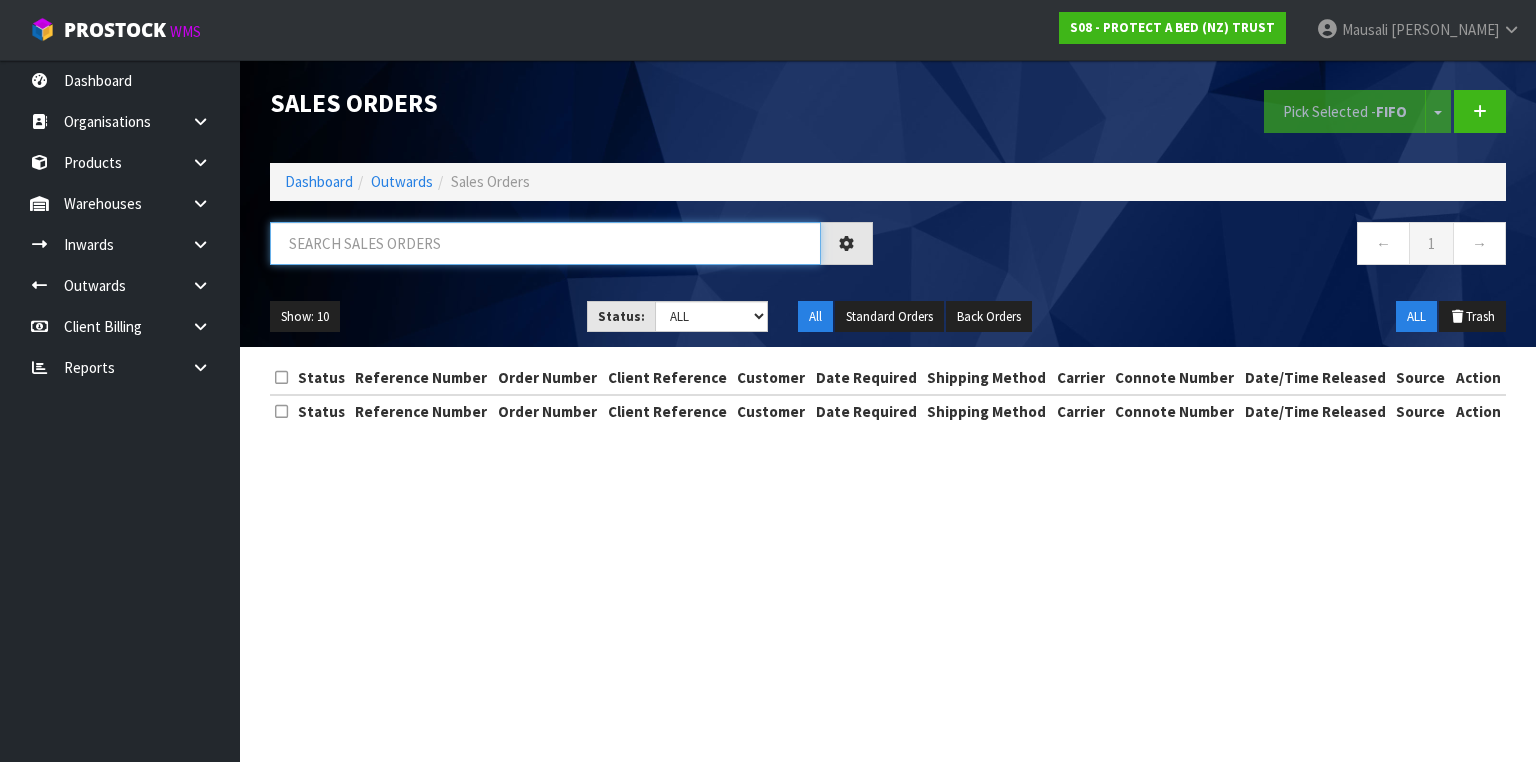 click at bounding box center [545, 243] 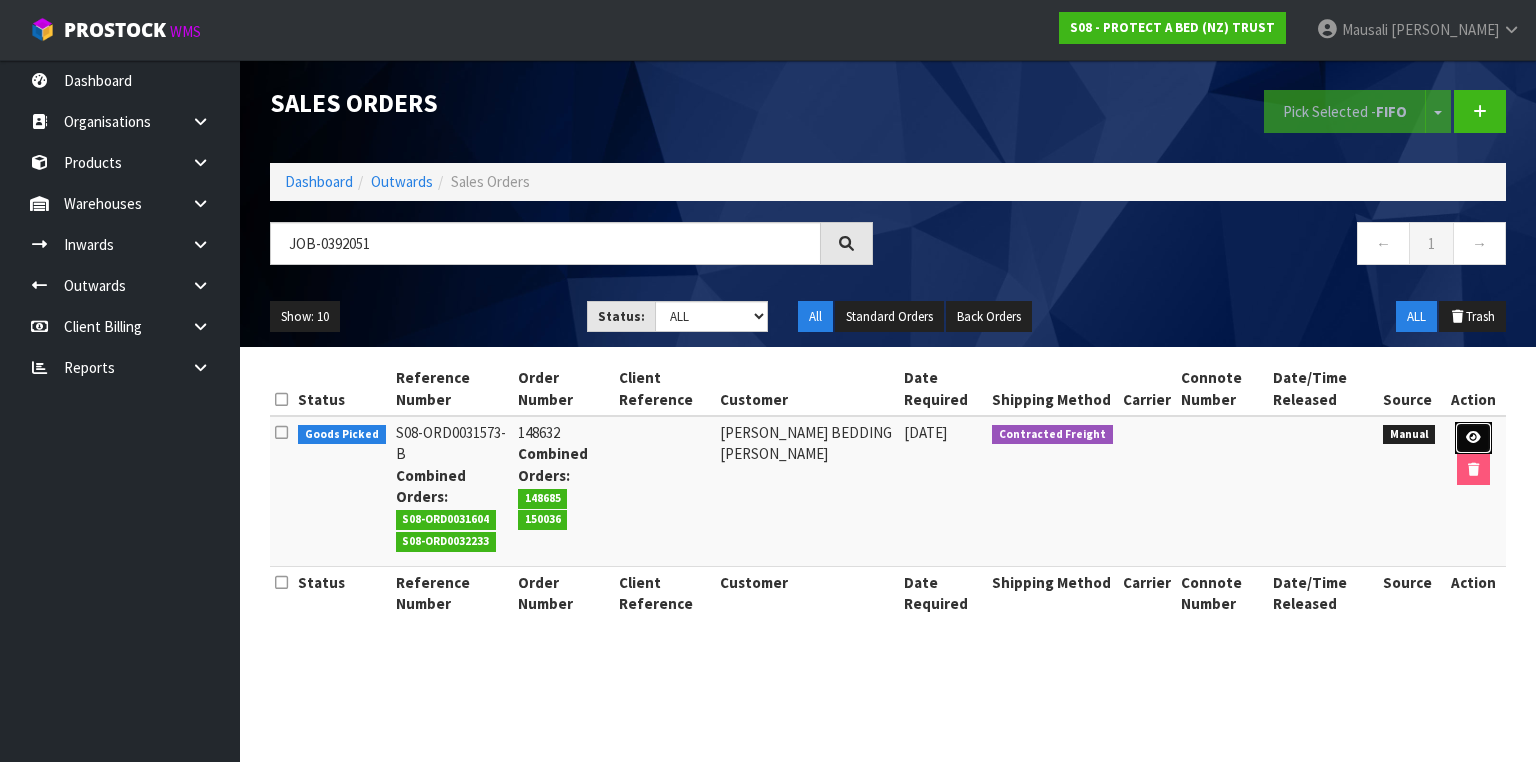click at bounding box center (1473, 438) 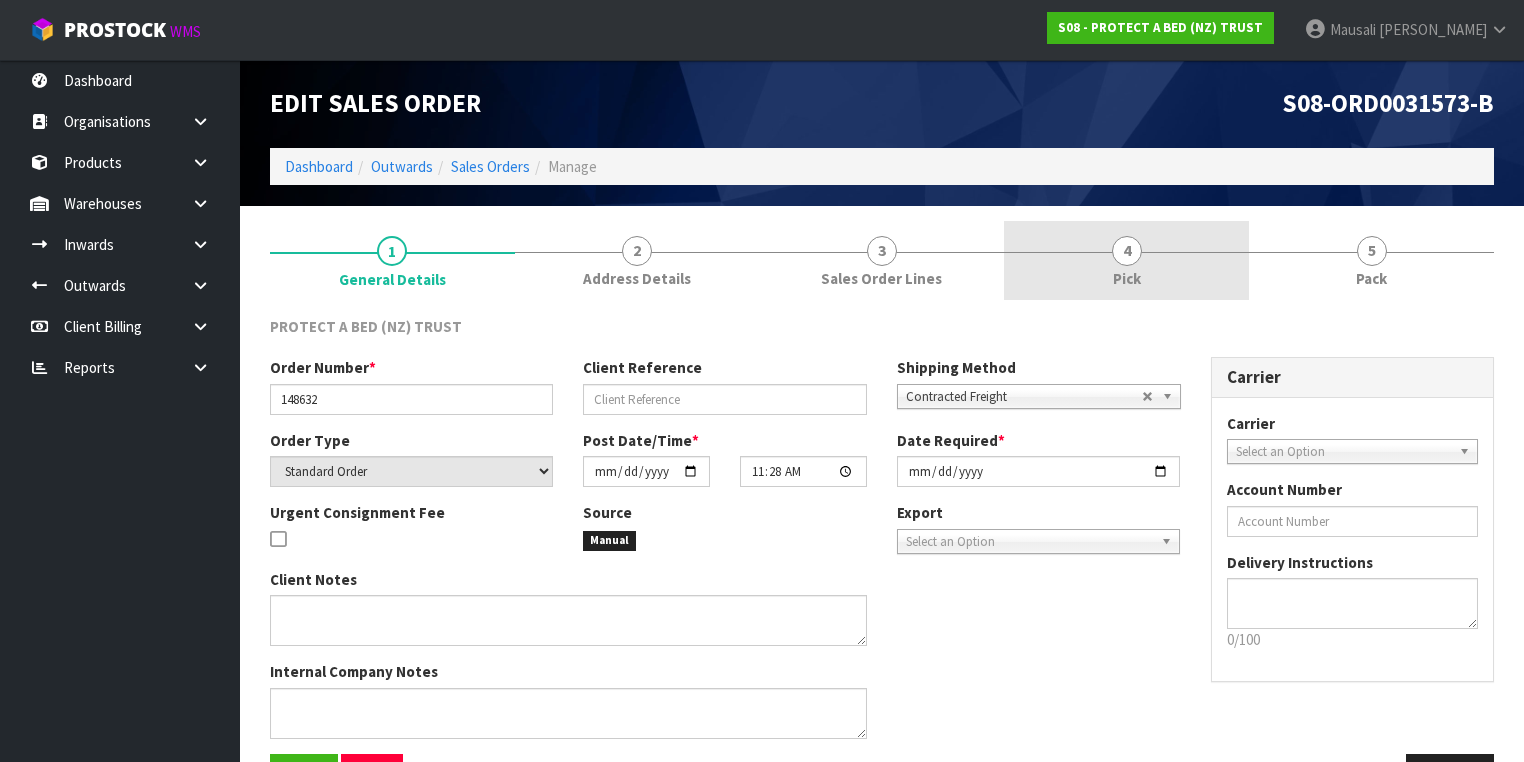 click on "4" at bounding box center [1127, 251] 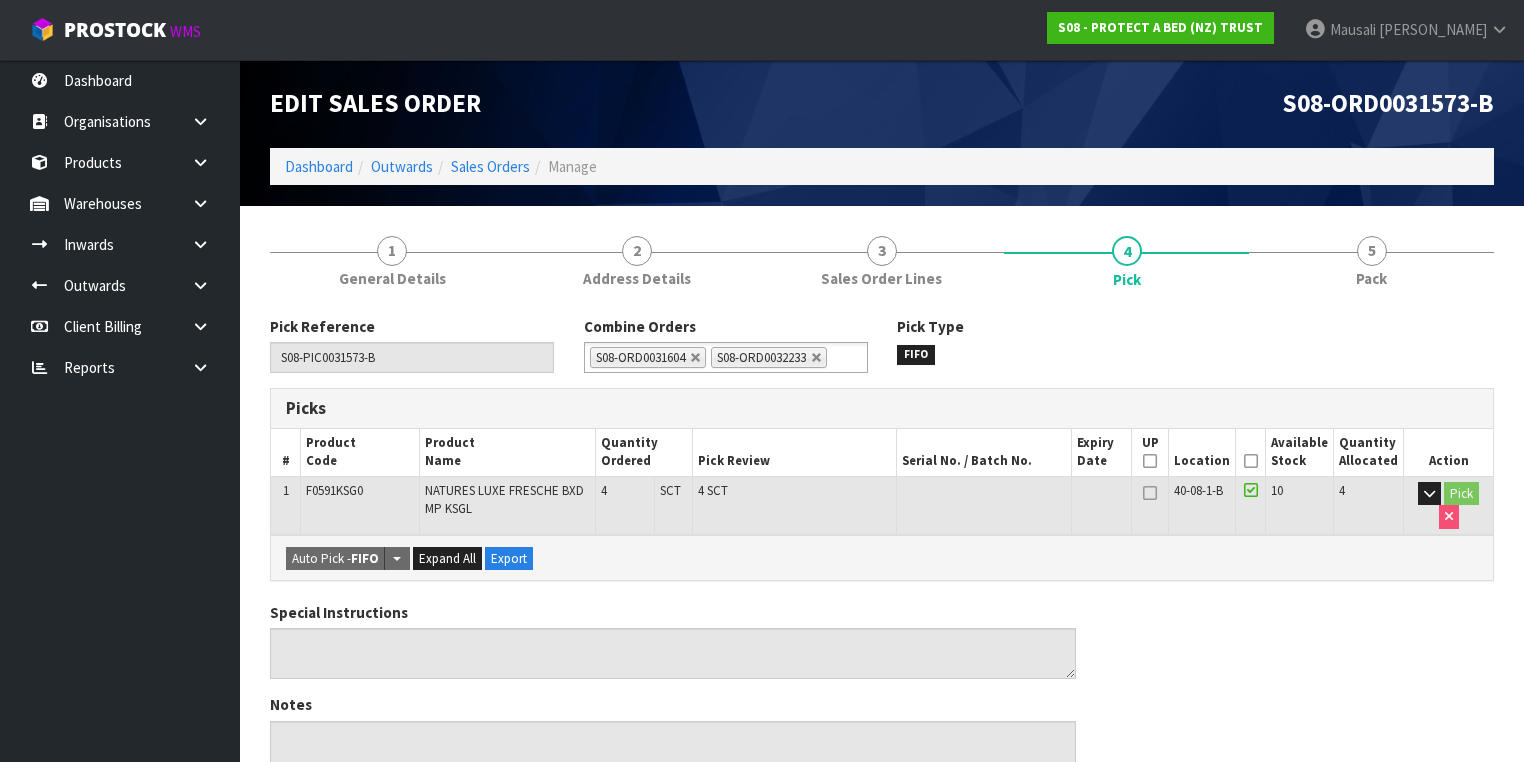 click at bounding box center [1251, 461] 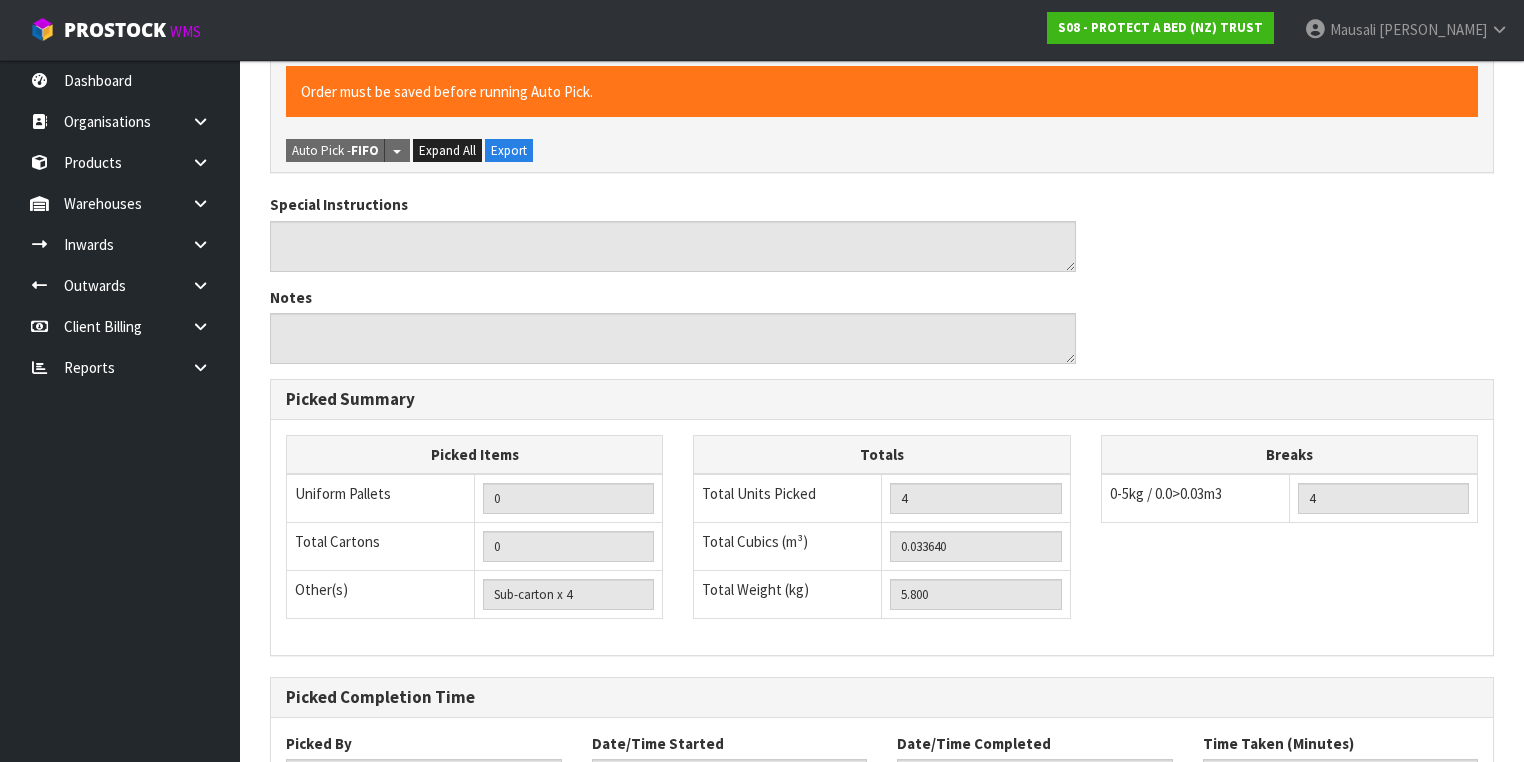scroll, scrollTop: 668, scrollLeft: 0, axis: vertical 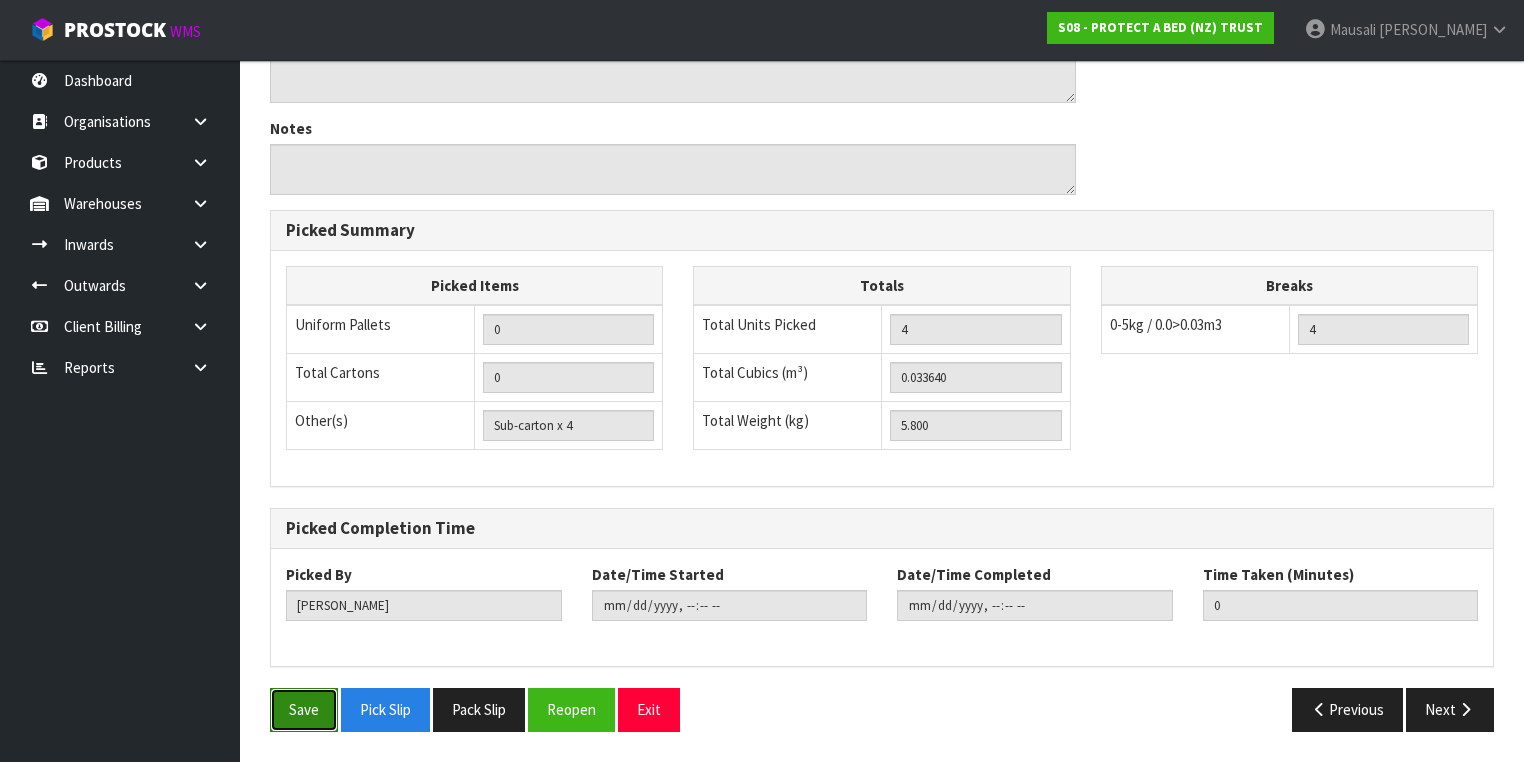 click on "Save" at bounding box center [304, 709] 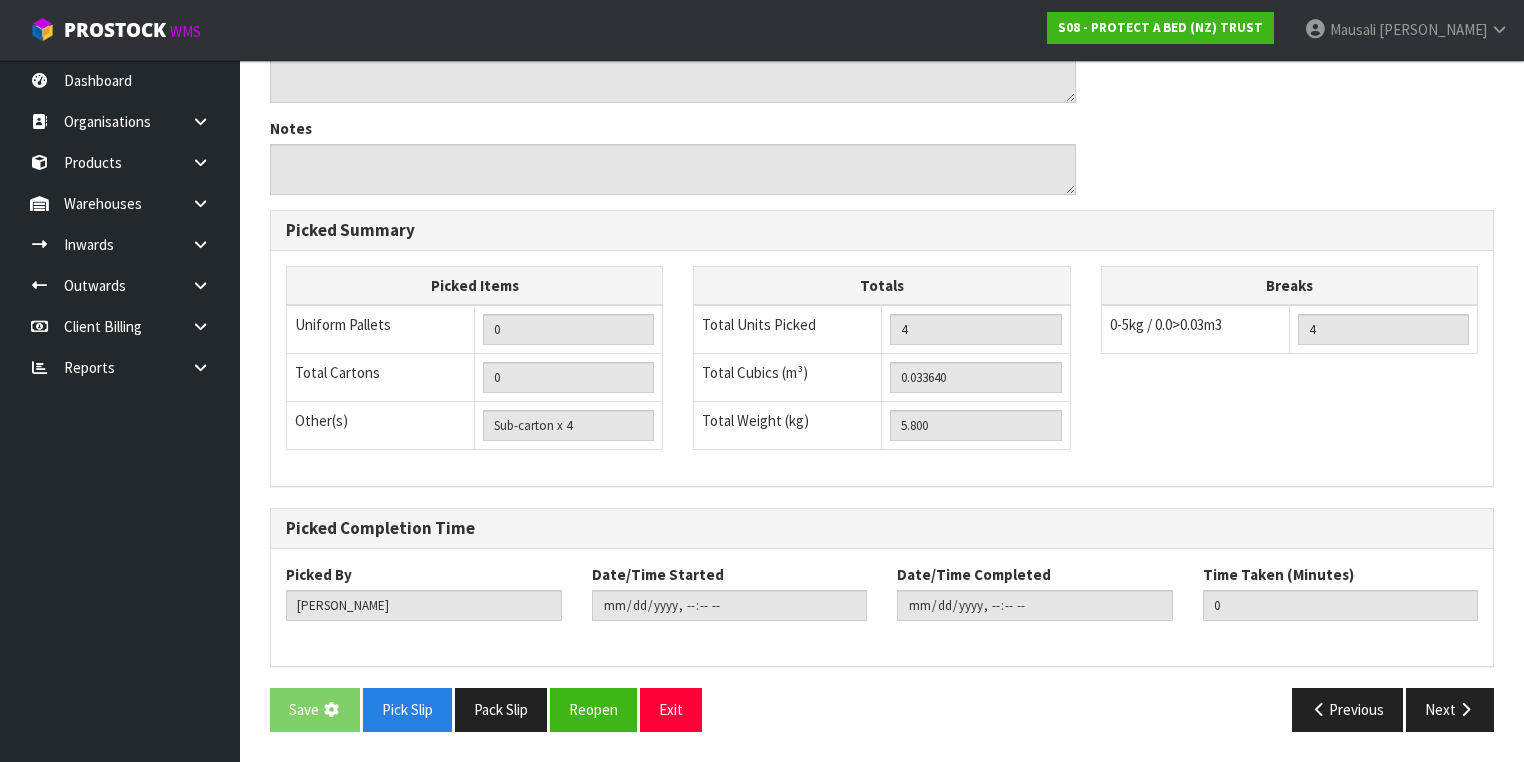 scroll, scrollTop: 0, scrollLeft: 0, axis: both 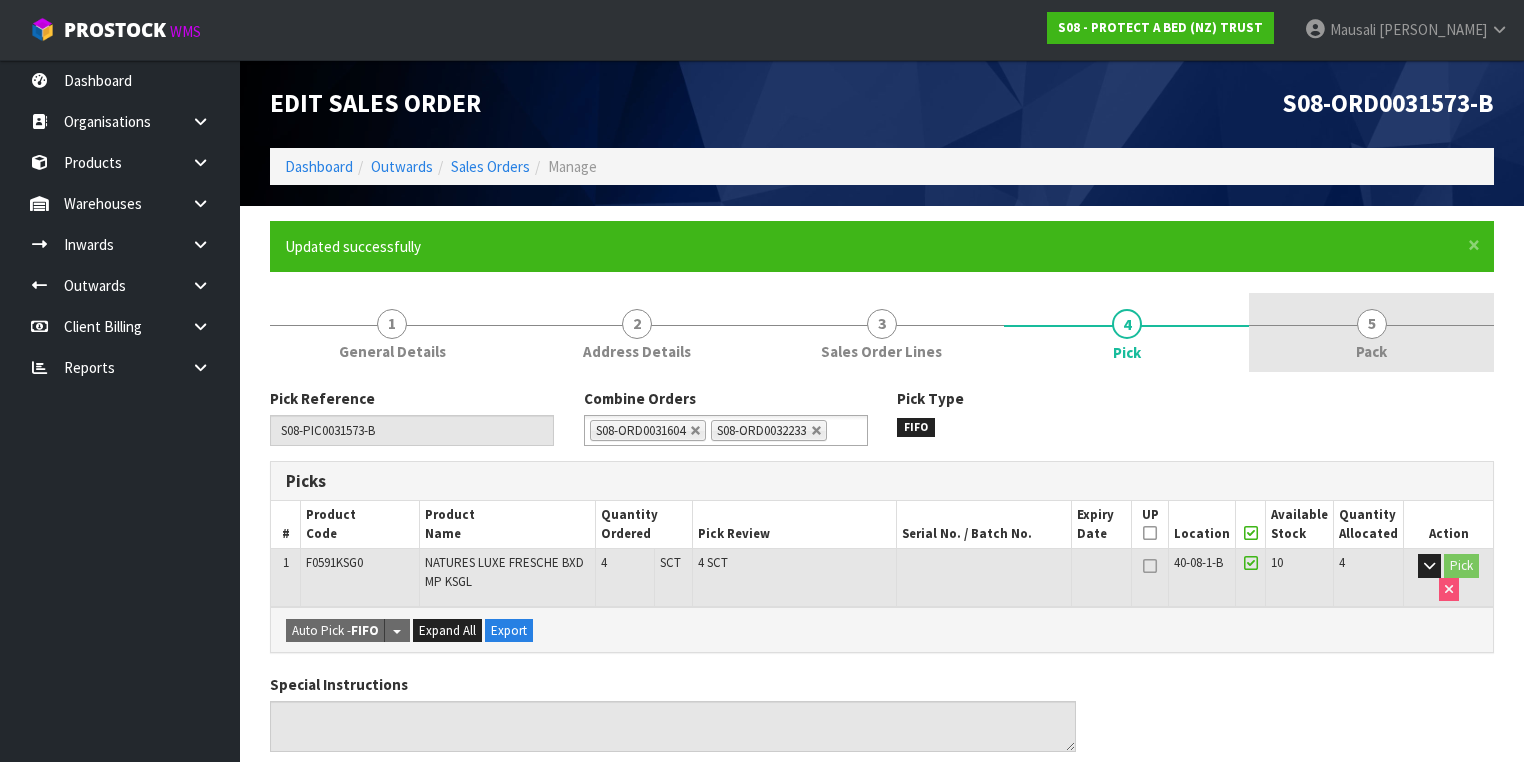 click on "5
Pack" at bounding box center [1371, 332] 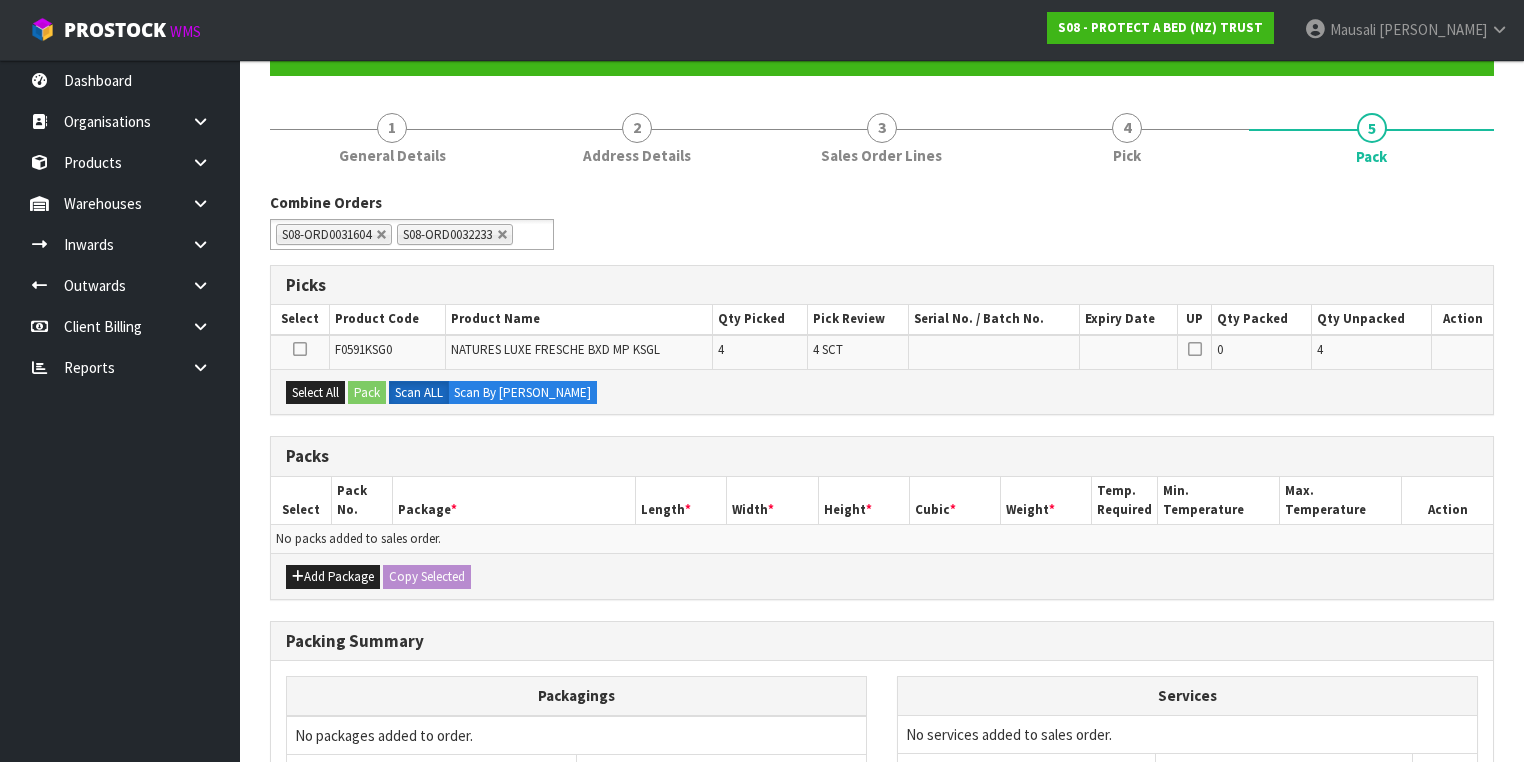 scroll, scrollTop: 320, scrollLeft: 0, axis: vertical 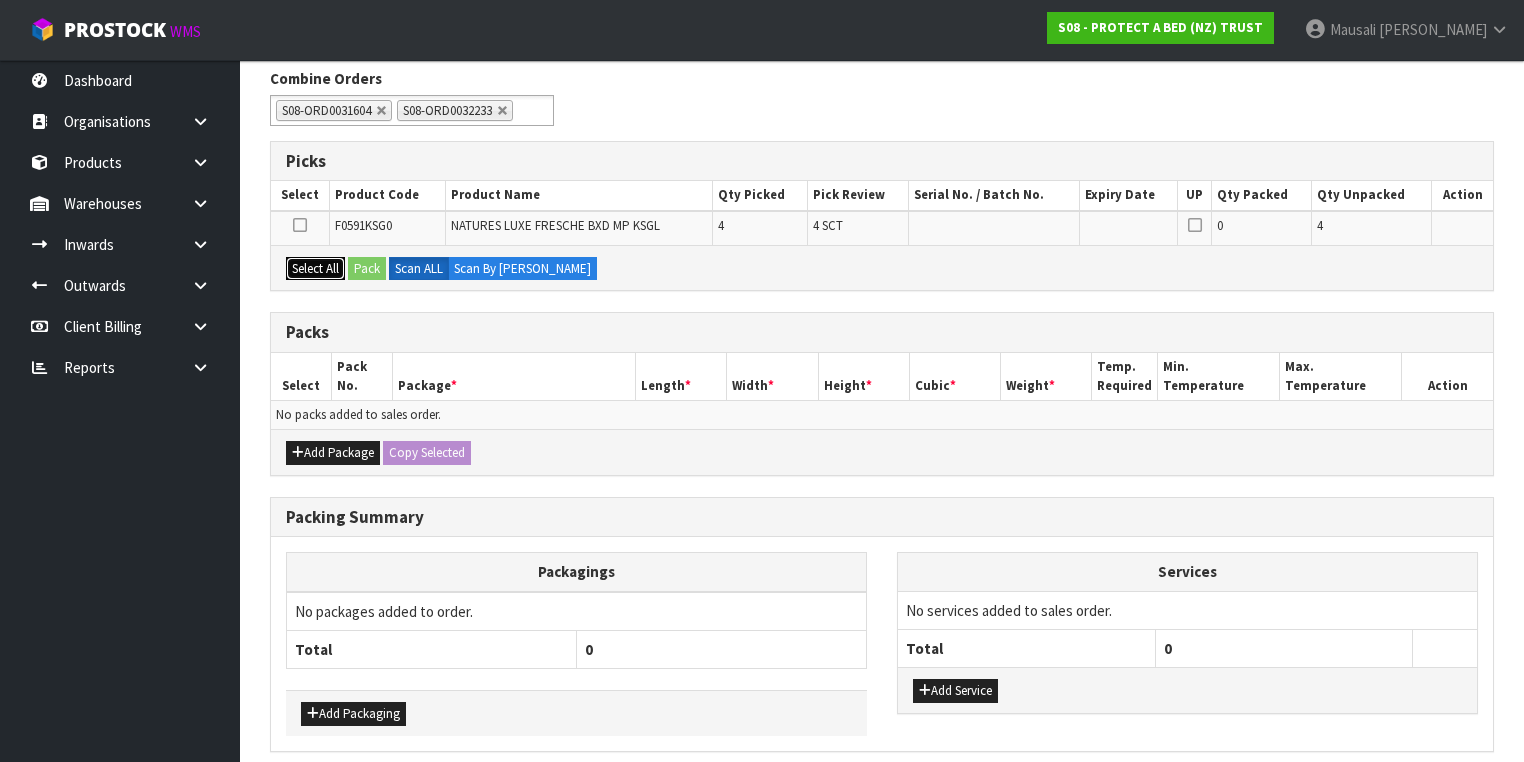 click on "Select All" at bounding box center (315, 269) 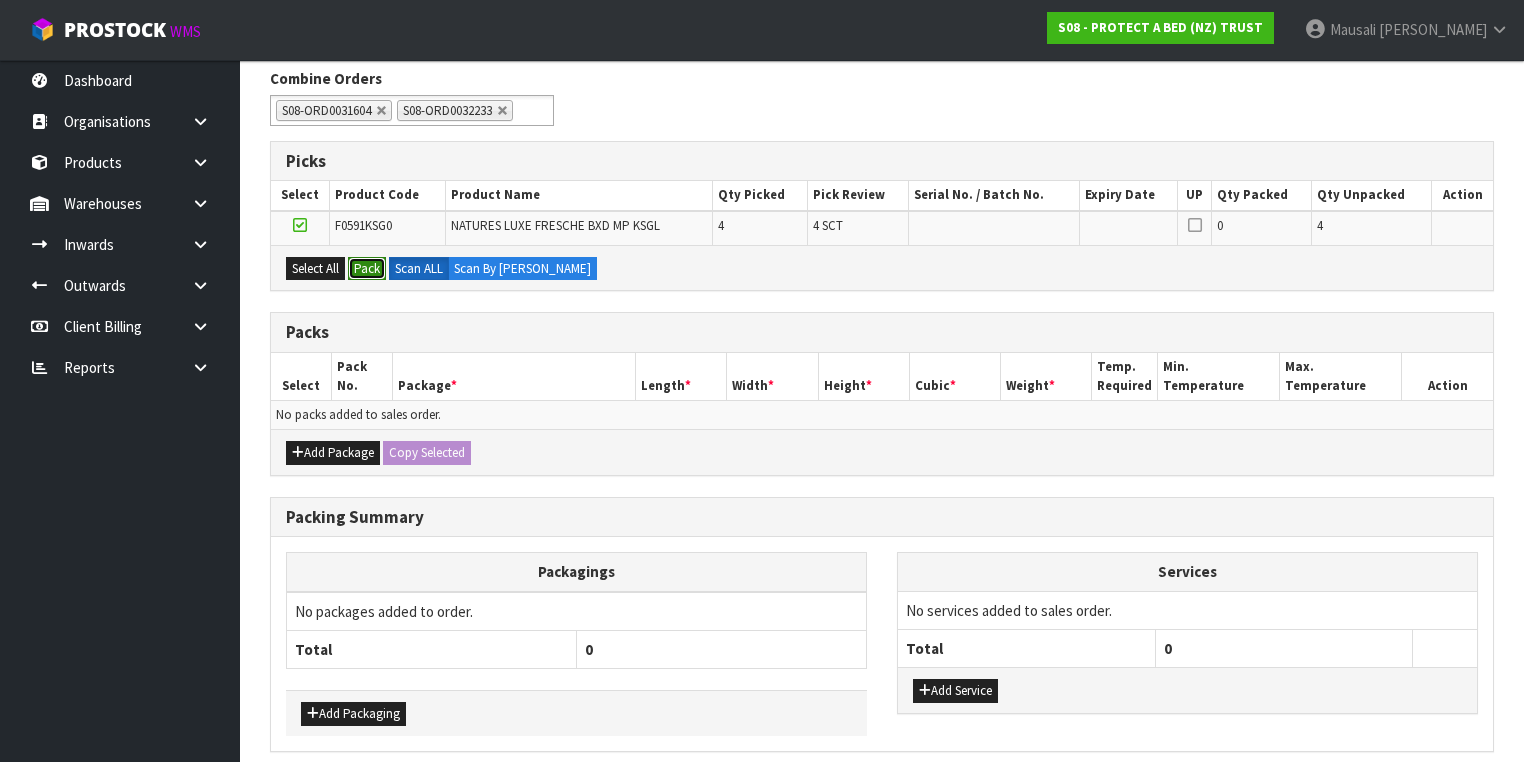 click on "Pack" at bounding box center [367, 269] 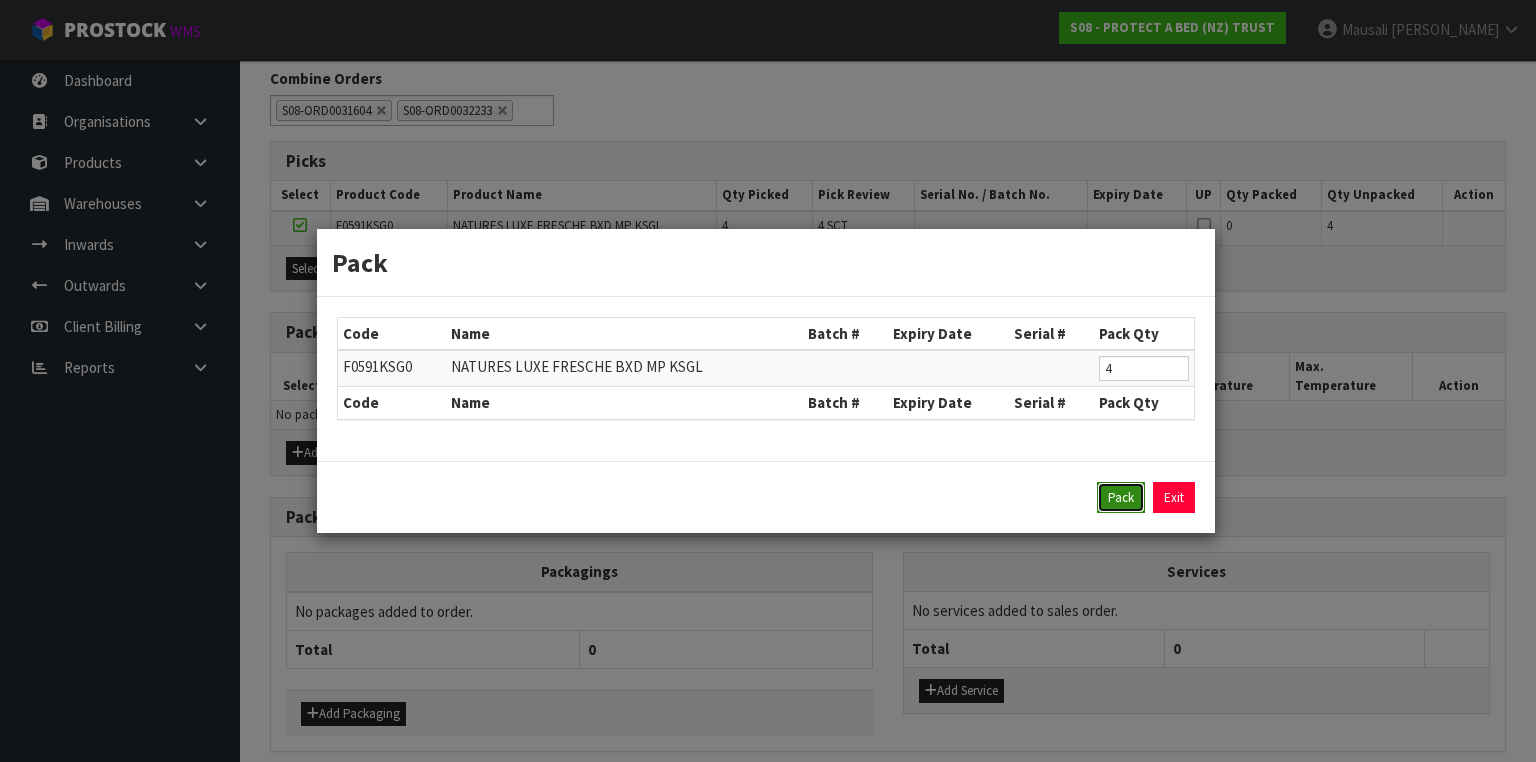 drag, startPoint x: 1135, startPoint y: 500, endPoint x: 1107, endPoint y: 493, distance: 28.86174 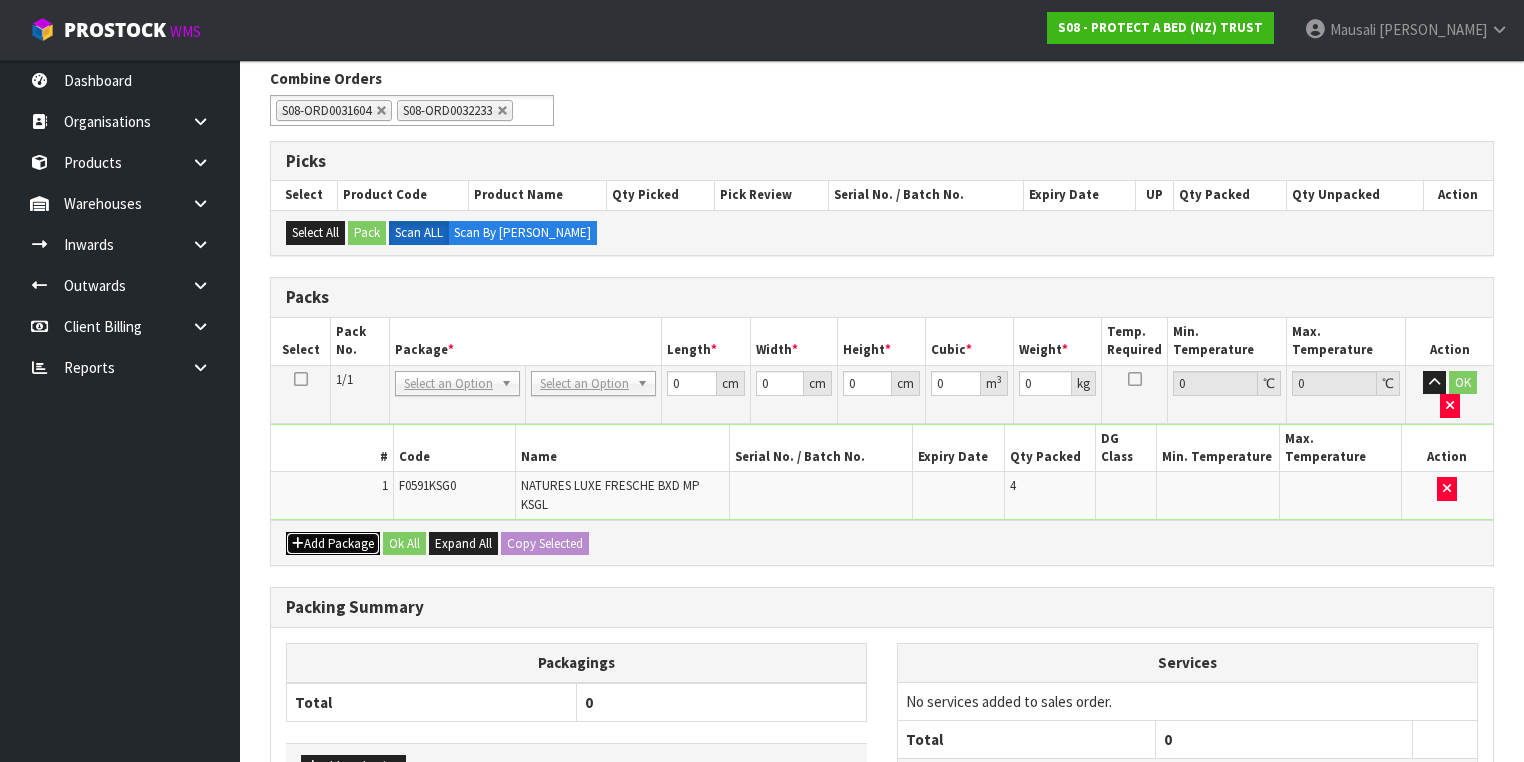 click on "Add Package" at bounding box center (333, 544) 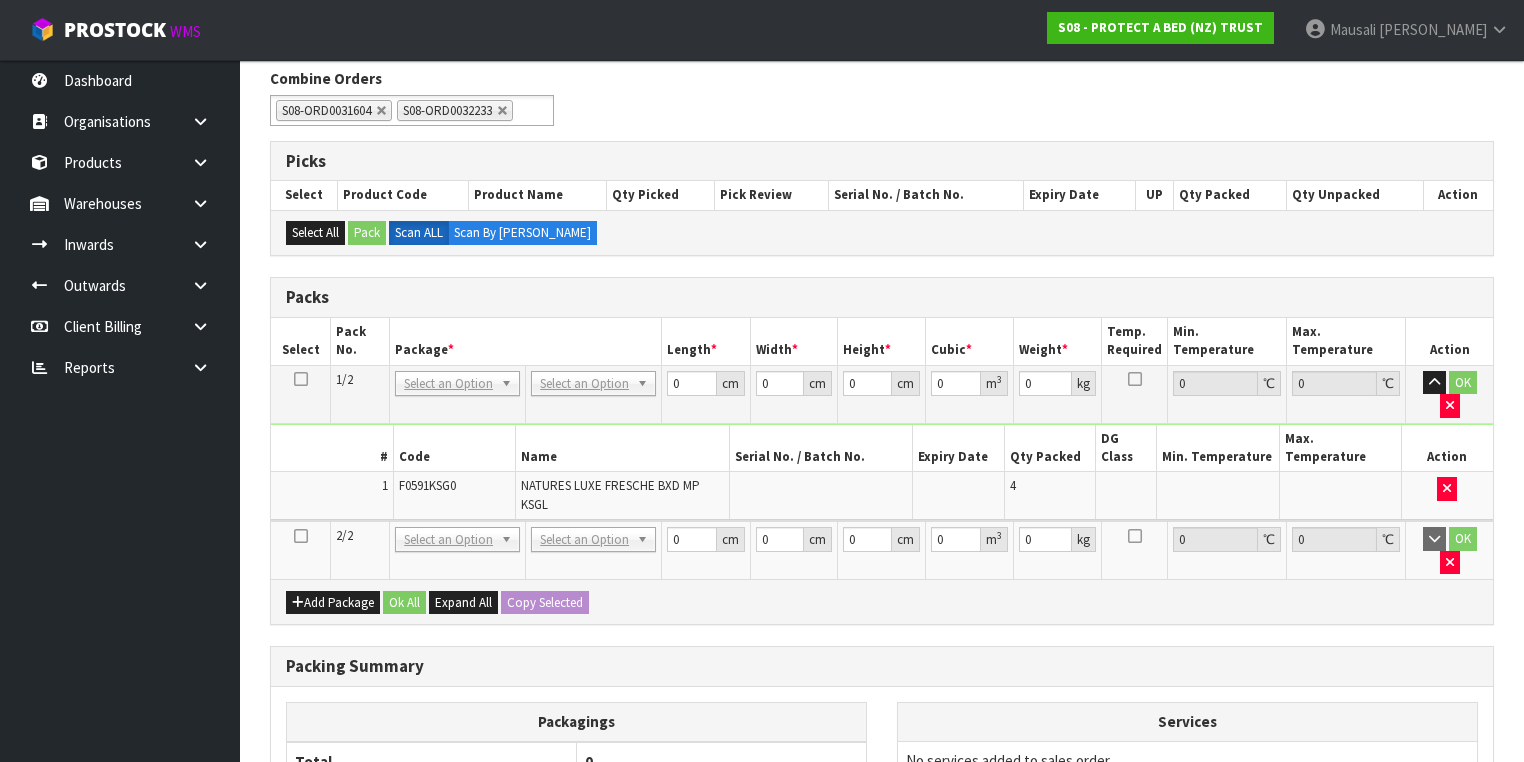 click at bounding box center [301, 536] 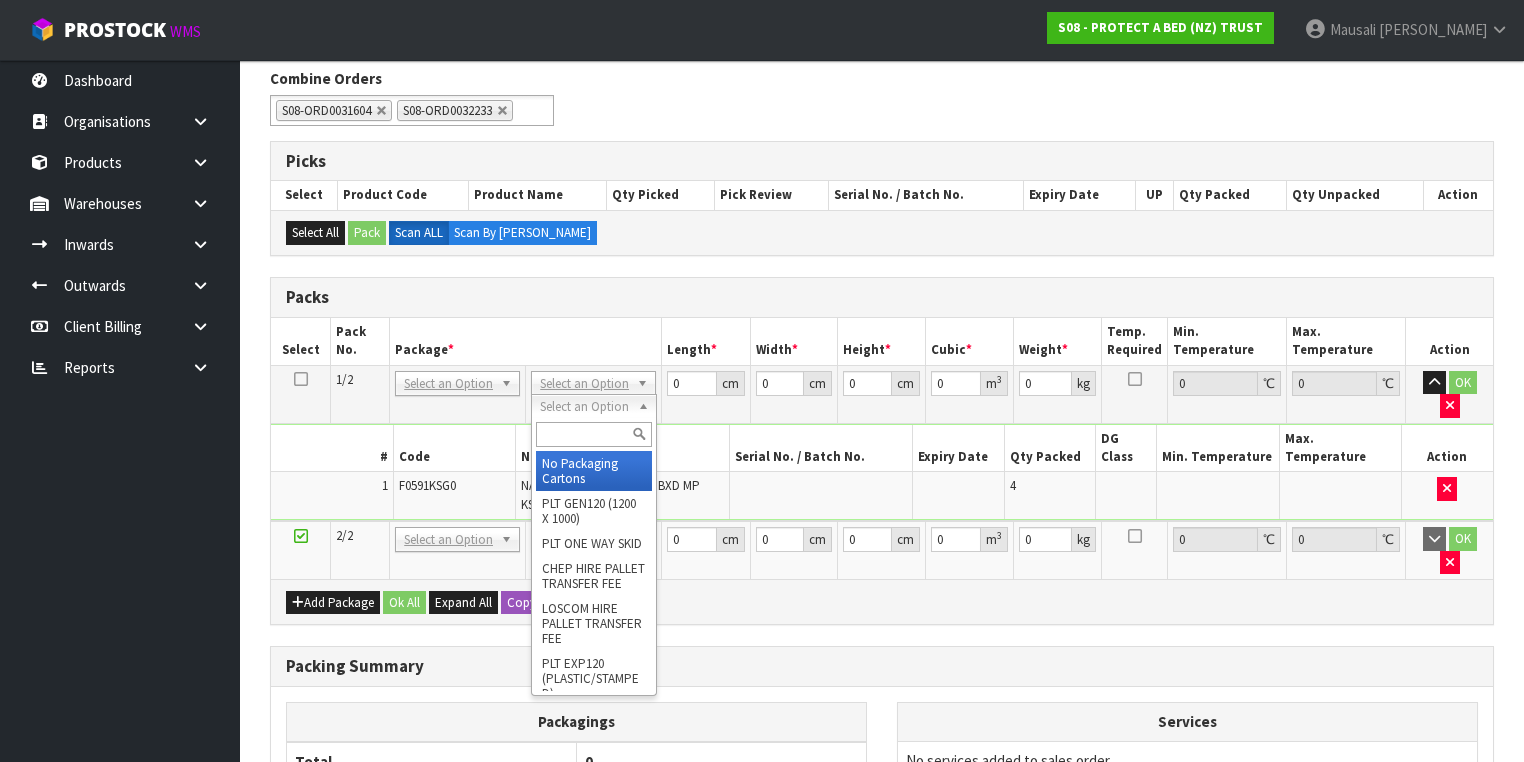 click at bounding box center [593, 434] 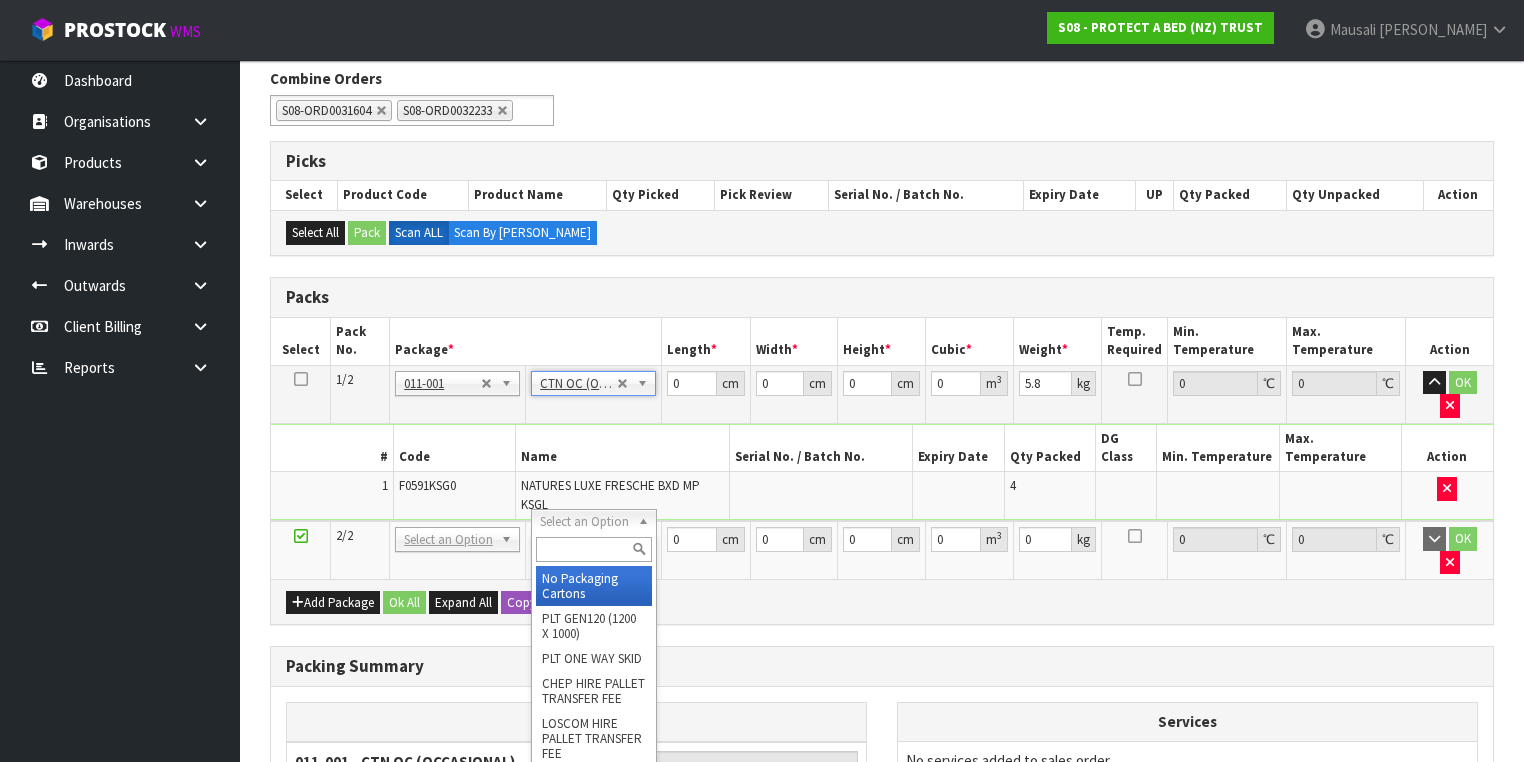 click at bounding box center [593, 549] 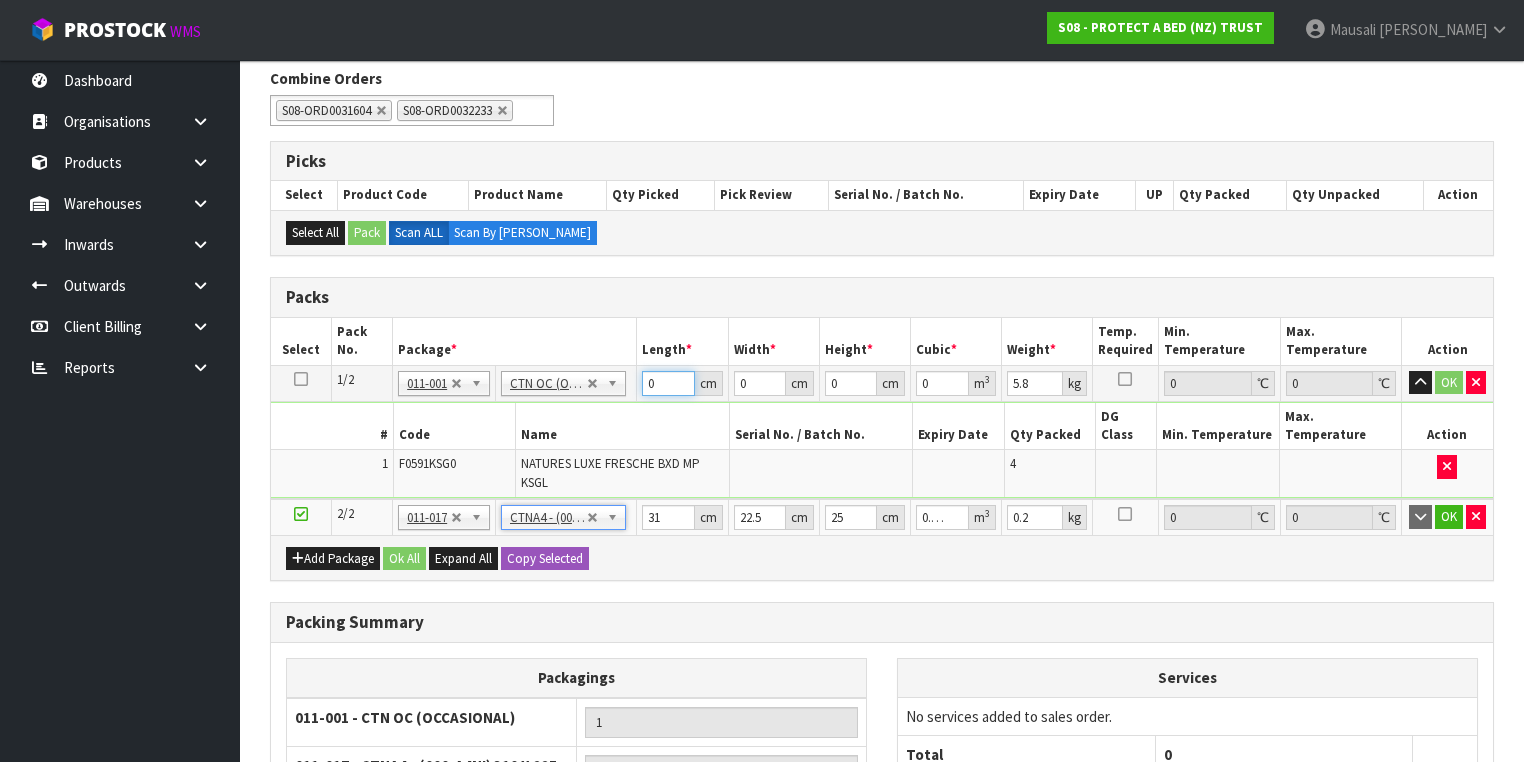 drag, startPoint x: 659, startPoint y: 408, endPoint x: 639, endPoint y: 416, distance: 21.540659 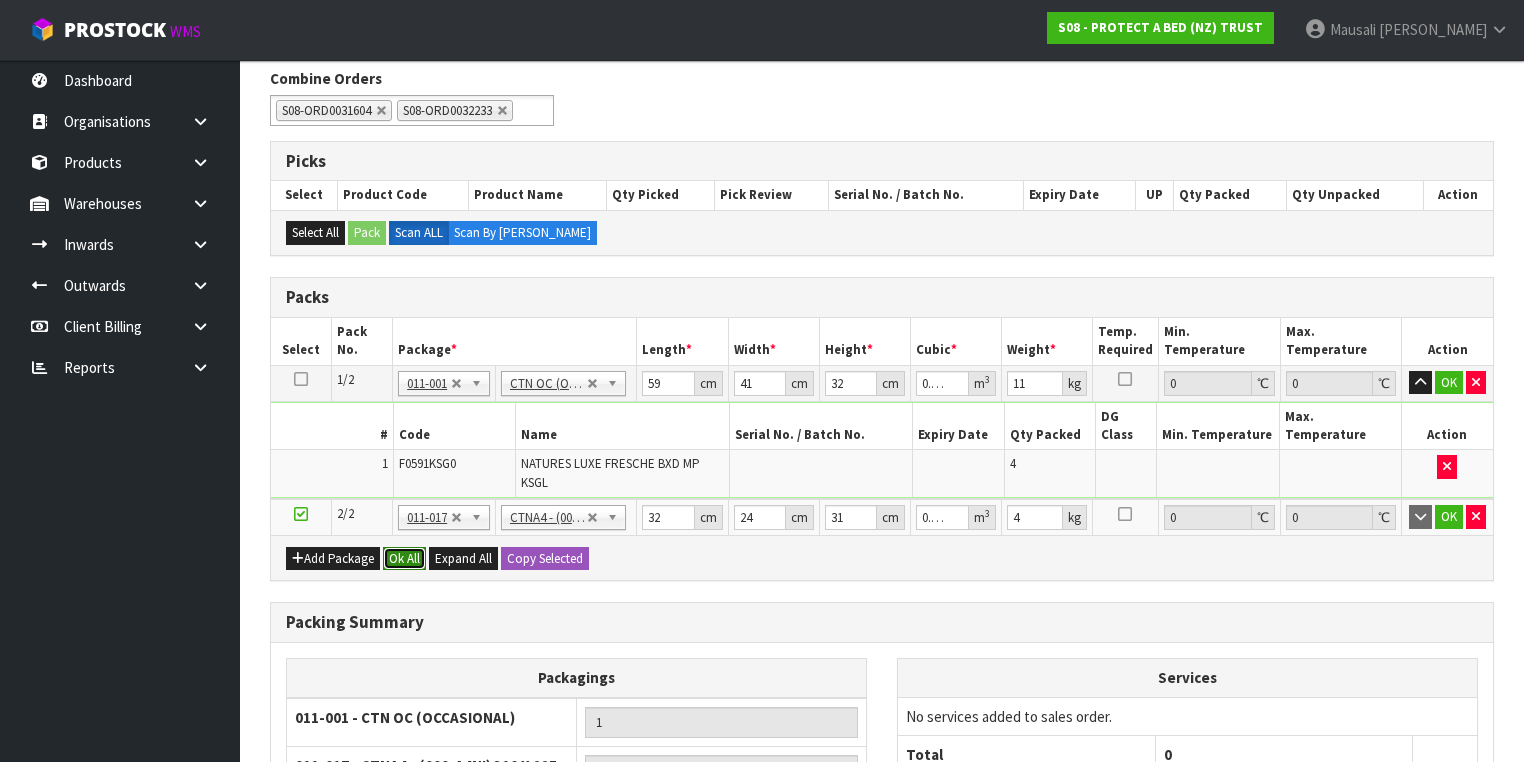 click on "Ok All" at bounding box center [404, 559] 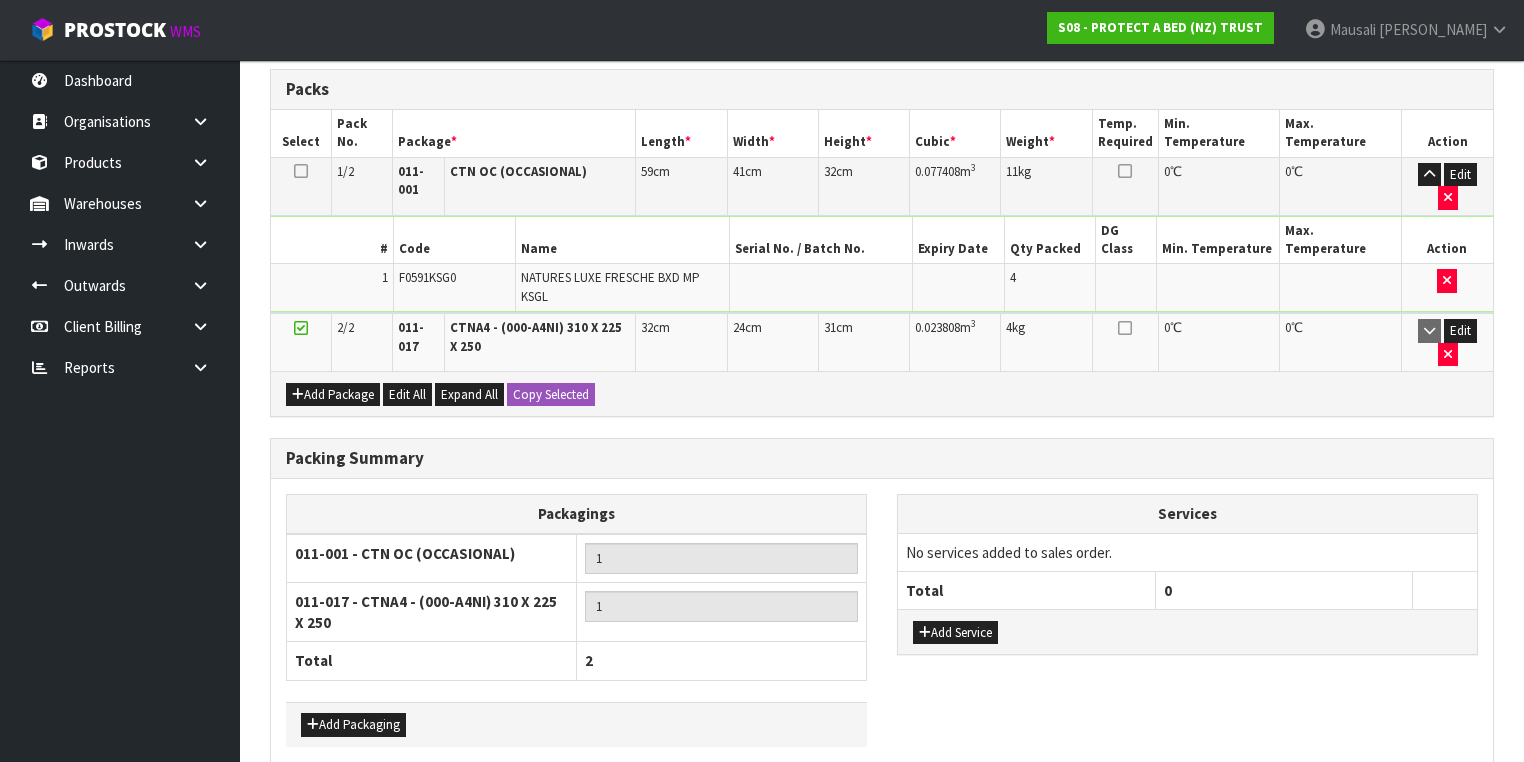 scroll, scrollTop: 601, scrollLeft: 0, axis: vertical 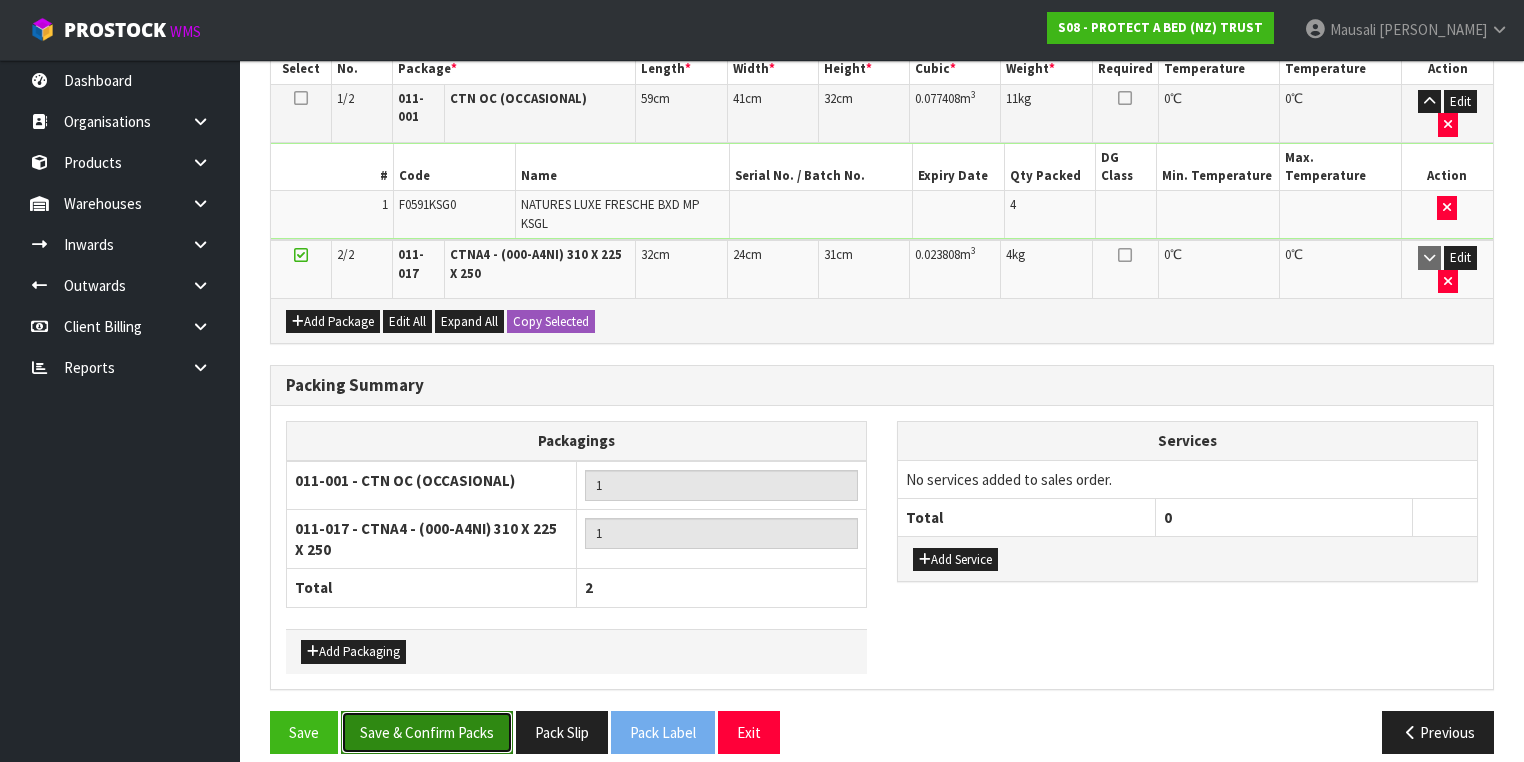 click on "Save & Confirm Packs" at bounding box center [427, 732] 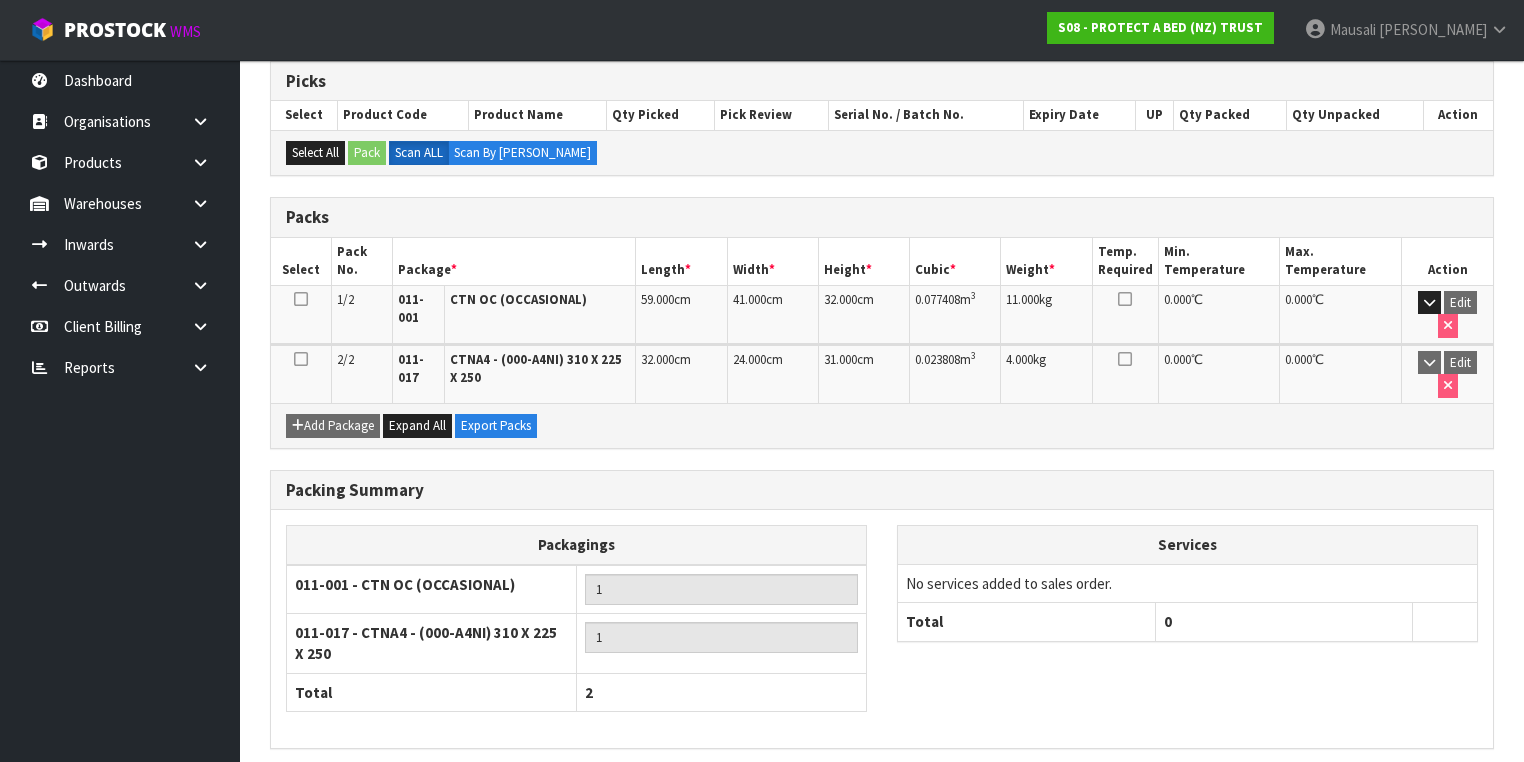 scroll, scrollTop: 480, scrollLeft: 0, axis: vertical 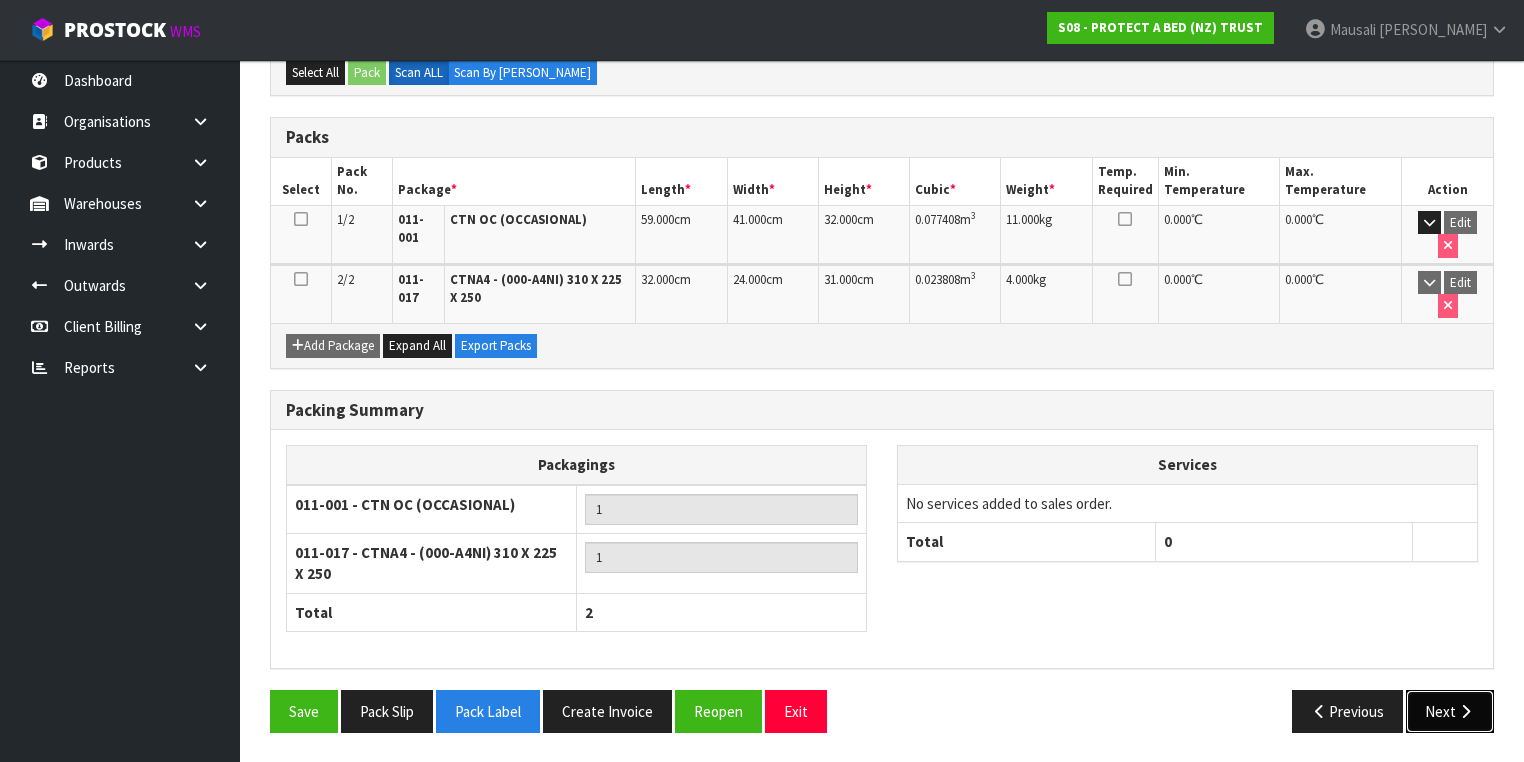 click on "Next" at bounding box center [1450, 711] 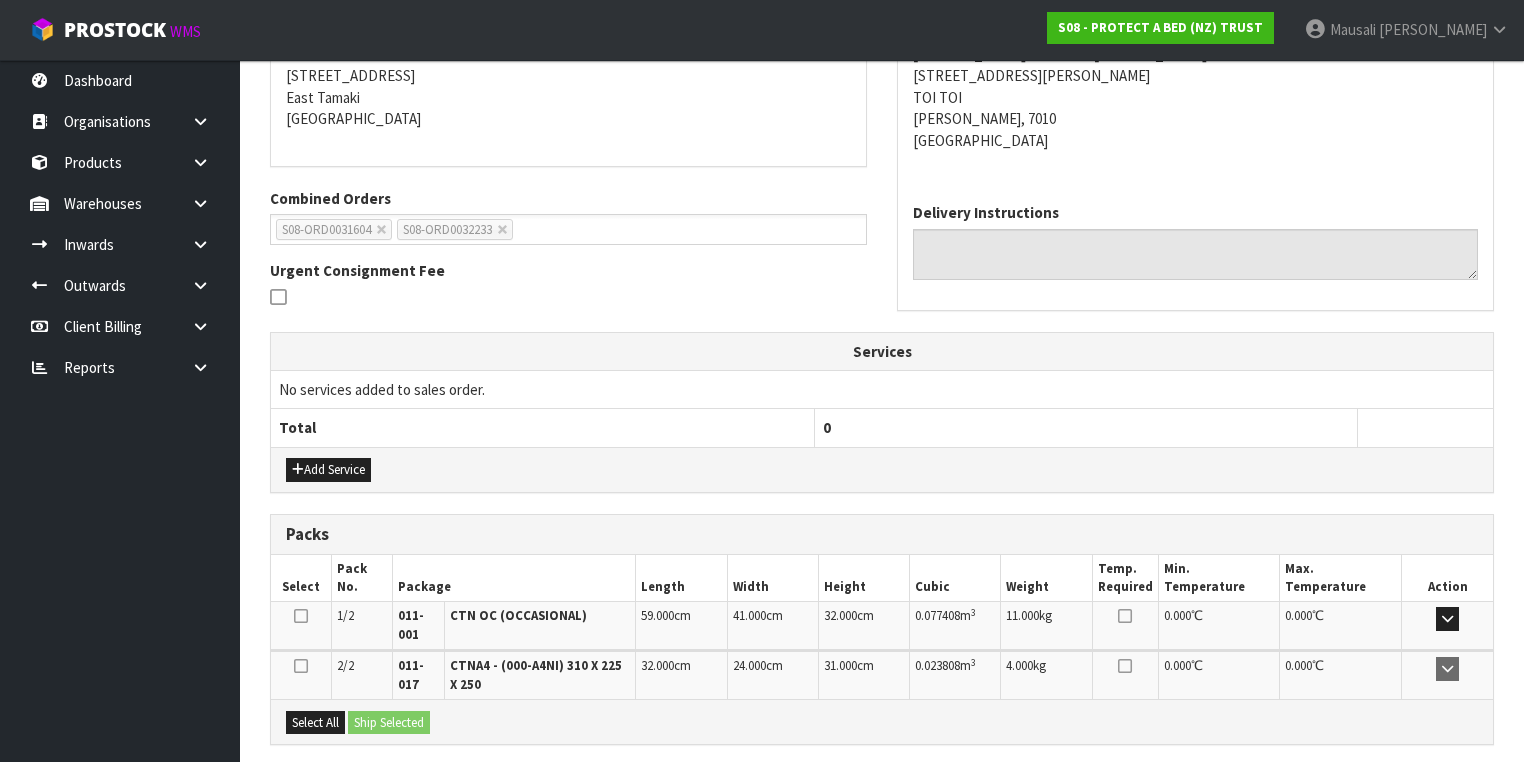 scroll, scrollTop: 590, scrollLeft: 0, axis: vertical 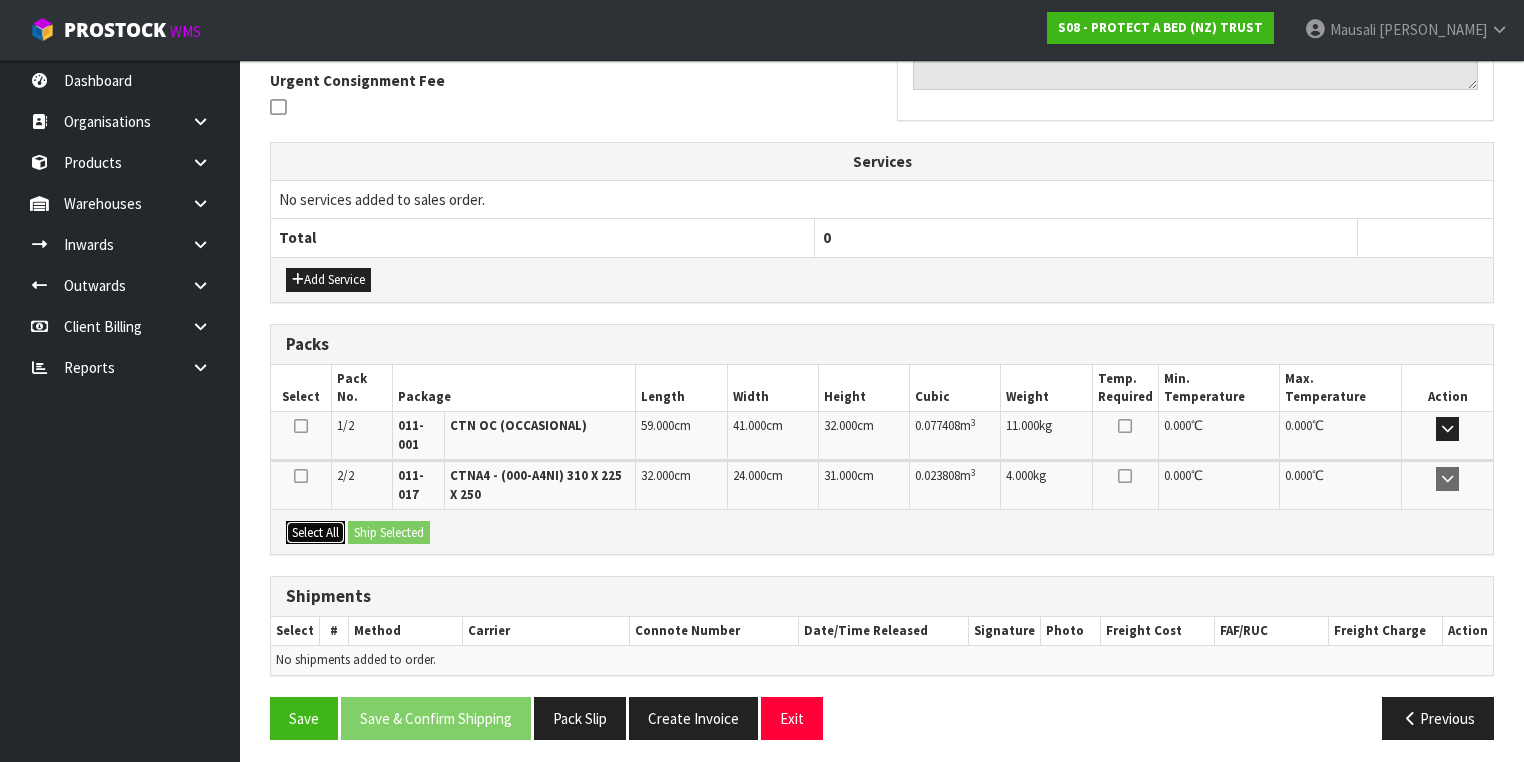 click on "Select All" at bounding box center (315, 533) 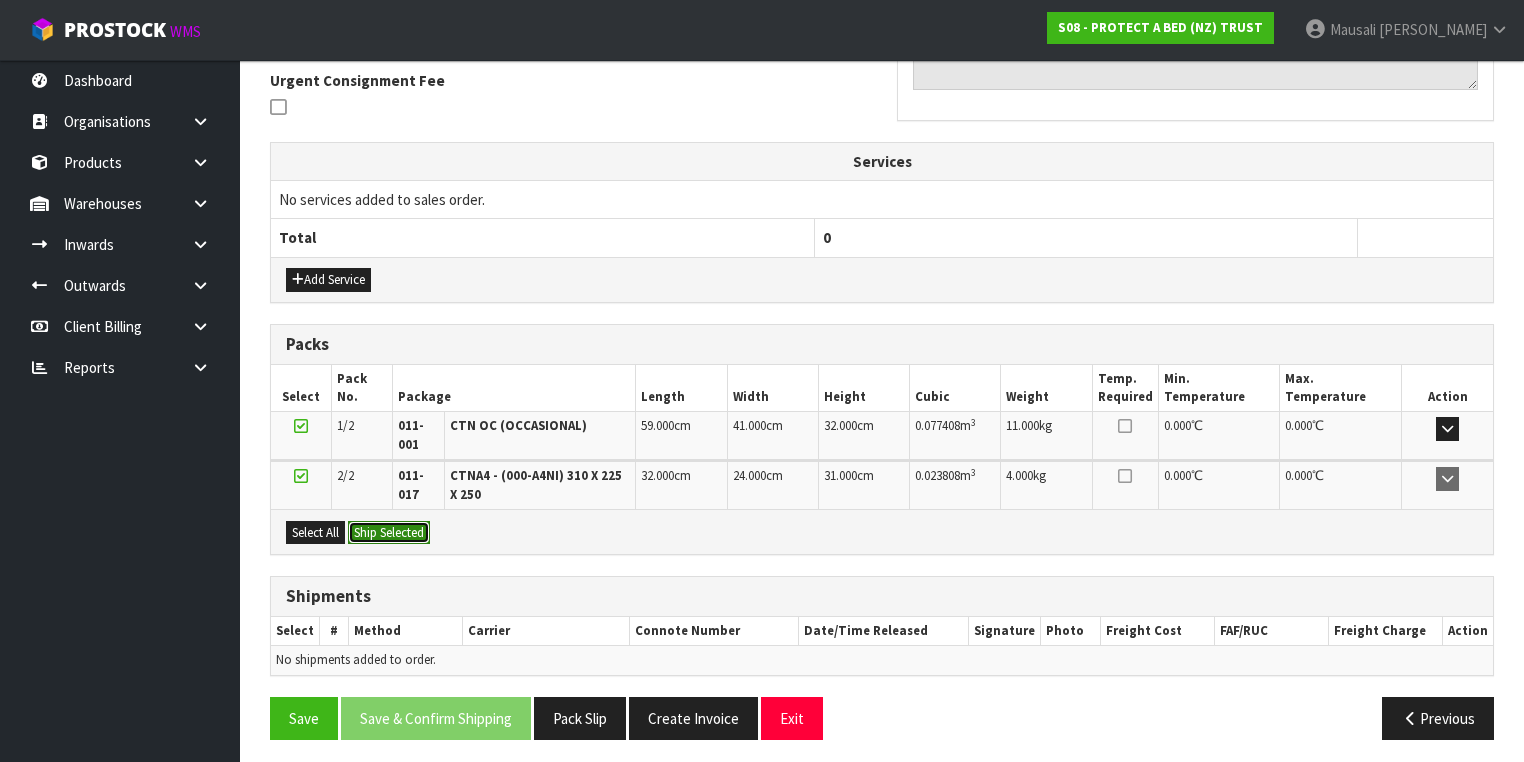 click on "Ship Selected" at bounding box center [389, 533] 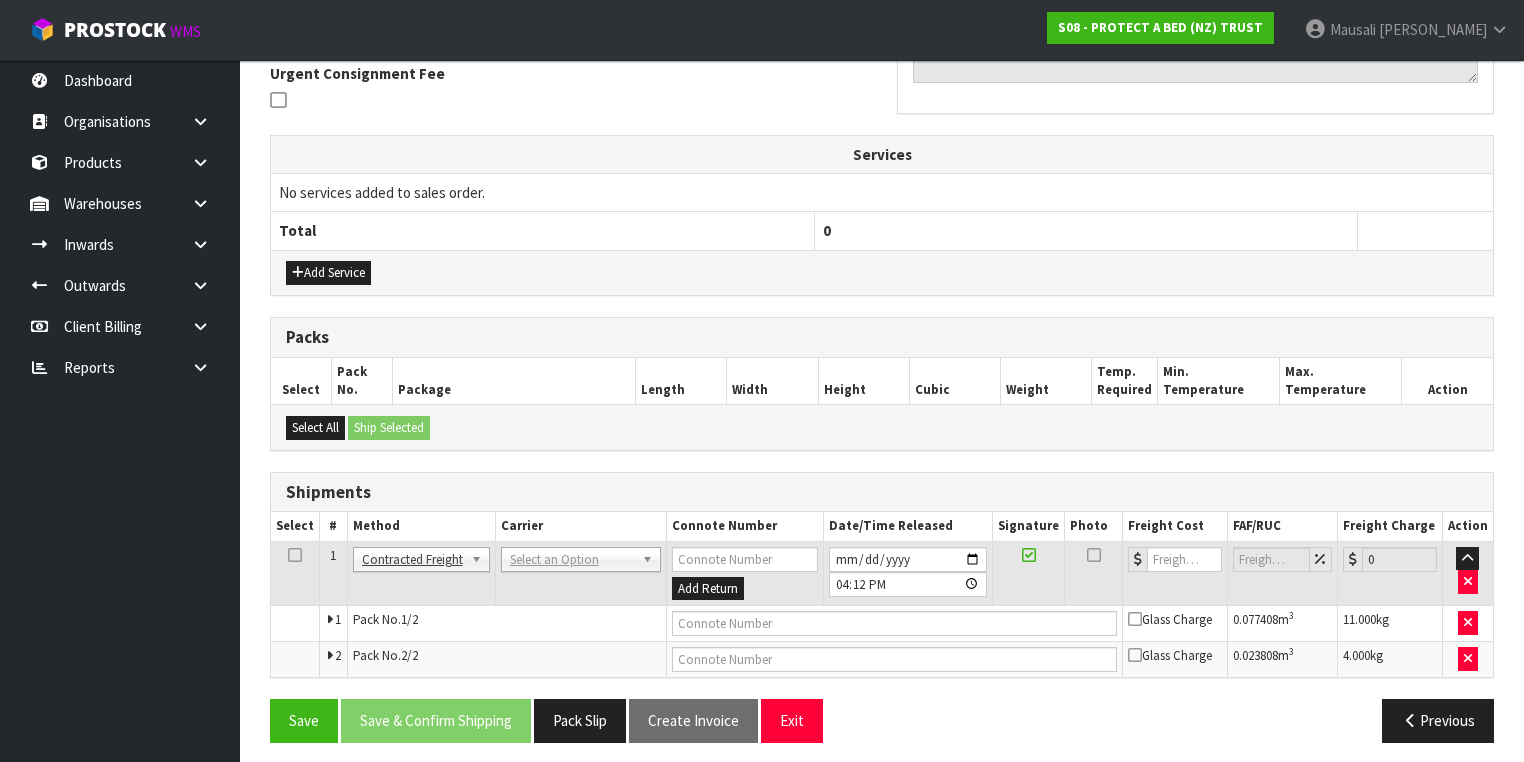 scroll, scrollTop: 600, scrollLeft: 0, axis: vertical 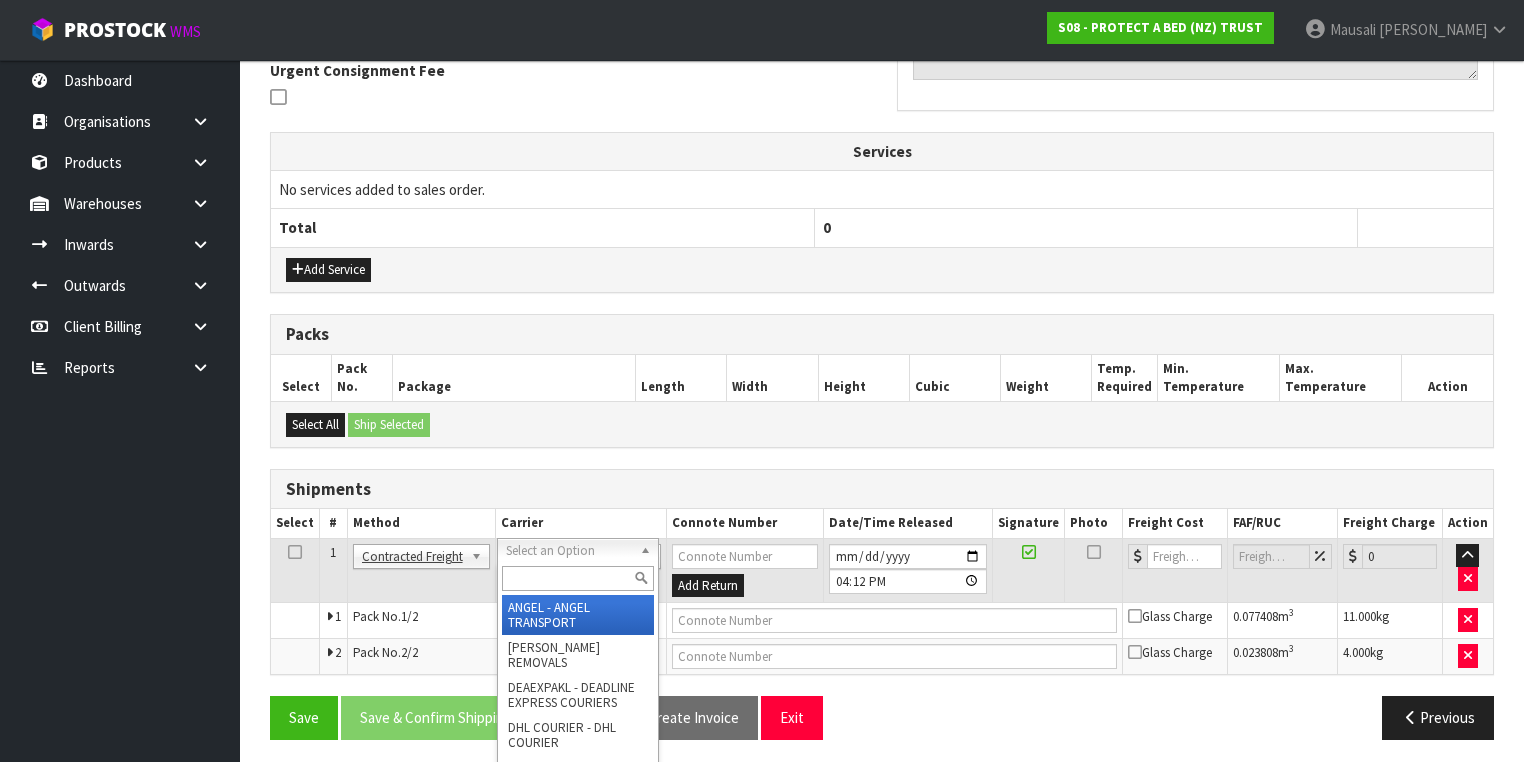 click at bounding box center [578, 578] 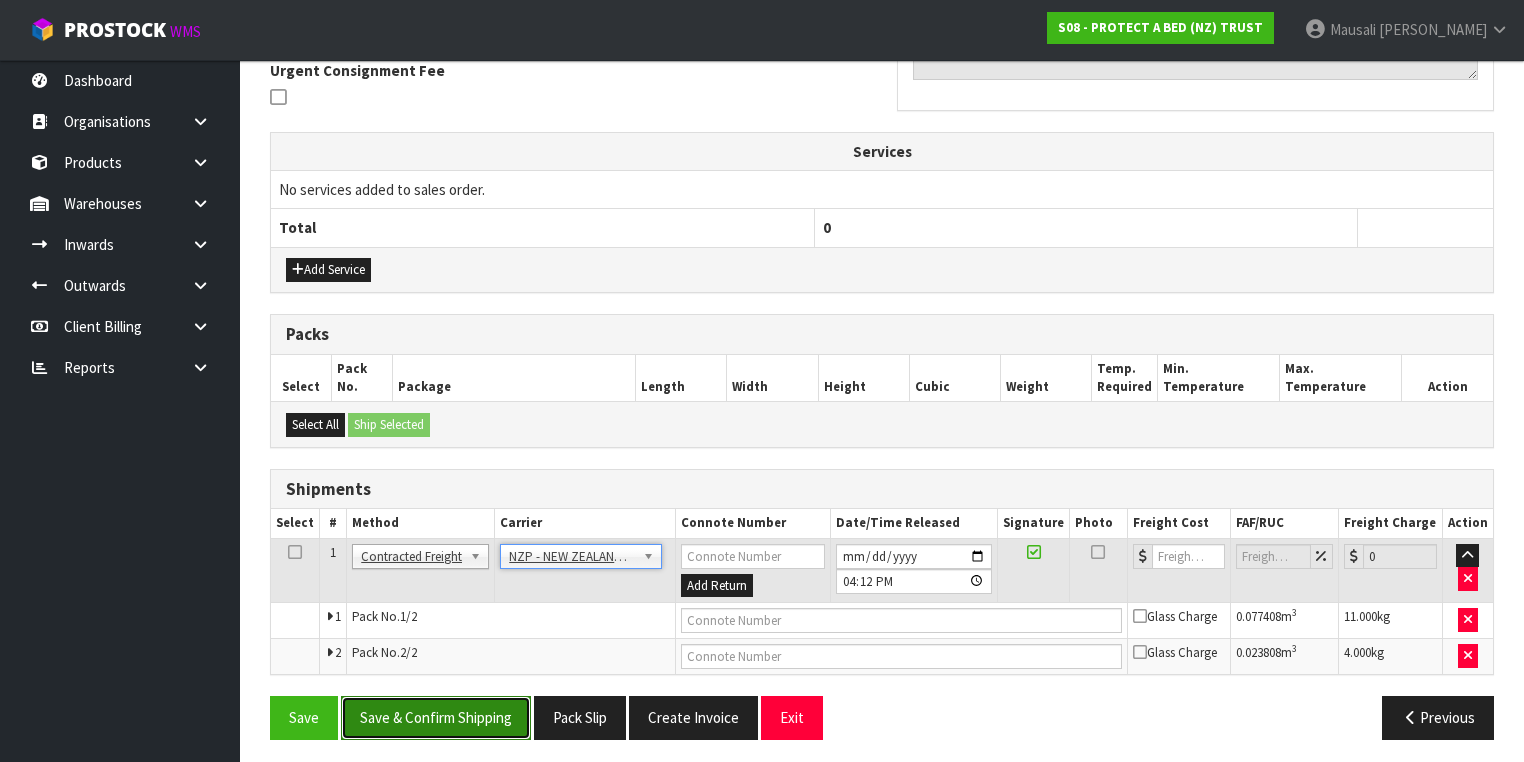 click on "Save & Confirm Shipping" at bounding box center [436, 717] 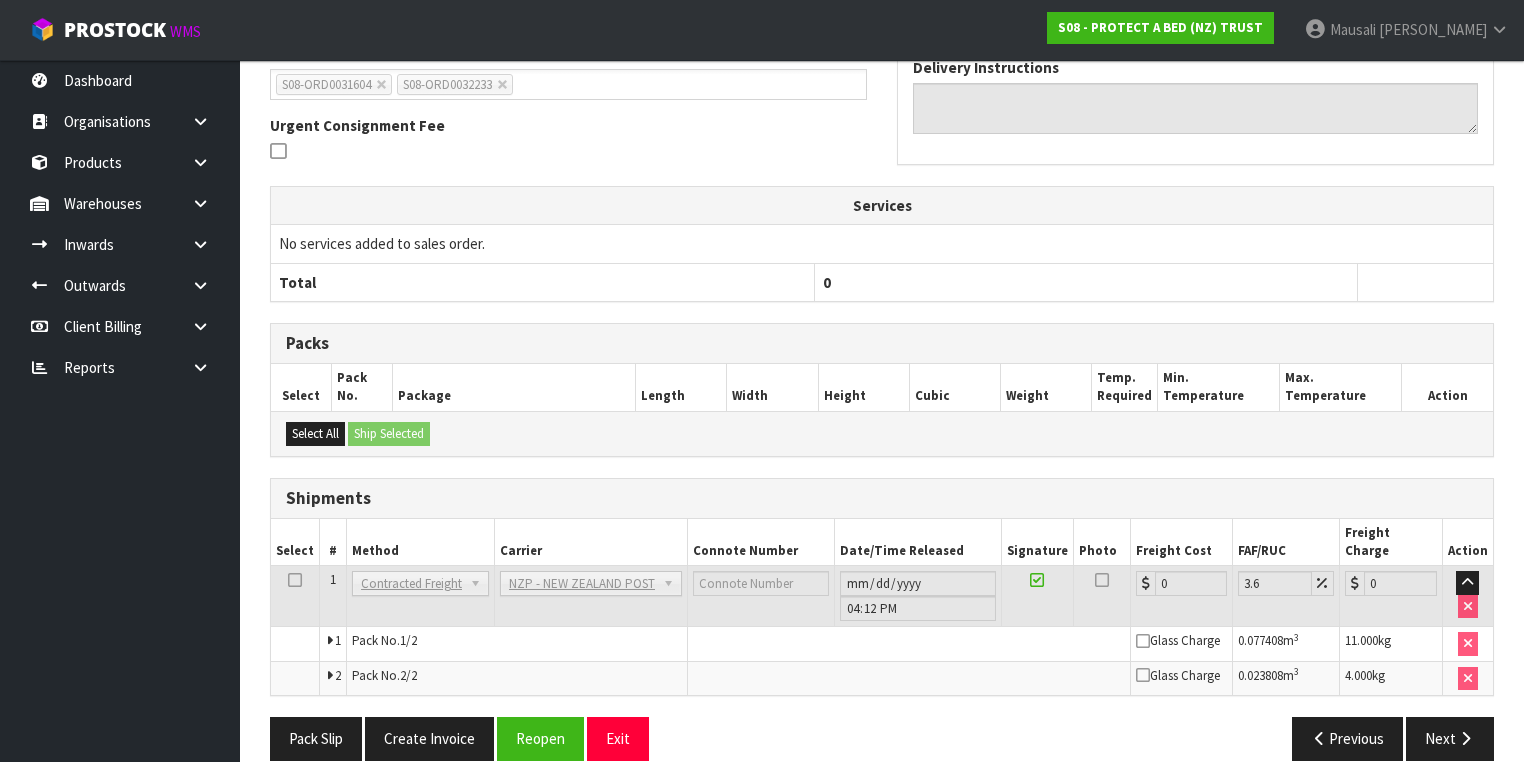scroll, scrollTop: 570, scrollLeft: 0, axis: vertical 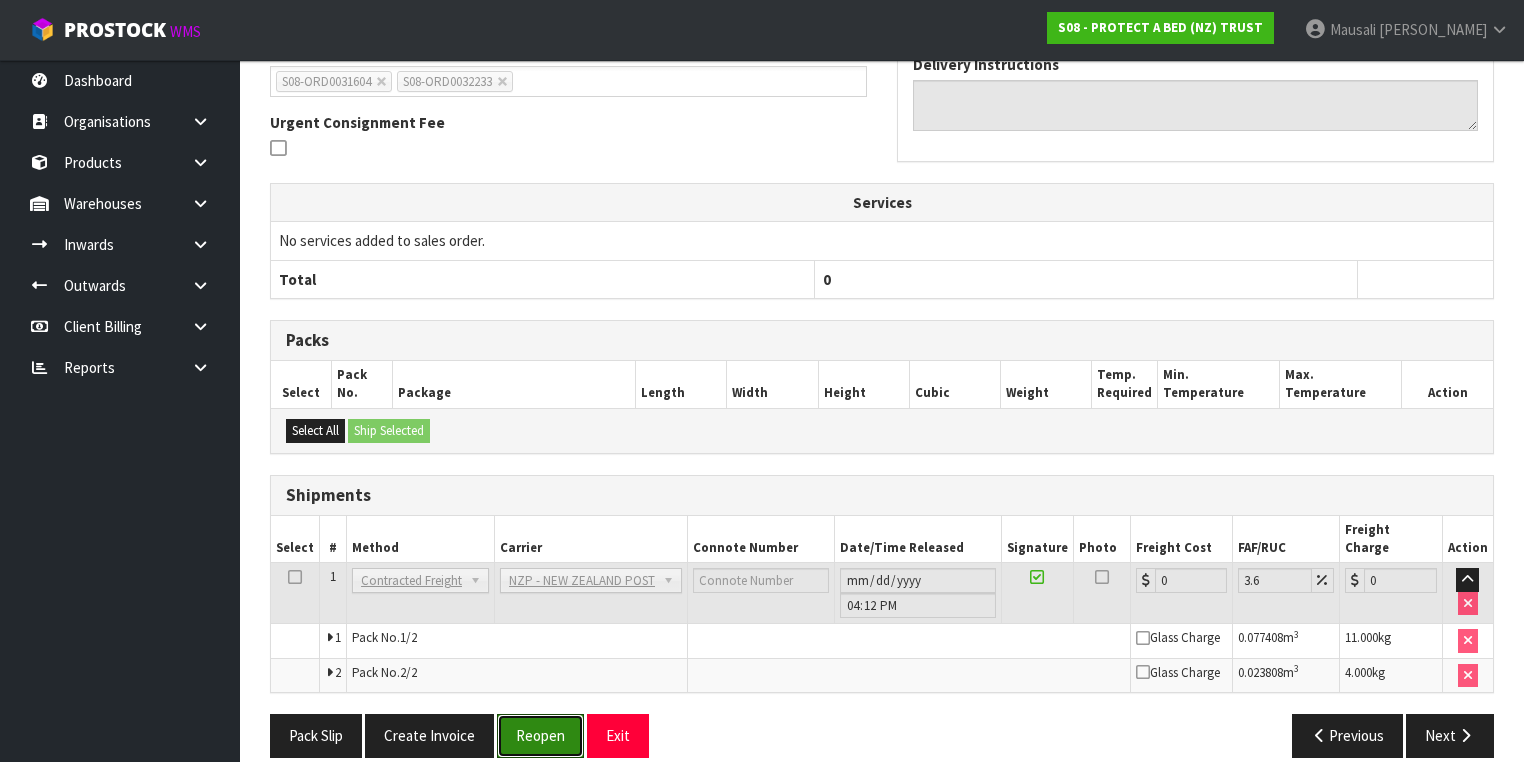 drag, startPoint x: 546, startPoint y: 704, endPoint x: 580, endPoint y: 683, distance: 39.962482 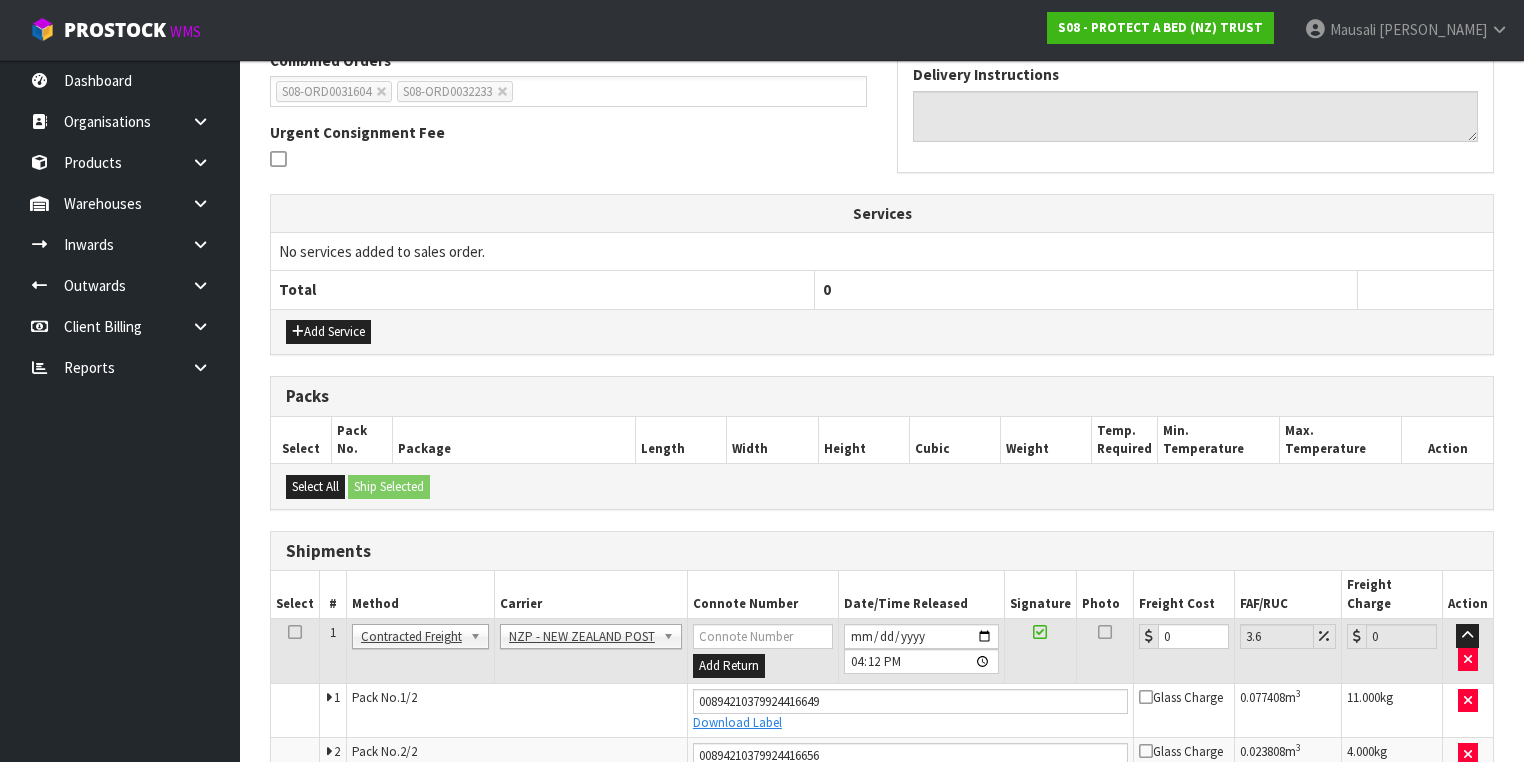 scroll, scrollTop: 618, scrollLeft: 0, axis: vertical 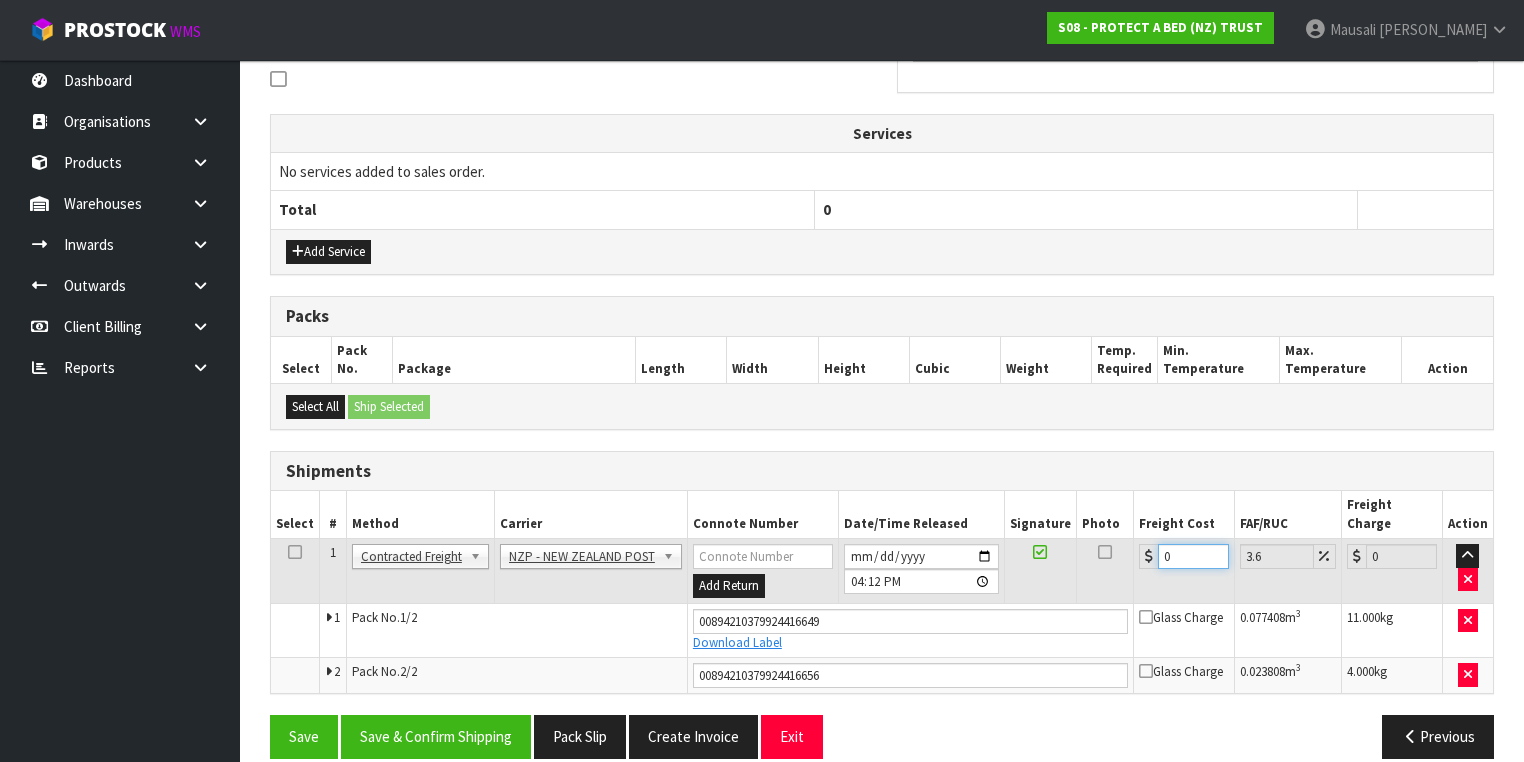 drag, startPoint x: 1196, startPoint y: 530, endPoint x: 1184, endPoint y: 528, distance: 12.165525 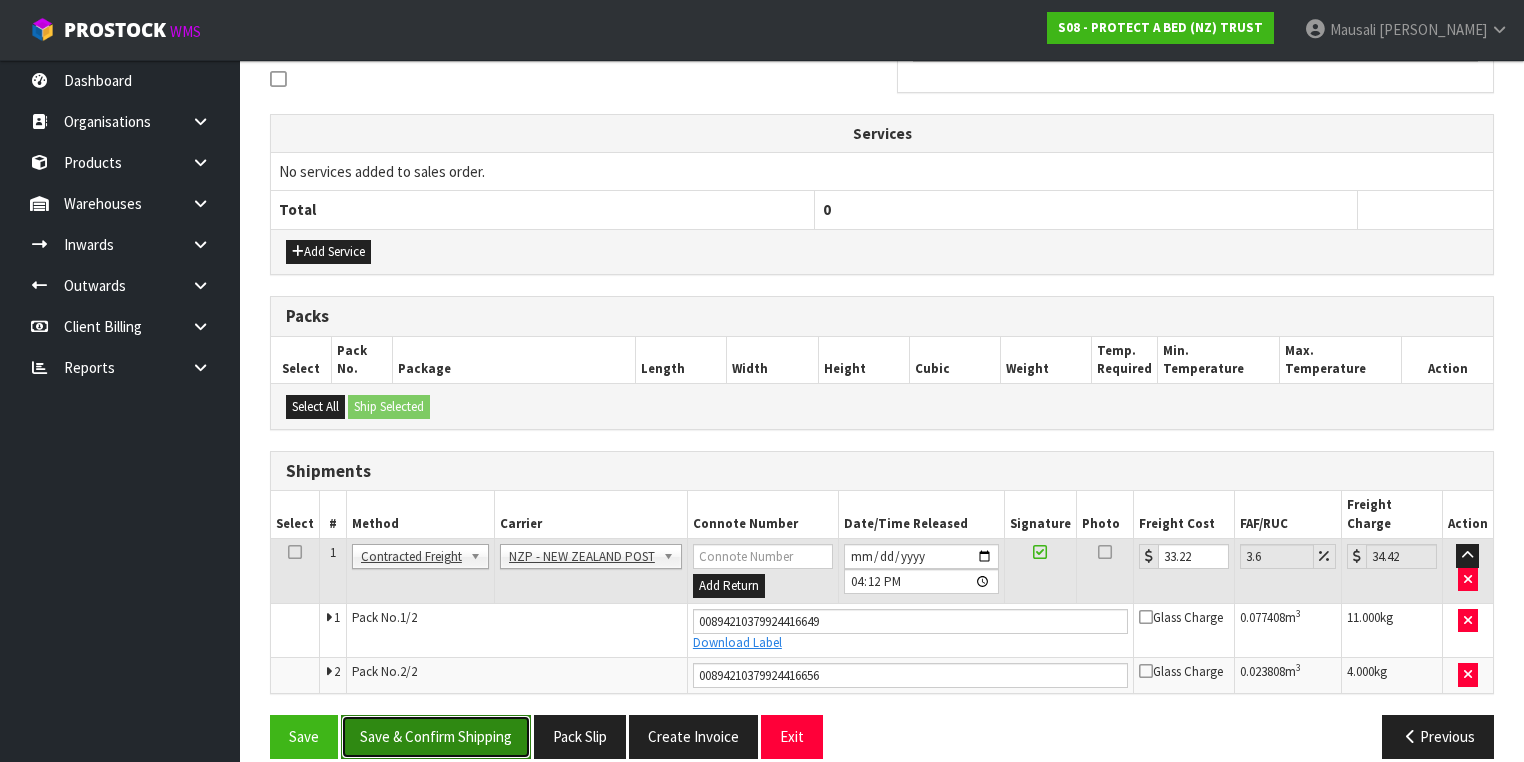 click on "Save & Confirm Shipping" at bounding box center (436, 736) 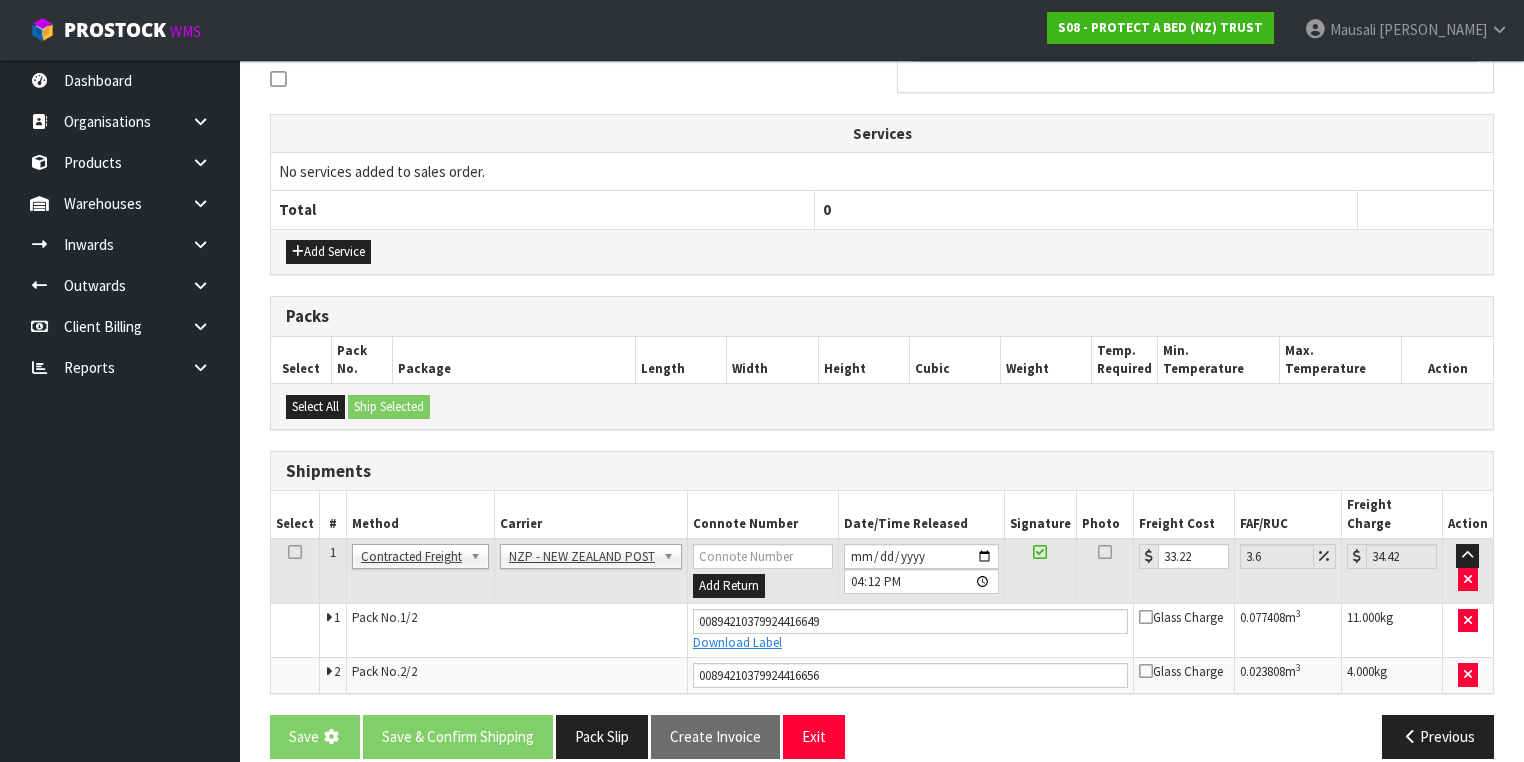 scroll, scrollTop: 0, scrollLeft: 0, axis: both 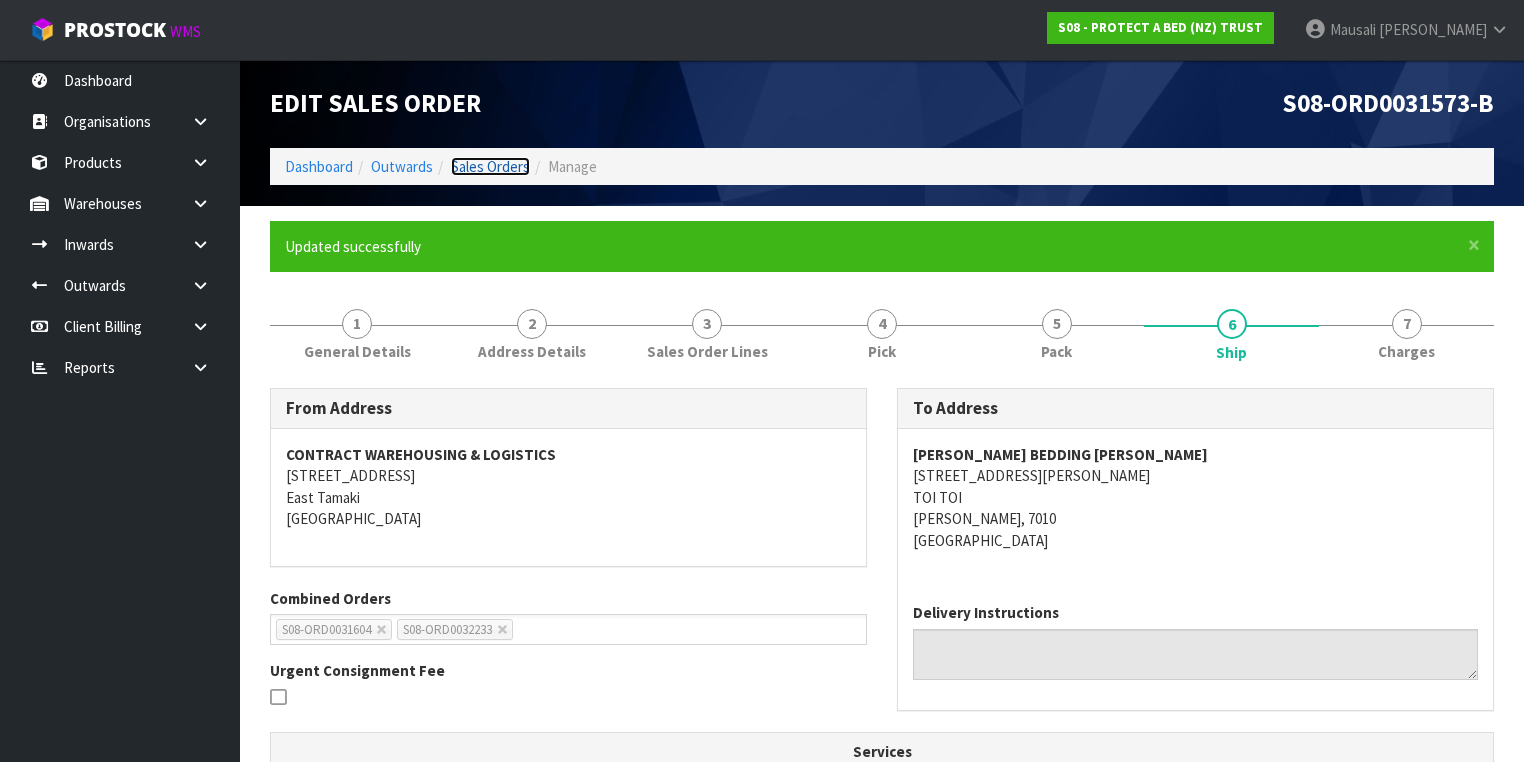 click on "Sales Orders" at bounding box center (490, 166) 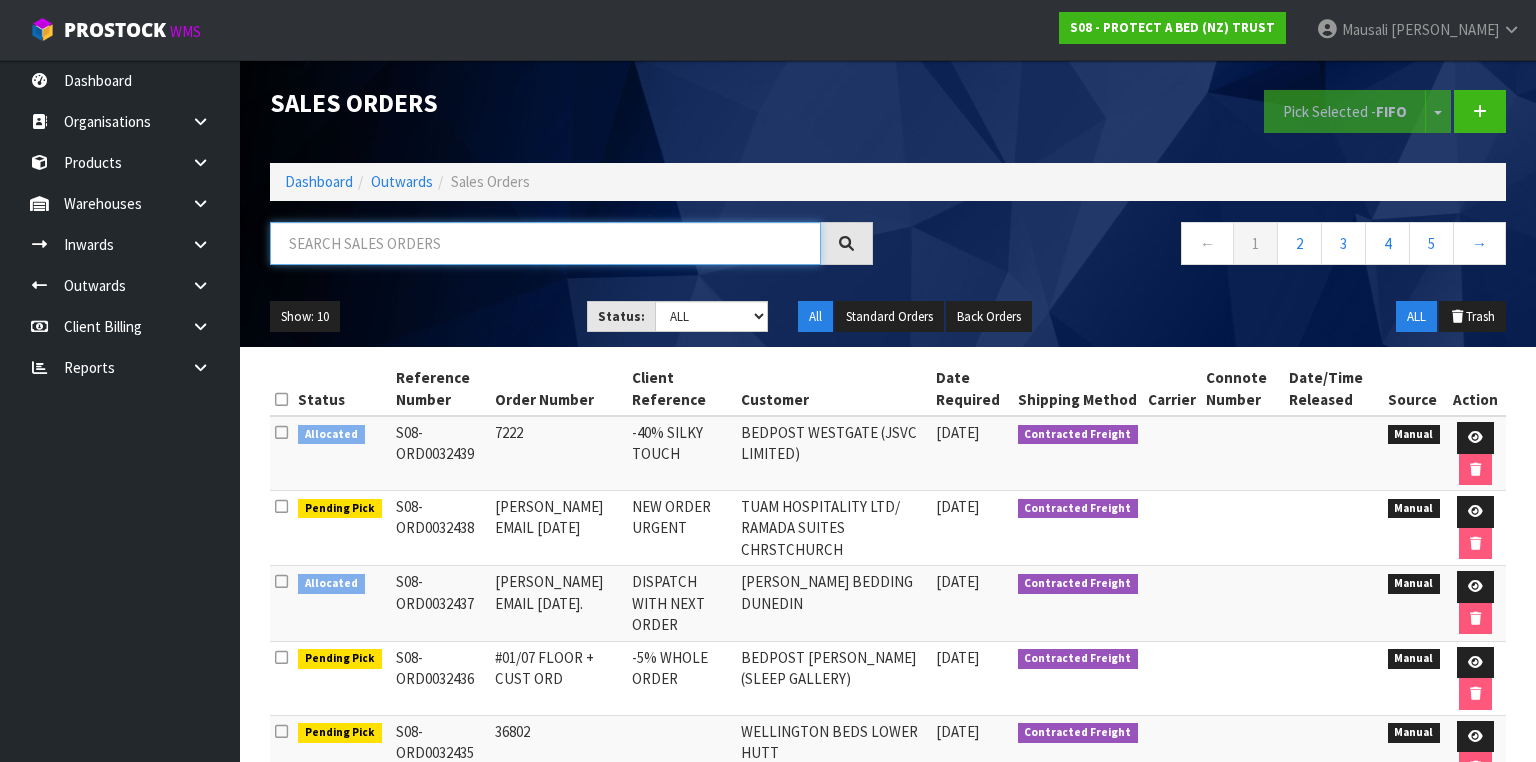 click at bounding box center (545, 243) 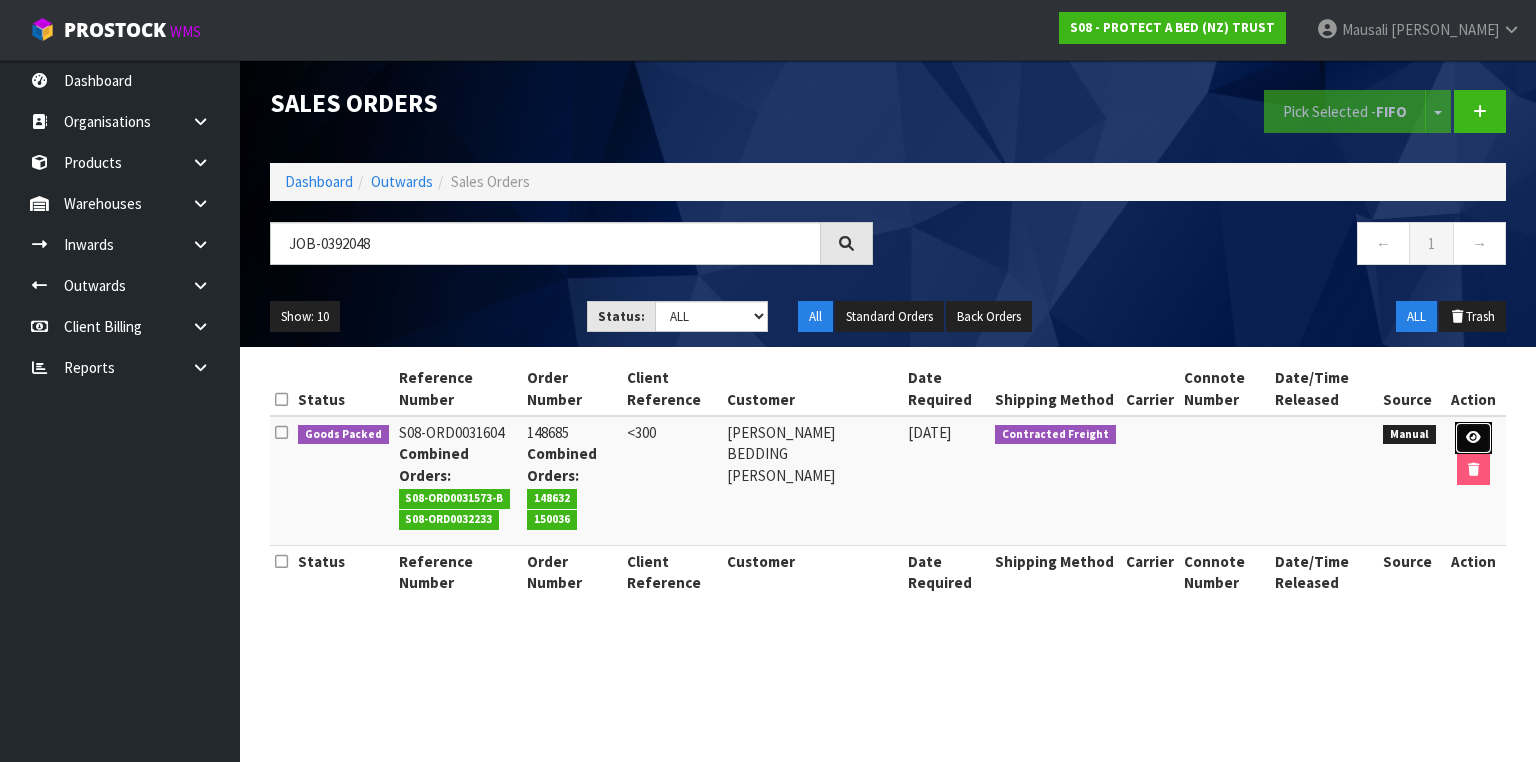 click at bounding box center [1473, 438] 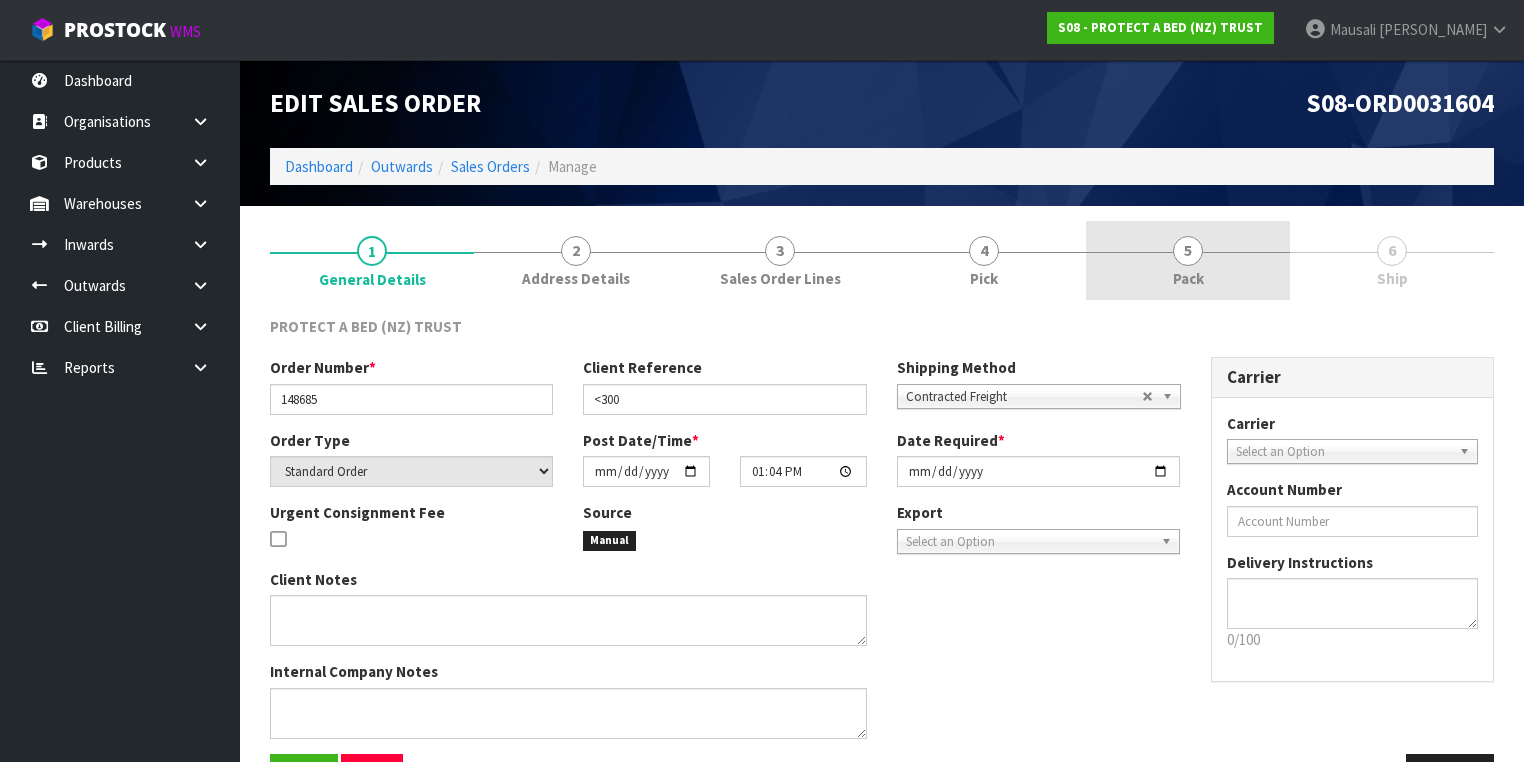 click on "5
Pack" at bounding box center (1188, 260) 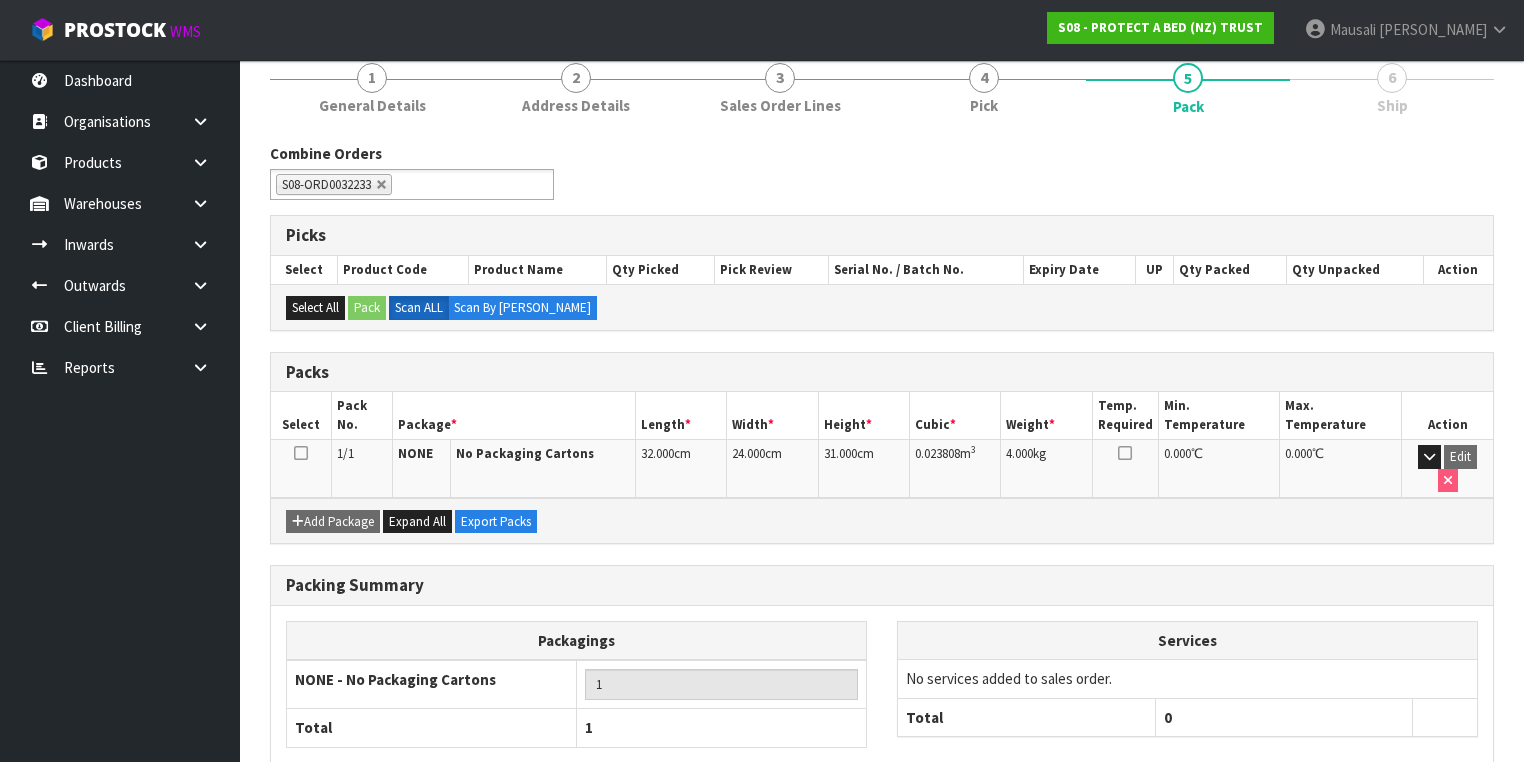 scroll, scrollTop: 259, scrollLeft: 0, axis: vertical 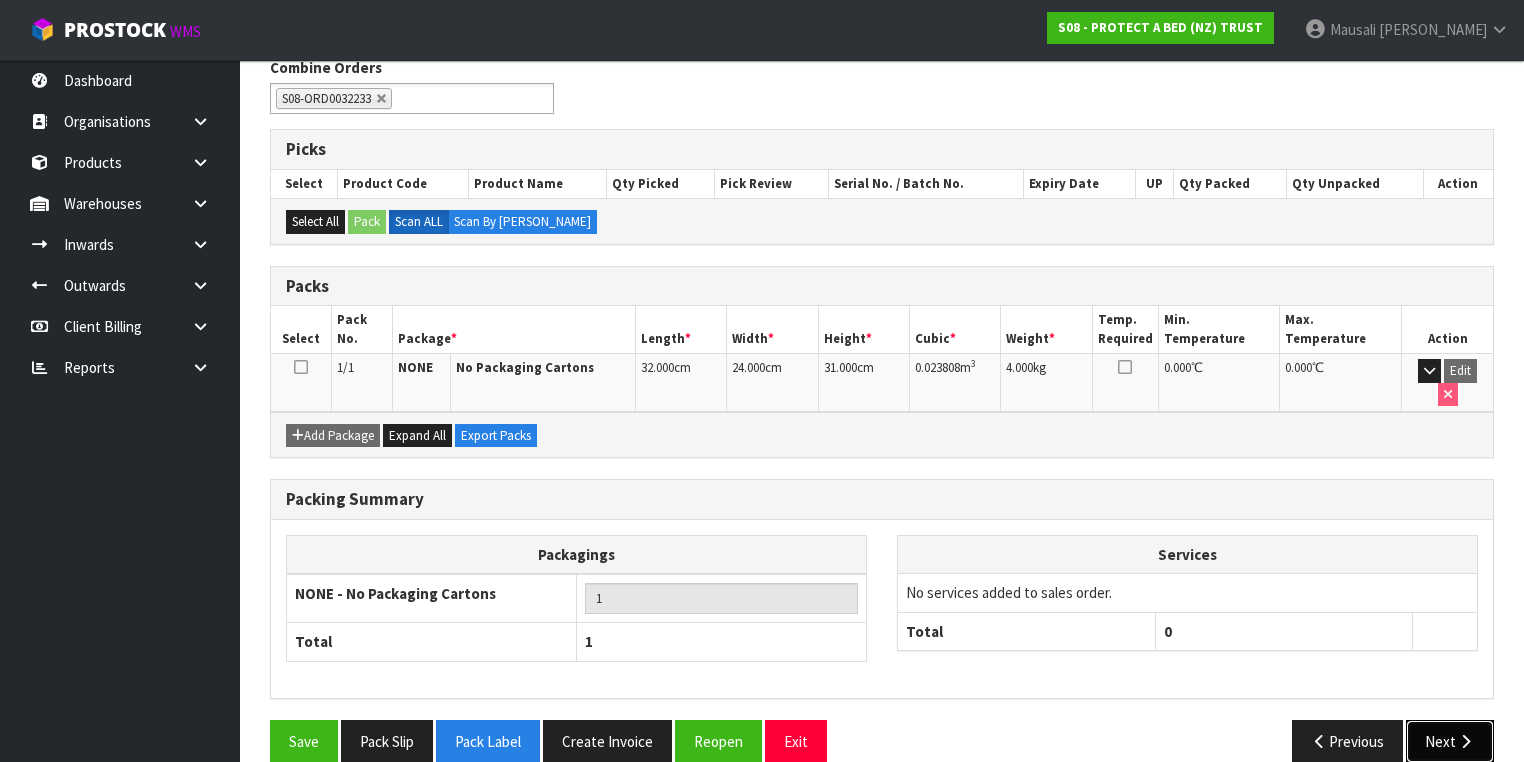 click at bounding box center [1465, 741] 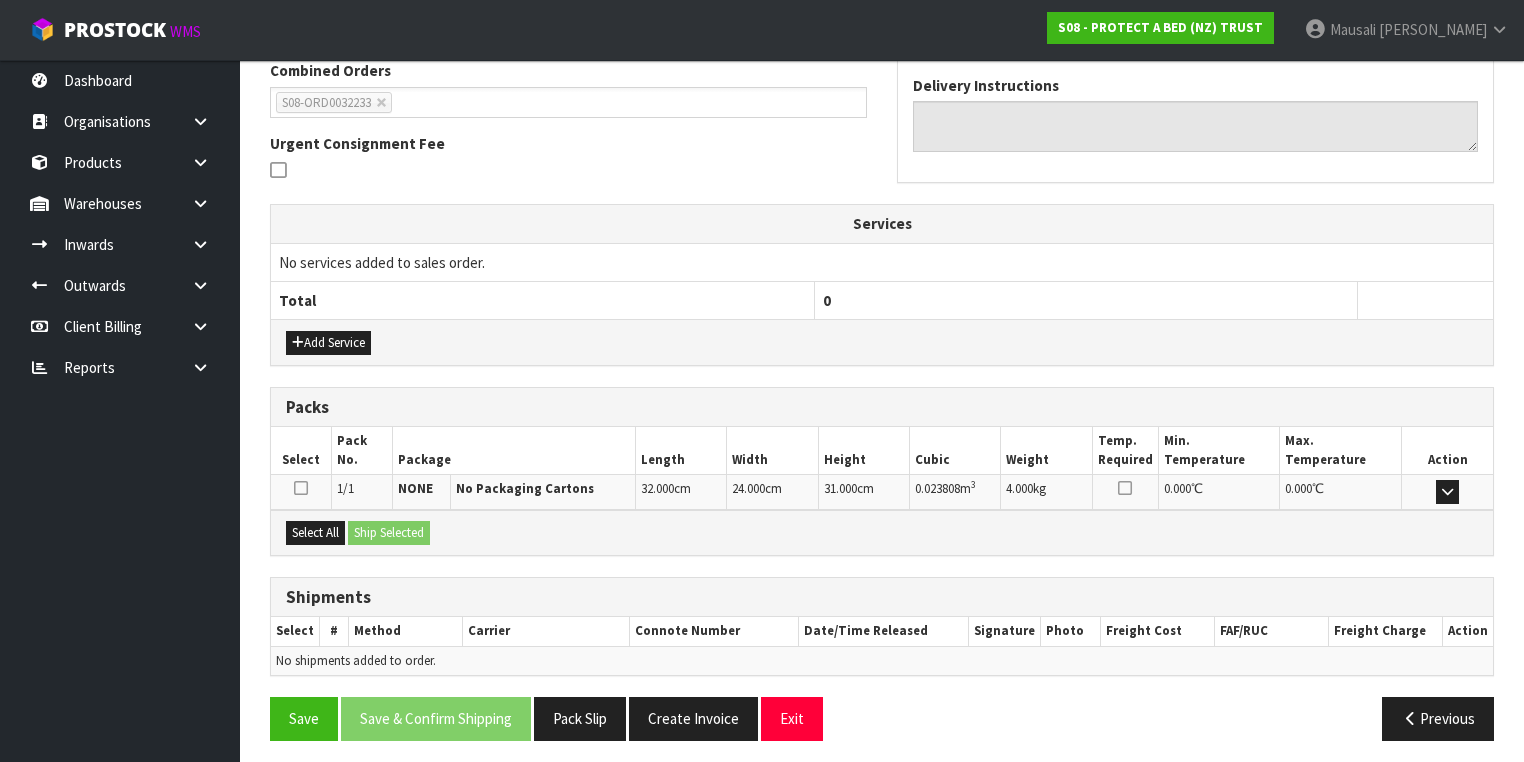scroll, scrollTop: 456, scrollLeft: 0, axis: vertical 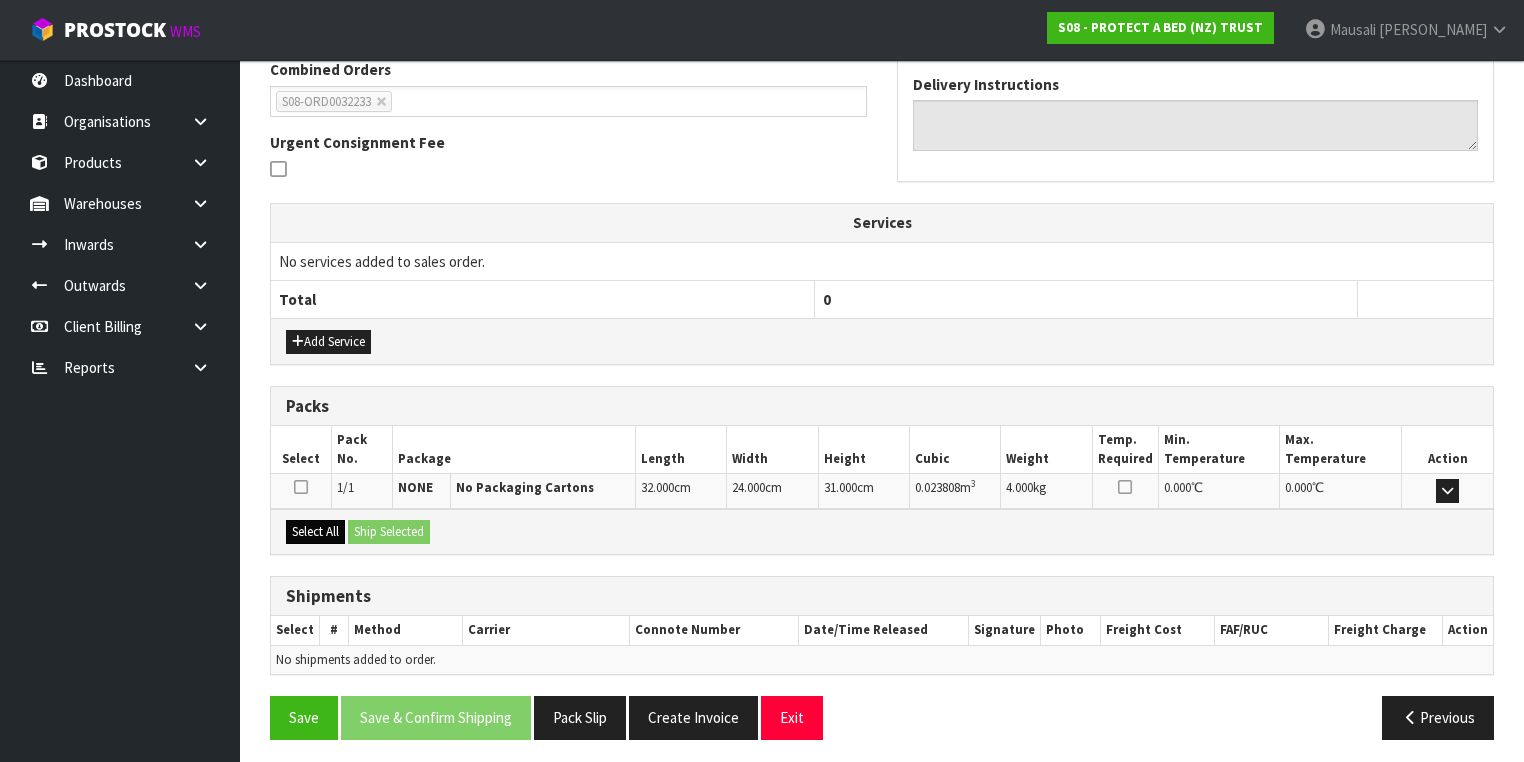 drag, startPoint x: 273, startPoint y: 539, endPoint x: 333, endPoint y: 528, distance: 61 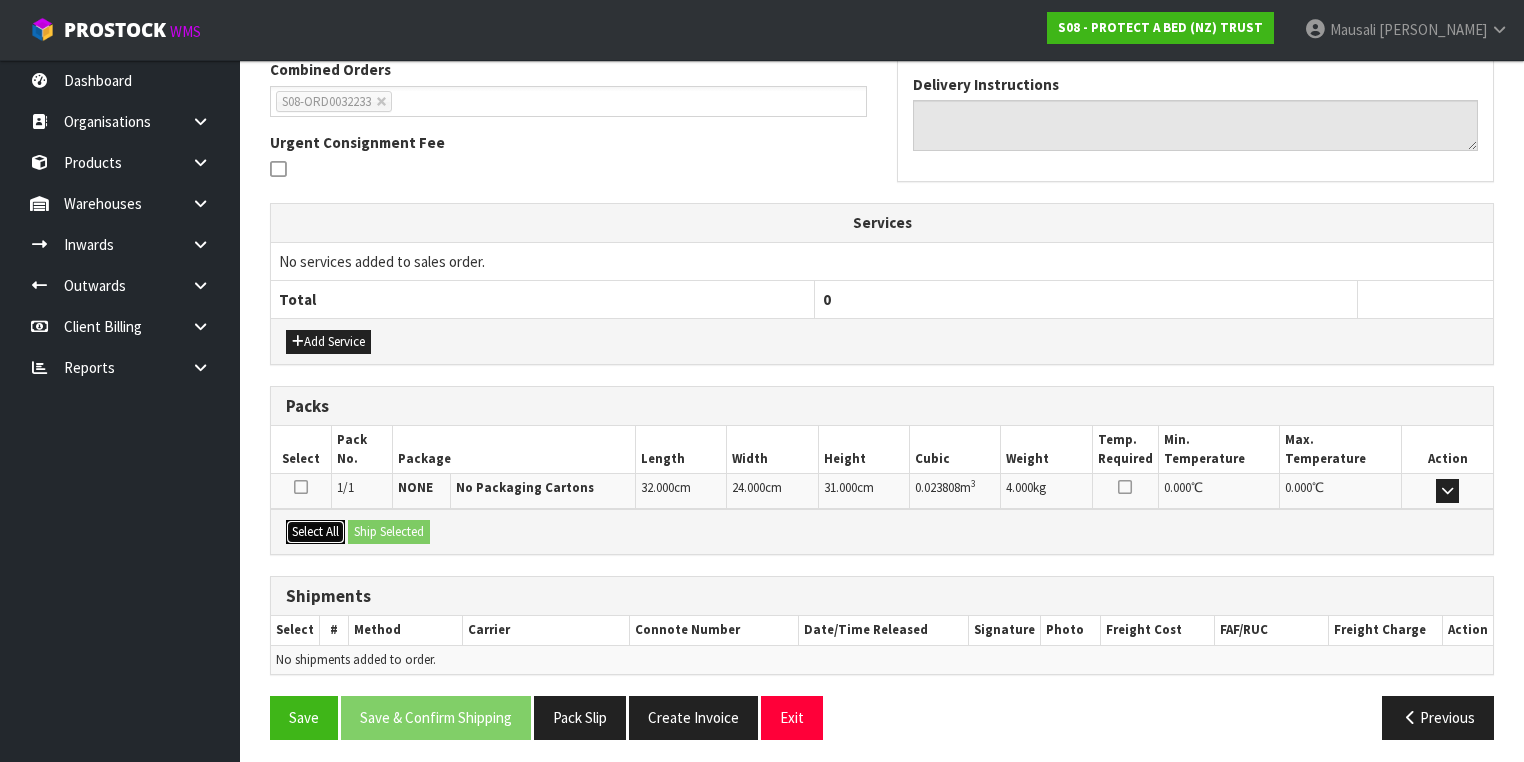click on "Select All" at bounding box center [315, 532] 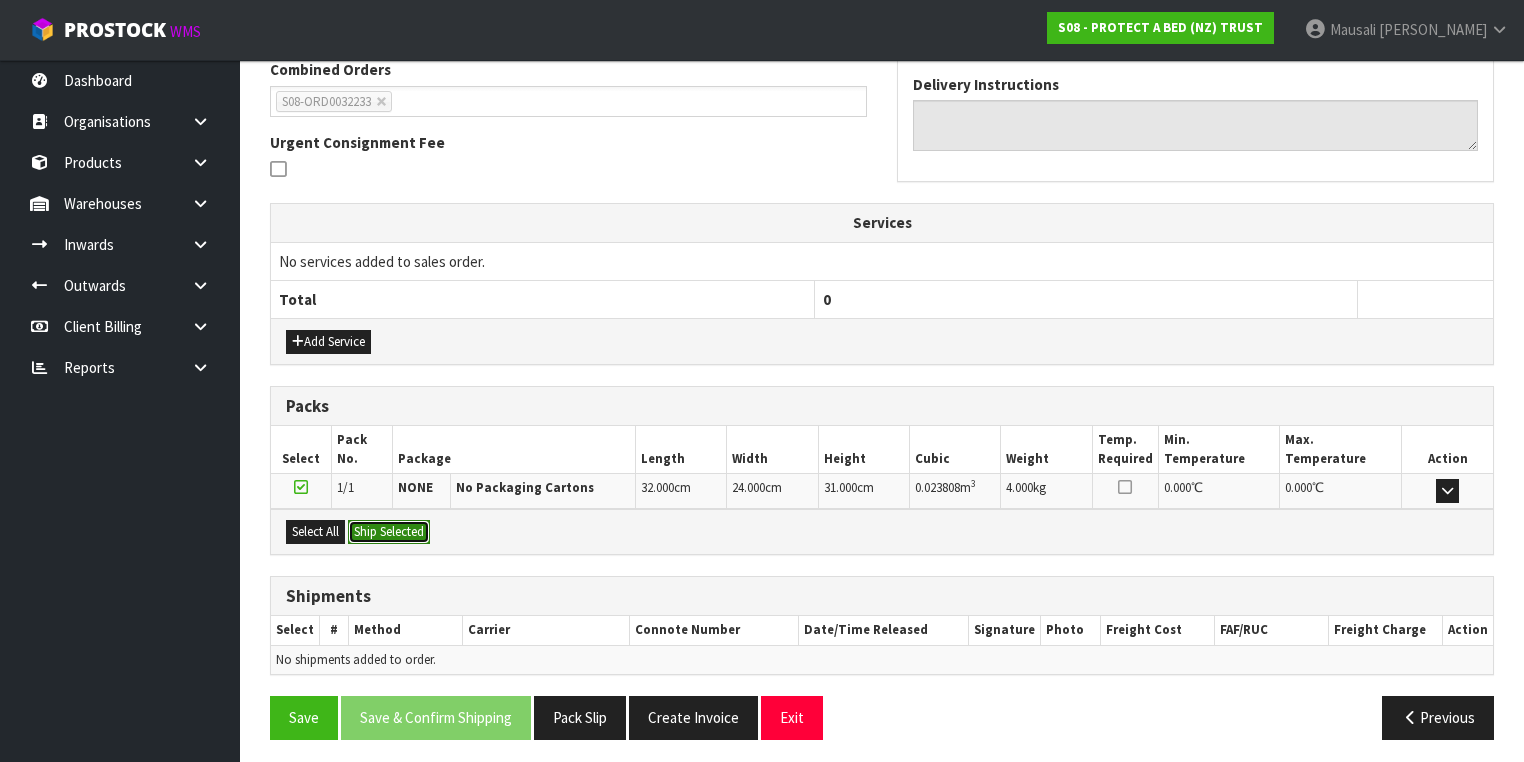 click on "Ship Selected" at bounding box center (389, 532) 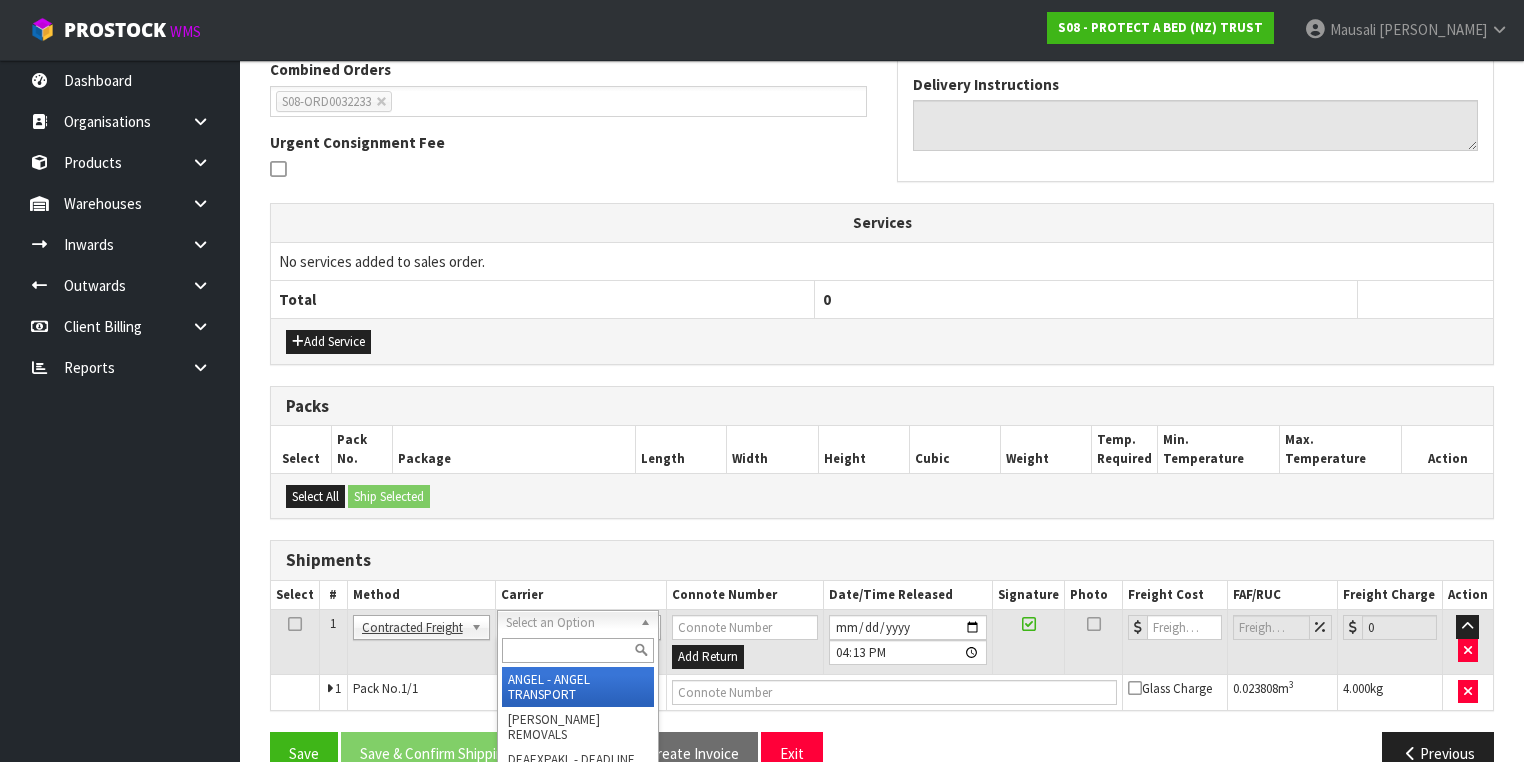 click at bounding box center [578, 650] 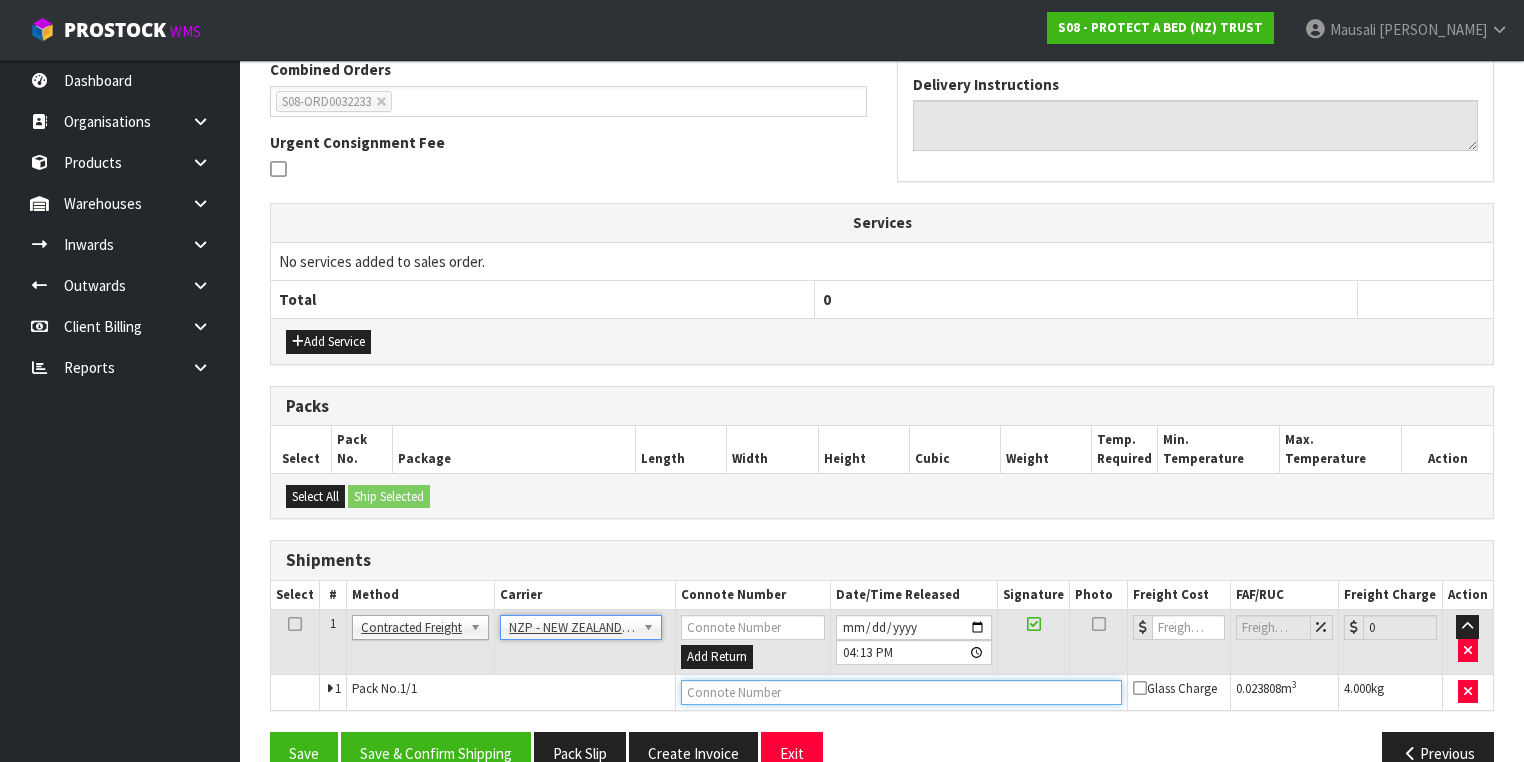 click at bounding box center [901, 692] 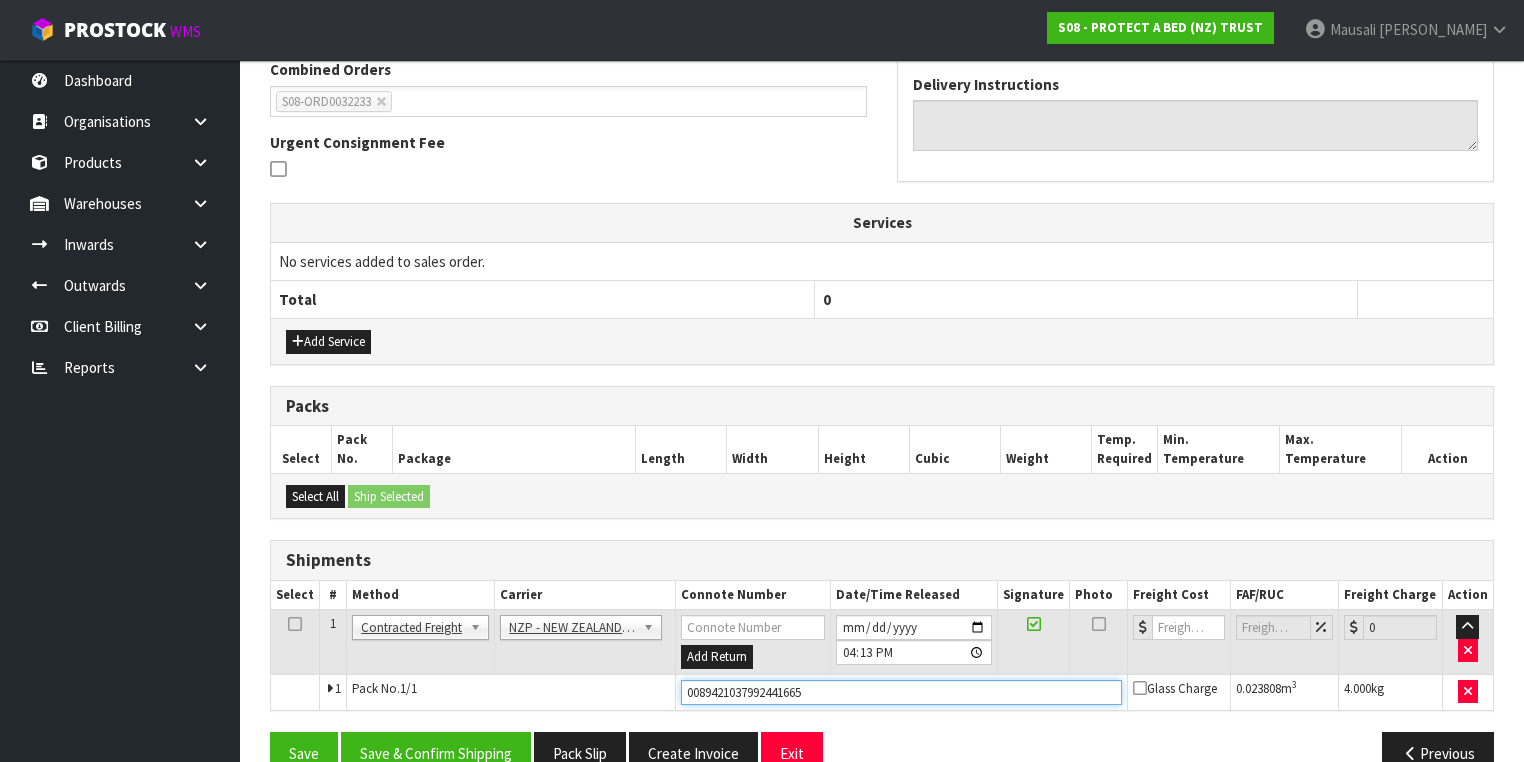 click on "Save" at bounding box center [304, 753] 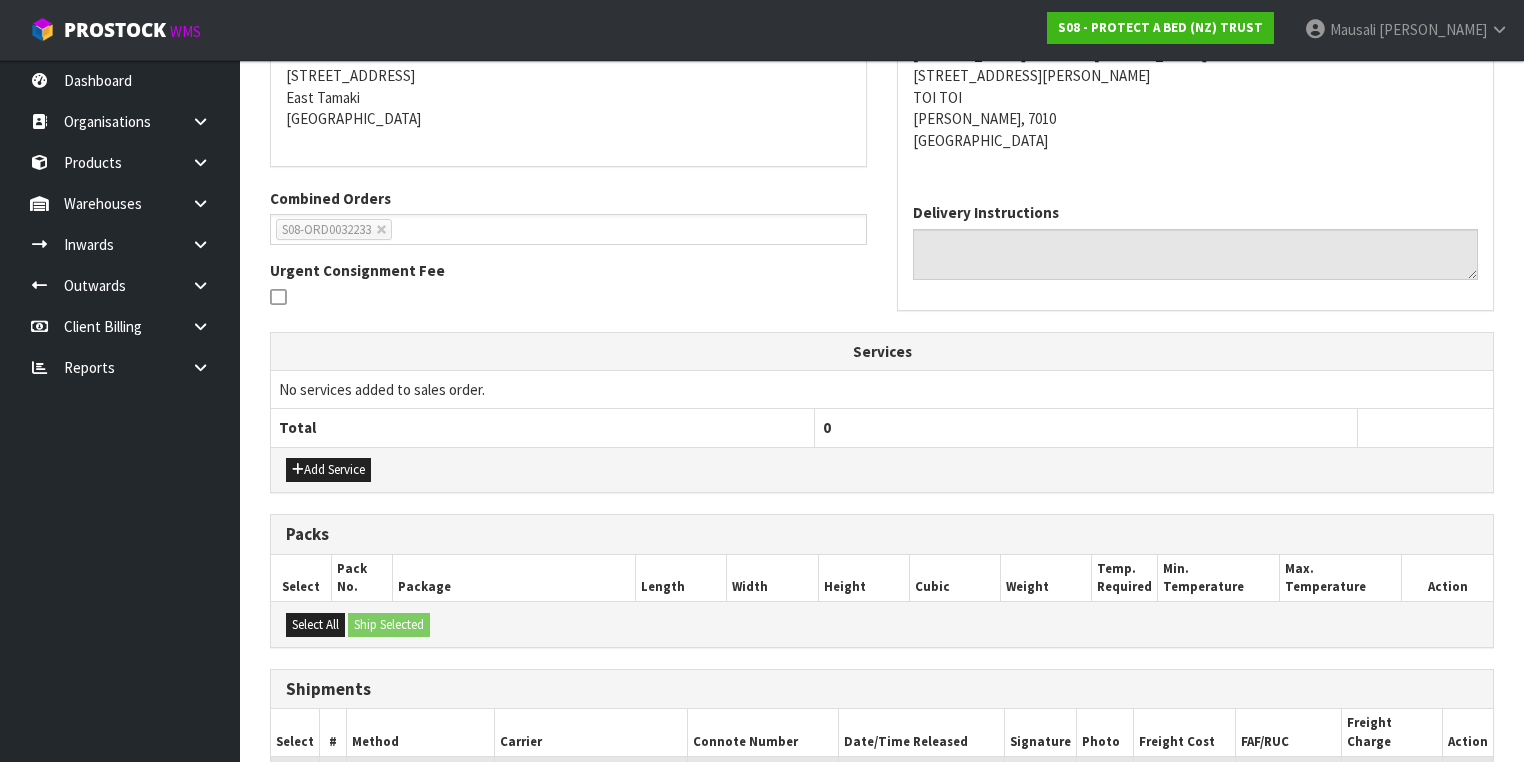 scroll, scrollTop: 564, scrollLeft: 0, axis: vertical 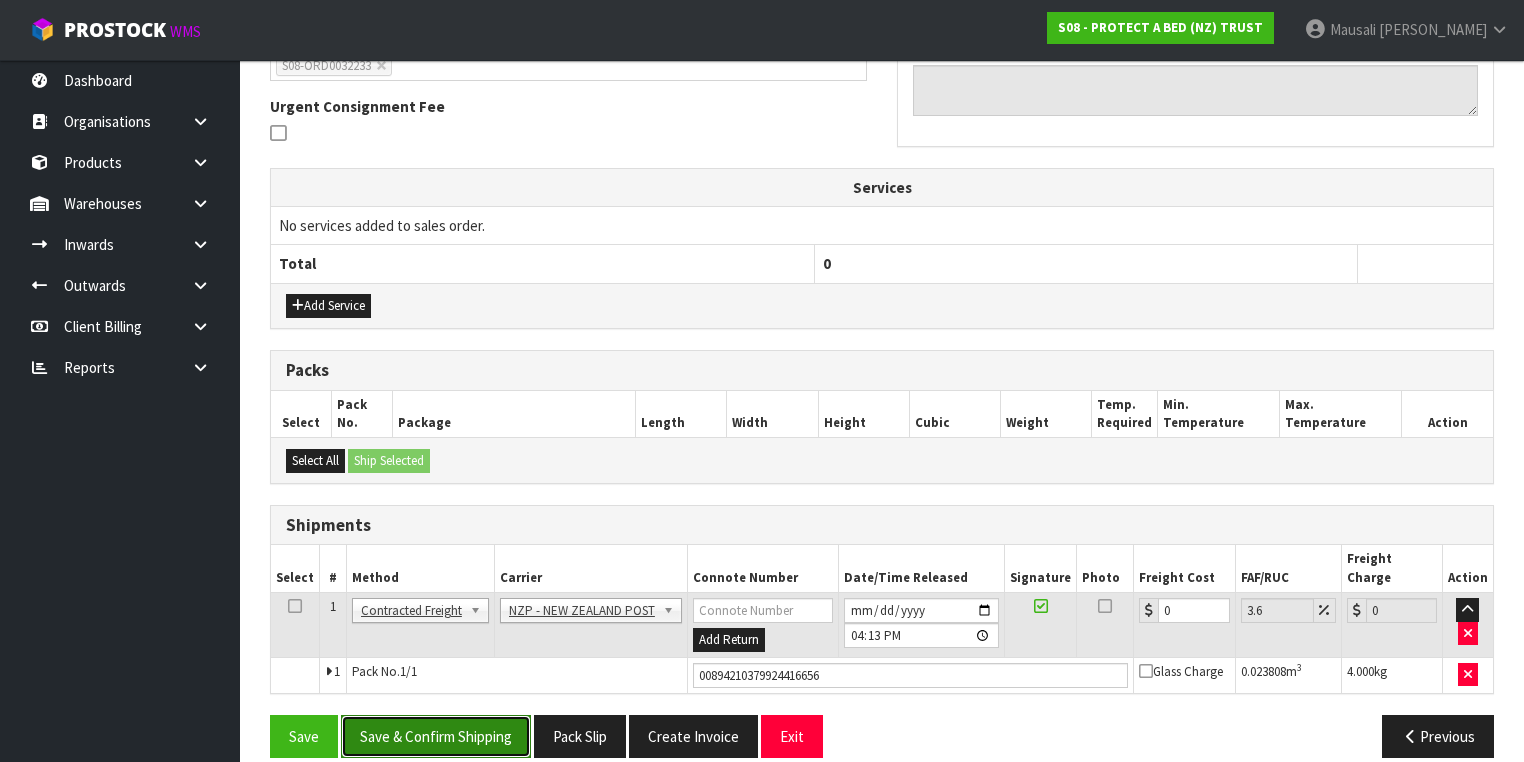 click on "Save & Confirm Shipping" at bounding box center [436, 736] 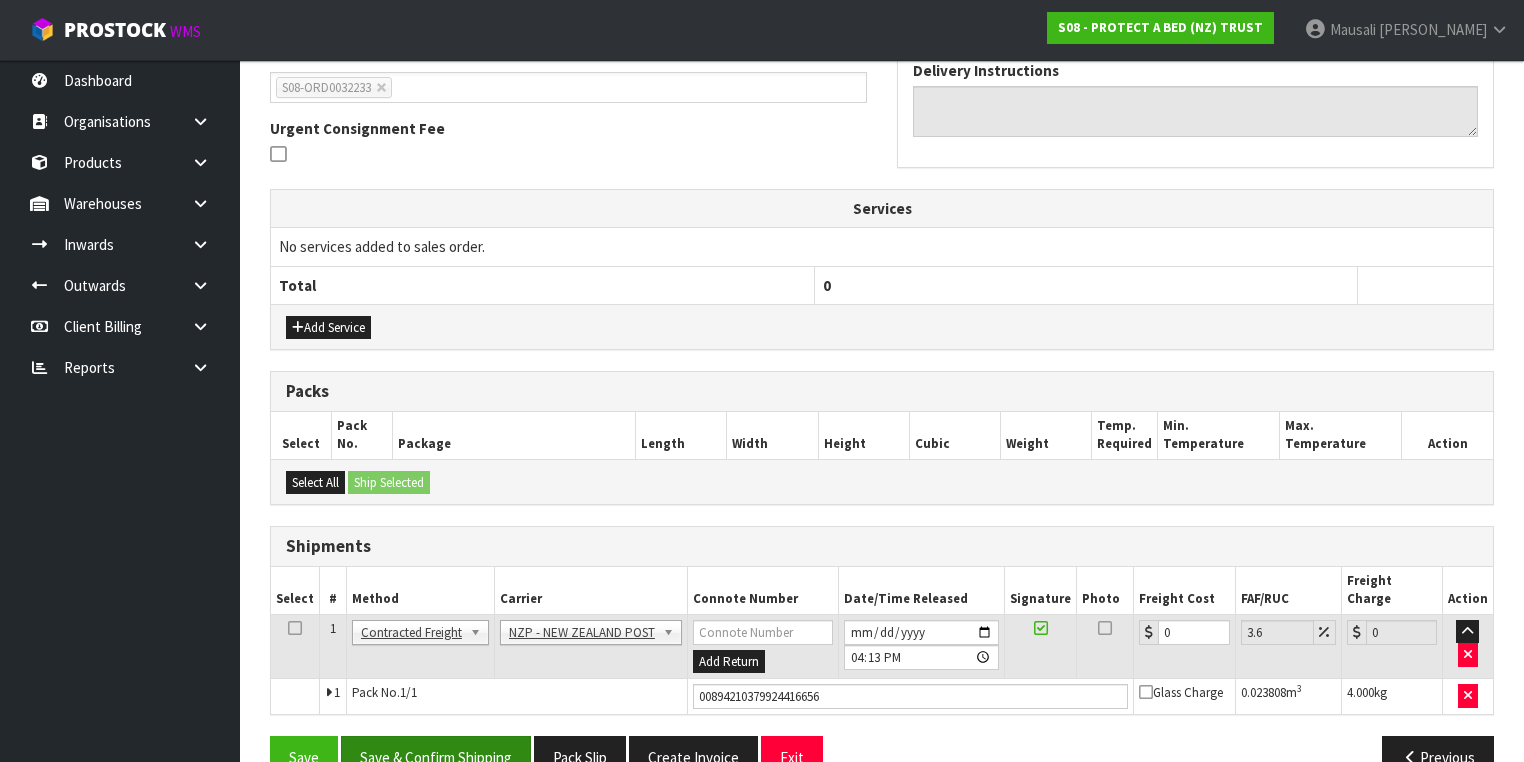 scroll, scrollTop: 0, scrollLeft: 0, axis: both 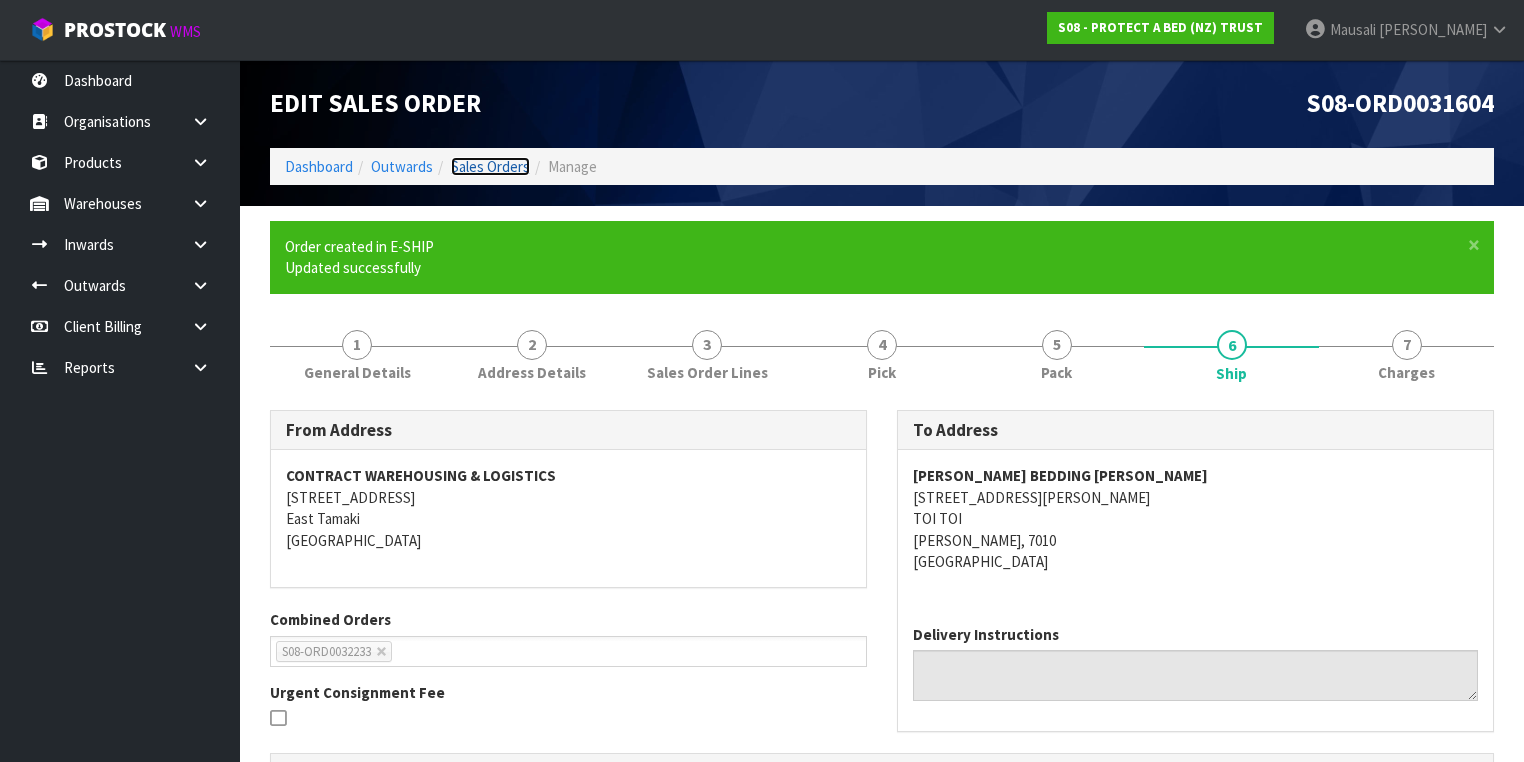 click on "Sales Orders" at bounding box center [490, 166] 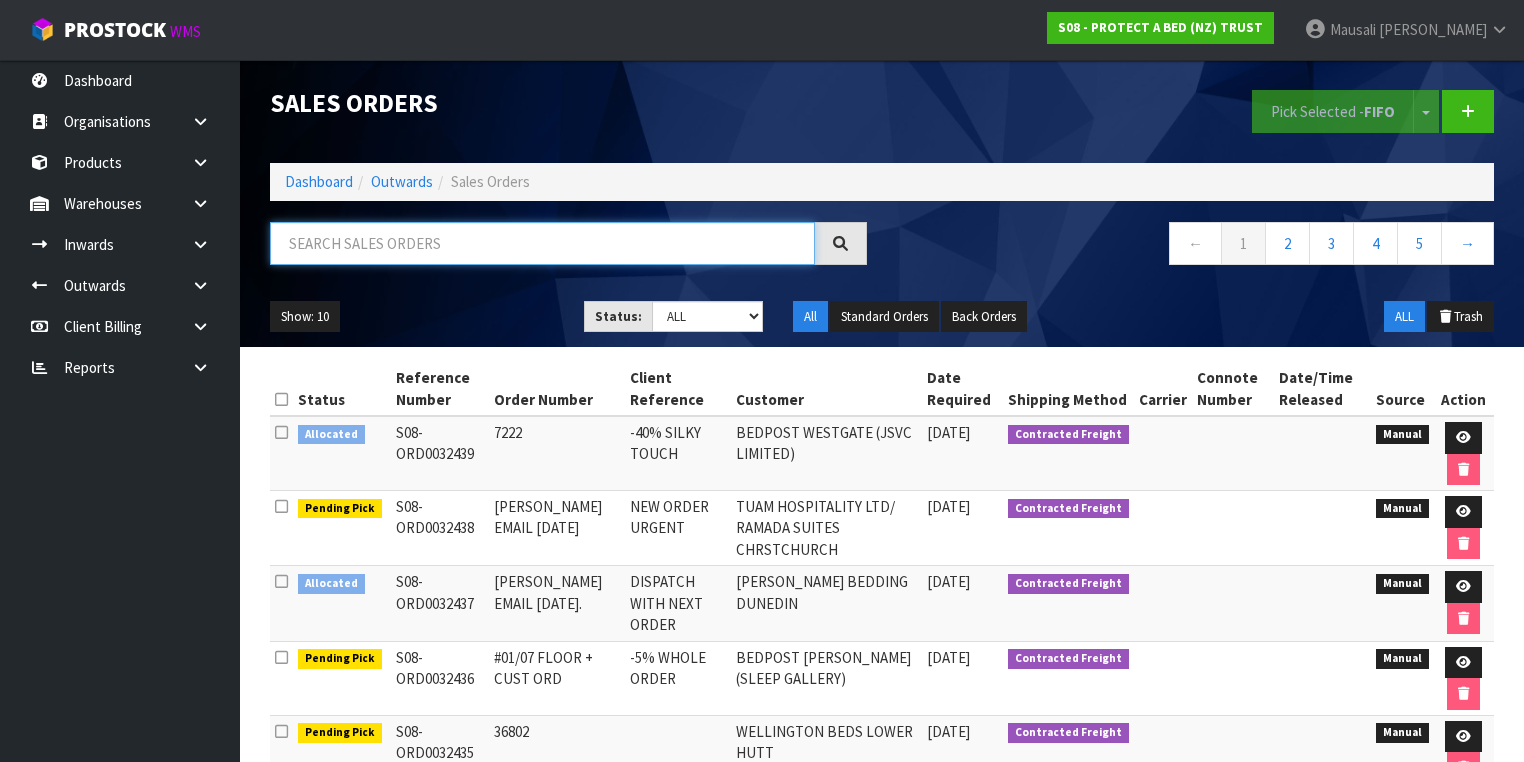 click at bounding box center [542, 243] 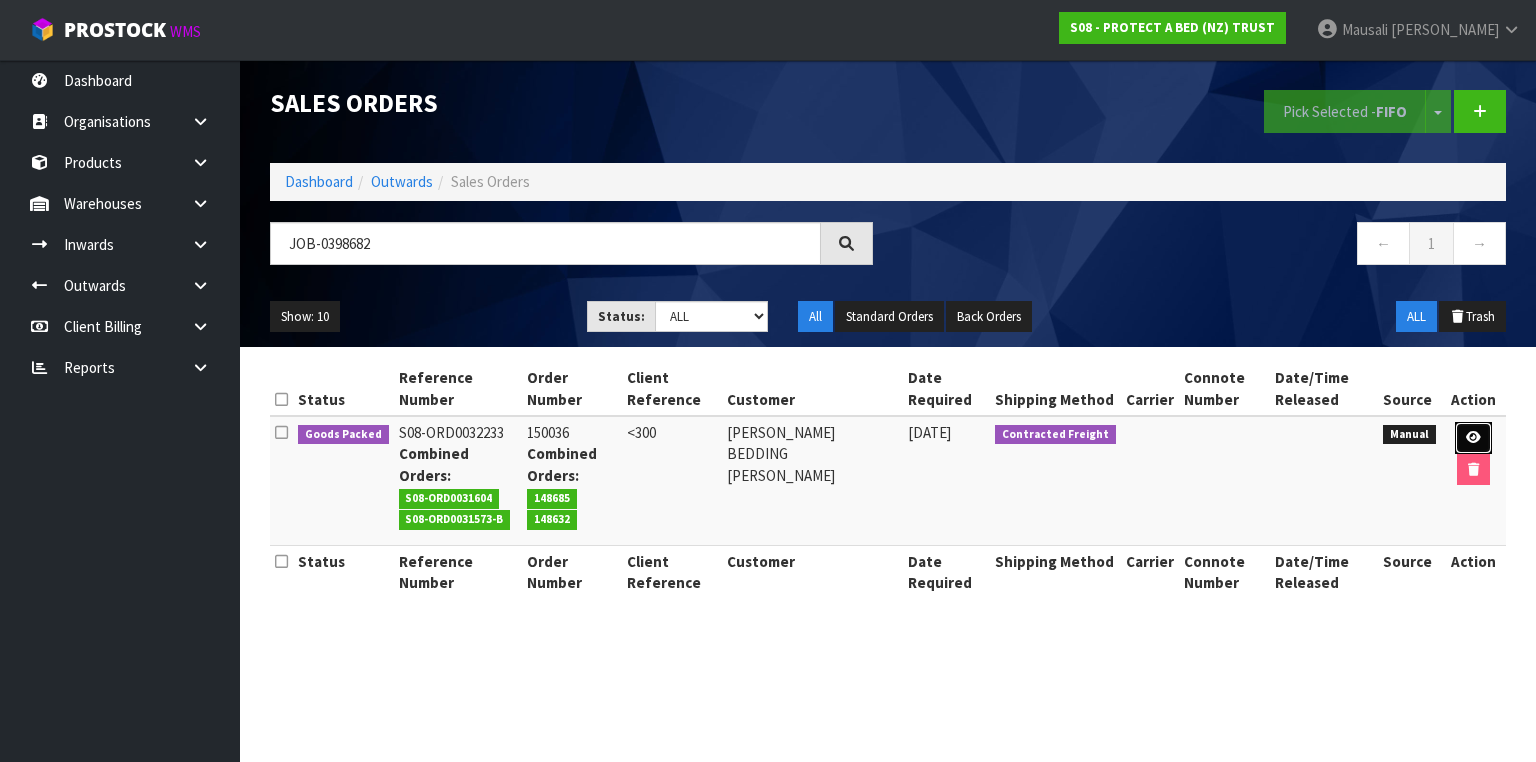 click at bounding box center (1473, 438) 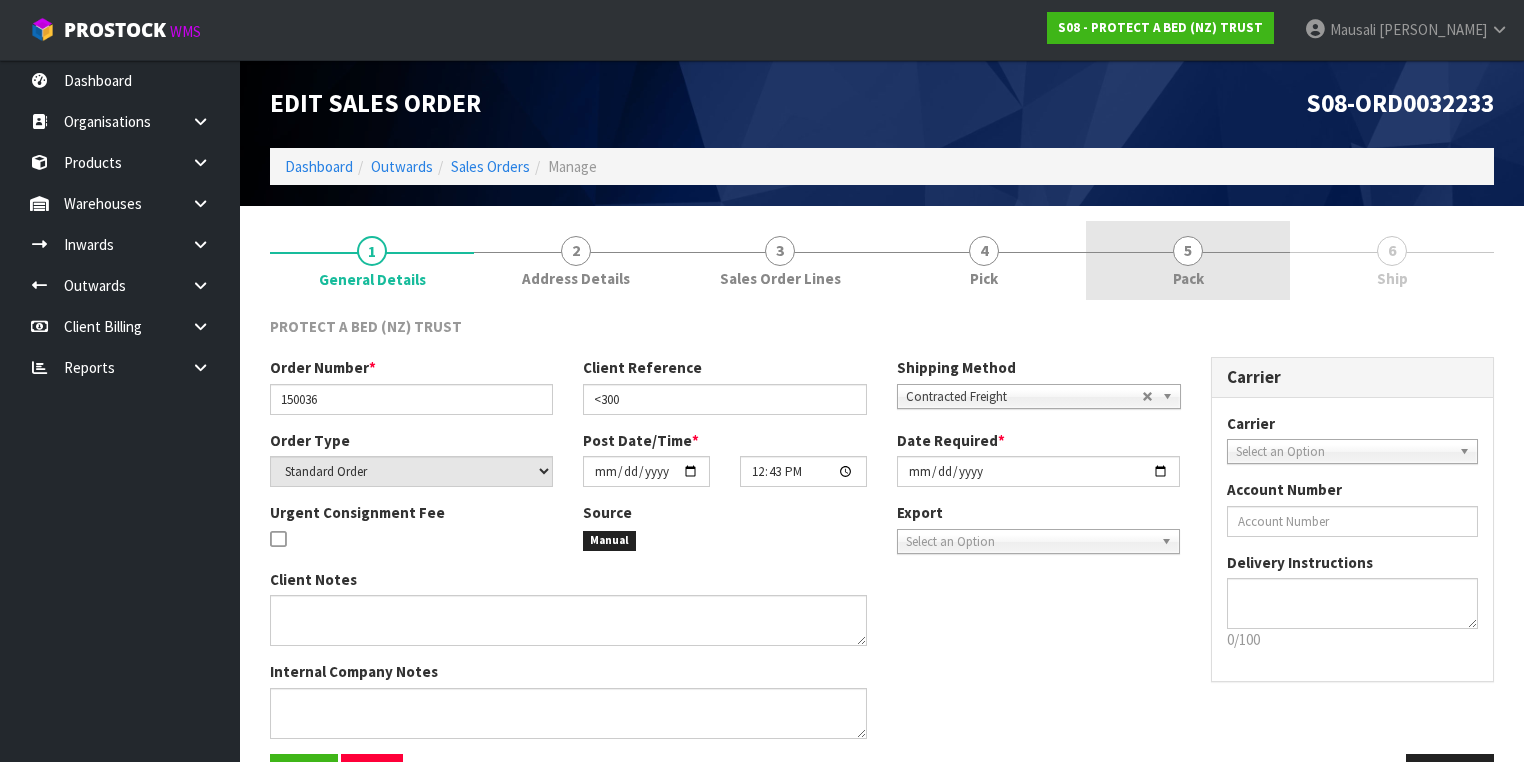 click on "5
Pack" at bounding box center (1188, 260) 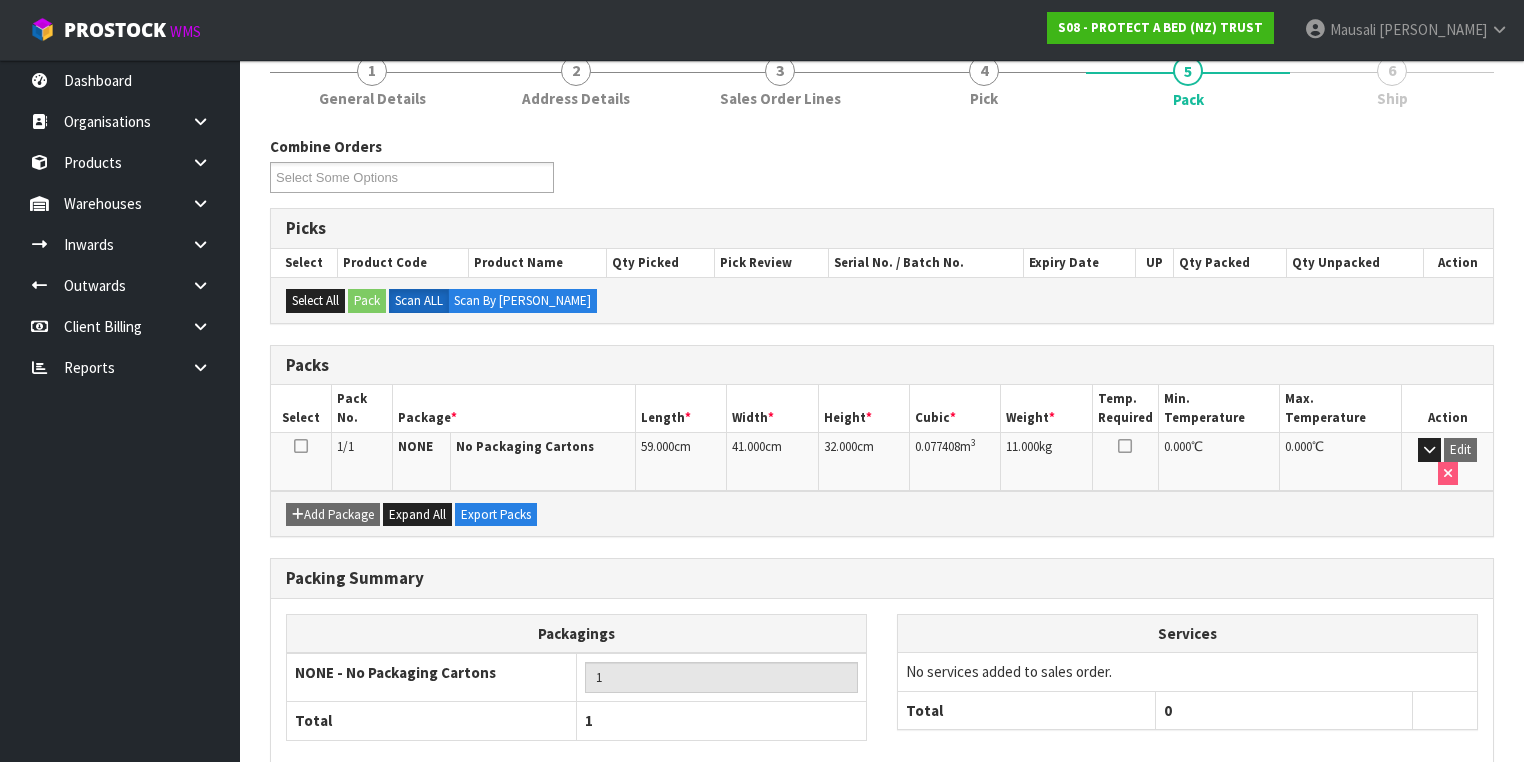 scroll, scrollTop: 259, scrollLeft: 0, axis: vertical 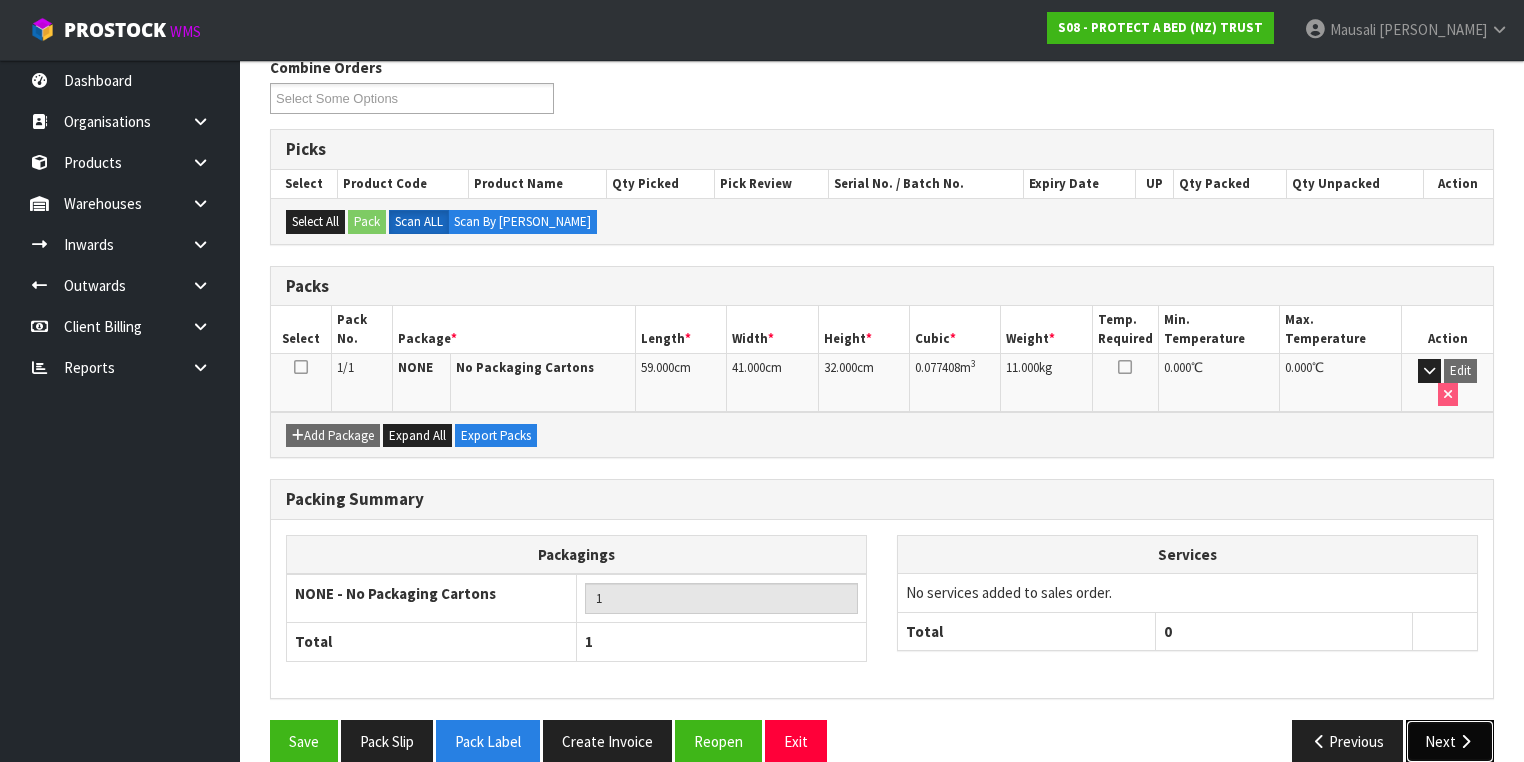 click at bounding box center [1465, 741] 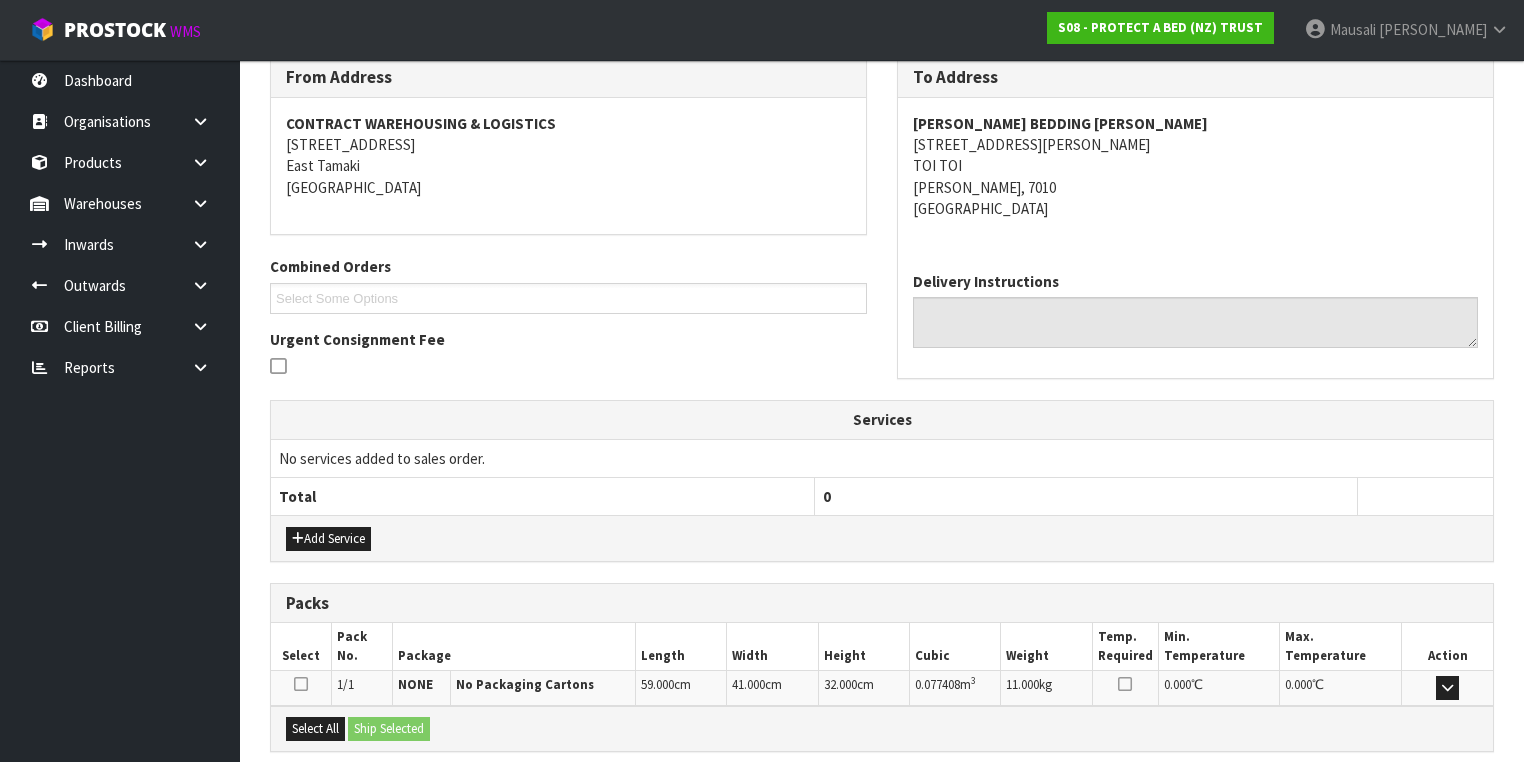scroll, scrollTop: 456, scrollLeft: 0, axis: vertical 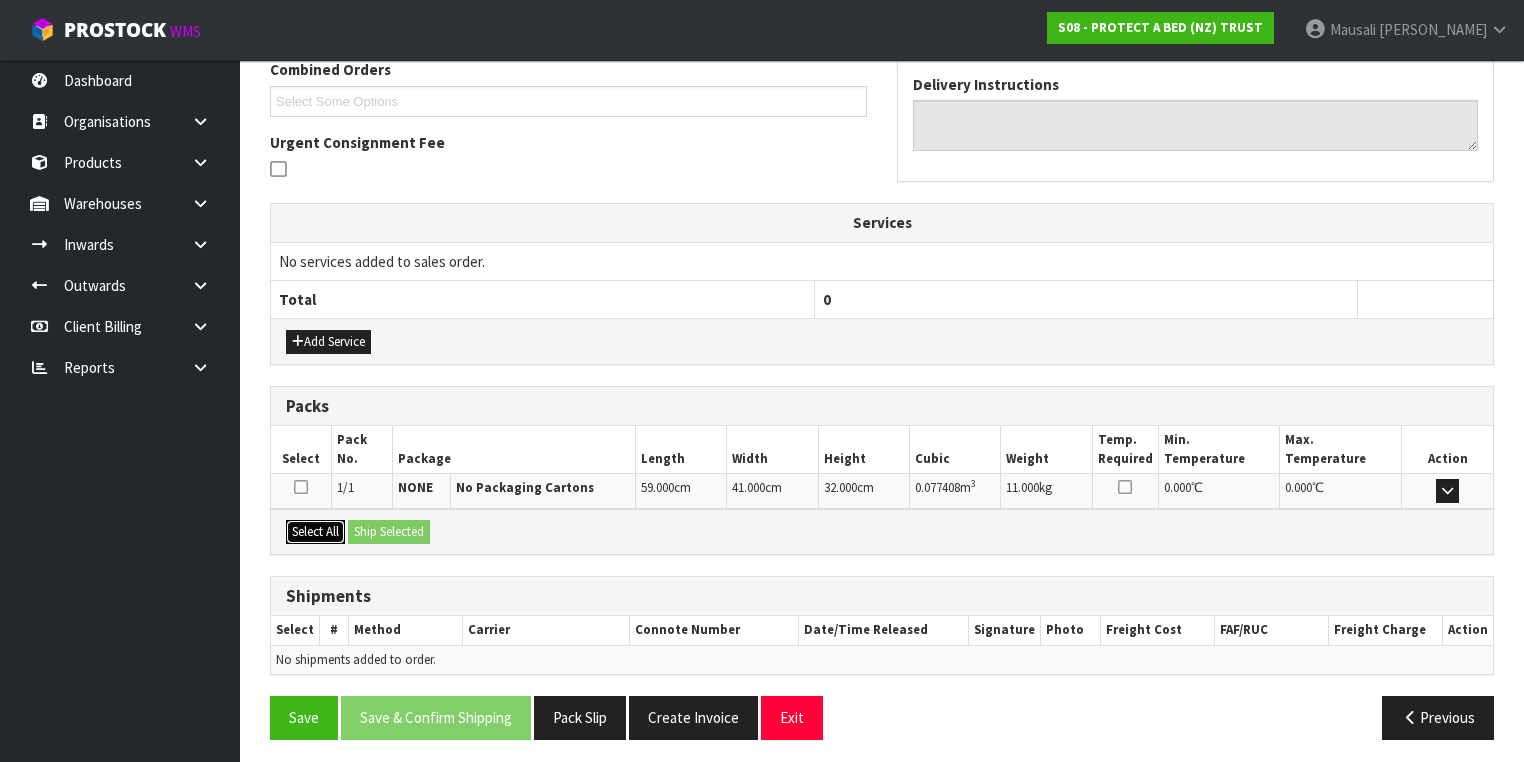 click on "Select All" at bounding box center (315, 532) 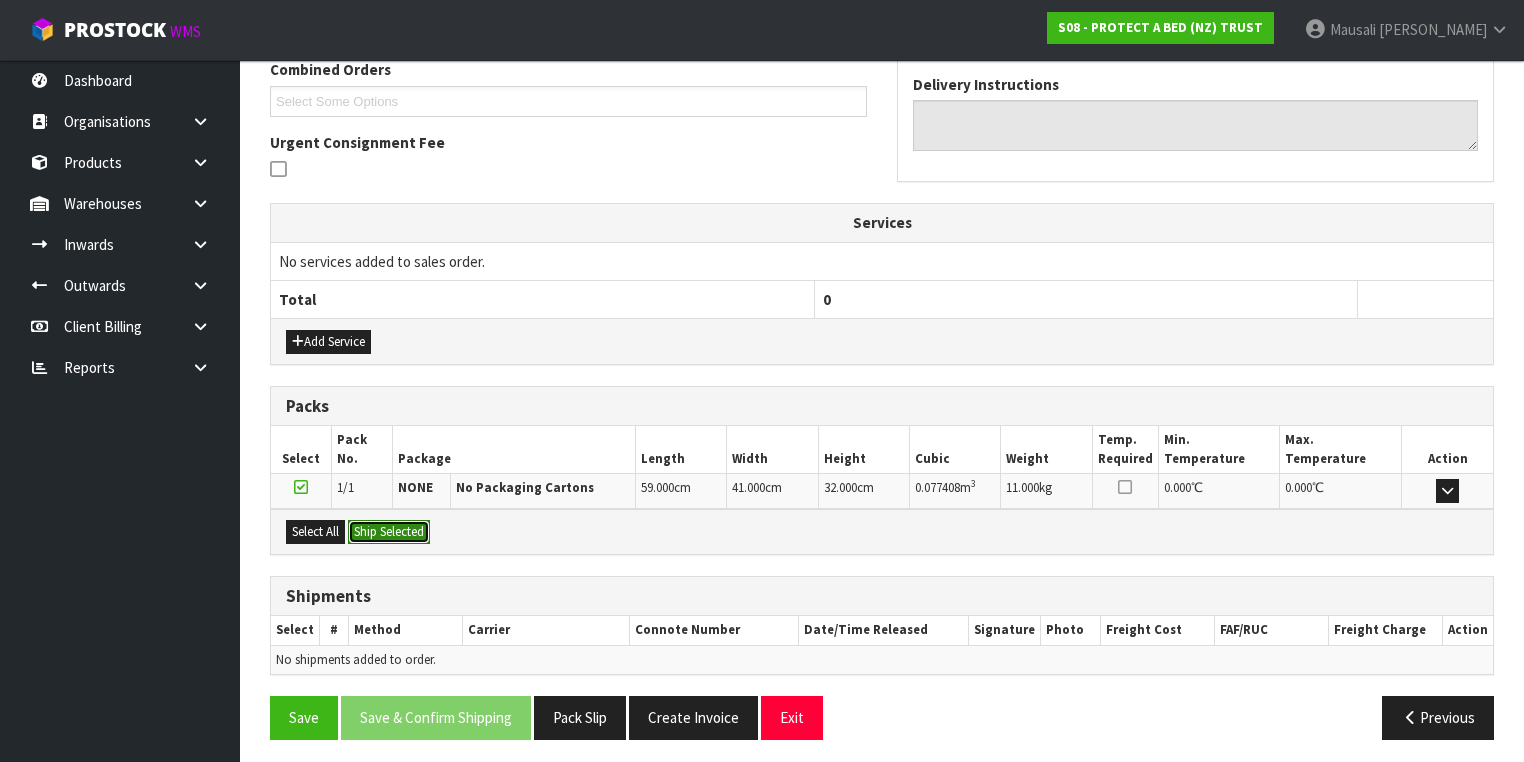 click on "Ship Selected" at bounding box center (389, 532) 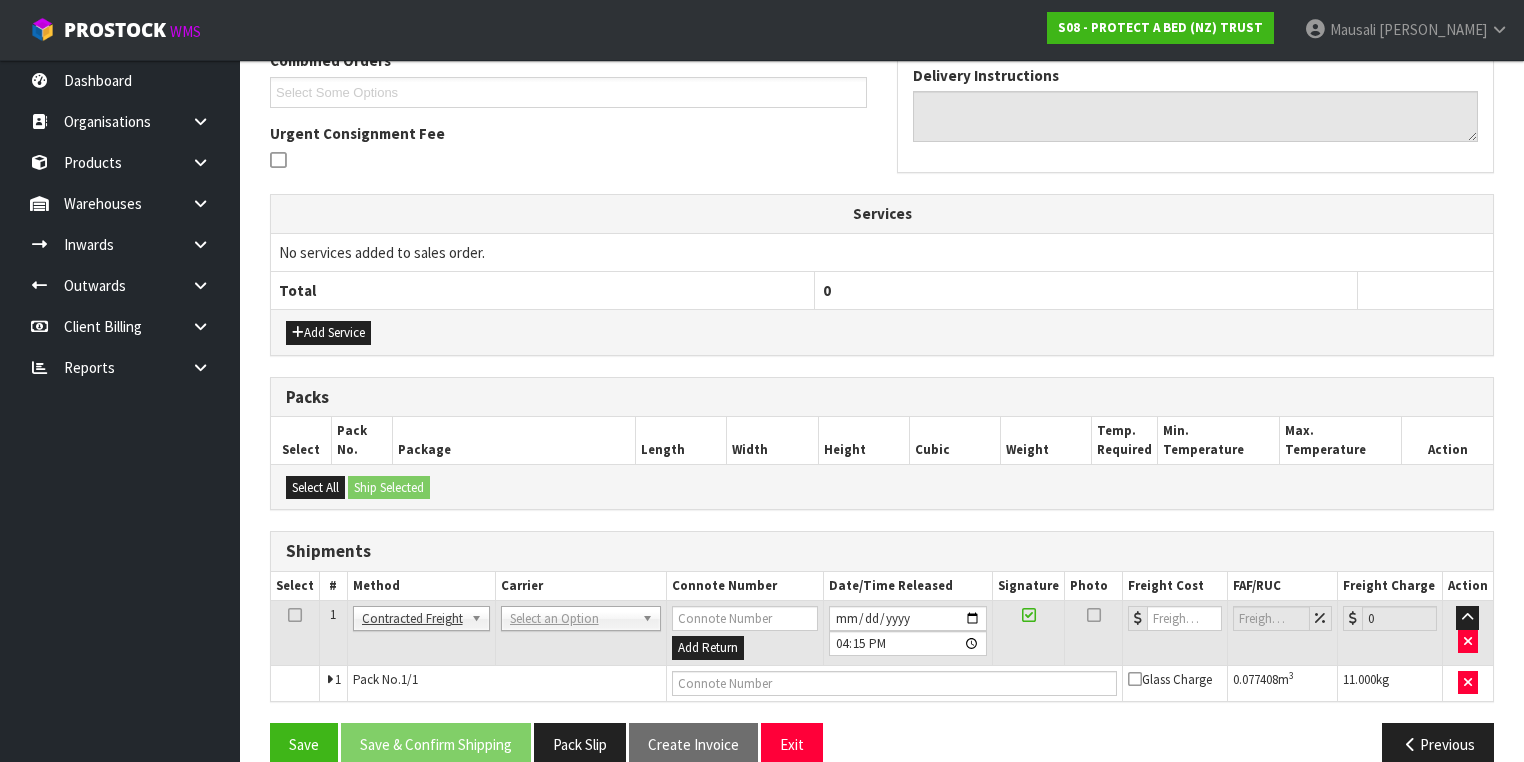 scroll, scrollTop: 492, scrollLeft: 0, axis: vertical 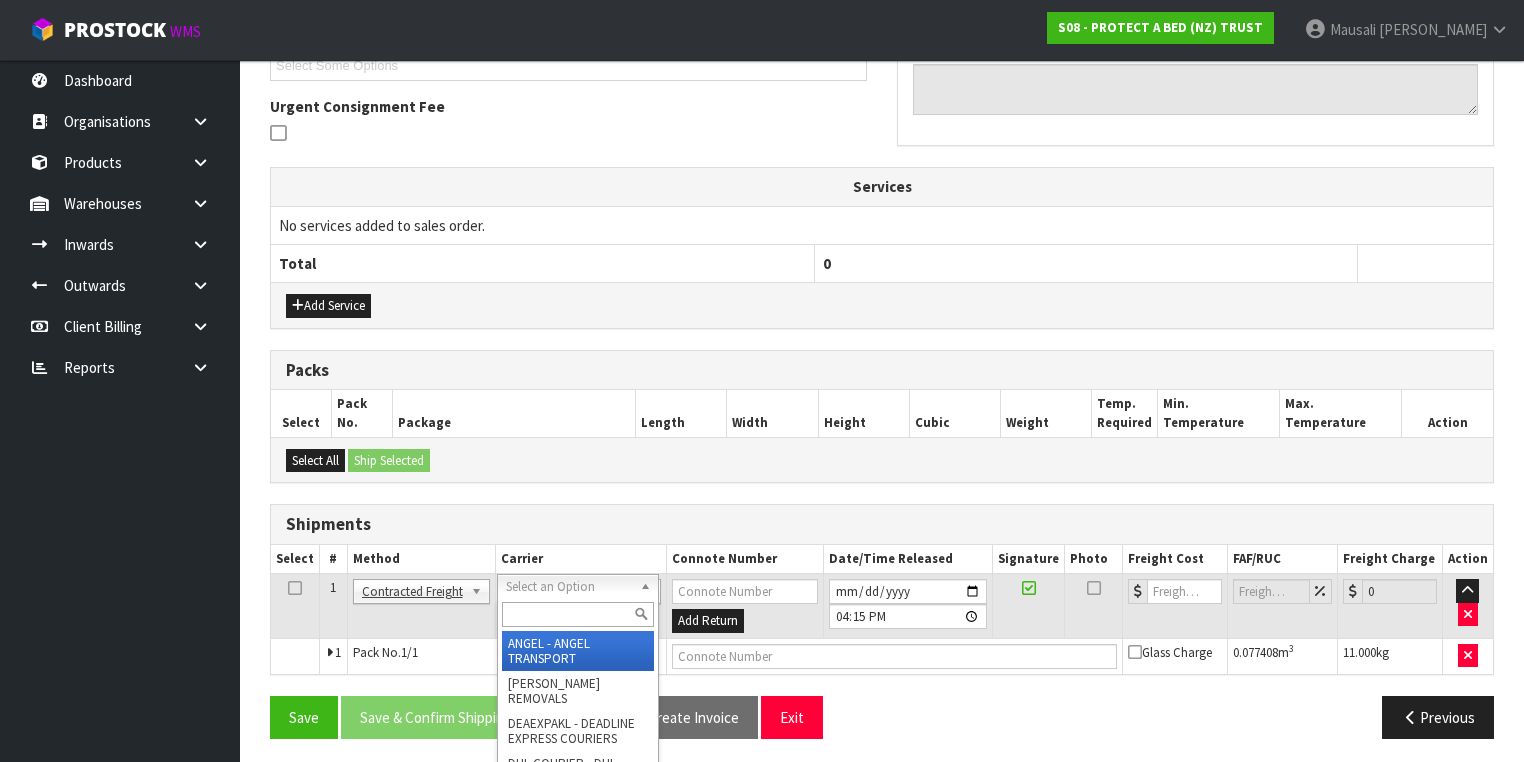 click at bounding box center [578, 614] 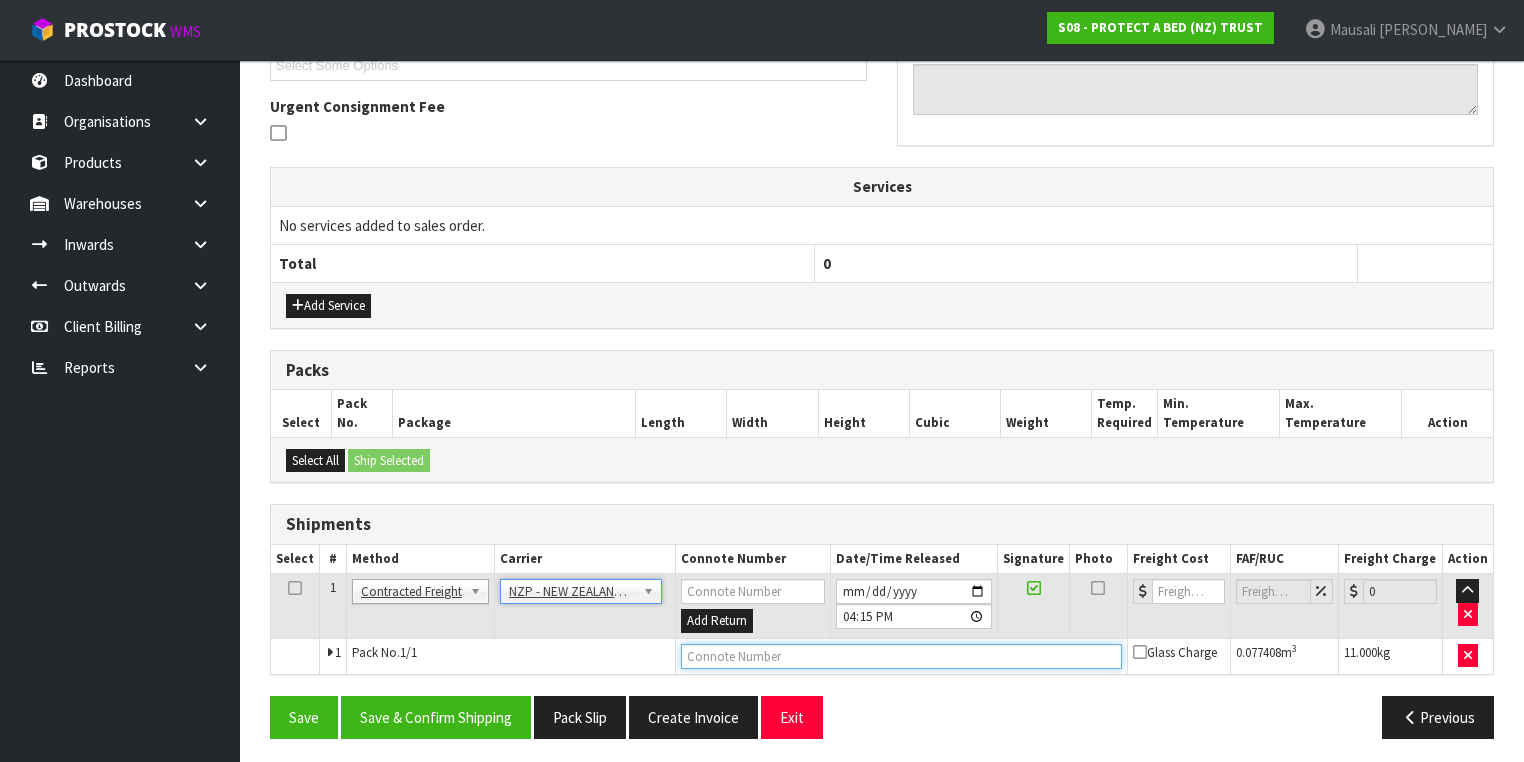 click at bounding box center (901, 656) 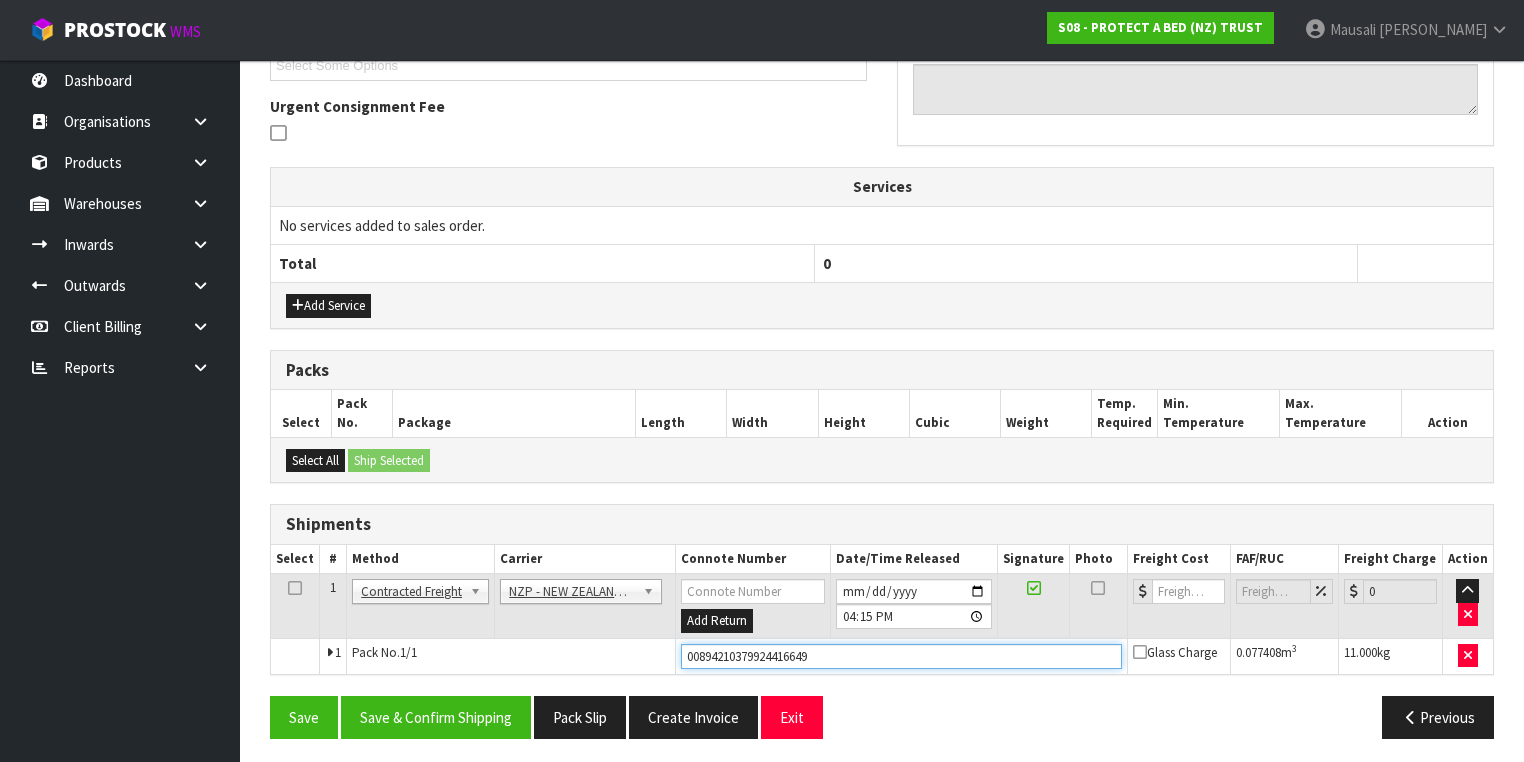 click on "Save" at bounding box center (304, 717) 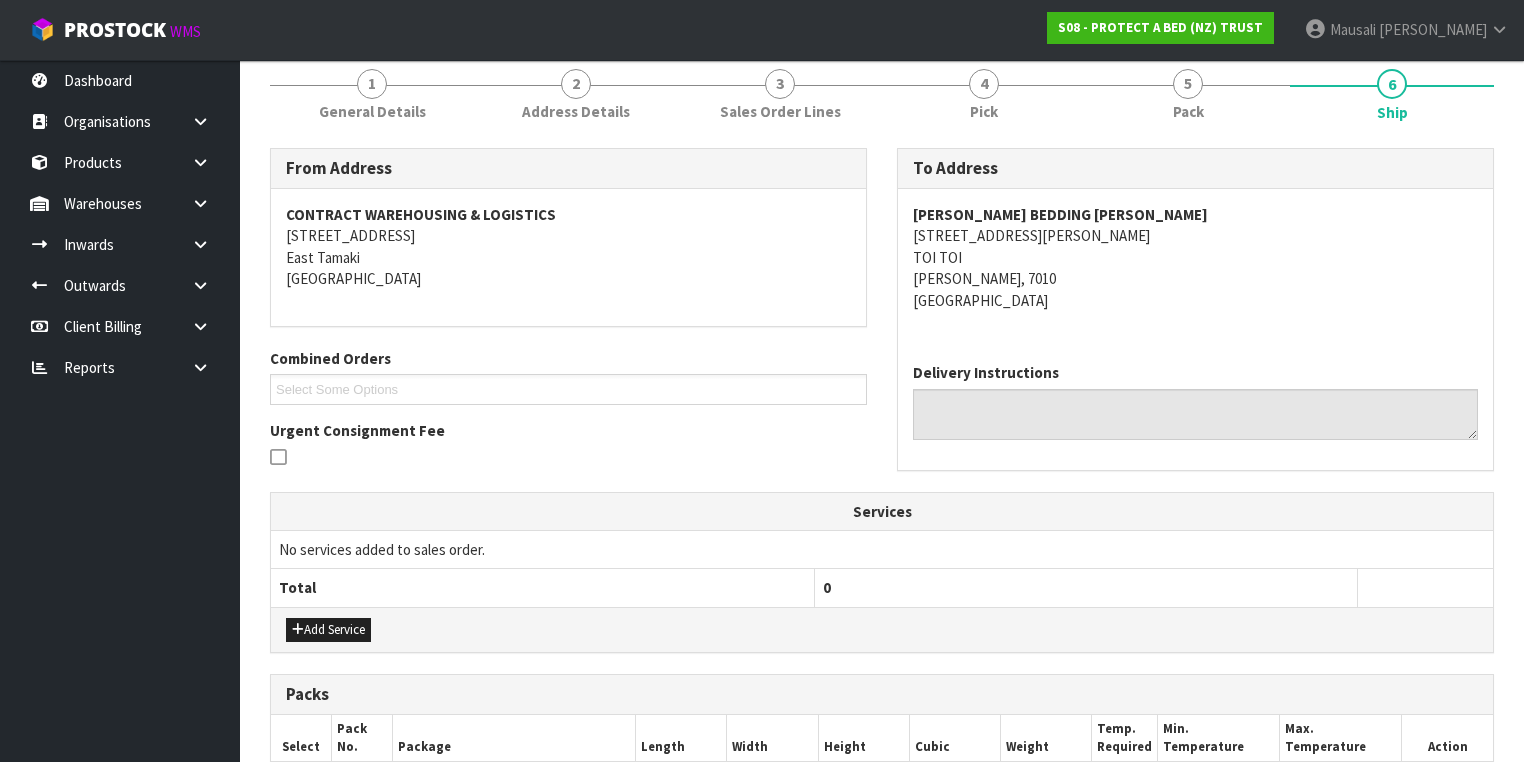 scroll, scrollTop: 560, scrollLeft: 0, axis: vertical 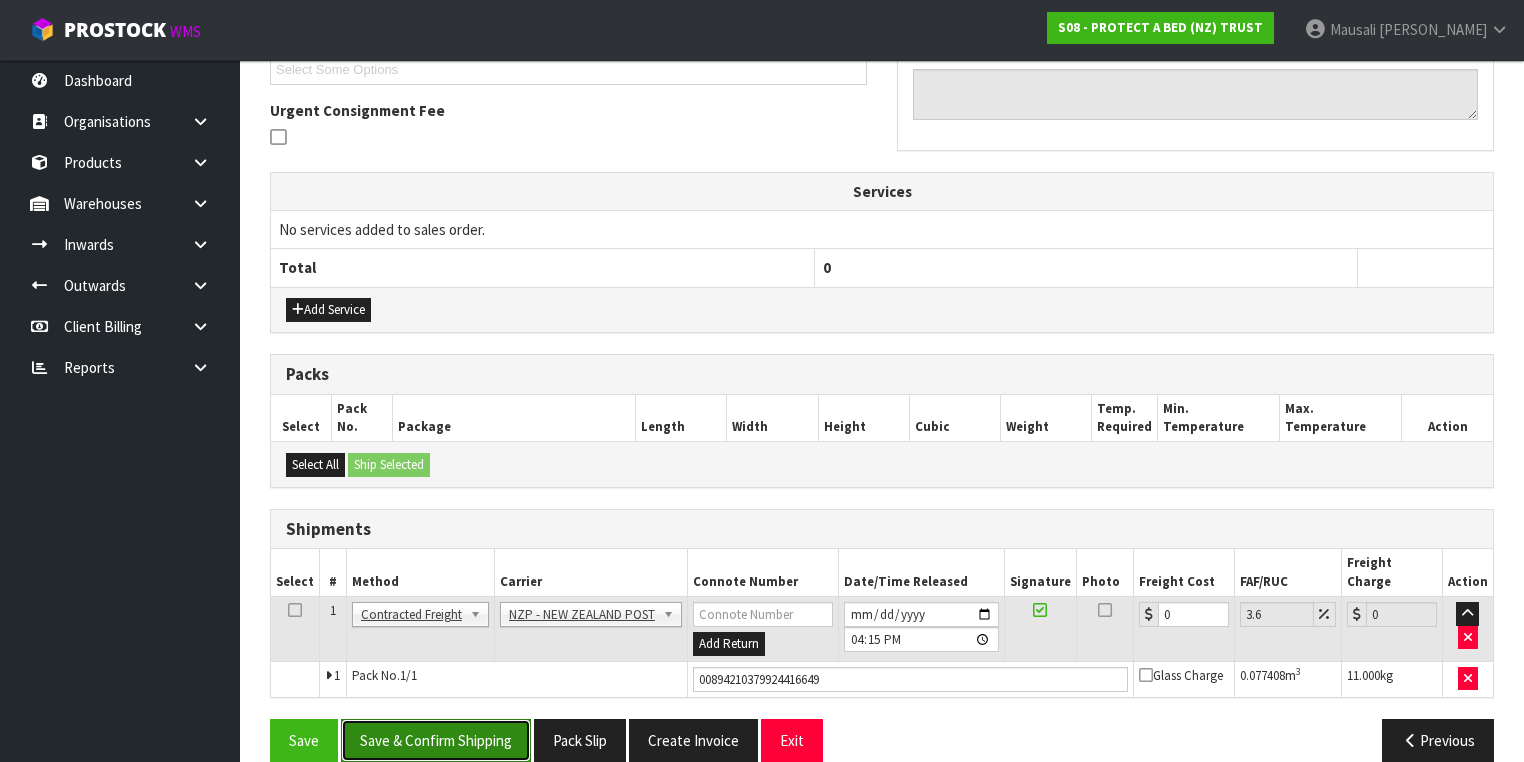 click on "Save & Confirm Shipping" at bounding box center (436, 740) 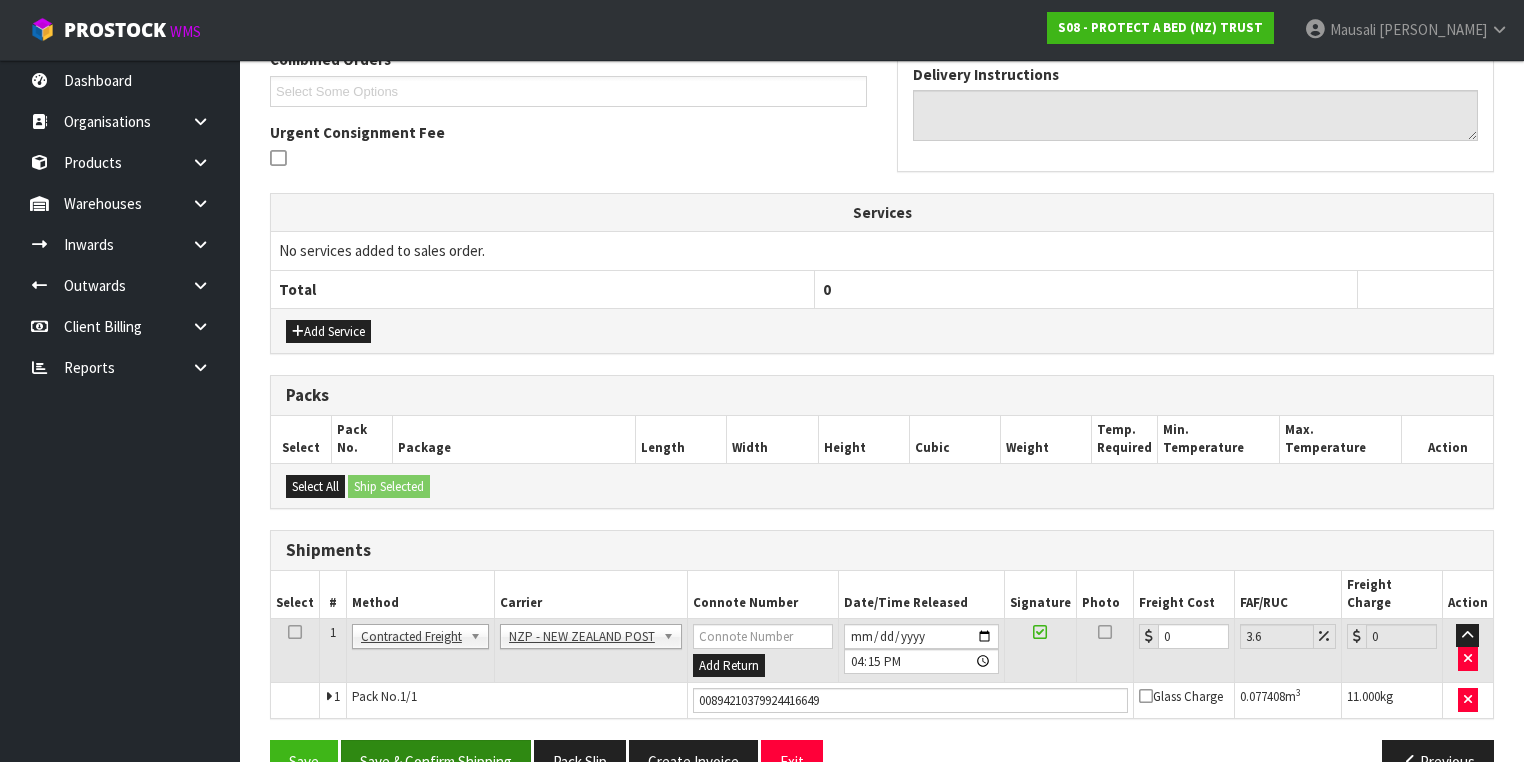 scroll, scrollTop: 0, scrollLeft: 0, axis: both 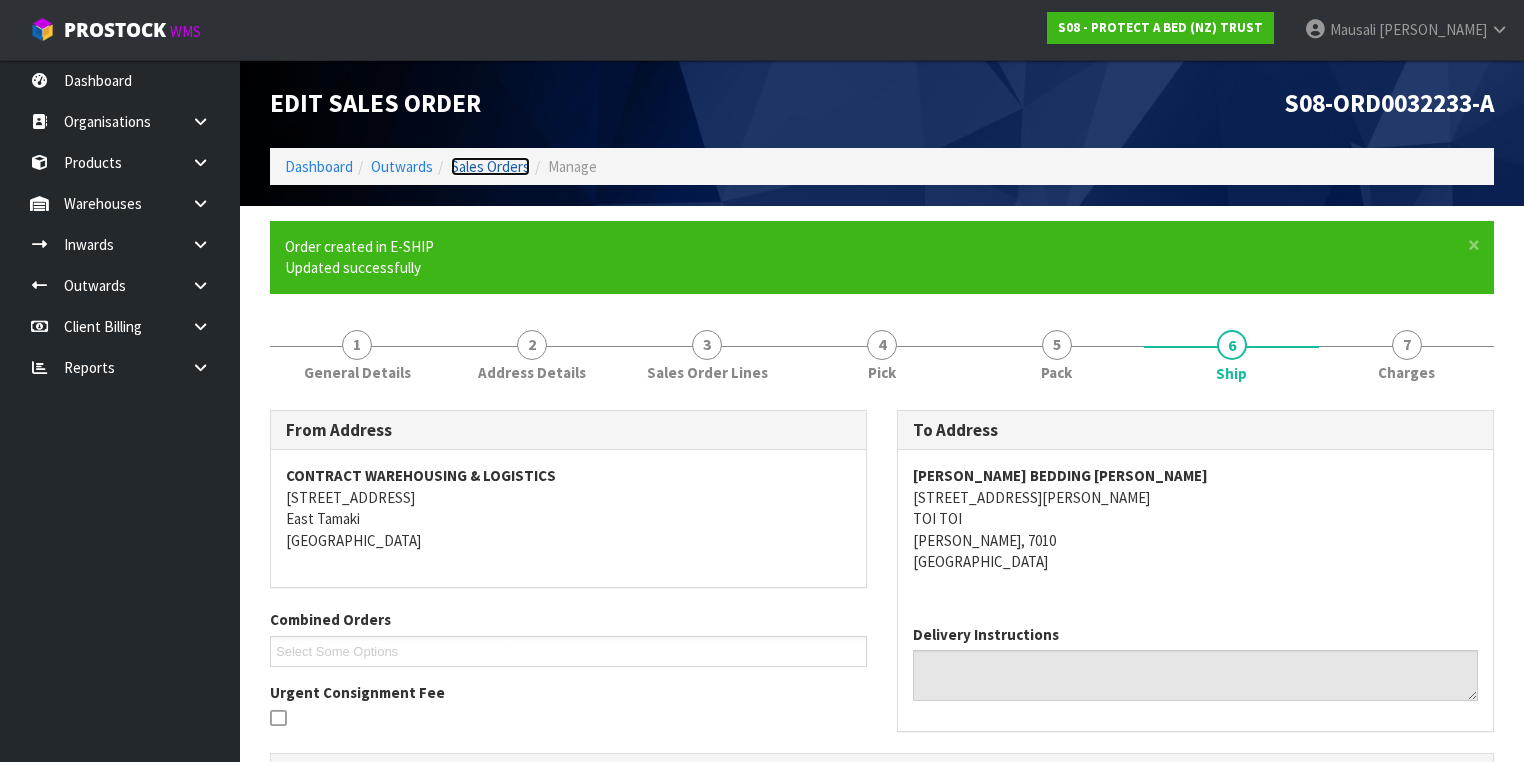 click on "Sales Orders" at bounding box center [490, 166] 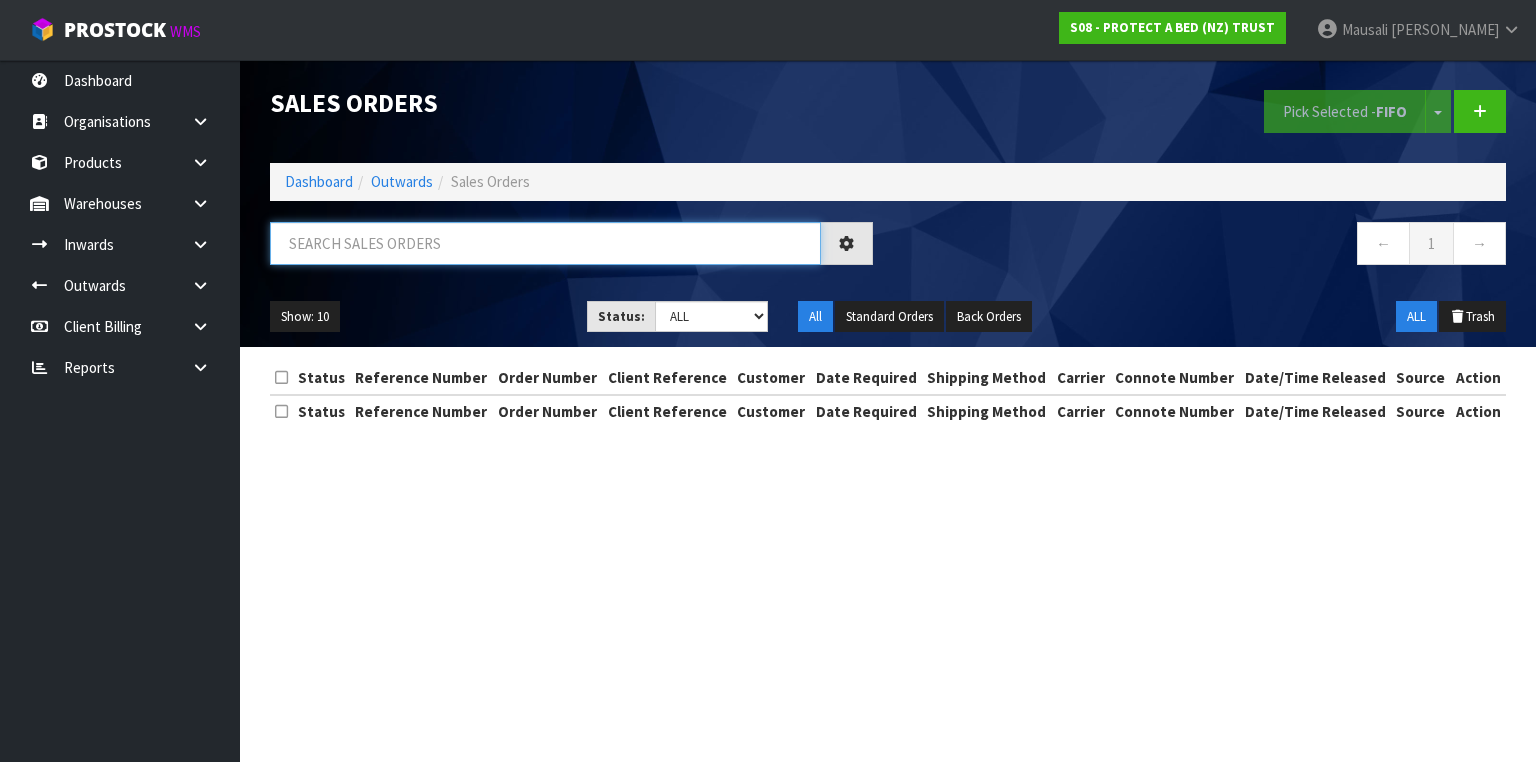 click at bounding box center (545, 243) 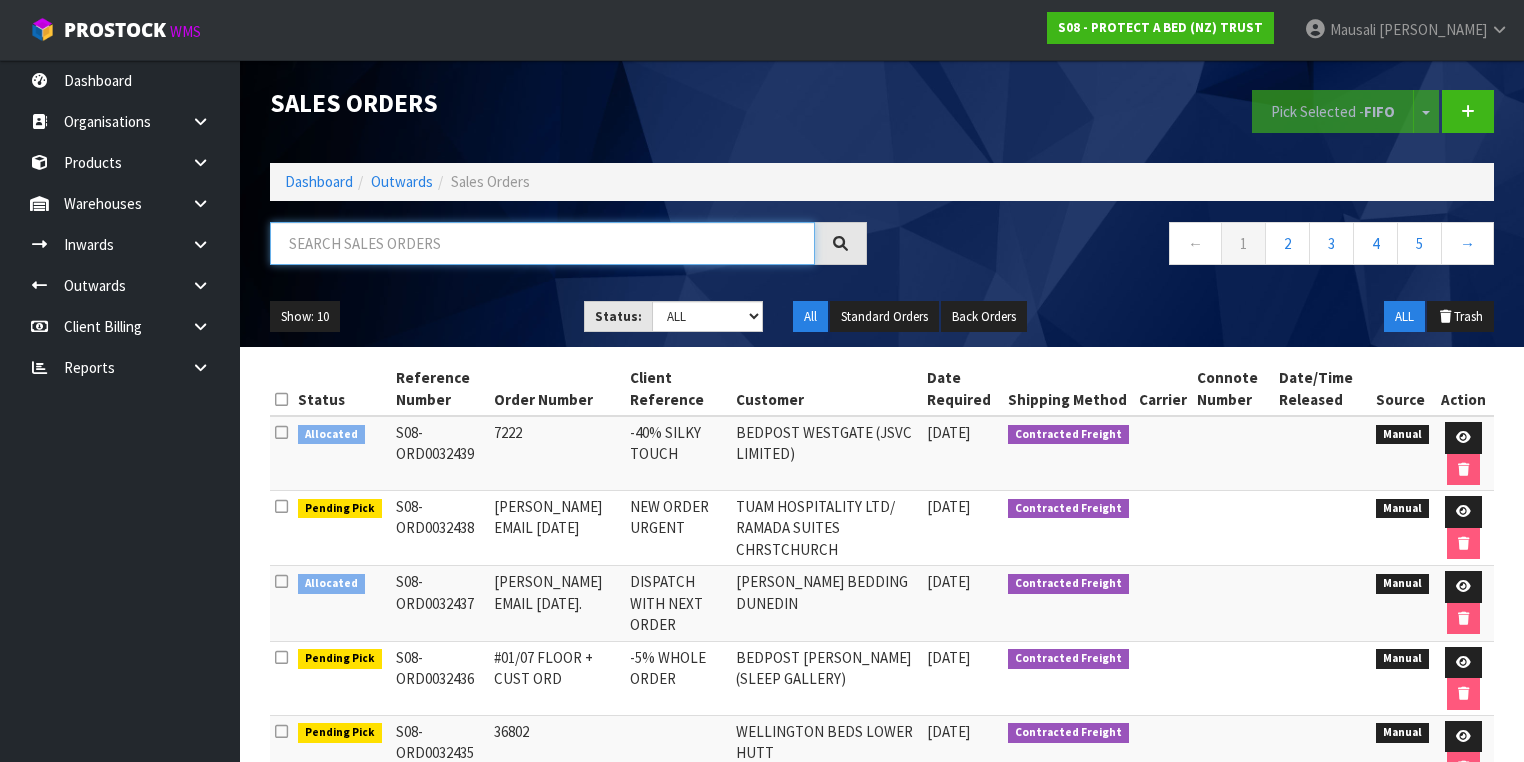 click at bounding box center (542, 243) 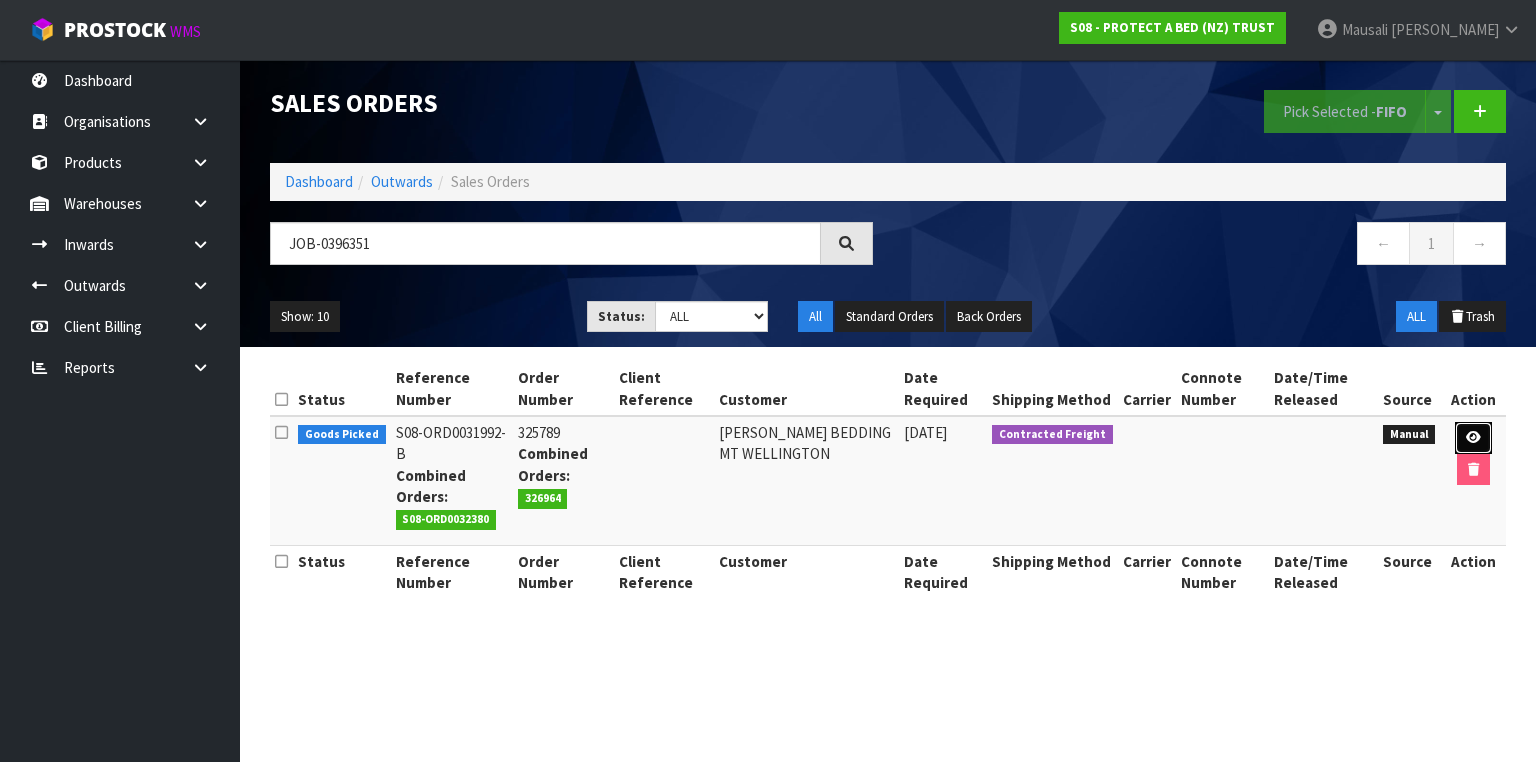 click at bounding box center (1473, 438) 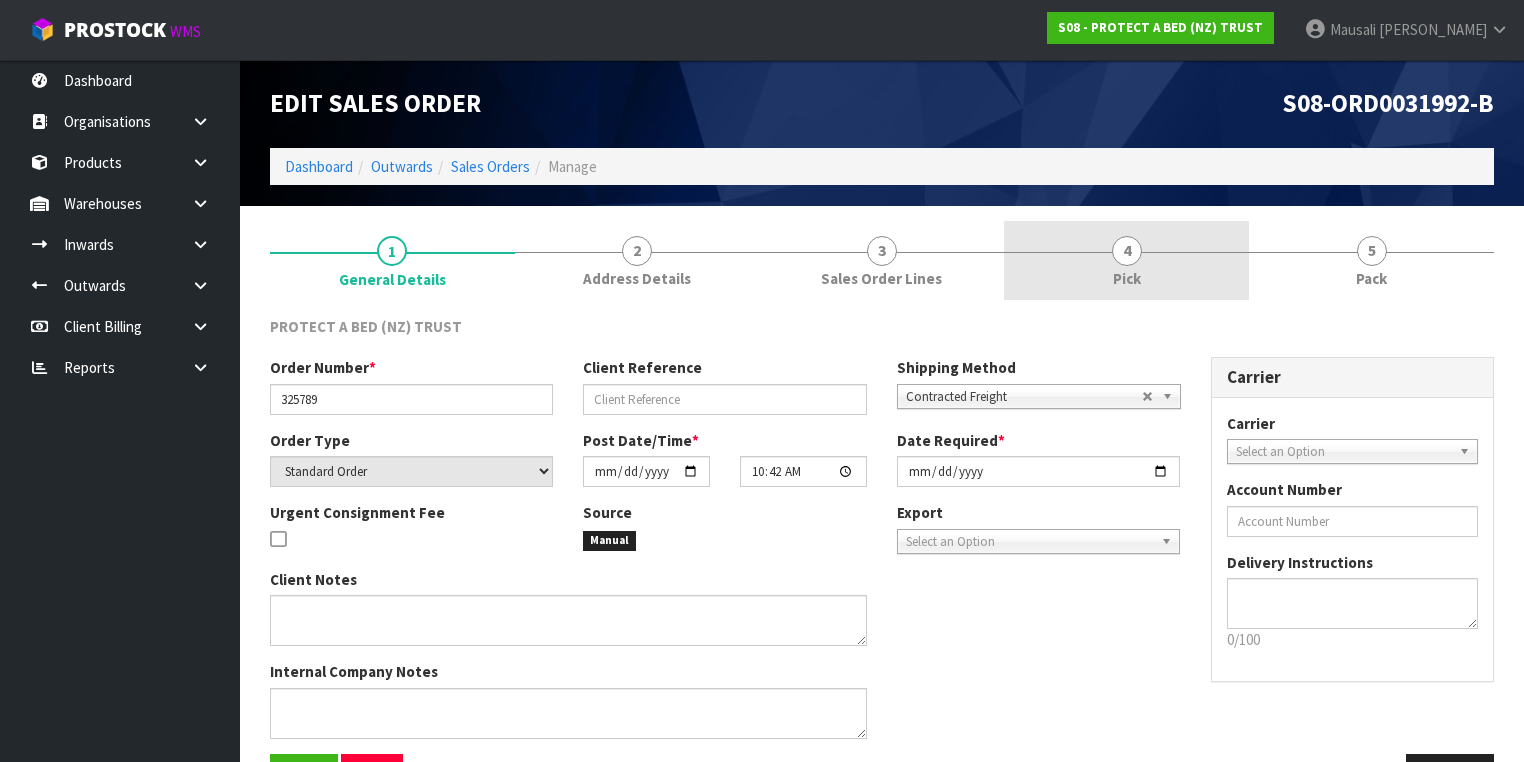click on "4
Pick" at bounding box center [1126, 260] 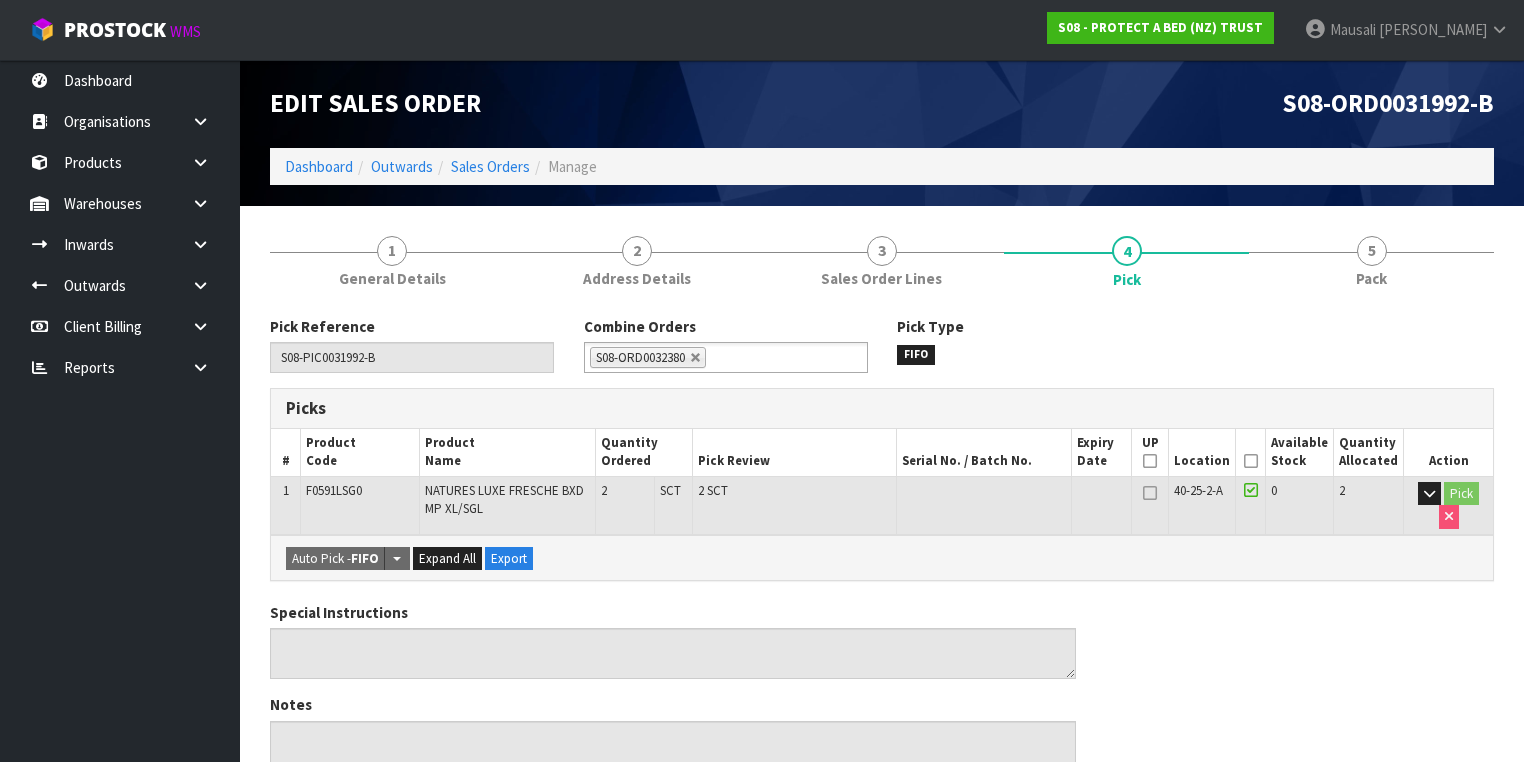 click at bounding box center [1251, 461] 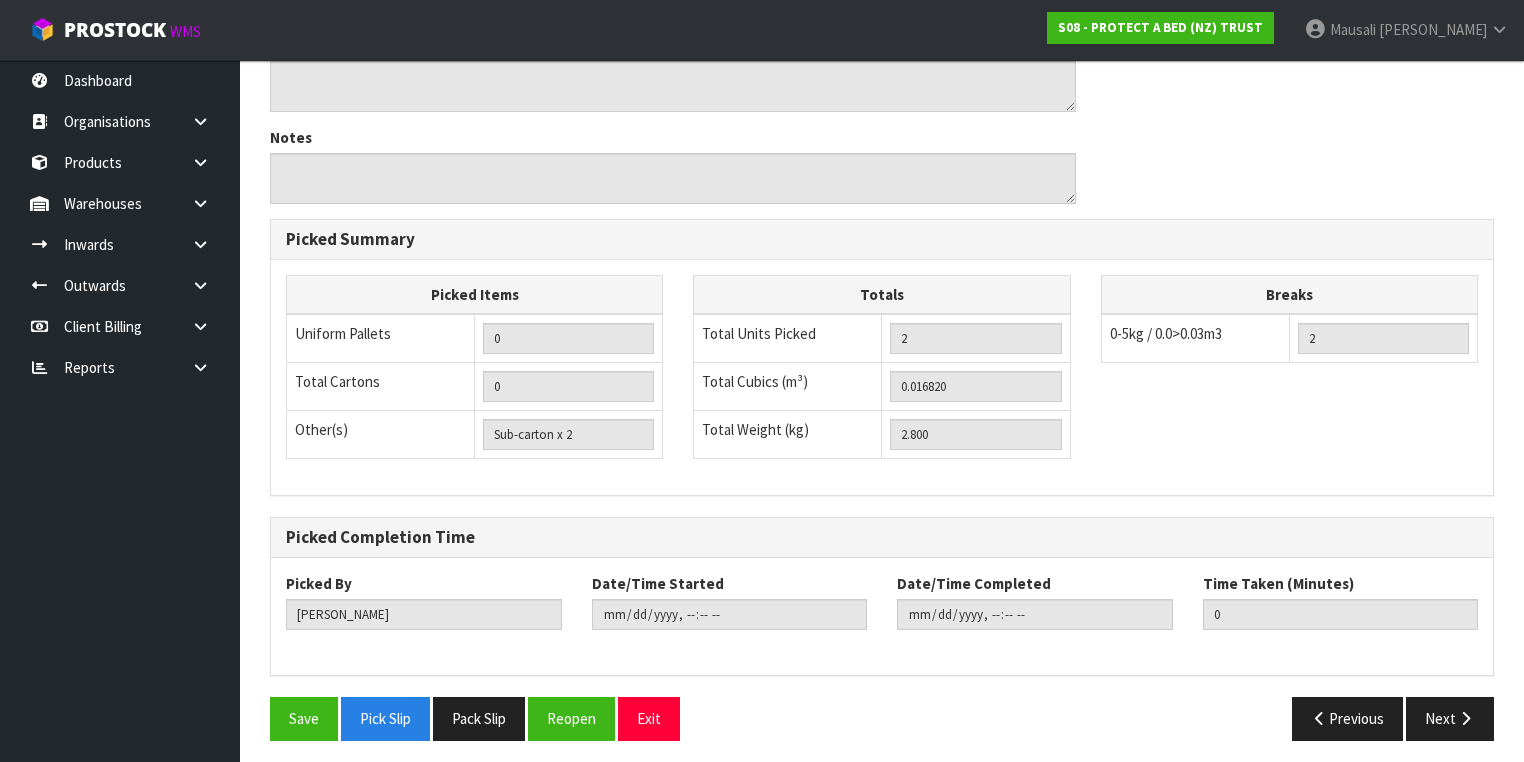 scroll, scrollTop: 641, scrollLeft: 0, axis: vertical 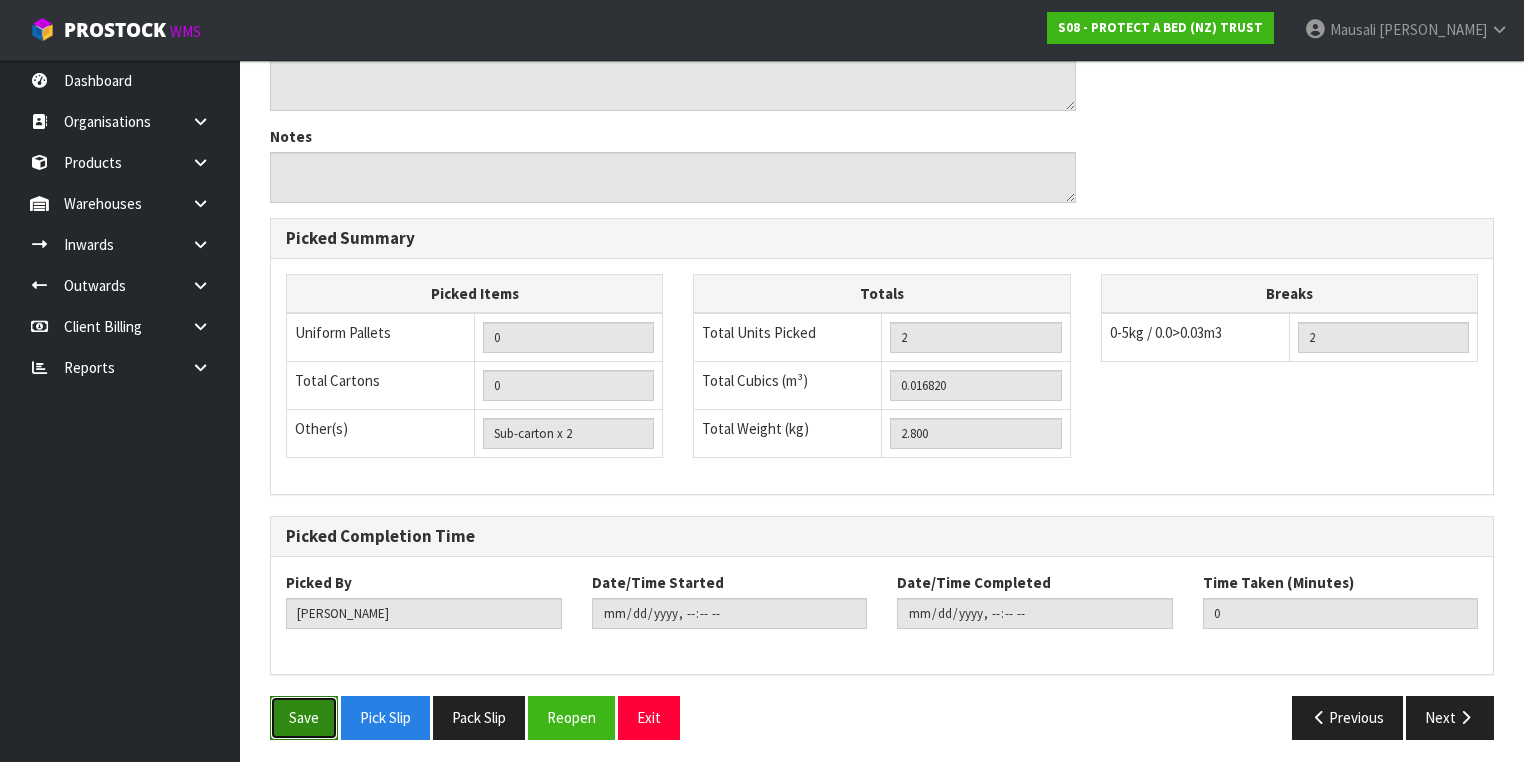 click on "Save" at bounding box center [304, 717] 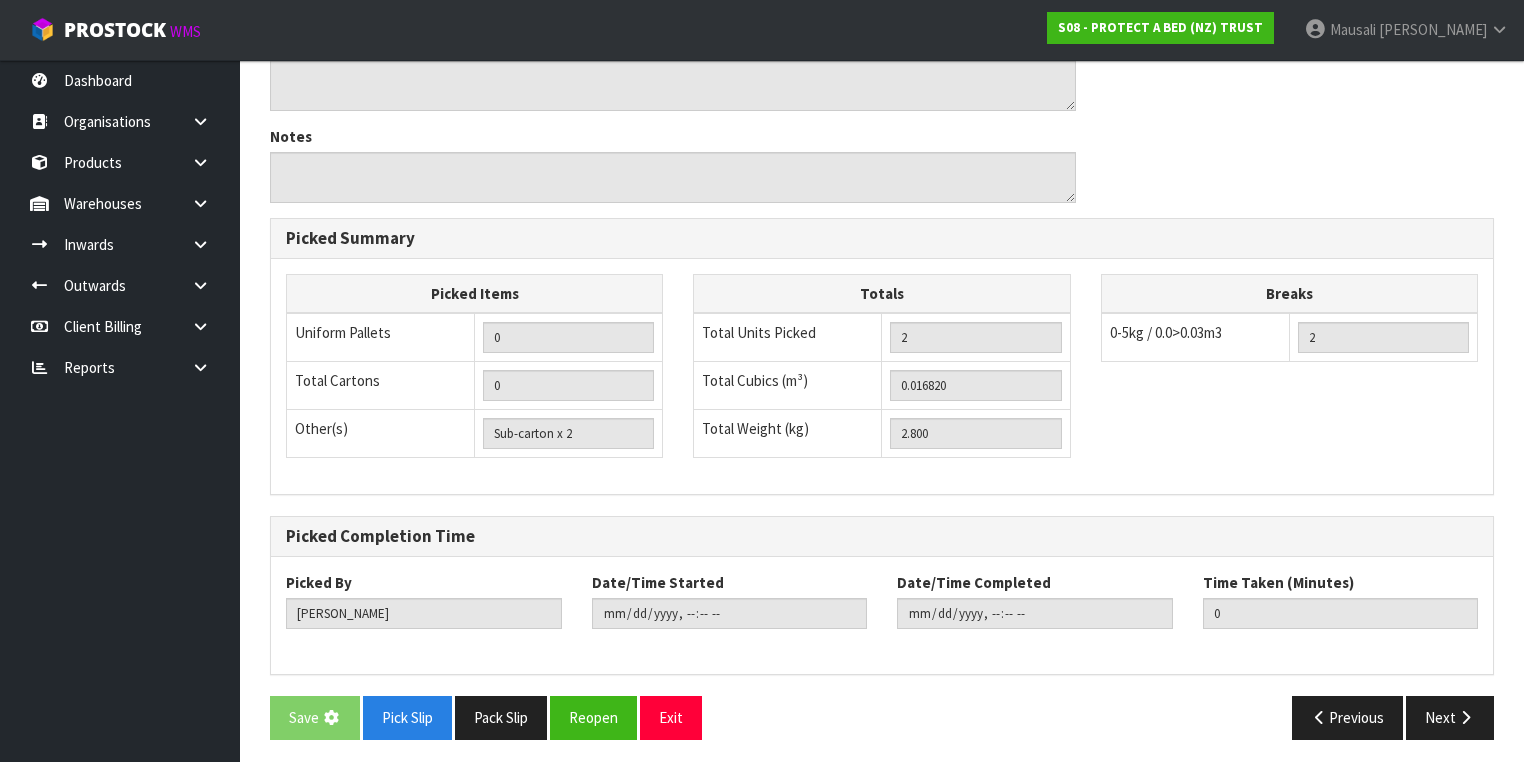 scroll, scrollTop: 0, scrollLeft: 0, axis: both 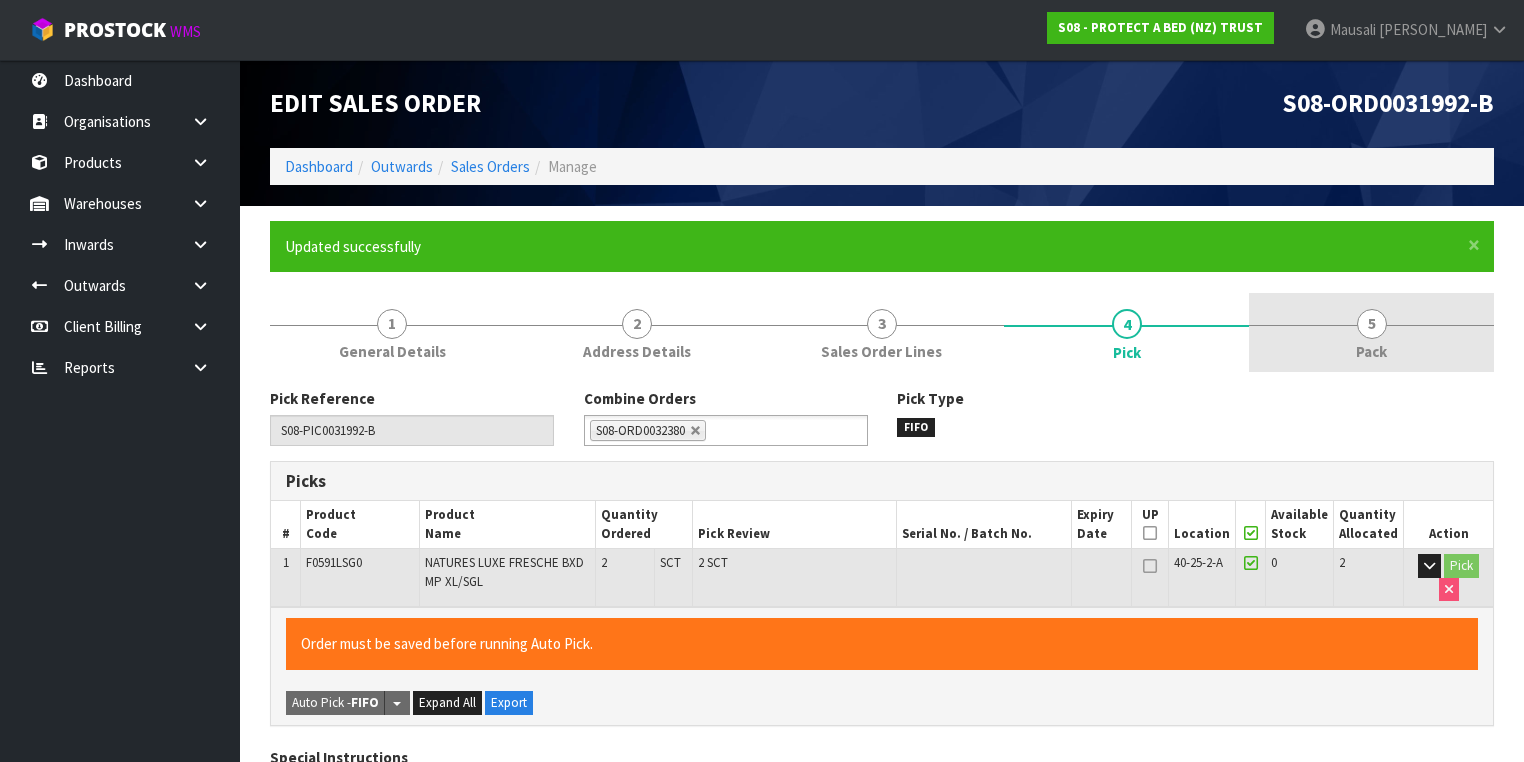 click on "5" at bounding box center [1372, 324] 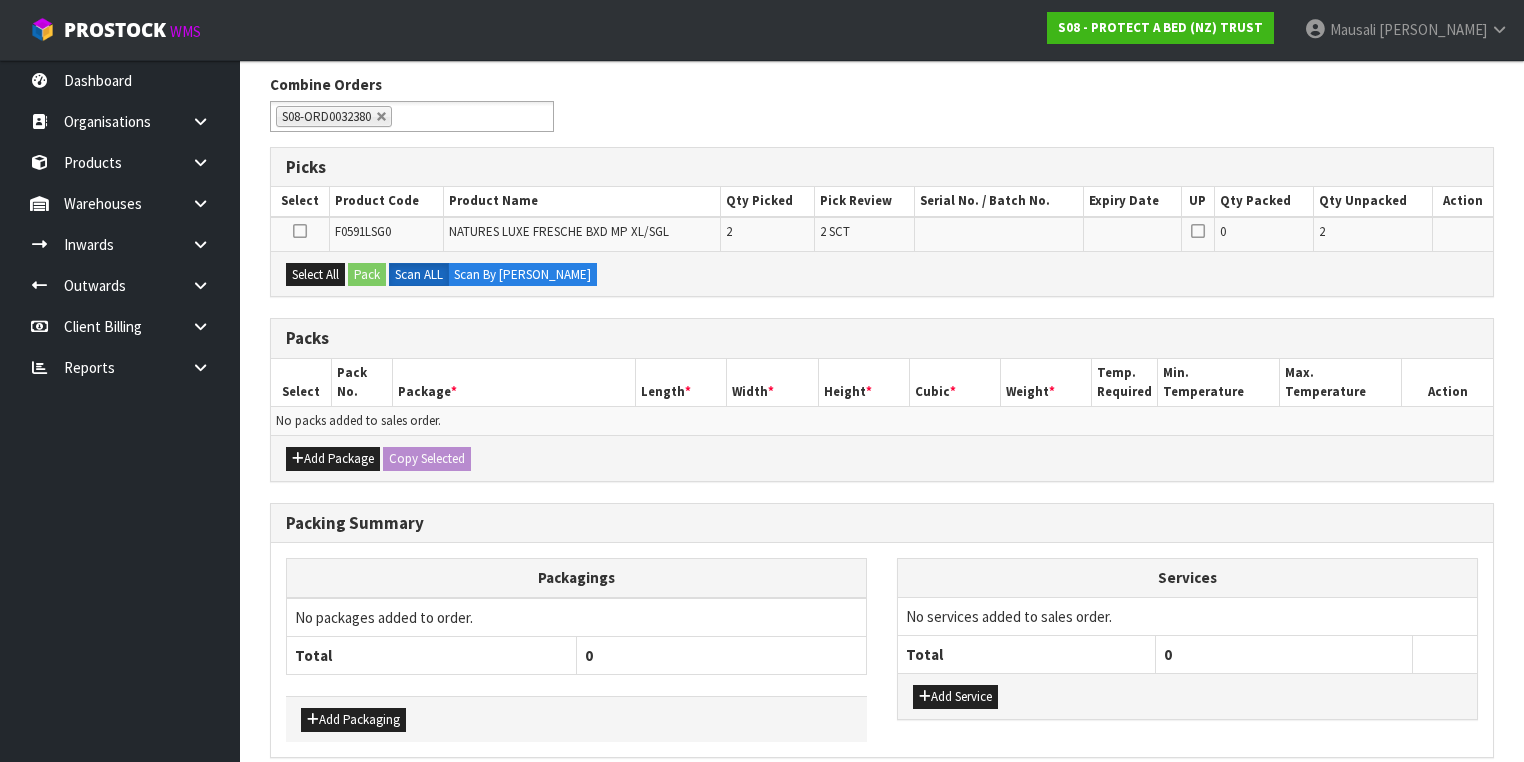 scroll, scrollTop: 395, scrollLeft: 0, axis: vertical 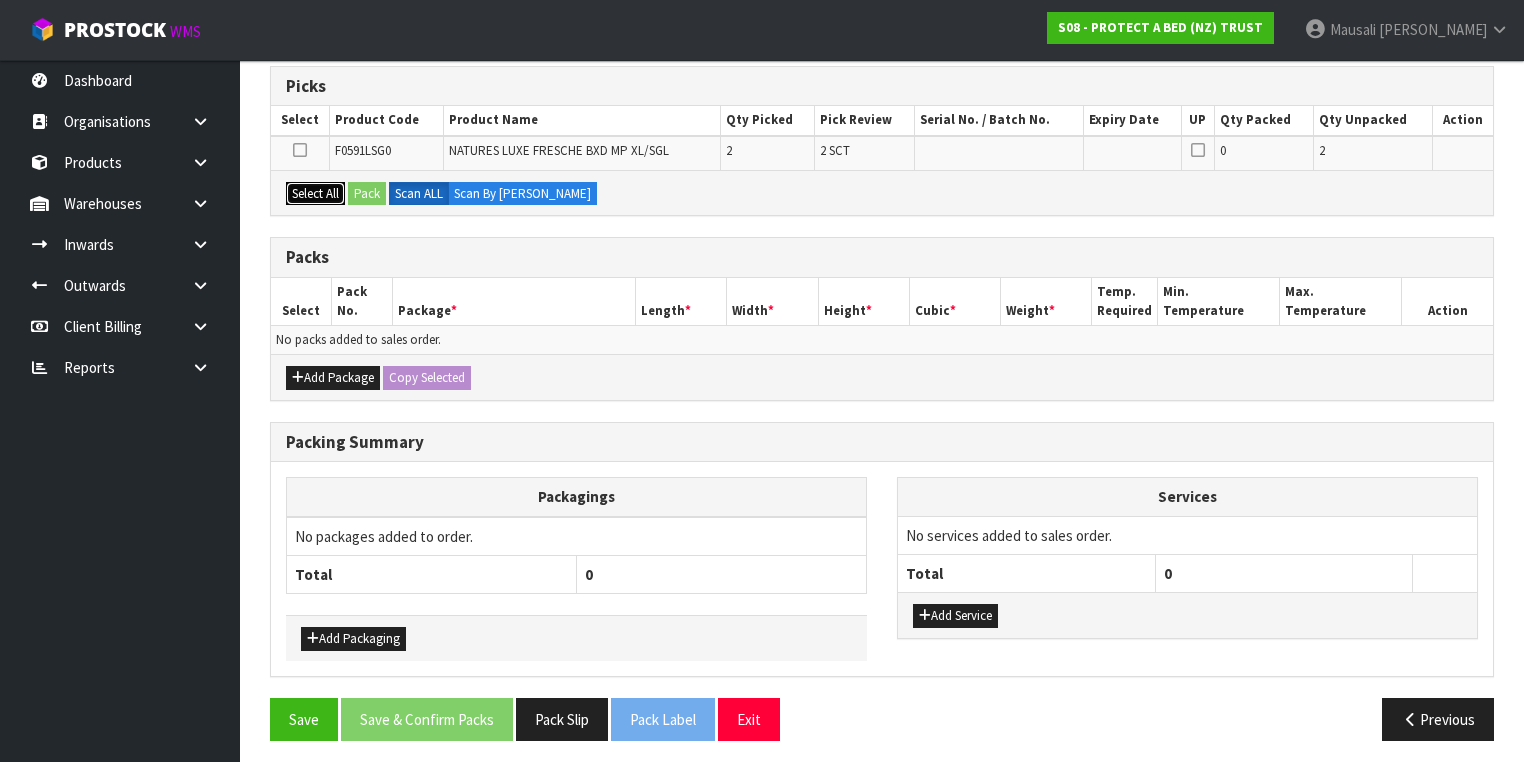 click on "Select All" at bounding box center [315, 194] 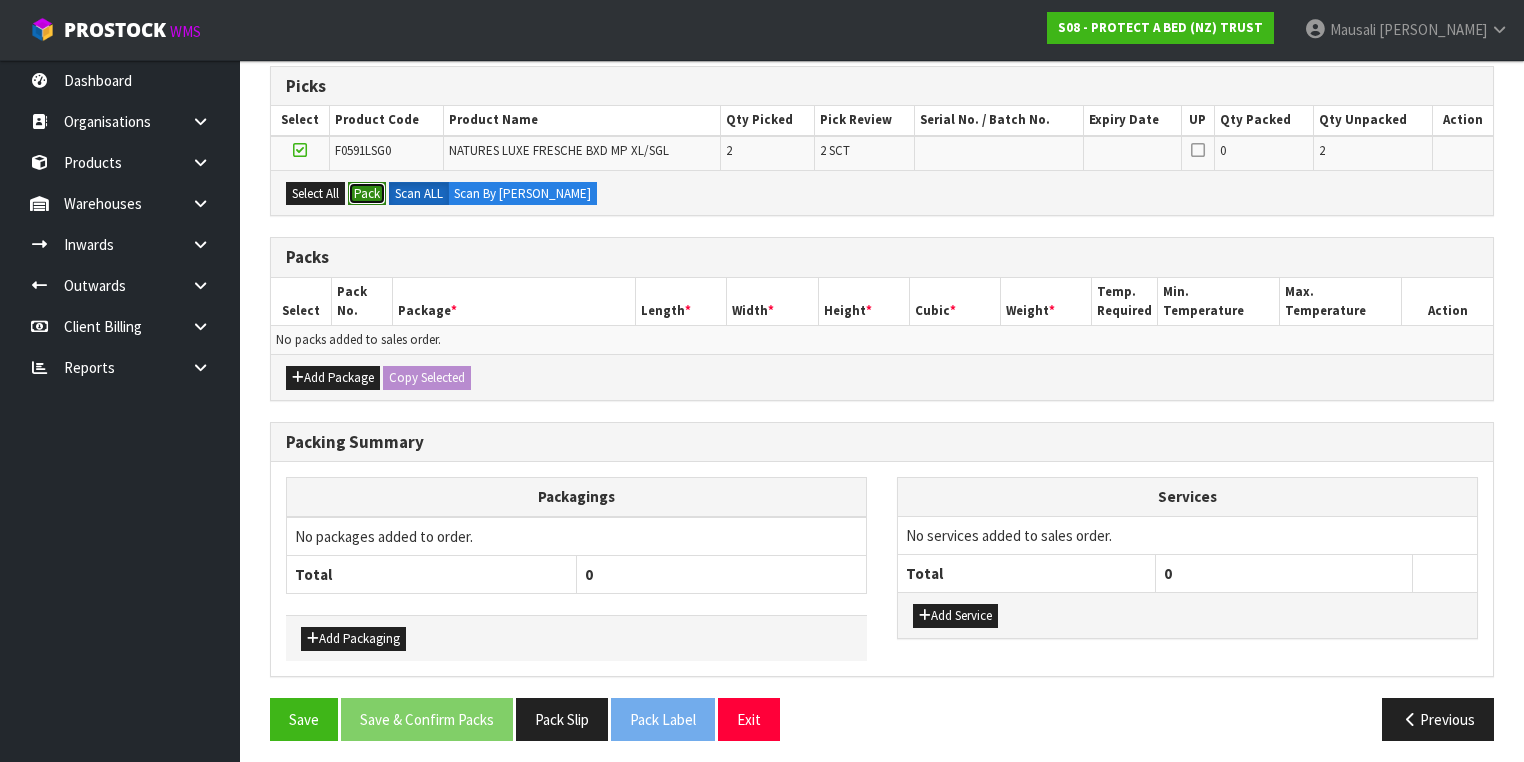 click on "Pack" at bounding box center [367, 194] 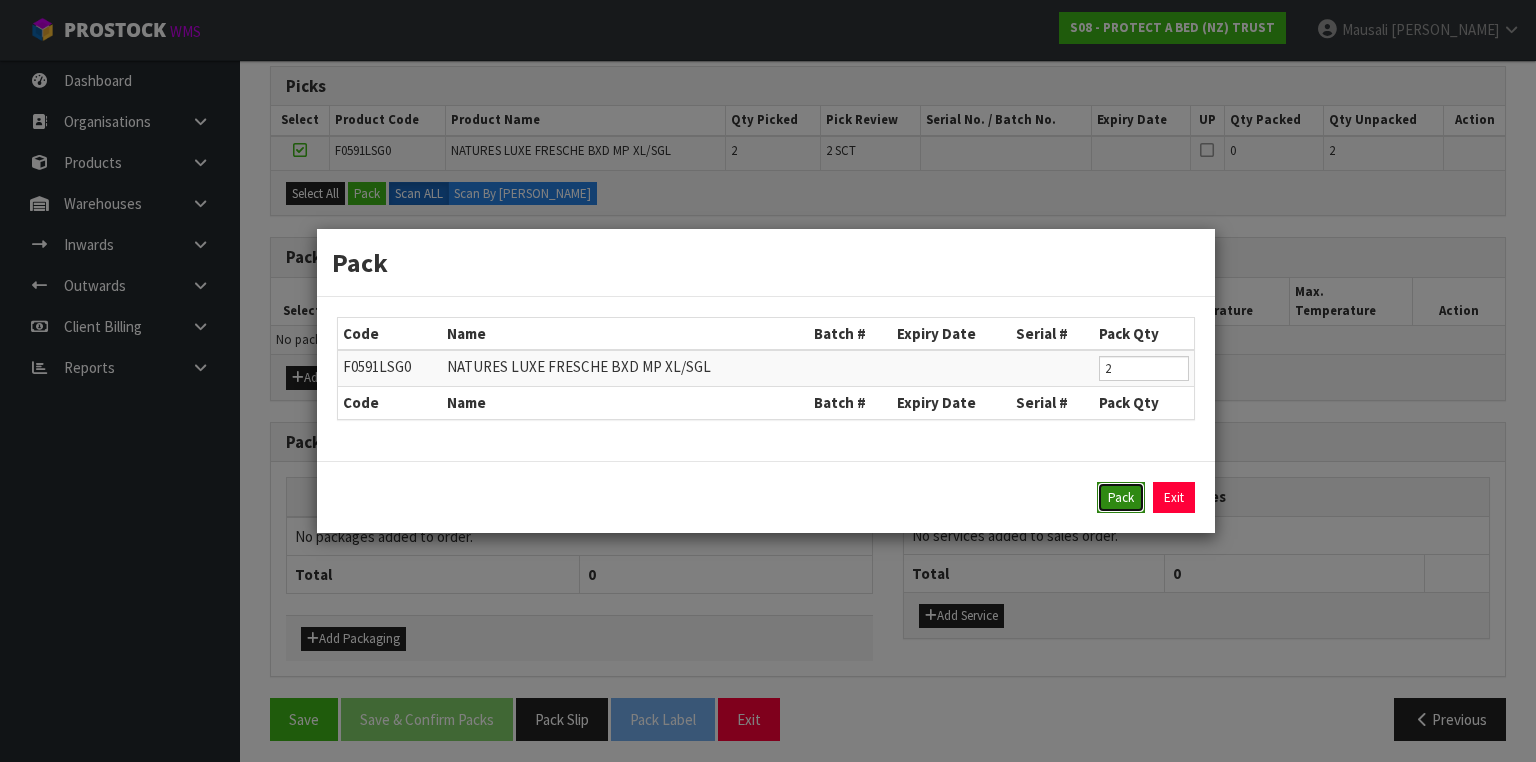 click on "Pack" at bounding box center [1121, 498] 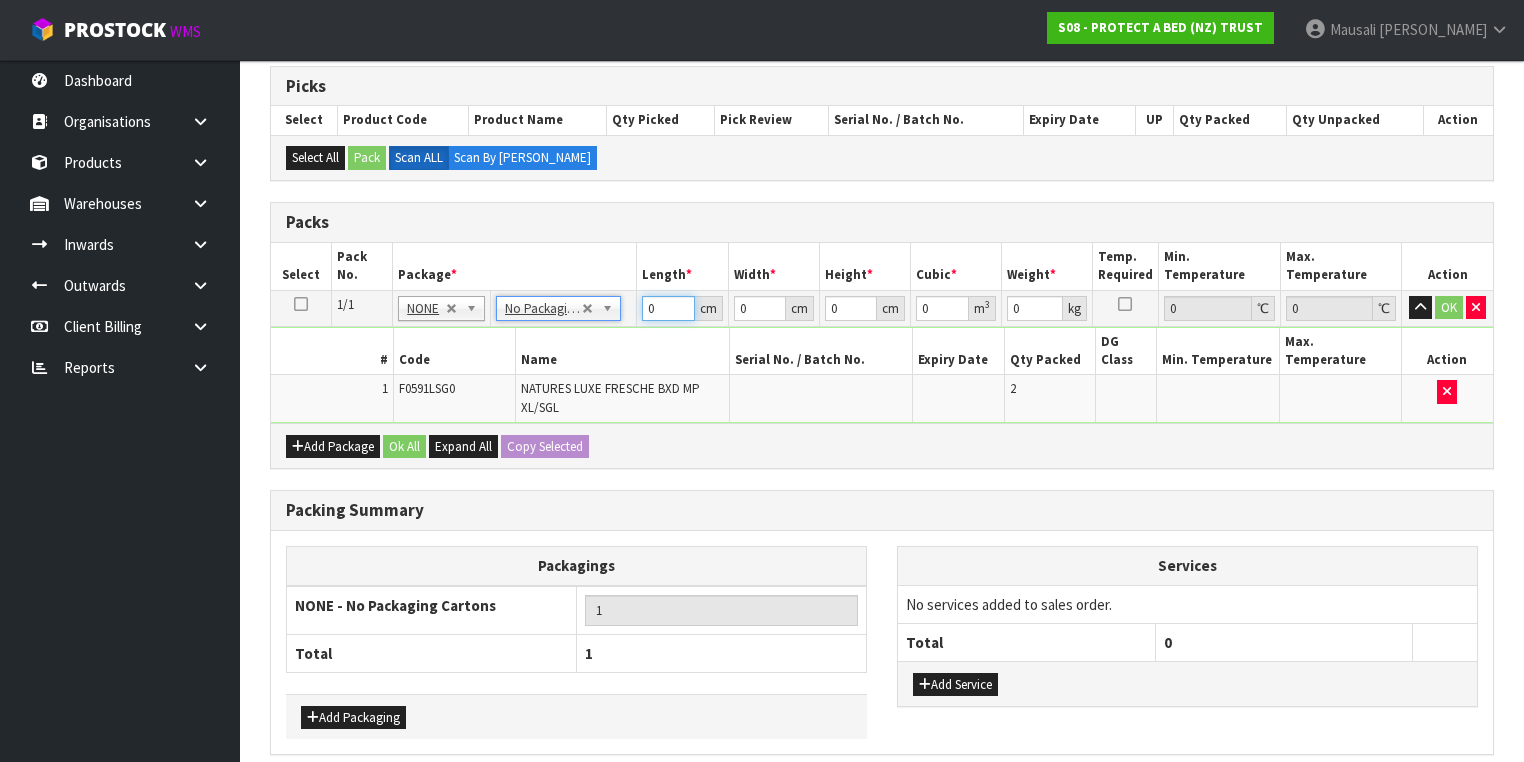 drag, startPoint x: 656, startPoint y: 304, endPoint x: 579, endPoint y: 347, distance: 88.19297 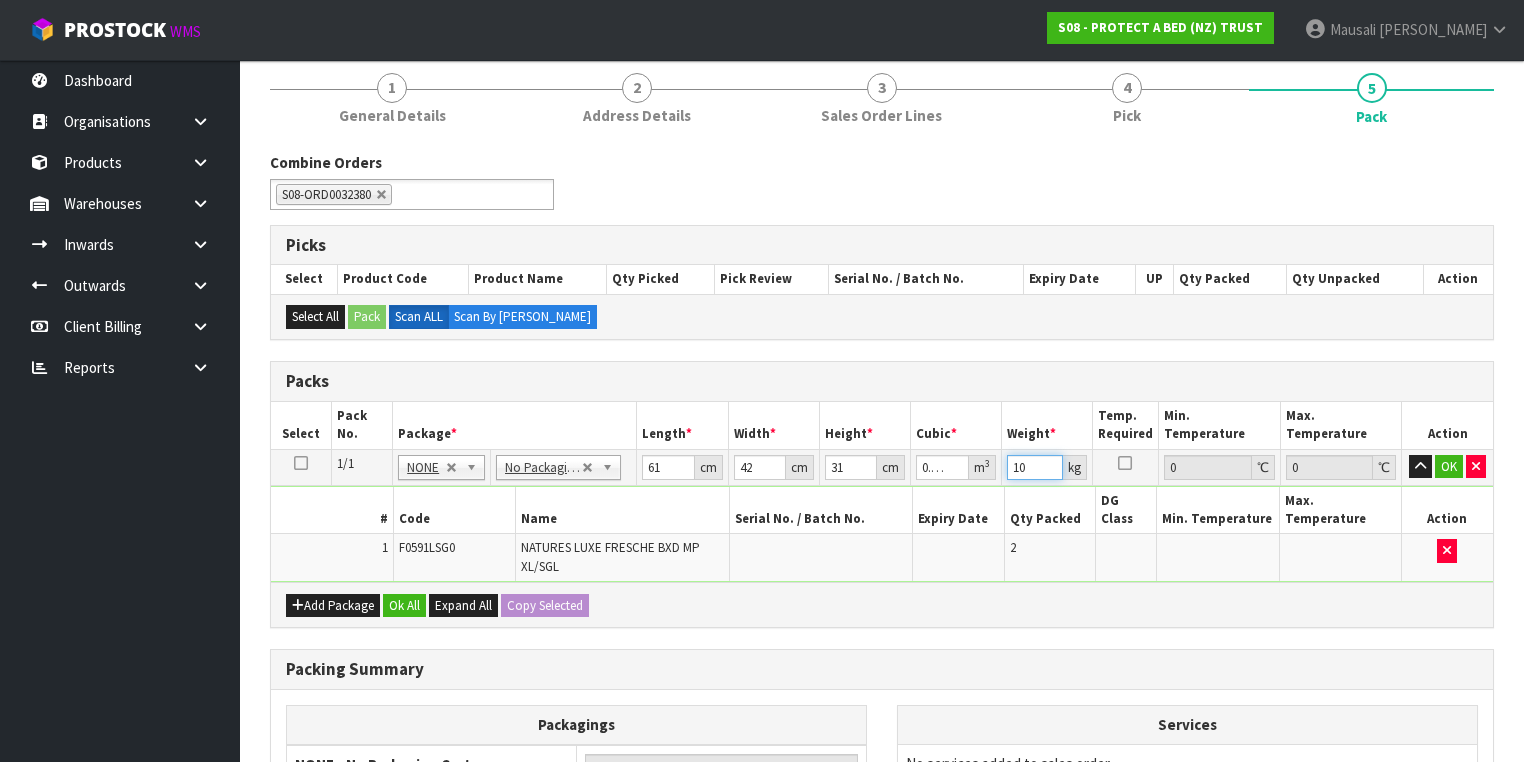 scroll, scrollTop: 235, scrollLeft: 0, axis: vertical 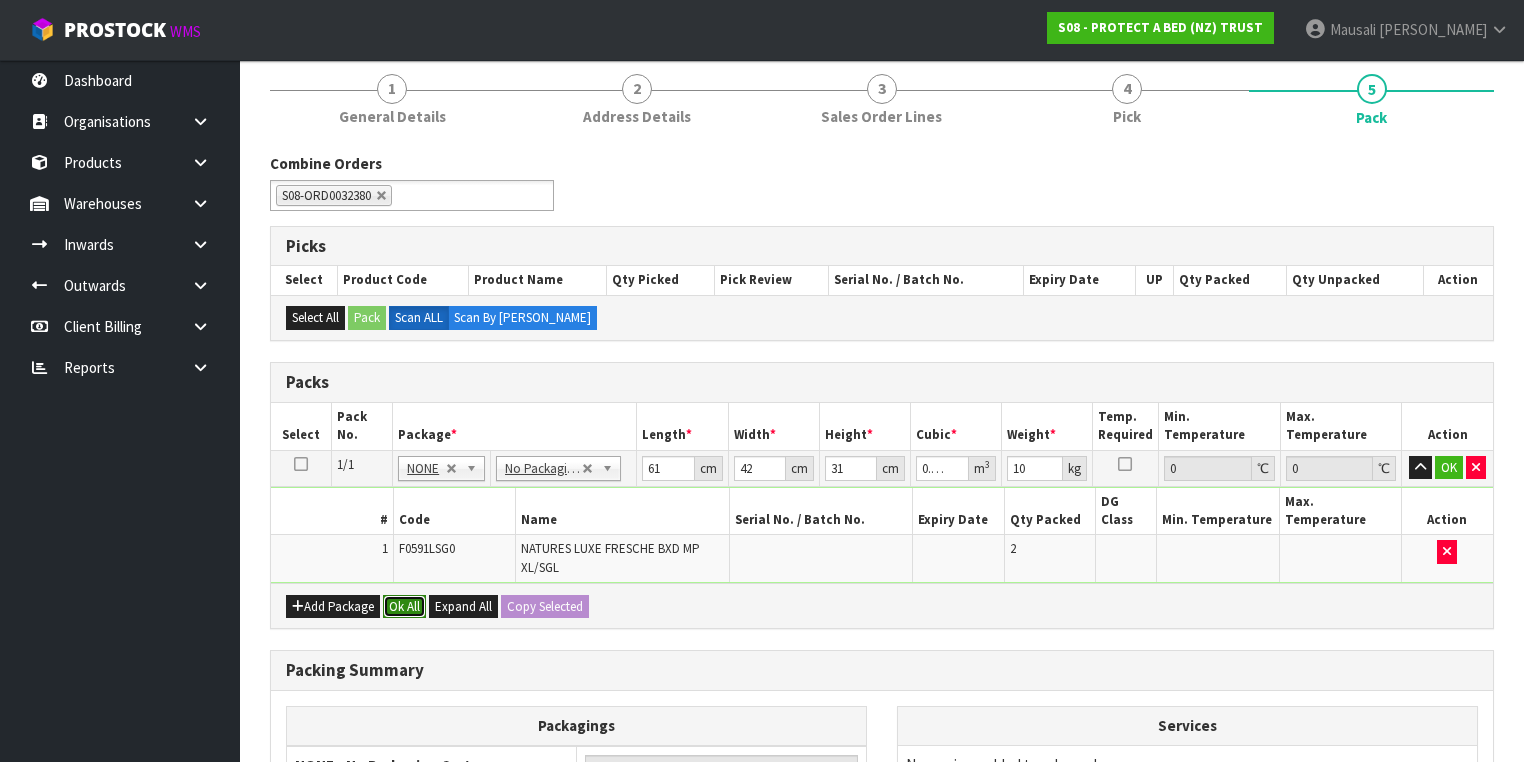 click on "Ok All" at bounding box center [404, 607] 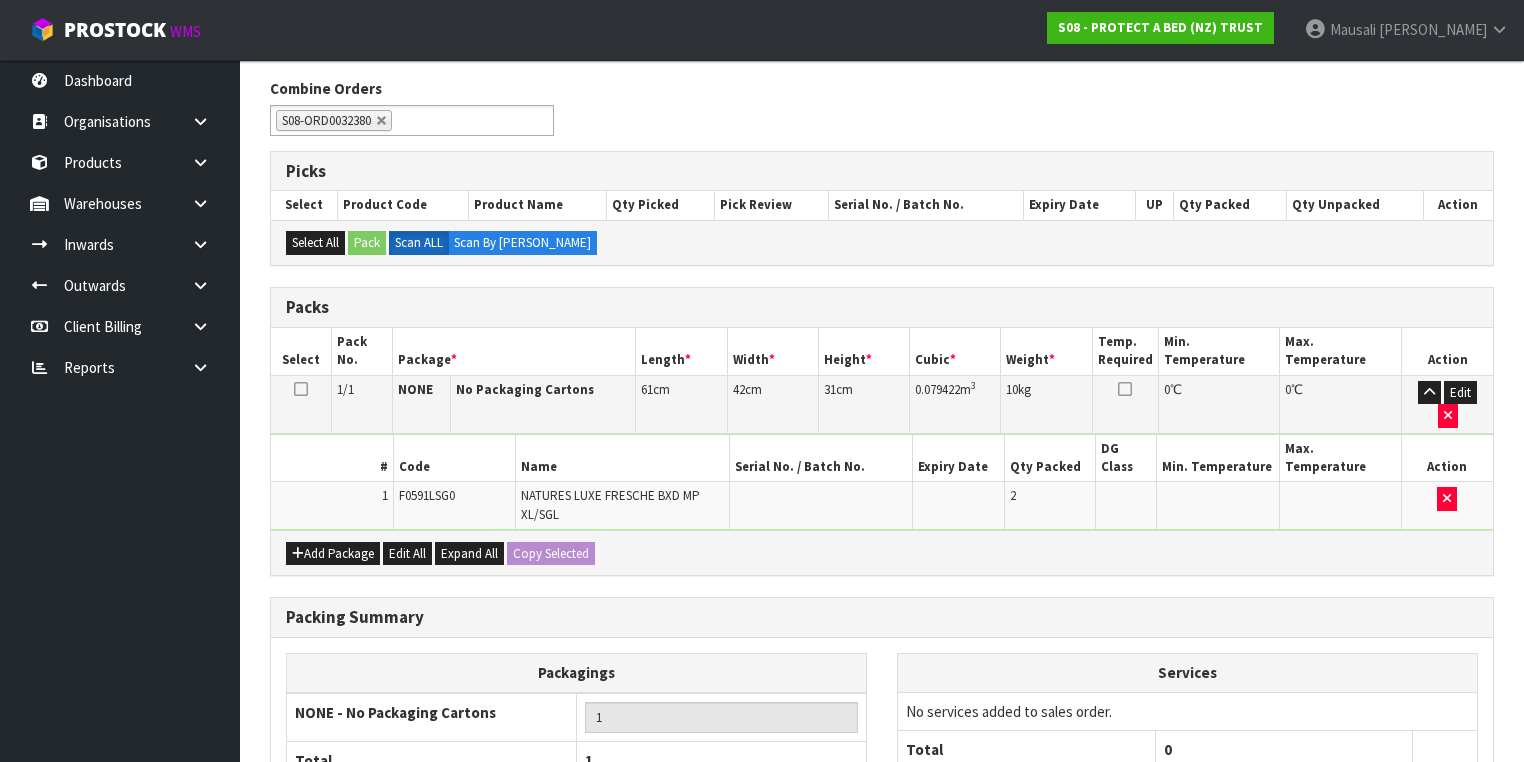scroll, scrollTop: 453, scrollLeft: 0, axis: vertical 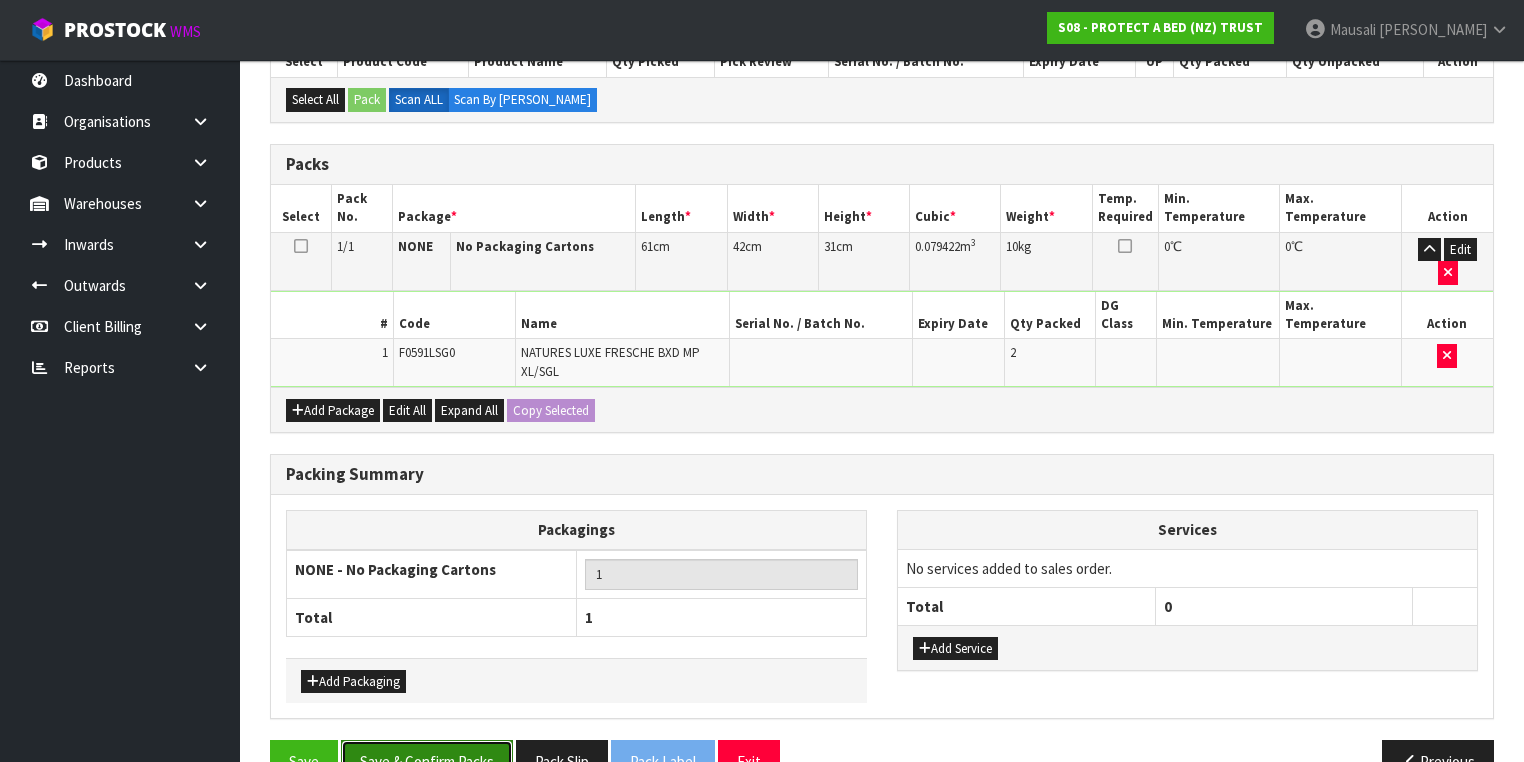 click on "Save & Confirm Packs" at bounding box center [427, 761] 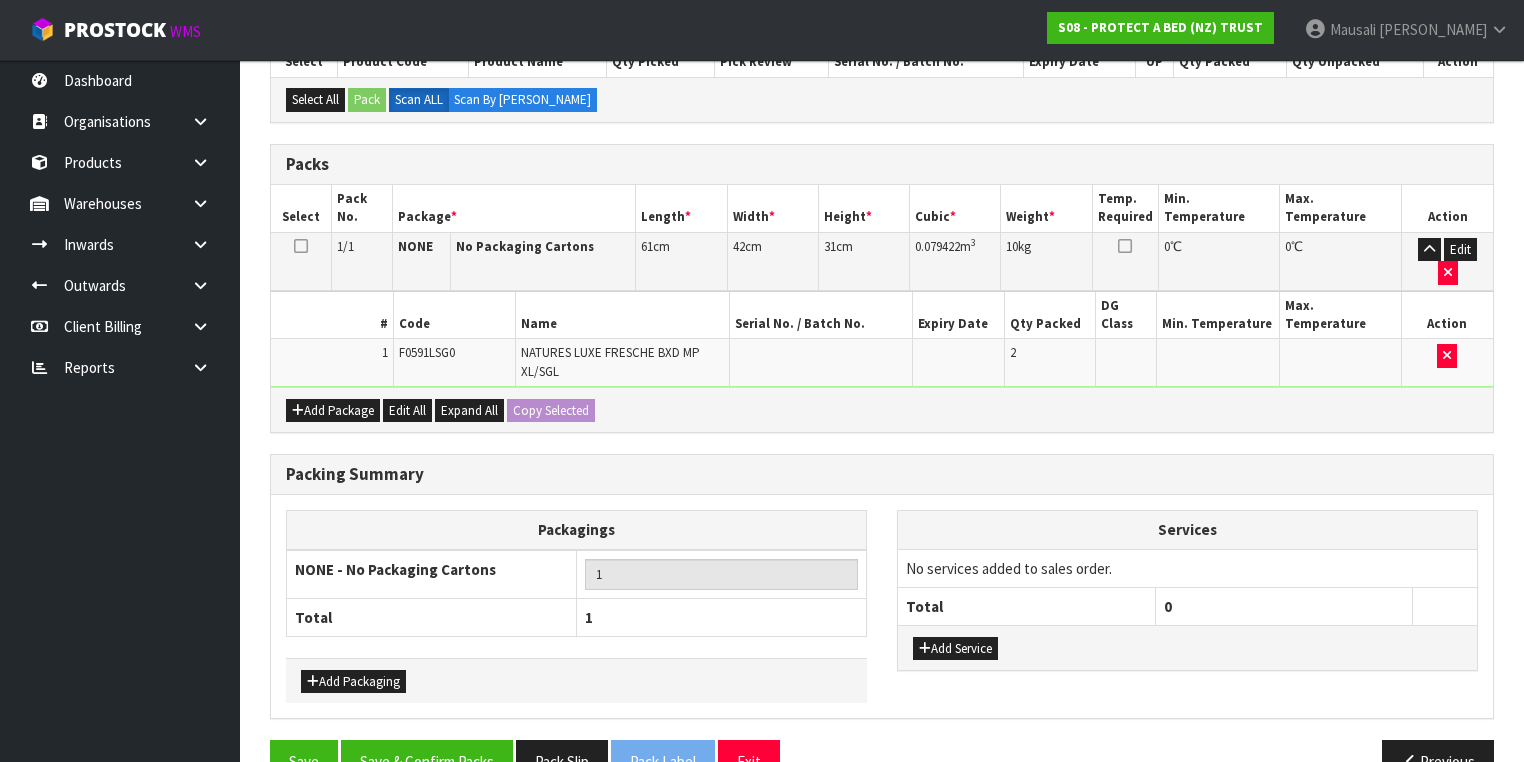 scroll, scrollTop: 0, scrollLeft: 0, axis: both 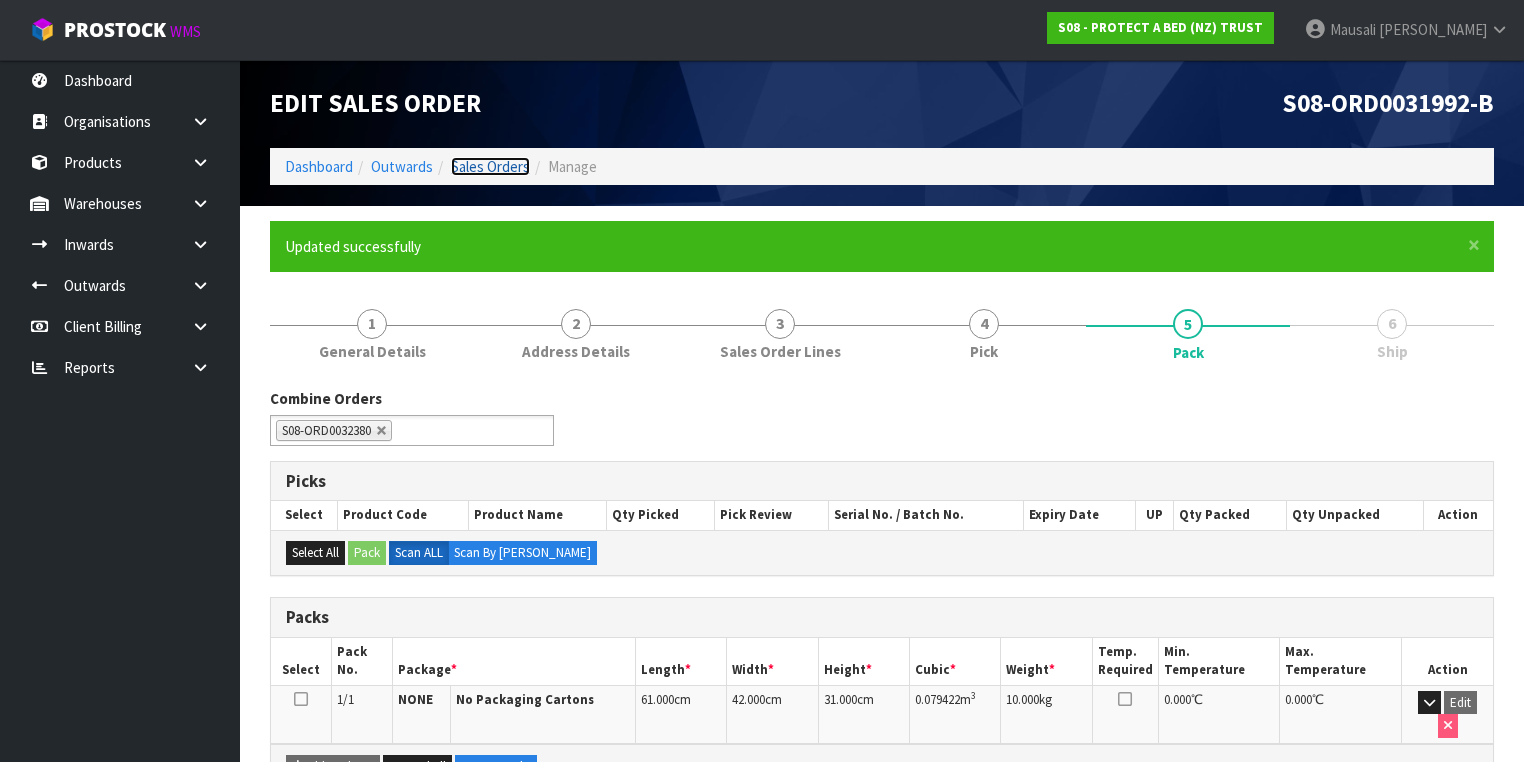 click on "Sales Orders" at bounding box center [490, 166] 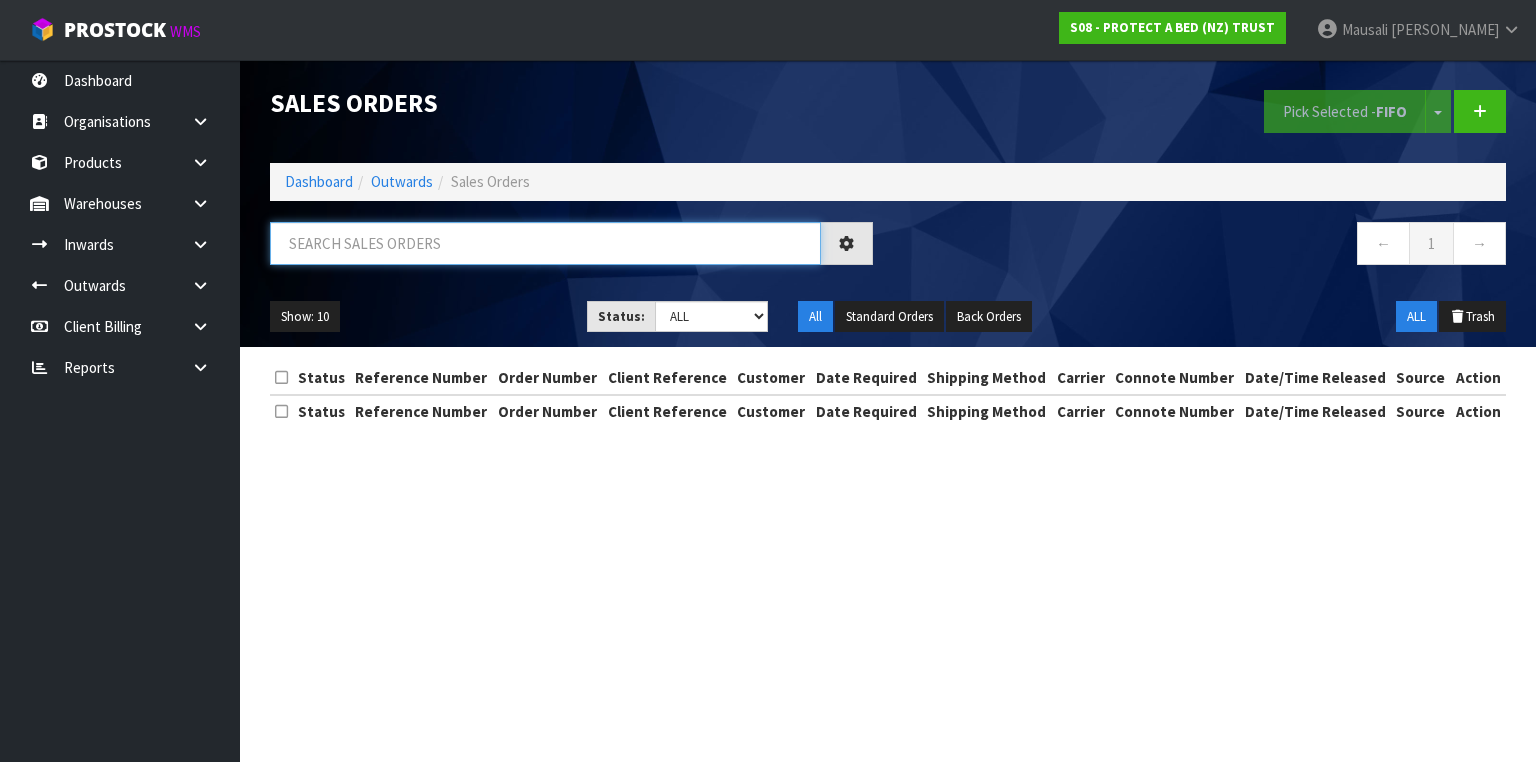 click at bounding box center (545, 243) 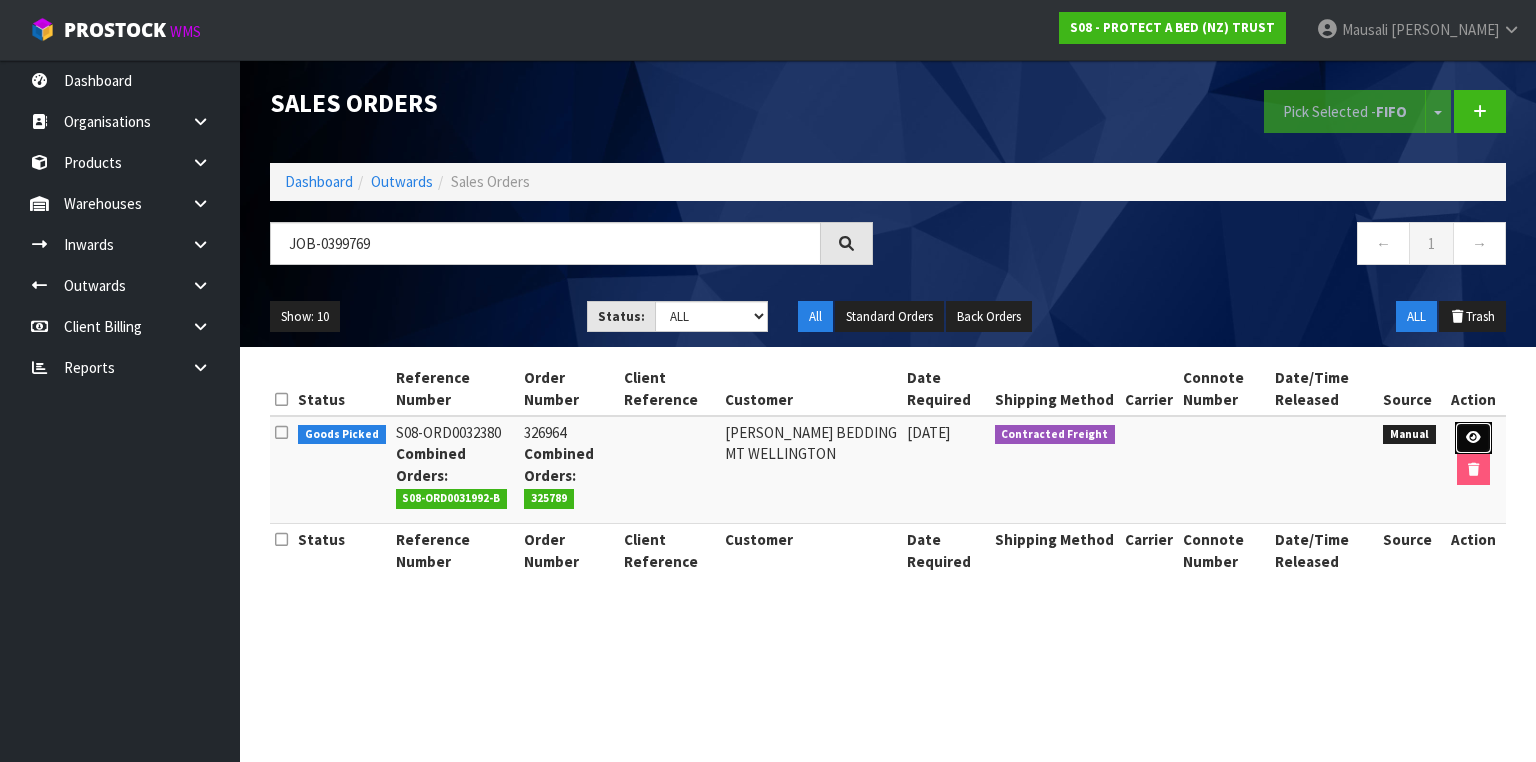 click at bounding box center (1473, 438) 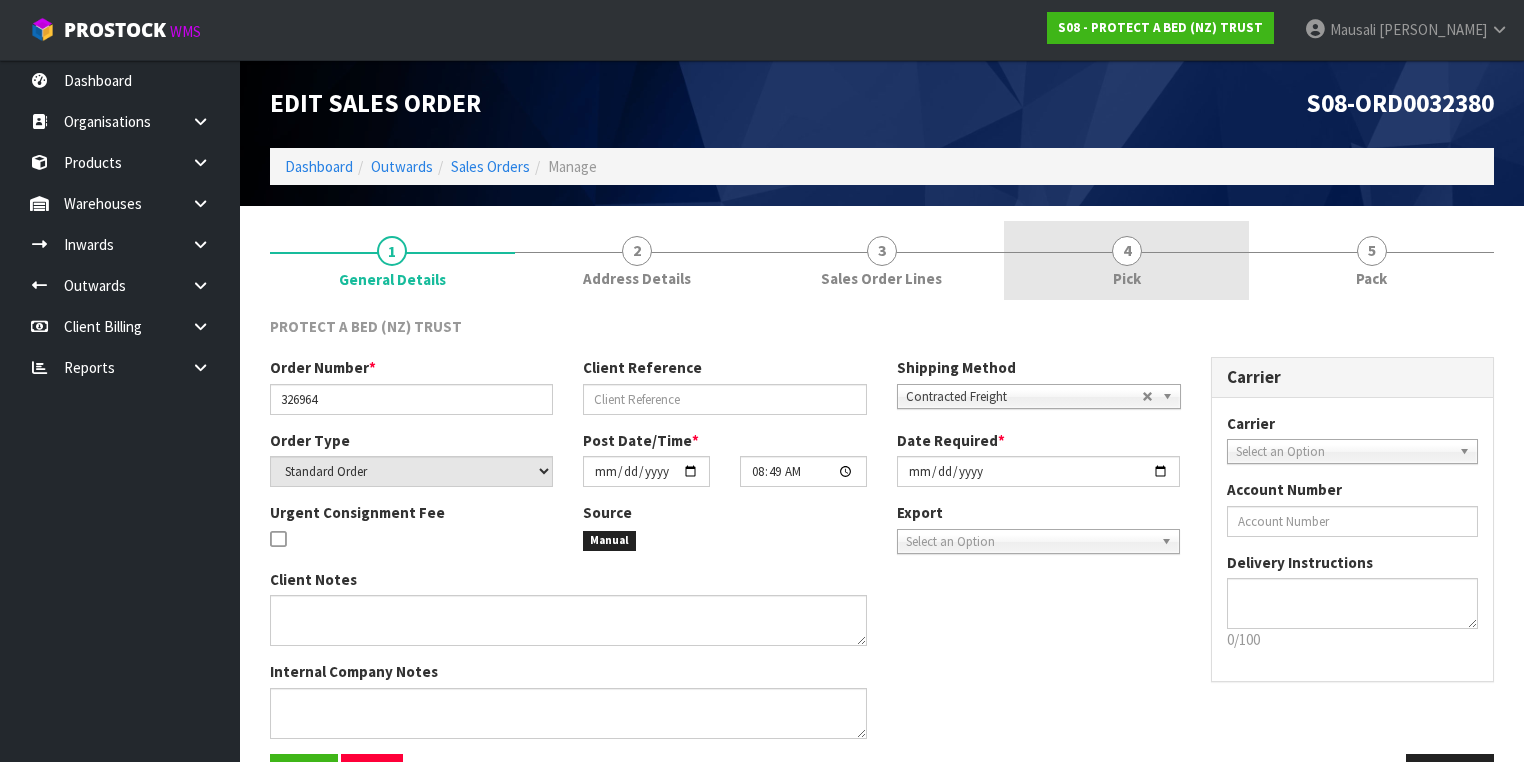 click on "Pick" at bounding box center [1127, 278] 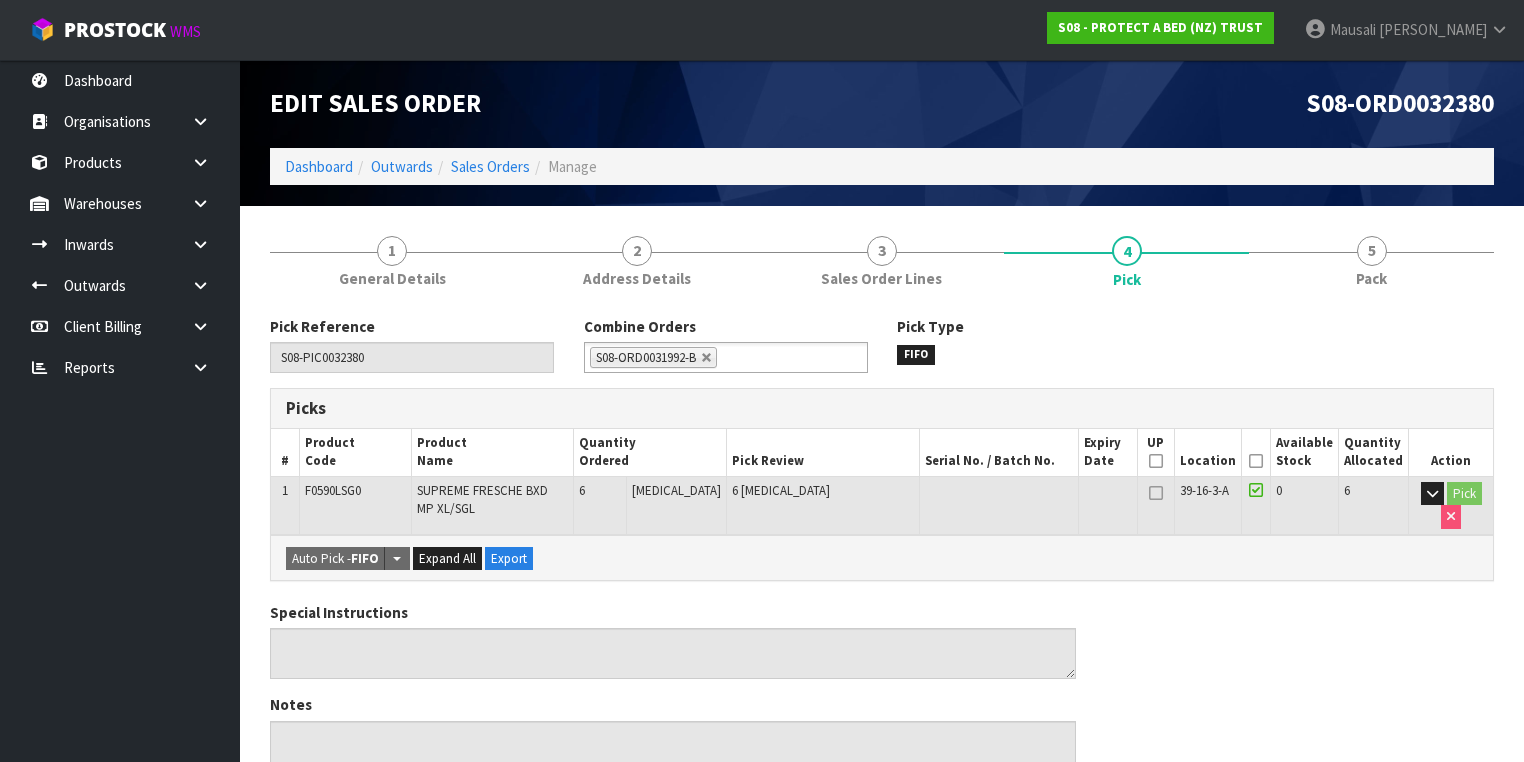 click at bounding box center [1256, 461] 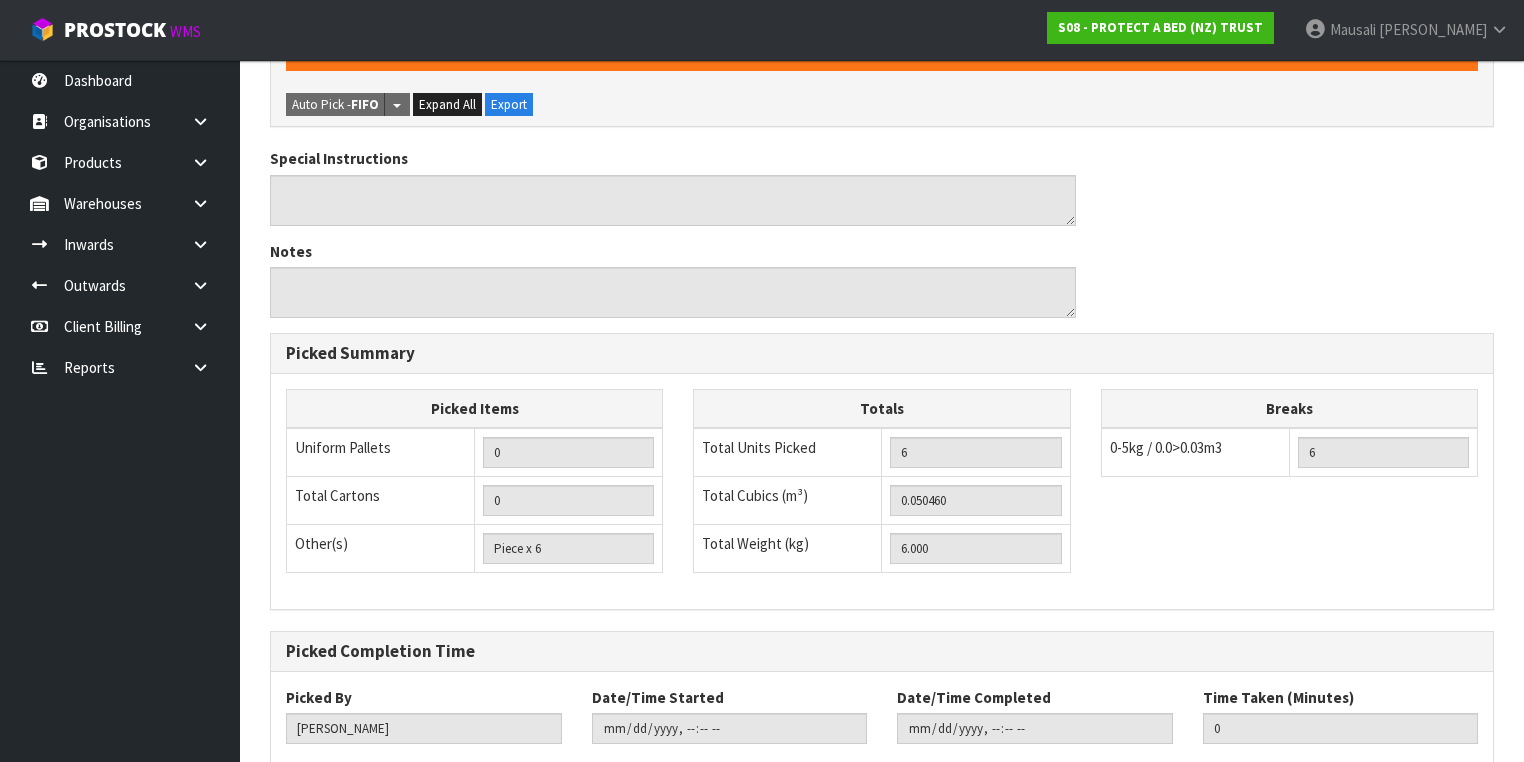 scroll, scrollTop: 641, scrollLeft: 0, axis: vertical 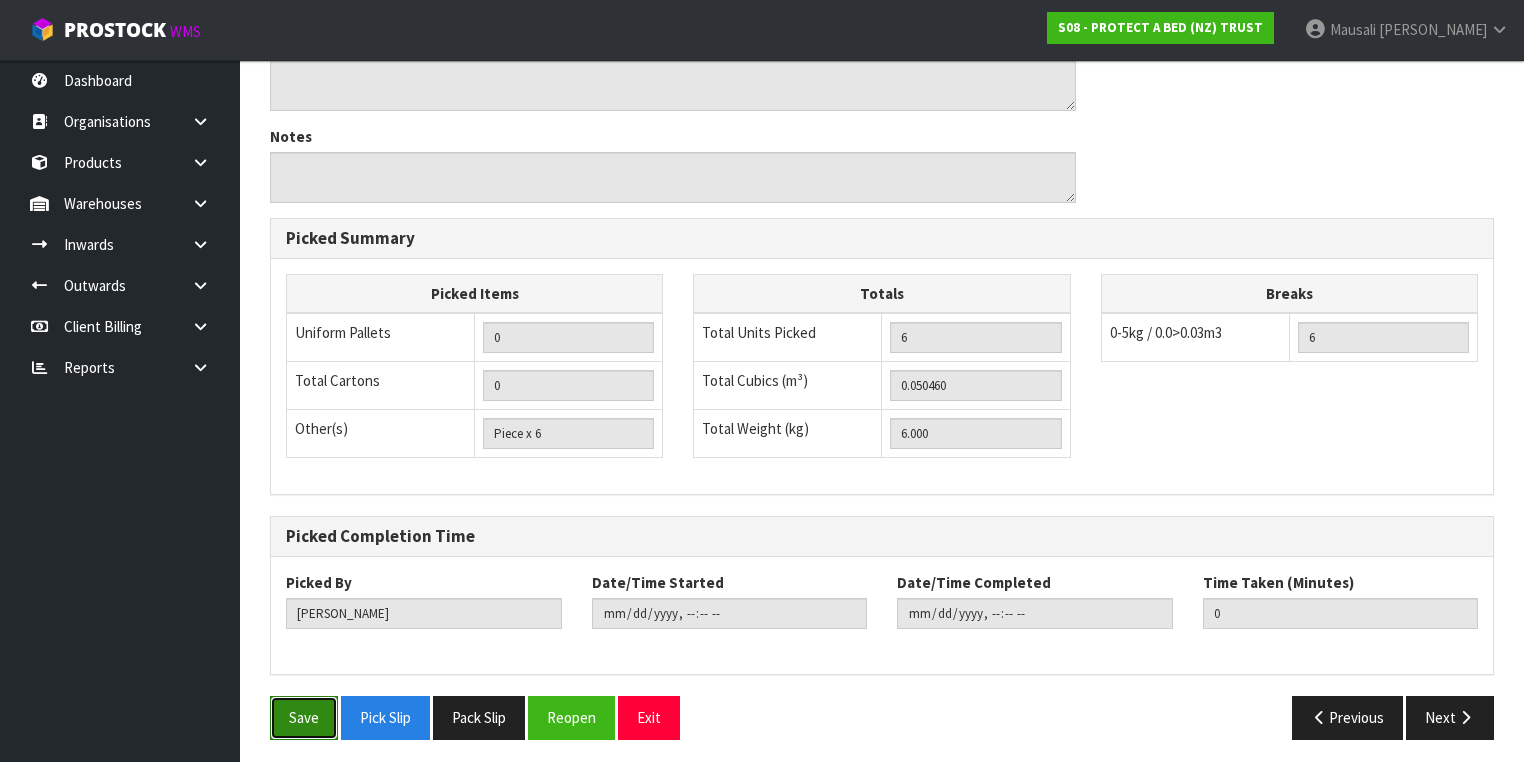 click on "Save" at bounding box center (304, 717) 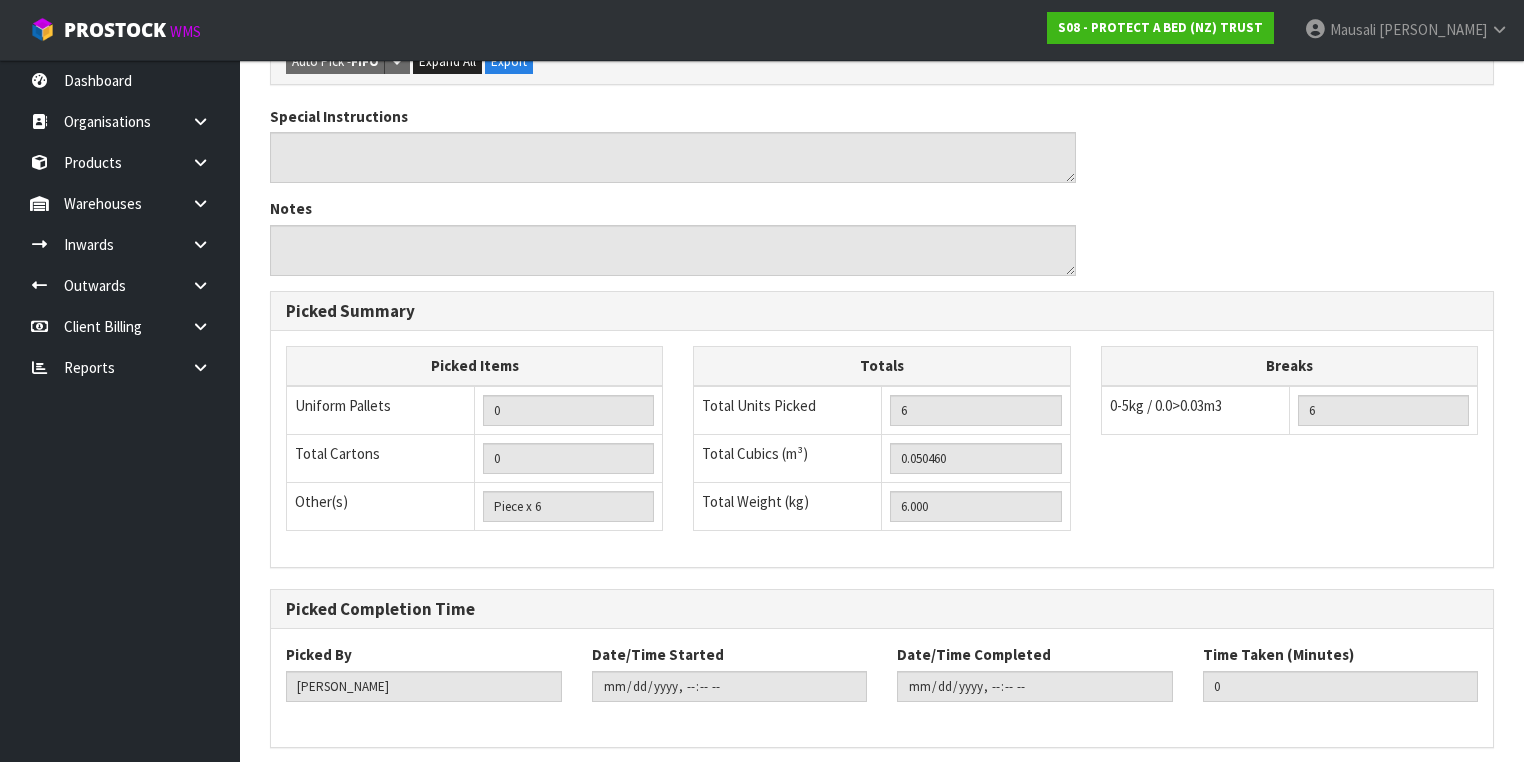 scroll, scrollTop: 0, scrollLeft: 0, axis: both 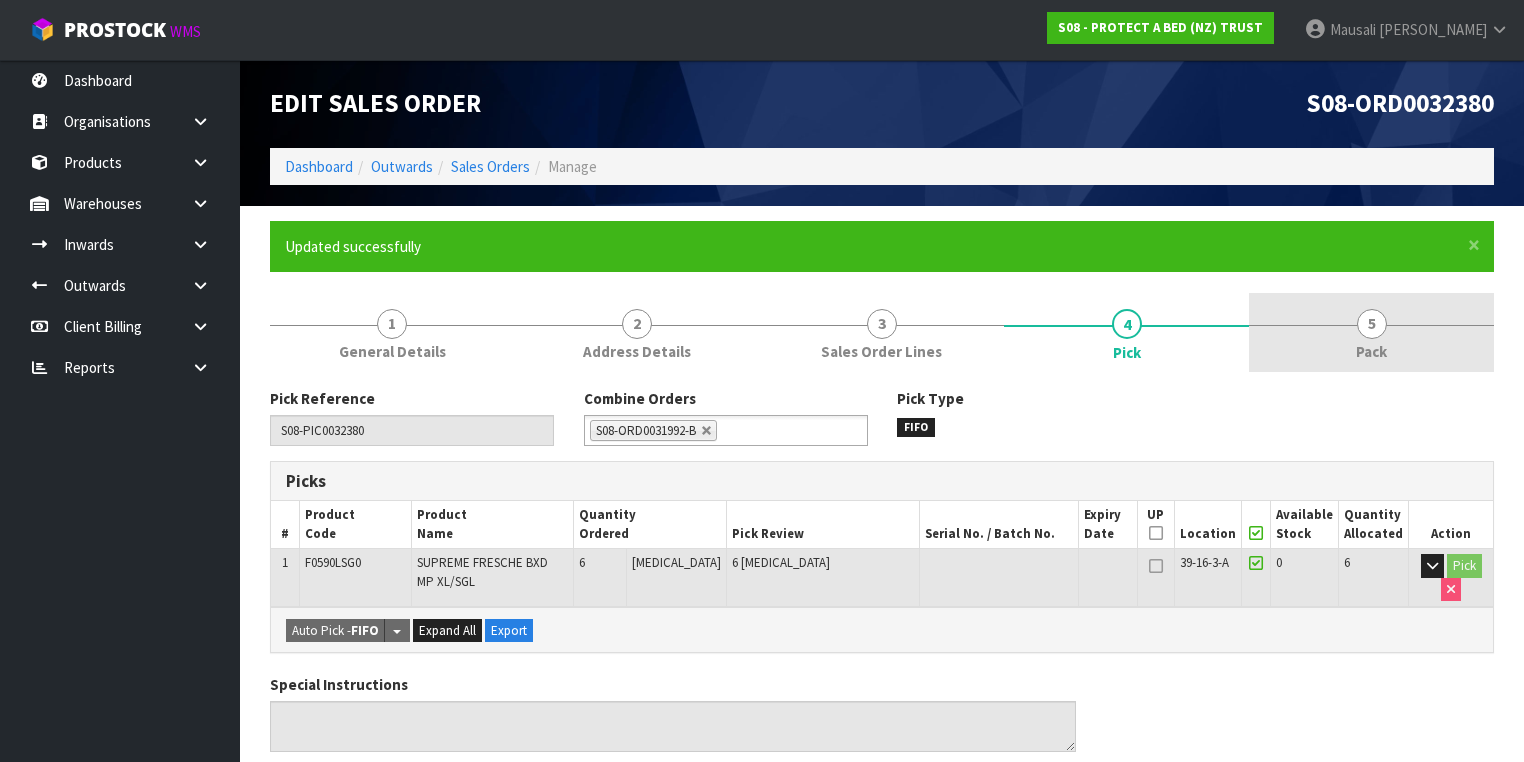 click on "5
Pack" at bounding box center [1371, 332] 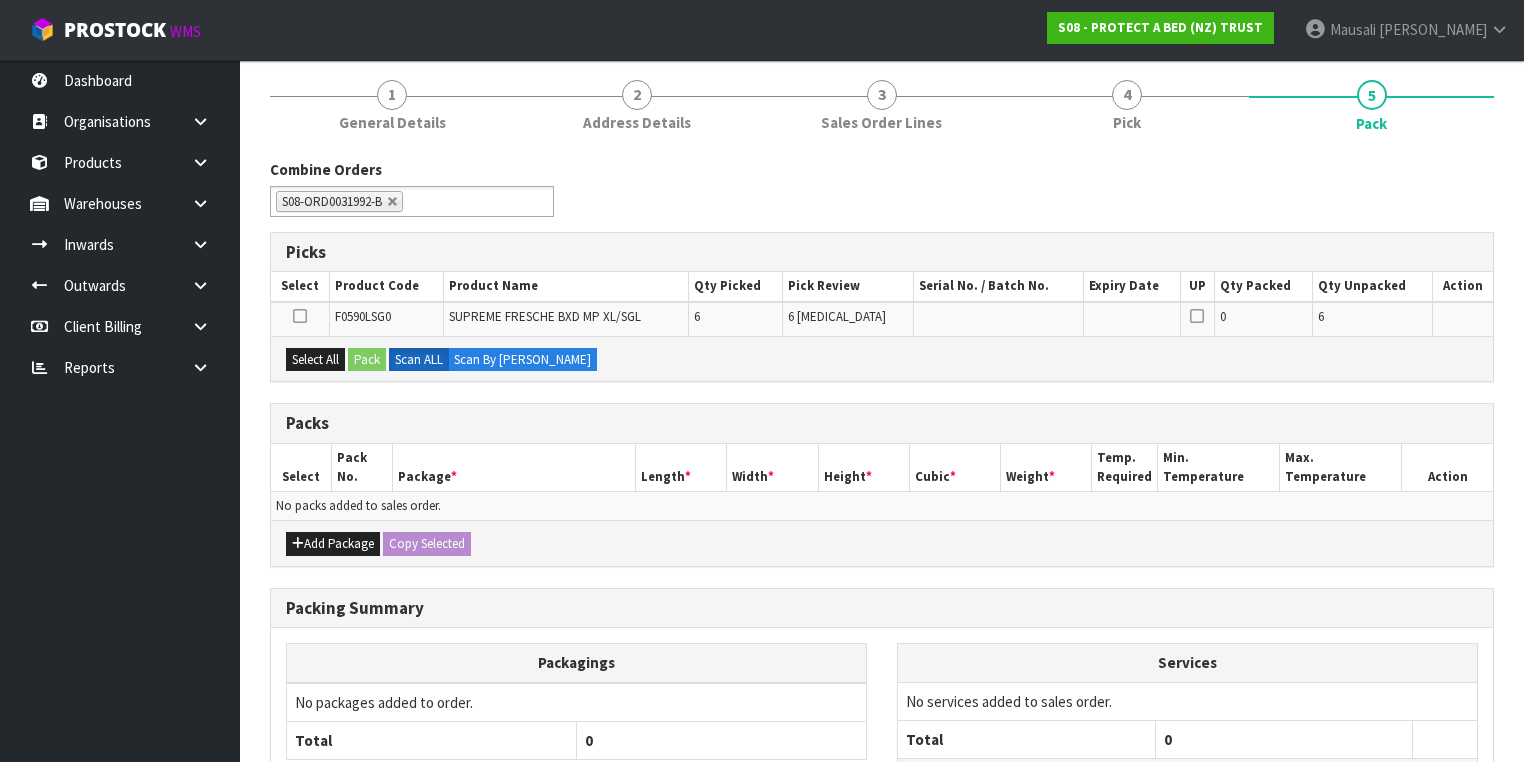 scroll, scrollTop: 395, scrollLeft: 0, axis: vertical 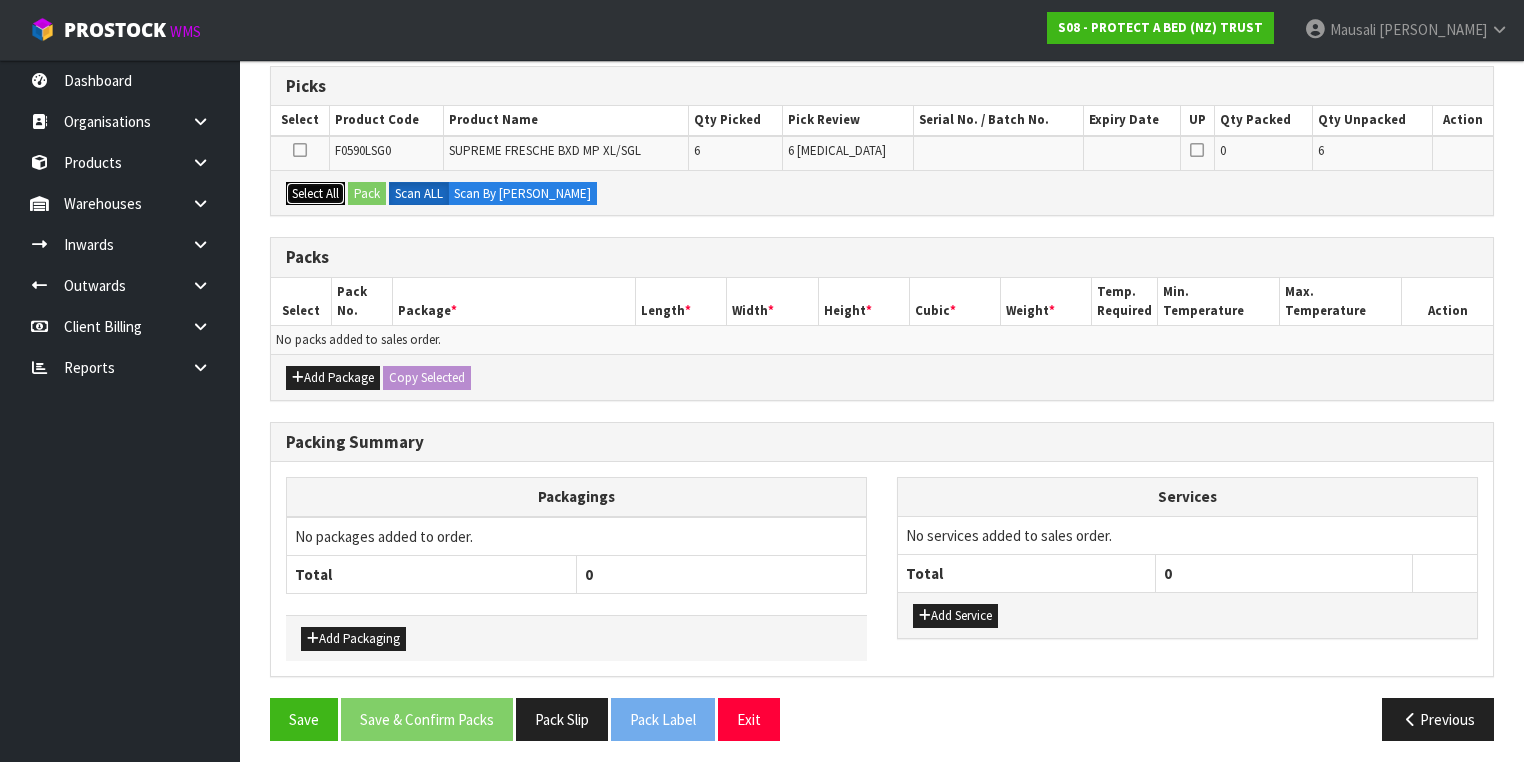 drag, startPoint x: 332, startPoint y: 188, endPoint x: 419, endPoint y: 194, distance: 87.20665 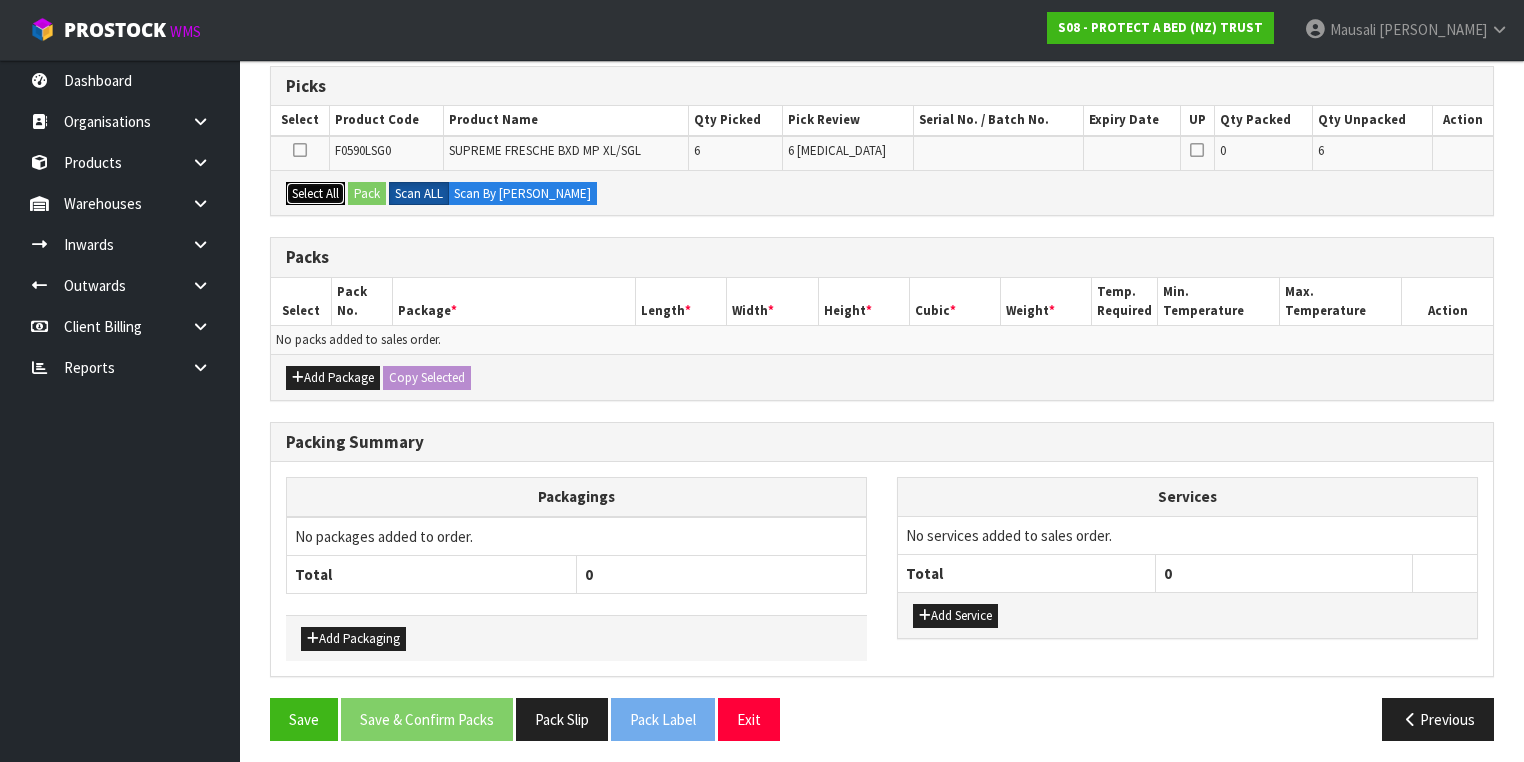 click on "Select All" at bounding box center (315, 194) 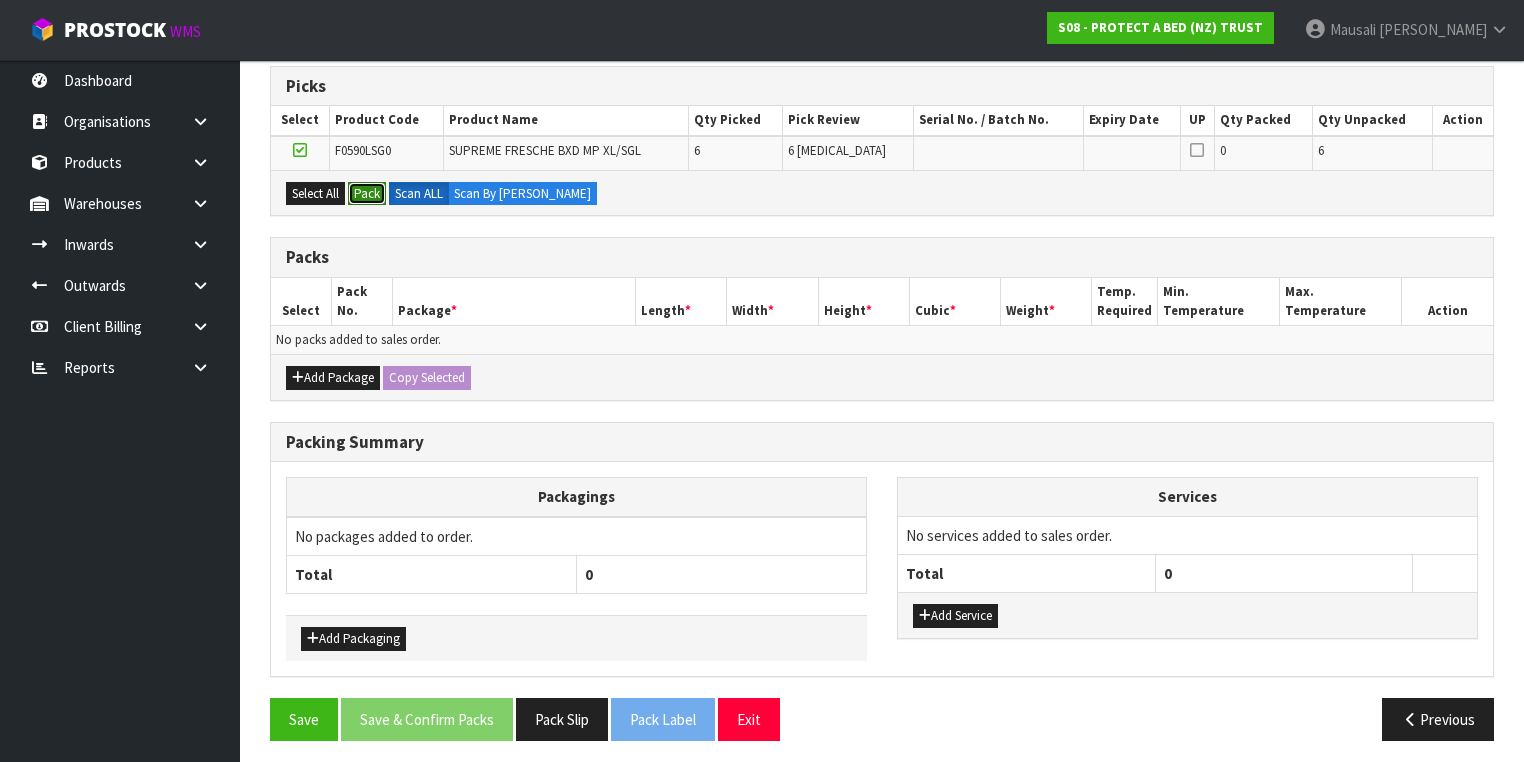 click on "Pack" at bounding box center [367, 194] 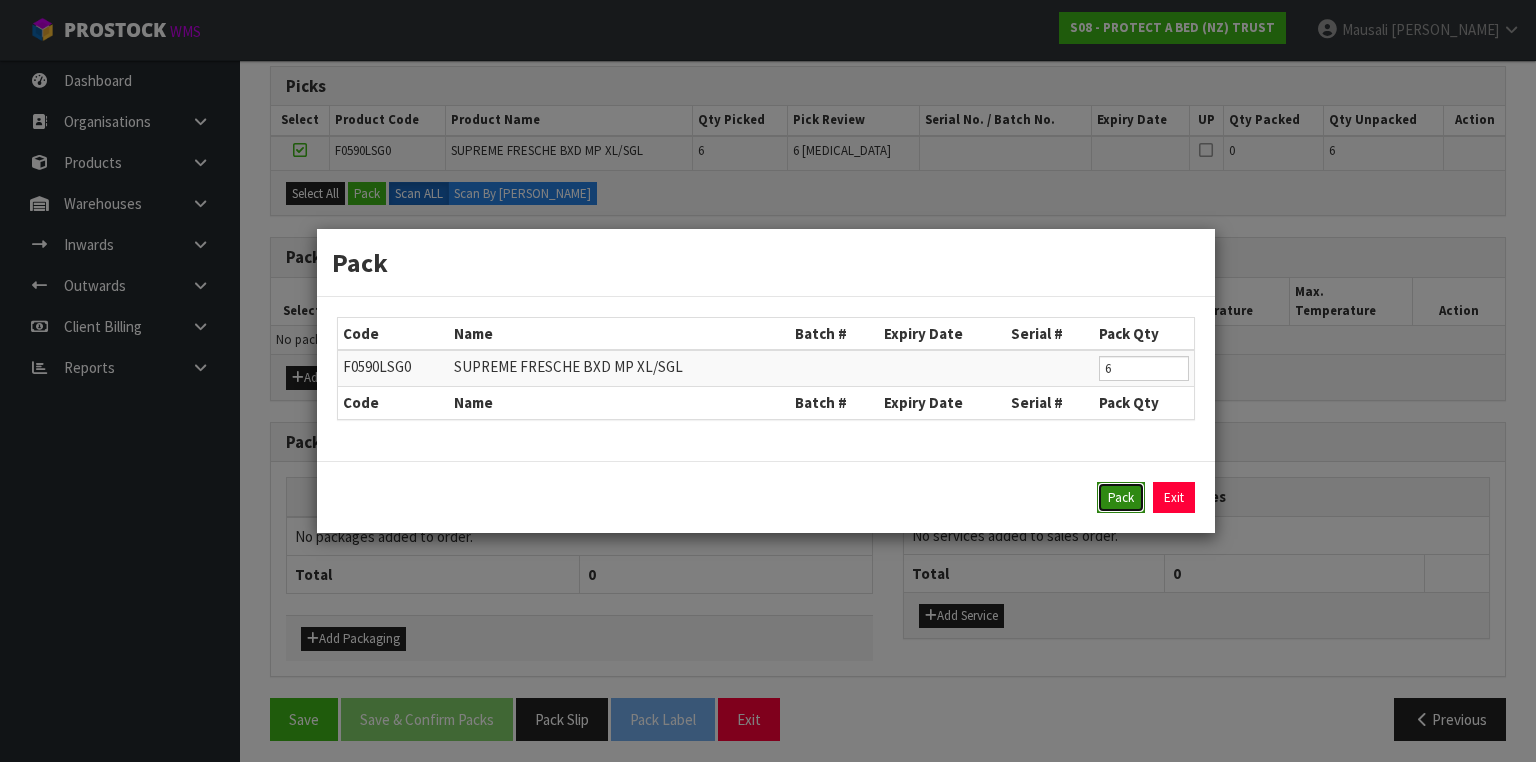 click on "Pack" at bounding box center [1121, 498] 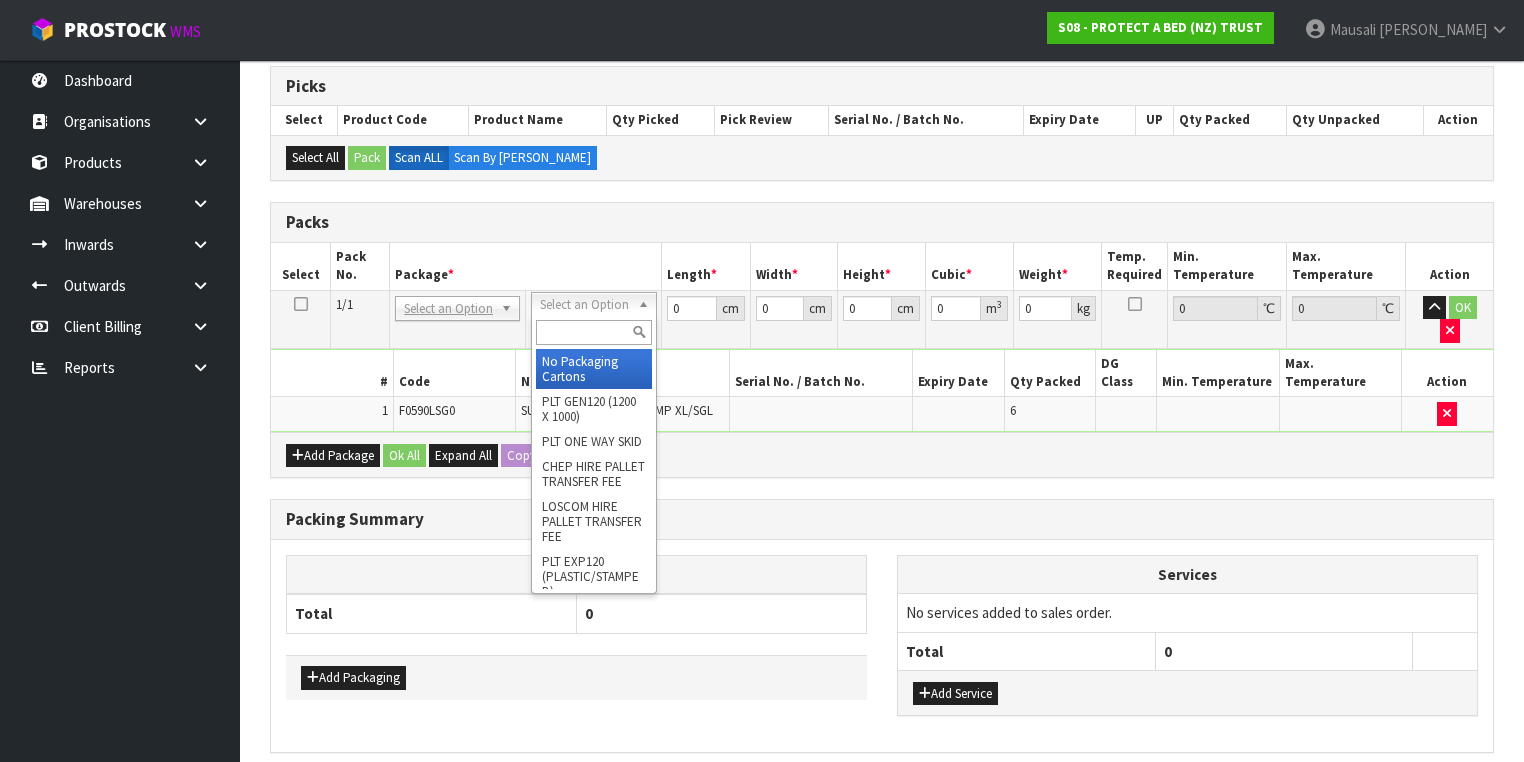 click at bounding box center (593, 332) 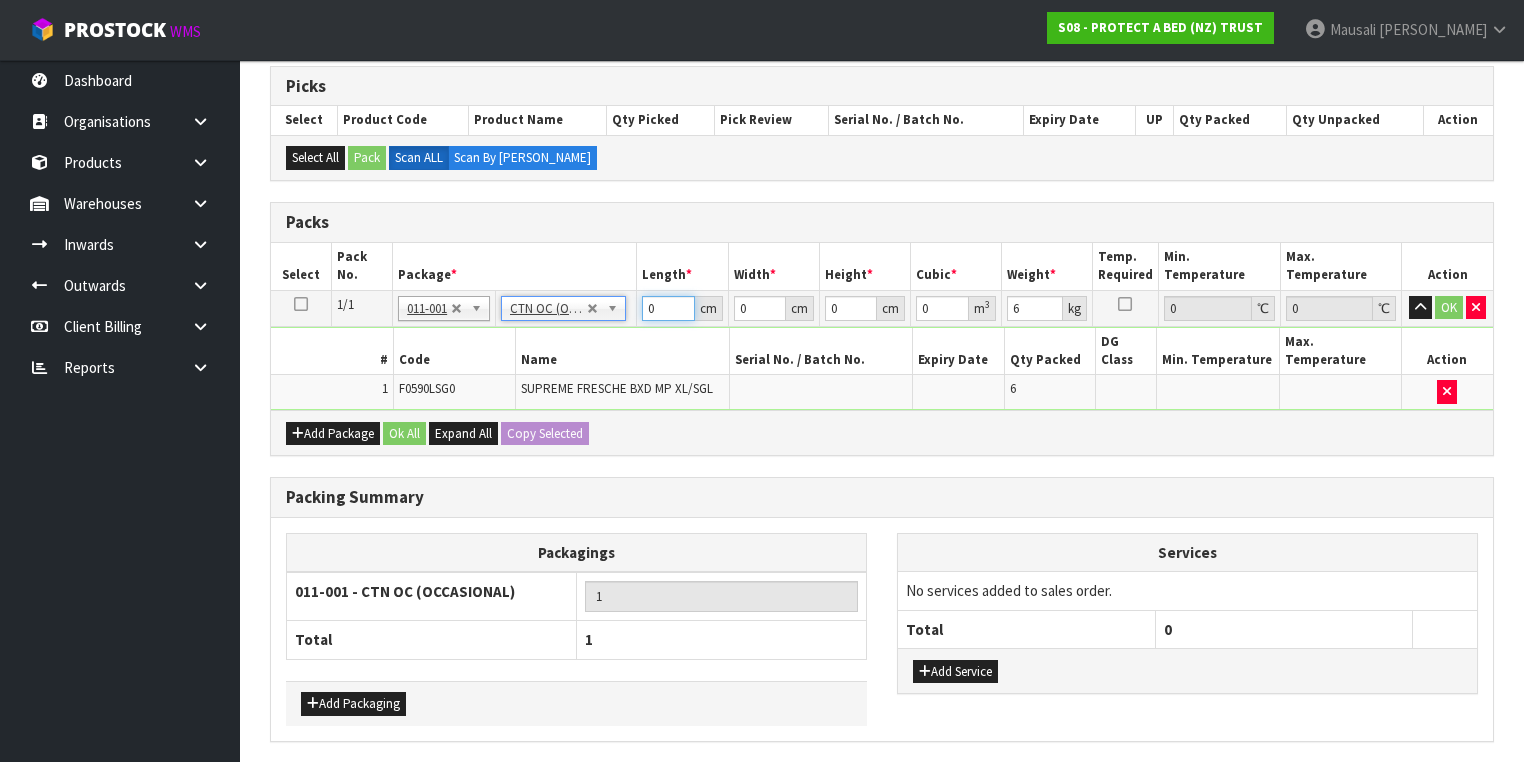 drag, startPoint x: 661, startPoint y: 308, endPoint x: 612, endPoint y: 309, distance: 49.010204 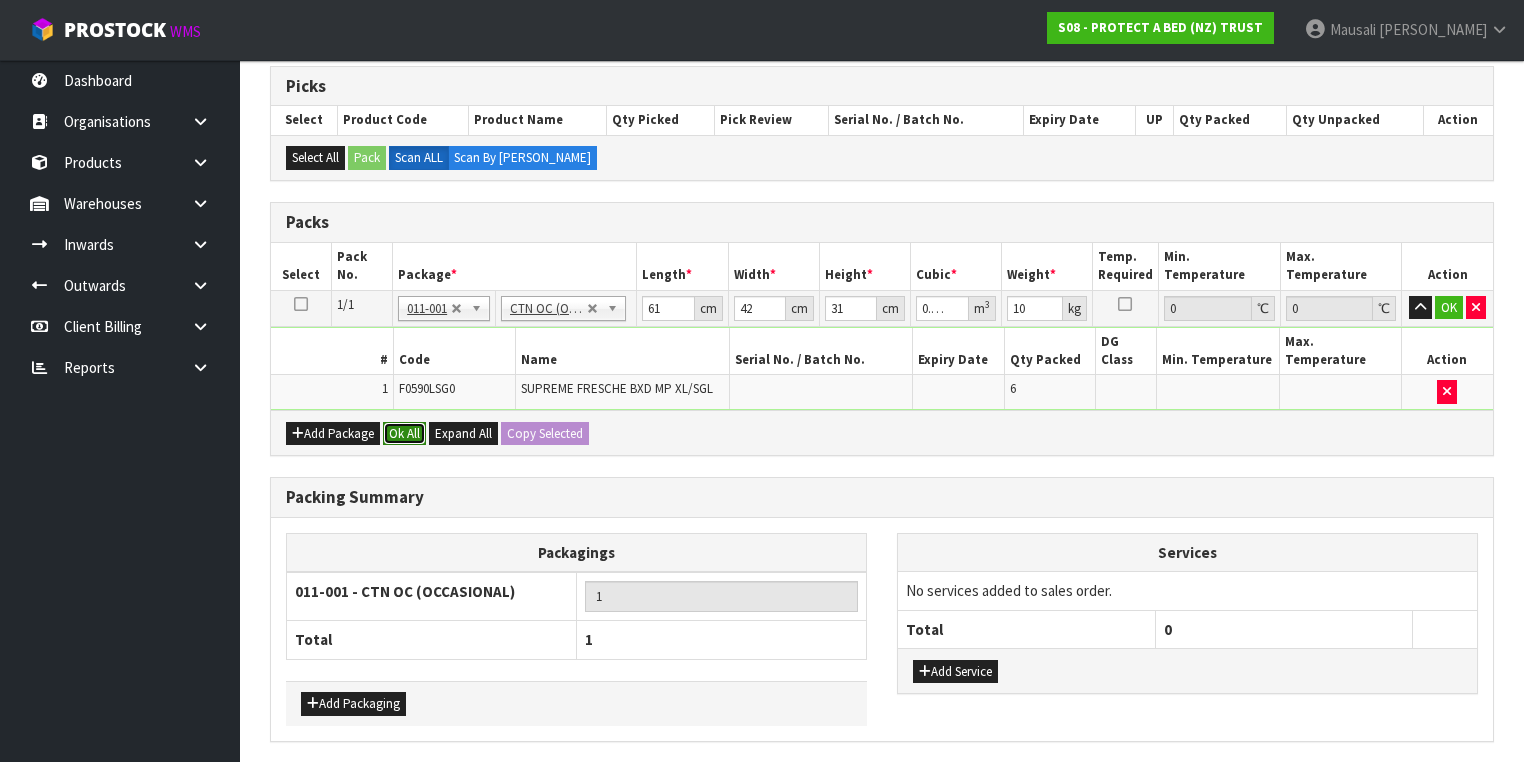 click on "Ok All" at bounding box center (404, 434) 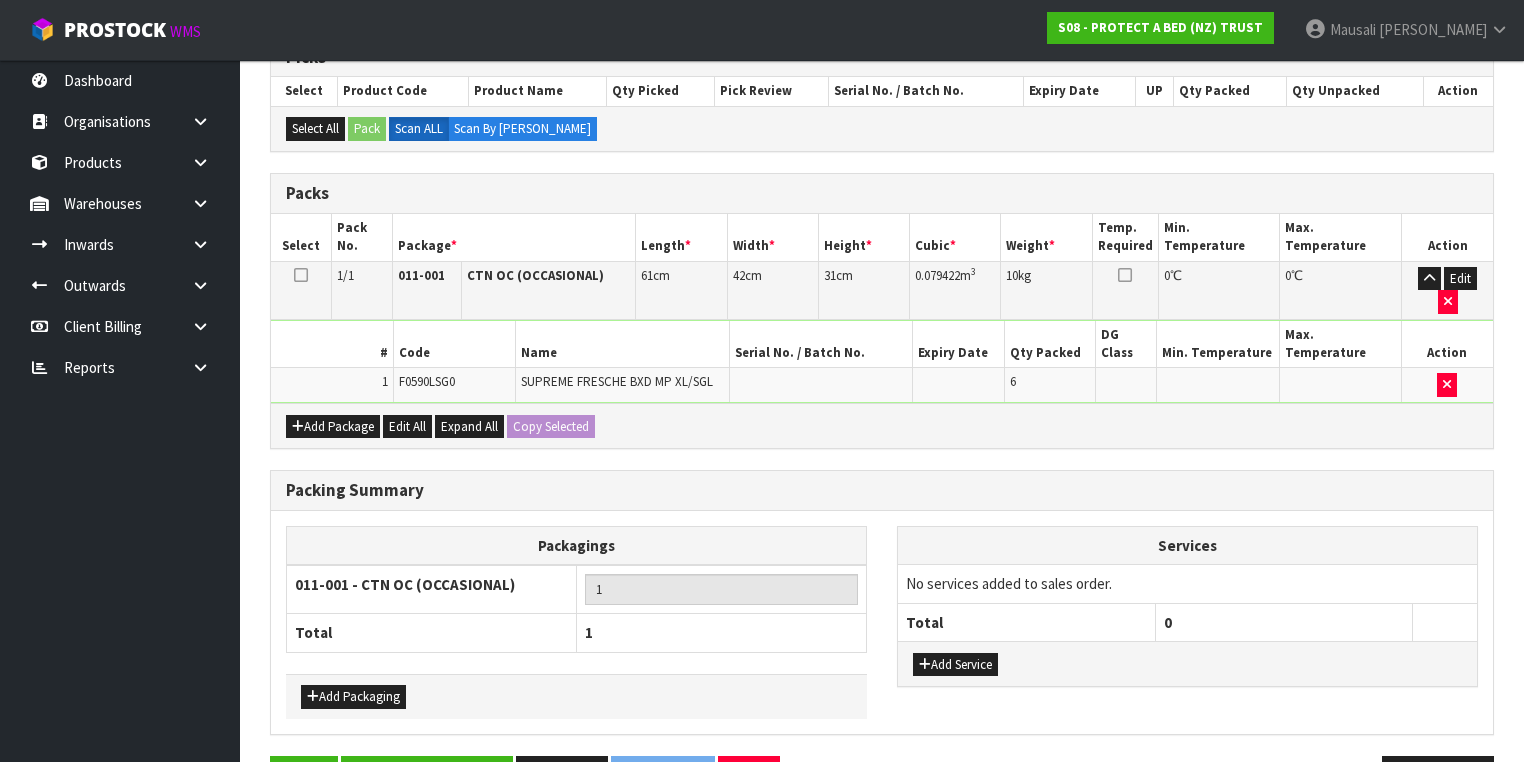 scroll, scrollTop: 440, scrollLeft: 0, axis: vertical 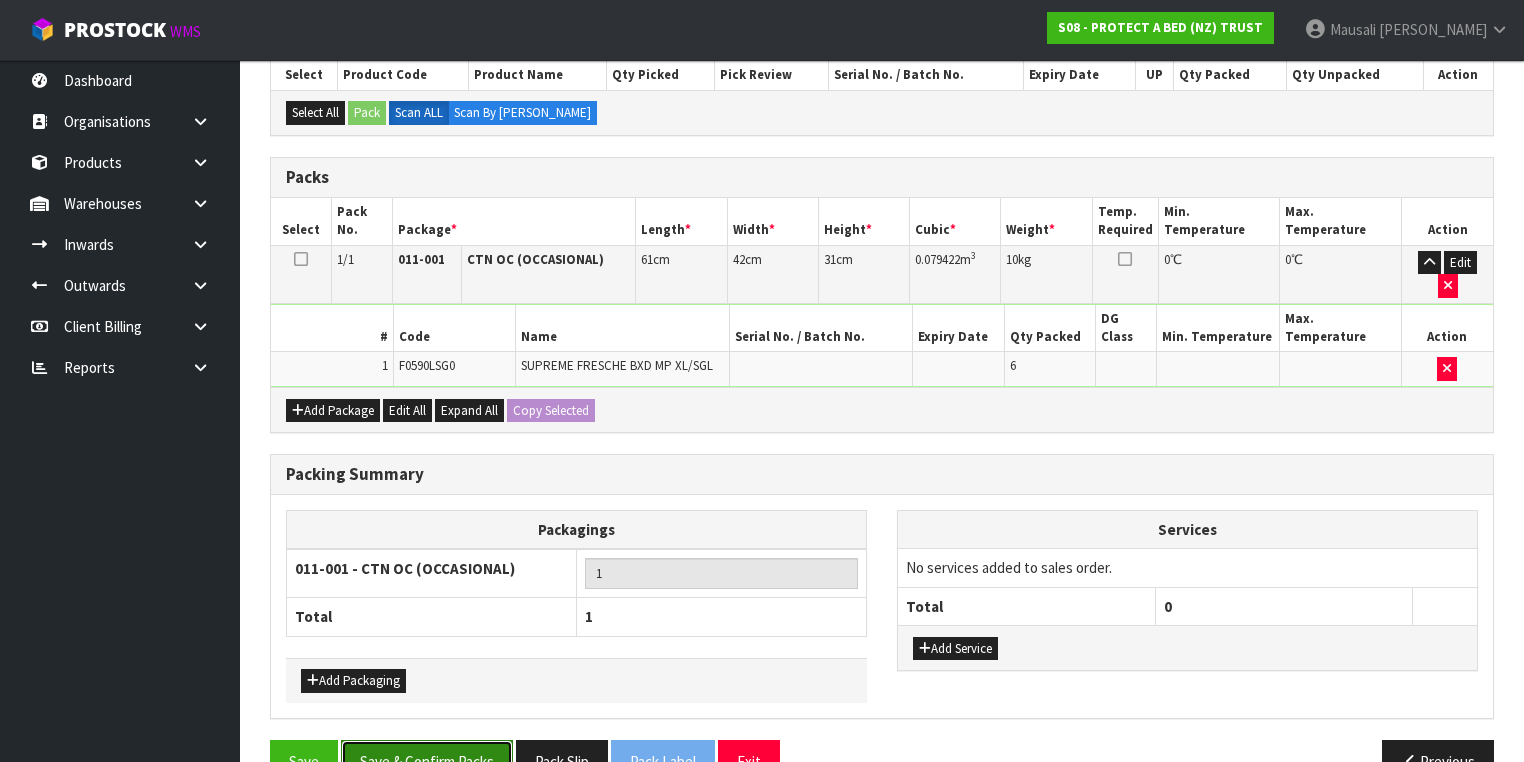 click on "Save & Confirm Packs" at bounding box center [427, 761] 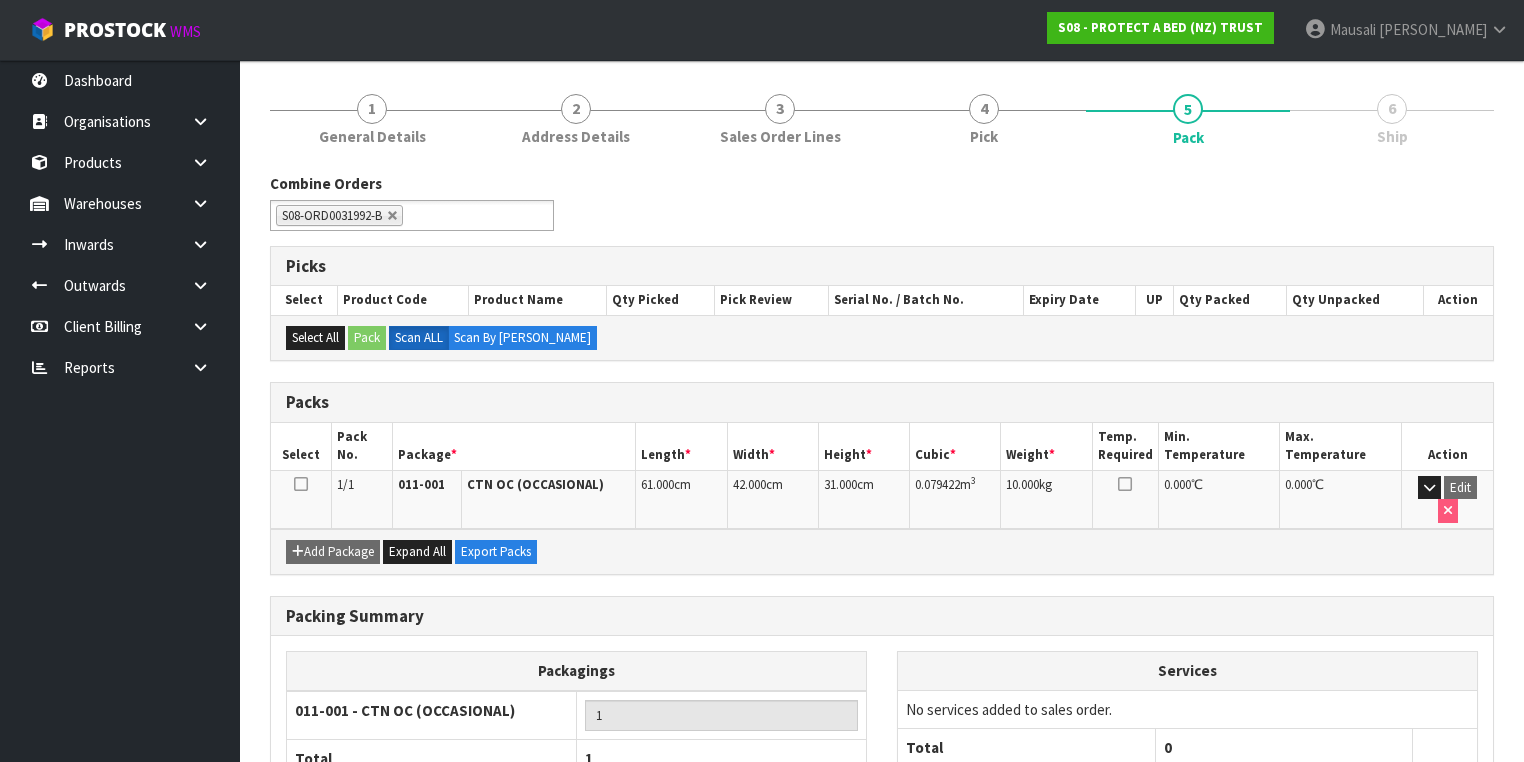 scroll, scrollTop: 332, scrollLeft: 0, axis: vertical 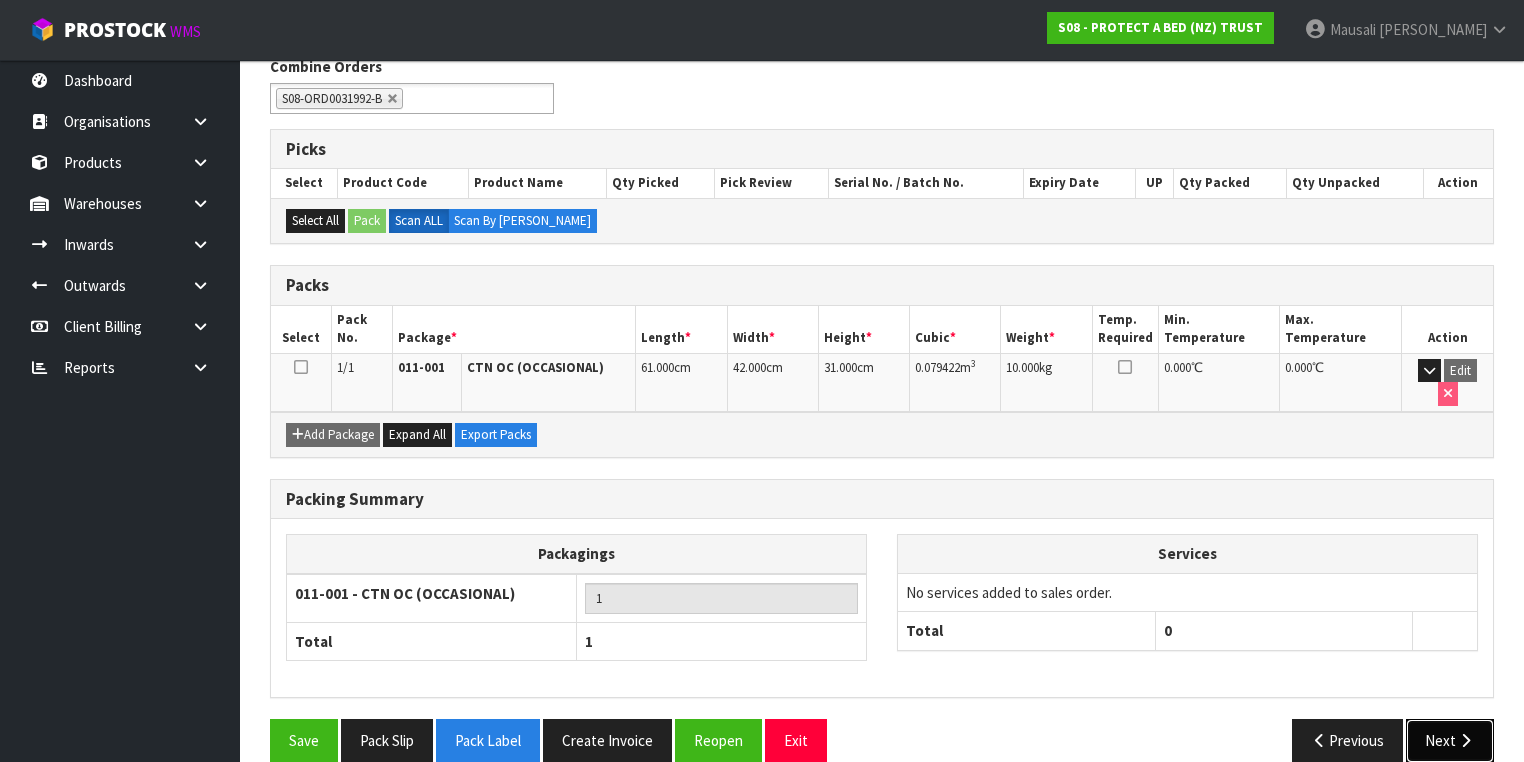 click on "Next" at bounding box center [1450, 740] 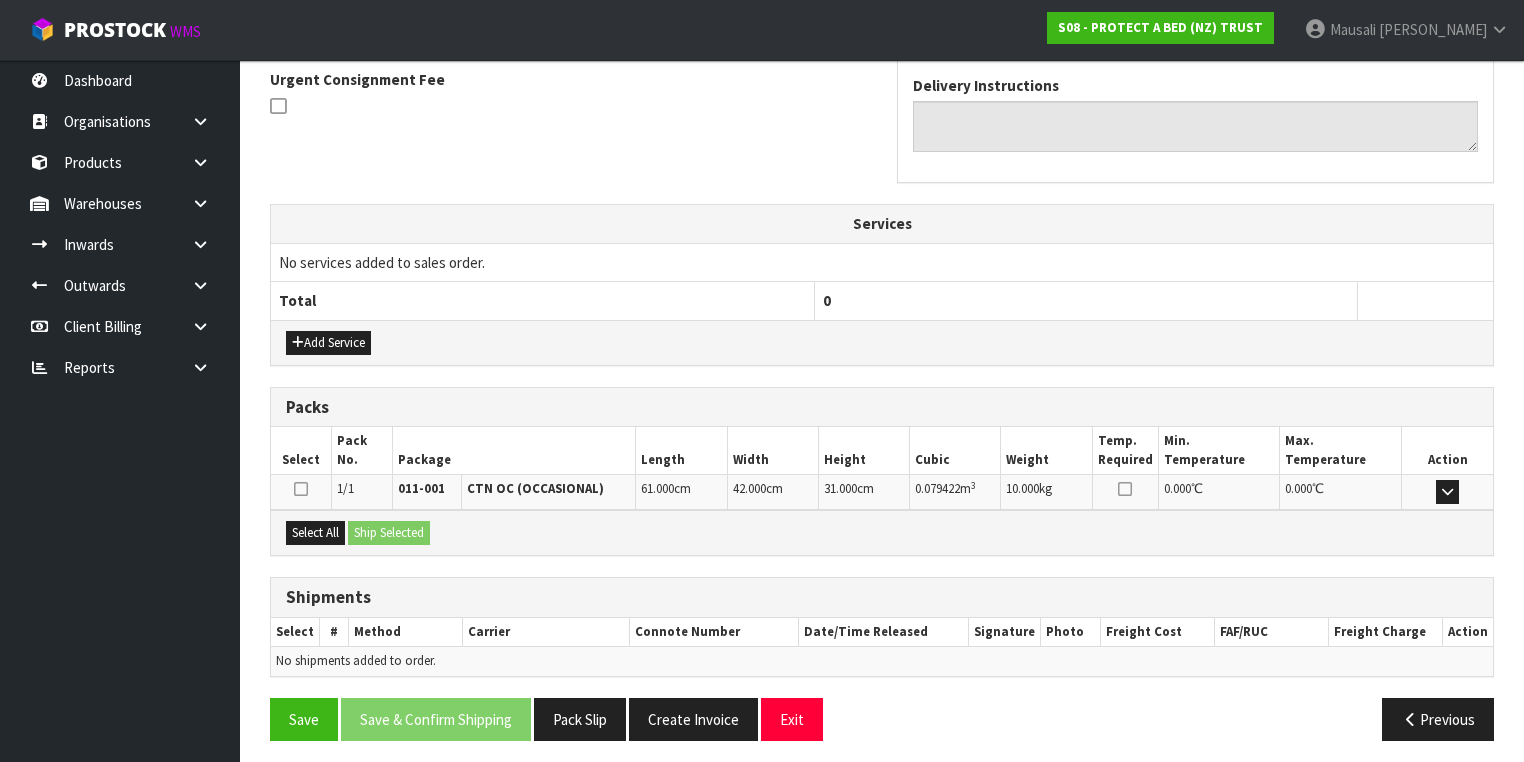 scroll, scrollTop: 592, scrollLeft: 0, axis: vertical 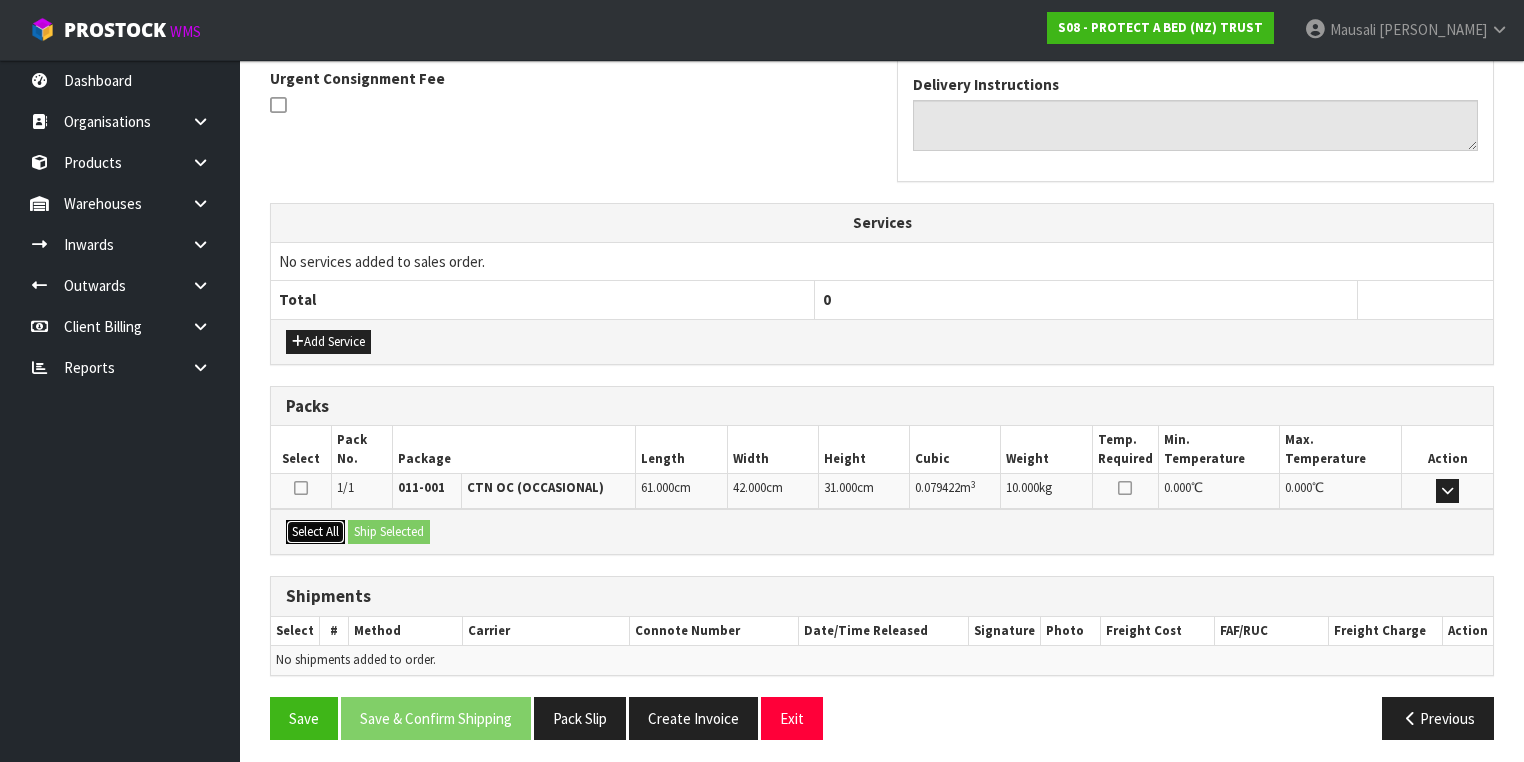 click on "Select All" at bounding box center (315, 532) 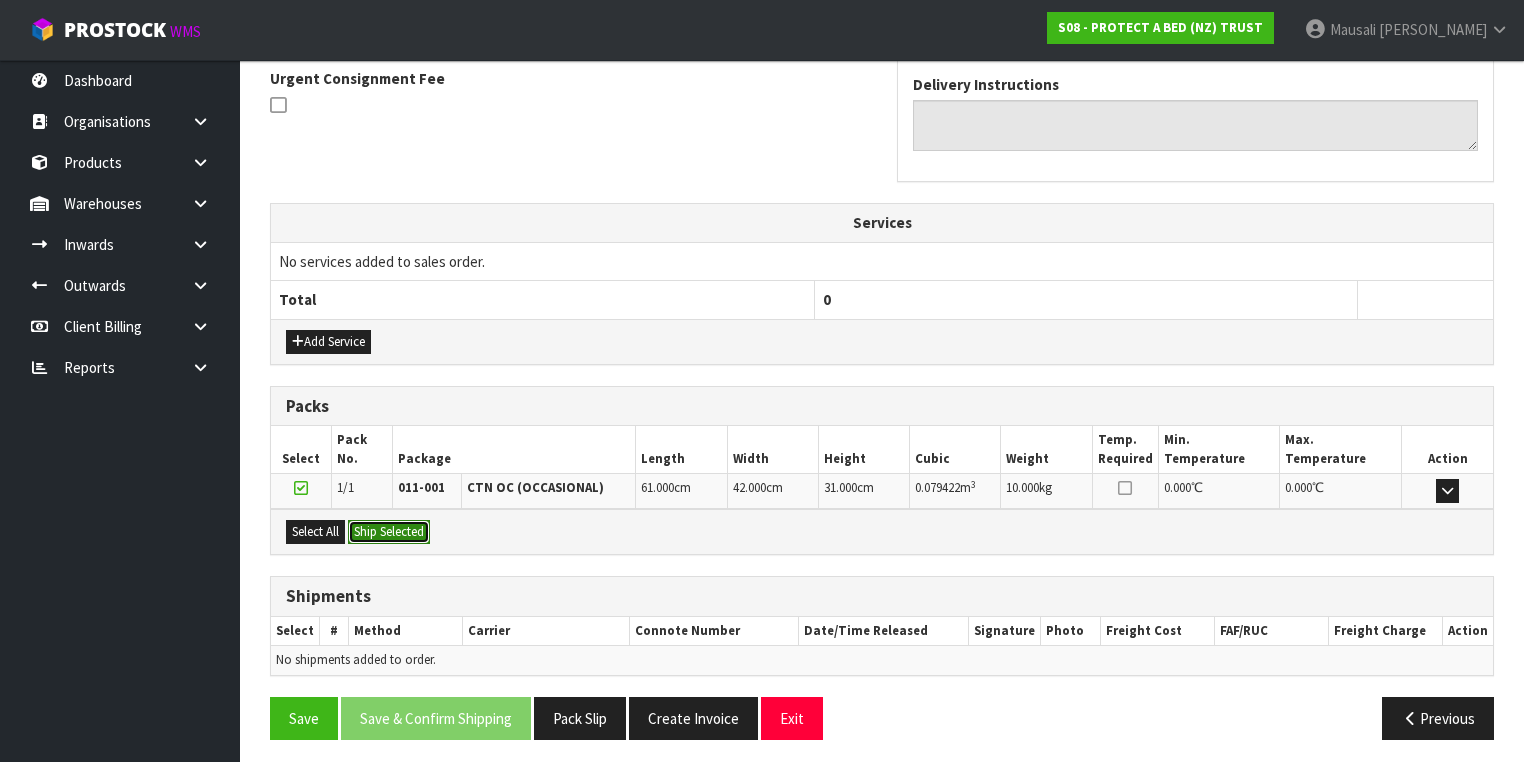 click on "Ship Selected" at bounding box center [389, 532] 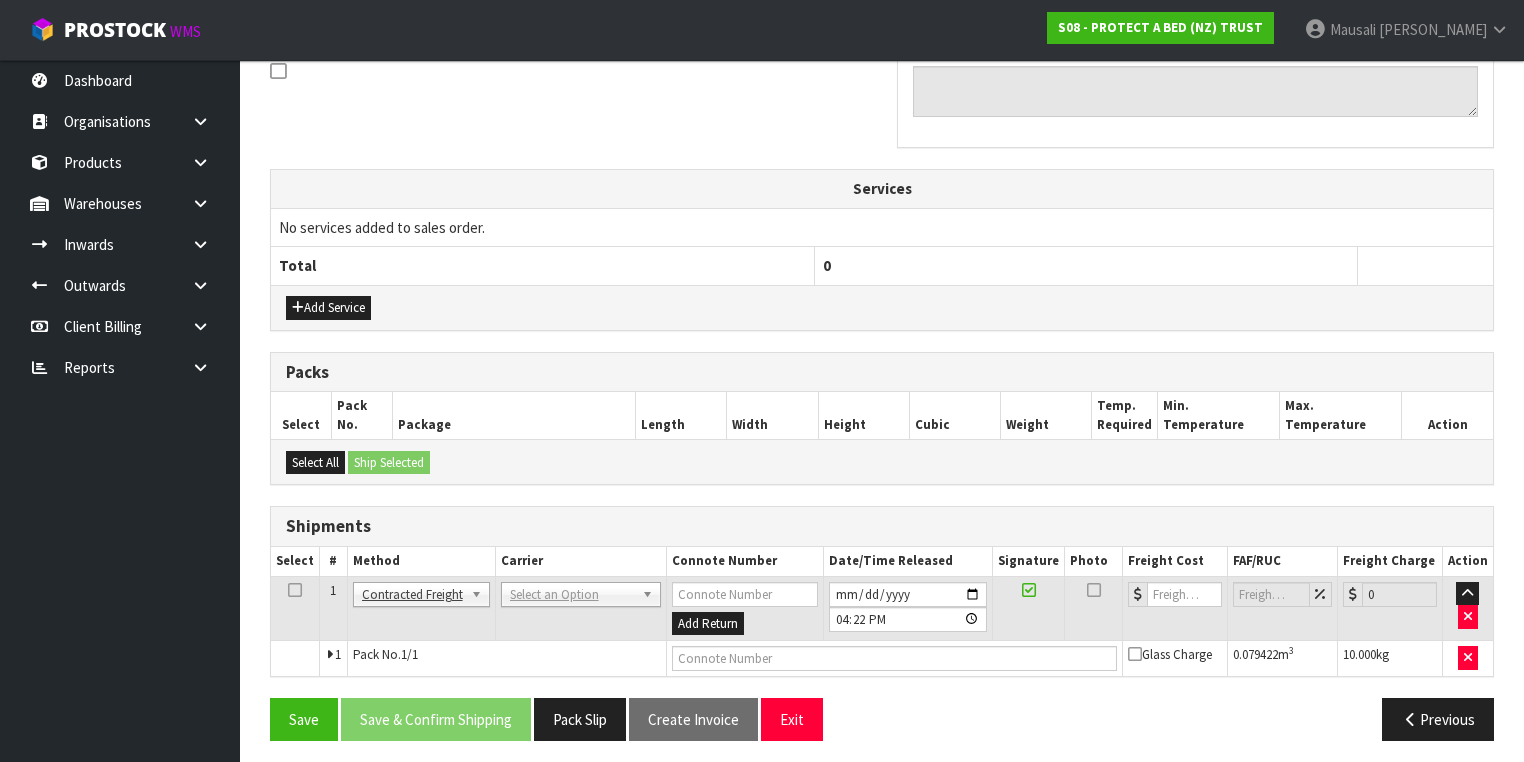 scroll, scrollTop: 628, scrollLeft: 0, axis: vertical 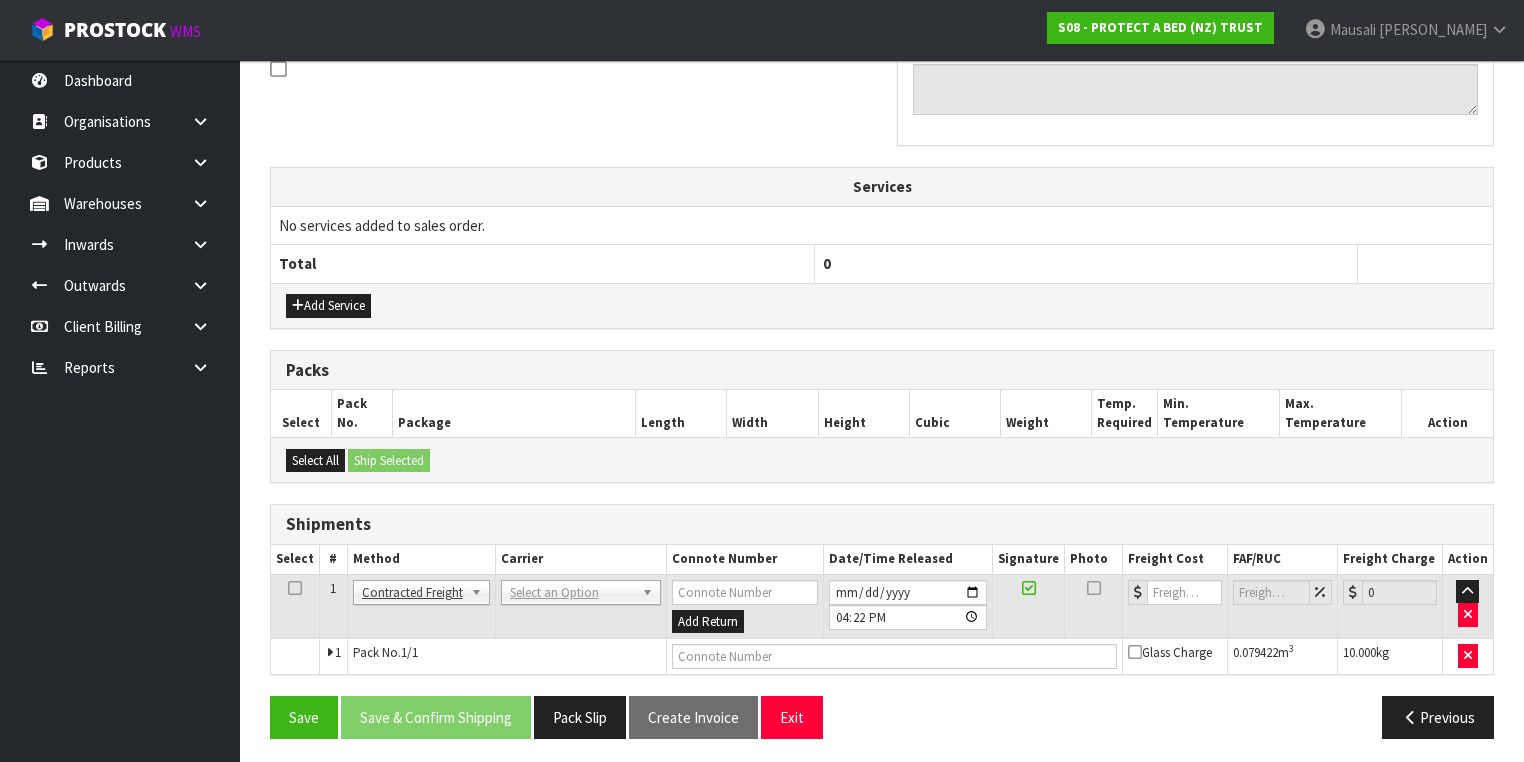 drag, startPoint x: 520, startPoint y: 579, endPoint x: 530, endPoint y: 586, distance: 12.206555 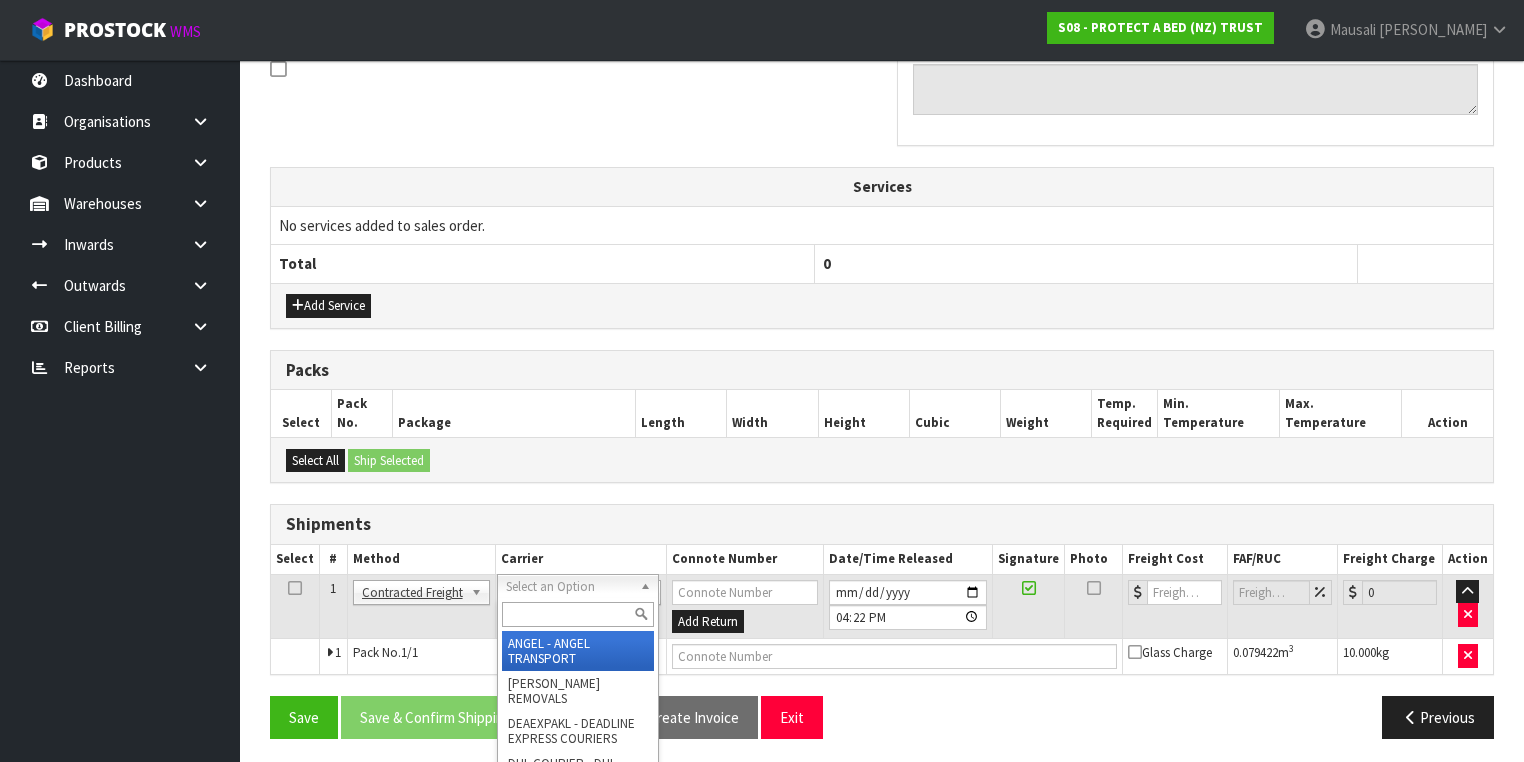 click at bounding box center [578, 614] 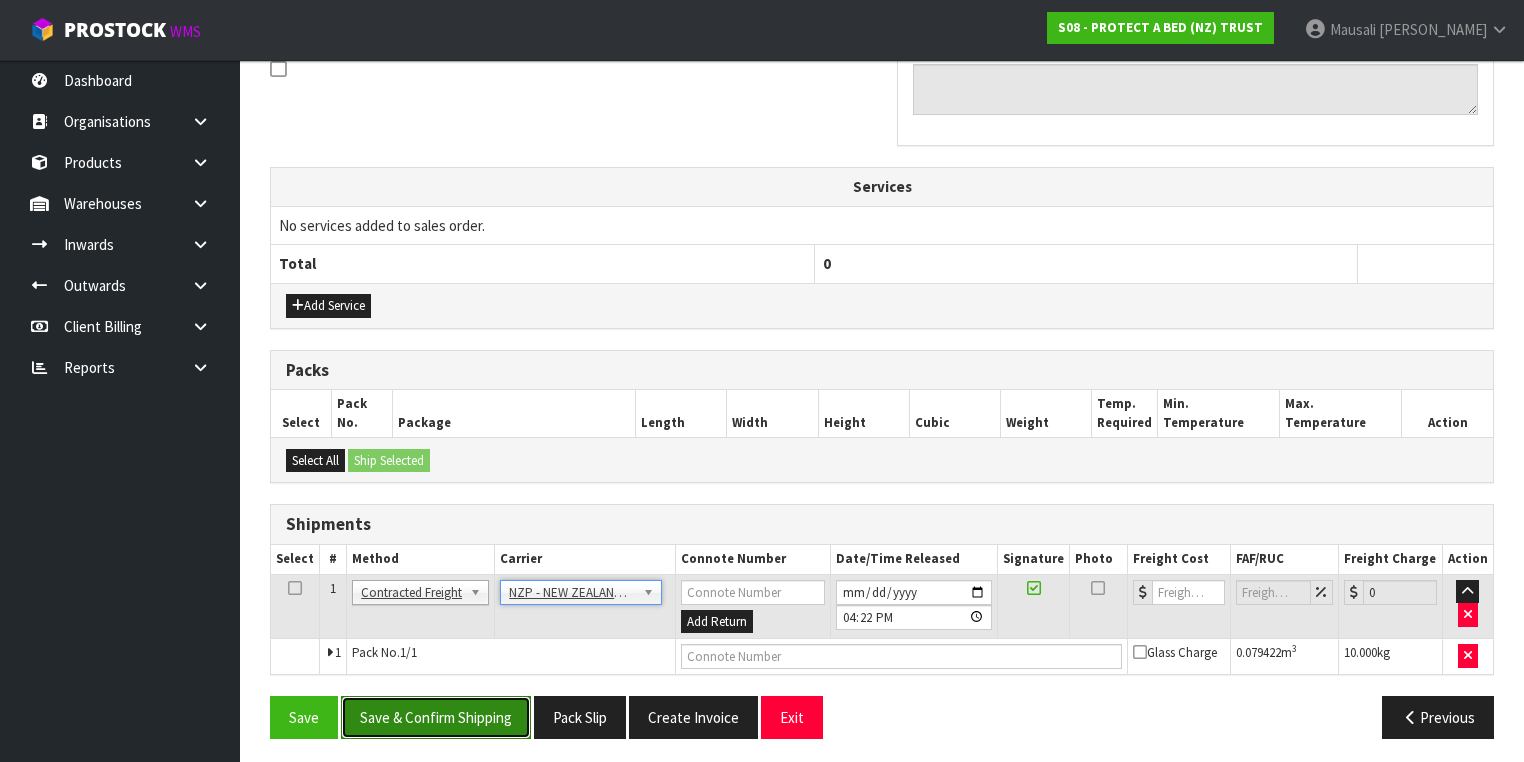 click on "Save & Confirm Shipping" at bounding box center (436, 717) 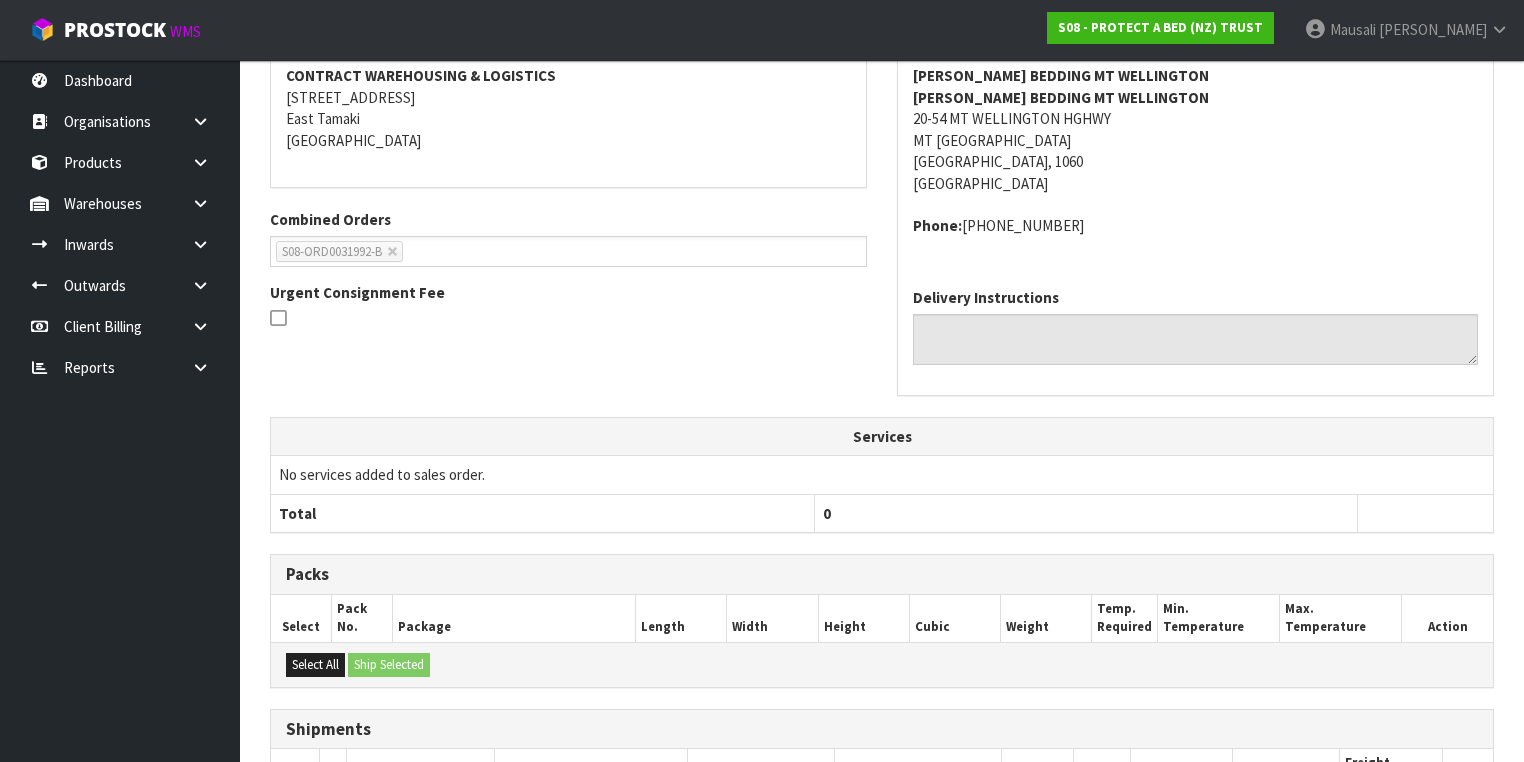 scroll, scrollTop: 600, scrollLeft: 0, axis: vertical 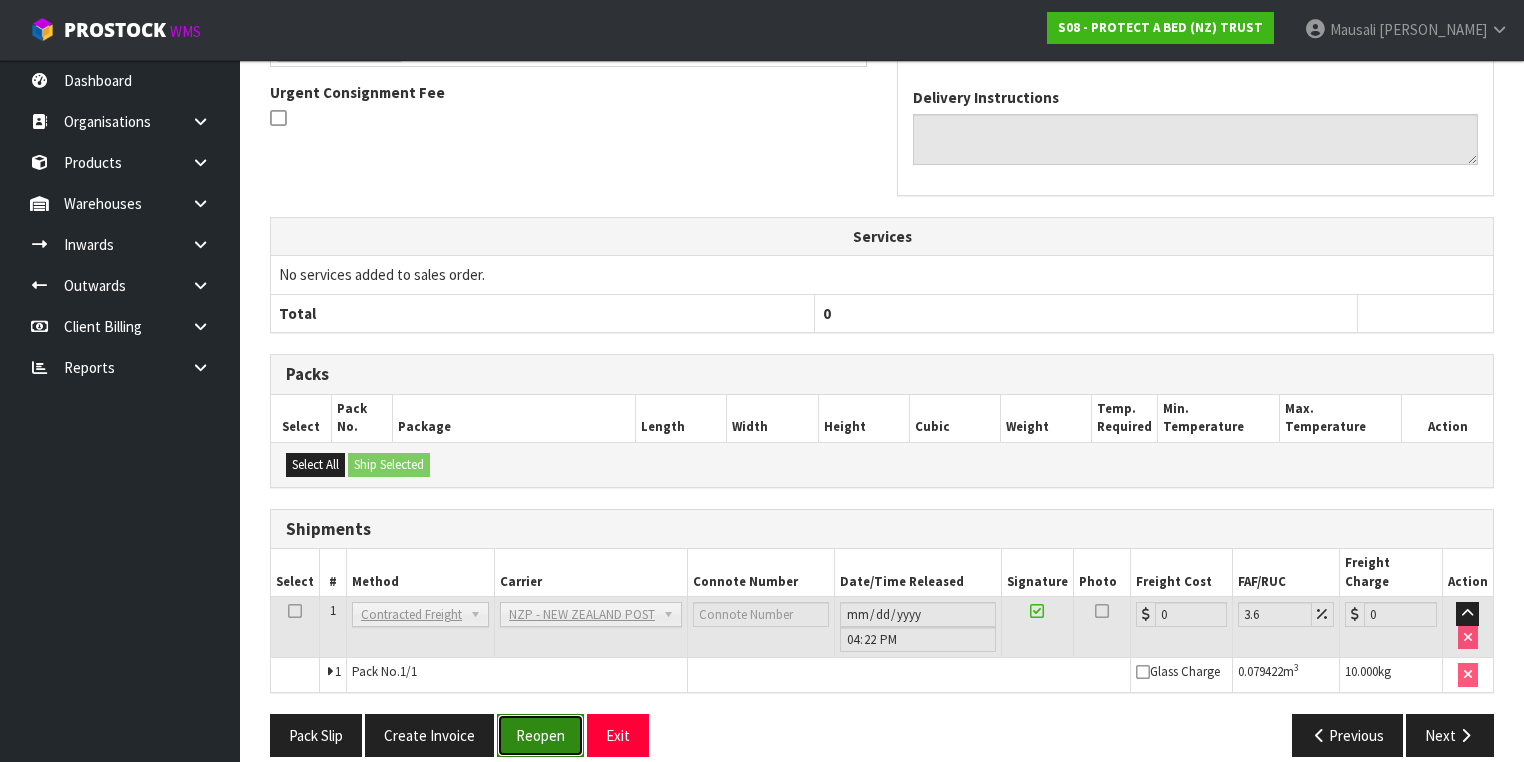 click on "Reopen" at bounding box center [540, 735] 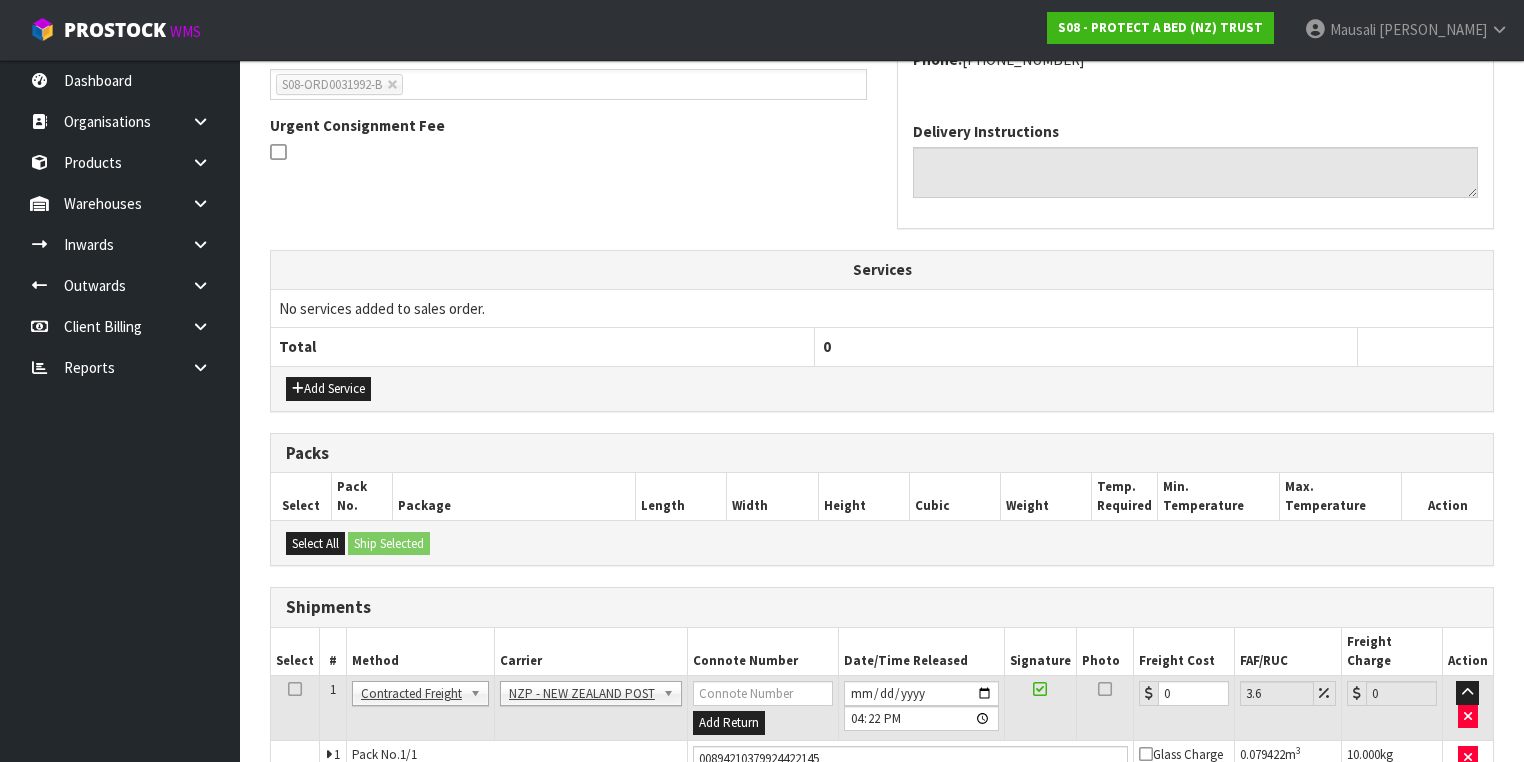 scroll, scrollTop: 646, scrollLeft: 0, axis: vertical 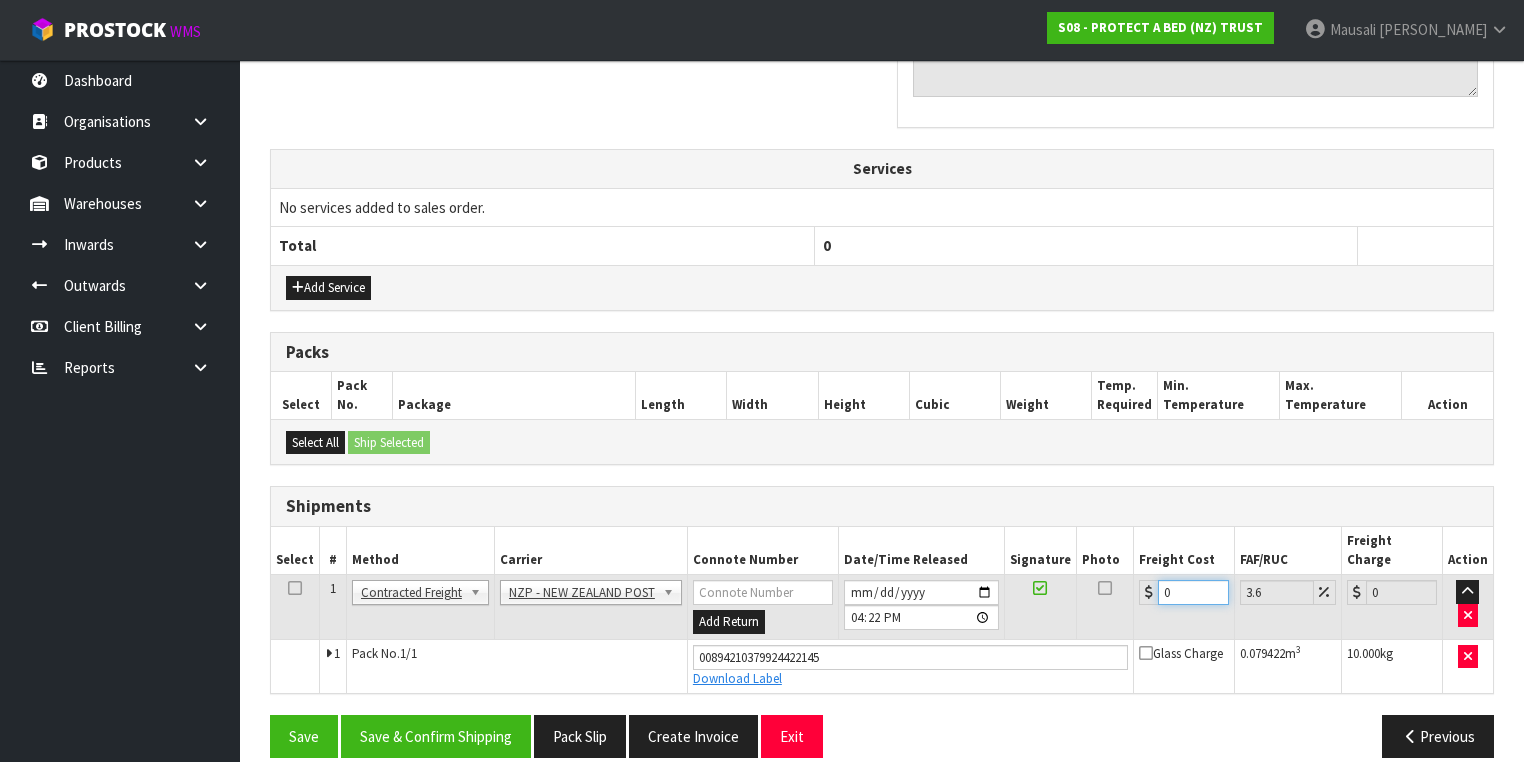 drag, startPoint x: 1171, startPoint y: 564, endPoint x: 1137, endPoint y: 578, distance: 36.769554 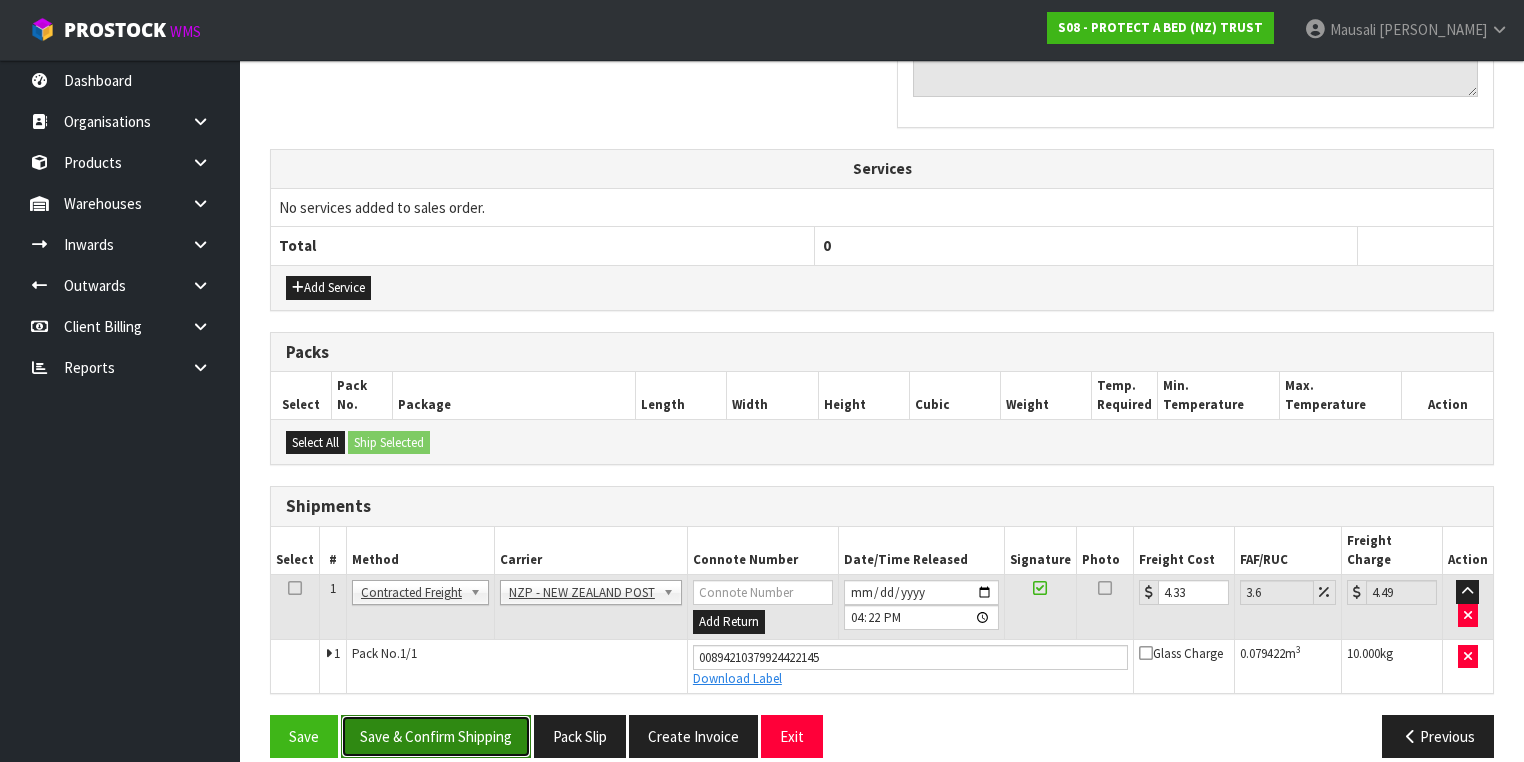 click on "Save & Confirm Shipping" at bounding box center [436, 736] 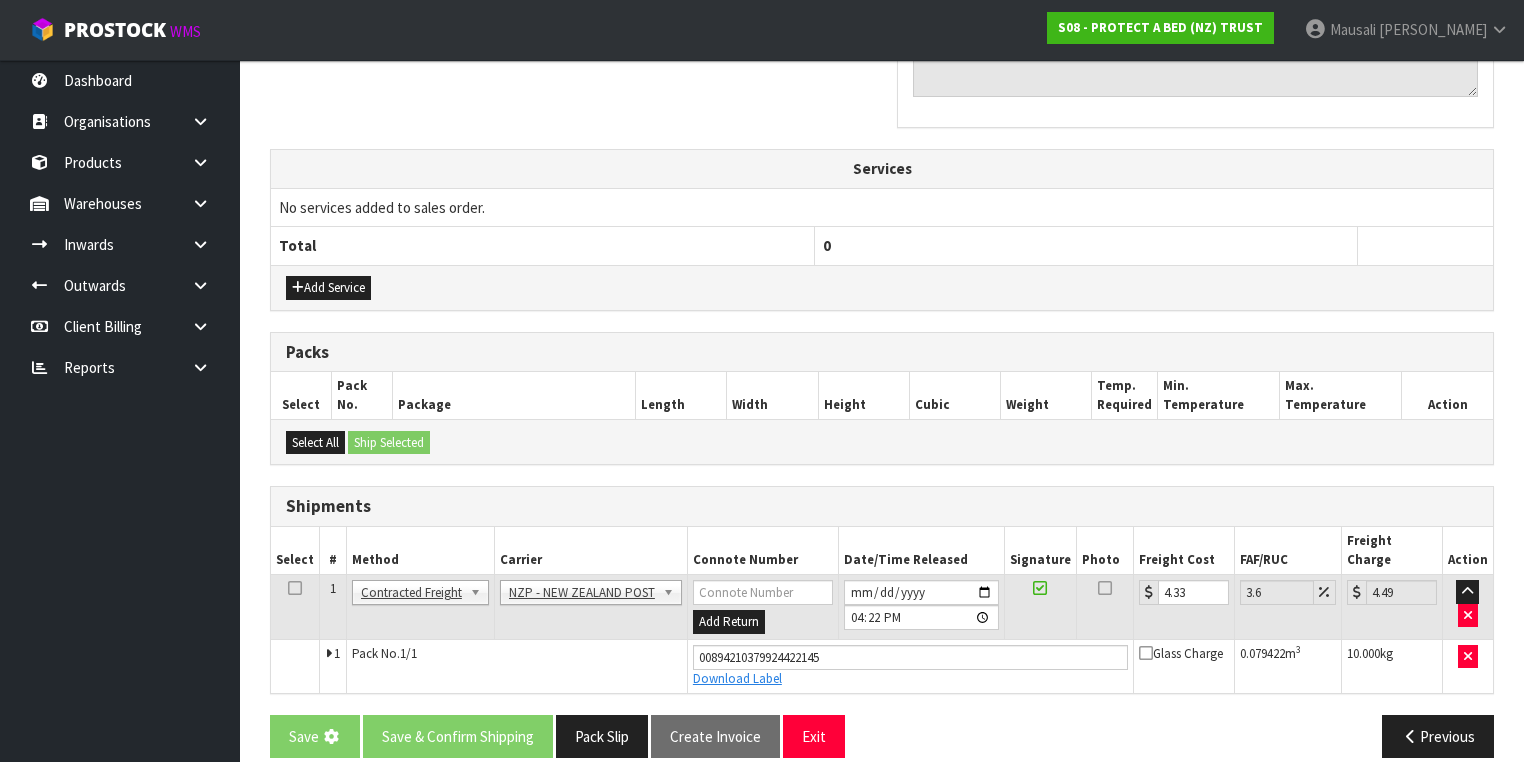 scroll, scrollTop: 0, scrollLeft: 0, axis: both 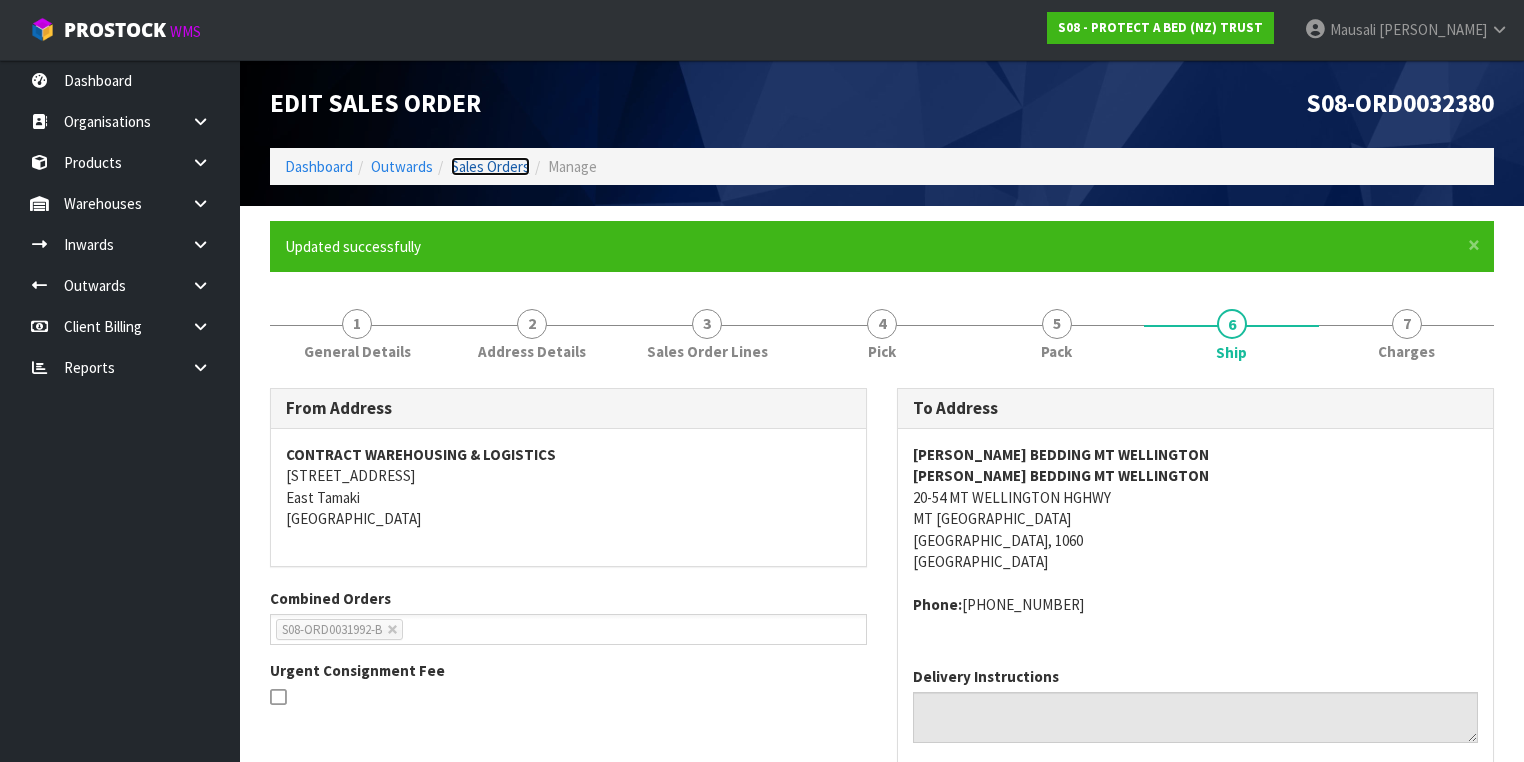 click on "Sales Orders" at bounding box center [490, 166] 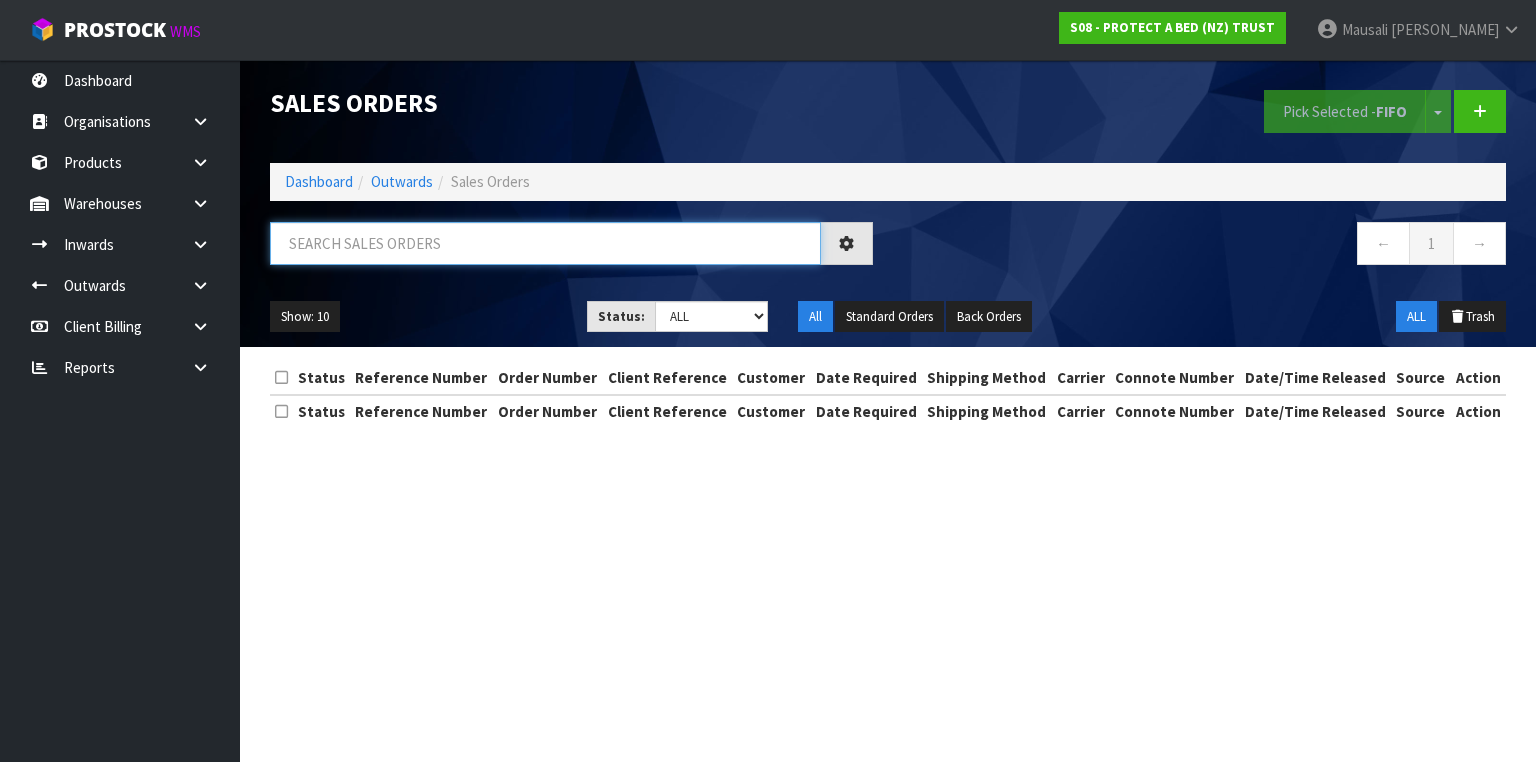 click at bounding box center (545, 243) 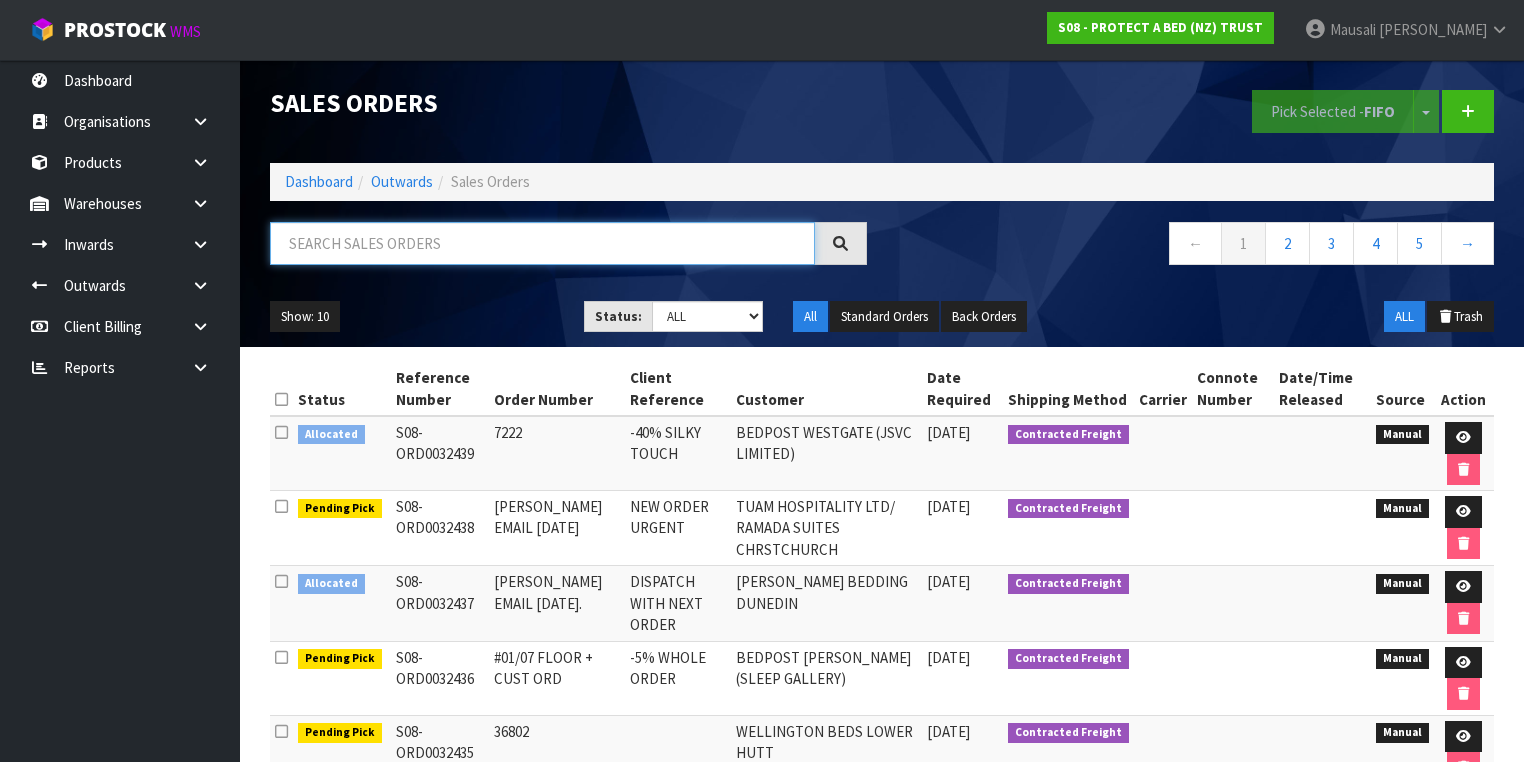 click at bounding box center [542, 243] 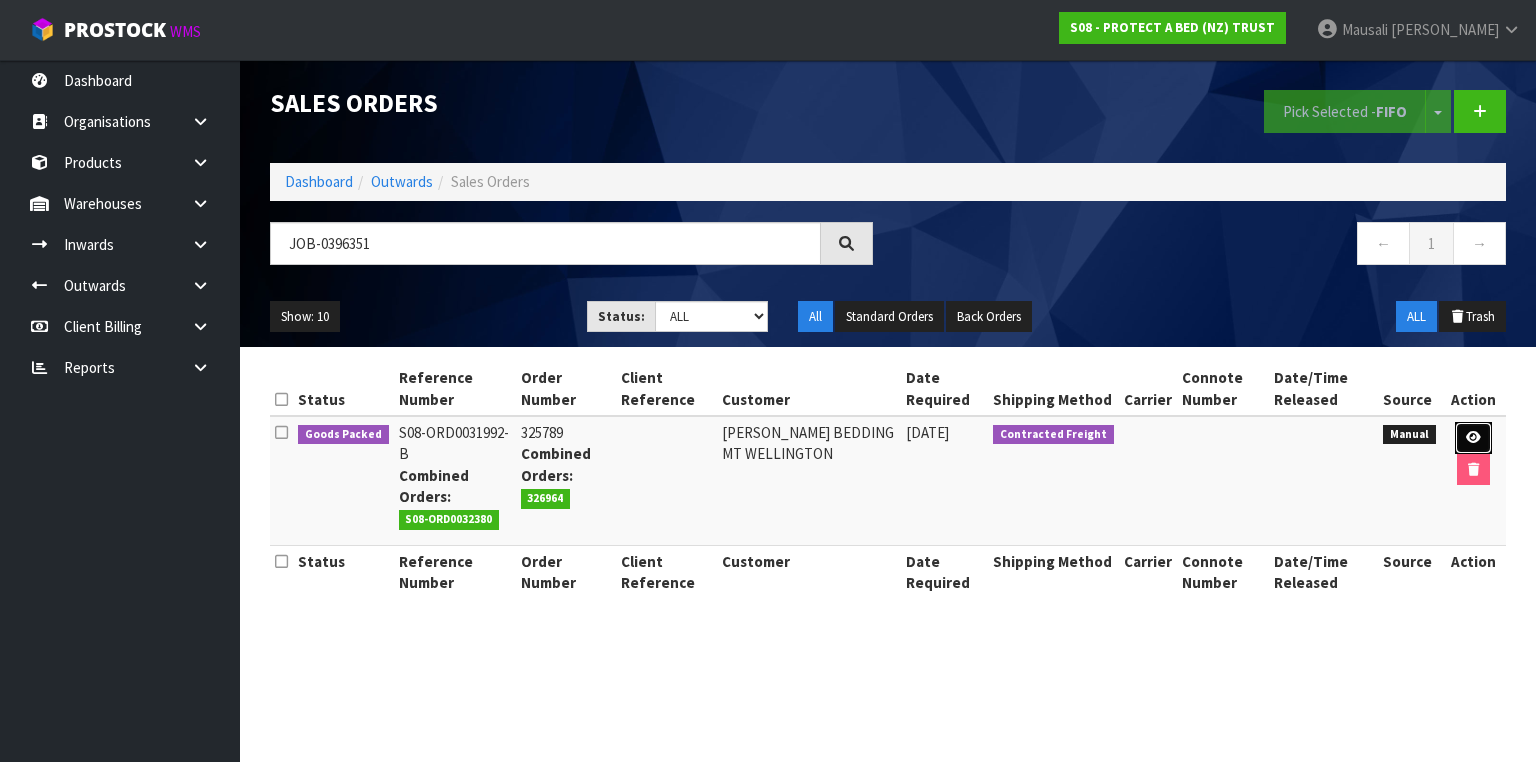 click at bounding box center (1473, 438) 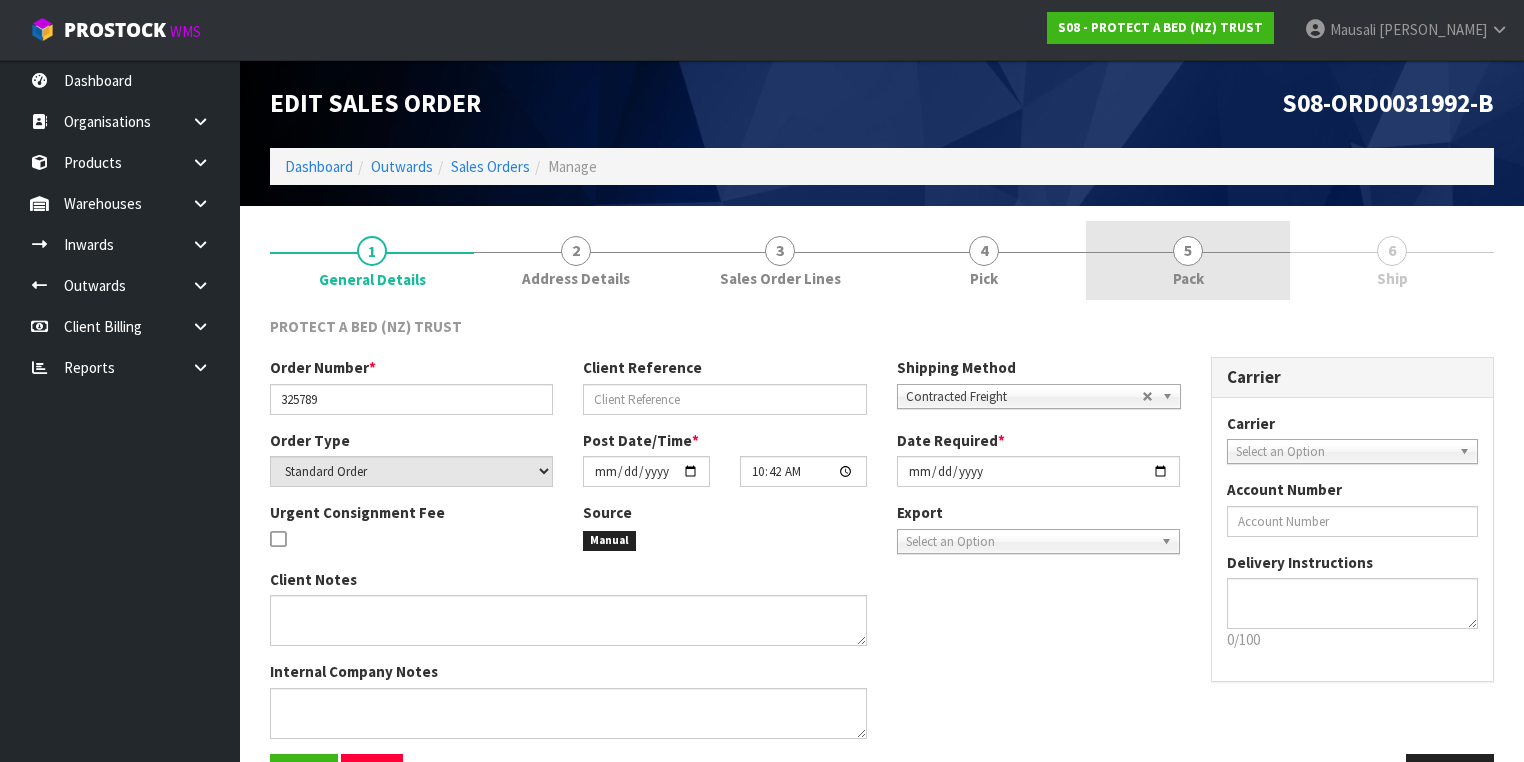click on "5
Pack" at bounding box center (1188, 260) 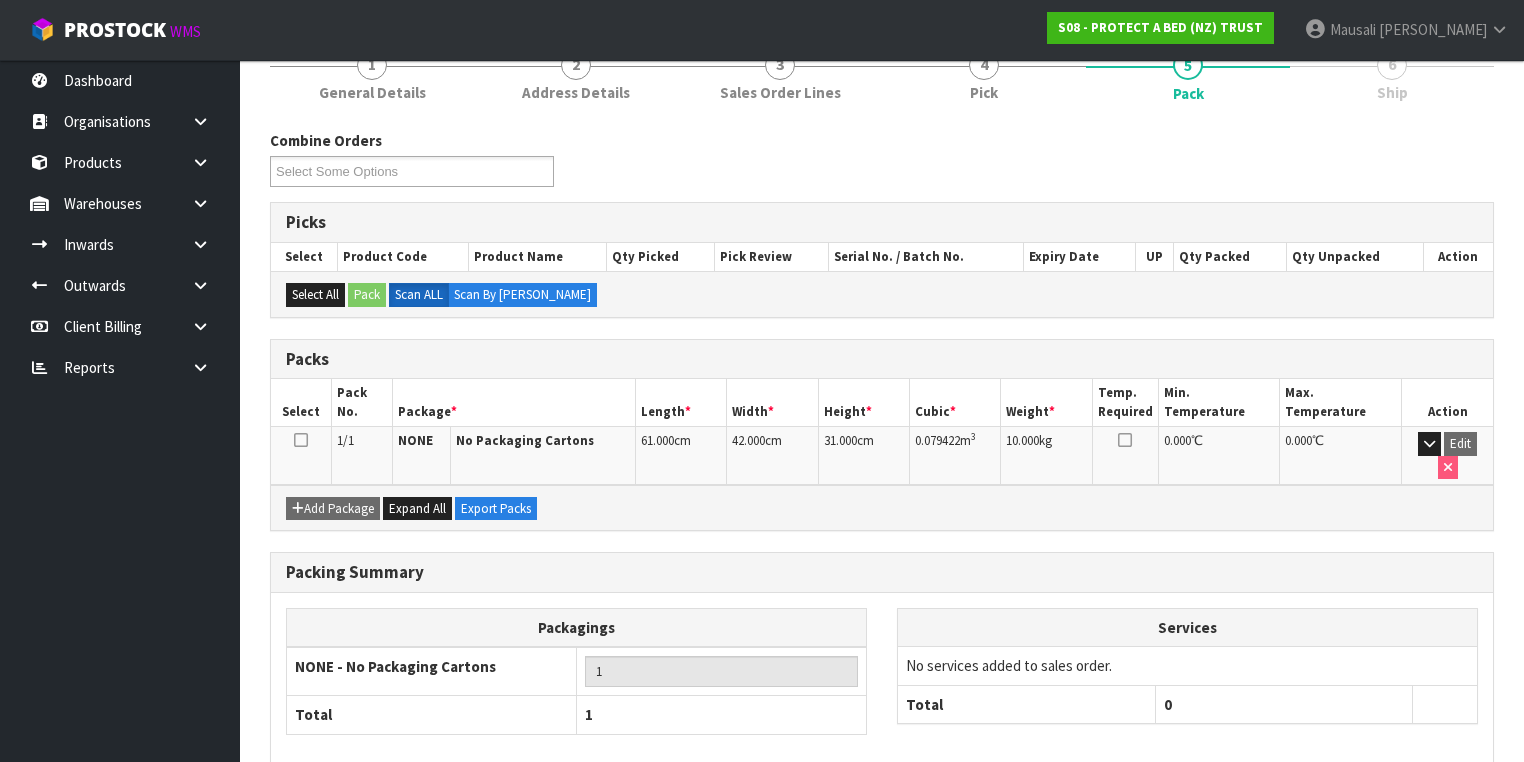 scroll, scrollTop: 259, scrollLeft: 0, axis: vertical 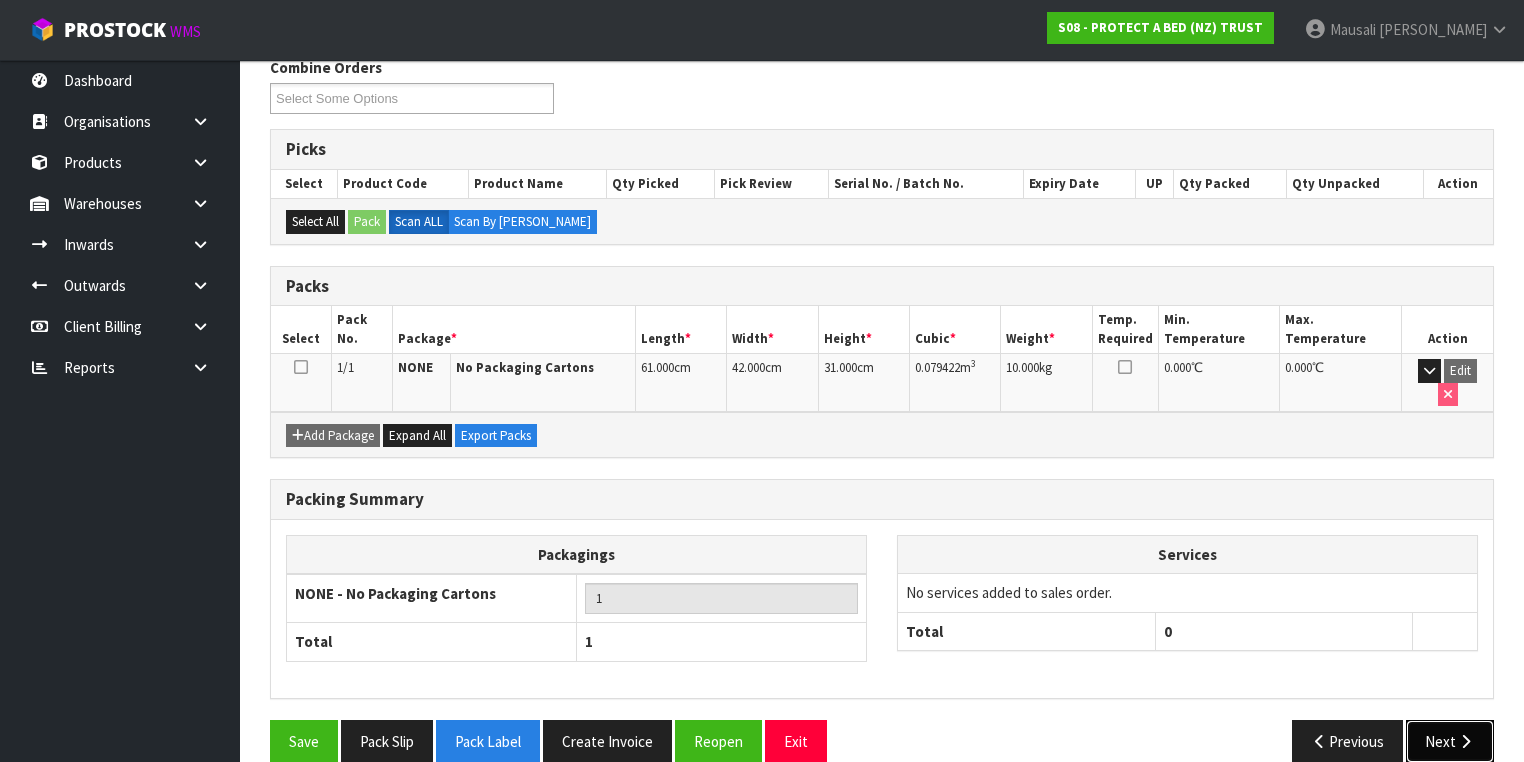 click on "Next" at bounding box center (1450, 741) 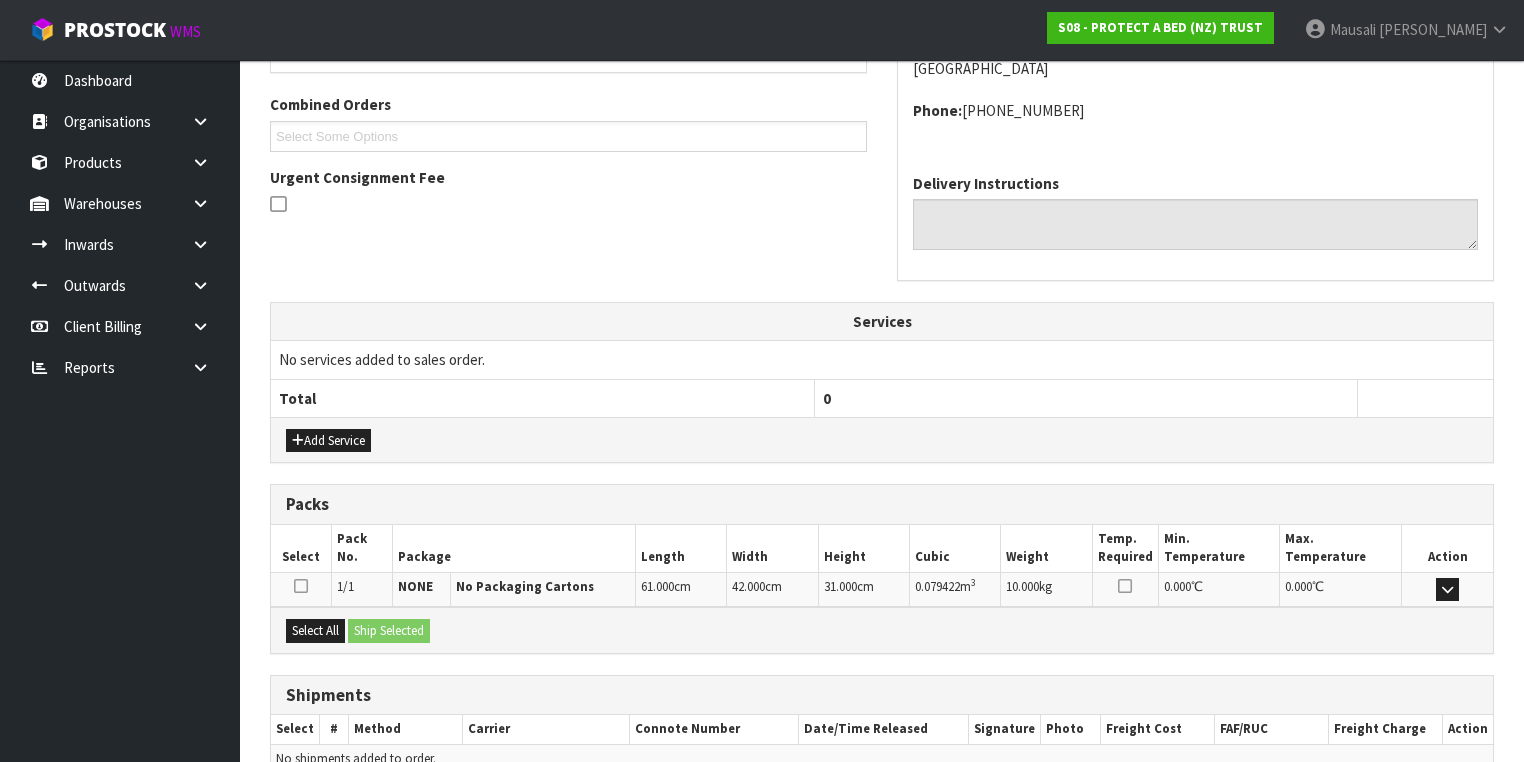 scroll, scrollTop: 520, scrollLeft: 0, axis: vertical 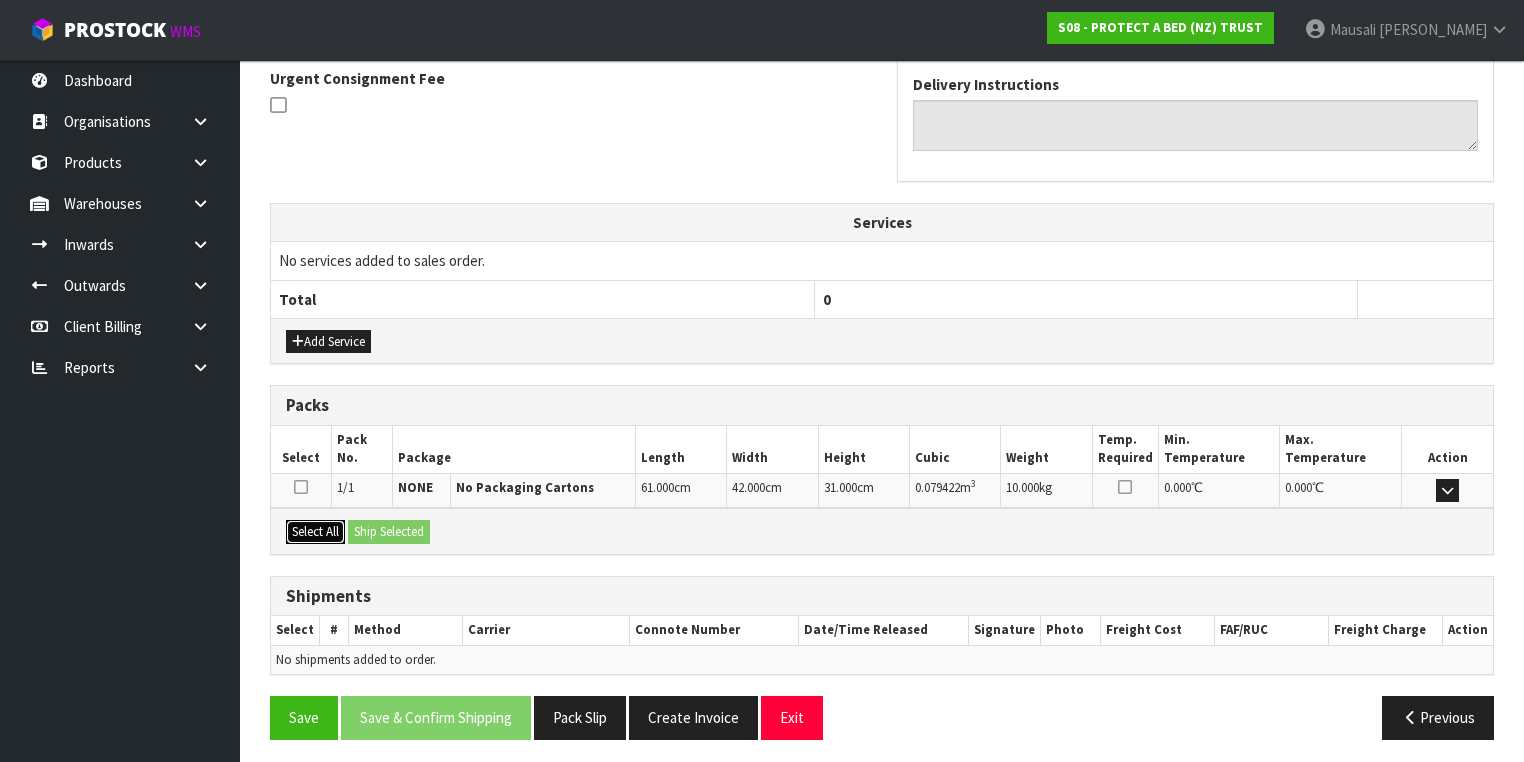 drag, startPoint x: 305, startPoint y: 523, endPoint x: 349, endPoint y: 523, distance: 44 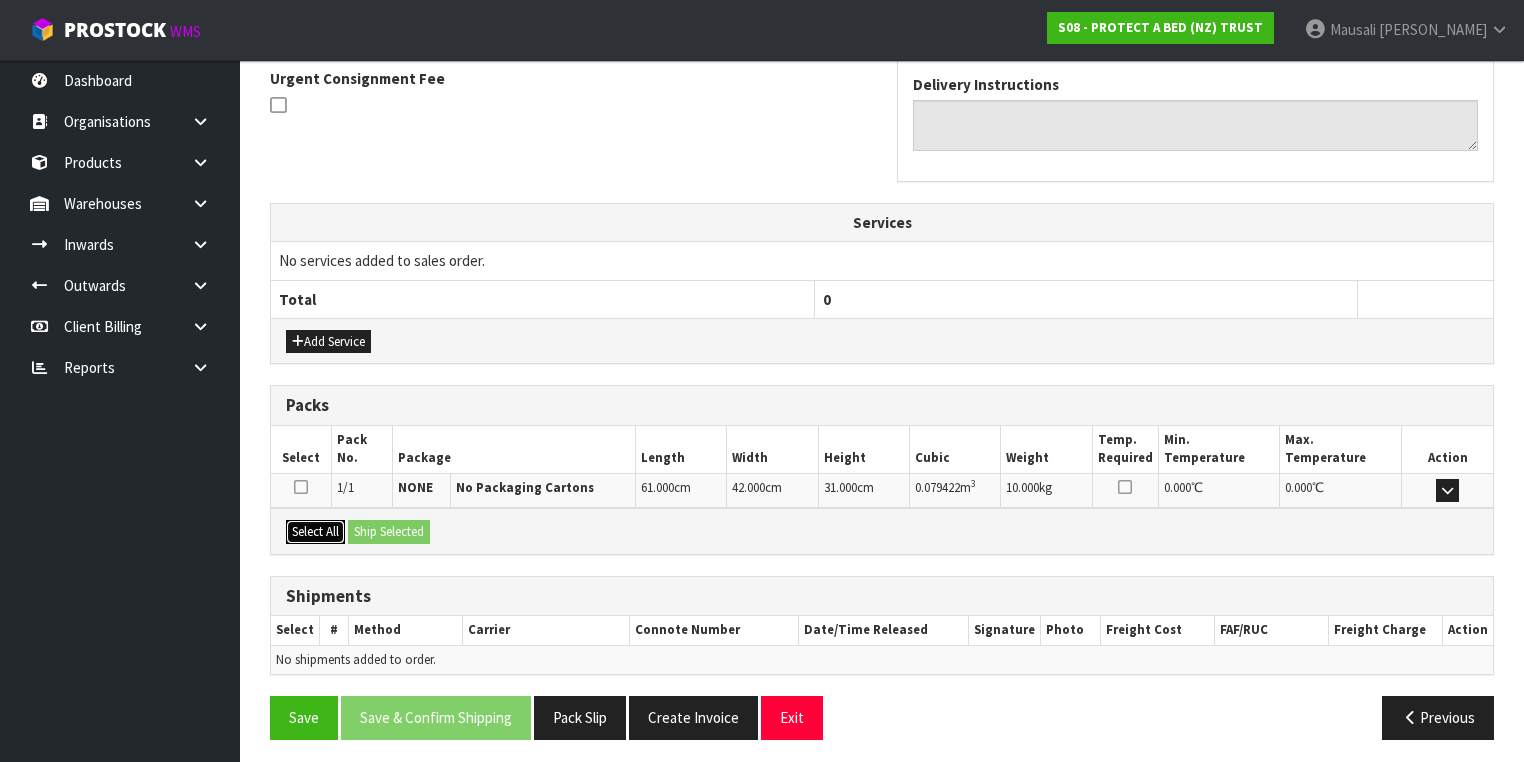 click on "Select All" at bounding box center [315, 532] 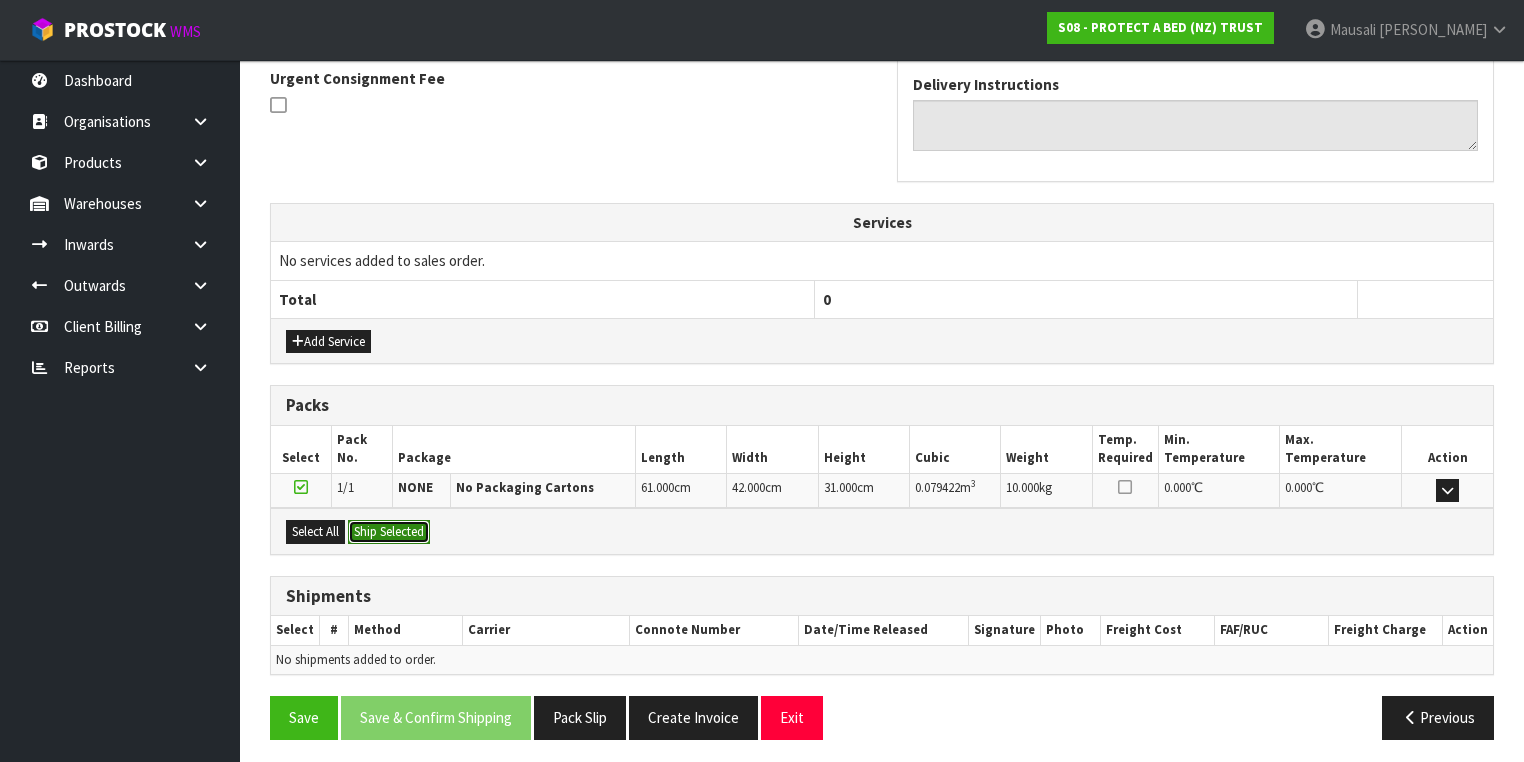 click on "Ship Selected" at bounding box center (389, 532) 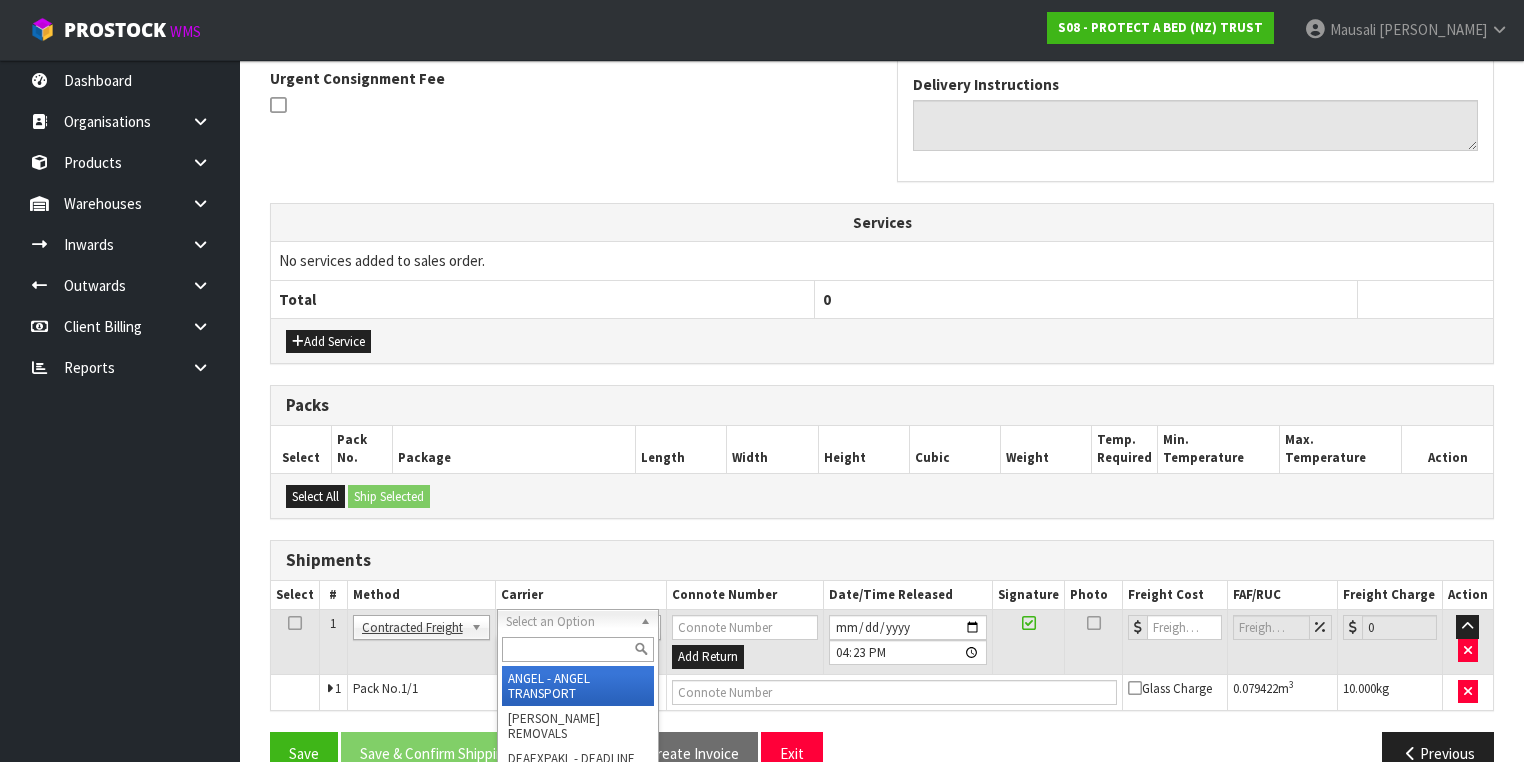 click at bounding box center [578, 649] 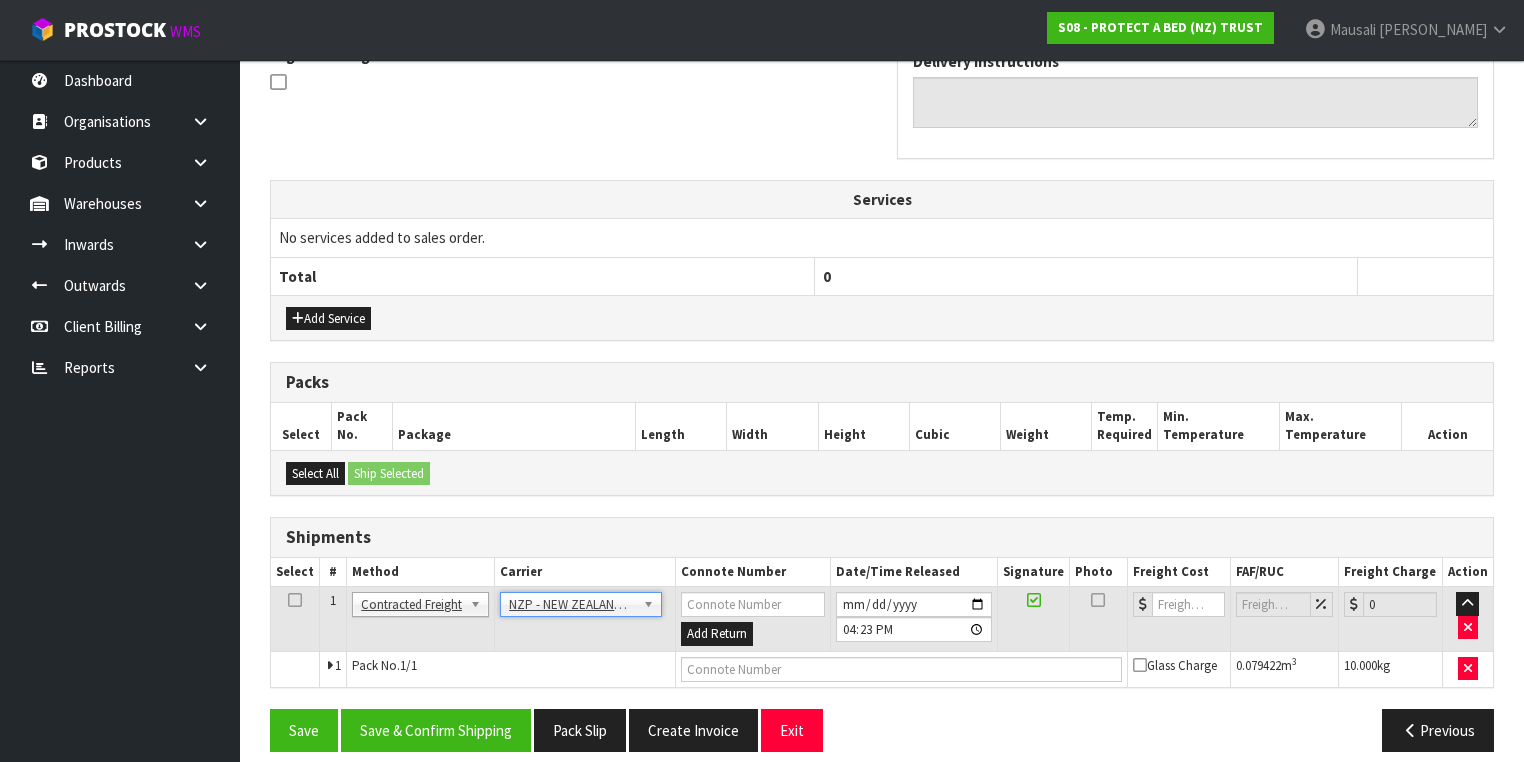 scroll, scrollTop: 556, scrollLeft: 0, axis: vertical 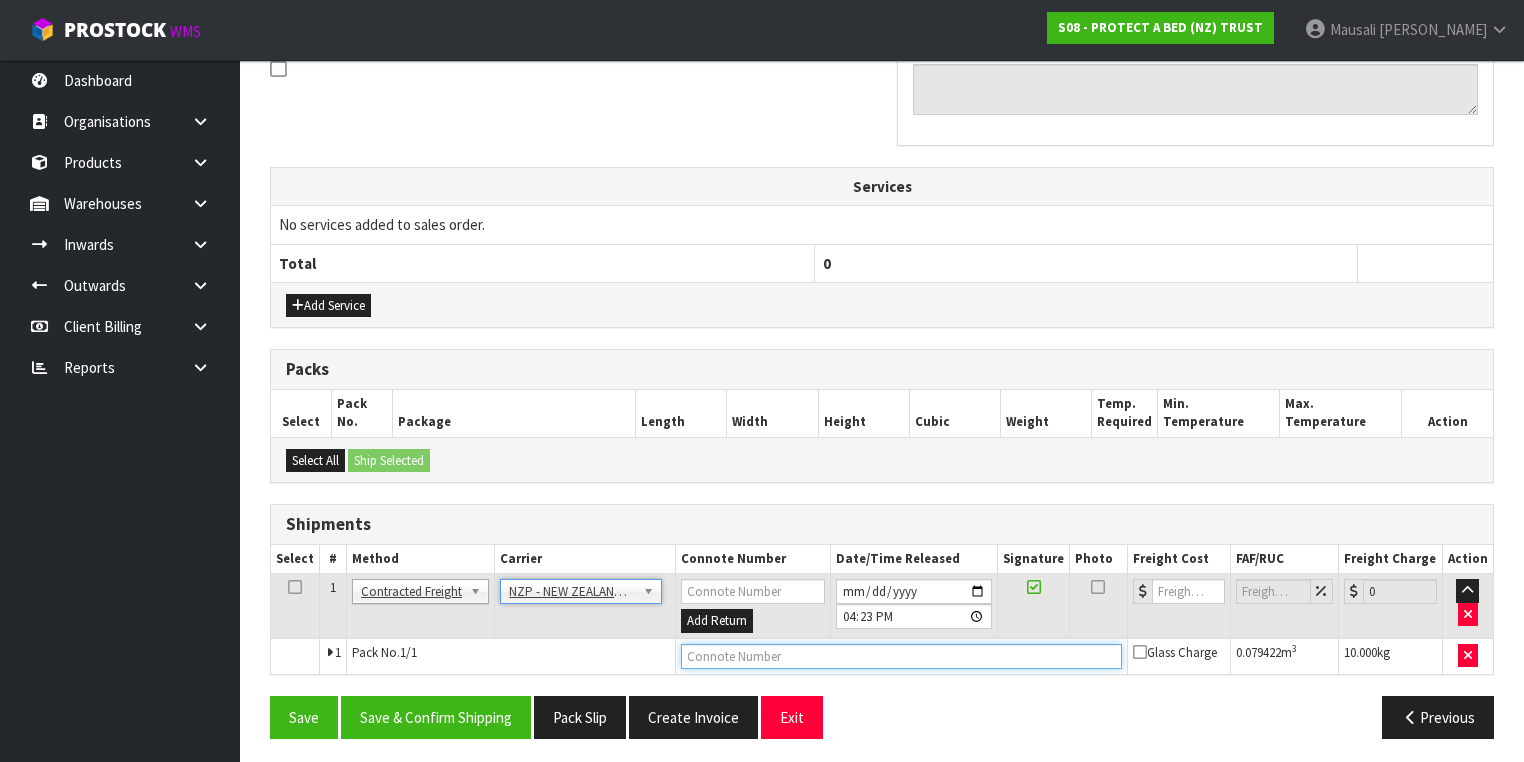 click at bounding box center [901, 656] 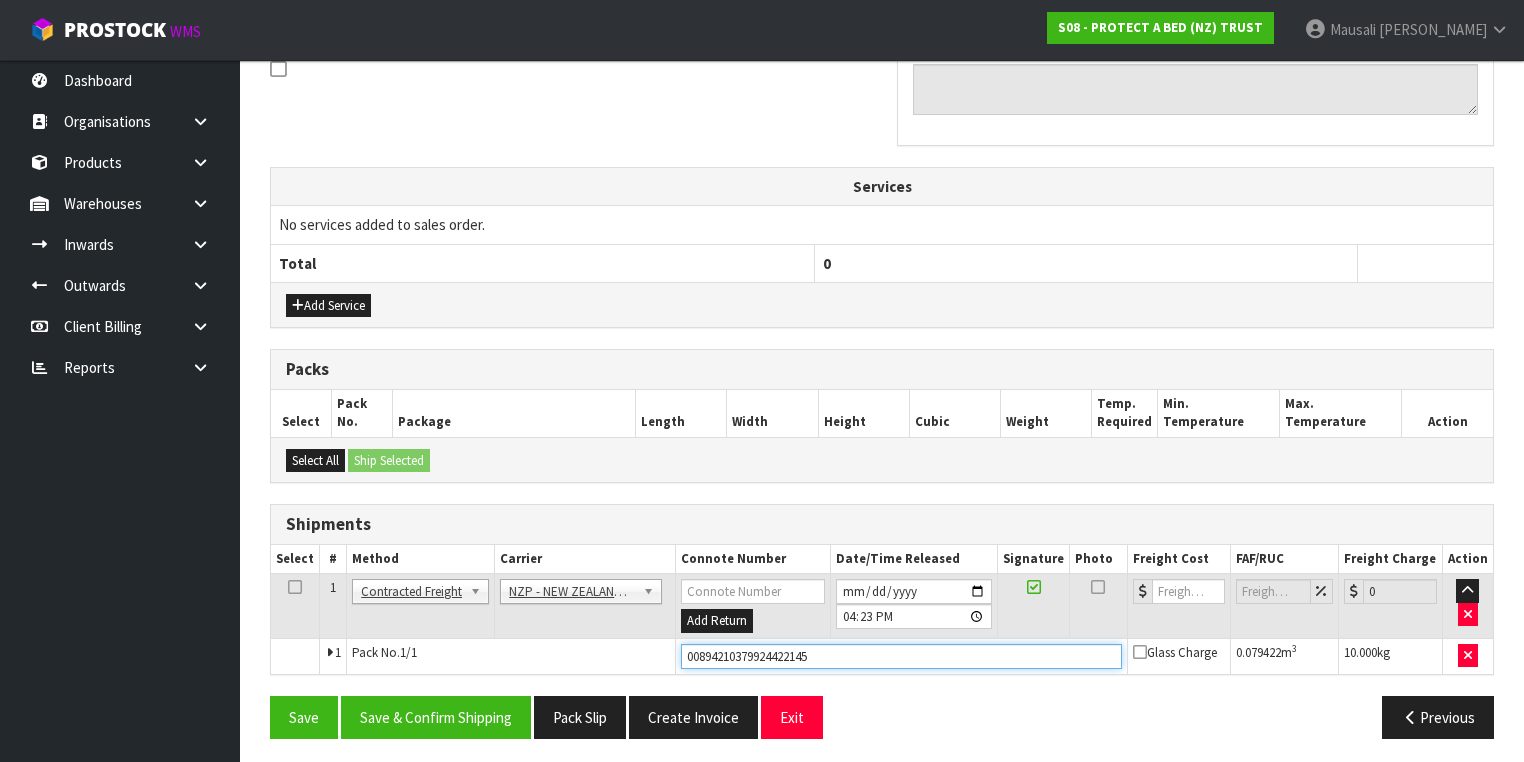 click on "Save" at bounding box center [304, 717] 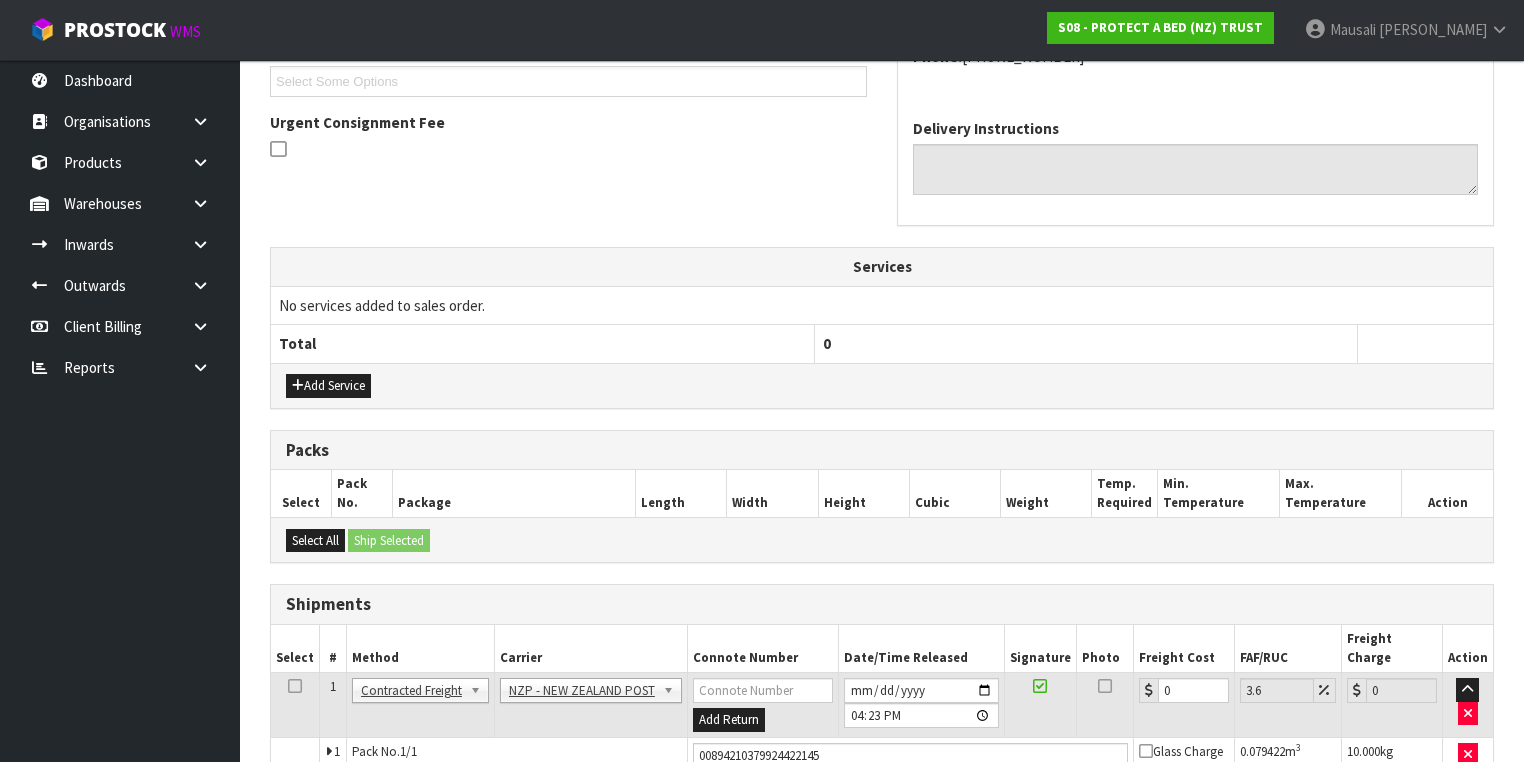 scroll, scrollTop: 628, scrollLeft: 0, axis: vertical 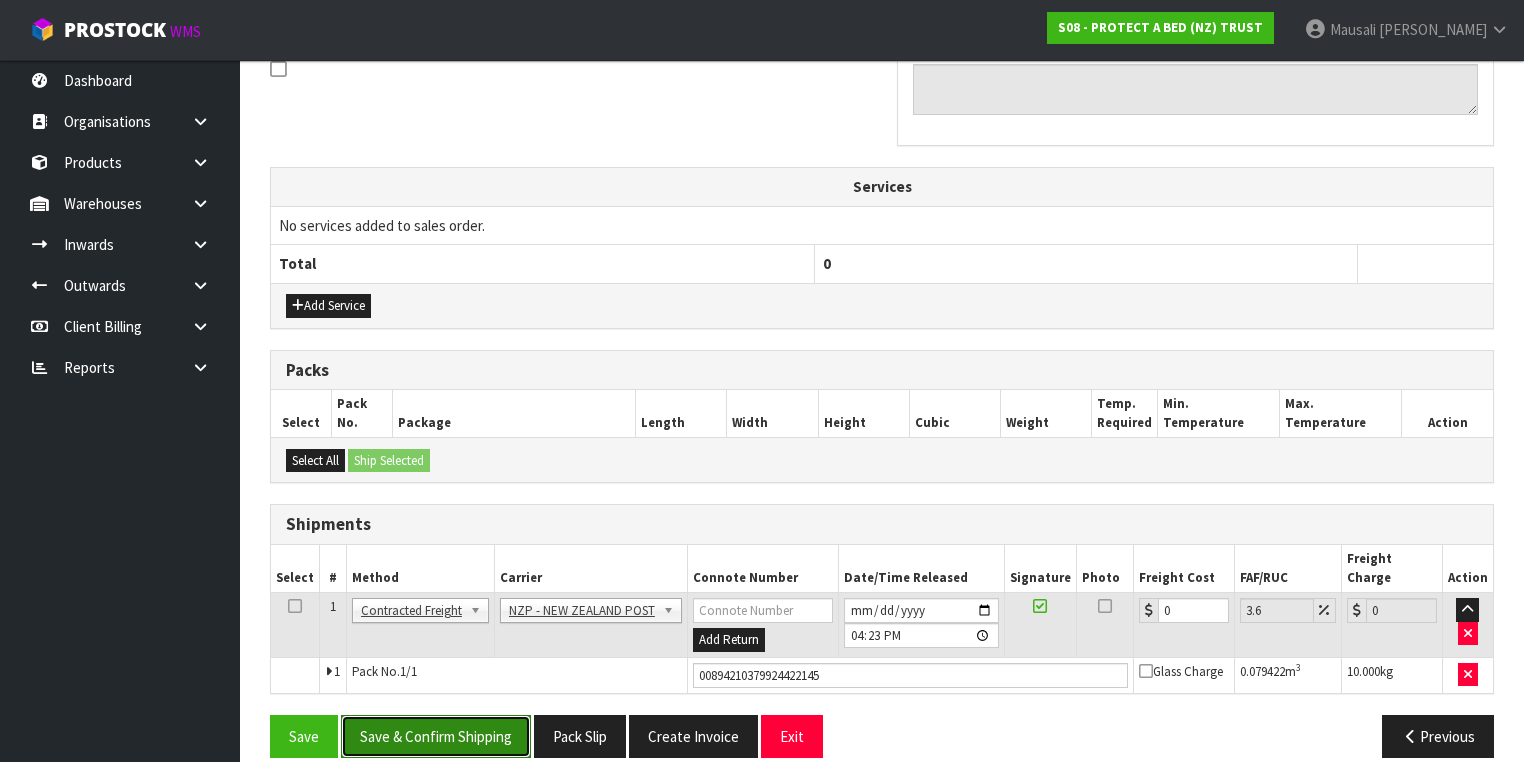 click on "Save & Confirm Shipping" at bounding box center [436, 736] 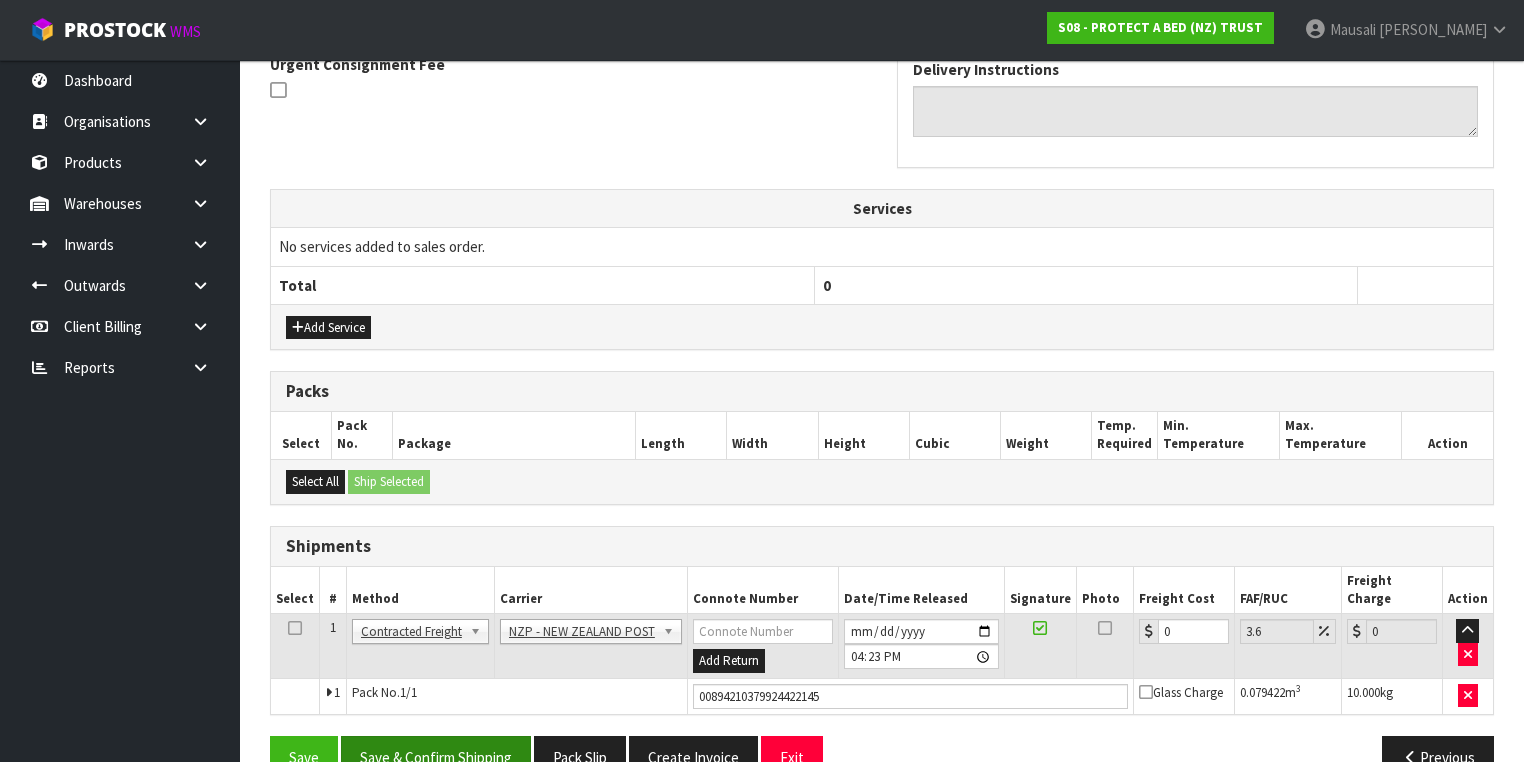 scroll, scrollTop: 0, scrollLeft: 0, axis: both 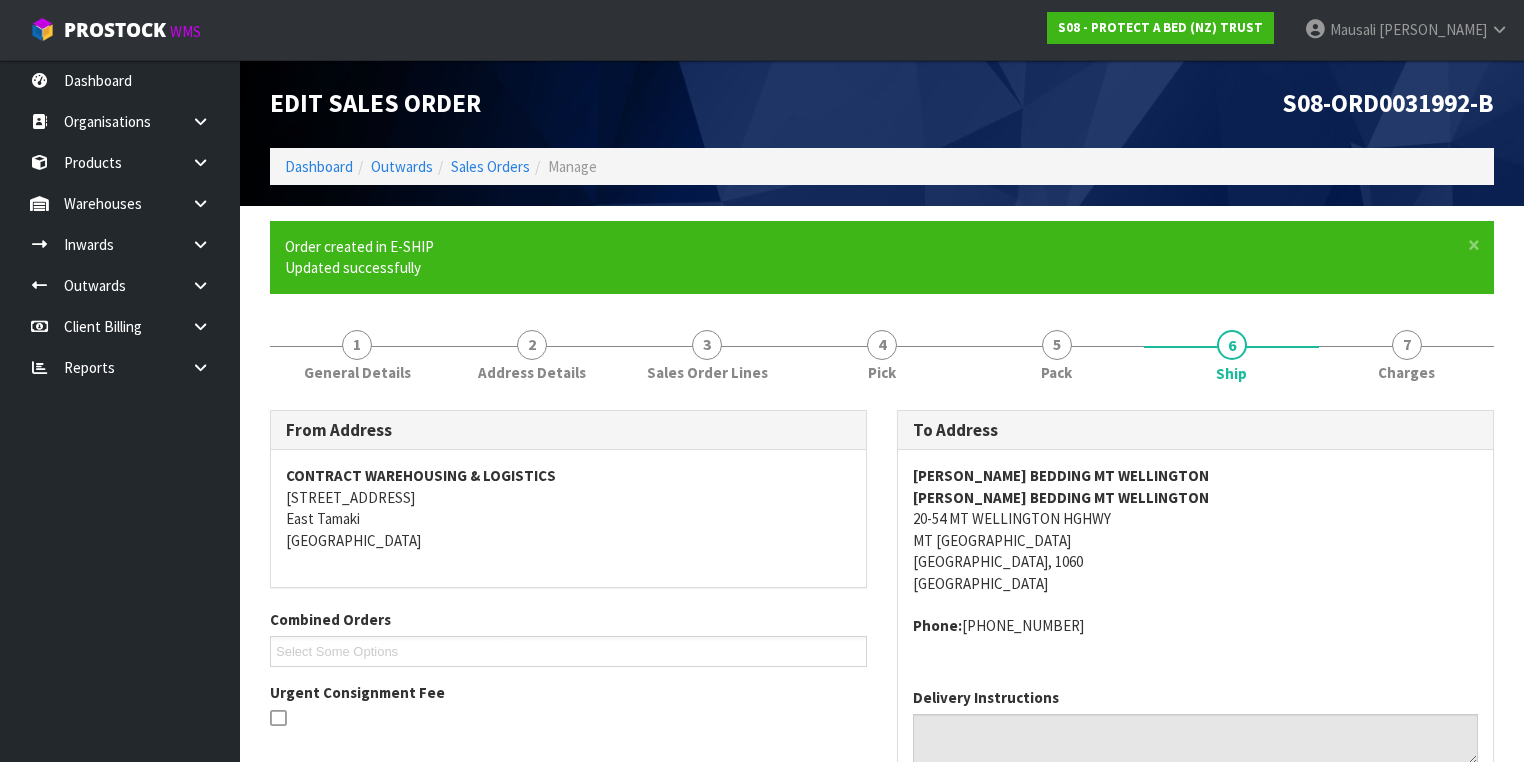 click on "Dashboard Outwards Sales Orders Manage" at bounding box center (882, 166) 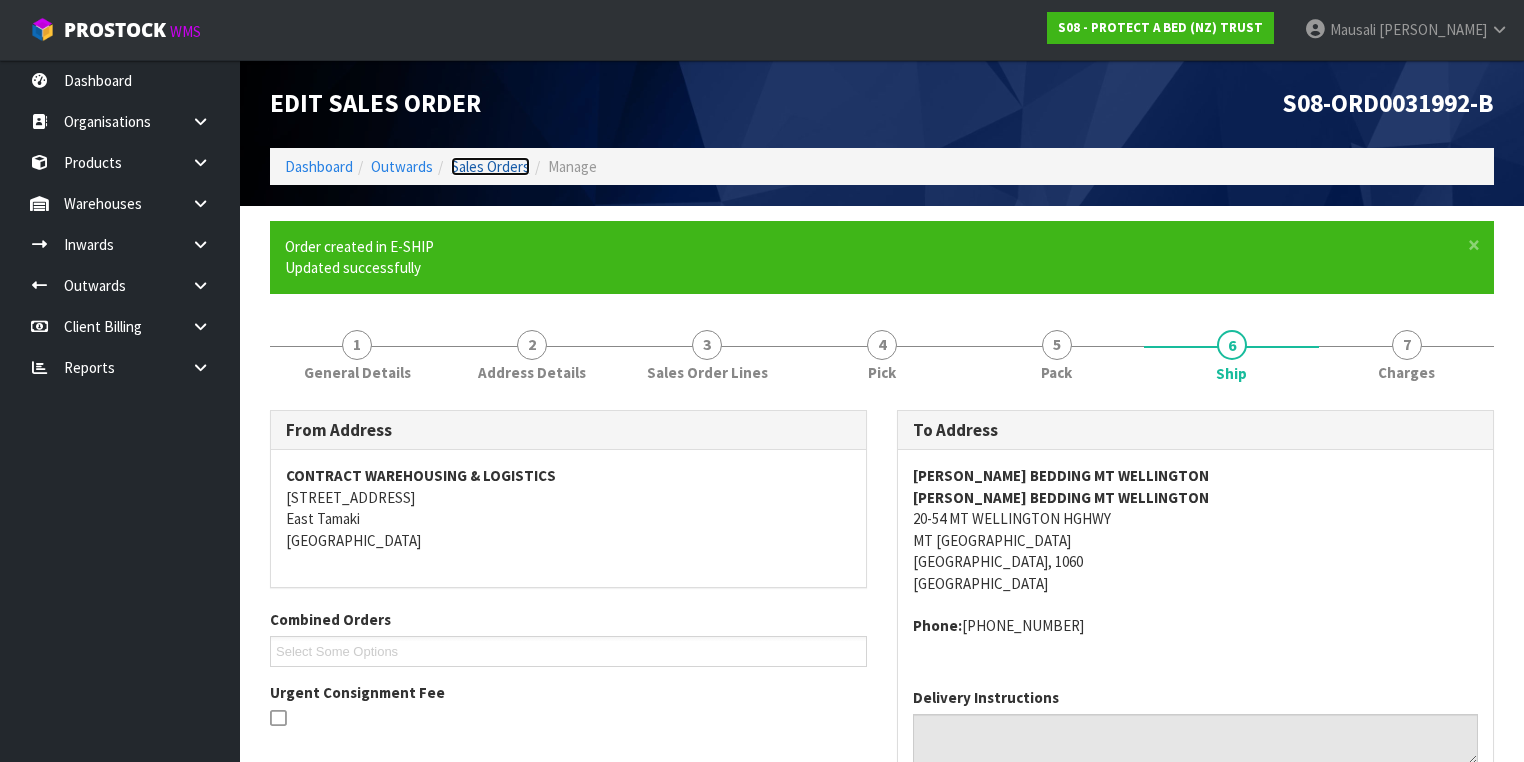 click on "Sales Orders" at bounding box center (490, 166) 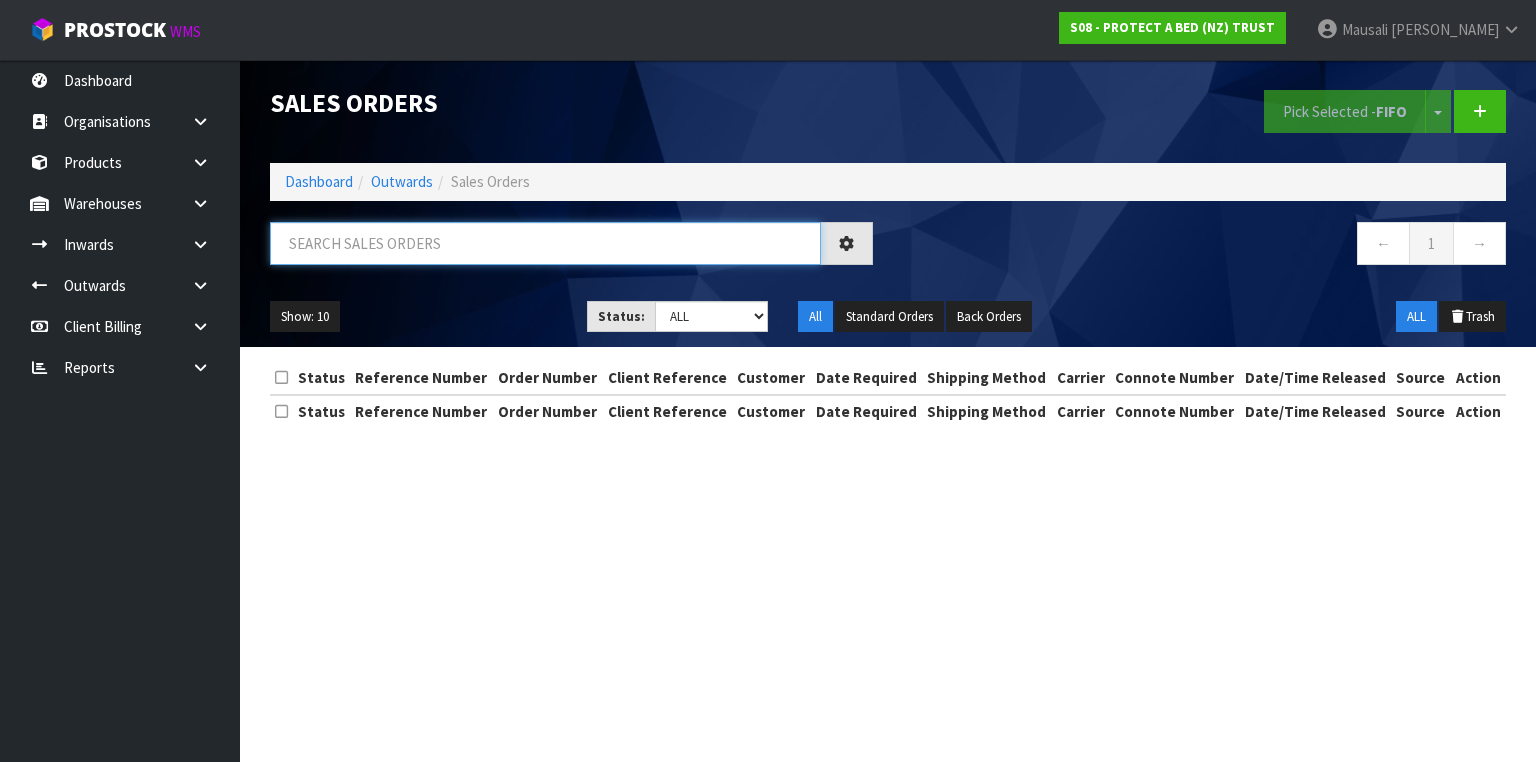 click at bounding box center (545, 243) 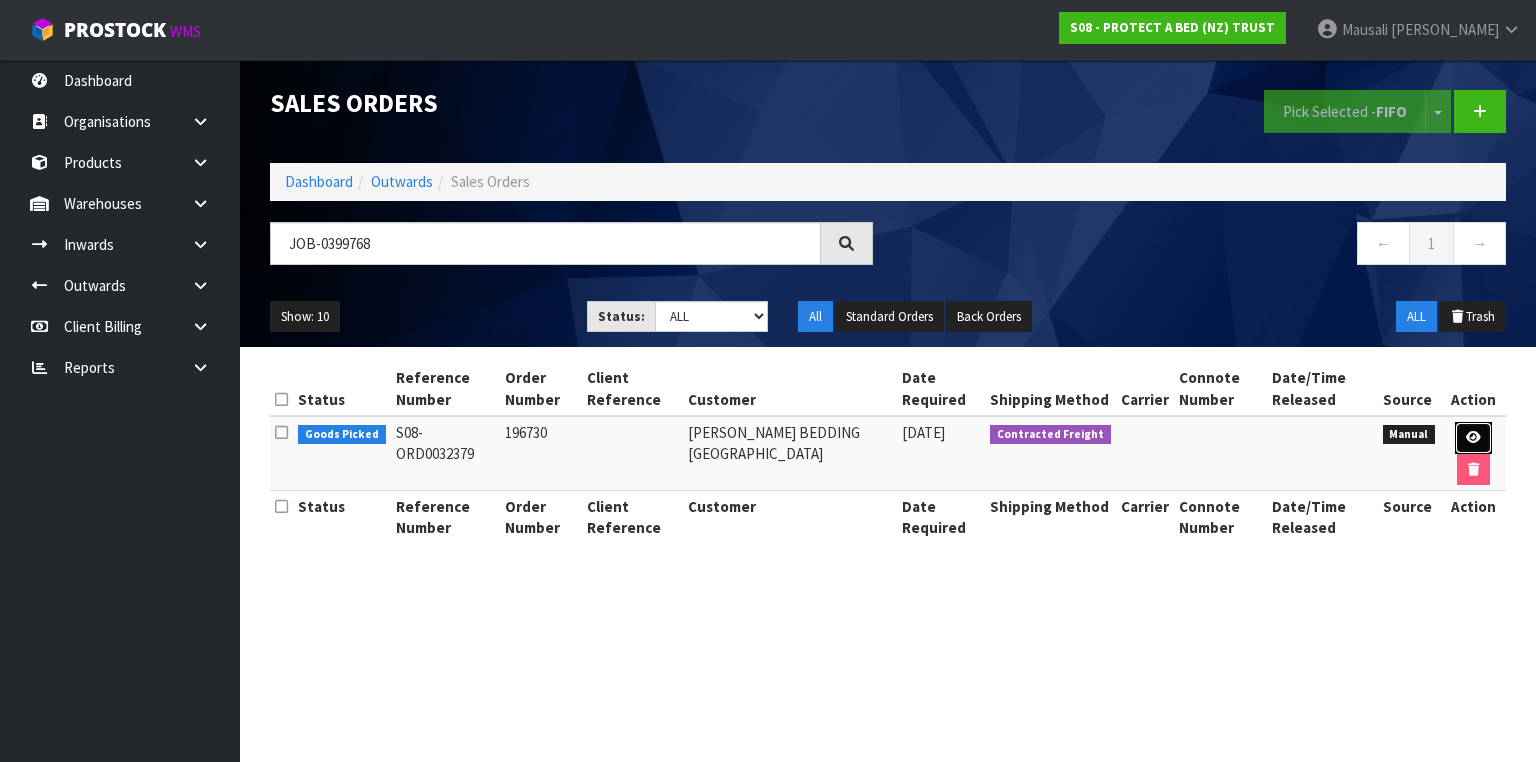 click at bounding box center (1473, 437) 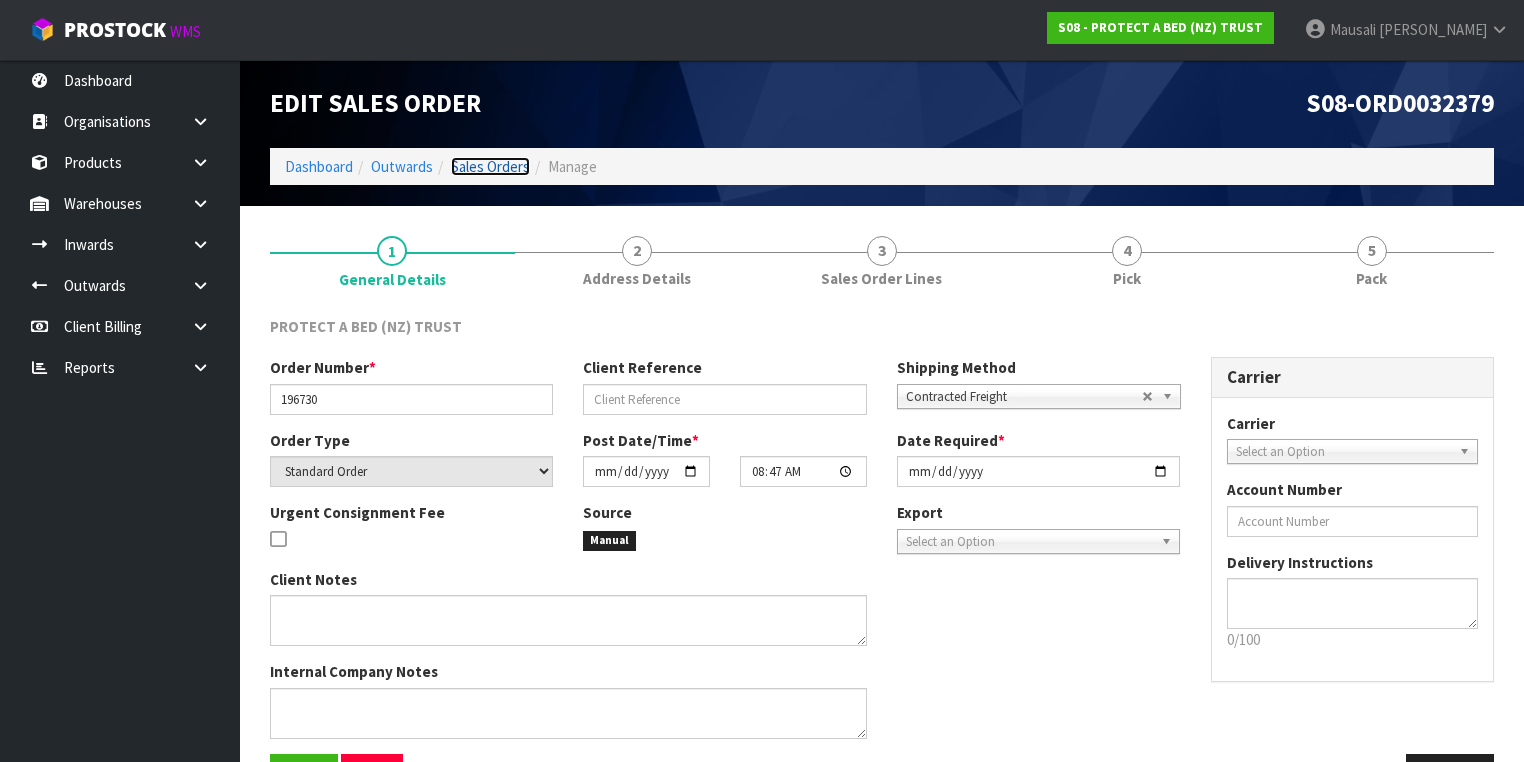 click on "Sales Orders" at bounding box center (490, 166) 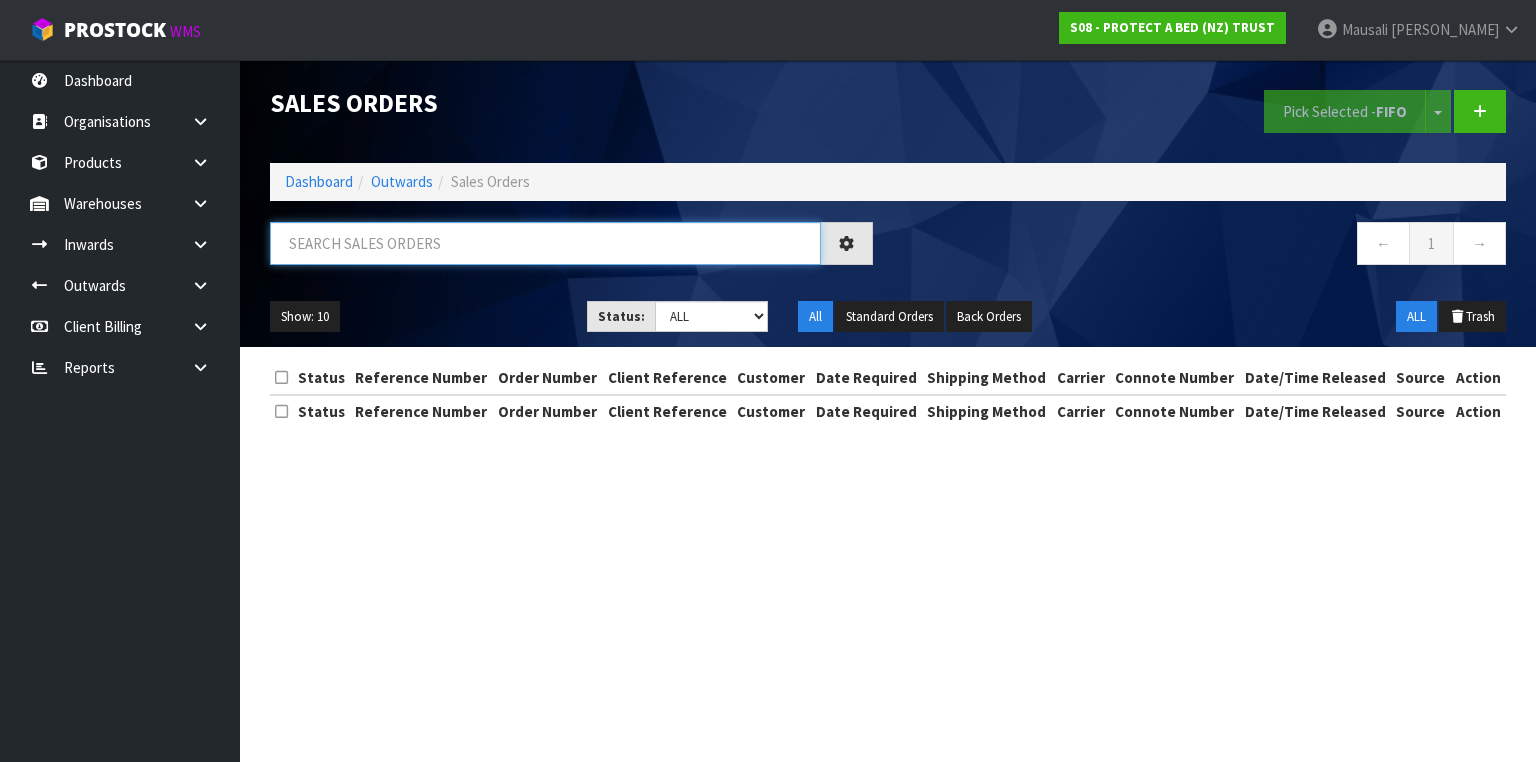 click at bounding box center (545, 243) 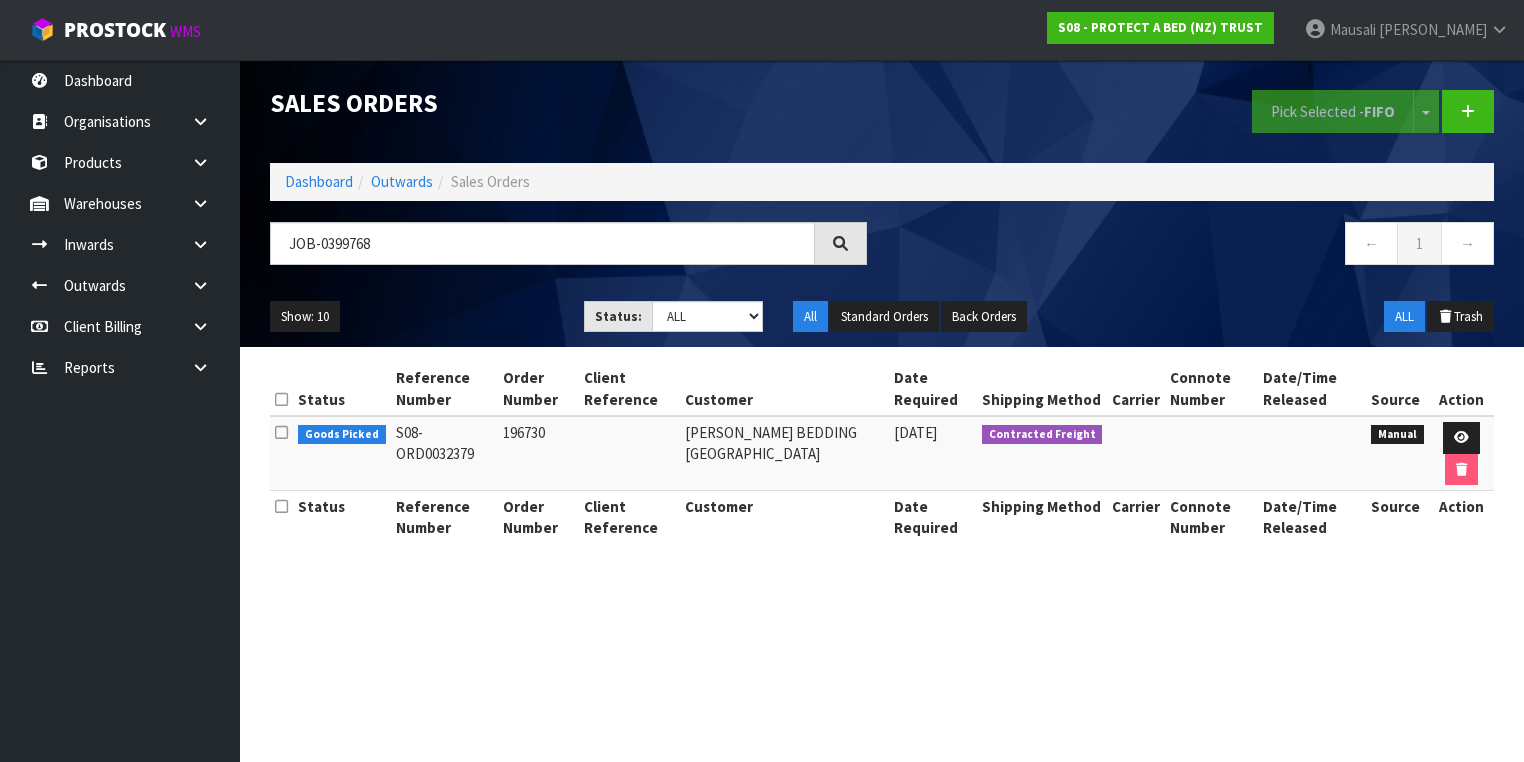 scroll, scrollTop: 0, scrollLeft: 0, axis: both 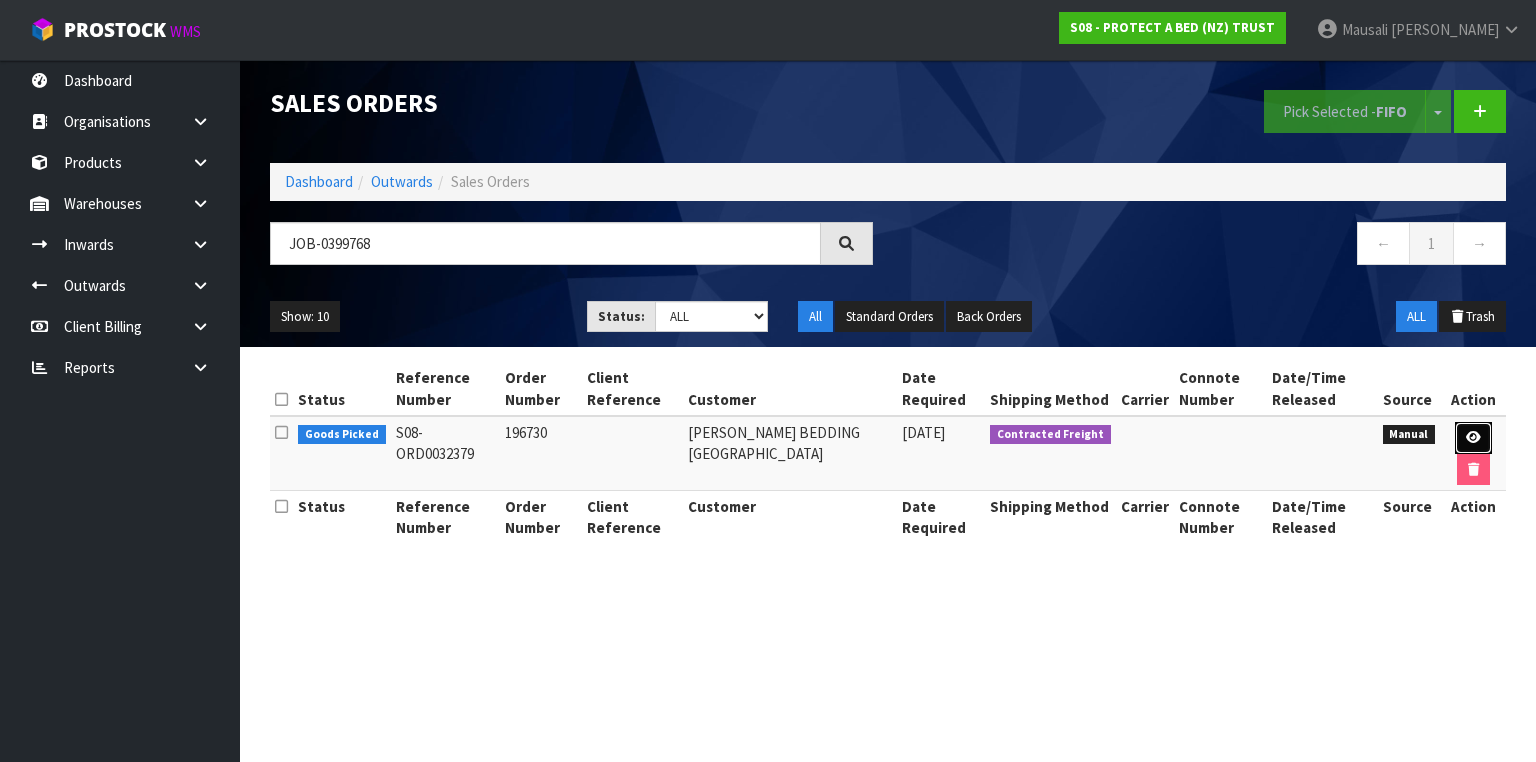 click at bounding box center [1473, 438] 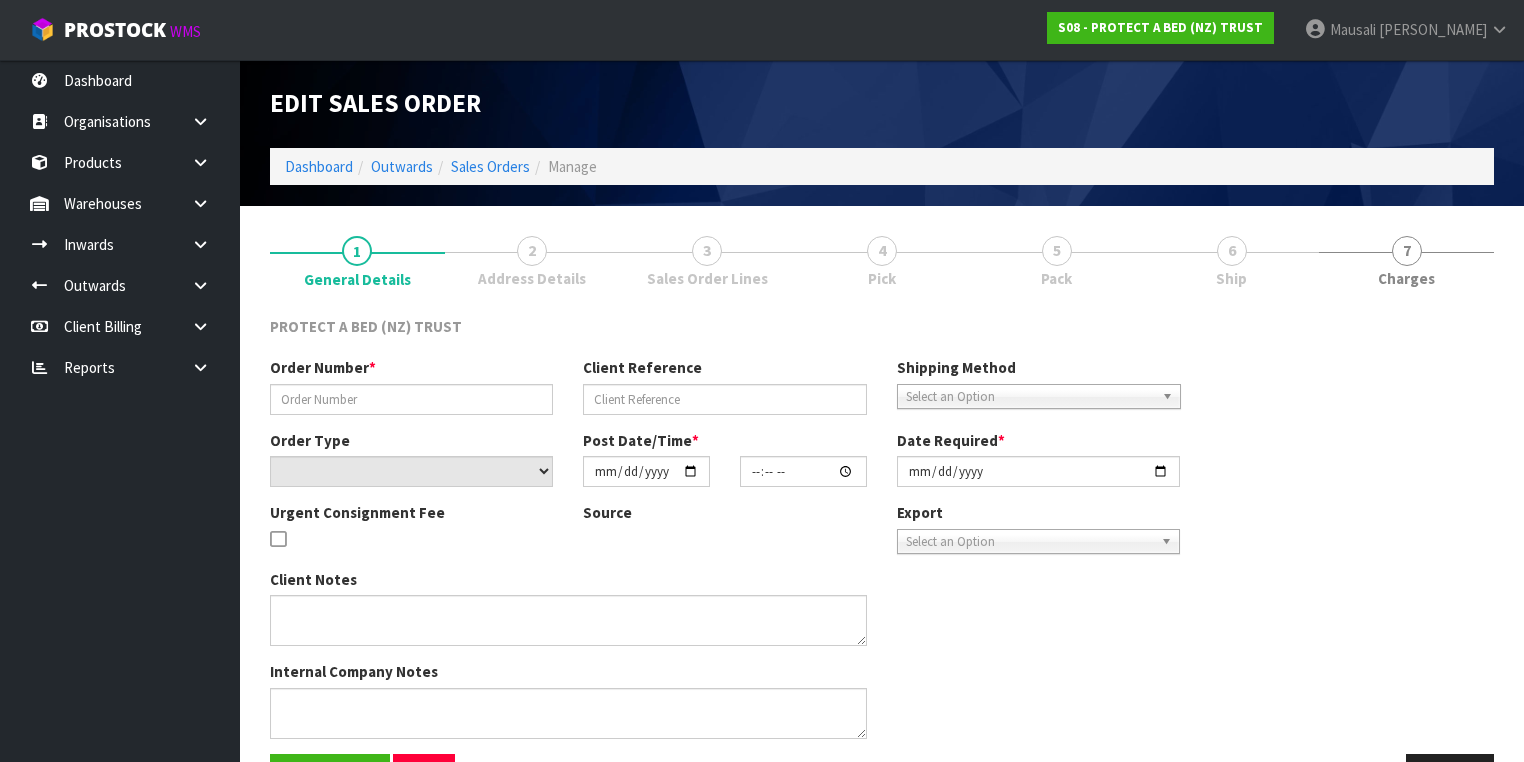 type on "196730" 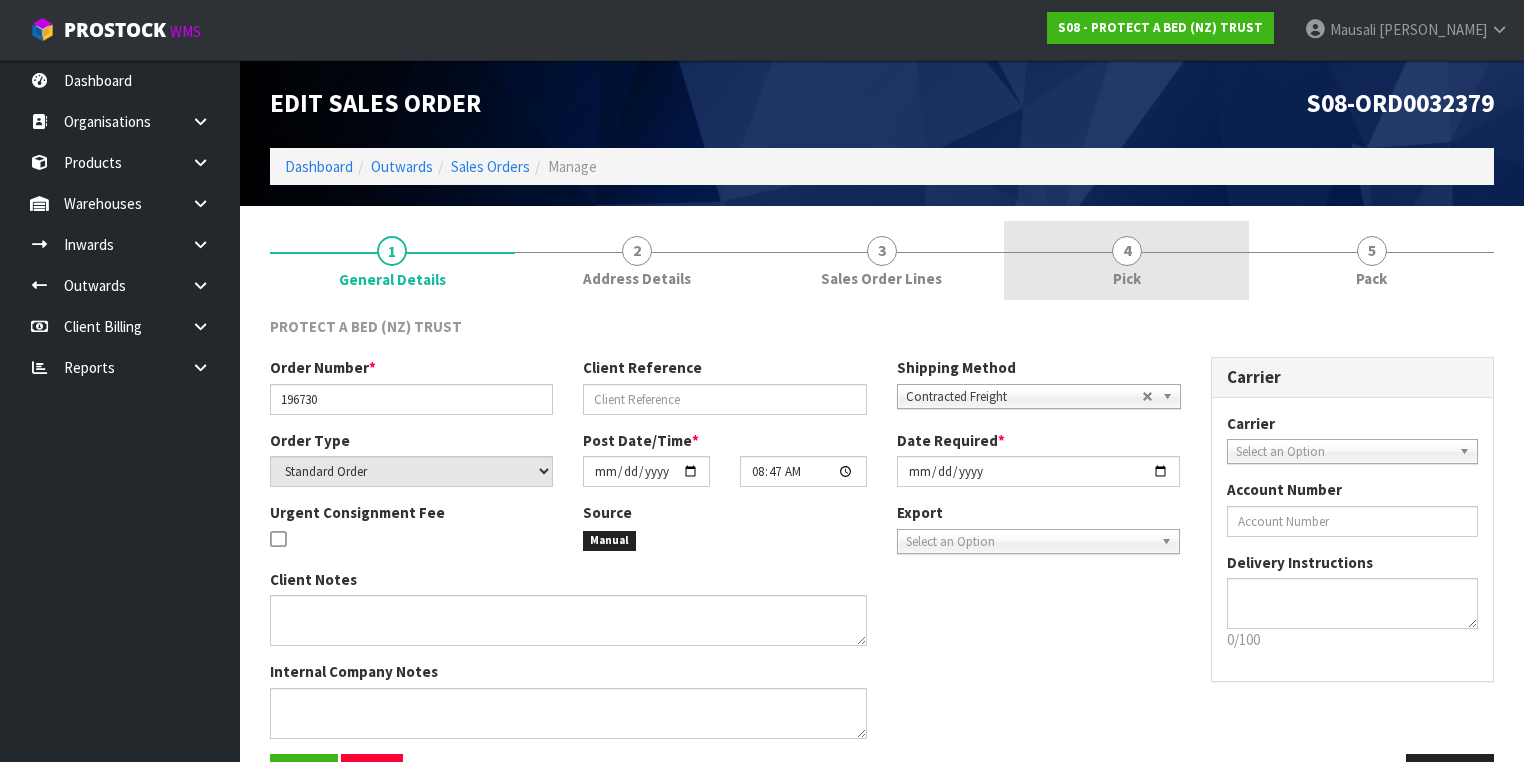 click on "4" at bounding box center (1127, 251) 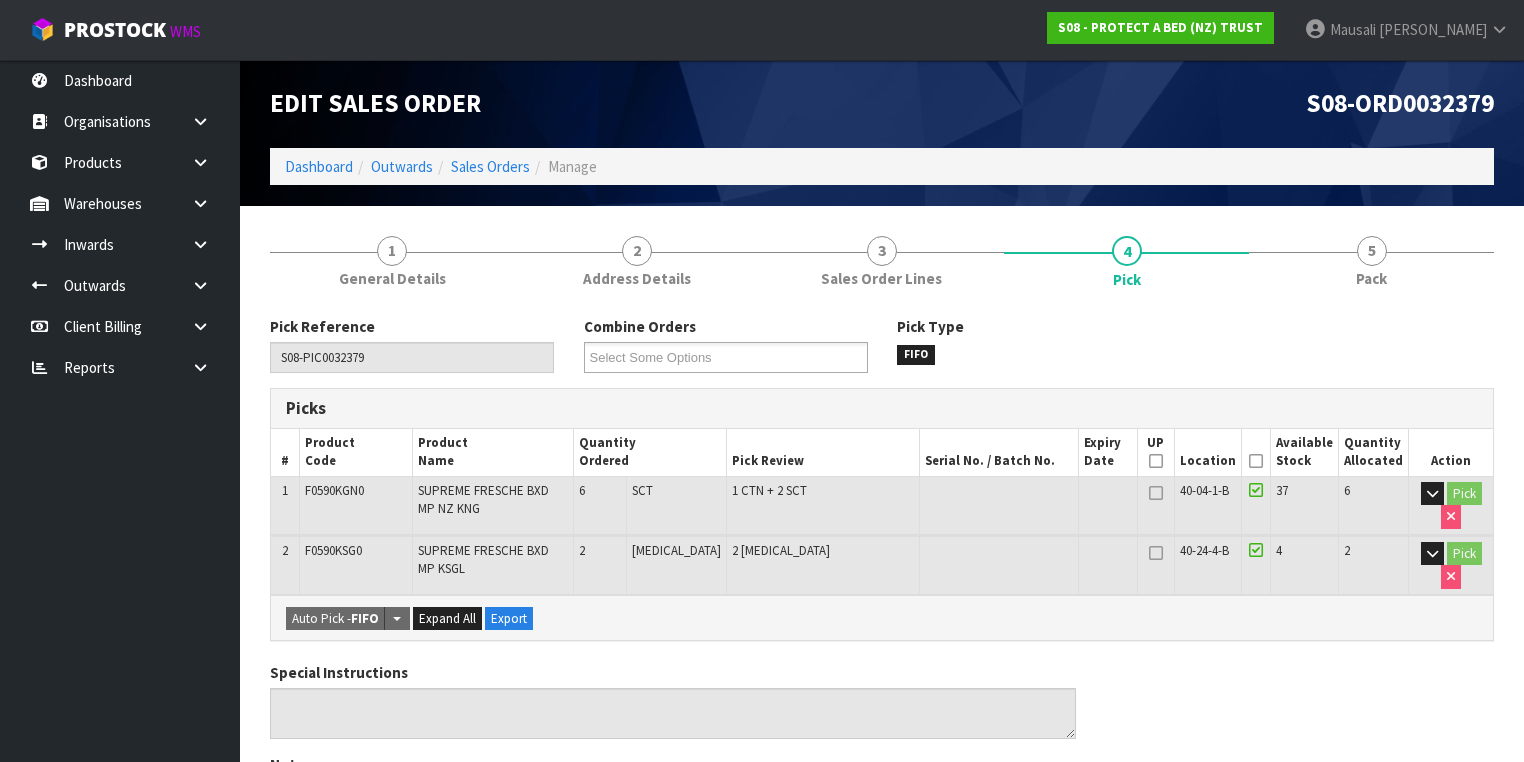 click on "Picked" at bounding box center (1256, 452) 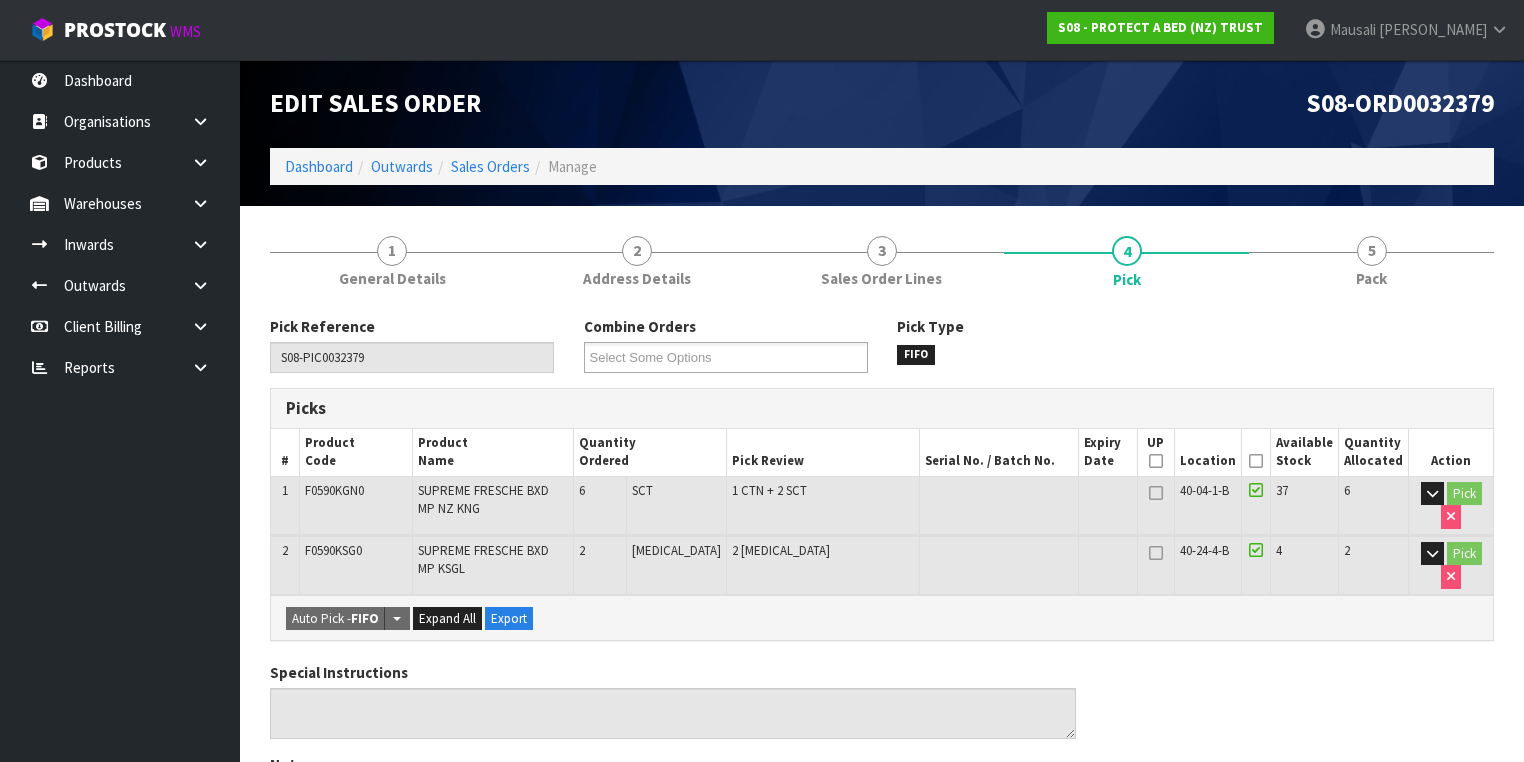 click at bounding box center (1256, 461) 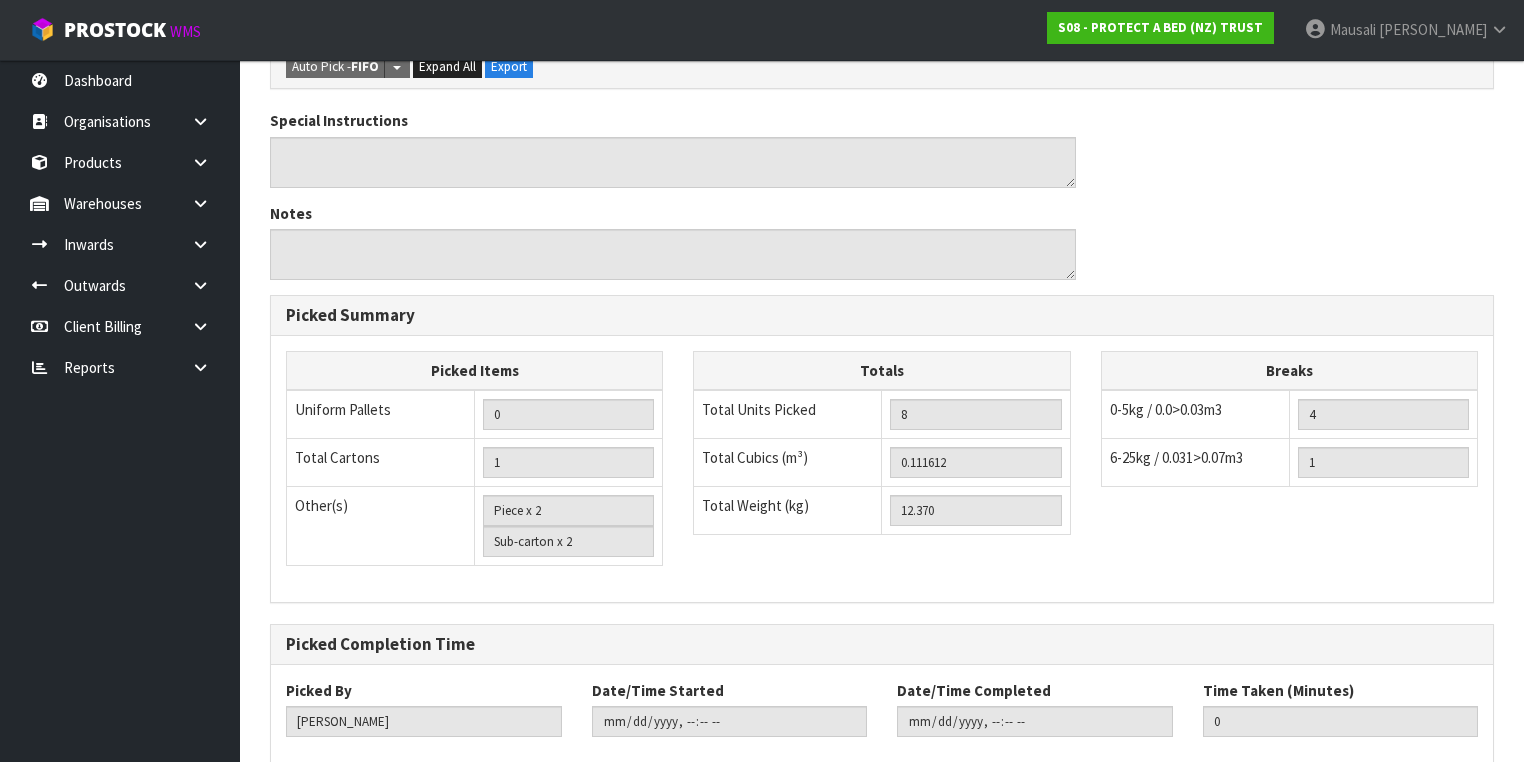 scroll, scrollTop: 731, scrollLeft: 0, axis: vertical 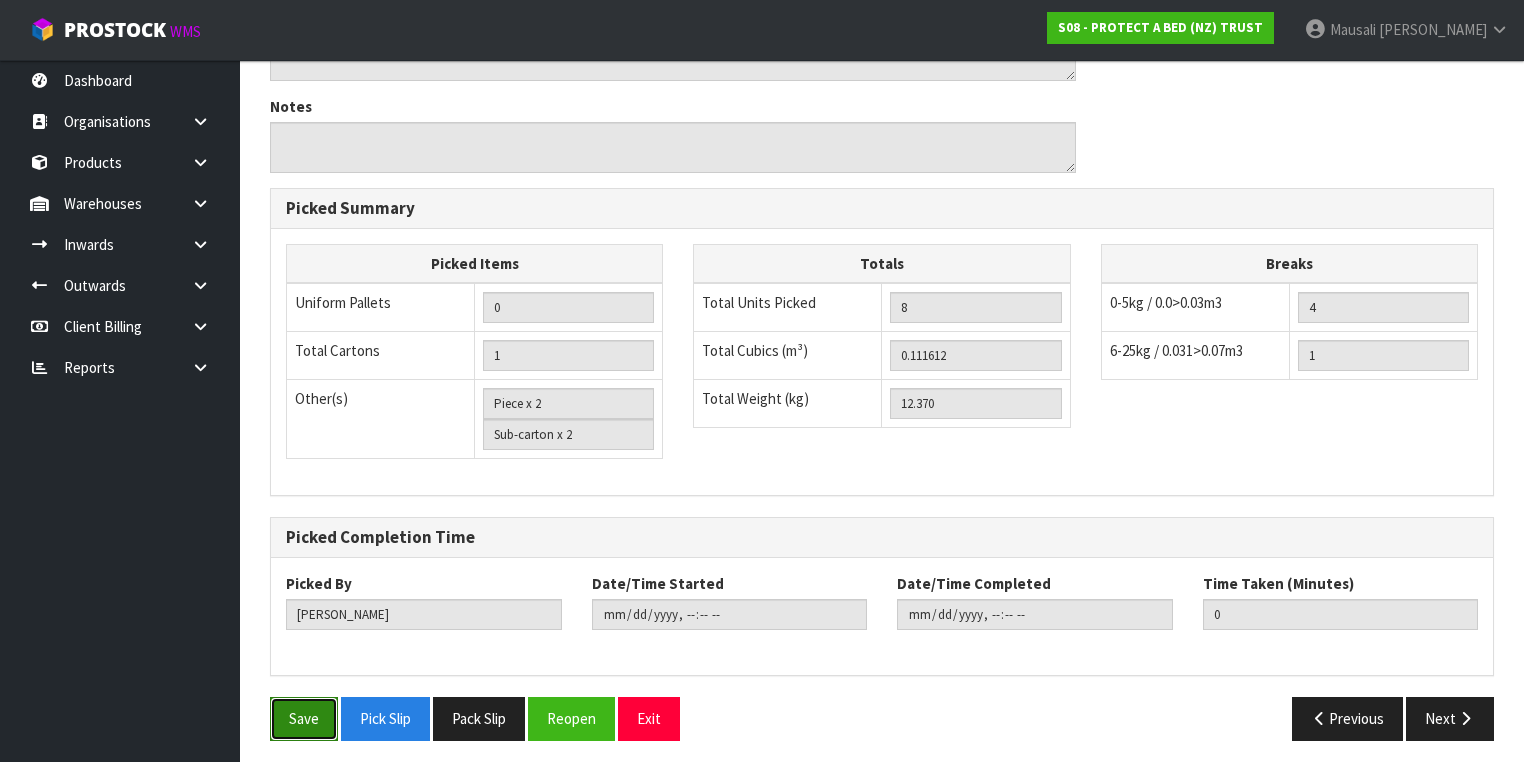 click on "Save" at bounding box center [304, 718] 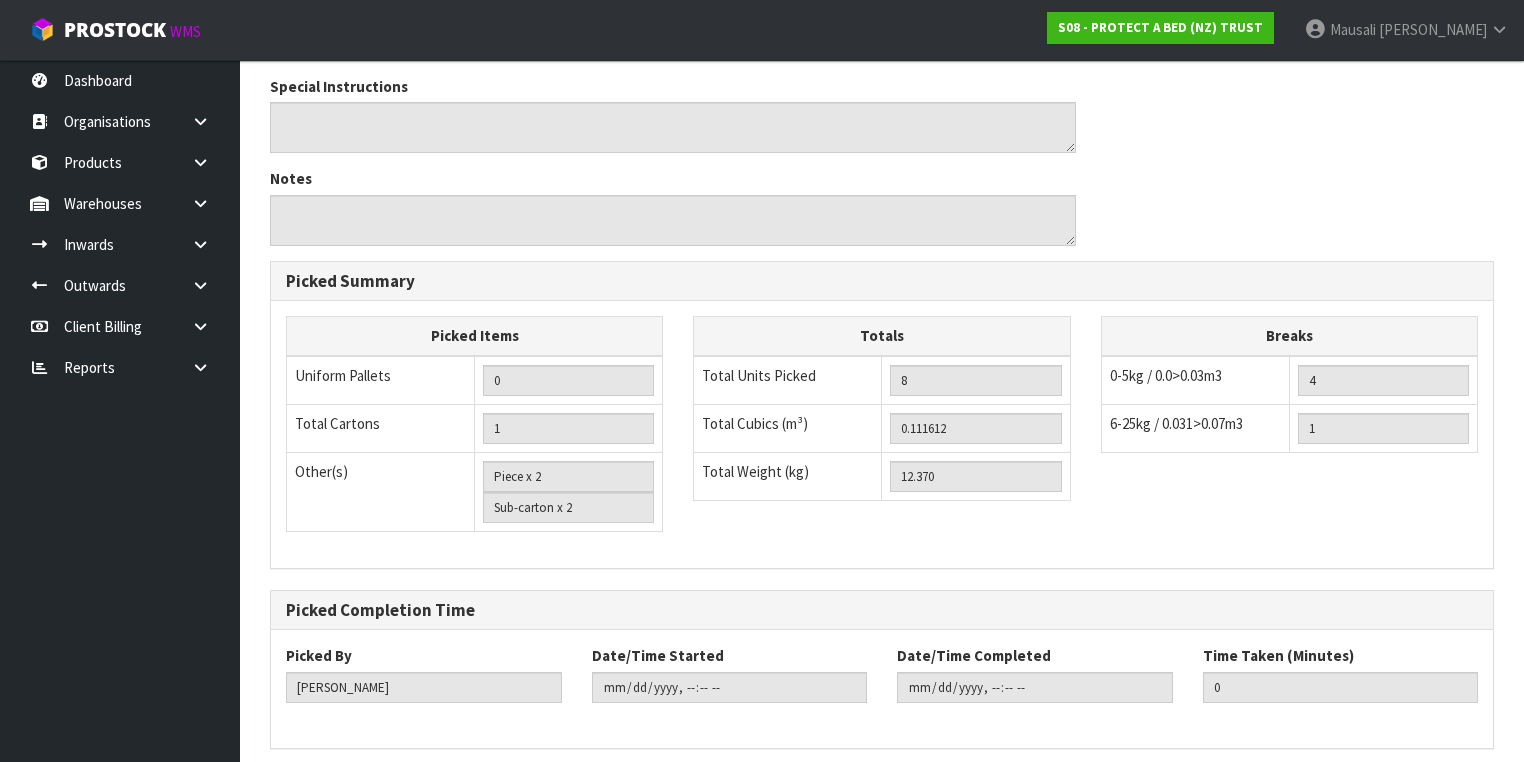 scroll, scrollTop: 0, scrollLeft: 0, axis: both 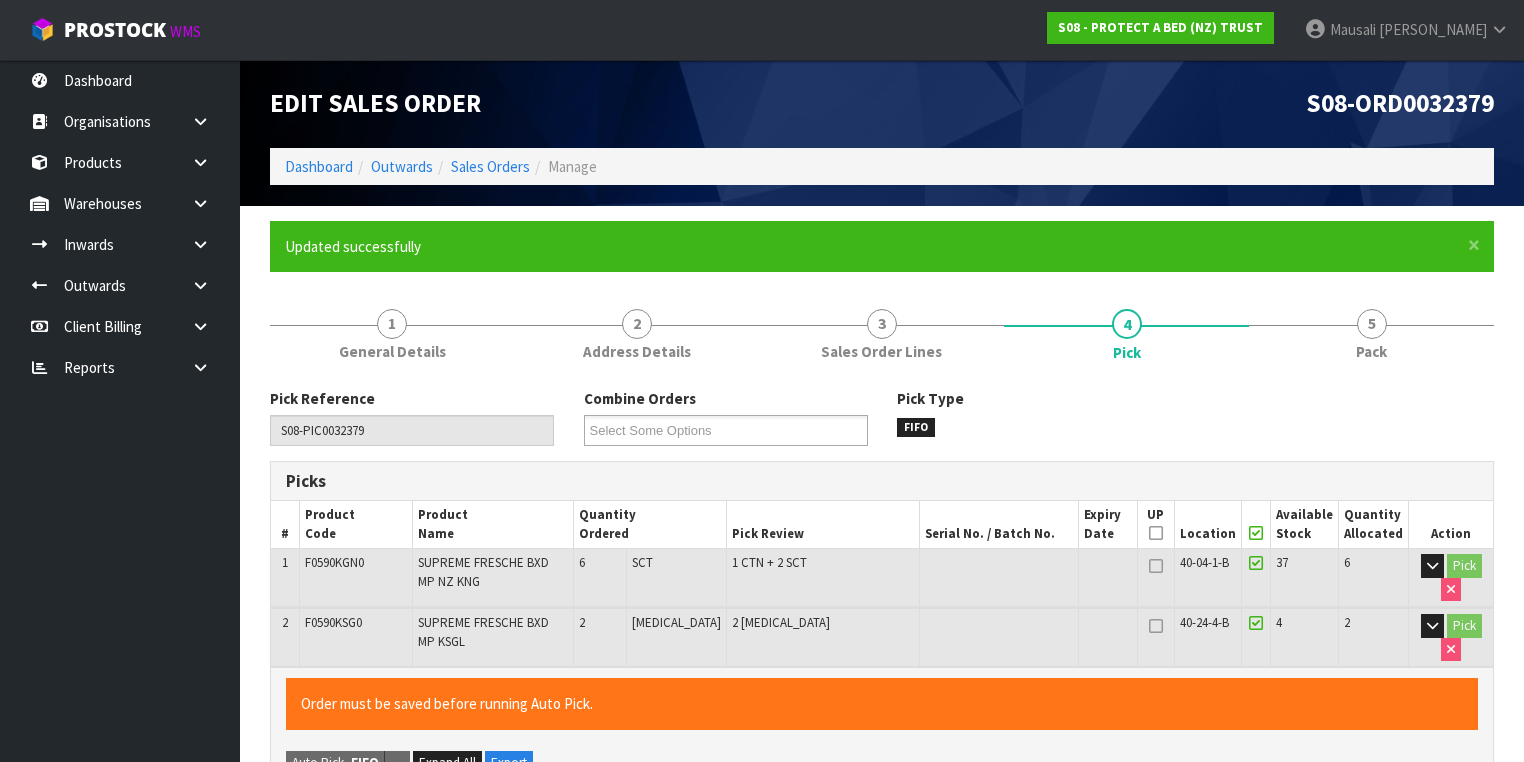 type on "[PERSON_NAME]" 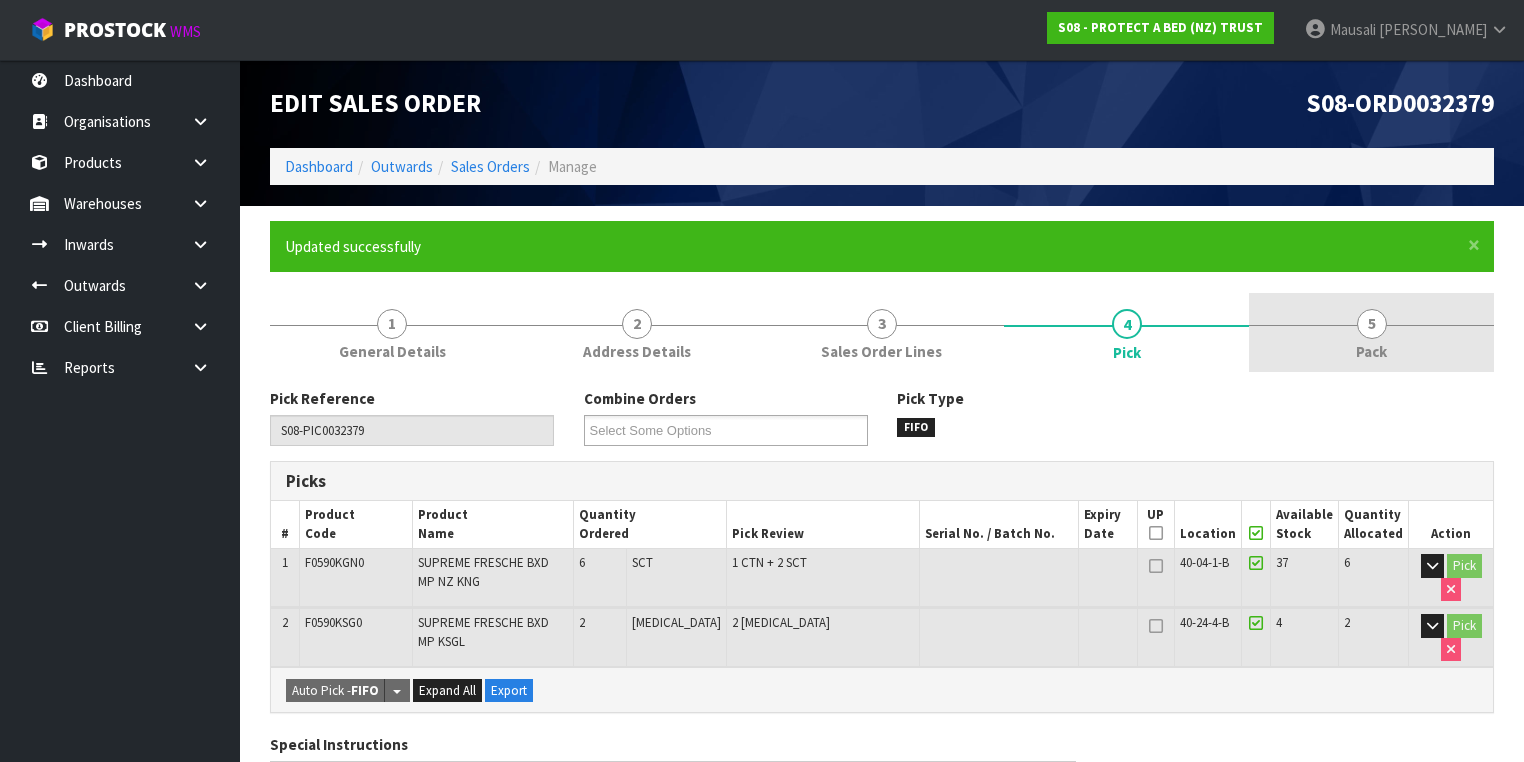 click on "5
Pack" at bounding box center (1371, 332) 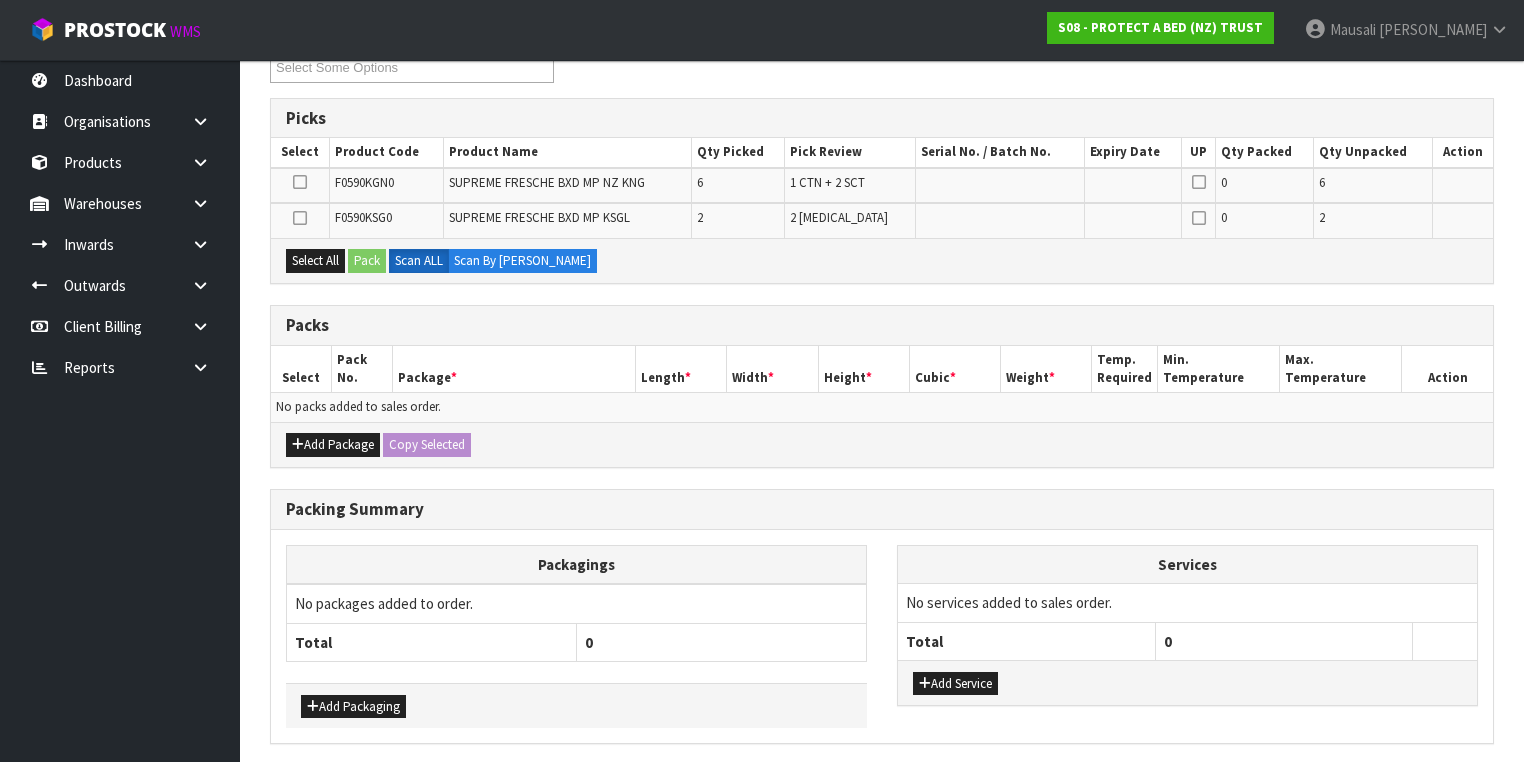 scroll, scrollTop: 400, scrollLeft: 0, axis: vertical 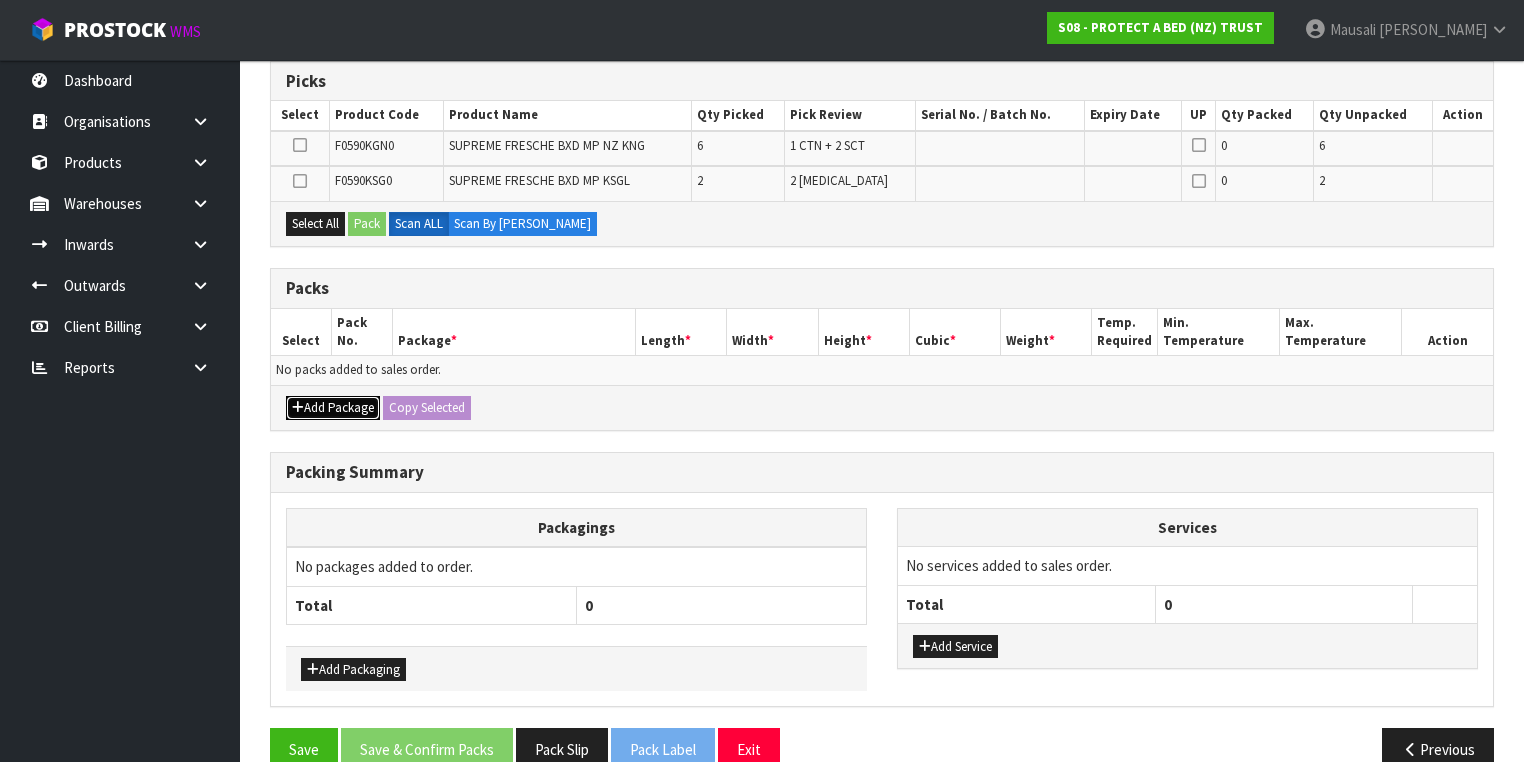 click on "Add Package" at bounding box center (333, 408) 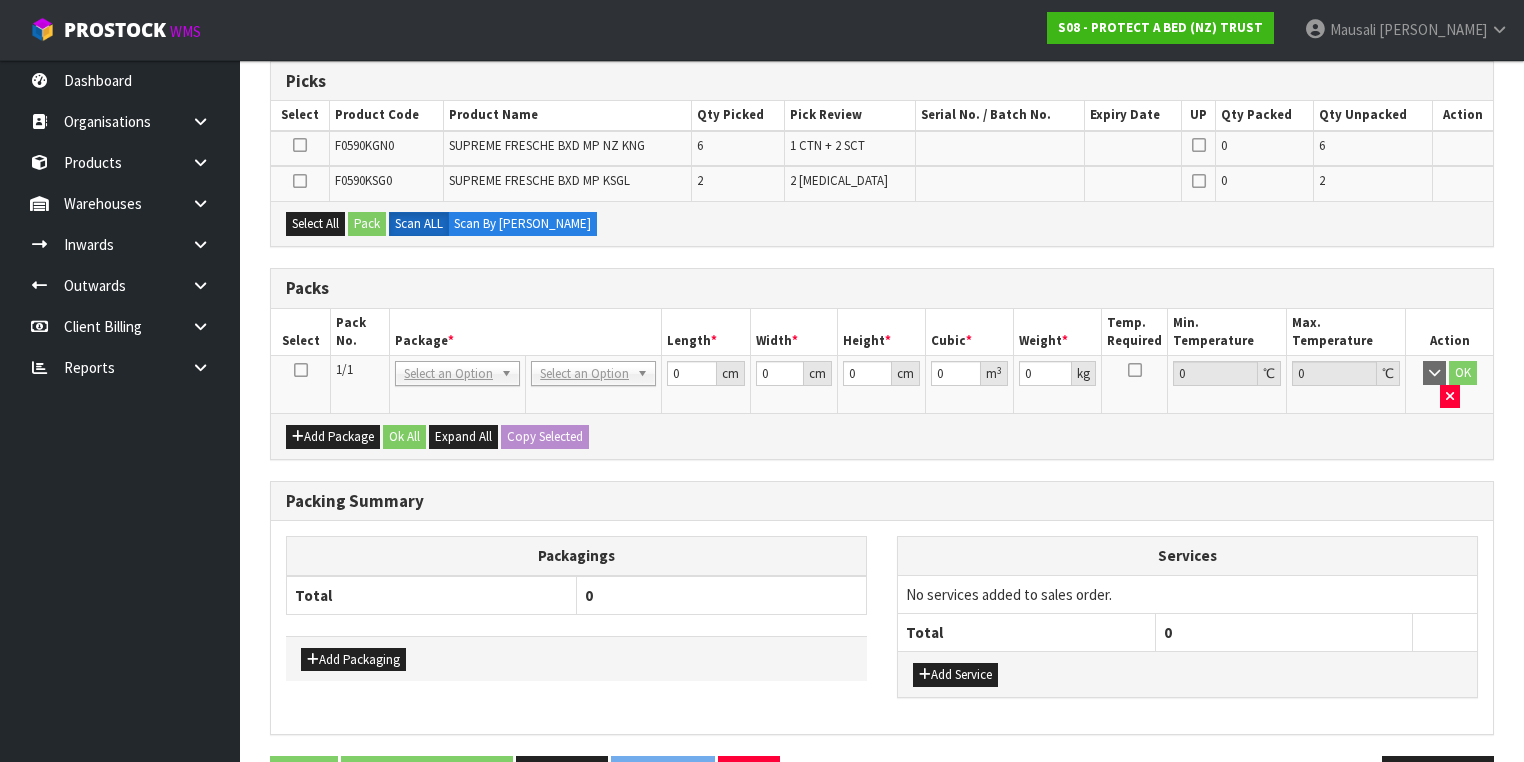 click at bounding box center [301, 370] 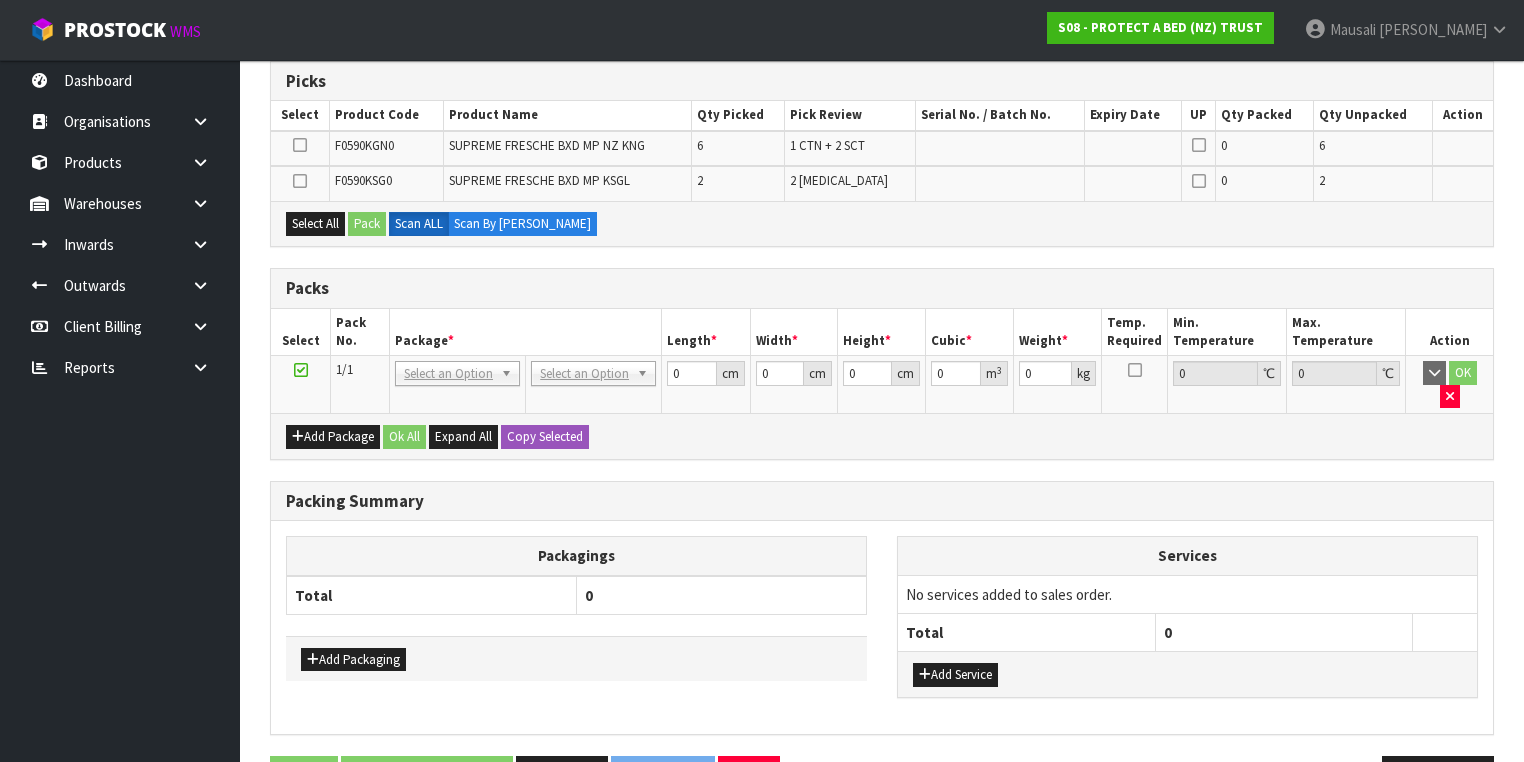 click at bounding box center [300, 145] 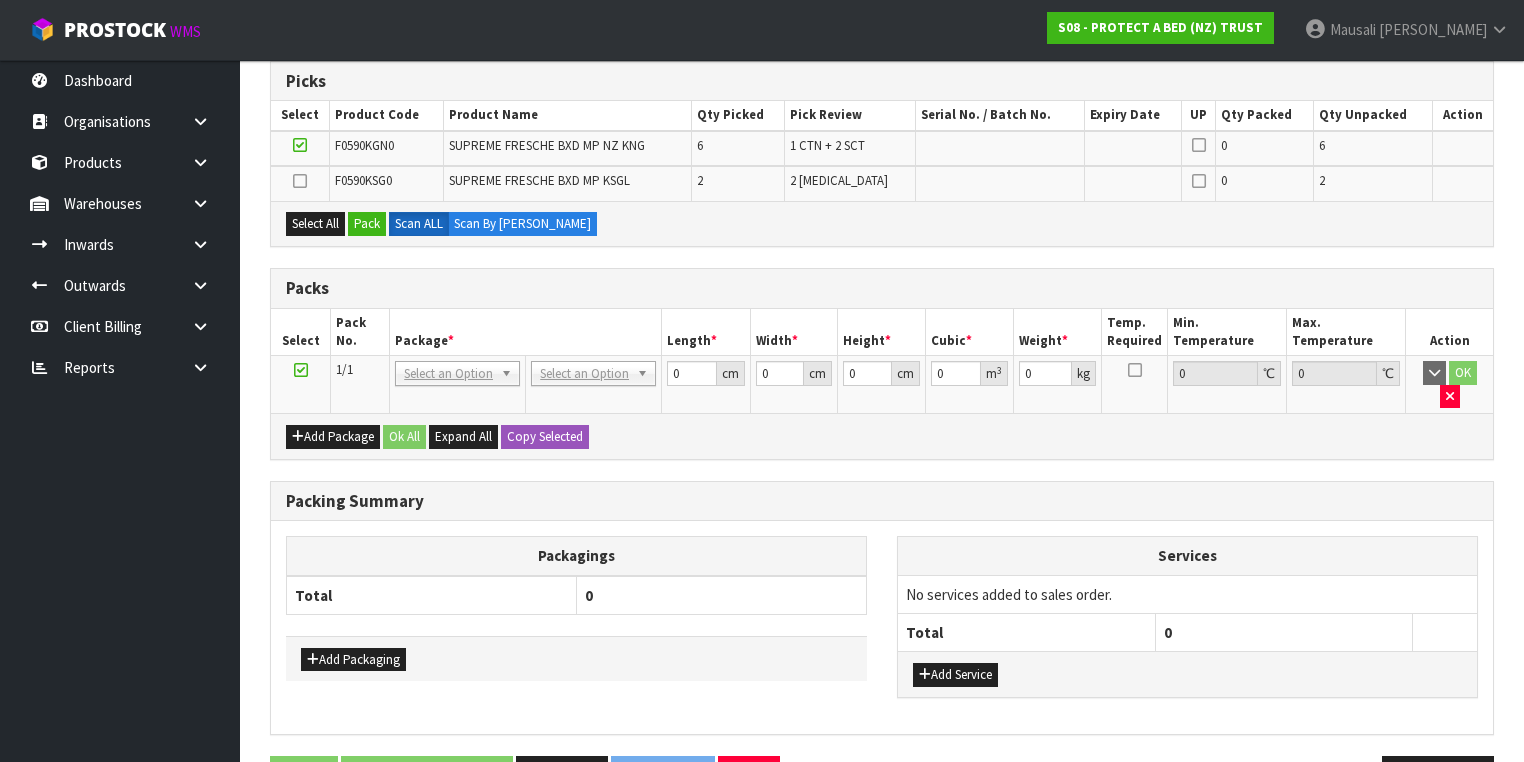 click at bounding box center (300, 181) 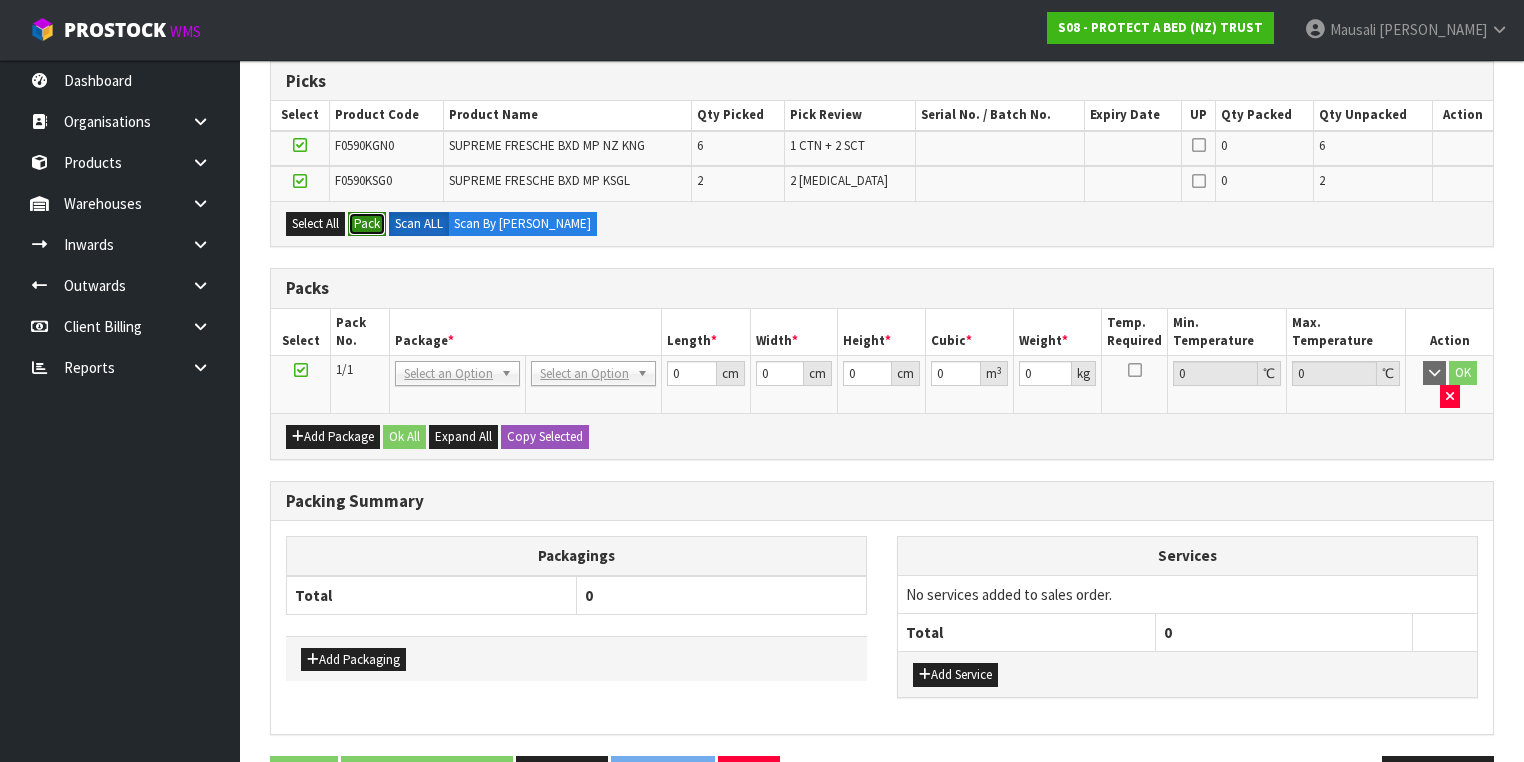 click on "Pack" at bounding box center [367, 224] 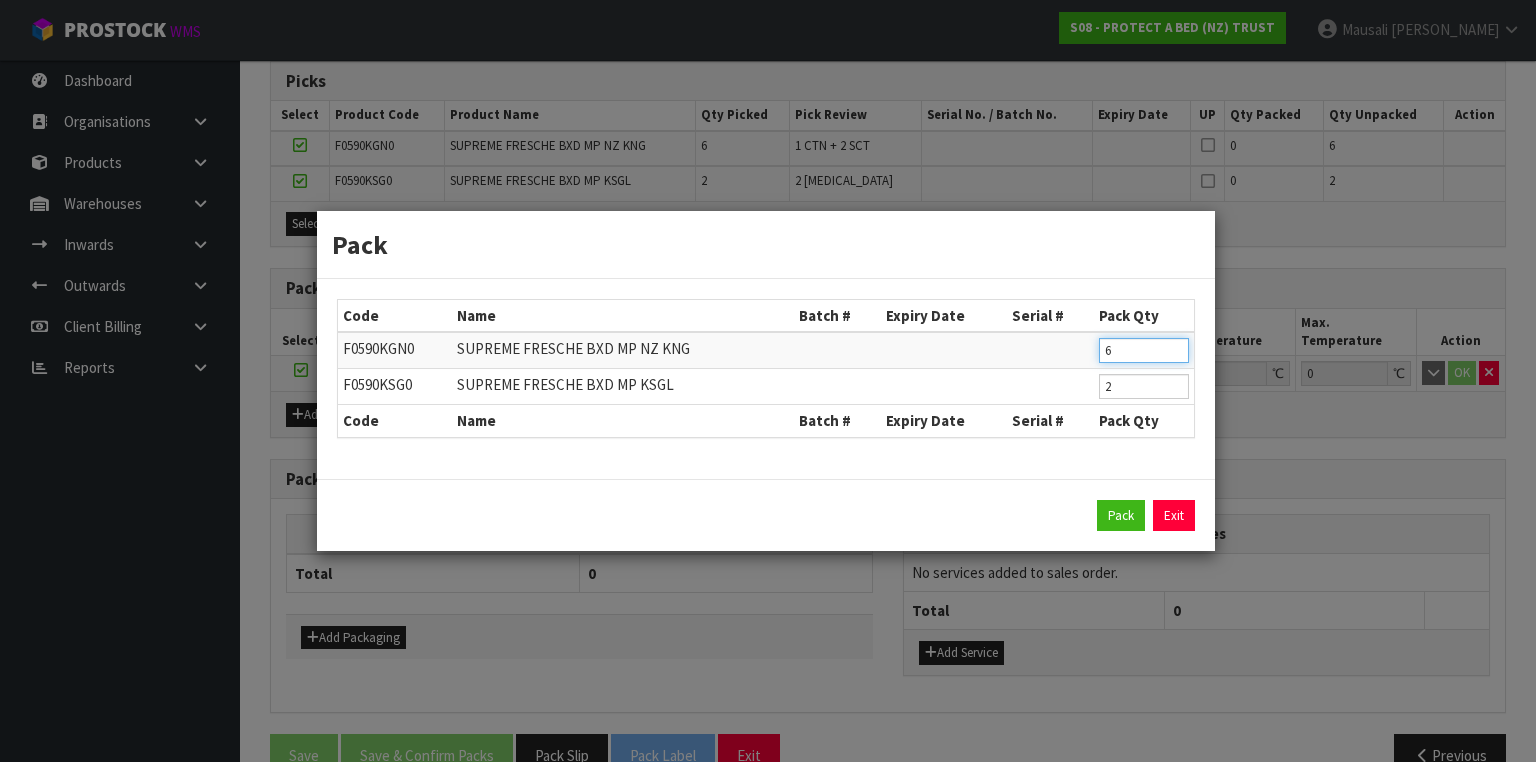 drag, startPoint x: 1128, startPoint y: 357, endPoint x: 1070, endPoint y: 359, distance: 58.034473 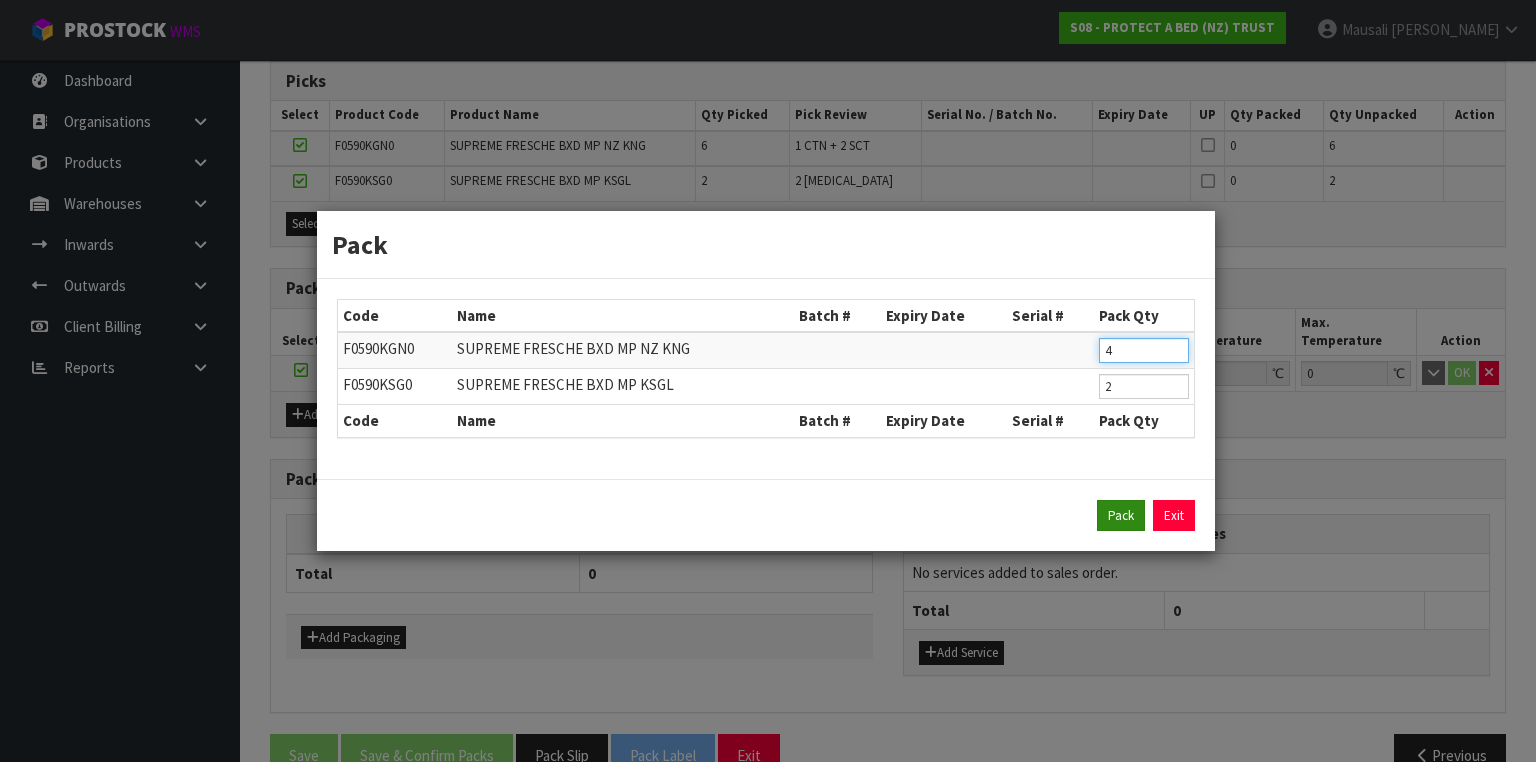 type on "4" 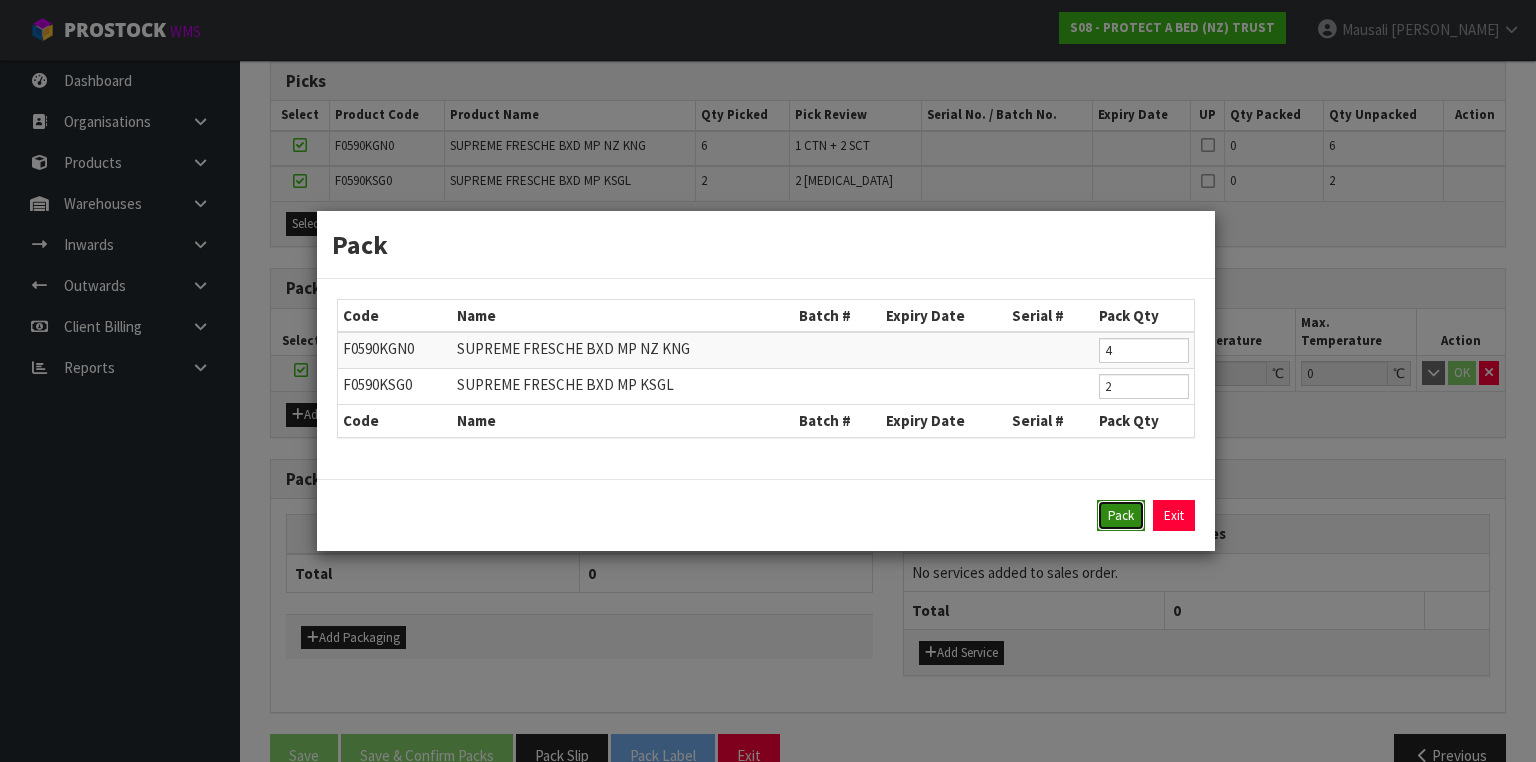 click on "Pack" at bounding box center [1121, 516] 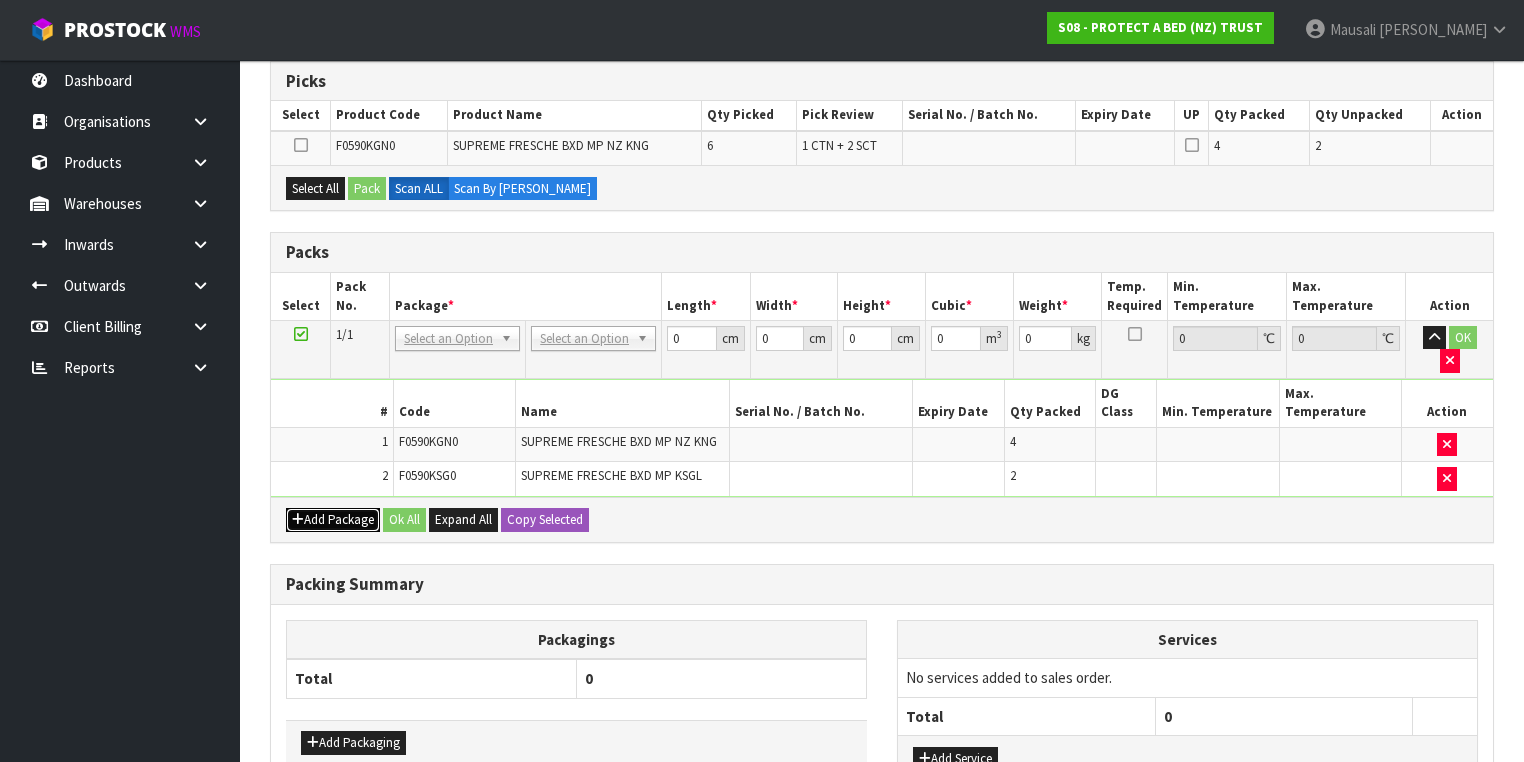 click on "Add Package" at bounding box center (333, 520) 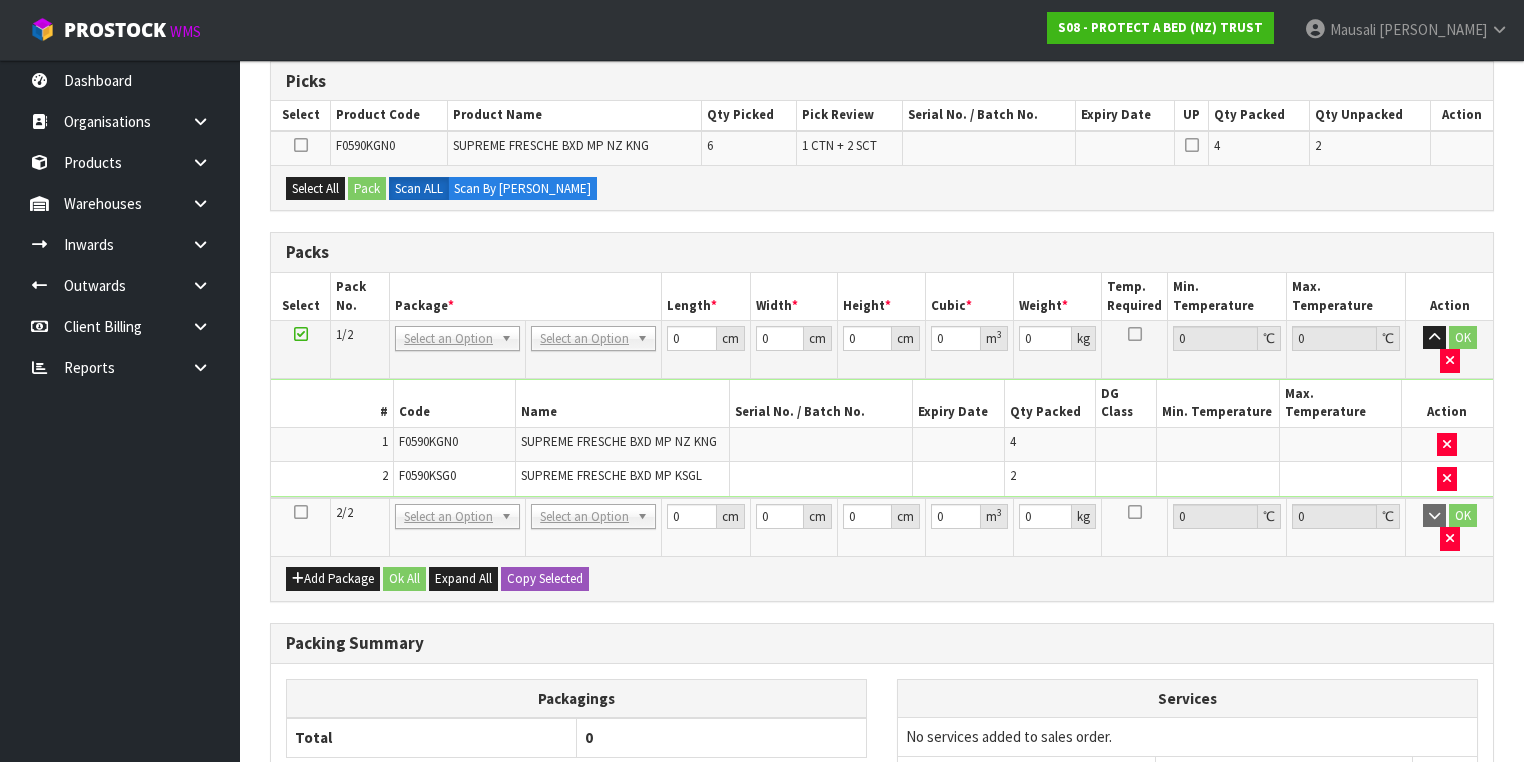 click at bounding box center (301, 512) 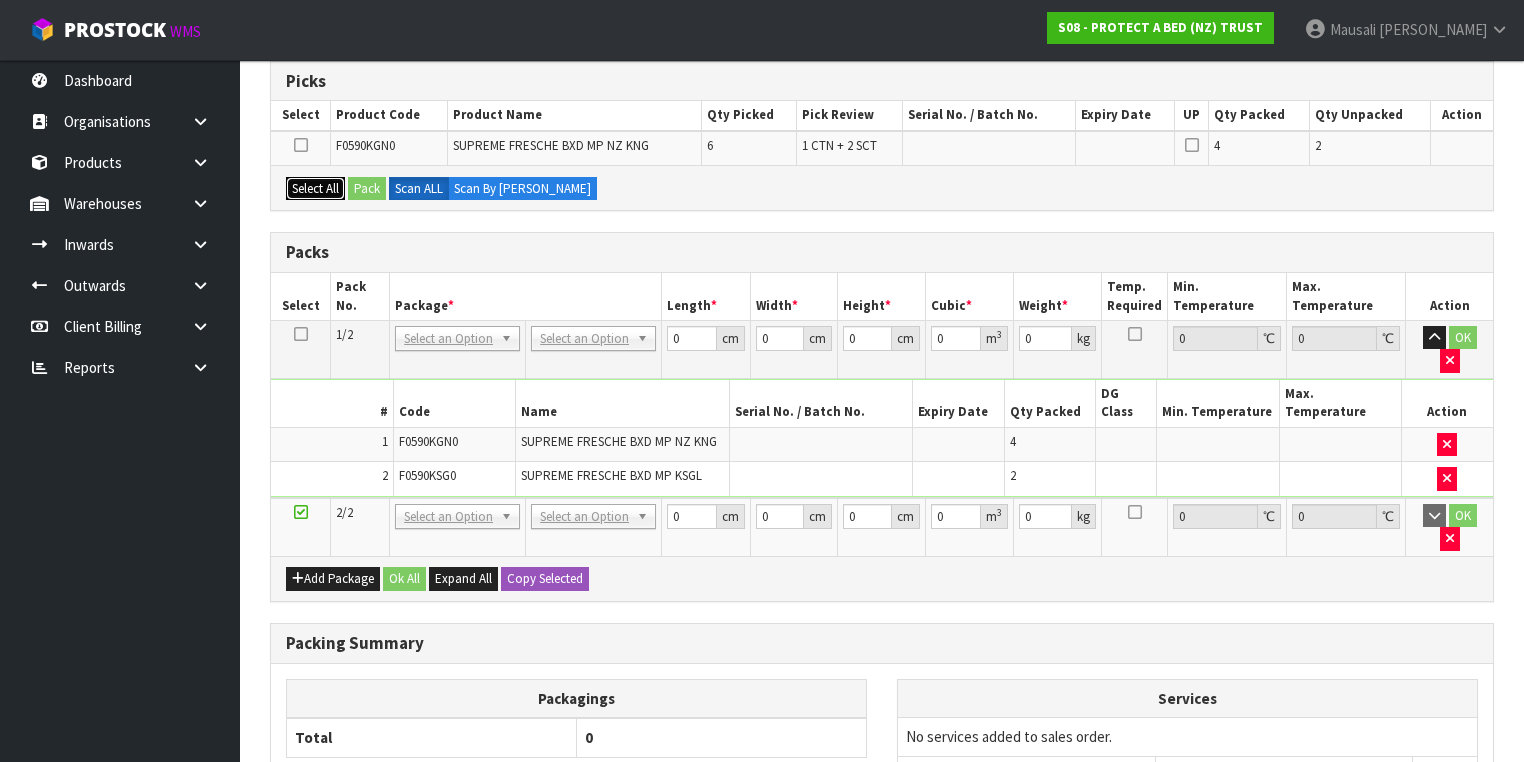drag, startPoint x: 295, startPoint y: 186, endPoint x: 328, endPoint y: 187, distance: 33.01515 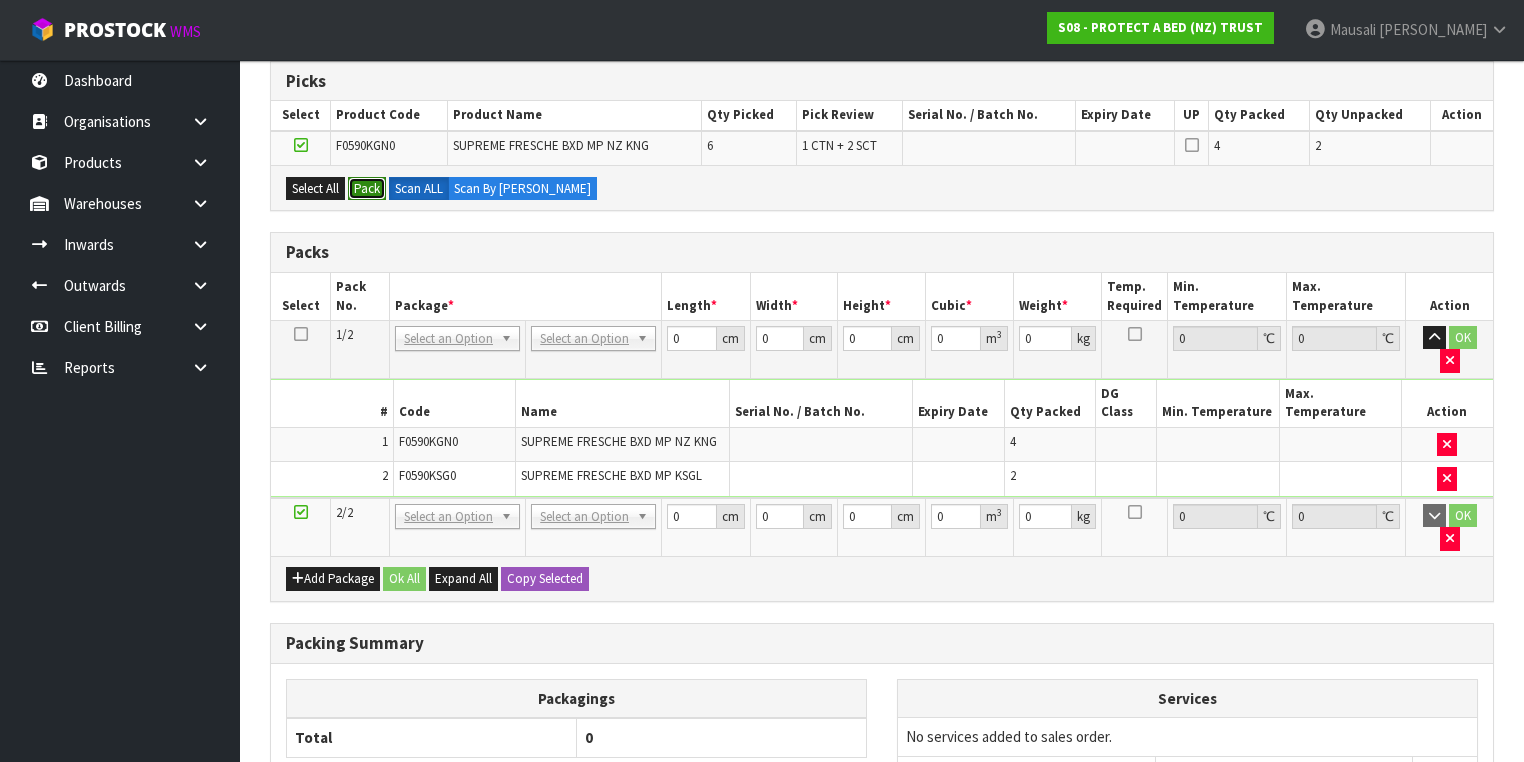 click on "Pack" at bounding box center [367, 189] 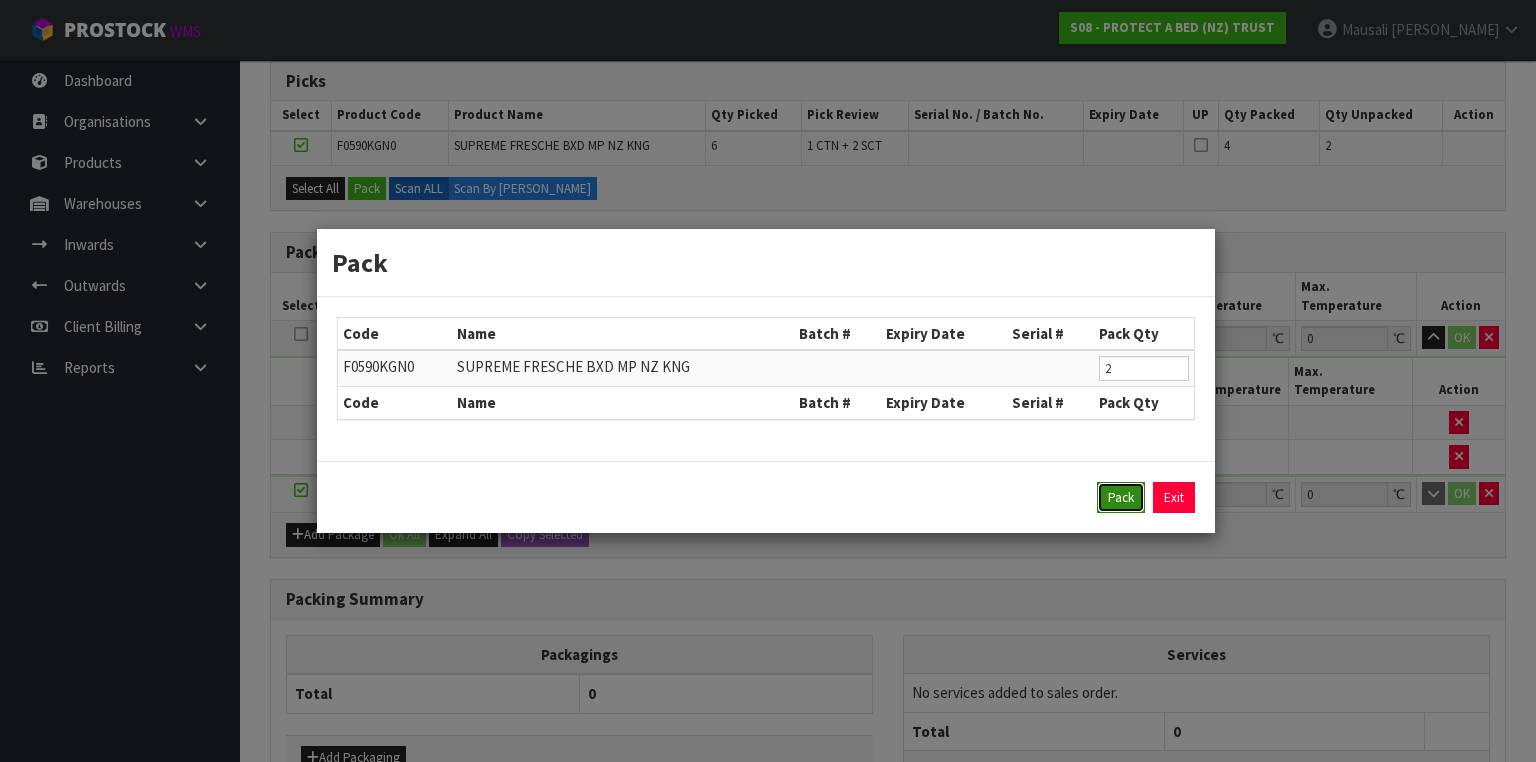 click on "Pack" at bounding box center [1121, 498] 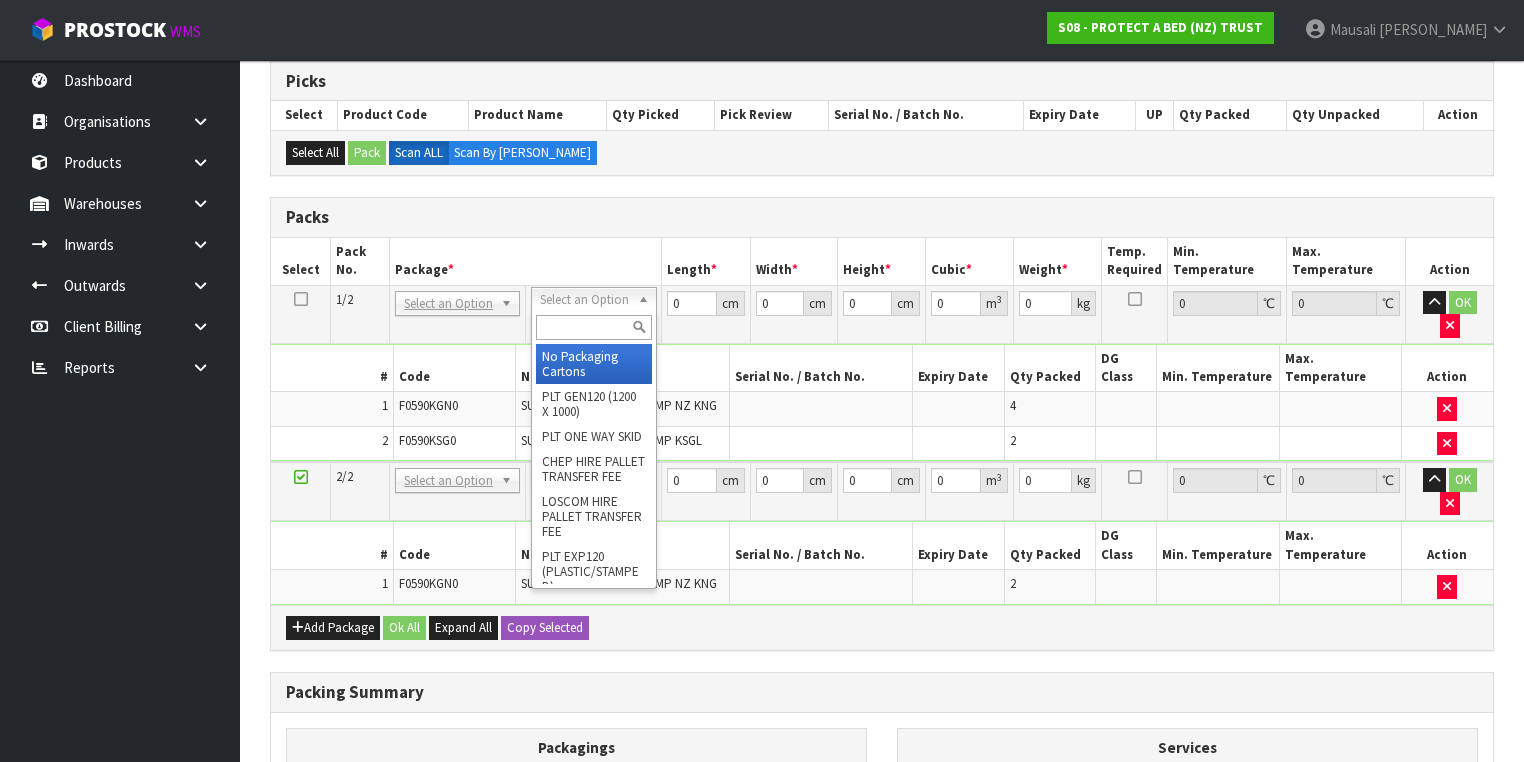 click at bounding box center [593, 327] 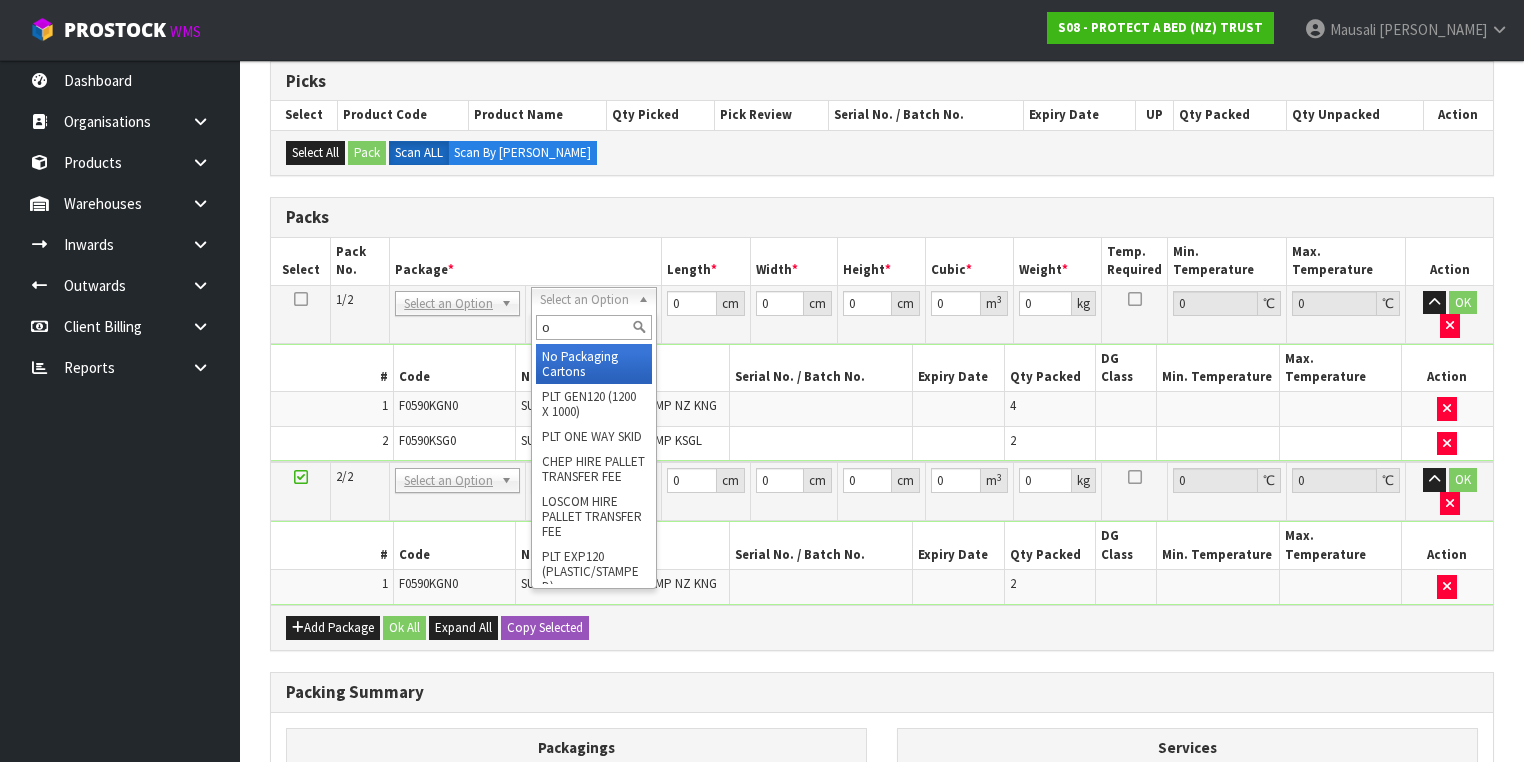 type on "oc" 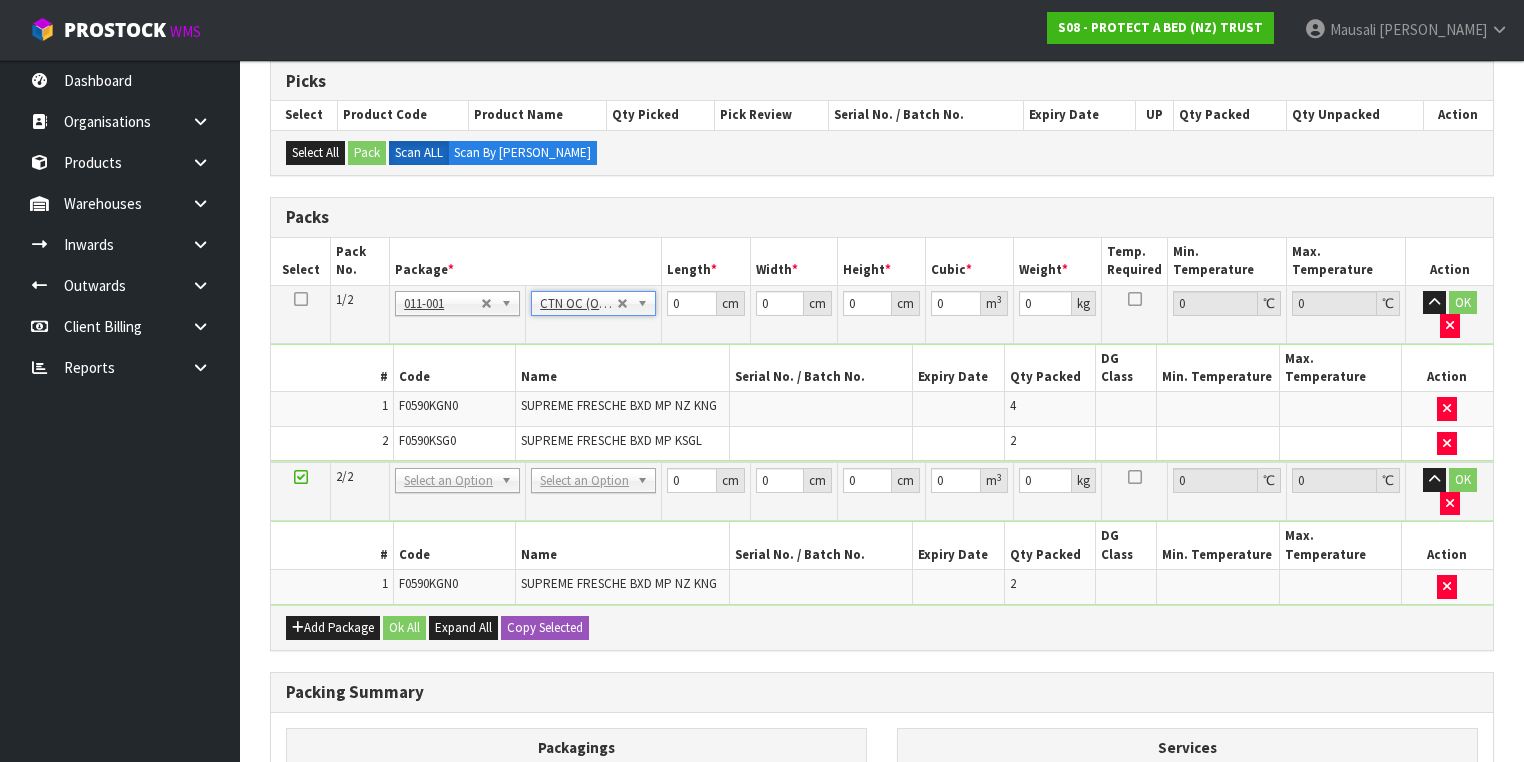 type on "9.17" 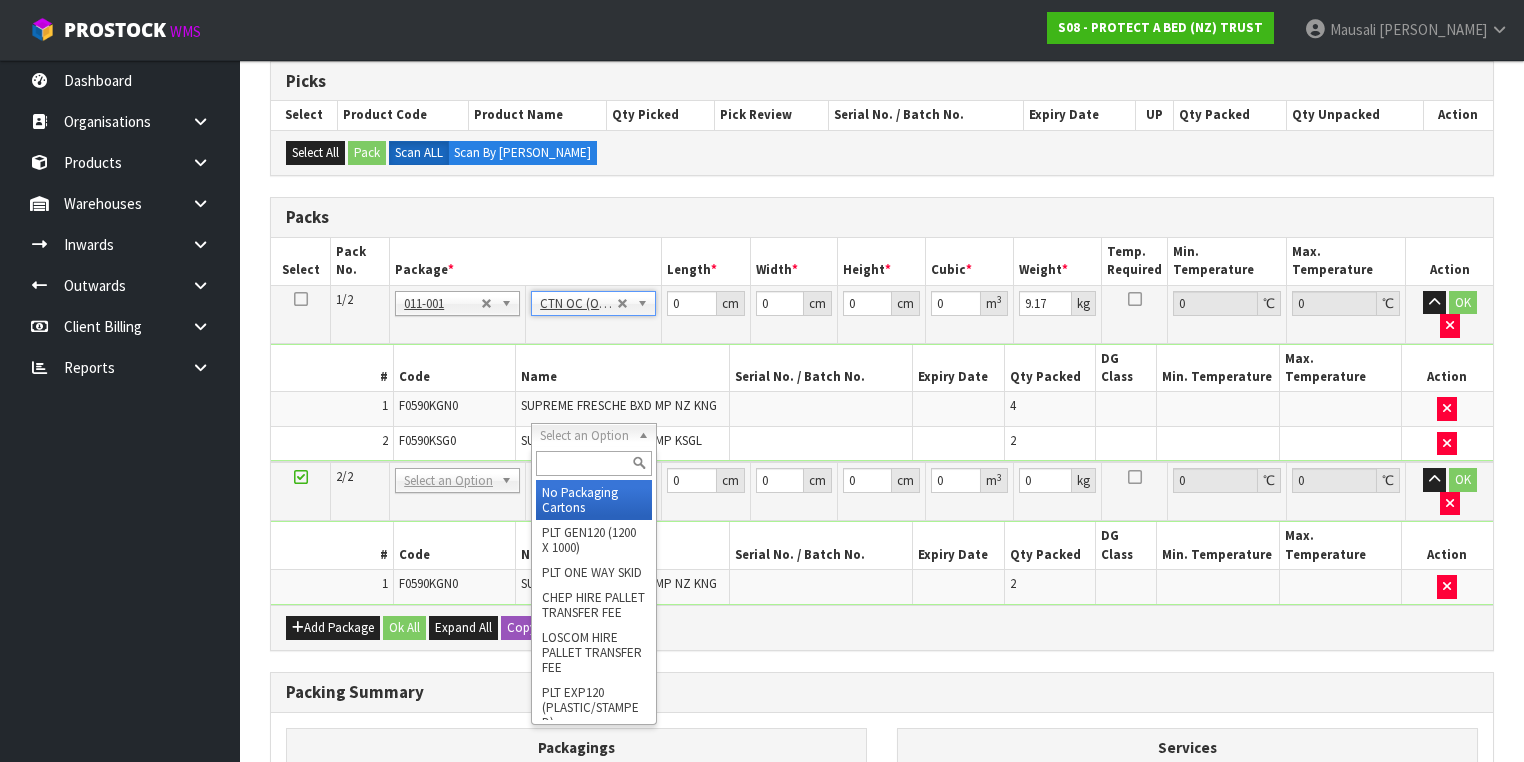 drag, startPoint x: 568, startPoint y: 436, endPoint x: 568, endPoint y: 457, distance: 21 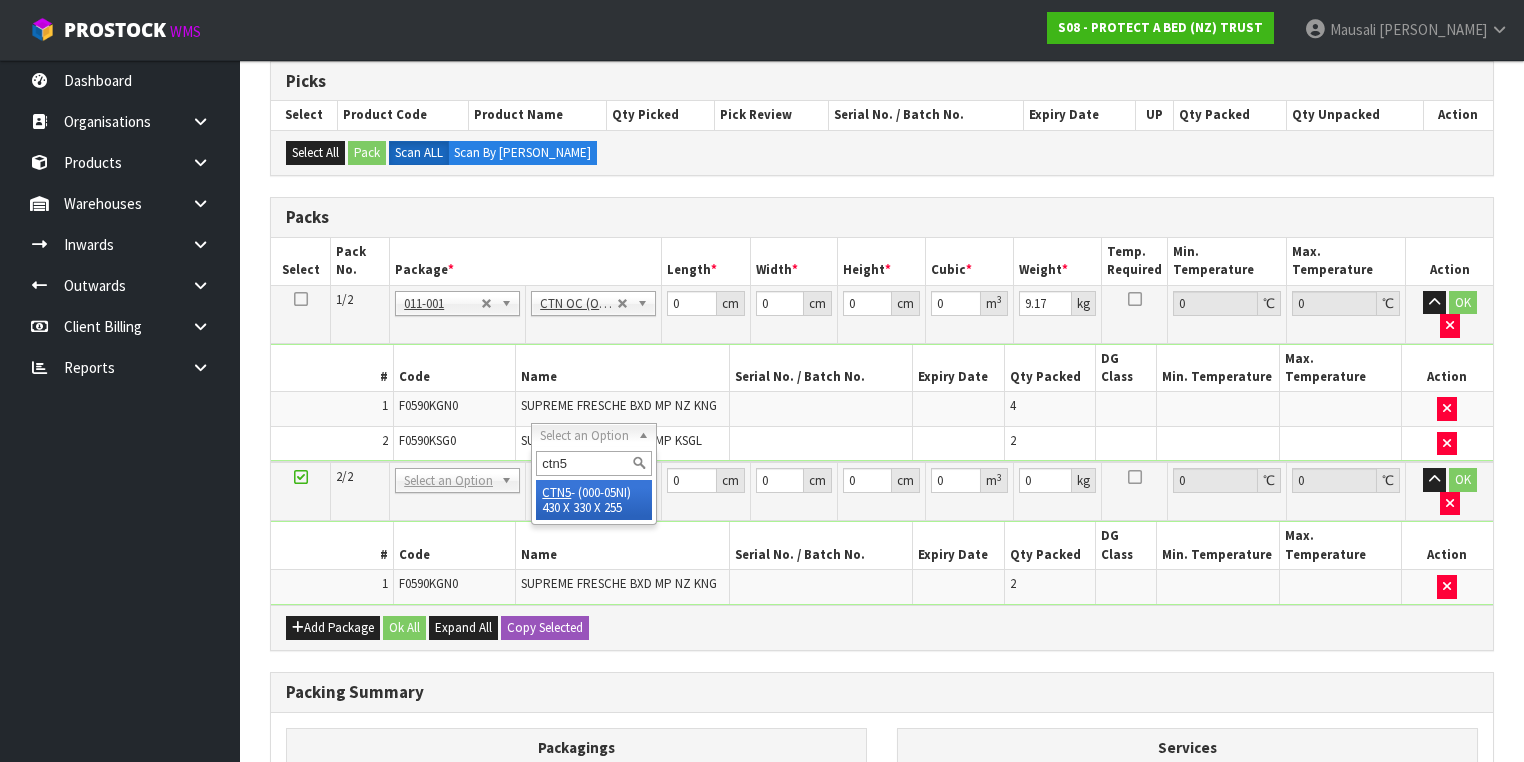 type on "ctn5" 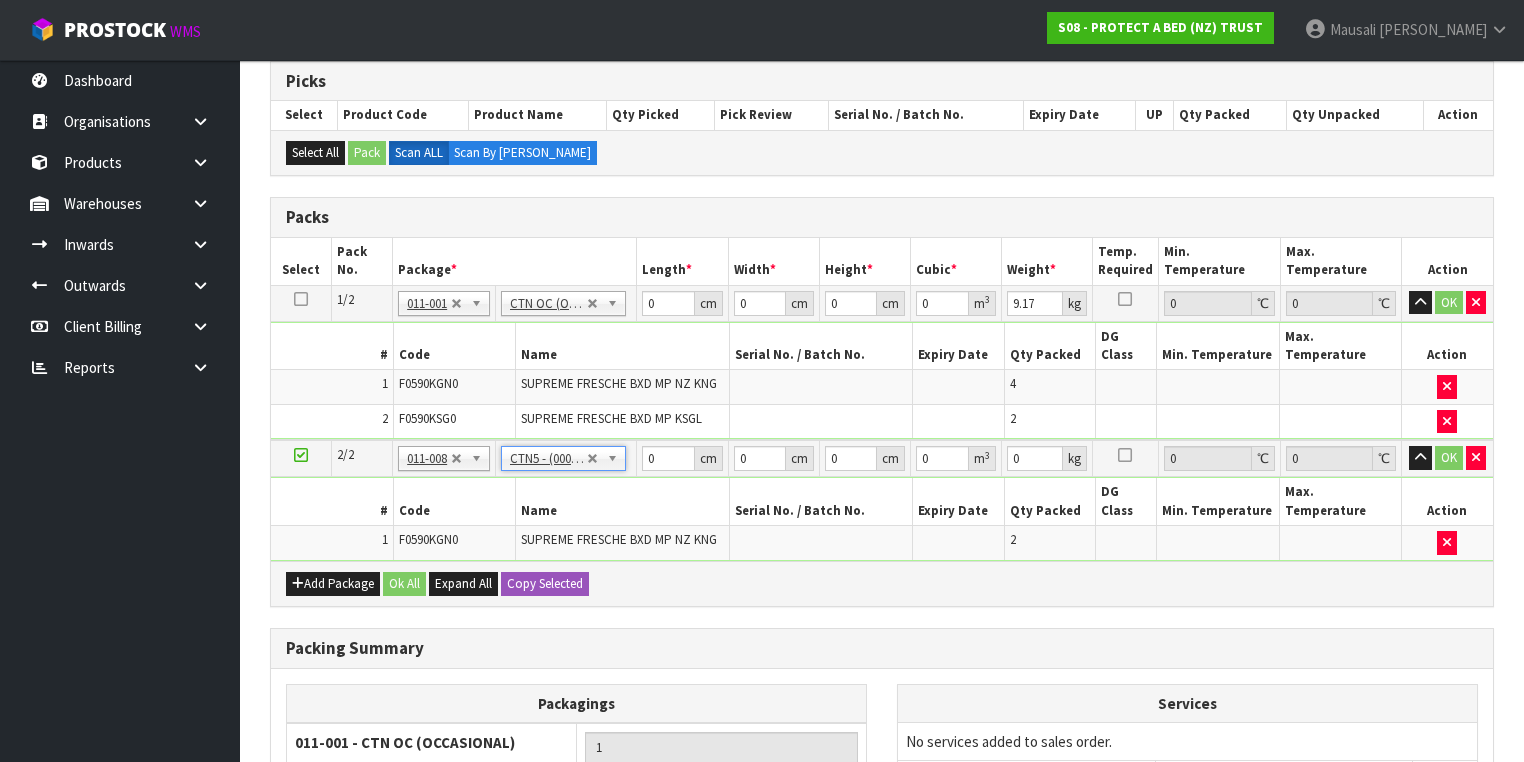 type on "43" 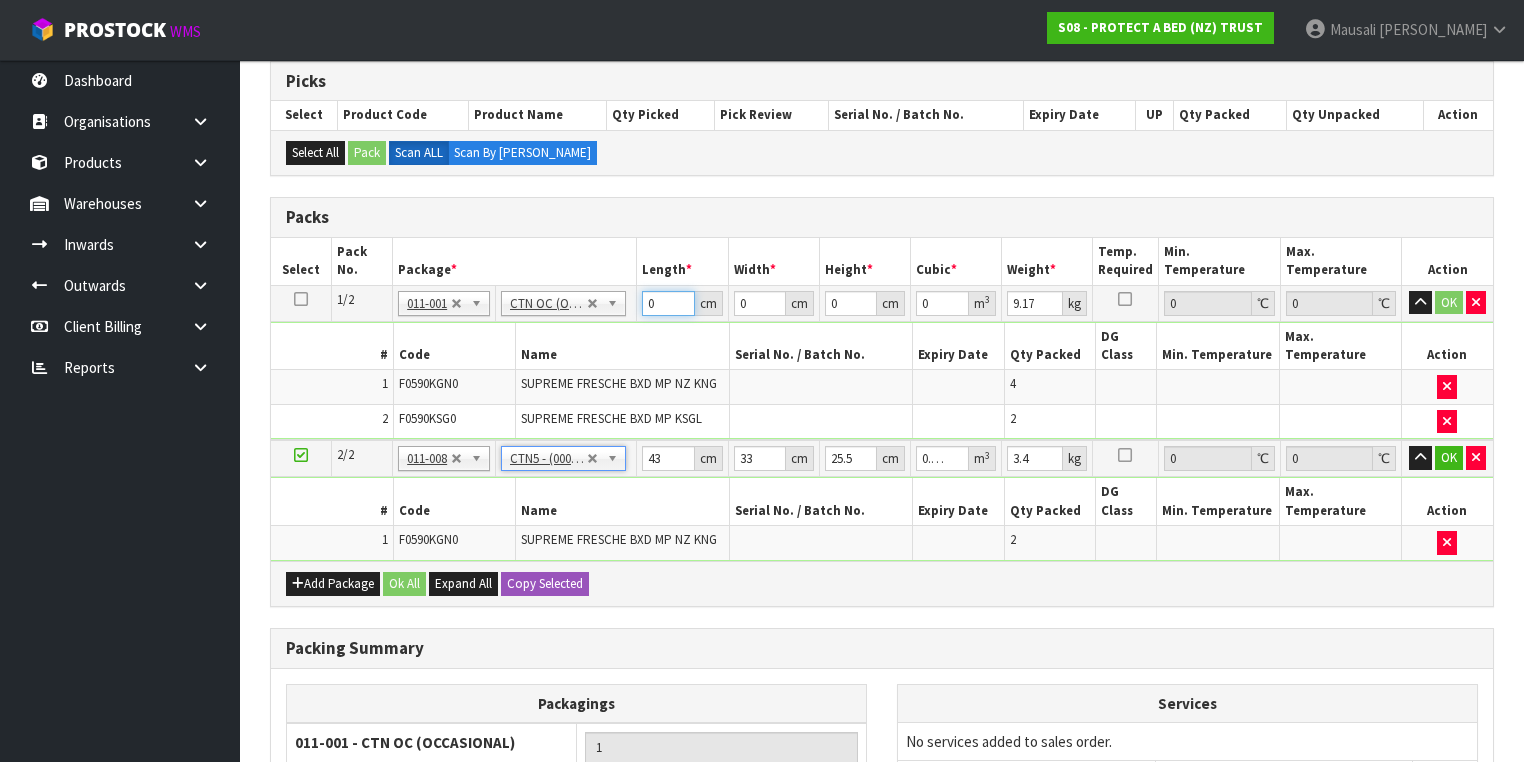 drag, startPoint x: 659, startPoint y: 305, endPoint x: 628, endPoint y: 306, distance: 31.016125 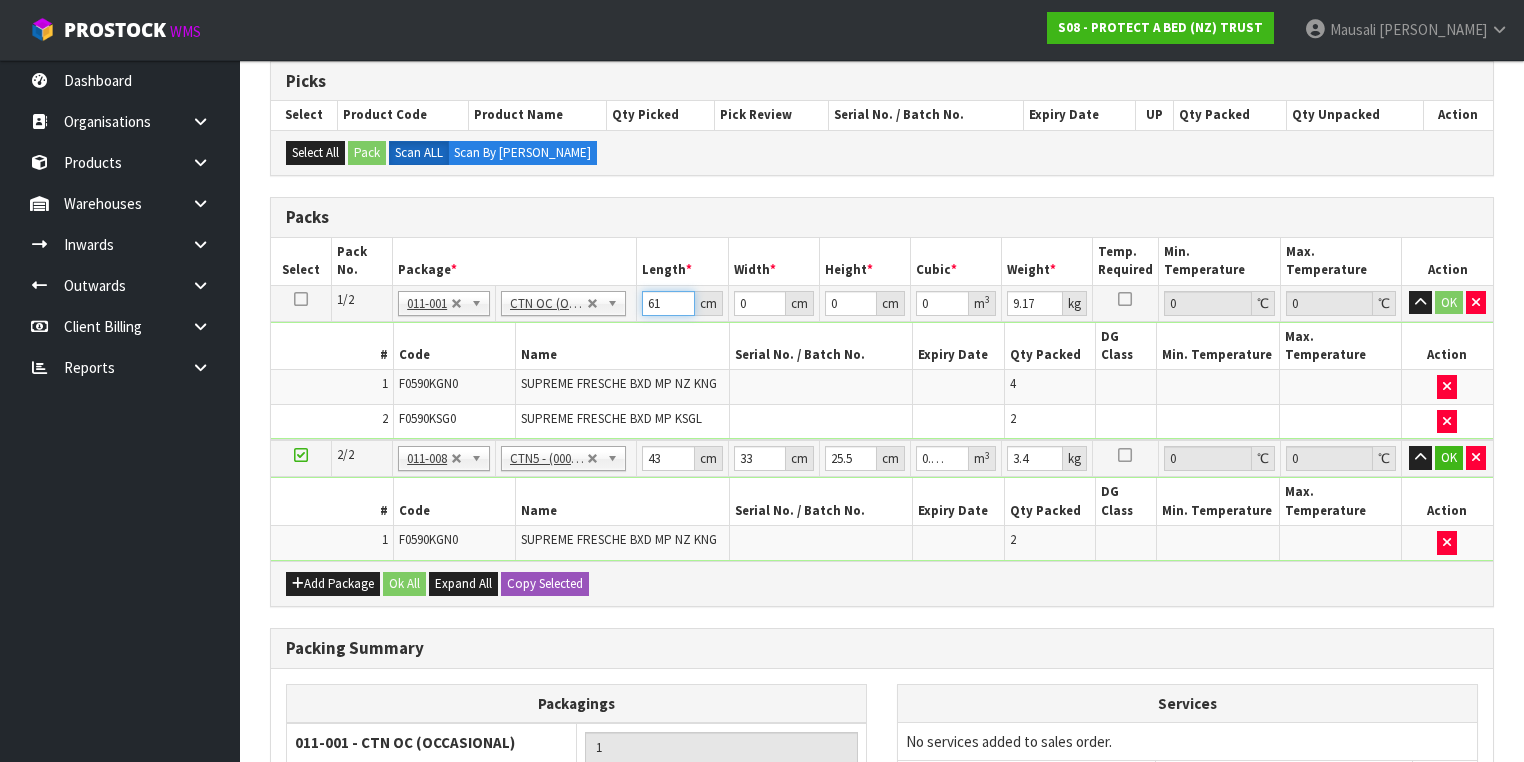 type on "61" 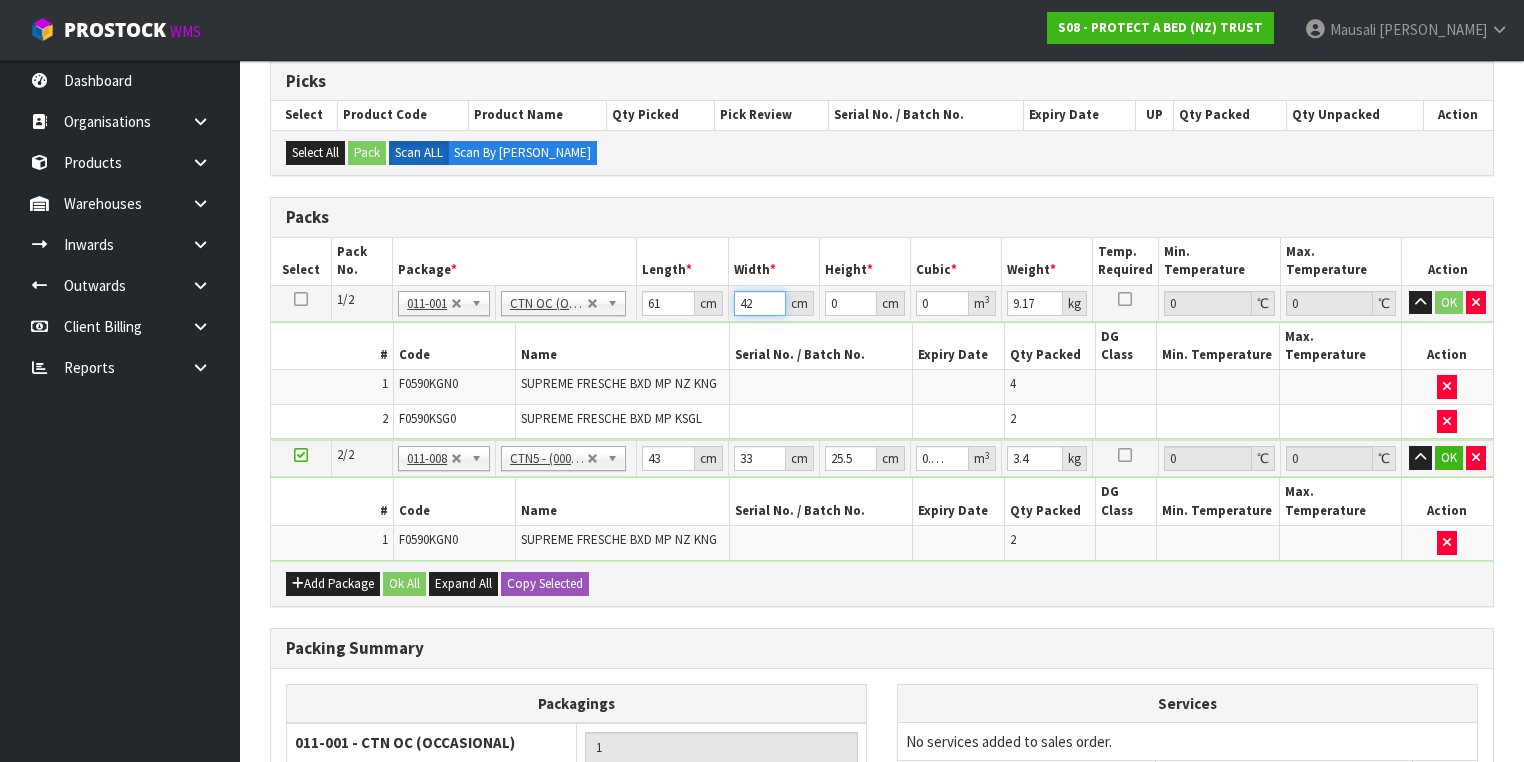 type on "42" 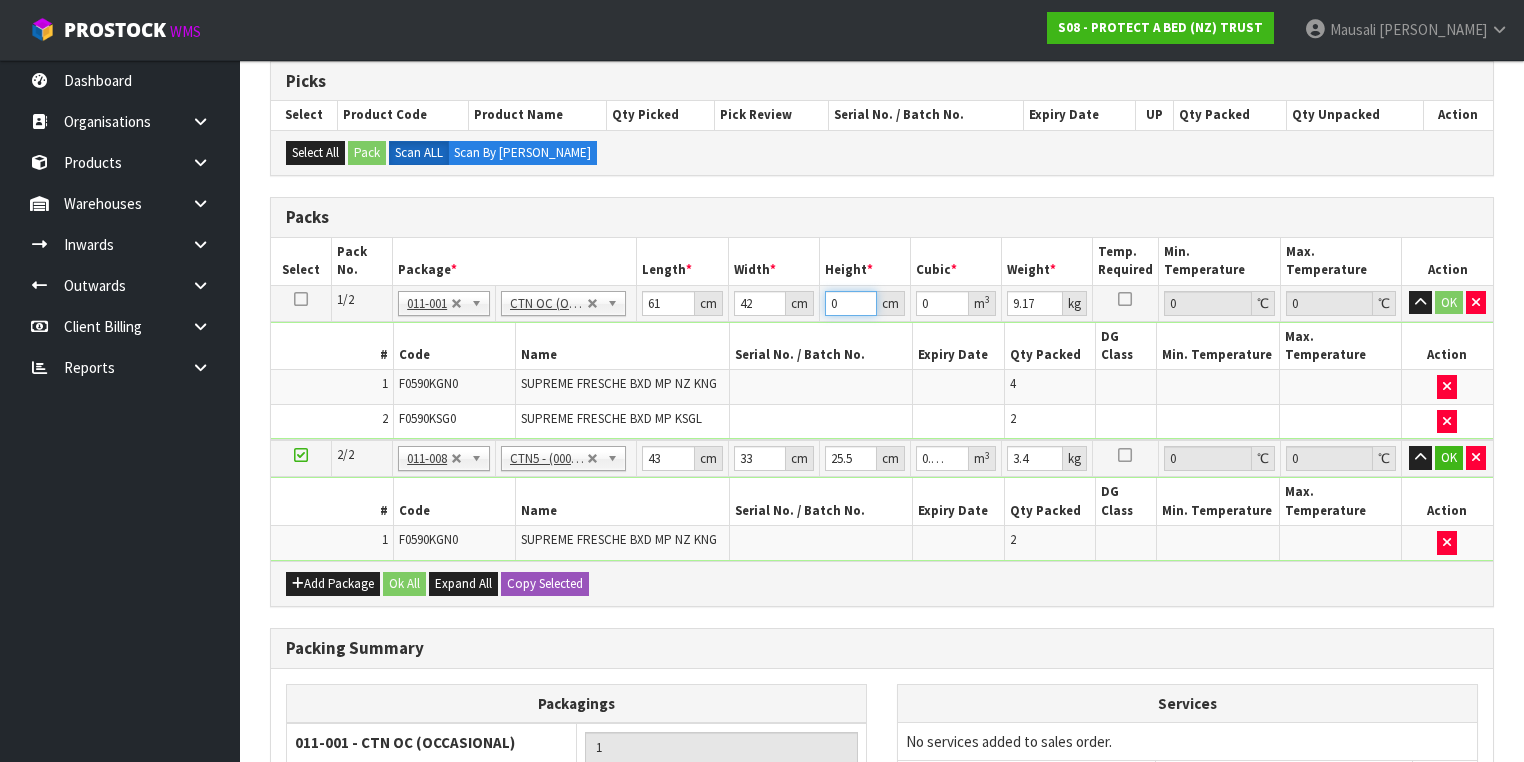 type on "3" 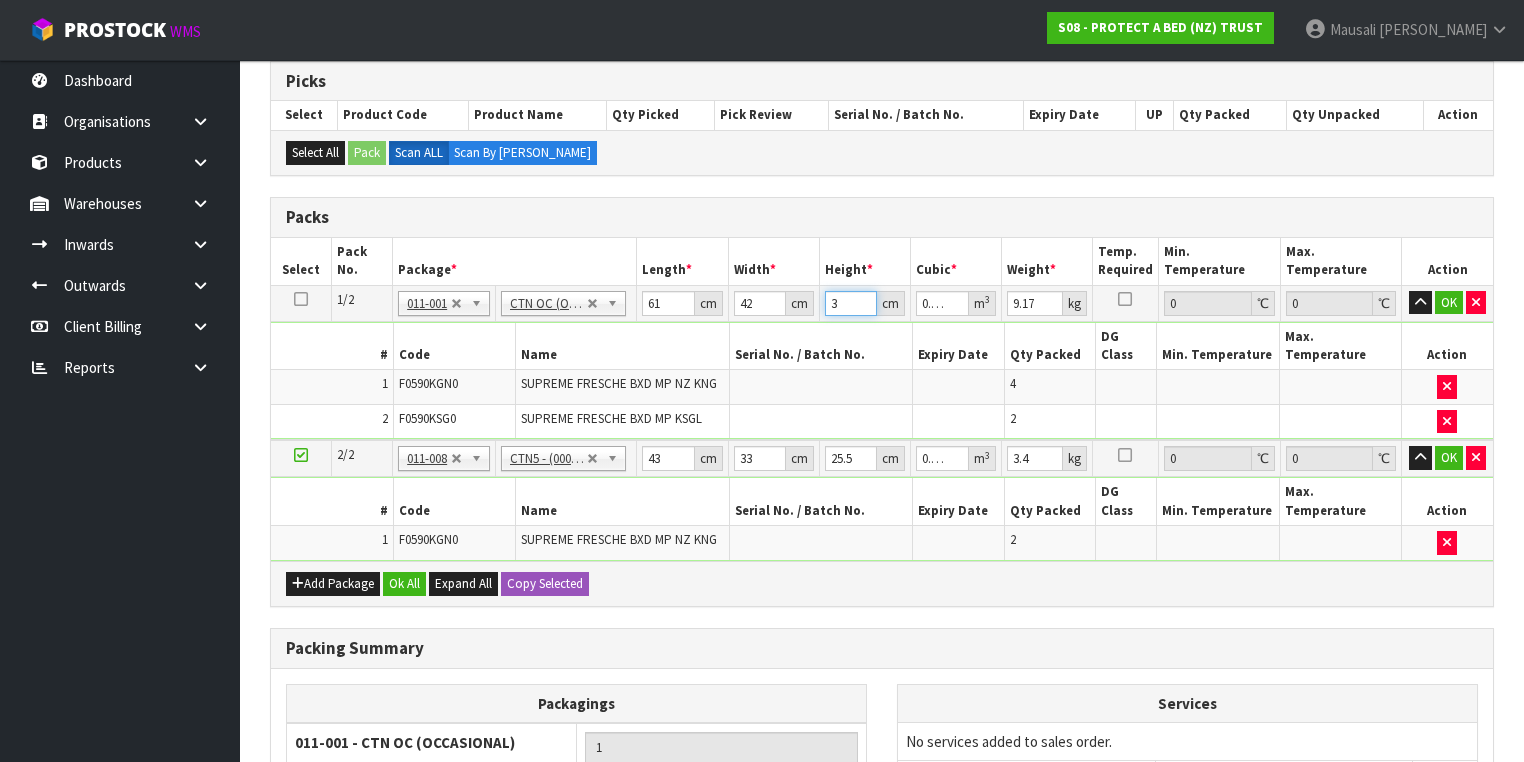 type on "32" 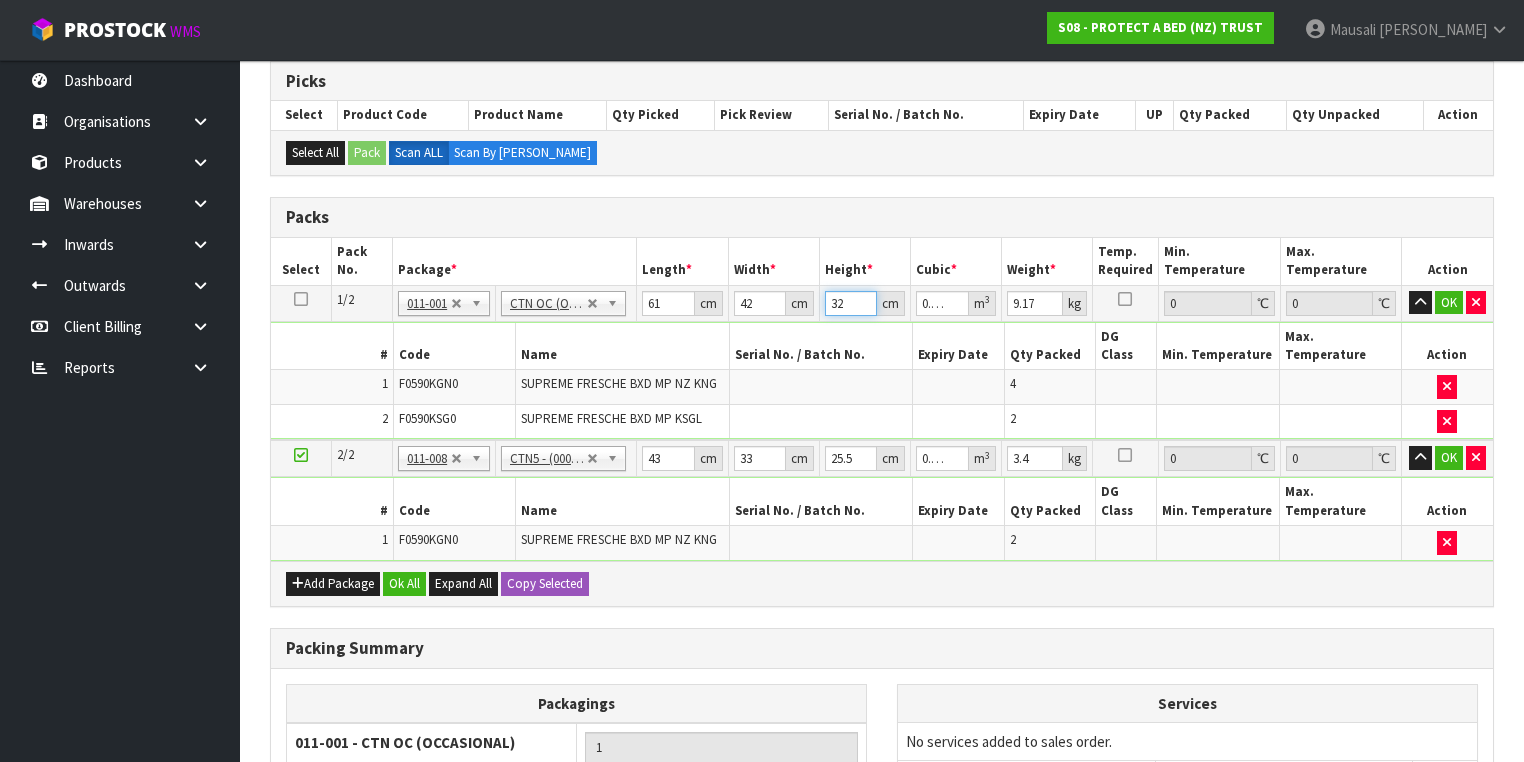 type on "32" 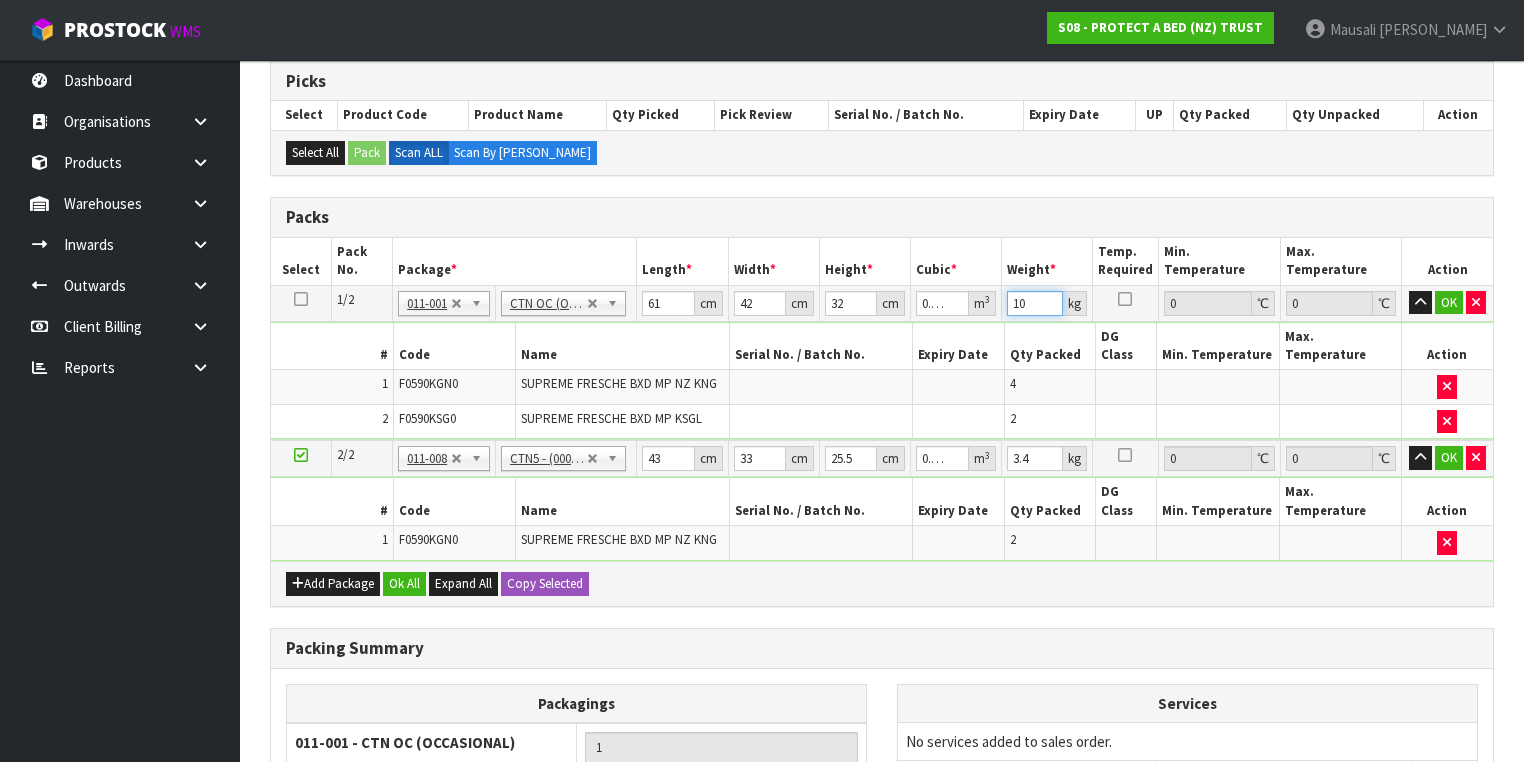type on "10" 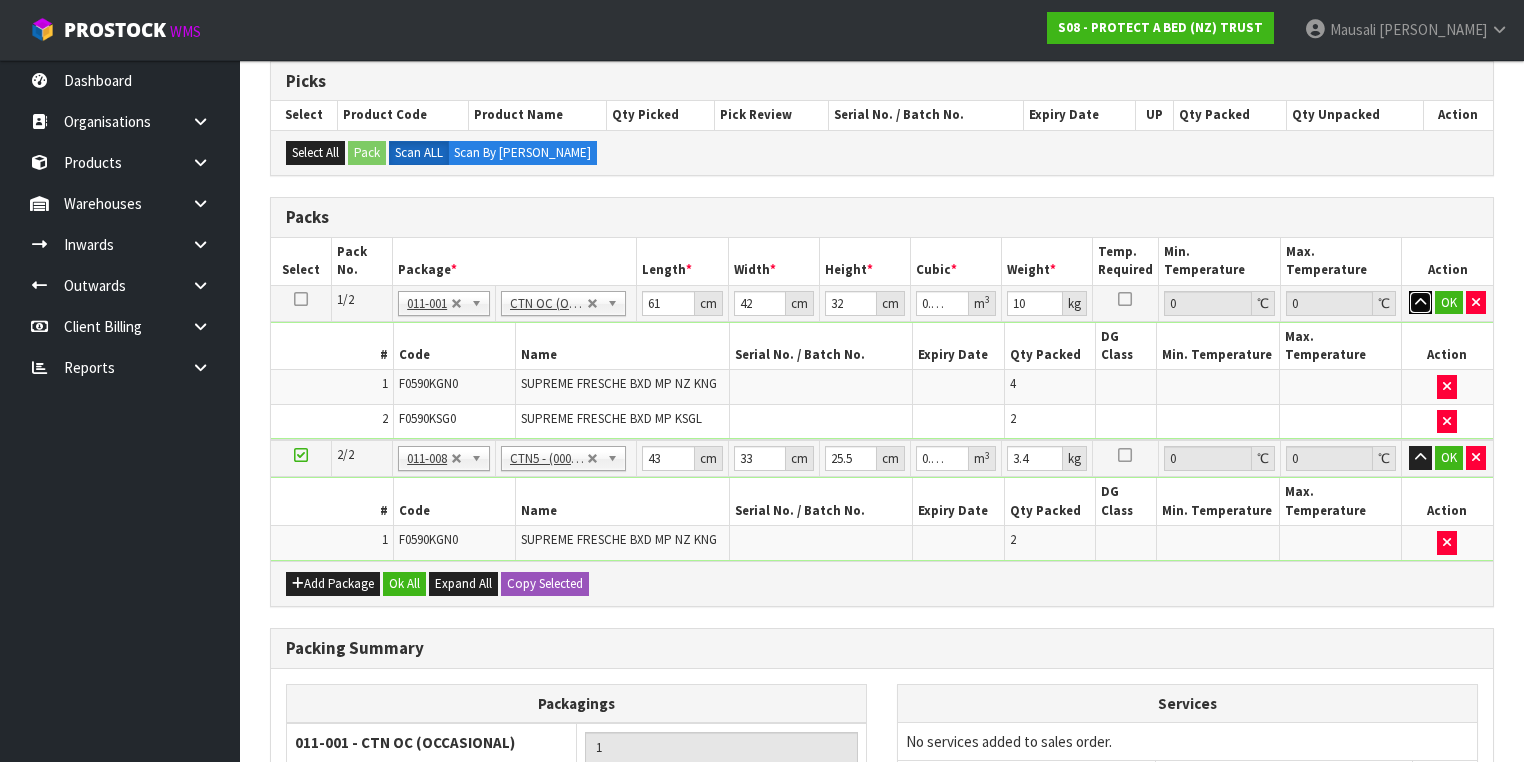 type 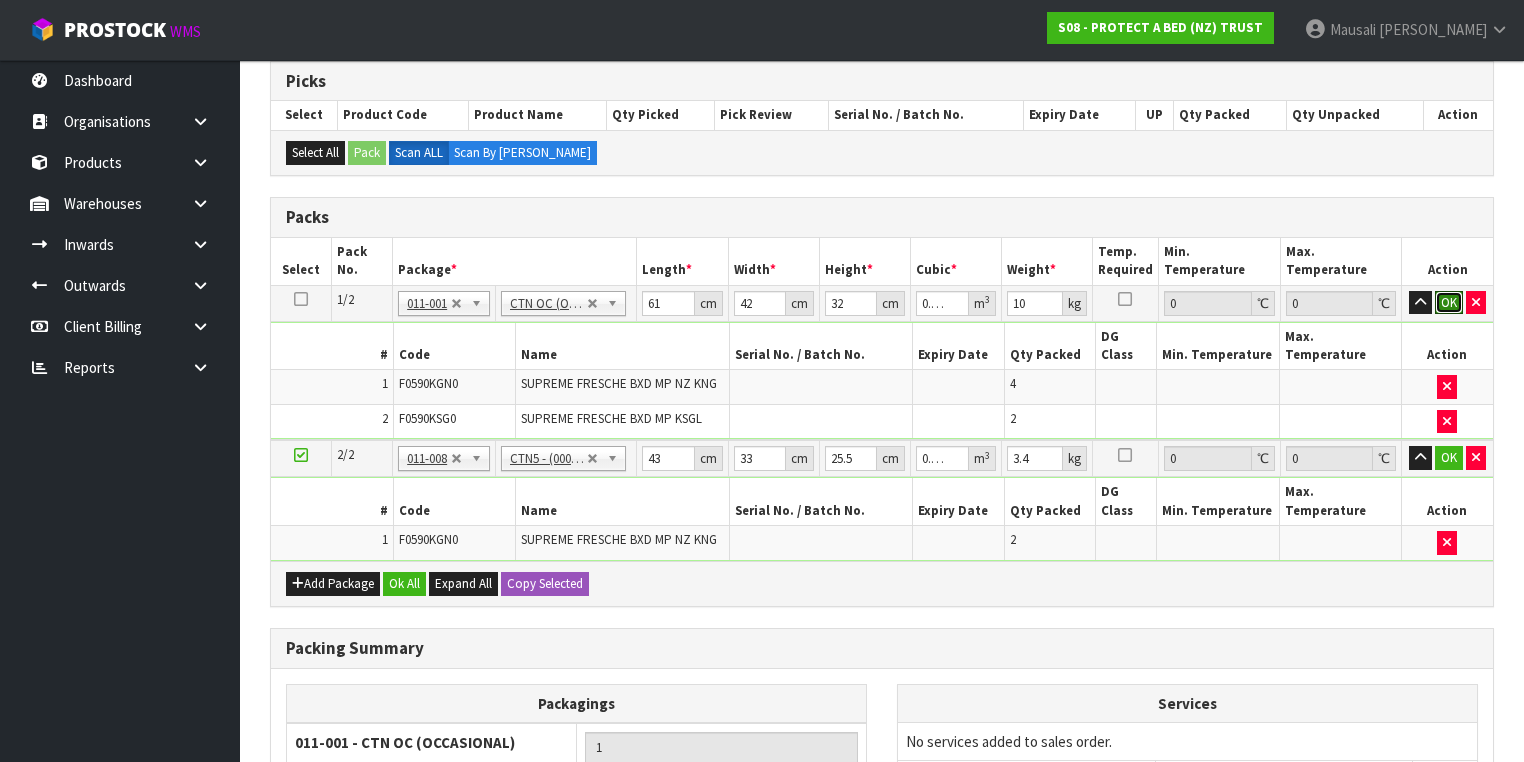 type 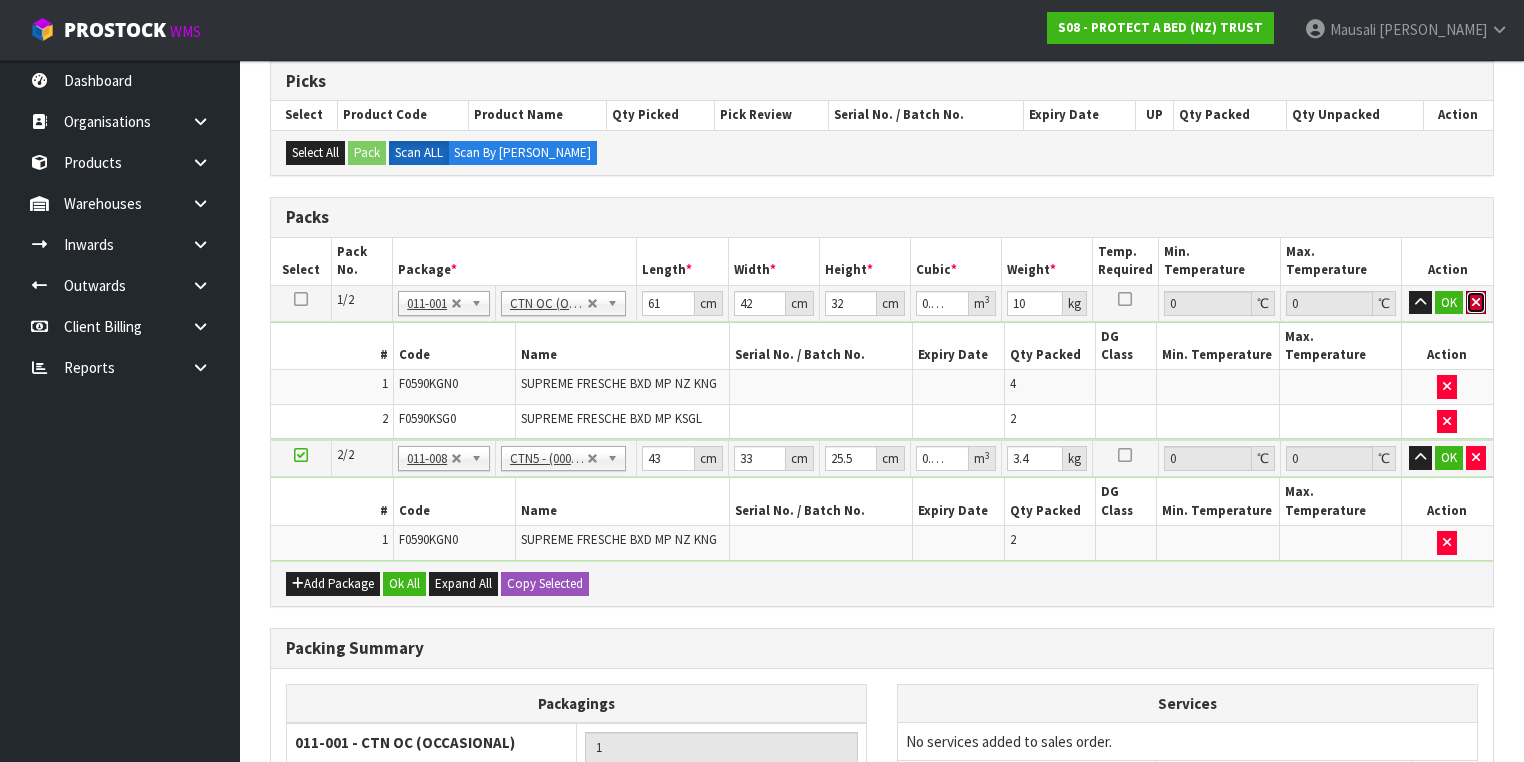type 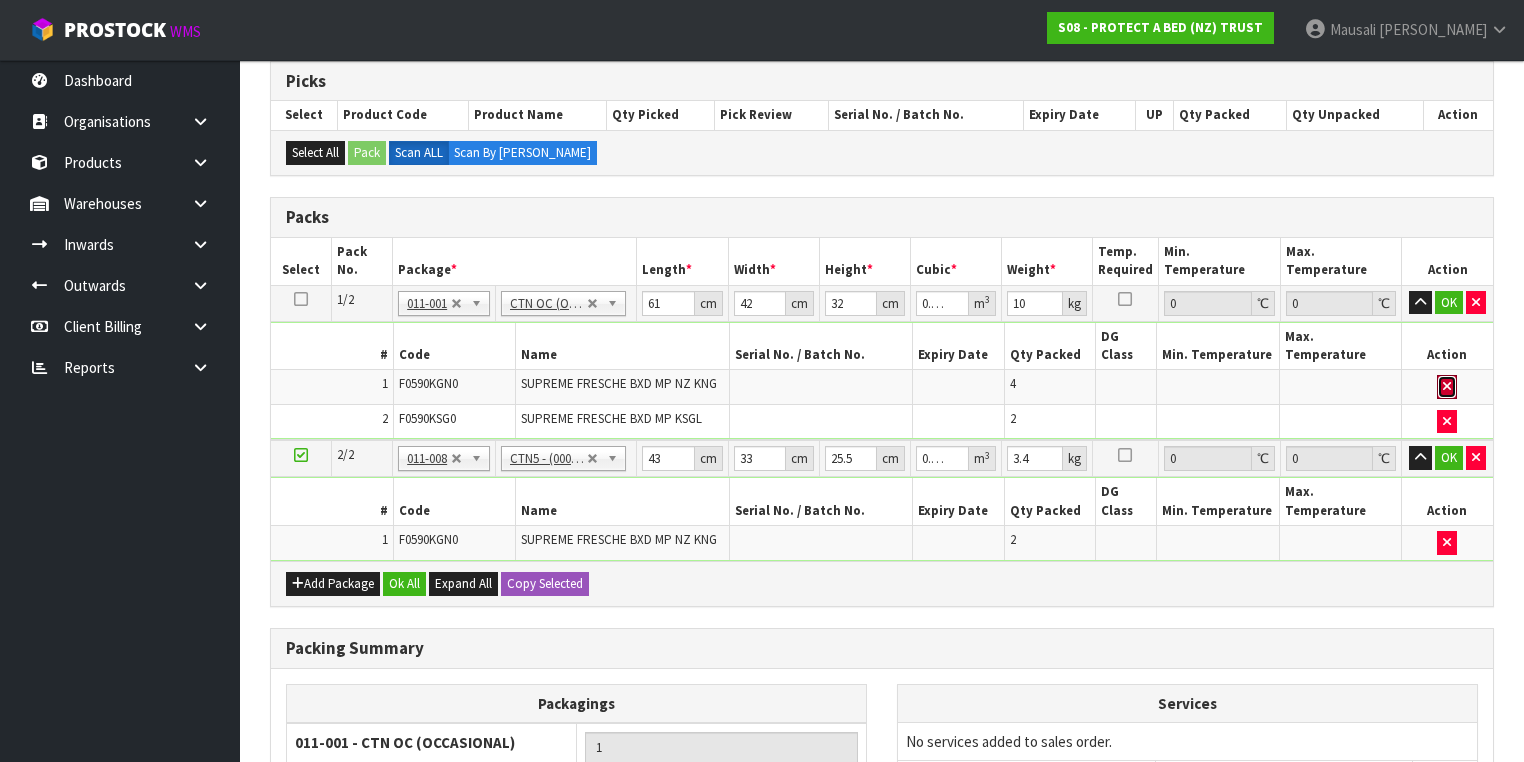 type 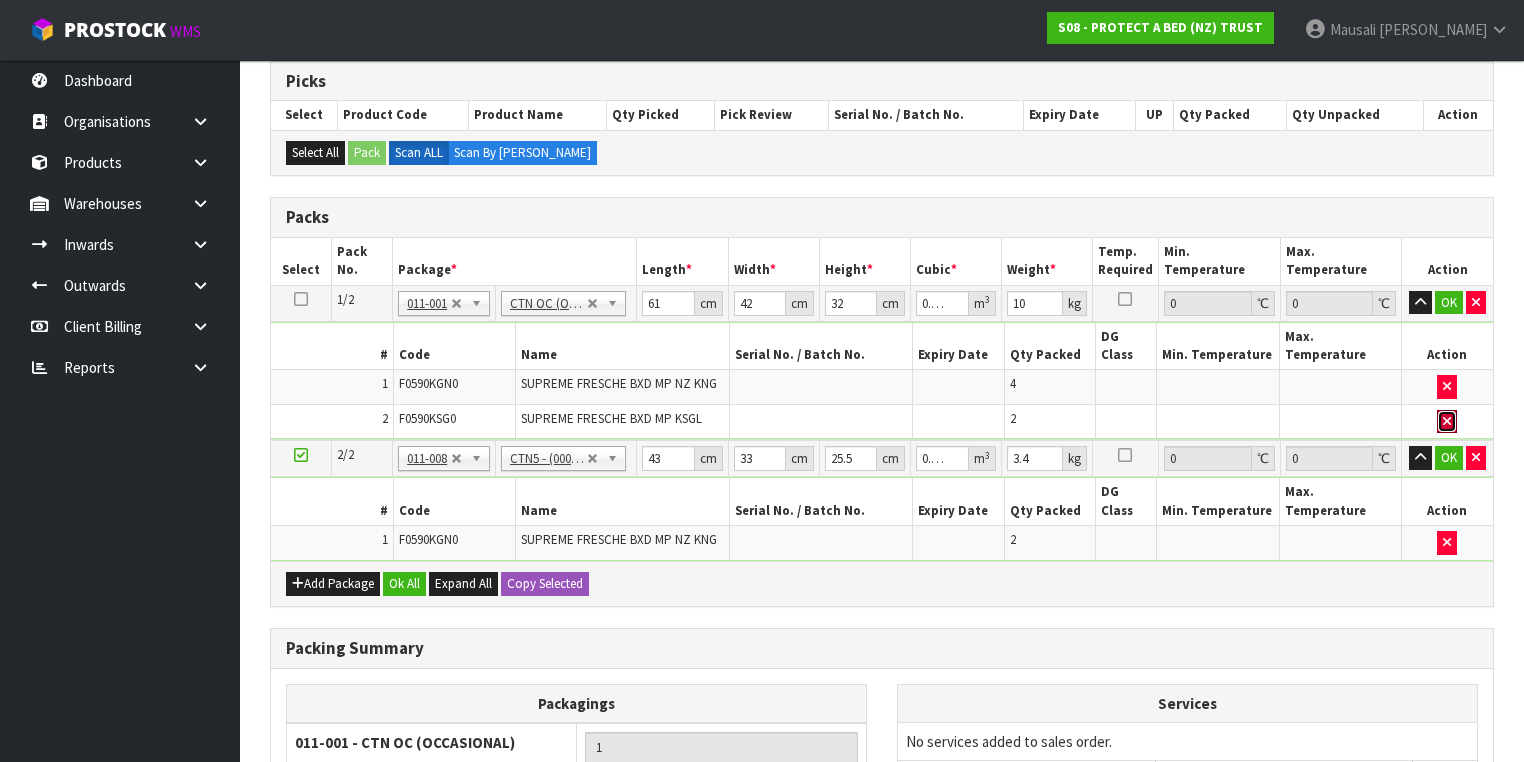 type 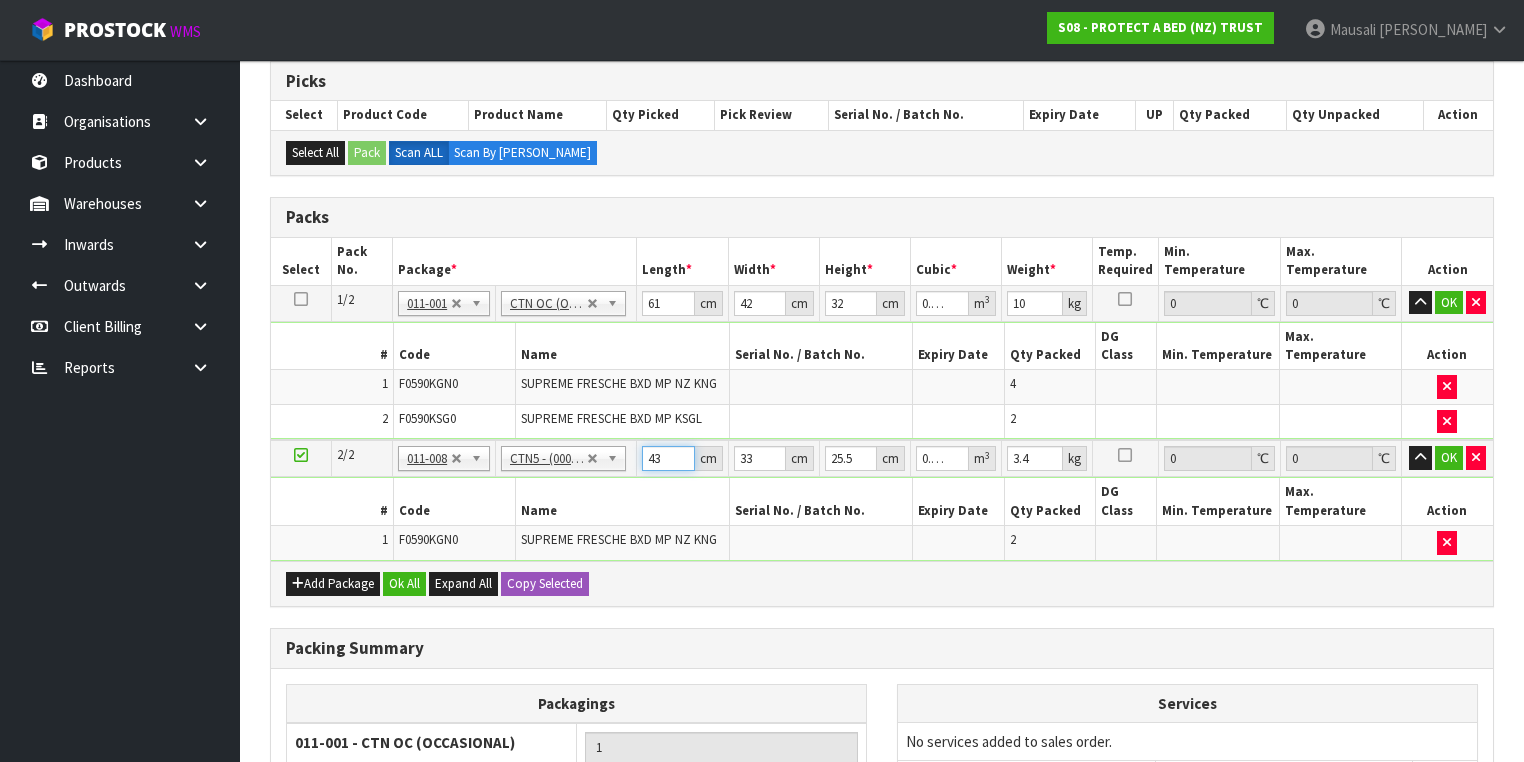 type on "4" 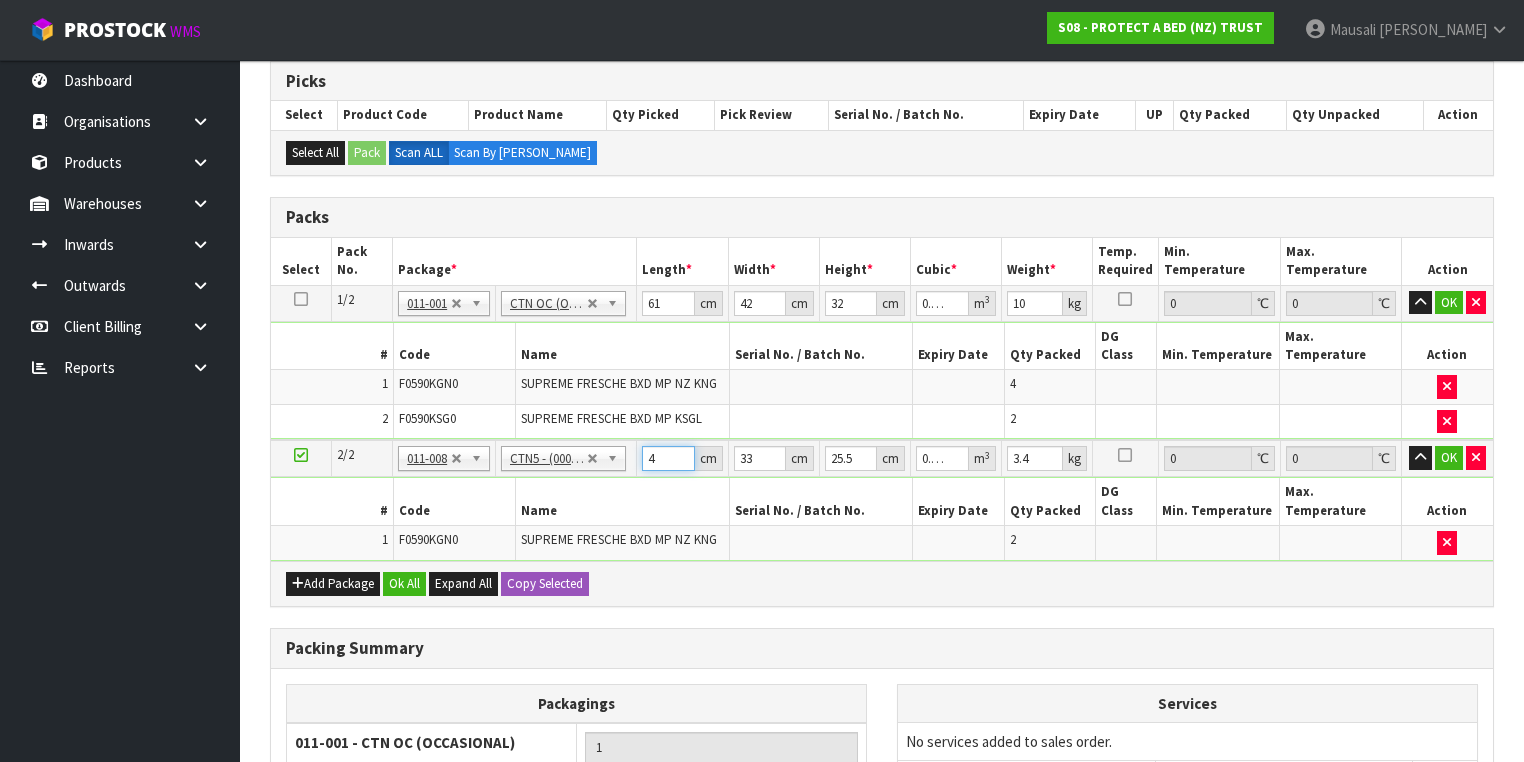 type on "45" 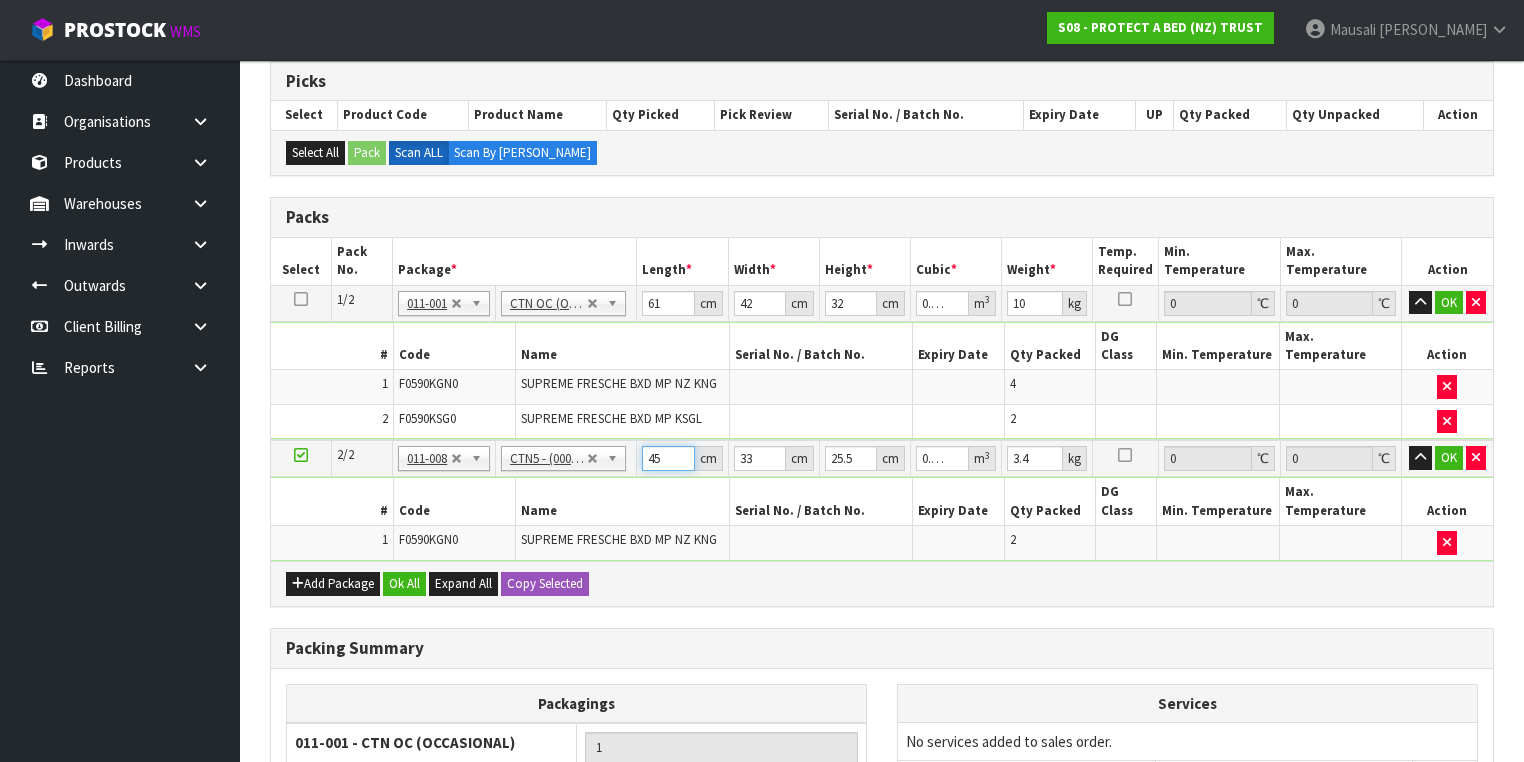 type on "45" 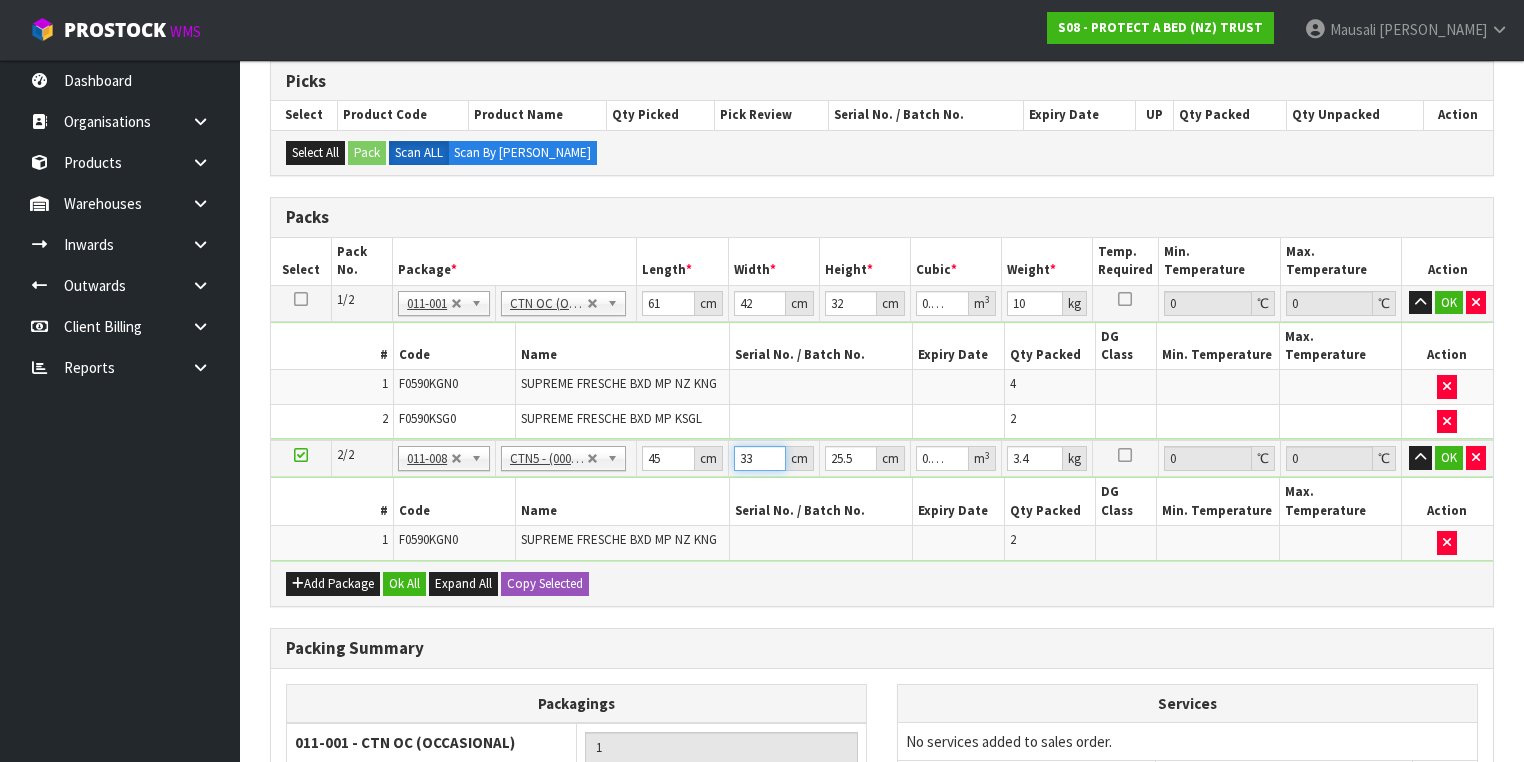 type on "3" 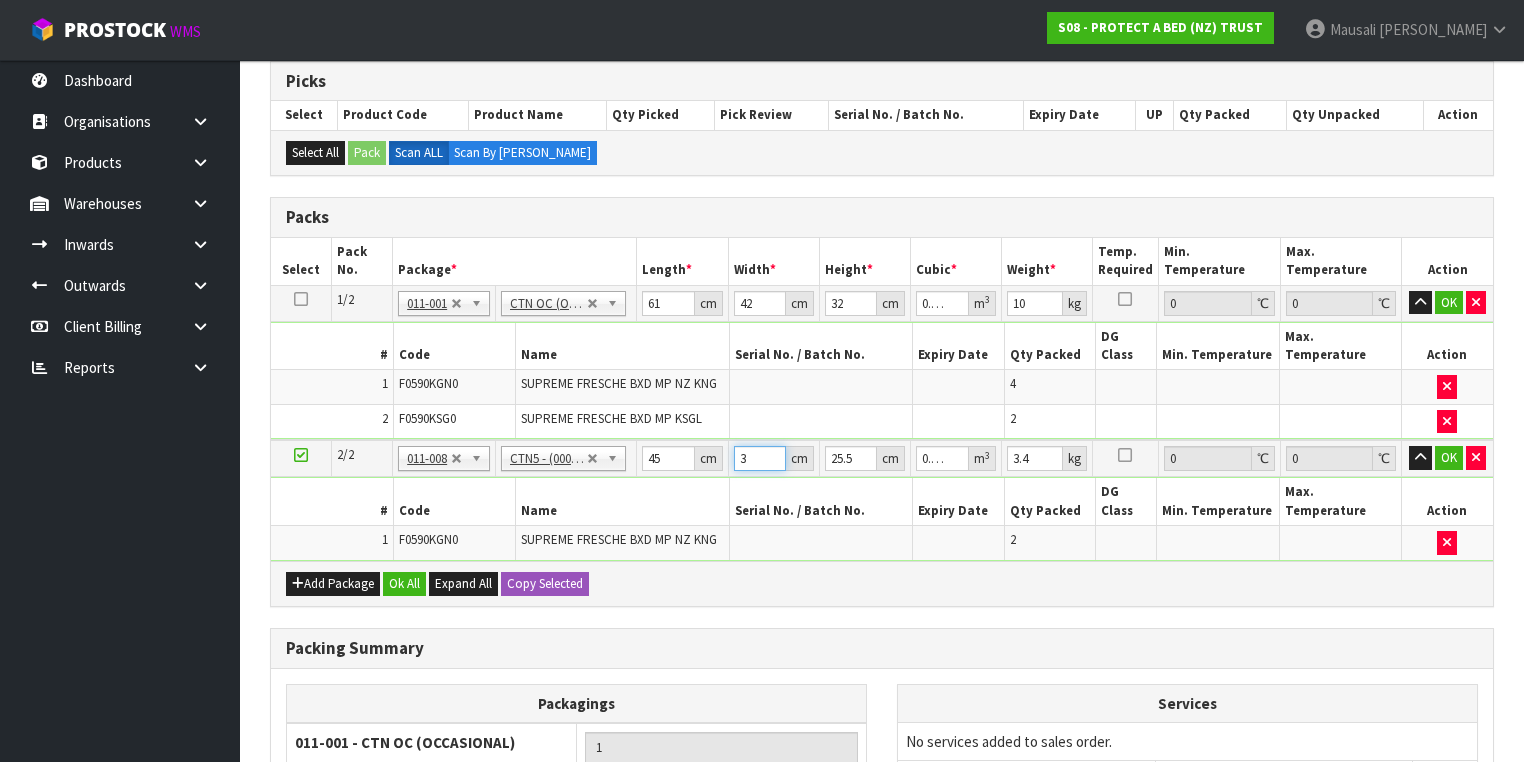 type on "34" 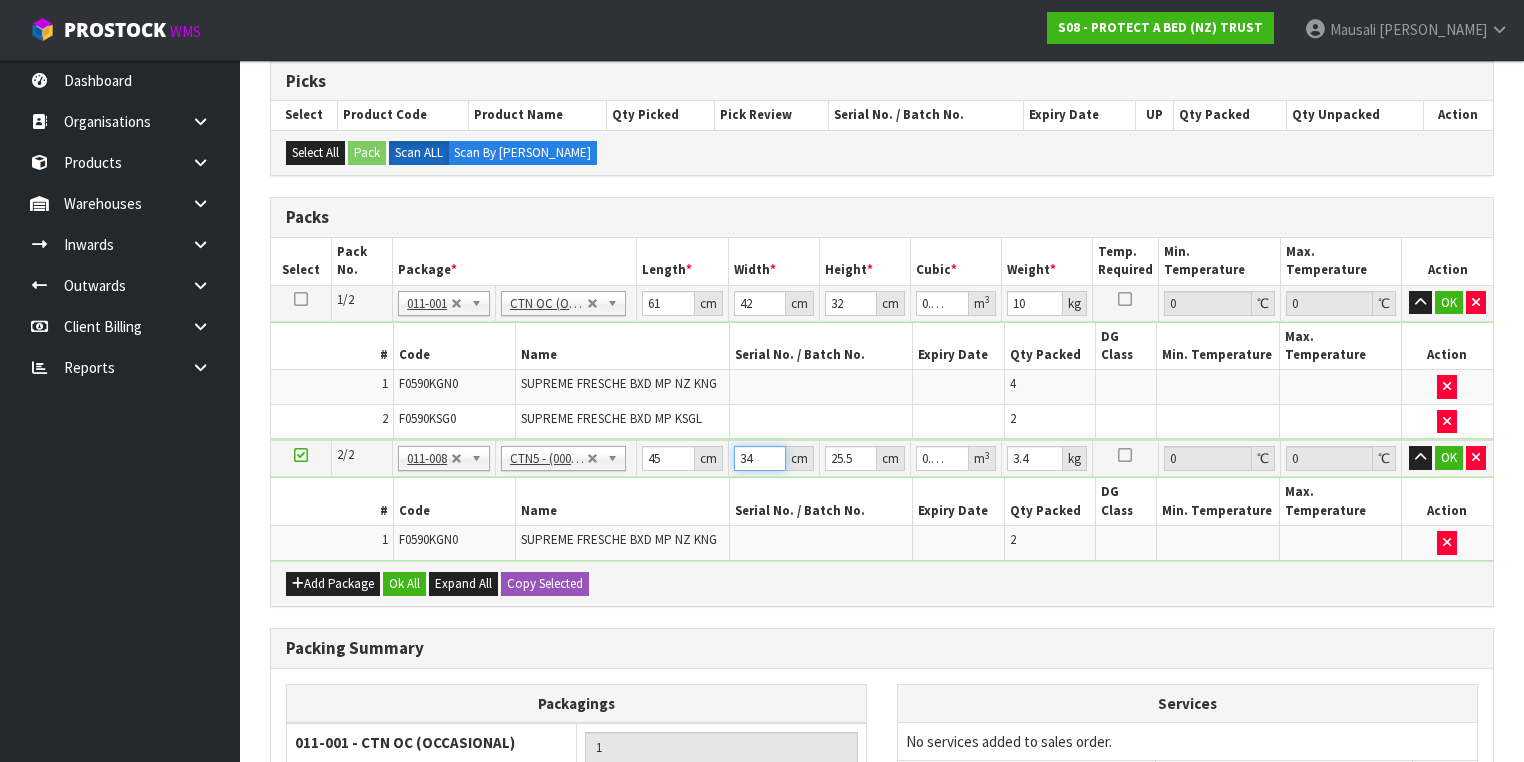 type on "34" 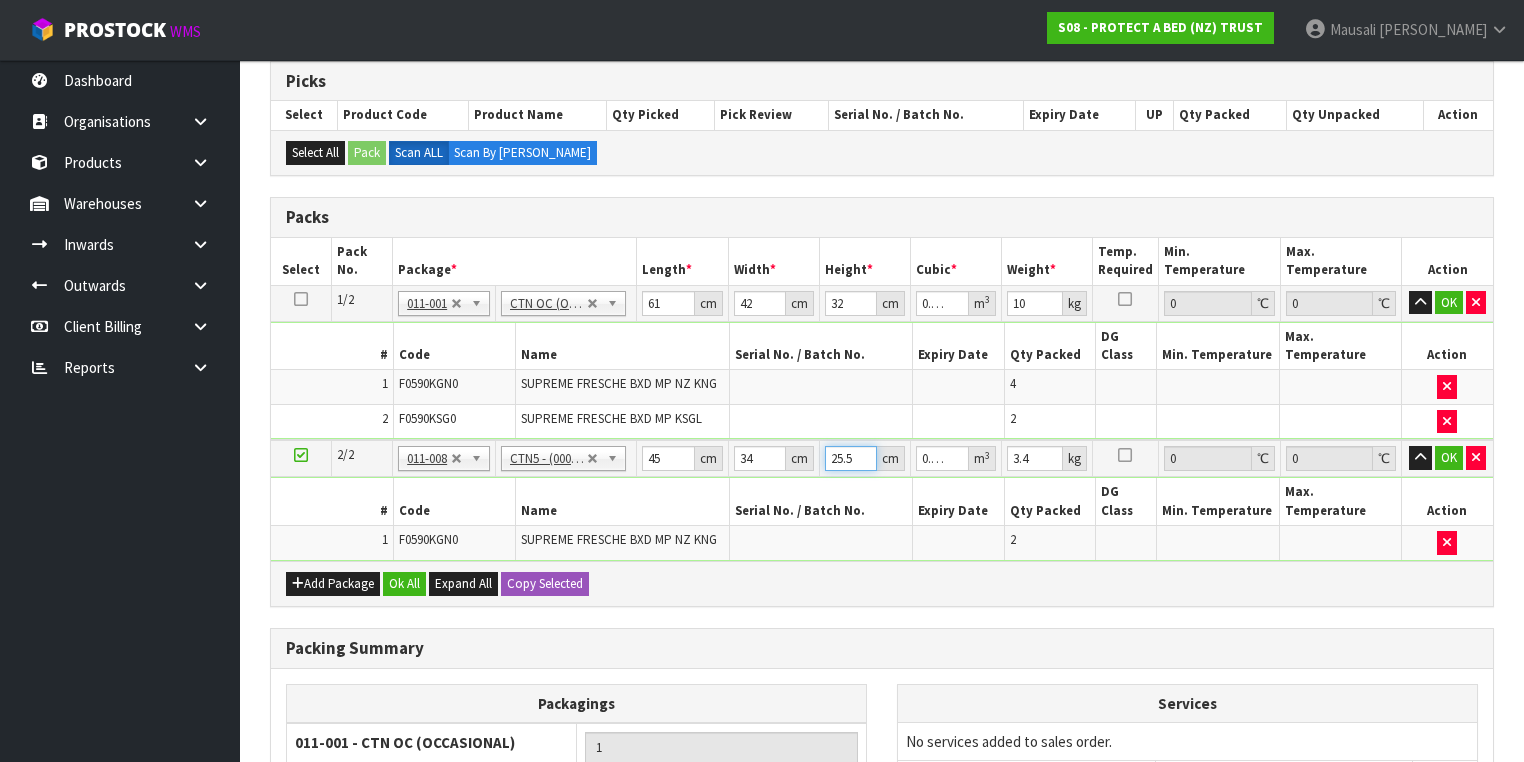 type on "3" 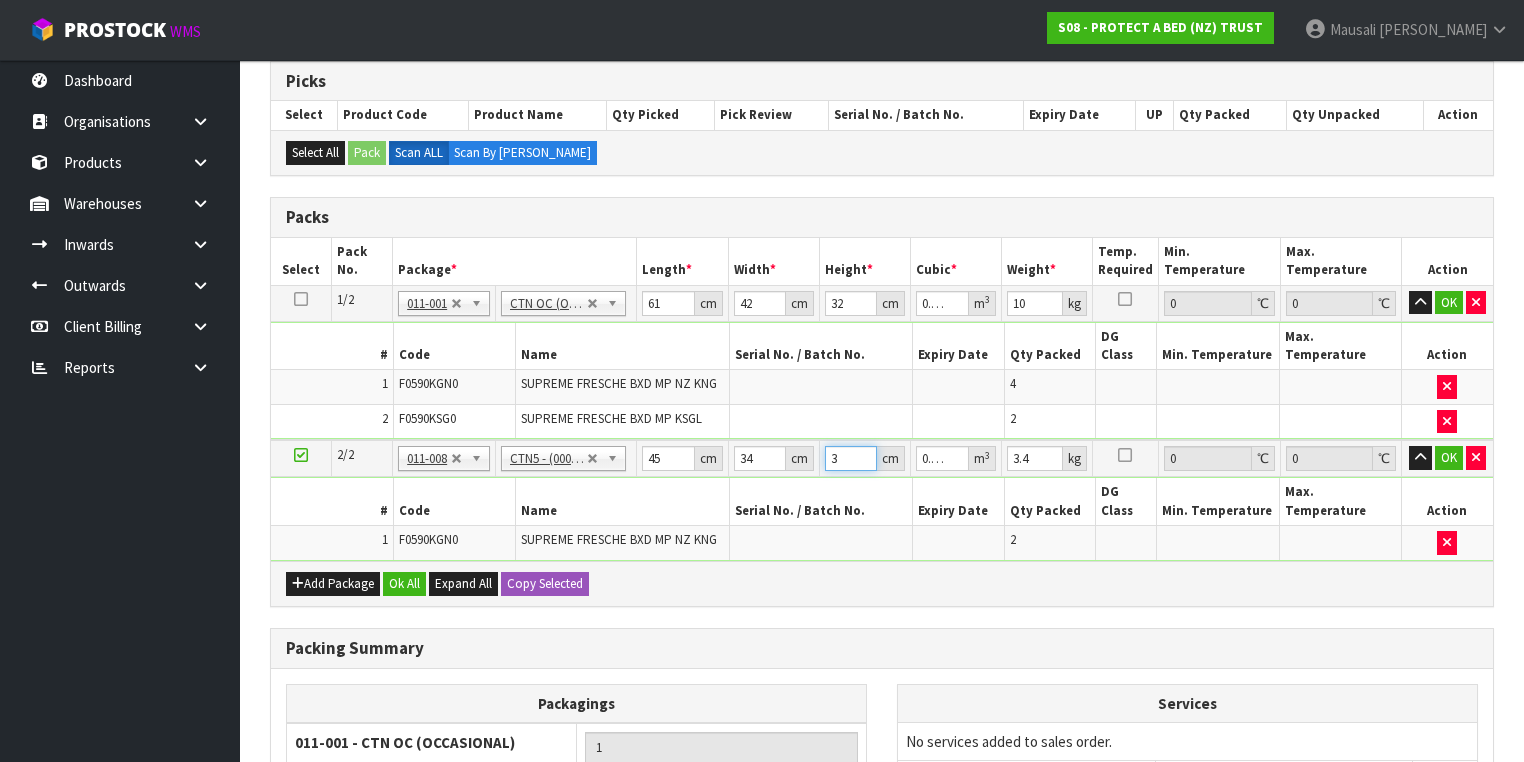 type on "31" 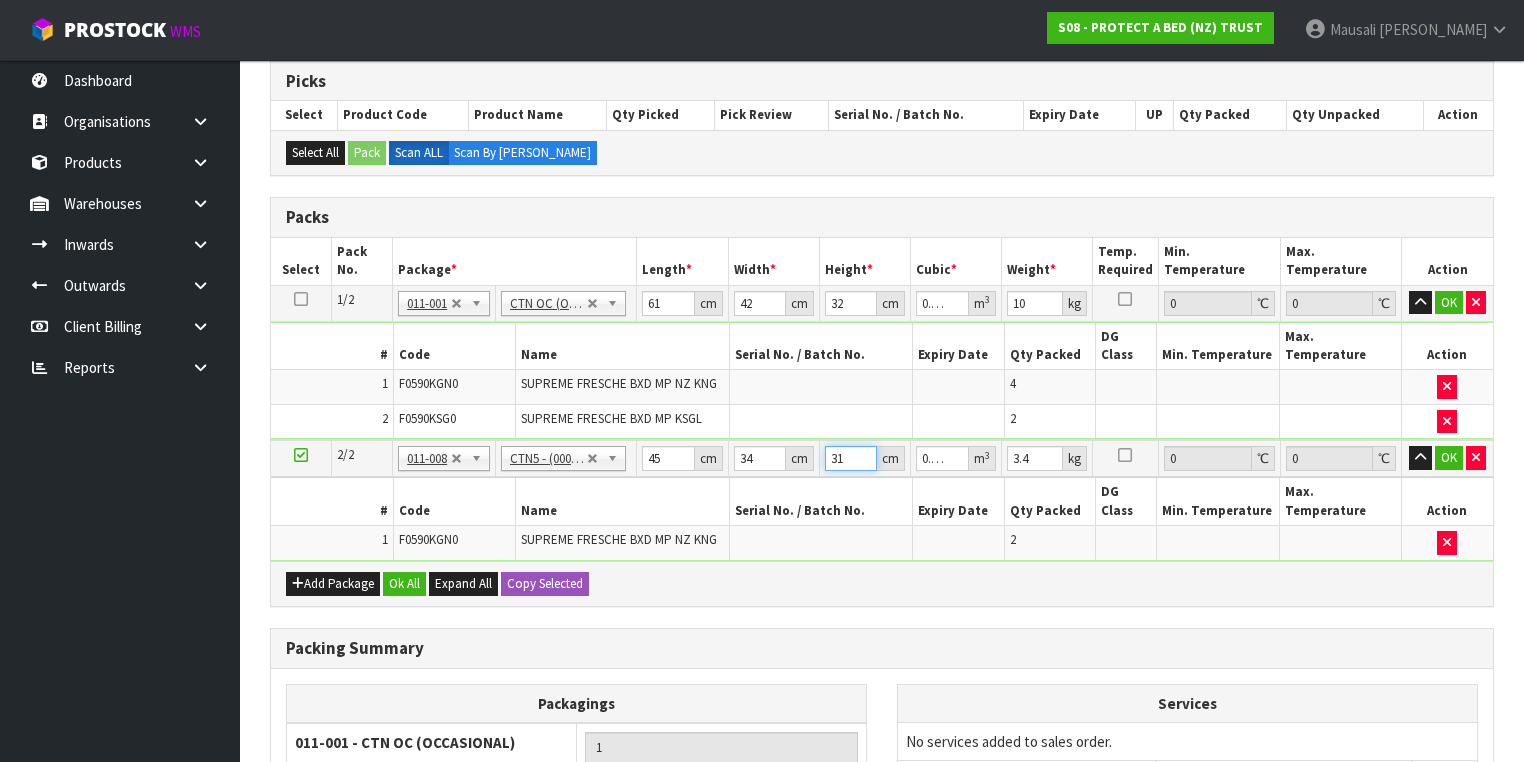 type on "31" 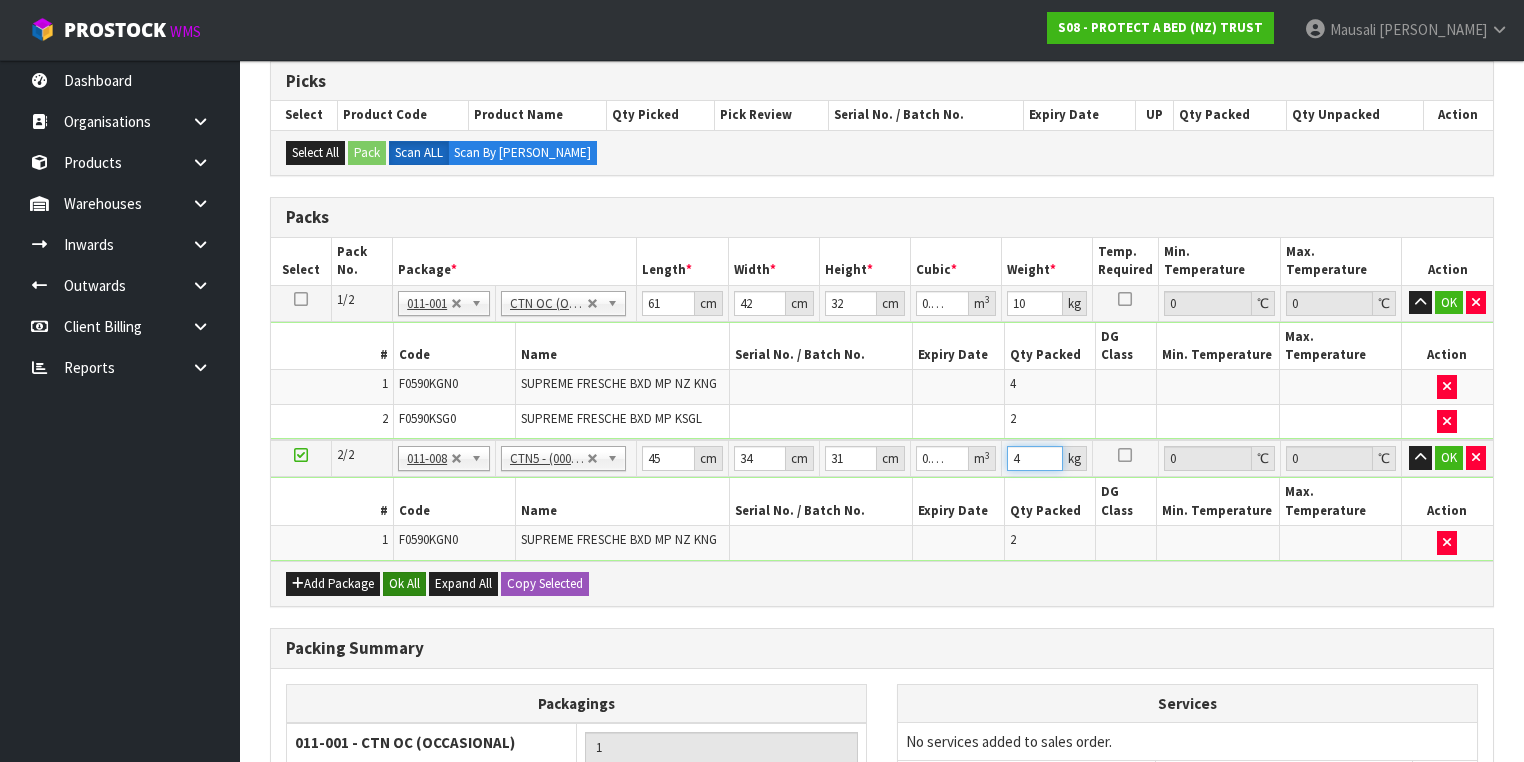 type on "4" 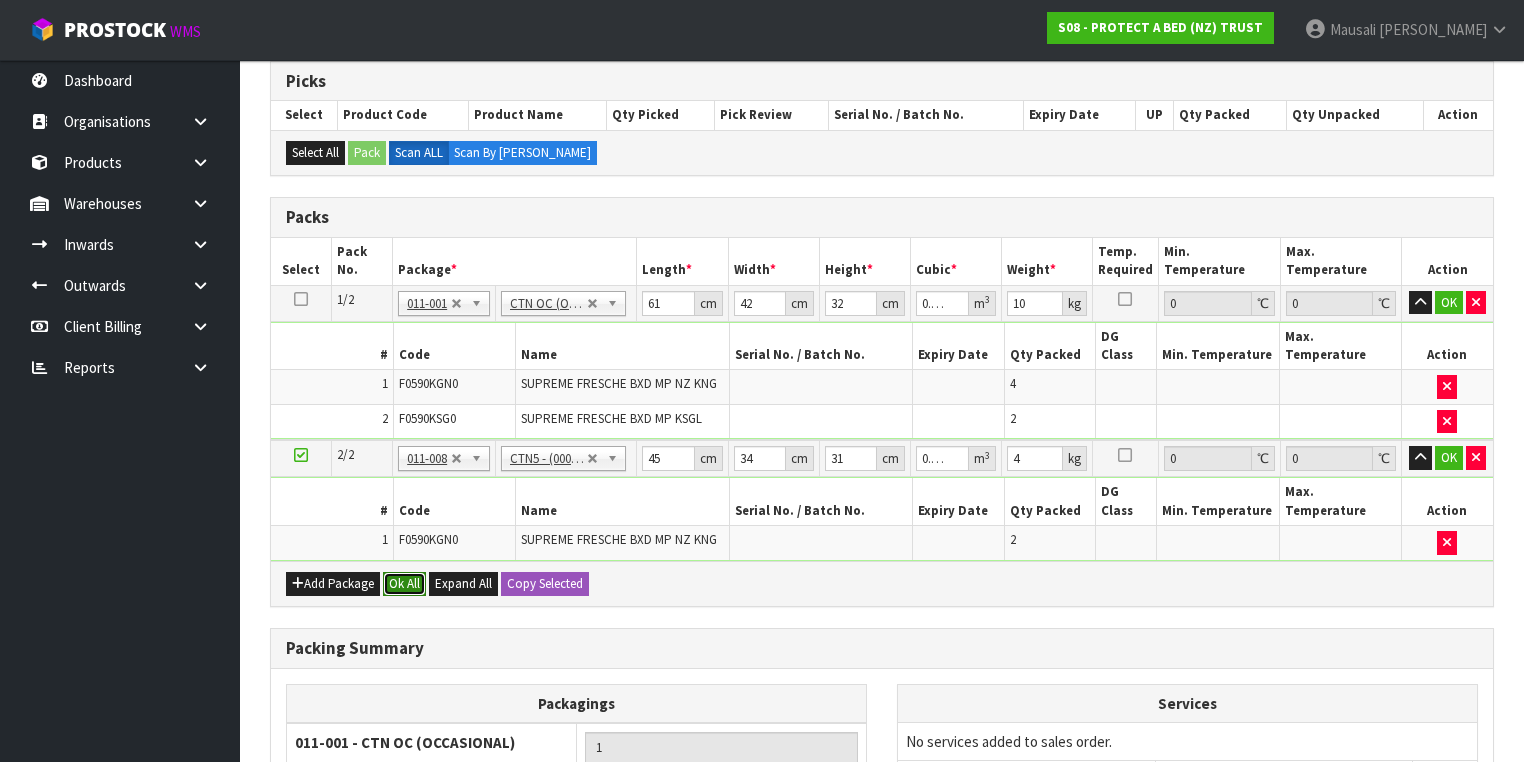 click on "Ok All" at bounding box center (404, 584) 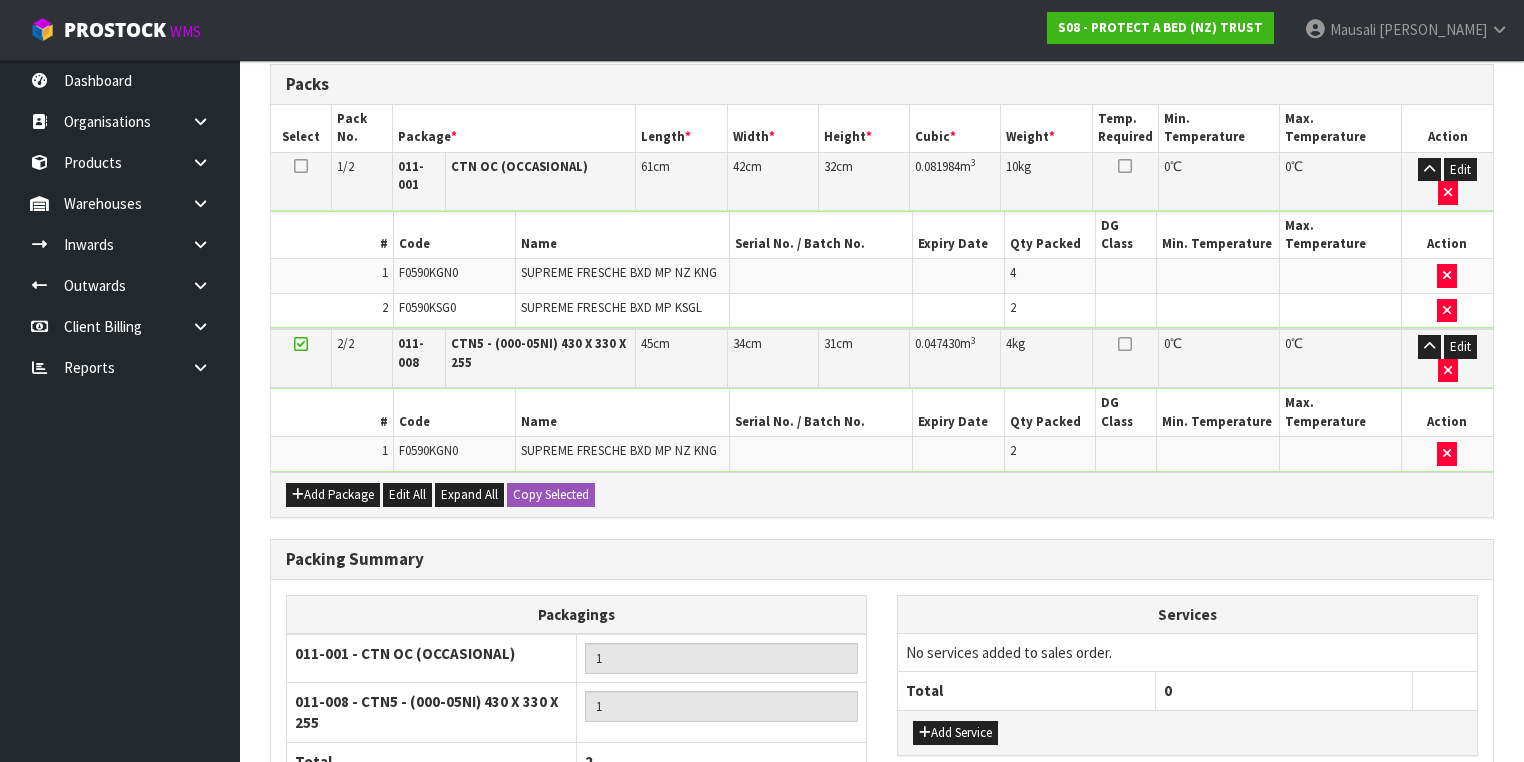 scroll, scrollTop: 660, scrollLeft: 0, axis: vertical 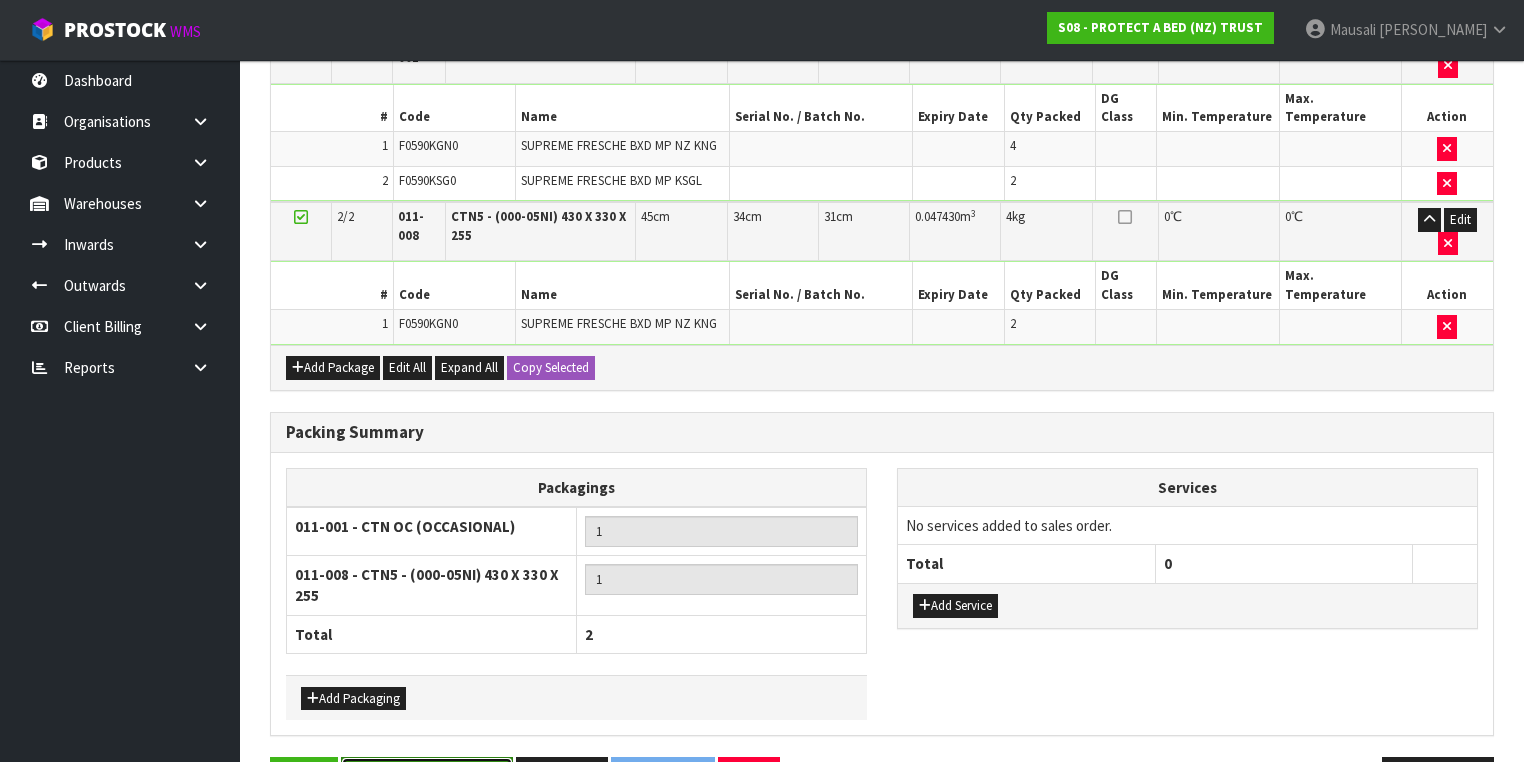 click on "Save & Confirm Packs" at bounding box center (427, 778) 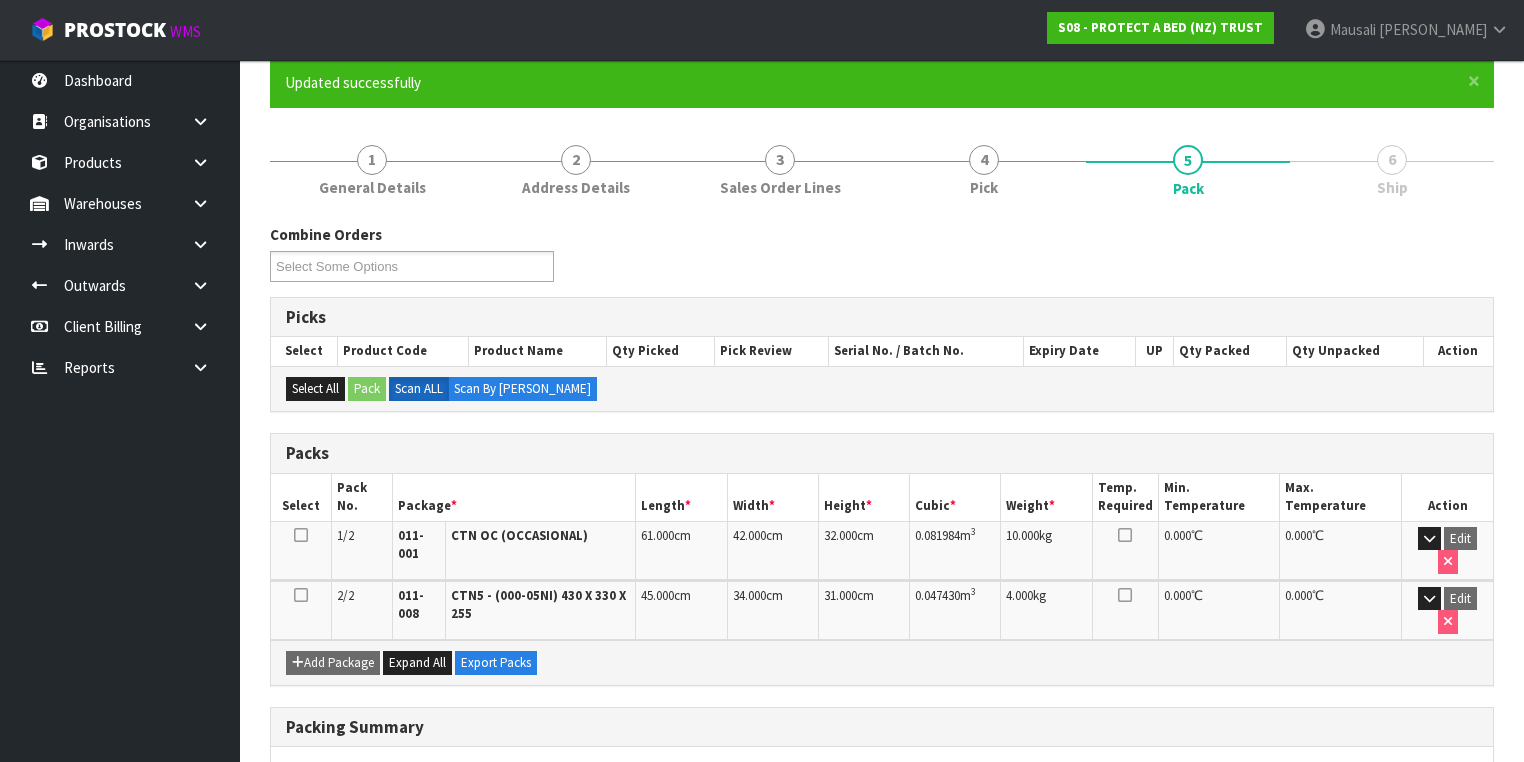 scroll, scrollTop: 454, scrollLeft: 0, axis: vertical 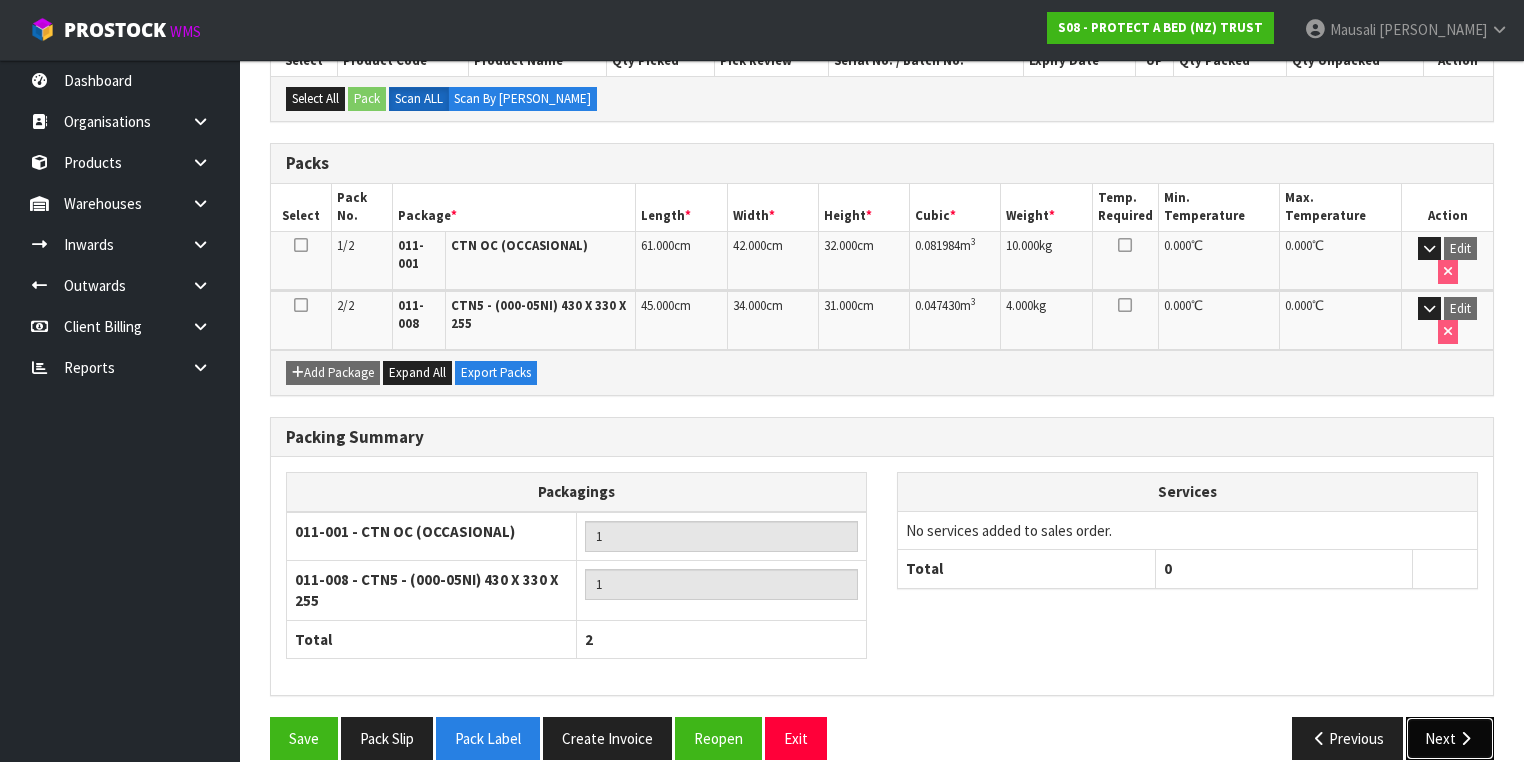 click at bounding box center (1465, 738) 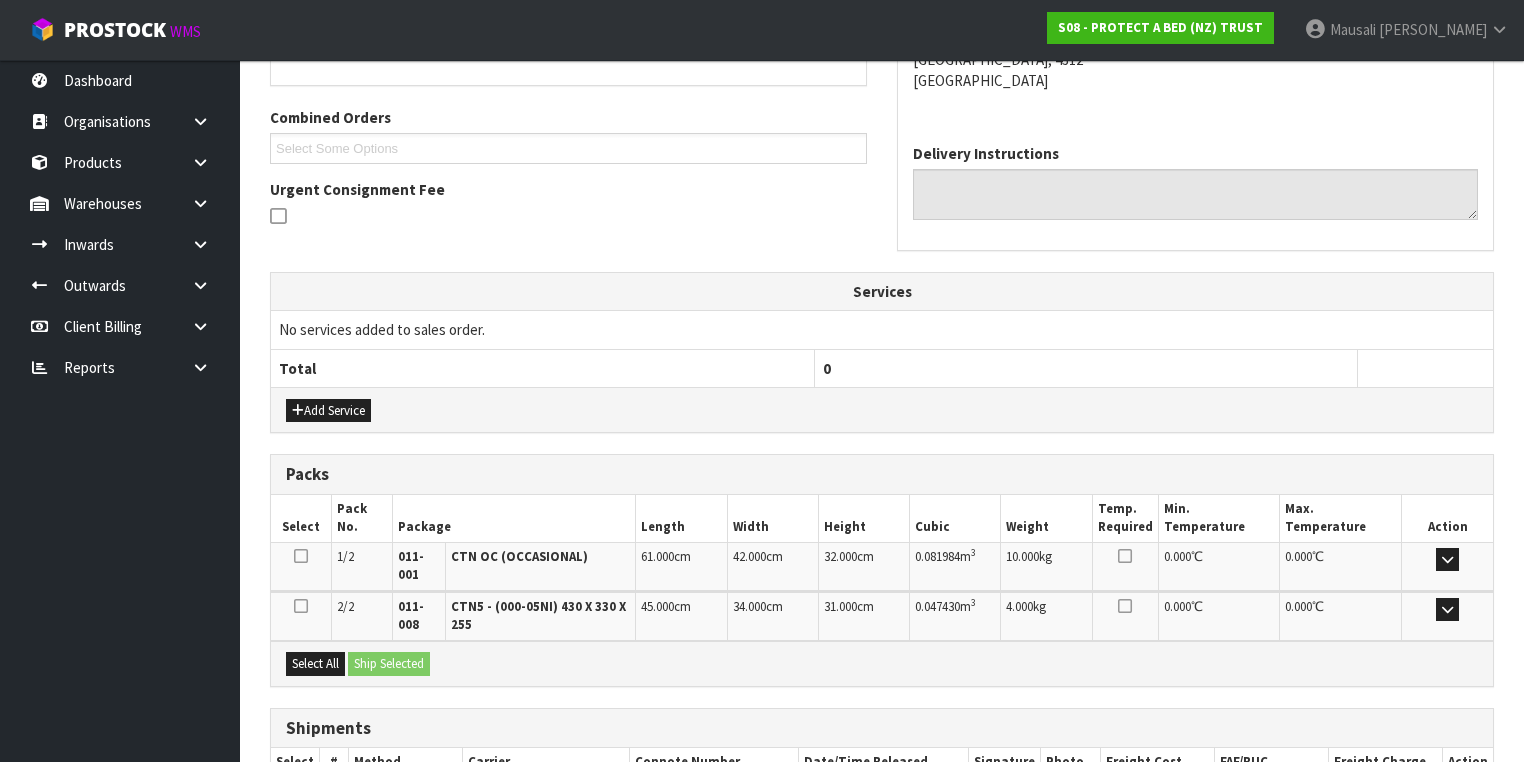 scroll, scrollTop: 560, scrollLeft: 0, axis: vertical 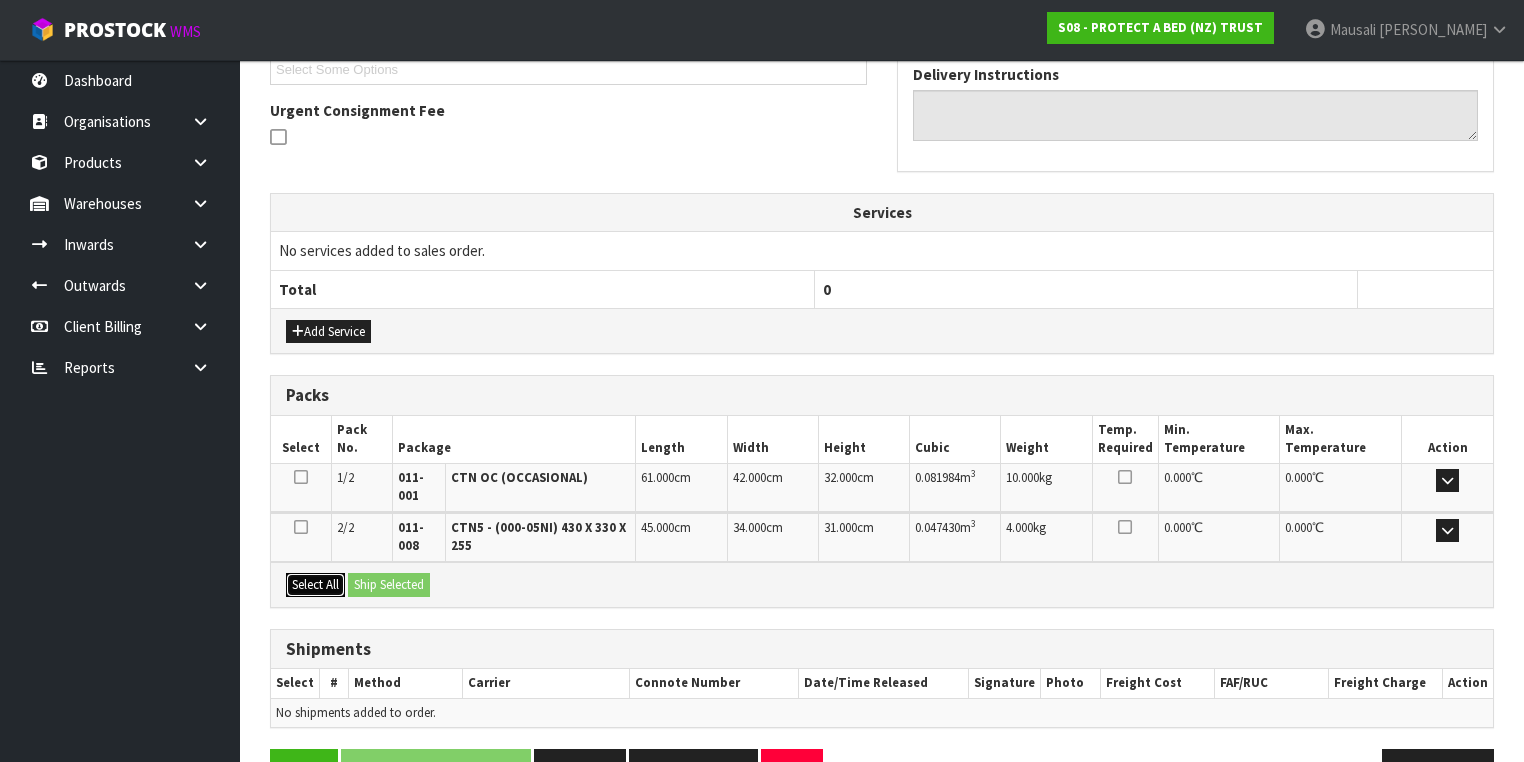 click on "Select All" at bounding box center [315, 585] 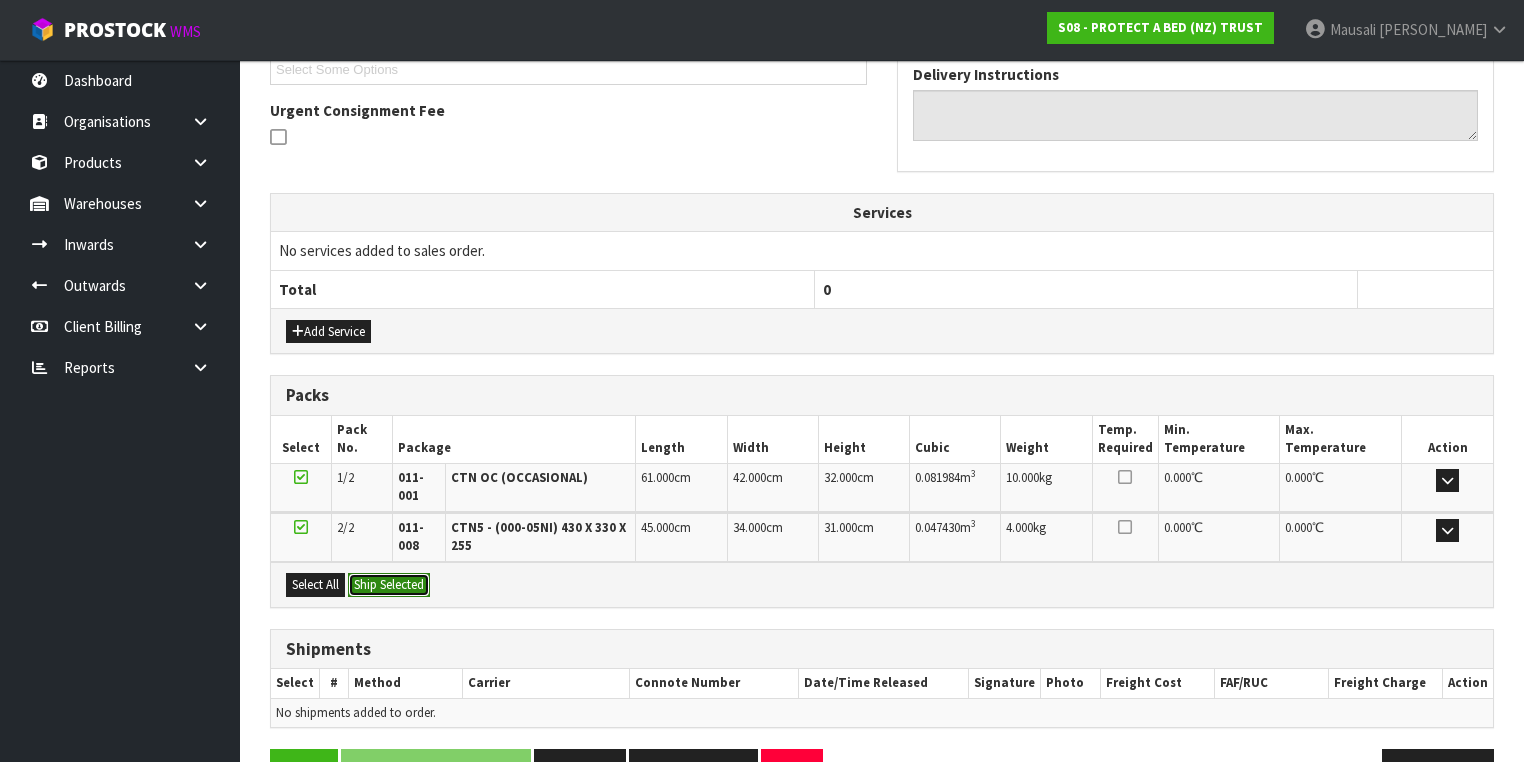 click on "Ship Selected" at bounding box center (389, 585) 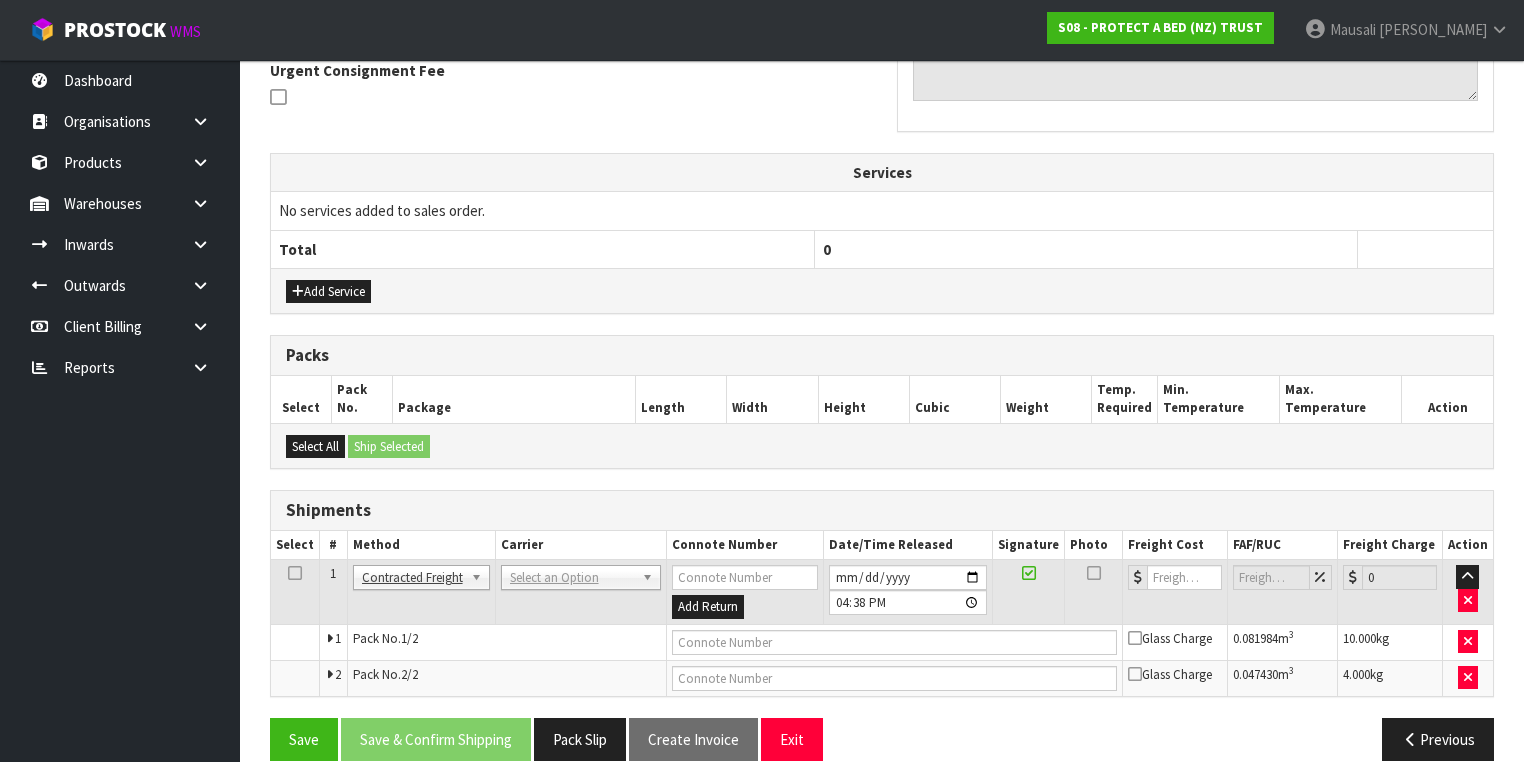 scroll, scrollTop: 621, scrollLeft: 0, axis: vertical 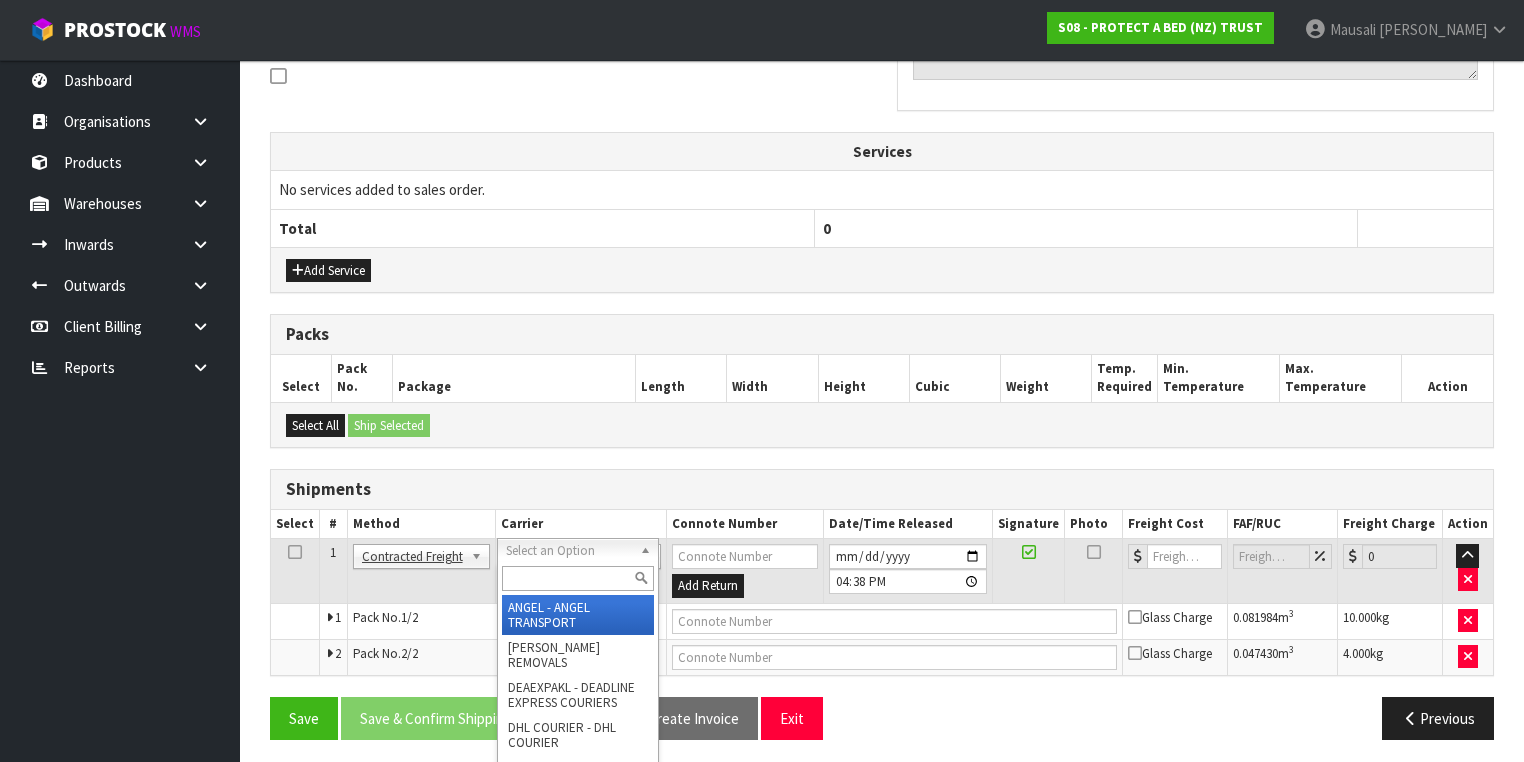 click at bounding box center [578, 578] 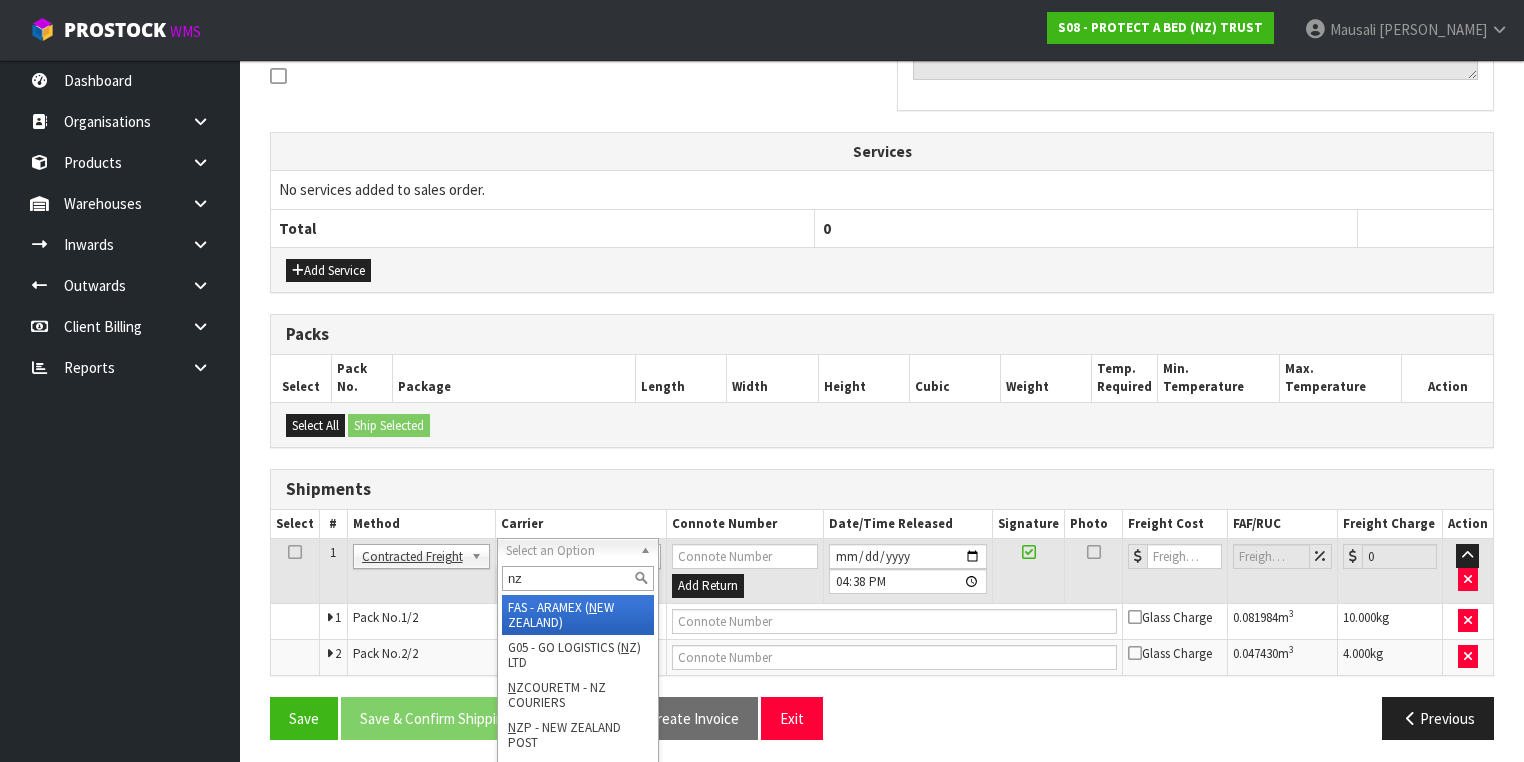 type on "nzp" 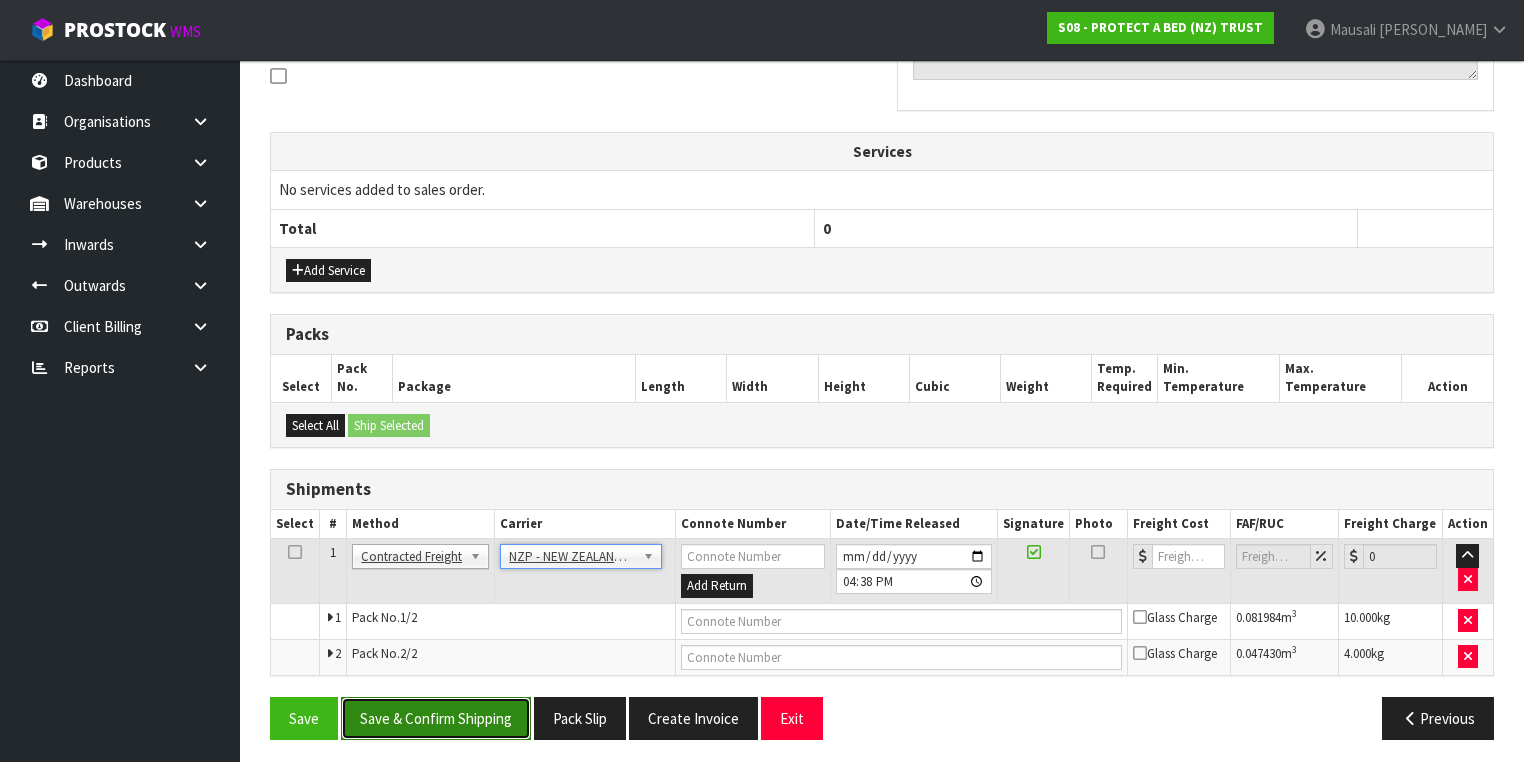 click on "Save & Confirm Shipping" at bounding box center (436, 718) 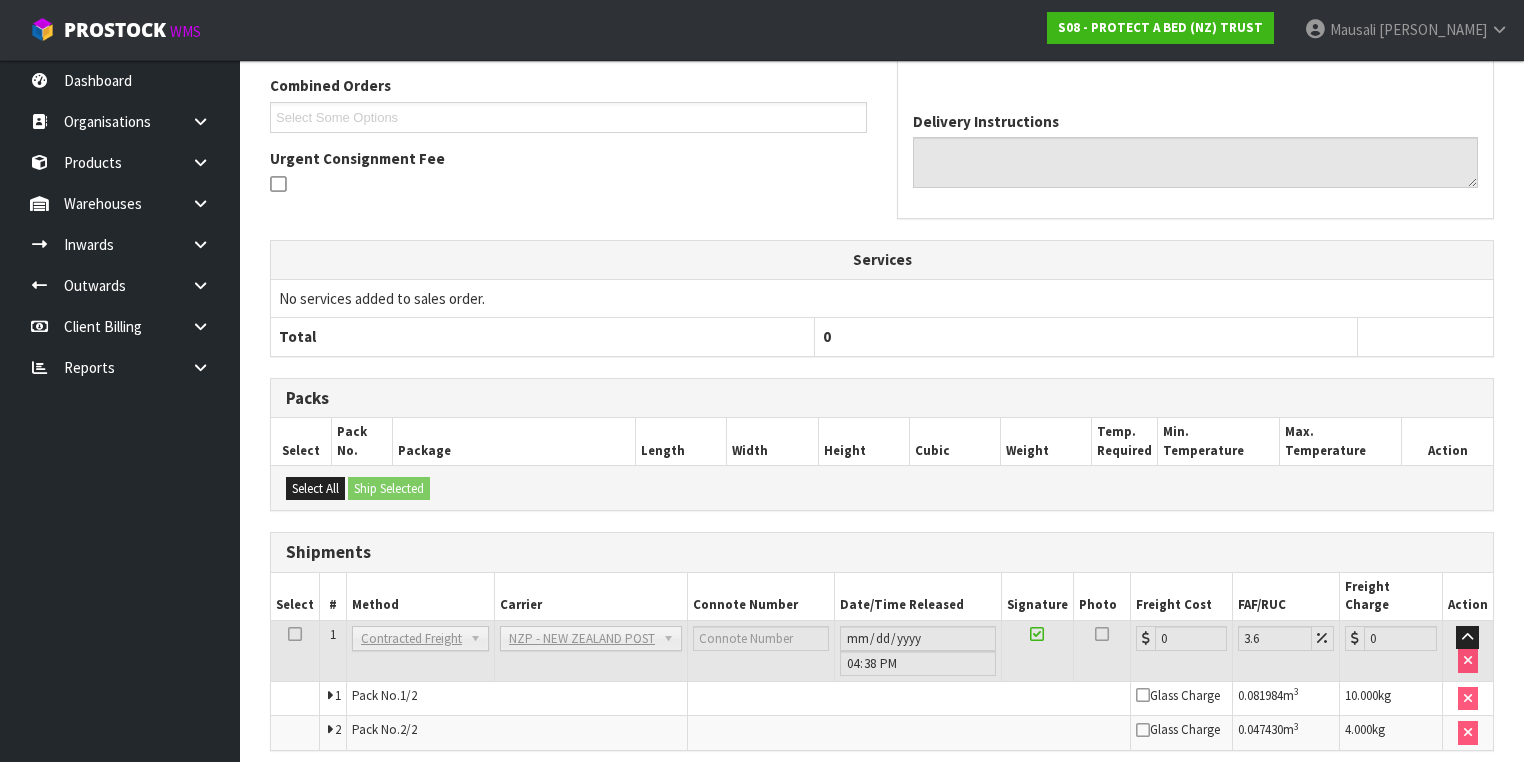 scroll, scrollTop: 592, scrollLeft: 0, axis: vertical 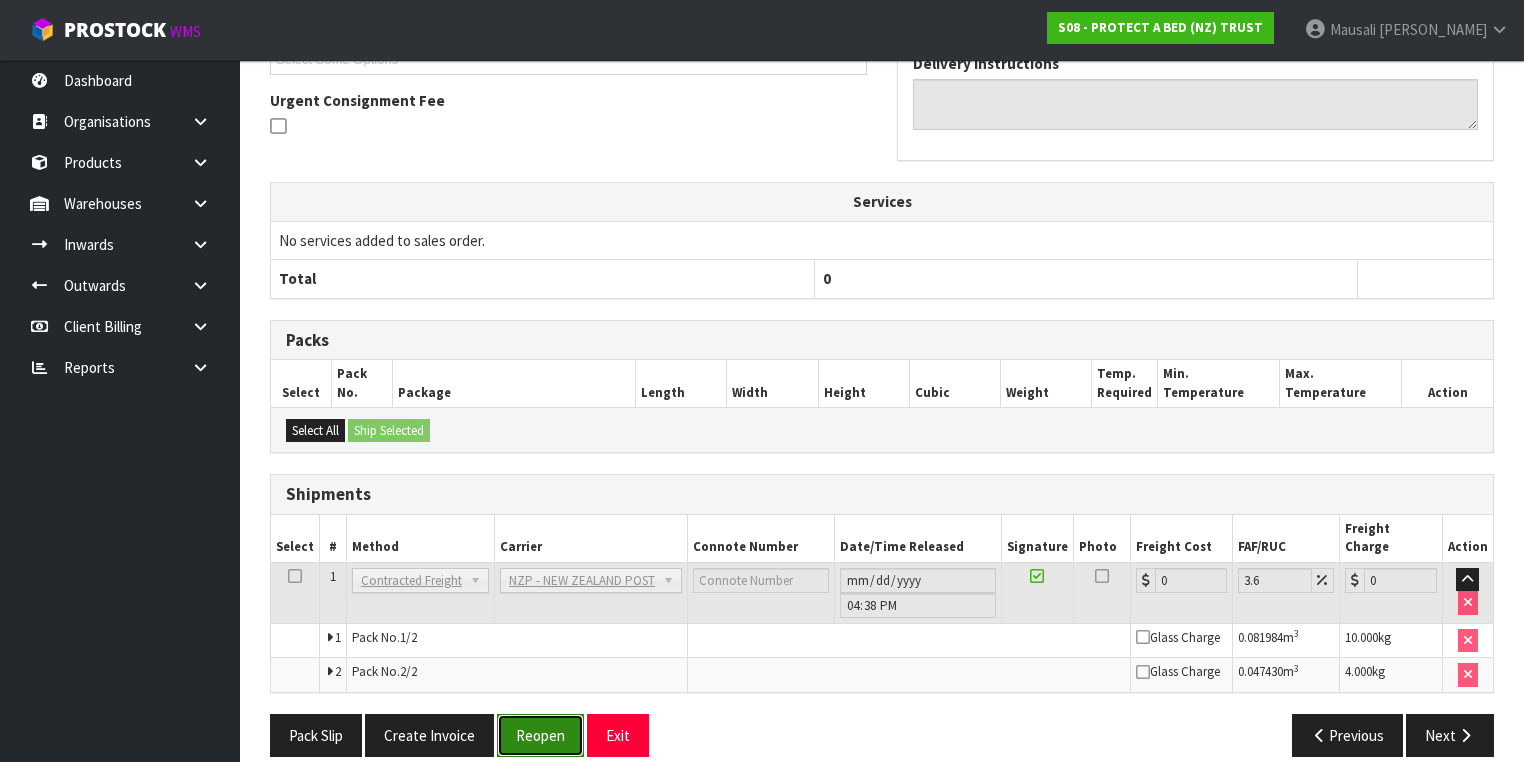 click on "Reopen" at bounding box center (540, 735) 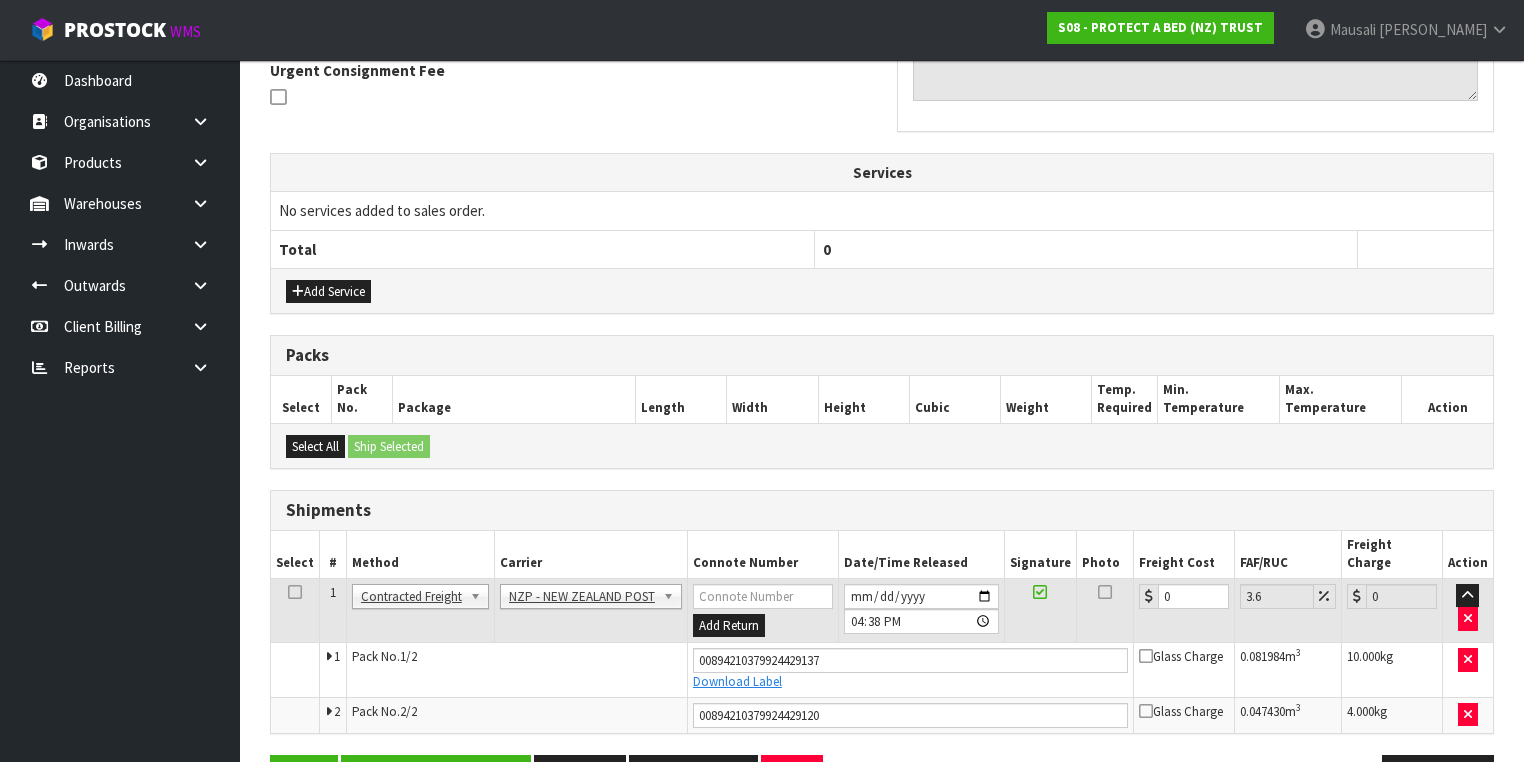 scroll, scrollTop: 640, scrollLeft: 0, axis: vertical 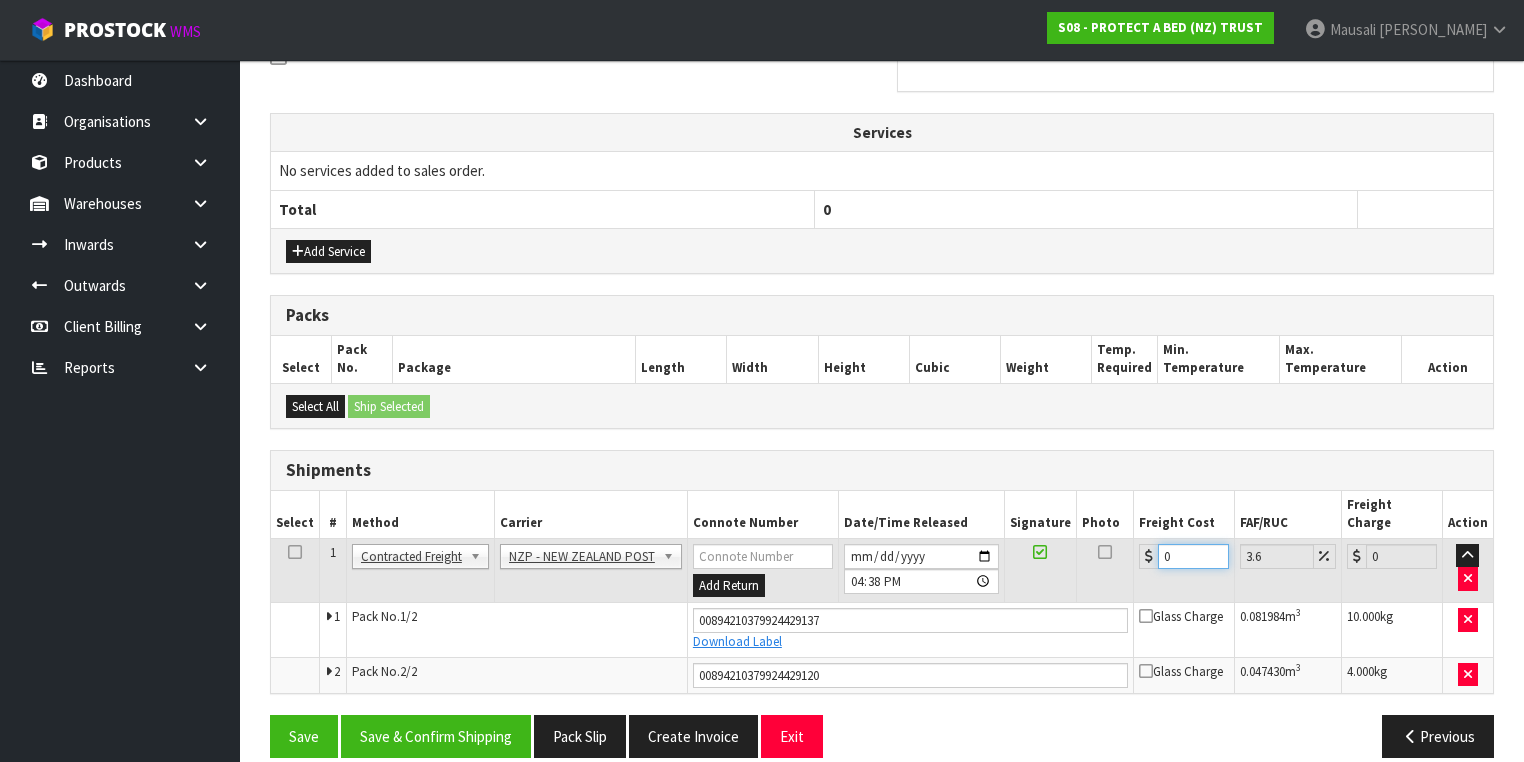 drag, startPoint x: 1170, startPoint y: 530, endPoint x: 1122, endPoint y: 553, distance: 53.225933 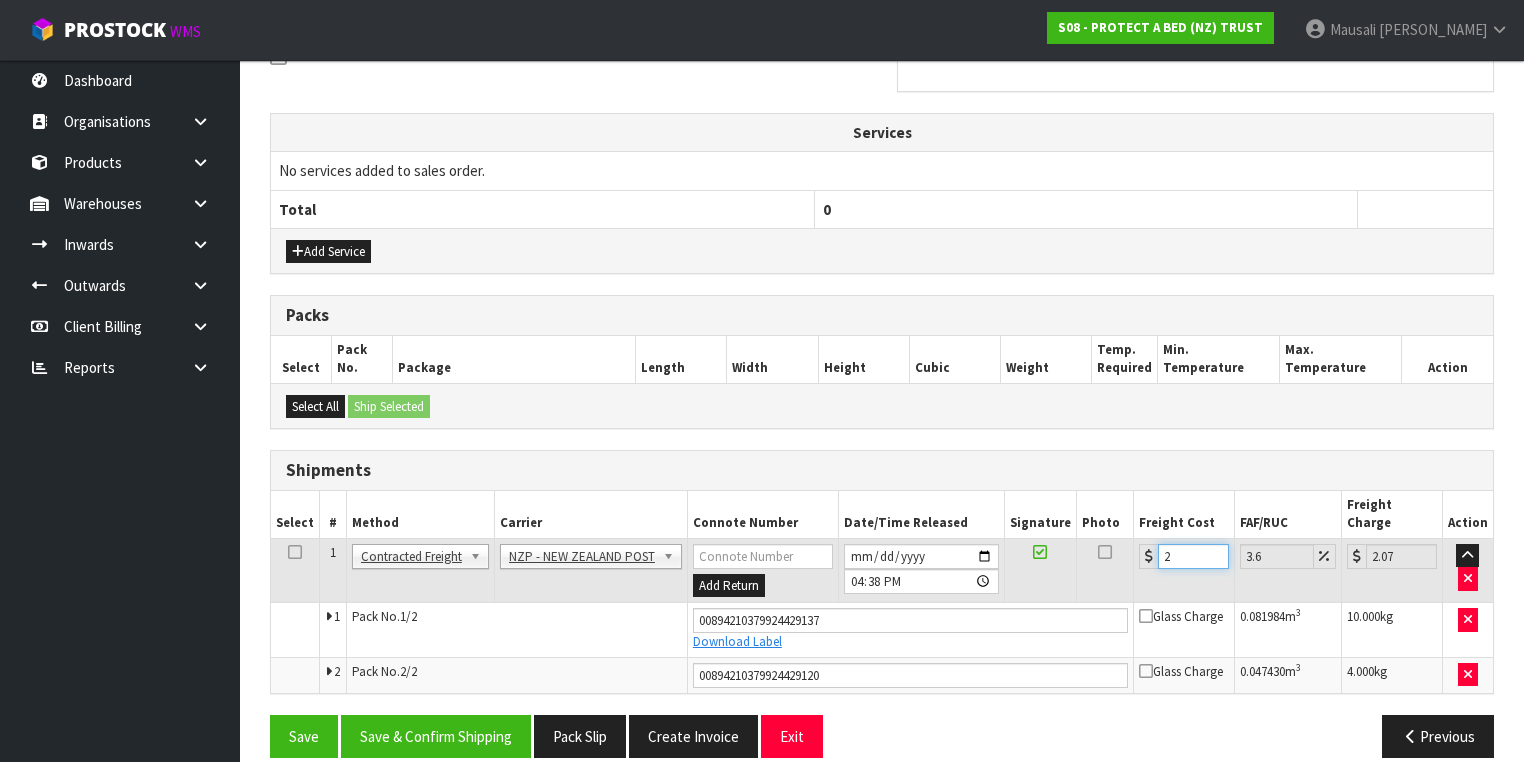 type on "22" 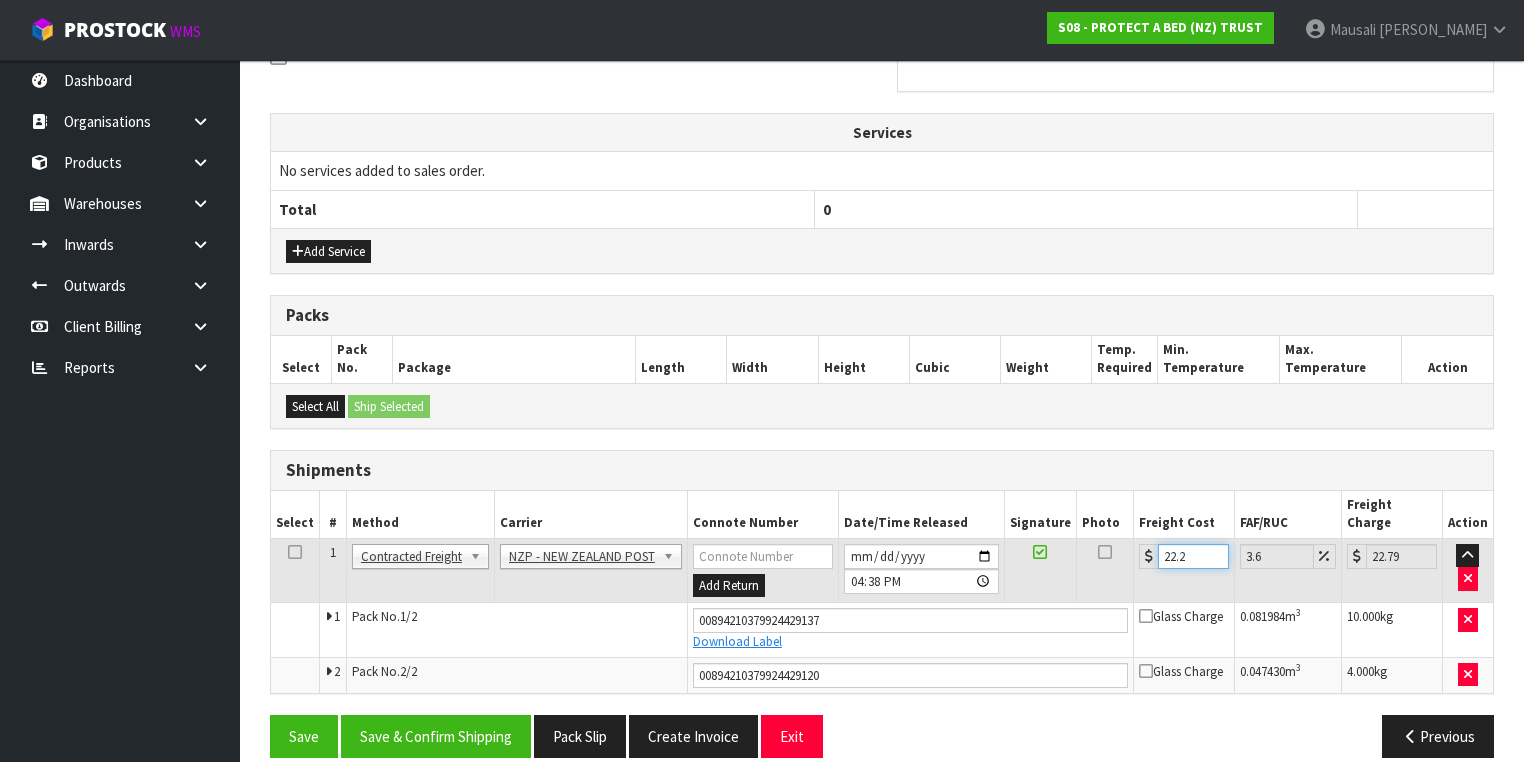 type on "22.25" 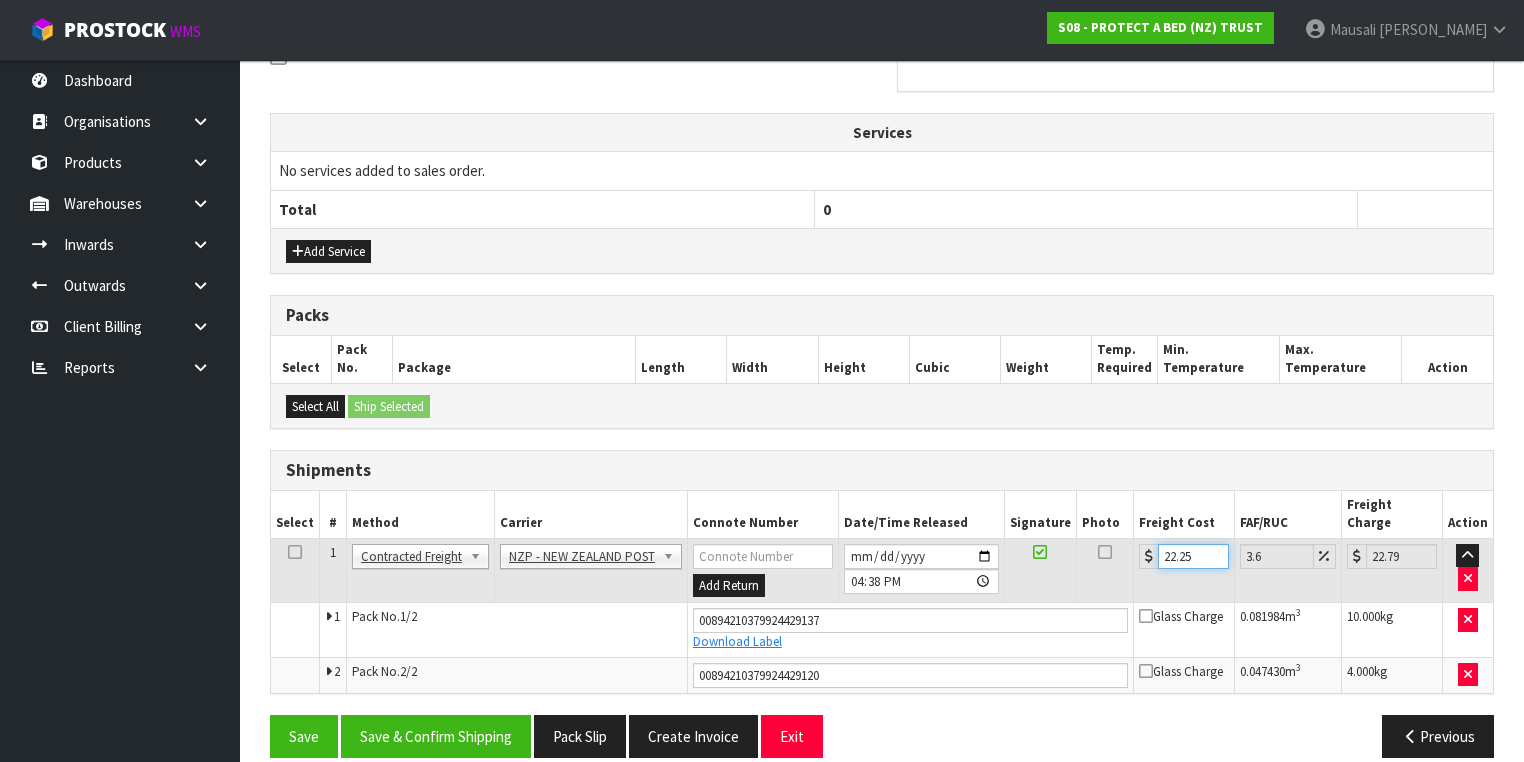 type on "23.05" 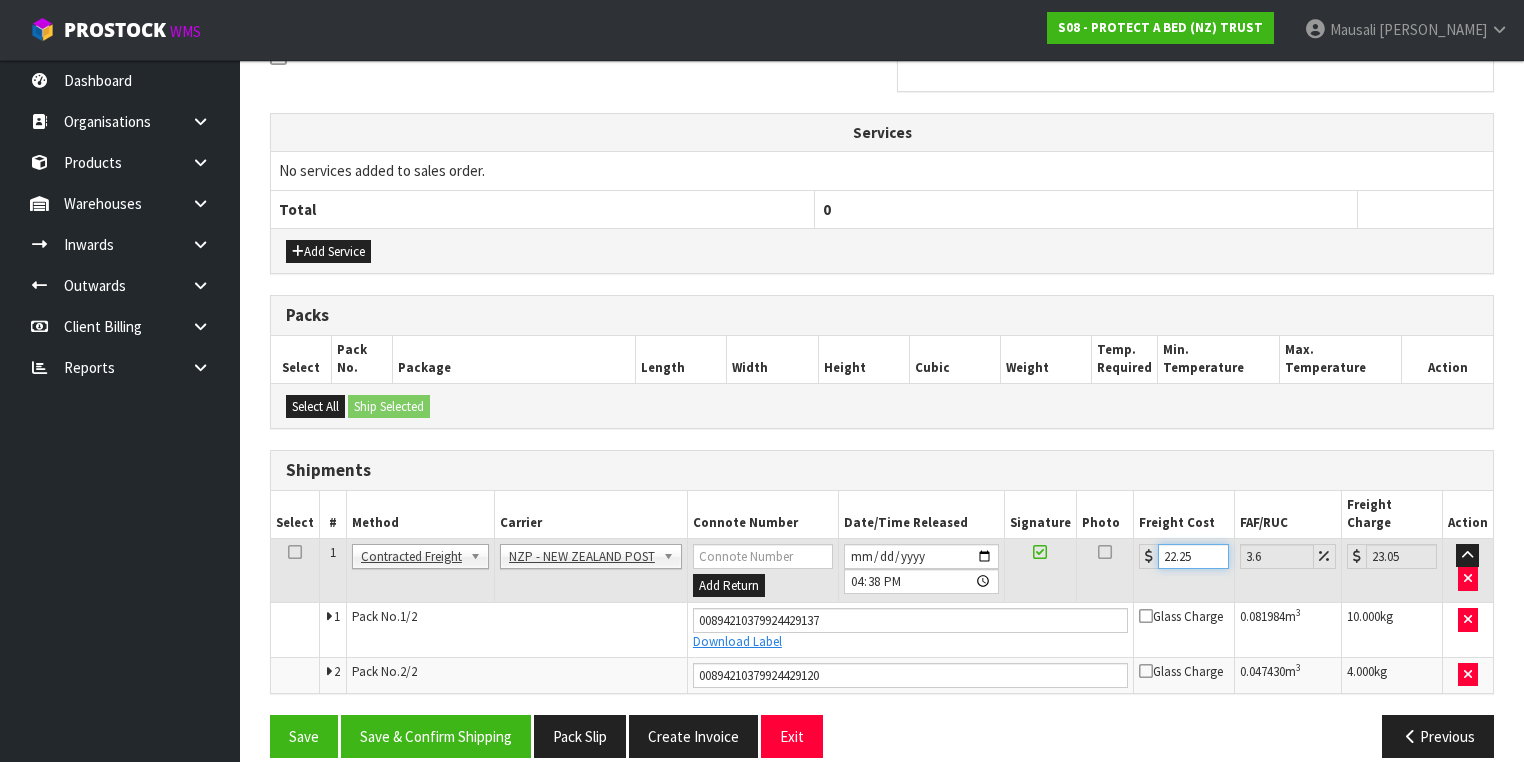 type on "22.259" 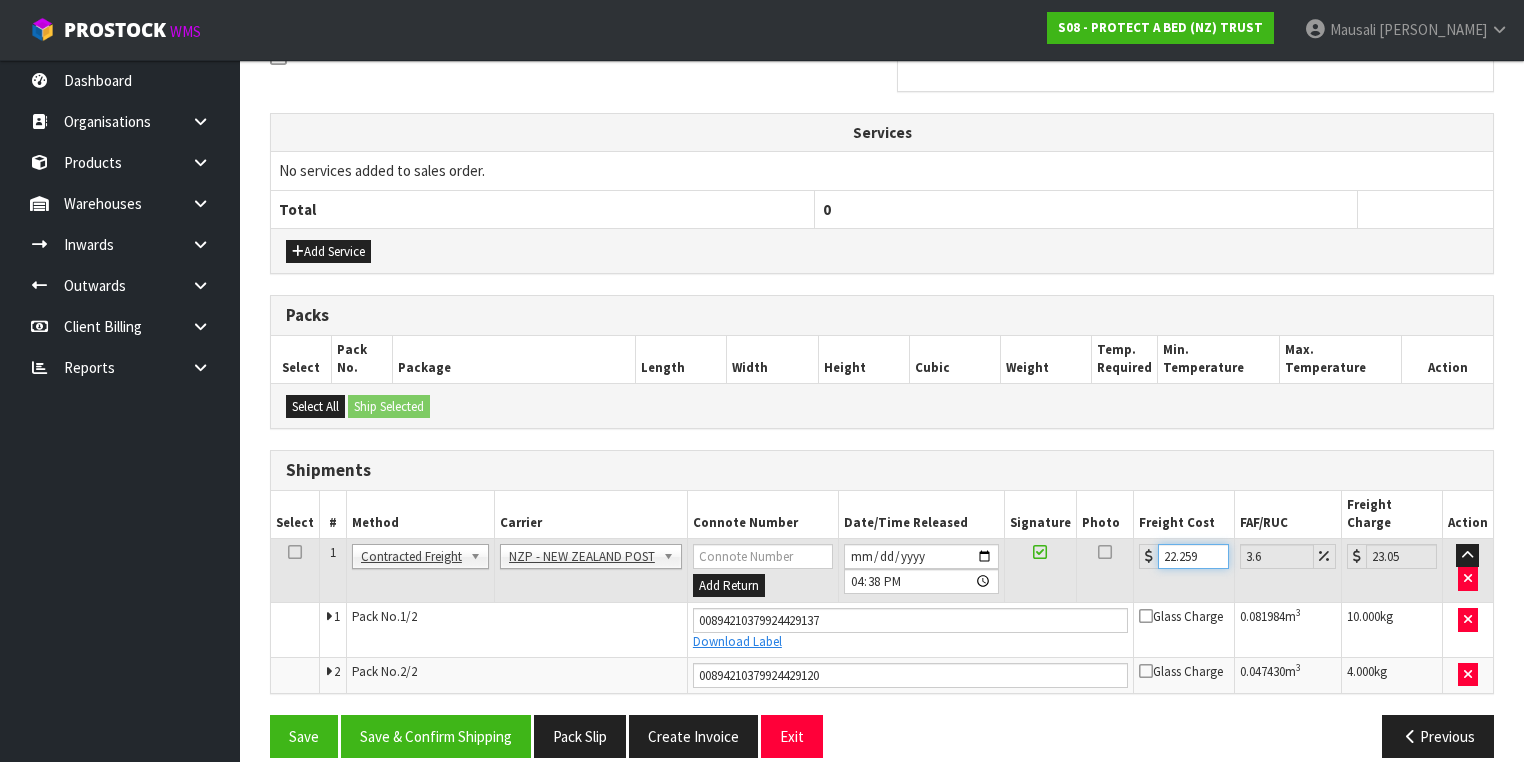 type on "23.06" 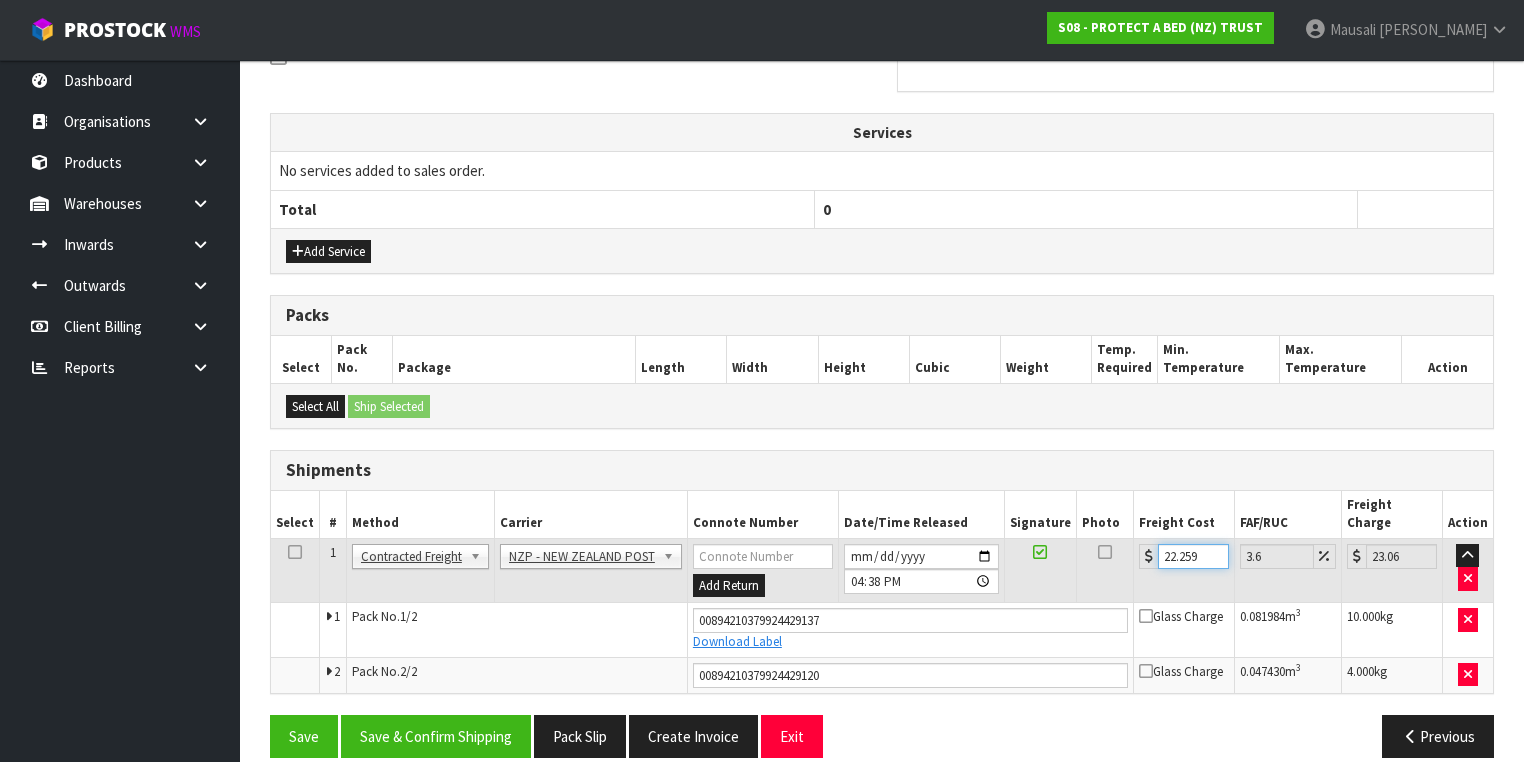 type on "22.25" 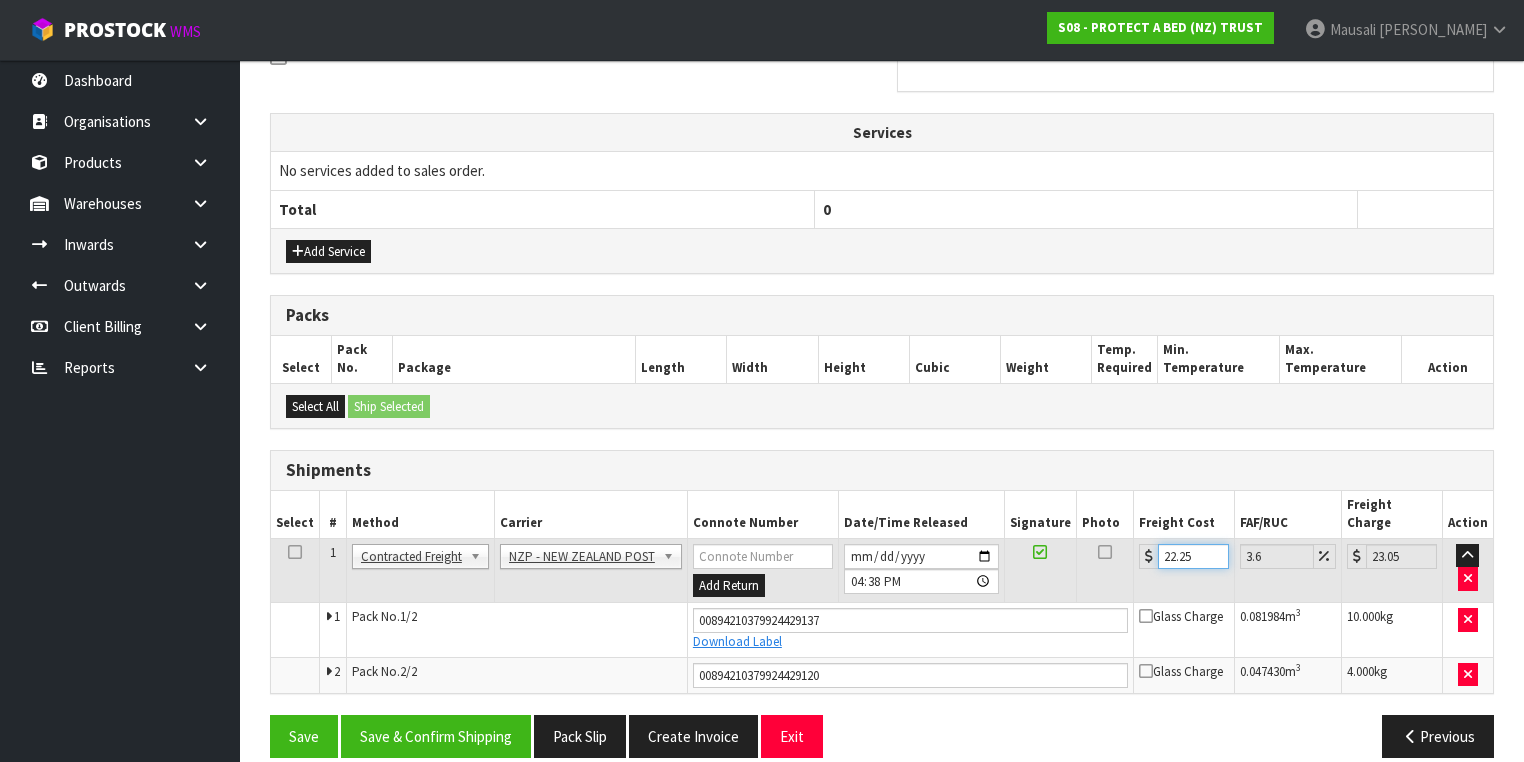 type on "22.2" 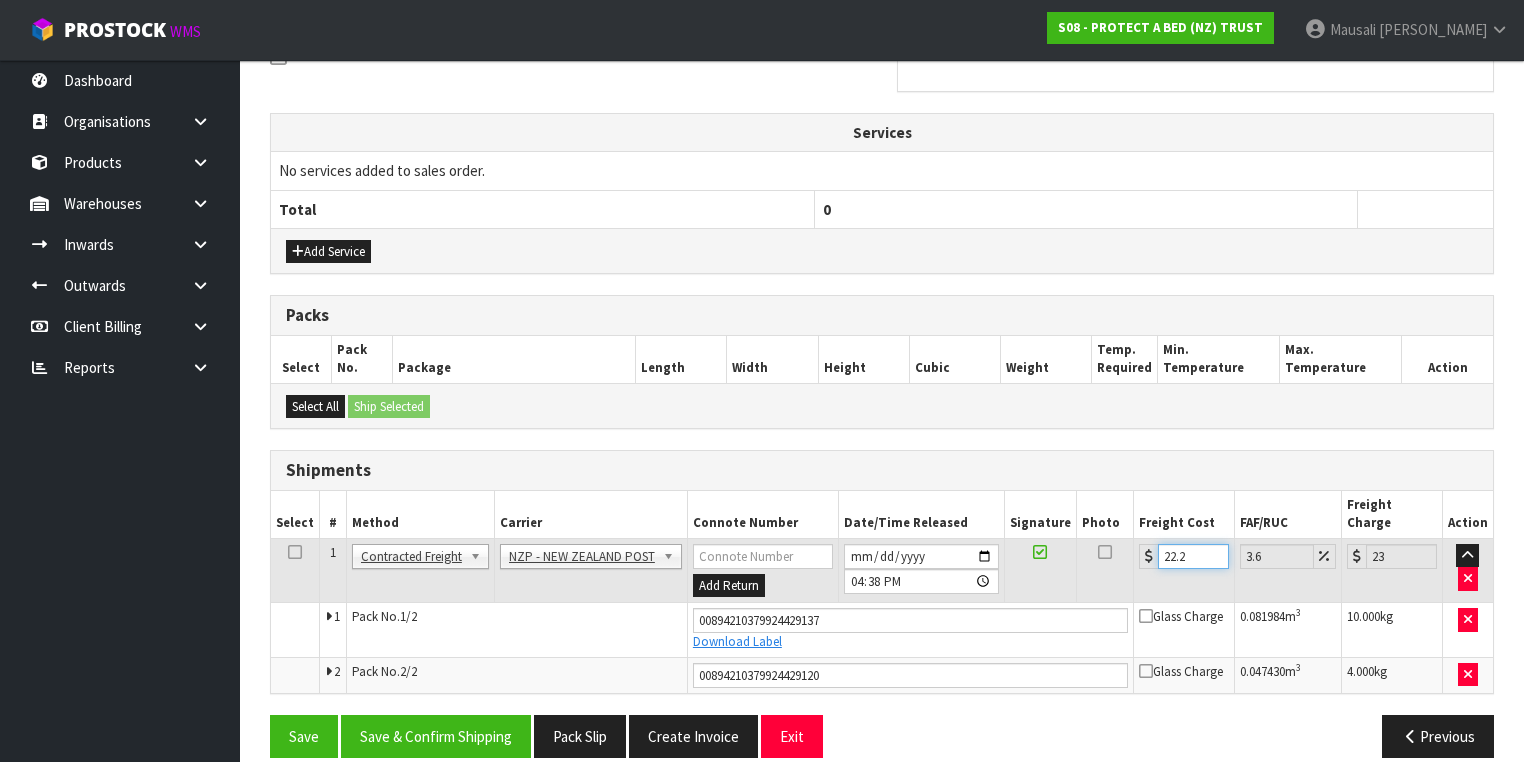 type on "22" 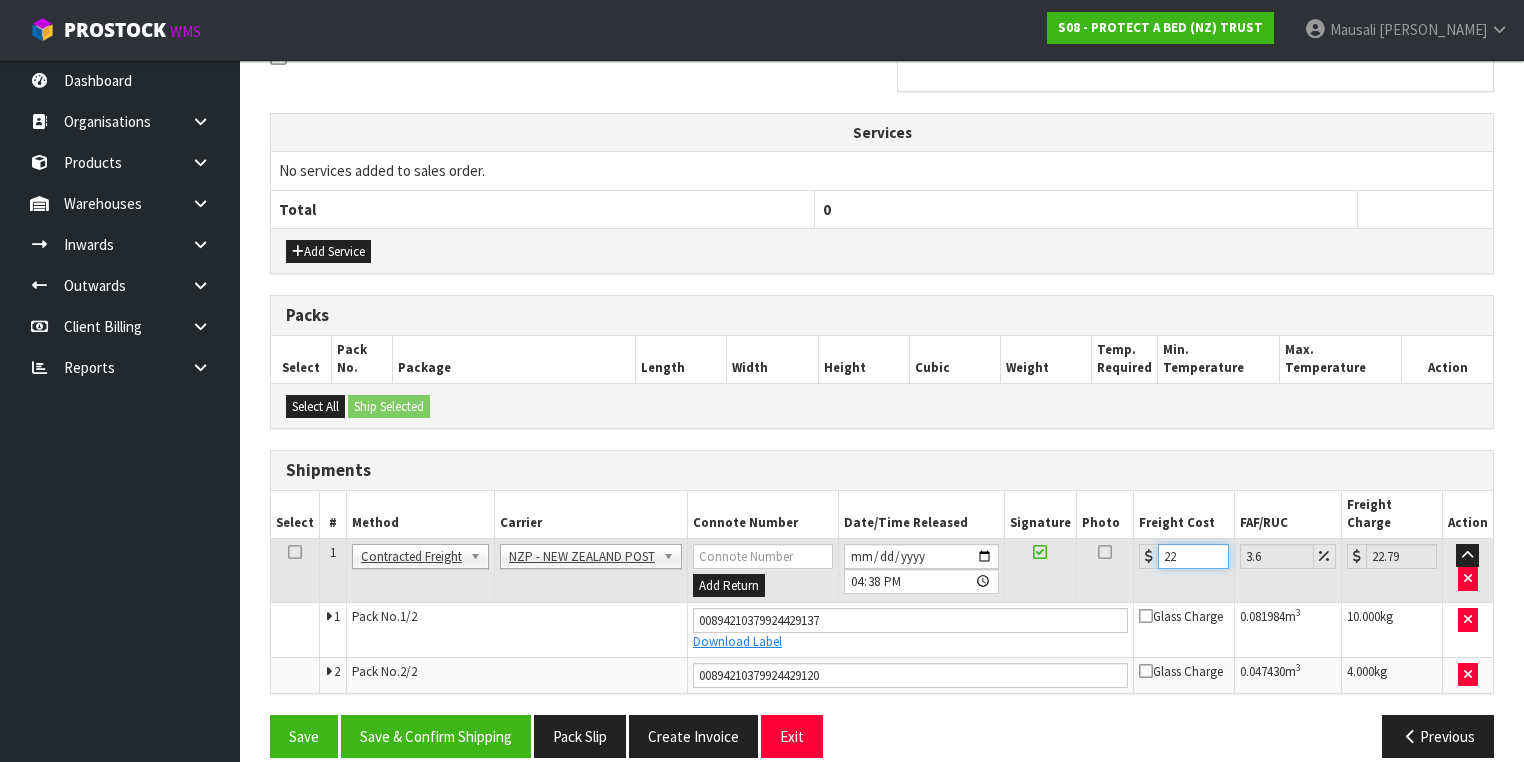 type on "22.5" 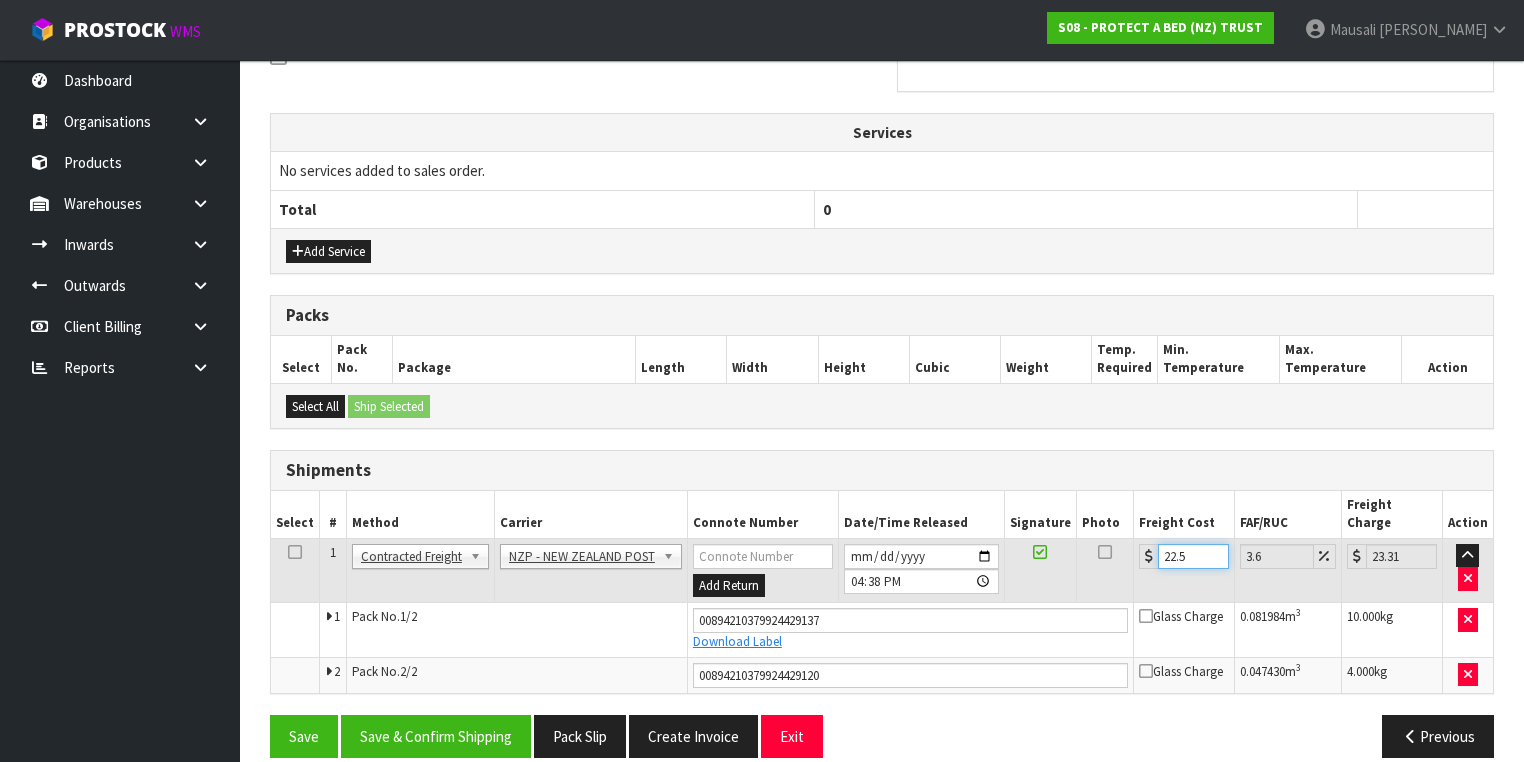 type on "22.59" 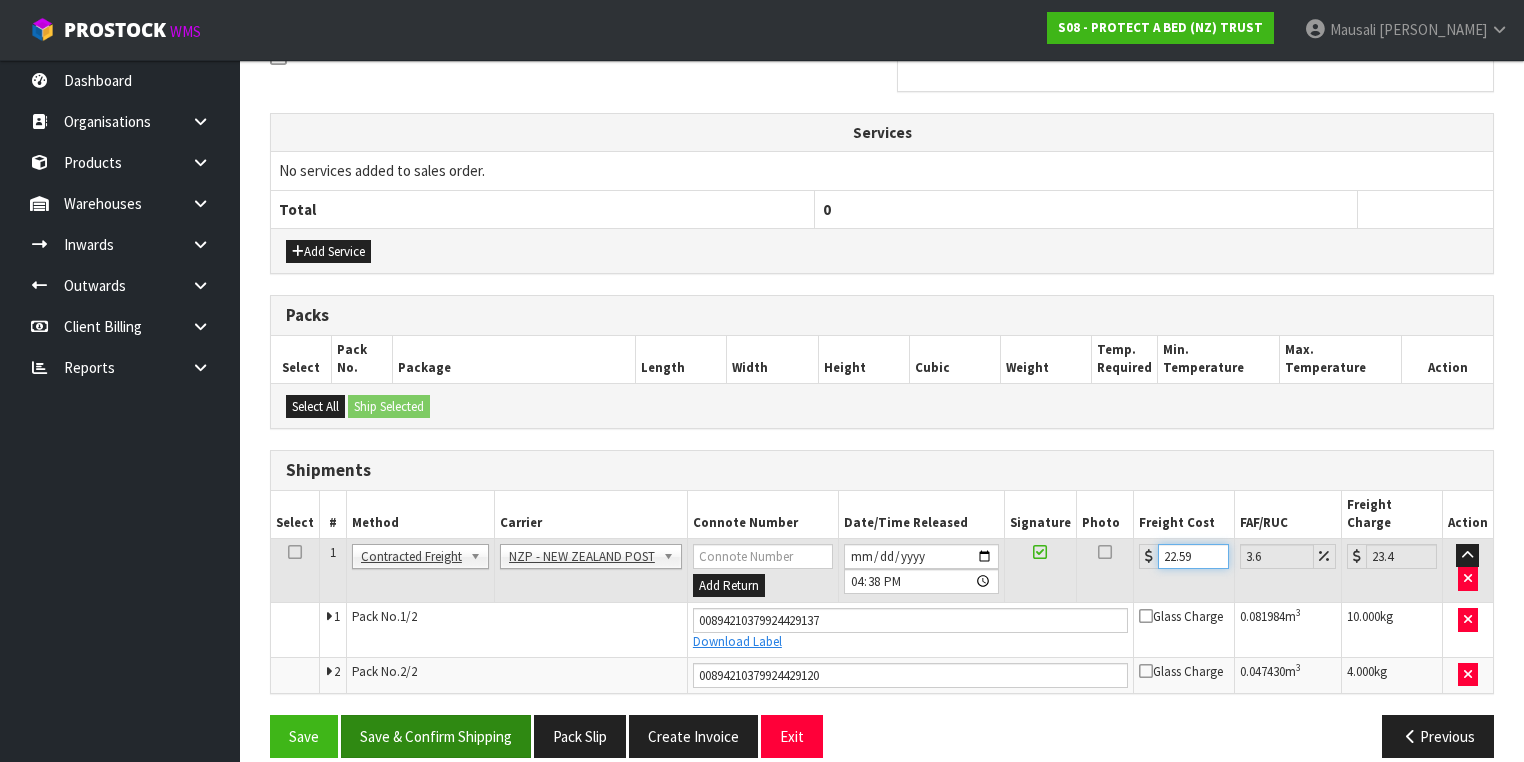 type on "22.59" 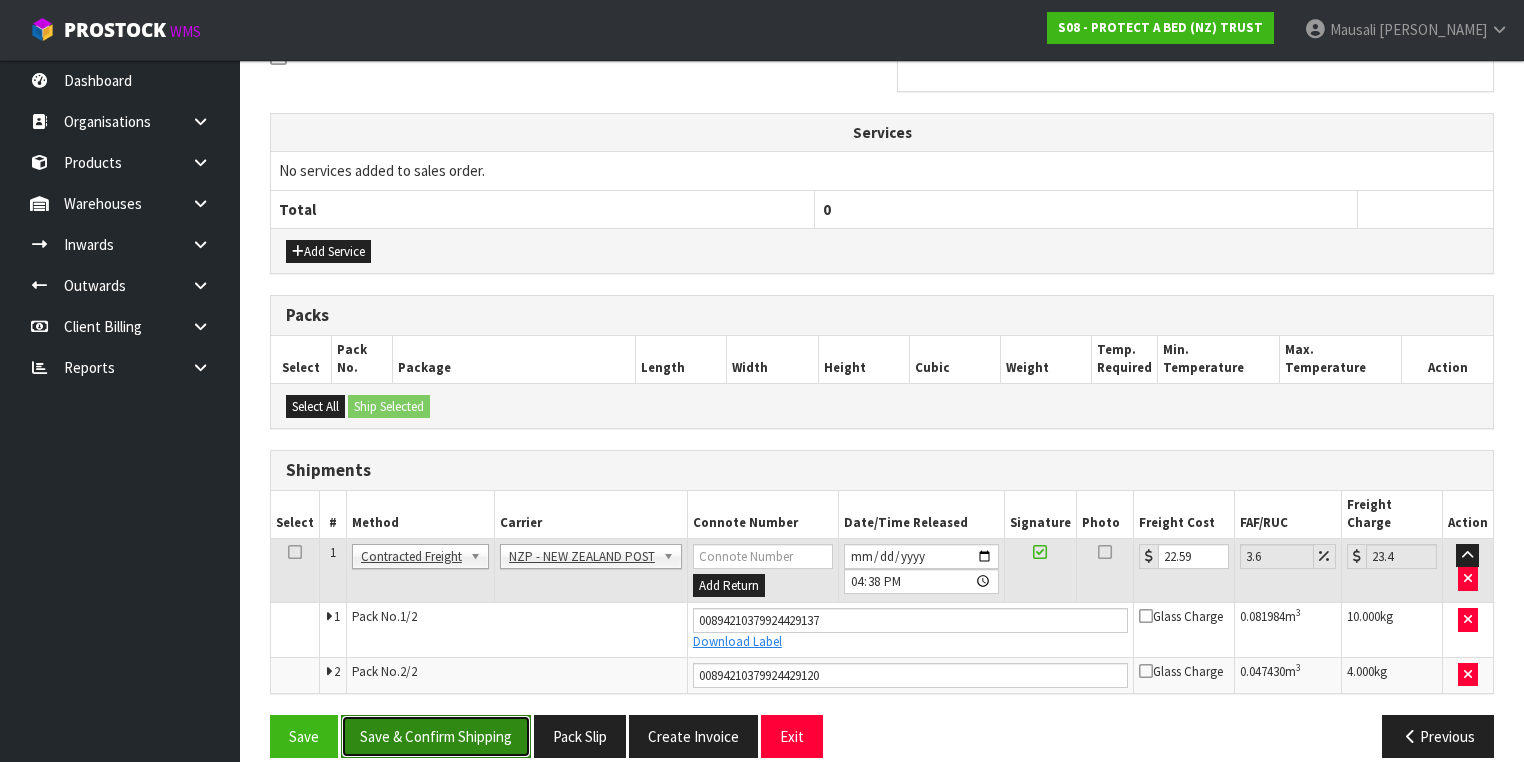 click on "Save & Confirm Shipping" at bounding box center [436, 736] 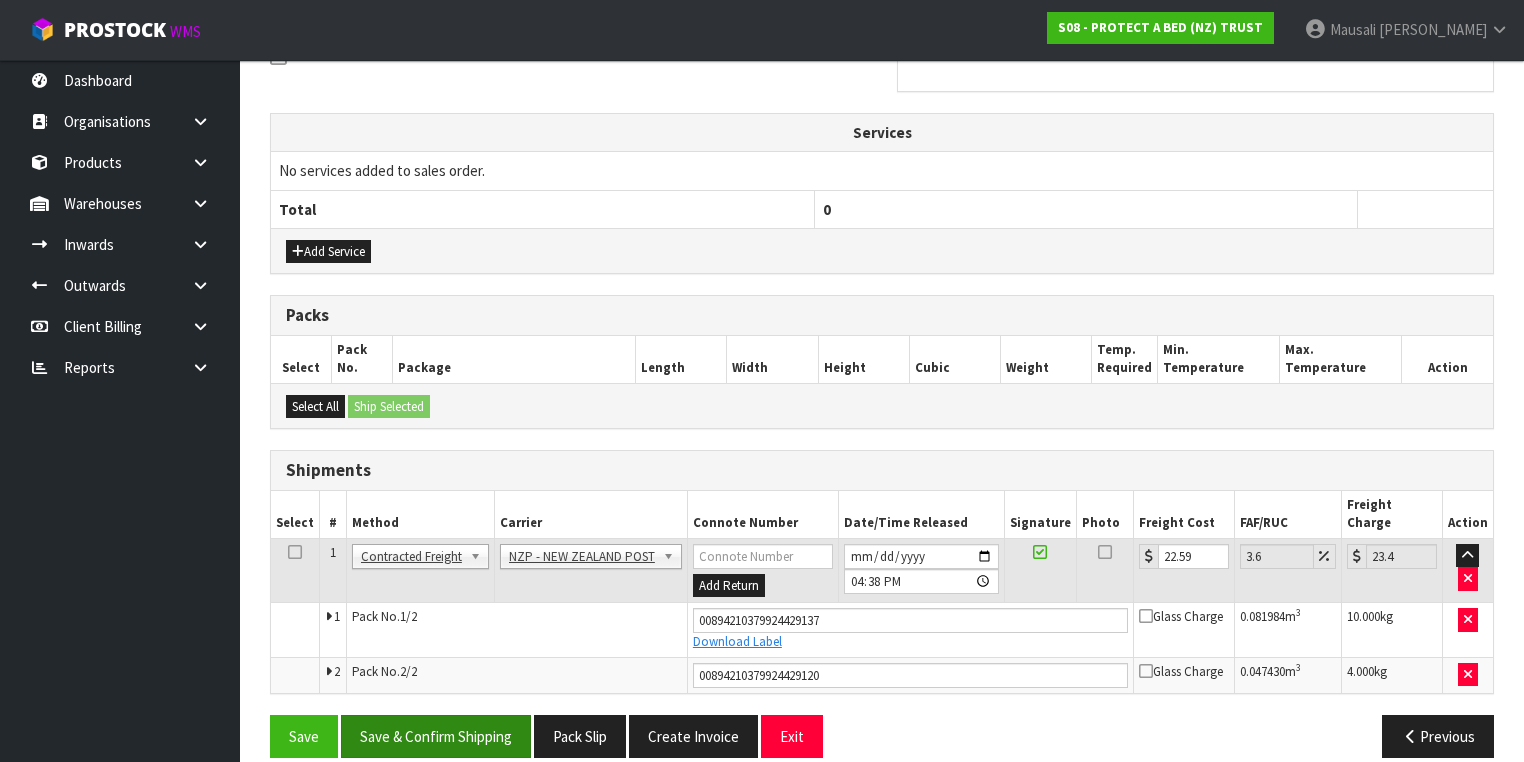 scroll, scrollTop: 0, scrollLeft: 0, axis: both 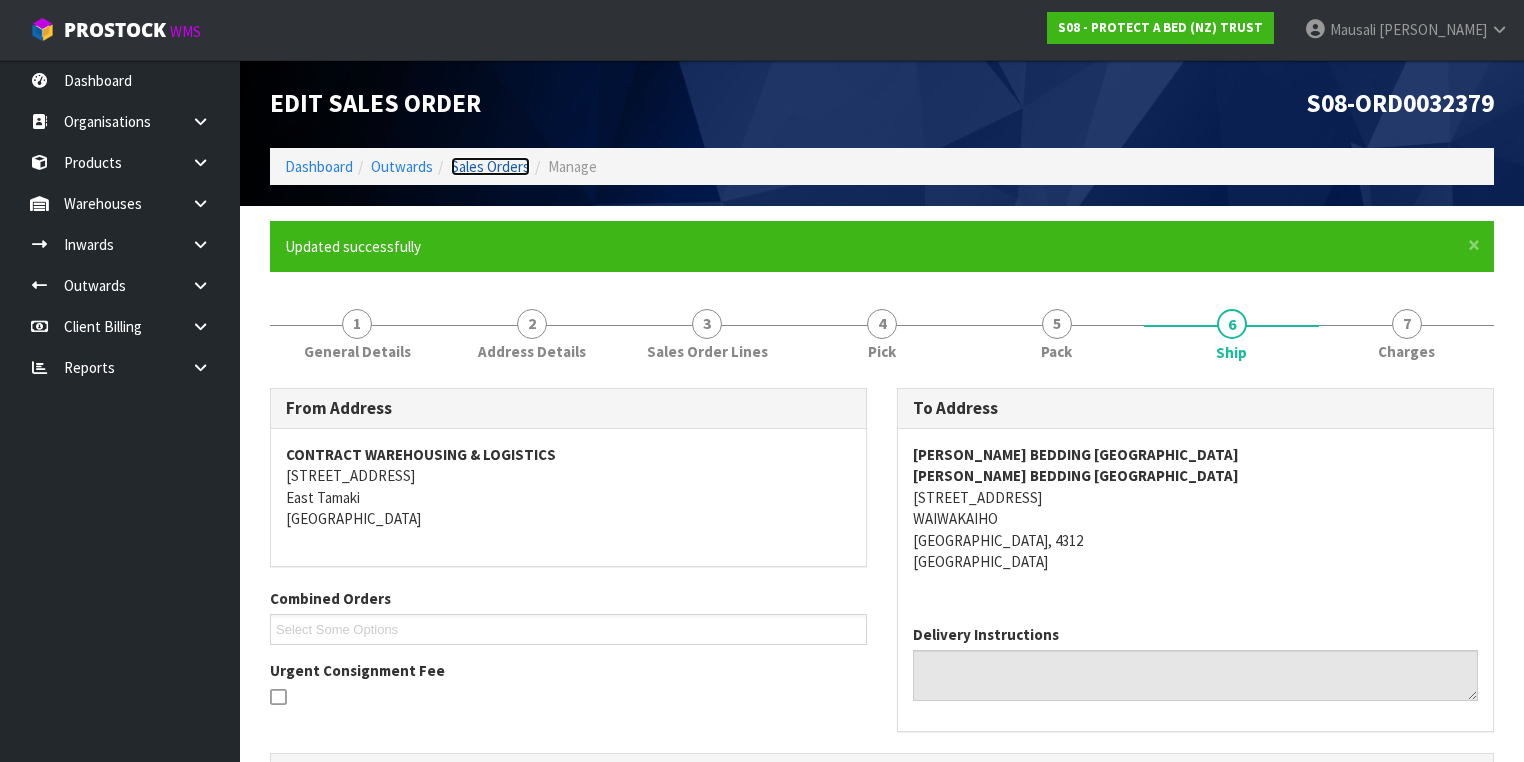 click on "Sales Orders" at bounding box center [490, 166] 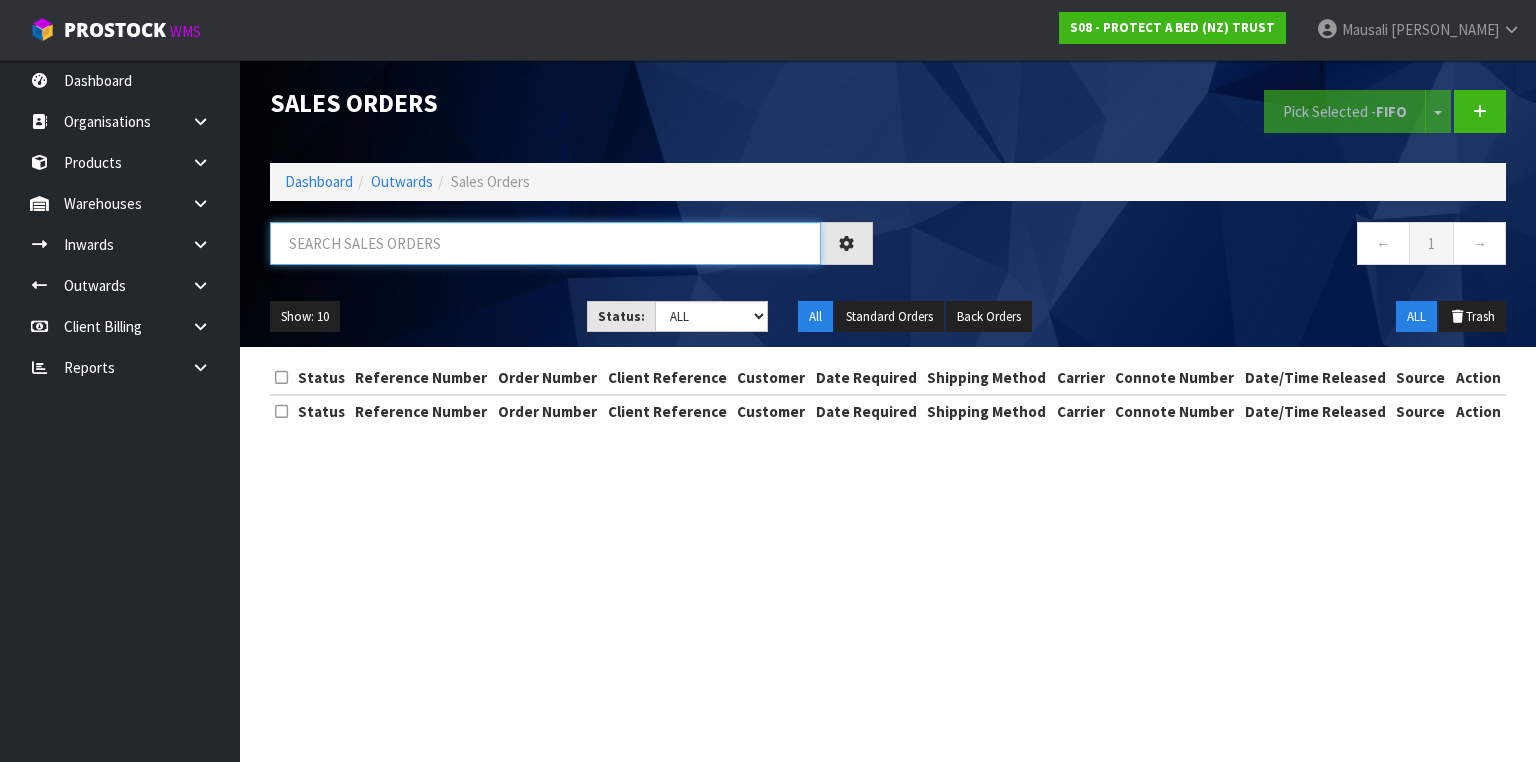 click at bounding box center [545, 243] 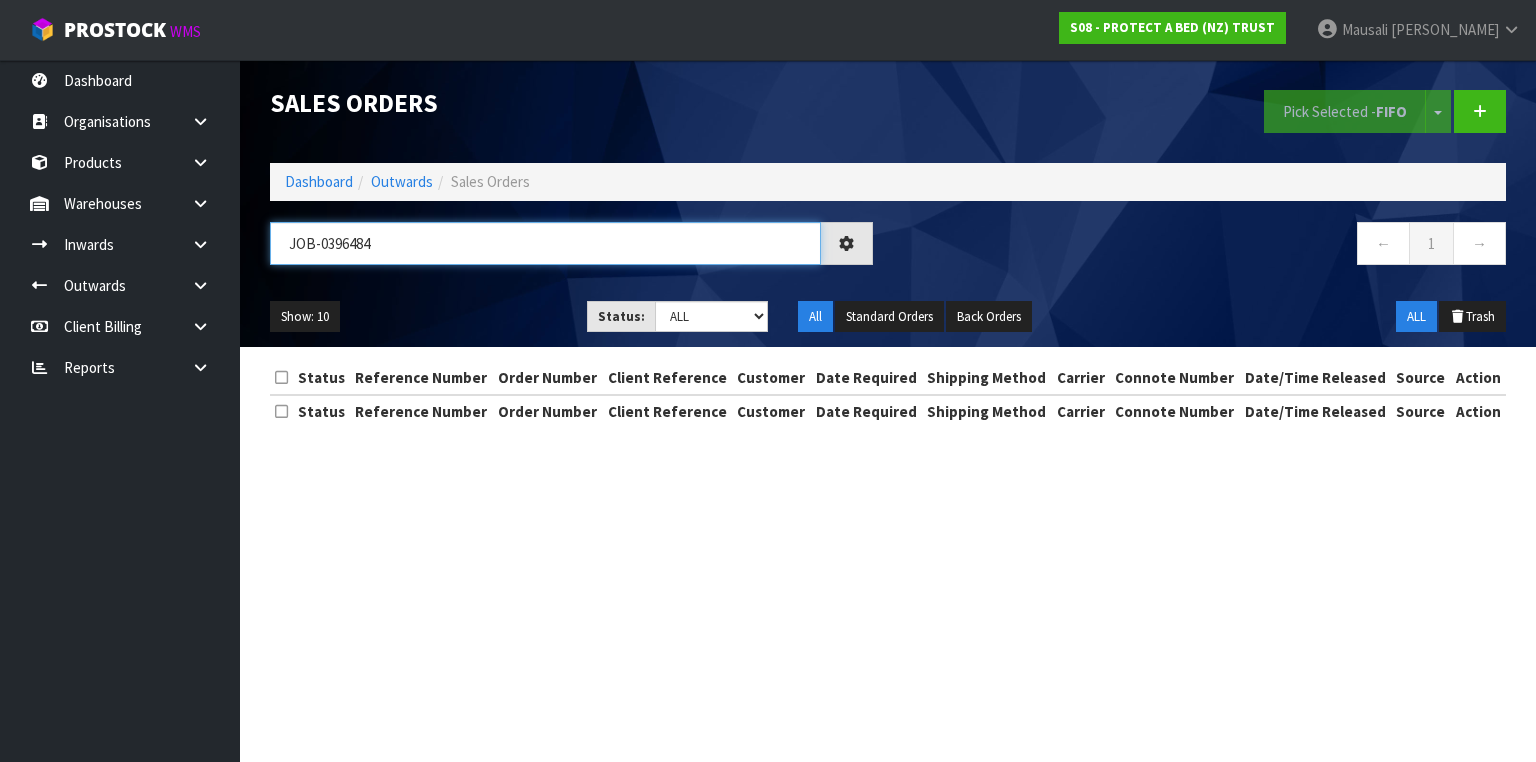 type on "JOB-0396484" 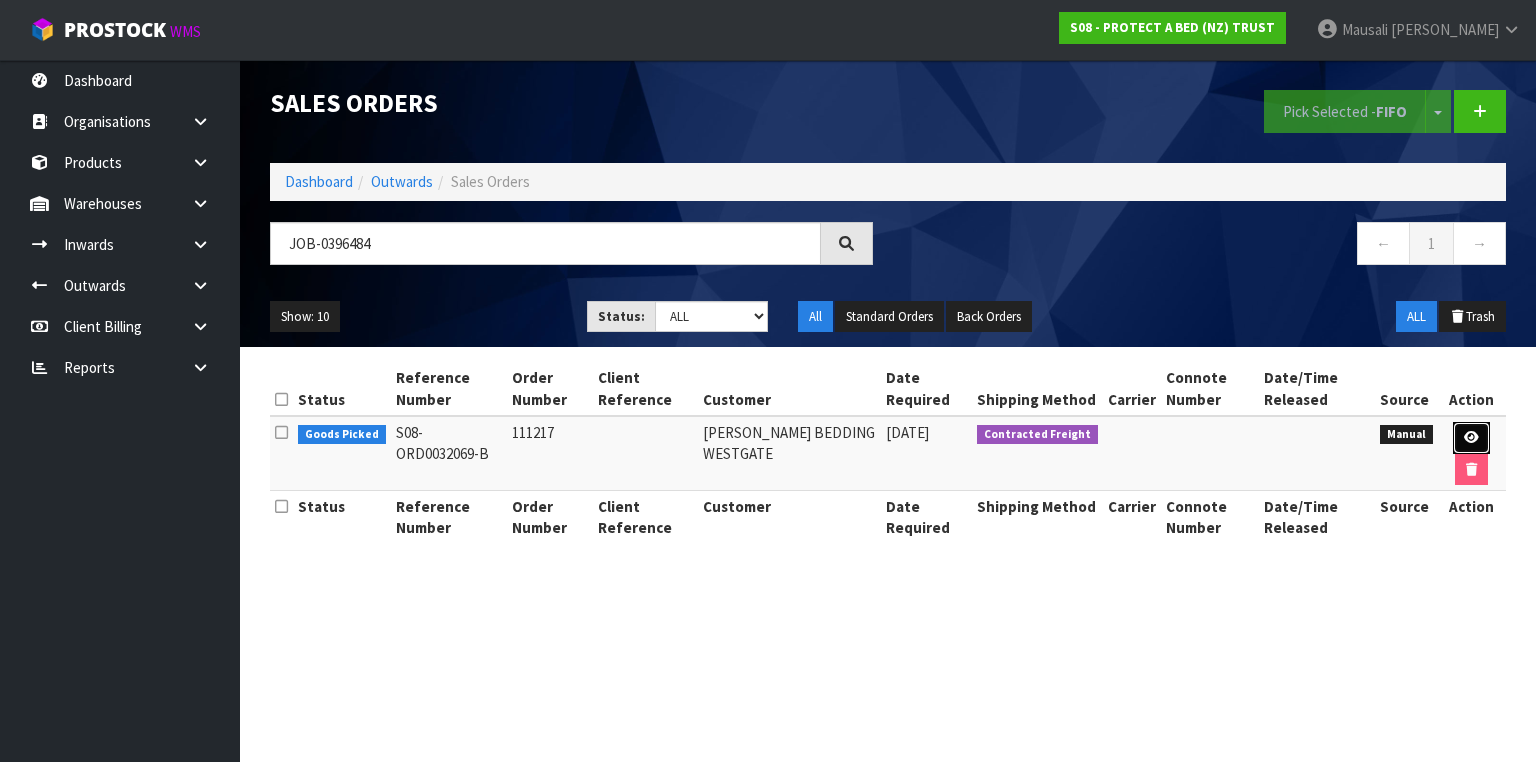 click at bounding box center [1471, 437] 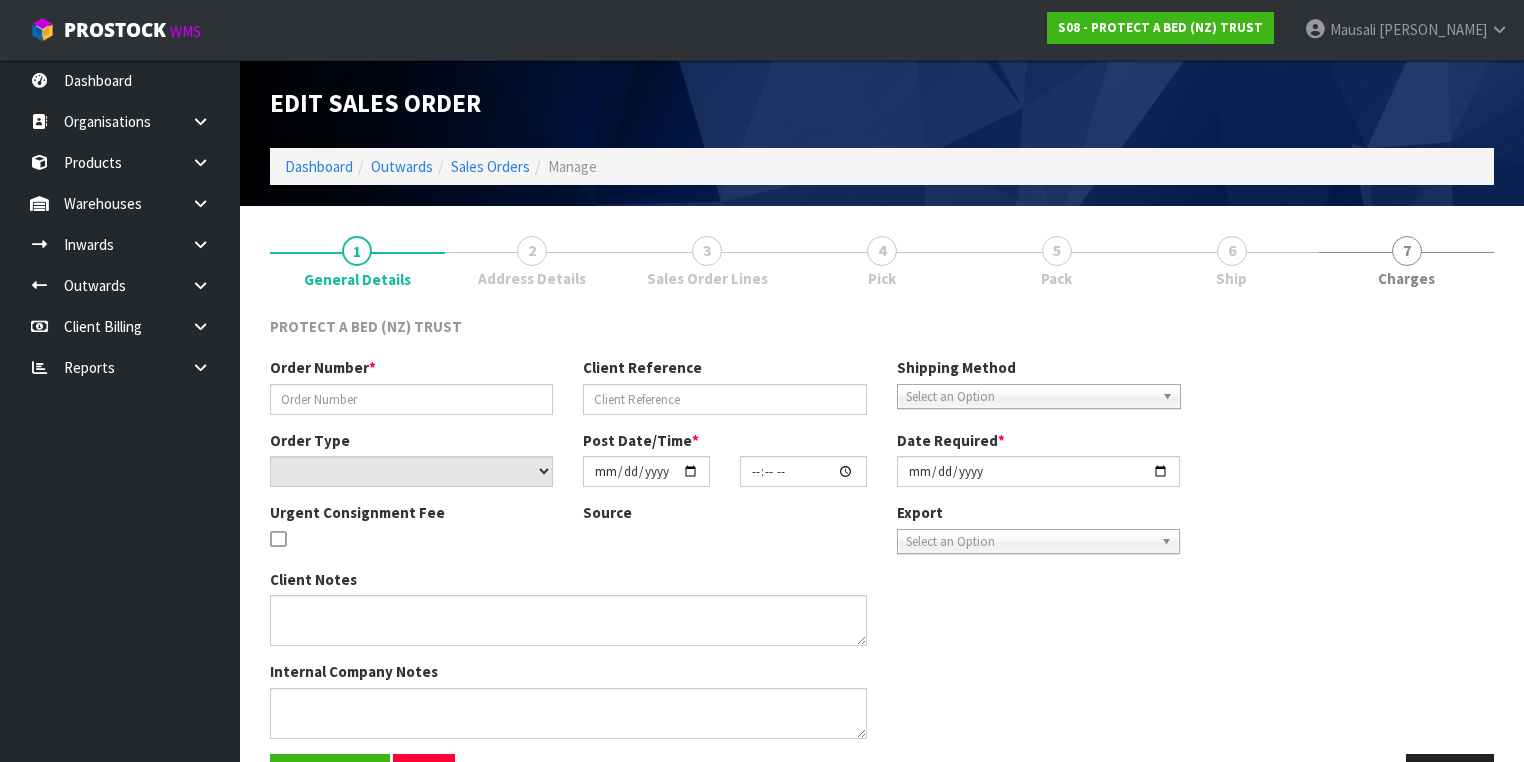 type on "111217" 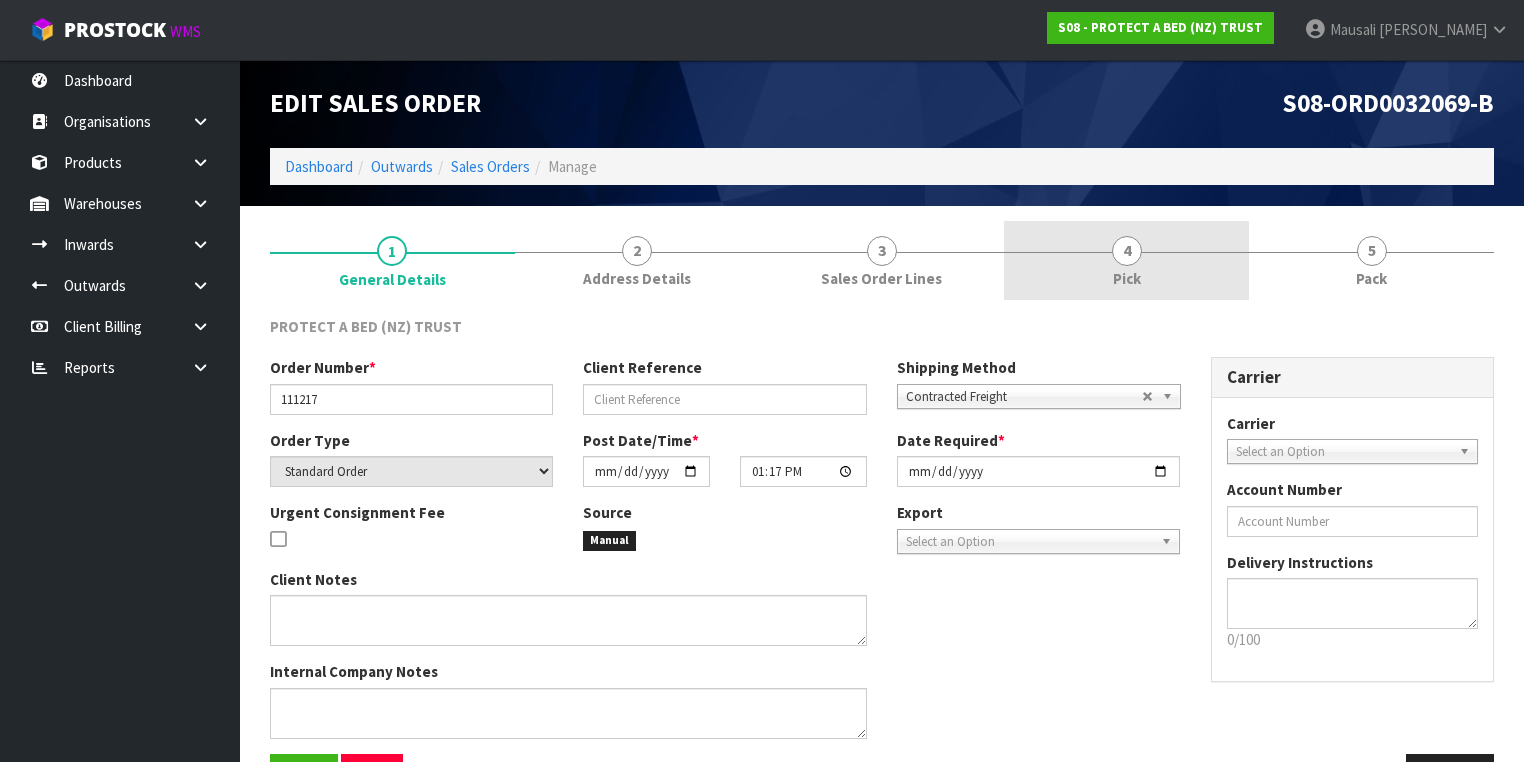 click on "Pick" at bounding box center (1127, 278) 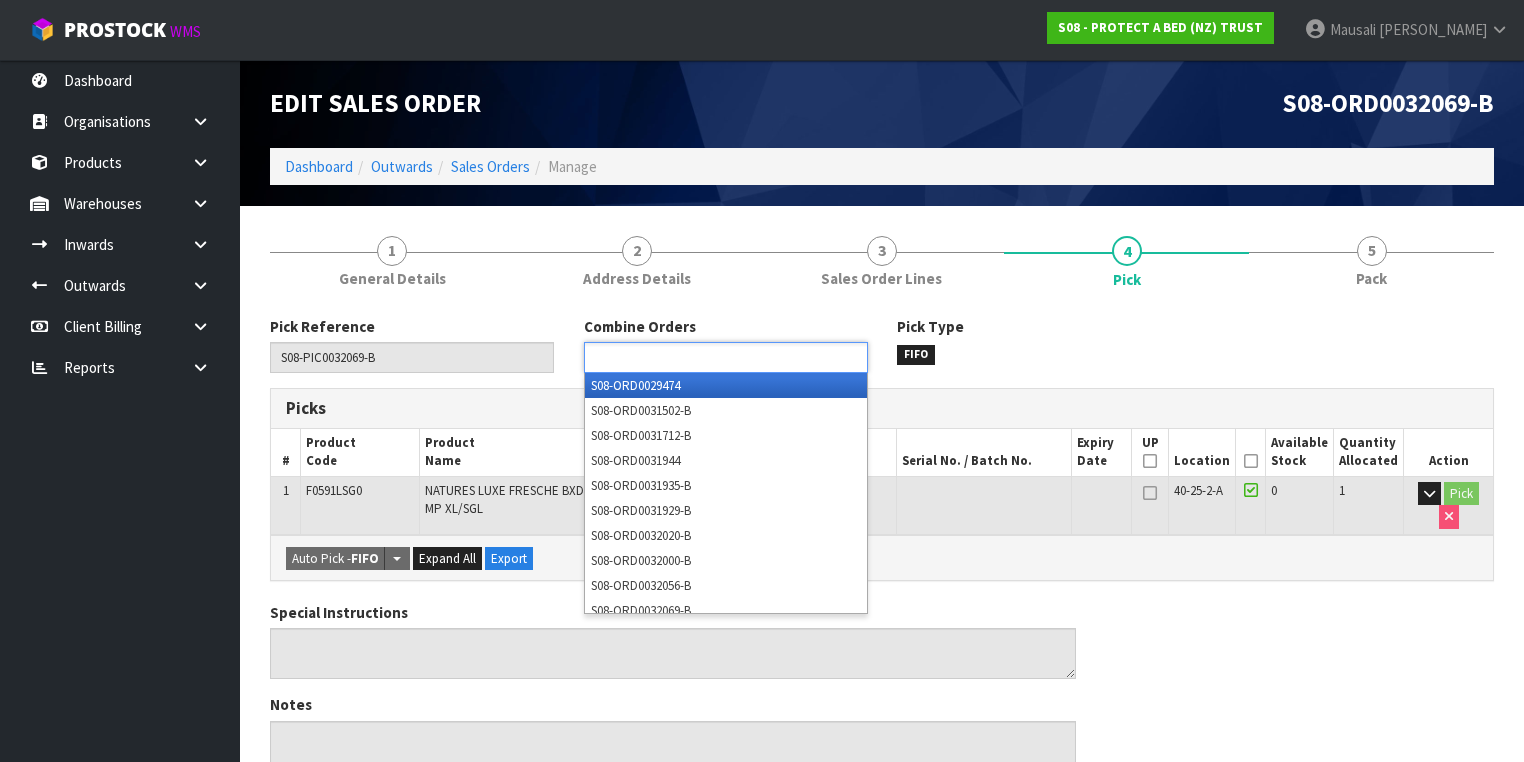 click at bounding box center [663, 357] 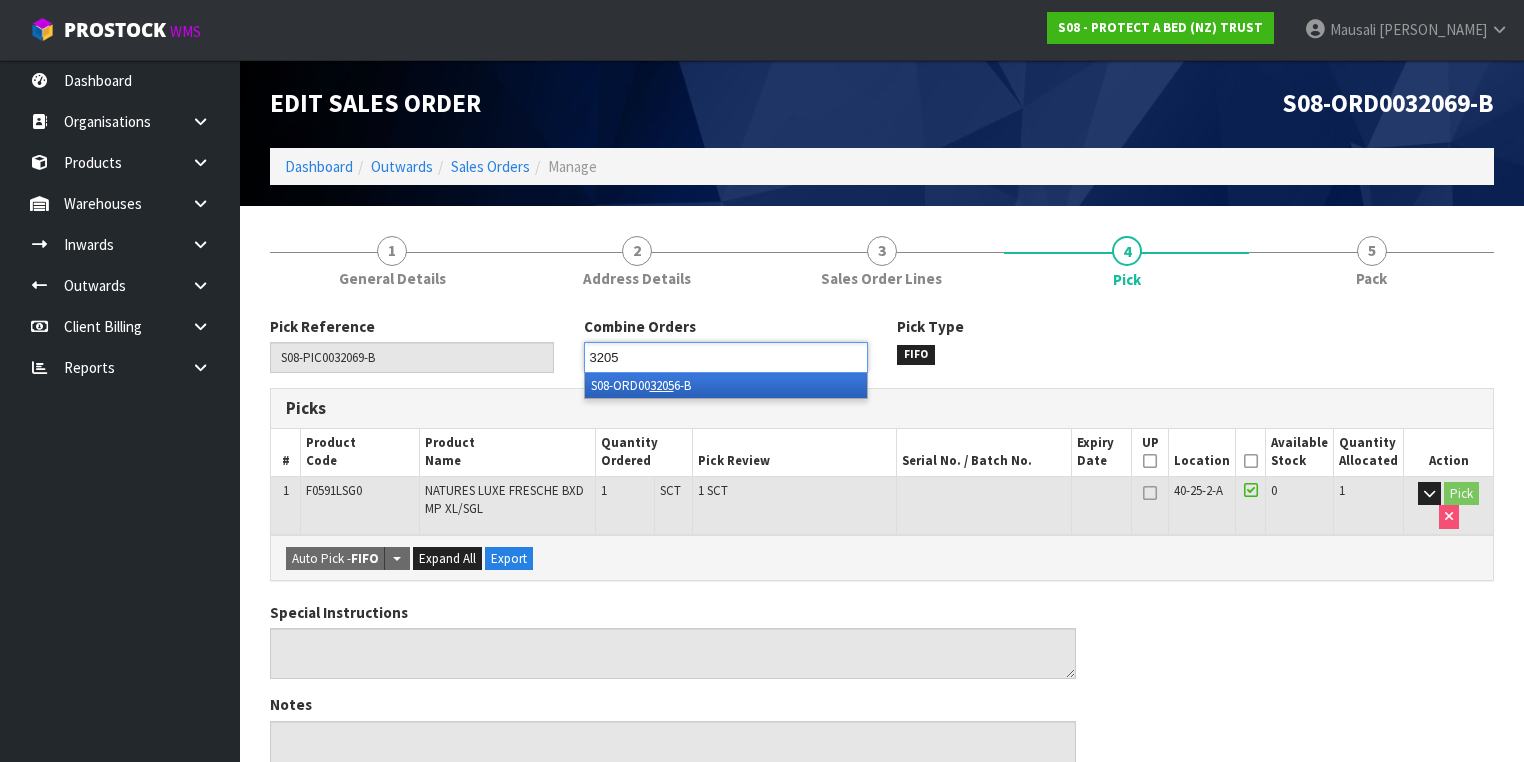 type on "32056" 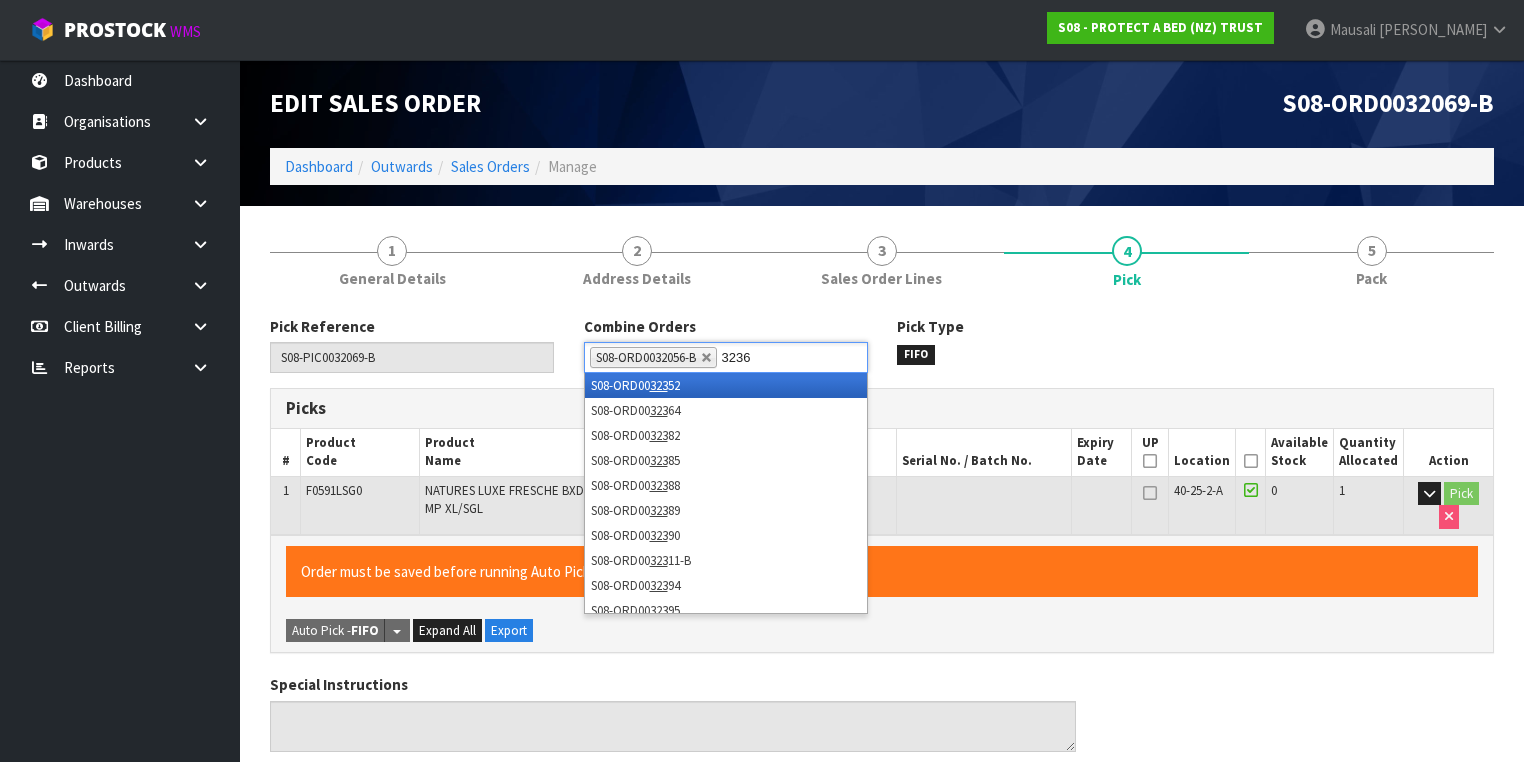 type on "32369" 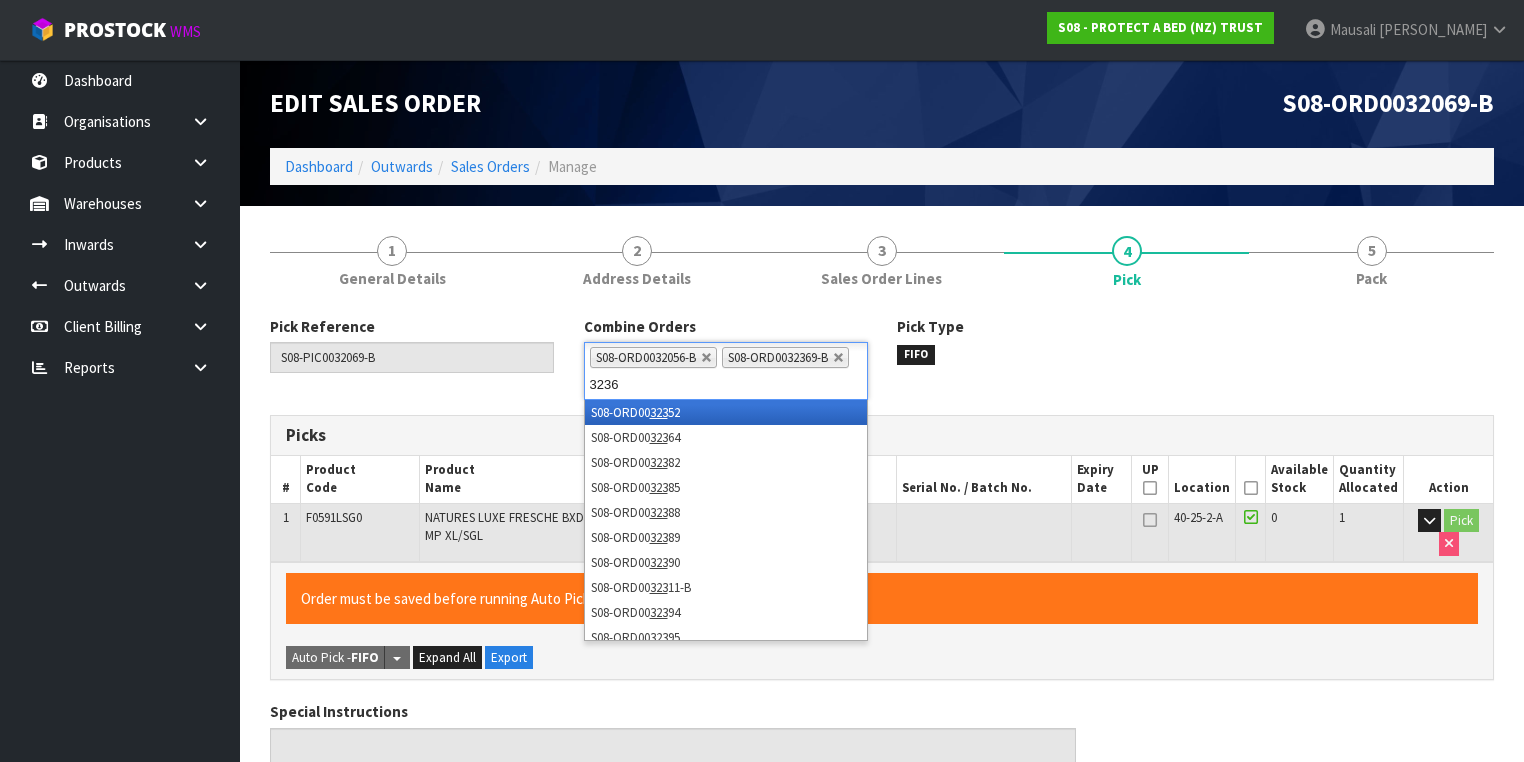 type on "32363" 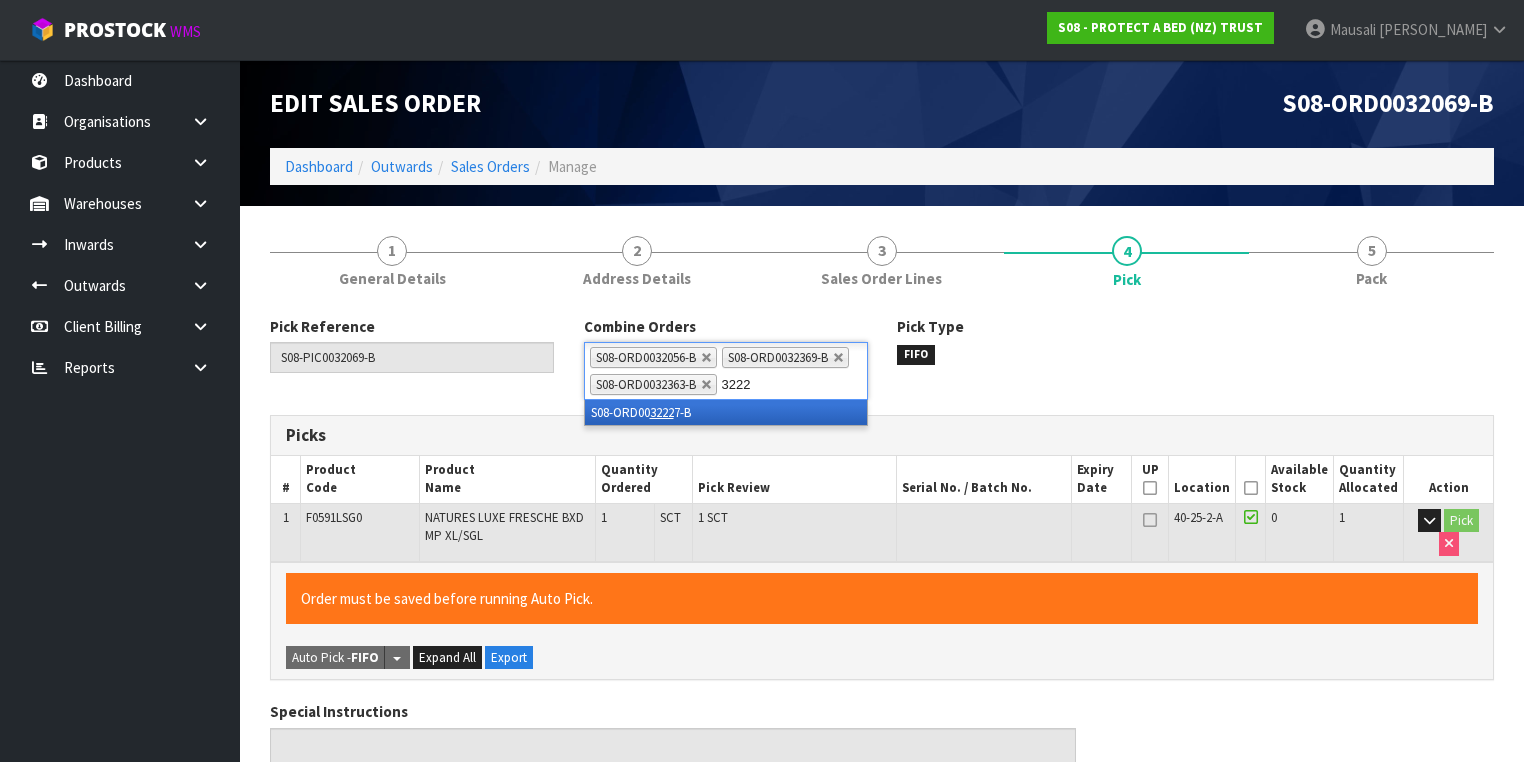 type on "32227" 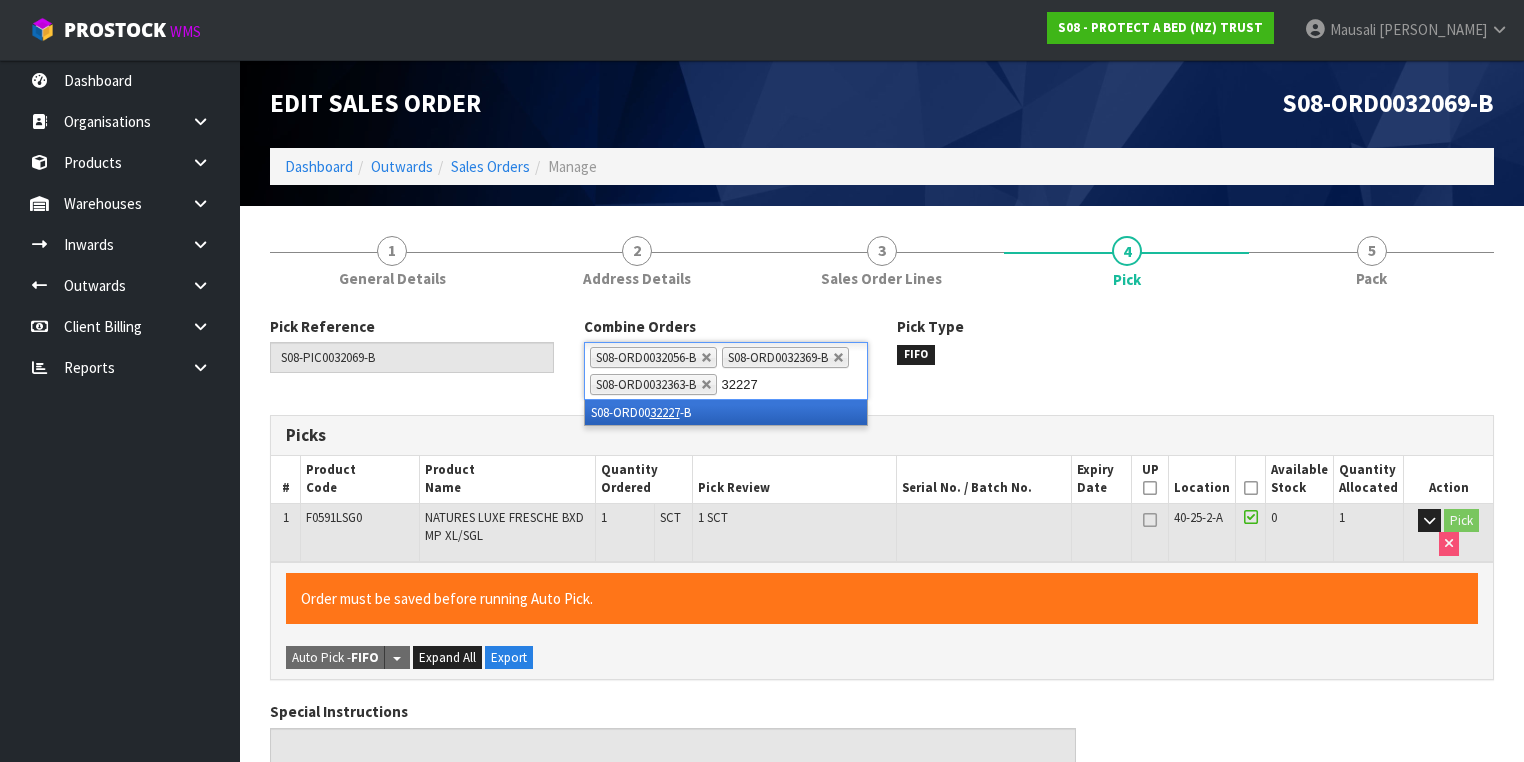 type 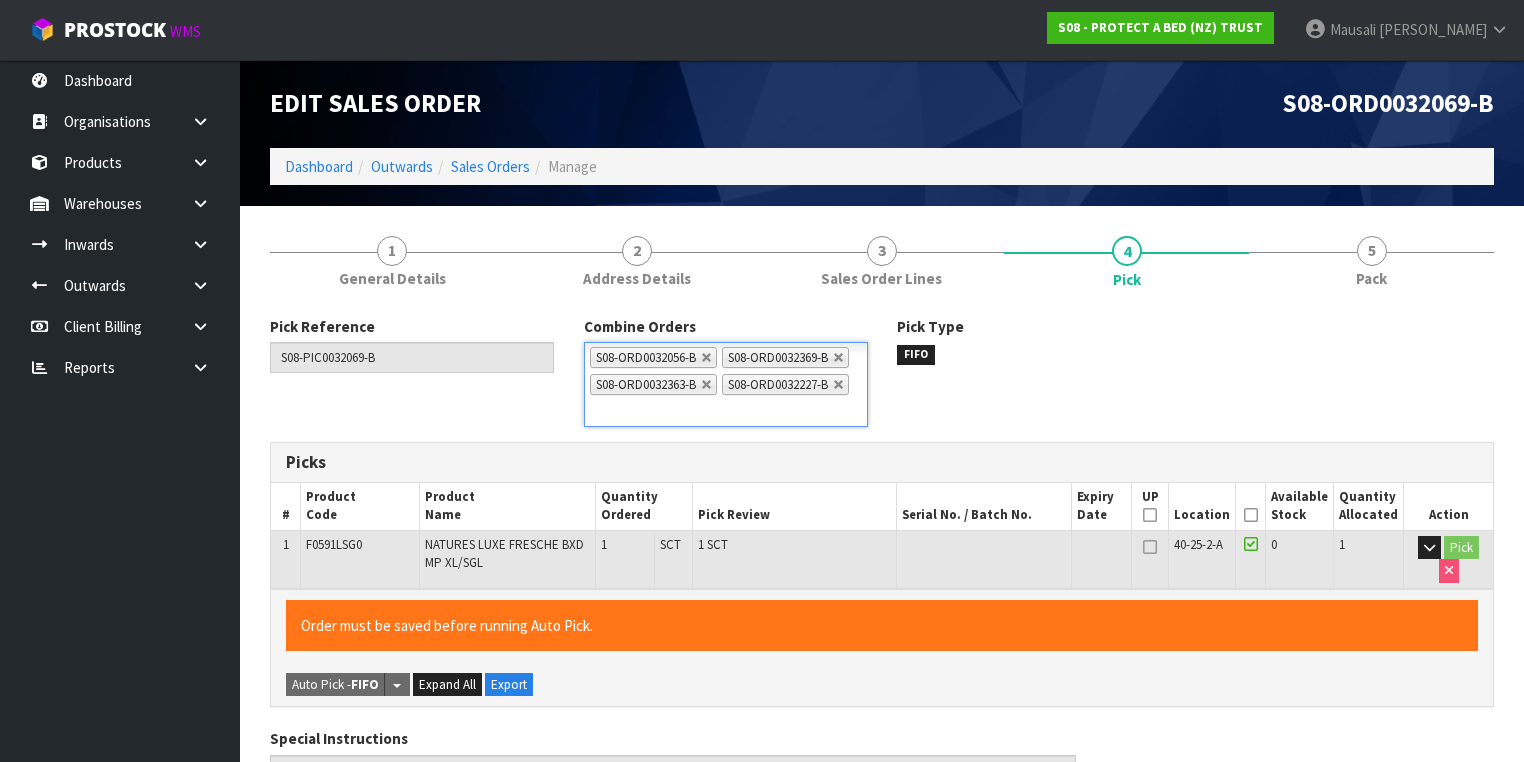 click at bounding box center (1251, 515) 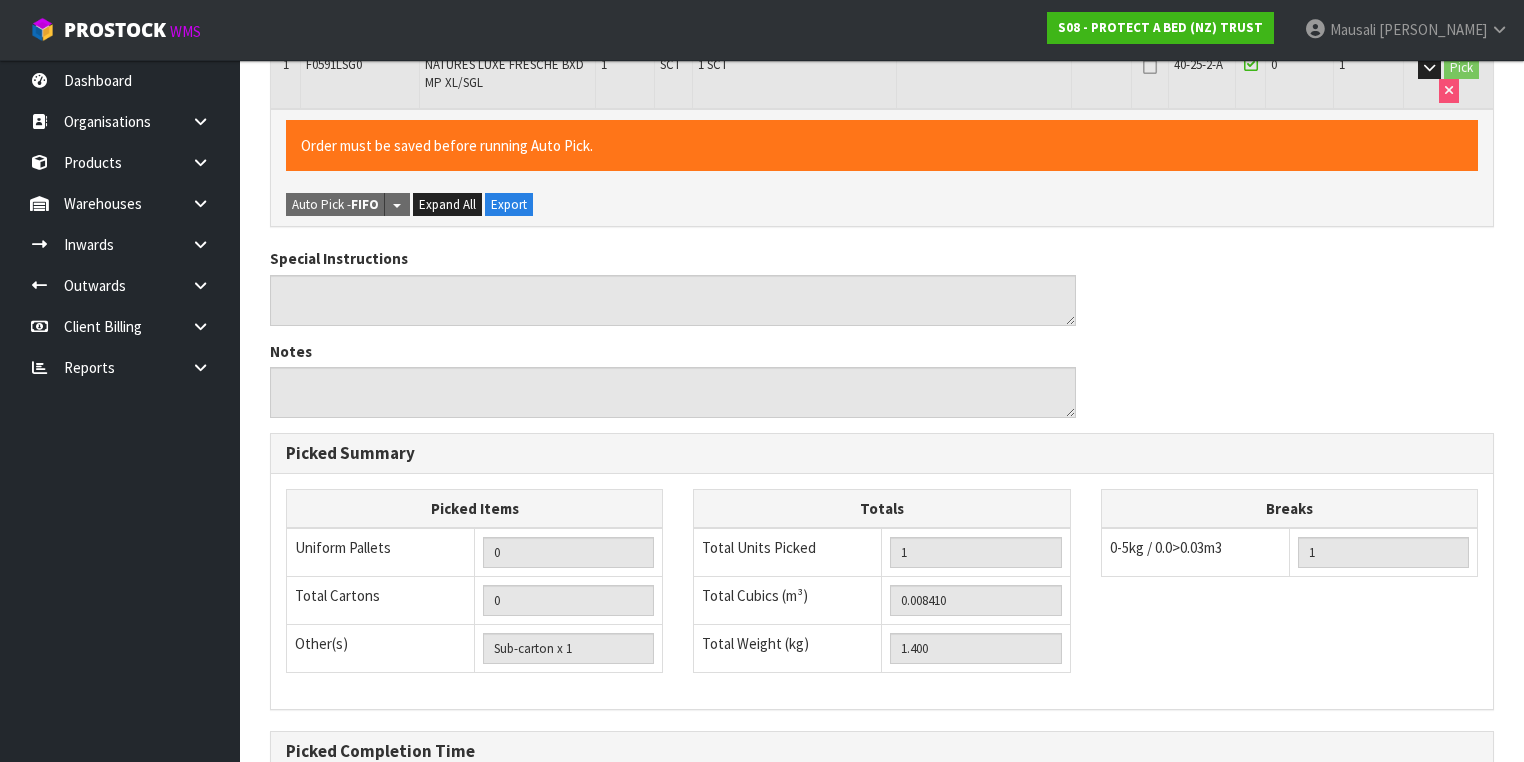scroll, scrollTop: 720, scrollLeft: 0, axis: vertical 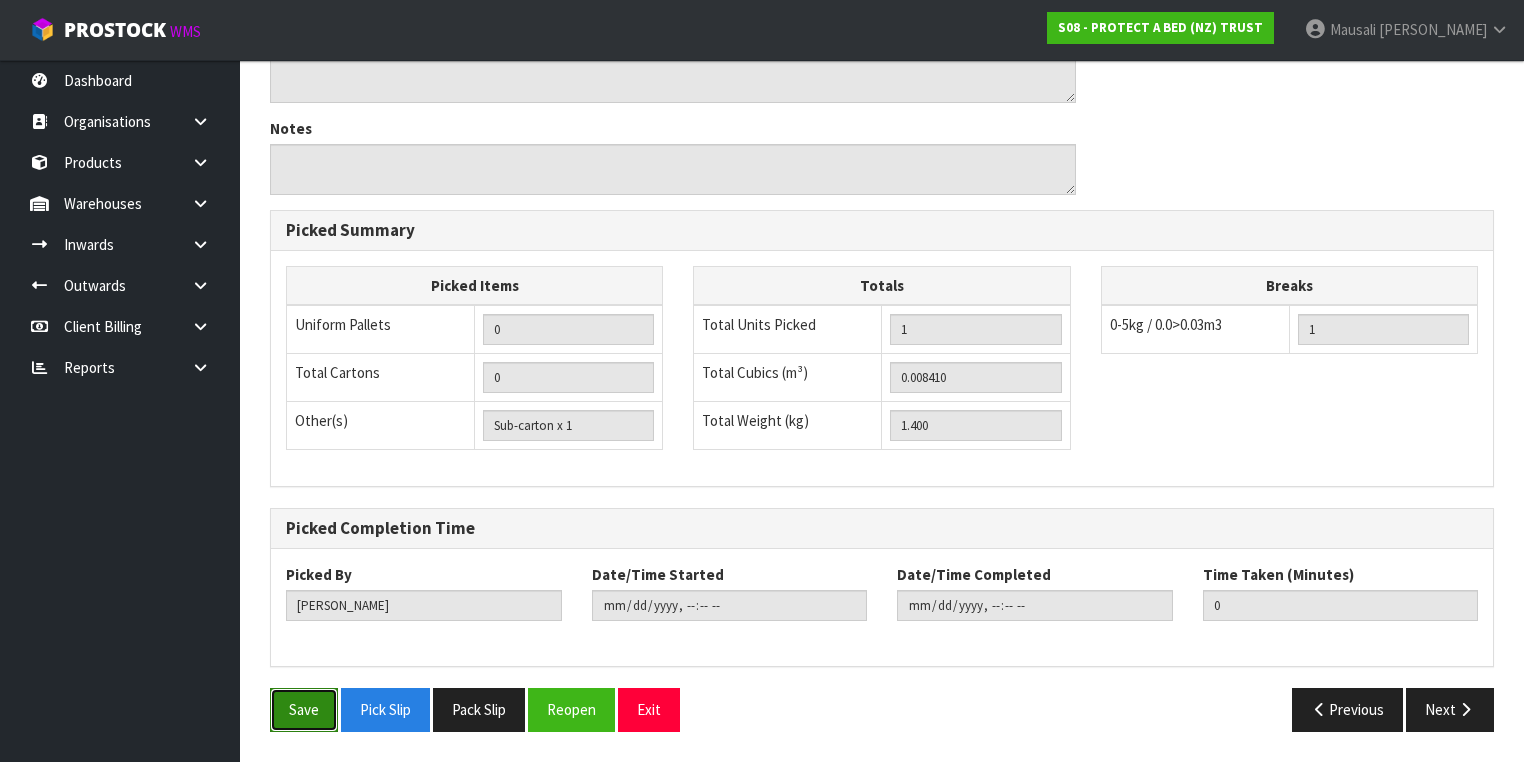 click on "Save" at bounding box center [304, 709] 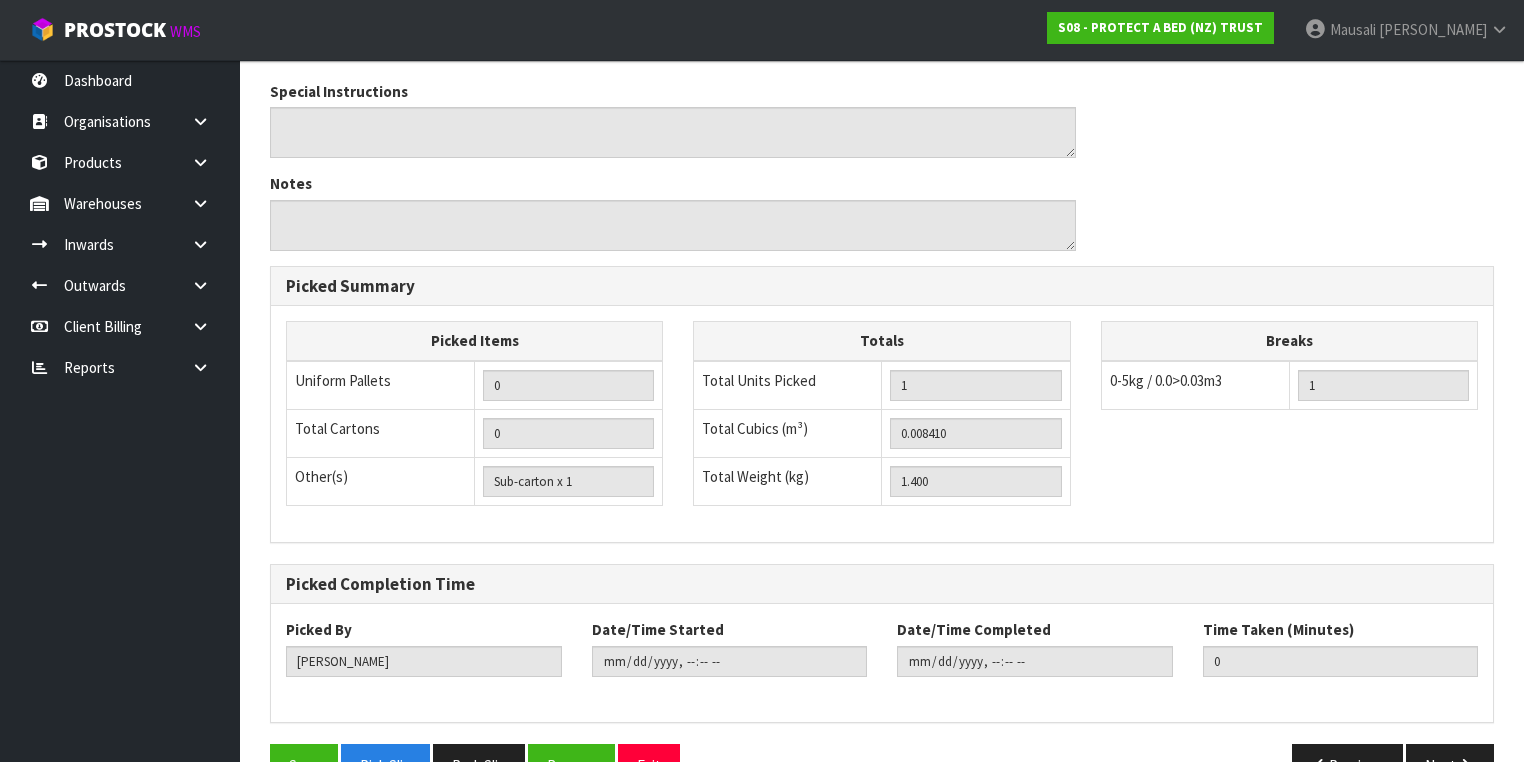 scroll, scrollTop: 0, scrollLeft: 0, axis: both 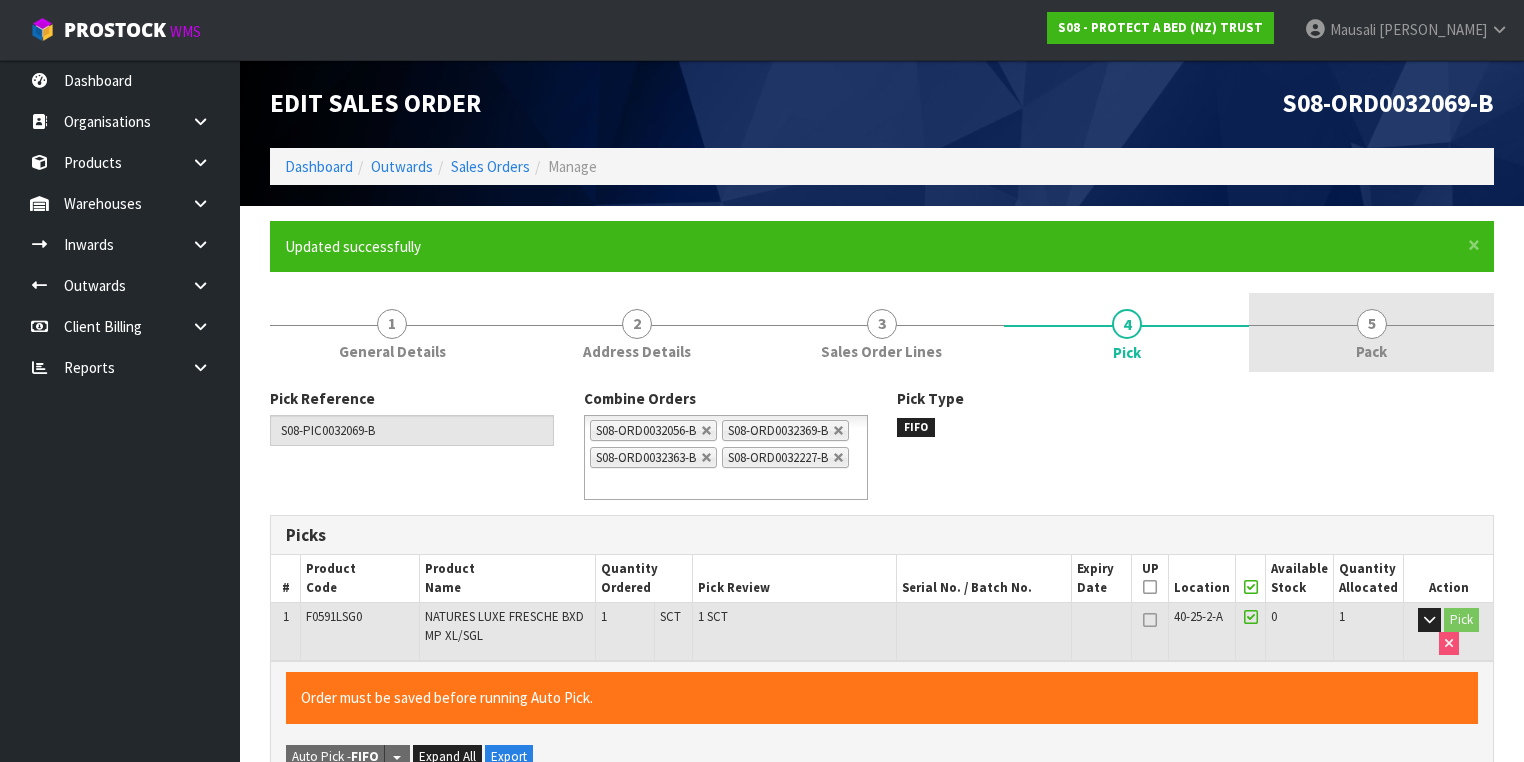 type on "[PERSON_NAME]" 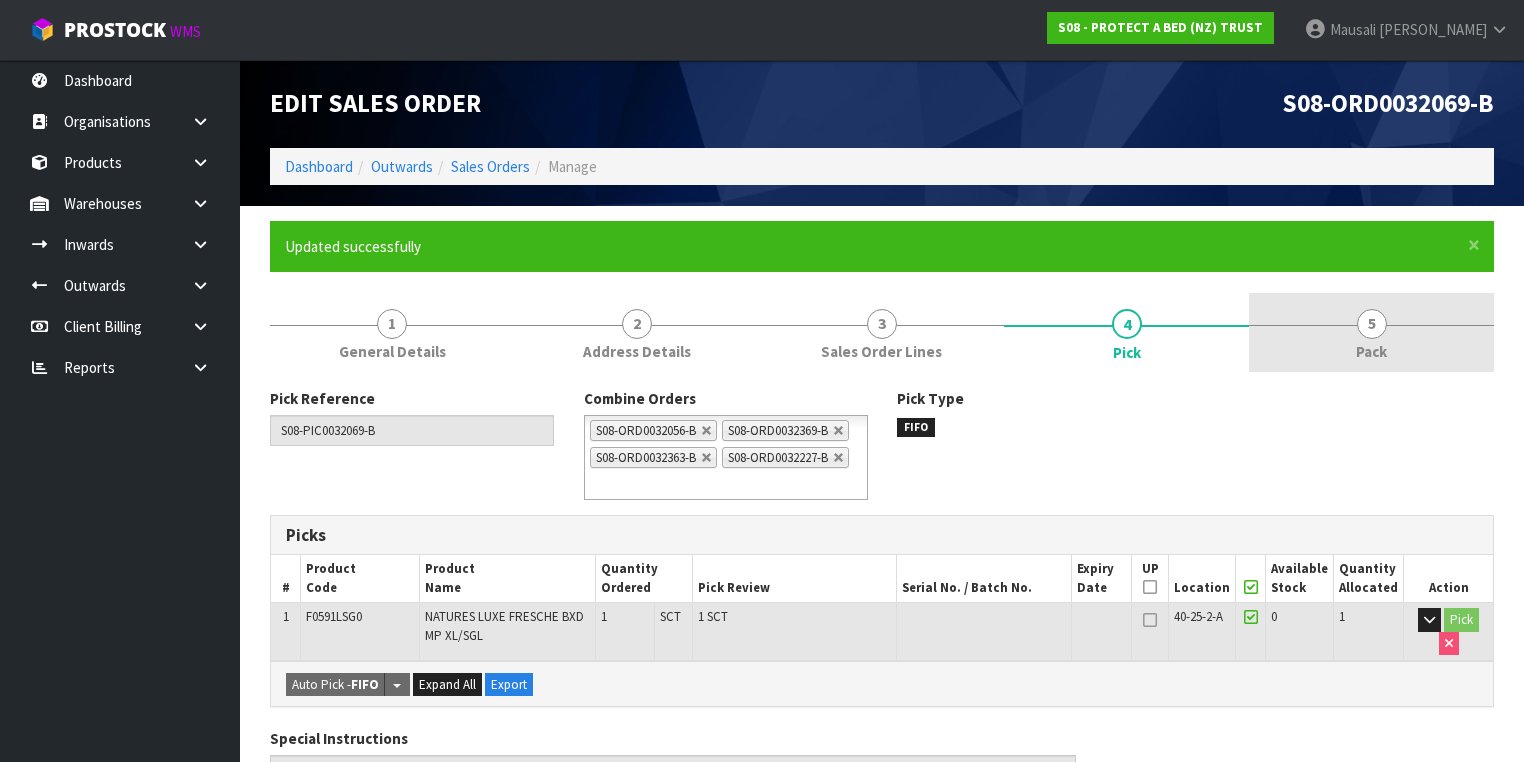 click on "5
Pack" at bounding box center [1371, 332] 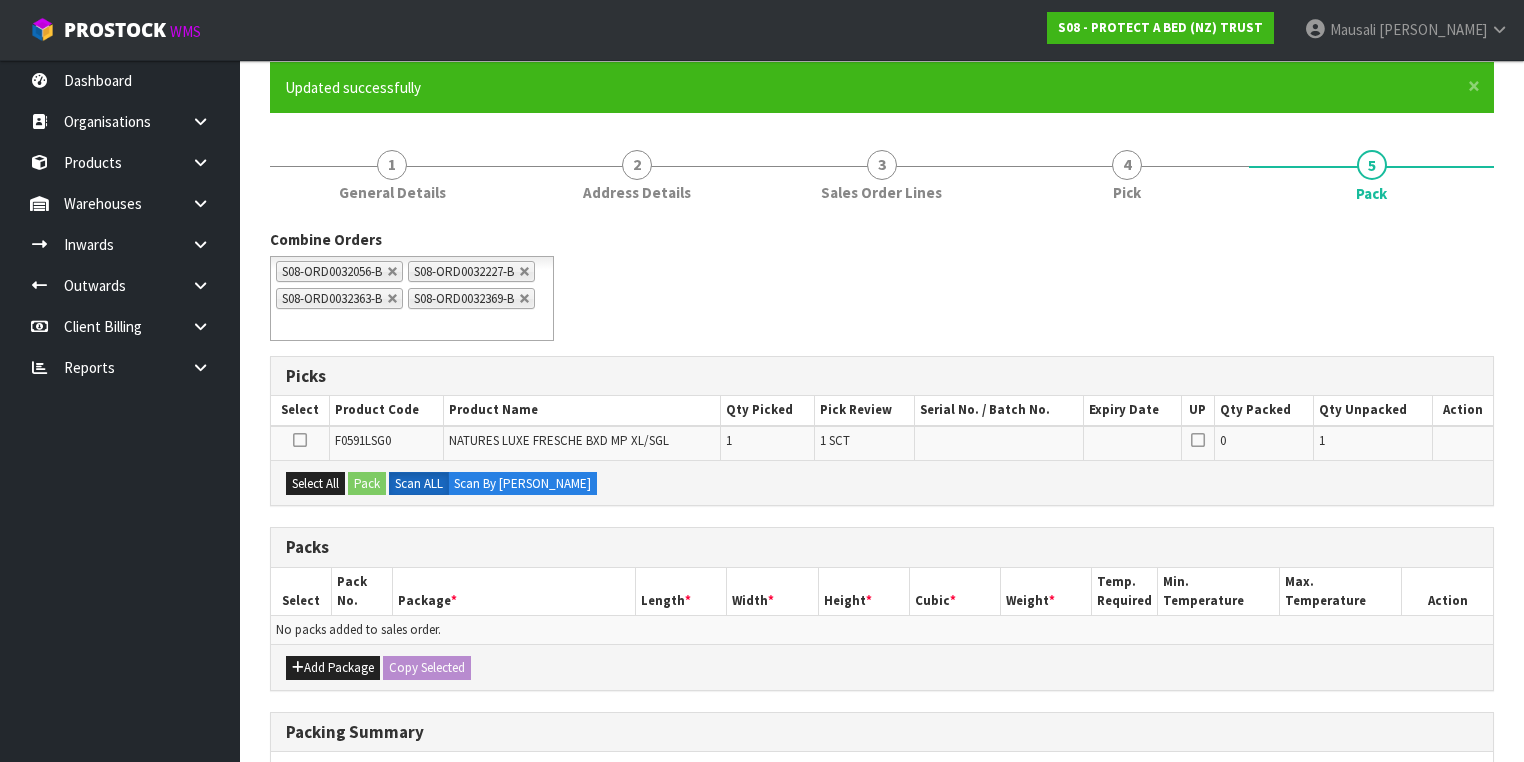 scroll, scrollTop: 160, scrollLeft: 0, axis: vertical 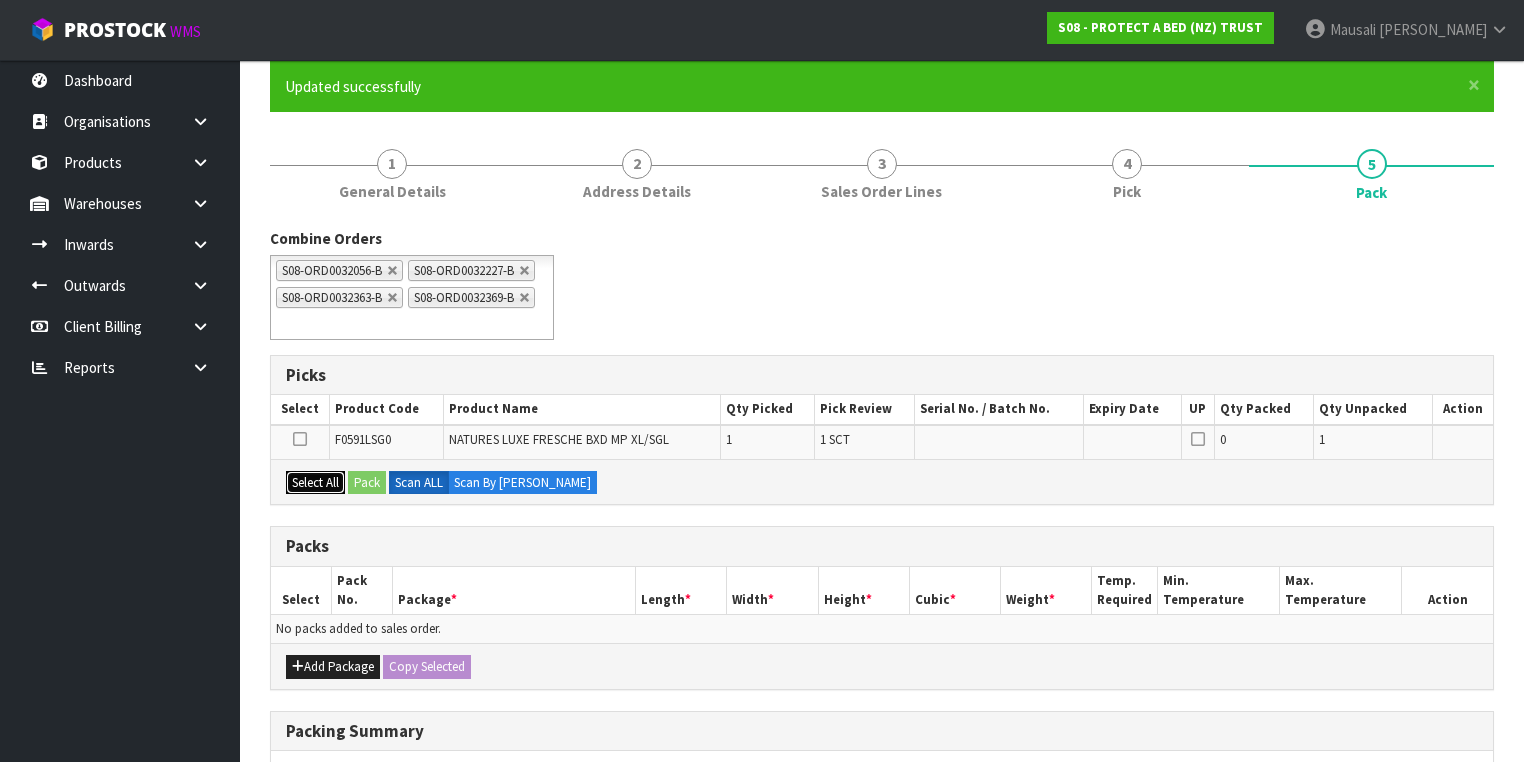 click on "Select All" at bounding box center (315, 483) 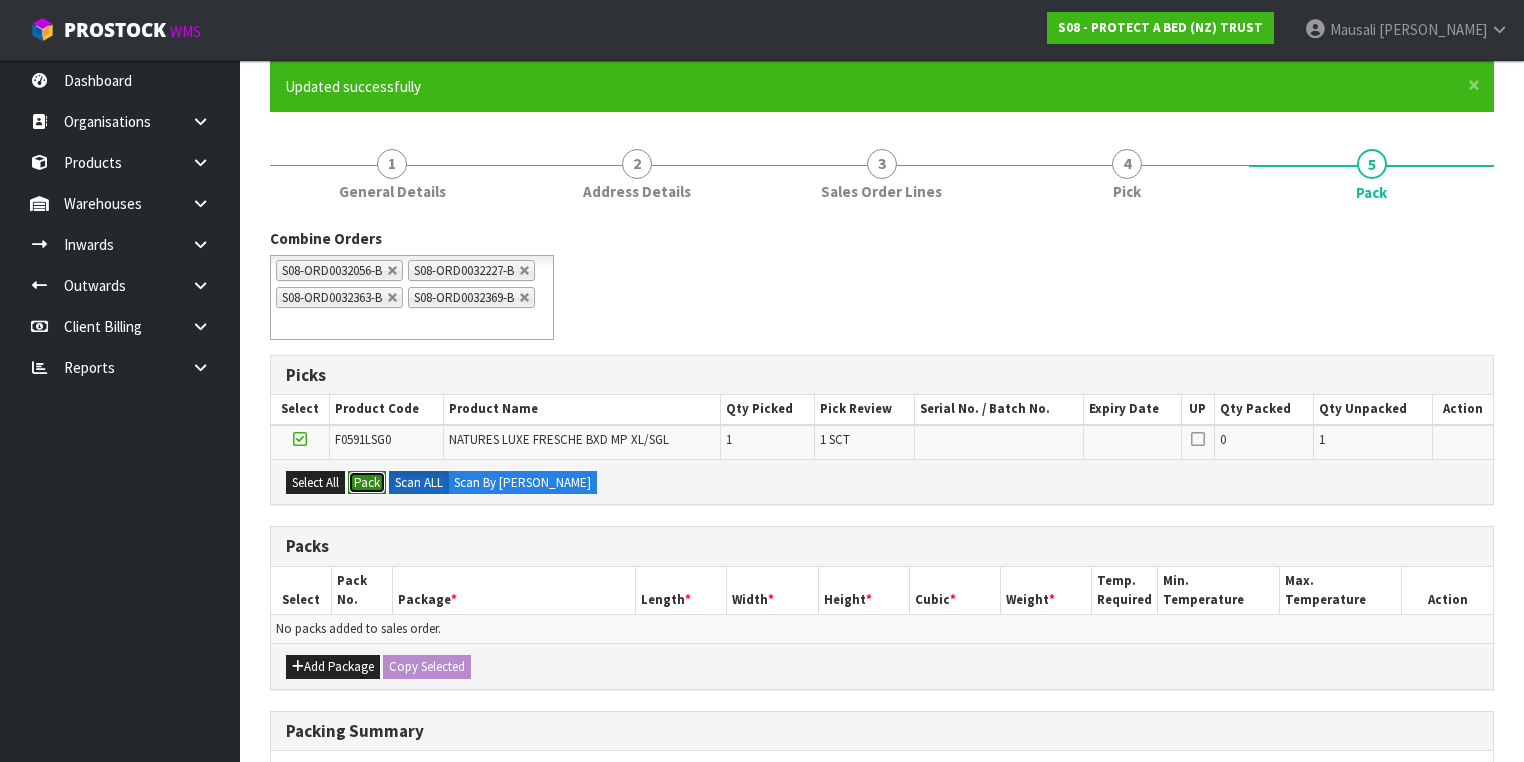 click on "Pack" at bounding box center (367, 483) 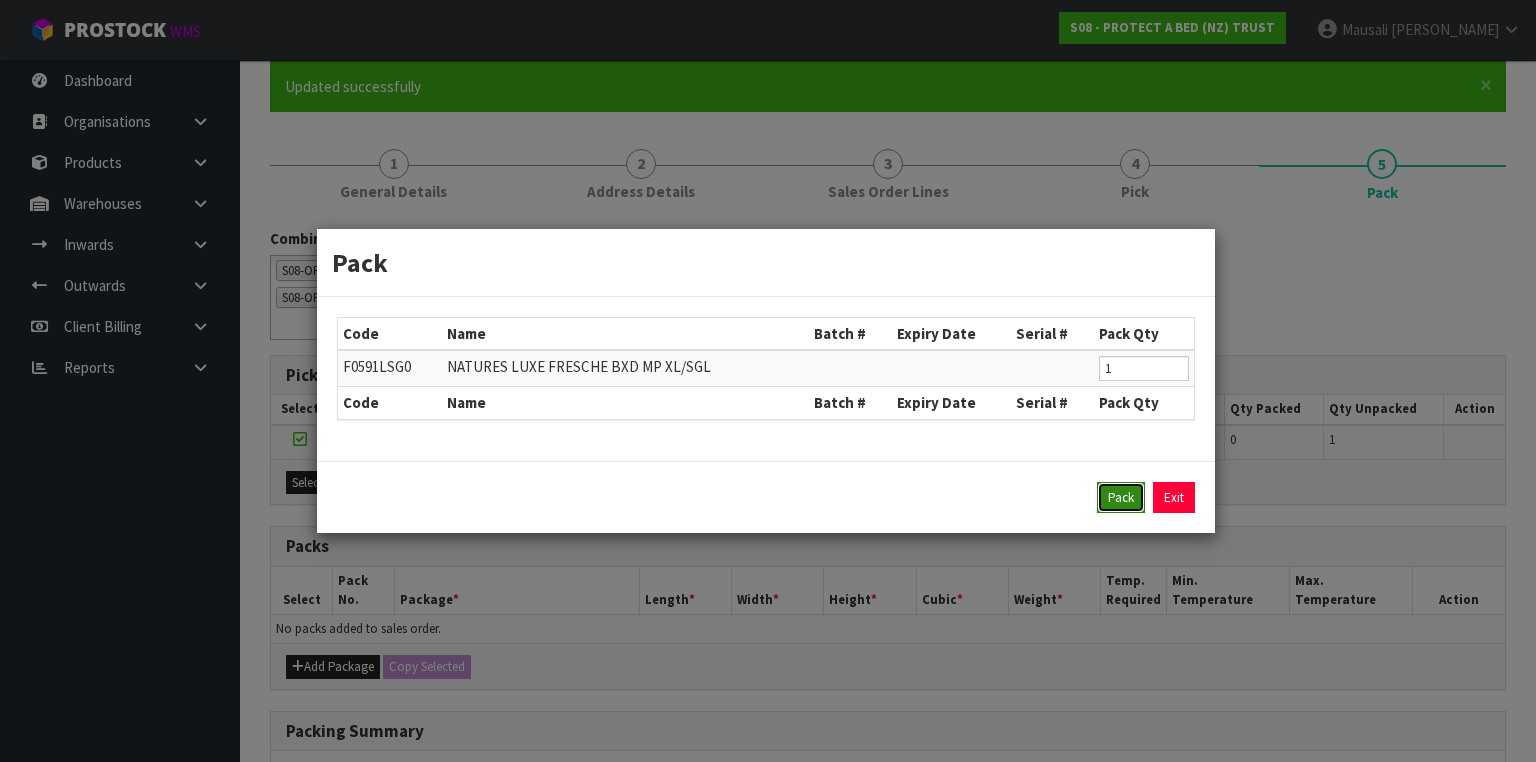 click on "Pack" at bounding box center (1121, 498) 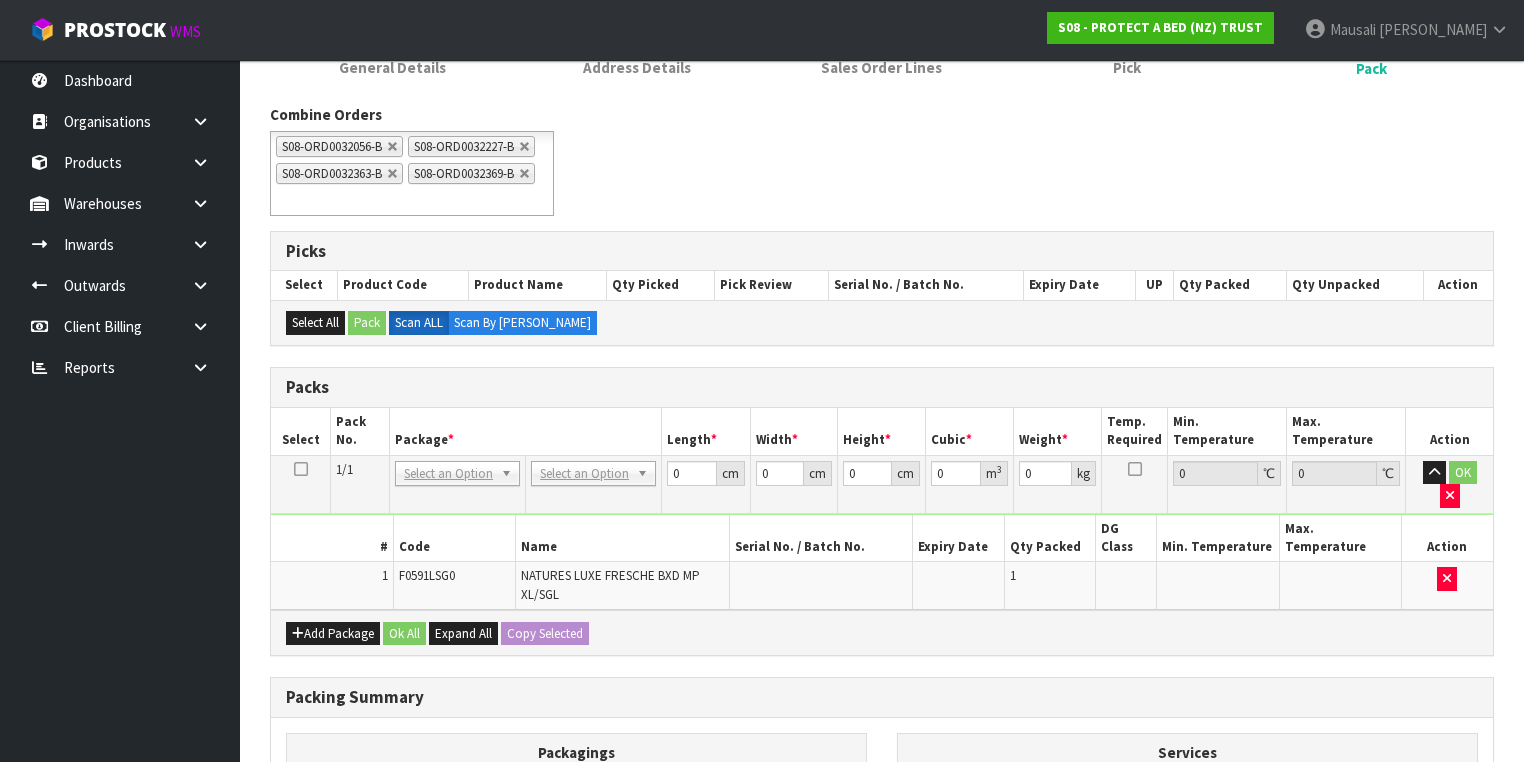 scroll, scrollTop: 400, scrollLeft: 0, axis: vertical 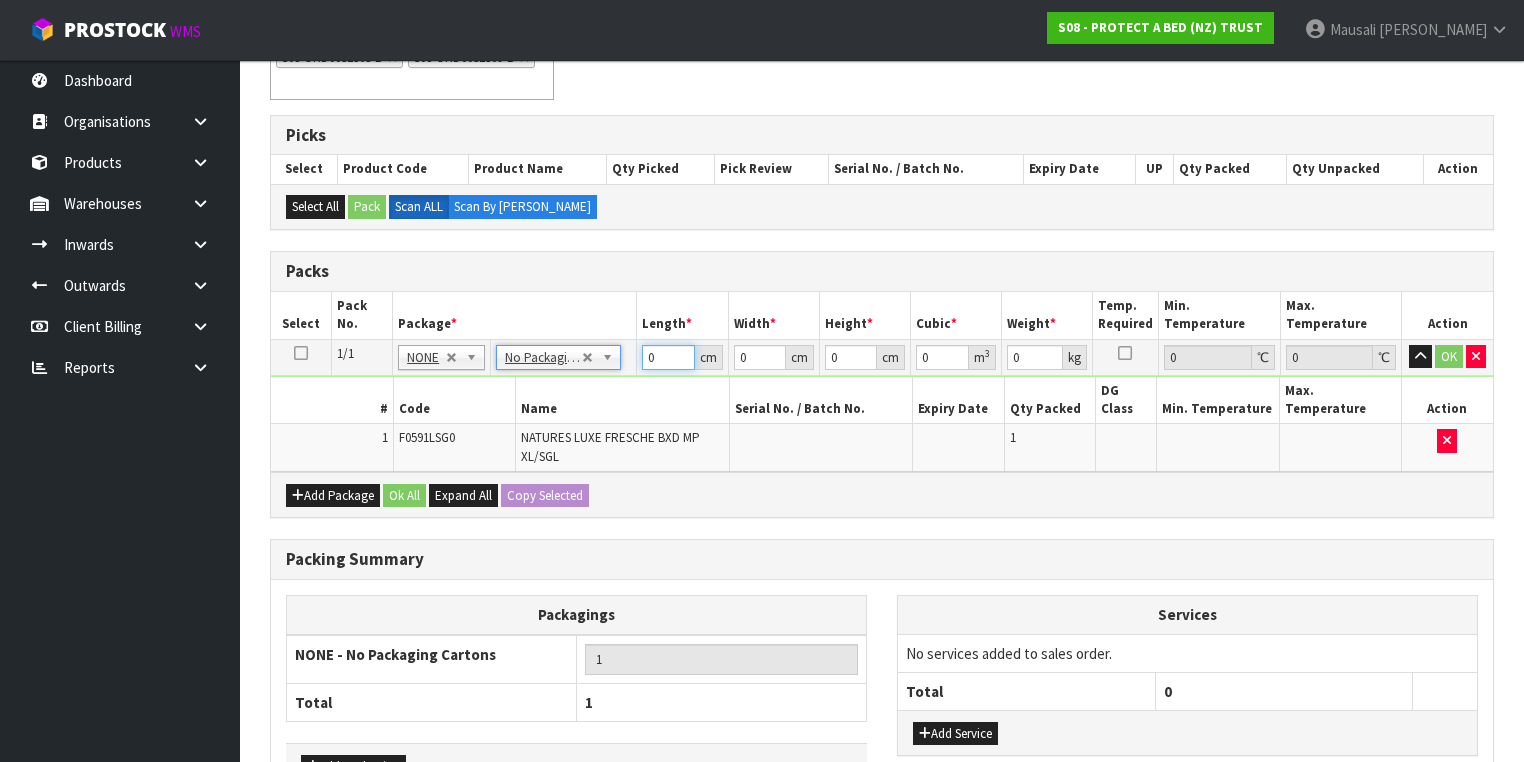 drag, startPoint x: 655, startPoint y: 382, endPoint x: 612, endPoint y: 399, distance: 46.238514 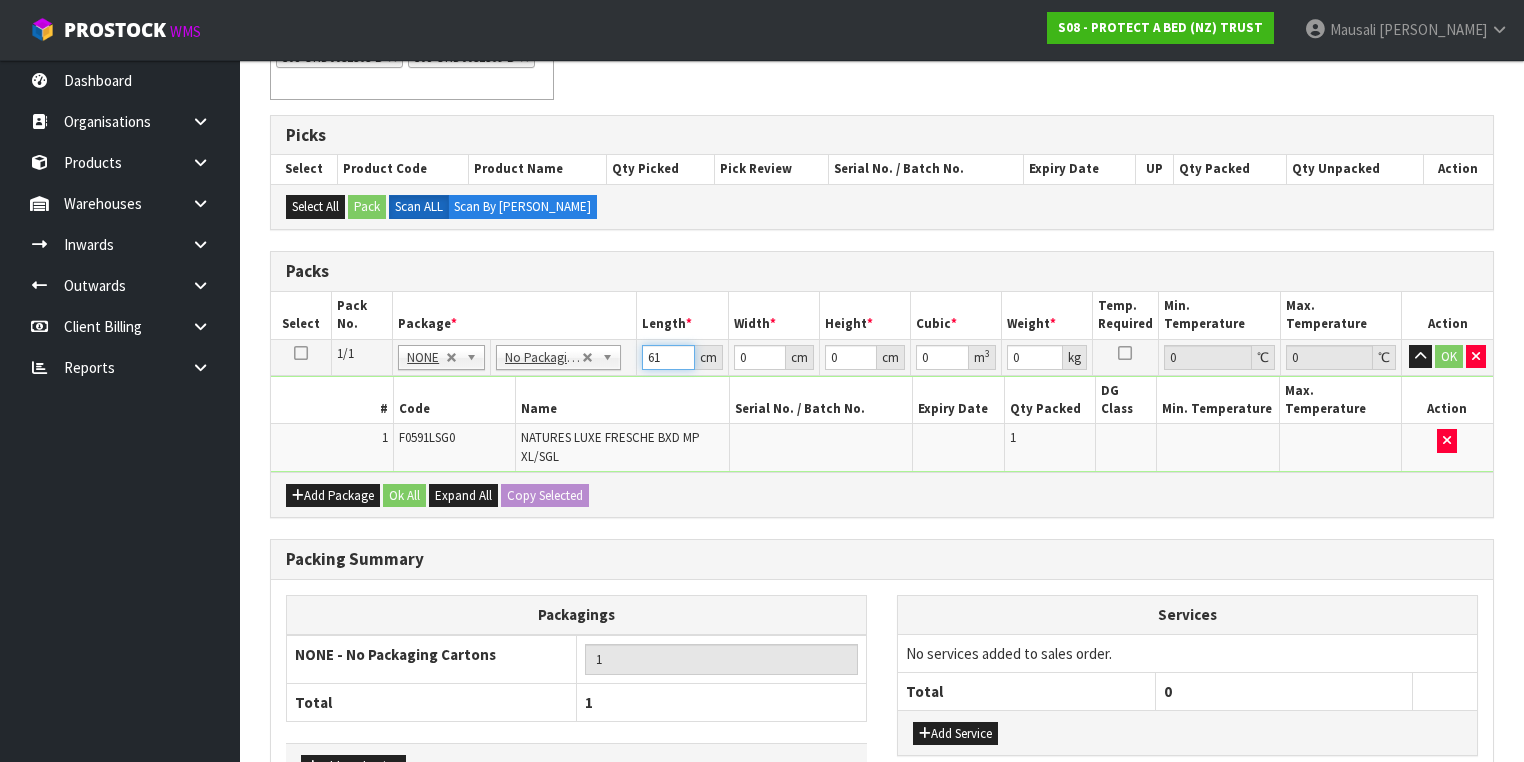 type on "61" 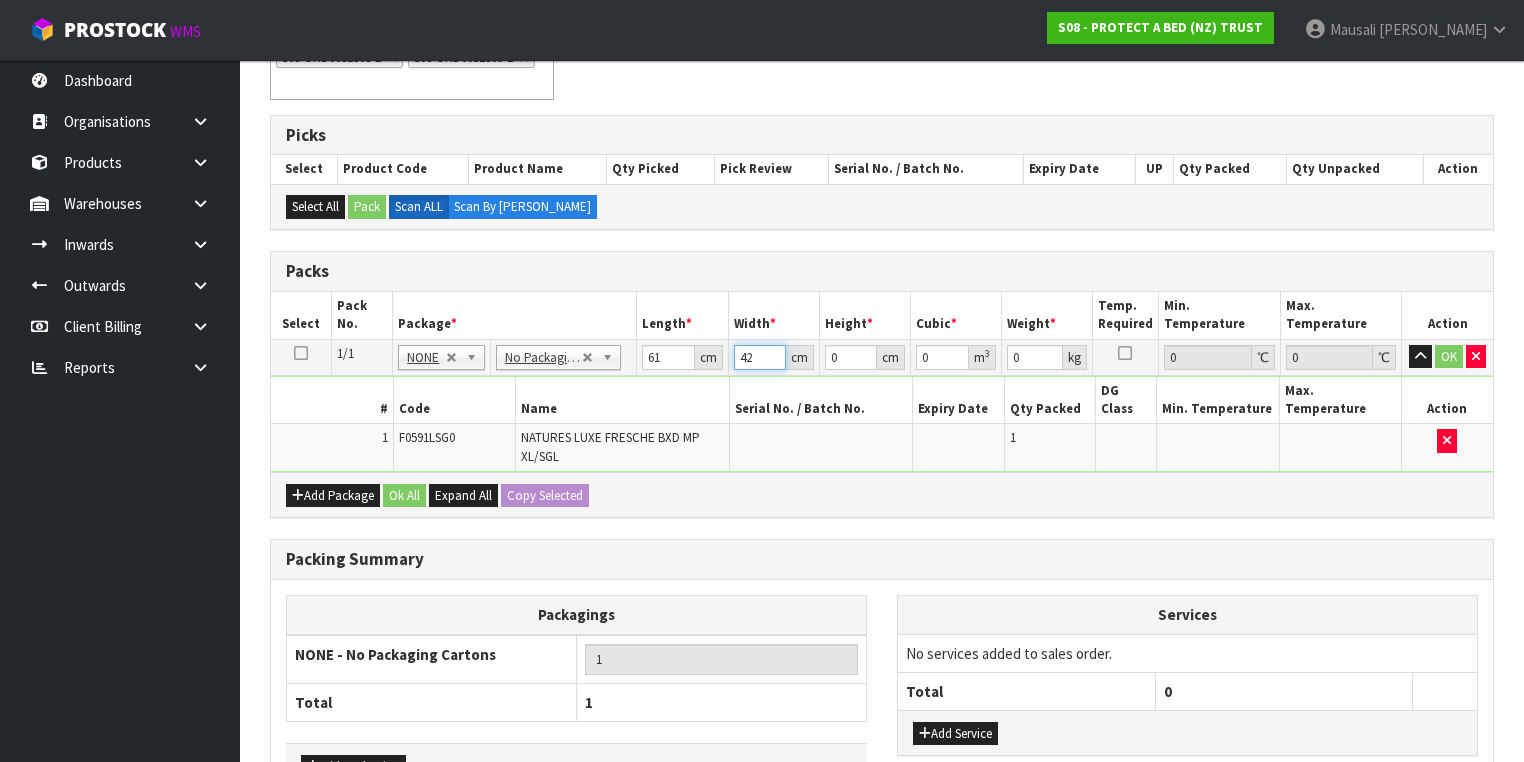 type on "42" 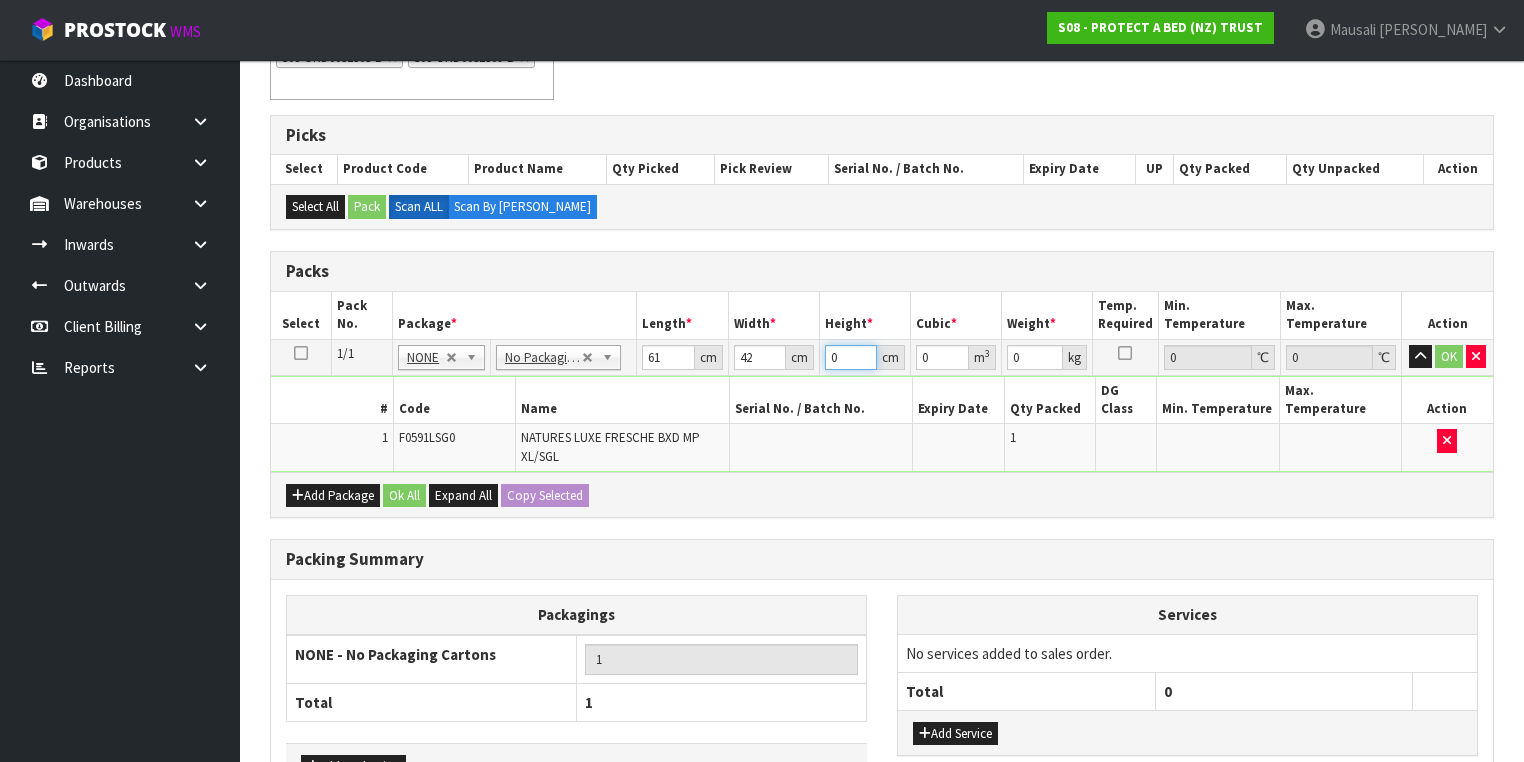 type on "3" 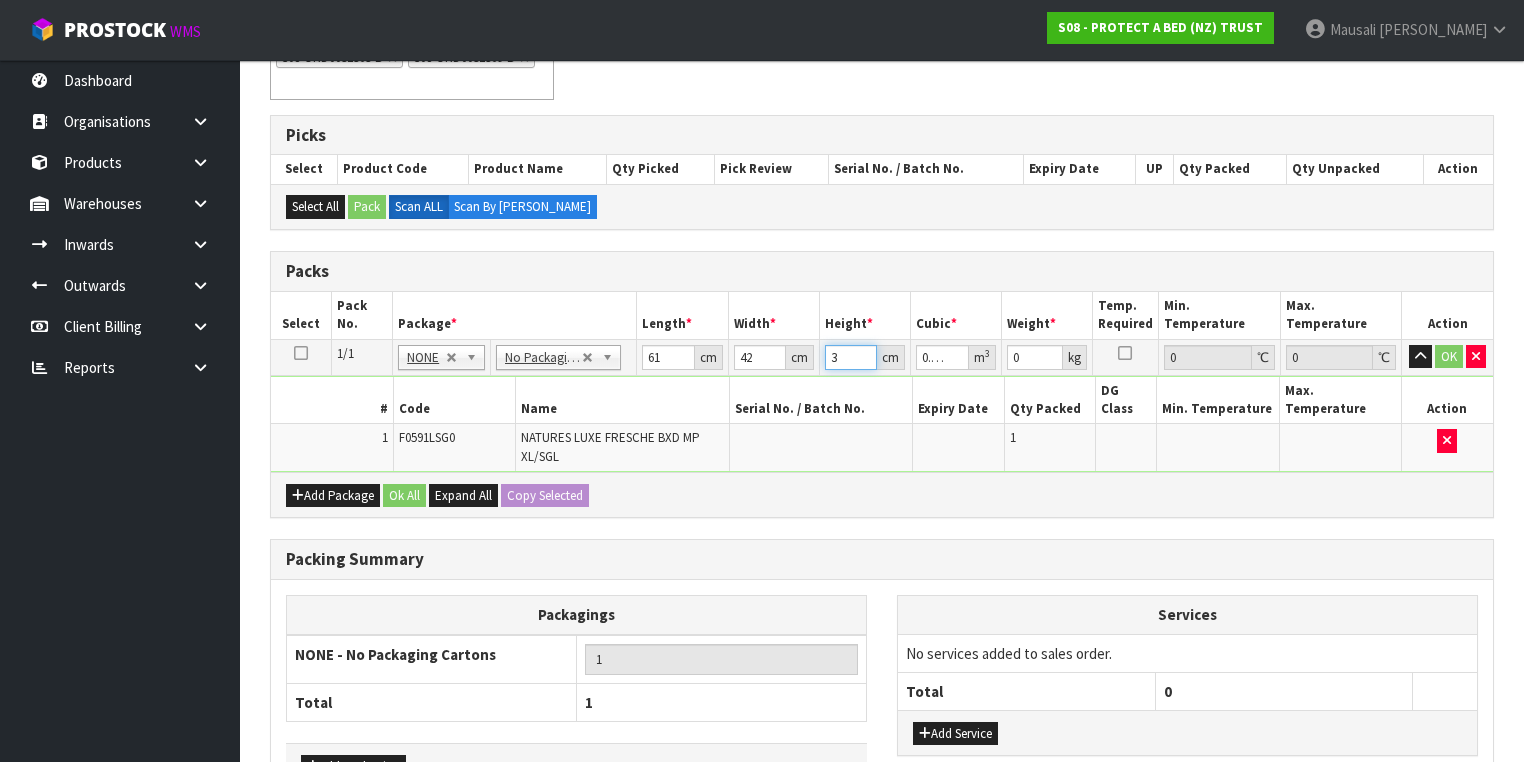 type on "31" 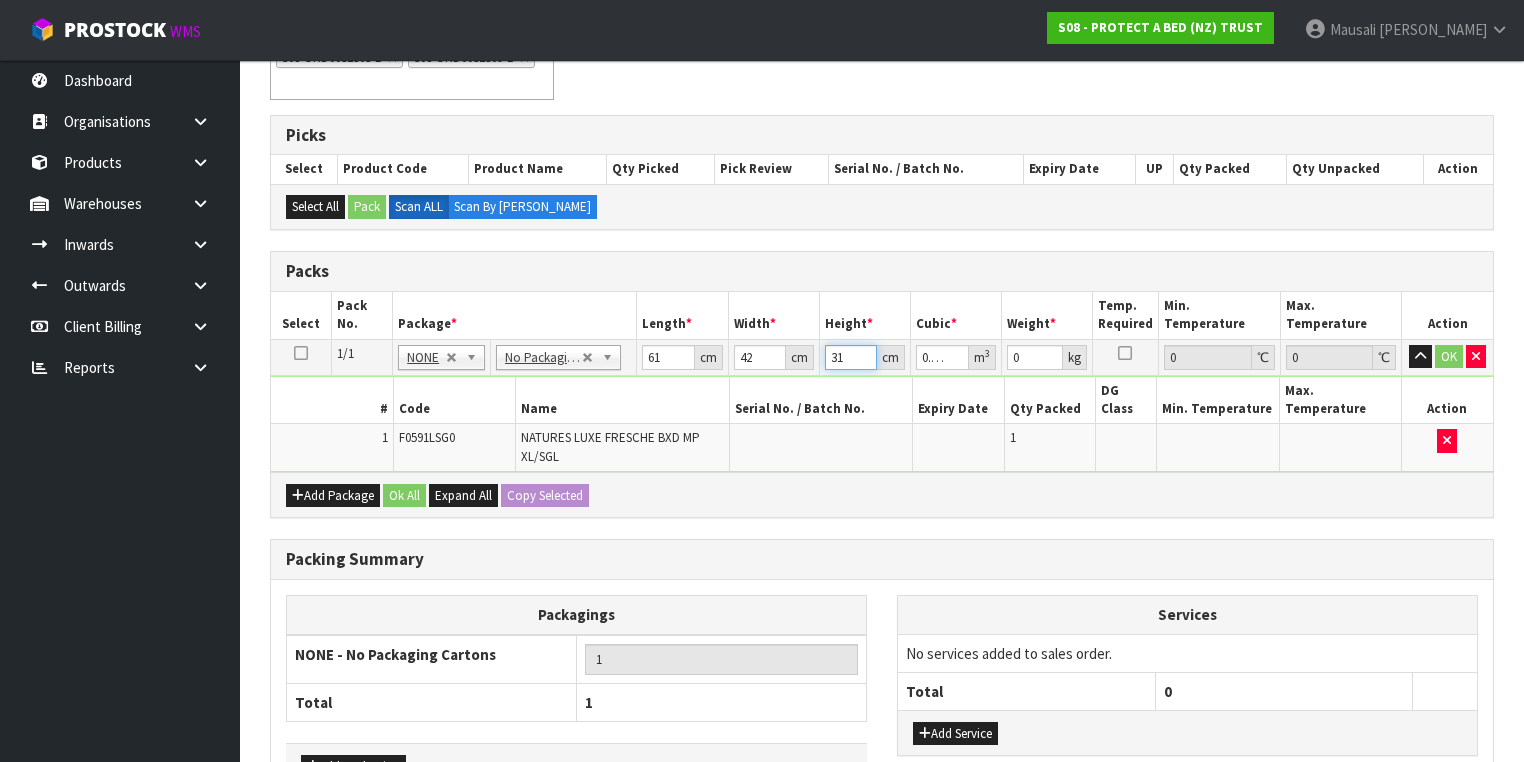 type on "31" 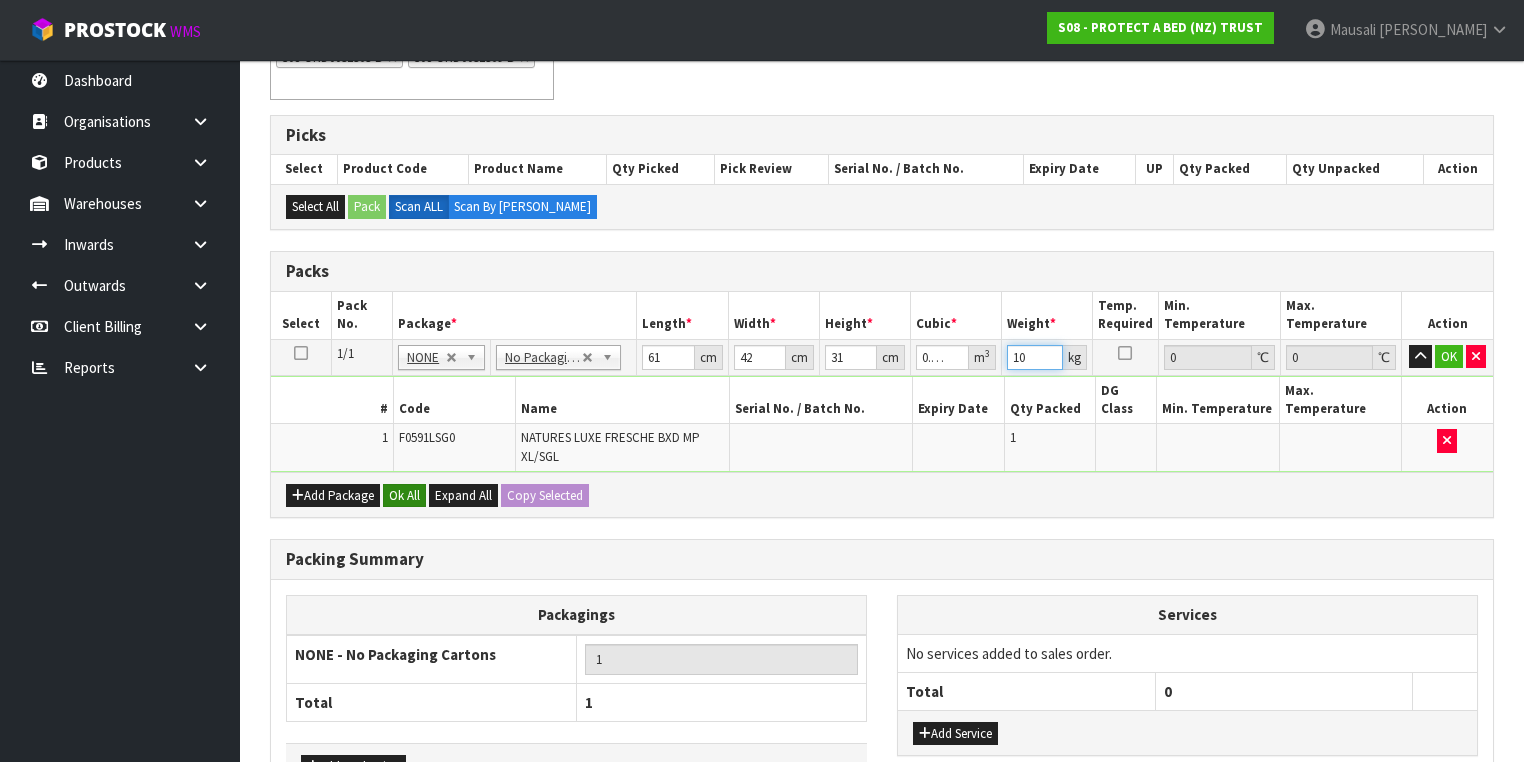 type on "10" 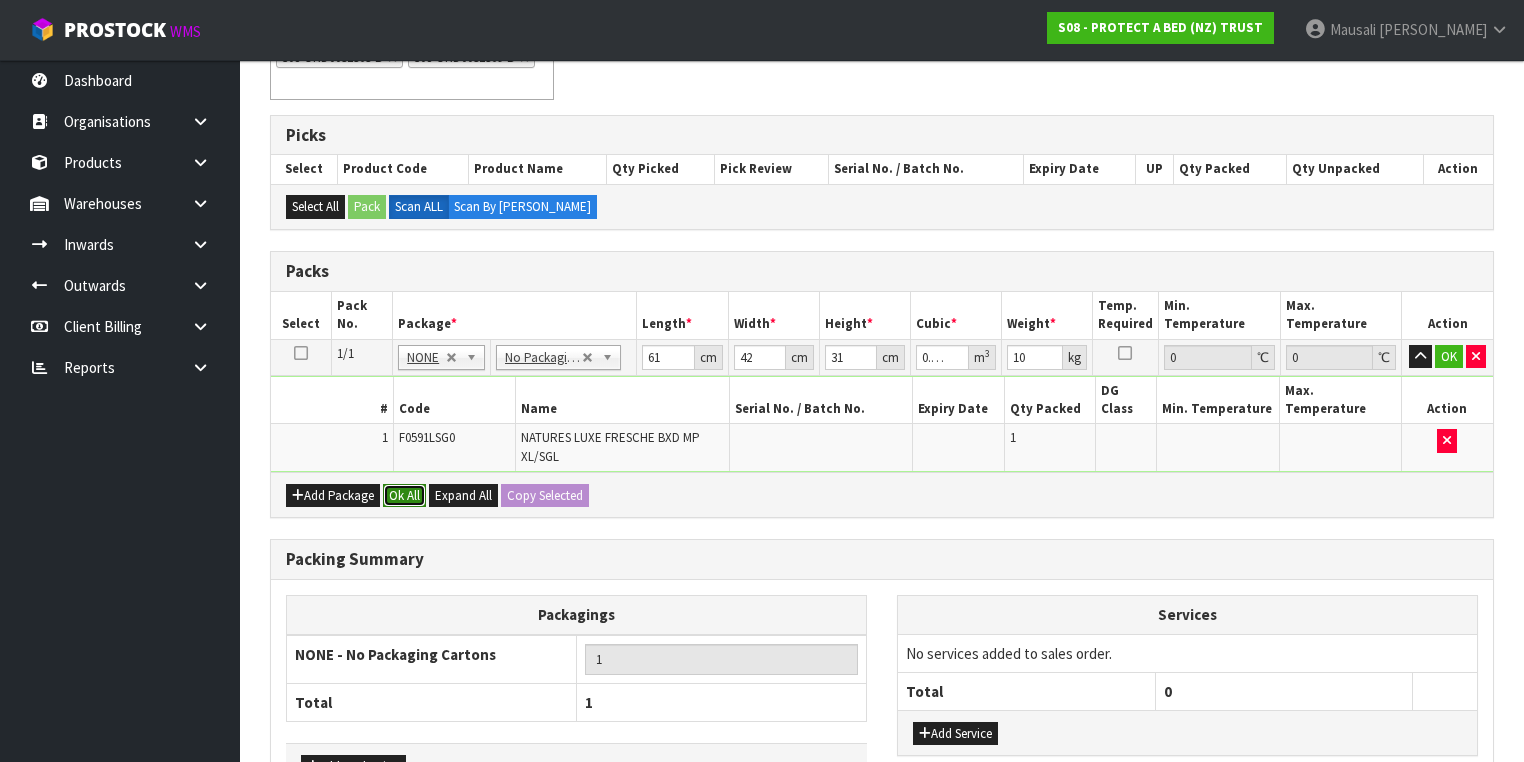 click on "Ok All" at bounding box center [404, 496] 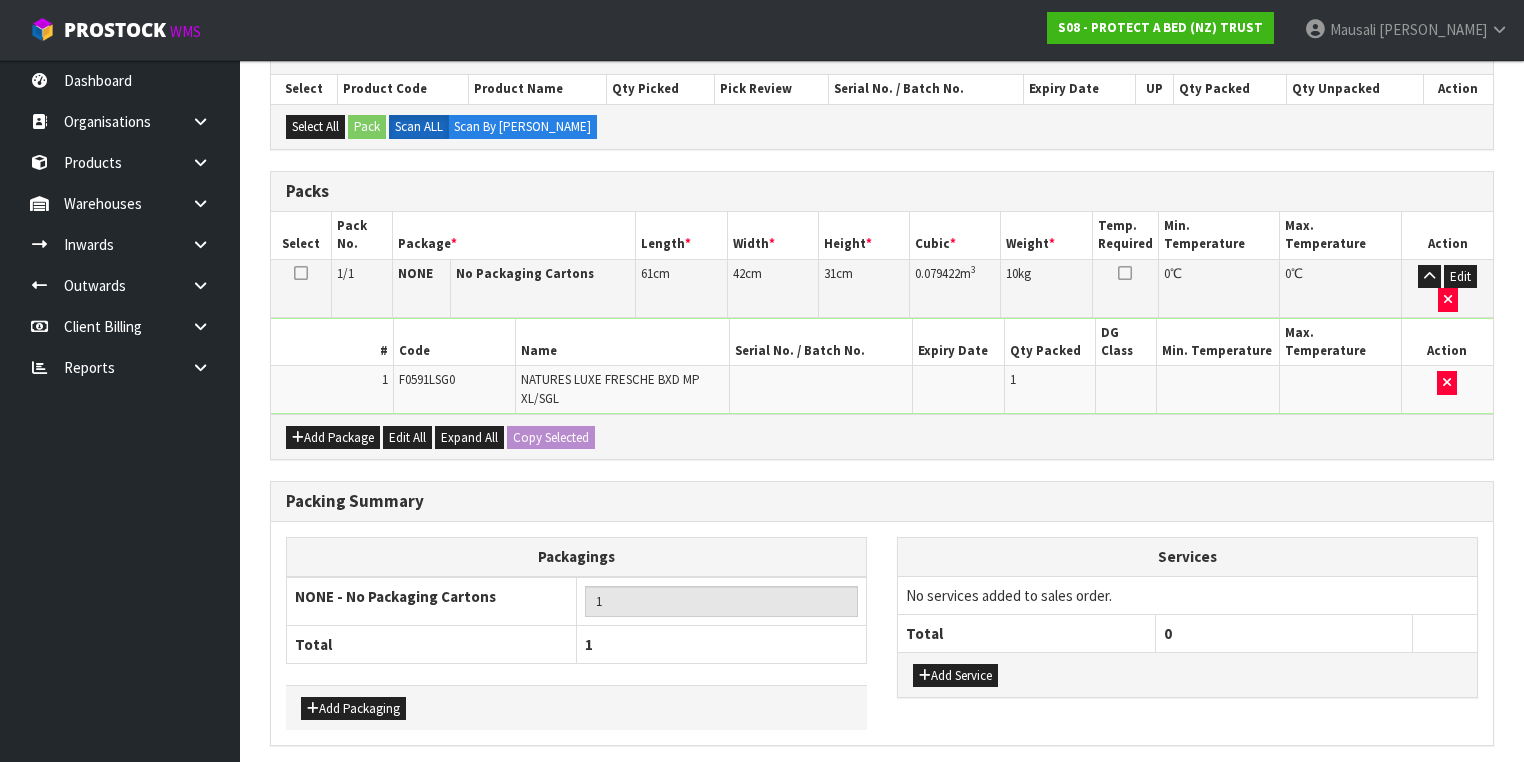 scroll, scrollTop: 533, scrollLeft: 0, axis: vertical 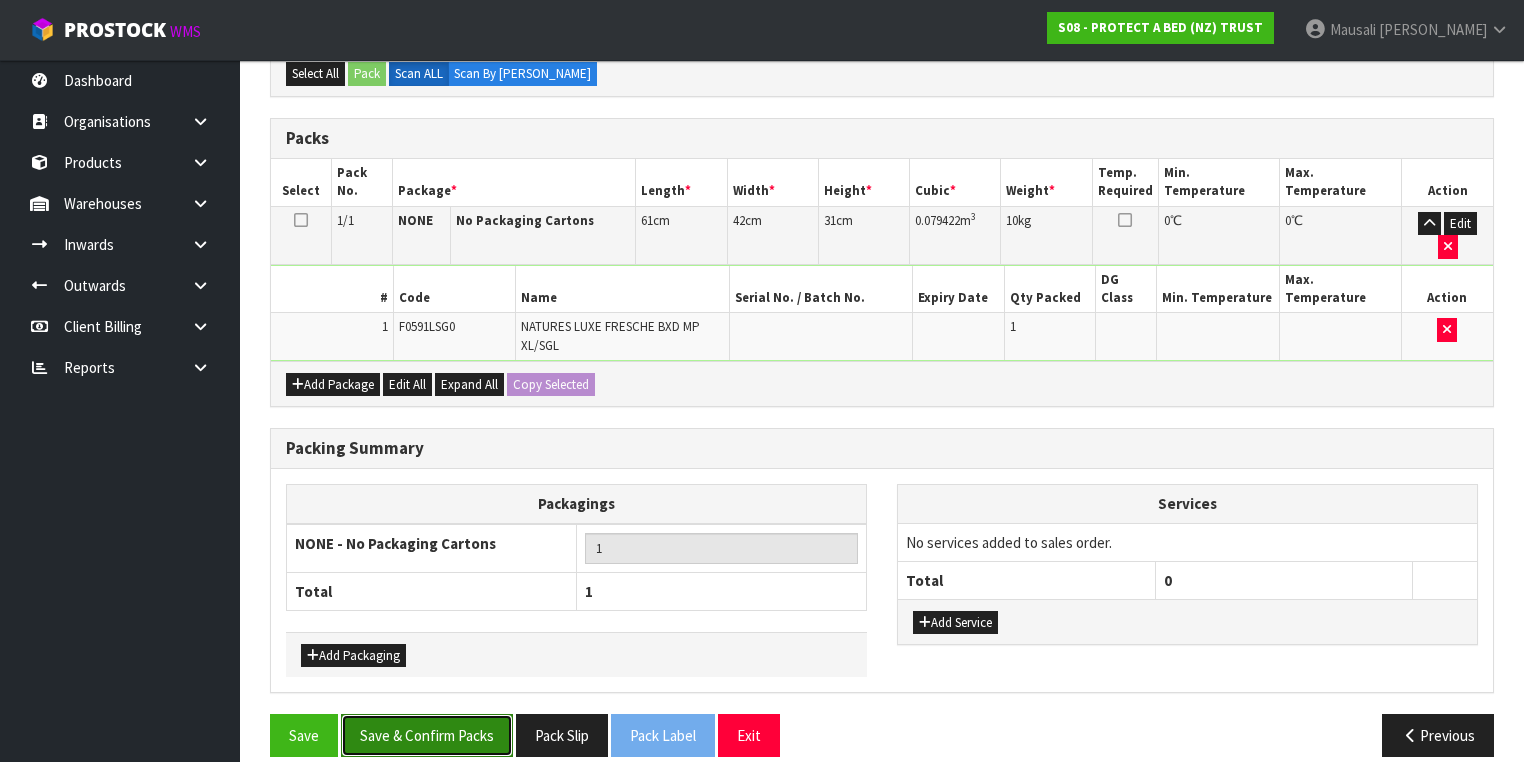 click on "Save & Confirm Packs" at bounding box center (427, 735) 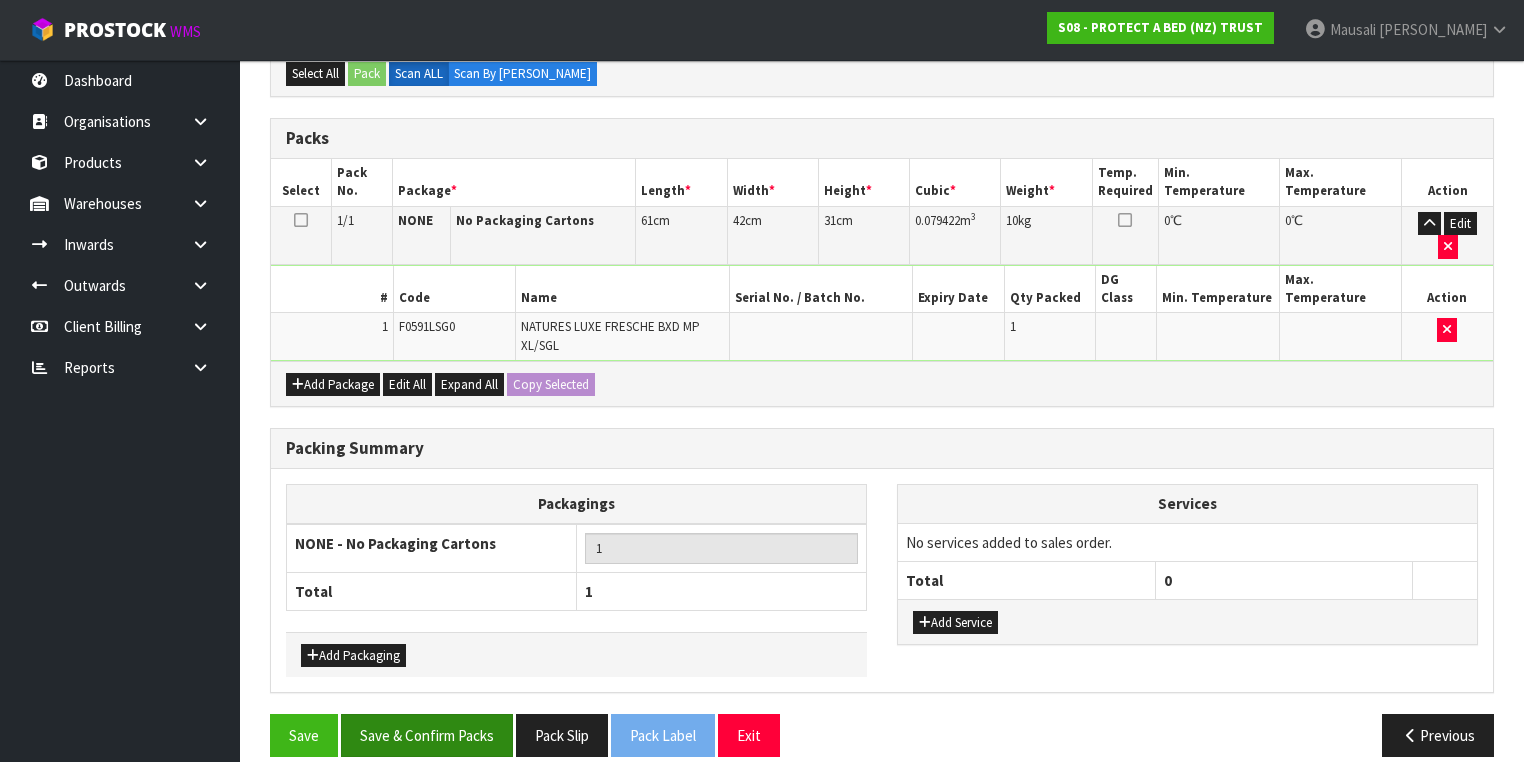 scroll, scrollTop: 0, scrollLeft: 0, axis: both 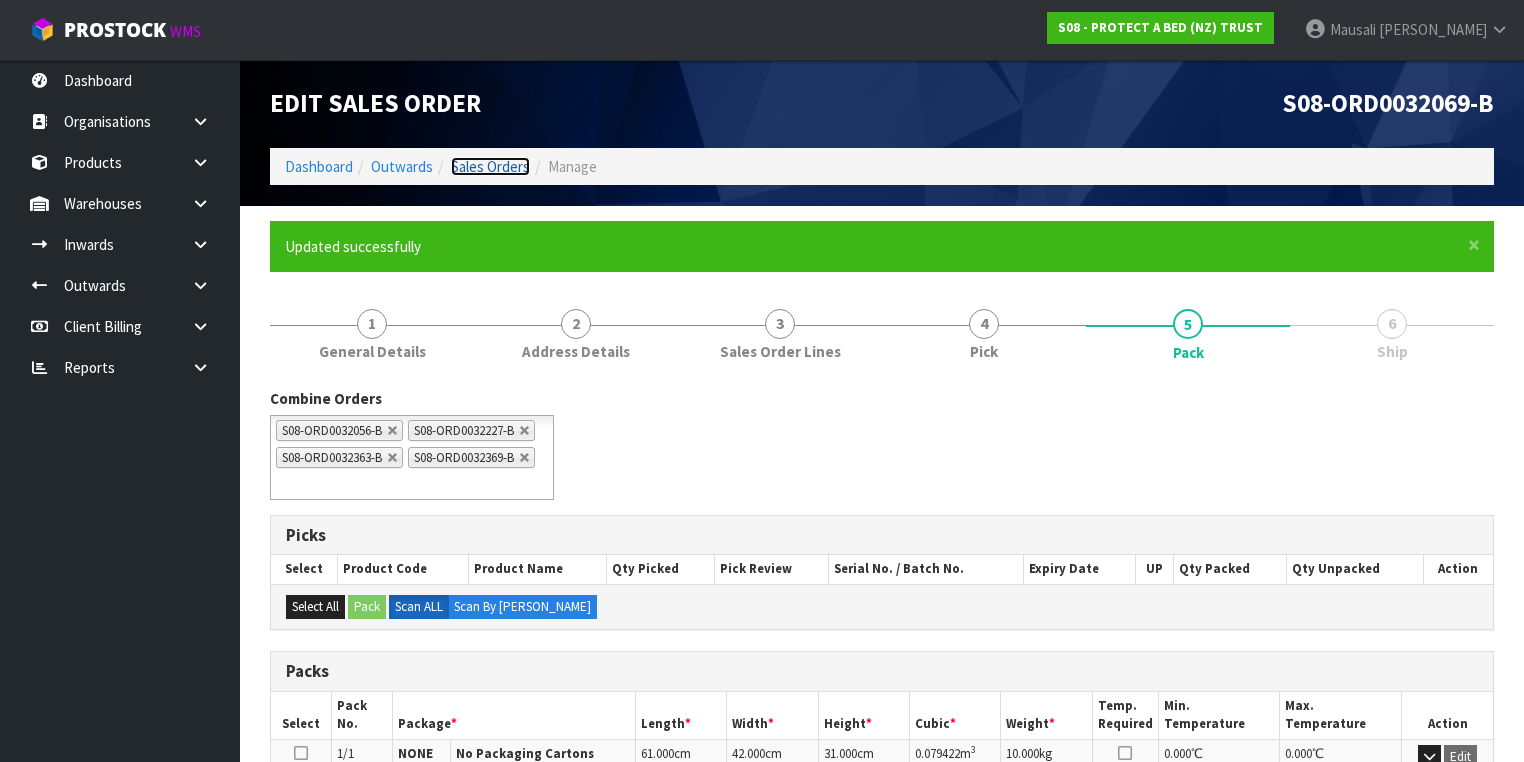 click on "Sales Orders" at bounding box center [490, 166] 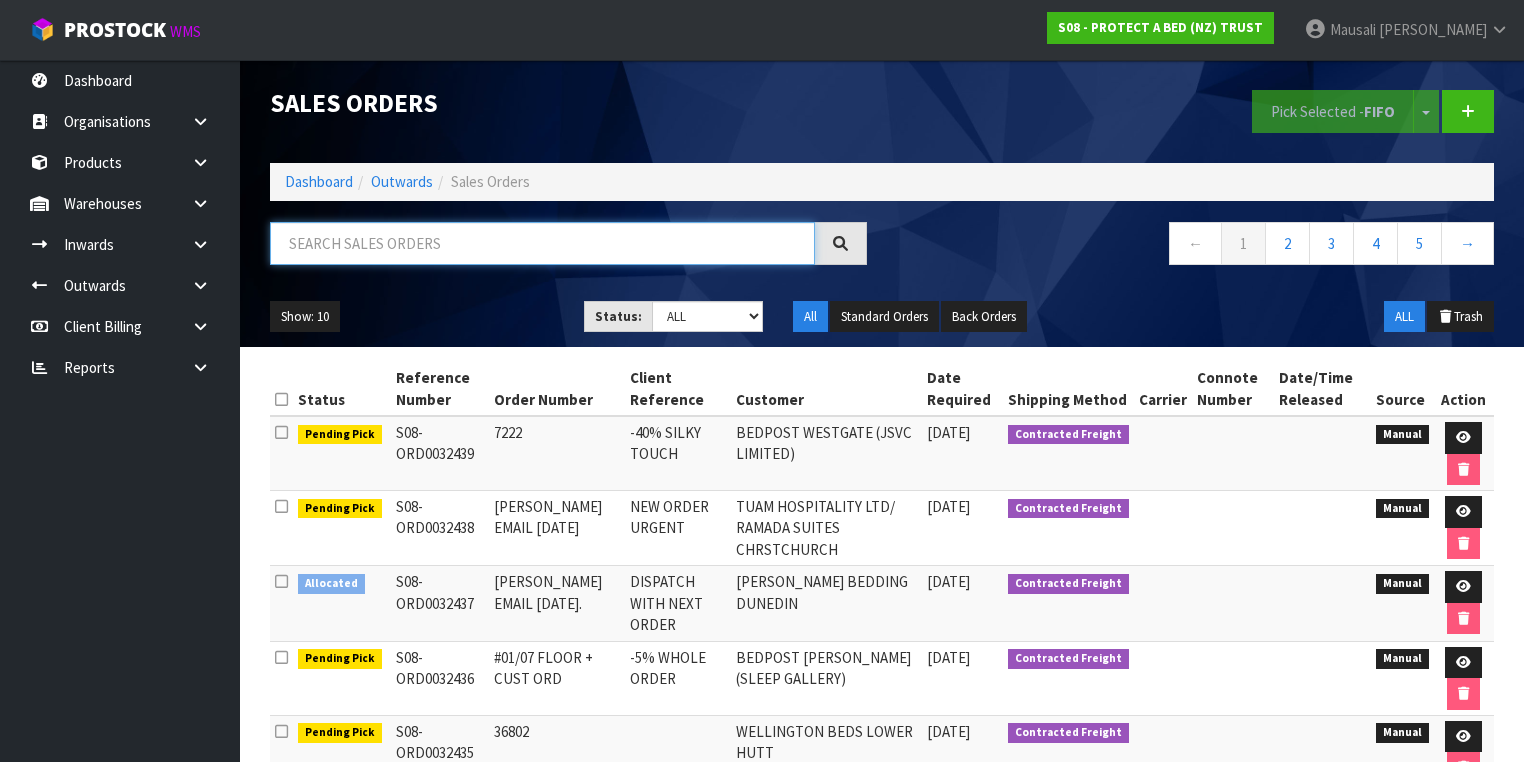 click at bounding box center [542, 243] 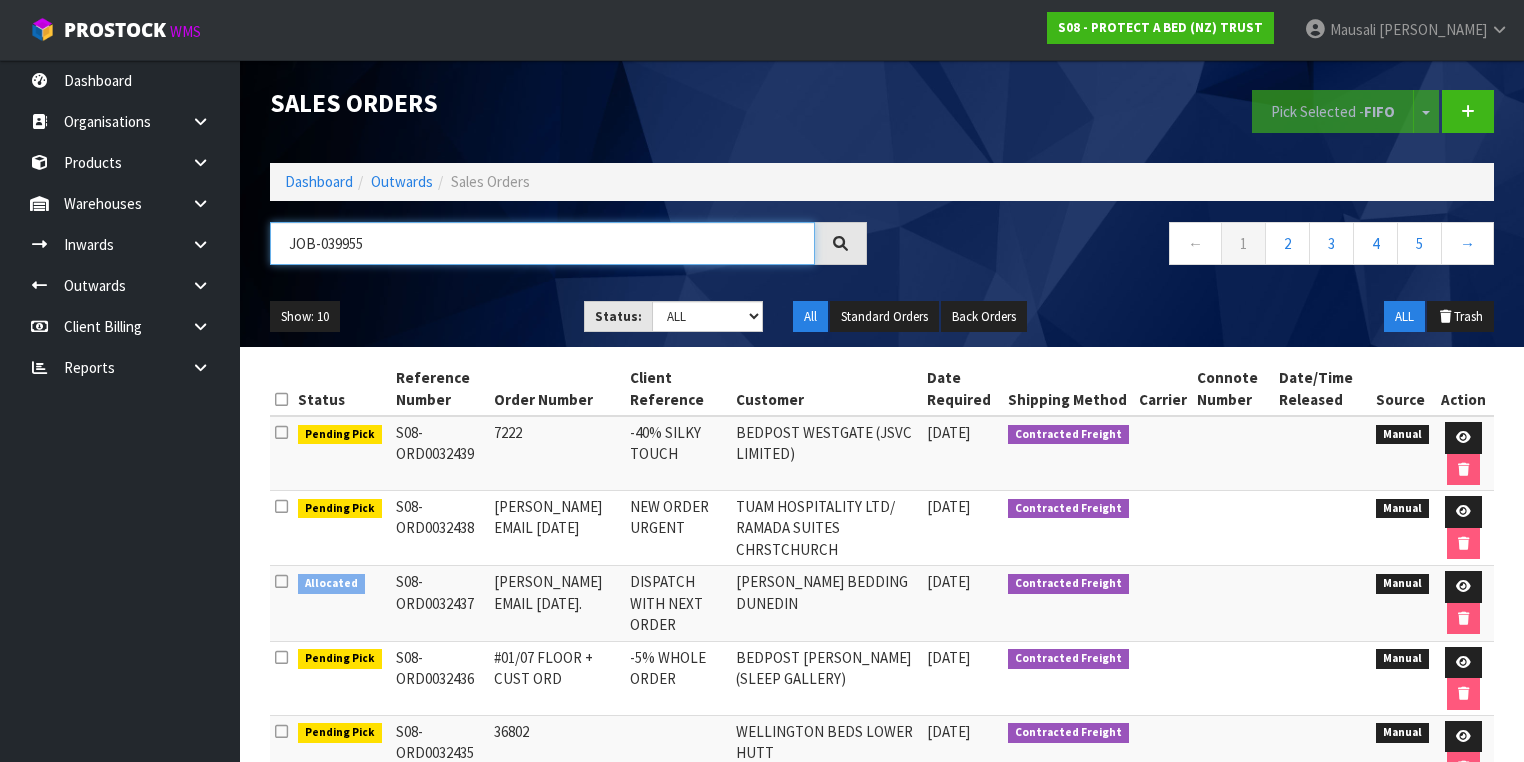 type on "JOB-0399550" 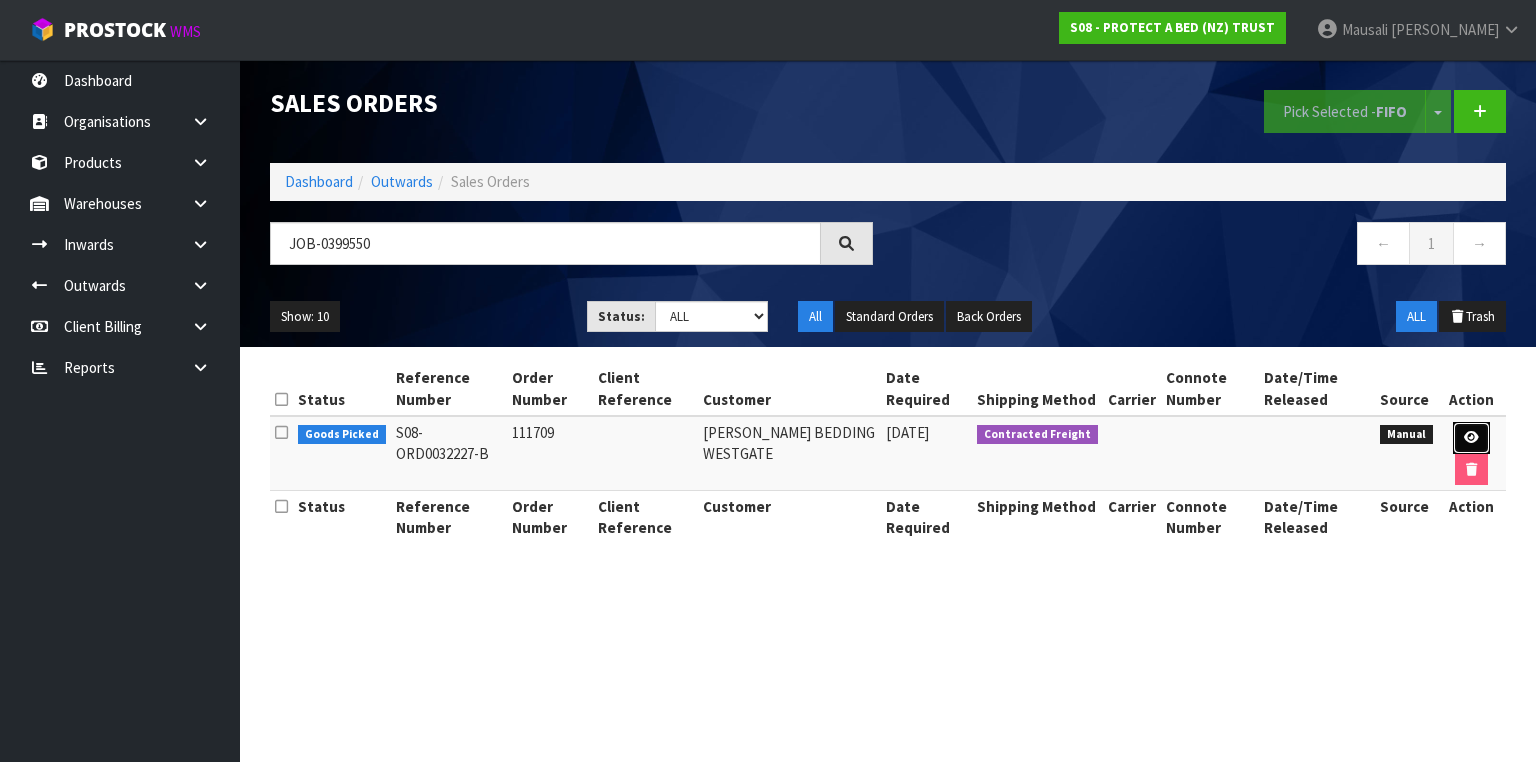 click at bounding box center (1471, 437) 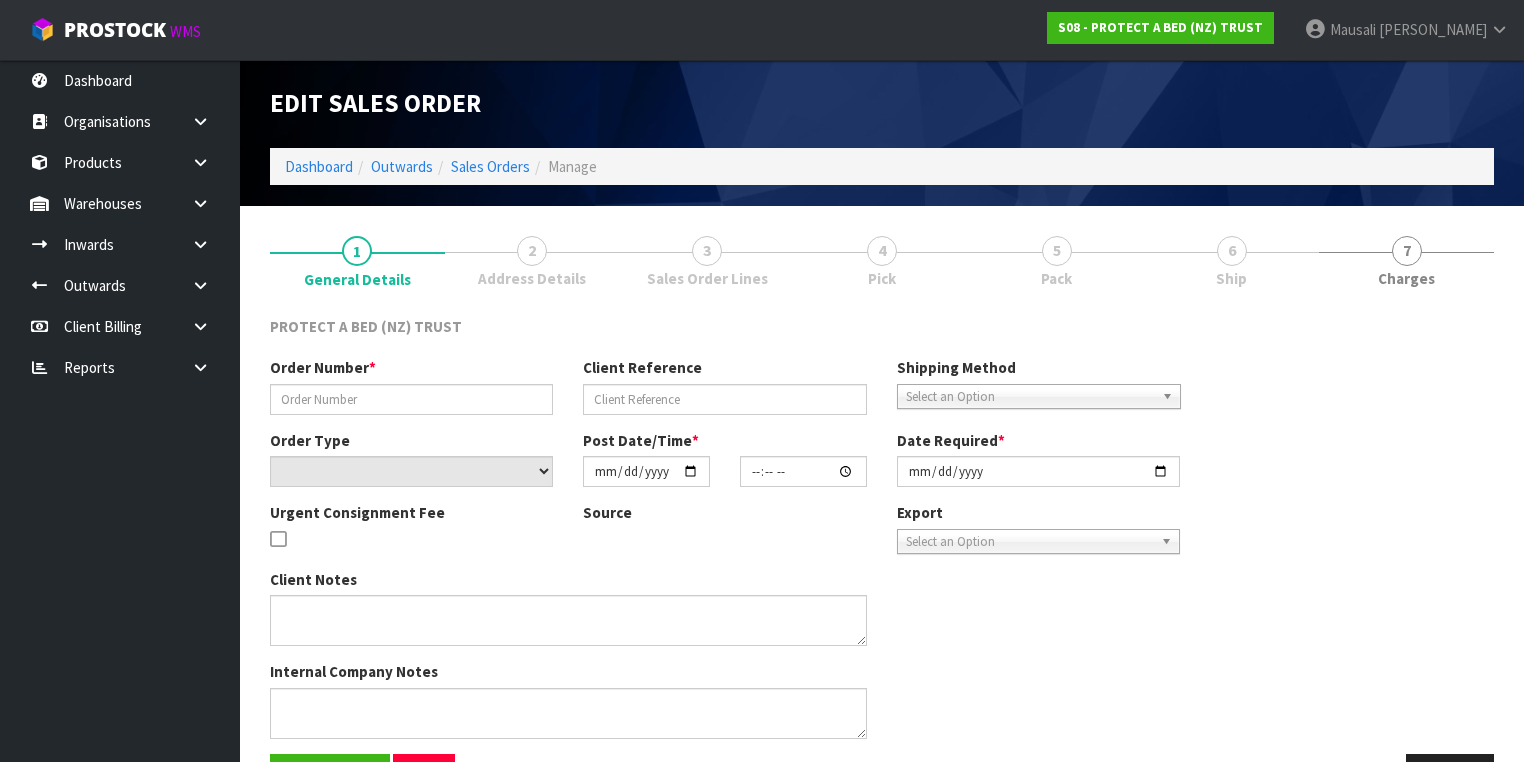 type on "111709" 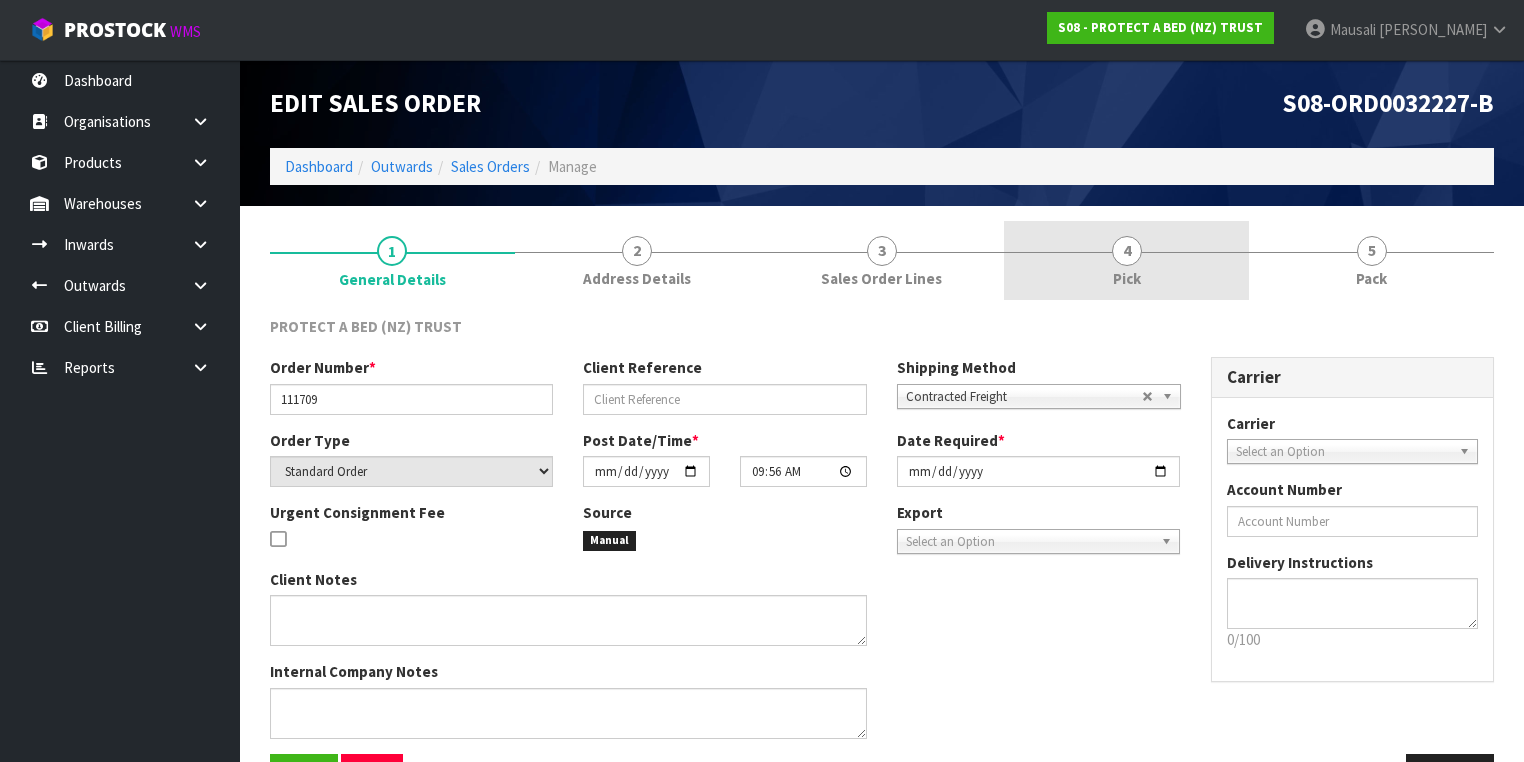 click on "4
Pick" at bounding box center (1126, 260) 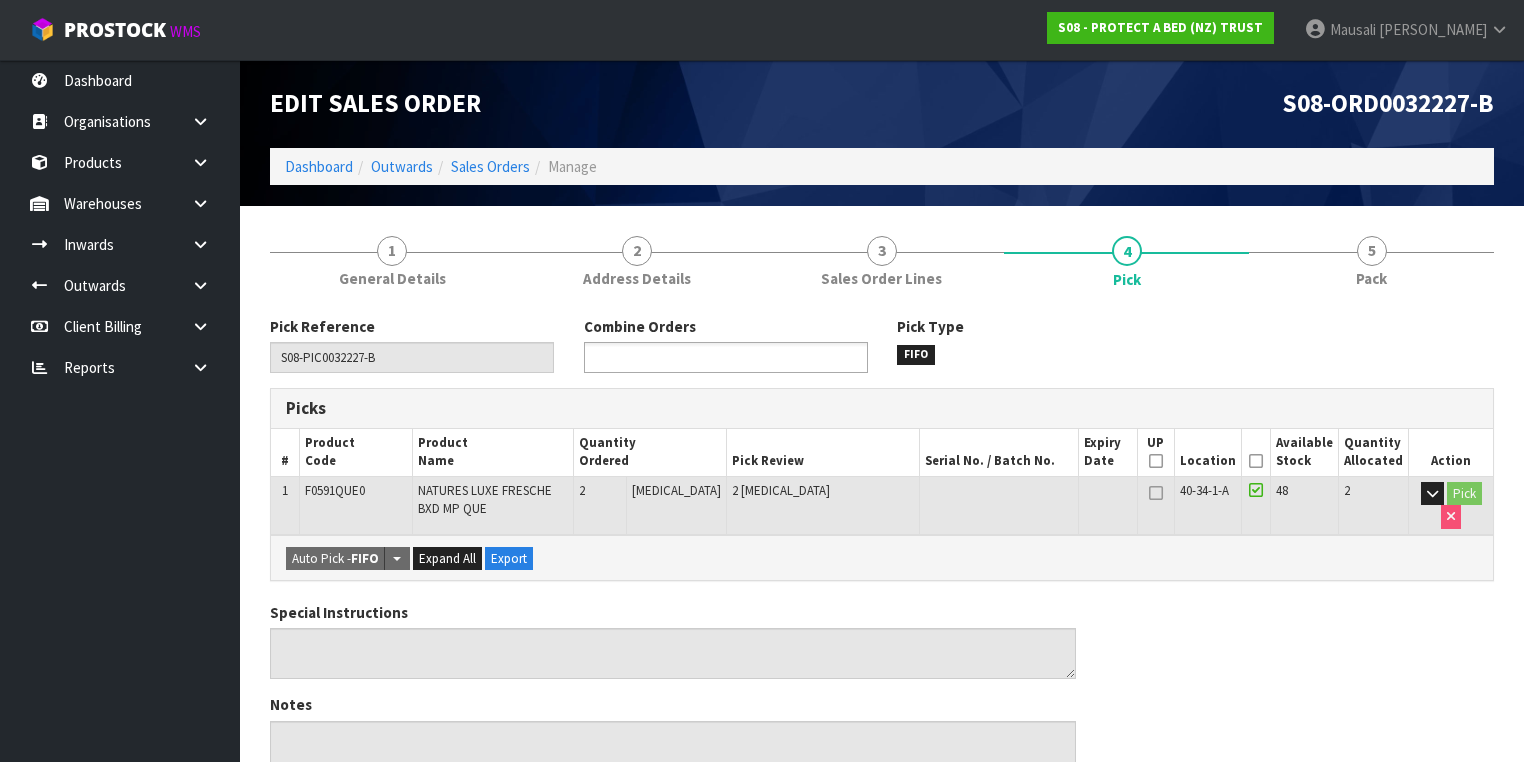 click at bounding box center (663, 357) 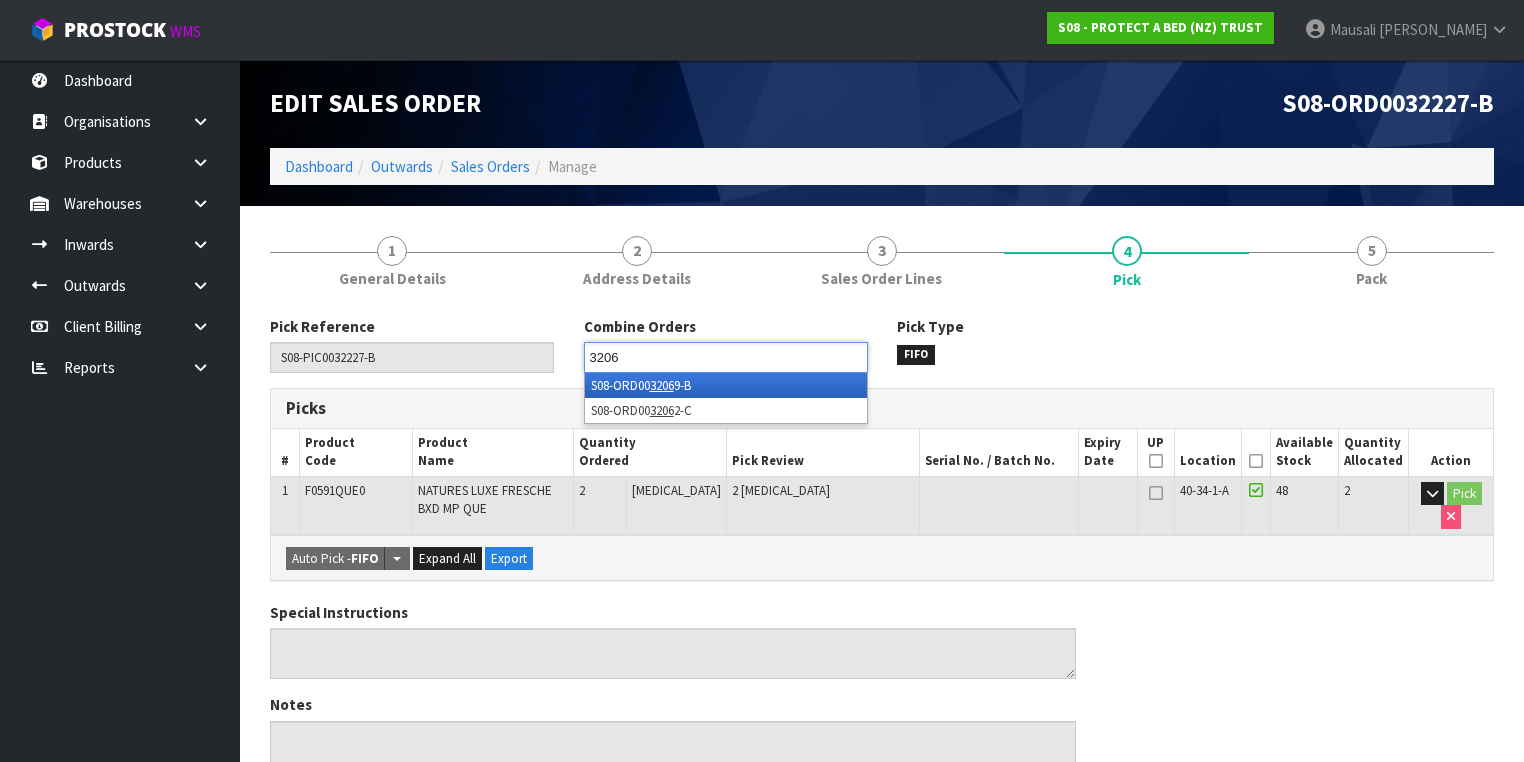 type on "32069" 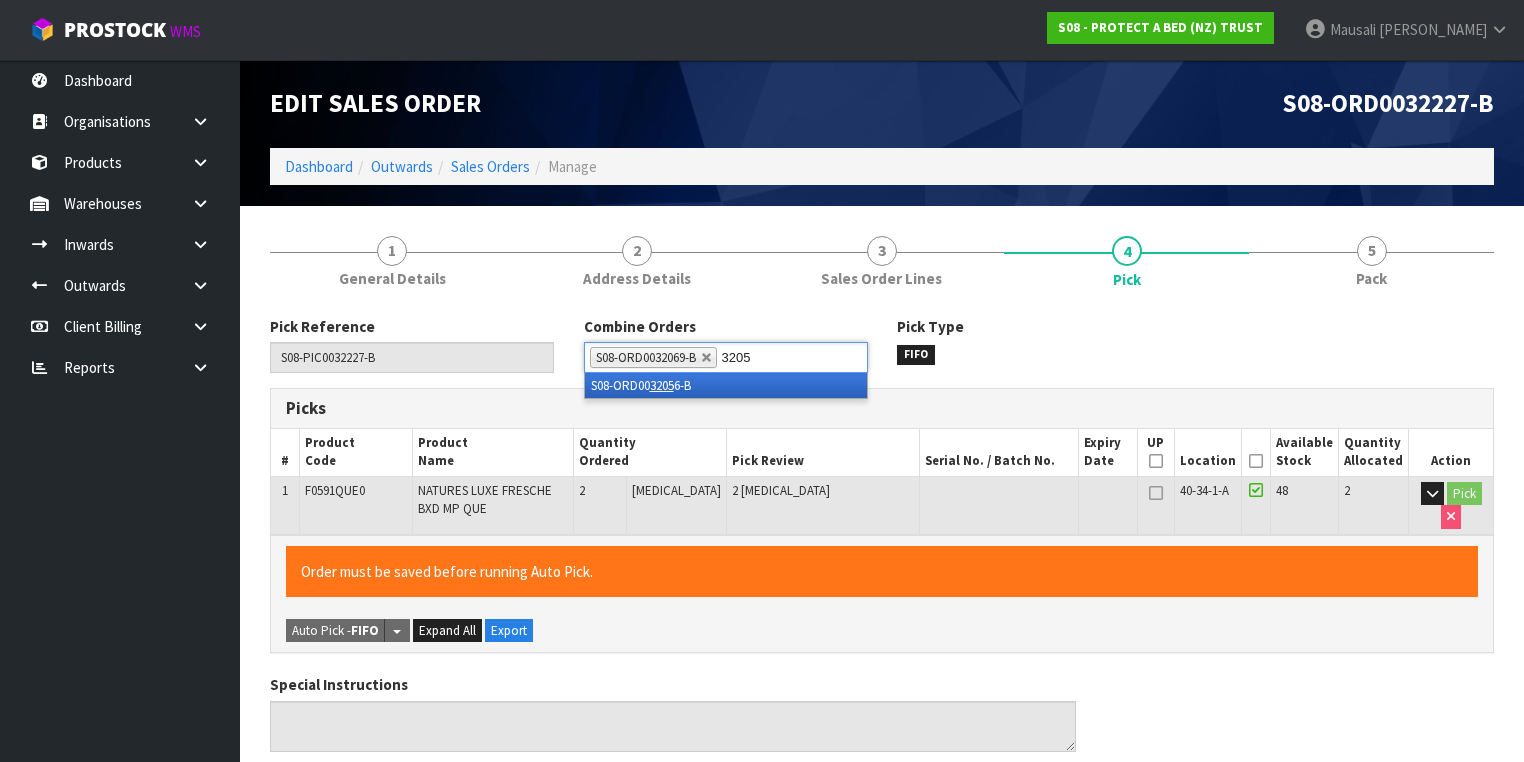 type on "32056" 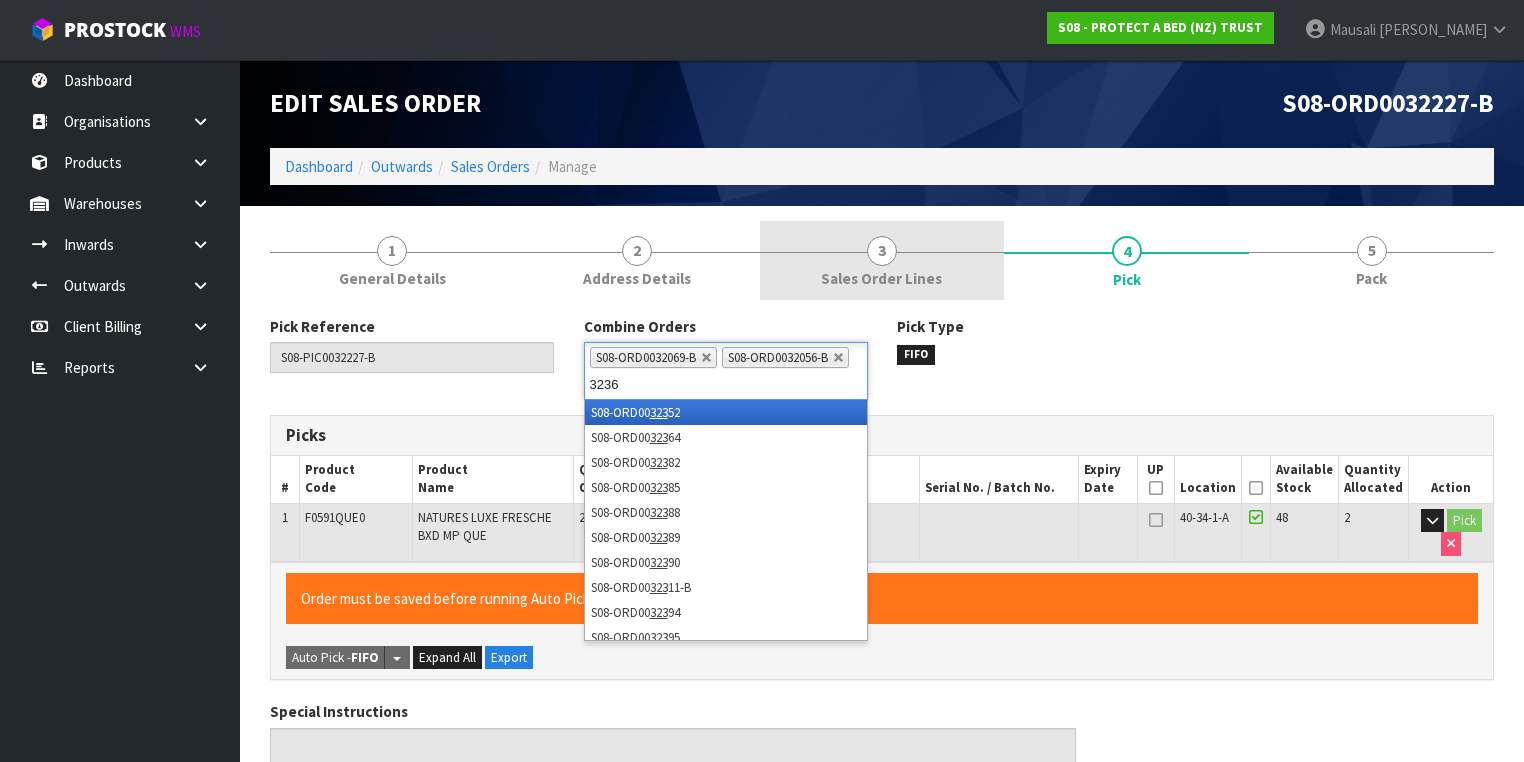 type on "32369" 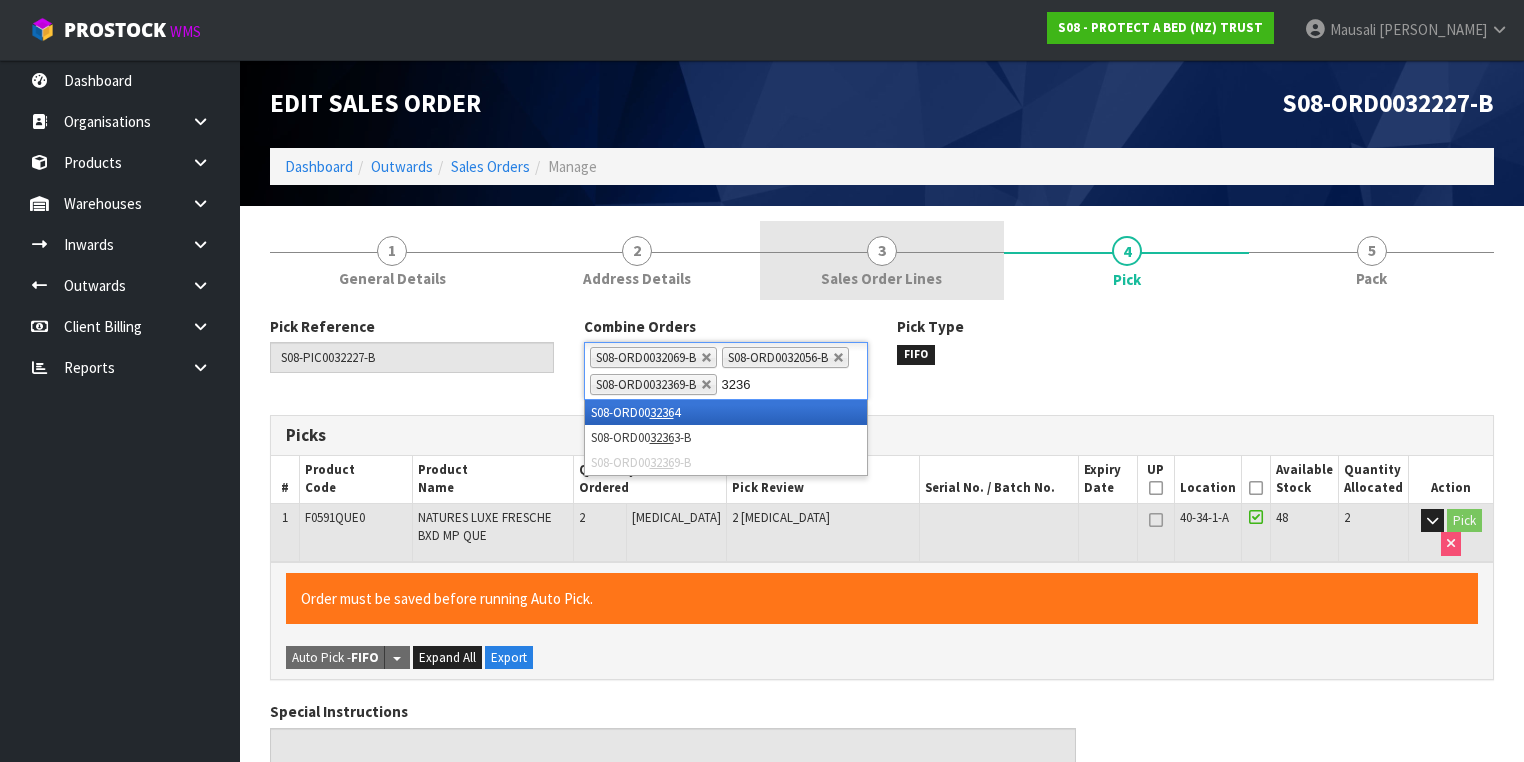 type on "32363" 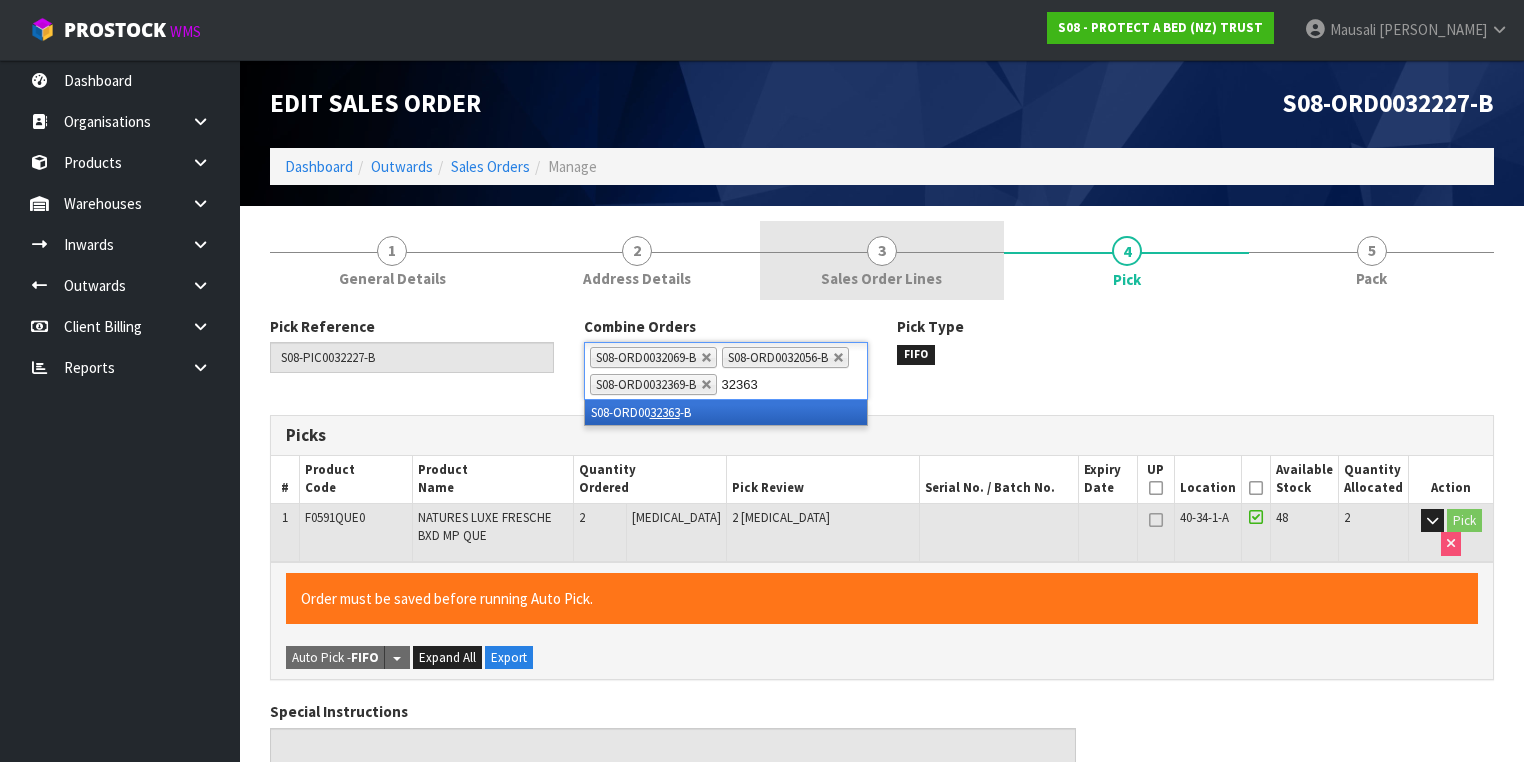 type 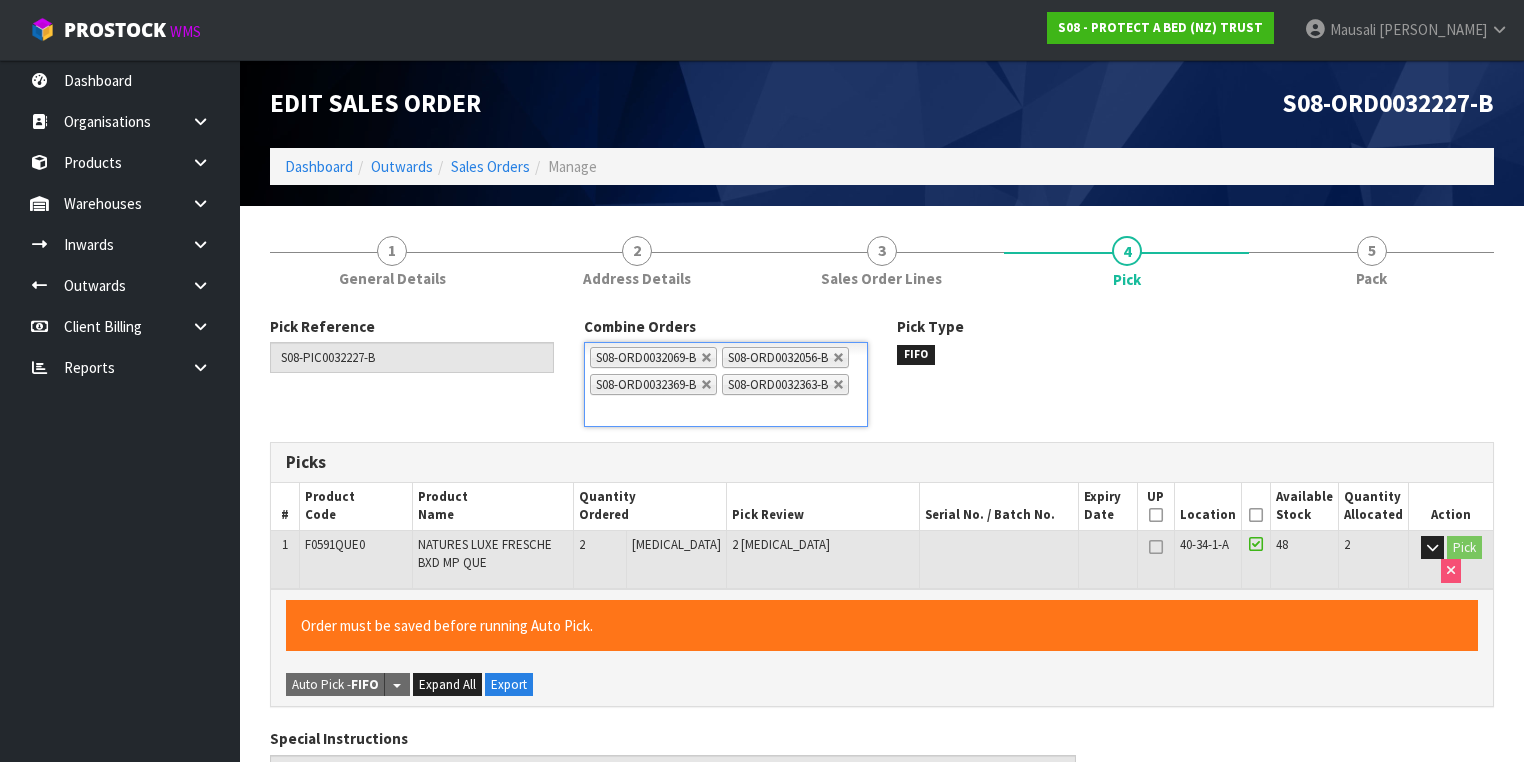 click at bounding box center (1256, 515) 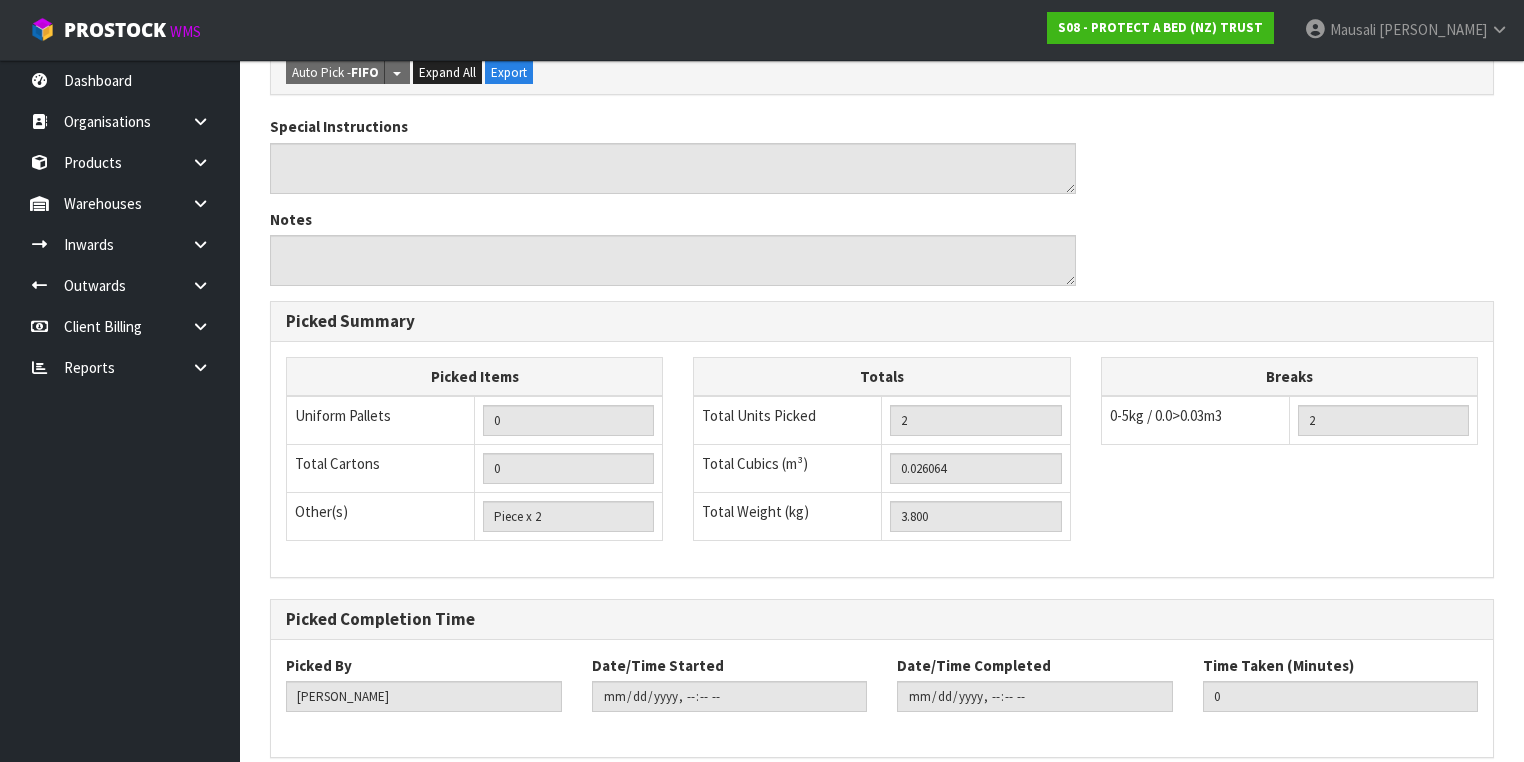 scroll, scrollTop: 720, scrollLeft: 0, axis: vertical 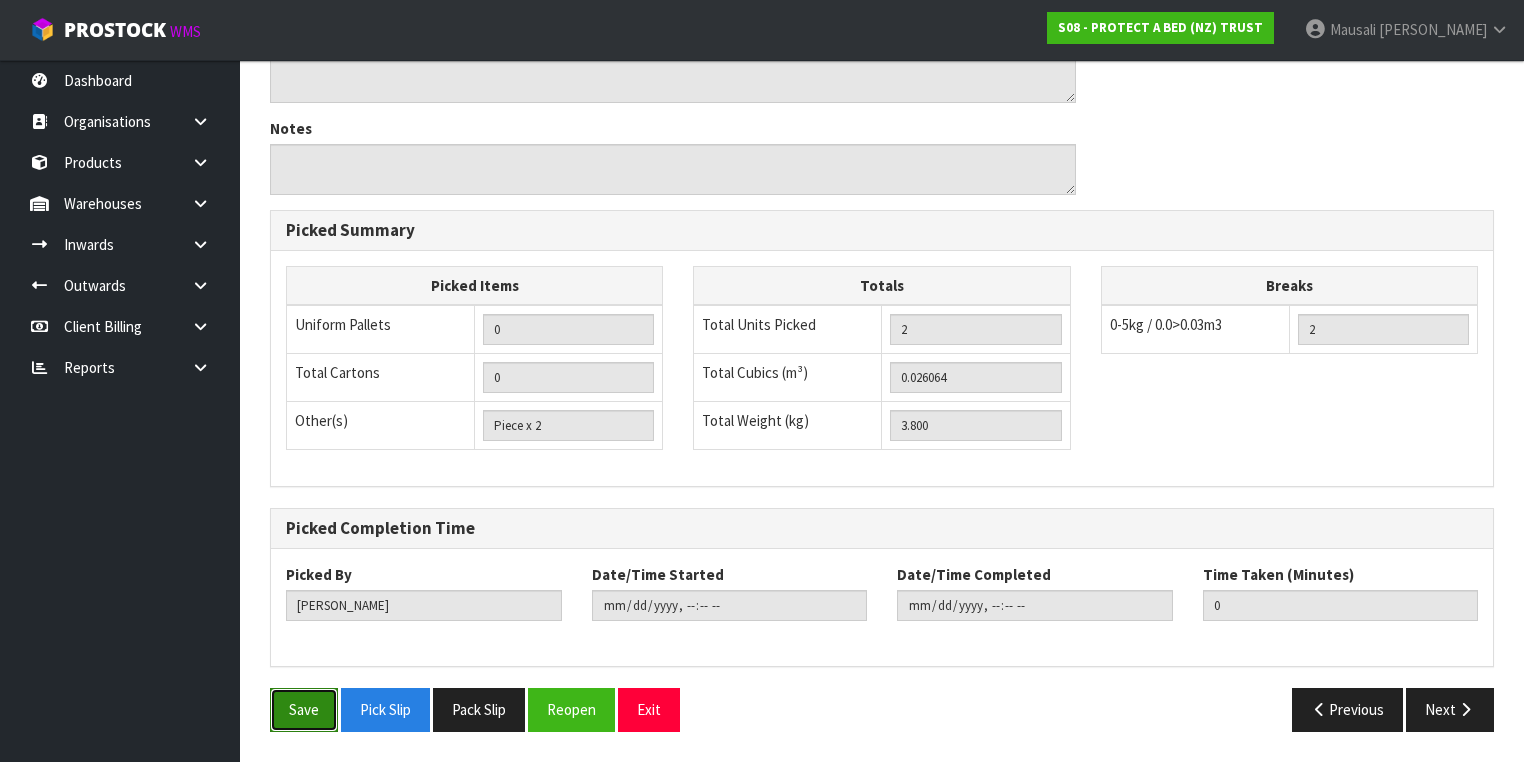 drag, startPoint x: 291, startPoint y: 697, endPoint x: 489, endPoint y: 639, distance: 206.32014 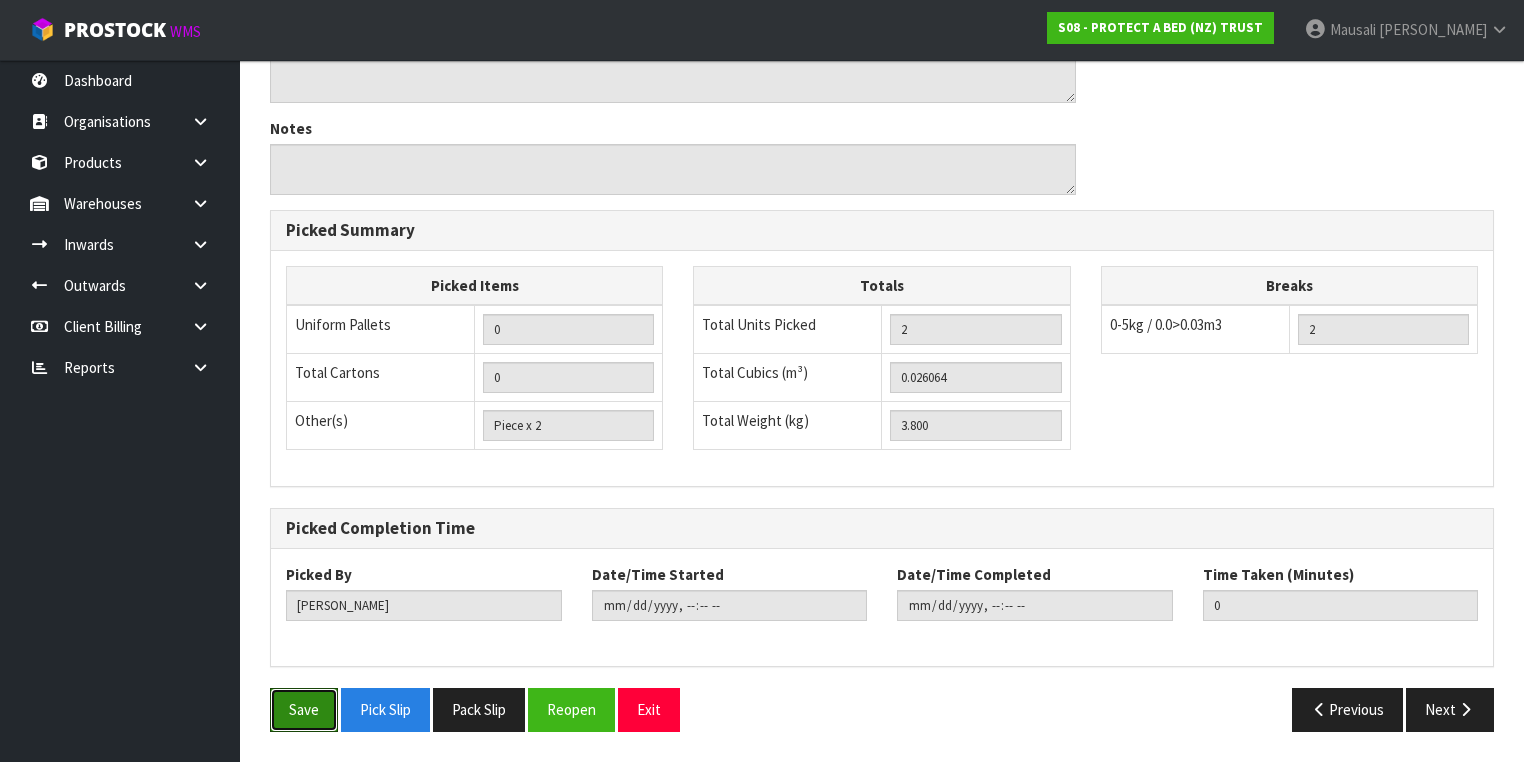 click on "Save" at bounding box center [304, 709] 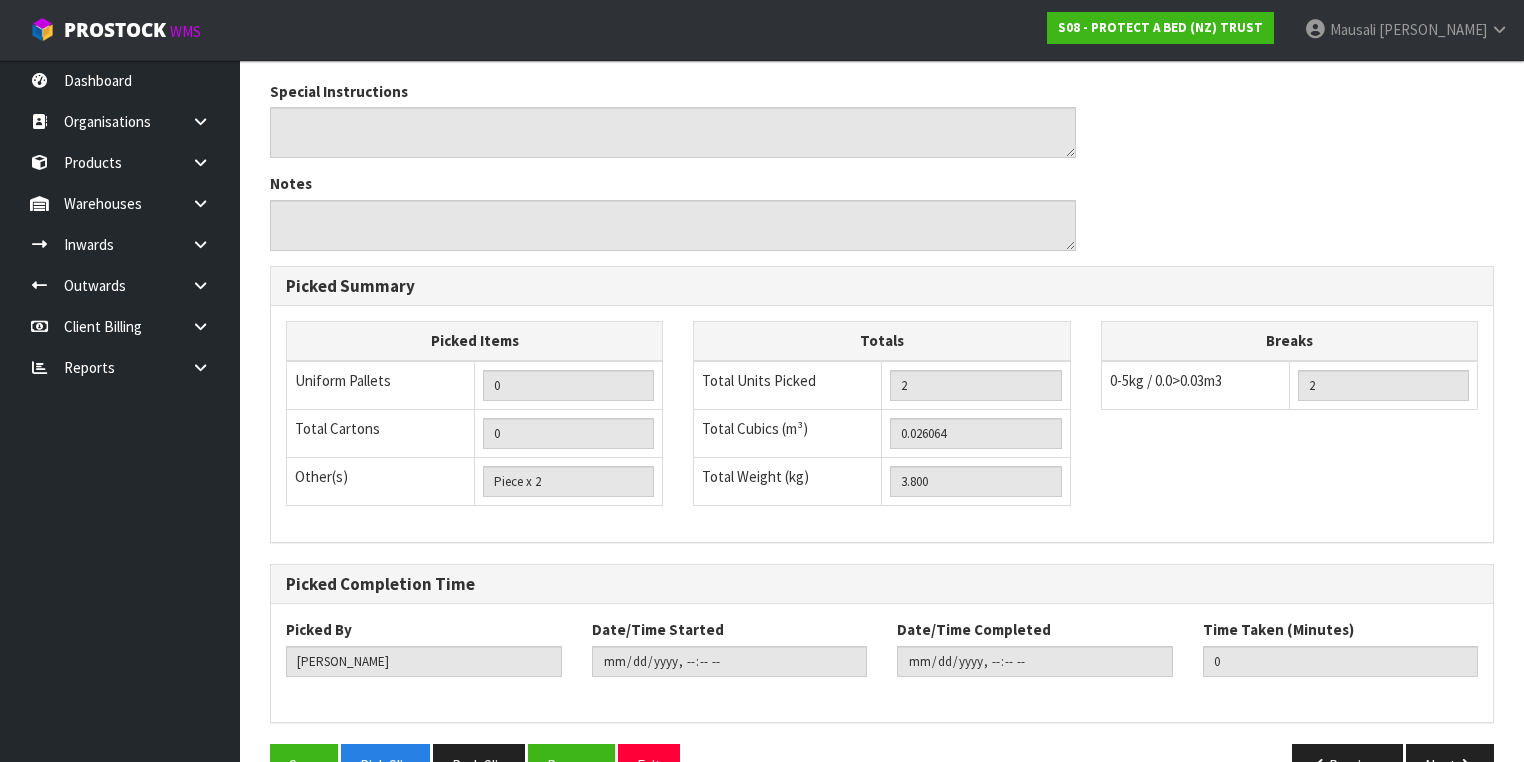 scroll, scrollTop: 0, scrollLeft: 0, axis: both 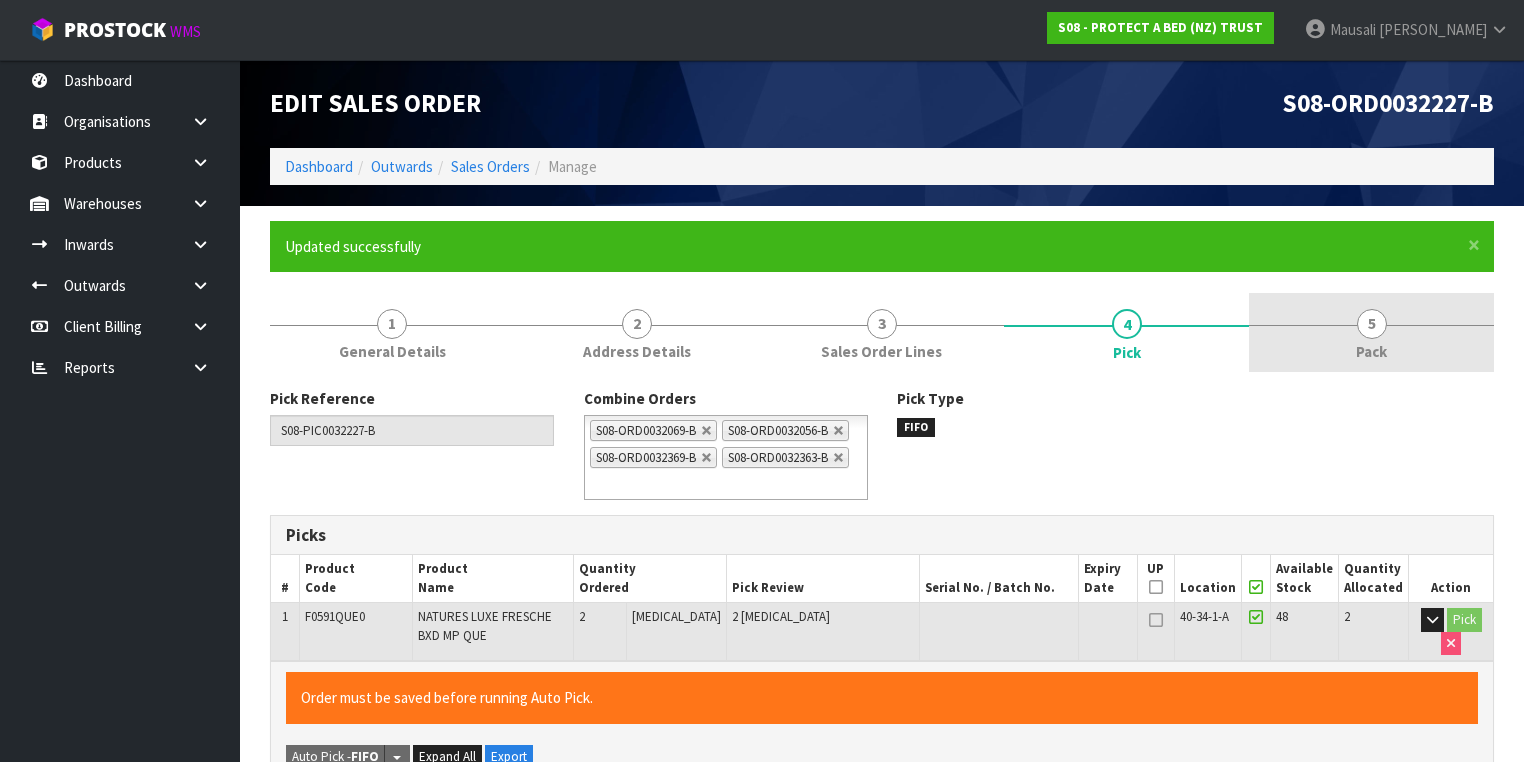 type on "[PERSON_NAME]" 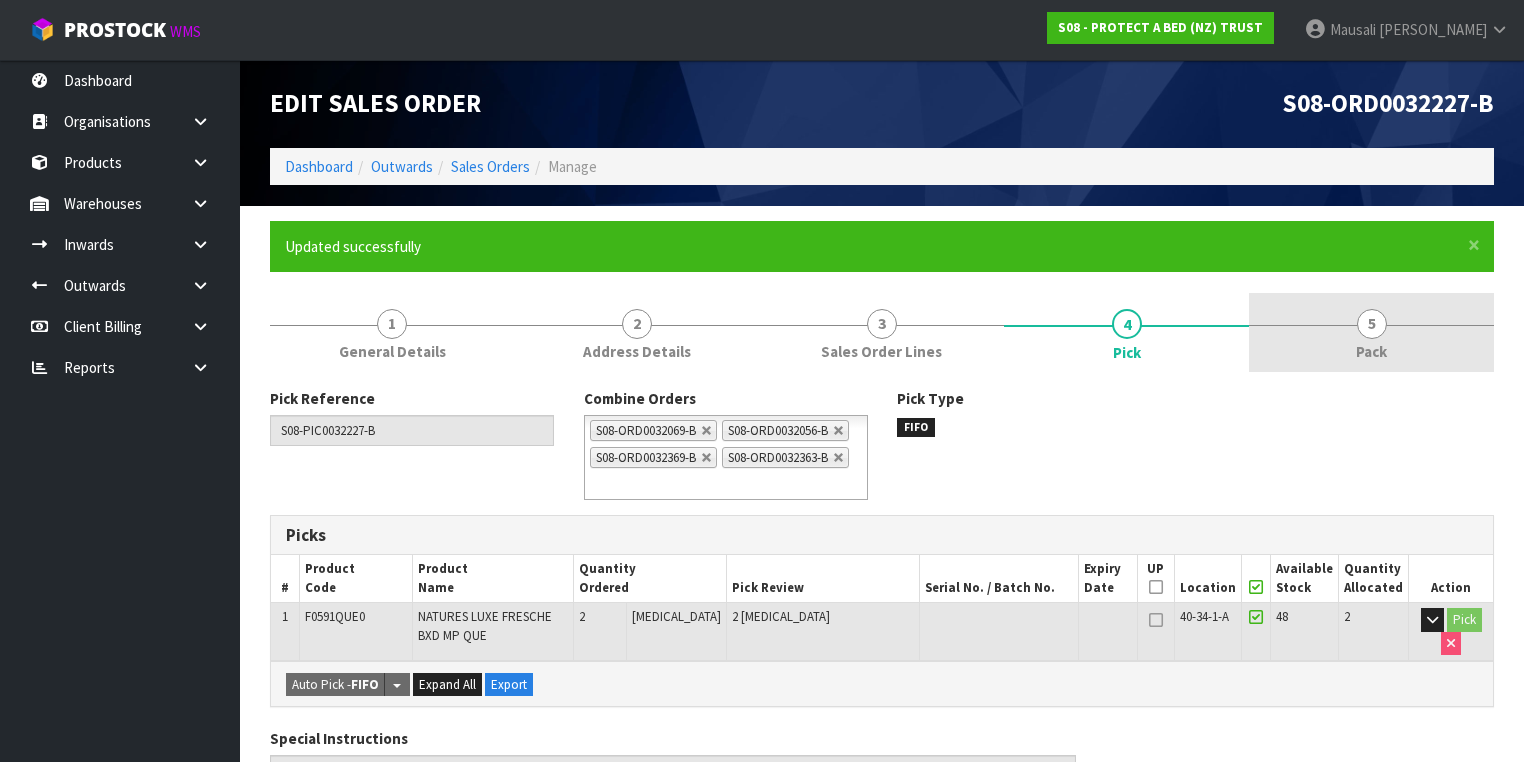 click on "5
Pack" at bounding box center [1371, 332] 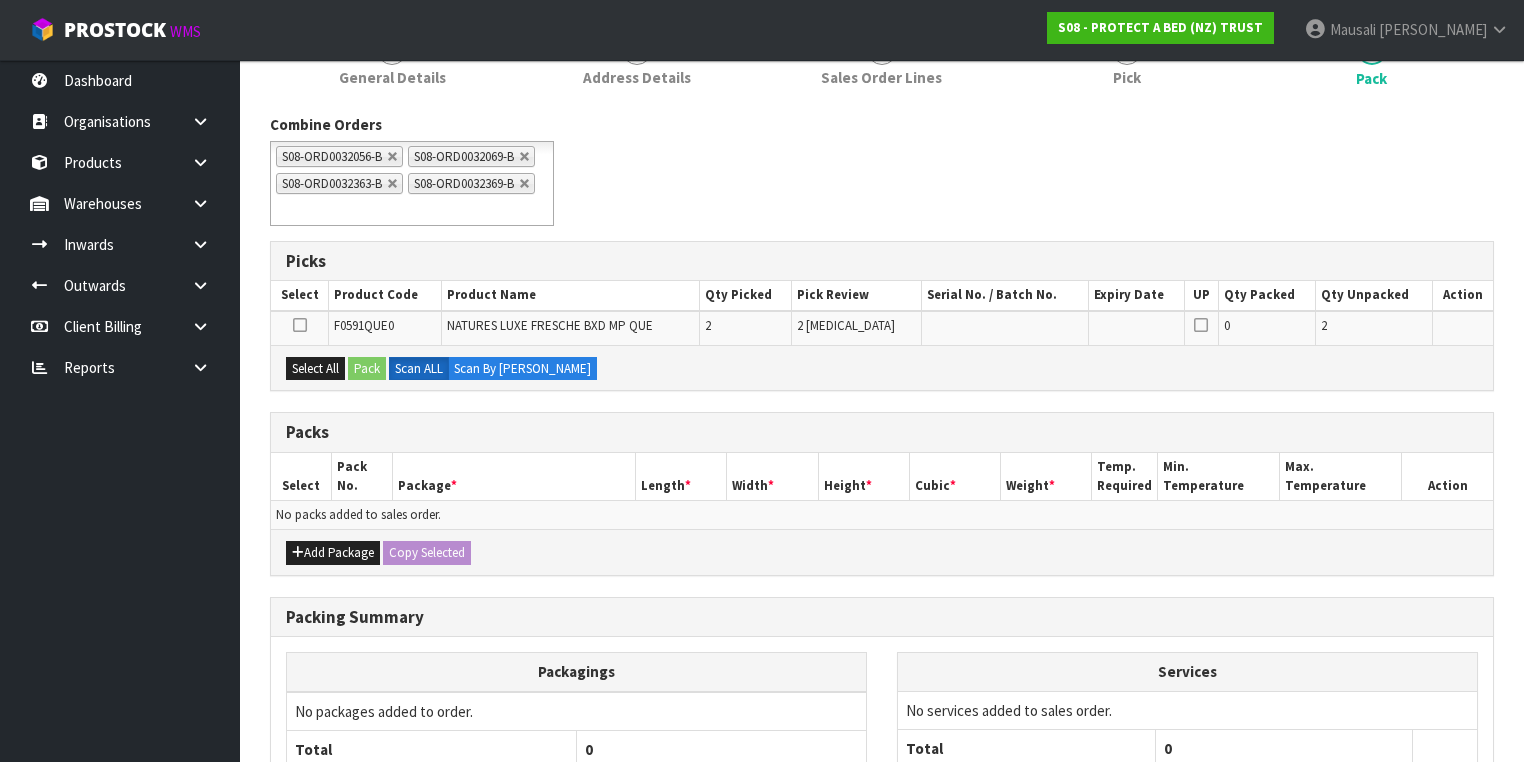 scroll, scrollTop: 320, scrollLeft: 0, axis: vertical 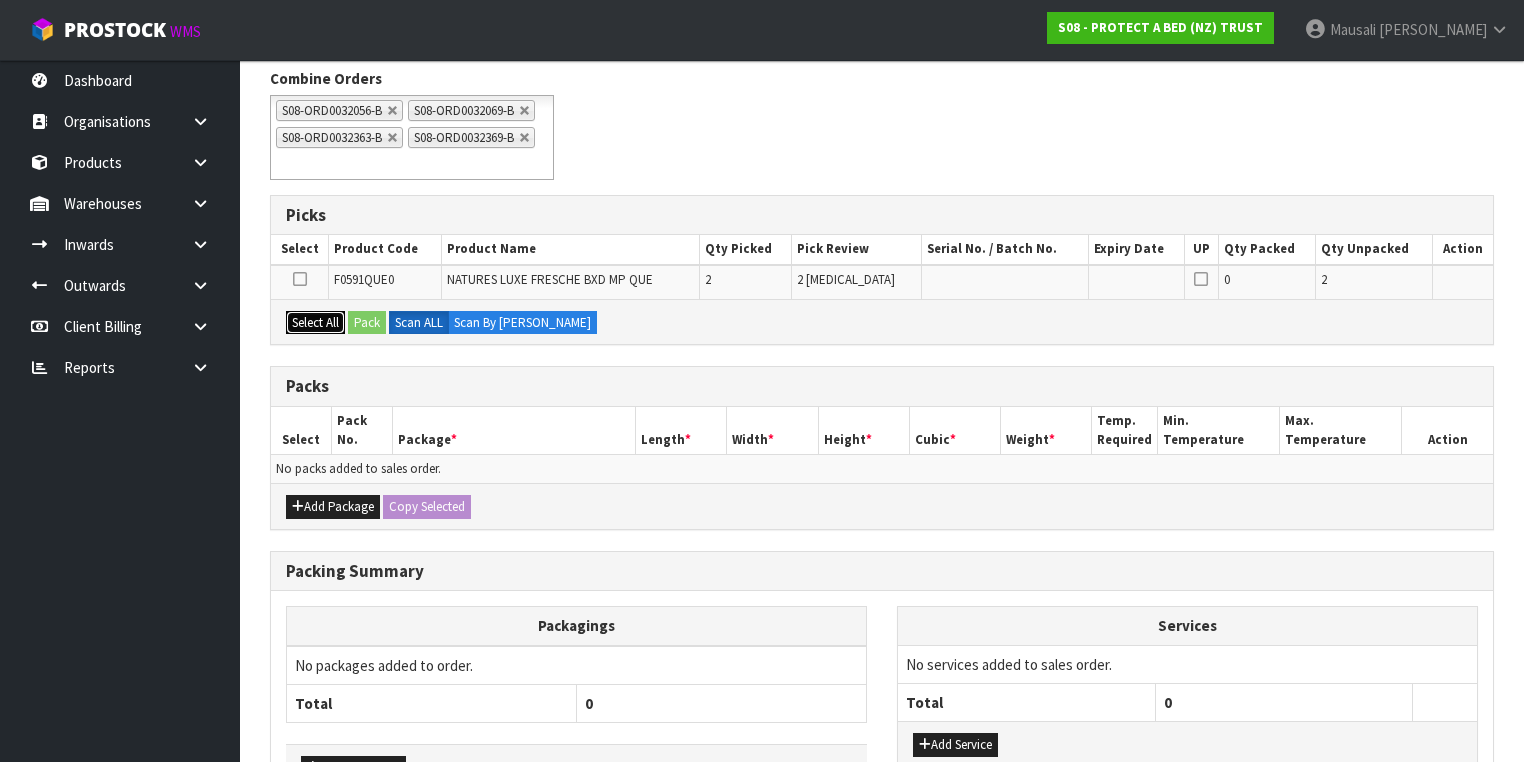 click on "Select All" at bounding box center (315, 323) 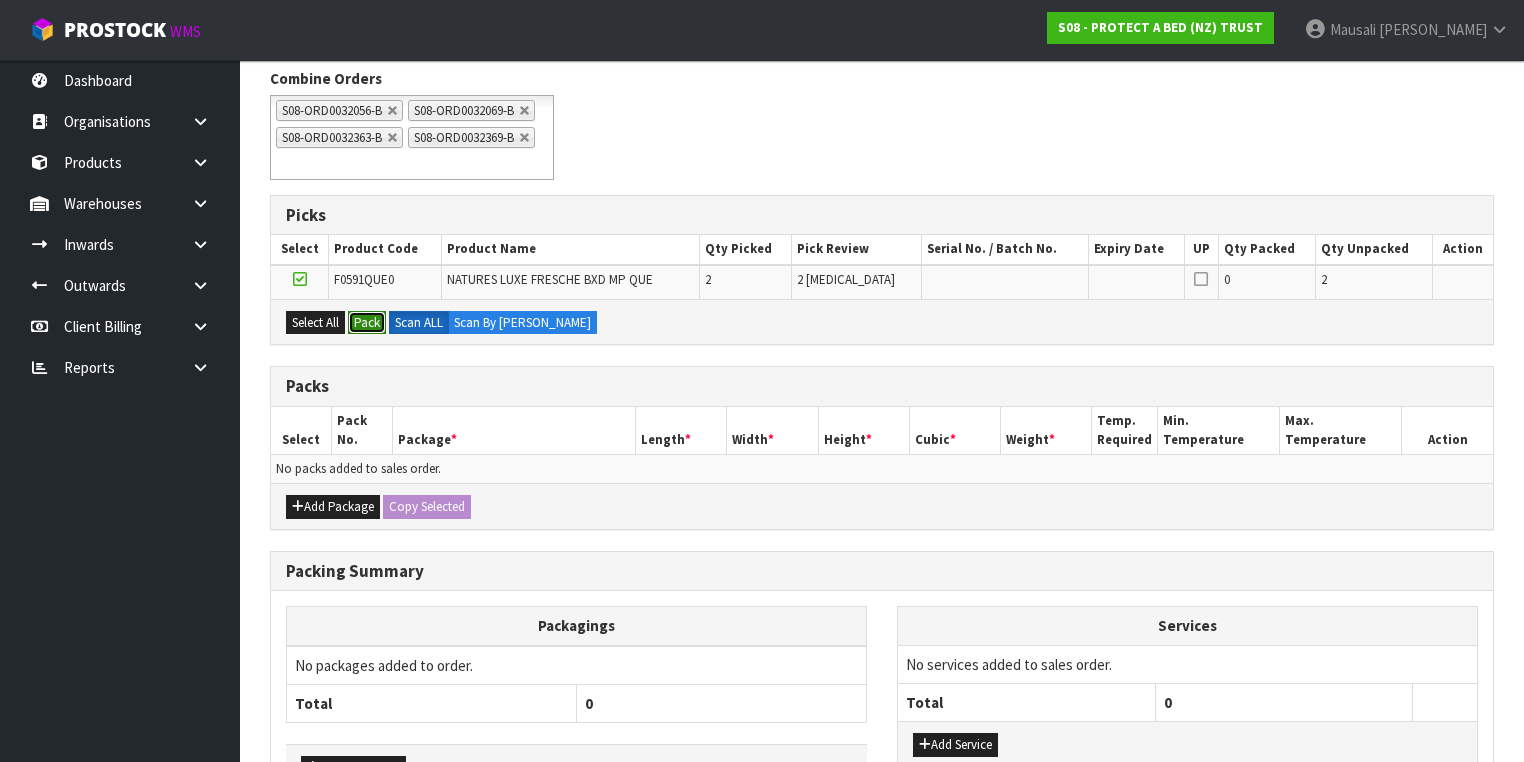 click on "Pack" at bounding box center (367, 323) 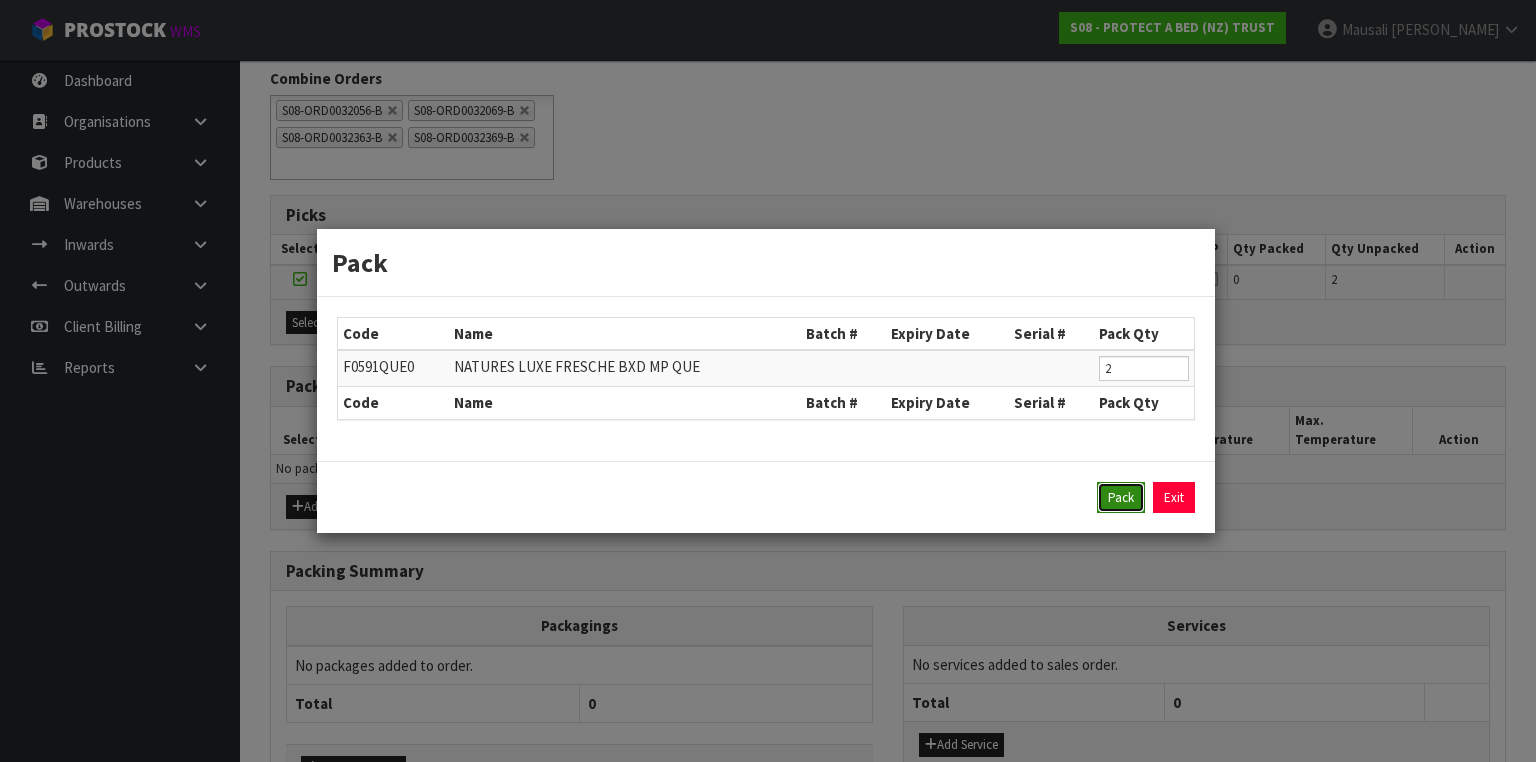 click on "Pack" at bounding box center [1121, 498] 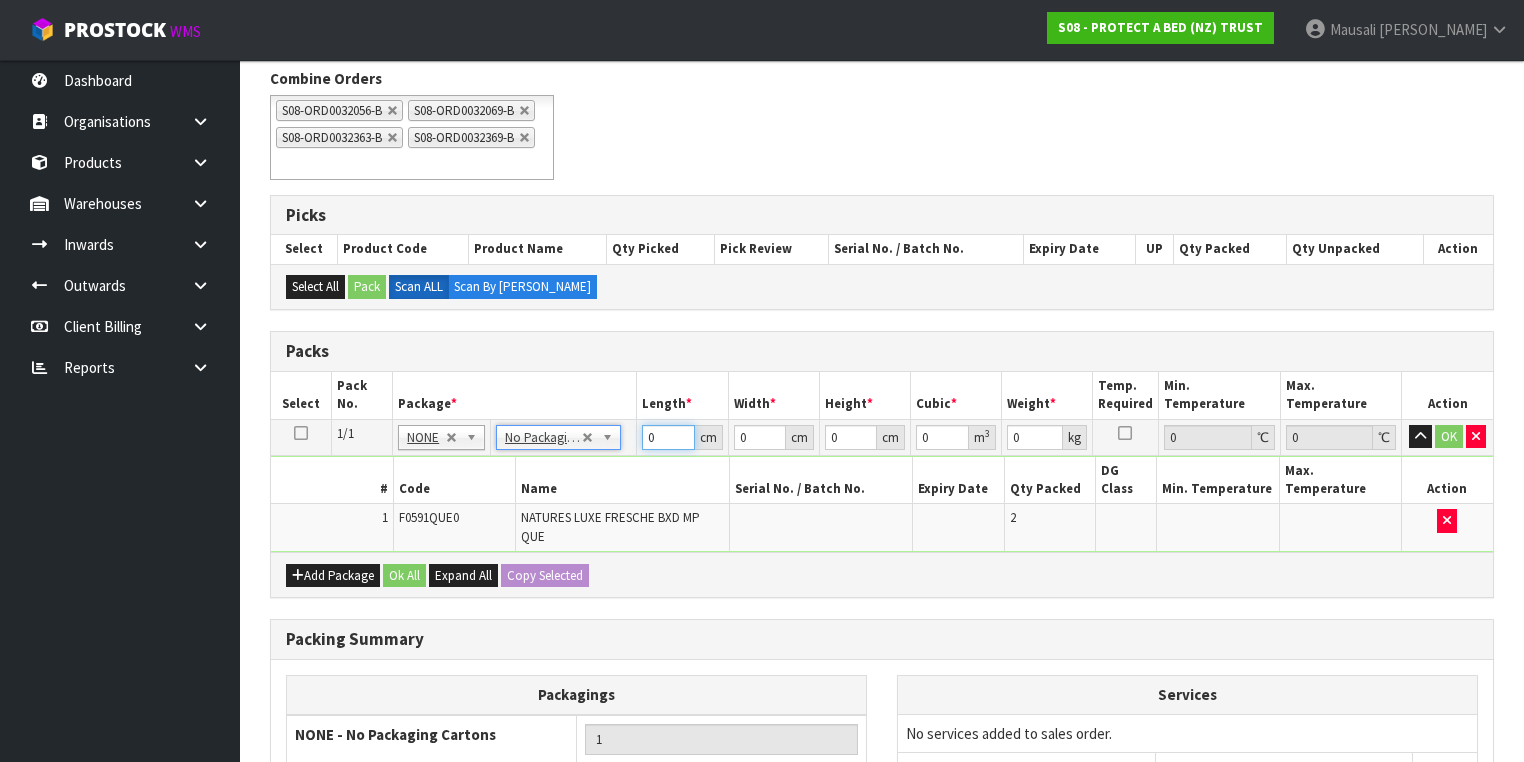 drag, startPoint x: 668, startPoint y: 455, endPoint x: 582, endPoint y: 487, distance: 91.76056 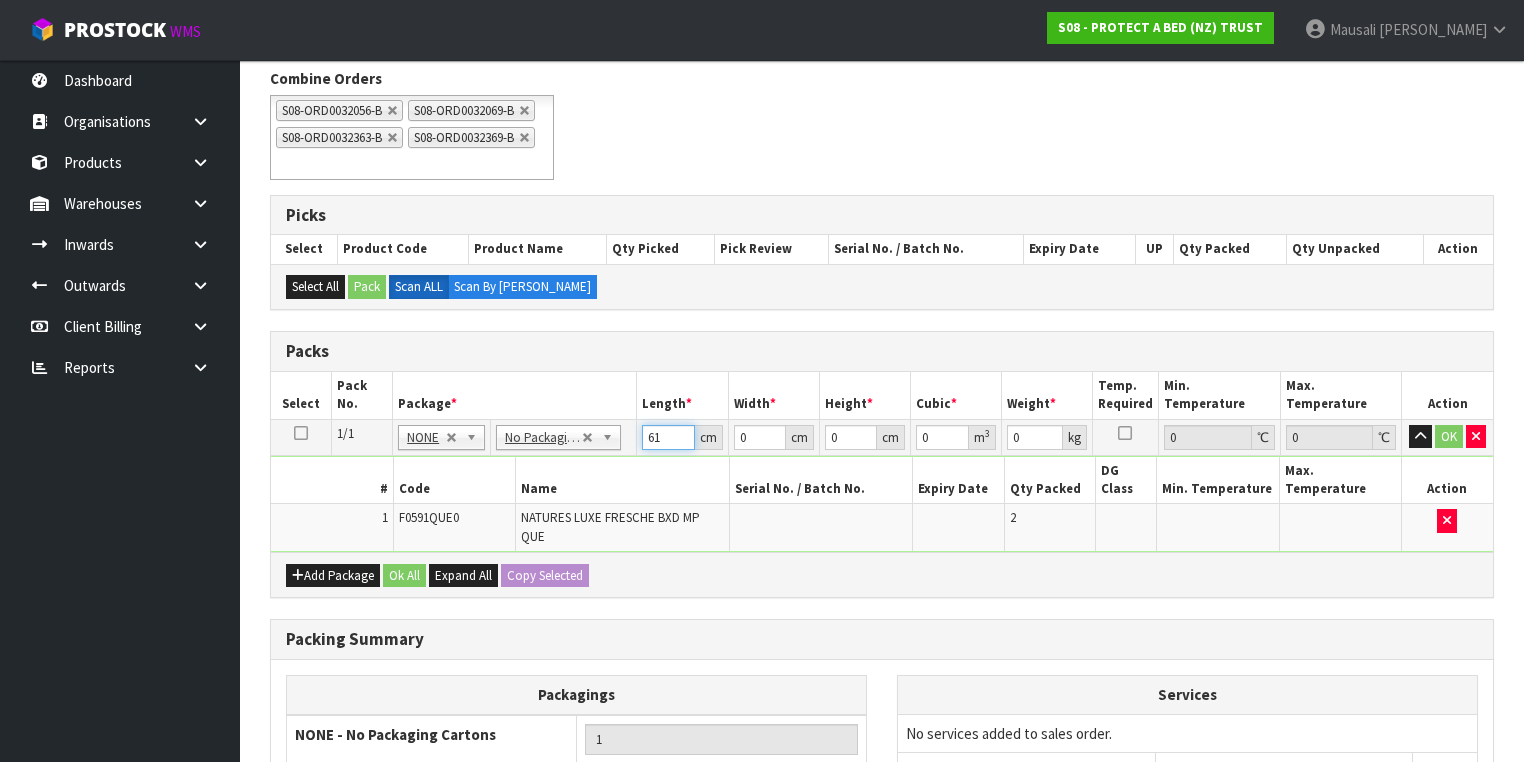type on "61" 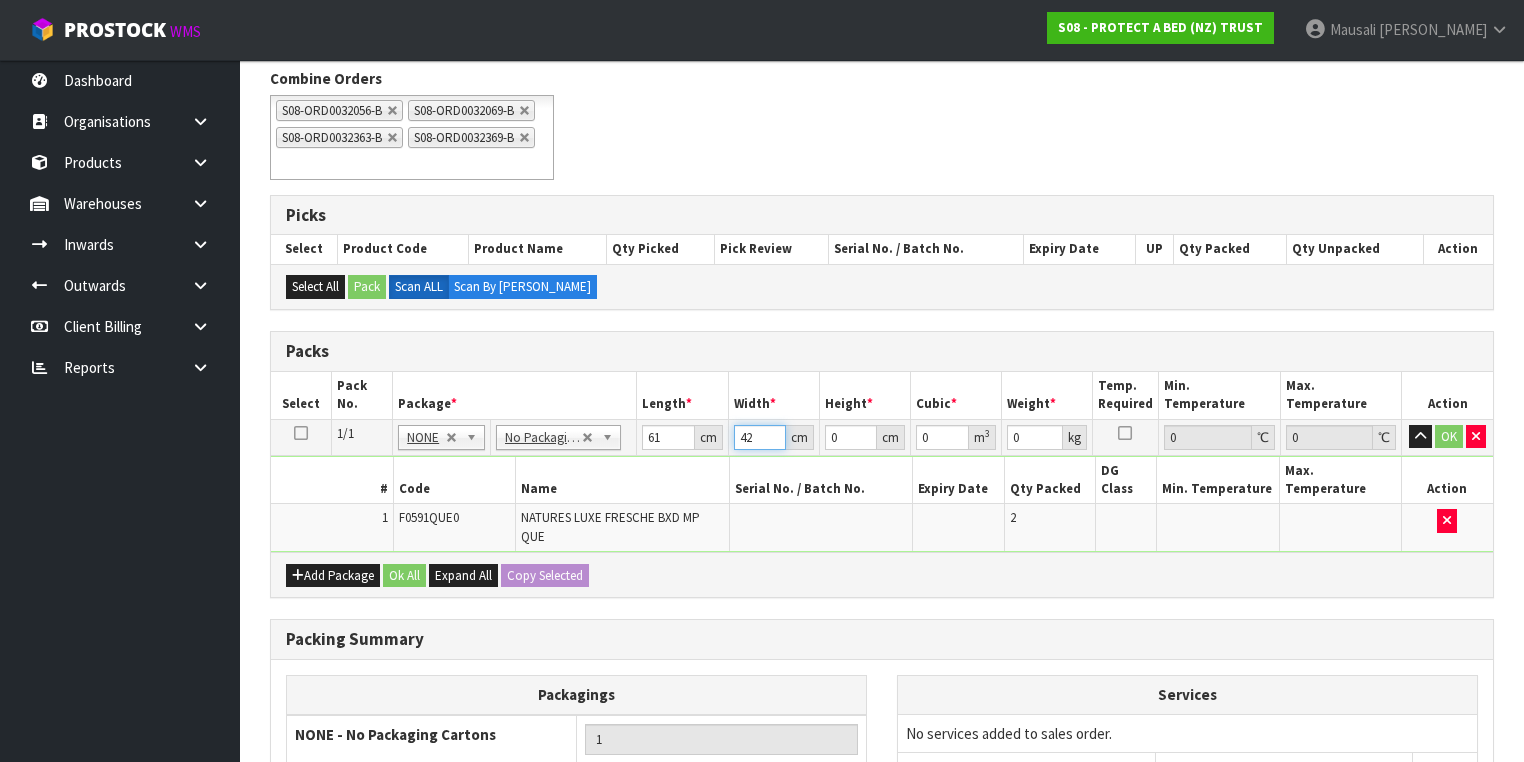 type on "42" 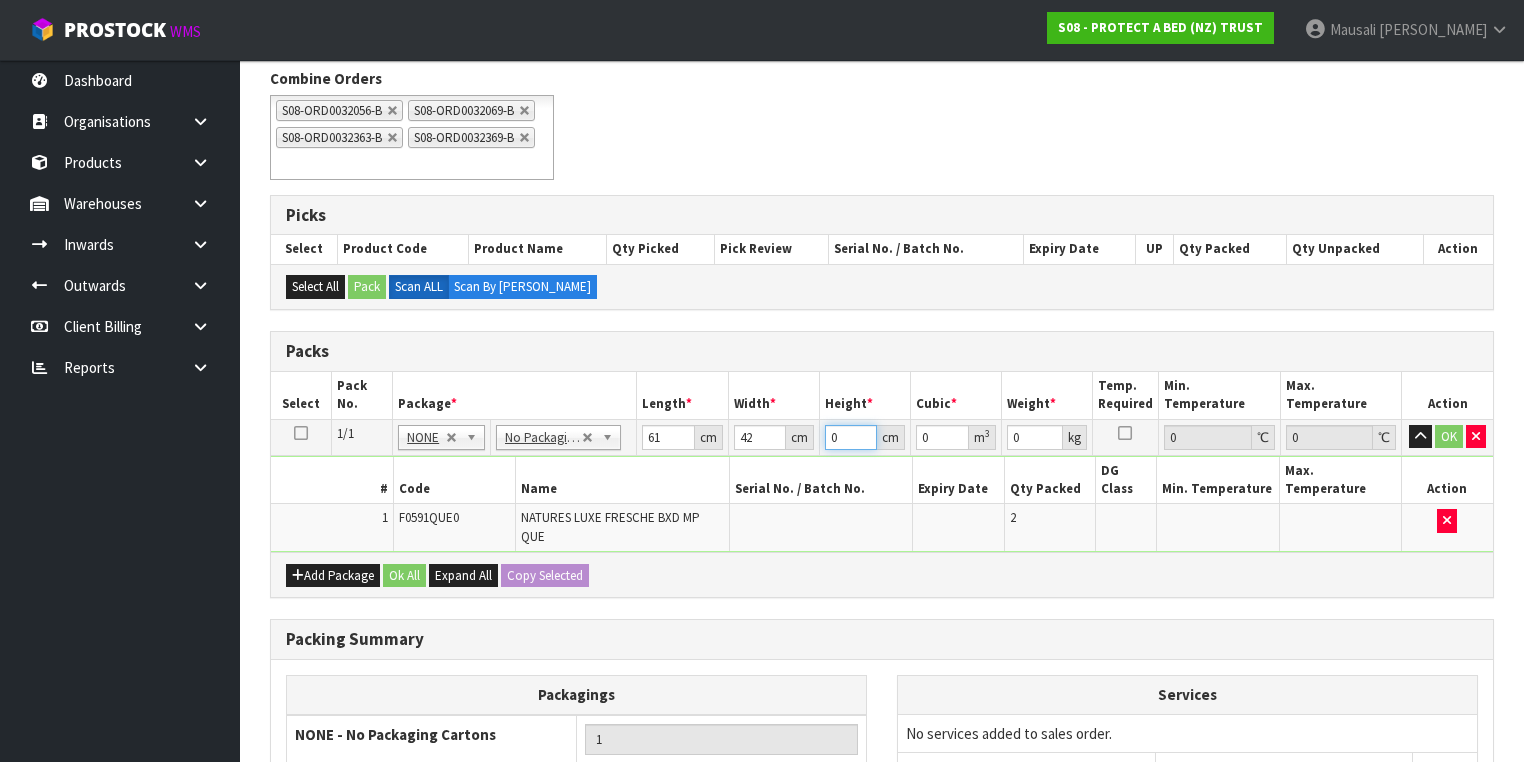 type on "3" 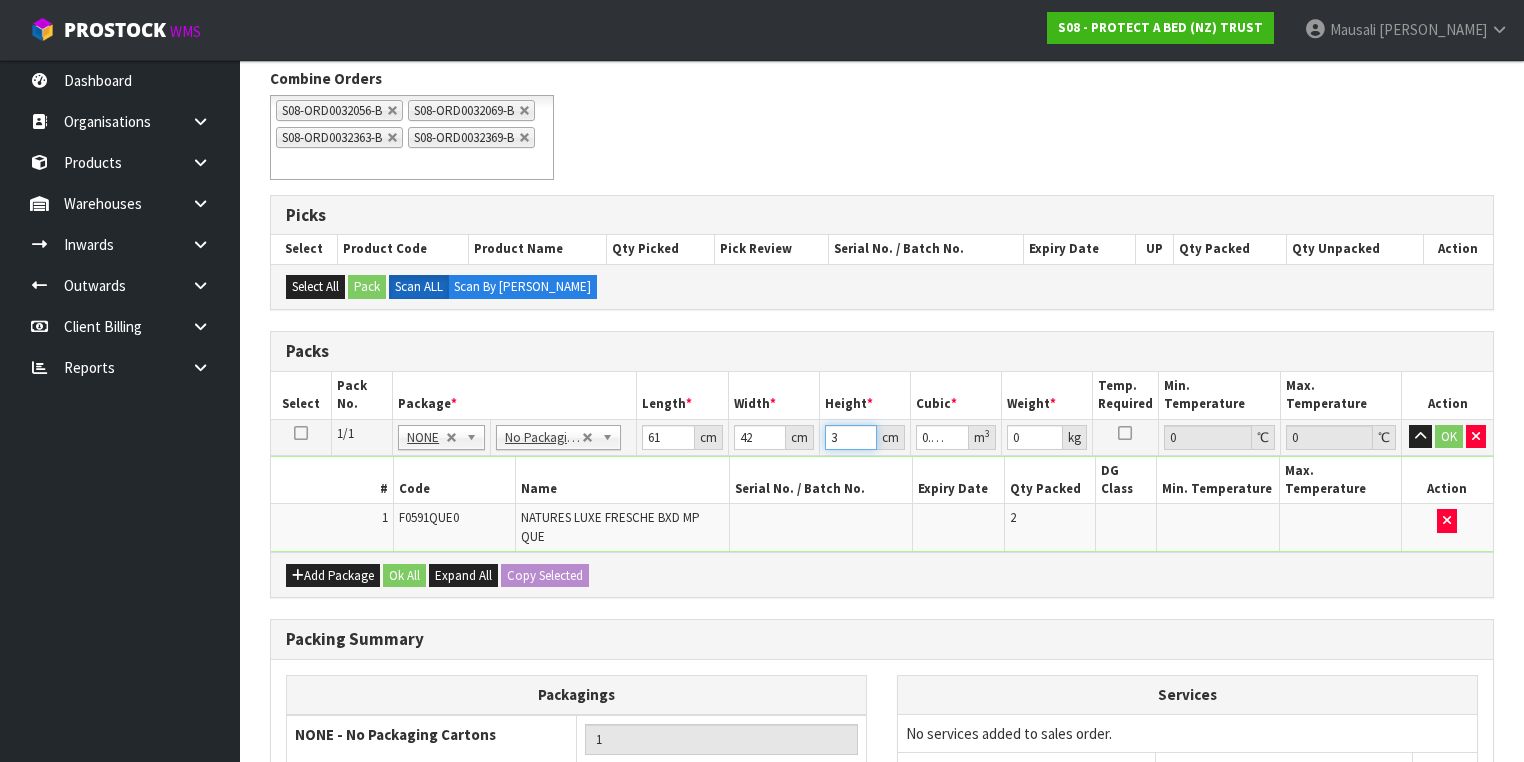 type on "31" 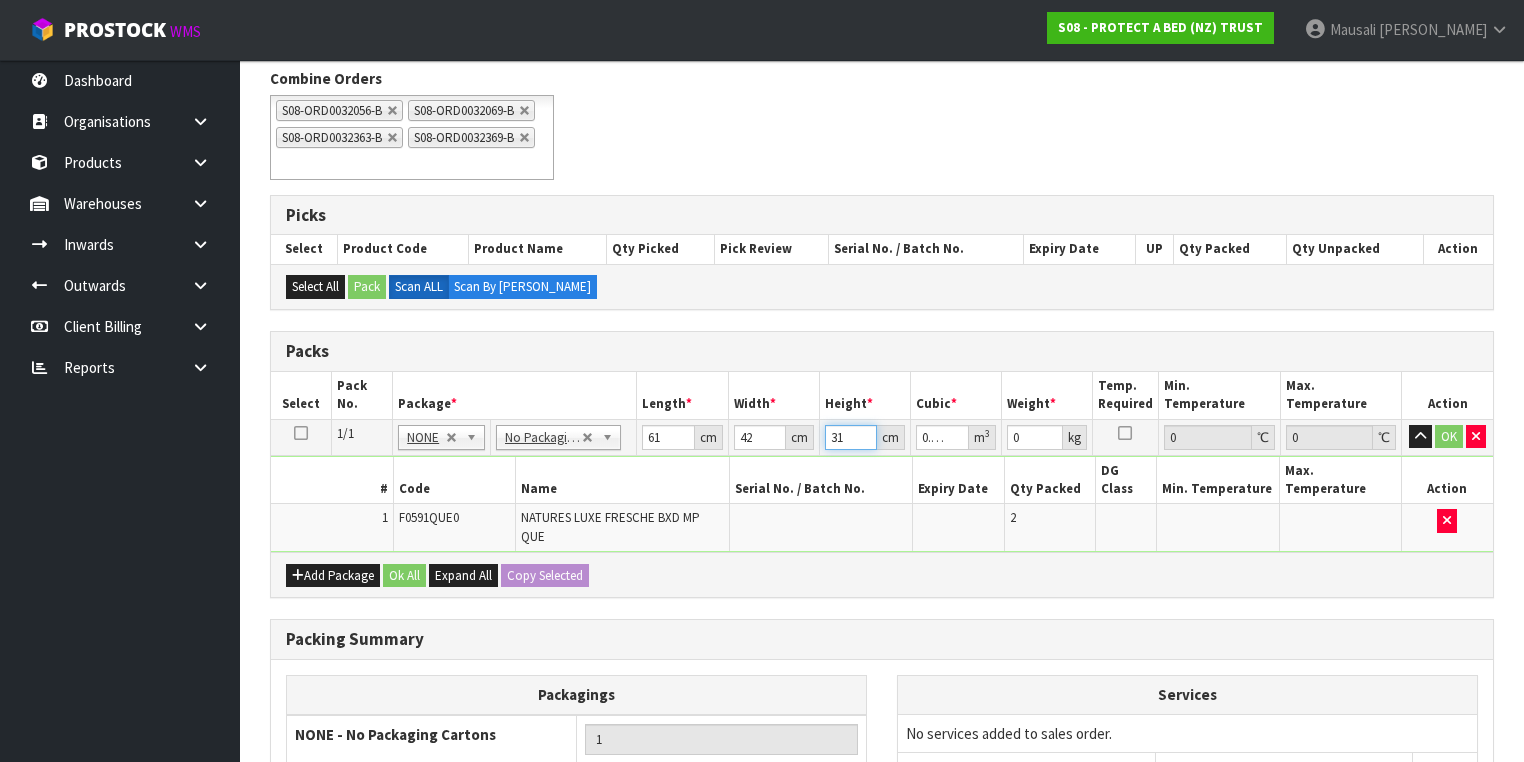 type on "31" 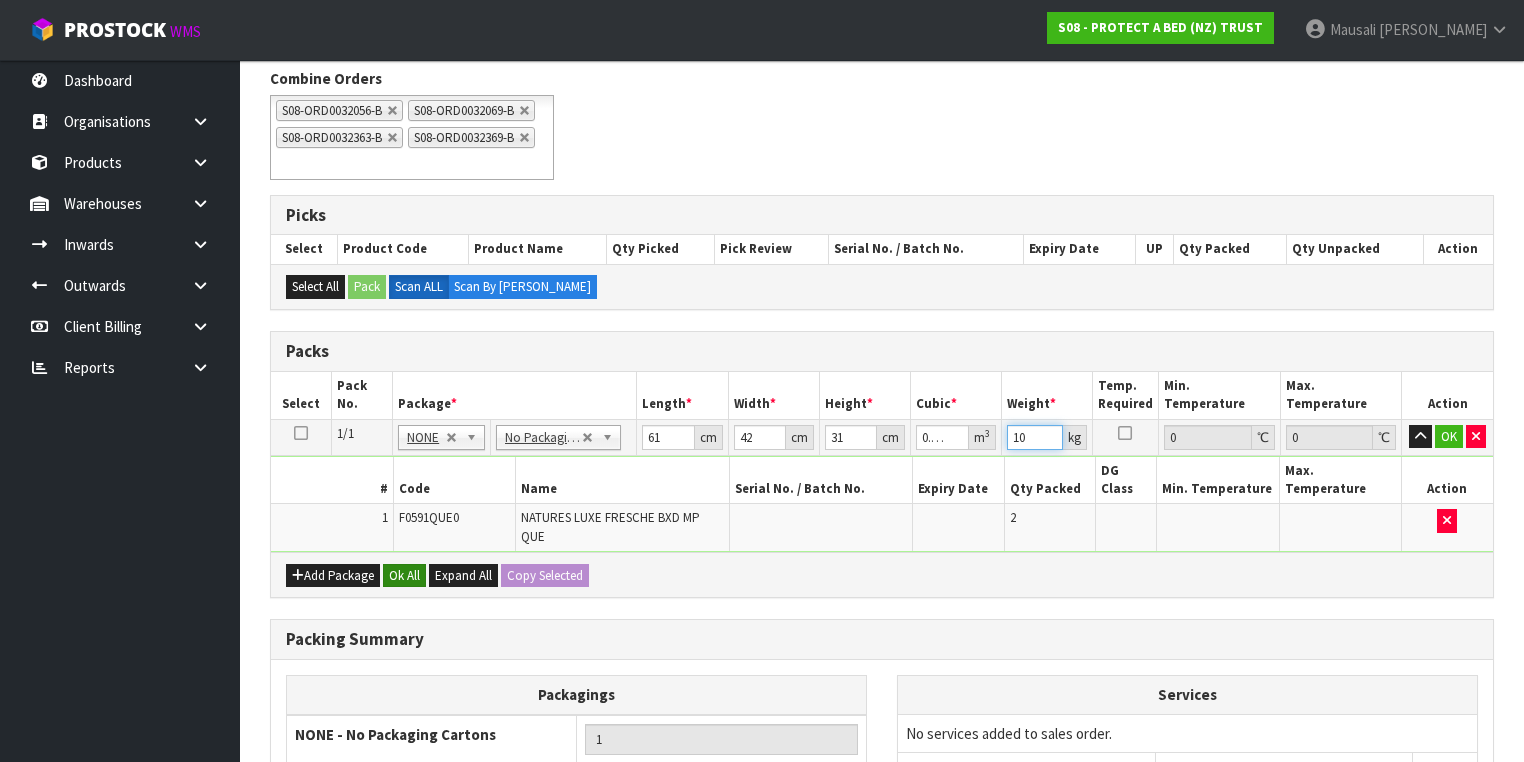 type on "10" 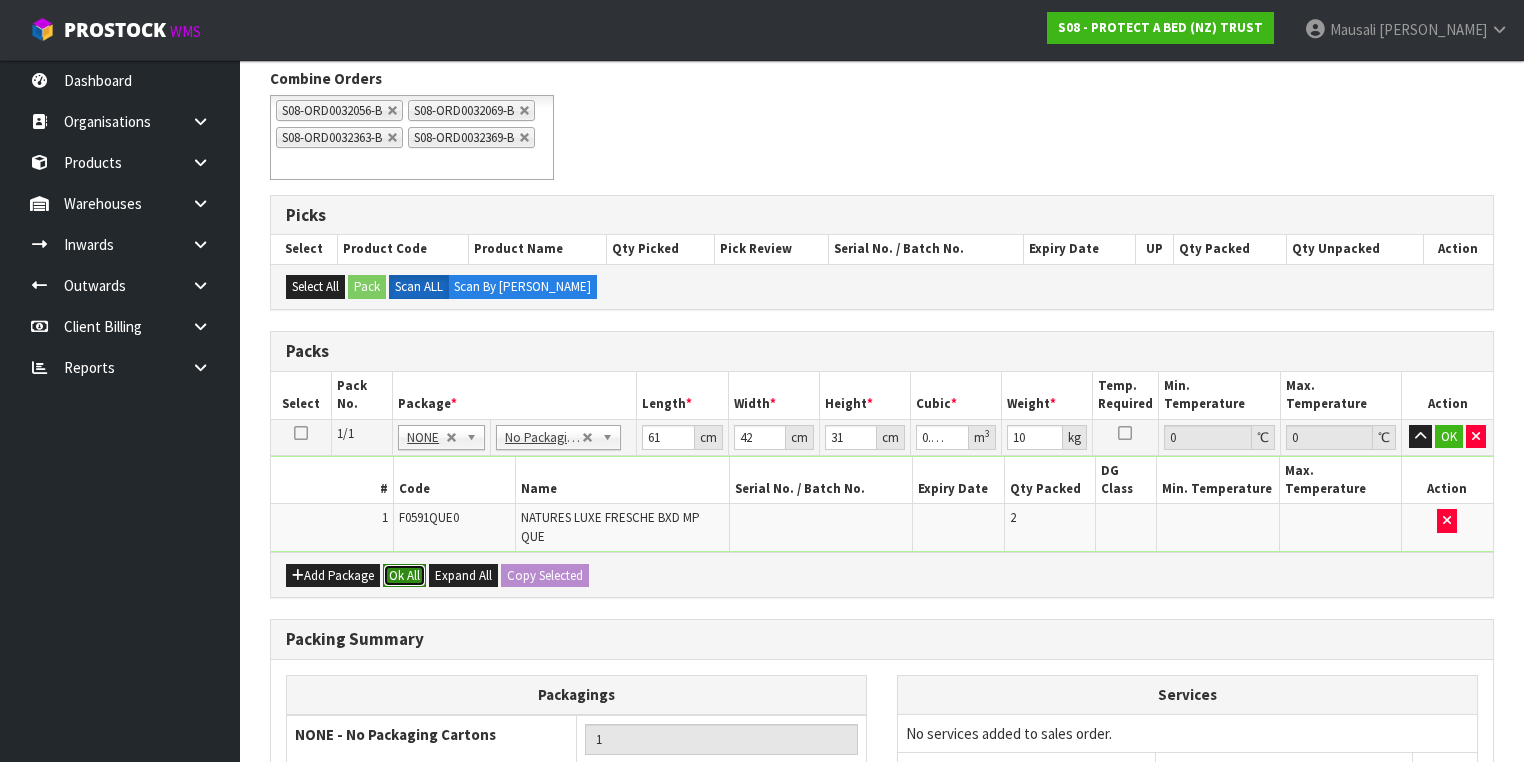 click on "Ok All" at bounding box center (404, 576) 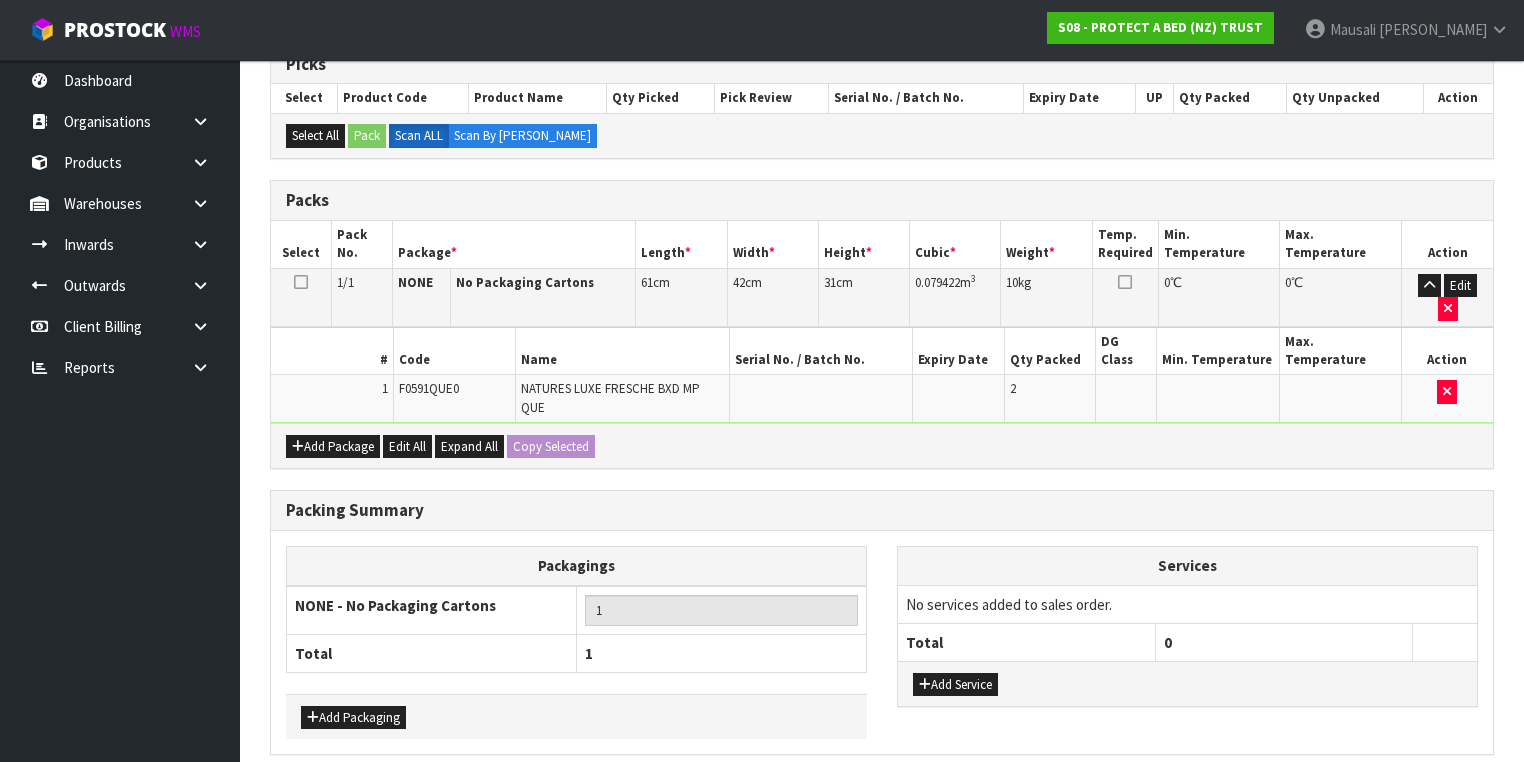 scroll, scrollTop: 533, scrollLeft: 0, axis: vertical 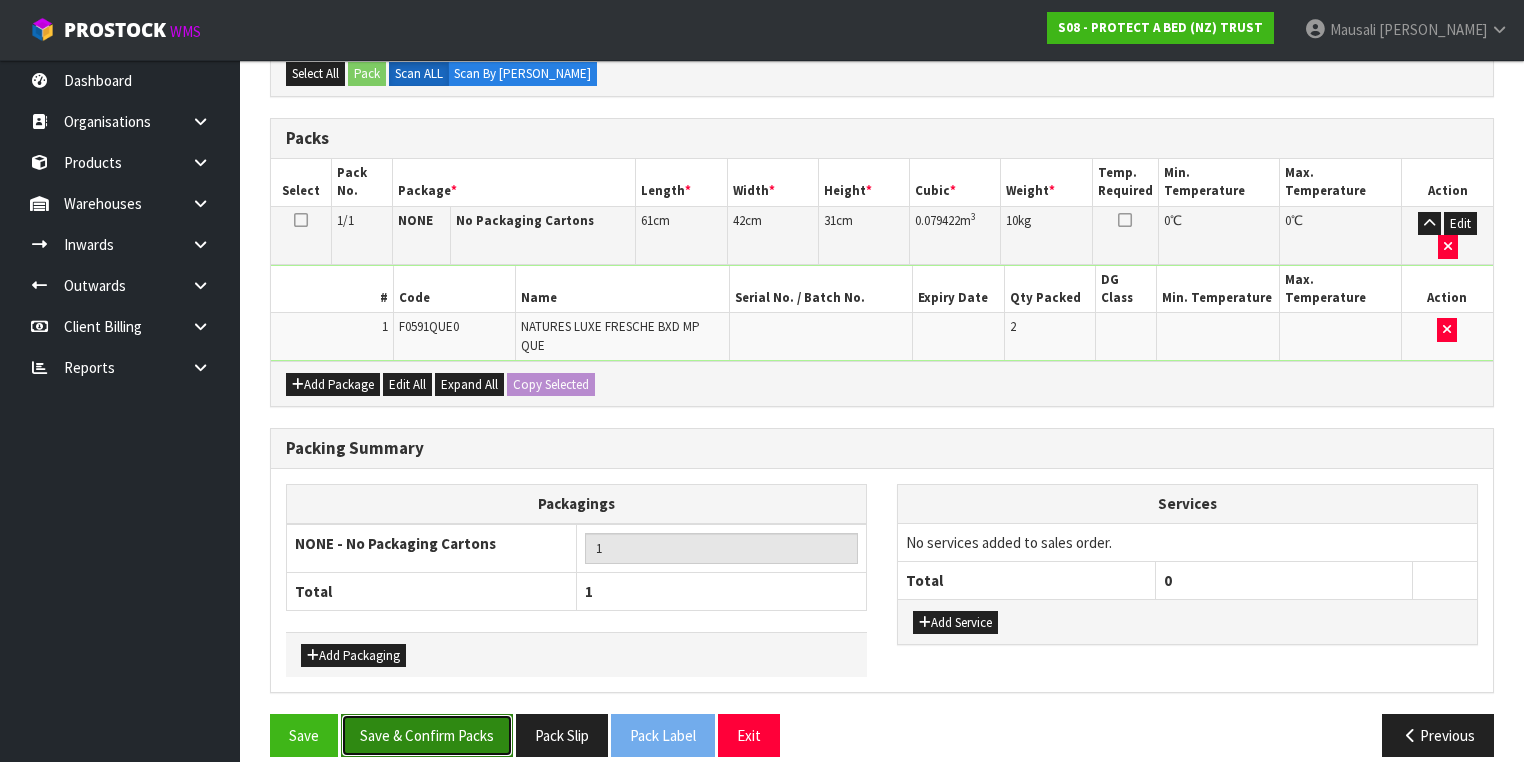 click on "Save & Confirm Packs" at bounding box center [427, 735] 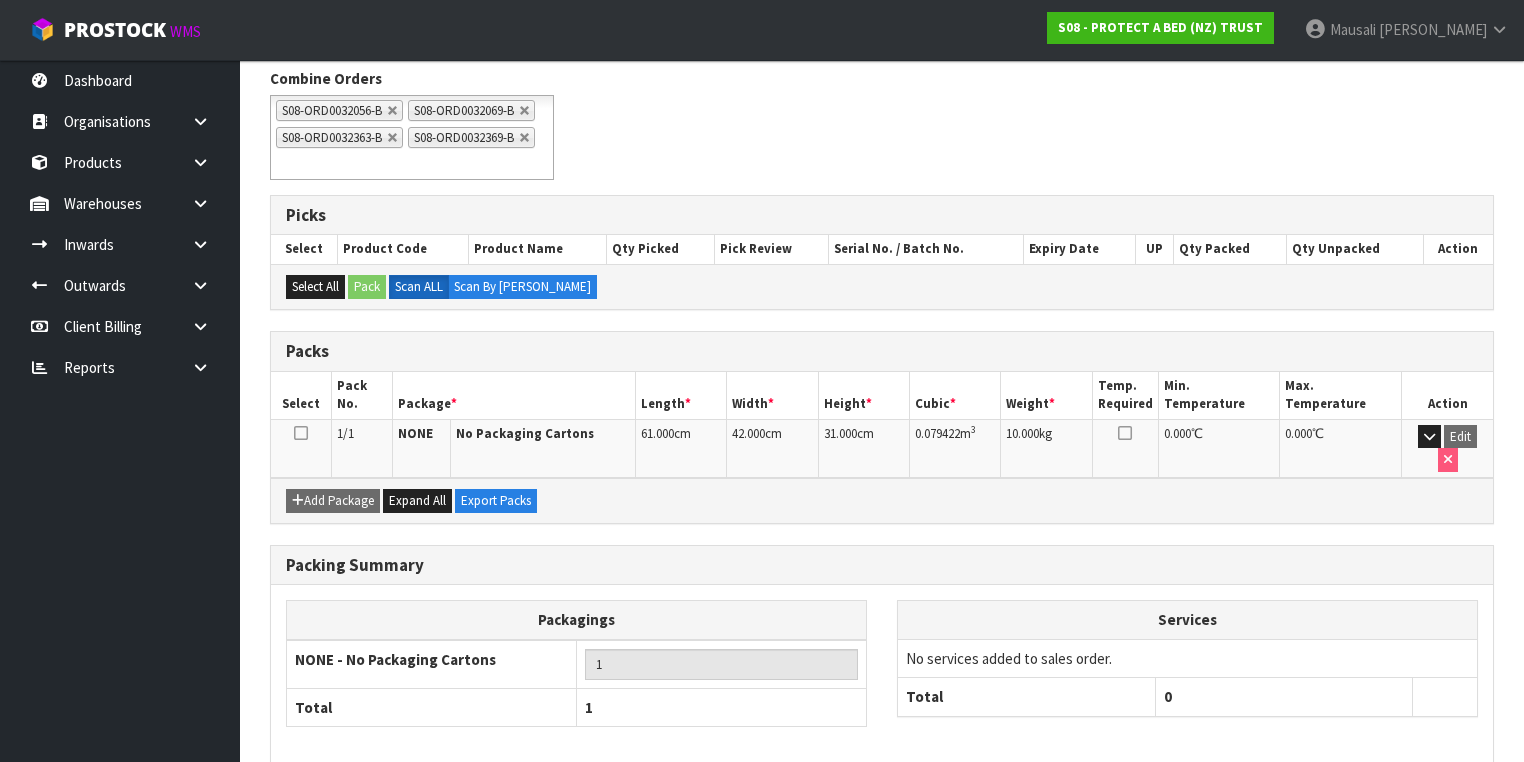 scroll, scrollTop: 0, scrollLeft: 0, axis: both 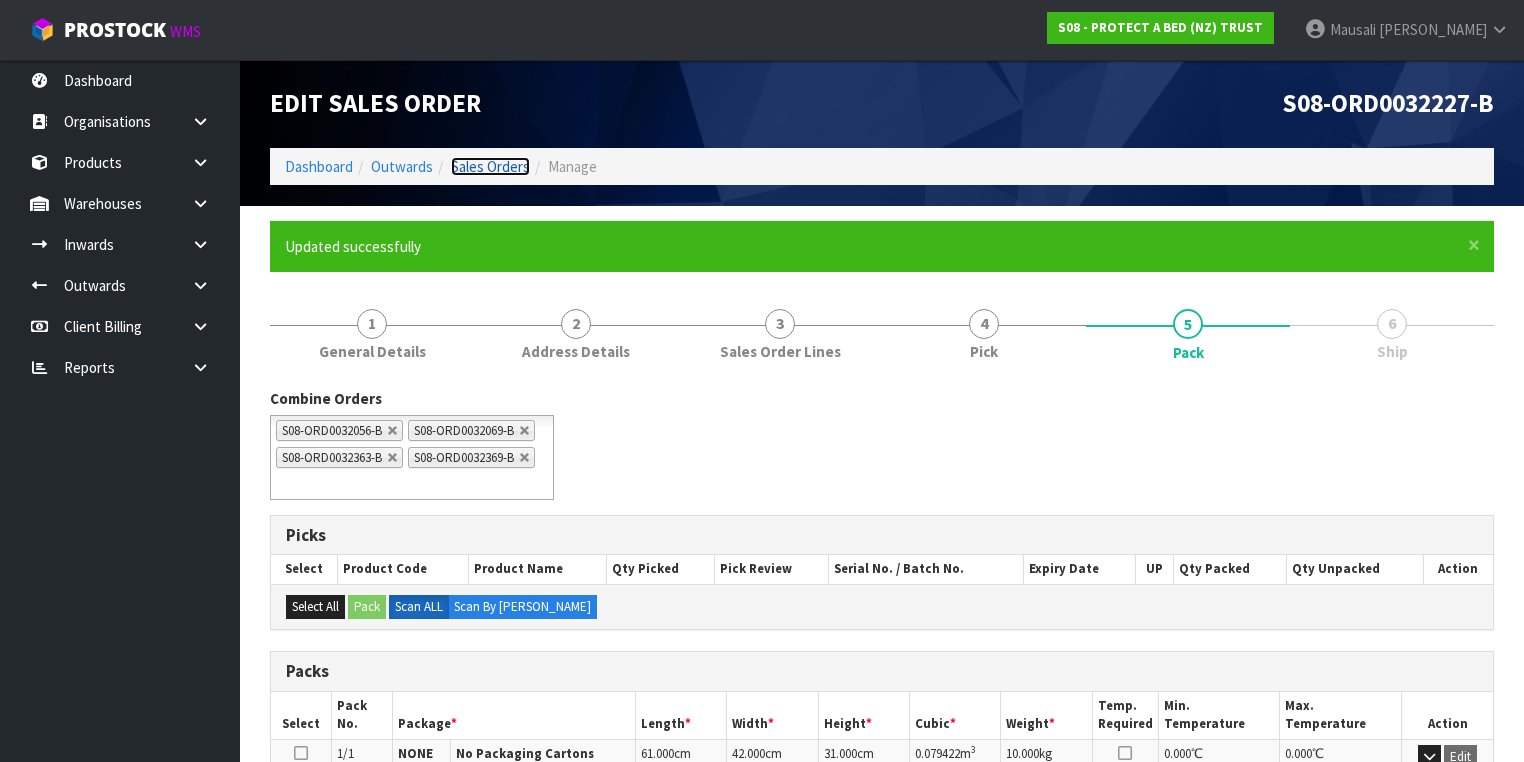 click on "Sales Orders" at bounding box center (490, 166) 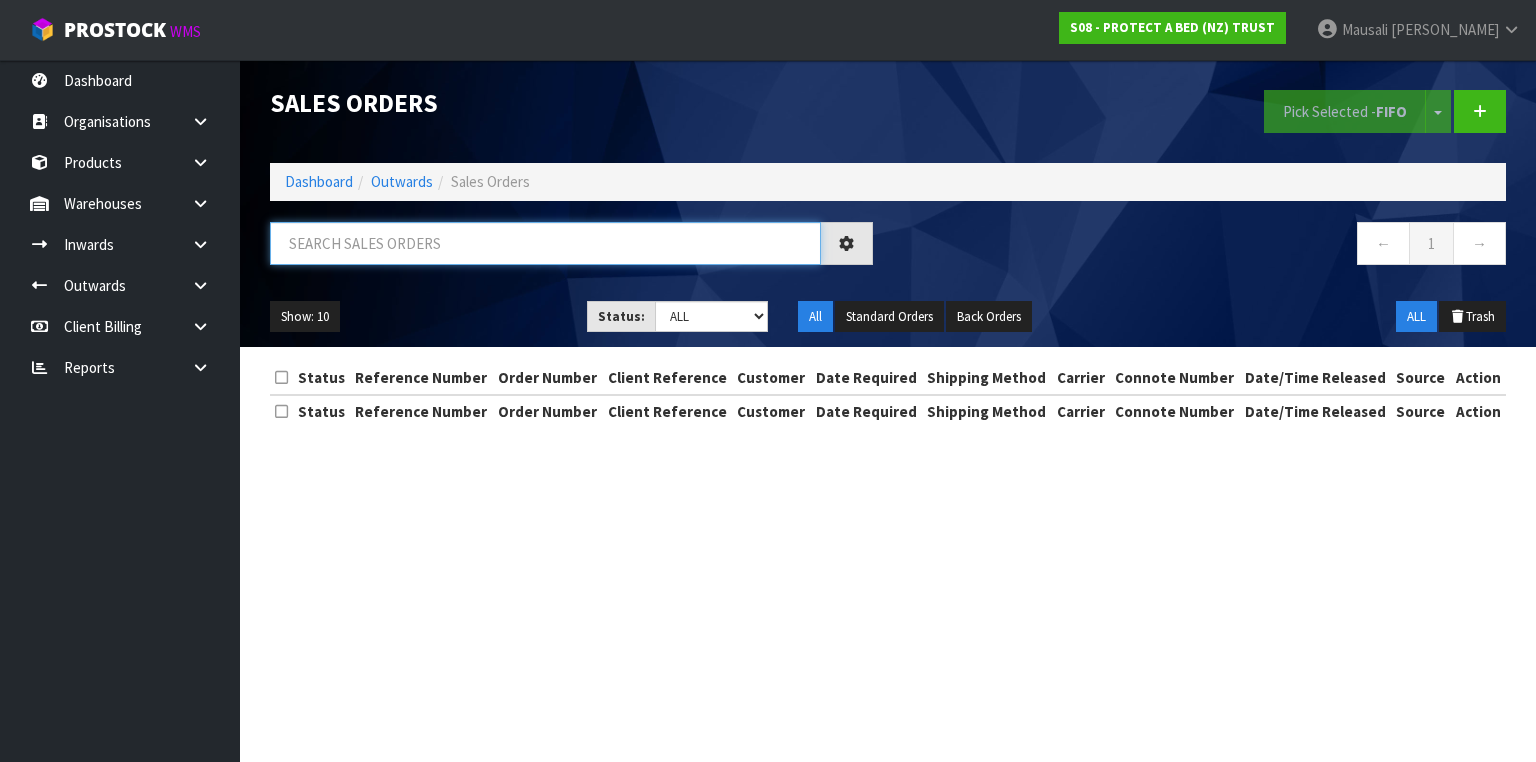 click at bounding box center [545, 243] 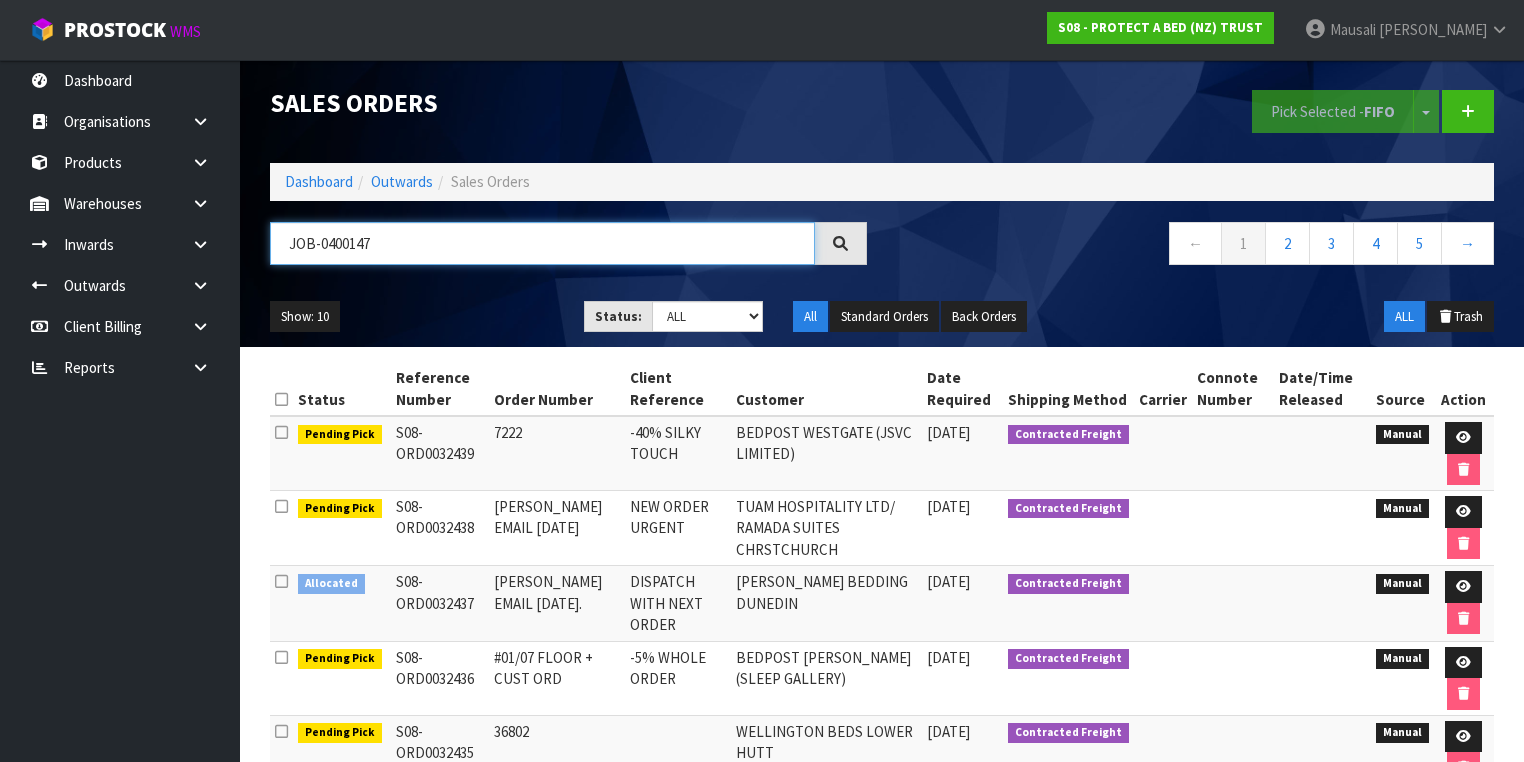 type on "JOB-0400147" 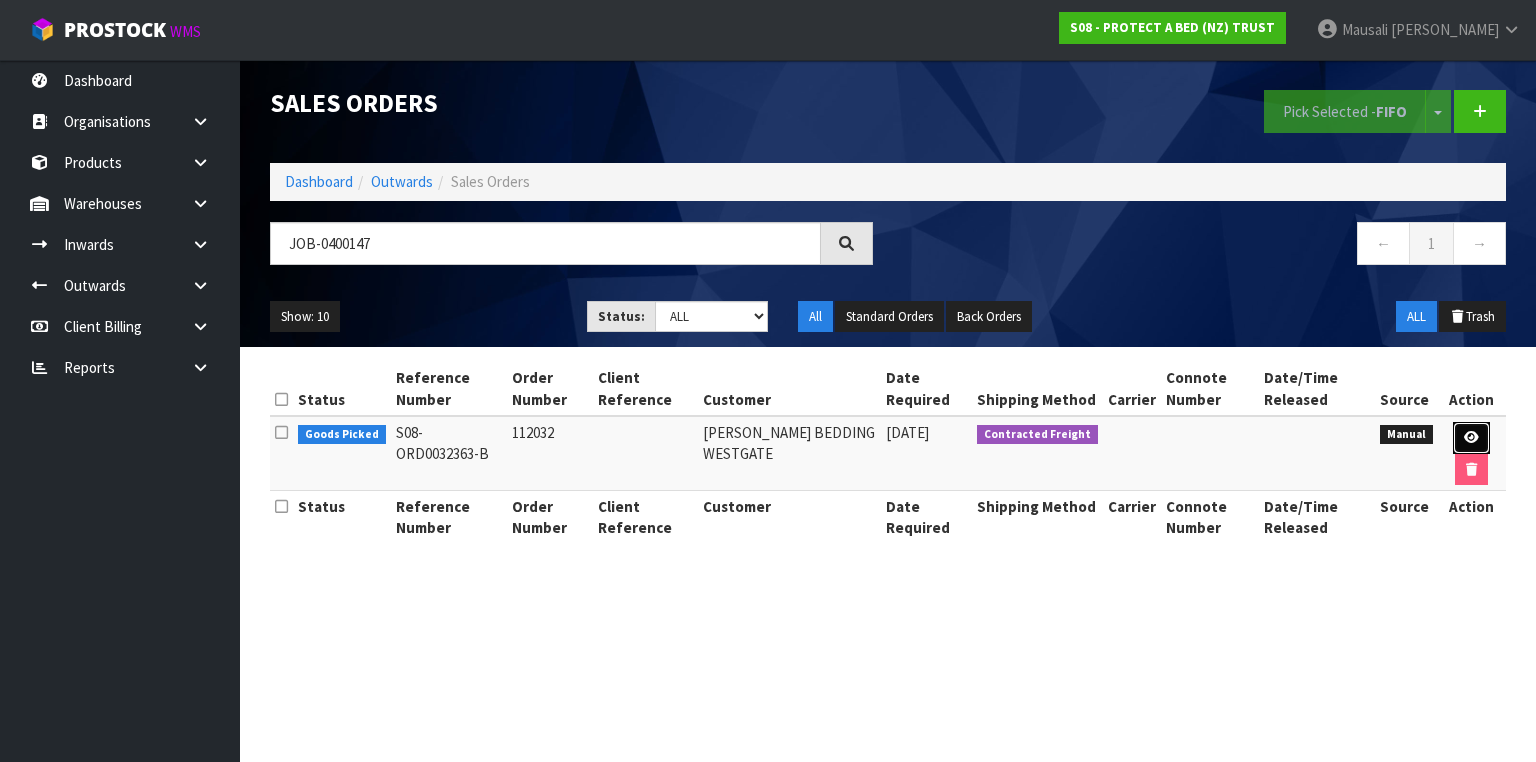 click at bounding box center (1471, 438) 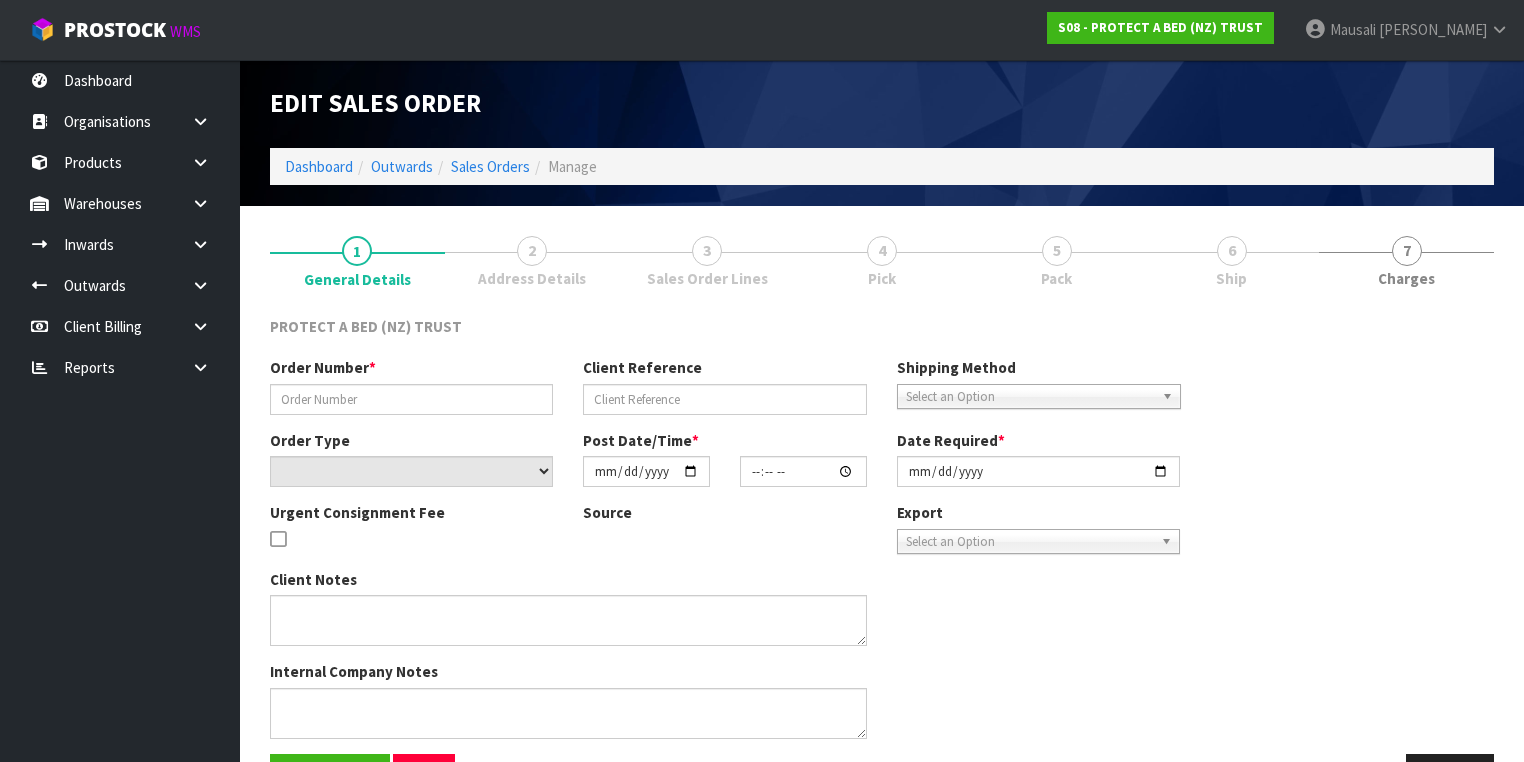 type on "112032" 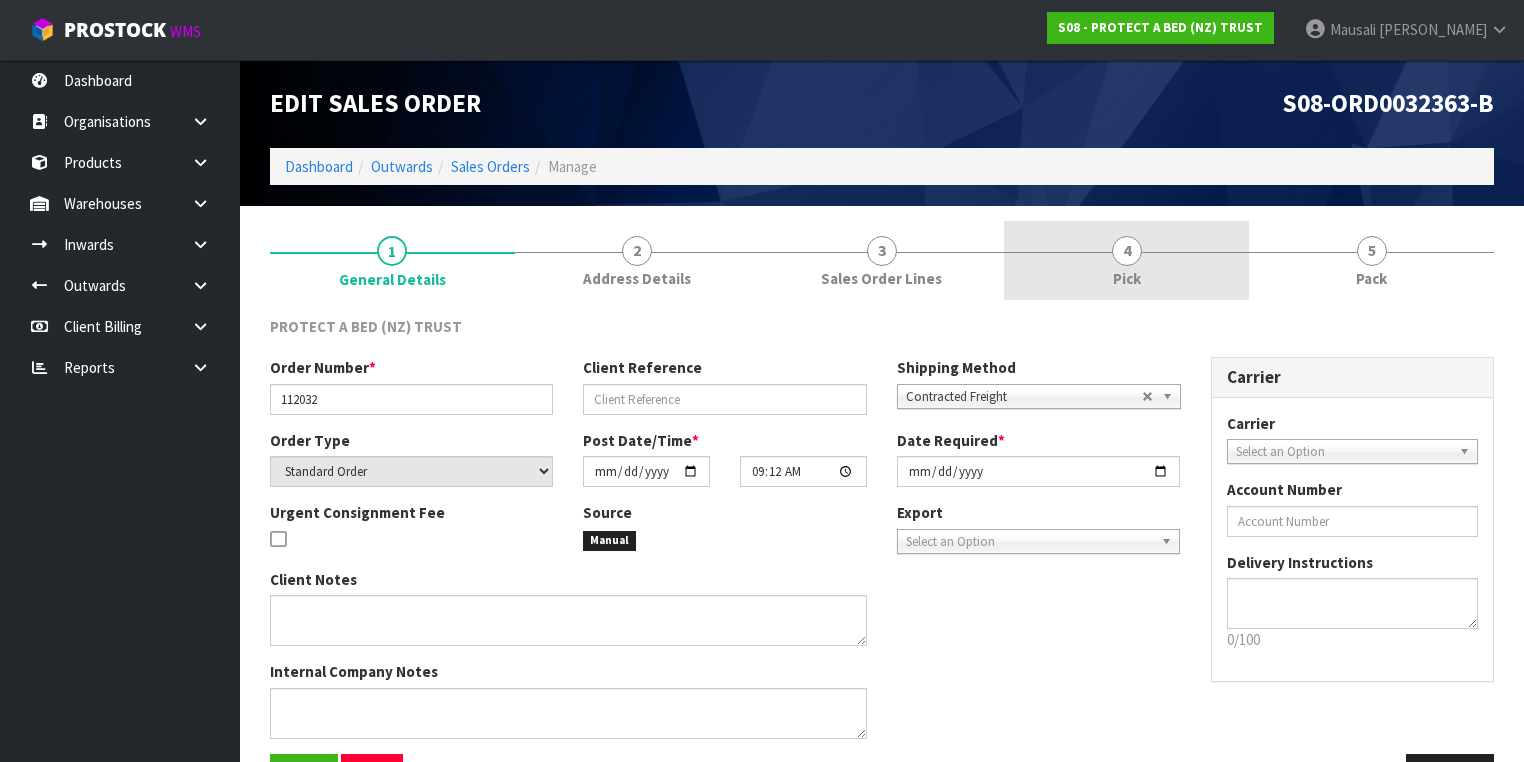 click on "4
Pick" at bounding box center [1126, 260] 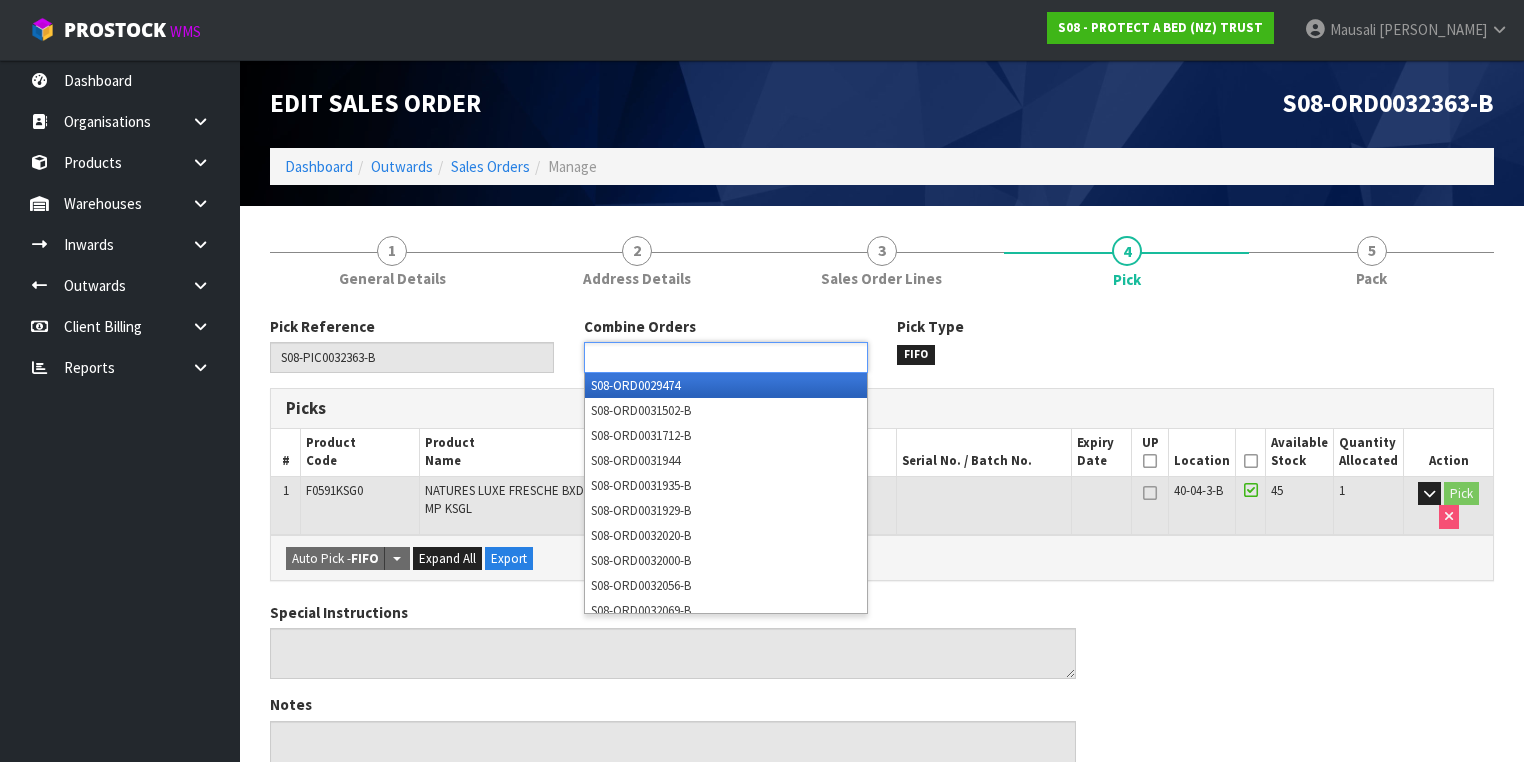 click at bounding box center [663, 357] 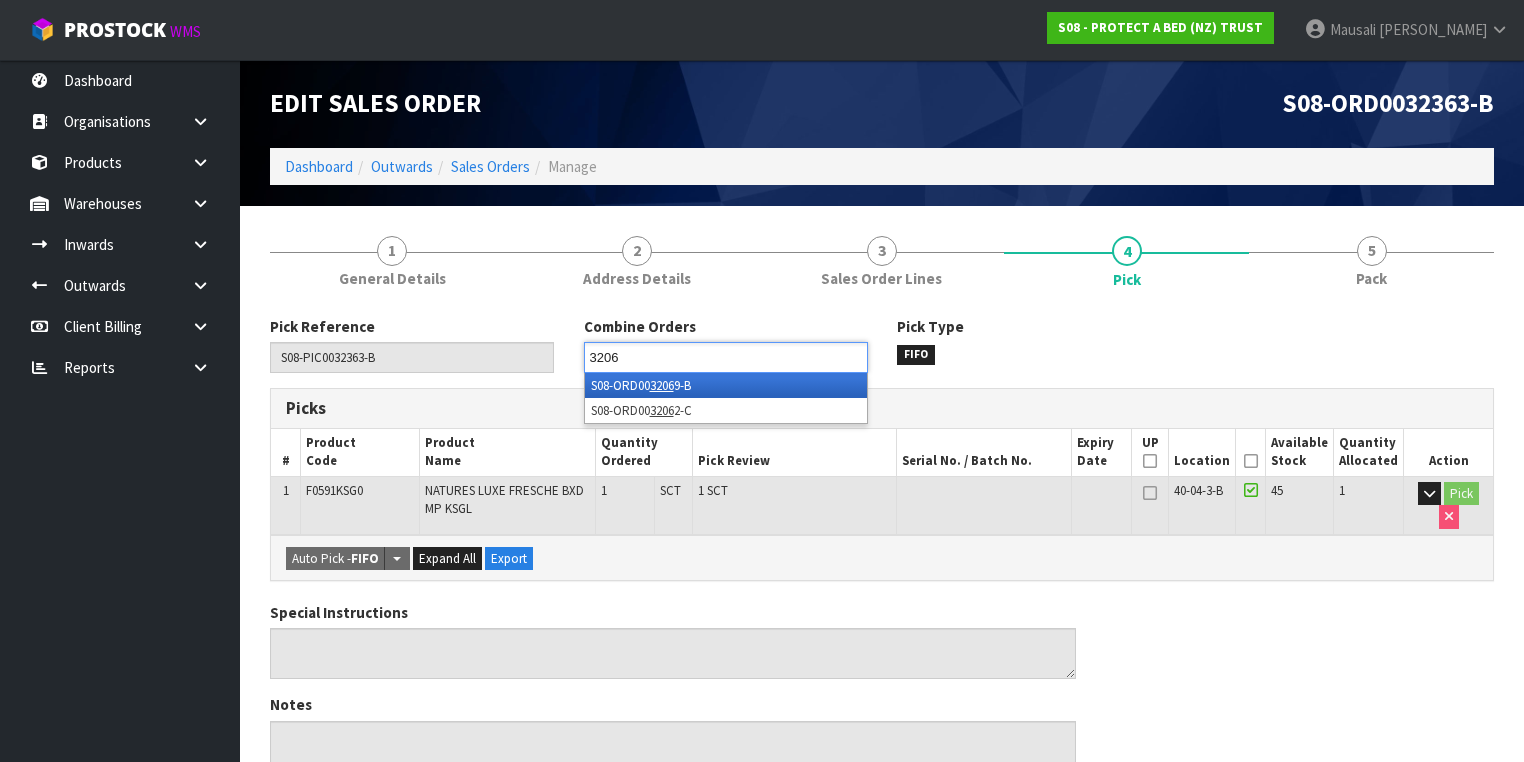 type on "32069" 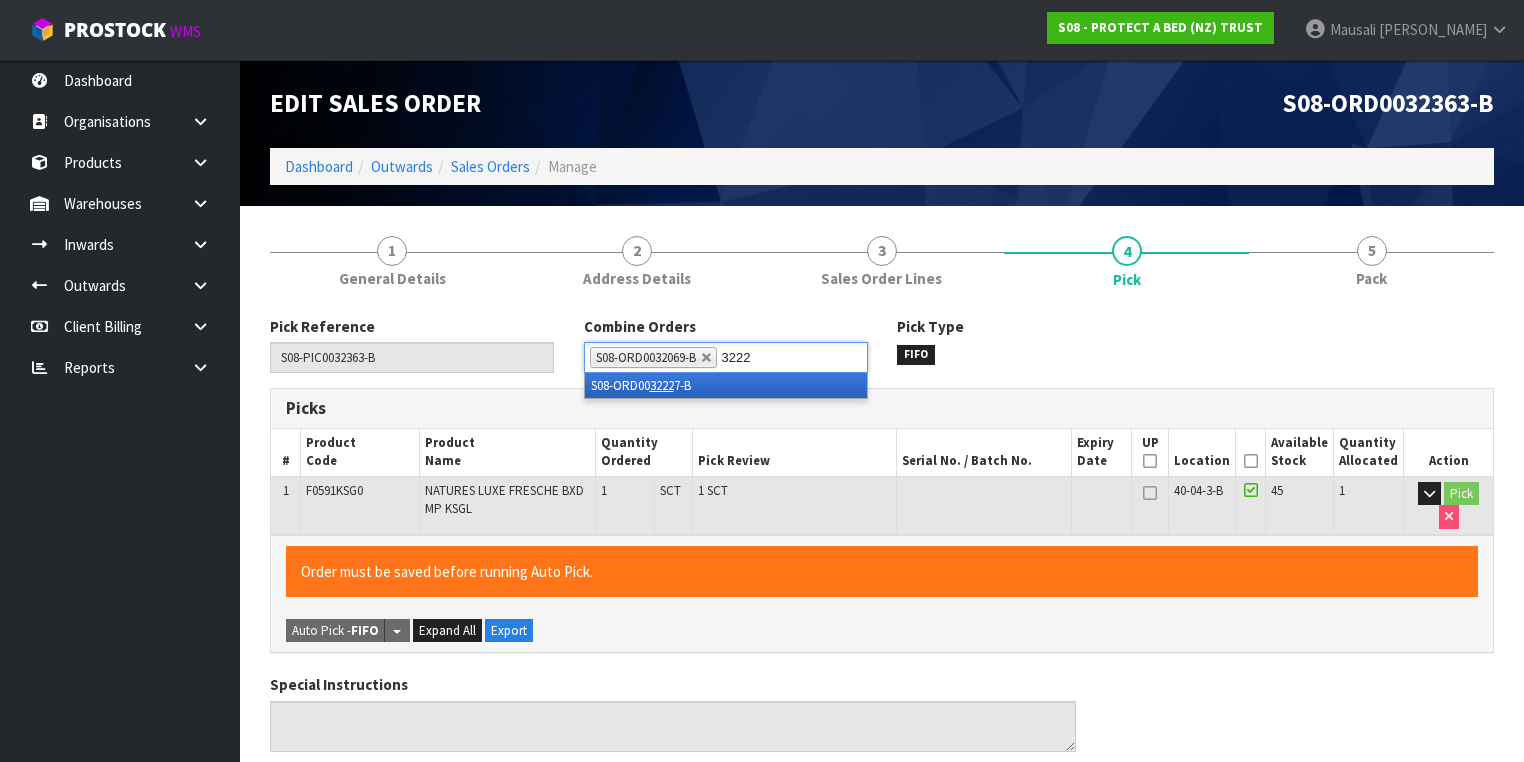 type on "32227" 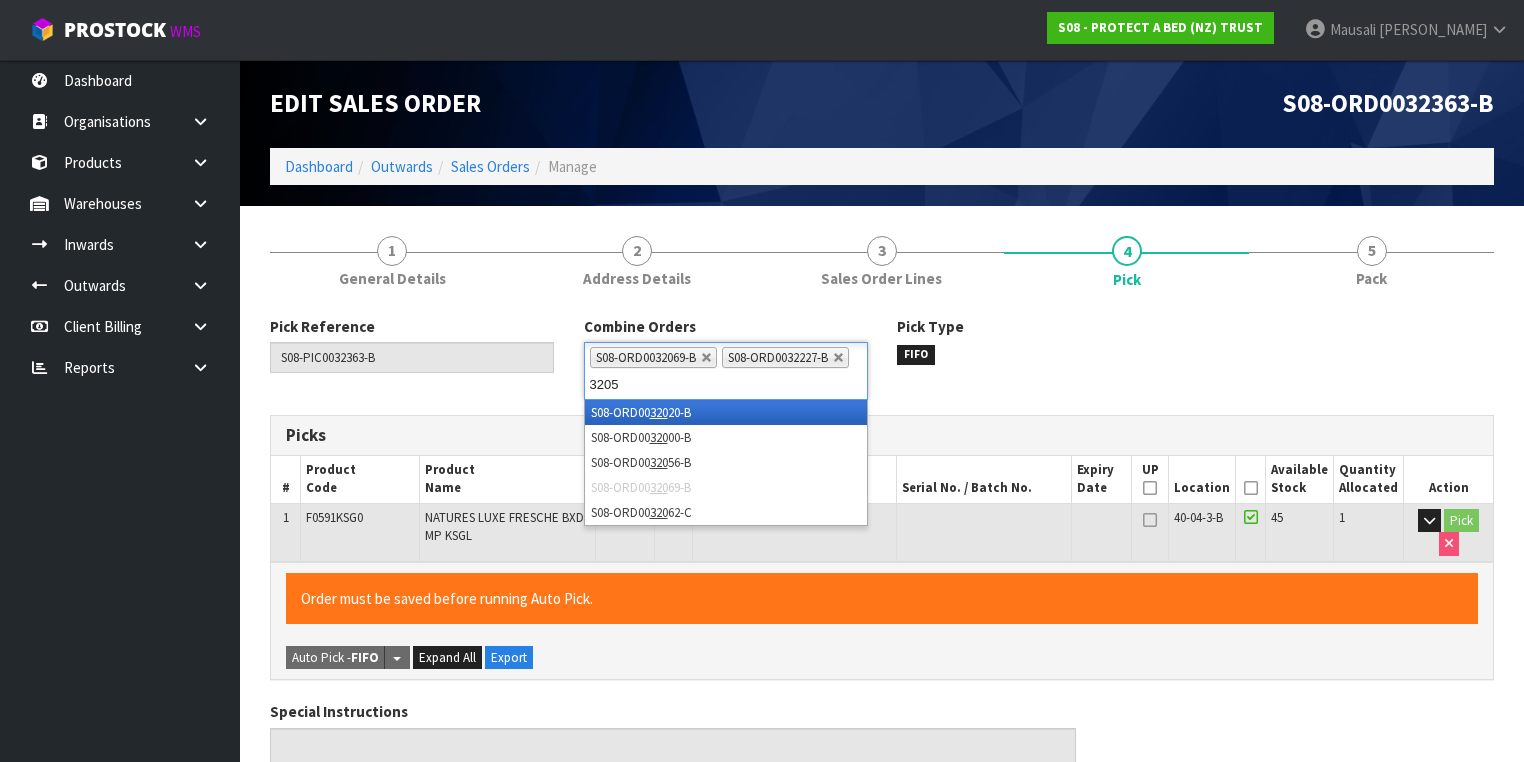 type on "32056" 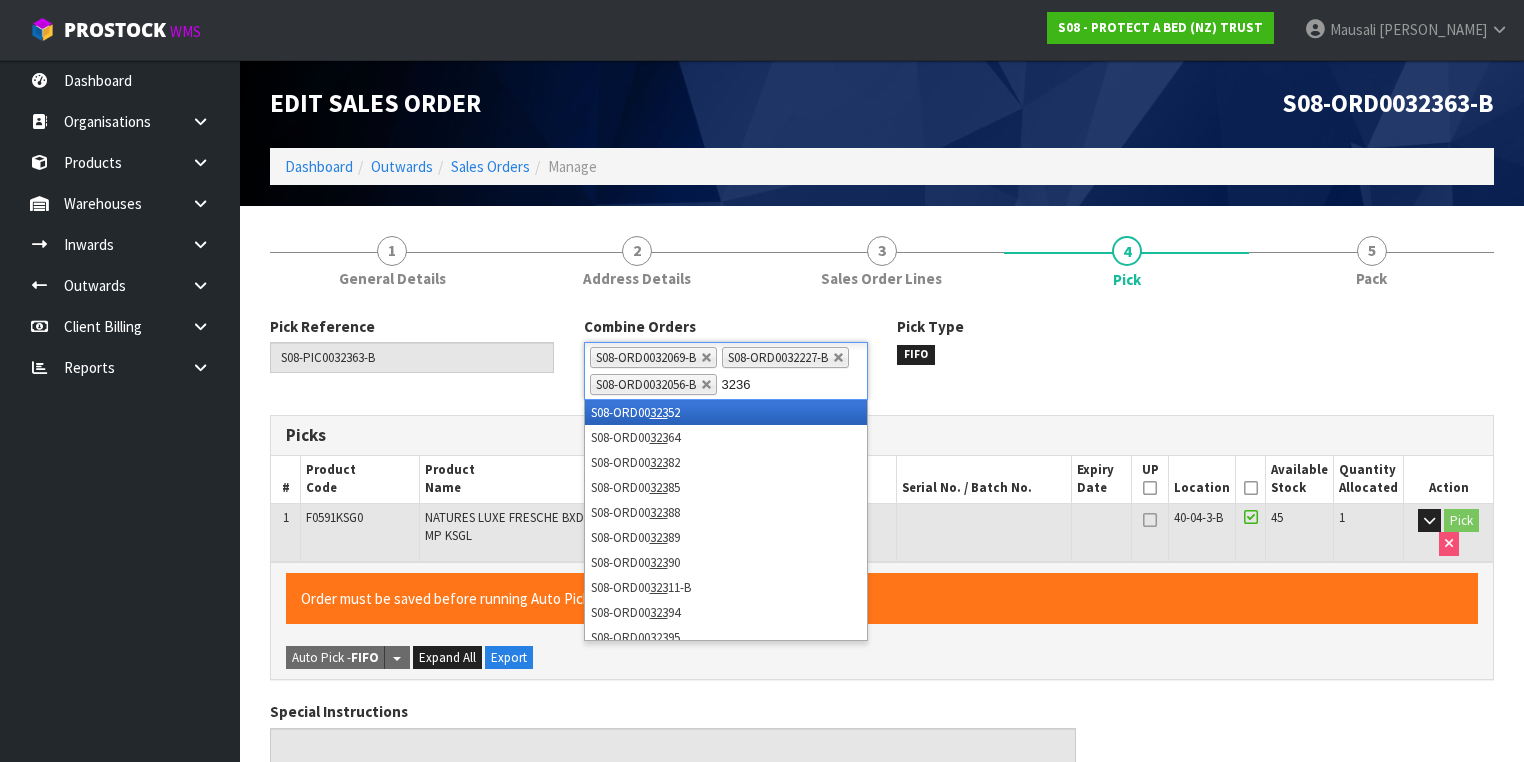 type on "32369" 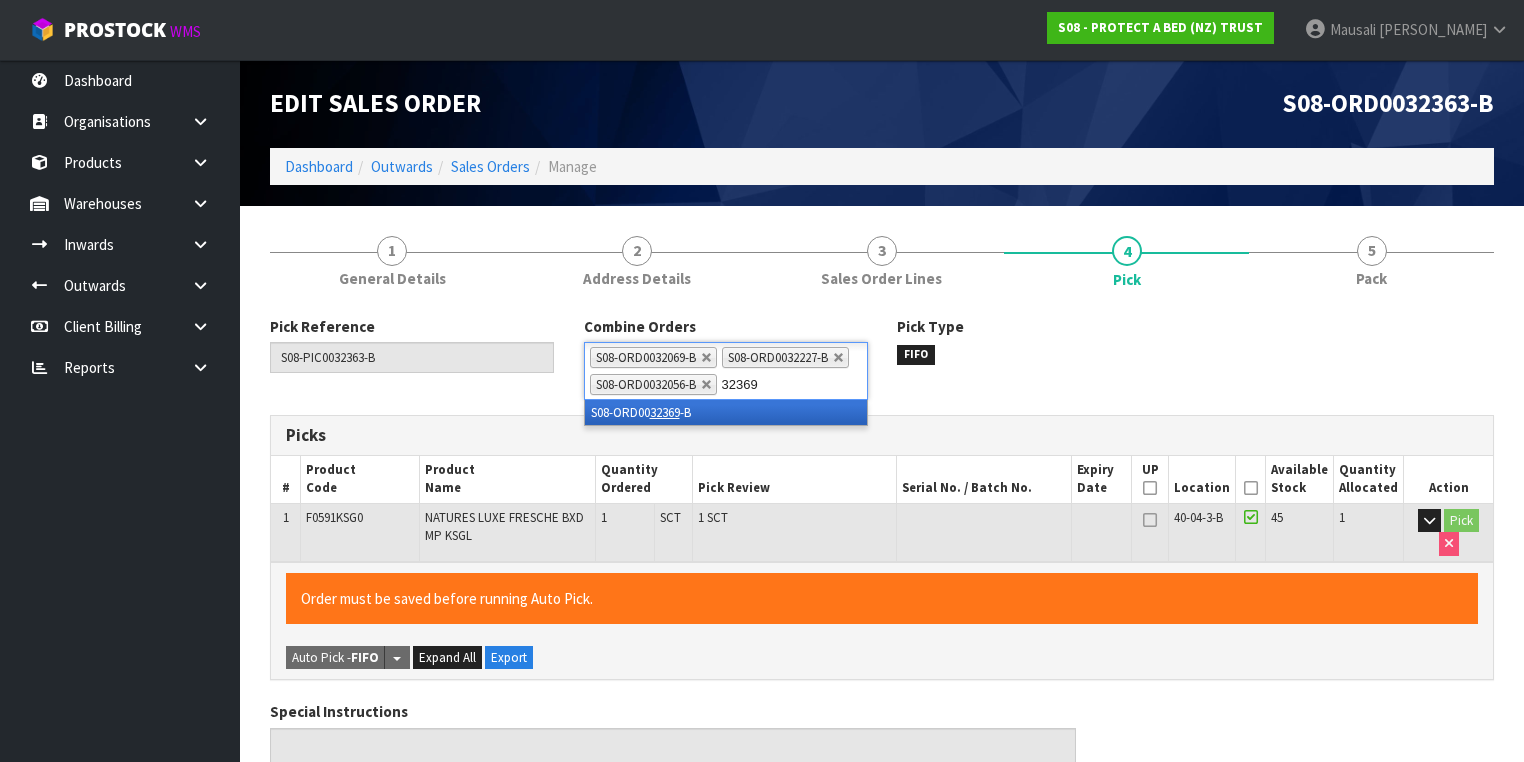 type 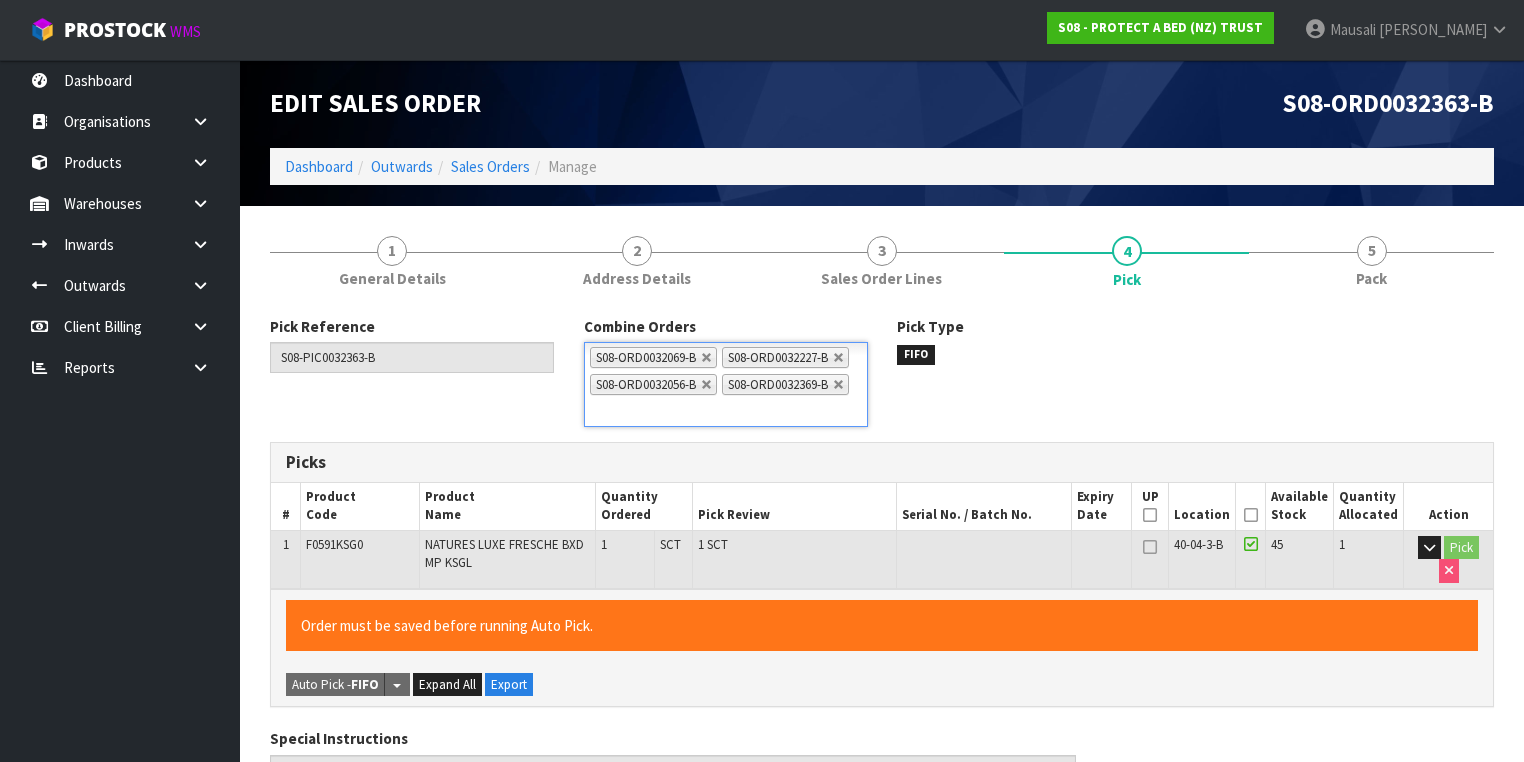 click at bounding box center [1251, 515] 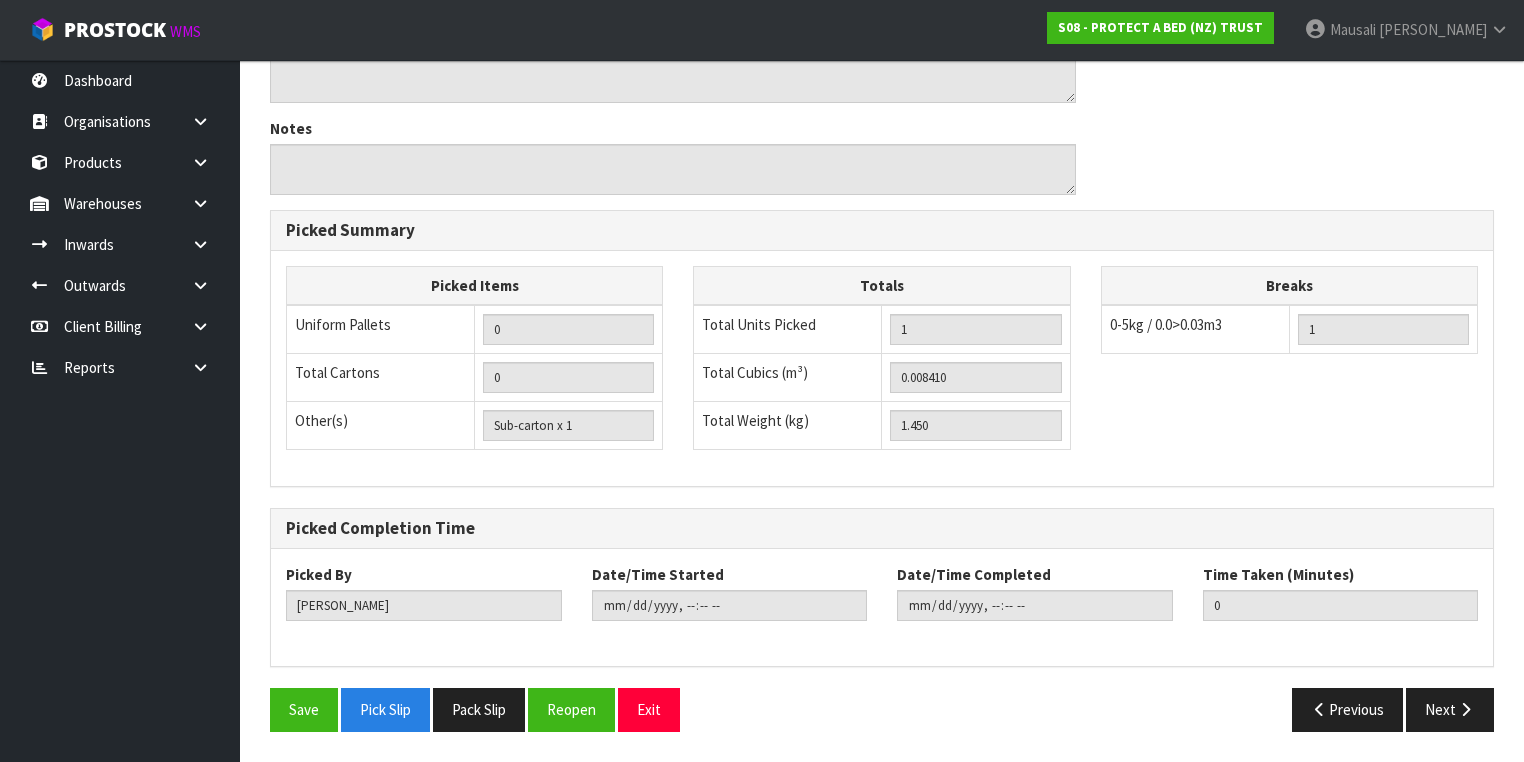 scroll, scrollTop: 720, scrollLeft: 0, axis: vertical 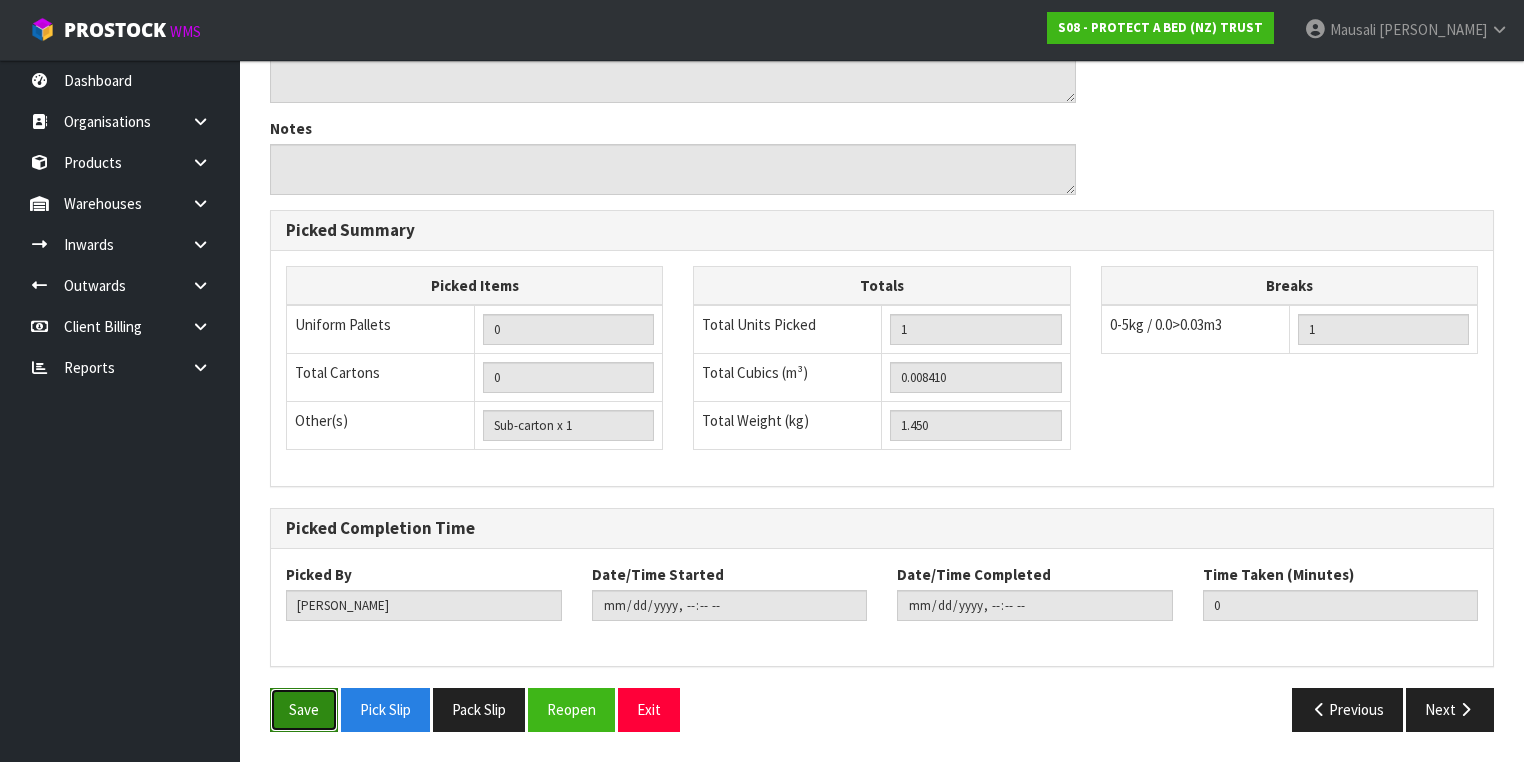 click on "Save" at bounding box center [304, 709] 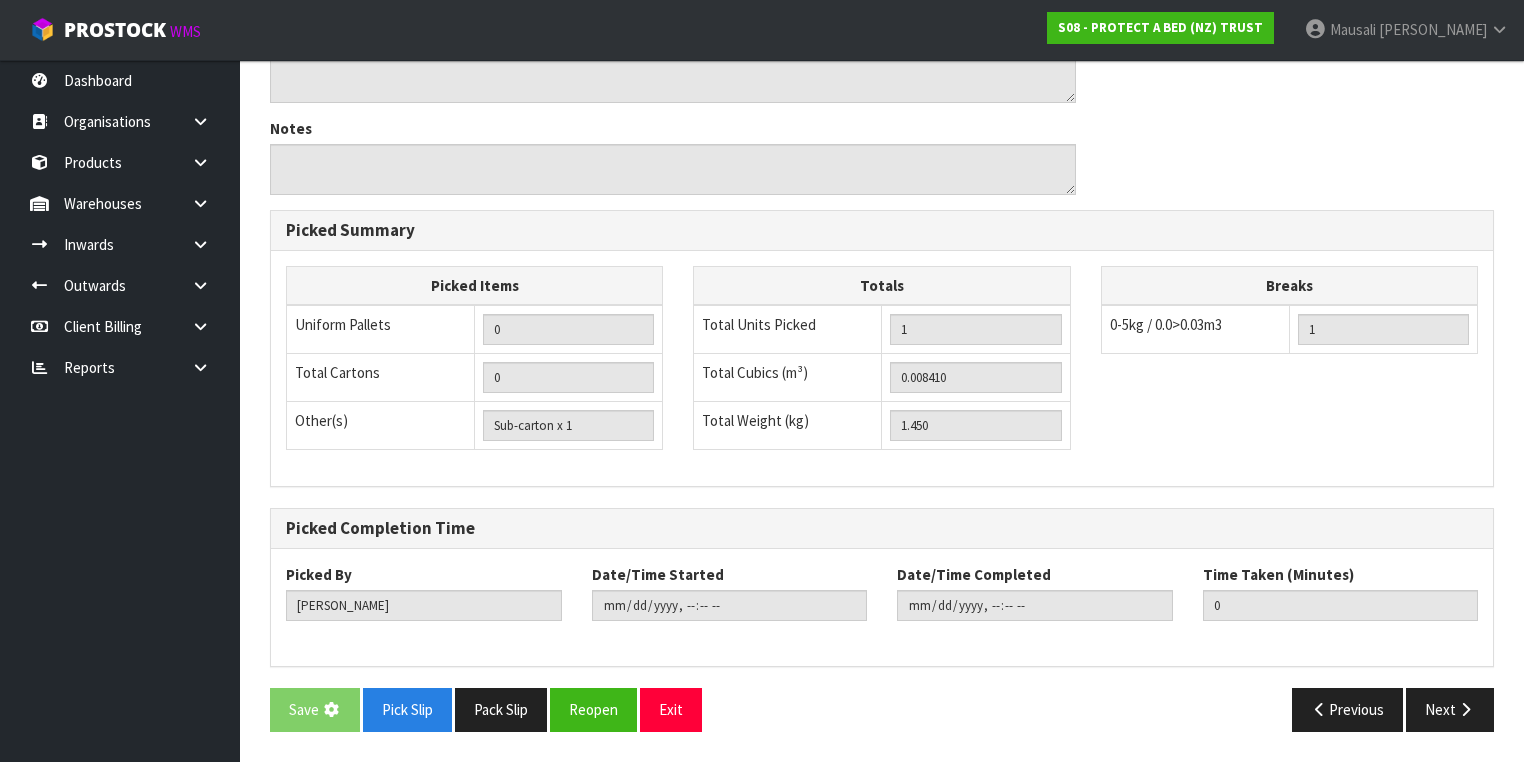 scroll, scrollTop: 0, scrollLeft: 0, axis: both 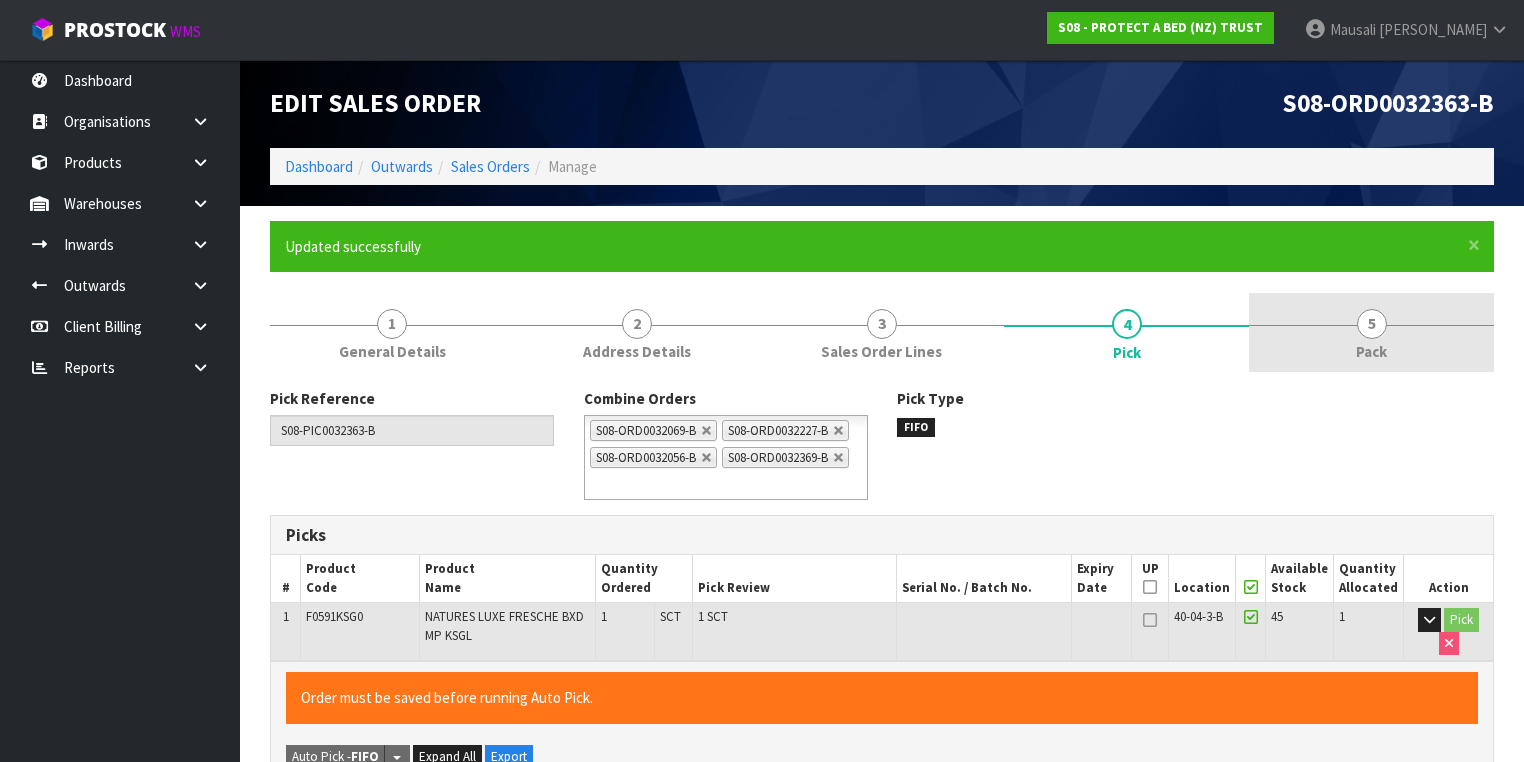 type on "[PERSON_NAME]" 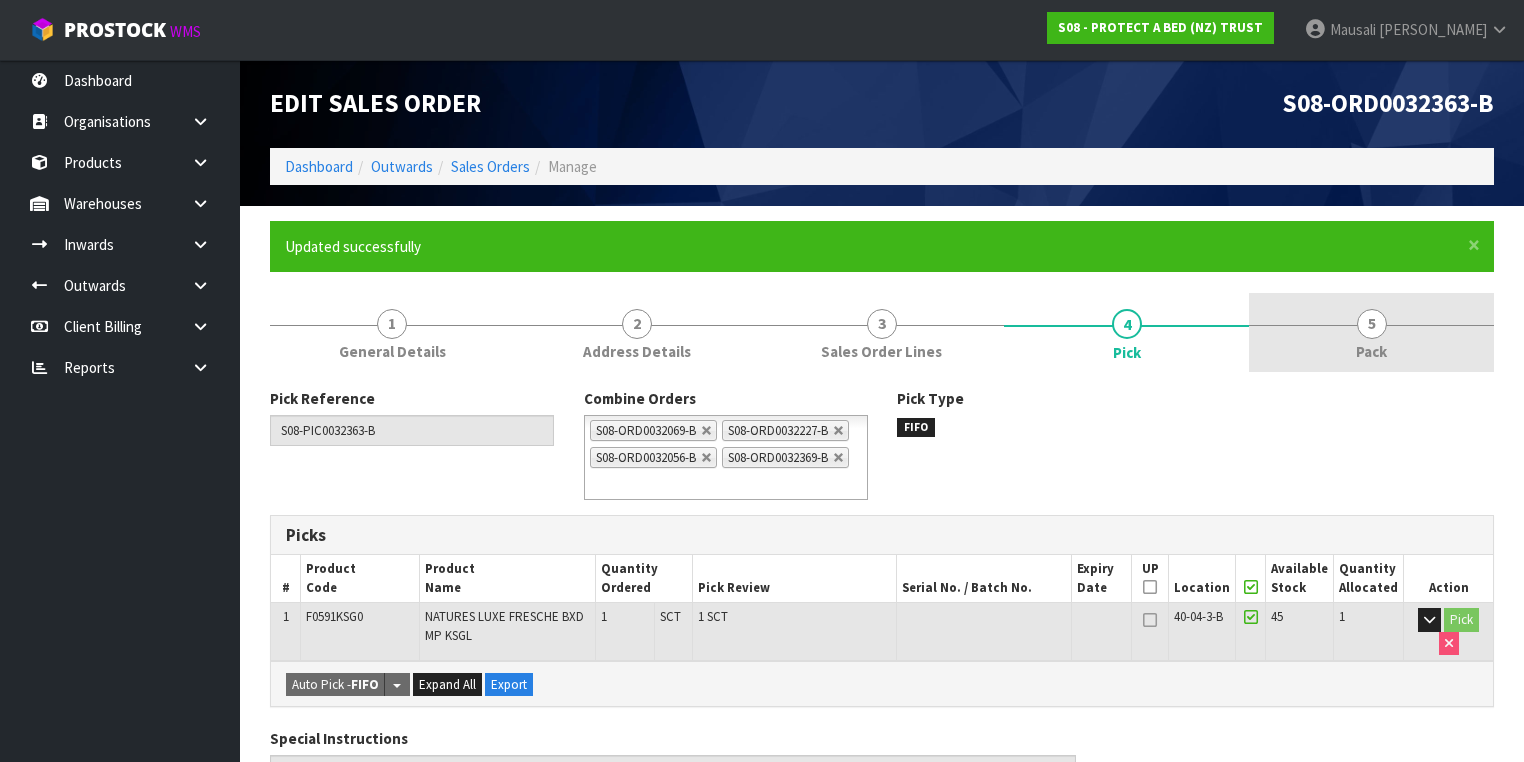 click on "5" at bounding box center [1372, 324] 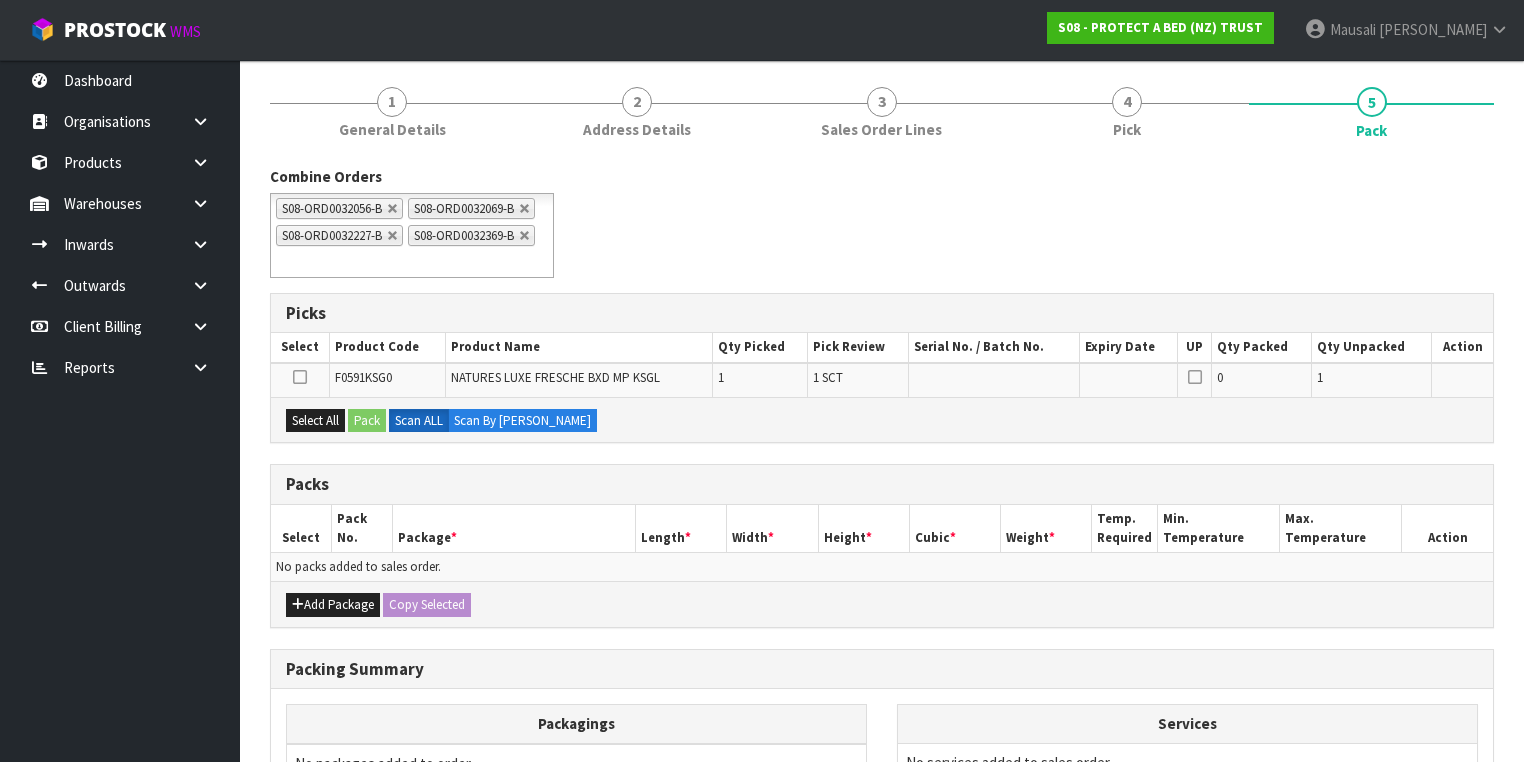 scroll, scrollTop: 320, scrollLeft: 0, axis: vertical 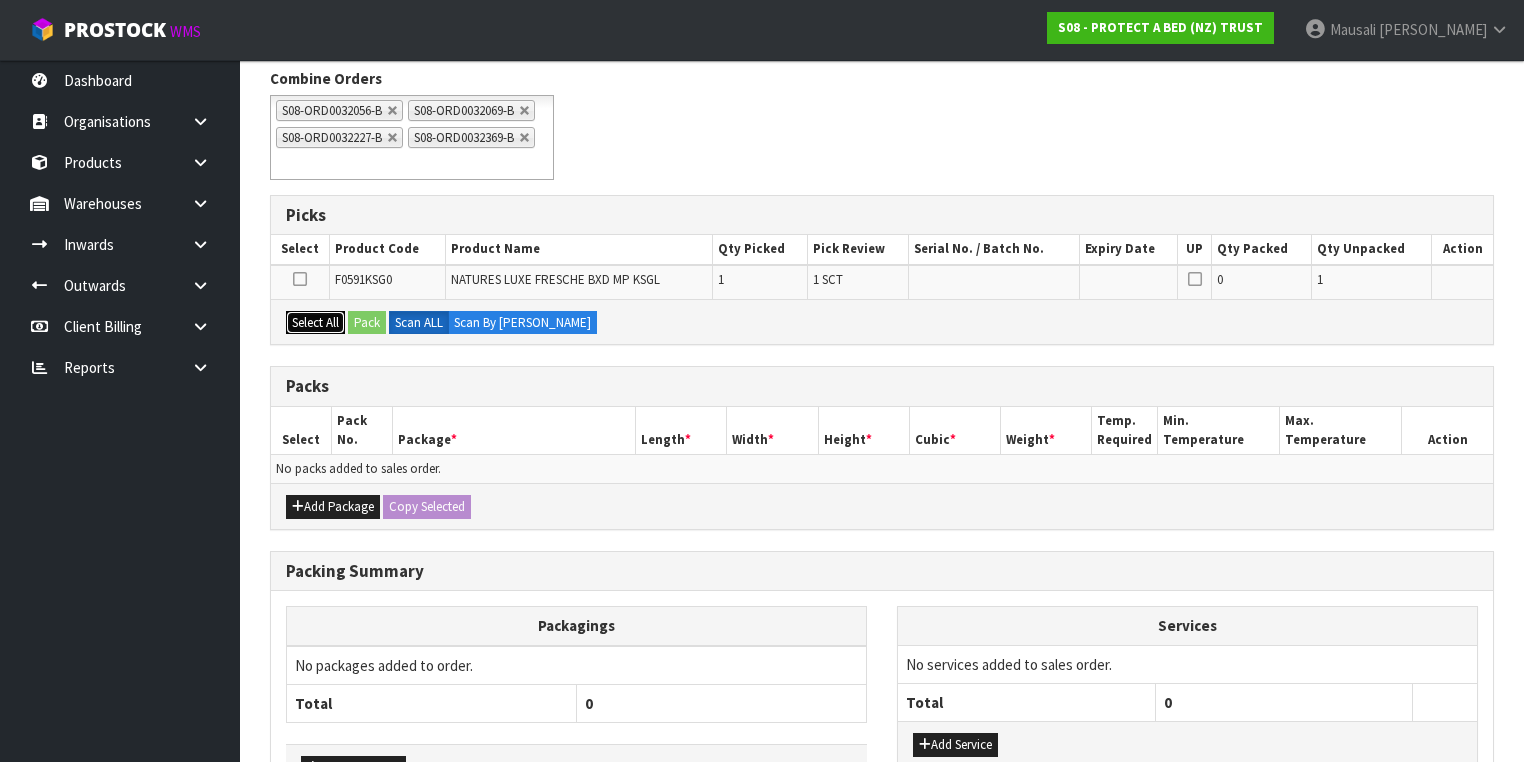 click on "Select All" at bounding box center [315, 323] 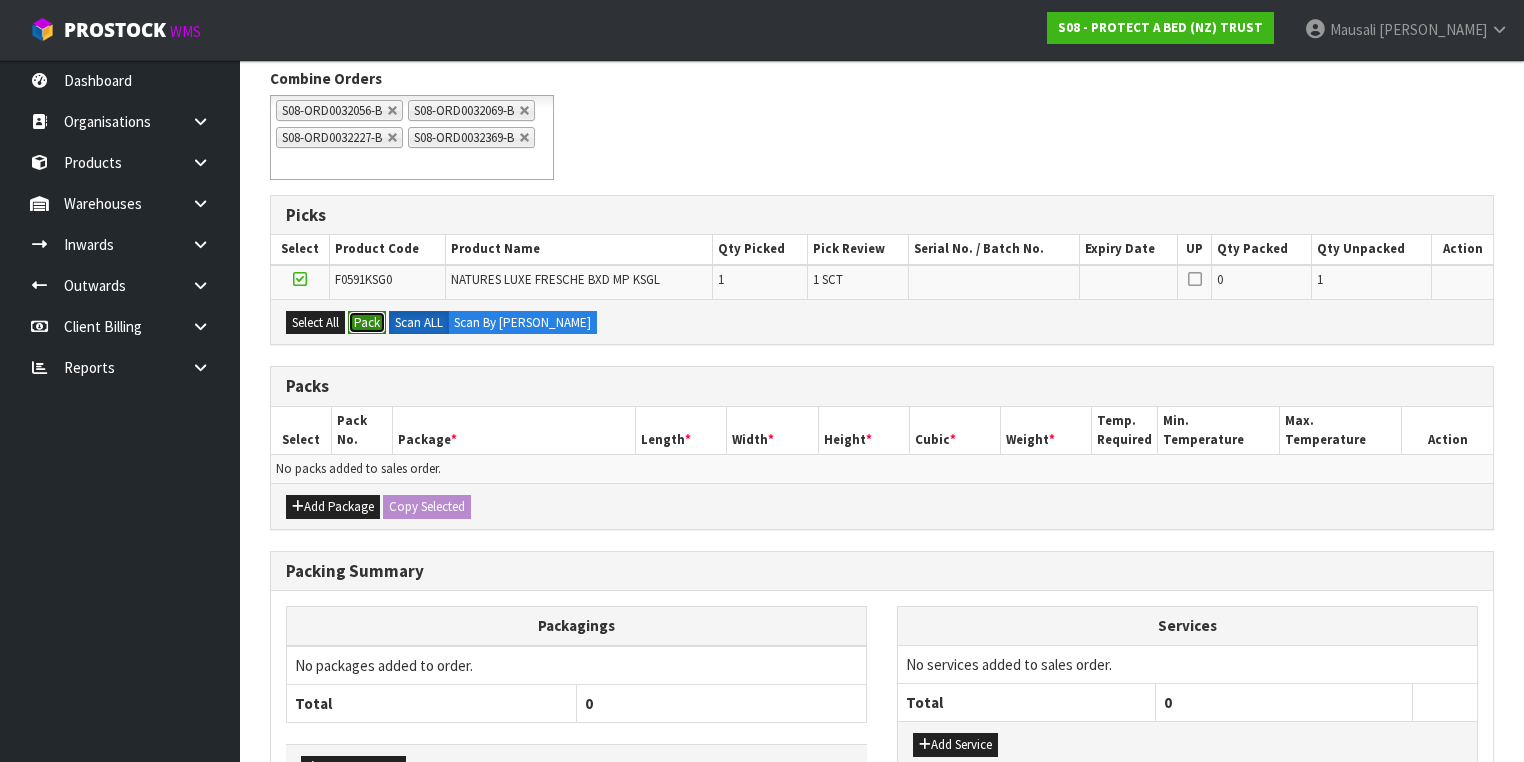 click on "Pack" at bounding box center [367, 323] 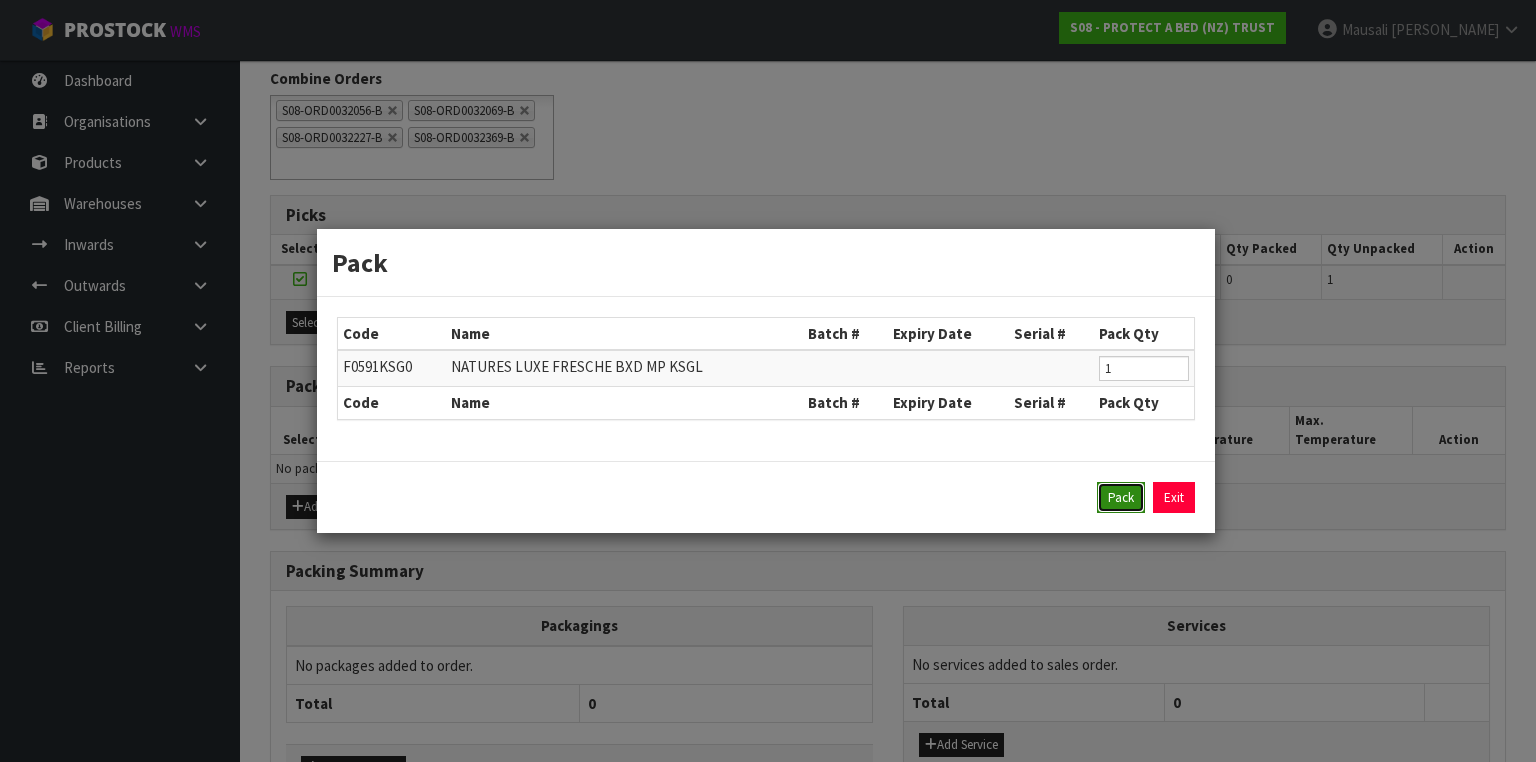 click on "Pack" at bounding box center [1121, 498] 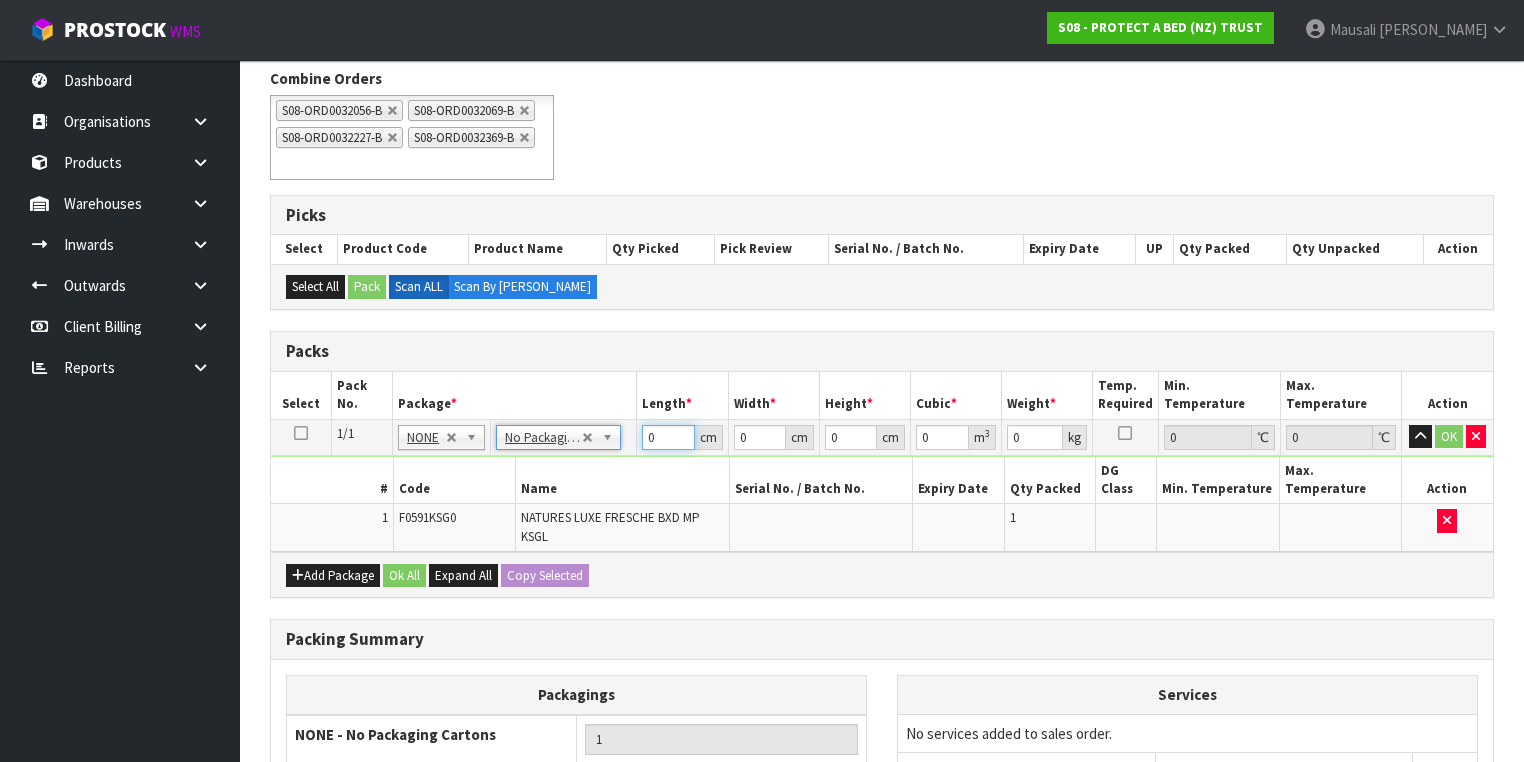 drag, startPoint x: 664, startPoint y: 462, endPoint x: 629, endPoint y: 478, distance: 38.483765 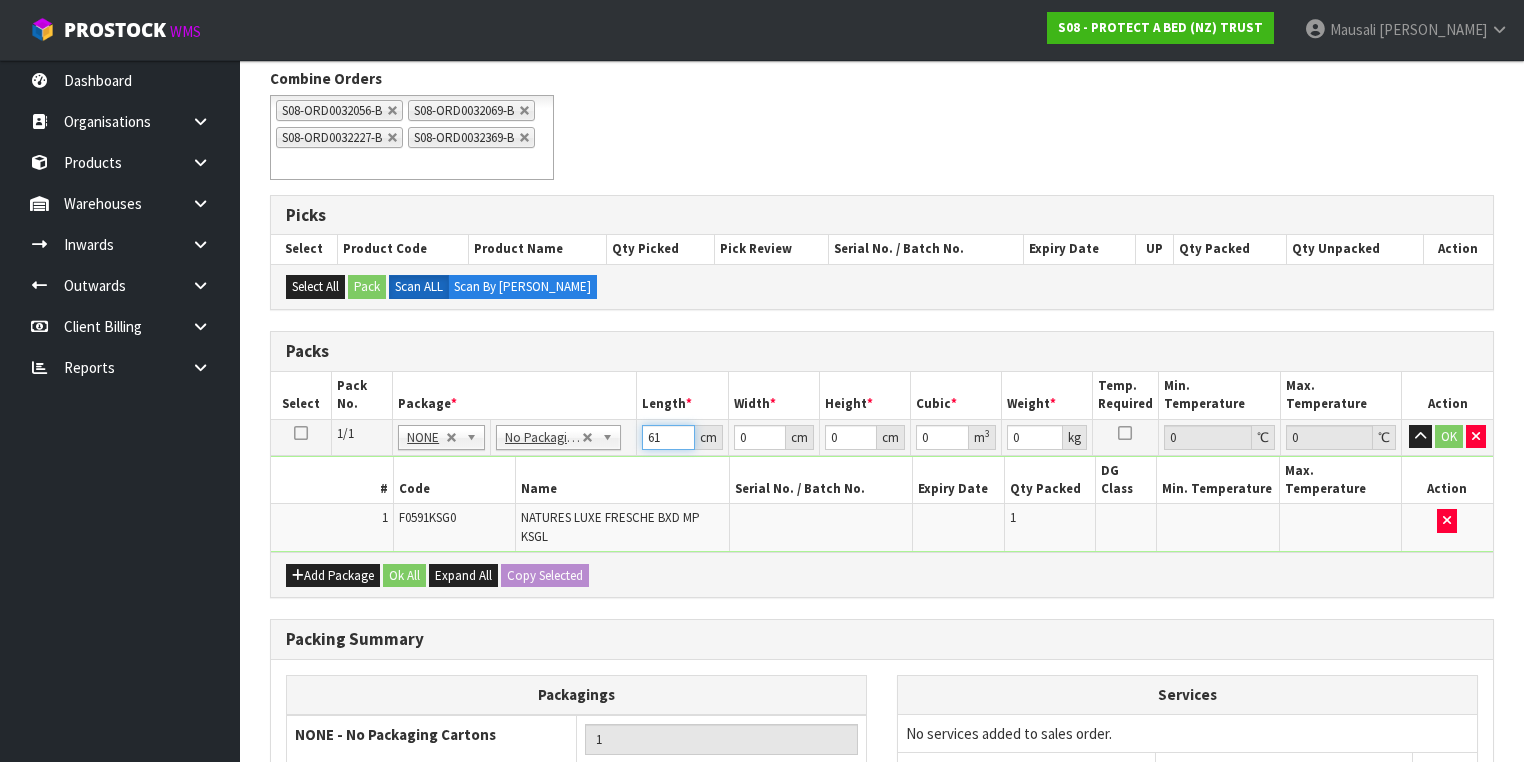 type on "61" 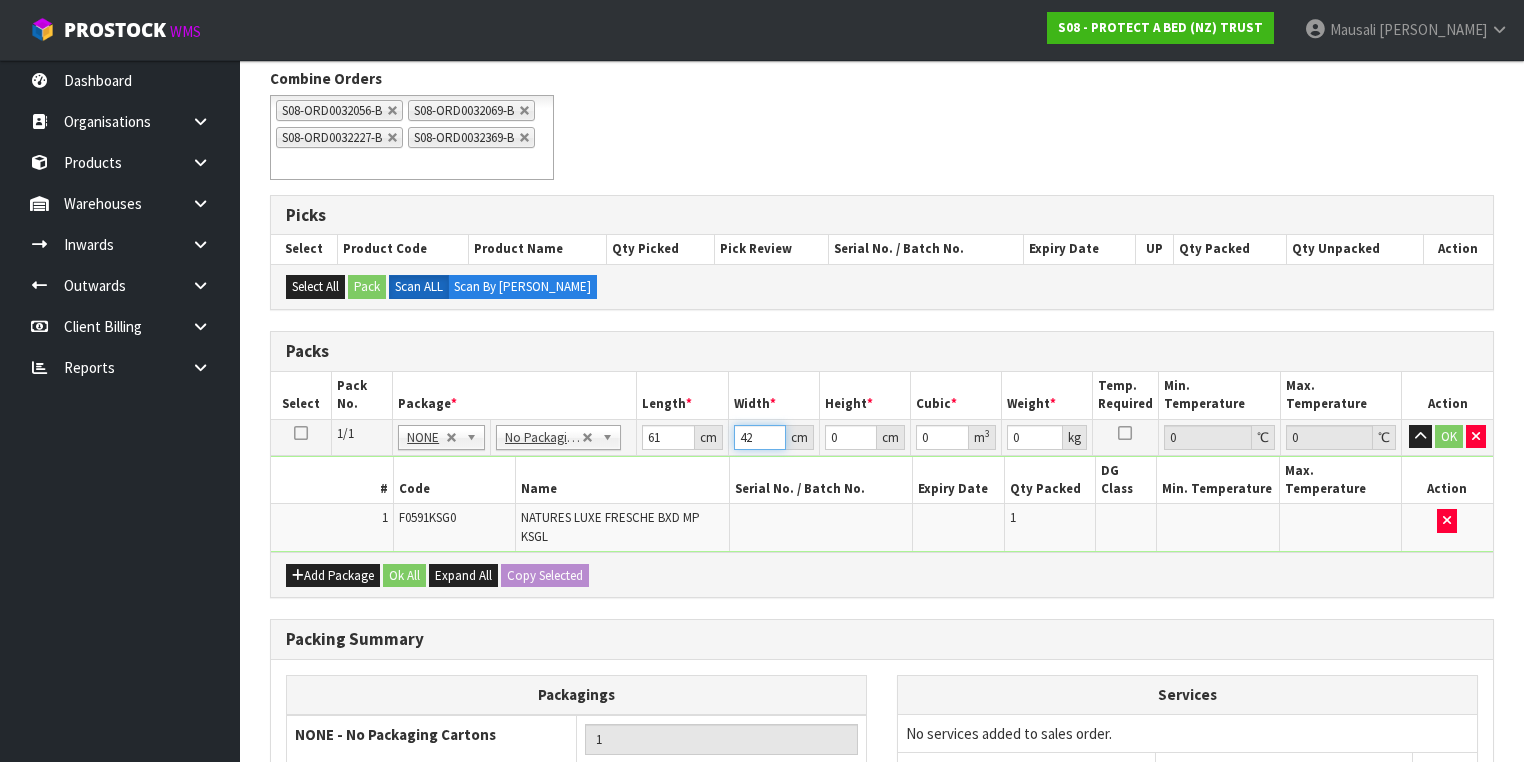 type on "42" 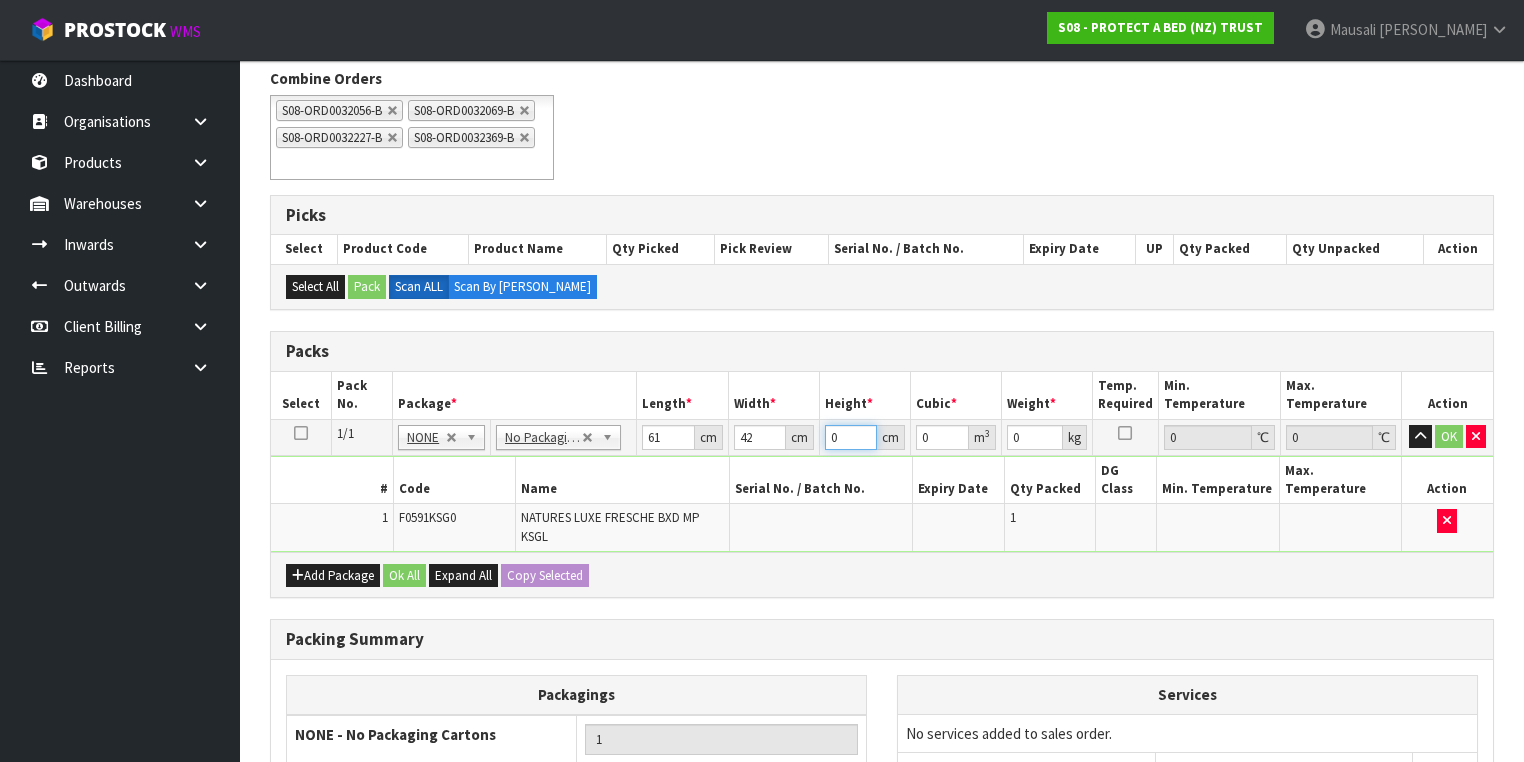 type on "3" 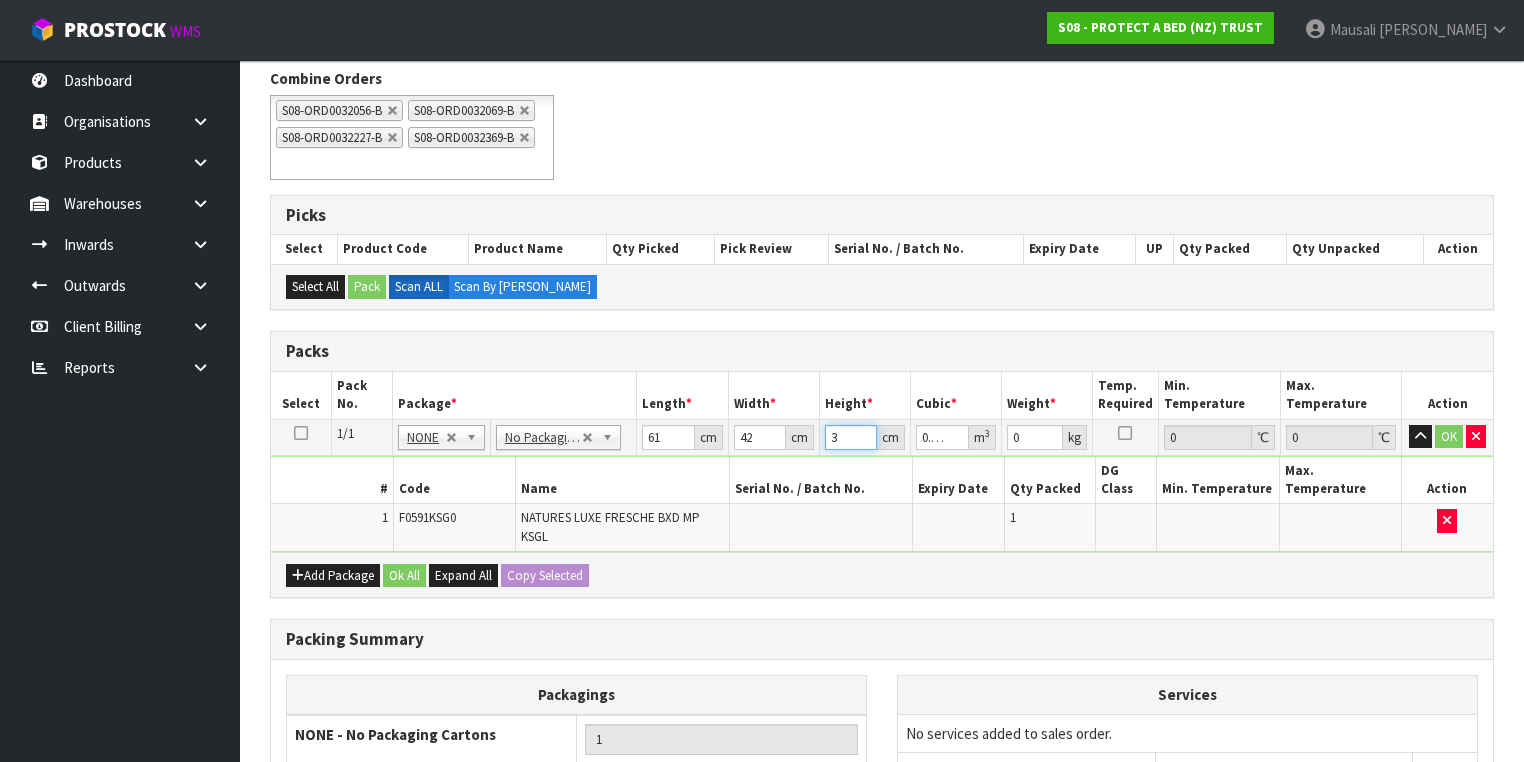 type on "31" 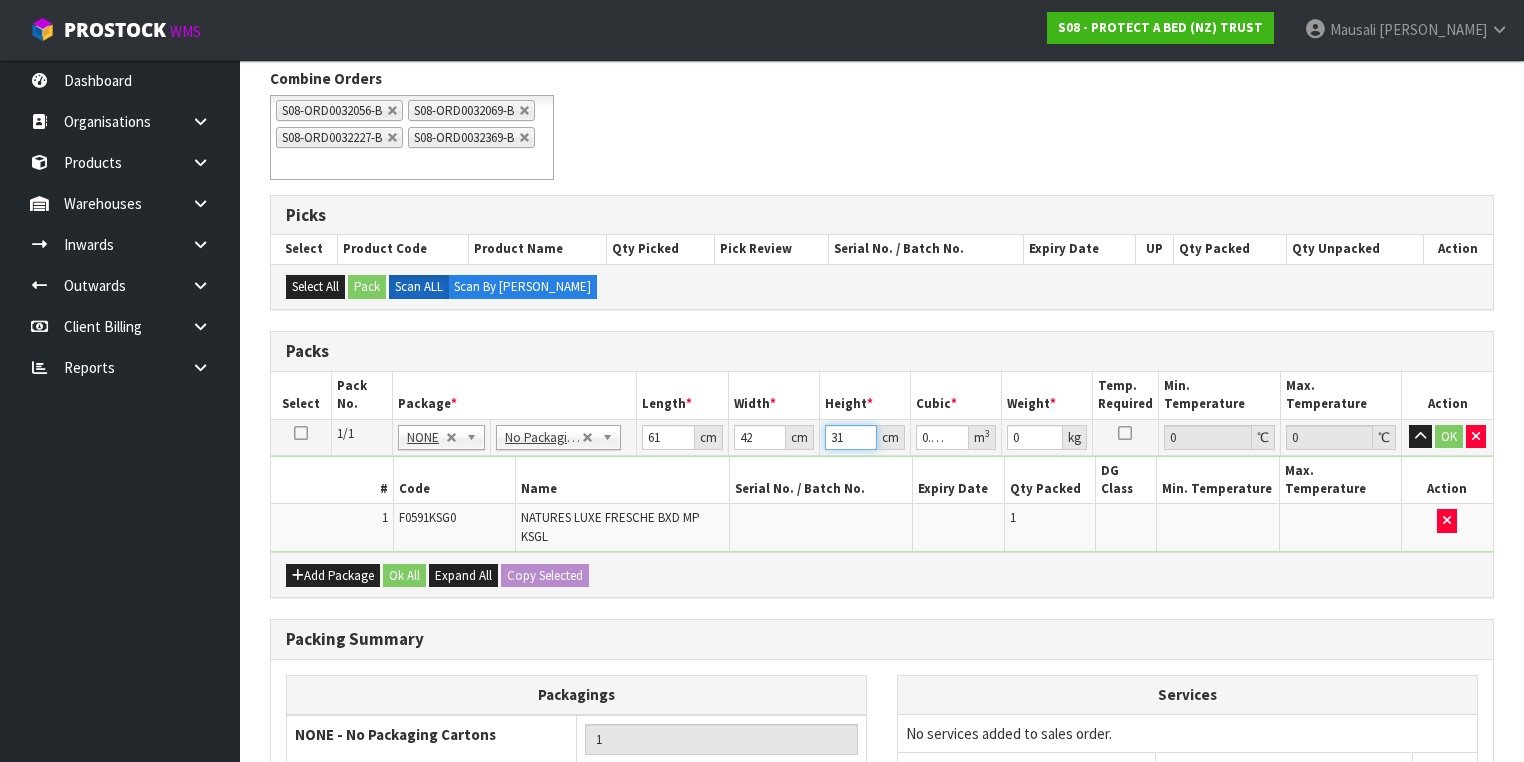 type on "31" 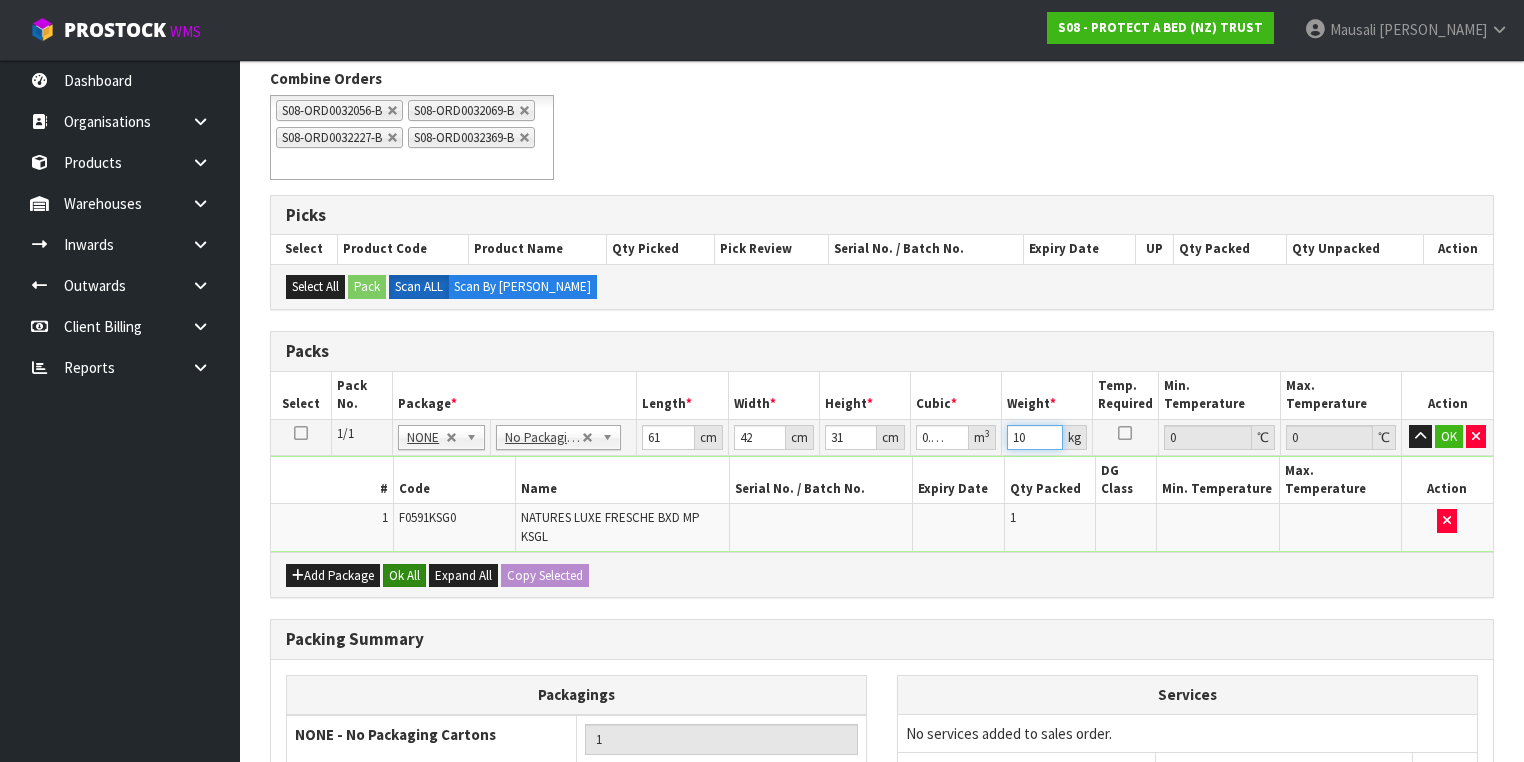 type on "10" 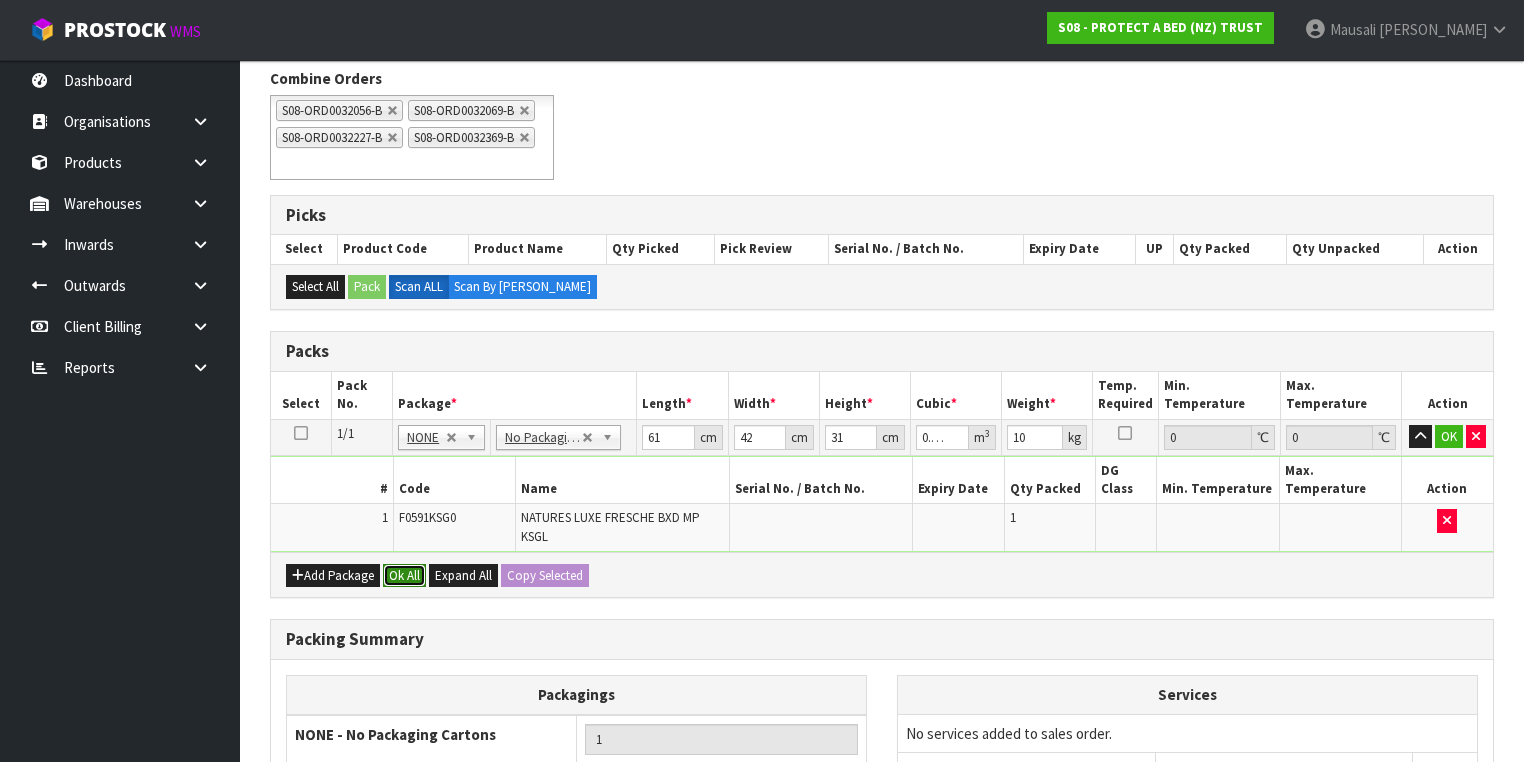 click on "Ok All" at bounding box center (404, 576) 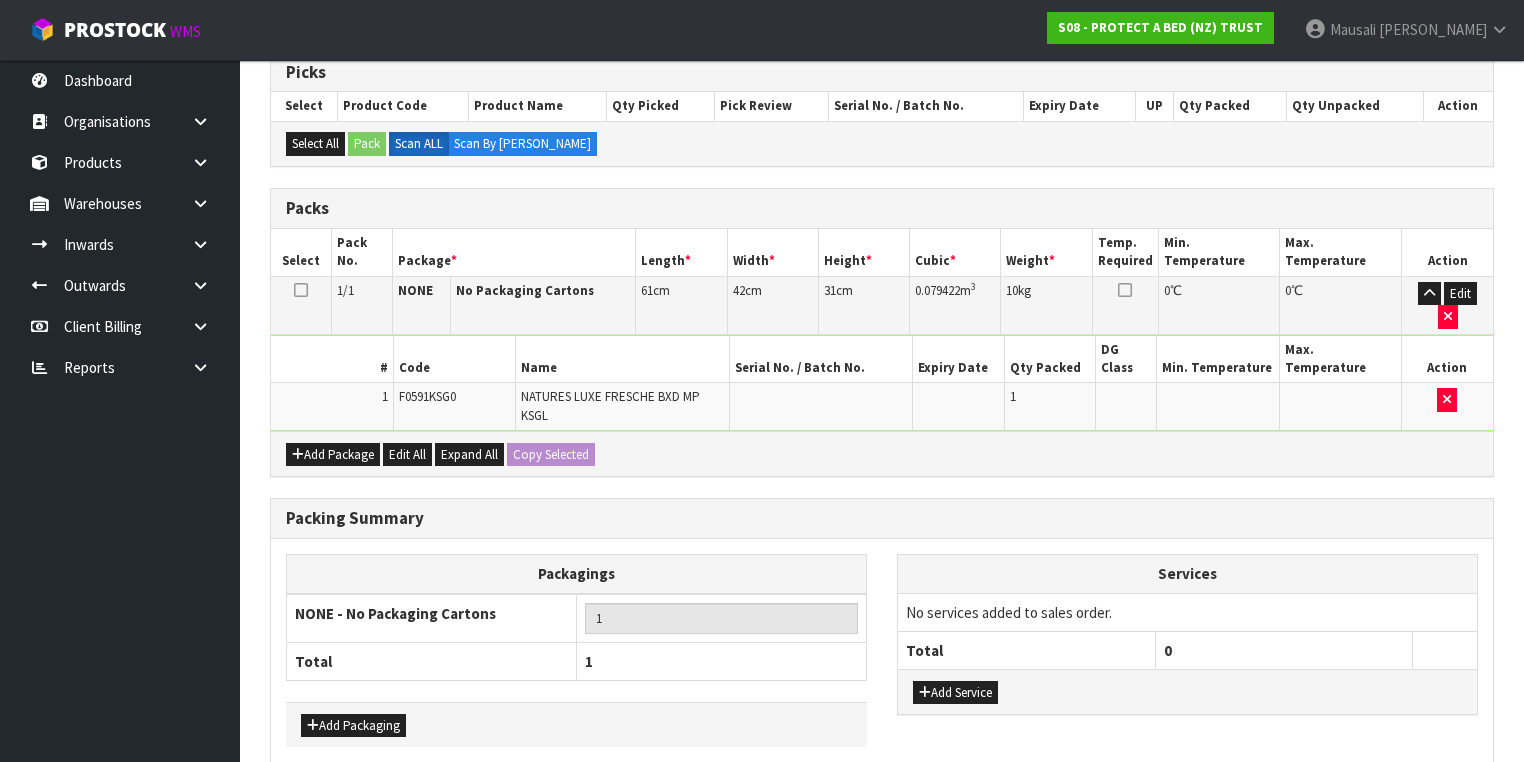 scroll, scrollTop: 533, scrollLeft: 0, axis: vertical 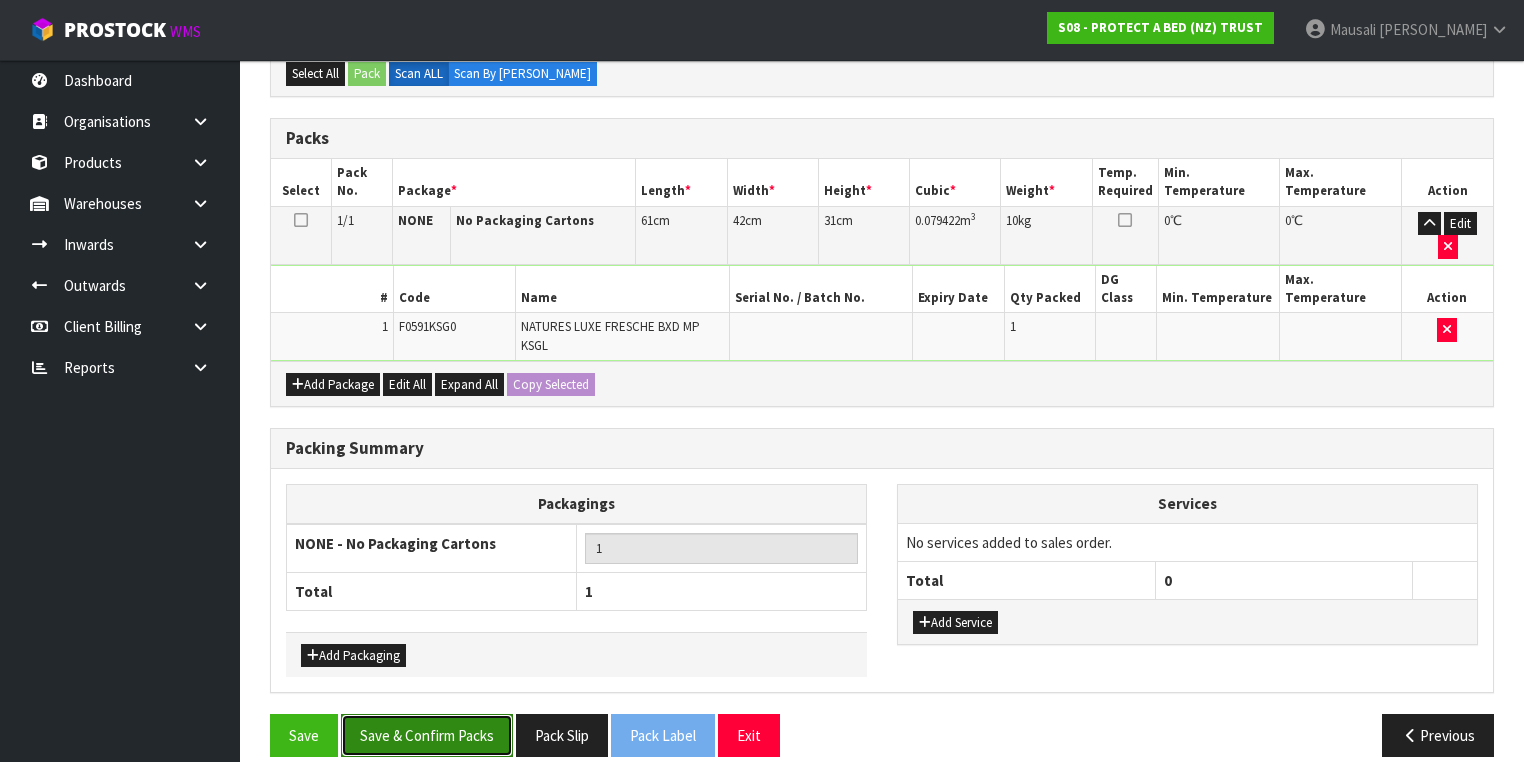 click on "Save & Confirm Packs" at bounding box center [427, 735] 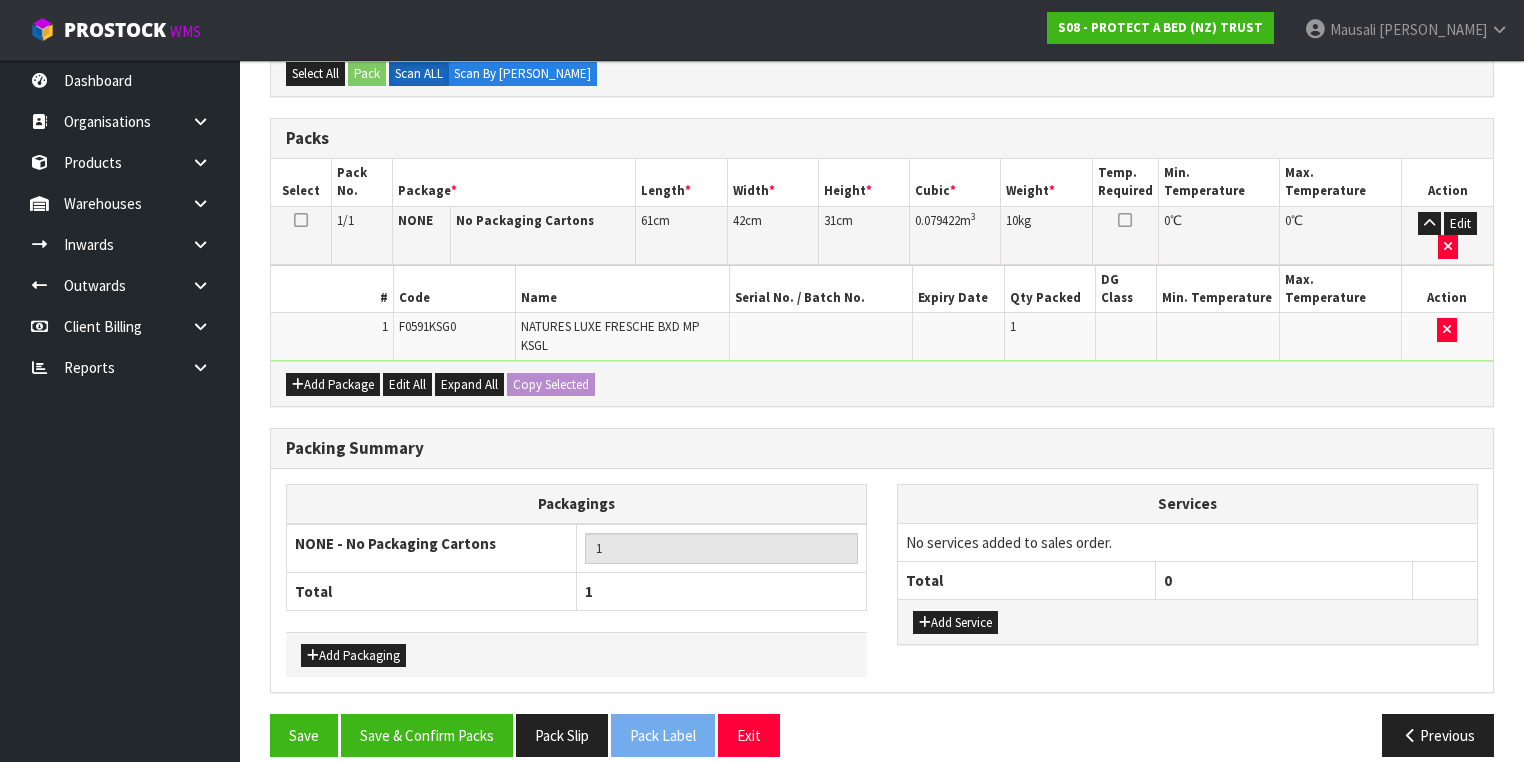 scroll, scrollTop: 0, scrollLeft: 0, axis: both 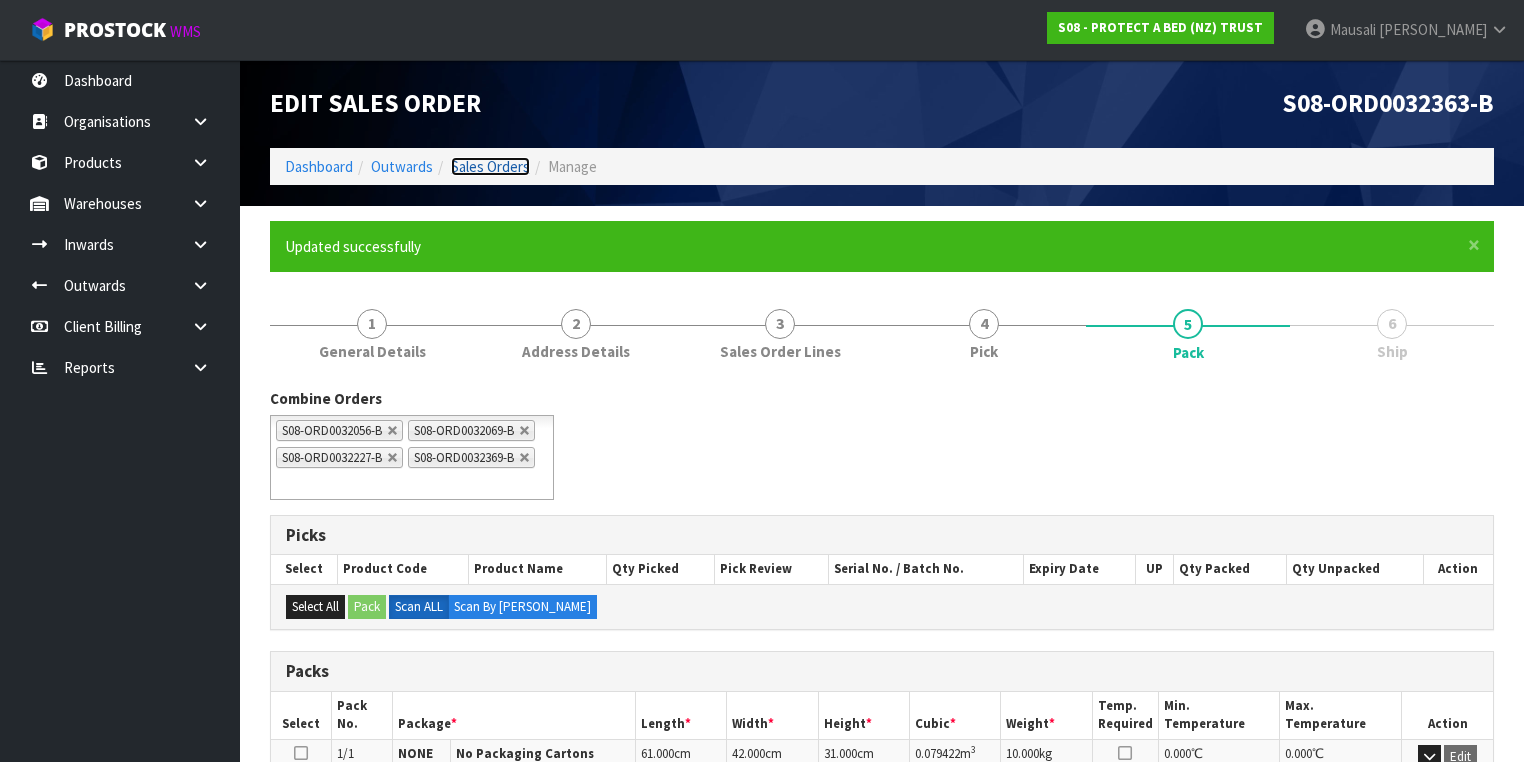 click on "Sales Orders" at bounding box center [490, 166] 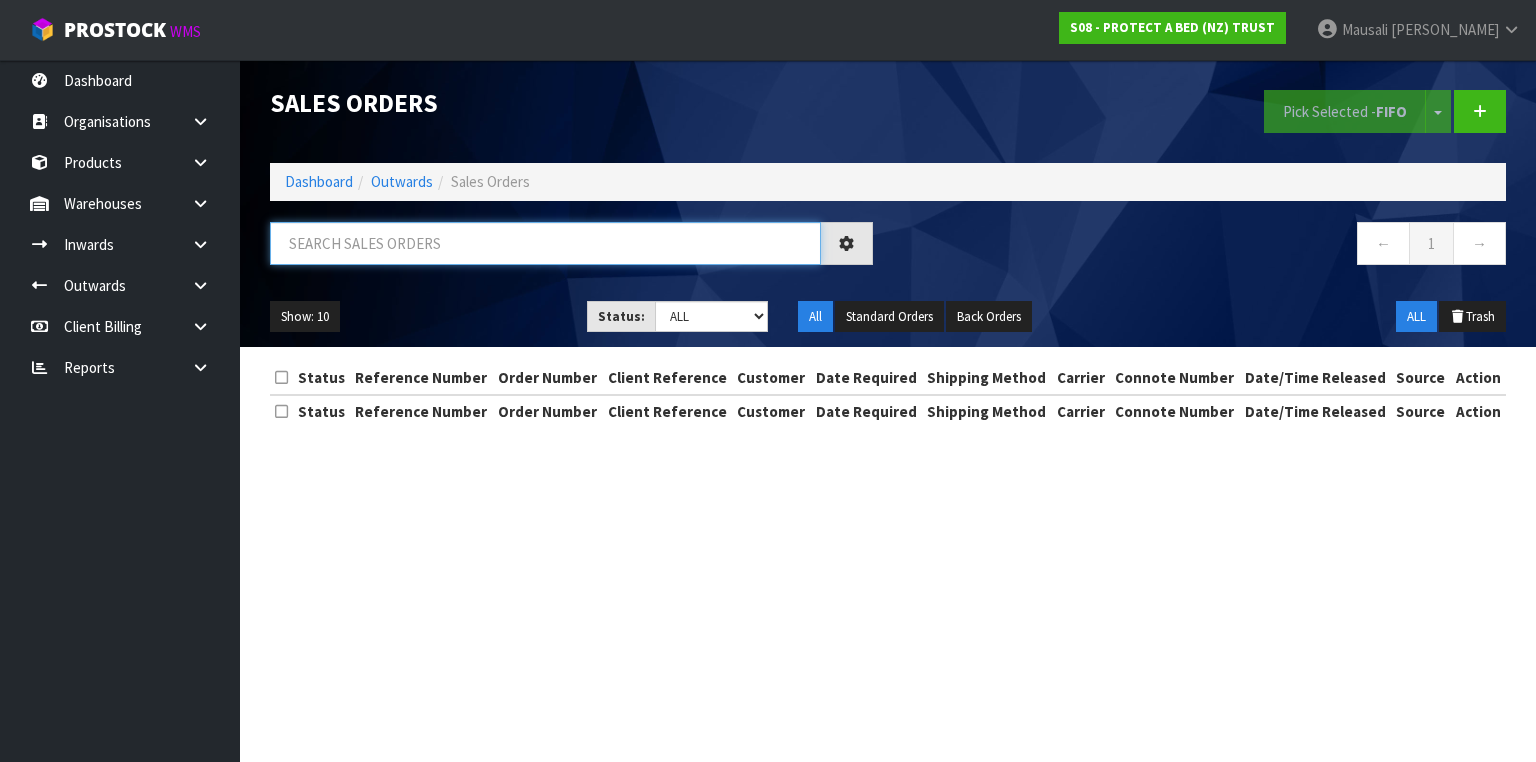click at bounding box center [545, 243] 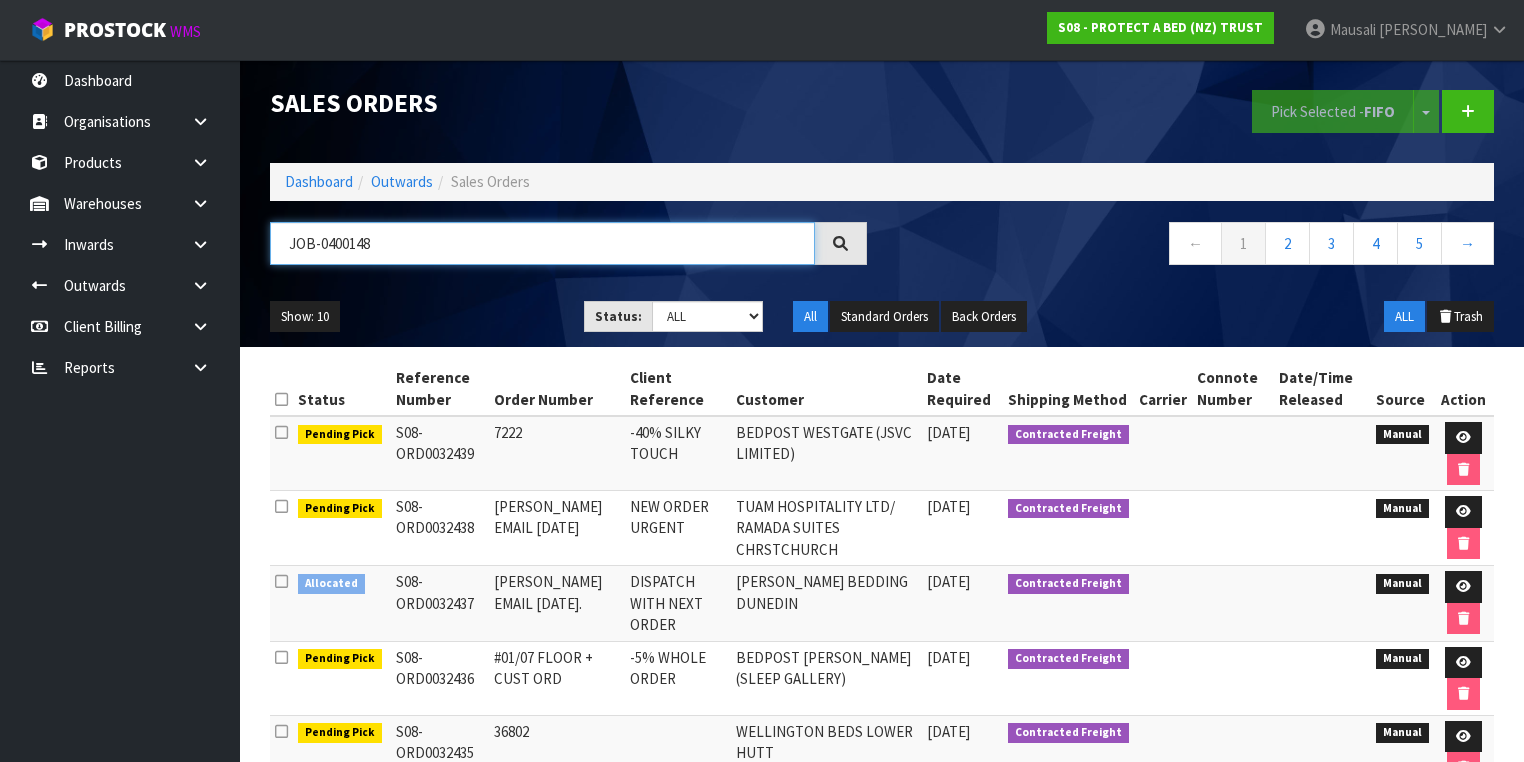 type on "JOB-0400148" 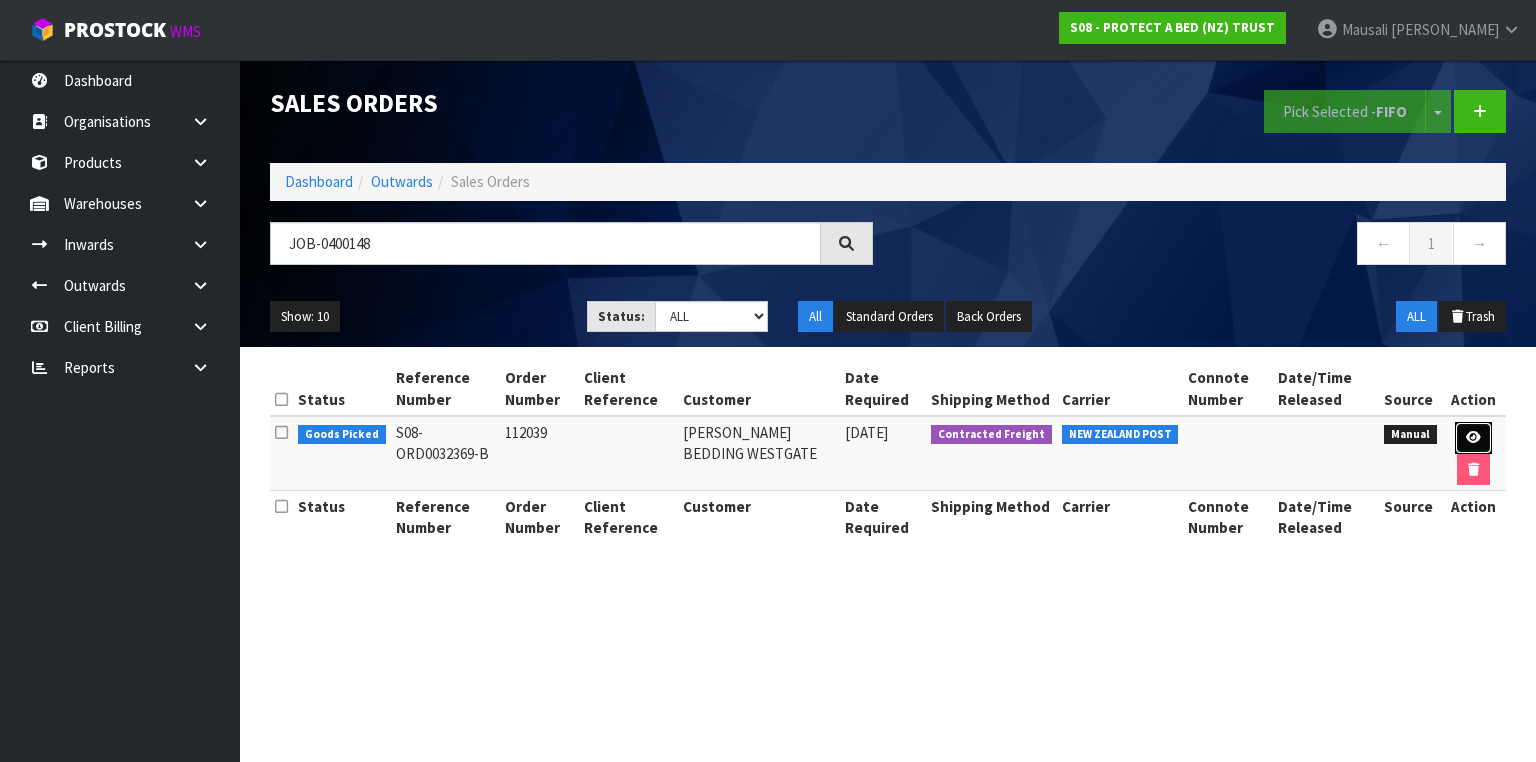 click at bounding box center (1473, 438) 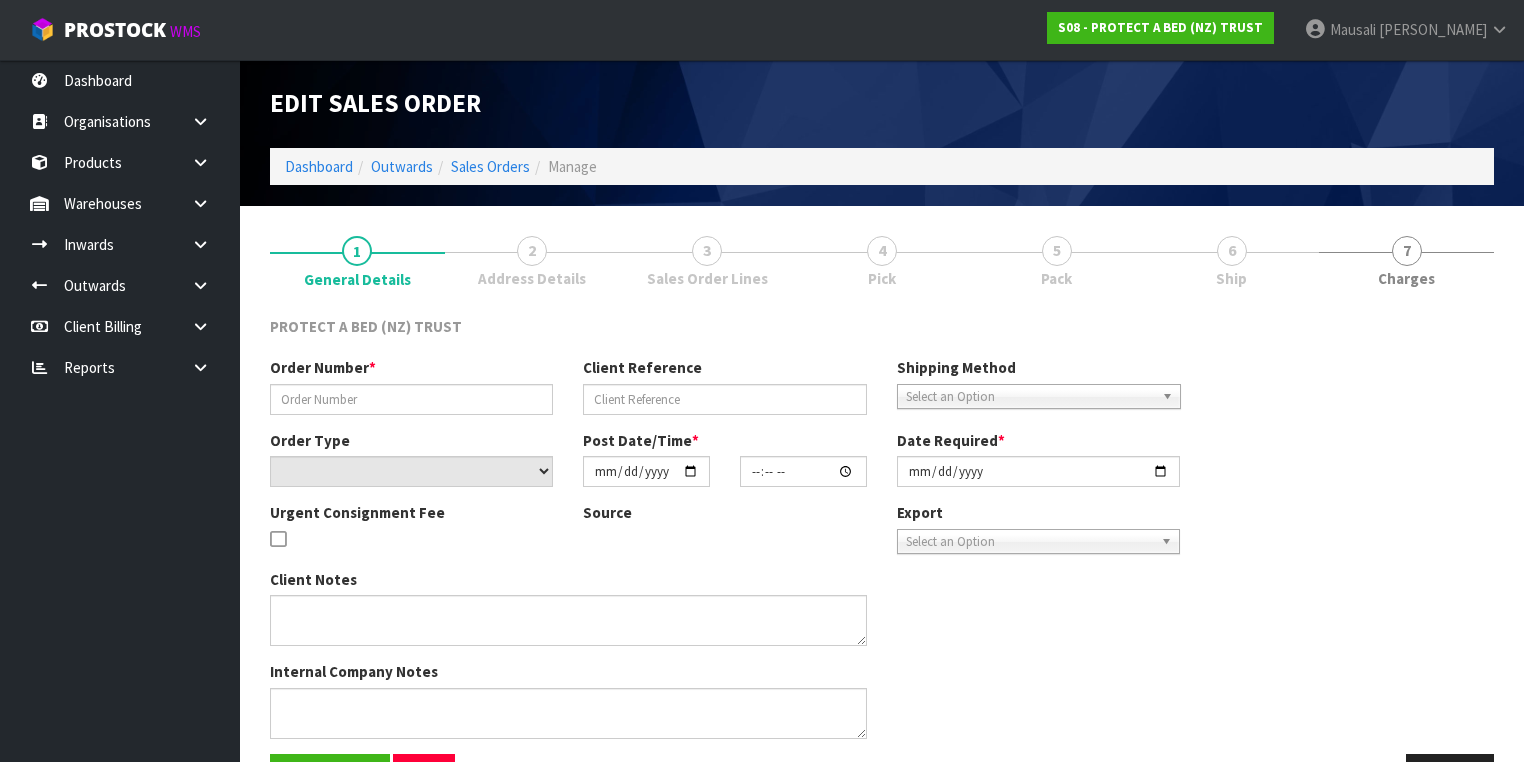 type on "112039" 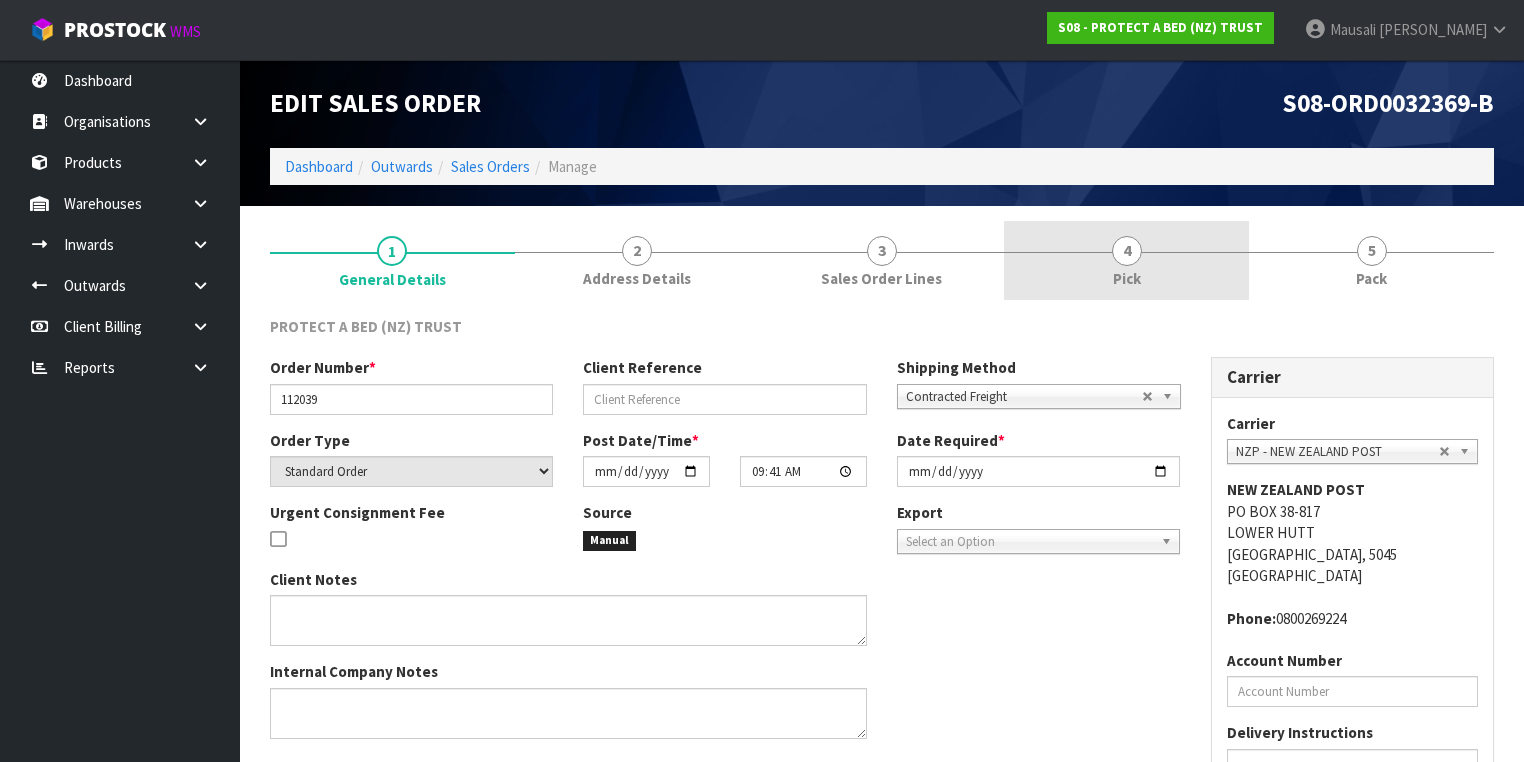click on "Pick" at bounding box center (1127, 278) 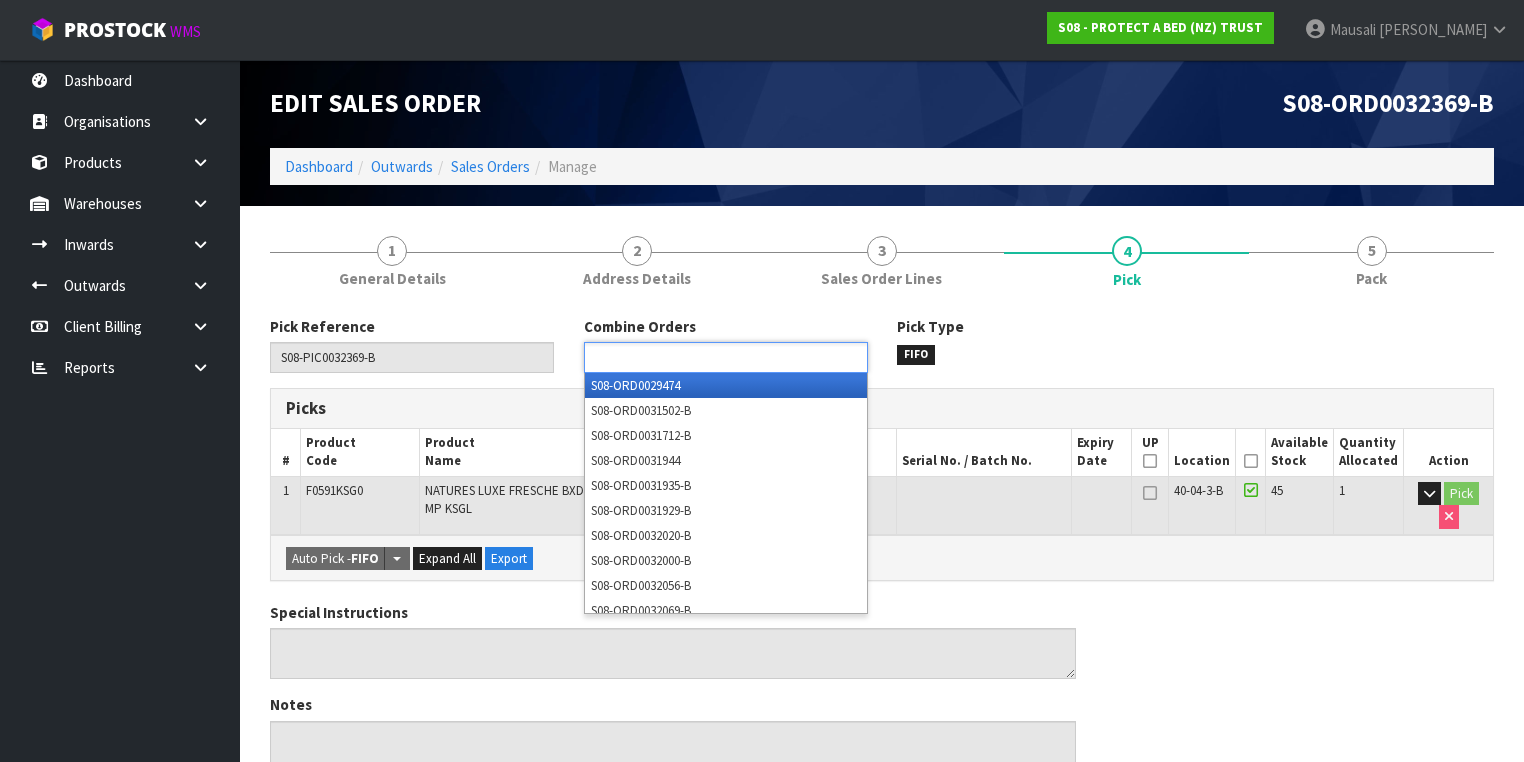 click at bounding box center [663, 357] 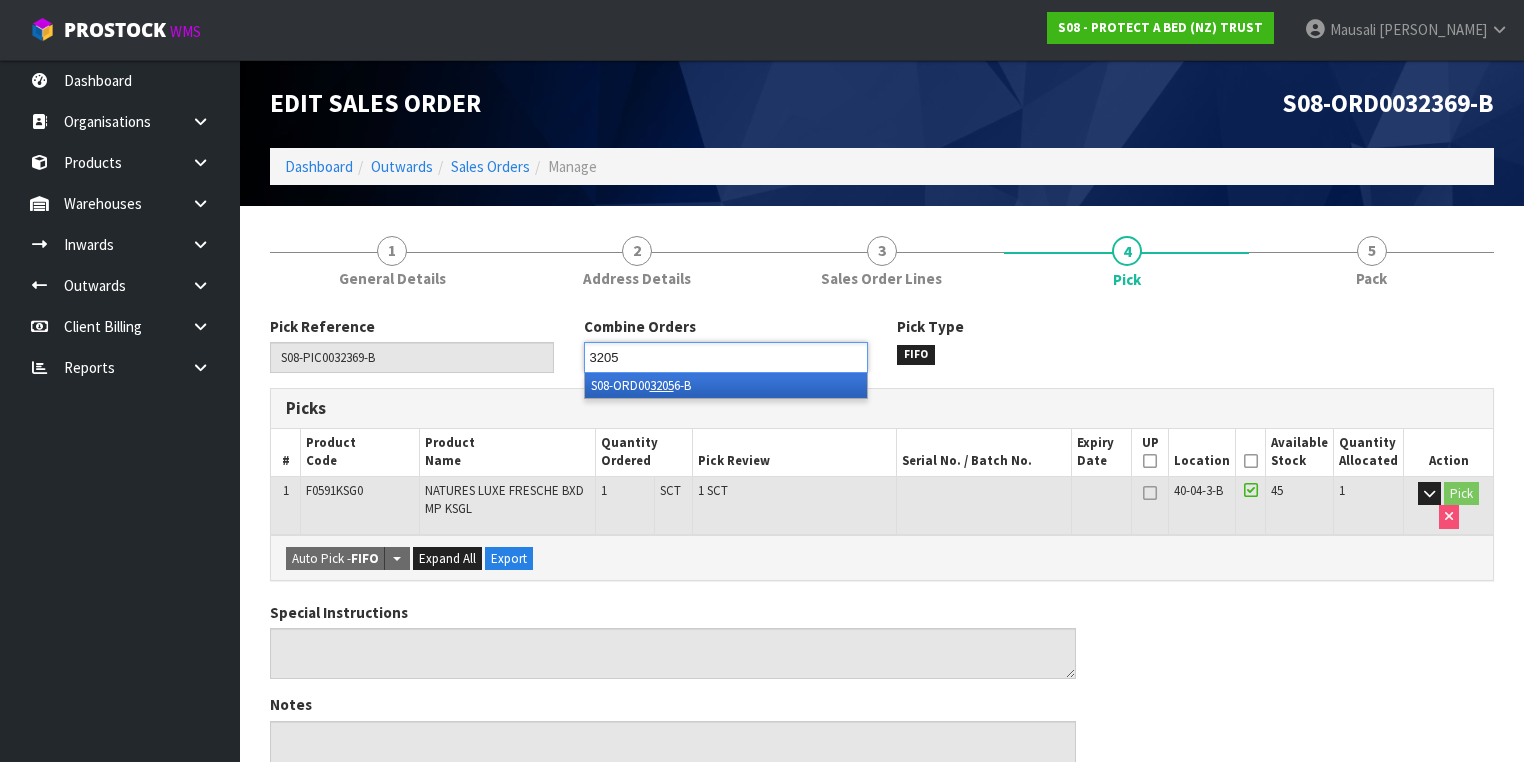 type on "32056" 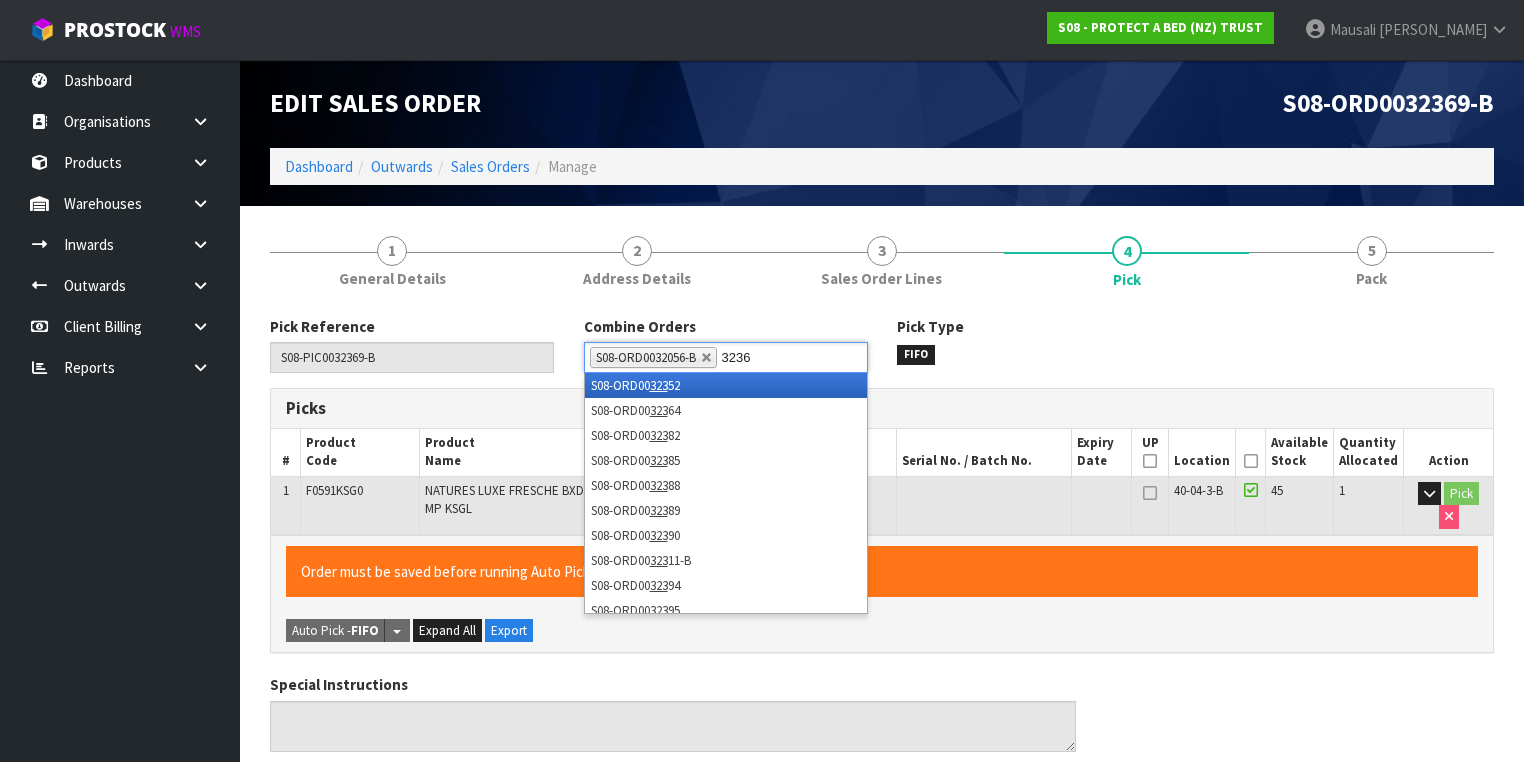 type on "32363" 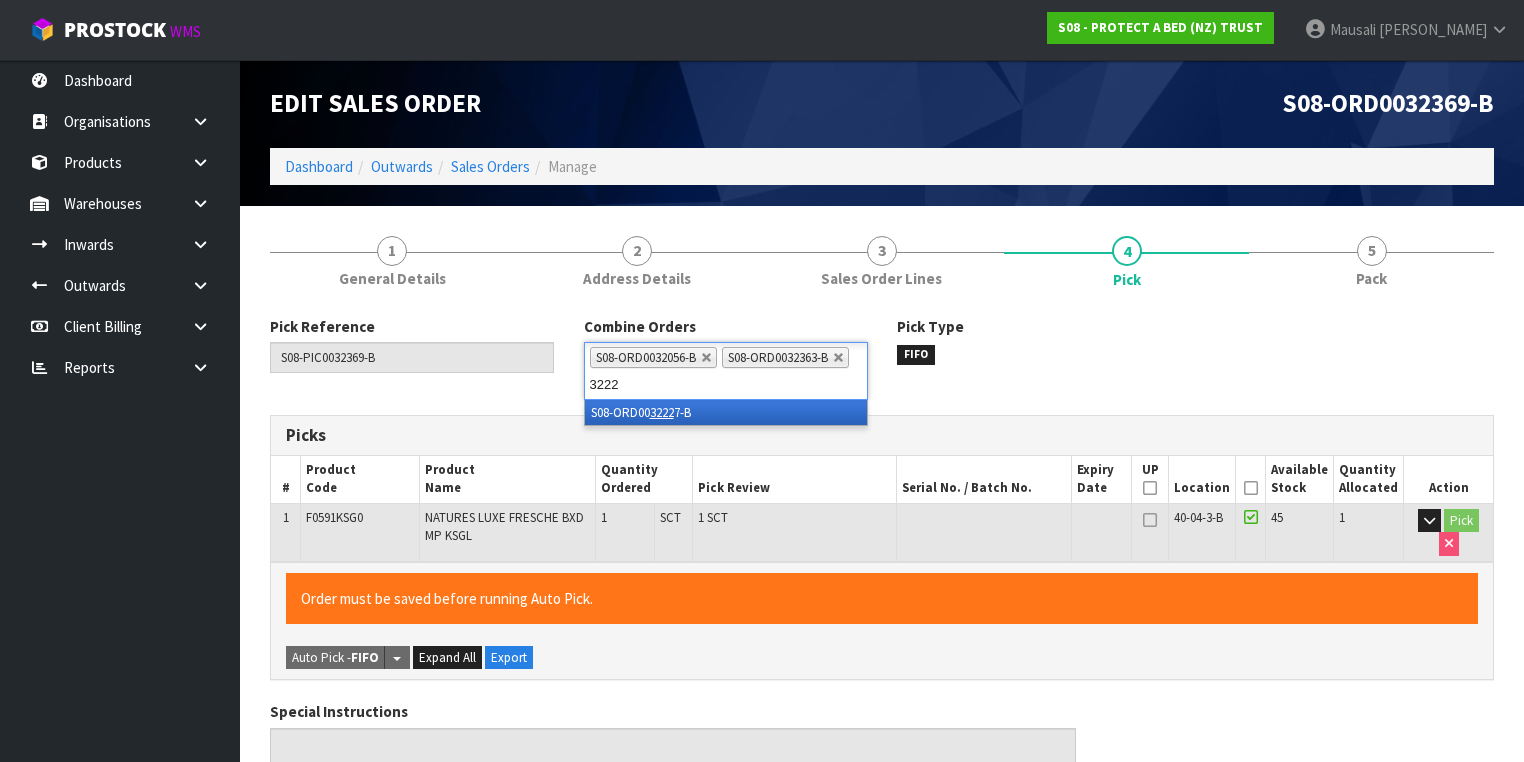 type on "32227" 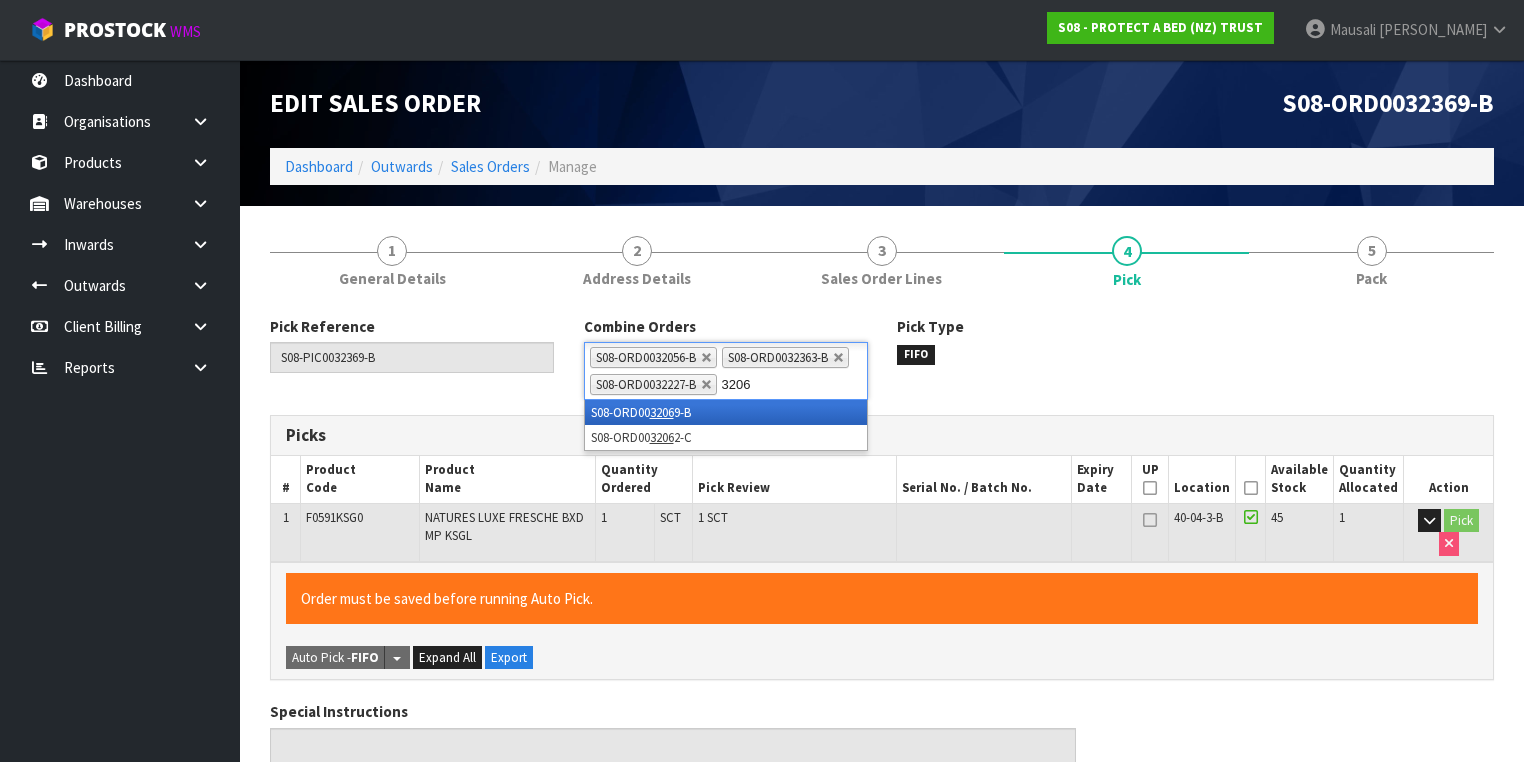 type on "32069" 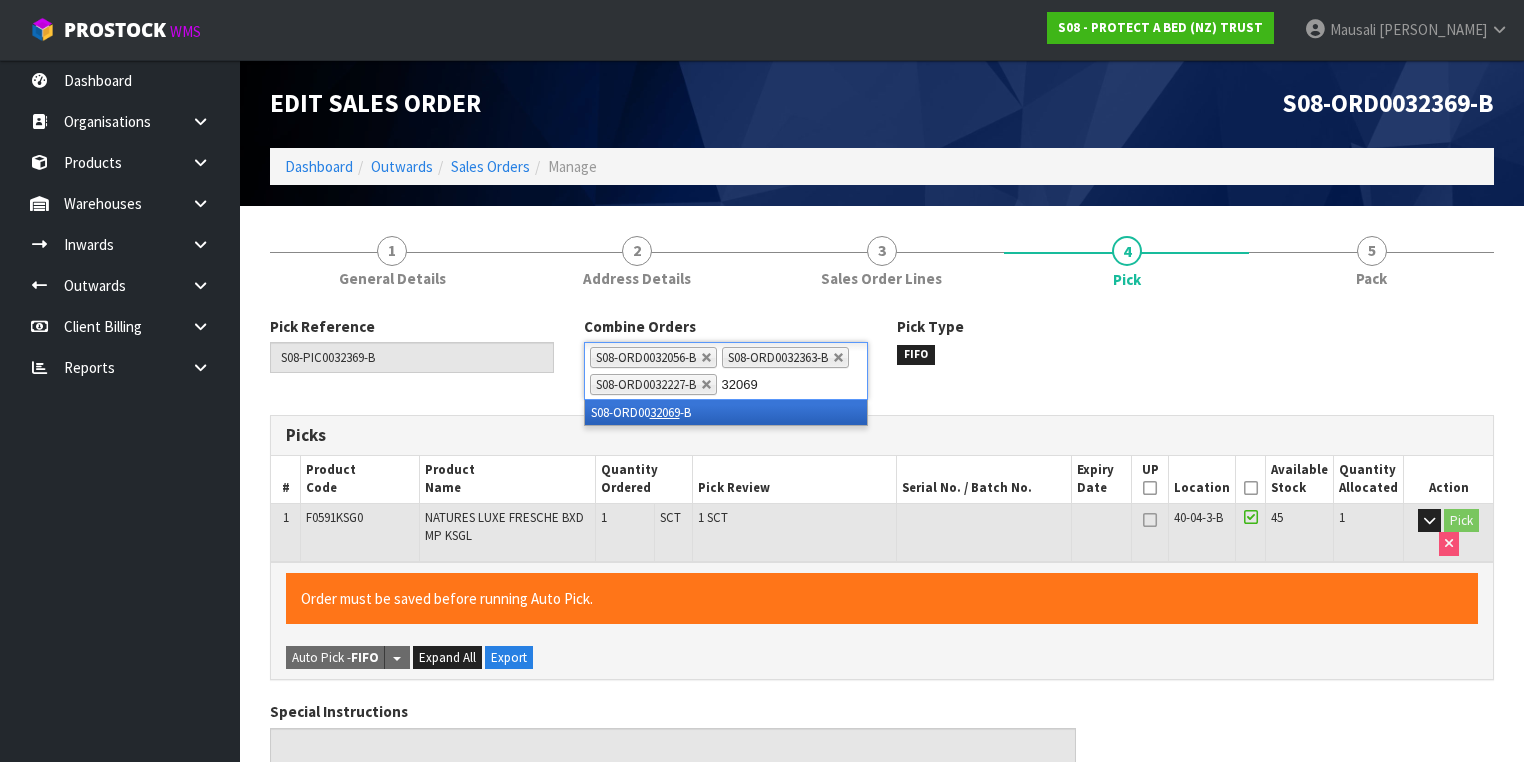 type 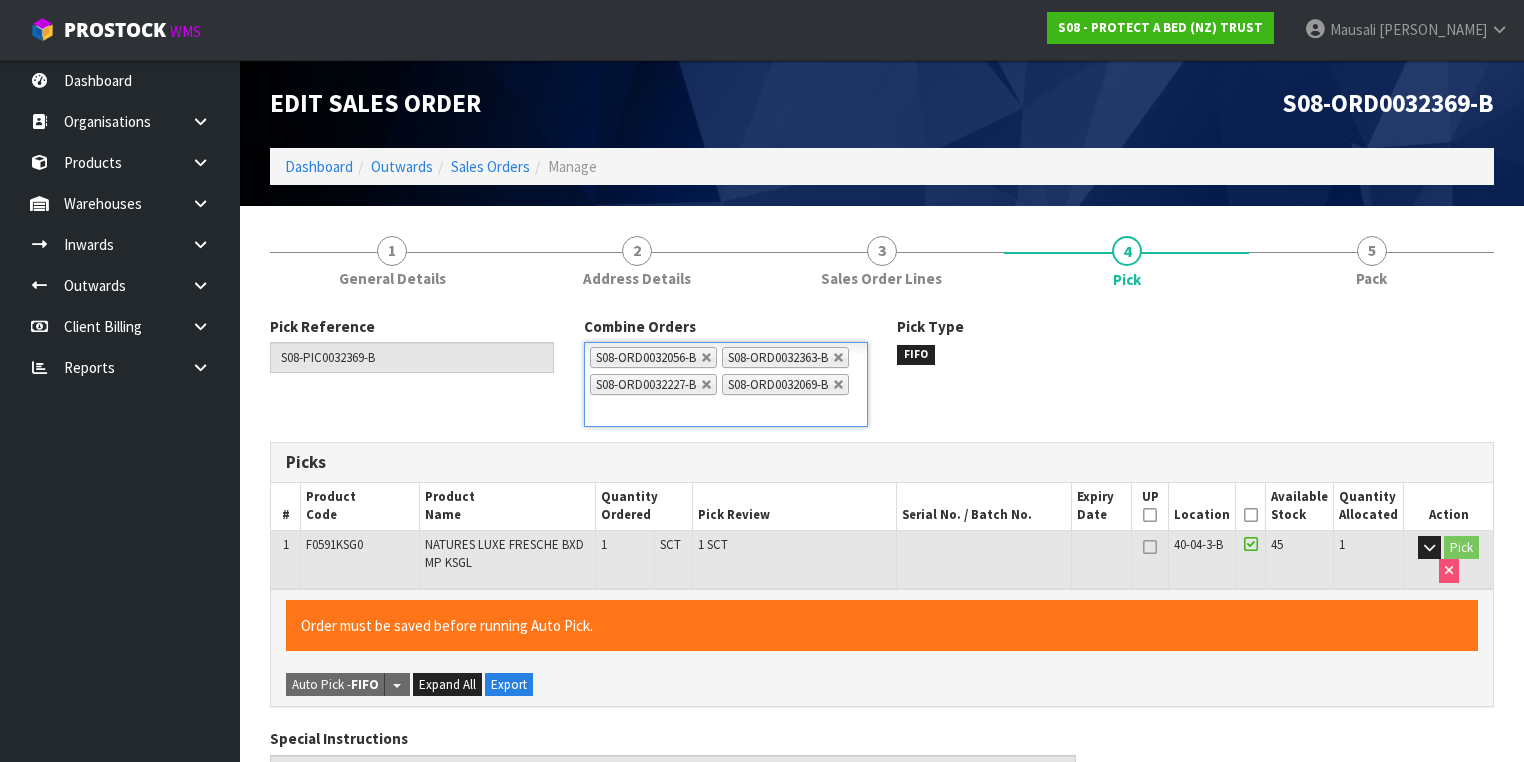 click at bounding box center [1251, 515] 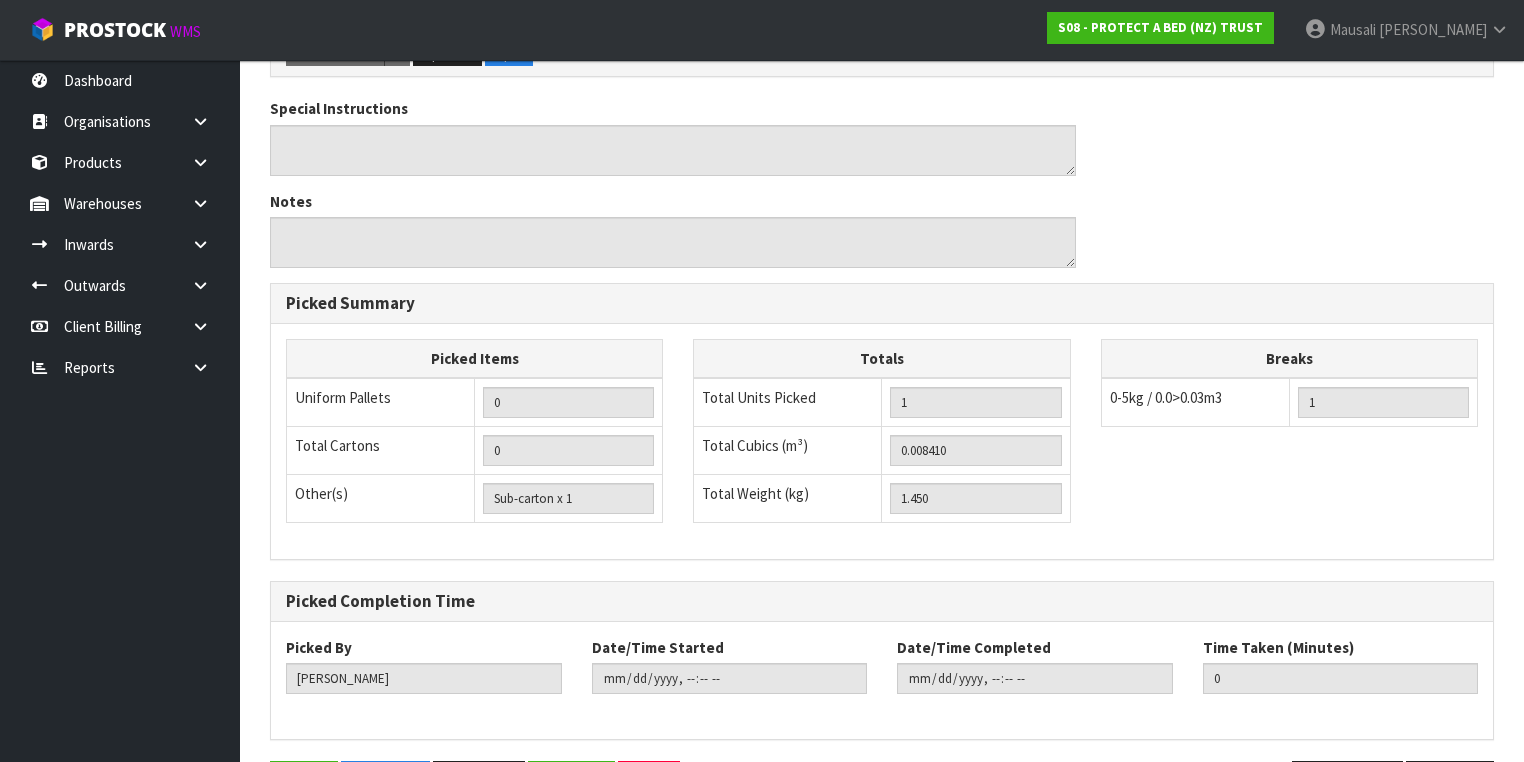 scroll, scrollTop: 720, scrollLeft: 0, axis: vertical 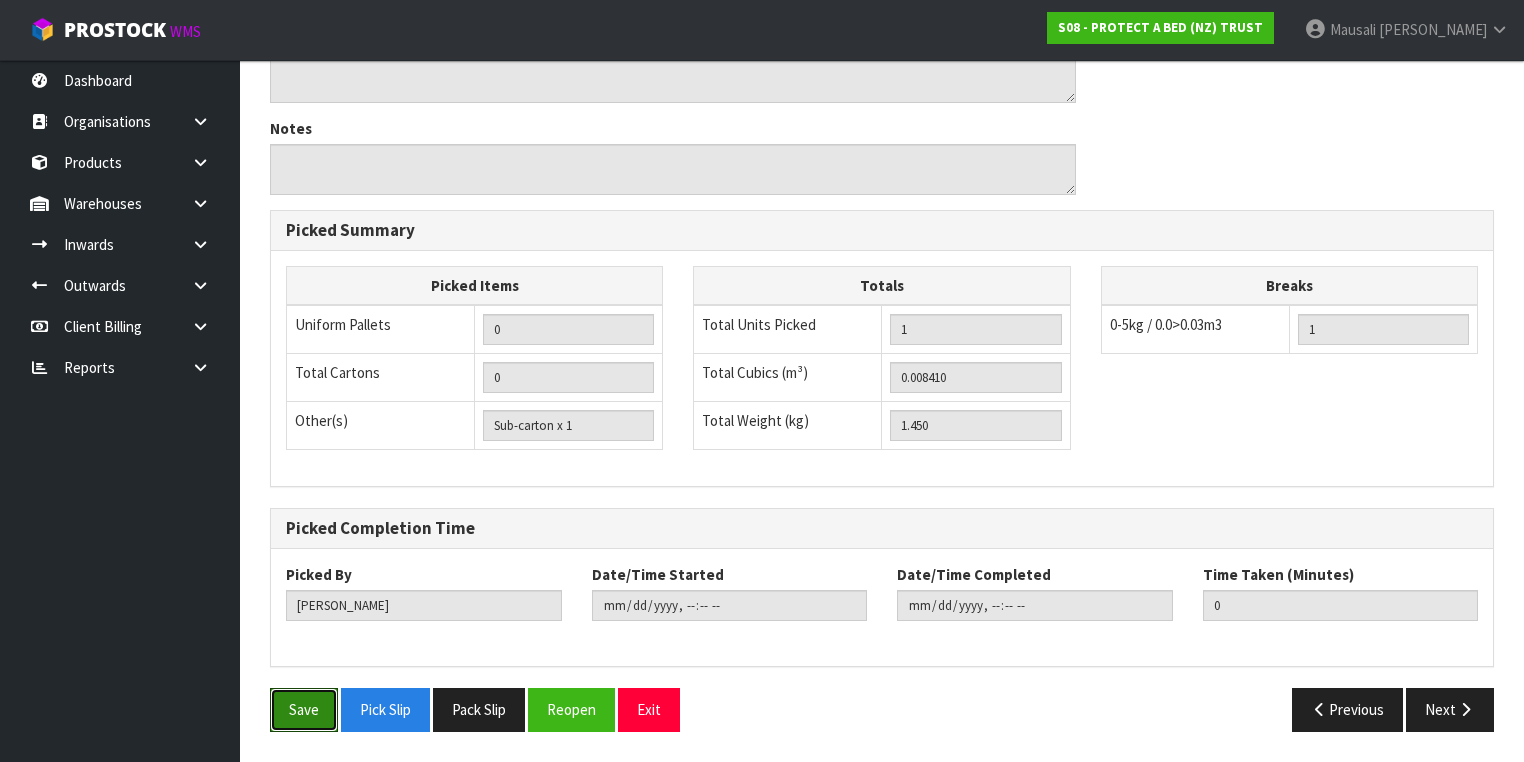 drag, startPoint x: 309, startPoint y: 692, endPoint x: 348, endPoint y: 676, distance: 42.154476 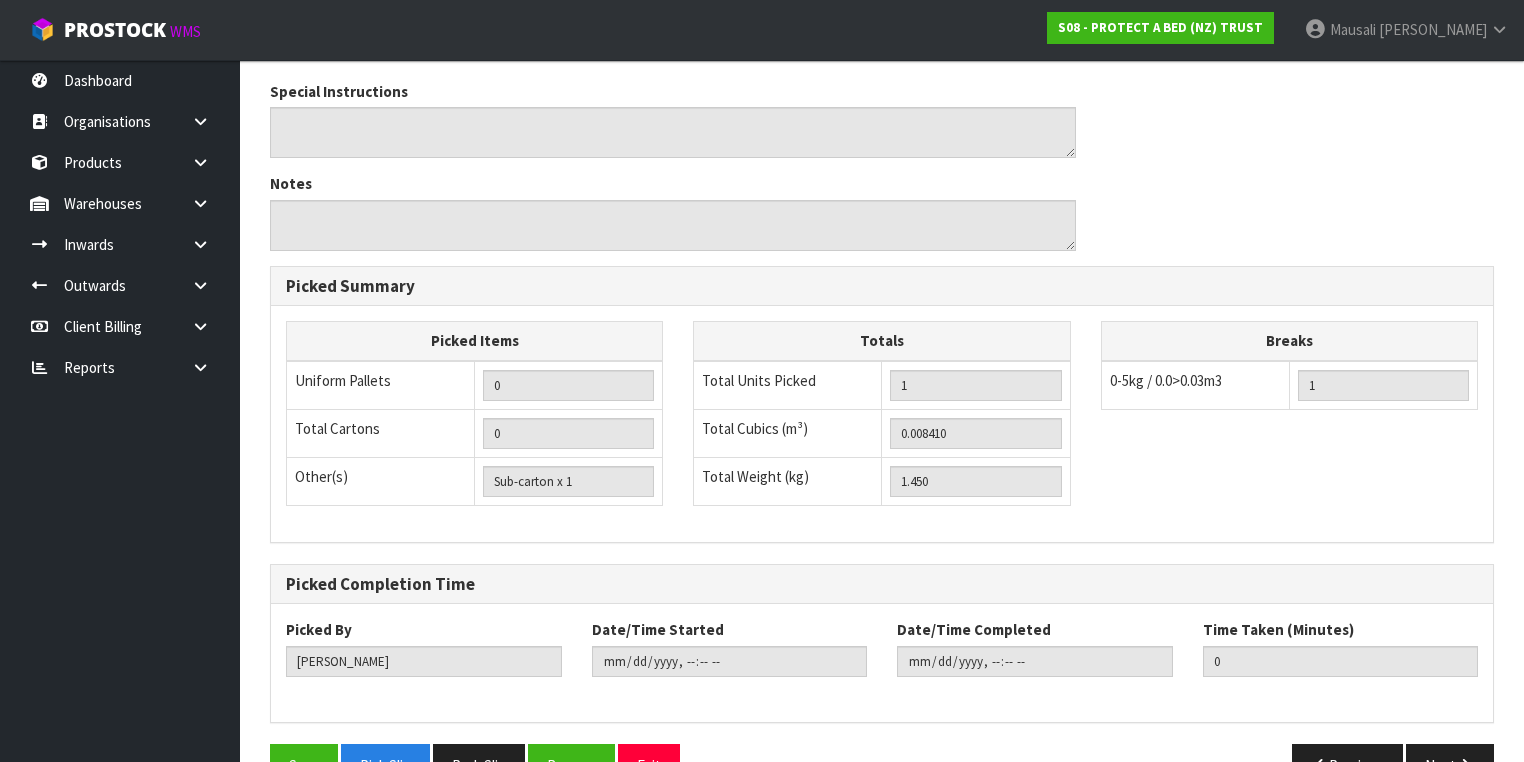 scroll, scrollTop: 0, scrollLeft: 0, axis: both 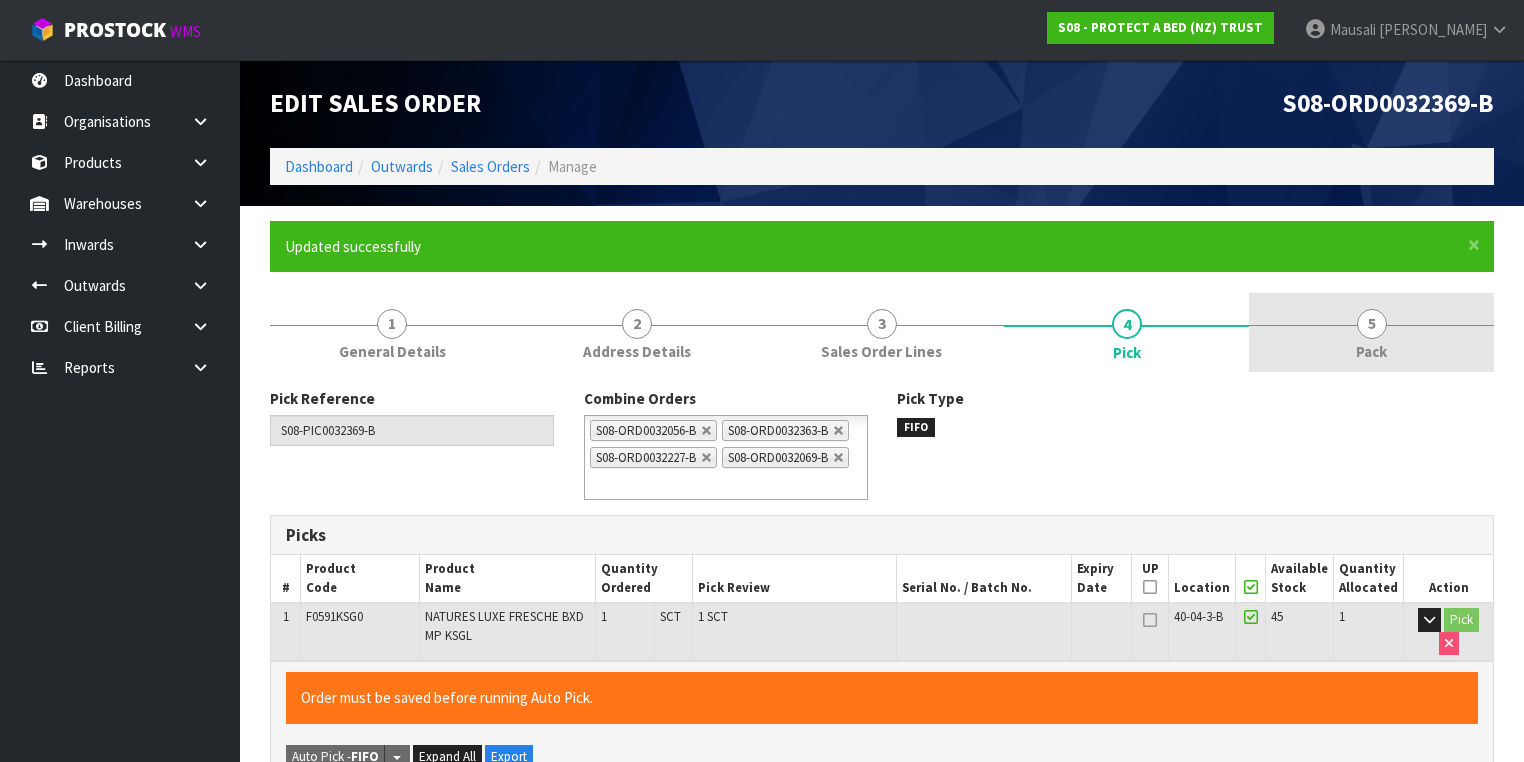 type on "[PERSON_NAME]" 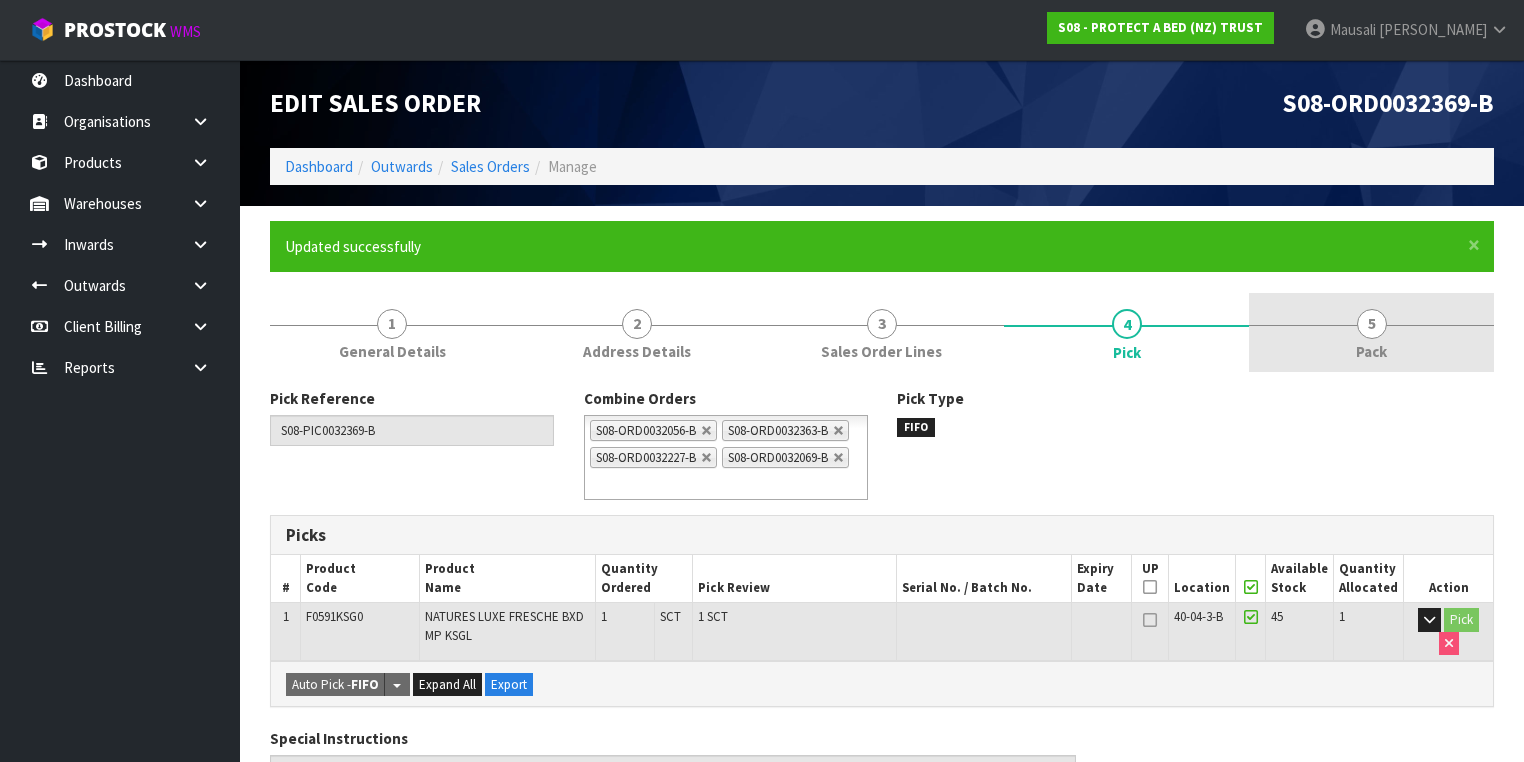 click on "5
Pack" at bounding box center [1371, 332] 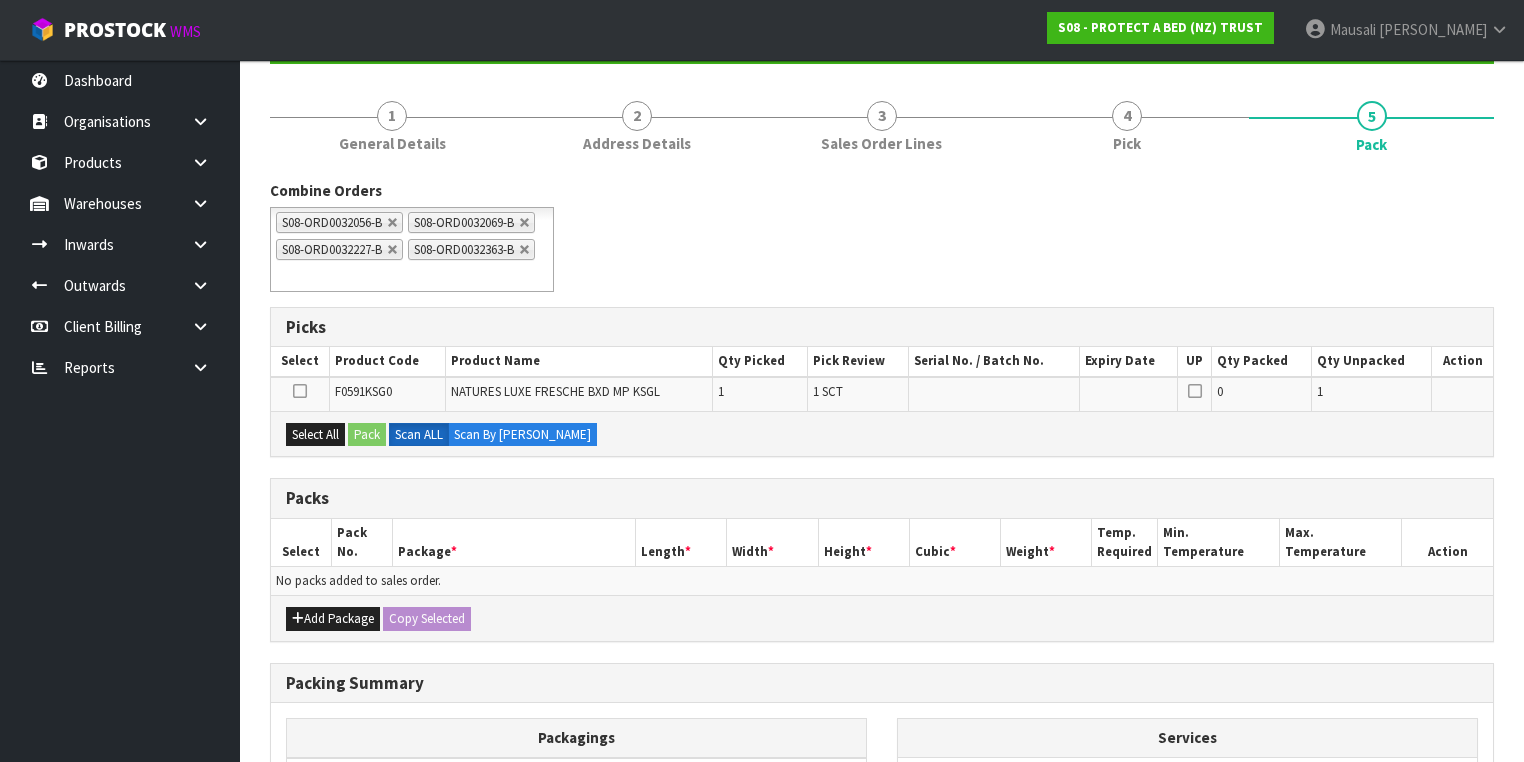 scroll, scrollTop: 400, scrollLeft: 0, axis: vertical 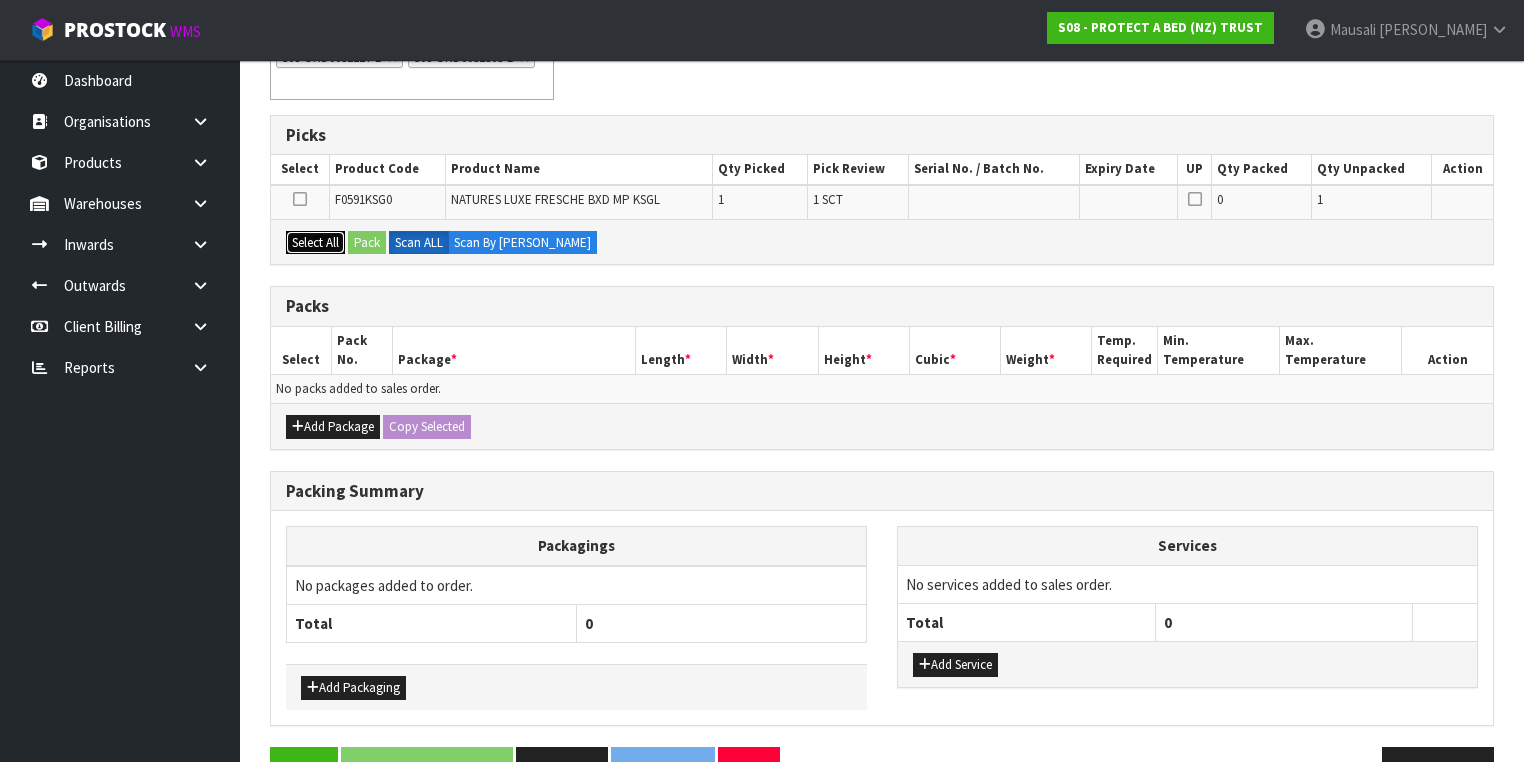 click on "Select All" at bounding box center (315, 243) 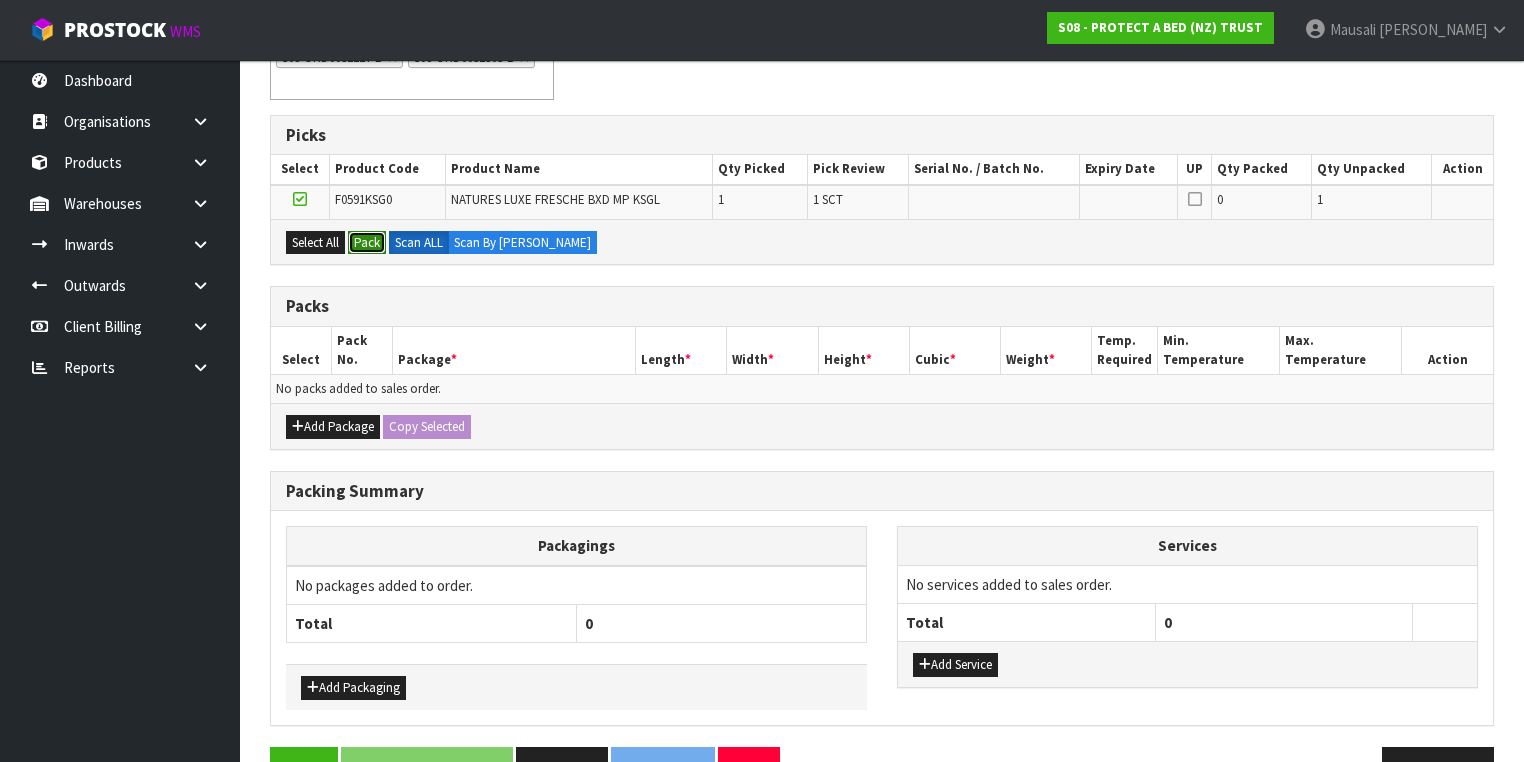 click on "Pack" at bounding box center [367, 243] 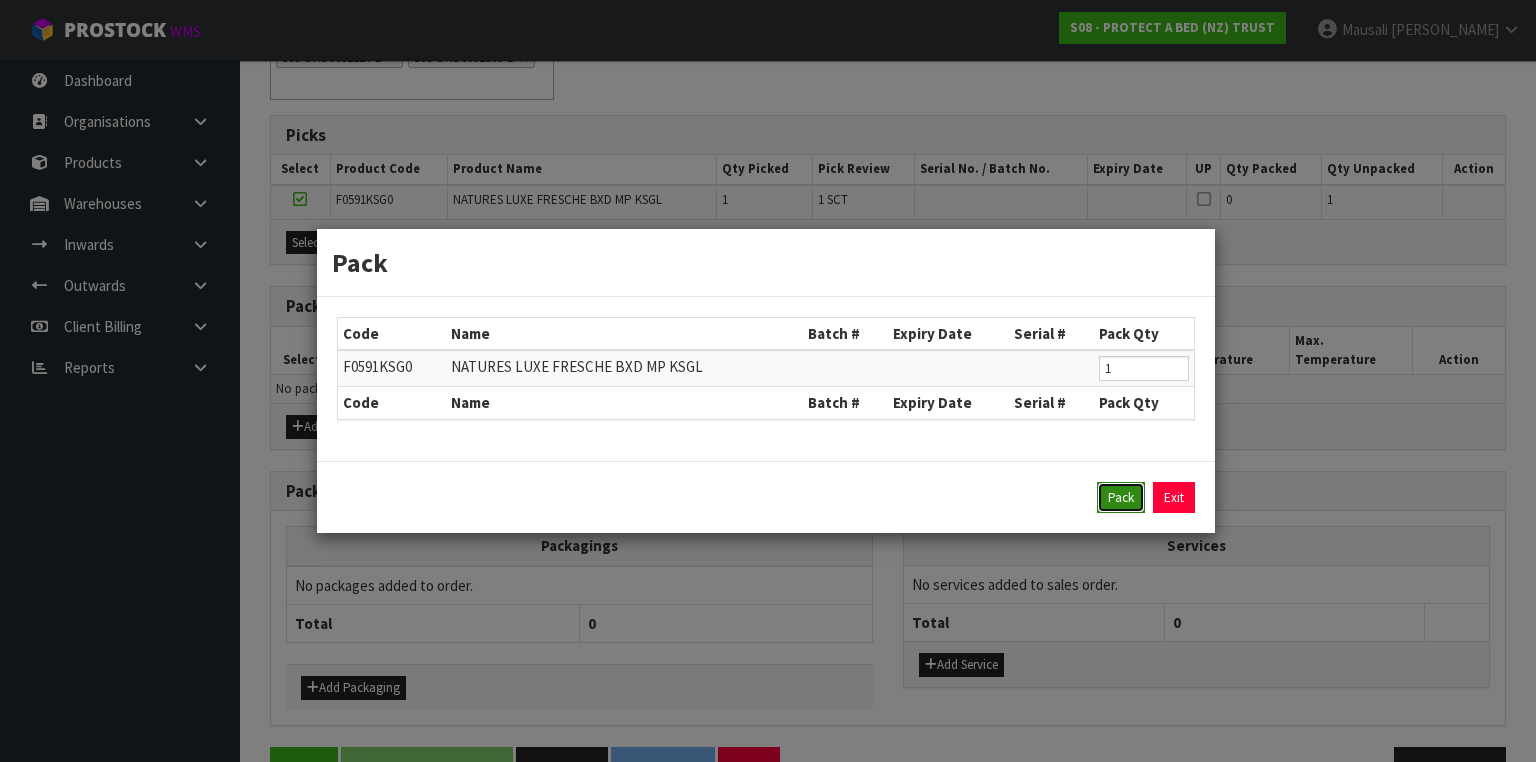 click on "Pack" at bounding box center [1121, 498] 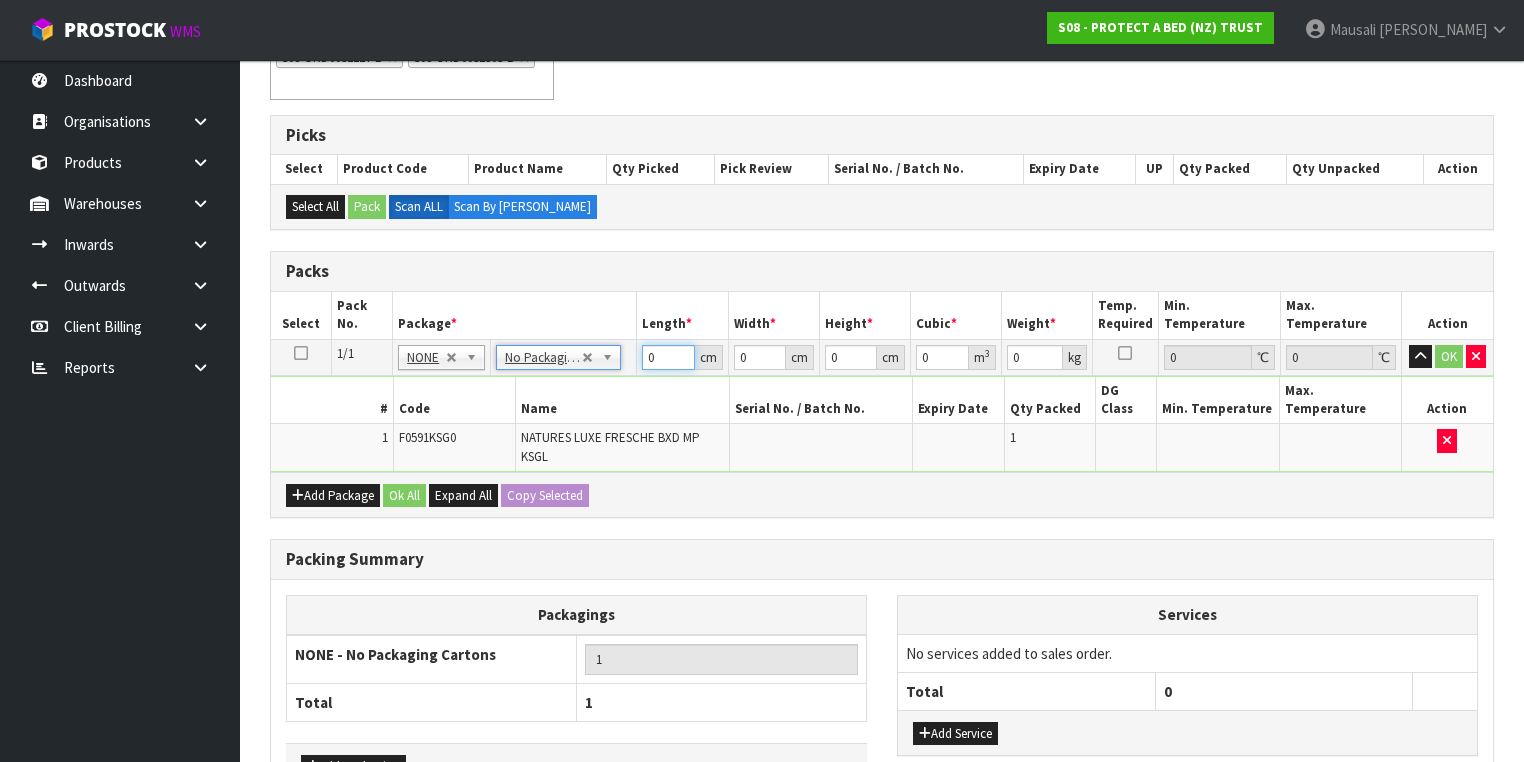 drag, startPoint x: 659, startPoint y: 379, endPoint x: 576, endPoint y: 404, distance: 86.683334 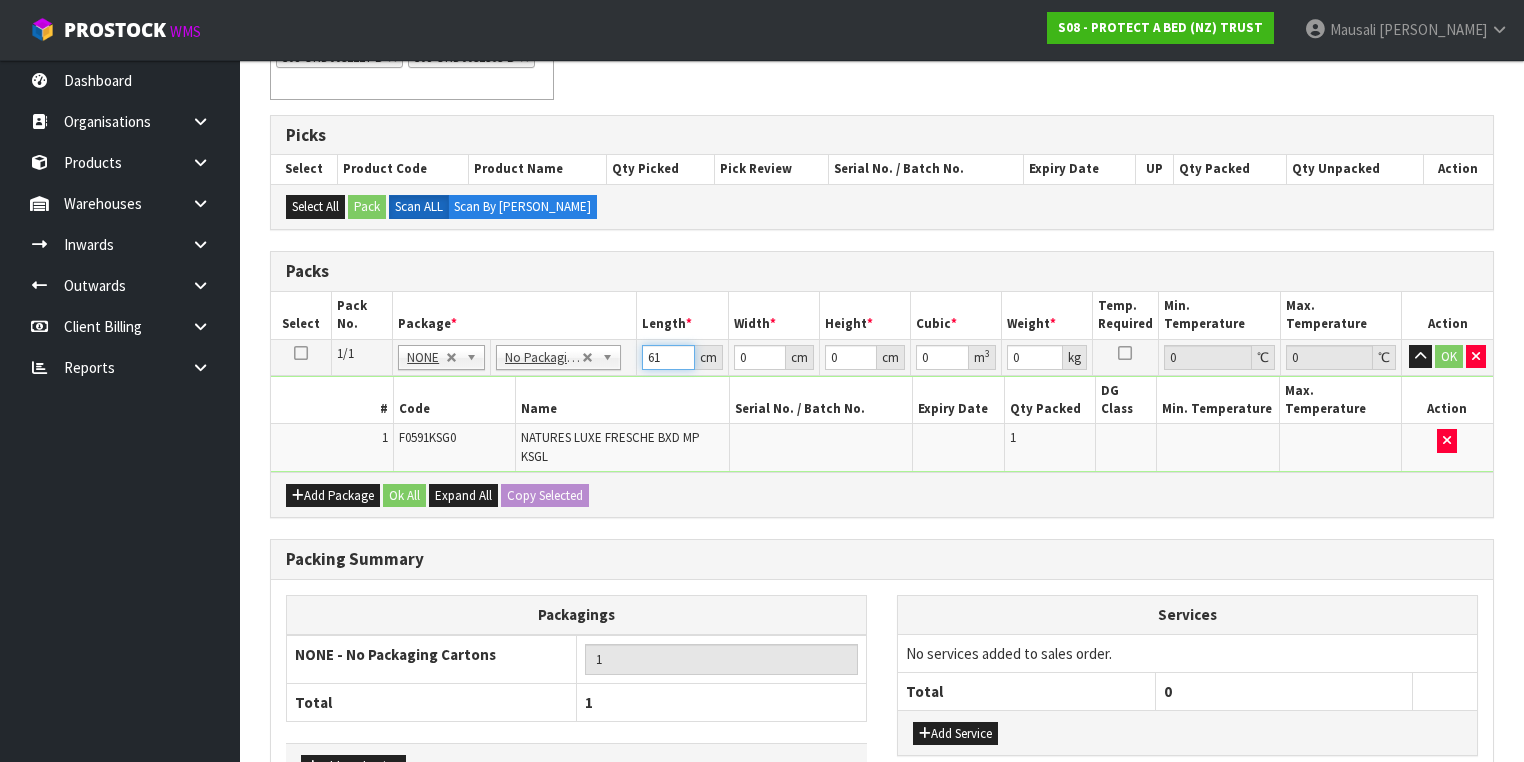type on "61" 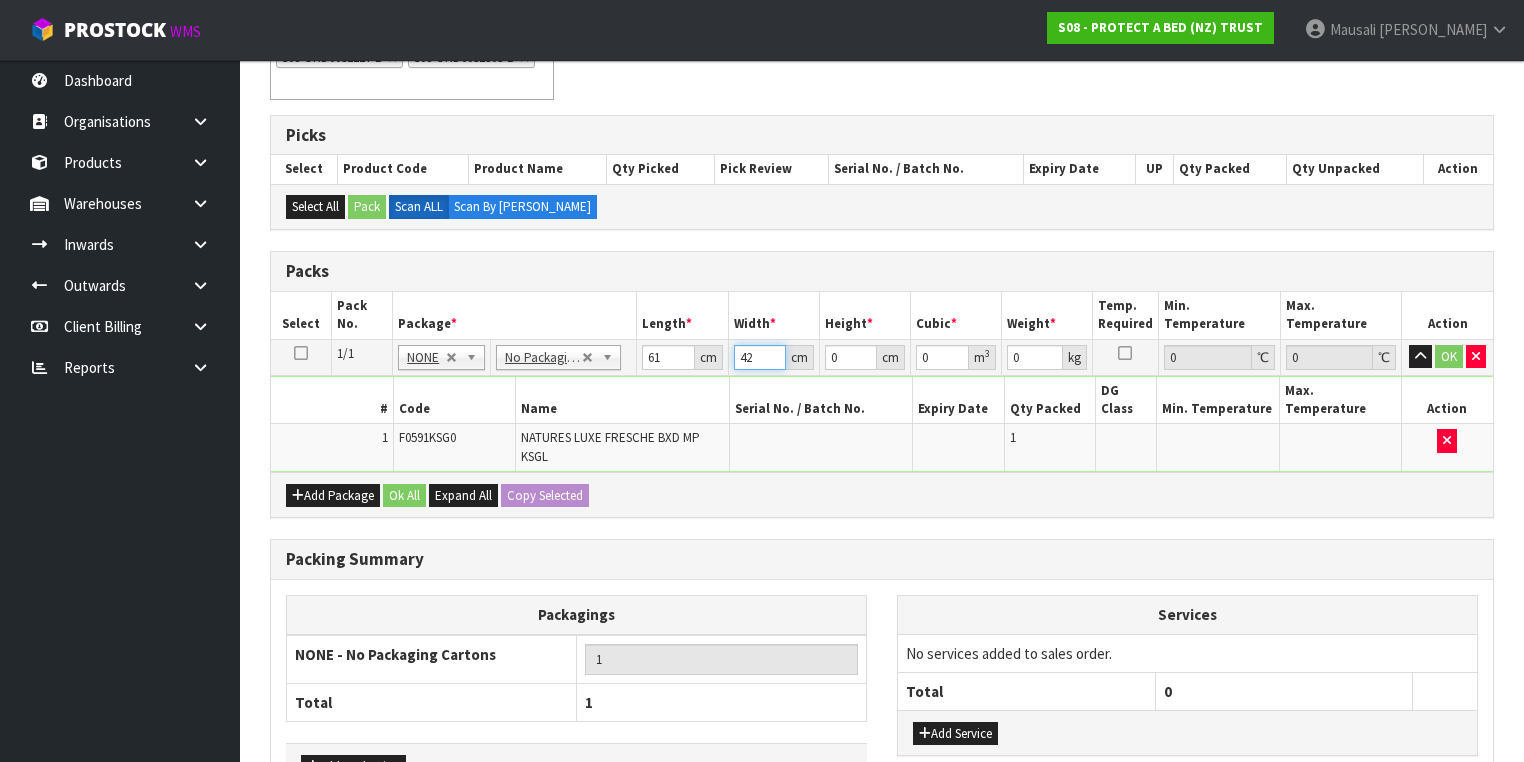 type on "42" 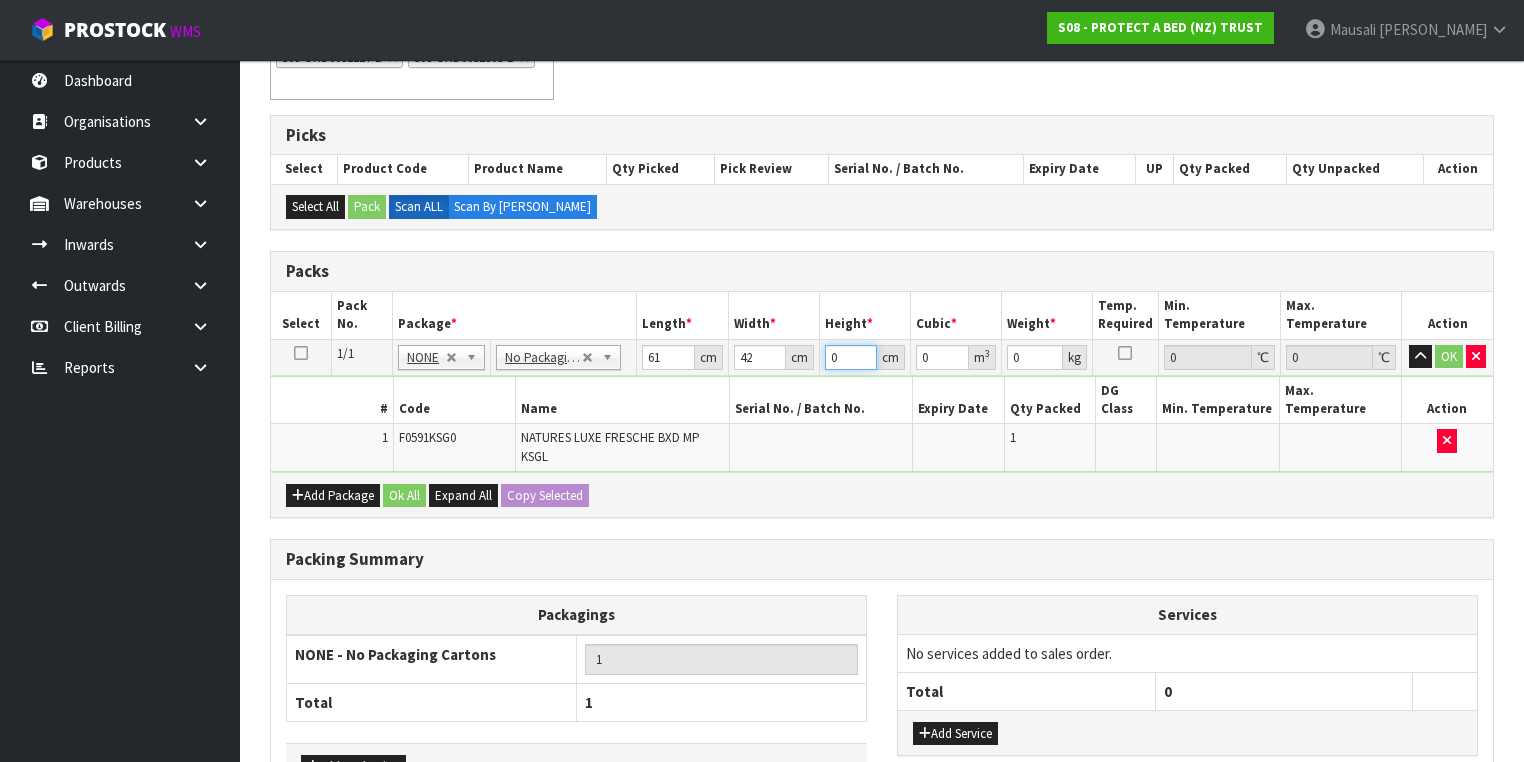 type on "3" 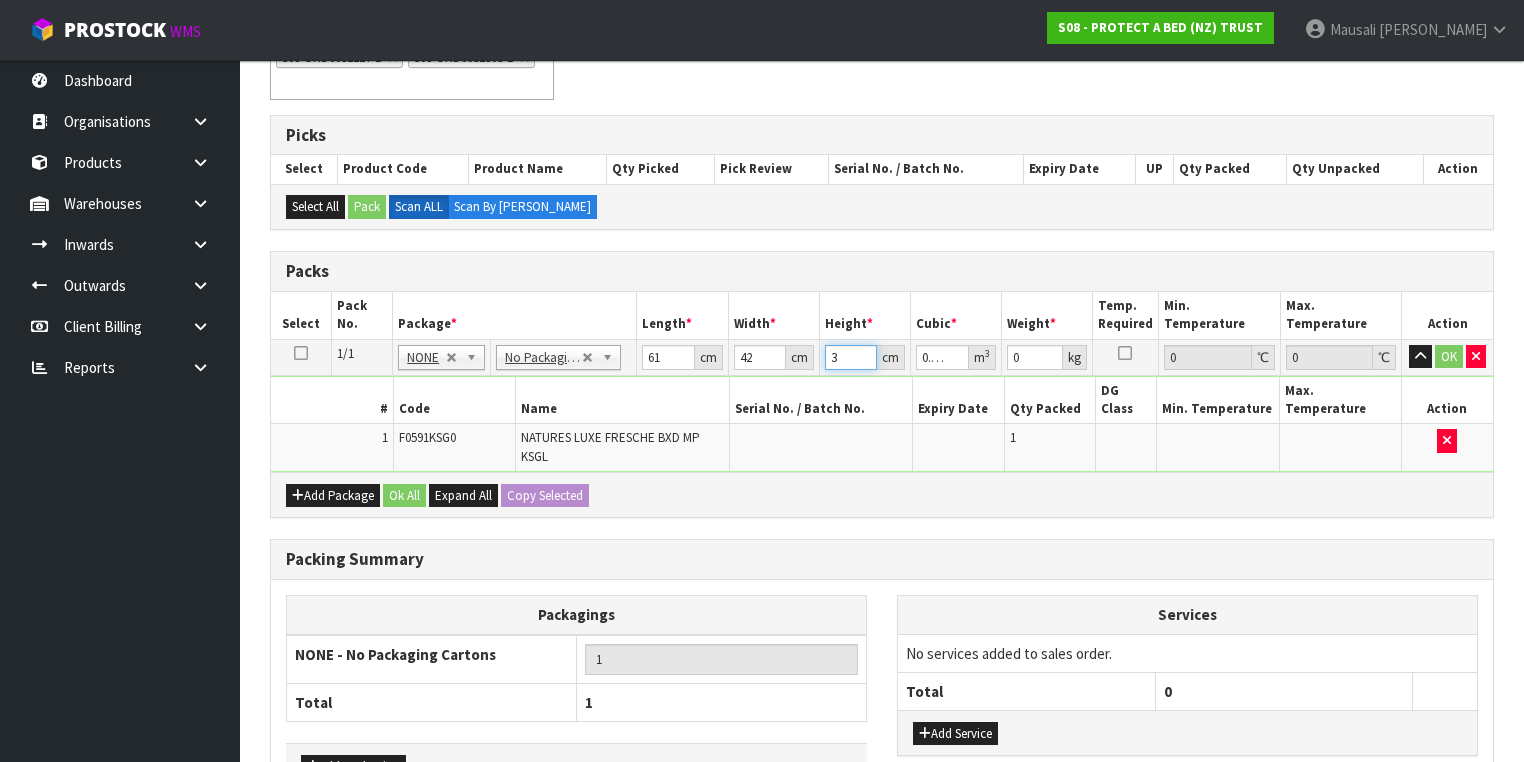 type on "31" 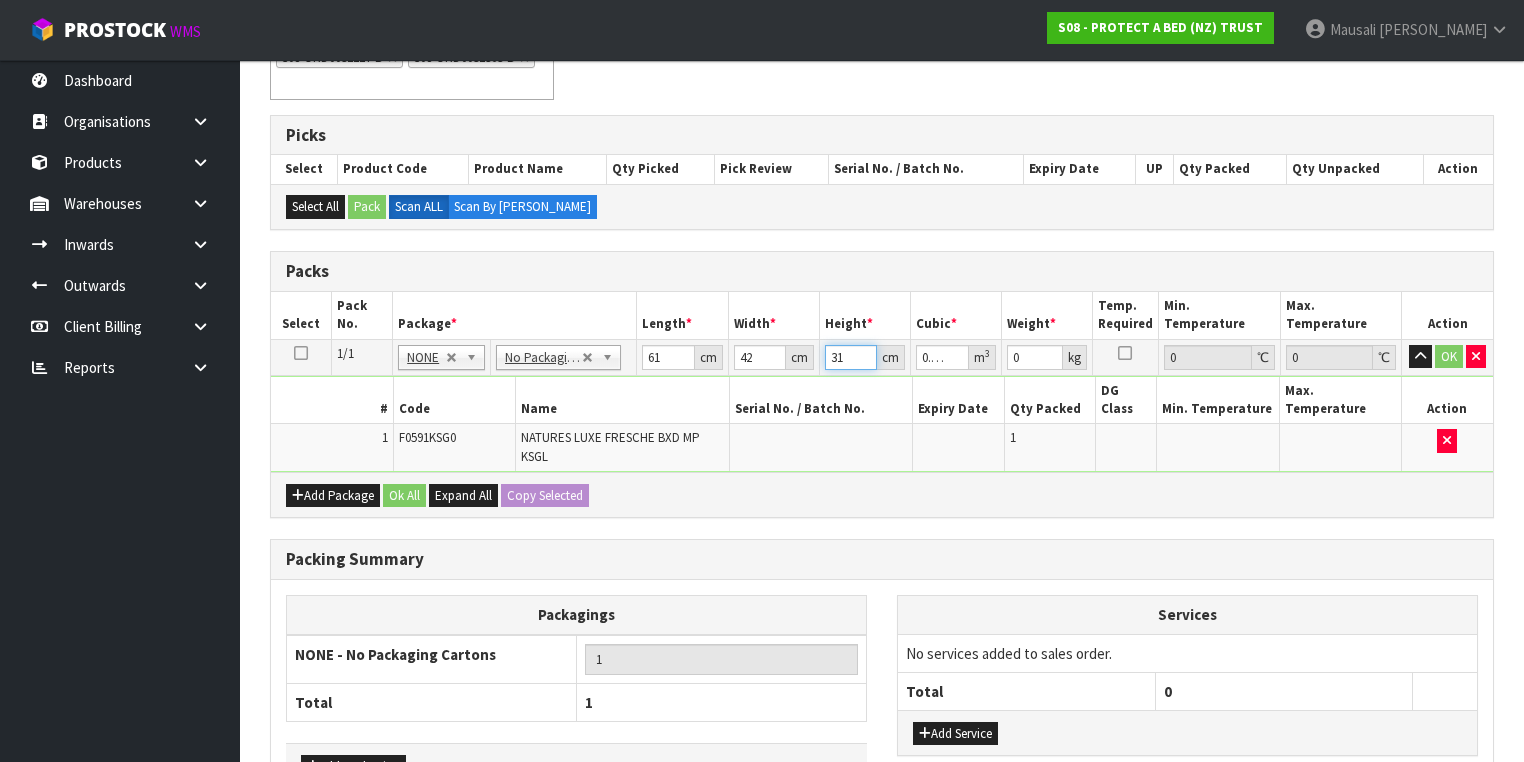 type on "31" 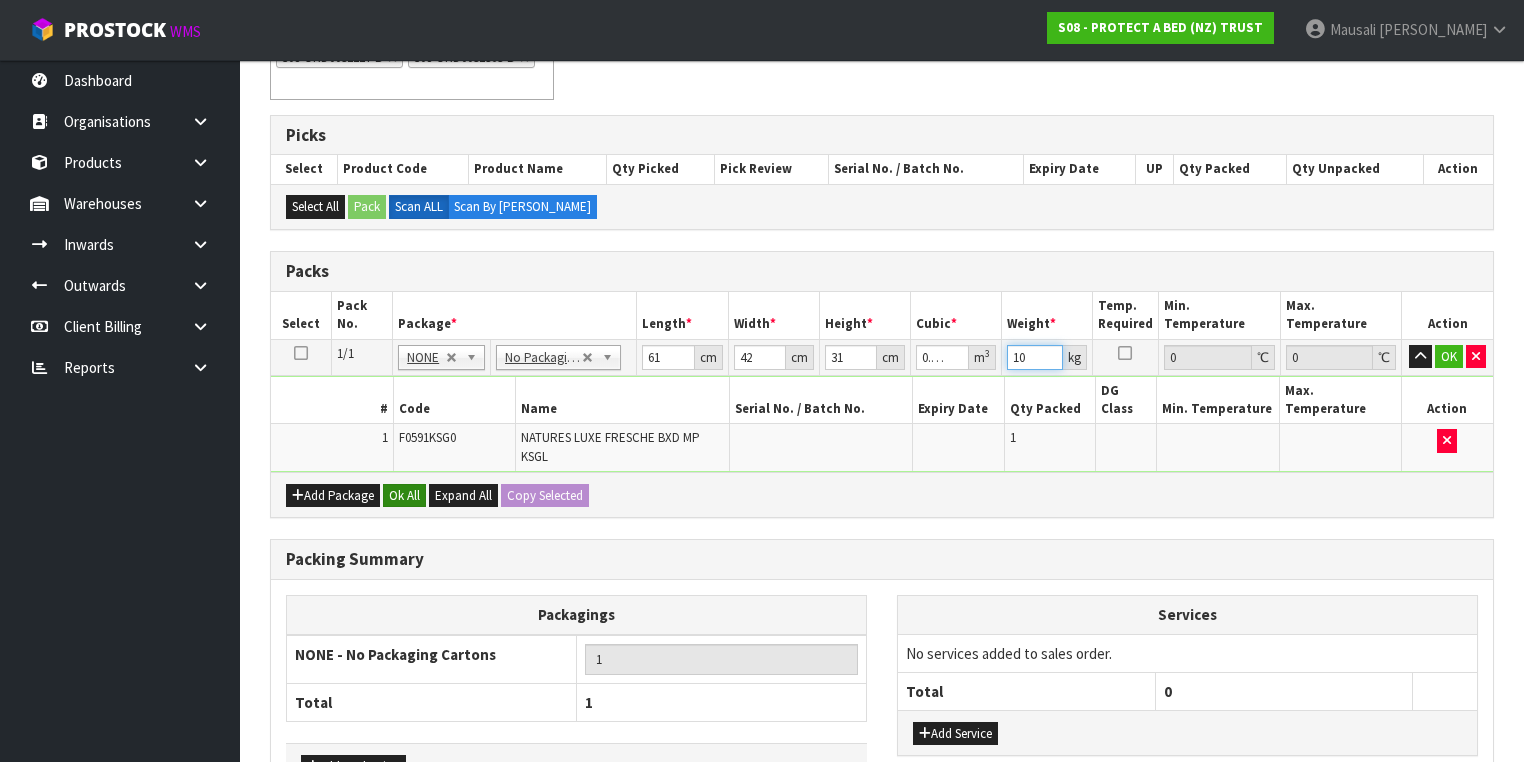 type on "10" 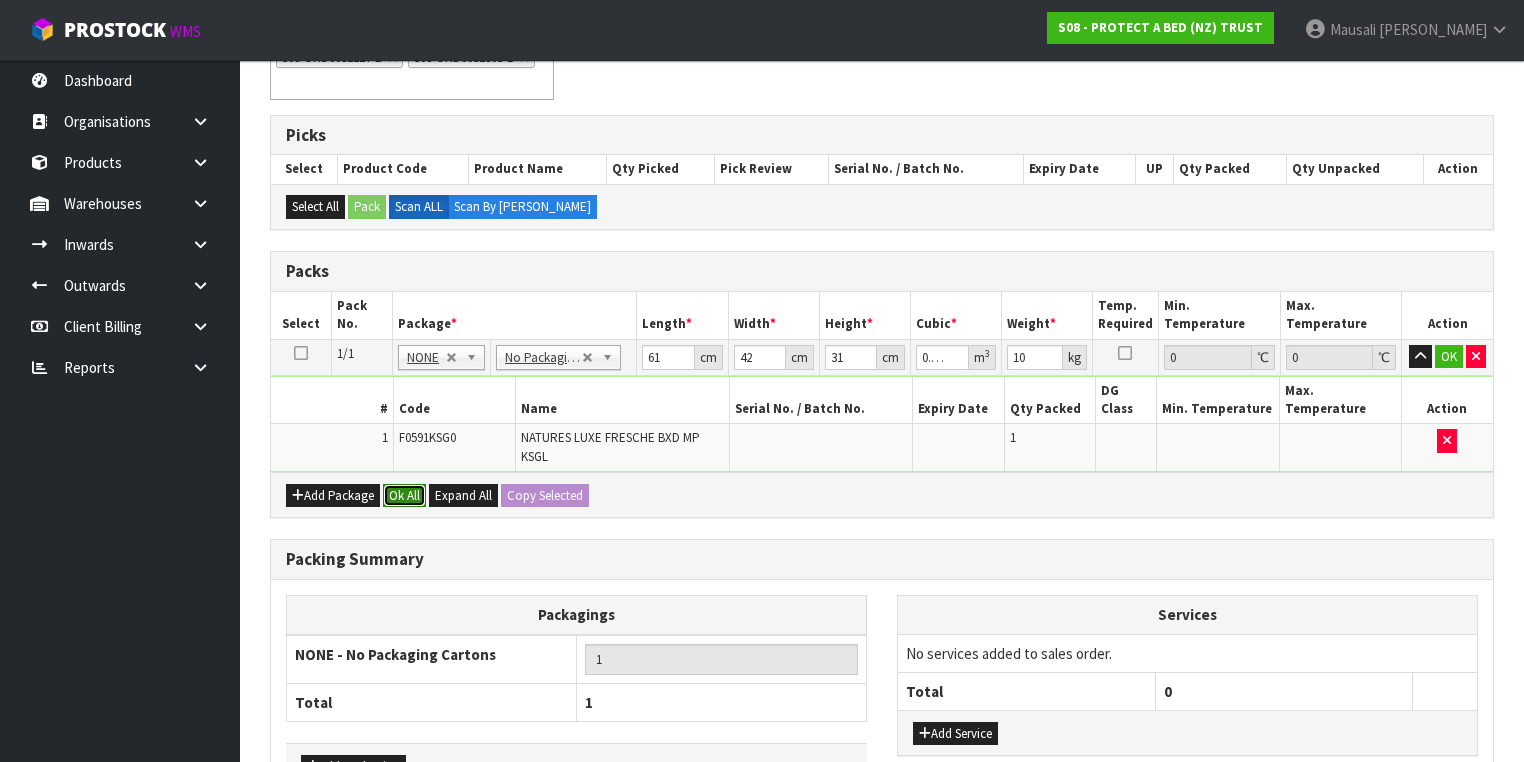 click on "Ok All" at bounding box center [404, 496] 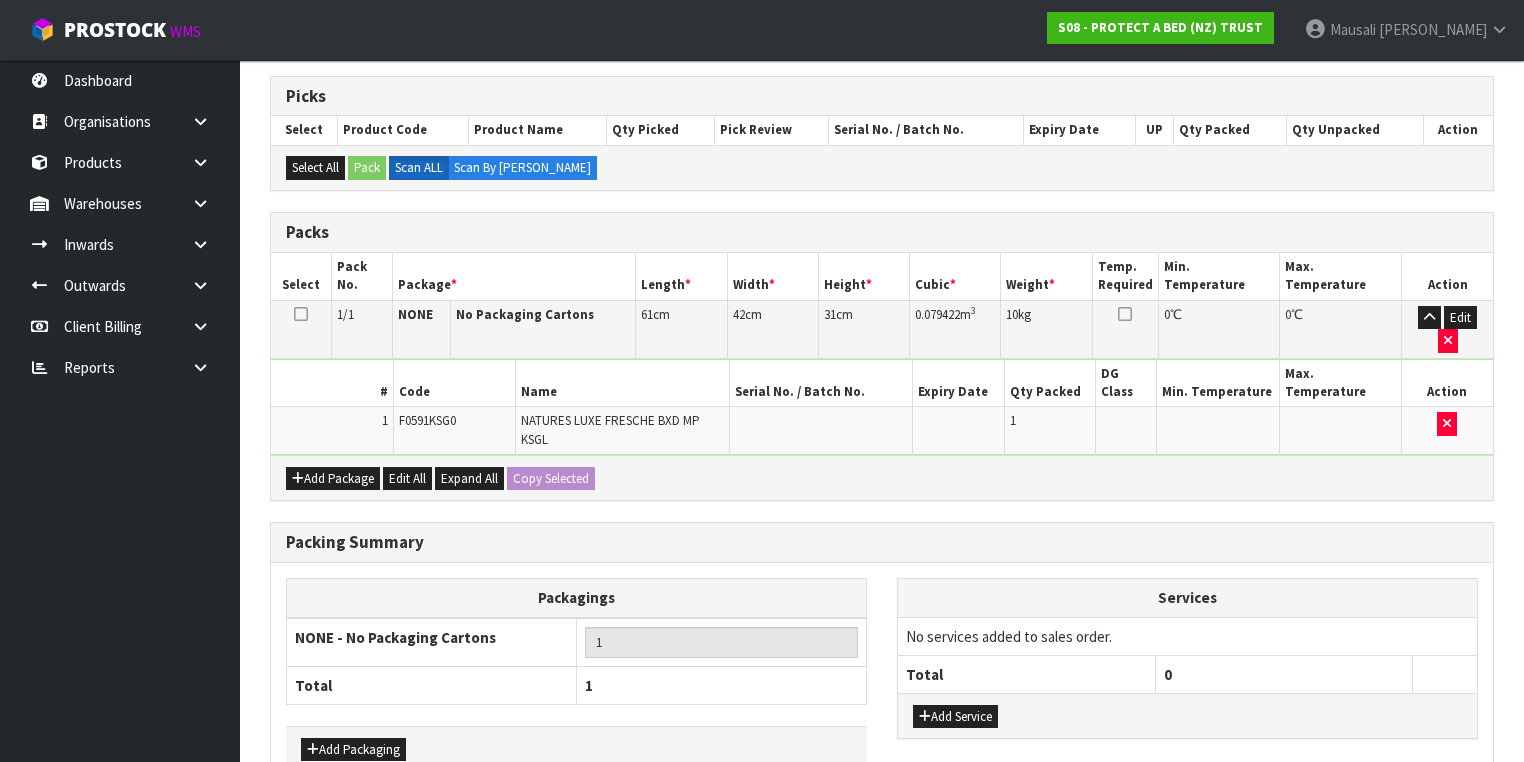 scroll, scrollTop: 533, scrollLeft: 0, axis: vertical 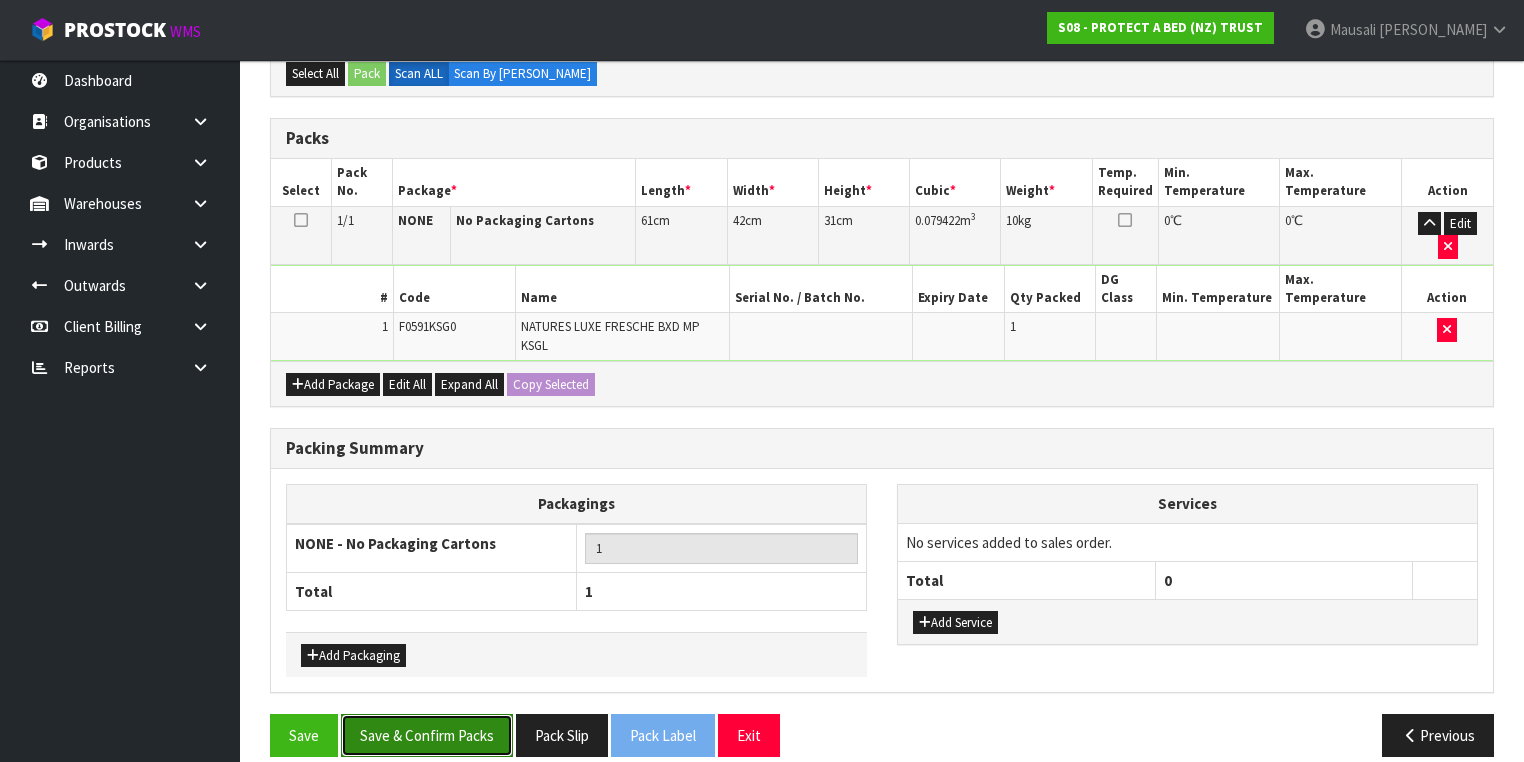 click on "Save & Confirm Packs" at bounding box center (427, 735) 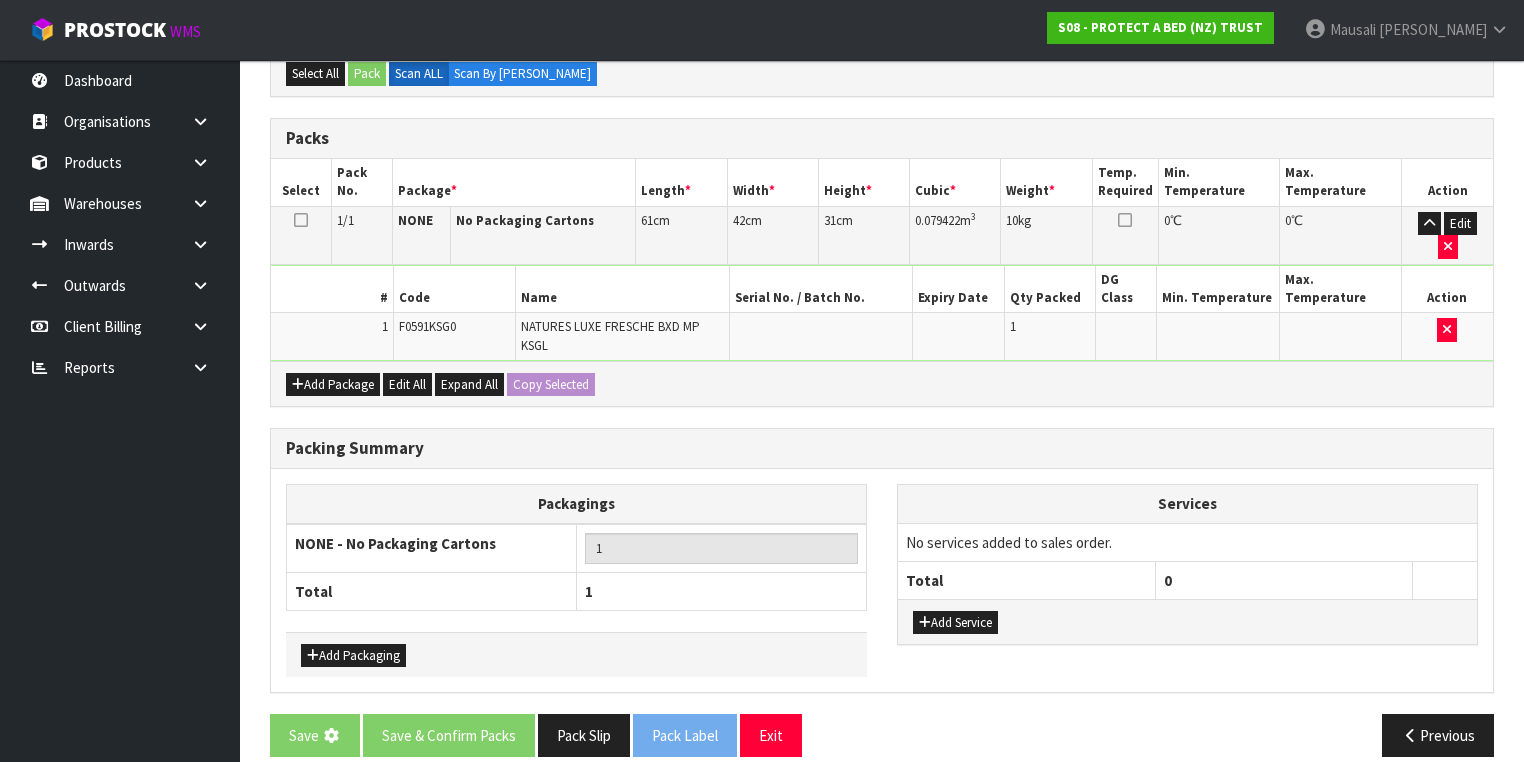 scroll, scrollTop: 0, scrollLeft: 0, axis: both 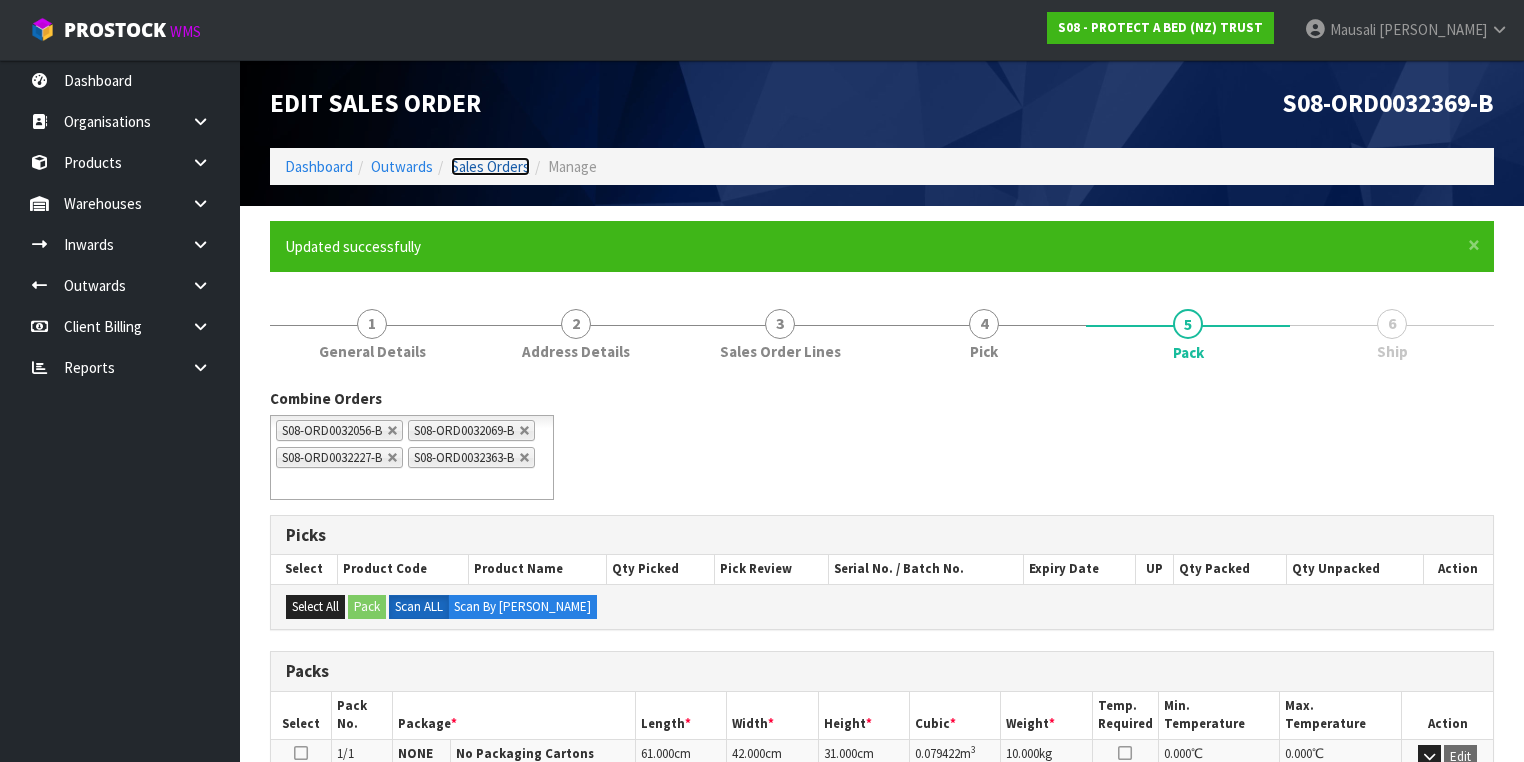 click on "Sales Orders" at bounding box center [490, 166] 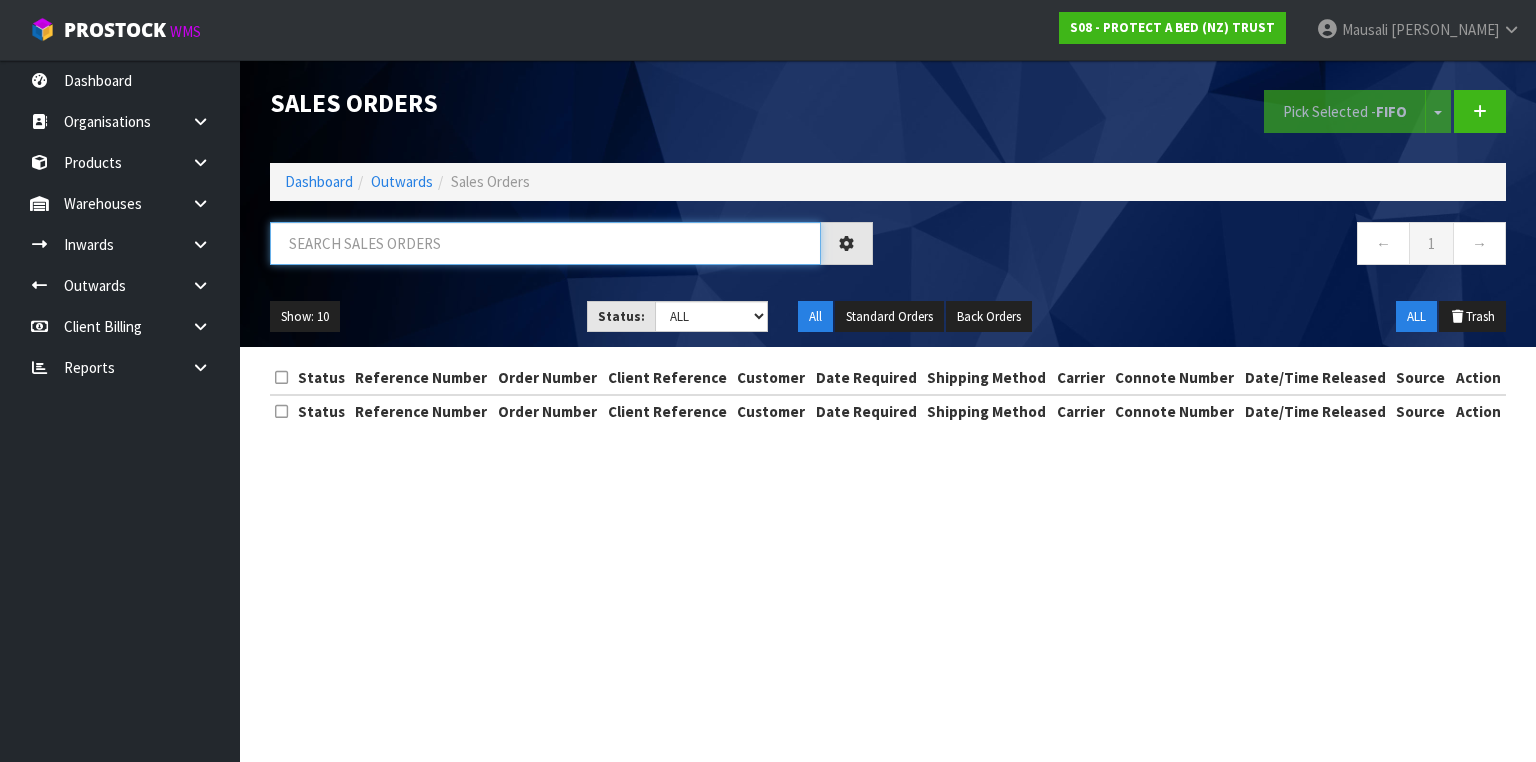 click at bounding box center [545, 243] 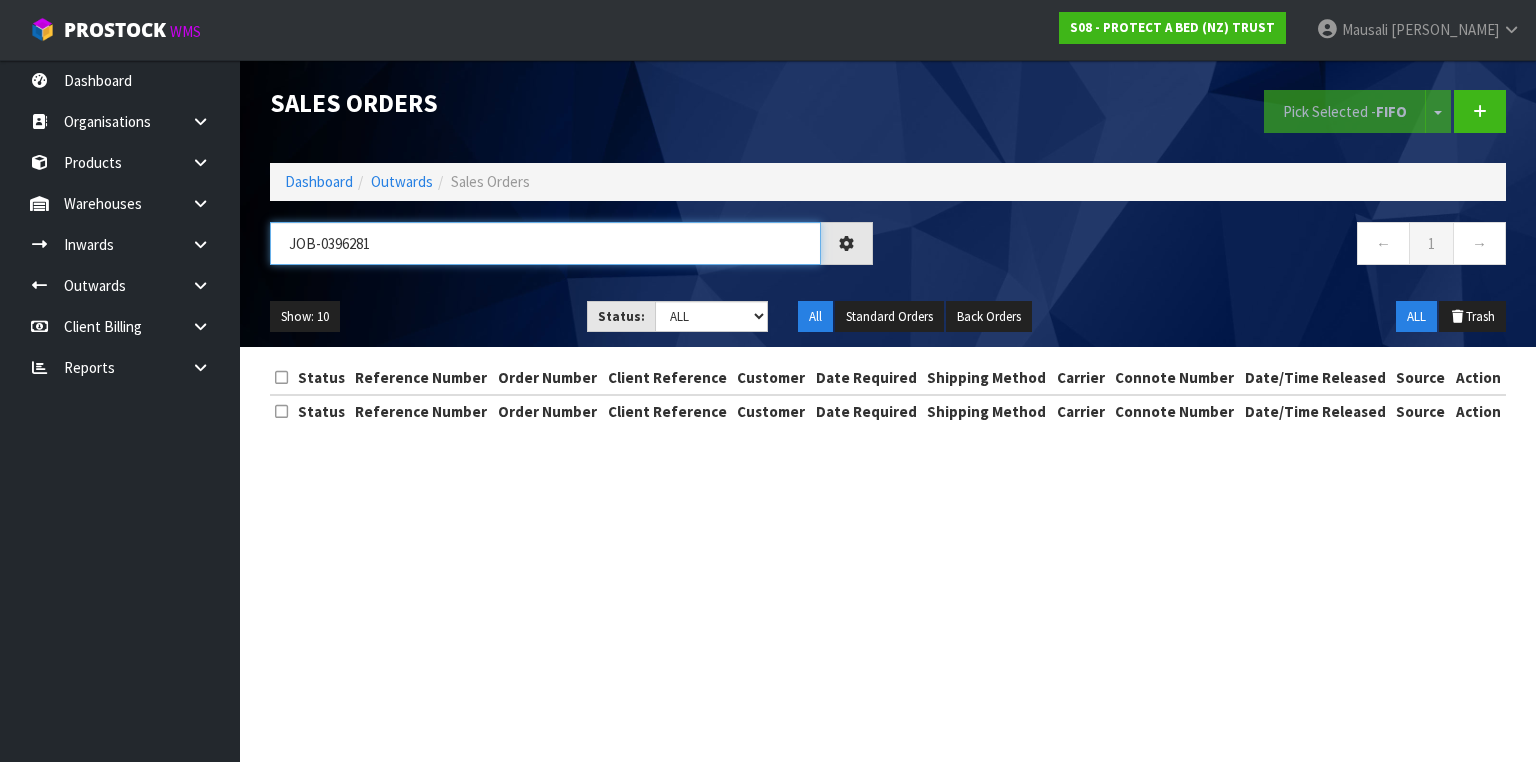 type on "JOB-0396281" 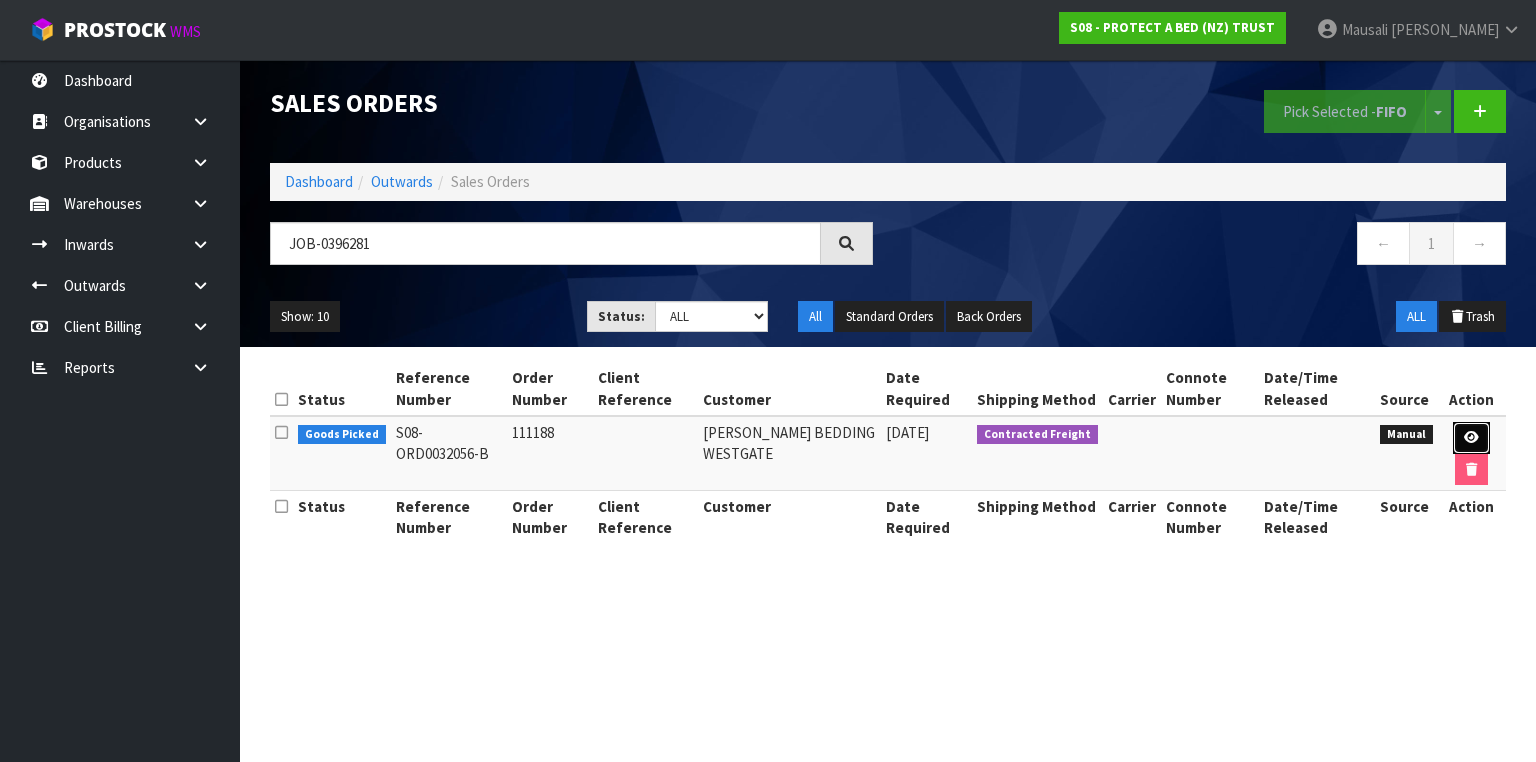 click at bounding box center (1471, 437) 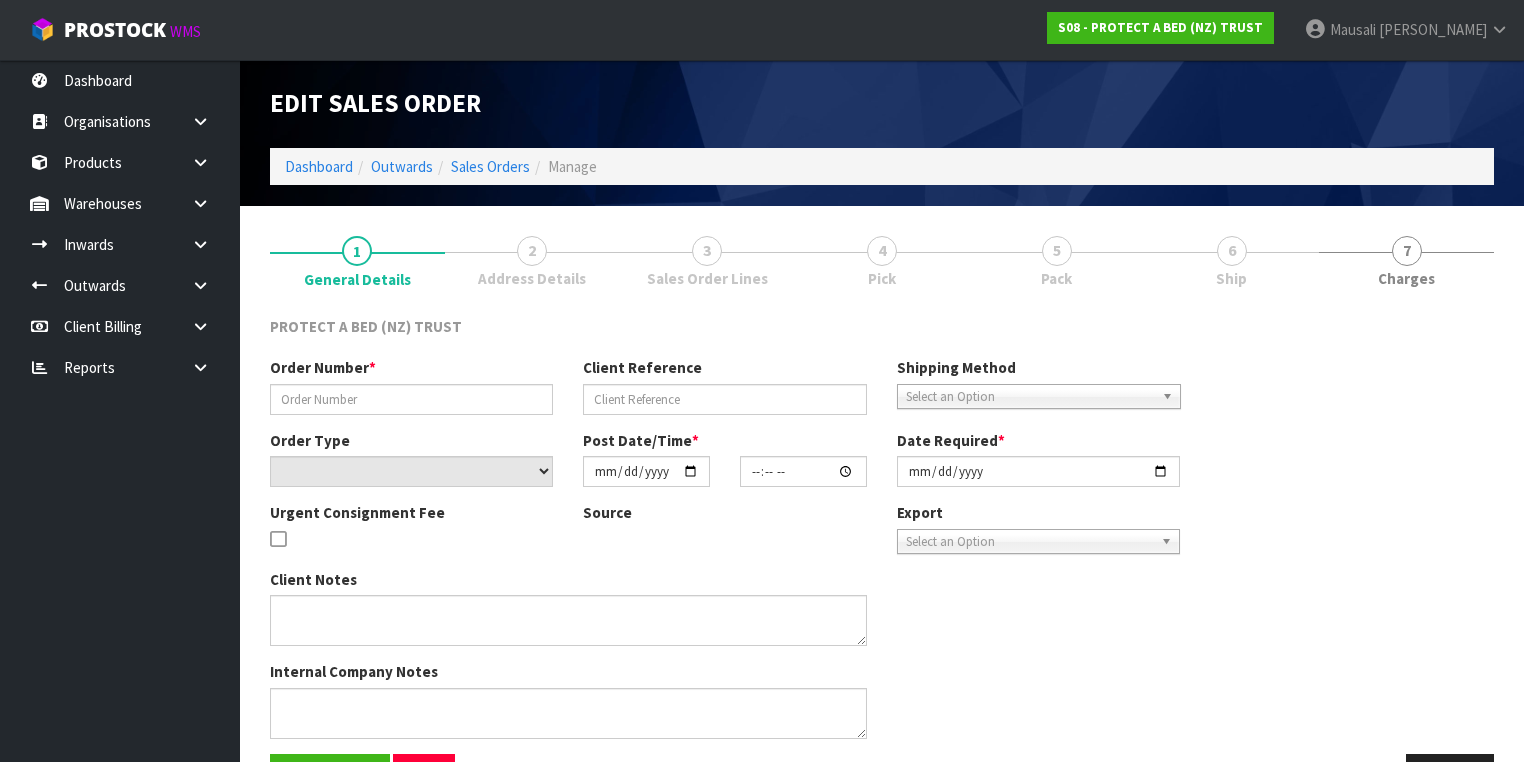 type on "111188" 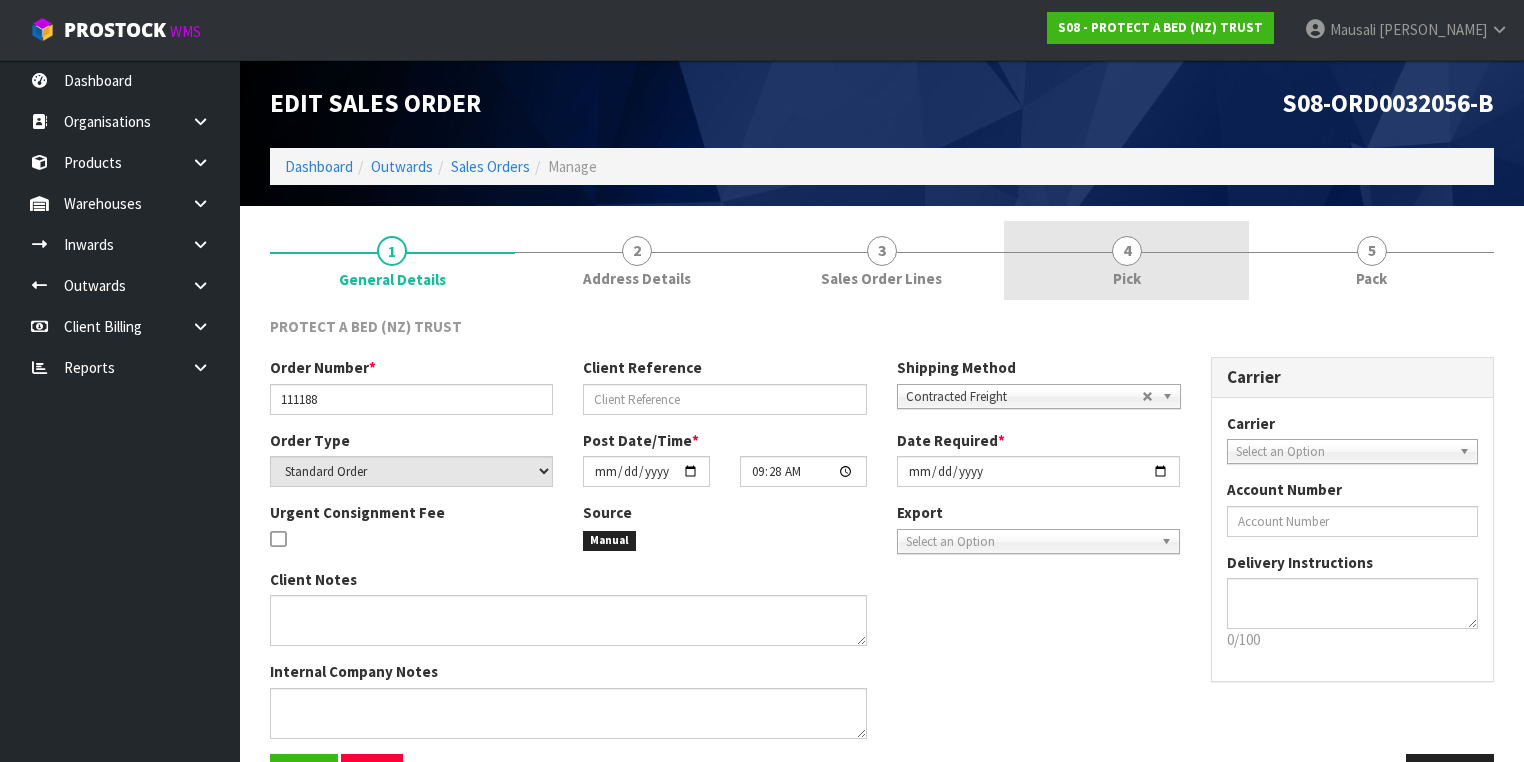 click on "Pick" at bounding box center (1127, 278) 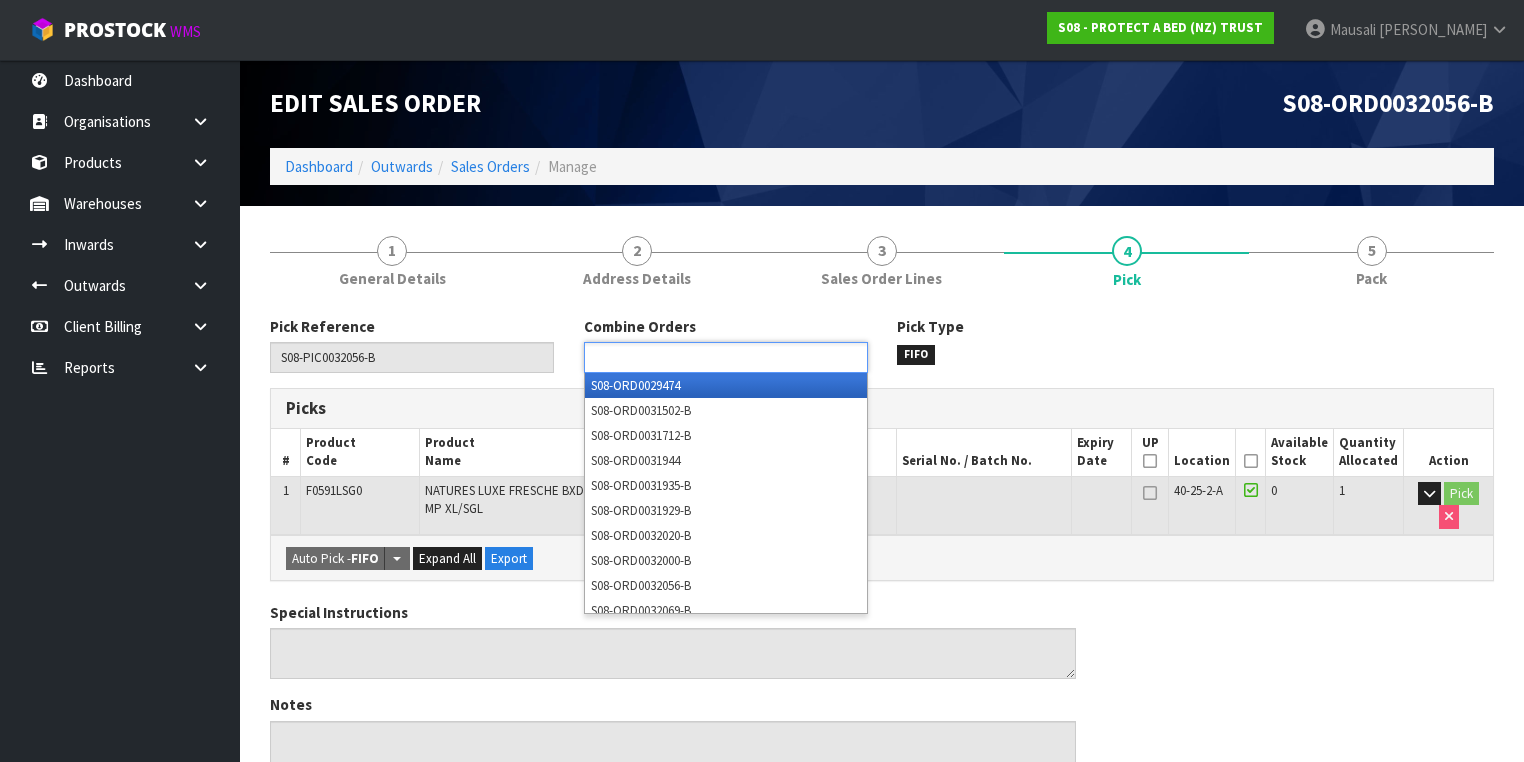 click at bounding box center [663, 357] 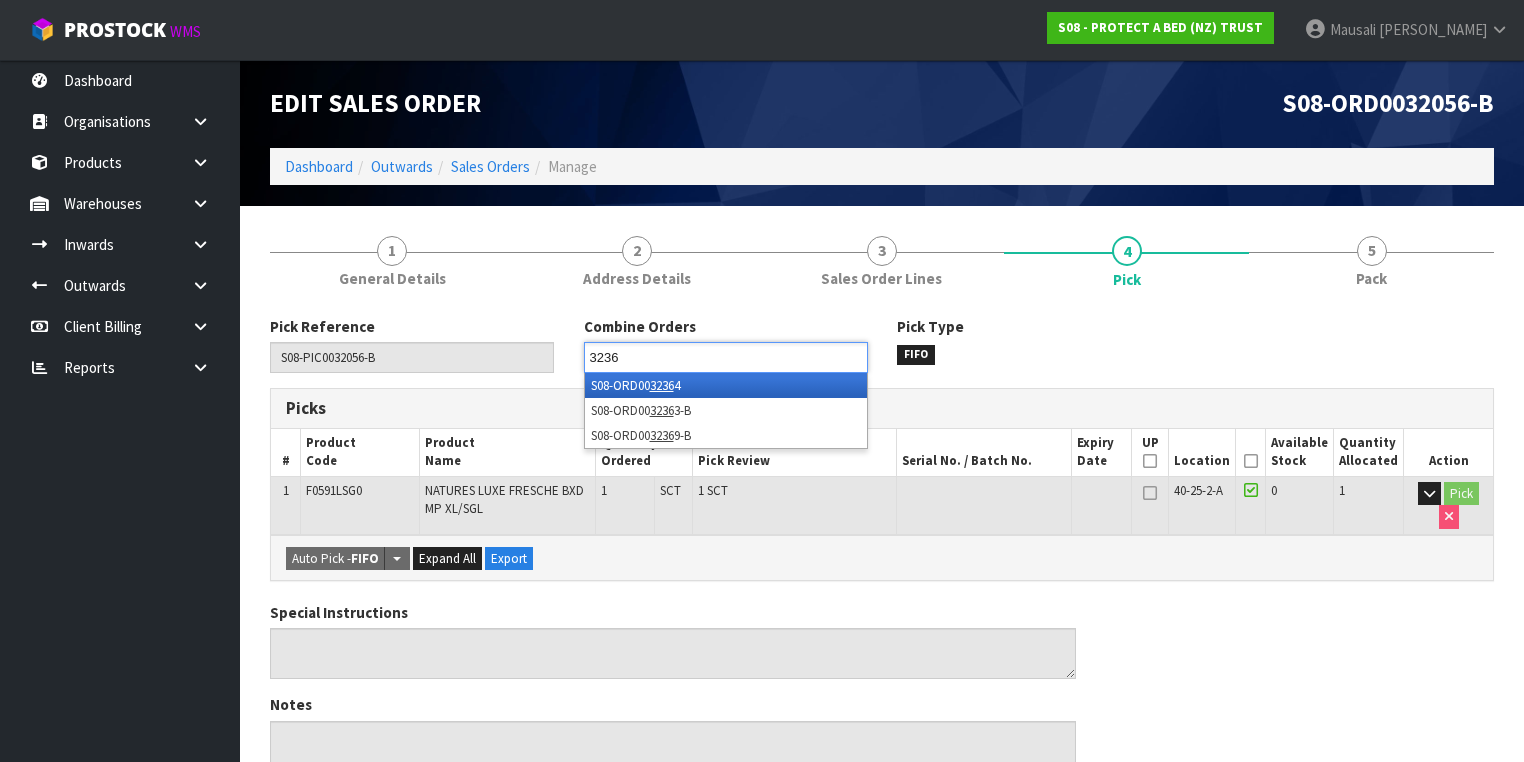 type on "32369" 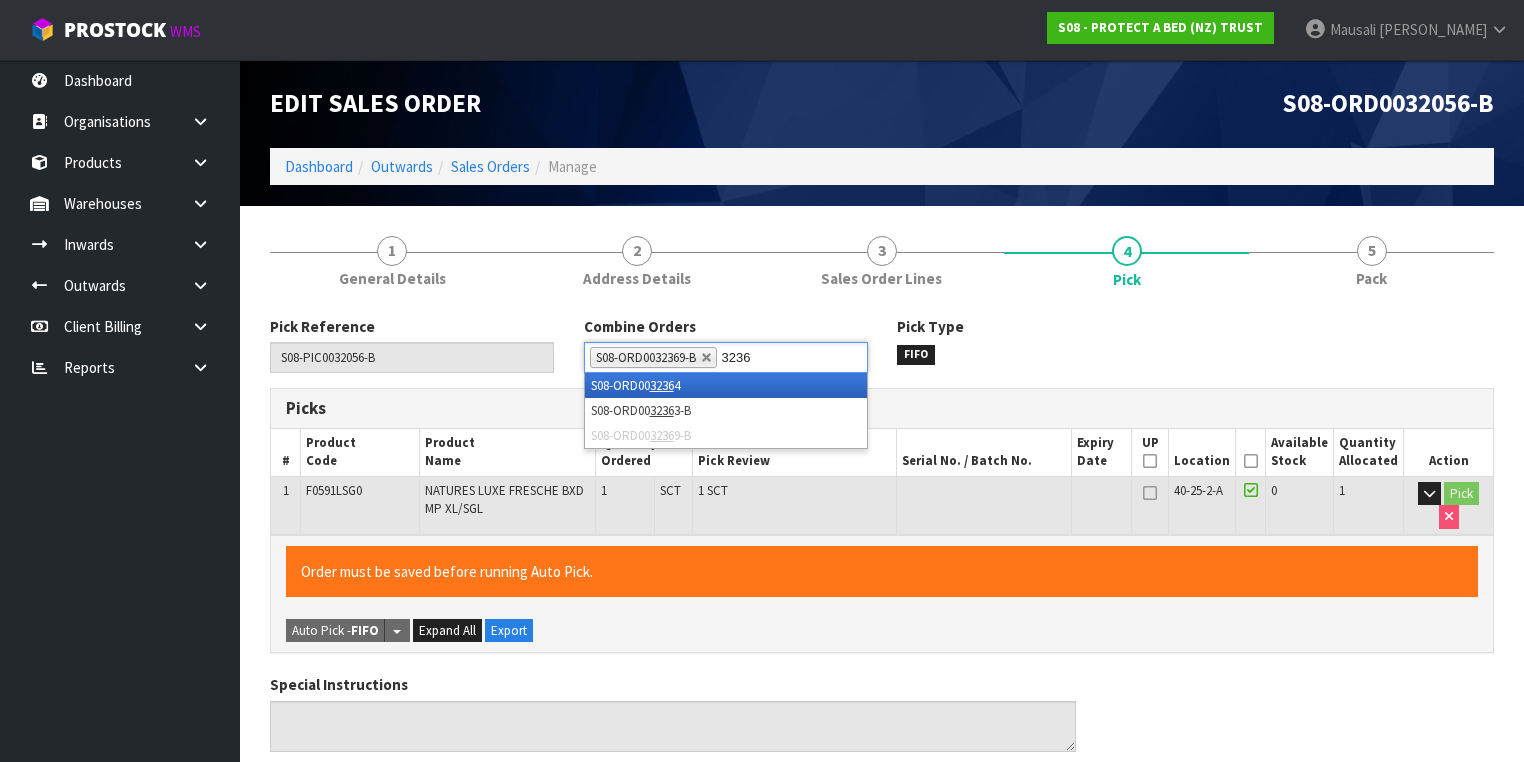 type on "32363" 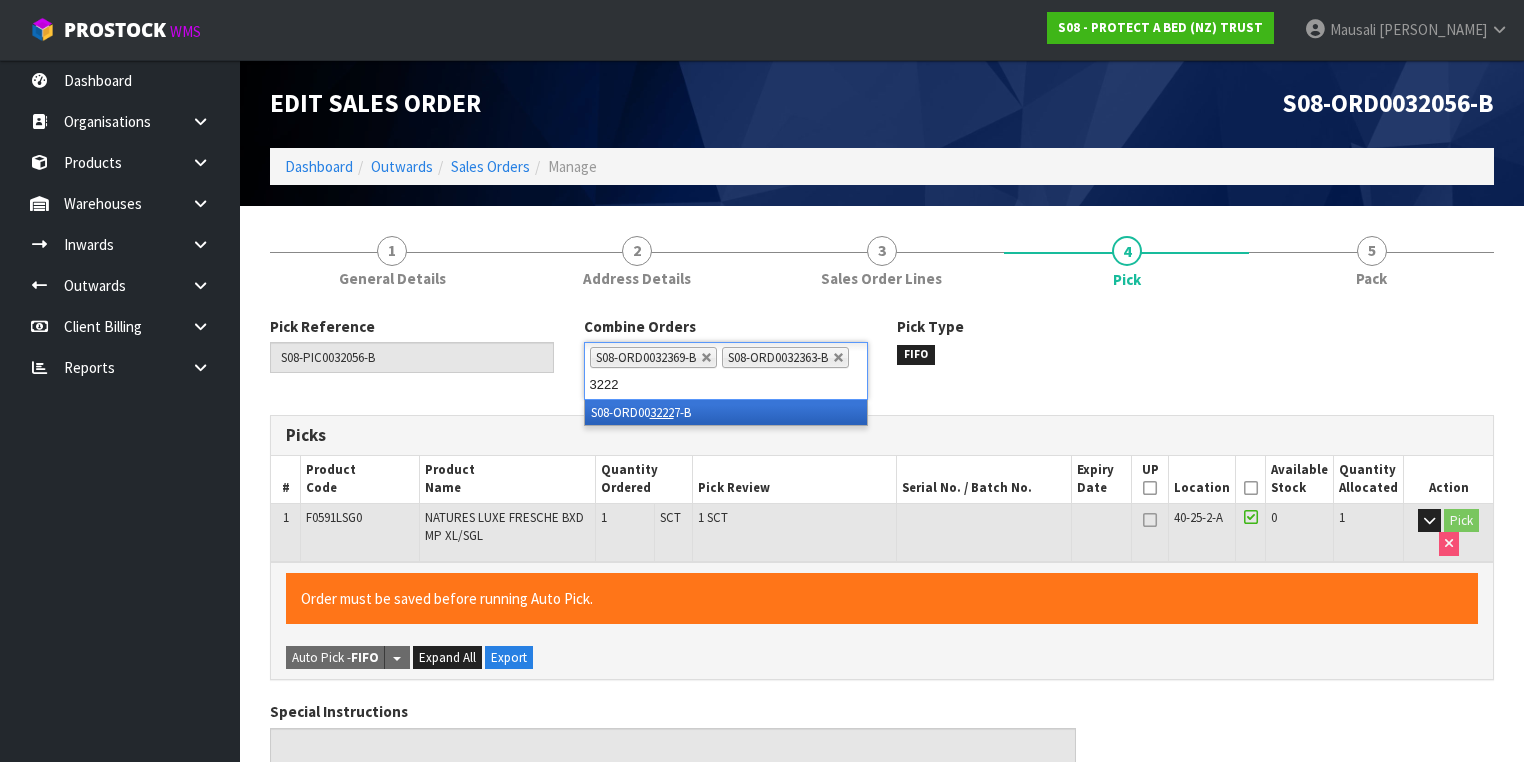 type on "32227" 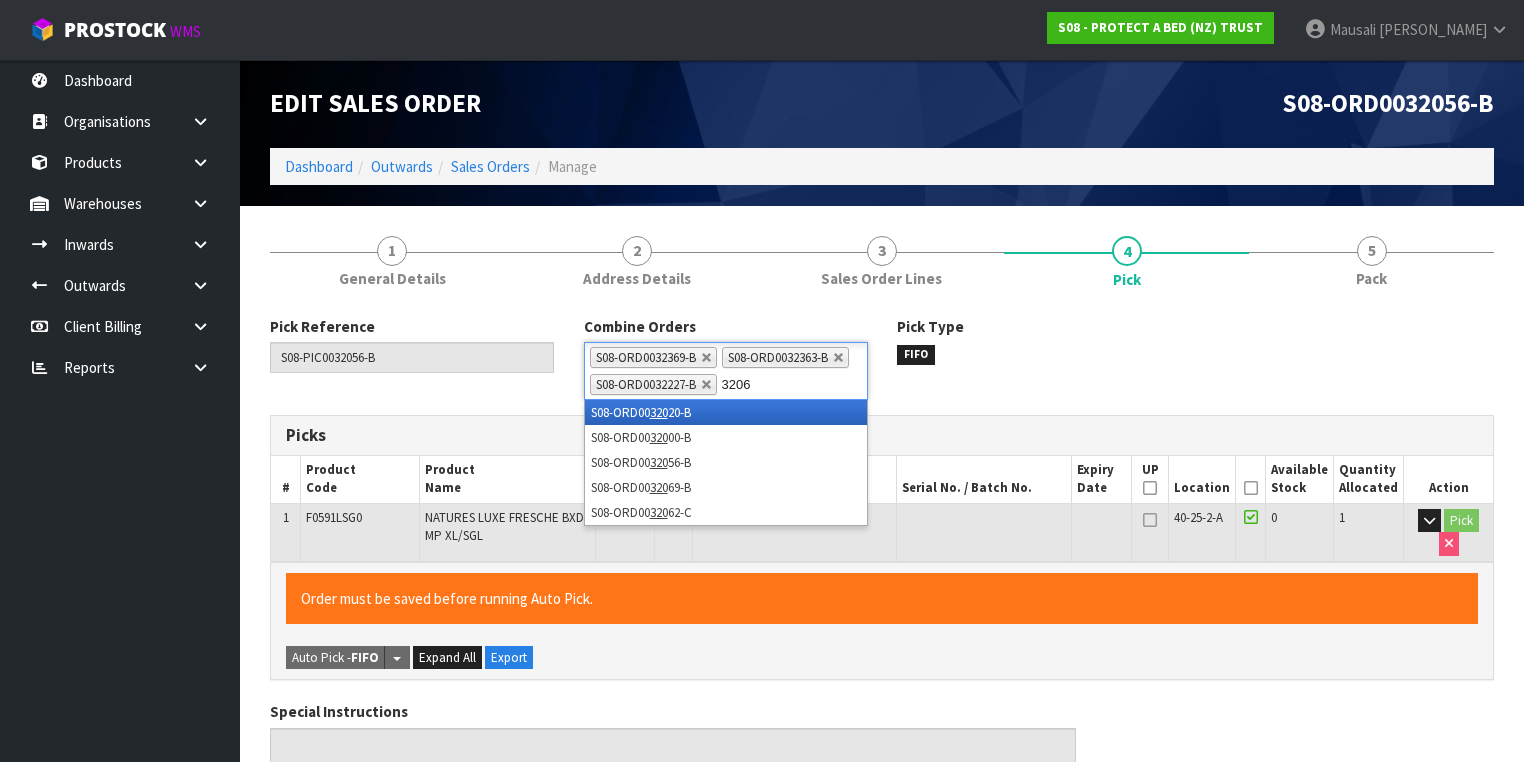 type on "32069" 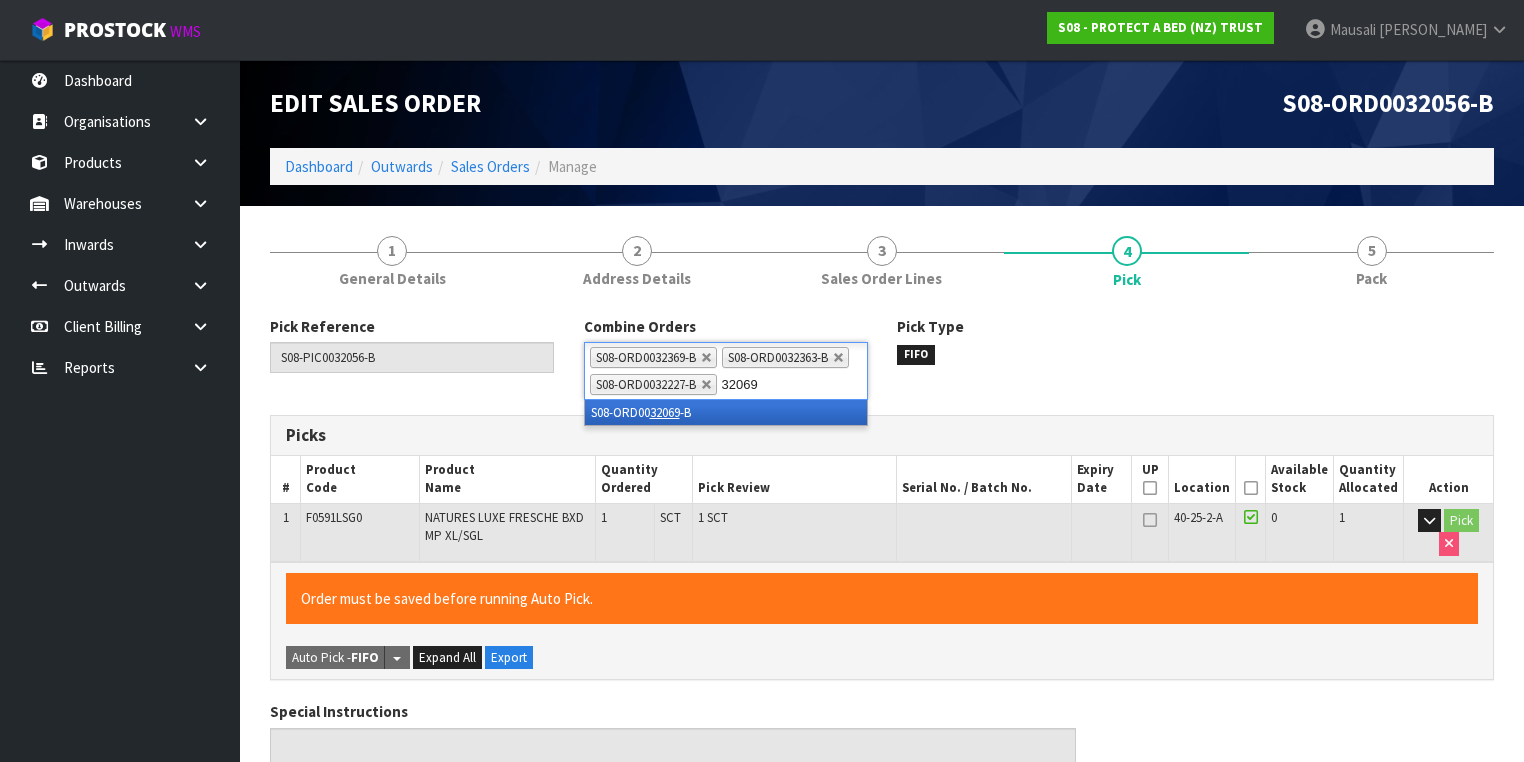 type 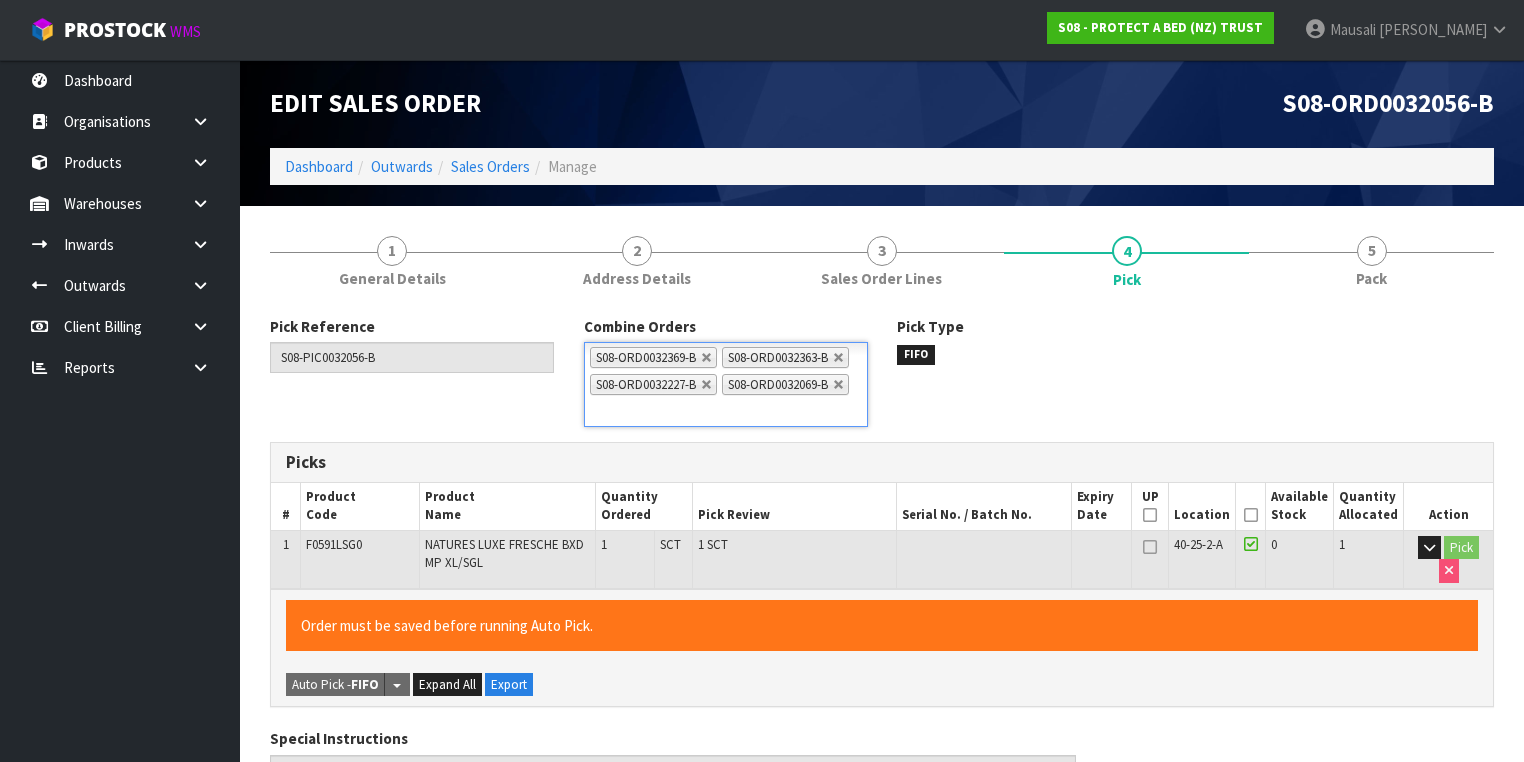 click at bounding box center (1251, 515) 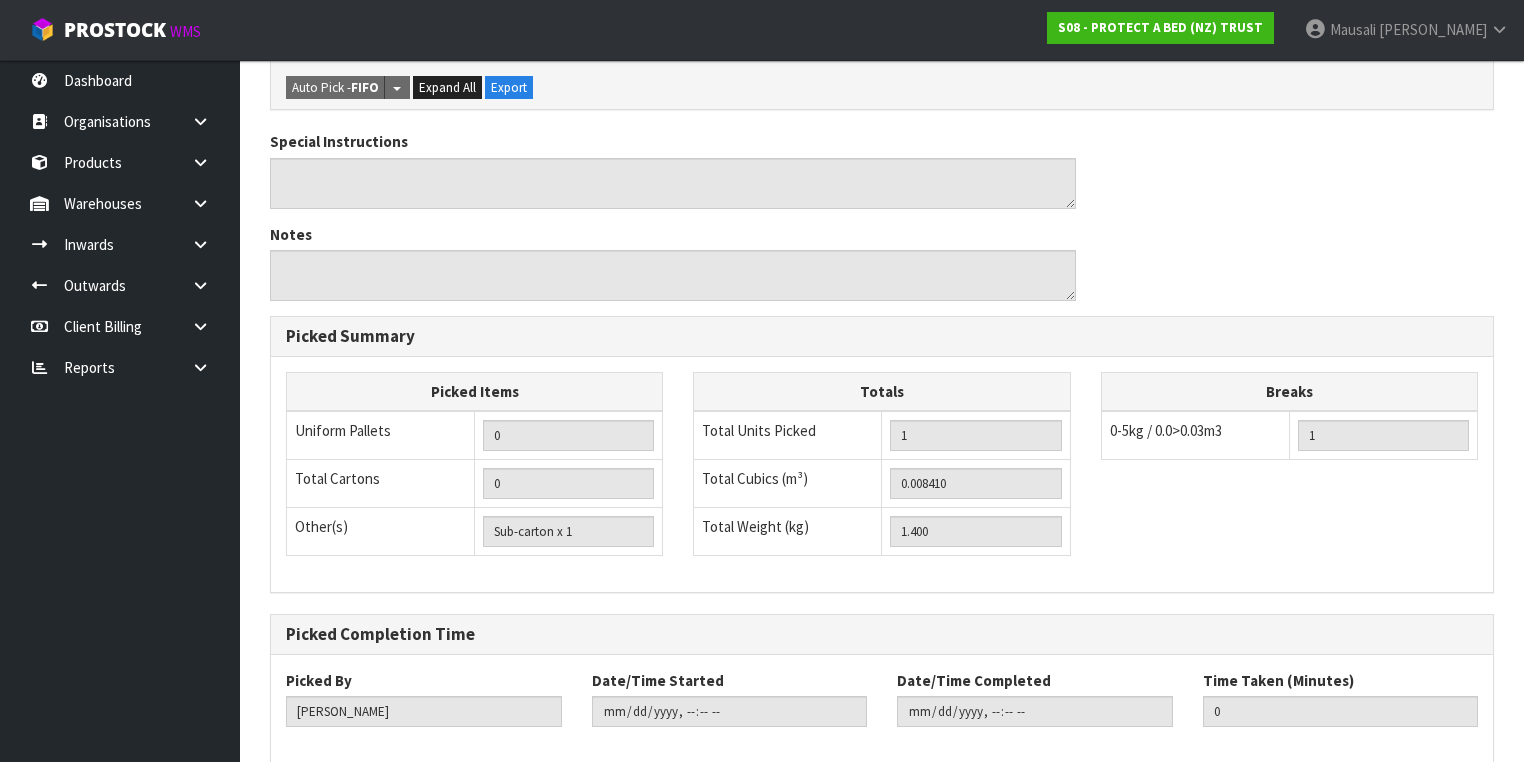 scroll, scrollTop: 720, scrollLeft: 0, axis: vertical 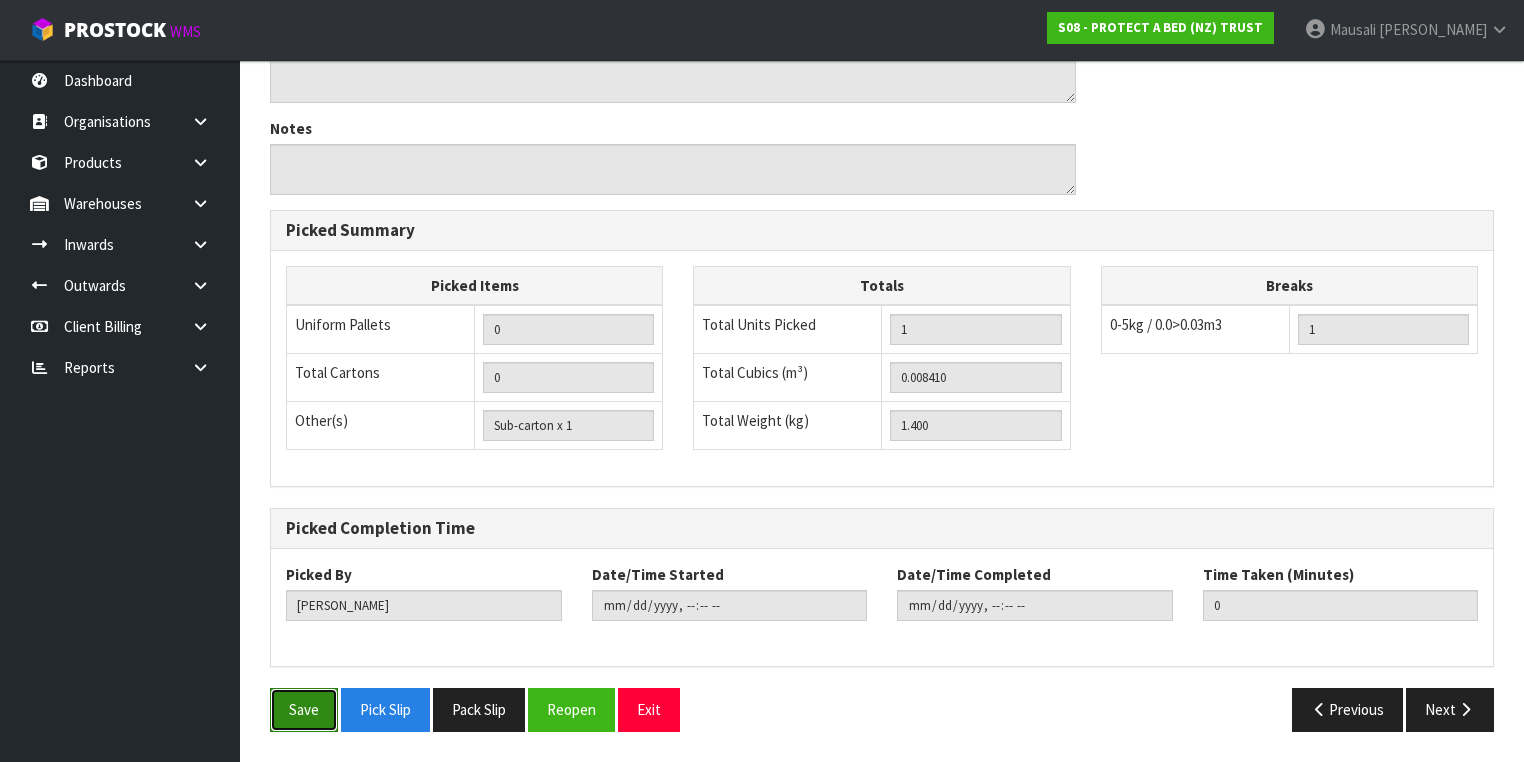 click on "Save" at bounding box center (304, 709) 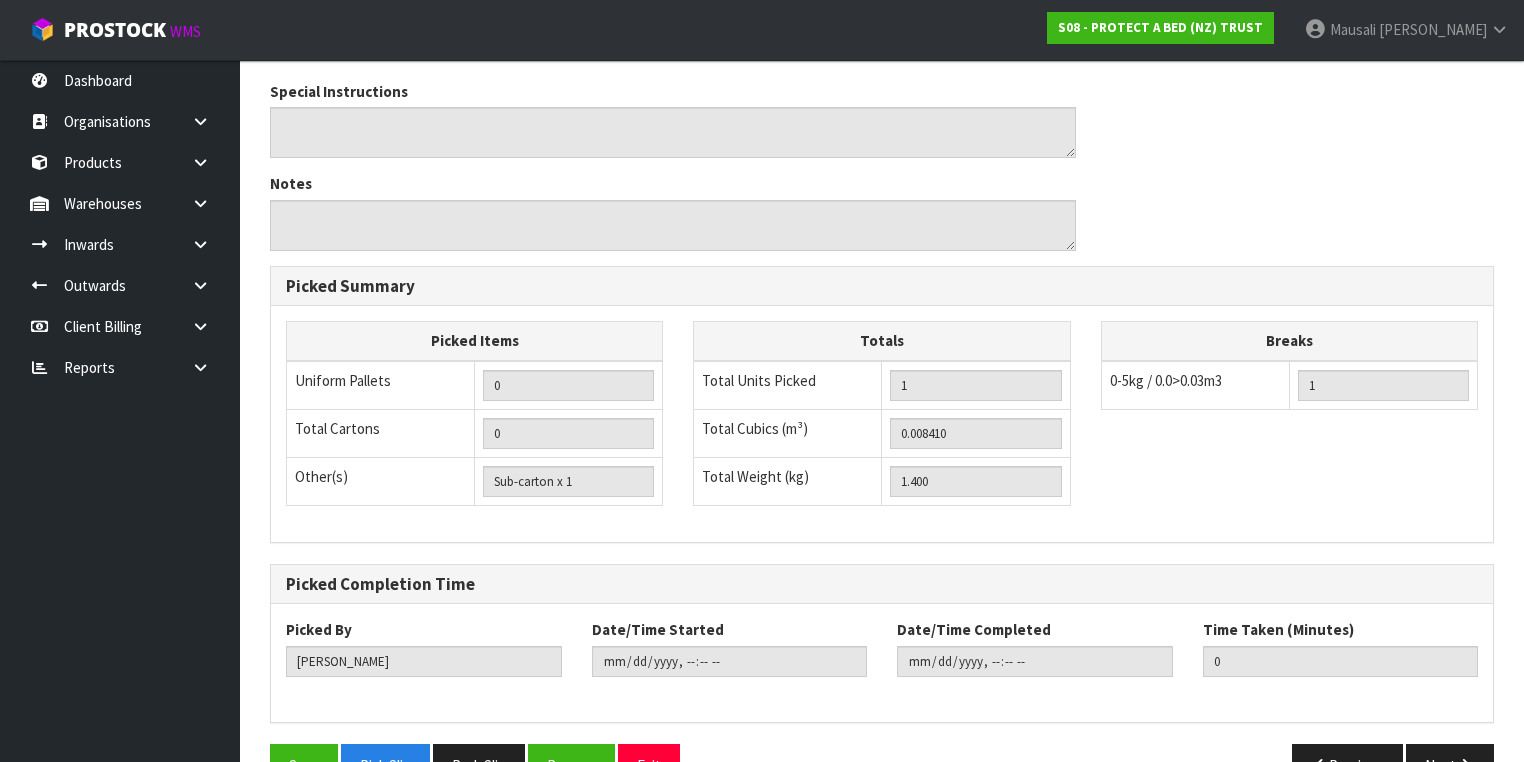 scroll, scrollTop: 0, scrollLeft: 0, axis: both 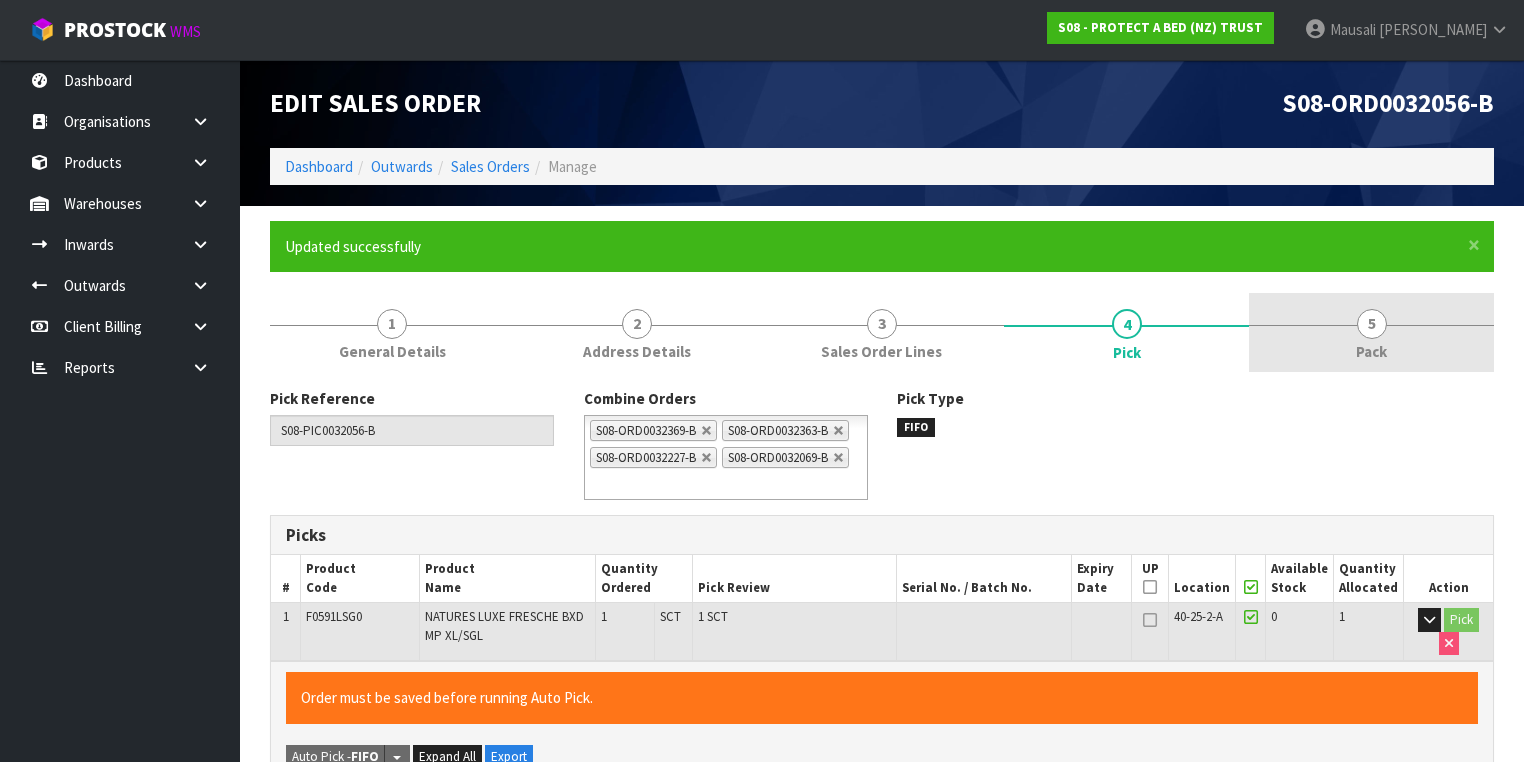 type on "[PERSON_NAME]" 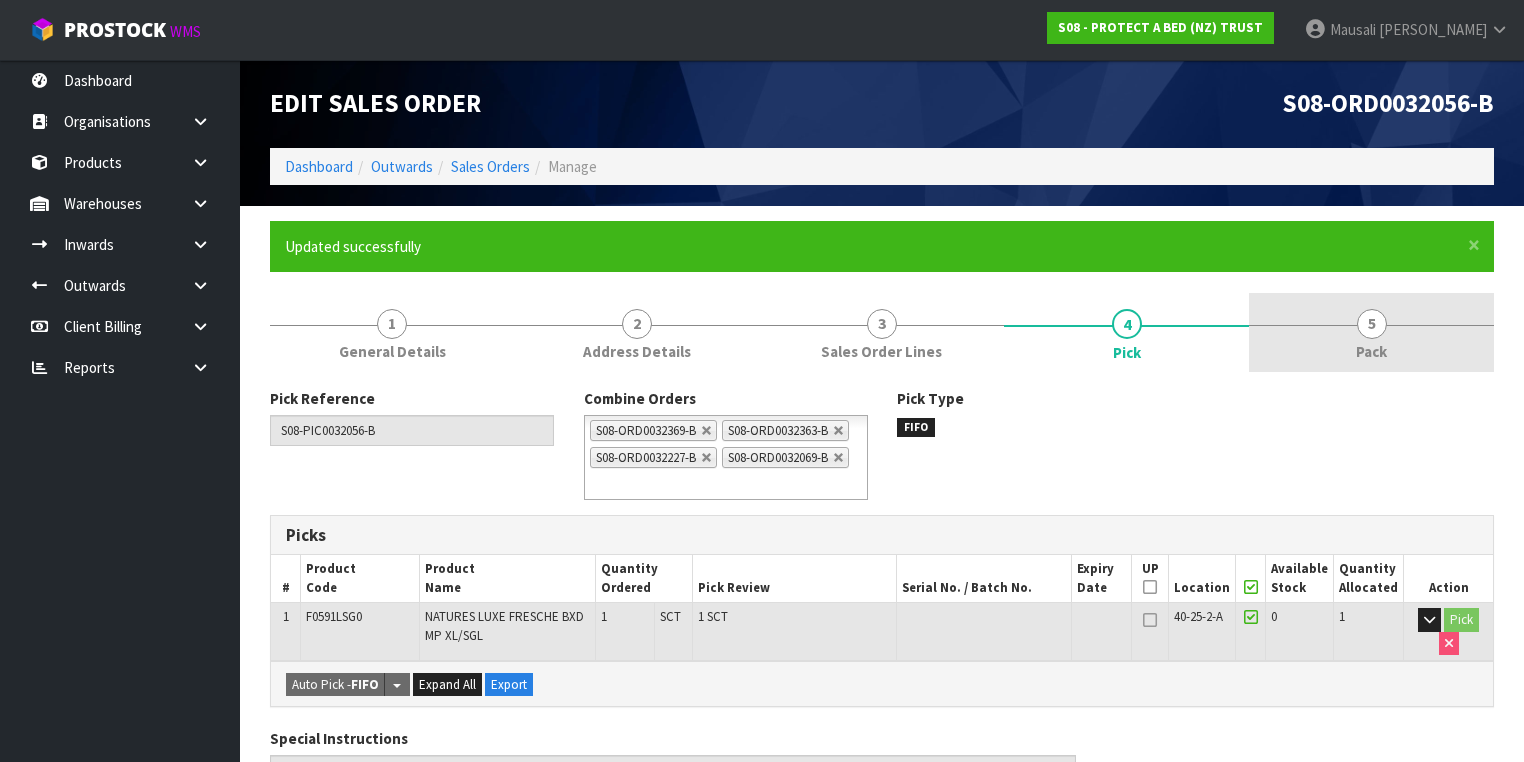 click on "5
Pack" at bounding box center (1371, 332) 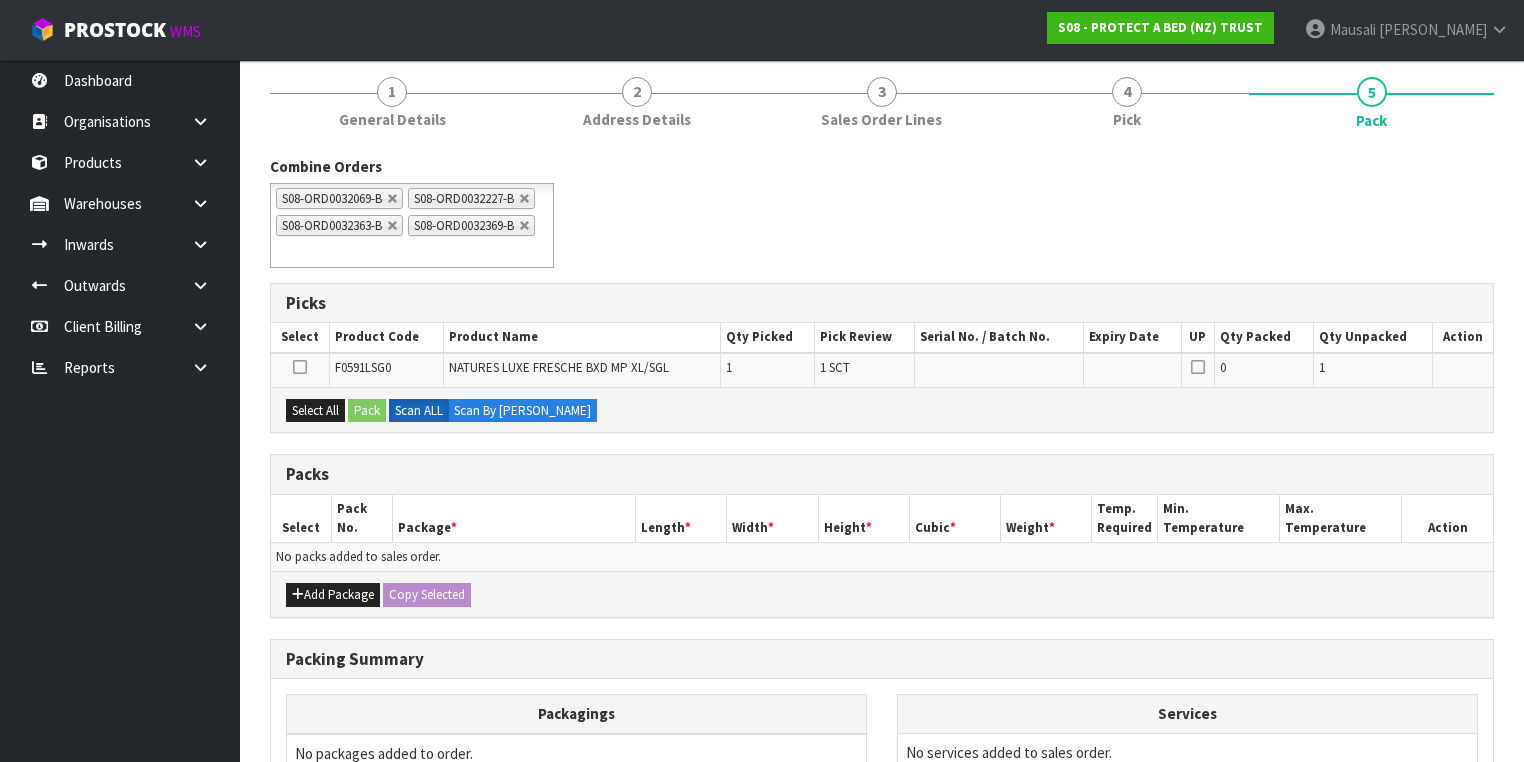 scroll, scrollTop: 320, scrollLeft: 0, axis: vertical 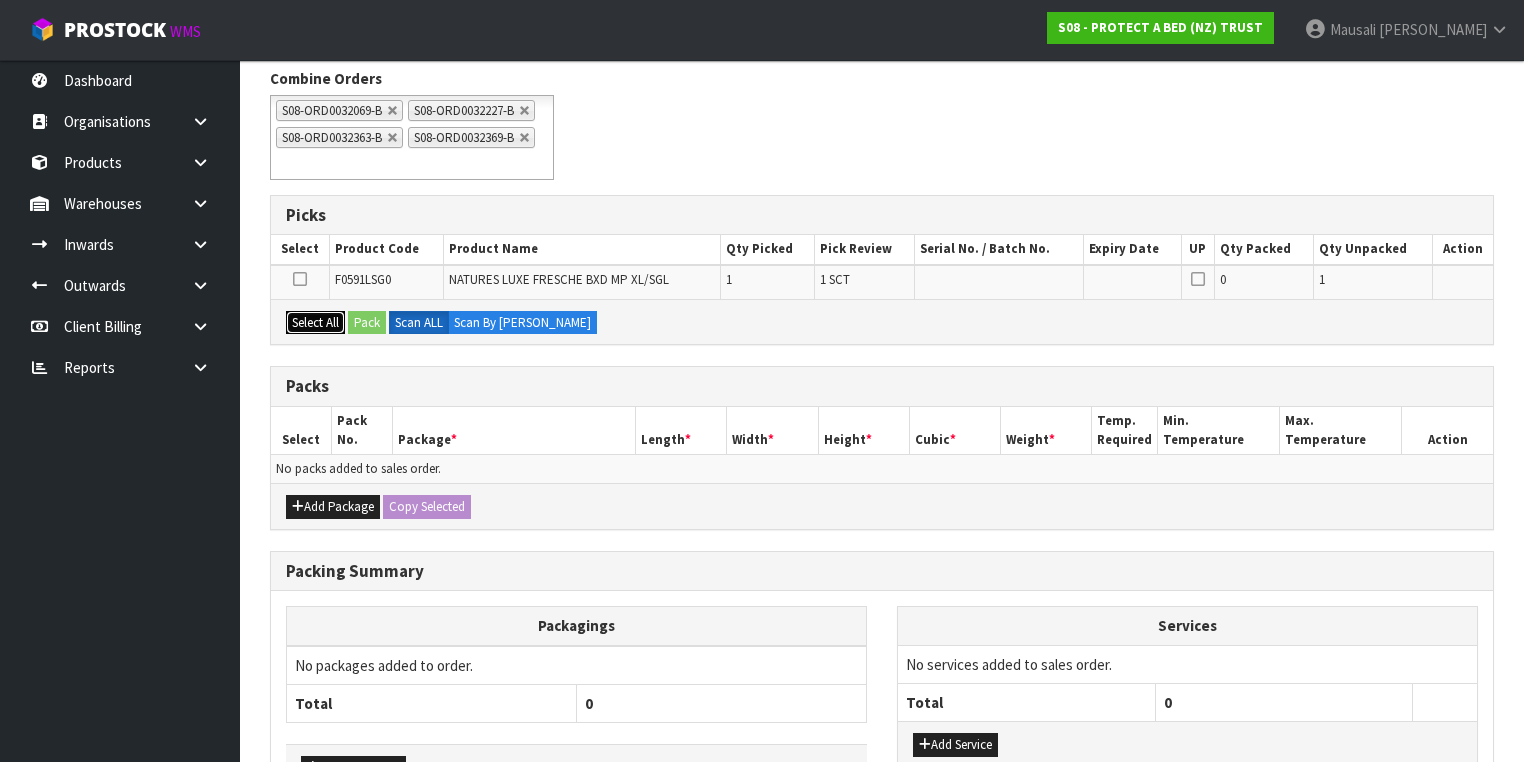 click on "Select All" at bounding box center [315, 323] 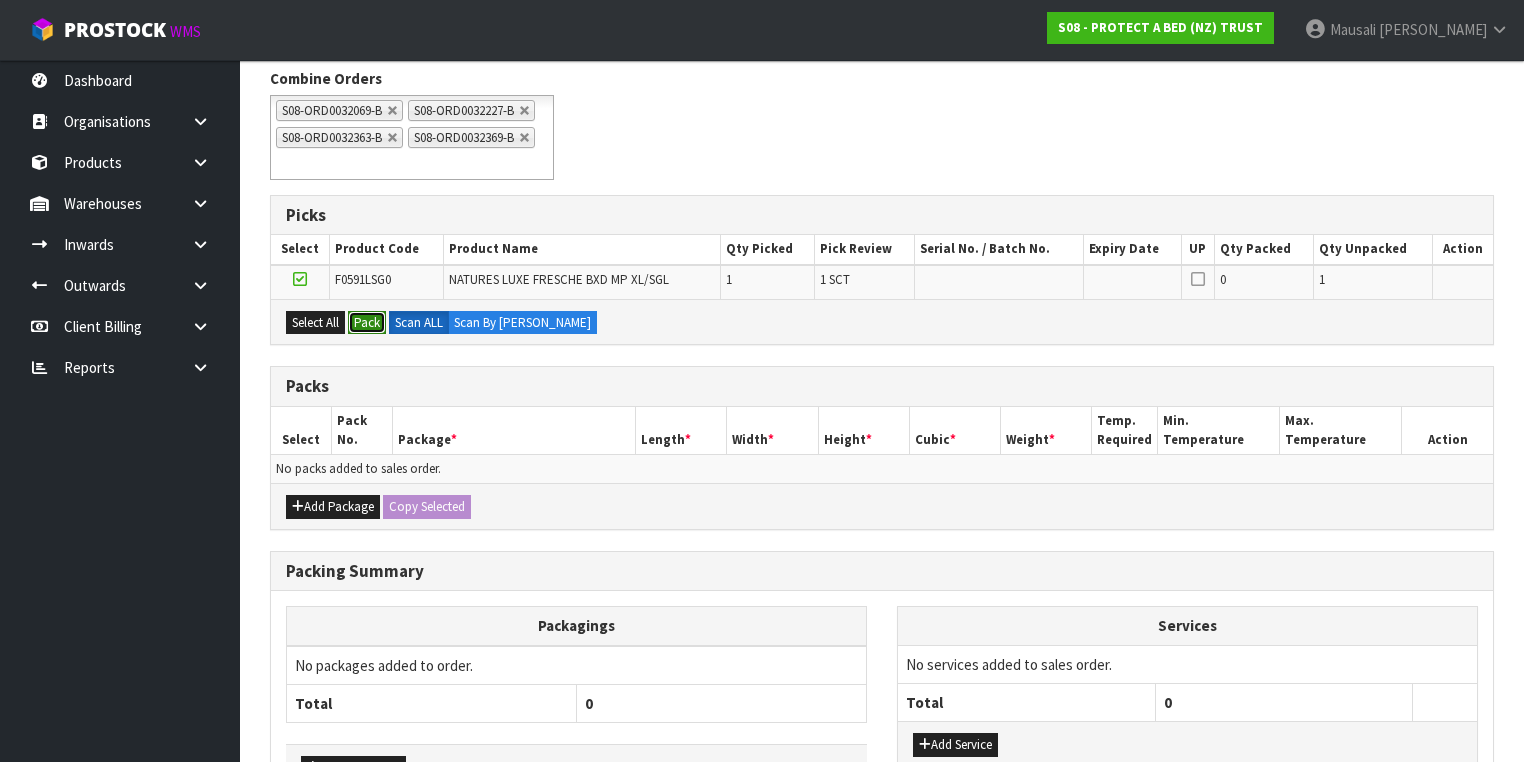 click on "Pack" at bounding box center [367, 323] 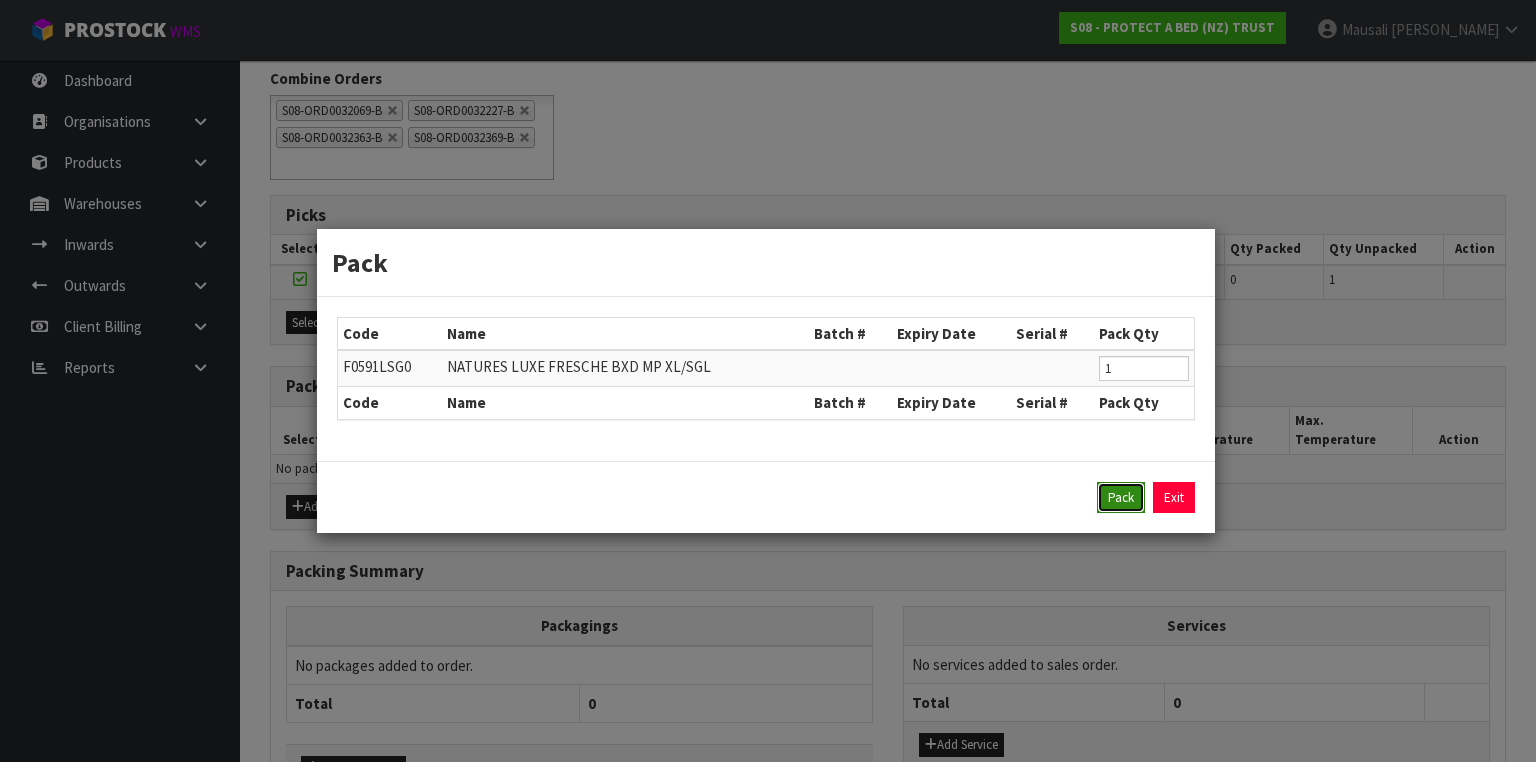 click on "Pack" at bounding box center (1121, 498) 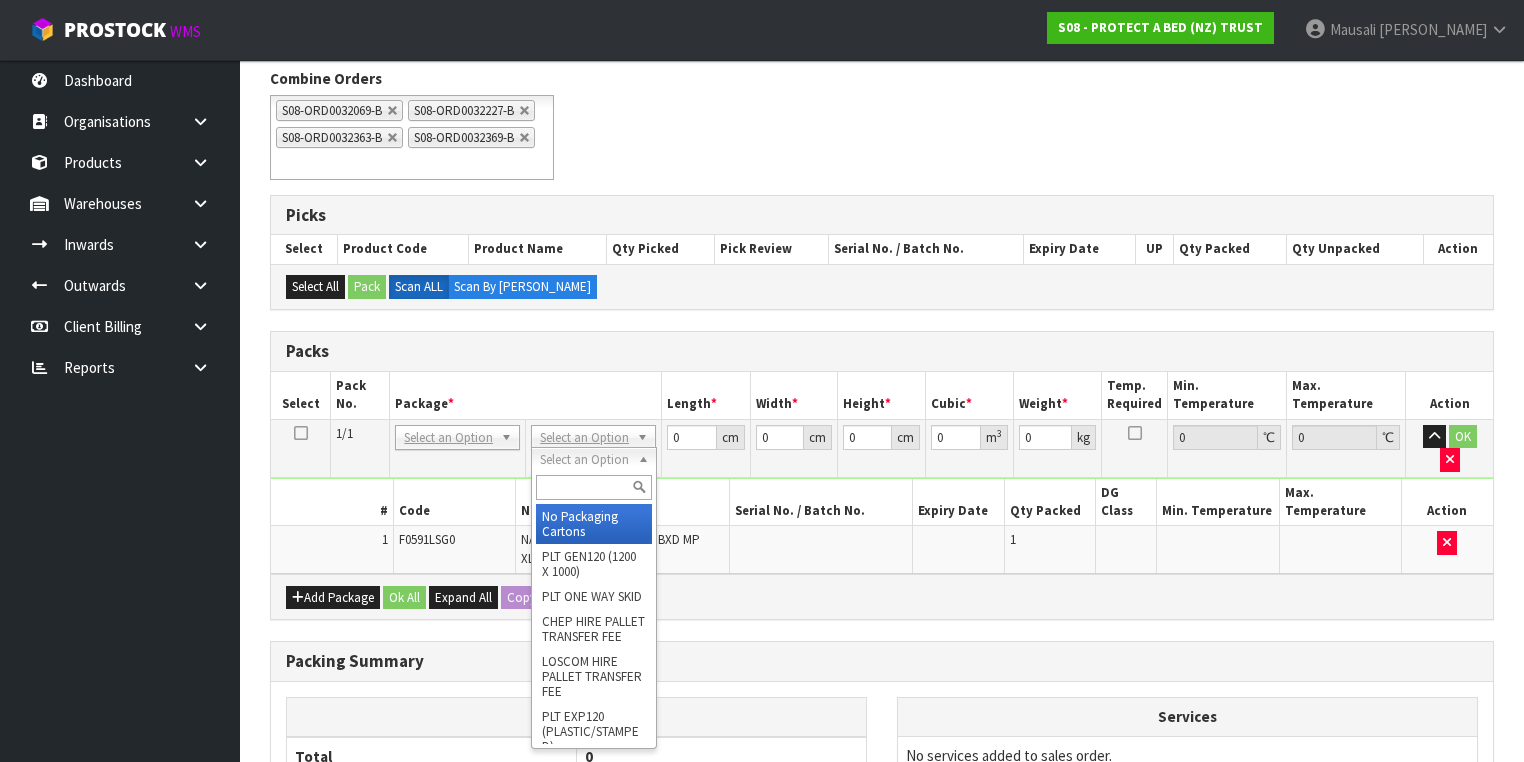click at bounding box center (593, 487) 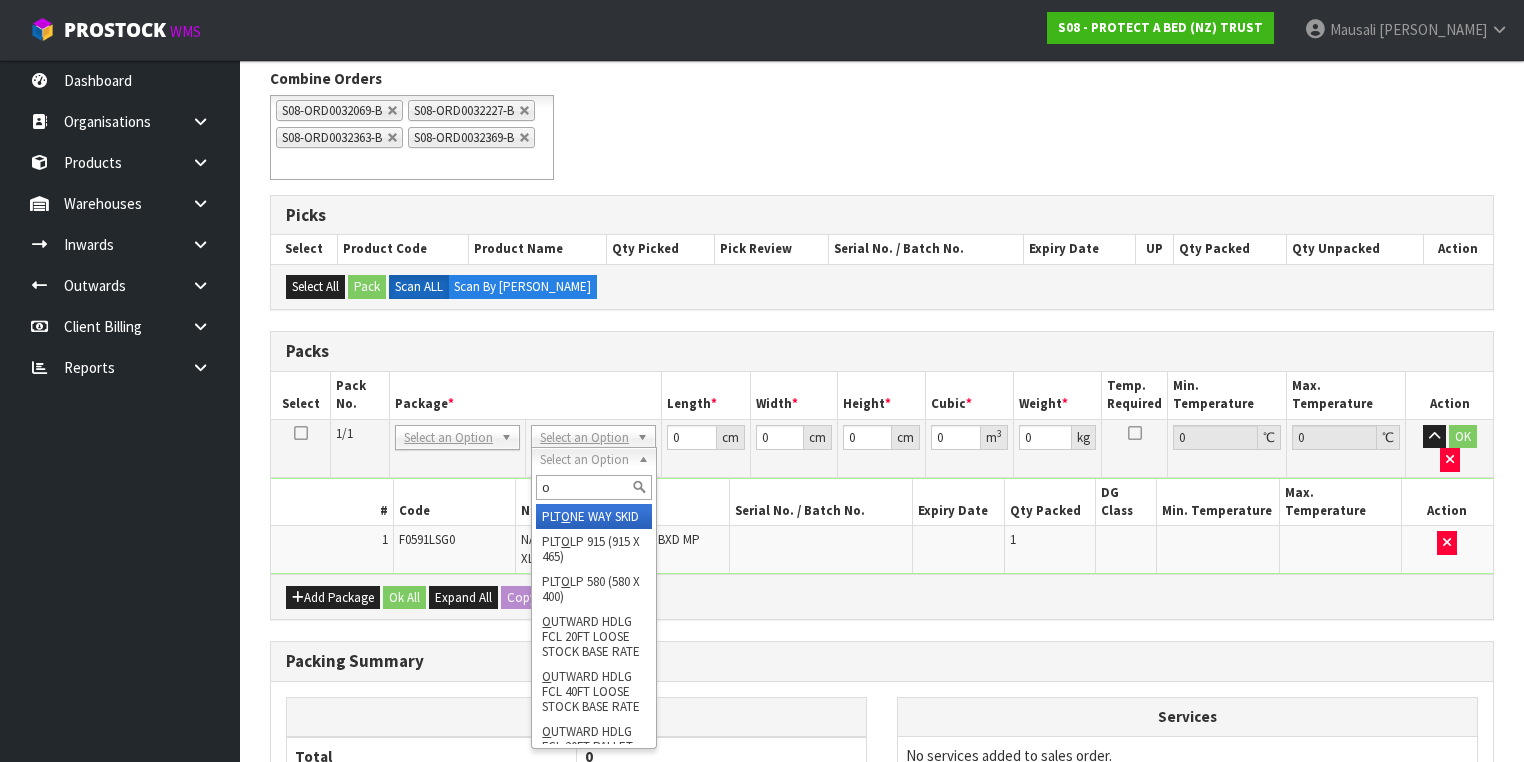 type on "oc" 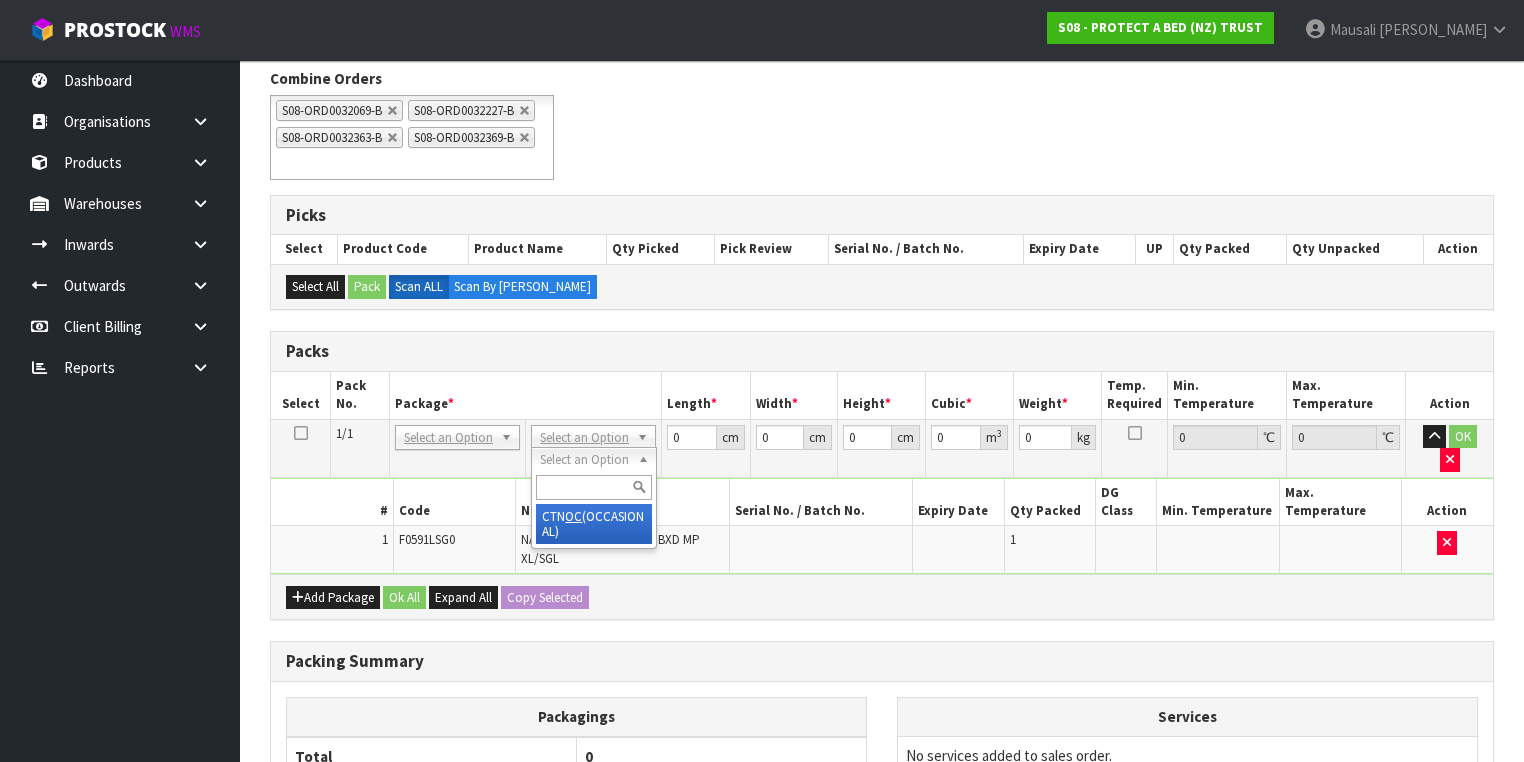 type on "1.4" 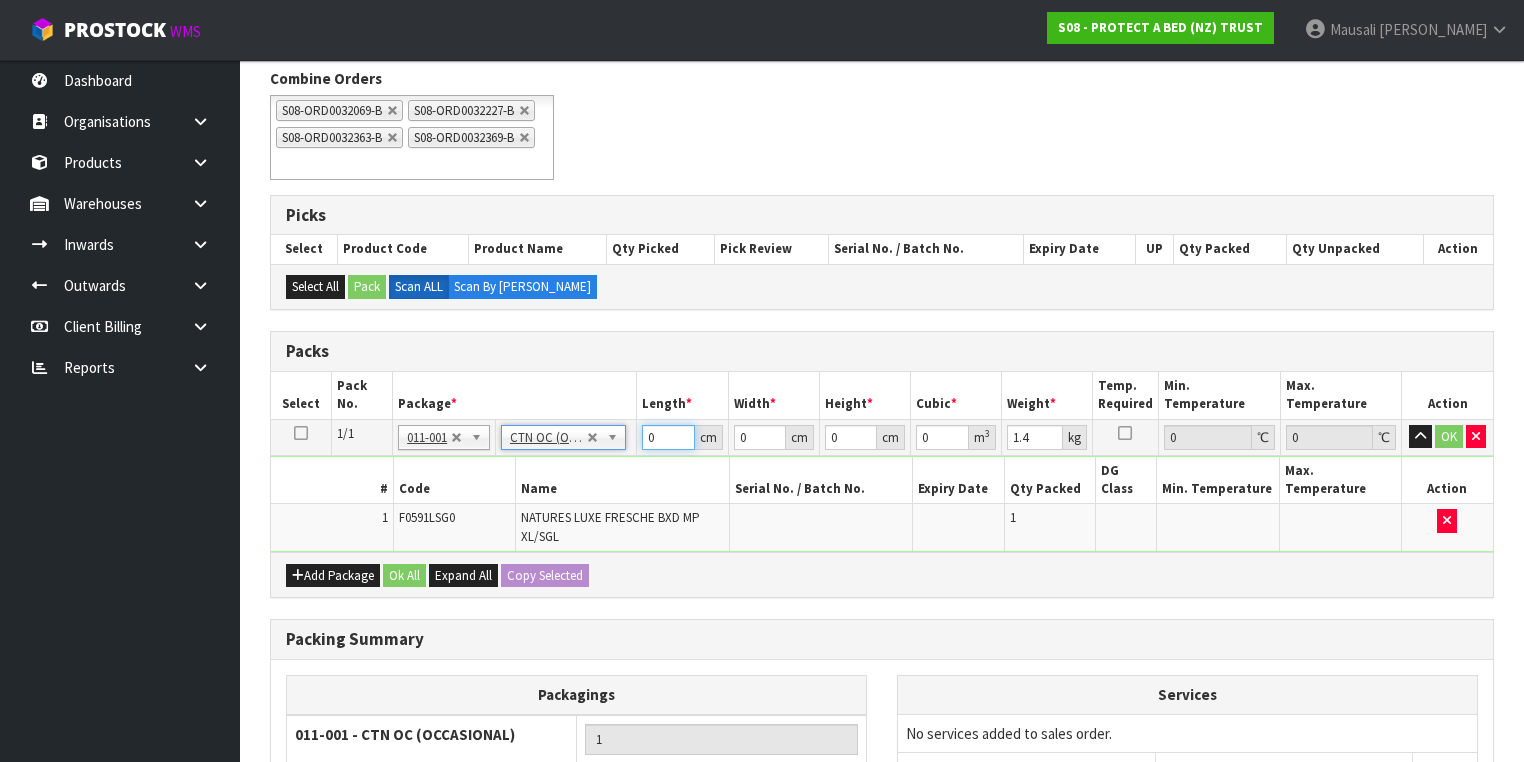 drag, startPoint x: 659, startPoint y: 459, endPoint x: 589, endPoint y: 477, distance: 72.277245 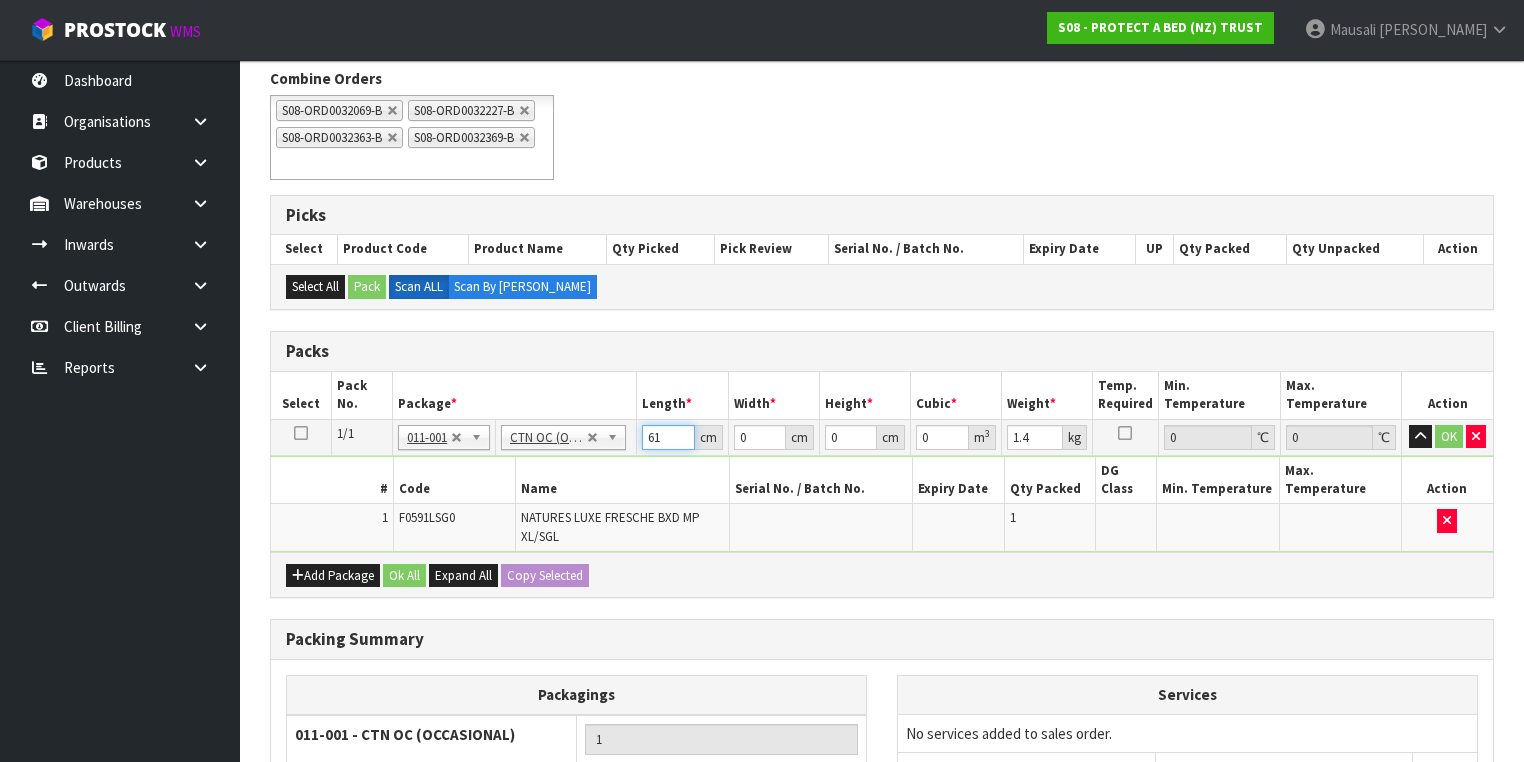type on "61" 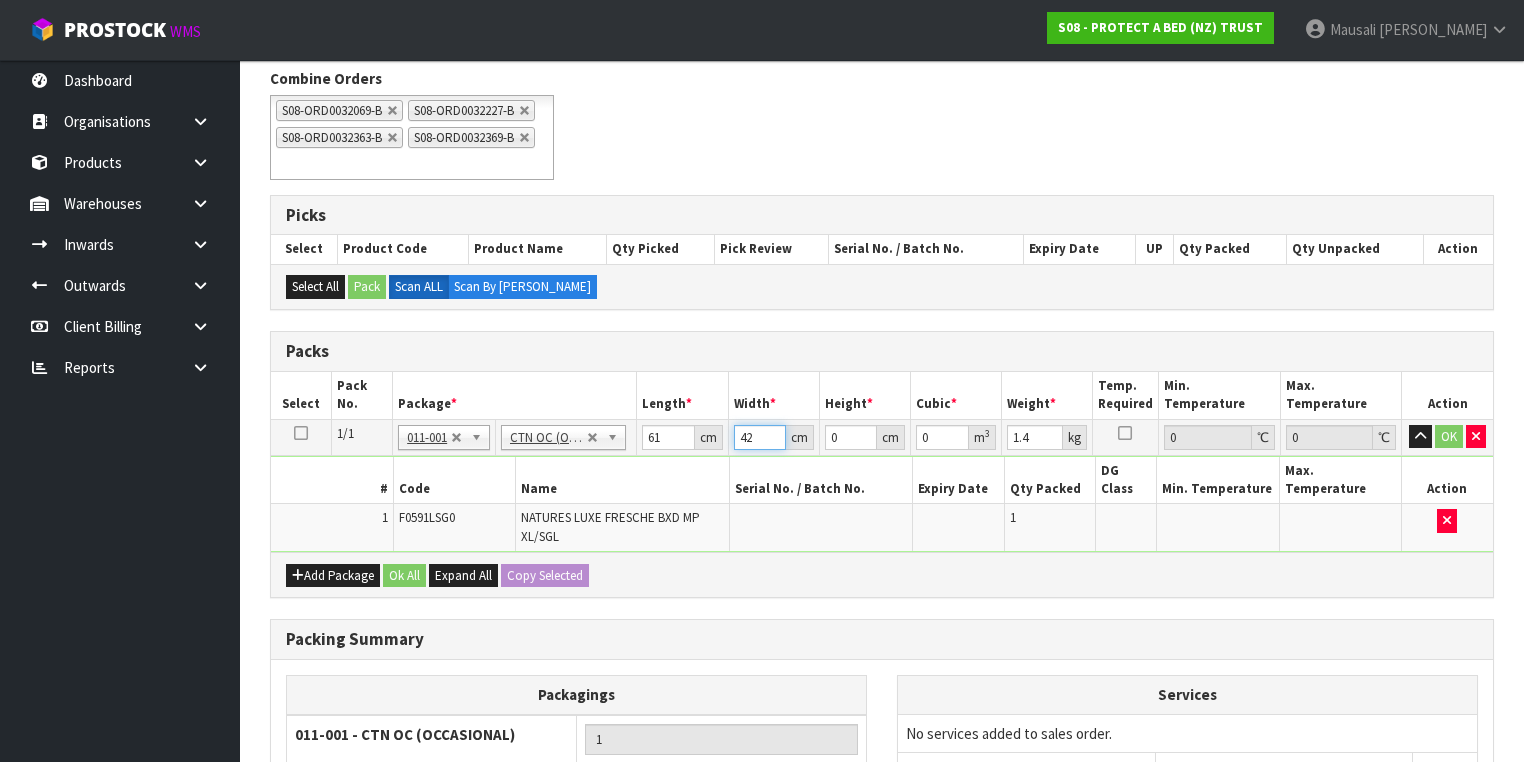 type on "42" 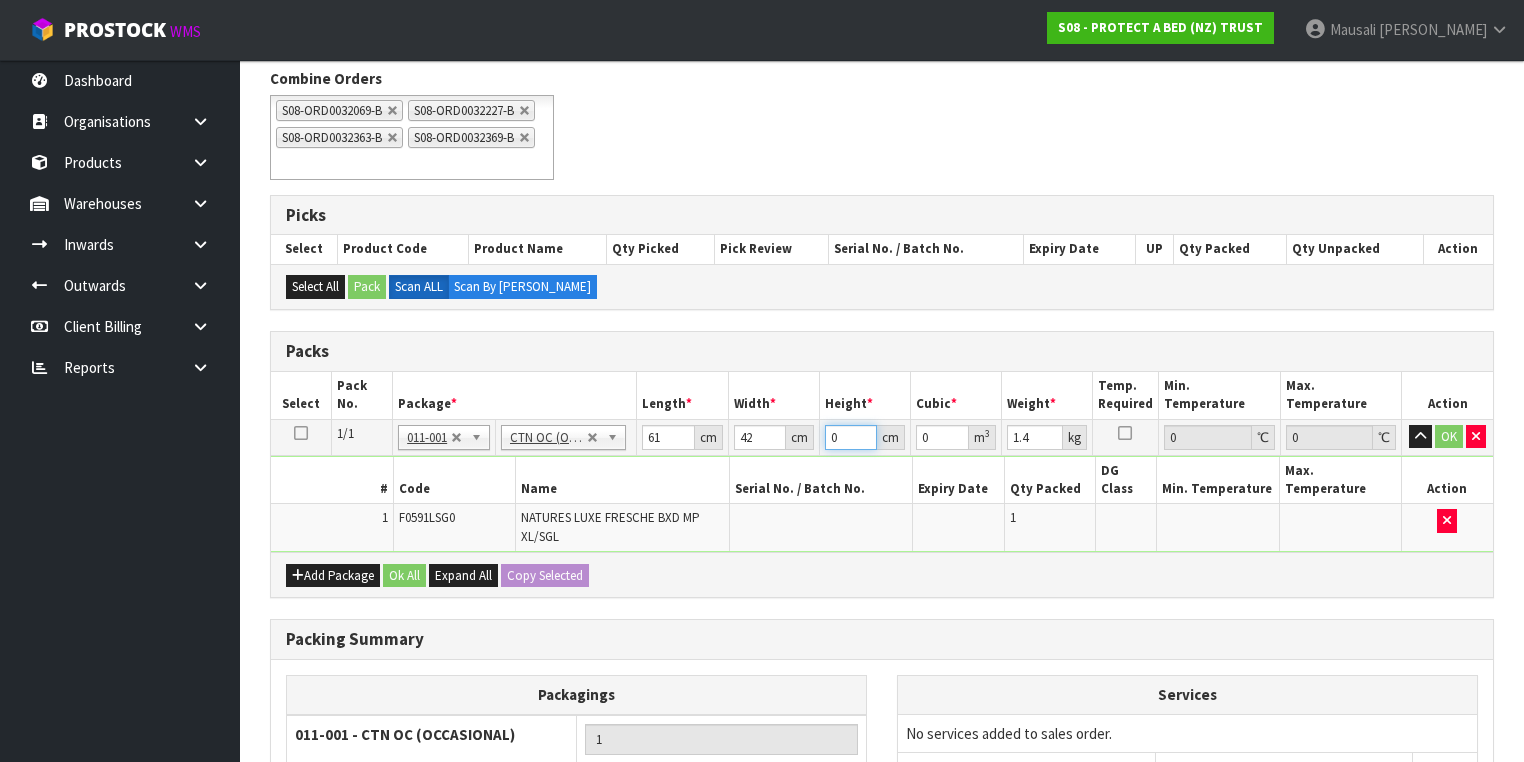 type on "3" 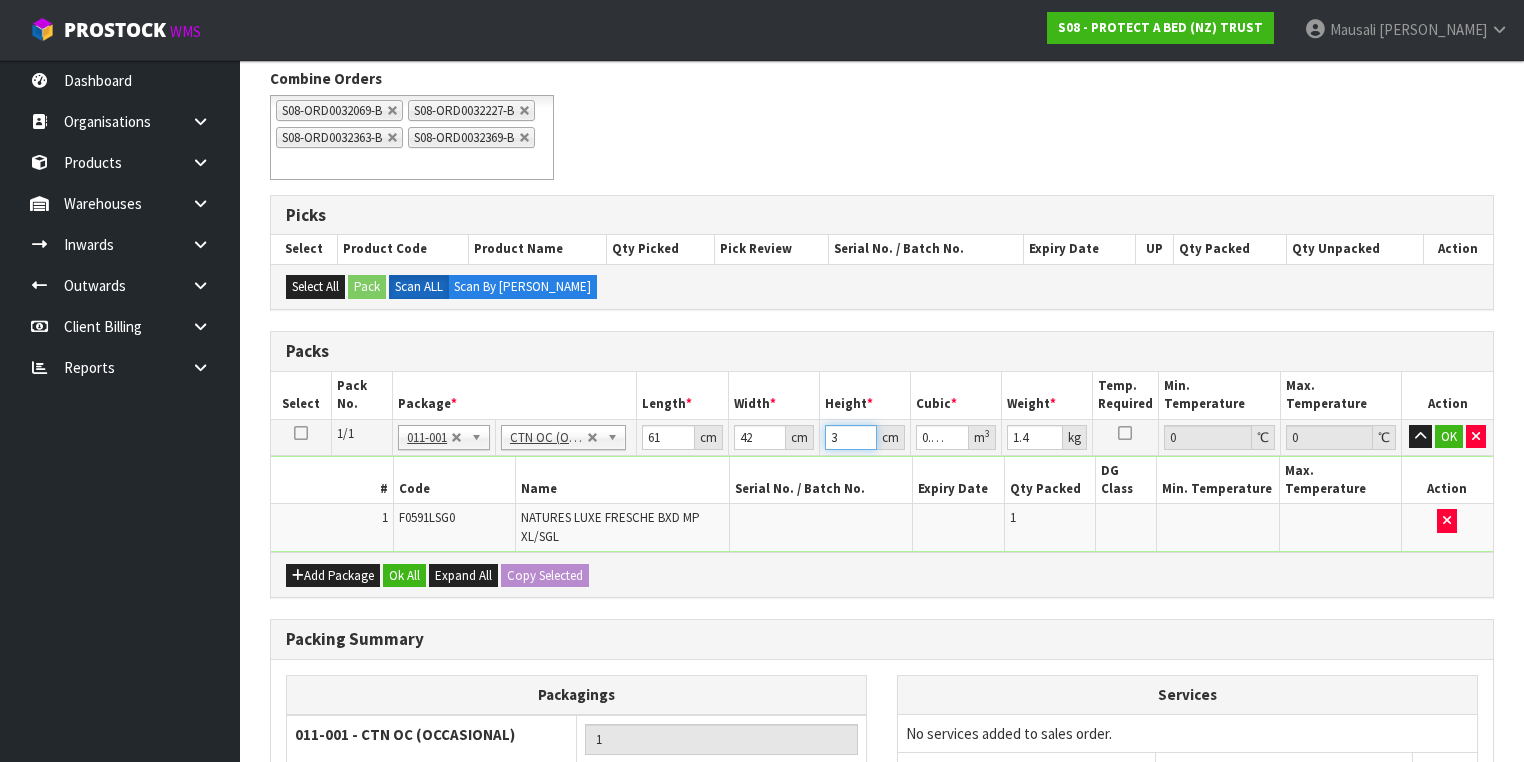 type on "31" 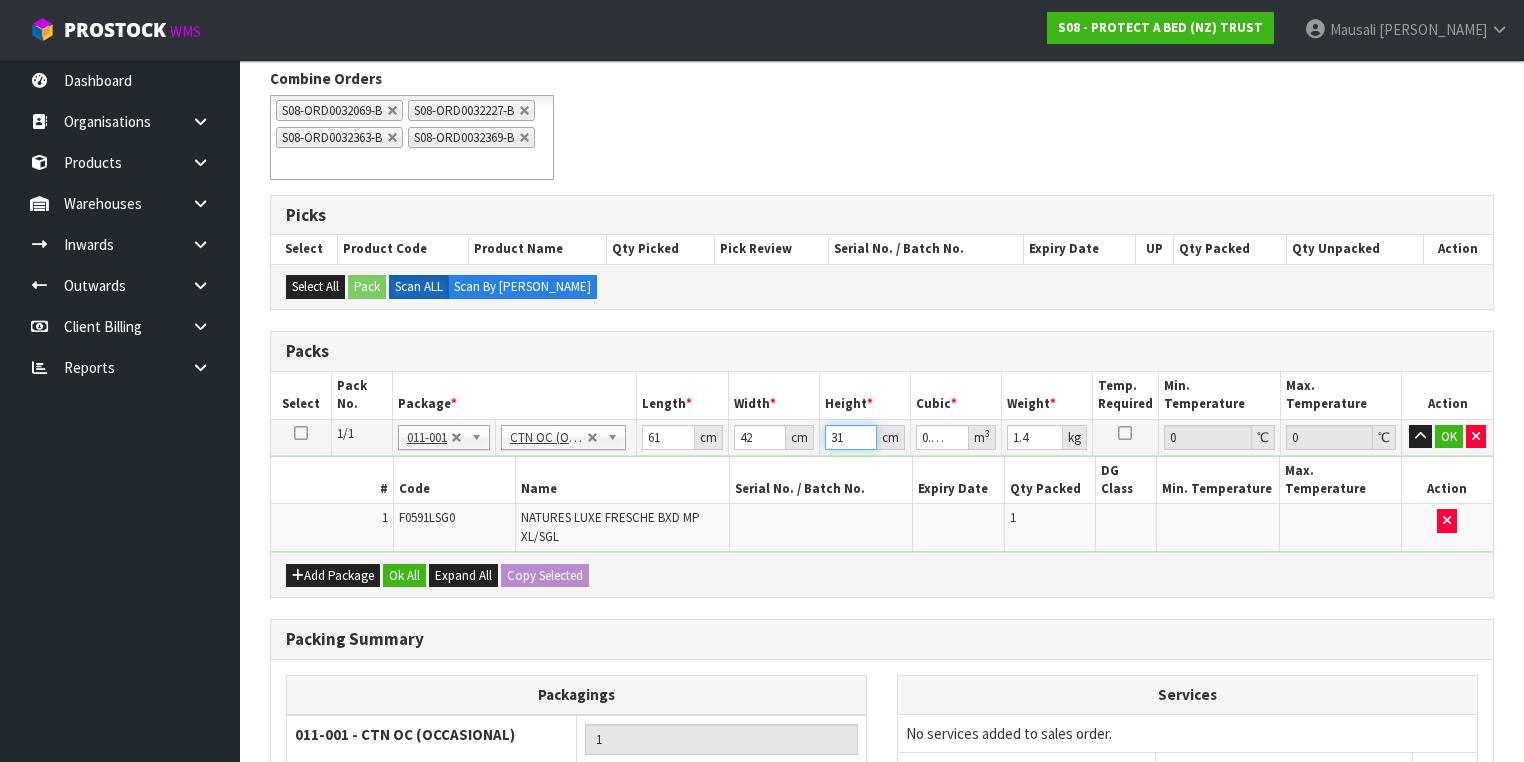 type on "31" 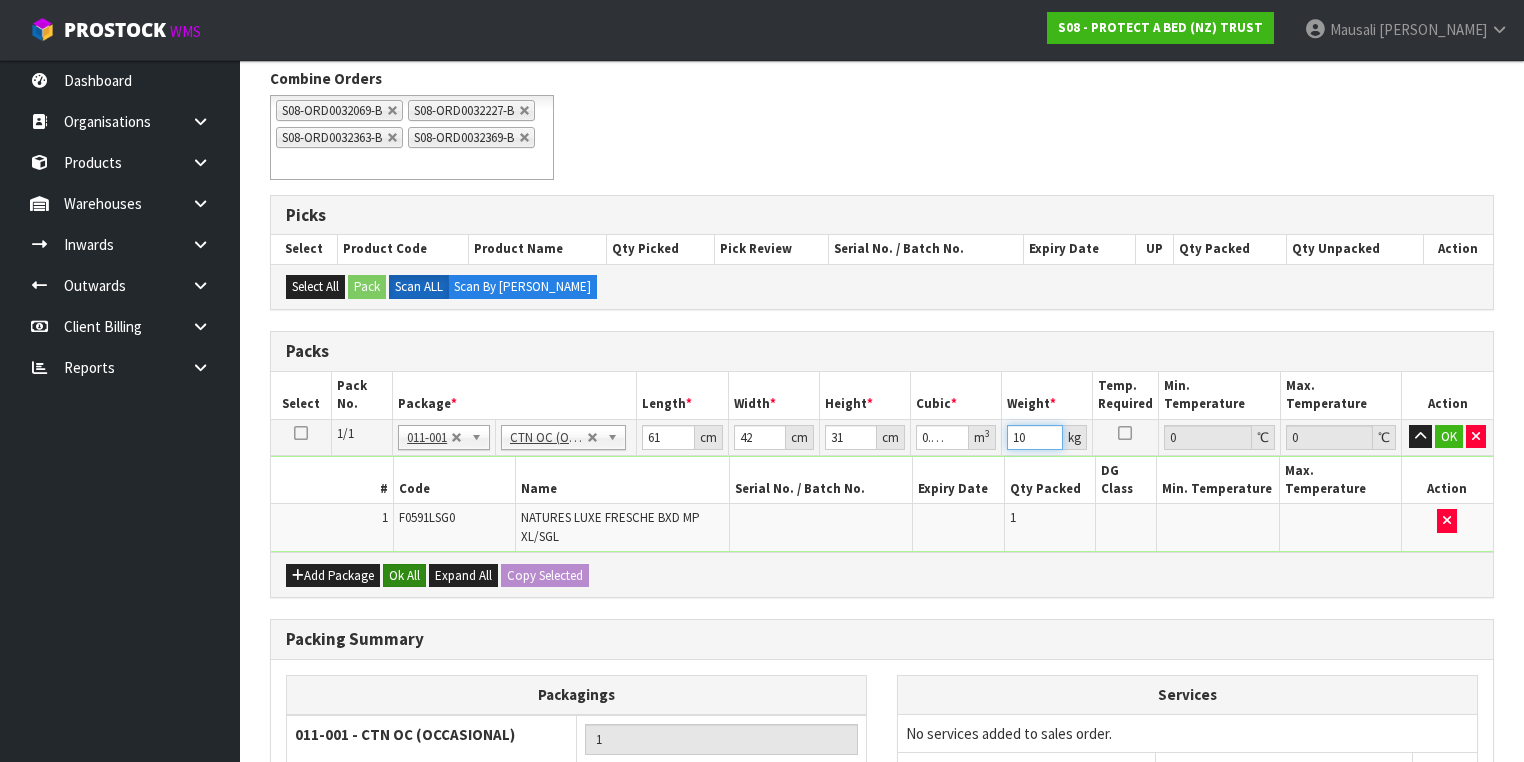 type on "10" 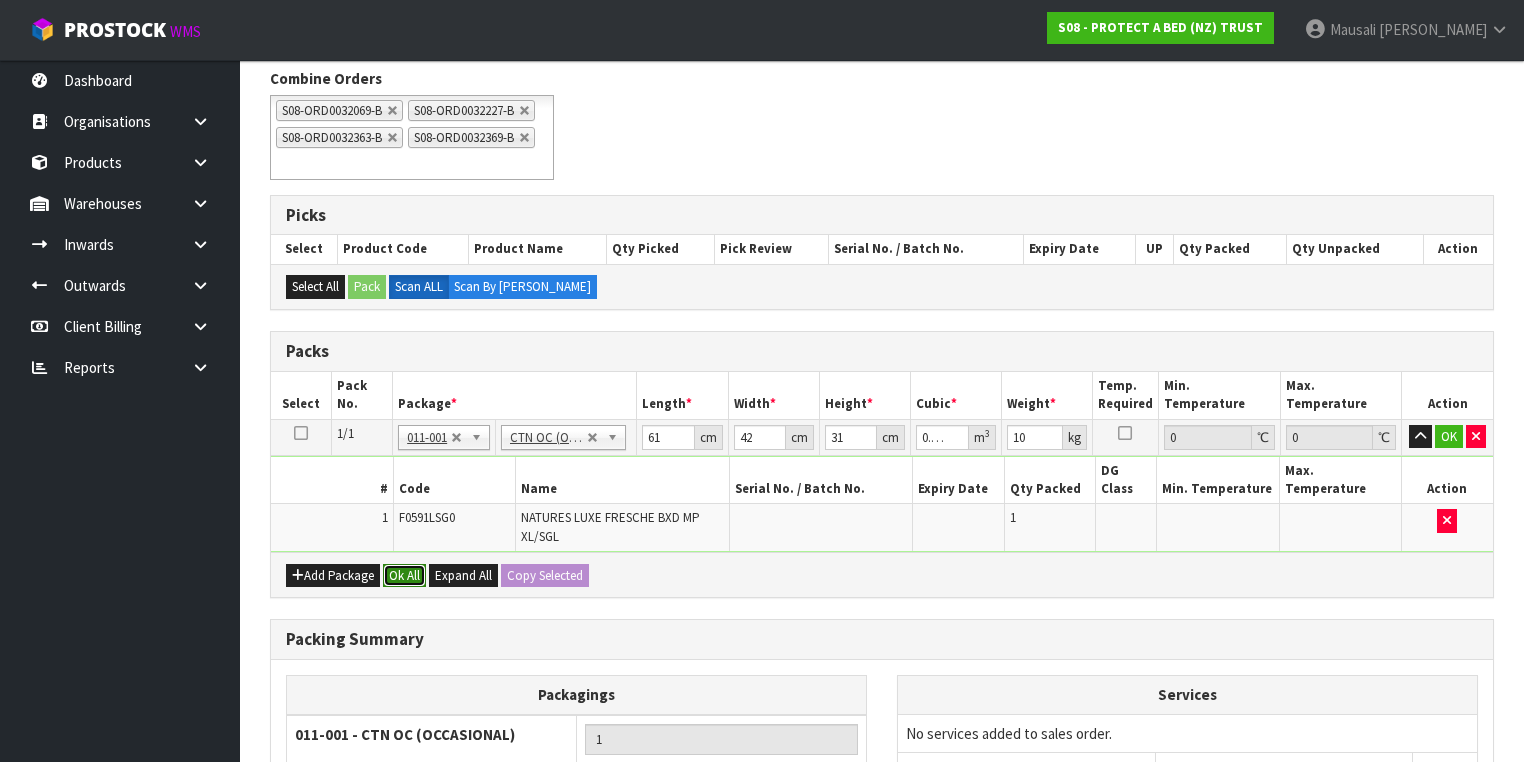click on "Ok All" at bounding box center (404, 576) 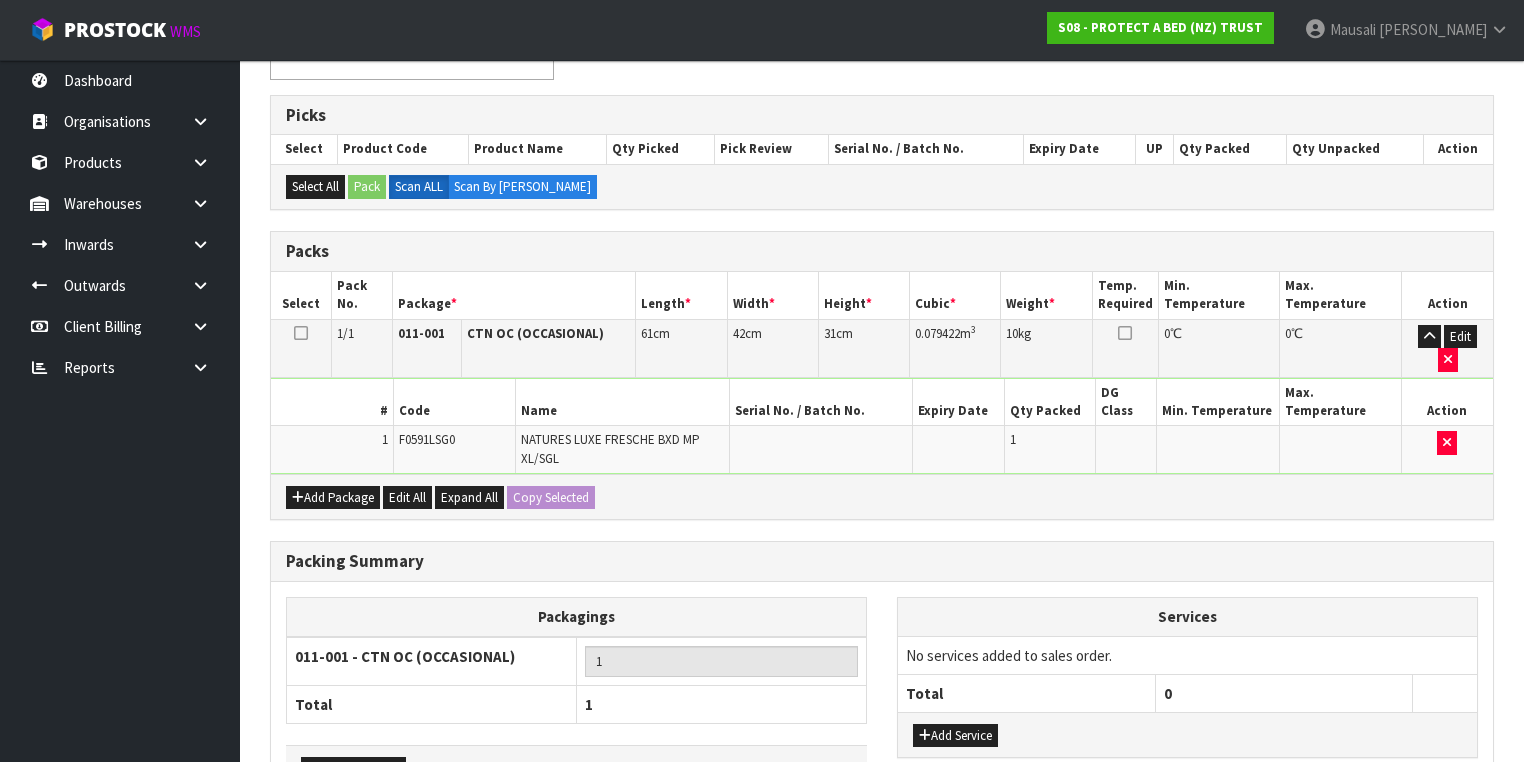 scroll, scrollTop: 533, scrollLeft: 0, axis: vertical 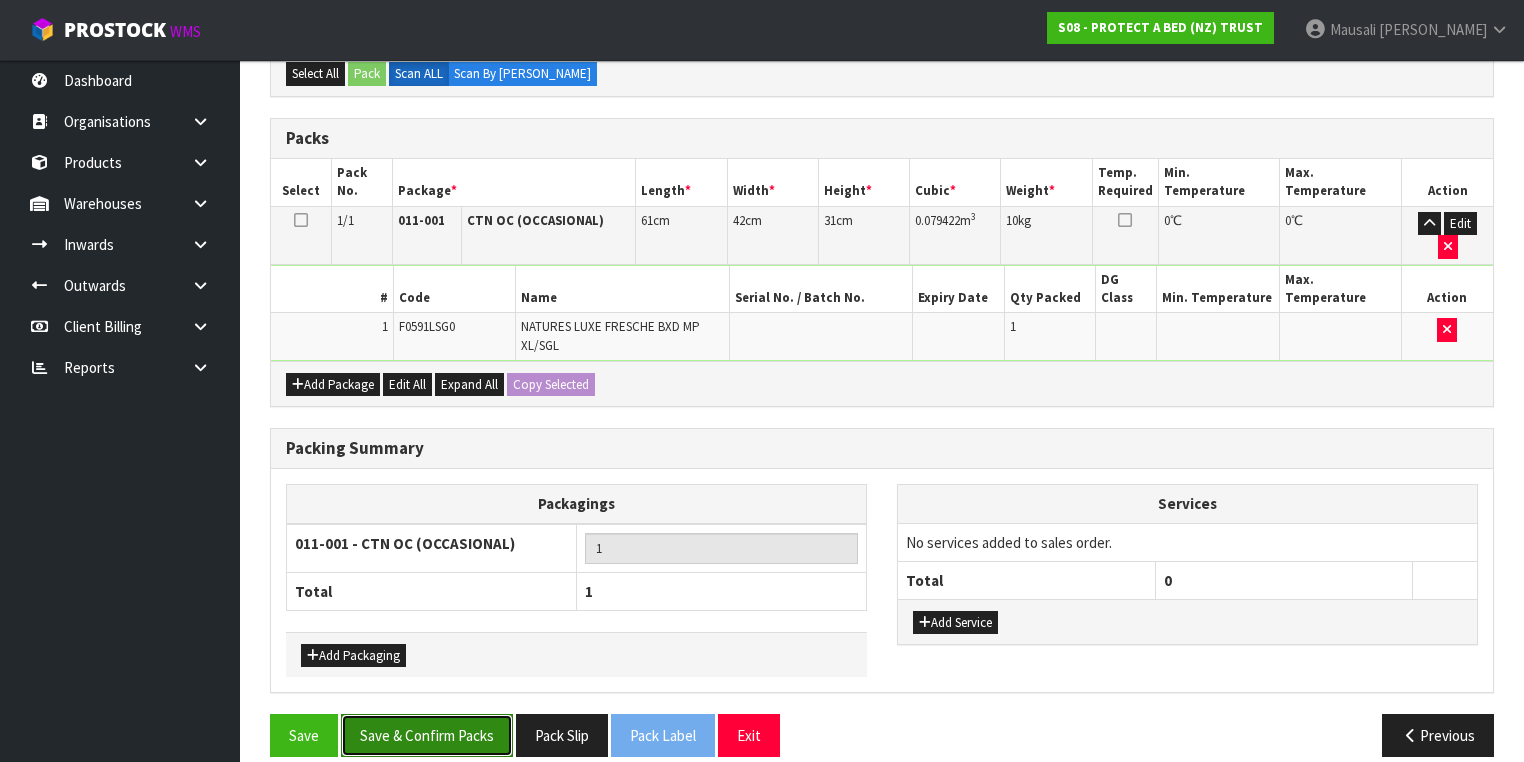 click on "Save & Confirm Packs" at bounding box center (427, 735) 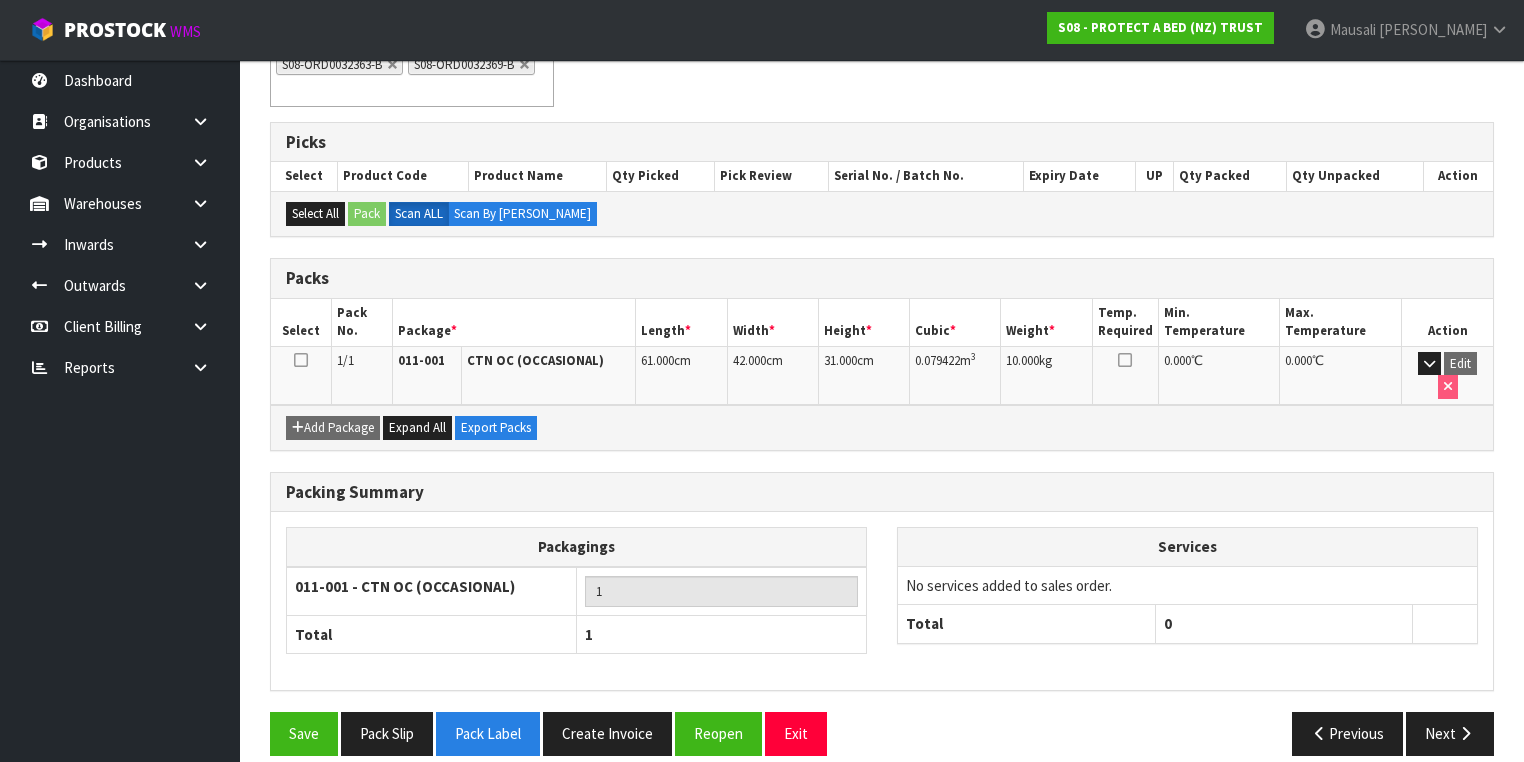 scroll, scrollTop: 400, scrollLeft: 0, axis: vertical 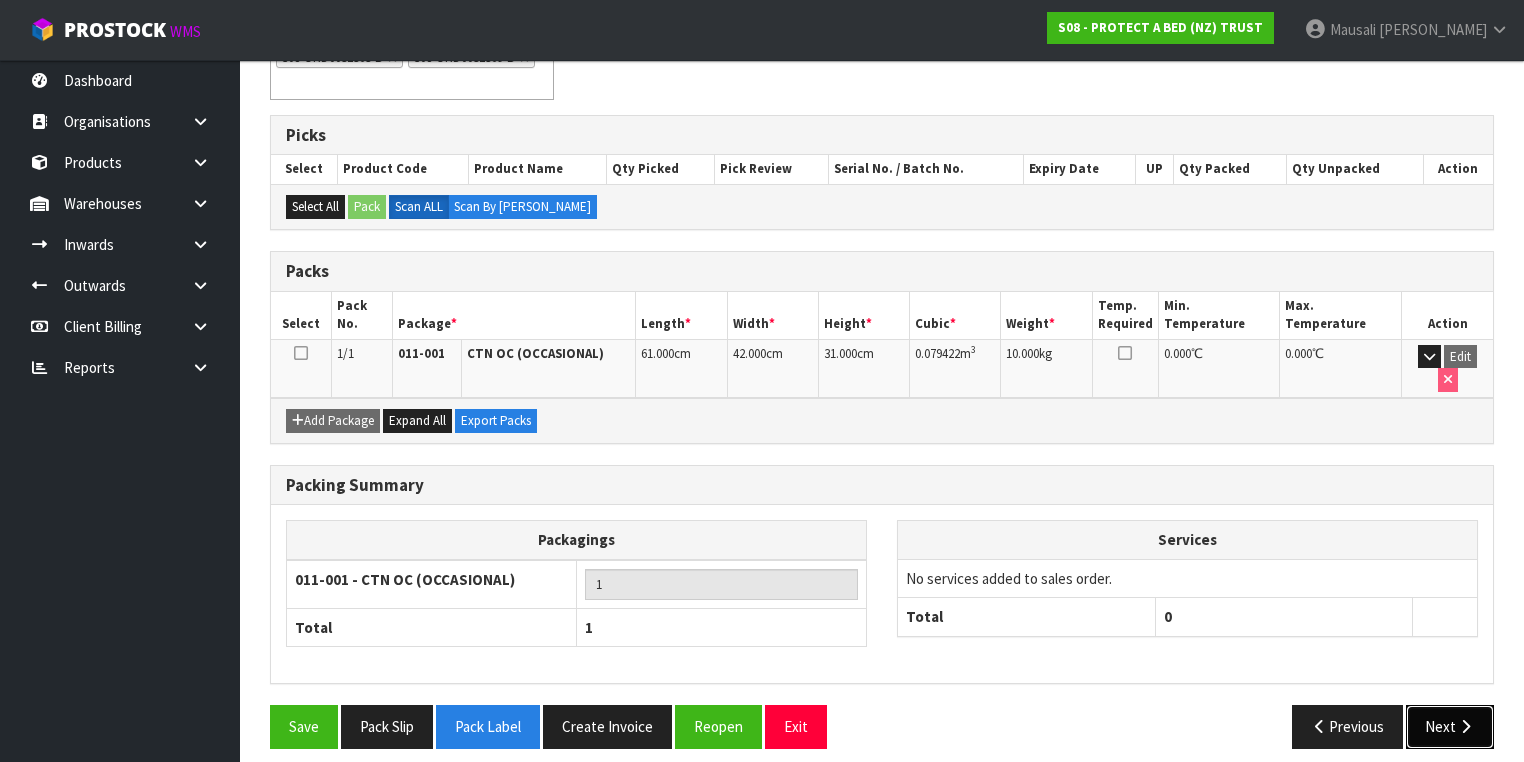 click on "Next" at bounding box center [1450, 726] 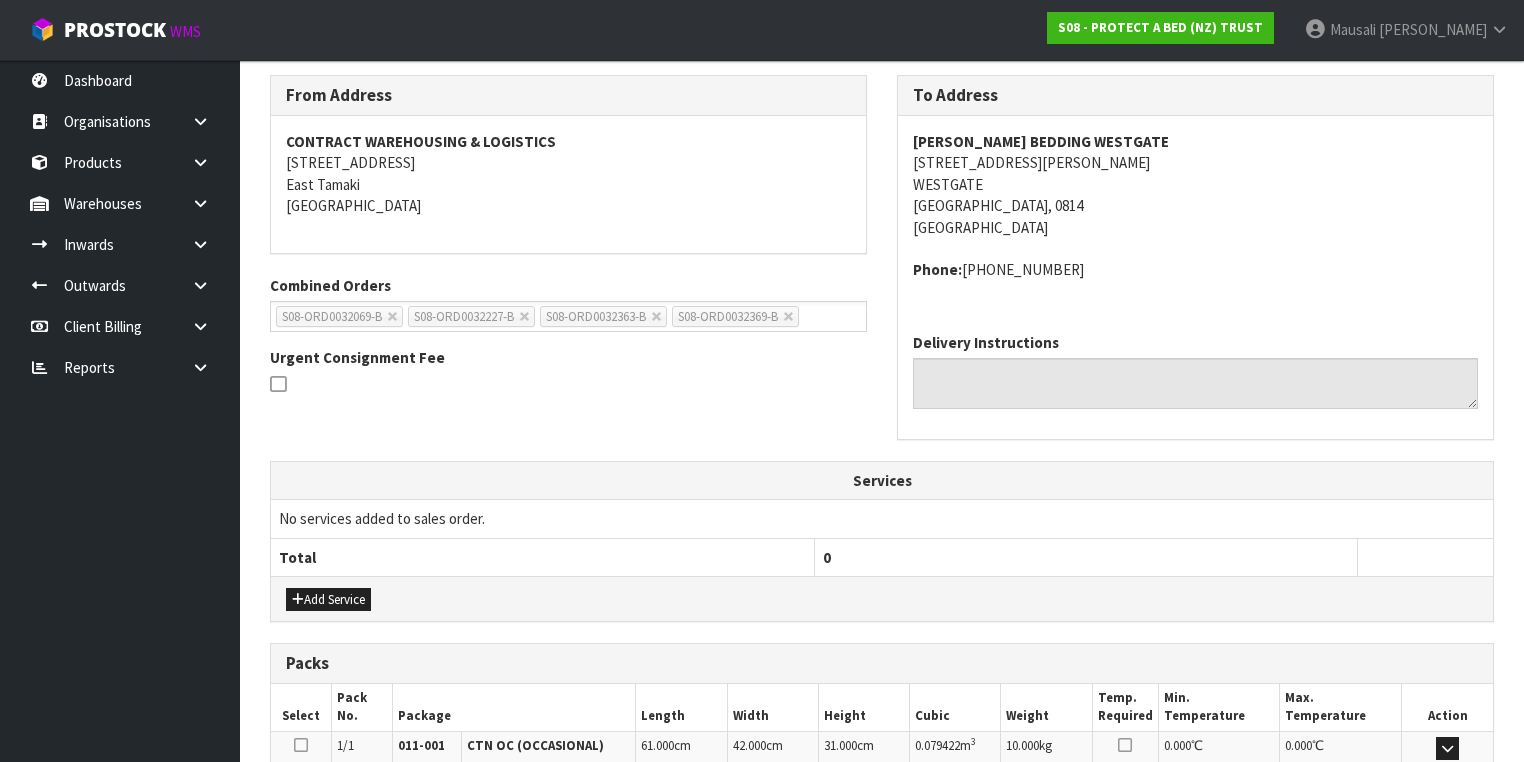scroll, scrollTop: 480, scrollLeft: 0, axis: vertical 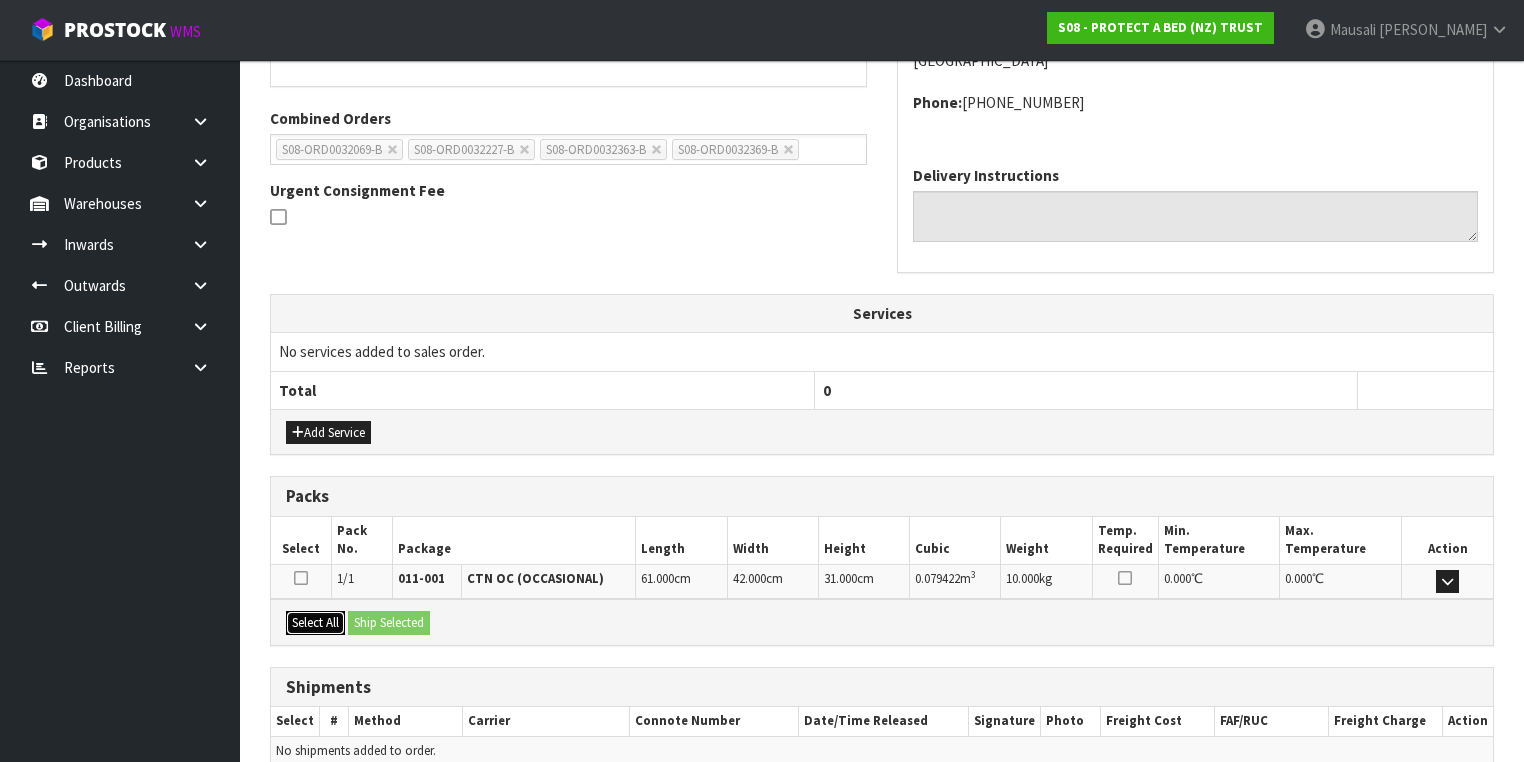 drag, startPoint x: 309, startPoint y: 621, endPoint x: 322, endPoint y: 618, distance: 13.341664 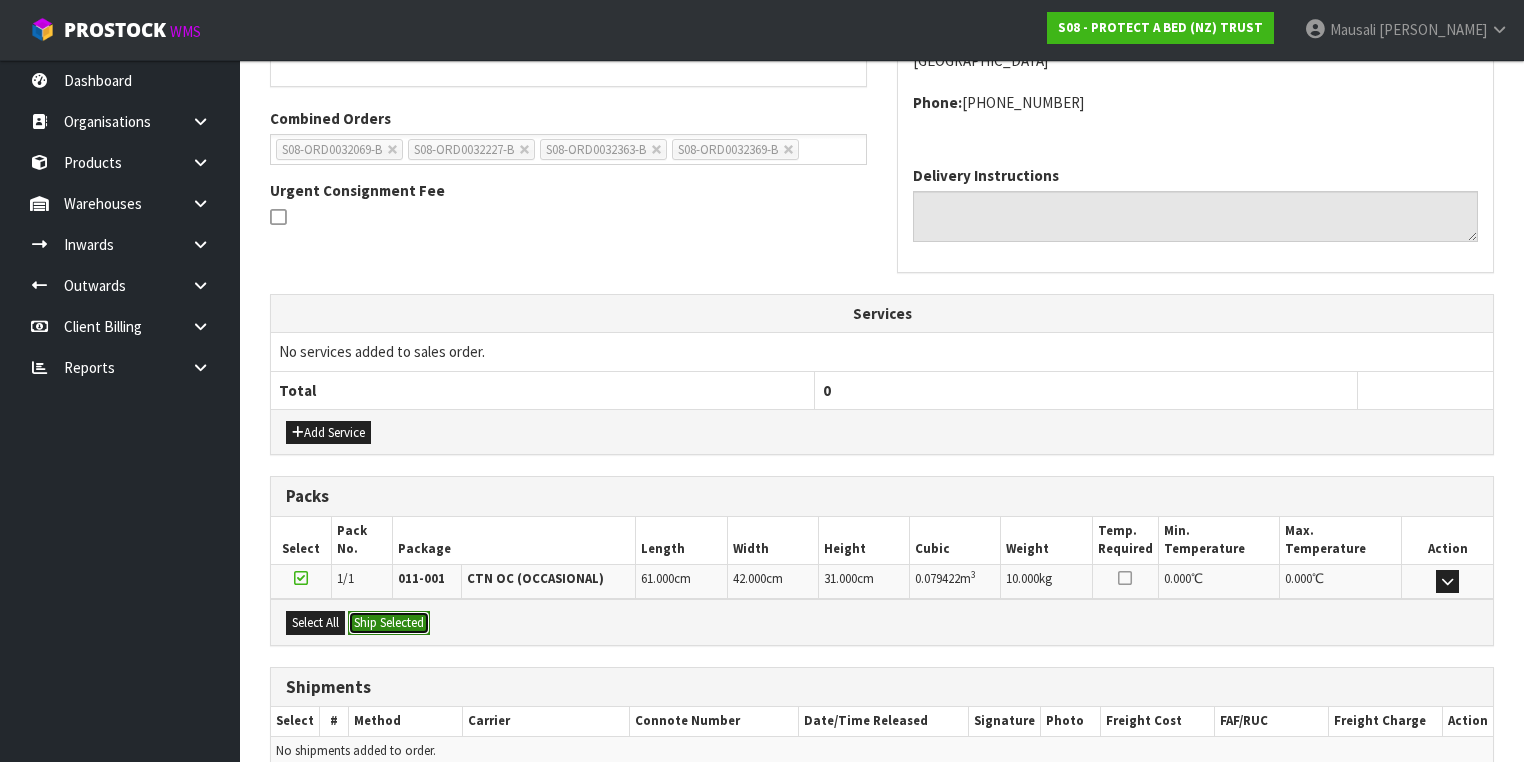 click on "Ship Selected" at bounding box center [389, 623] 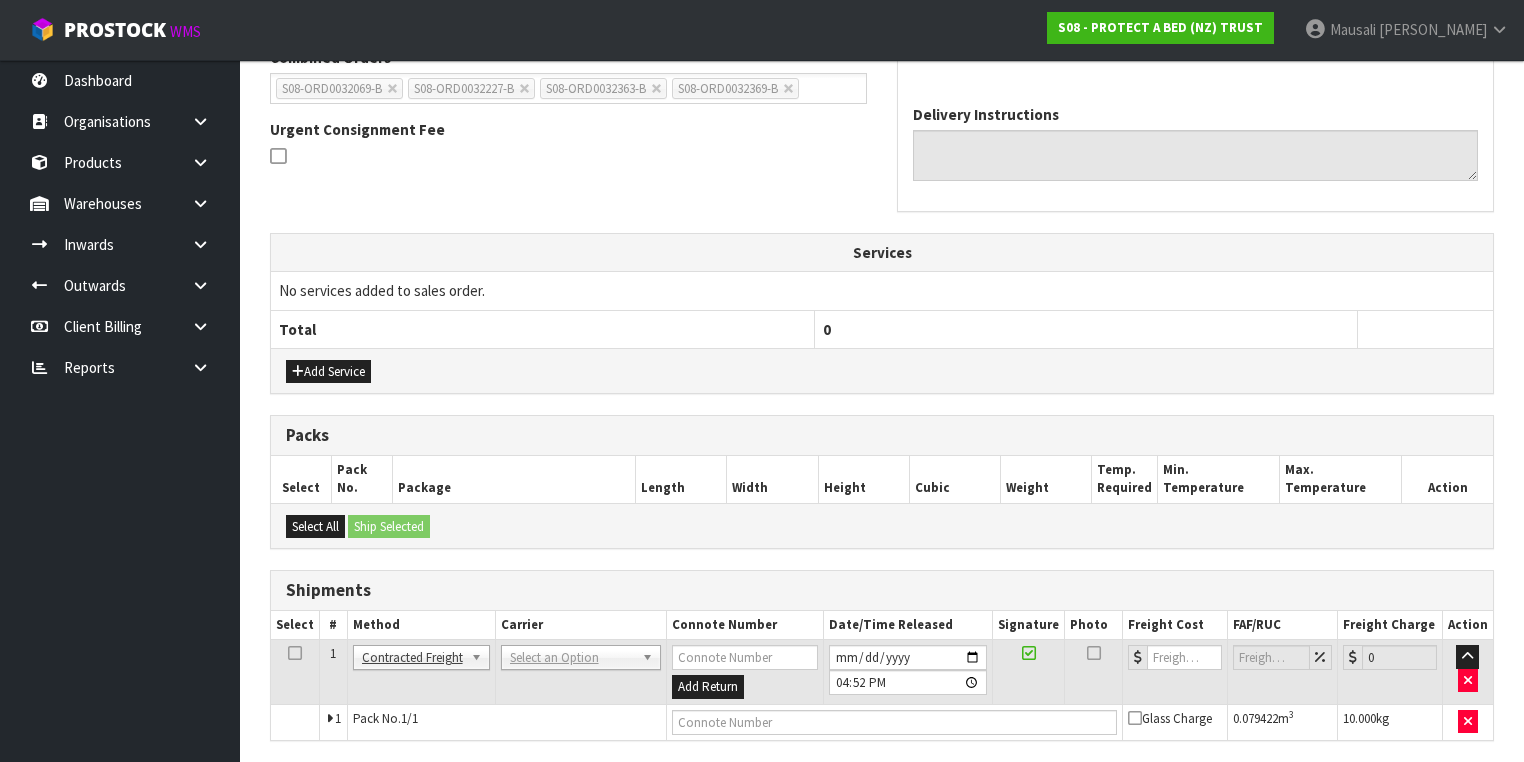 scroll, scrollTop: 606, scrollLeft: 0, axis: vertical 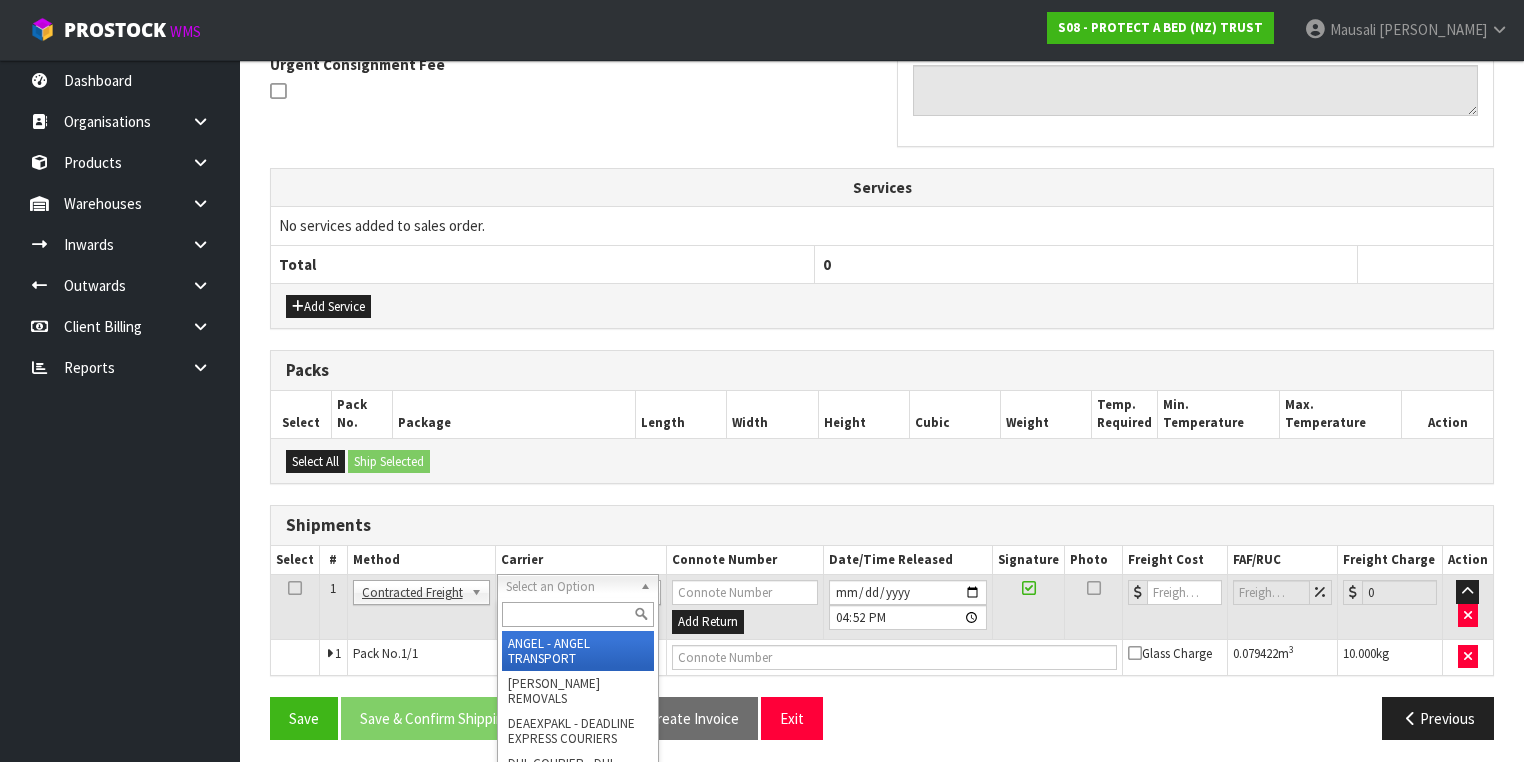 click at bounding box center [578, 614] 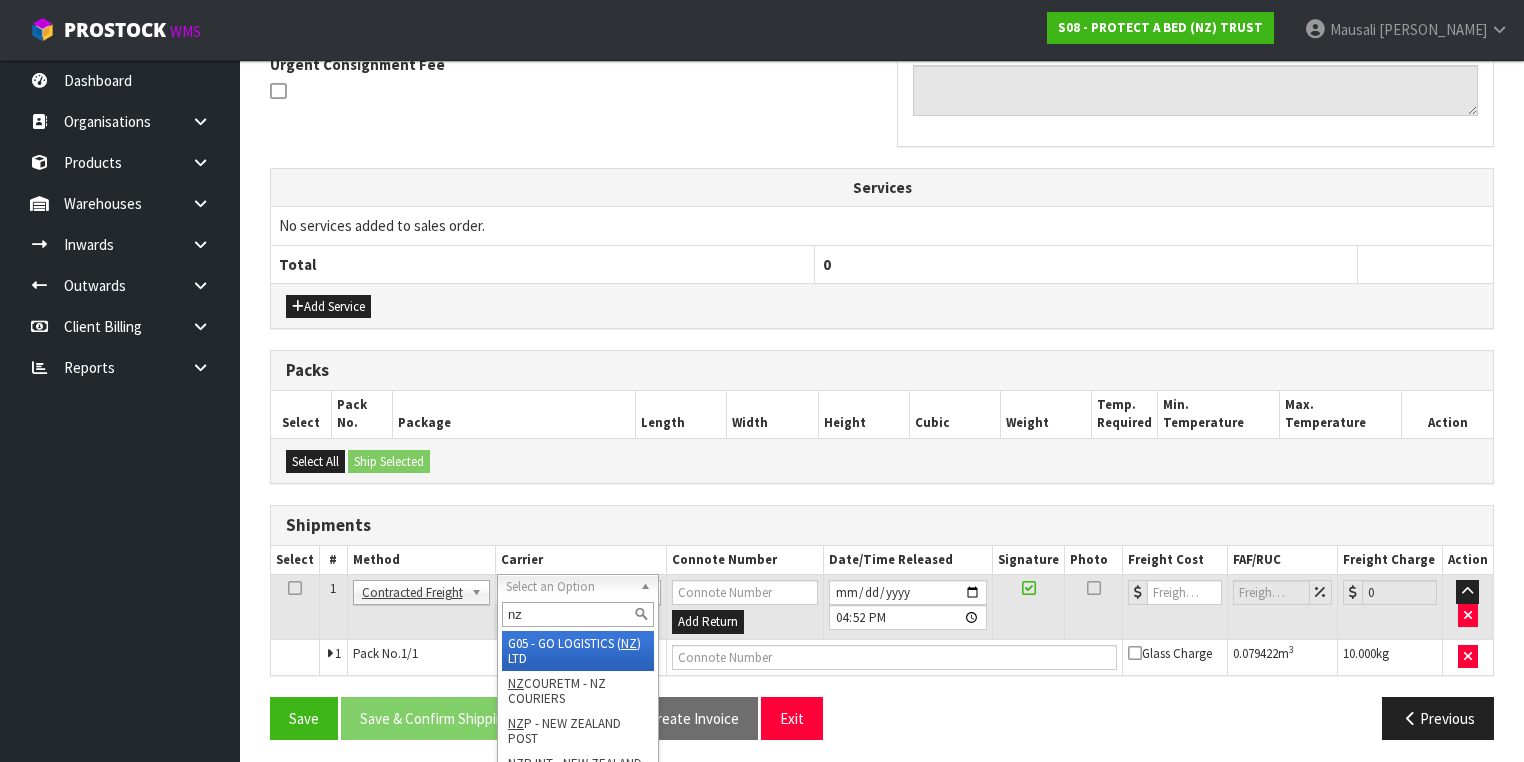 type on "nzp" 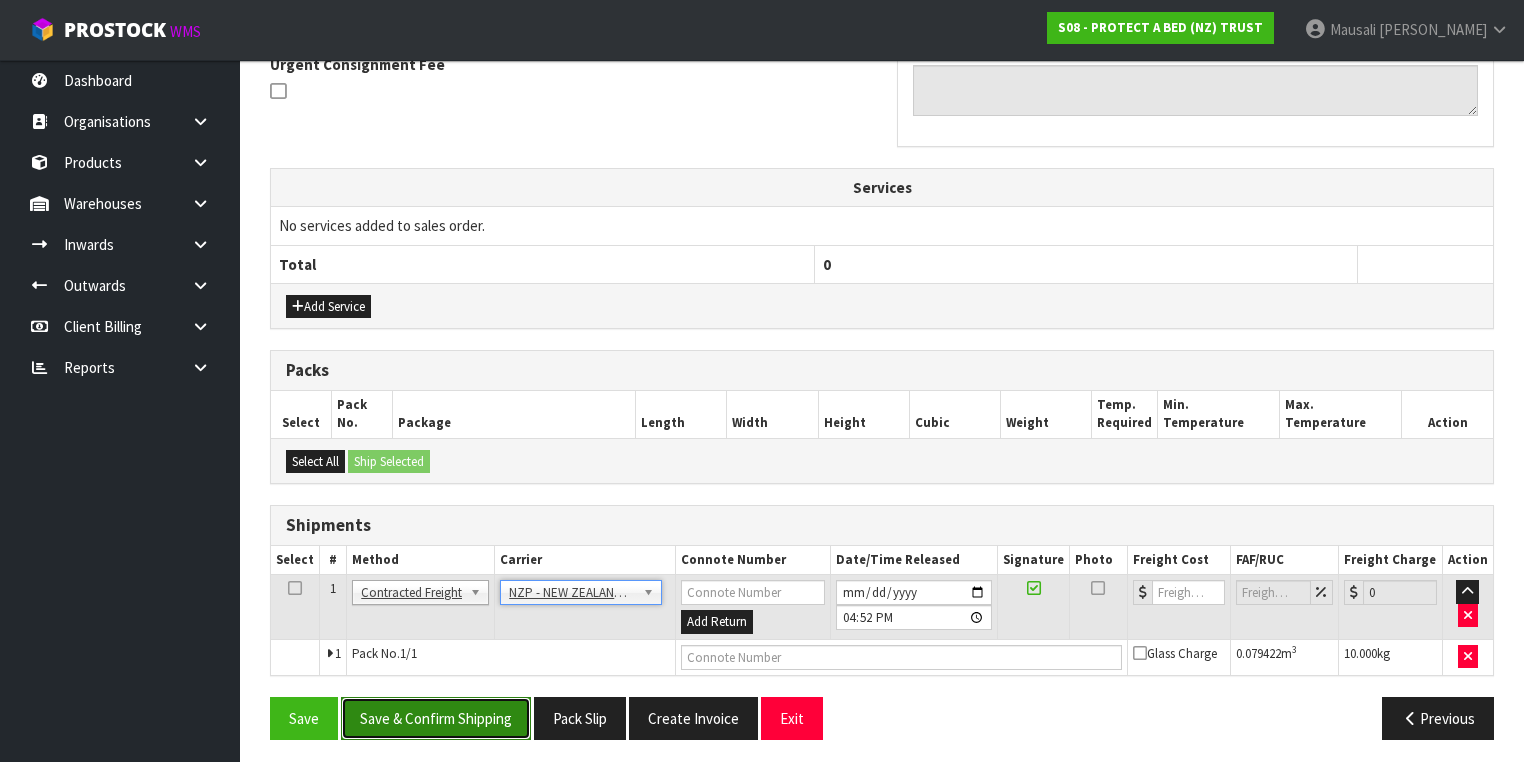 click on "Save & Confirm Shipping" at bounding box center [436, 718] 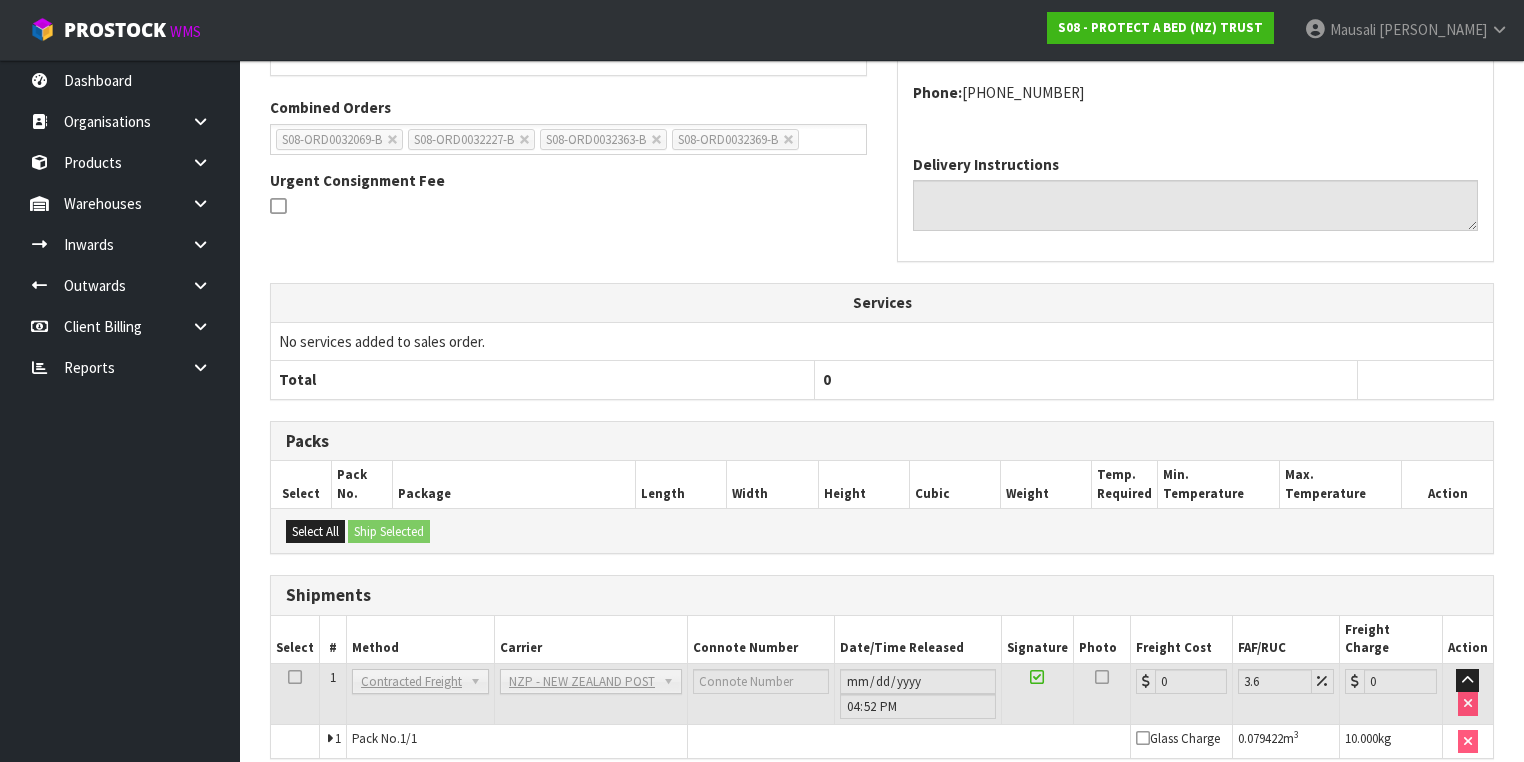 scroll, scrollTop: 579, scrollLeft: 0, axis: vertical 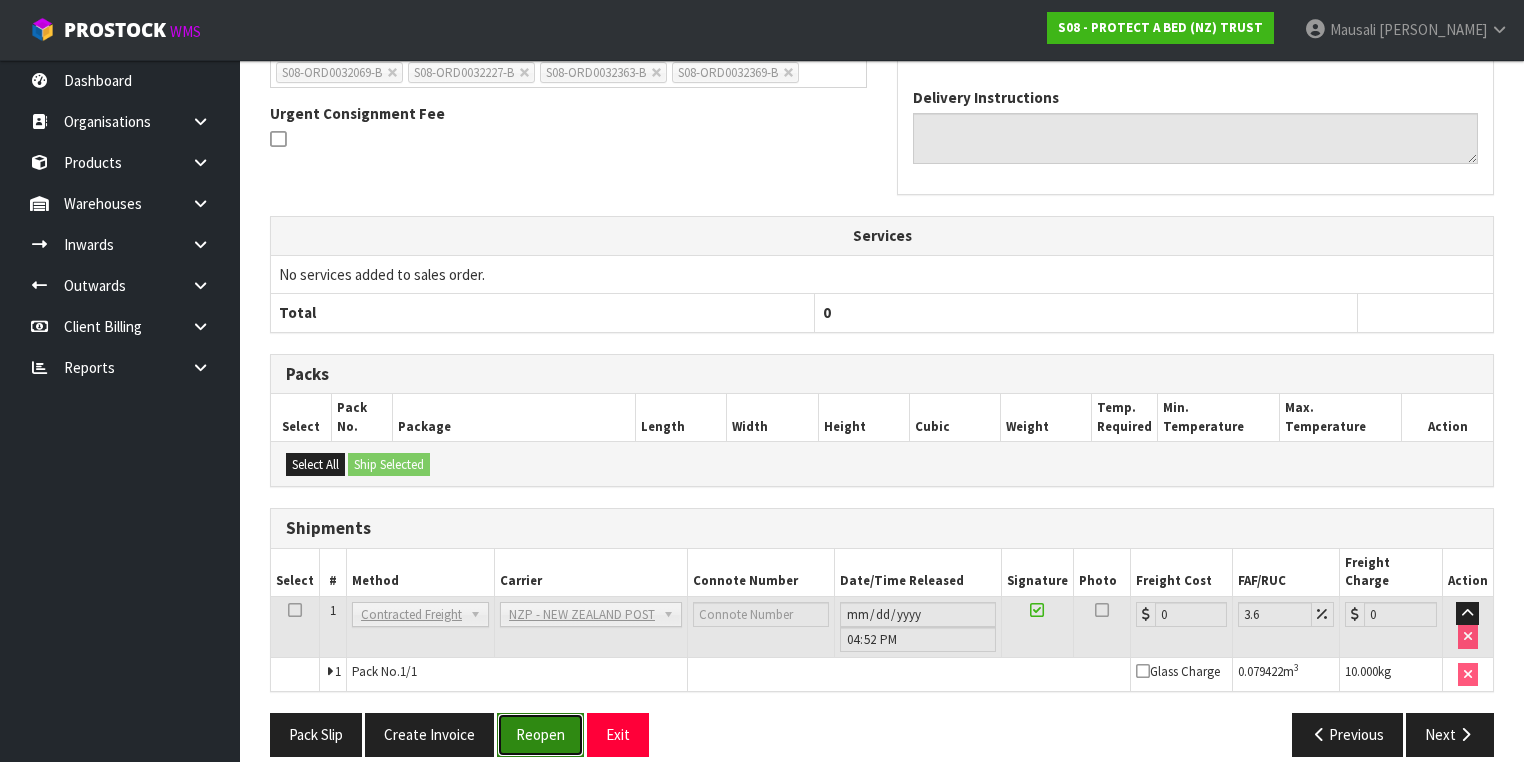 click on "Reopen" at bounding box center (540, 734) 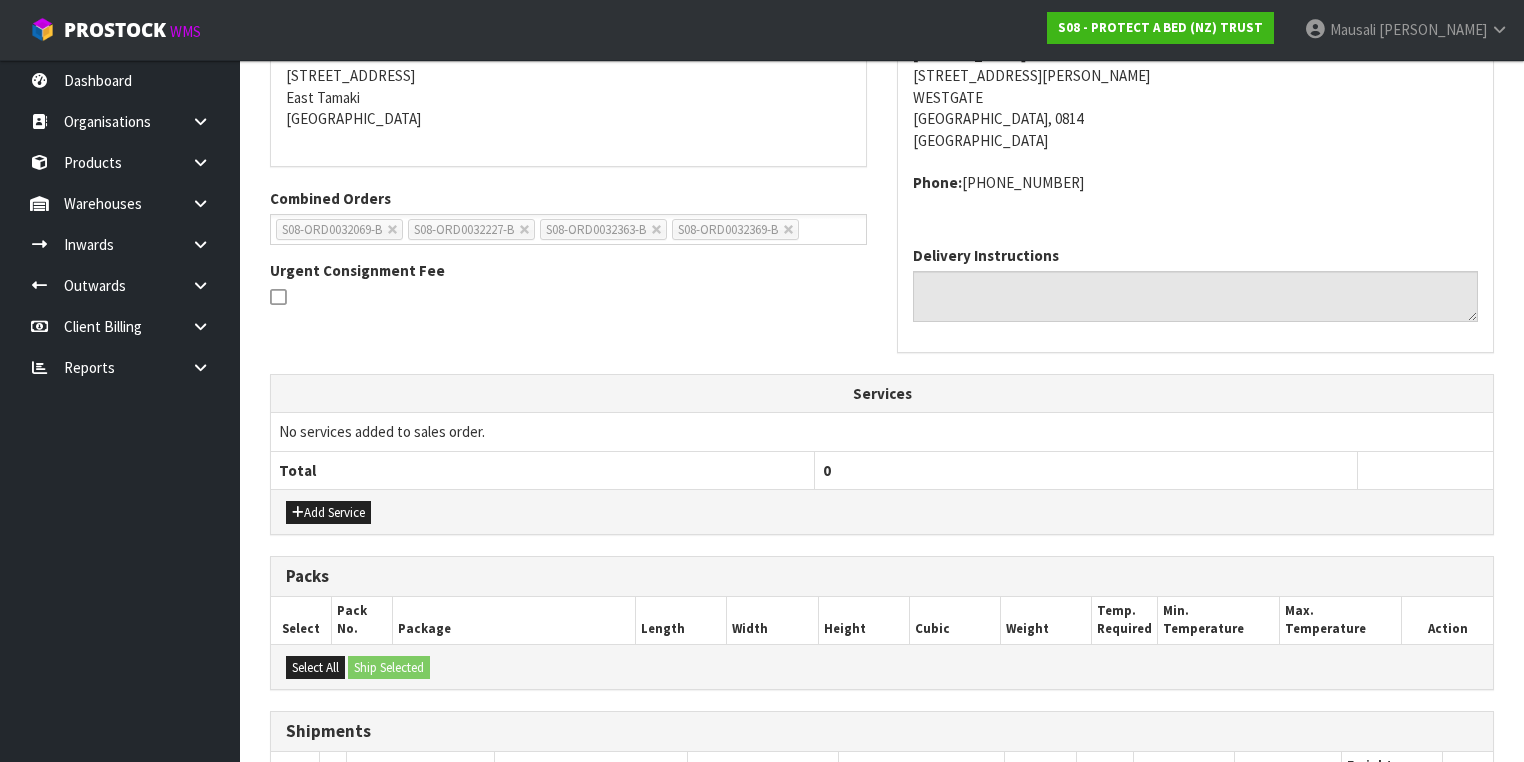 scroll, scrollTop: 624, scrollLeft: 0, axis: vertical 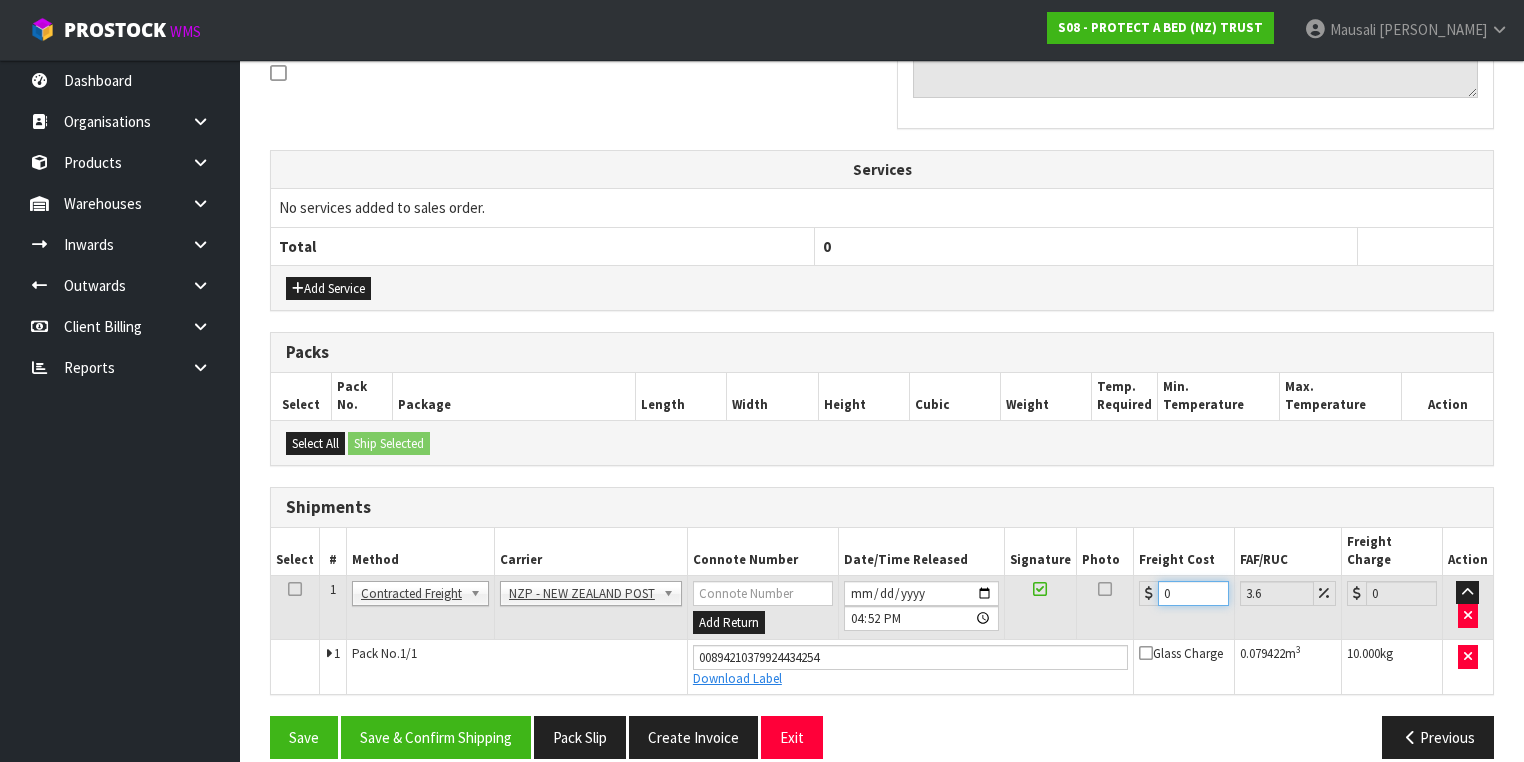 drag, startPoint x: 1179, startPoint y: 572, endPoint x: 1143, endPoint y: 581, distance: 37.107952 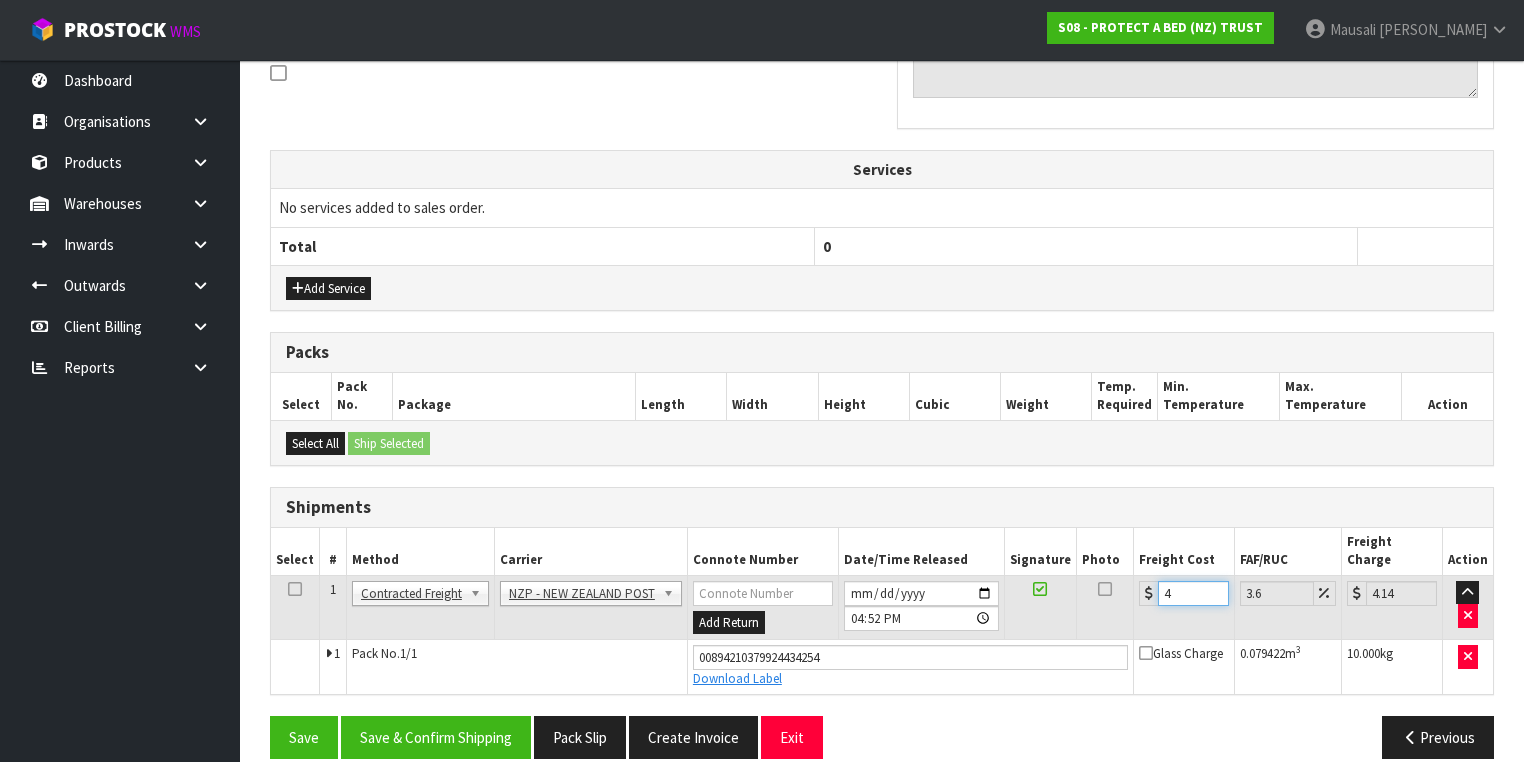 type on "4.3" 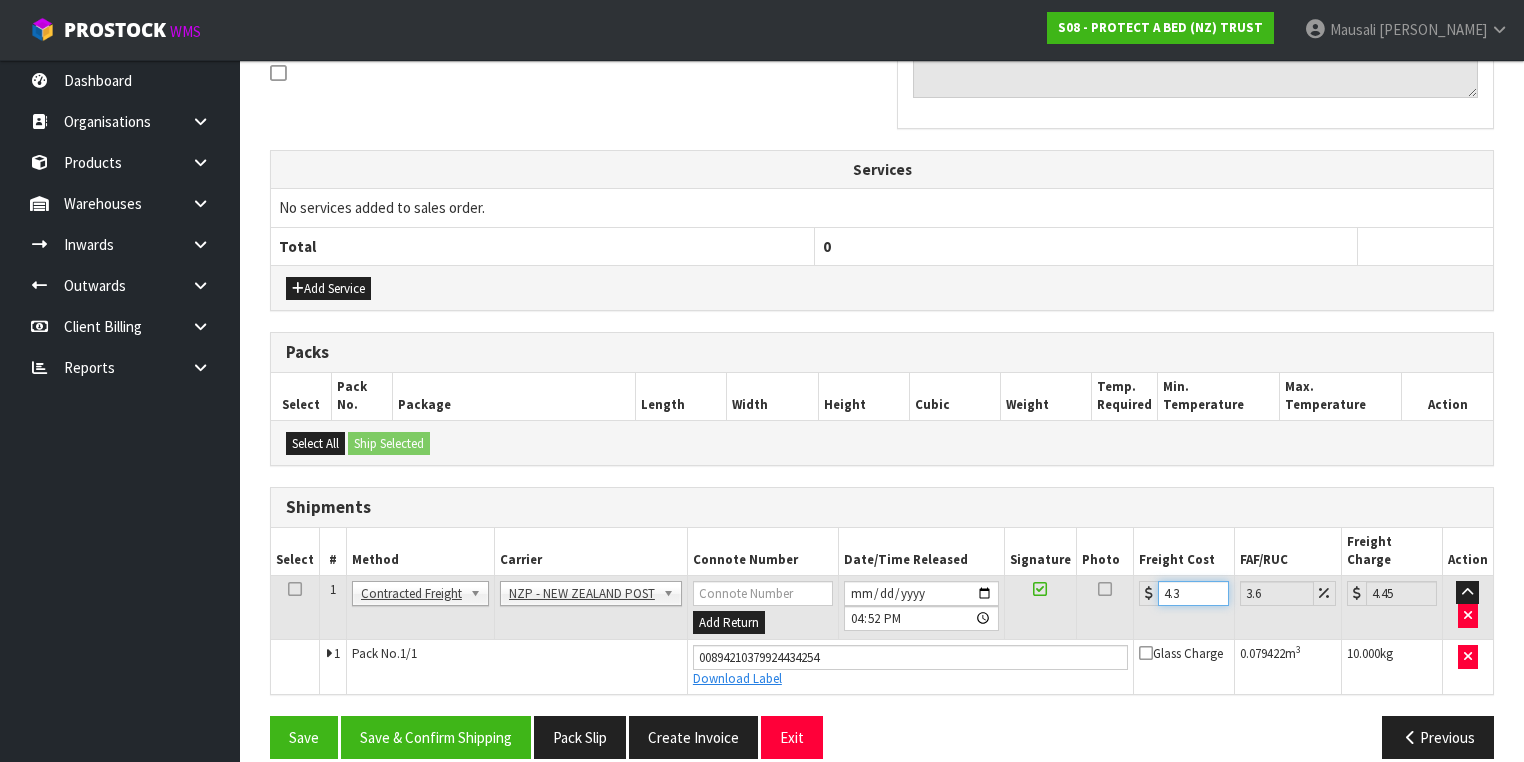 type on "4.33" 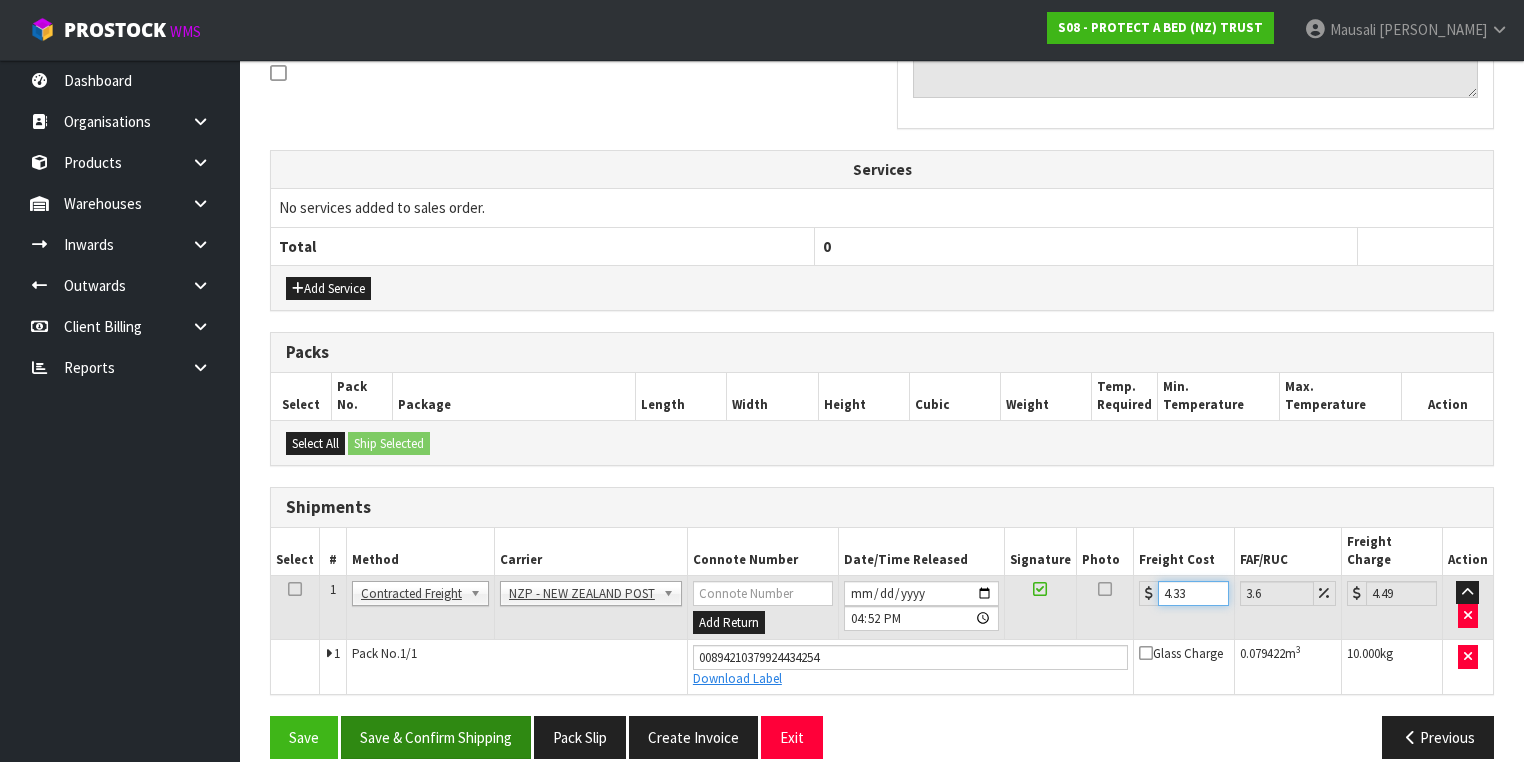 type on "4.33" 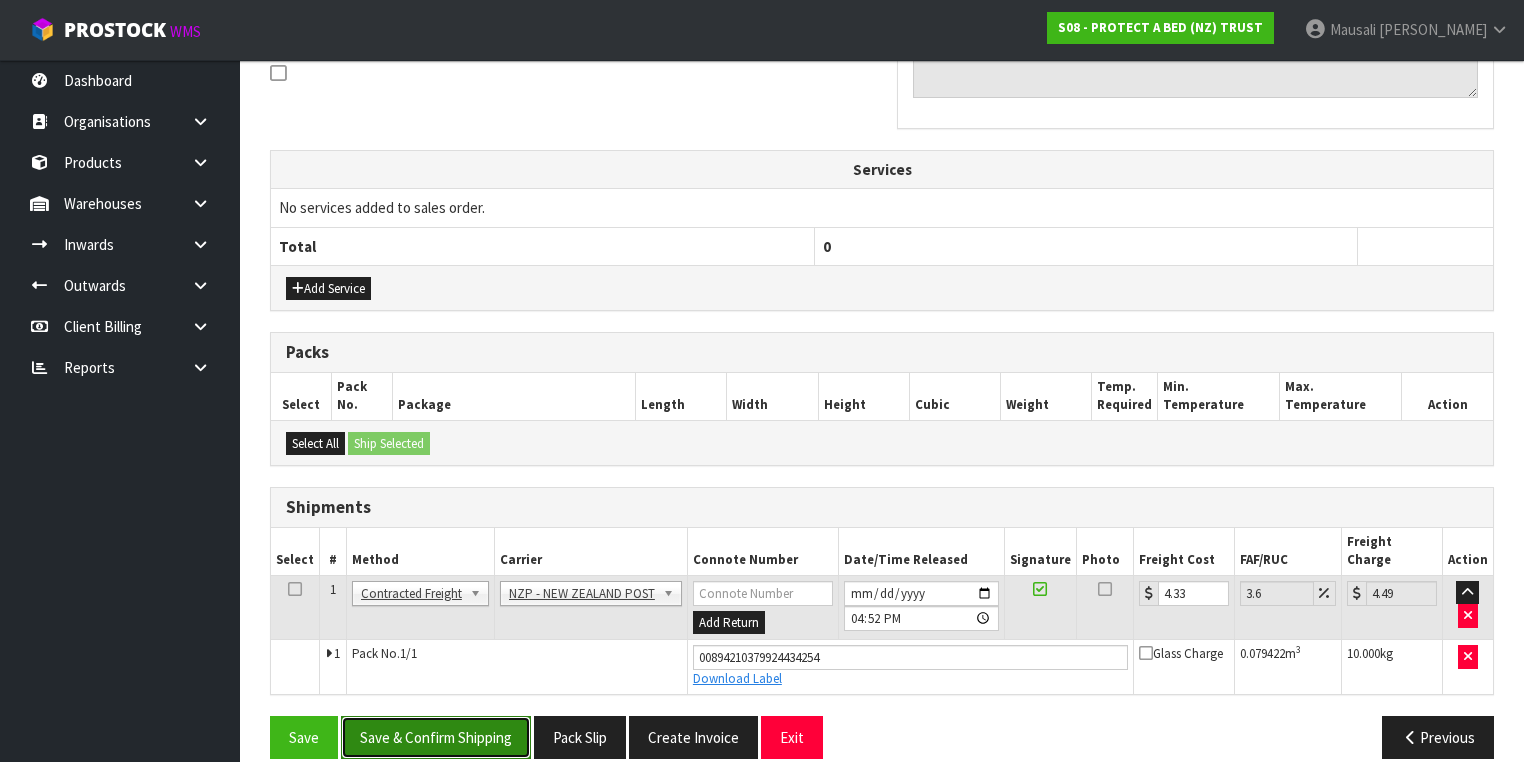 click on "Save & Confirm Shipping" at bounding box center [436, 737] 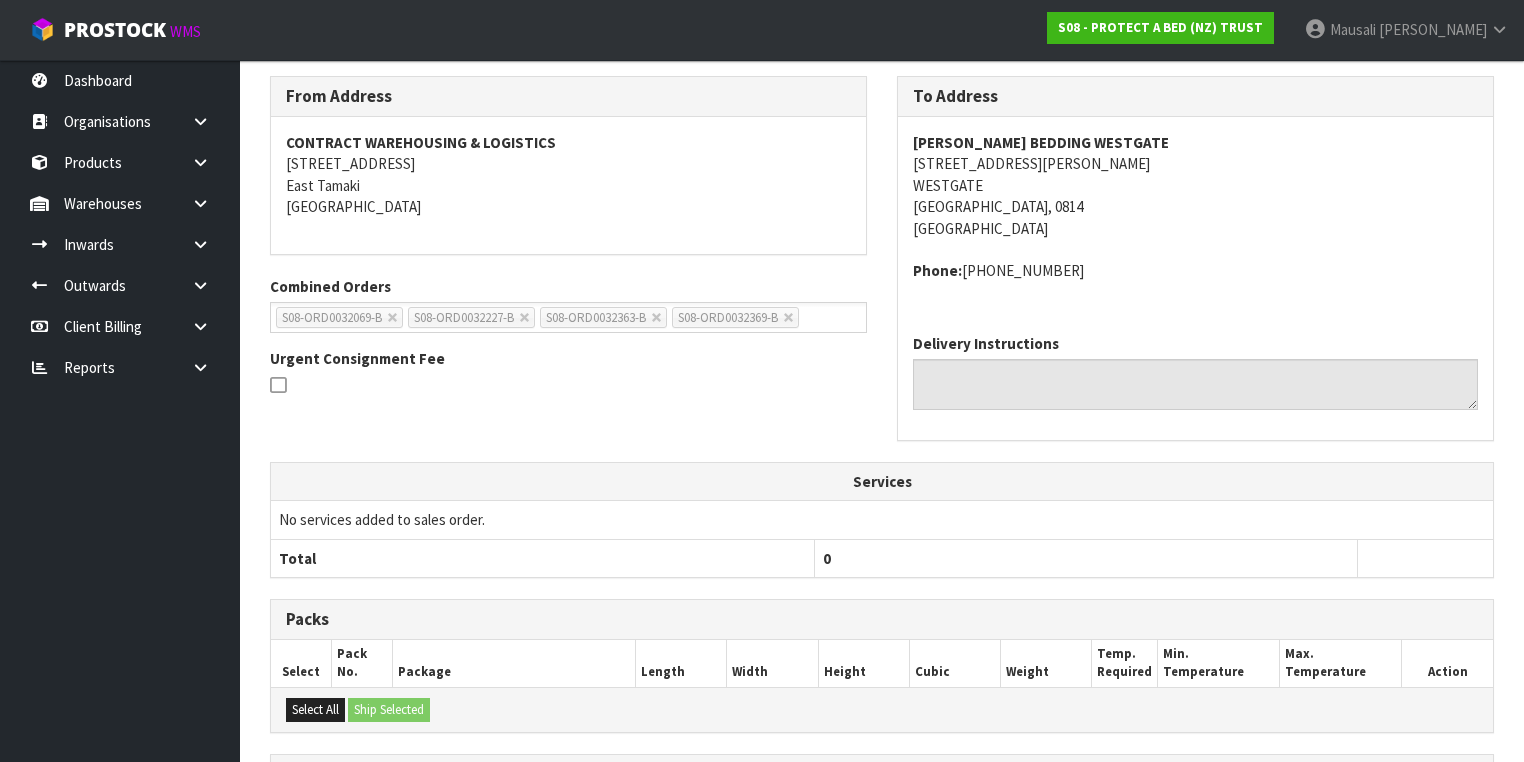 scroll, scrollTop: 80, scrollLeft: 0, axis: vertical 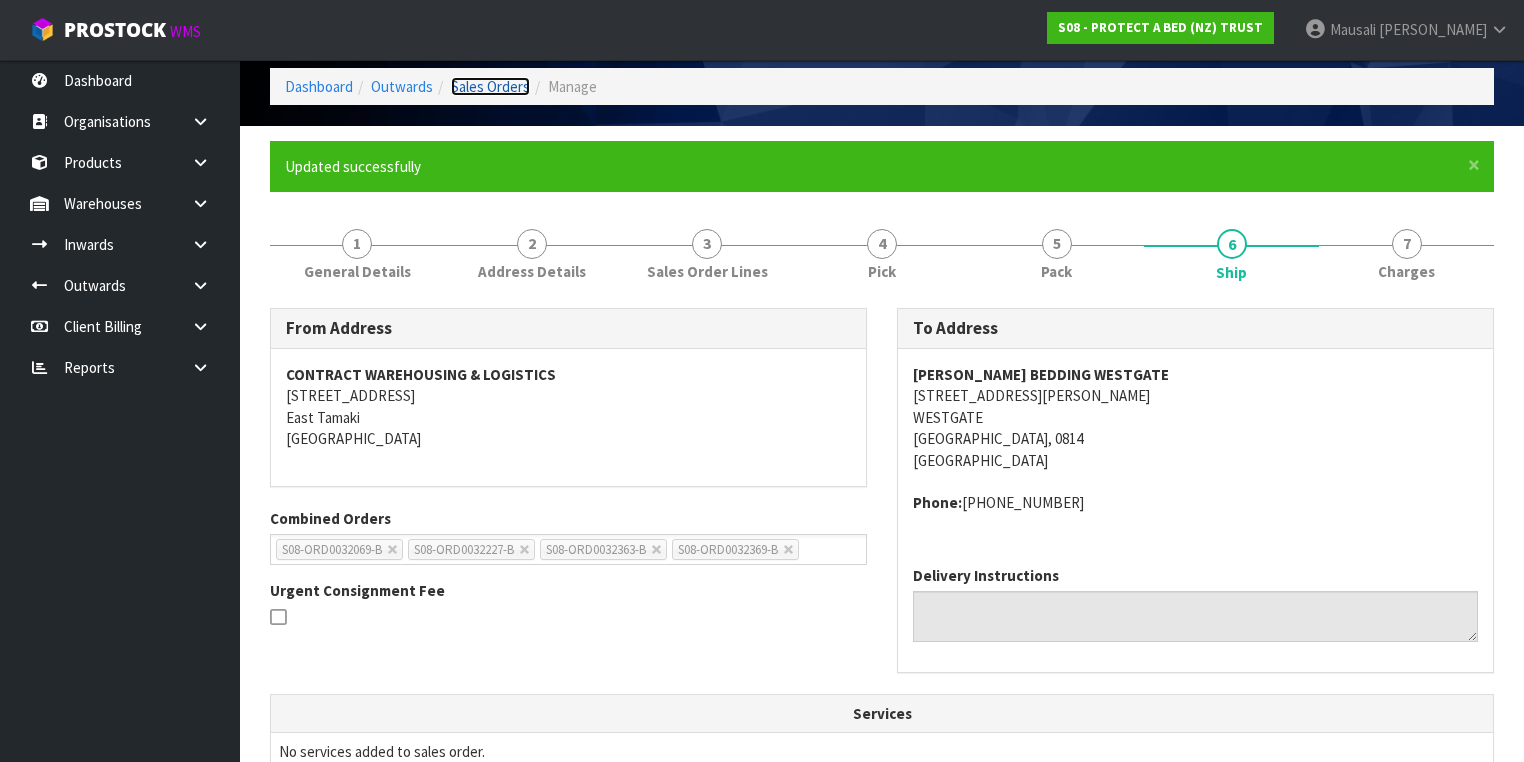 click on "Sales Orders" at bounding box center (490, 86) 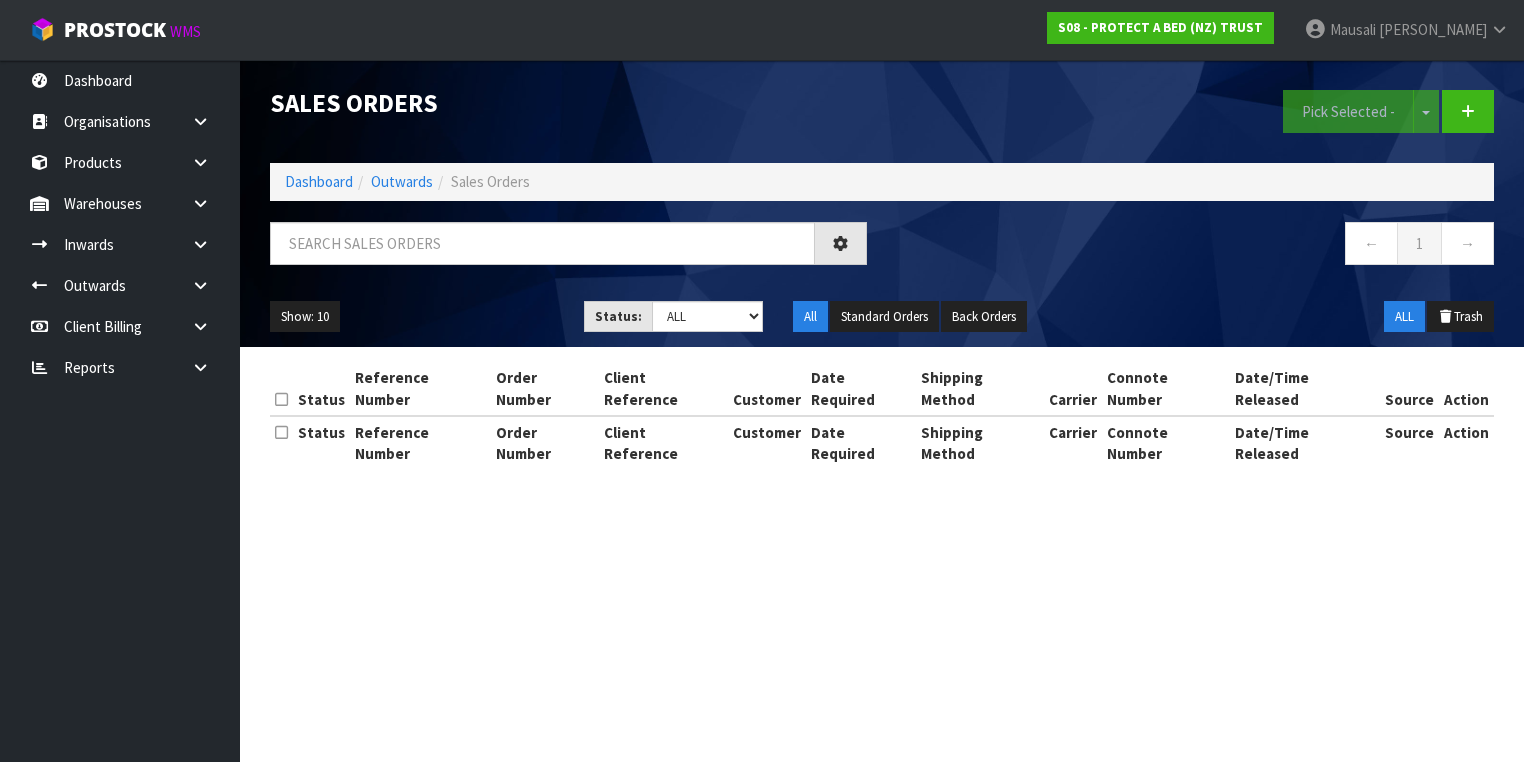 scroll, scrollTop: 0, scrollLeft: 0, axis: both 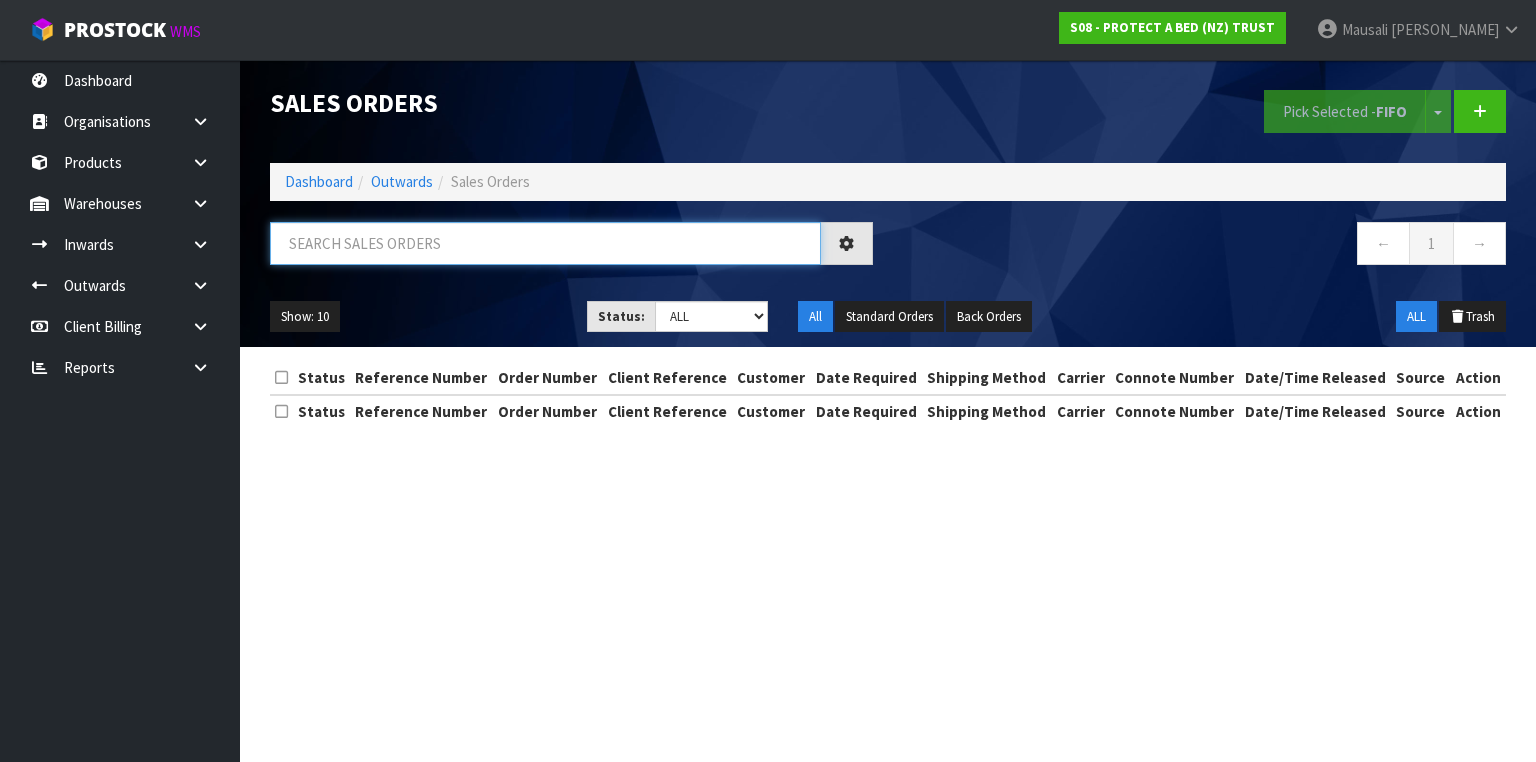 click at bounding box center (545, 243) 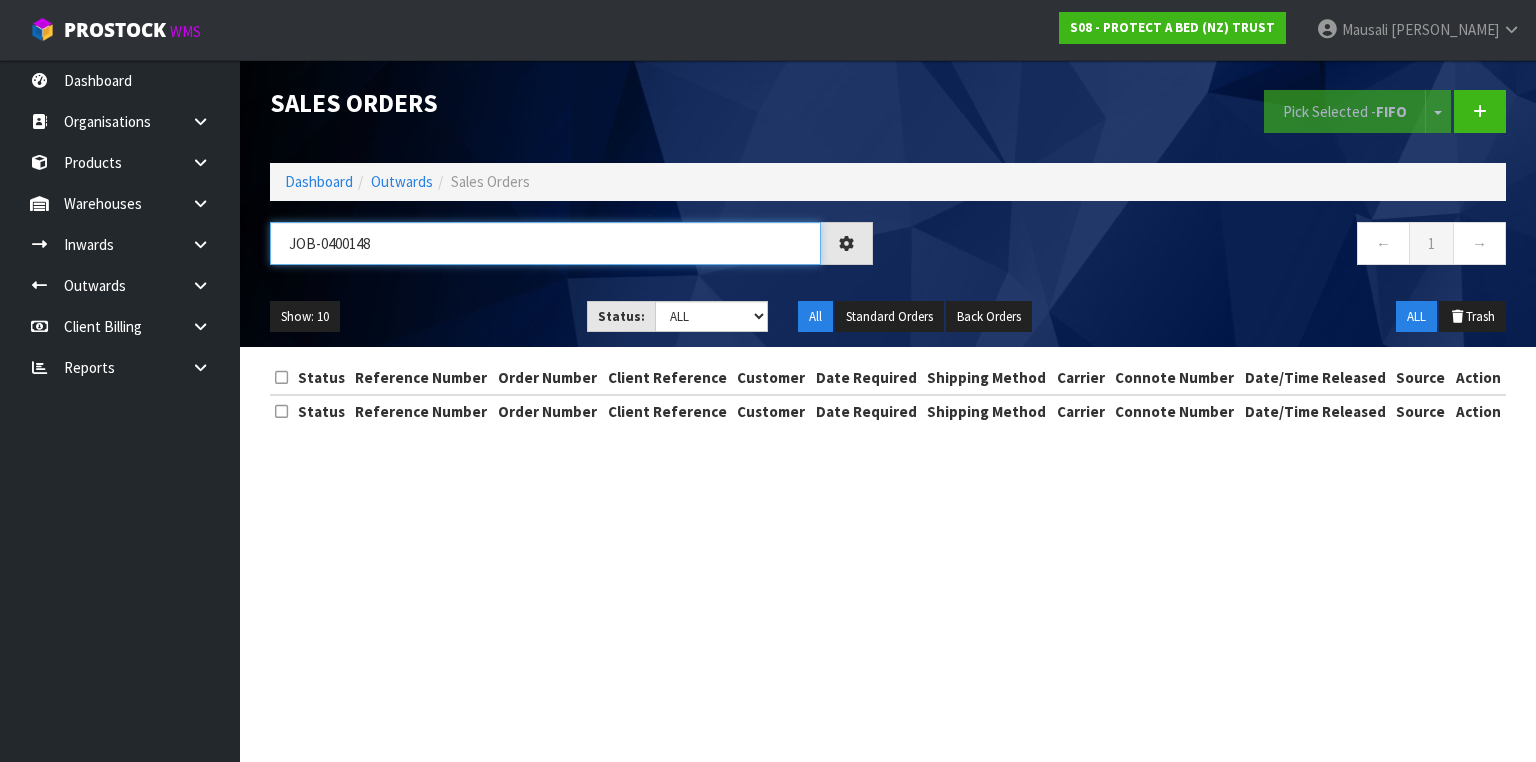 type on "JOB-0400148" 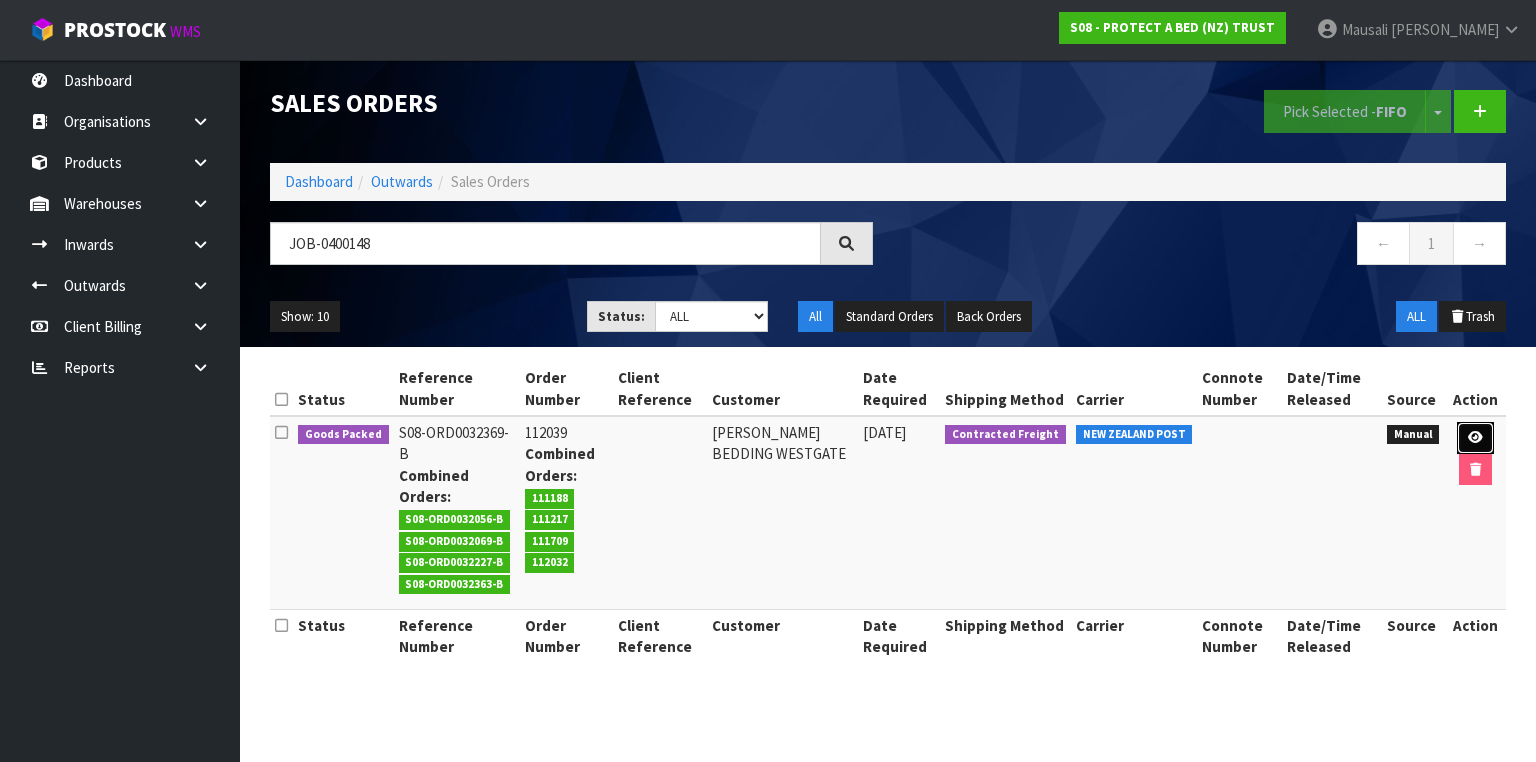 click at bounding box center [1475, 437] 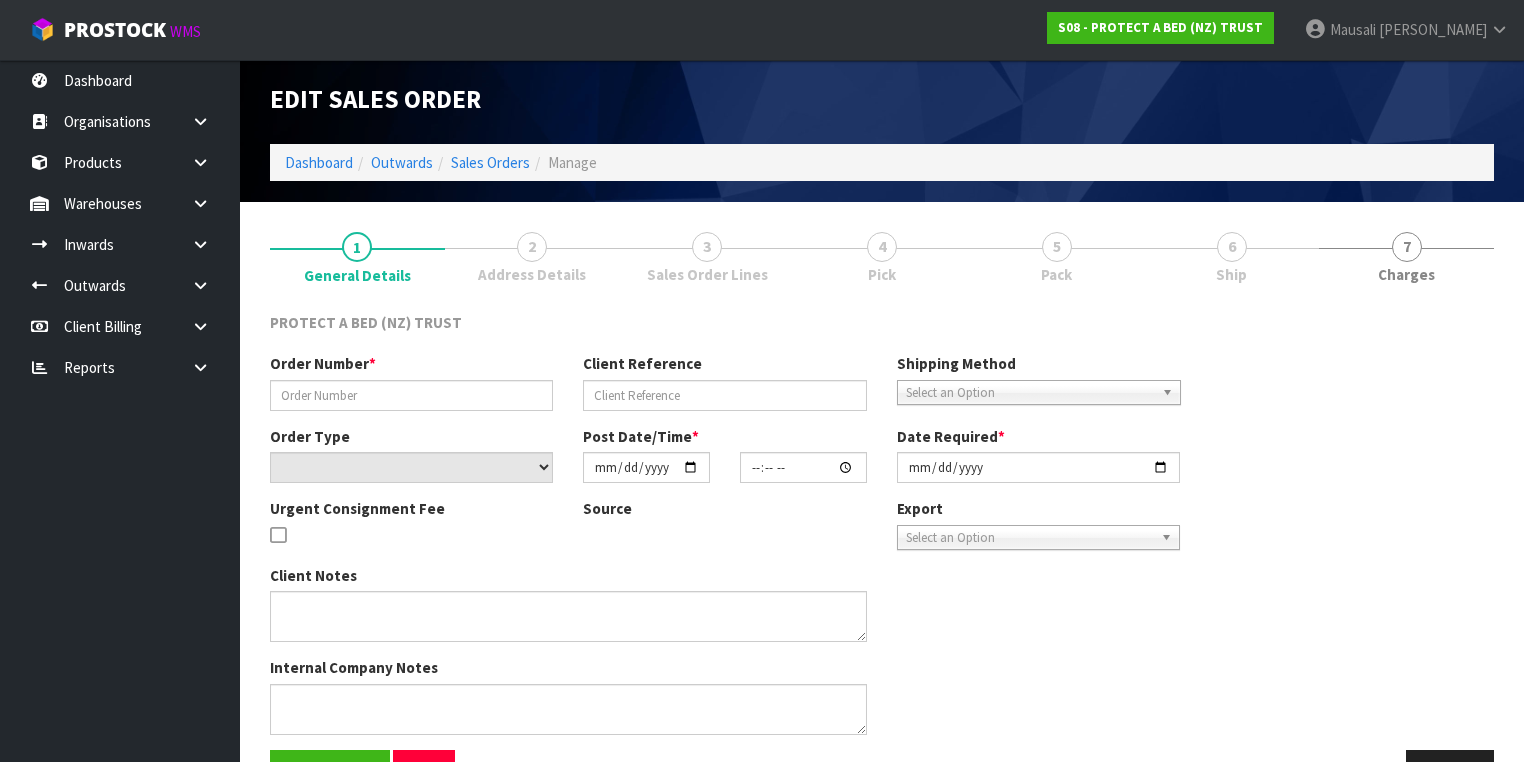 type on "112039" 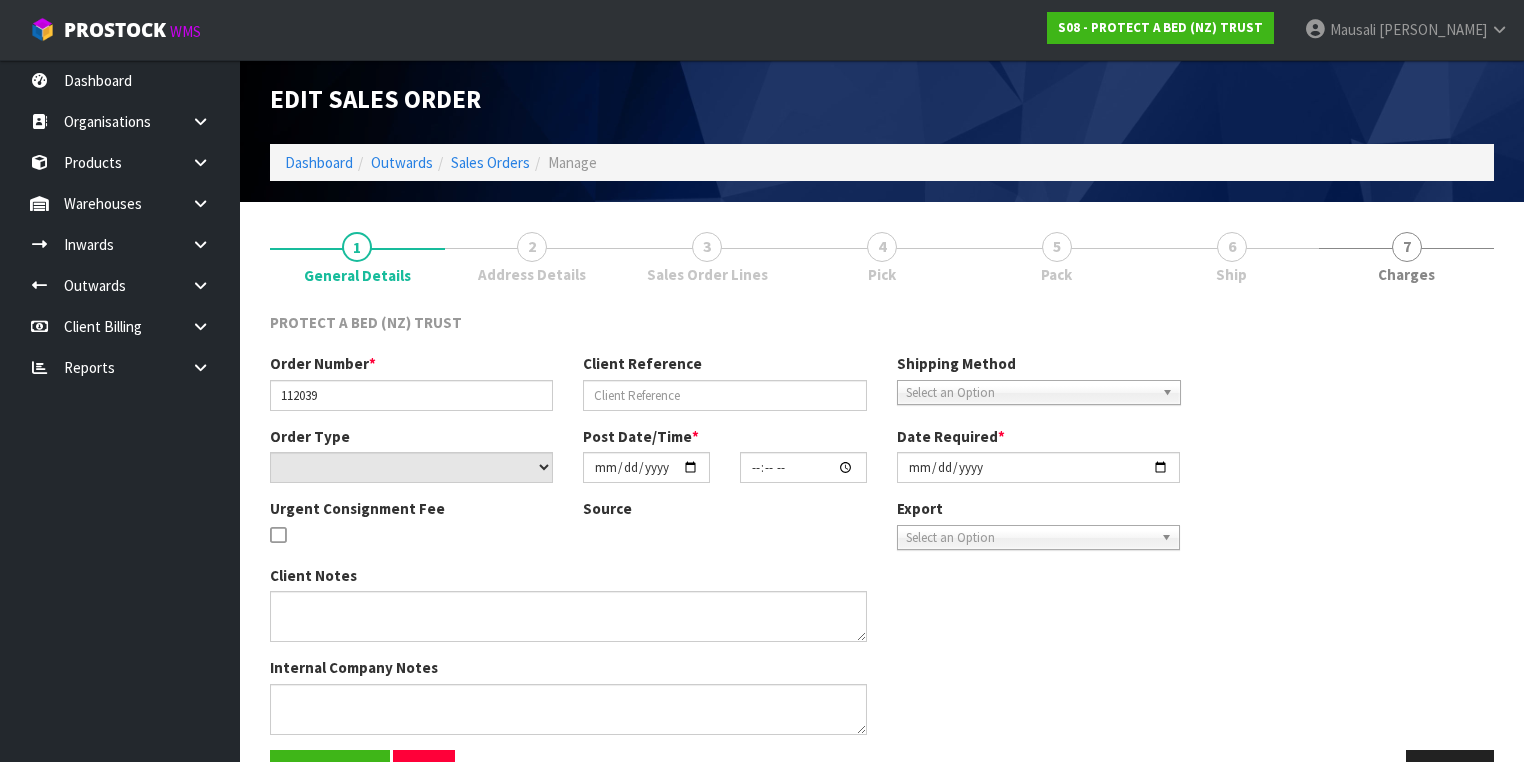 select on "number:0" 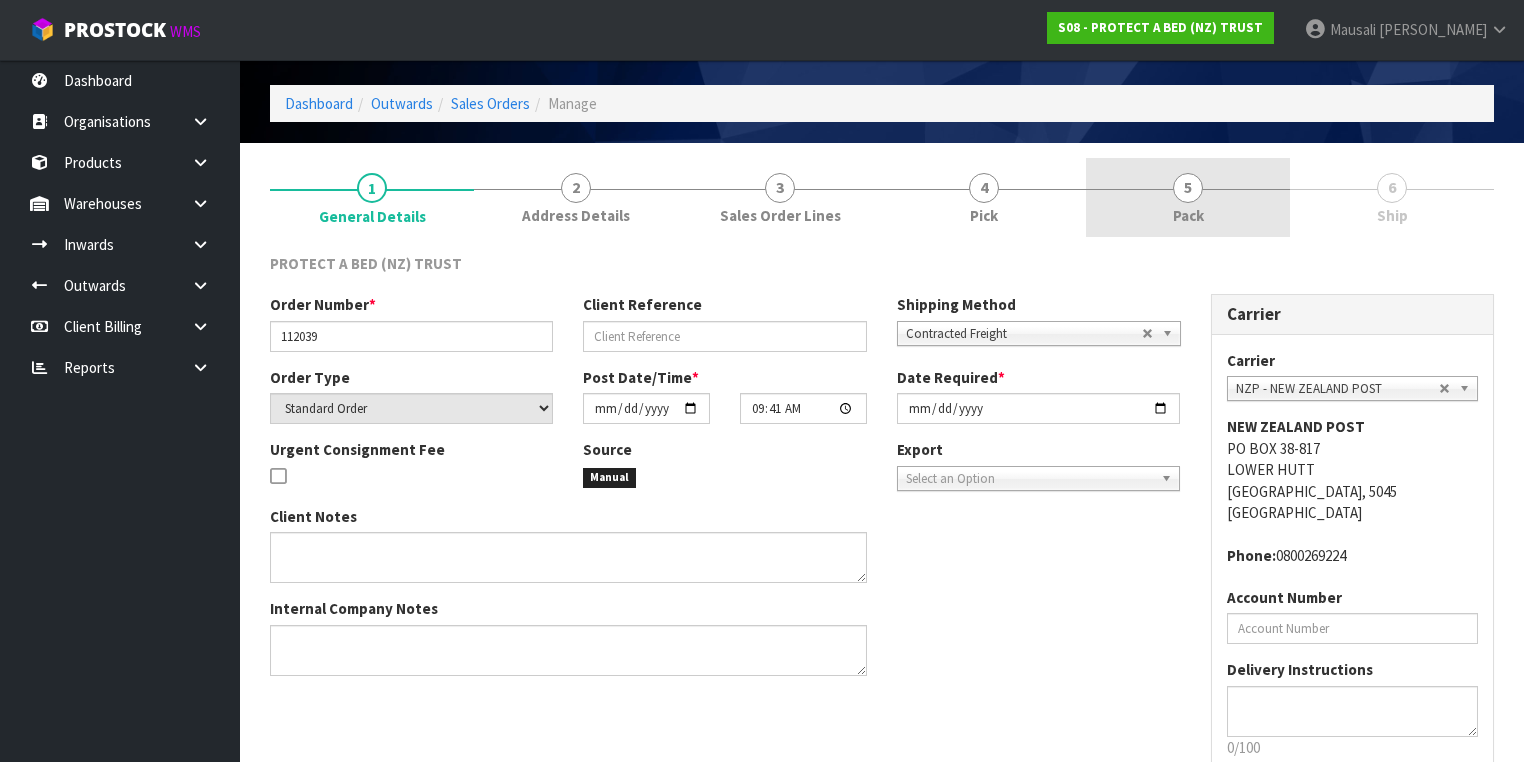 click on "Pack" at bounding box center (1188, 215) 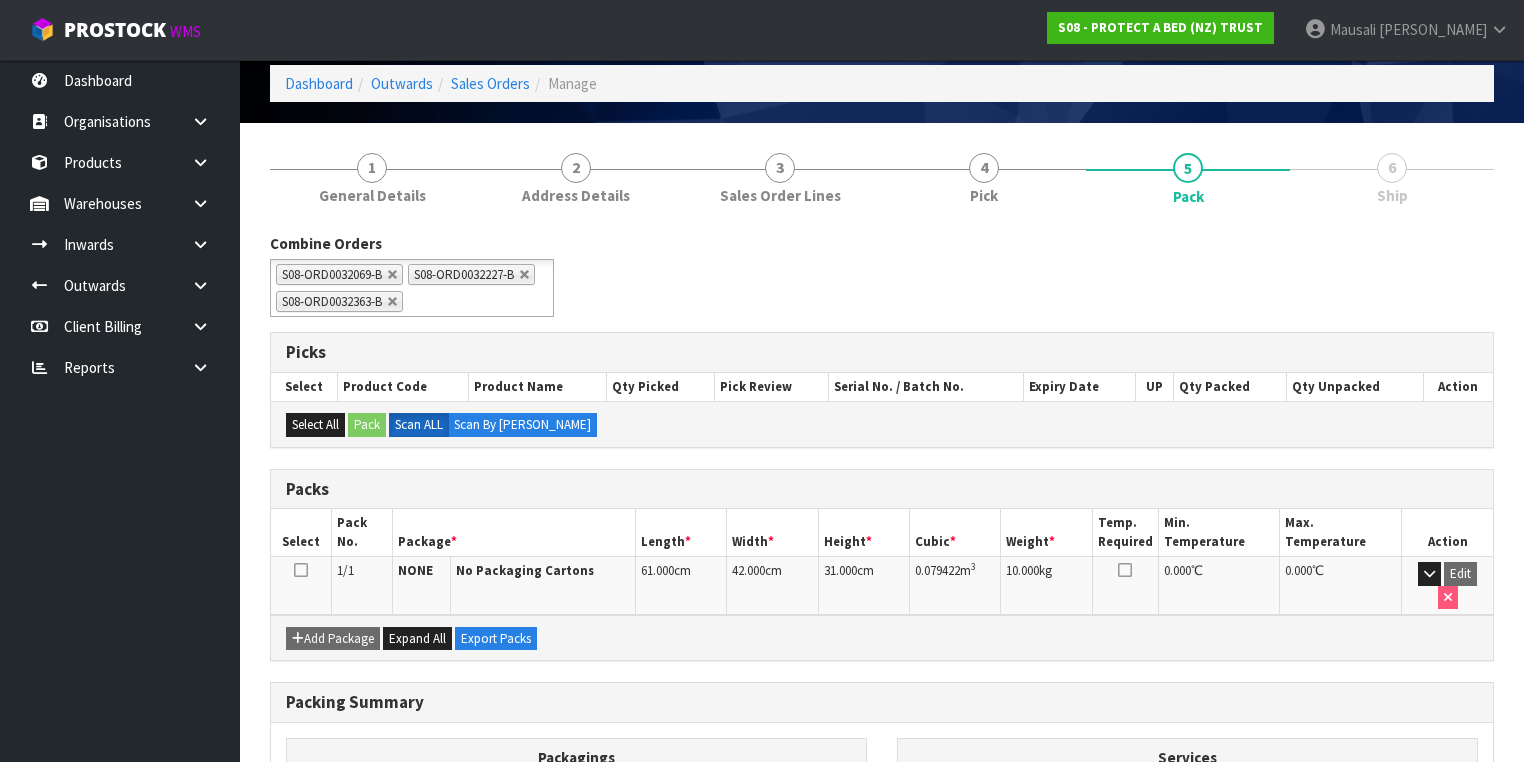scroll, scrollTop: 312, scrollLeft: 0, axis: vertical 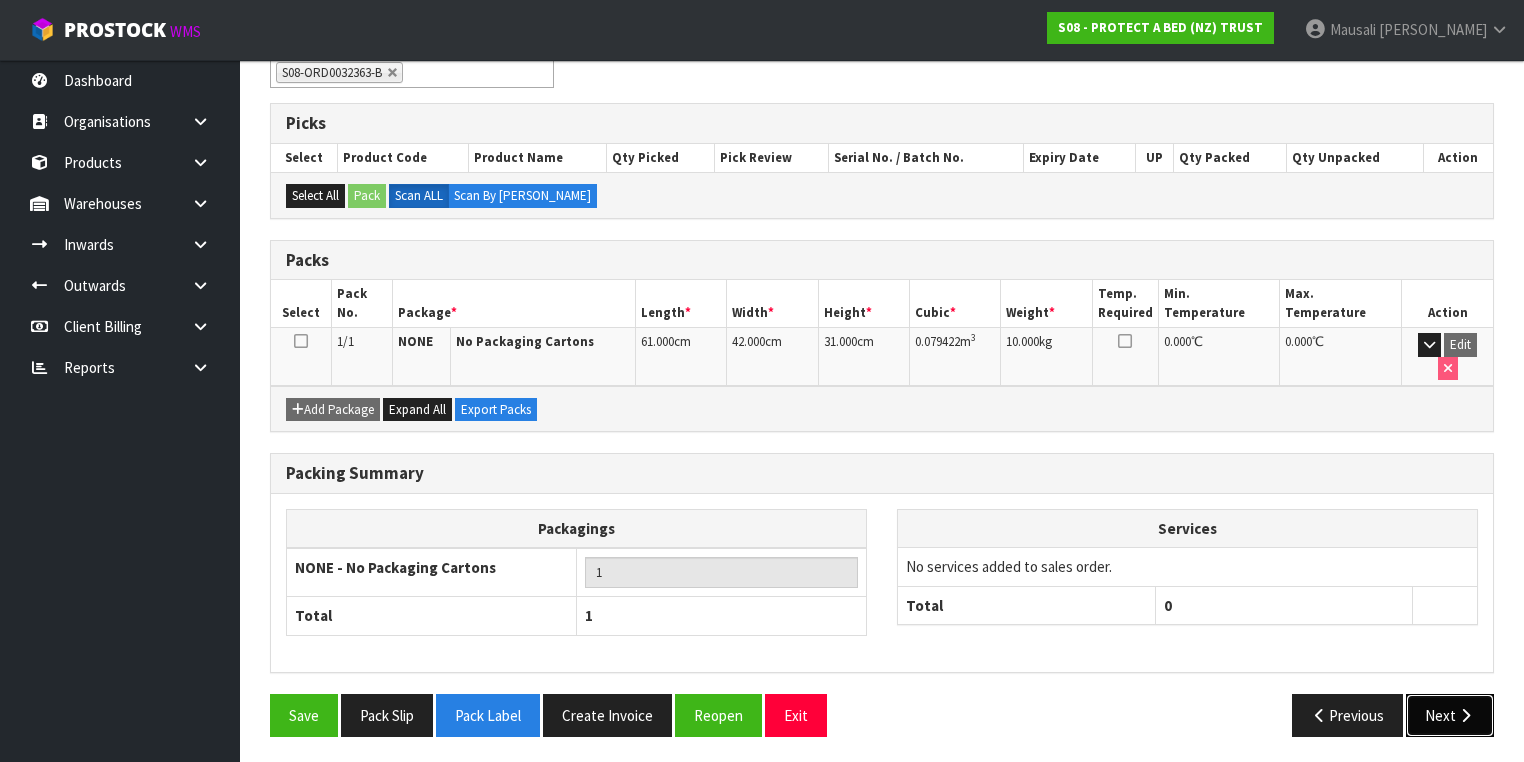 click on "Next" at bounding box center [1450, 715] 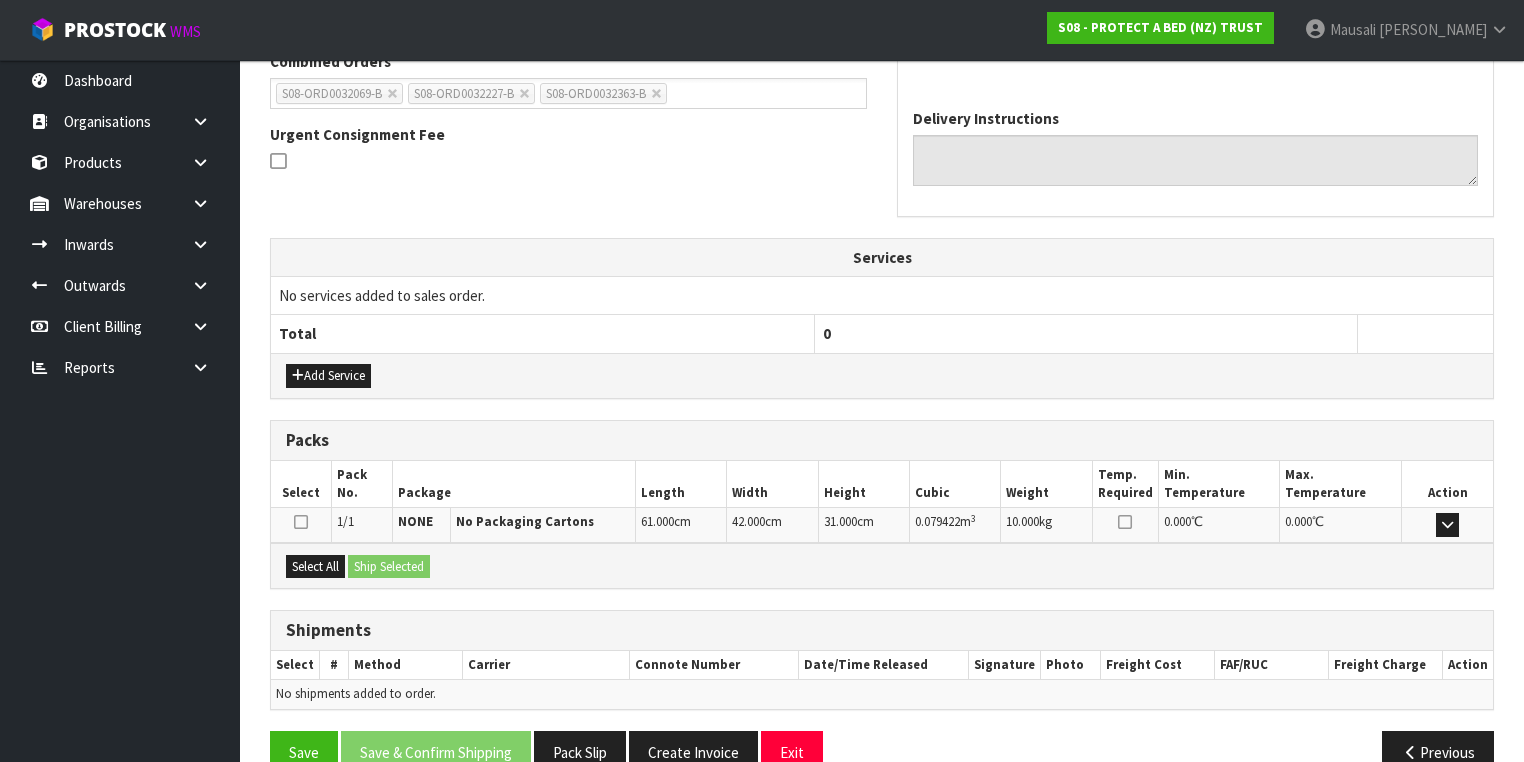 scroll, scrollTop: 499, scrollLeft: 0, axis: vertical 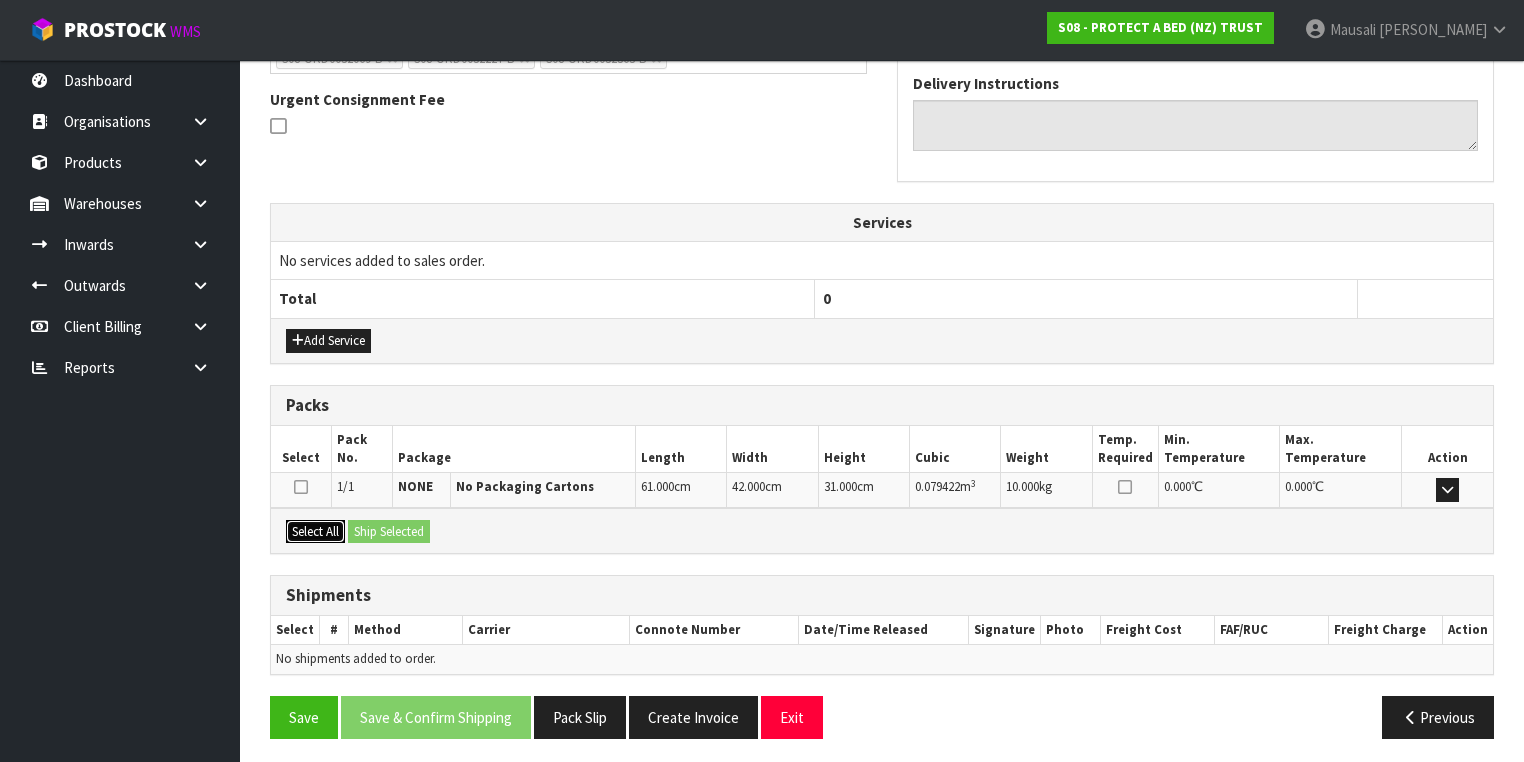 drag, startPoint x: 315, startPoint y: 518, endPoint x: 375, endPoint y: 528, distance: 60.827625 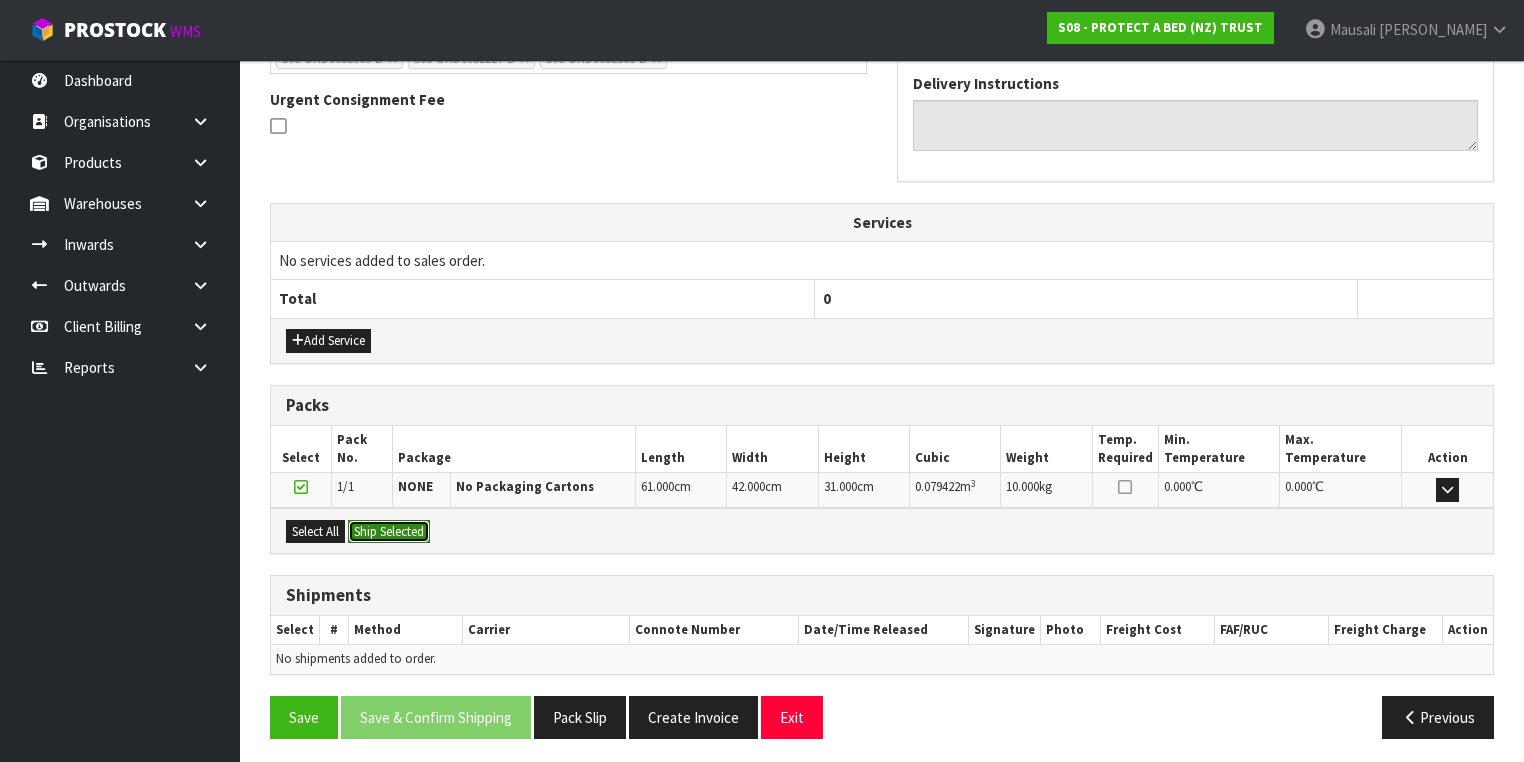 click on "Ship Selected" at bounding box center [389, 532] 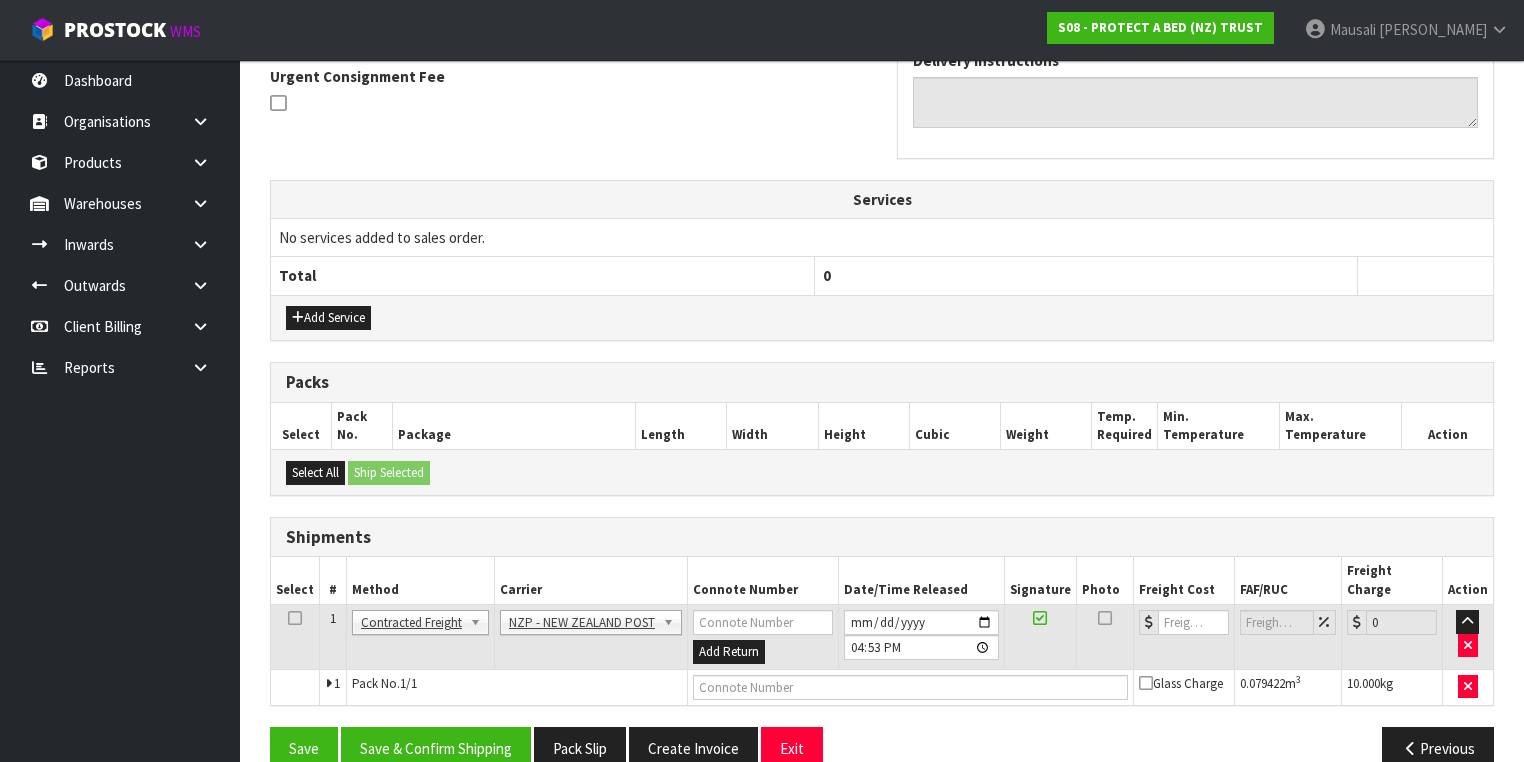scroll, scrollTop: 534, scrollLeft: 0, axis: vertical 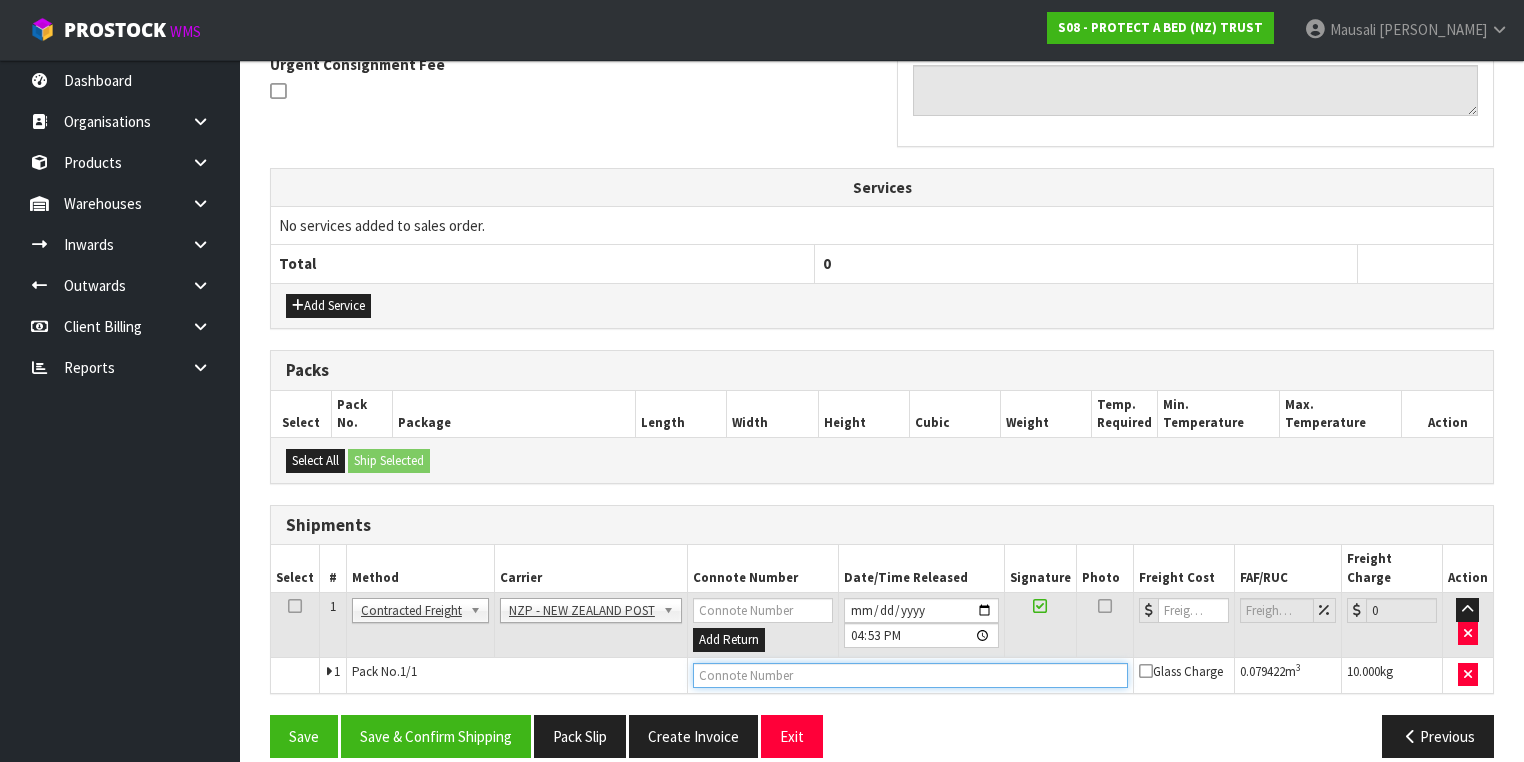 click at bounding box center (910, 675) 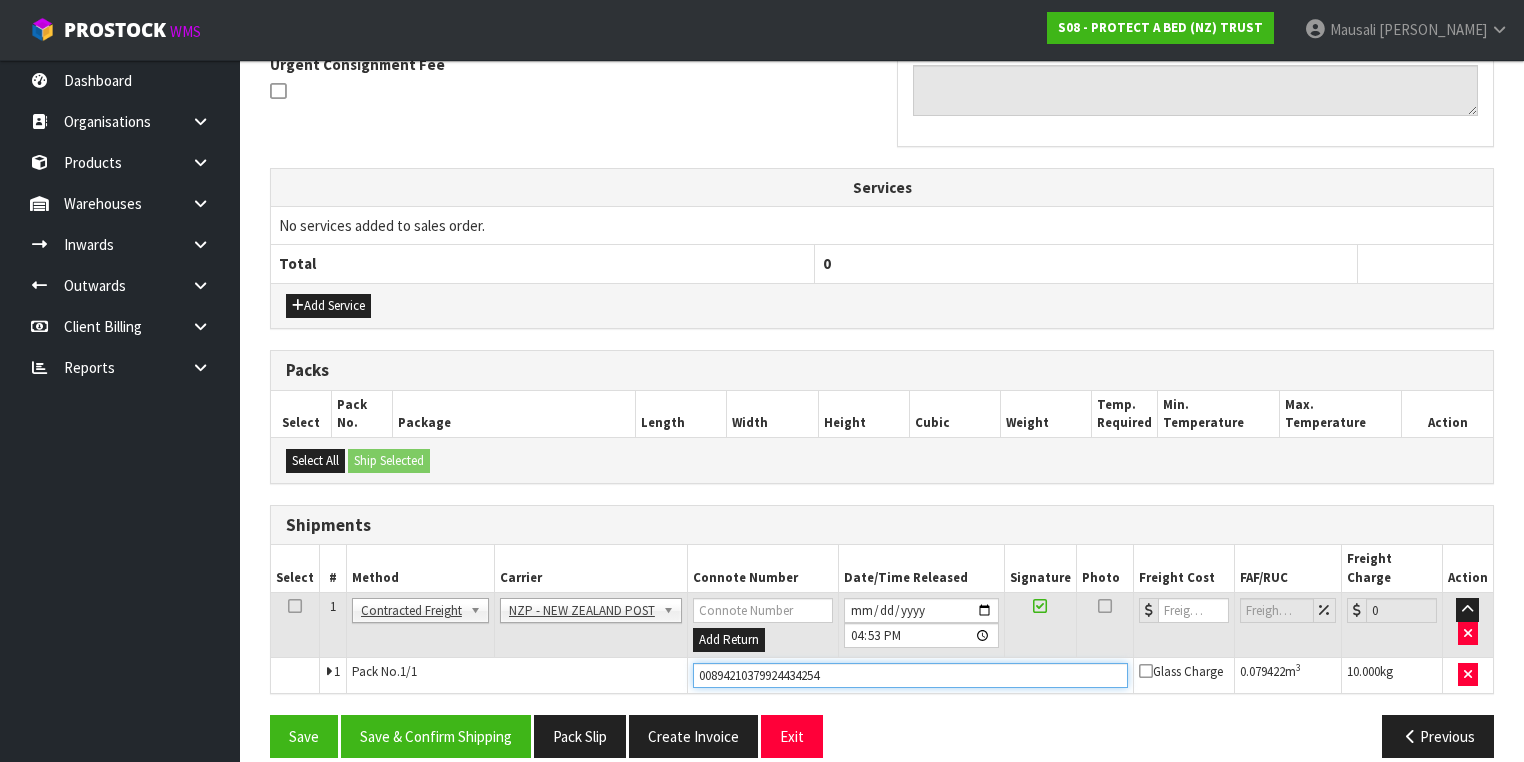 type on "00894210379924434254" 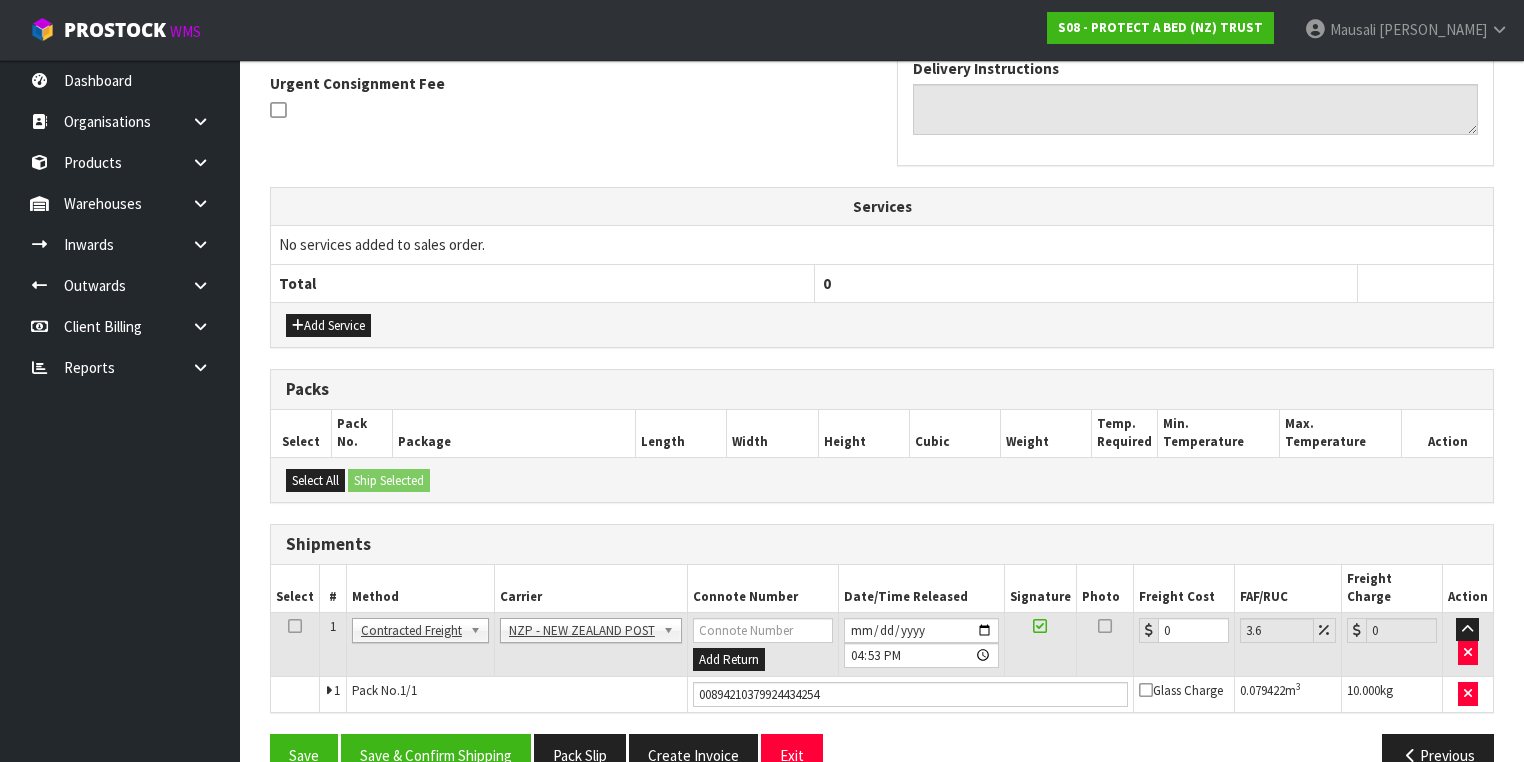 scroll, scrollTop: 606, scrollLeft: 0, axis: vertical 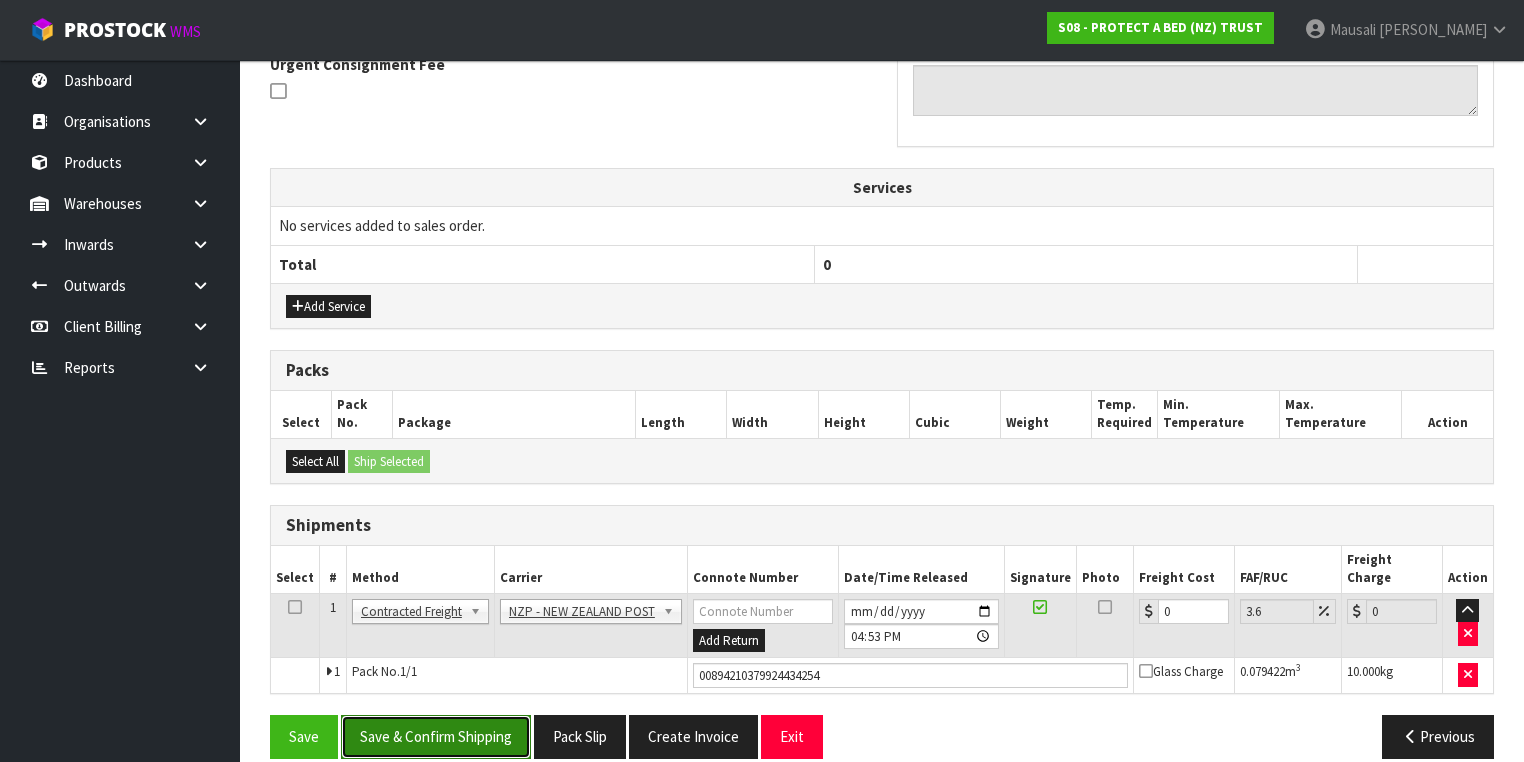 click on "Save & Confirm Shipping" at bounding box center [436, 736] 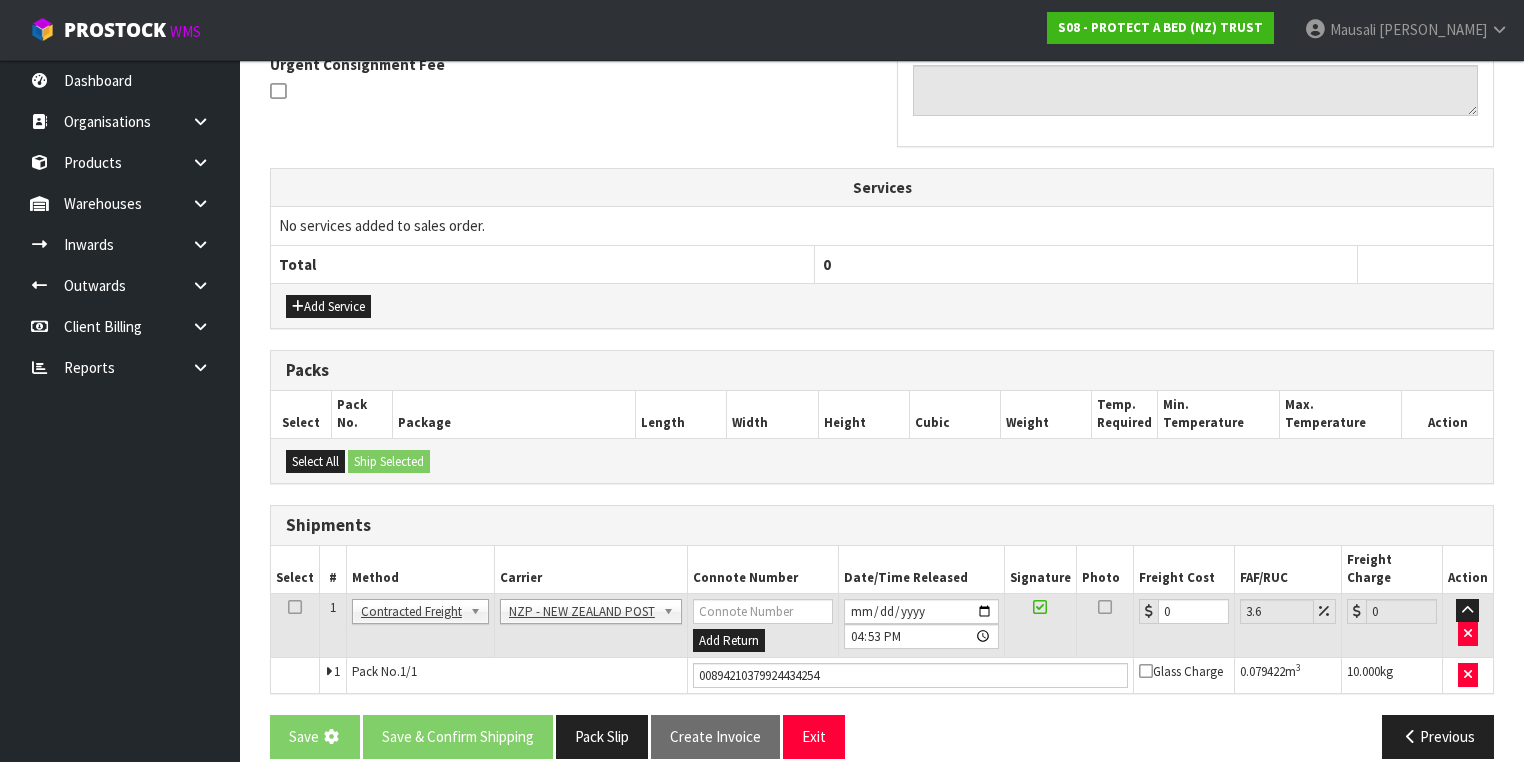 scroll, scrollTop: 0, scrollLeft: 0, axis: both 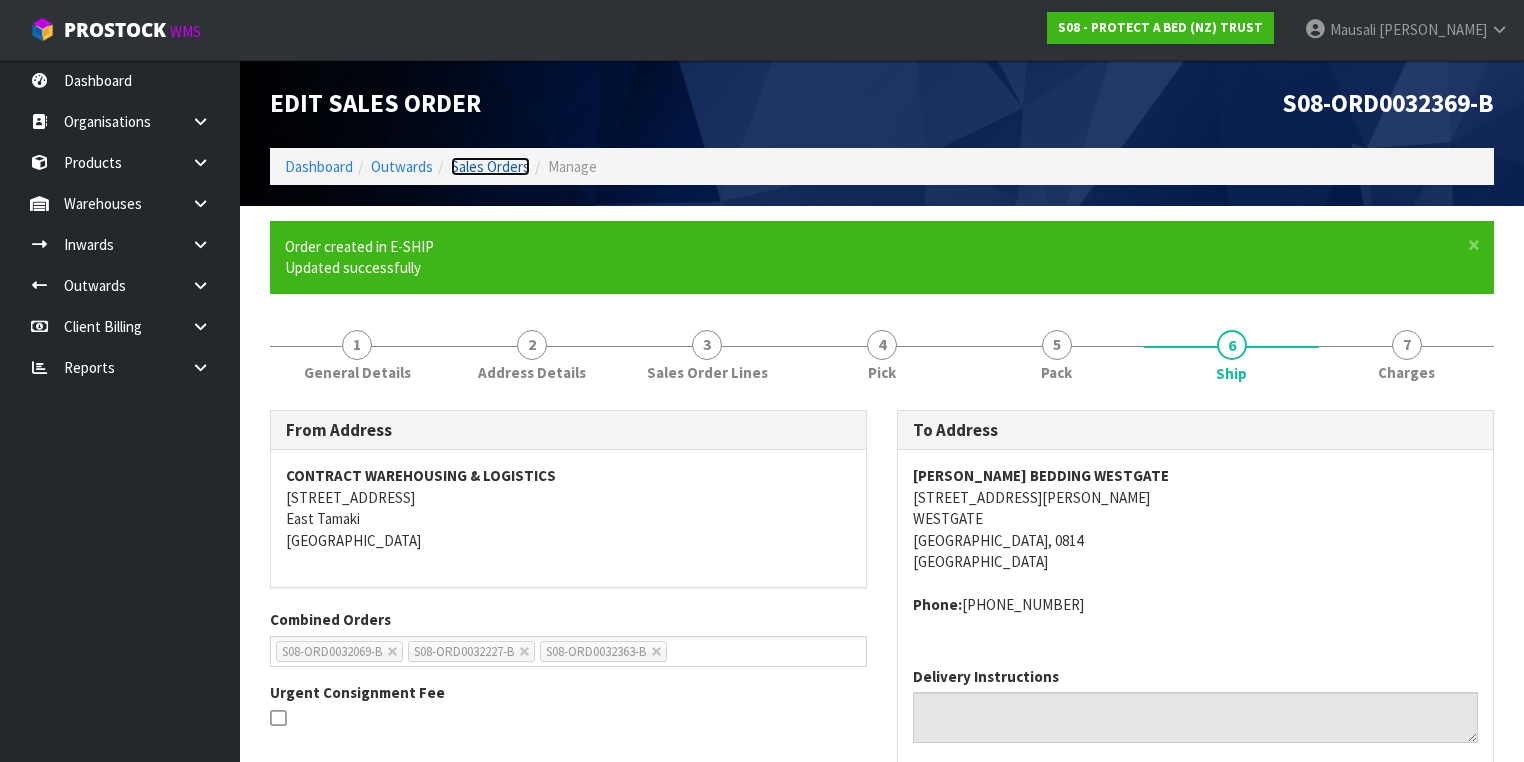 click on "Sales Orders" at bounding box center (490, 166) 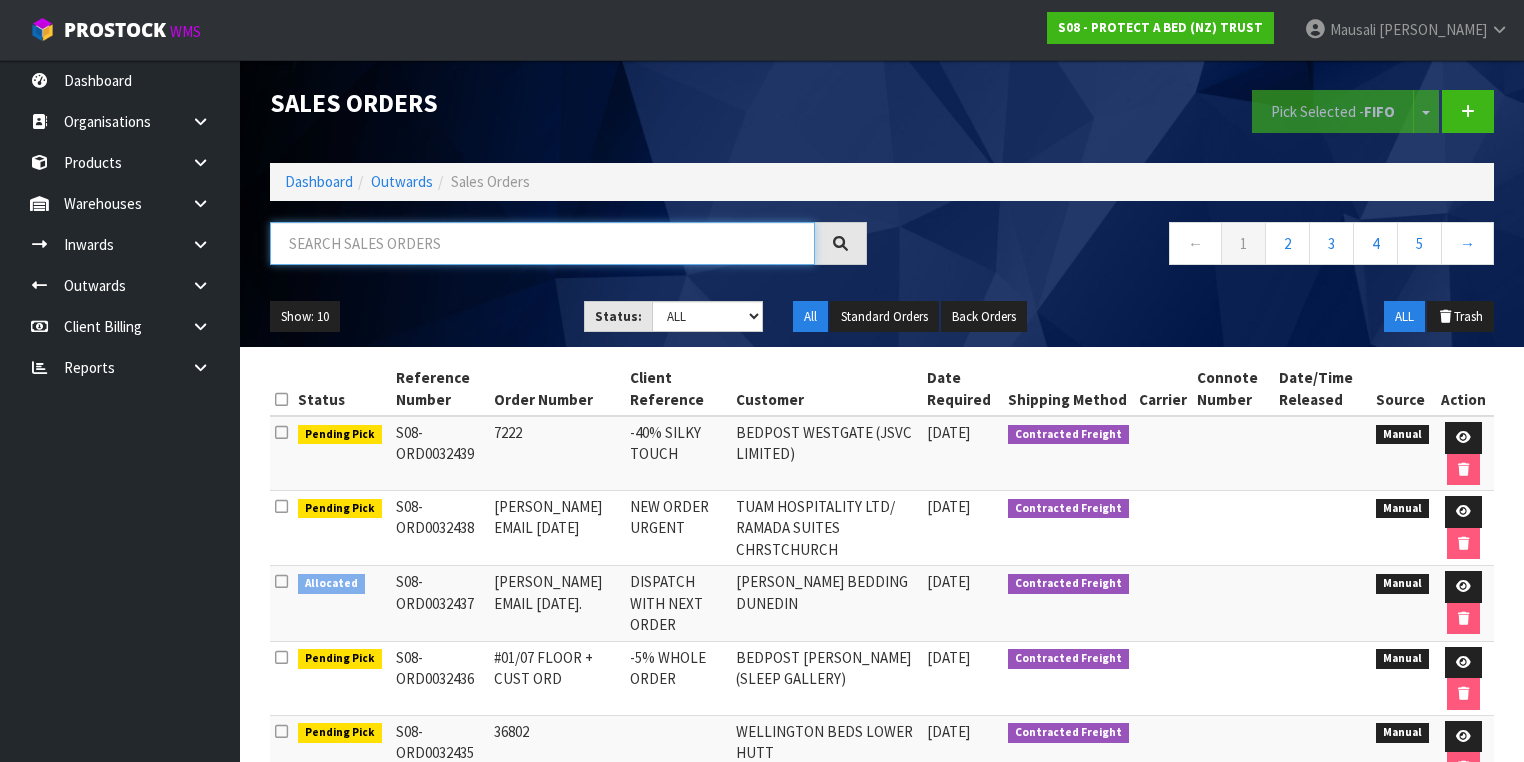 click at bounding box center [542, 243] 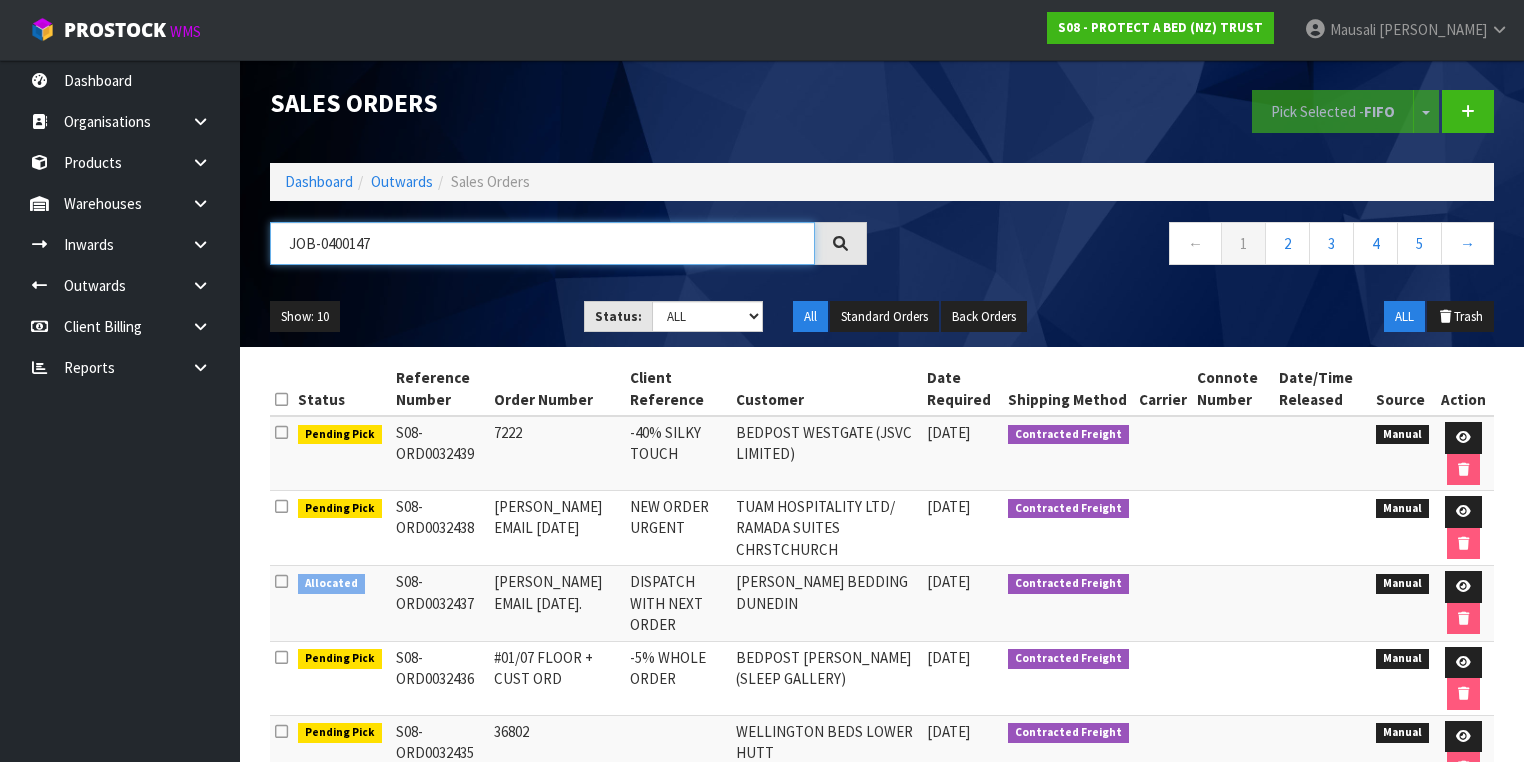 type on "JOB-0400147" 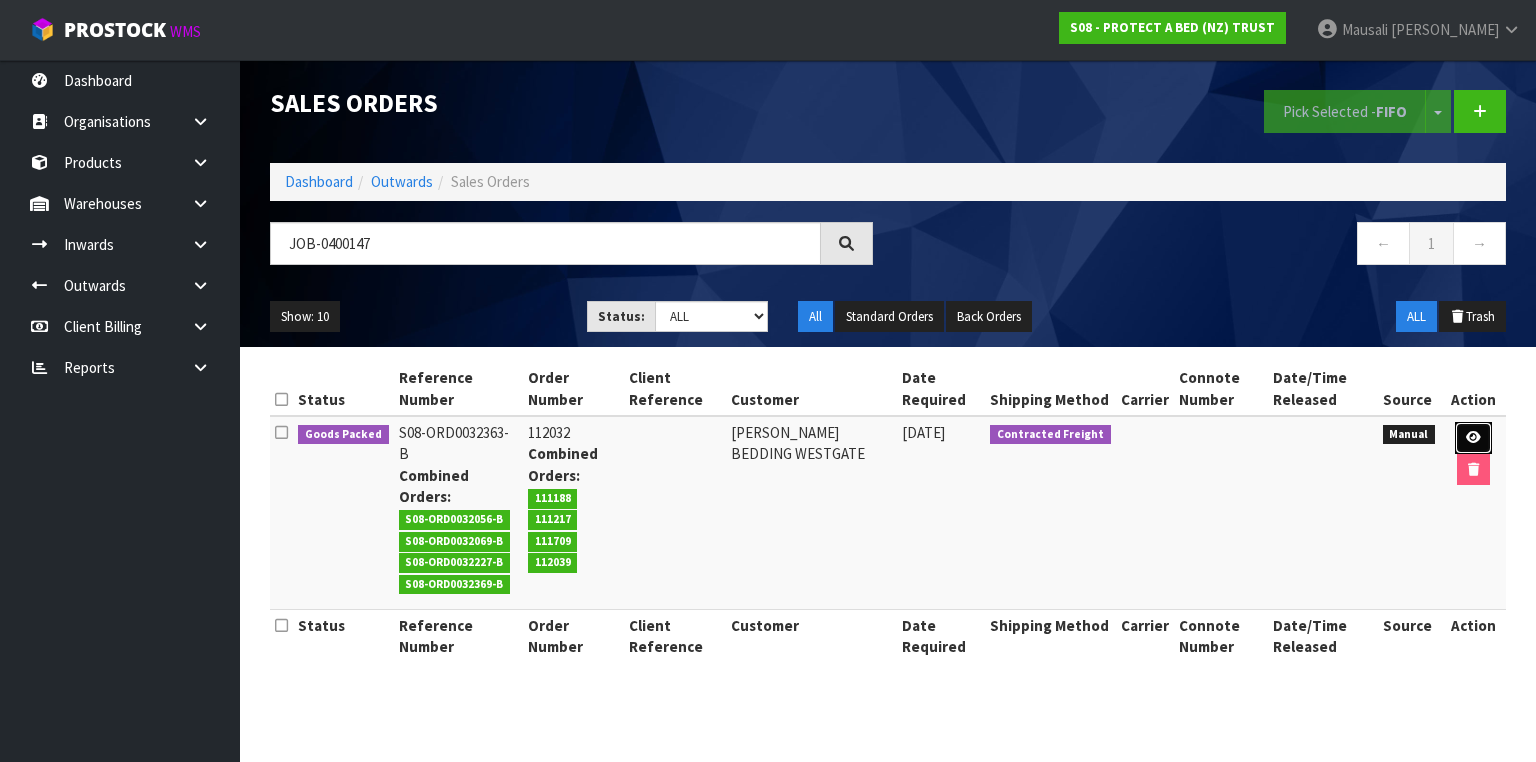 click at bounding box center [1473, 437] 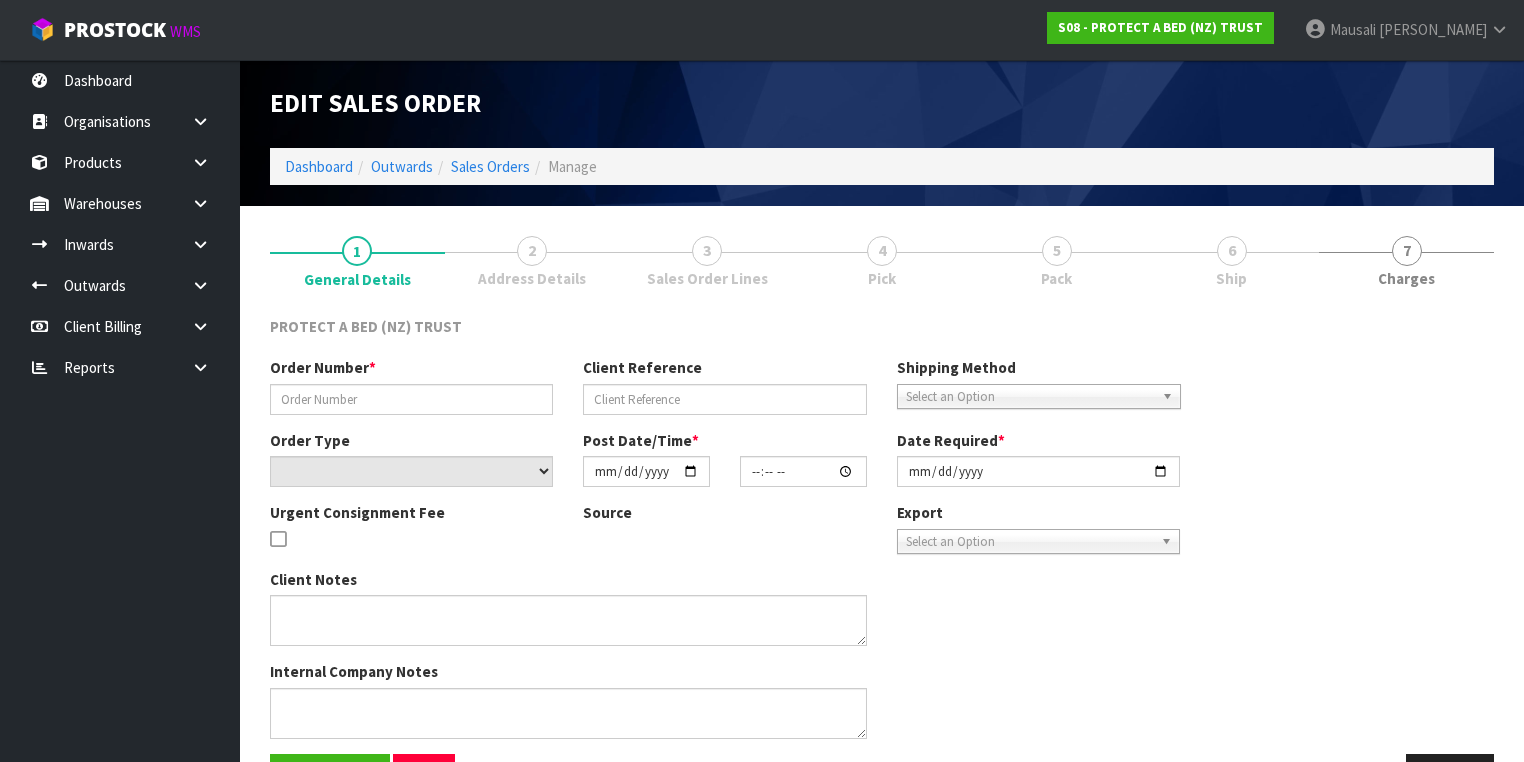 type on "112032" 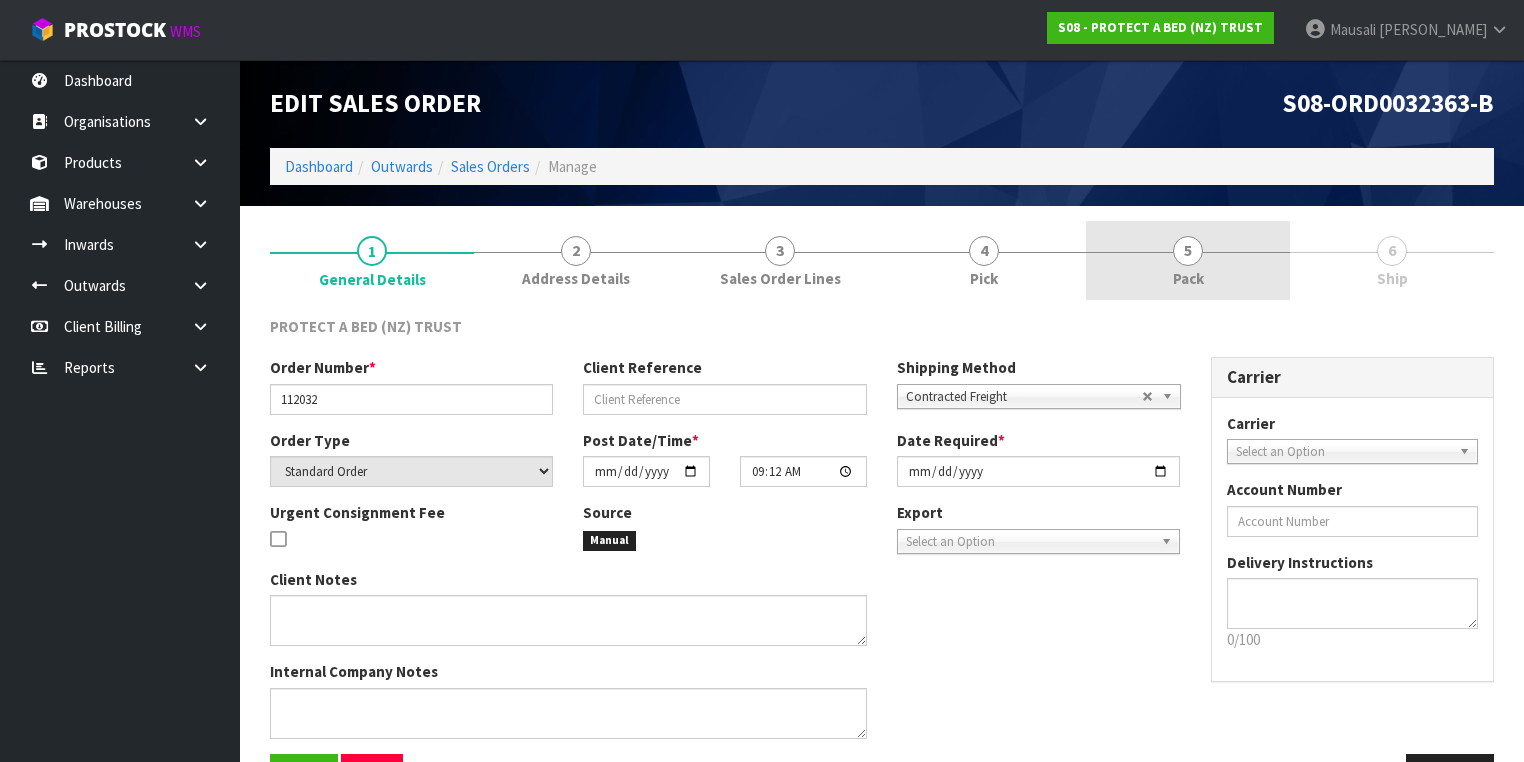 click on "5
Pack" at bounding box center (1188, 260) 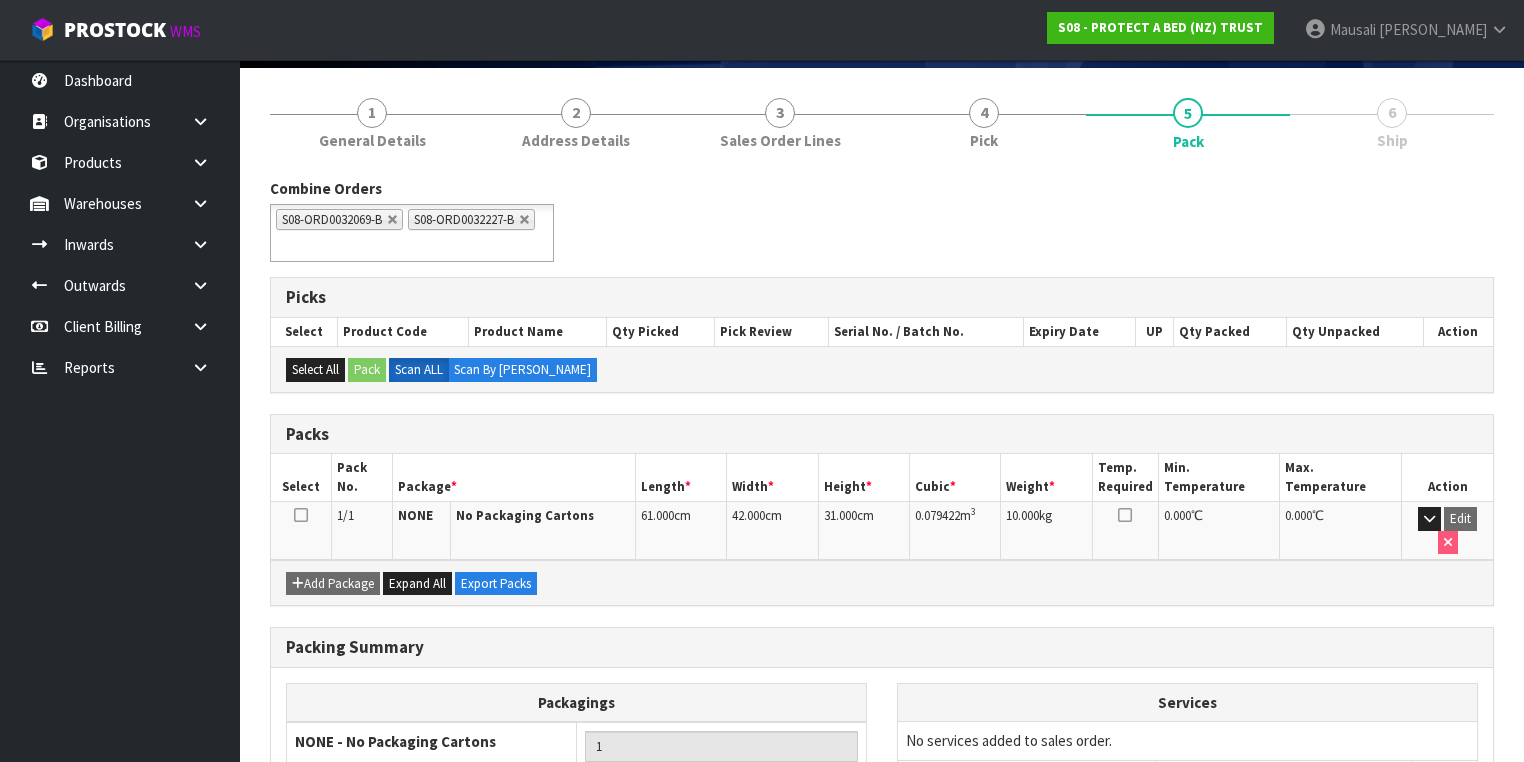 scroll, scrollTop: 286, scrollLeft: 0, axis: vertical 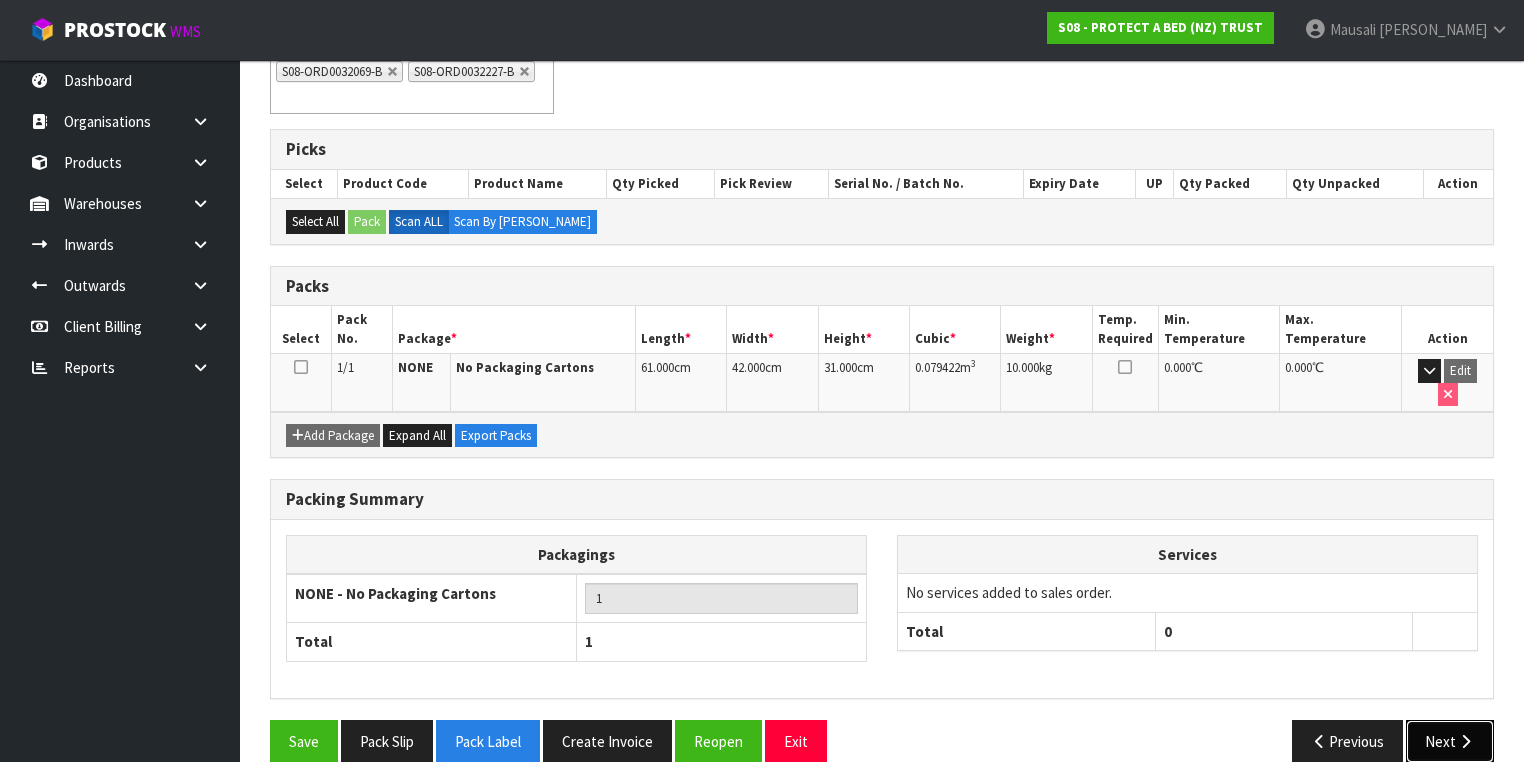 click on "Next" at bounding box center (1450, 741) 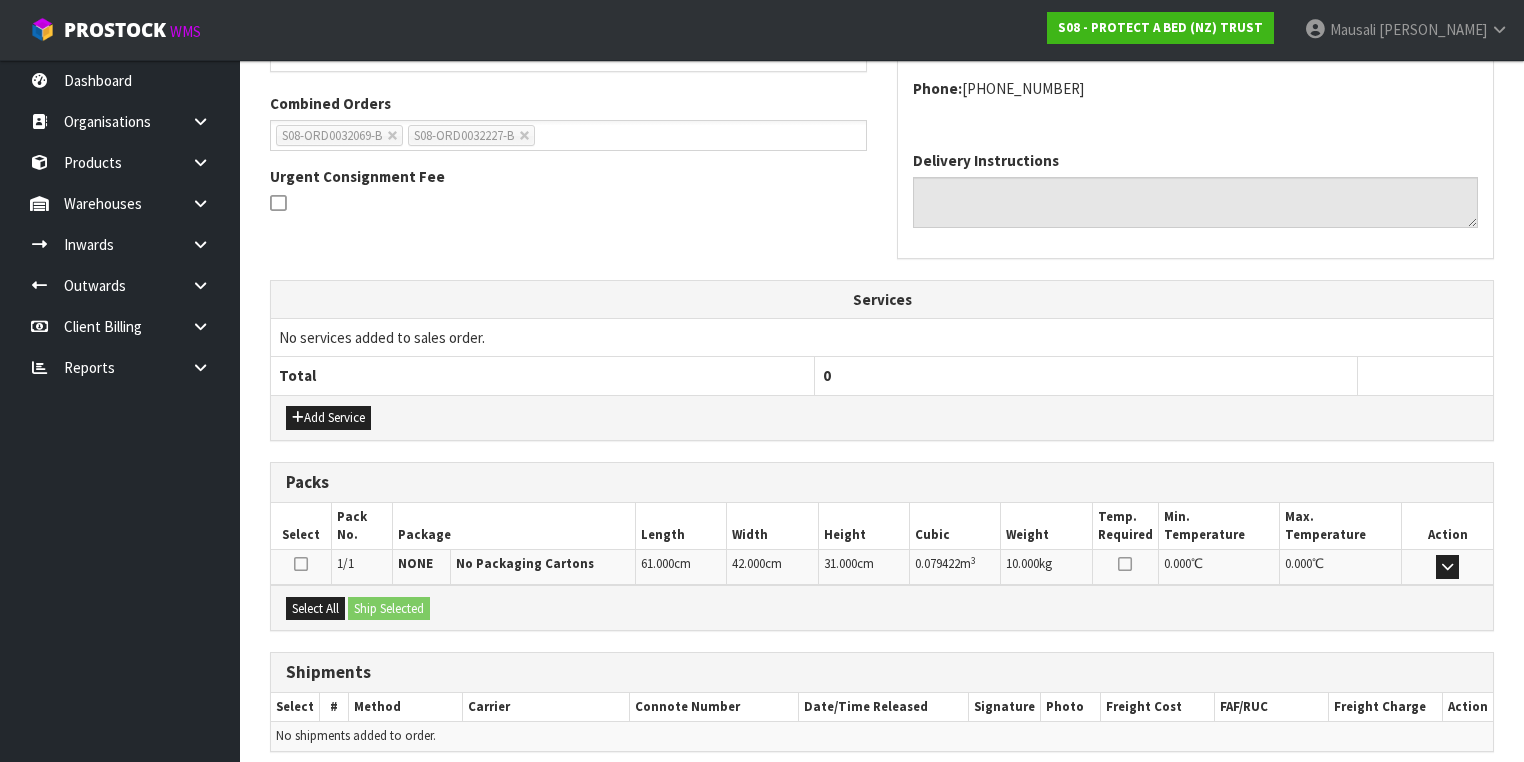 scroll, scrollTop: 499, scrollLeft: 0, axis: vertical 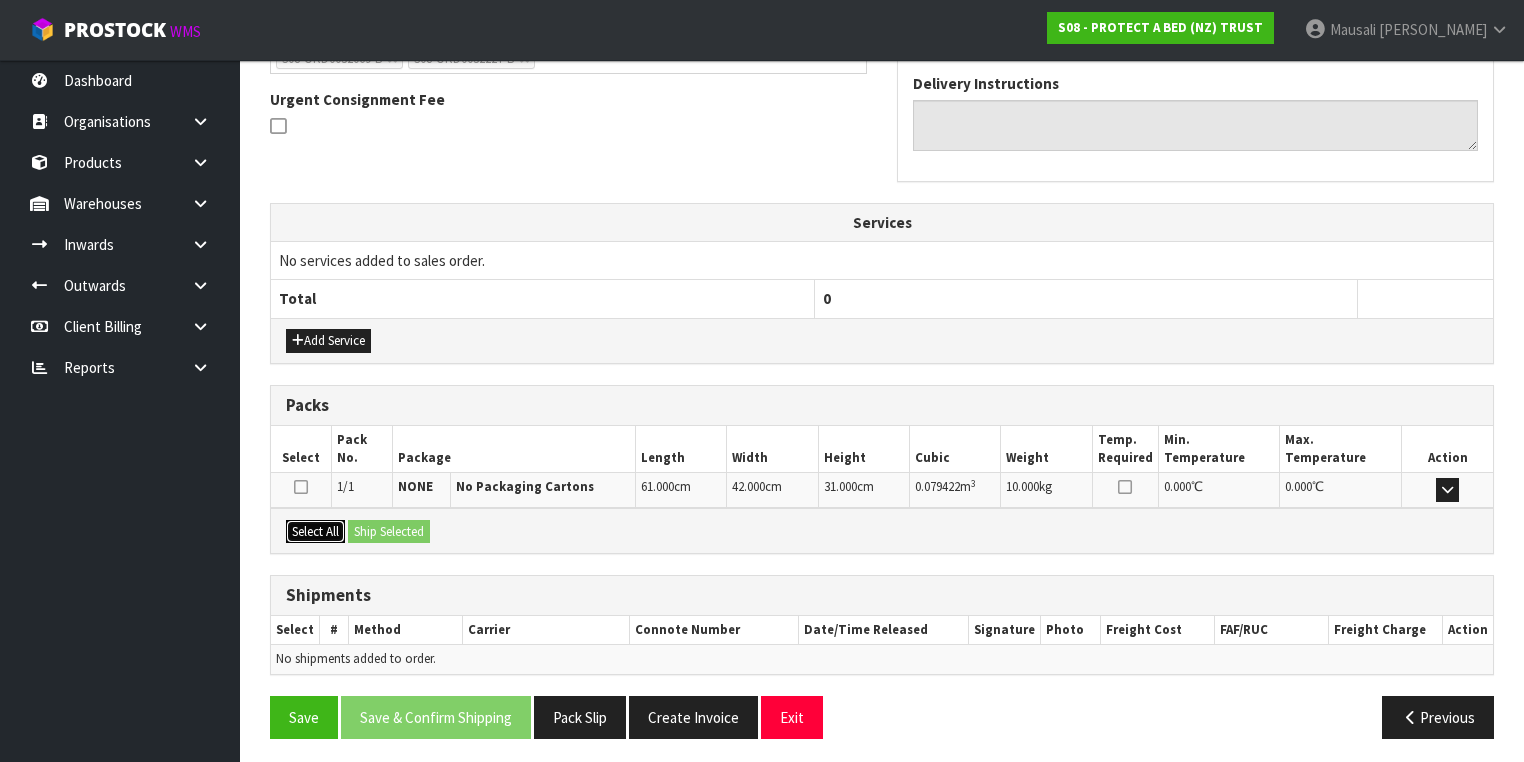 drag, startPoint x: 334, startPoint y: 523, endPoint x: 376, endPoint y: 524, distance: 42.0119 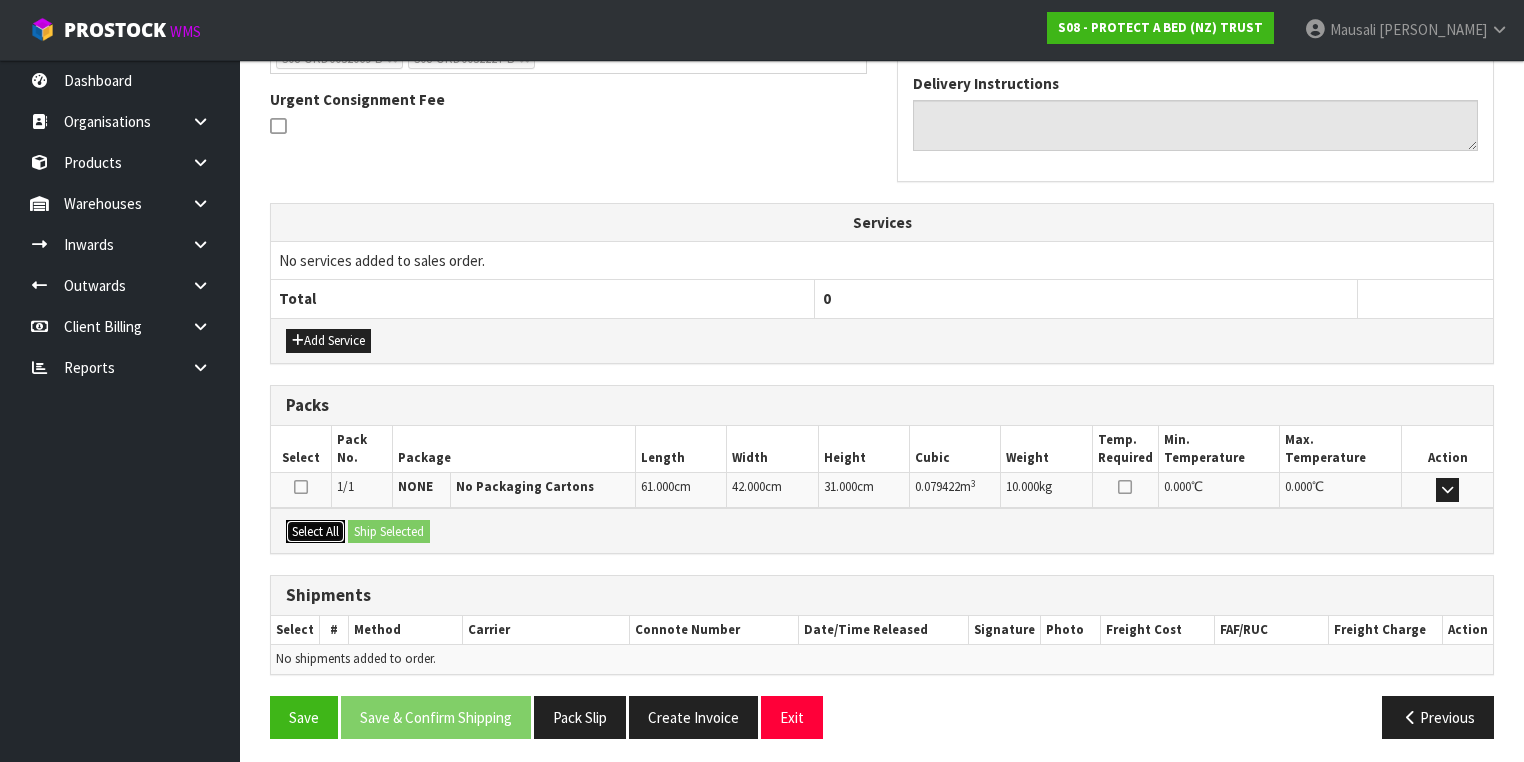 click on "Select All" at bounding box center [315, 532] 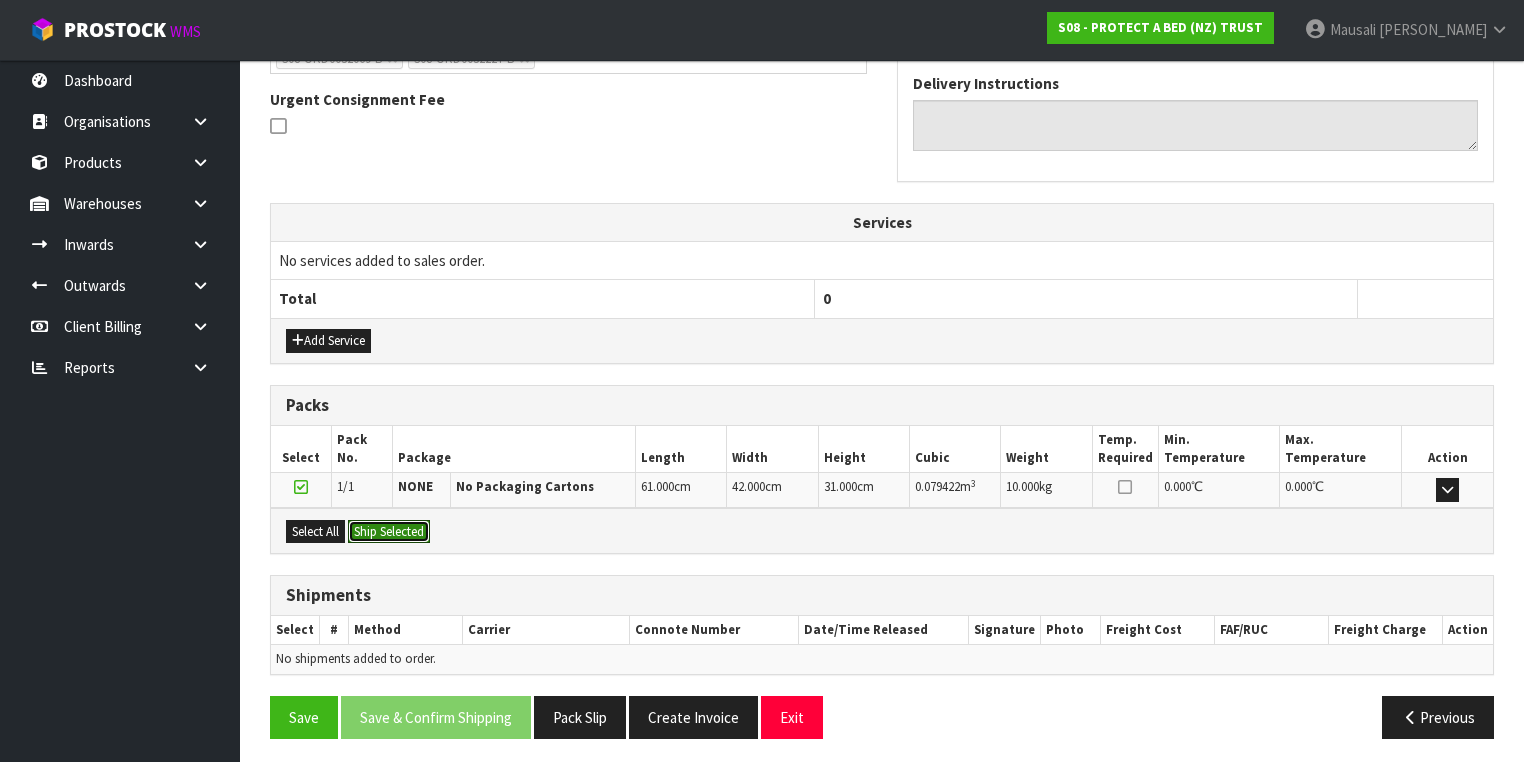 click on "Ship Selected" at bounding box center (389, 532) 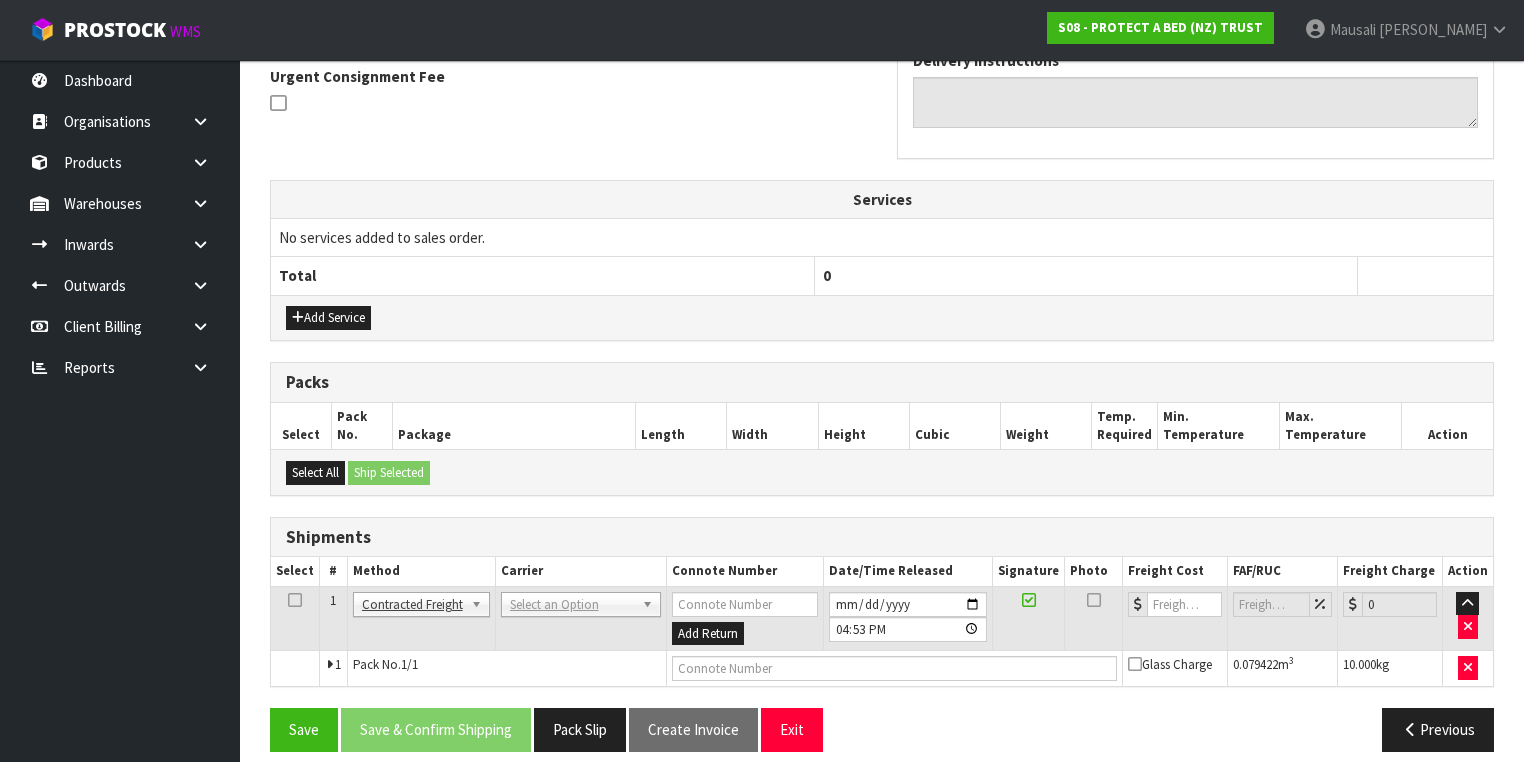 scroll, scrollTop: 534, scrollLeft: 0, axis: vertical 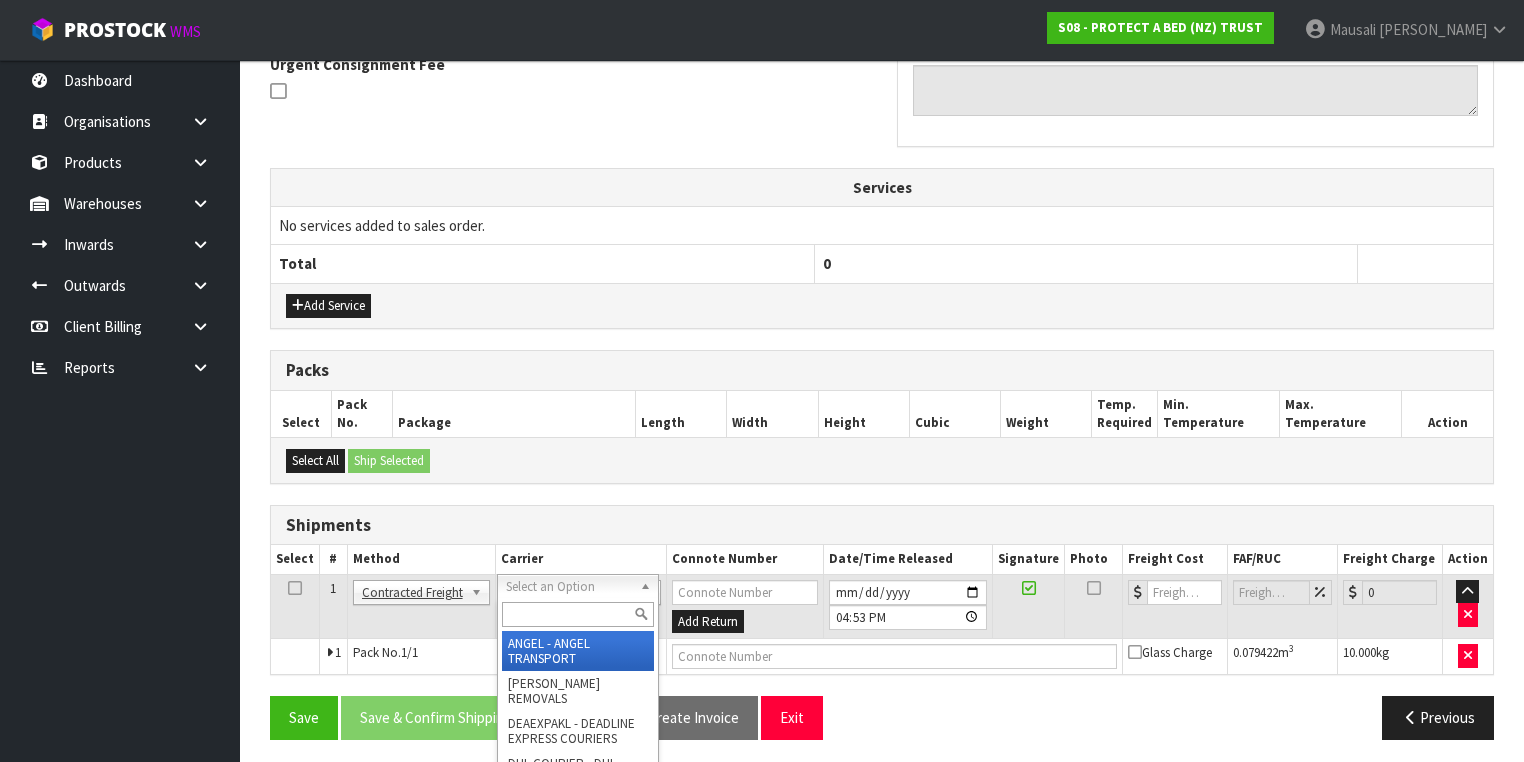 click at bounding box center [578, 614] 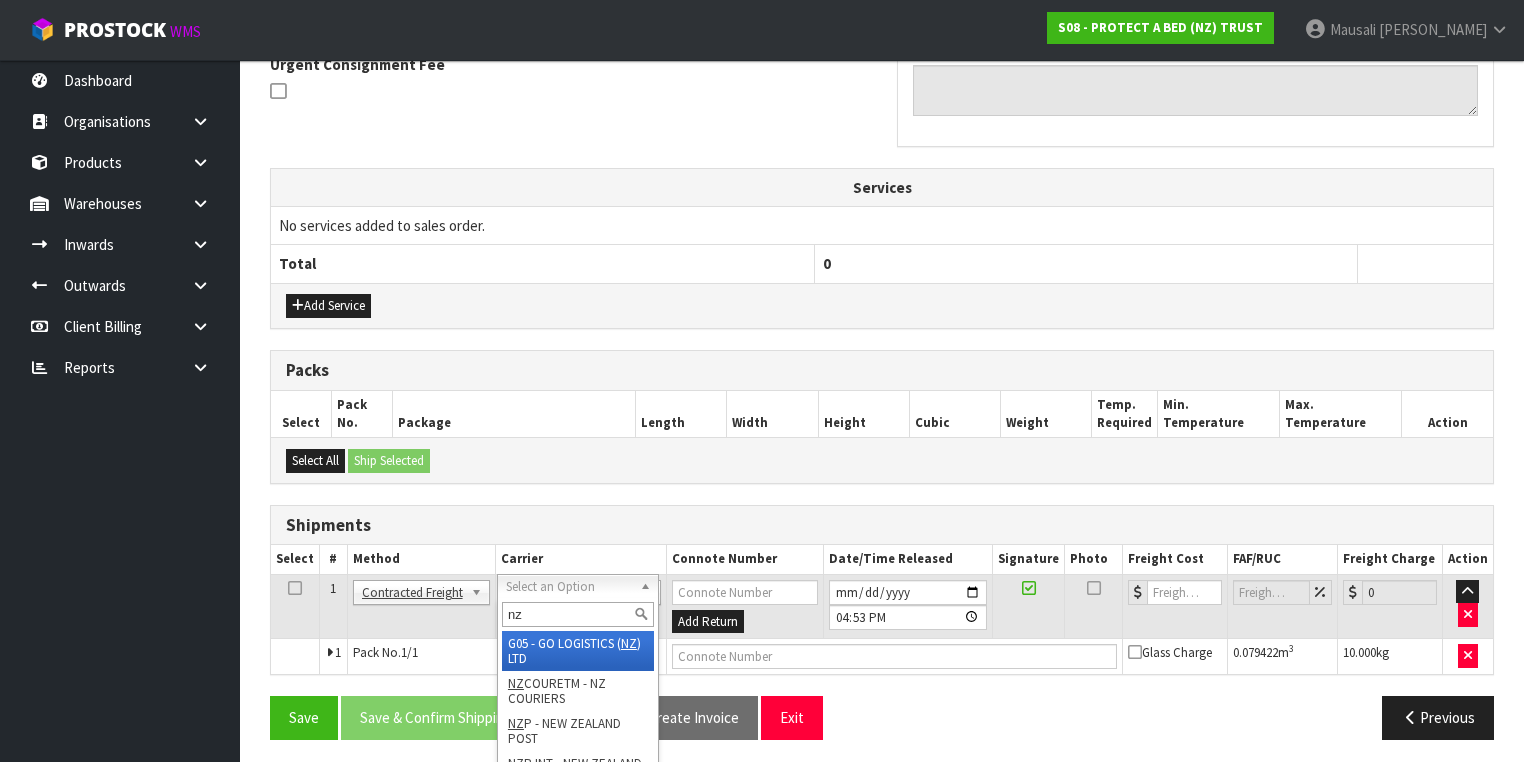 type on "nzp" 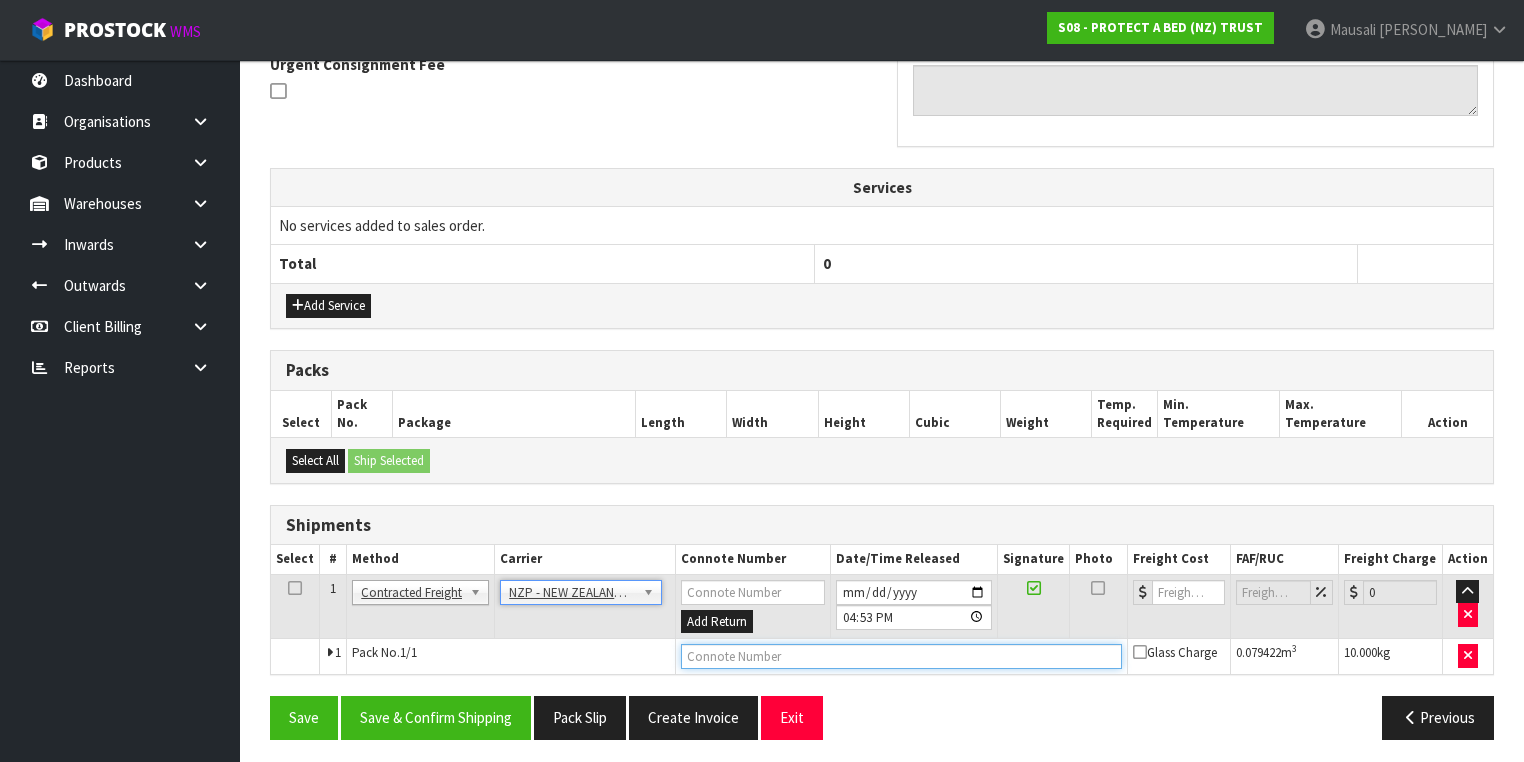click at bounding box center [901, 656] 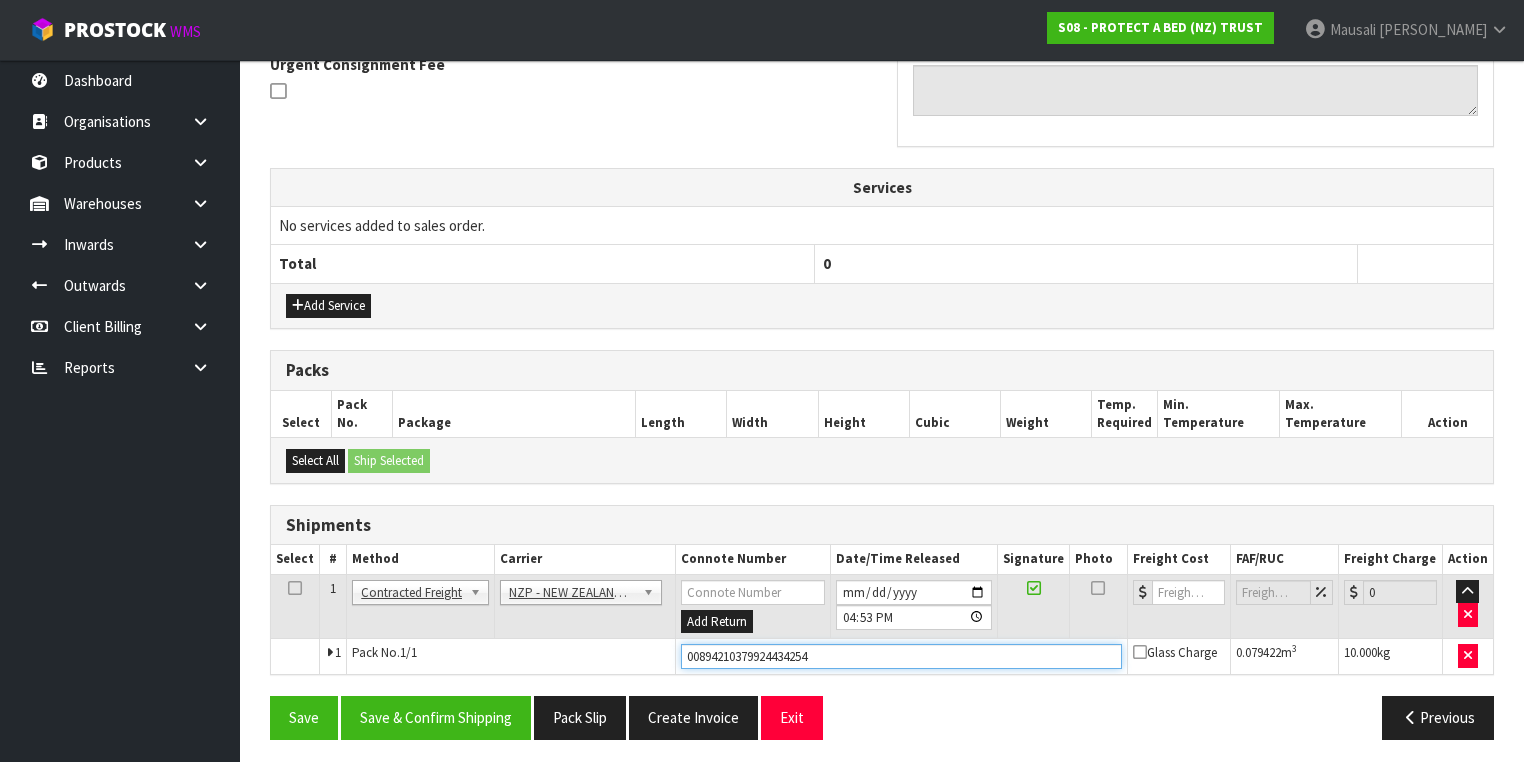 type on "00894210379924434254" 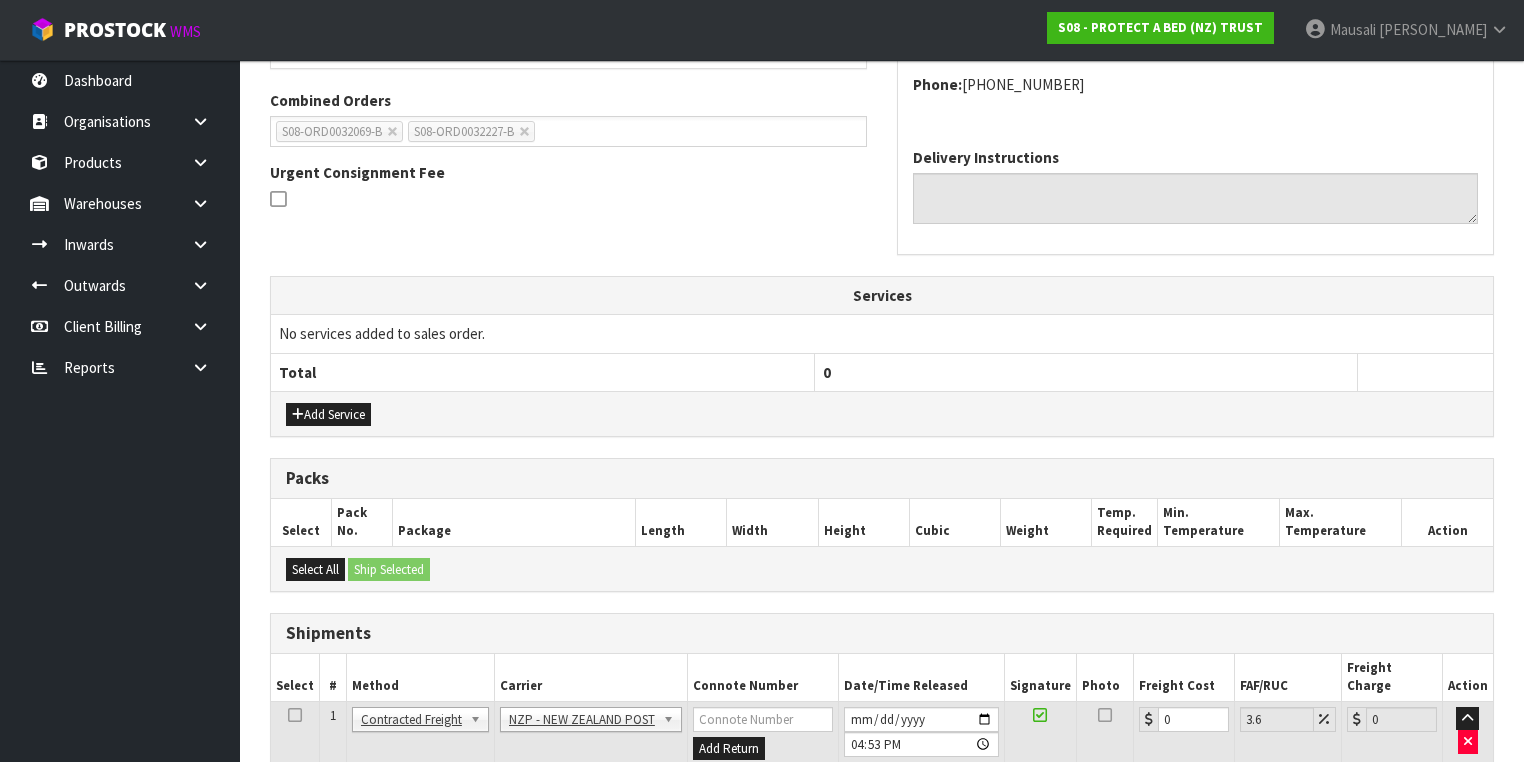 scroll, scrollTop: 606, scrollLeft: 0, axis: vertical 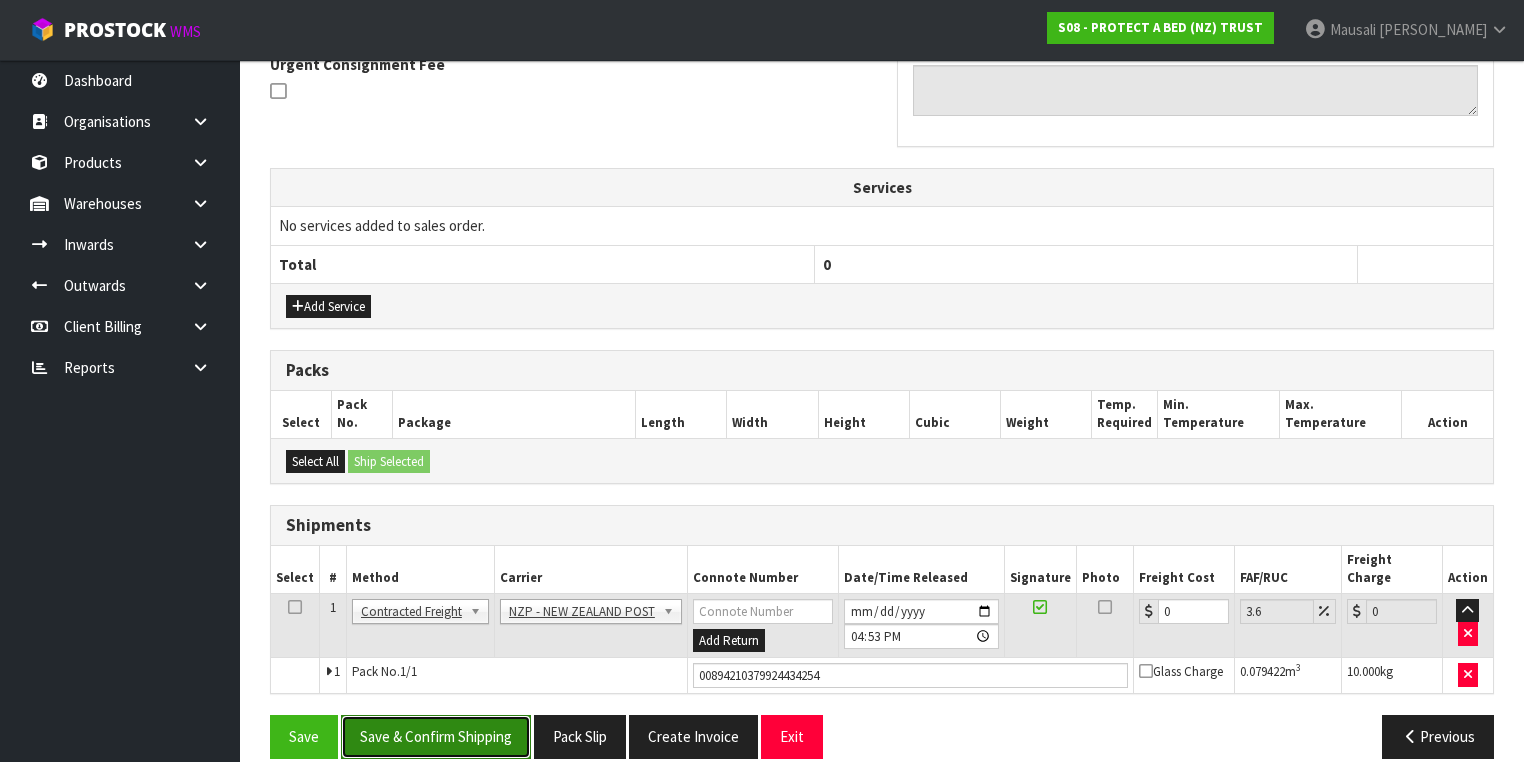 click on "Save & Confirm Shipping" at bounding box center [436, 736] 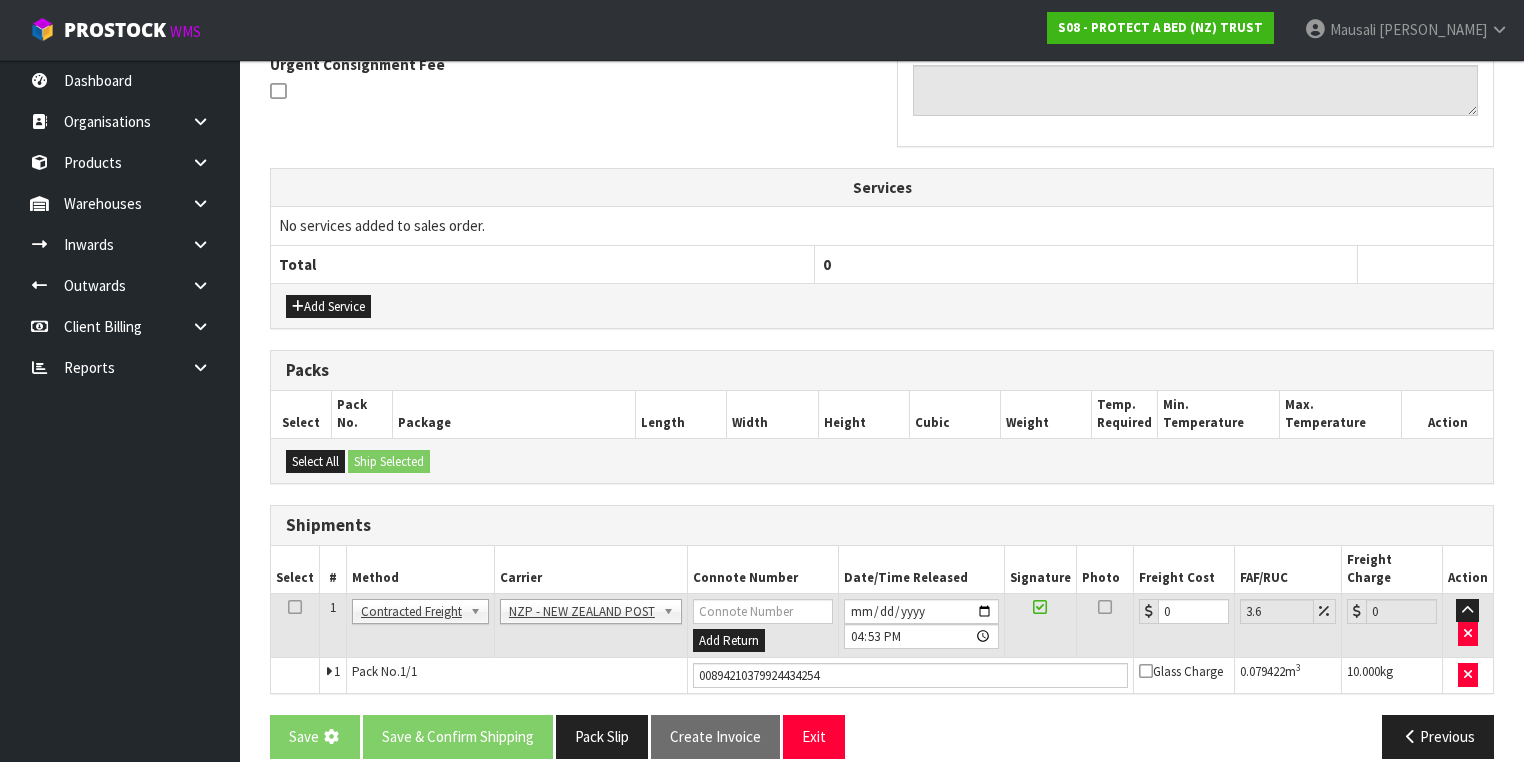 scroll, scrollTop: 0, scrollLeft: 0, axis: both 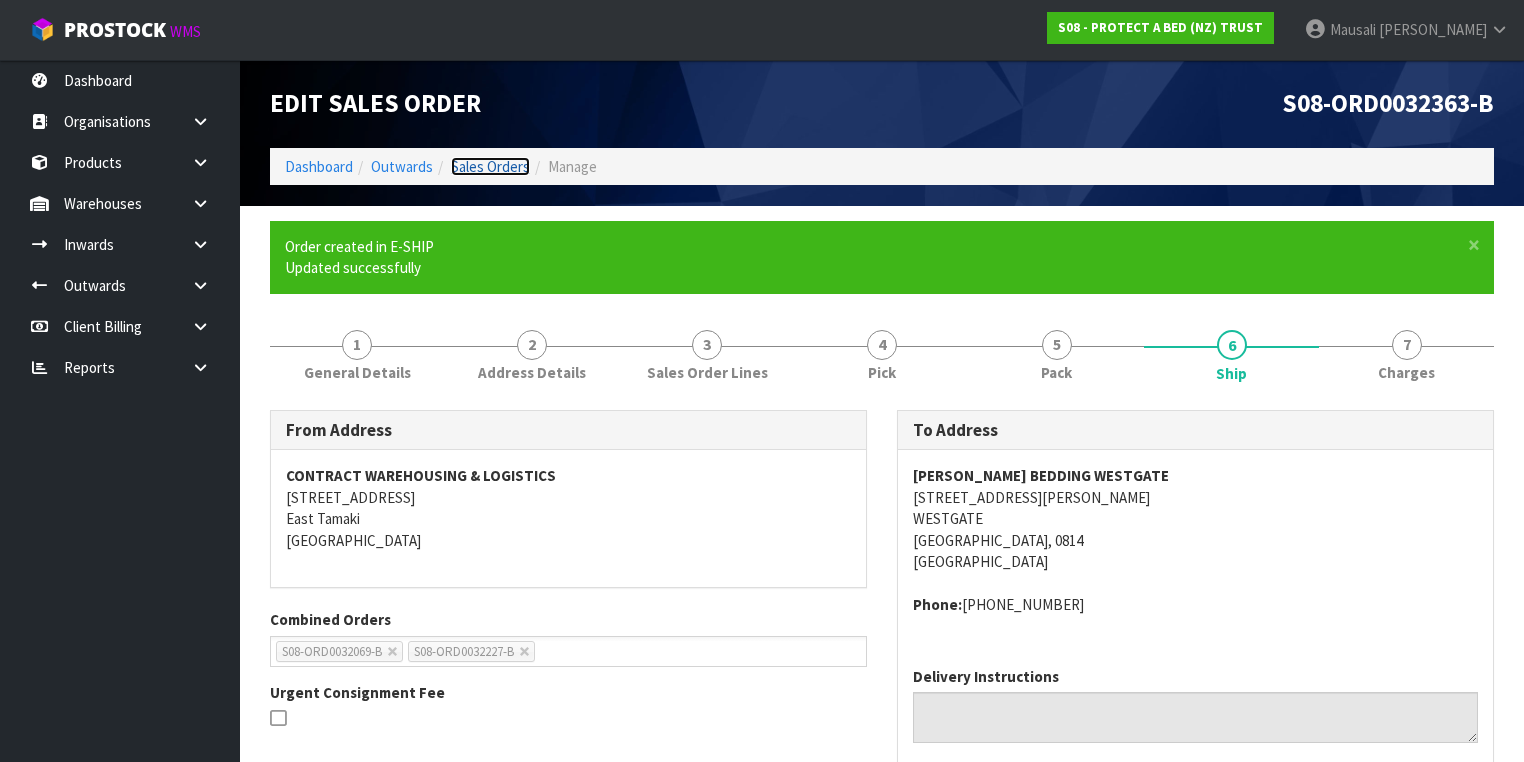click on "Sales Orders" at bounding box center [490, 166] 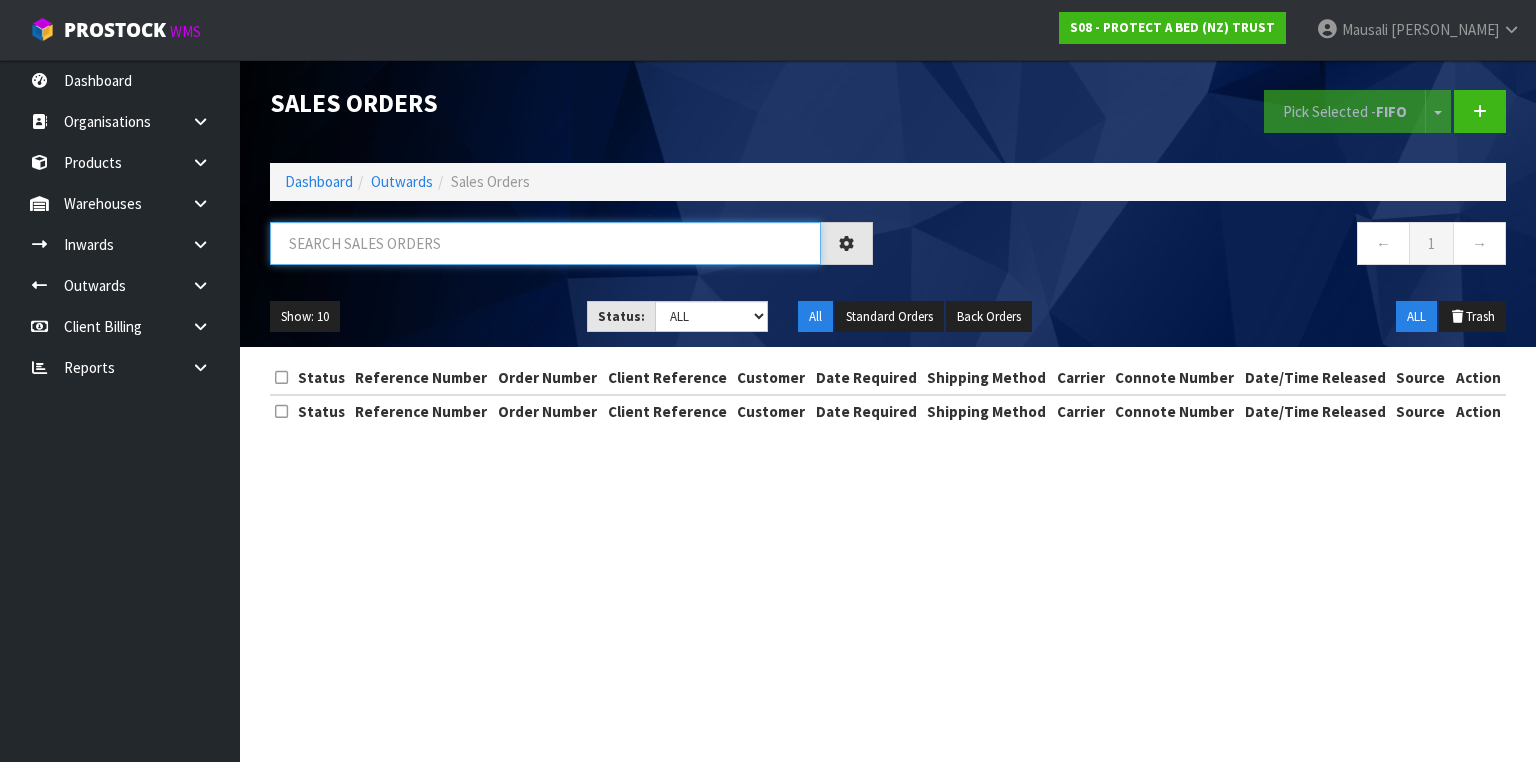 click at bounding box center [545, 243] 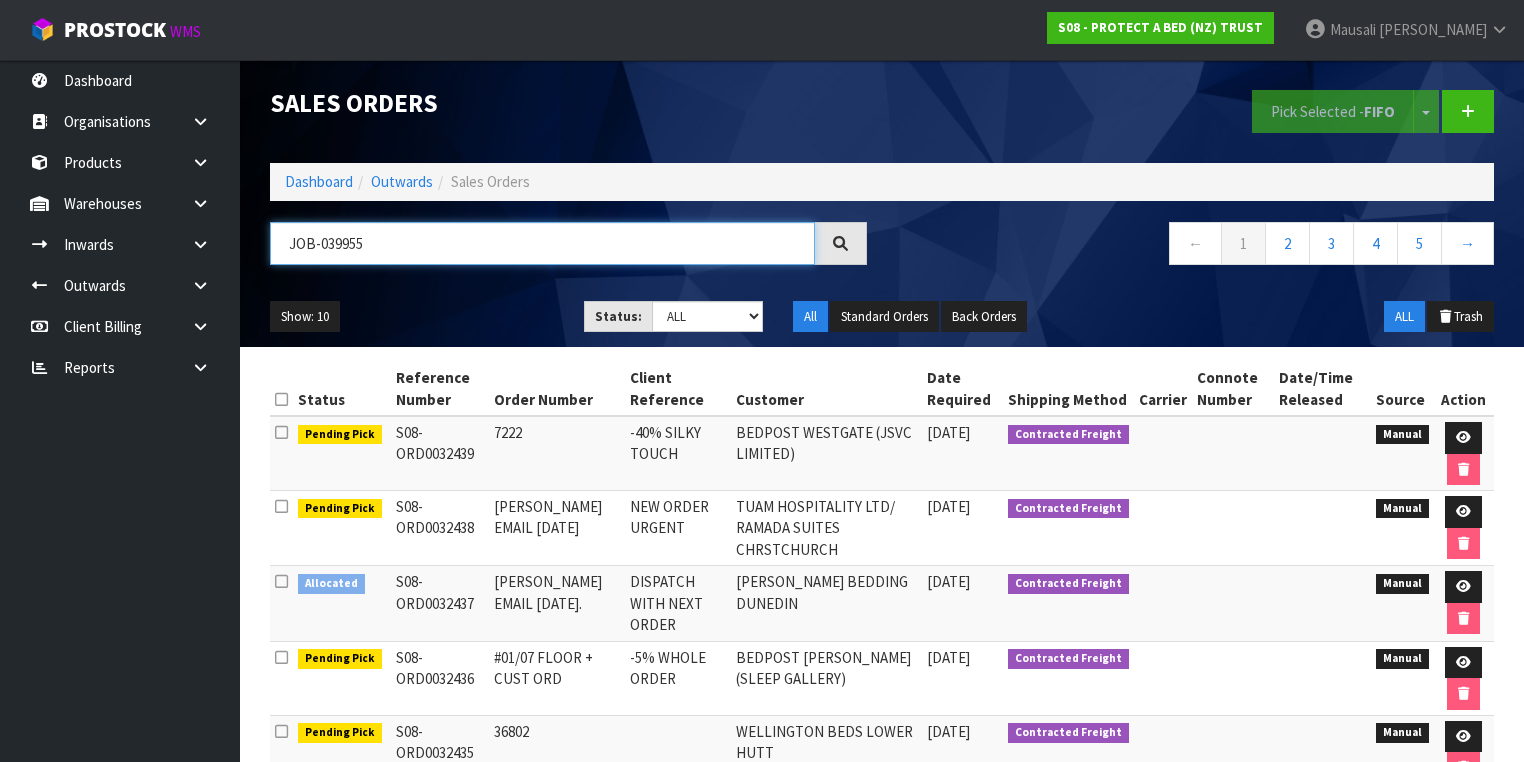 type on "JOB-0399550" 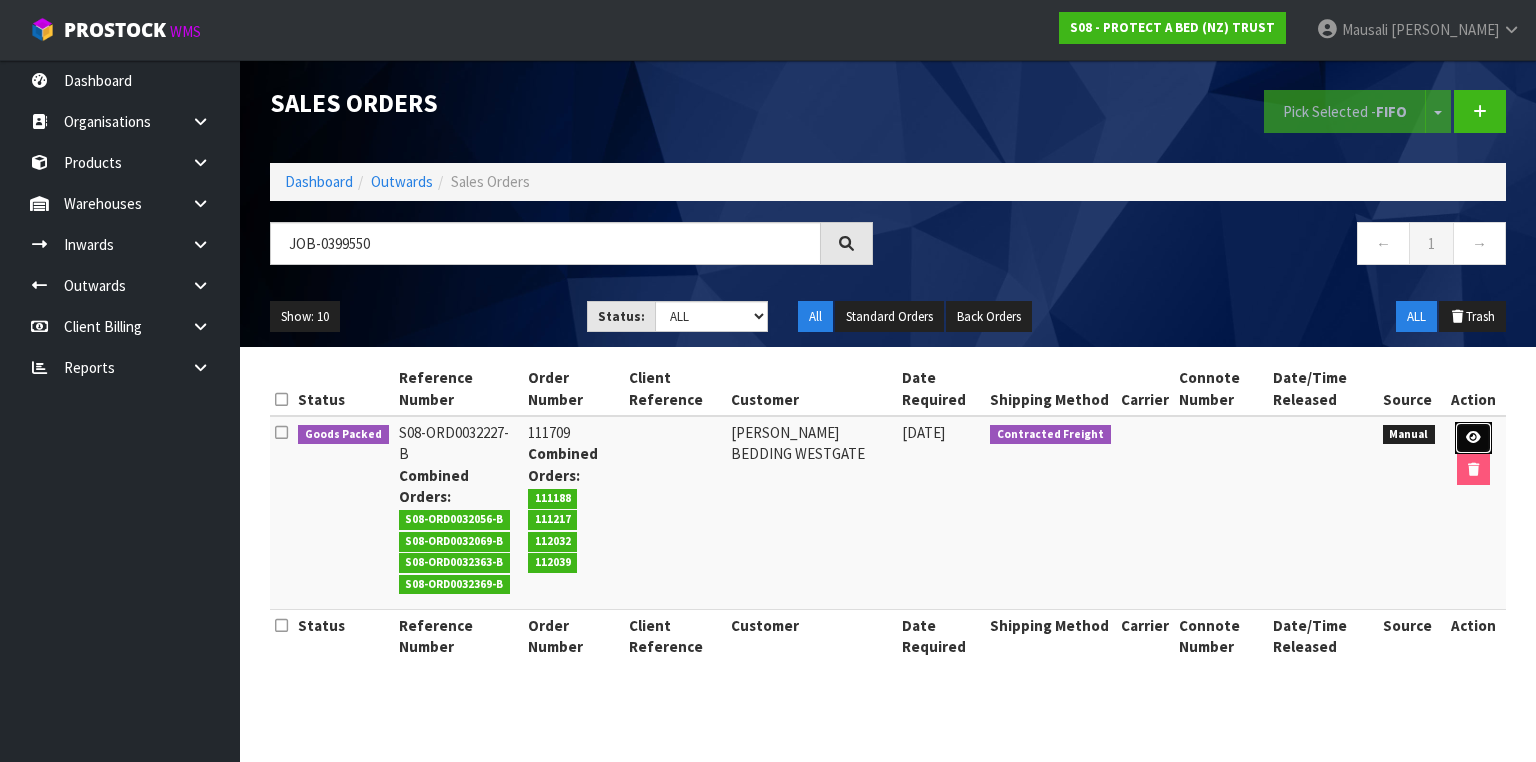 click at bounding box center (1473, 438) 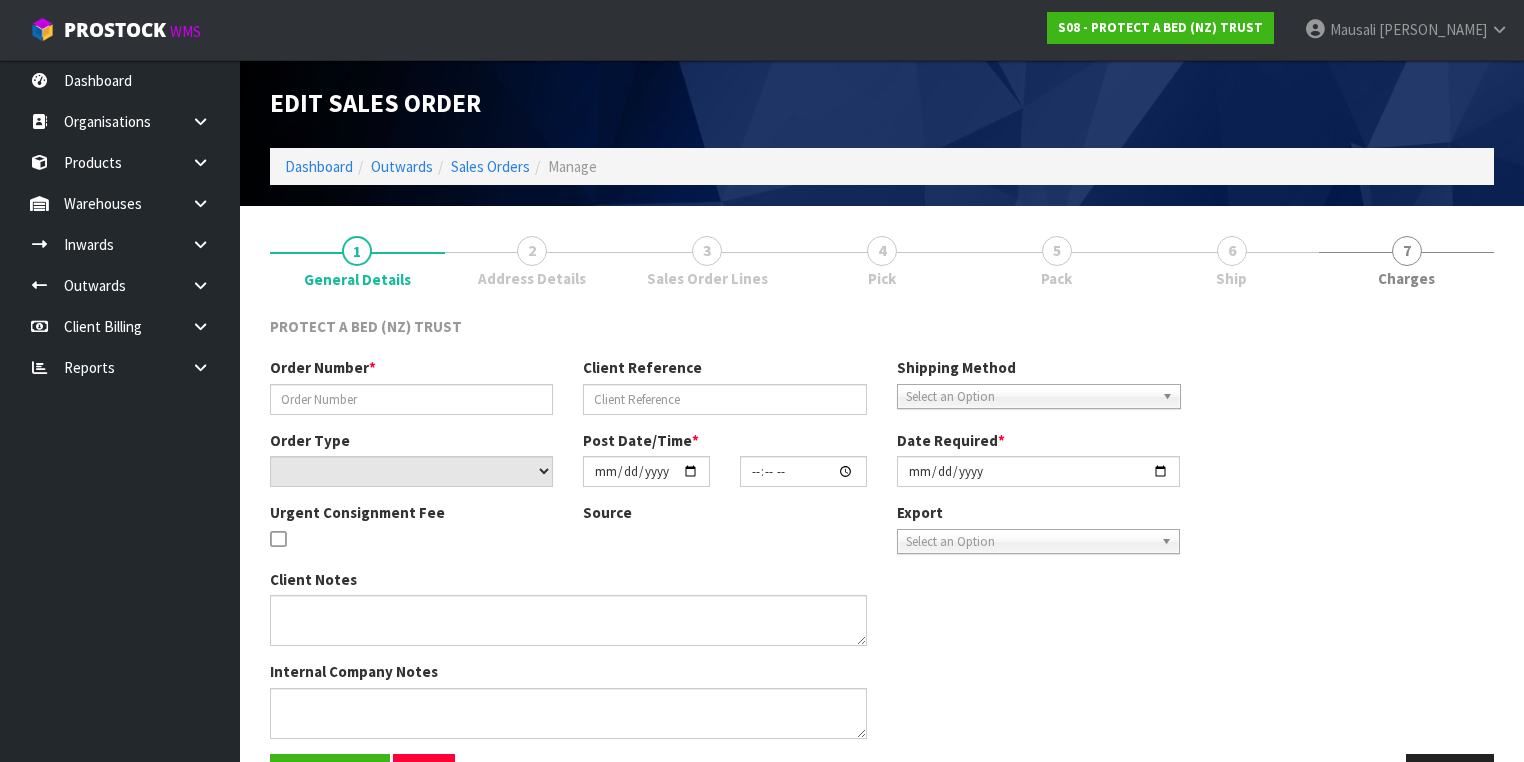 type on "111709" 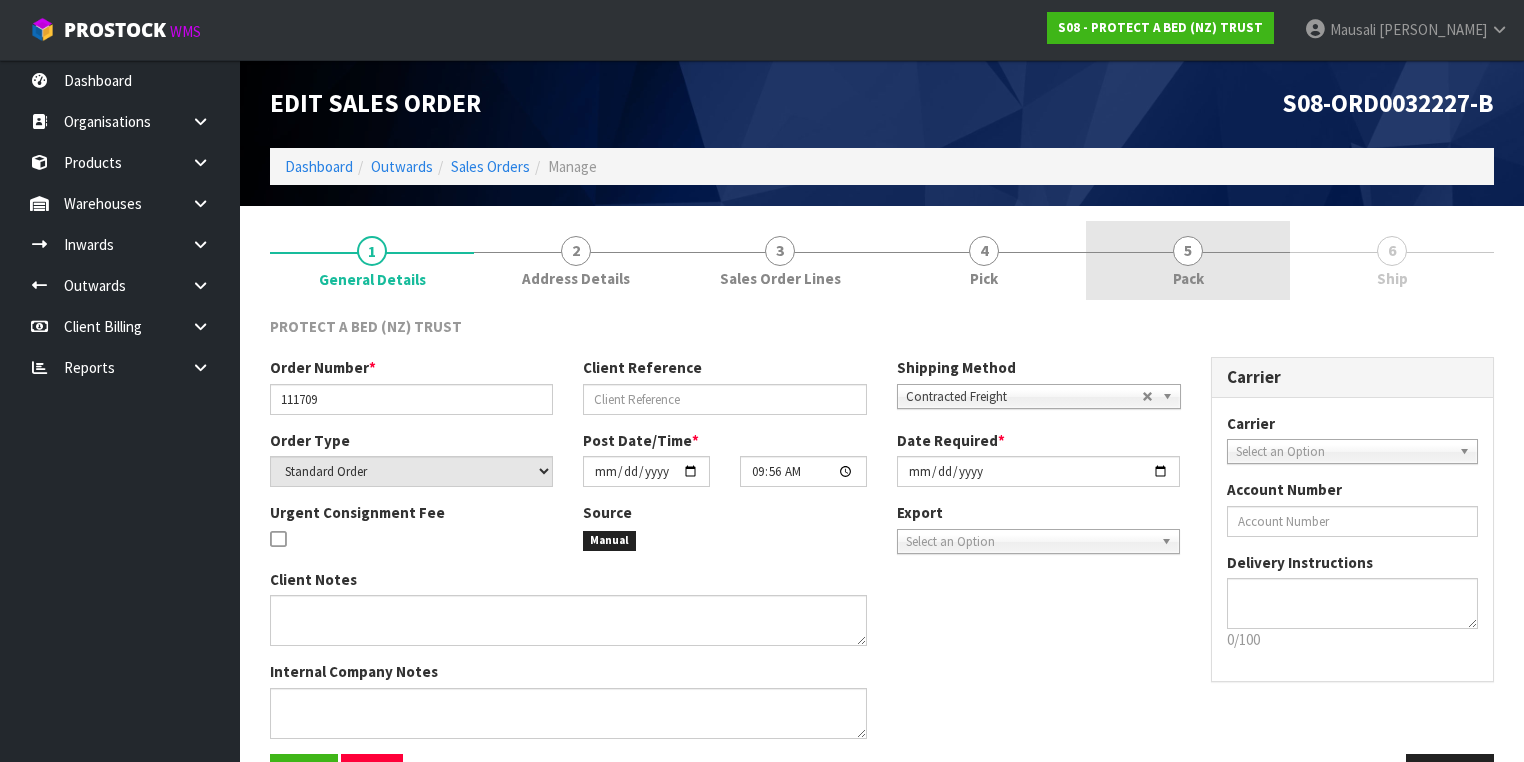 click on "5
Pack" at bounding box center (1188, 260) 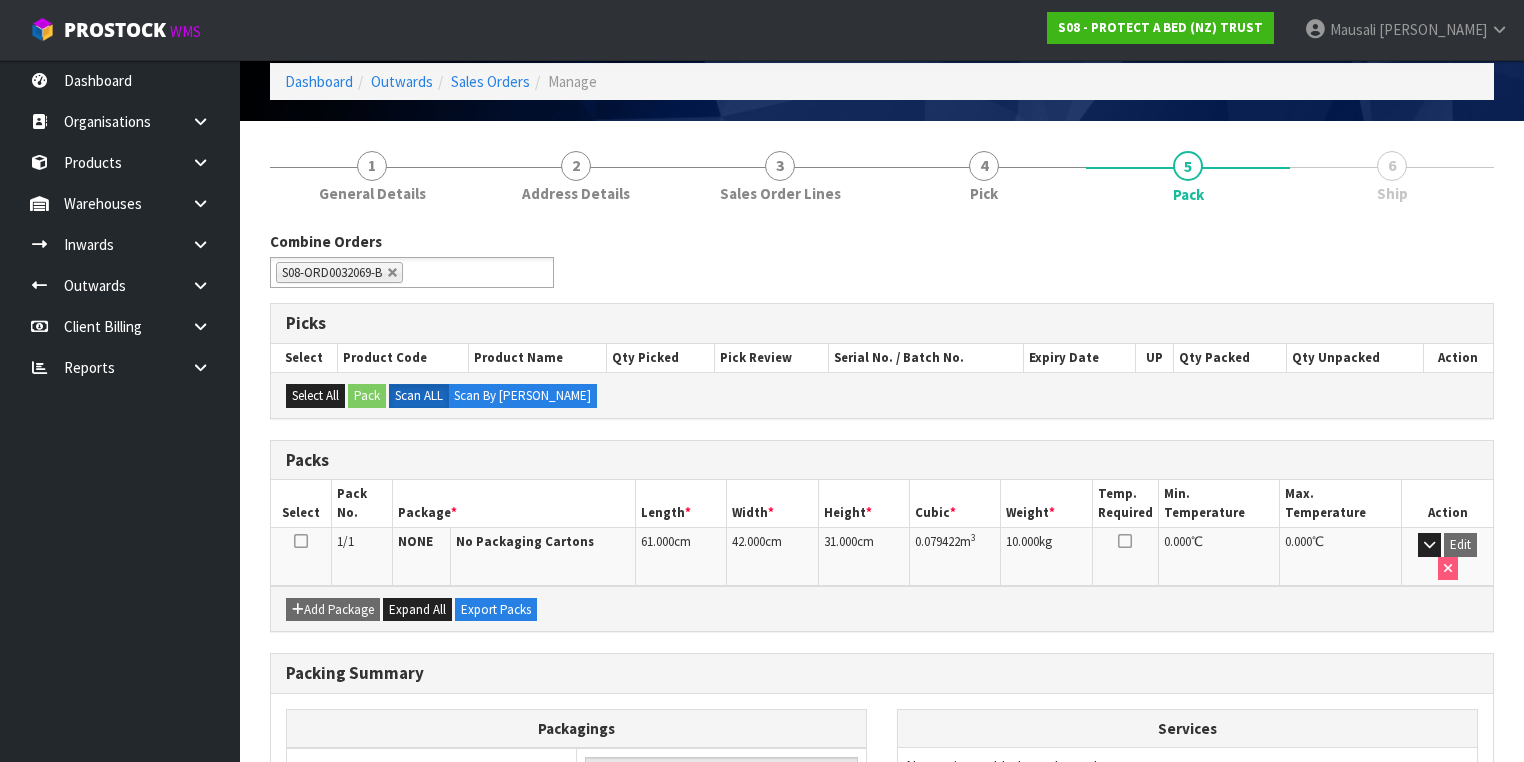 scroll, scrollTop: 259, scrollLeft: 0, axis: vertical 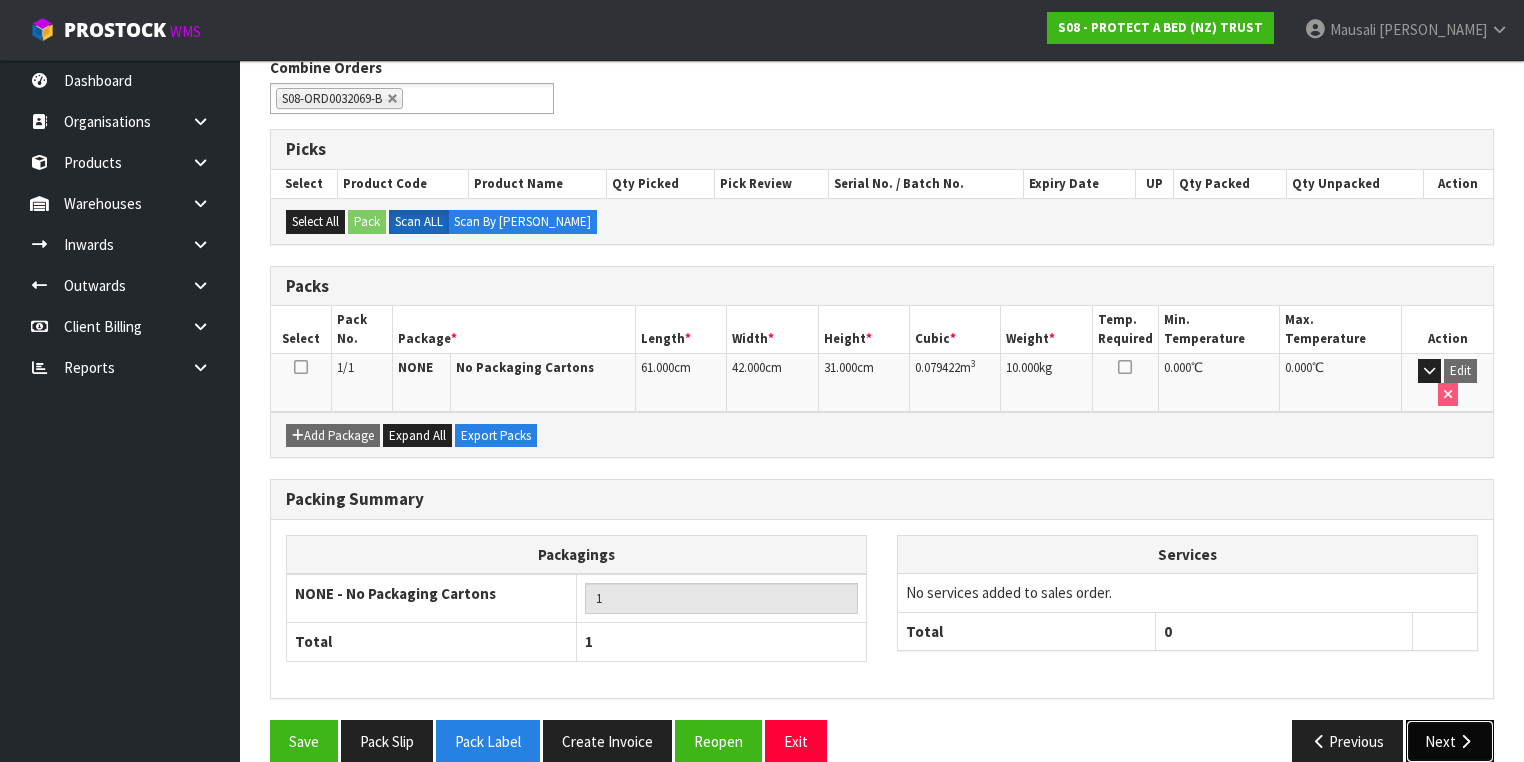 click on "Next" at bounding box center (1450, 741) 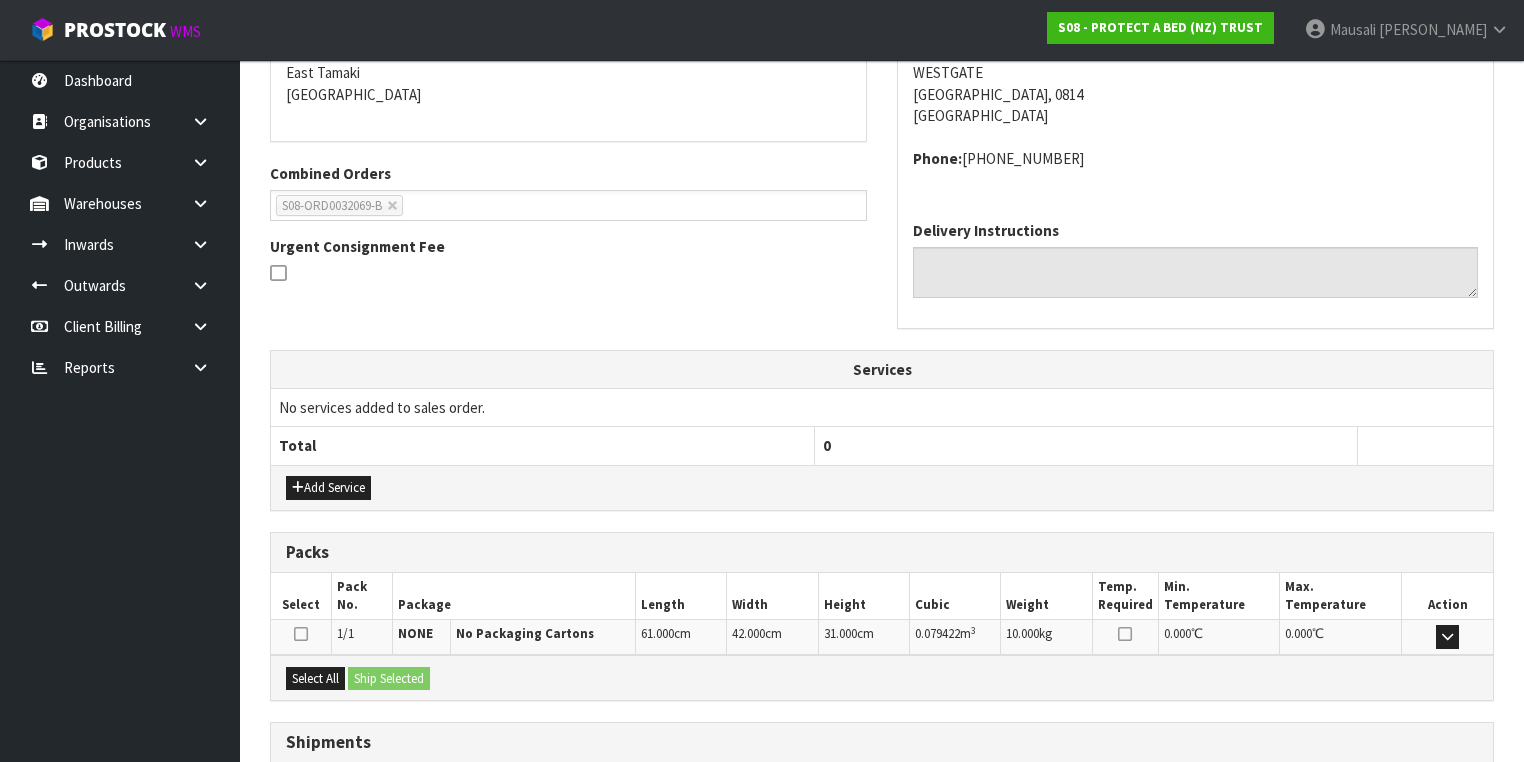 scroll, scrollTop: 499, scrollLeft: 0, axis: vertical 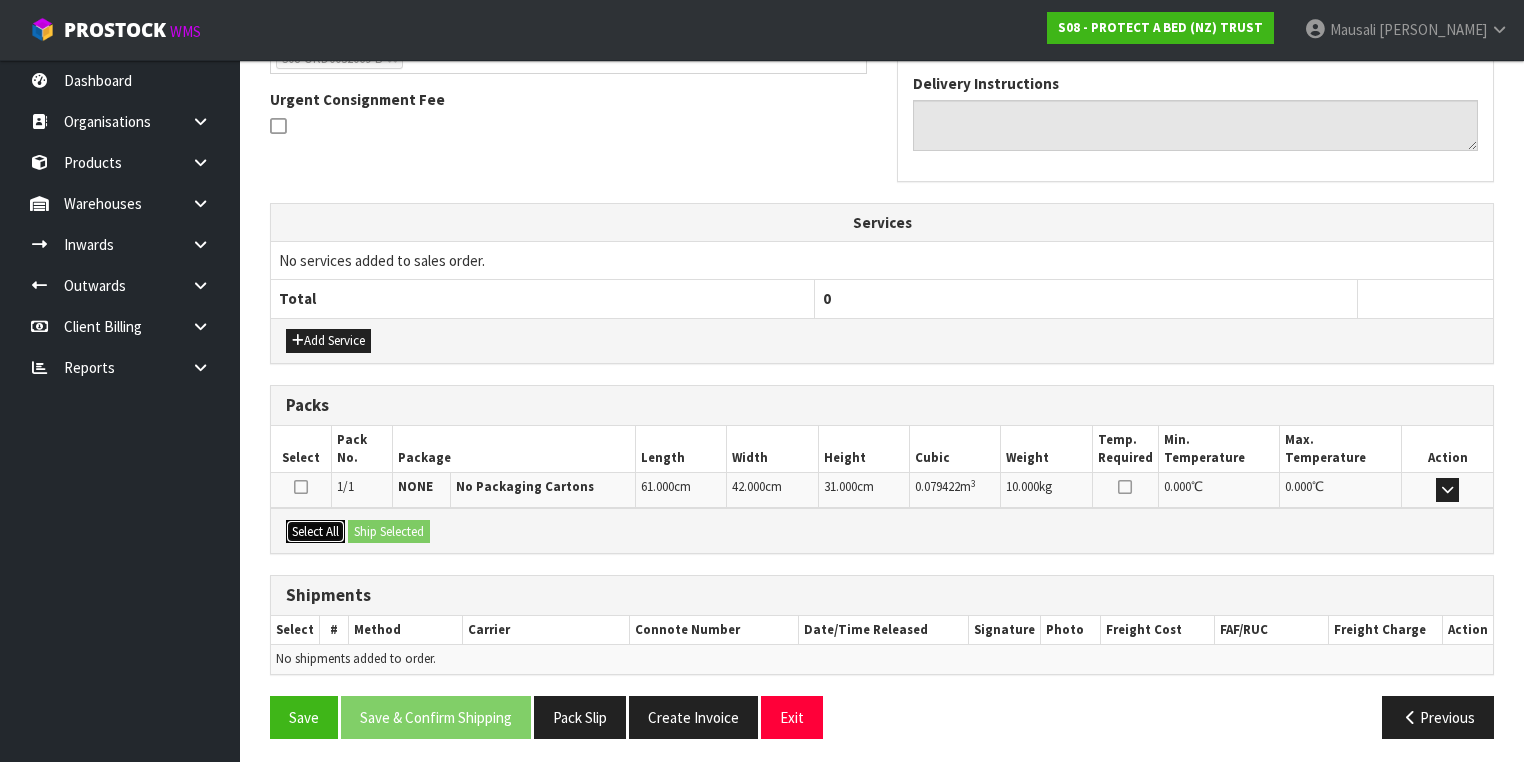 click on "Select All" at bounding box center [315, 532] 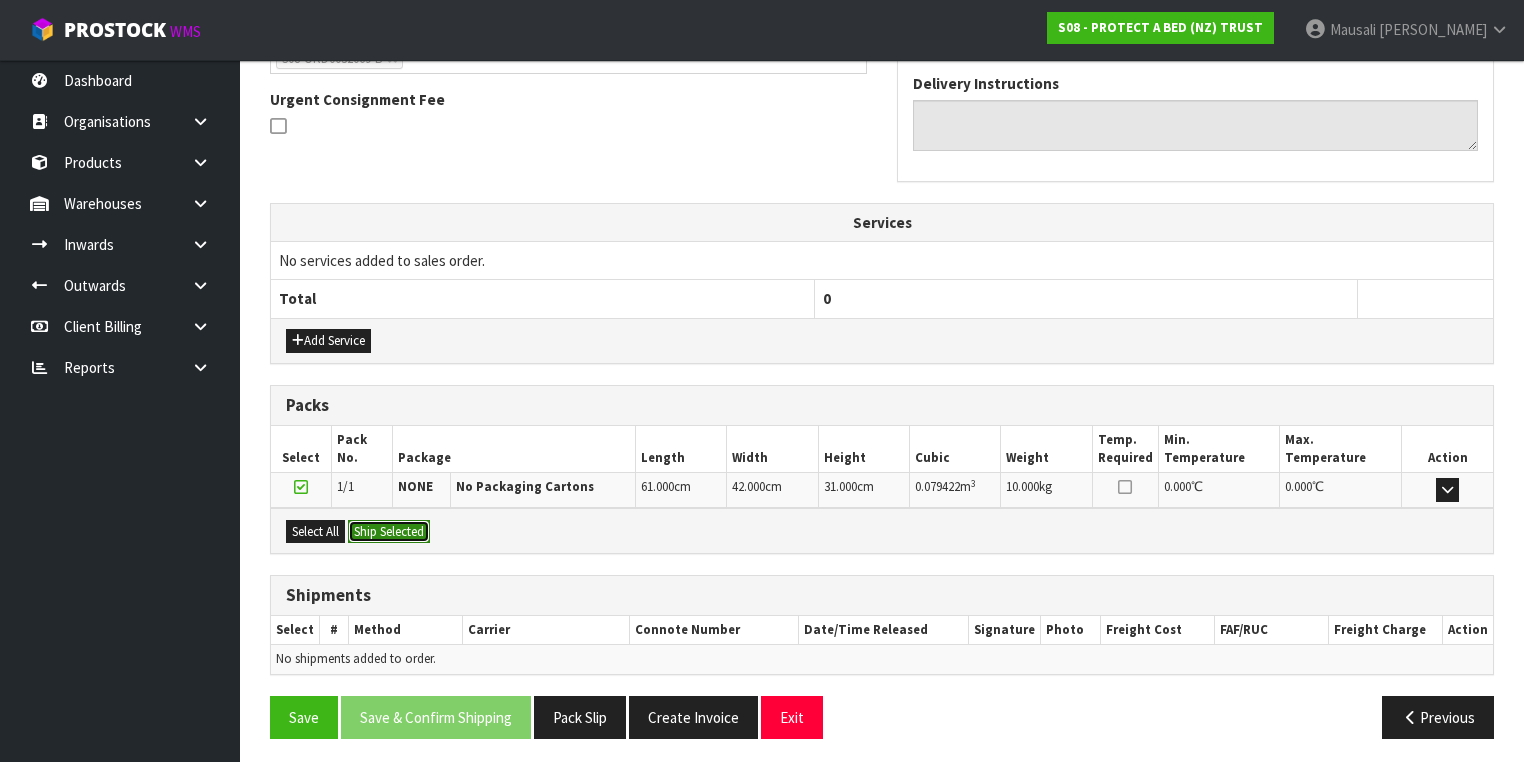 click on "Ship Selected" at bounding box center [389, 532] 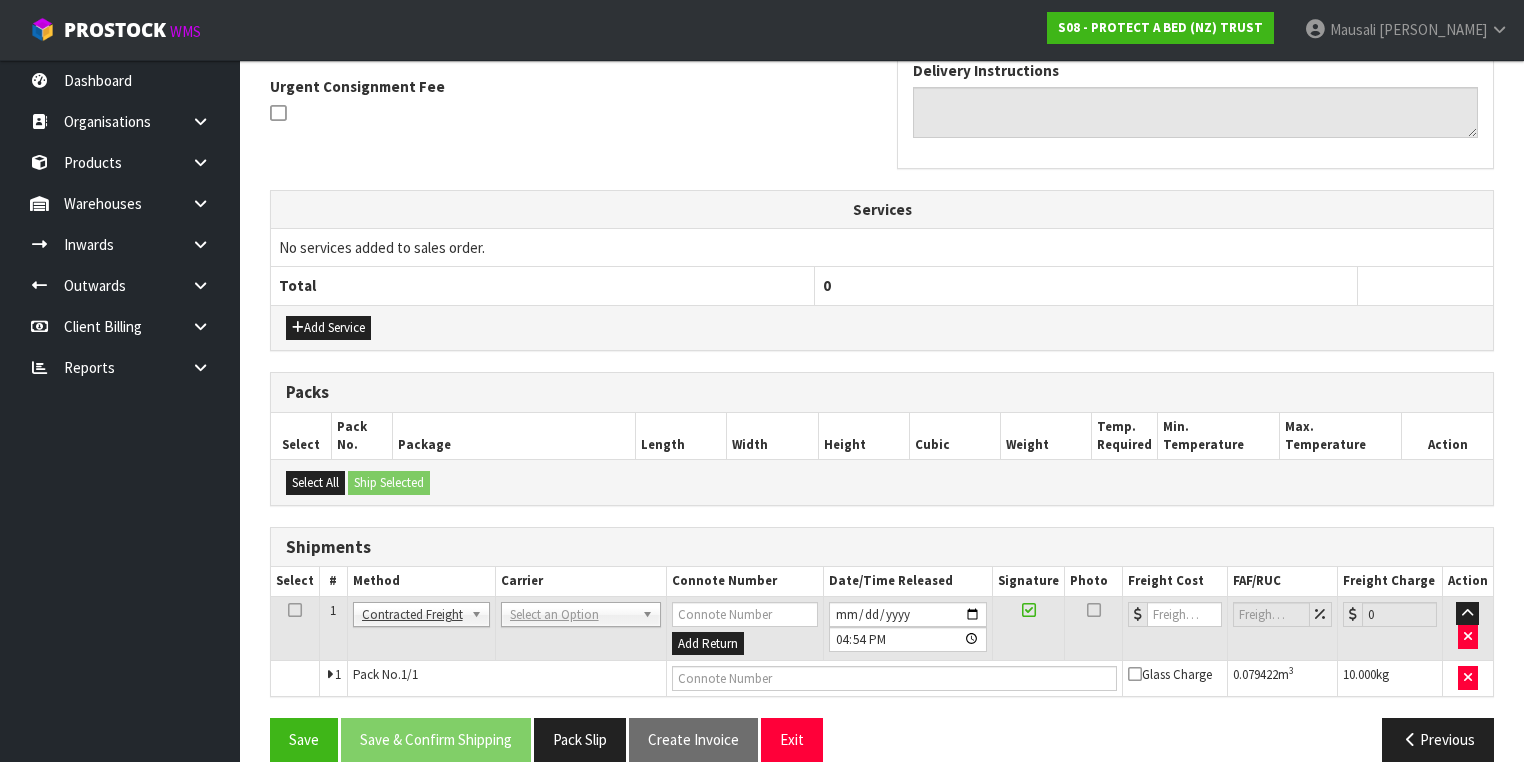 scroll, scrollTop: 534, scrollLeft: 0, axis: vertical 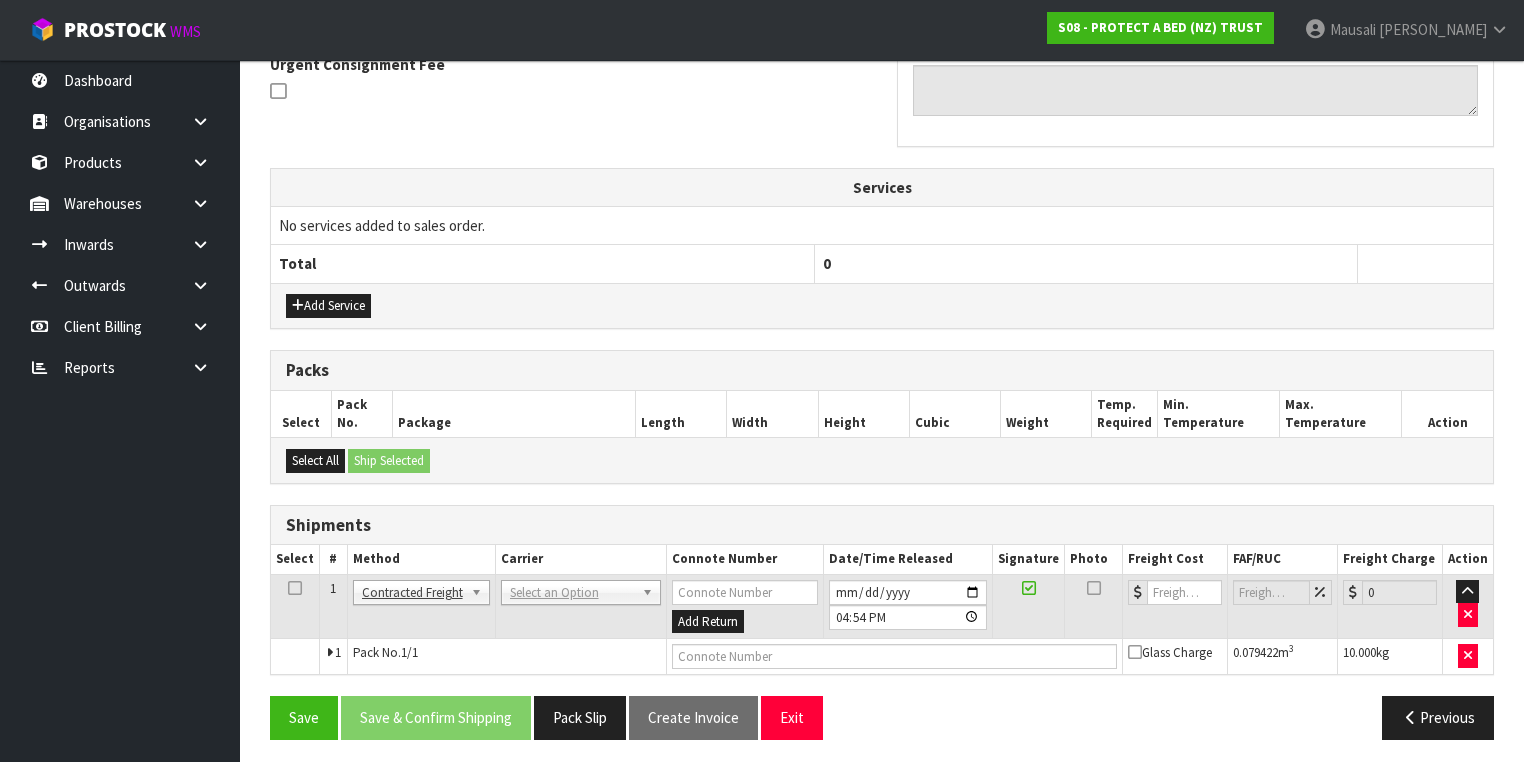 drag, startPoint x: 520, startPoint y: 590, endPoint x: 525, endPoint y: 604, distance: 14.866069 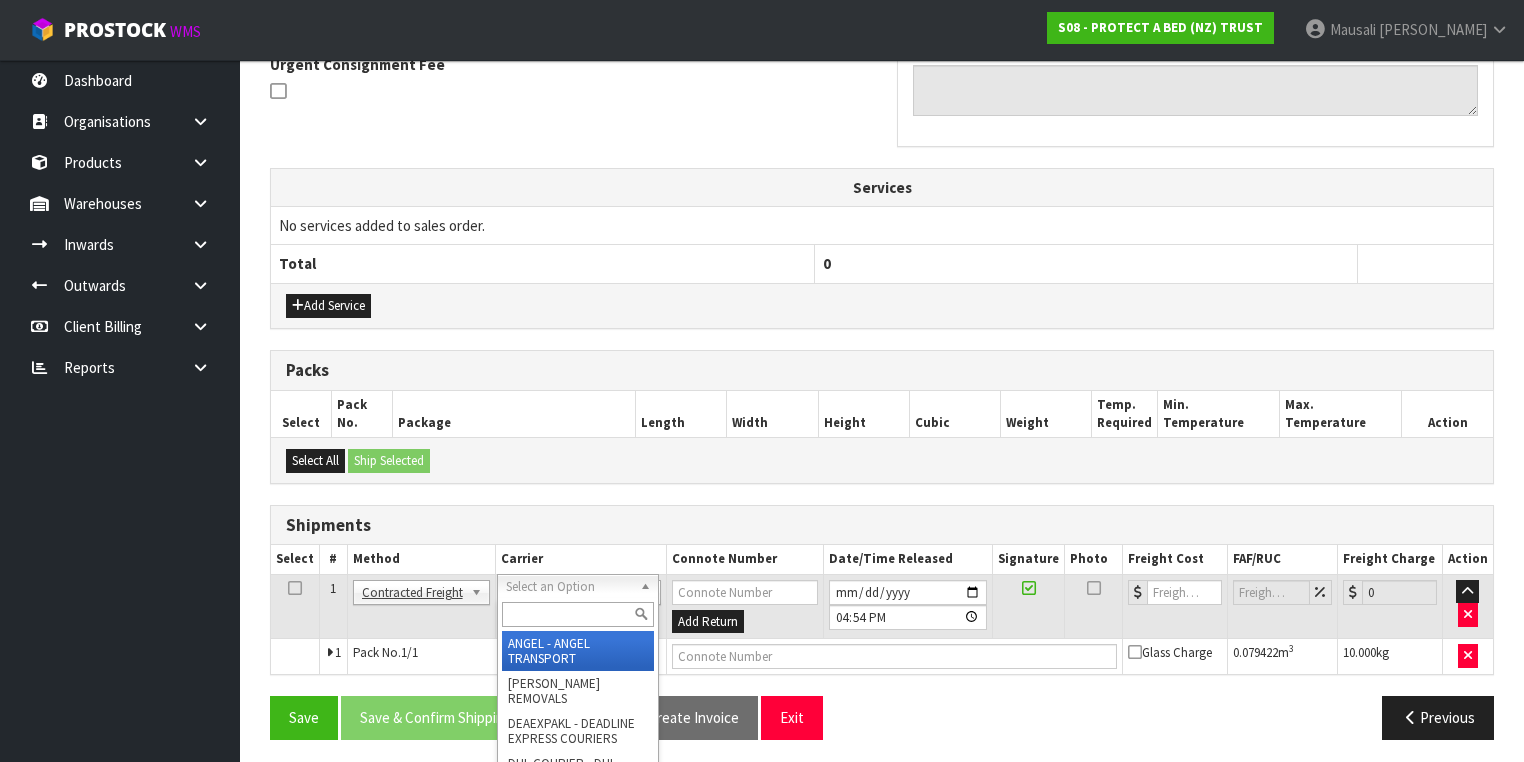 click at bounding box center (578, 614) 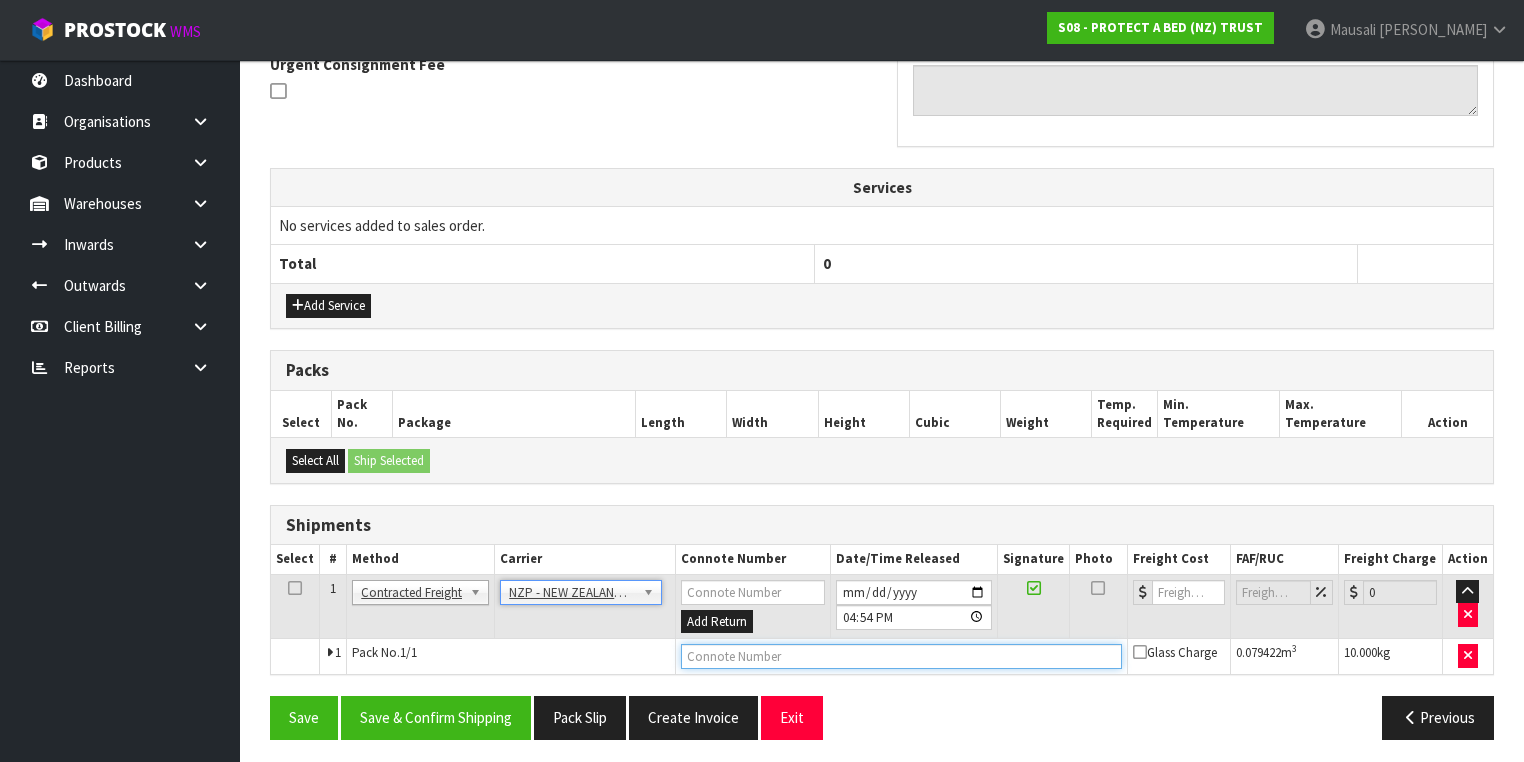 click at bounding box center (901, 656) 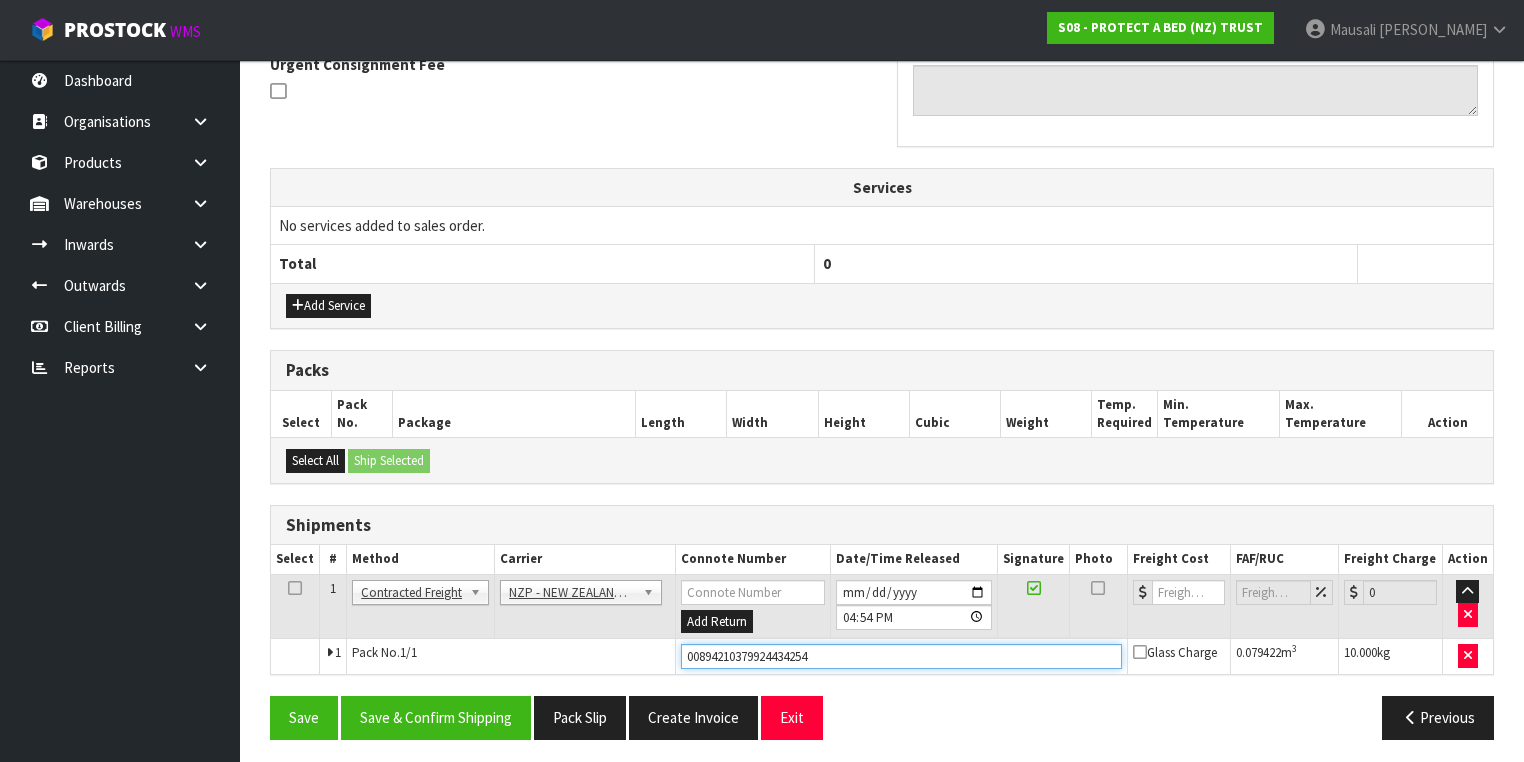 click on "Save" at bounding box center (304, 717) 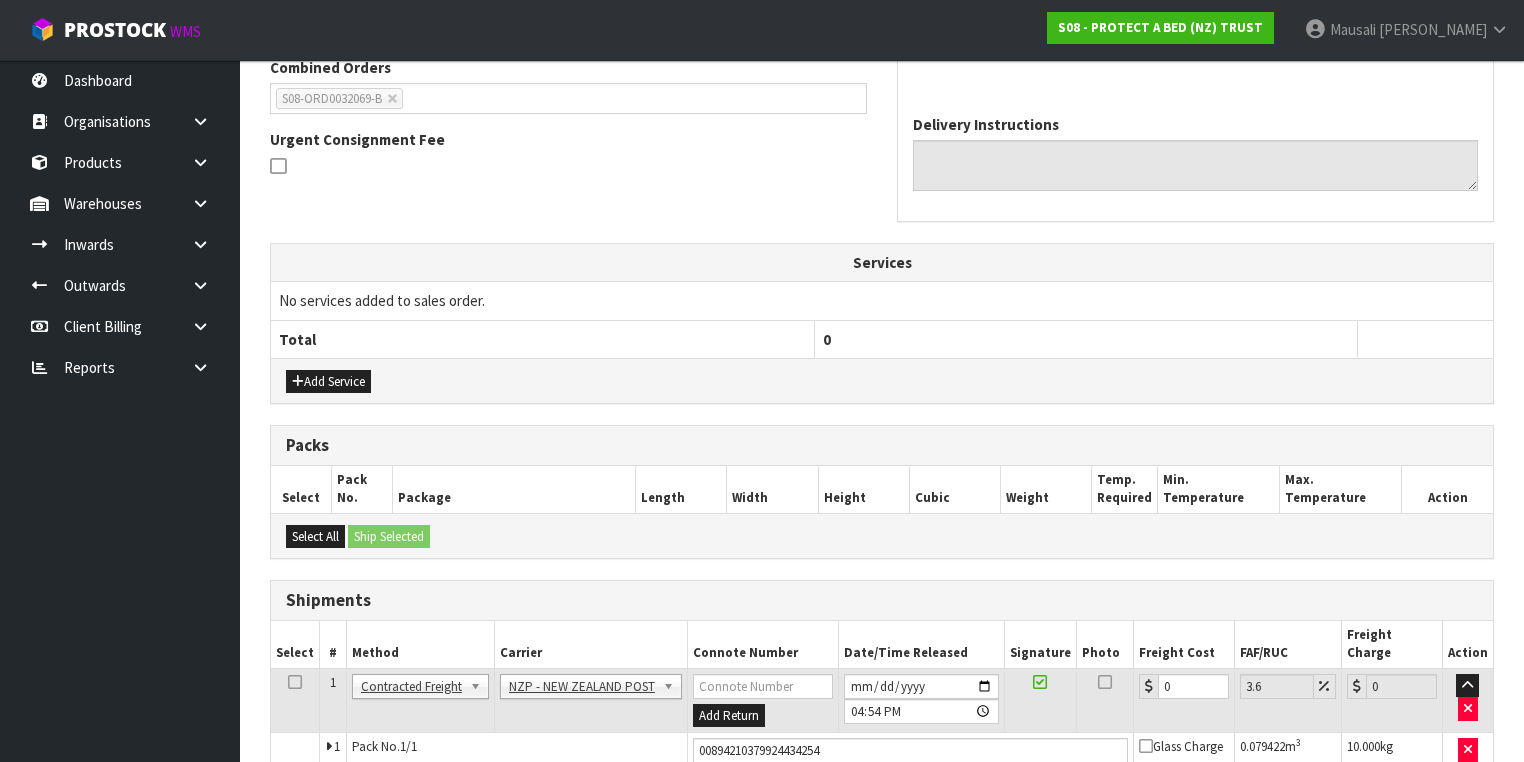 scroll, scrollTop: 606, scrollLeft: 0, axis: vertical 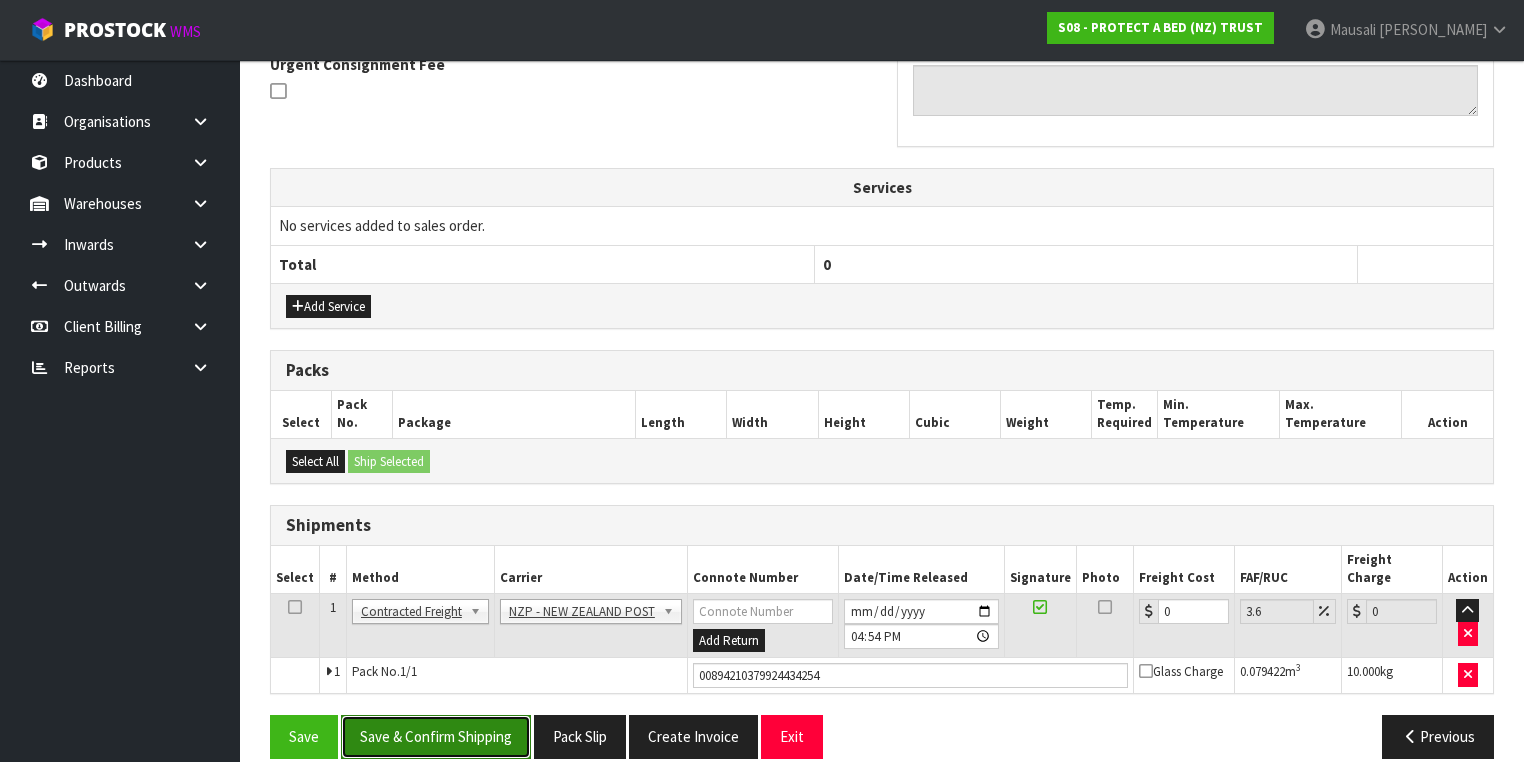 click on "Save & Confirm Shipping" at bounding box center [436, 736] 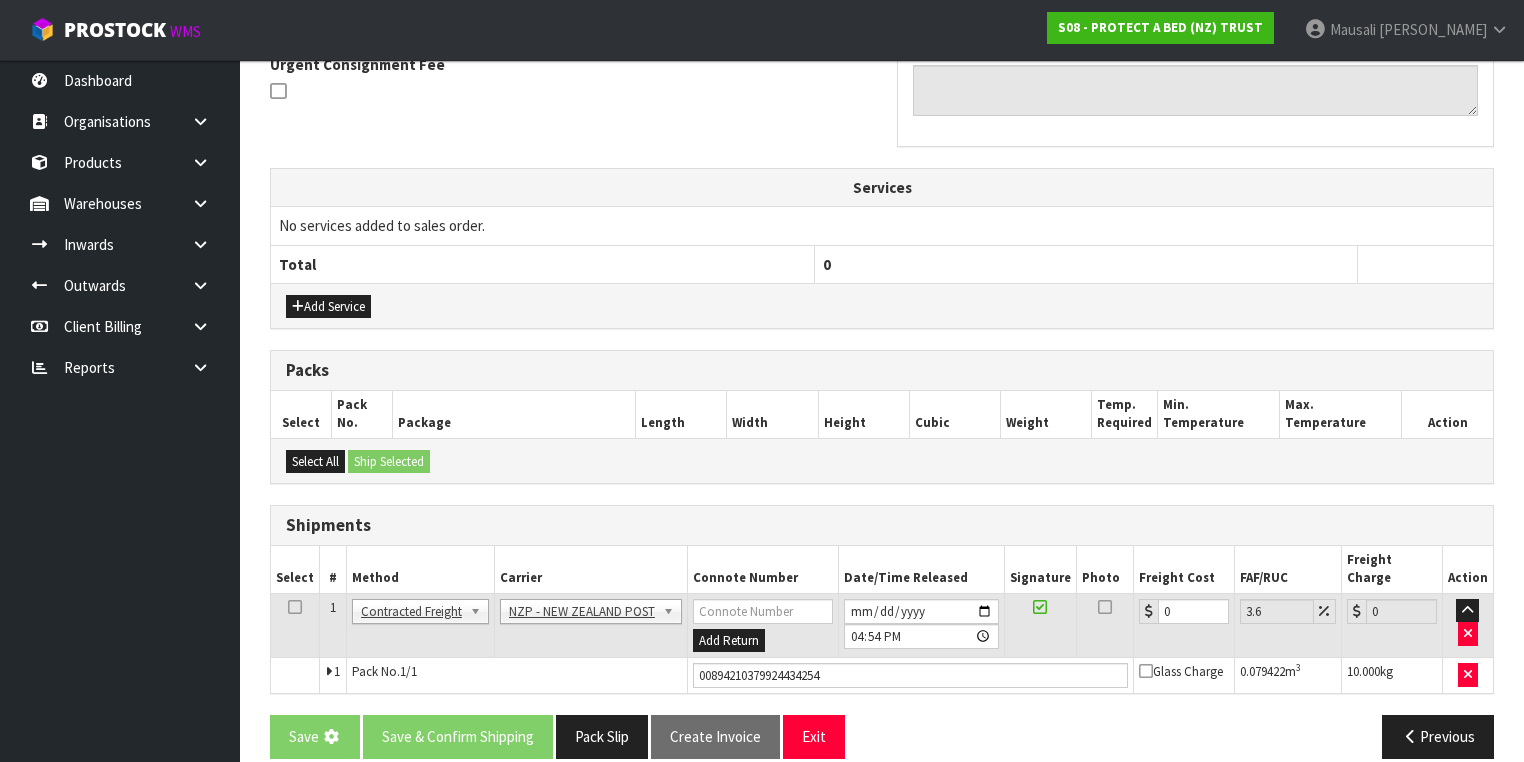 scroll, scrollTop: 0, scrollLeft: 0, axis: both 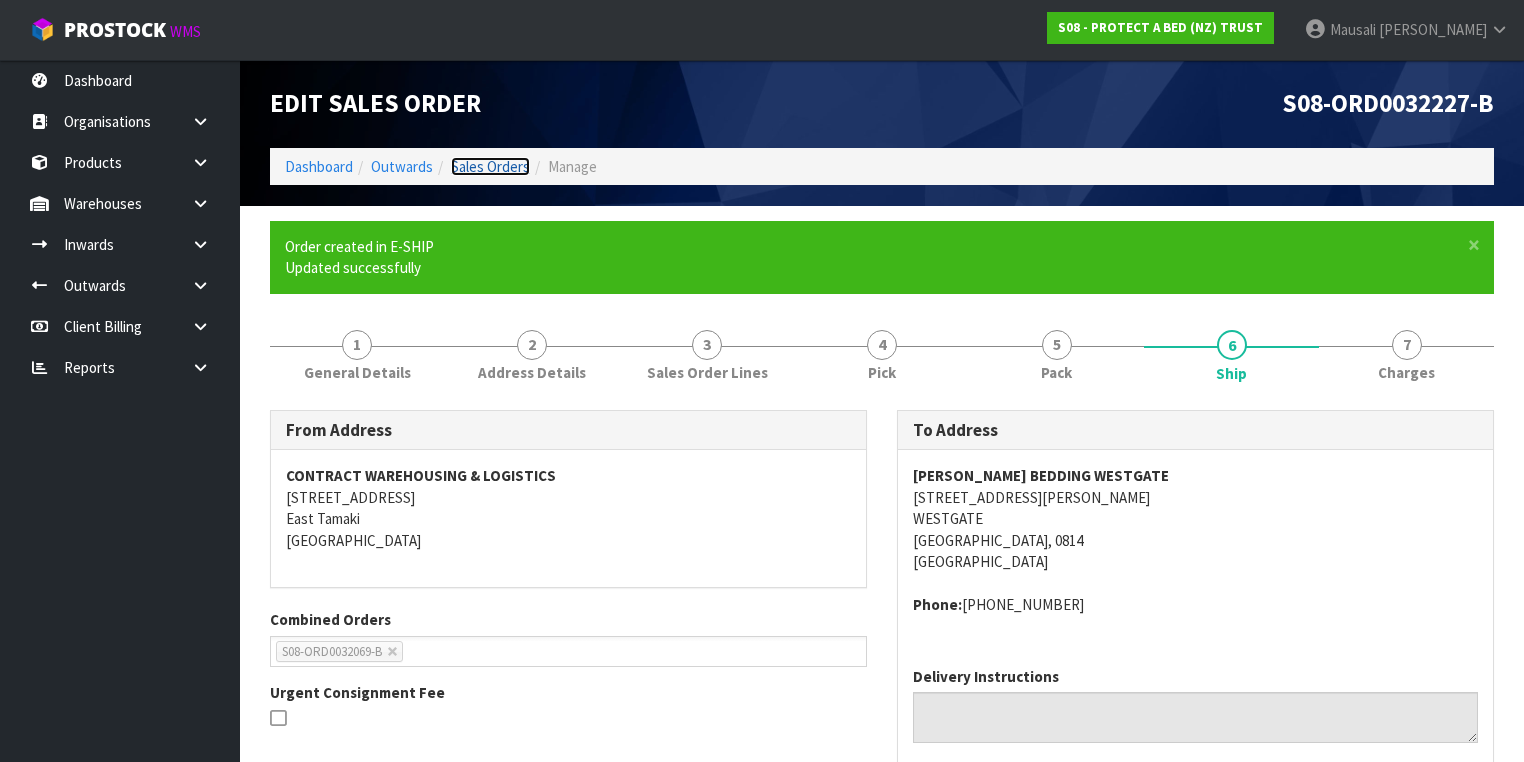 click on "Sales Orders" at bounding box center [490, 166] 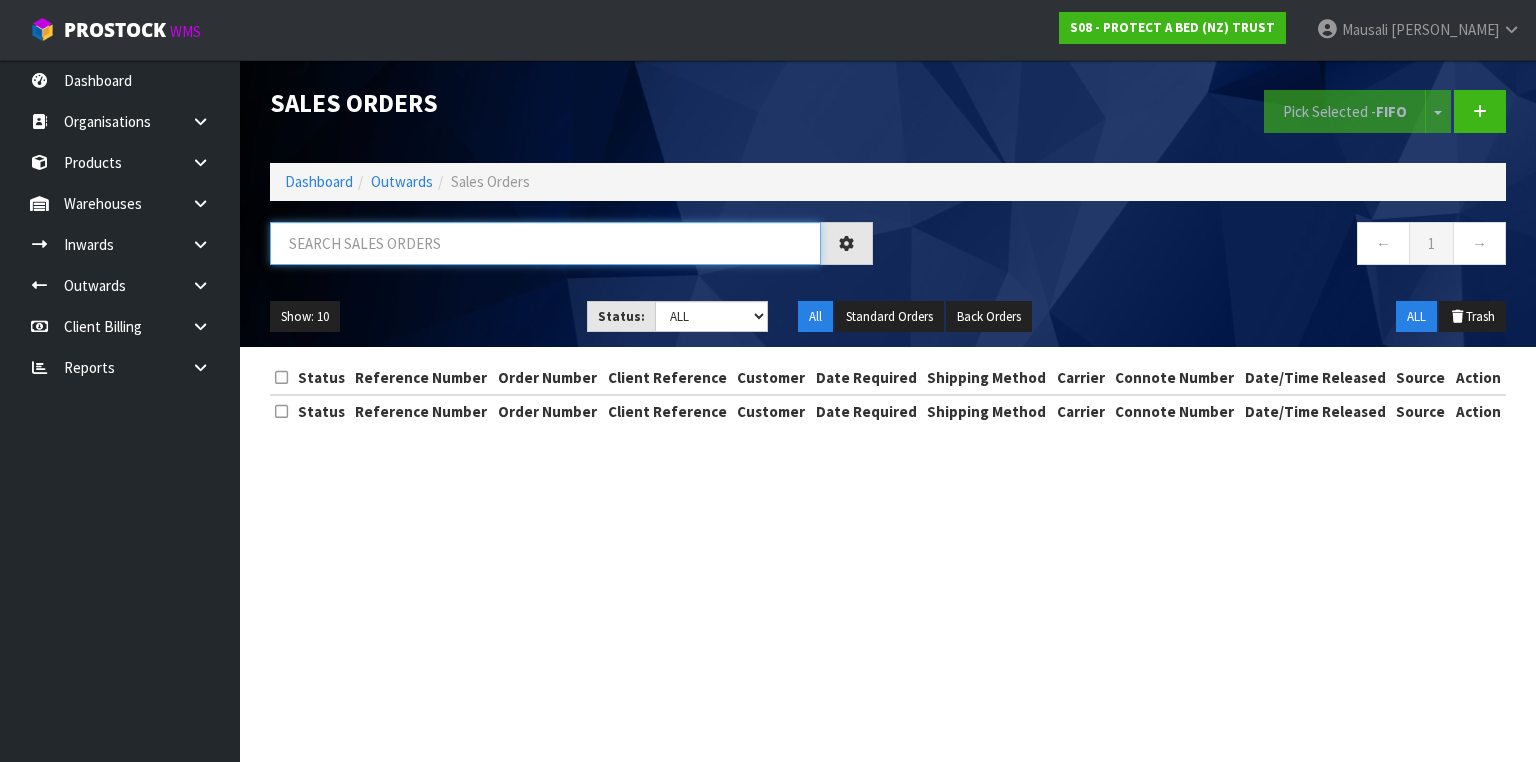 click at bounding box center [545, 243] 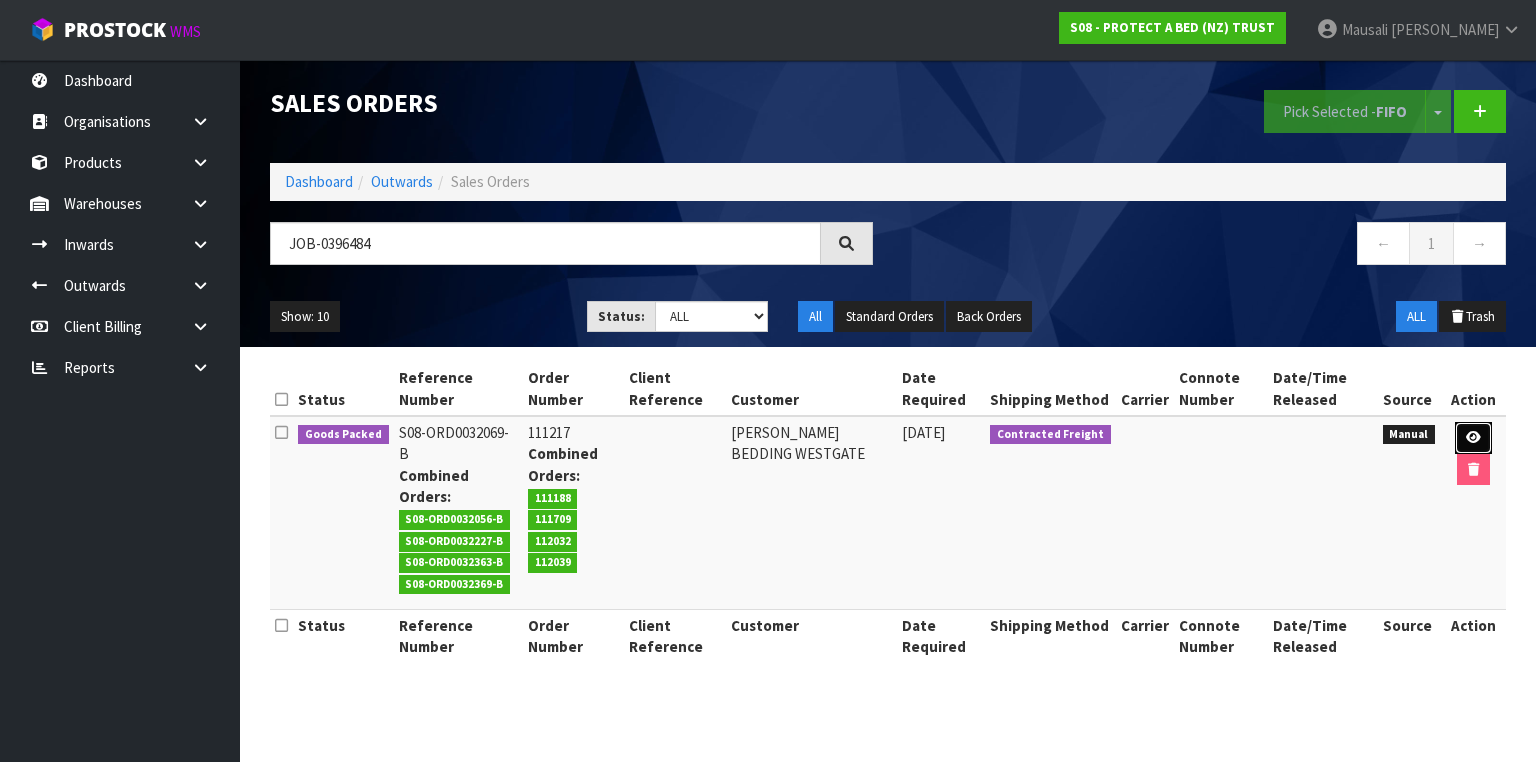 click at bounding box center [1473, 437] 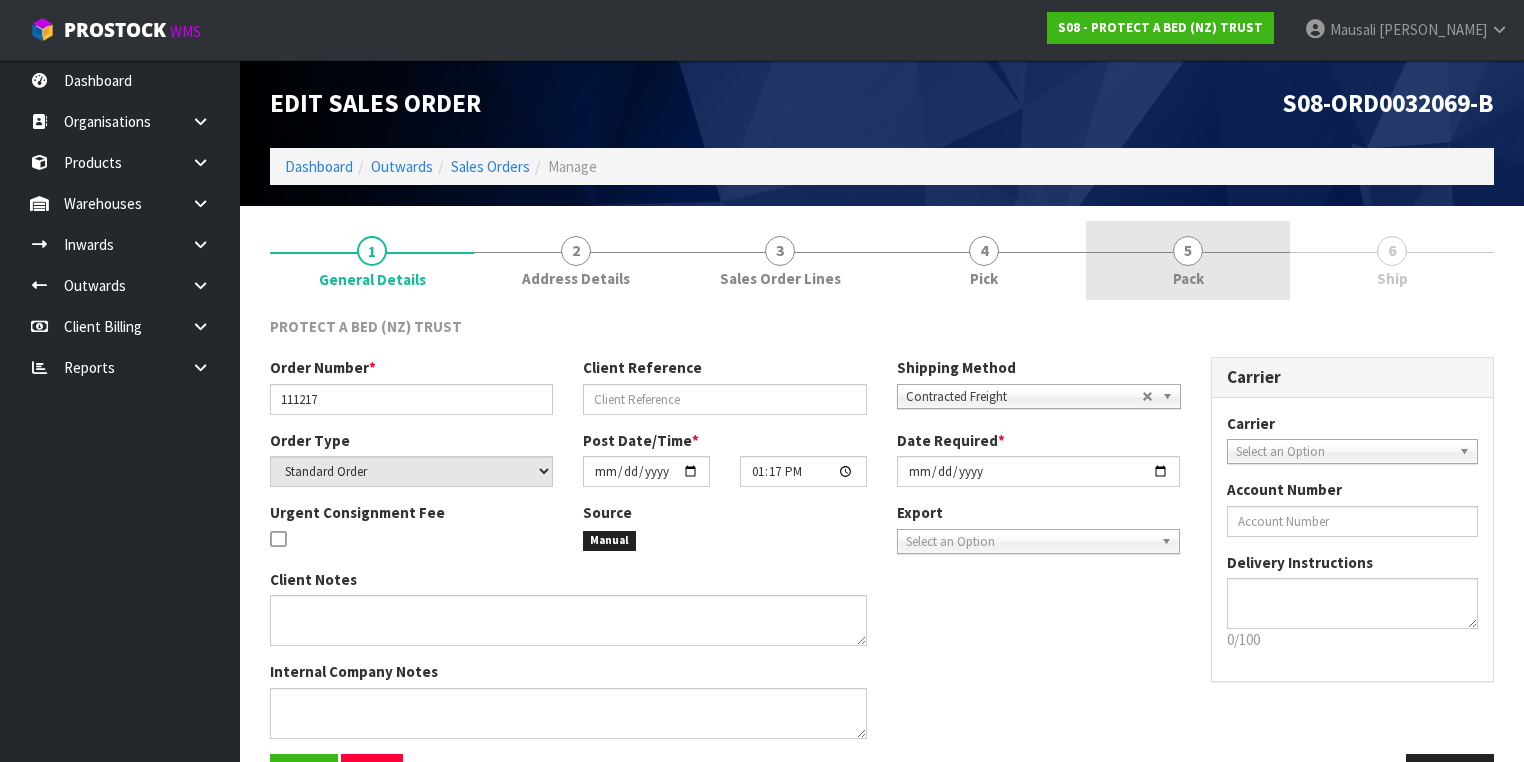 click on "5
Pack" at bounding box center [1188, 260] 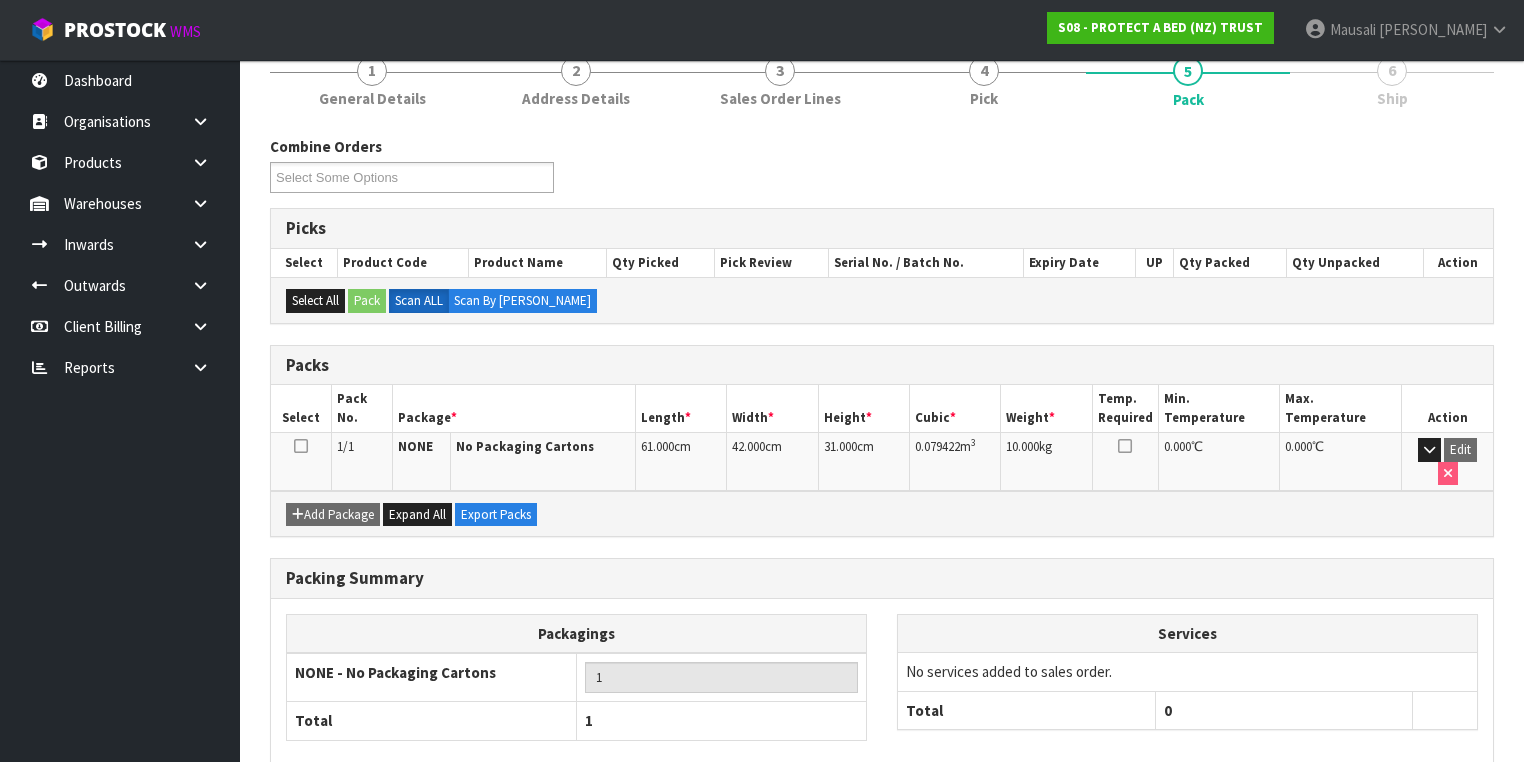 scroll, scrollTop: 259, scrollLeft: 0, axis: vertical 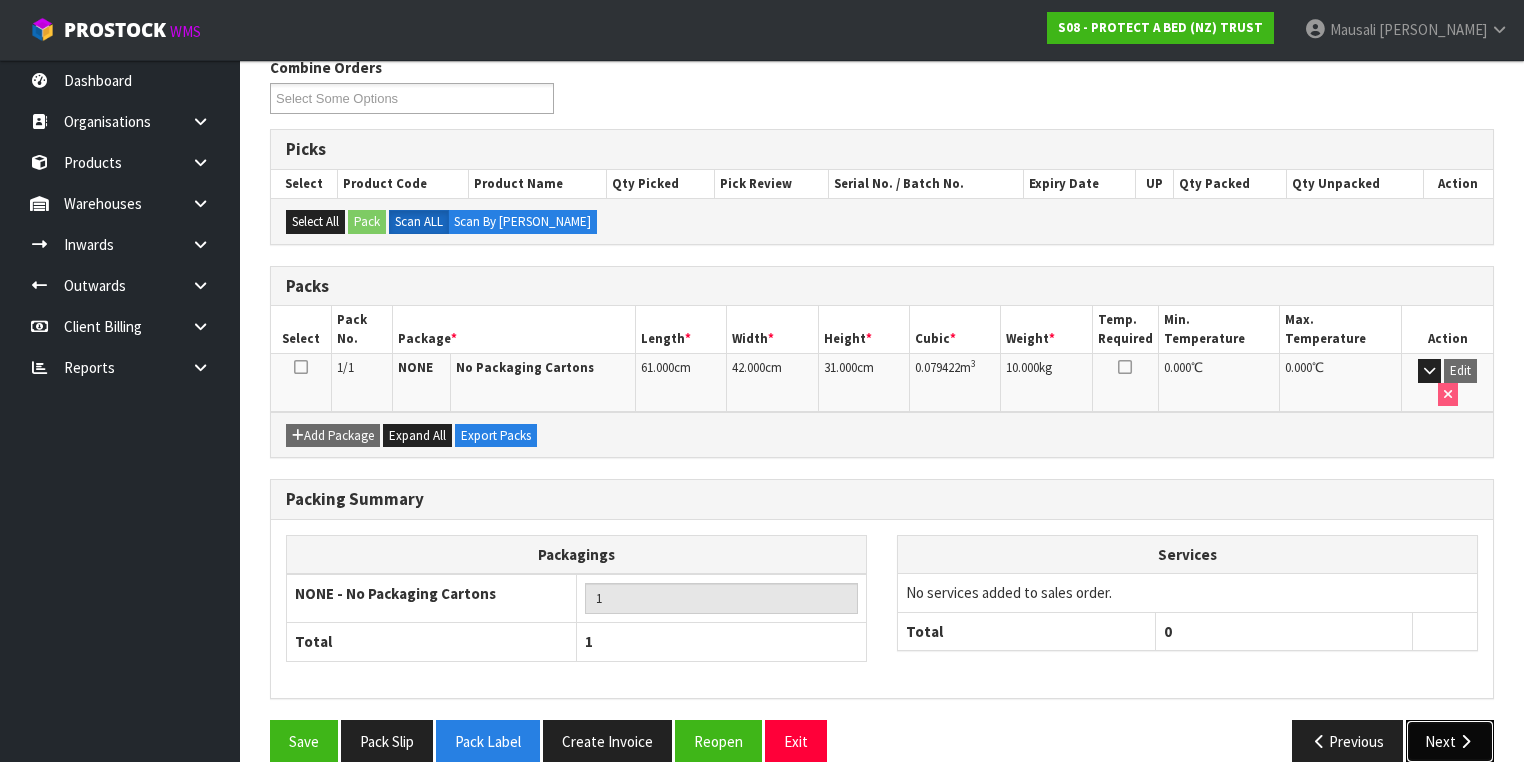 click at bounding box center [1465, 741] 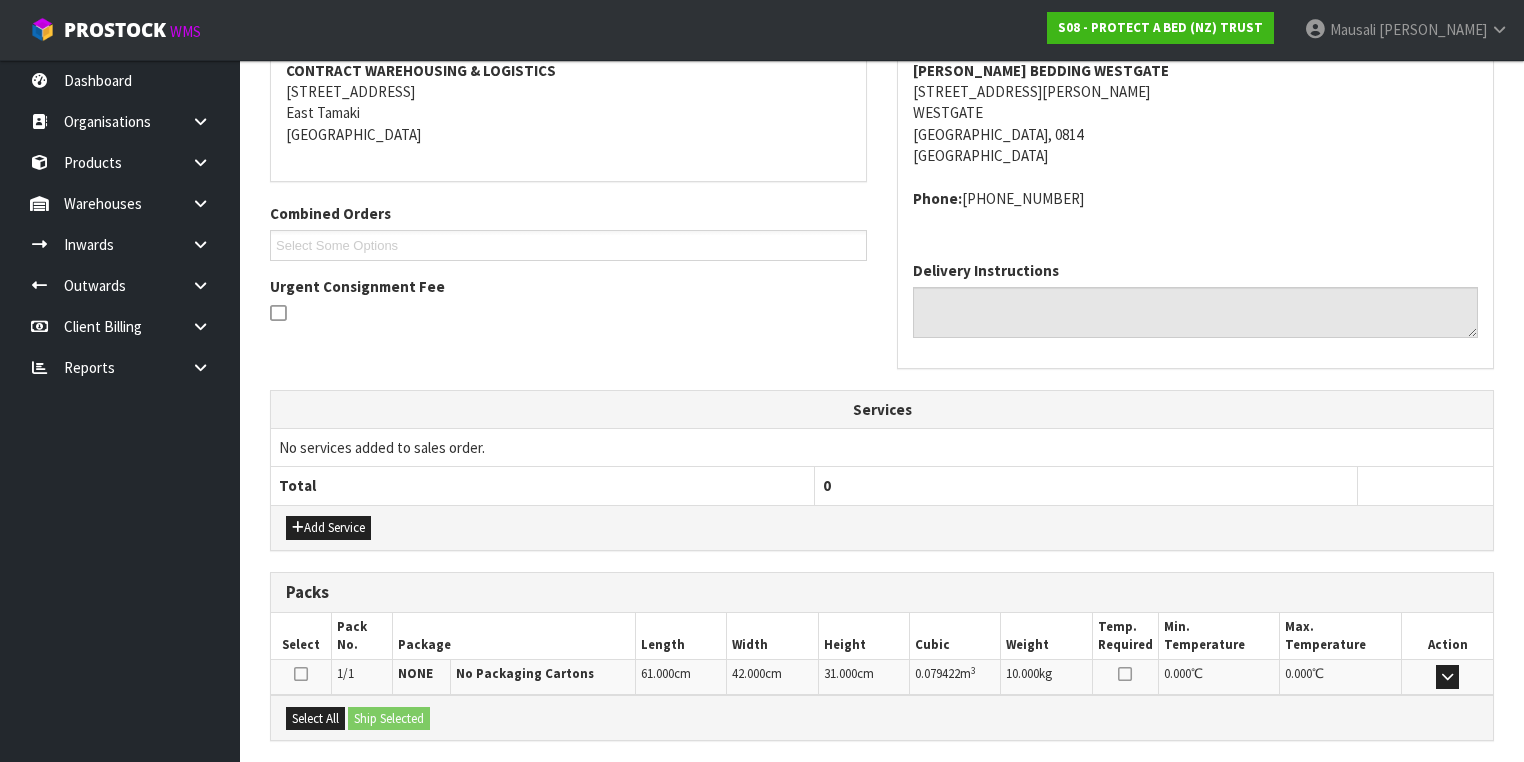 scroll, scrollTop: 499, scrollLeft: 0, axis: vertical 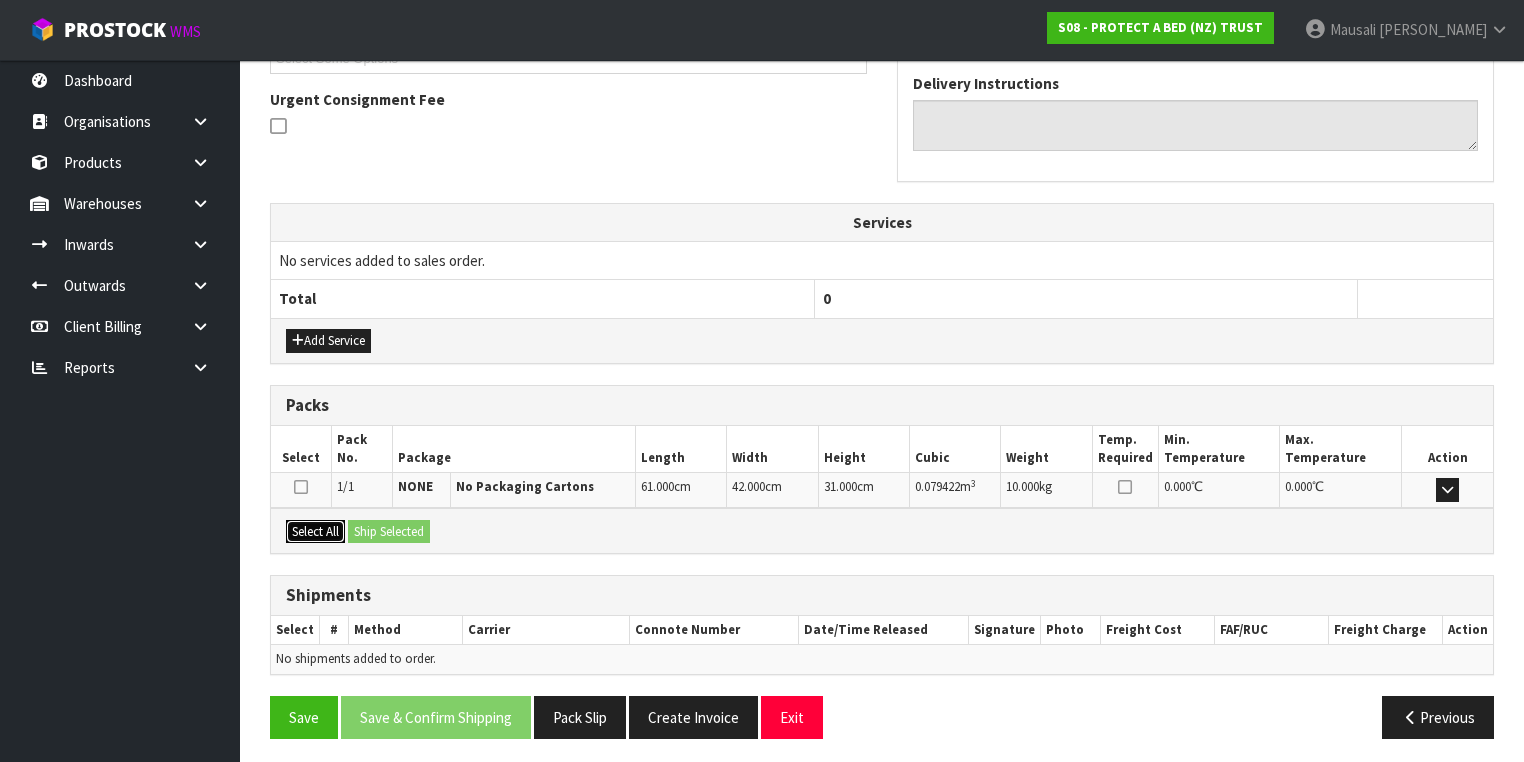 drag, startPoint x: 302, startPoint y: 524, endPoint x: 337, endPoint y: 528, distance: 35.22783 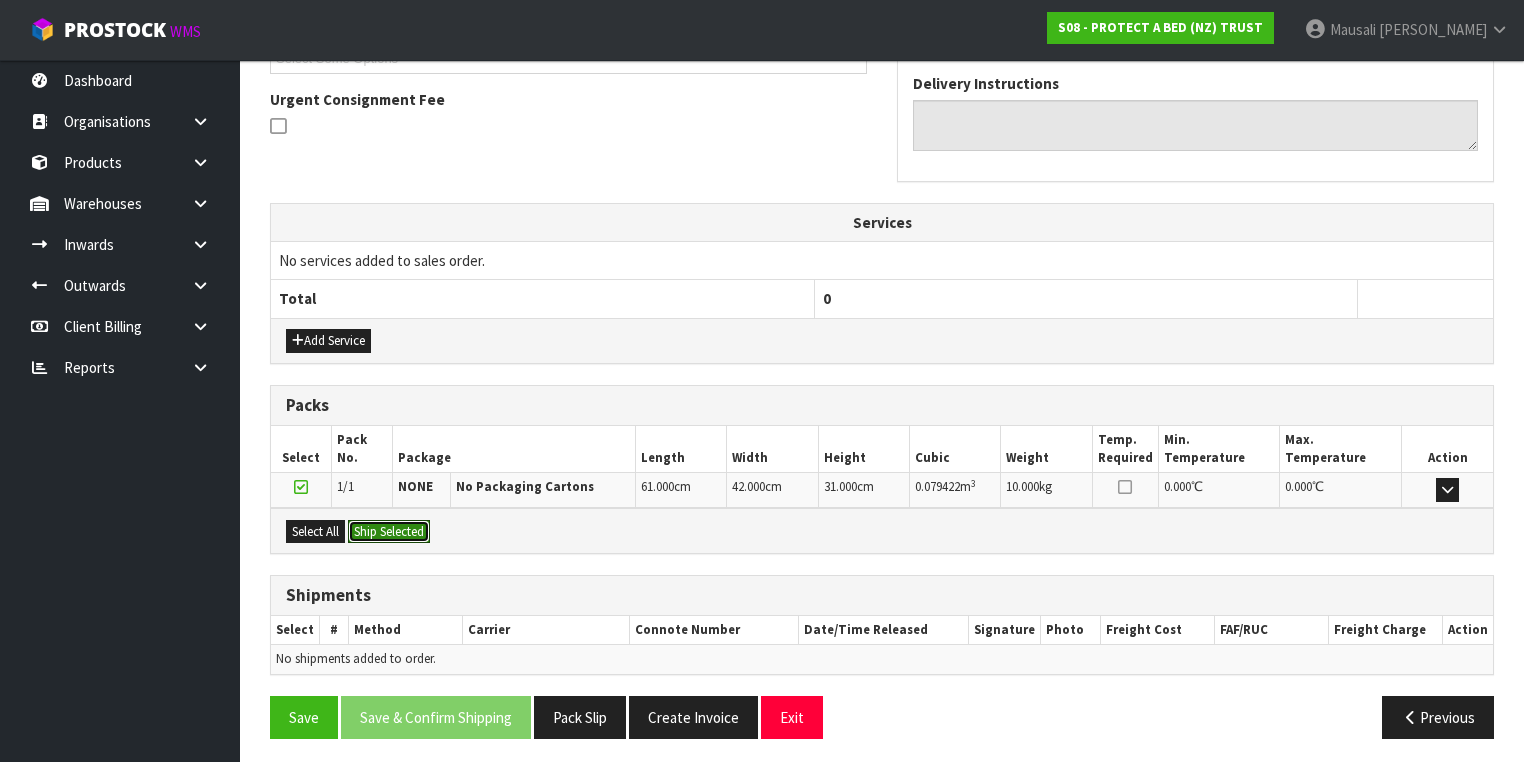 drag, startPoint x: 362, startPoint y: 530, endPoint x: 377, endPoint y: 534, distance: 15.524175 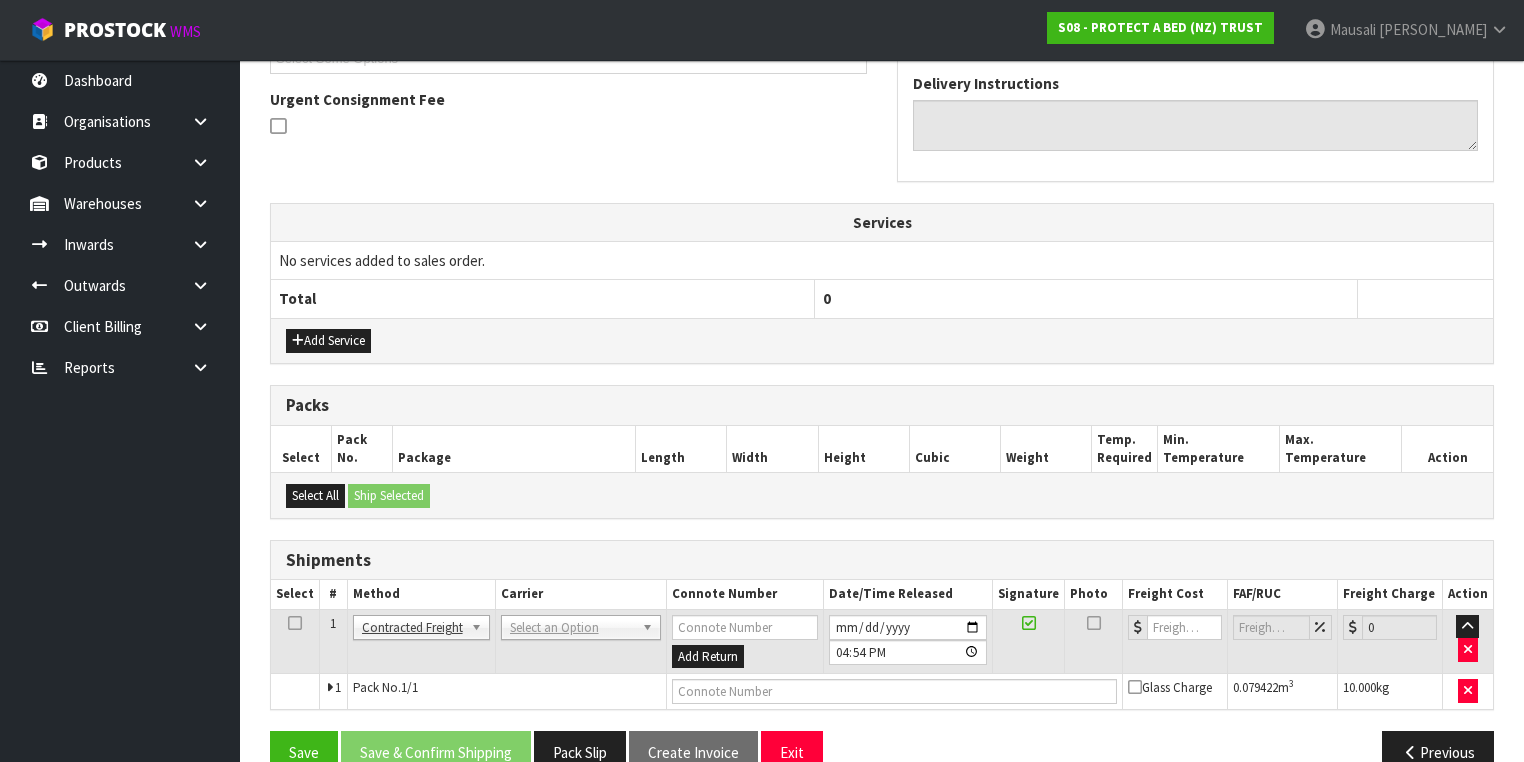 drag, startPoint x: 588, startPoint y: 620, endPoint x: 574, endPoint y: 632, distance: 18.439089 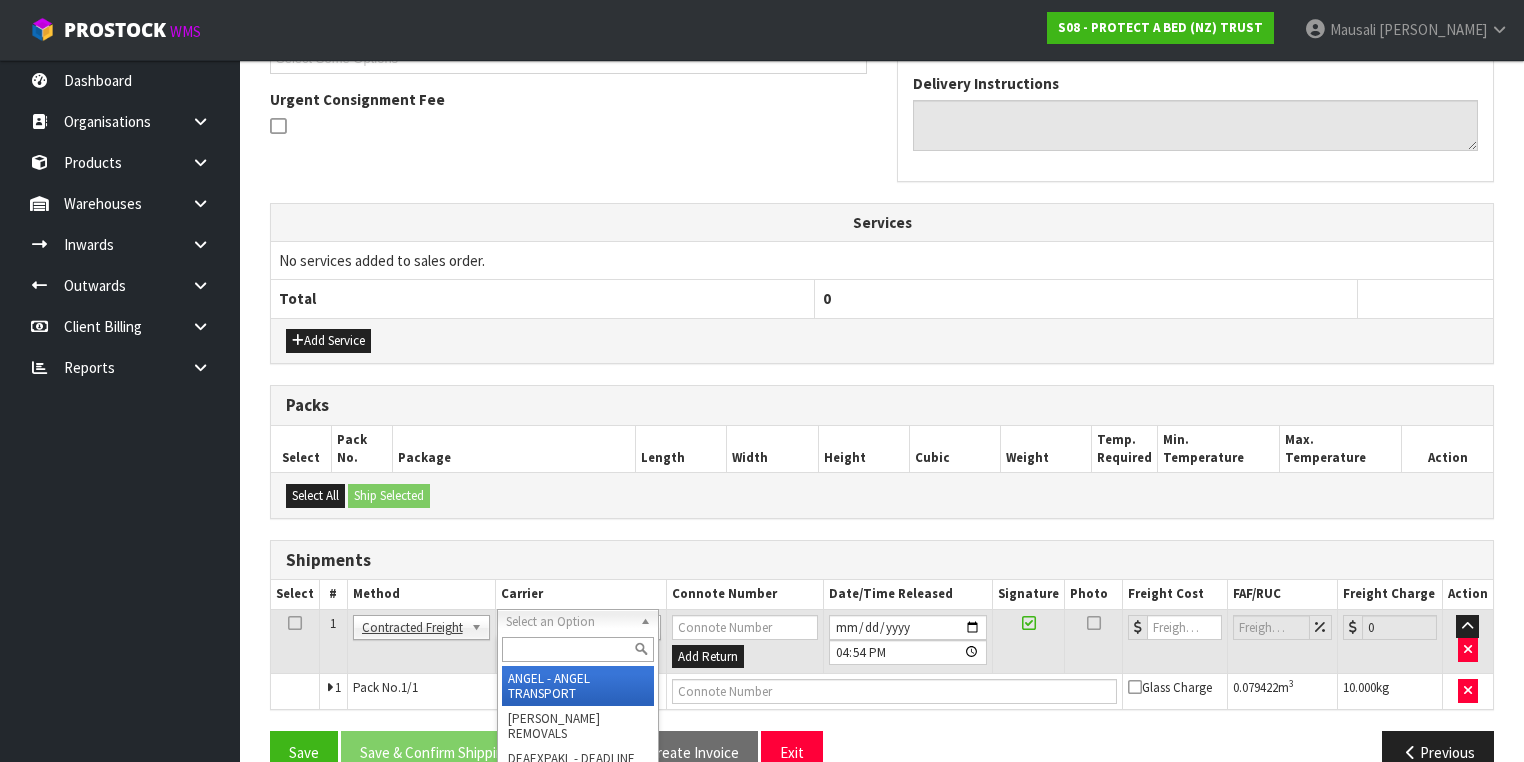 click at bounding box center [578, 649] 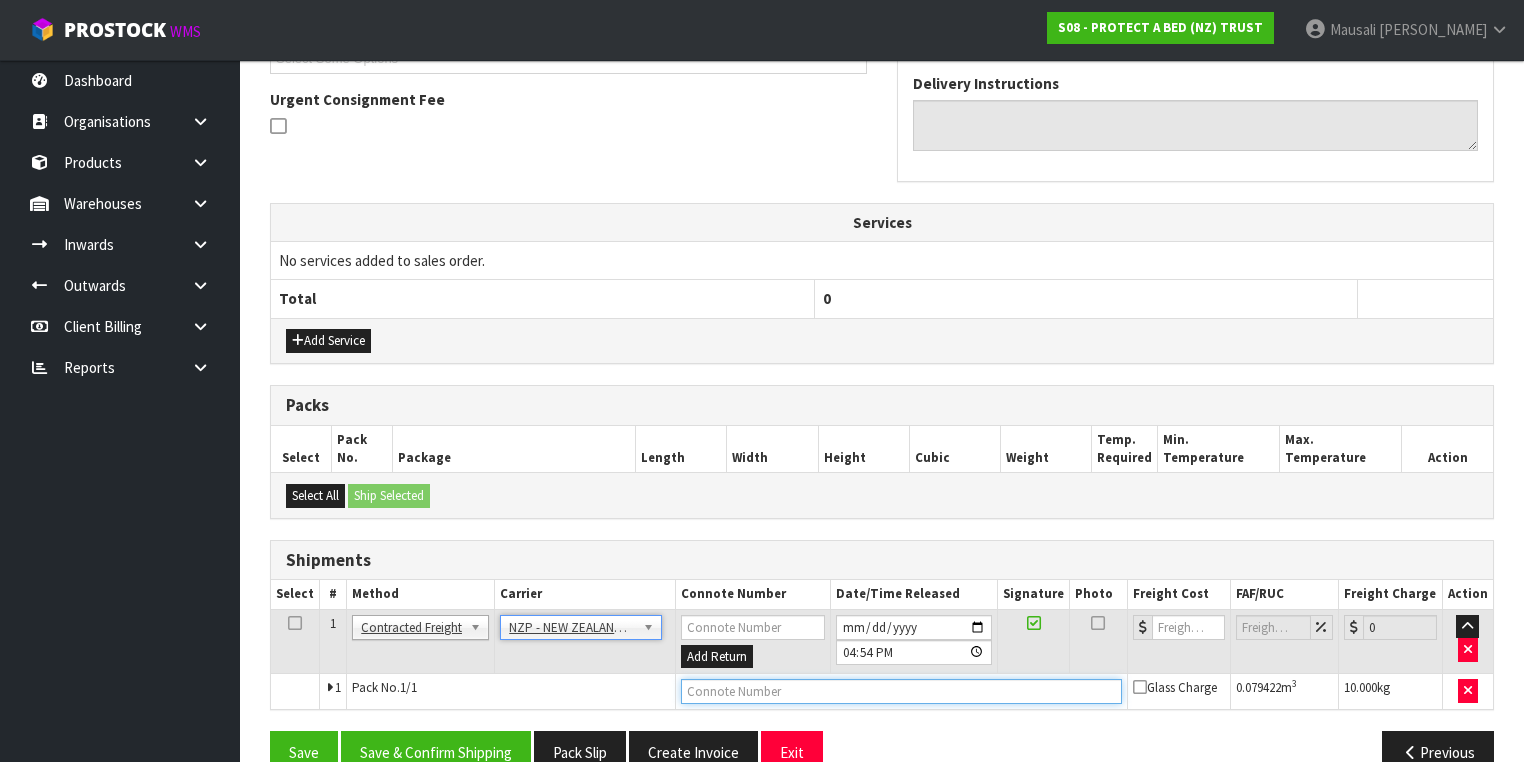 click at bounding box center [901, 691] 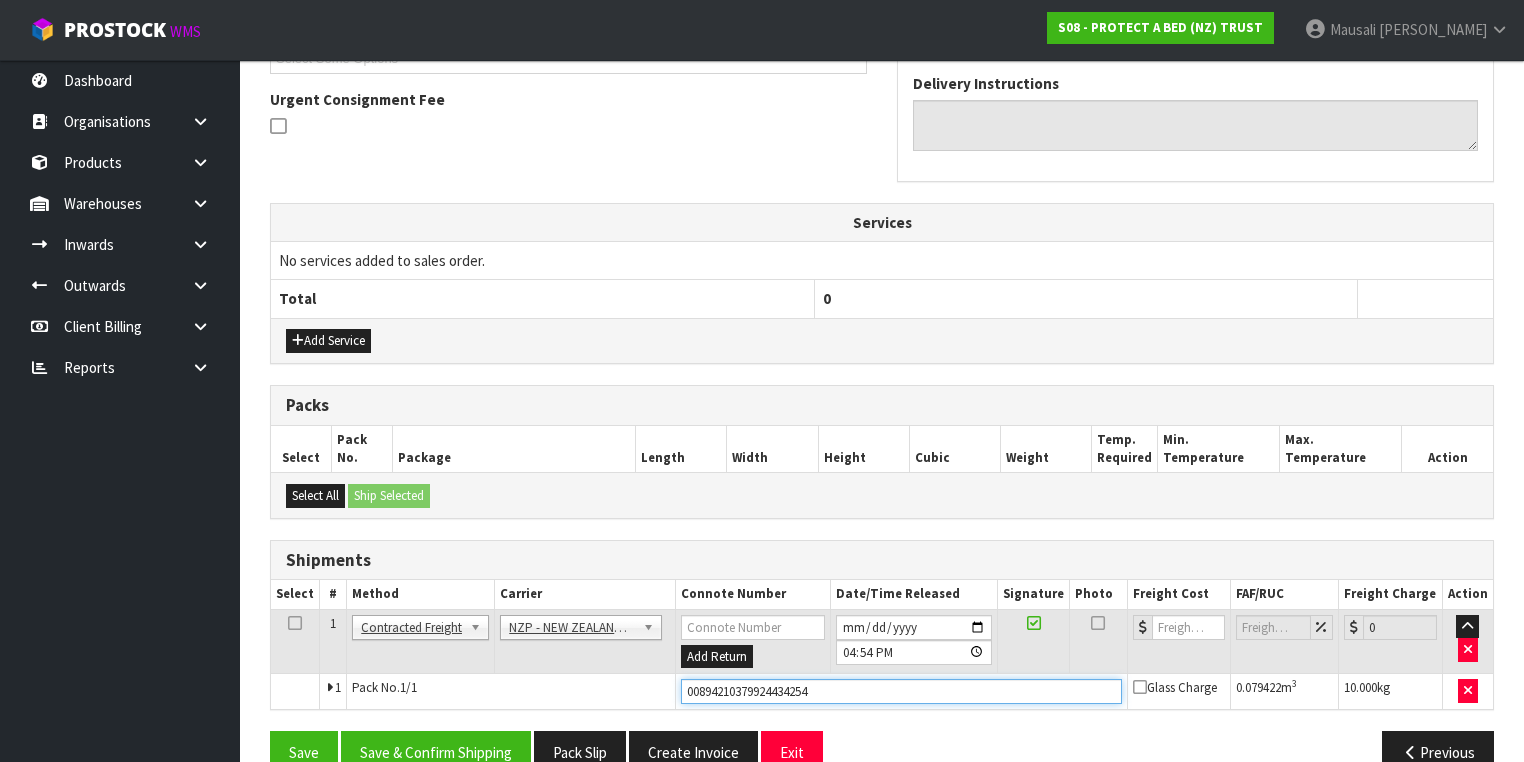 click on "Save" at bounding box center (304, 752) 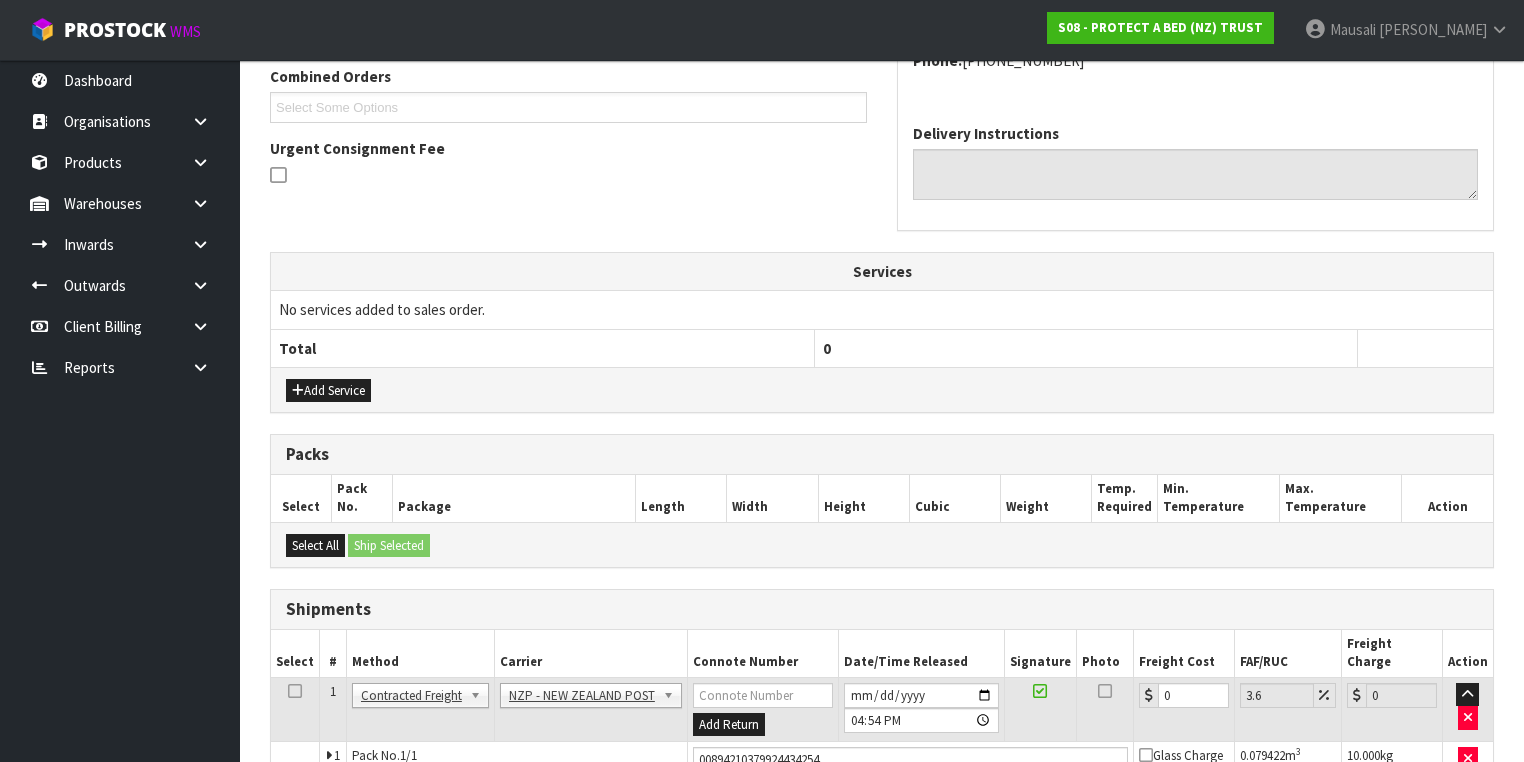 scroll, scrollTop: 606, scrollLeft: 0, axis: vertical 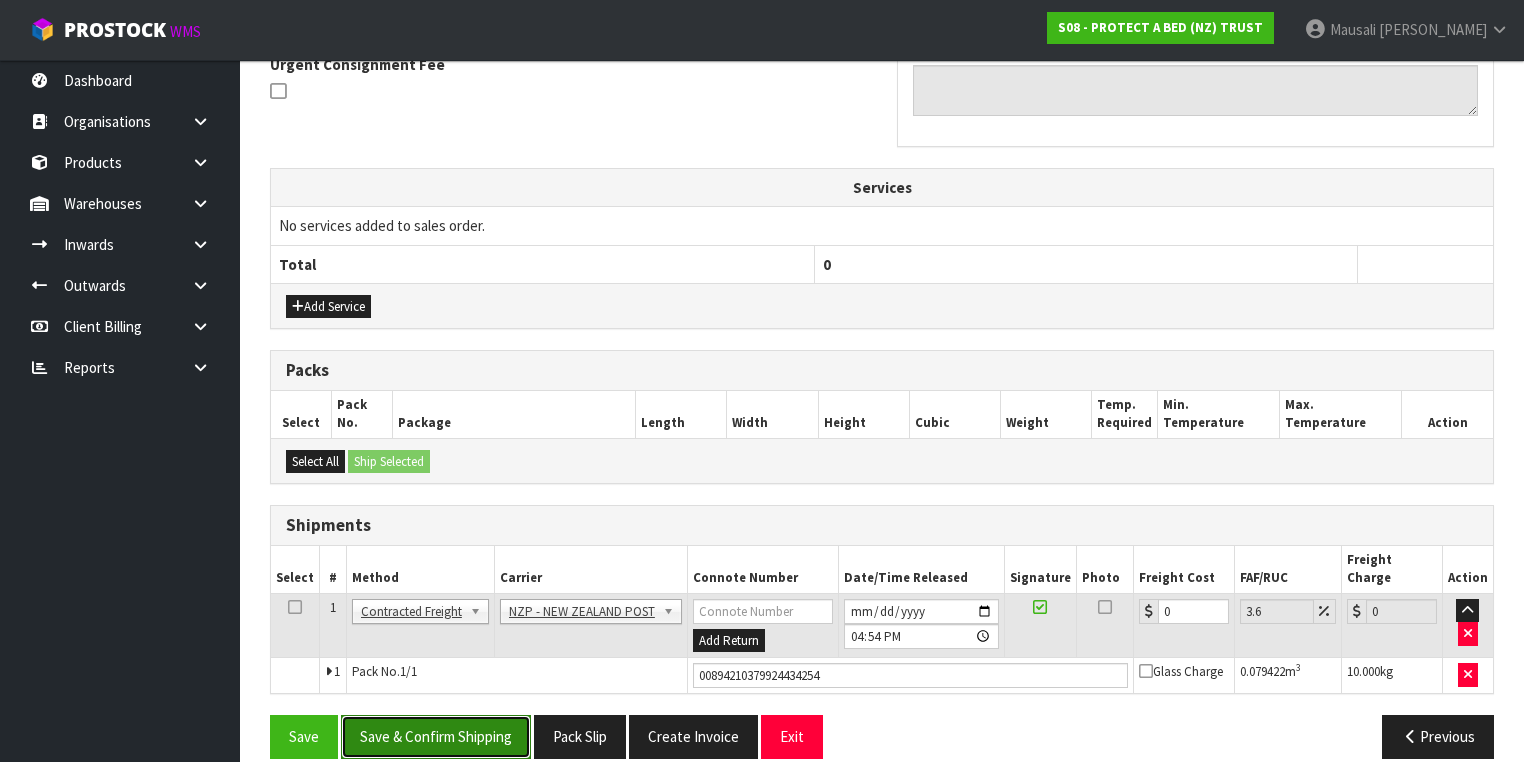 click on "Save & Confirm Shipping" at bounding box center [436, 736] 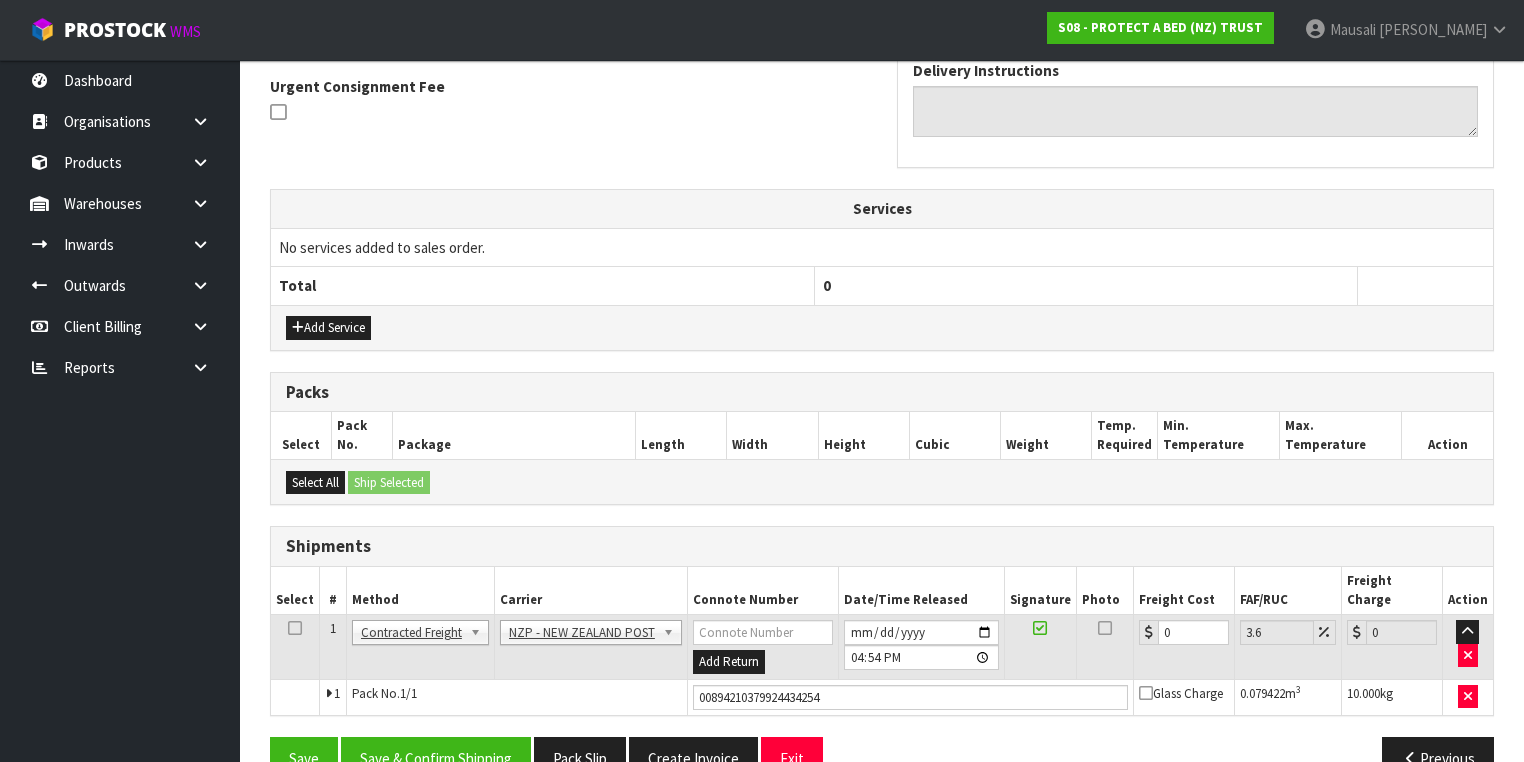 scroll, scrollTop: 0, scrollLeft: 0, axis: both 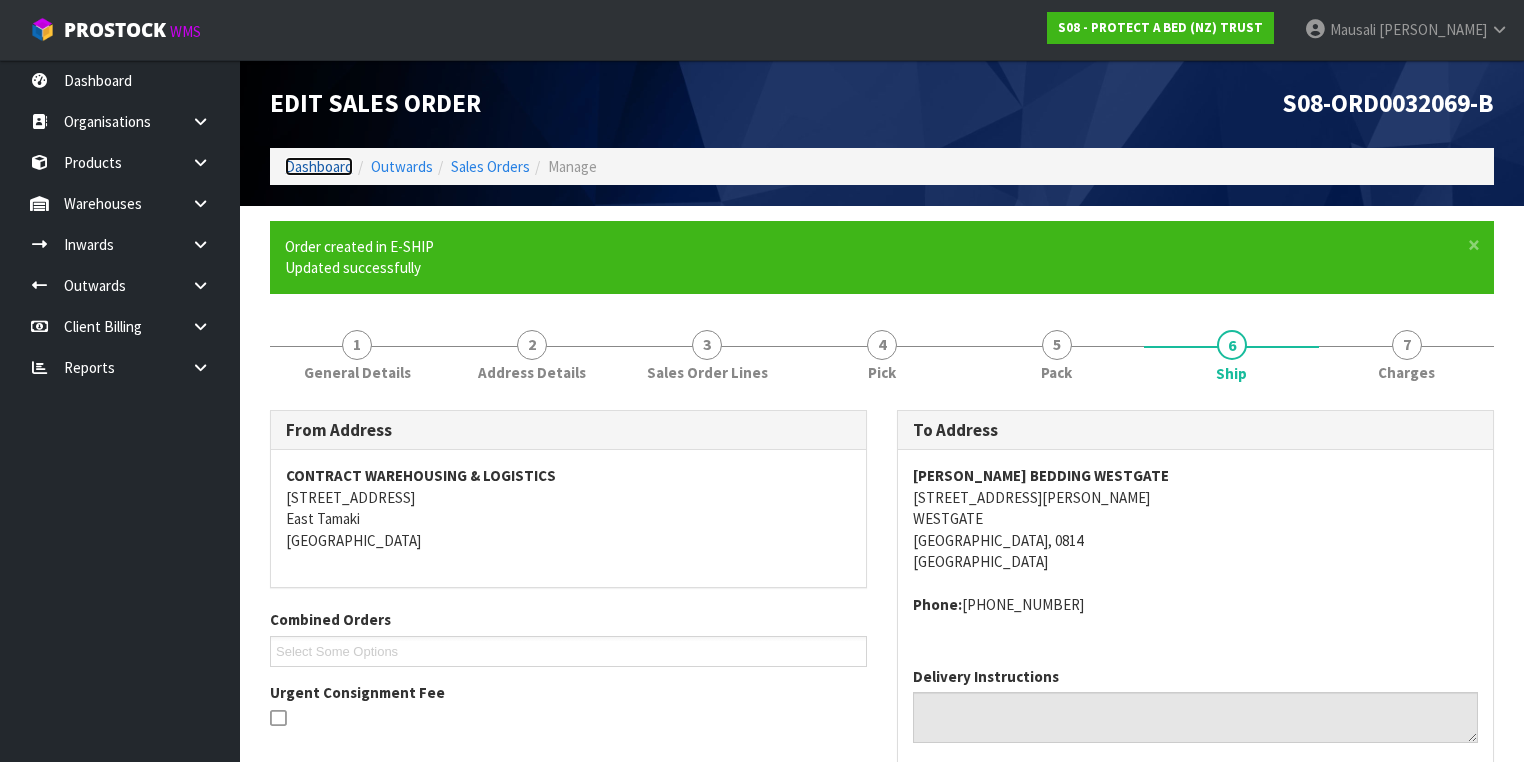 click on "Dashboard" at bounding box center (319, 166) 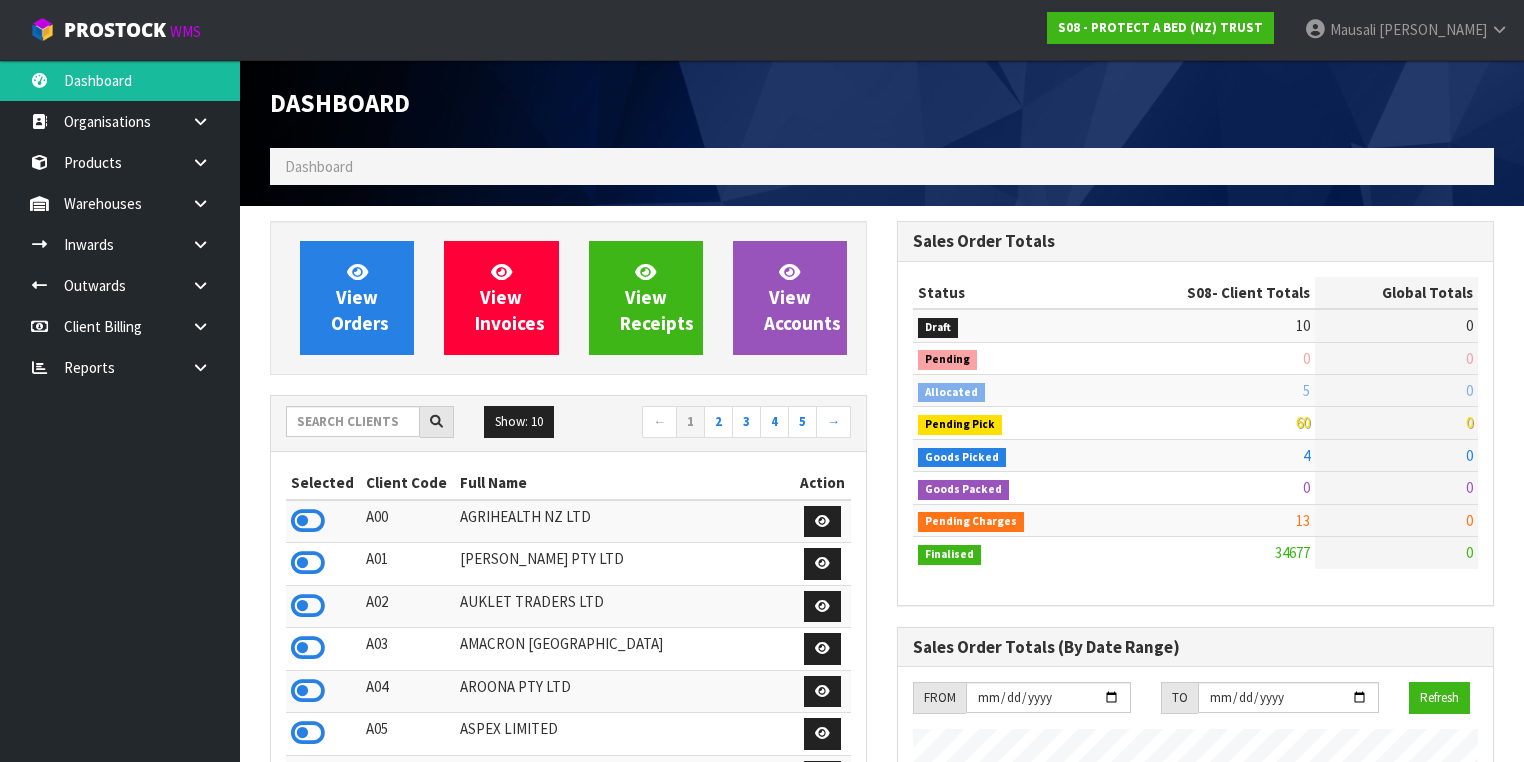 scroll, scrollTop: 998384, scrollLeft: 999372, axis: both 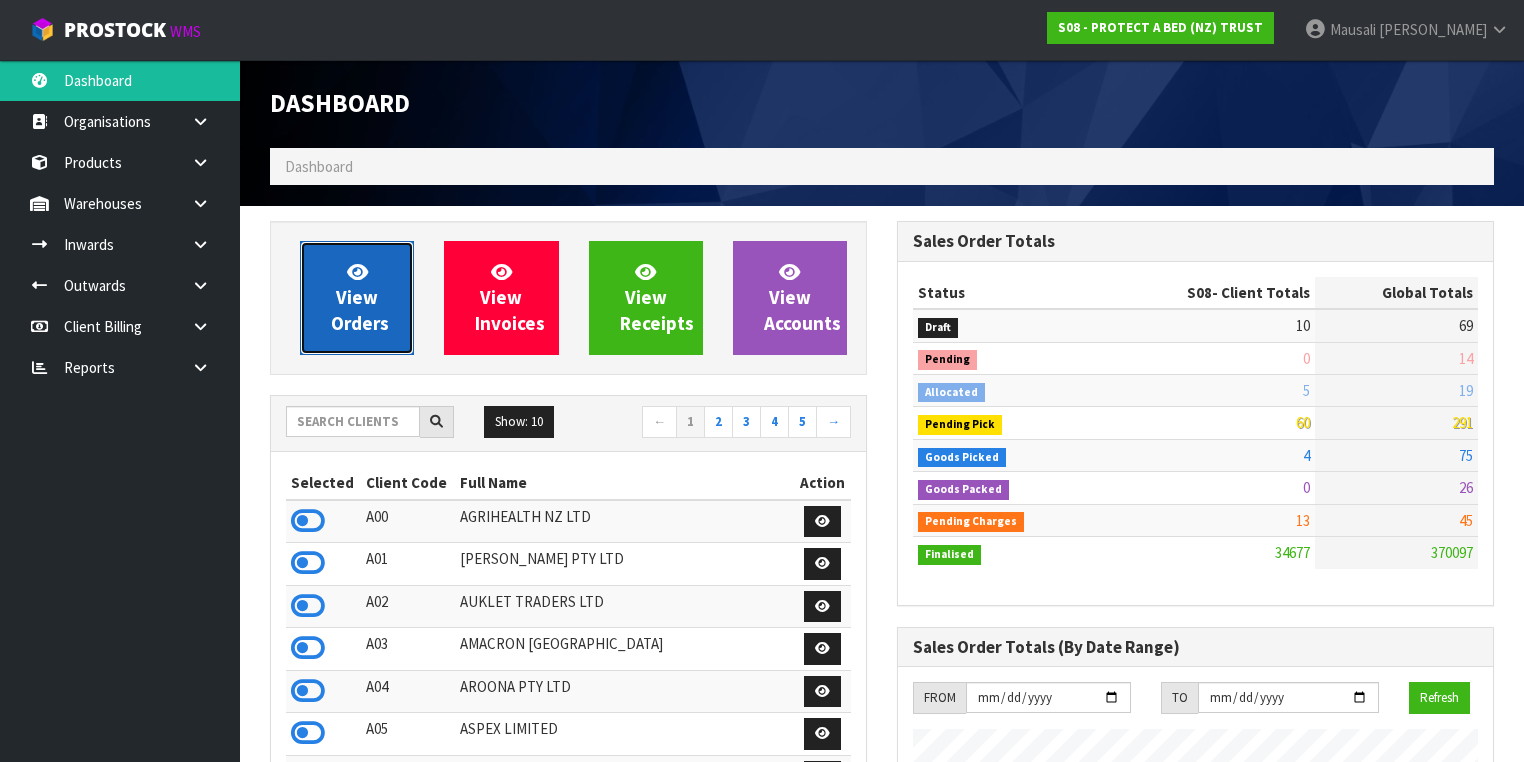 click on "View
Orders" at bounding box center [360, 297] 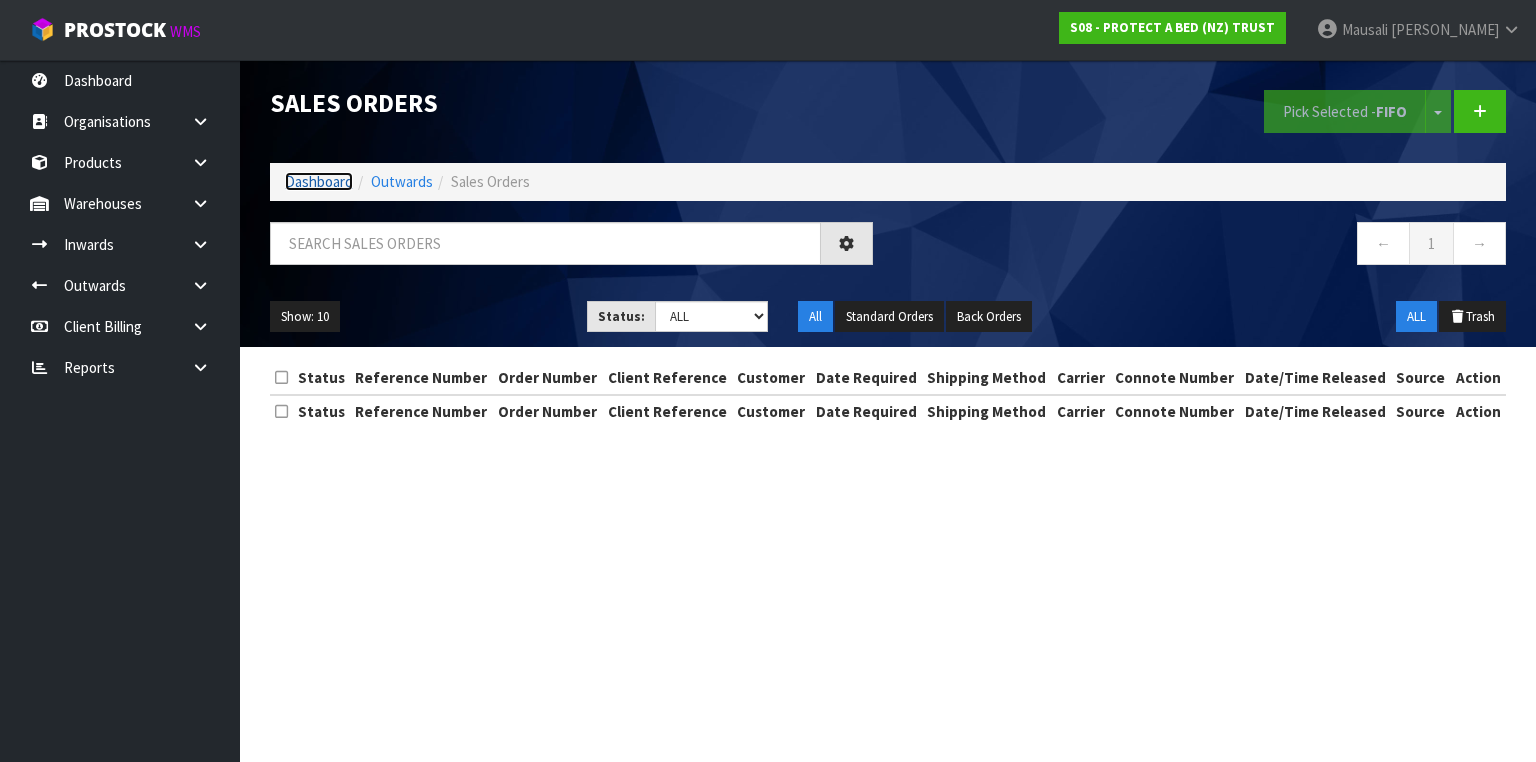click on "Dashboard" at bounding box center [319, 181] 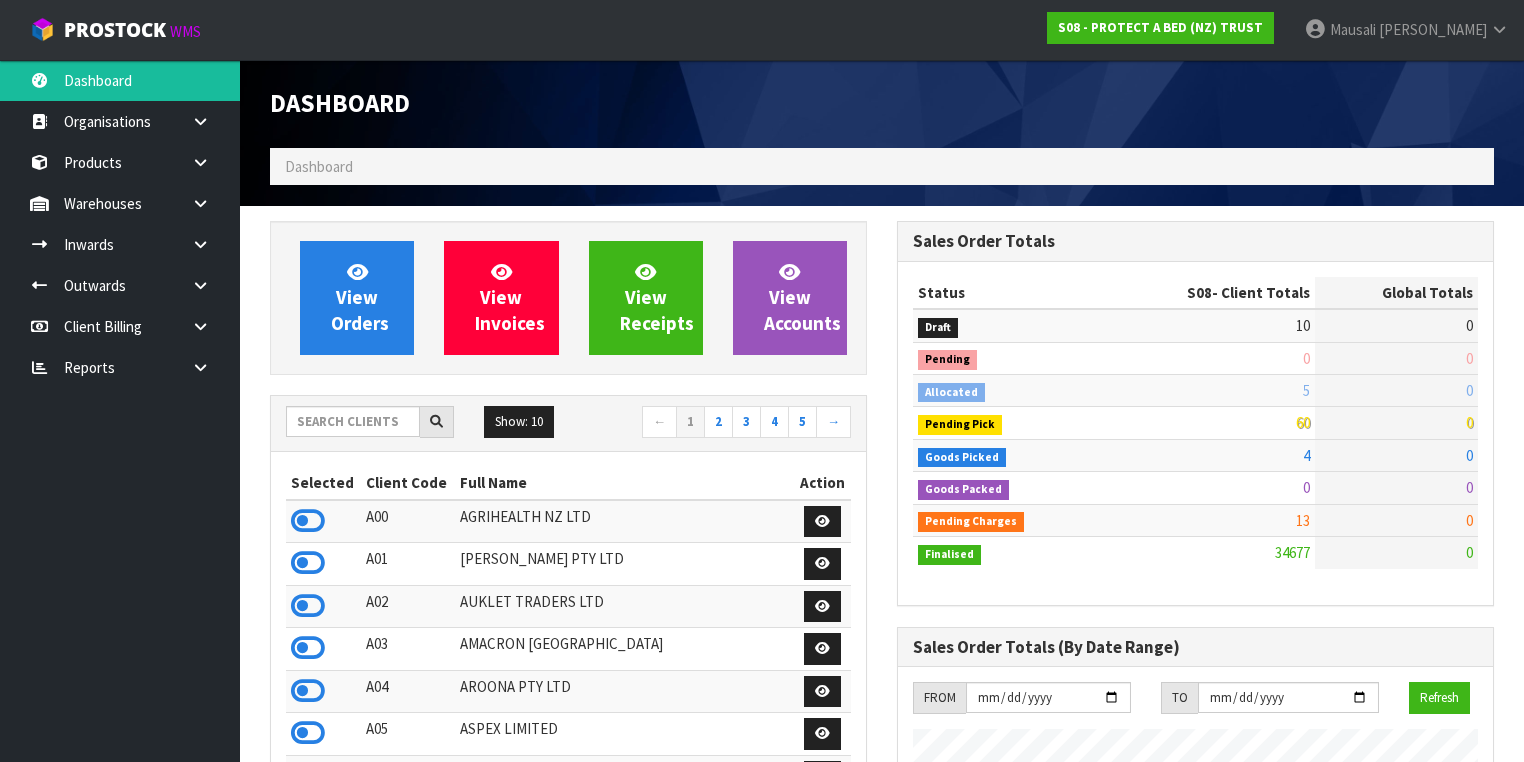 scroll, scrollTop: 998384, scrollLeft: 999372, axis: both 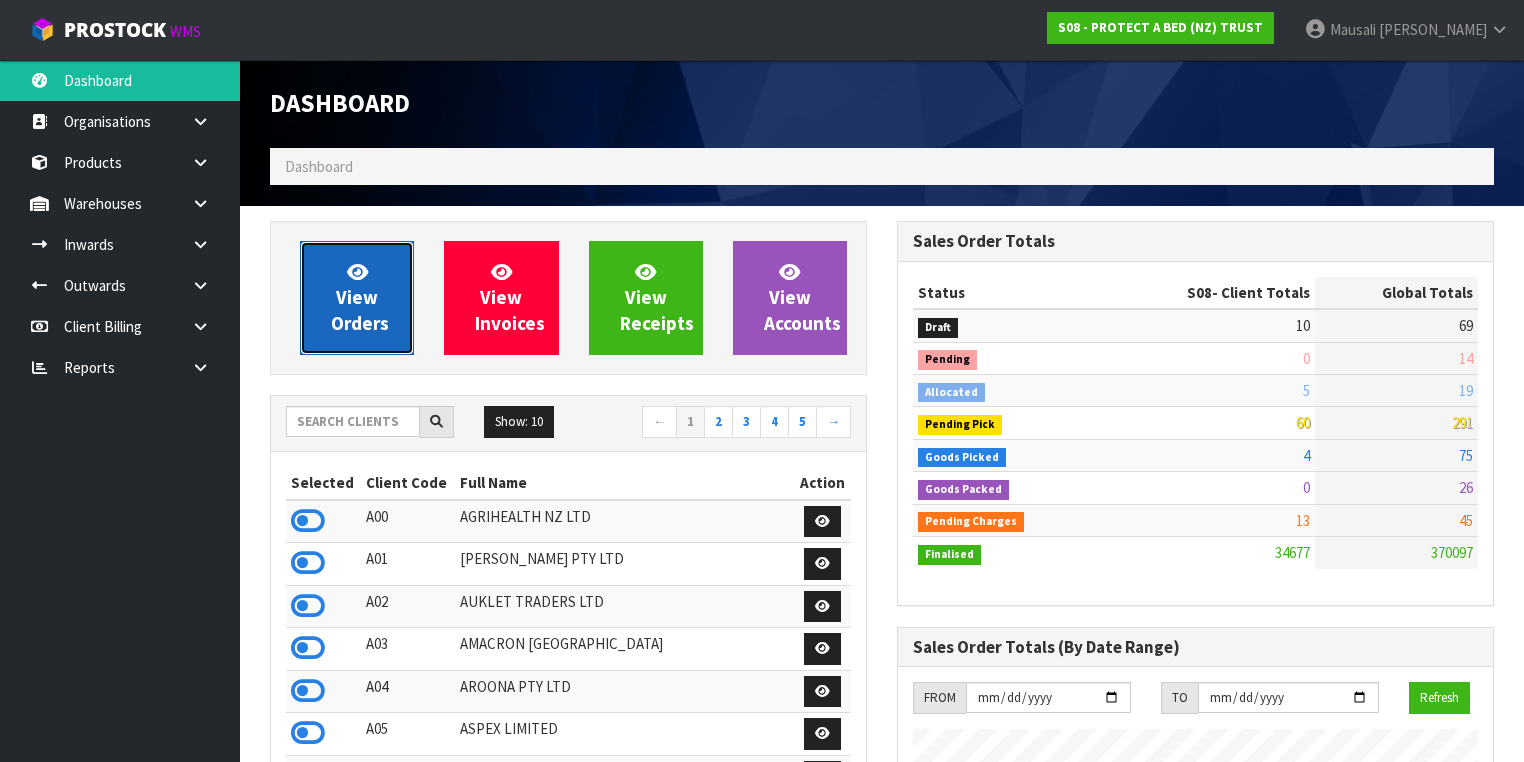 click on "View
Orders" at bounding box center (357, 298) 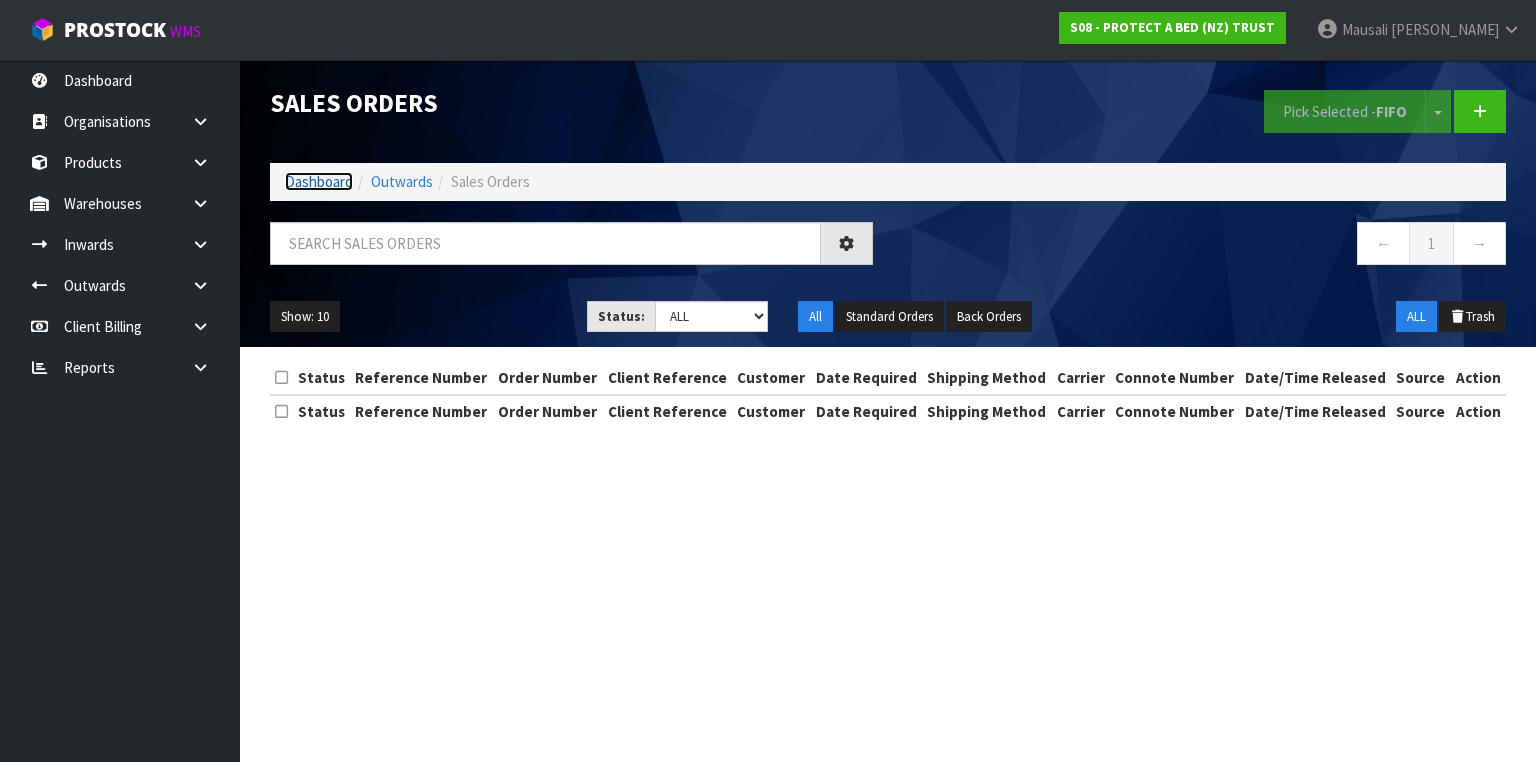 click on "Dashboard" at bounding box center [319, 181] 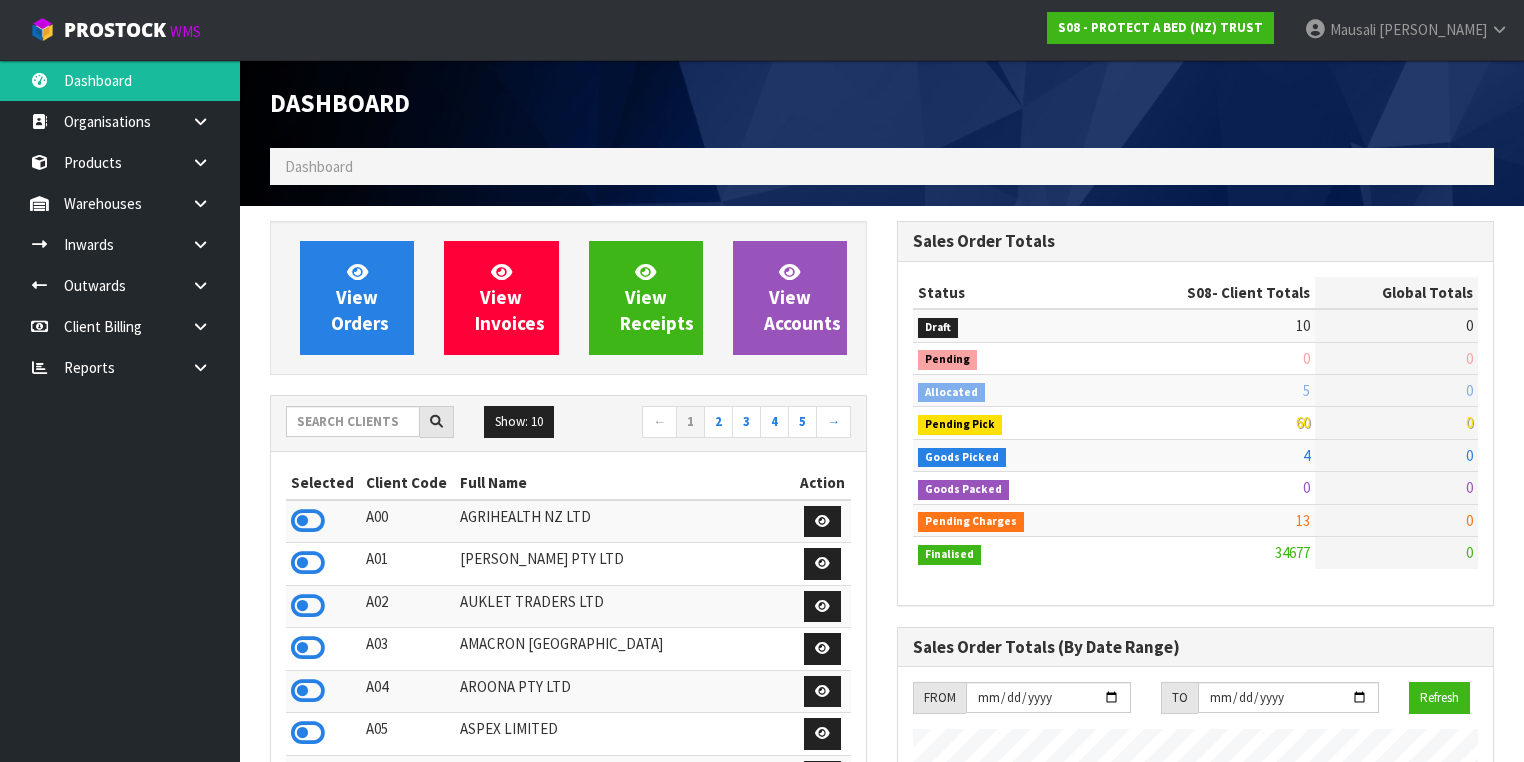 scroll, scrollTop: 998756, scrollLeft: 999372, axis: both 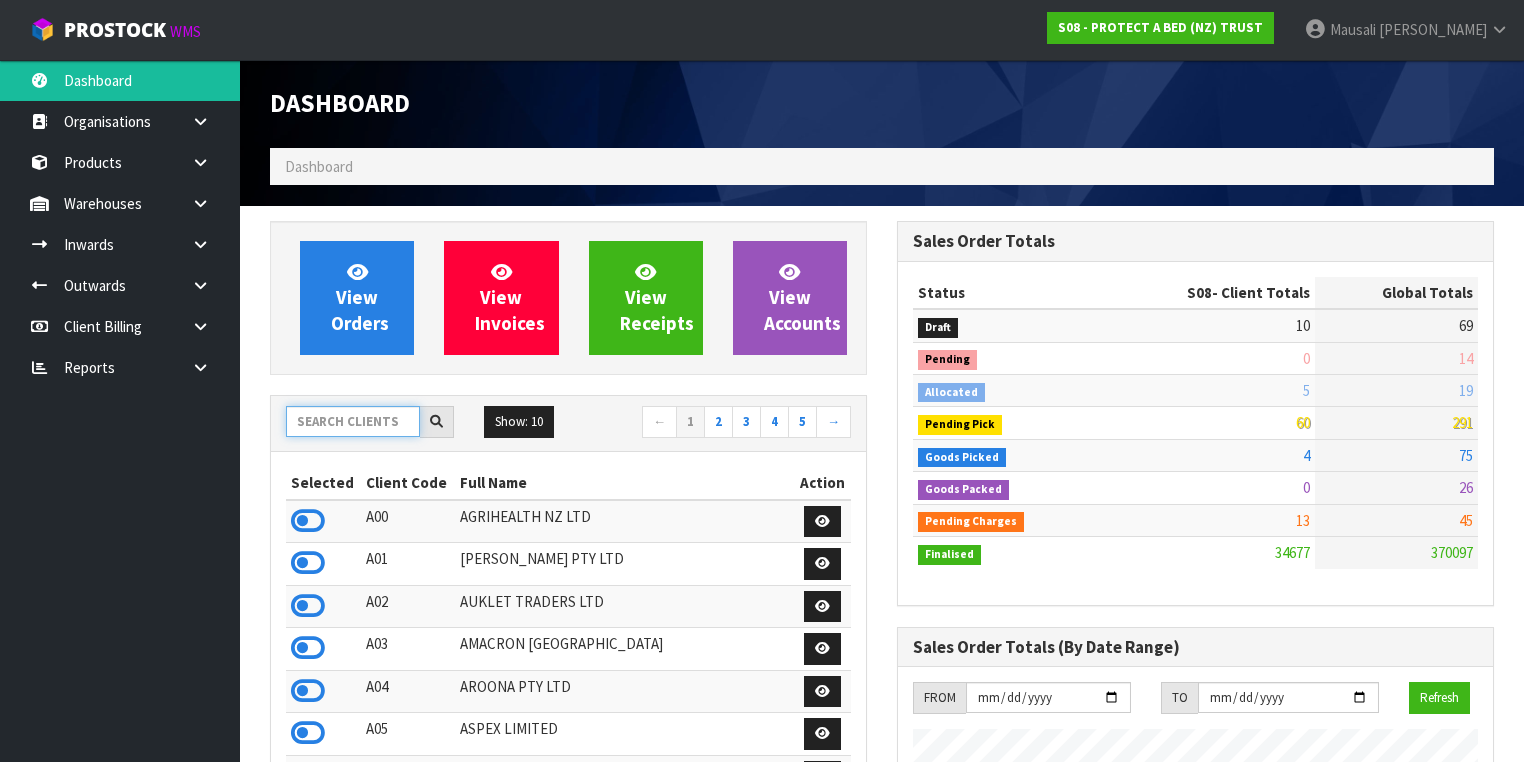 click at bounding box center [353, 421] 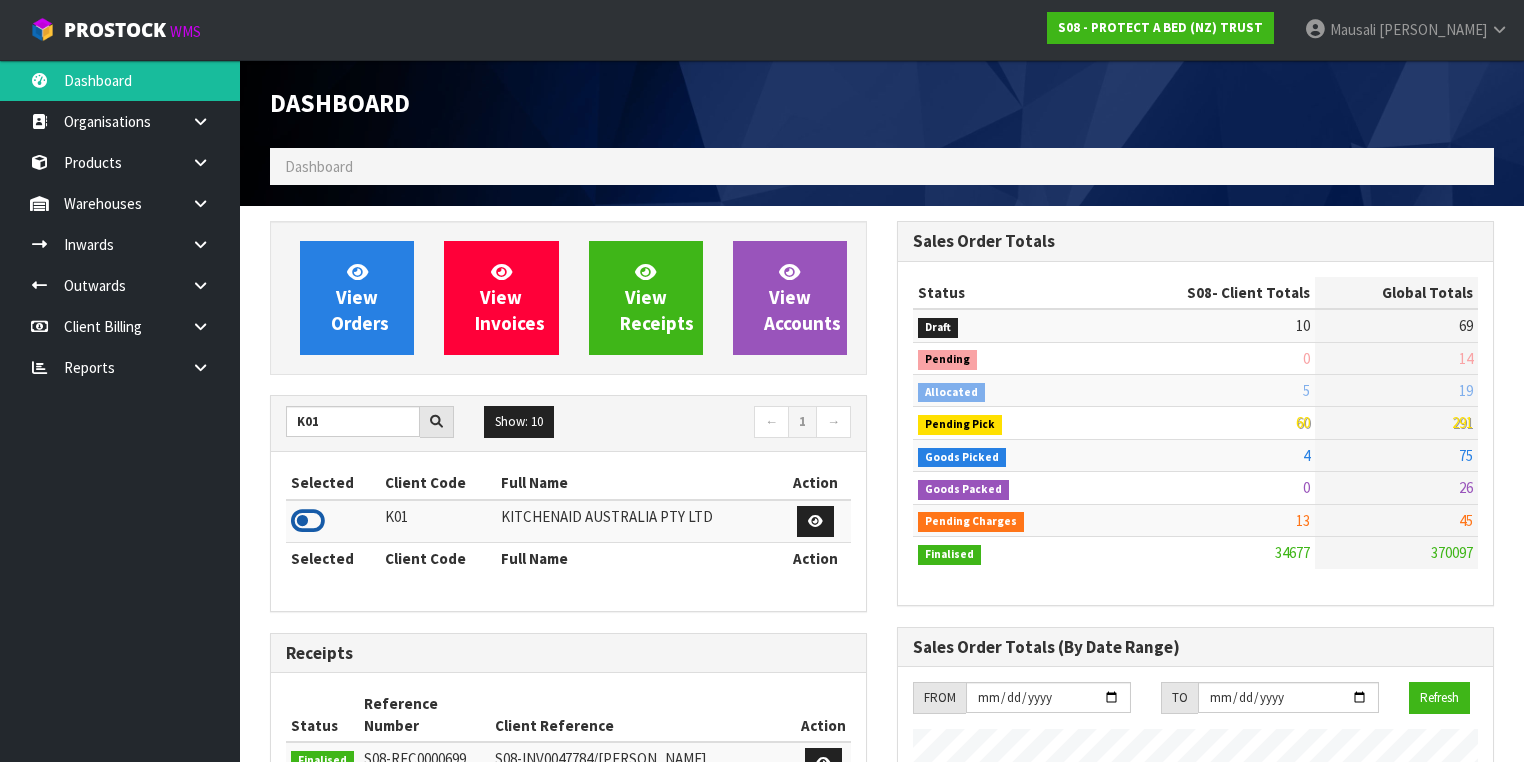 click at bounding box center (308, 521) 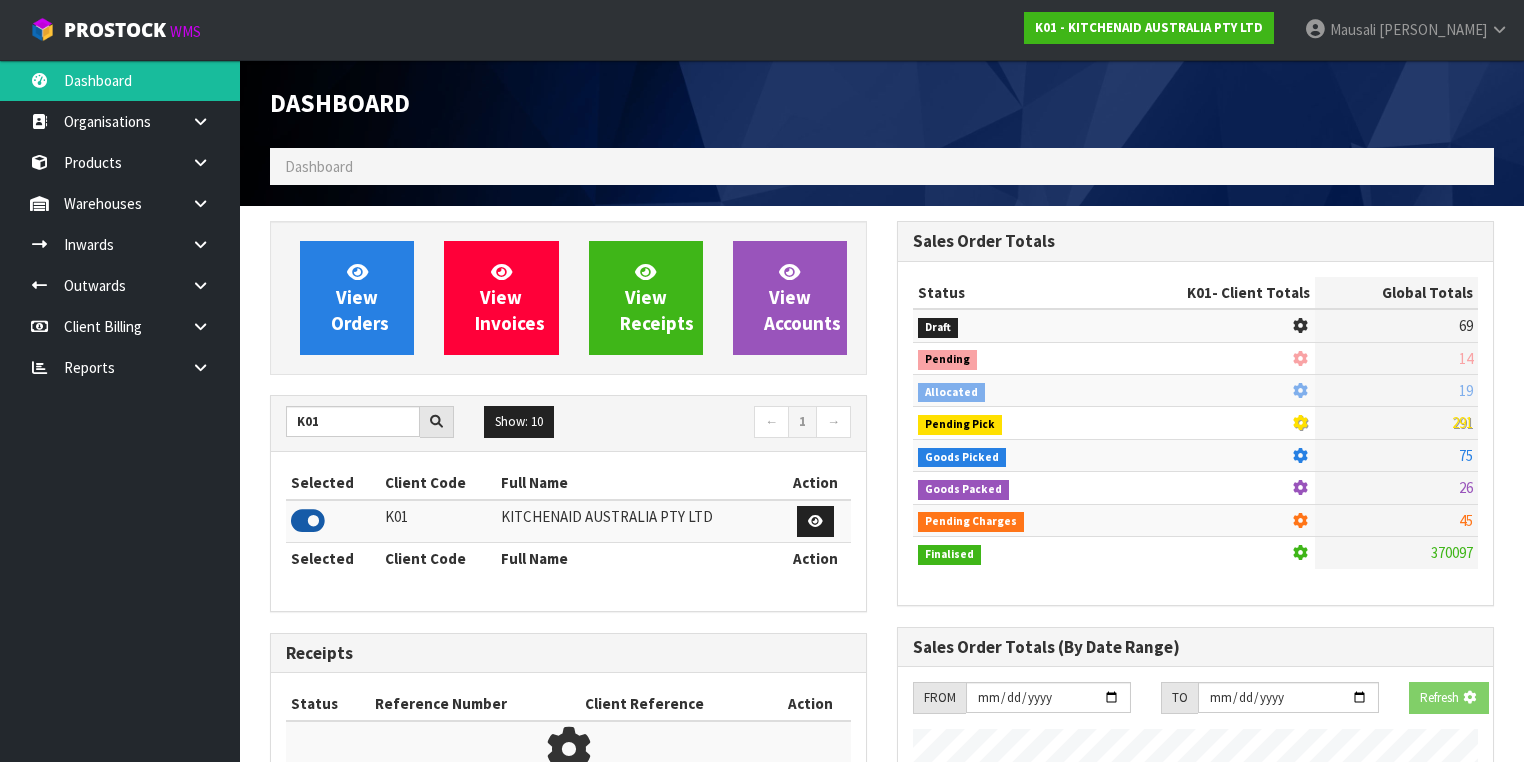 scroll, scrollTop: 1242, scrollLeft: 627, axis: both 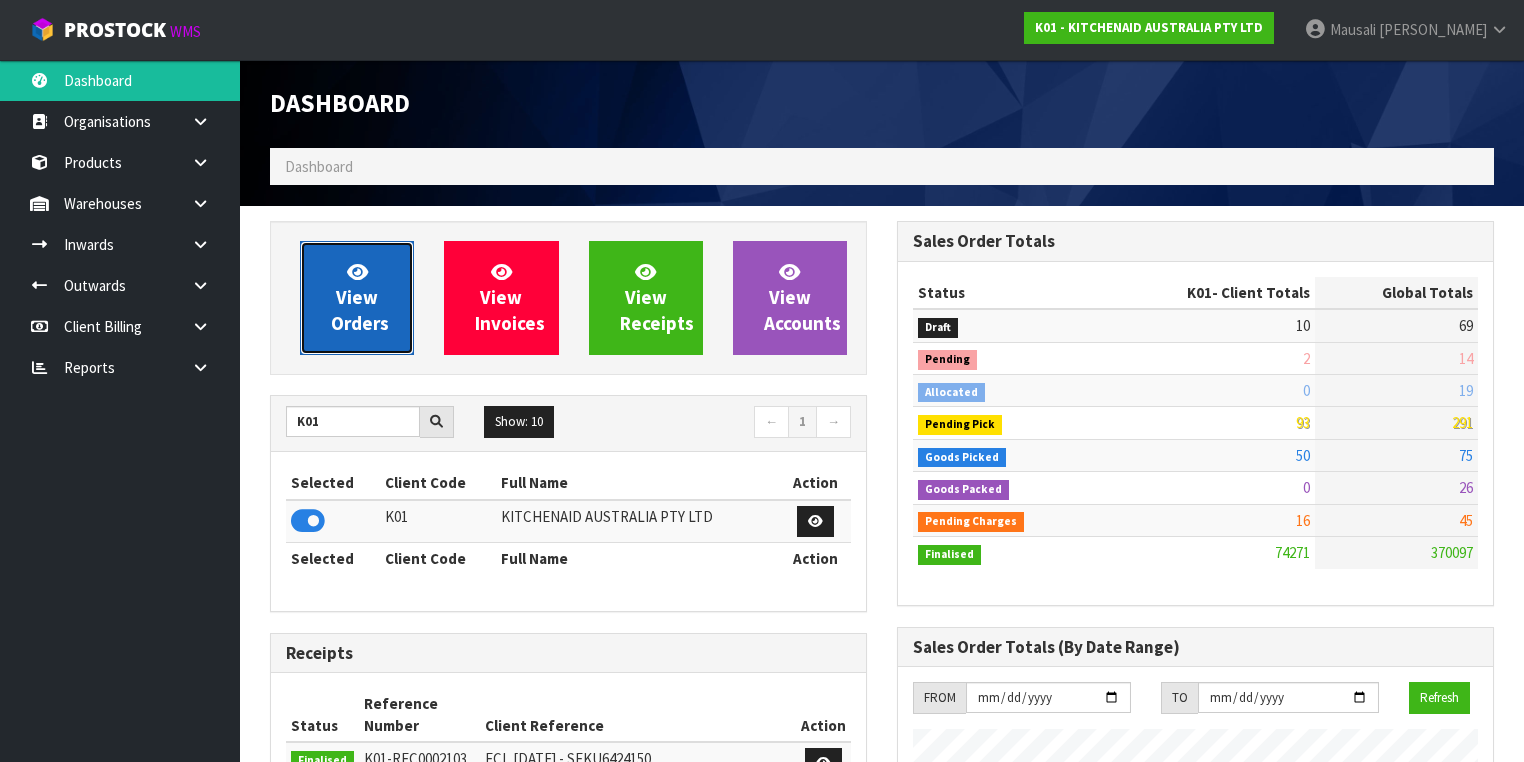 click on "View
Orders" at bounding box center (357, 298) 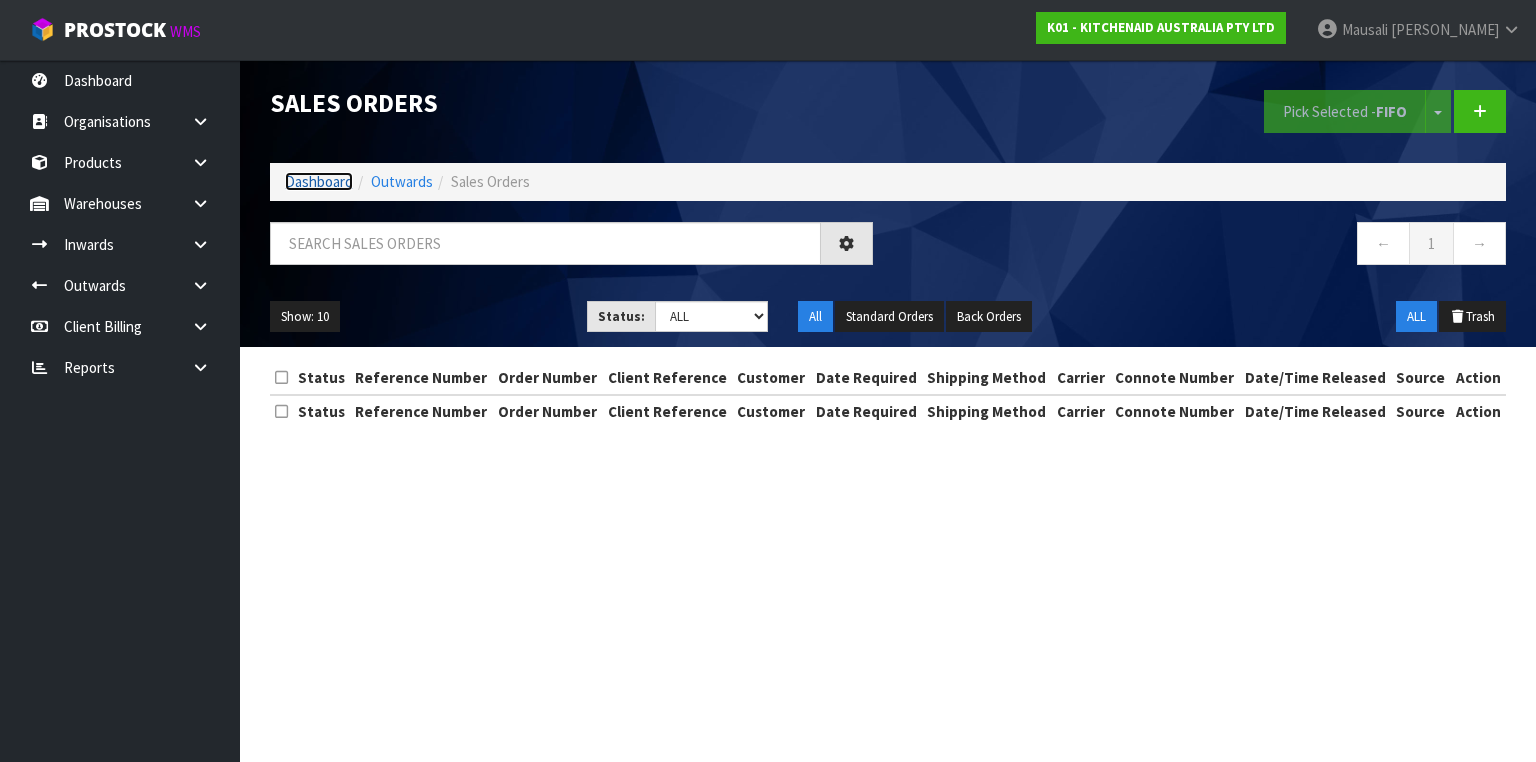 click on "Dashboard" at bounding box center [319, 181] 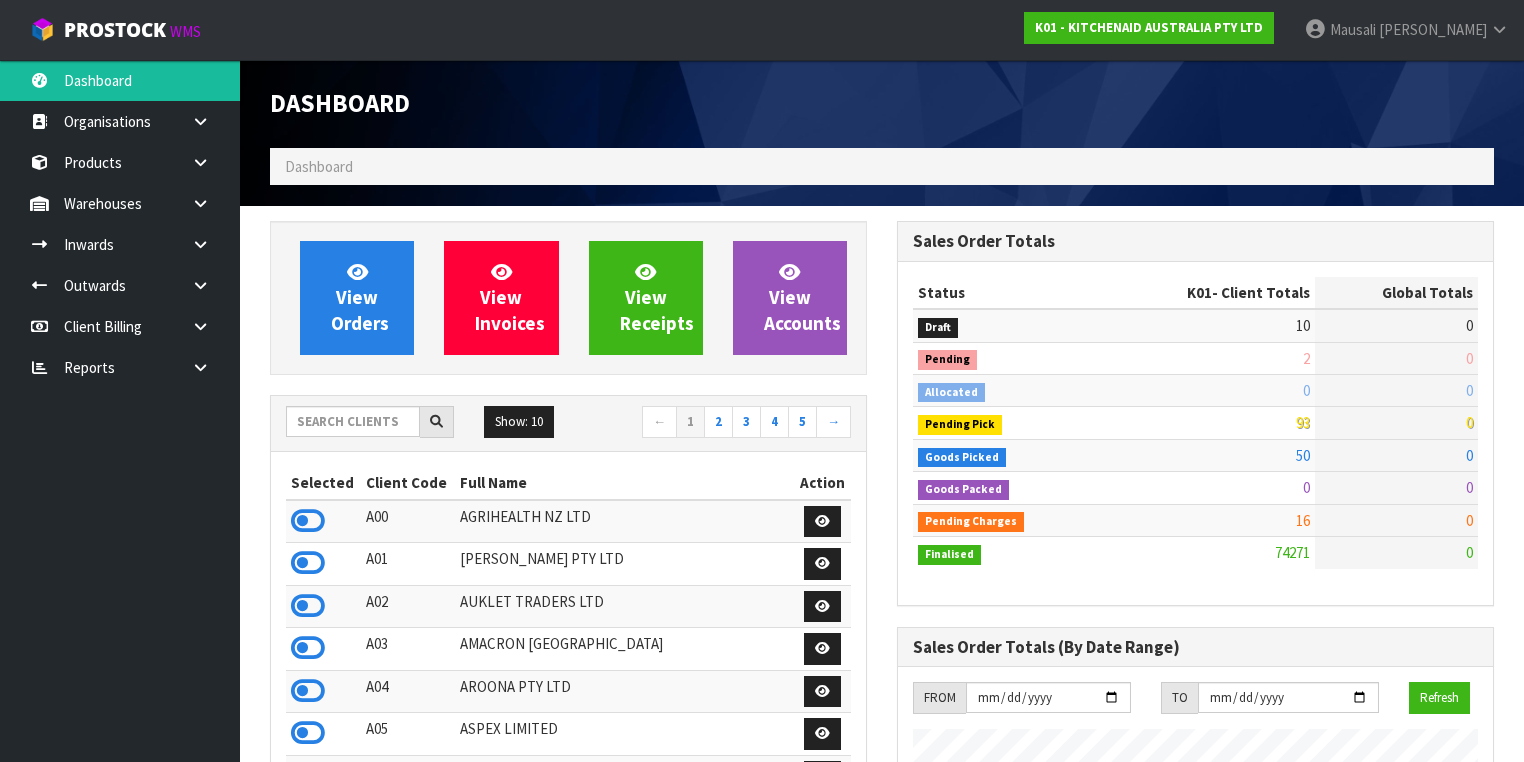 scroll, scrollTop: 998491, scrollLeft: 999372, axis: both 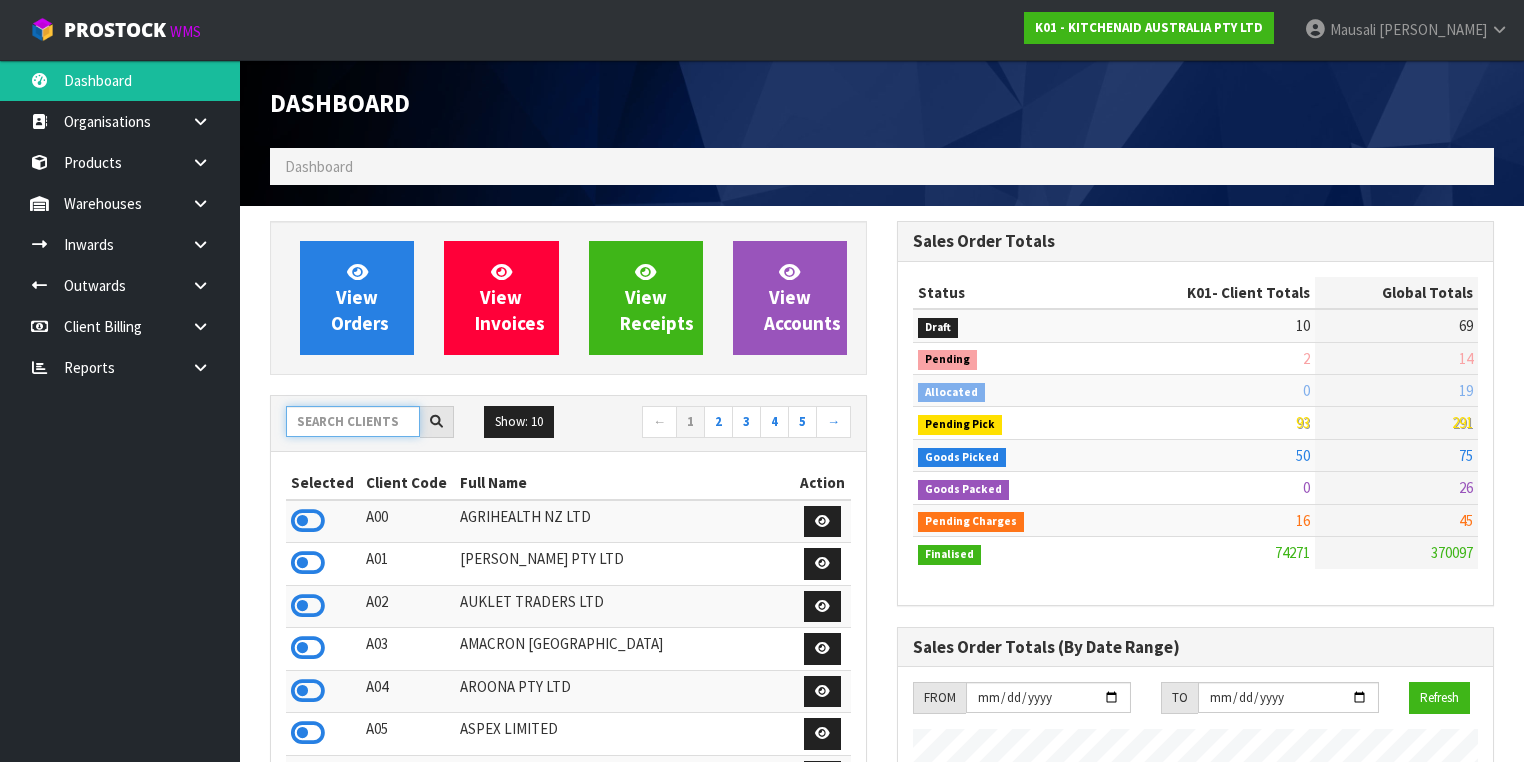 click at bounding box center (353, 421) 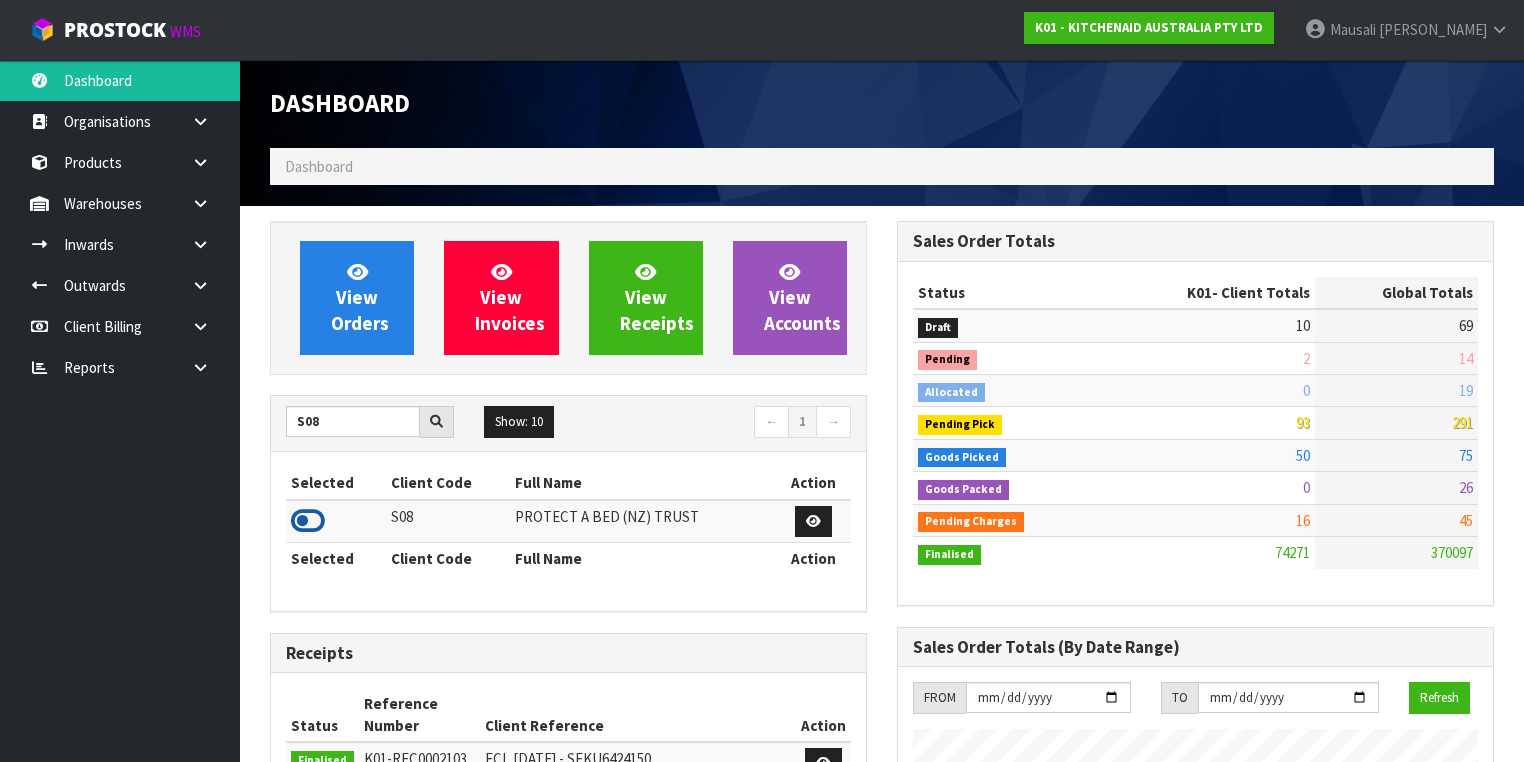 click at bounding box center (308, 521) 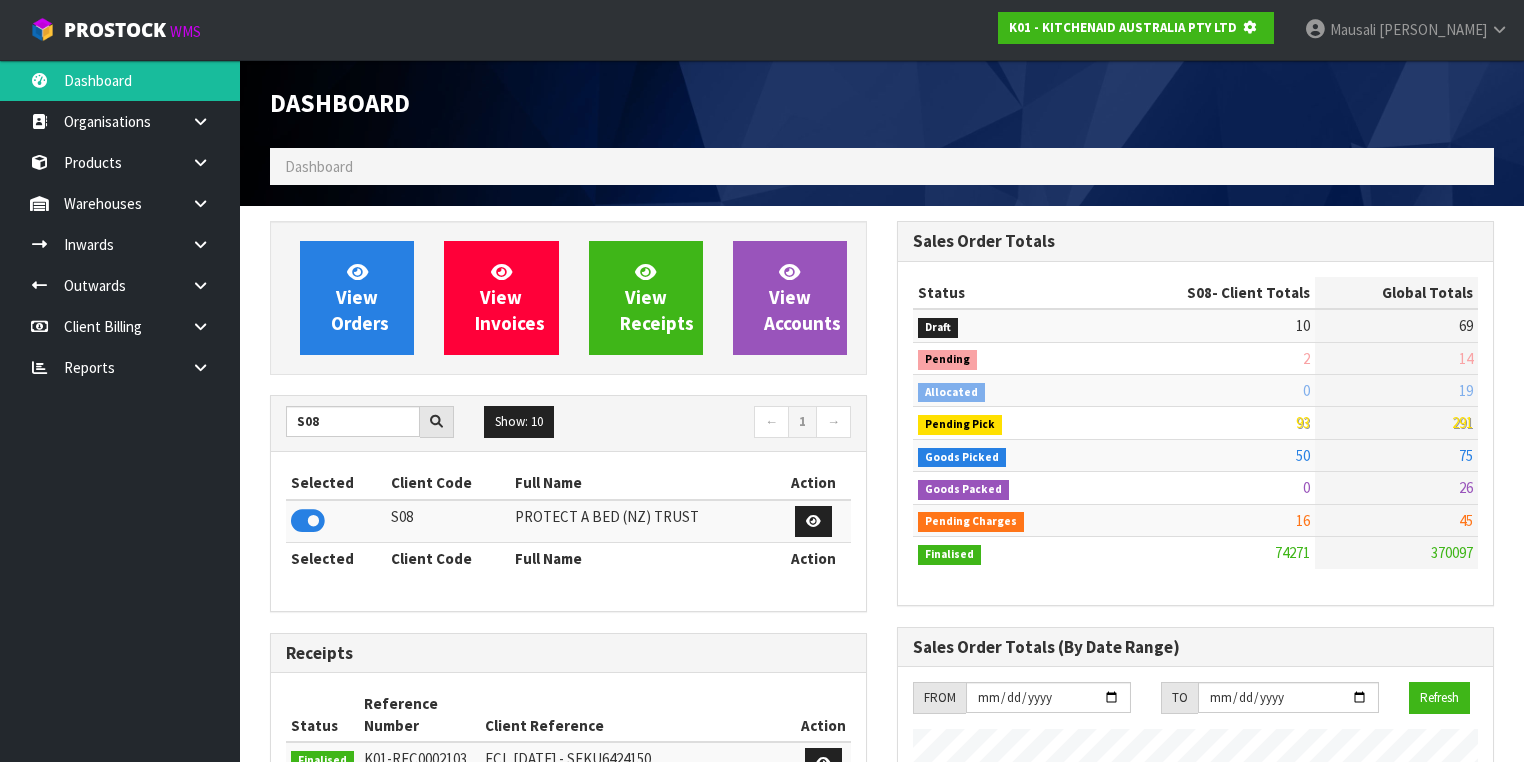scroll, scrollTop: 1242, scrollLeft: 627, axis: both 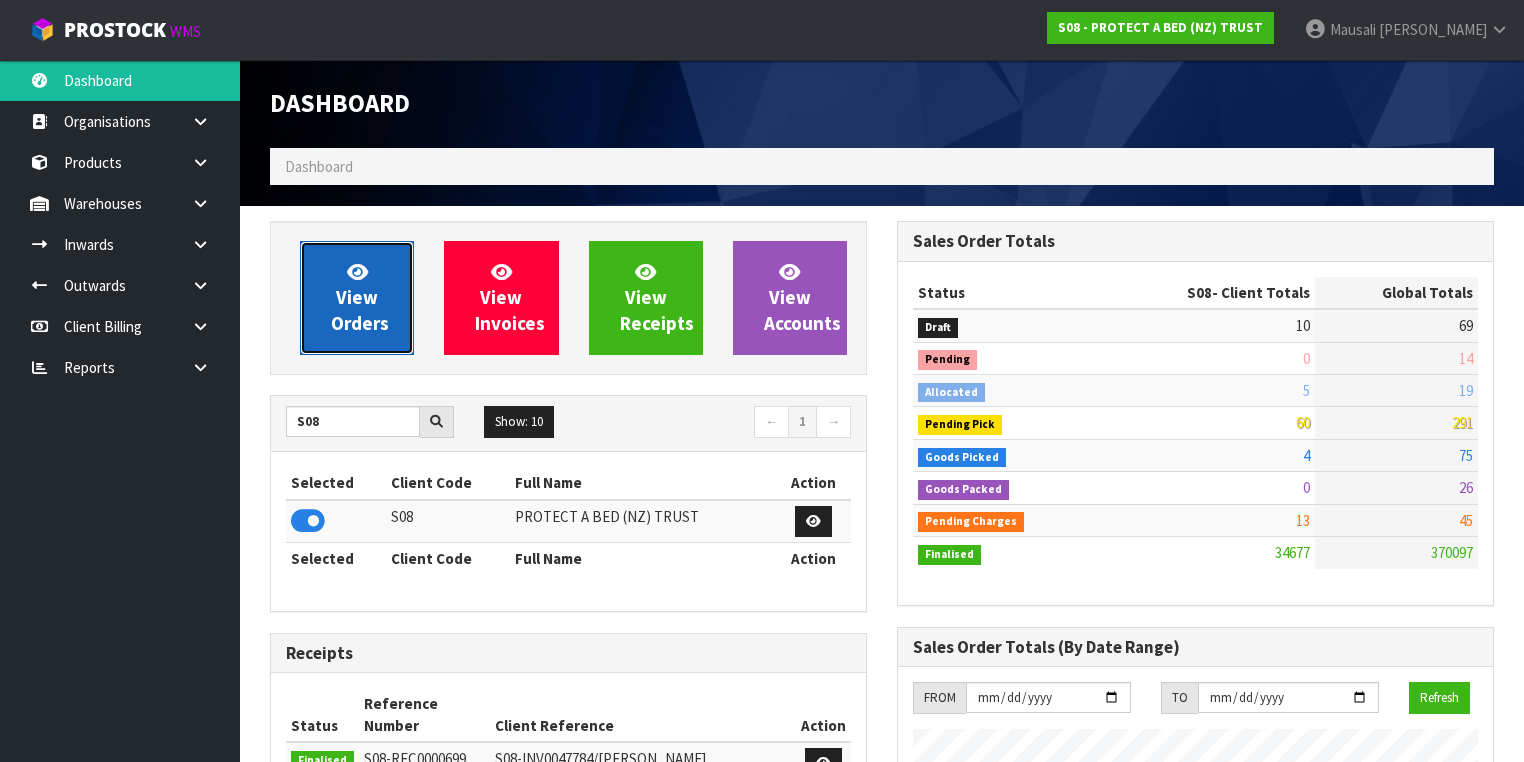 click on "View
Orders" at bounding box center (357, 298) 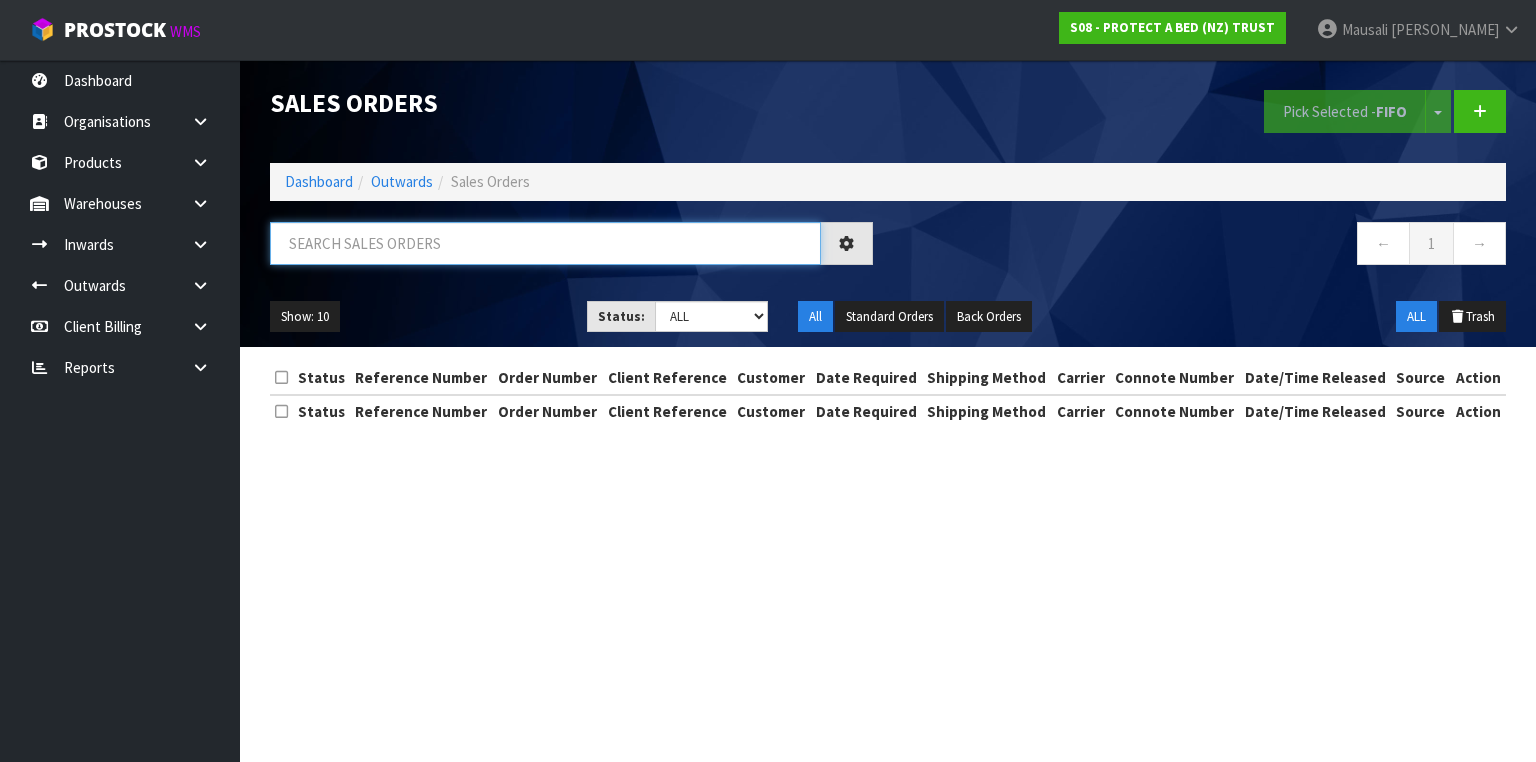 click at bounding box center (545, 243) 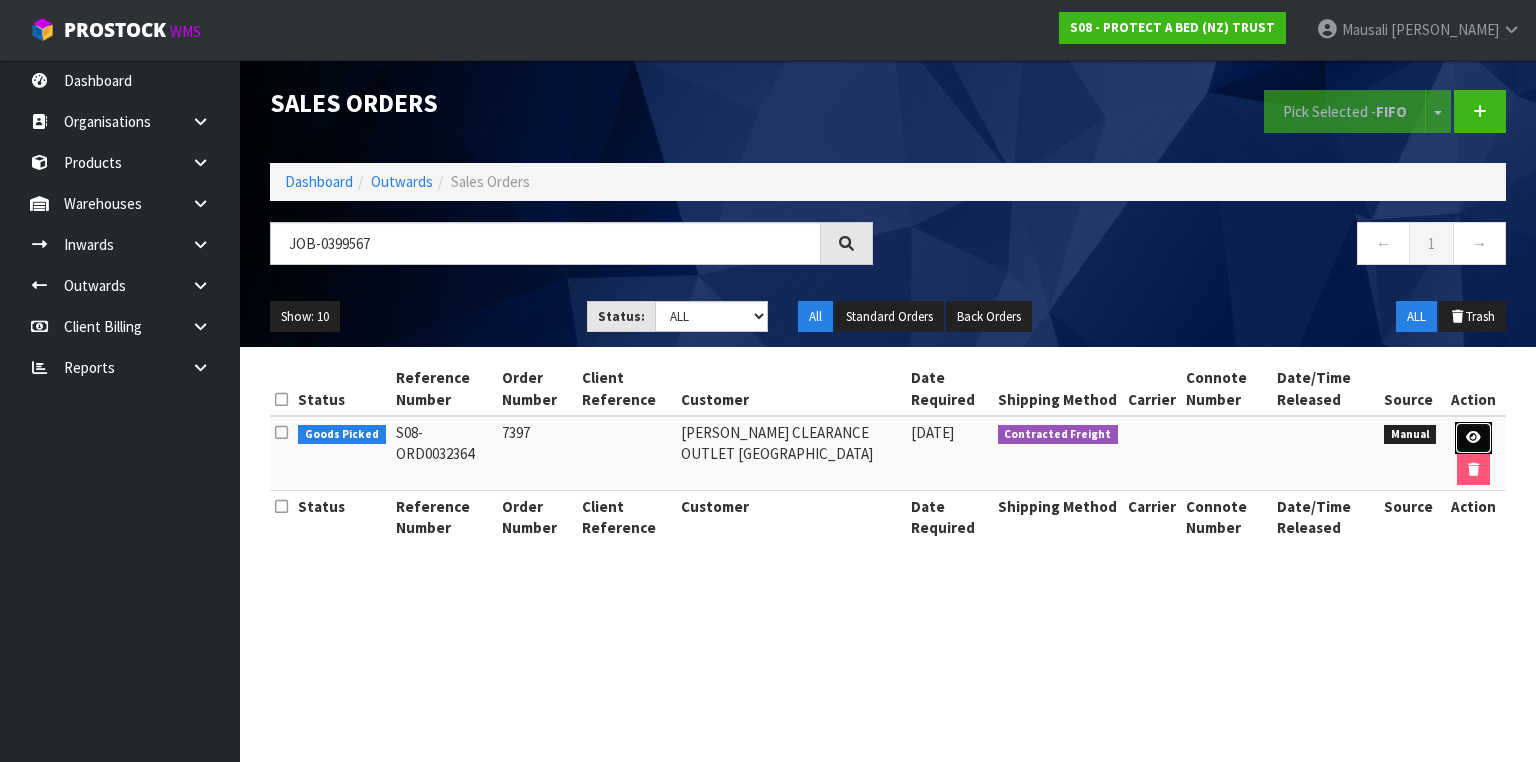 click at bounding box center [1473, 437] 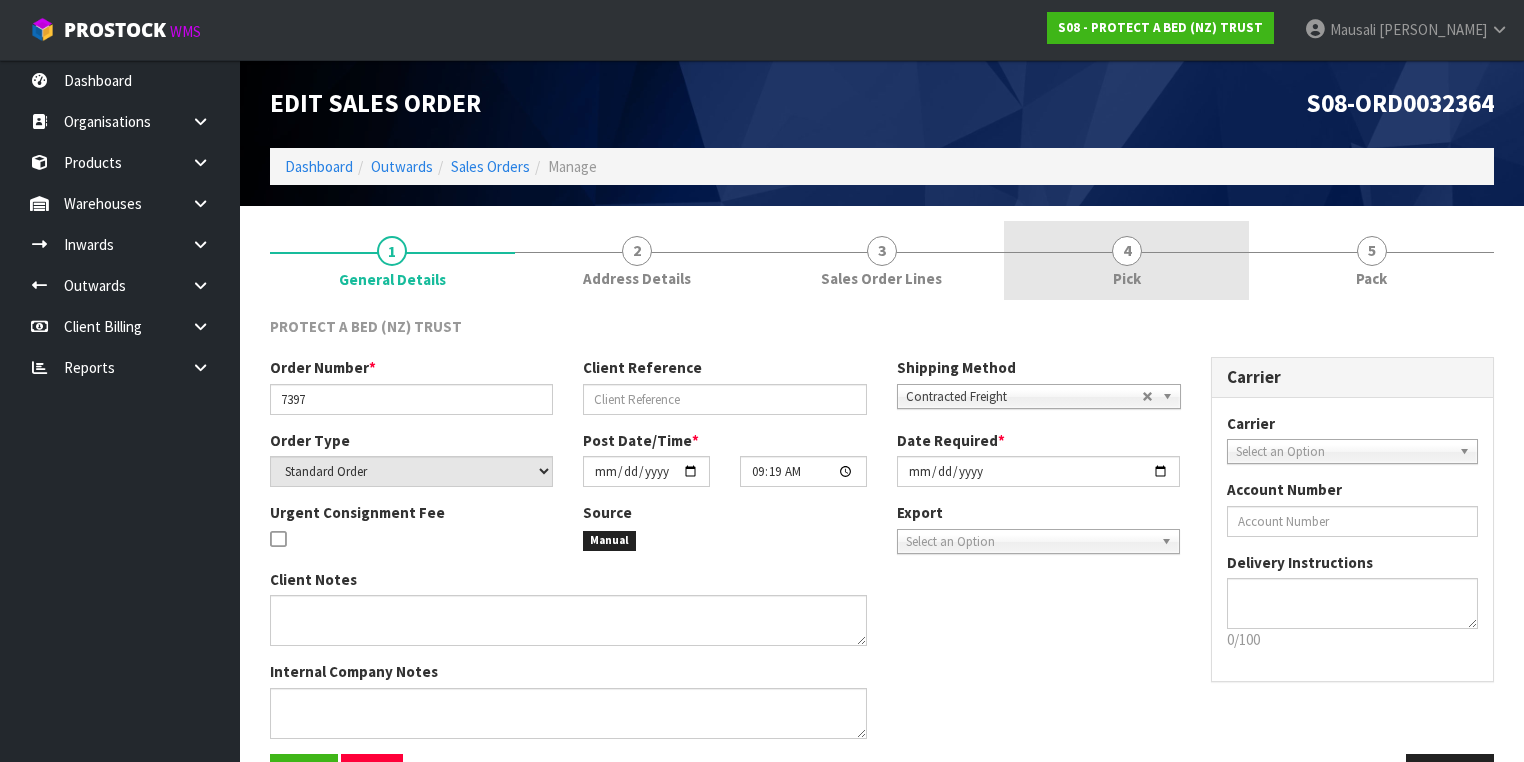 click on "4
Pick" at bounding box center (1126, 260) 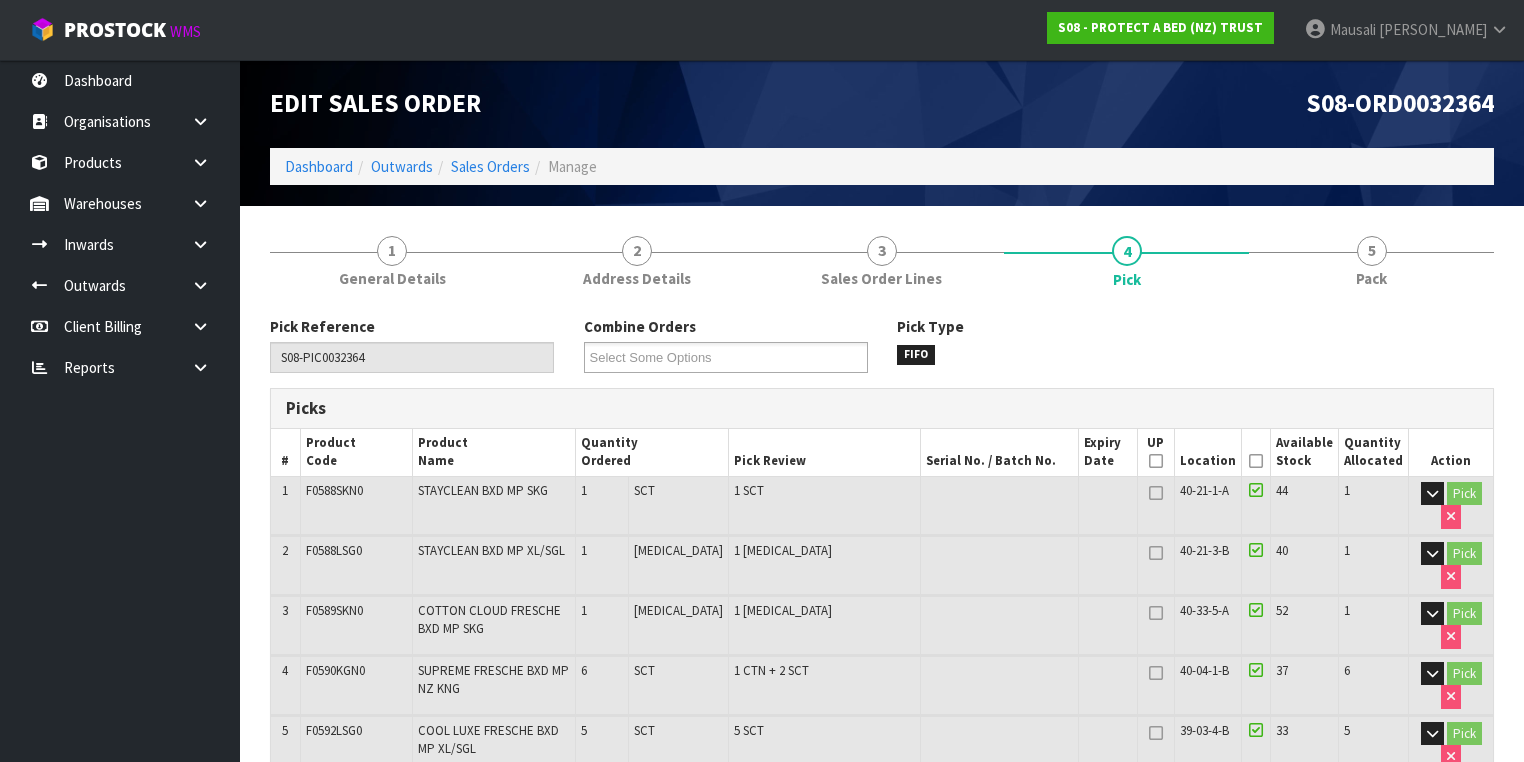 click on "Picked" at bounding box center (1256, 452) 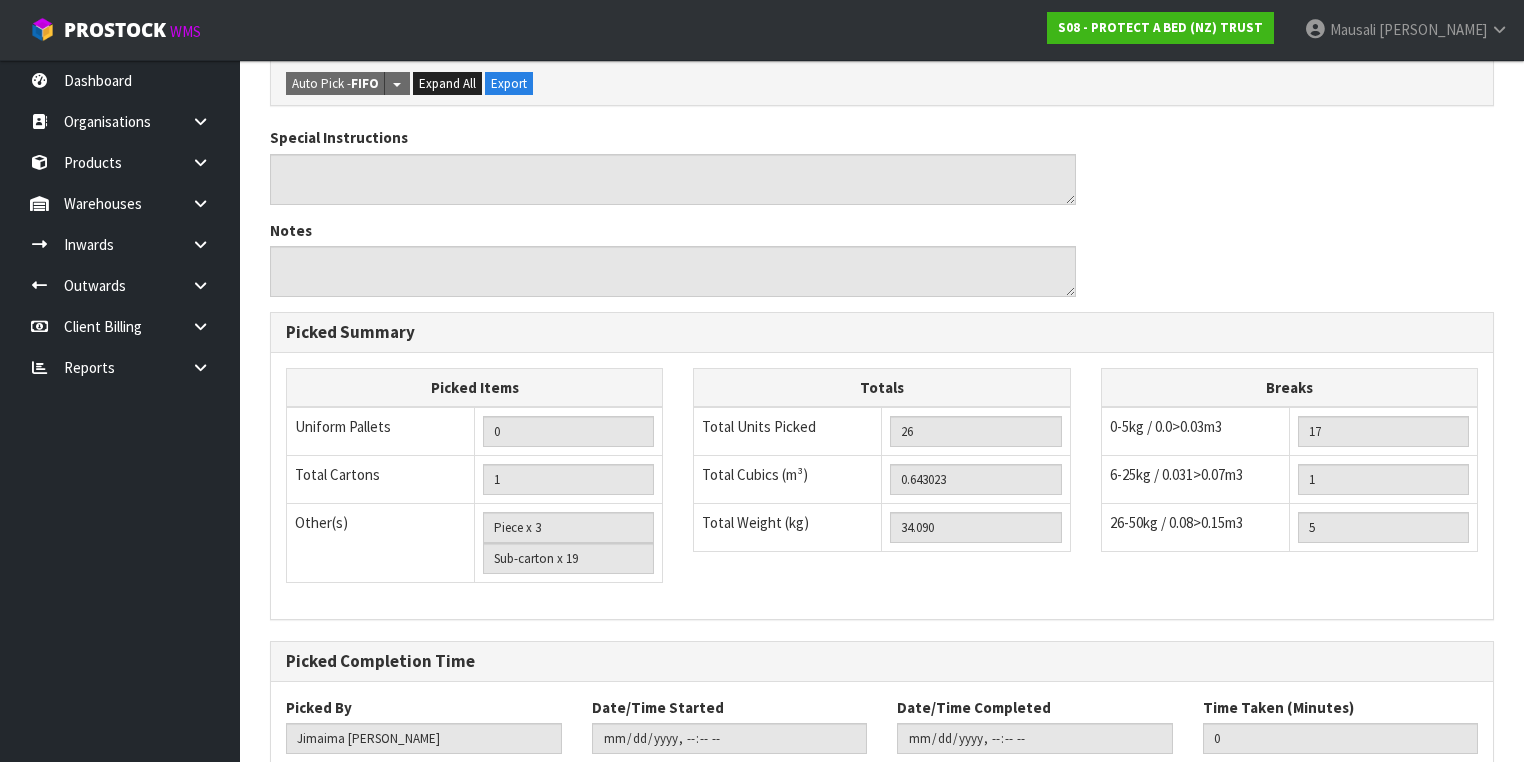 scroll, scrollTop: 1200, scrollLeft: 0, axis: vertical 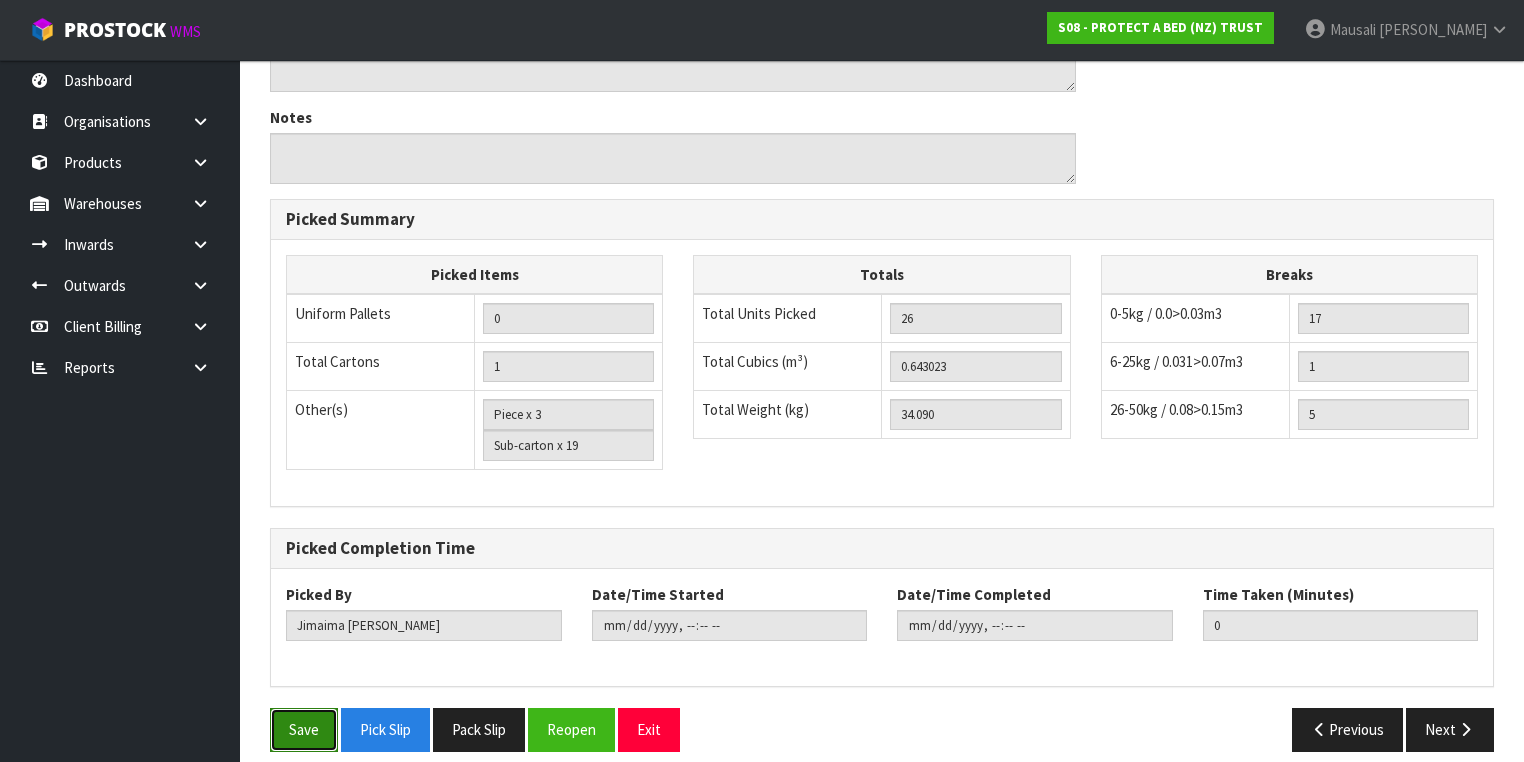 click on "Save" at bounding box center (304, 729) 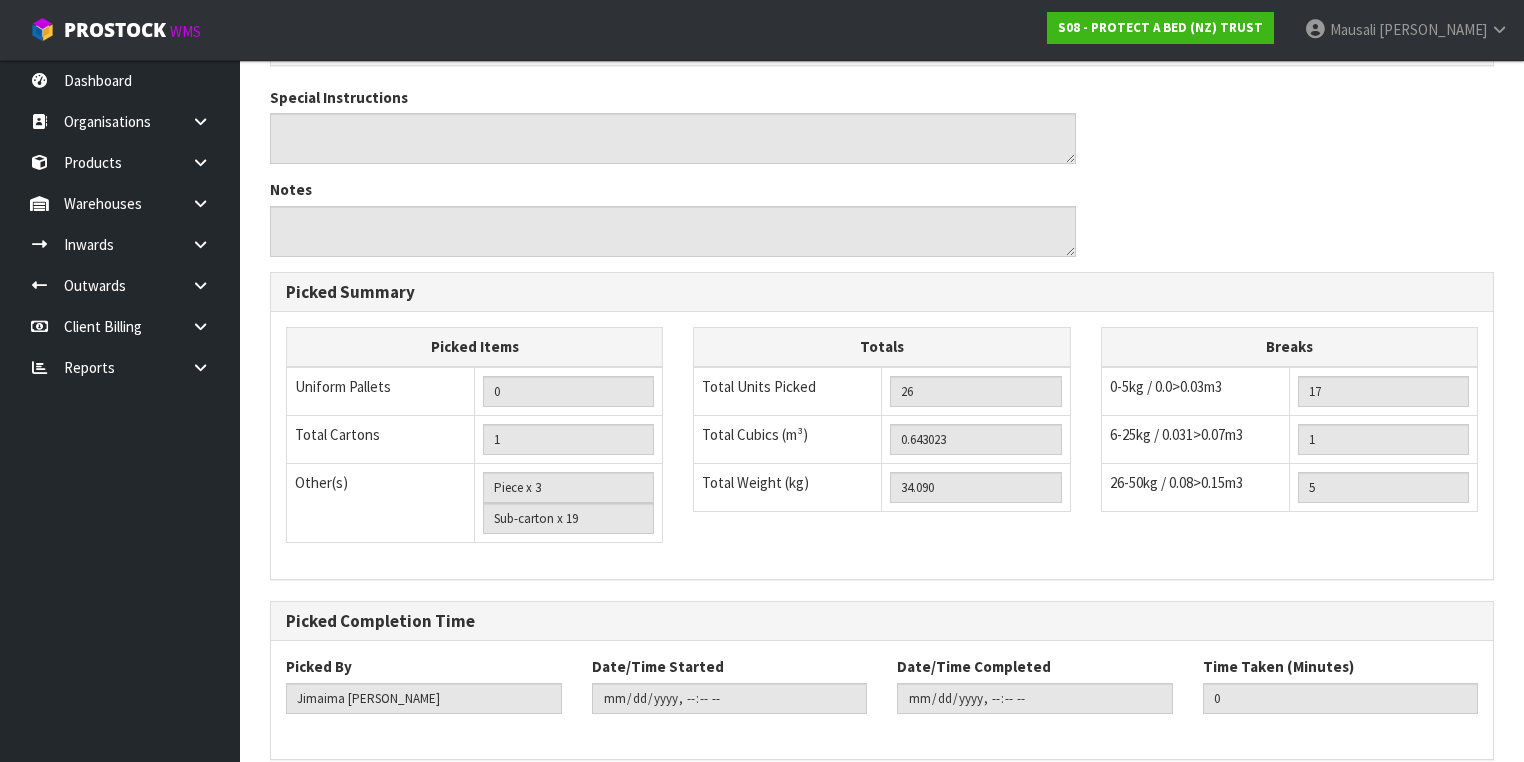 scroll, scrollTop: 0, scrollLeft: 0, axis: both 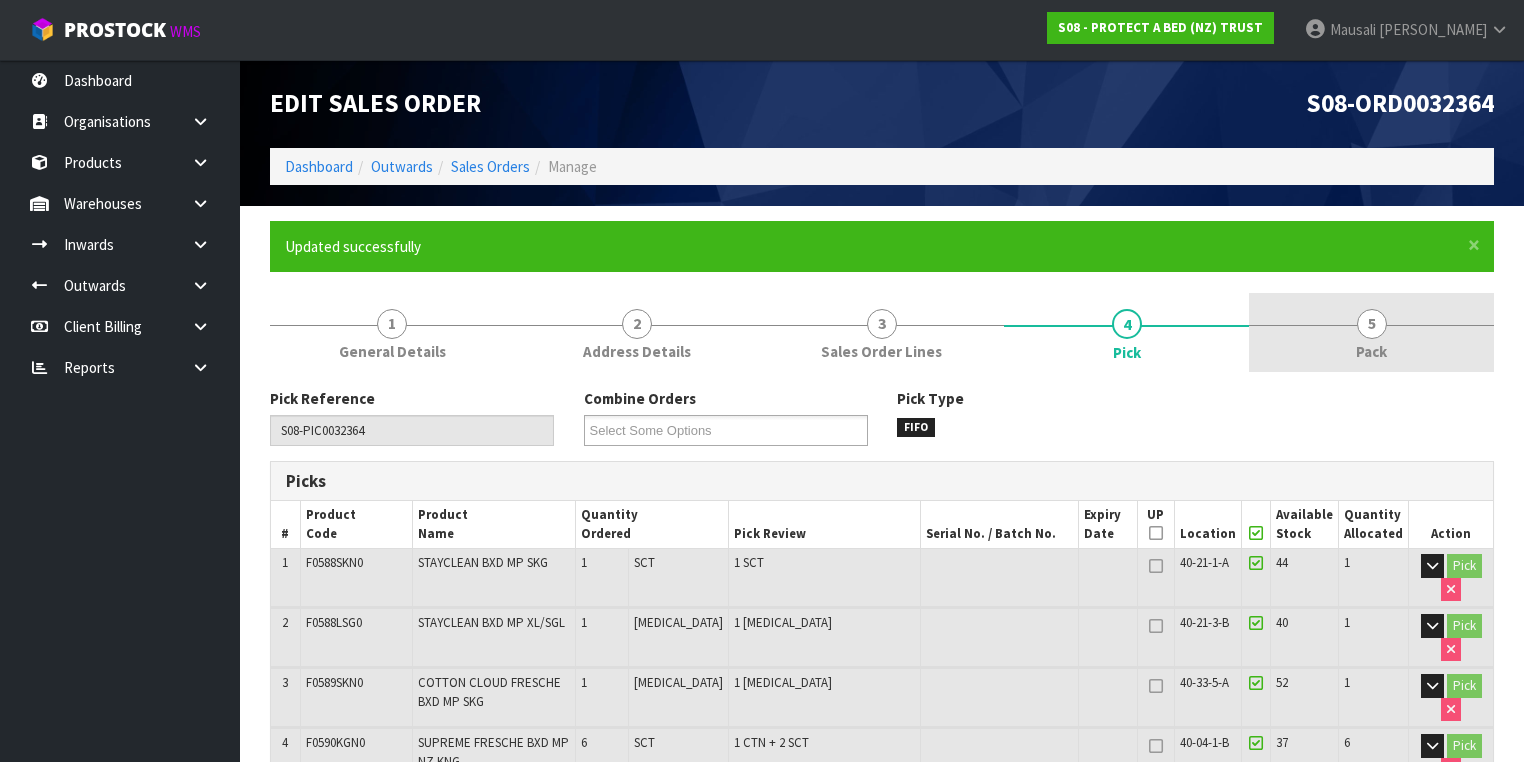 click on "5
Pack" at bounding box center [1371, 332] 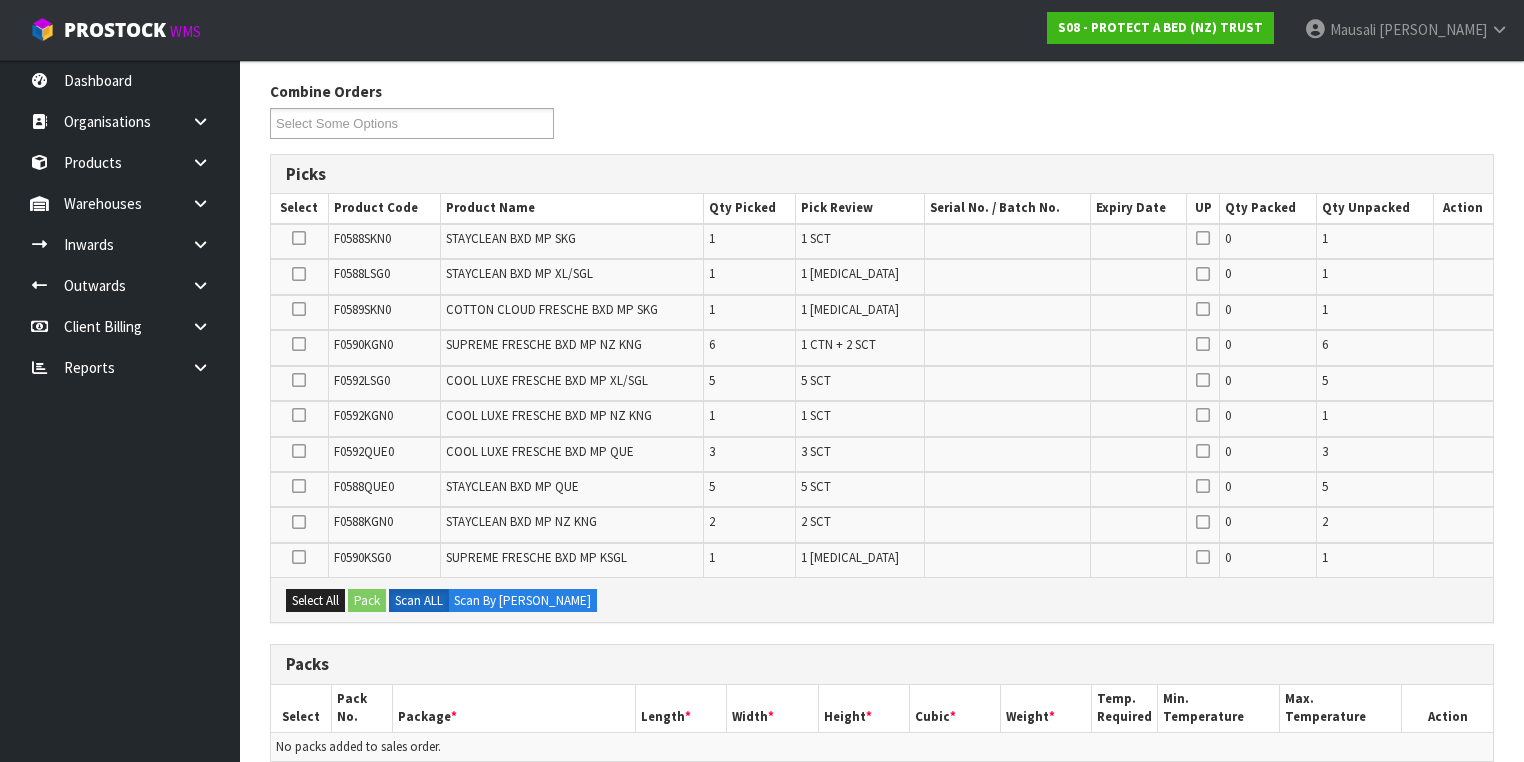 scroll, scrollTop: 400, scrollLeft: 0, axis: vertical 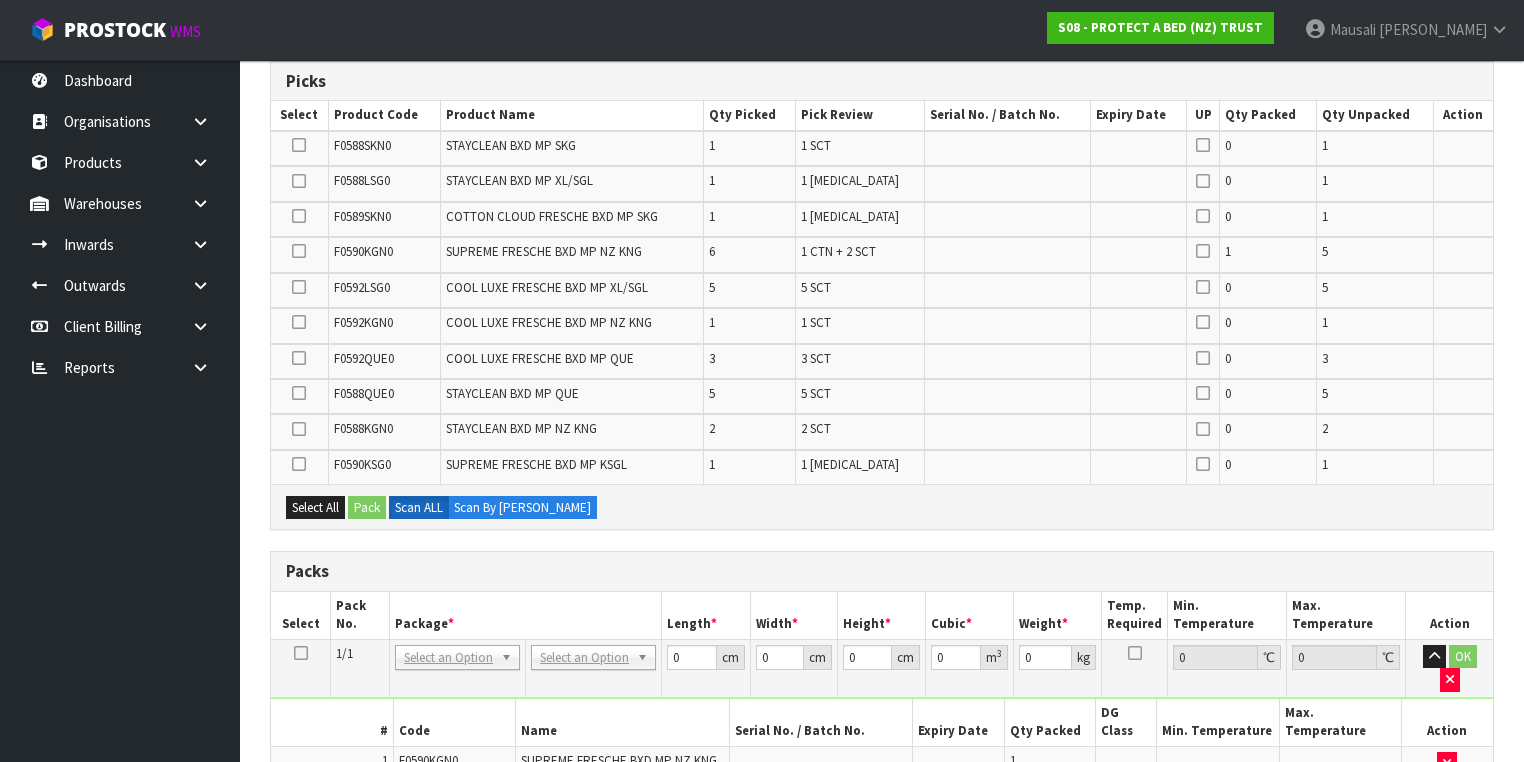 click at bounding box center (301, 653) 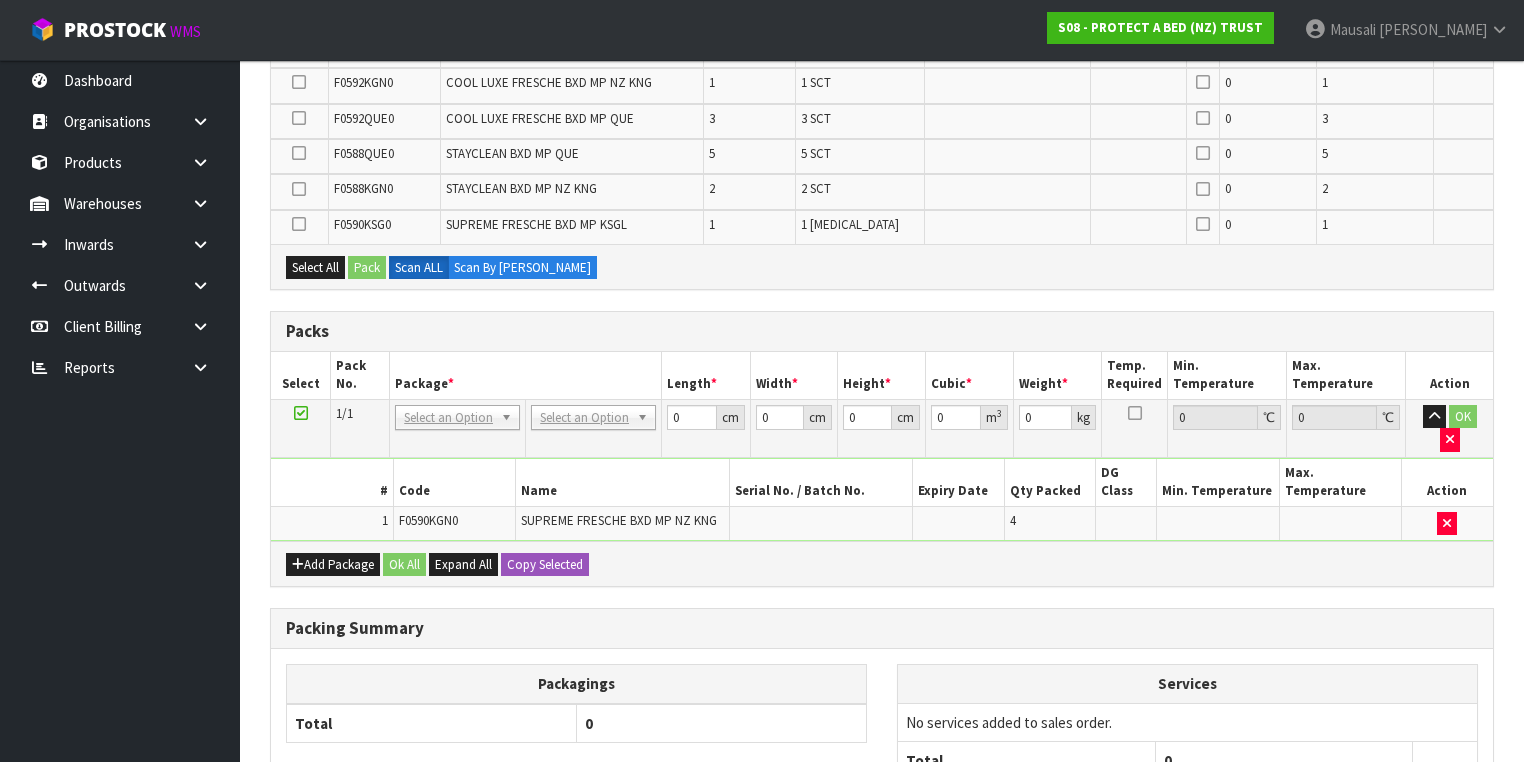 scroll, scrollTop: 720, scrollLeft: 0, axis: vertical 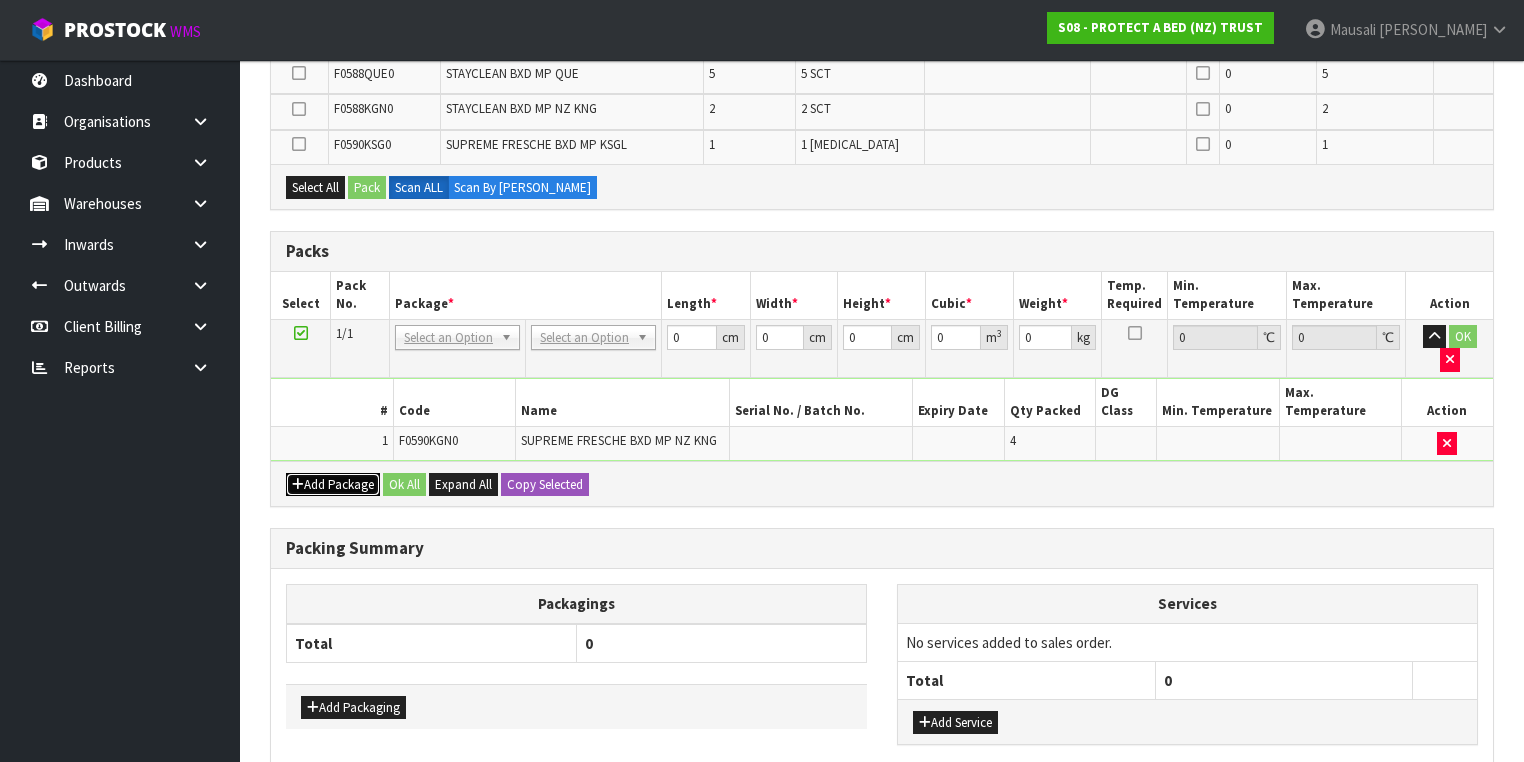 click on "Add Package" at bounding box center [333, 485] 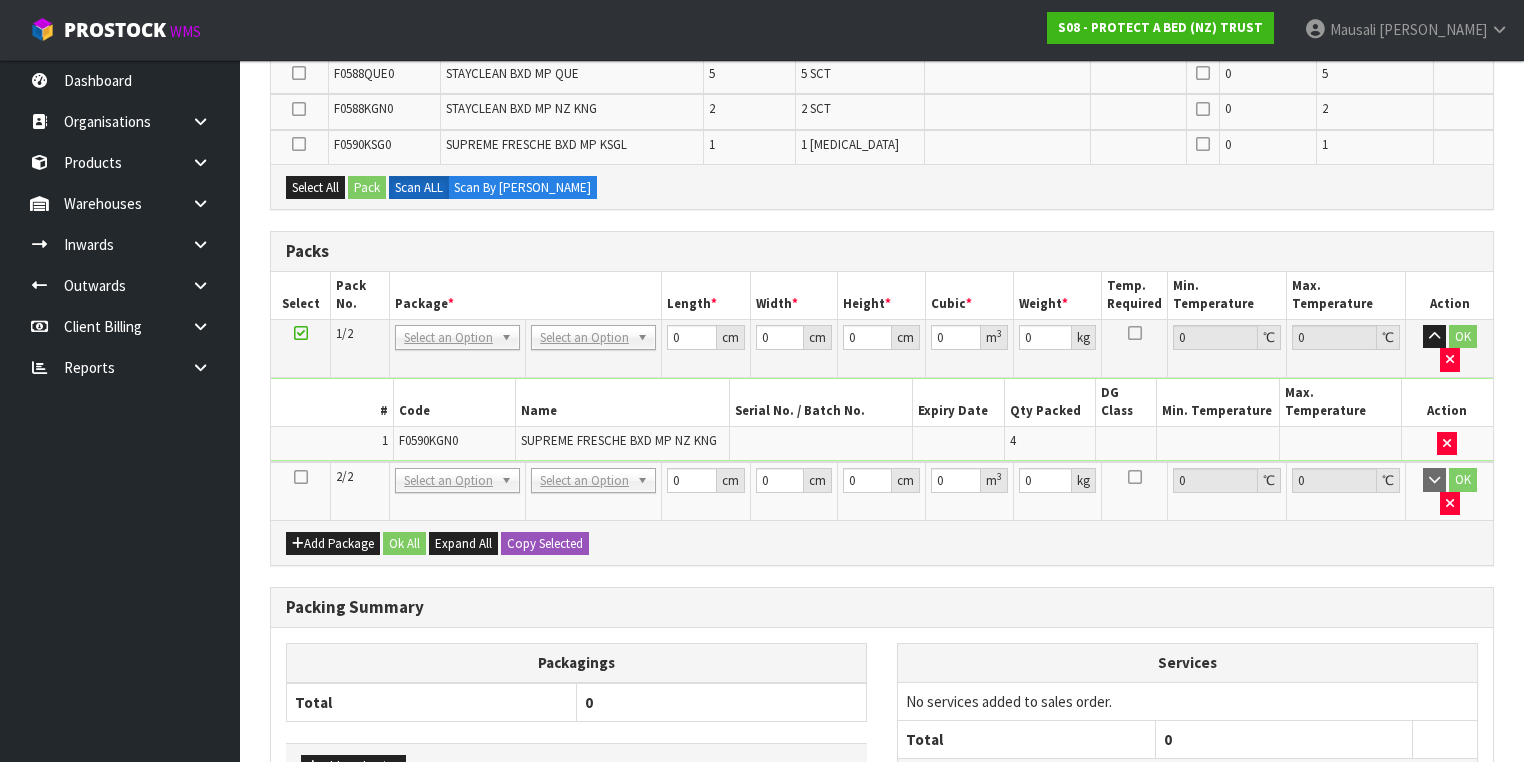 click at bounding box center (301, 477) 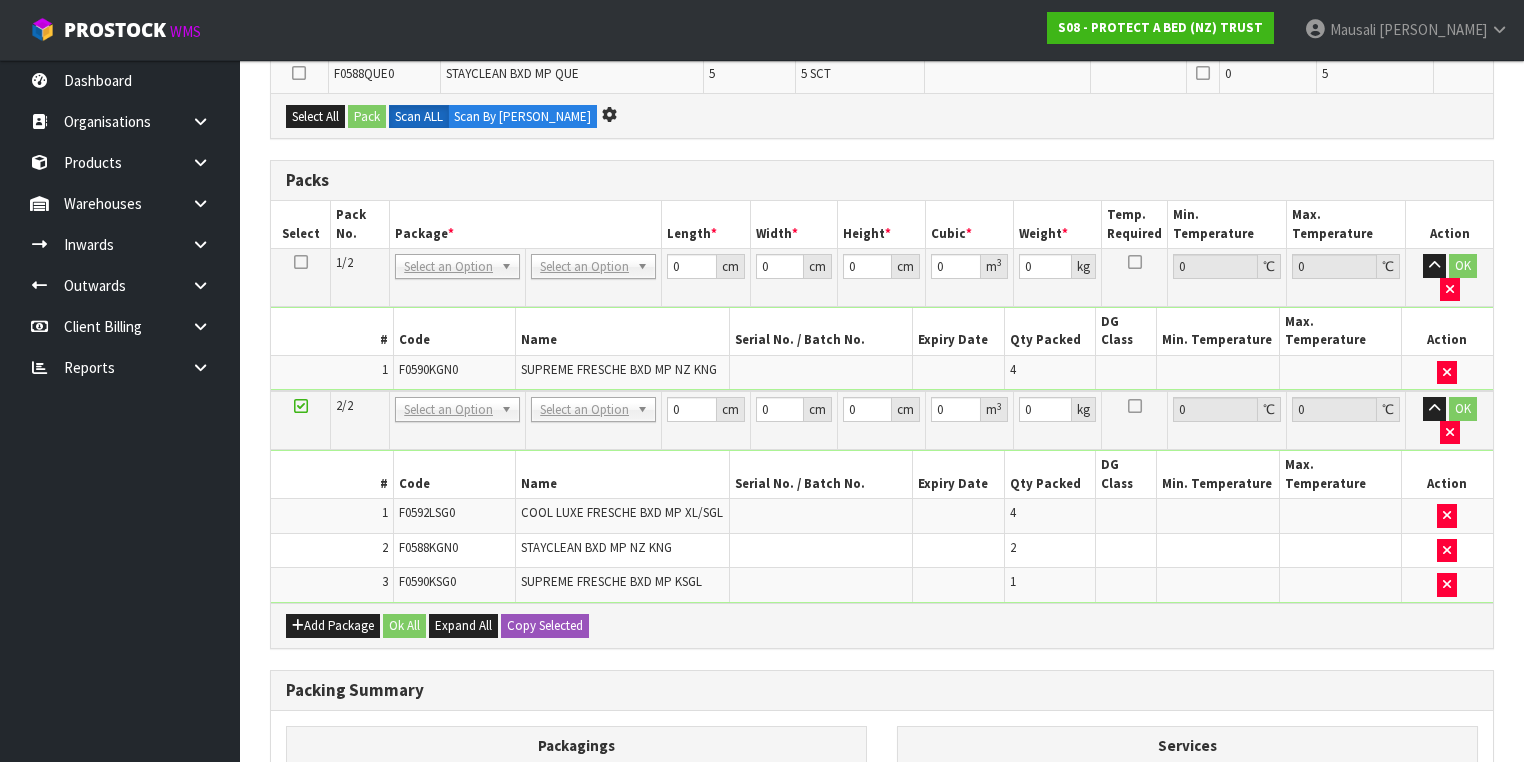 scroll, scrollTop: 684, scrollLeft: 0, axis: vertical 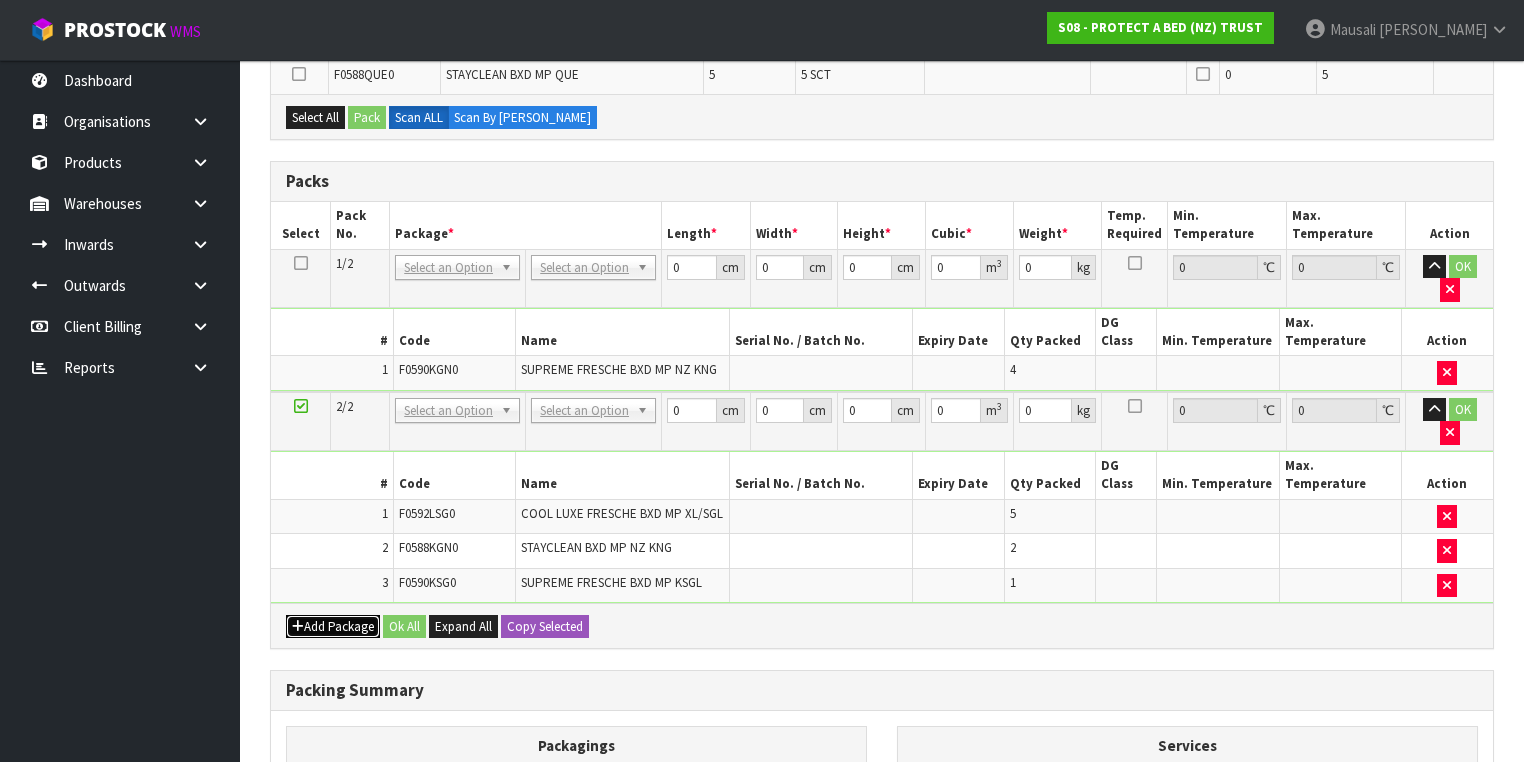 click on "Add Package" at bounding box center (333, 627) 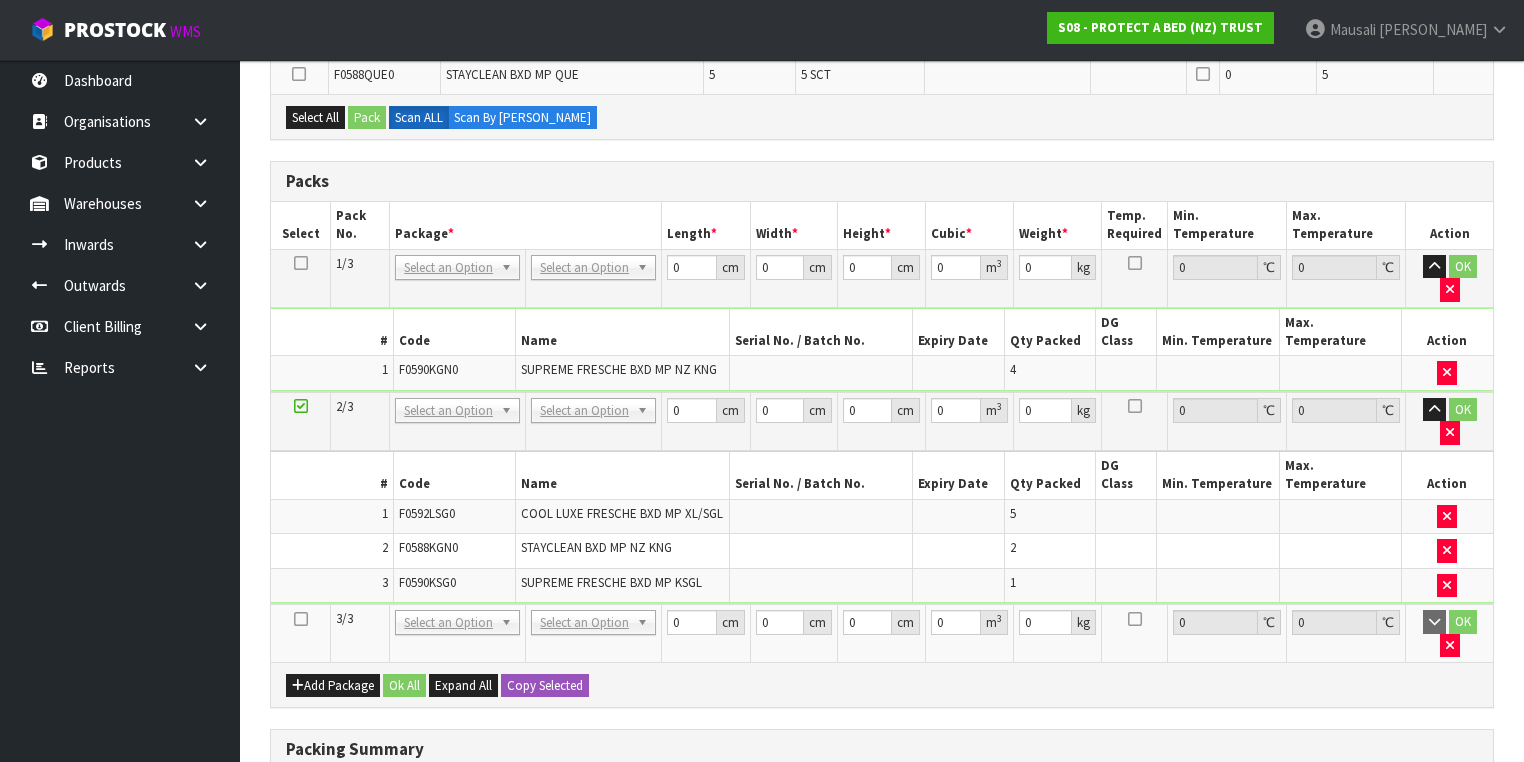 click at bounding box center (301, 619) 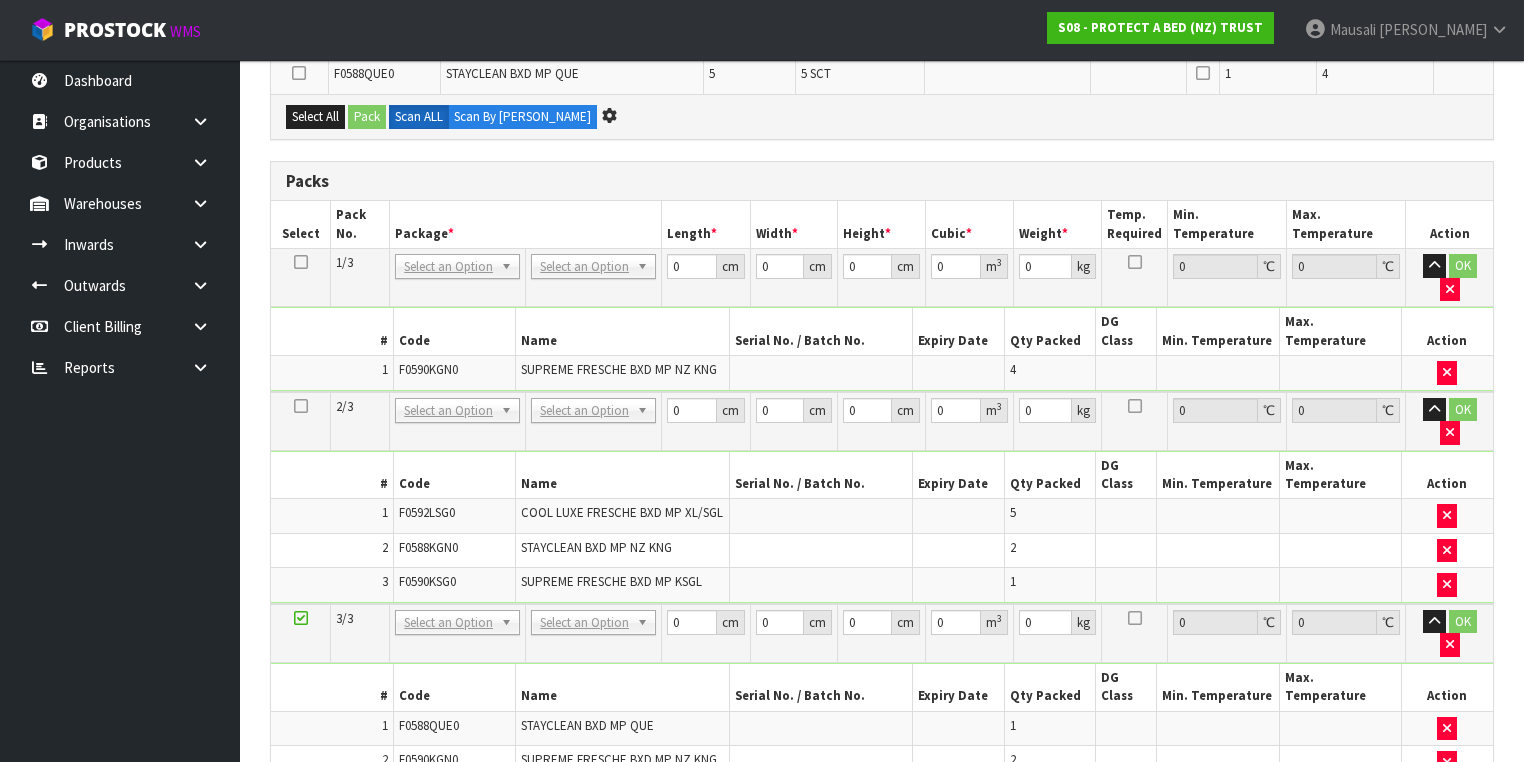 scroll, scrollTop: 614, scrollLeft: 0, axis: vertical 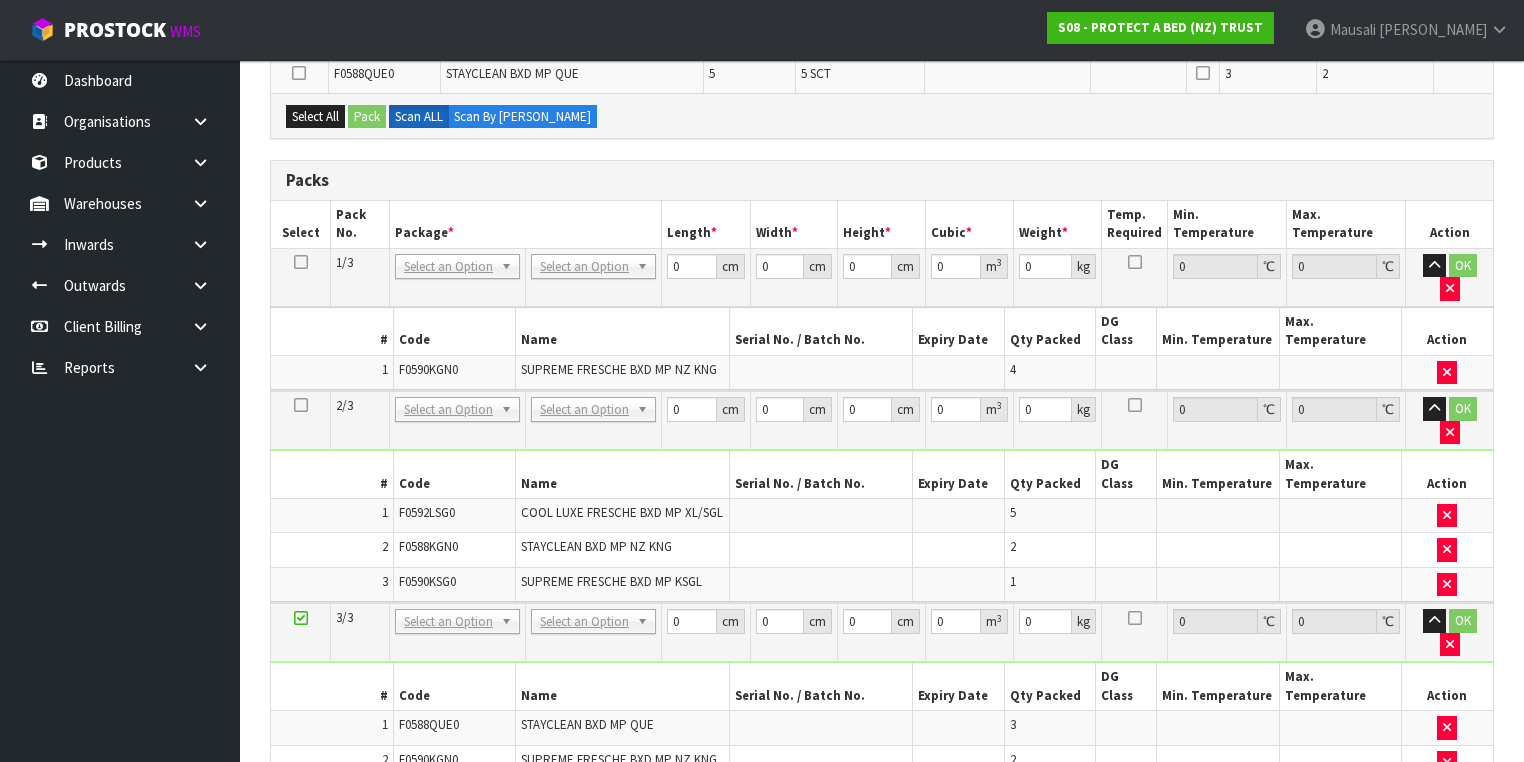 click on "Add Package" at bounding box center (333, 852) 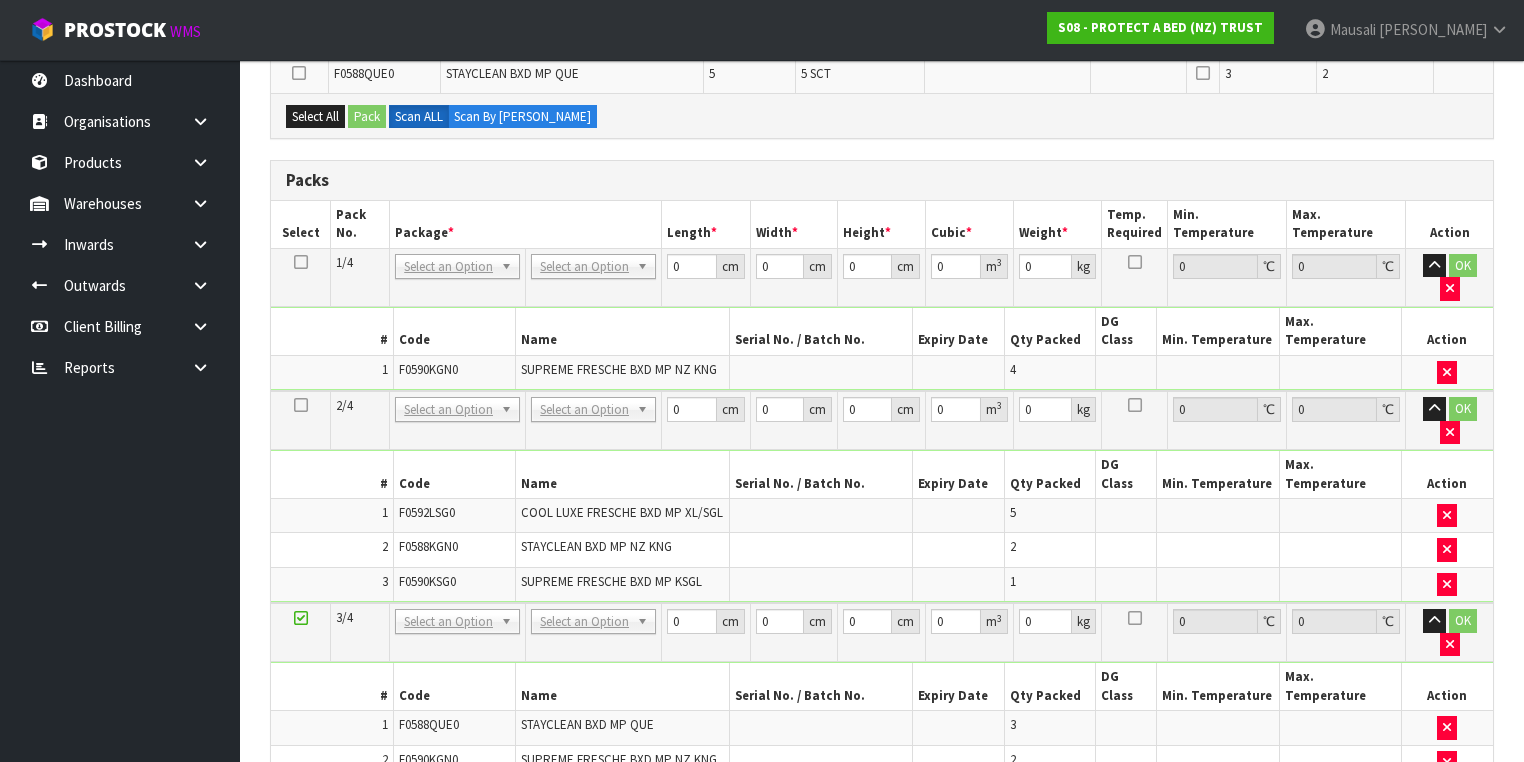 click at bounding box center (301, 843) 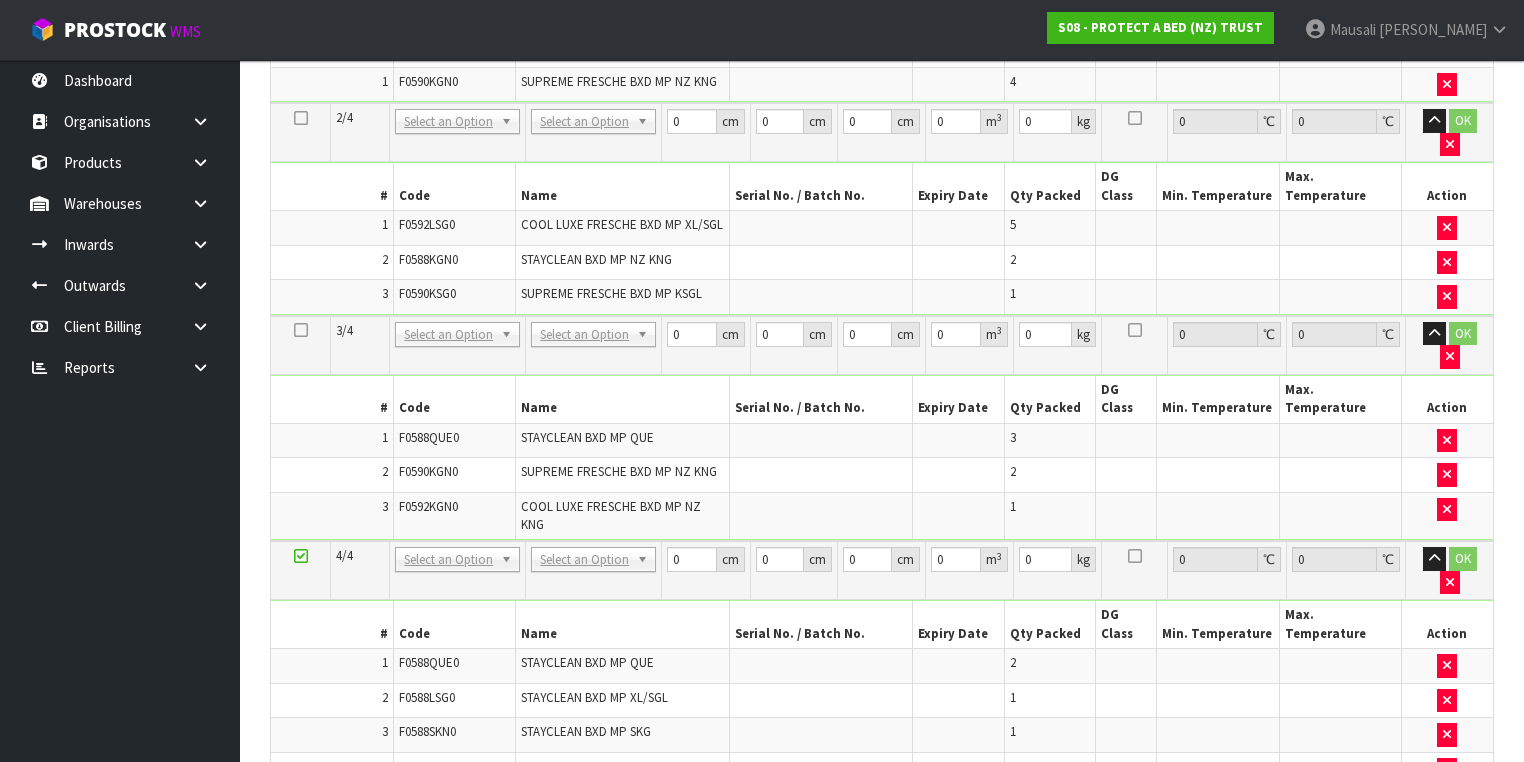 scroll, scrollTop: 989, scrollLeft: 0, axis: vertical 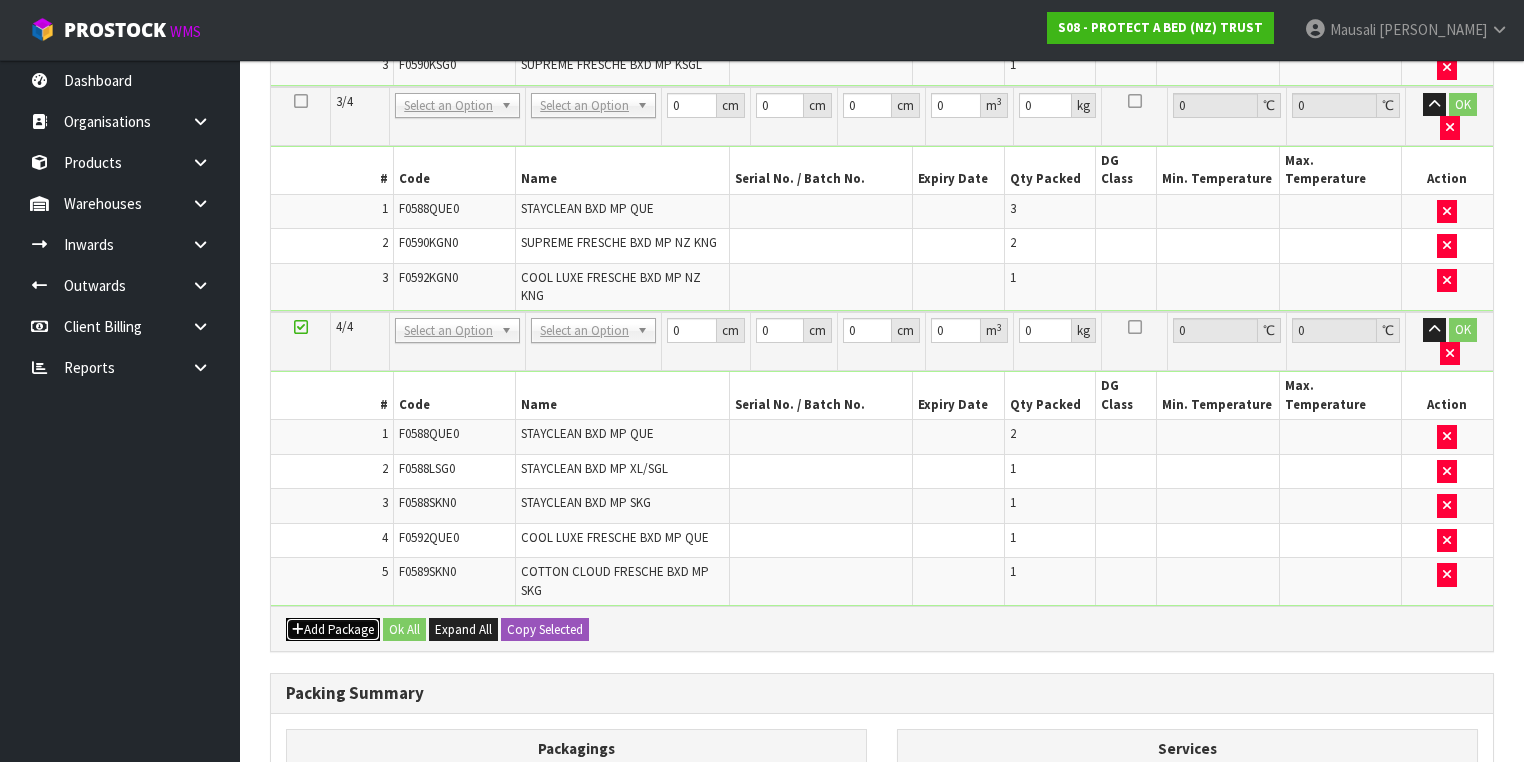click on "Add Package" at bounding box center [333, 630] 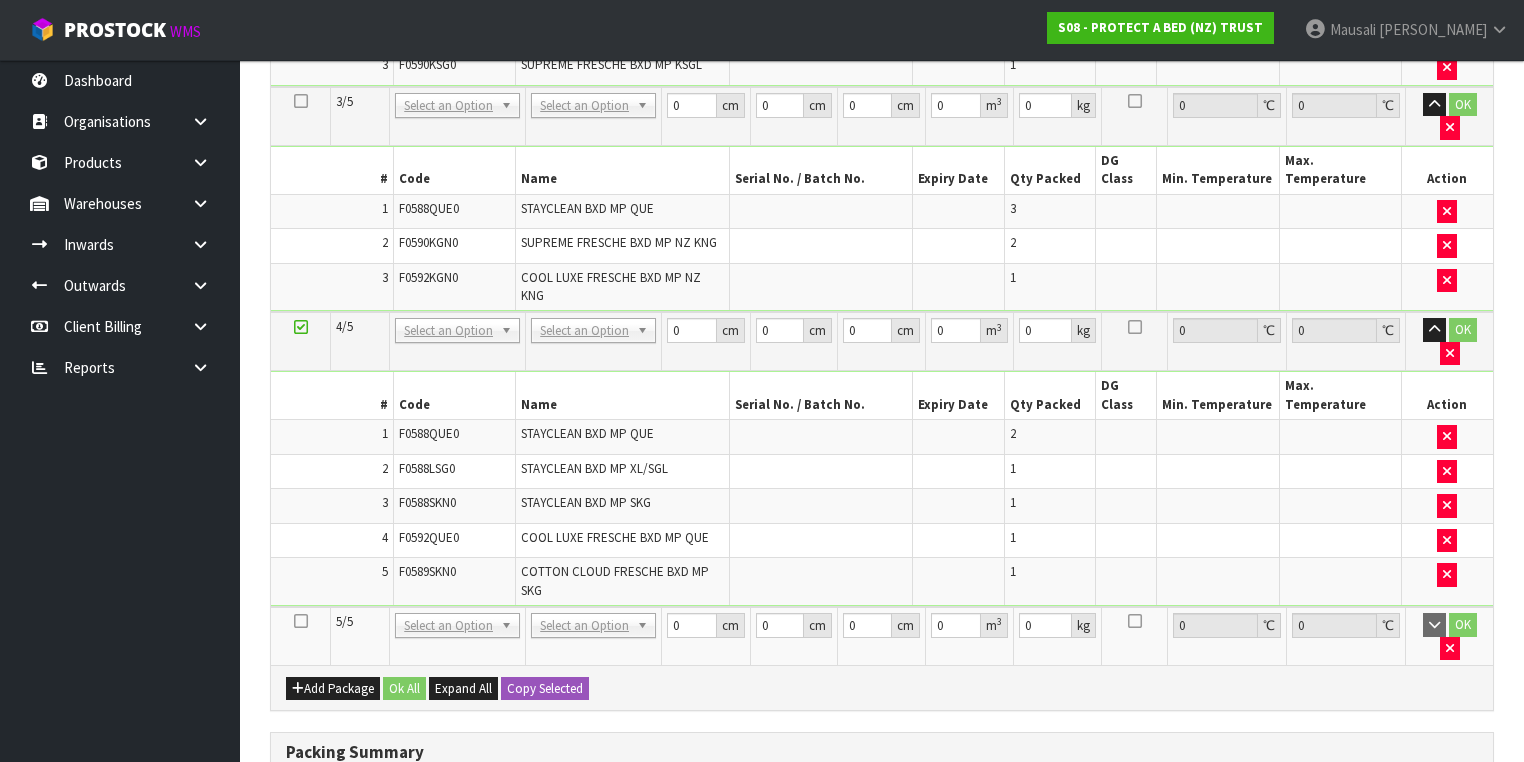 click at bounding box center [301, 621] 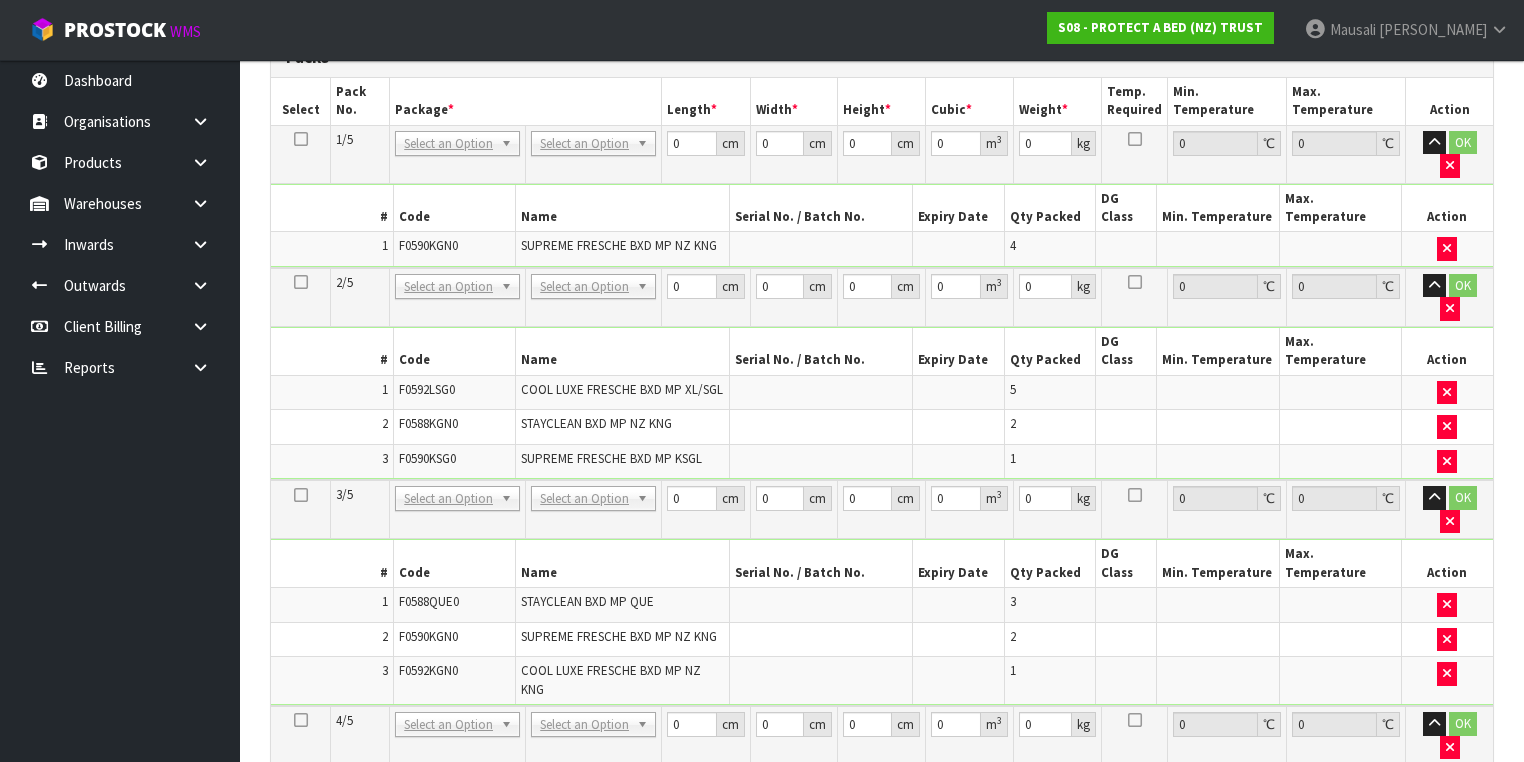 scroll, scrollTop: 400, scrollLeft: 0, axis: vertical 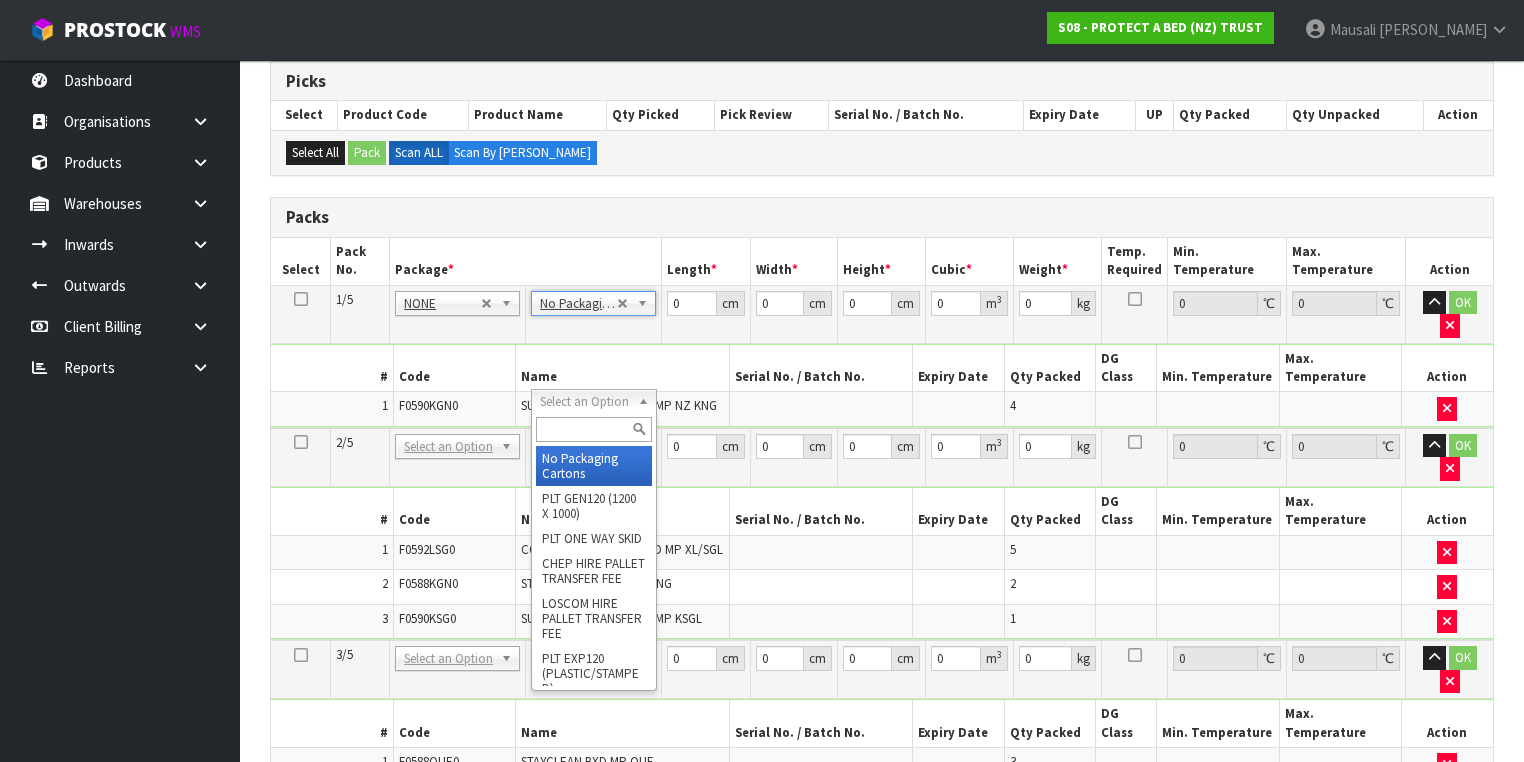 click at bounding box center (593, 429) 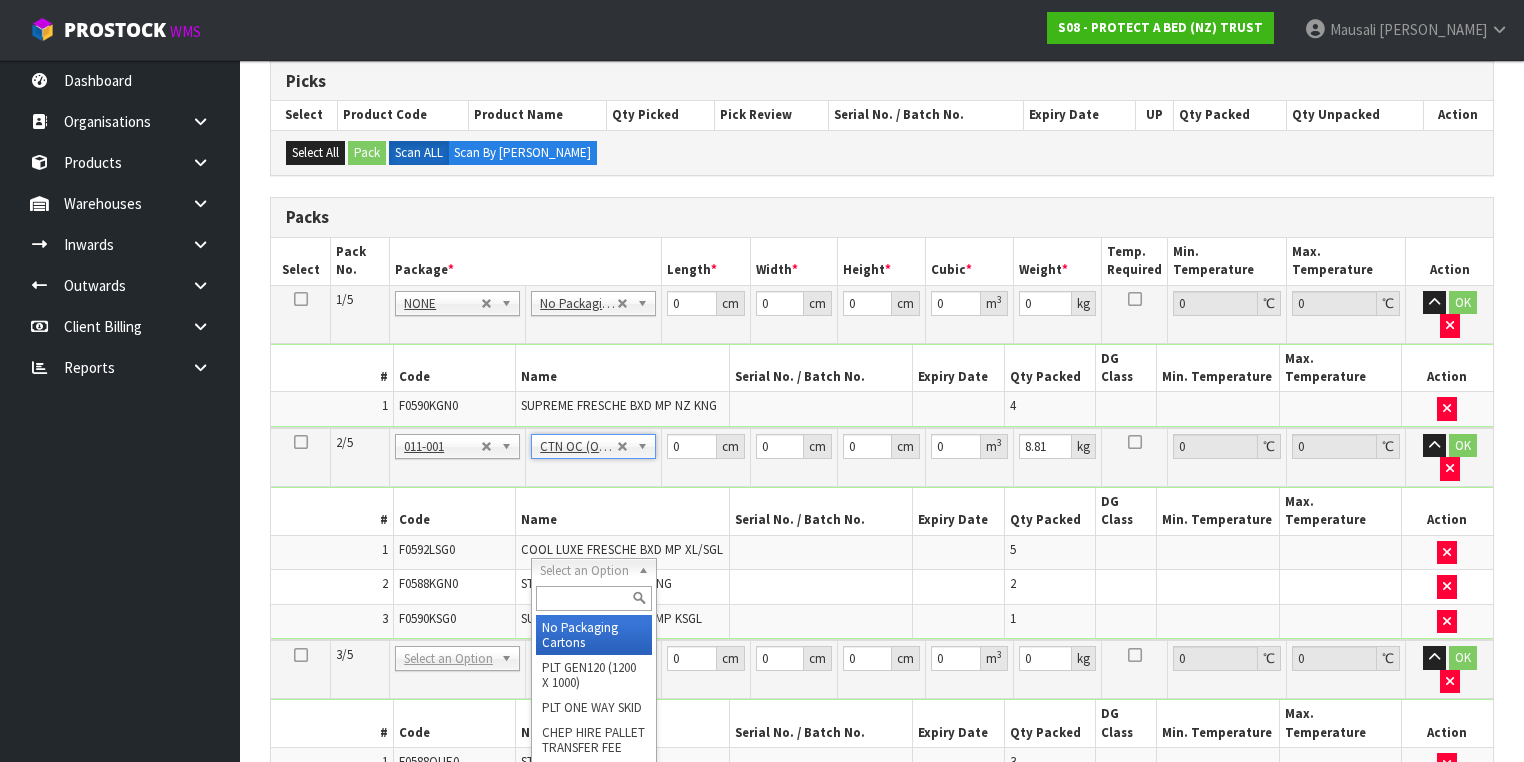 click at bounding box center (593, 598) 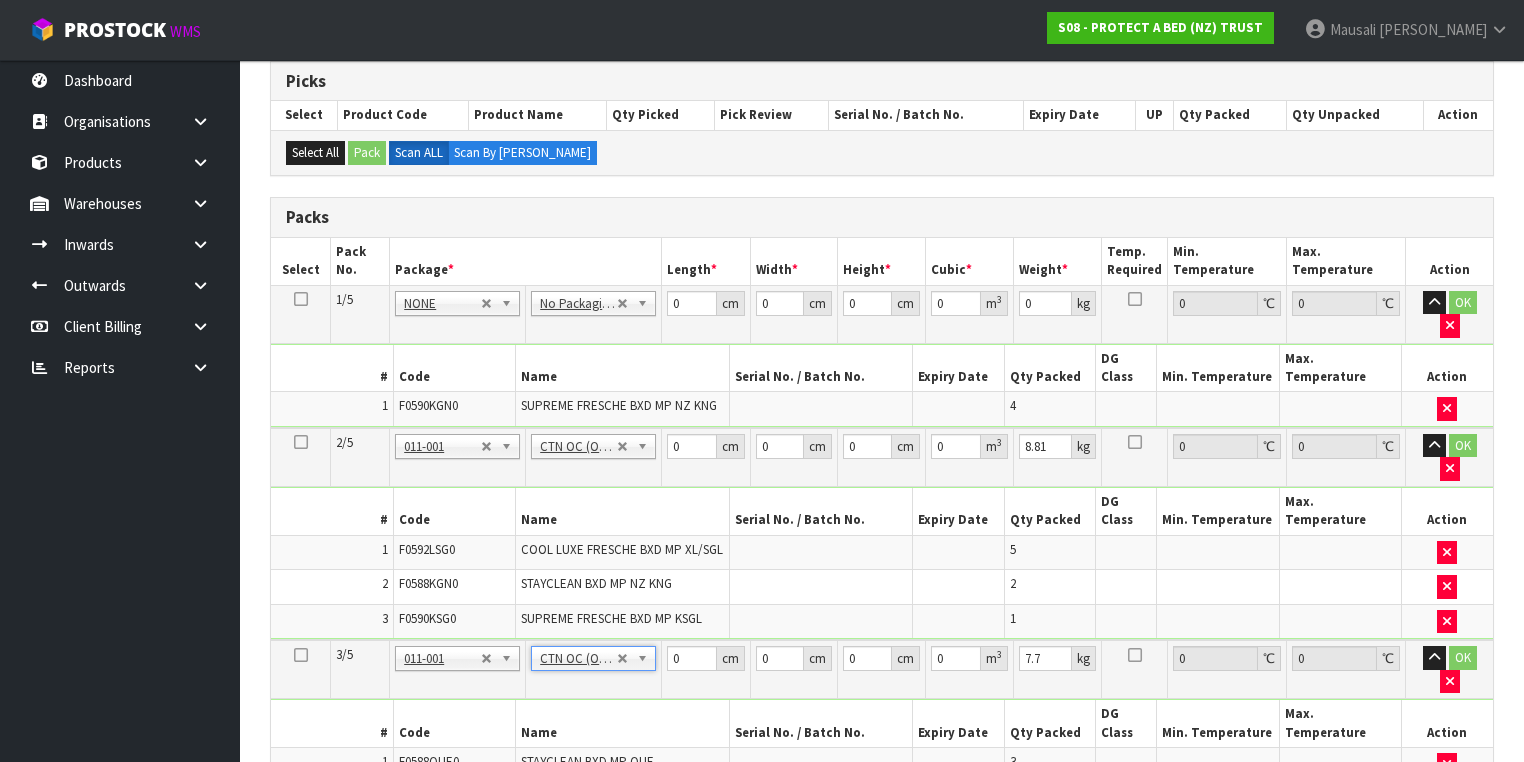 scroll, scrollTop: 720, scrollLeft: 0, axis: vertical 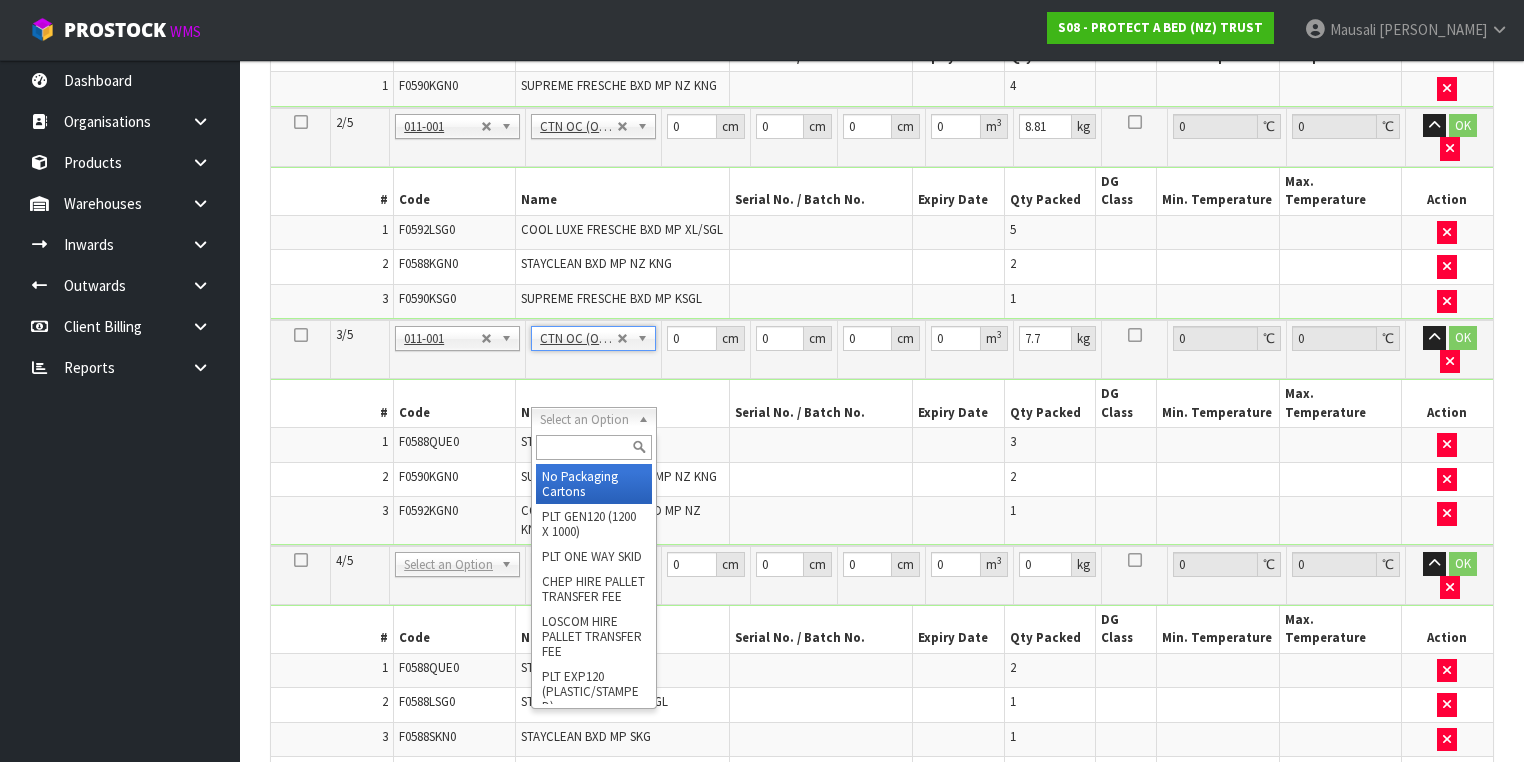 click at bounding box center (593, 447) 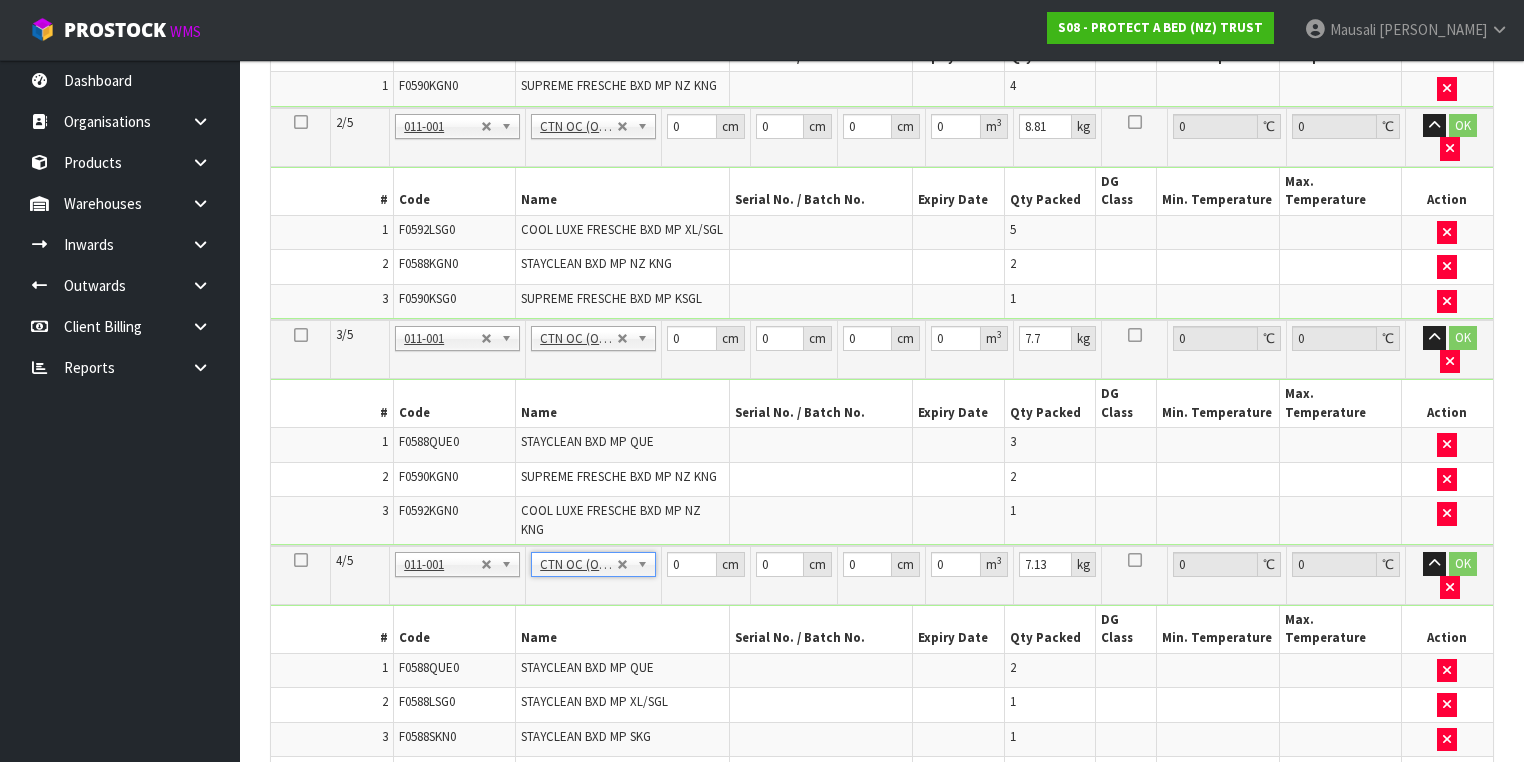 scroll, scrollTop: 1120, scrollLeft: 0, axis: vertical 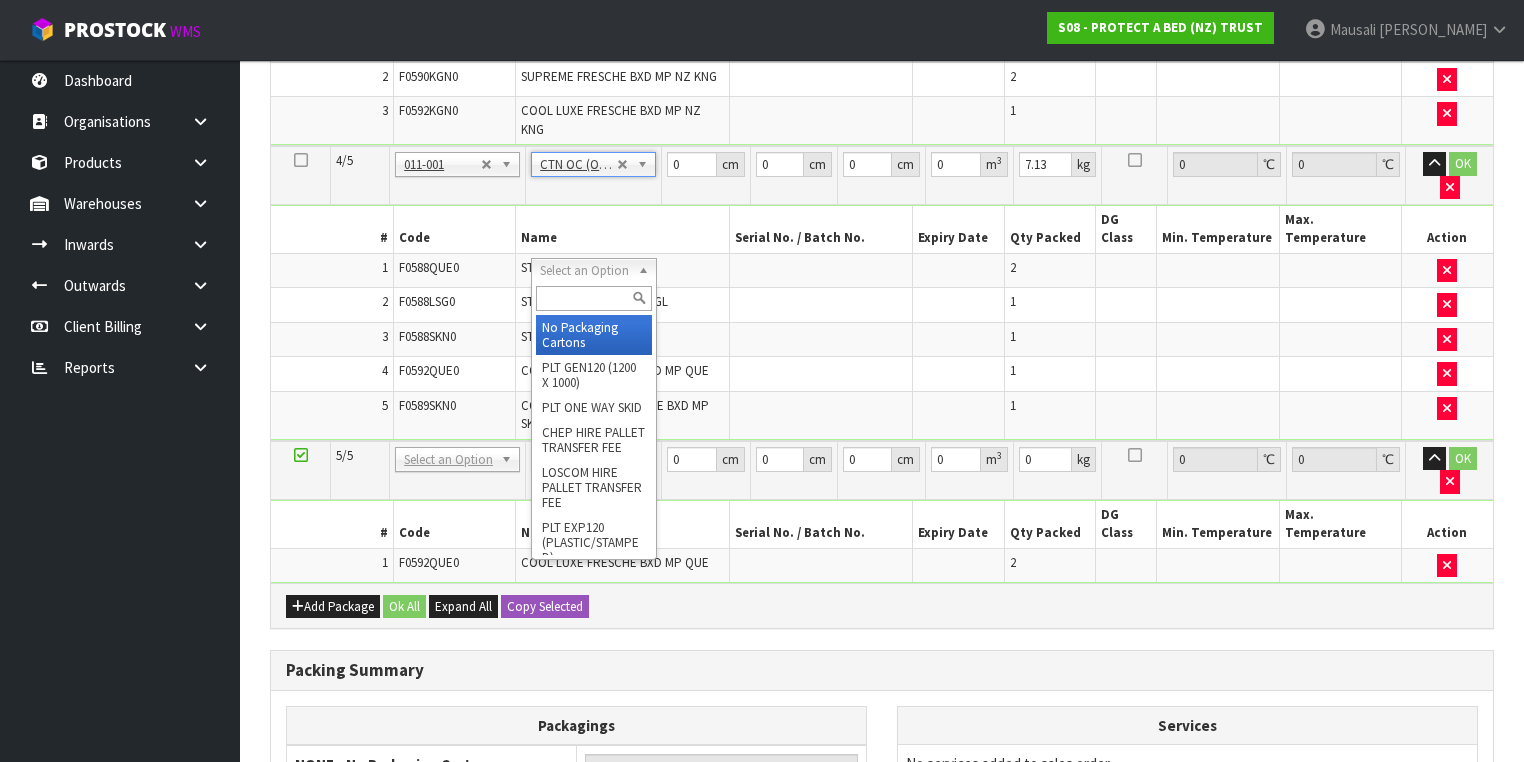 click at bounding box center [593, 298] 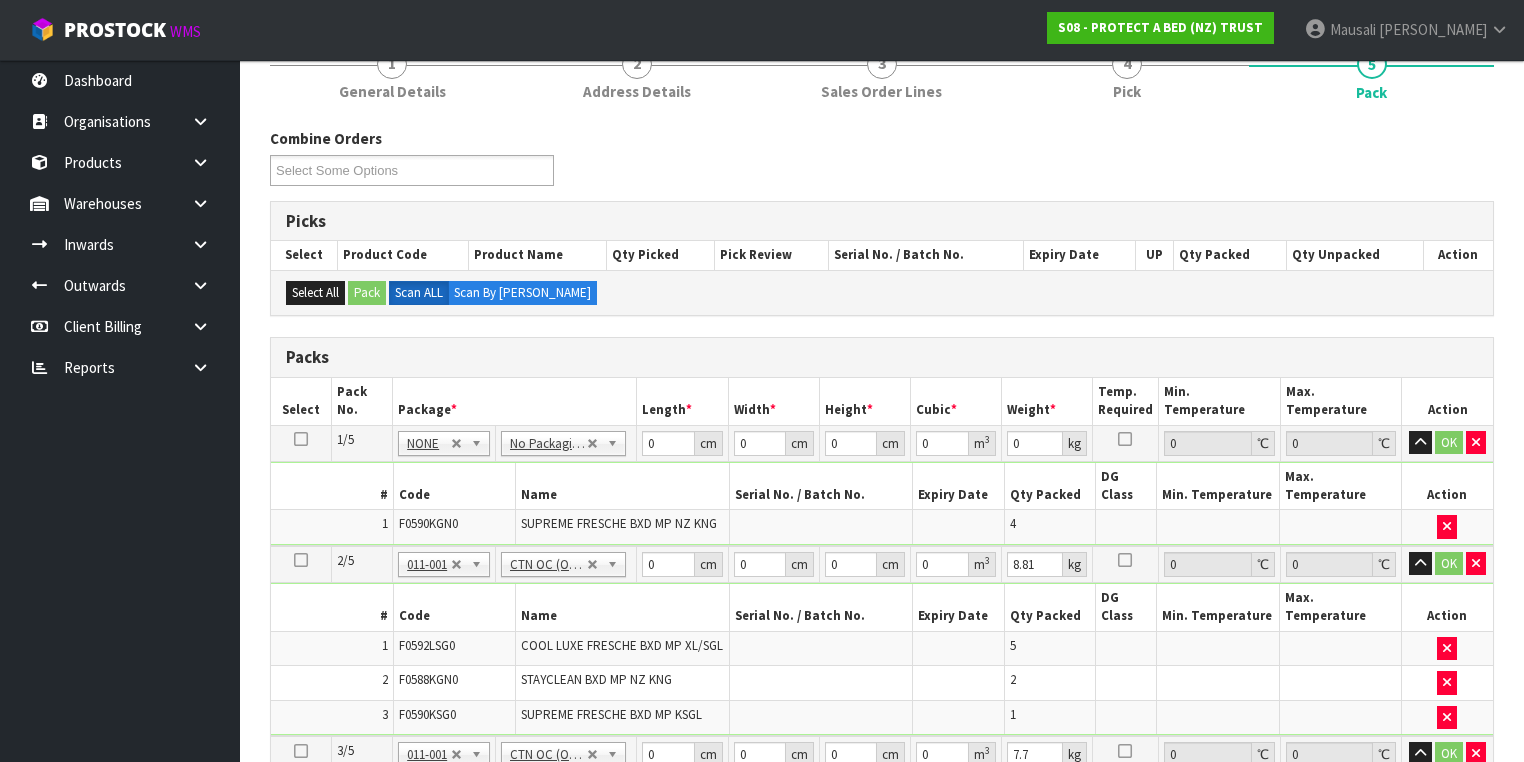 scroll, scrollTop: 240, scrollLeft: 0, axis: vertical 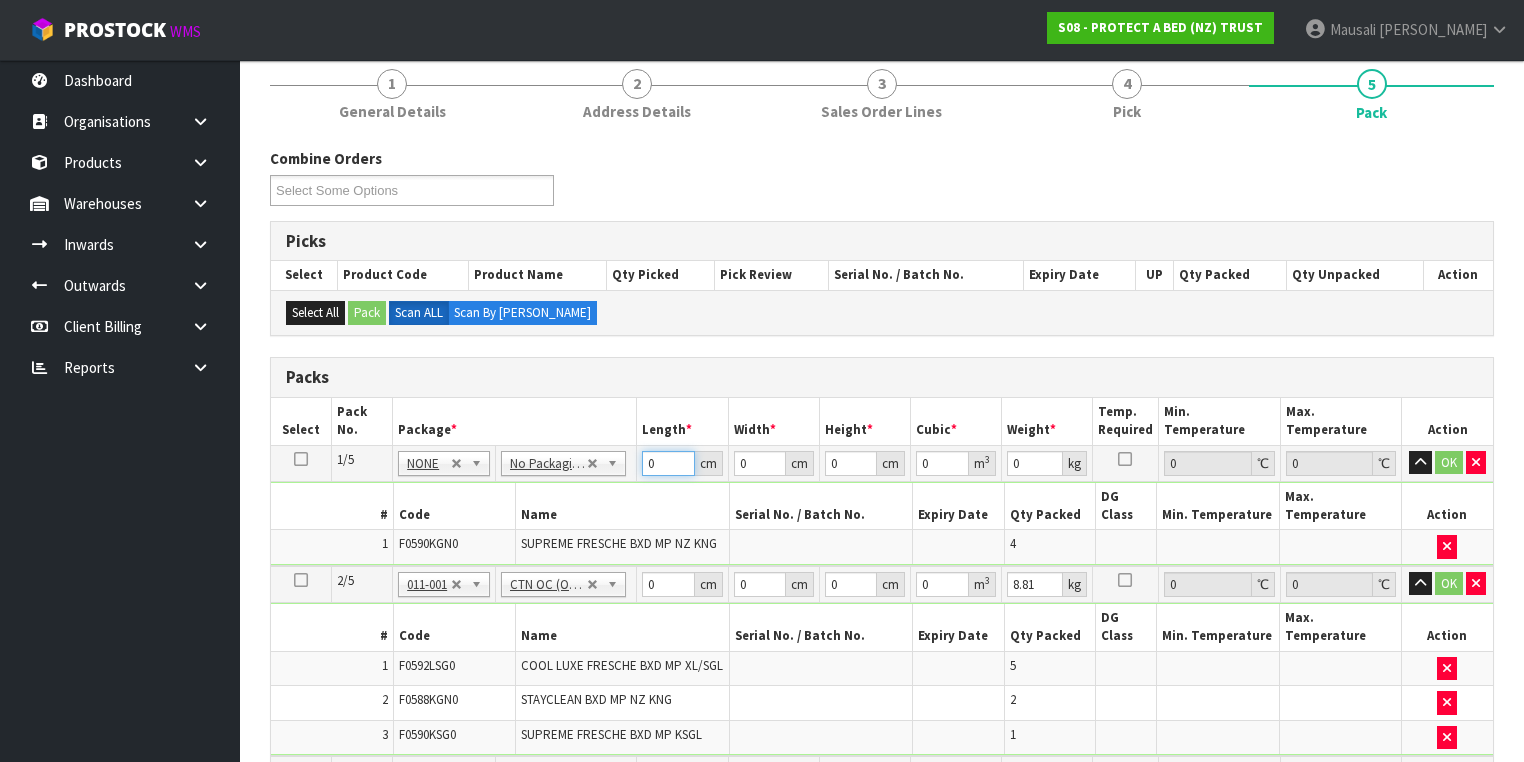 drag, startPoint x: 657, startPoint y: 469, endPoint x: 622, endPoint y: 481, distance: 37 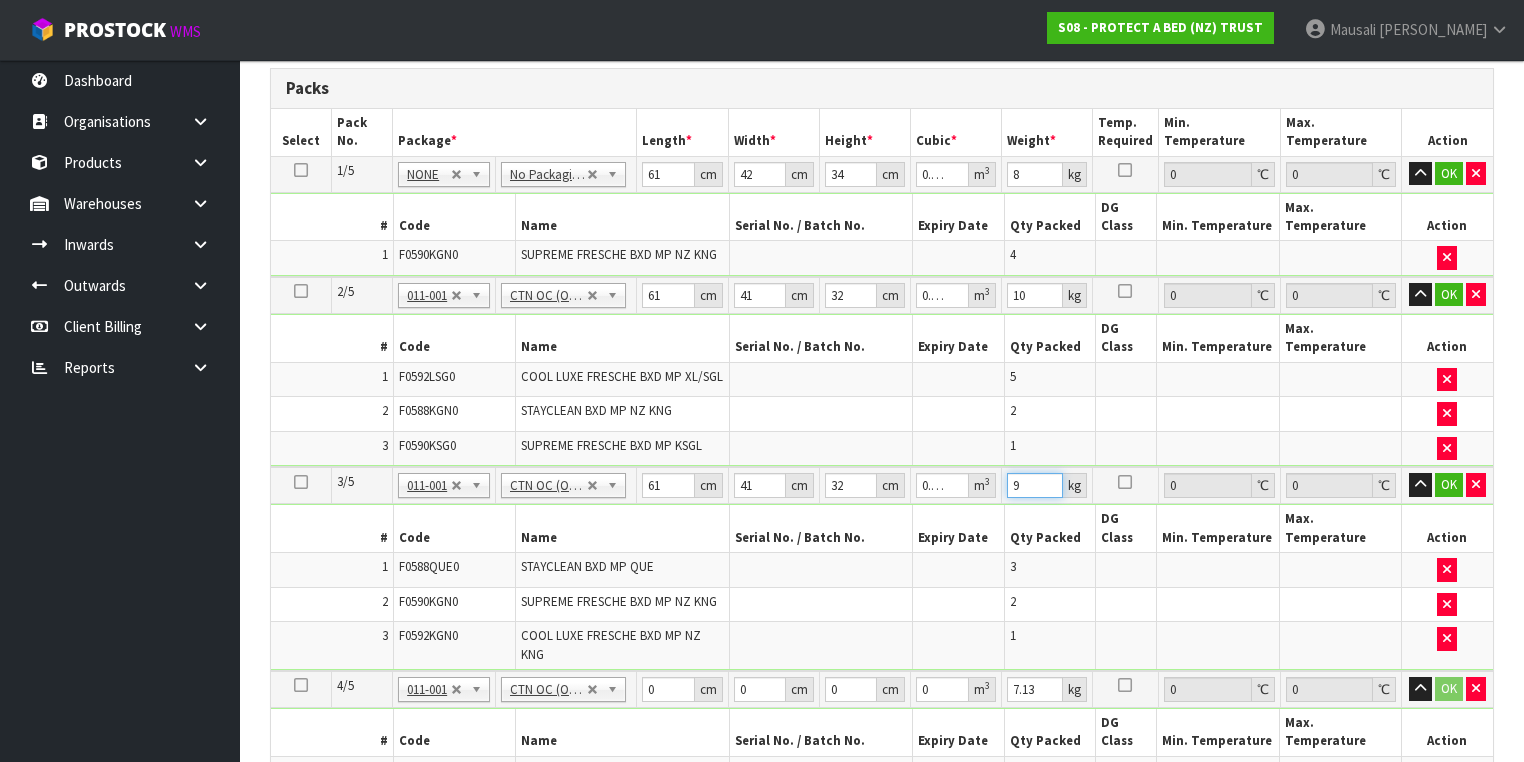 scroll, scrollTop: 640, scrollLeft: 0, axis: vertical 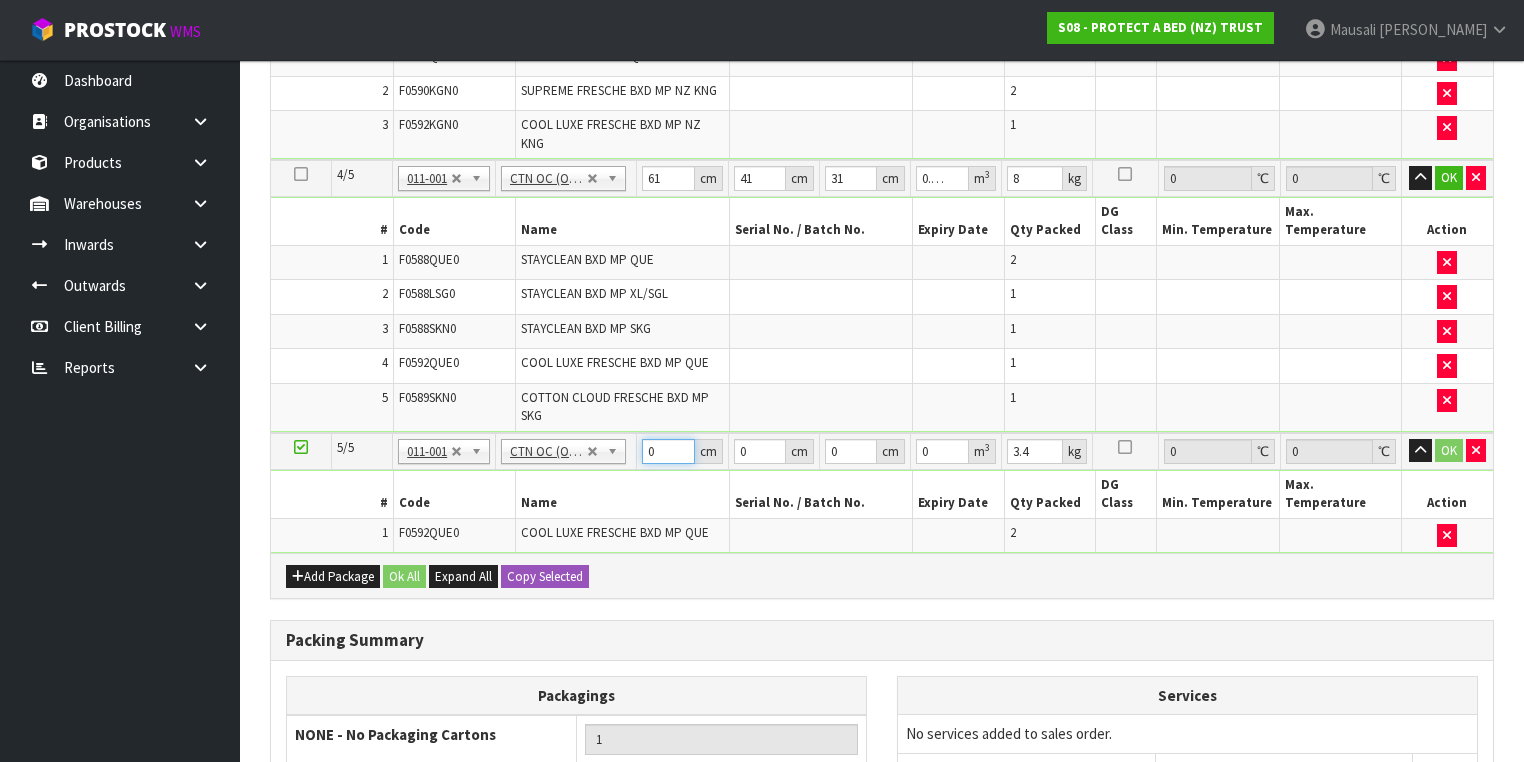 drag, startPoint x: 660, startPoint y: 353, endPoint x: 624, endPoint y: 358, distance: 36.345562 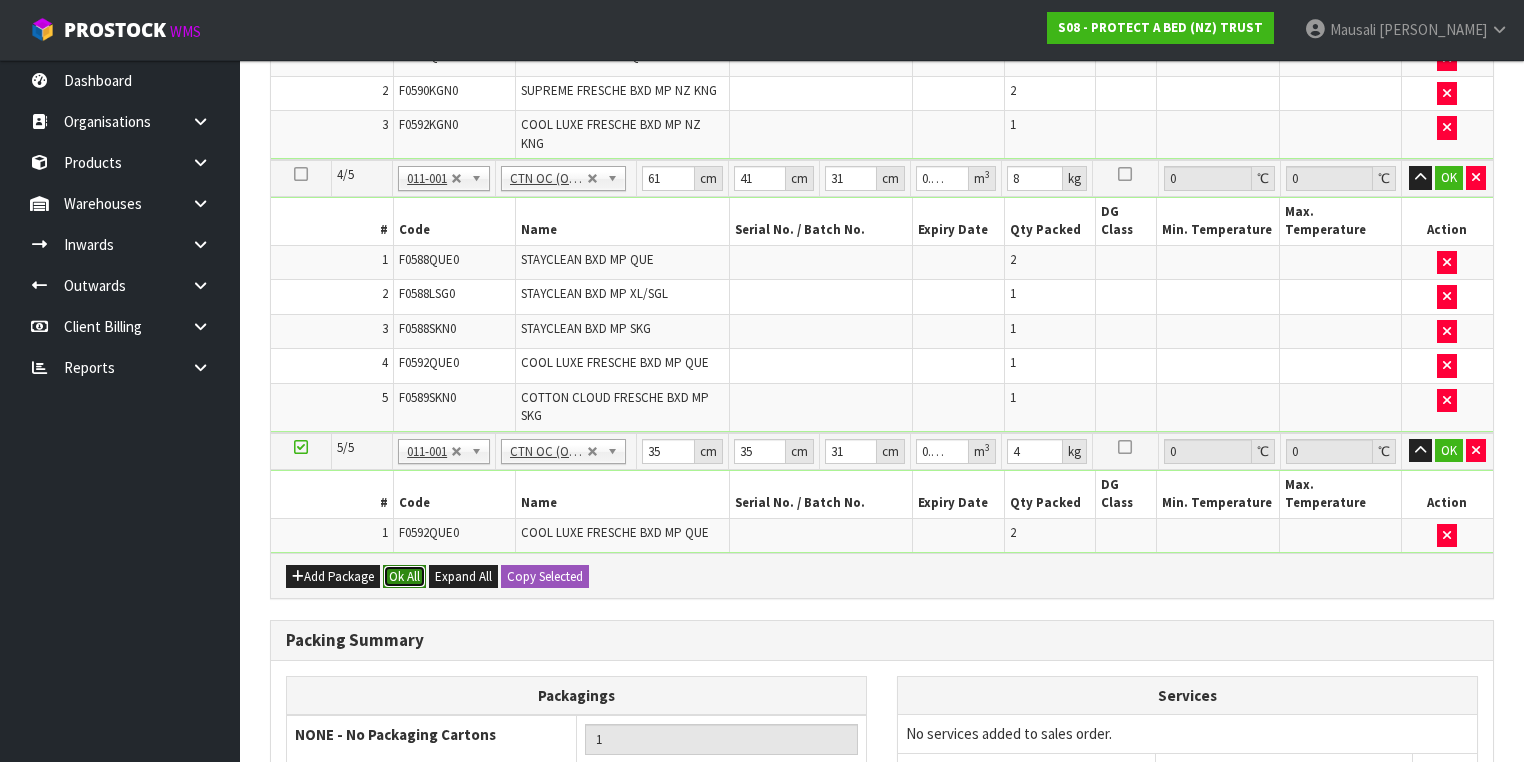 click on "Ok All" at bounding box center [404, 577] 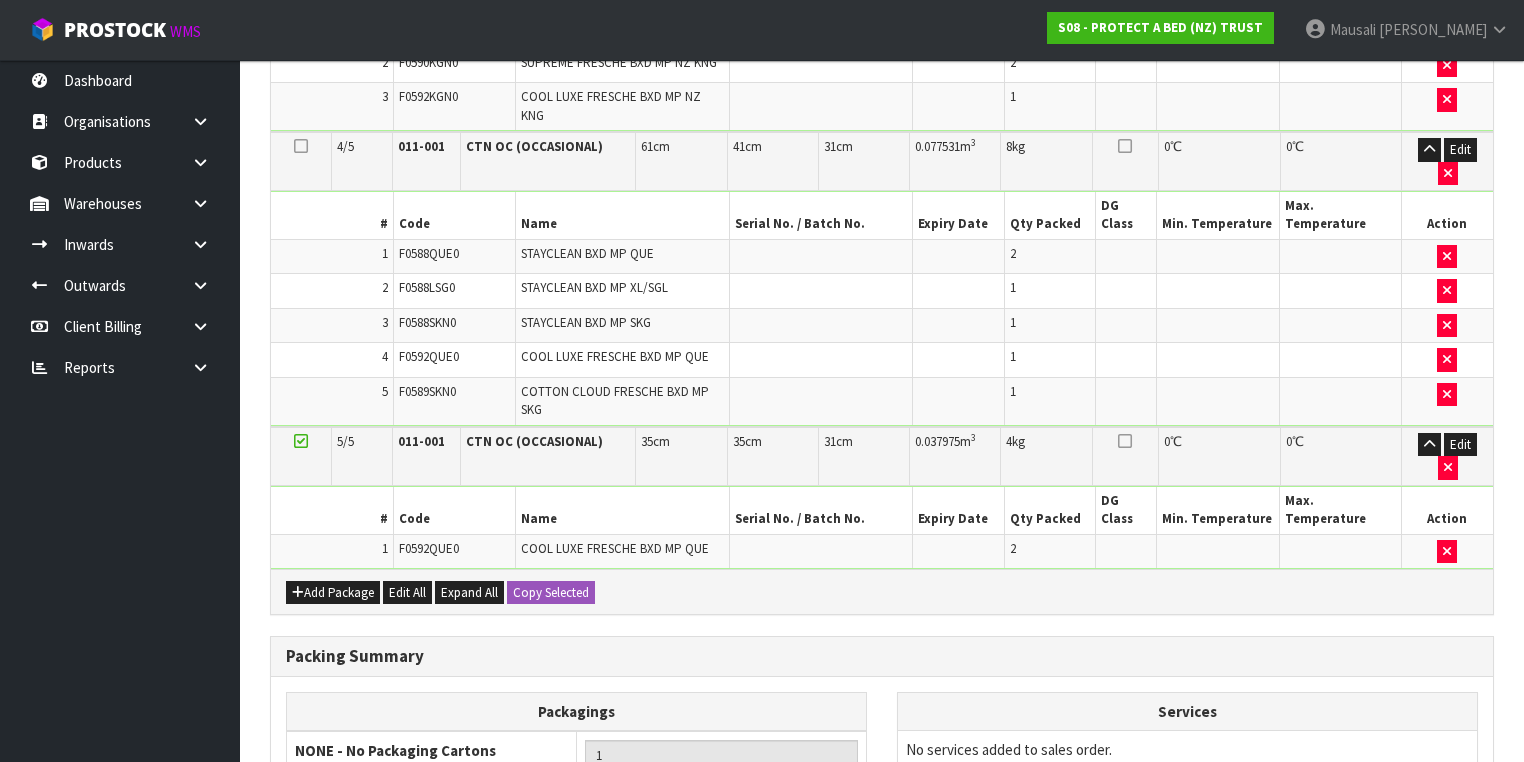 scroll, scrollTop: 1171, scrollLeft: 0, axis: vertical 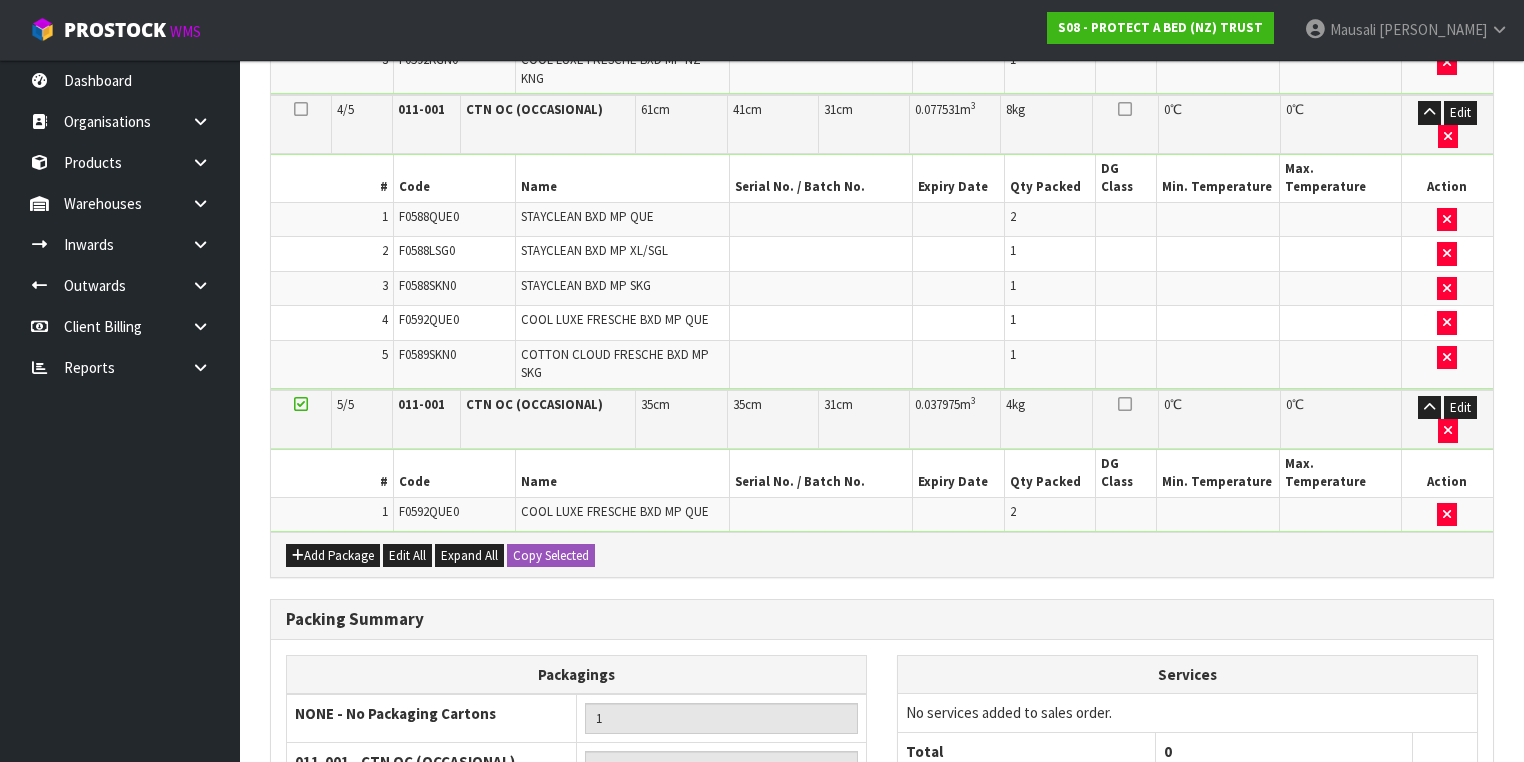 click on "Save & Confirm Packs" at bounding box center (427, 954) 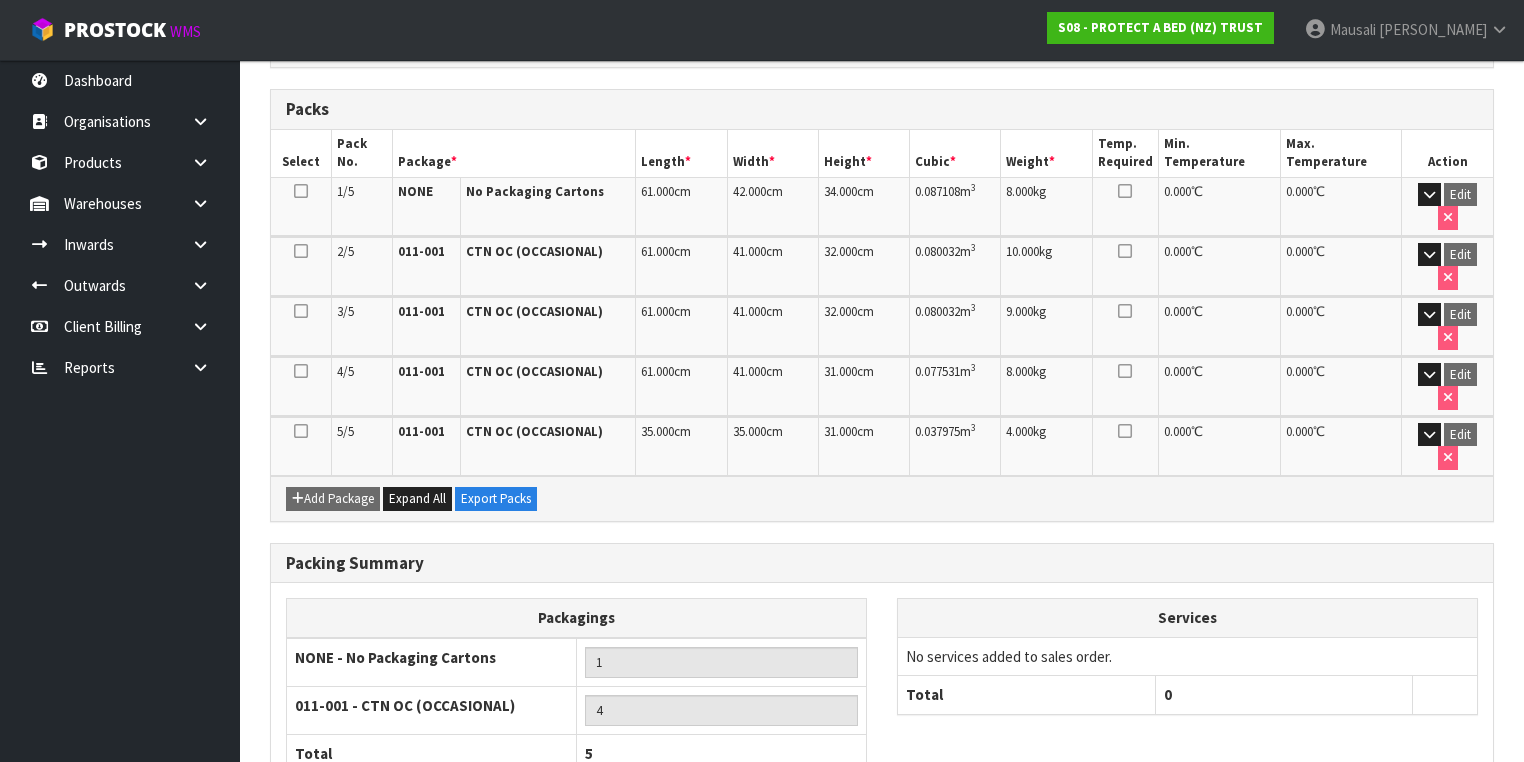 scroll, scrollTop: 523, scrollLeft: 0, axis: vertical 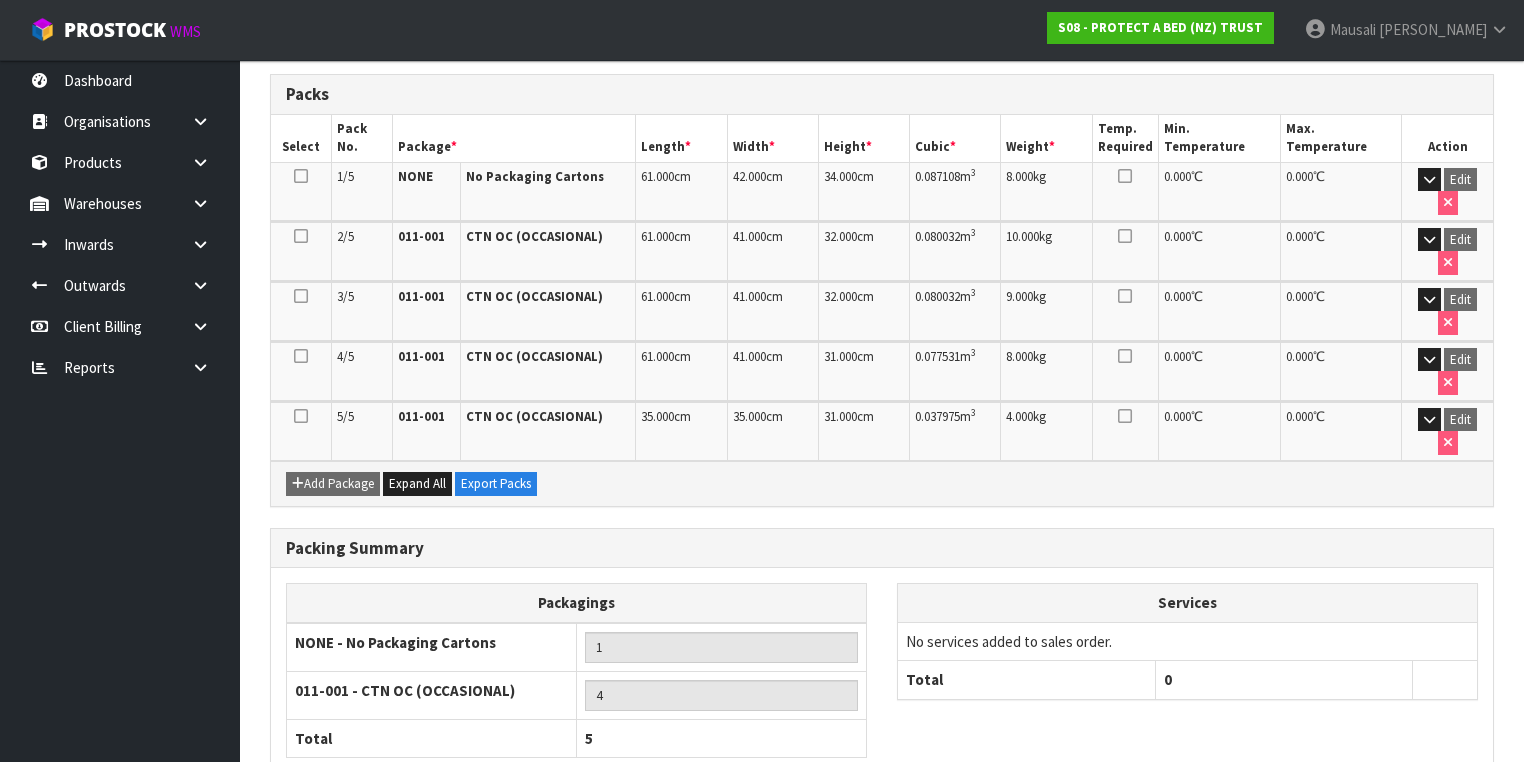 click on "Next" at bounding box center (1450, 837) 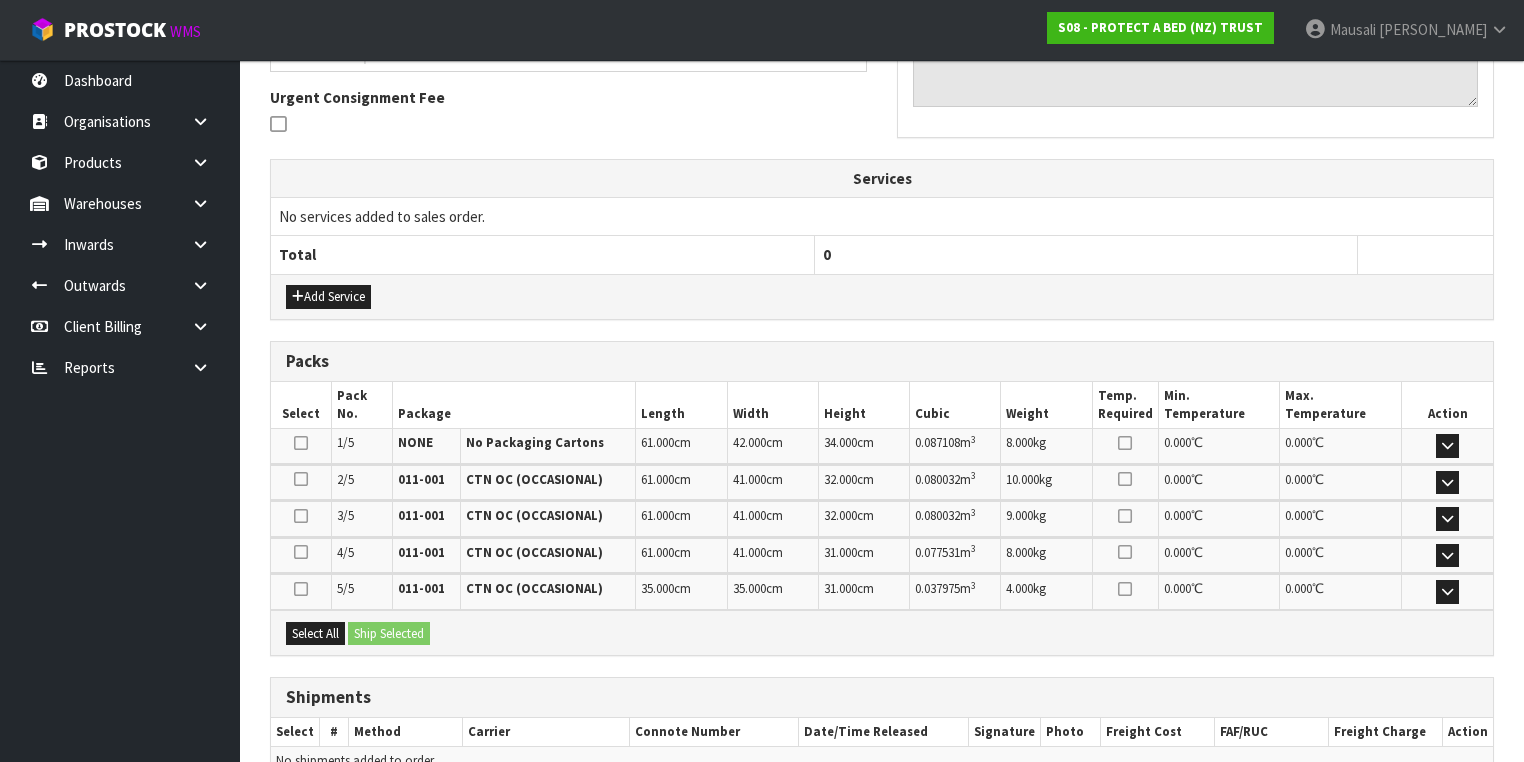 scroll, scrollTop: 640, scrollLeft: 0, axis: vertical 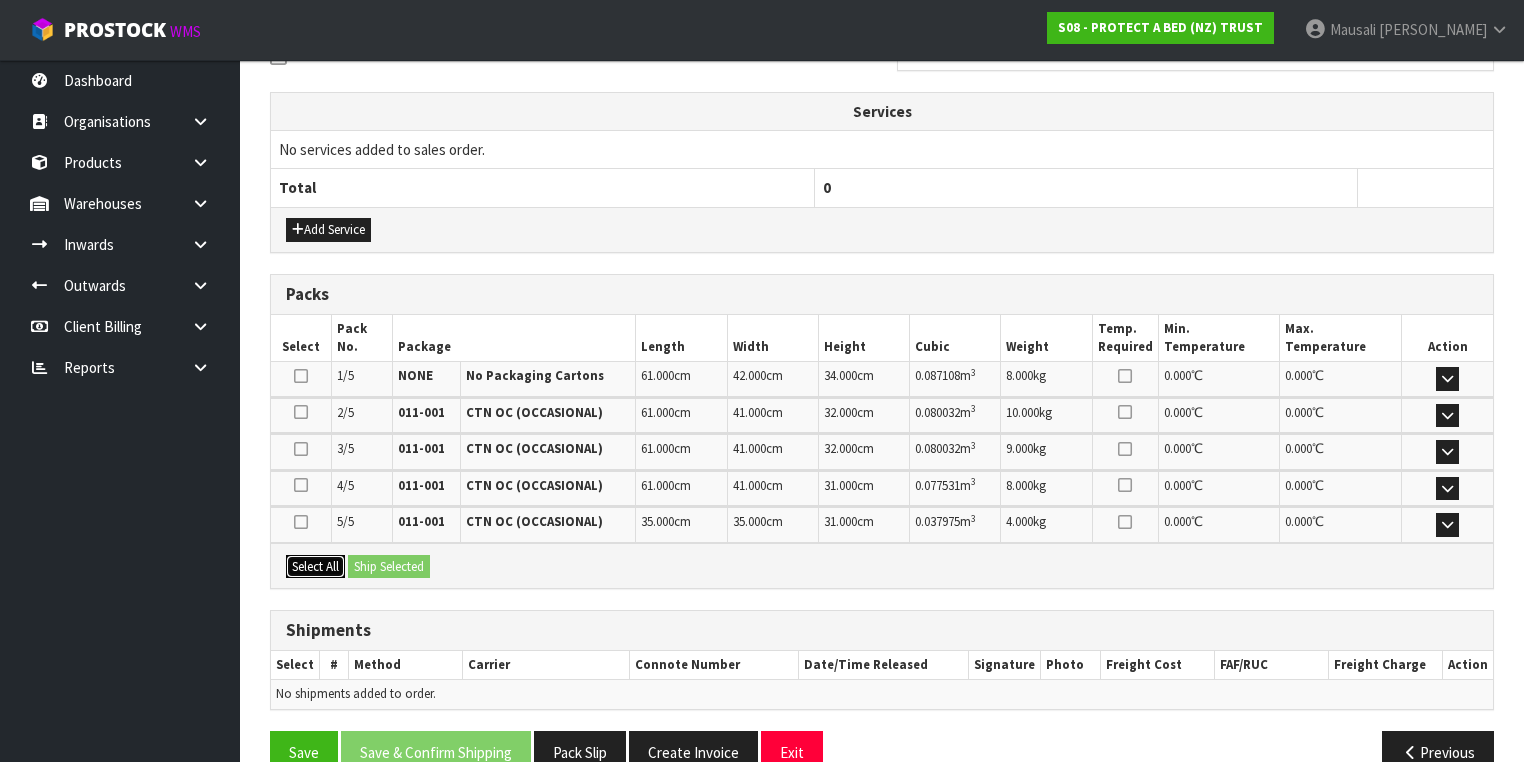 click on "Select All" at bounding box center (315, 567) 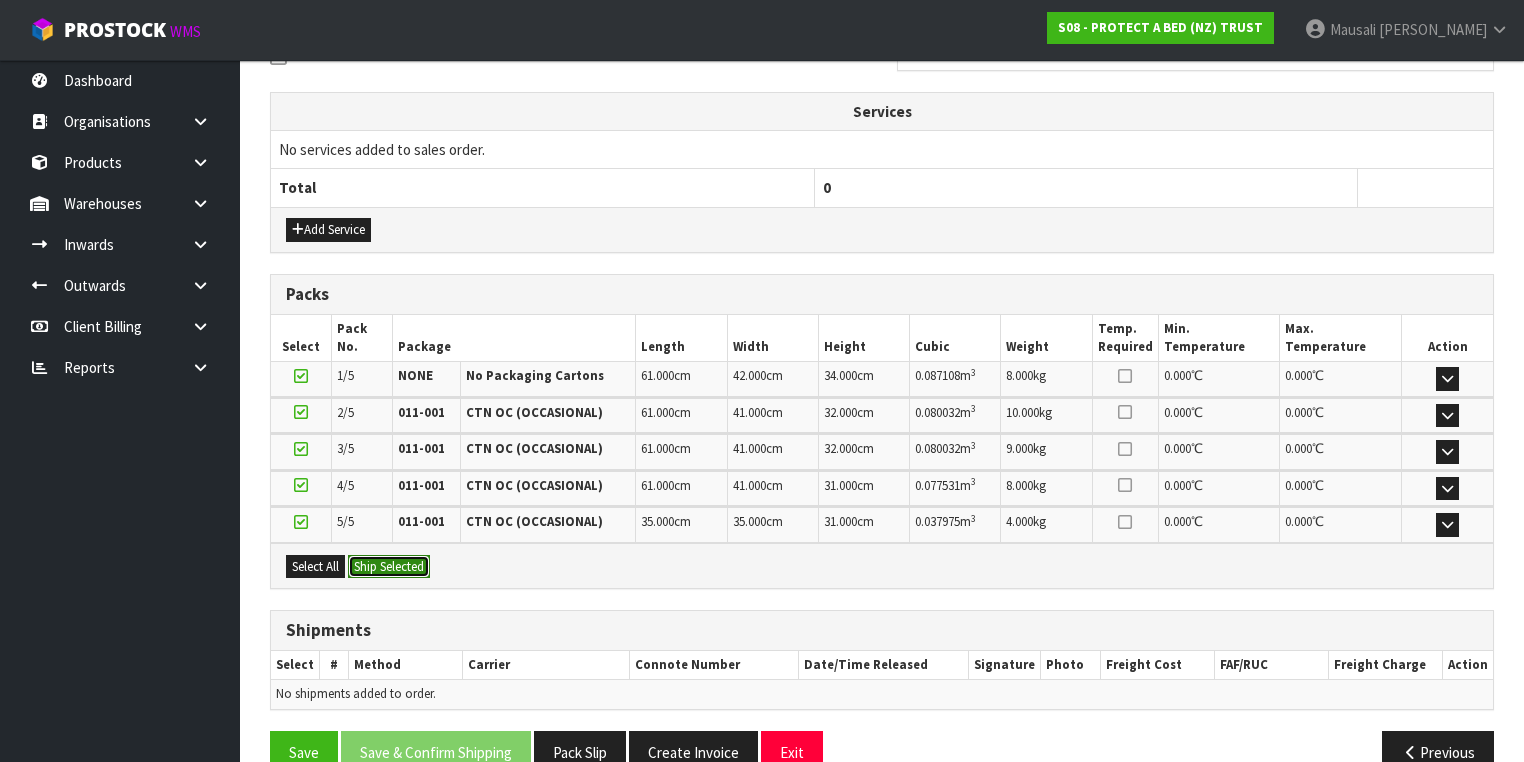 click on "Ship Selected" at bounding box center (389, 567) 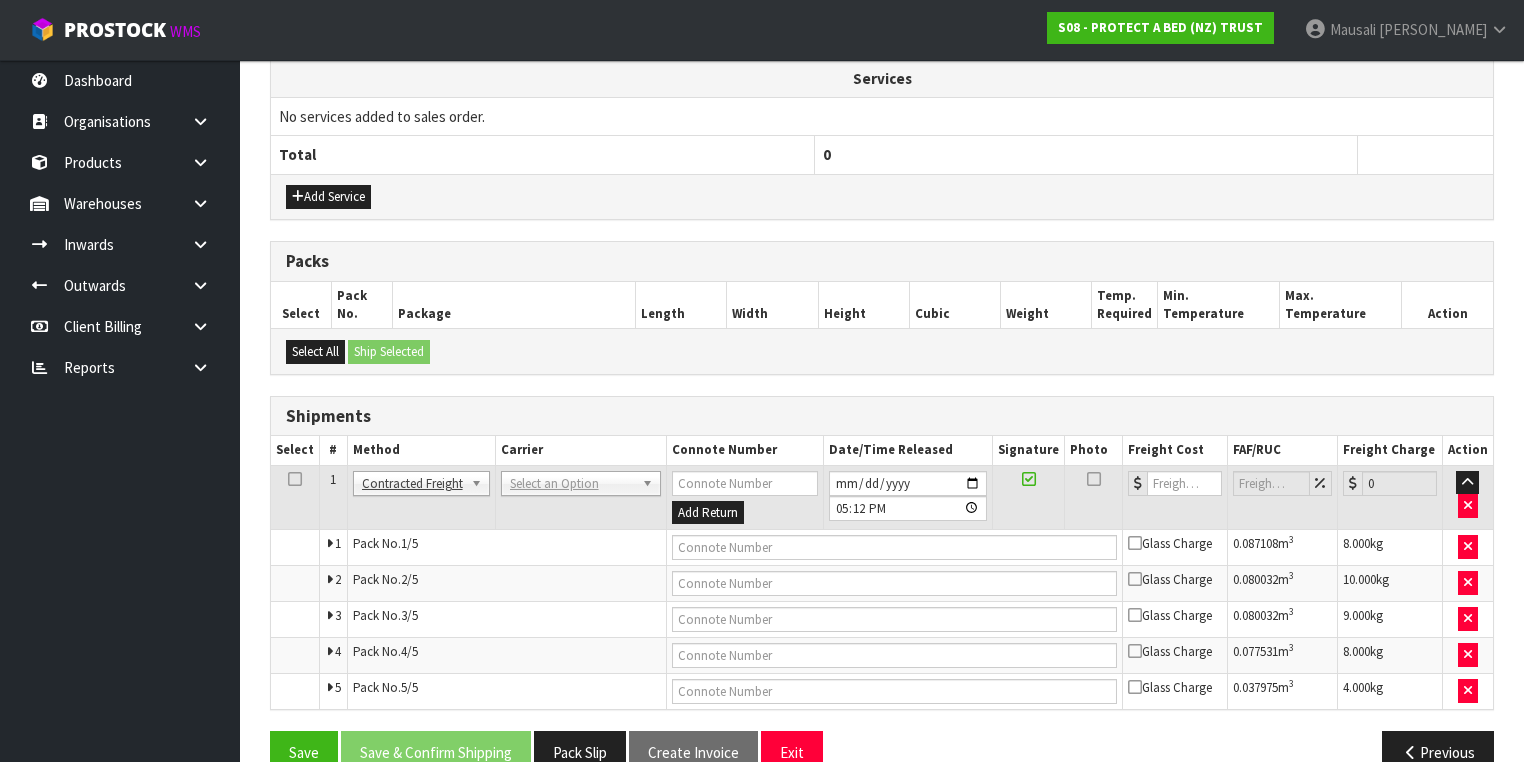 scroll, scrollTop: 707, scrollLeft: 0, axis: vertical 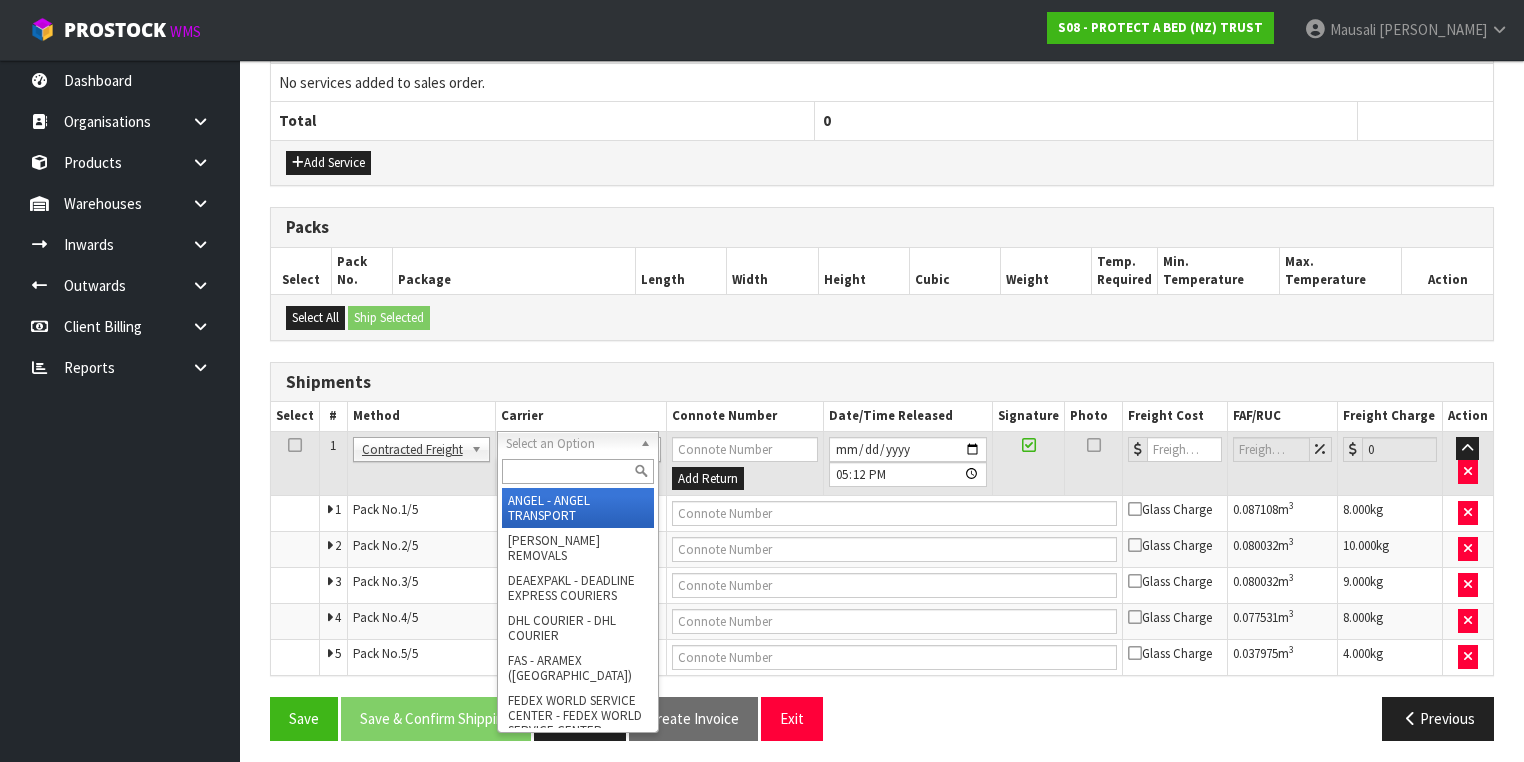 click at bounding box center (578, 471) 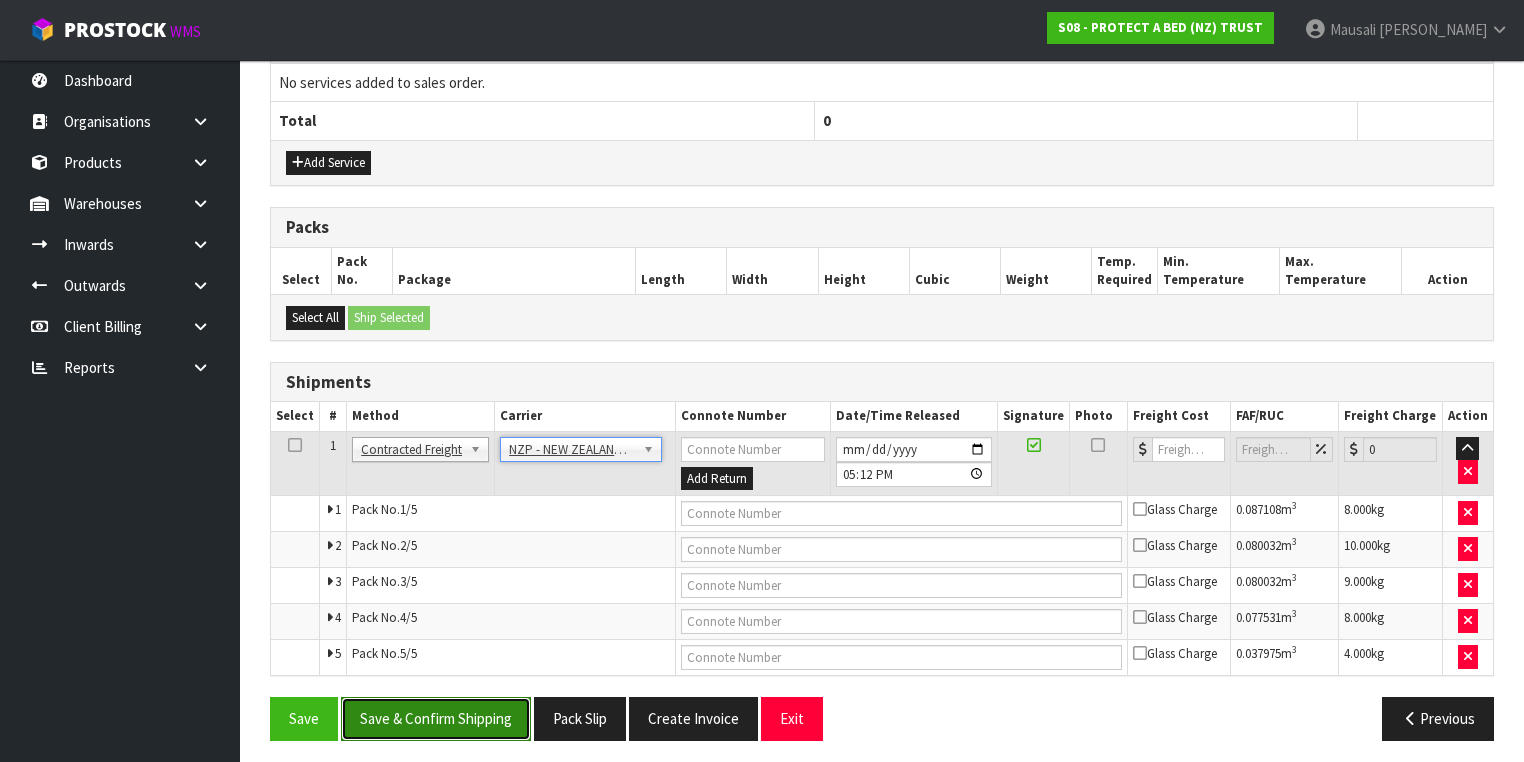 click on "Save & Confirm Shipping" at bounding box center [436, 718] 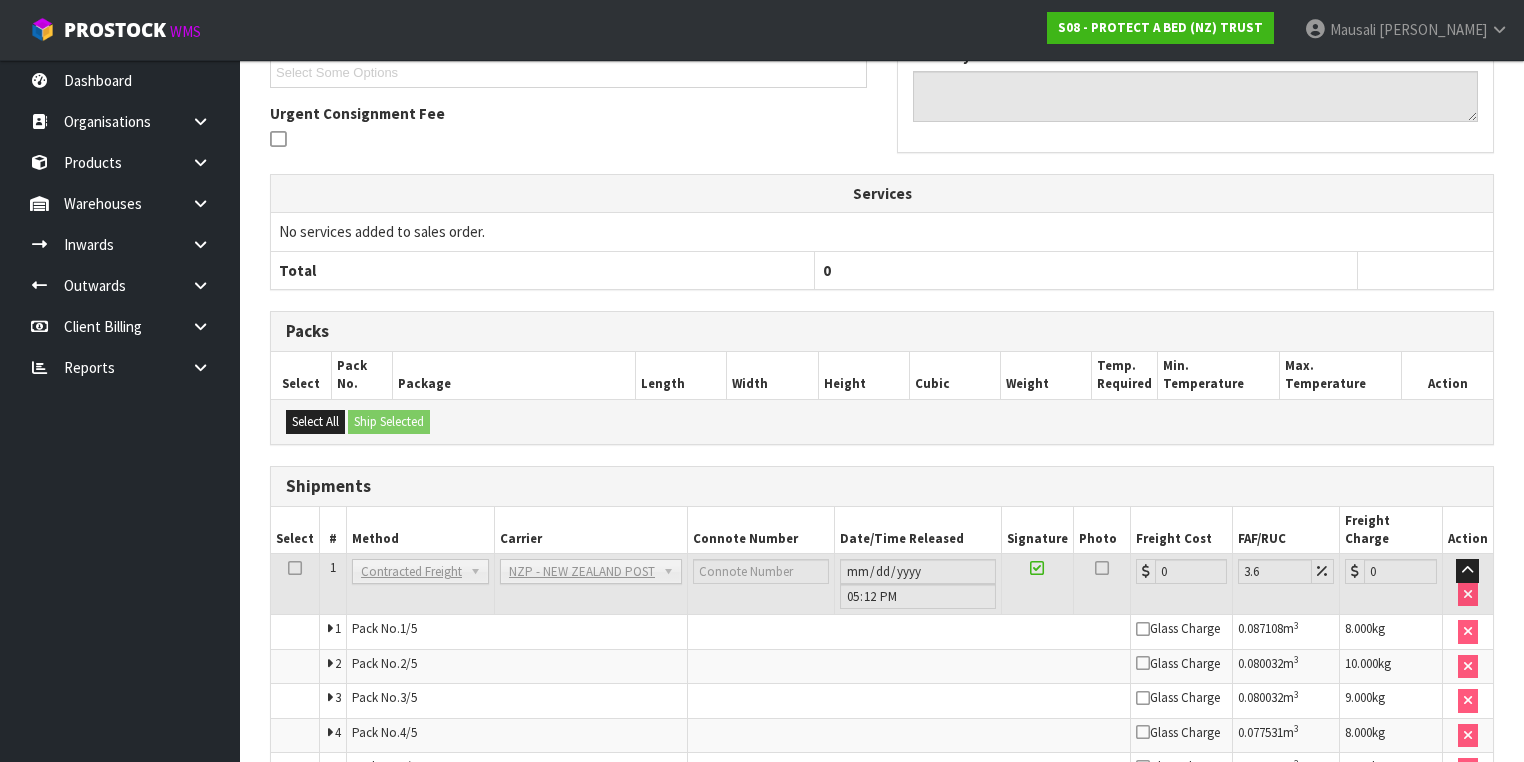 scroll, scrollTop: 672, scrollLeft: 0, axis: vertical 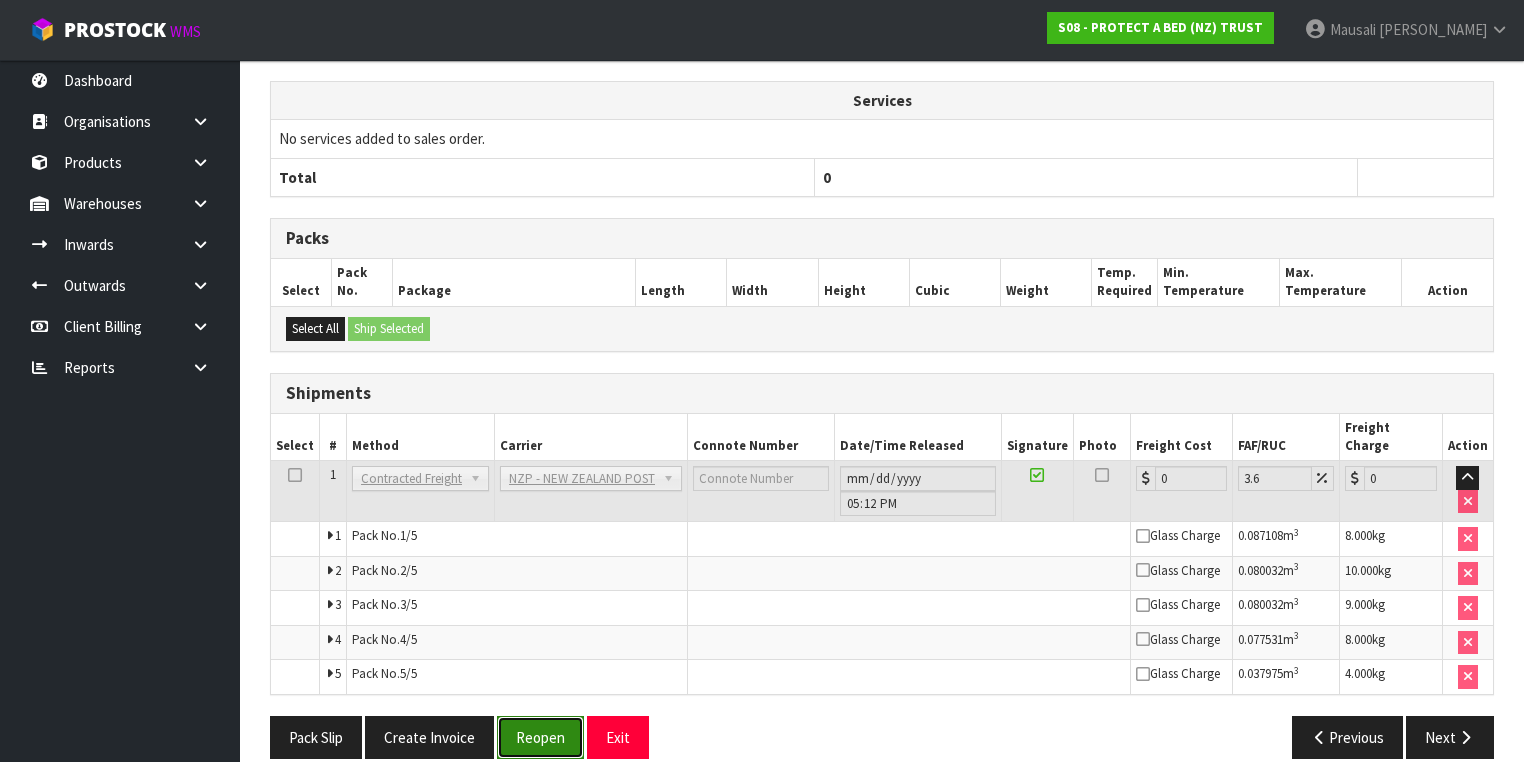 click on "Reopen" at bounding box center [540, 737] 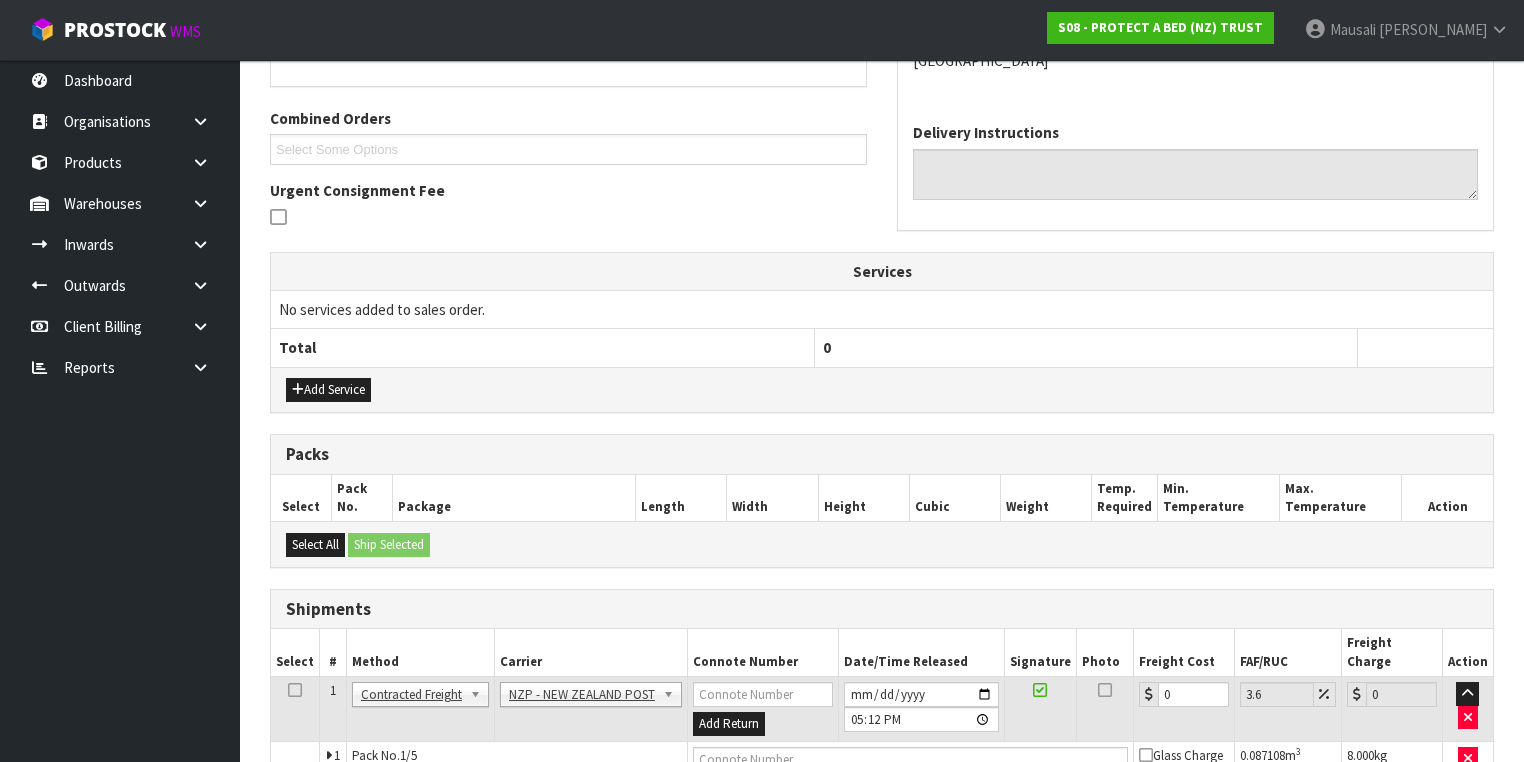 scroll, scrollTop: 707, scrollLeft: 0, axis: vertical 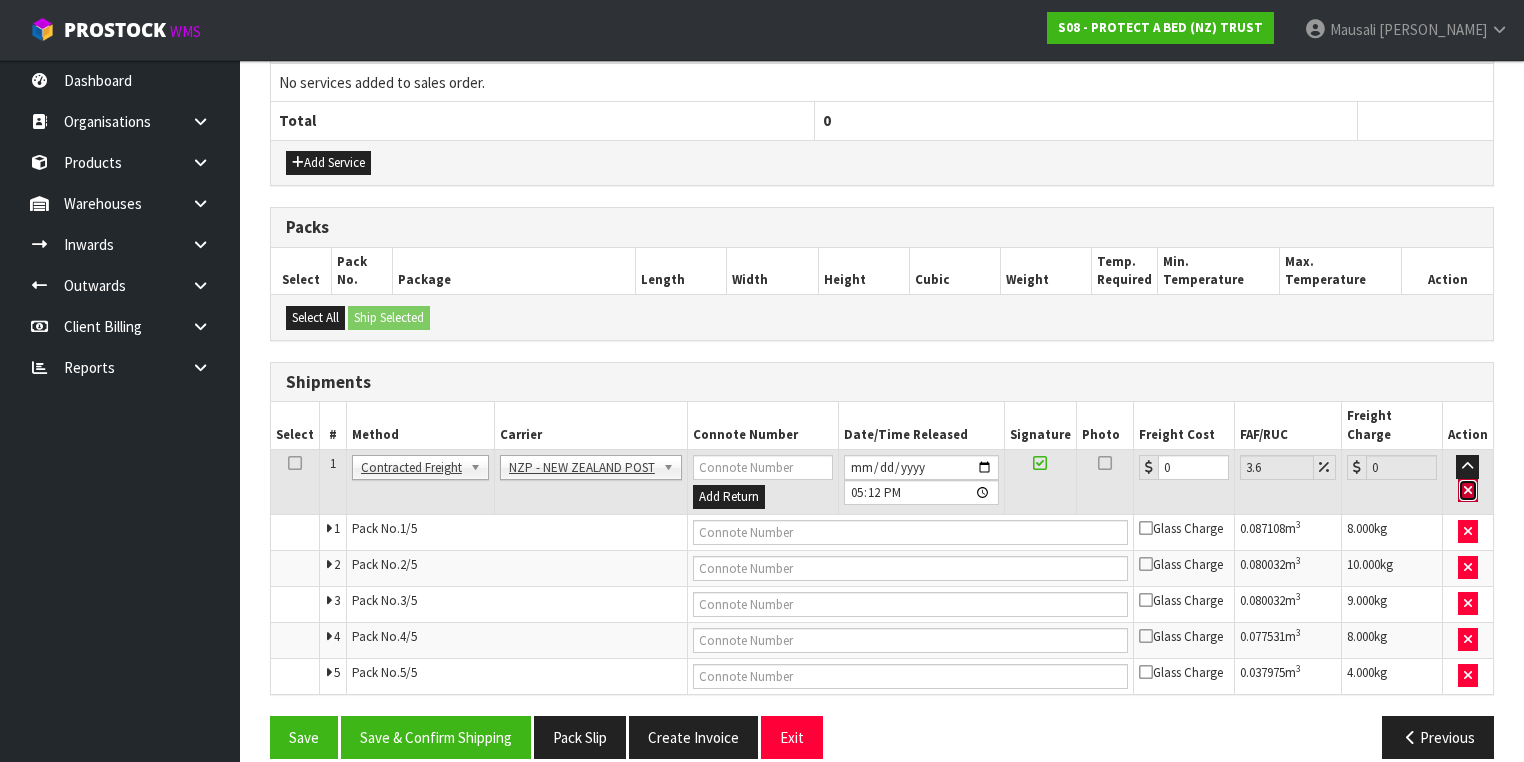 click at bounding box center (1468, 490) 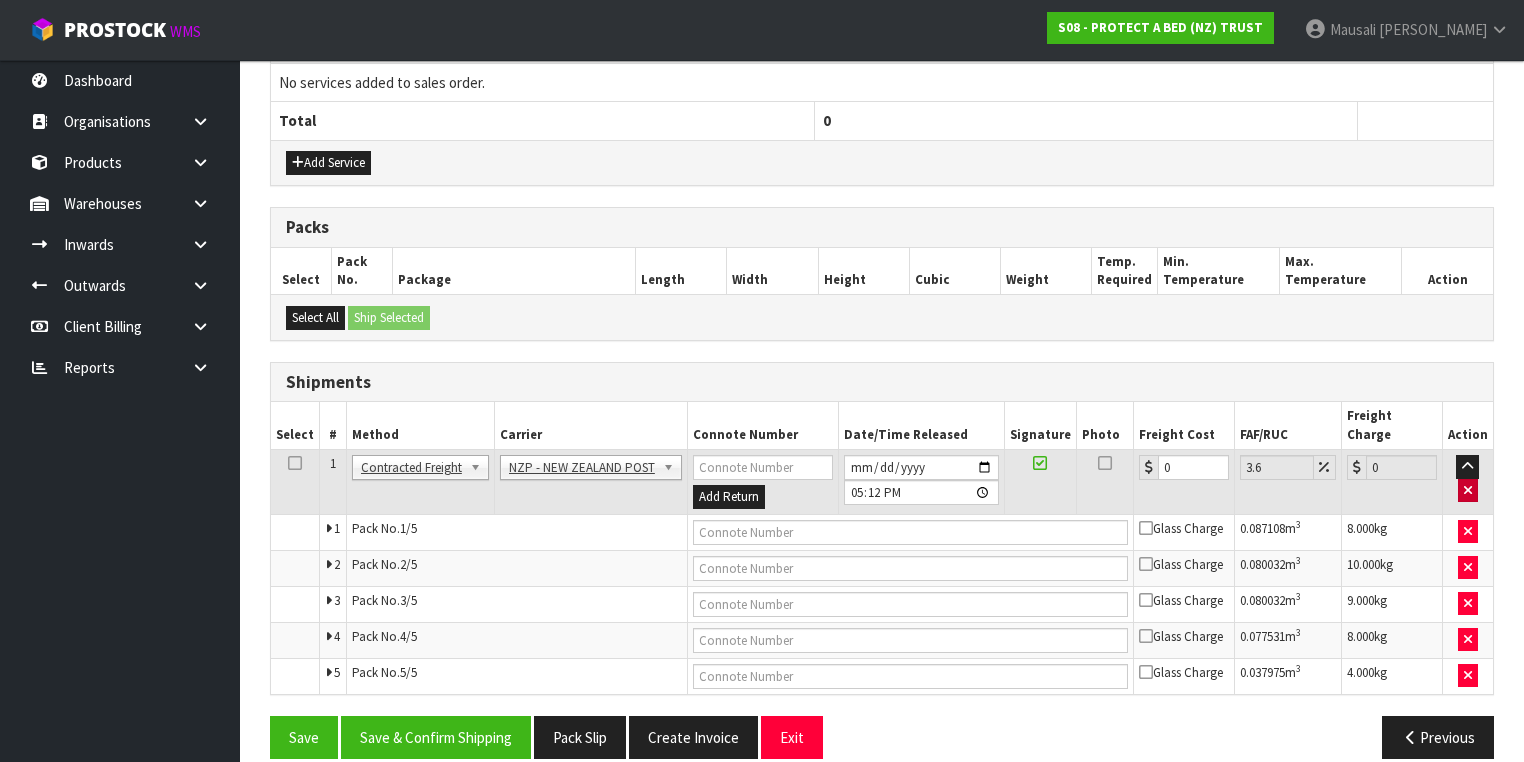 scroll, scrollTop: 672, scrollLeft: 0, axis: vertical 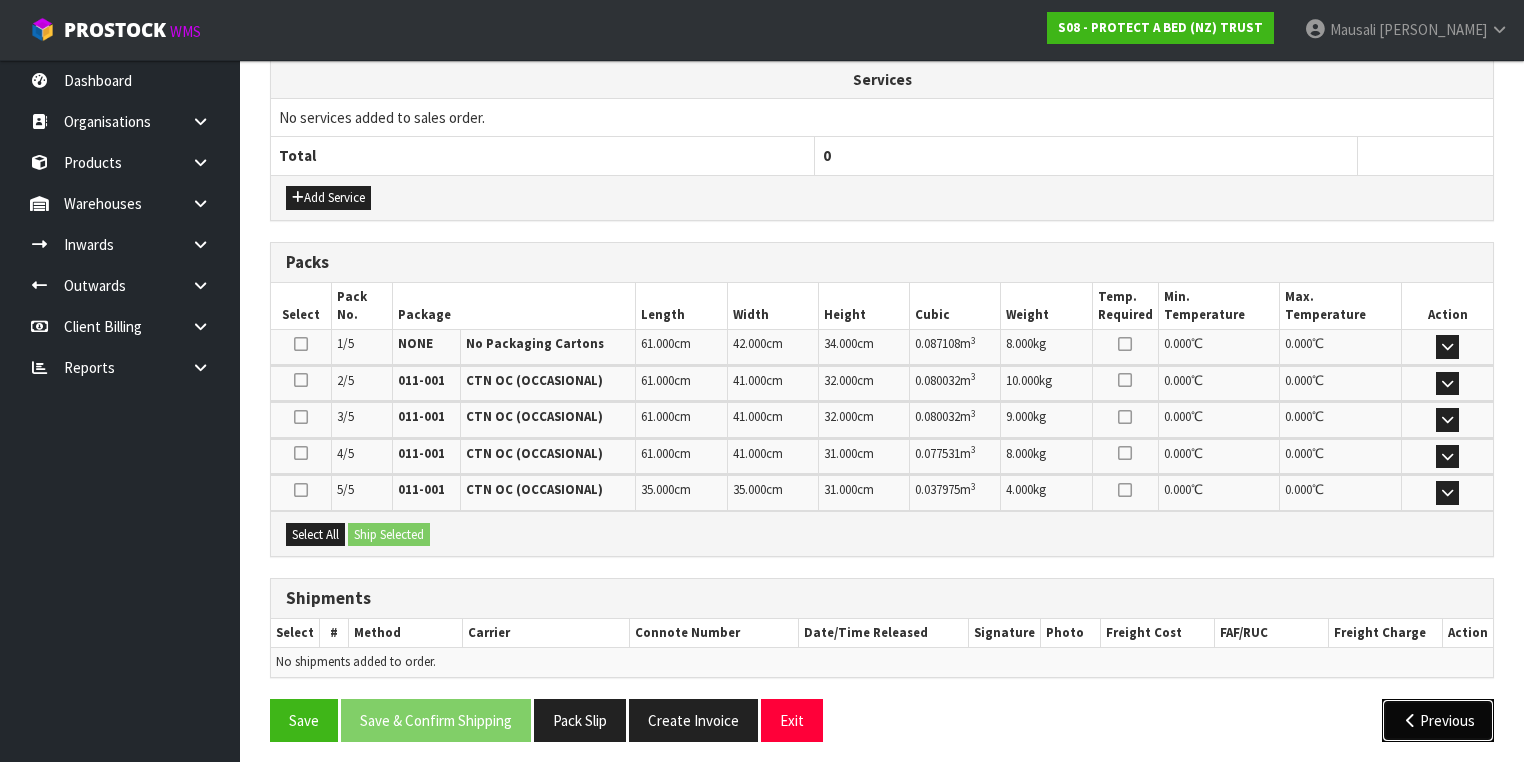 click on "Previous" at bounding box center (1438, 720) 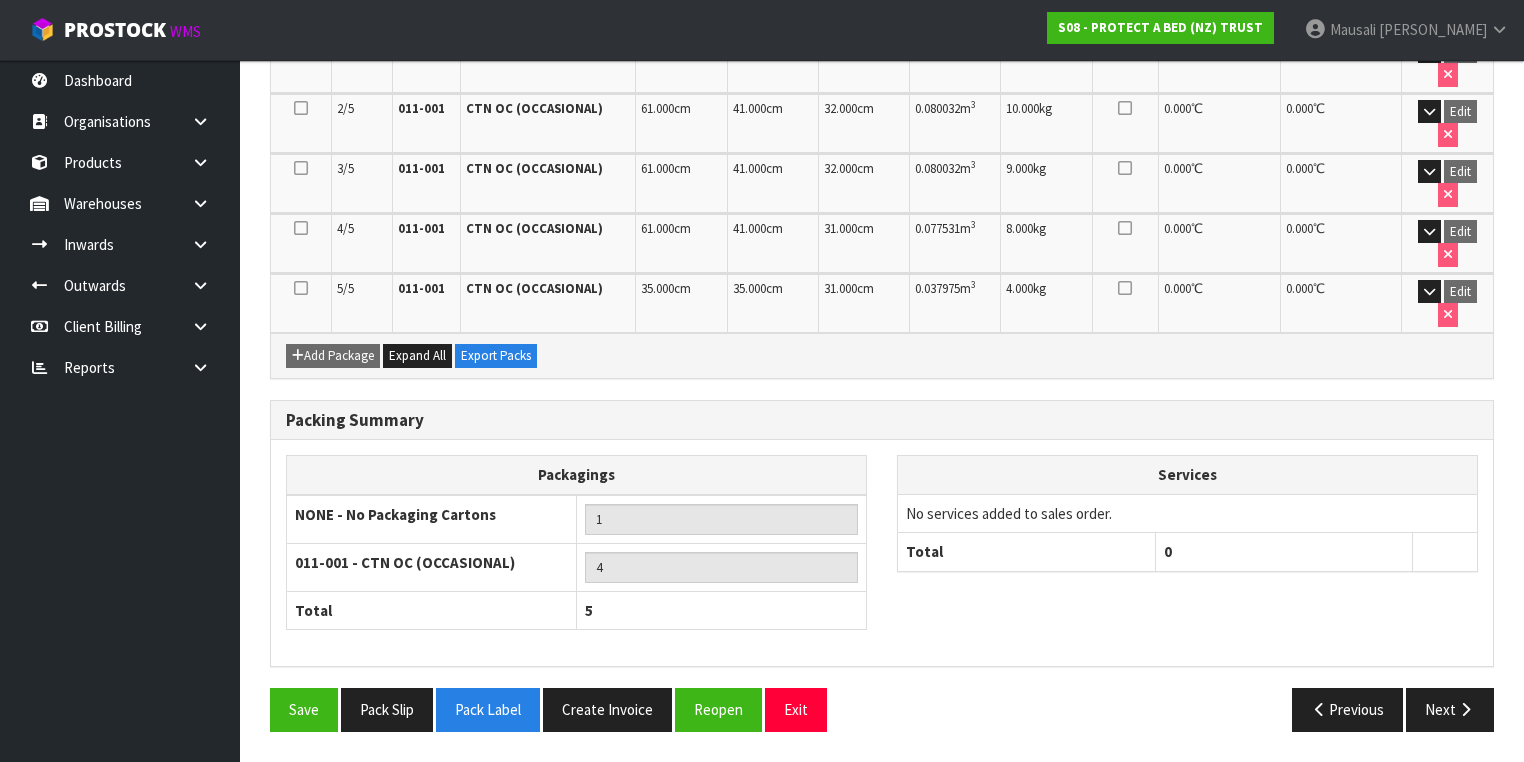 scroll, scrollTop: 523, scrollLeft: 0, axis: vertical 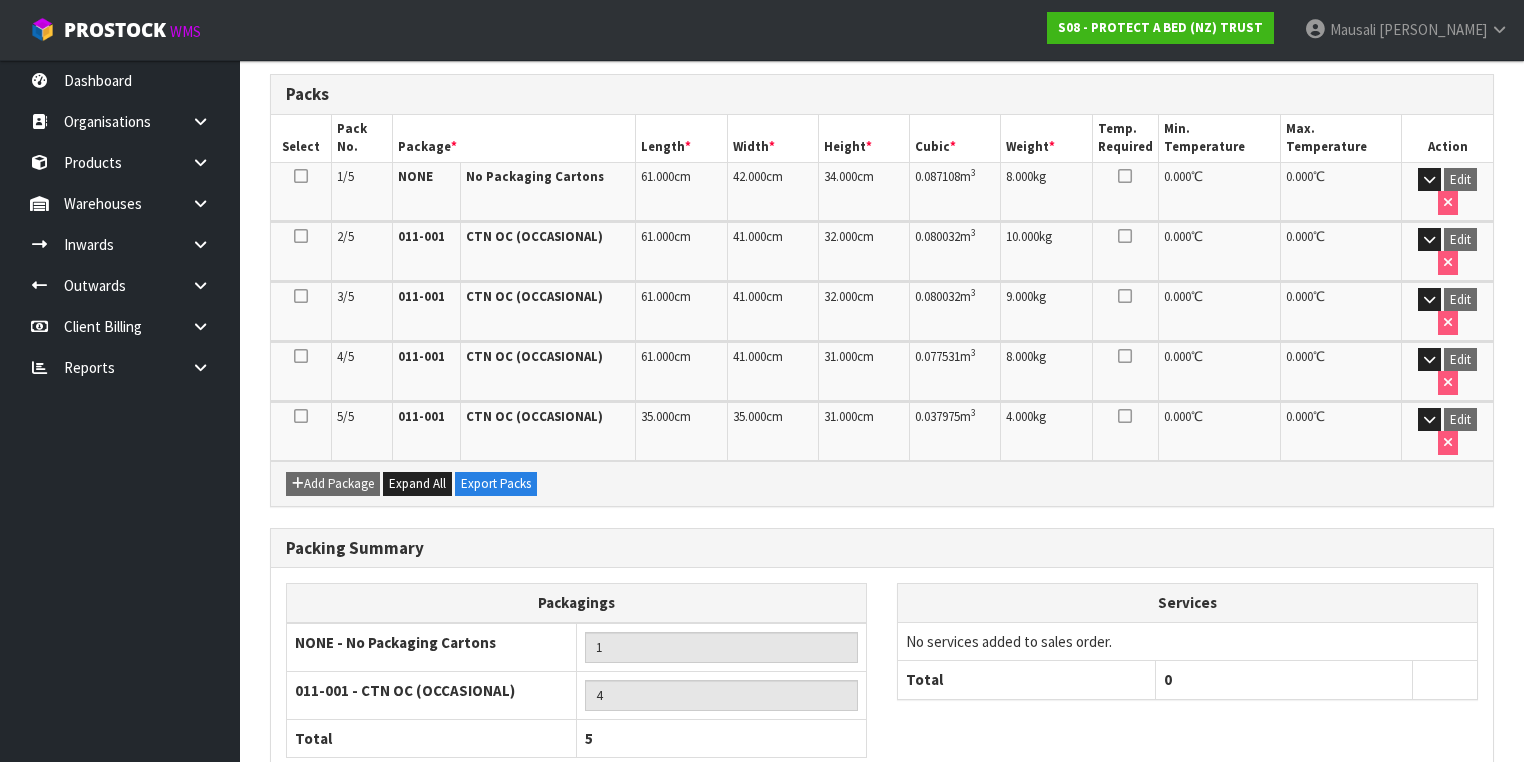 click on "Pack Label" at bounding box center [488, 837] 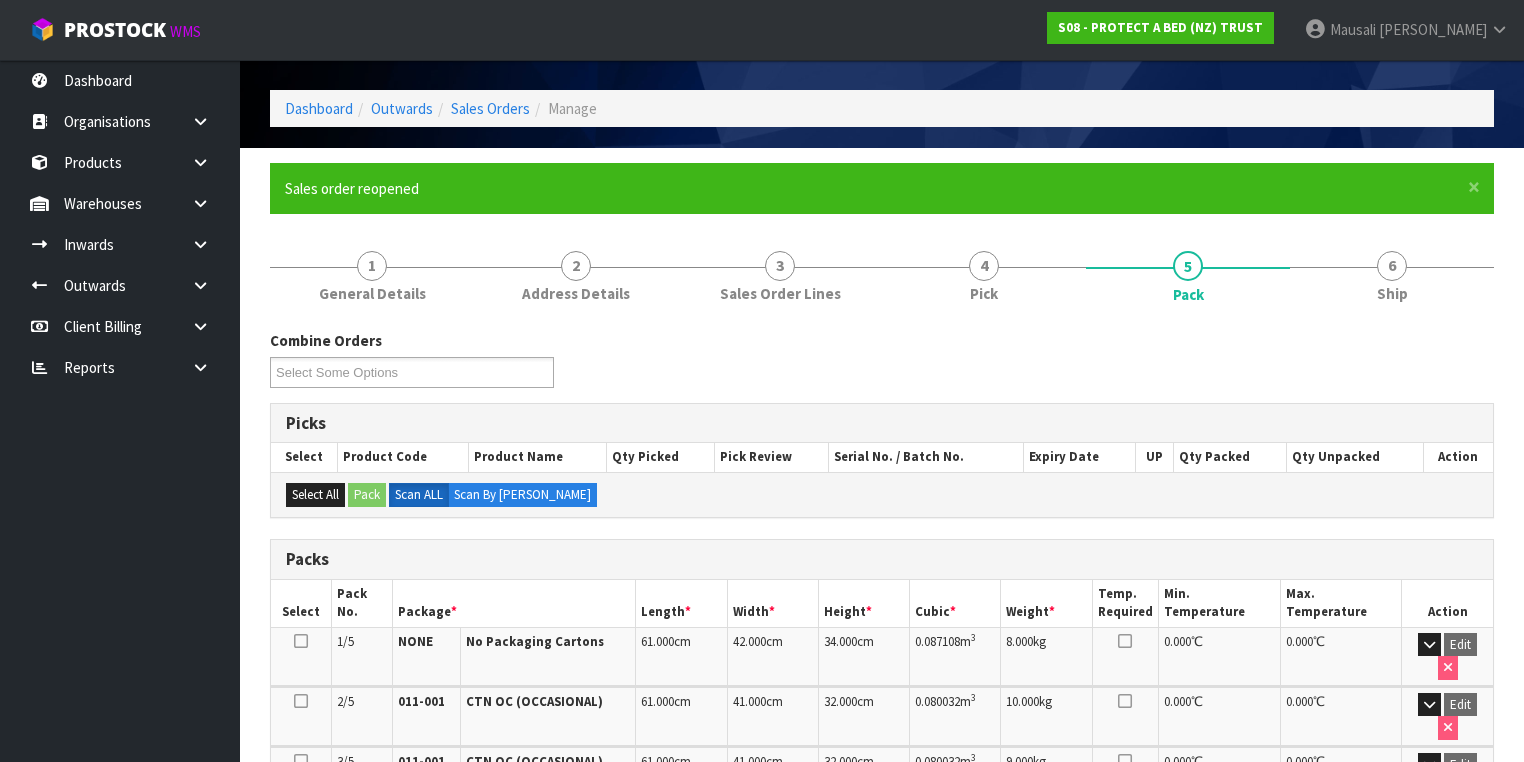 scroll, scrollTop: 0, scrollLeft: 0, axis: both 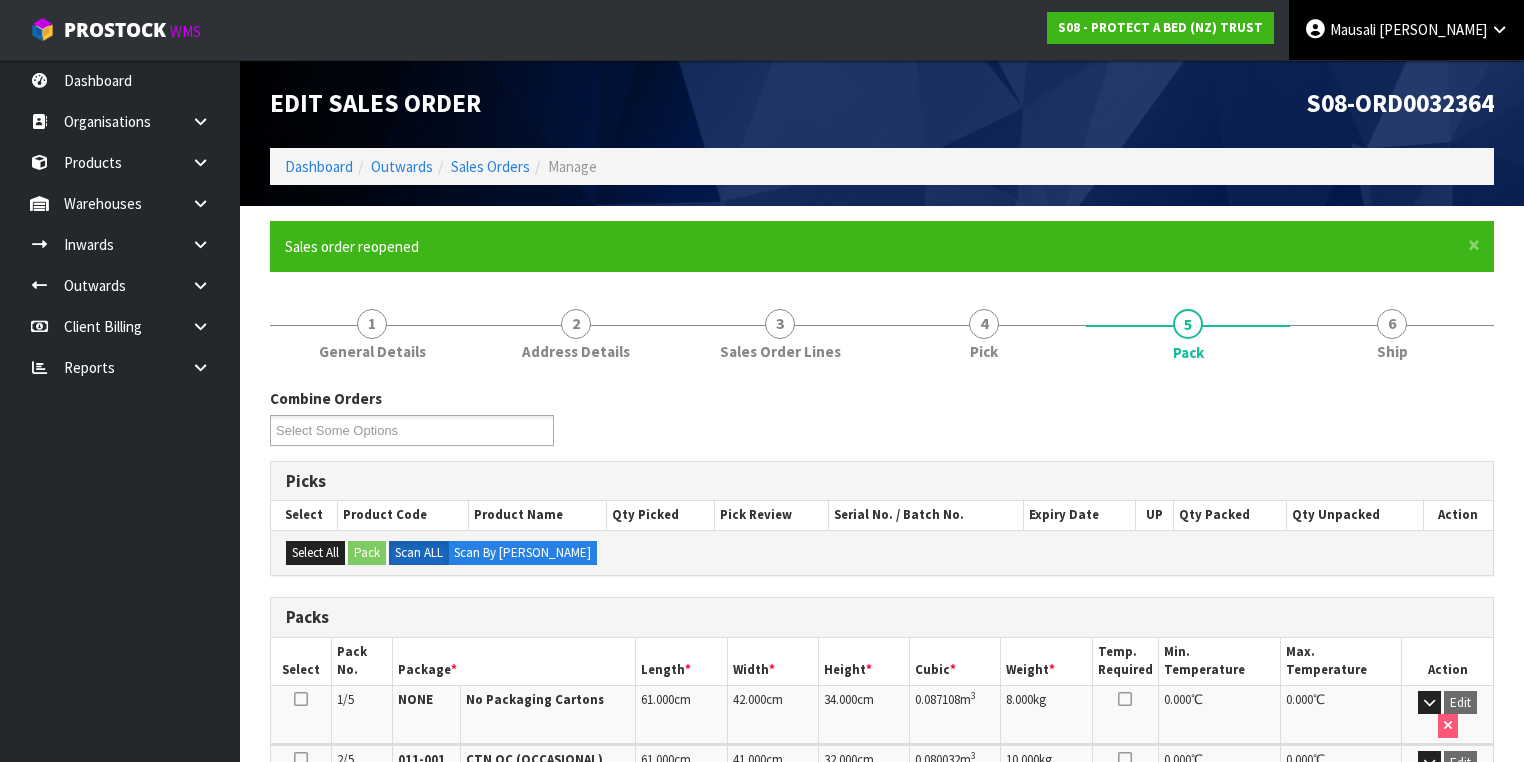 click on "[PERSON_NAME]" at bounding box center (1433, 29) 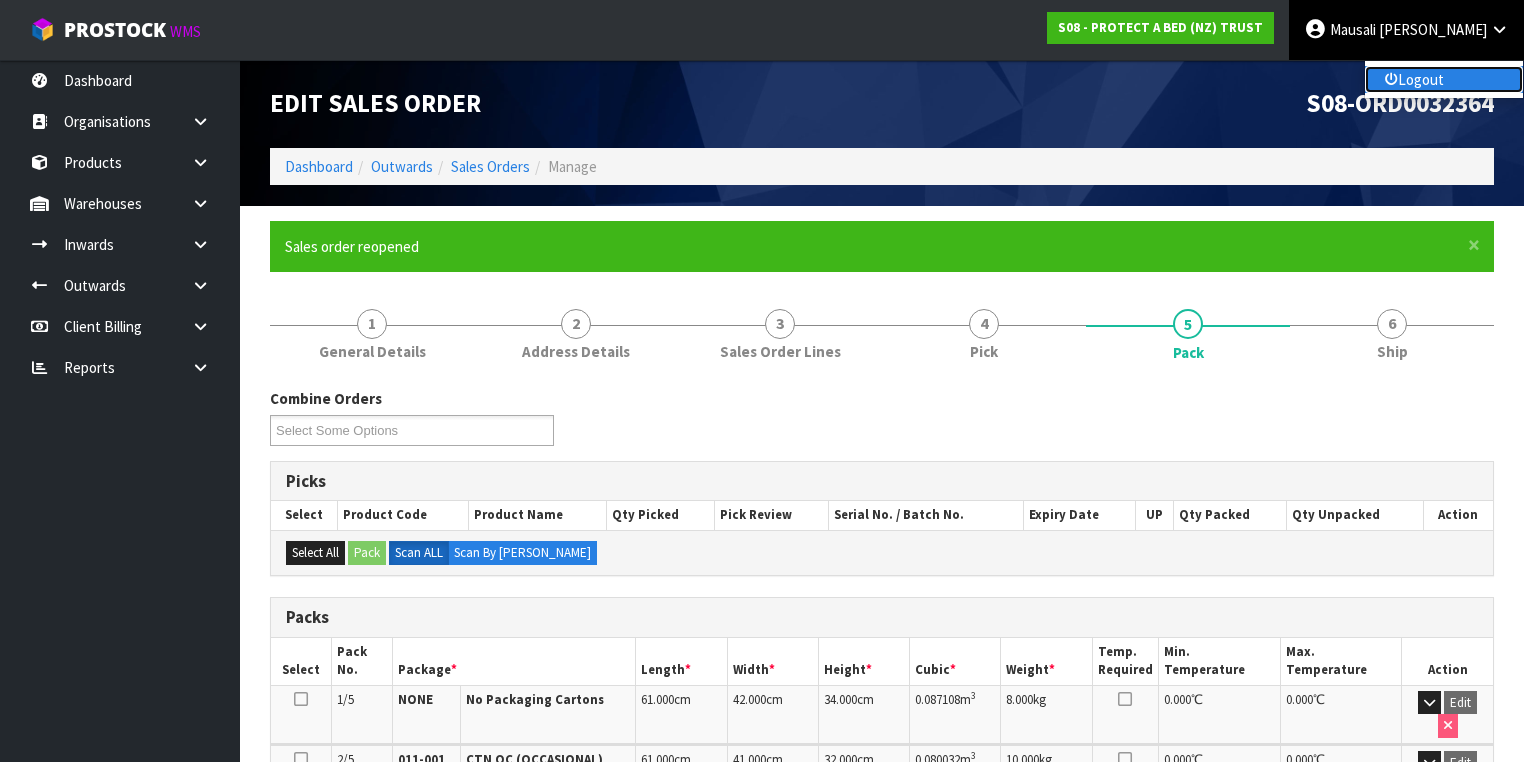 click on "Logout" at bounding box center (1444, 79) 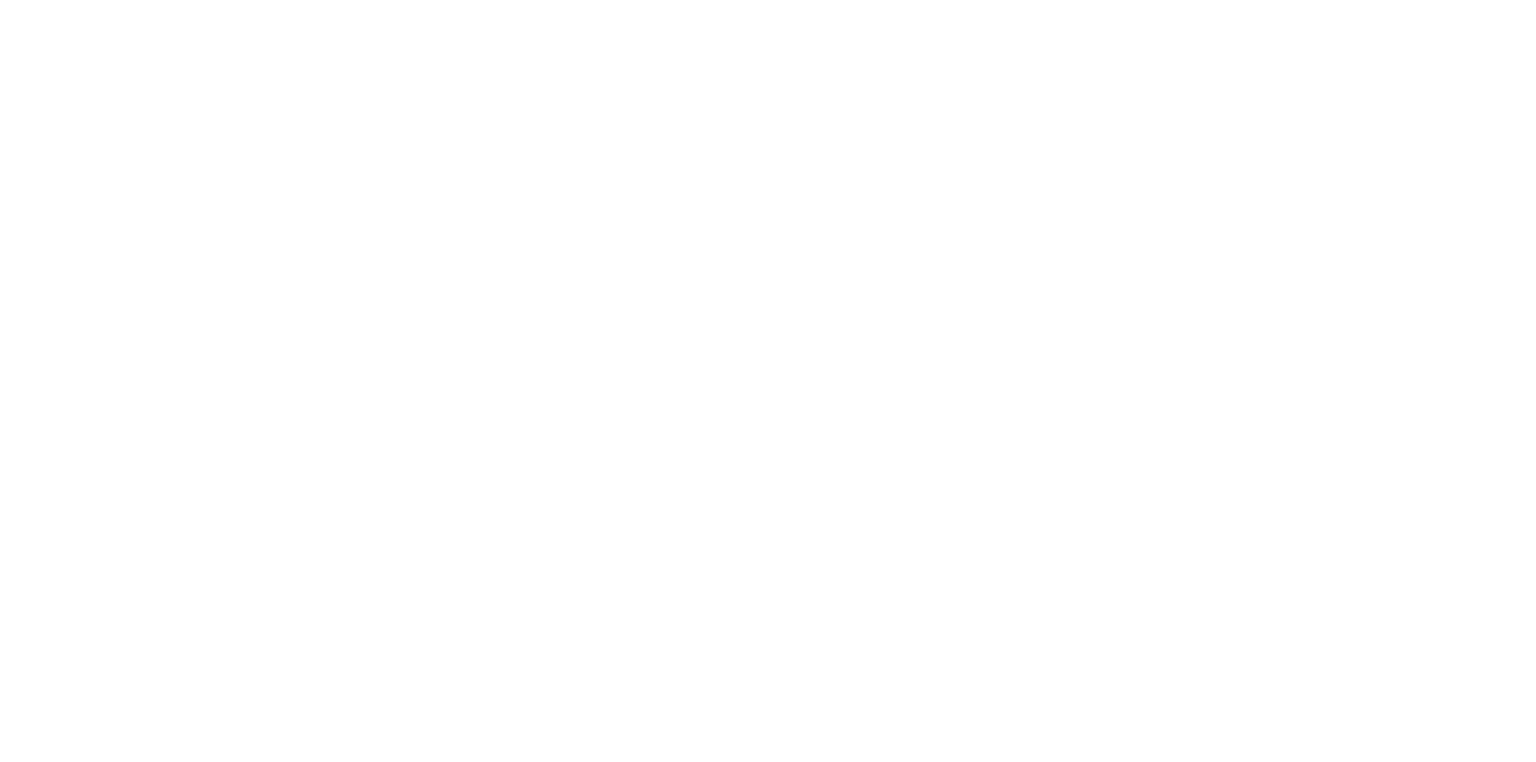 scroll, scrollTop: 0, scrollLeft: 0, axis: both 